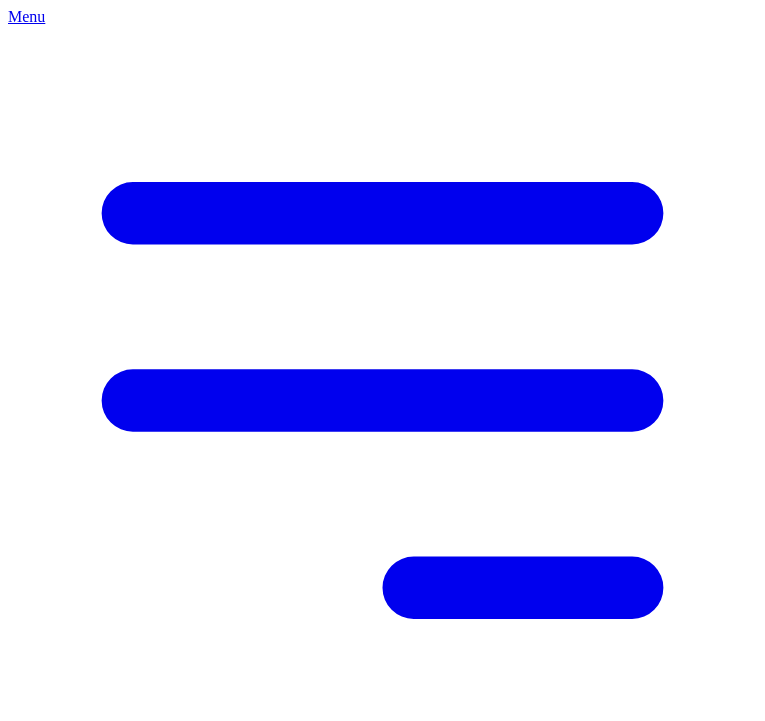 scroll, scrollTop: 0, scrollLeft: 0, axis: both 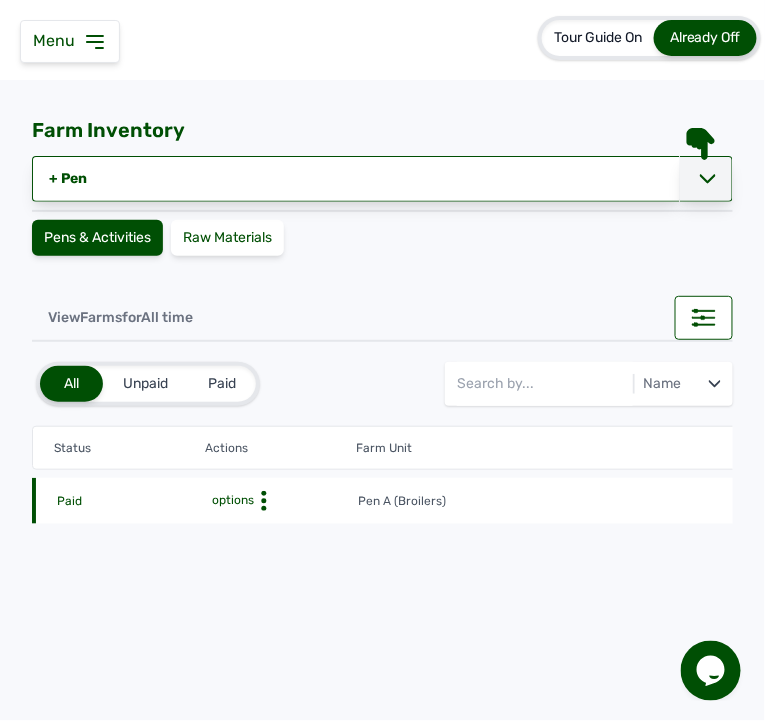 click 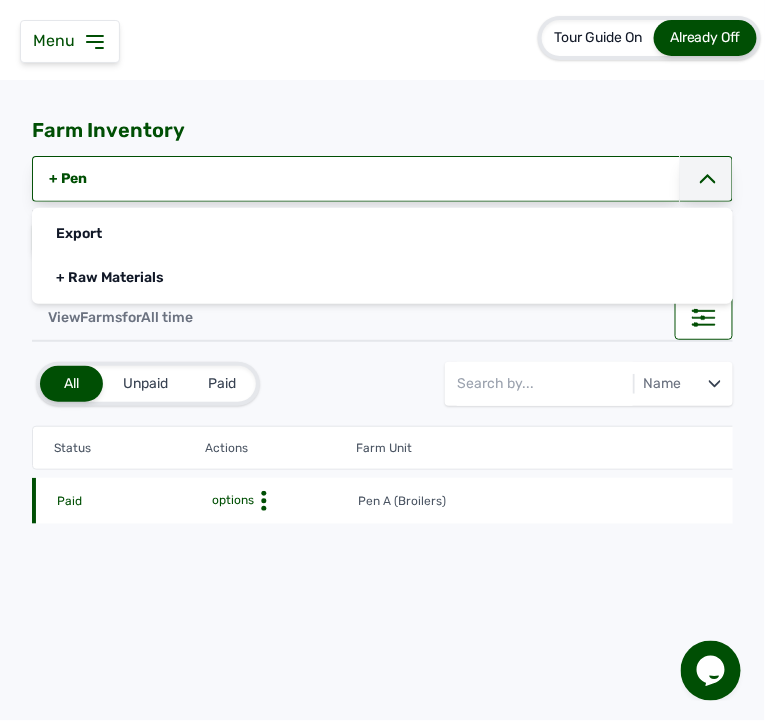 click on "Menu" at bounding box center (58, 40) 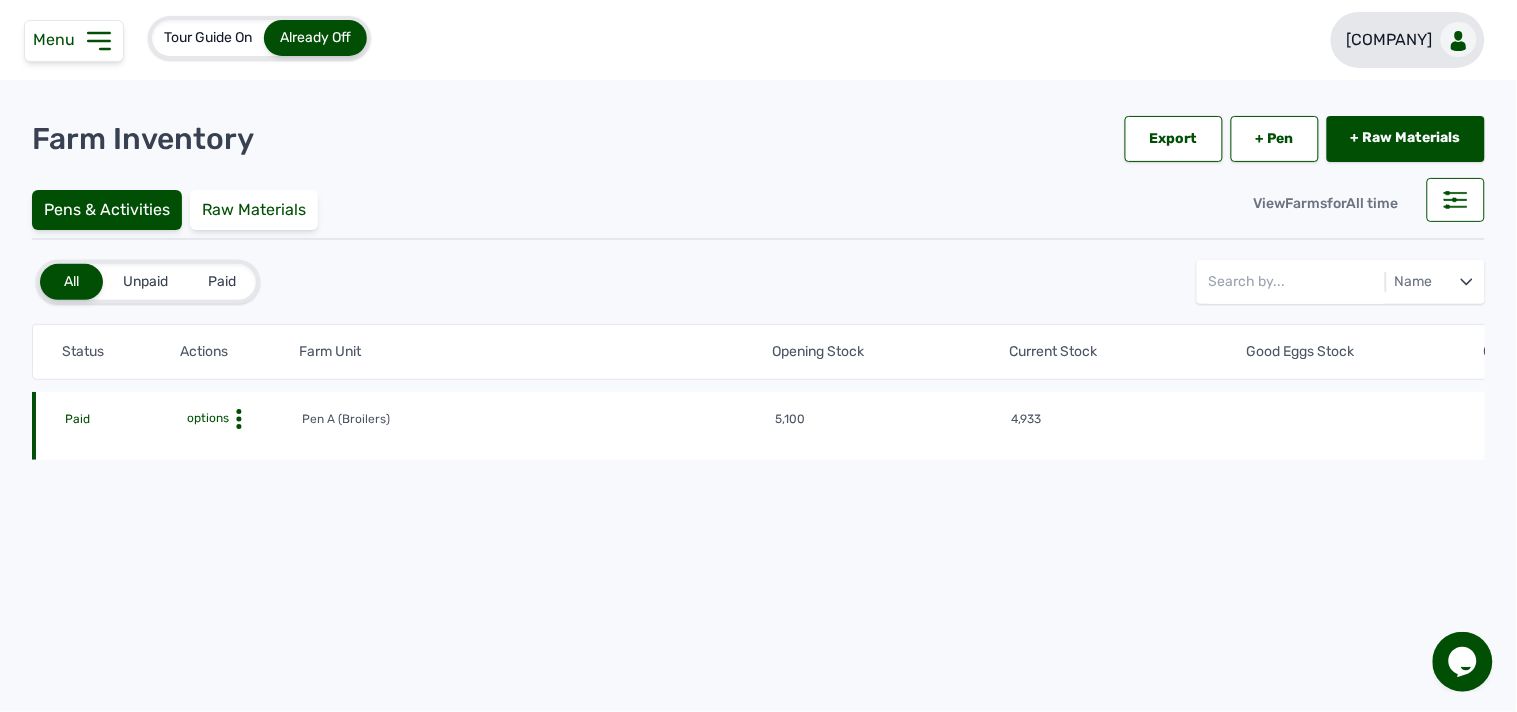click on "Hyelclar Agroen..." at bounding box center (1390, 40) 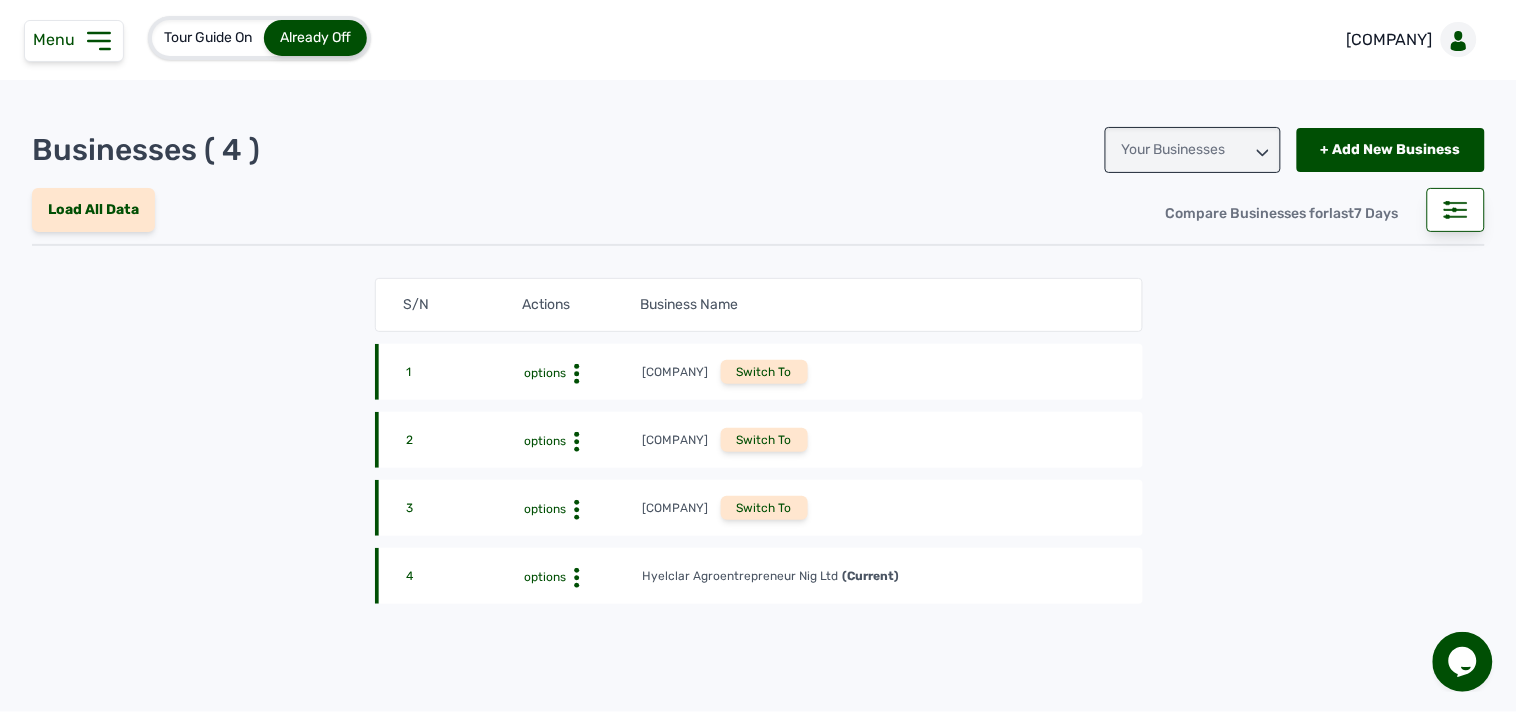 click on "Switch To" at bounding box center [764, 508] 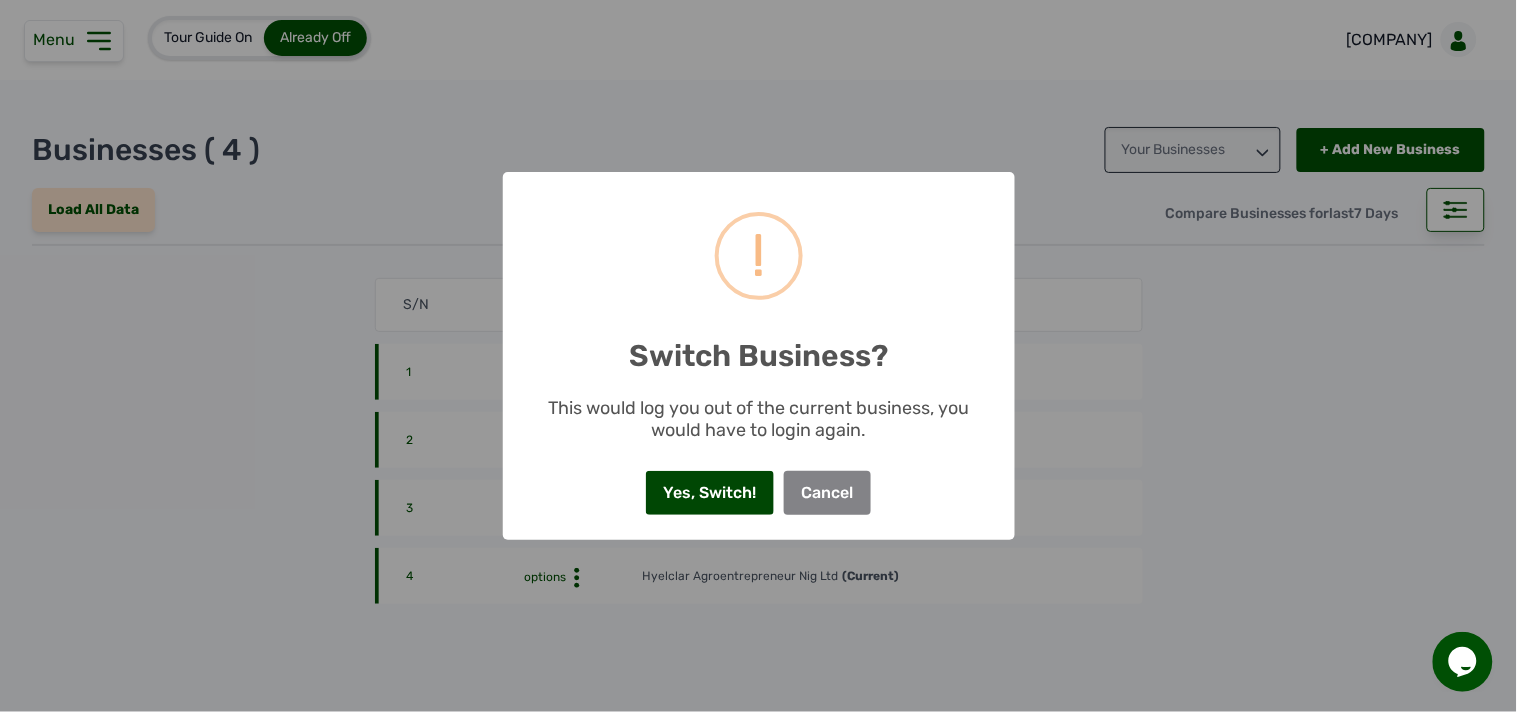 click on "Yes, Switch!" at bounding box center [710, 493] 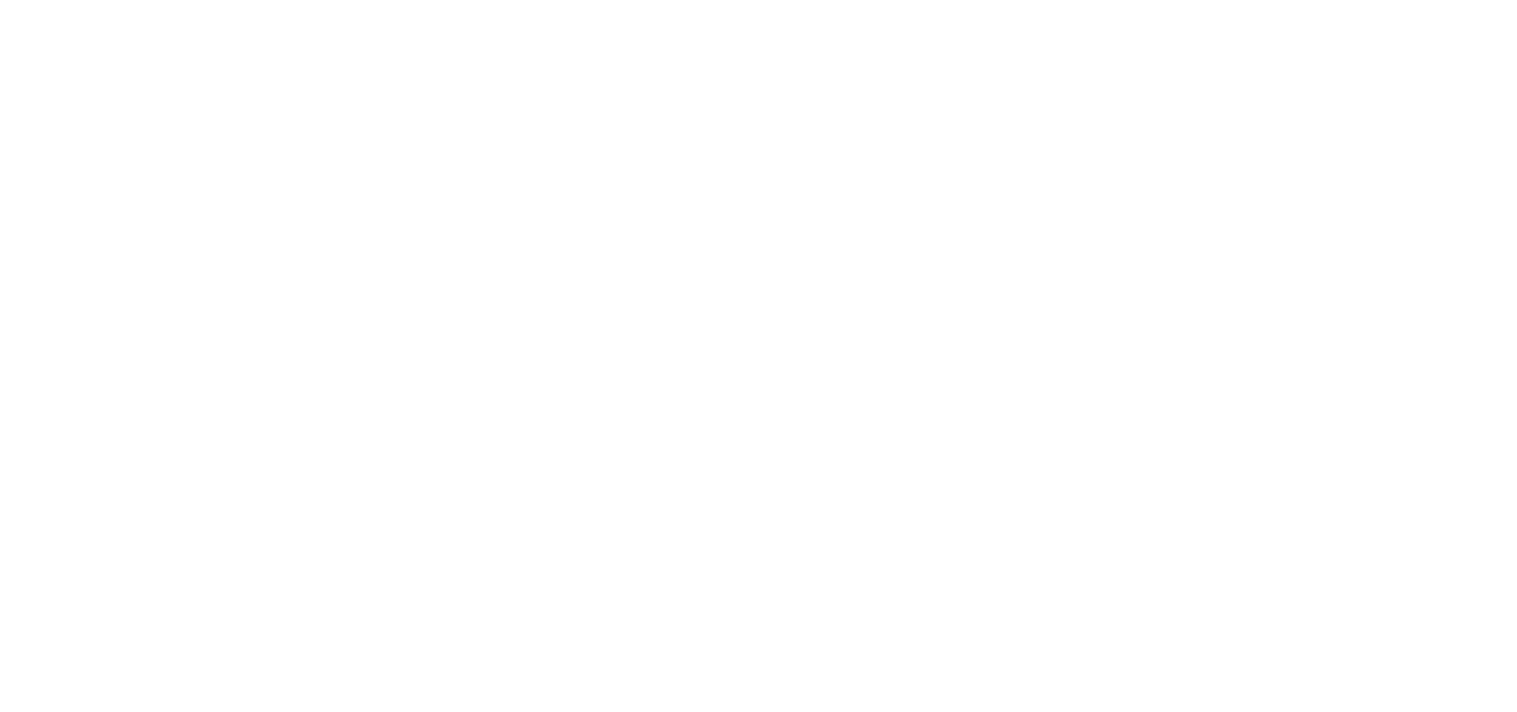scroll, scrollTop: 0, scrollLeft: 0, axis: both 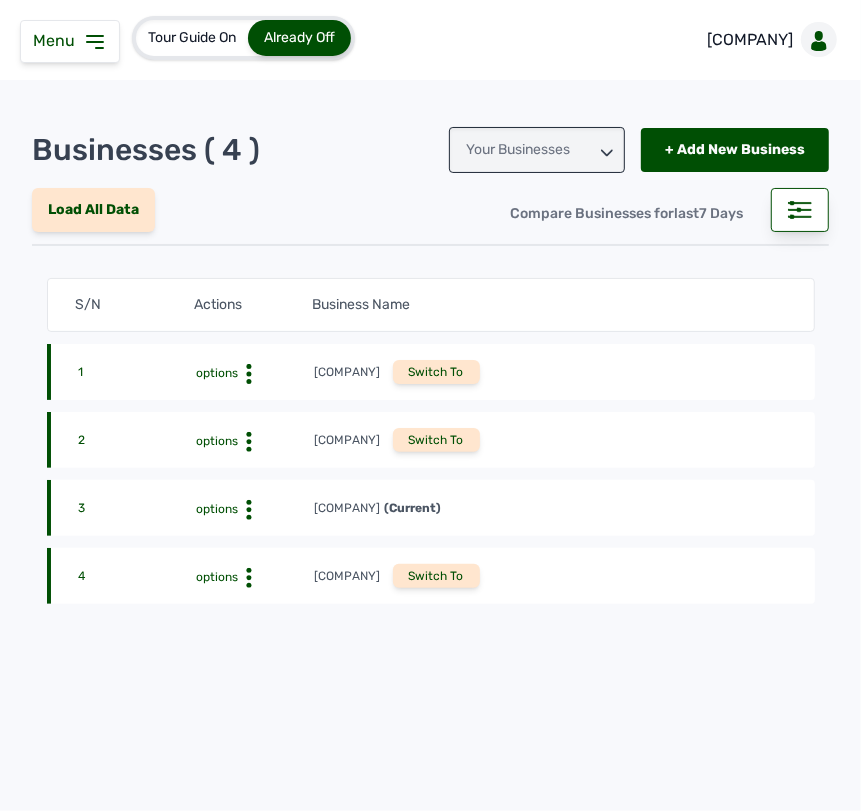 click on "Switch To" at bounding box center [436, 576] 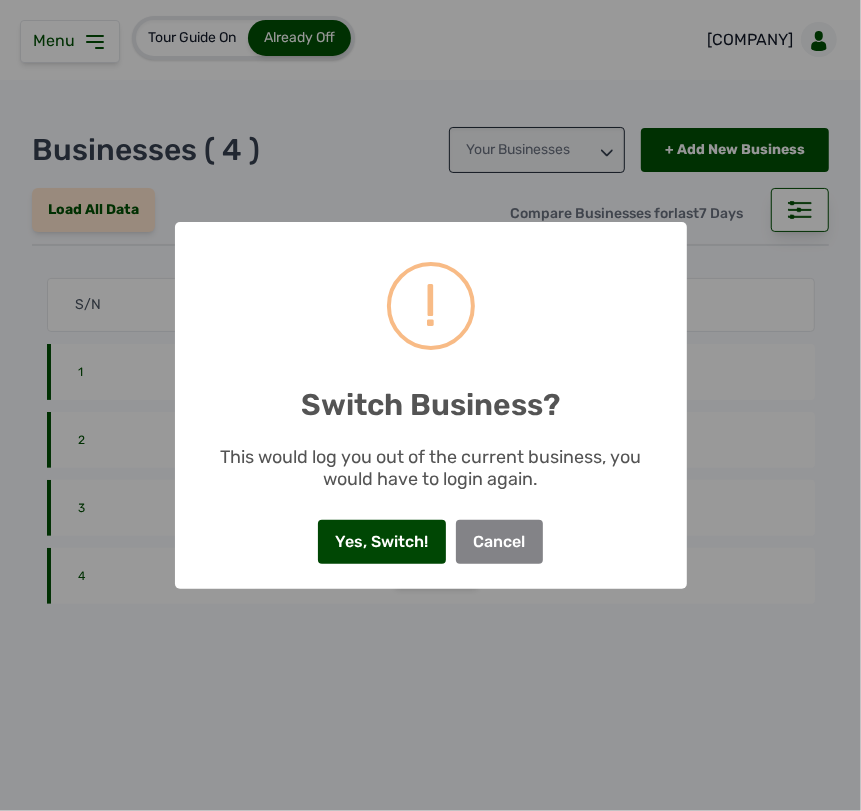 click on "Yes, Switch!" at bounding box center [382, 542] 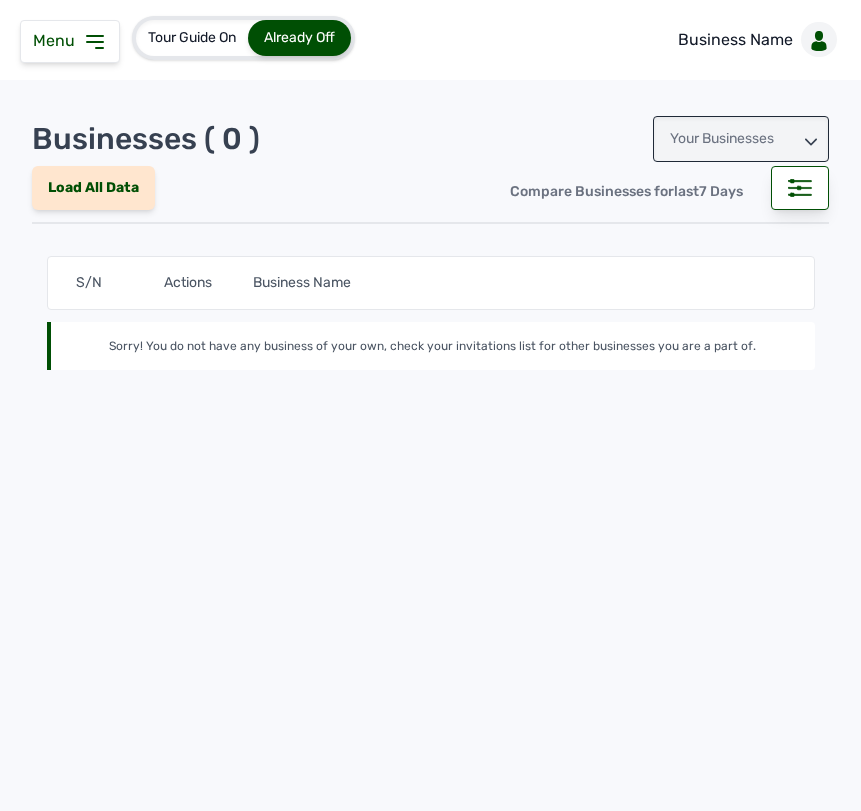 scroll, scrollTop: 0, scrollLeft: 0, axis: both 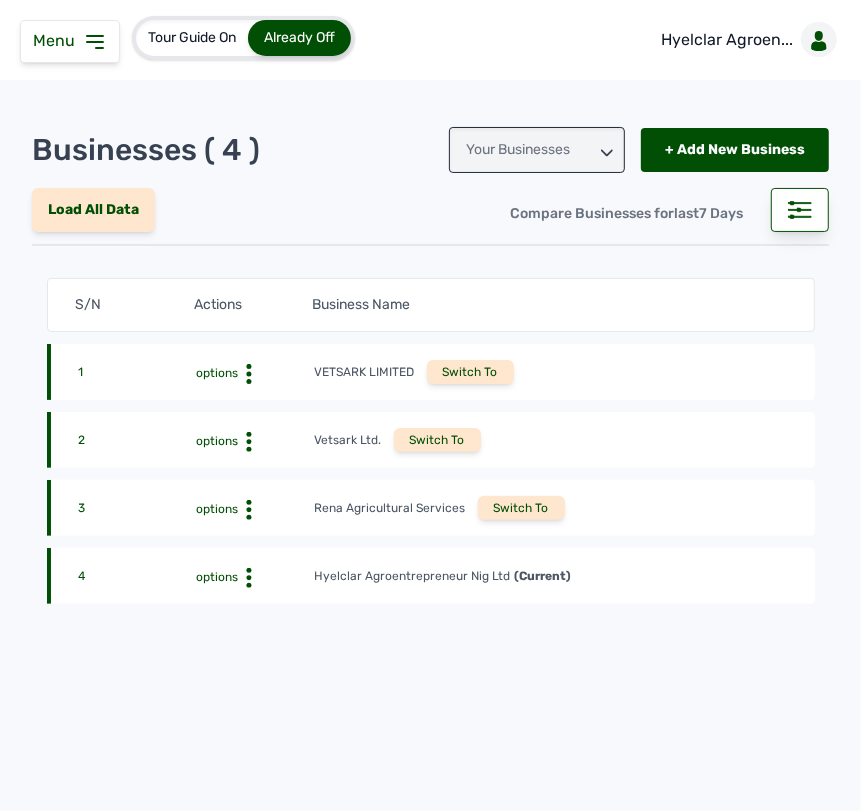 click 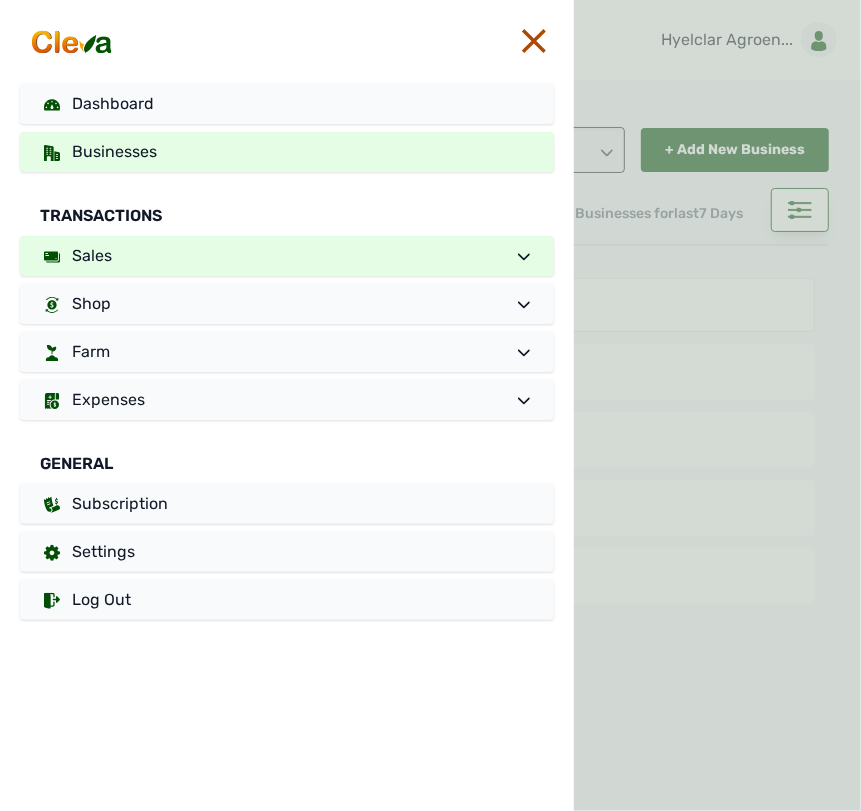 click on "Sales" at bounding box center (287, 256) 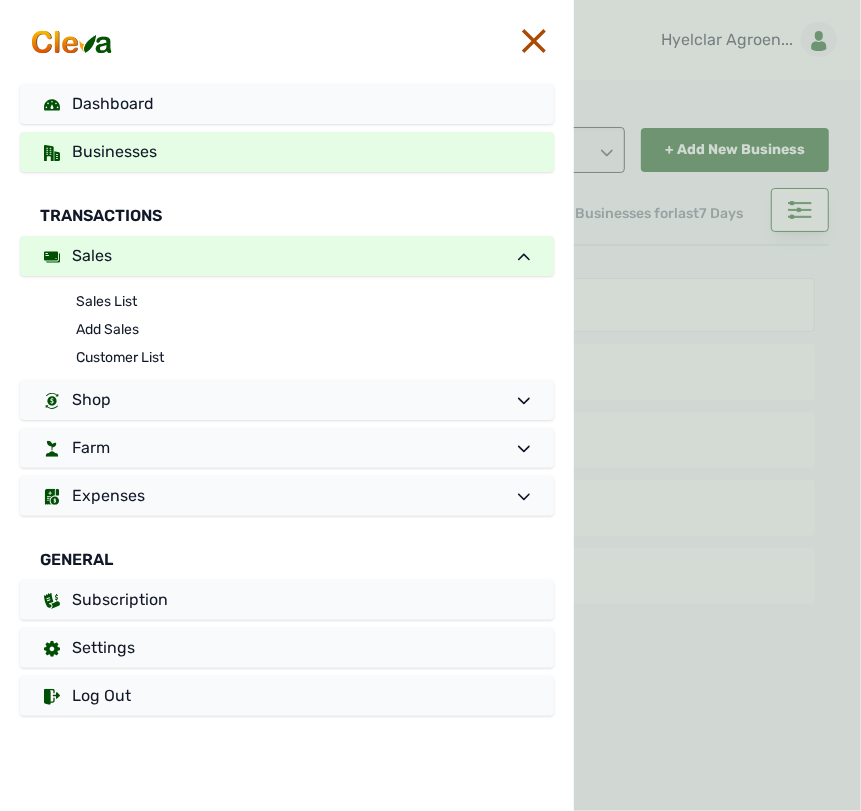 click on "Sales" at bounding box center [287, 256] 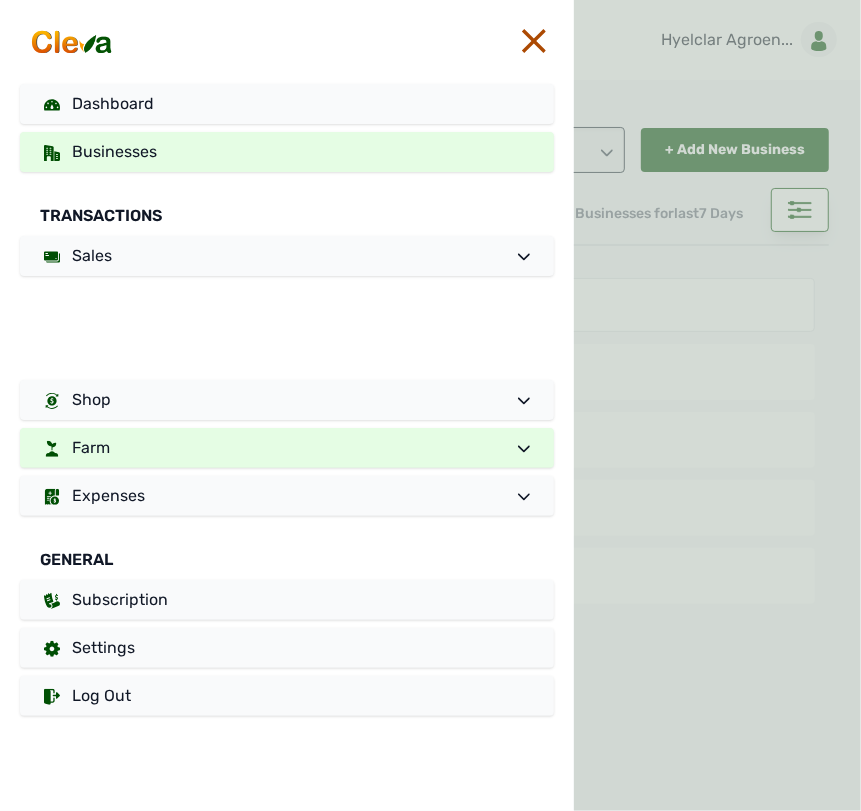click on "General" at bounding box center (287, 552) 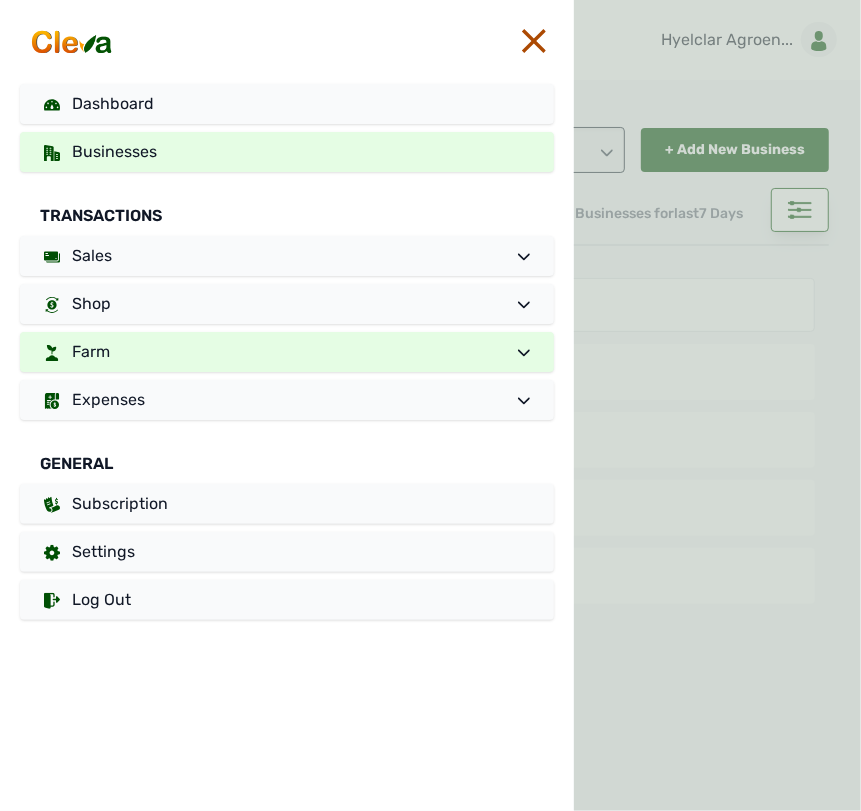 click on "Farm" at bounding box center [287, 352] 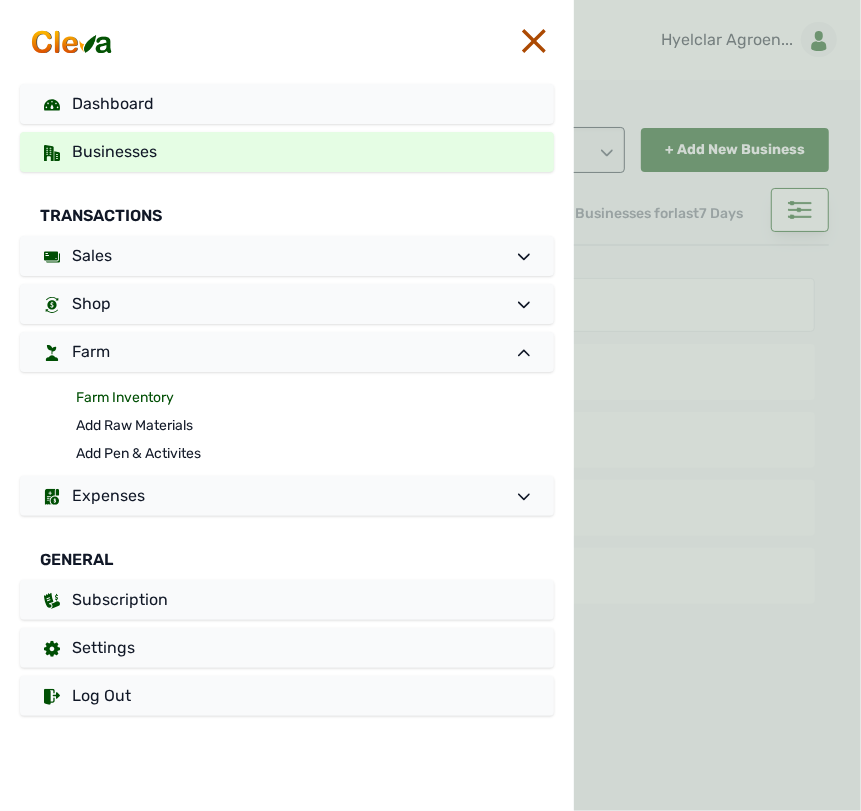click on "Farm Inventory" at bounding box center [315, 398] 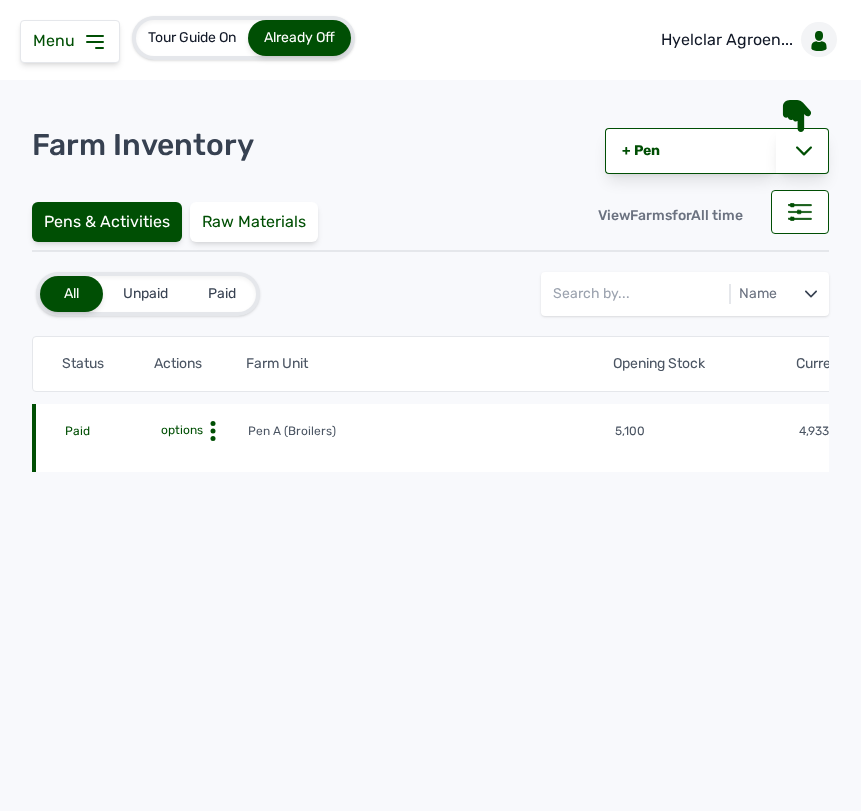 scroll, scrollTop: 0, scrollLeft: 0, axis: both 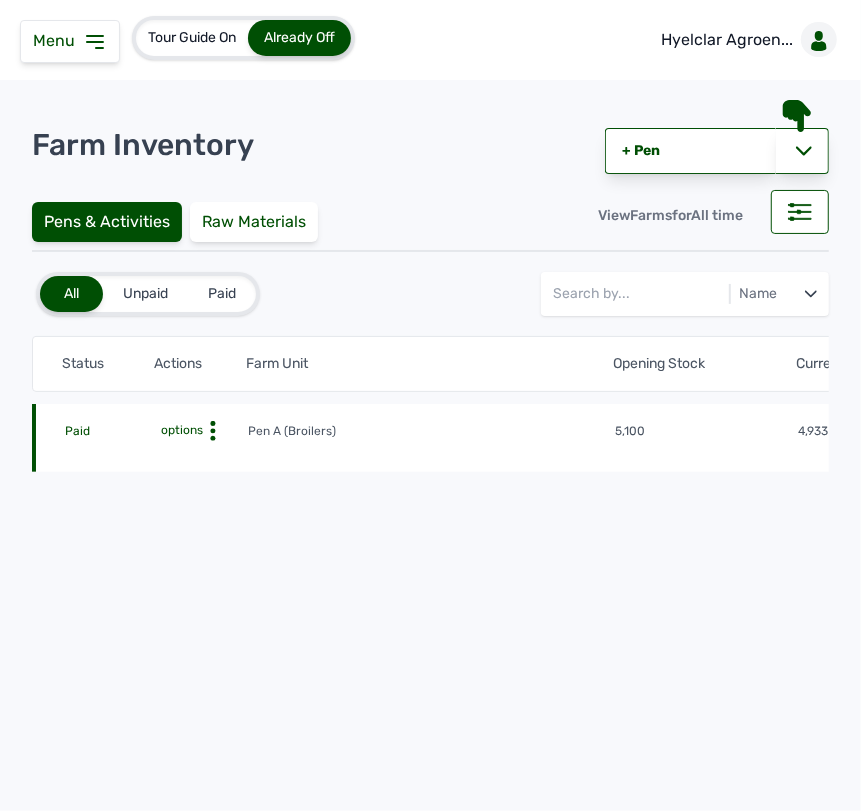 click 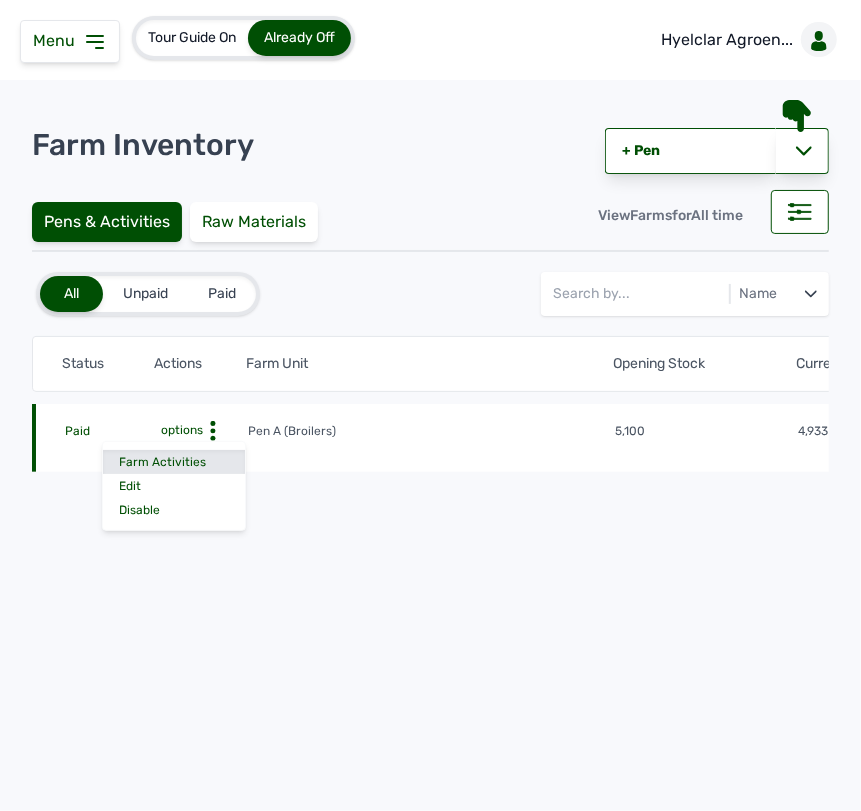 click on "Farm Activities" at bounding box center (174, 462) 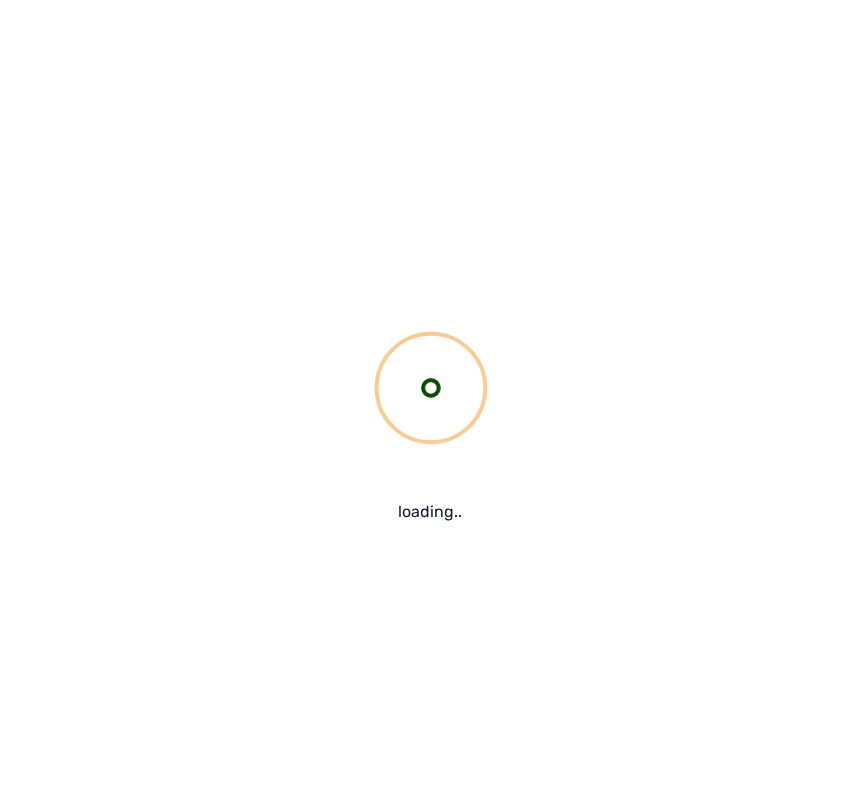 drag, startPoint x: 183, startPoint y: 456, endPoint x: 241, endPoint y: 261, distance: 203.44287 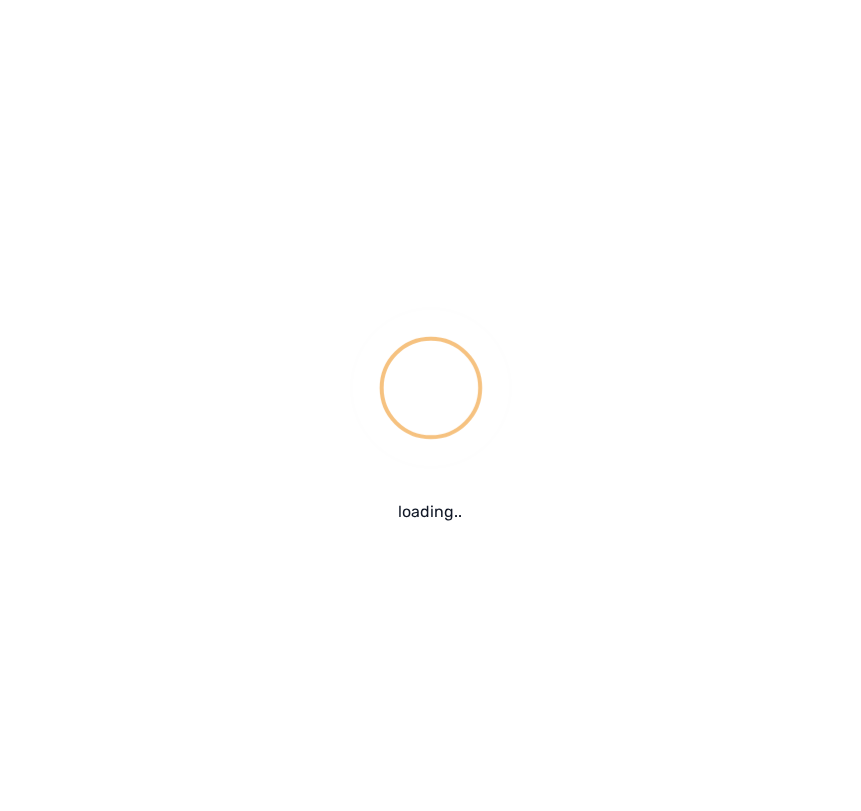 click on "loading.." at bounding box center (430, 405) 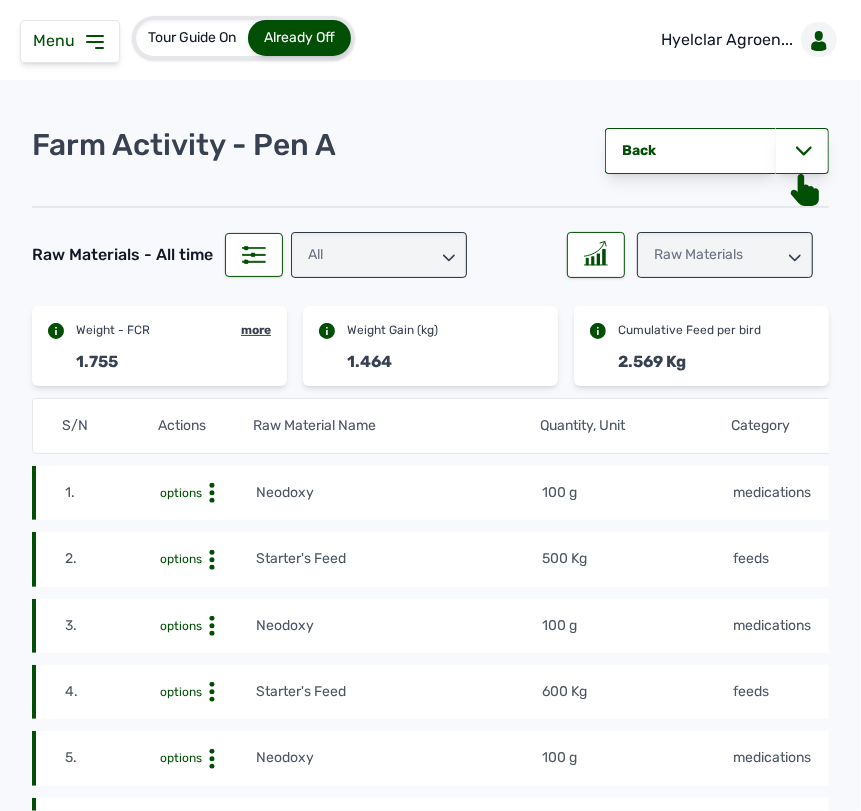 click 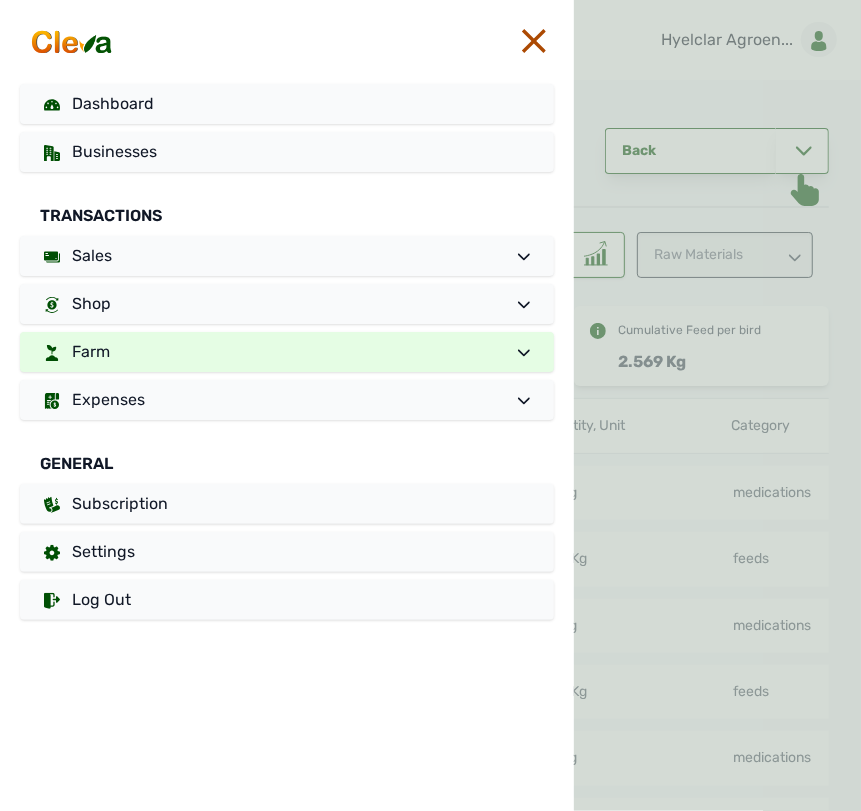 click on "Farm" at bounding box center (91, 351) 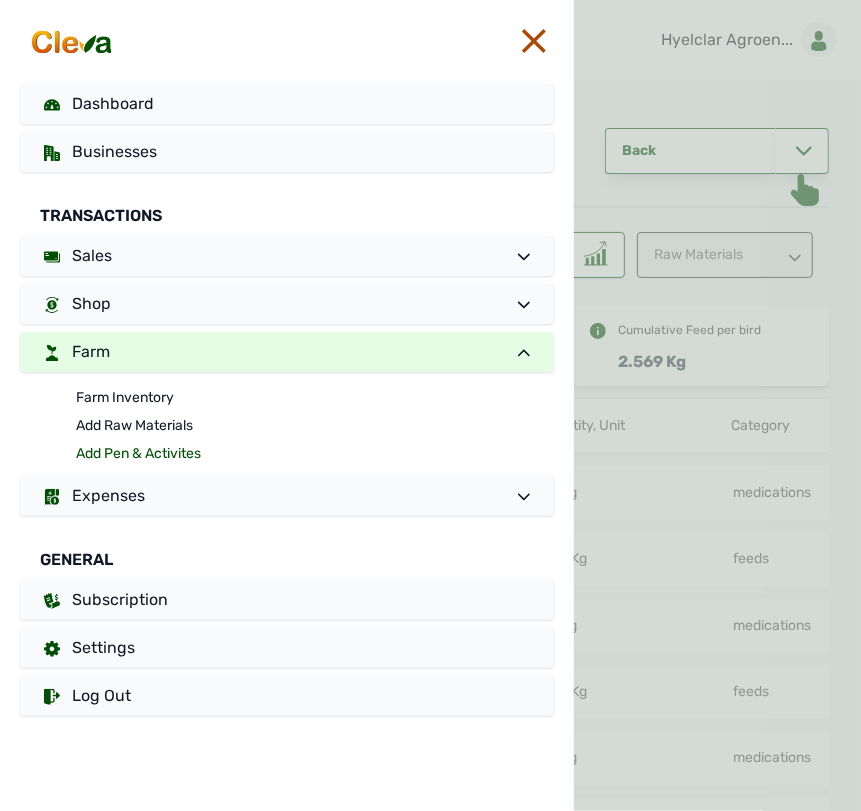 click on "Add Pen & Activites" at bounding box center (315, 454) 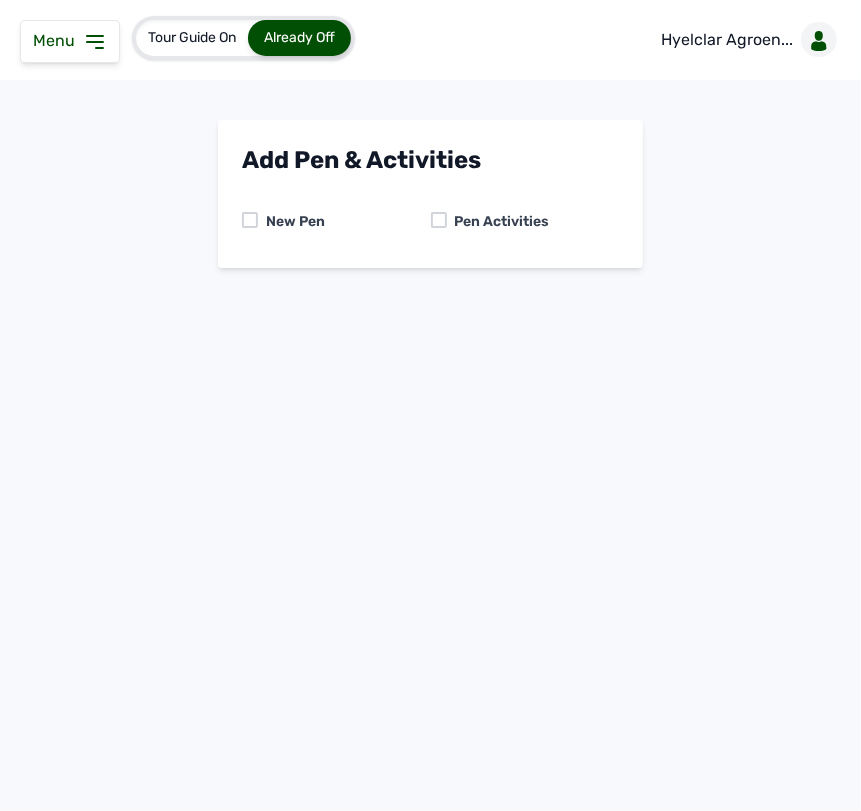 click on "Pen Activities" at bounding box center [498, 222] 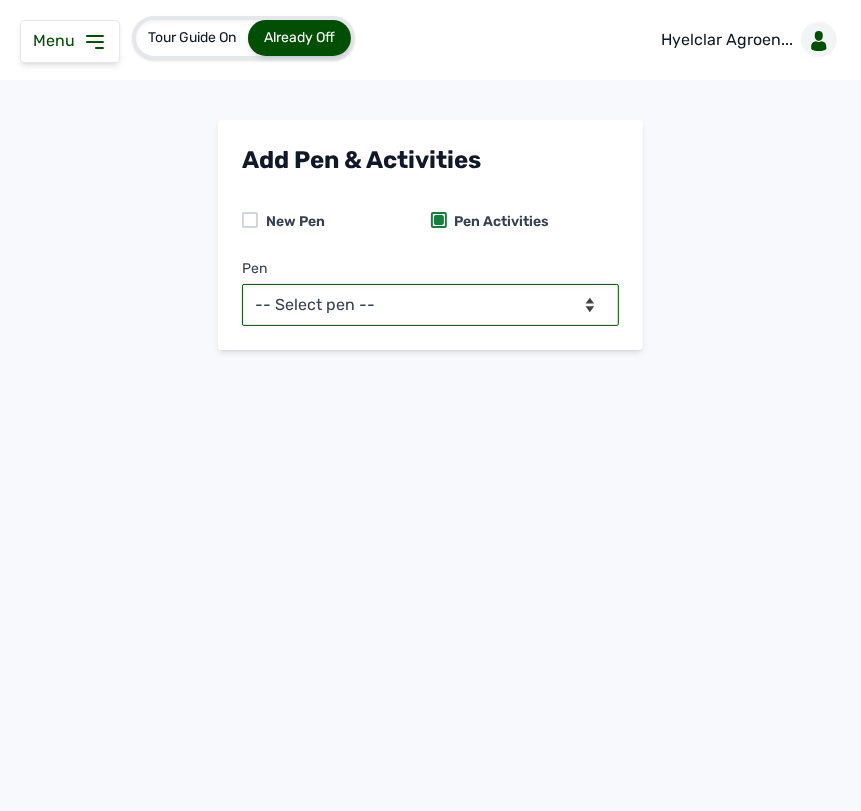 click on "-- Select pen -- Pen A (Broilers)" at bounding box center (430, 305) 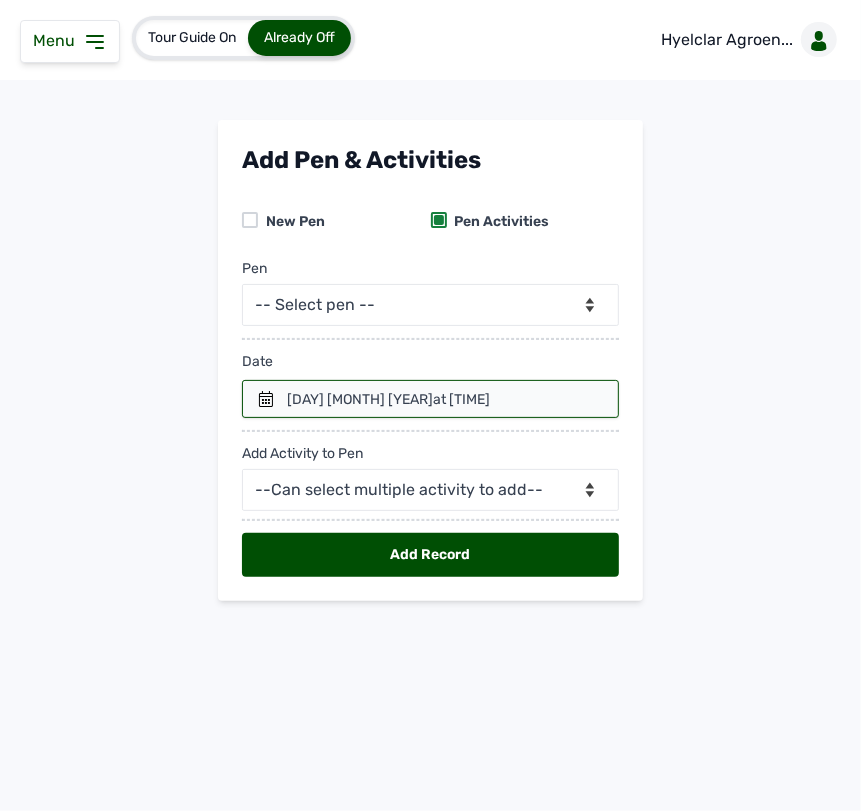 click on "5th Aug 2025   at 11:57 AM" at bounding box center [388, 400] 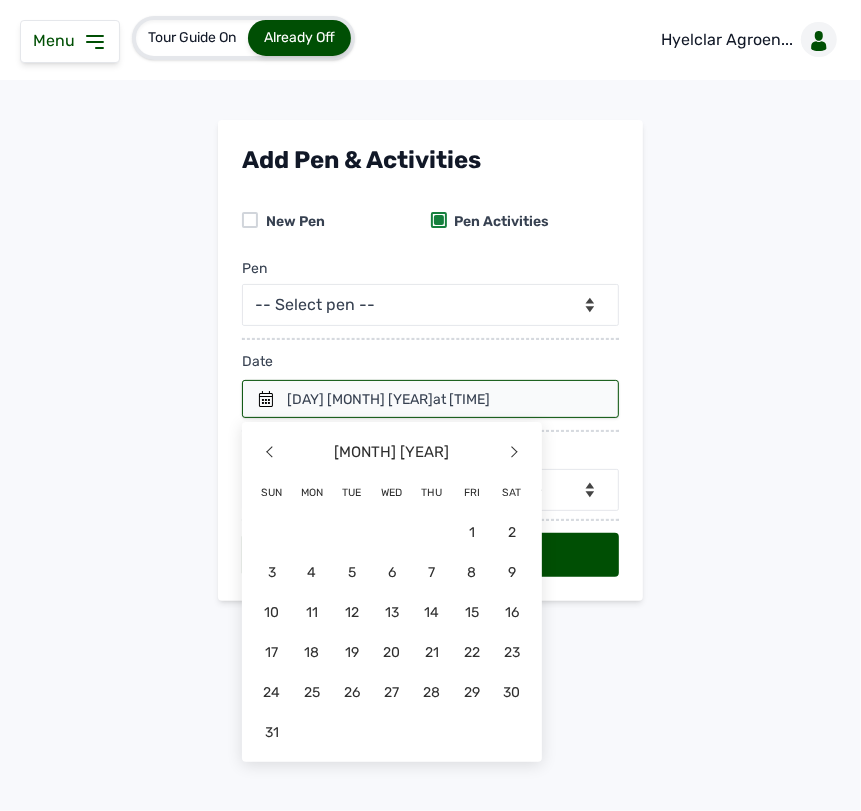 click at bounding box center (430, 399) 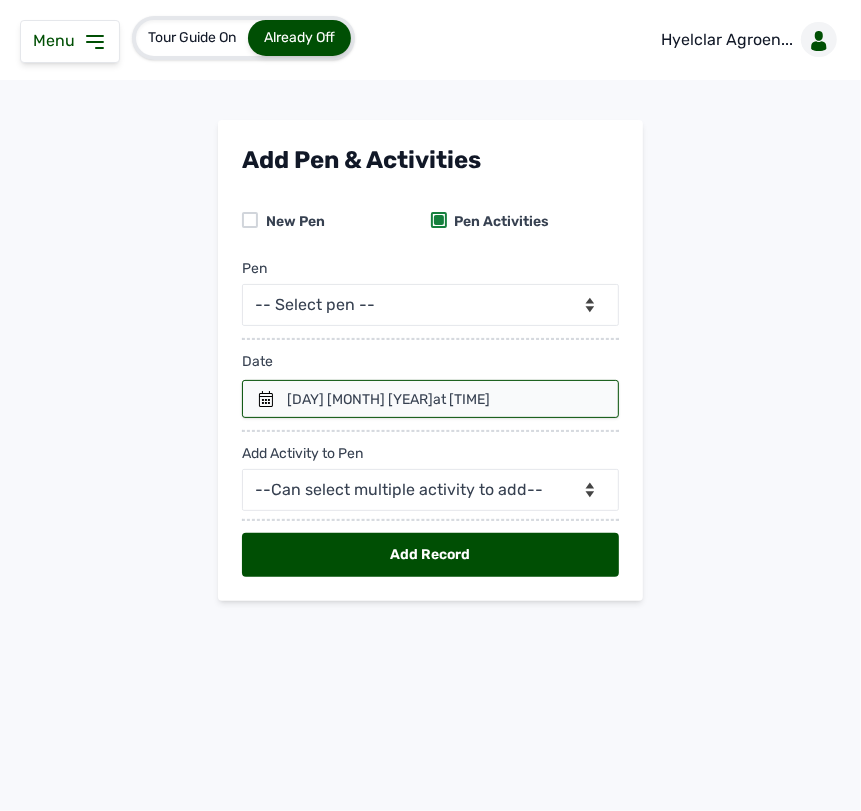 click at bounding box center [430, 399] 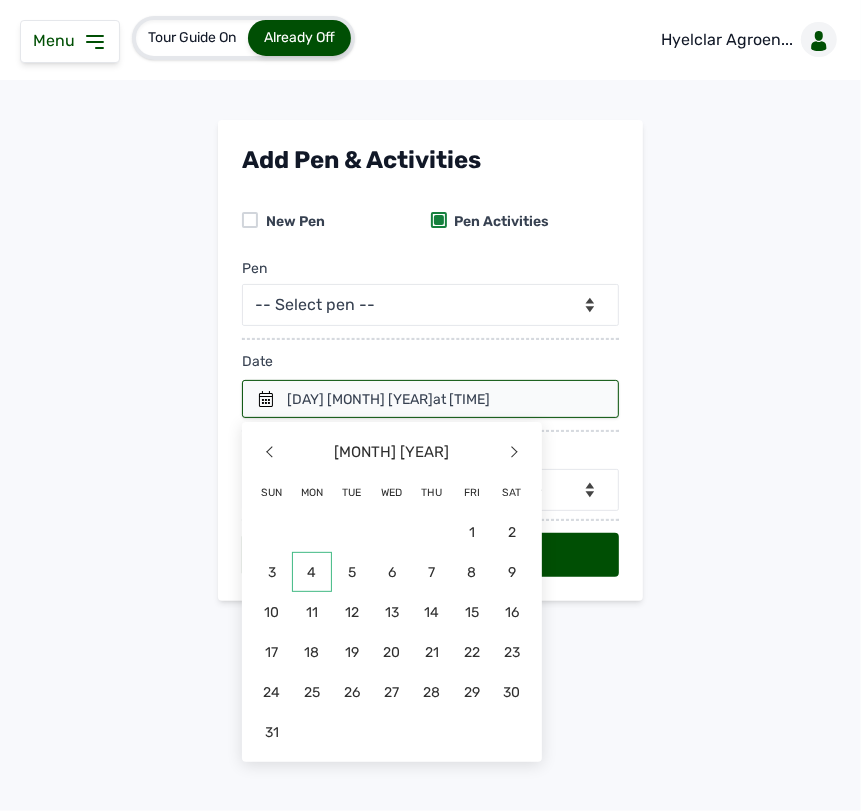 click on "4" 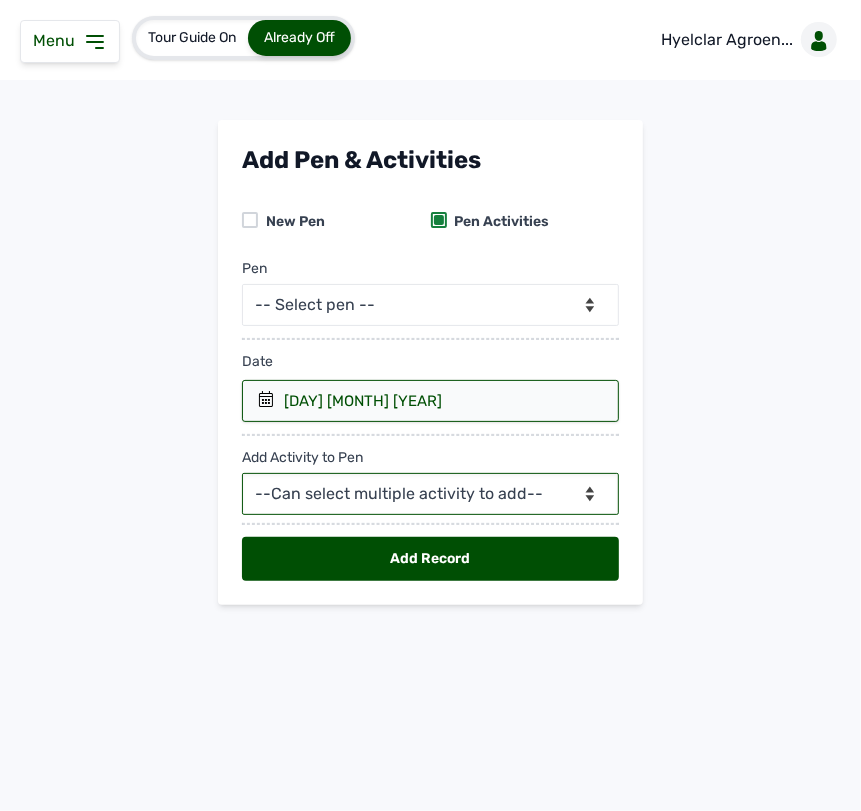 click on "--Can select multiple activity to add-- Raw Material Losses Weight" at bounding box center [430, 494] 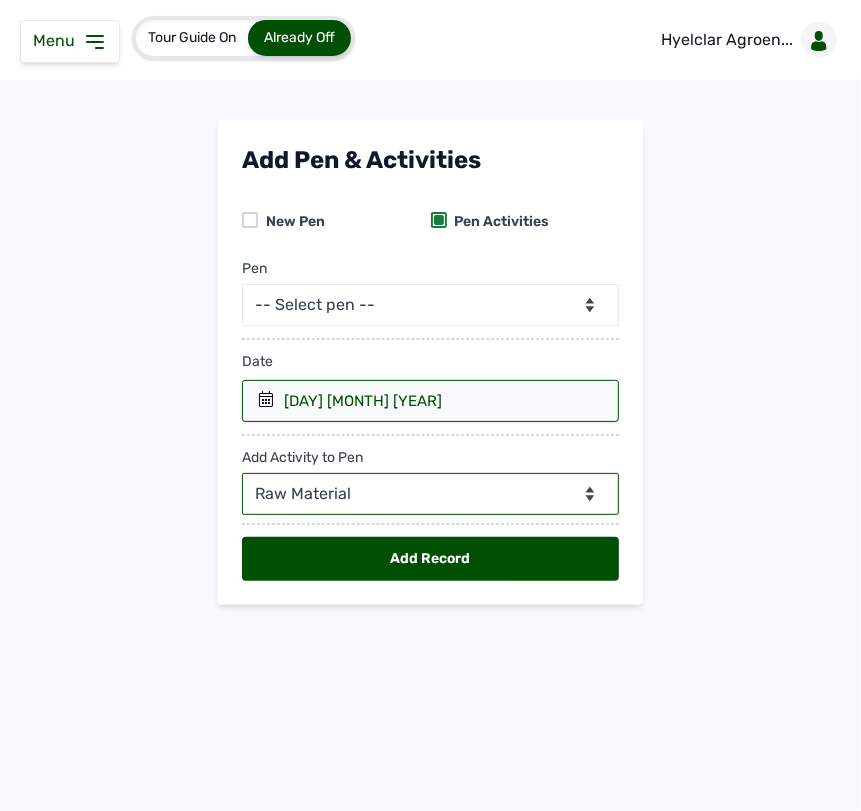 click on "--Can select multiple activity to add-- Raw Material Losses Weight" at bounding box center (430, 494) 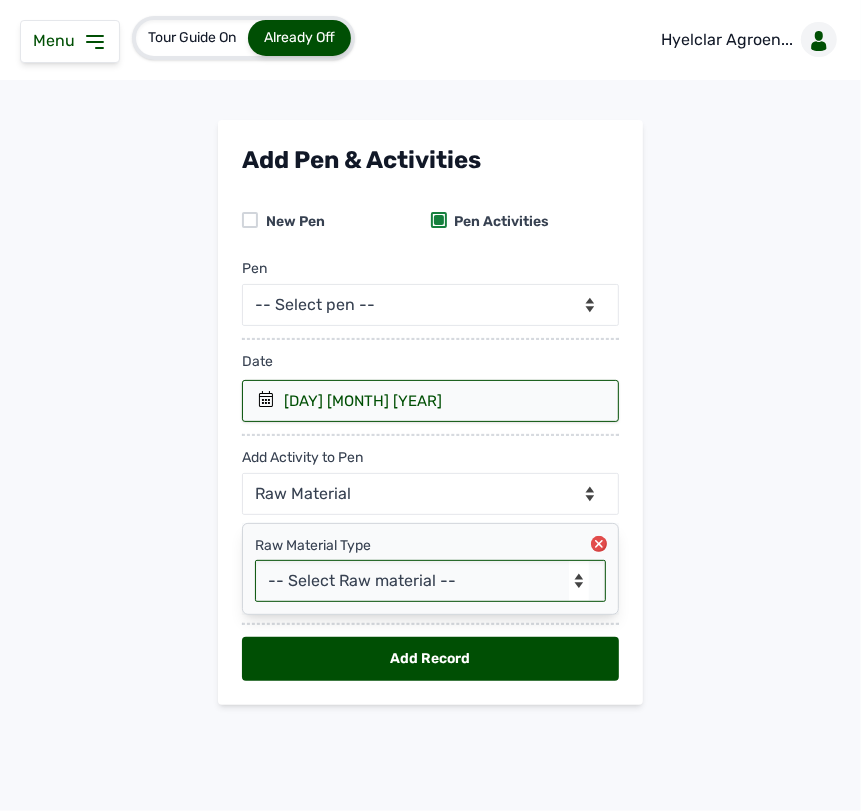click on "-- Select Raw material -- feeds medications vaccines Biomass Fuel" at bounding box center [430, 581] 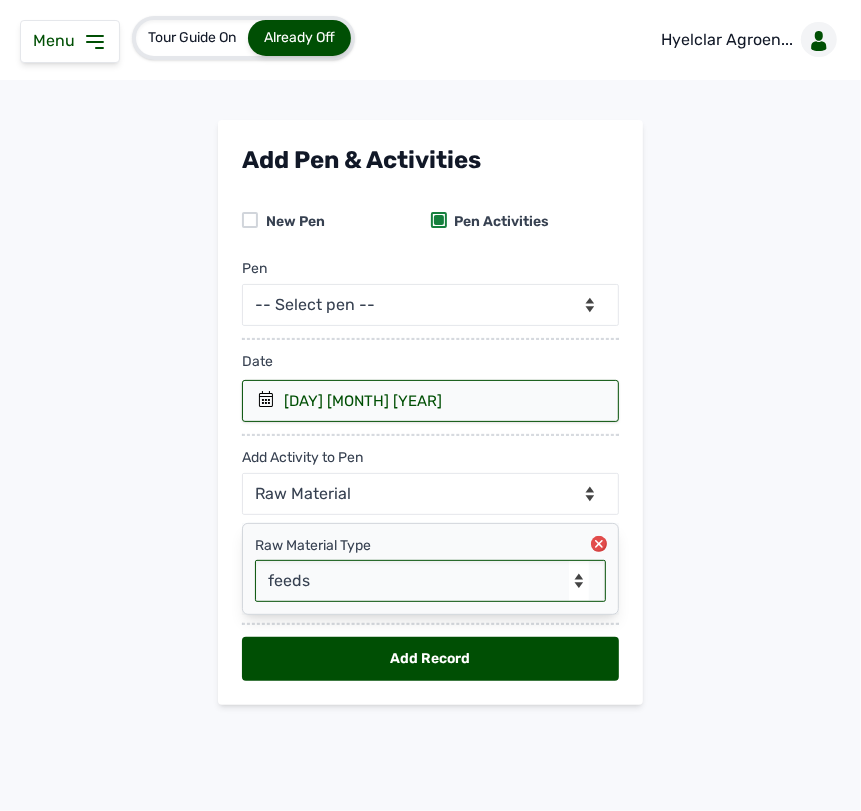 click on "-- Select Raw material -- feeds medications vaccines Biomass Fuel" at bounding box center [430, 581] 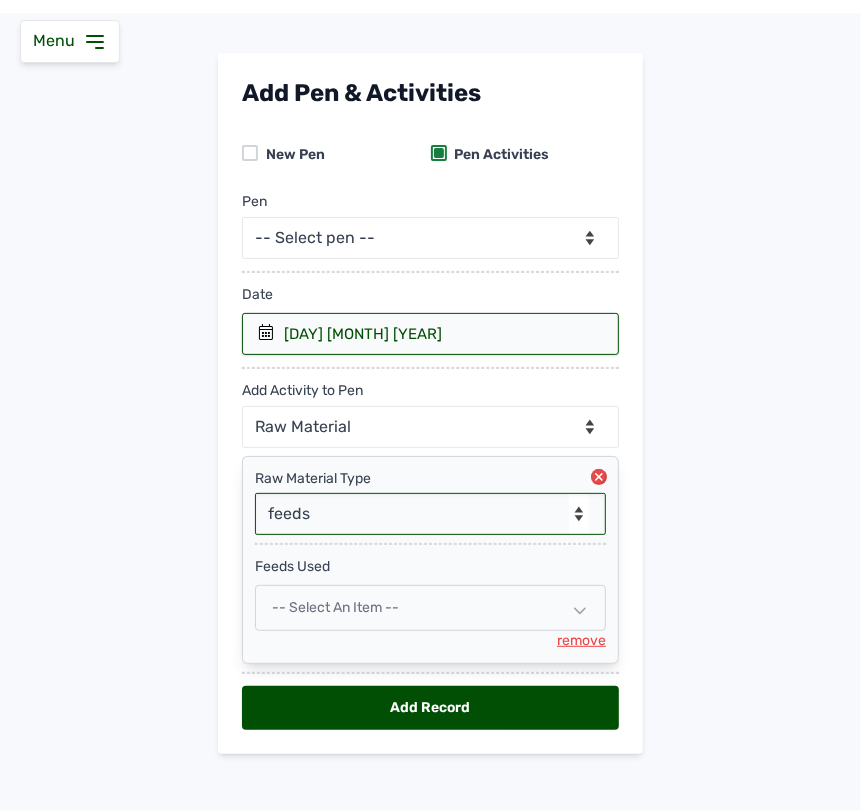scroll, scrollTop: 85, scrollLeft: 0, axis: vertical 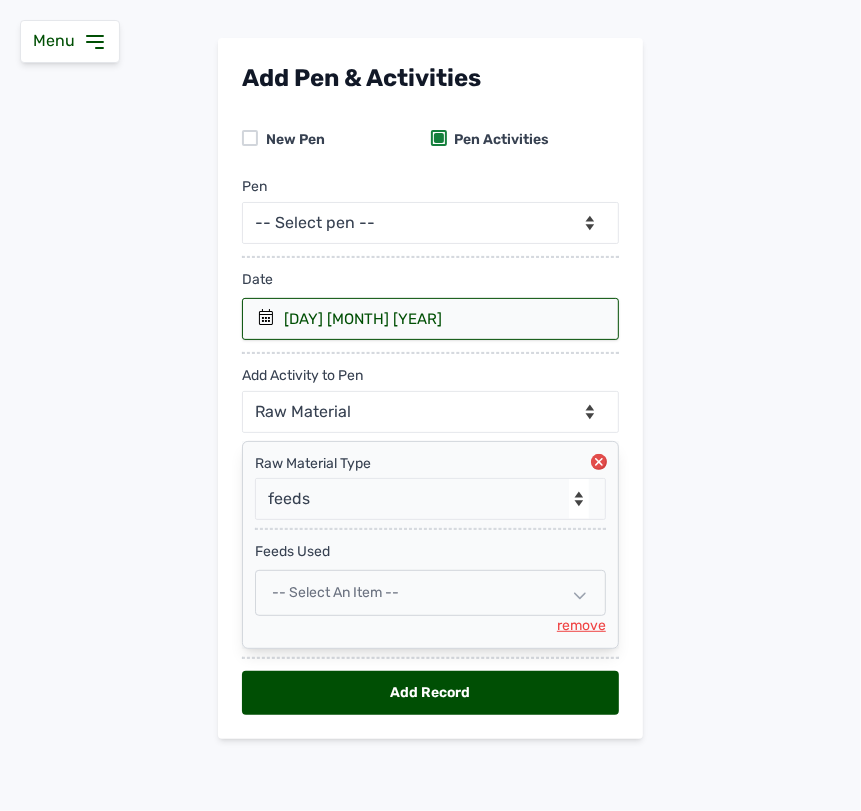 click on "-- Select an Item --" at bounding box center (335, 592) 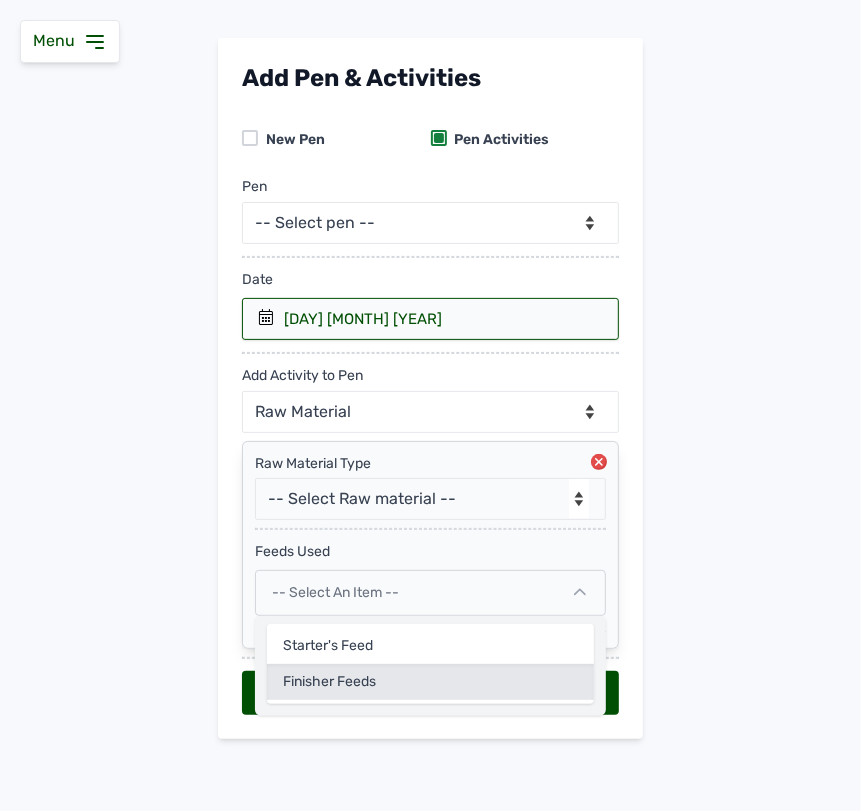 click on "Finisher feeds" 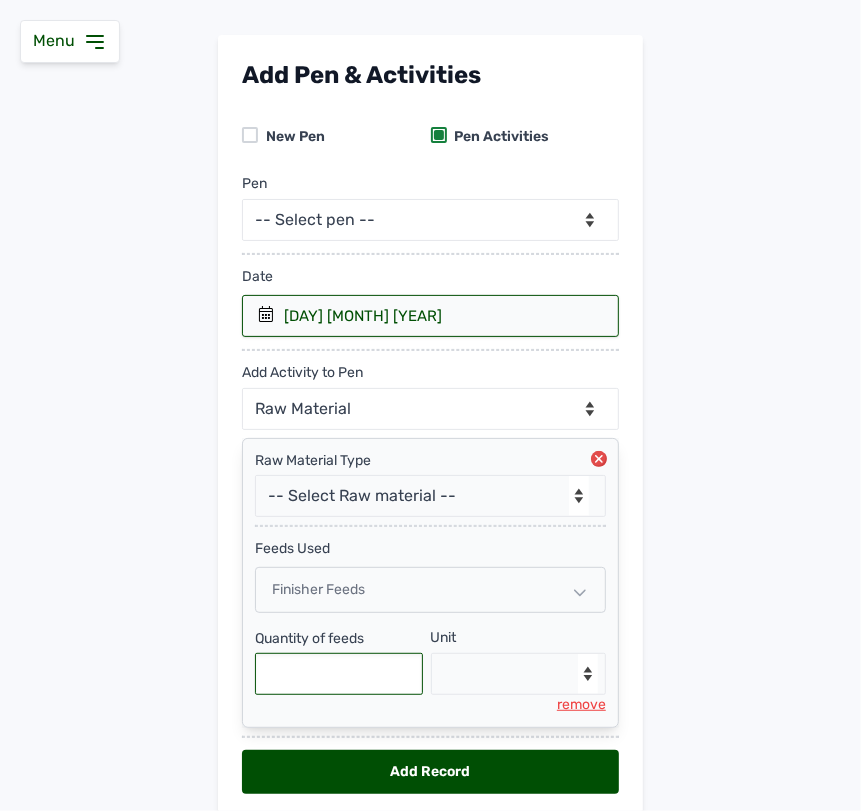 click at bounding box center (339, 674) 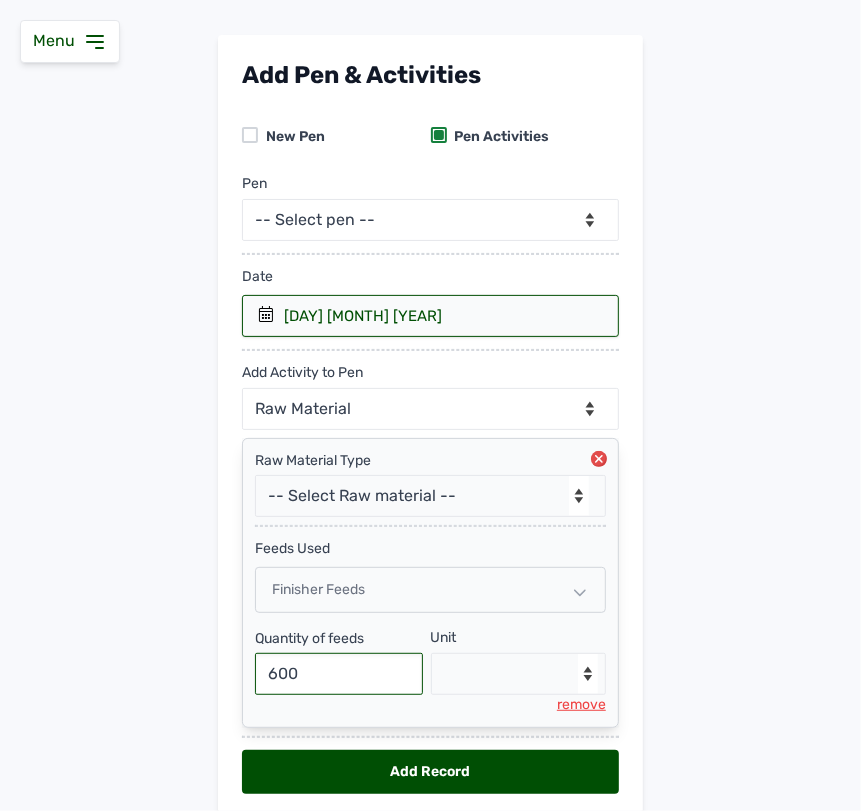 type on "600" 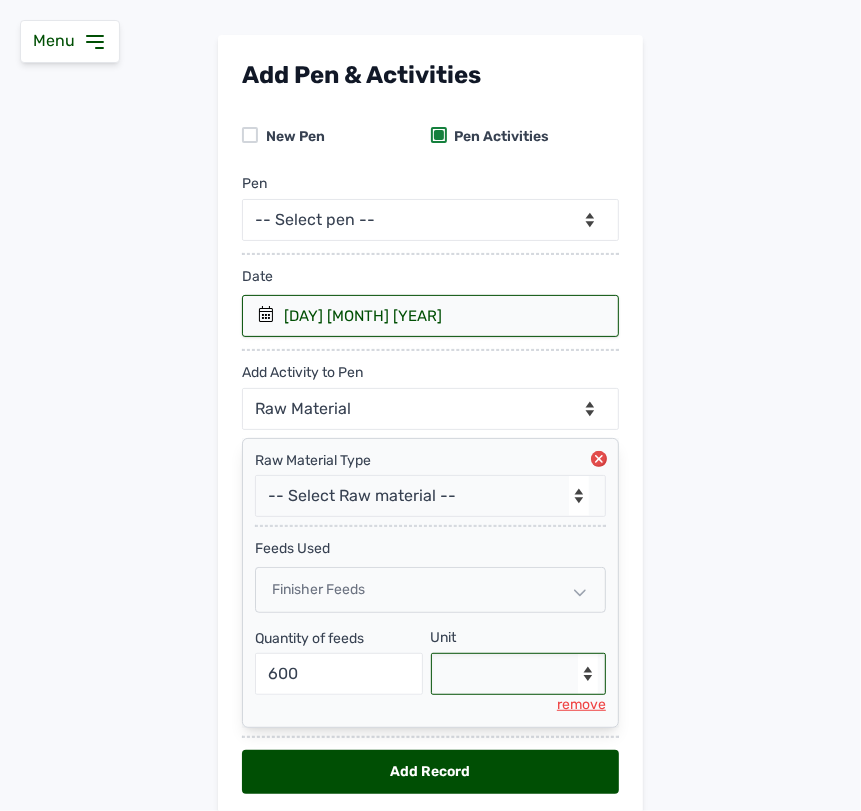 click on "--Select unit-- Bag(s) Kg" at bounding box center [519, 674] 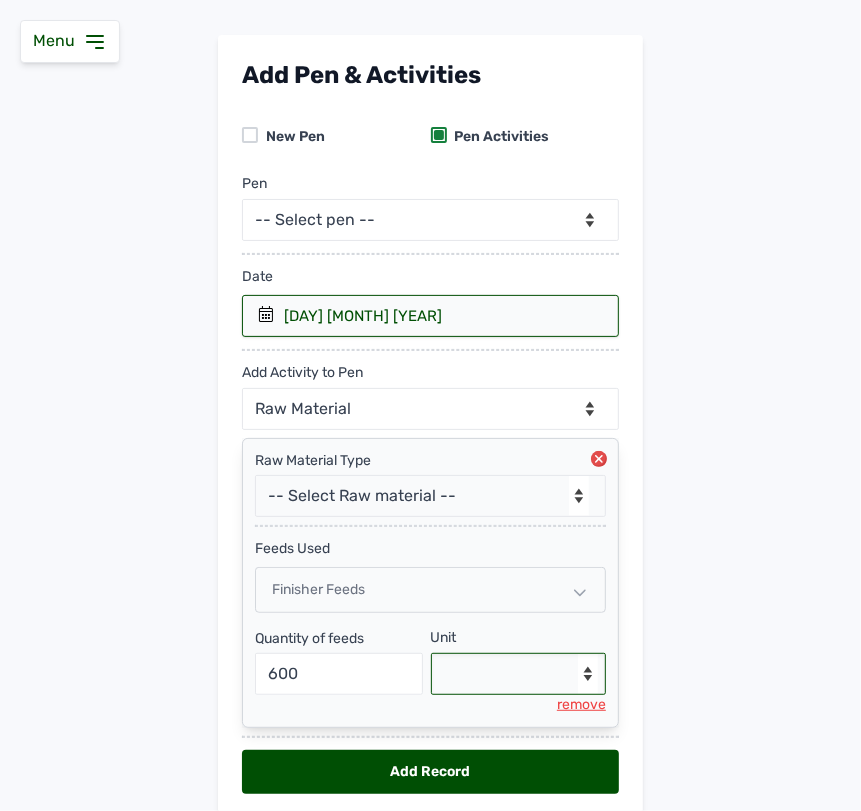 select on "Kg" 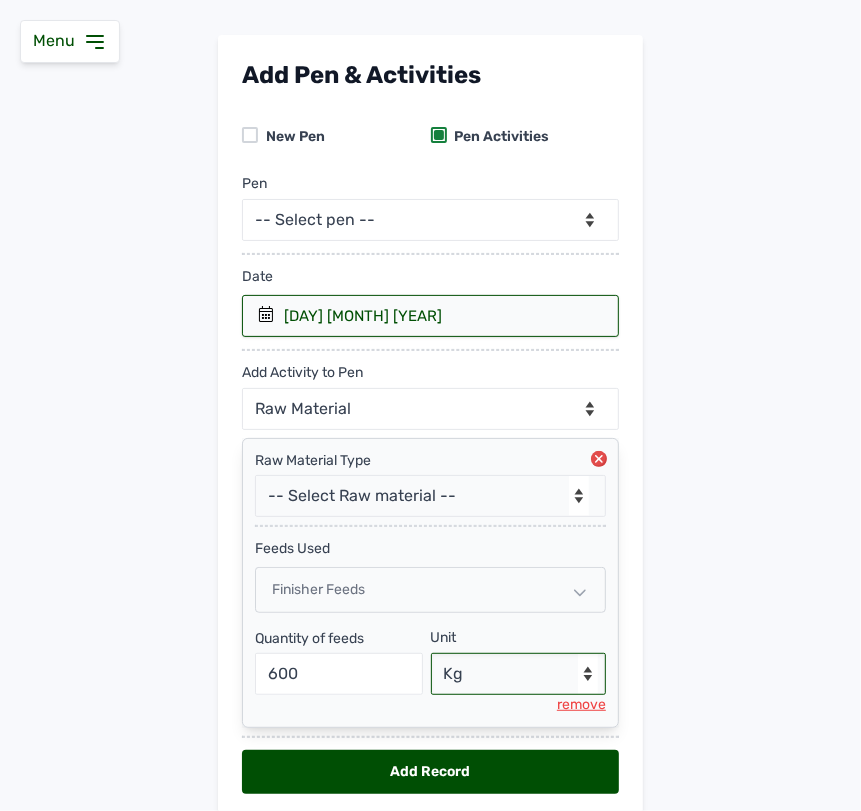 click on "--Select unit-- Bag(s) Kg" at bounding box center [519, 674] 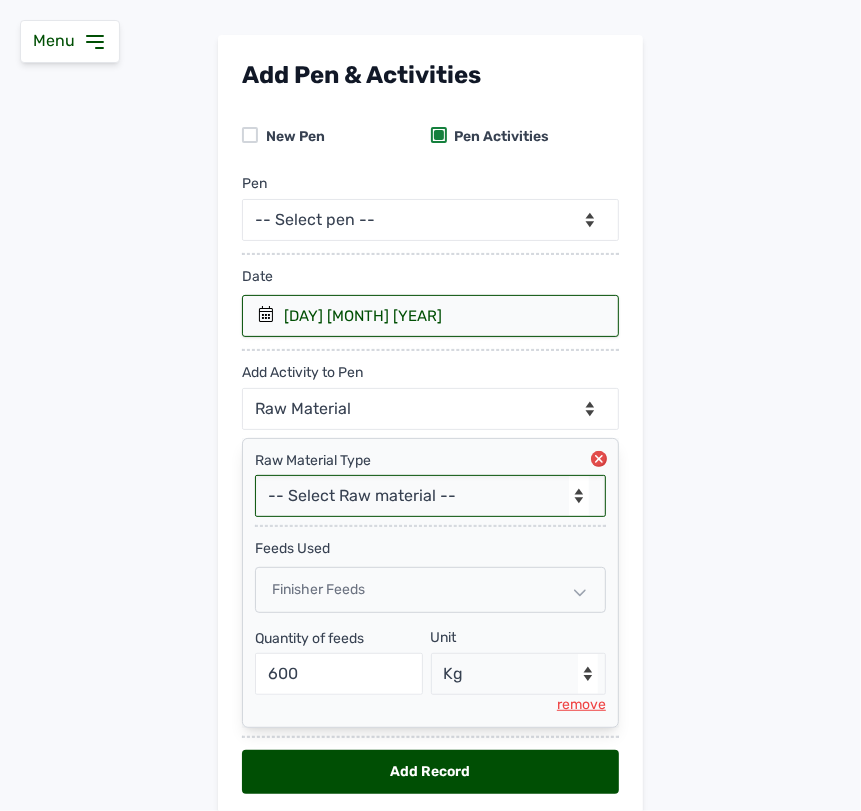 click on "-- Select Raw material -- feeds medications vaccines Biomass Fuel" at bounding box center [430, 496] 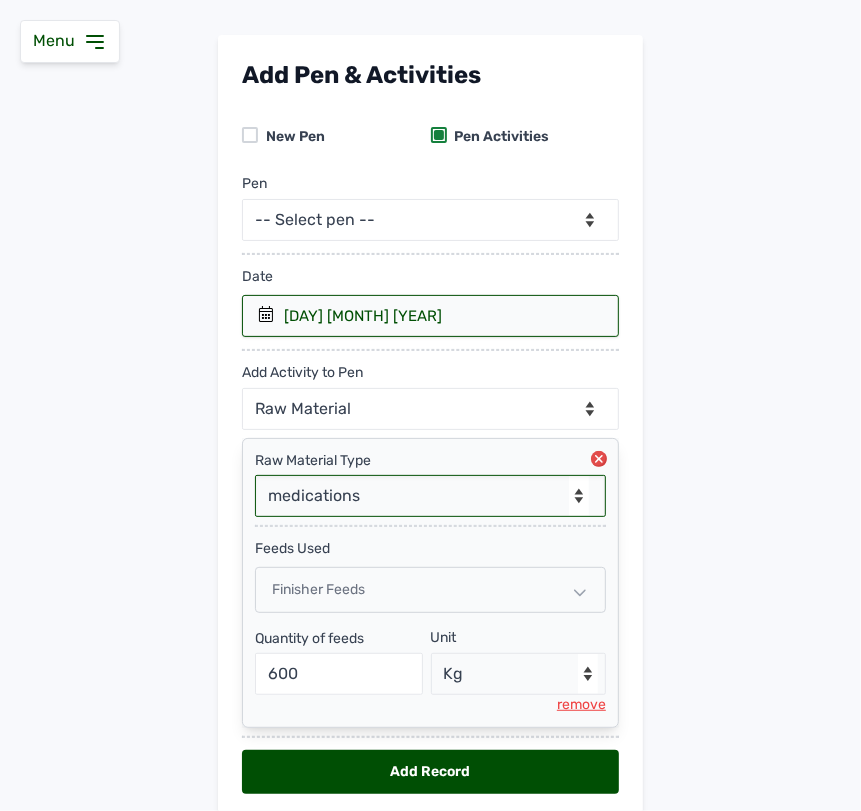 click on "-- Select Raw material -- feeds medications vaccines Biomass Fuel" at bounding box center (430, 496) 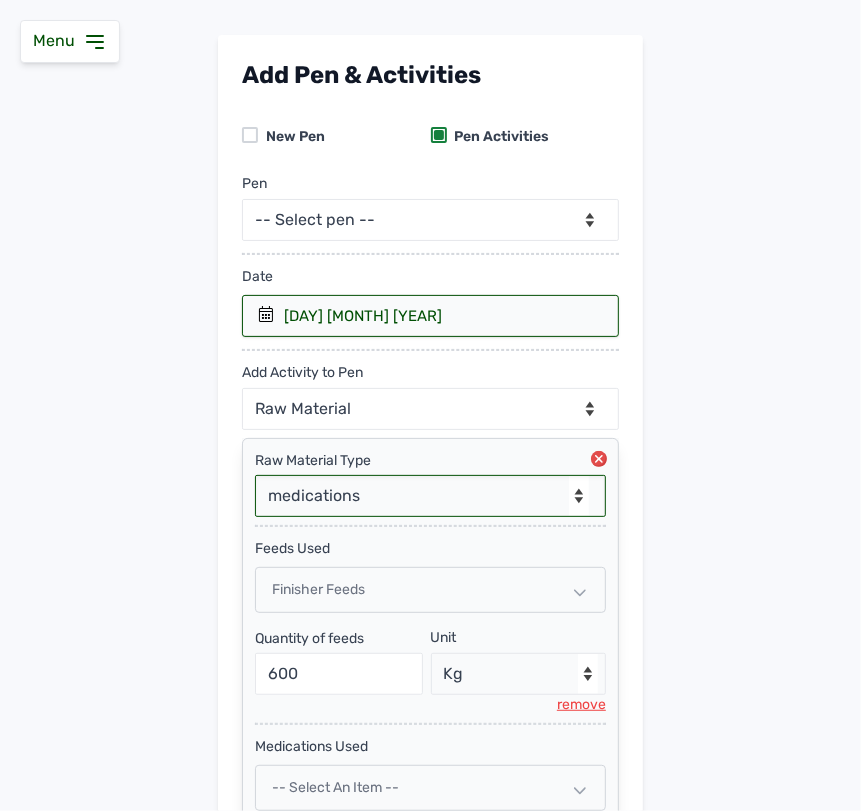 scroll, scrollTop: 285, scrollLeft: 0, axis: vertical 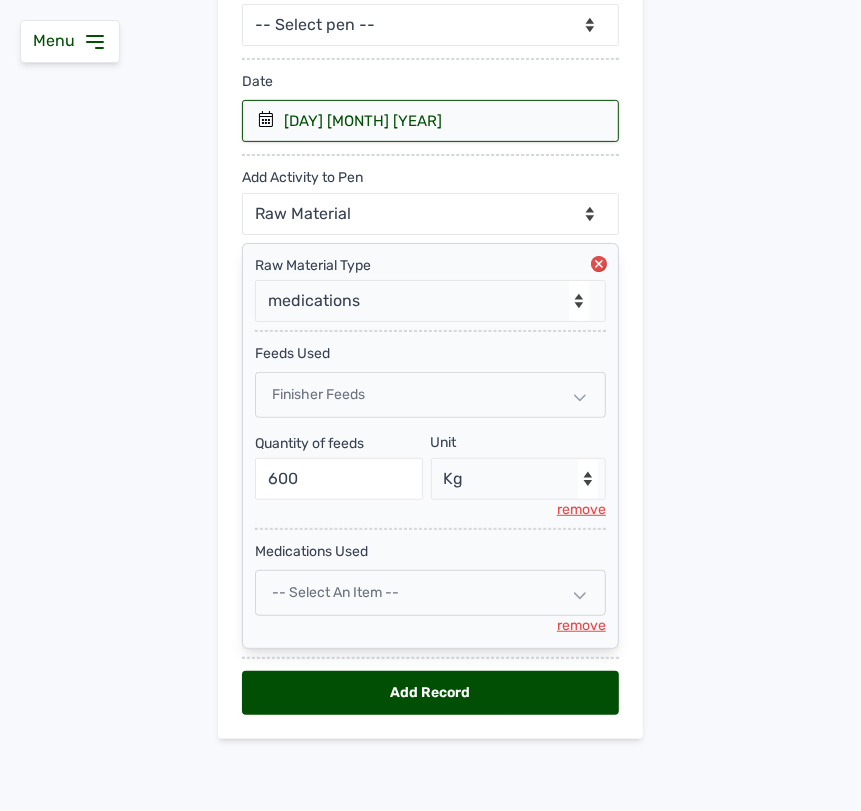 click on "-- Select an Item --" at bounding box center [335, 592] 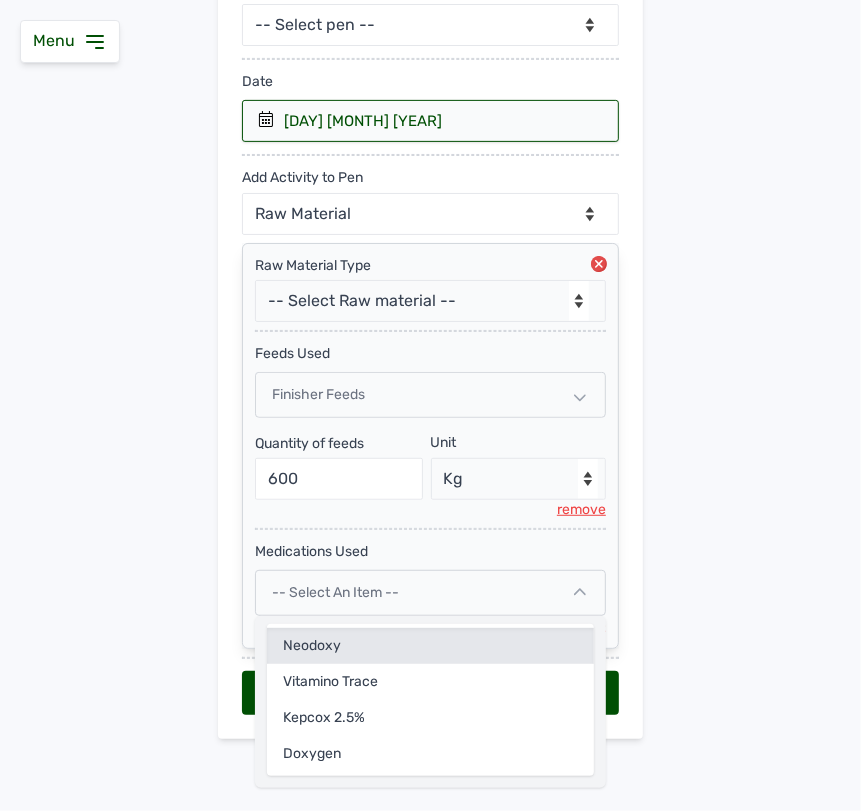 click on "Neodoxy" 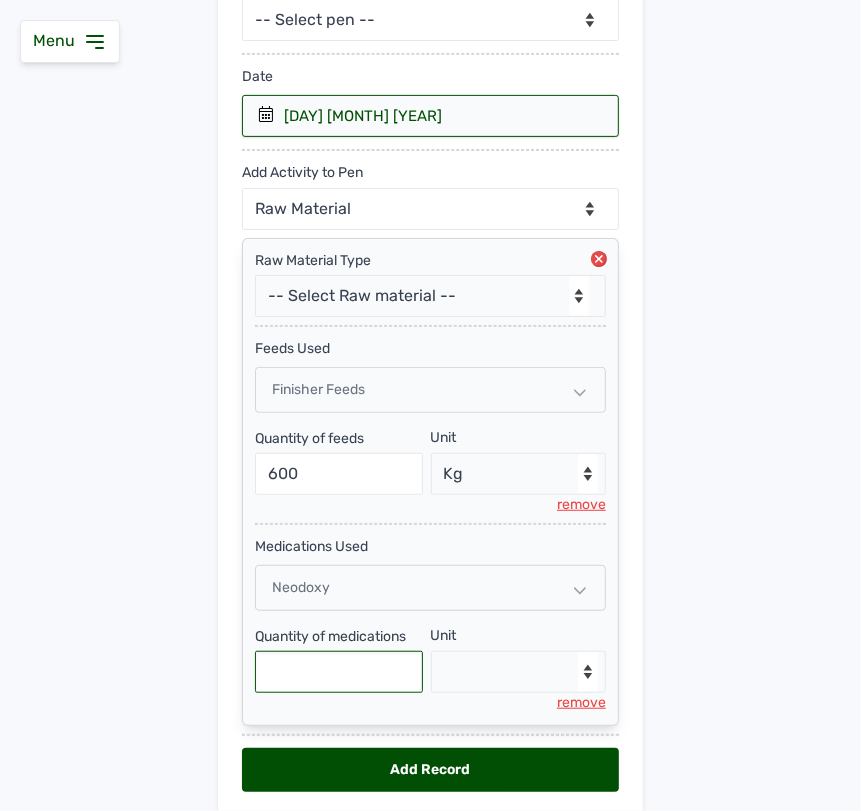 click at bounding box center [339, 672] 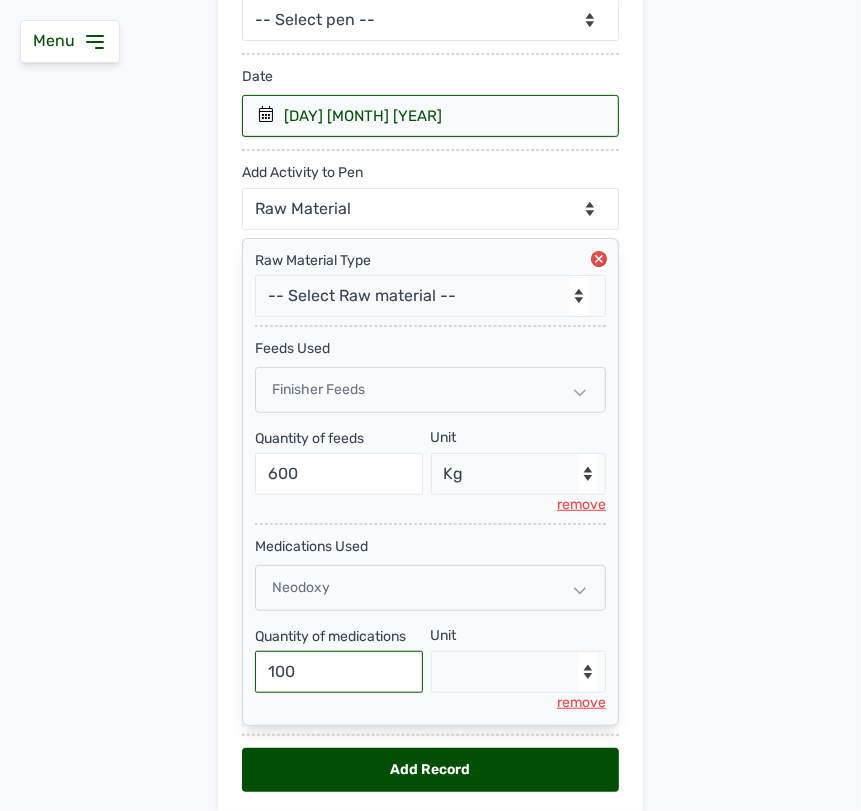 type on "100" 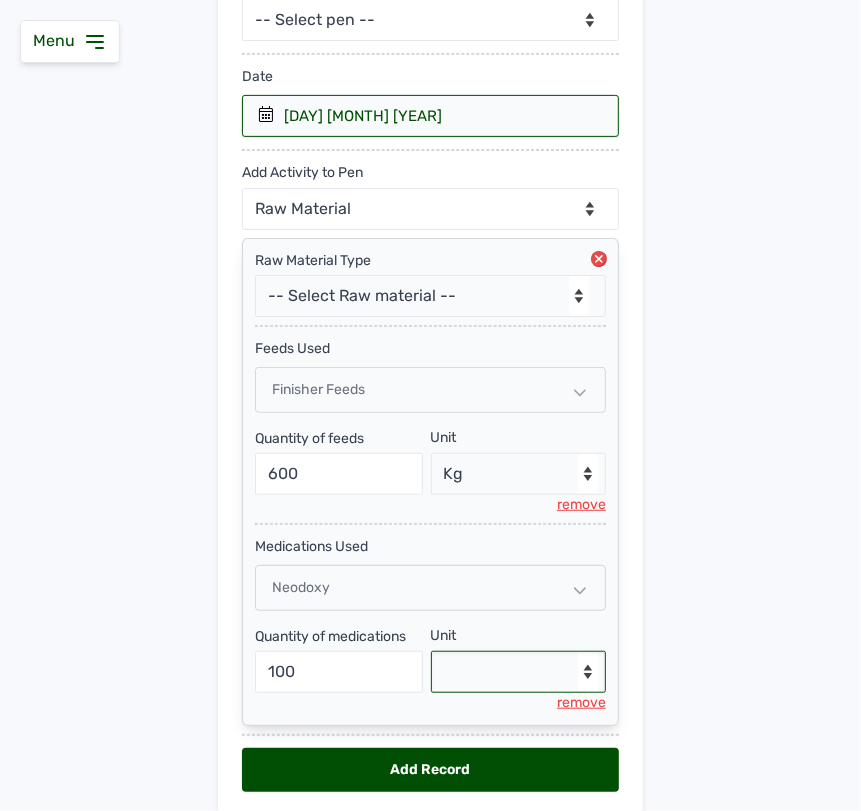 click on "--Select unit-- g" at bounding box center (519, 672) 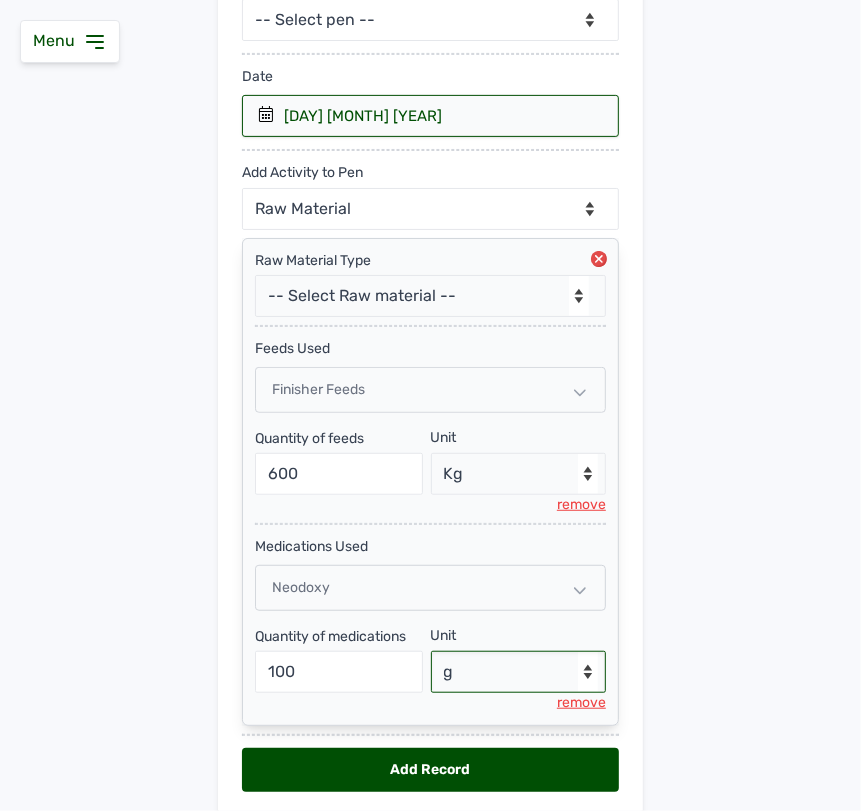 click on "--Select unit-- g" at bounding box center (519, 672) 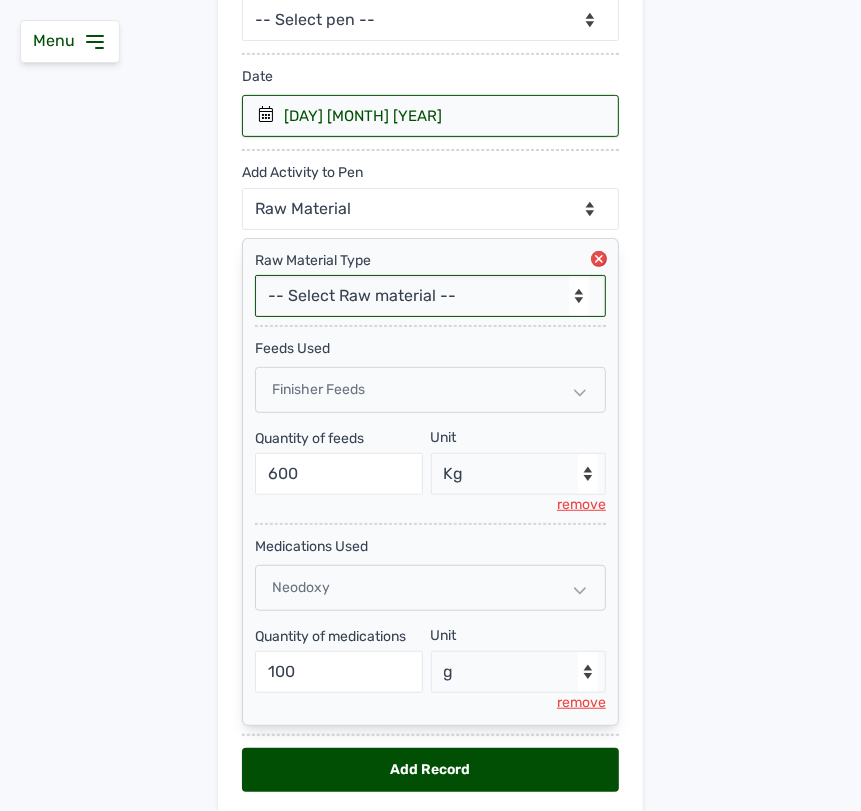 click on "-- Select Raw material -- feeds medications vaccines Biomass Fuel" at bounding box center [430, 296] 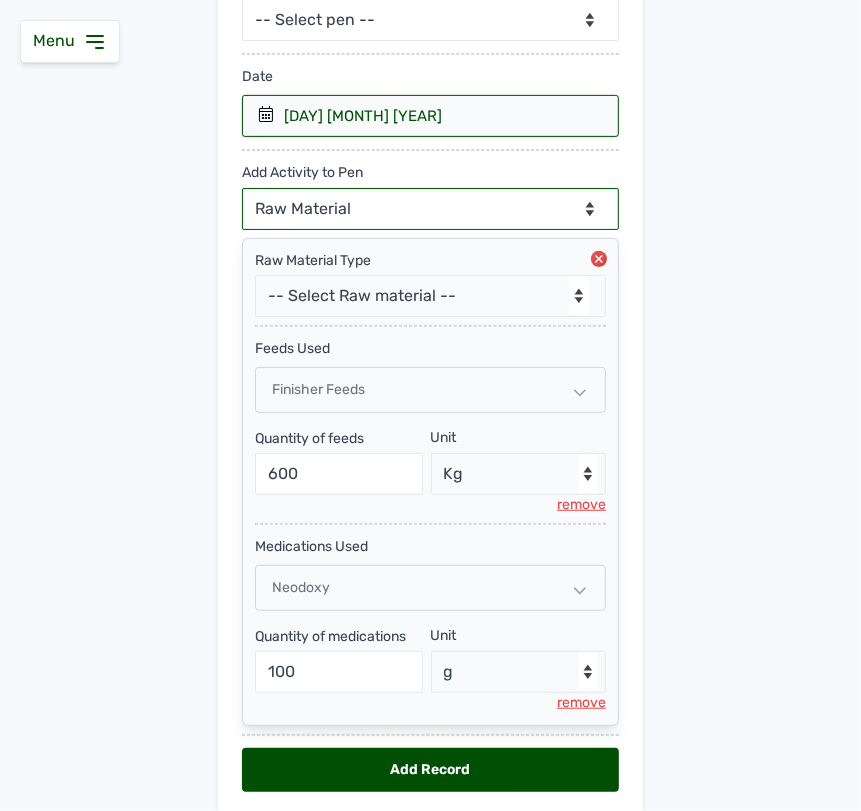 click on "--Can select multiple activity to add-- Raw Material Losses Weight" at bounding box center [430, 209] 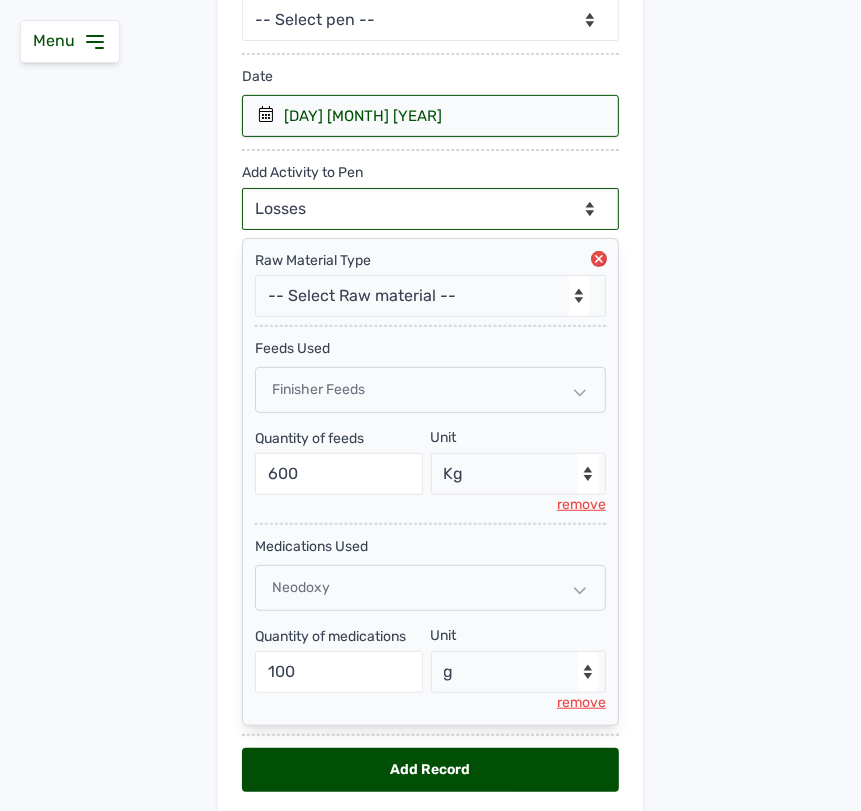 click on "--Can select multiple activity to add-- Raw Material Losses Weight" at bounding box center (430, 209) 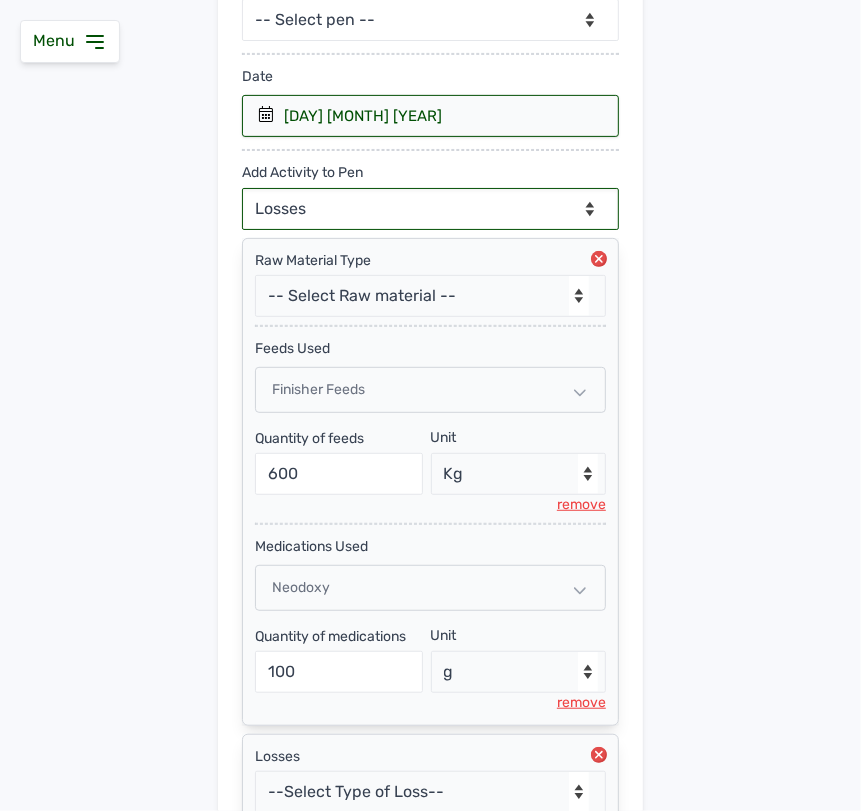 scroll, scrollTop: 468, scrollLeft: 0, axis: vertical 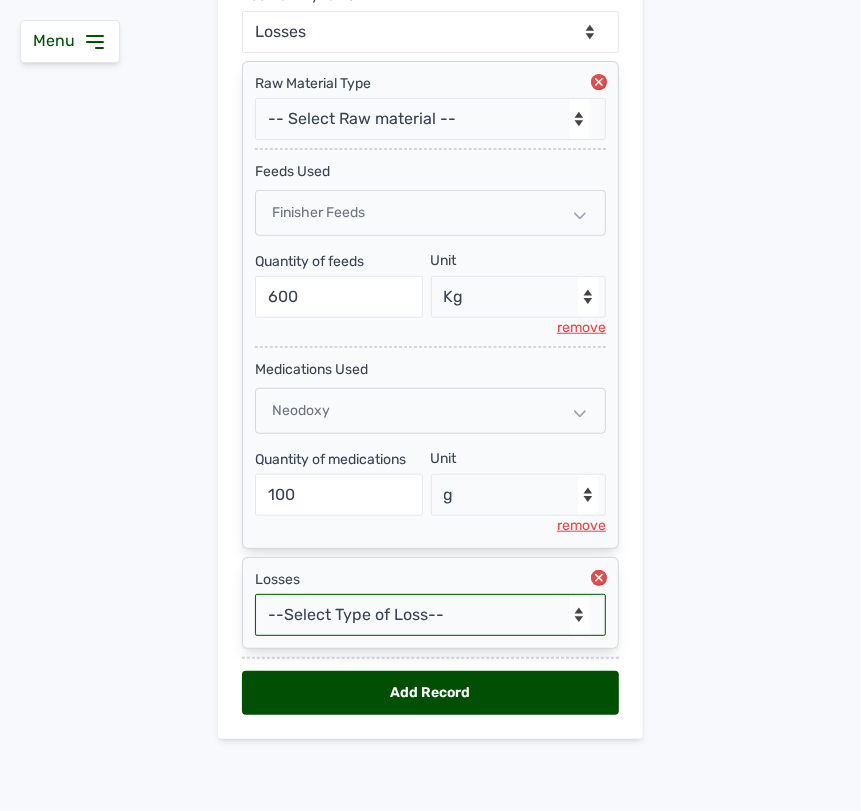 click on "--Select Type of Loss-- Mortality Culled Theft" at bounding box center [430, 615] 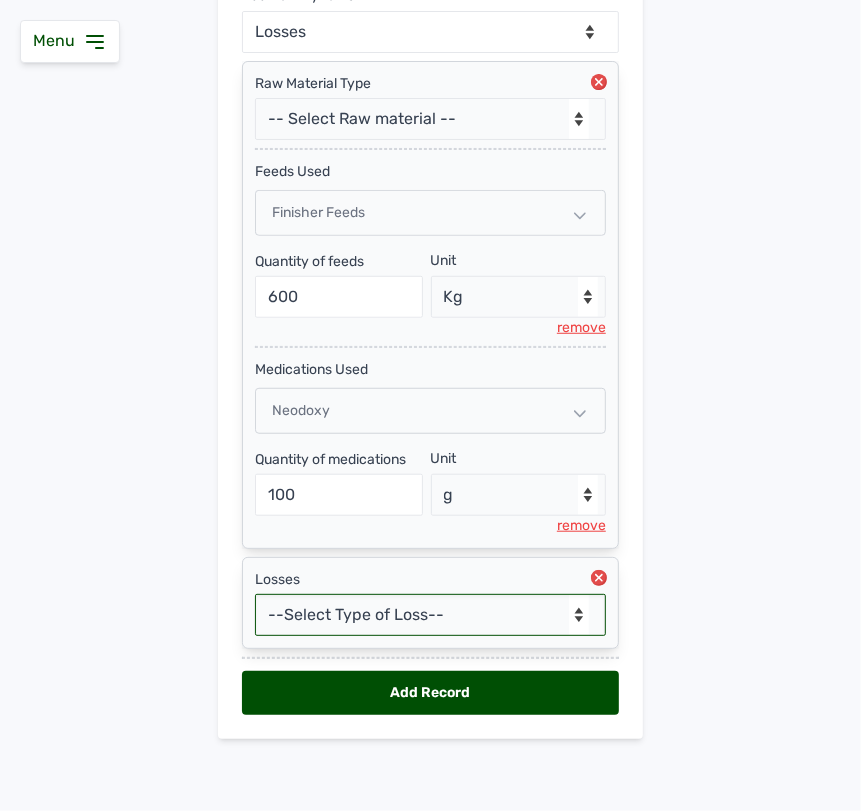 select on "Mortality" 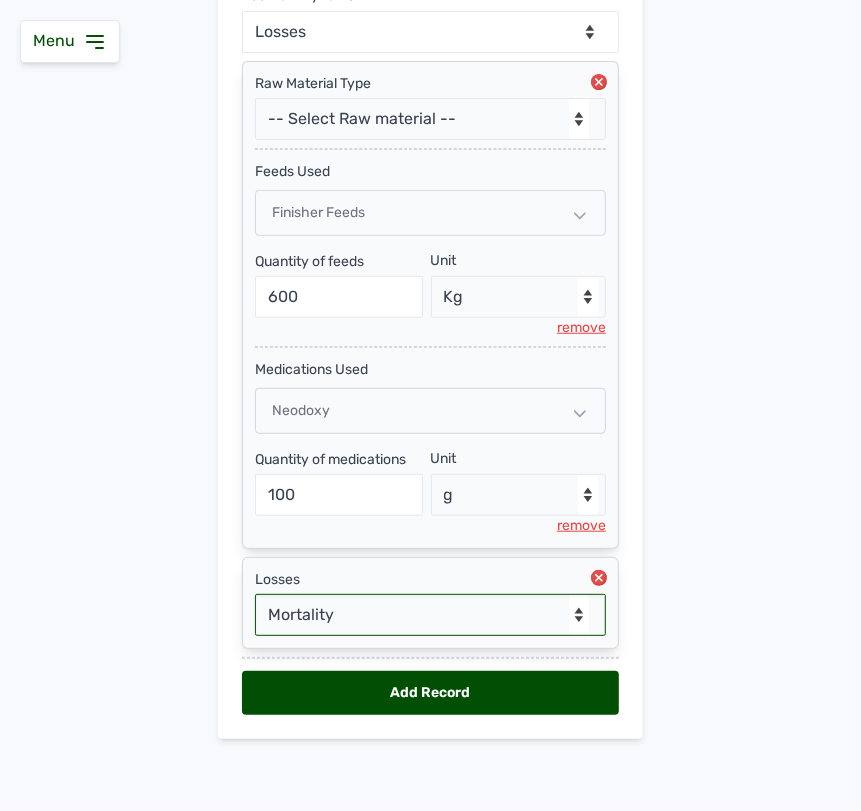 click on "--Select Type of Loss-- Mortality Culled Theft" at bounding box center (430, 615) 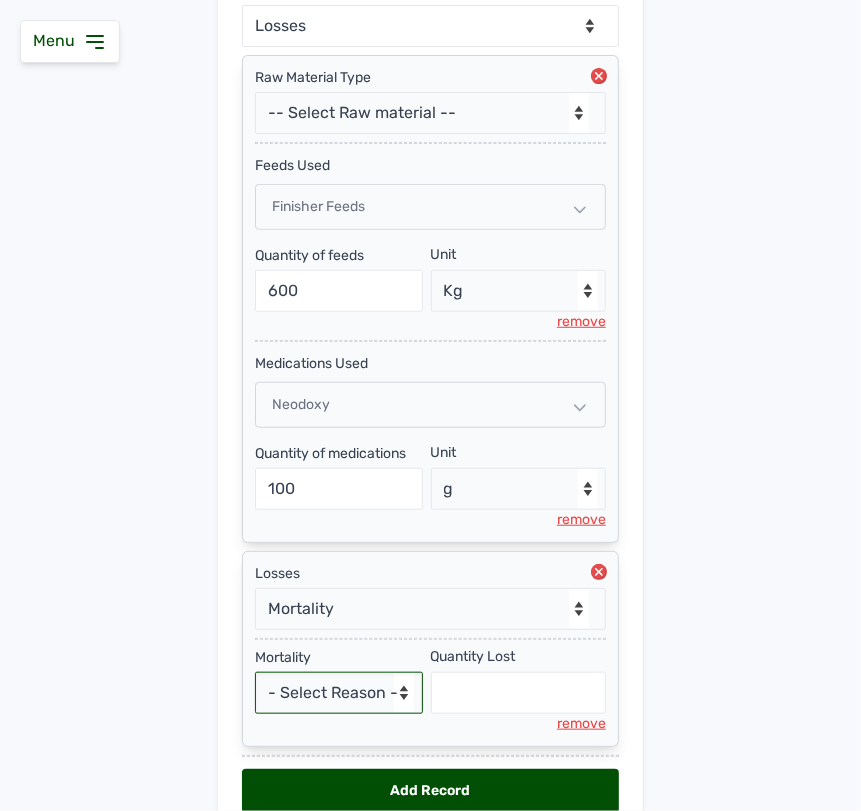 click on "- Select Reason - Disease Late Vaccination Wrong Vaccination Heat Lack of Water Others" at bounding box center (339, 693) 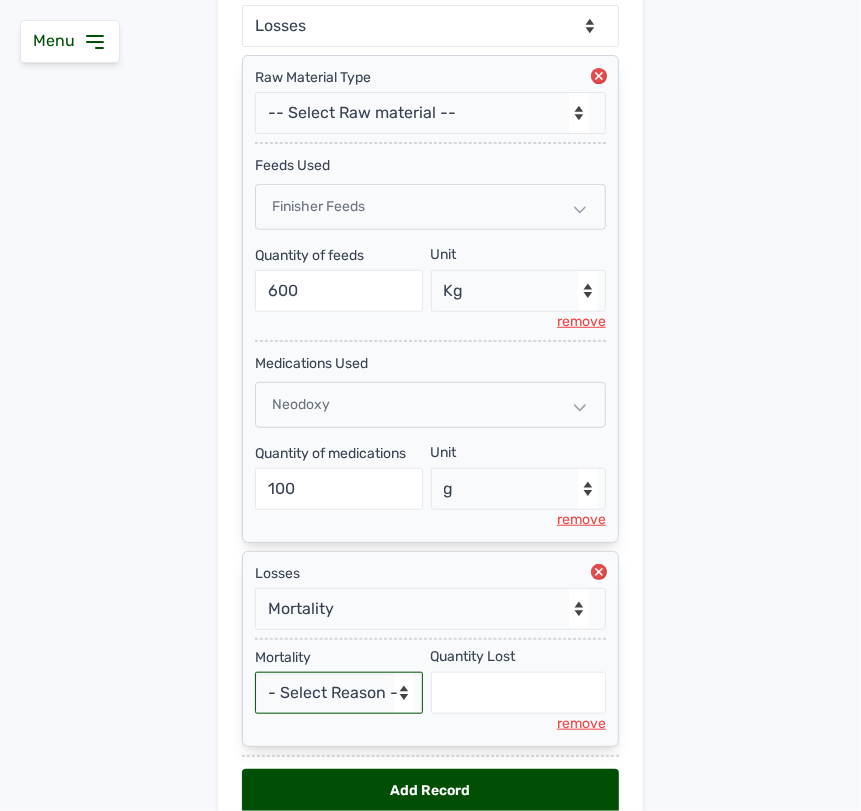 select on "Others" 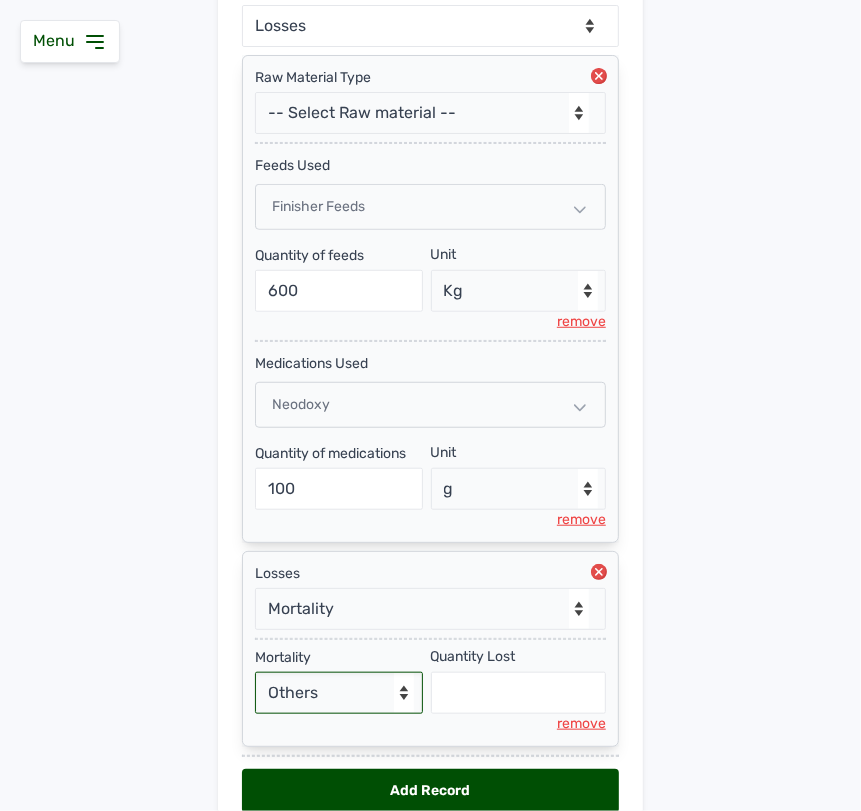 click on "- Select Reason - Disease Late Vaccination Wrong Vaccination Heat Lack of Water Others" at bounding box center [339, 693] 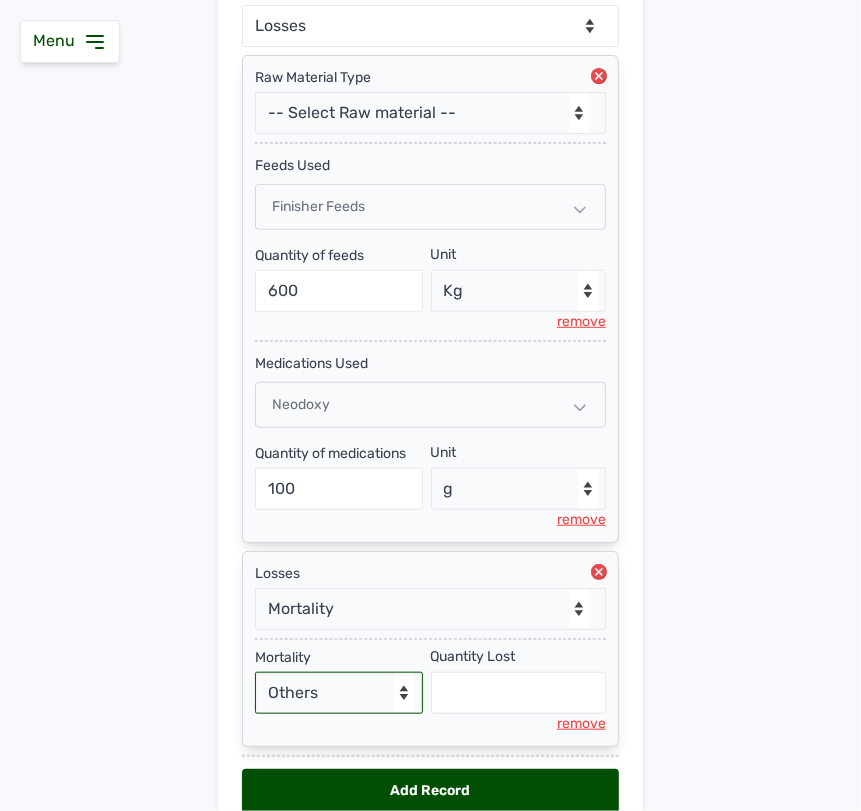 select on "null" 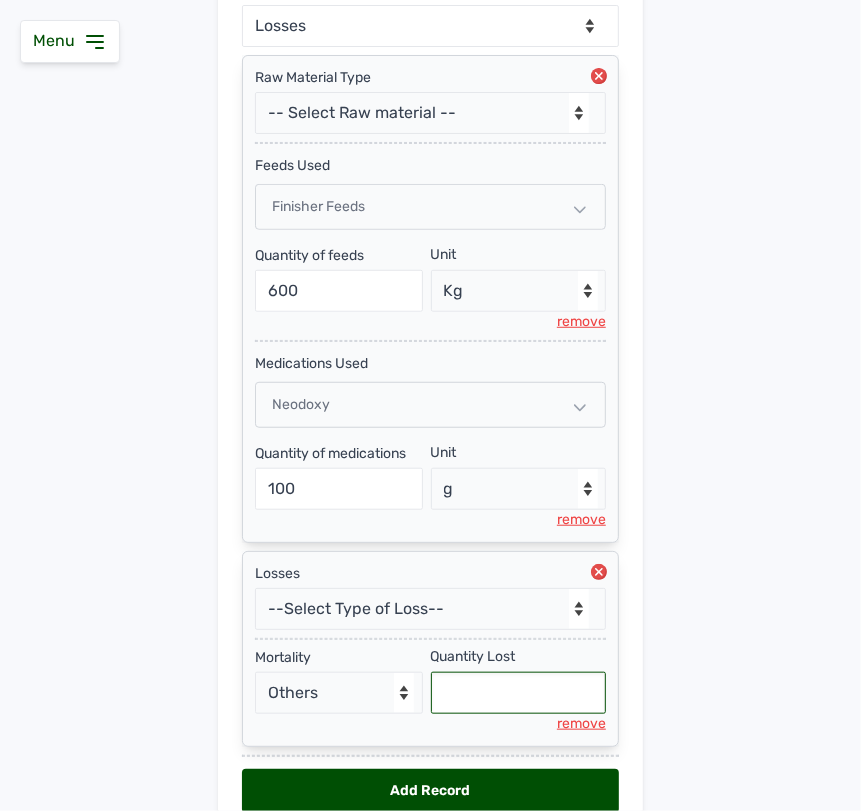 click at bounding box center (519, 693) 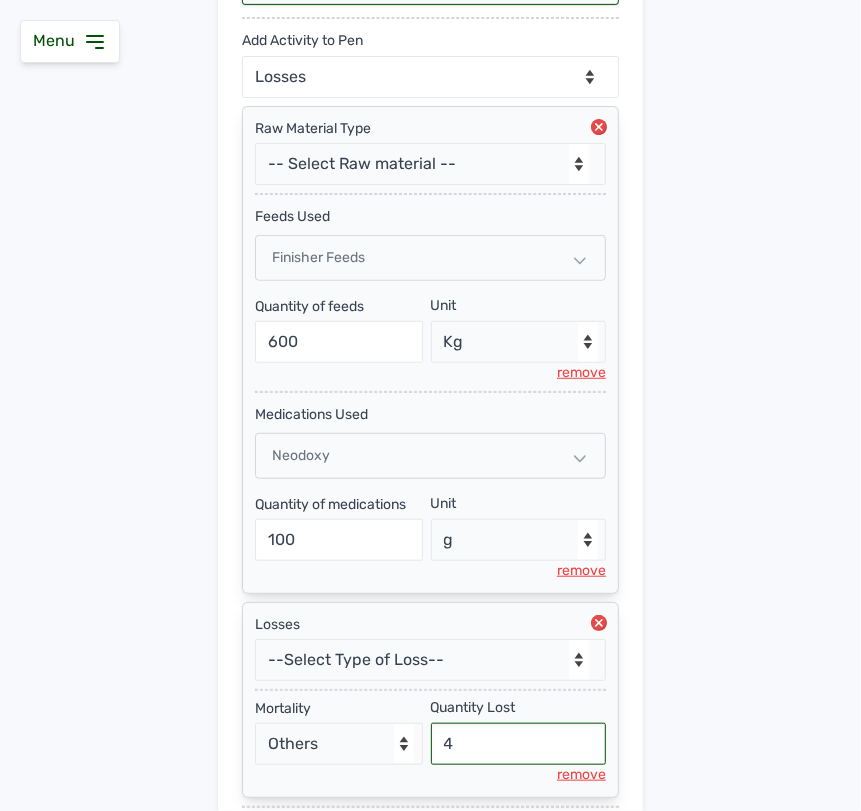 scroll, scrollTop: 240, scrollLeft: 0, axis: vertical 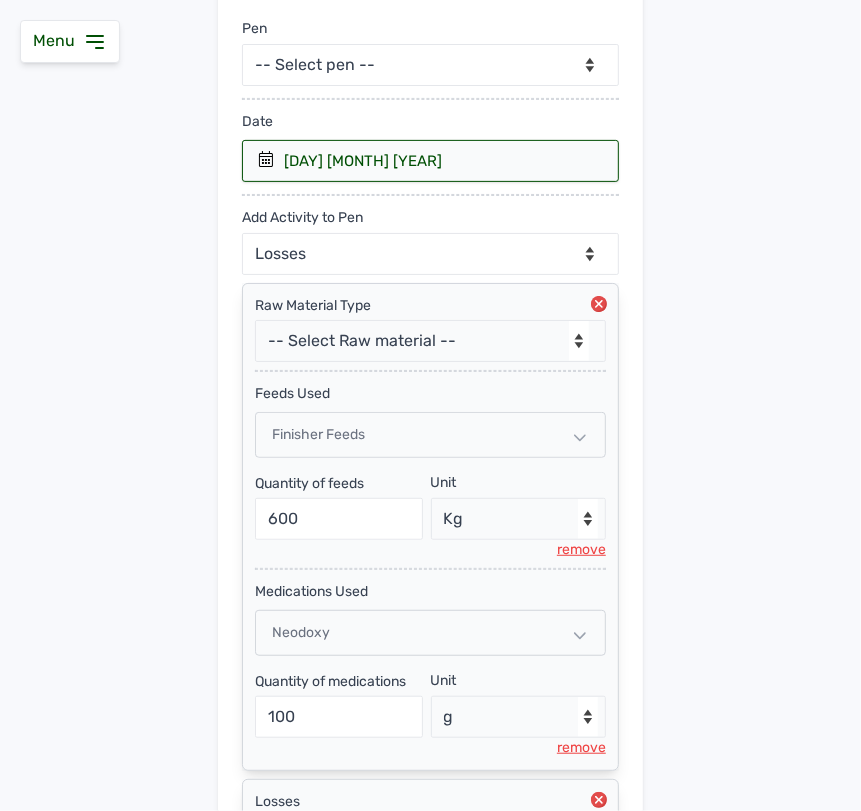 type on "4" 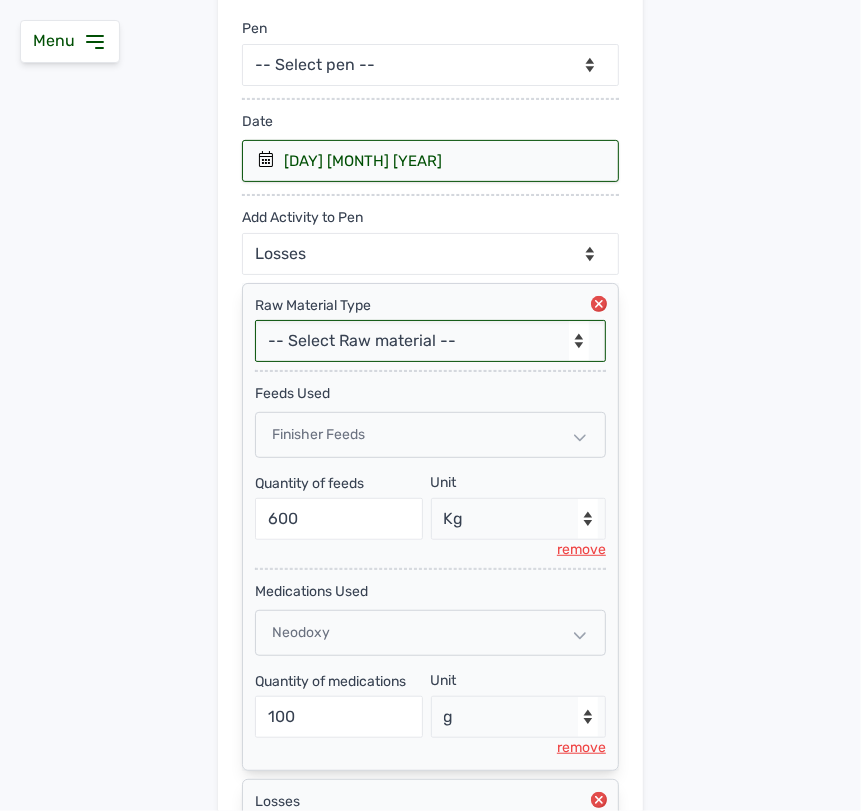 click on "-- Select Raw material -- feeds medications vaccines Biomass Fuel" at bounding box center [430, 341] 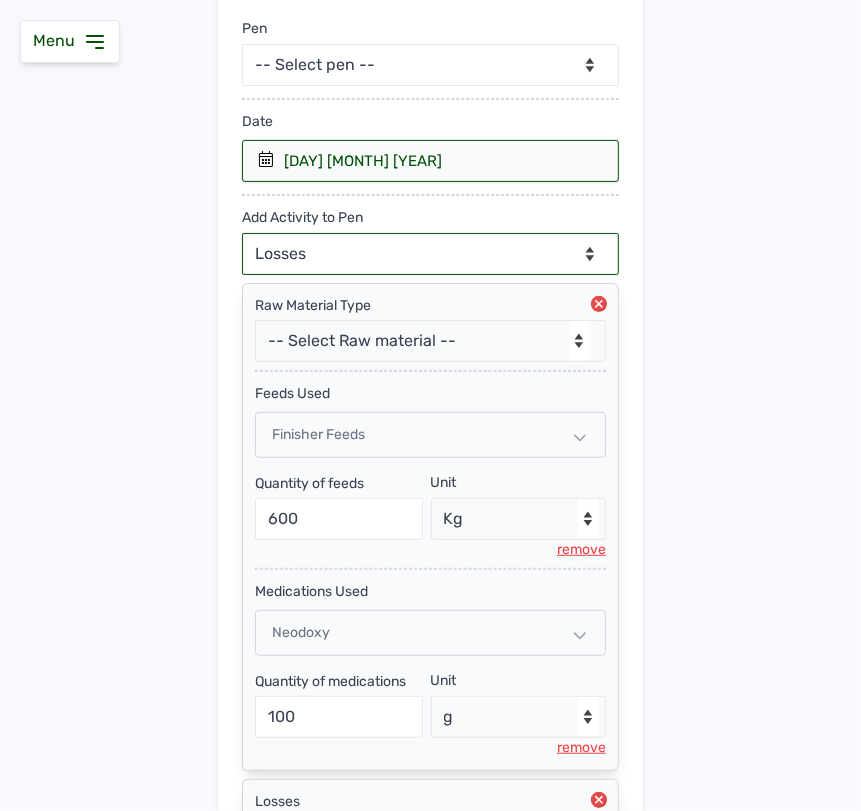 click on "--Can select multiple activity to add-- Raw Material Losses Weight" at bounding box center [430, 254] 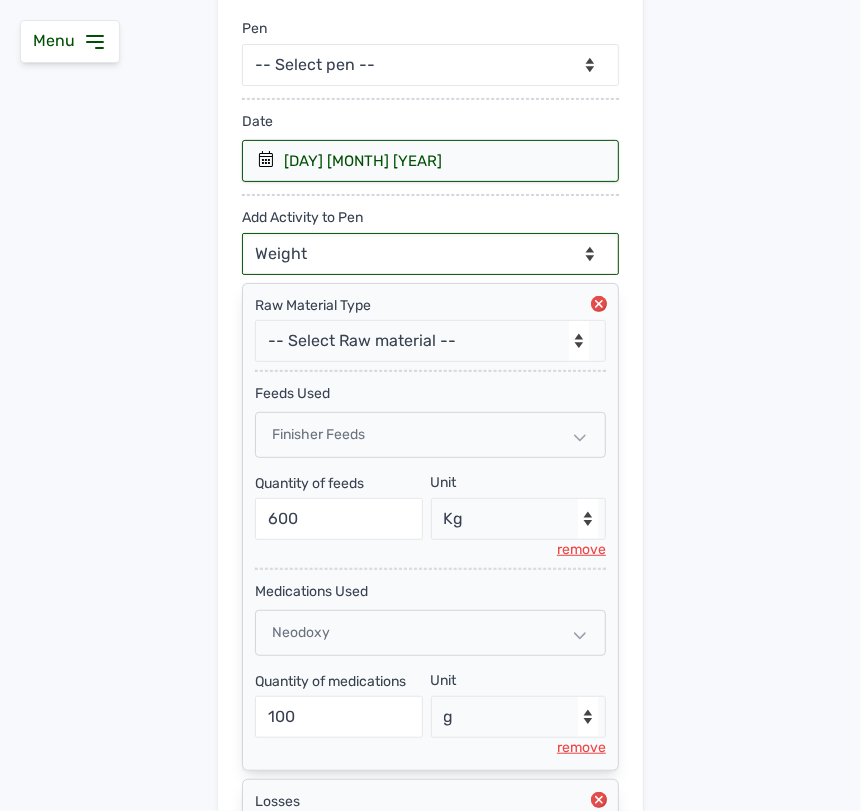 click on "--Can select multiple activity to add-- Raw Material Losses Weight" at bounding box center [430, 254] 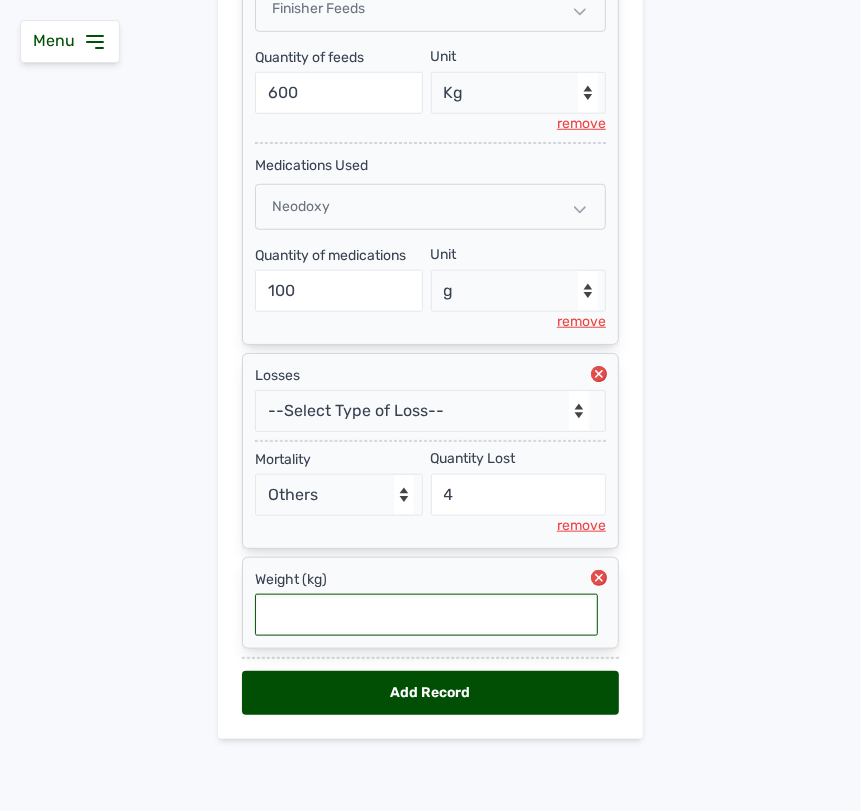 click at bounding box center [426, 615] 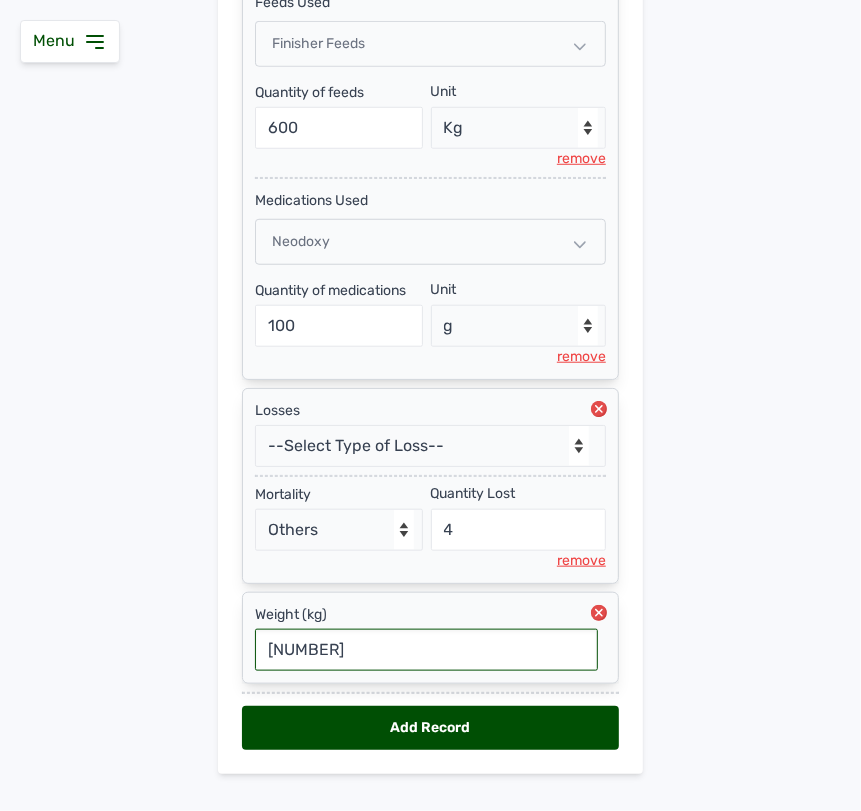 scroll, scrollTop: 673, scrollLeft: 0, axis: vertical 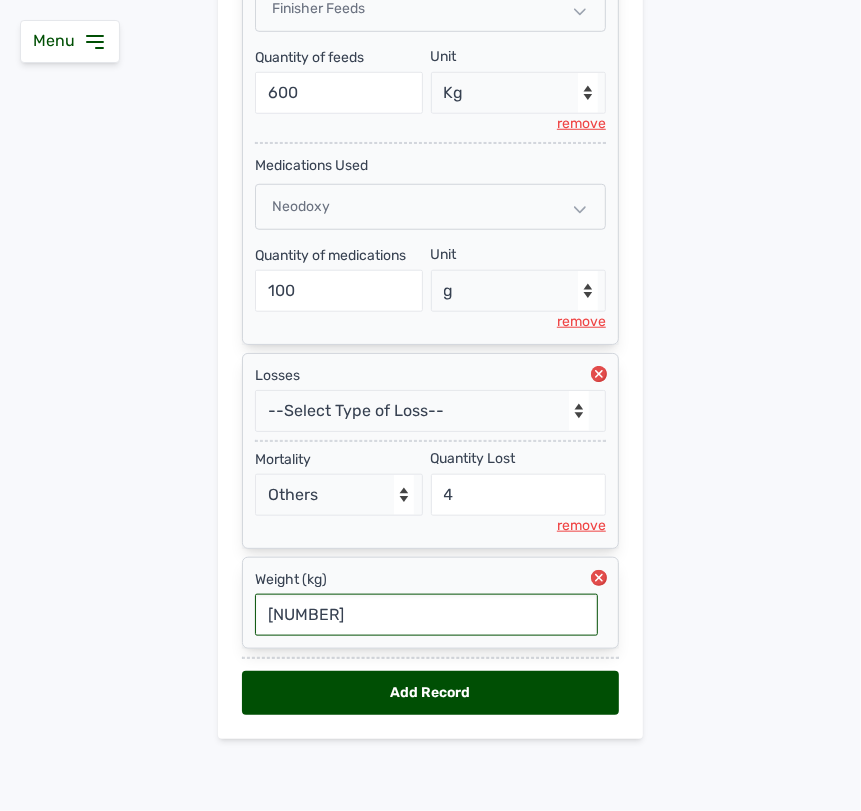 type on "1.57" 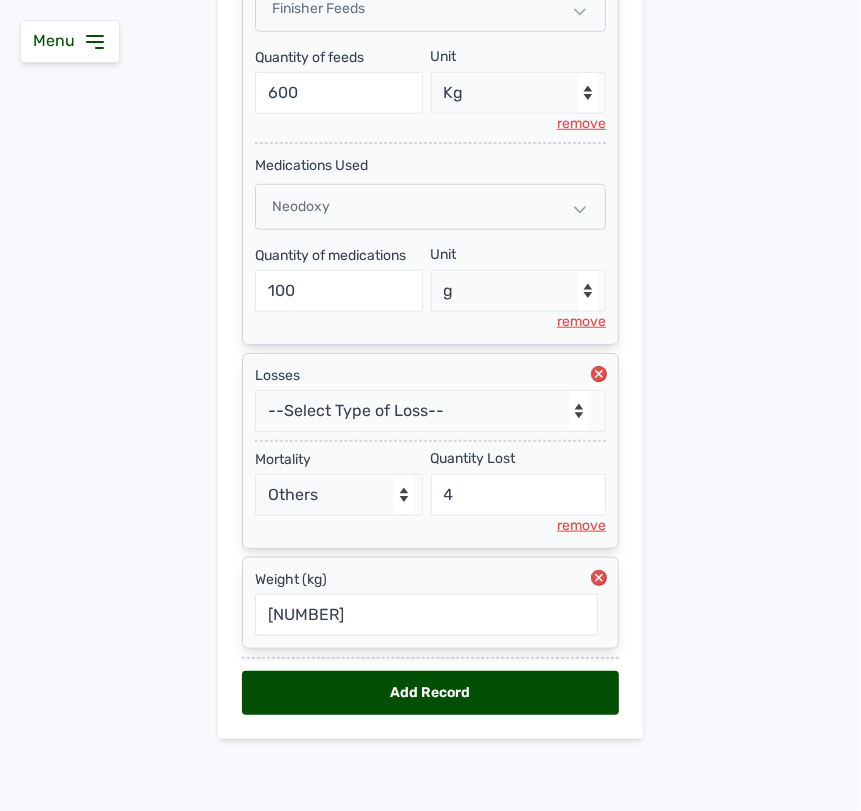 select on "null" 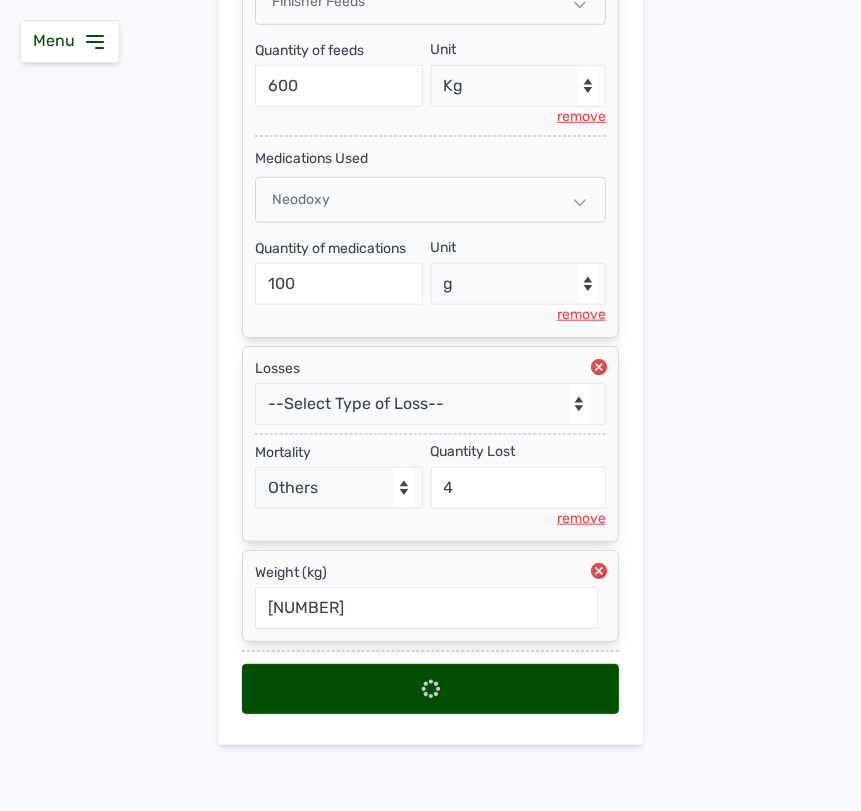 select 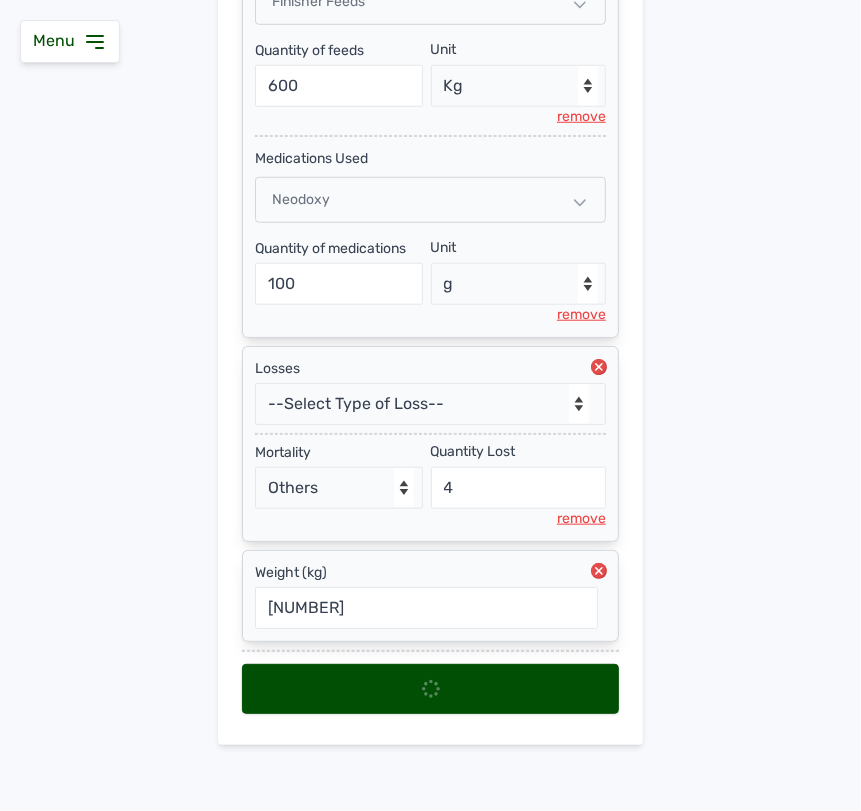 scroll, scrollTop: 0, scrollLeft: 0, axis: both 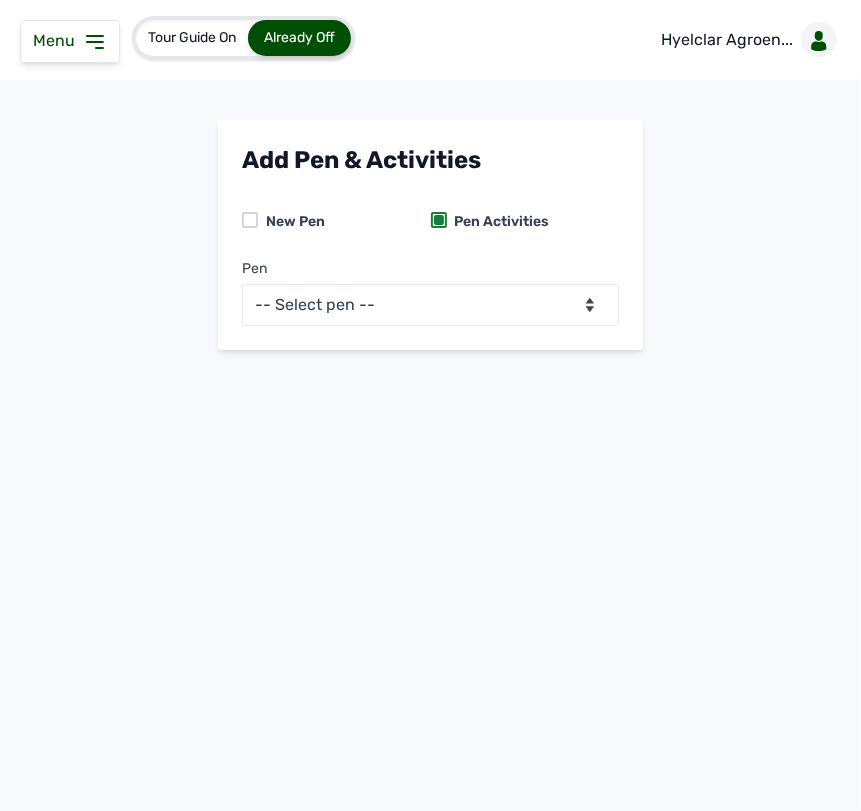 click 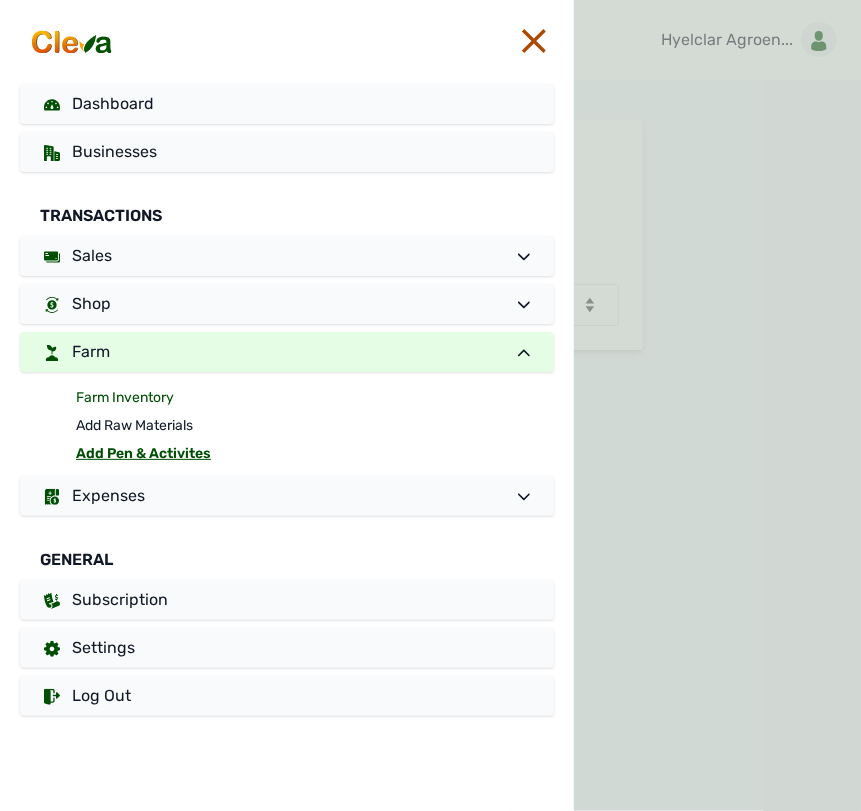 click on "Farm Inventory" at bounding box center (315, 398) 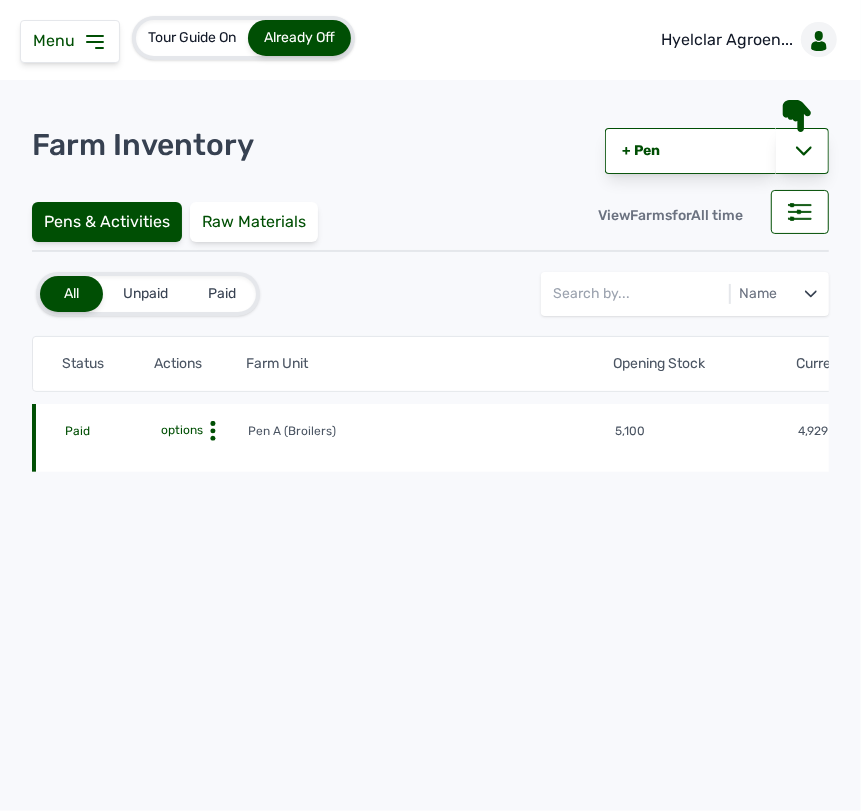 click 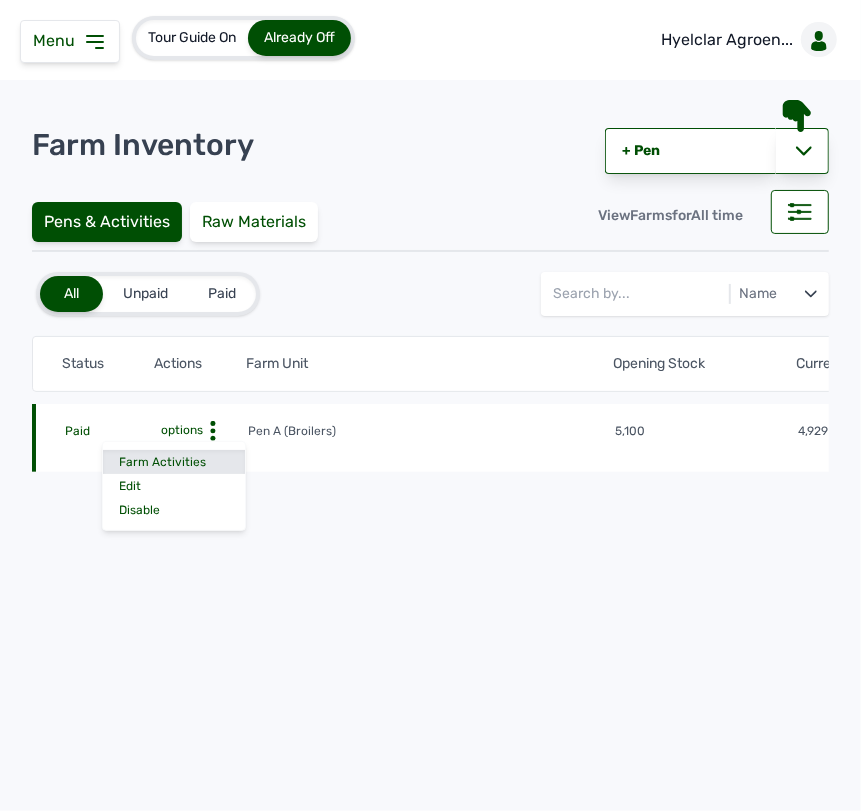 click on "Farm Activities" at bounding box center [174, 462] 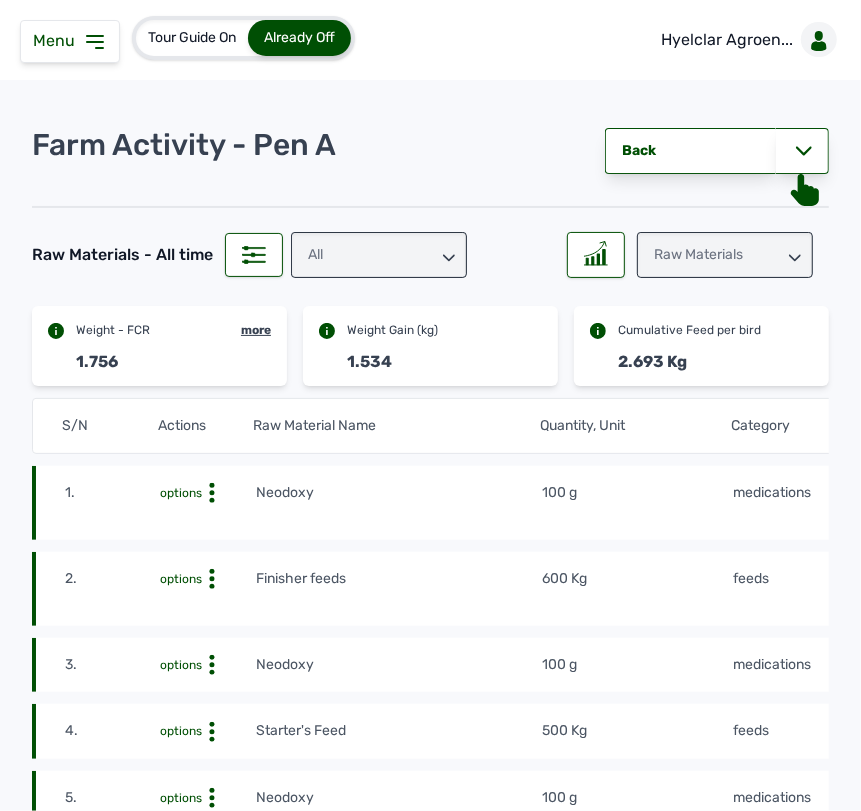 click 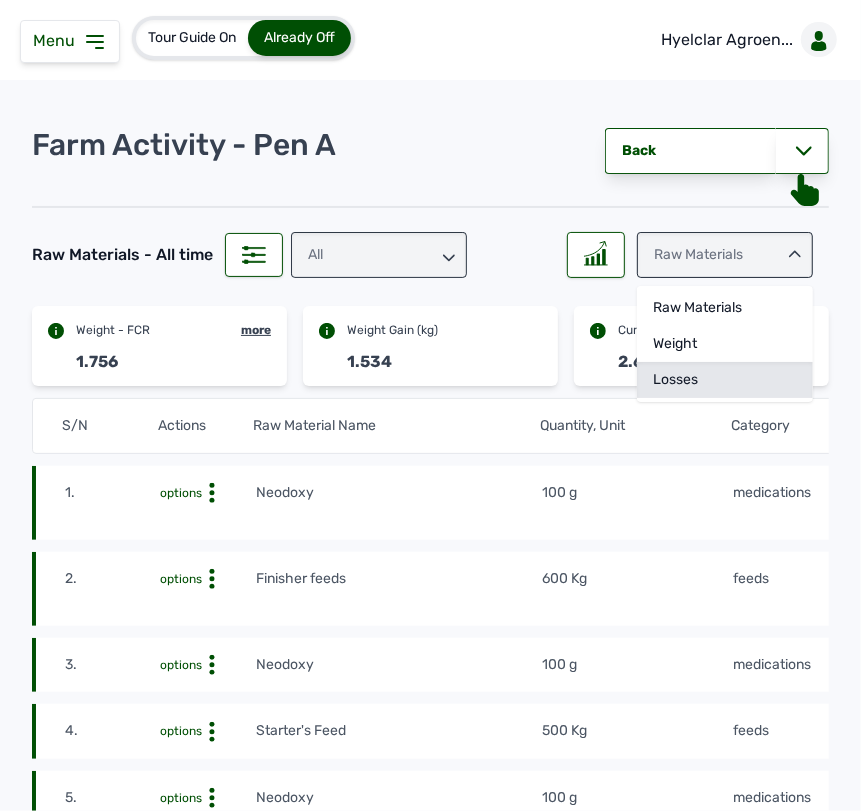 click on "Losses" 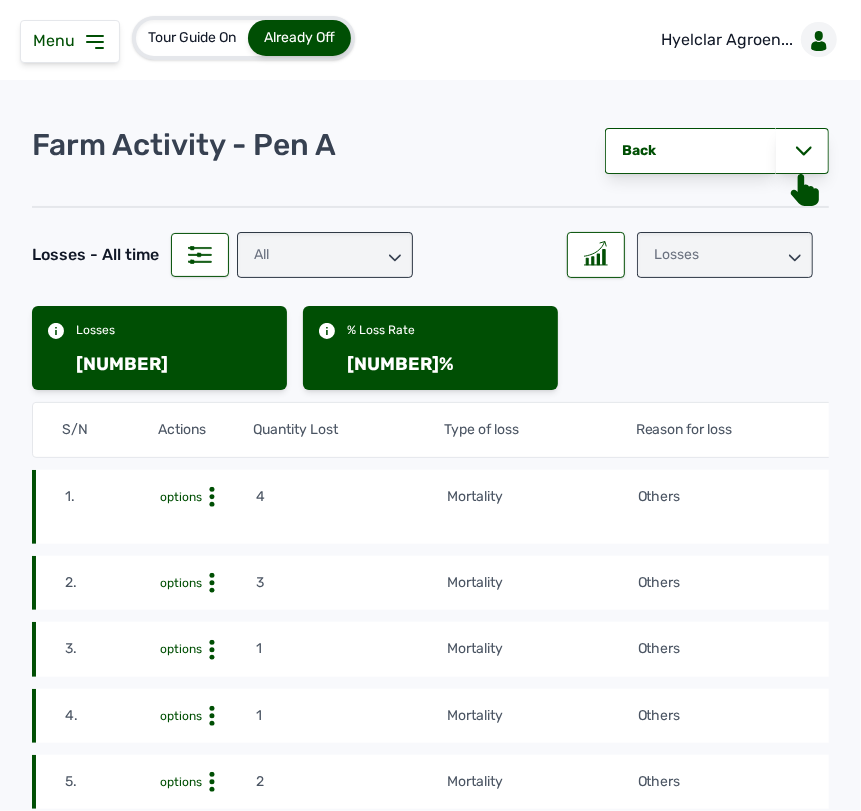 click on "Losses" at bounding box center [725, 255] 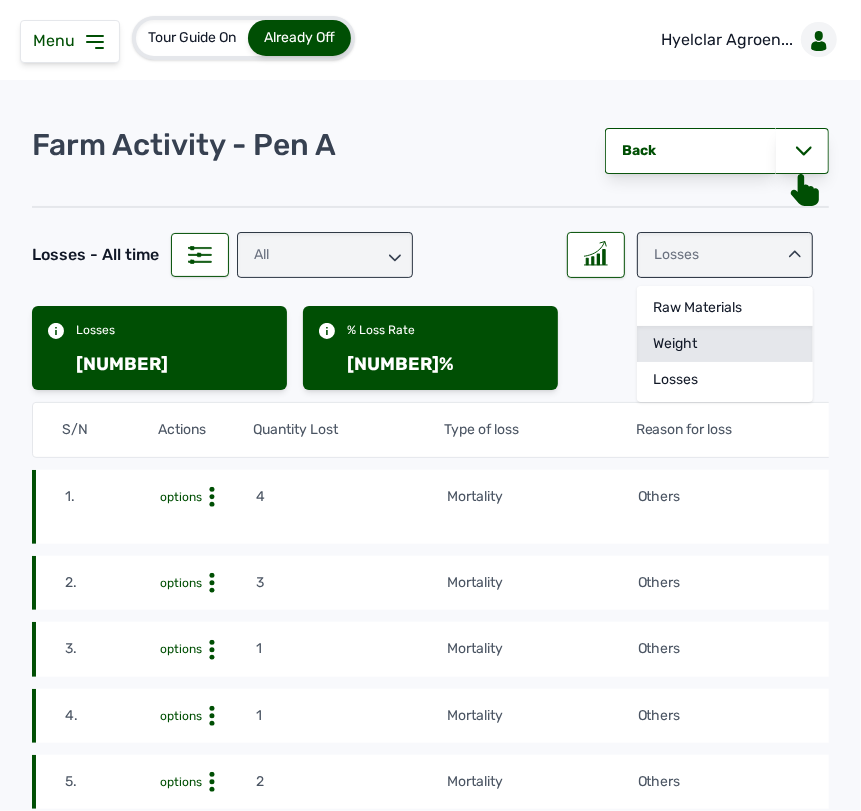 click on "Weight" 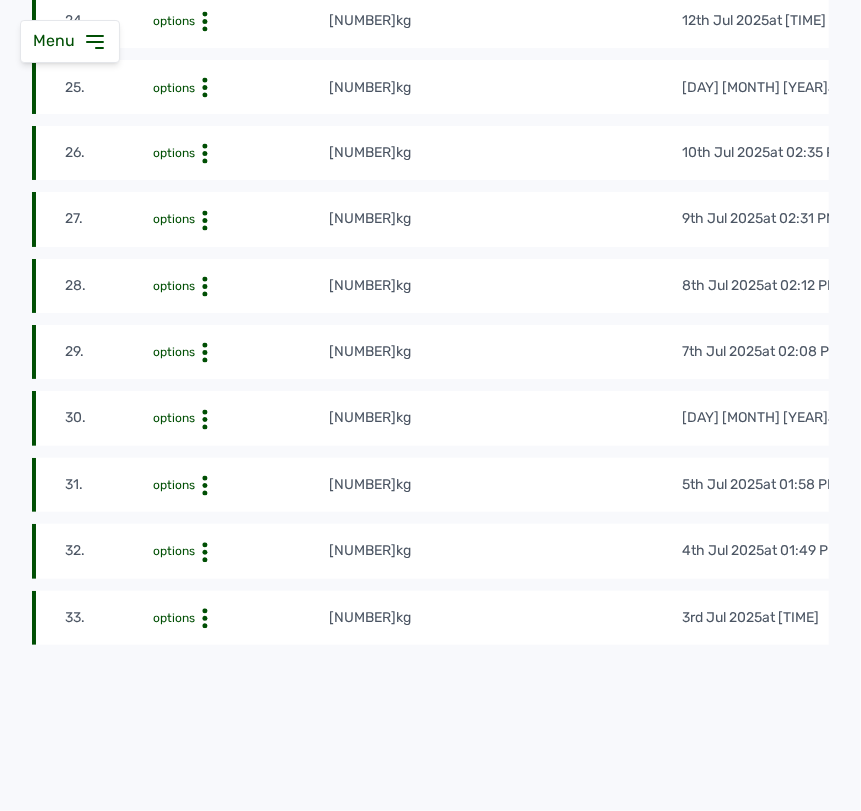 scroll, scrollTop: 2102, scrollLeft: 0, axis: vertical 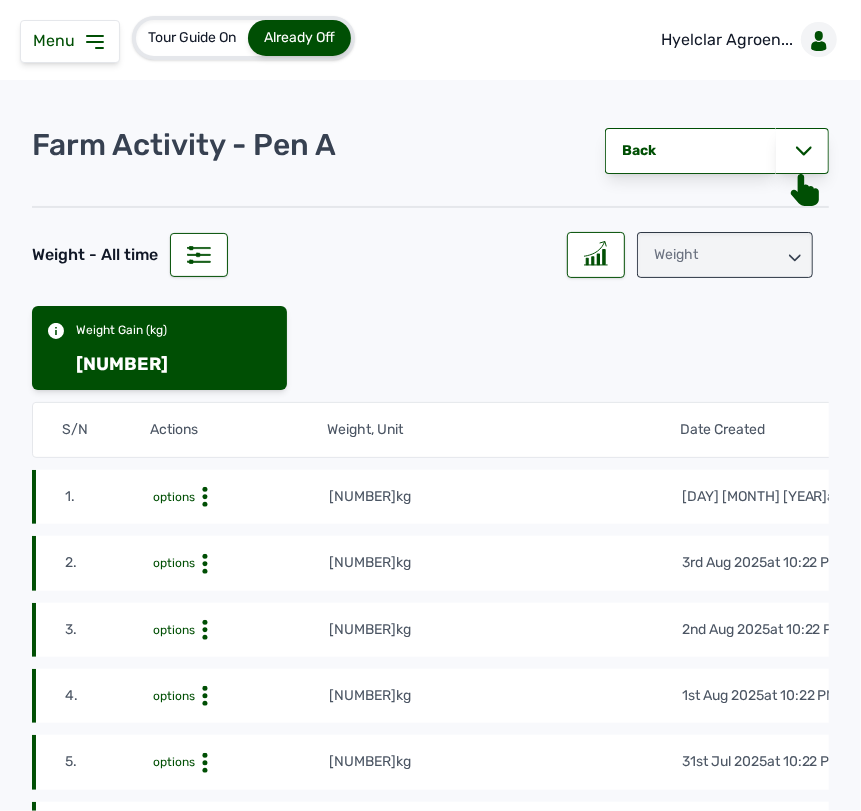 click on "Weight" at bounding box center [725, 255] 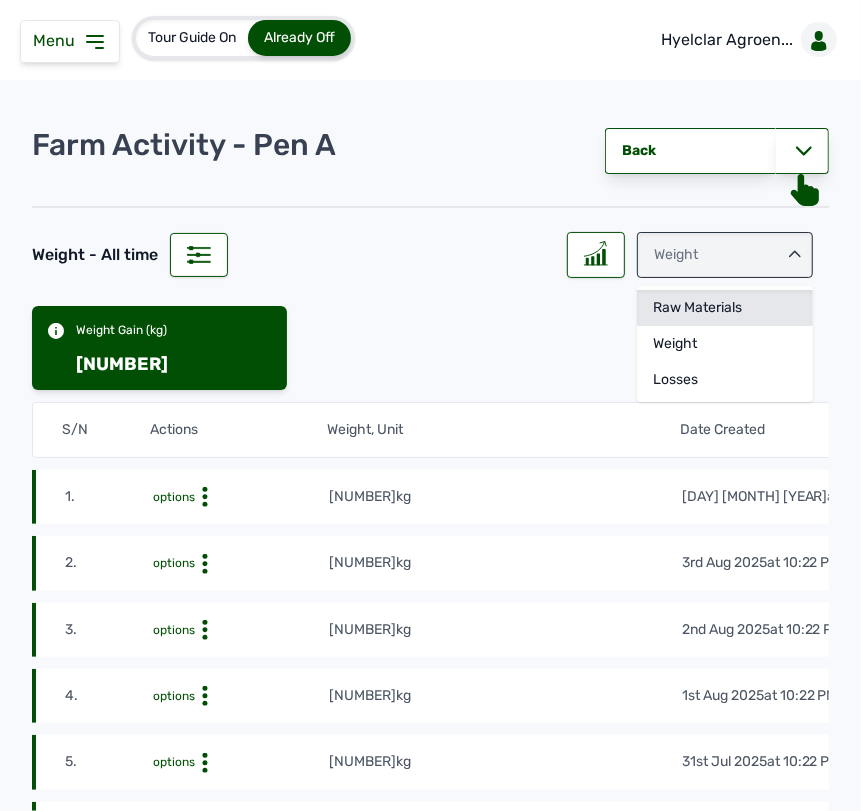 click on "Raw Materials" 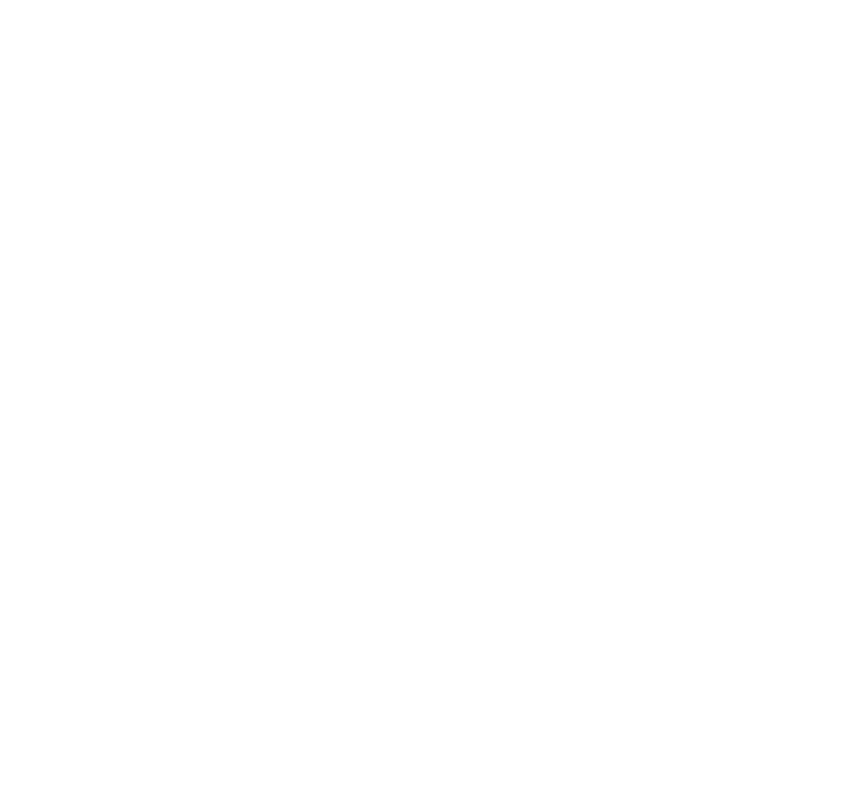 scroll, scrollTop: 0, scrollLeft: 0, axis: both 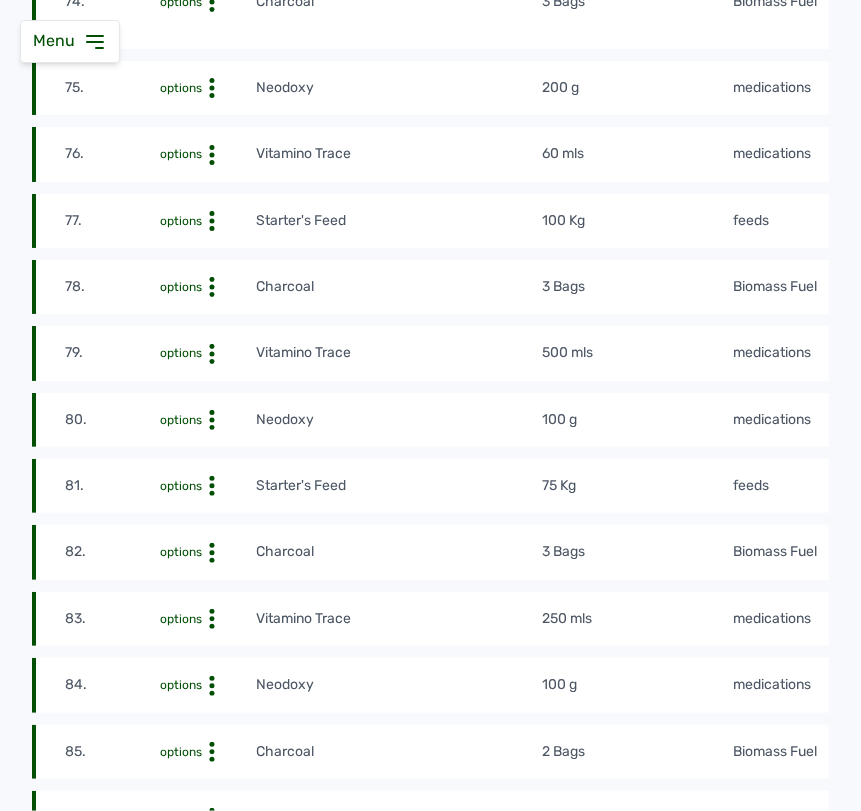 click on "[NUMBER] options Neodoxy 100 g medications [DAY] [MONTH] [YEAR]   at [TIME] mdogywcqnZ" 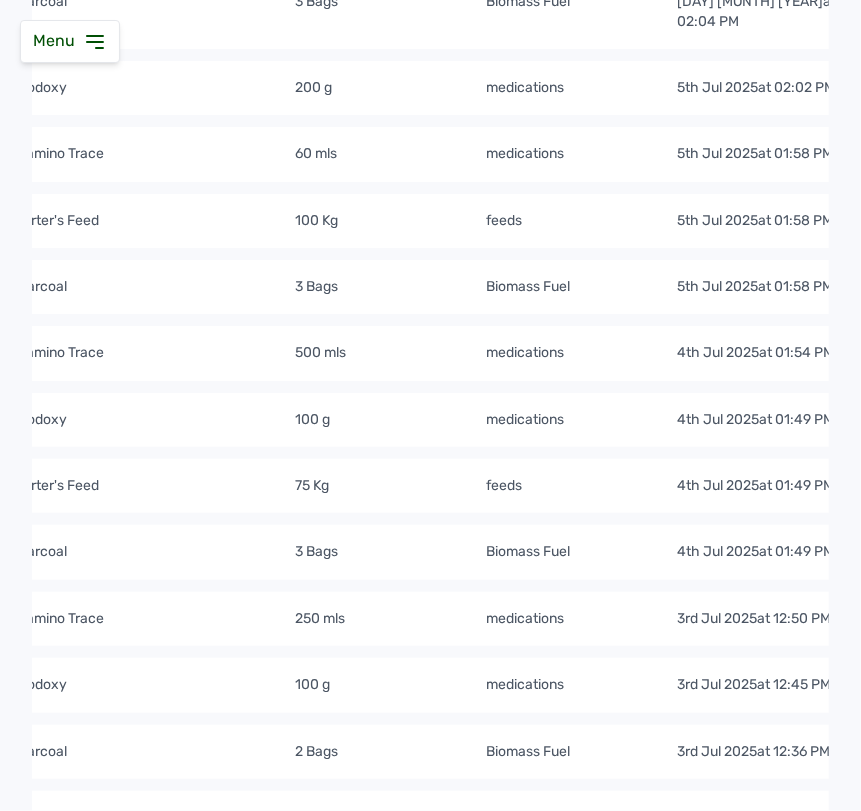 scroll, scrollTop: 0, scrollLeft: 250, axis: horizontal 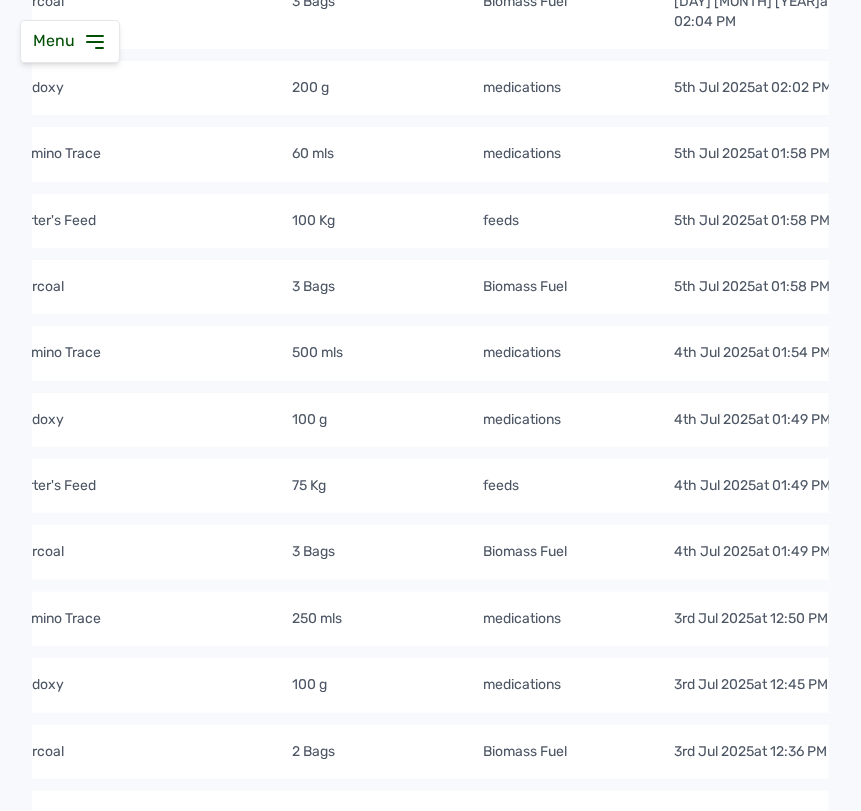click on "medications" at bounding box center [577, 619] 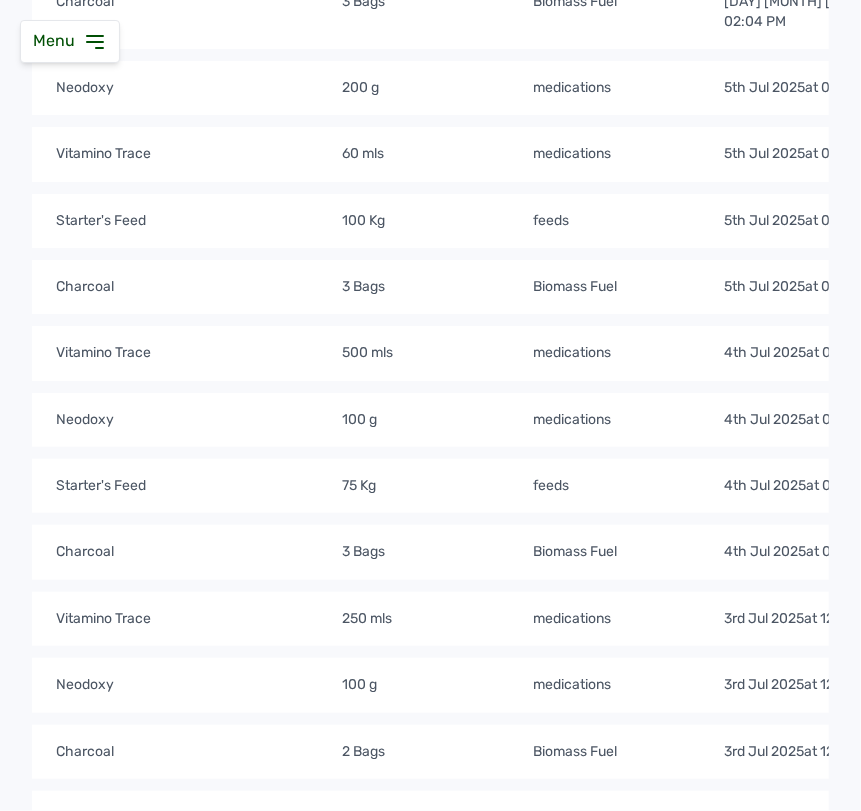 scroll, scrollTop: 0, scrollLeft: 150, axis: horizontal 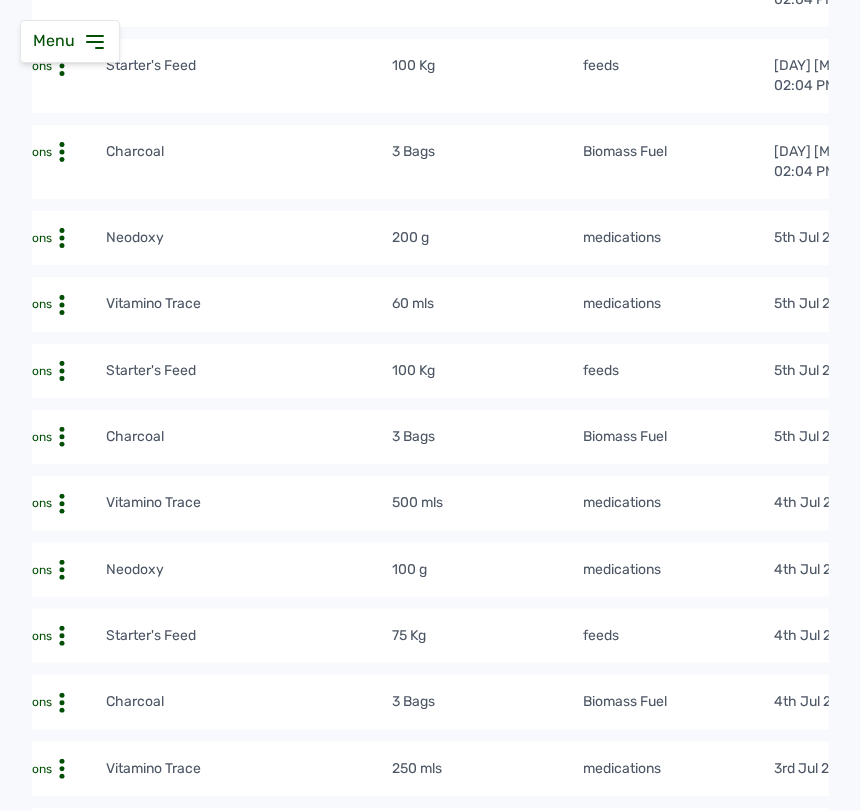 click on "feeds" at bounding box center (677, 636) 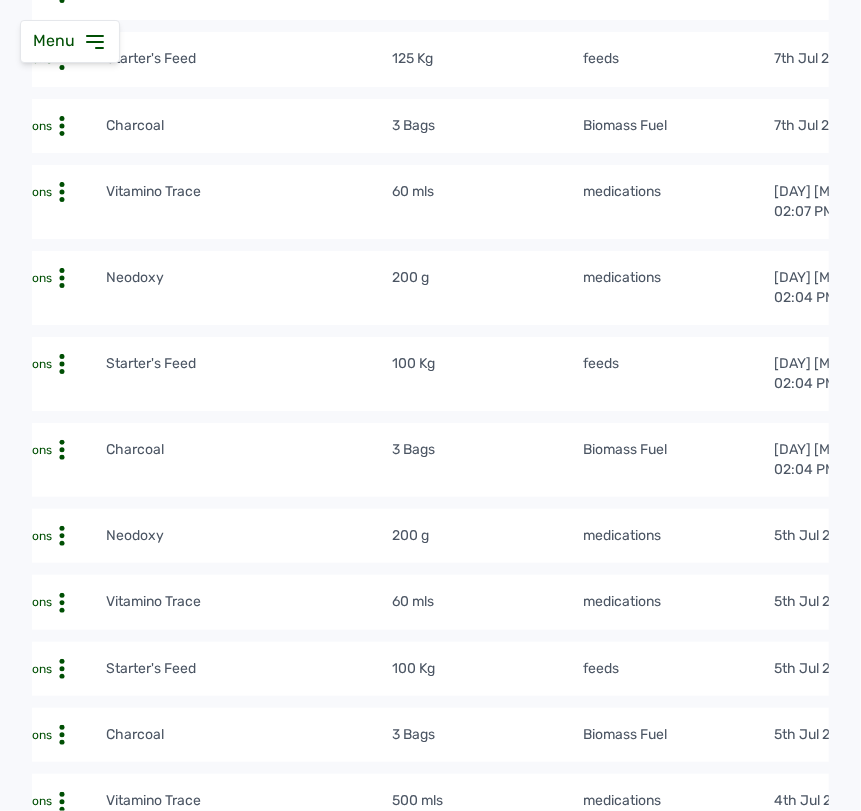 scroll, scrollTop: 5121, scrollLeft: 0, axis: vertical 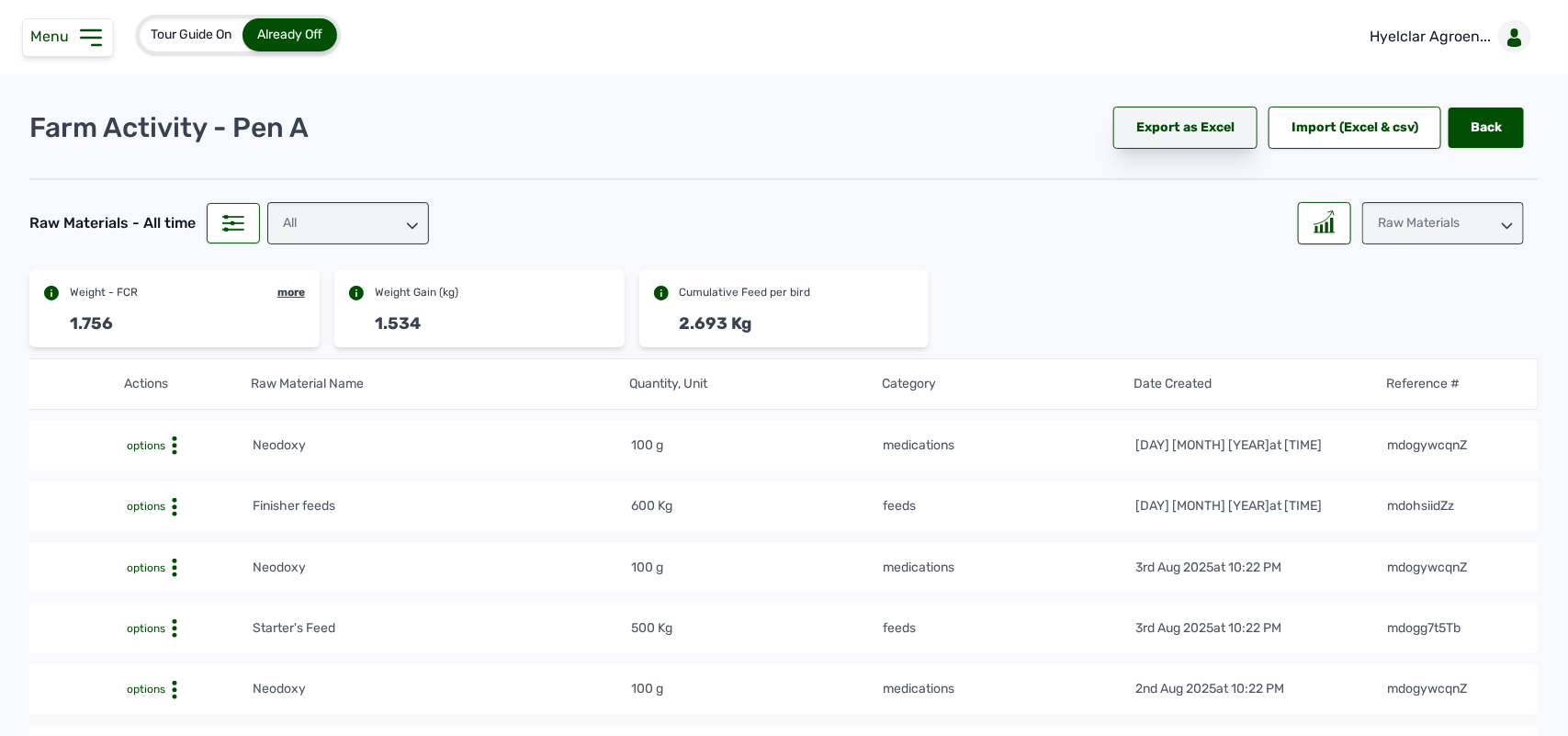 click on "Export as Excel" at bounding box center [1185, 128] 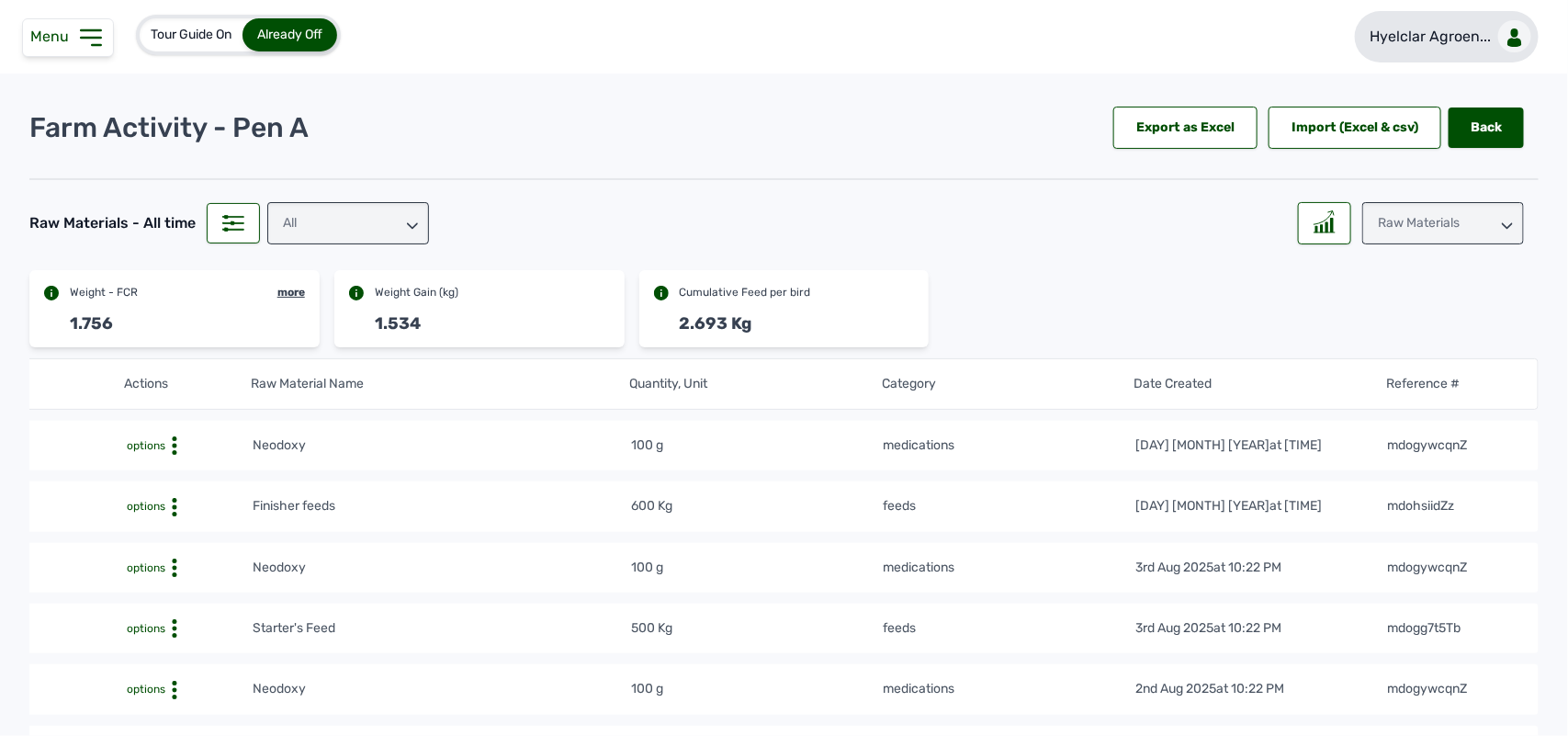 click on "Hyelclar Agroen..." at bounding box center [1447, 37] 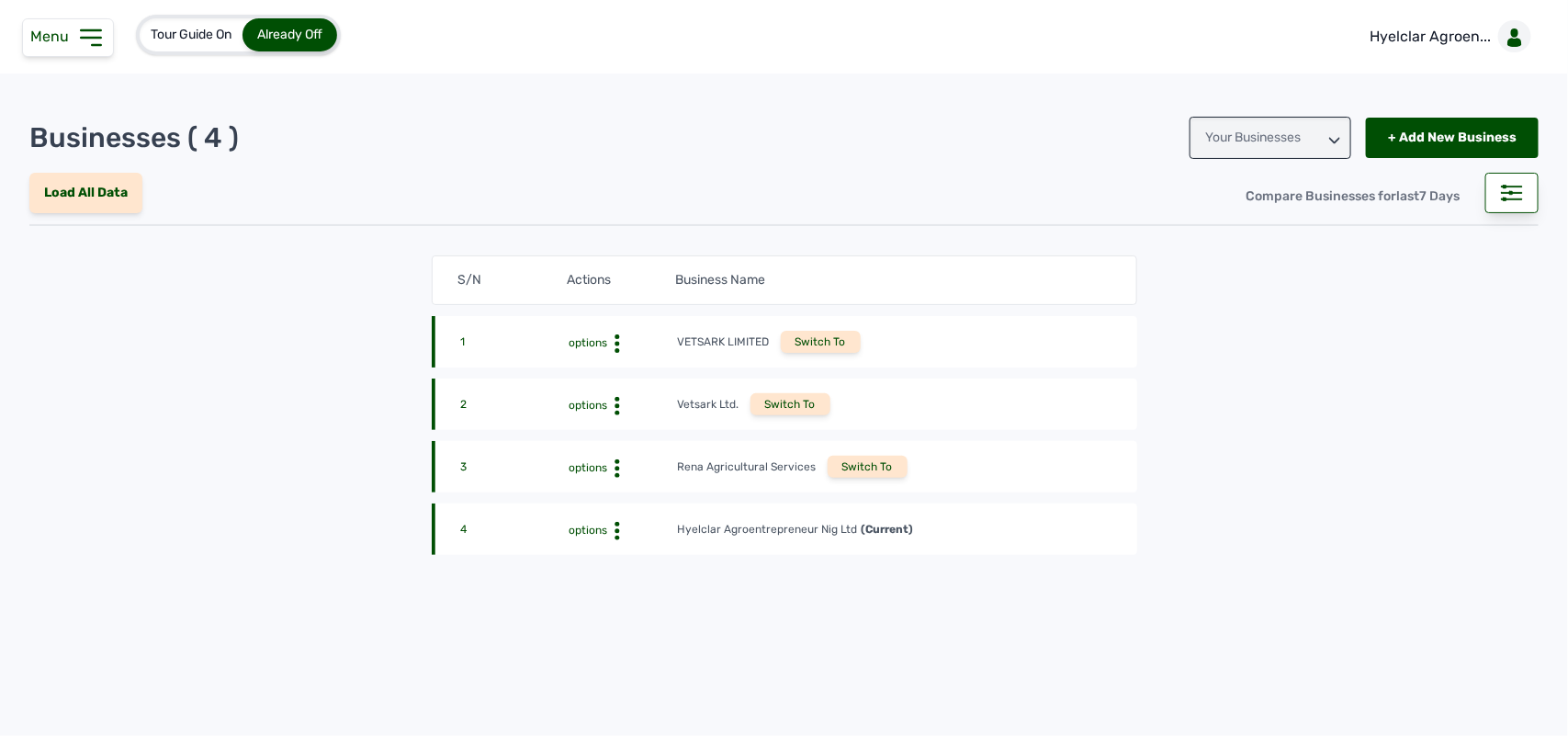 click on "Switch To" at bounding box center [867, 467] 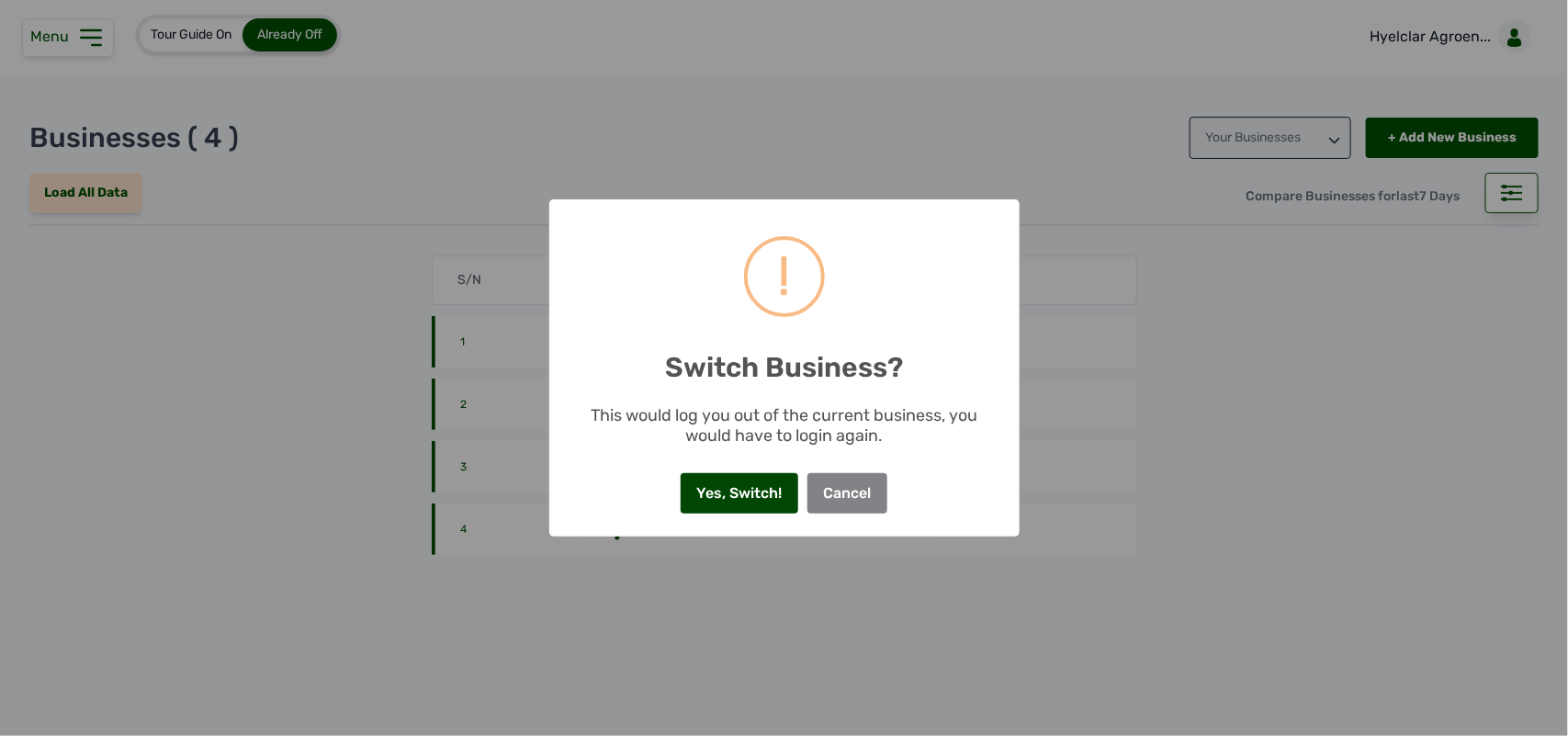 click on "Yes, Switch!" at bounding box center [739, 493] 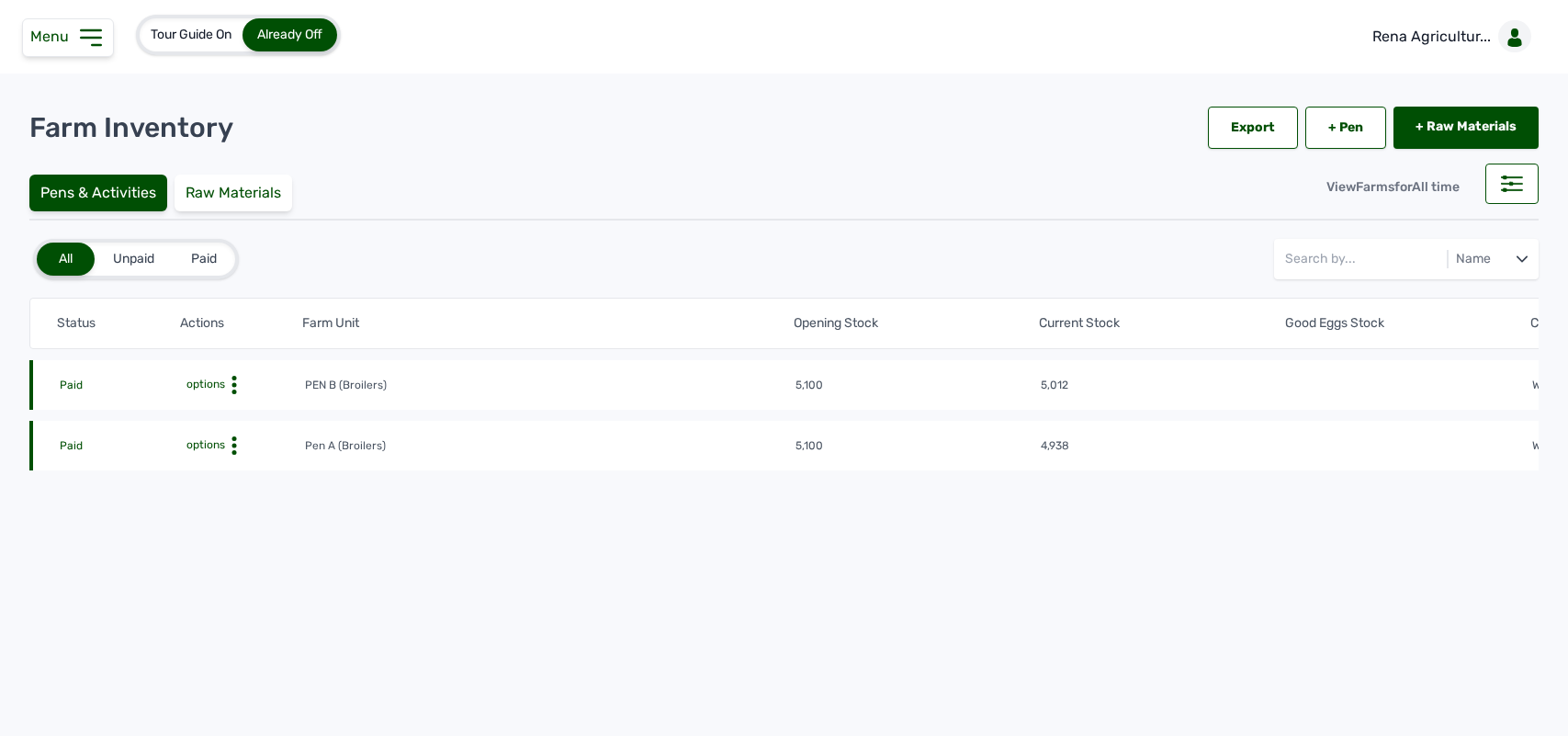scroll, scrollTop: 0, scrollLeft: 0, axis: both 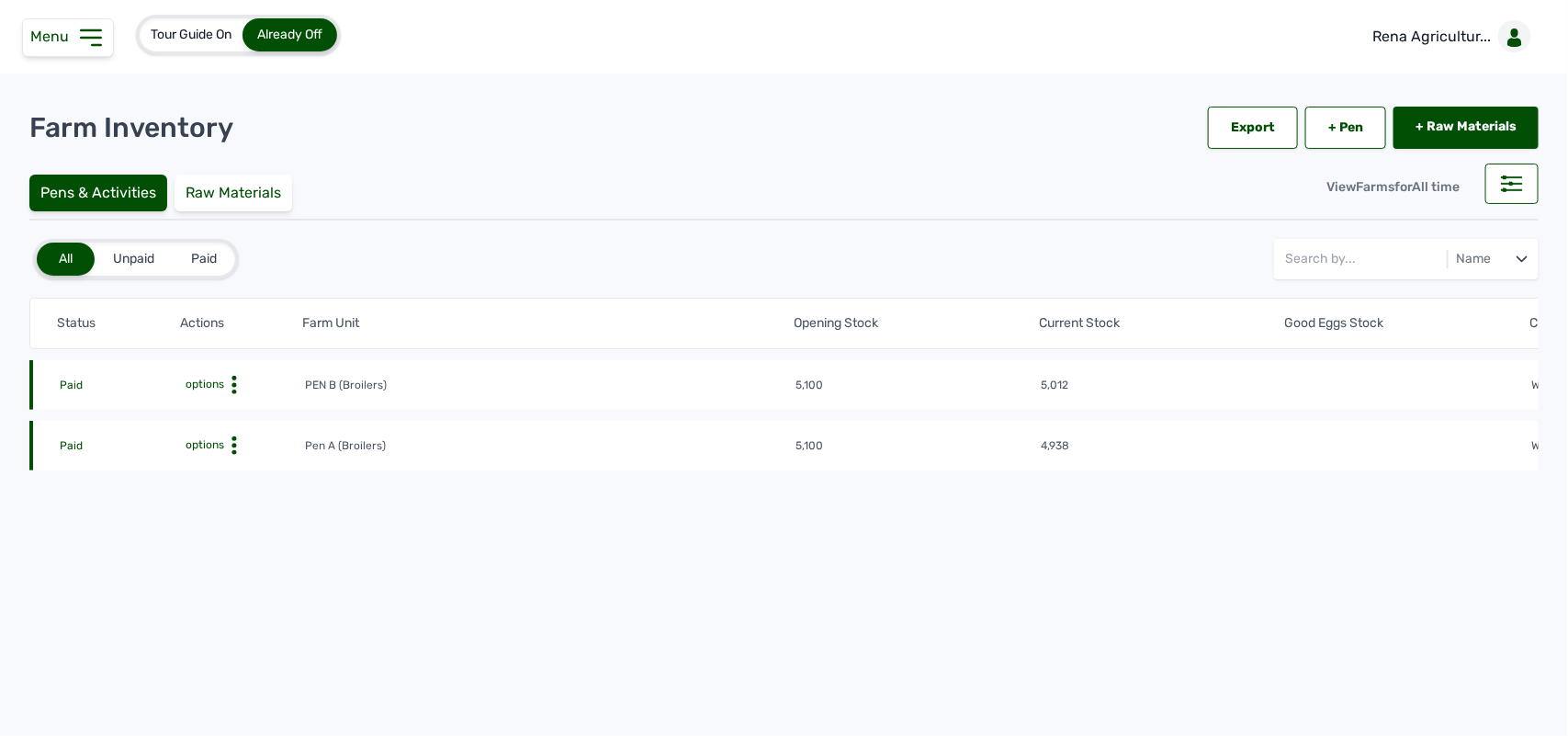click on "PEN B (Broilers)  [PRICE] [PRICE]  Week [NUMBER], Day [NUMBER] of [NUMBER] weeks  [DATE]   at [TIME] [DATE]   at [TIME]" 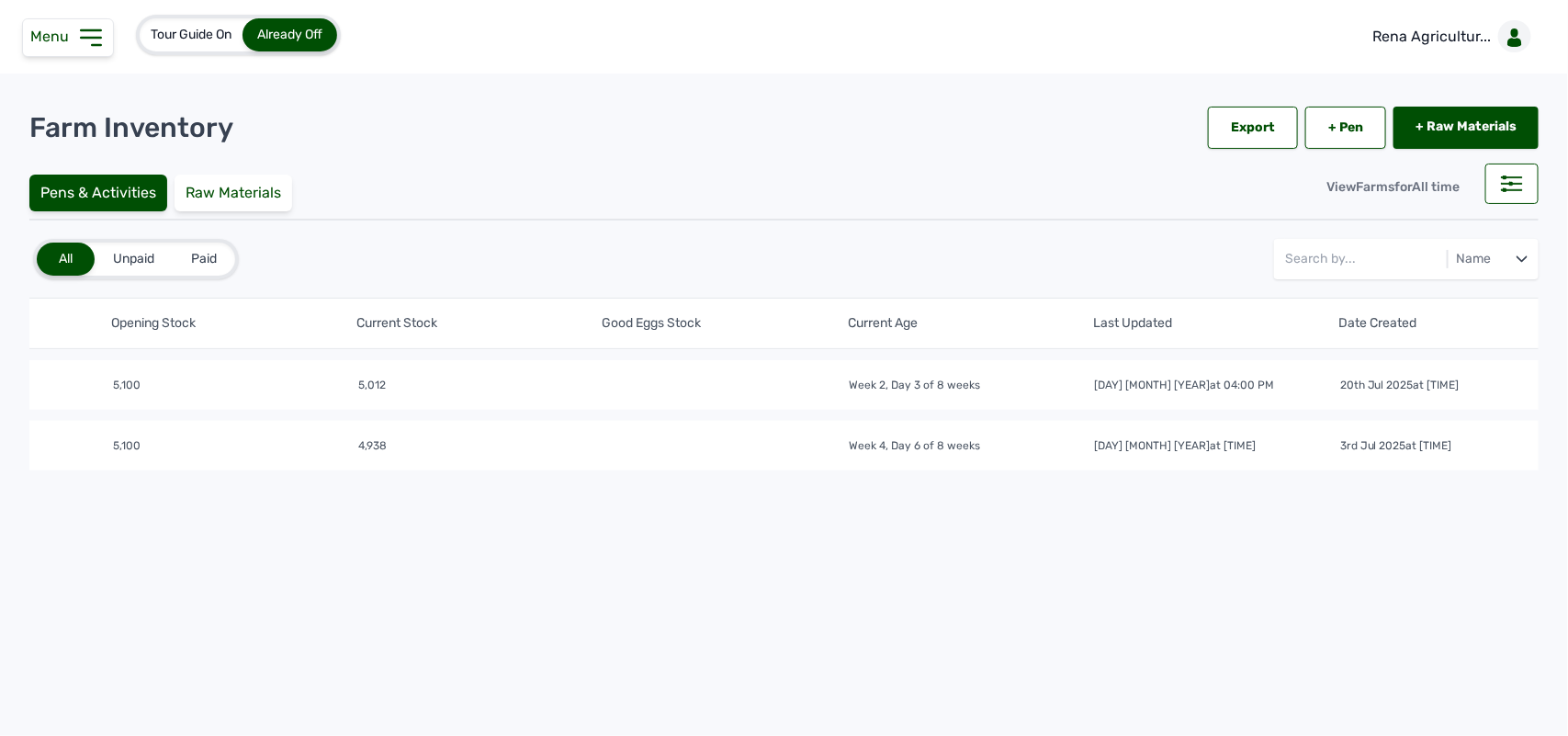 scroll, scrollTop: 0, scrollLeft: 781, axis: horizontal 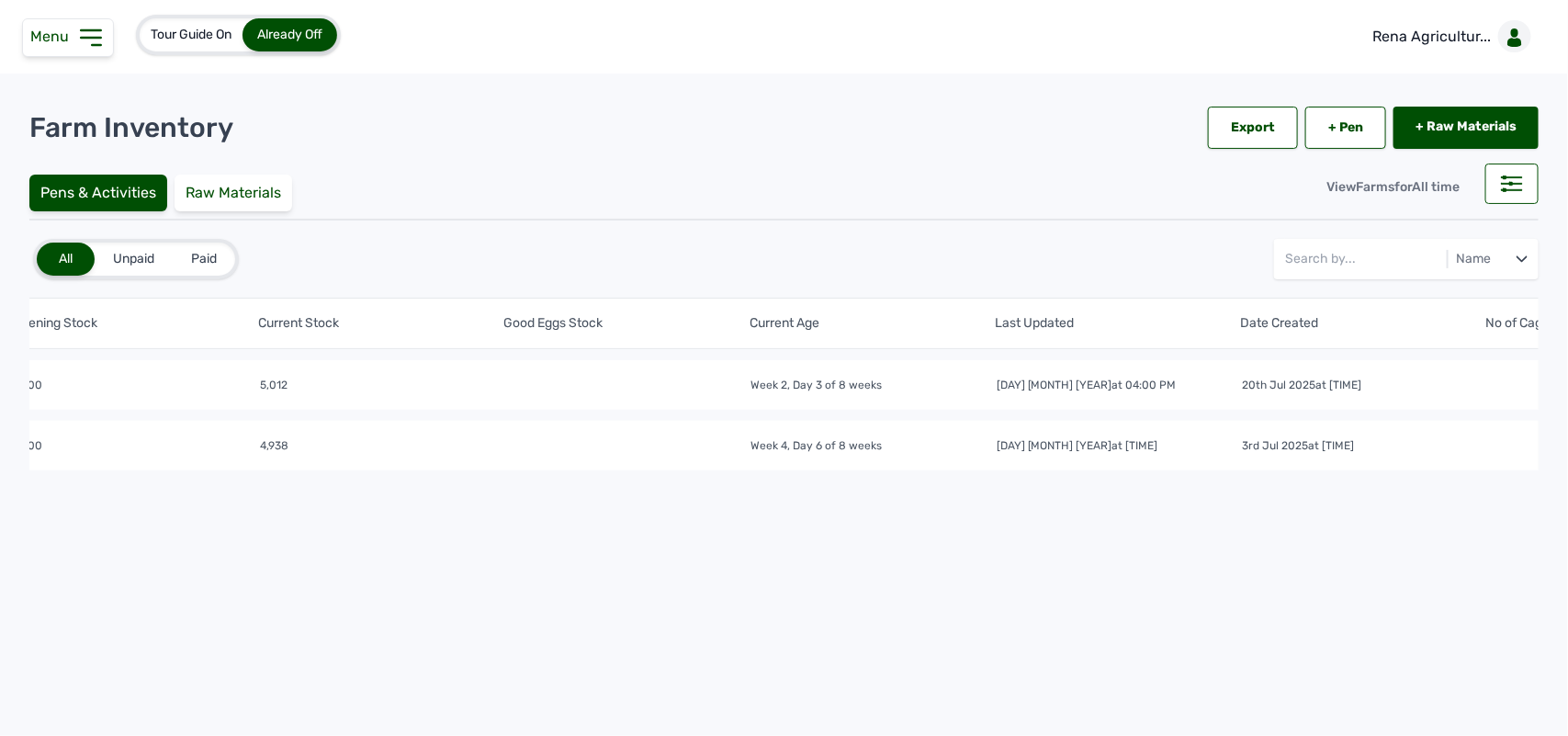 click on "5,100" at bounding box center (136, 386) 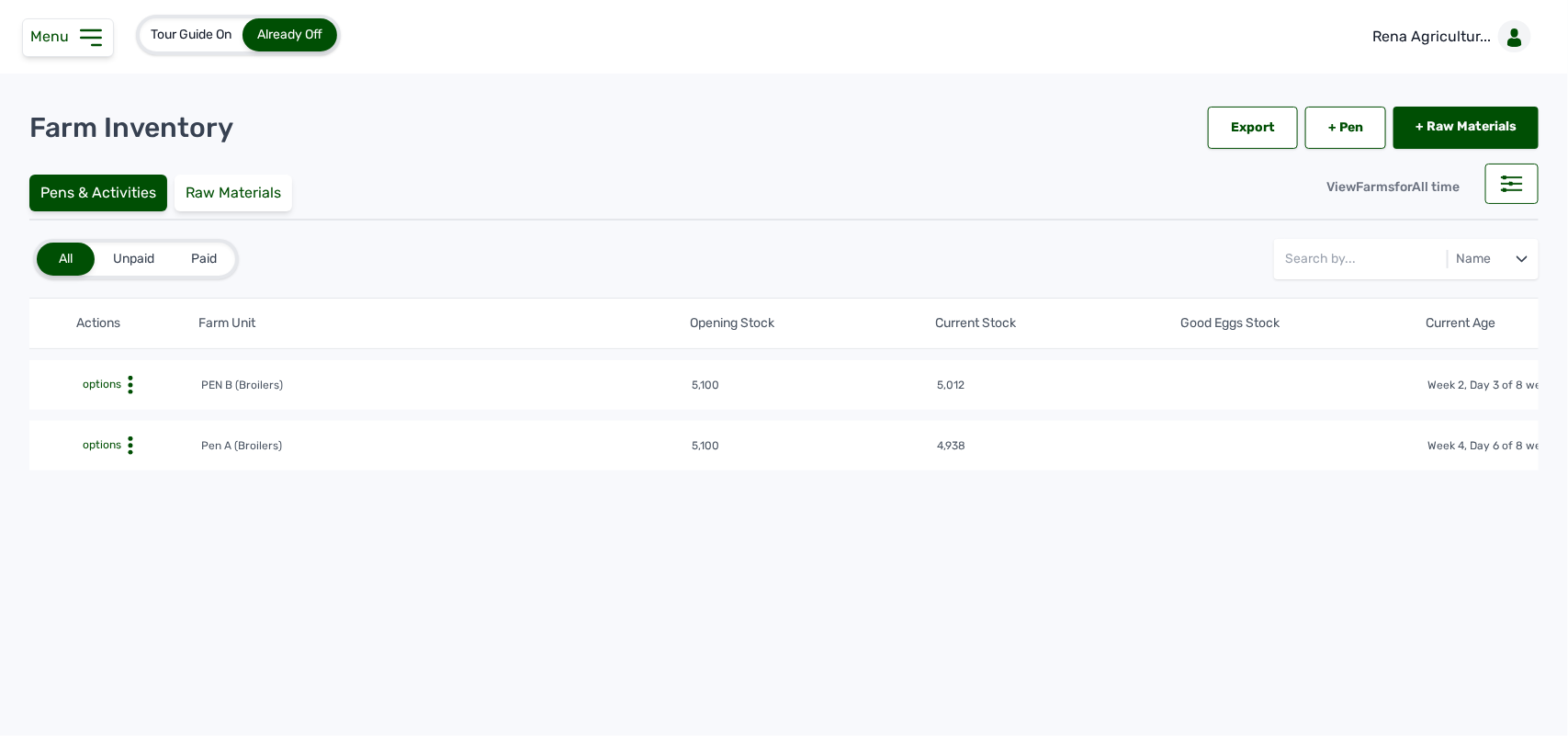 scroll, scrollTop: 0, scrollLeft: 0, axis: both 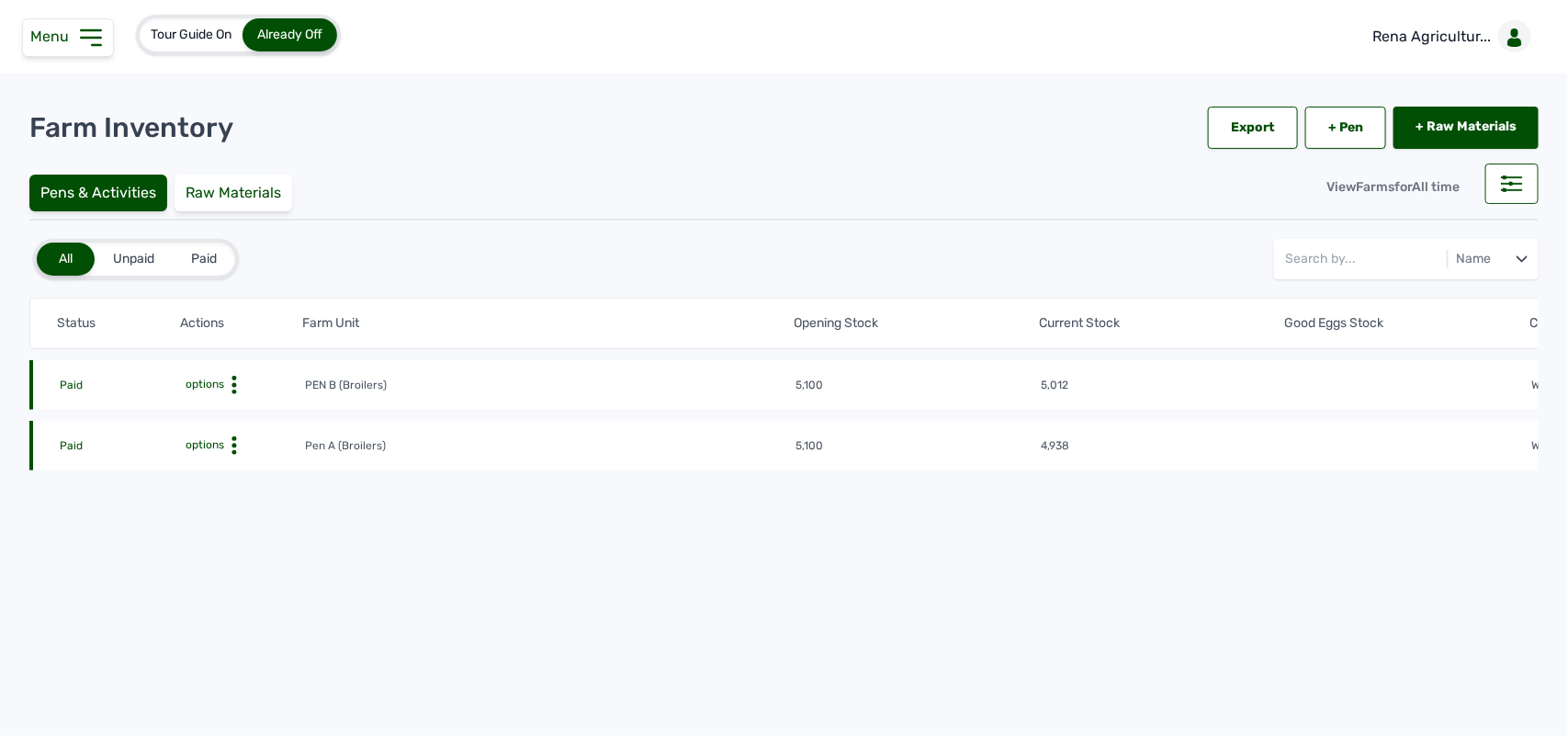 click 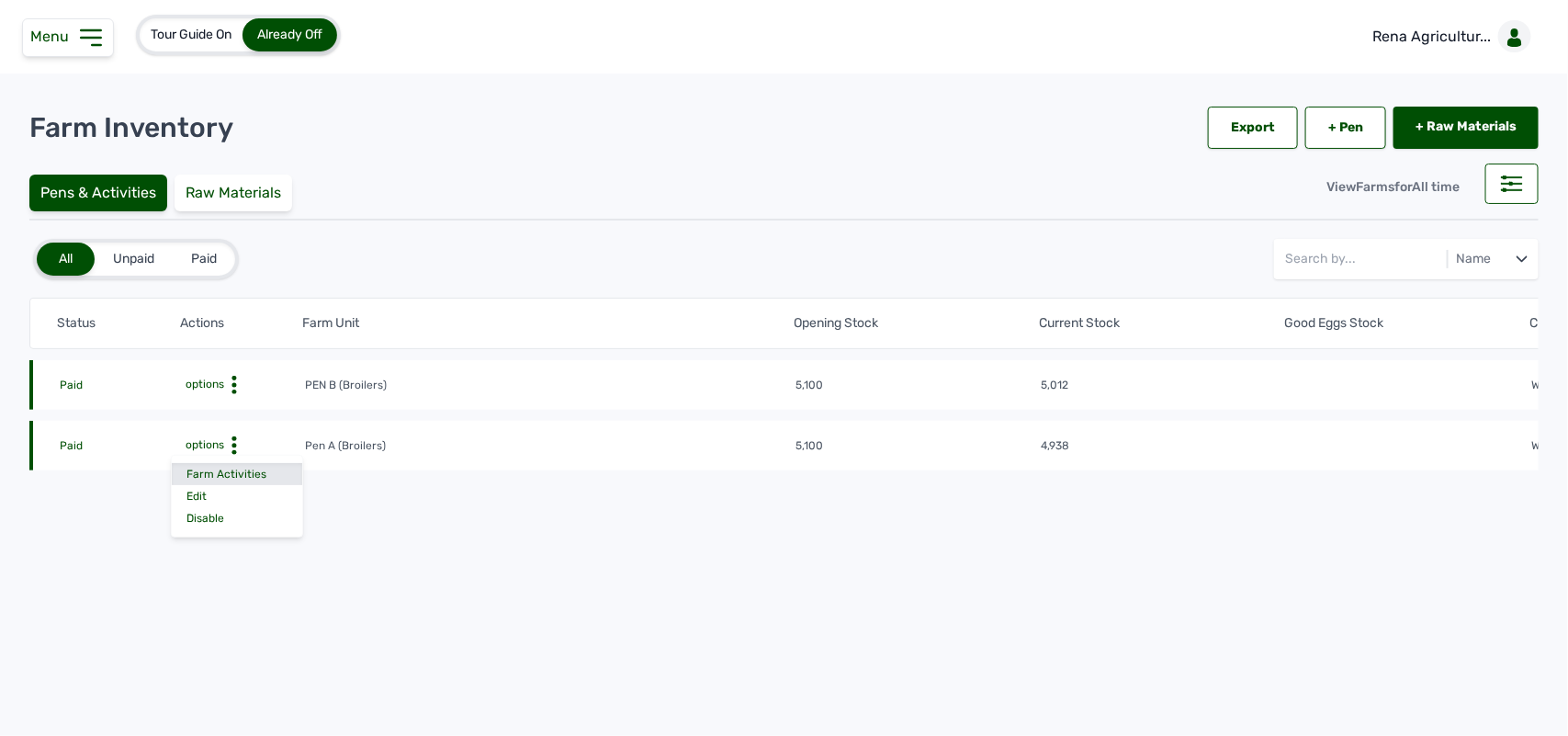 click on "Farm Activities" at bounding box center [237, 474] 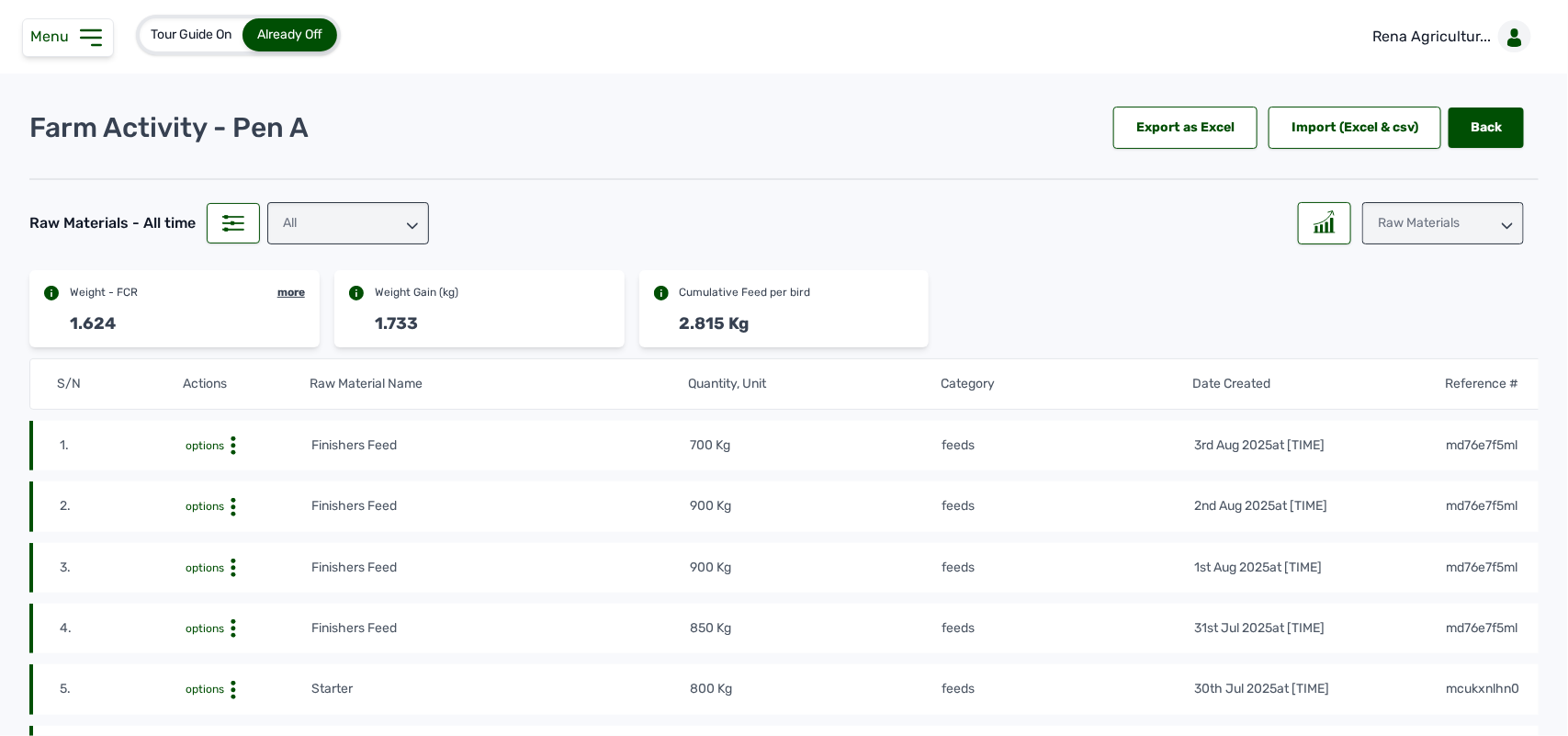 click 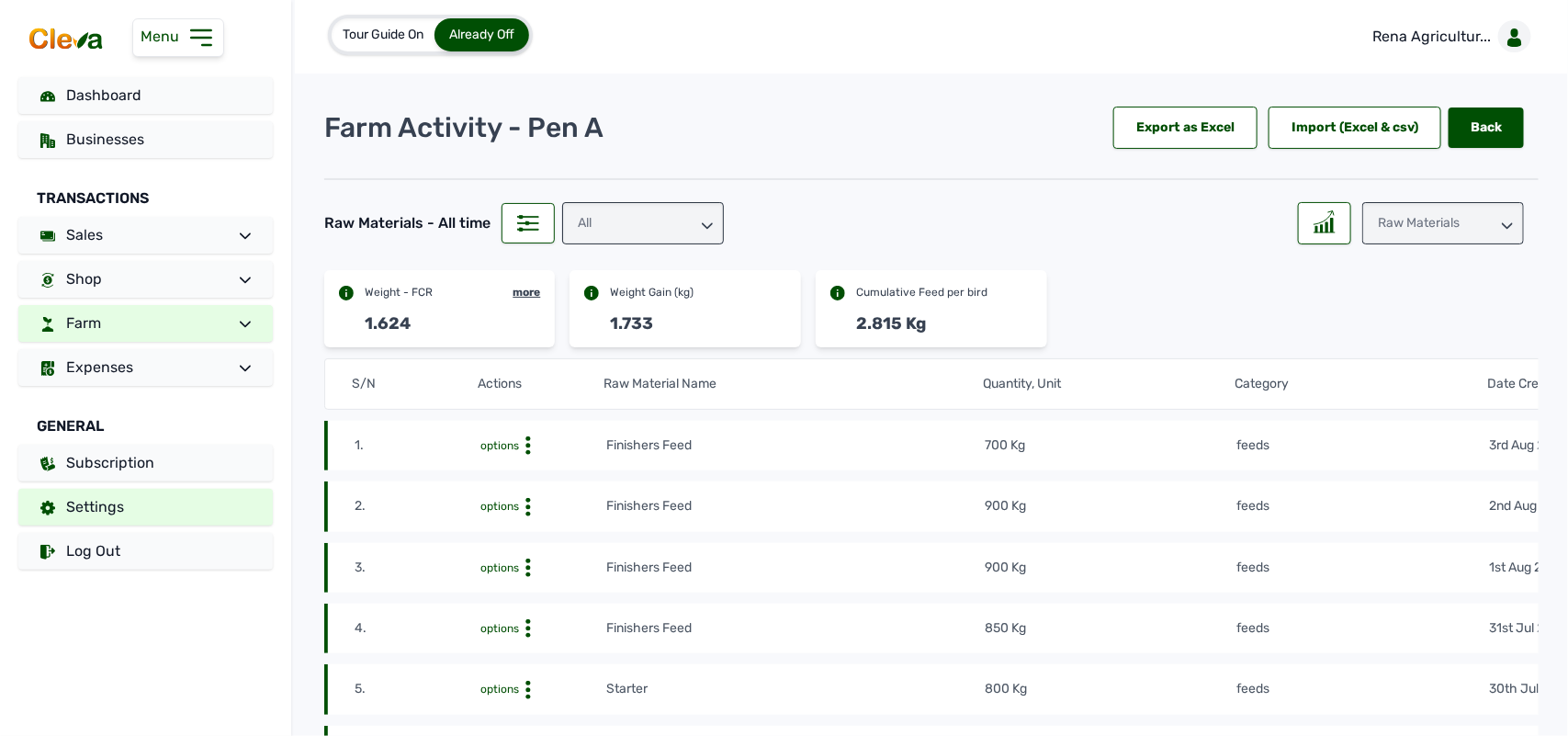 click on "Settings" at bounding box center (145, 507) 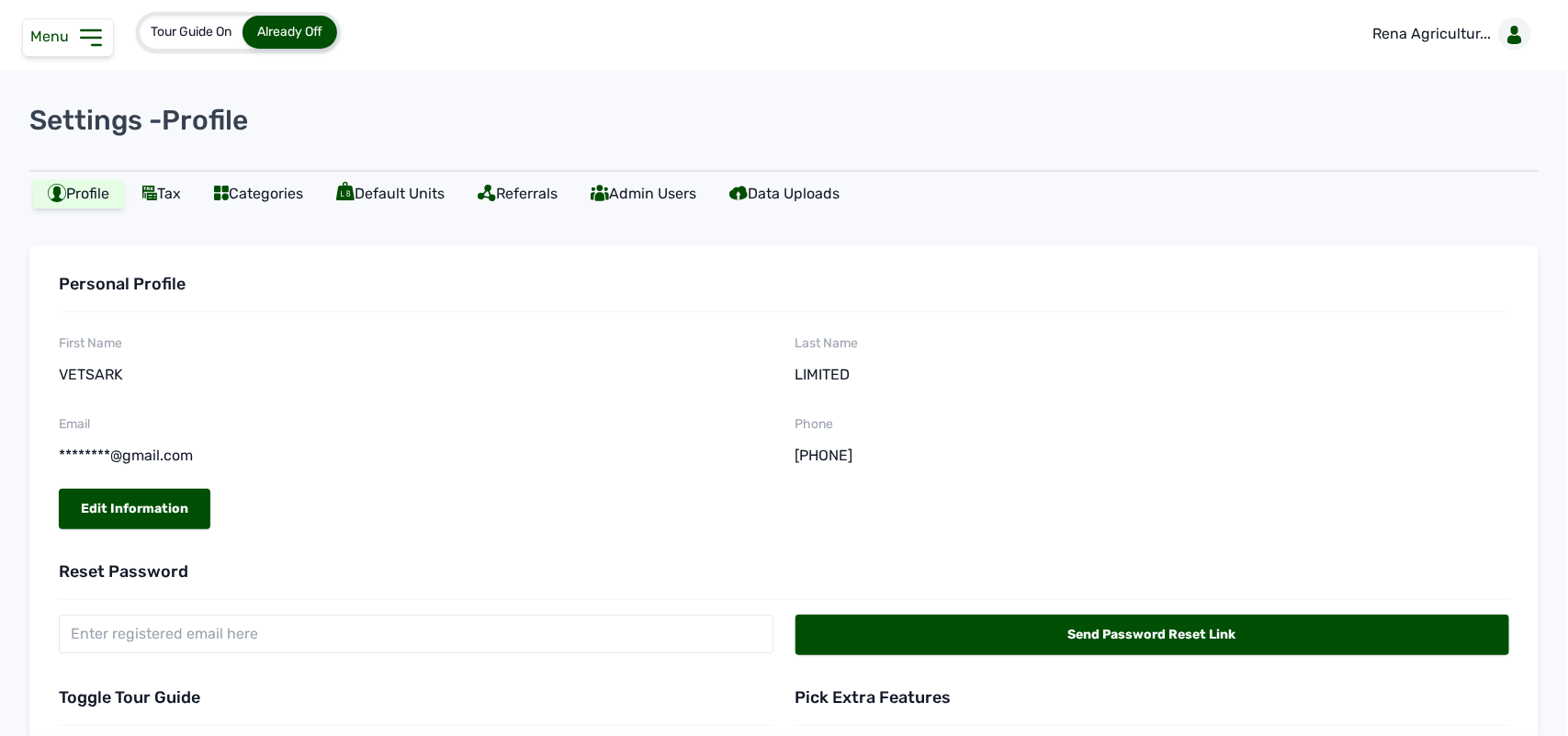 scroll, scrollTop: 0, scrollLeft: 0, axis: both 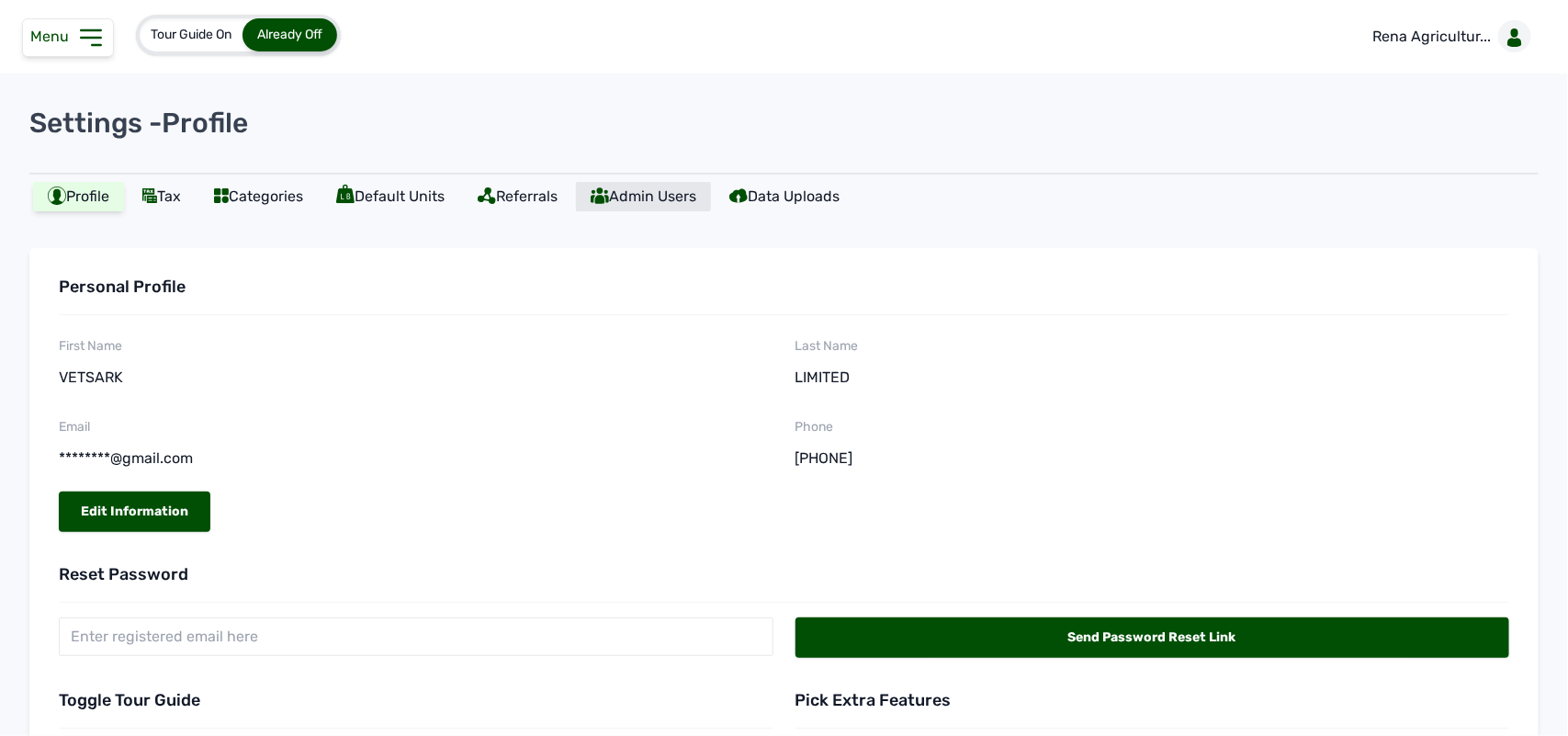 click on "Admin Users" at bounding box center (643, 197) 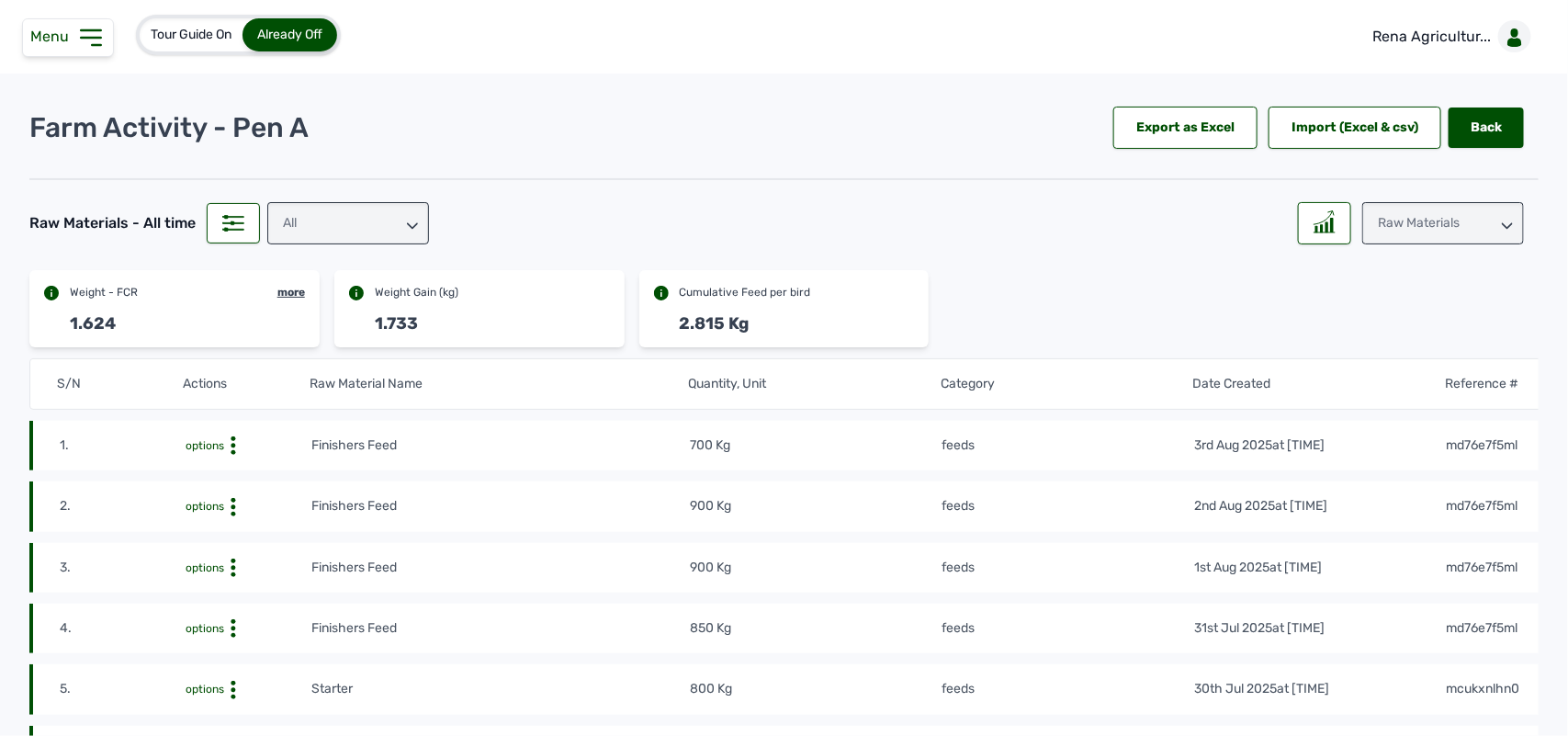 click 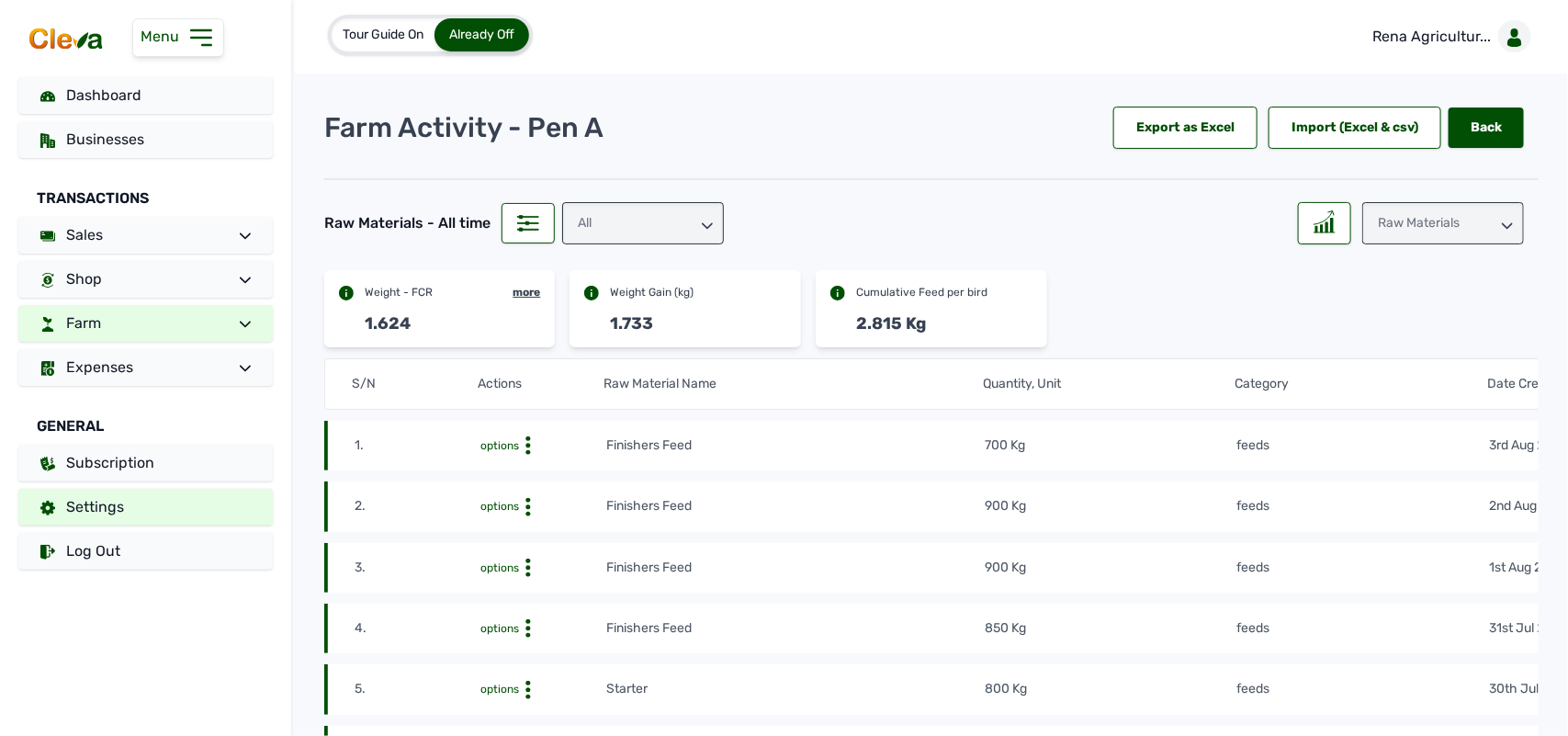 click on "Settings" at bounding box center (145, 507) 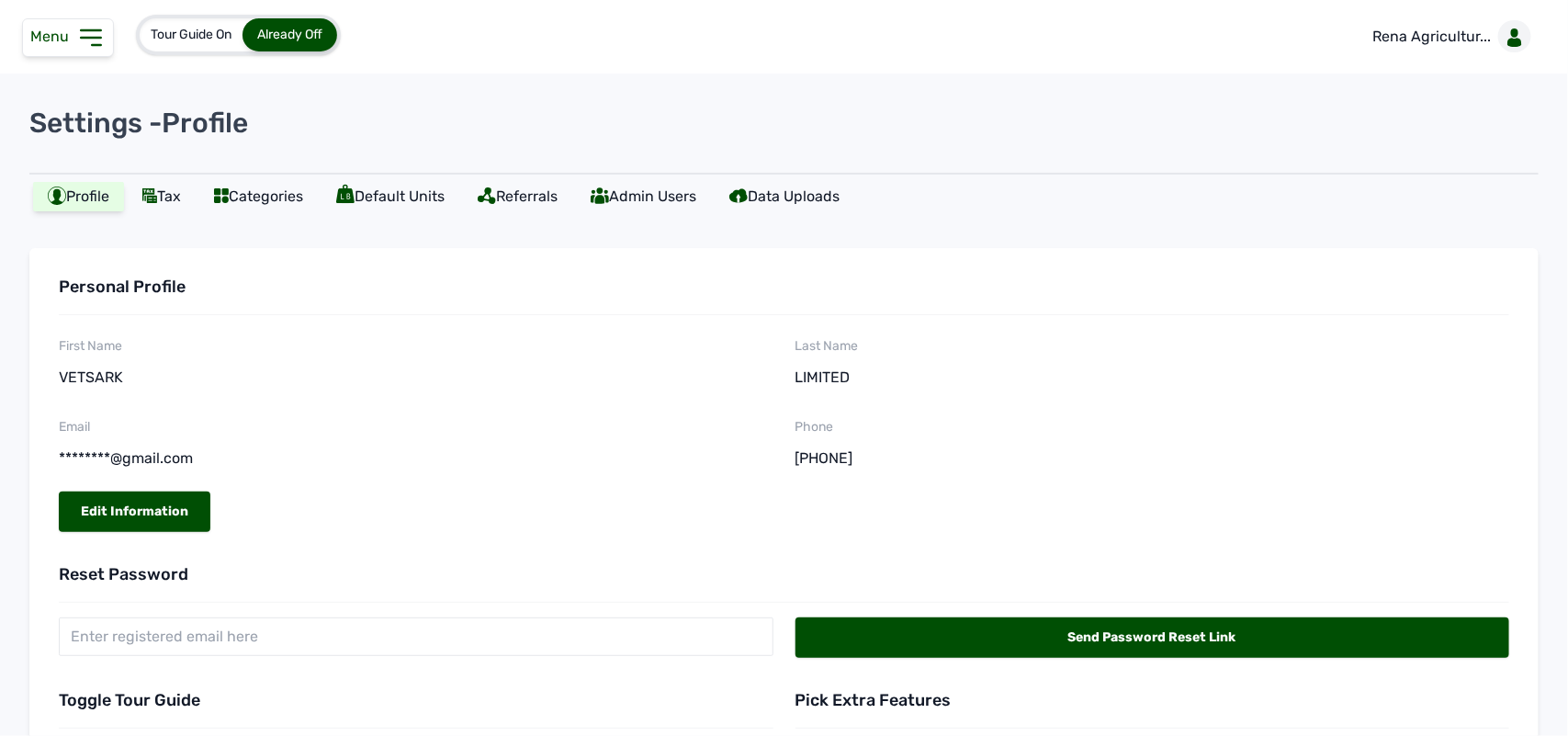 scroll, scrollTop: 163, scrollLeft: 0, axis: vertical 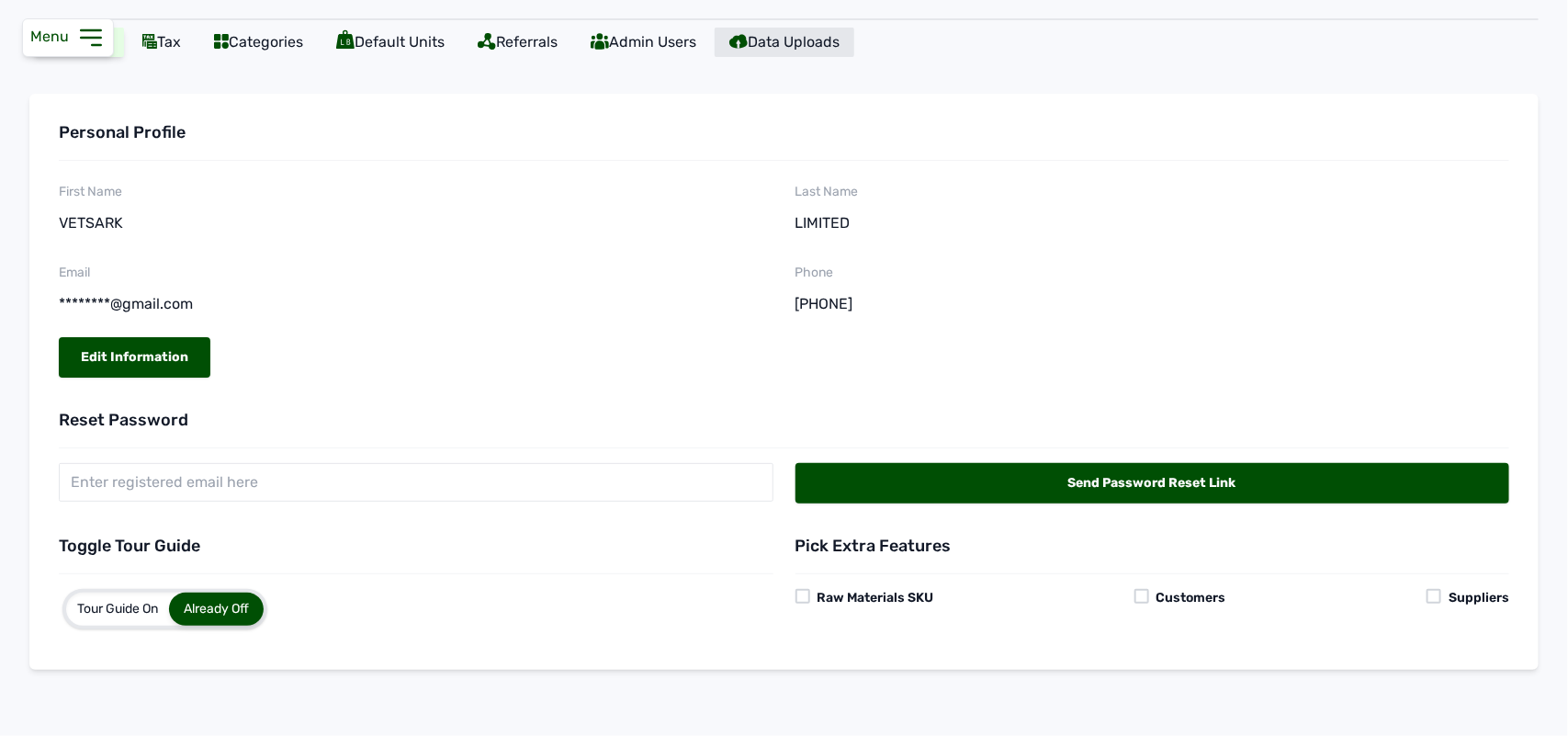click on "Data Uploads" at bounding box center (784, 42) 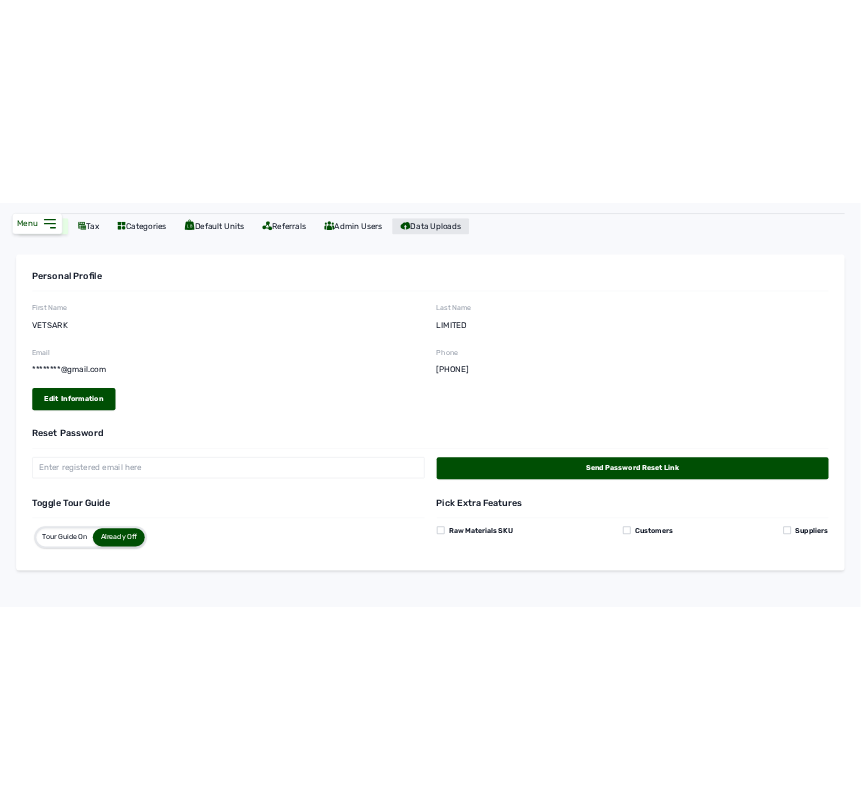 scroll, scrollTop: 0, scrollLeft: 0, axis: both 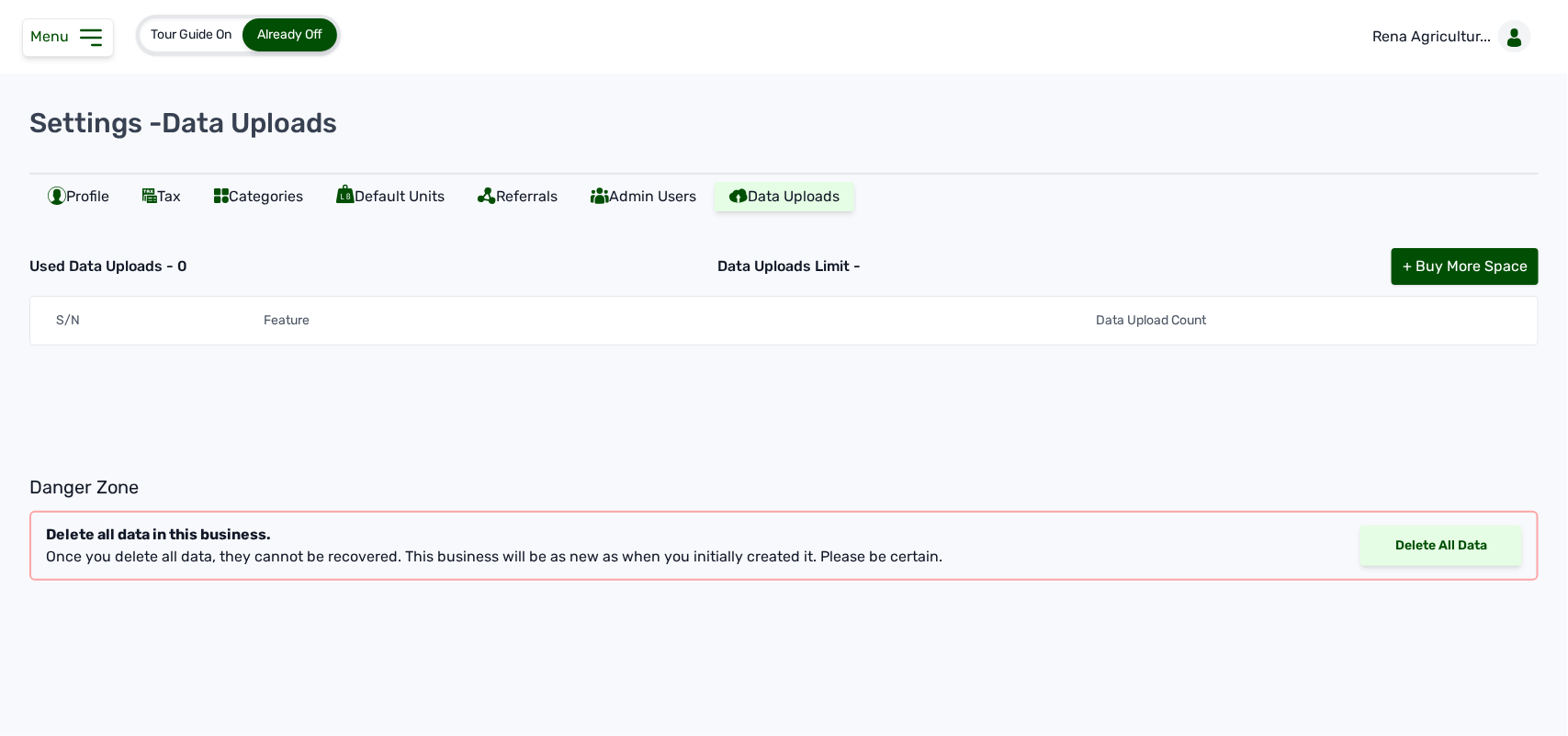 click on "Delete All Data" at bounding box center (1441, 546) 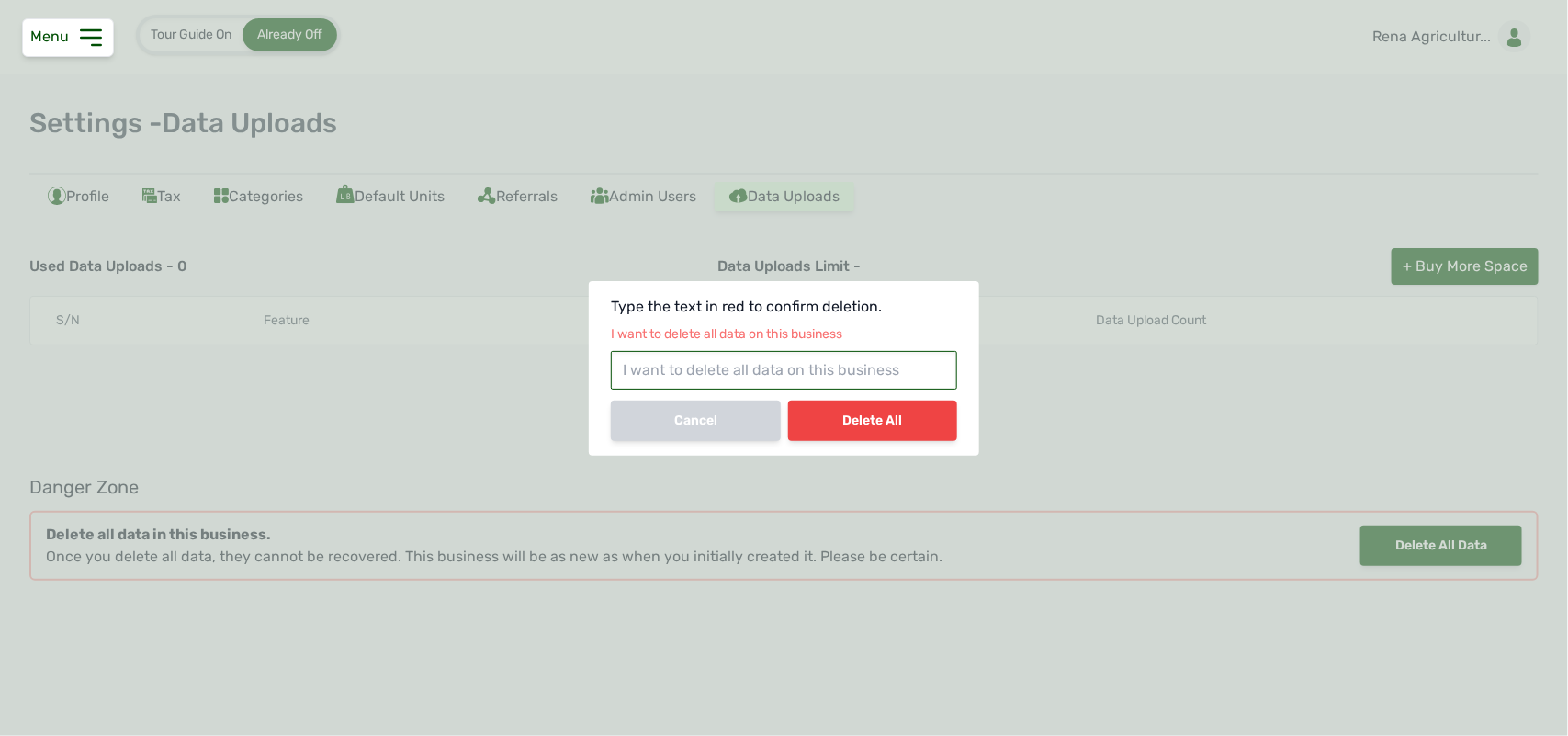 click at bounding box center (784, 370) 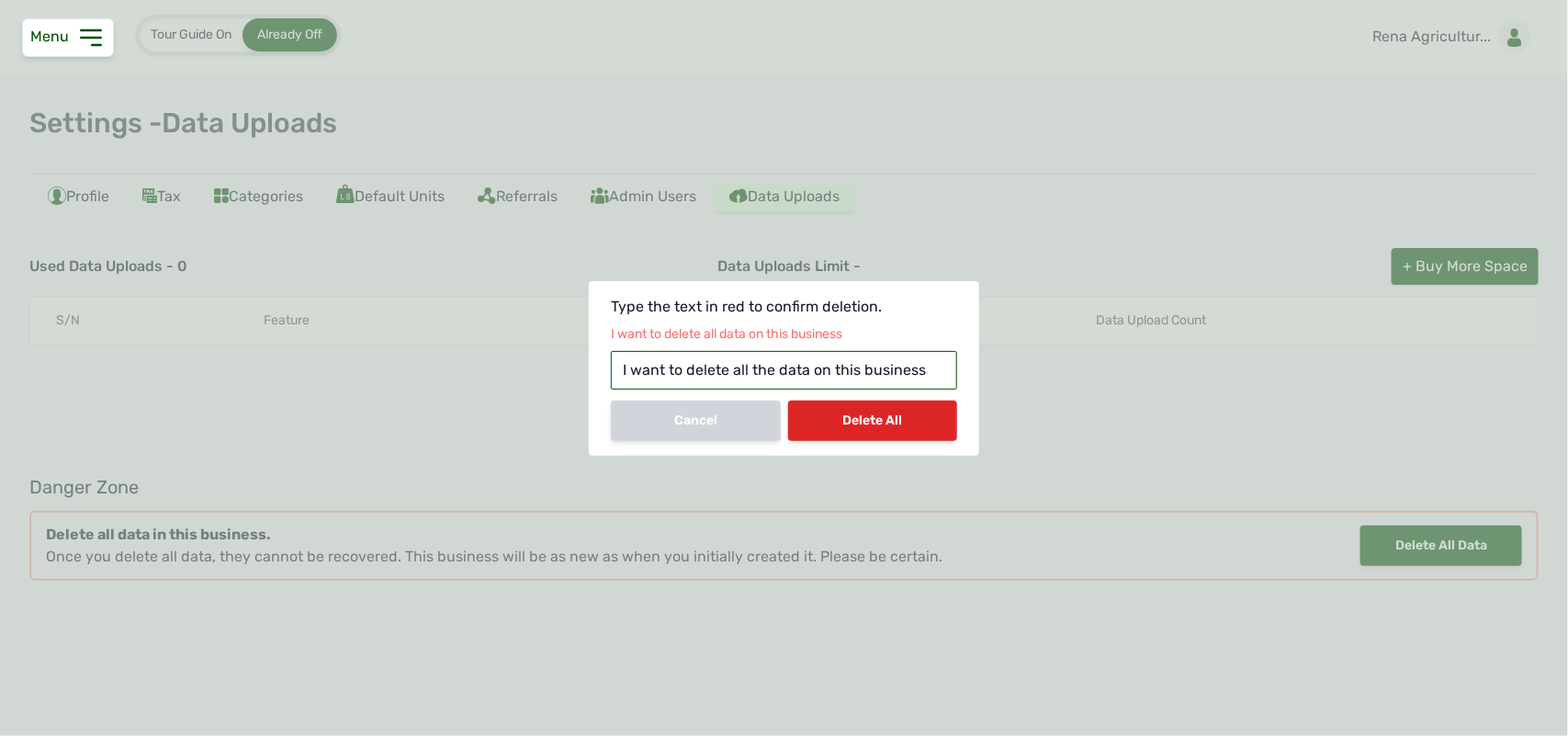 click on "Delete All" at bounding box center (873, 421) 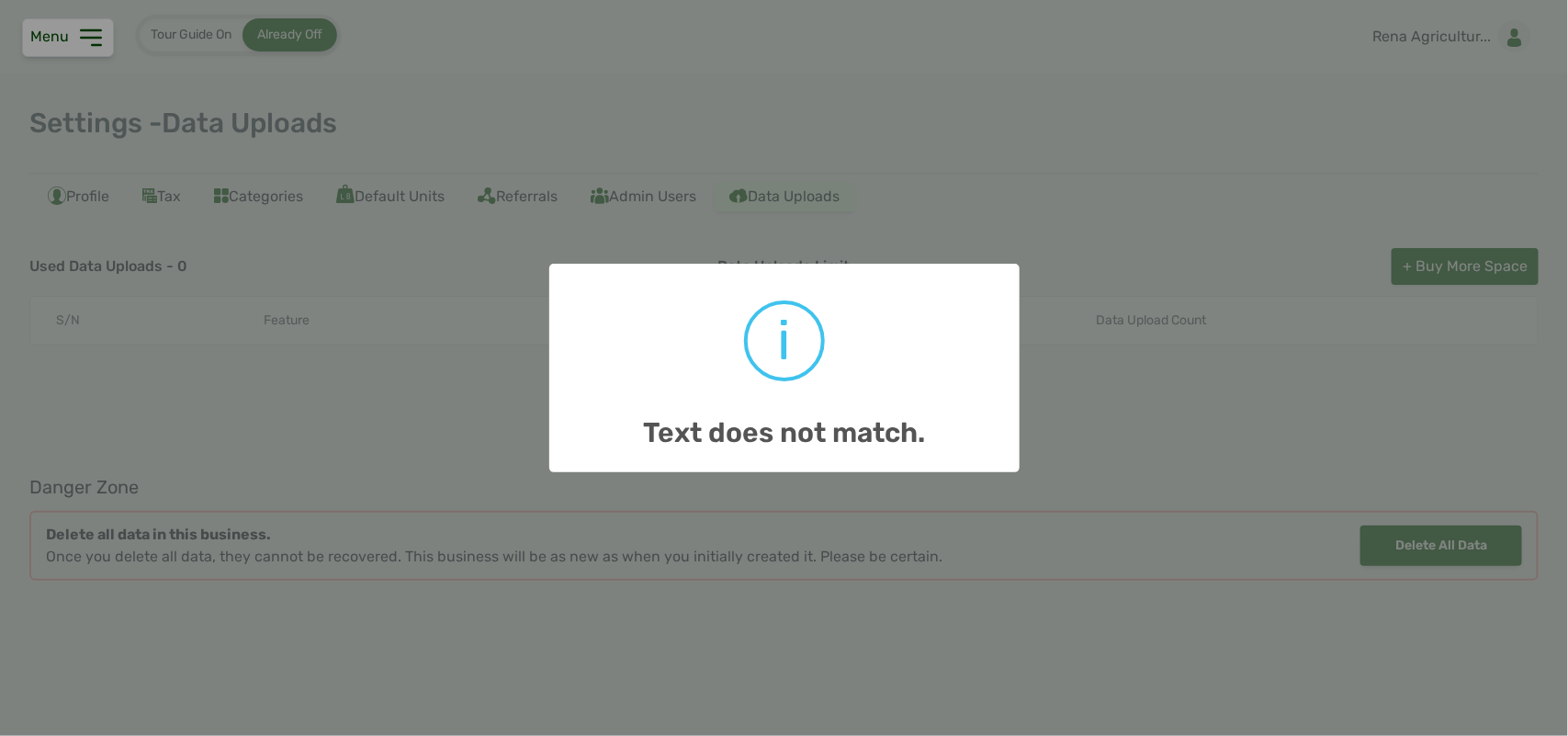 click on "Text does not match." at bounding box center (784, 422) 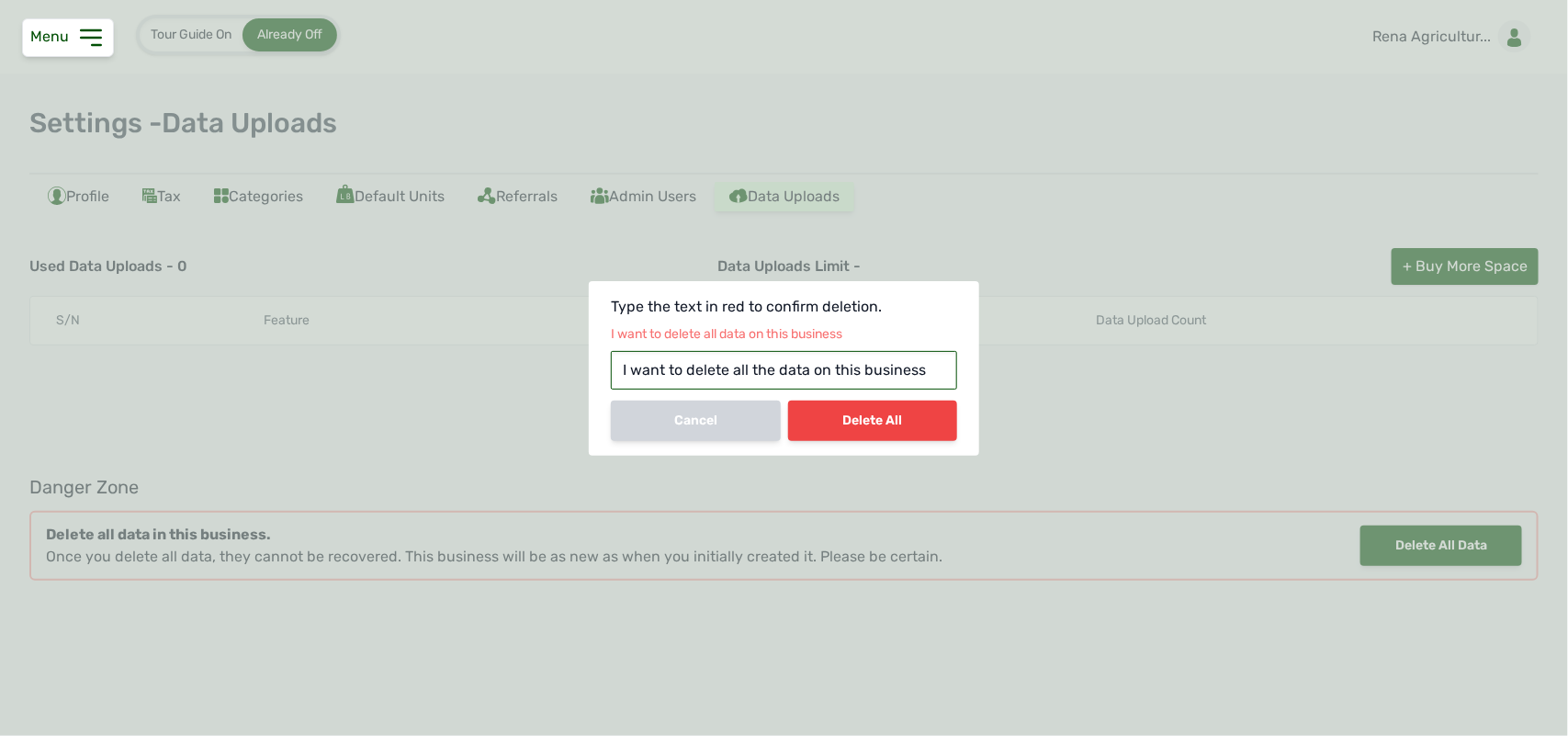 click on "I want to delete all the data on this business" at bounding box center (784, 370) 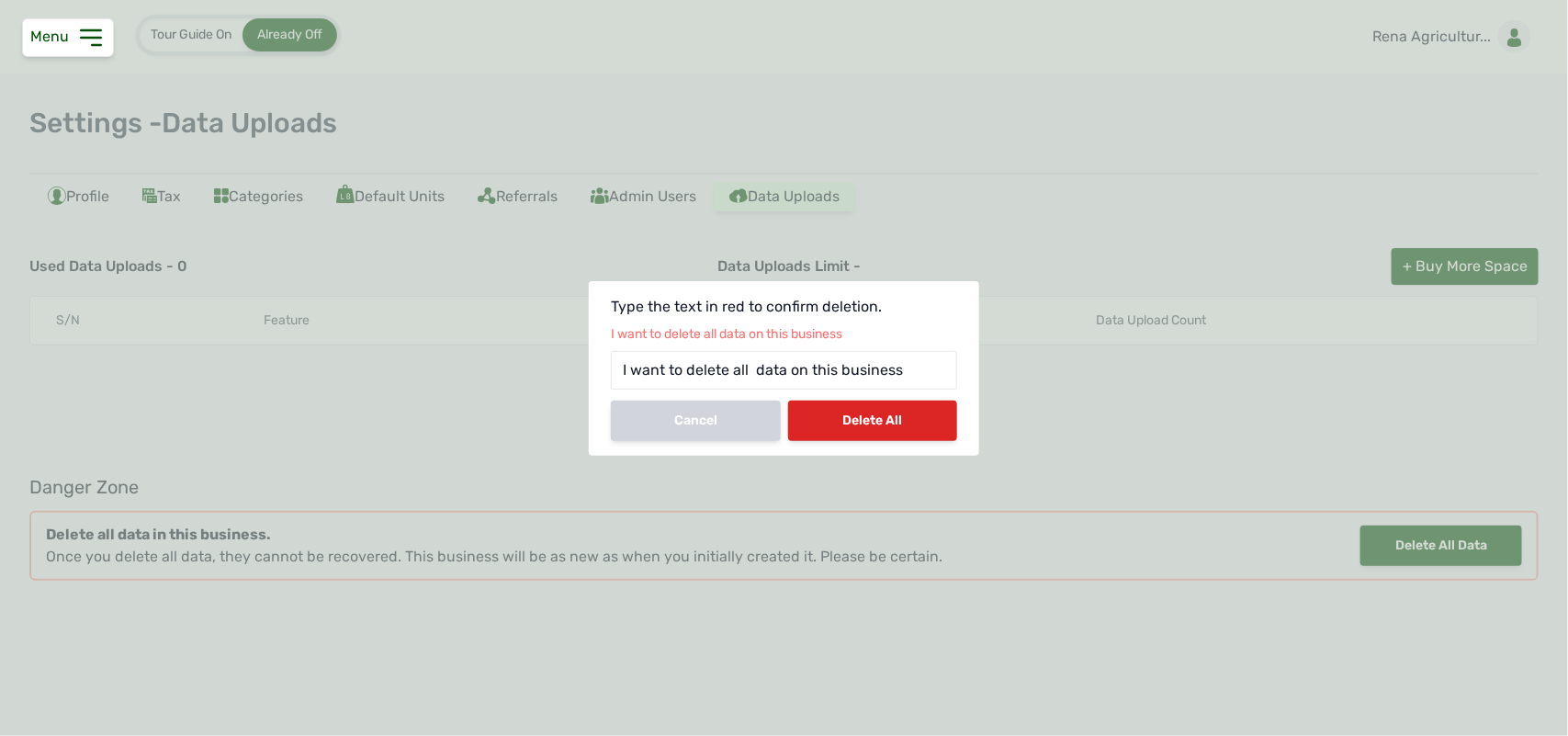 click on "Delete All" at bounding box center (873, 421) 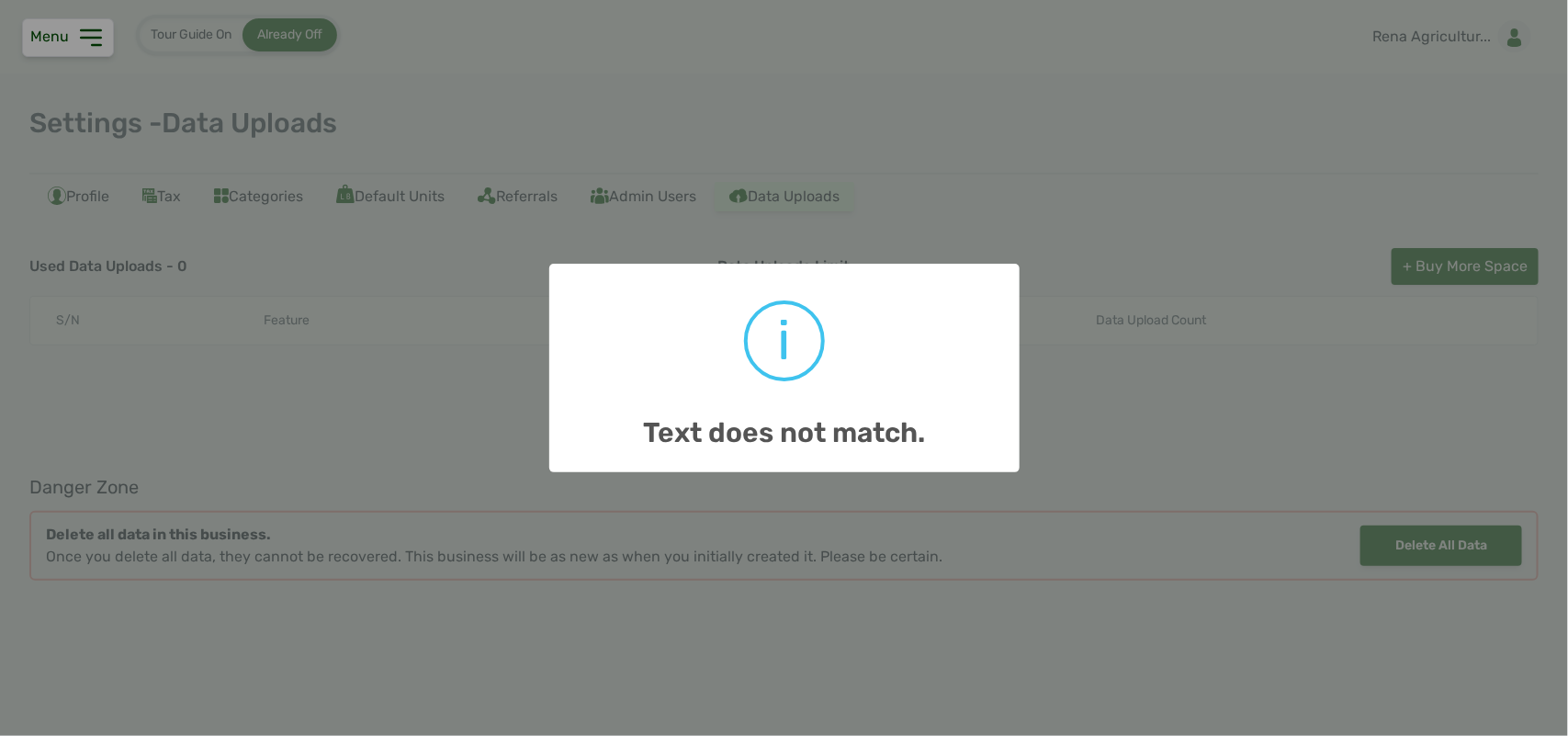 click on "× i Text does not match. OK No Cancel" at bounding box center [784, 368] 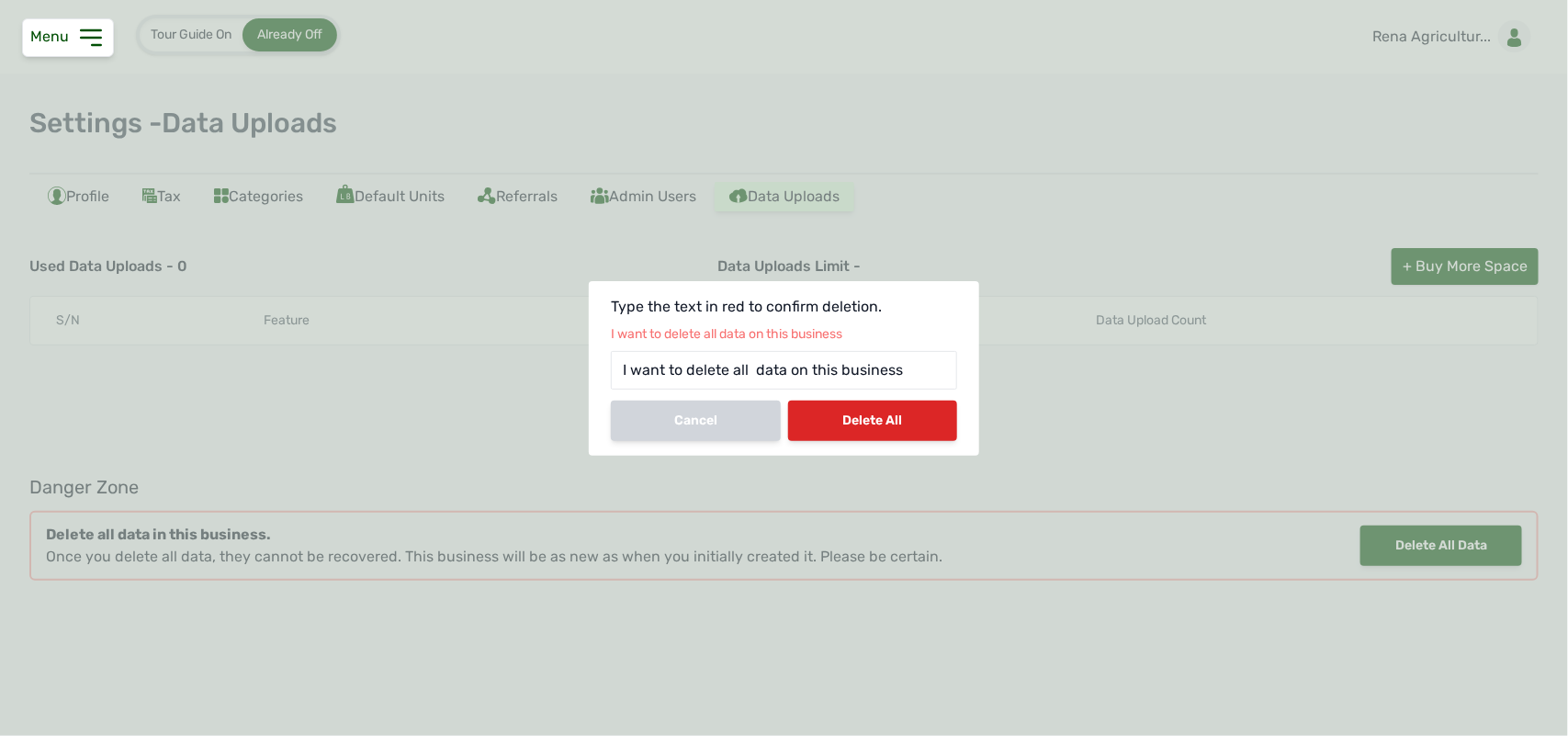 click on "Delete All" at bounding box center (873, 421) 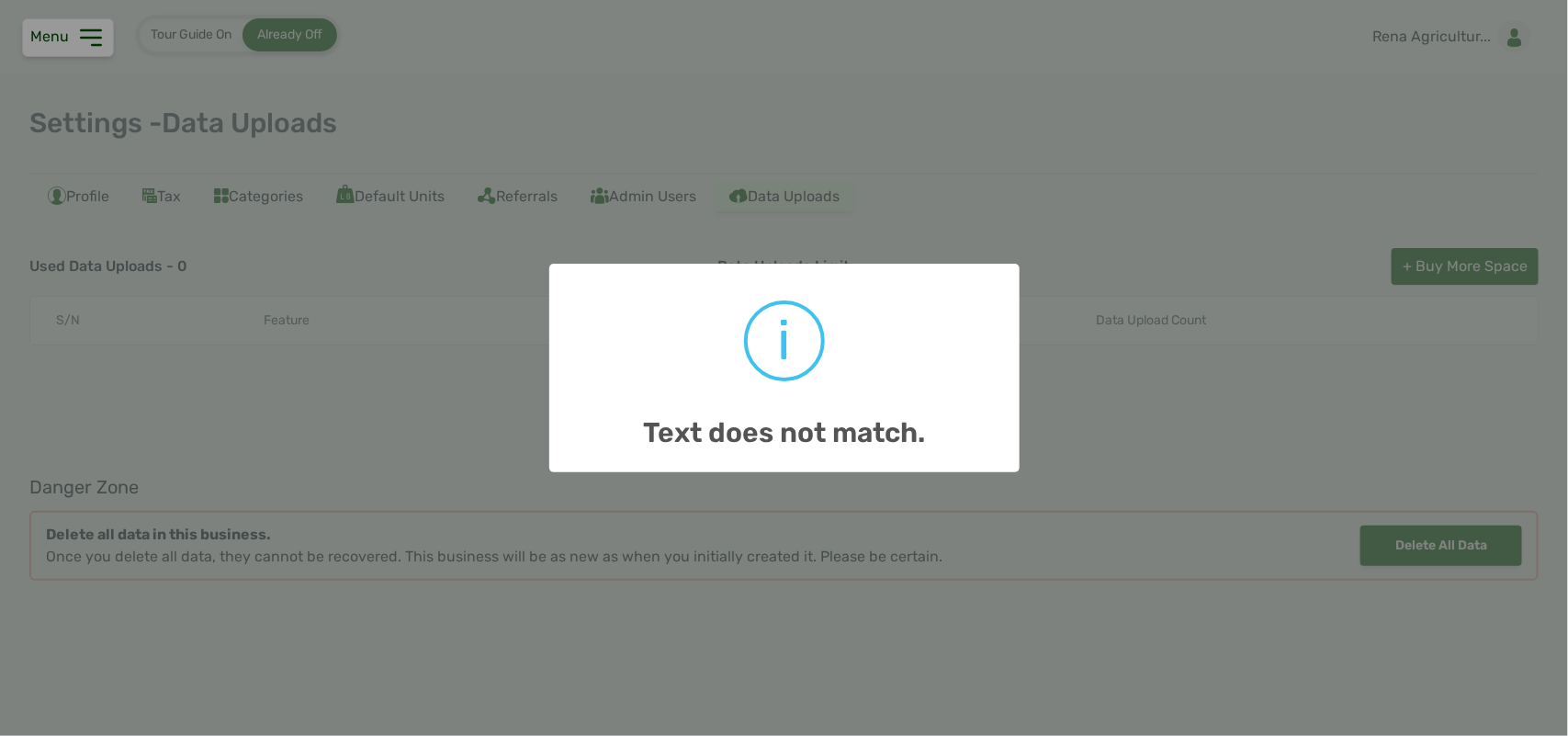click on "Text does not match." at bounding box center (784, 422) 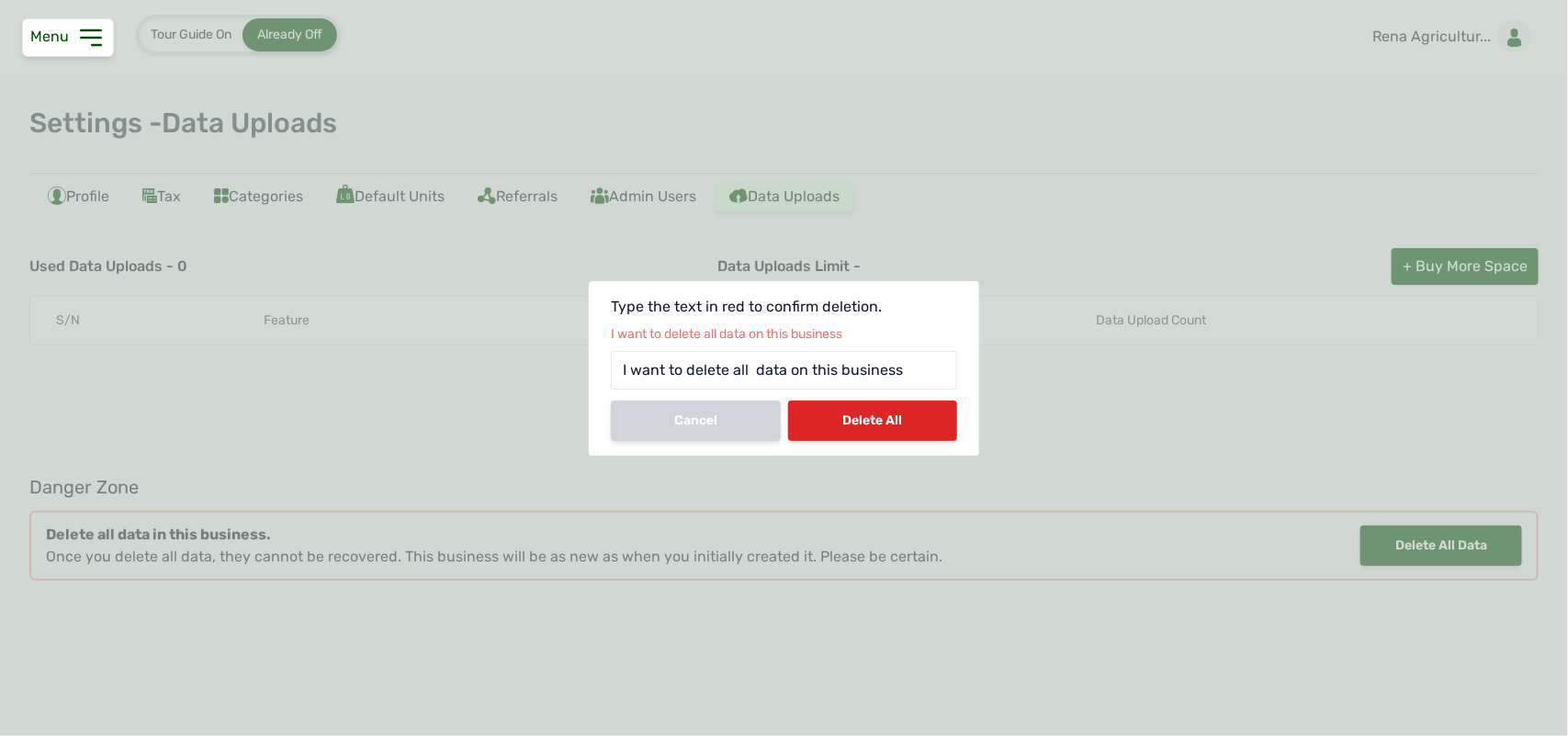 click on "Delete All" at bounding box center [873, 421] 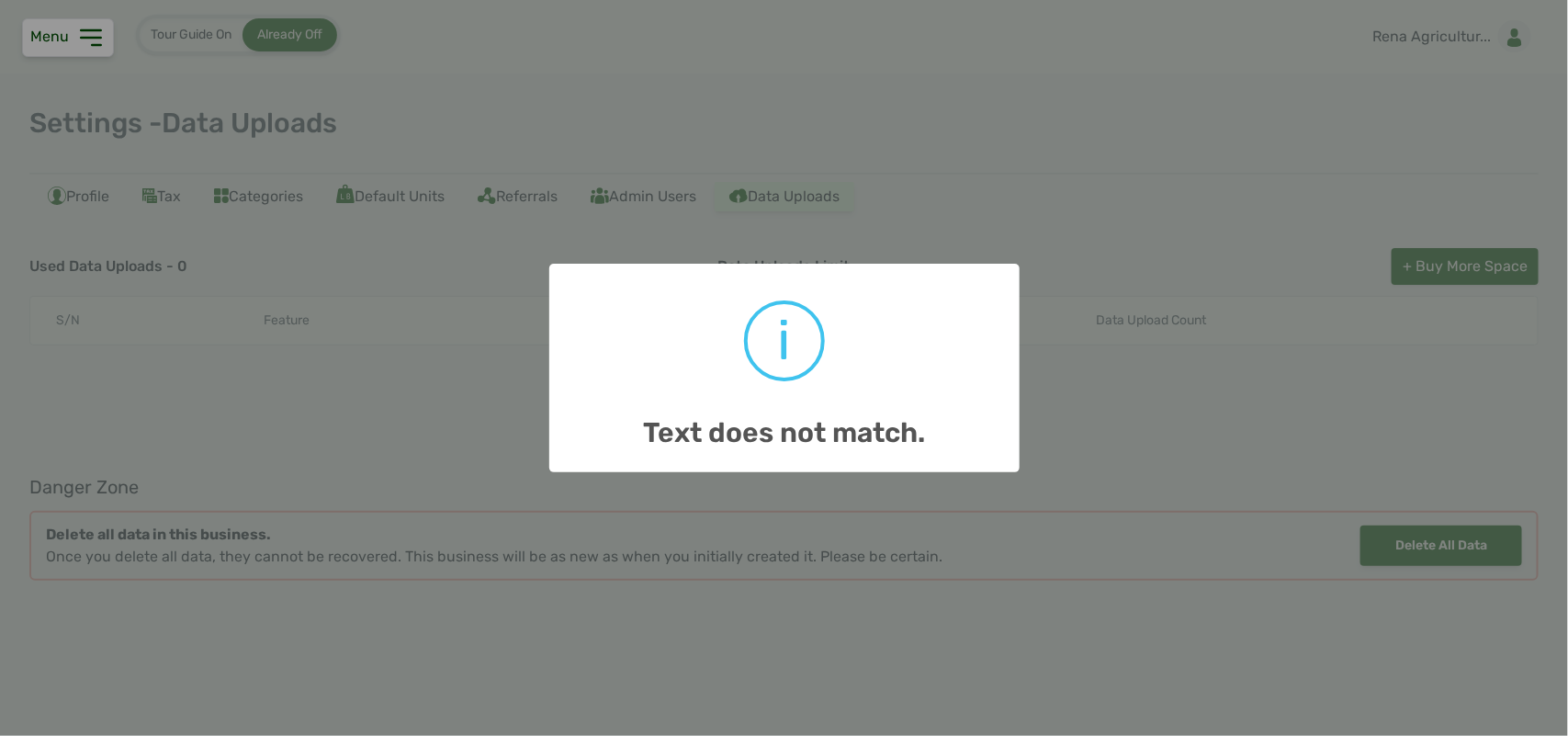 click on "× i Text does not match. OK No Cancel" at bounding box center (784, 368) 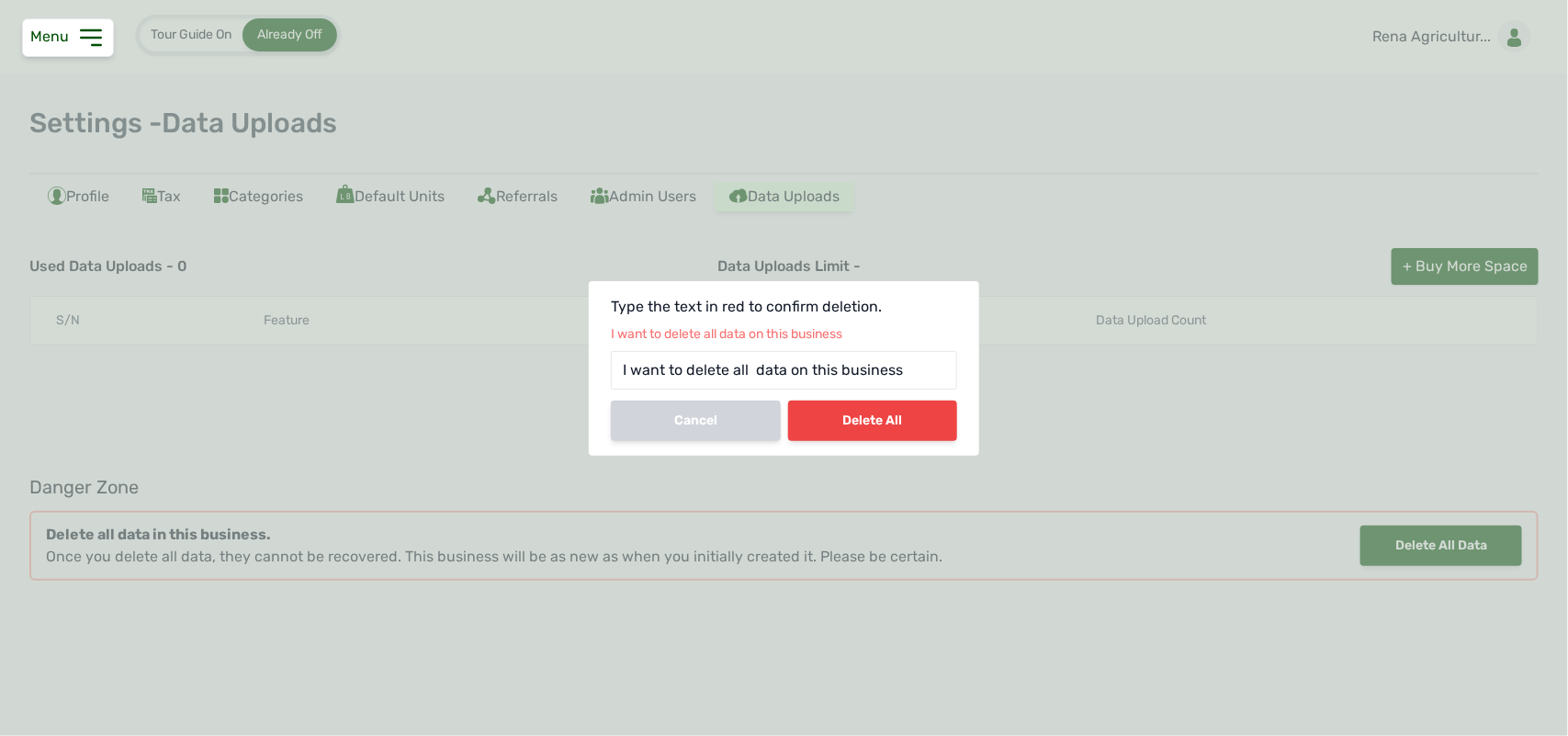 click on "I want to delete all  data on this business" at bounding box center [784, 370] 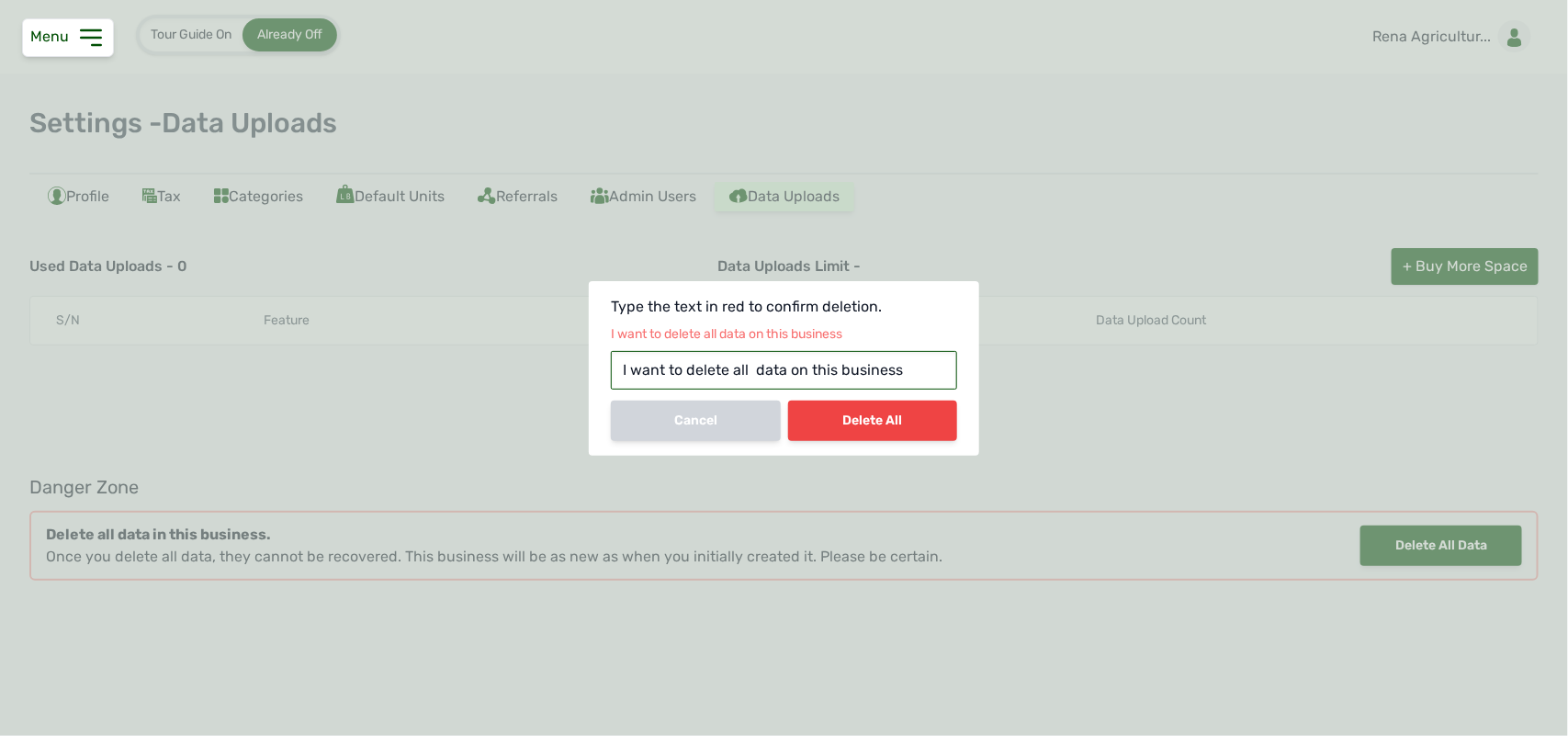 type on "I want to delete all data on this business" 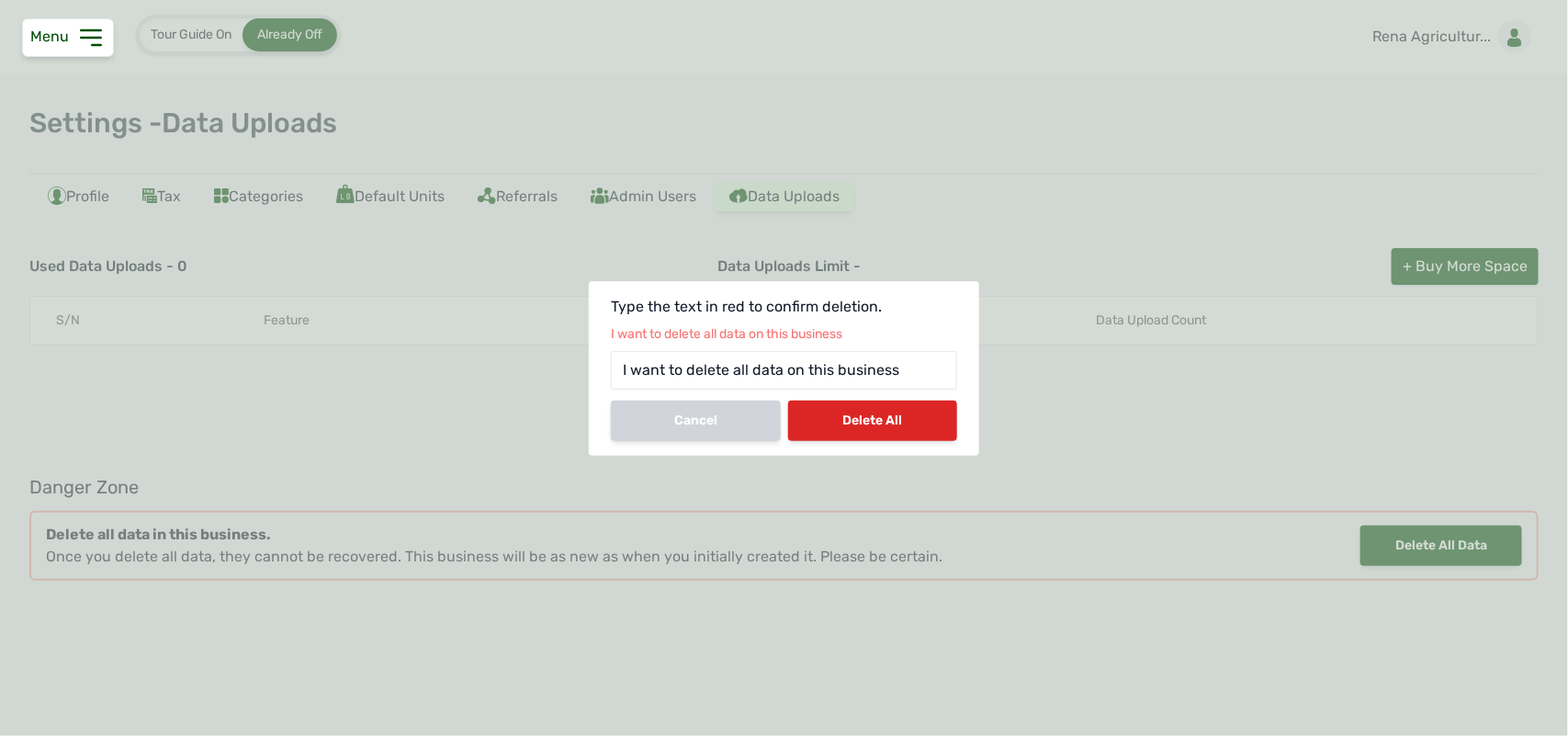 click on "Delete All" at bounding box center (873, 421) 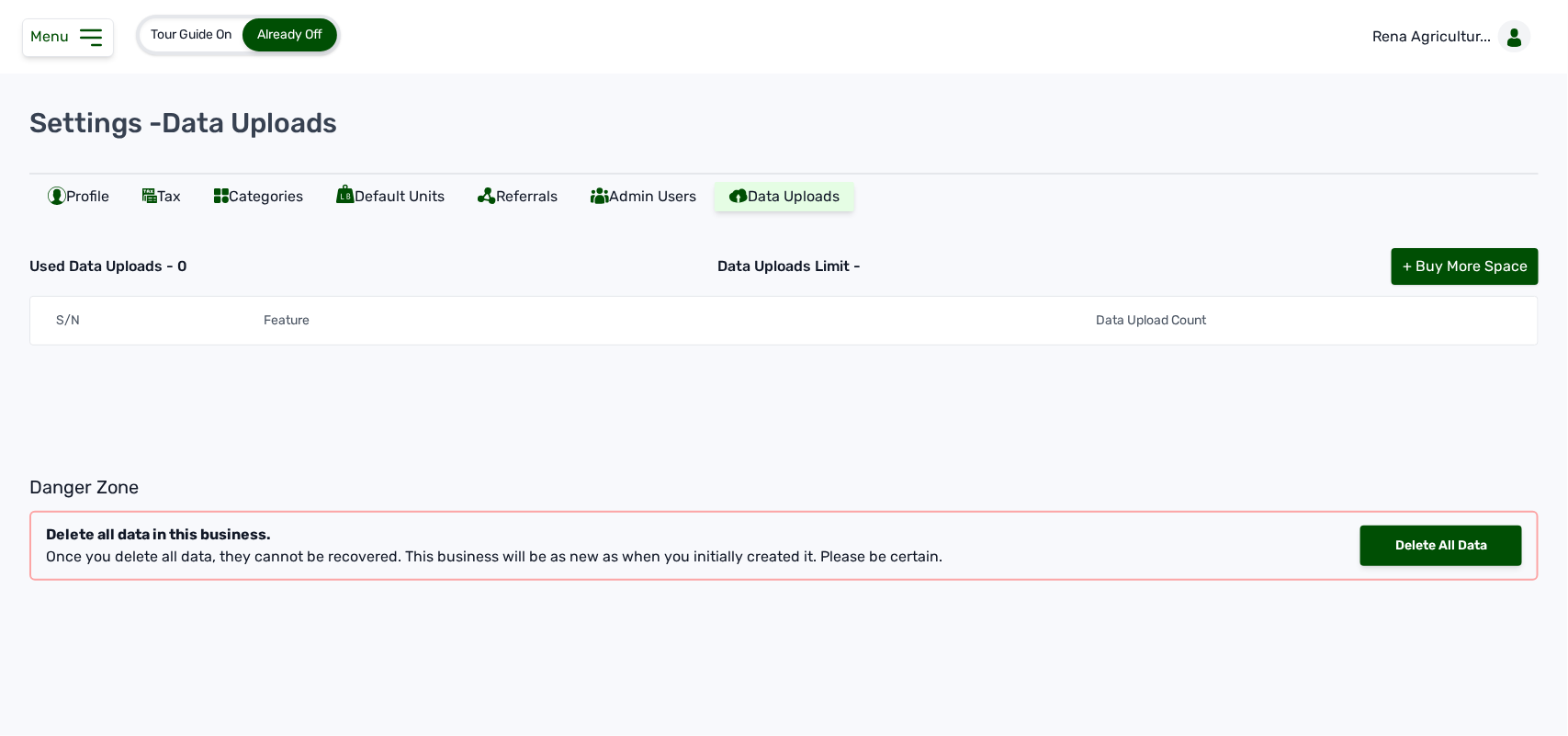 click on "×
Done. All data deleted. OK No Cancel" at bounding box center [784, 368] 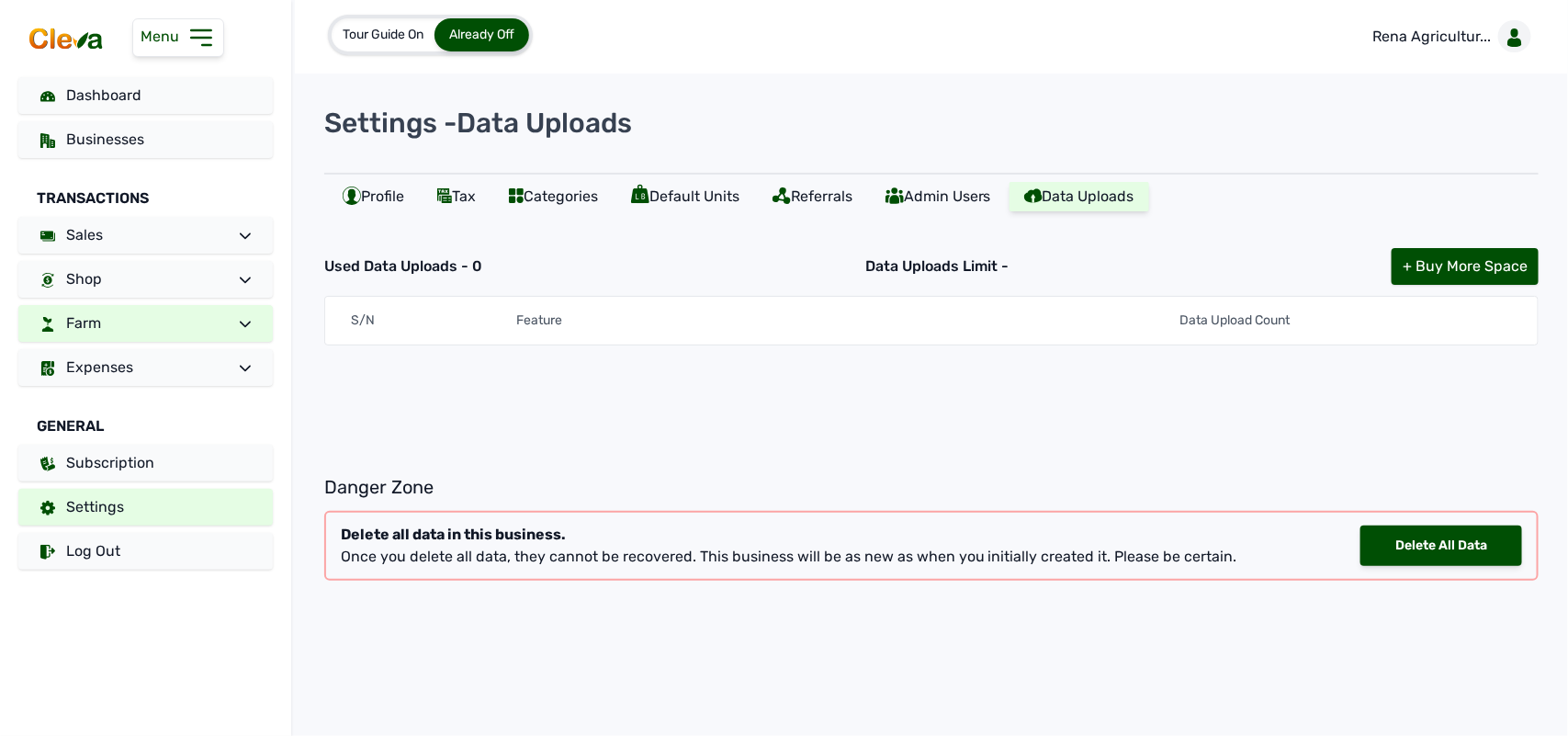 click on "Farm" at bounding box center (145, 323) 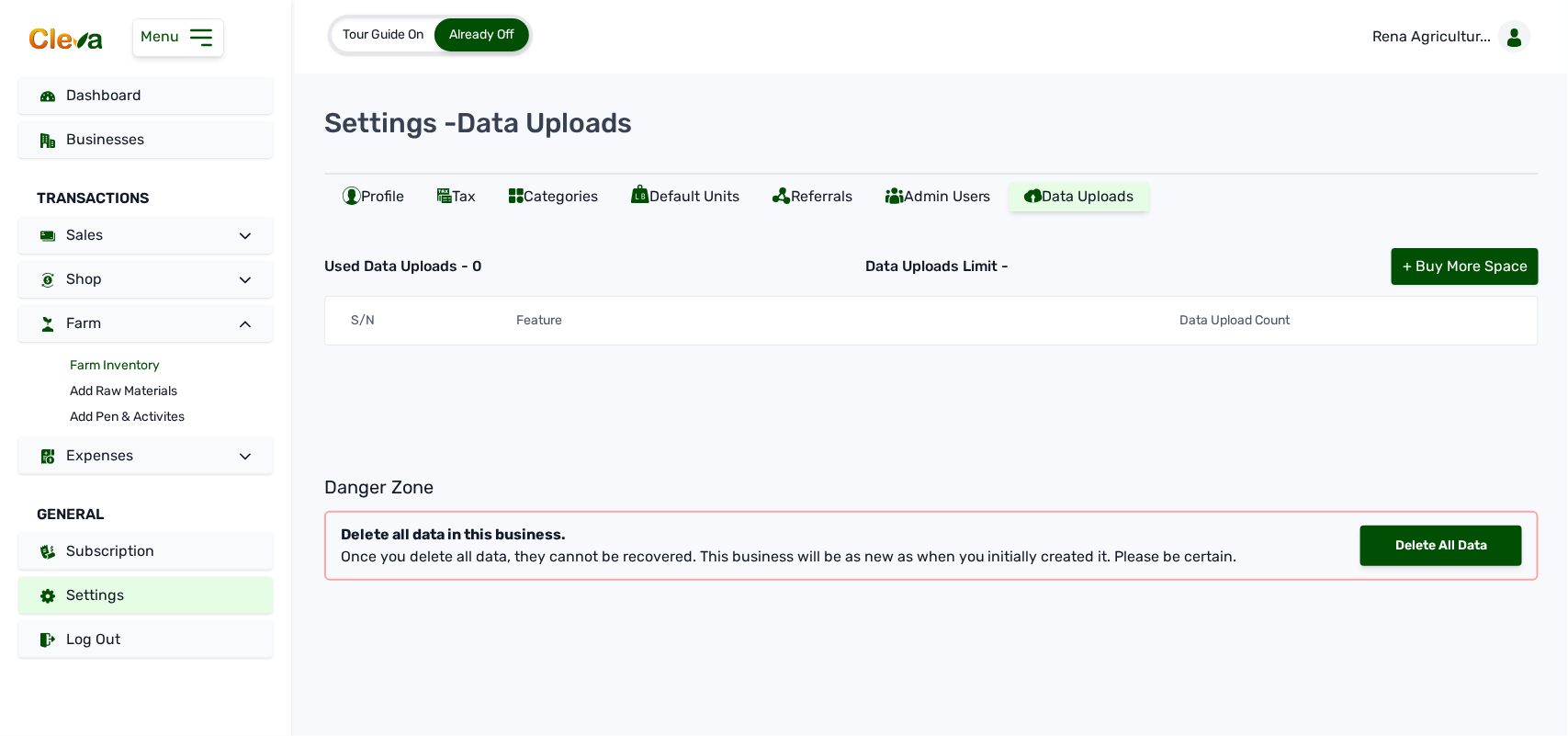 click on "Farm Inventory" at bounding box center [171, 366] 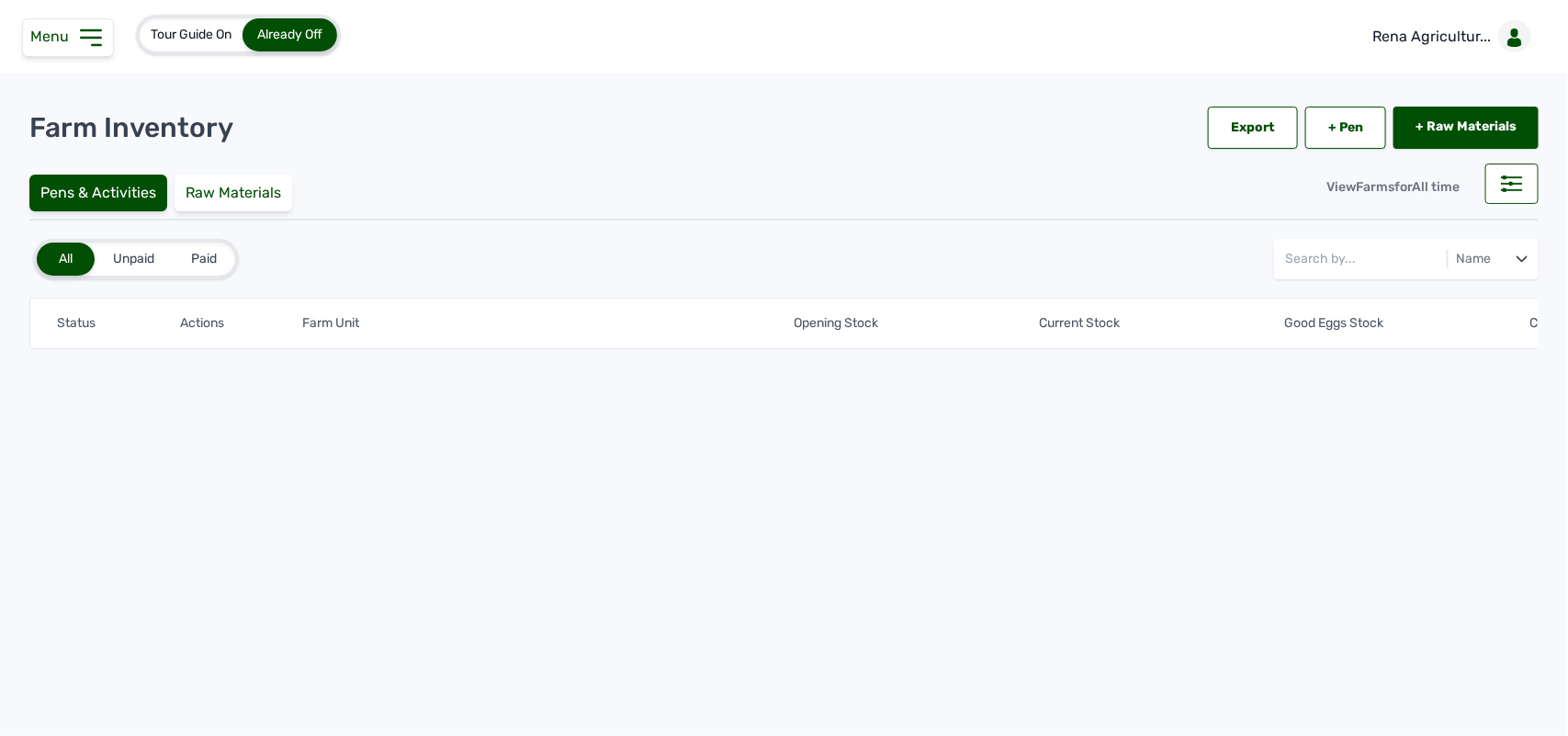 click on "Farm Inventory   Export  + Pen + Raw Materials + Pen" at bounding box center (784, 128) 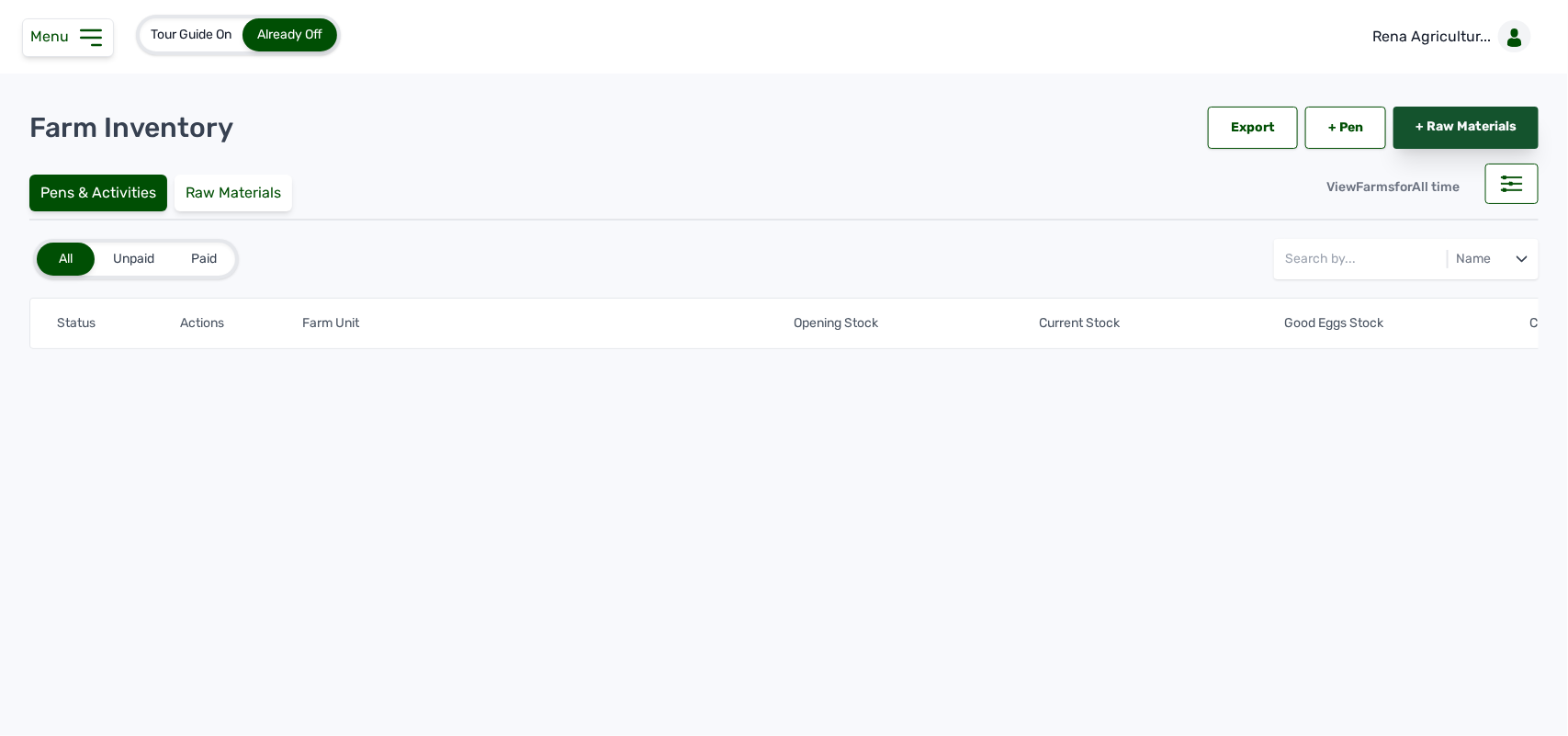 click on "+ Raw Materials" at bounding box center [1466, 128] 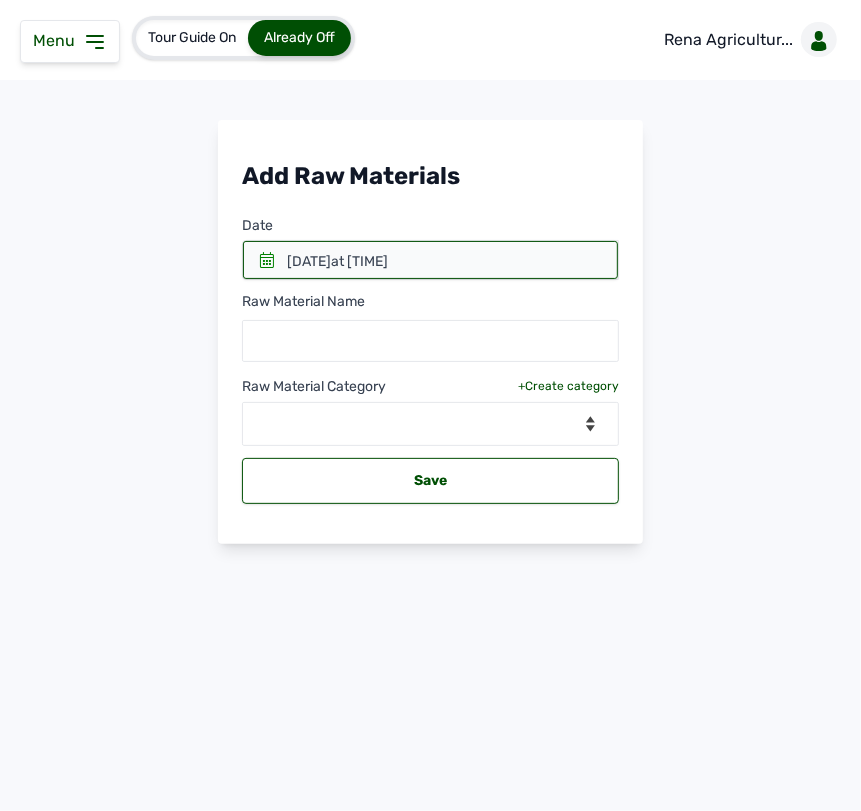 click on "at 01:46 PM" at bounding box center (359, 261) 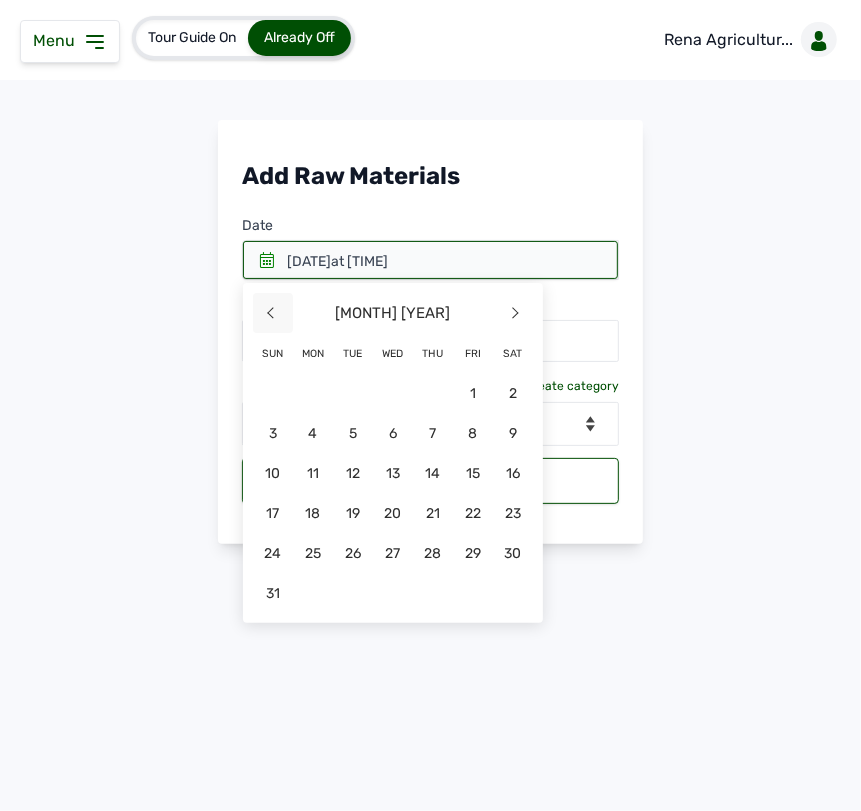 click on "<" at bounding box center (273, 313) 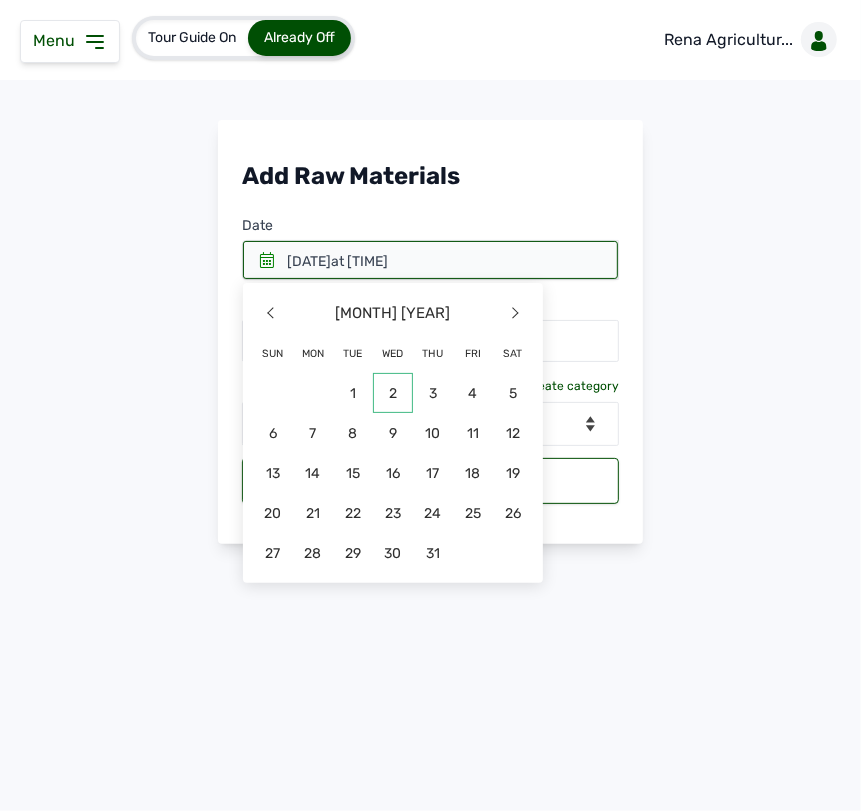 click on "2" 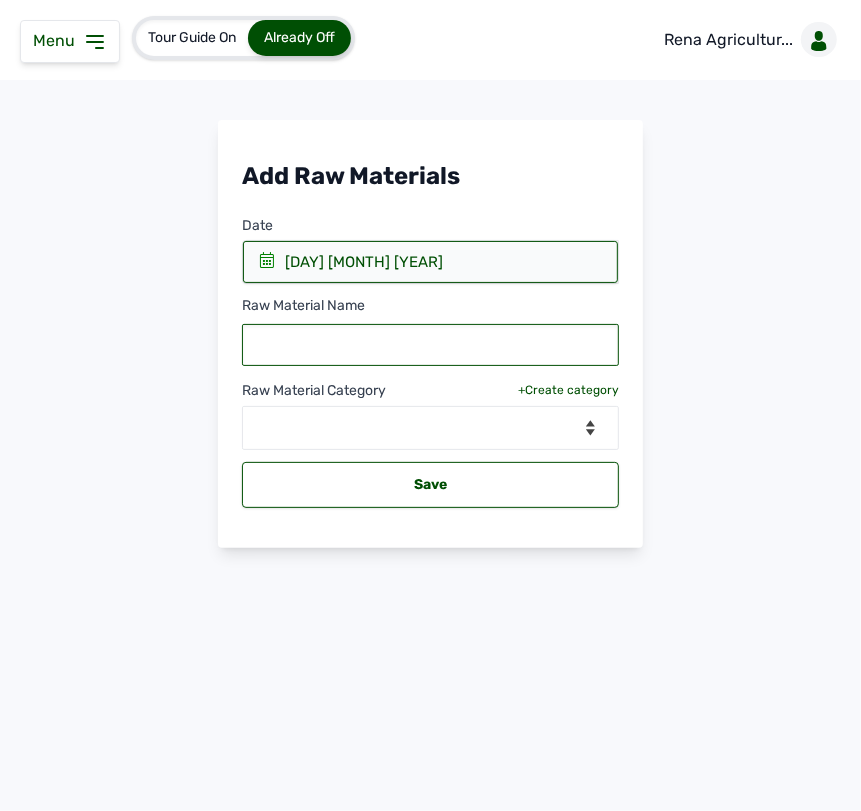 click at bounding box center (430, 345) 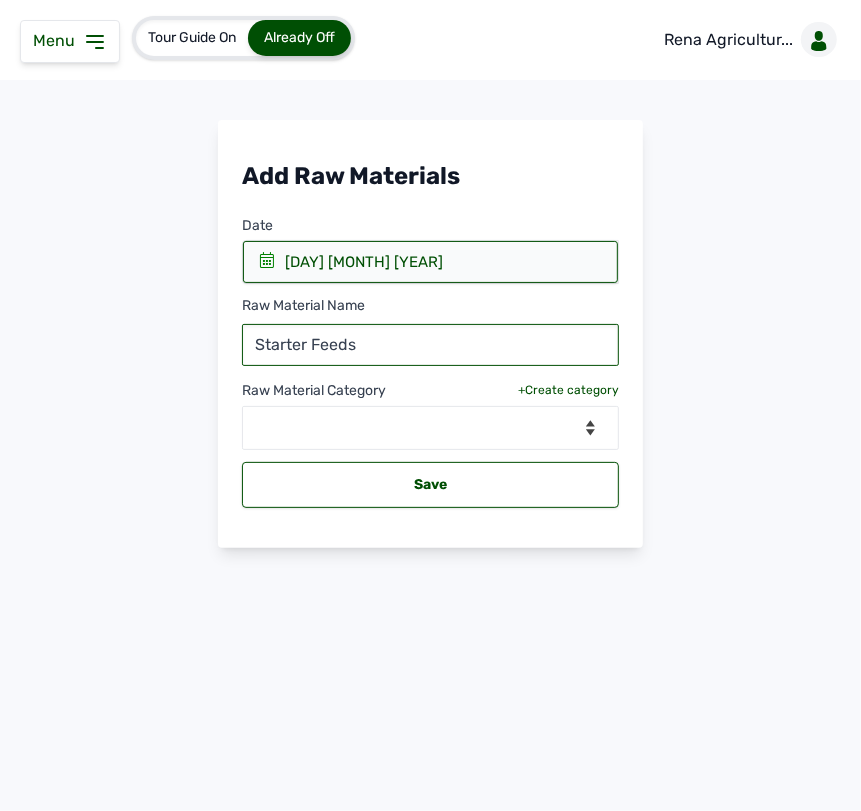 type on "Starter Feeds" 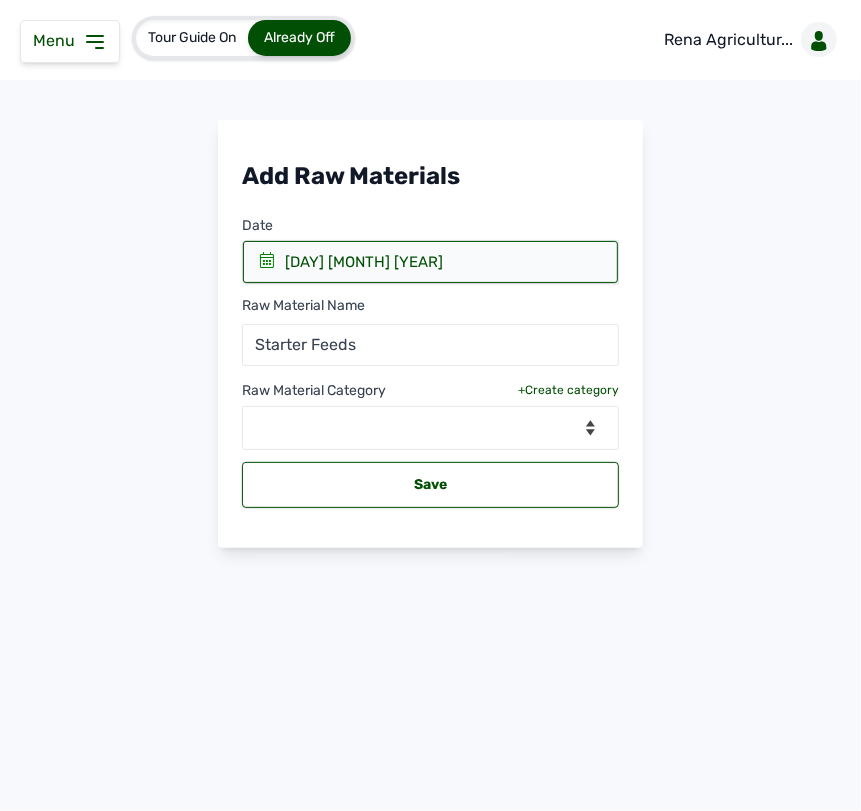 click on "+Create category" at bounding box center (568, 390) 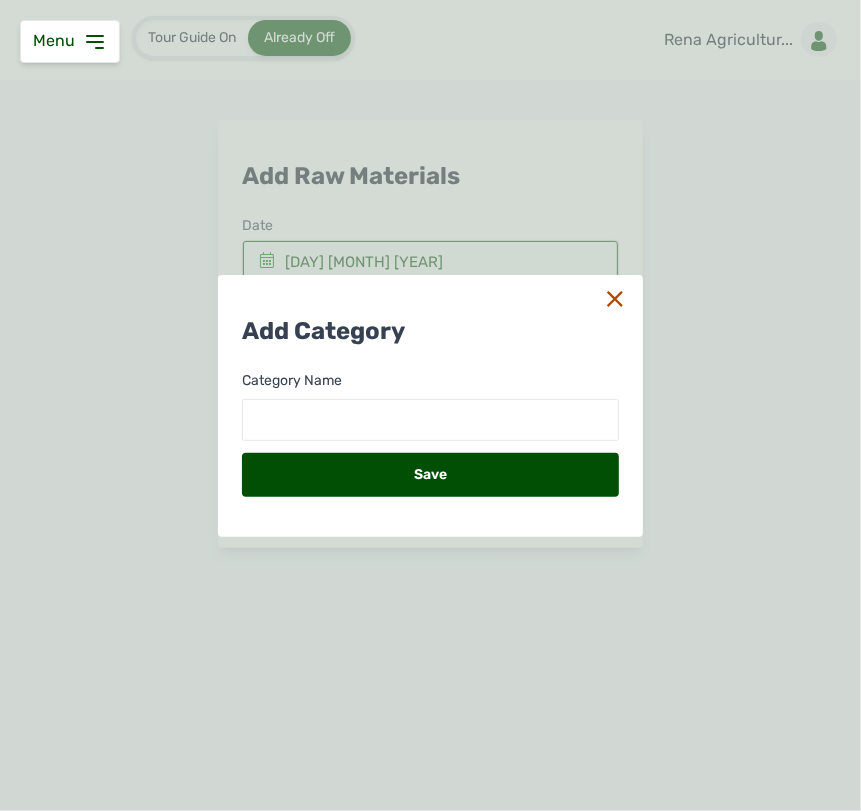 click 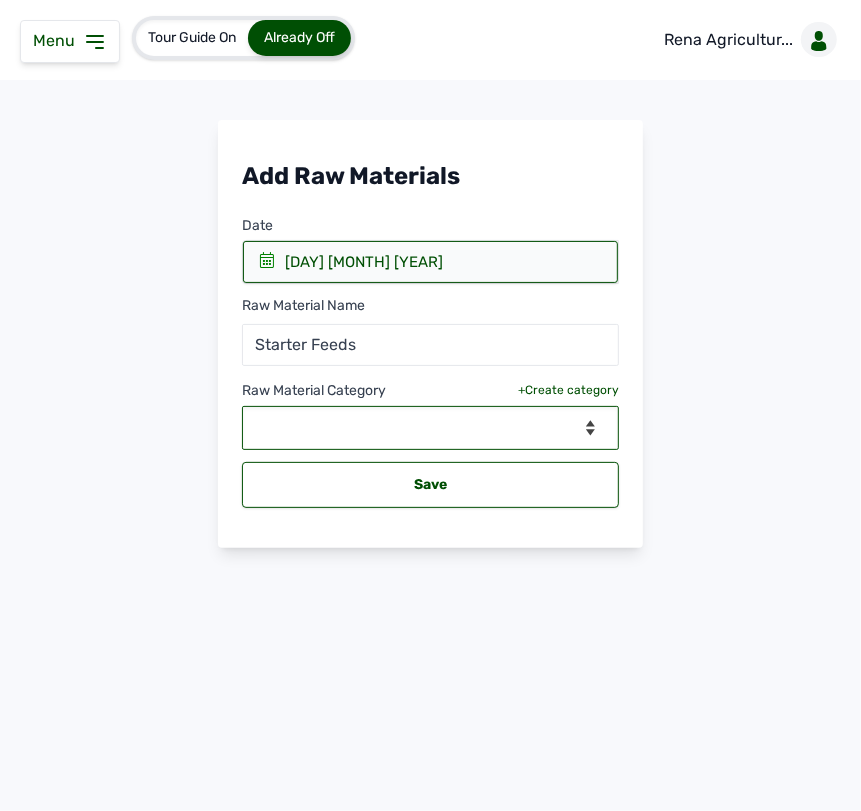 click on "--Select Category-- Biomass Fuel feeds medications vaccines" at bounding box center [430, 428] 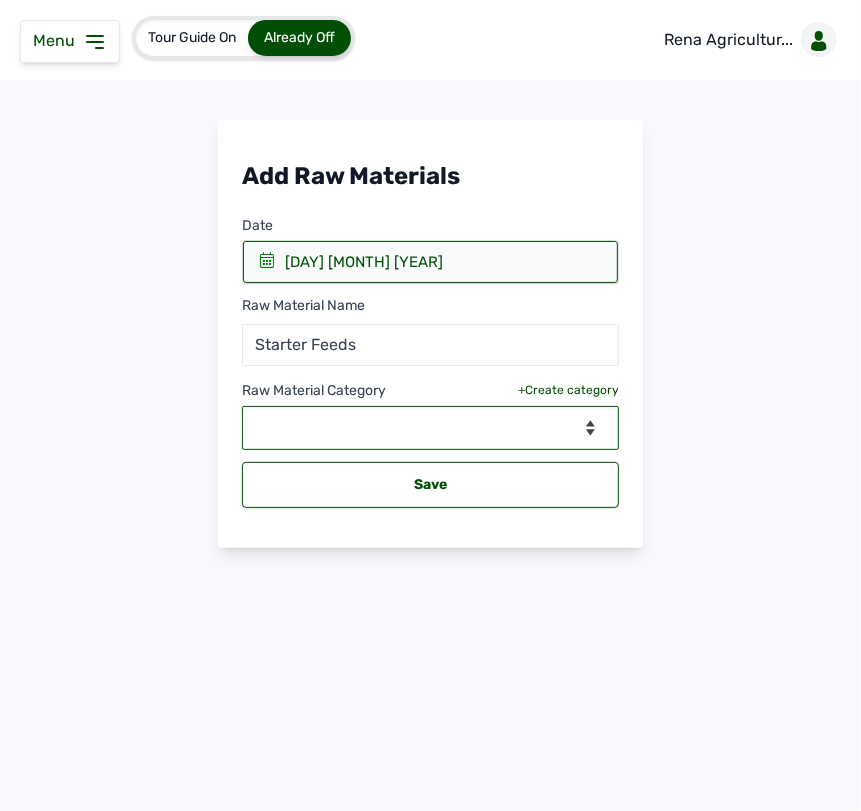 select on "feeds" 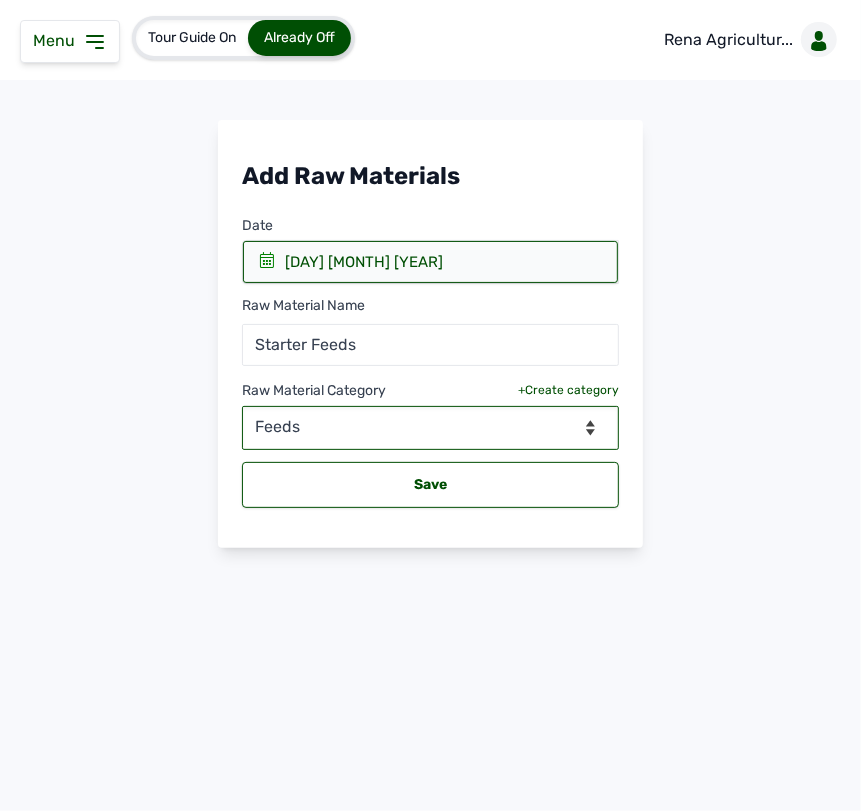 click on "--Select Category-- Biomass Fuel feeds medications vaccines" at bounding box center [430, 428] 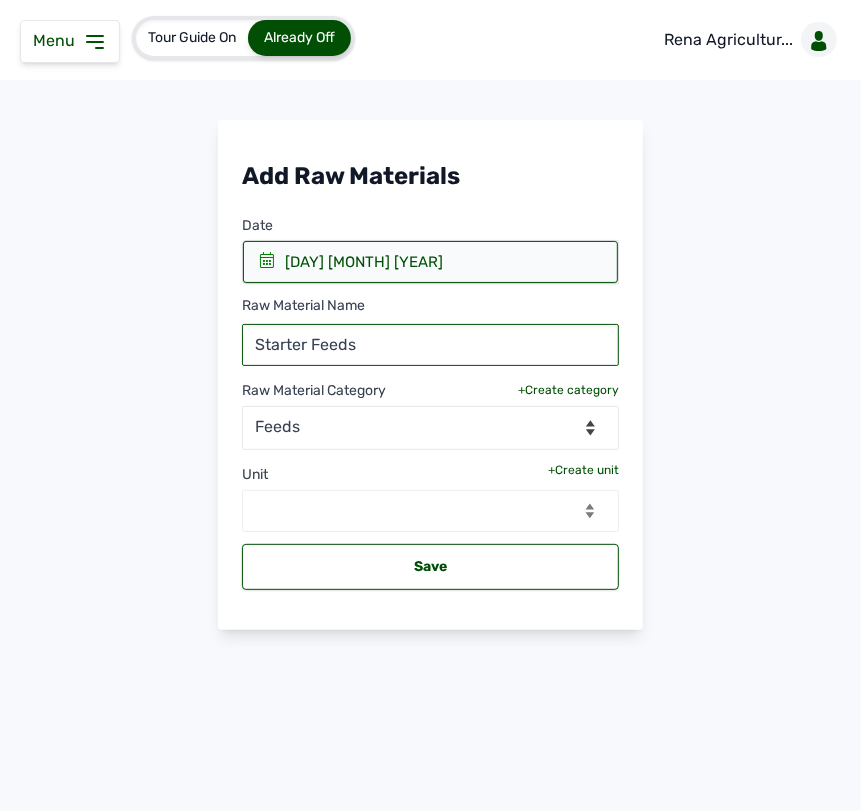 click on "Starter Feeds" at bounding box center (430, 345) 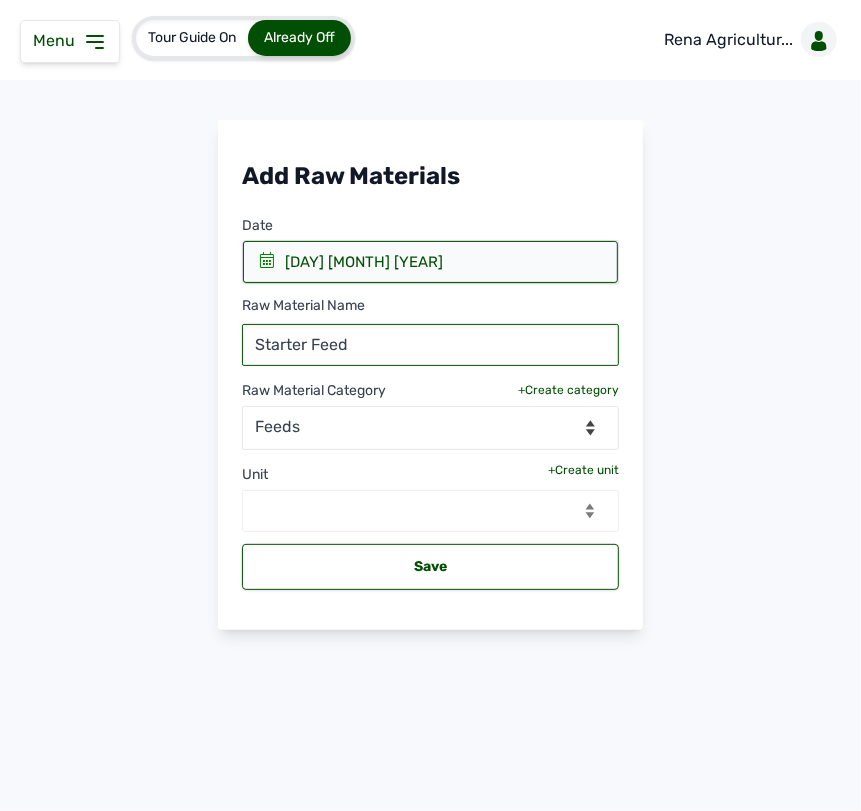 type on "Starter Feed" 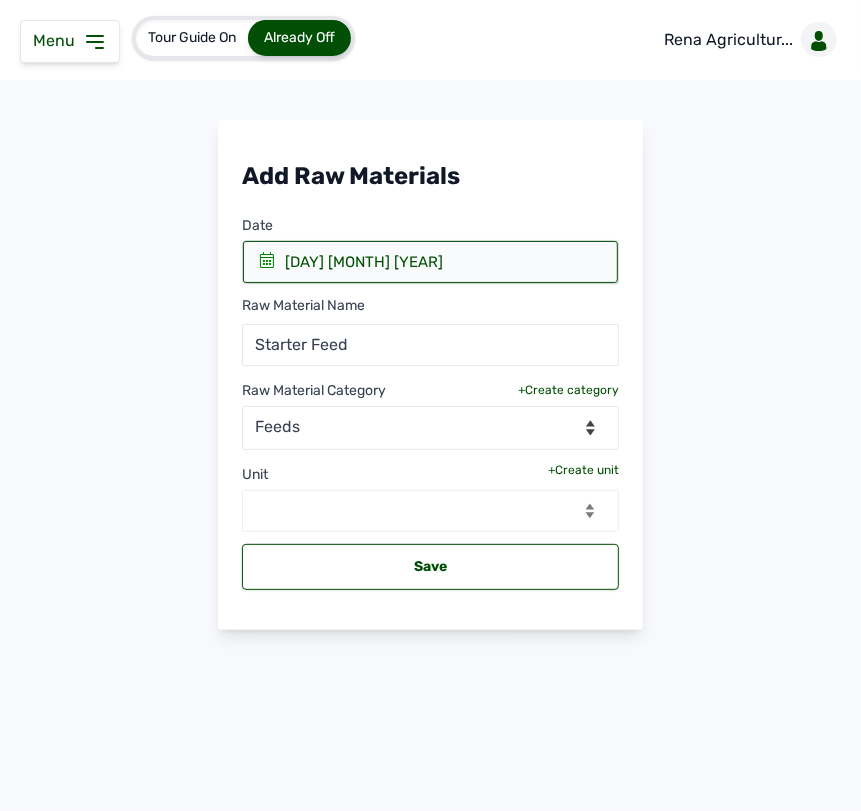 click on "+Create unit" at bounding box center [583, 470] 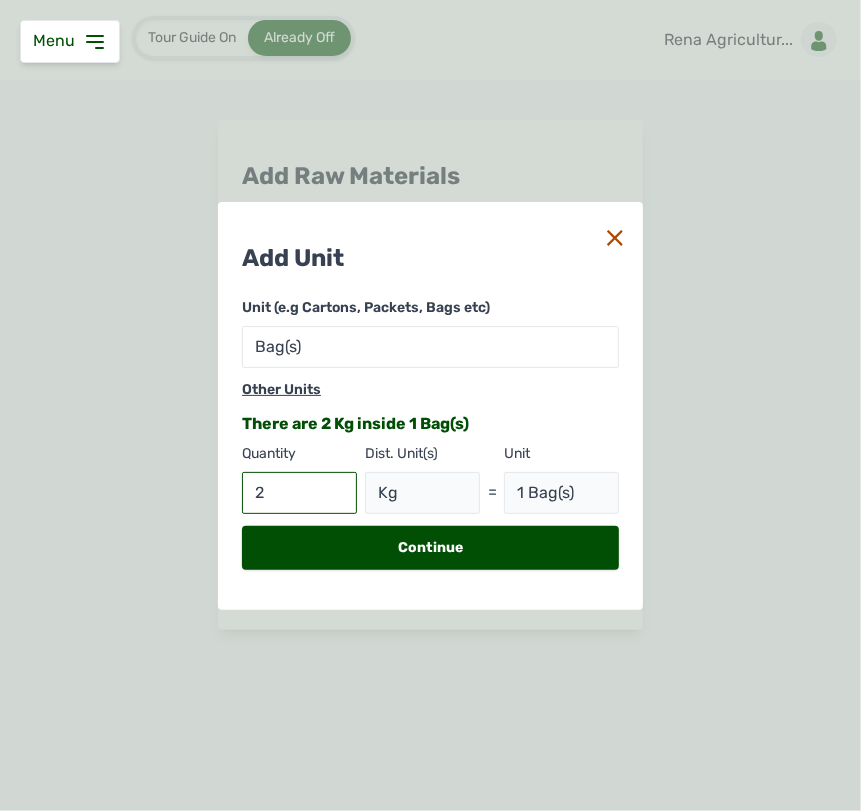 type on "25" 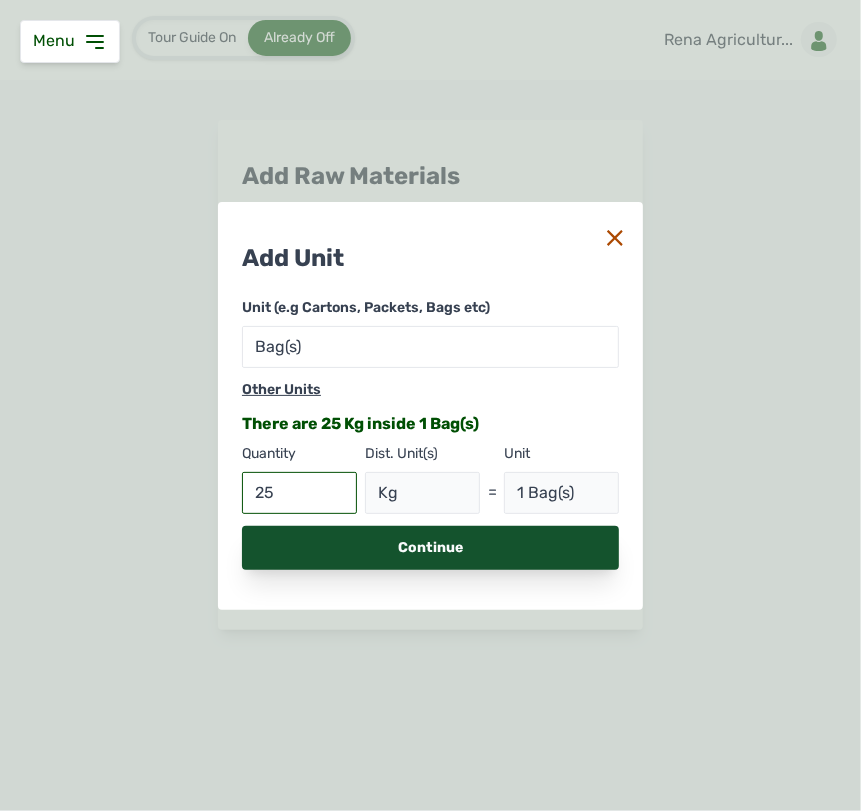 click on "Continue" at bounding box center [430, 548] 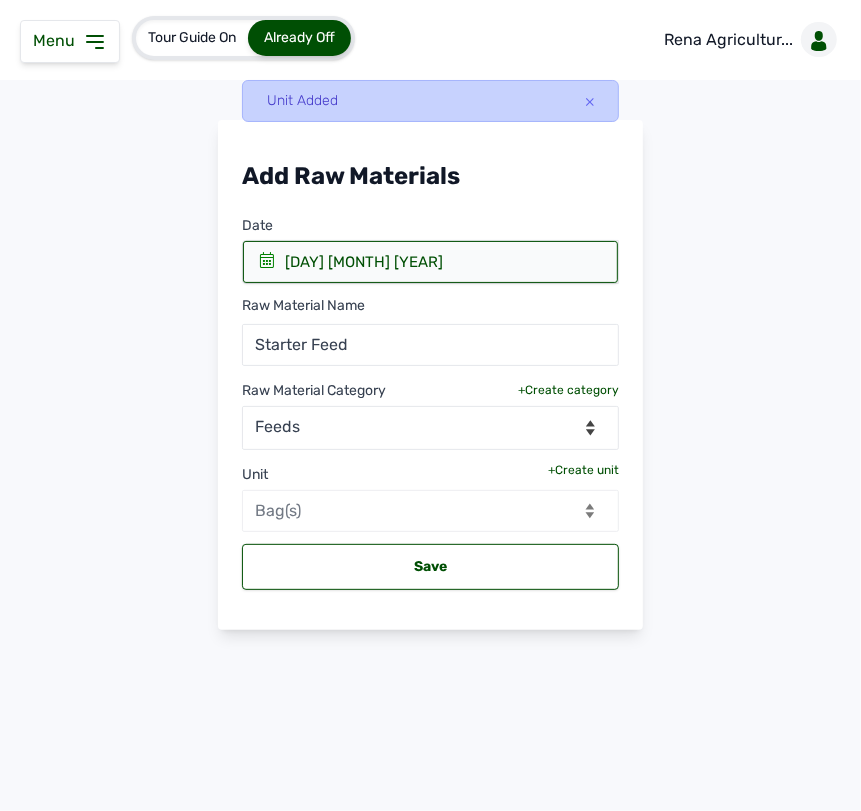 click on "+Create unit" at bounding box center [583, 470] 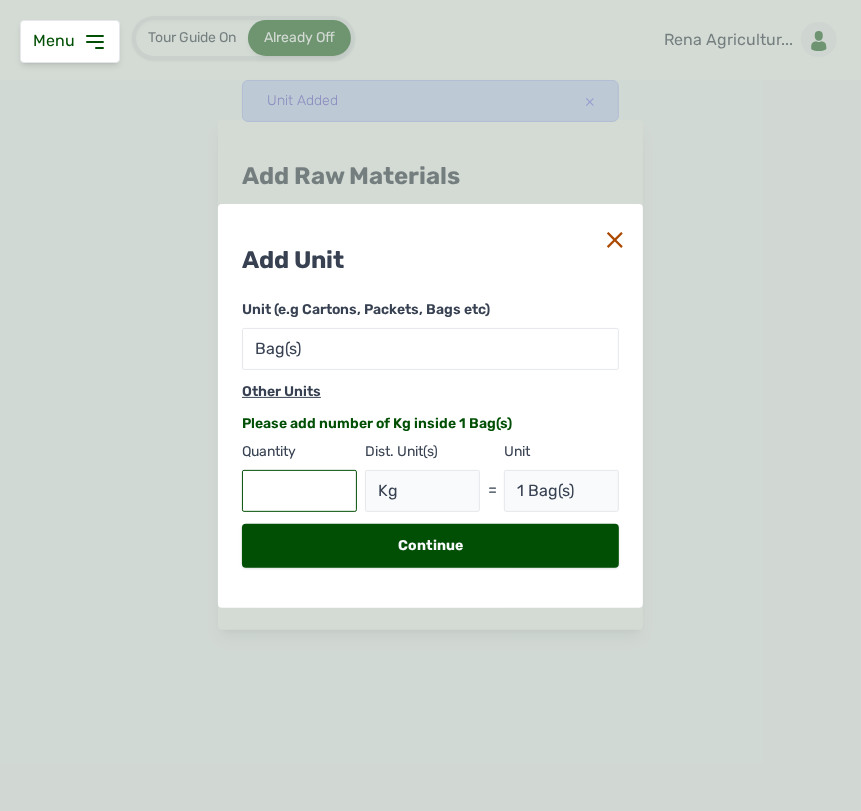 click on "Other Units" at bounding box center (430, 392) 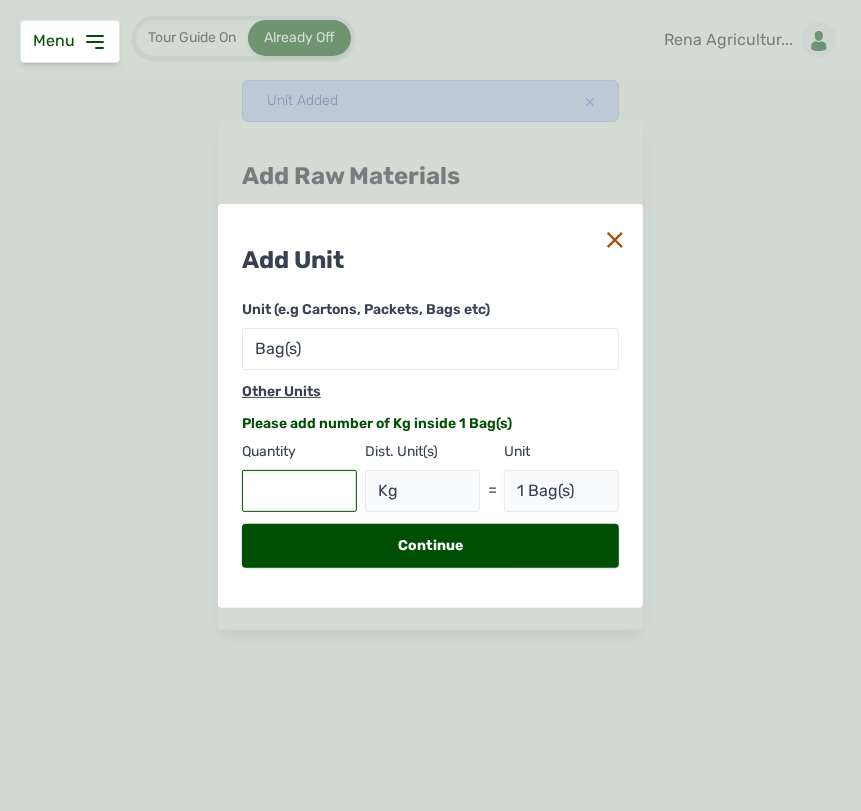 click at bounding box center [299, 491] 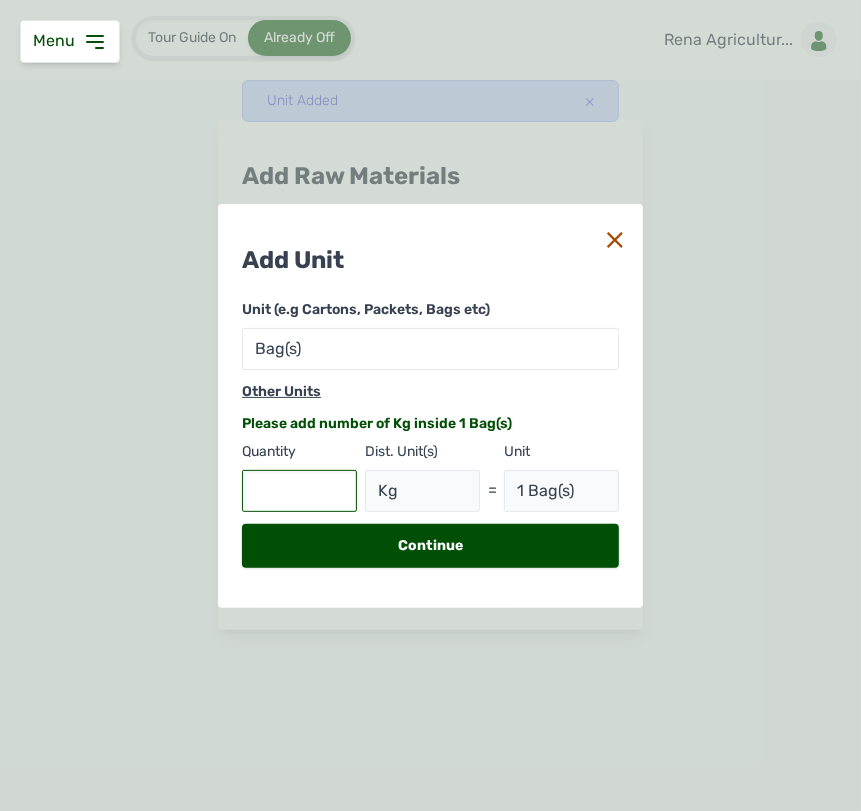 type on "1" 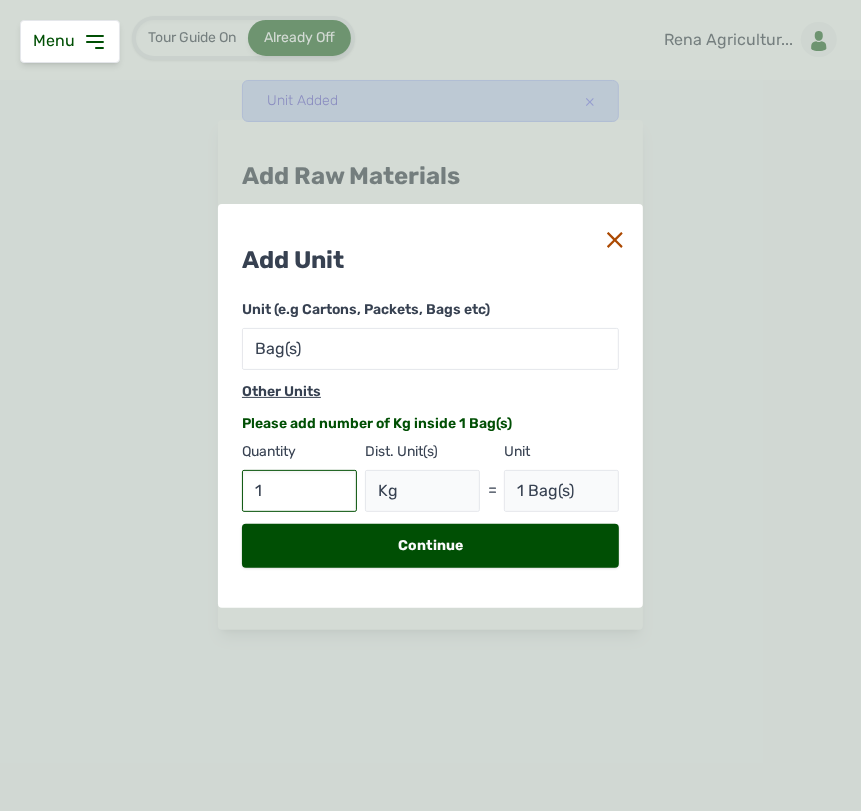 type 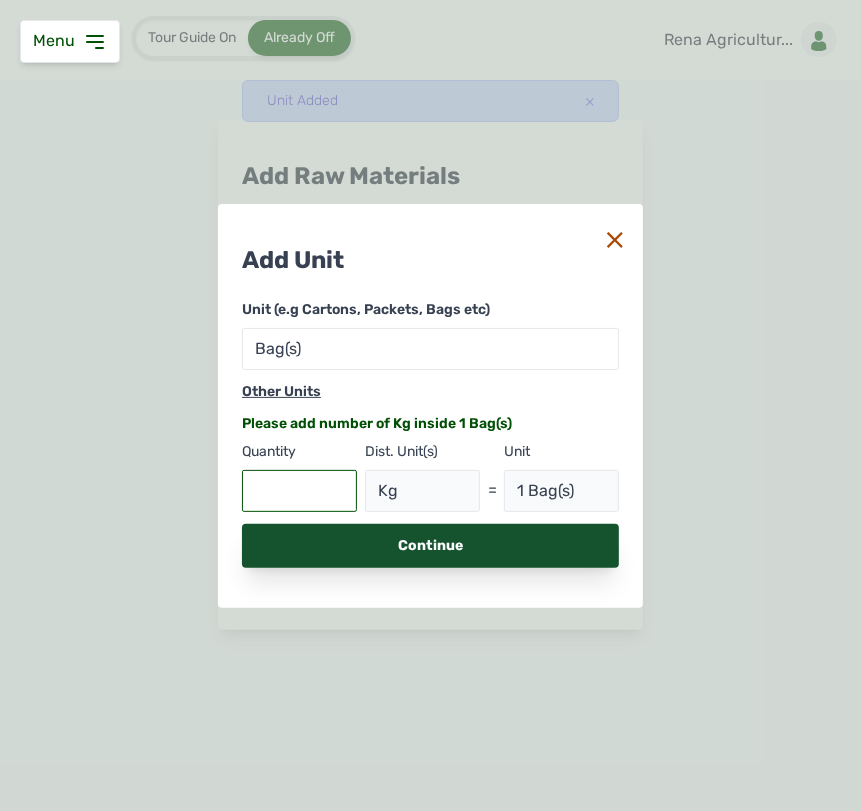 click on "Continue" at bounding box center (430, 546) 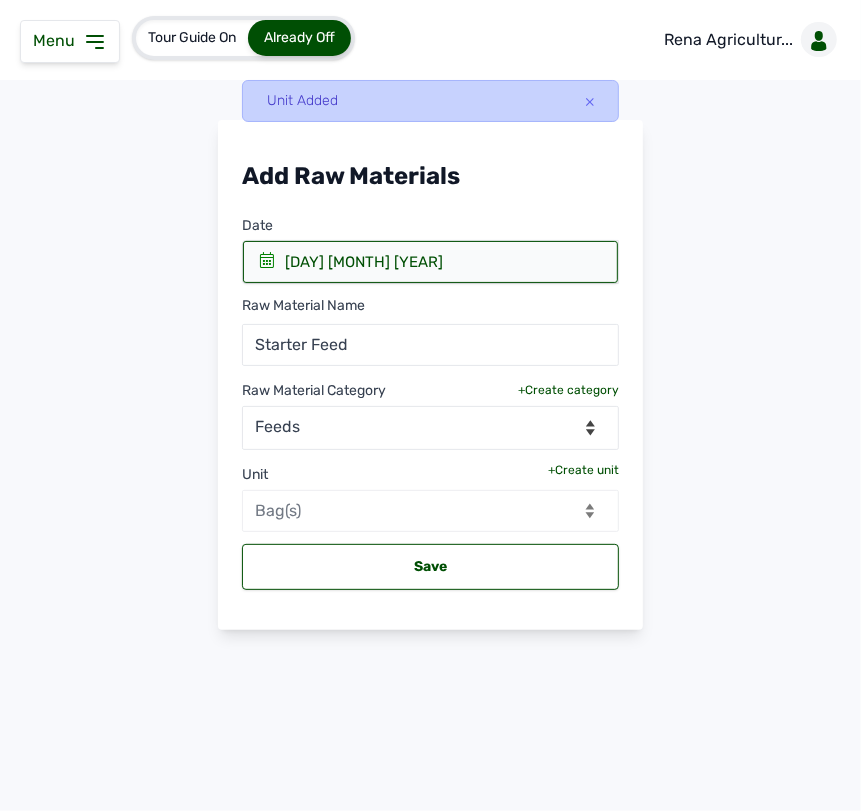 click on "+Create unit" at bounding box center [583, 470] 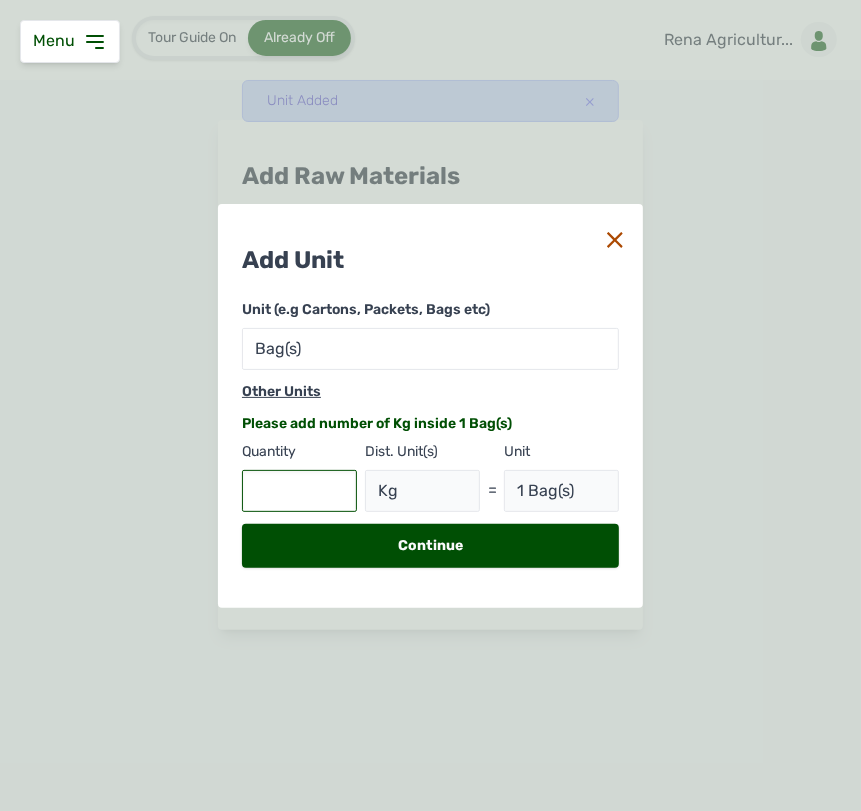 click at bounding box center (299, 491) 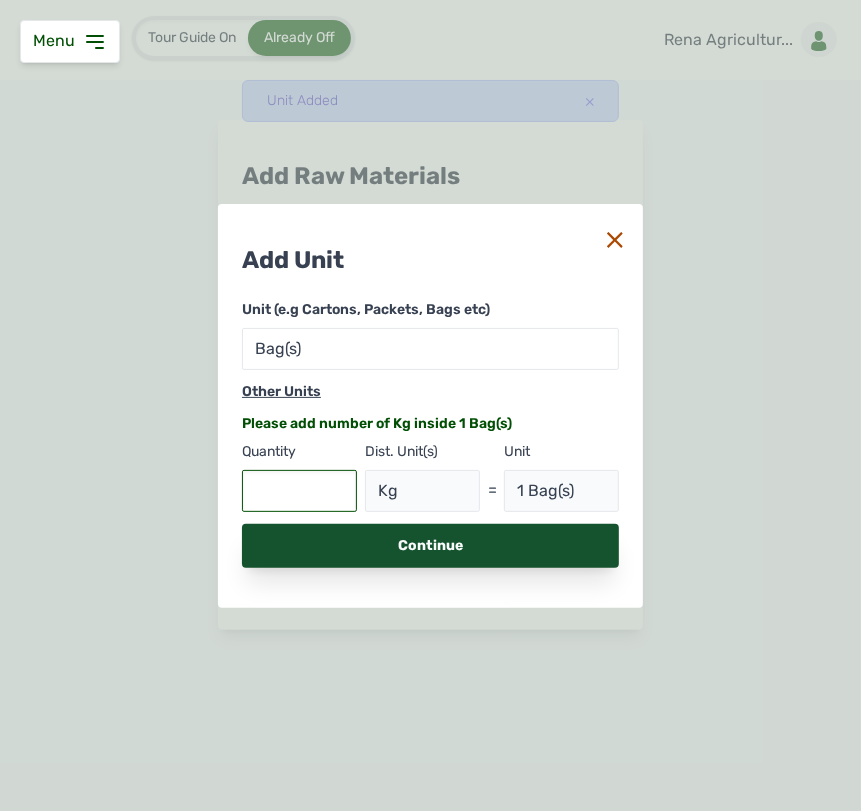 click on "Continue" at bounding box center (430, 546) 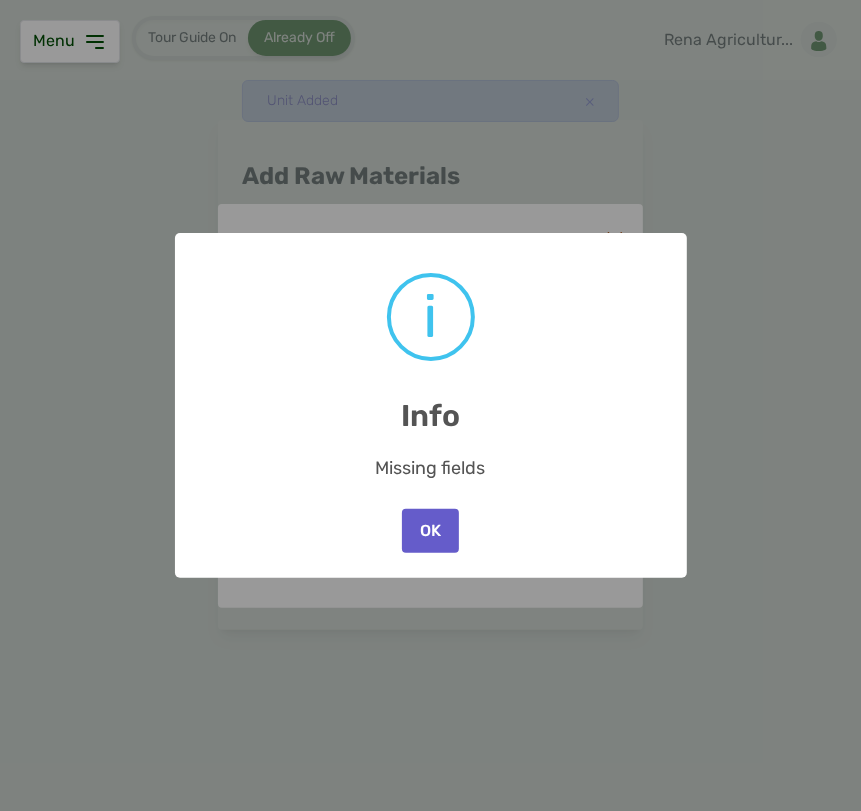 click on "OK" at bounding box center (430, 531) 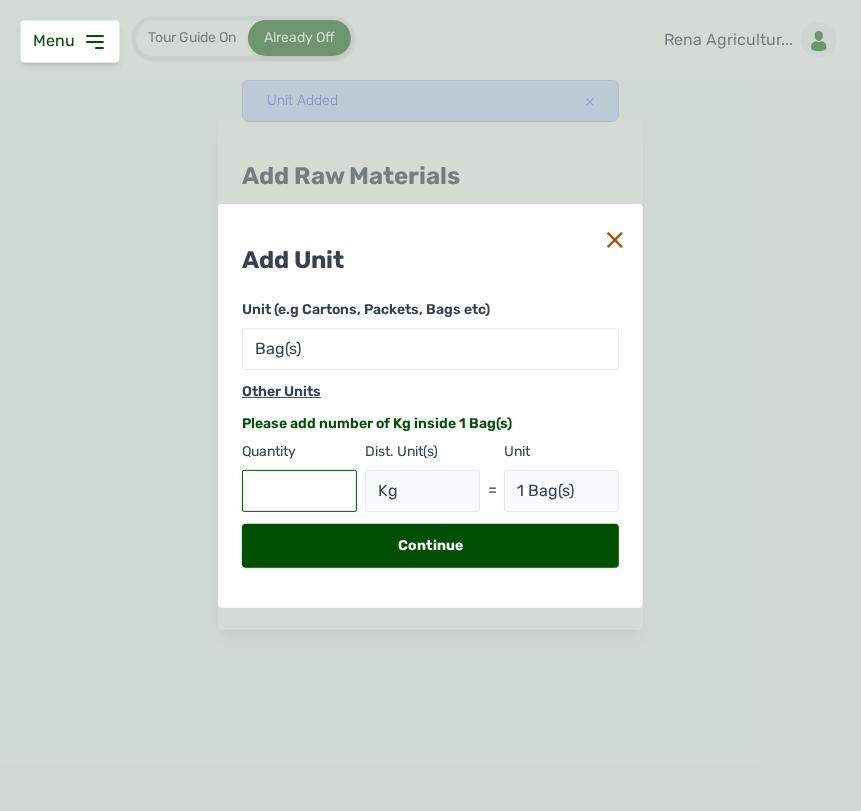 click 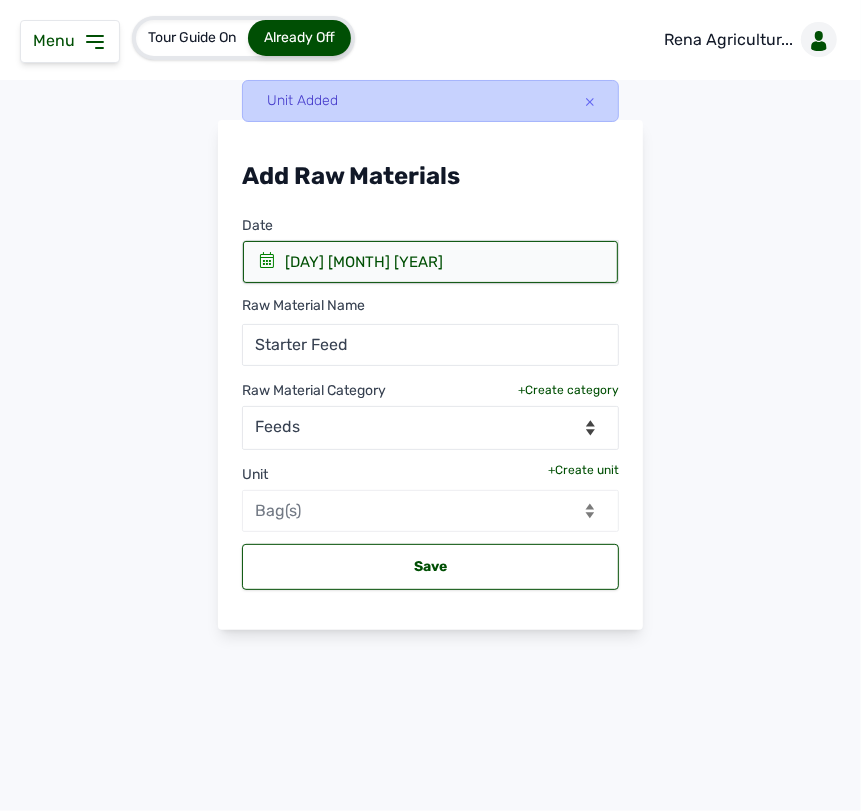 click on "+Create unit" at bounding box center [583, 470] 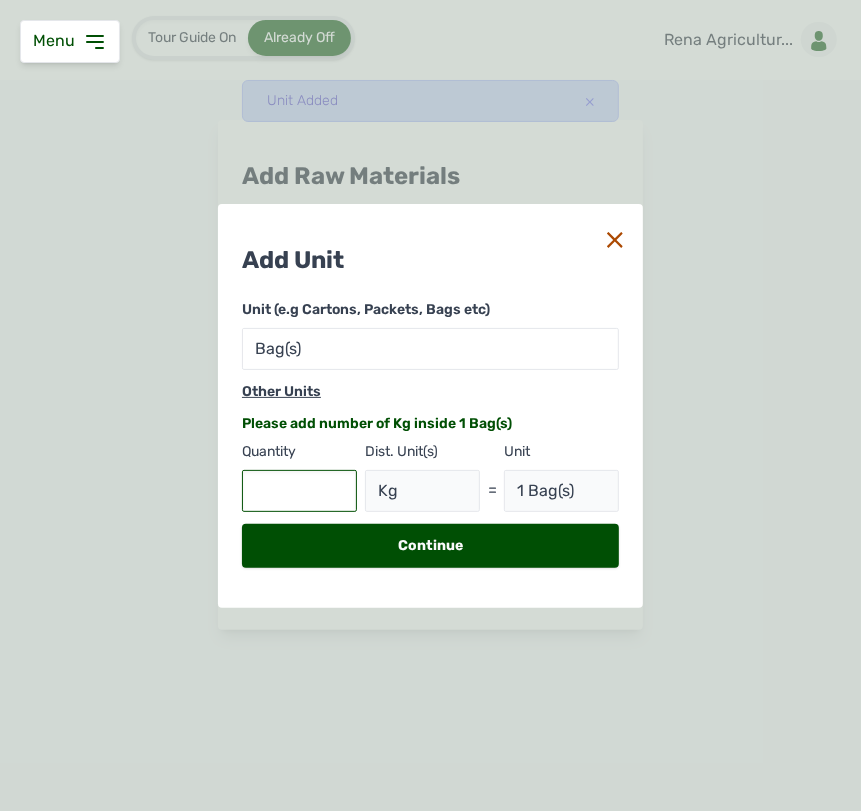 click at bounding box center (299, 491) 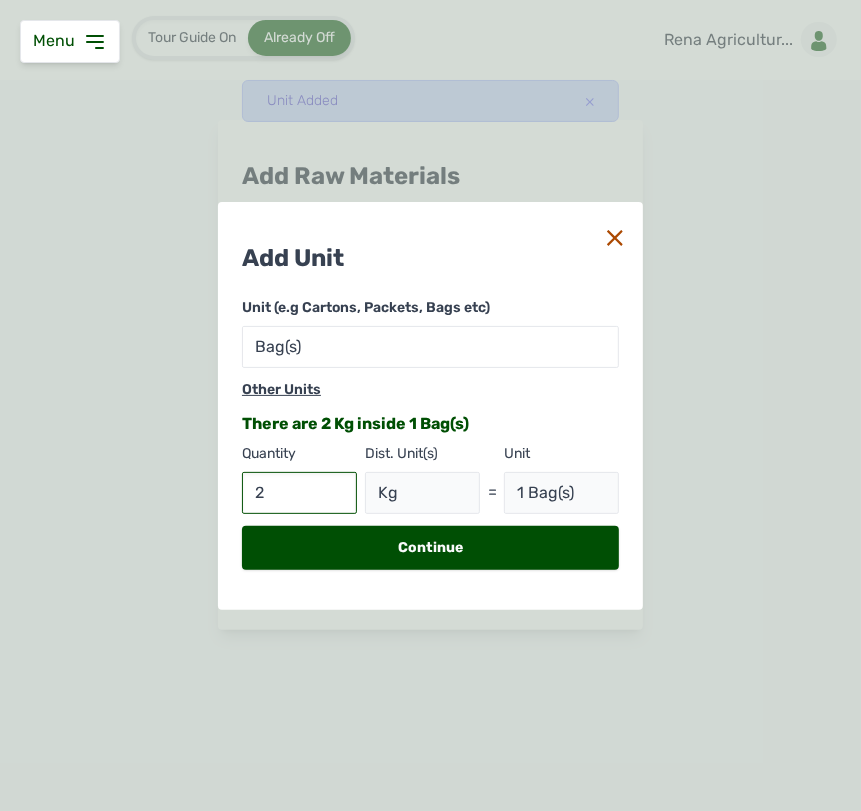 type on "25" 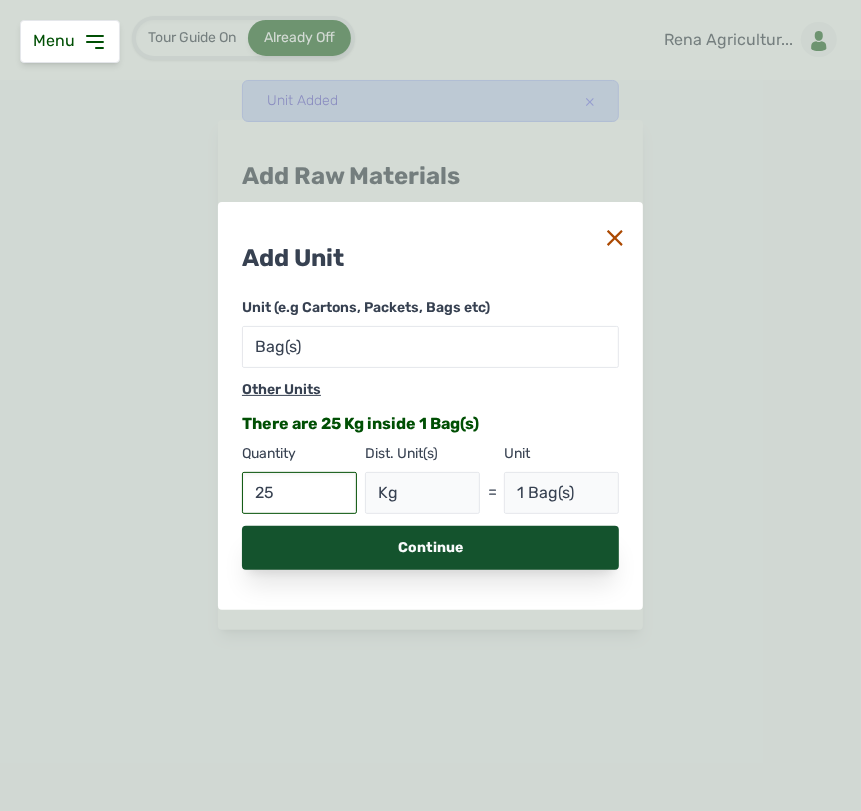 click on "Continue" at bounding box center (430, 548) 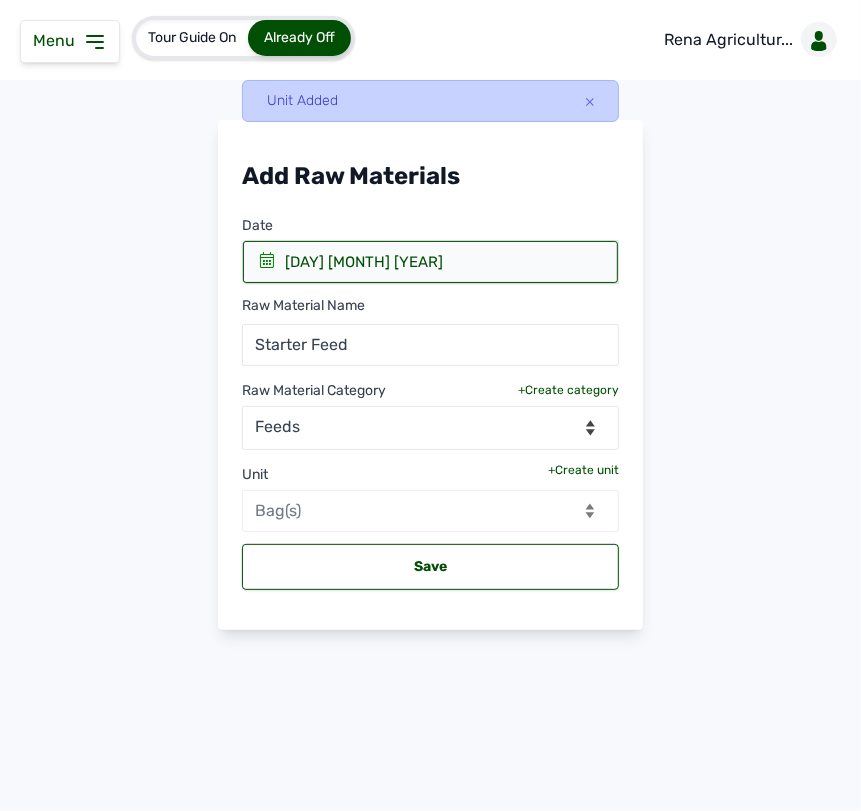 click on "Menu" at bounding box center [58, 40] 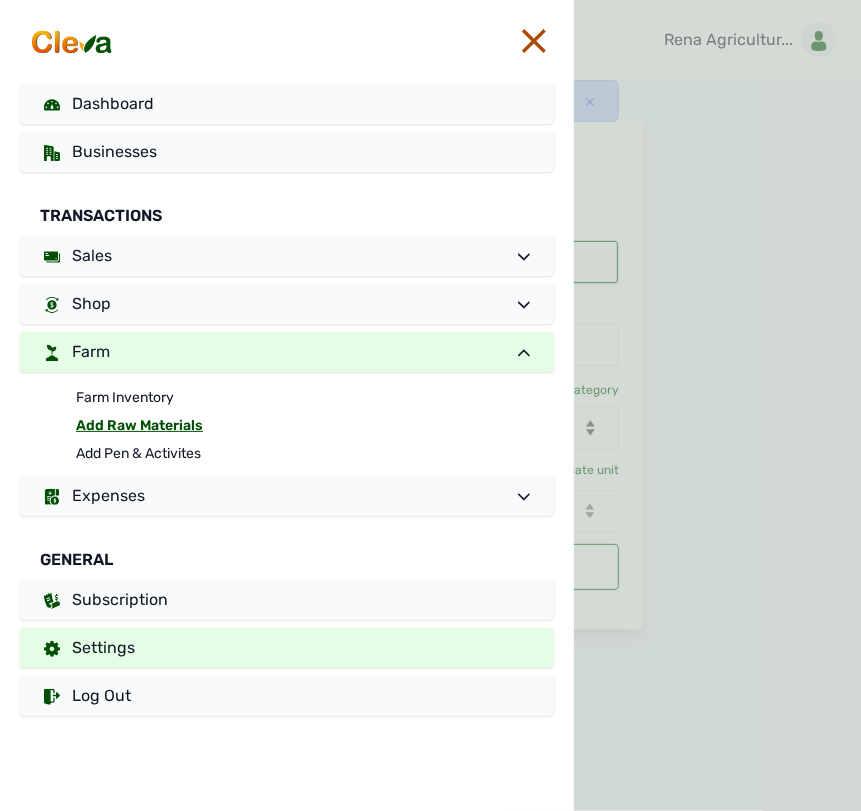 click on "Settings" at bounding box center [287, 648] 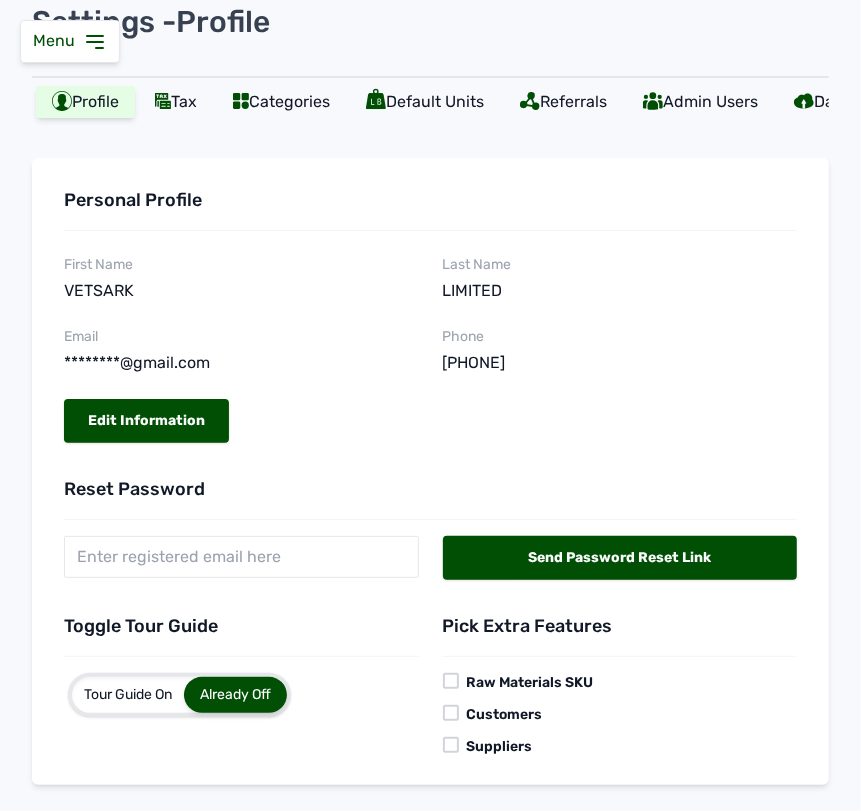 scroll, scrollTop: 167, scrollLeft: 0, axis: vertical 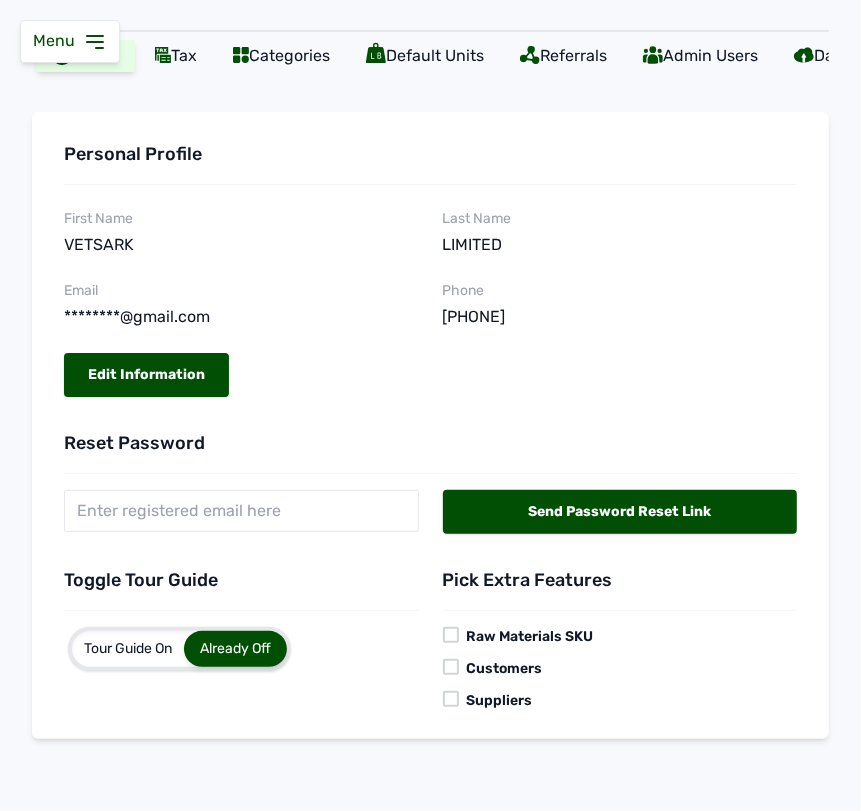 click at bounding box center [451, 635] 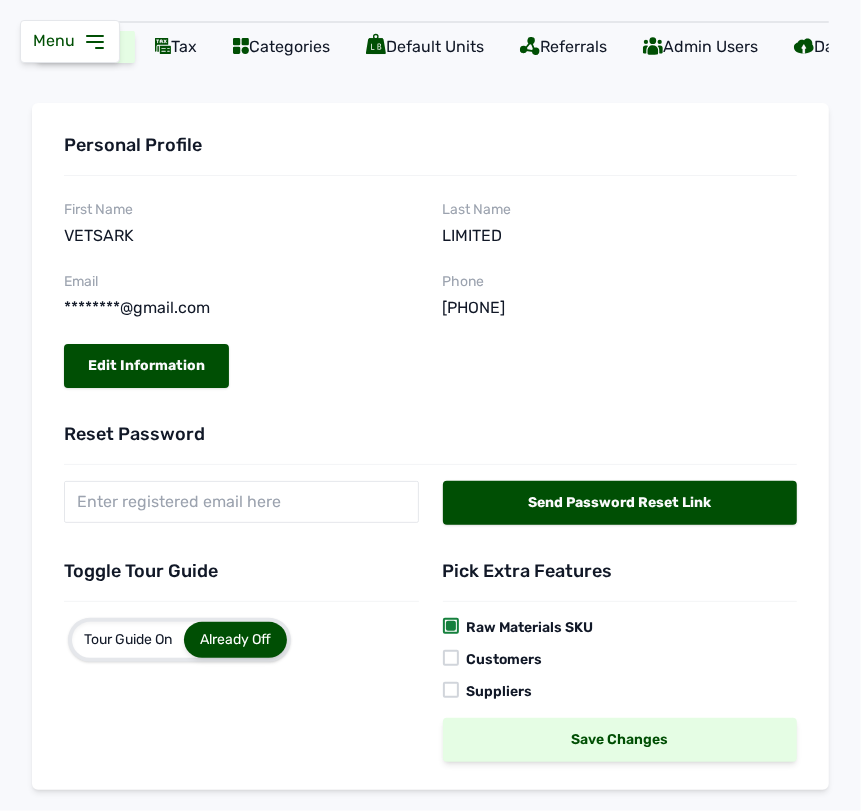 click on "Save Changes" at bounding box center [620, 740] 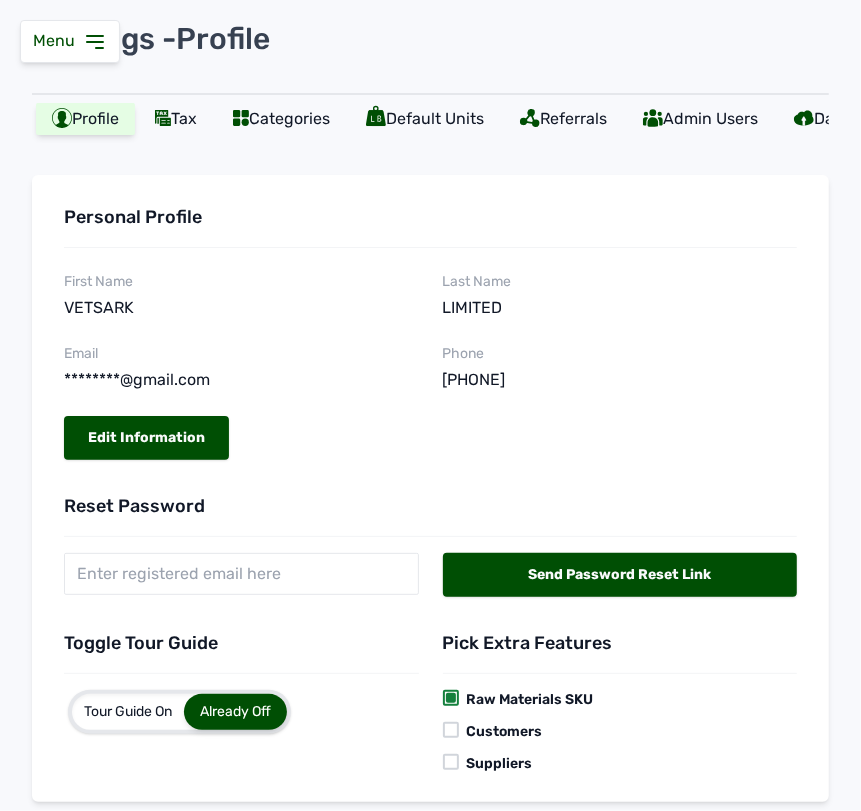 scroll, scrollTop: 0, scrollLeft: 0, axis: both 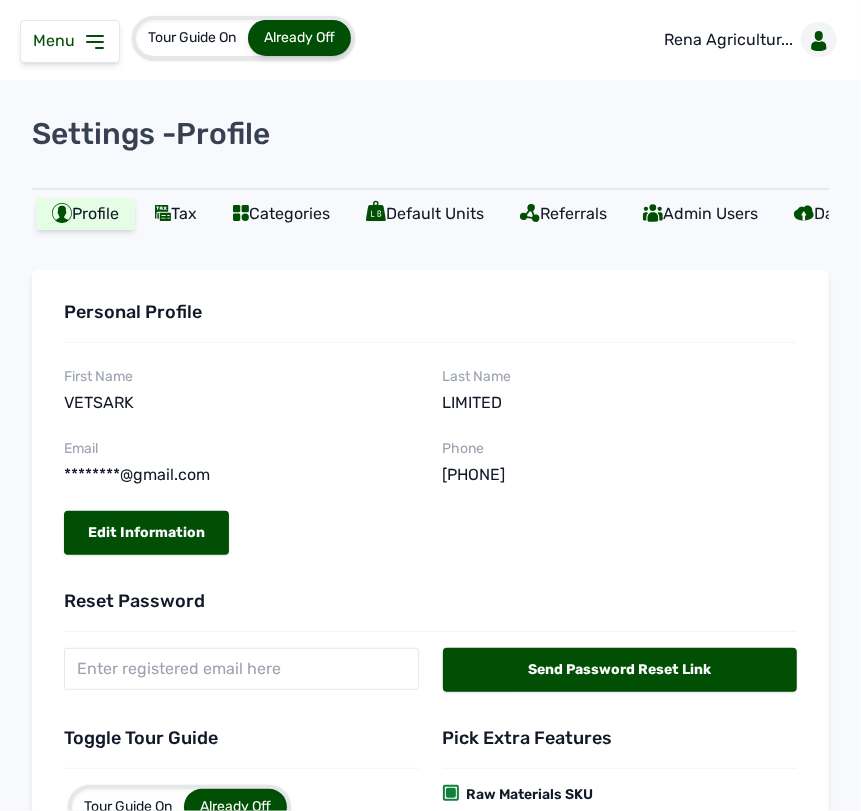 click on "Menu" at bounding box center (70, 41) 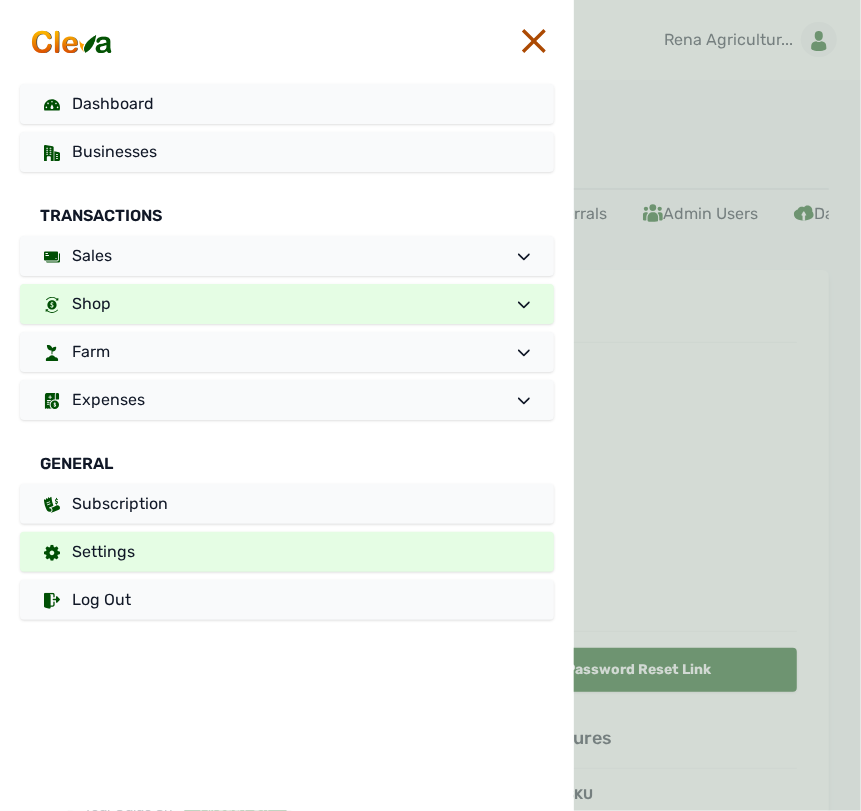 click on "Shop" at bounding box center (287, 304) 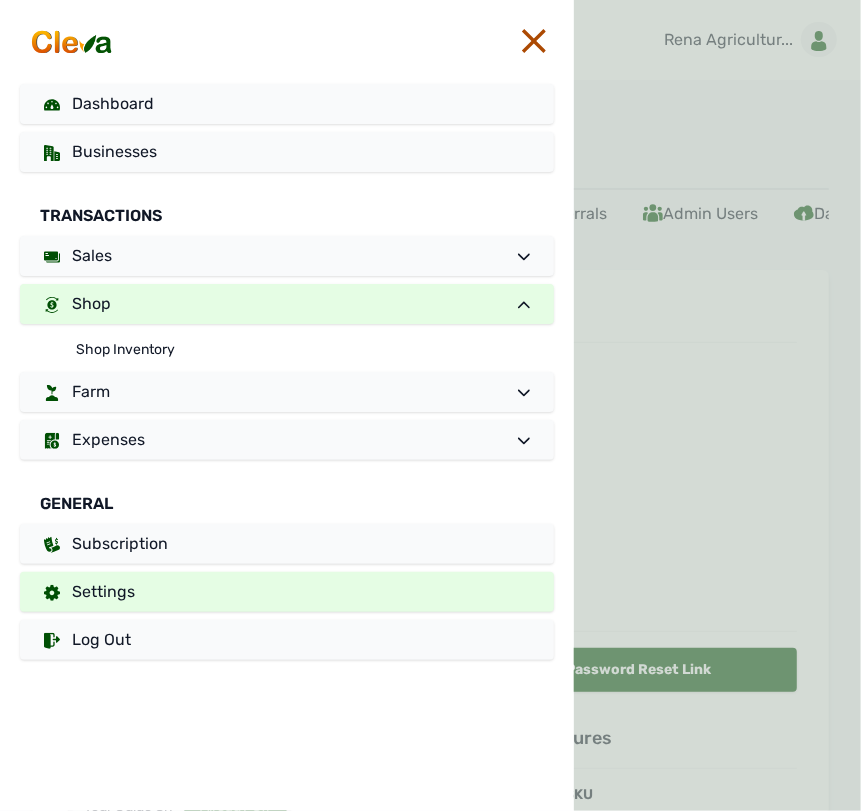 click on "Shop" at bounding box center [287, 304] 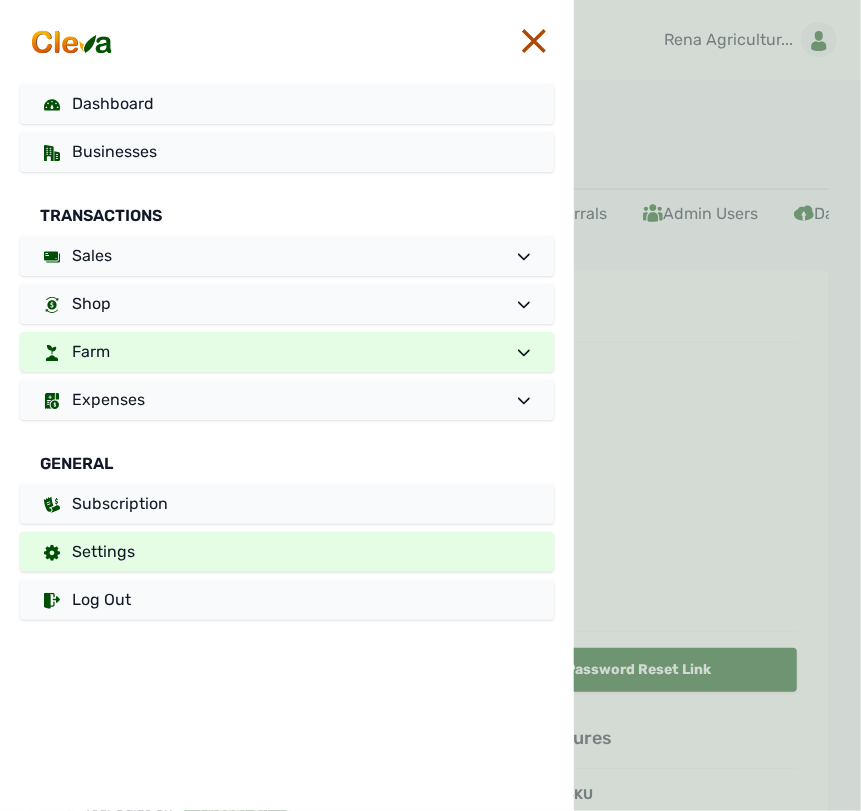 click on "Farm" at bounding box center (287, 352) 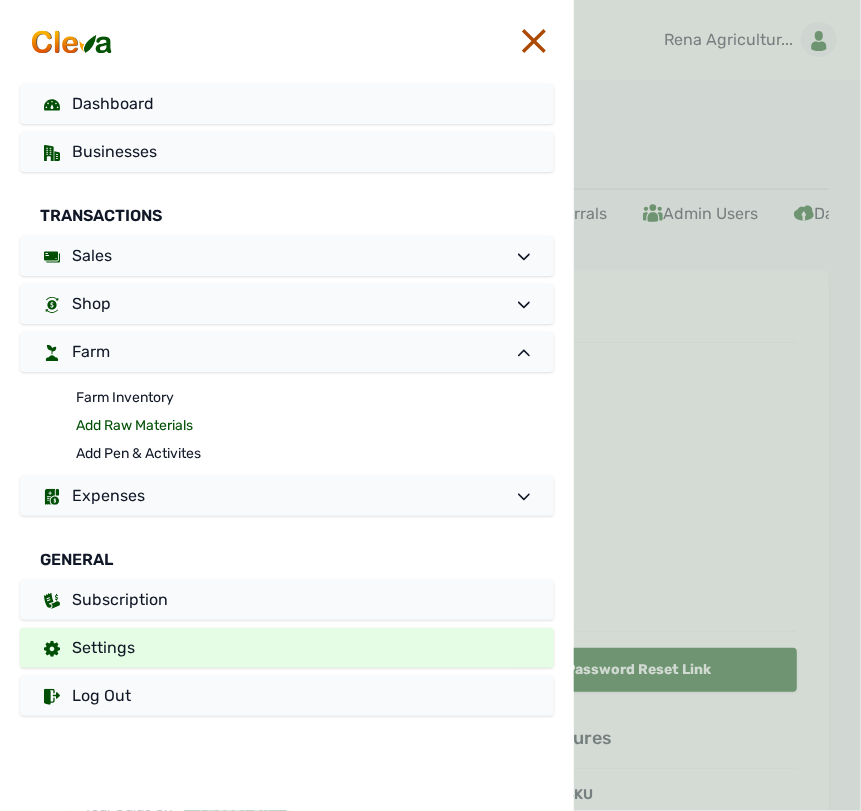 click on "Add Raw Materials" at bounding box center (315, 426) 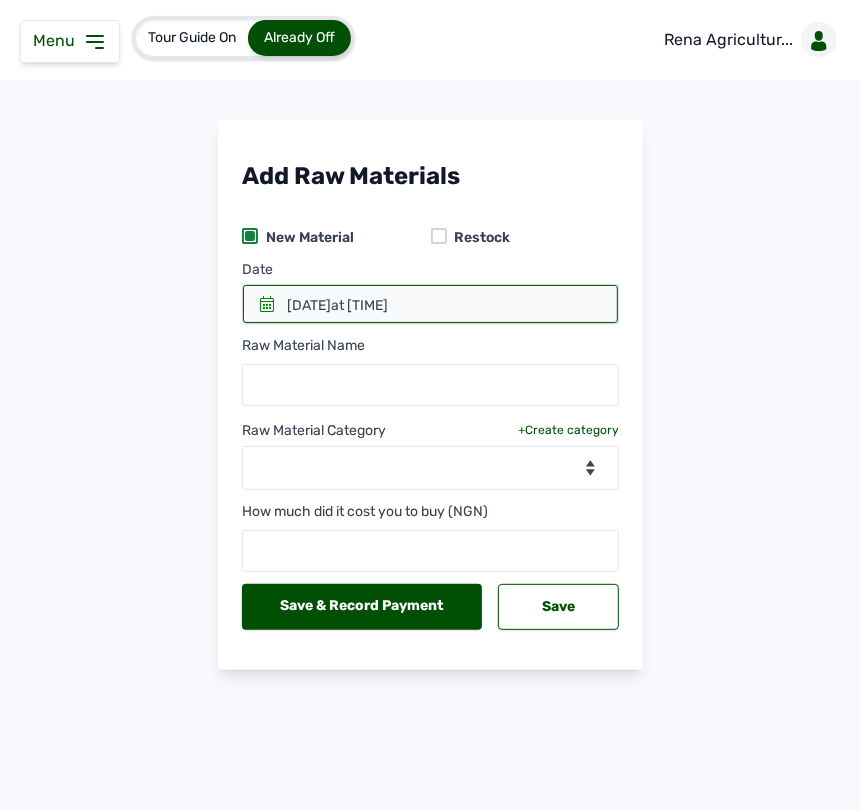 click on "at 01:50 PM" at bounding box center [359, 305] 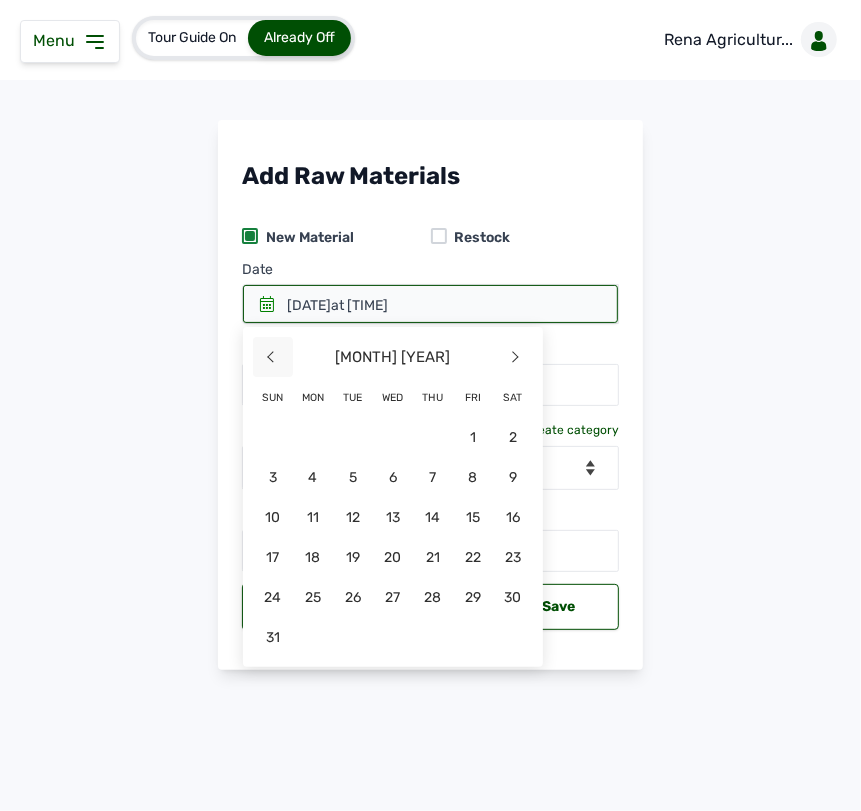 click on "<" at bounding box center (273, 357) 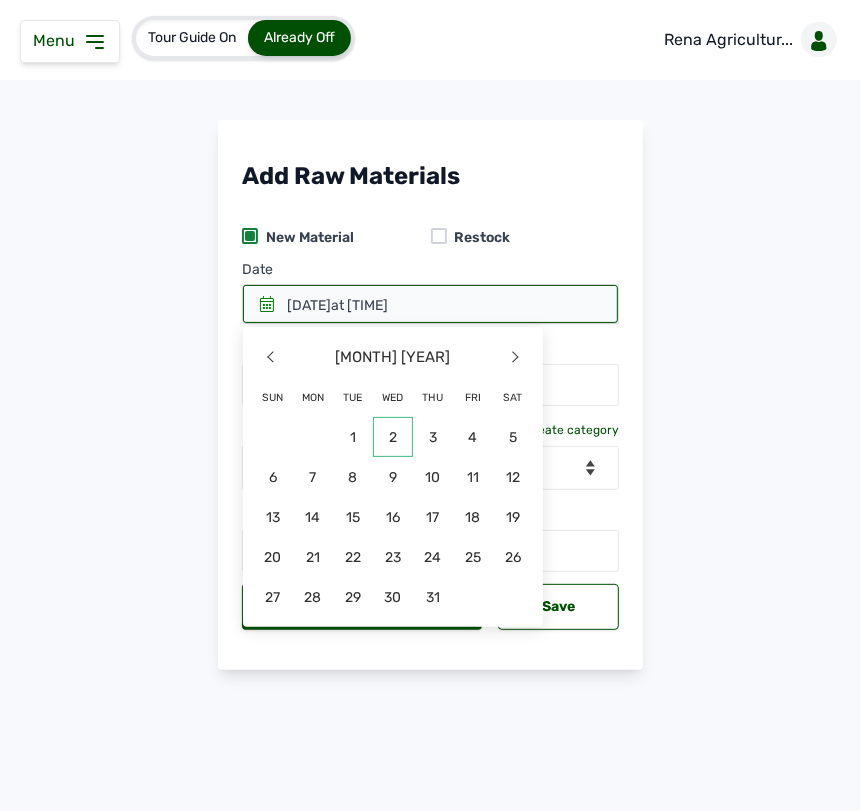 click on "2" 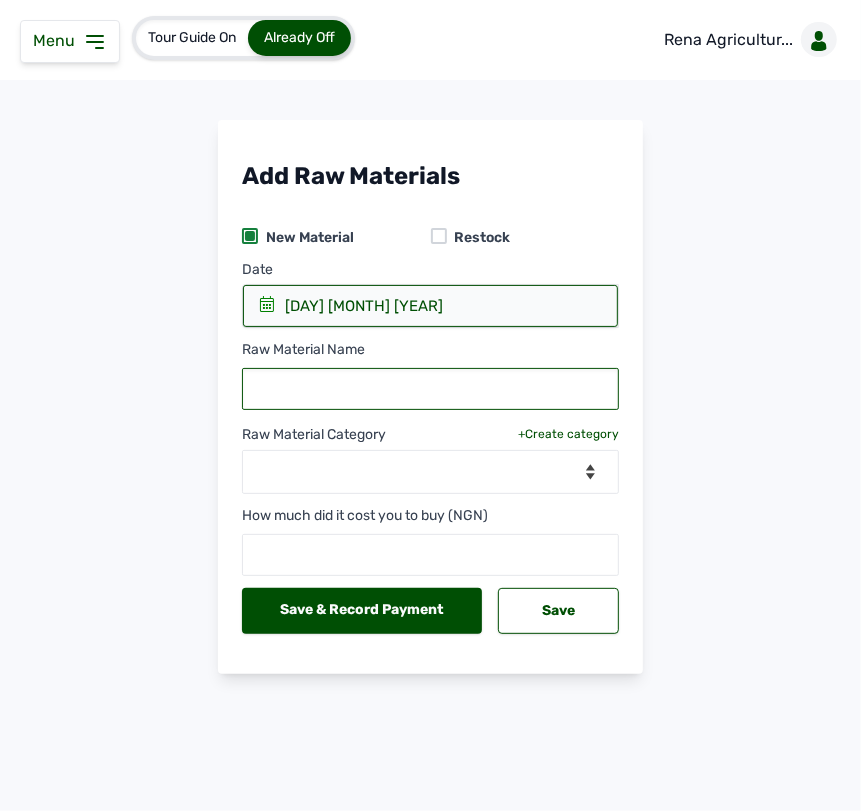click at bounding box center (430, 389) 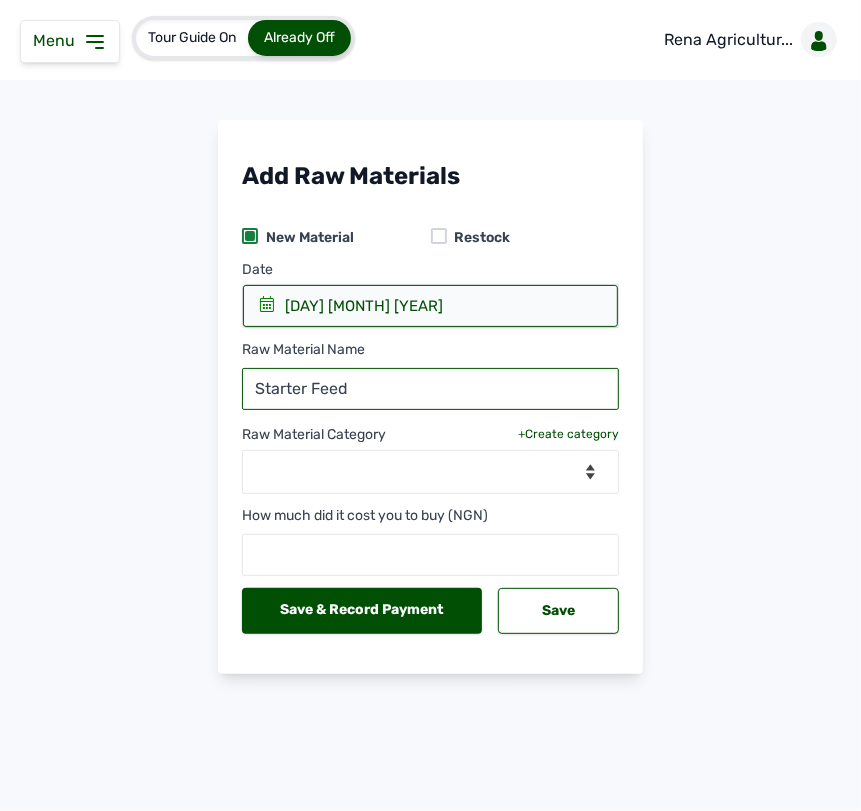 type on "Starter Feed" 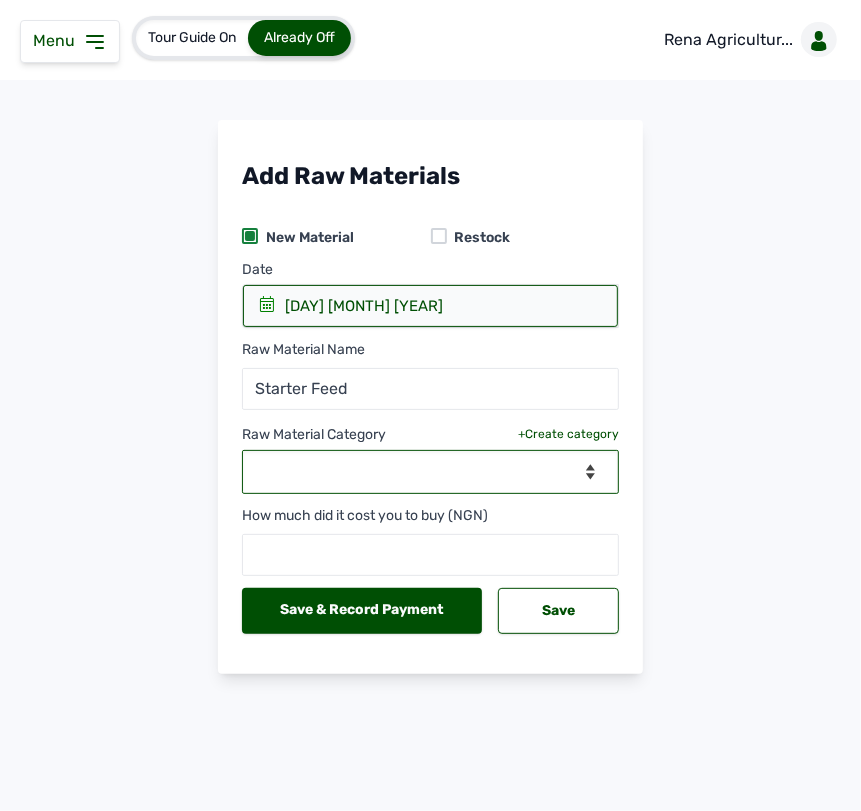 click on "--Select Category-- Biomass Fuel feeds medications vaccines" at bounding box center (430, 472) 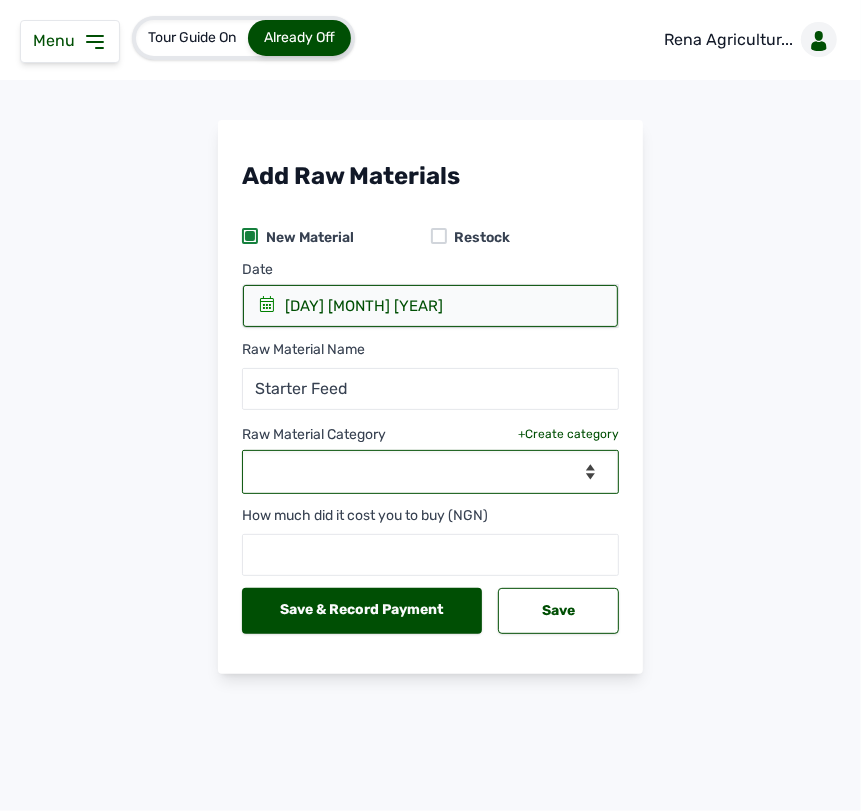 select on "feeds" 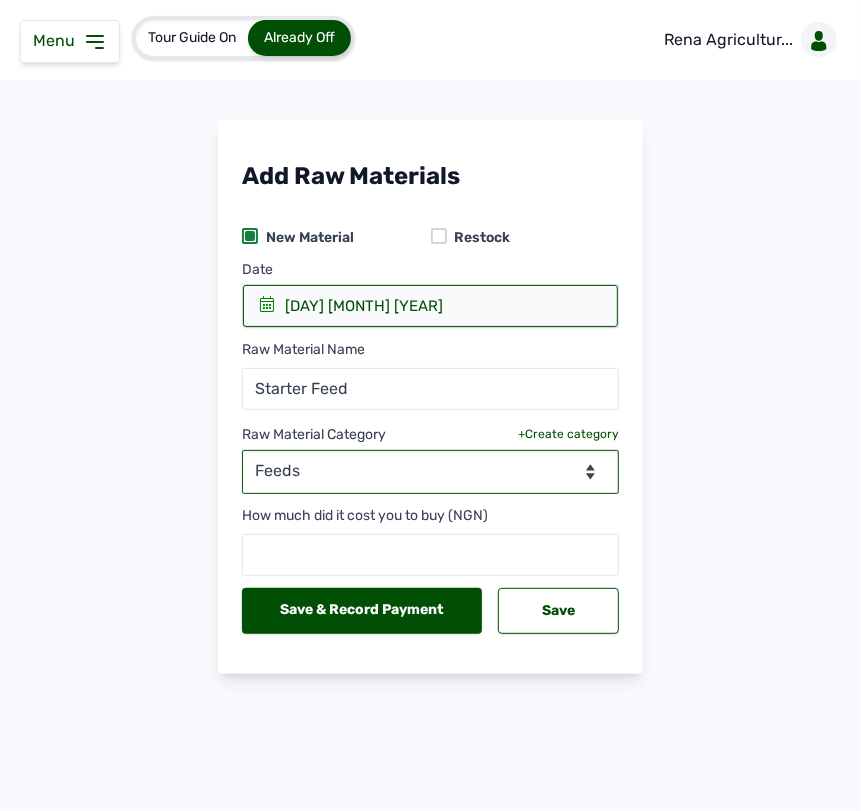 click on "--Select Category-- Biomass Fuel feeds medications vaccines" at bounding box center [430, 472] 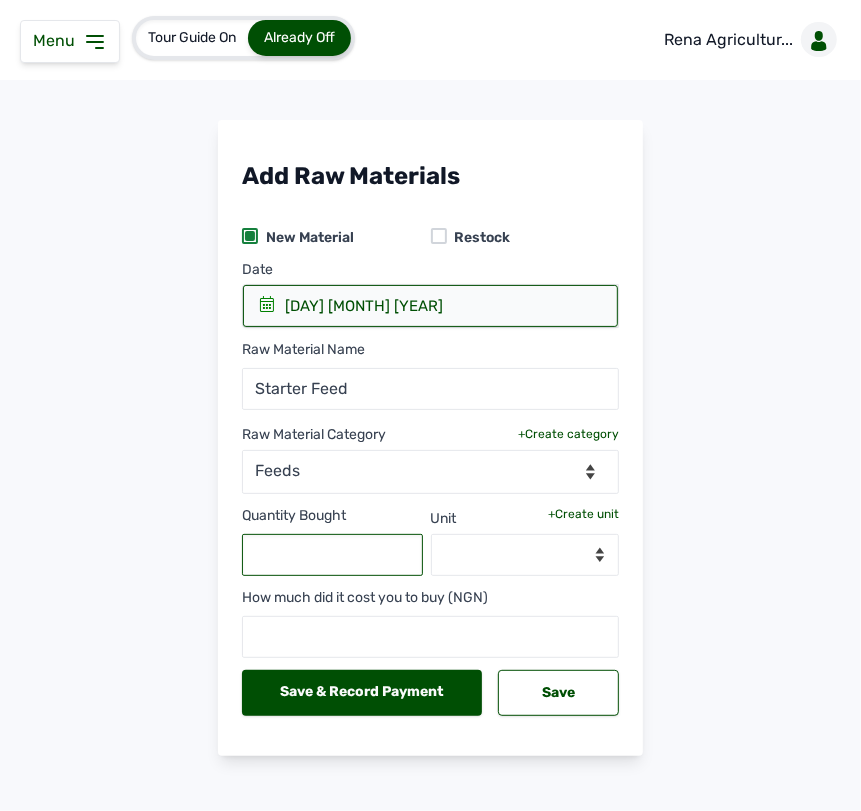 click at bounding box center [332, 555] 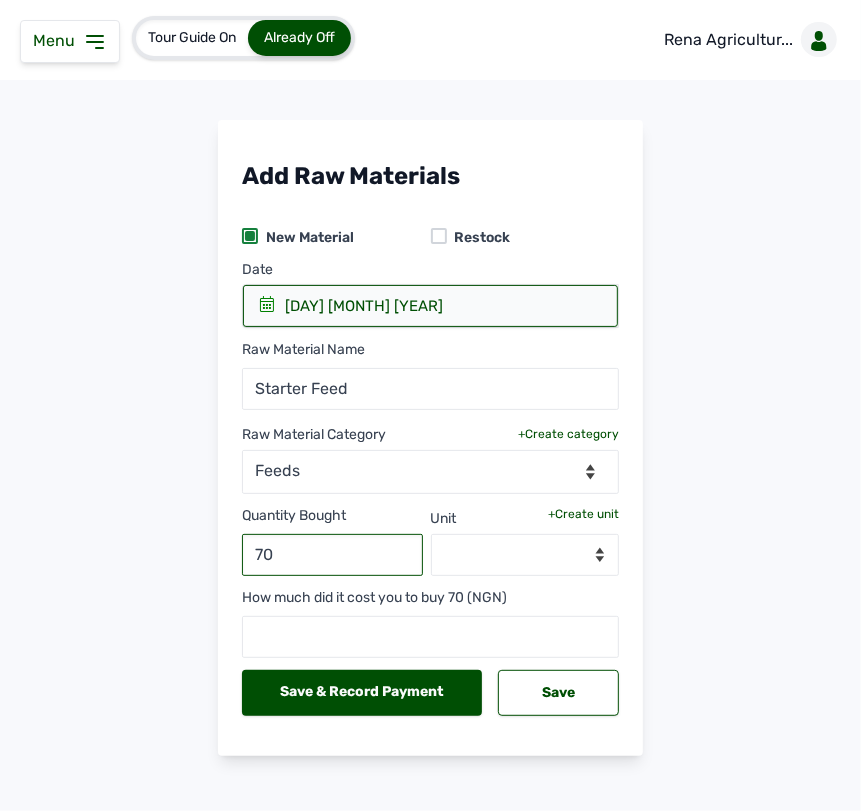 type on "7" 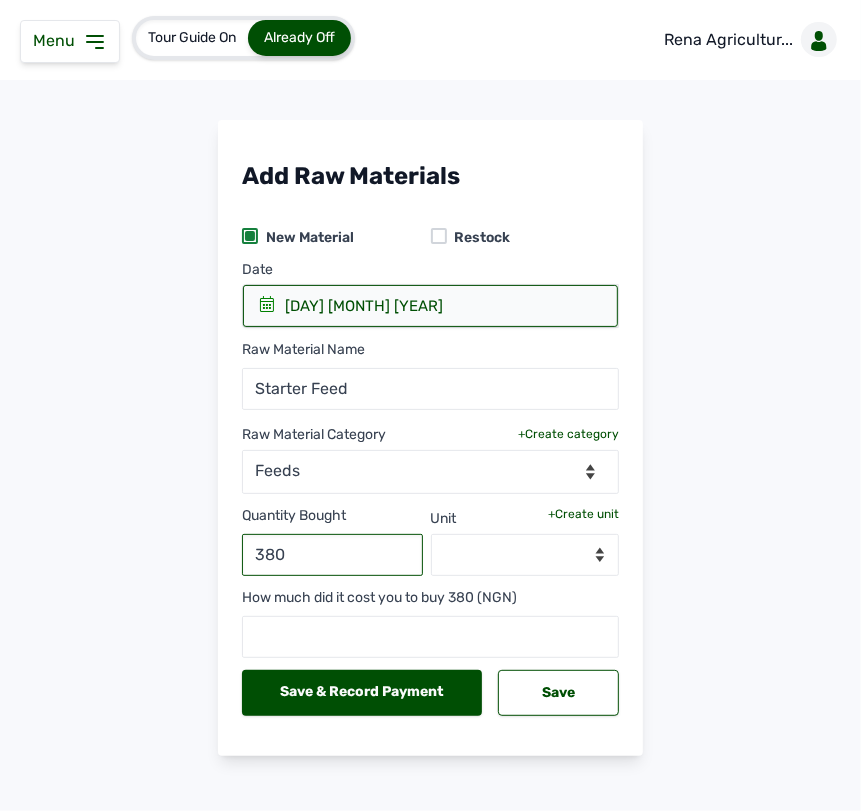type on "380" 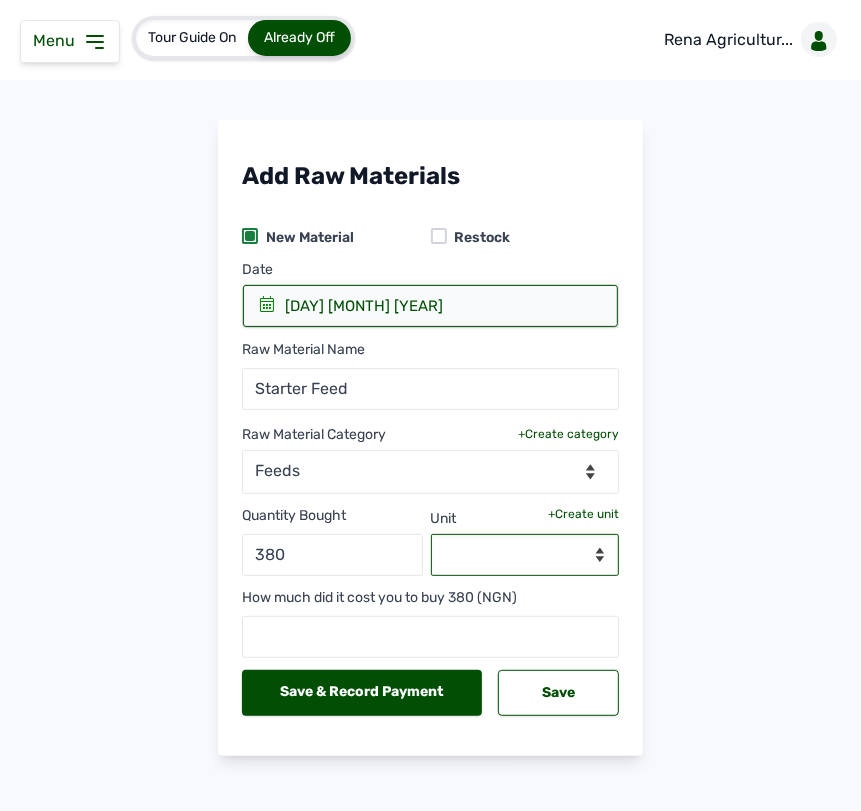 click on "--Select unit--" at bounding box center [525, 555] 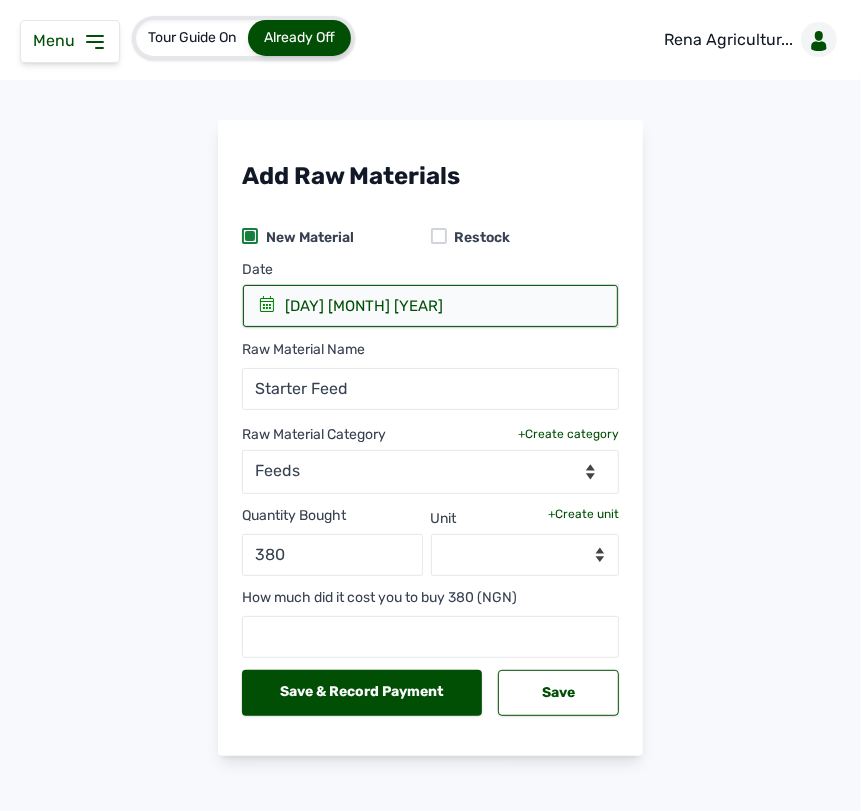 click on "+Create unit" at bounding box center (583, 514) 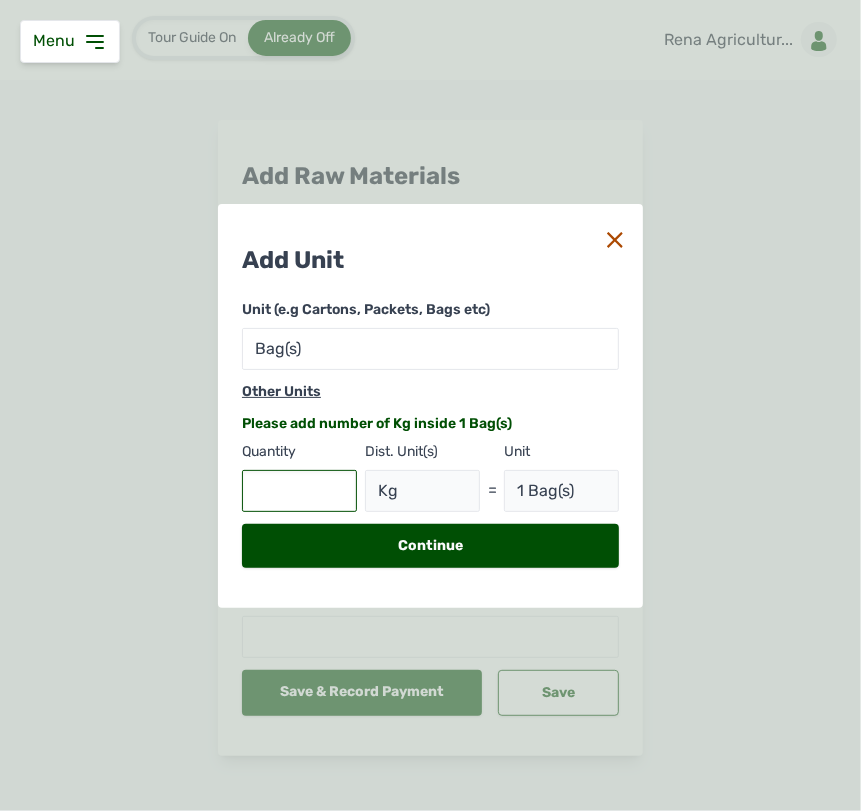 click at bounding box center (299, 491) 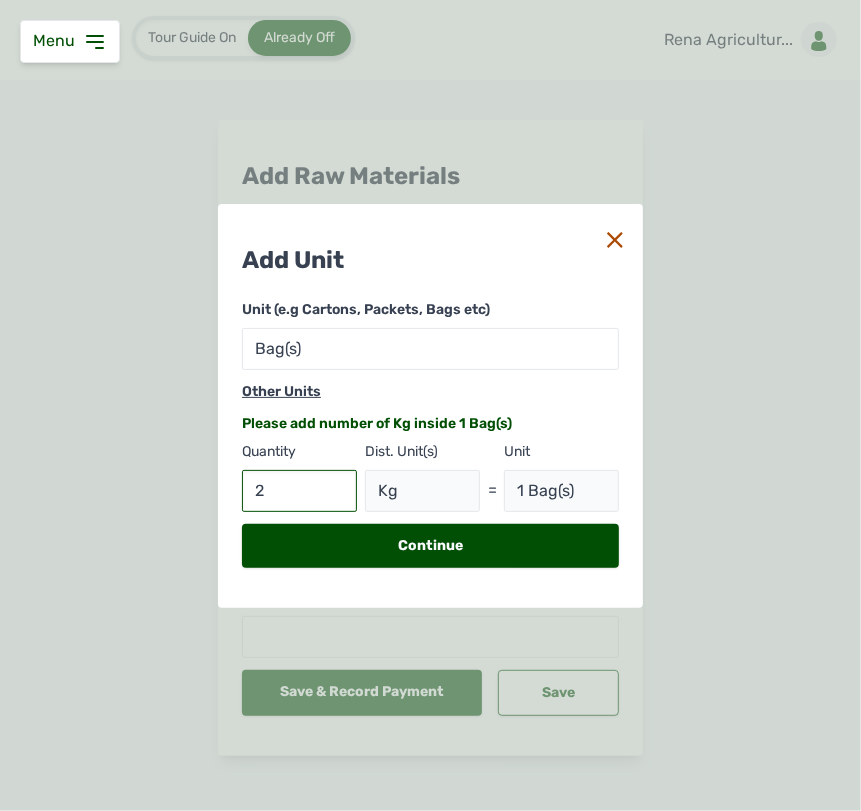 type on "25" 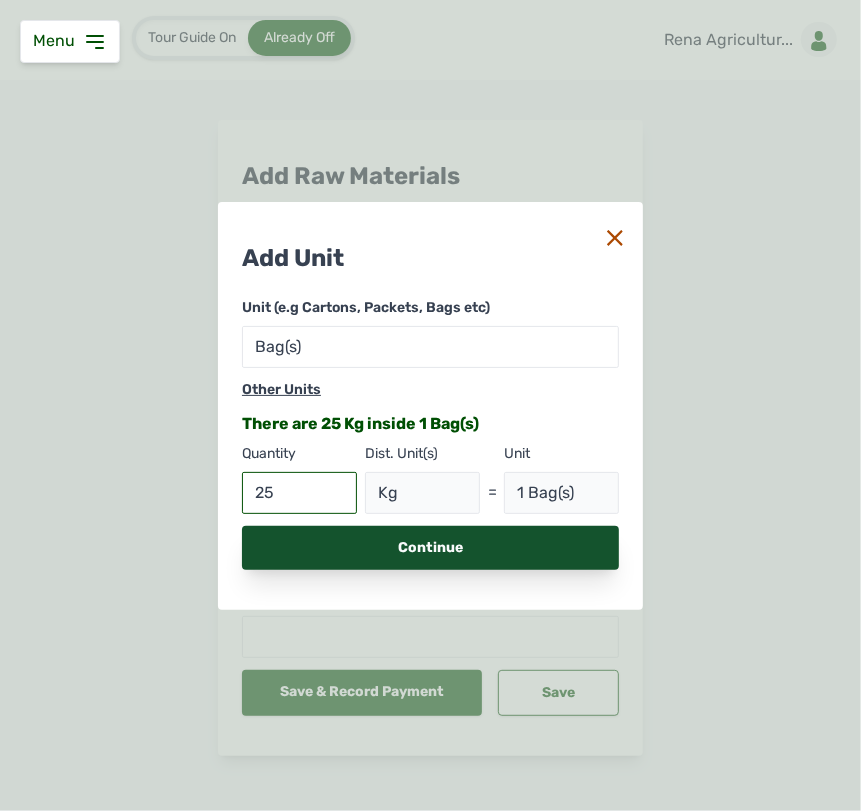 click on "Continue" at bounding box center (430, 548) 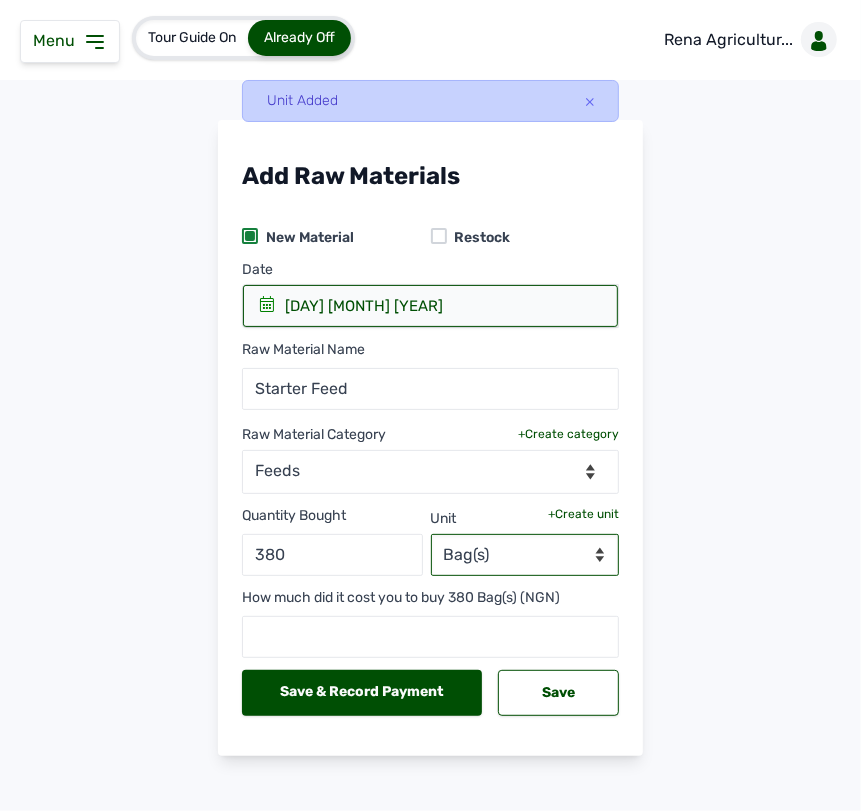 click on "--Select unit-- Bag(s) Kg" at bounding box center (525, 555) 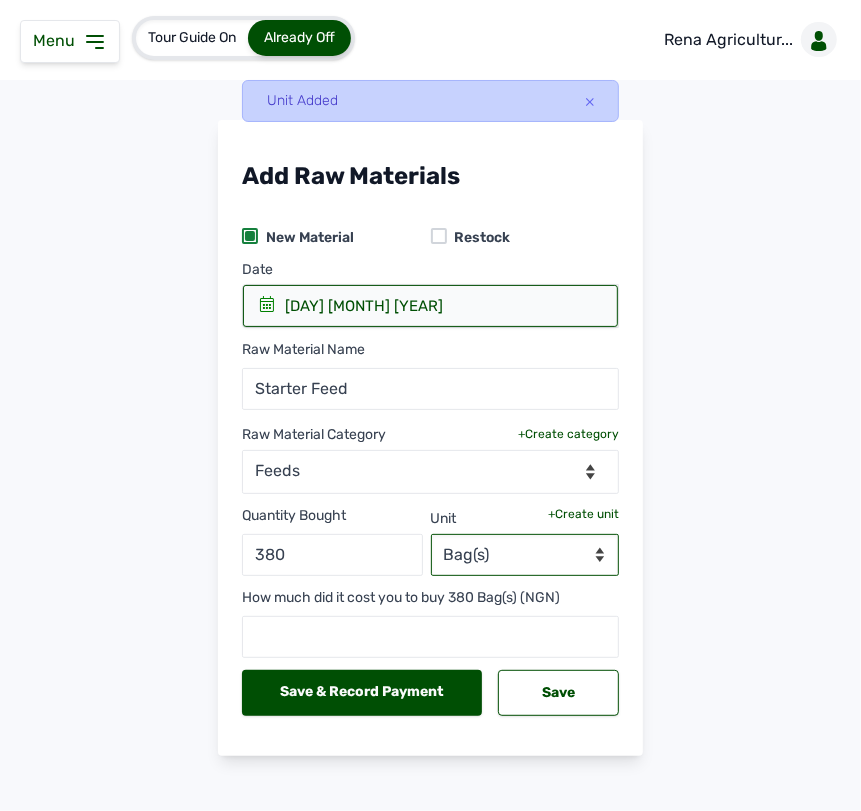 click on "--Select unit-- Bag(s) Kg" at bounding box center [525, 555] 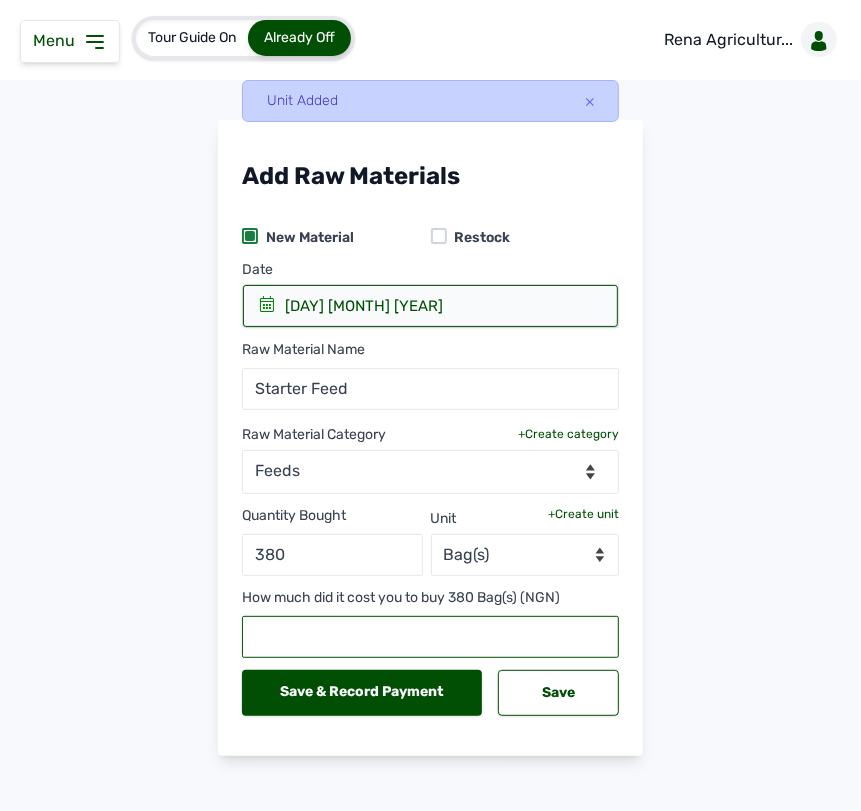click at bounding box center [430, 637] 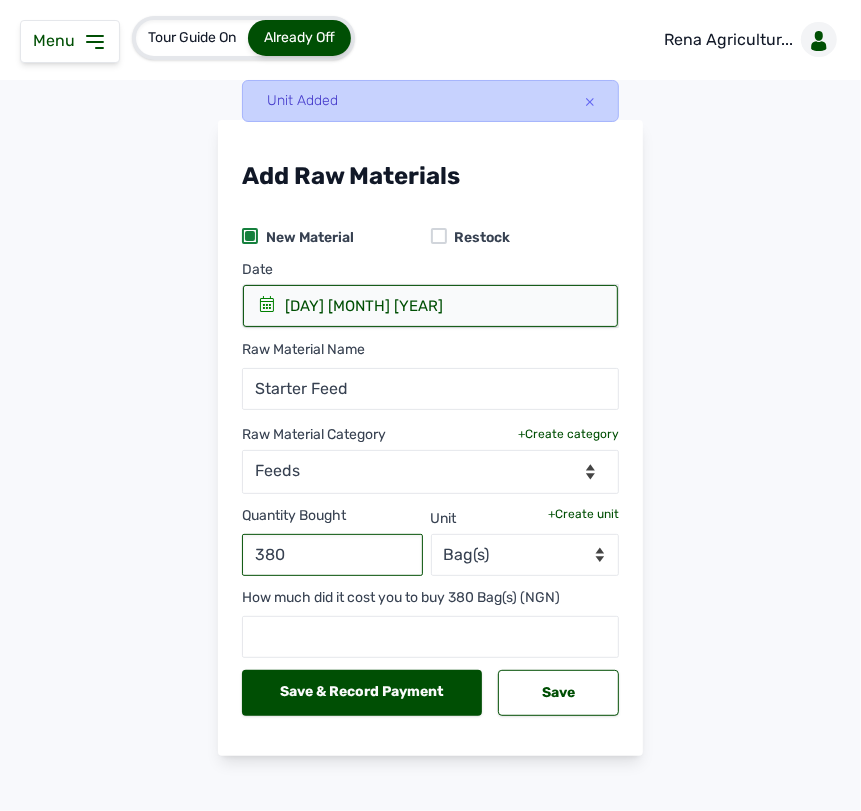 click on "380" at bounding box center (332, 555) 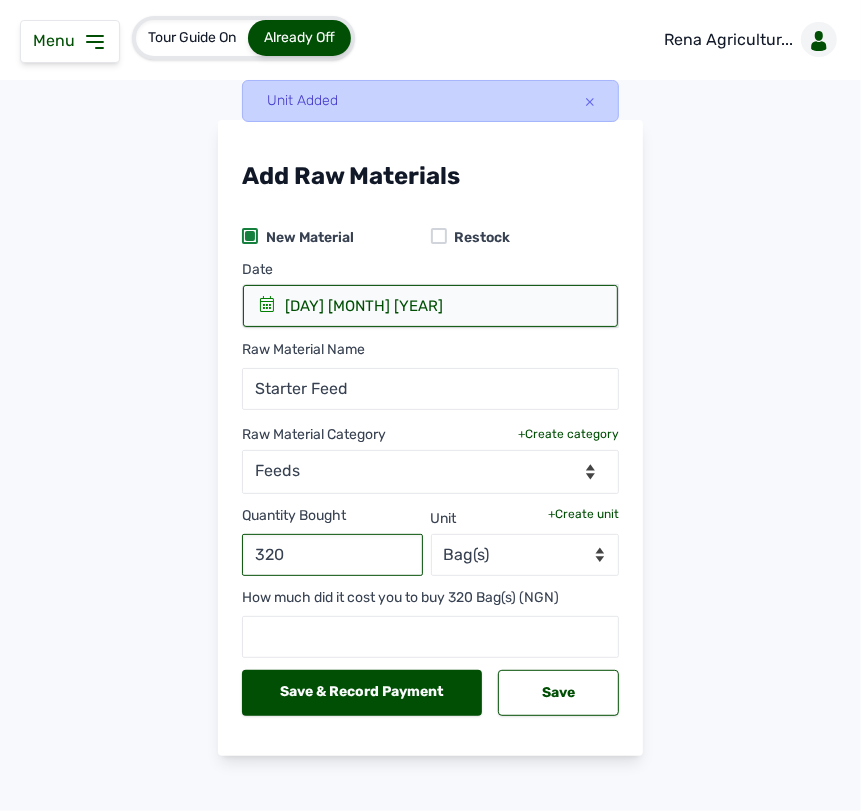 click on "320" at bounding box center [332, 555] 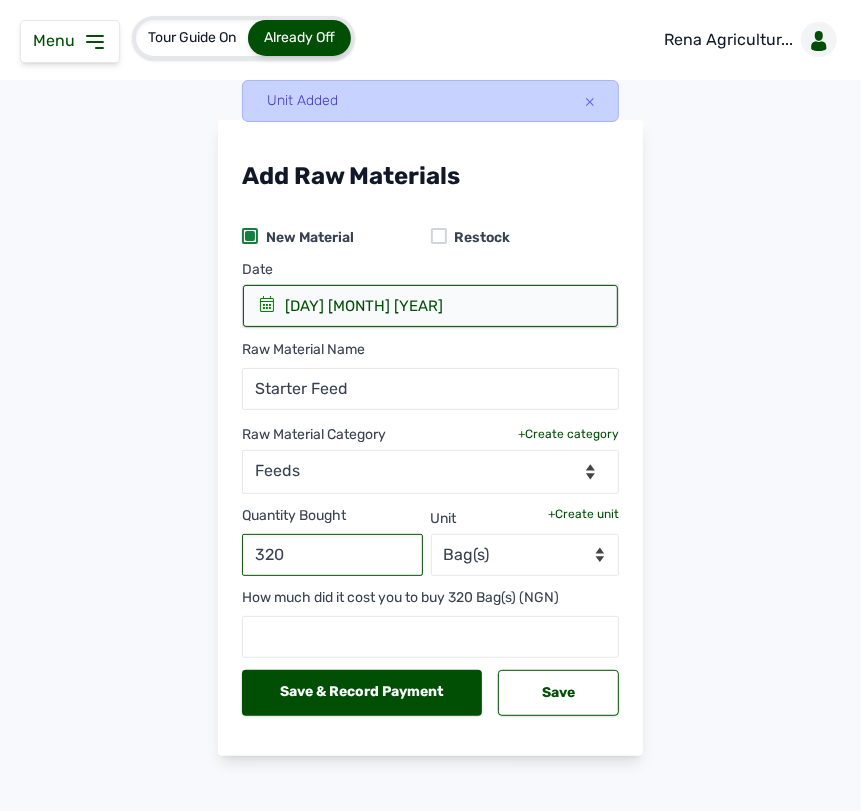type on "320" 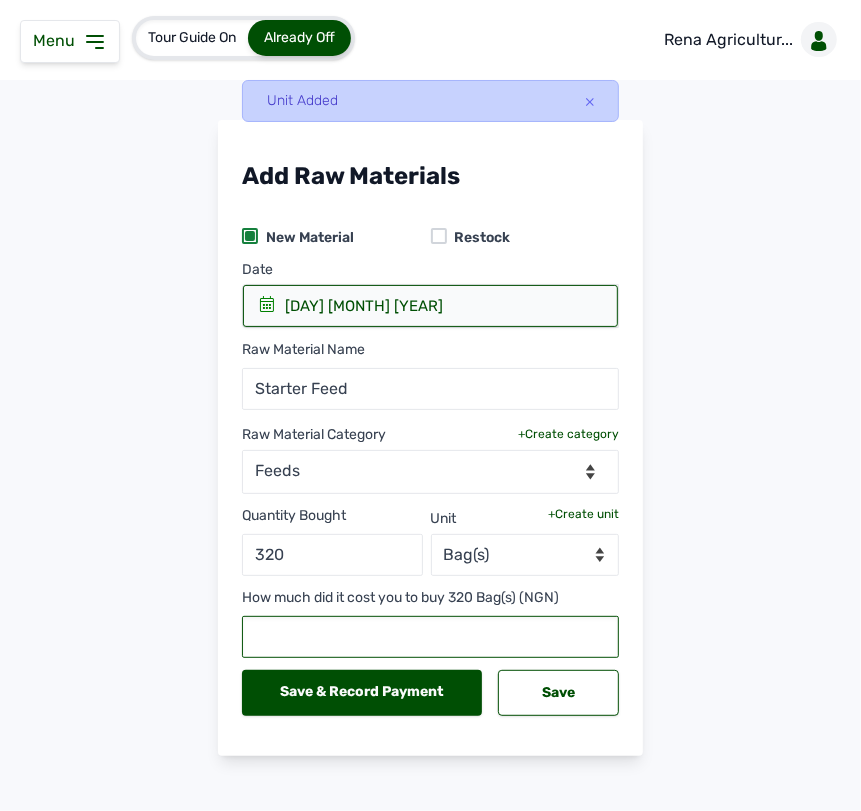 click at bounding box center (430, 637) 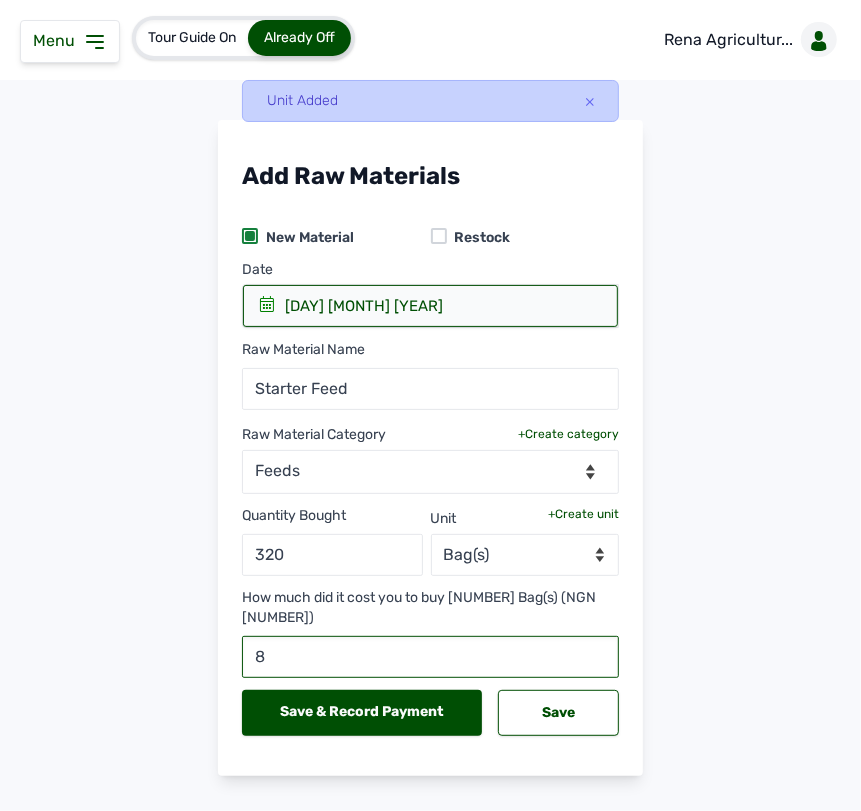 type on "8" 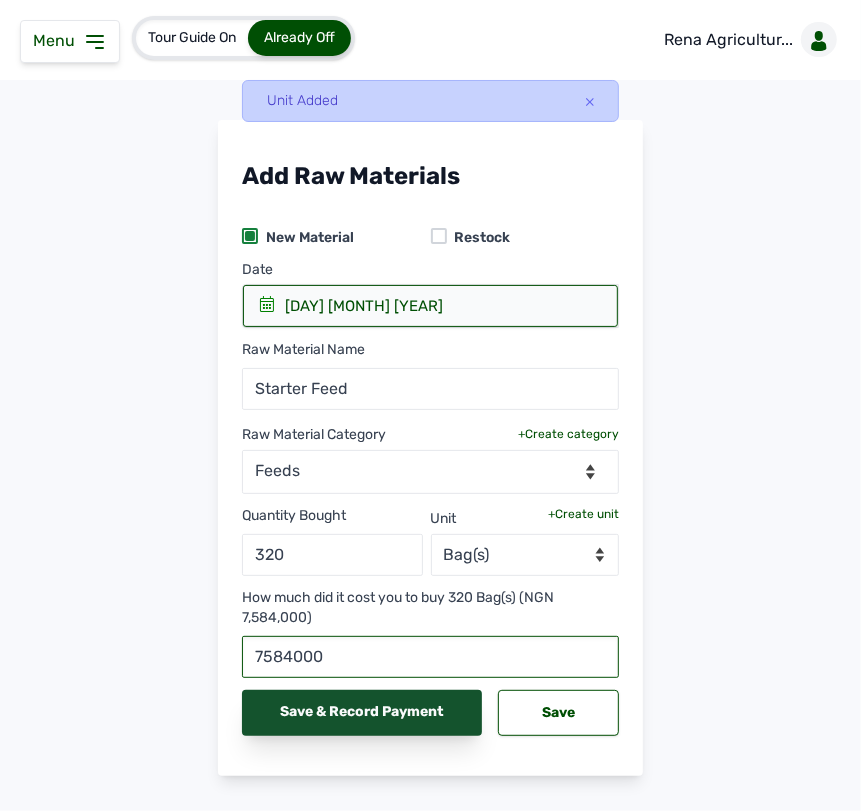 type on "7584000" 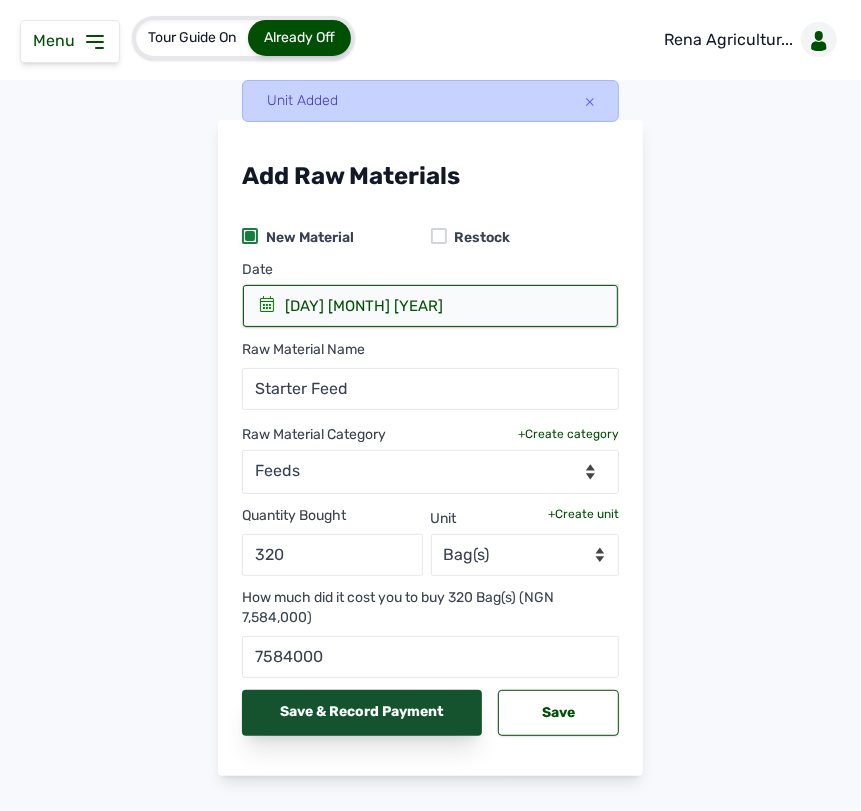 click on "Save & Record Payment" at bounding box center [362, 713] 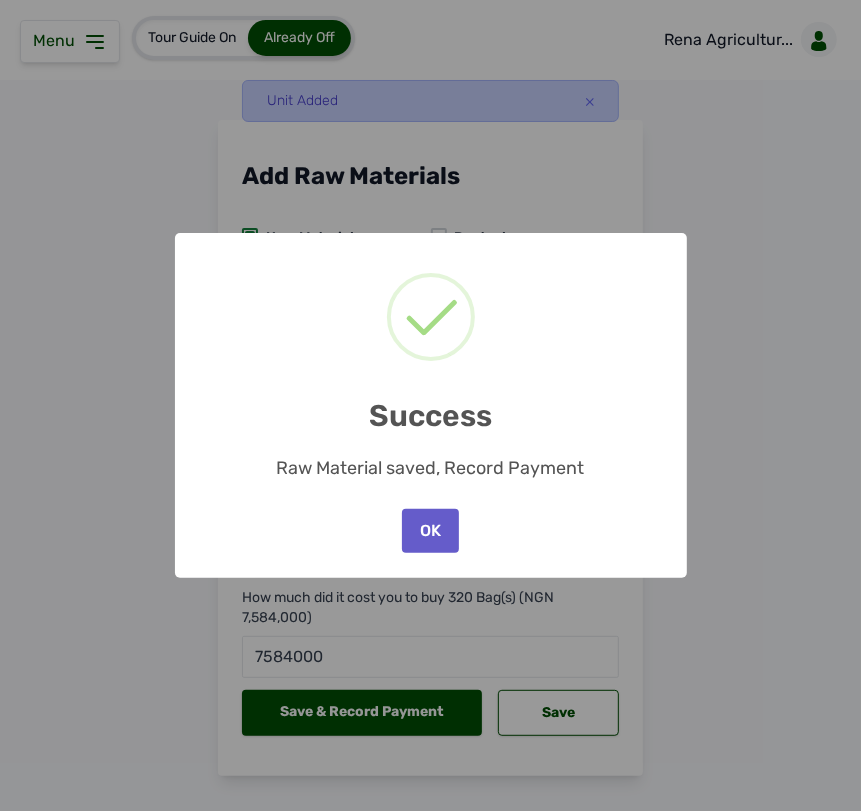 click on "OK" at bounding box center [430, 531] 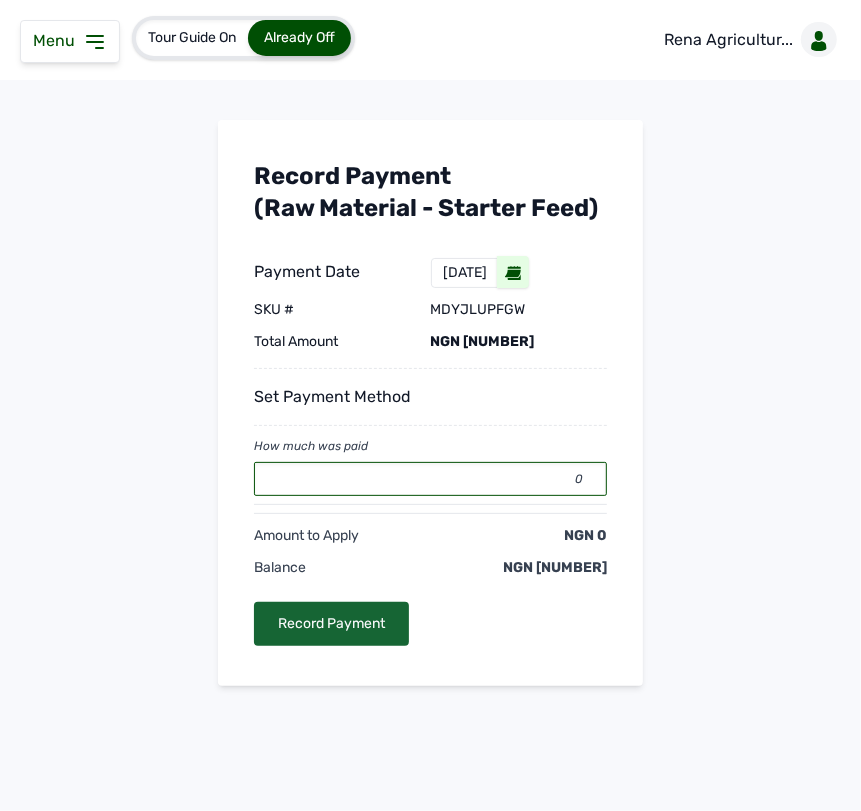 click on "0" at bounding box center [430, 479] 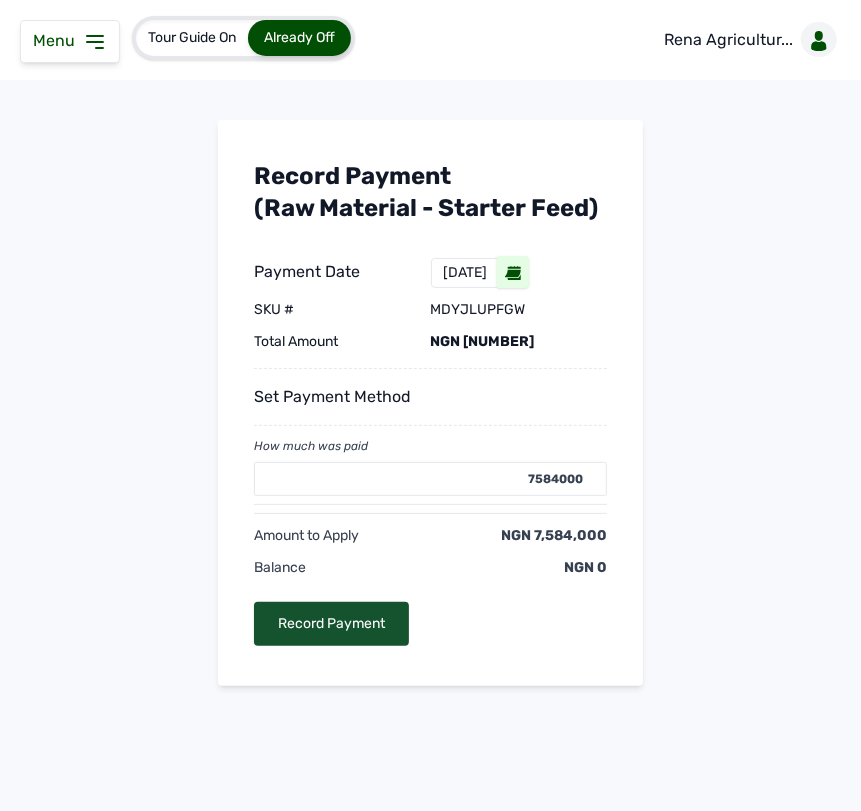 click on "Record Payment" at bounding box center [331, 624] 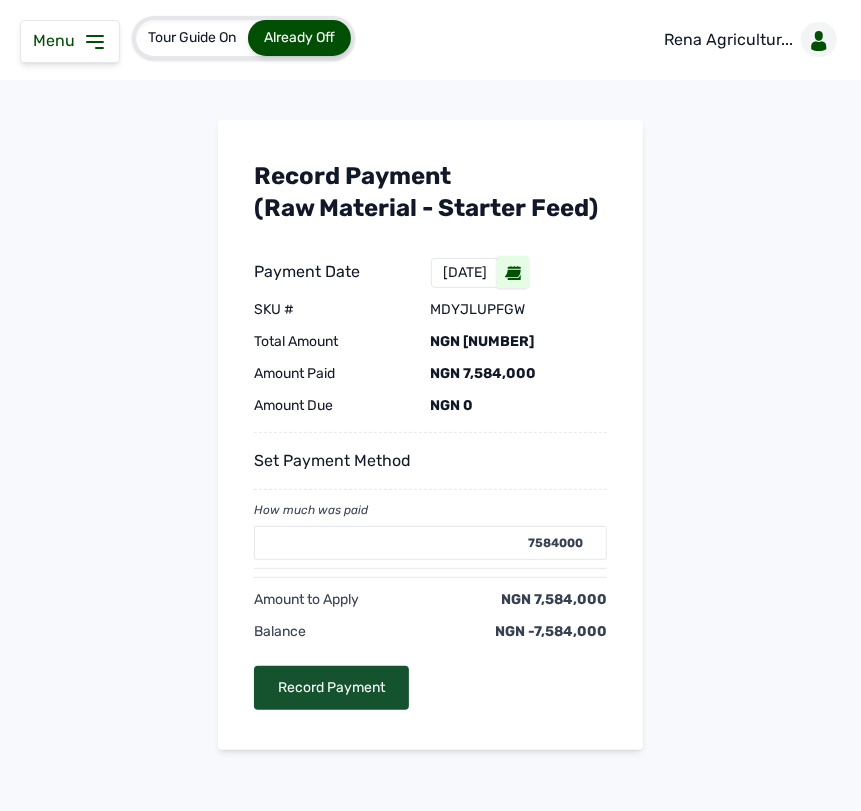 type on "0" 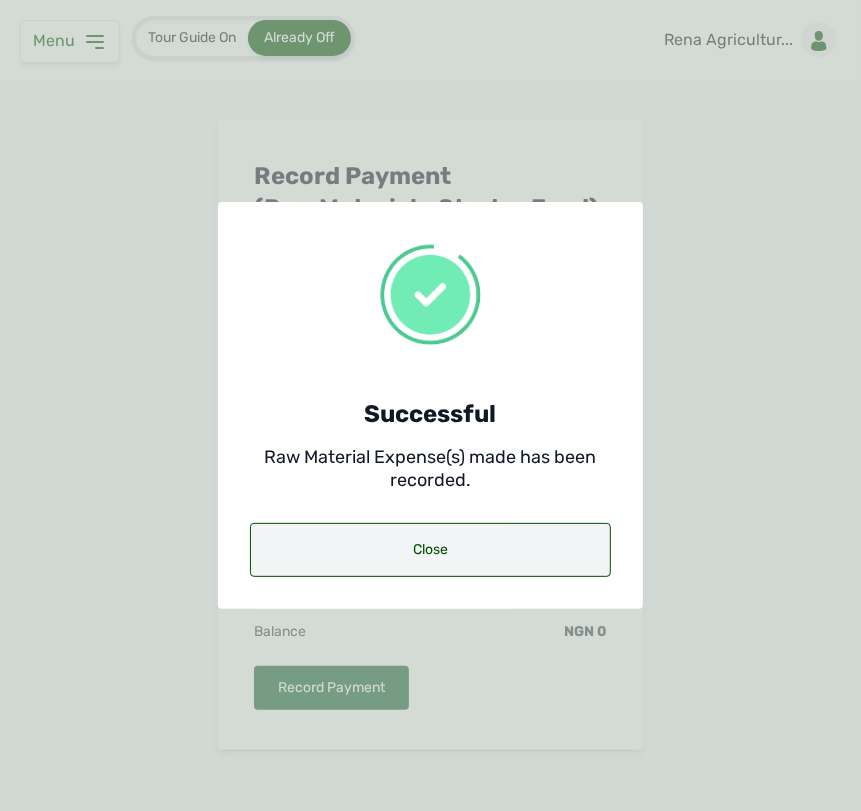 click on "Close" at bounding box center [430, 550] 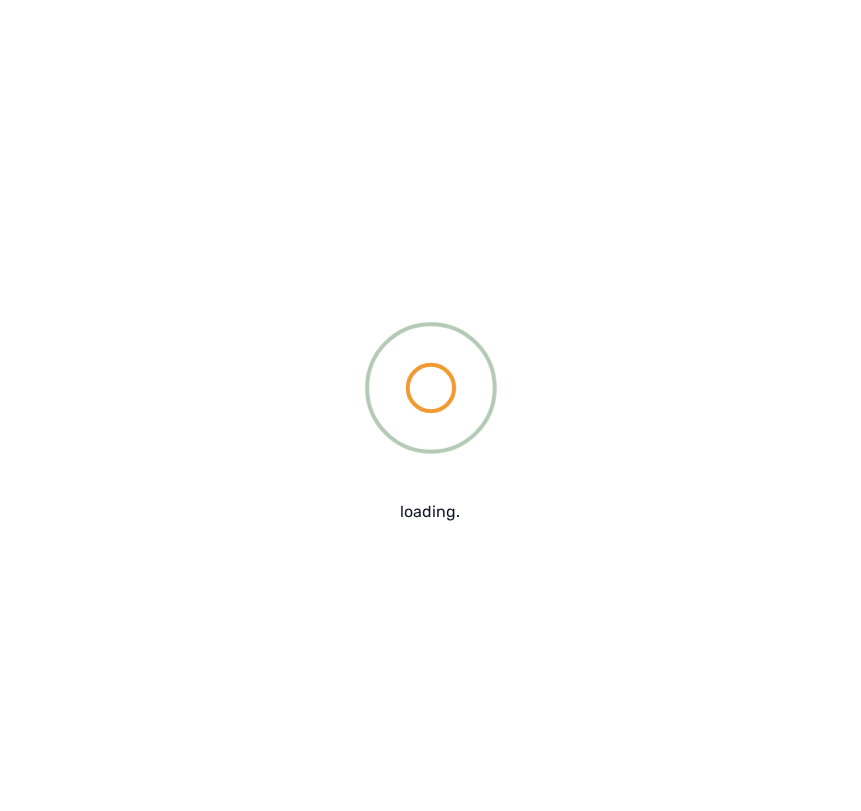 click on "Status Actions Date Created SKU # Quantity Total Amount Supplier" at bounding box center [430, 373] 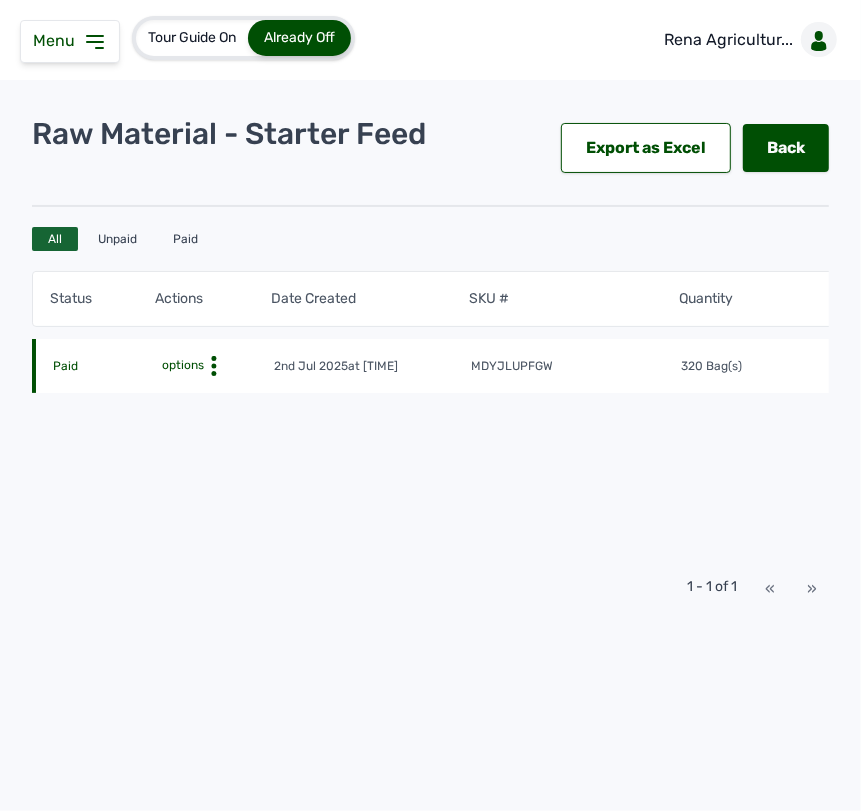 click 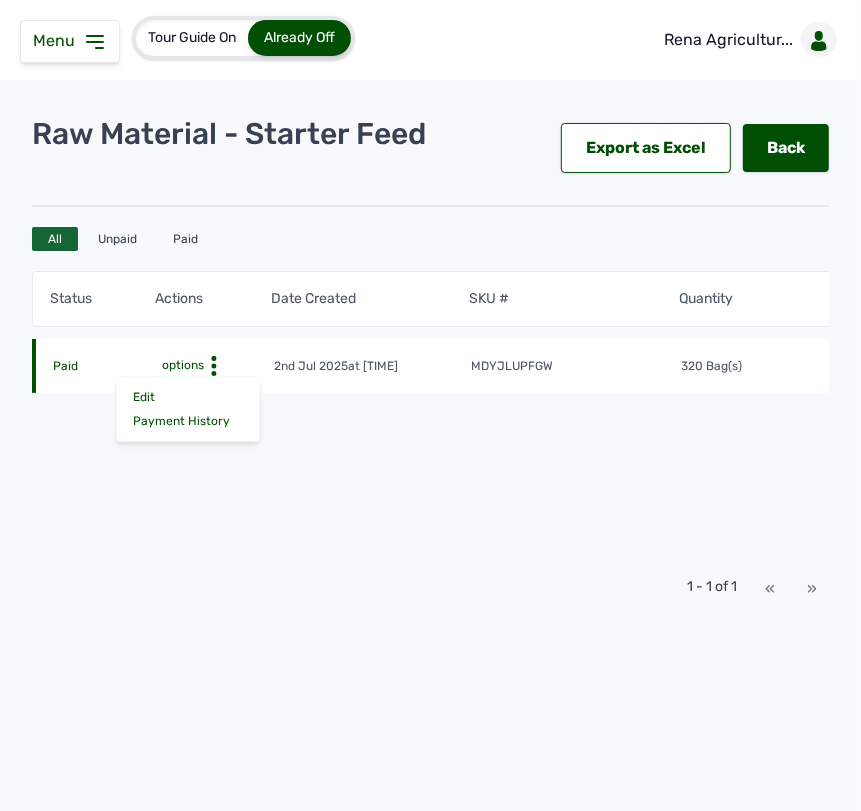 click 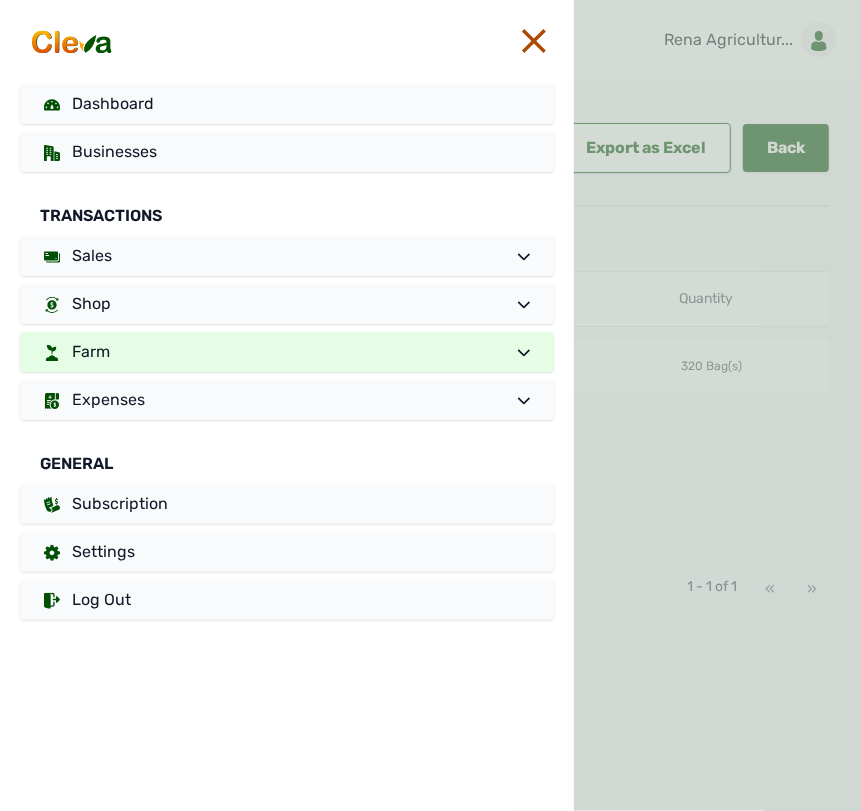 click on "Farm" at bounding box center (287, 352) 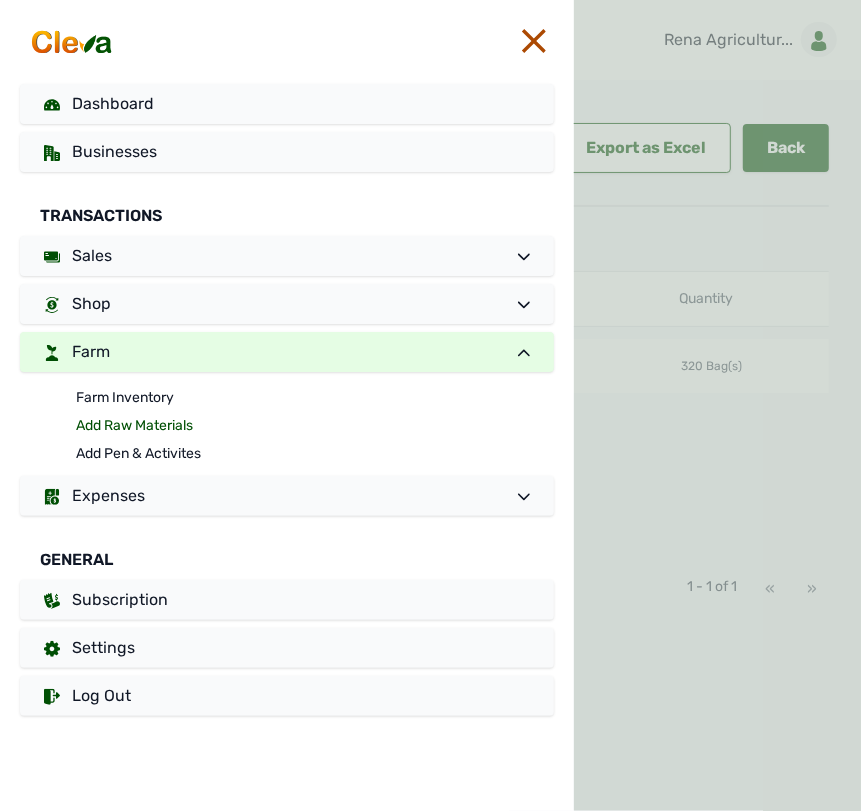 click on "Add Raw Materials" at bounding box center [315, 426] 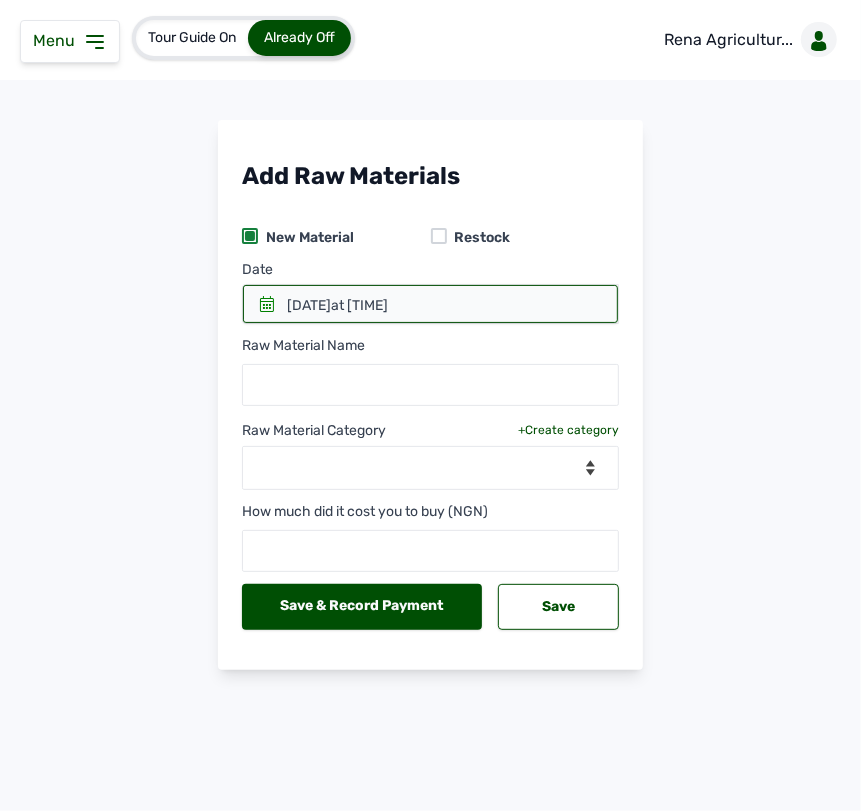 click on "at 01:56 PM" at bounding box center [359, 305] 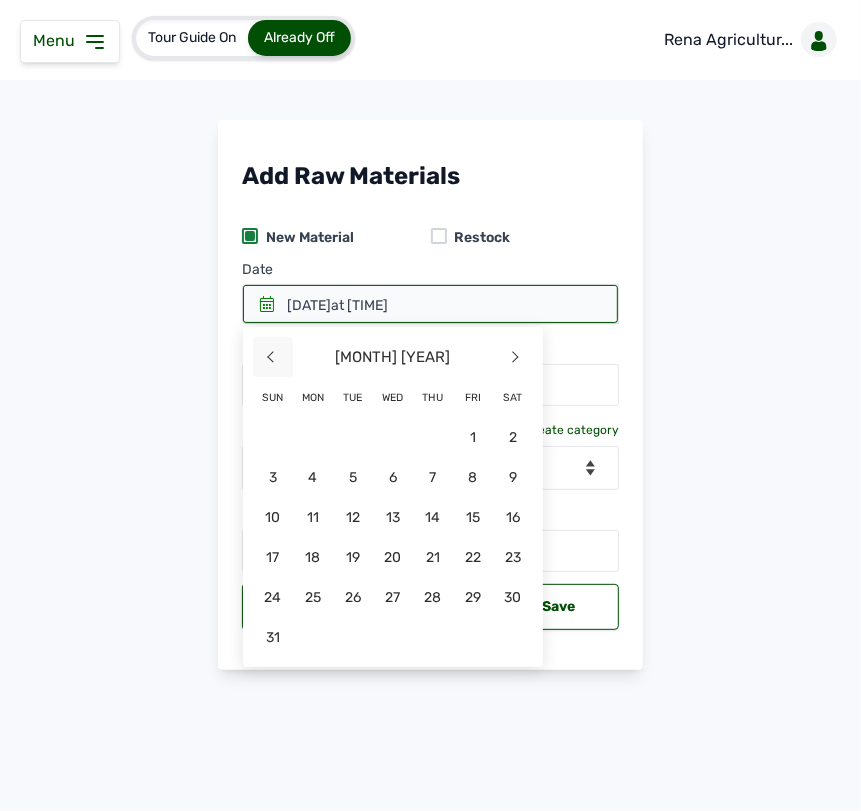 click on "<" at bounding box center [273, 357] 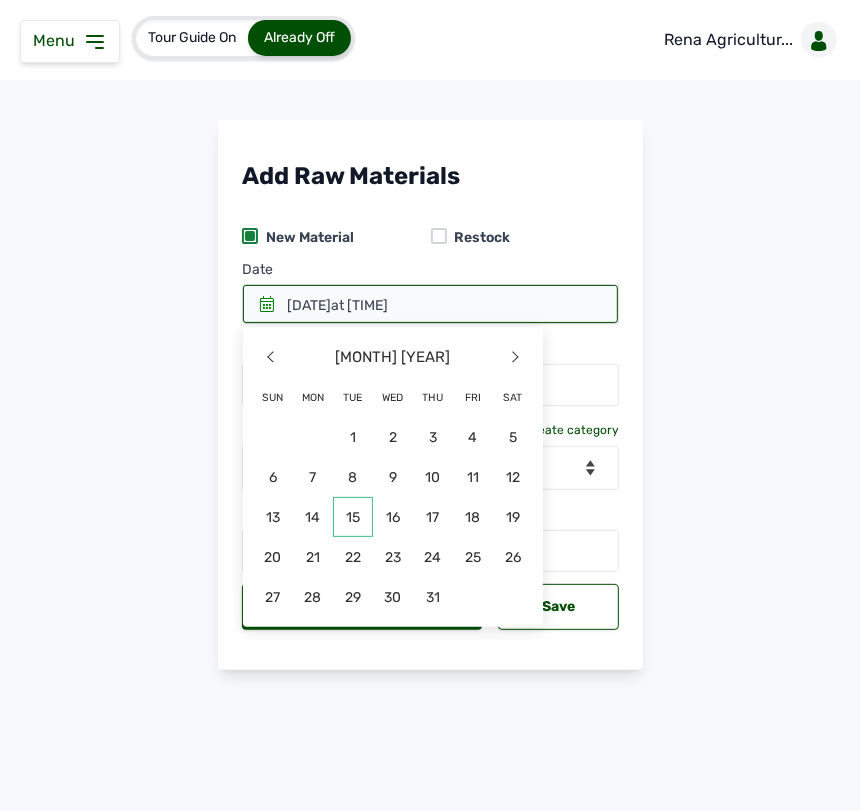 click on "15" 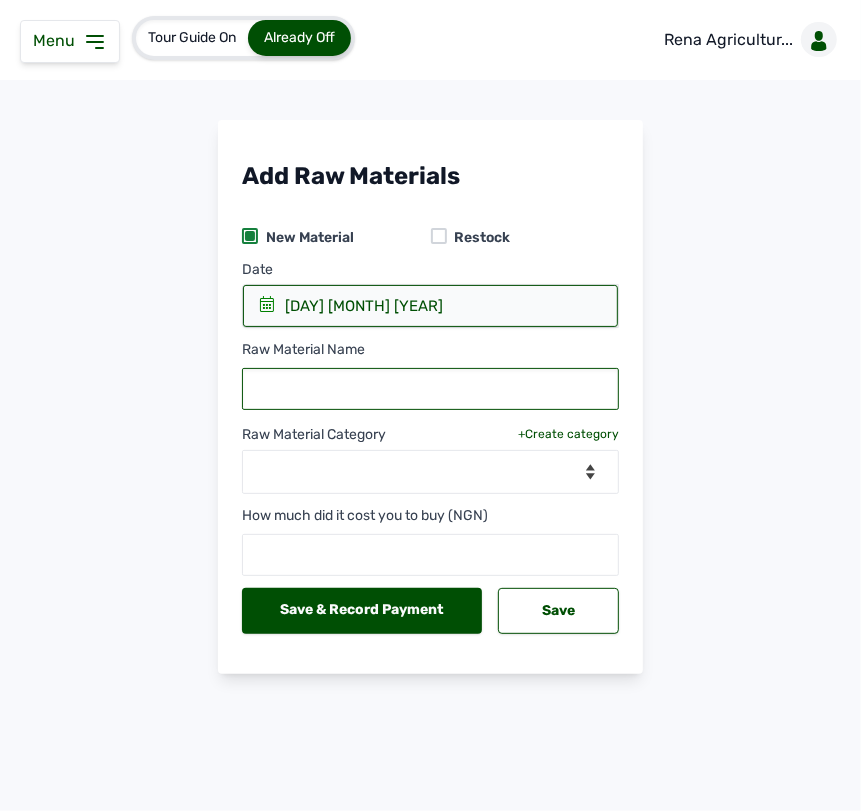 click at bounding box center [430, 389] 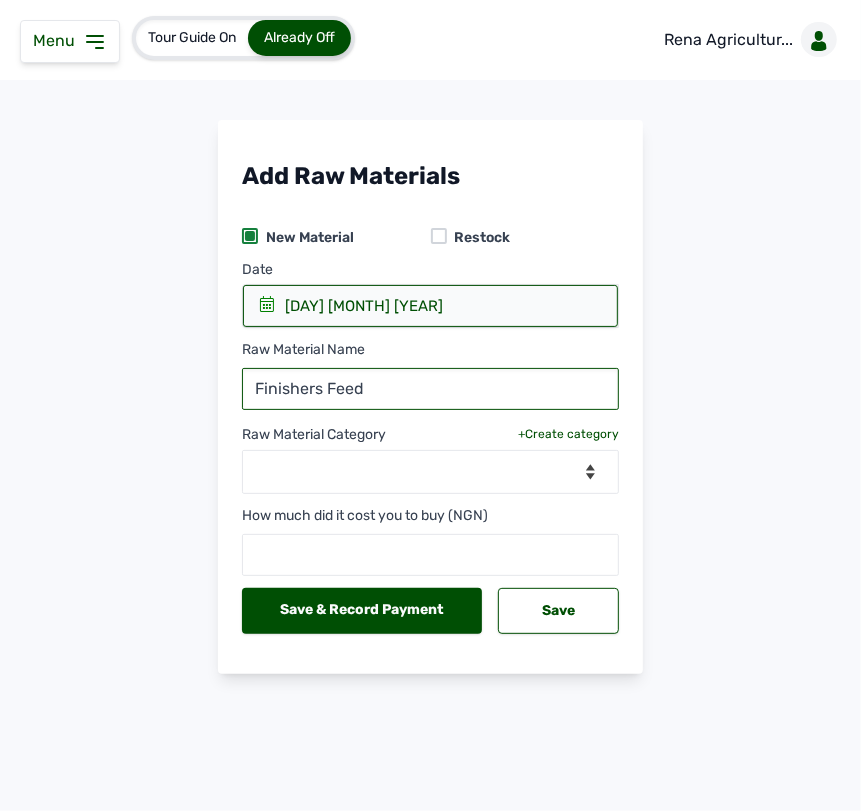 type on "Finishers Feed" 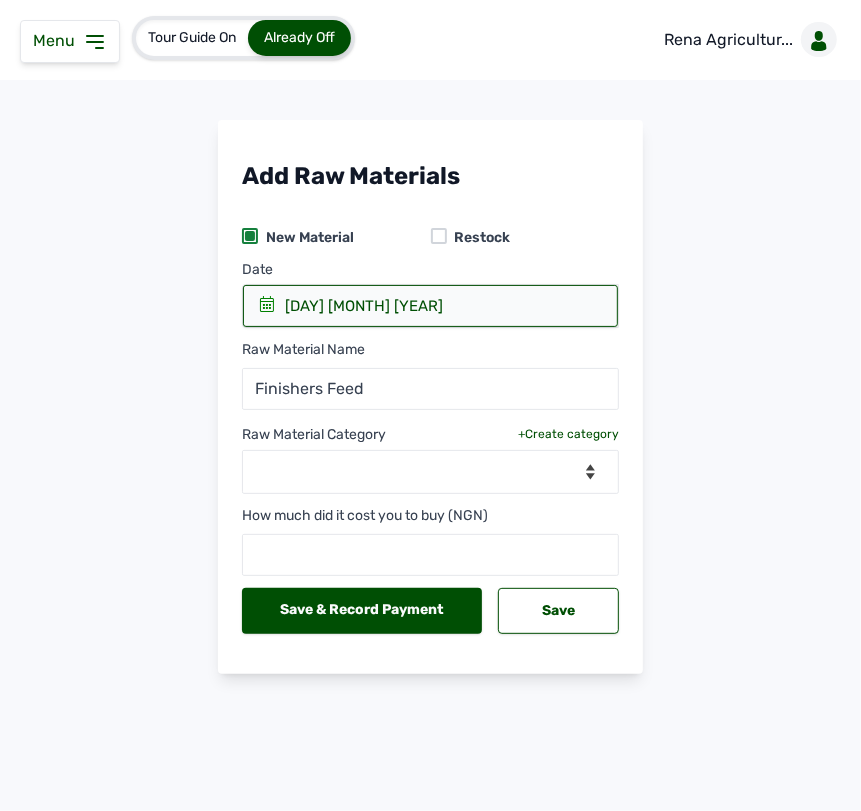 click on "+Create category" at bounding box center [568, 434] 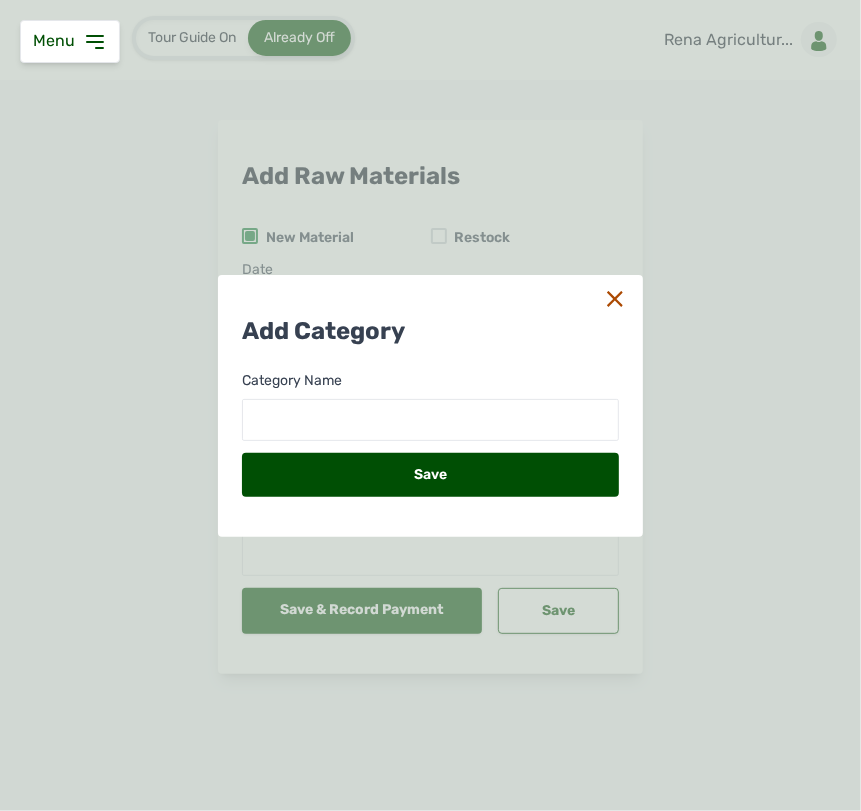 click 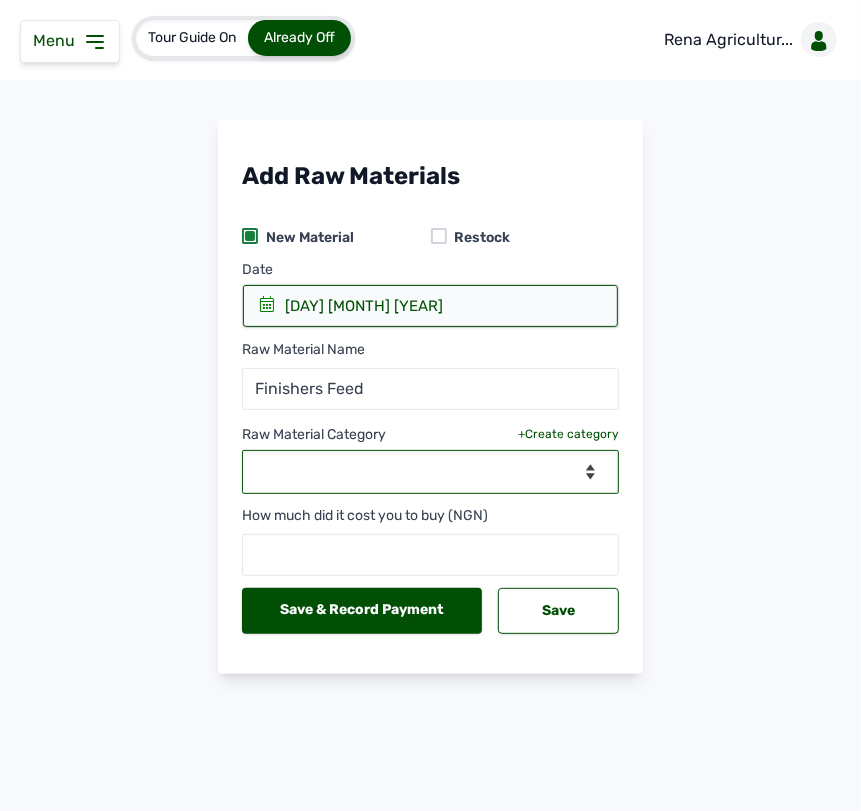 click on "--Select Category-- Biomass Fuel feeds medications vaccines" at bounding box center [430, 472] 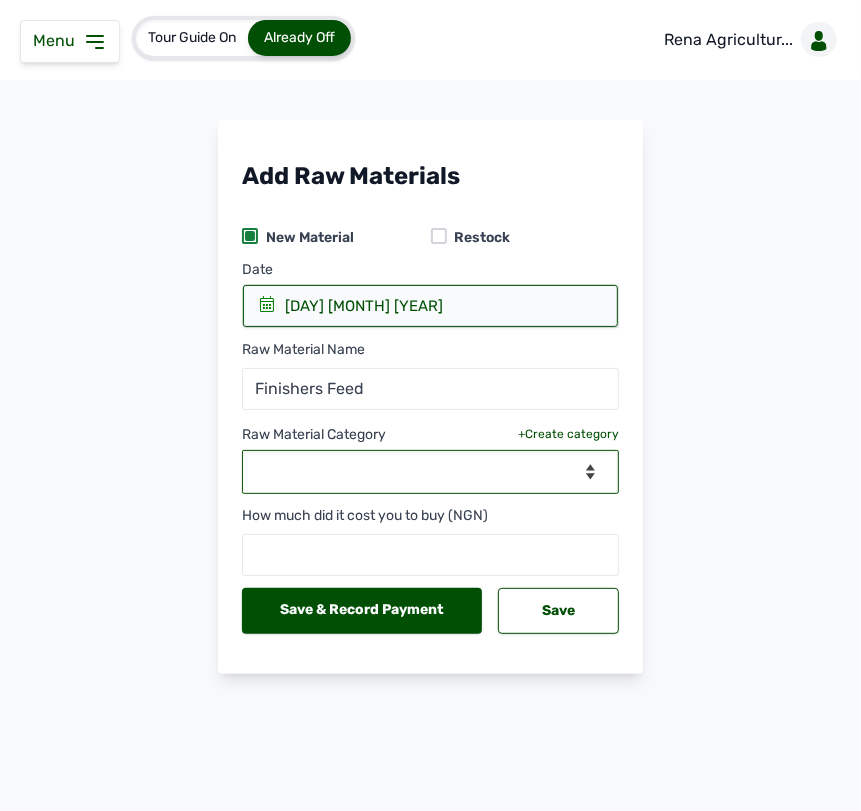 select on "feeds" 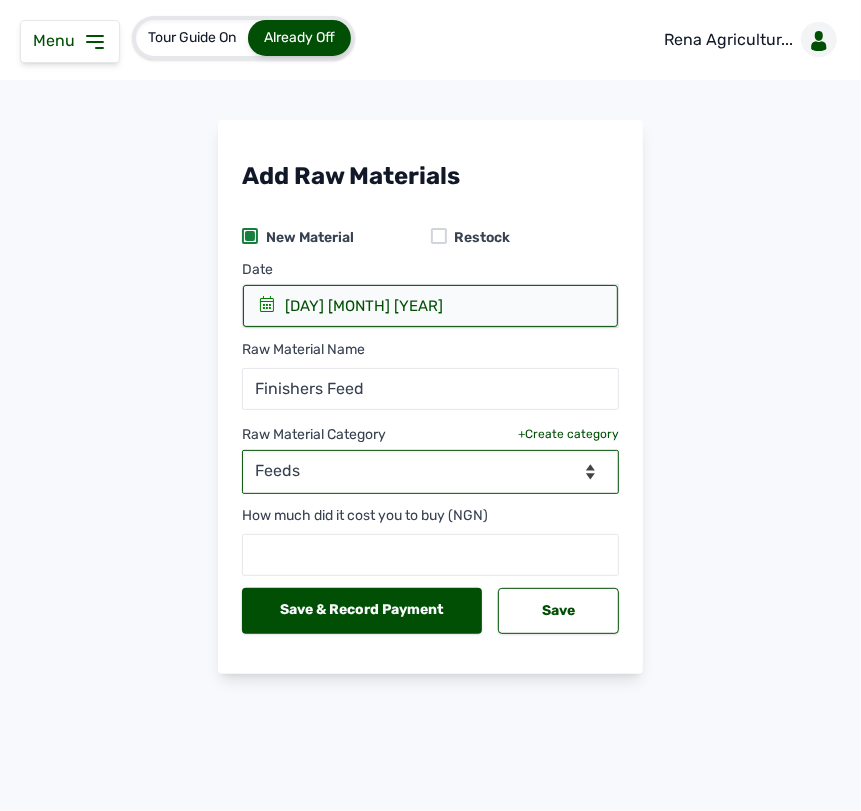 click on "--Select Category-- Biomass Fuel feeds medications vaccines" at bounding box center [430, 472] 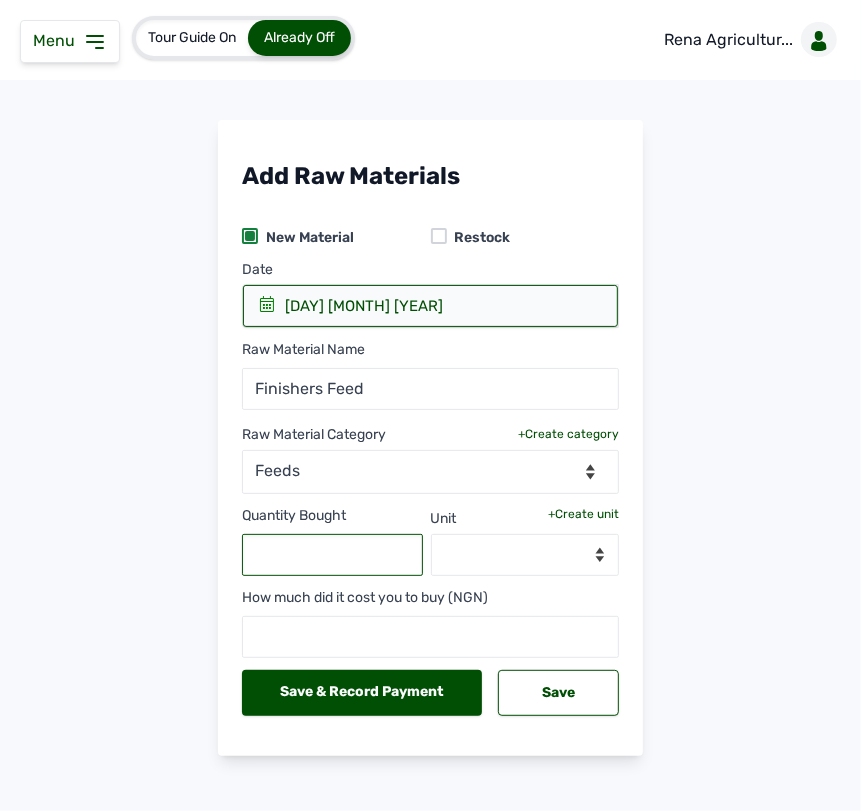 click at bounding box center [332, 555] 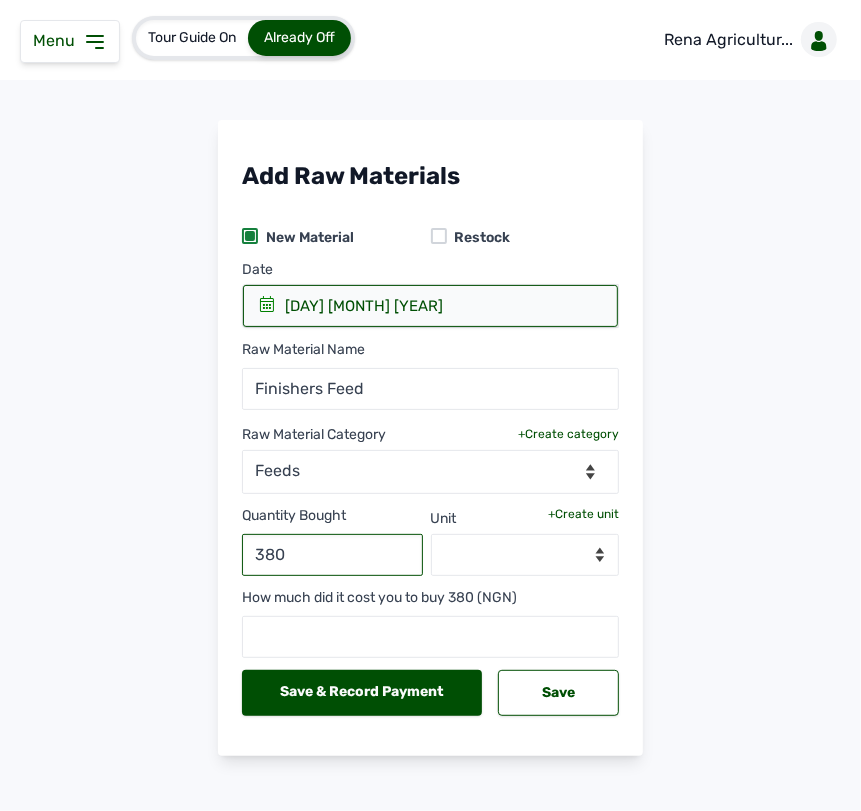 type on "380" 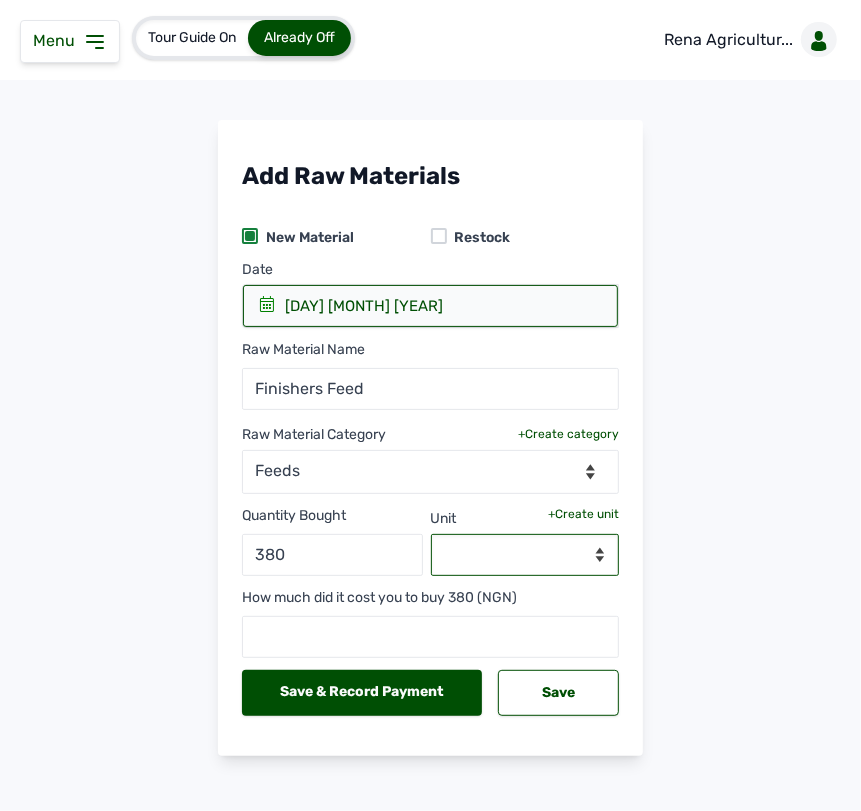 click on "--Select unit--" at bounding box center (525, 555) 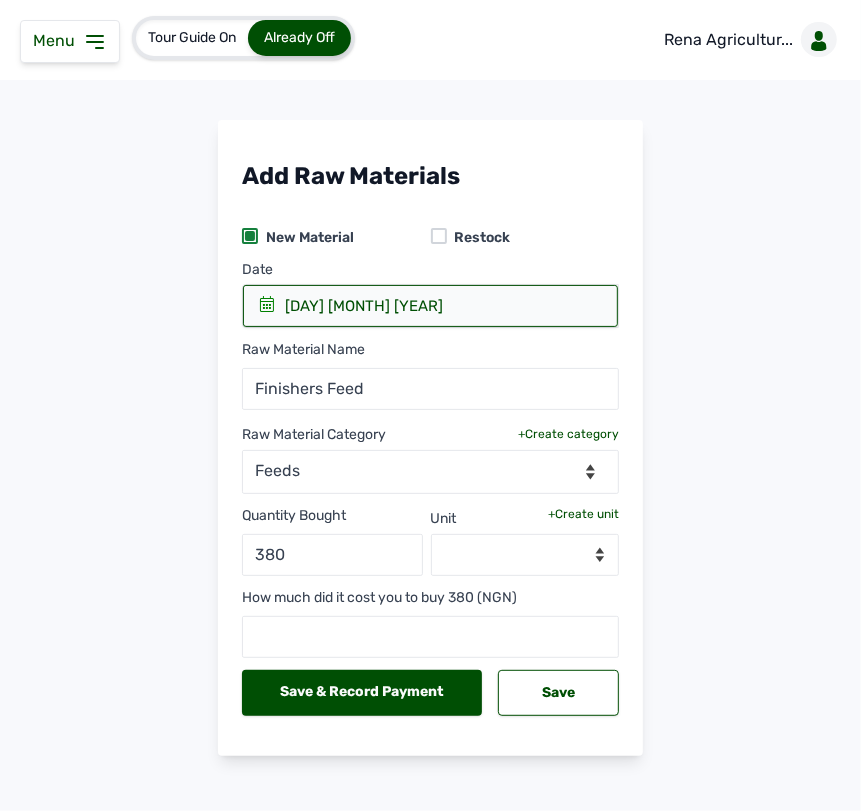 click on "+Create unit" at bounding box center [583, 514] 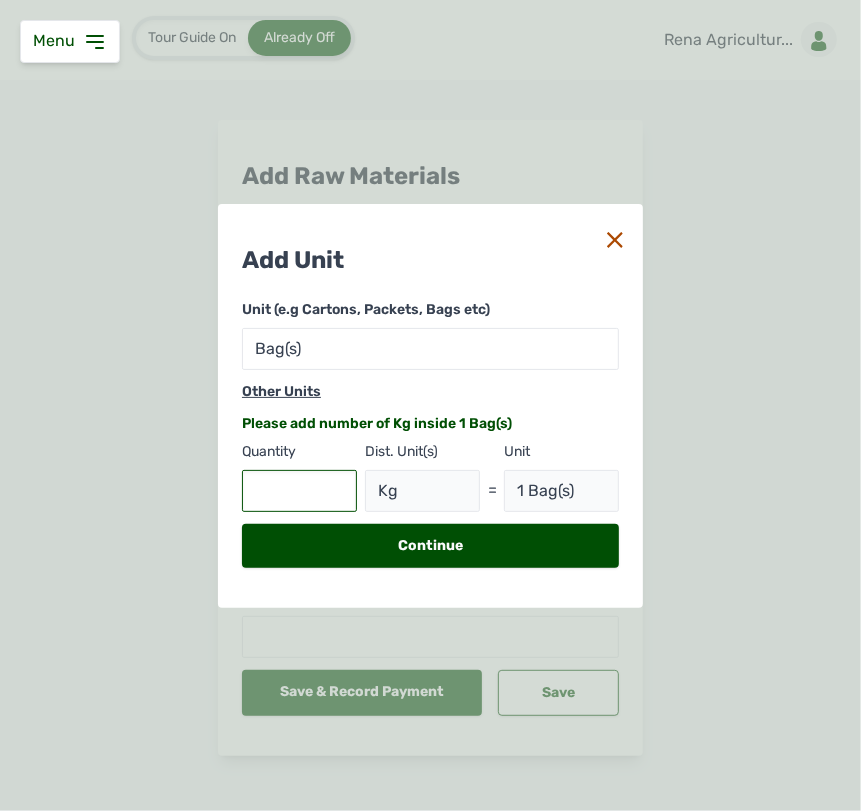 click at bounding box center (299, 491) 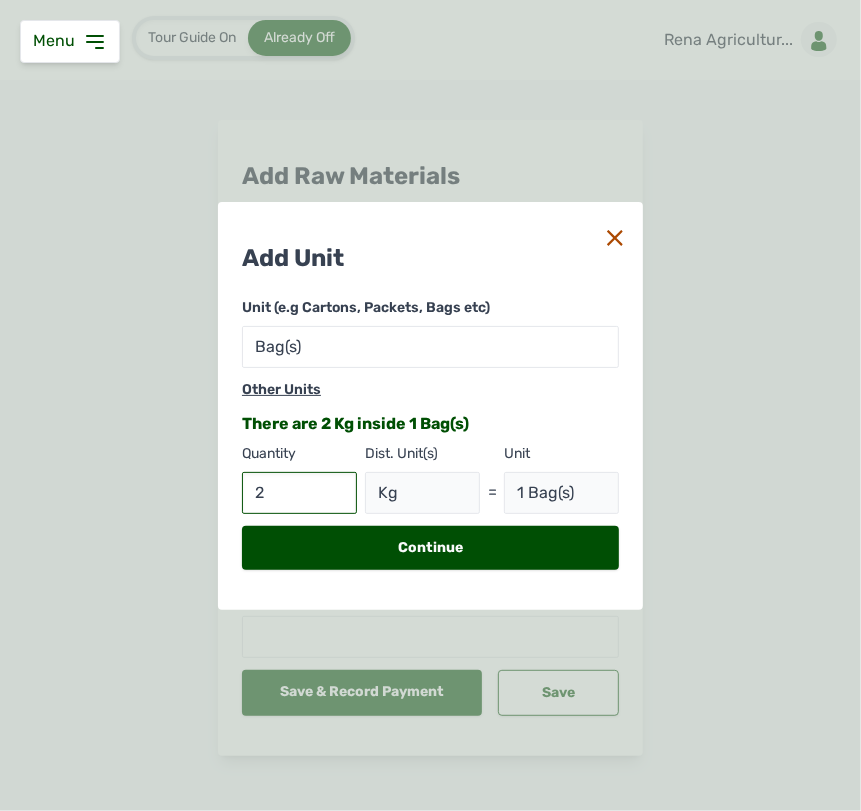 type on "25" 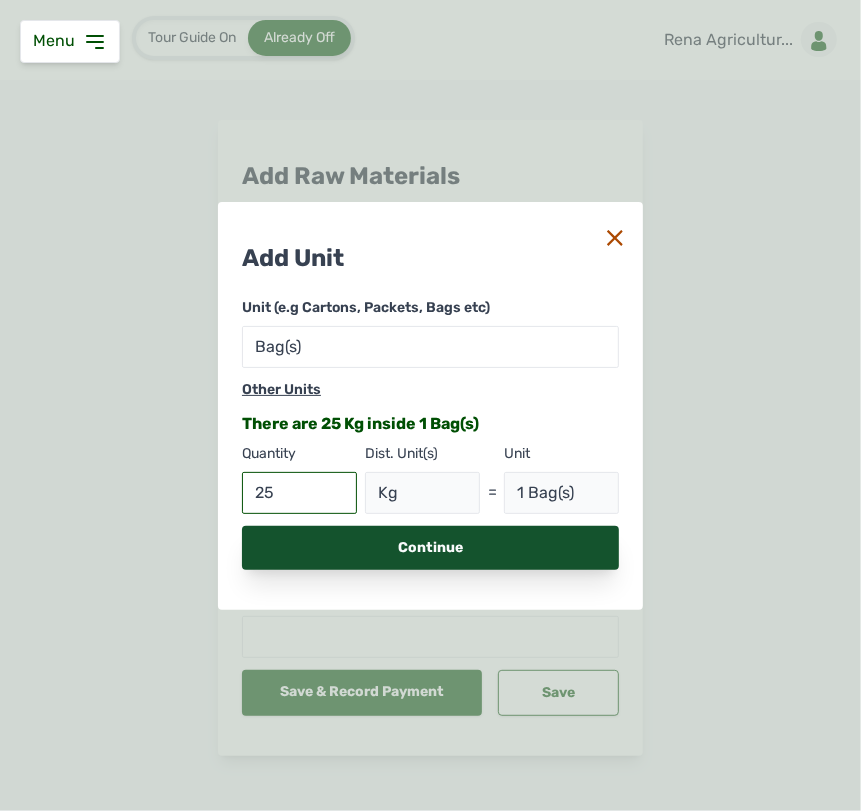 click on "Continue" at bounding box center [430, 548] 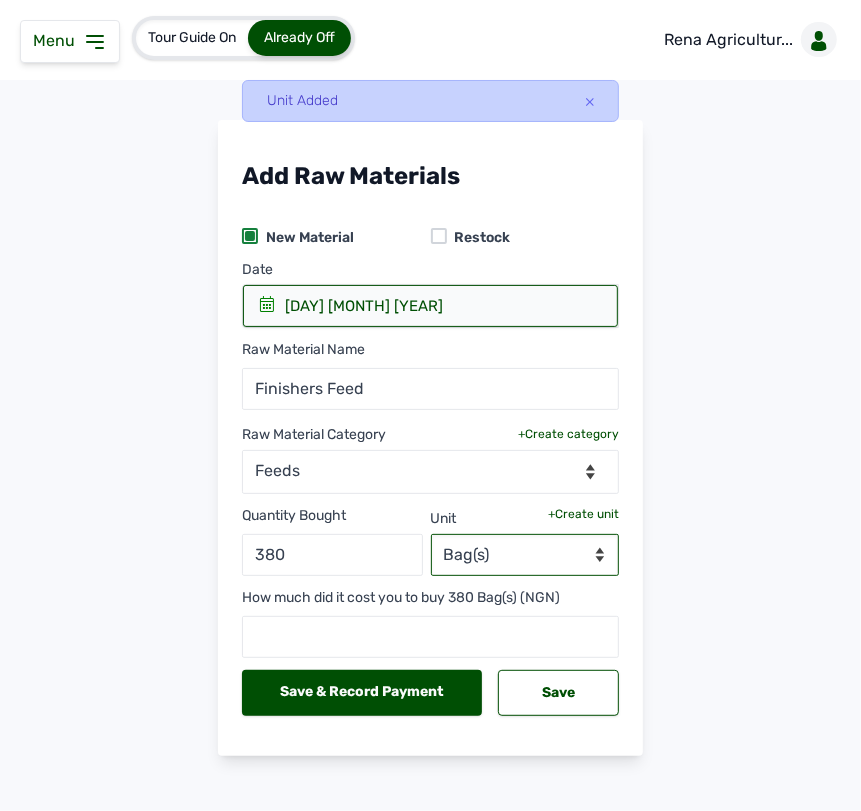 click on "--Select unit-- Bag(s) Kg" at bounding box center (525, 555) 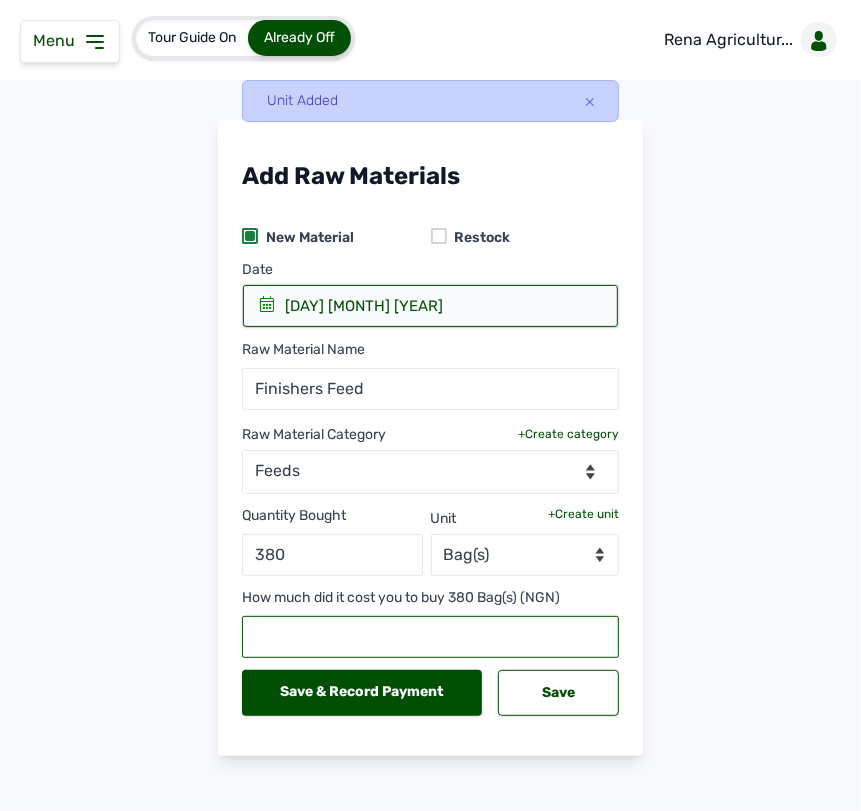 click at bounding box center [430, 637] 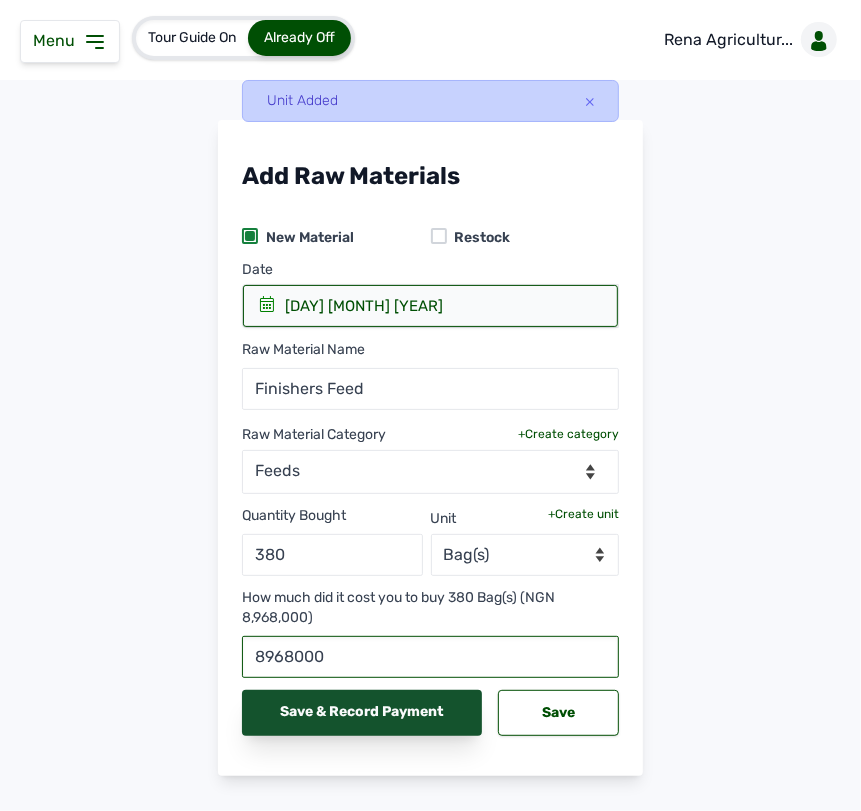 type on "8968000" 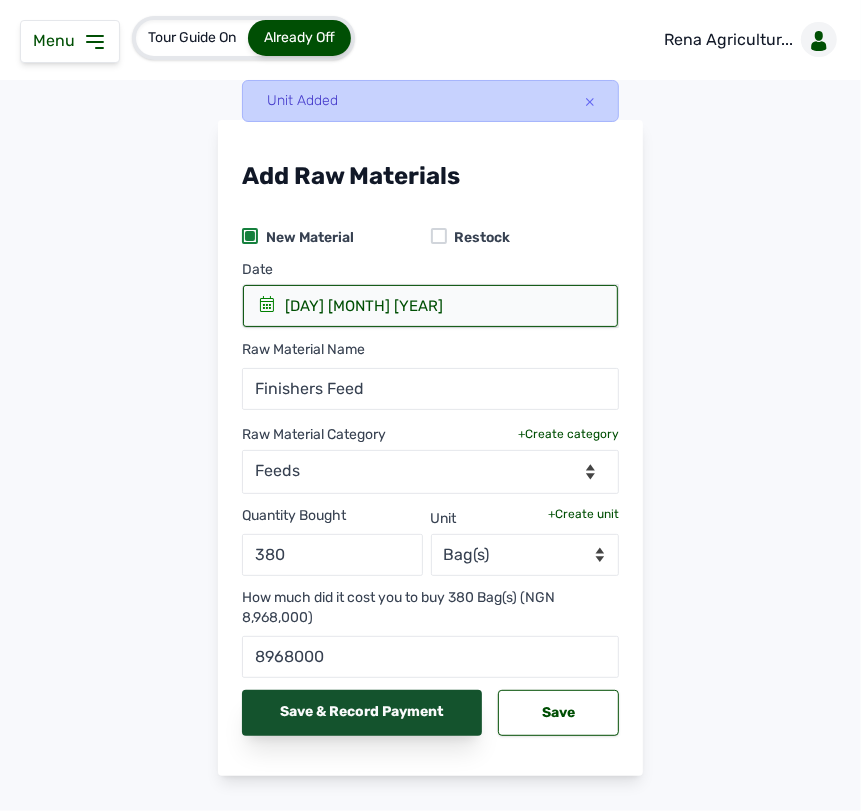 click on "Save & Record Payment" at bounding box center [362, 713] 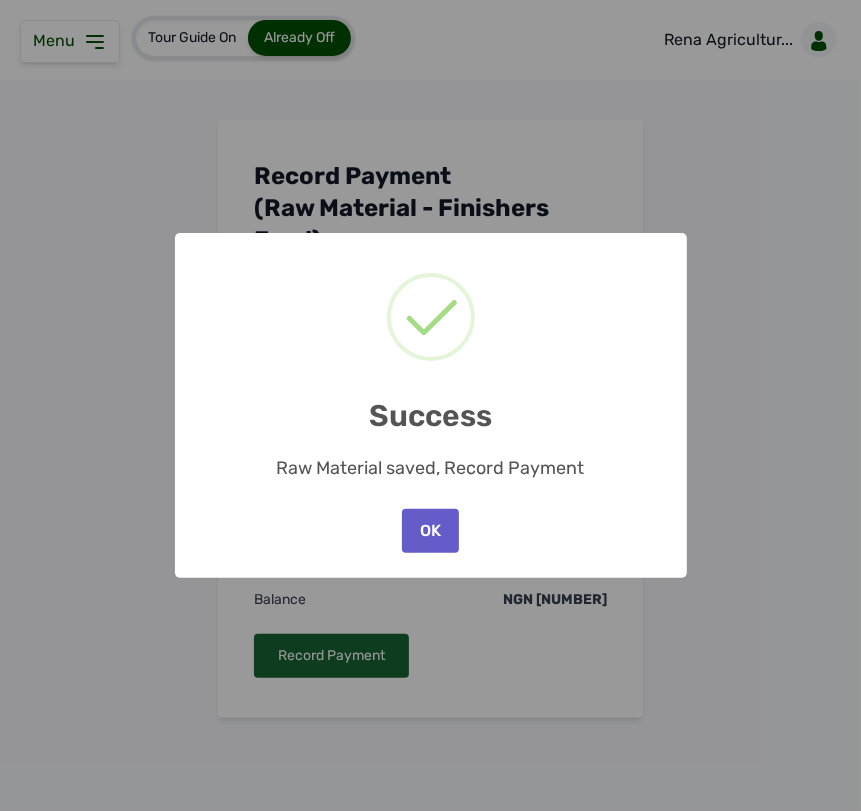 click on "OK" at bounding box center (430, 531) 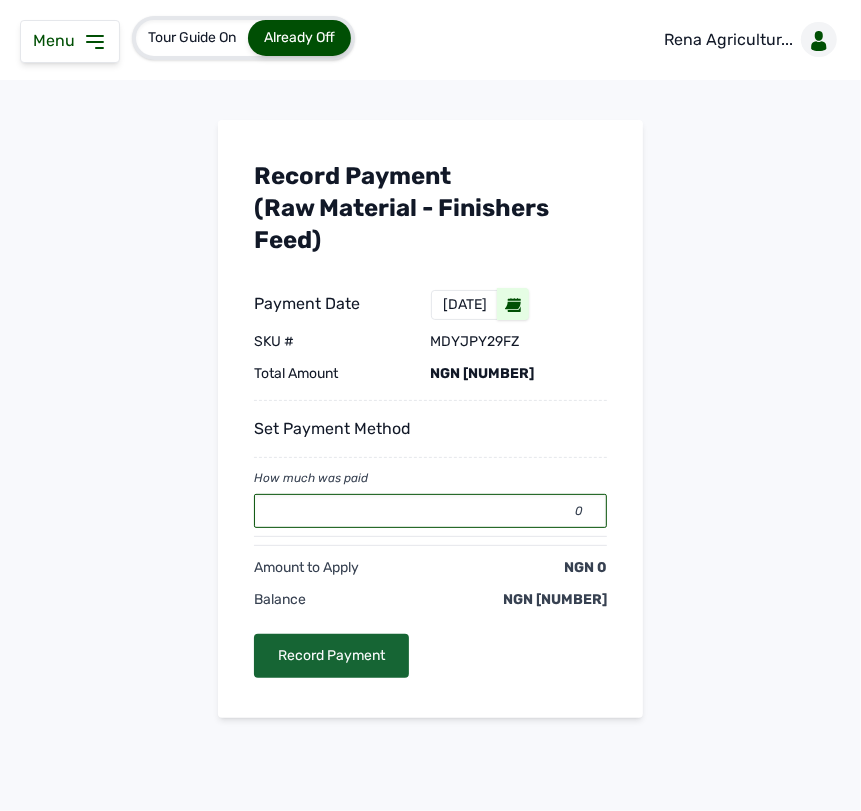 click on "0" at bounding box center (430, 511) 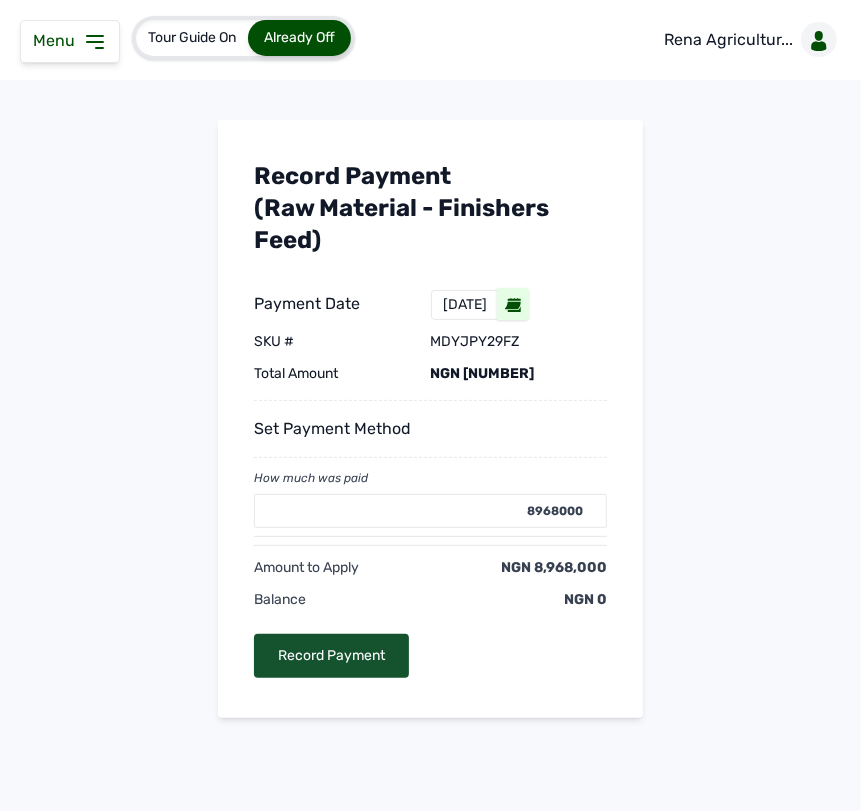 click on "Record Payment" at bounding box center [331, 656] 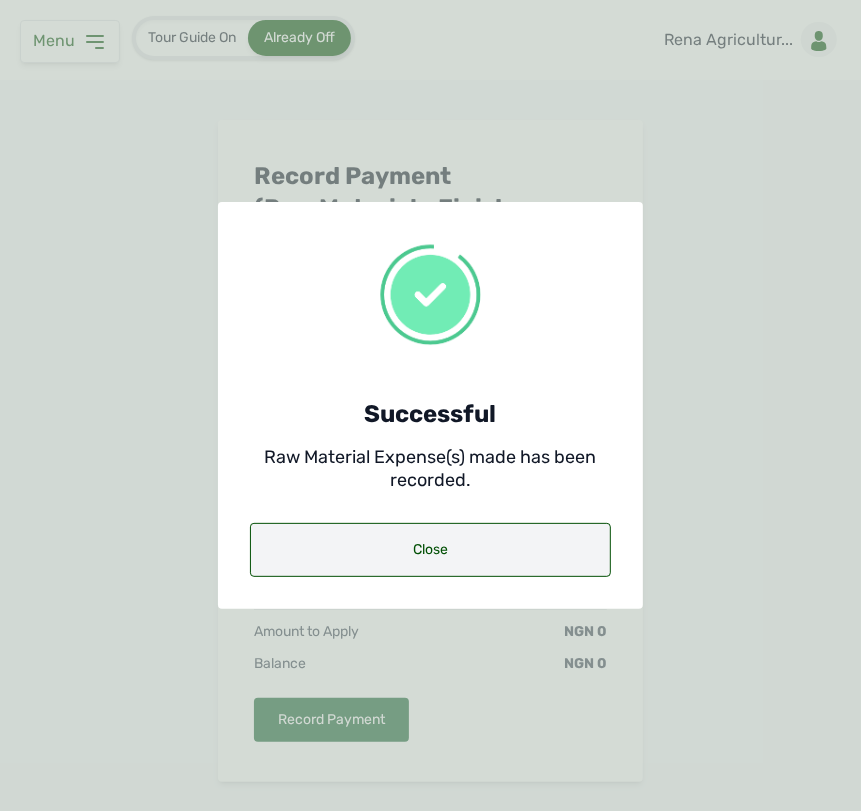 click on "Close" at bounding box center [430, 550] 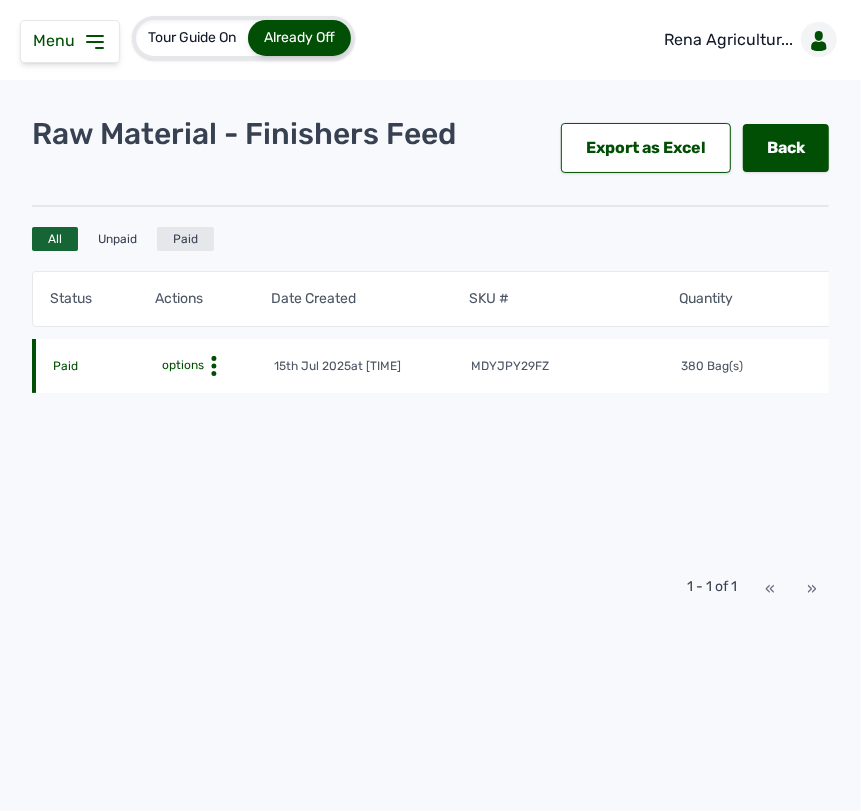 click on "Paid" at bounding box center [185, 239] 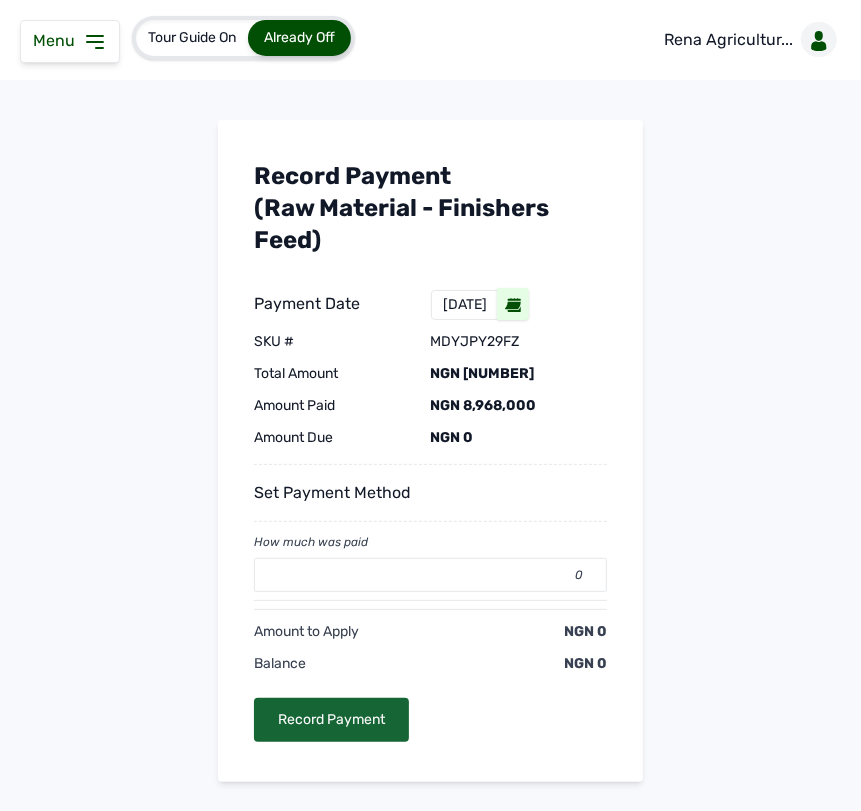 select 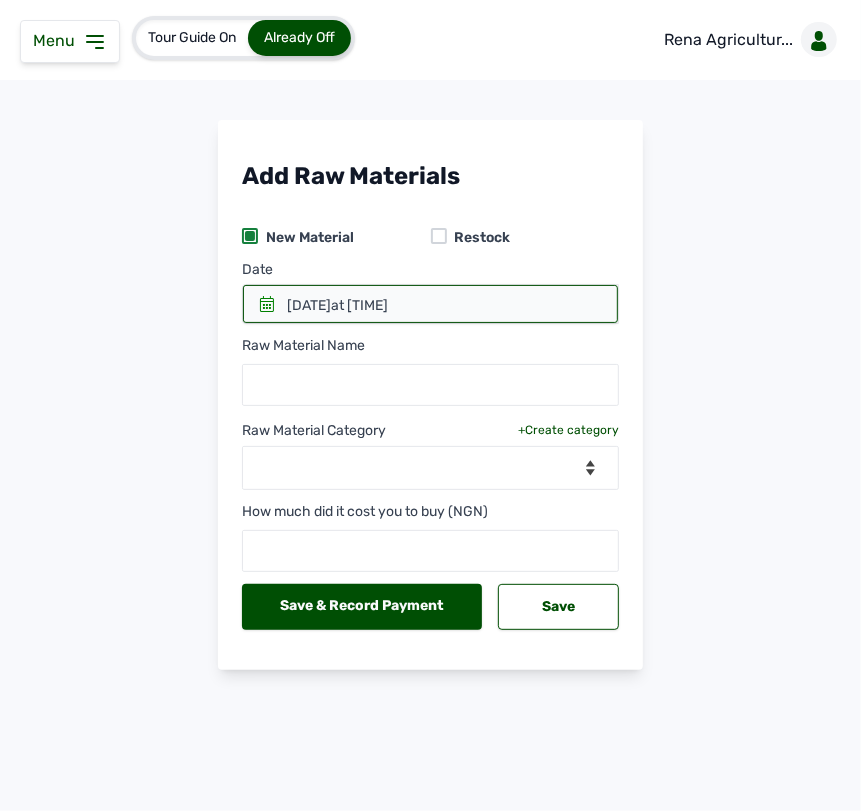 click 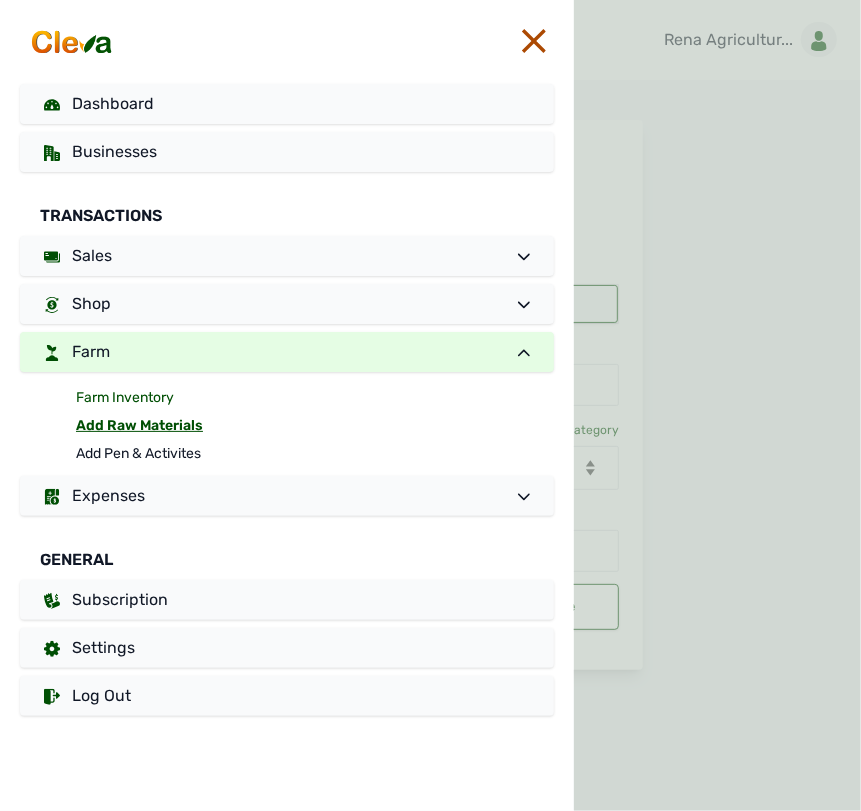 click on "Farm Inventory" at bounding box center (315, 398) 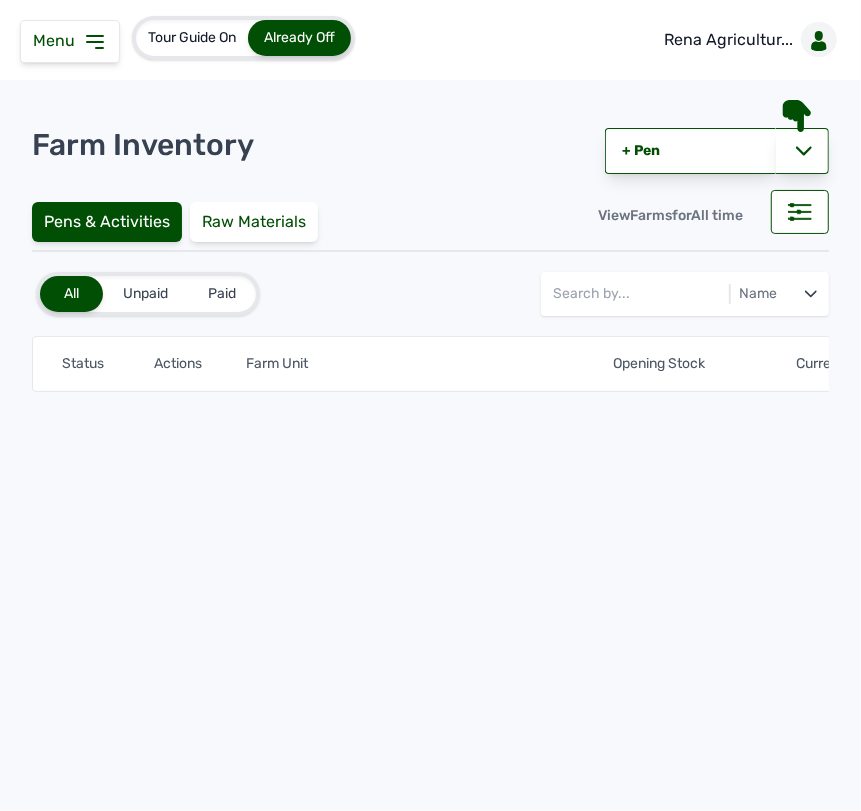 click on "Unpaid" at bounding box center (145, 294) 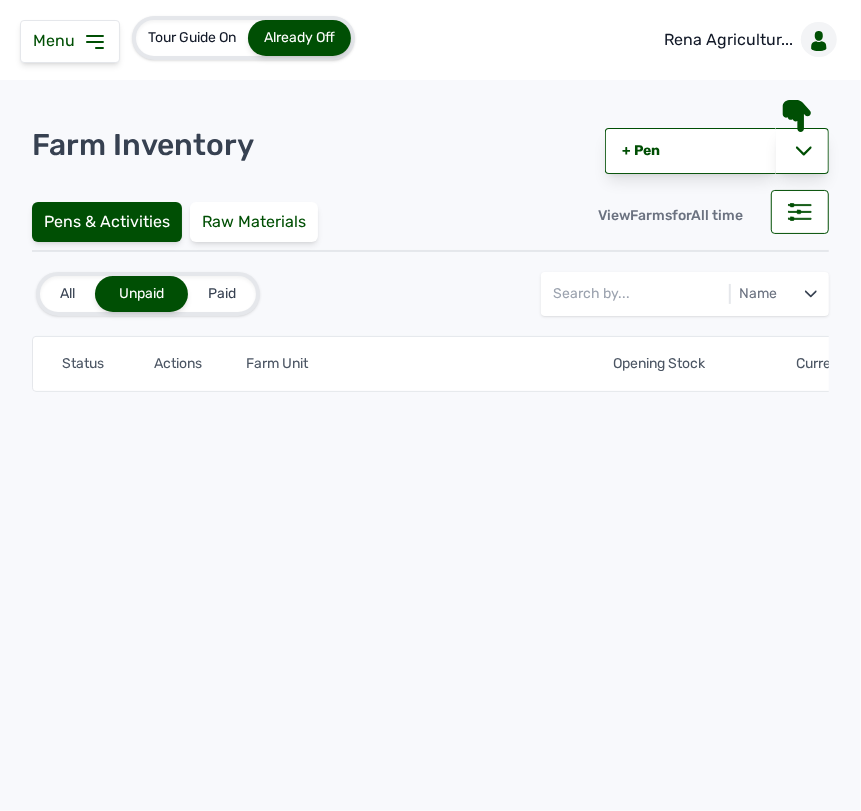 click on "All" at bounding box center [67, 294] 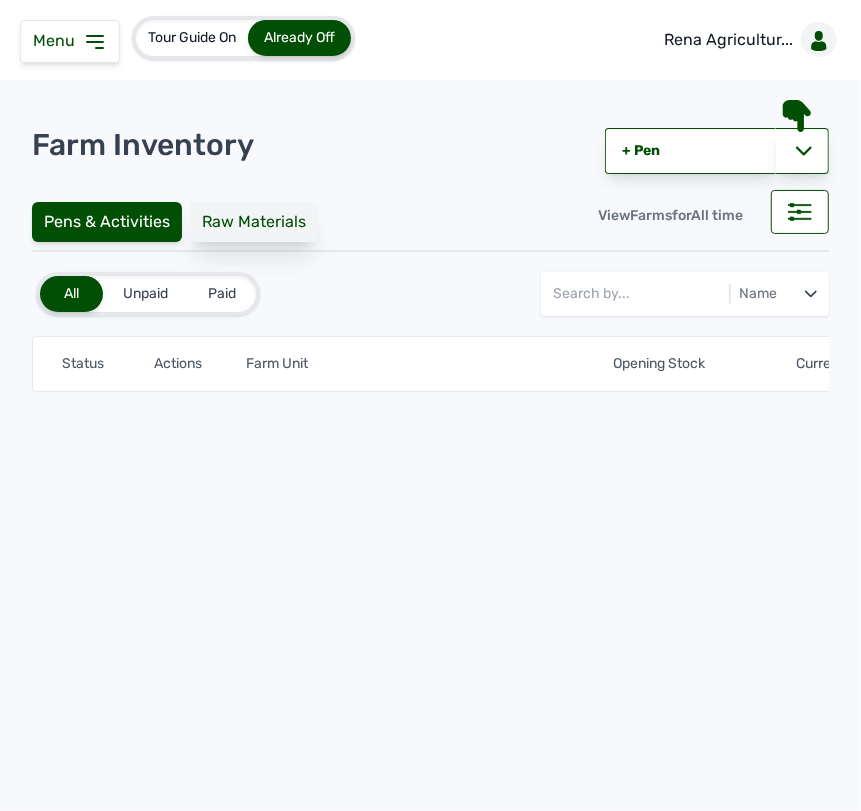 click on "Raw Materials" at bounding box center (254, 222) 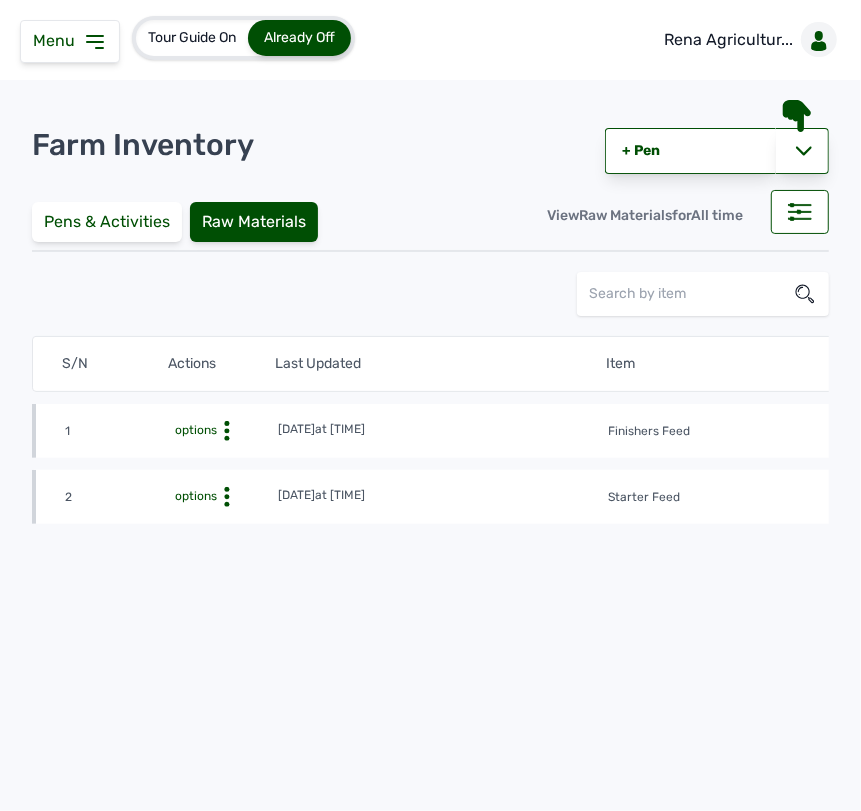 click 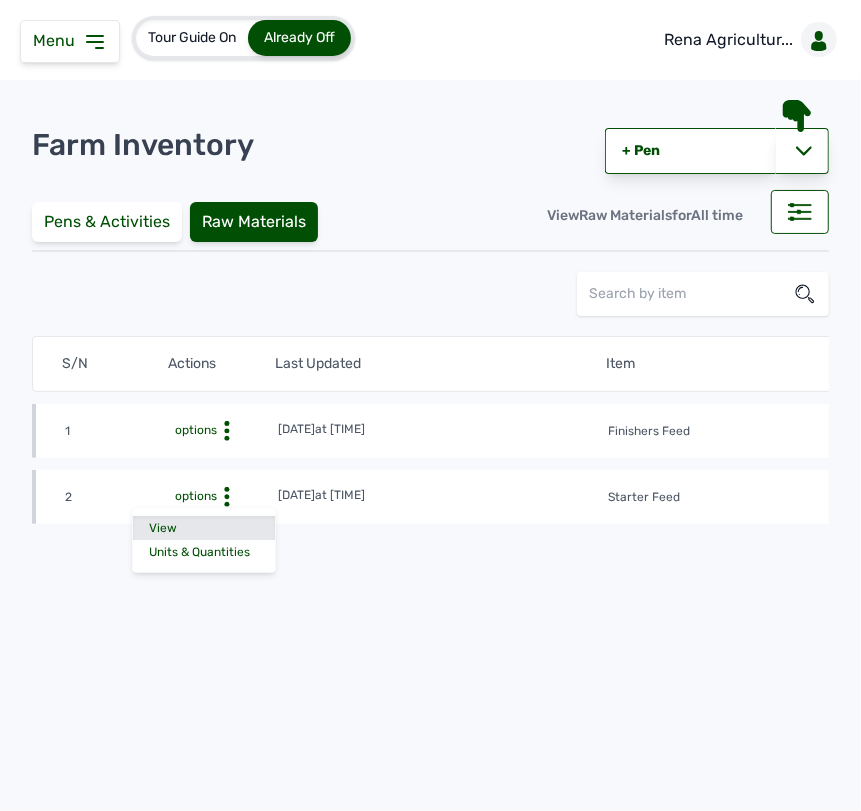click on "View" at bounding box center [204, 528] 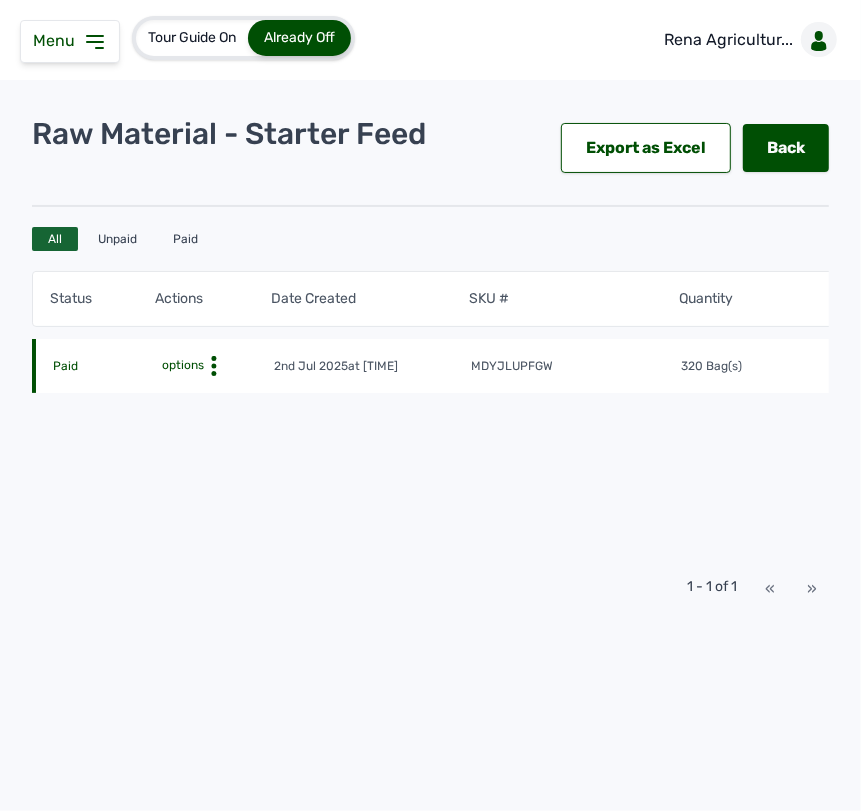 click 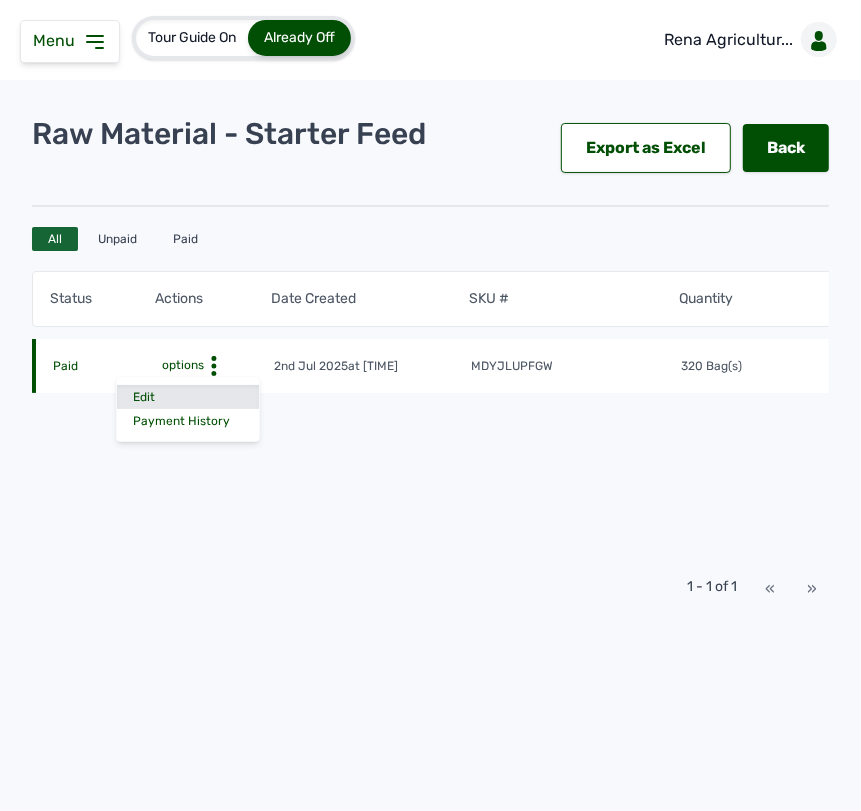 click on "Edit" at bounding box center [188, 397] 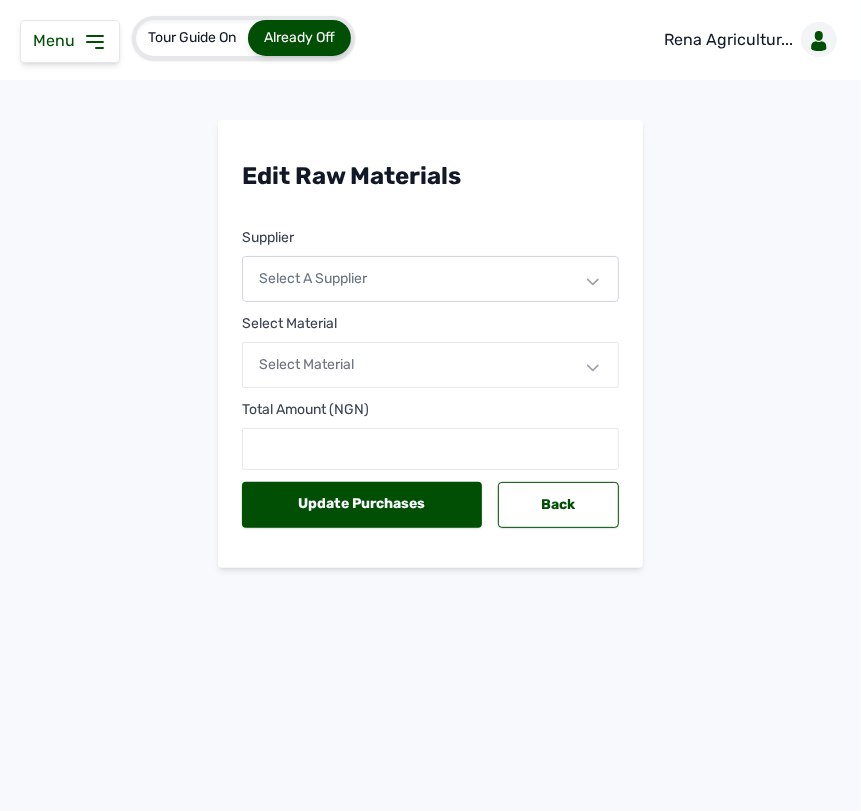 click on "Select a Supplier" at bounding box center [430, 279] 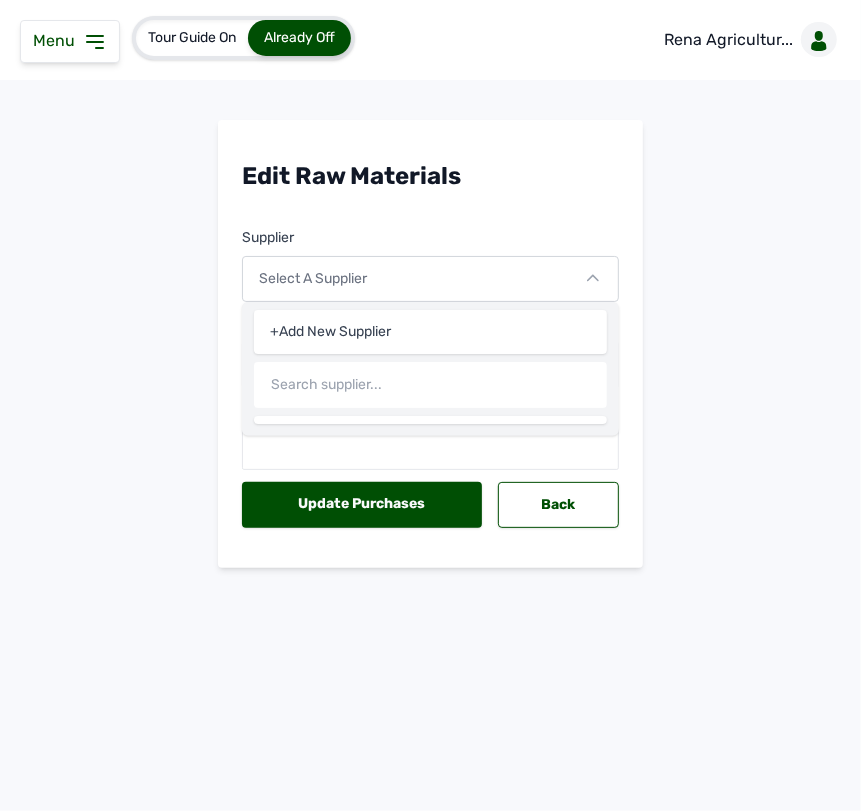 click on "Select a Supplier" at bounding box center (430, 279) 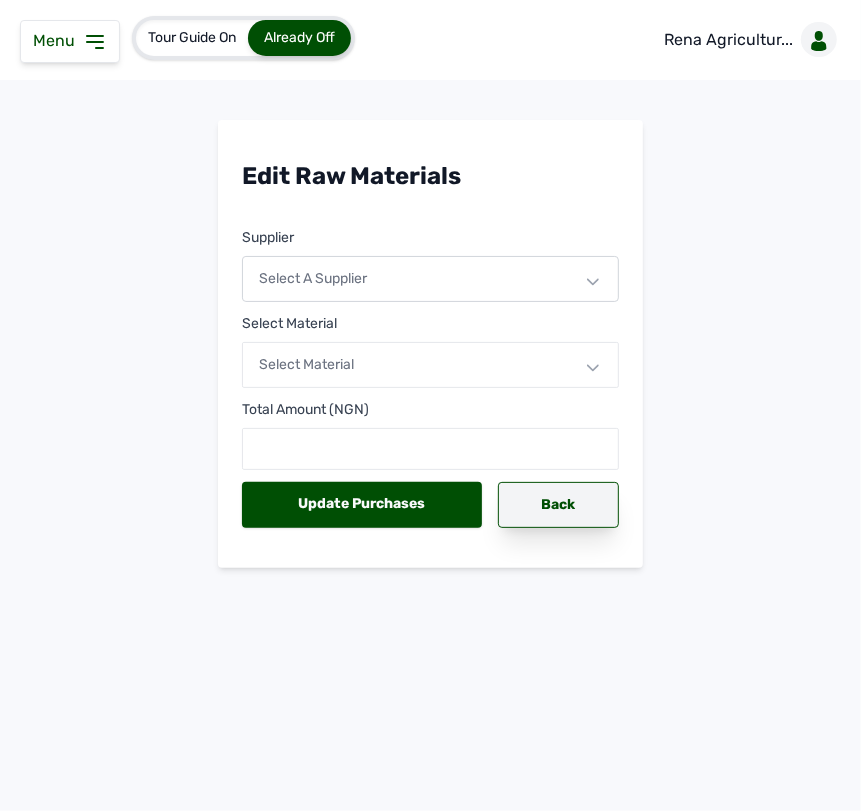 click on "Back" at bounding box center (558, 505) 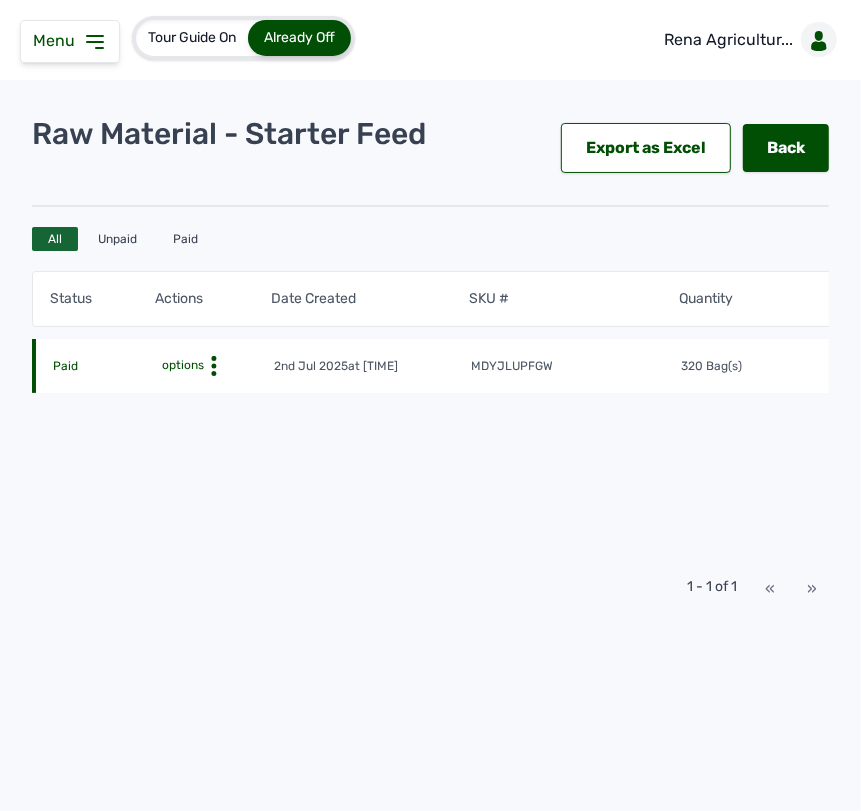 click 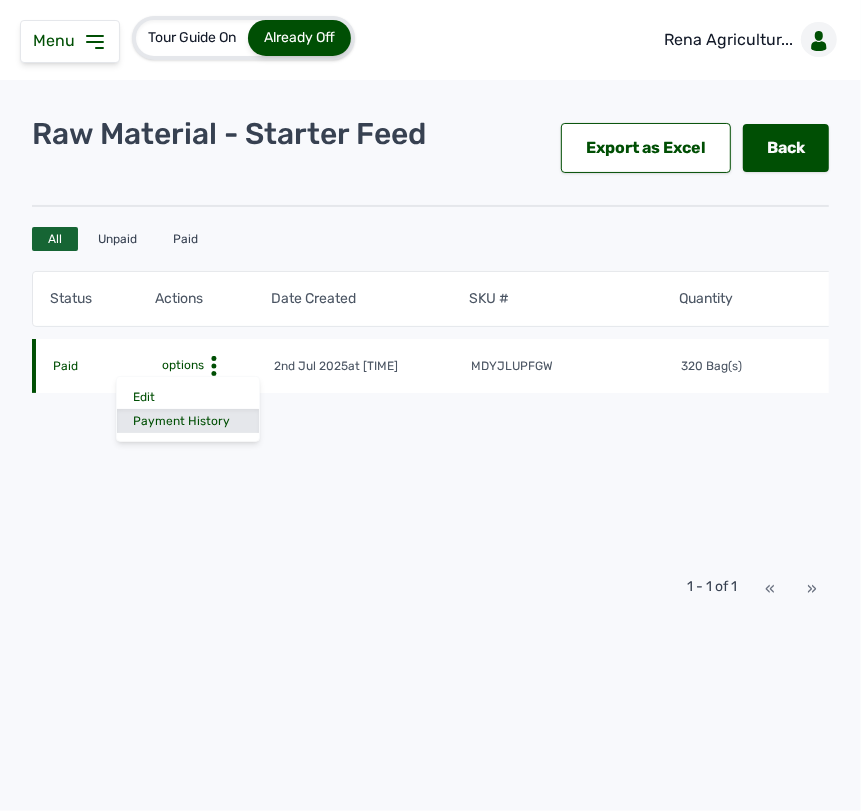 click on "Payment History" at bounding box center (188, 421) 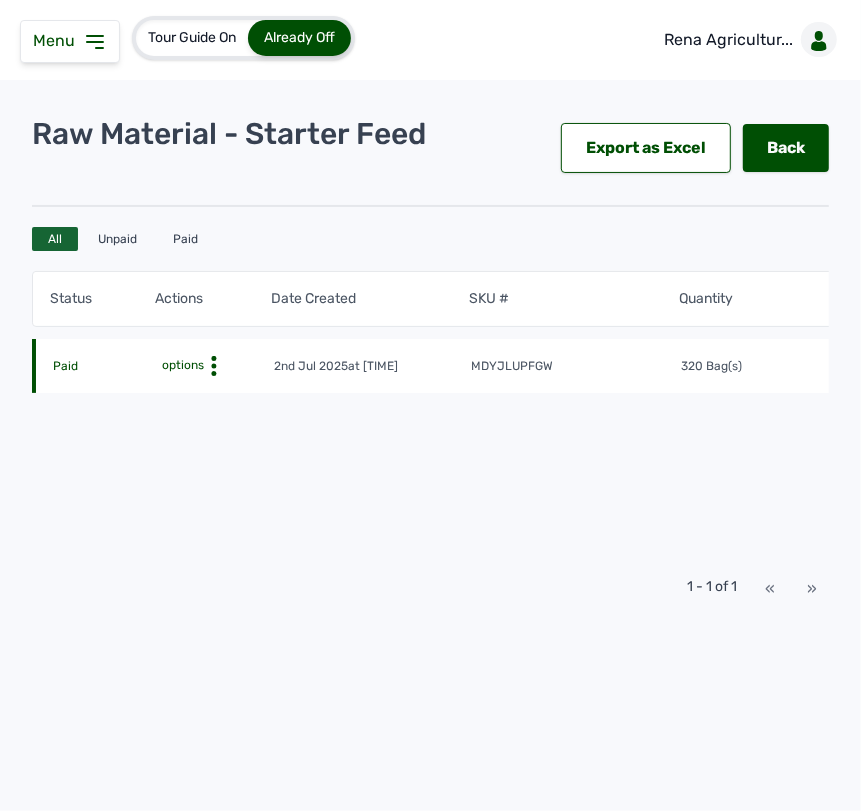 click 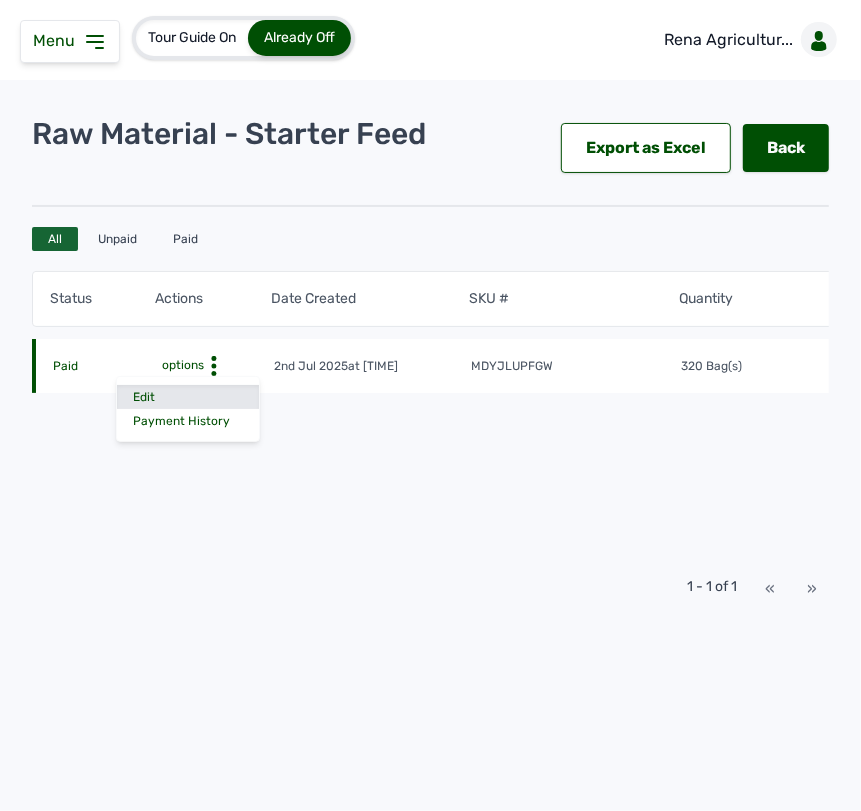 click on "Edit" at bounding box center (188, 397) 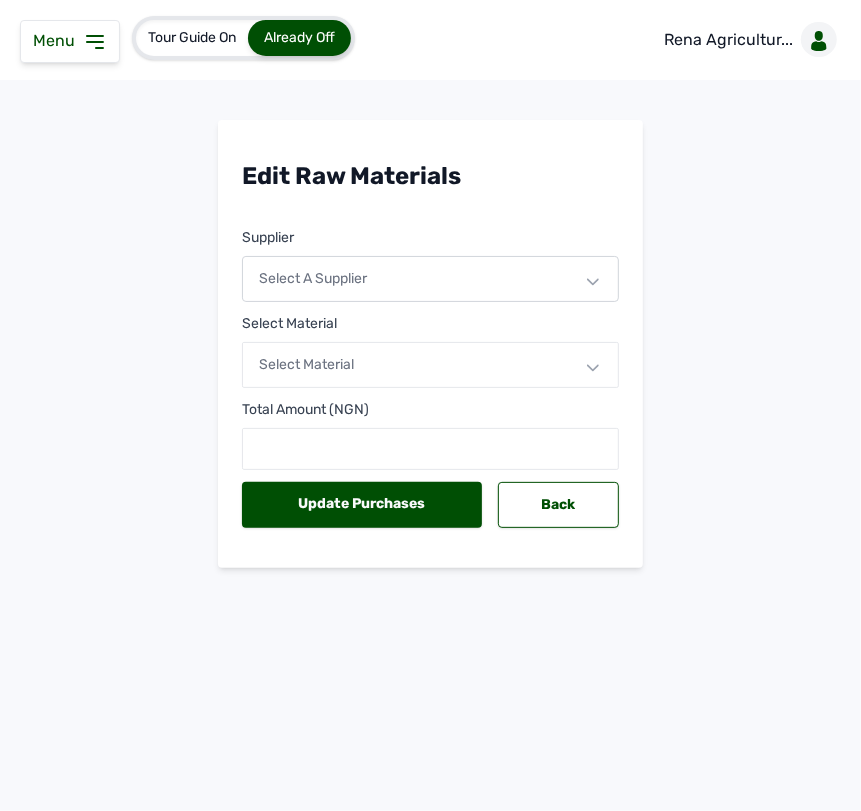 click on "Select a Supplier" at bounding box center (430, 279) 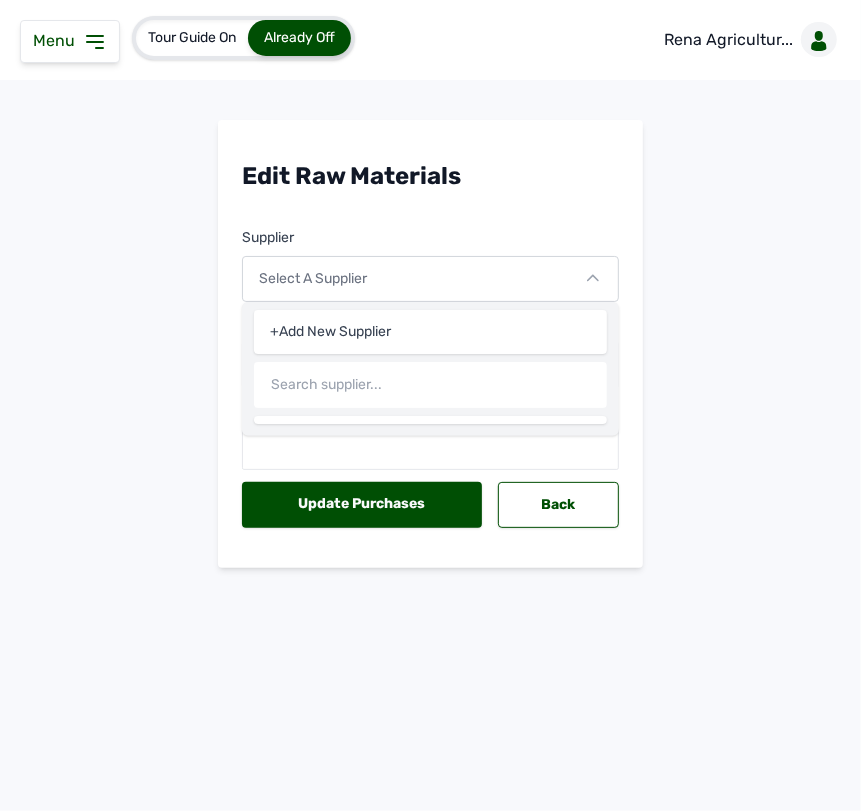 click on "+Add New Supplier" at bounding box center [430, 332] 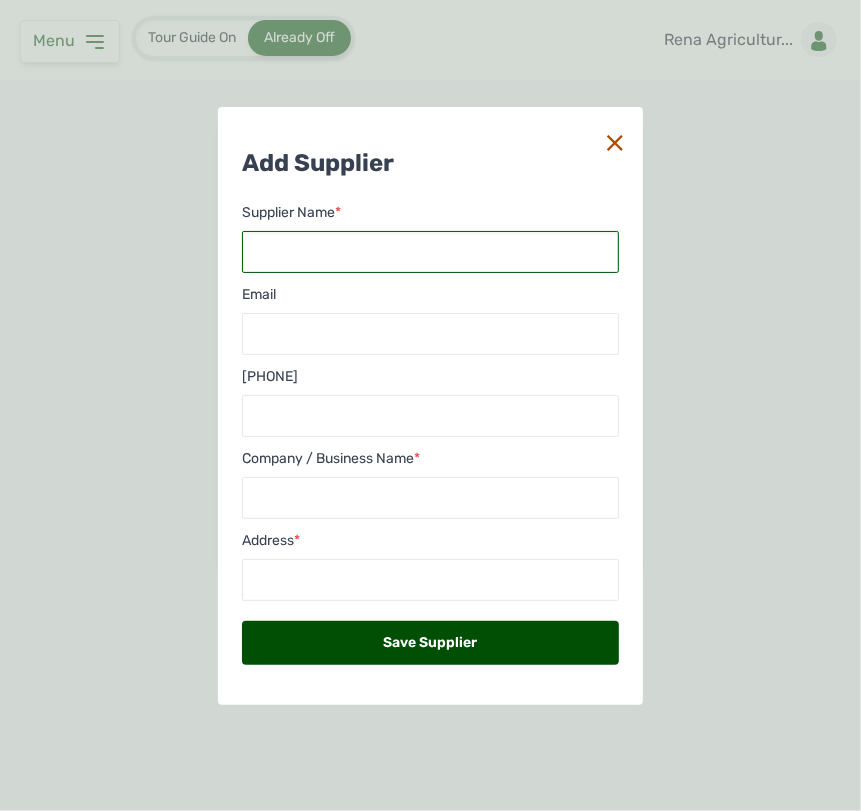 click at bounding box center [430, 252] 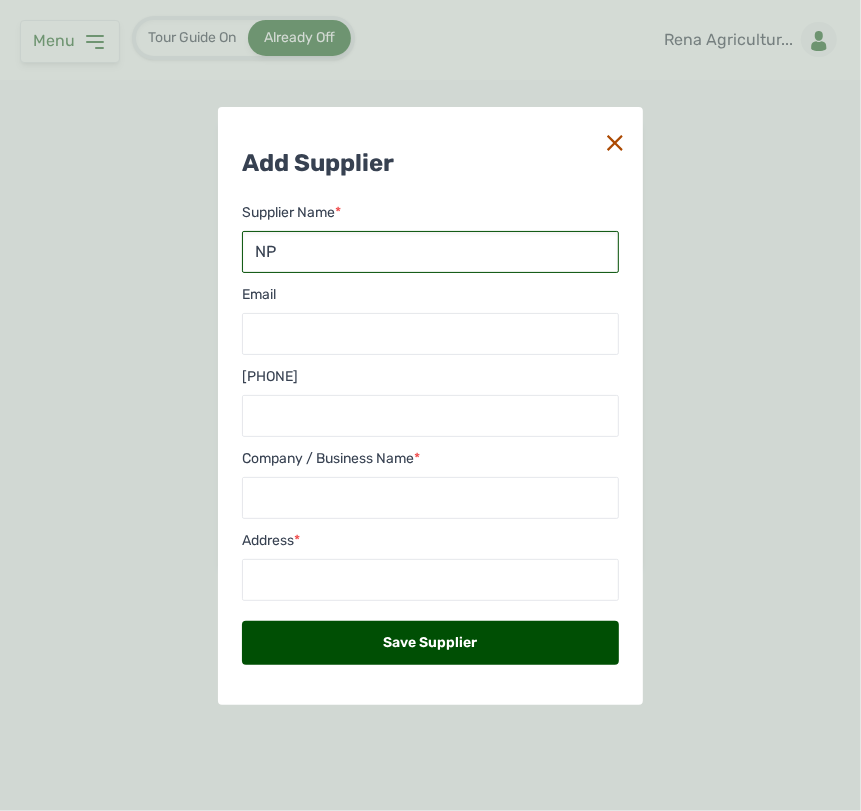 type on "NP" 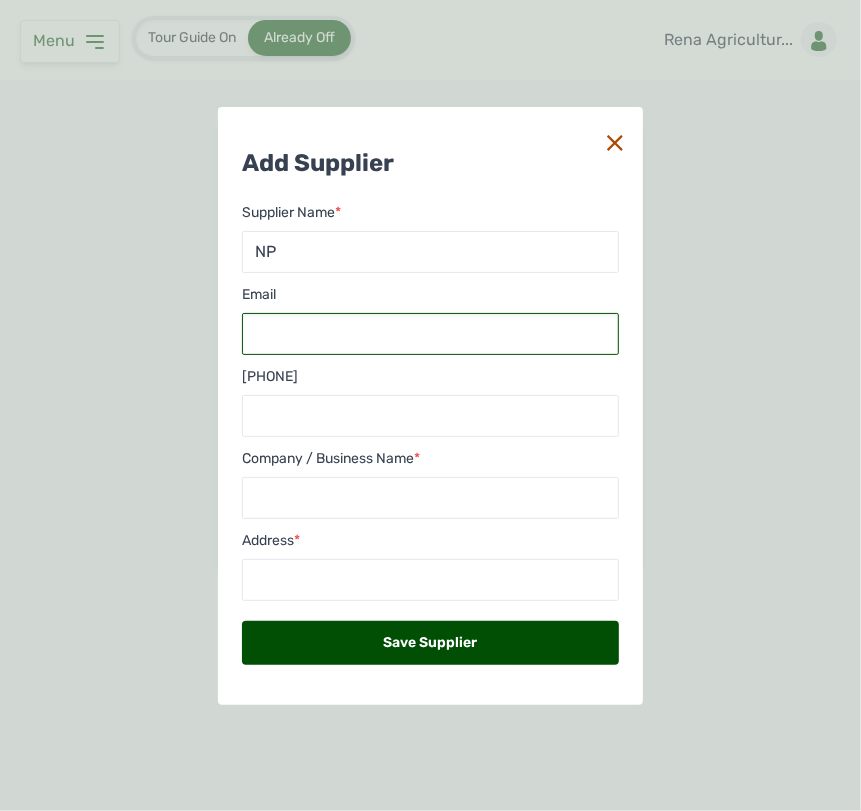 click at bounding box center (430, 334) 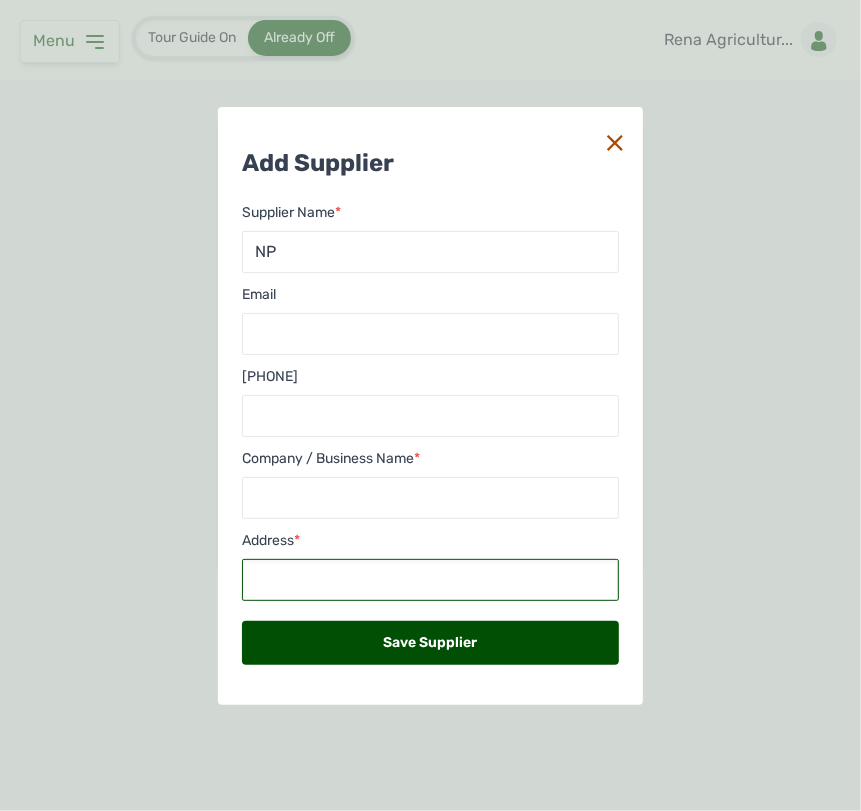 click at bounding box center (430, 580) 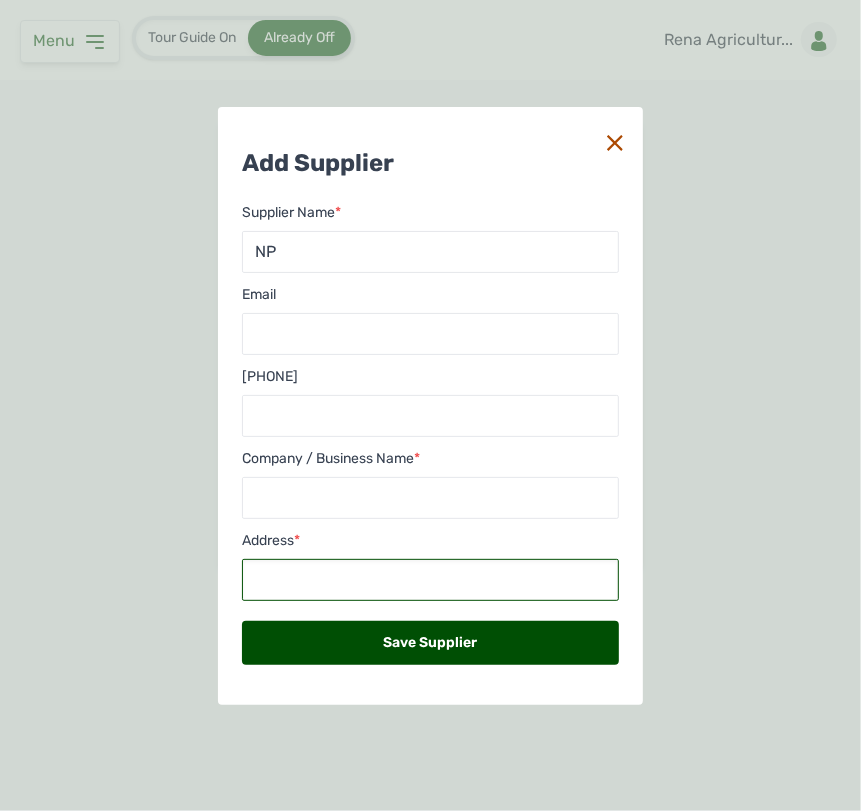 paste on "NO 28 ARIBISALA STREET OKE ADO, IBADAN" 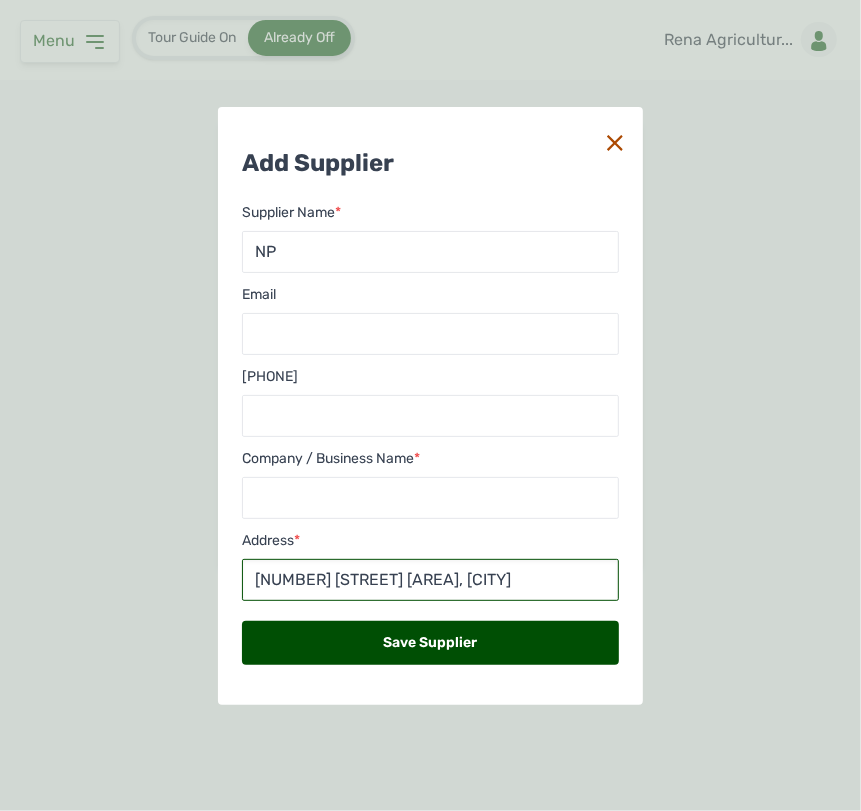 type on "NO 28 ARIBISALA STREET OKE ADO, IBADAN" 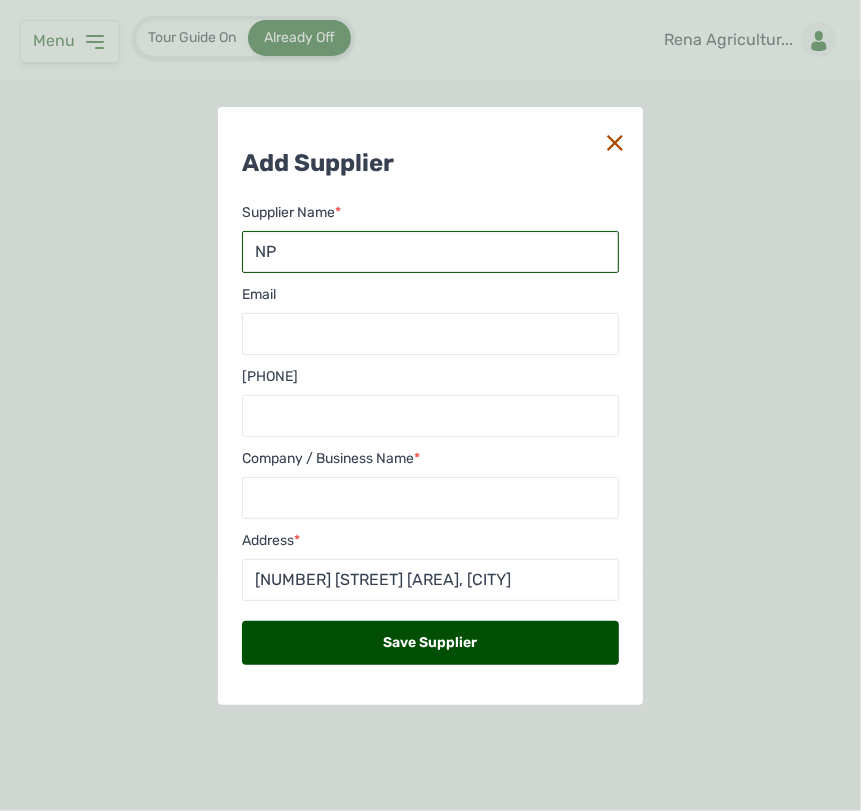 click on "NP" at bounding box center [430, 252] 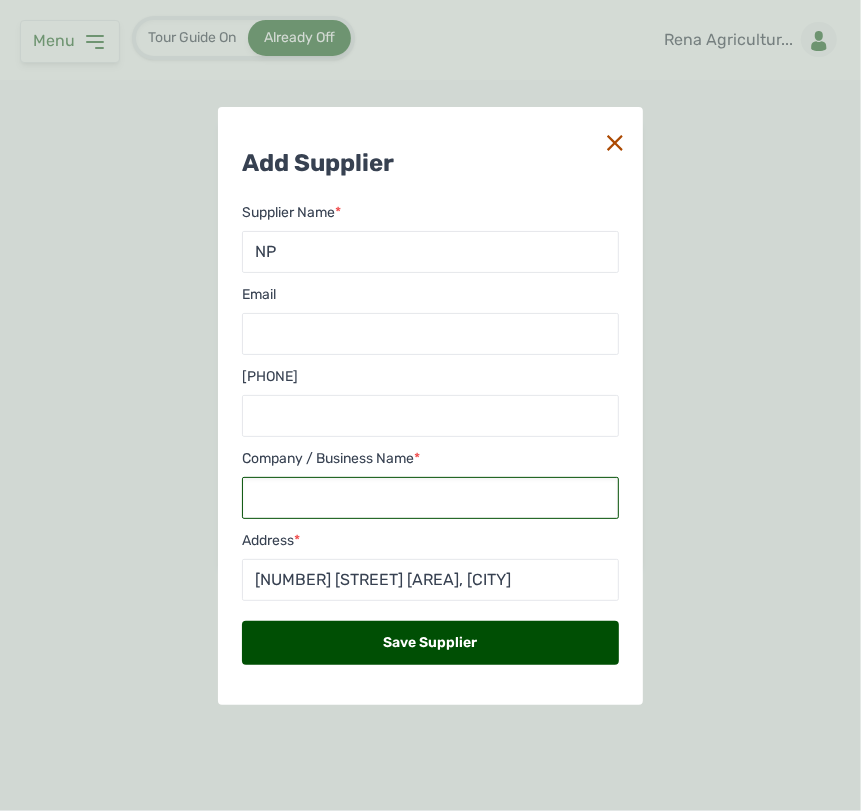 click at bounding box center [430, 498] 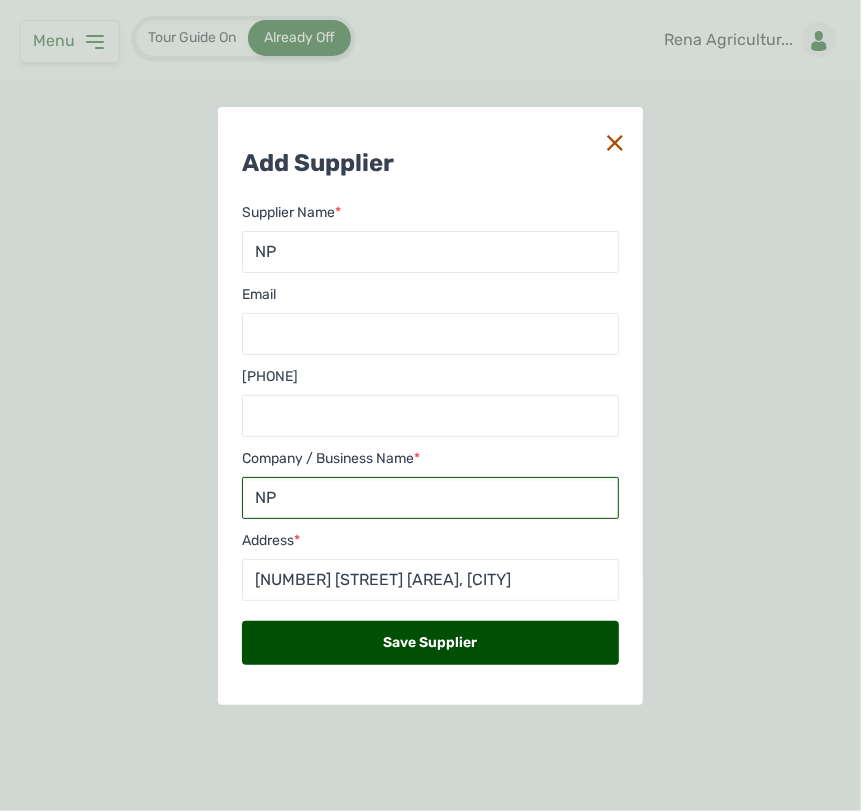 type on "NP" 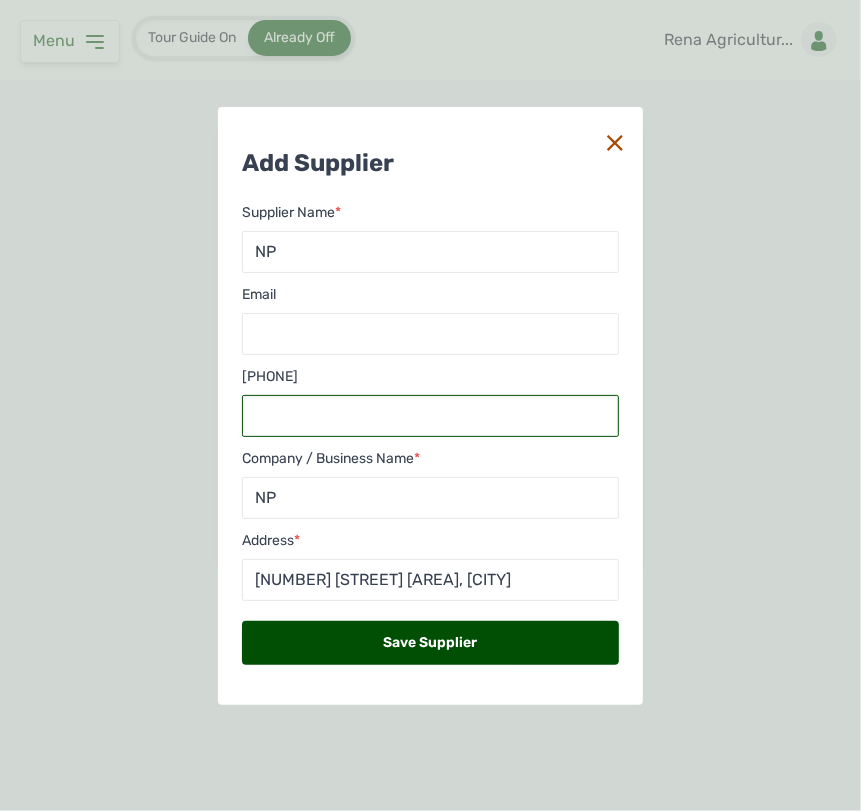 click at bounding box center [430, 416] 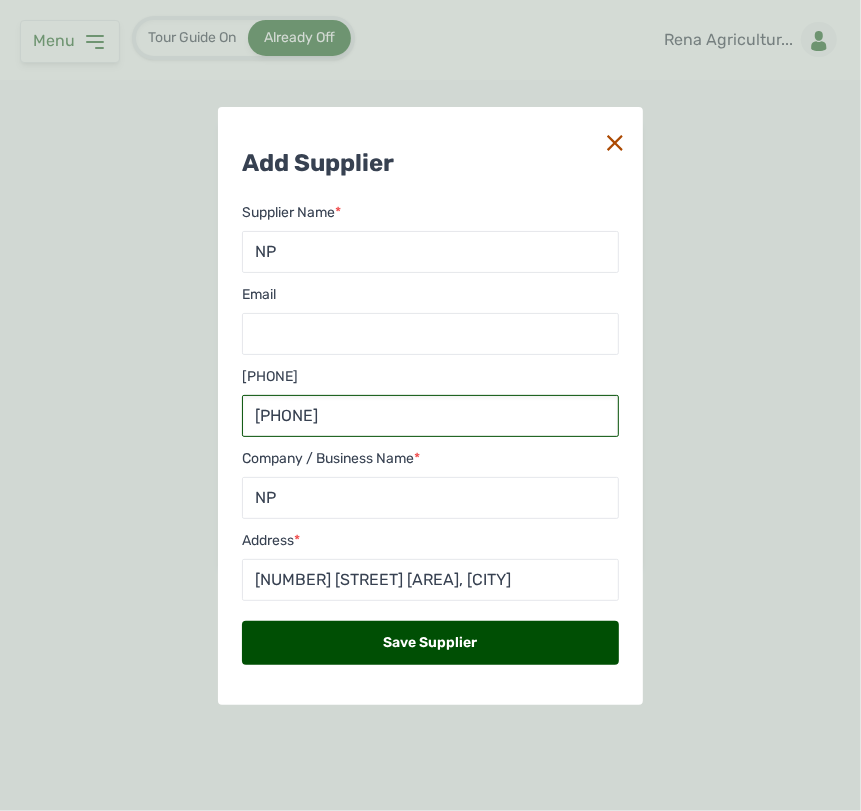 type on "08125182677" 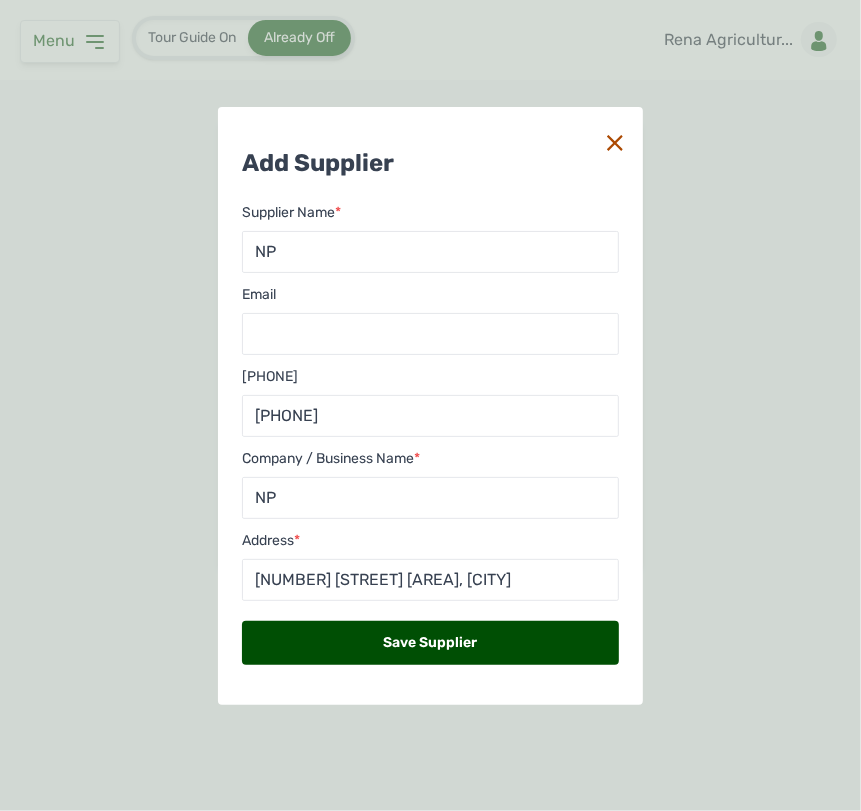click on "Save Supplier" at bounding box center [430, 643] 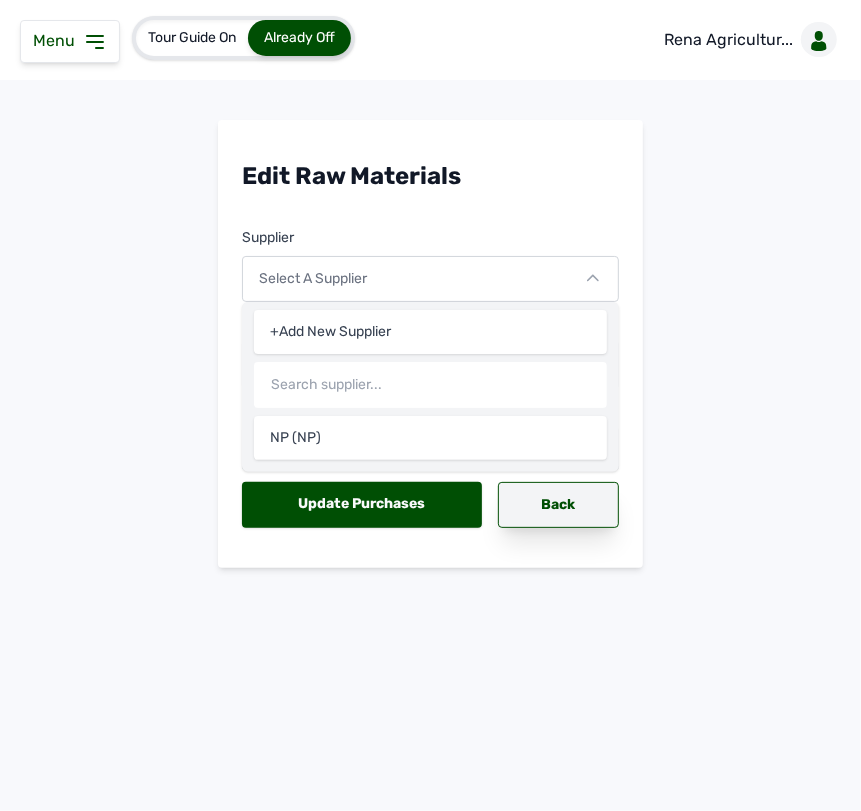 click on "Back" at bounding box center [558, 505] 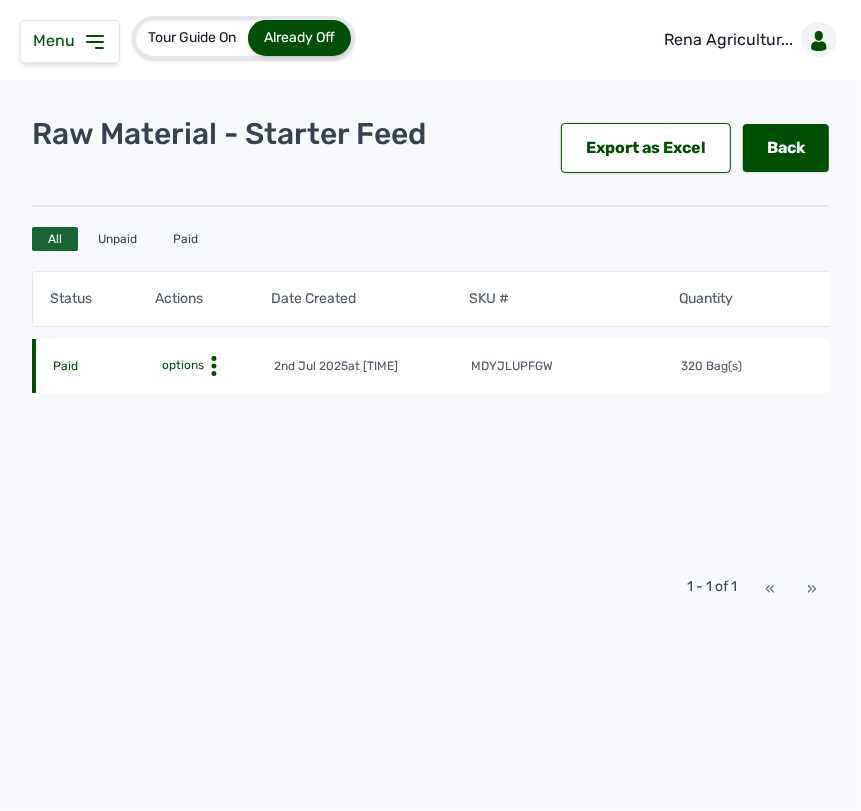click 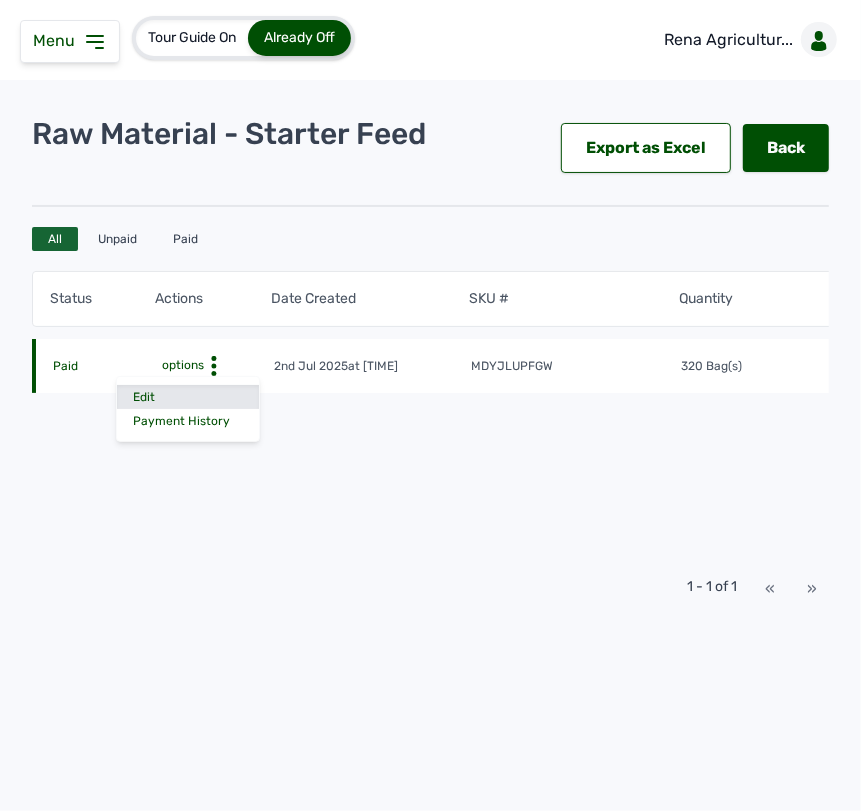 click on "Edit" at bounding box center (188, 397) 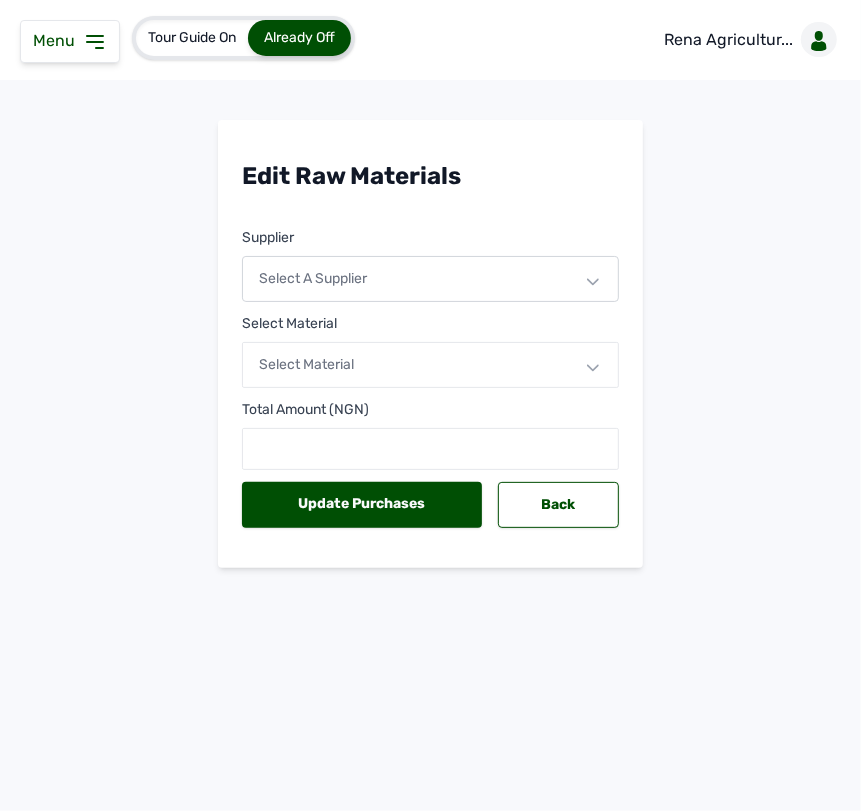click on "Select Material" at bounding box center (430, 365) 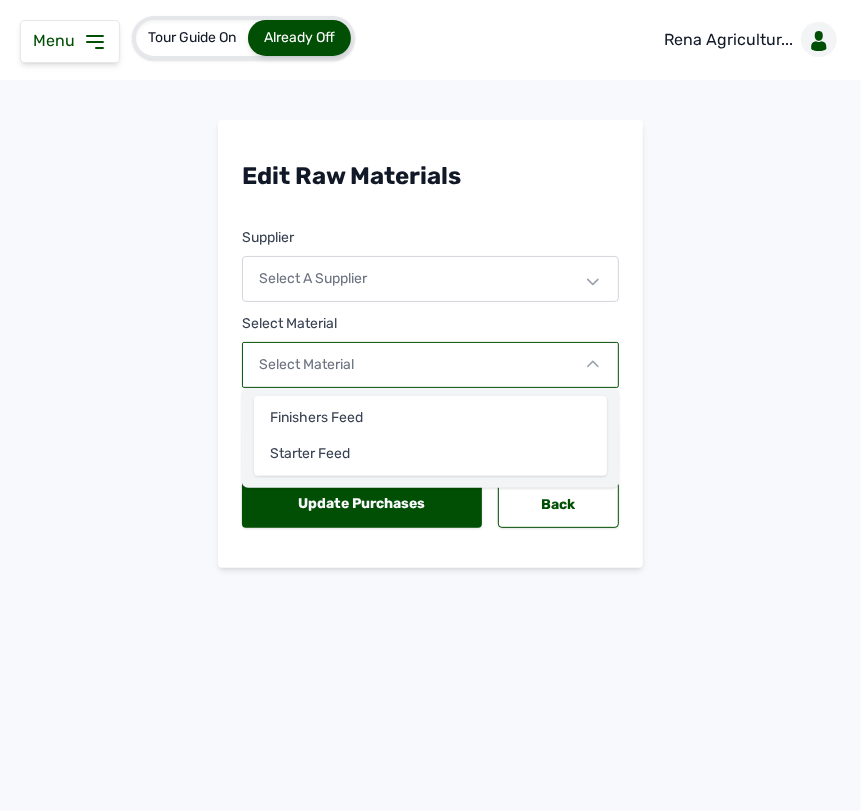 click on "Select a Supplier" at bounding box center (430, 279) 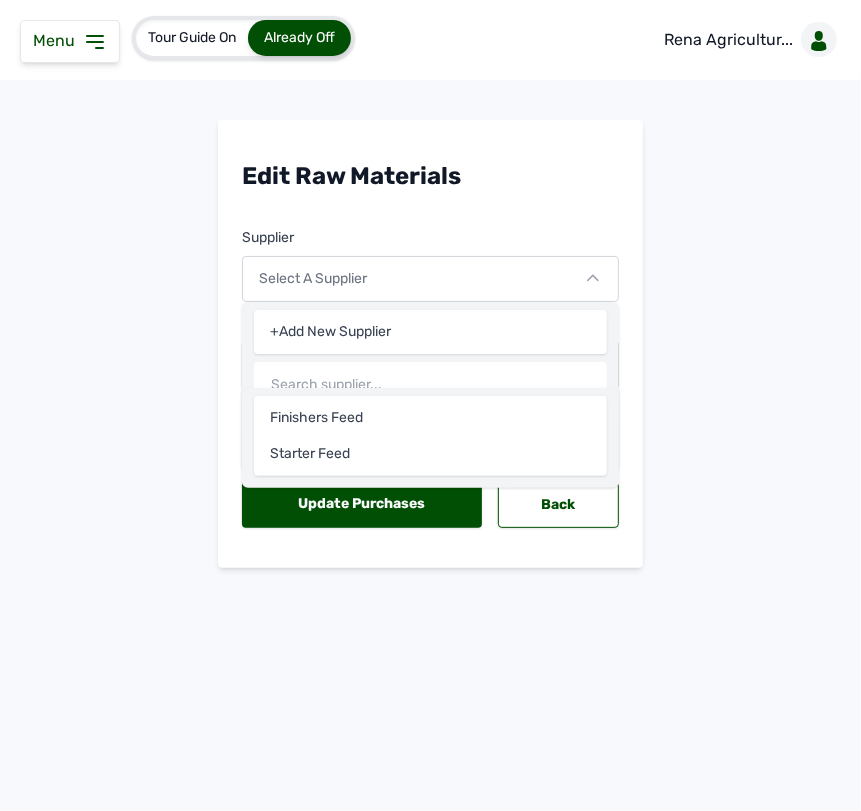 click on "Select a Supplier" at bounding box center (430, 279) 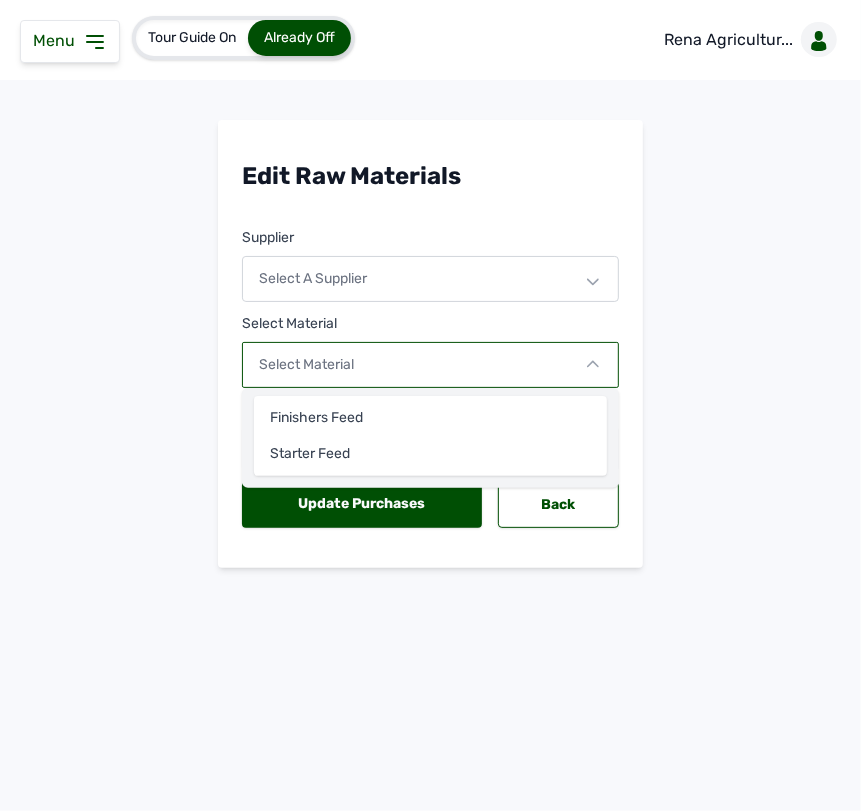 click on "Select a Supplier" at bounding box center [430, 279] 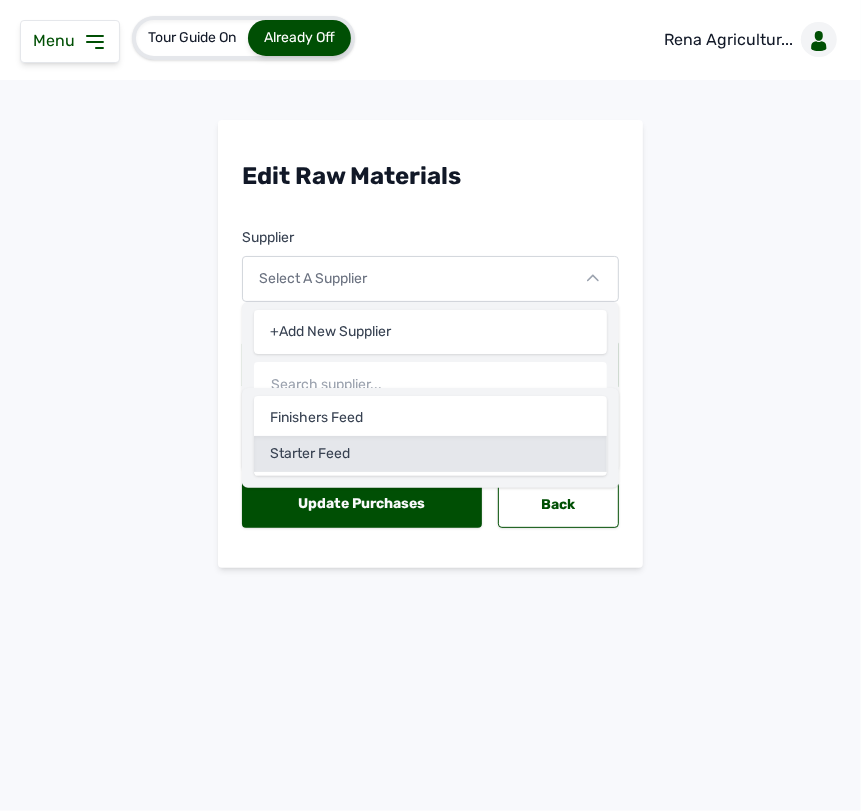 click on "Starter Feed" at bounding box center (430, 454) 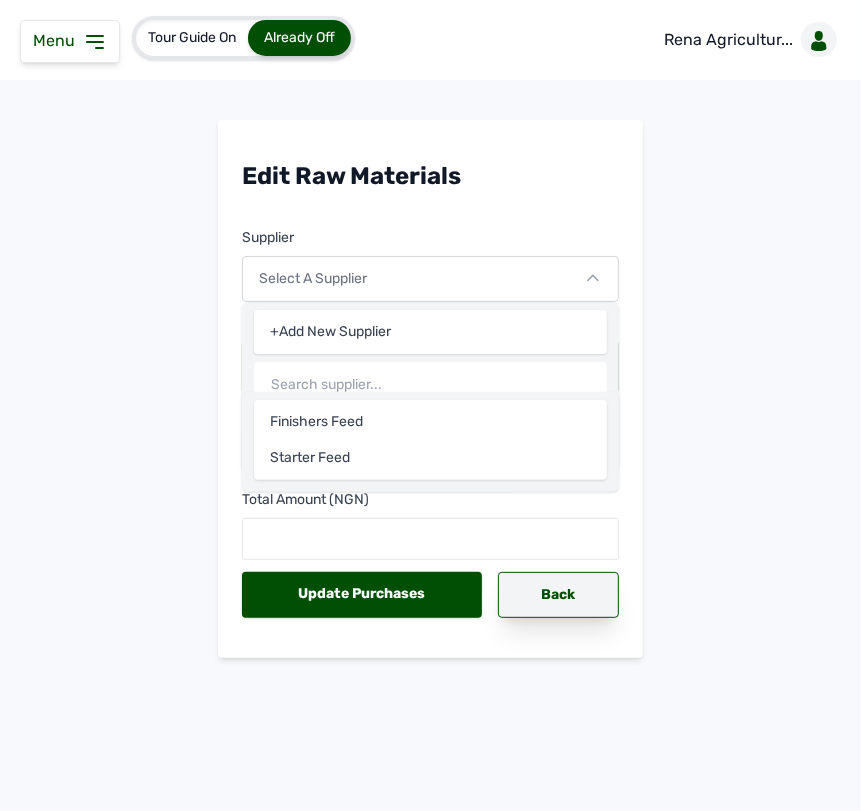 click on "Back" at bounding box center [558, 595] 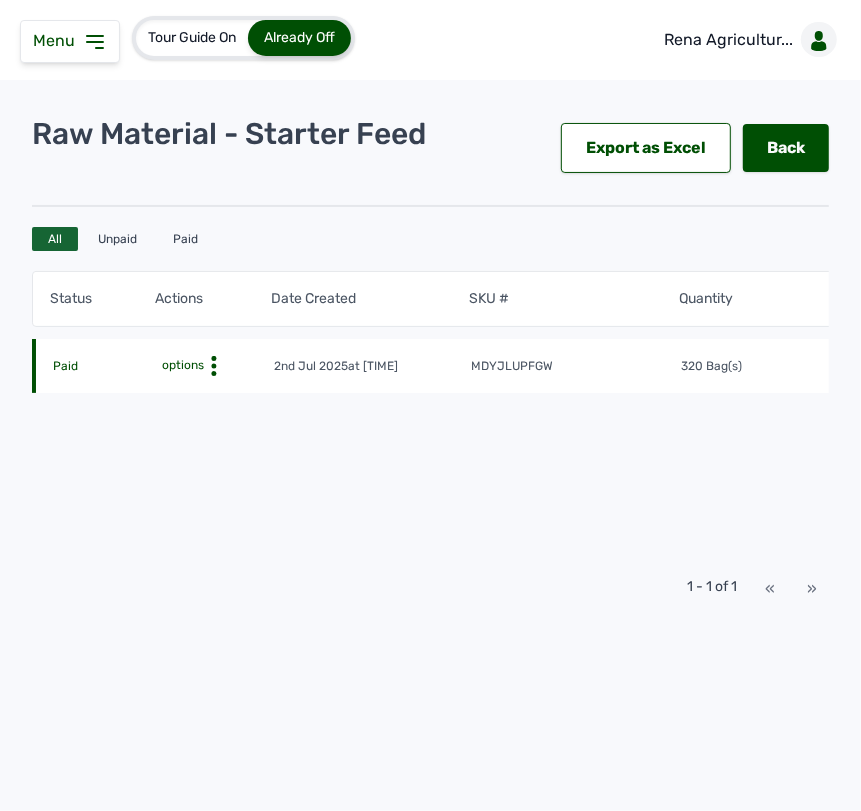 click 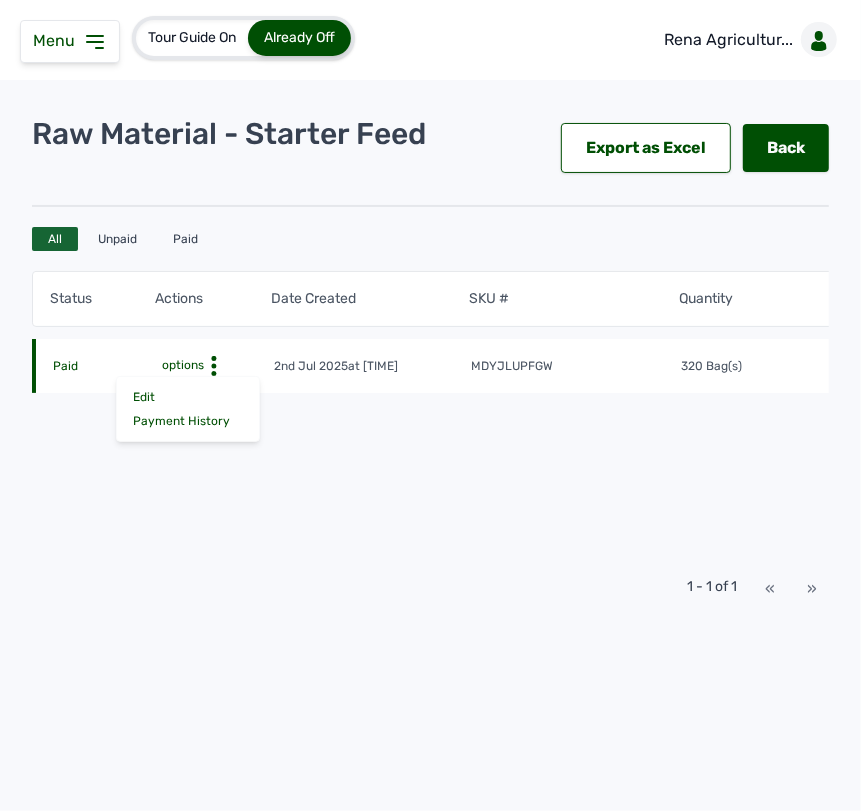 click on "Paid options Edit  Payment History  2nd Jul 2025   at 12:51 PM mdyjlupfgW 320 Bag(s) NGN 7,584,000" 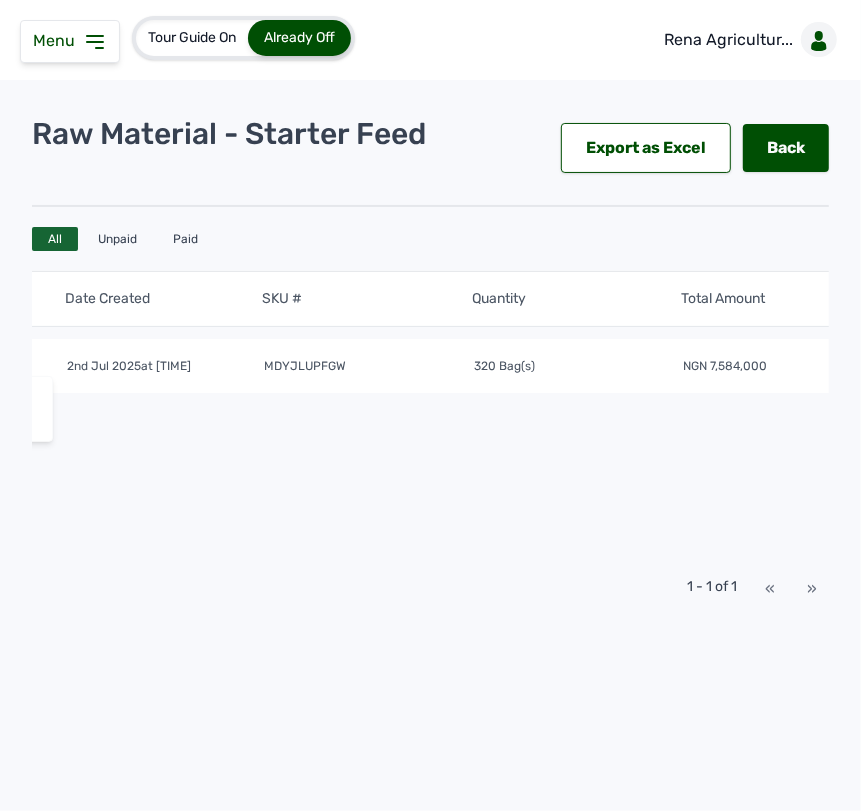 scroll, scrollTop: 0, scrollLeft: 0, axis: both 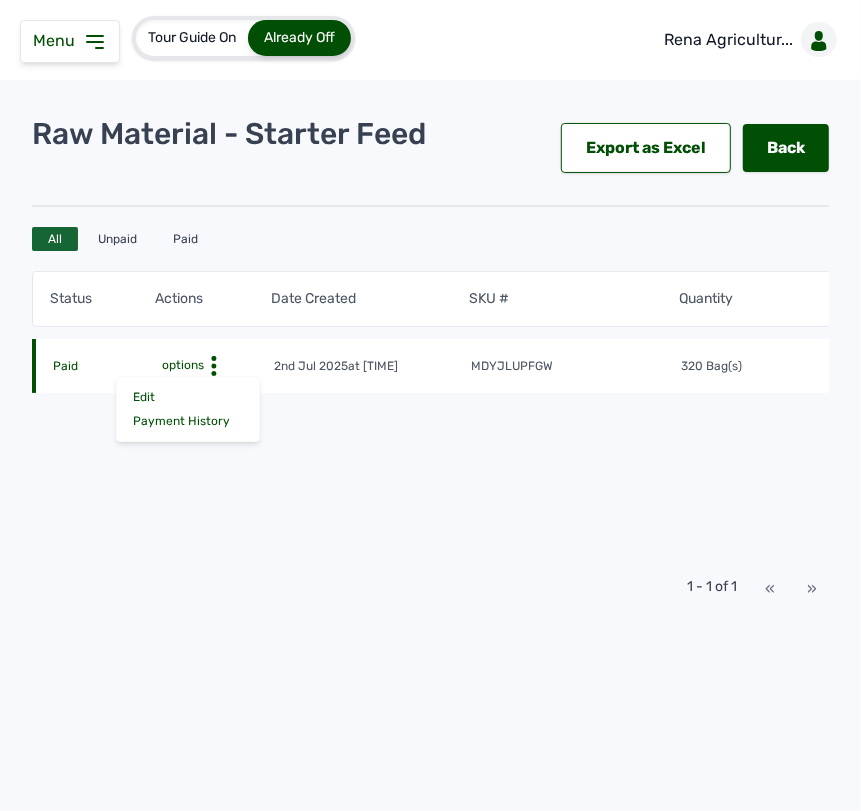 click on "Menu" at bounding box center (70, 41) 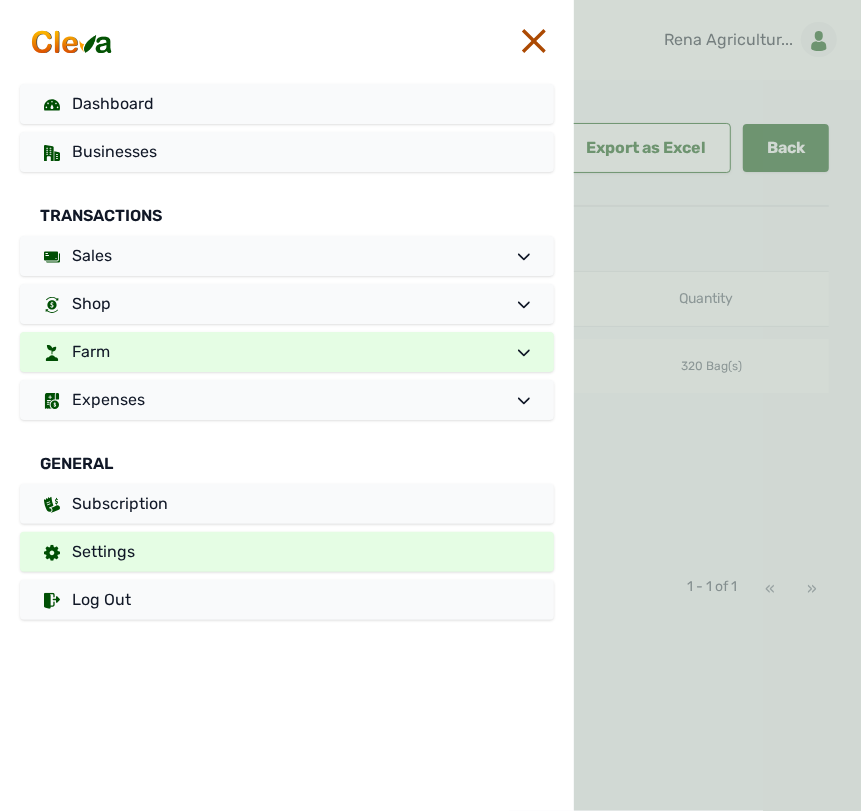click on "Settings" at bounding box center (103, 551) 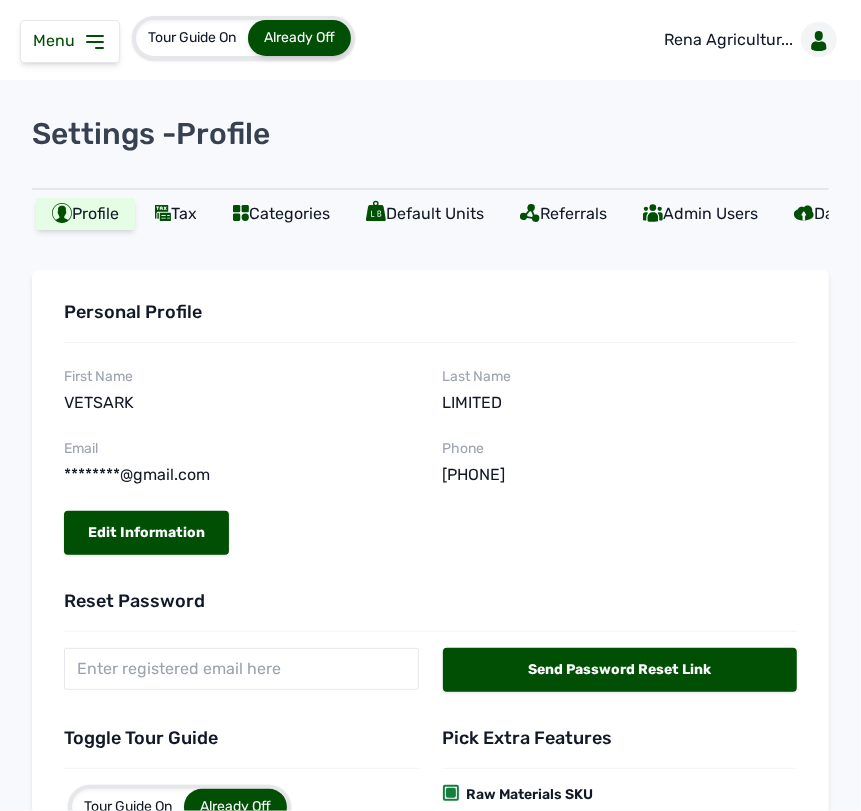 click on "**********" at bounding box center [430, 567] 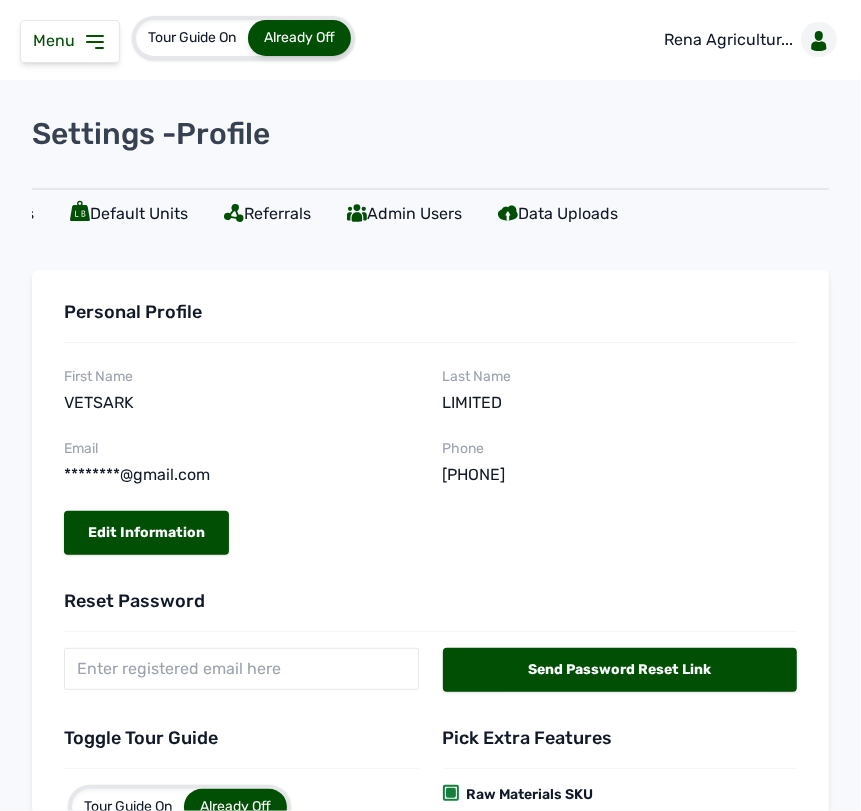 scroll, scrollTop: 0, scrollLeft: 318, axis: horizontal 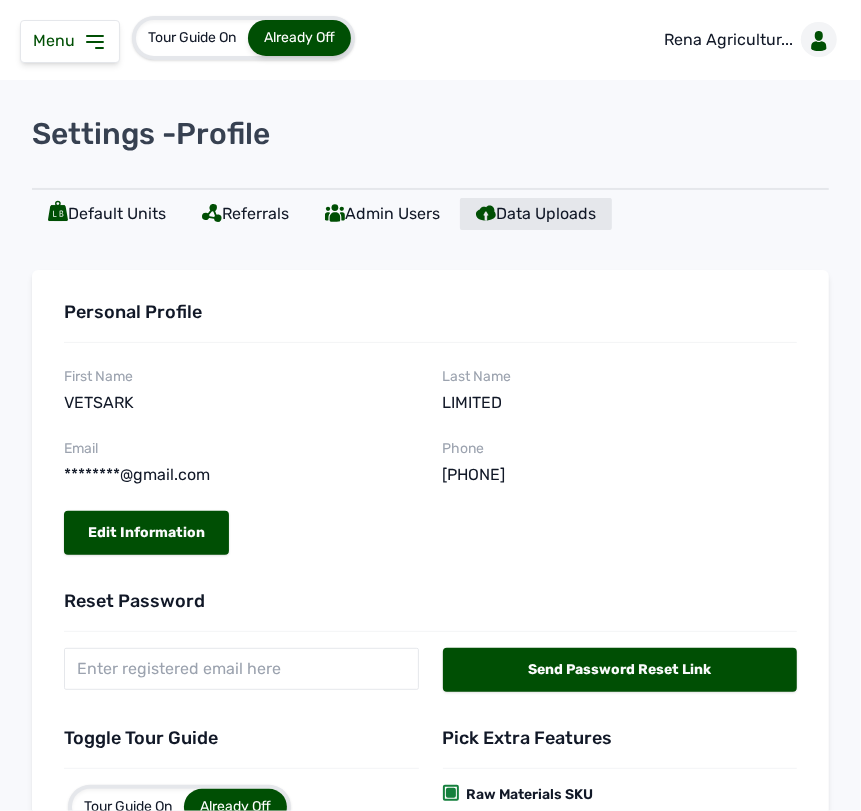 click on "Data Uploads" at bounding box center [536, 214] 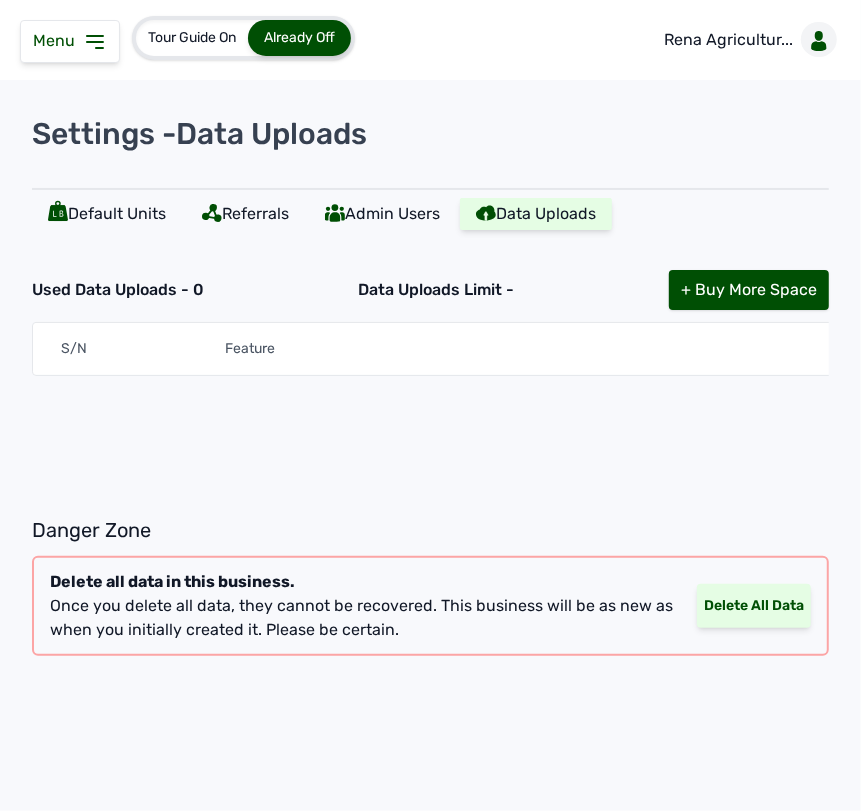 click on "Delete All Data" at bounding box center [754, 606] 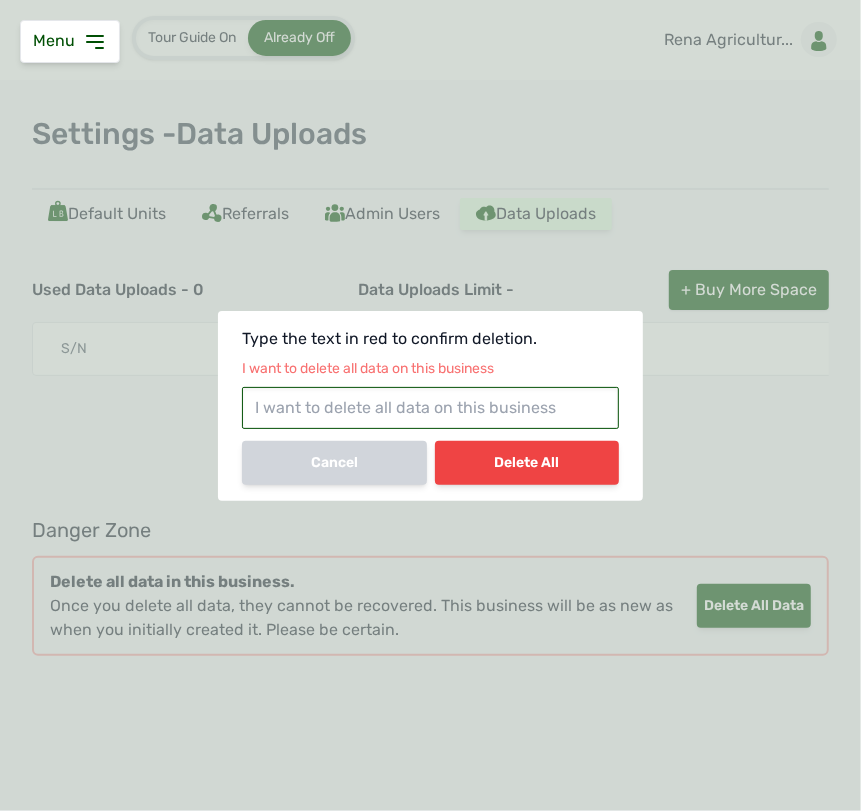 click at bounding box center [430, 408] 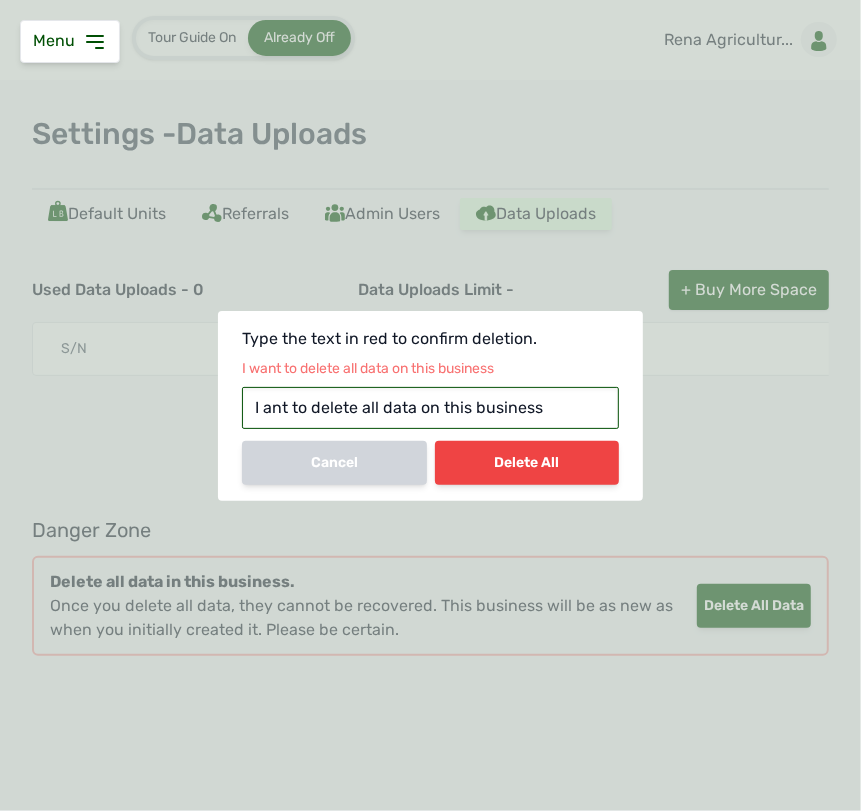 click on "I ant to delete all data on this business" at bounding box center (430, 408) 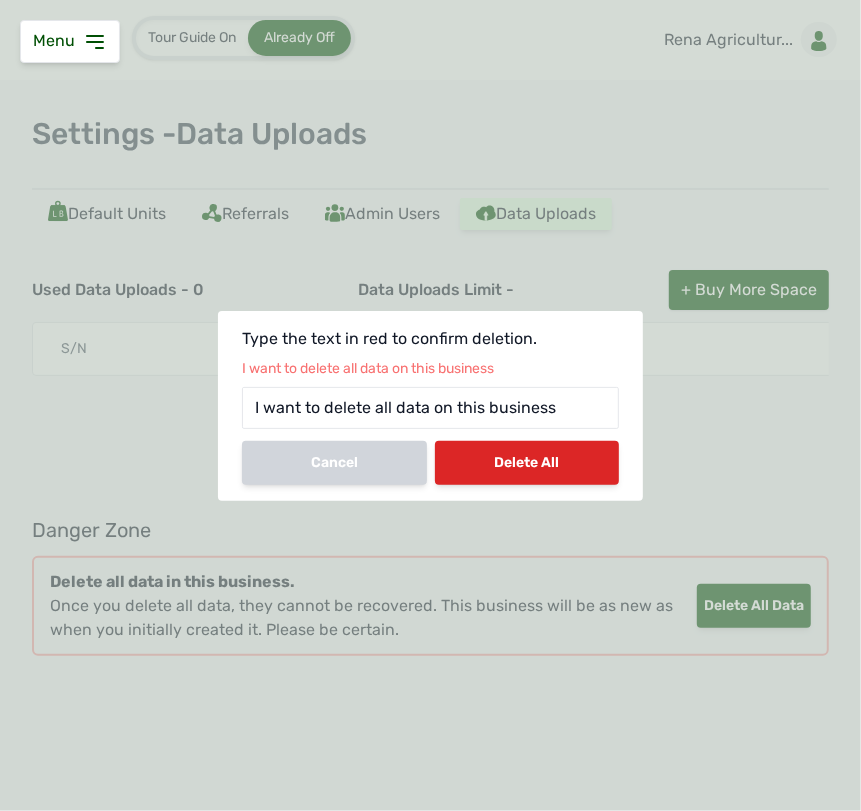 click on "Delete All" at bounding box center (527, 463) 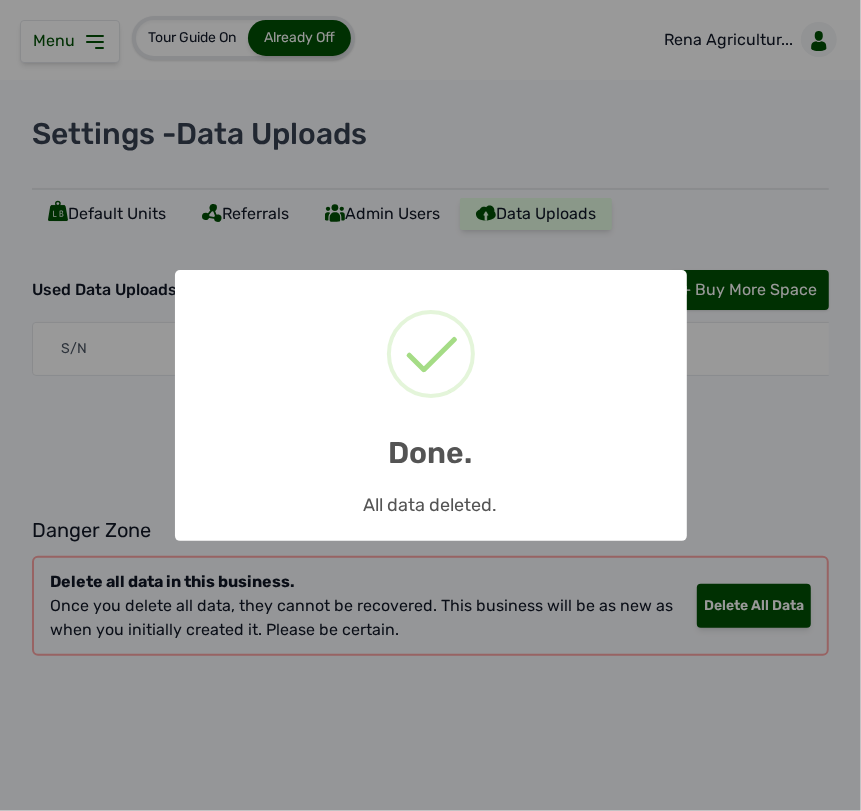 click on "All data deleted." at bounding box center [431, 498] 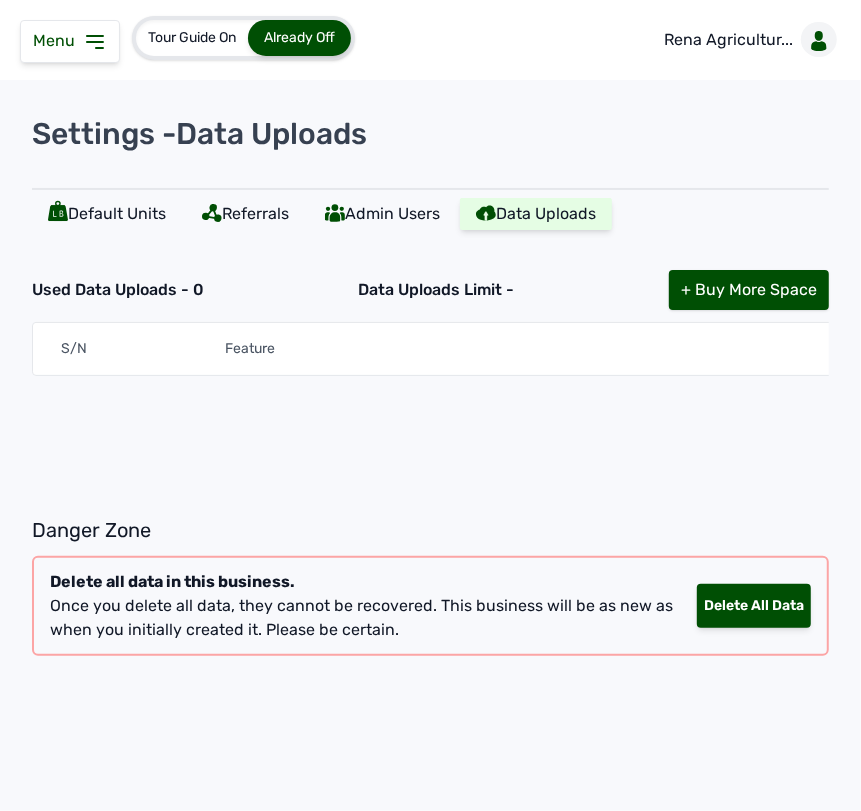 click 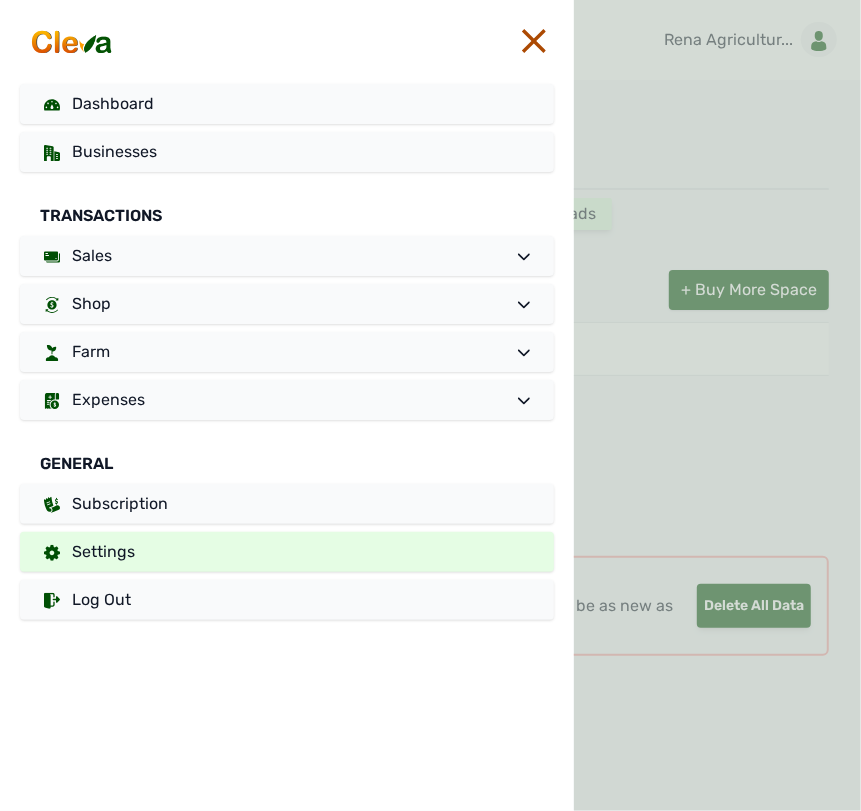 click on "Settings" at bounding box center (287, 552) 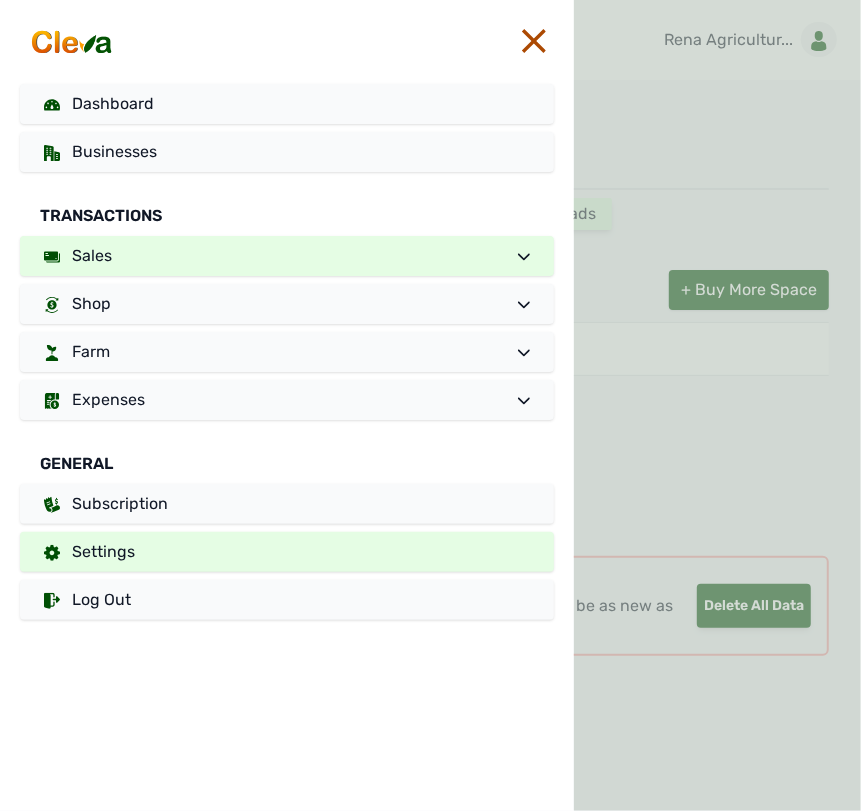 drag, startPoint x: 146, startPoint y: 536, endPoint x: 407, endPoint y: 246, distance: 390.1551 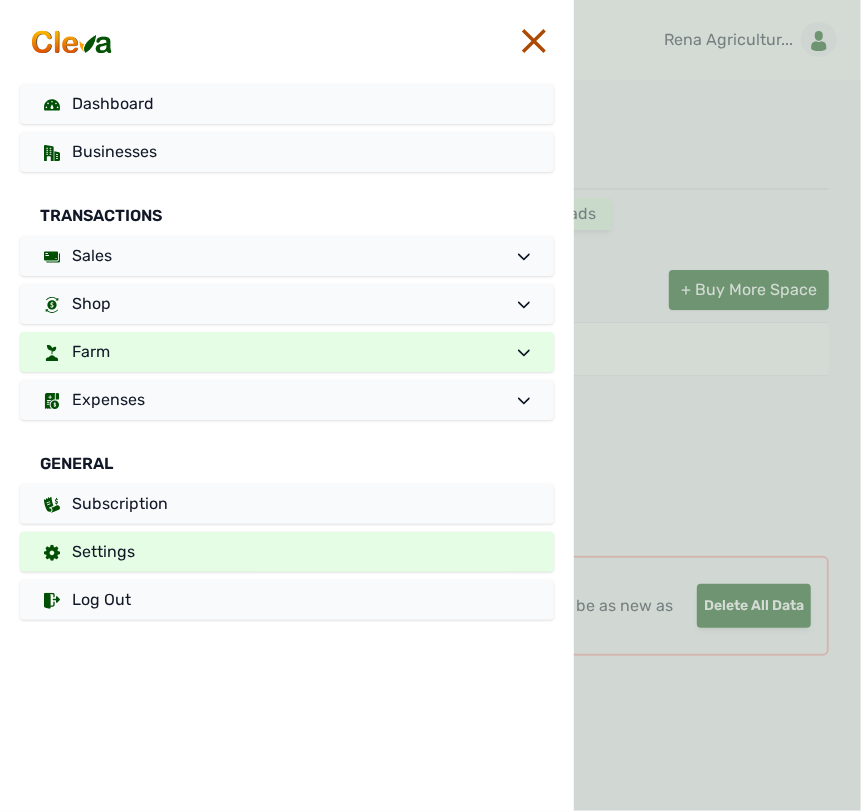 click on "Farm" at bounding box center (287, 352) 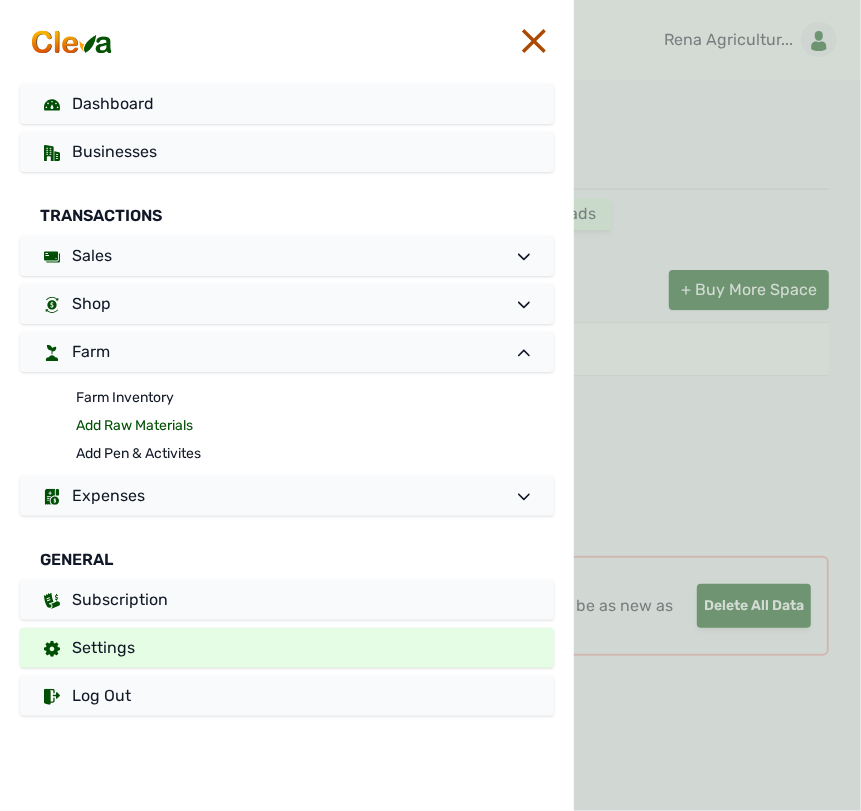 click on "Add Raw Materials" at bounding box center (315, 426) 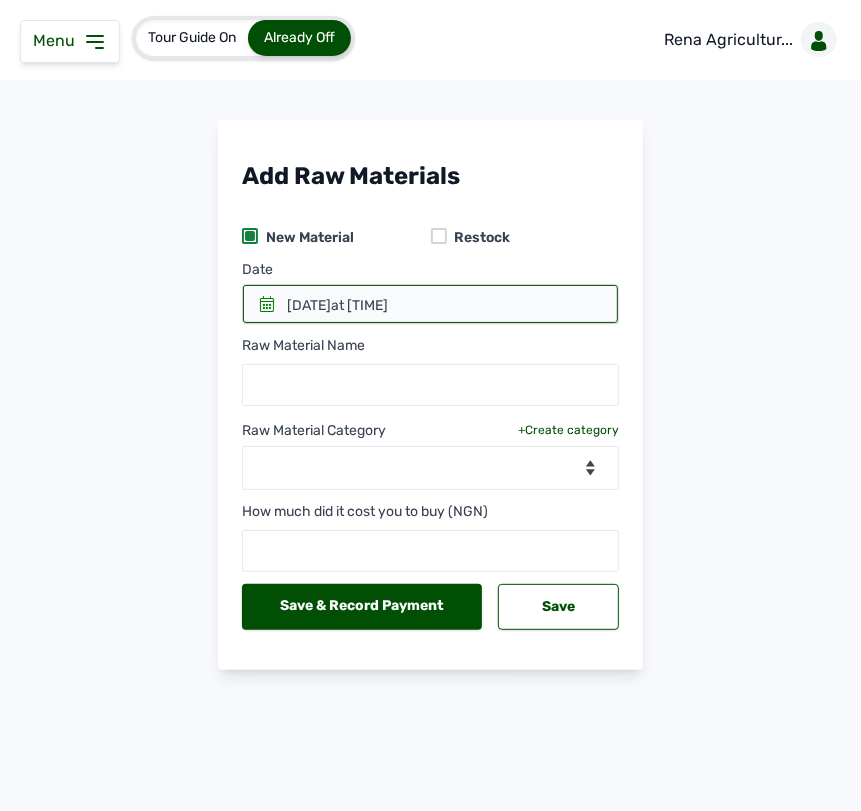click on "Menu" at bounding box center (58, 40) 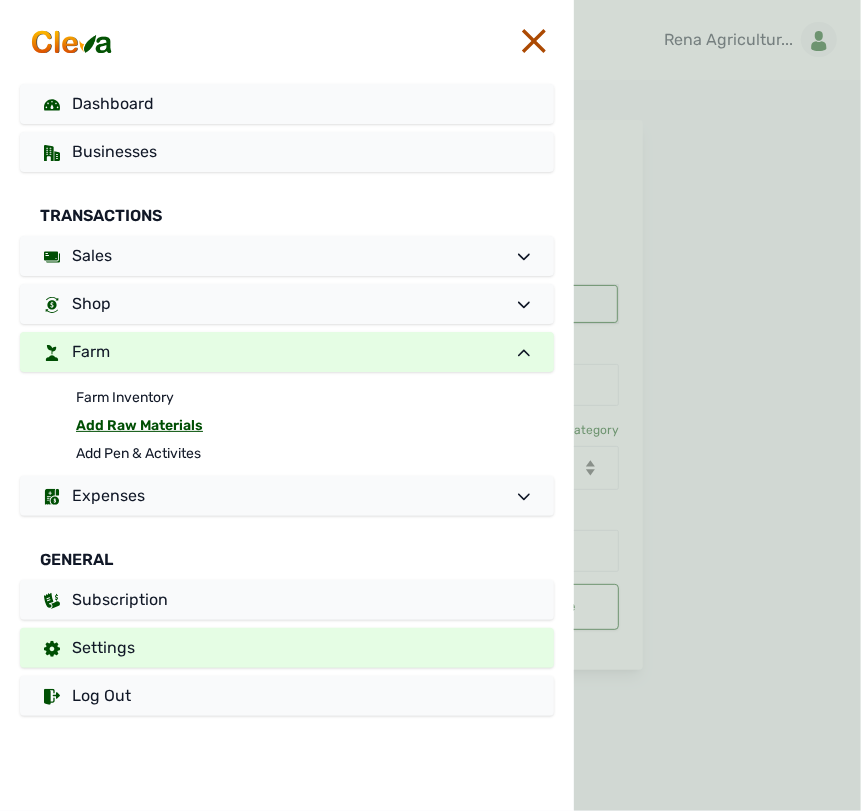 click on "Settings" at bounding box center (287, 648) 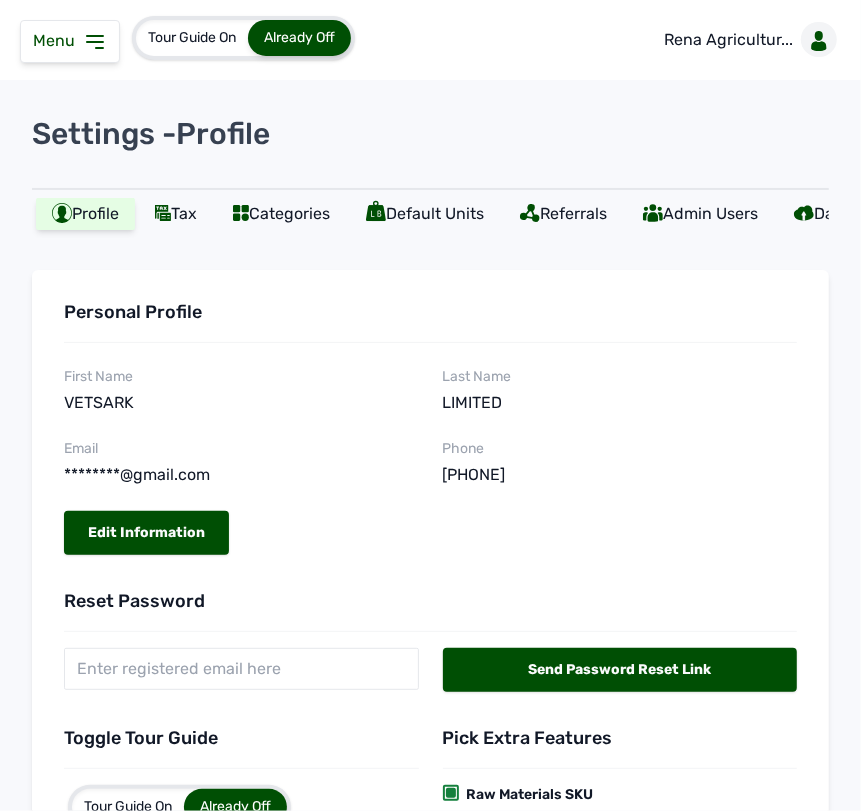 scroll, scrollTop: 167, scrollLeft: 0, axis: vertical 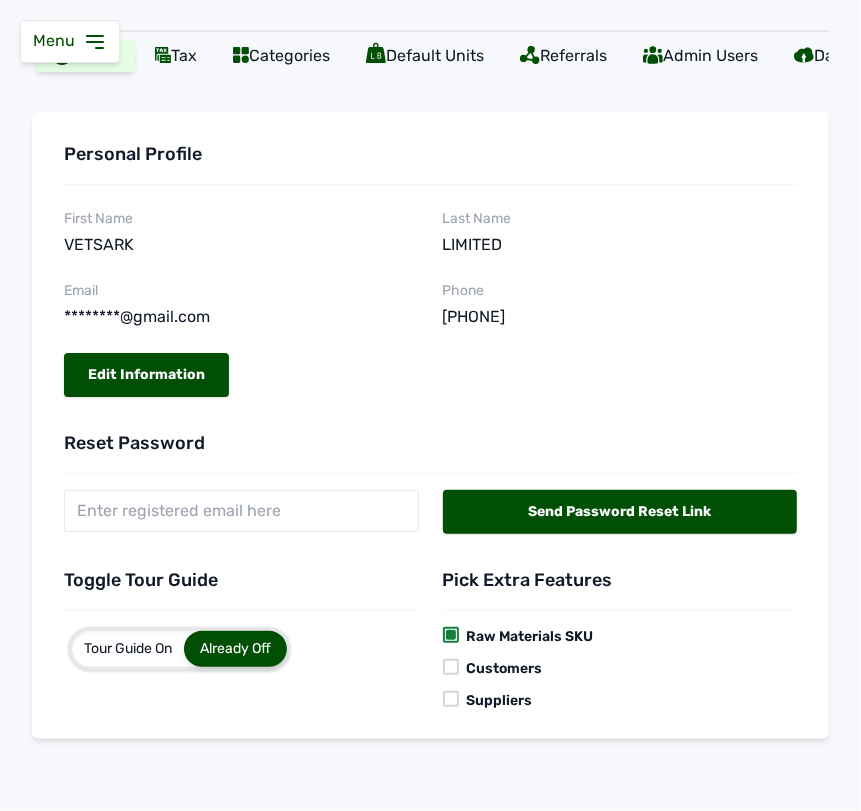 select 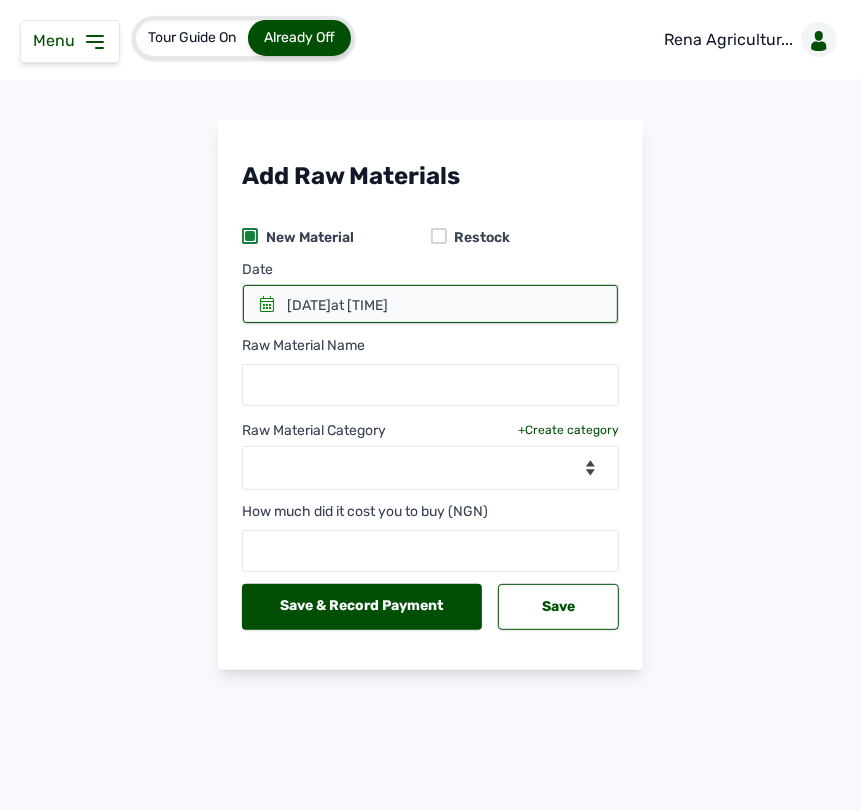 click on "5th Aug 2025   at 02:06 PM" at bounding box center (337, 306) 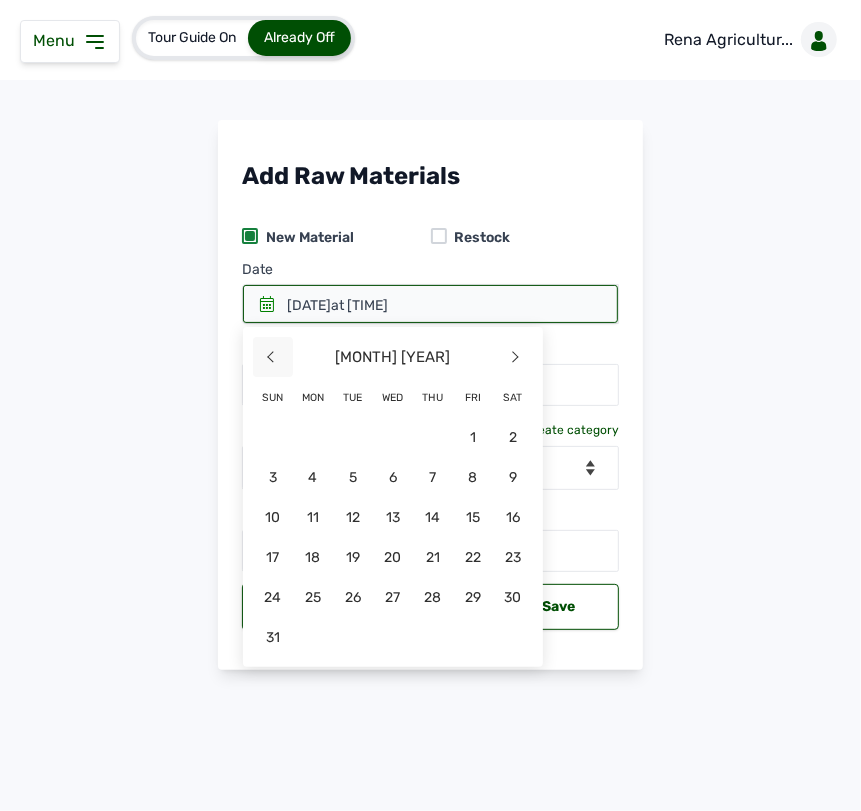click on "<" at bounding box center [273, 357] 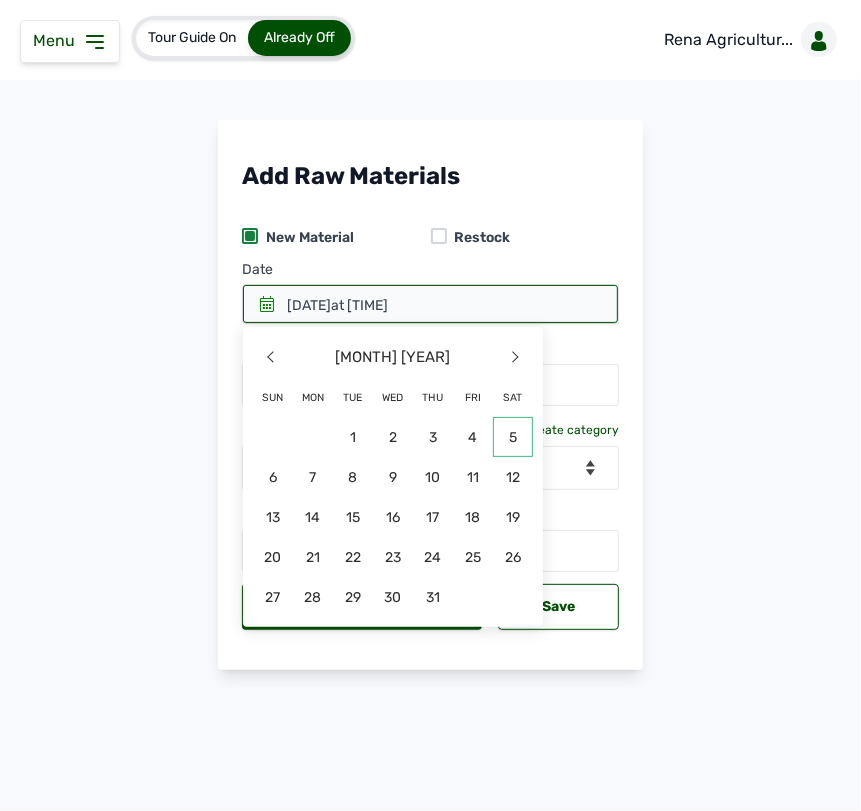 click on "5" 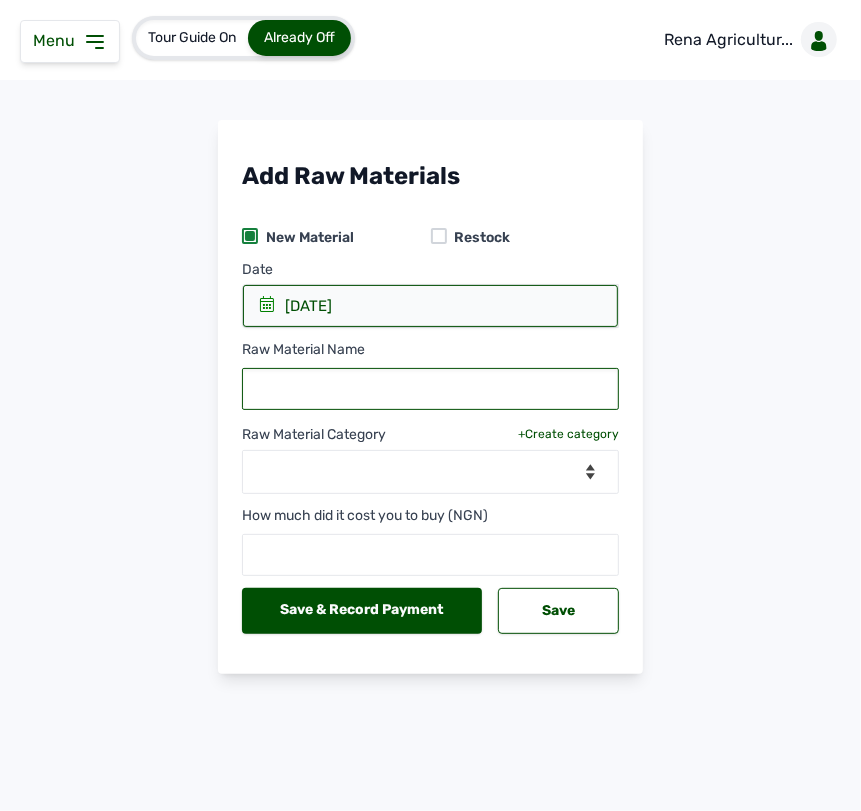 click at bounding box center (430, 389) 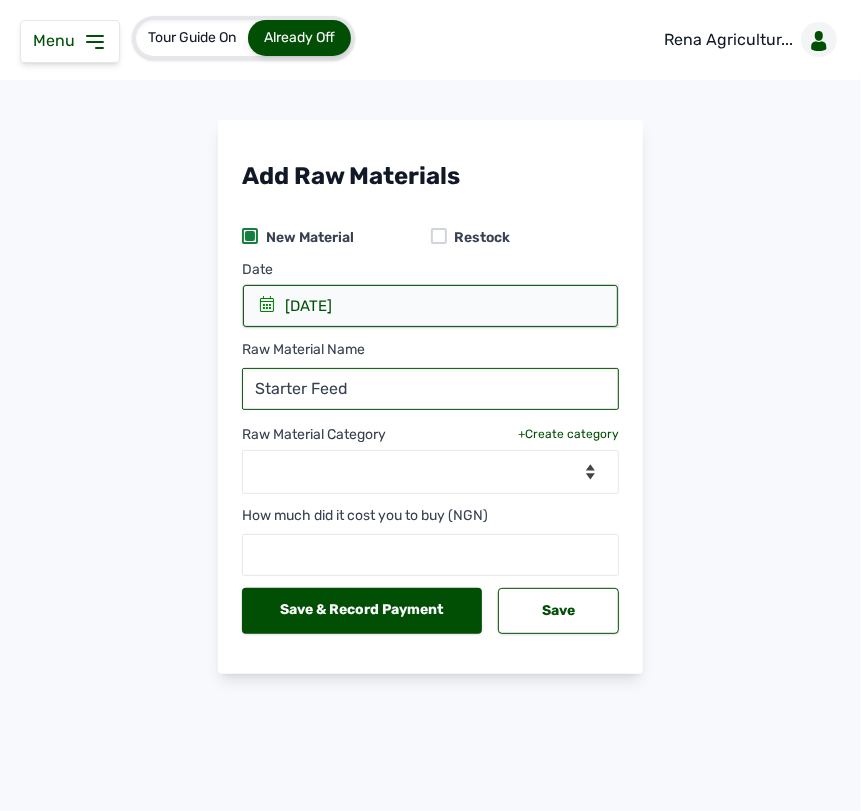 type on "Starter Feed" 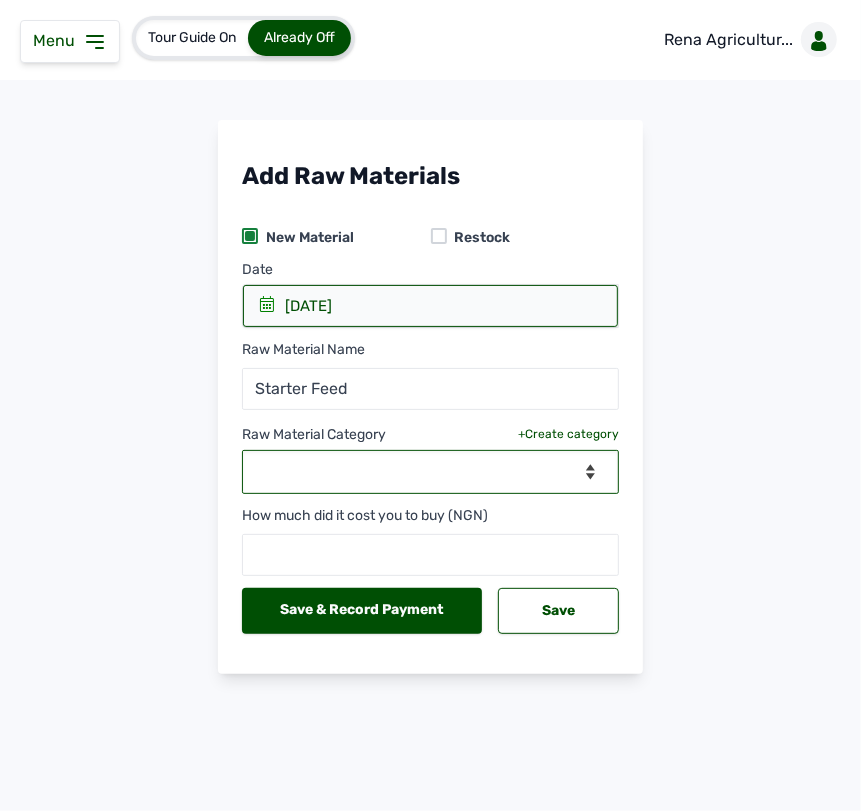 click on "--Select Category-- Biomass Fuel feeds medications vaccines" at bounding box center (430, 472) 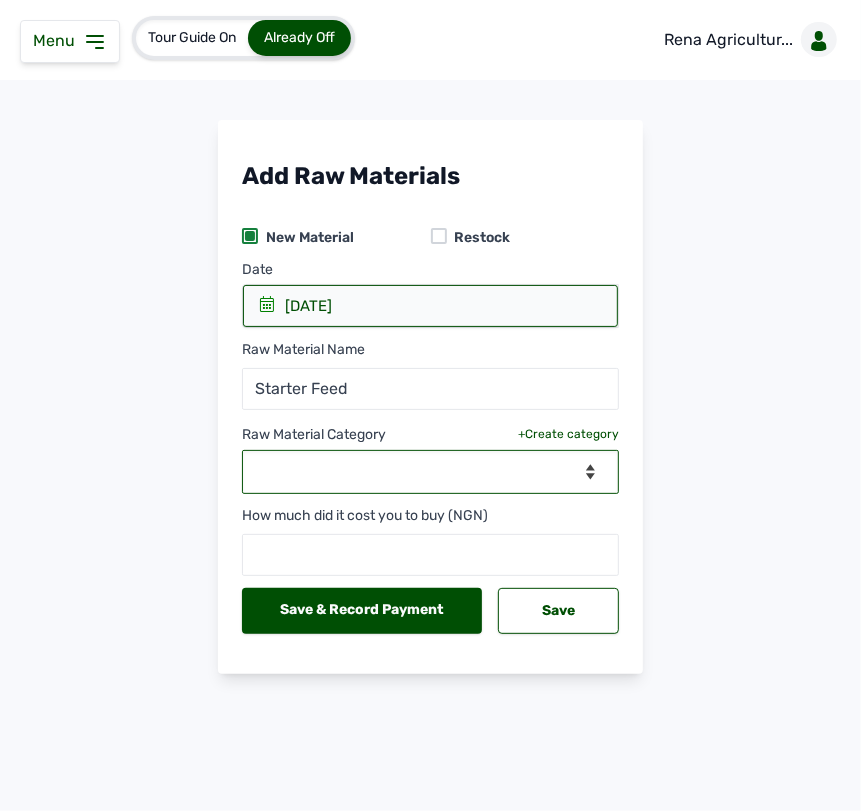 select on "feeds" 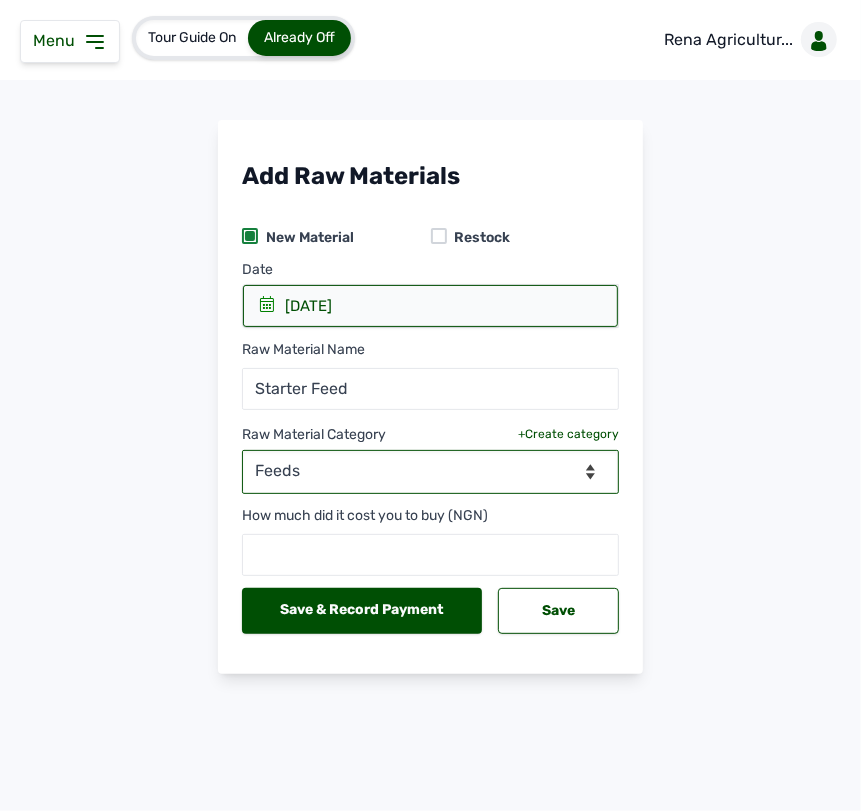 click on "--Select Category-- Biomass Fuel feeds medications vaccines" at bounding box center [430, 472] 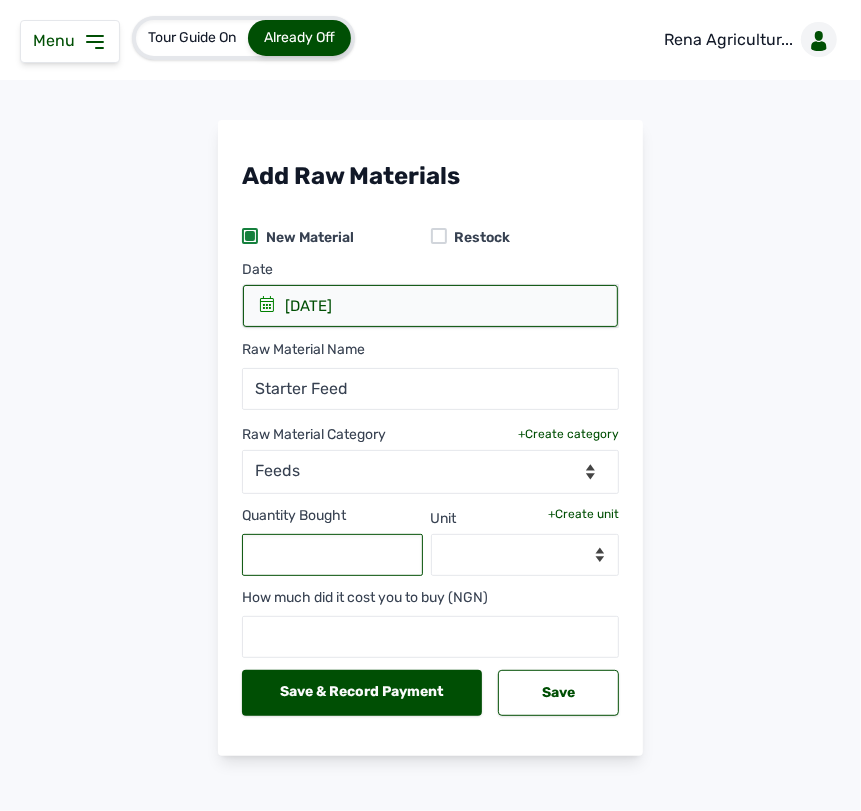 click at bounding box center (332, 555) 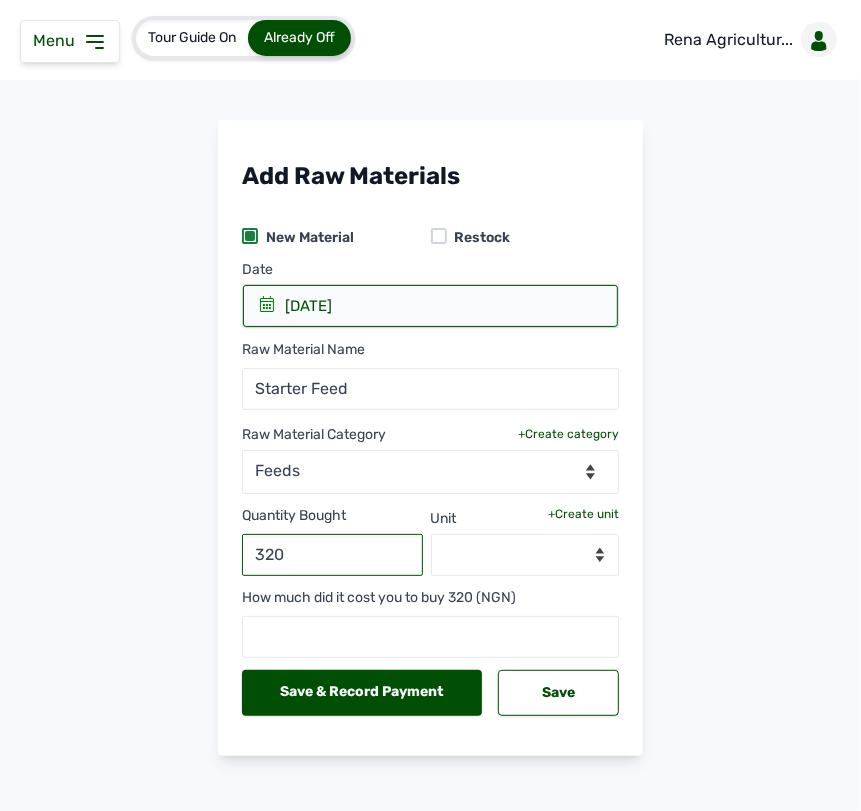 type on "320" 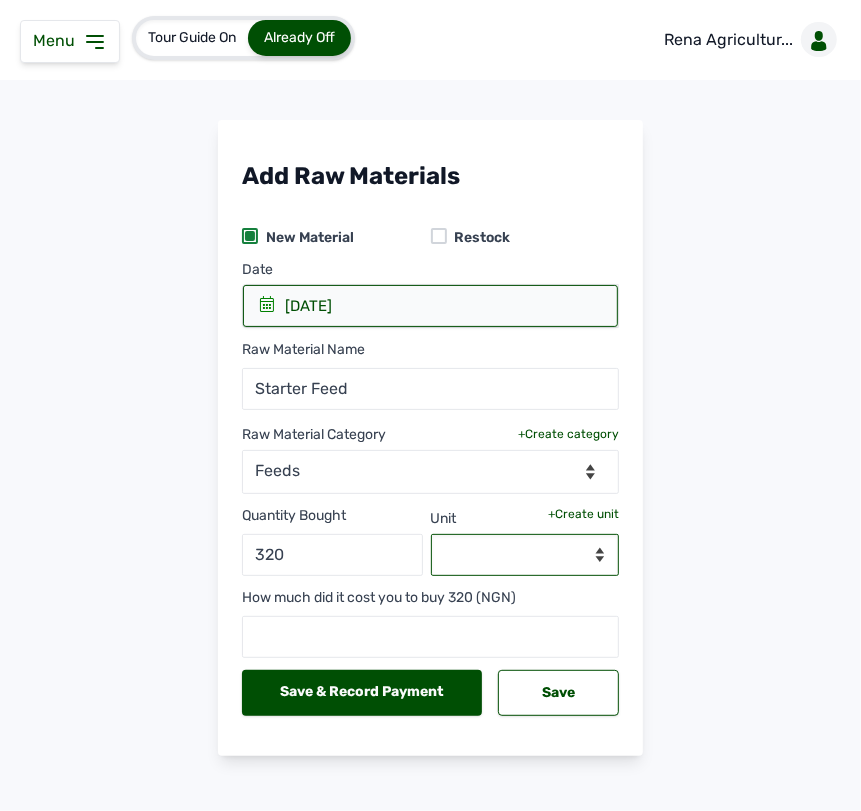 click on "--Select unit--" at bounding box center (525, 555) 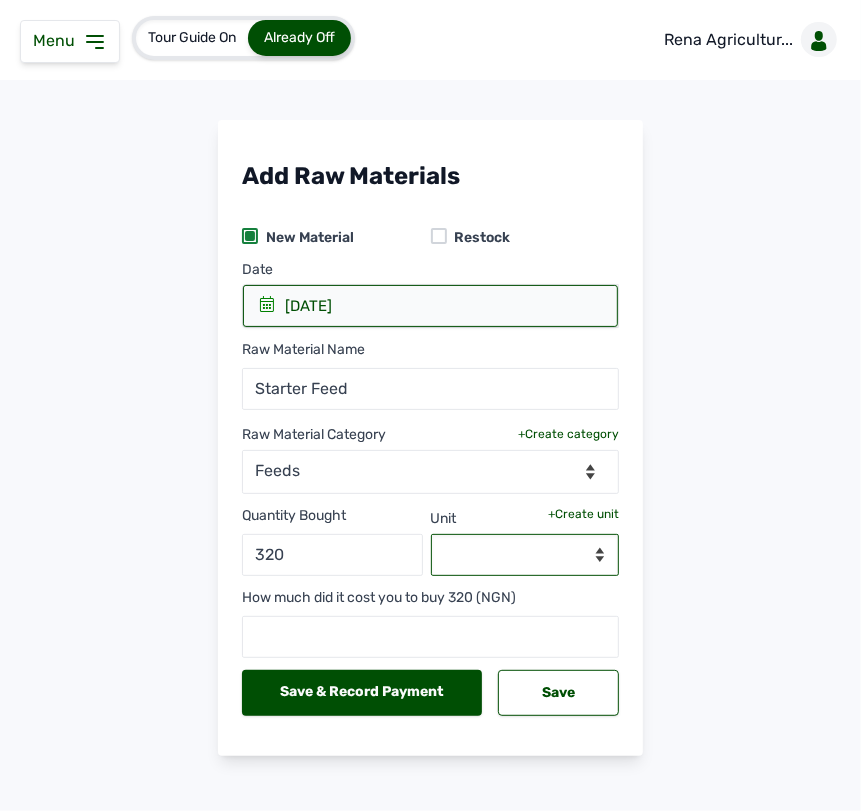 click on "--Select unit--" at bounding box center (525, 555) 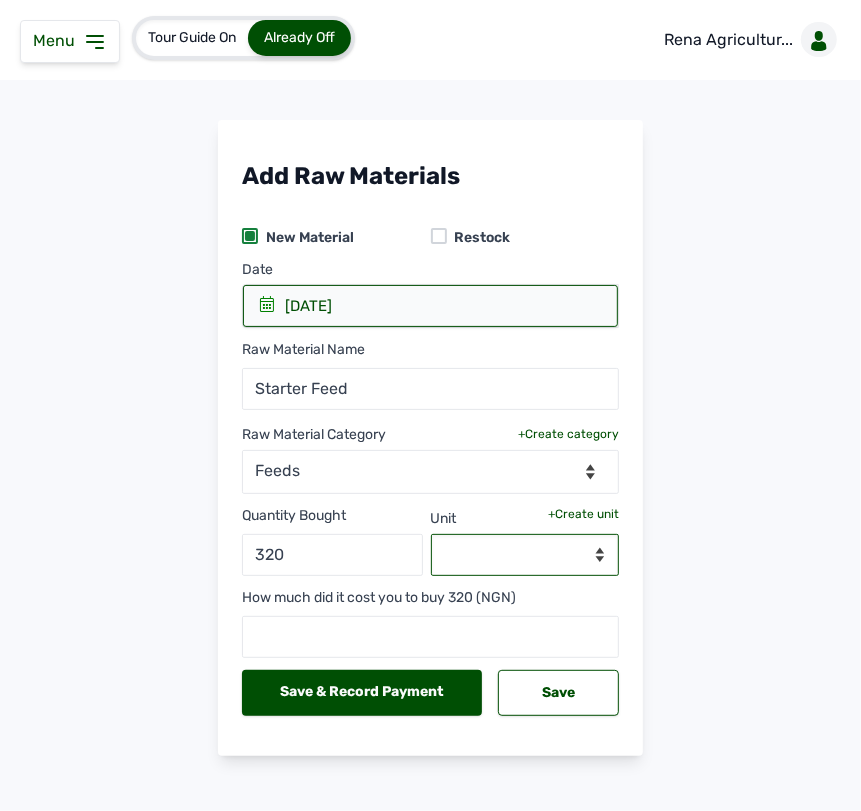 drag, startPoint x: 490, startPoint y: 556, endPoint x: 553, endPoint y: 512, distance: 76.843994 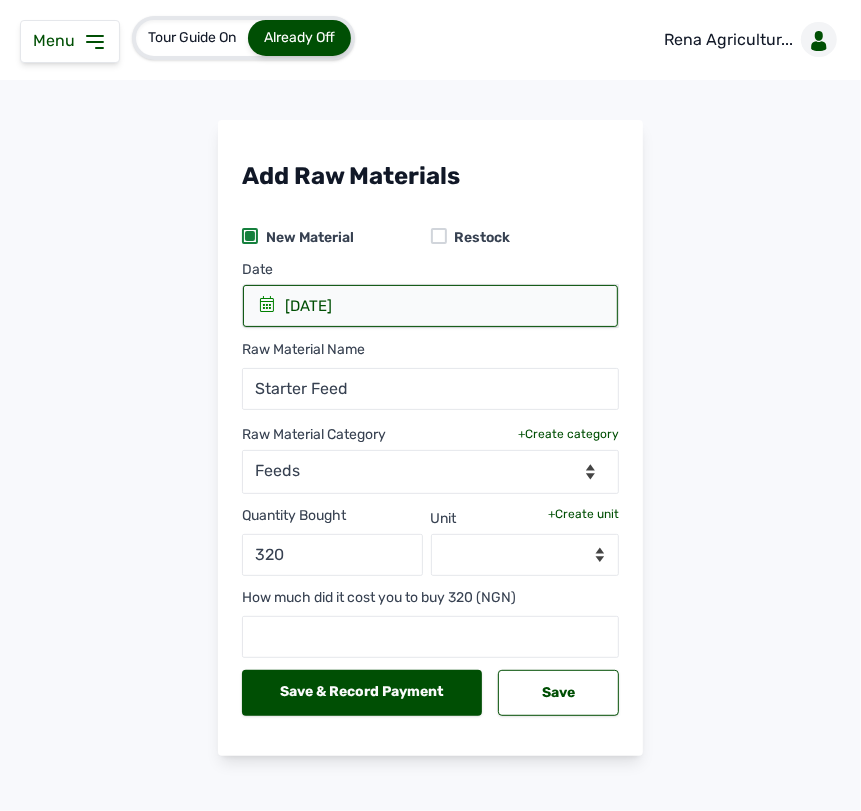 click on "+Create unit" at bounding box center [583, 514] 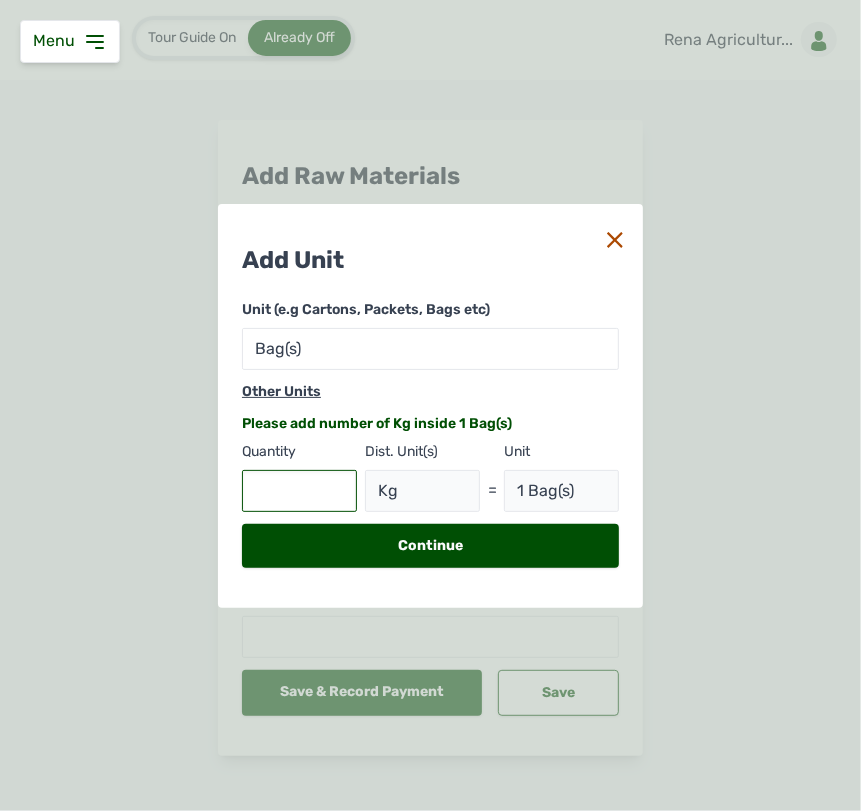 click at bounding box center (299, 491) 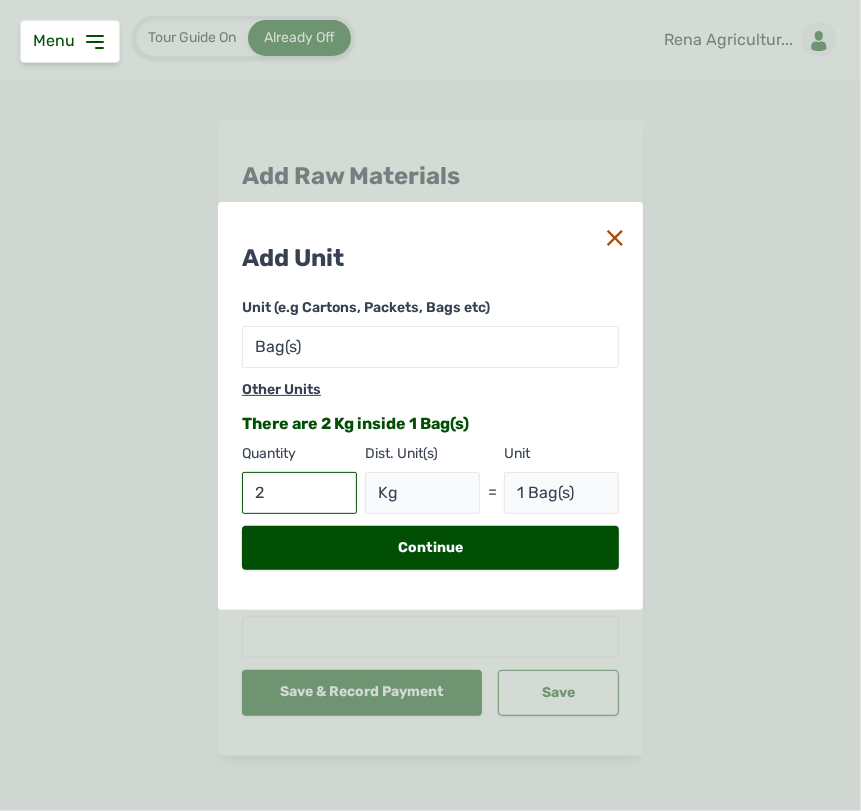 type on "25" 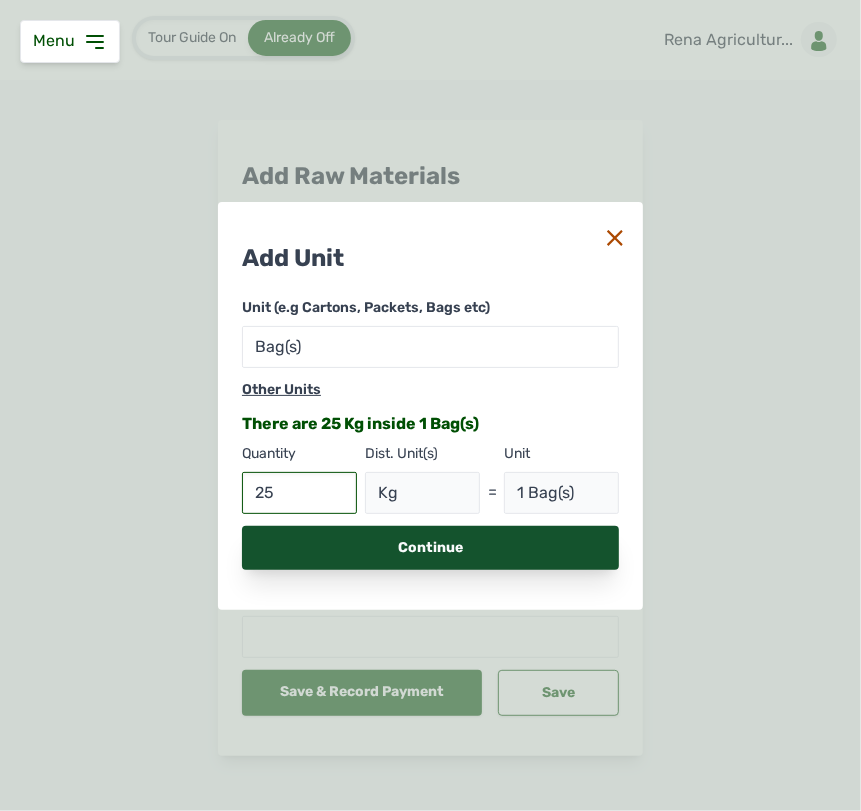 click on "Continue" at bounding box center [430, 548] 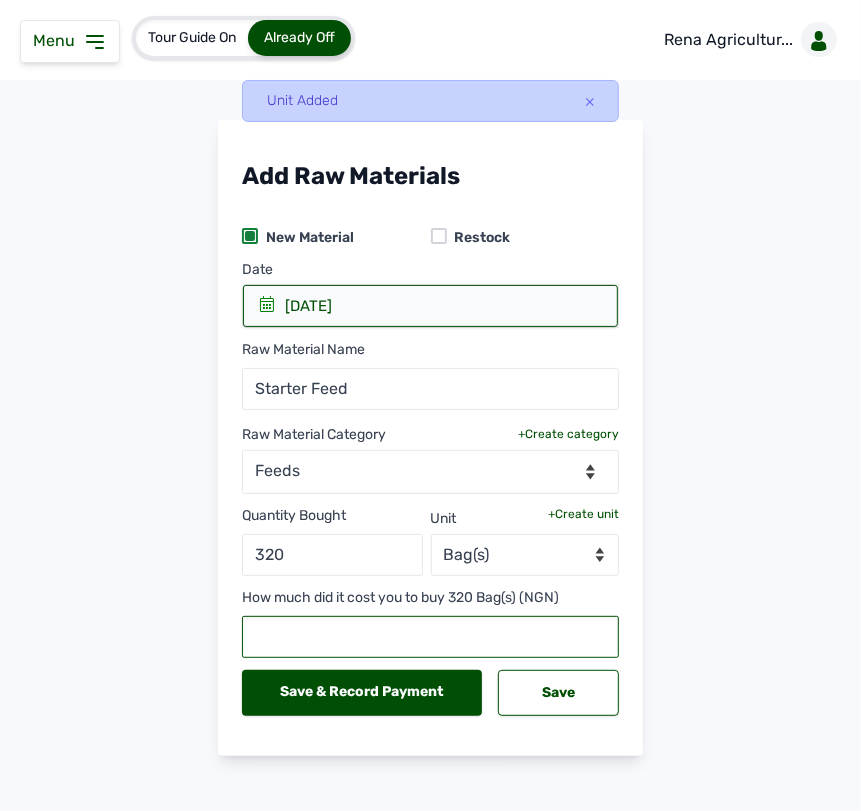 click at bounding box center [430, 637] 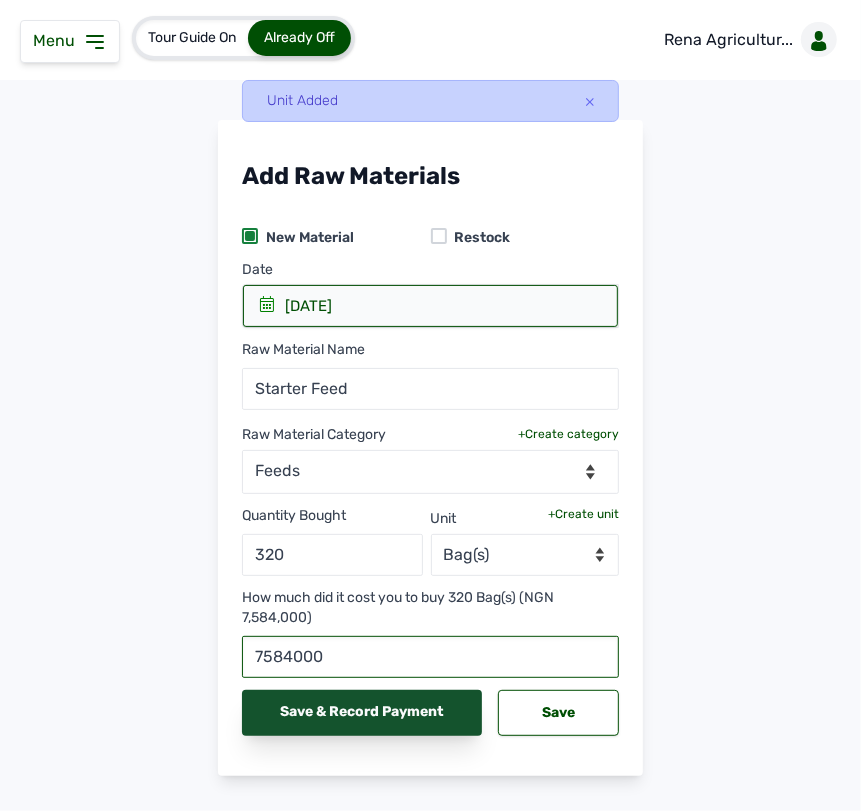 type on "7584000" 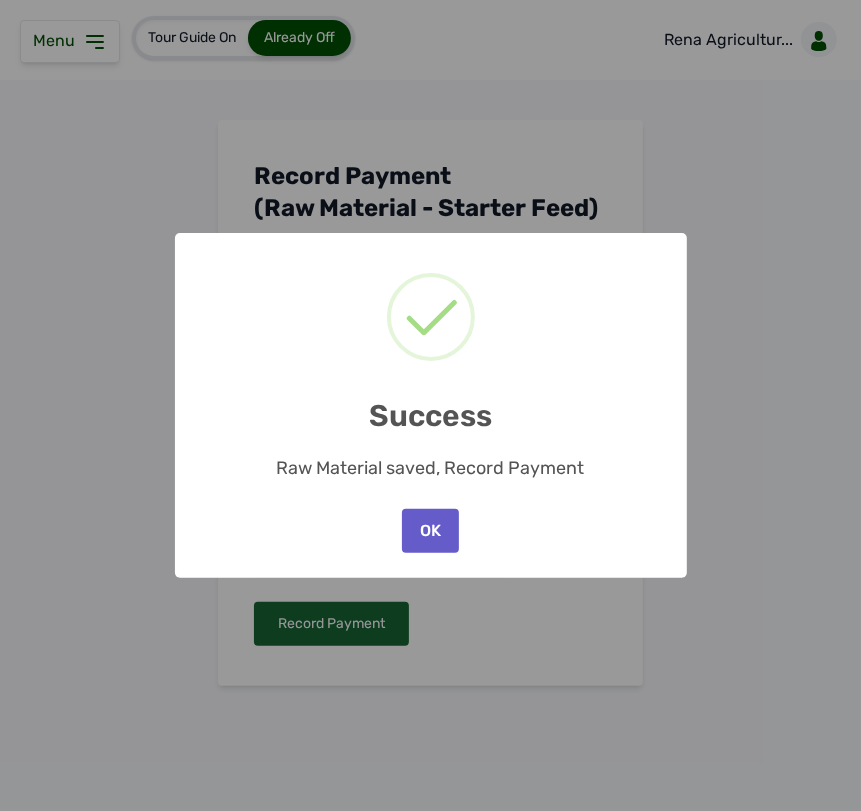 click on "OK" at bounding box center [430, 531] 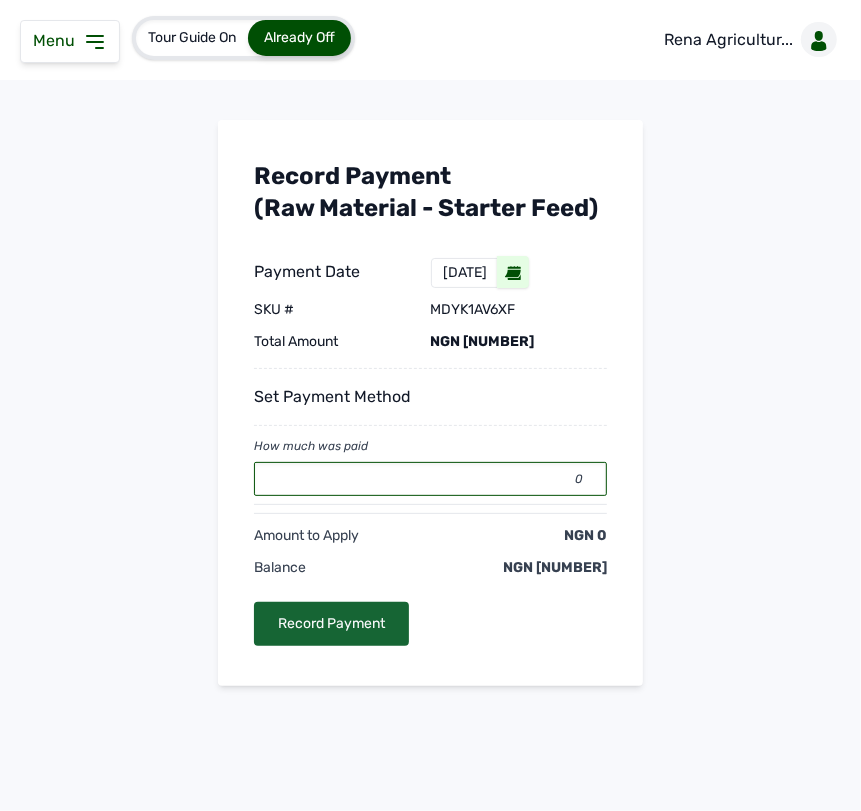 click on "0" at bounding box center [430, 479] 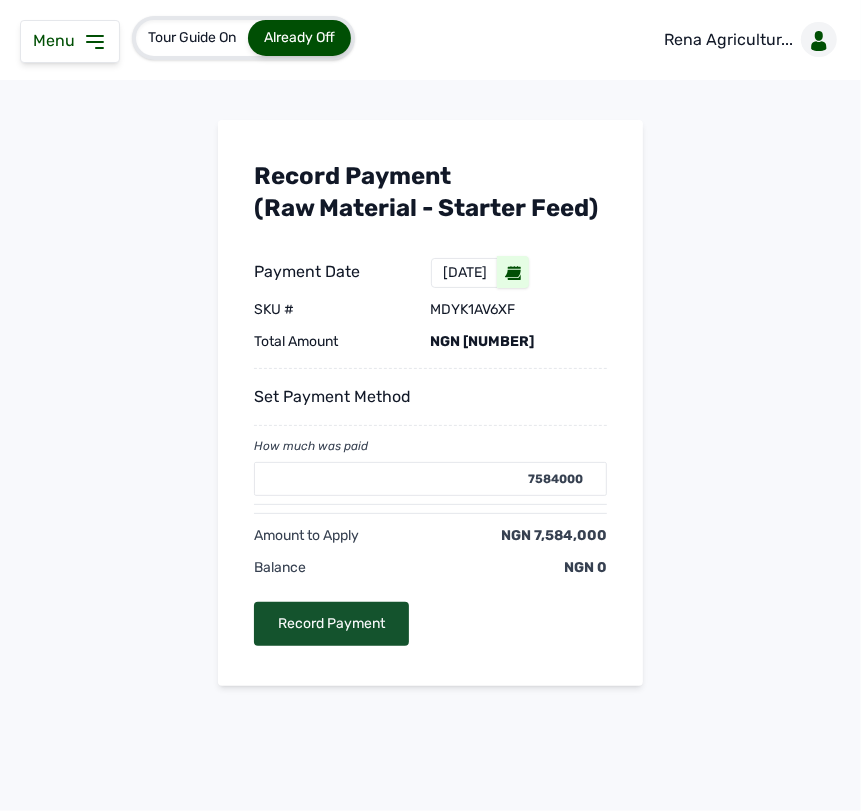 click on "Record Payment" at bounding box center [331, 624] 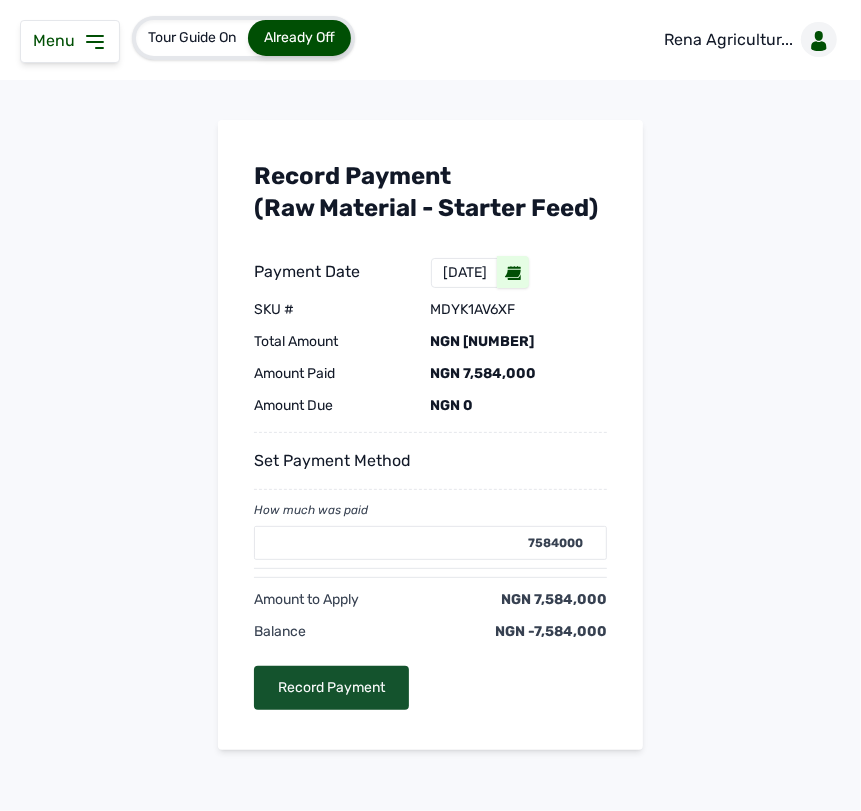 type on "0" 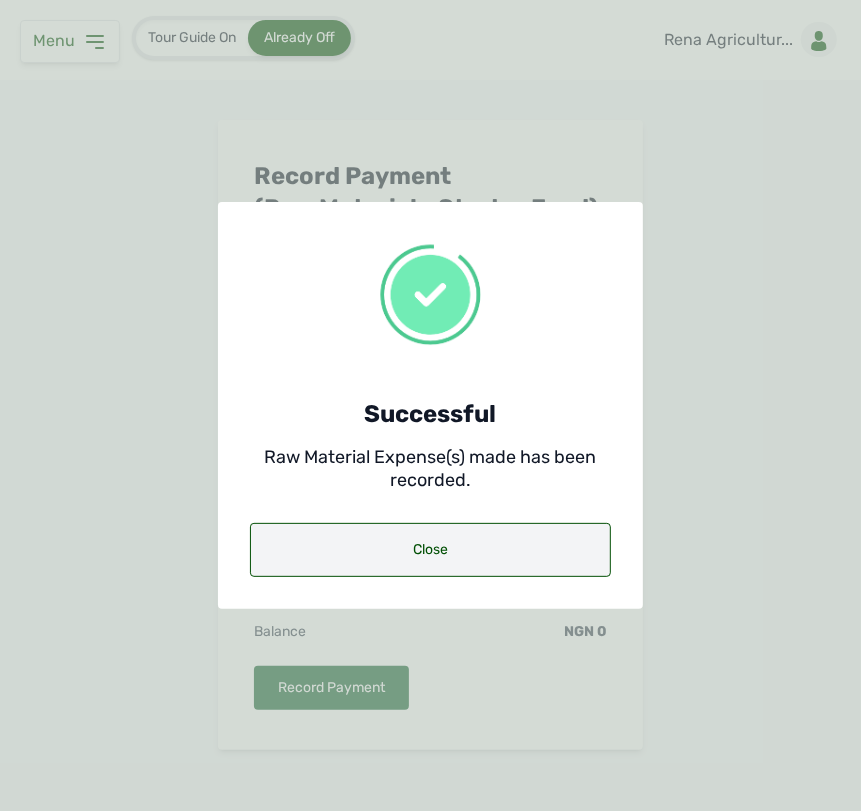click on "Close" at bounding box center [430, 550] 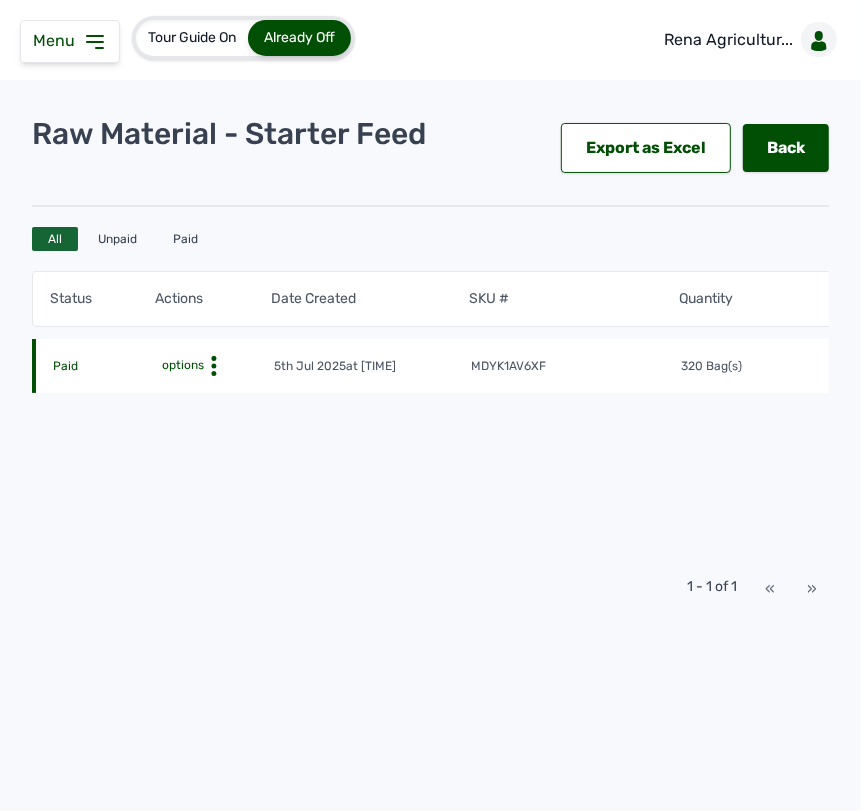 click 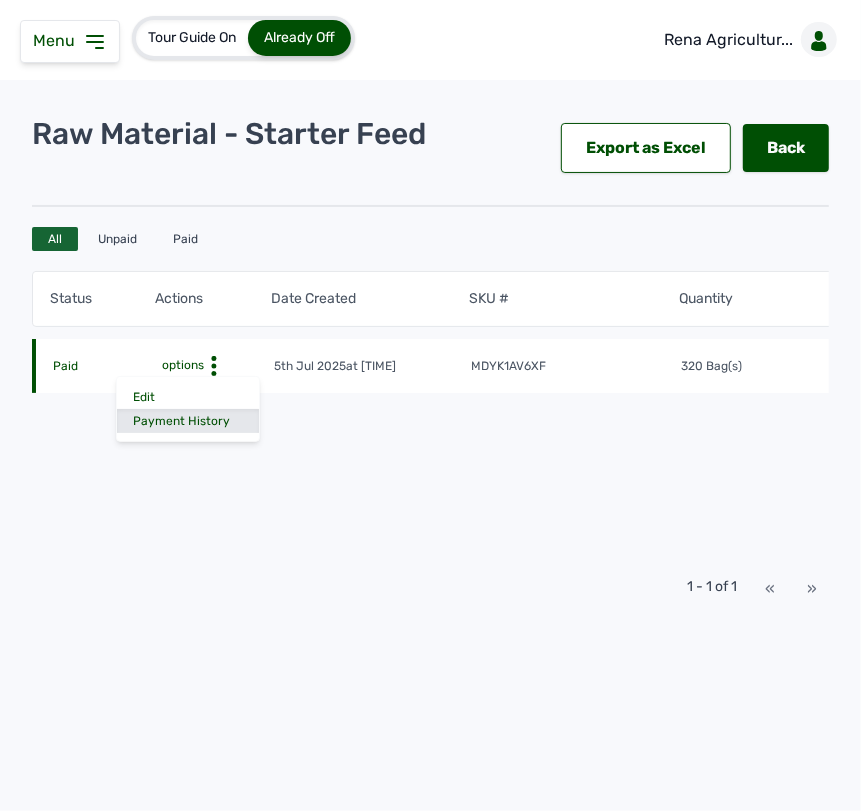 click on "Payment History" at bounding box center (188, 421) 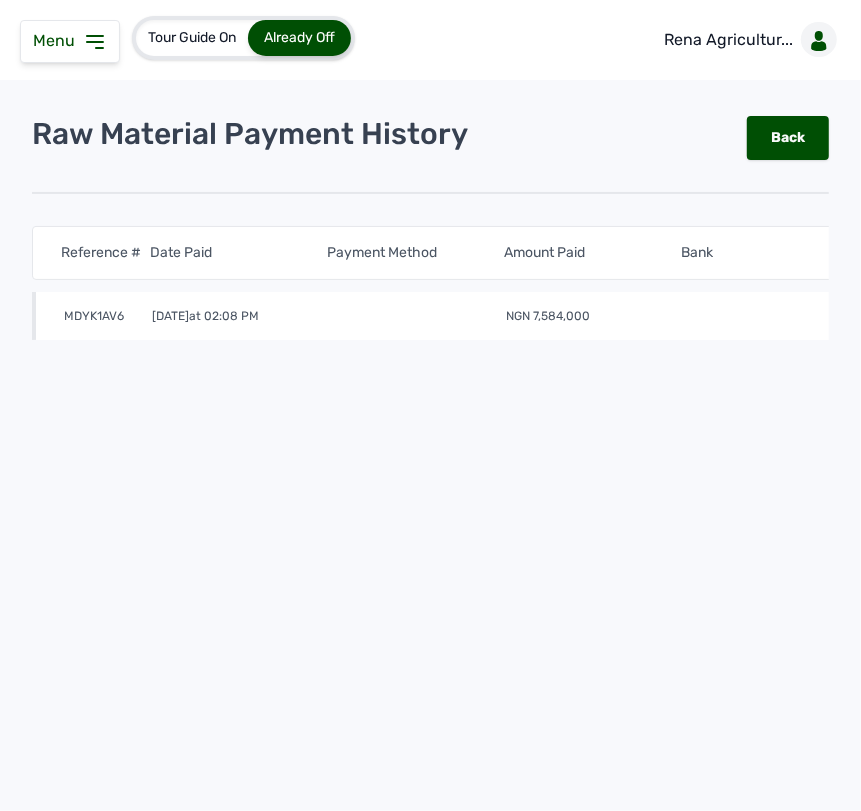 click 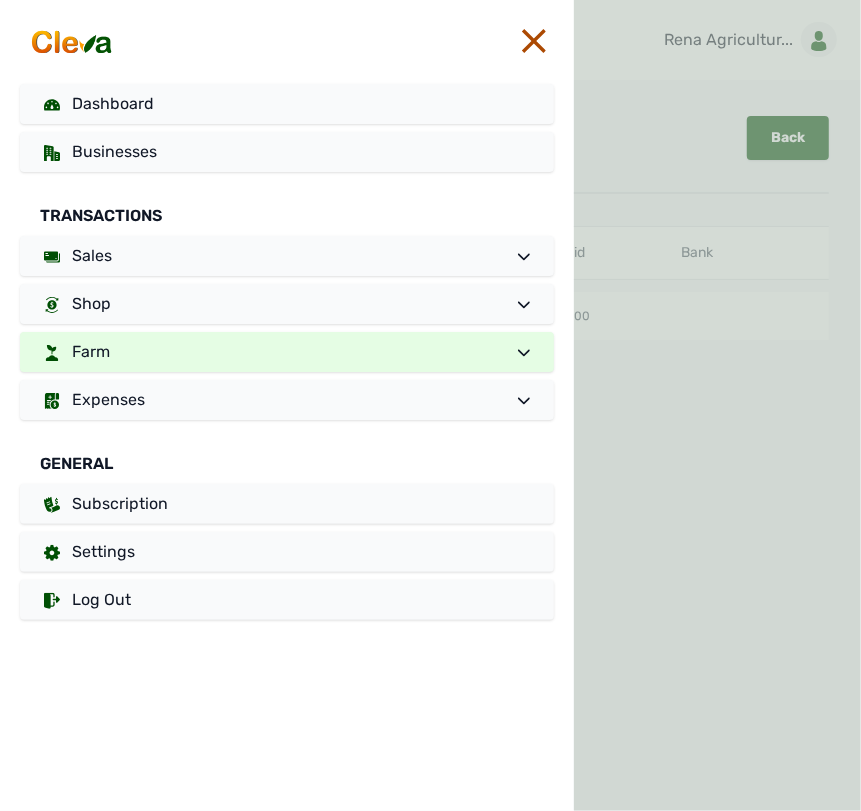 click on "Farm" at bounding box center (287, 352) 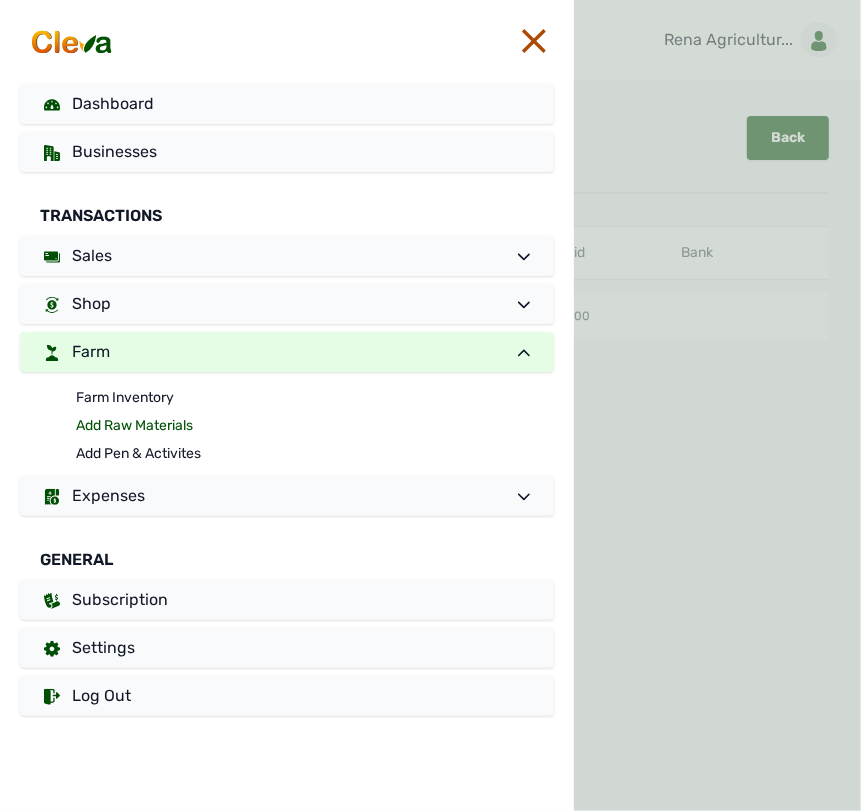 click on "Add Raw Materials" at bounding box center (315, 426) 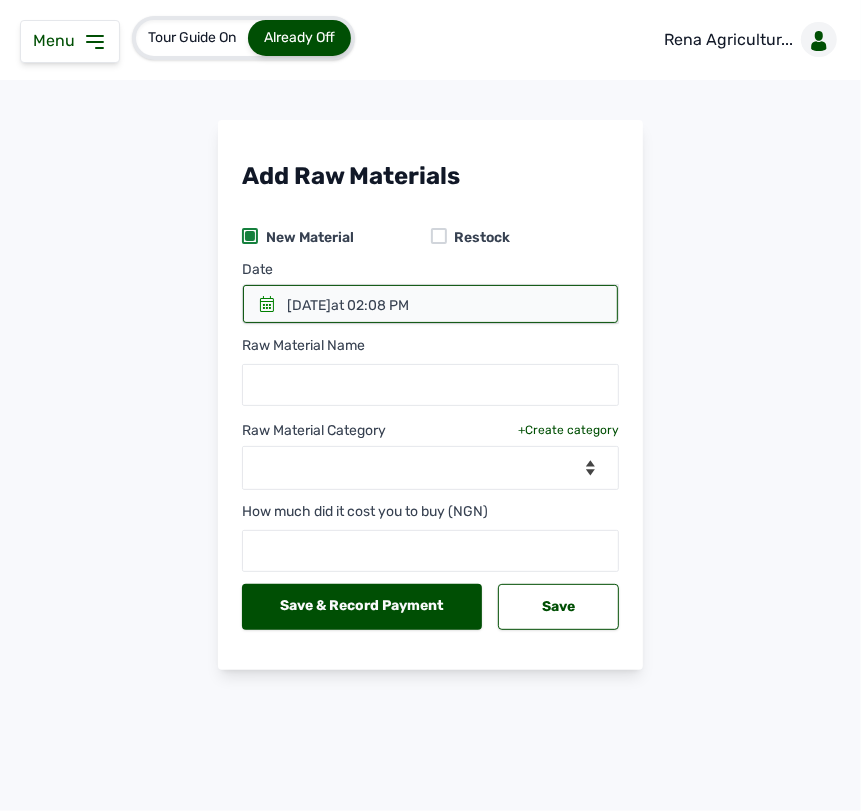 click 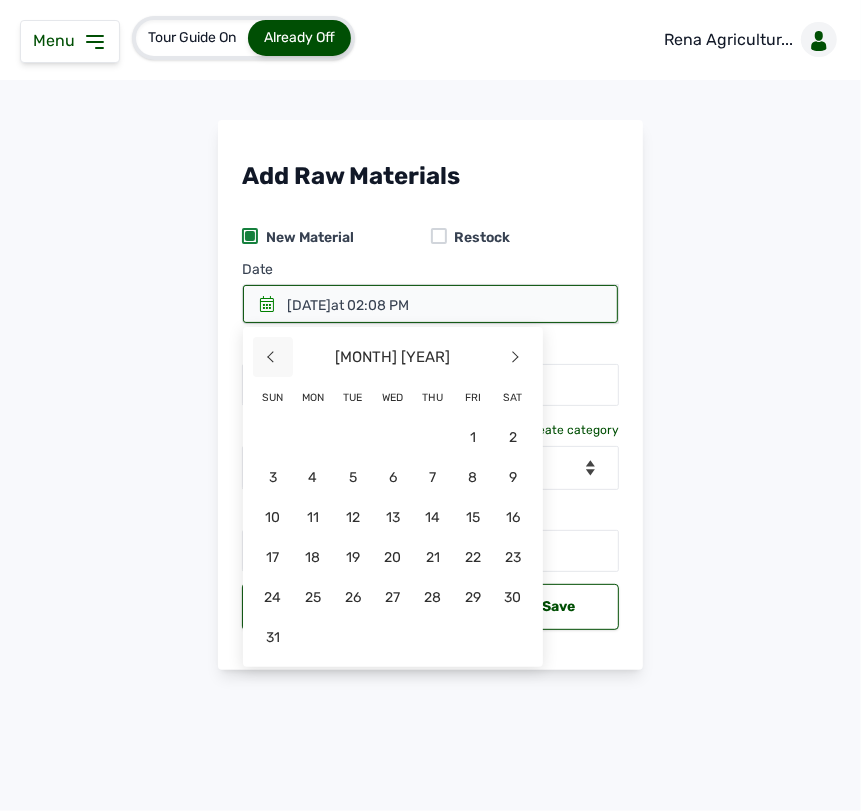 click on "<" at bounding box center (273, 357) 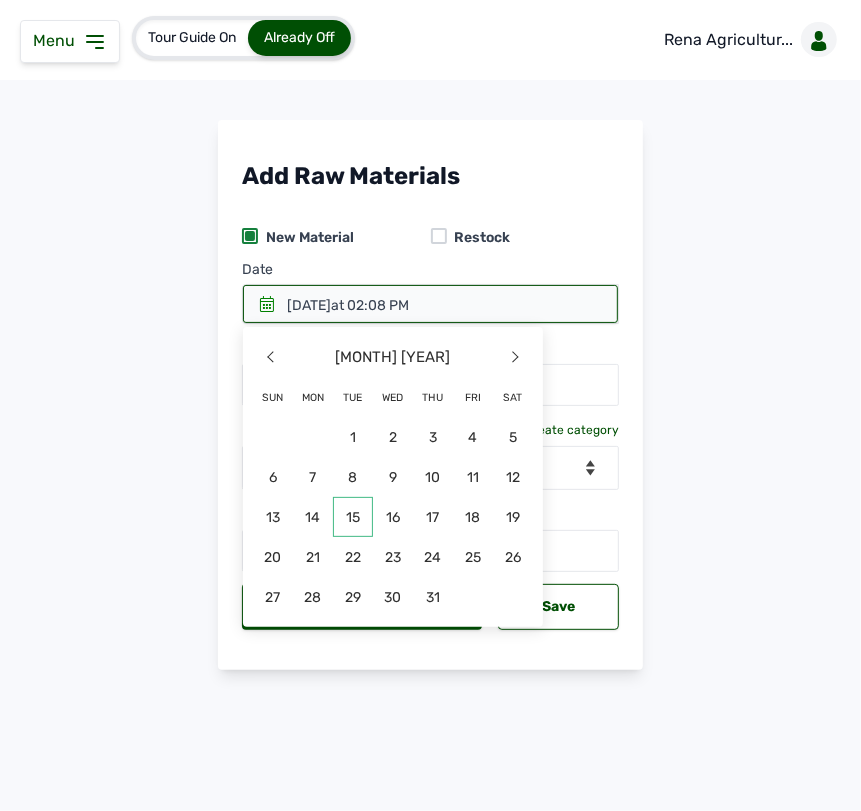 click on "15" 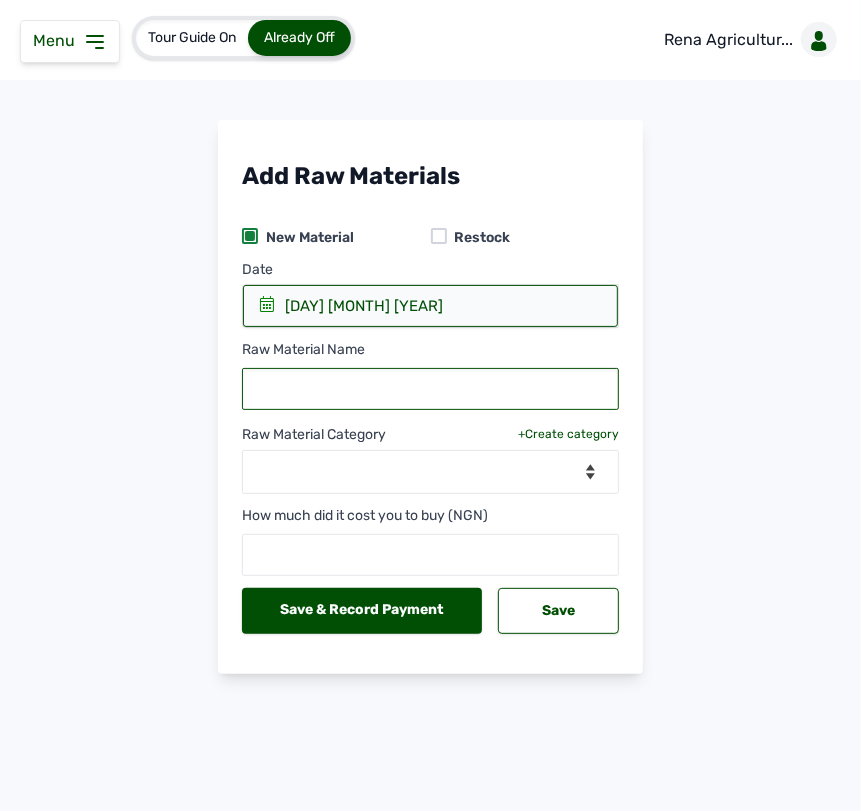click at bounding box center [430, 389] 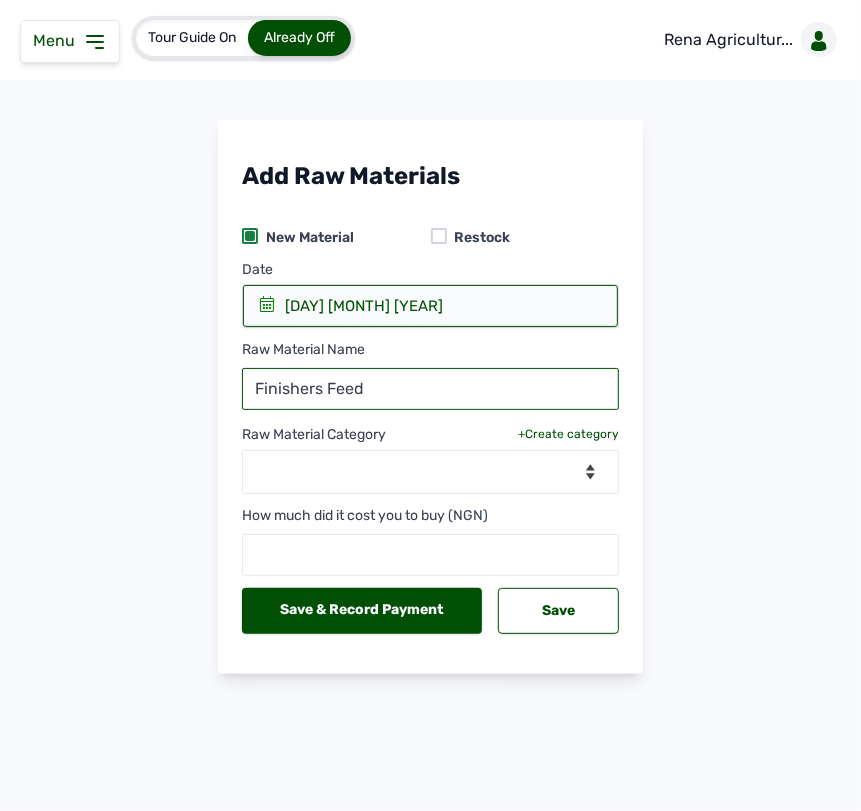 type on "Finishers Feed" 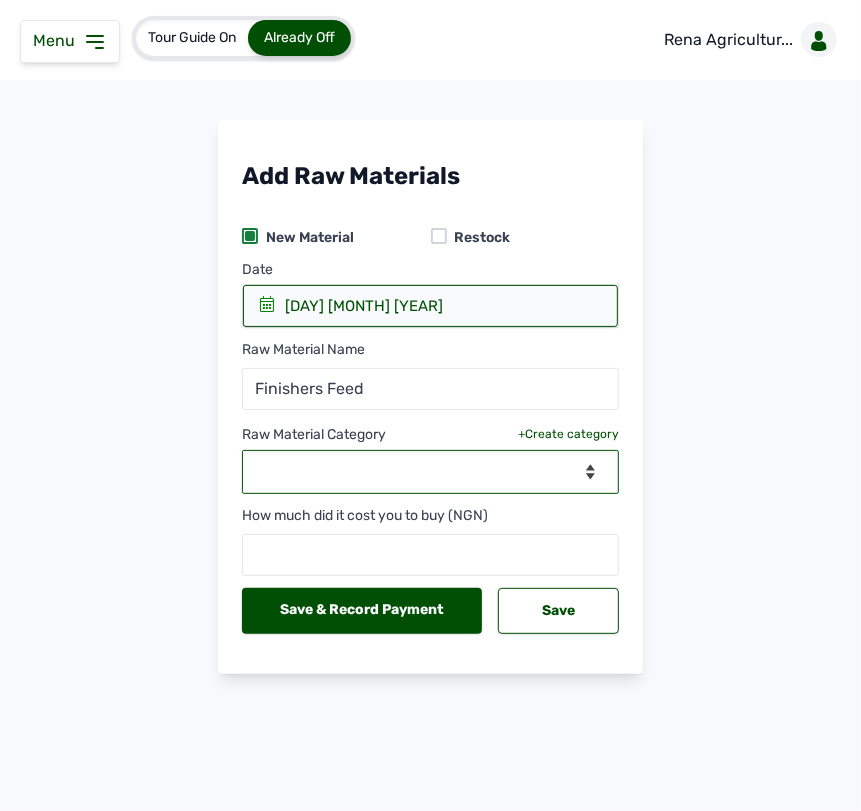click on "--Select Category-- Biomass Fuel feeds medications vaccines" at bounding box center (430, 472) 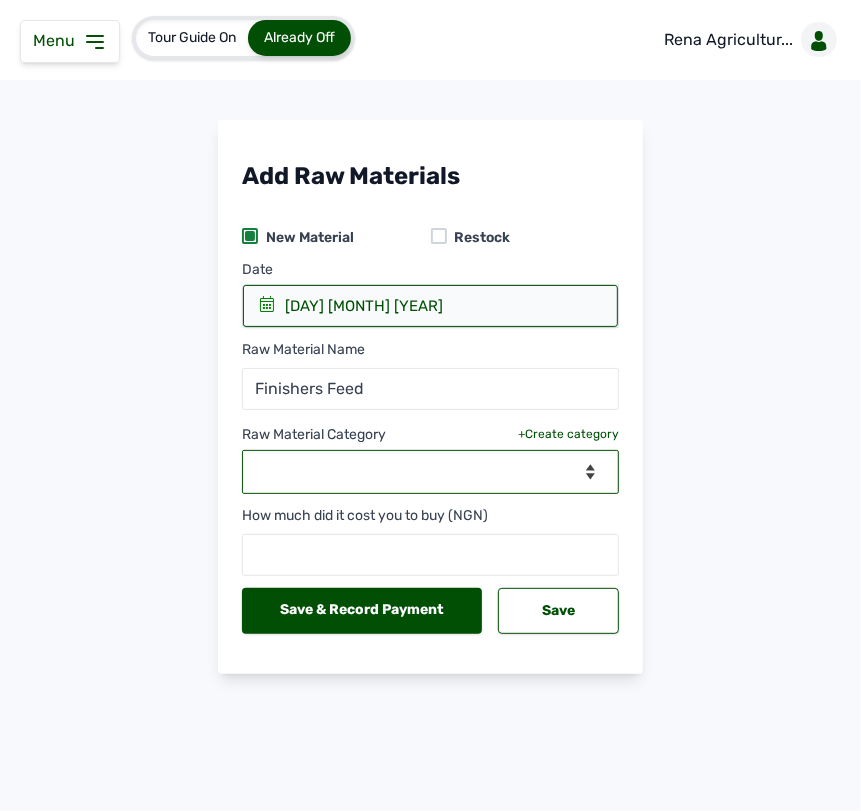 select on "feeds" 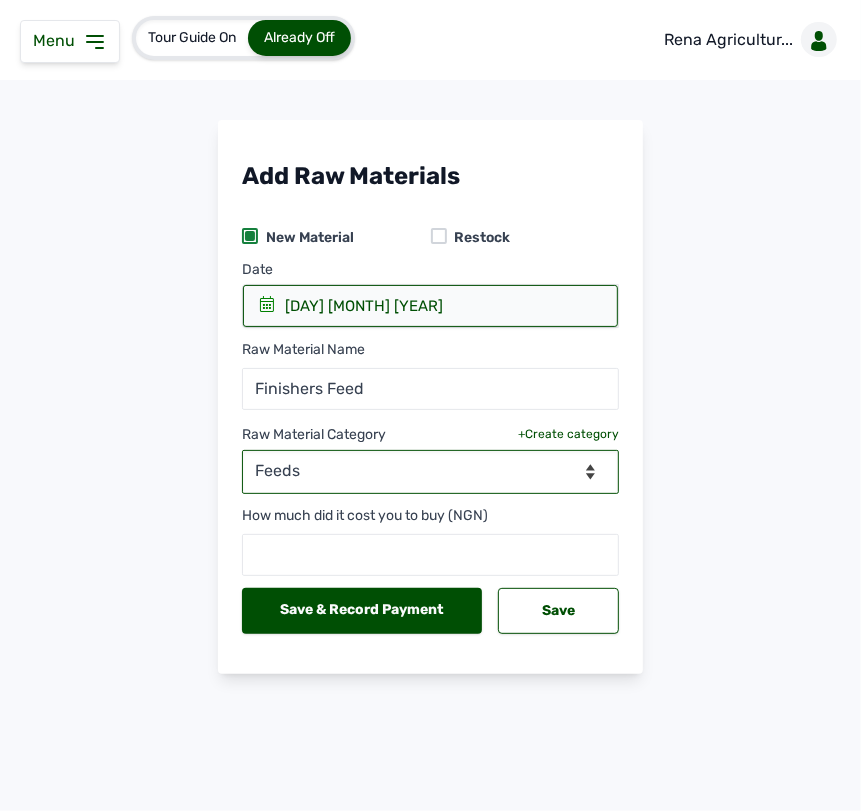 click on "--Select Category-- Biomass Fuel feeds medications vaccines" at bounding box center [430, 472] 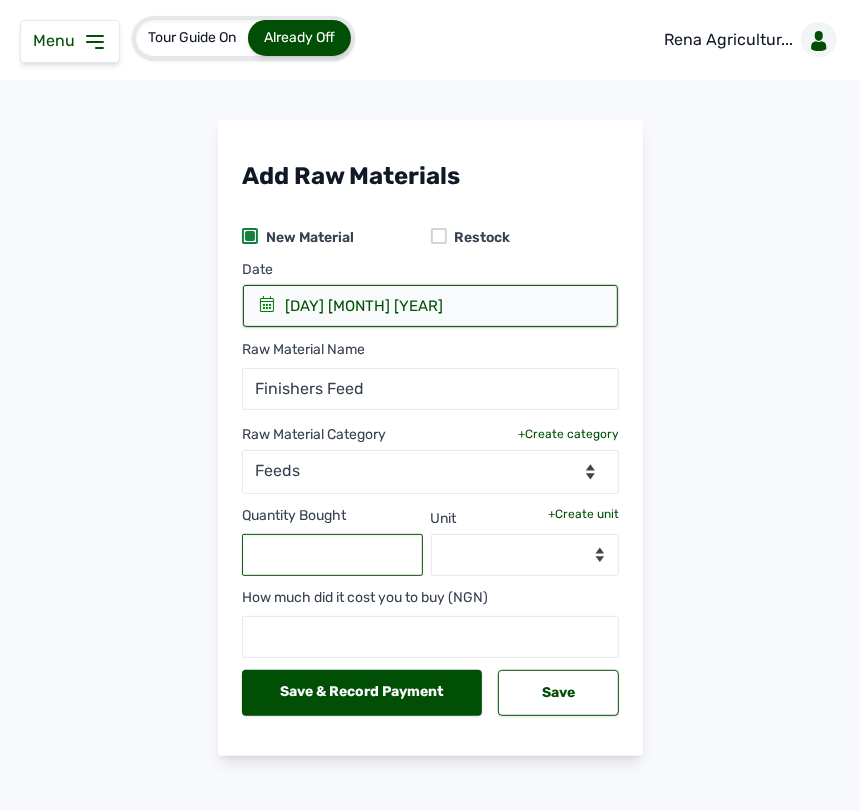 click at bounding box center [332, 555] 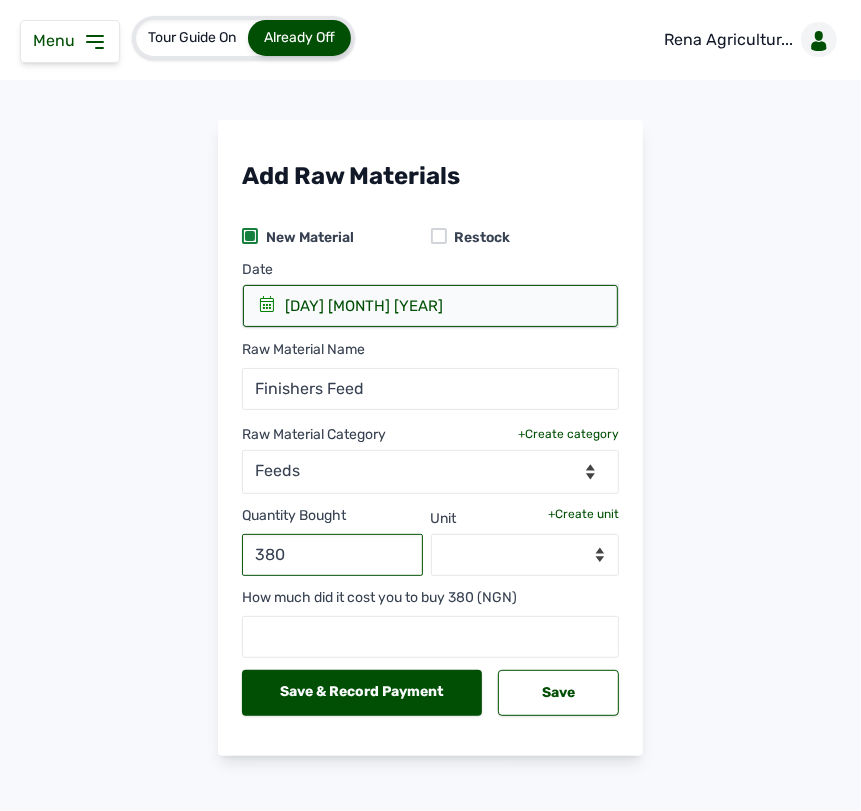 type on "380" 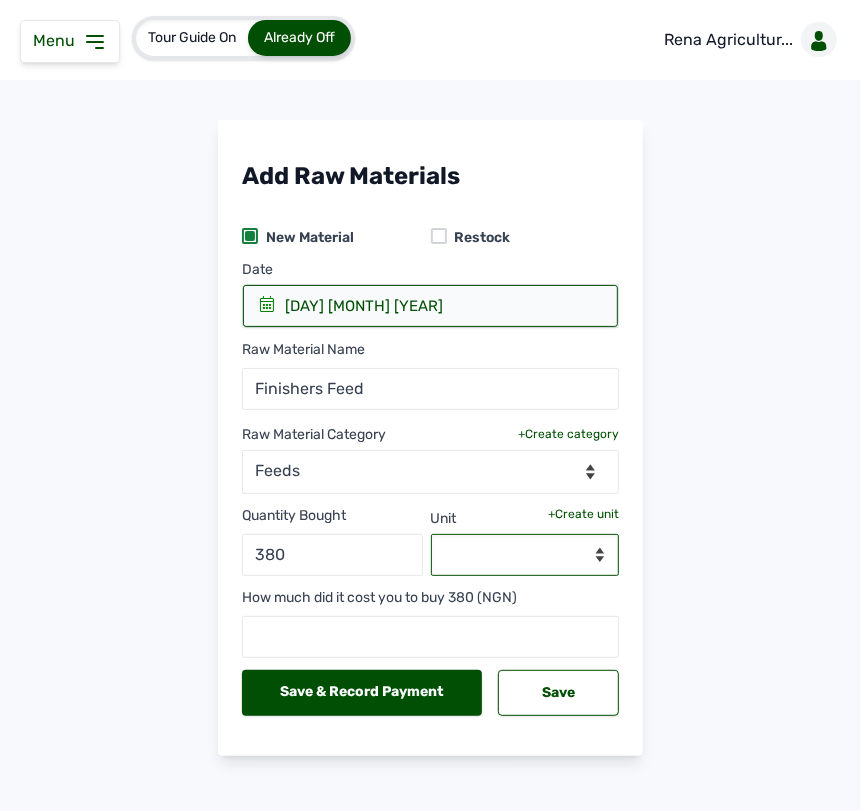 click on "--Select unit--" at bounding box center (525, 555) 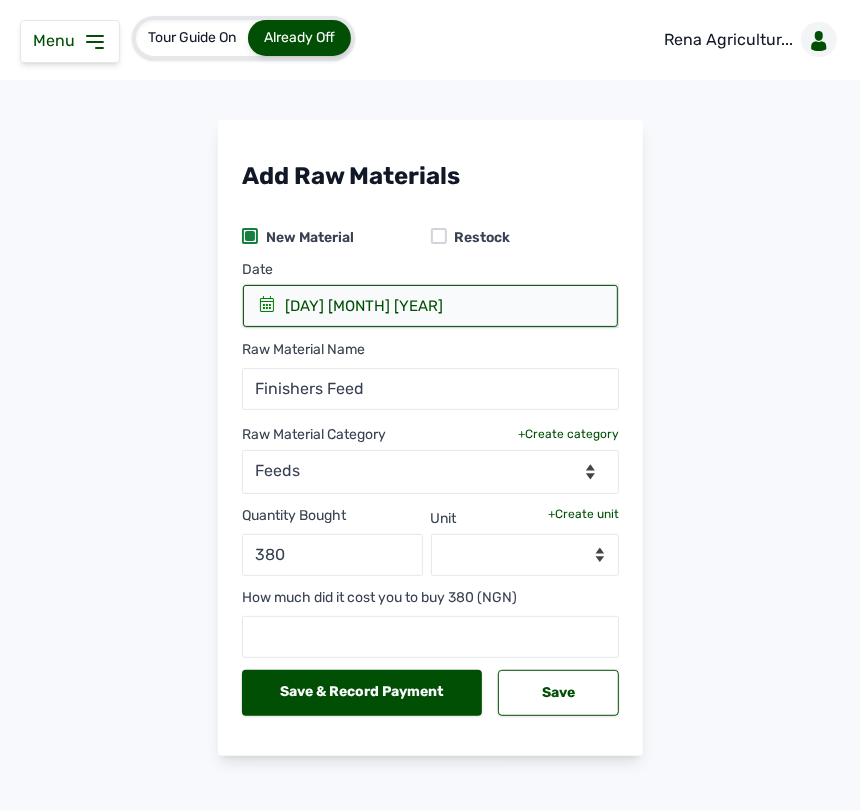 click on "+Create unit" at bounding box center [583, 514] 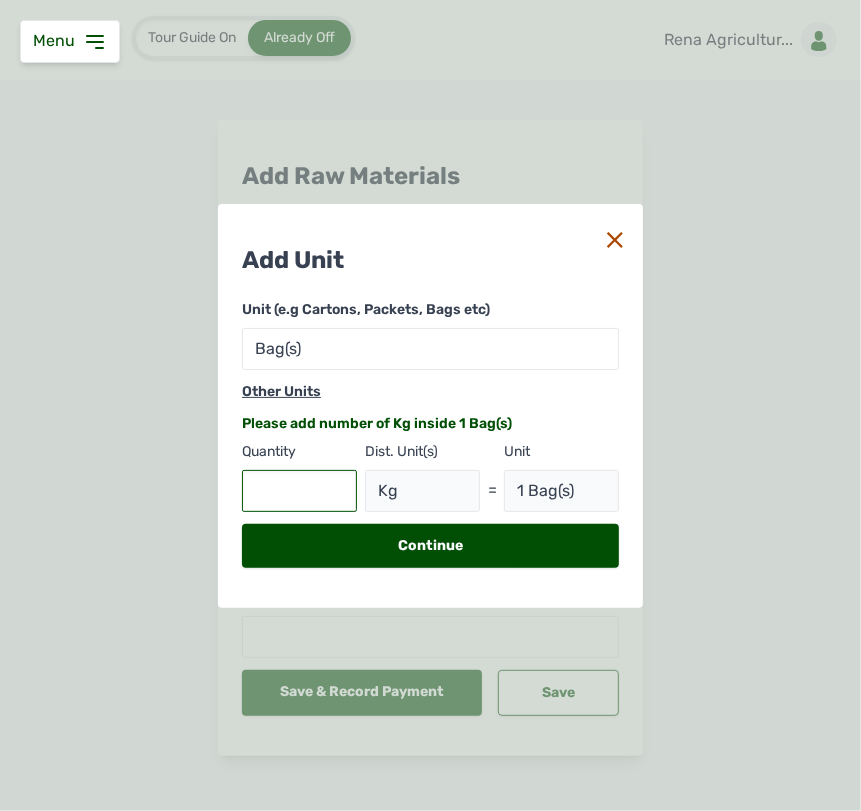click at bounding box center [299, 491] 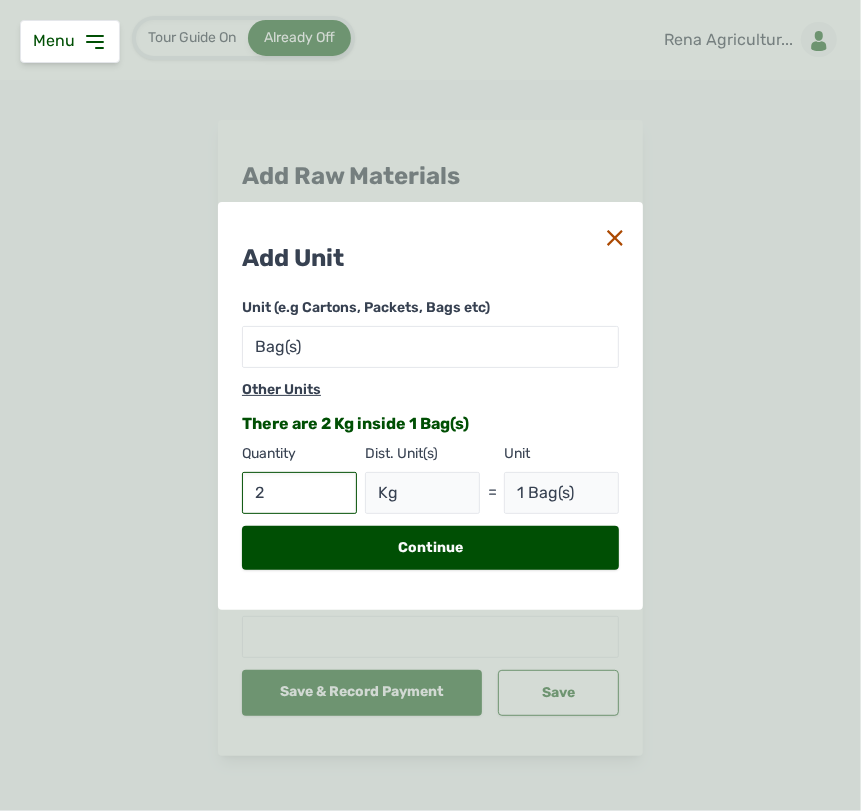 type on "25" 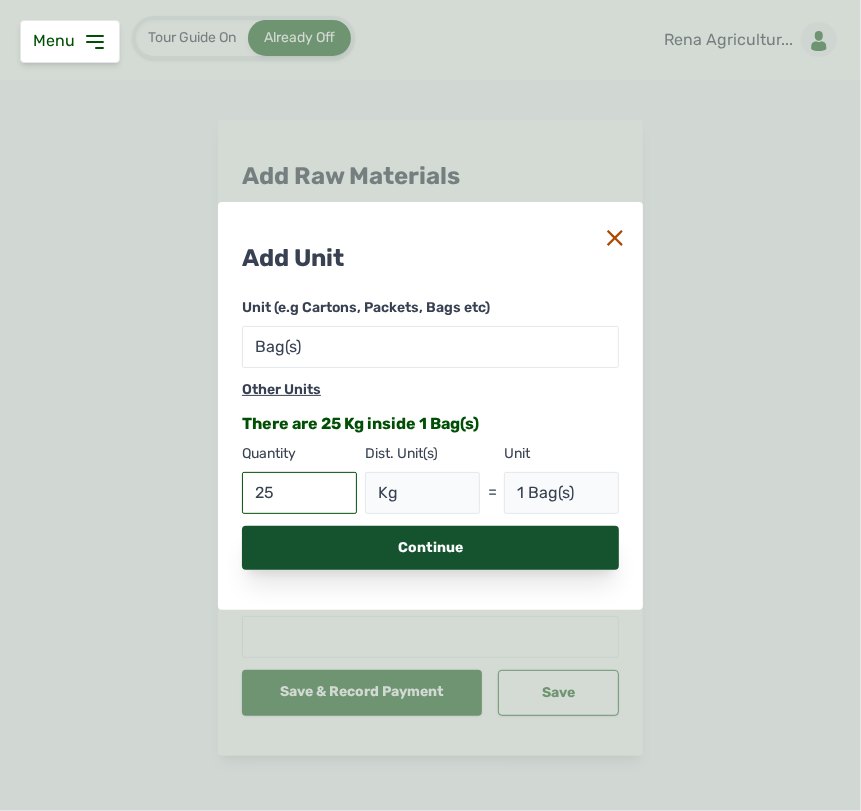 click on "Continue" at bounding box center (430, 548) 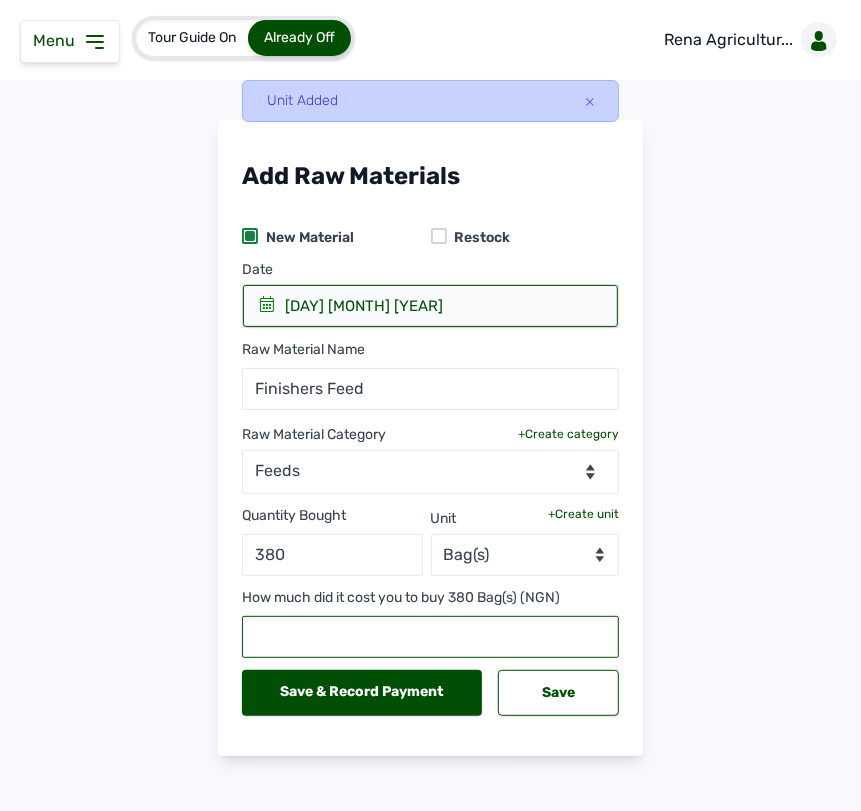 click at bounding box center (430, 637) 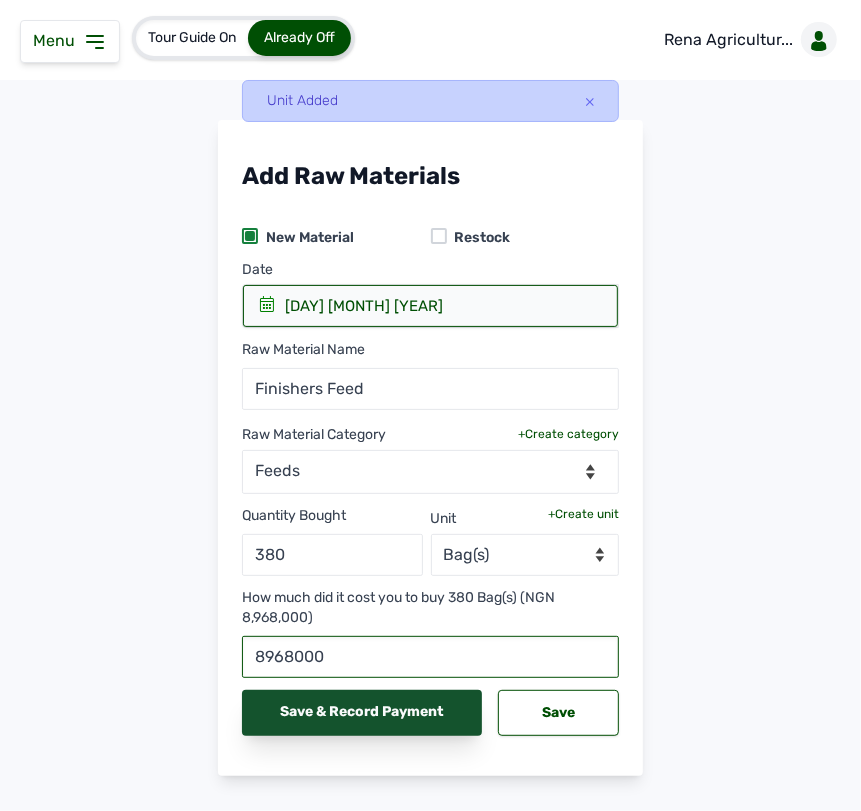 type on "8968000" 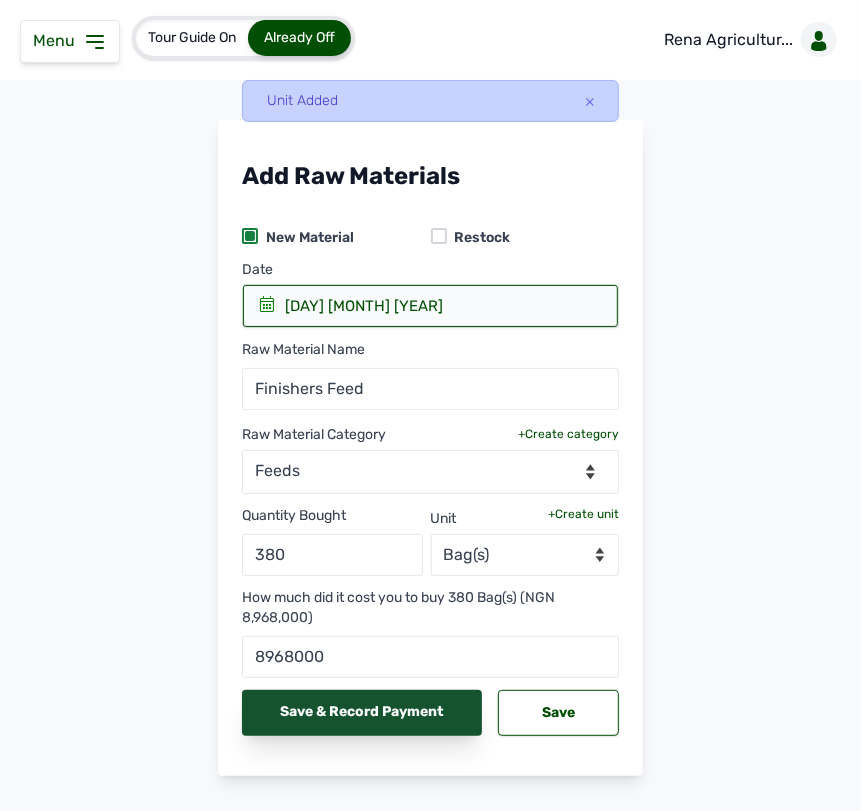 click on "Save & Record Payment" at bounding box center [362, 713] 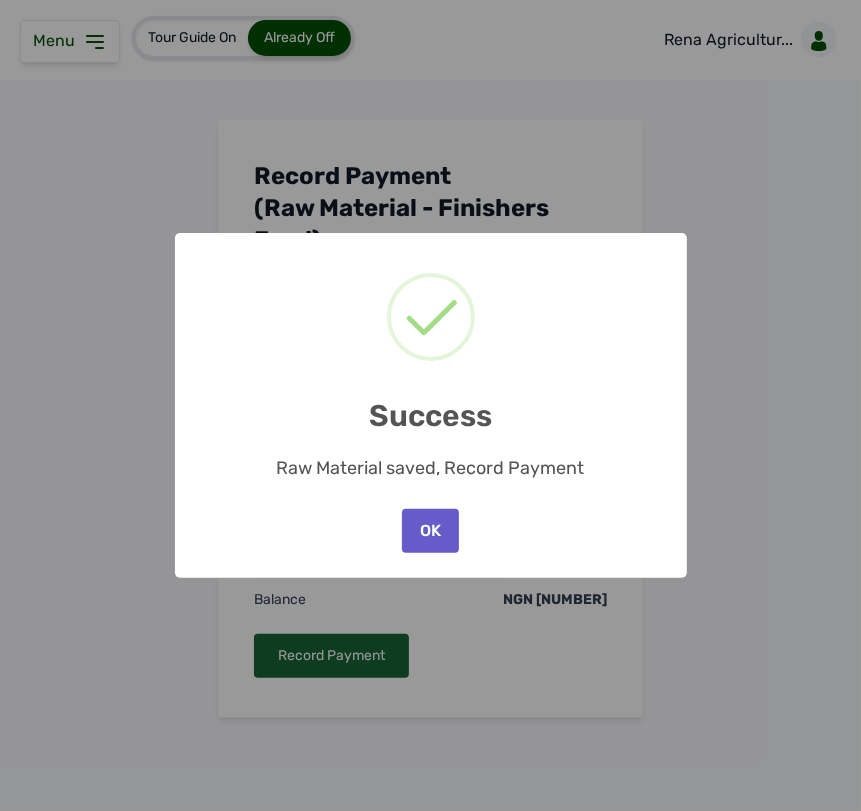 click on "OK" at bounding box center [430, 531] 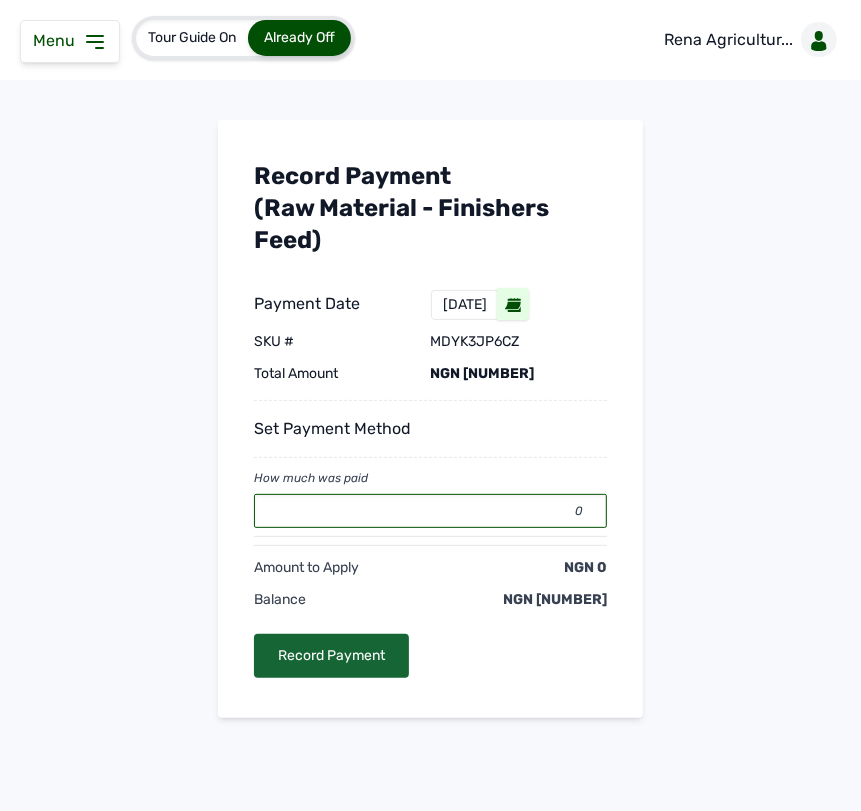 click on "0" at bounding box center (430, 511) 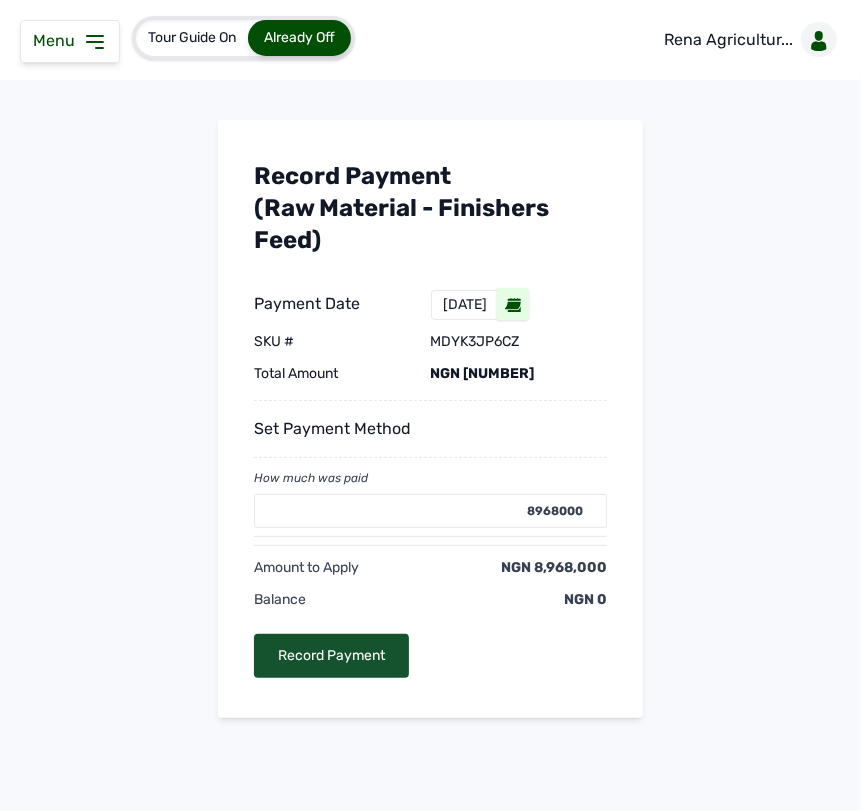 click on "Record Payment" at bounding box center [331, 656] 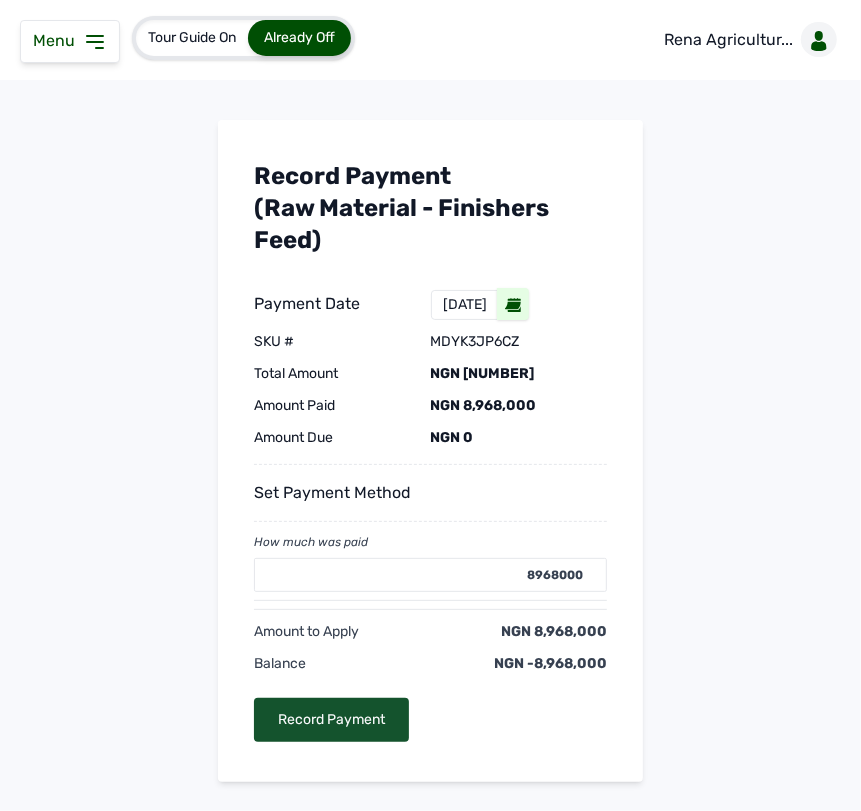 type on "0" 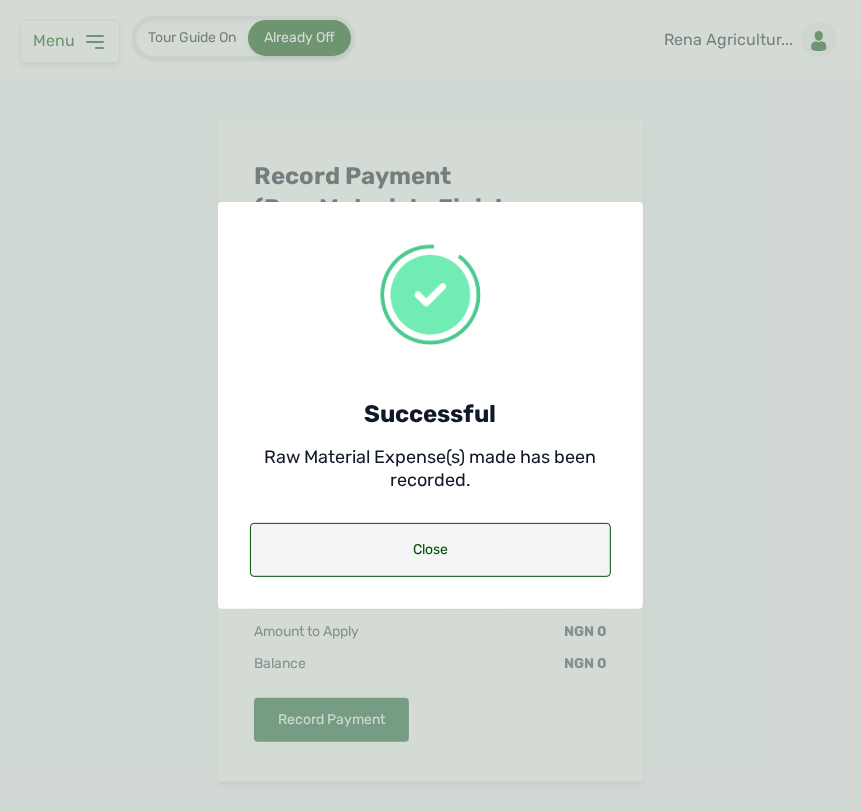 click on "Close" at bounding box center (430, 550) 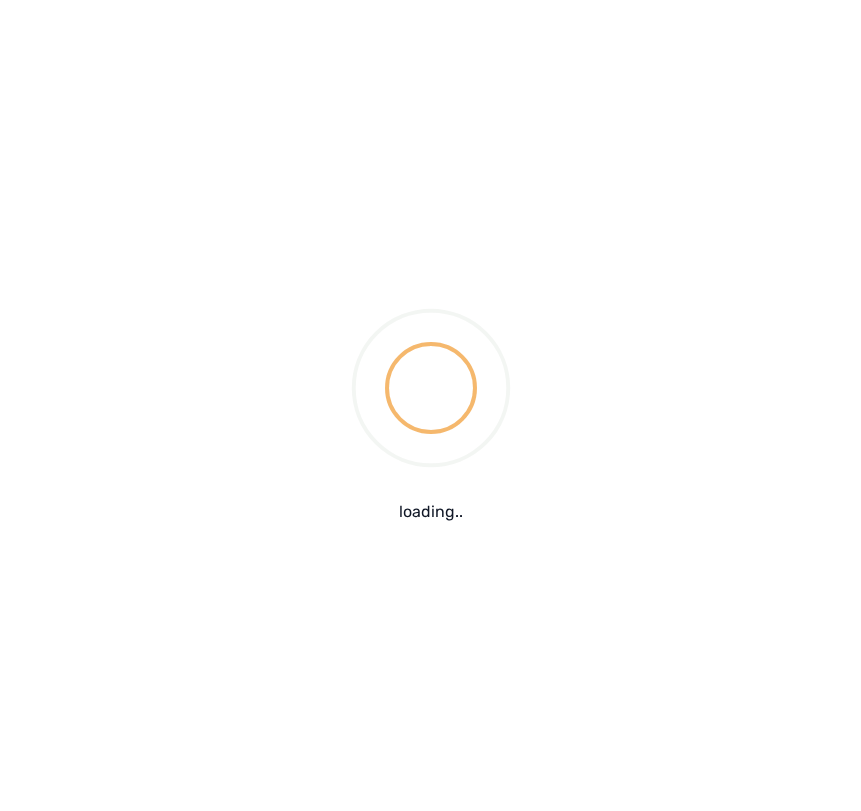 scroll, scrollTop: 0, scrollLeft: 0, axis: both 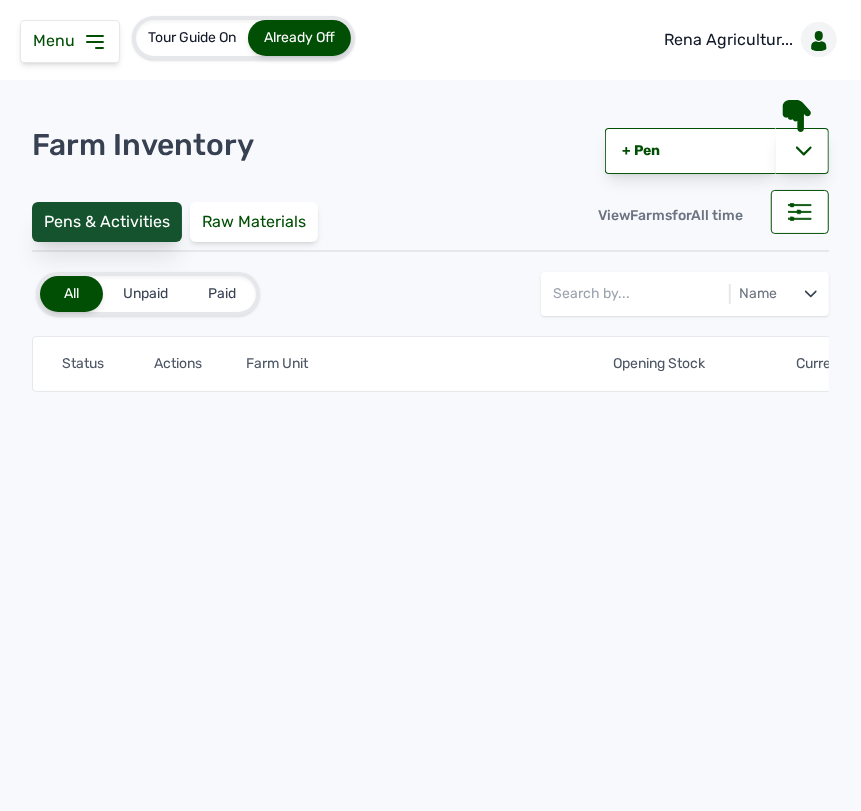 click on "Pens & Activities" at bounding box center [107, 222] 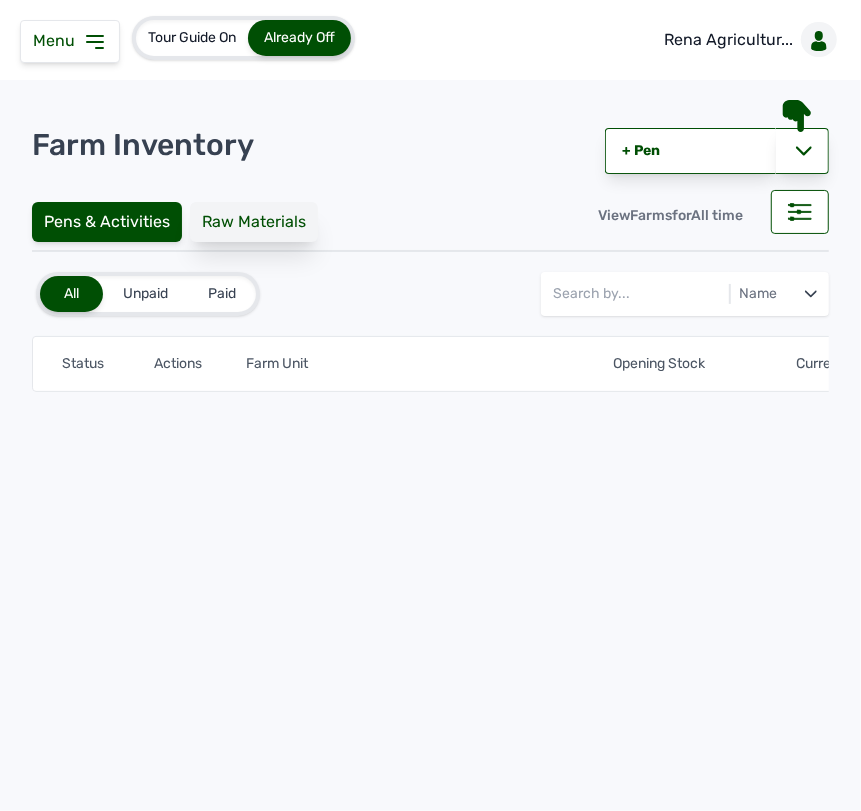 click on "Raw Materials" at bounding box center (254, 222) 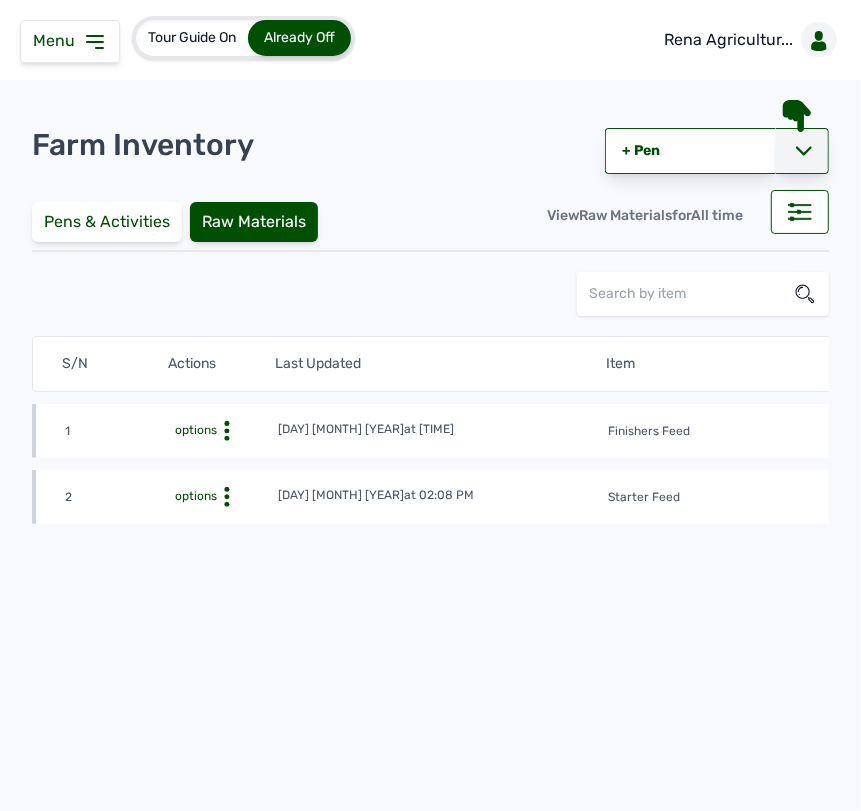 click at bounding box center (802, 151) 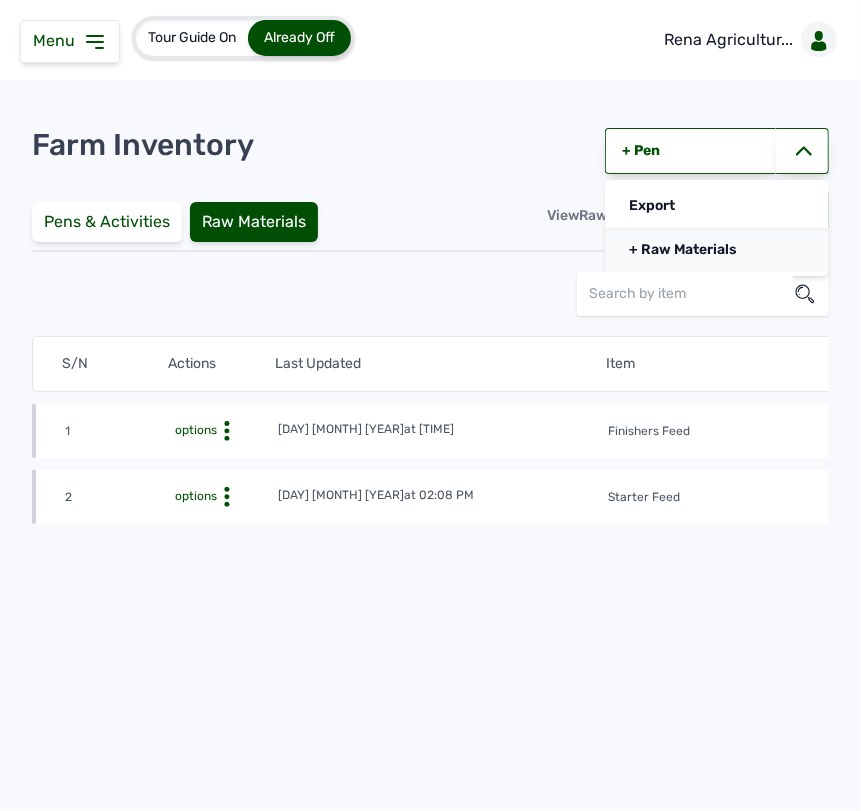 click on "+ Raw Materials" at bounding box center [717, 250] 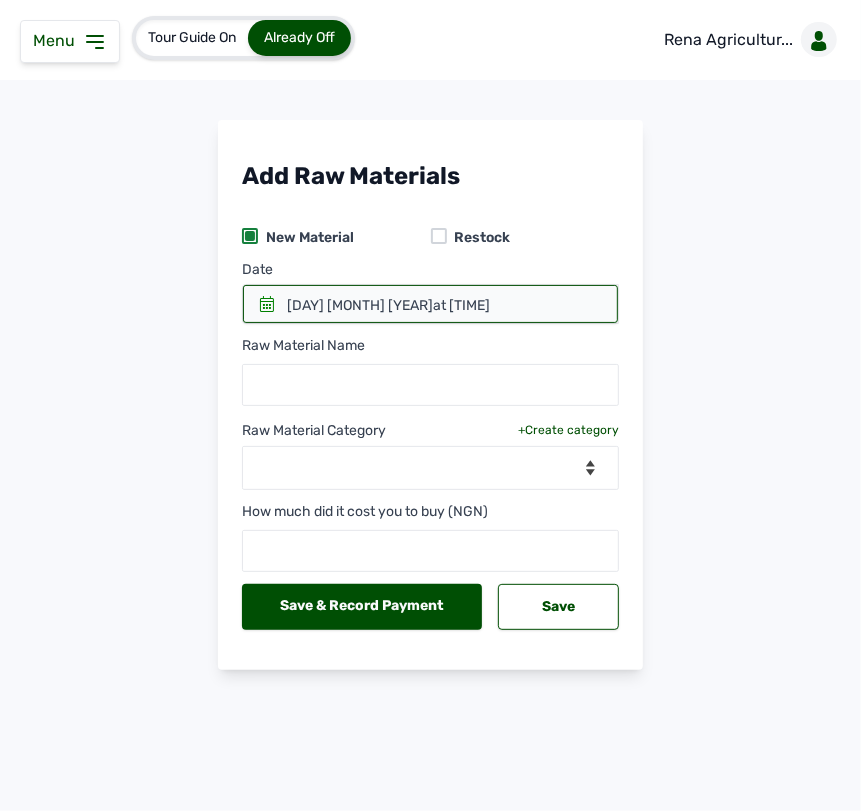 click at bounding box center (430, 304) 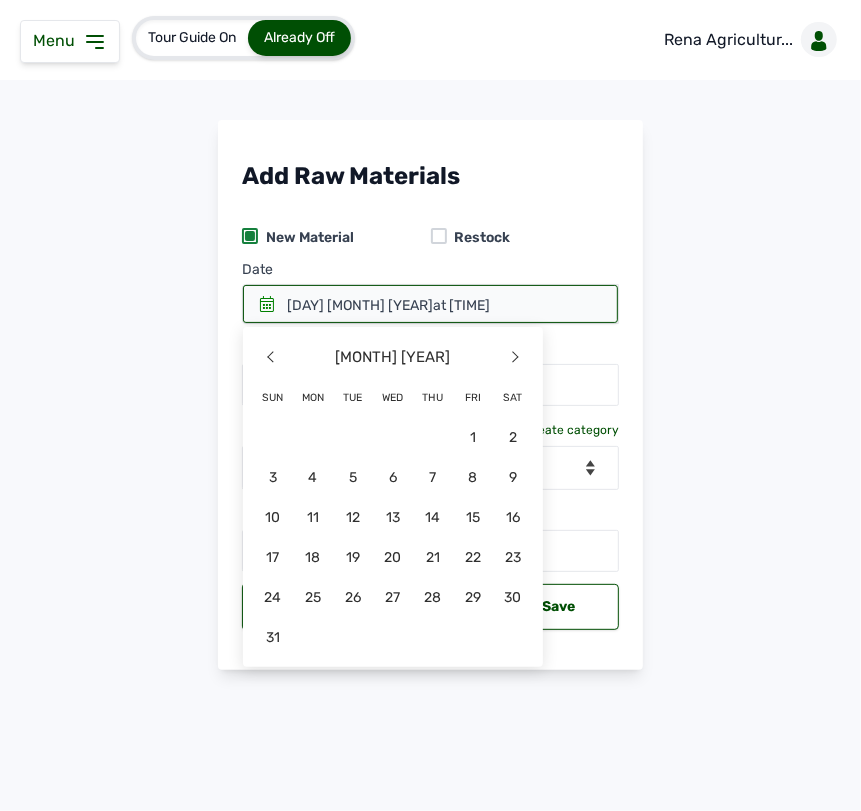 click at bounding box center (430, 304) 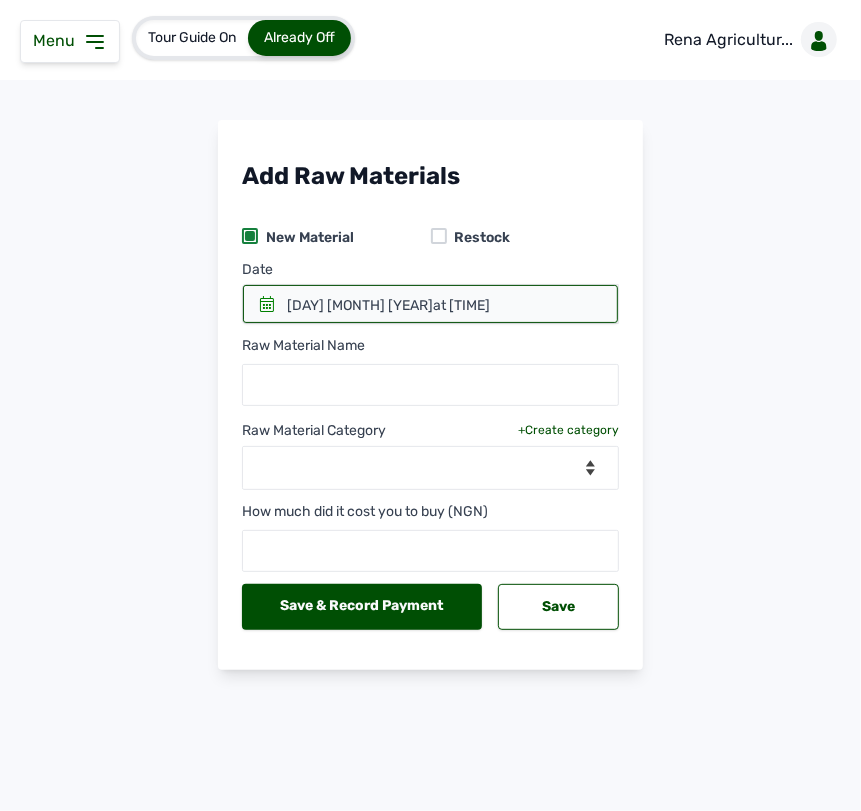 click on "at 02:28 PM" at bounding box center (461, 305) 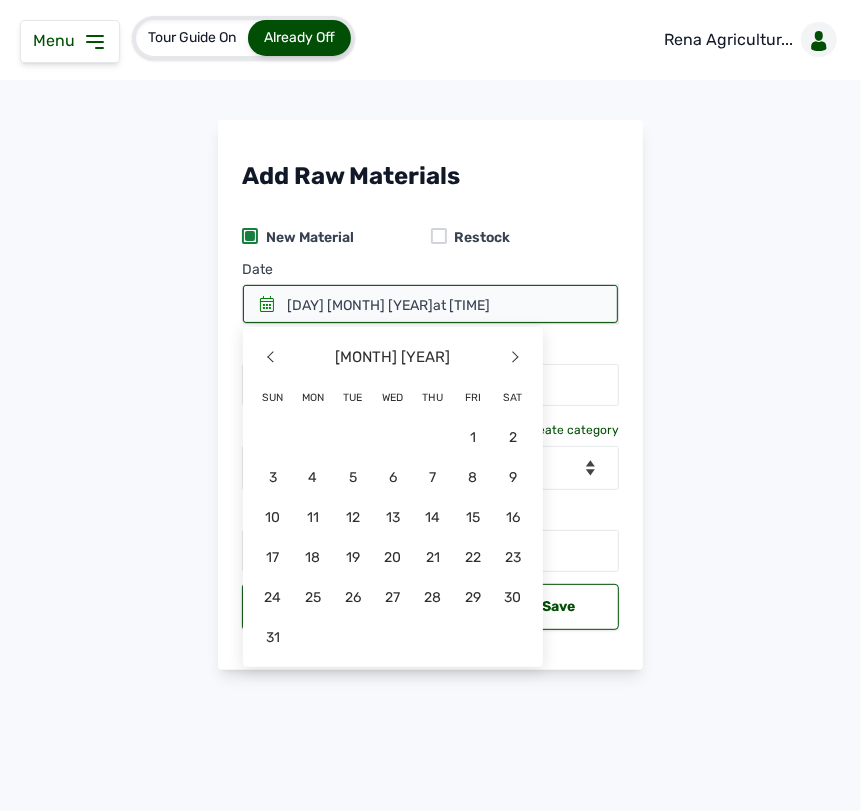 click at bounding box center (430, 304) 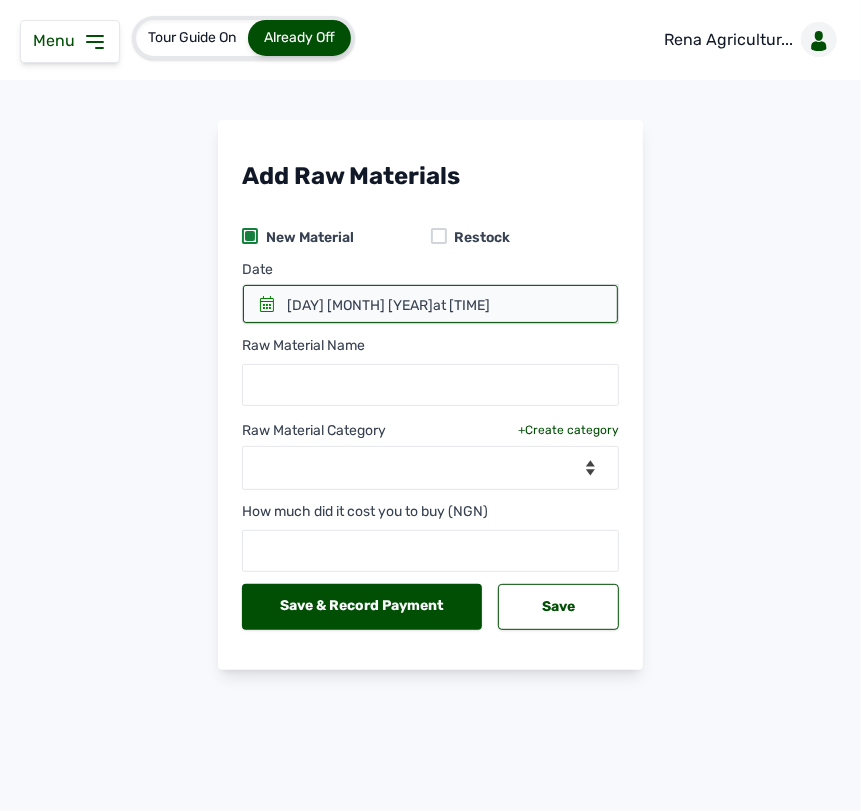 click on "5th Aug 2025   at 02:28 PM" at bounding box center (388, 306) 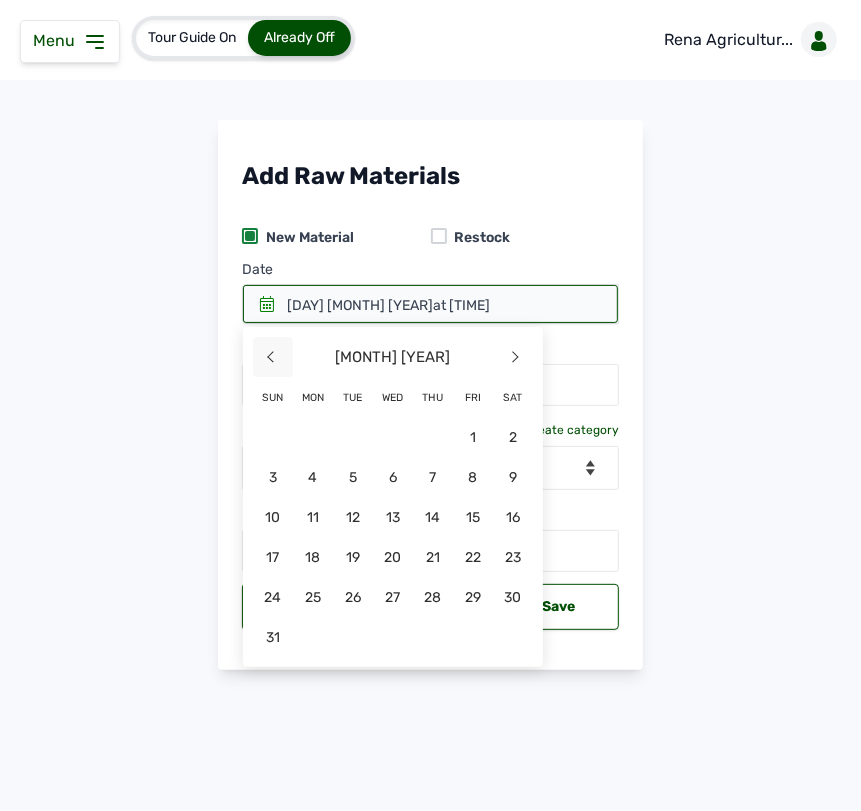 click on "<" at bounding box center (273, 357) 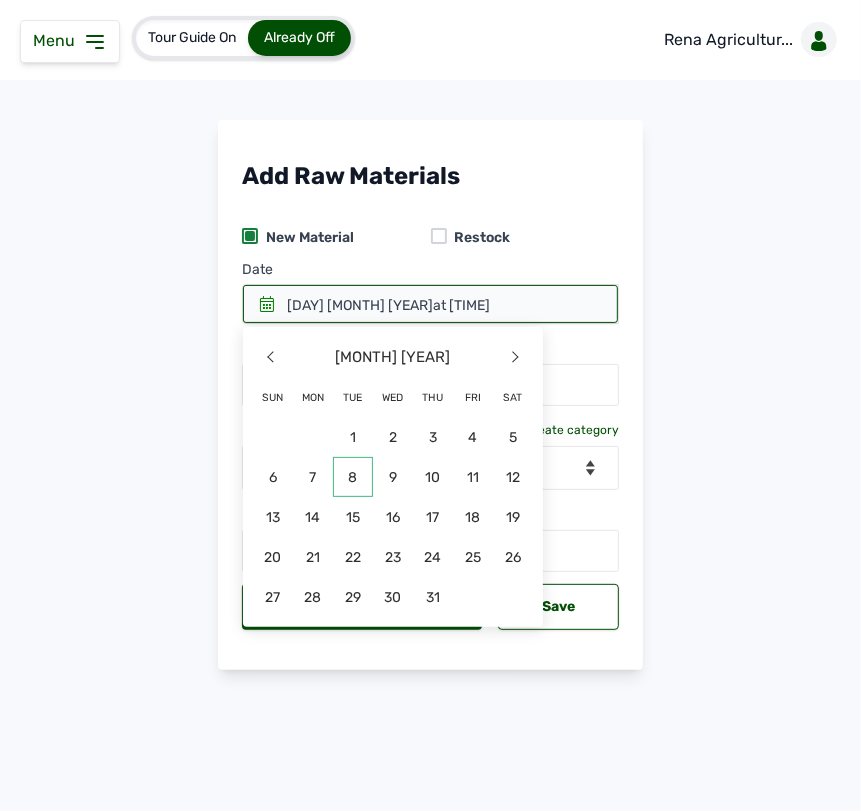click on "8" 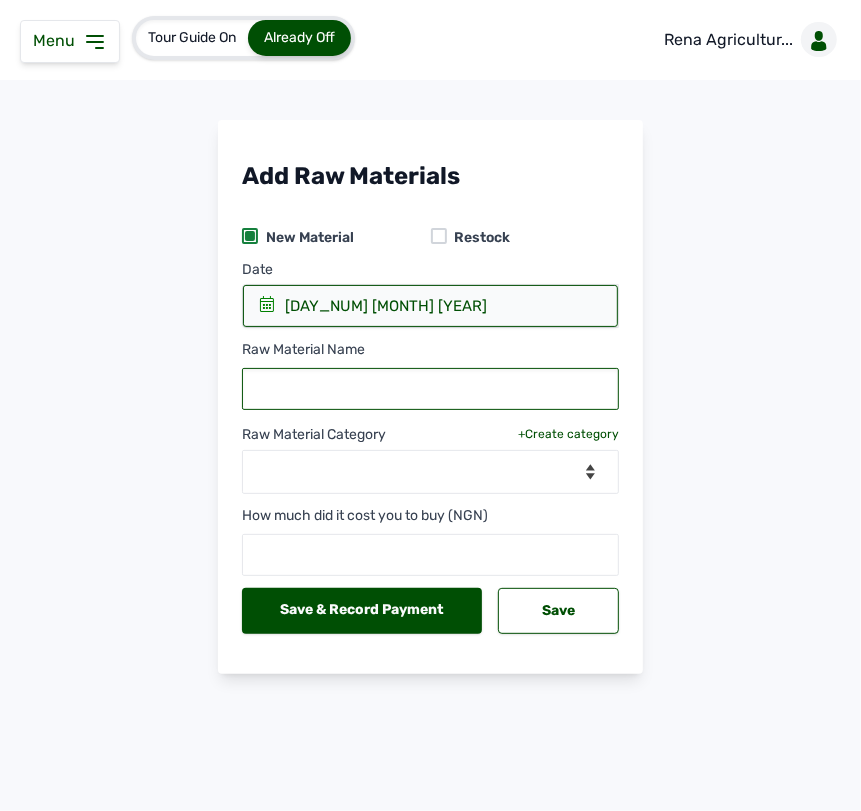 click at bounding box center [430, 389] 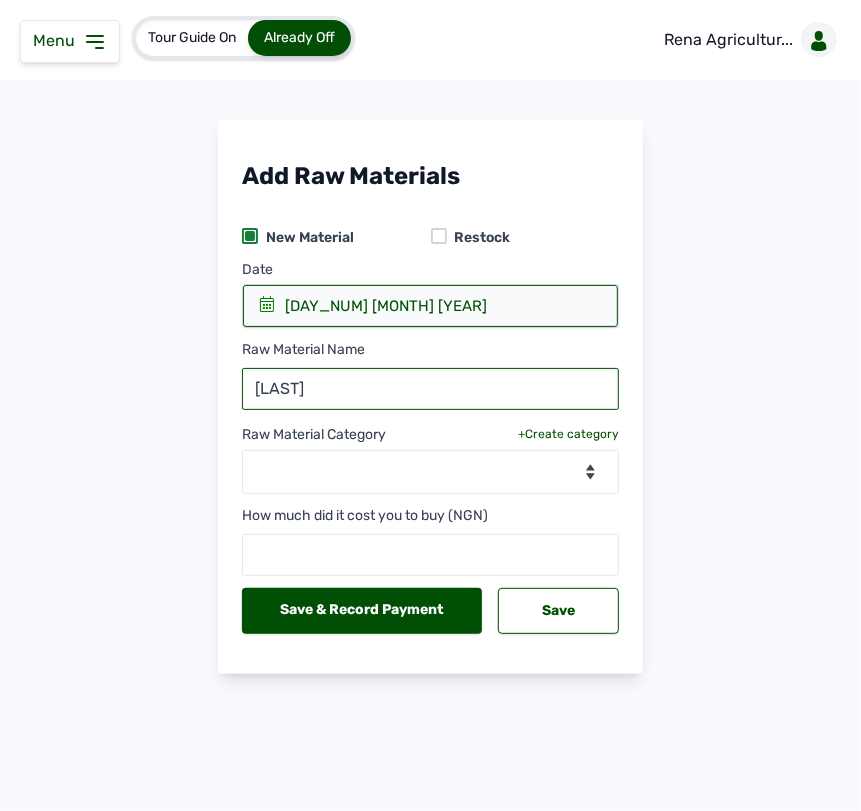 click on "La sota" at bounding box center [430, 389] 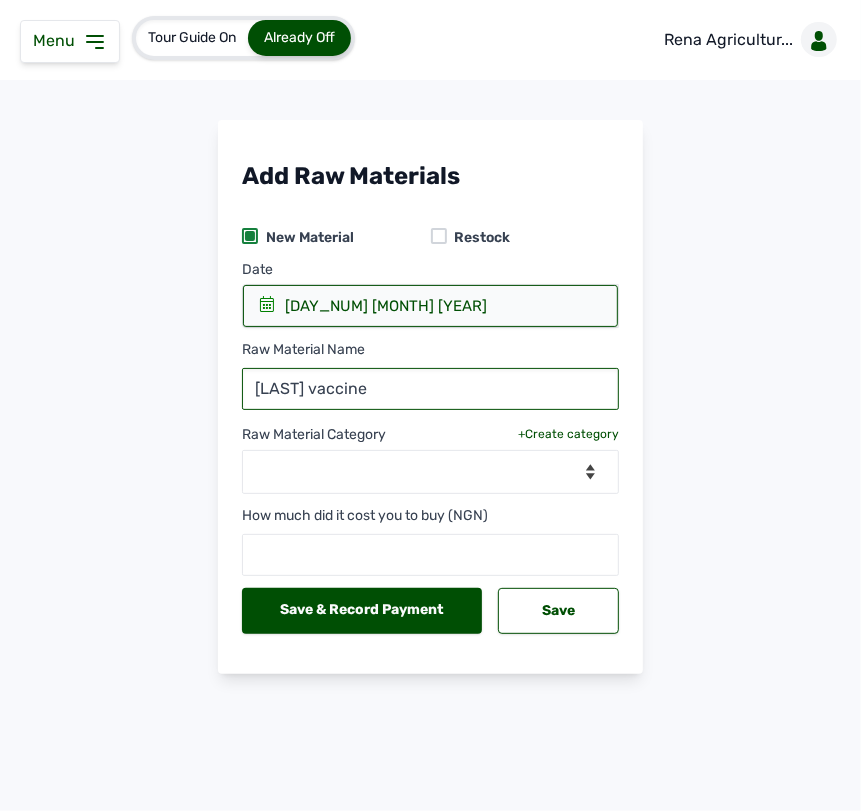 type on "Lasota vaccine" 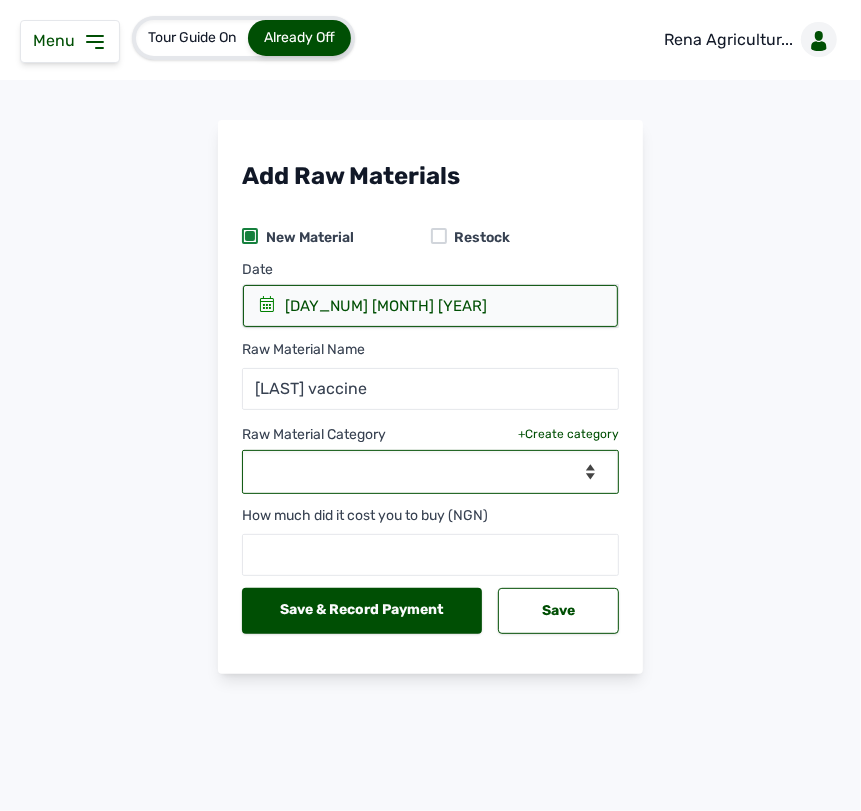 click on "--Select Category-- Biomass Fuel feeds medications vaccines" at bounding box center (430, 472) 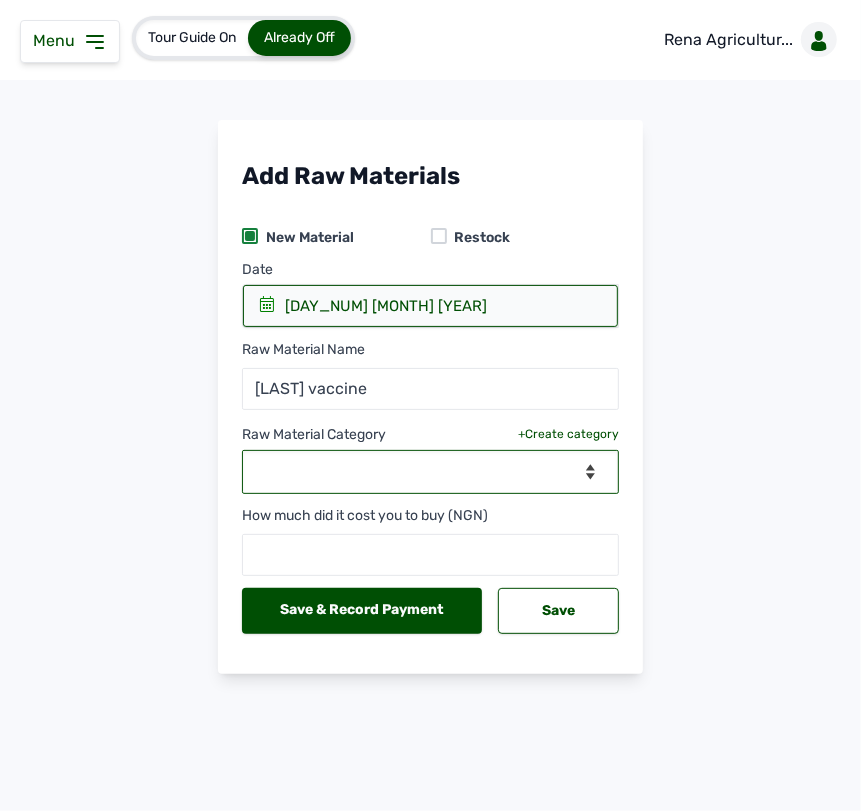 select on "vaccines" 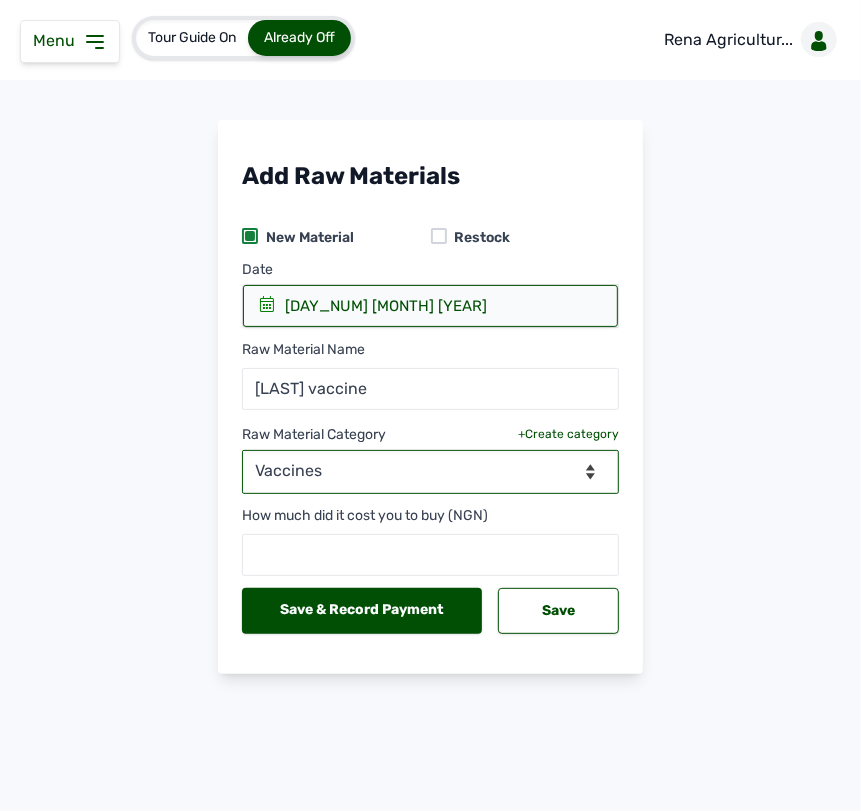click on "--Select Category-- Biomass Fuel feeds medications vaccines" at bounding box center [430, 472] 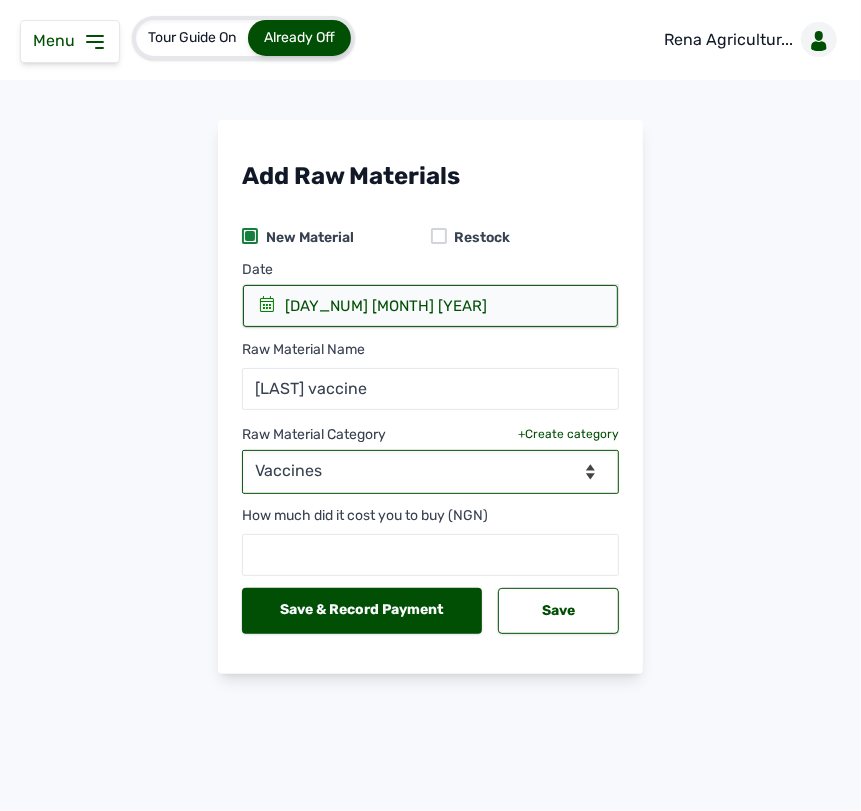 select 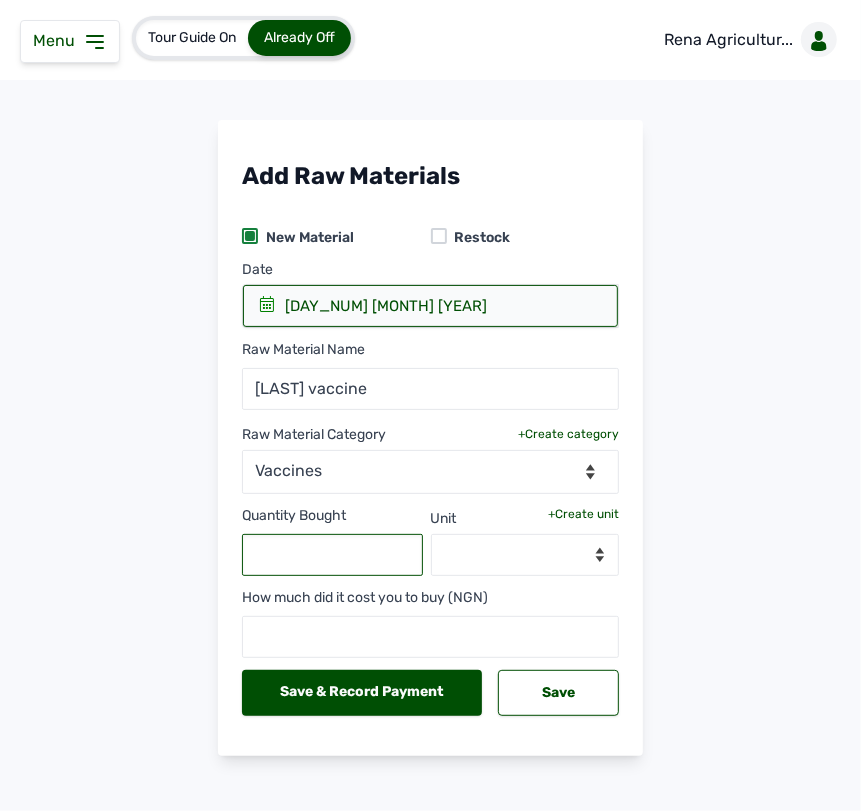 click at bounding box center [332, 555] 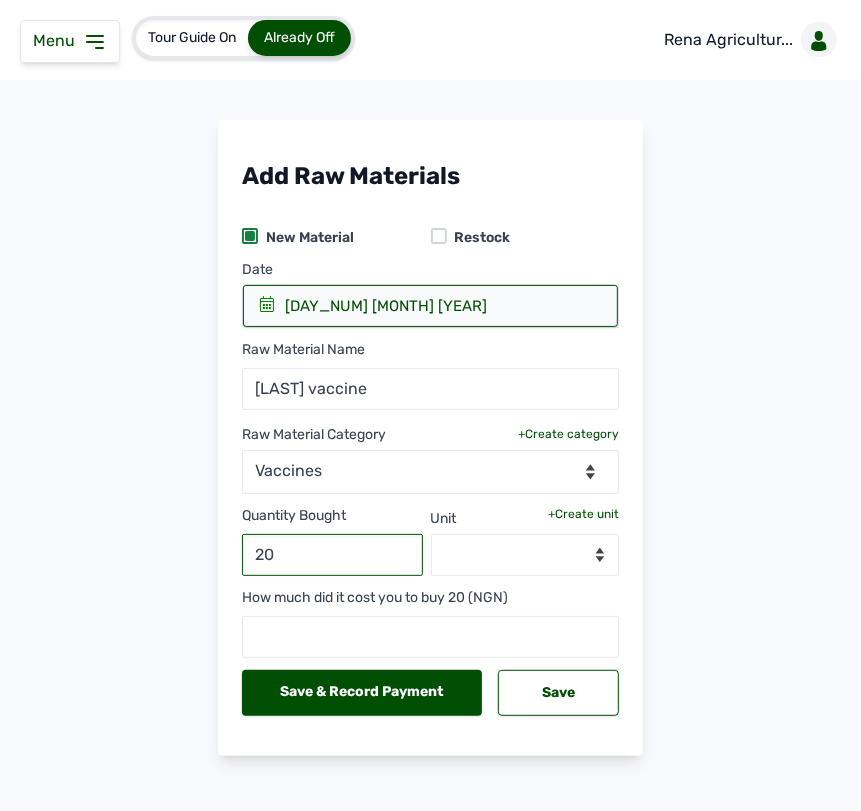 type on "2" 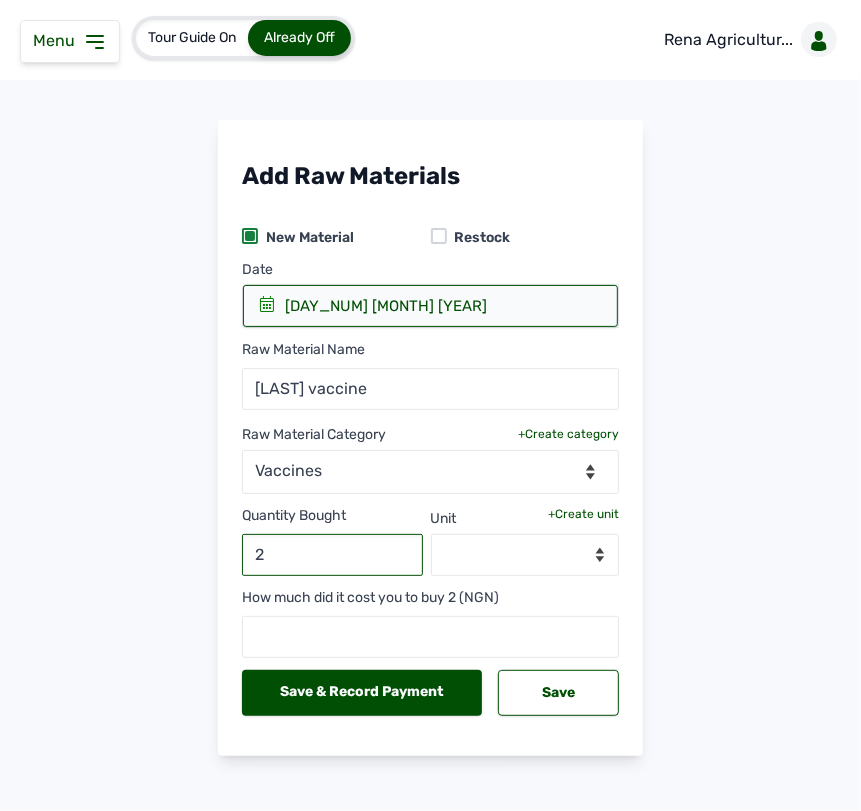 type 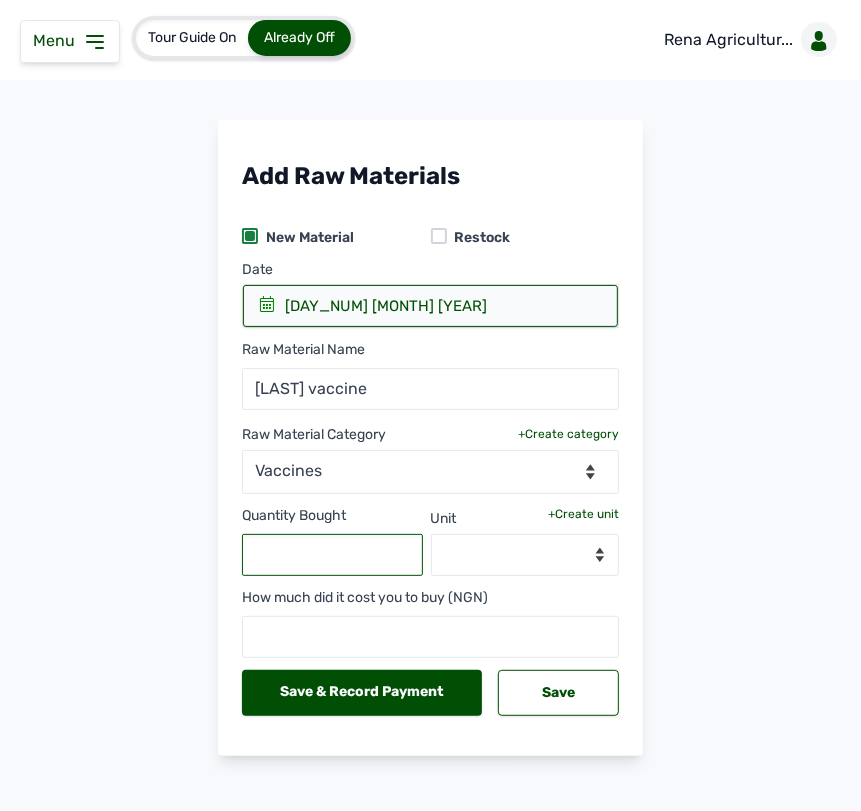 click at bounding box center (332, 555) 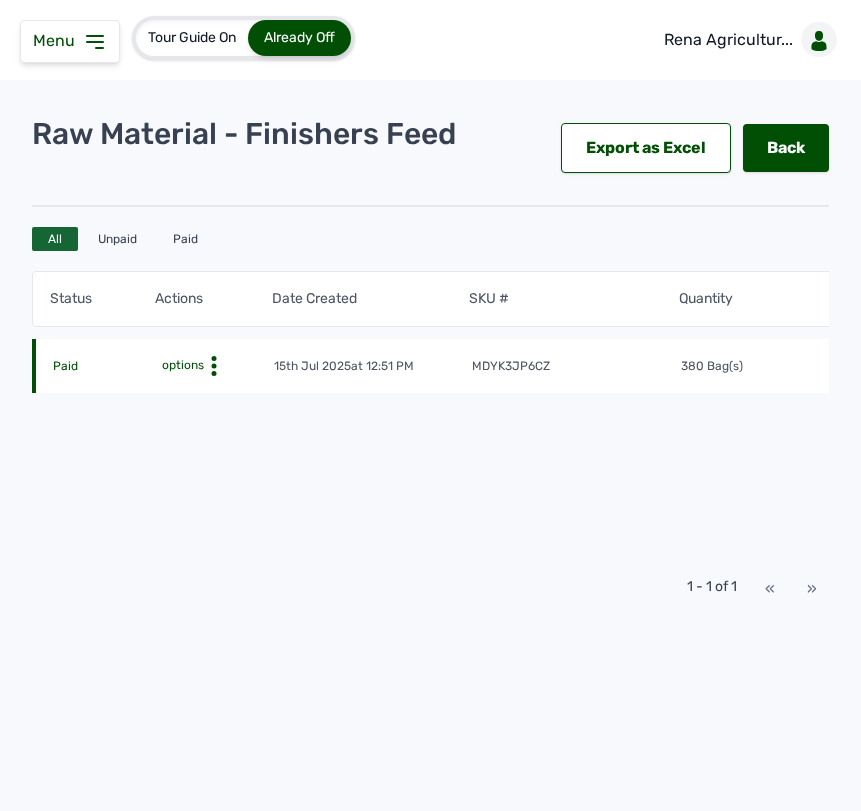 scroll, scrollTop: 0, scrollLeft: 0, axis: both 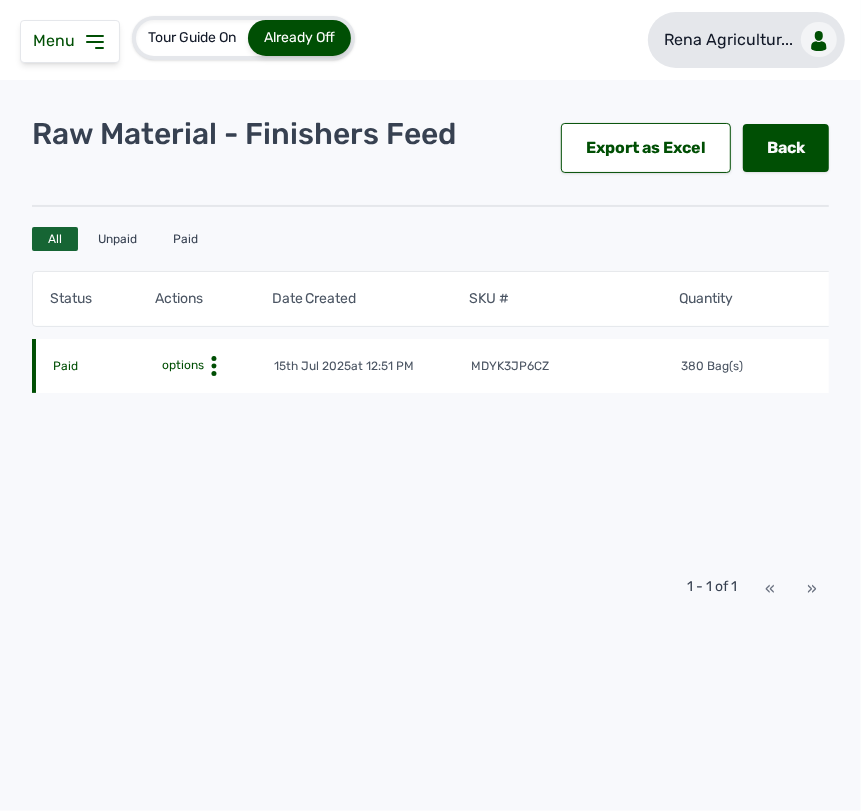 click on "Rena Agricultur..." at bounding box center [746, 40] 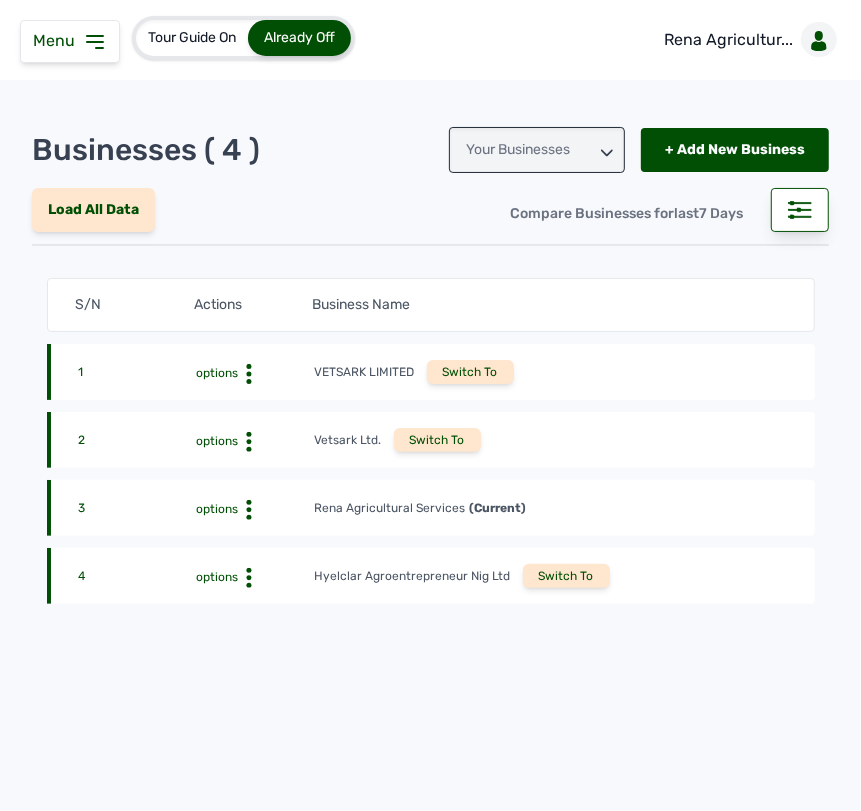 click on "Switch To" at bounding box center [566, 576] 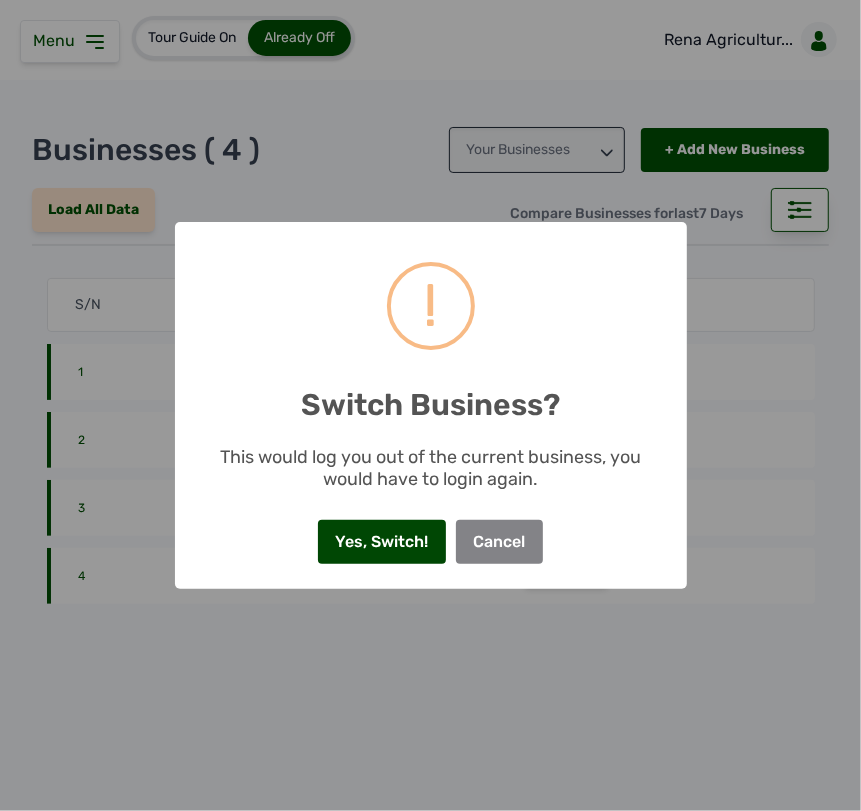 click on "Yes, Switch!" at bounding box center (382, 542) 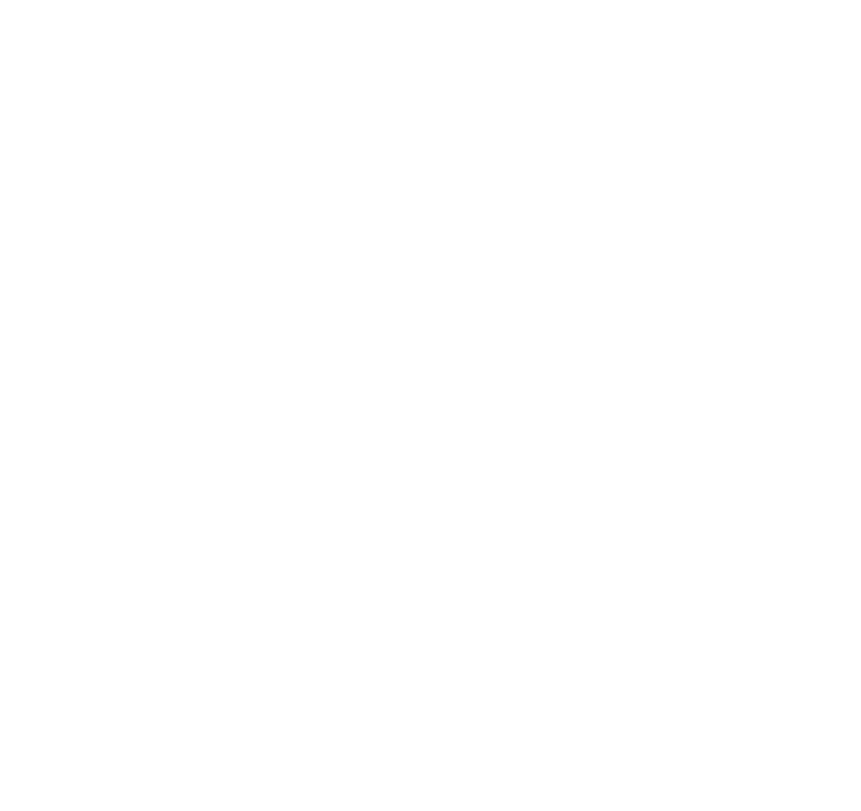scroll, scrollTop: 0, scrollLeft: 0, axis: both 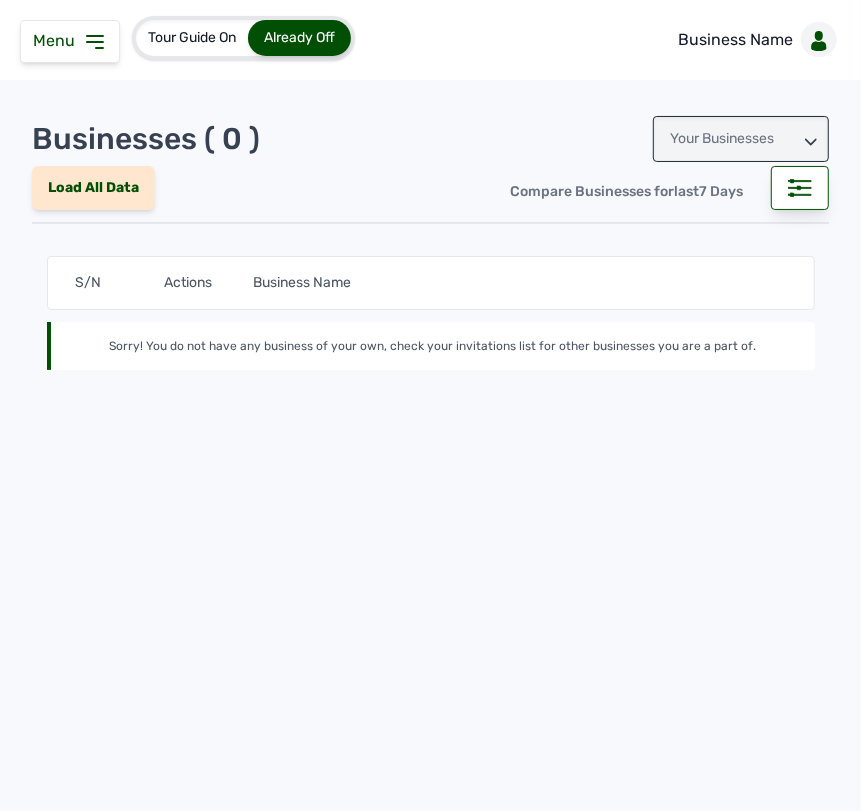 click 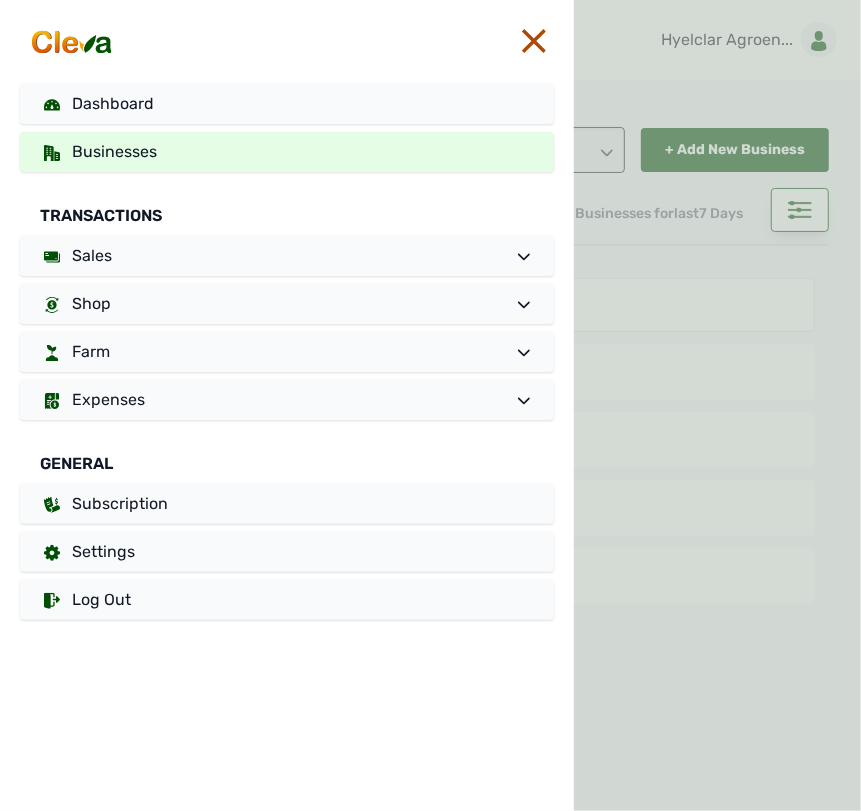 click at bounding box center (717, 405) 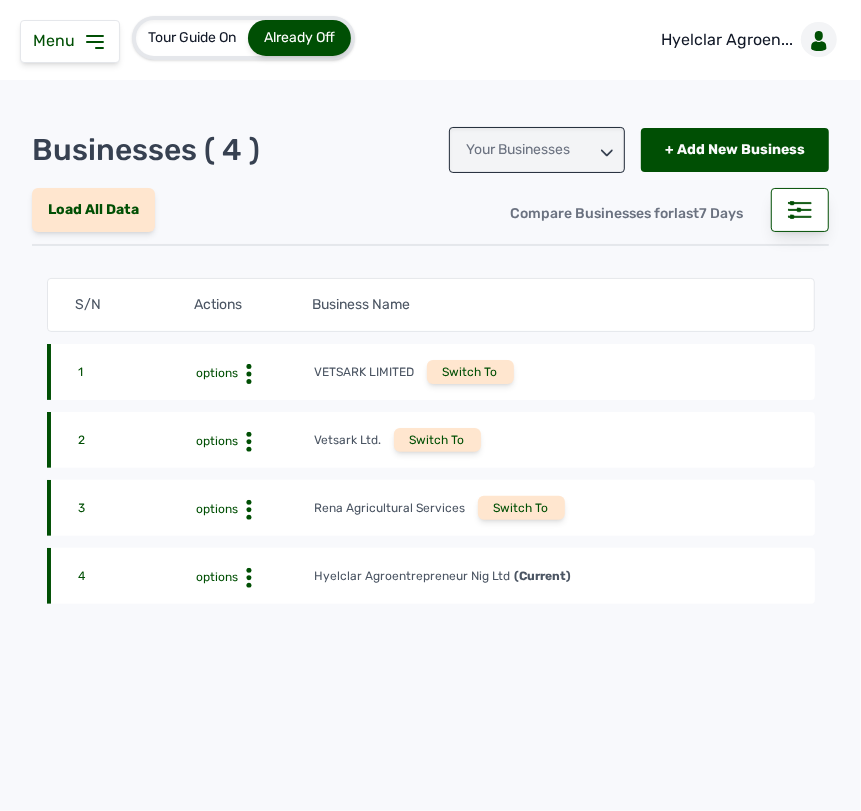 click 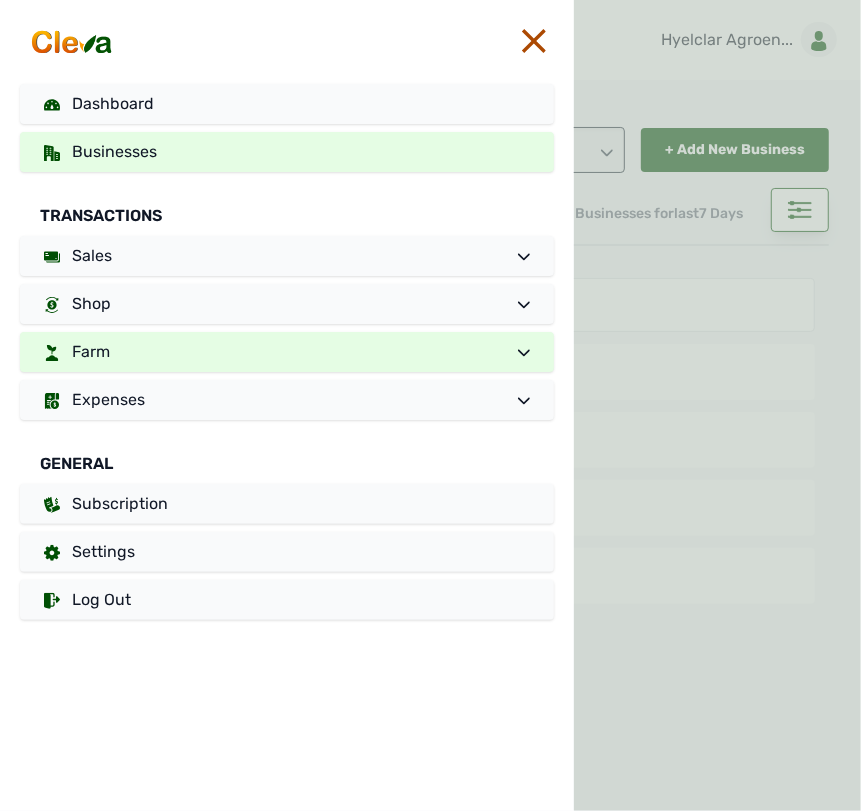 click on "Farm" at bounding box center [287, 352] 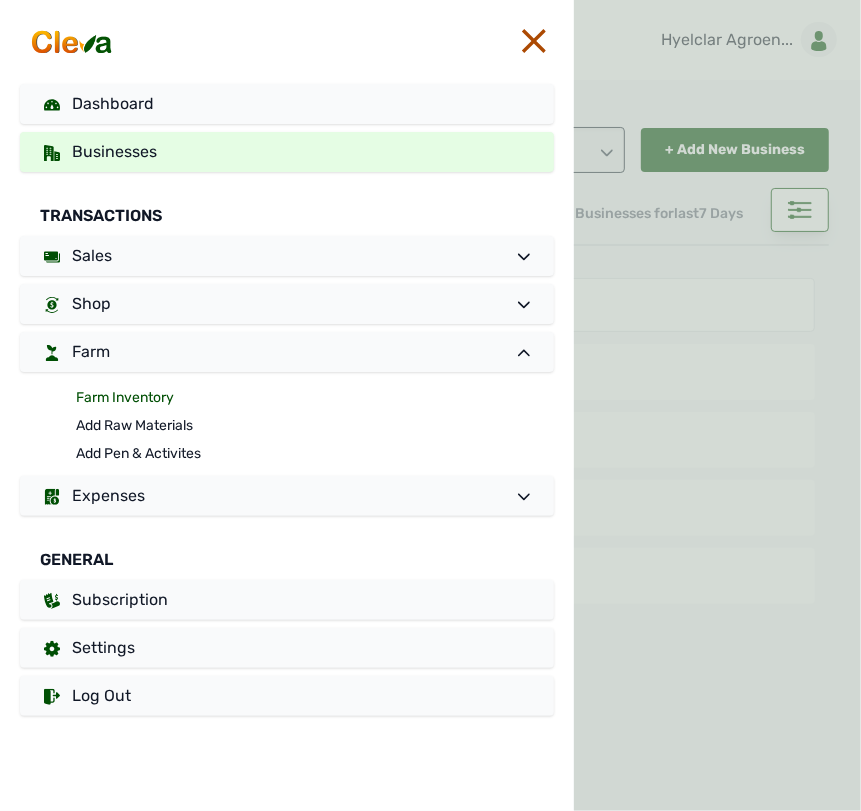 click on "Farm Inventory" at bounding box center (315, 398) 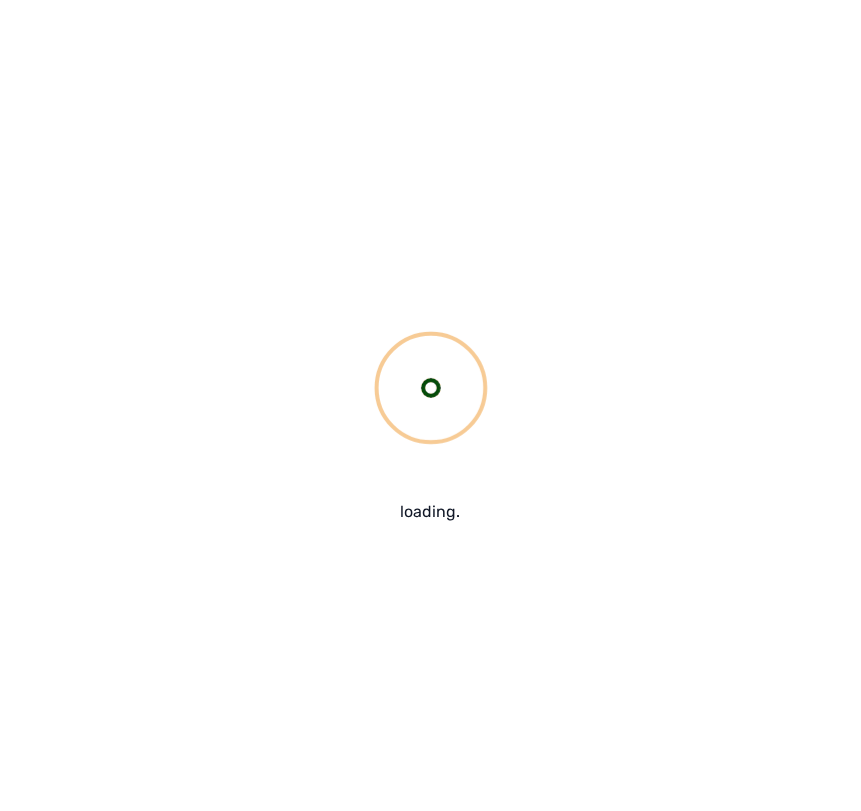 click on "loading." at bounding box center (430, 405) 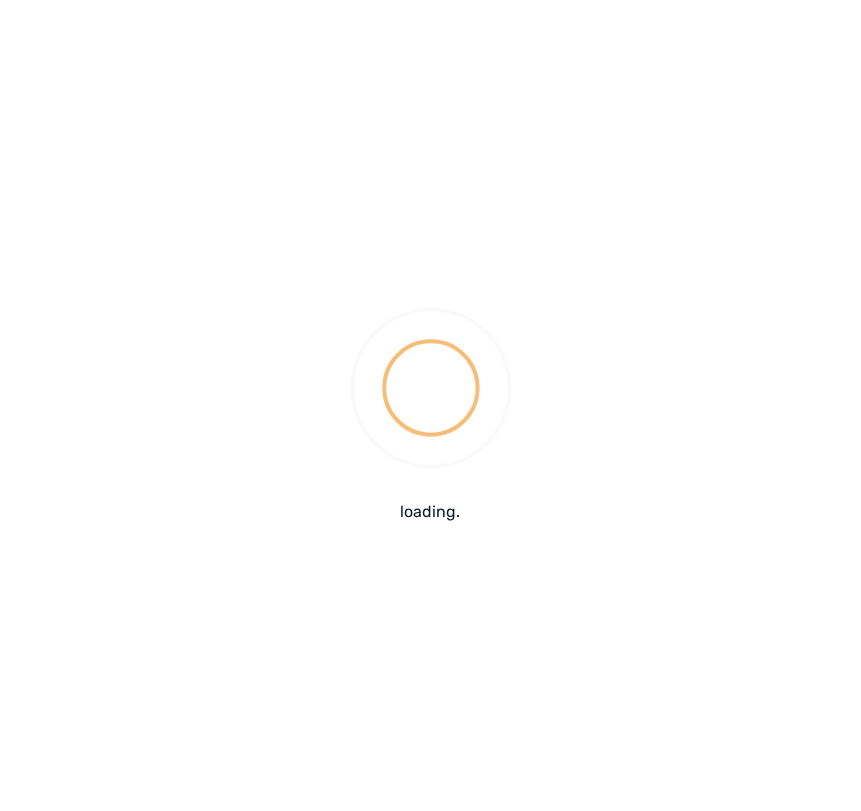 click on "loading." at bounding box center (430, 405) 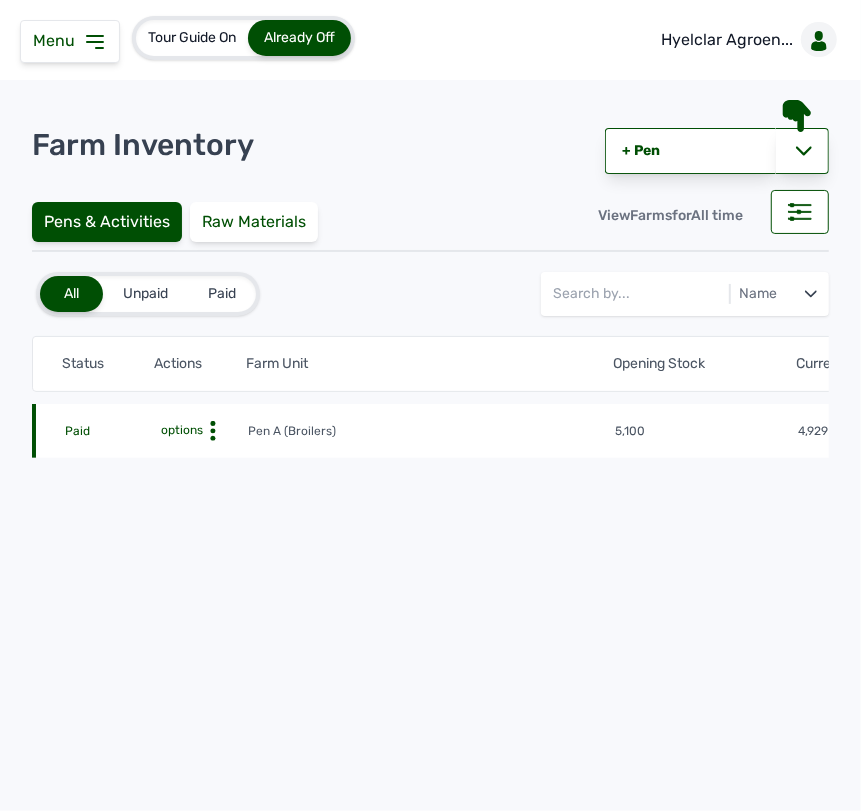 click 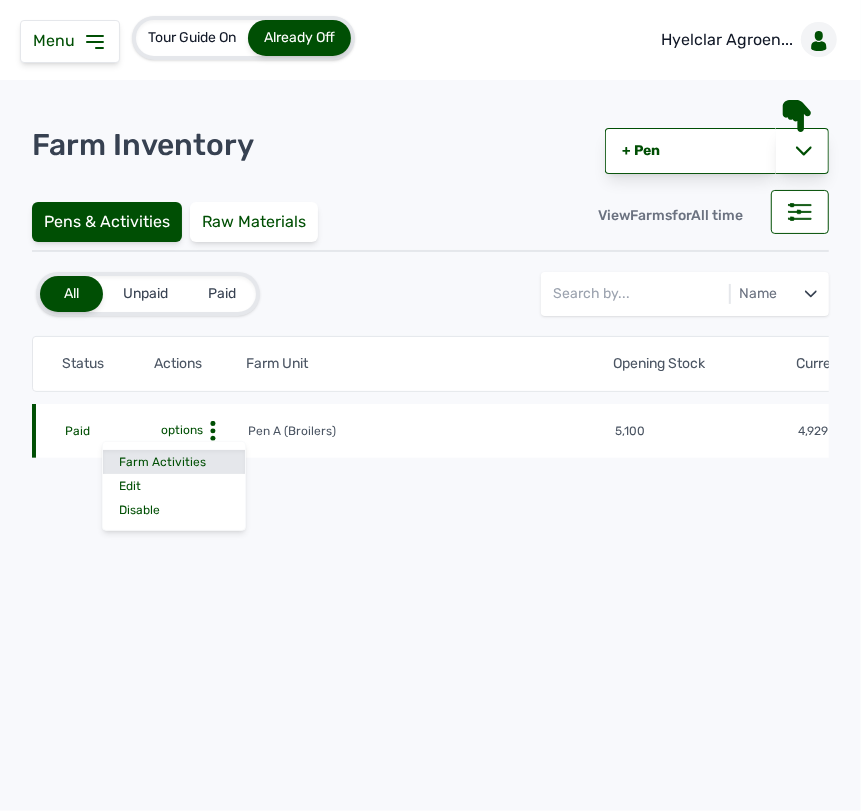 click on "Farm Activities" at bounding box center [174, 462] 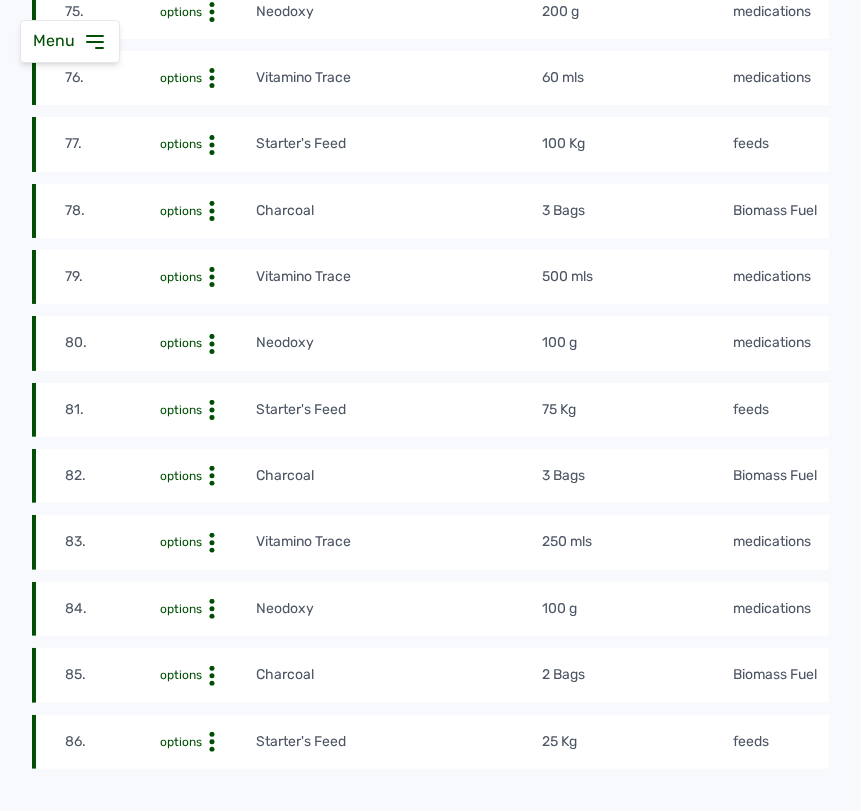 scroll, scrollTop: 5372, scrollLeft: 0, axis: vertical 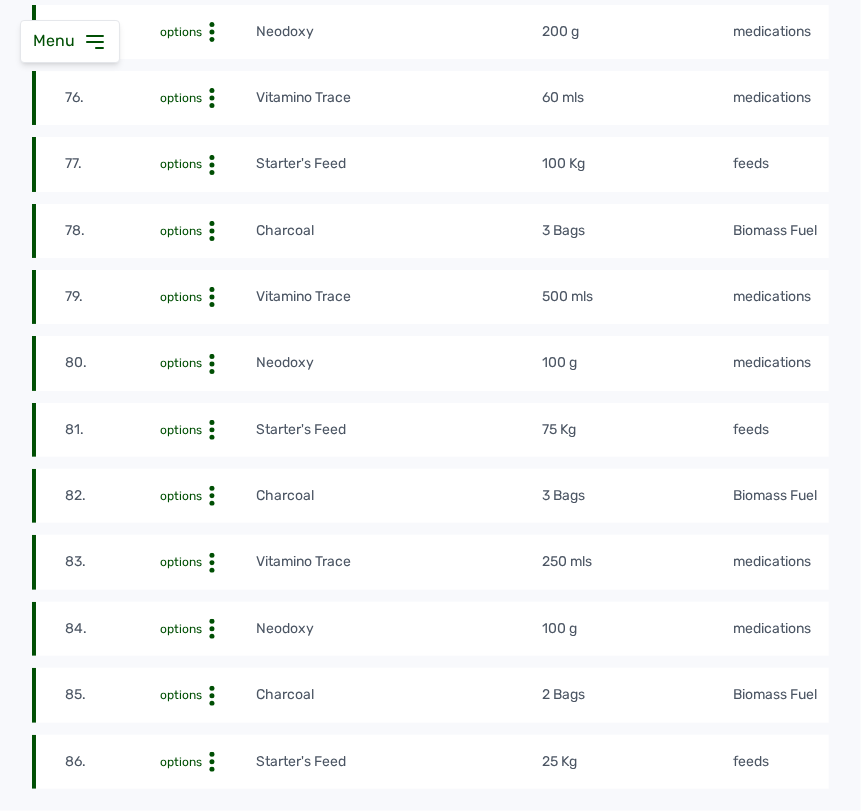click on "Farm Activity - Pen A  Export as Excel   Import (Excel & csv)  Back Back Raw Materials -  All time All Raw Materials Weight - FCR  more  1.756 Weight Gain (kg) 1.534 Cumulative Feed per bird 2.693 Kg S/N Actions Raw Material Name Quantity, Unit Category Date Created Reference # 1. options Neodoxy 100 g medications [DATE]   at [TIME] [ALPHANUMERIC] 2. options Finisher feeds 600 Kg feeds [DATE]   at [TIME] [ALPHANUMERIC] 3. options Neodoxy 100 g medications [DATE]   at [TIME] [ALPHANUMERIC] 4. options Starter's Feed 500 Kg feeds [DATE]   at [TIME] [ALPHANUMERIC] 5. options Neodoxy 100 g medications [DATE]   at [TIME] [ALPHANUMERIC] 6. options Starter's Feed 600 Kg feeds [DATE]   at [TIME] [ALPHANUMERIC] 7. options Neodoxy 100 g medications [DATE]   at [TIME] [ALPHANUMERIC] 8. options Starter's Feed 550 Kg feeds [DATE]   at [TIME] [ALPHANUMERIC] 9. options Starter's Feed 550 Kg feeds [DATE]   at [TIME] [ALPHANUMERIC] 10. options Starter's Feed 550 Kg feeds [DATE]  11." at bounding box center (430, -2122) 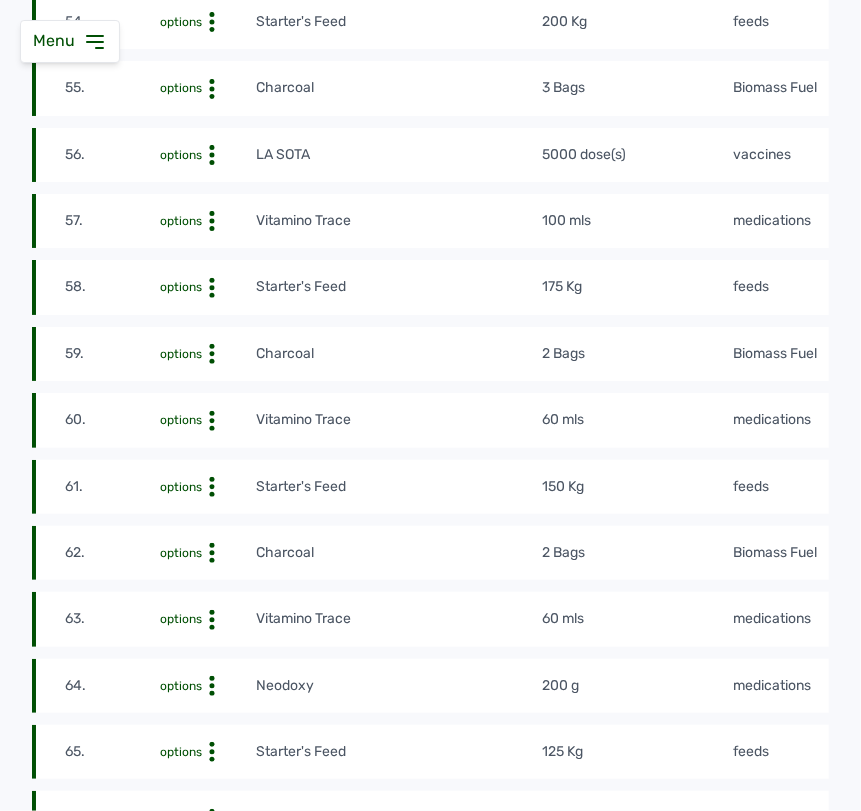 scroll, scrollTop: 3672, scrollLeft: 0, axis: vertical 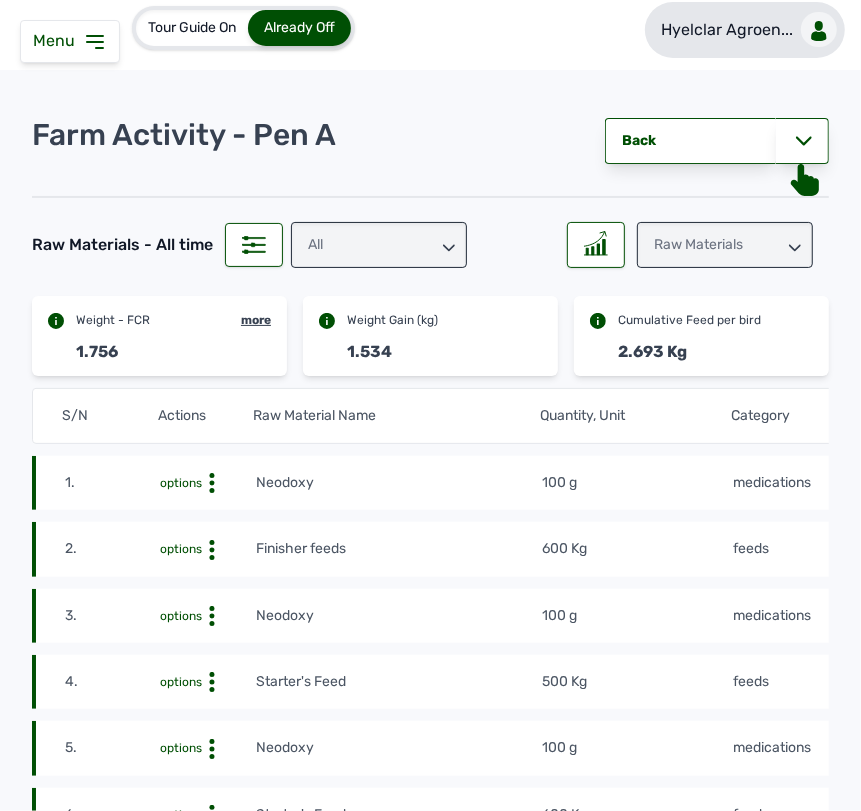 click on "Hyelclar Agroen..." at bounding box center [727, 30] 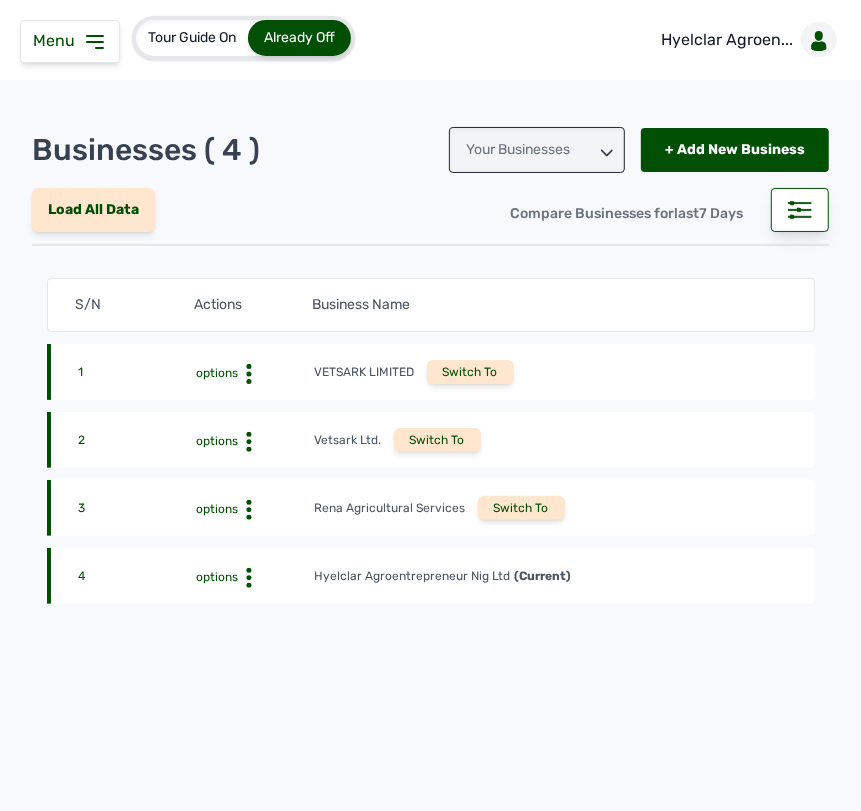 click on "Switch To" at bounding box center (521, 508) 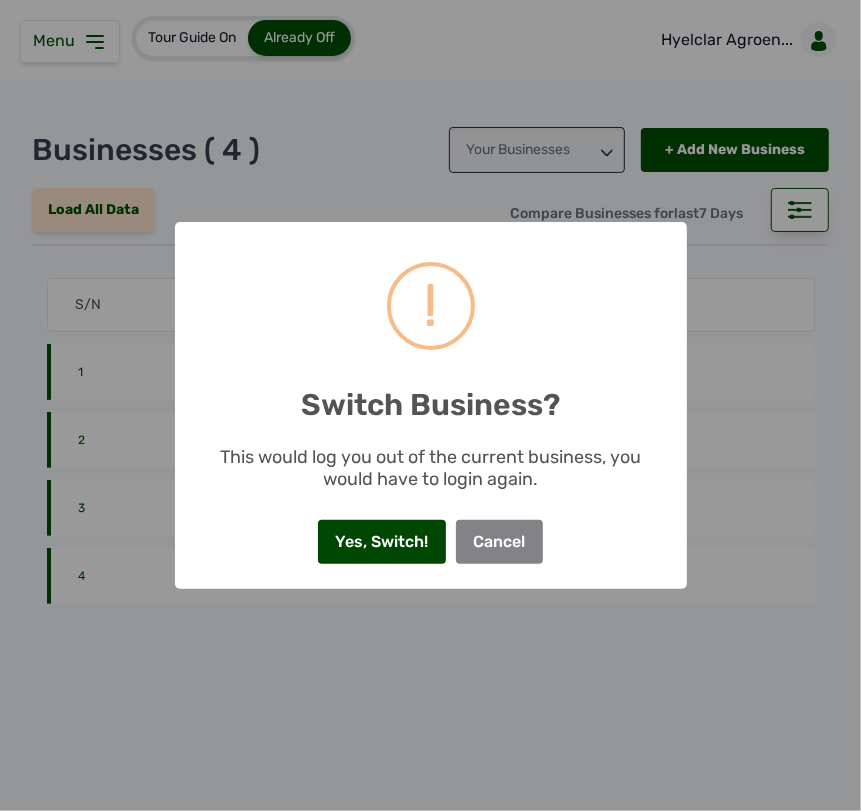 click on "Yes, Switch!" at bounding box center [382, 542] 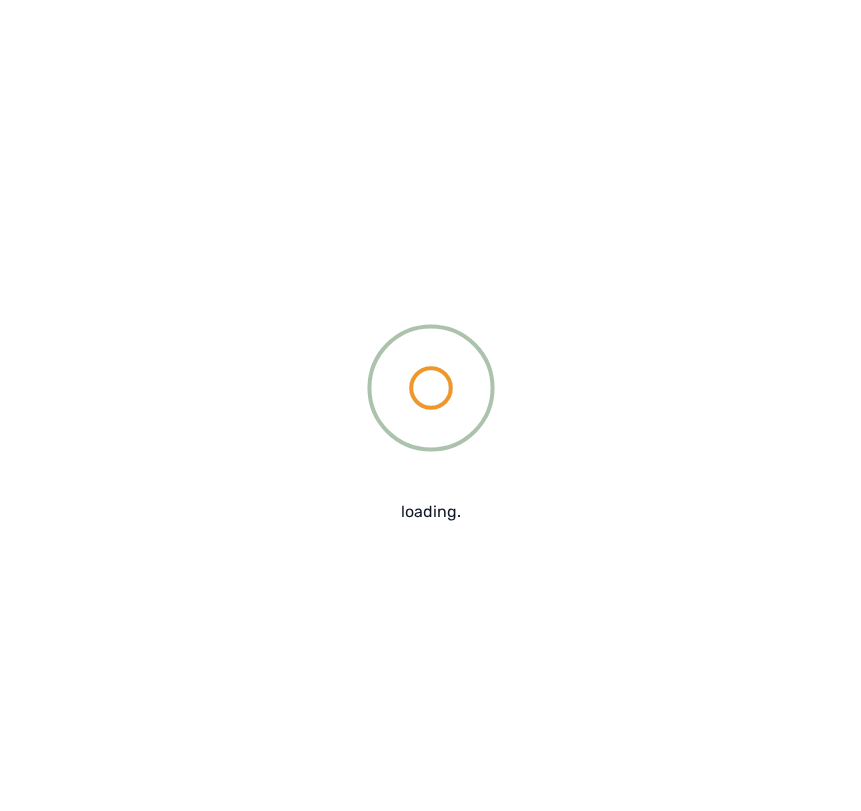select 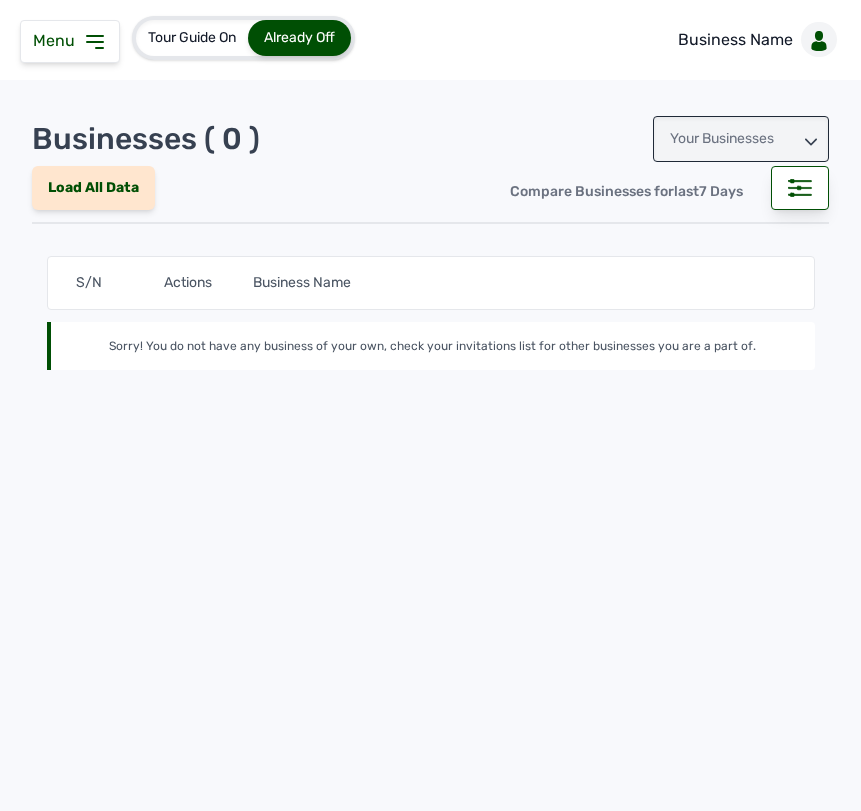 scroll, scrollTop: 0, scrollLeft: 0, axis: both 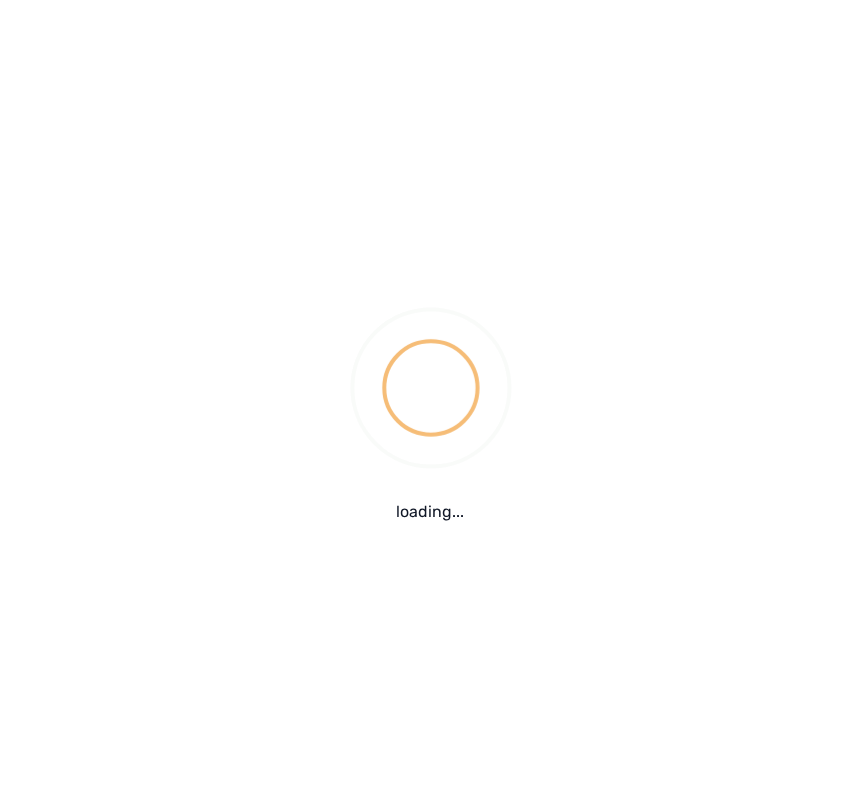 click on "loading..." at bounding box center [430, 405] 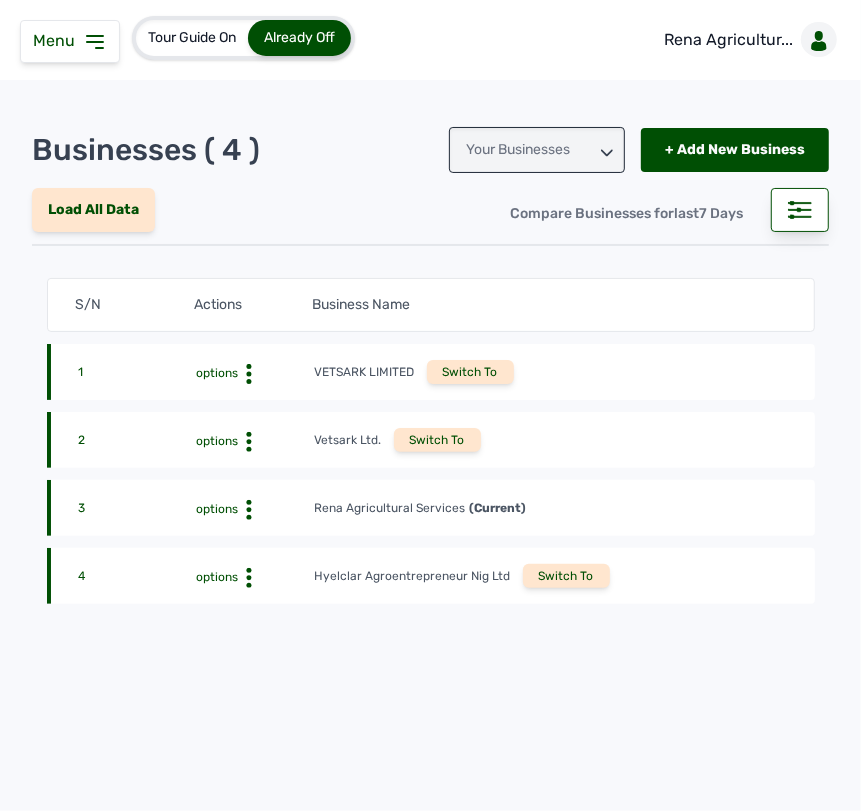 click 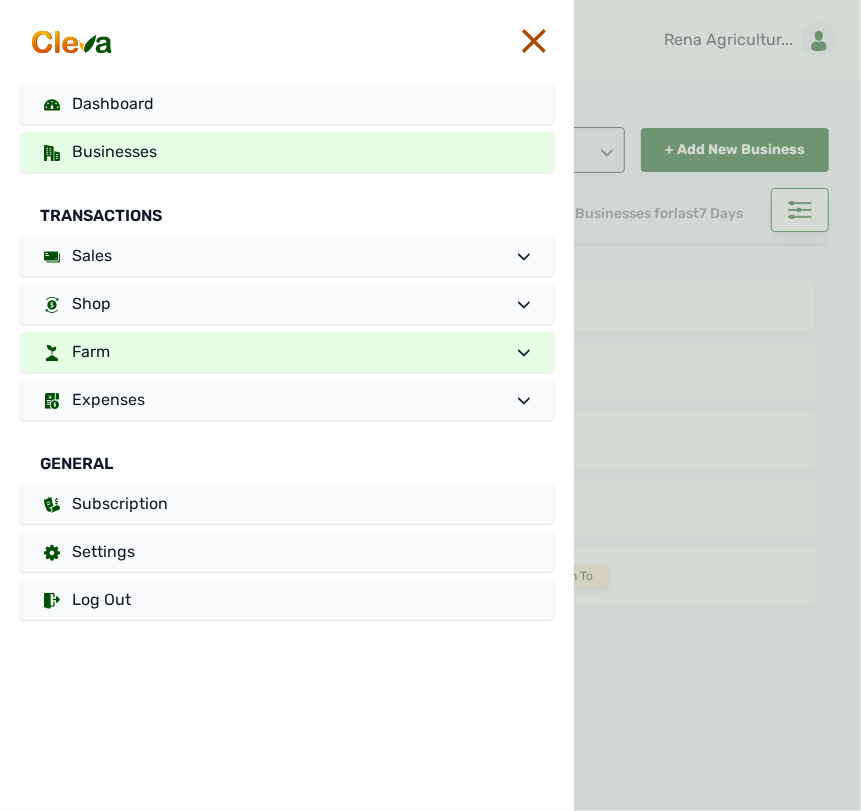 click on "Farm" at bounding box center (287, 352) 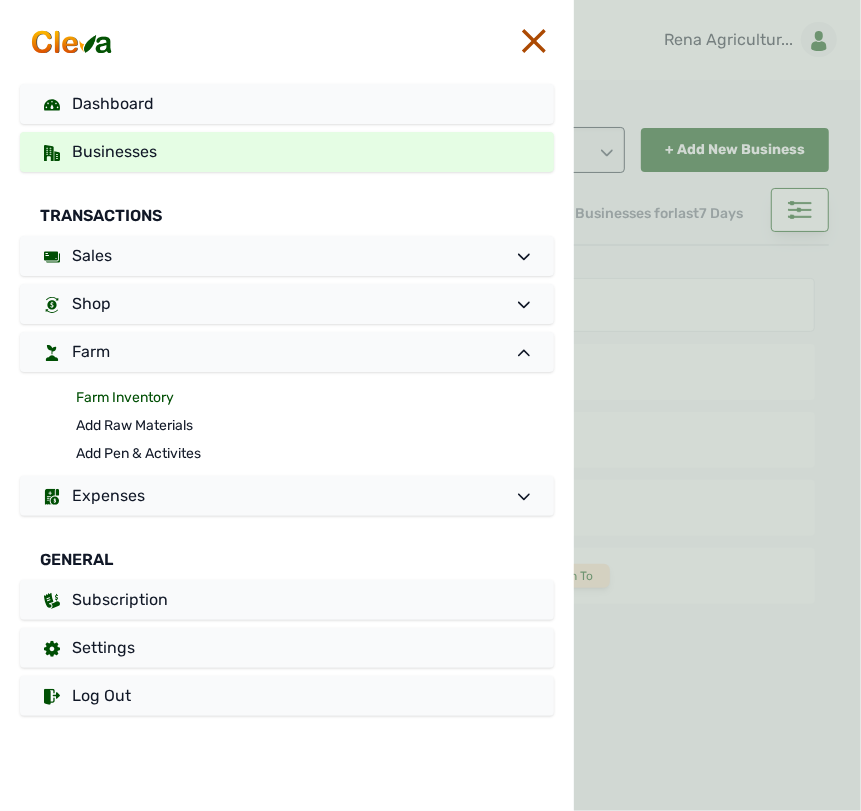 click on "Farm Inventory" at bounding box center [315, 398] 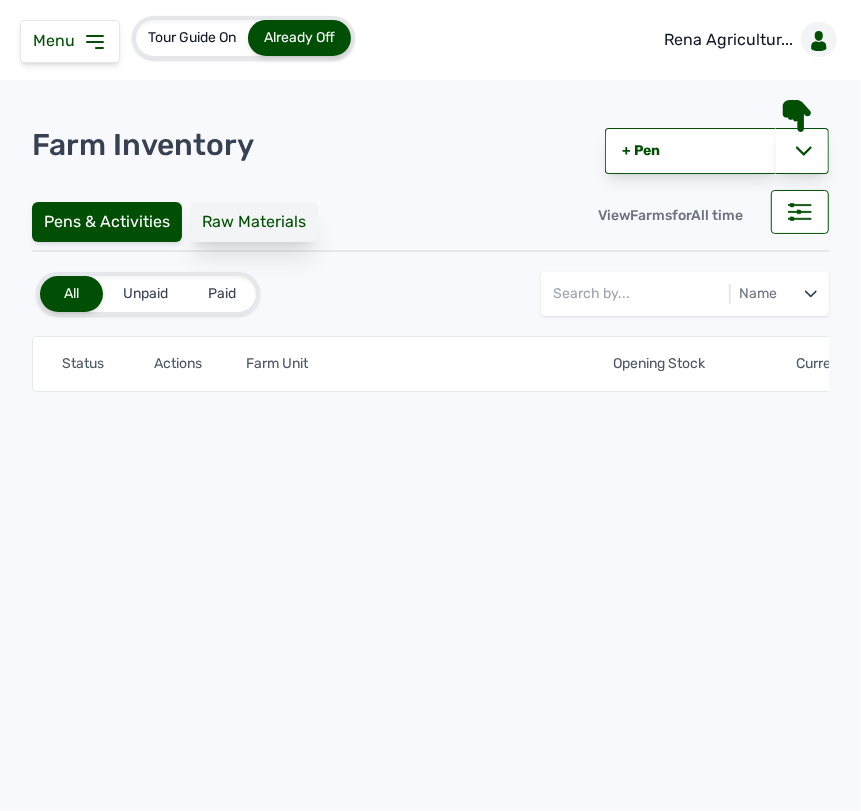 click on "Raw Materials" at bounding box center (254, 222) 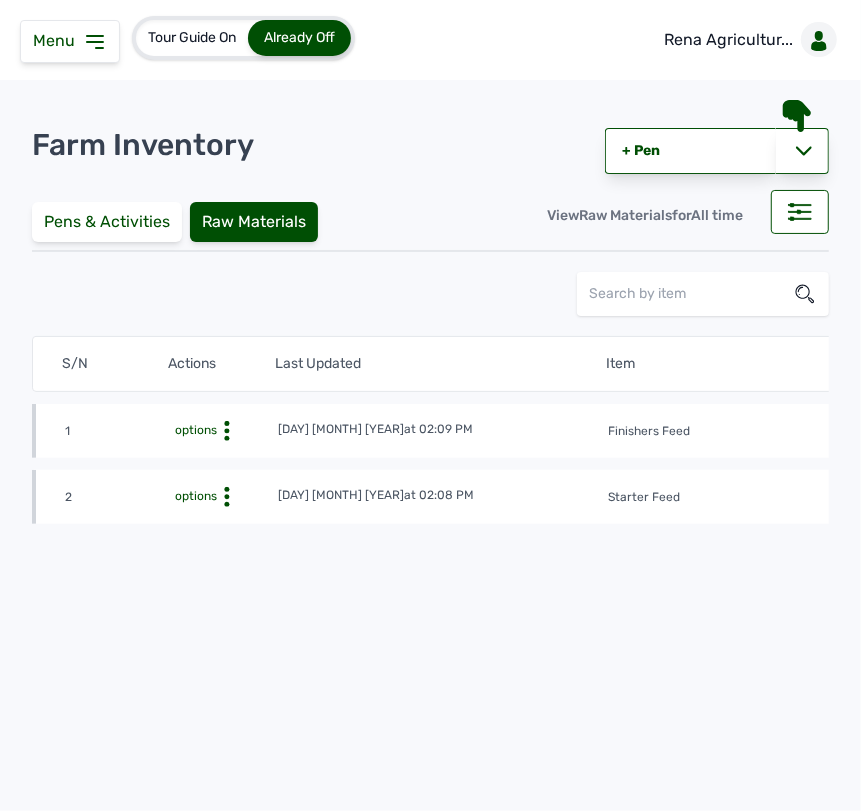 click 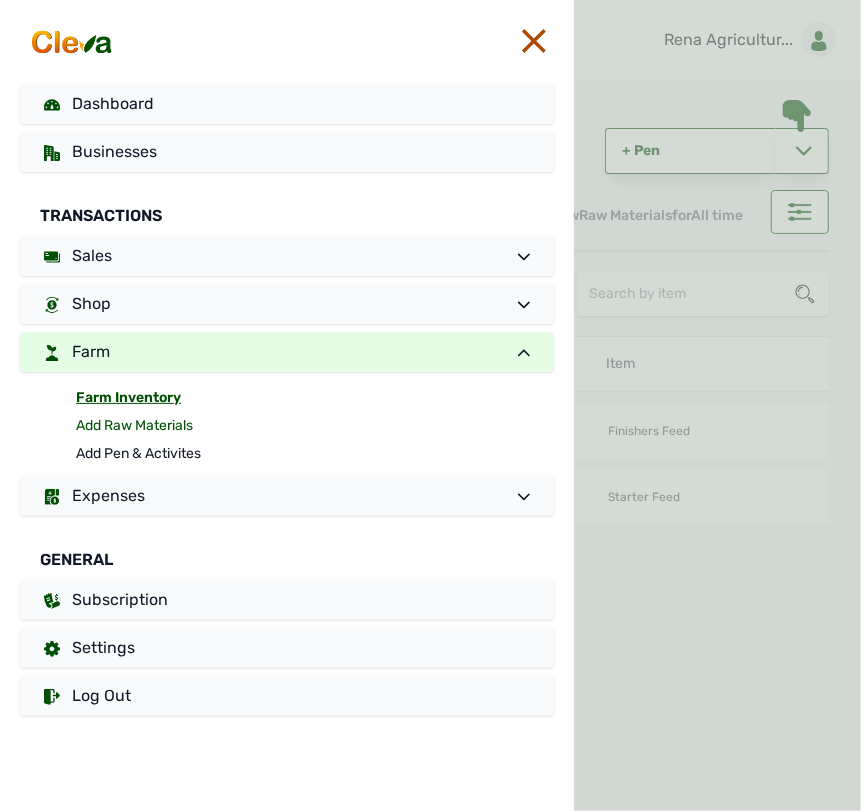 click on "Add Raw Materials" at bounding box center (315, 426) 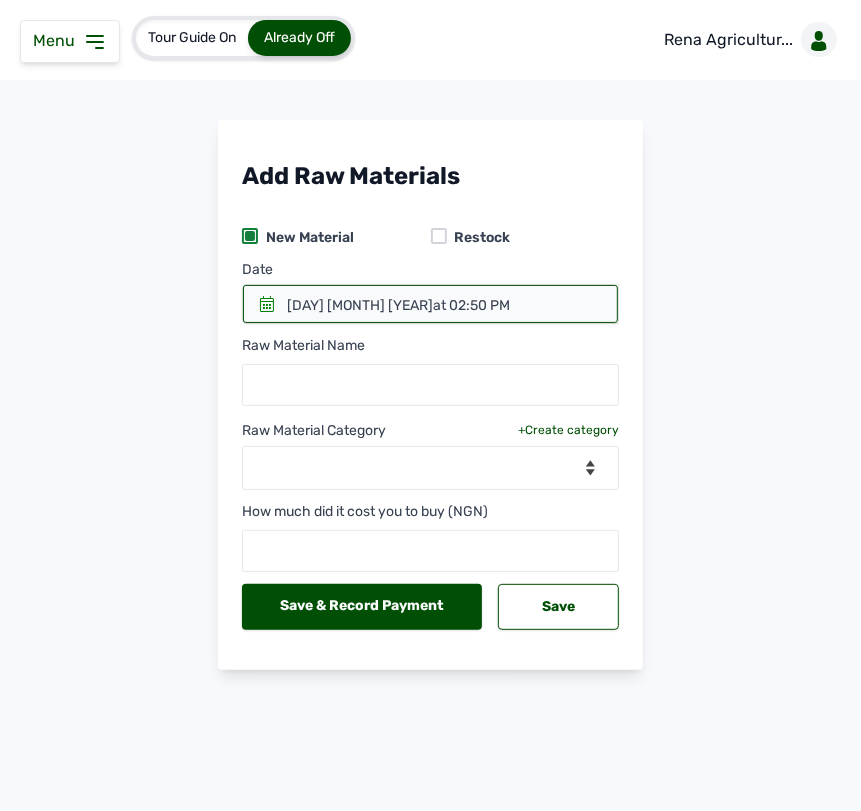 click on "5th Aug 2025   at 02:50 PM" at bounding box center [398, 306] 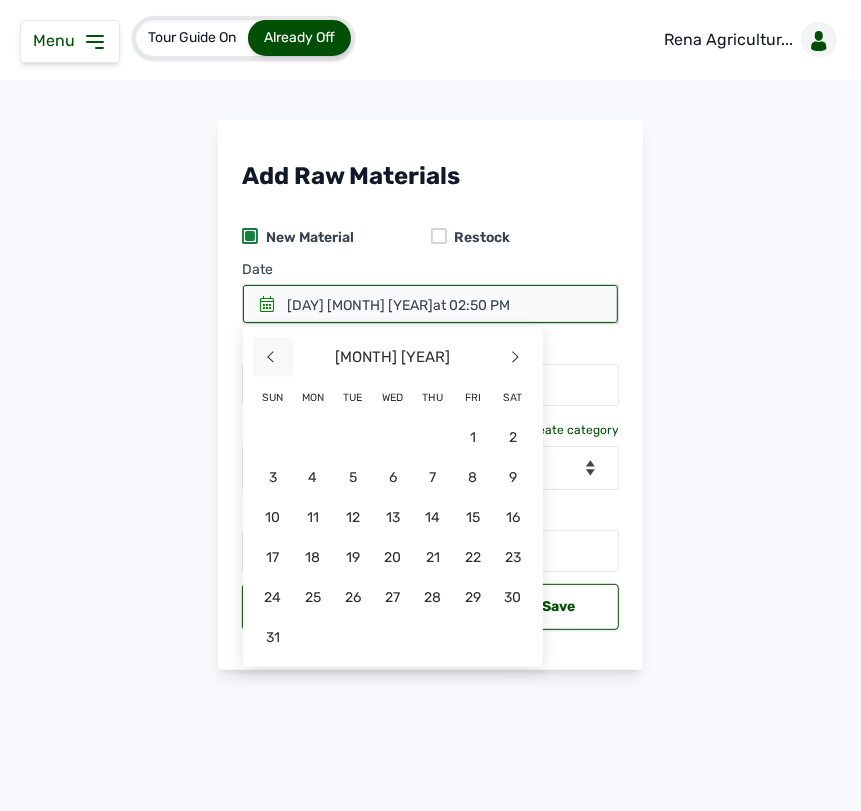 click on "<" at bounding box center (273, 357) 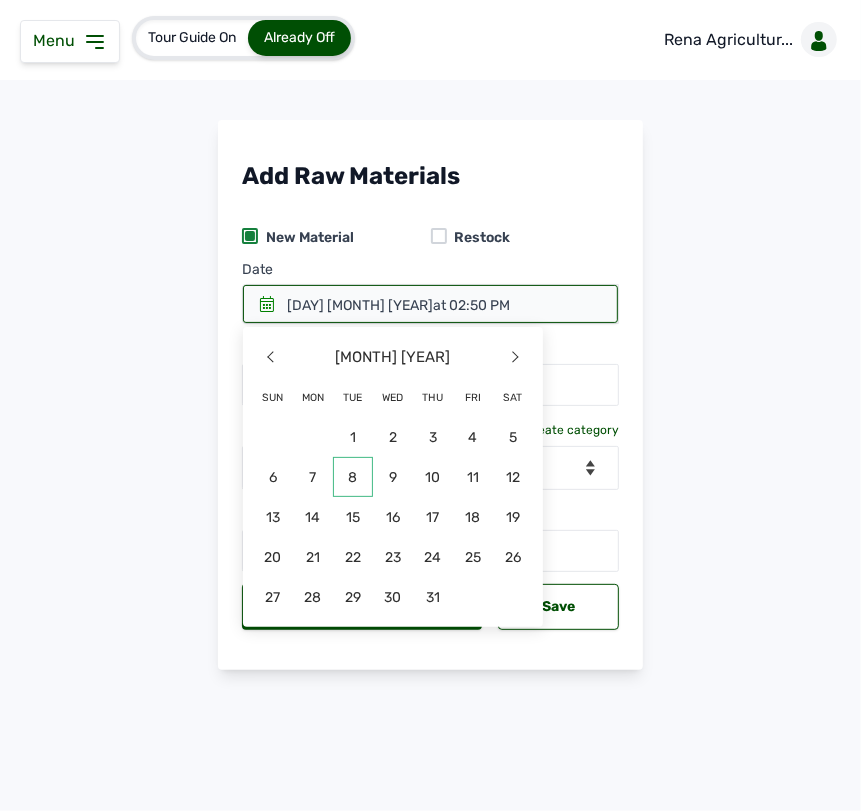 click on "8" 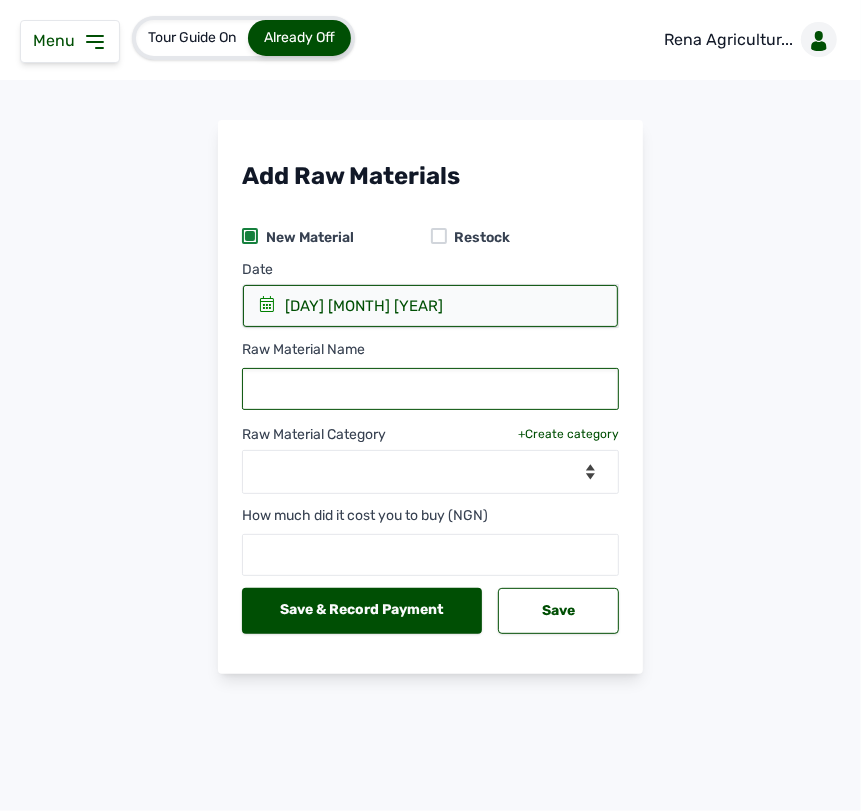 click at bounding box center (430, 389) 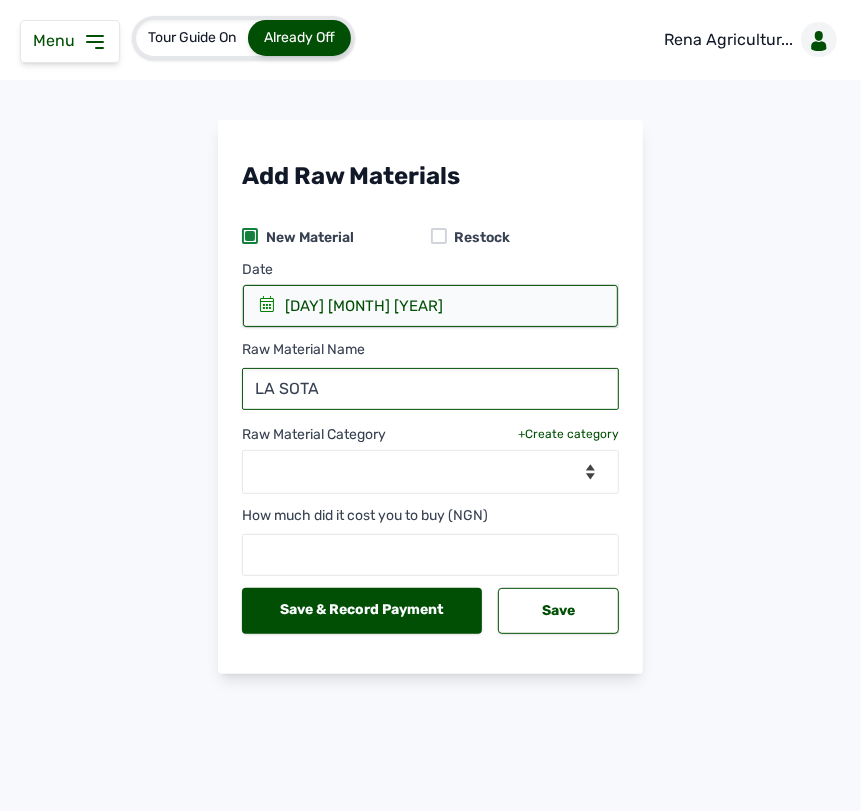 type on "LA SOTA" 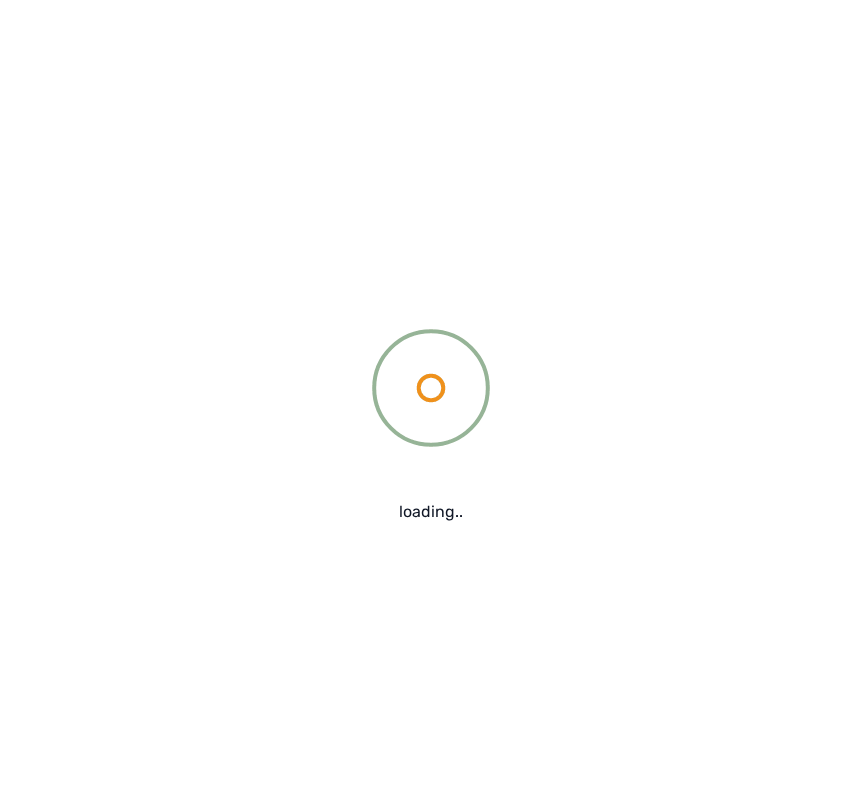 select 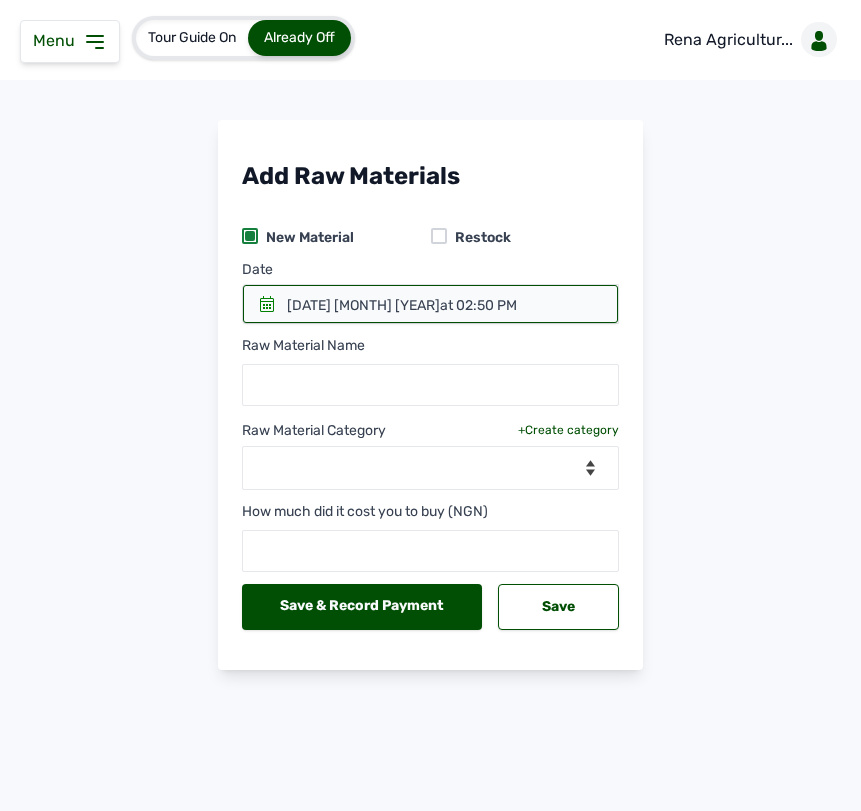 scroll, scrollTop: 0, scrollLeft: 0, axis: both 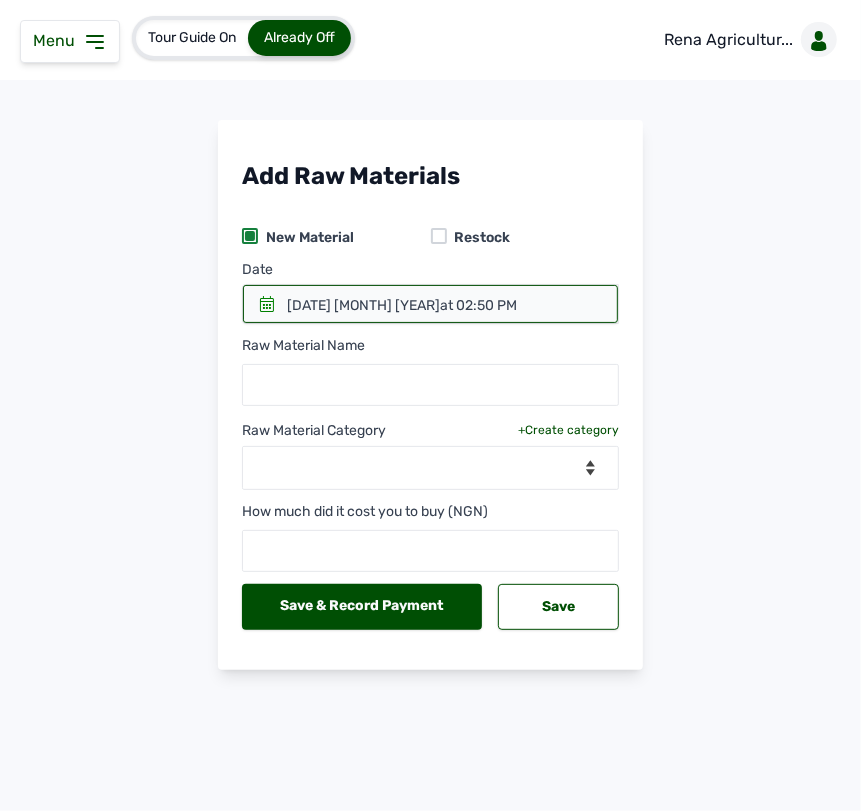 click 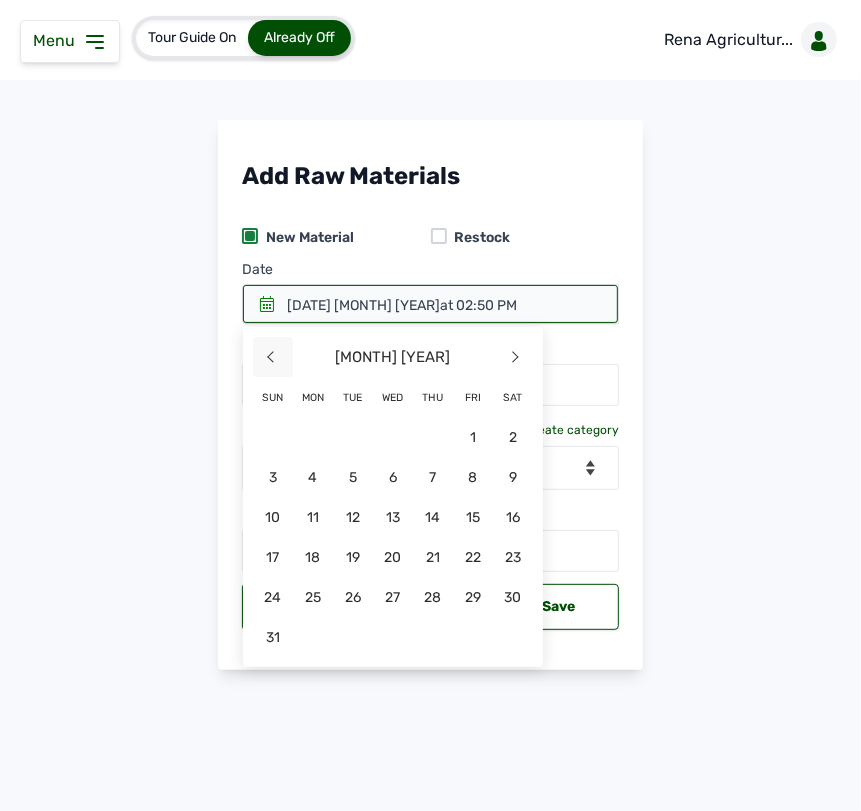 click on "<" at bounding box center (273, 357) 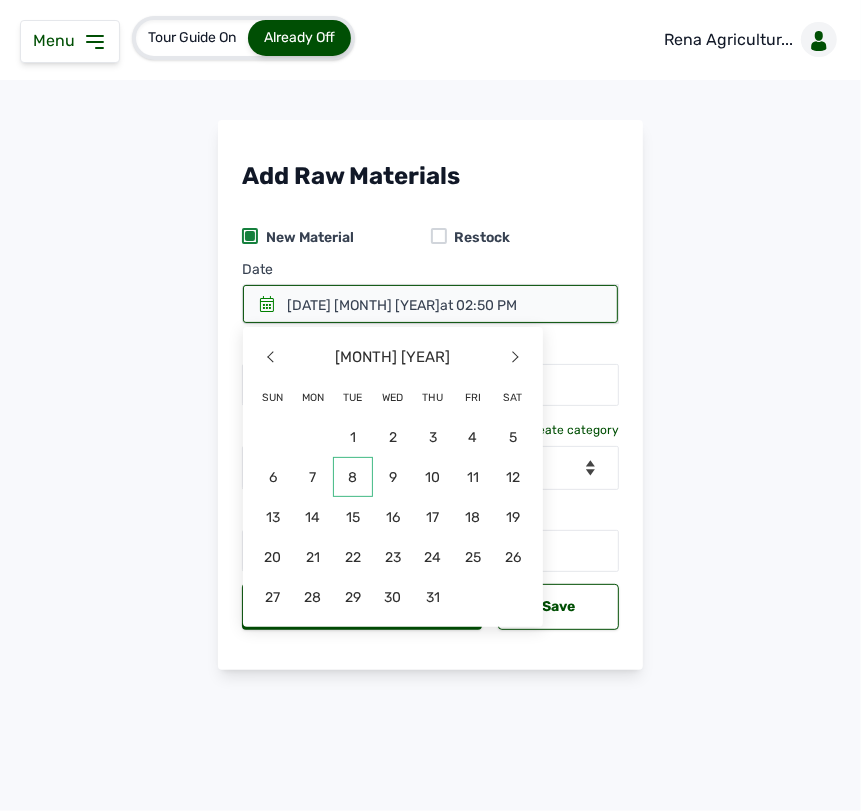 click on "8" 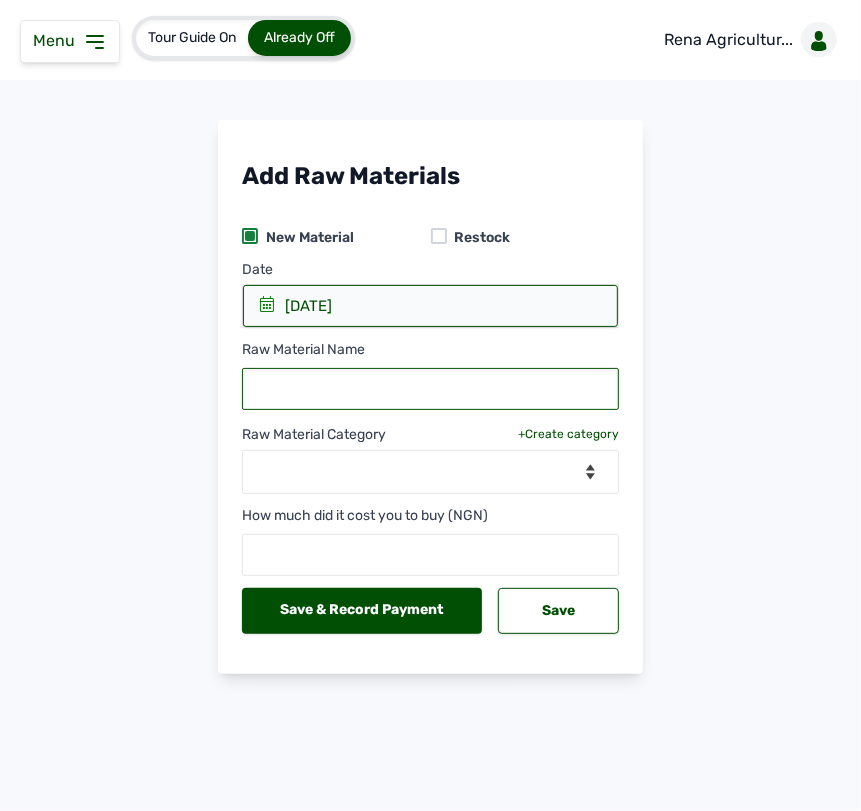 click at bounding box center (430, 389) 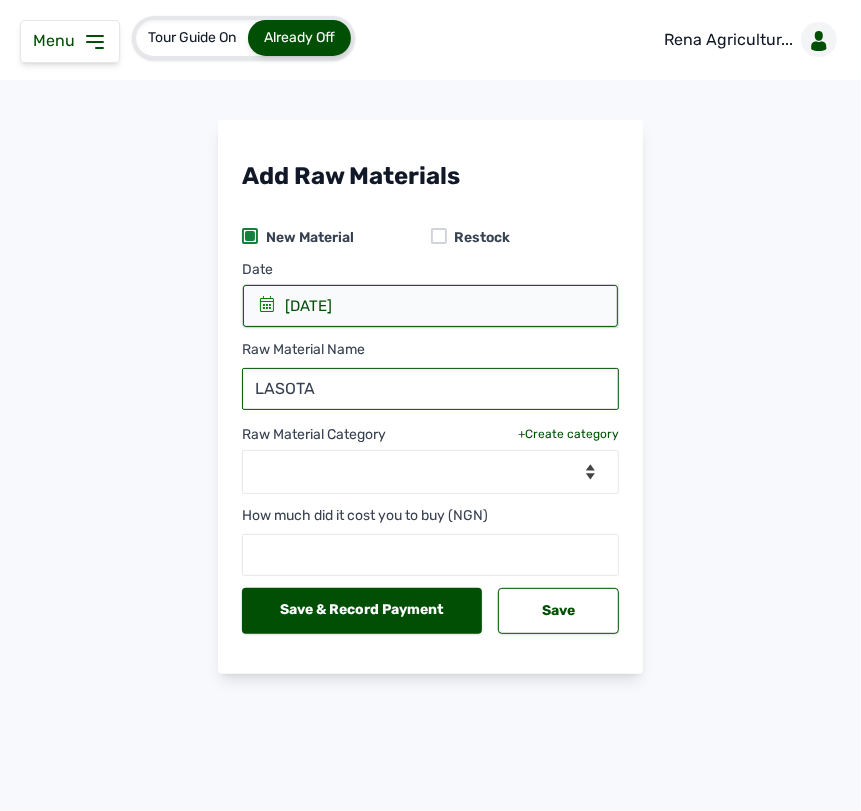 type on "LASOTA" 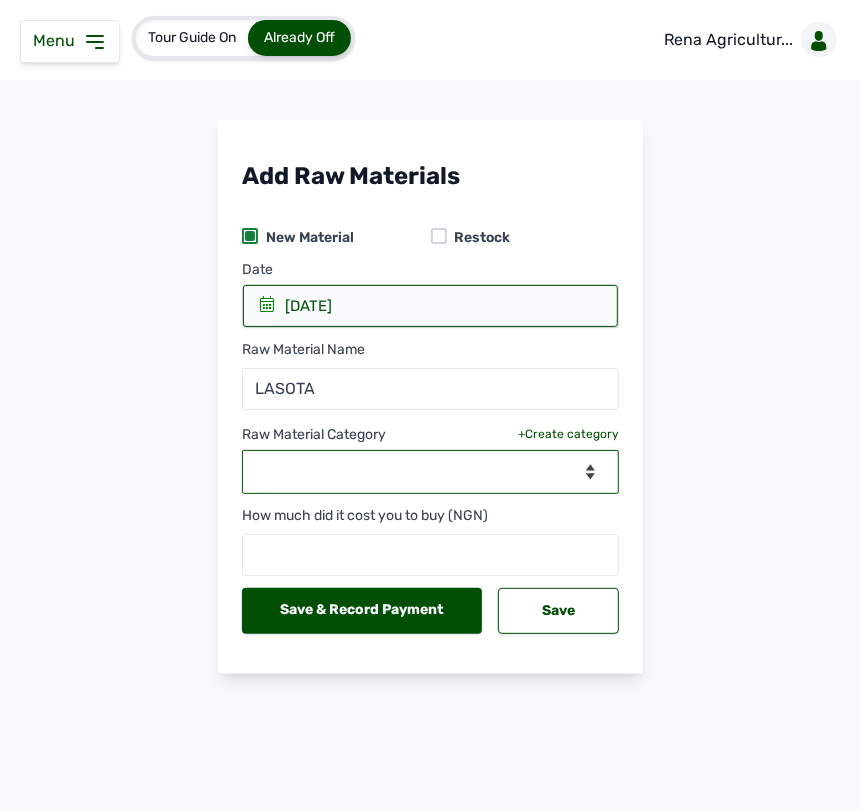 click on "--Select Category-- Biomass Fuel feeds medications vaccines" at bounding box center (430, 472) 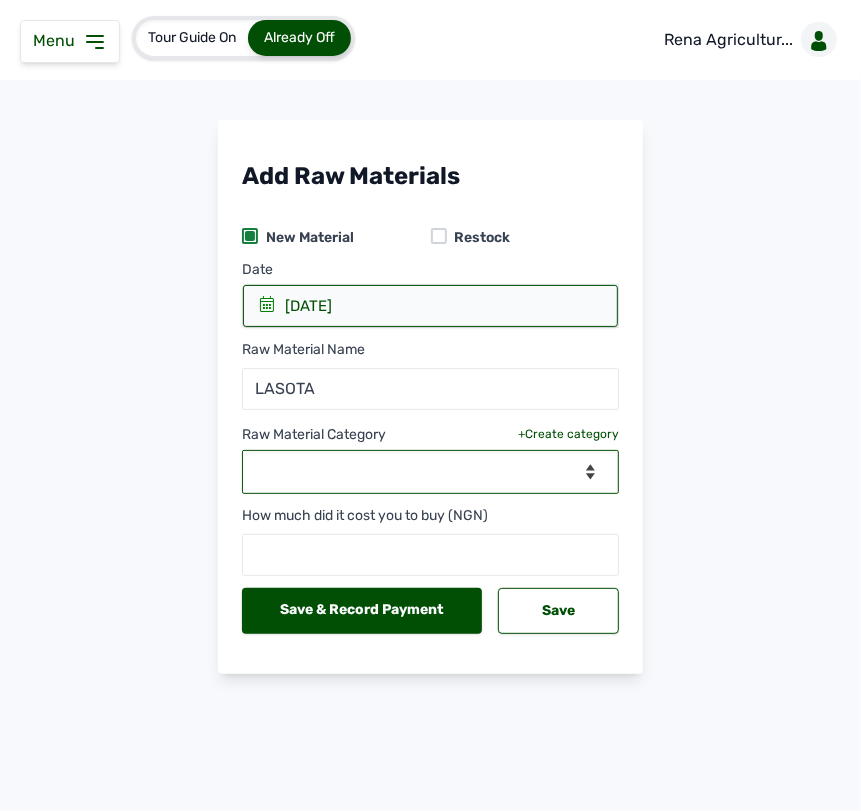 select on "vaccines" 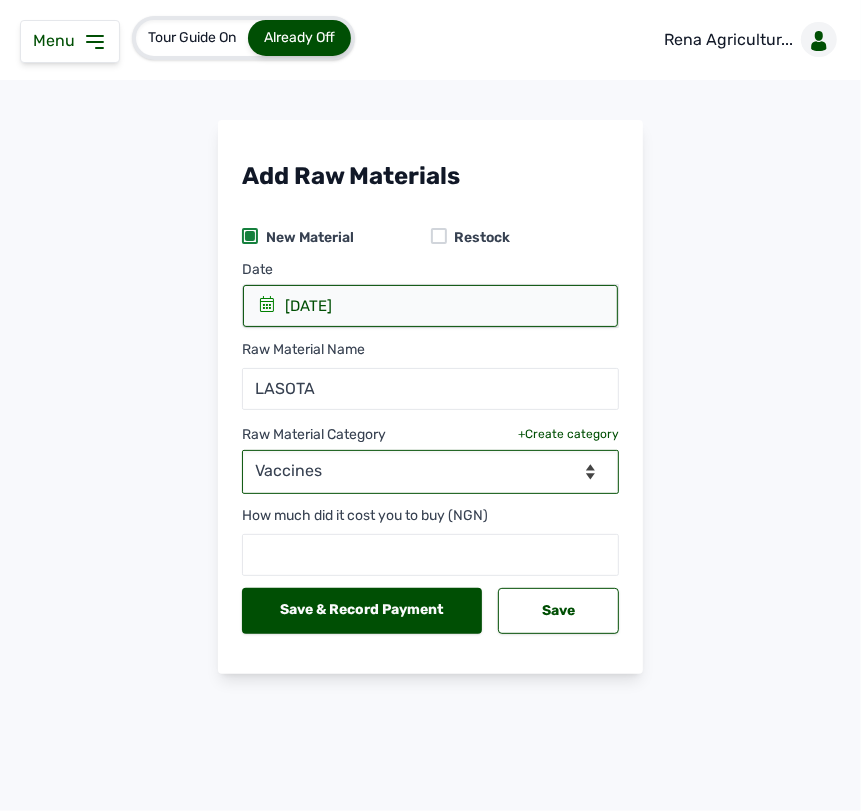 click on "--Select Category-- Biomass Fuel feeds medications vaccines" at bounding box center (430, 472) 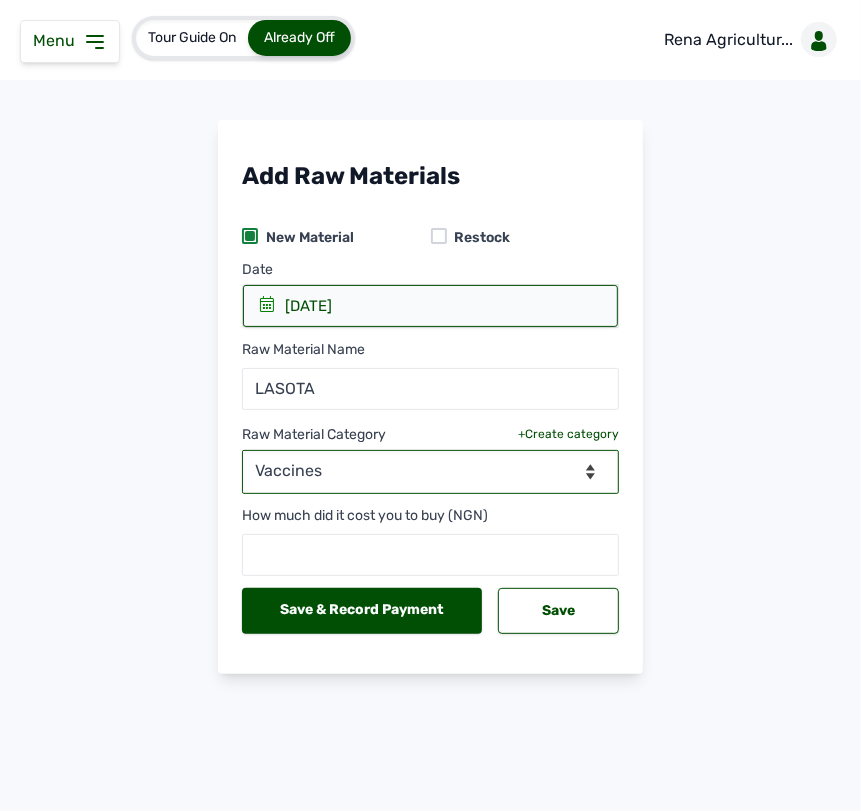 select 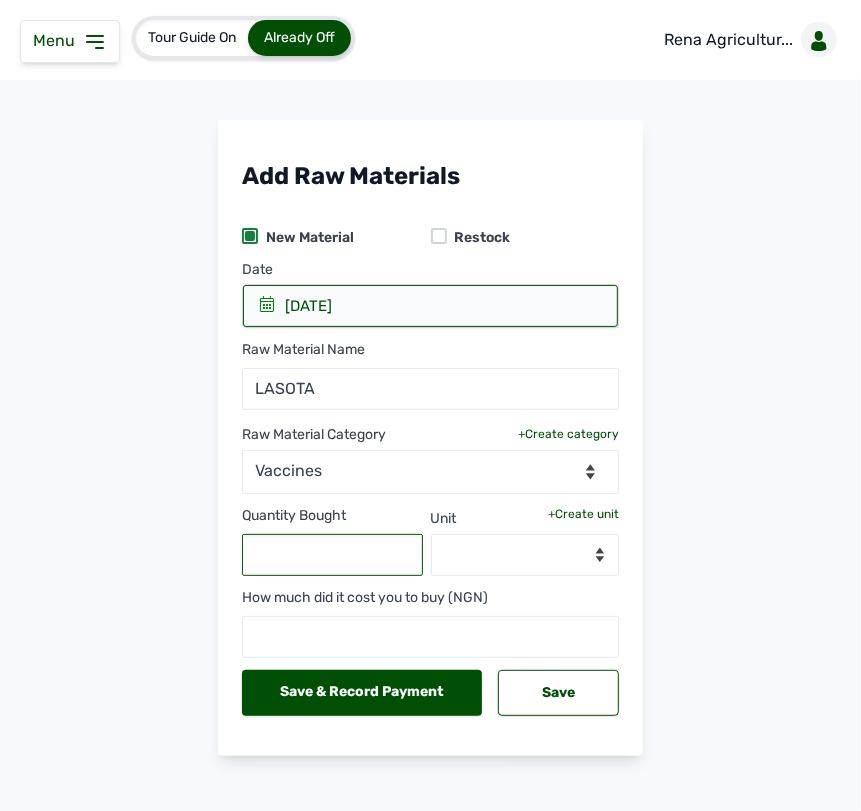 click at bounding box center (332, 555) 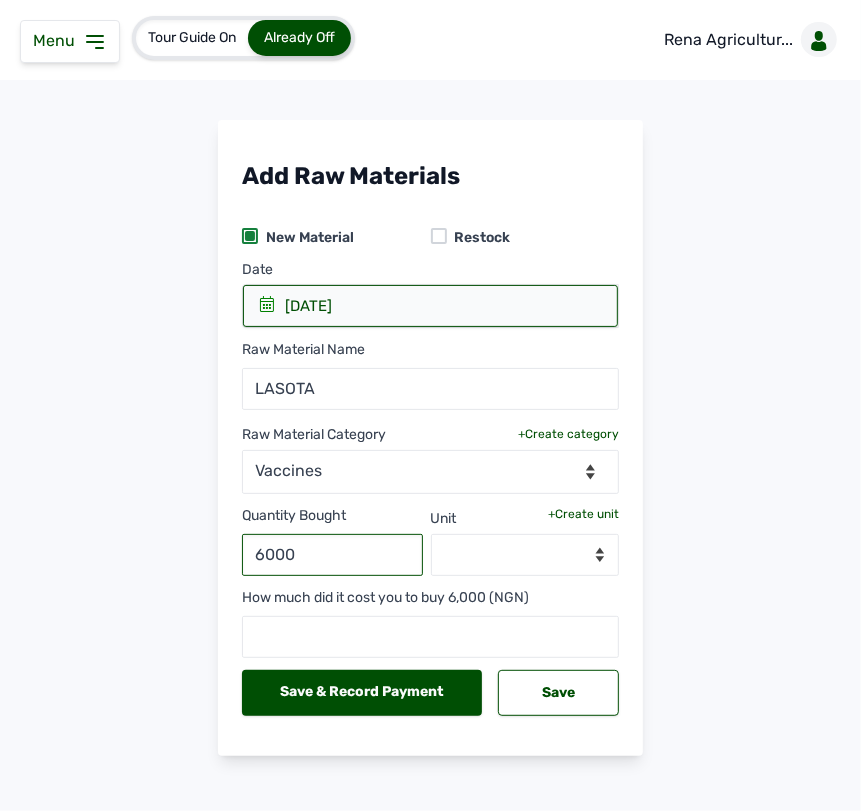 type on "6000" 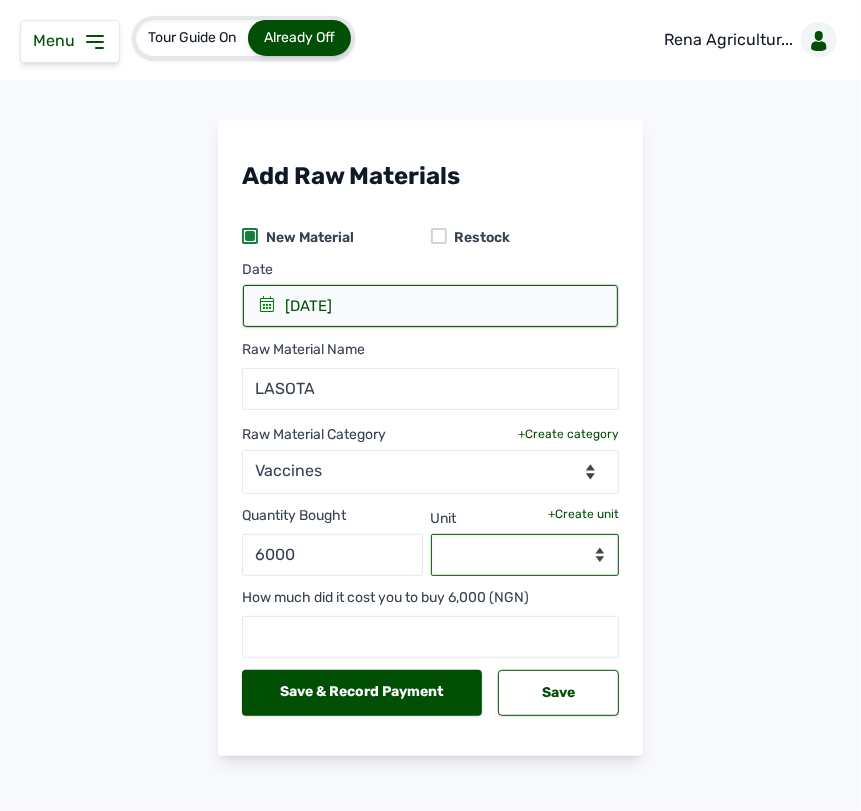click on "--Select unit--" at bounding box center [525, 555] 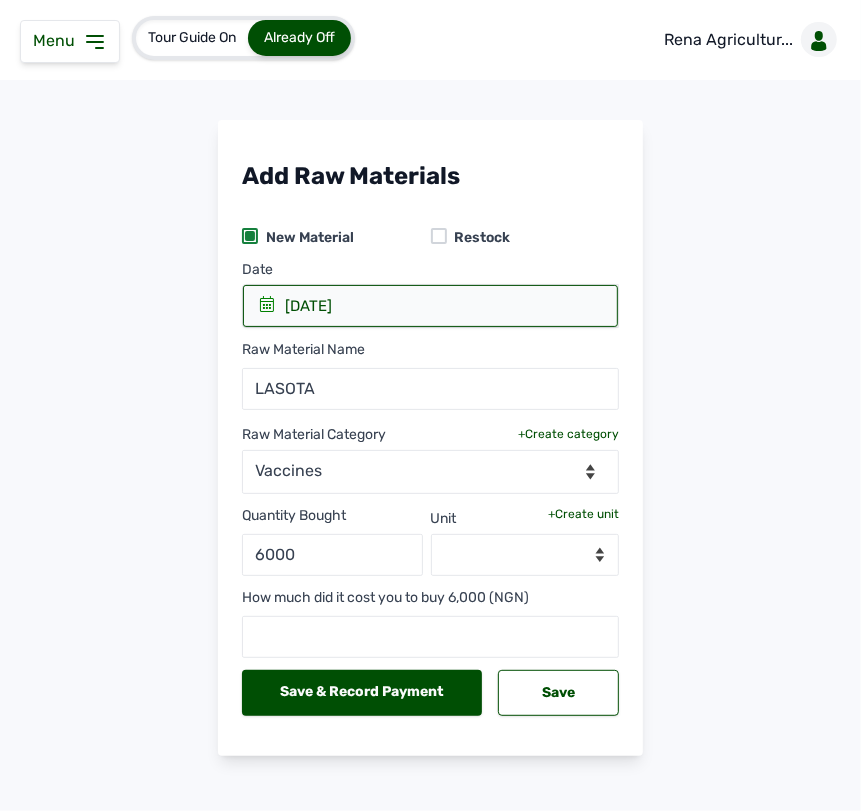 click on "+Create unit" at bounding box center (583, 514) 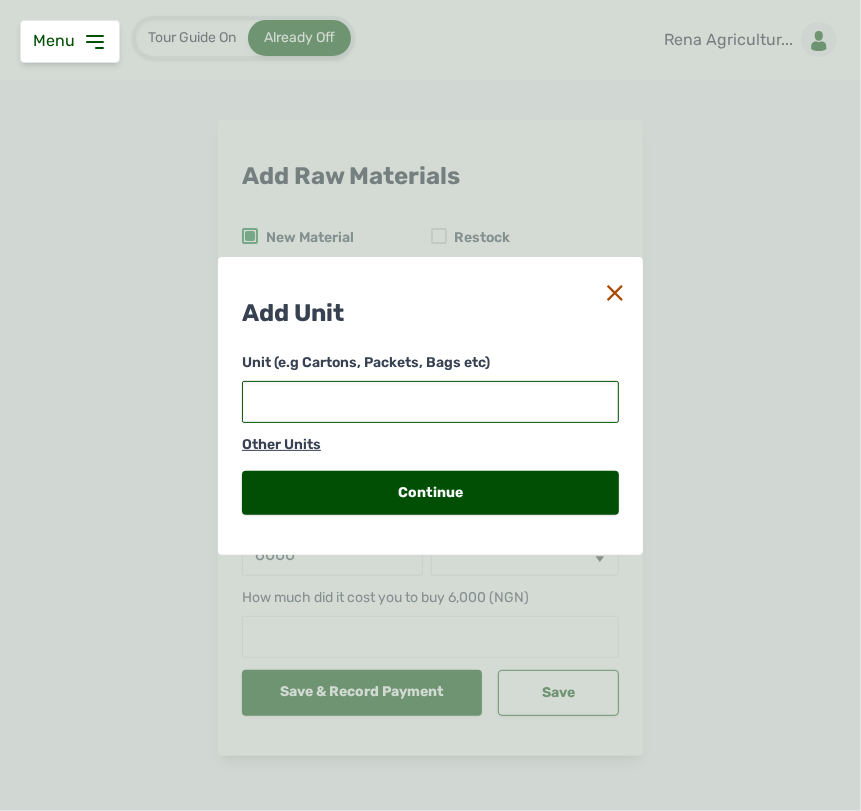 click at bounding box center (430, 402) 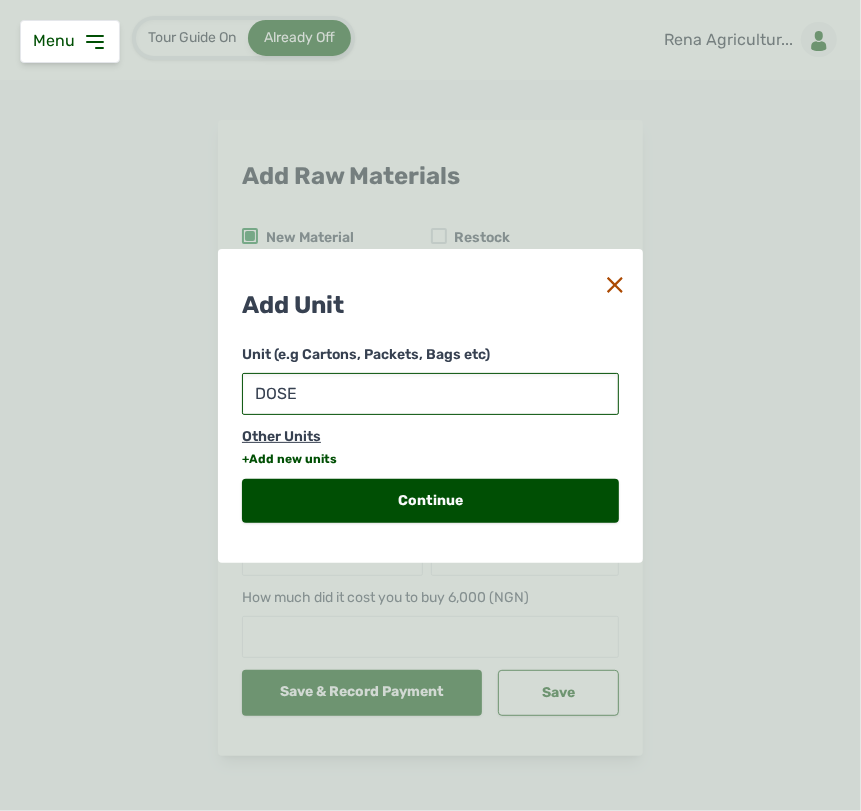 type on "DOSES" 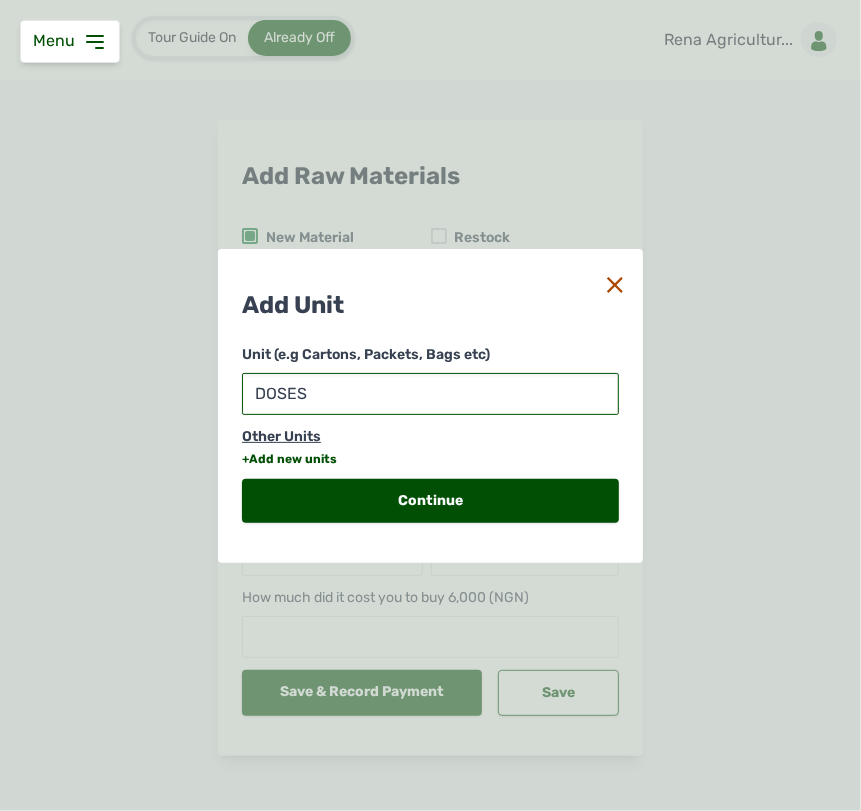 click on "DOSES" at bounding box center [430, 394] 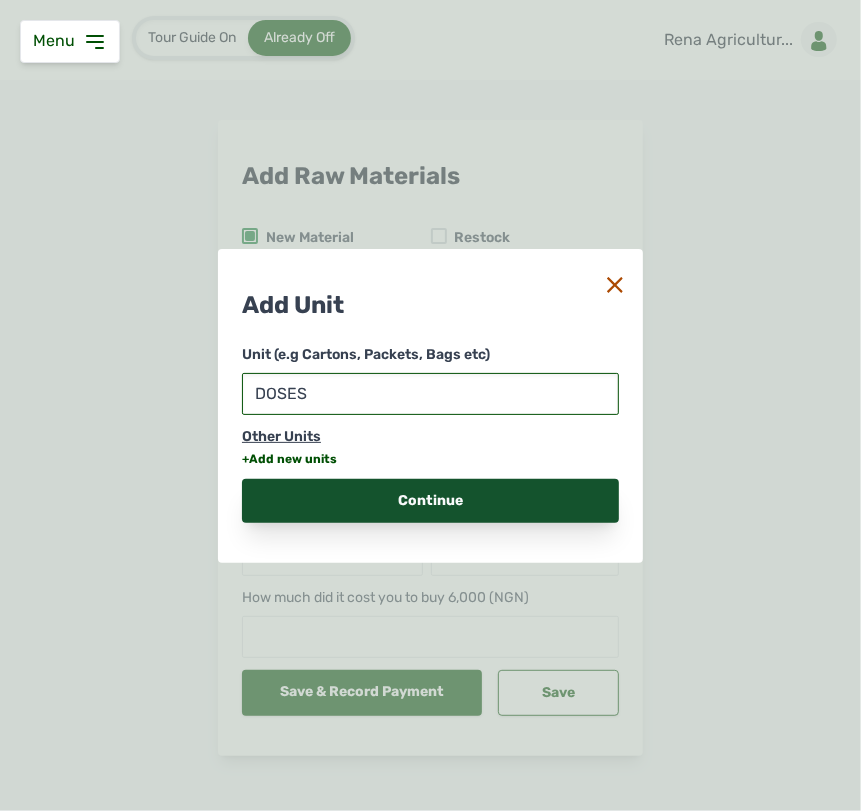 click on "Continue" at bounding box center (430, 501) 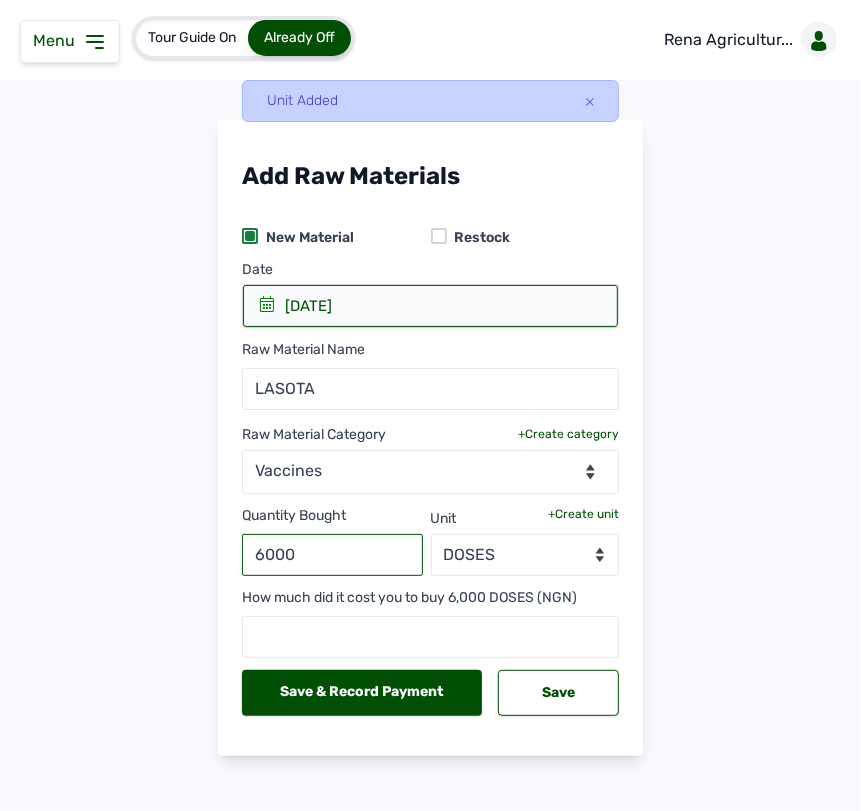 click on "6000" at bounding box center (332, 555) 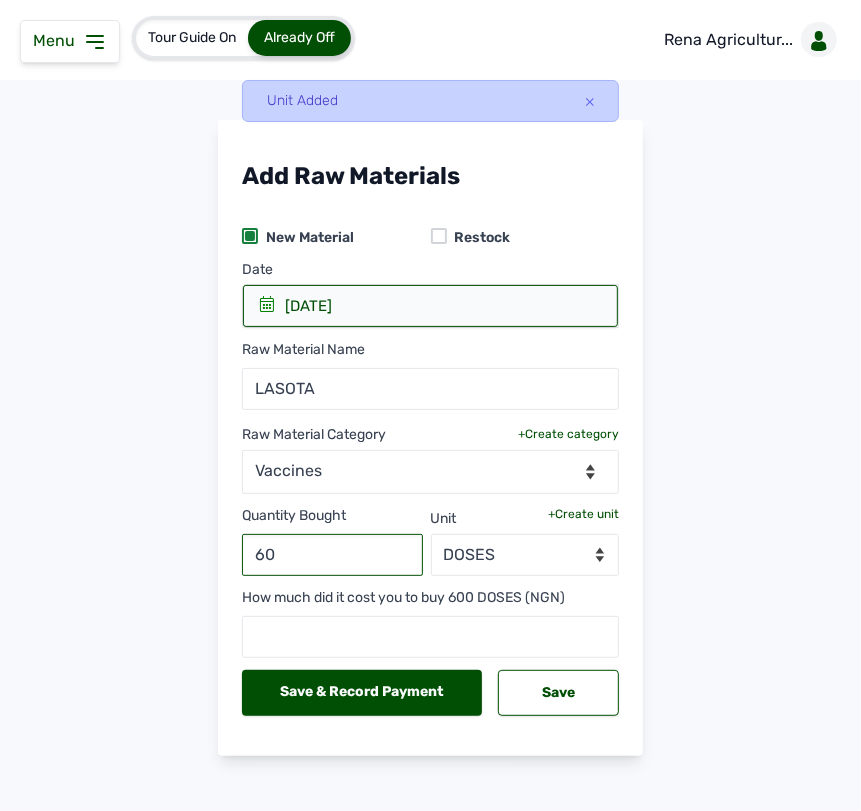 type on "6" 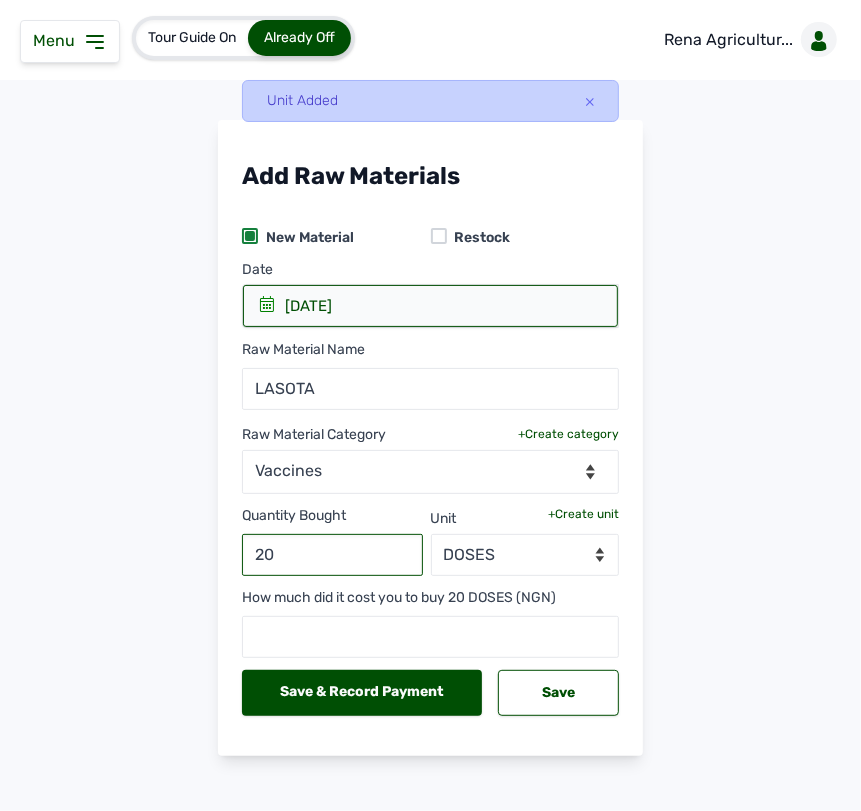 type on "2" 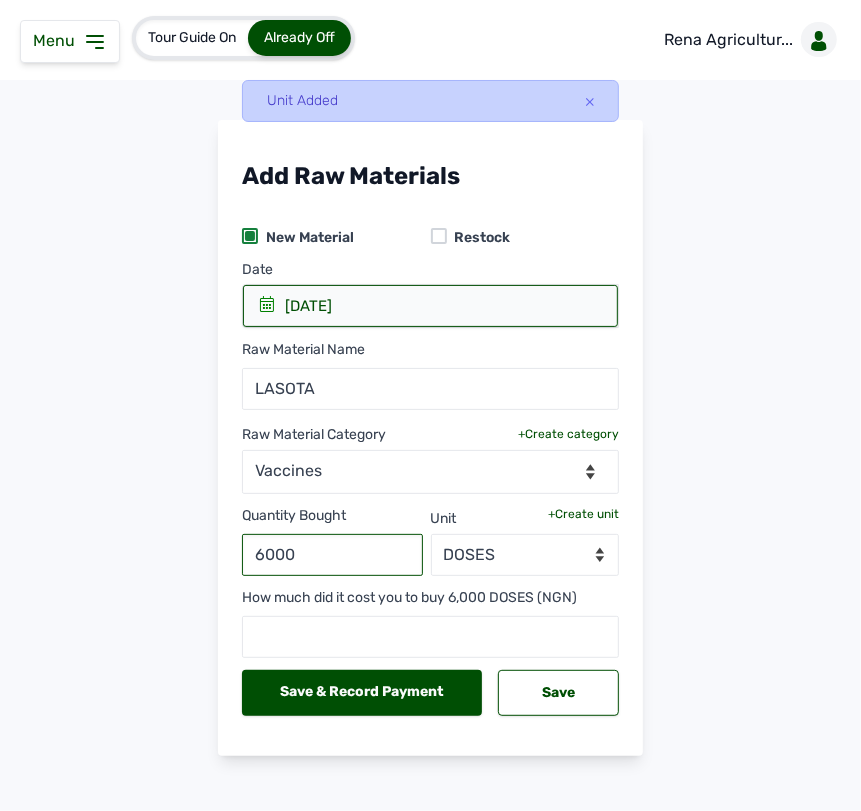 type on "6000" 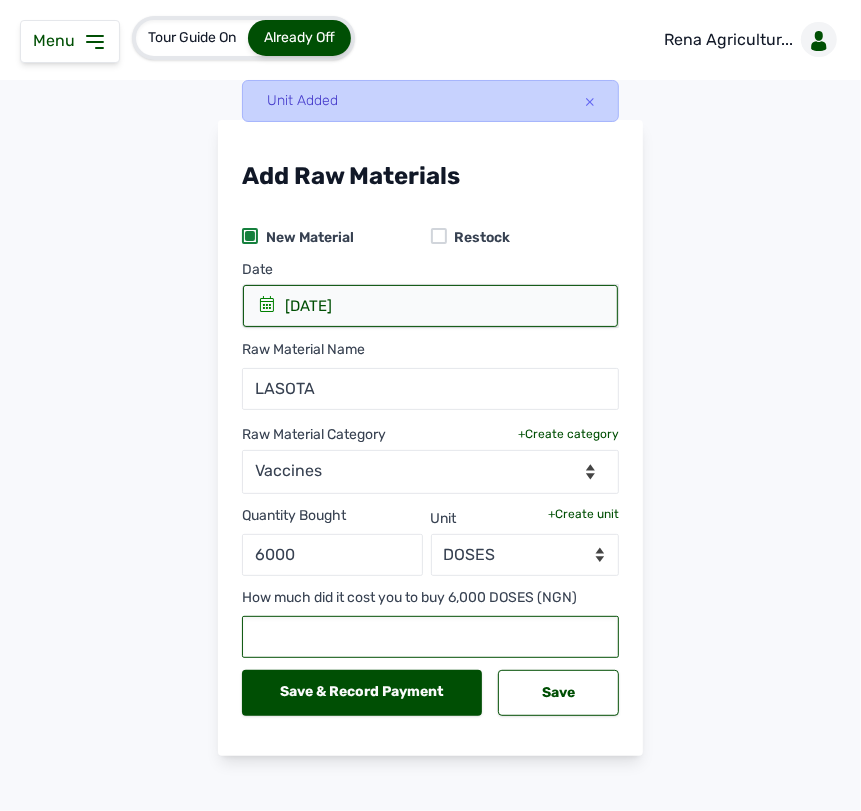 click at bounding box center (430, 637) 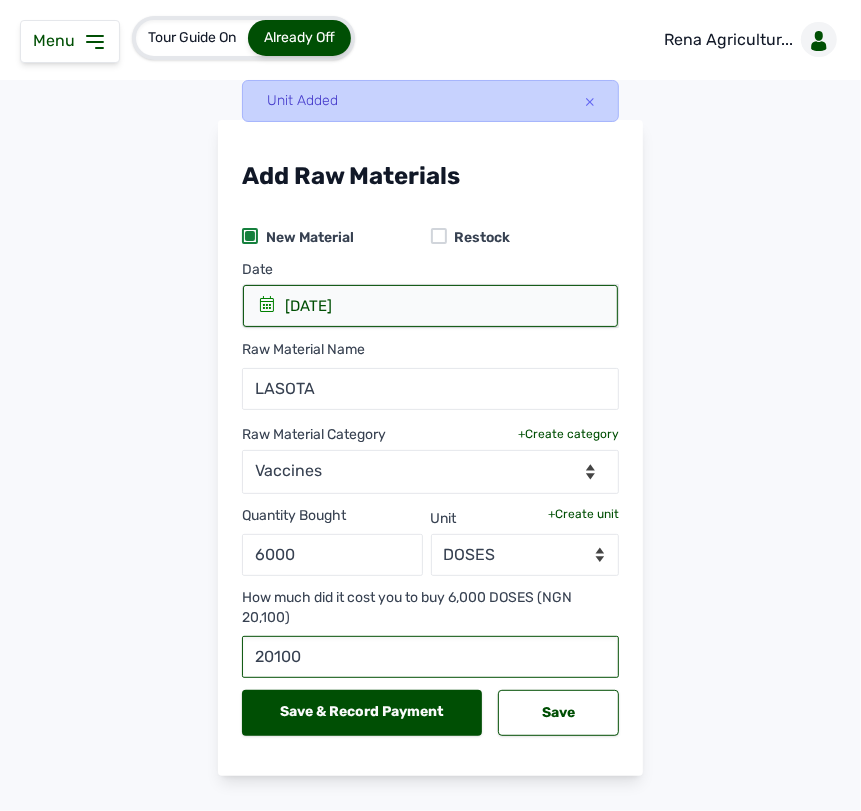 type on "20100" 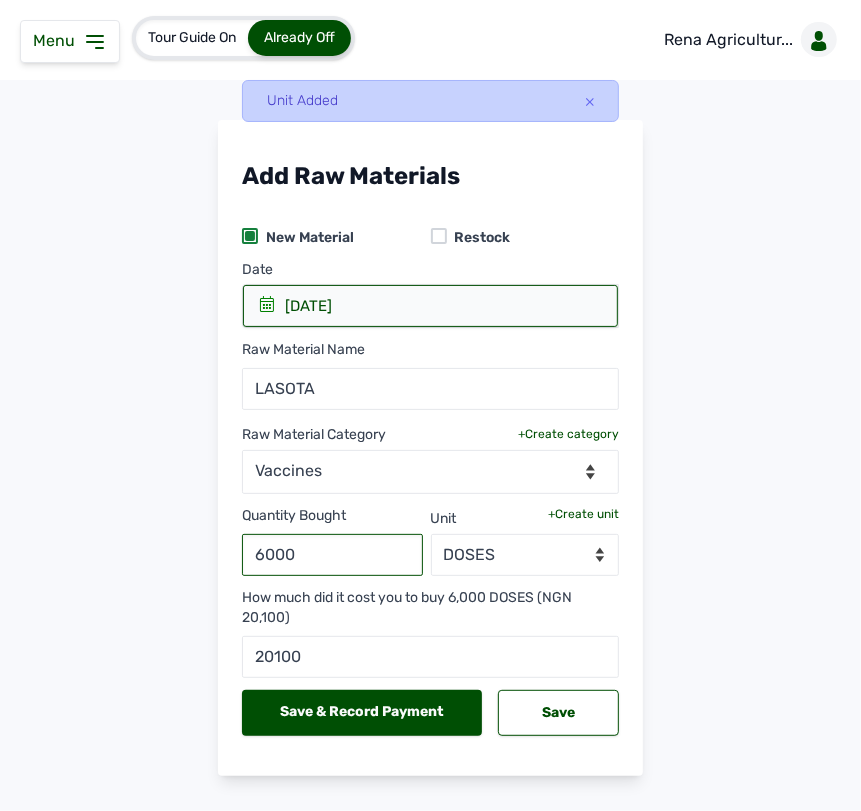 click on "6000" at bounding box center (332, 555) 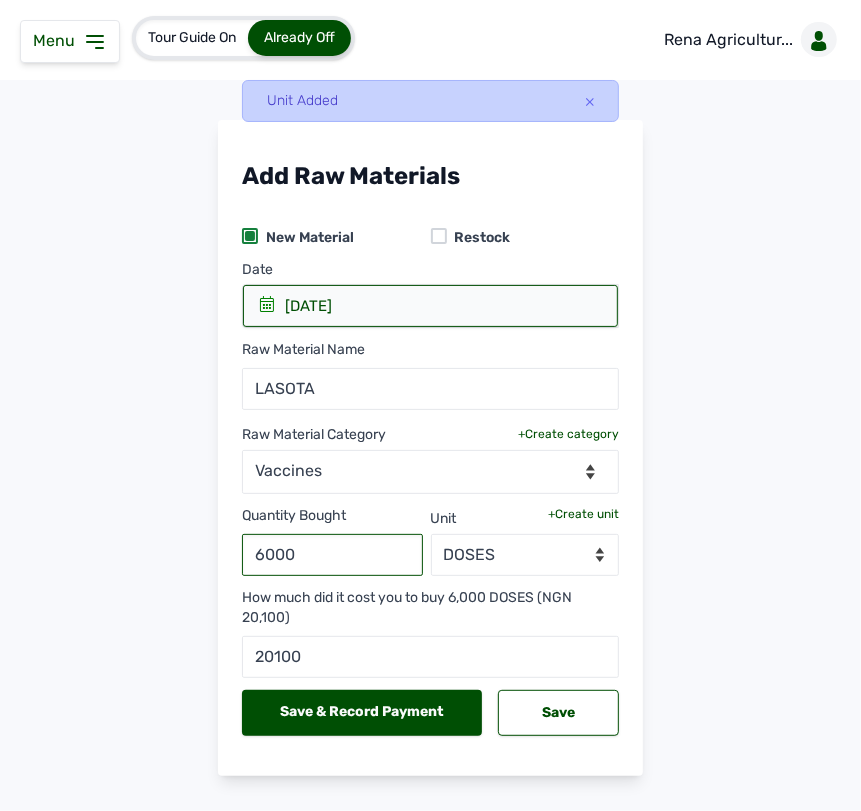 click on "6000" at bounding box center (332, 555) 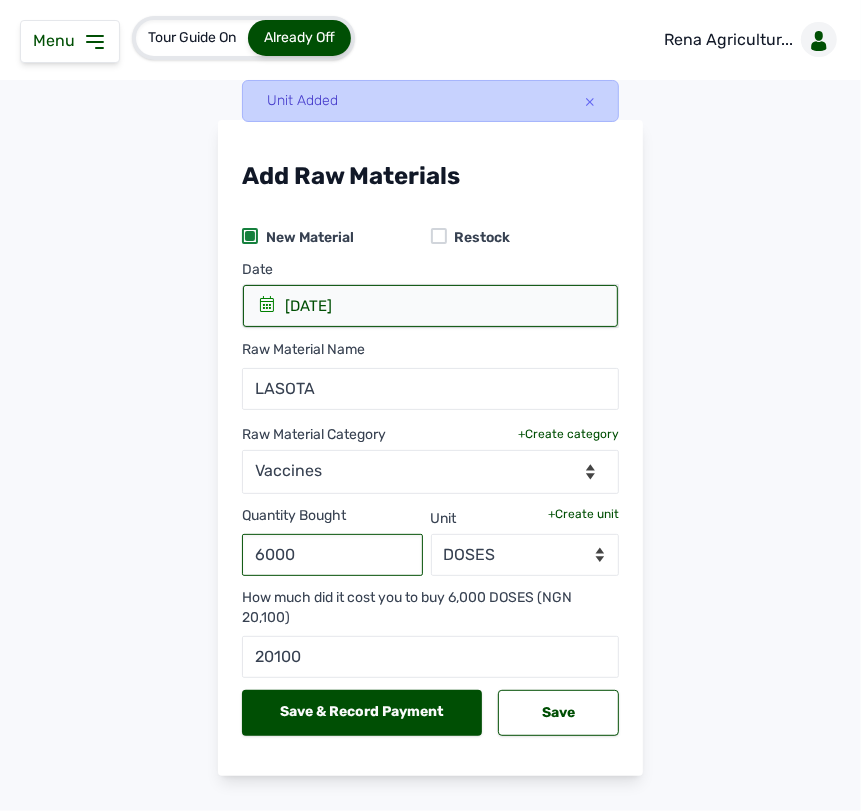 type on "0" 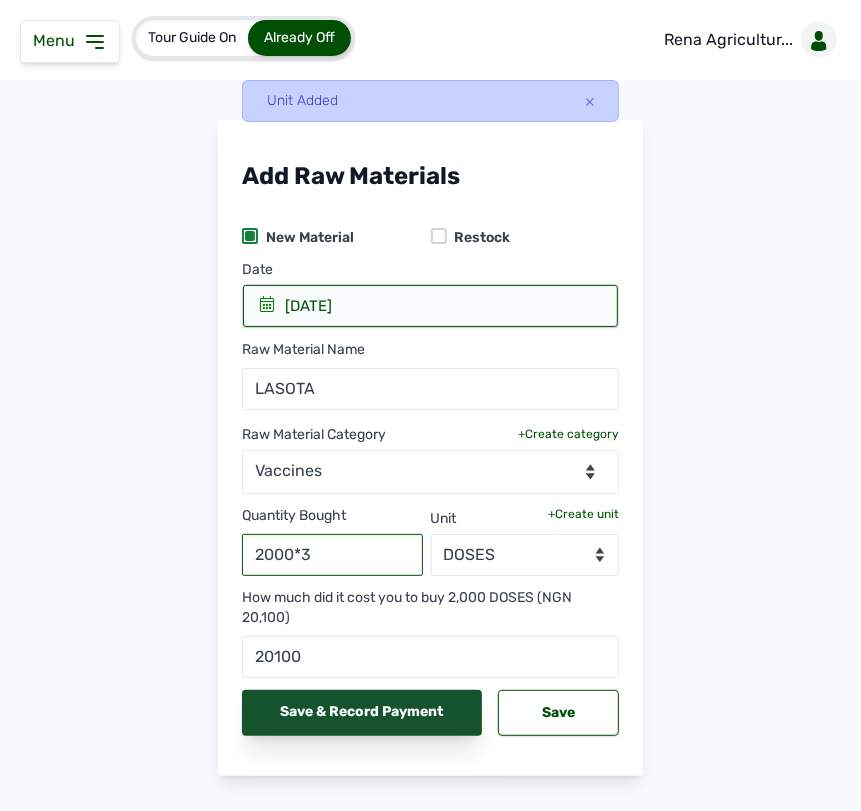 type on "2000*3" 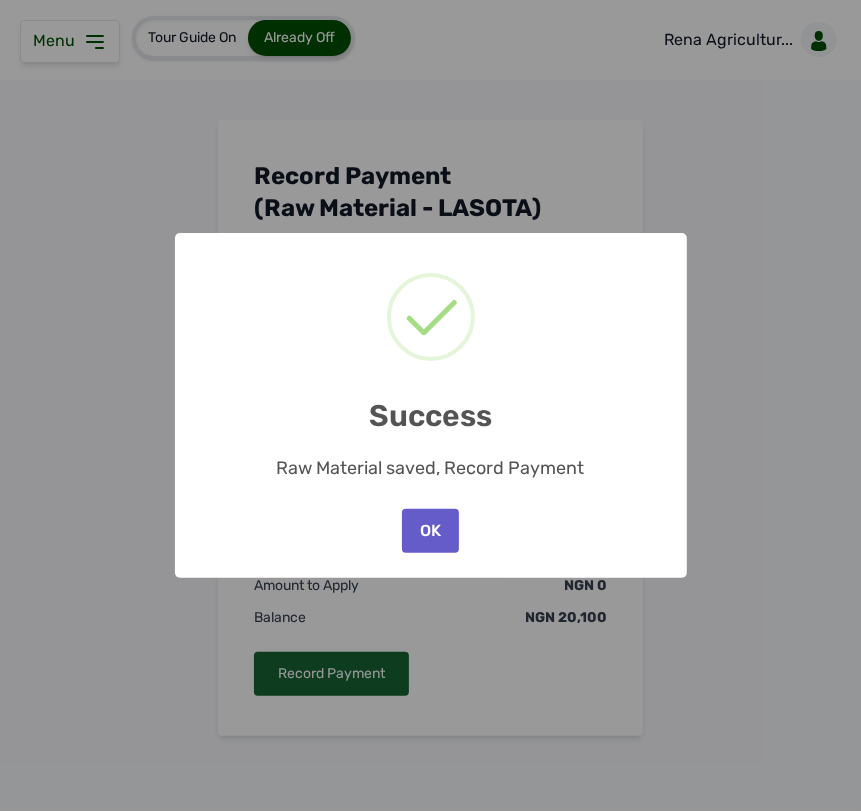 click on "OK" at bounding box center (430, 531) 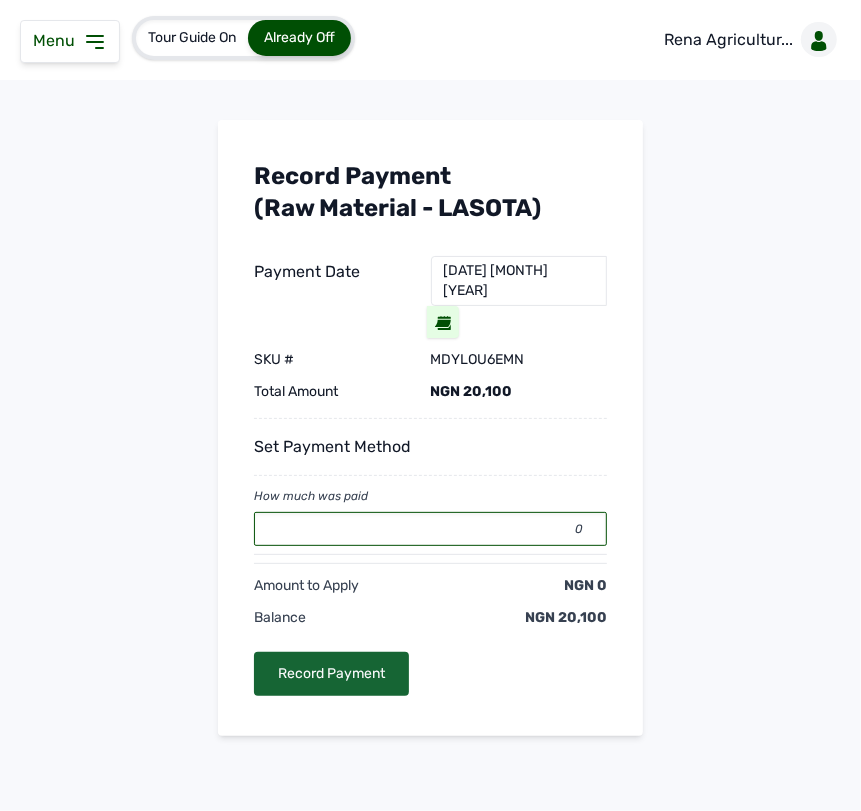 click on "0" at bounding box center (430, 529) 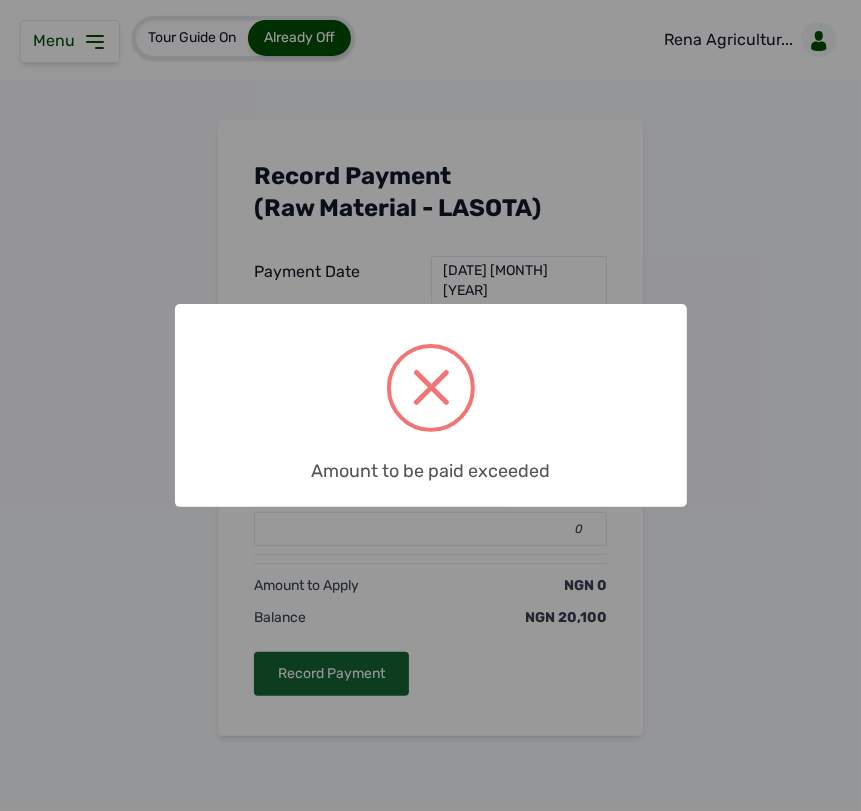 click on "Amount to be paid exceeded OK No Cancel" at bounding box center [430, 405] 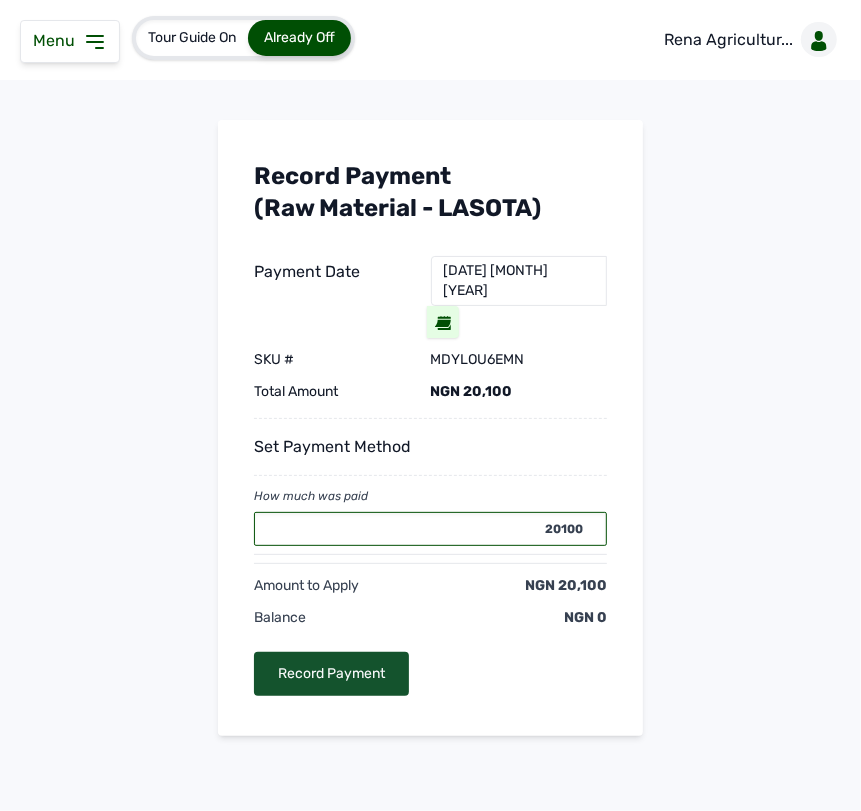 click on "Record Payment" at bounding box center [331, 674] 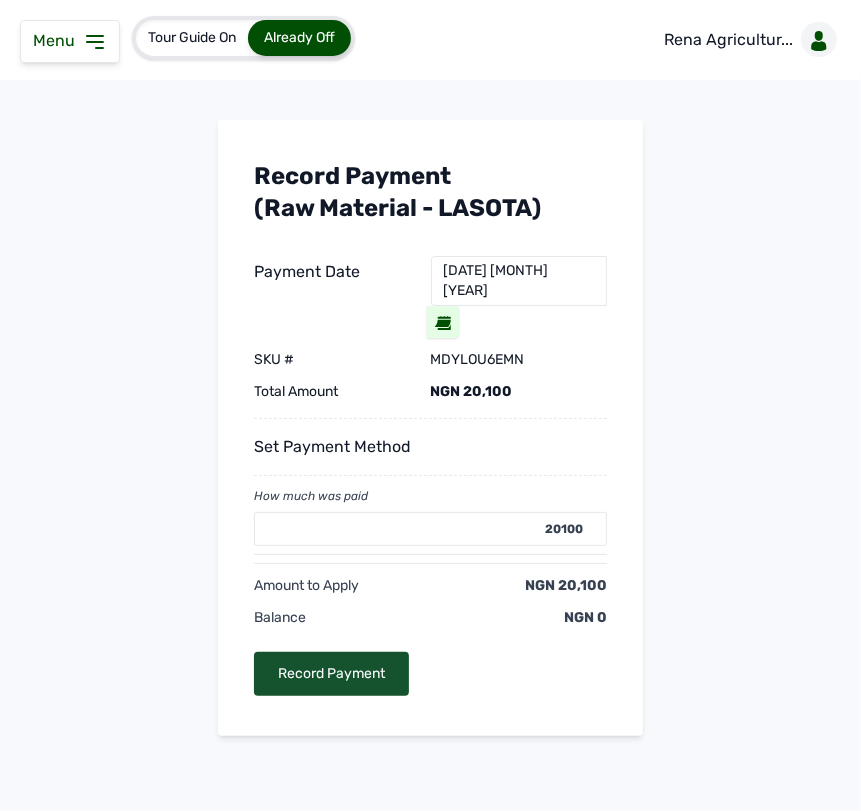 type on "0" 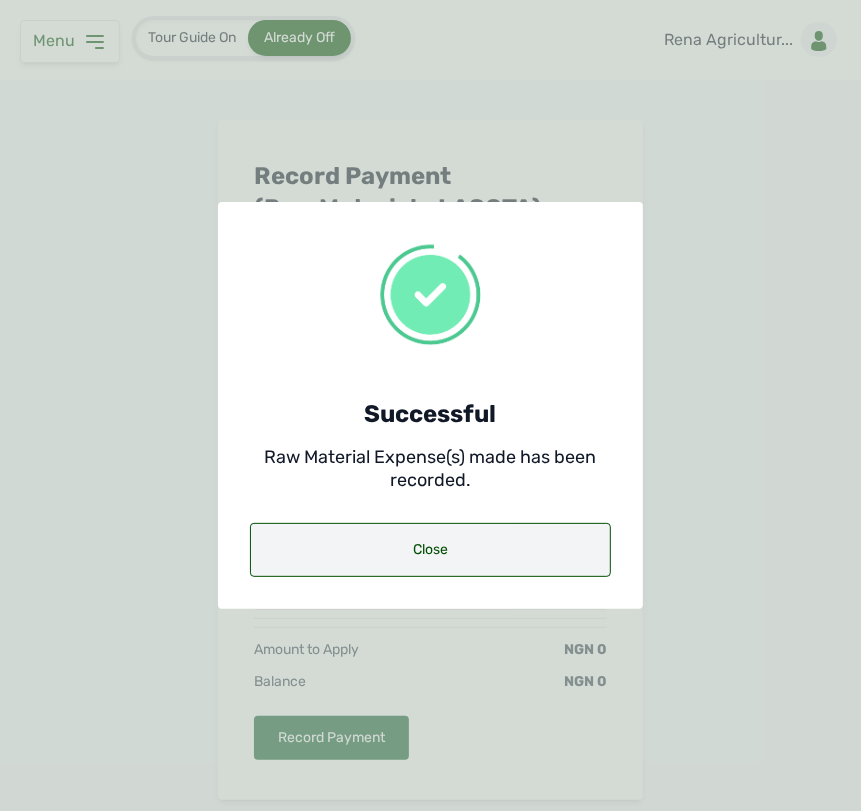 click on "Close" at bounding box center [430, 550] 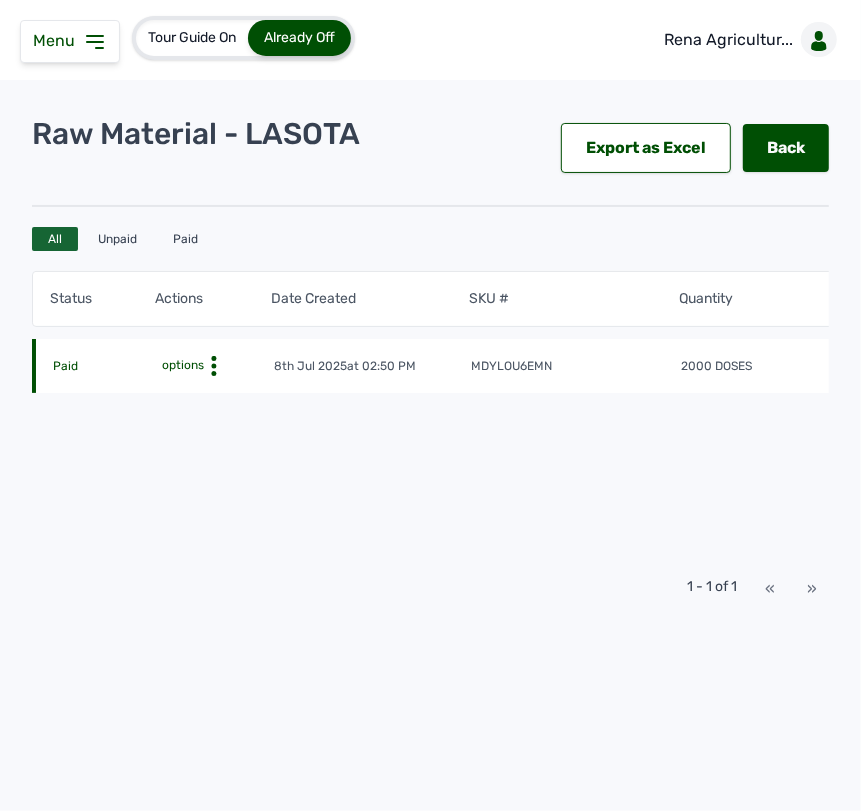 click on "2000 DOSES" at bounding box center (784, 367) 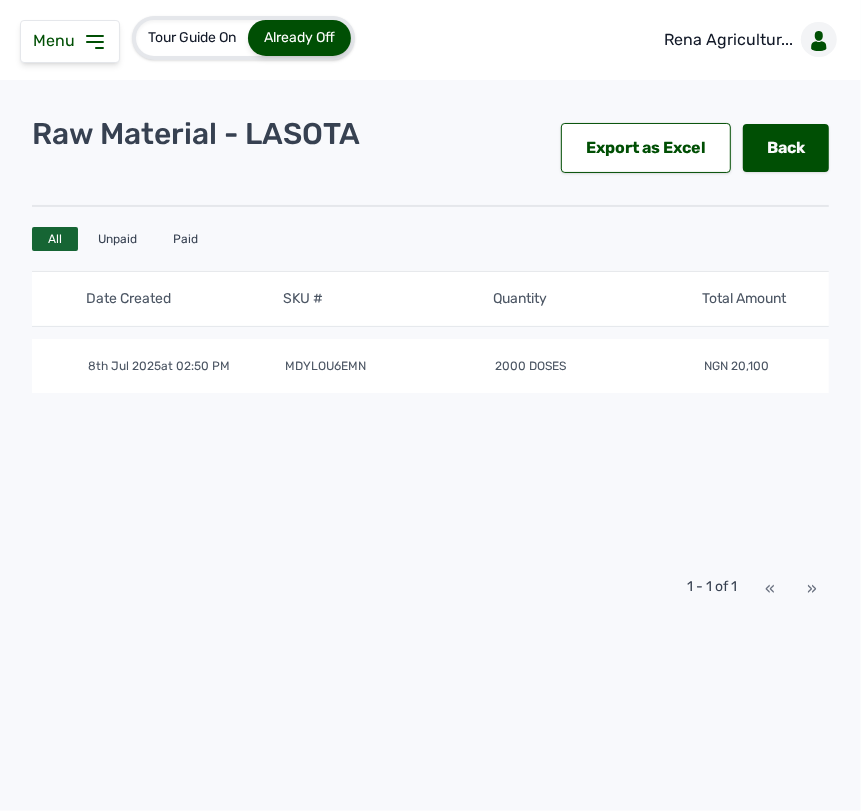 scroll, scrollTop: 0, scrollLeft: 0, axis: both 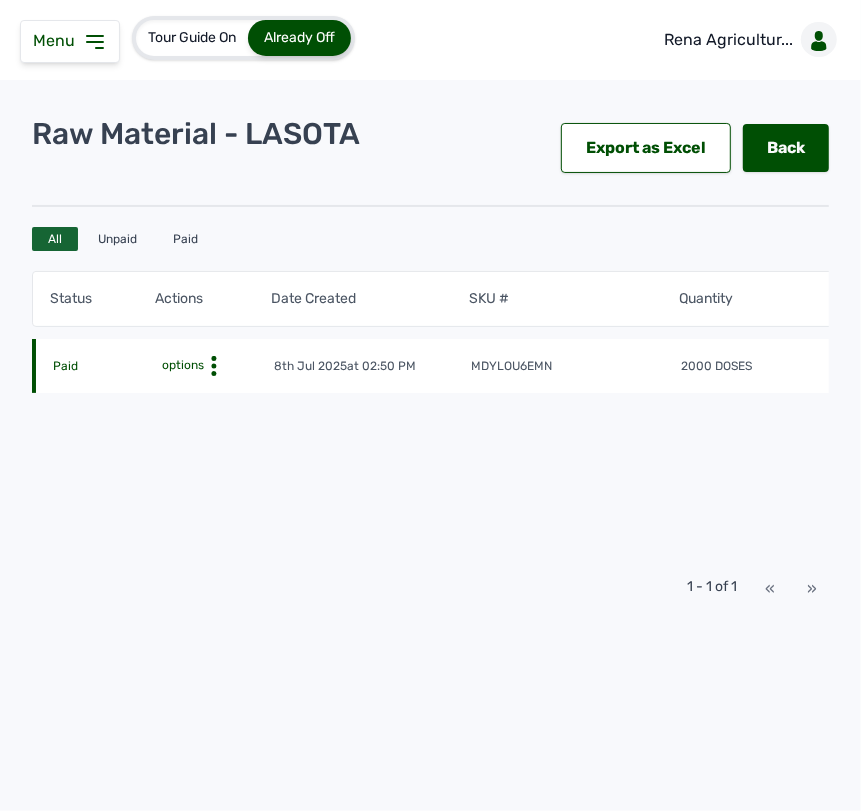 click 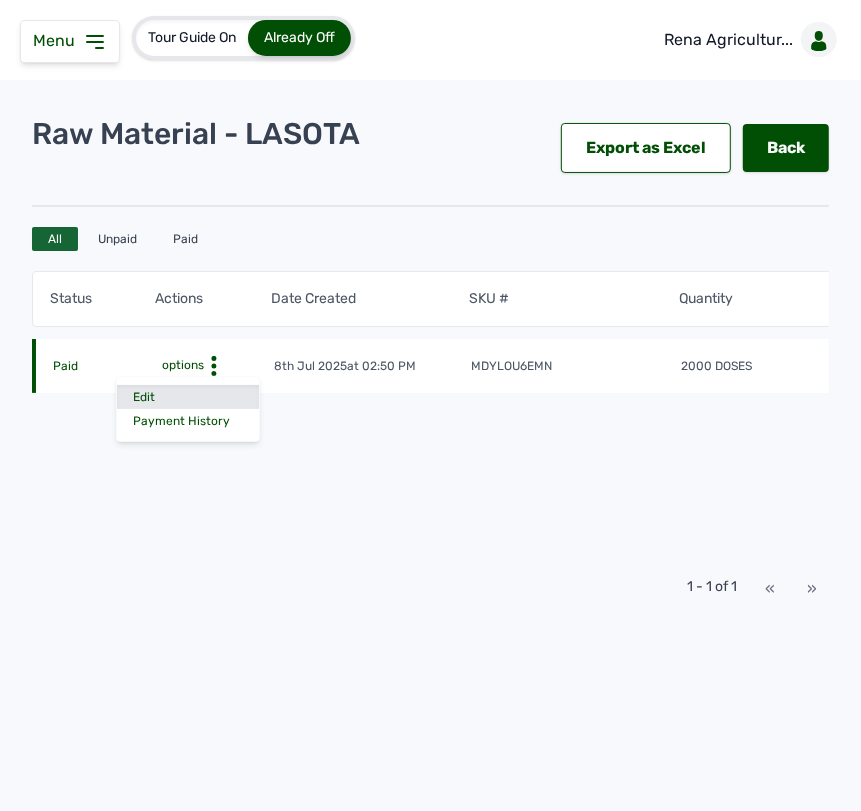 click on "Edit" at bounding box center [188, 397] 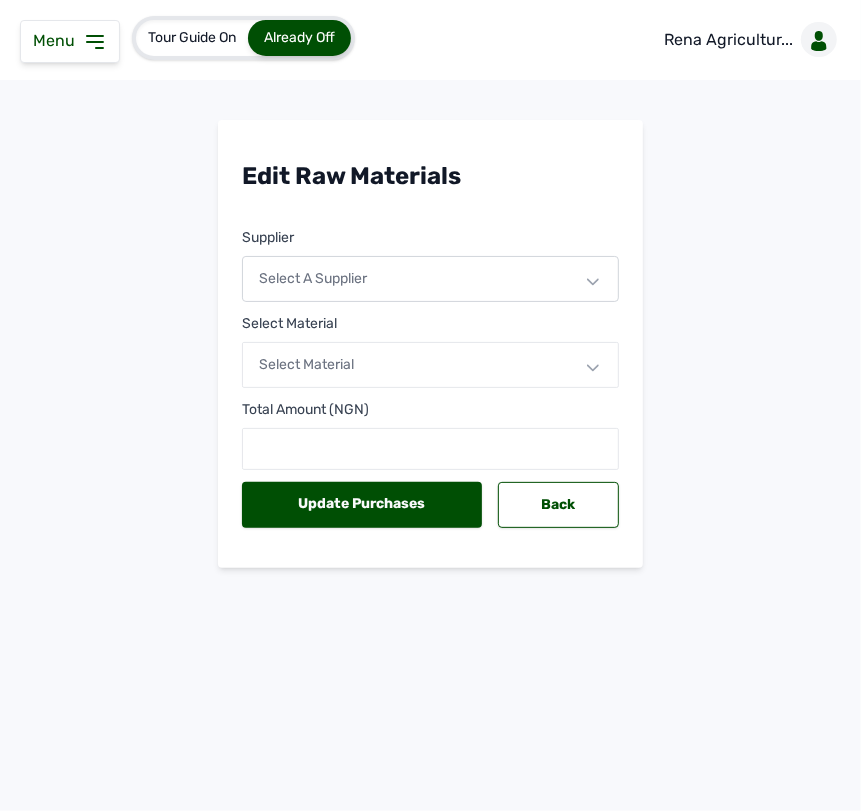 click on "Select a Supplier" at bounding box center (430, 279) 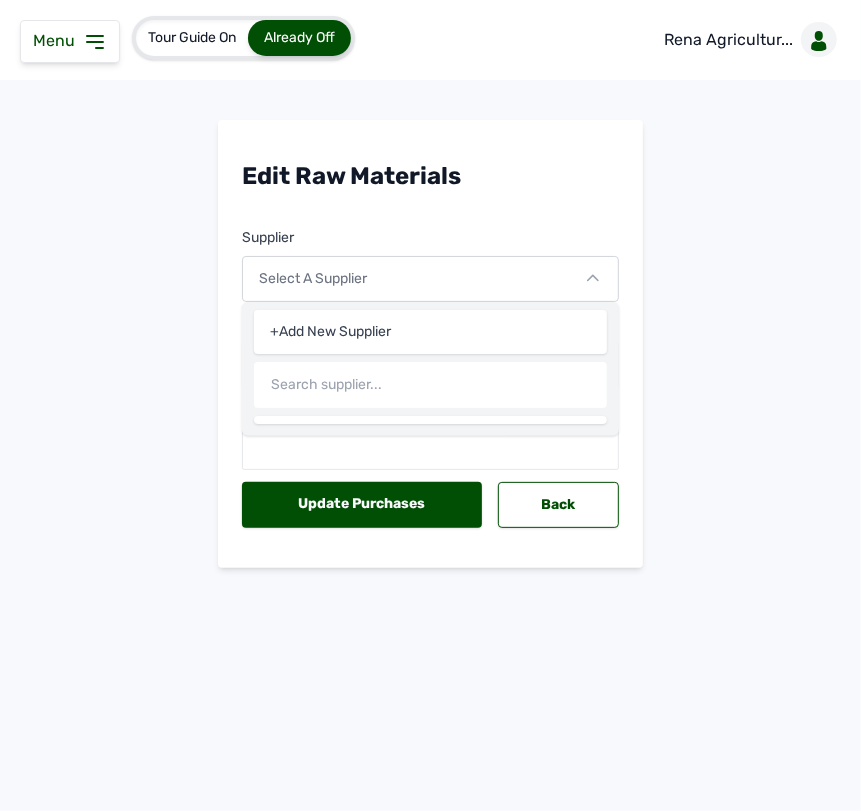 click on "Edit Raw Materials Supplier Select a Supplier  +Add New Supplier  Select Material Select Material  Total Amount (NGN)  Update Purchases Back" at bounding box center [430, 360] 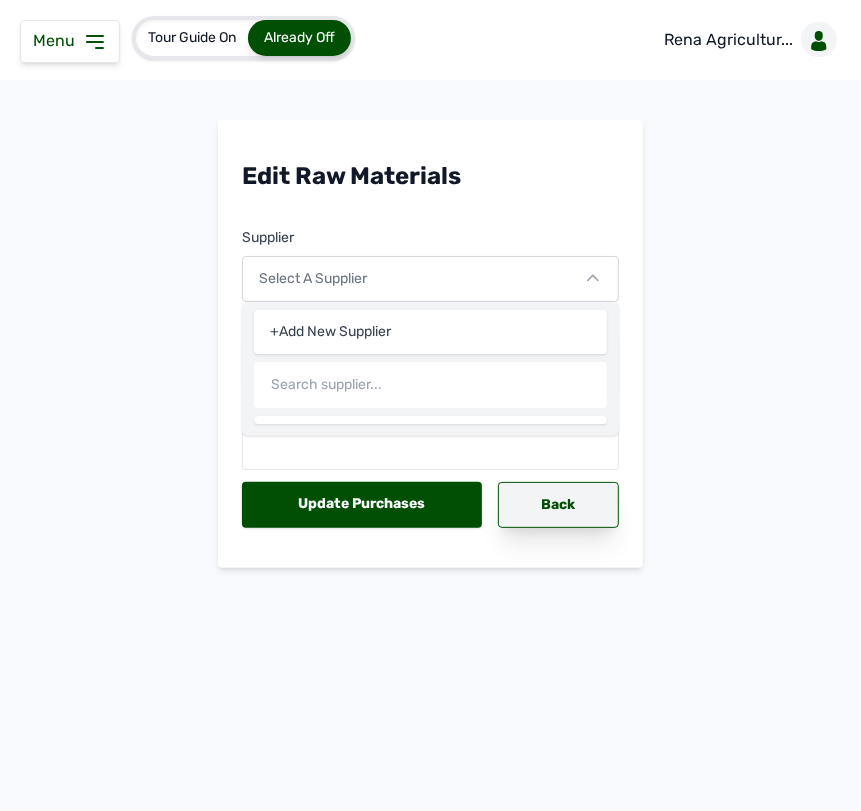 click on "Back" at bounding box center [558, 505] 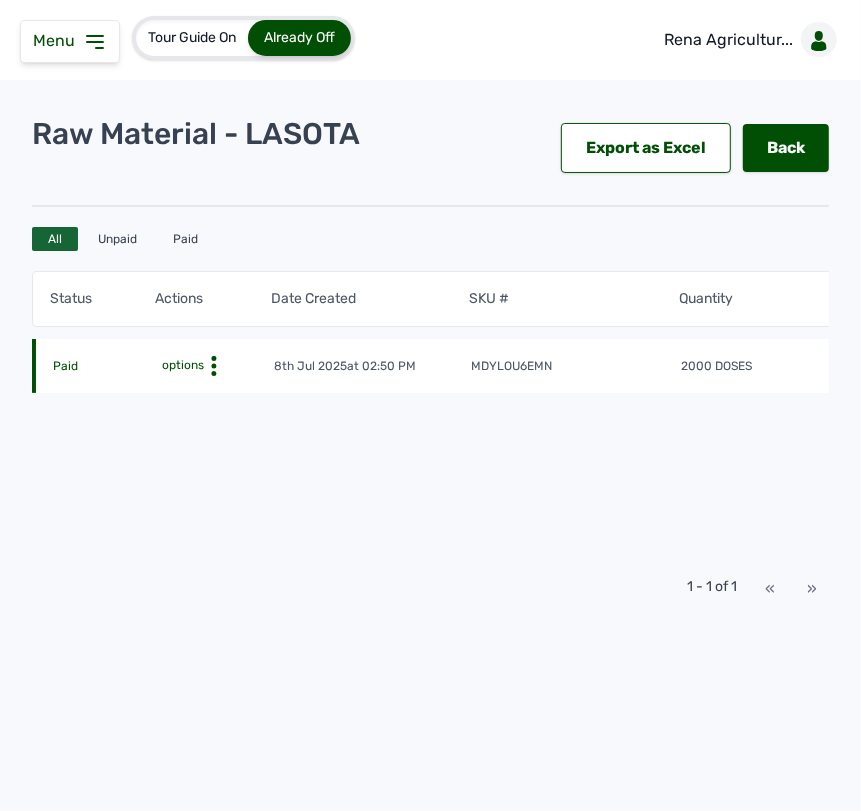 click 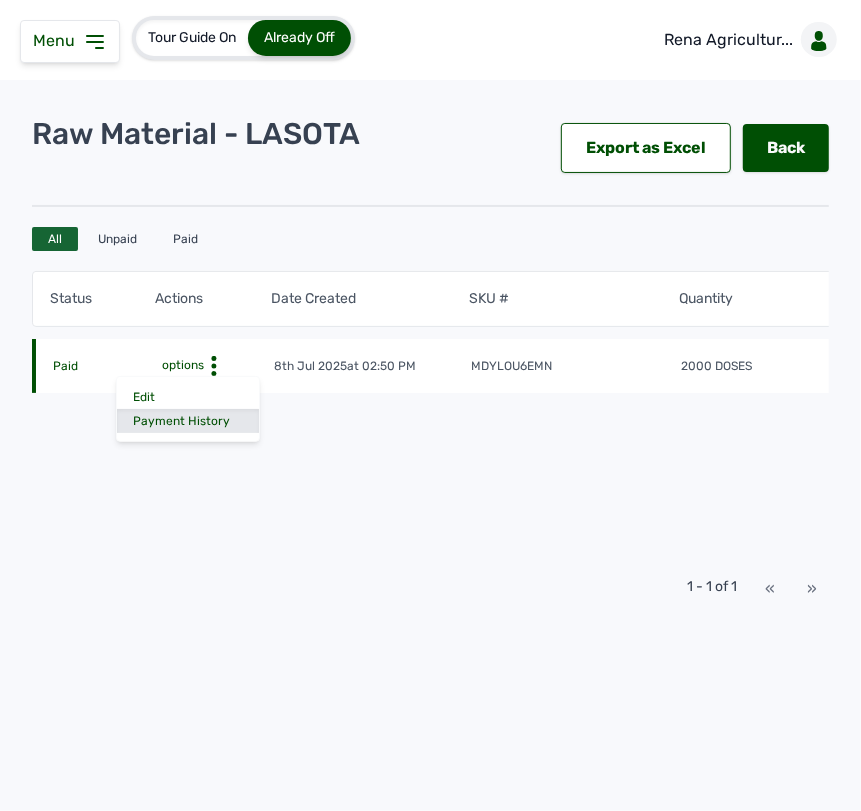 click on "Payment History" at bounding box center [188, 421] 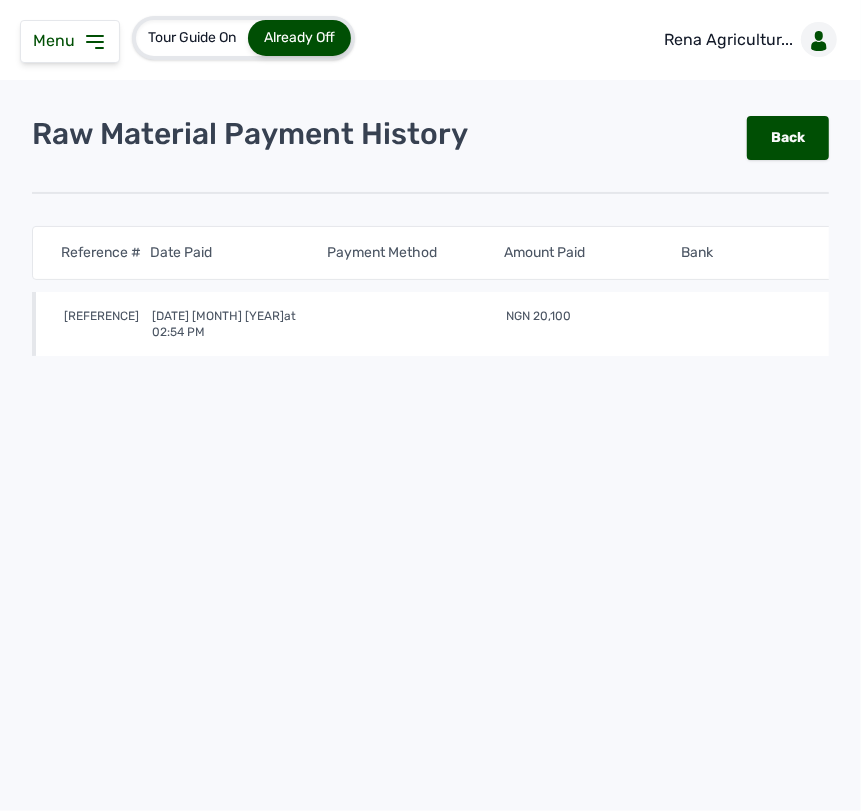 click on "[REFERENCE]" at bounding box center [108, 324] 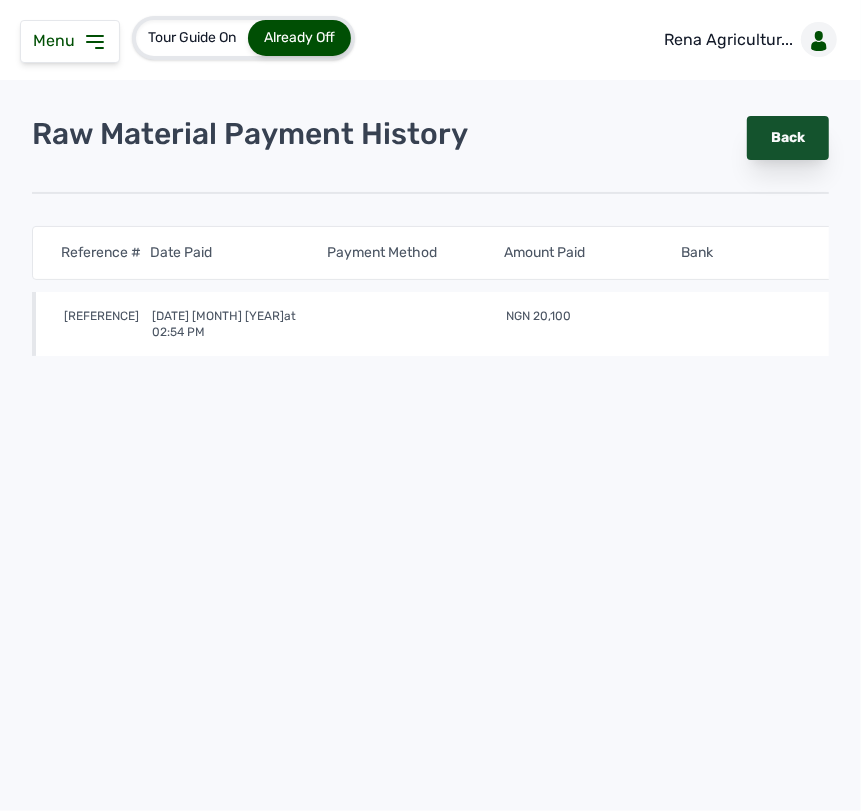 click on "Back" at bounding box center [788, 138] 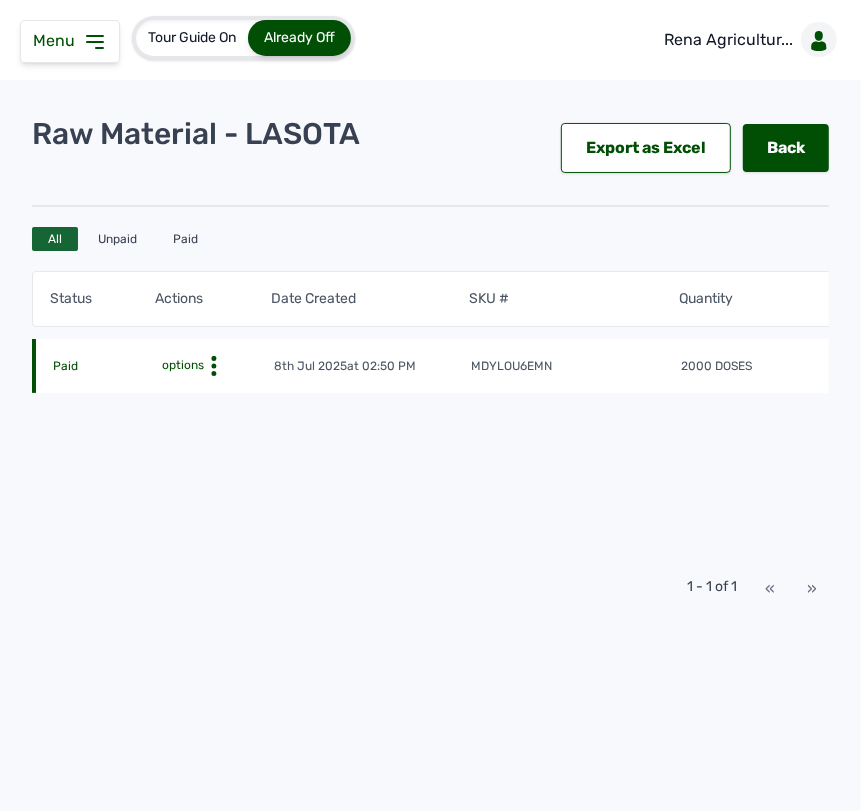 click on "[DATE] [MONTH] [YEAR]   at [TIME]" at bounding box center [371, 367] 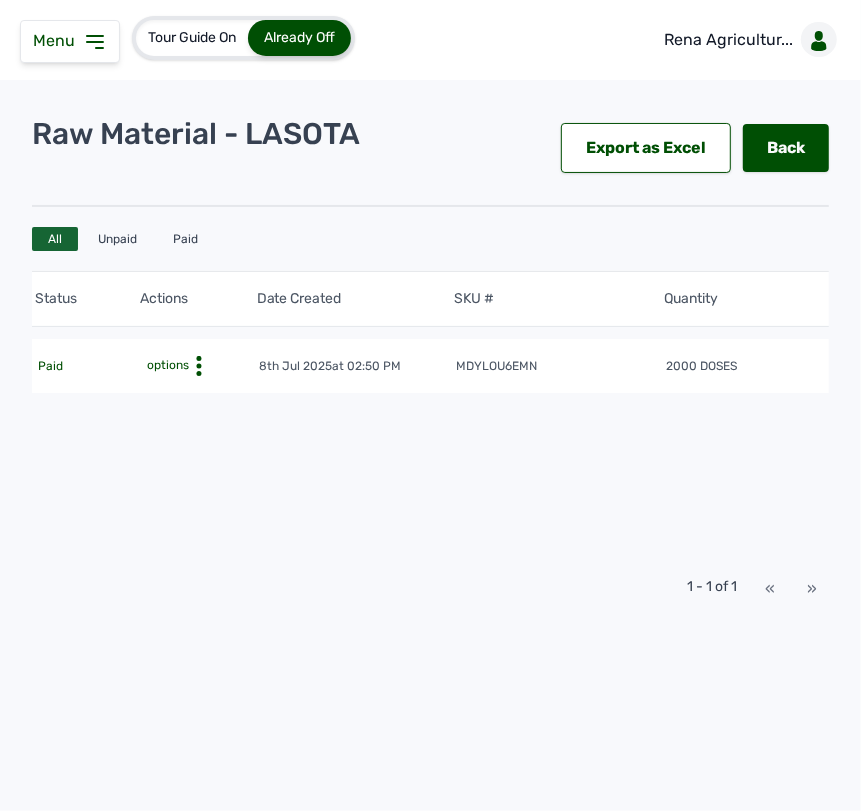 scroll, scrollTop: 0, scrollLeft: 0, axis: both 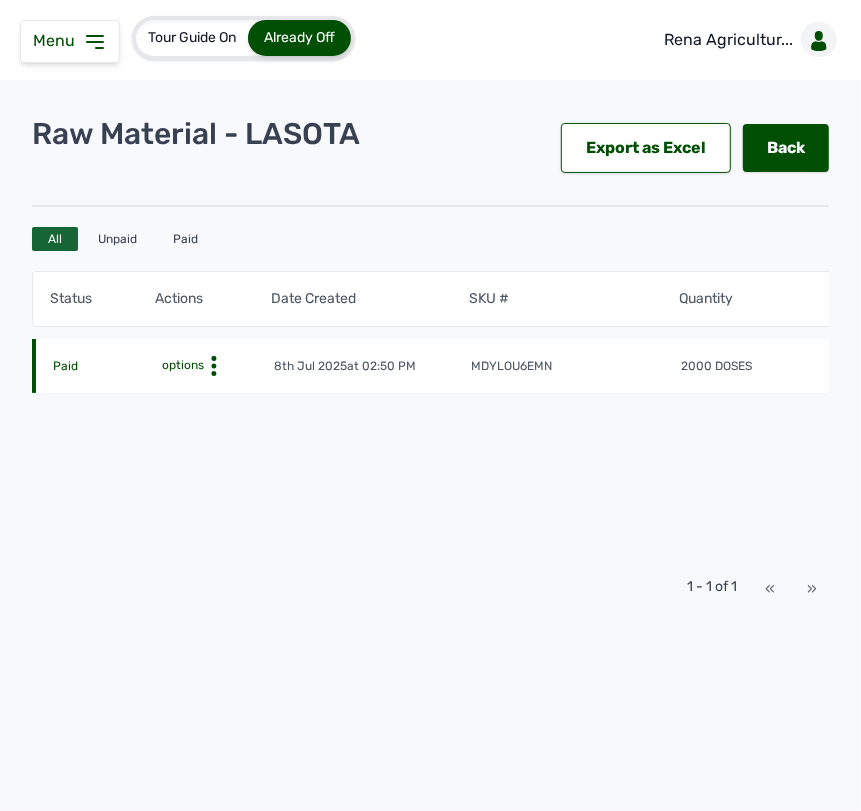 click 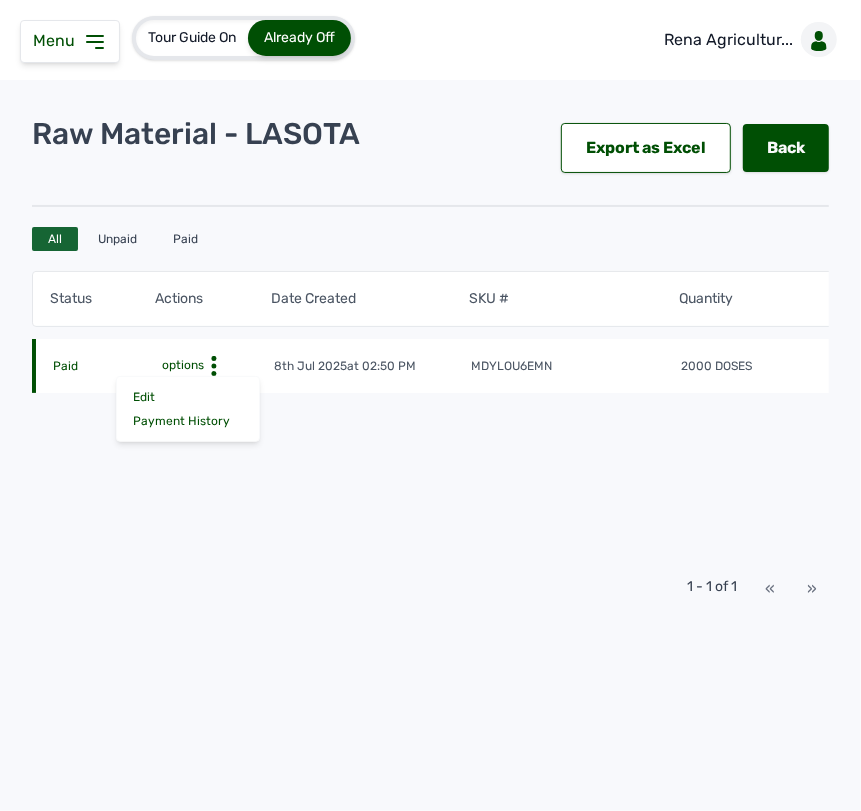 click on "Menu" at bounding box center [58, 40] 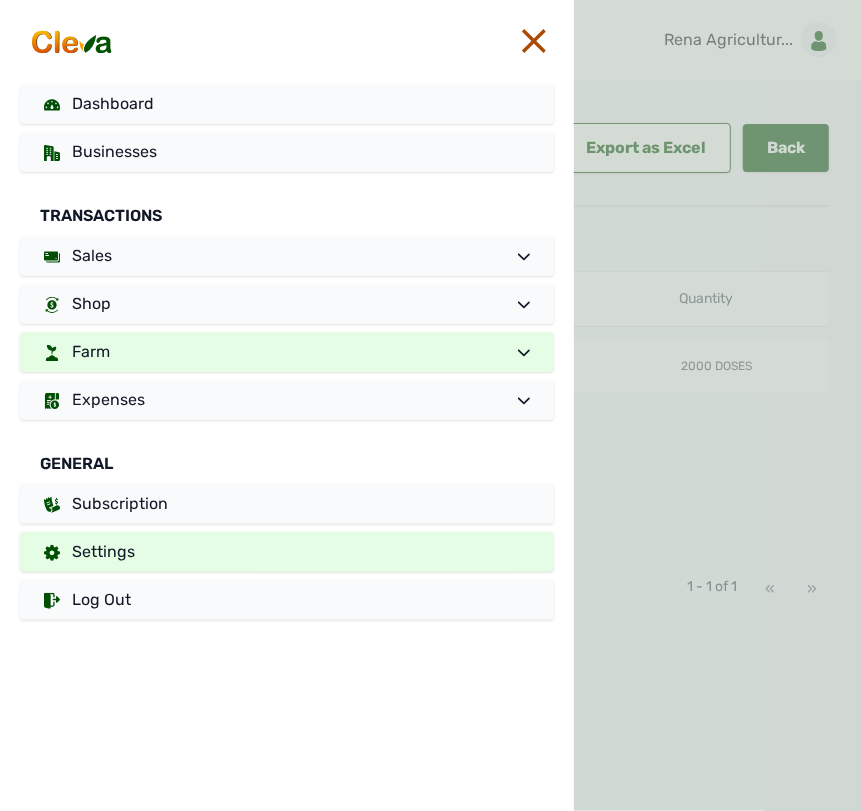 click on "Settings" at bounding box center [287, 552] 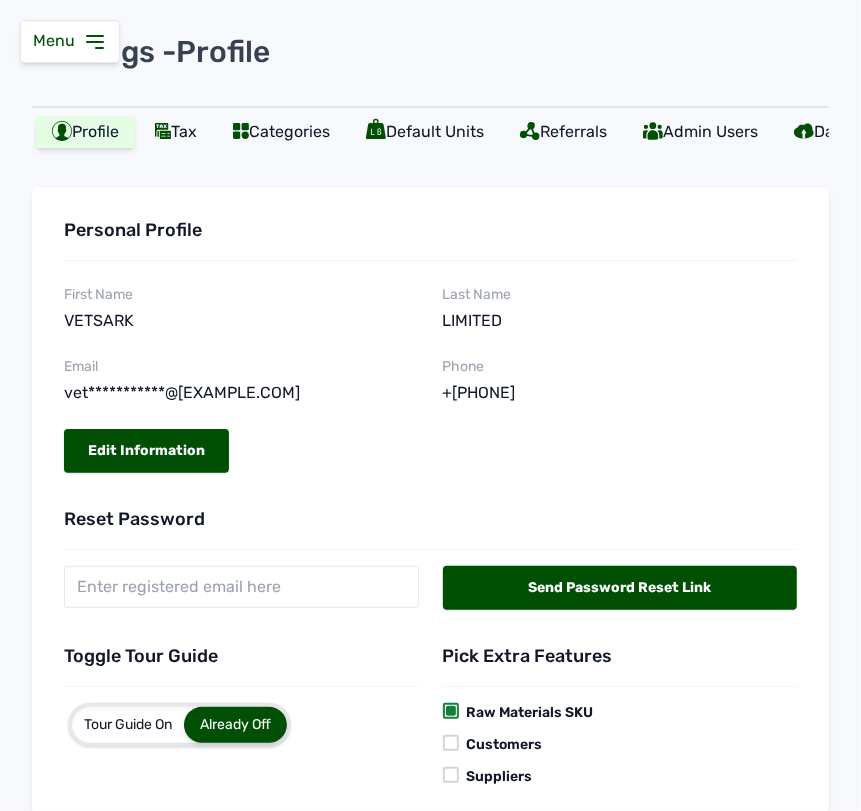 scroll, scrollTop: 167, scrollLeft: 0, axis: vertical 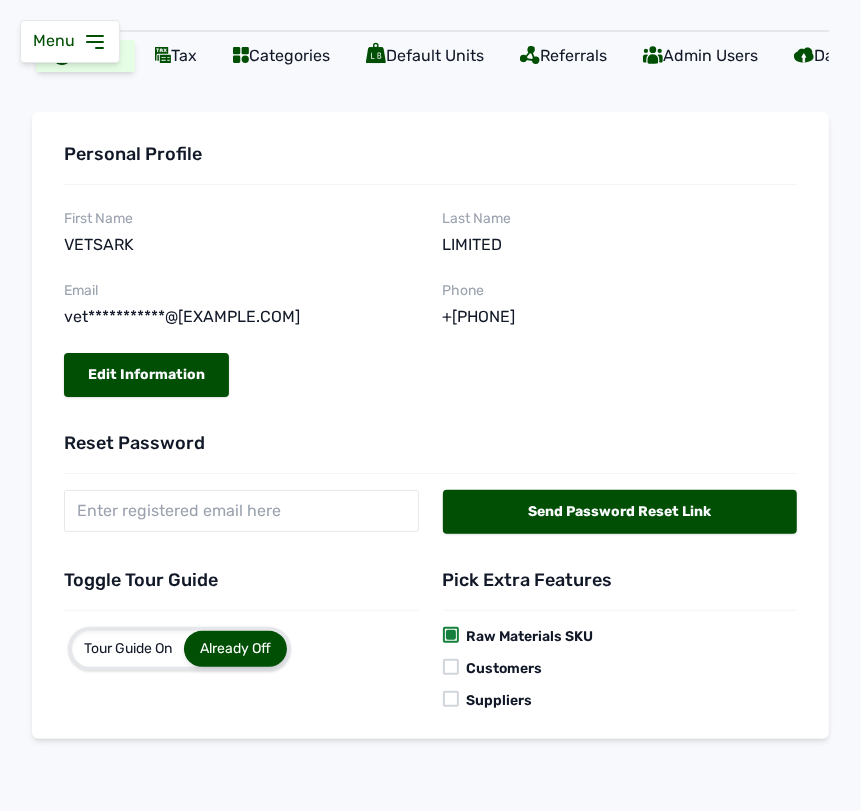 click at bounding box center (451, 699) 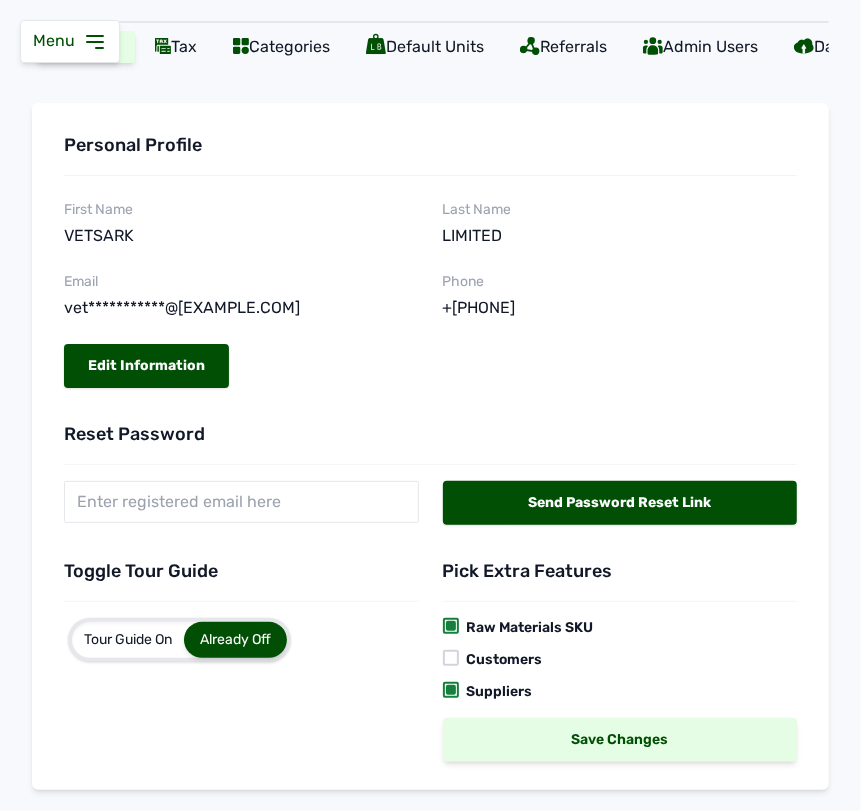 click on "Save Changes" at bounding box center [620, 740] 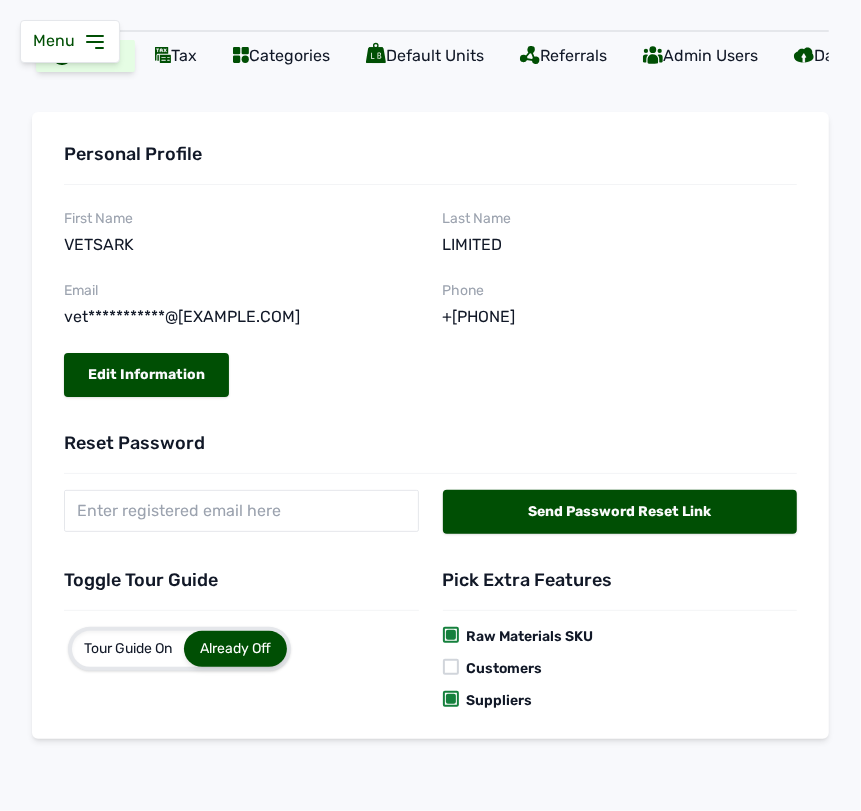 click on "Menu" at bounding box center (58, 40) 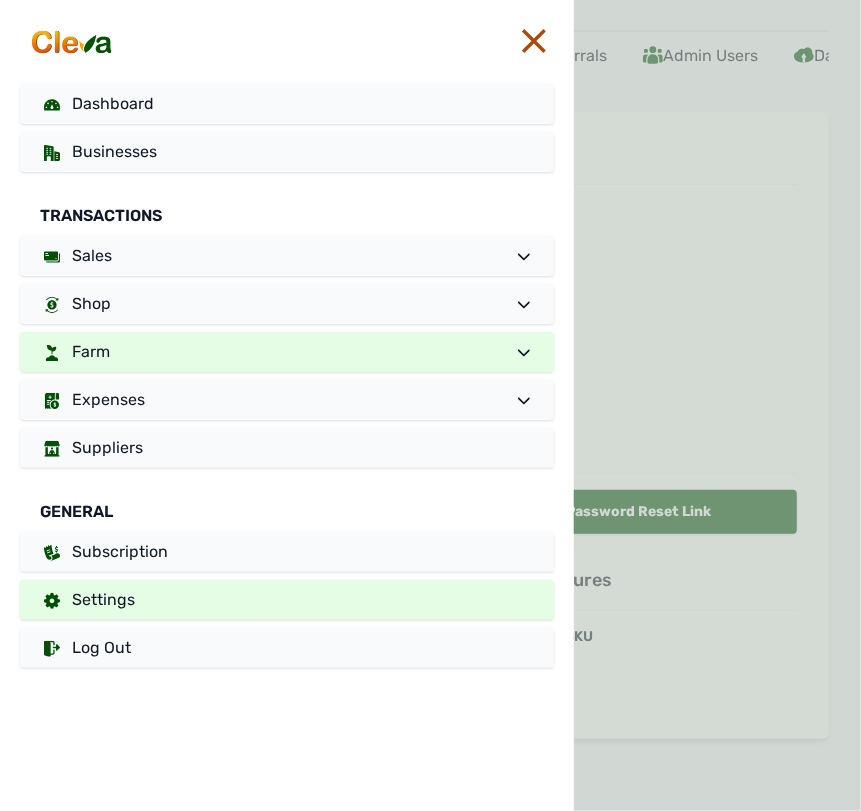 click on "Farm" at bounding box center [287, 352] 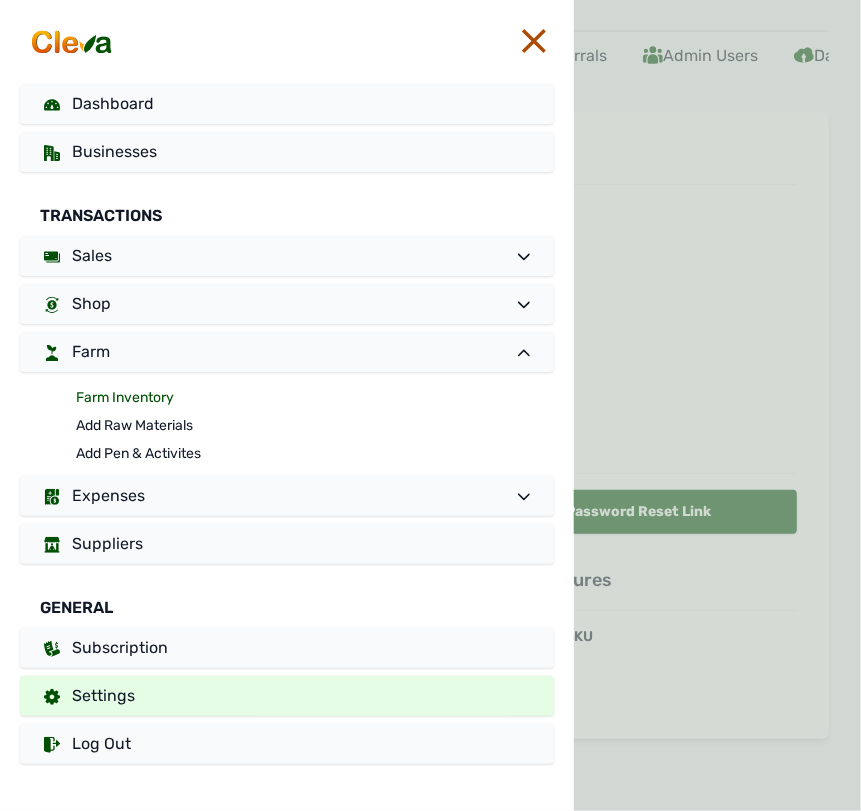 click on "Farm Inventory" at bounding box center [315, 398] 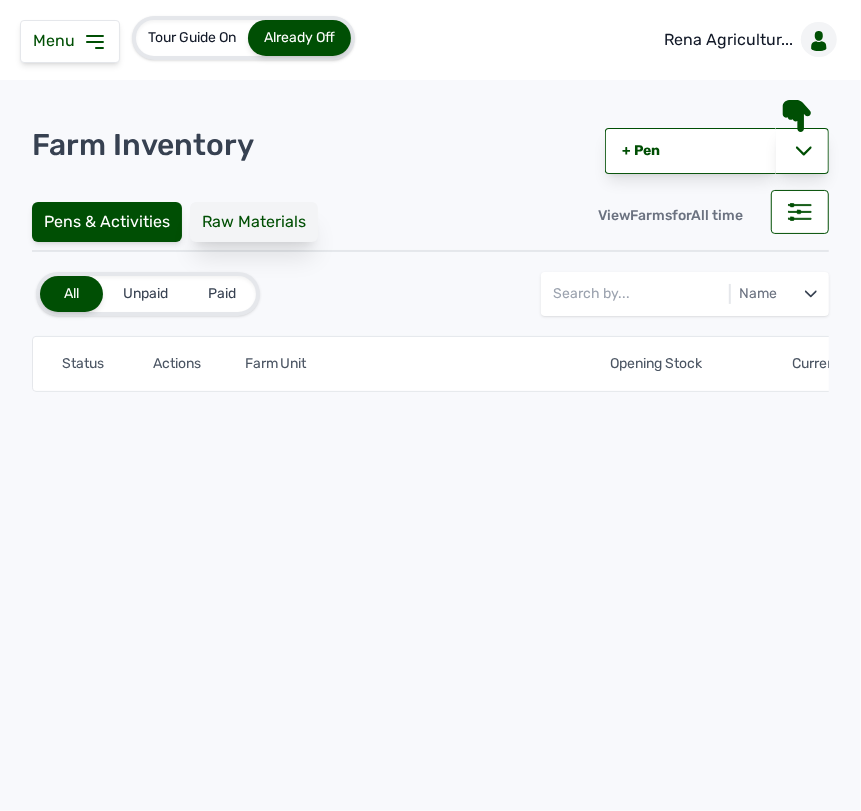click on "Raw Materials" at bounding box center [254, 222] 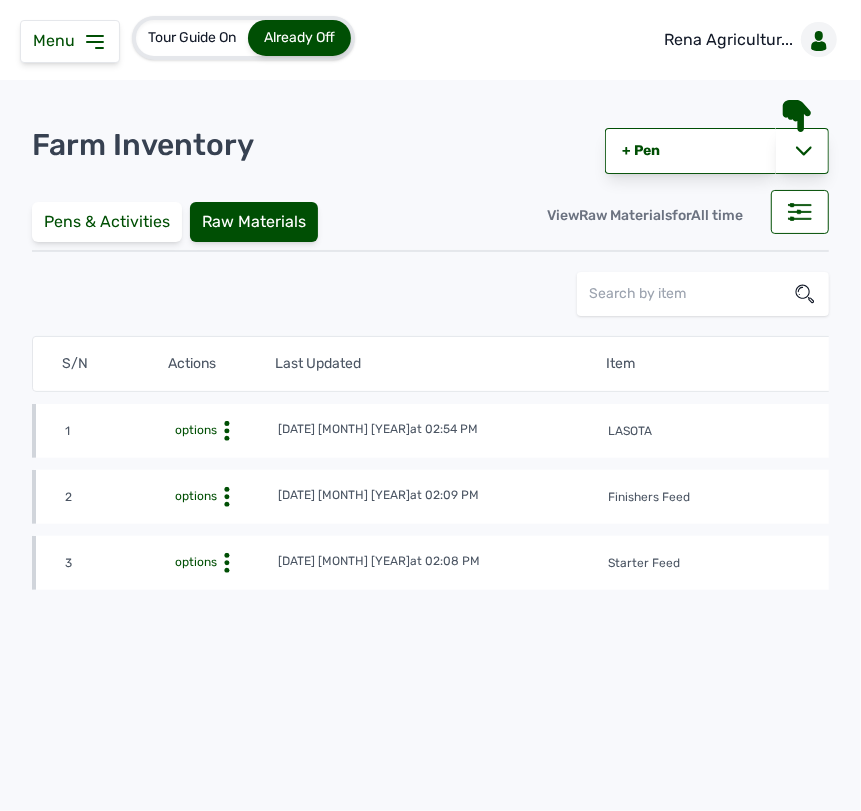 click 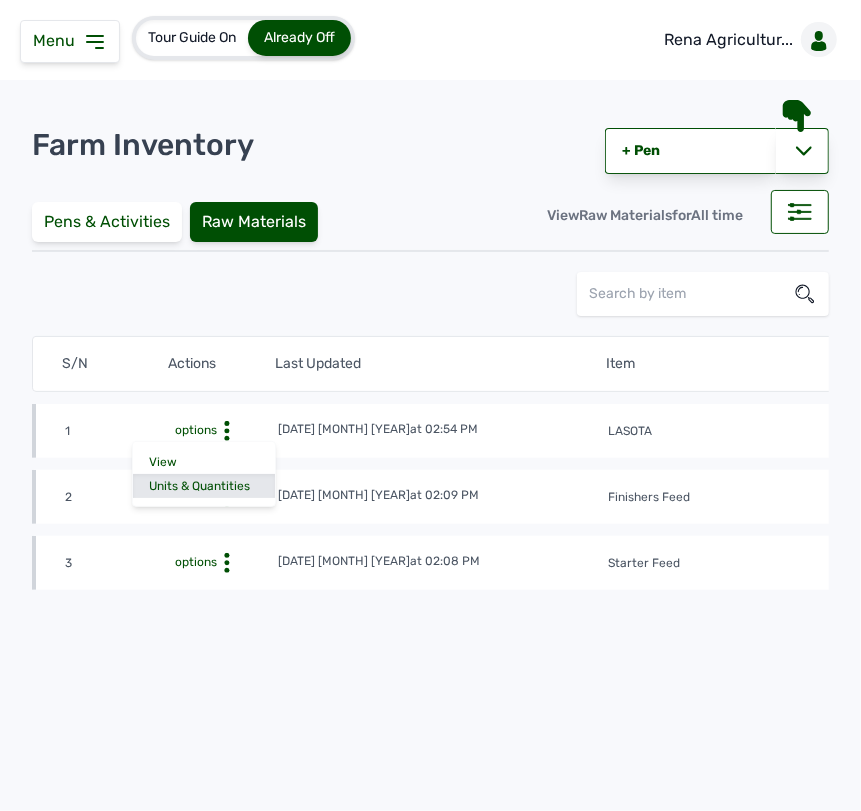 click on "Units & Quantities" at bounding box center (204, 486) 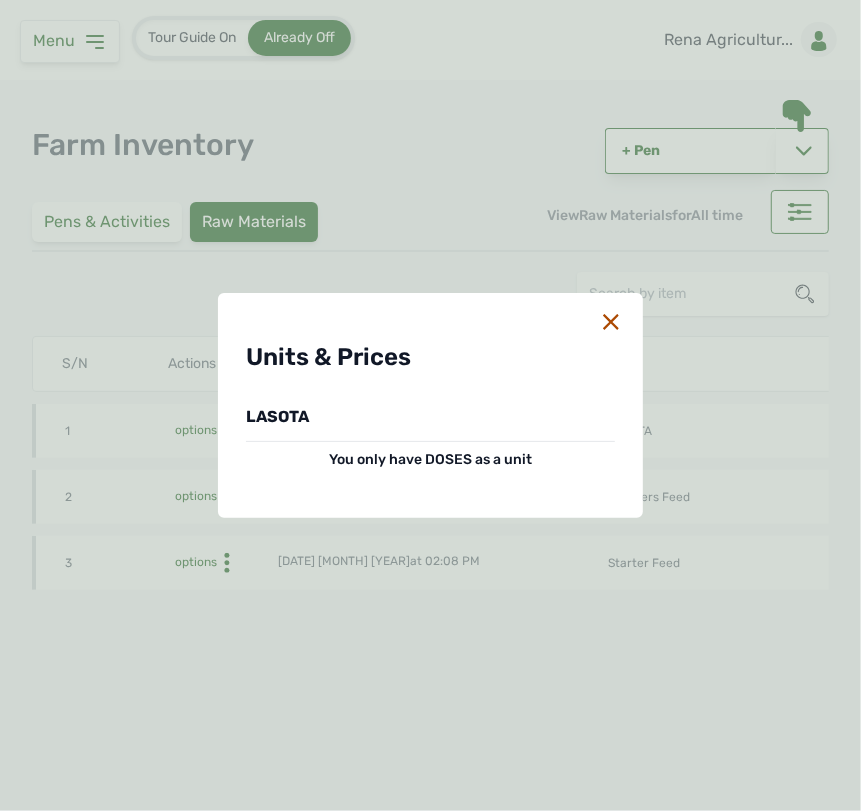 click 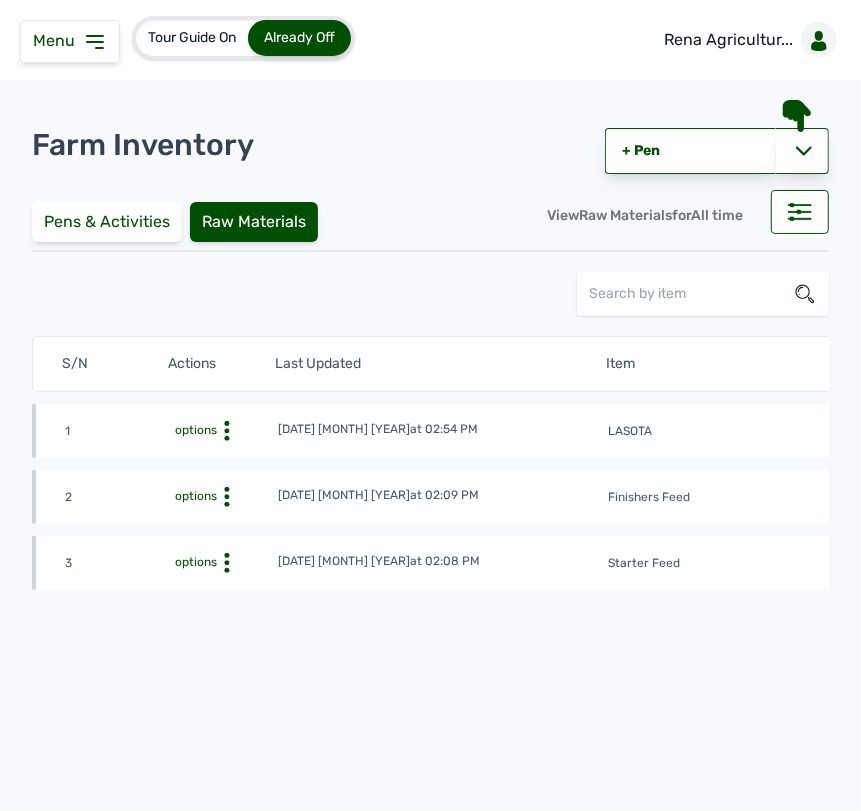 click 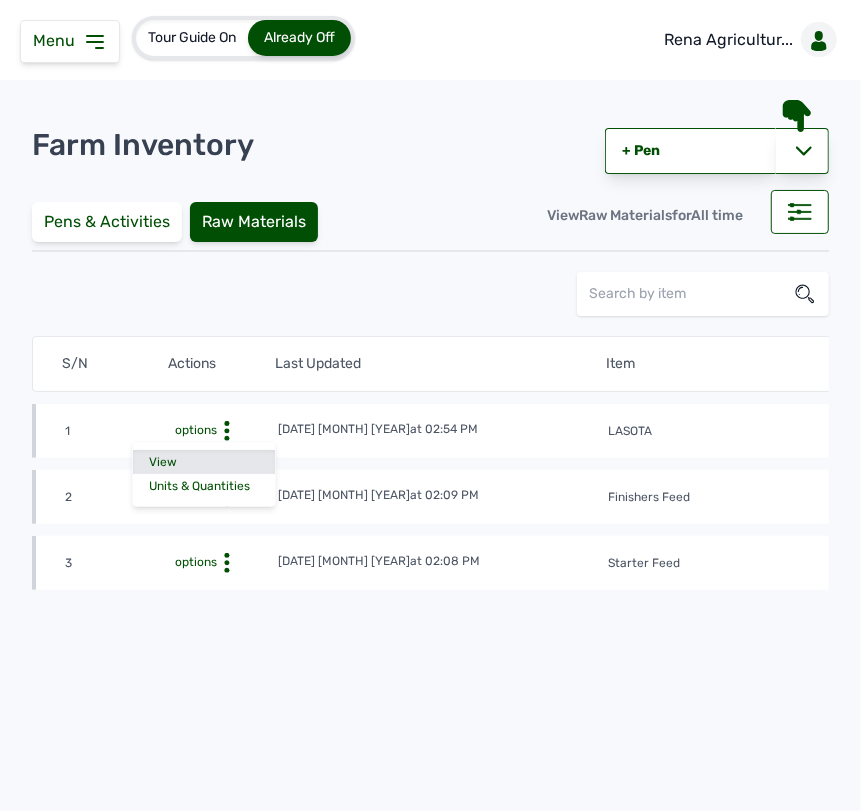 click on "View" at bounding box center (204, 462) 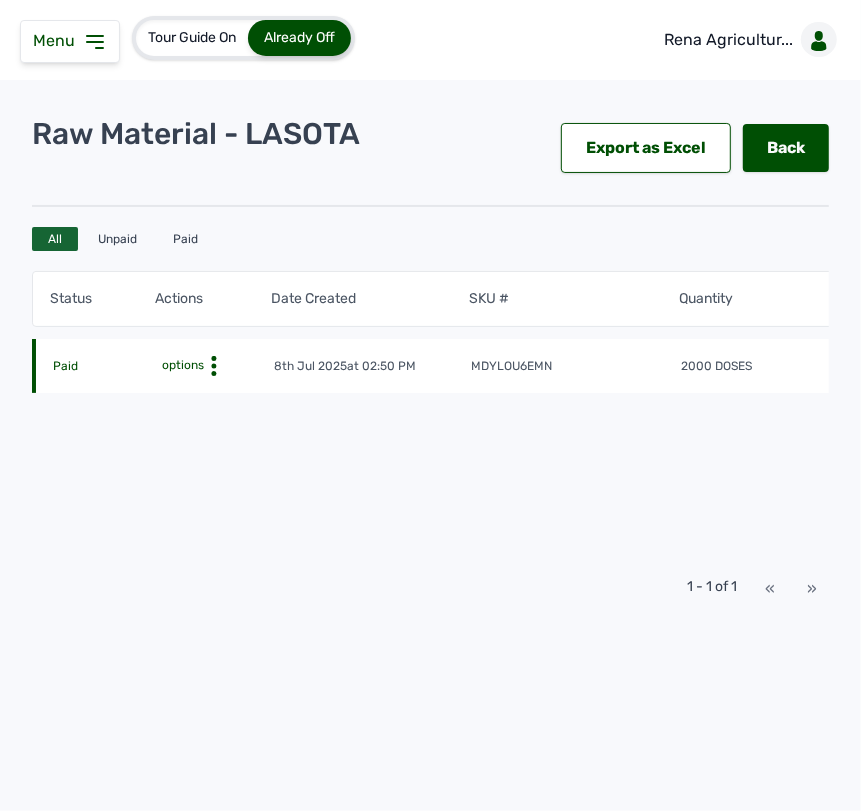 click 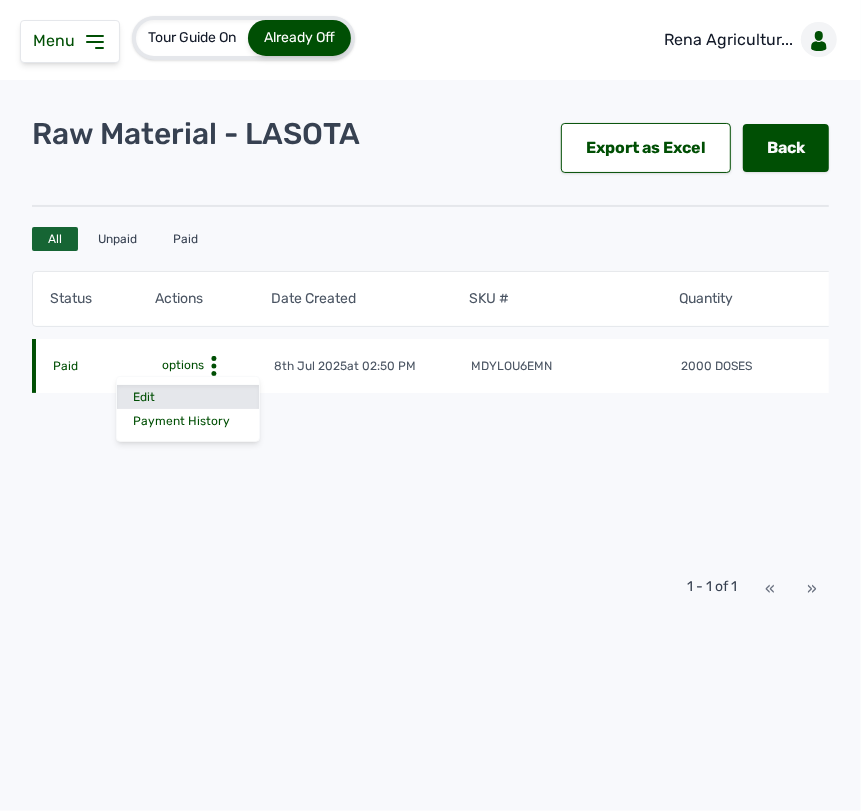 click on "Edit" at bounding box center (188, 397) 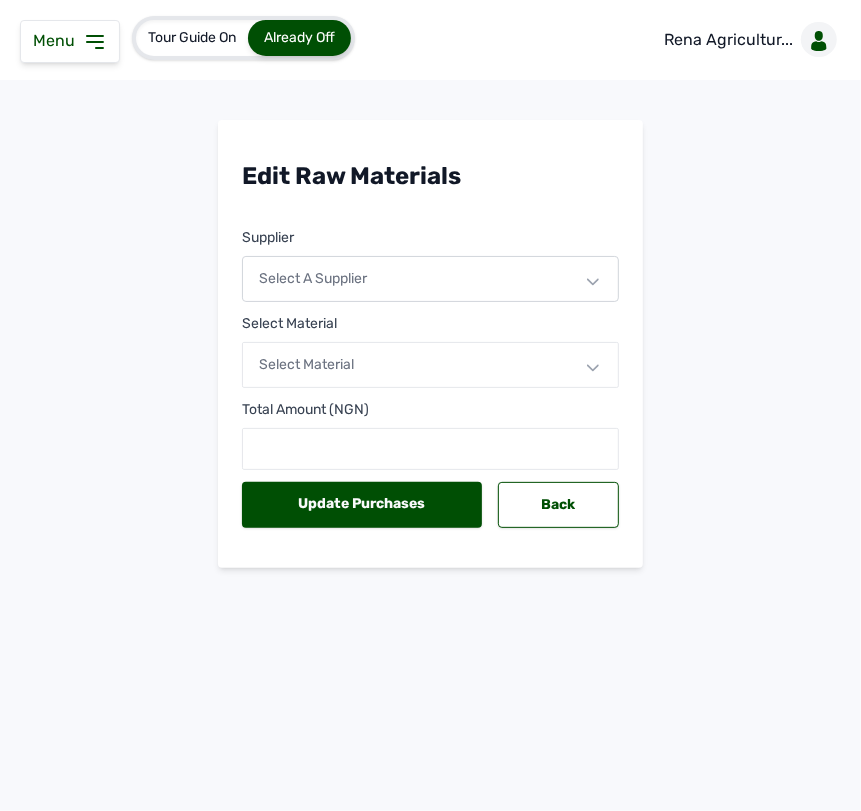 click on "Select Material" at bounding box center (430, 365) 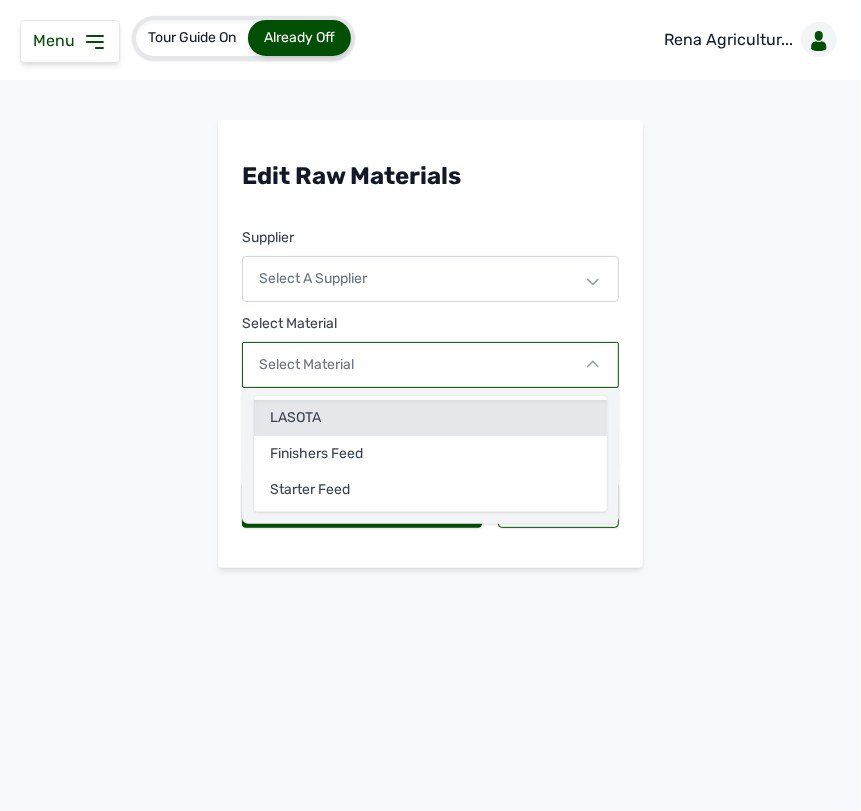 click on "LASOTA" at bounding box center [430, 418] 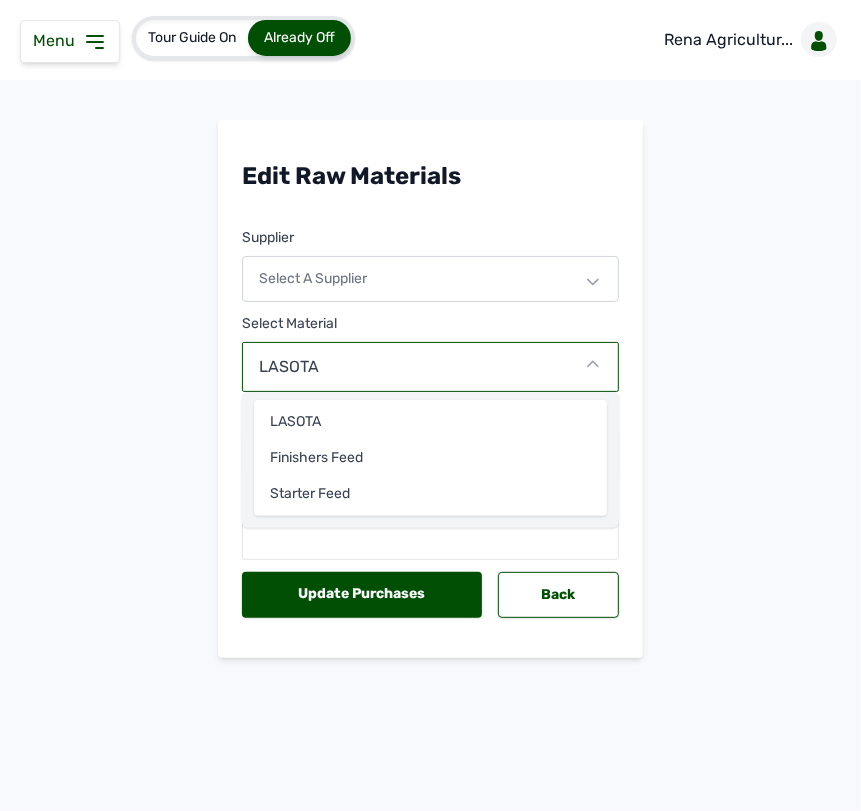 click on "Select a Supplier" at bounding box center [430, 279] 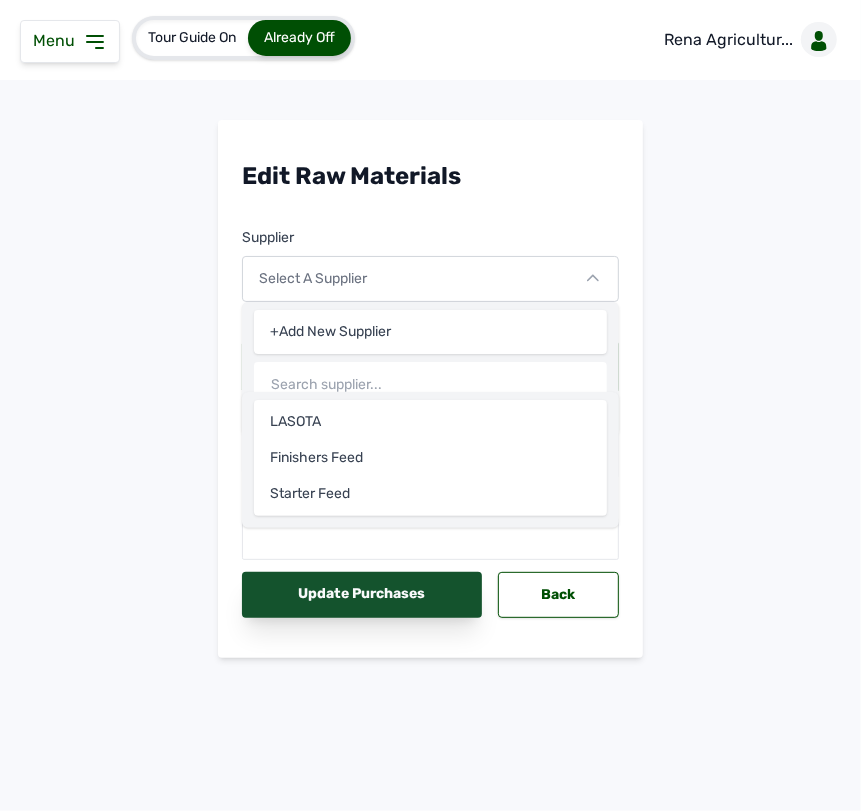 click on "Update Purchases" at bounding box center [362, 595] 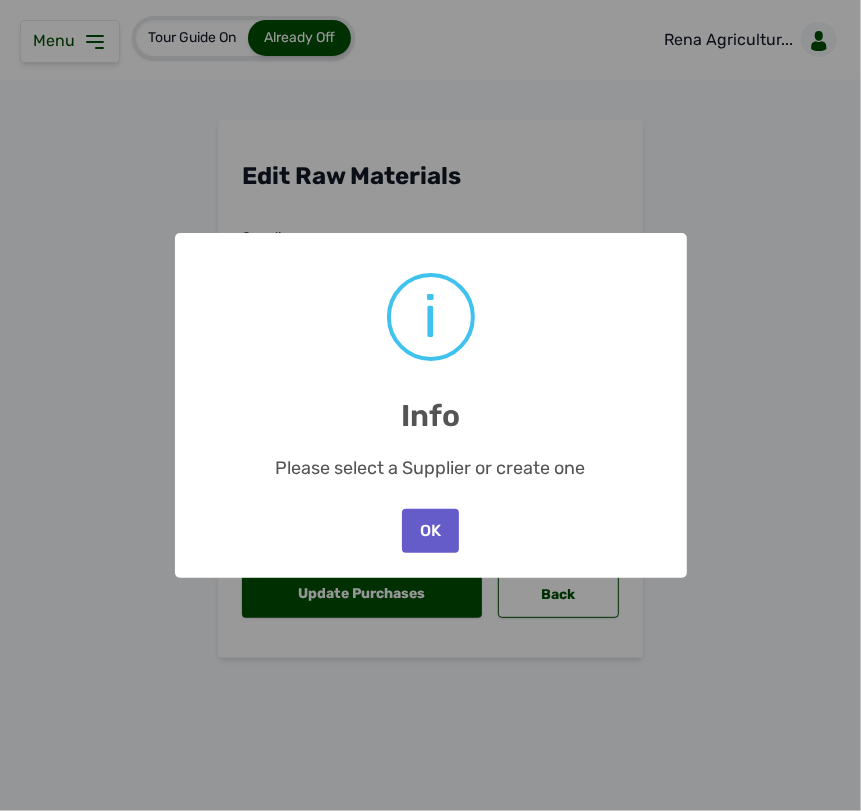 click on "OK" at bounding box center (430, 531) 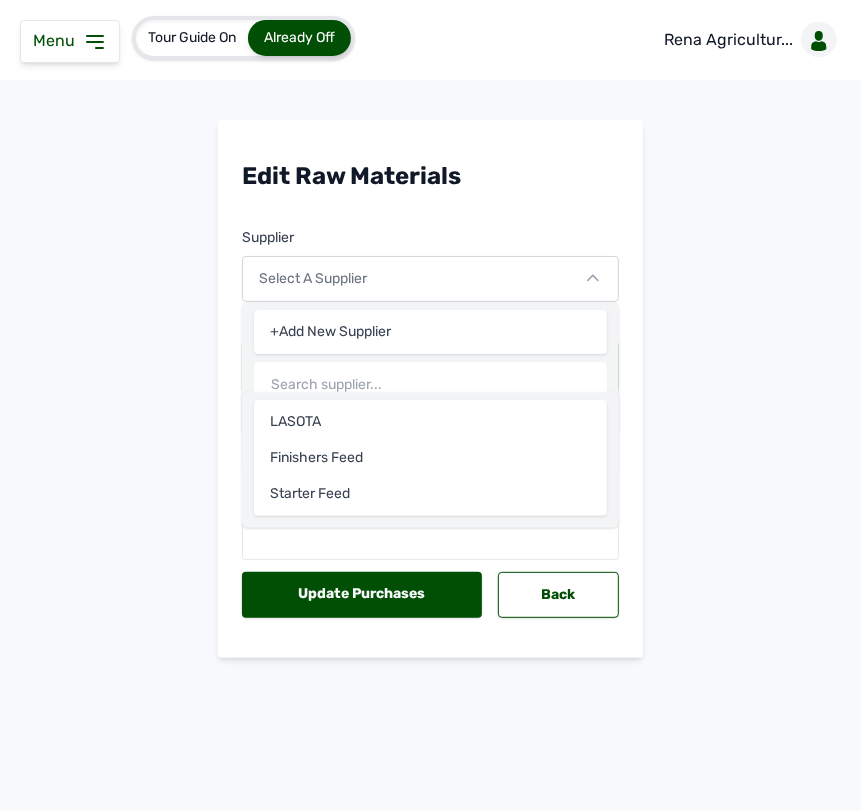 click 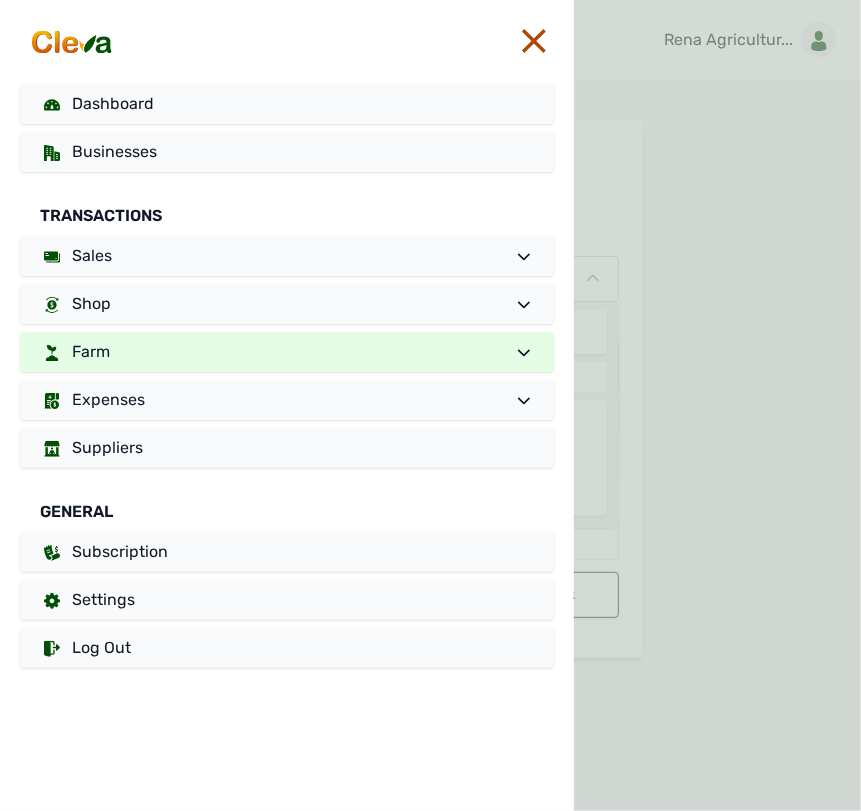 click on "Farm" at bounding box center (287, 352) 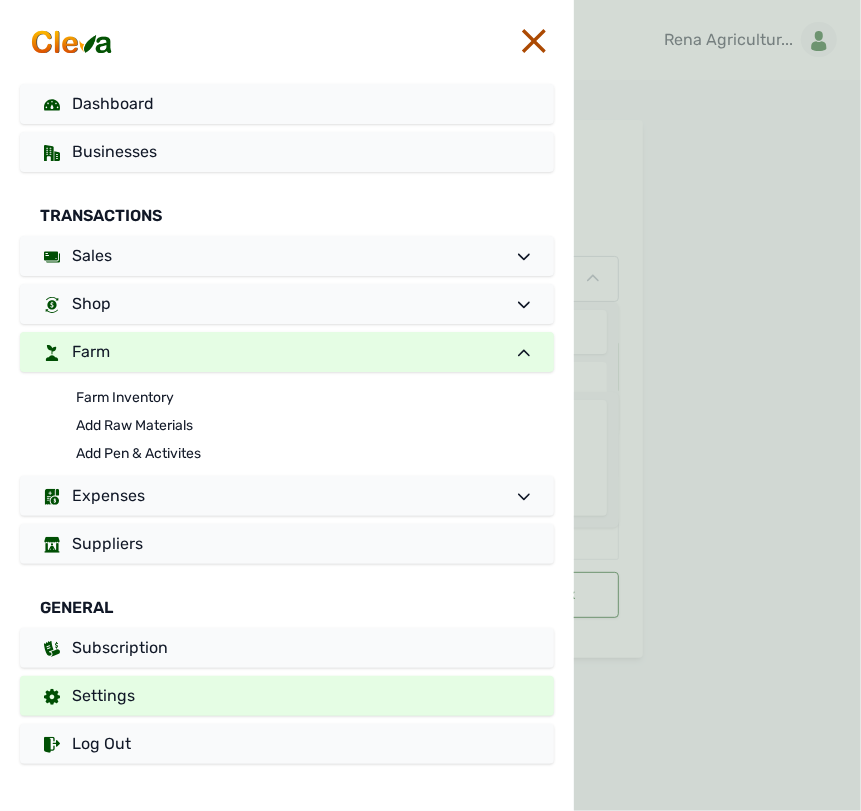 click on "Settings" at bounding box center (103, 695) 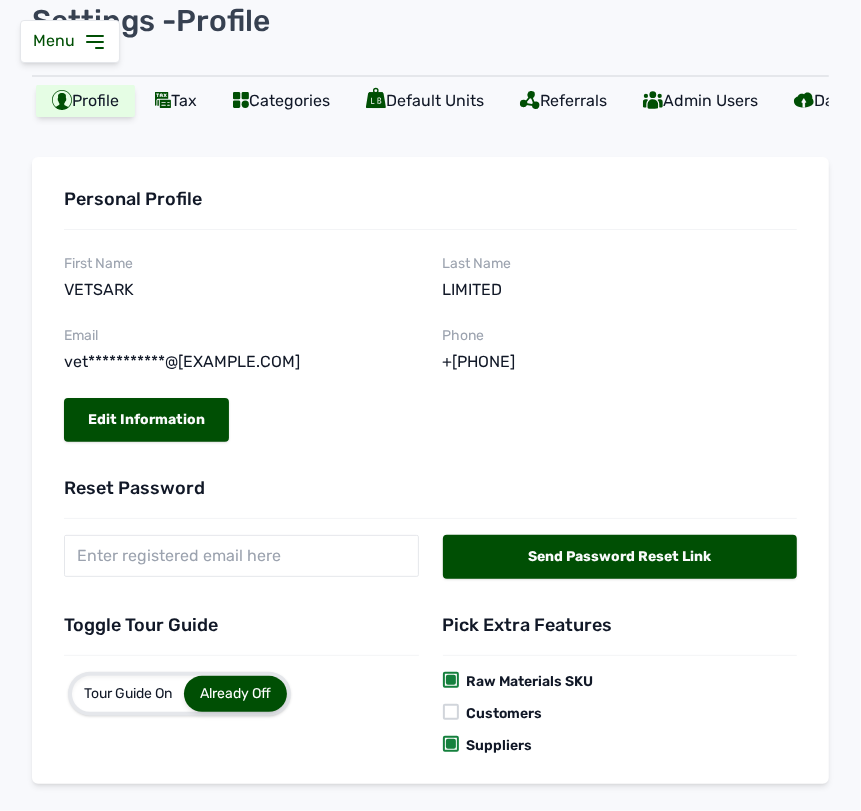 scroll, scrollTop: 167, scrollLeft: 0, axis: vertical 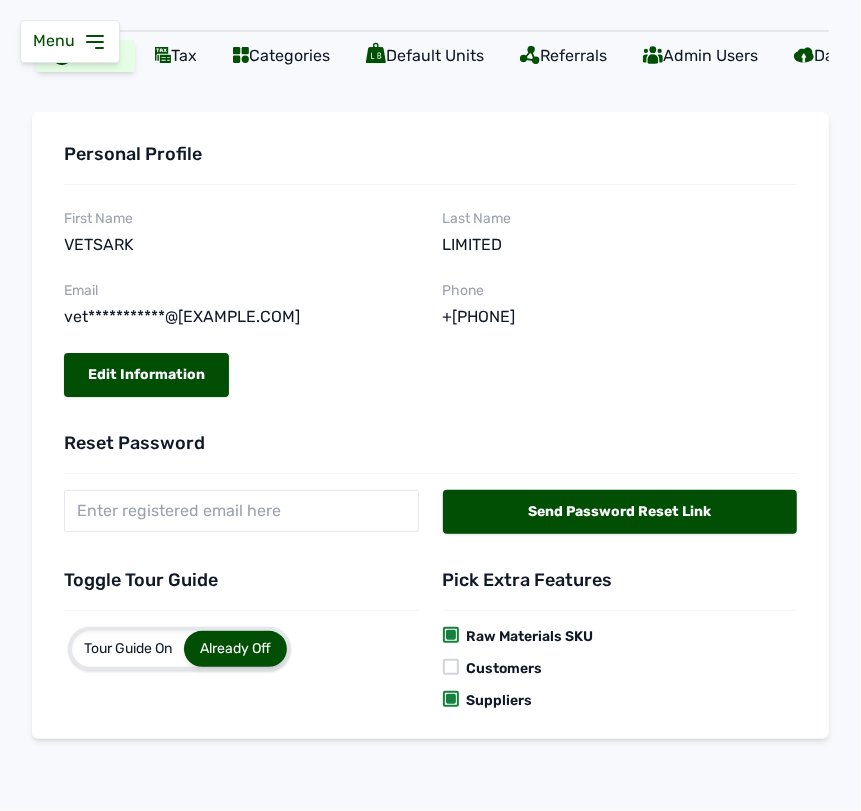 click at bounding box center [451, 699] 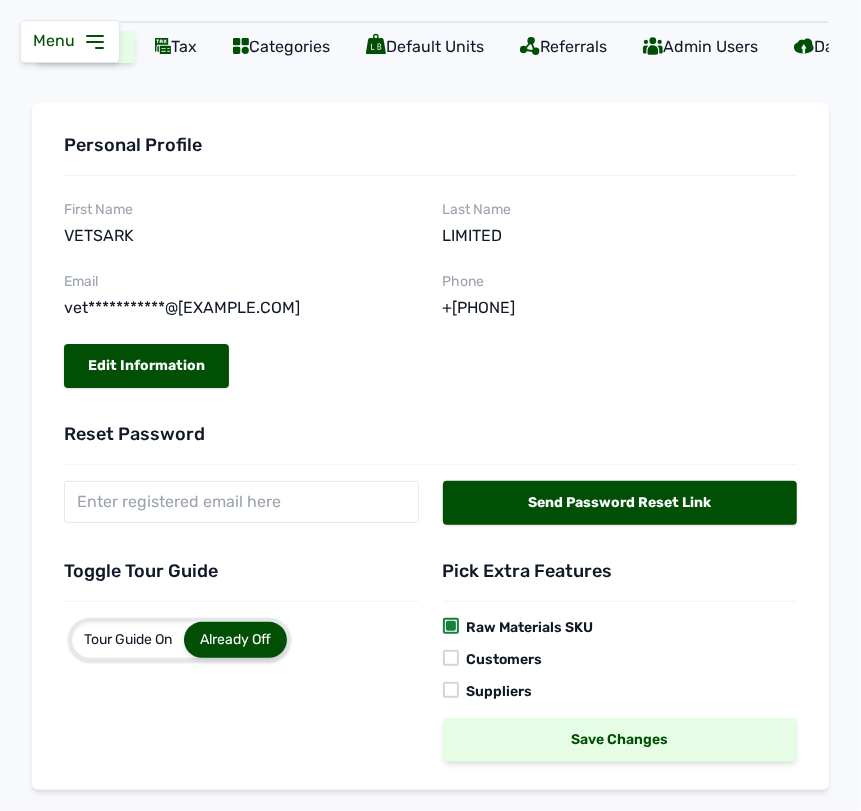click on "Save Changes" at bounding box center [620, 740] 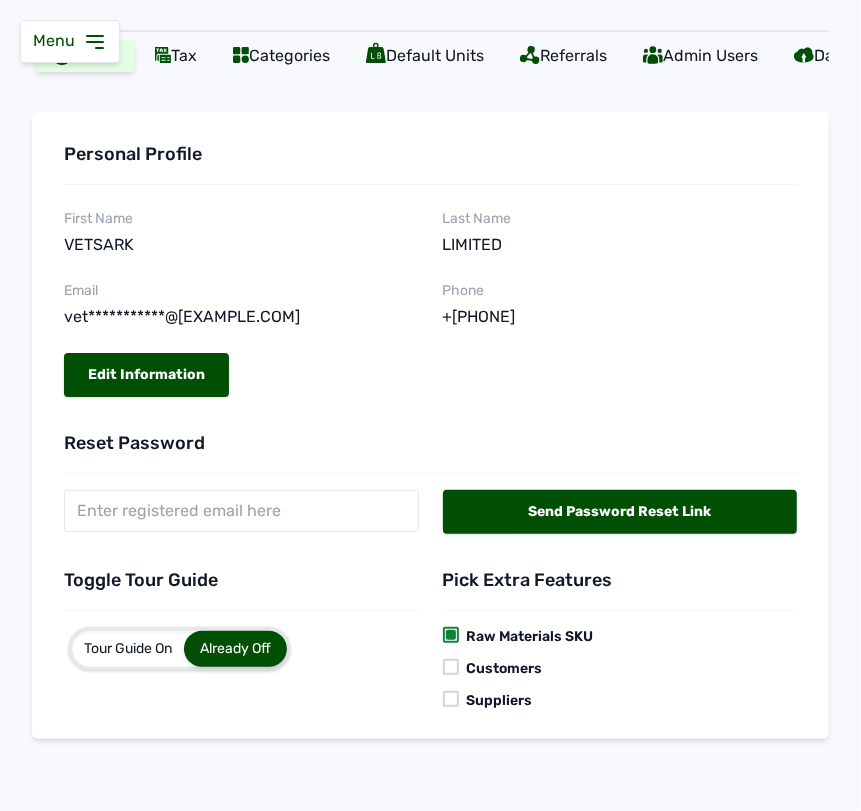 click 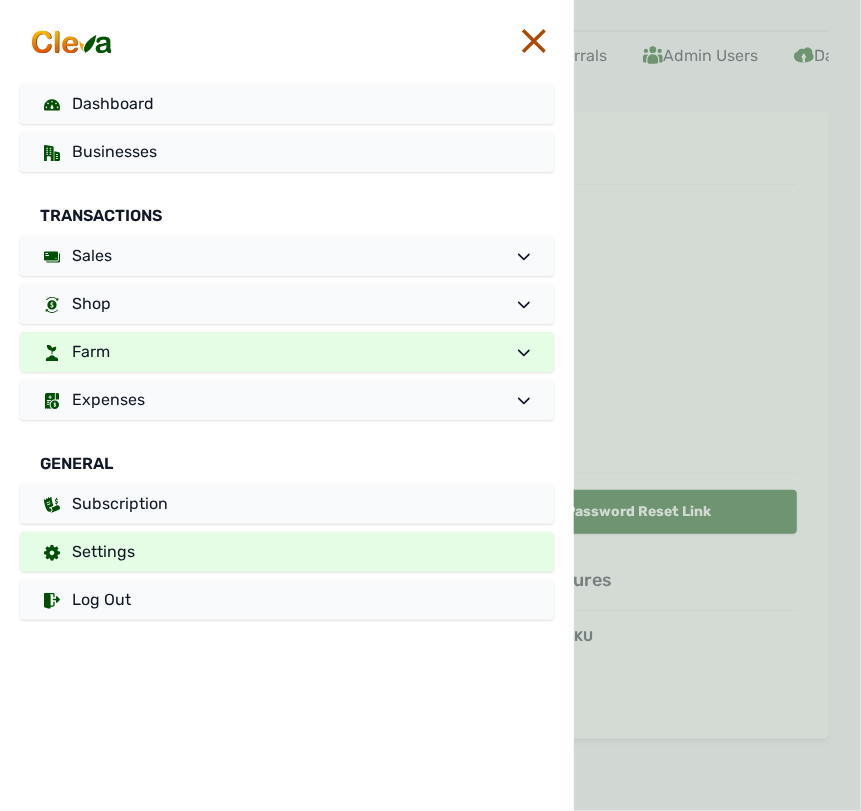 click on "Farm" at bounding box center (287, 352) 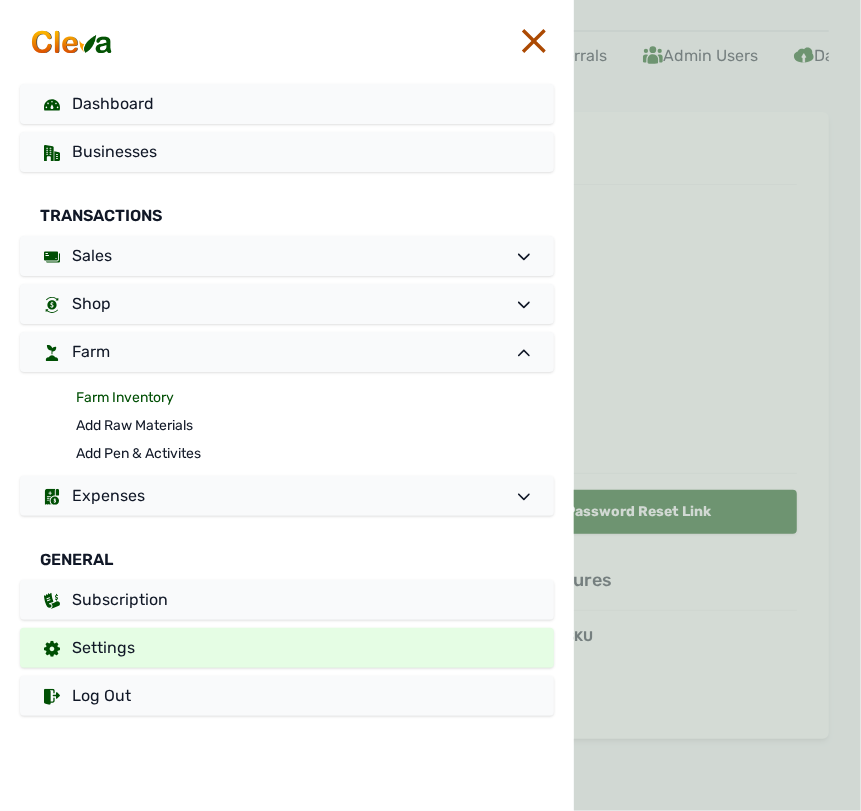 click on "Farm Inventory" at bounding box center (315, 398) 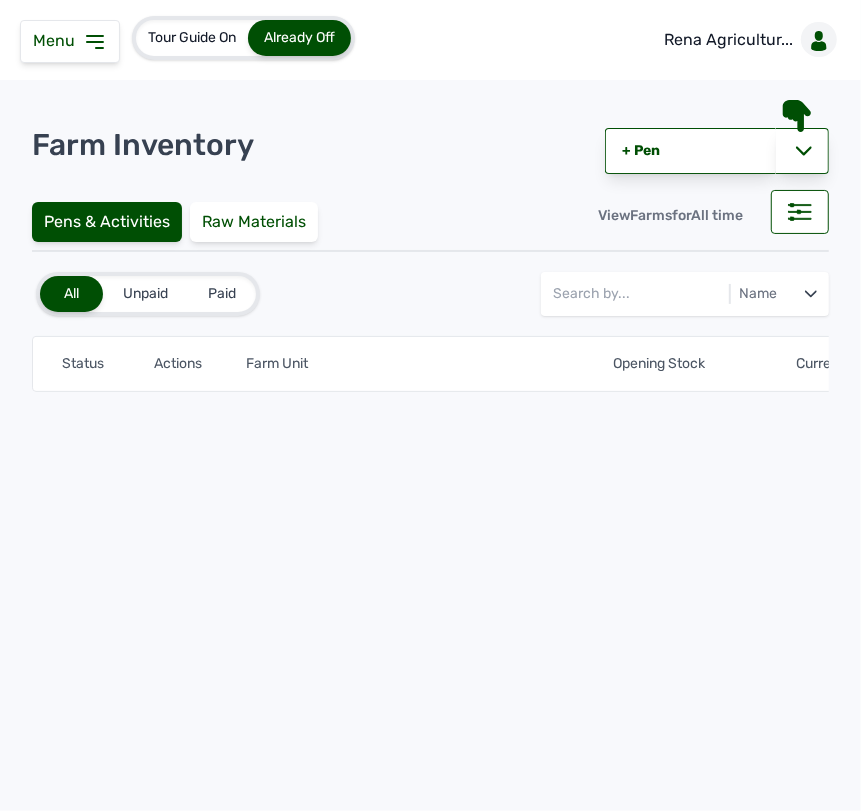 click 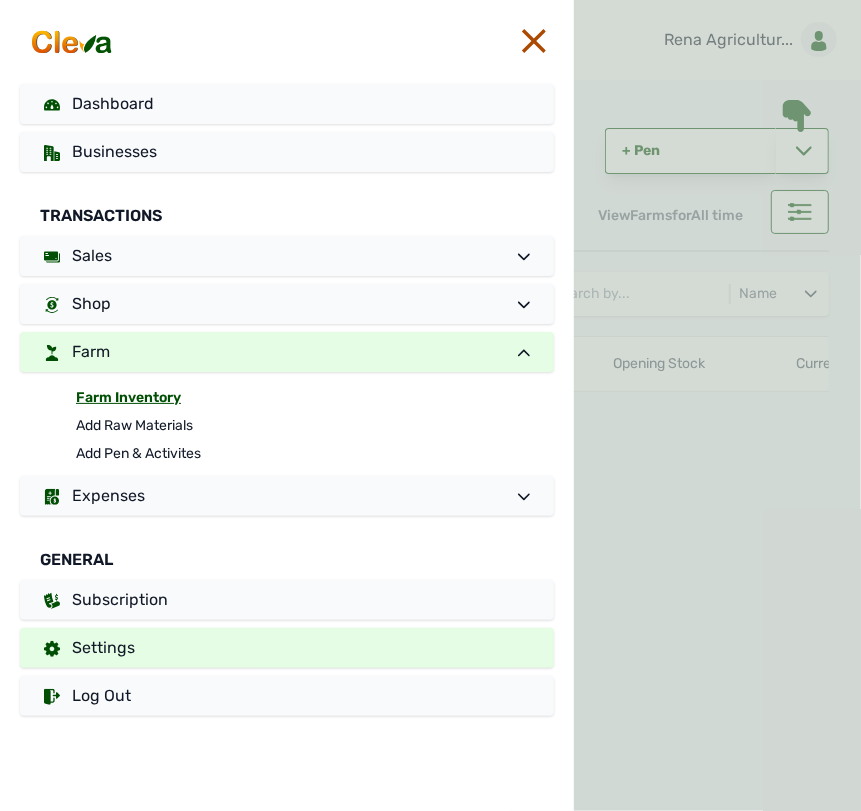 click on "Settings" at bounding box center (103, 647) 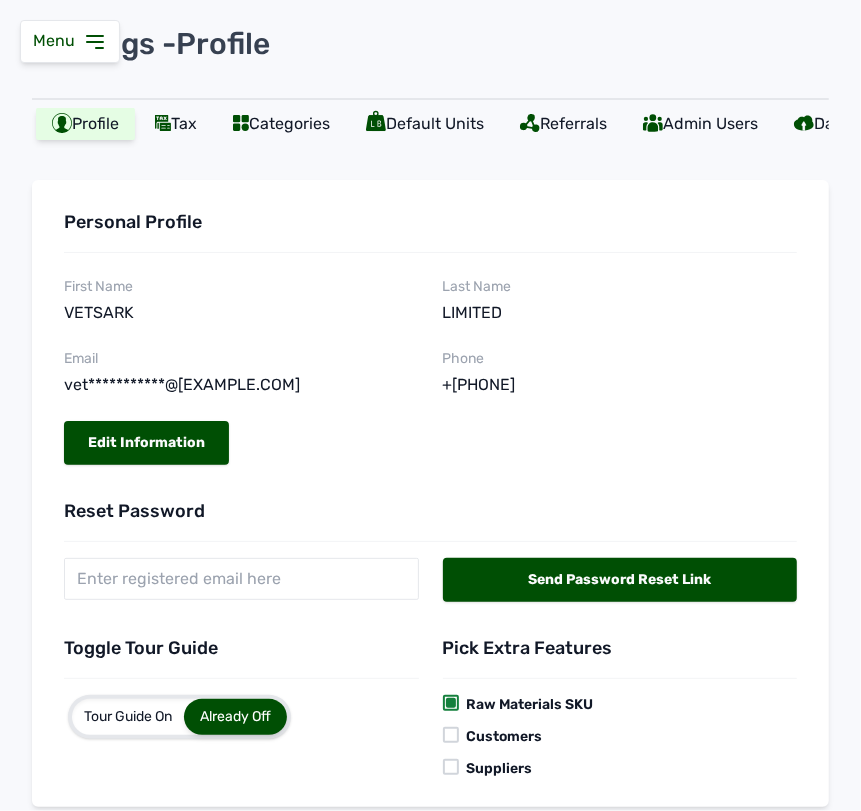 scroll, scrollTop: 0, scrollLeft: 0, axis: both 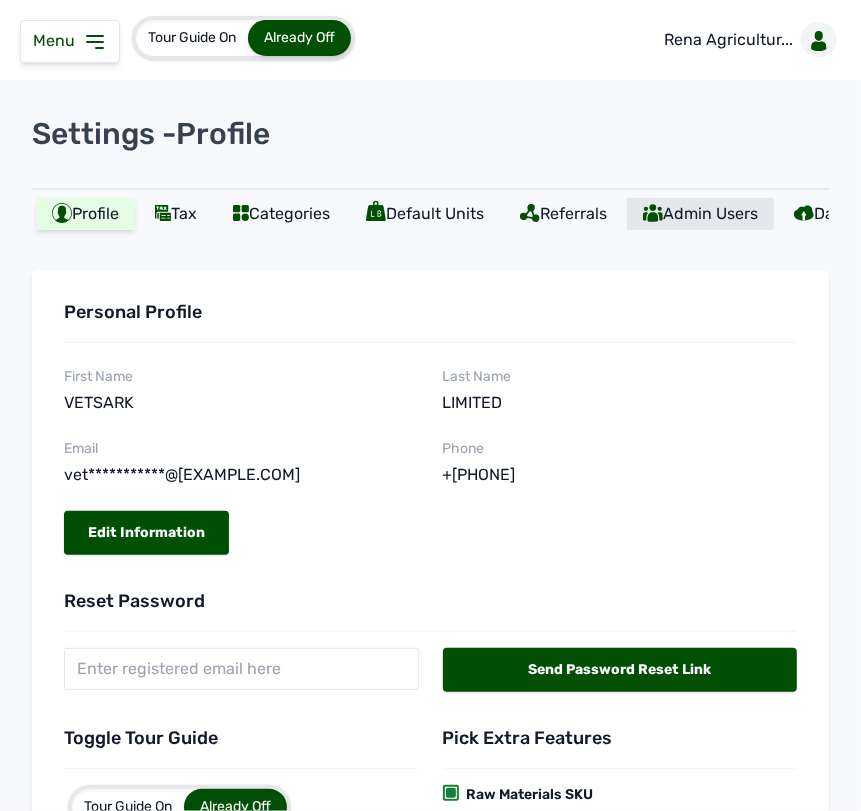 click on "Admin Users" at bounding box center (700, 214) 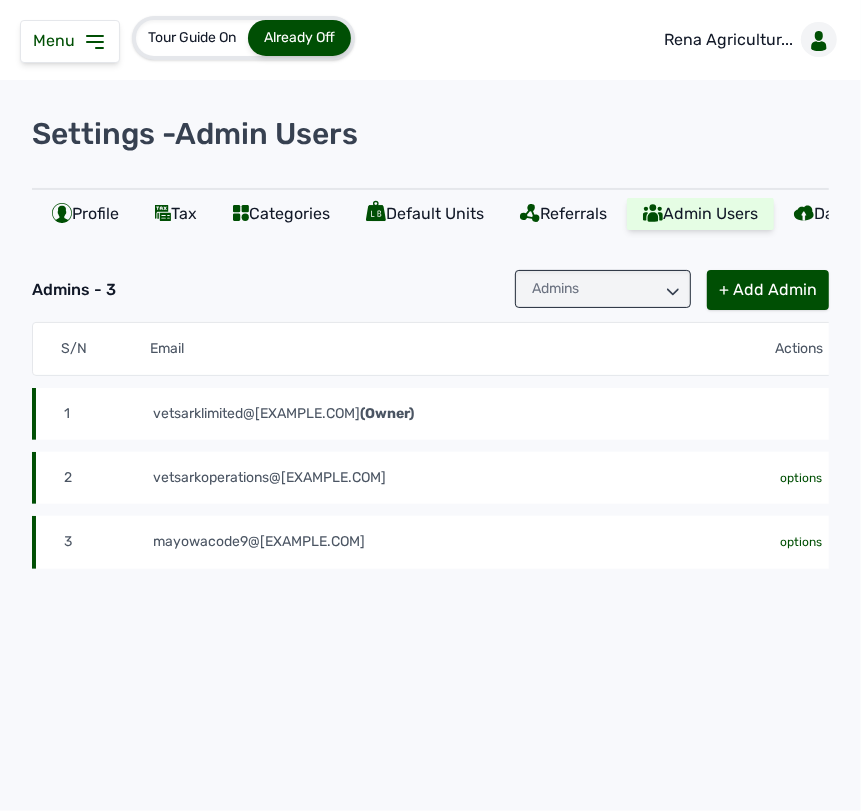 click on "Admins - 3 Admins  + Add Admin  S/N Email Actions 1 [EMAIL]  (Owner) 2 [EMAIL]  options 3 [EMAIL]  options" at bounding box center (430, 467) 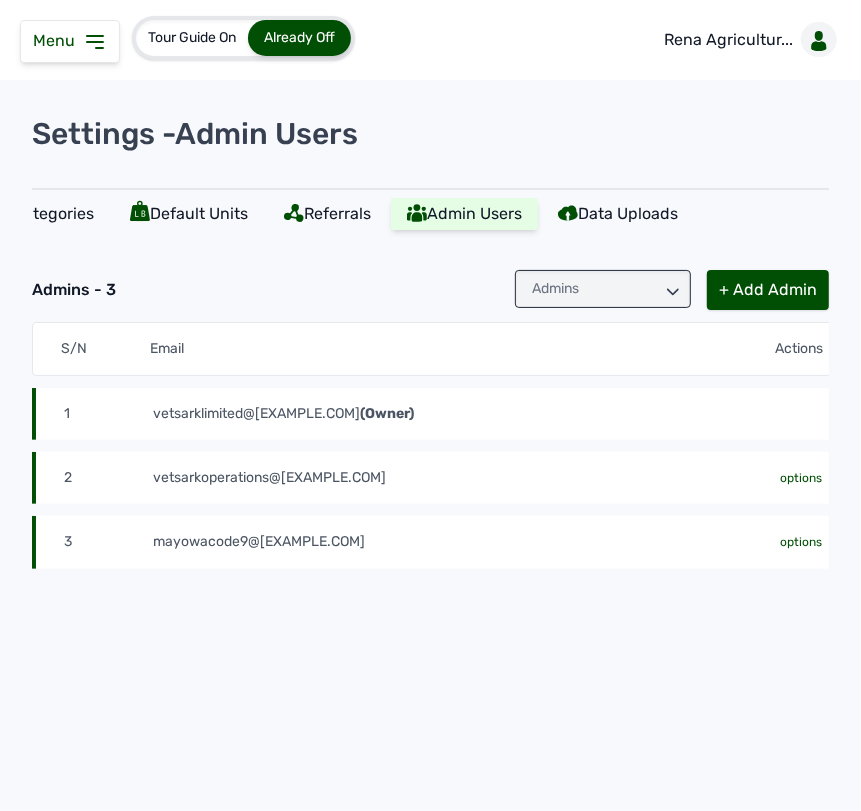 scroll, scrollTop: 0, scrollLeft: 257, axis: horizontal 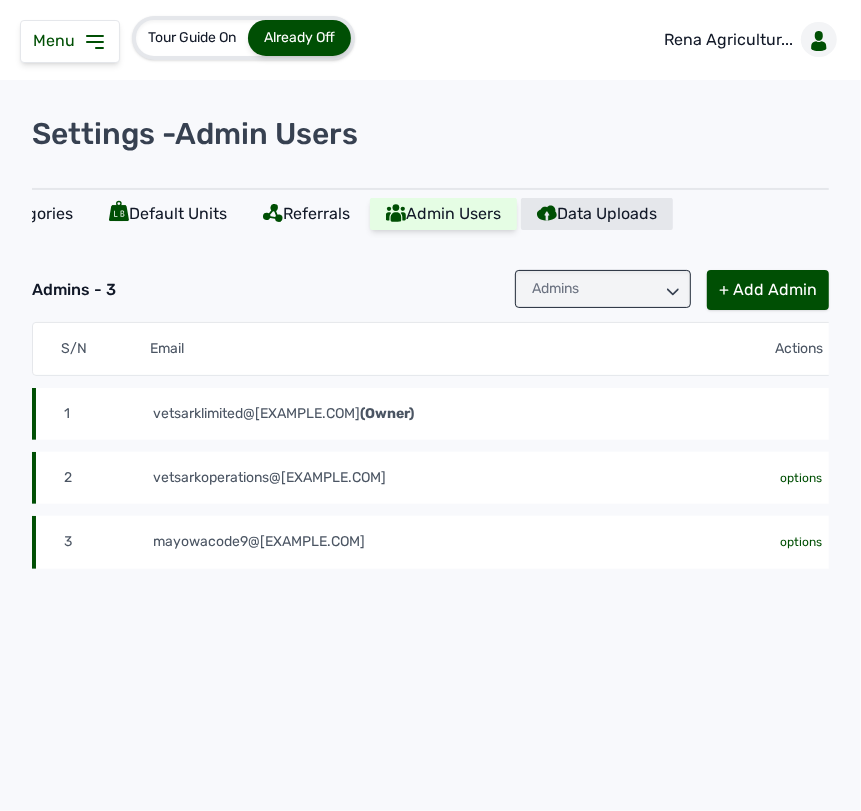click on "Data Uploads" at bounding box center (597, 214) 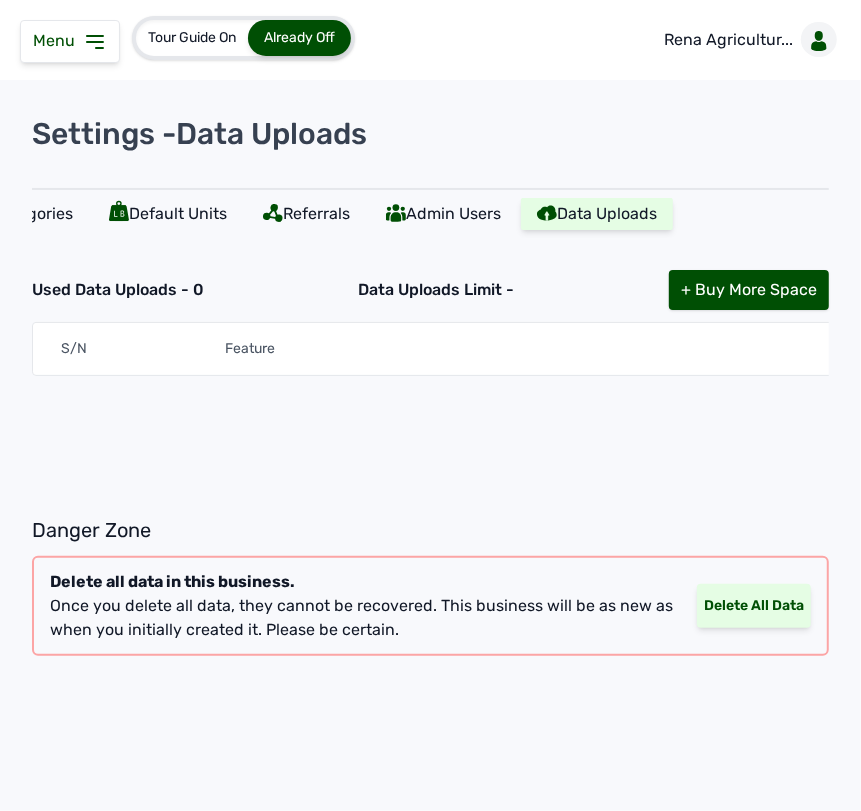 click on "Delete All Data" at bounding box center [754, 606] 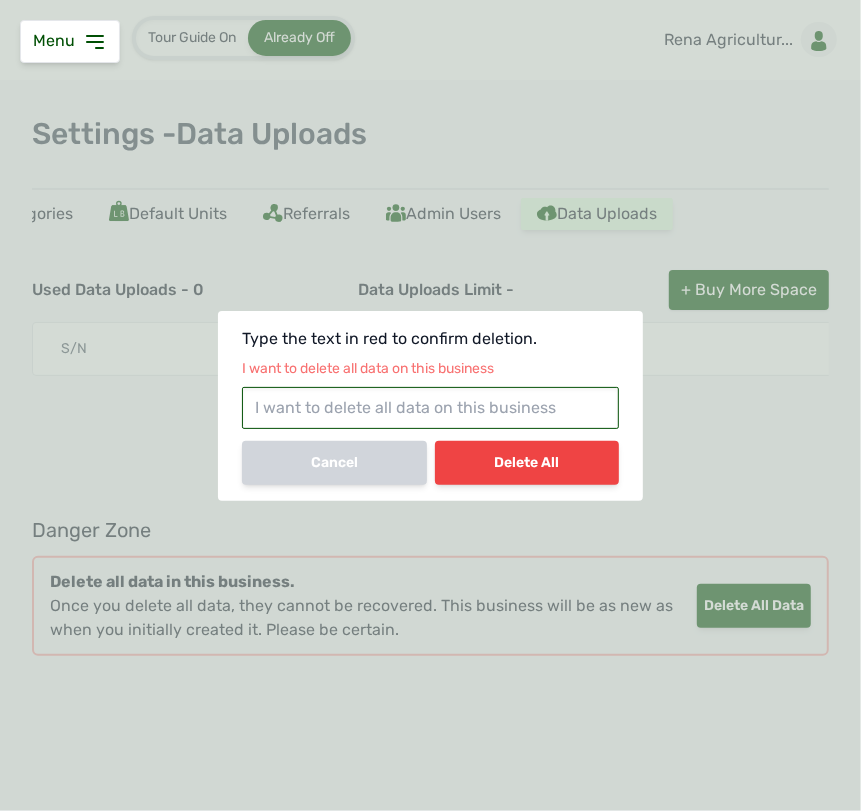 click at bounding box center (430, 408) 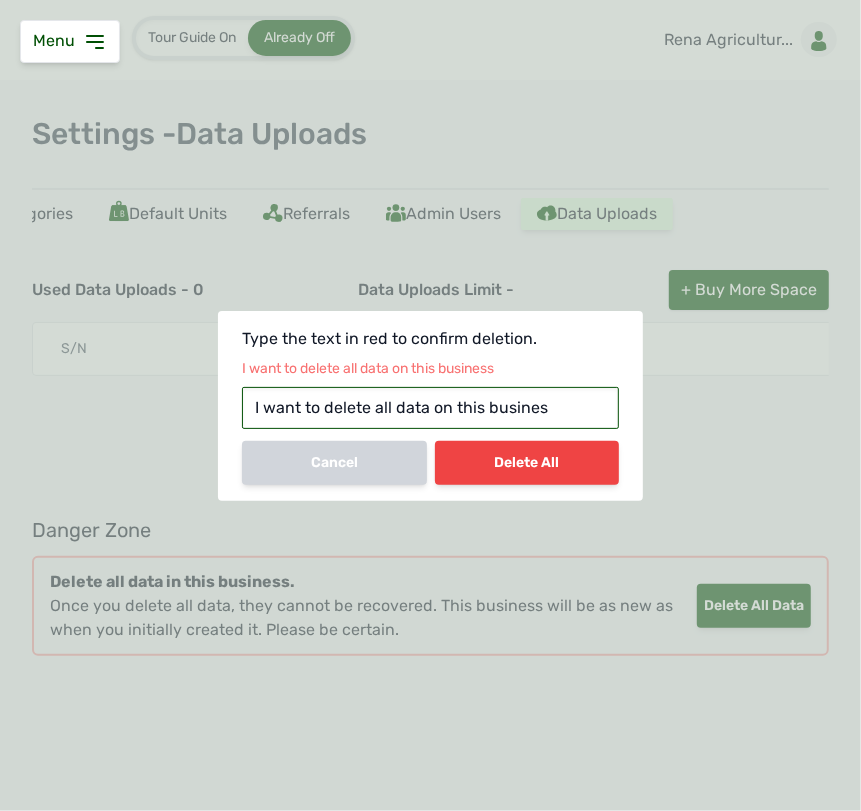 type on "I want to delete all data on this business" 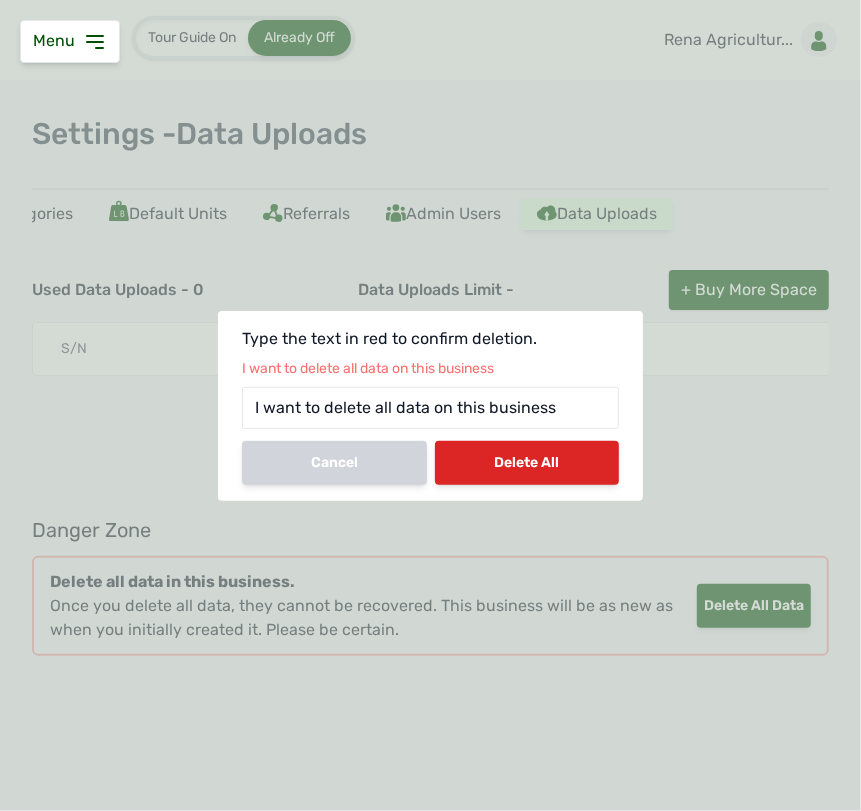 click on "Delete All" at bounding box center (527, 463) 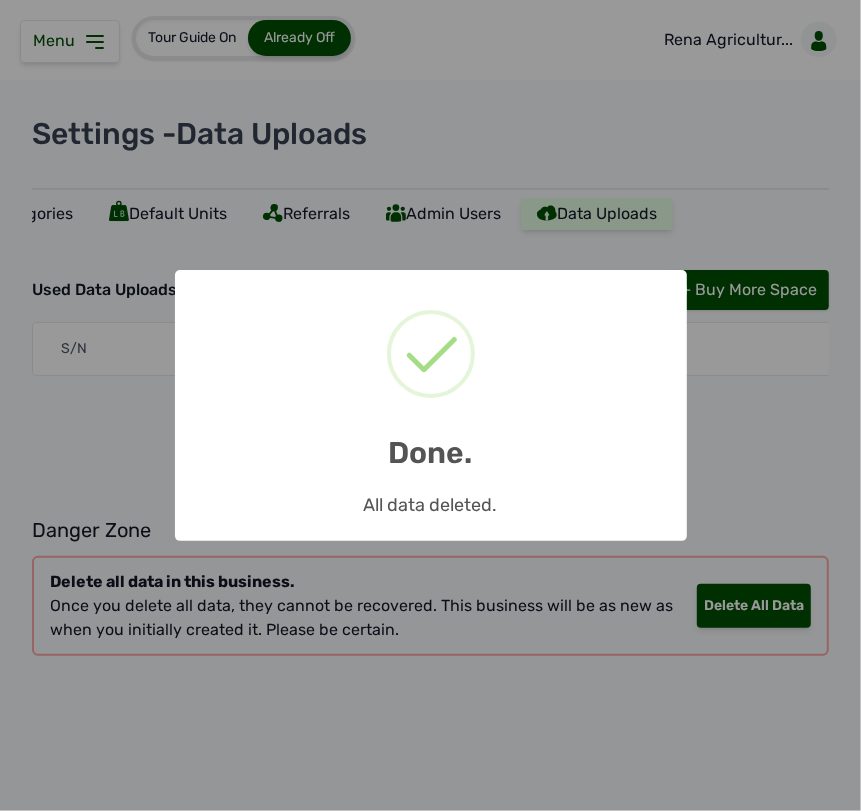click on "×
Done. All data deleted. OK No Cancel" at bounding box center [430, 405] 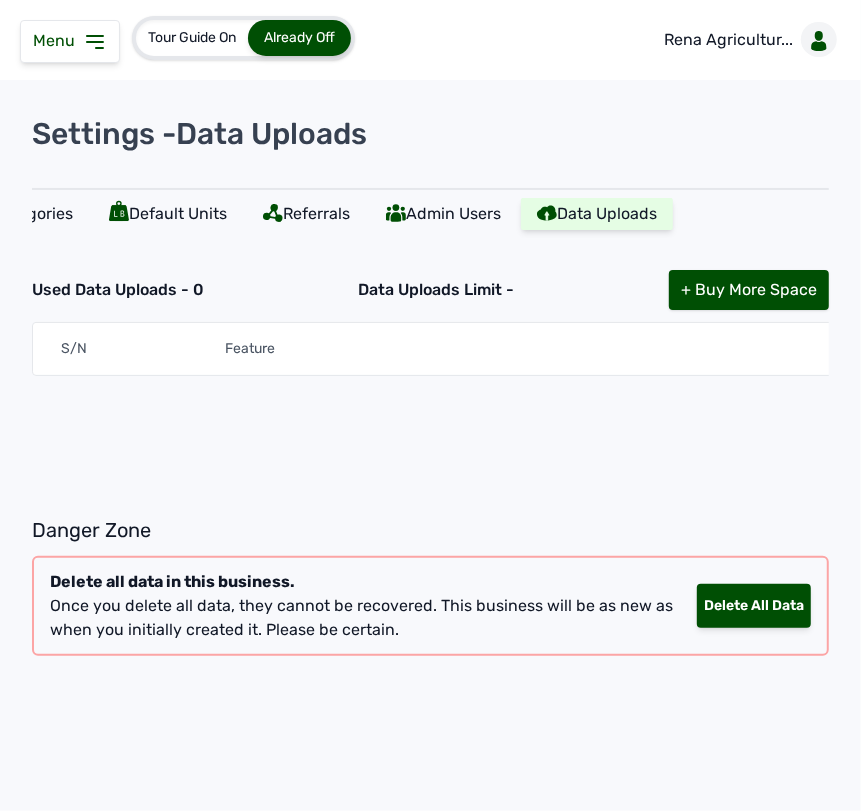 click on "Menu" at bounding box center (70, 41) 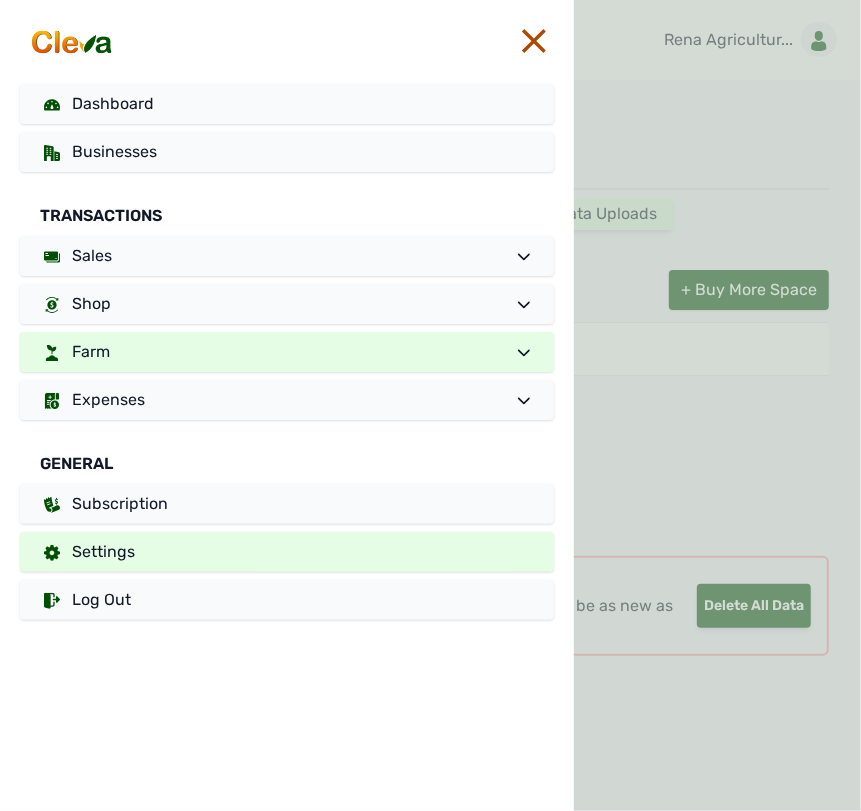 click on "Farm" at bounding box center [287, 352] 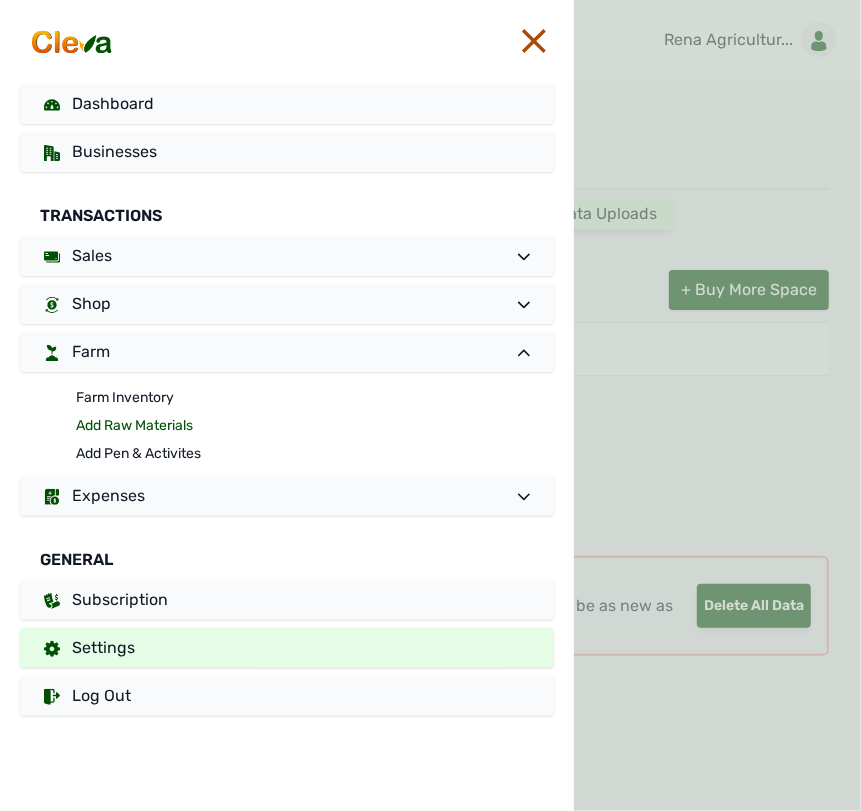 click on "Add Raw Materials" at bounding box center [315, 426] 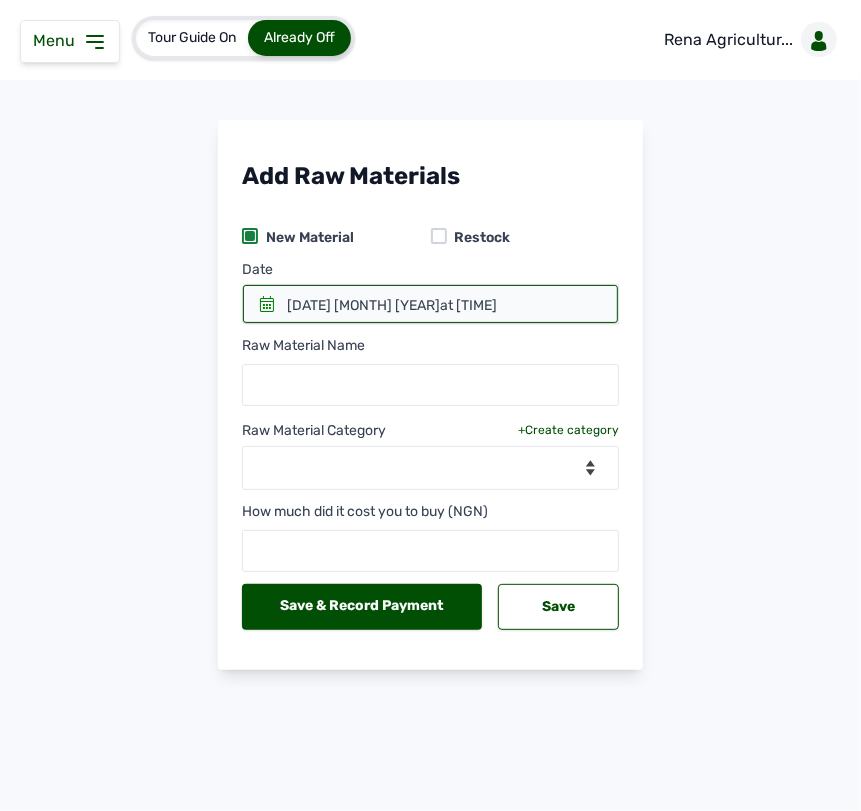 click on "[DATE] [MONTH] [YEAR]   at [TIME]" at bounding box center (392, 306) 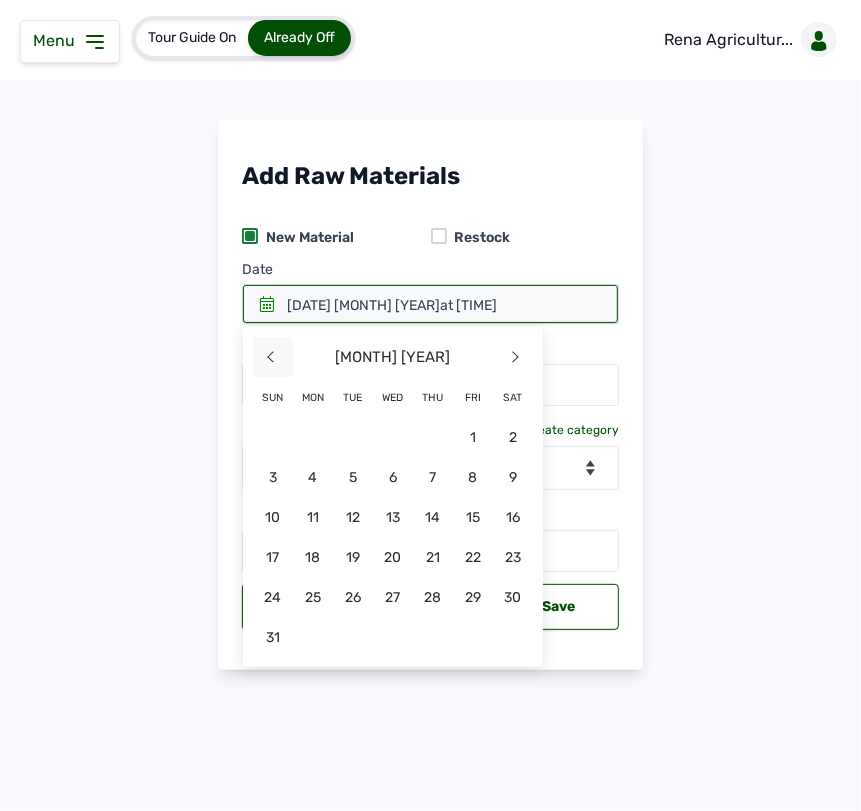 click on "<" at bounding box center (273, 357) 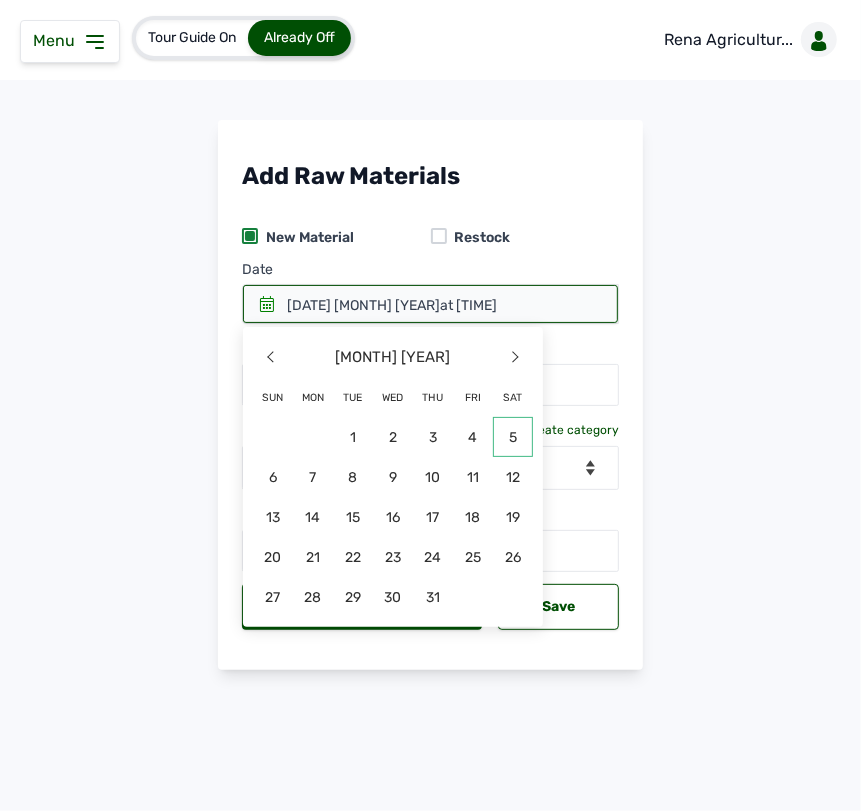 click on "5" 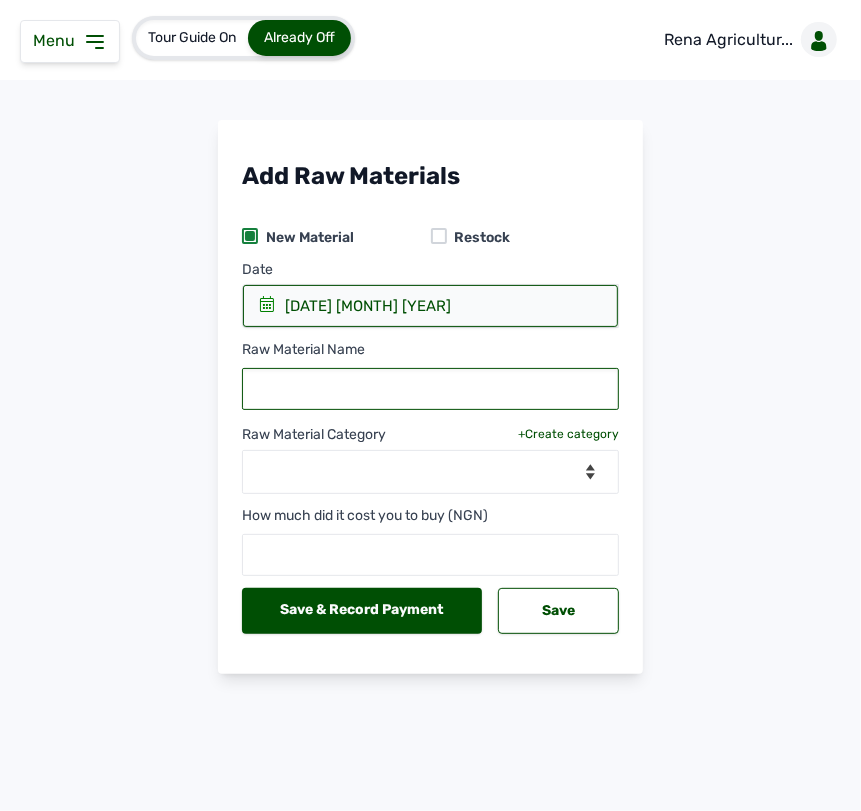 click at bounding box center [430, 389] 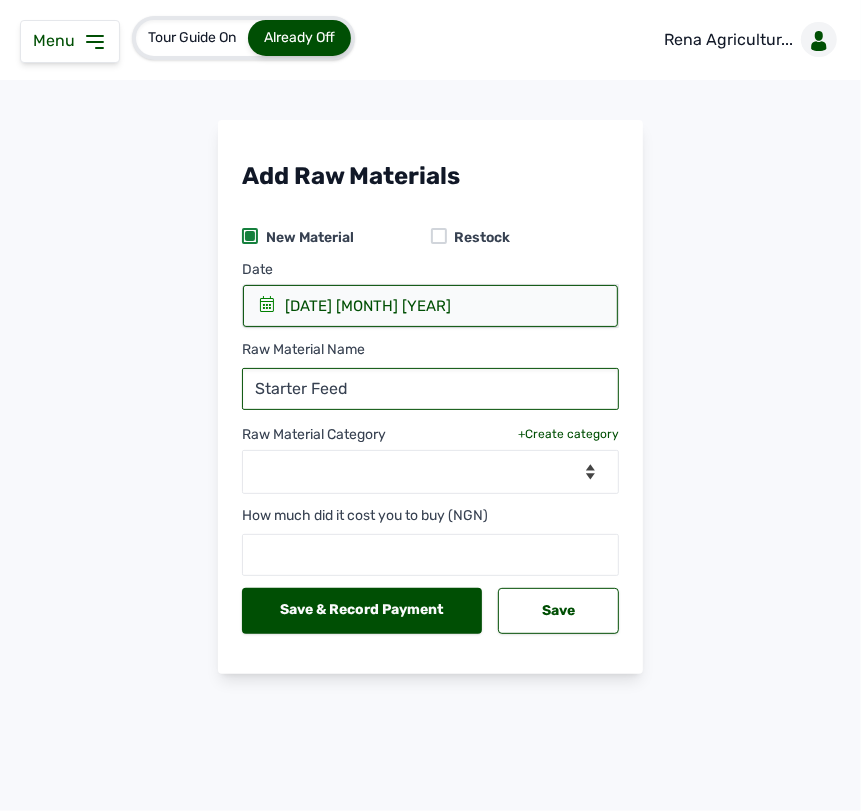 type on "Starter Feed" 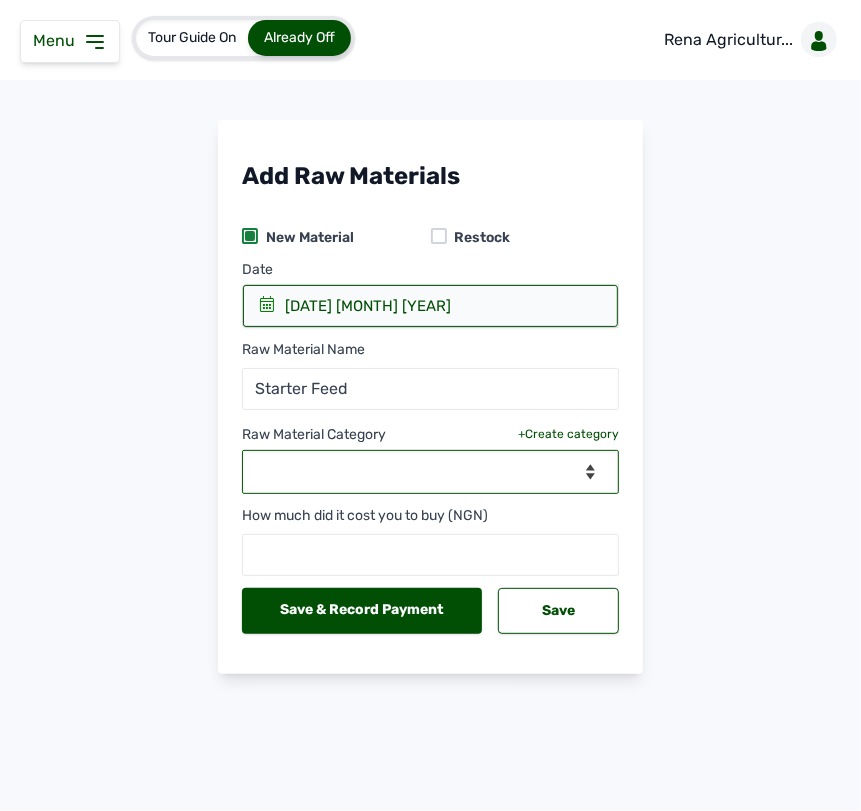 click on "--Select Category-- Biomass Fuel feeds medications vaccines" at bounding box center [430, 472] 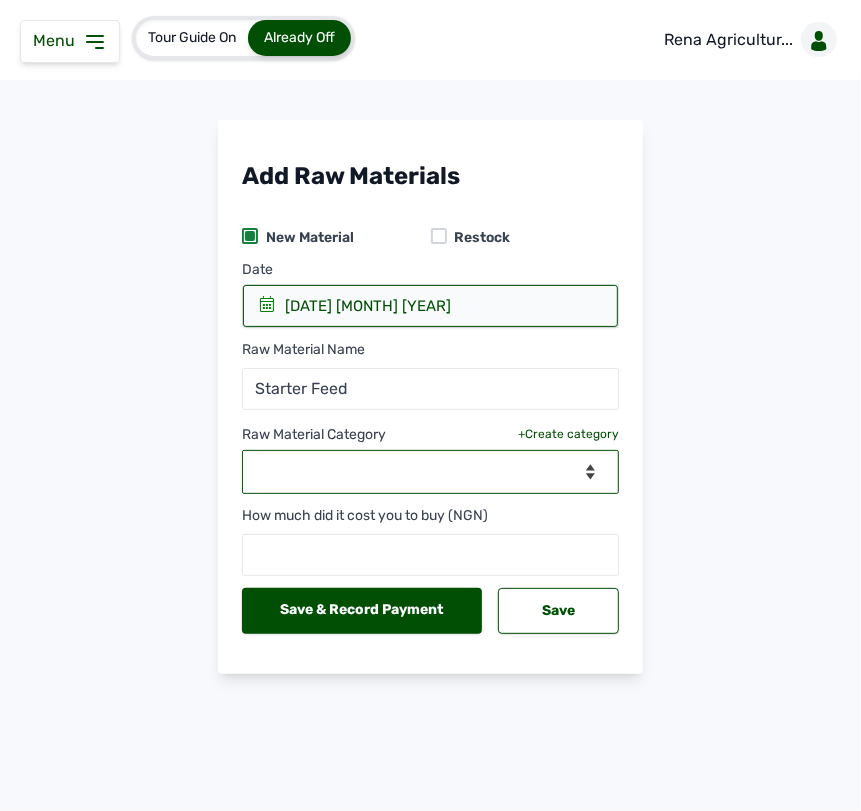 select on "feeds" 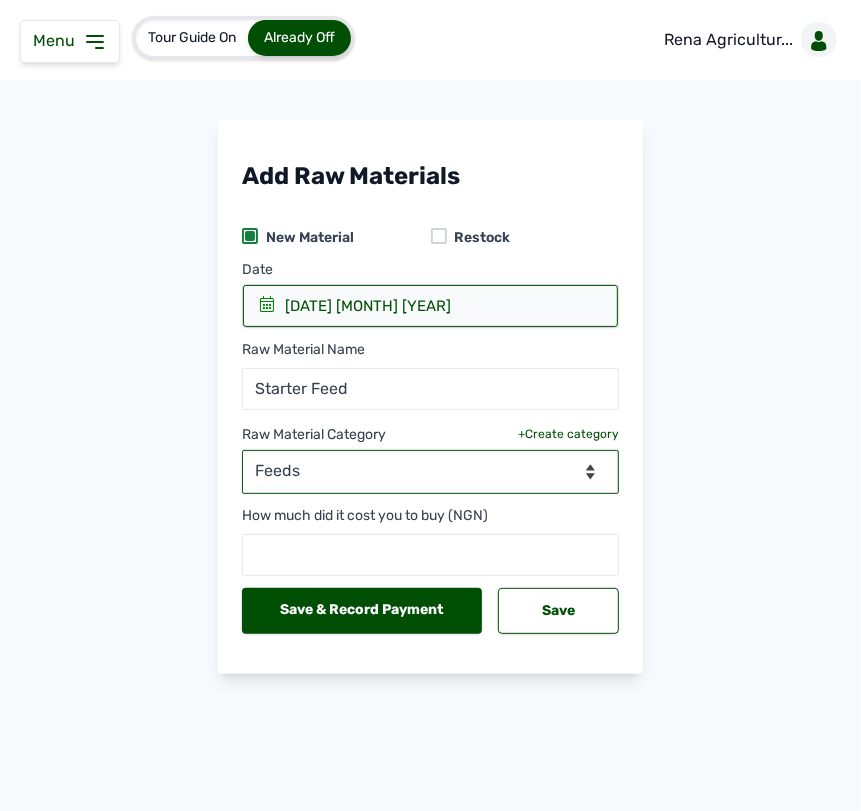 click on "--Select Category-- Biomass Fuel feeds medications vaccines" at bounding box center [430, 472] 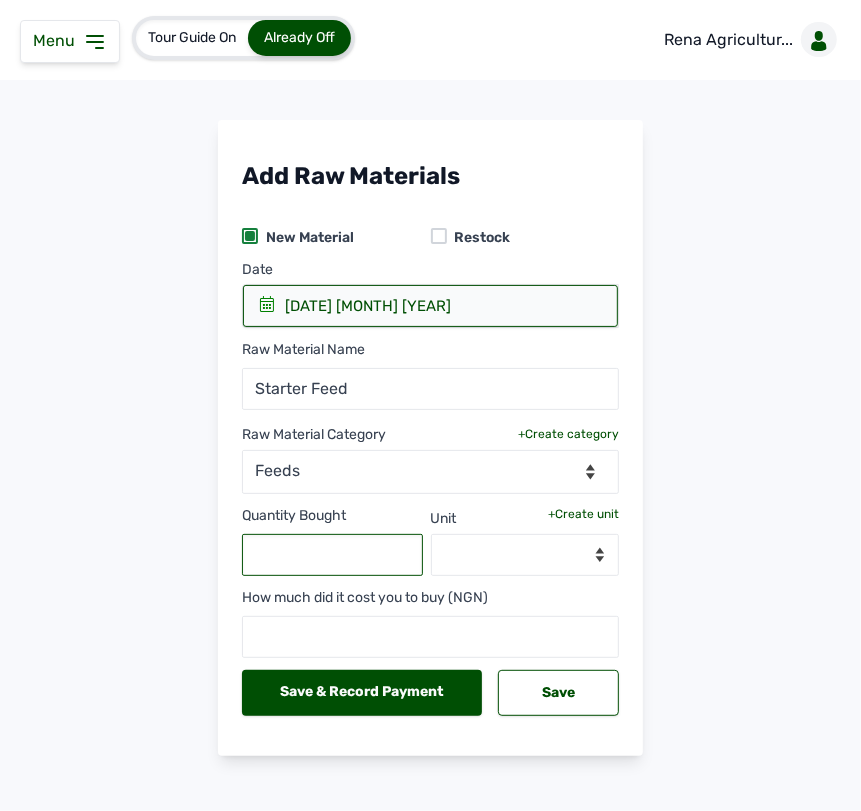 click at bounding box center (332, 555) 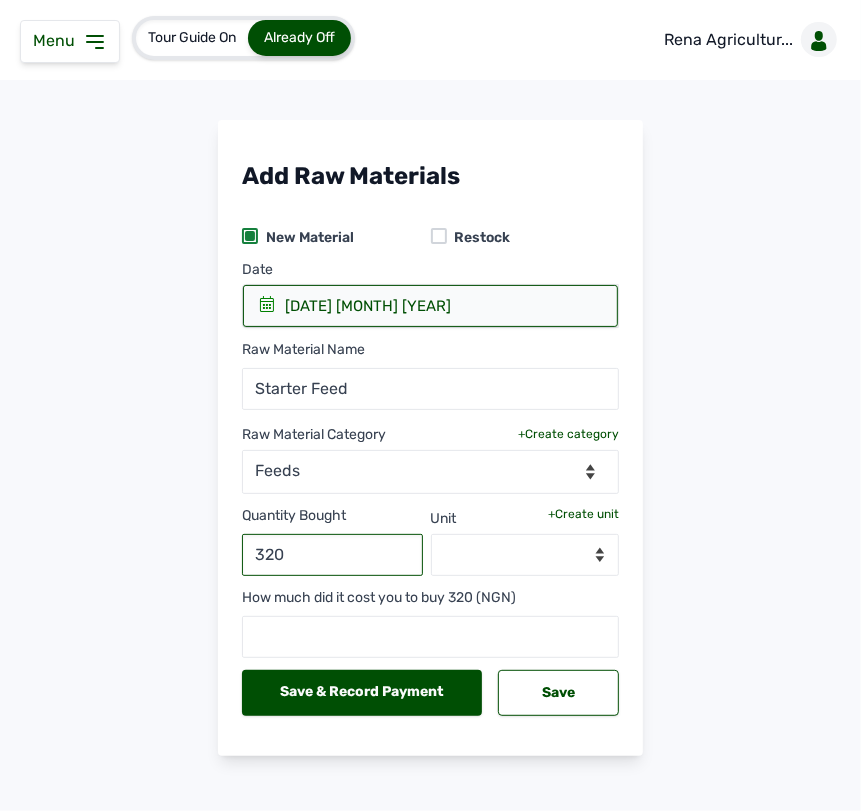 type on "320" 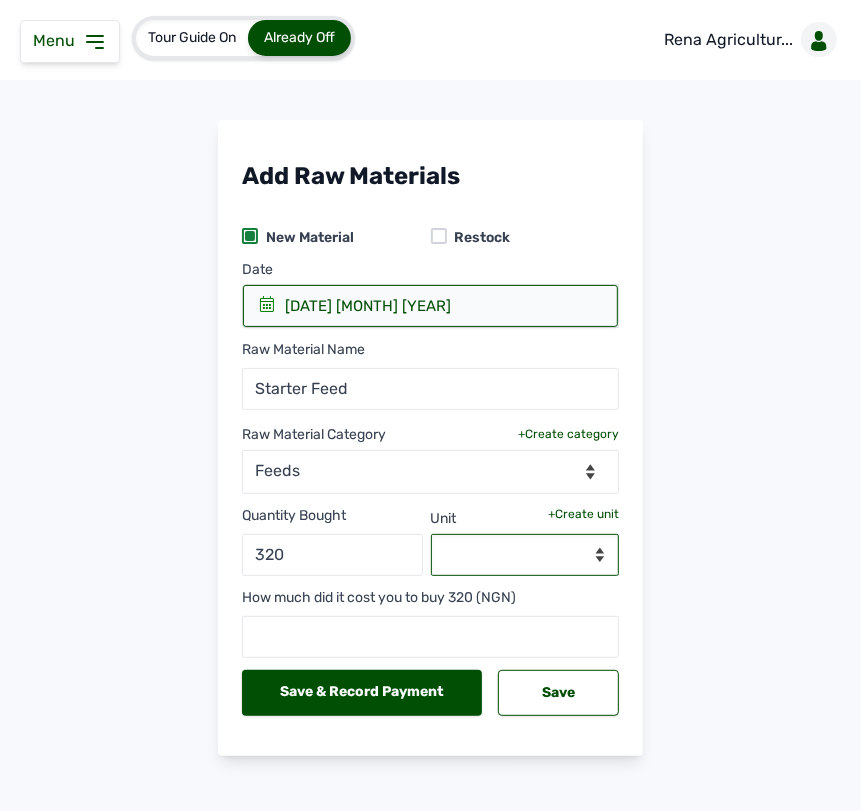click on "--Select unit--" at bounding box center [525, 555] 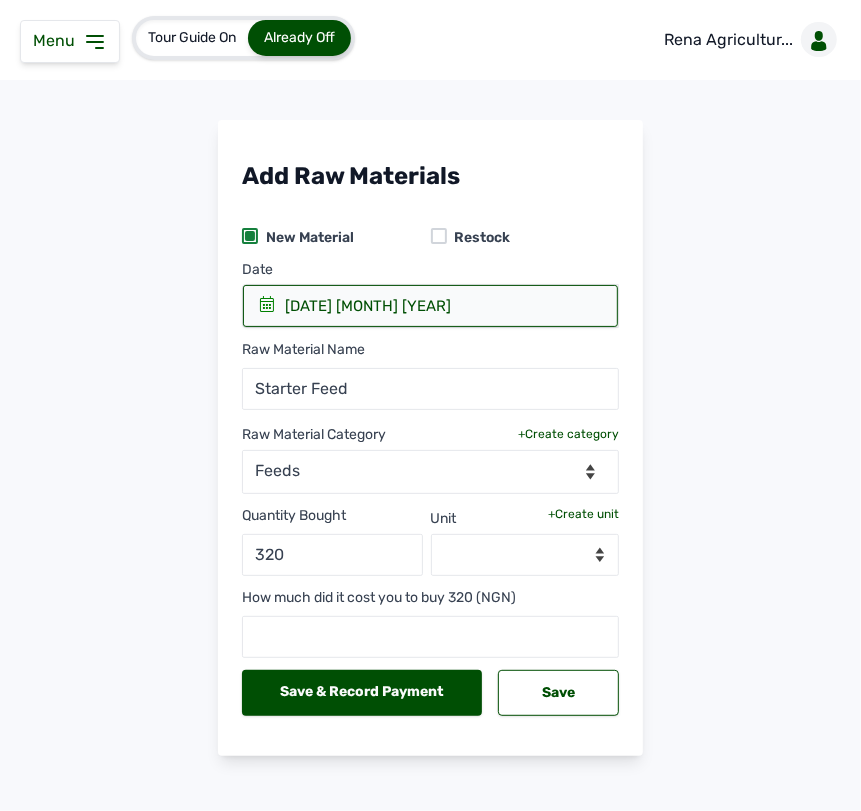 click on "+Create unit" at bounding box center (583, 514) 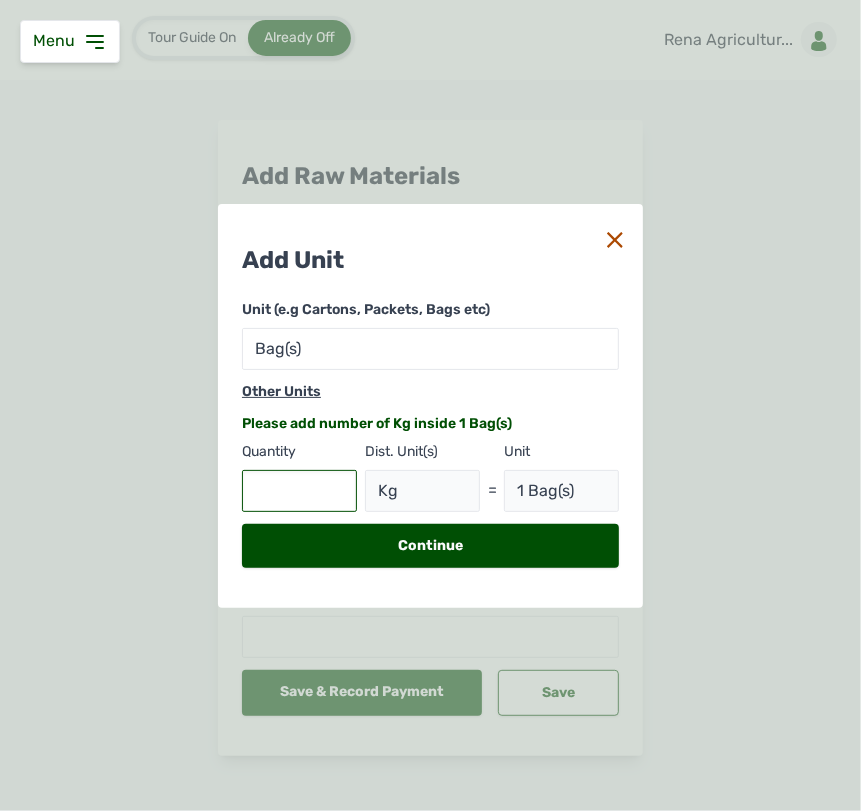 click at bounding box center [299, 491] 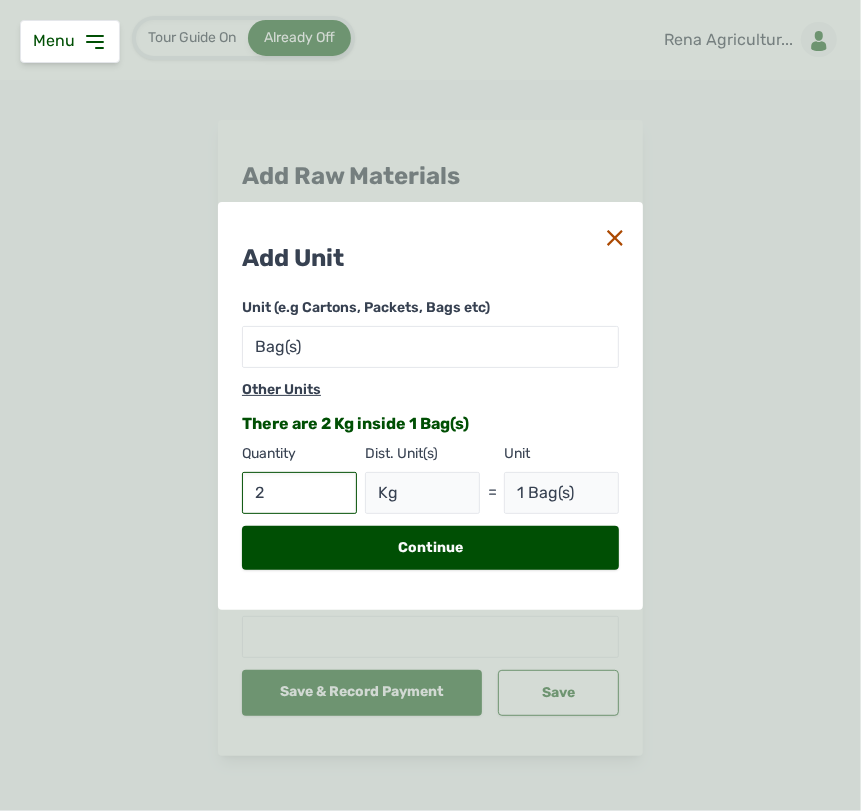 type on "25" 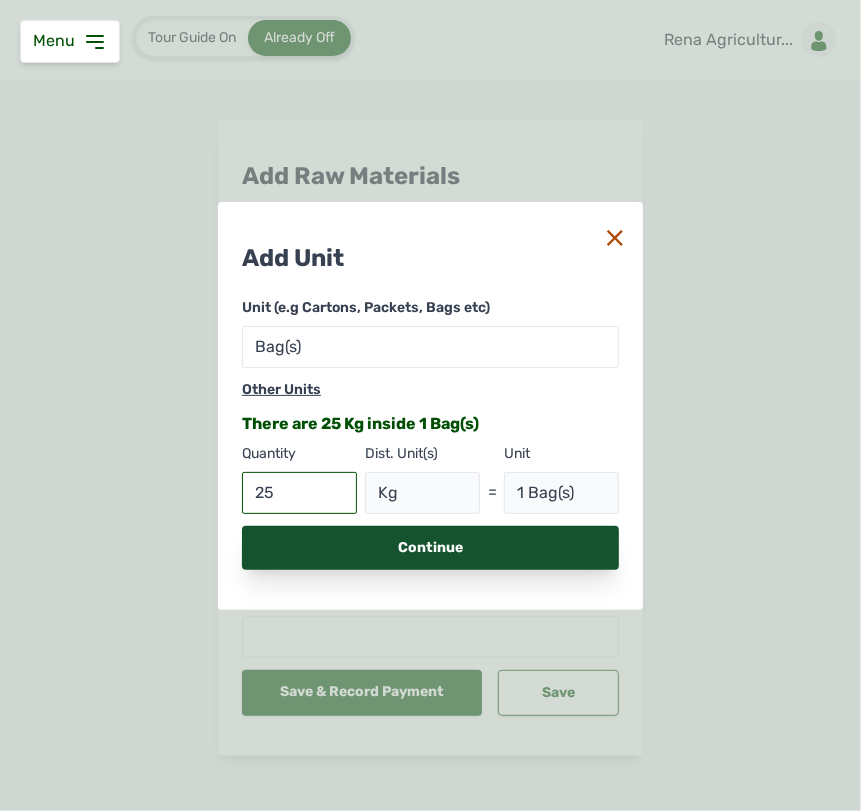 click on "Continue" at bounding box center [430, 548] 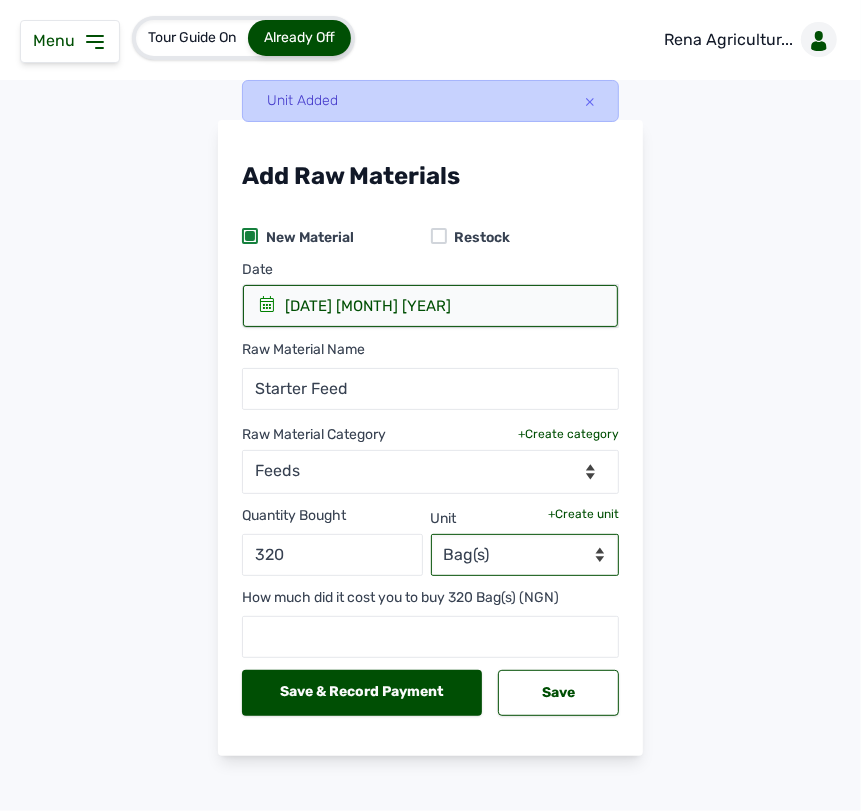 click on "--Select unit-- Bag(s) Kg" at bounding box center (525, 555) 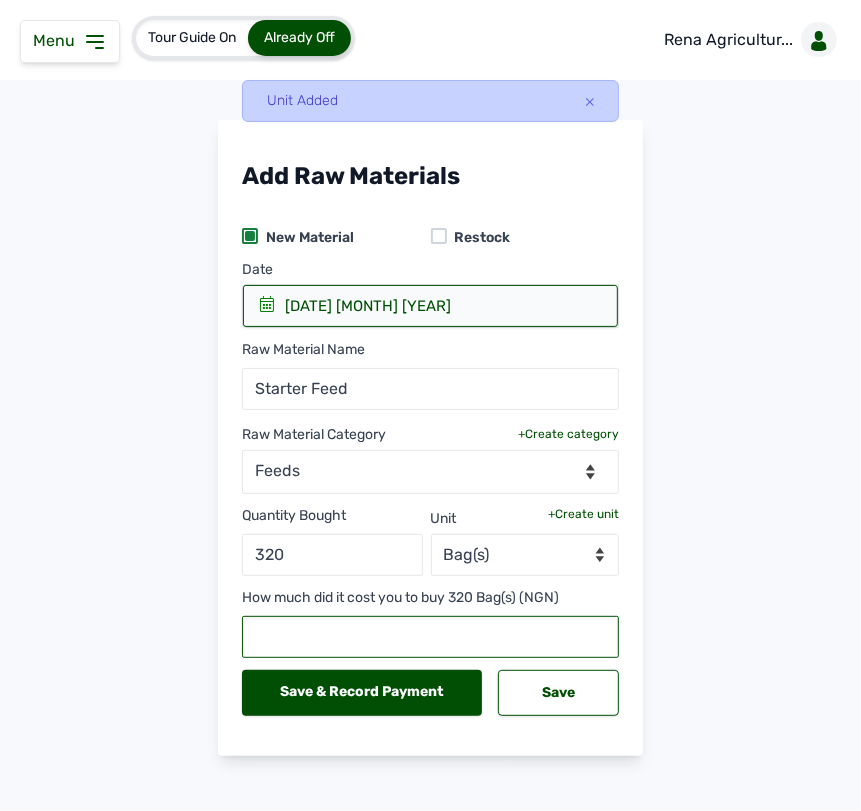 click at bounding box center (430, 637) 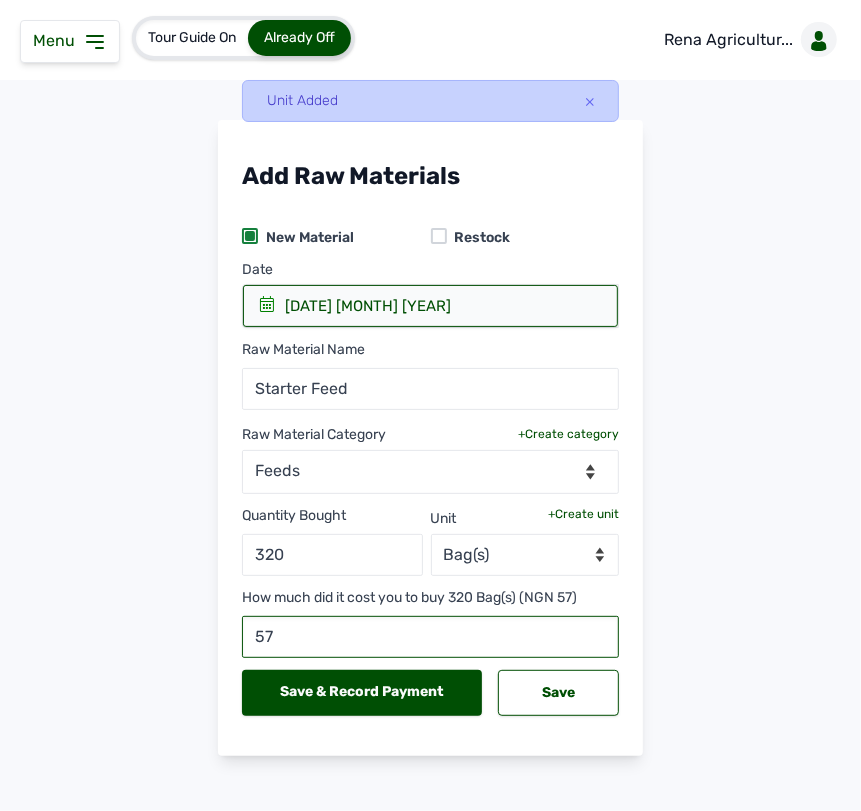 type on "5" 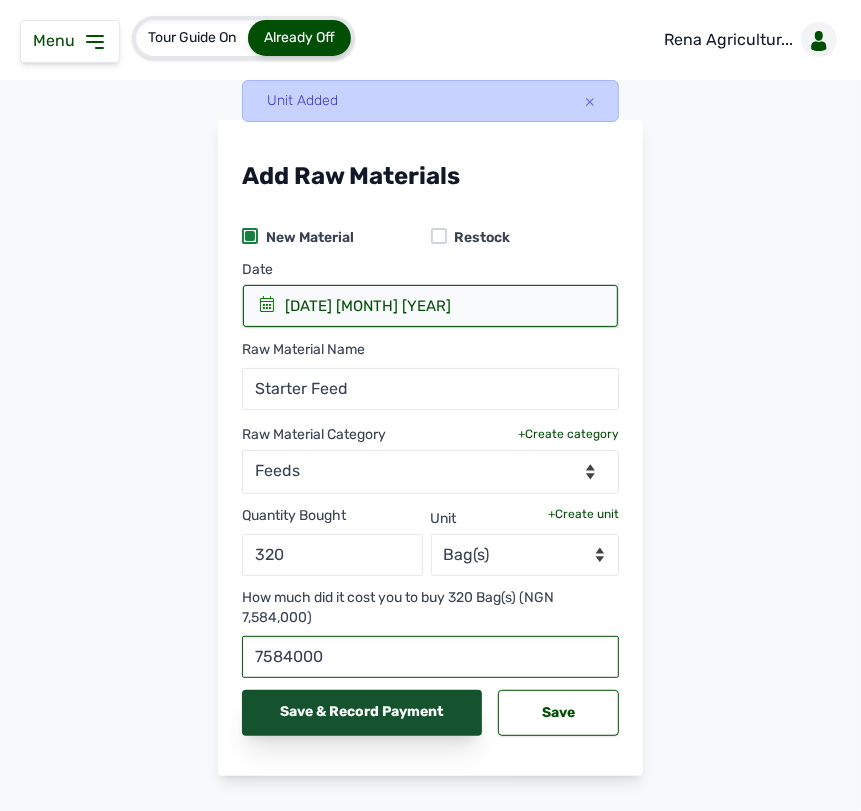 type on "7584000" 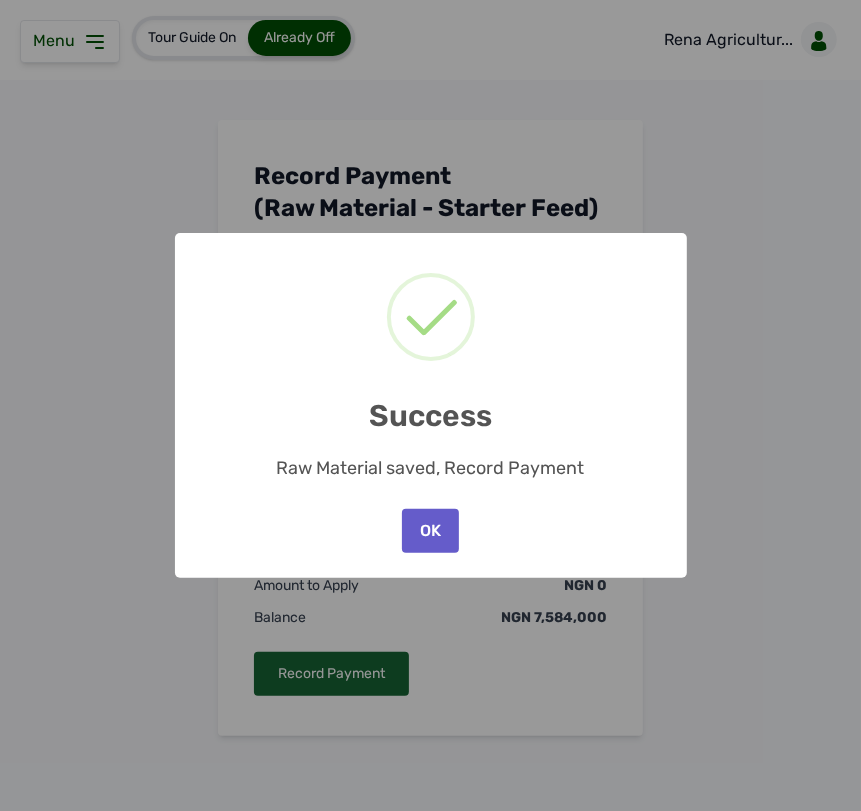 click on "OK" at bounding box center [430, 531] 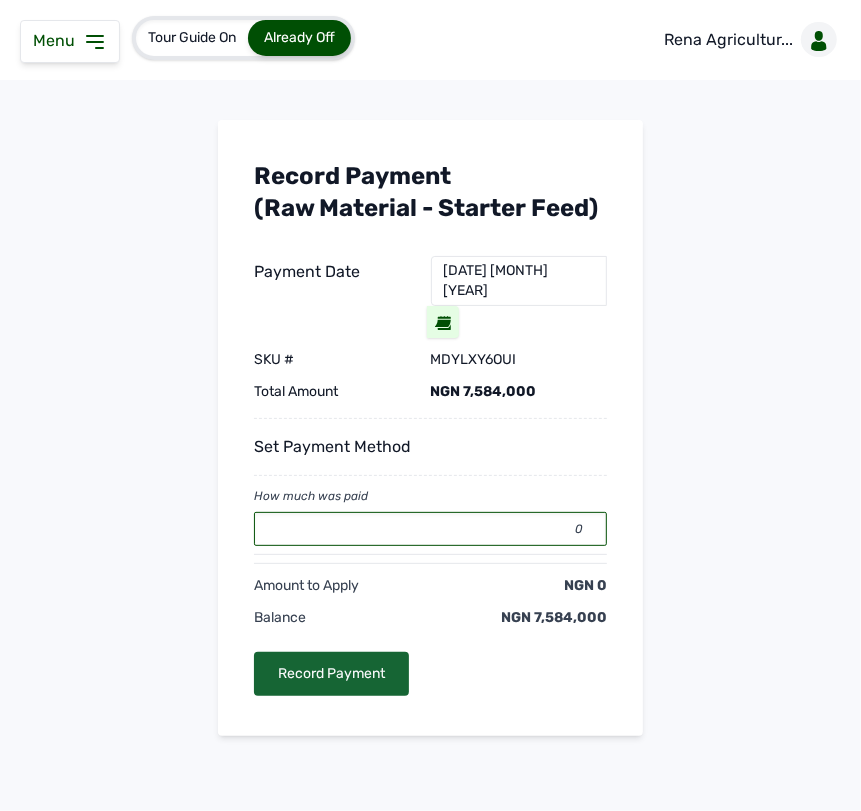 click on "0" at bounding box center [430, 529] 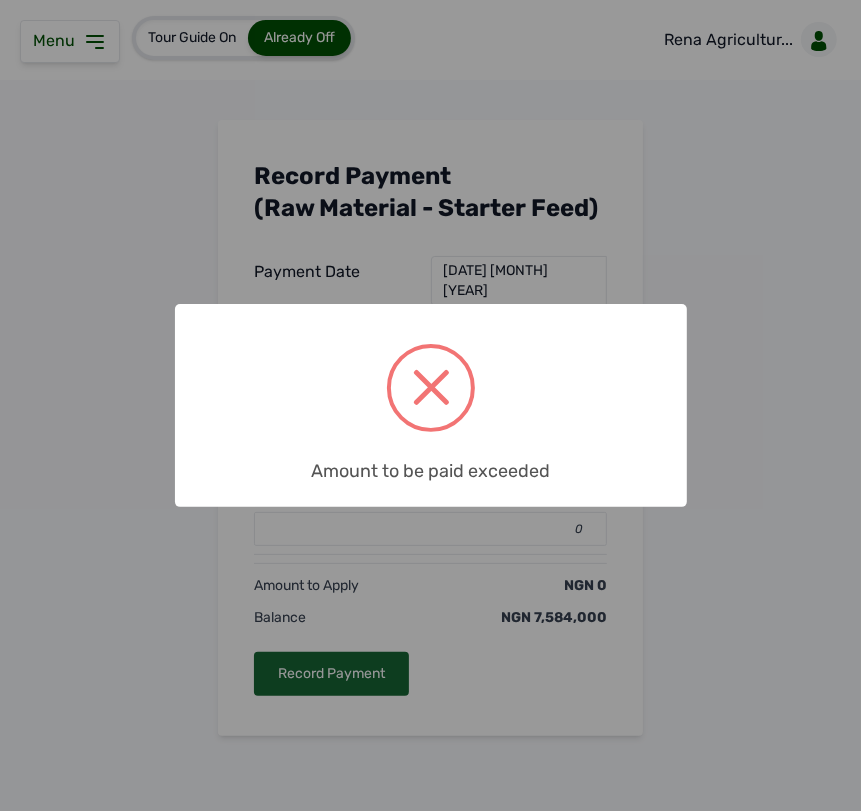 click on "Amount to be paid exceeded" at bounding box center [431, 464] 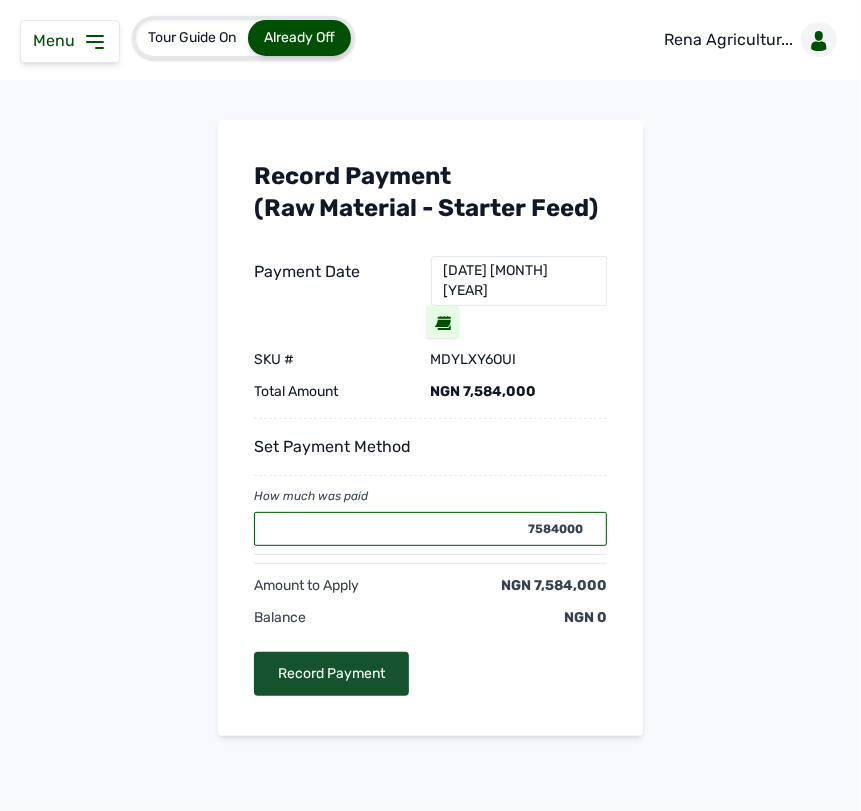 click on "Record Payment" at bounding box center [331, 674] 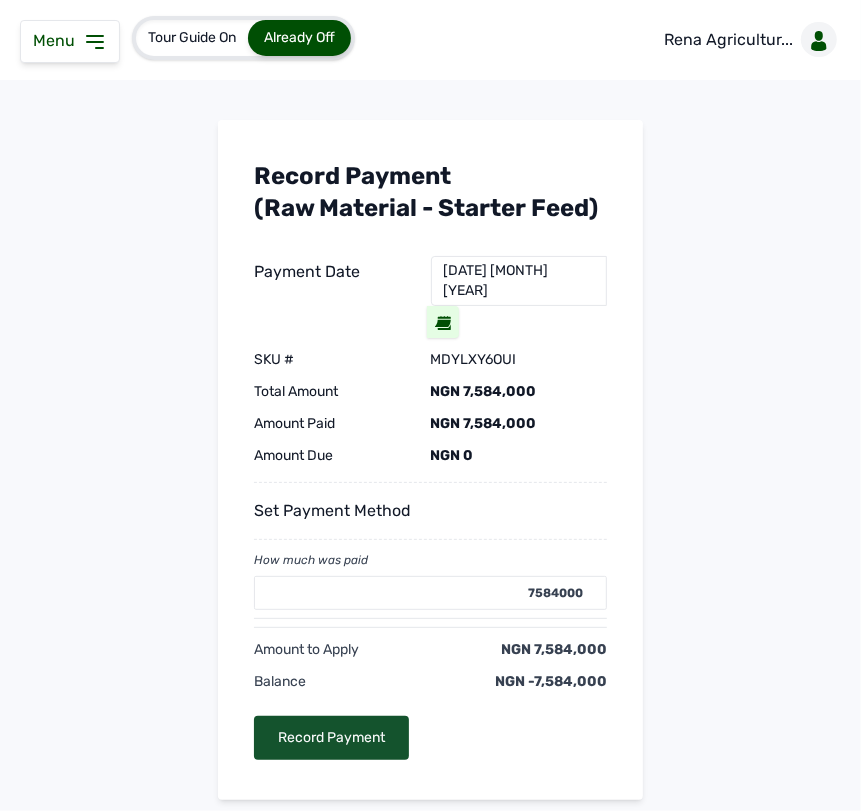 type on "0" 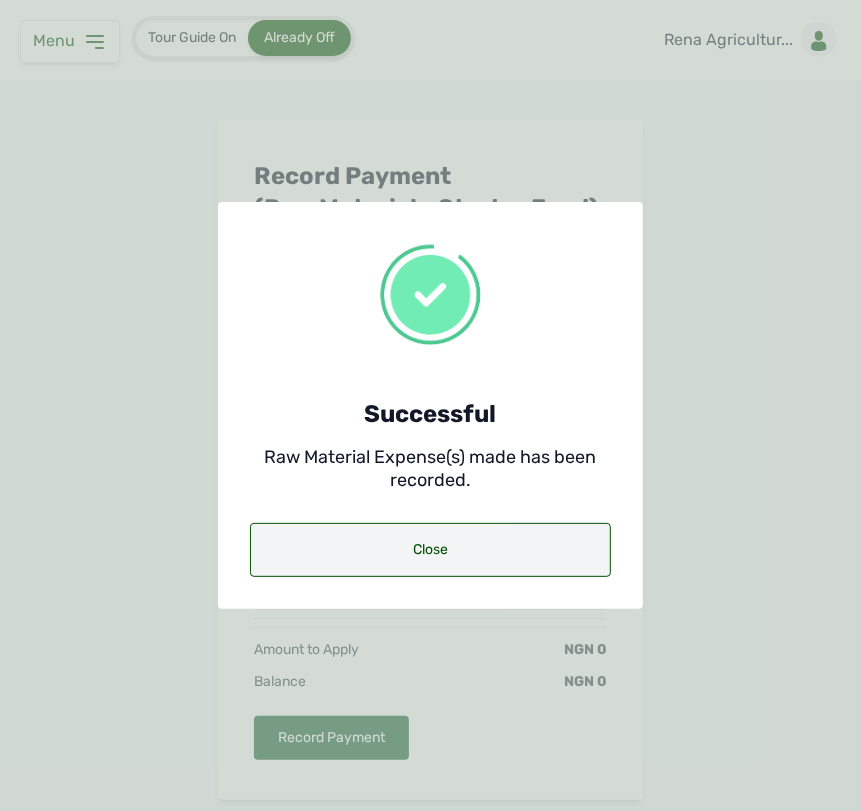 click on "Close" at bounding box center (430, 550) 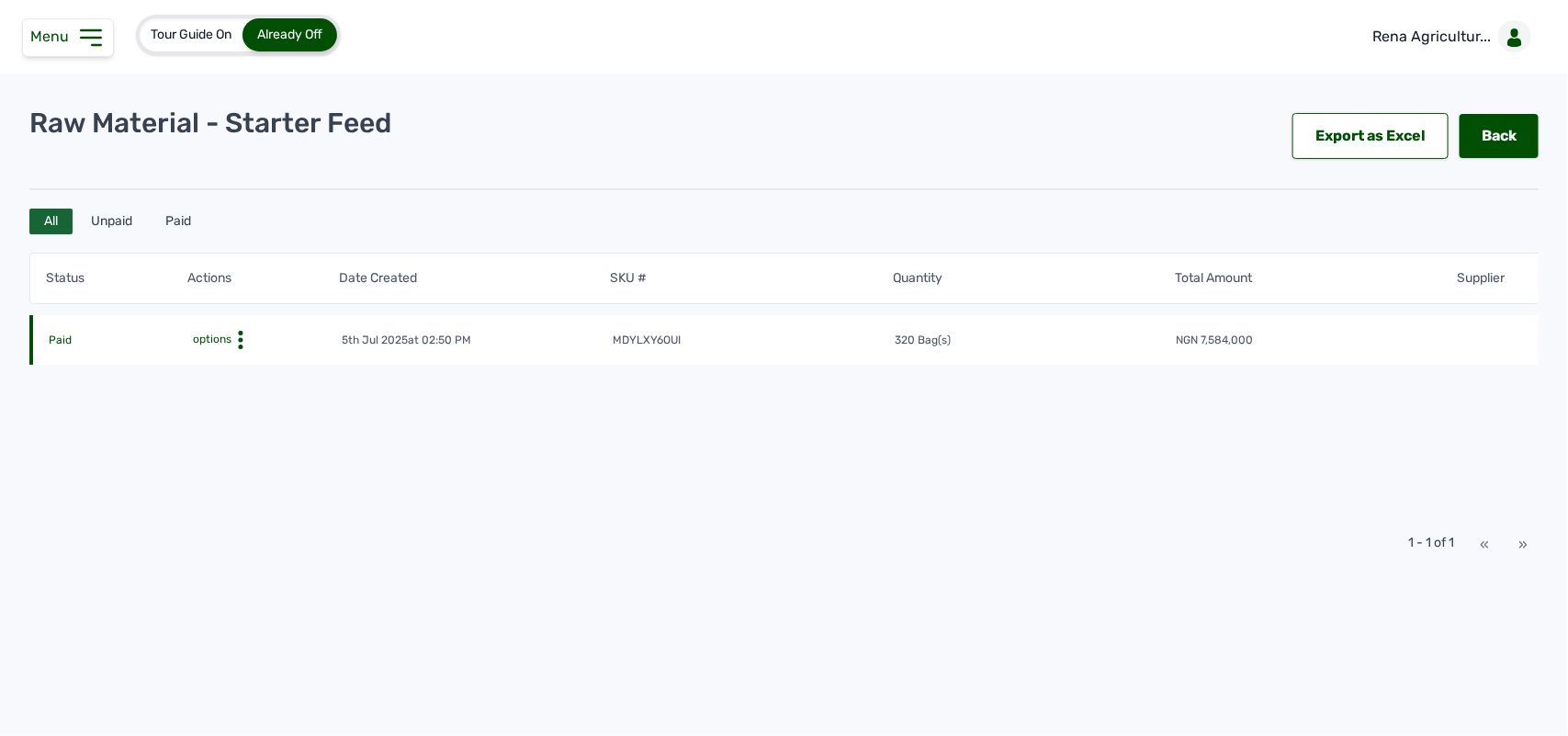 click 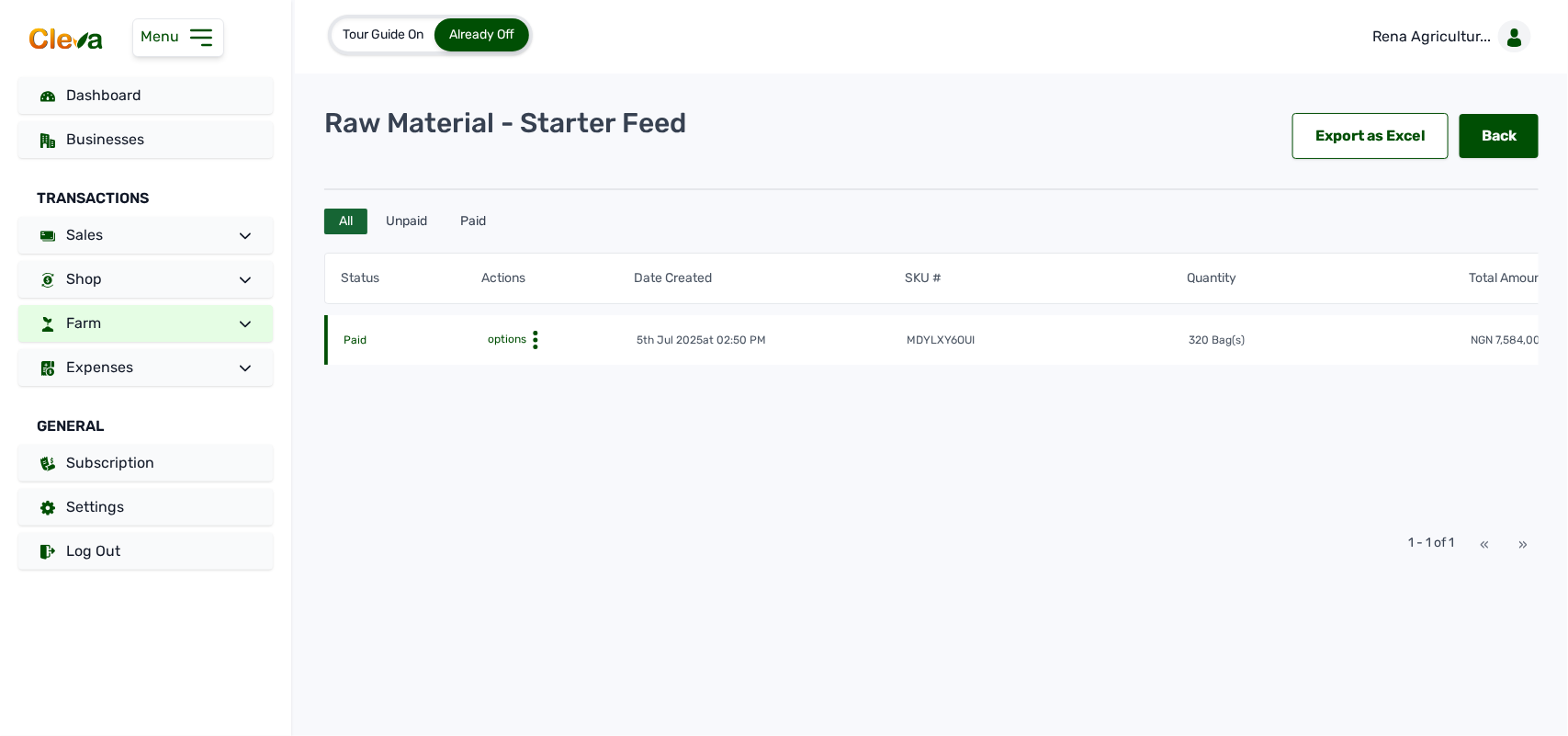 click on "Farm" at bounding box center [145, 323] 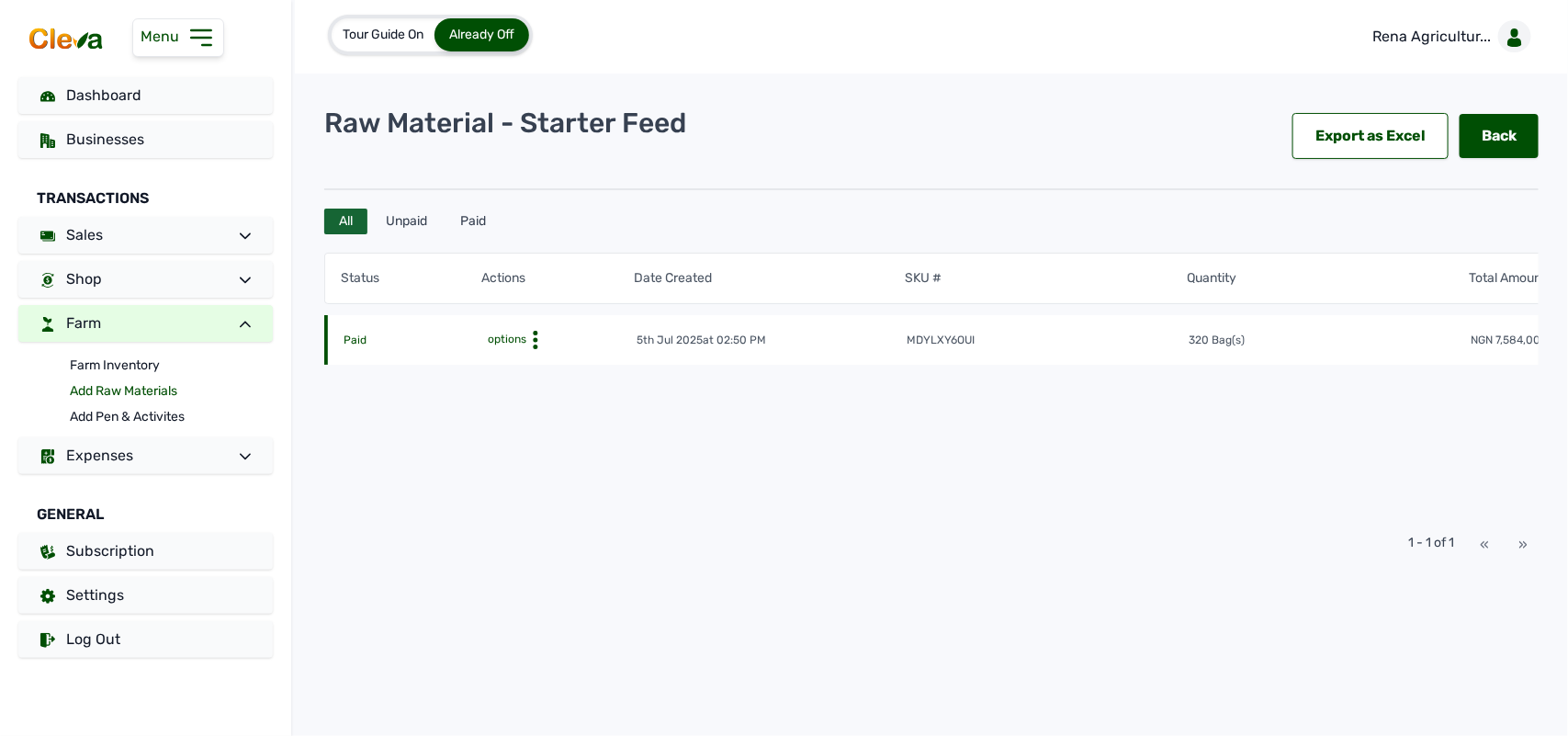 click on "Add Raw Materials" at bounding box center [171, 391] 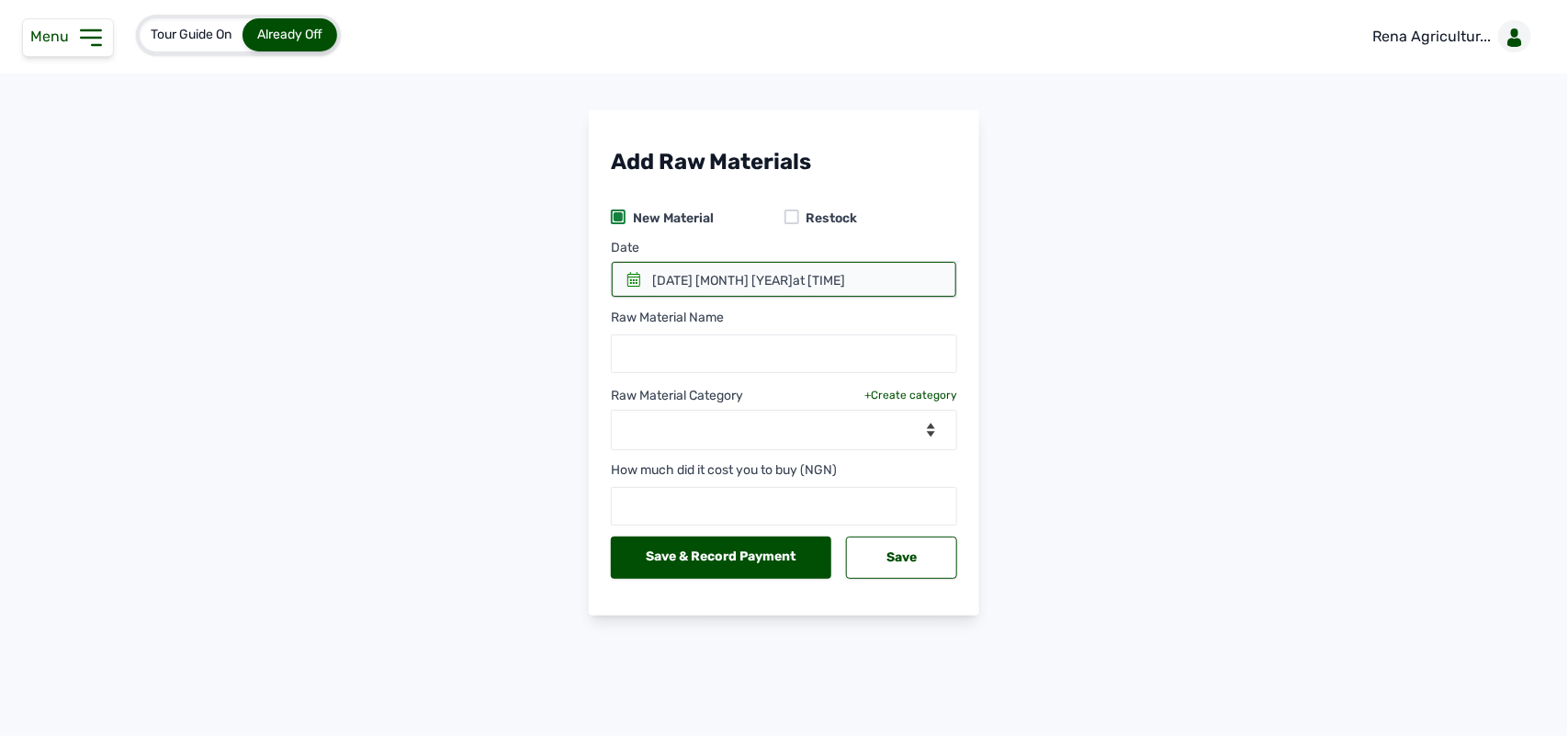 click on "[DATE]   at [TIME]" at bounding box center (749, 281) 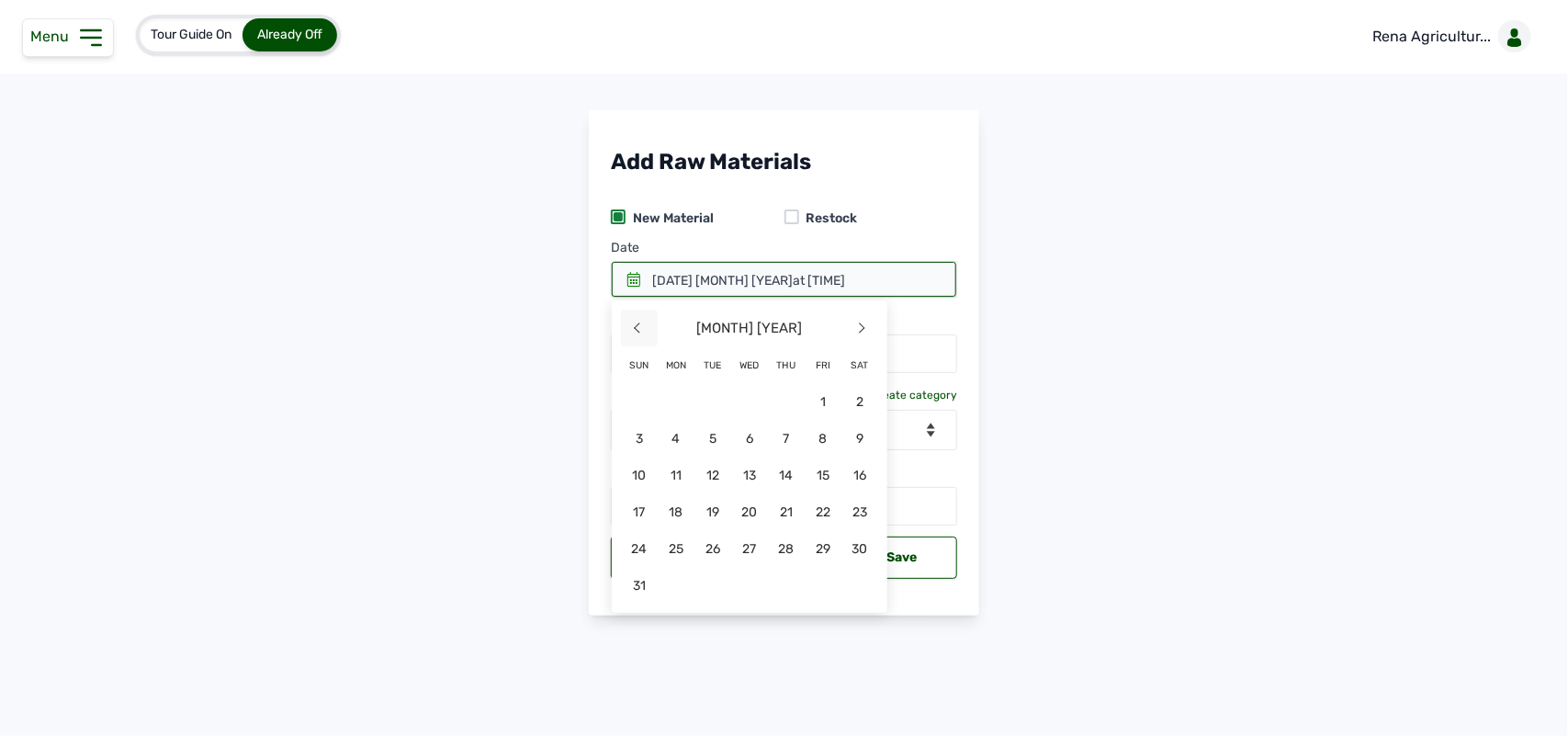click on "<" at bounding box center (639, 328) 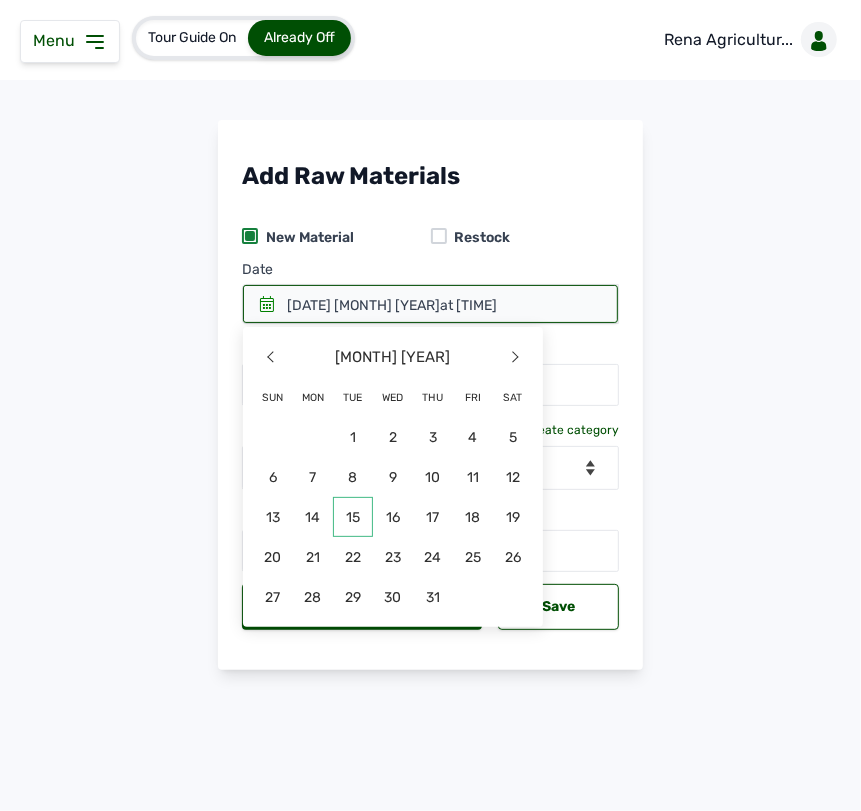 click on "15" 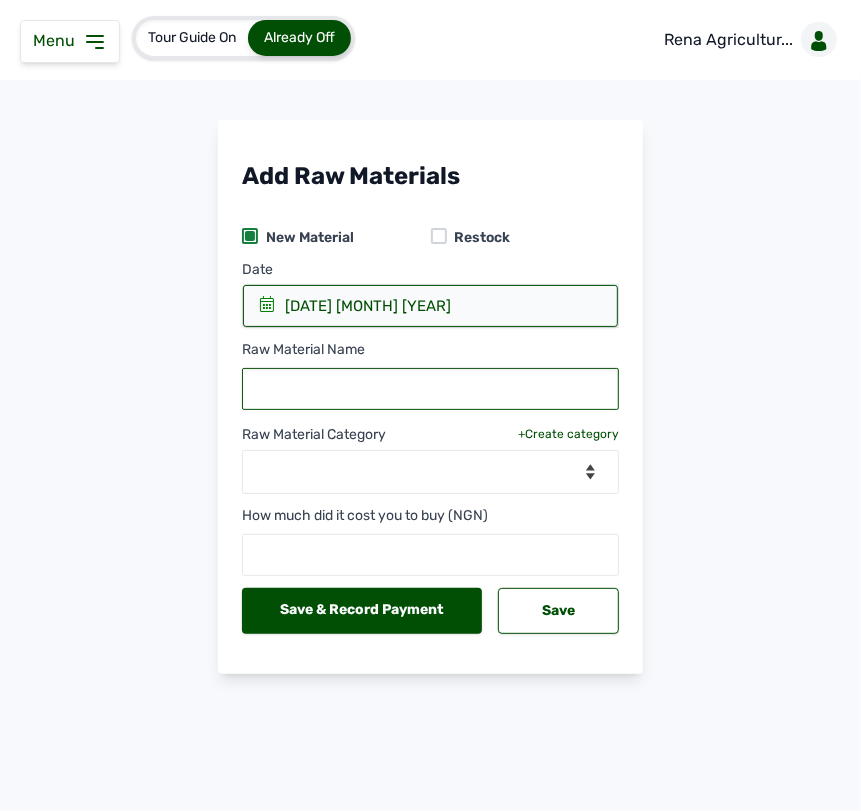click at bounding box center (430, 389) 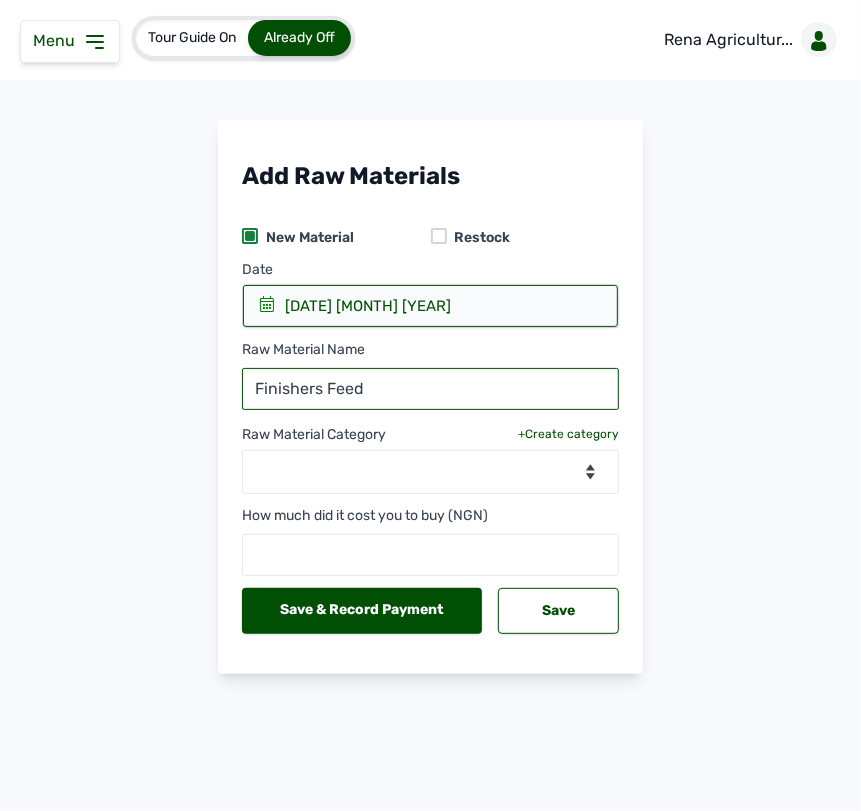 type on "Finishers Feed" 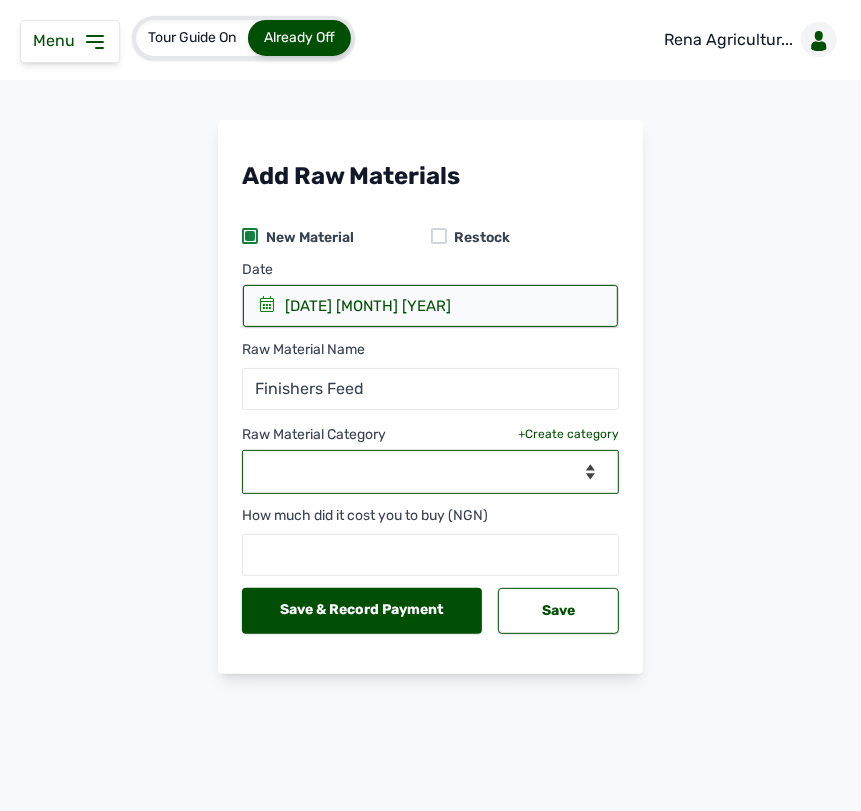click on "--Select Category-- Biomass Fuel feeds medications vaccines" at bounding box center (430, 472) 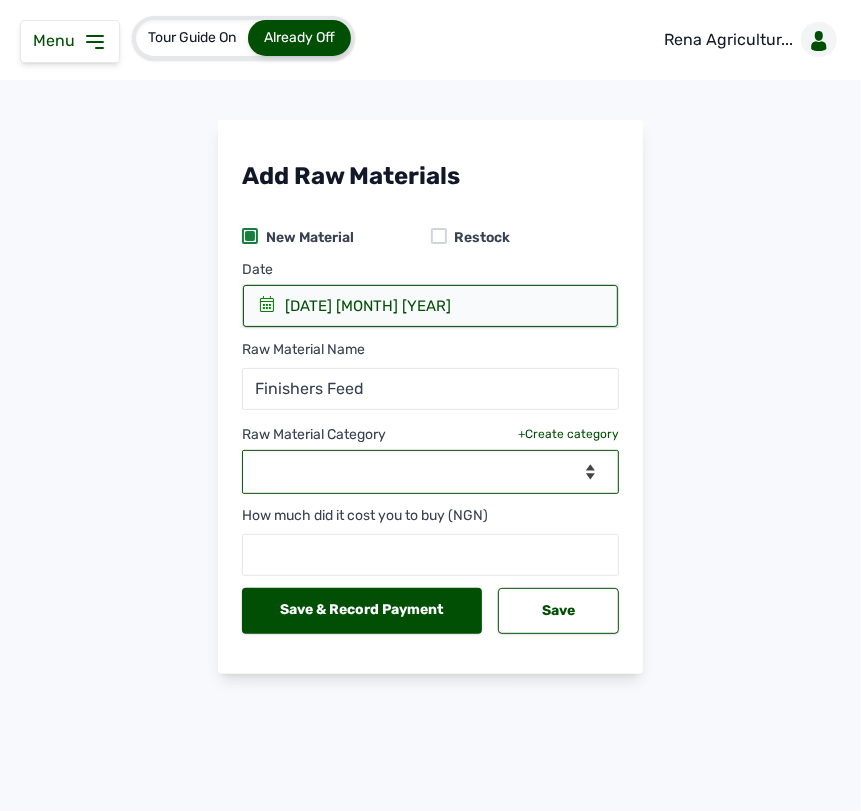 select on "feeds" 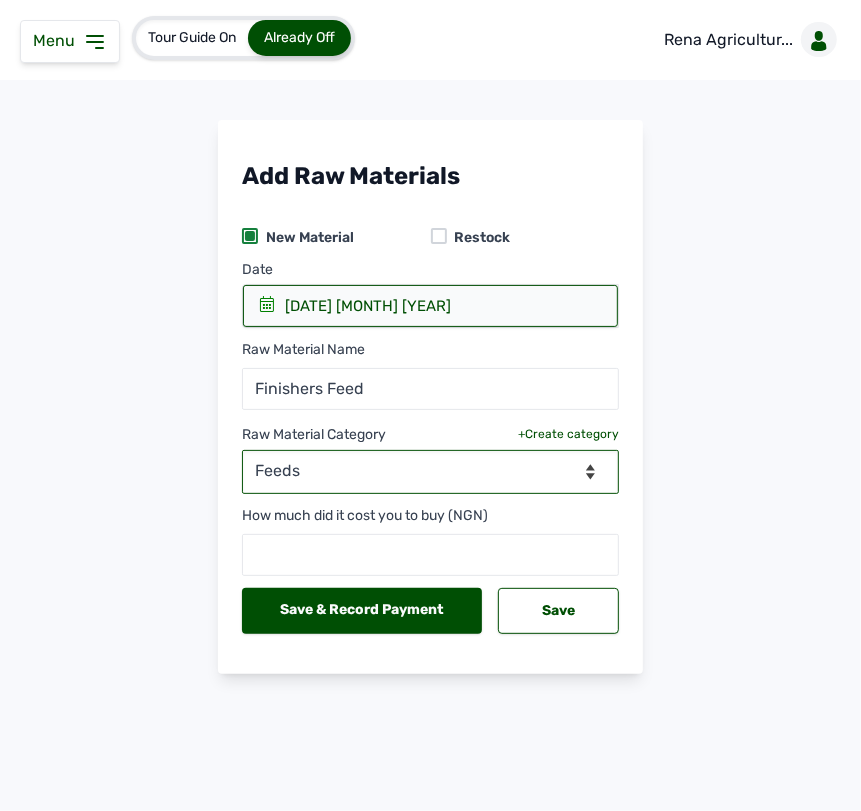 click on "--Select Category-- Biomass Fuel feeds medications vaccines" at bounding box center (430, 472) 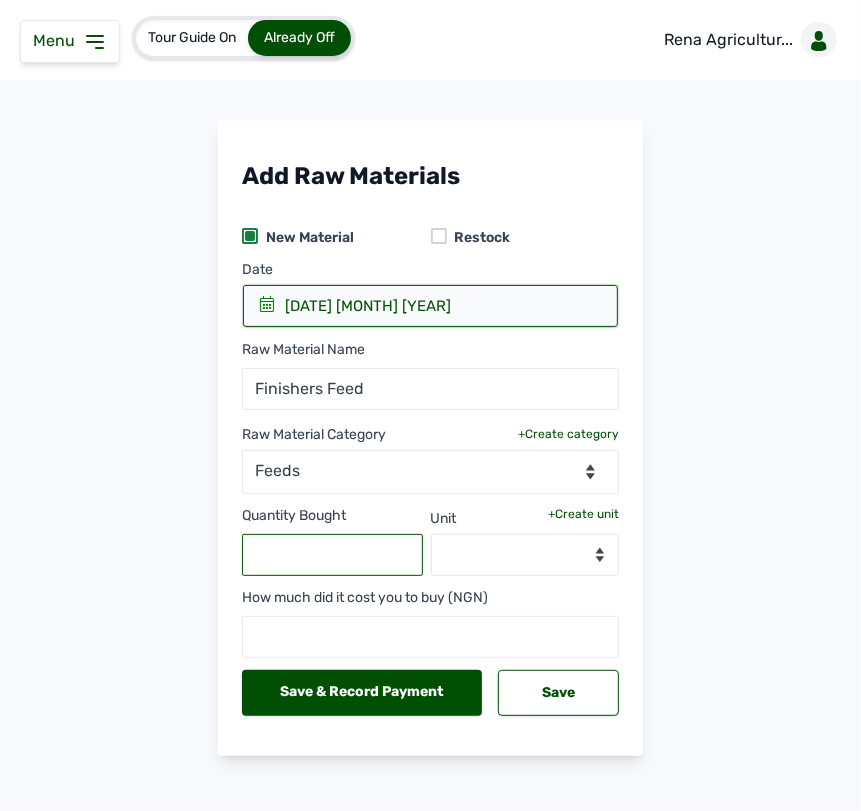 click at bounding box center [332, 555] 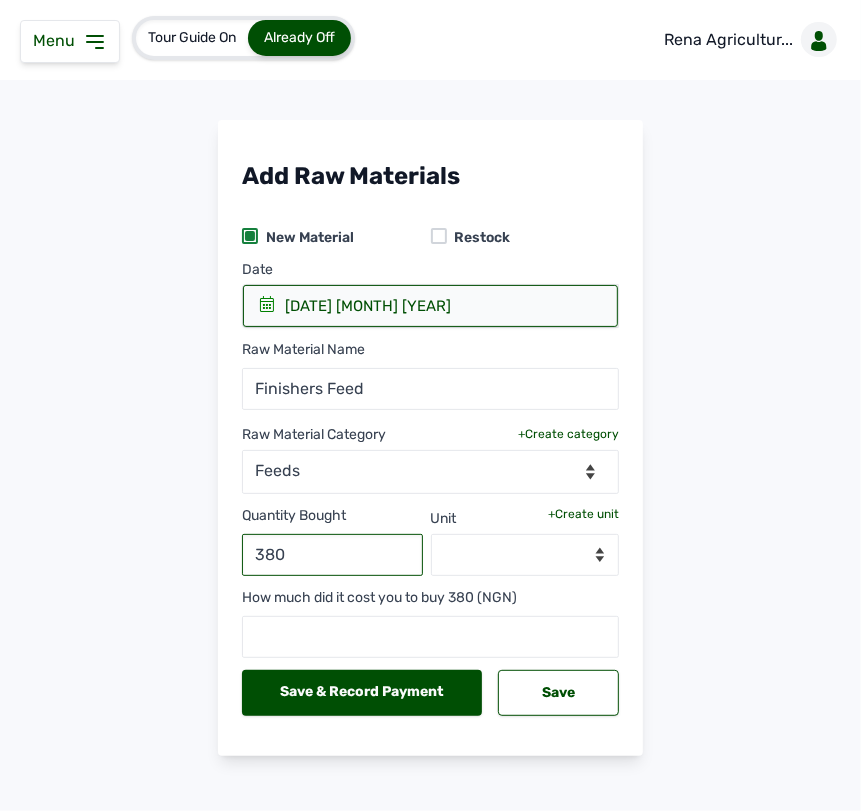 type on "380" 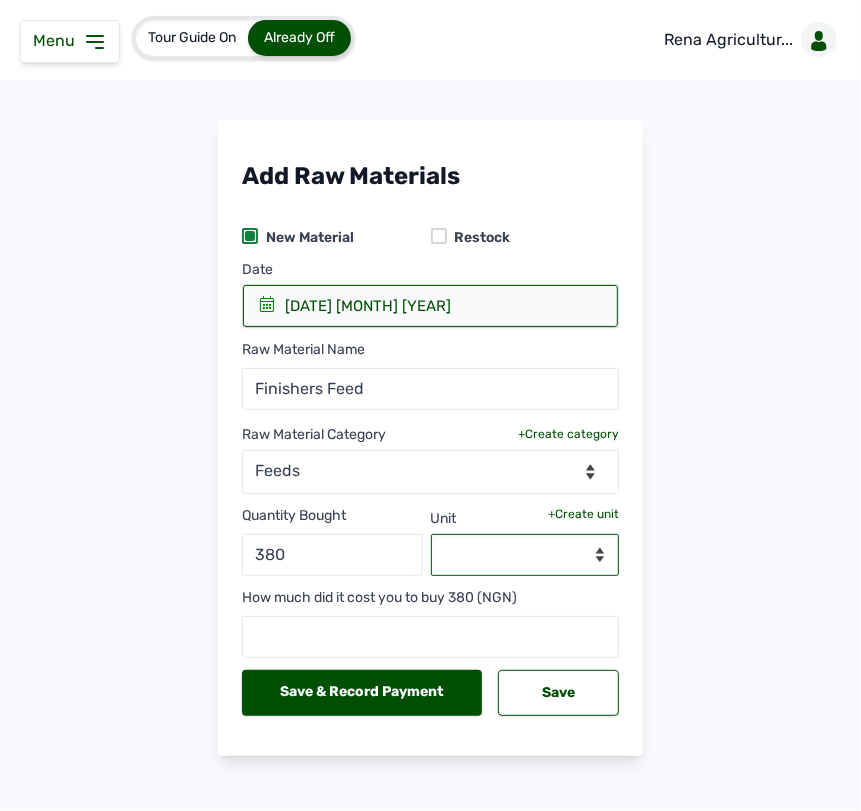 click on "--Select unit--" at bounding box center (525, 555) 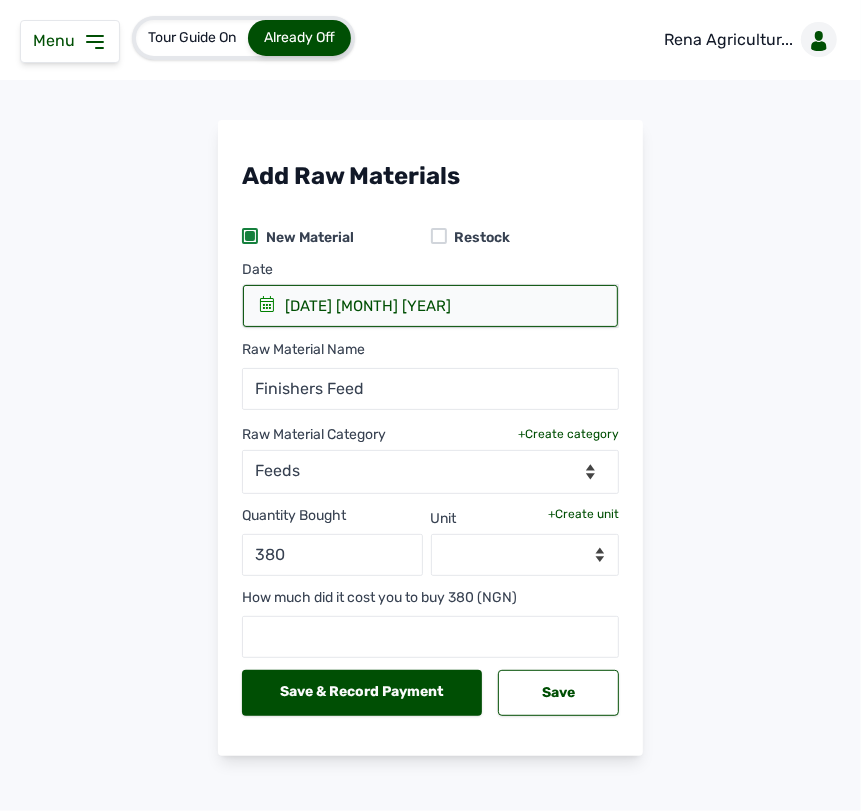 click on "+Create unit" at bounding box center (583, 514) 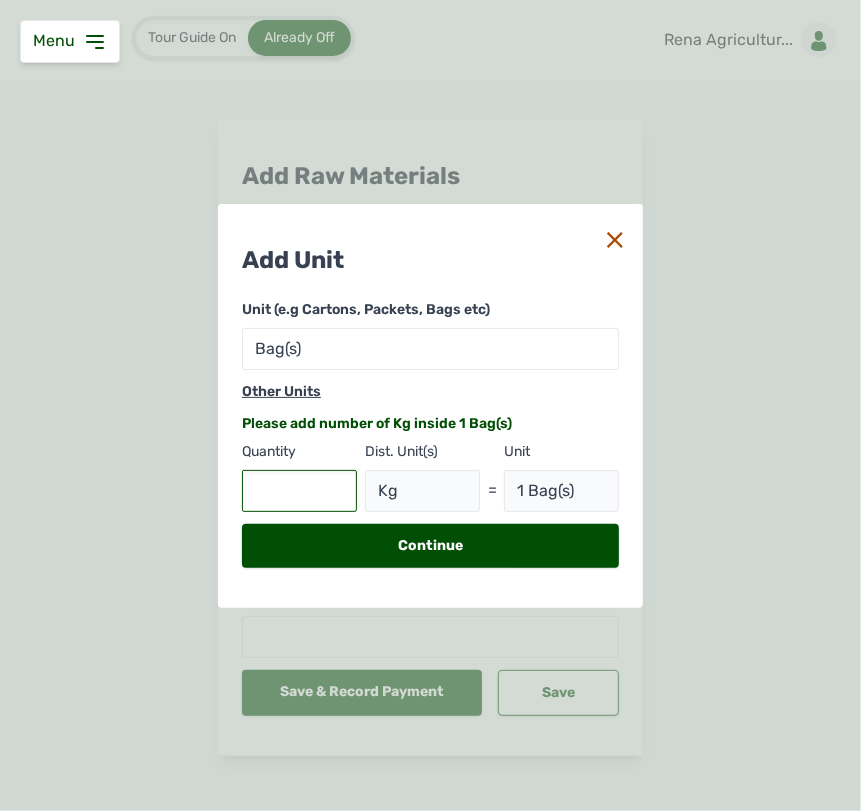 click at bounding box center (299, 491) 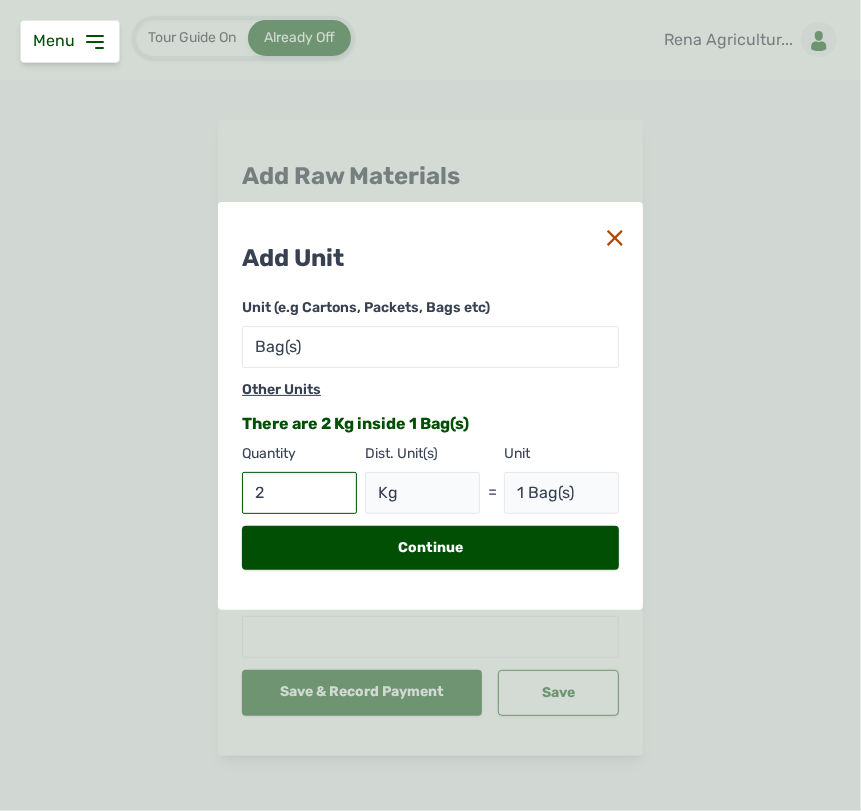 type on "25" 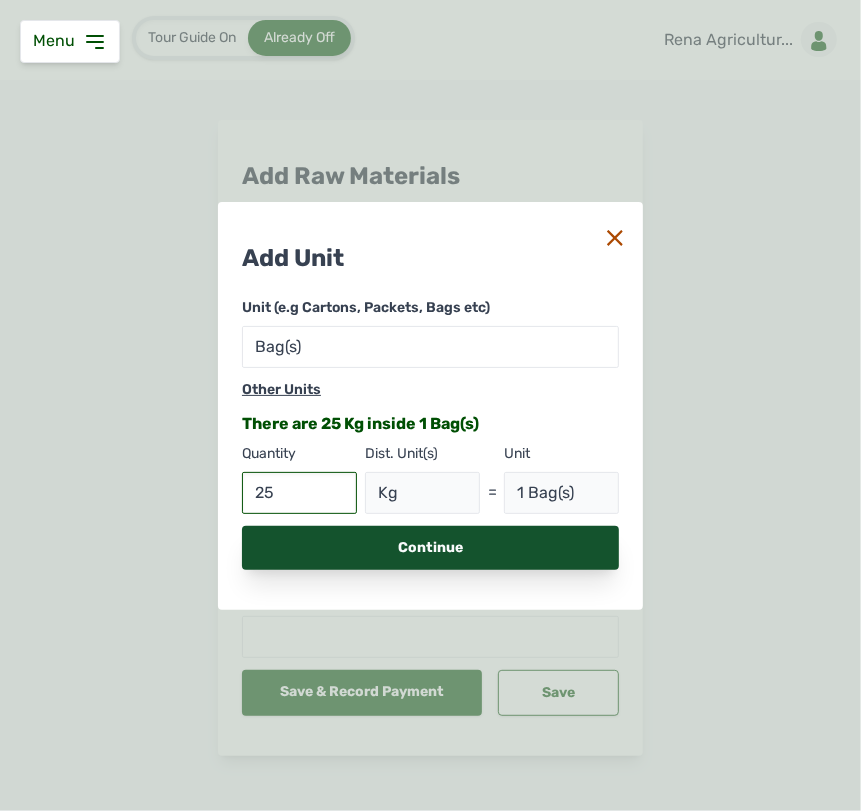 click on "Continue" at bounding box center [430, 548] 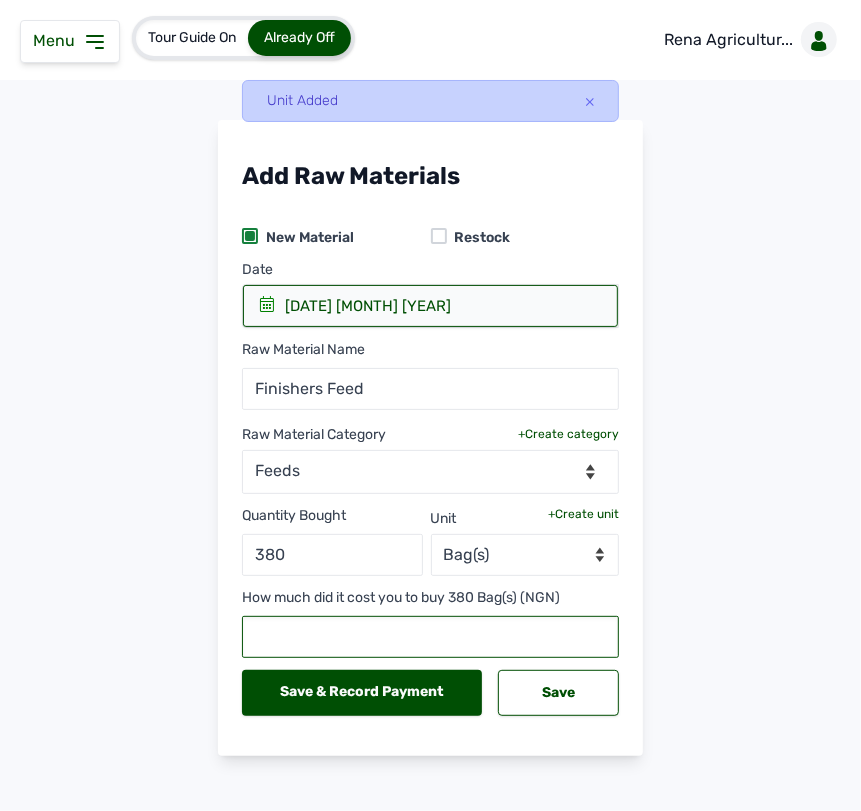 click at bounding box center [430, 637] 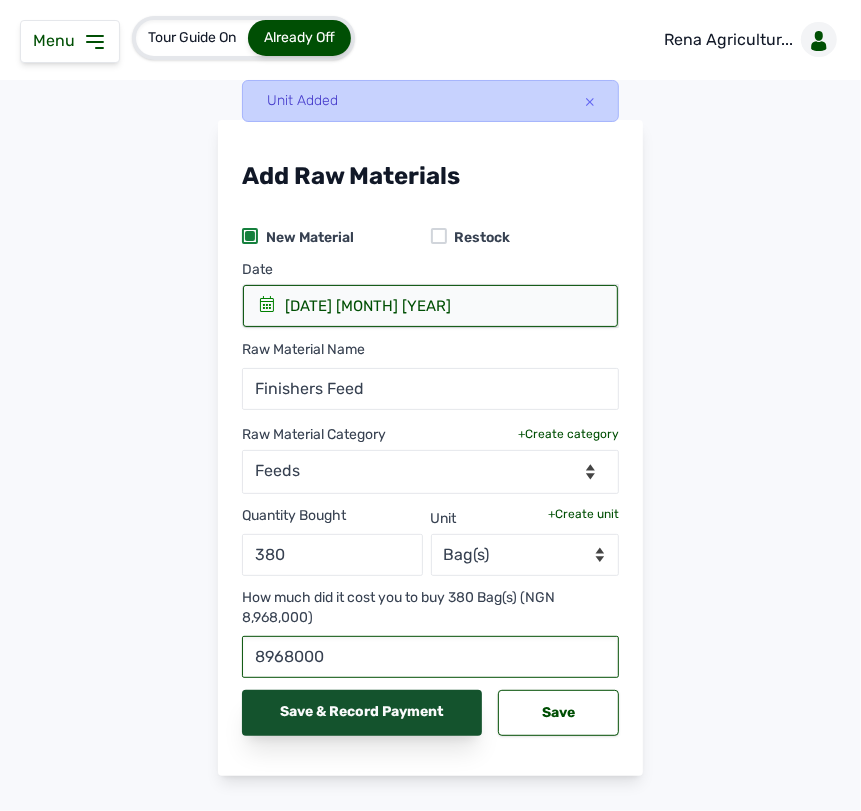 type on "8968000" 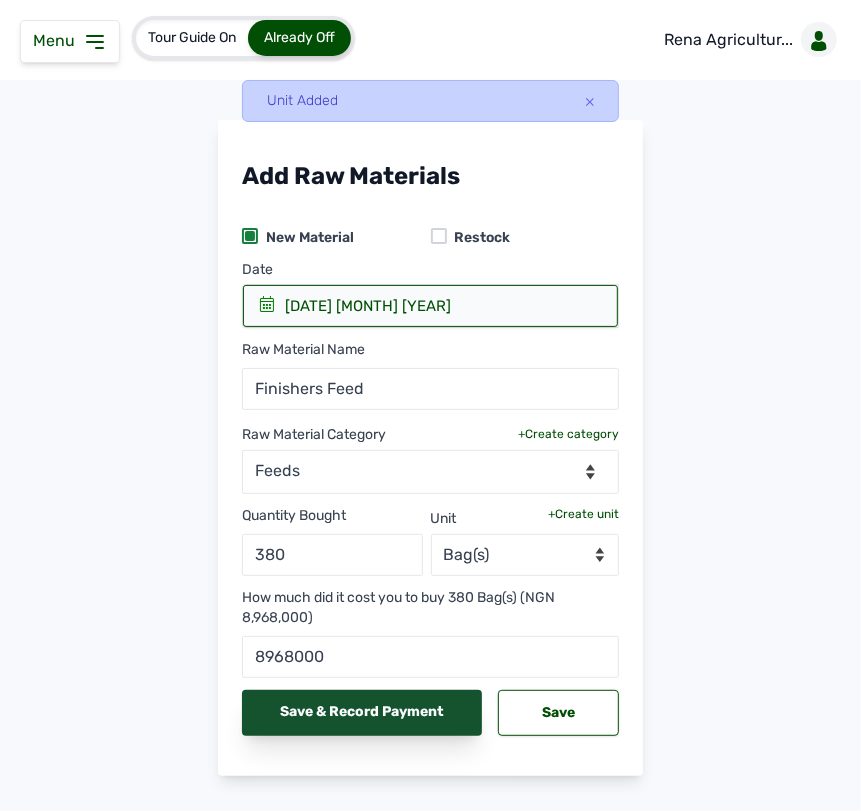 click on "Save & Record Payment" at bounding box center [362, 713] 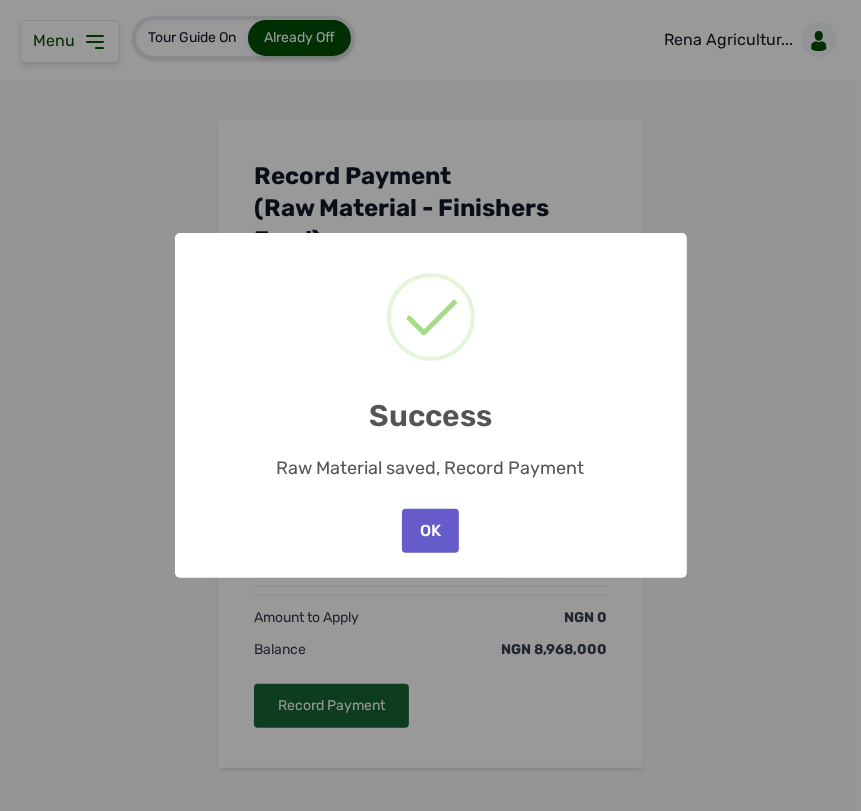 click on "OK" at bounding box center (430, 531) 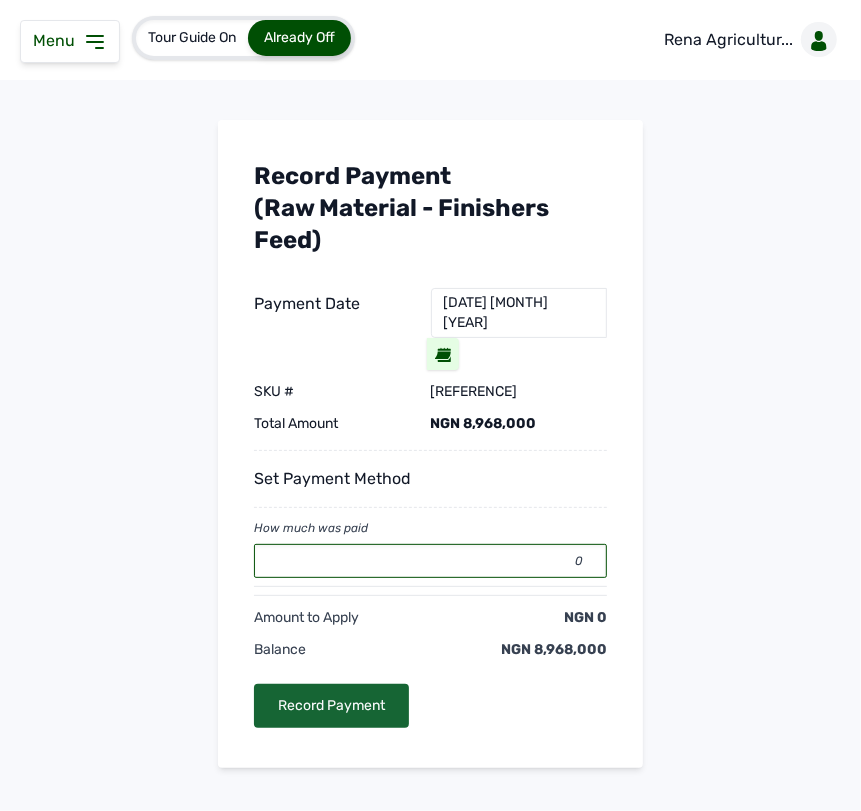 click on "0" at bounding box center (430, 561) 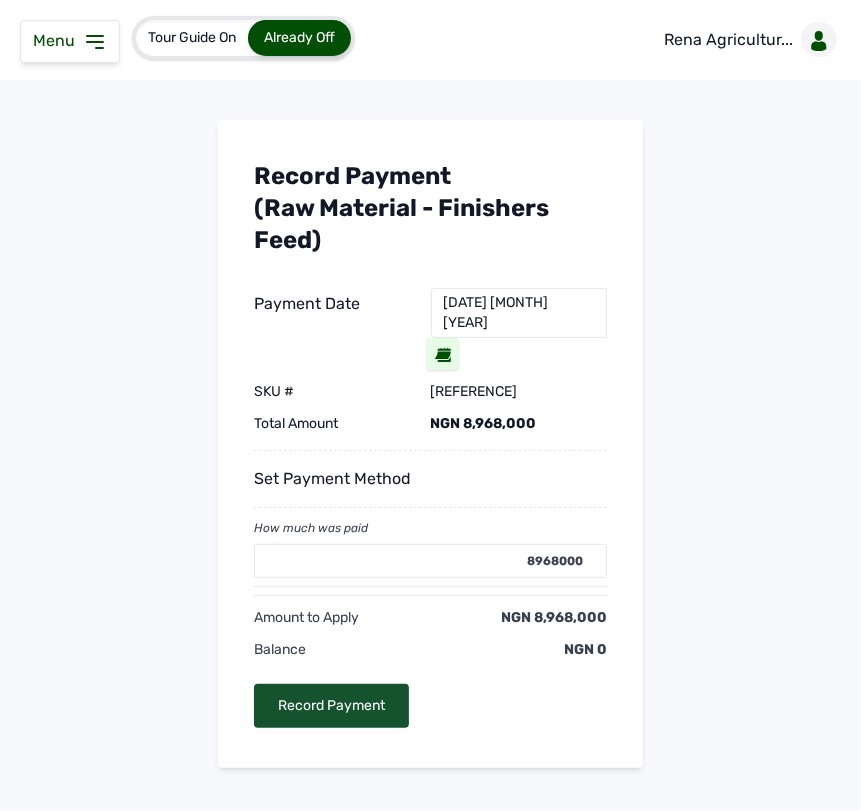 click on "Record Payment" at bounding box center (331, 706) 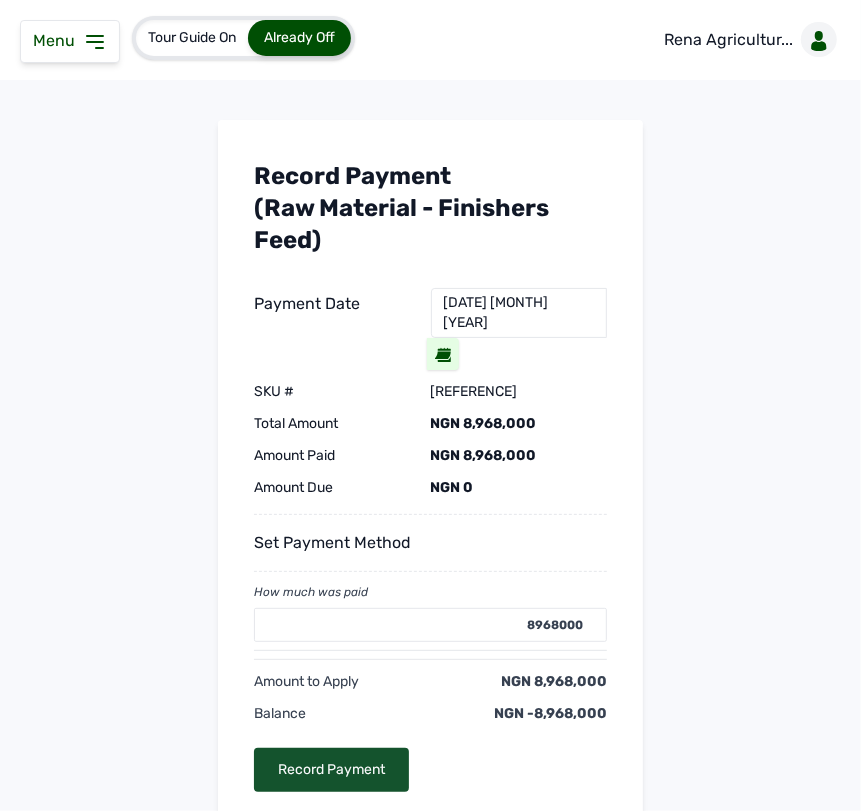 type on "0" 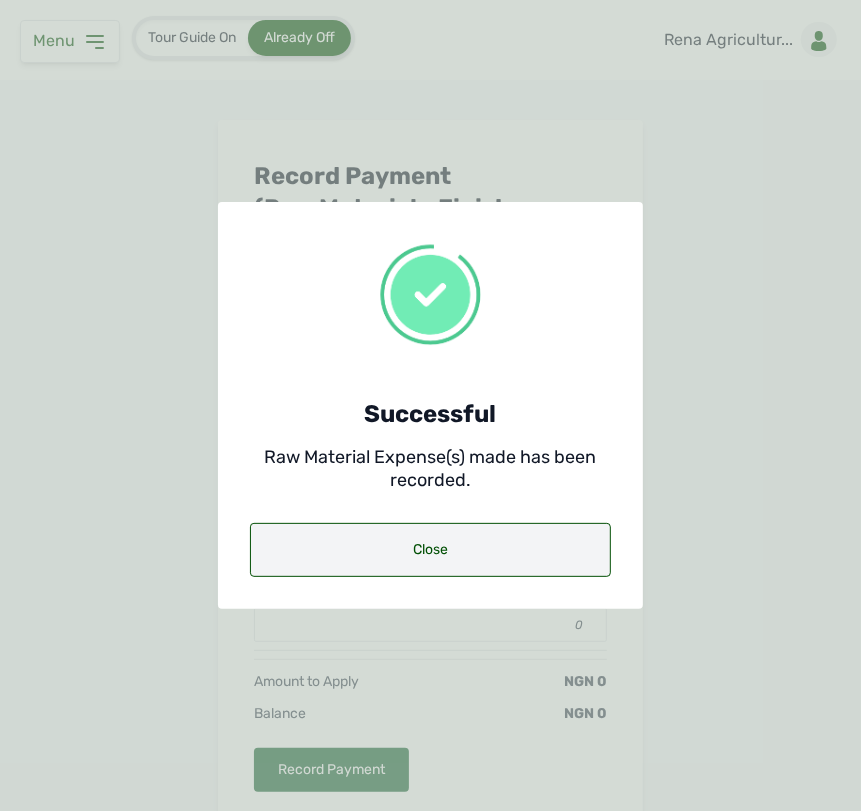 click on "Close" at bounding box center [430, 550] 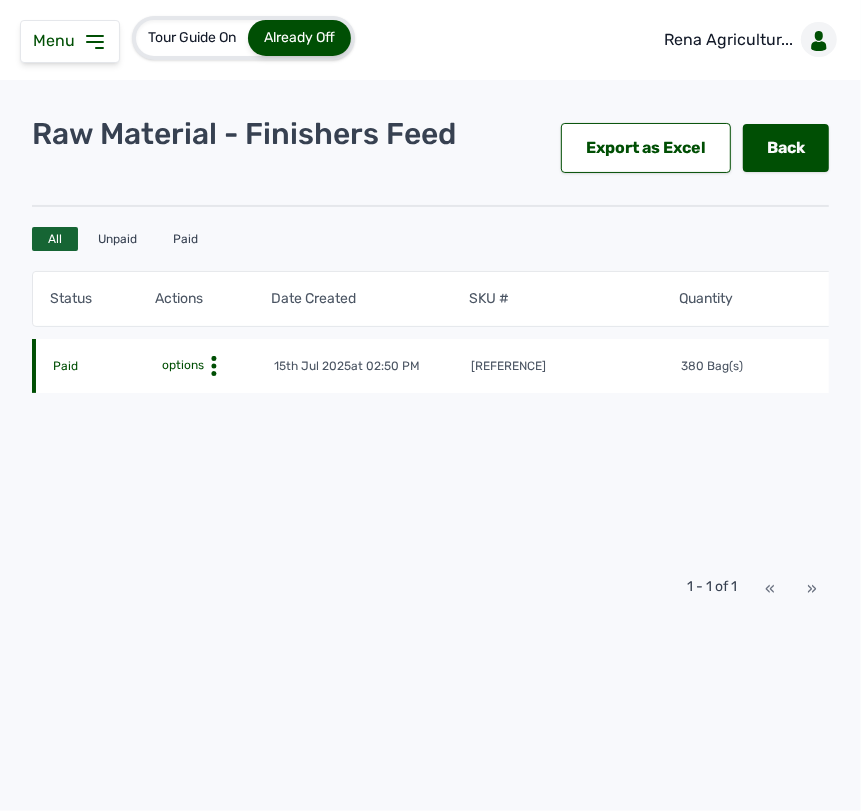 click 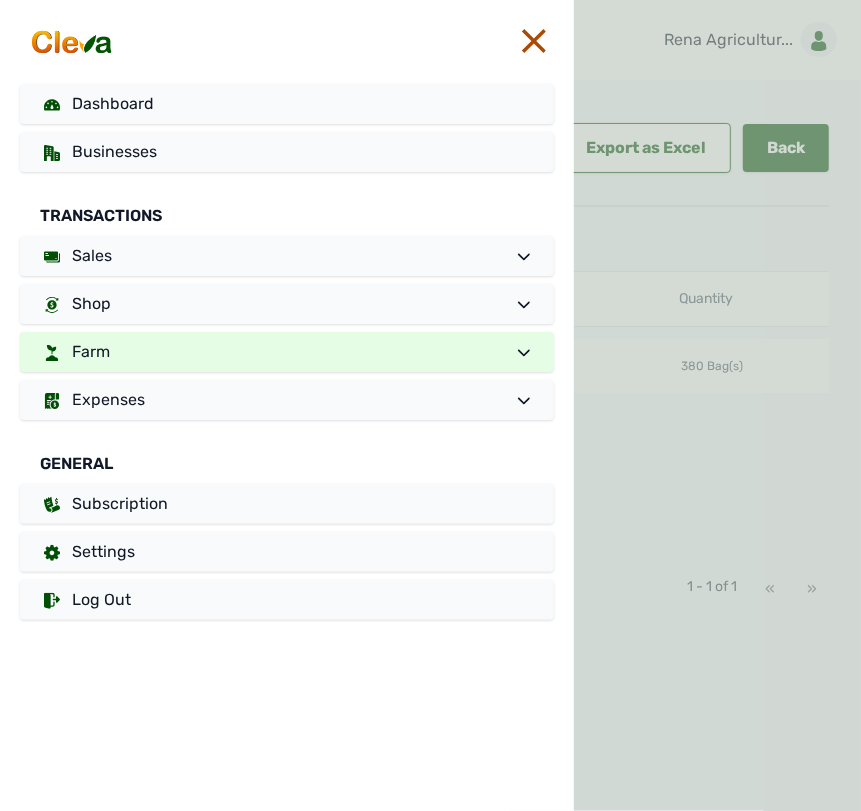click on "Farm" at bounding box center (287, 352) 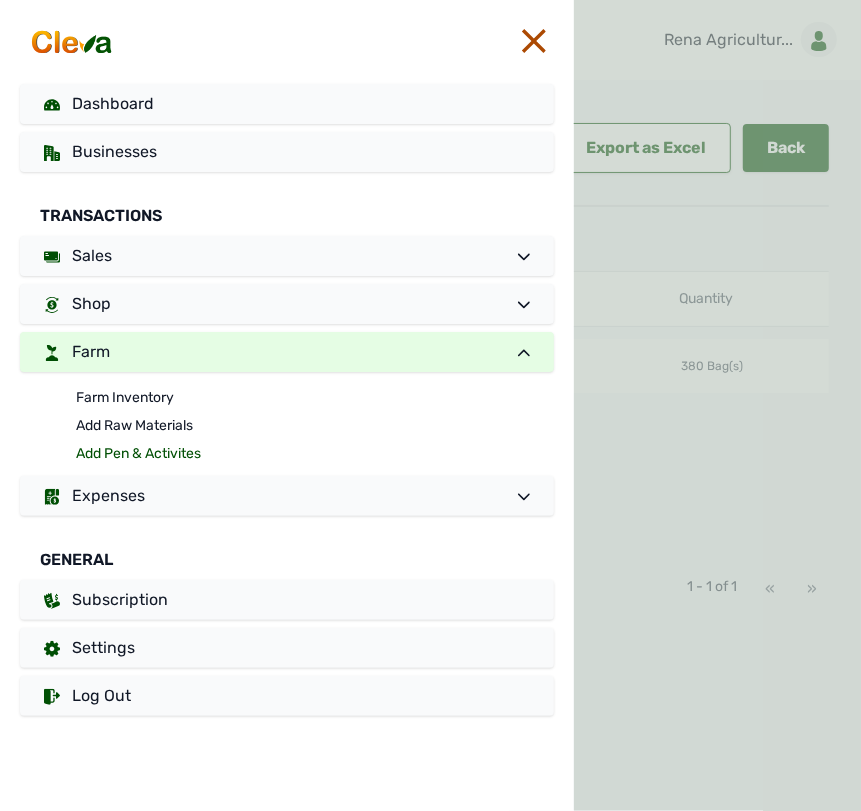 click on "Add Pen & Activites" at bounding box center [315, 454] 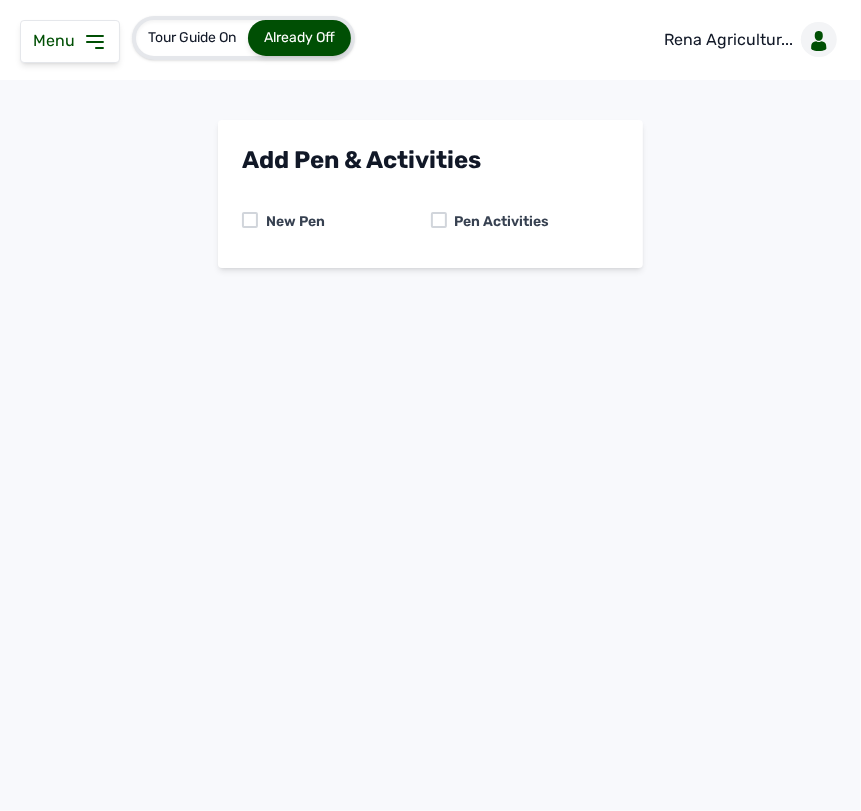 click on "Tour Guide On Already Off Rena Agricultur... Add Pen & Activities New Pen Pen Activities" at bounding box center (430, 405) 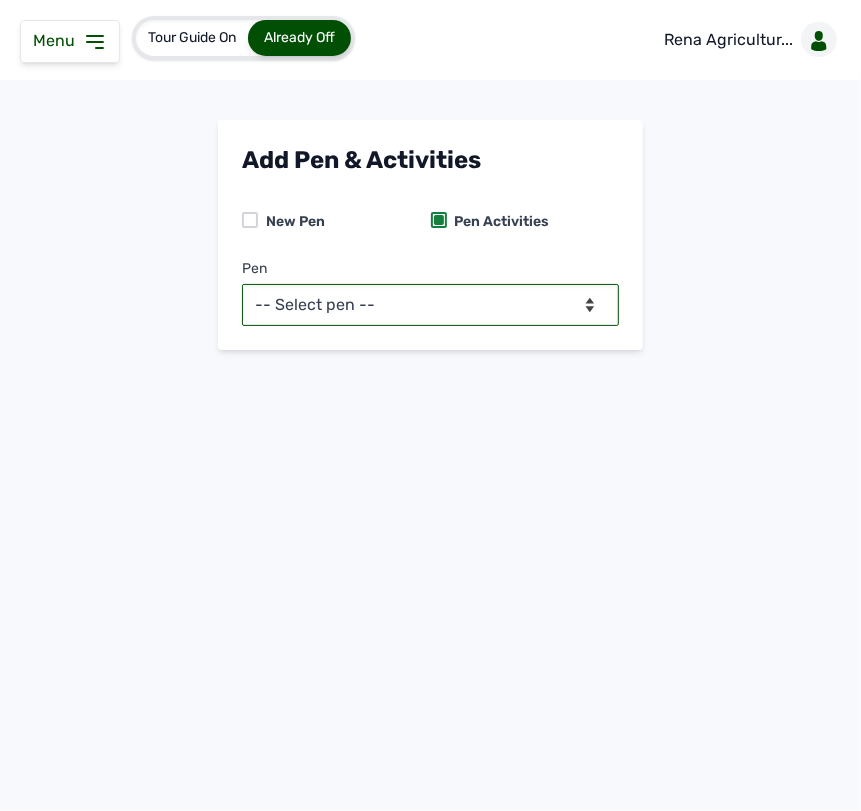click on "-- Select pen --" at bounding box center (430, 305) 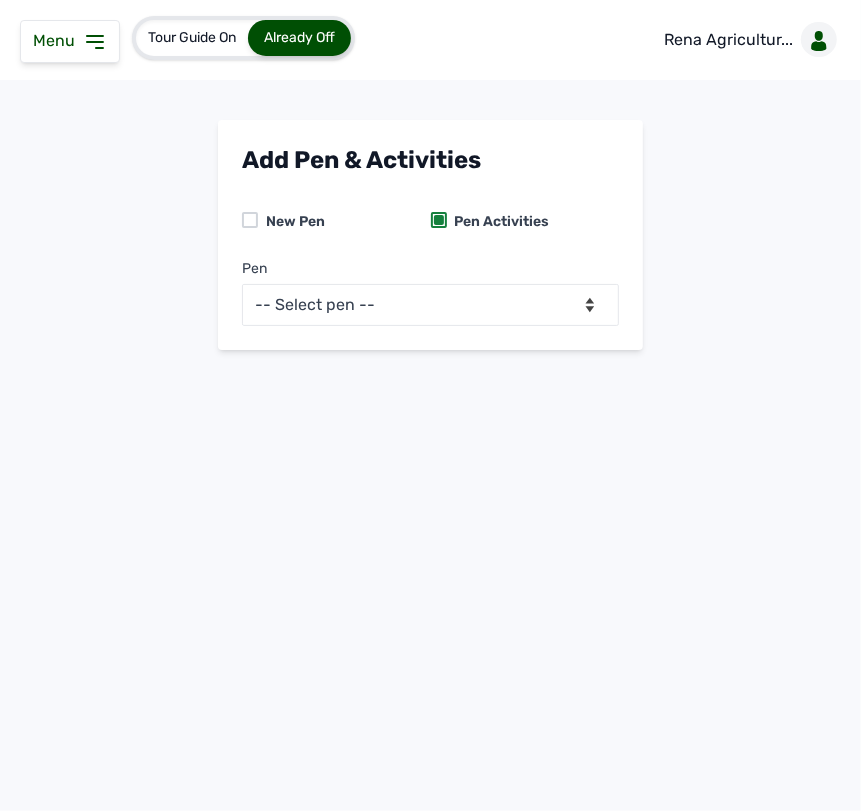 click at bounding box center (250, 220) 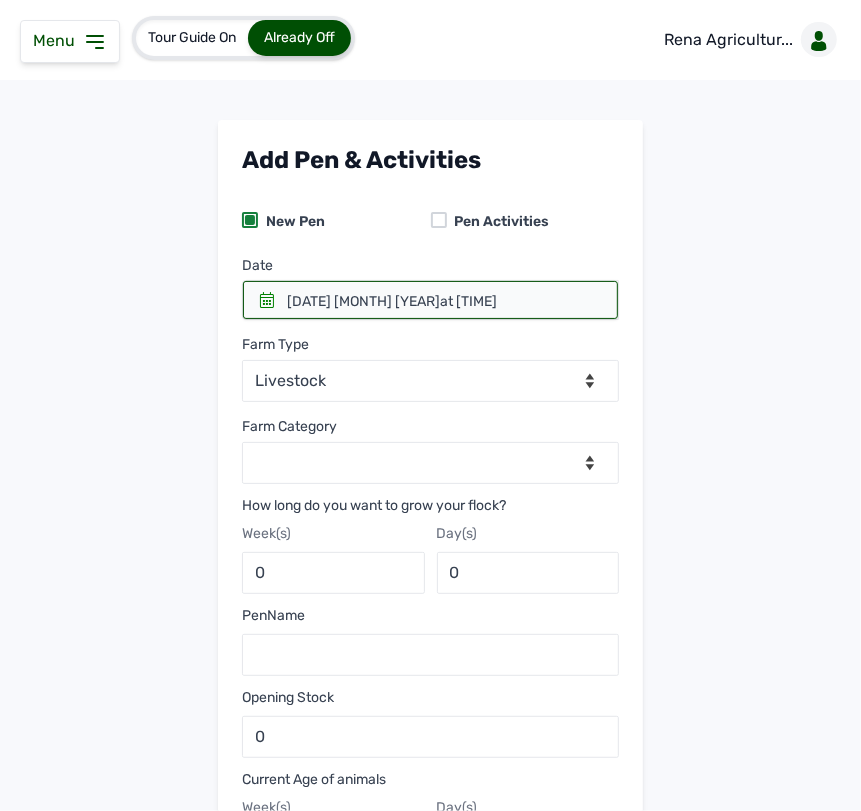 click at bounding box center (430, 300) 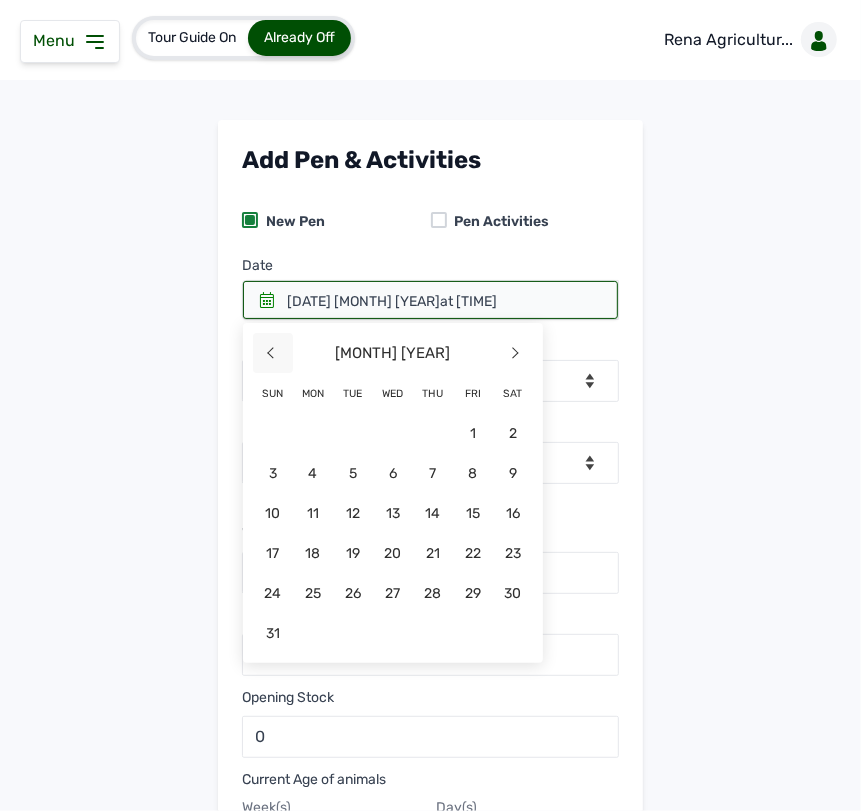 click on "<" at bounding box center [273, 353] 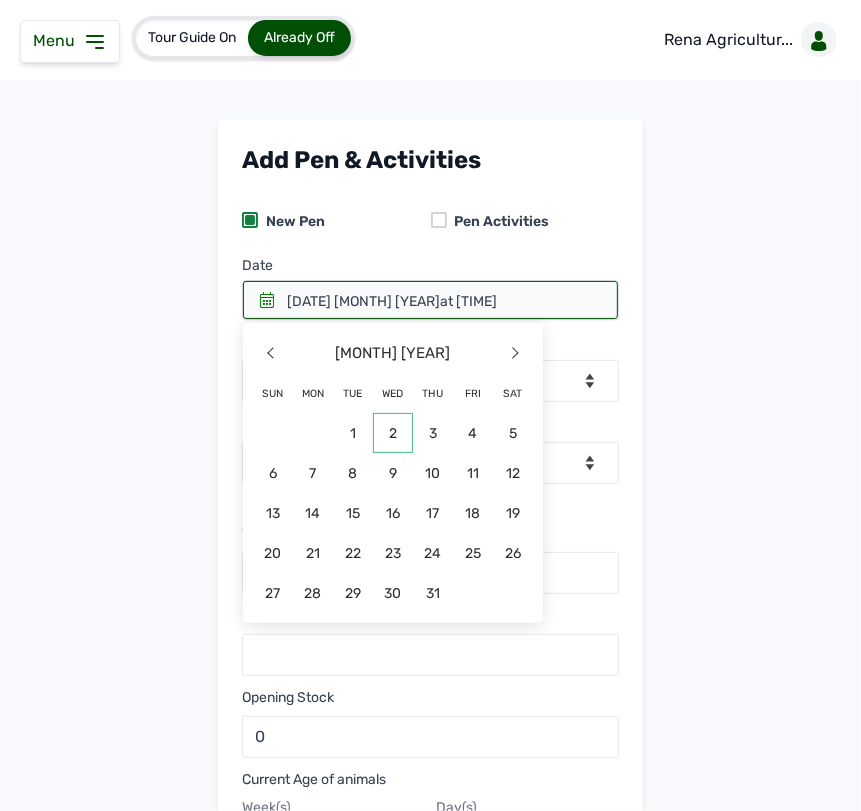 click on "2" 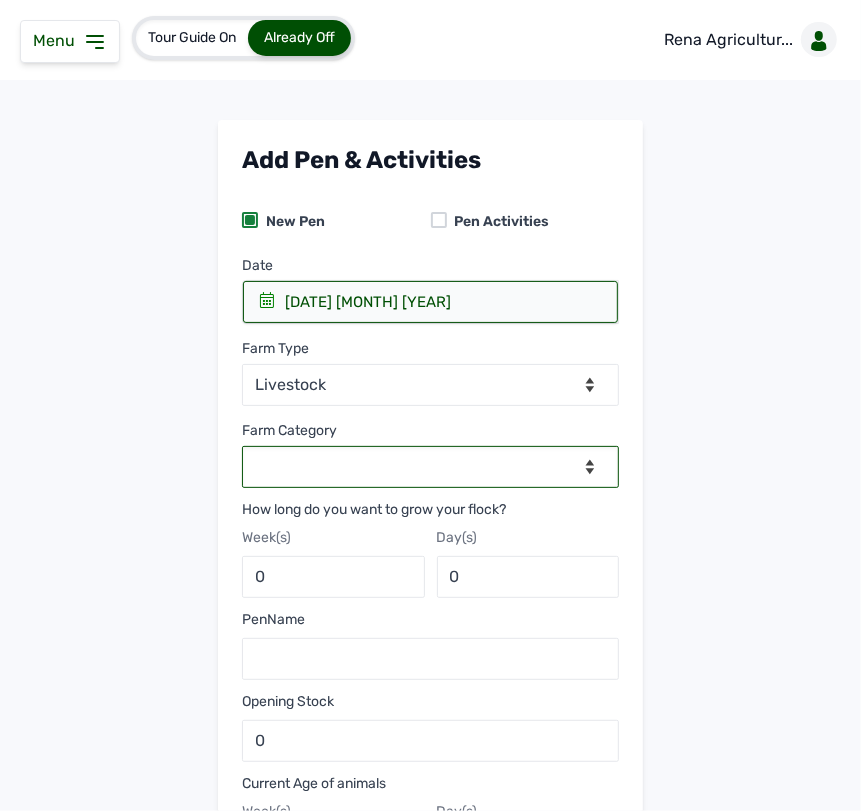 click on "--Select category-- Broilers Layers" at bounding box center (430, 467) 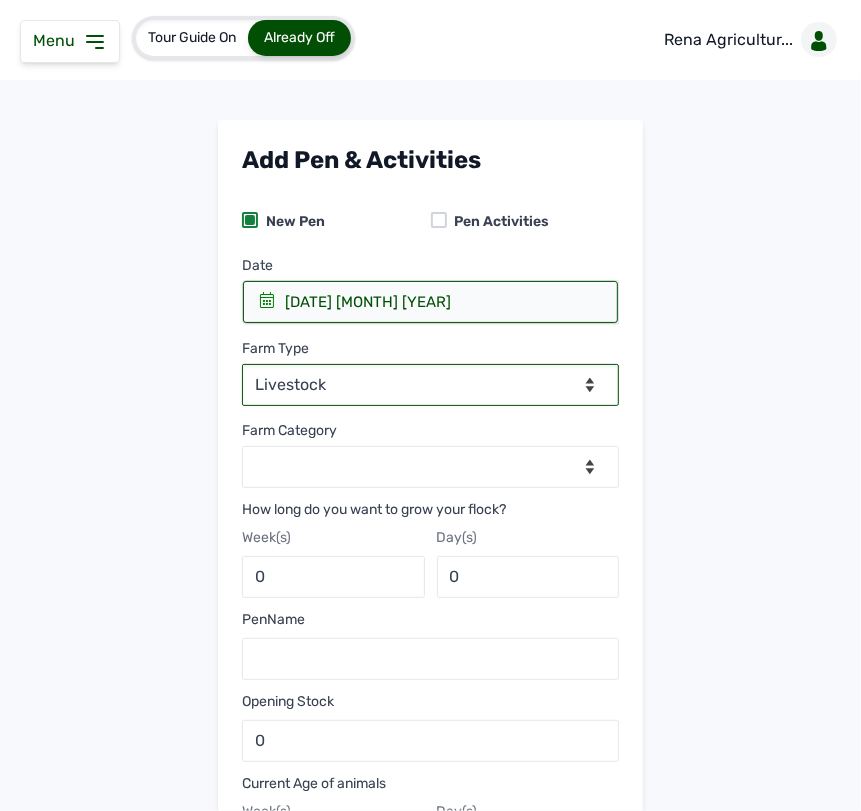 click on "--Select farm type-- Livestock" at bounding box center [430, 385] 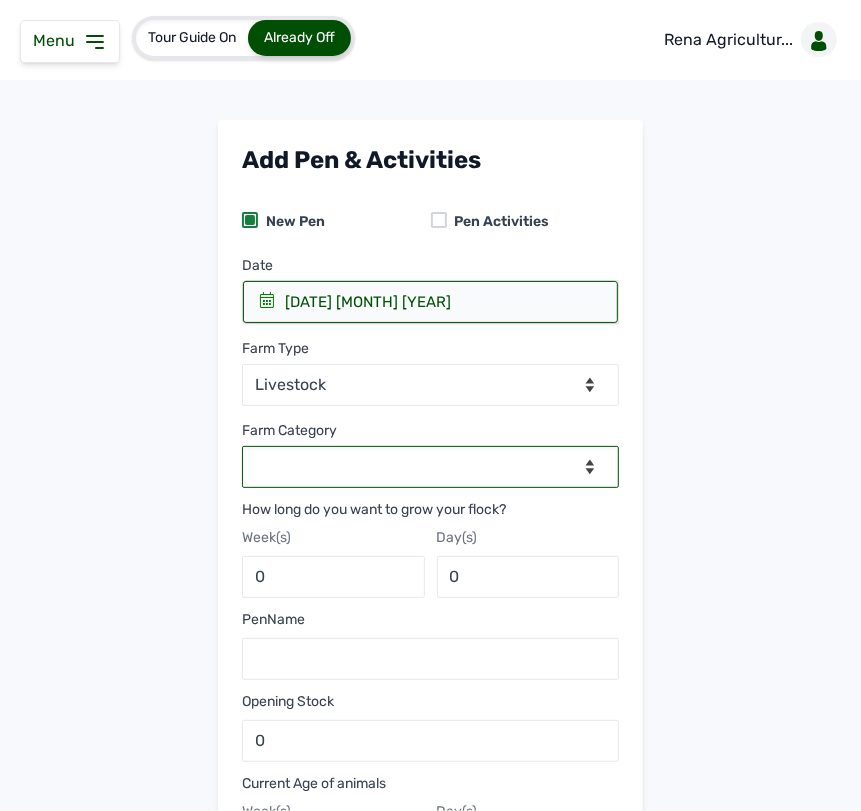 click on "--Select category-- Broilers Layers" at bounding box center [430, 467] 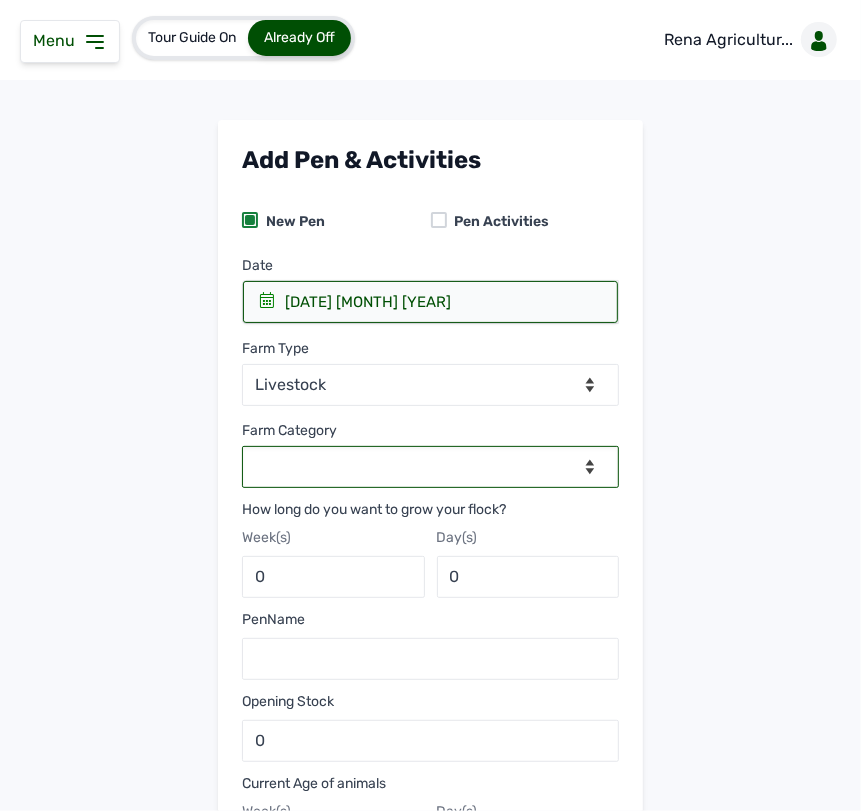 select on "Broilers" 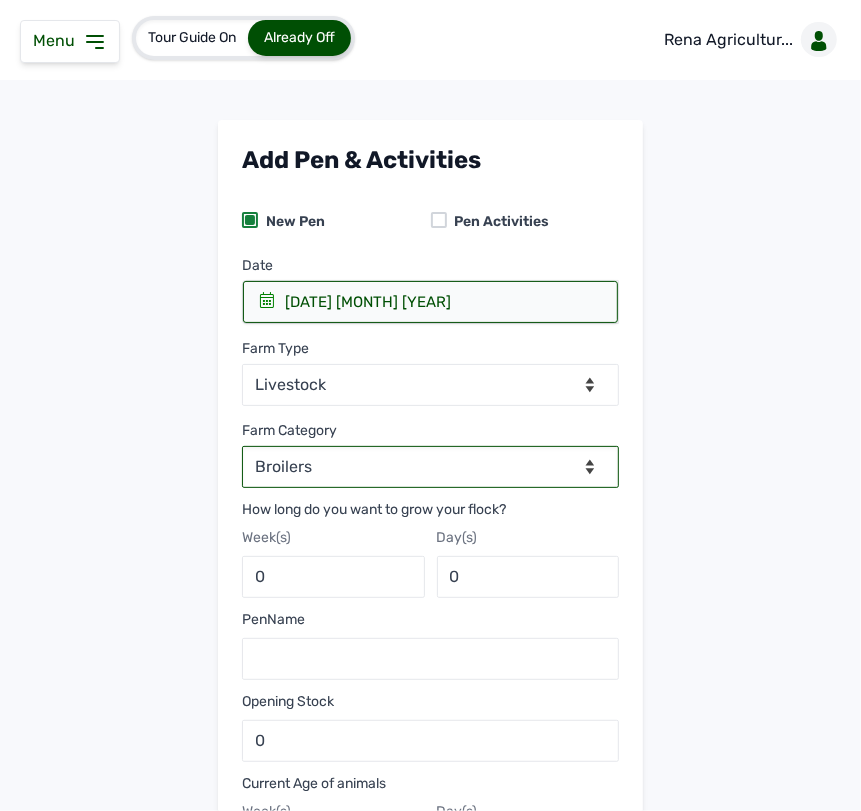 click on "--Select category-- Broilers Layers" at bounding box center (430, 467) 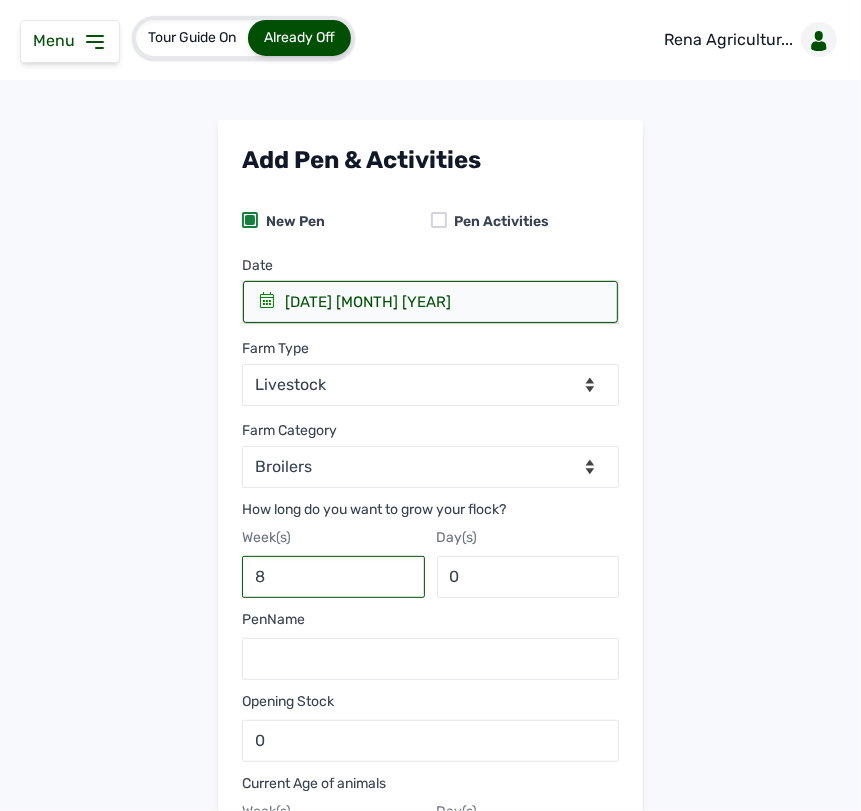 click on "8" at bounding box center [333, 577] 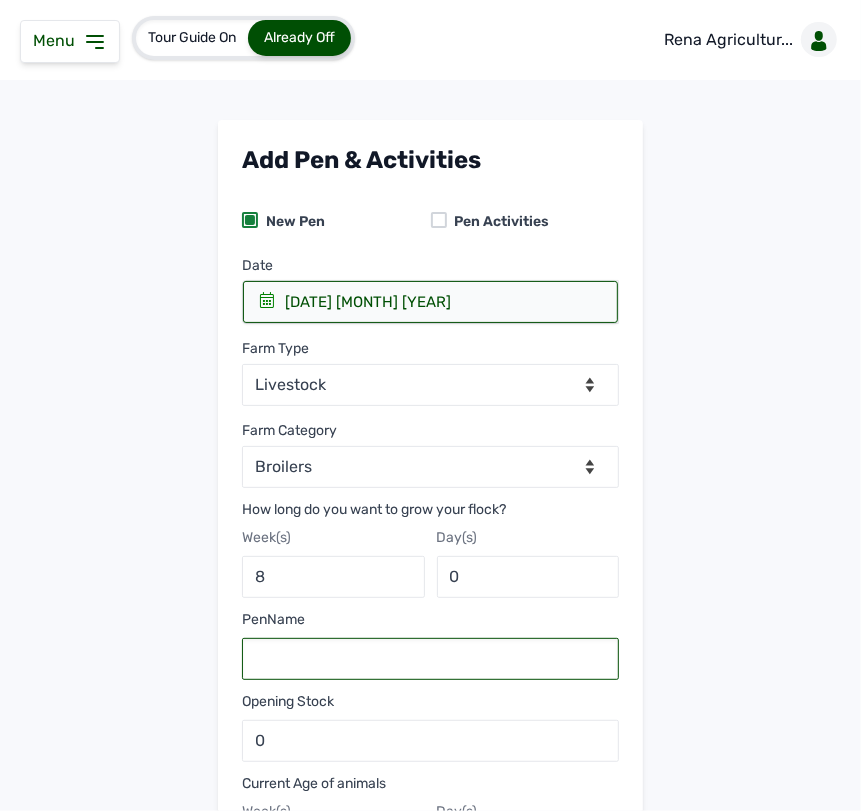 click at bounding box center (430, 659) 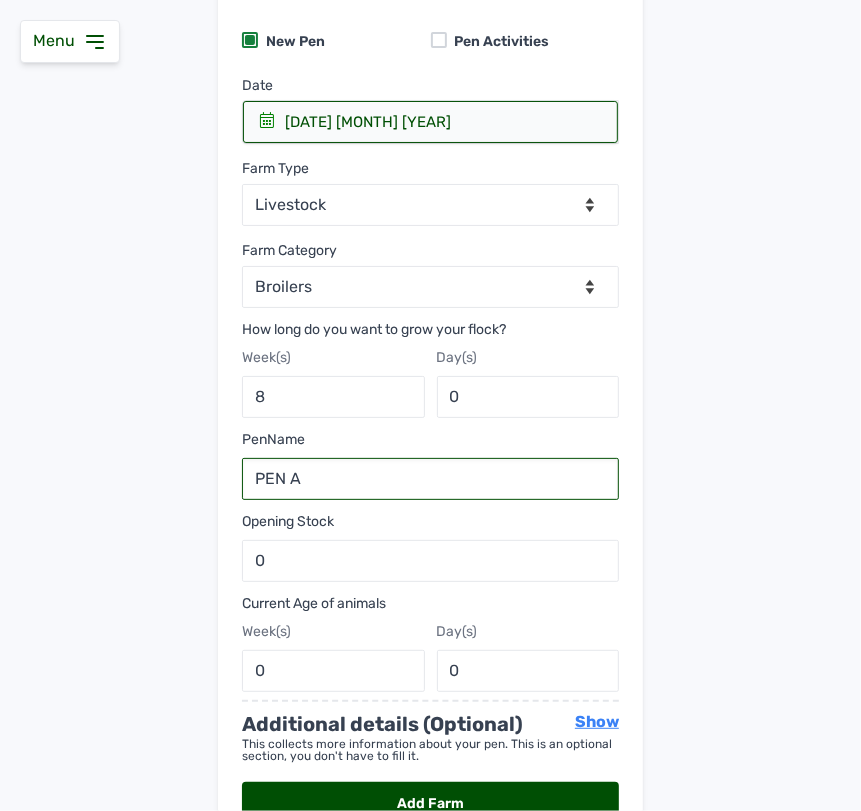 scroll, scrollTop: 181, scrollLeft: 0, axis: vertical 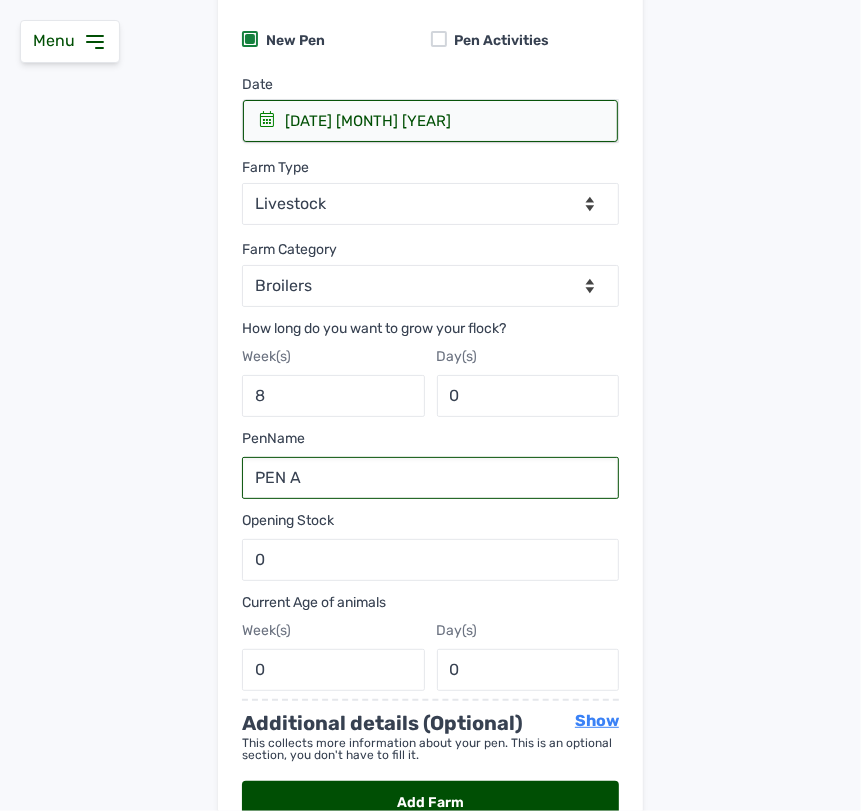 type on "PEN A" 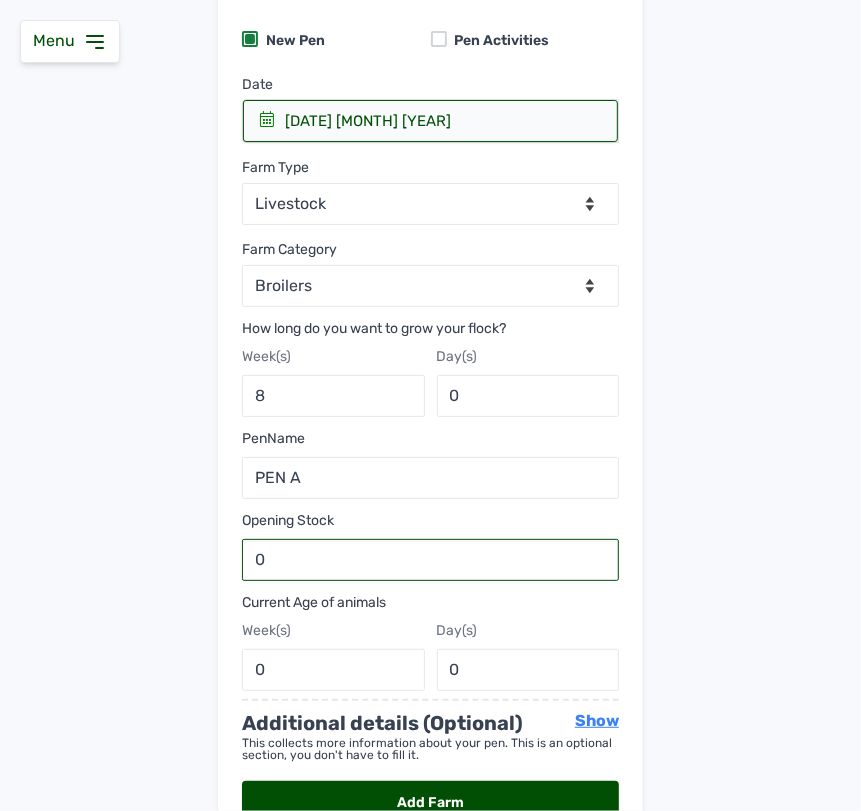 click on "0" at bounding box center [430, 560] 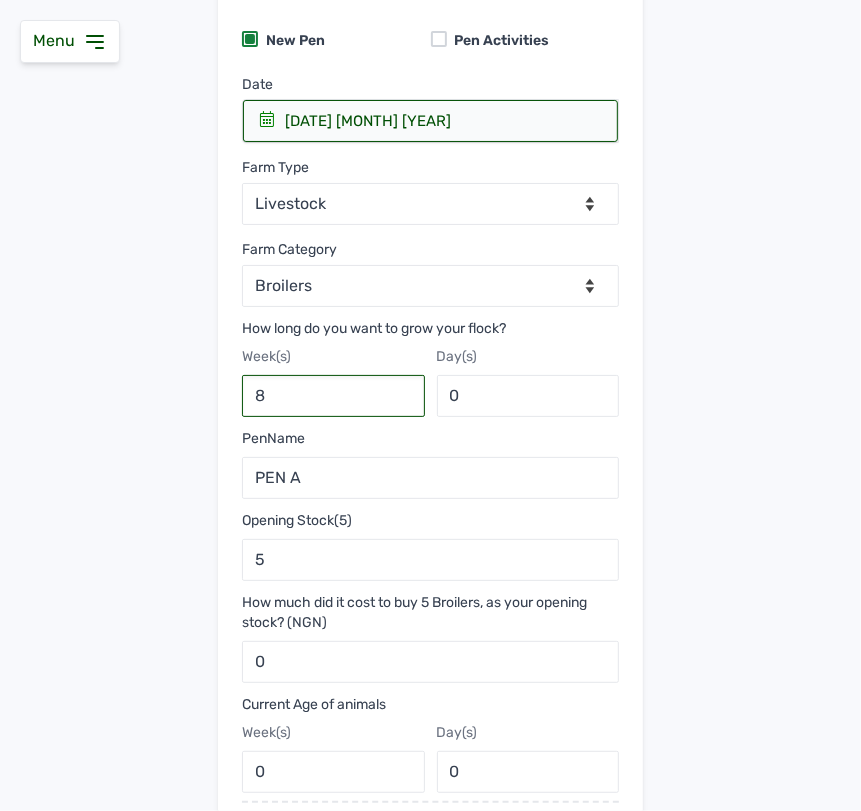 click on "8" at bounding box center (333, 396) 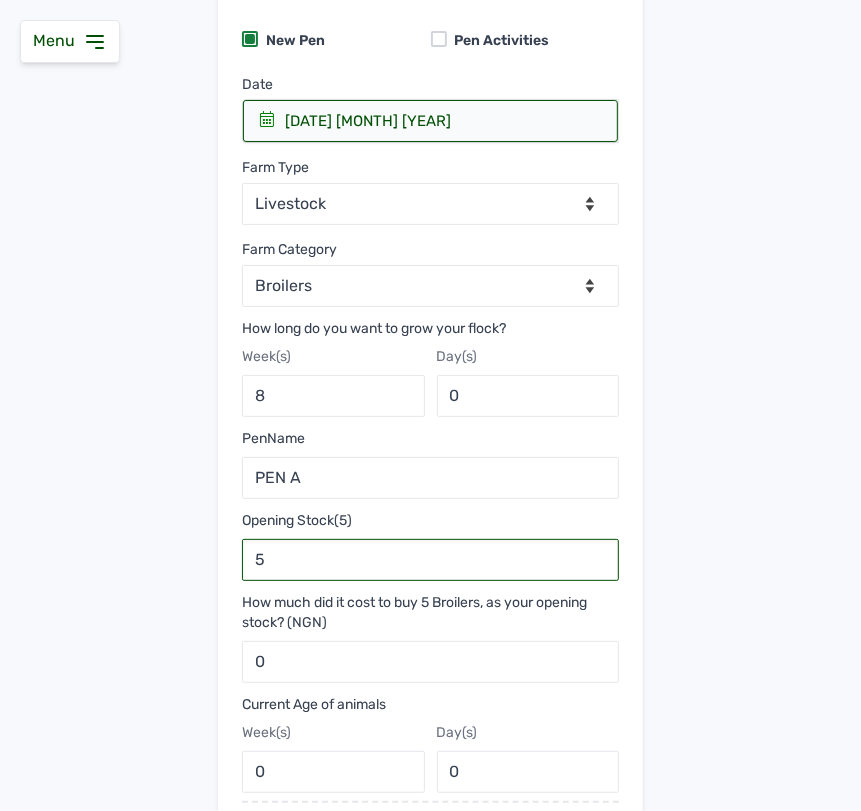 click on "5" at bounding box center (430, 560) 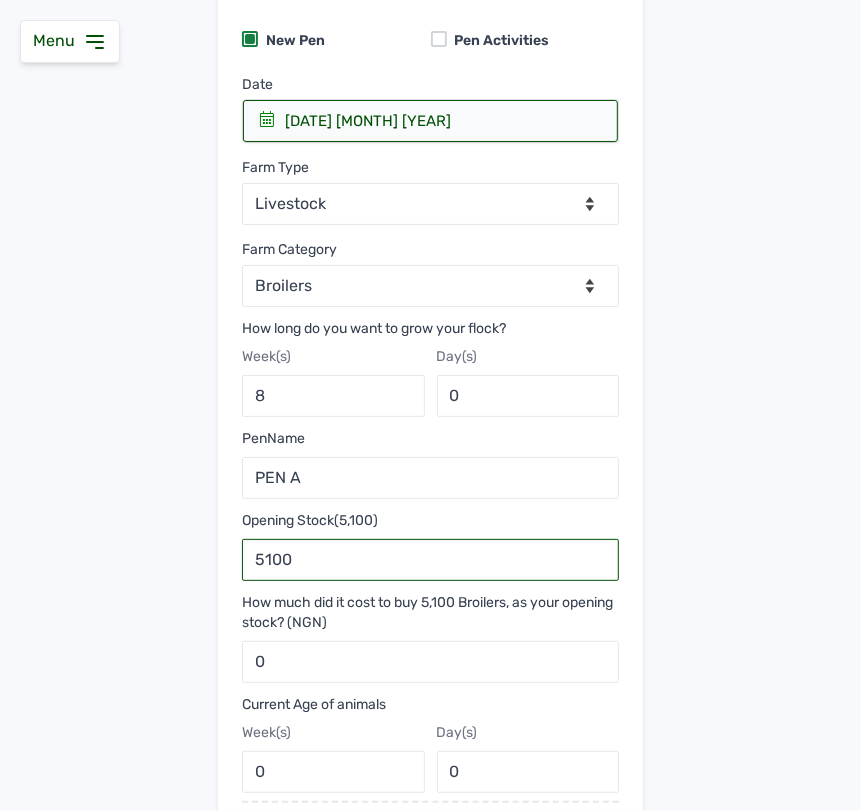 type on "5100" 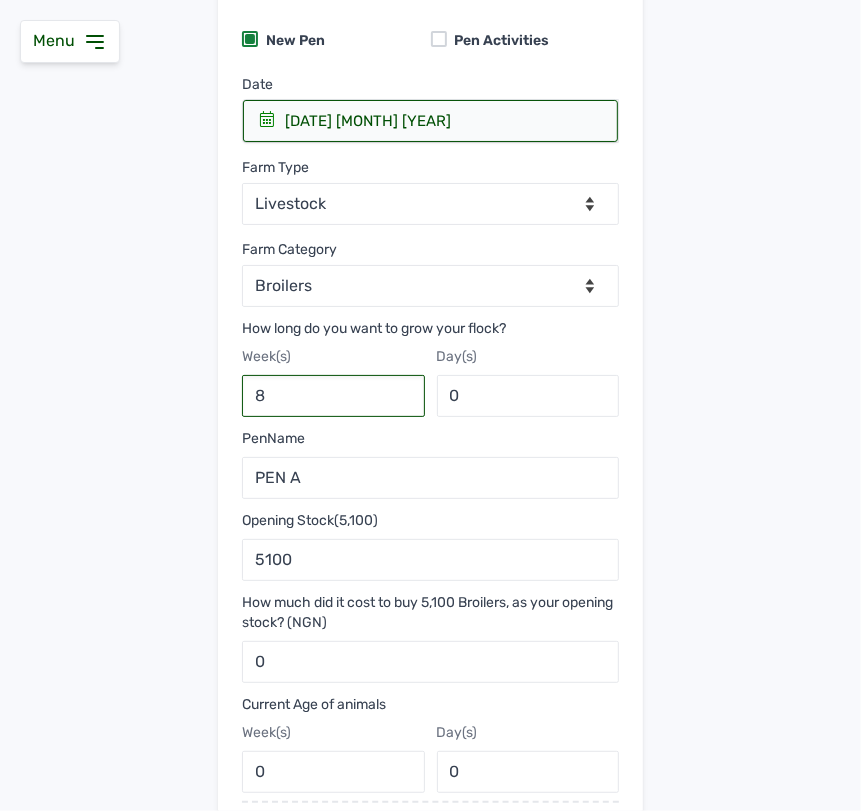 click on "8" at bounding box center [333, 396] 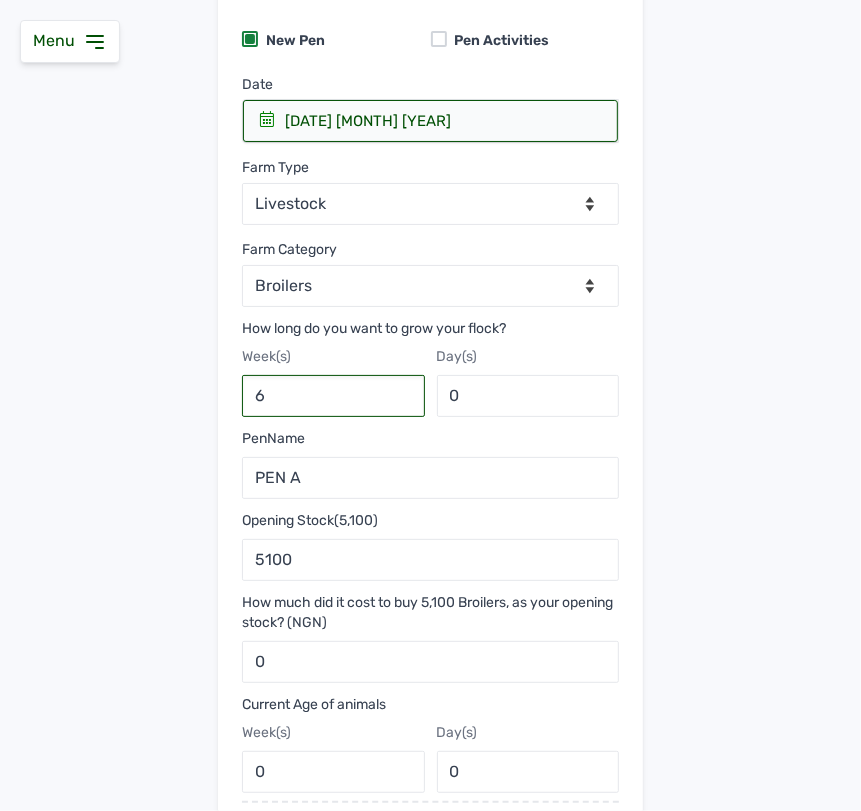 type on "6" 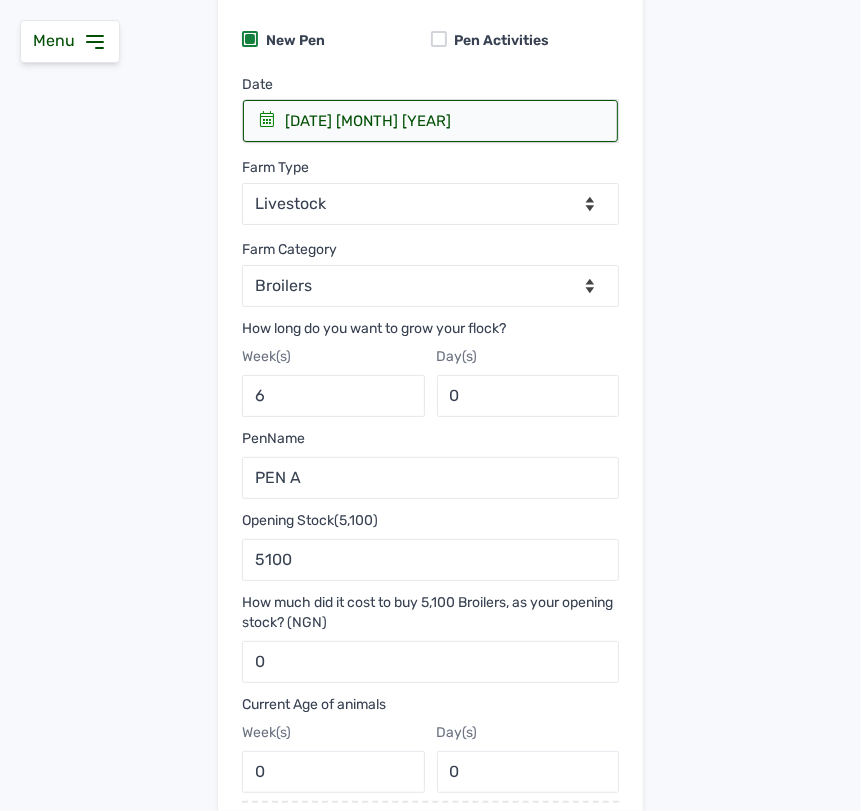 click 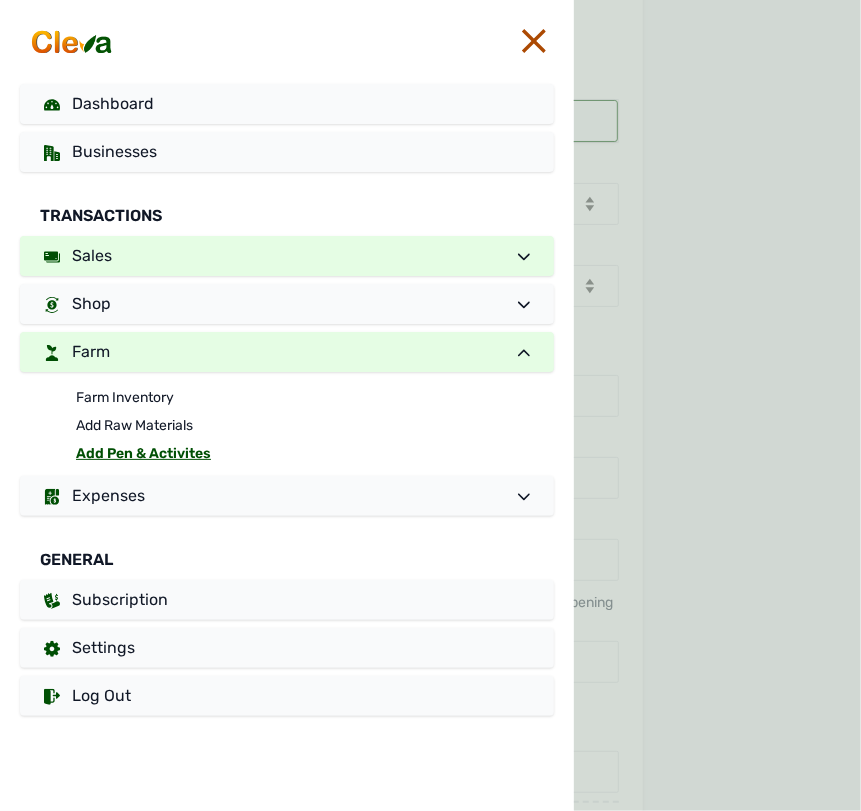 click on "Sales" at bounding box center [287, 256] 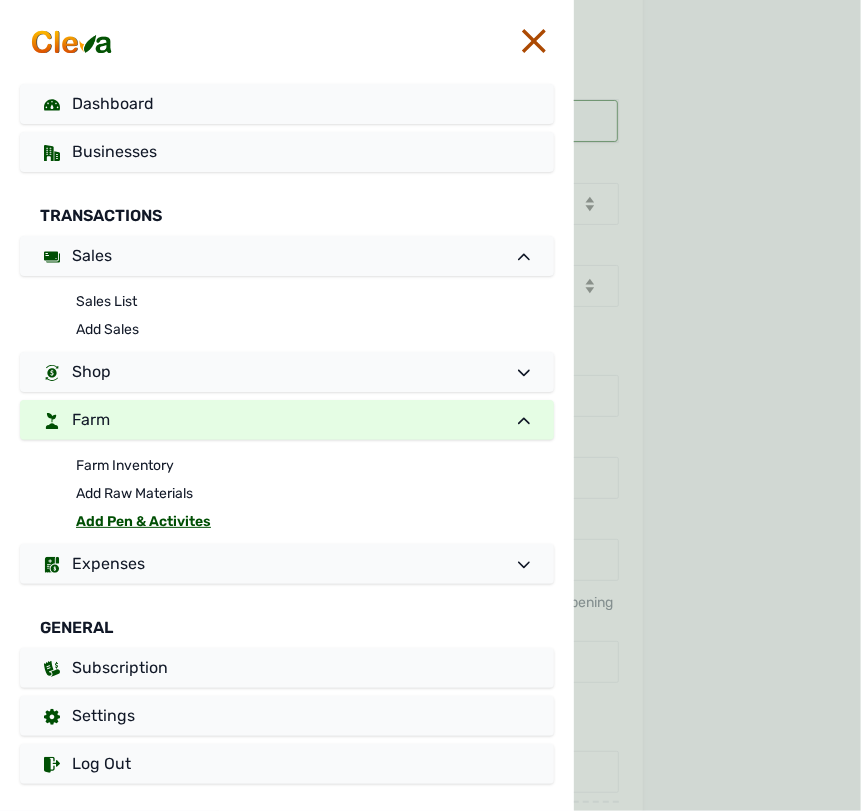 click 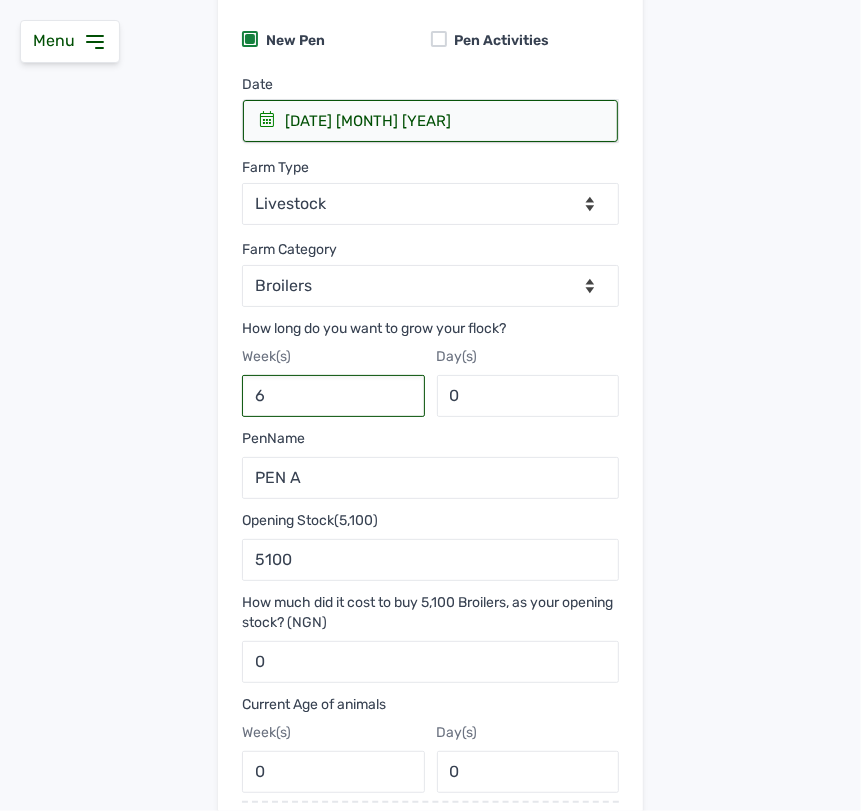click on "6" at bounding box center [333, 396] 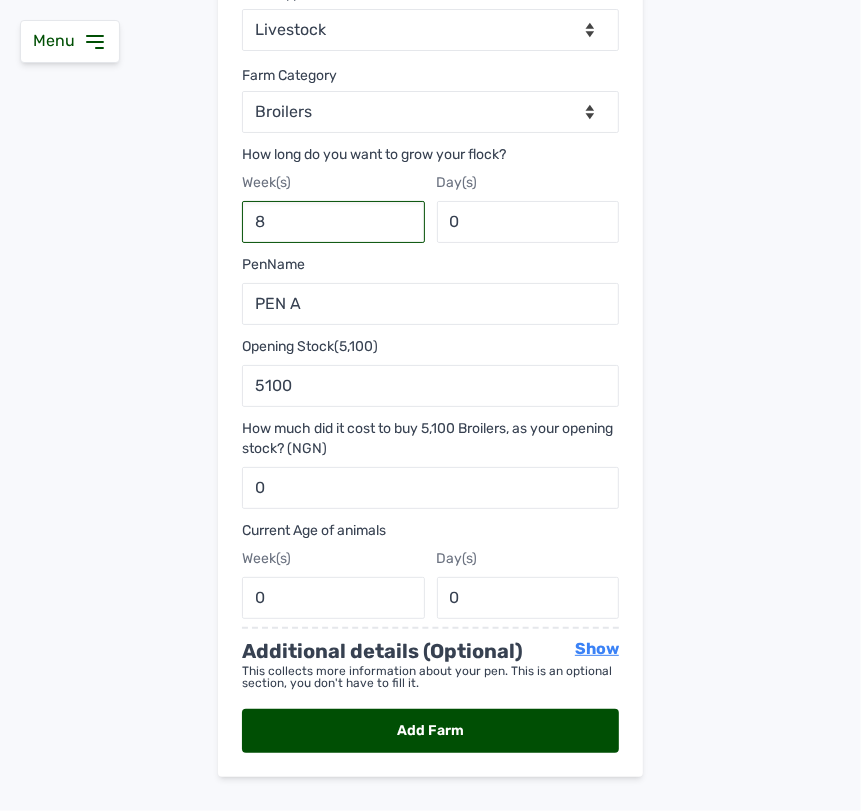 scroll, scrollTop: 396, scrollLeft: 0, axis: vertical 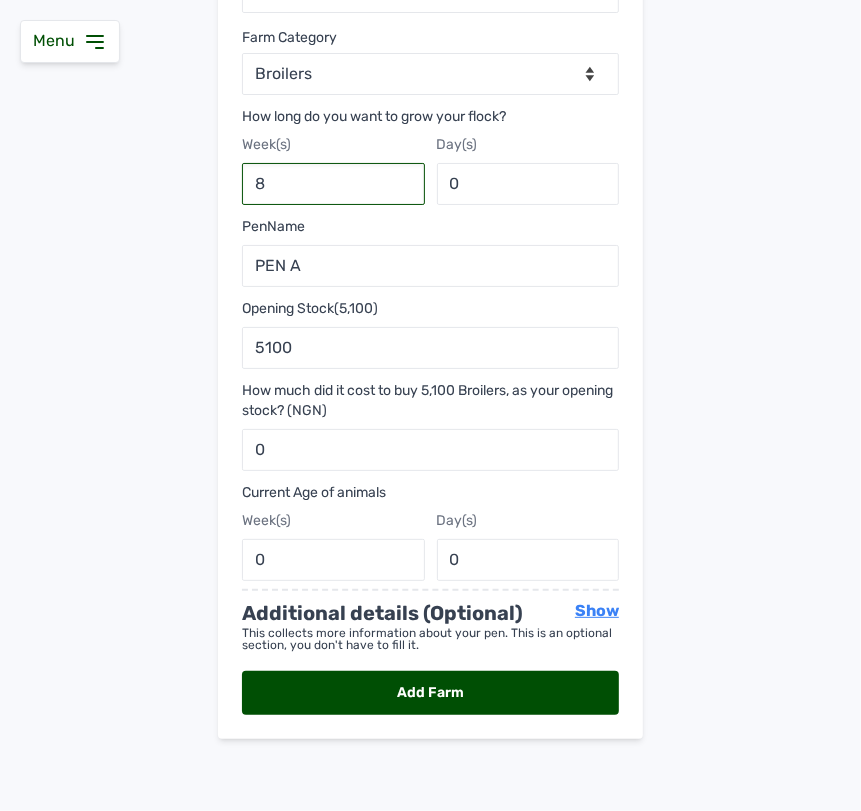 type on "8" 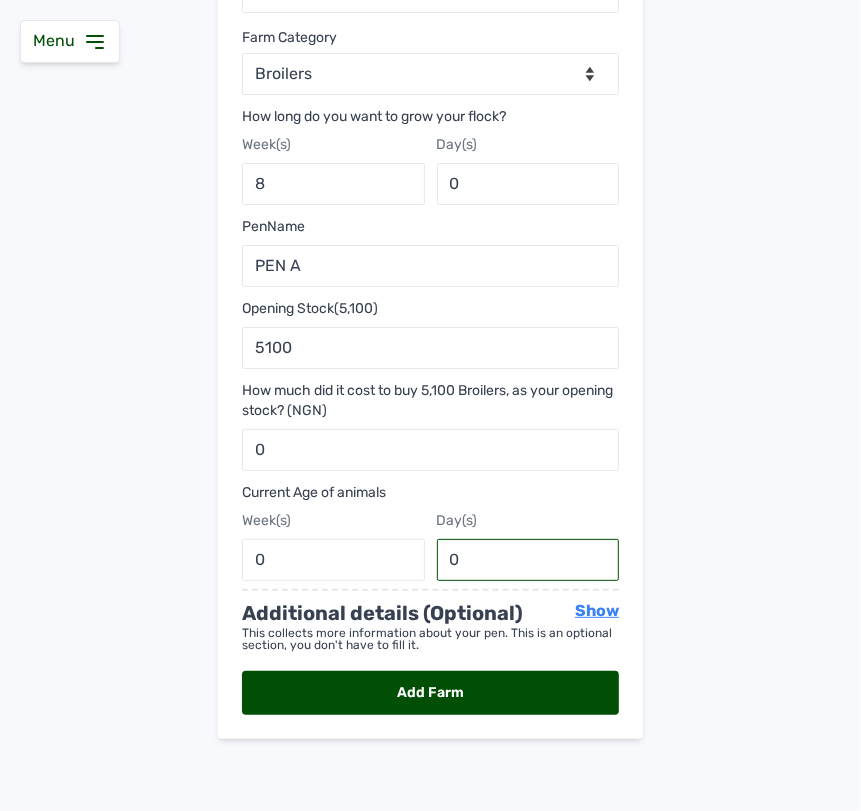 click on "0" at bounding box center (528, 560) 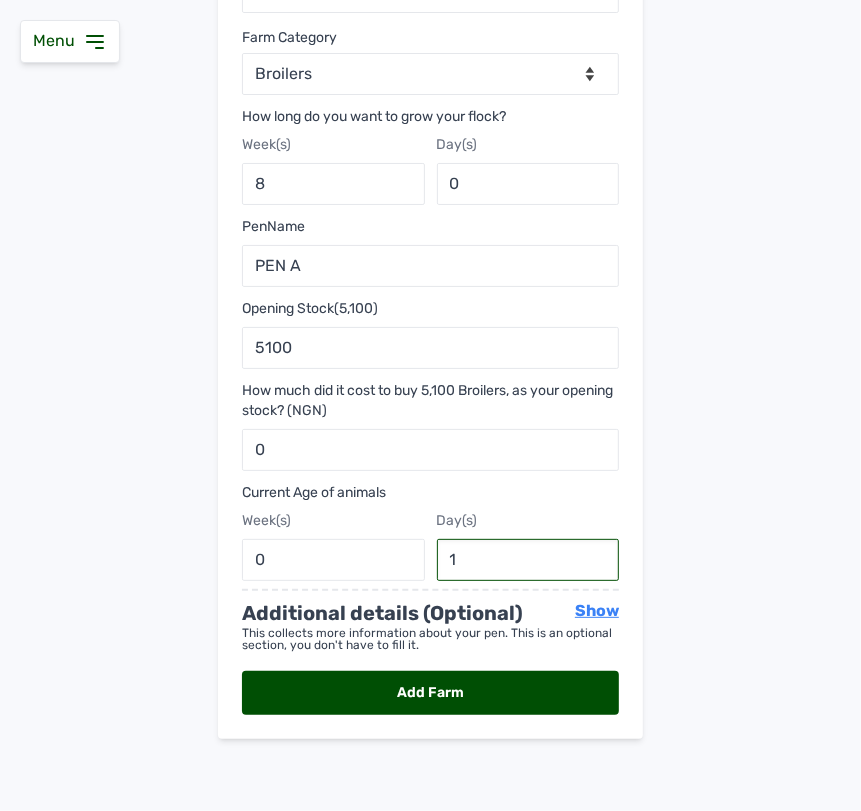 type on "1" 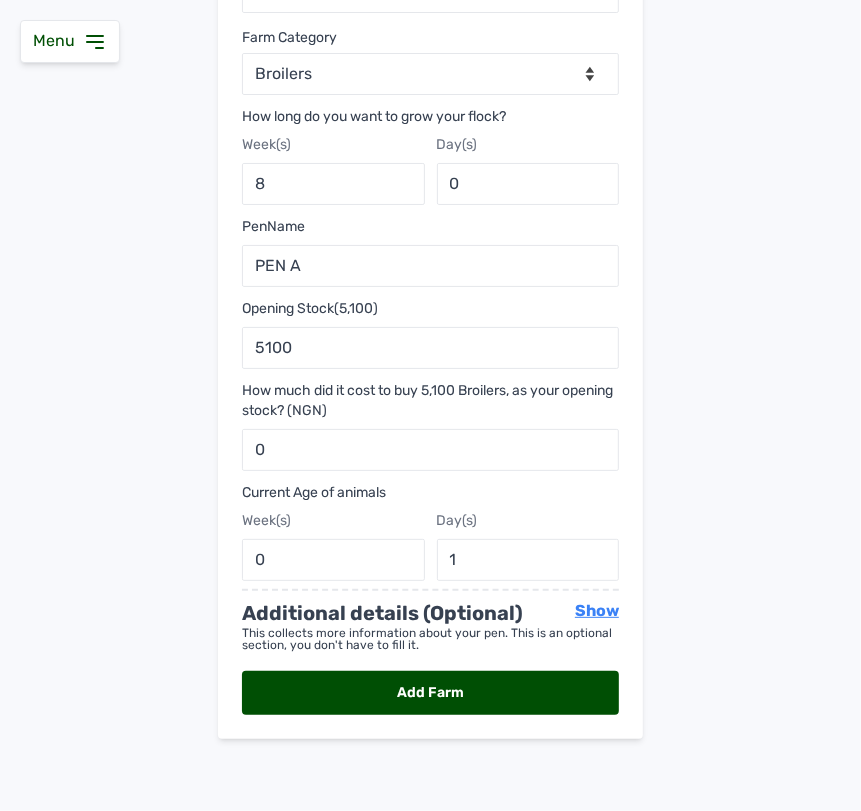 click on "Add Farm" at bounding box center (430, 693) 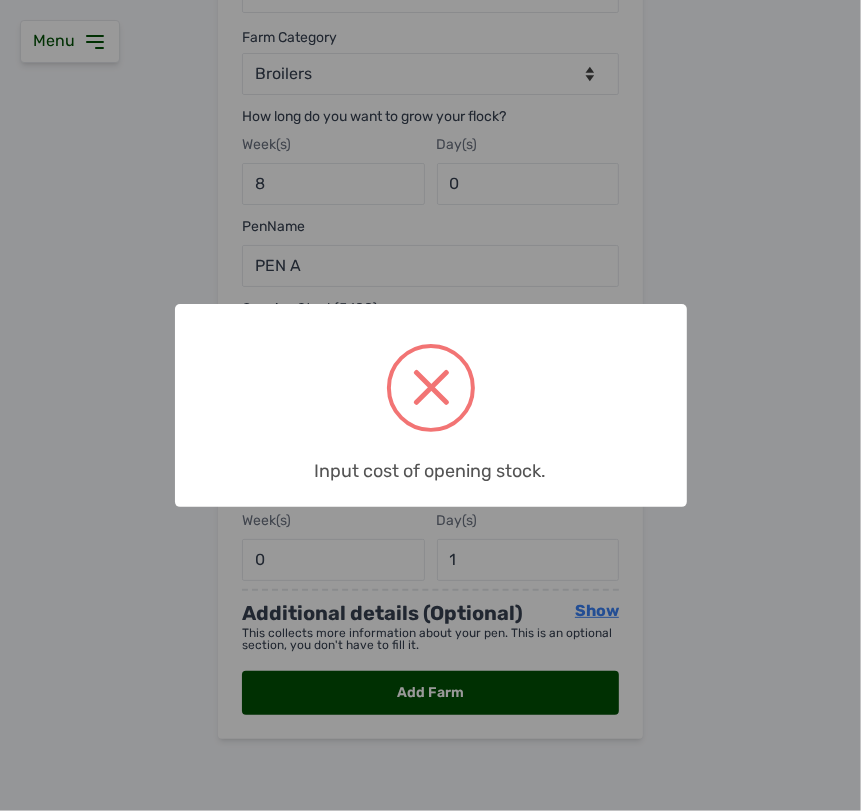 click on "×
Input cost of opening stock. OK No Cancel" at bounding box center [430, 405] 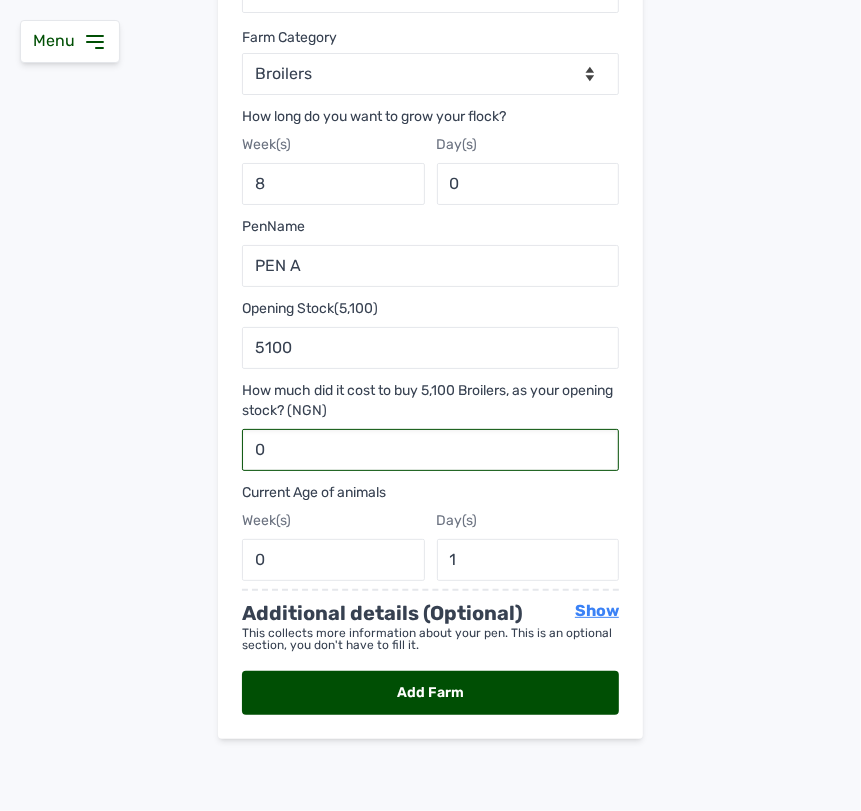 click on "0" at bounding box center (430, 450) 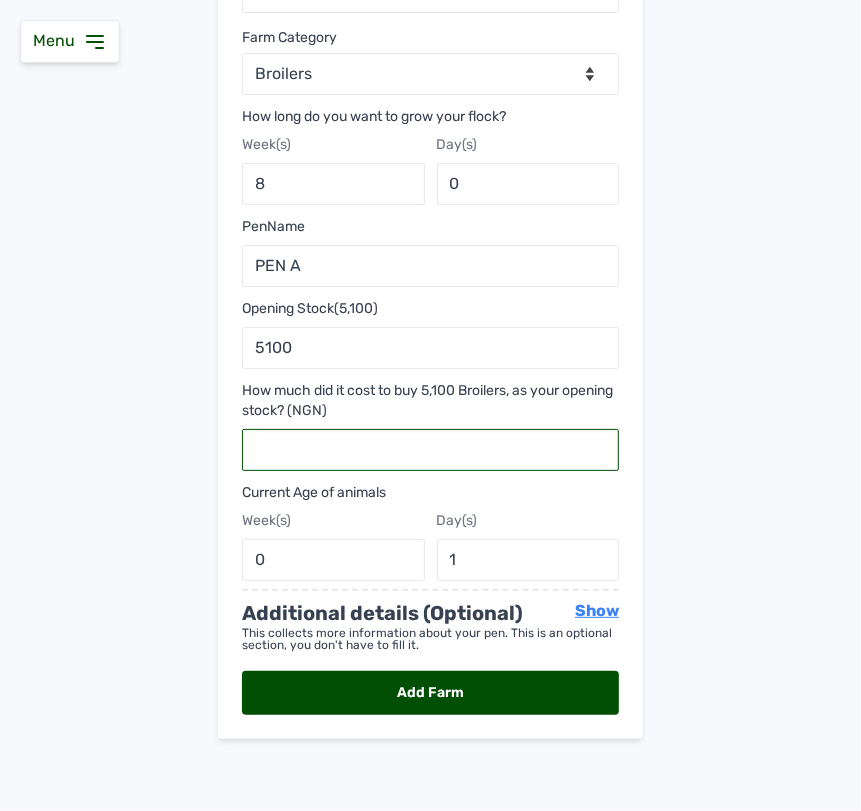 type on "1" 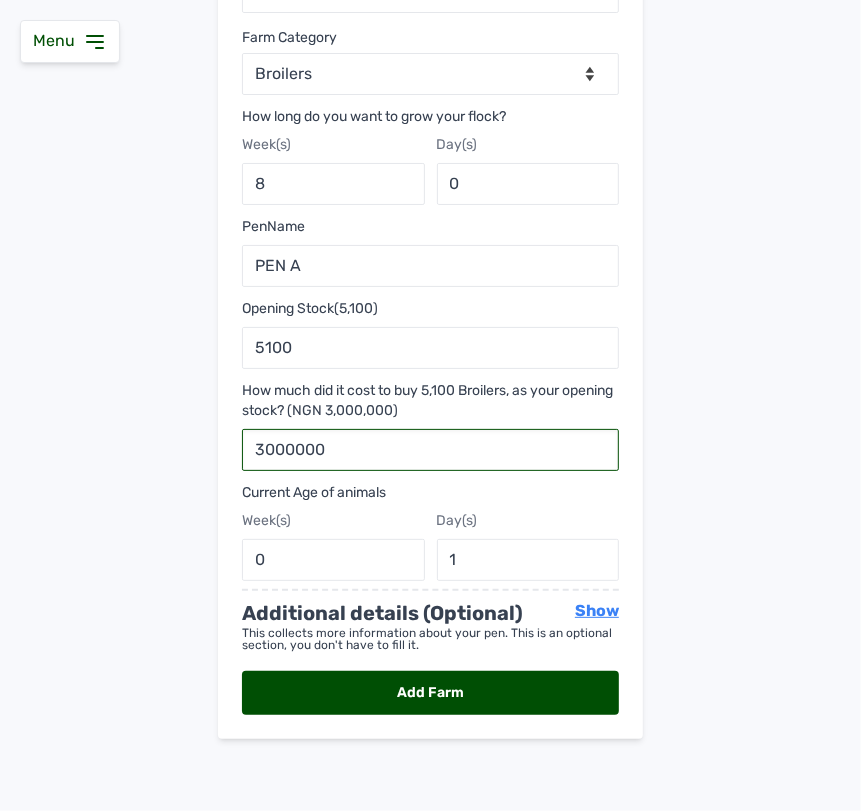 type on "3000000" 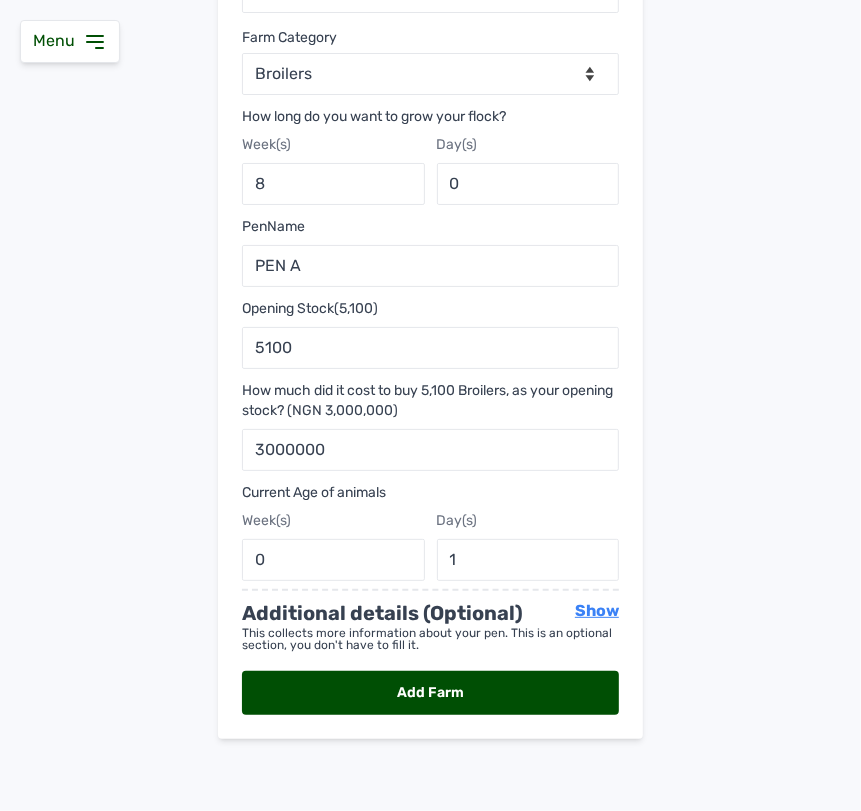 click on "Add Farm" at bounding box center [430, 693] 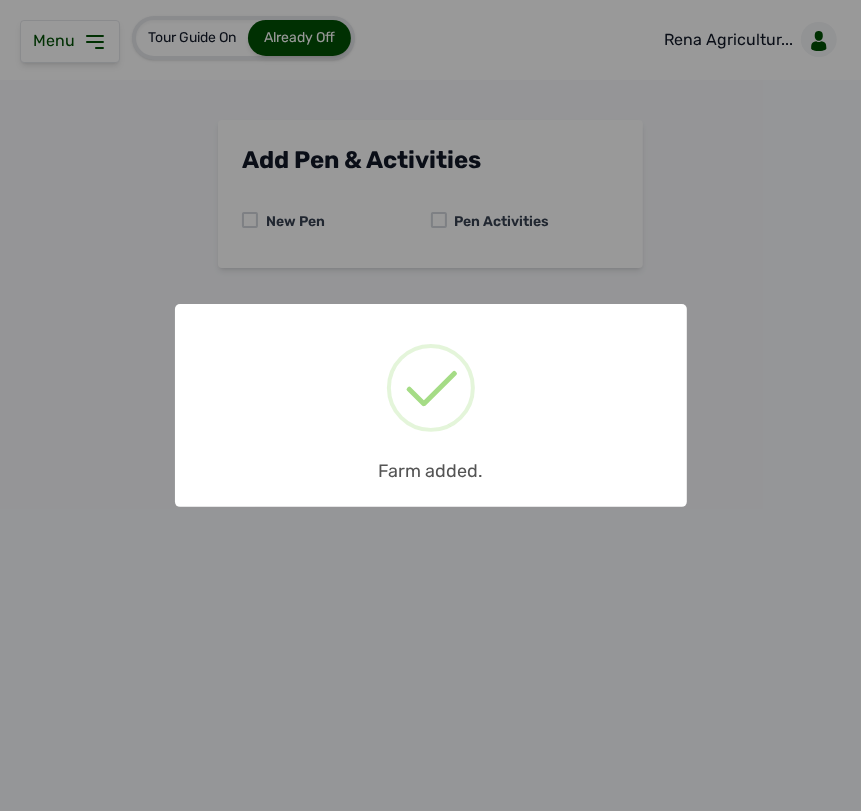scroll, scrollTop: 0, scrollLeft: 0, axis: both 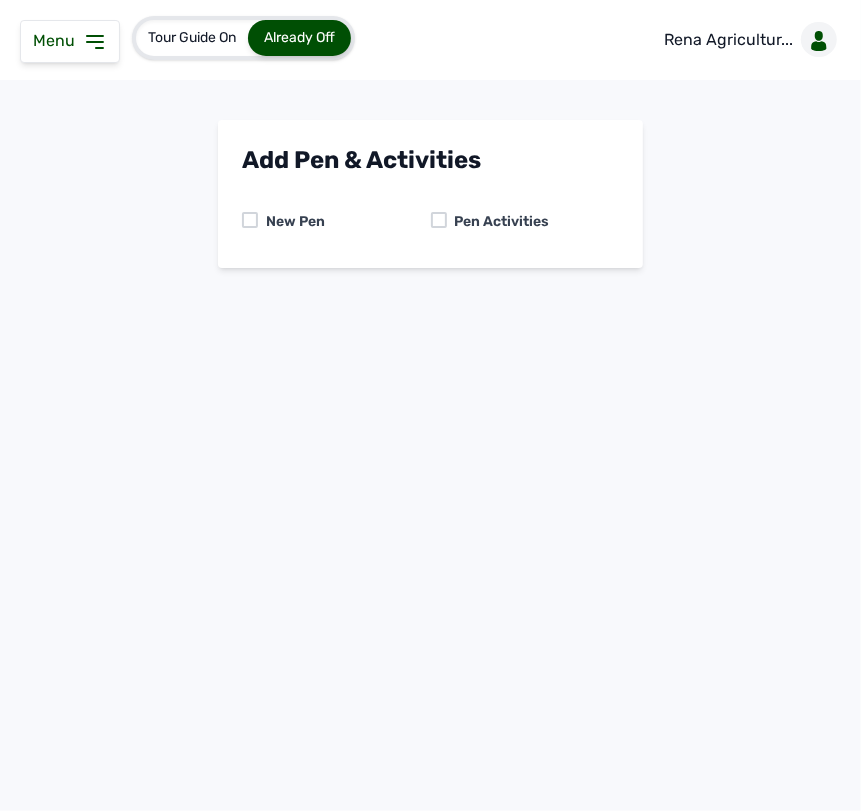 click at bounding box center (439, 220) 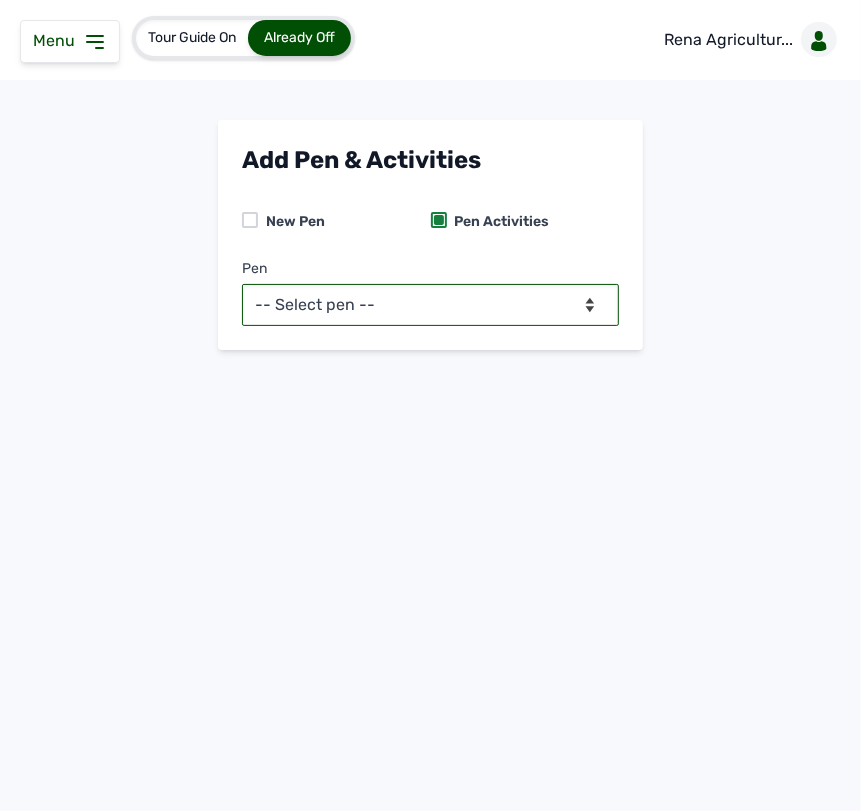 click on "-- Select pen -- PEN A (Broilers)" at bounding box center [430, 305] 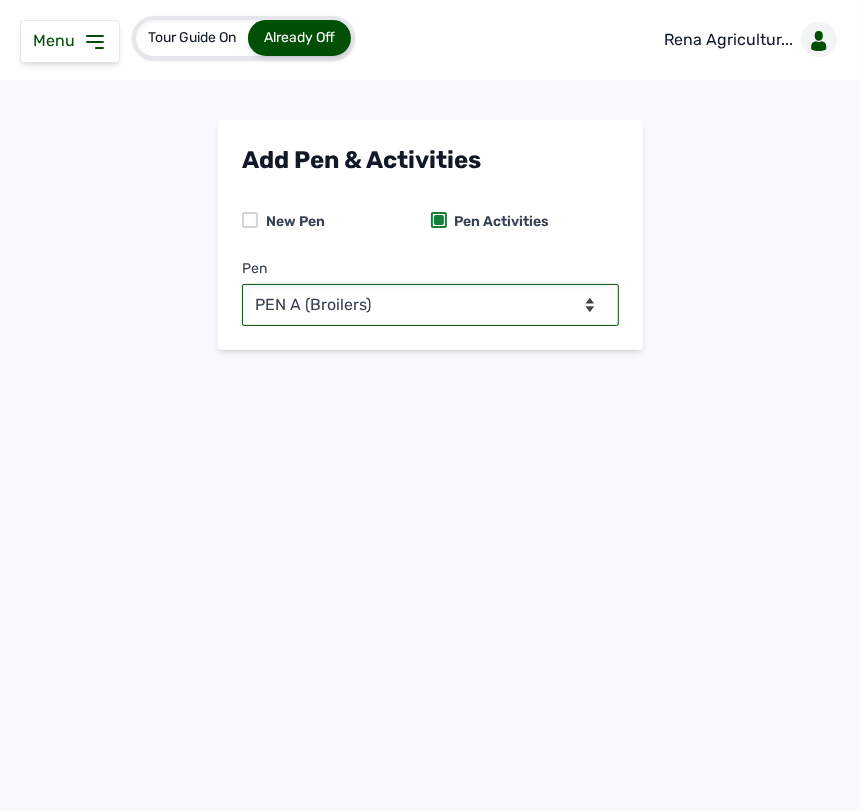 click on "-- Select pen -- PEN A (Broilers)" at bounding box center (430, 305) 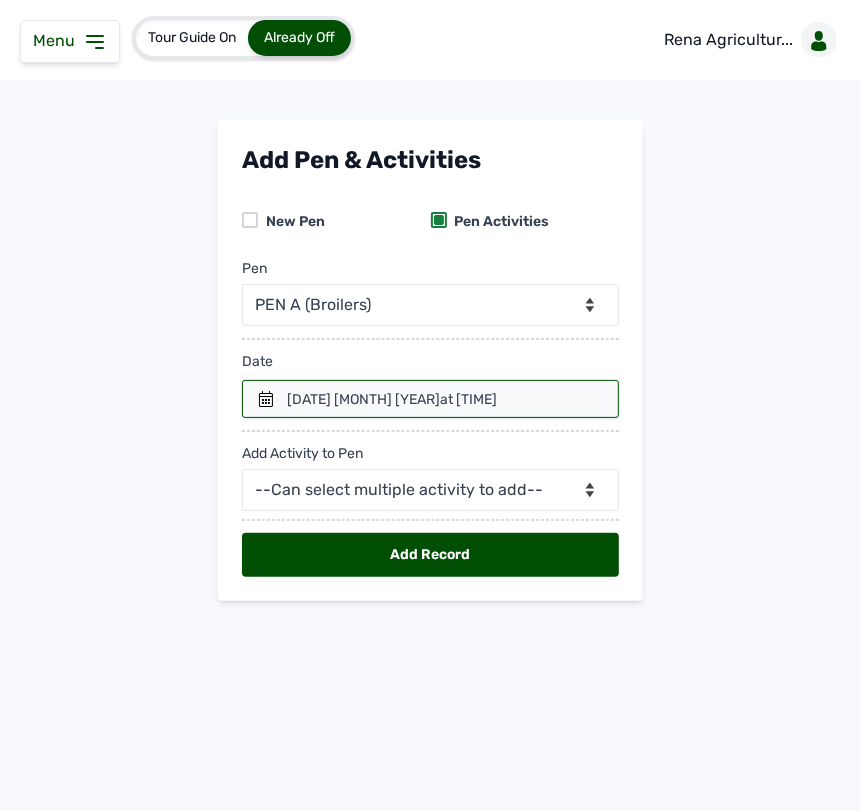 click on "[DATE] [MONTH] [YEAR]   at [TIME]" at bounding box center [392, 400] 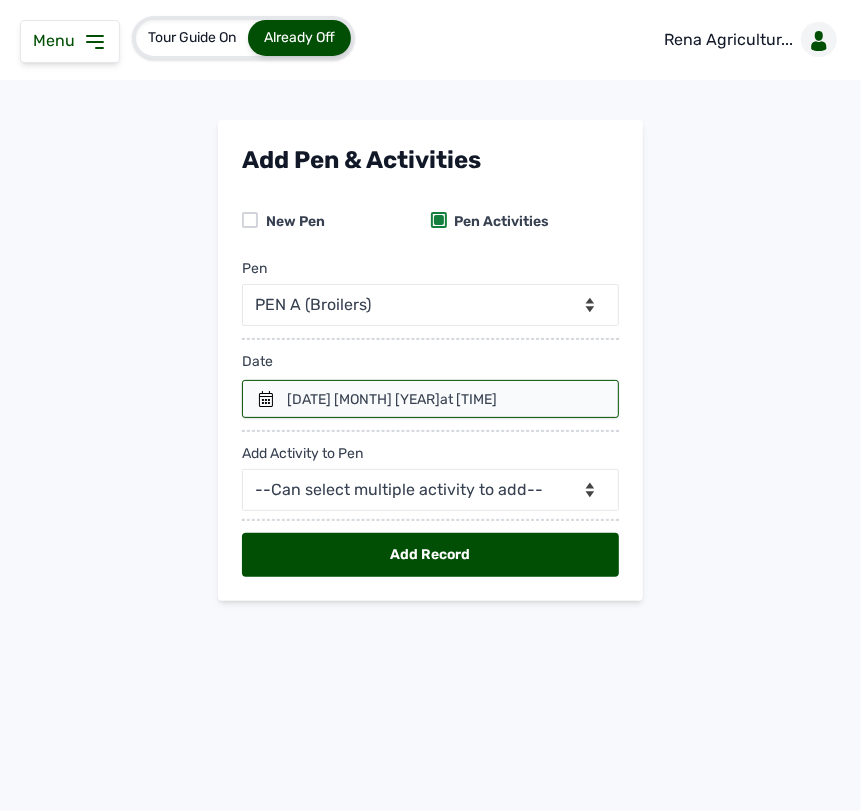 click on "[DATE] [MONTH] [YEAR]   at [TIME]" at bounding box center [392, 400] 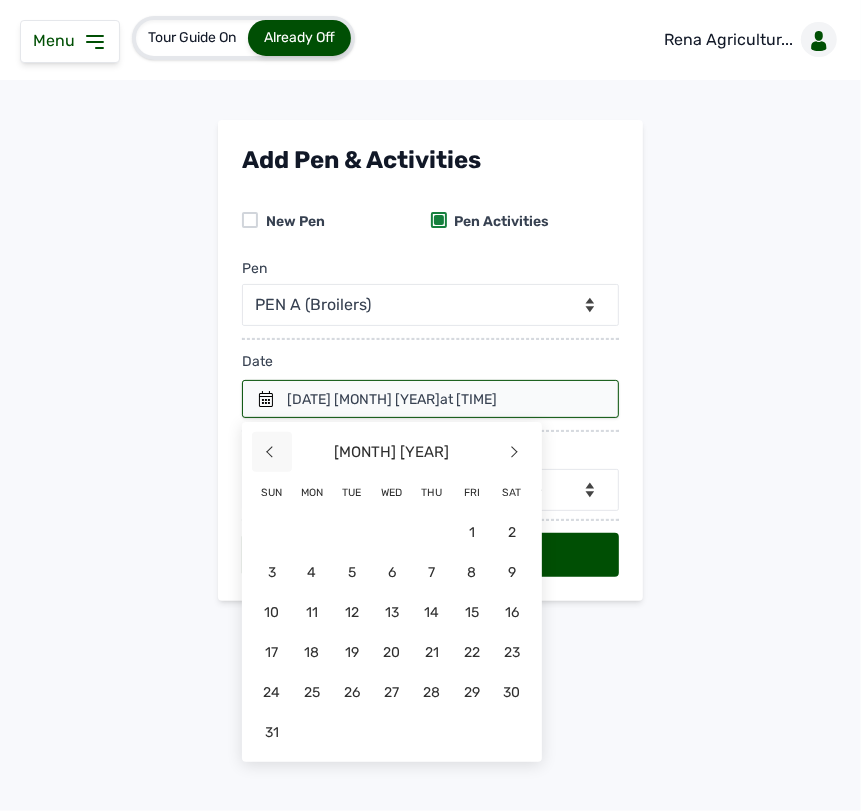 click on "<" at bounding box center (272, 452) 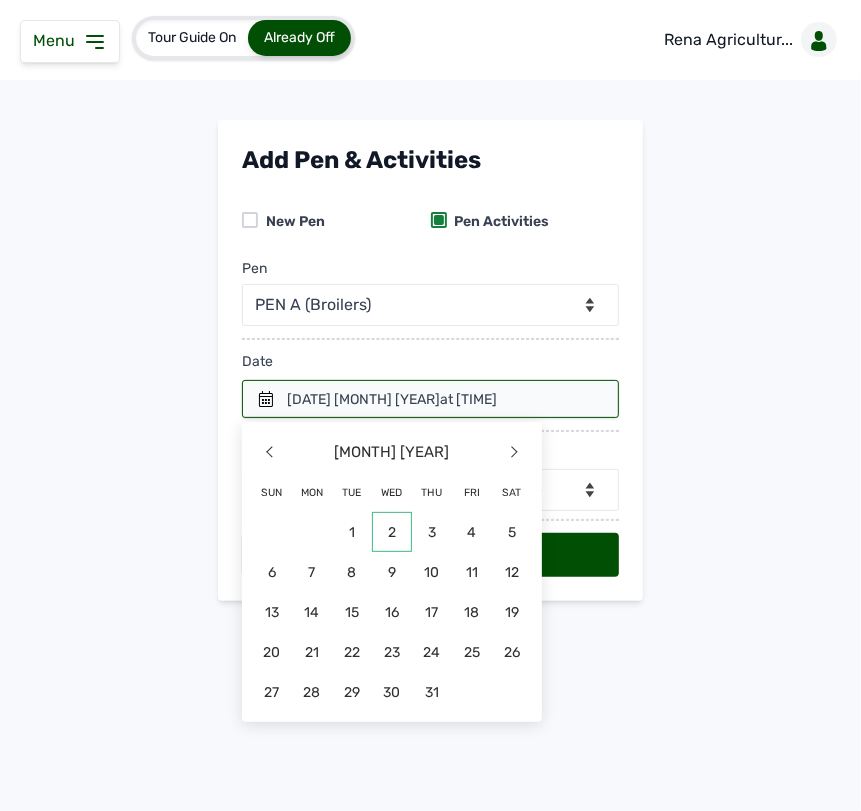 click on "2" 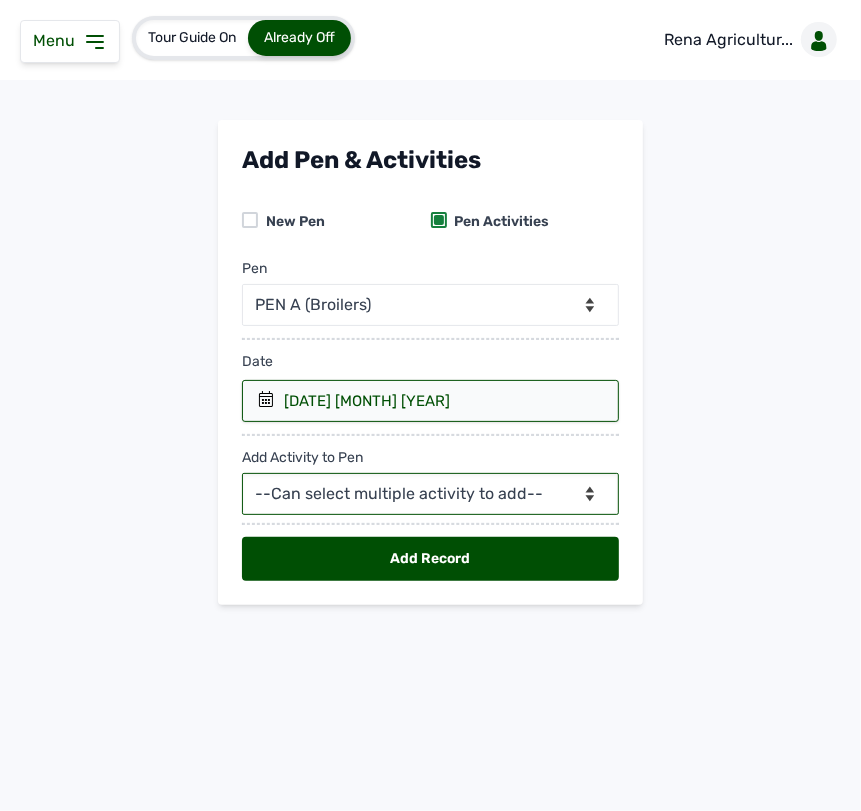 click on "--Can select multiple activity to add-- Raw Material Losses Weight" at bounding box center [430, 494] 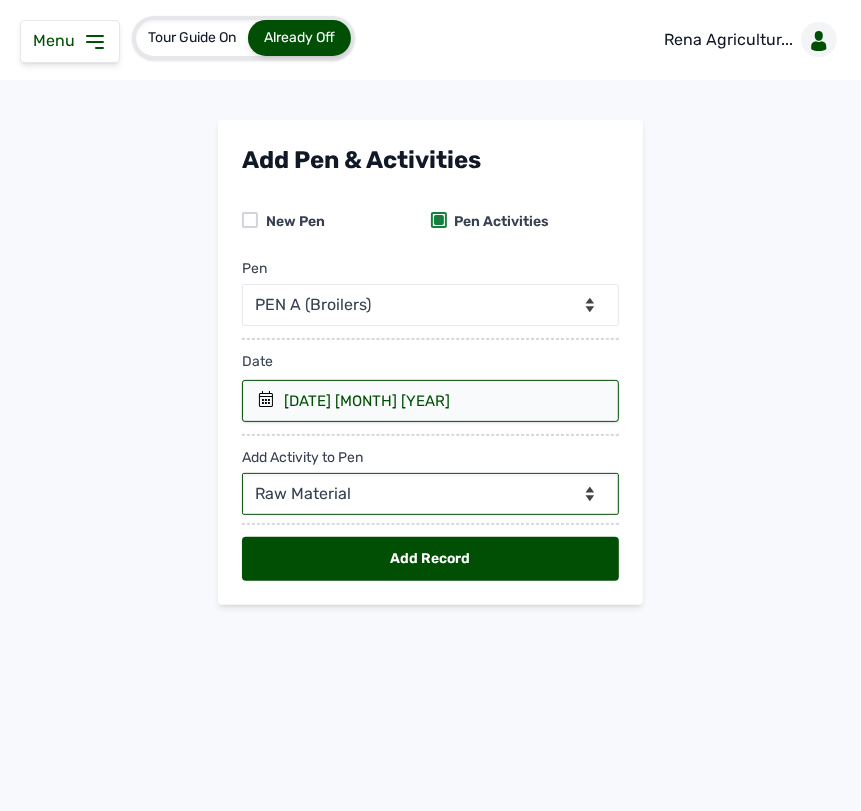 click on "--Can select multiple activity to add-- Raw Material Losses Weight" at bounding box center (430, 494) 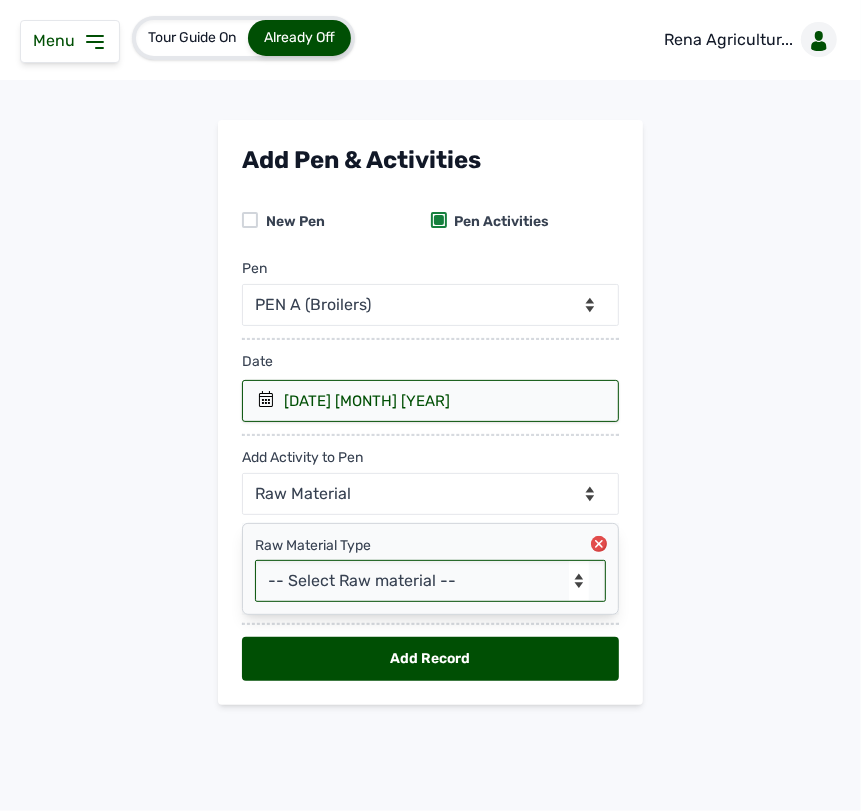 click on "-- Select Raw material -- Biomass Fuel feeds medications vaccines" at bounding box center [430, 581] 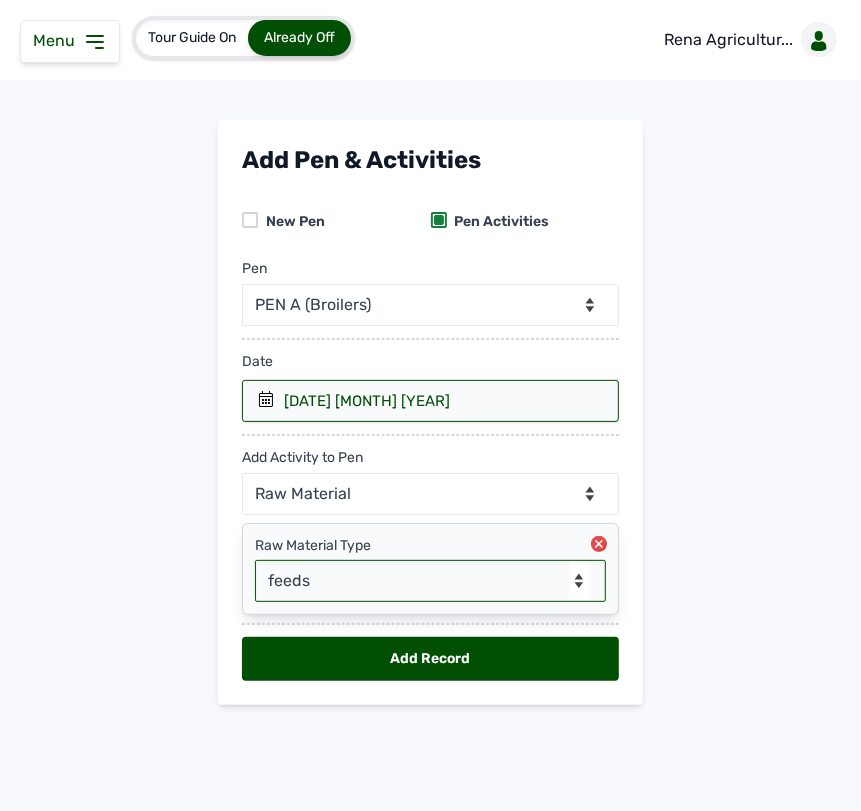 click on "-- Select Raw material -- Biomass Fuel feeds medications vaccines" at bounding box center [430, 581] 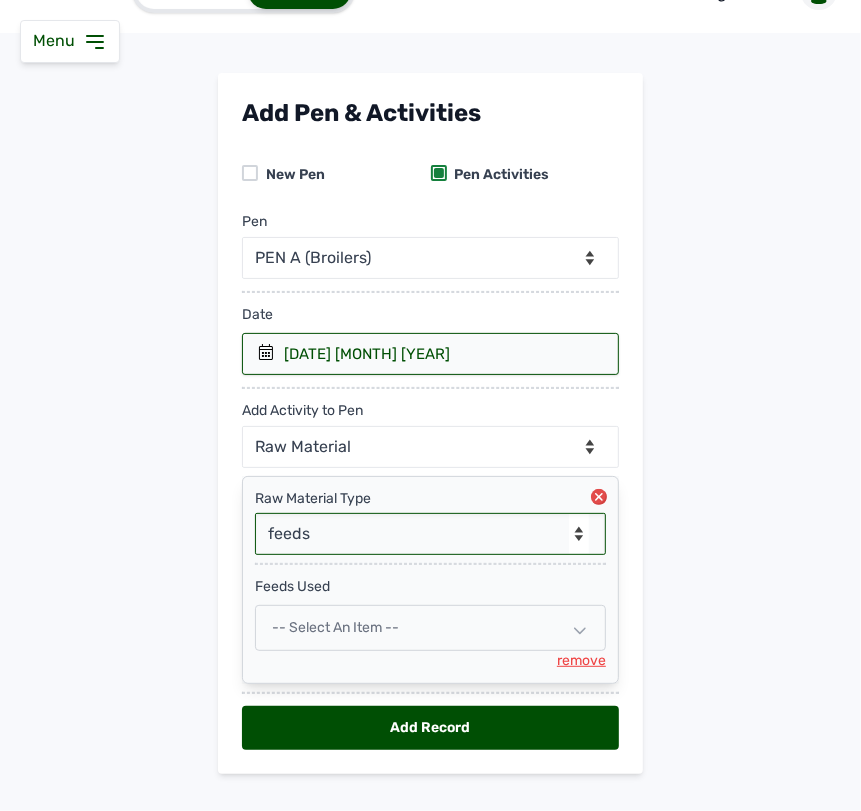 scroll, scrollTop: 85, scrollLeft: 0, axis: vertical 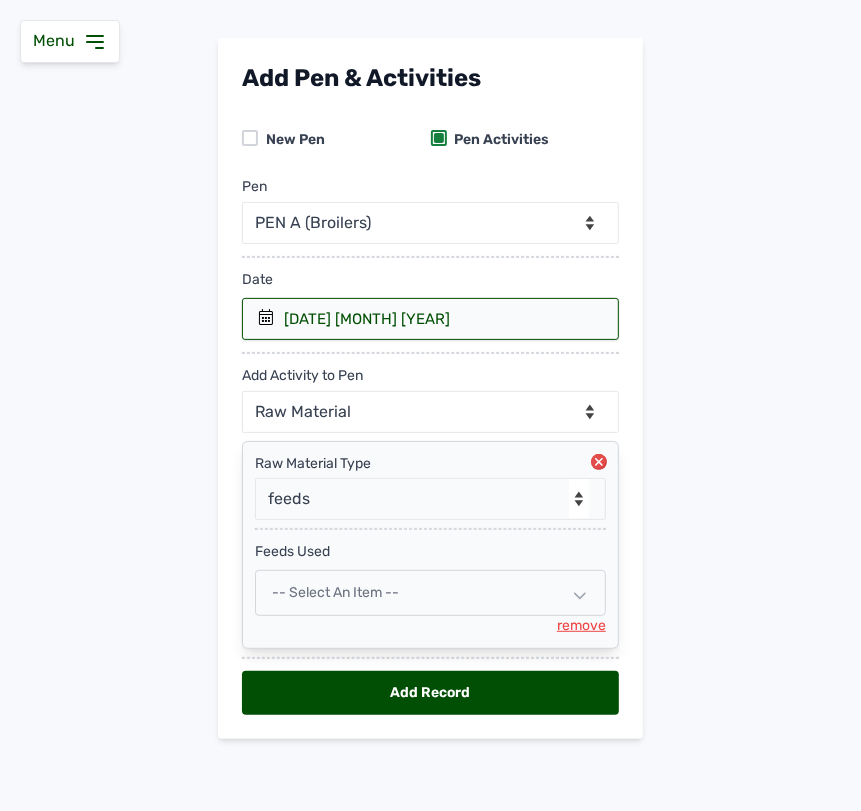 click on "-- Select an Item --" at bounding box center [430, 593] 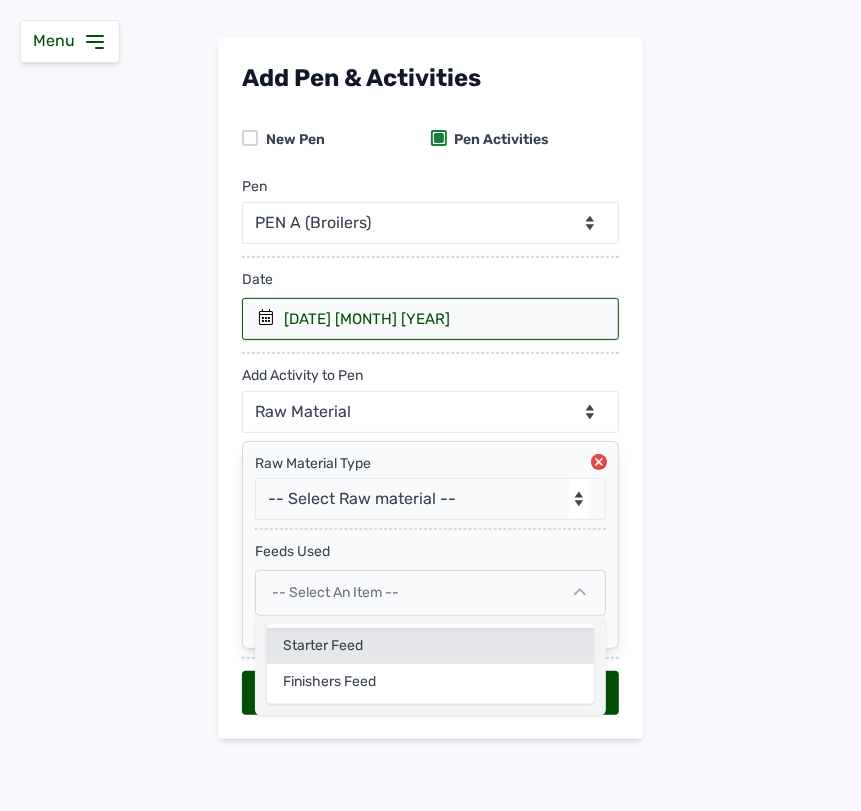 click on "Starter Feed" 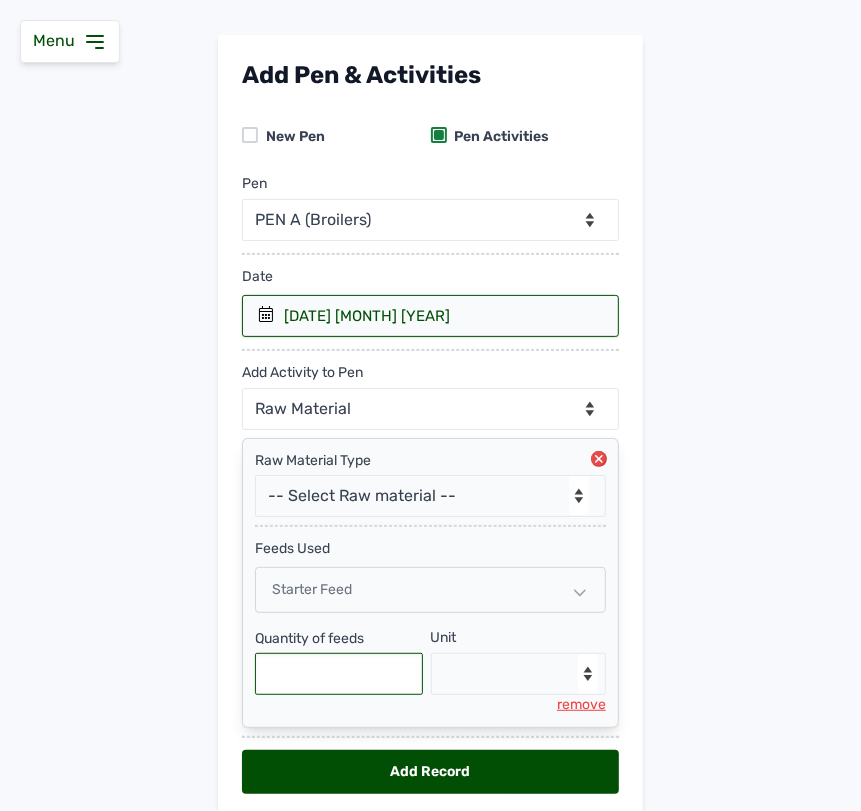 click at bounding box center (339, 674) 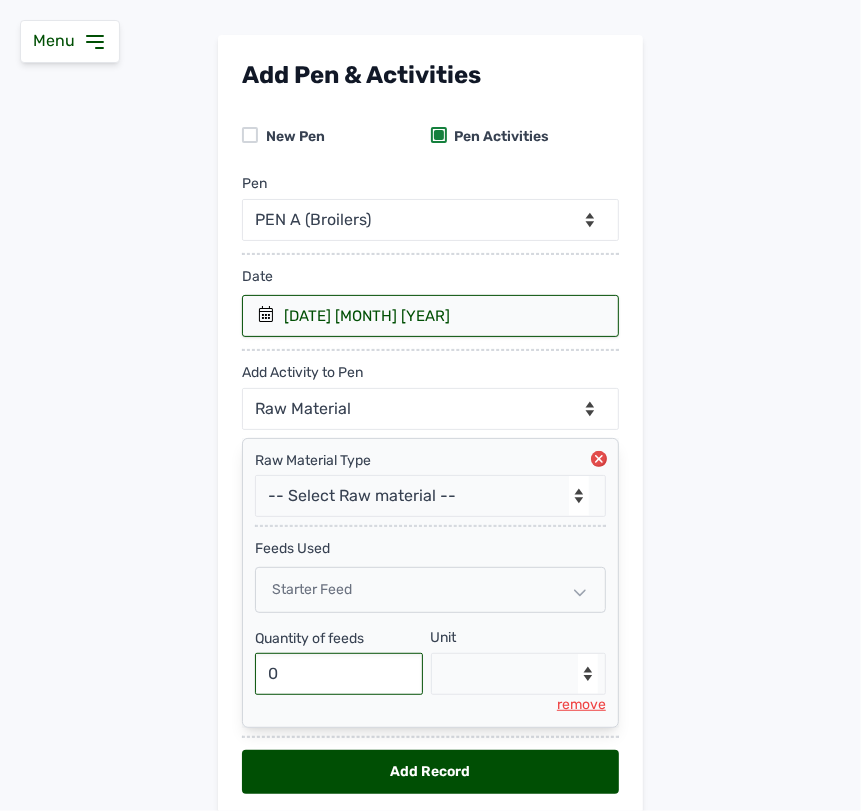 type on "0" 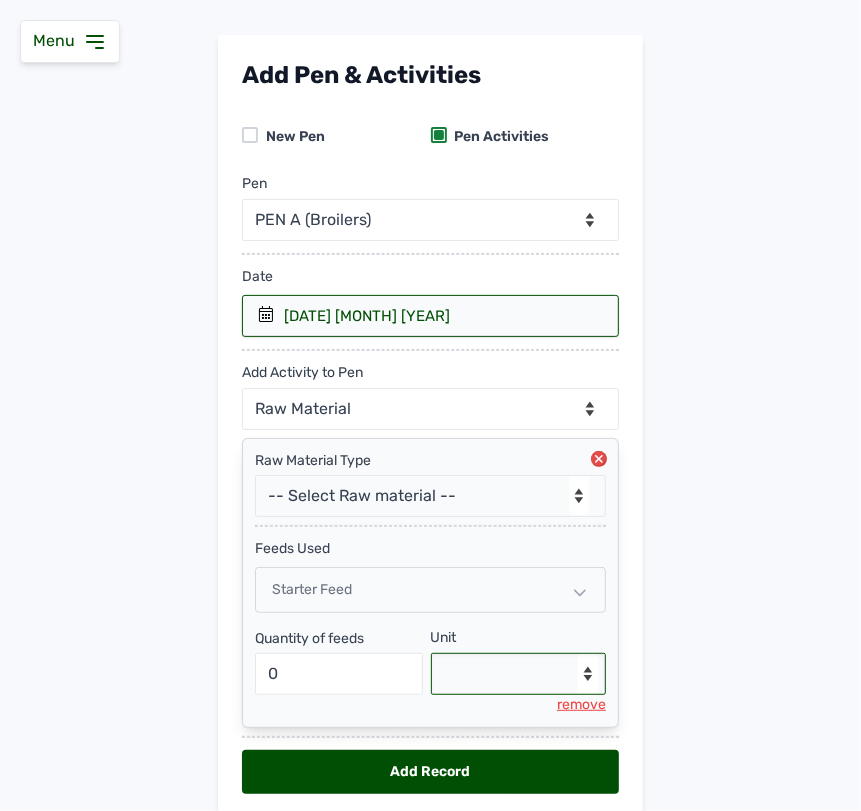 click on "--Select unit-- Bag(s) Kg" at bounding box center (519, 674) 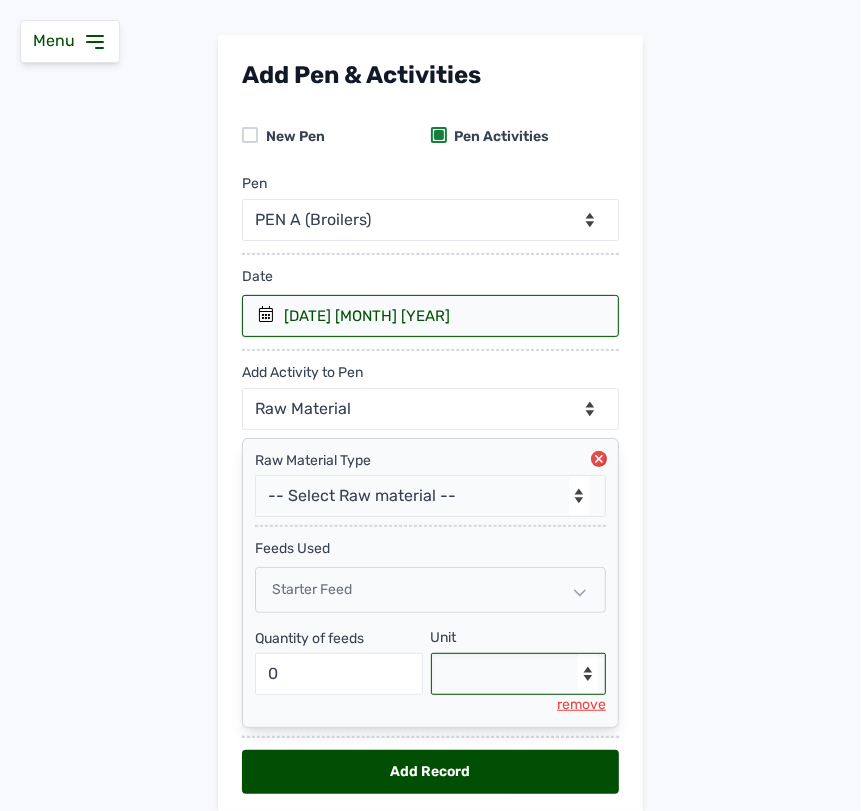 select on "Kg" 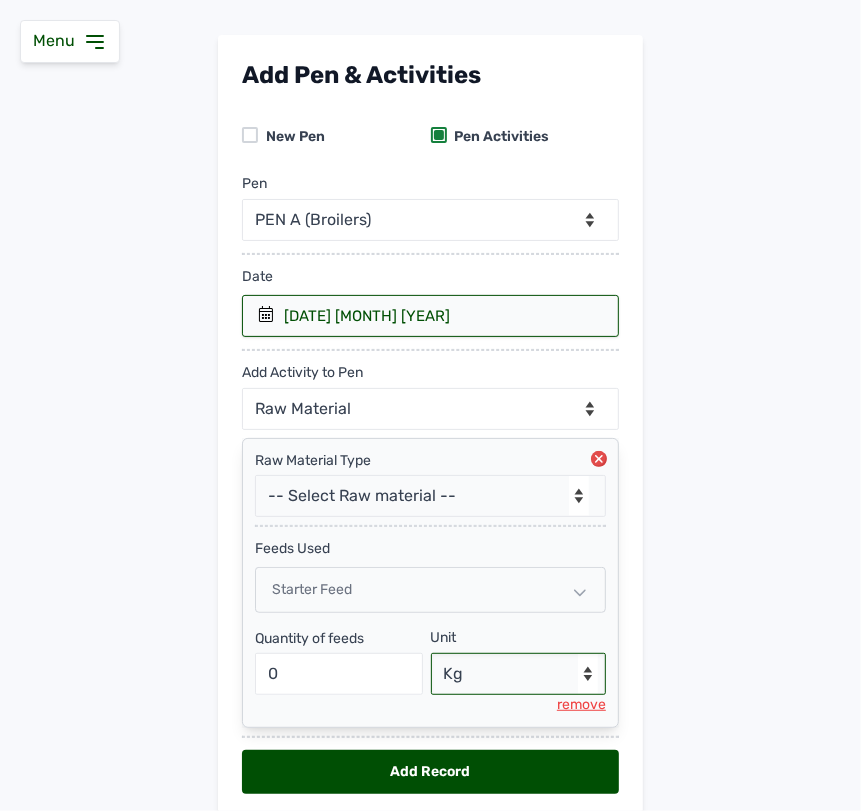 click on "--Select unit-- Bag(s) Kg" at bounding box center (519, 674) 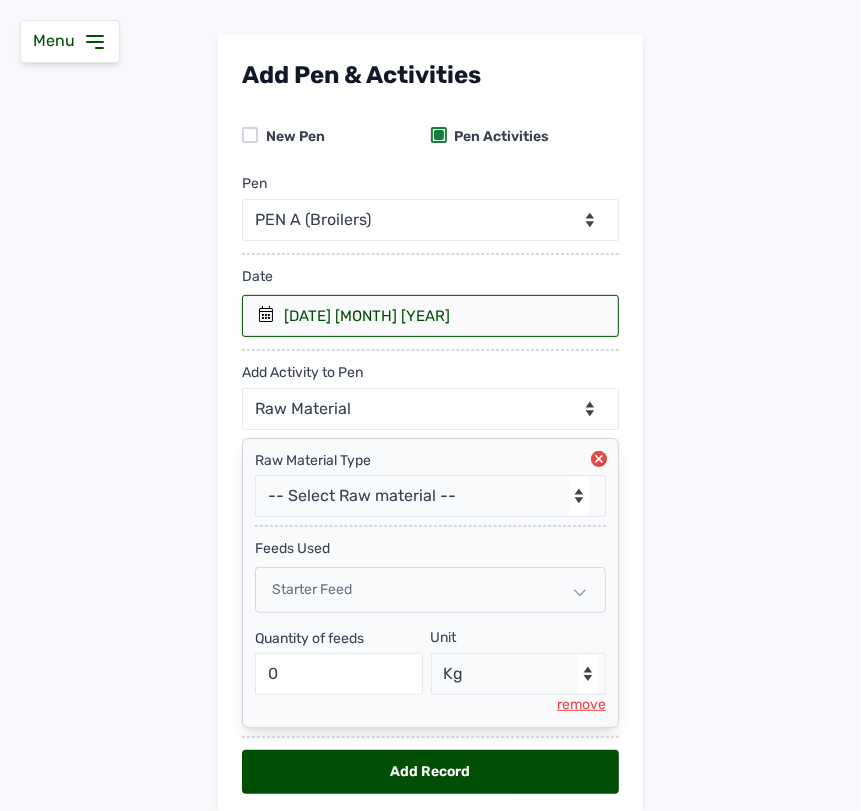 click on "Add Record" at bounding box center (430, 772) 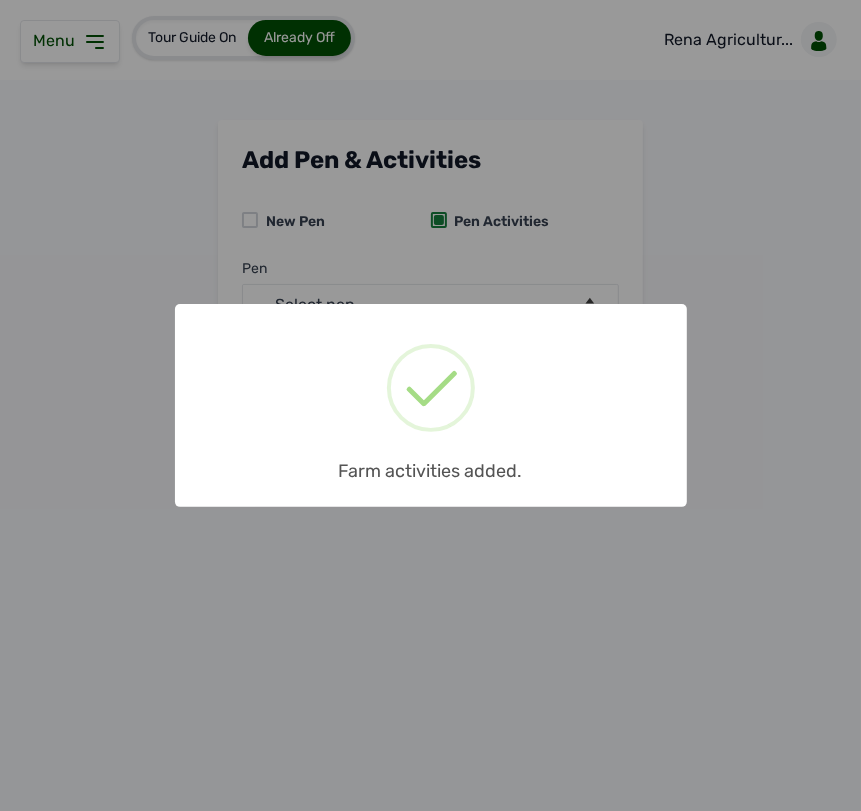 scroll, scrollTop: 0, scrollLeft: 0, axis: both 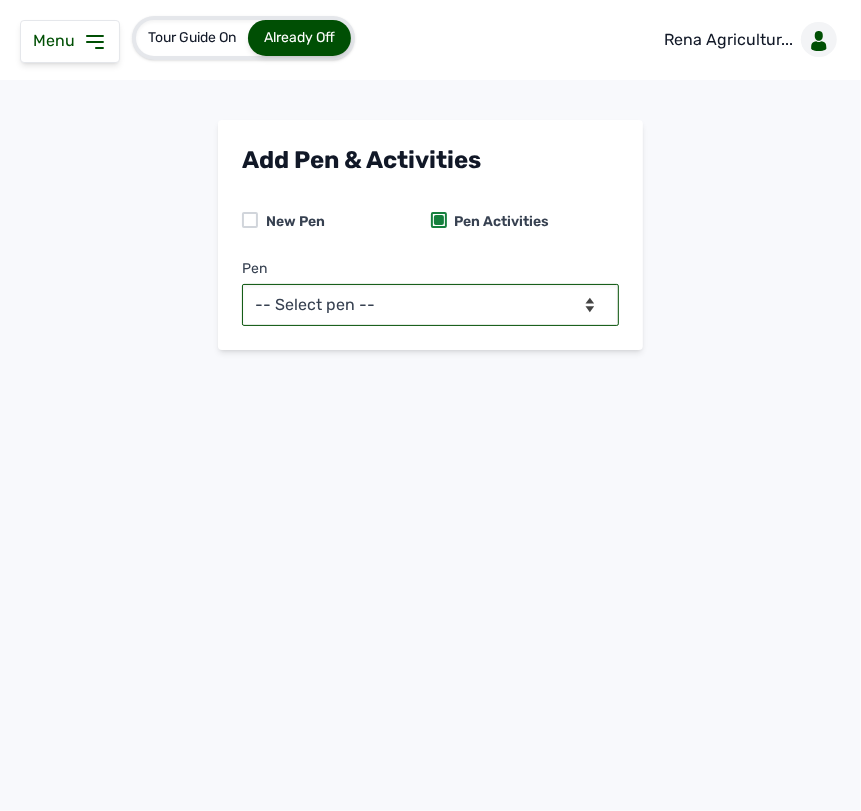 click on "-- Select pen -- PEN A (Broilers)" at bounding box center (430, 305) 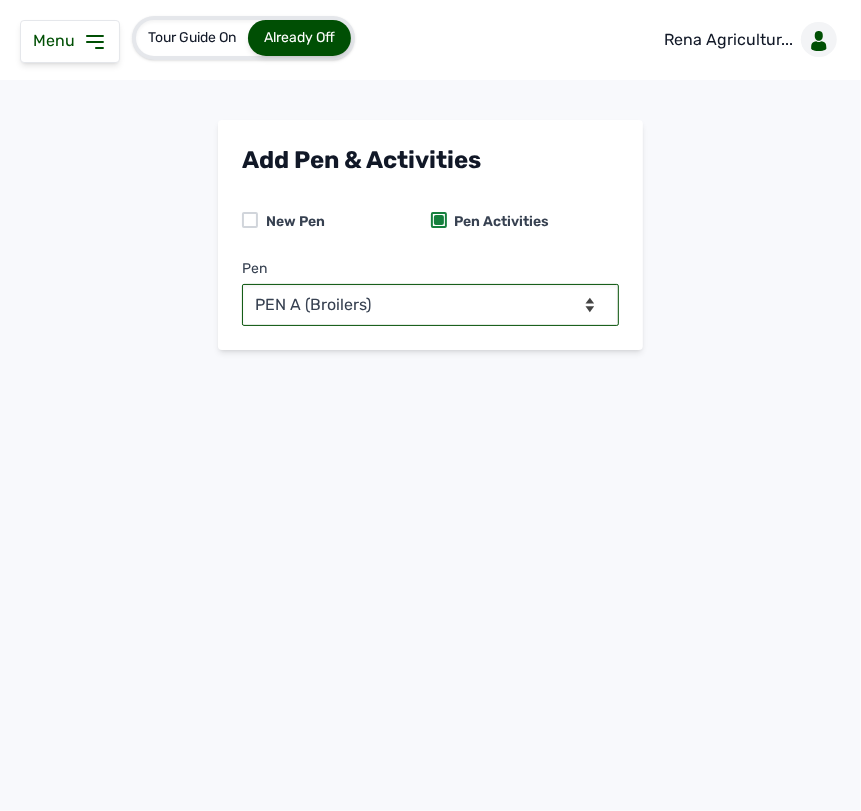 click on "-- Select pen -- PEN A (Broilers)" at bounding box center (430, 305) 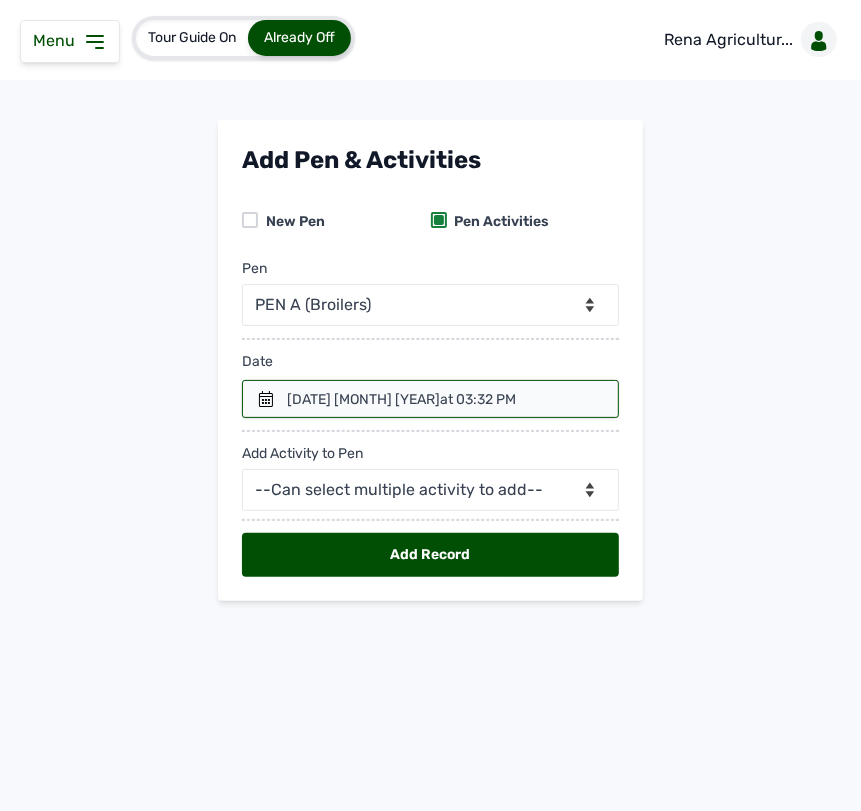 click on "[DATE]   at [TIME]" at bounding box center (401, 400) 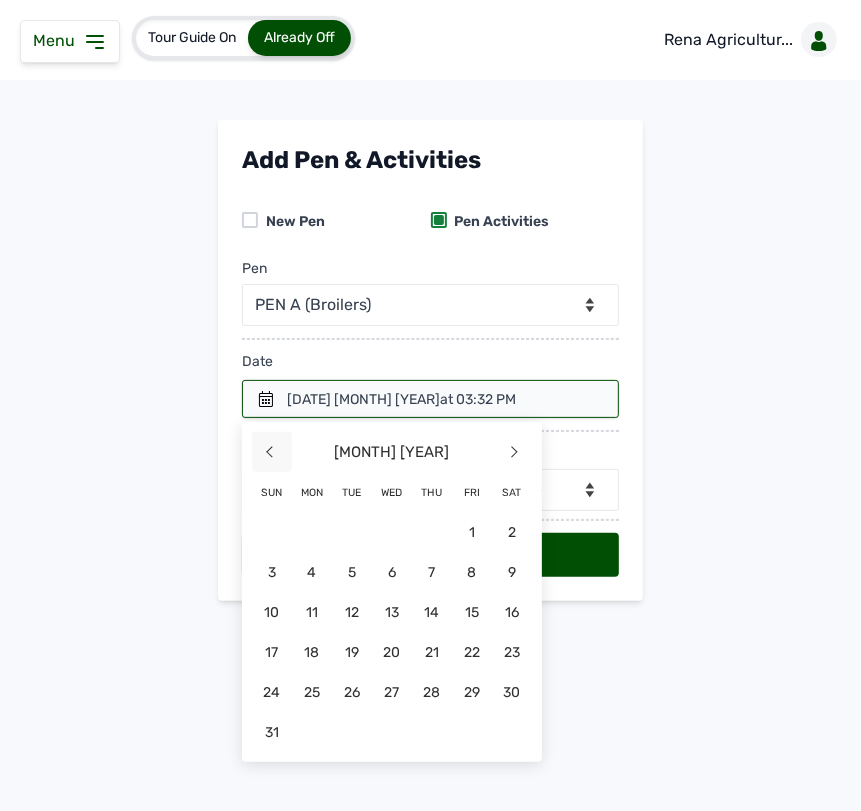 click on "<" at bounding box center [272, 452] 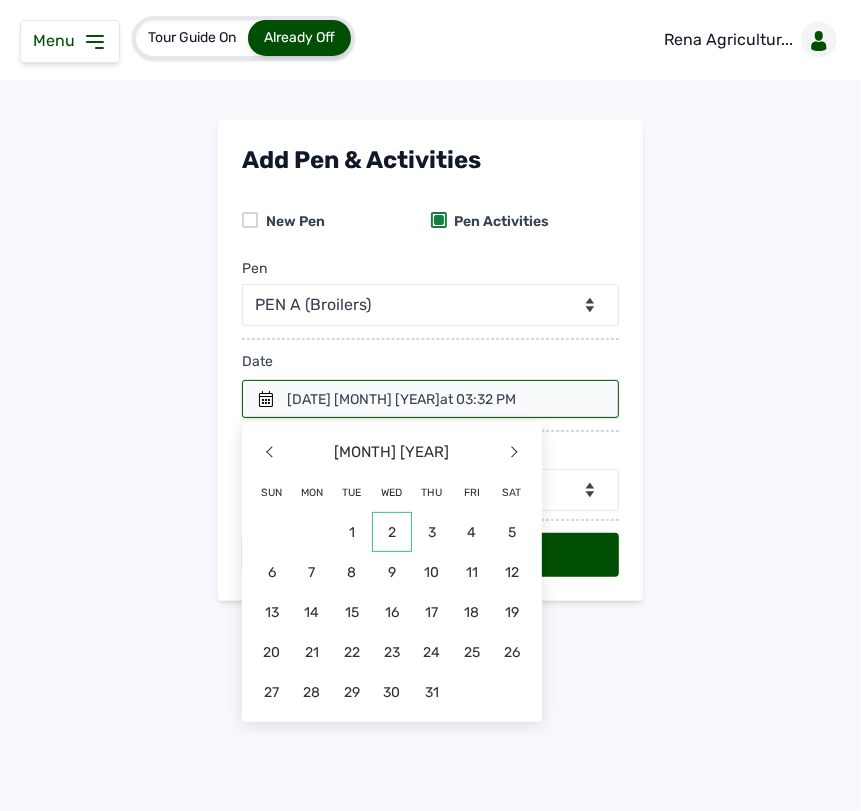 click on "2" 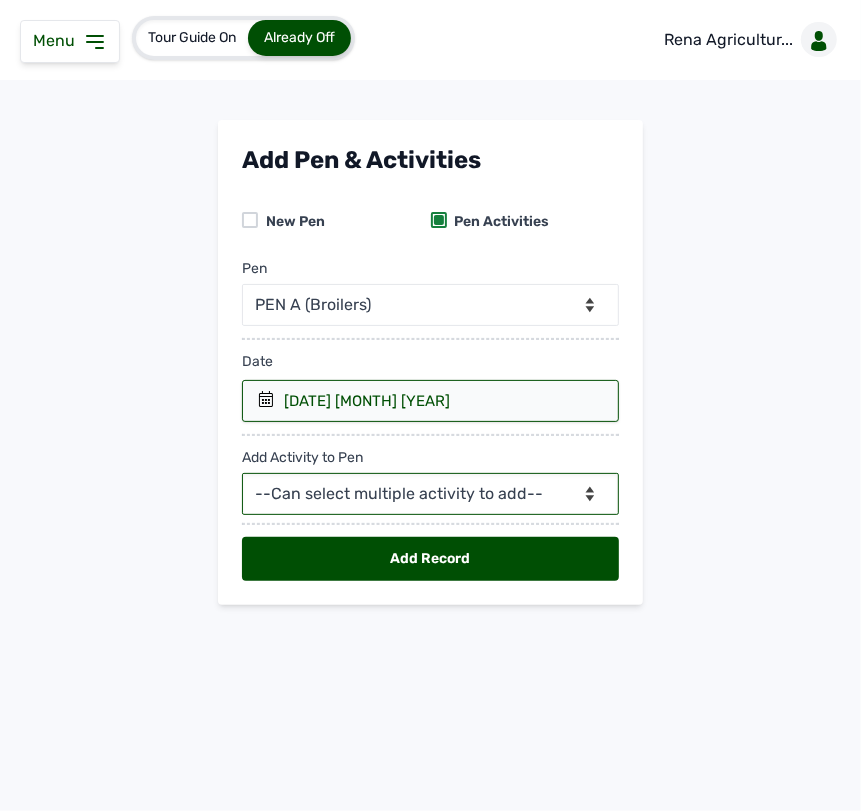 click on "--Can select multiple activity to add-- Raw Material Losses Weight" at bounding box center [430, 494] 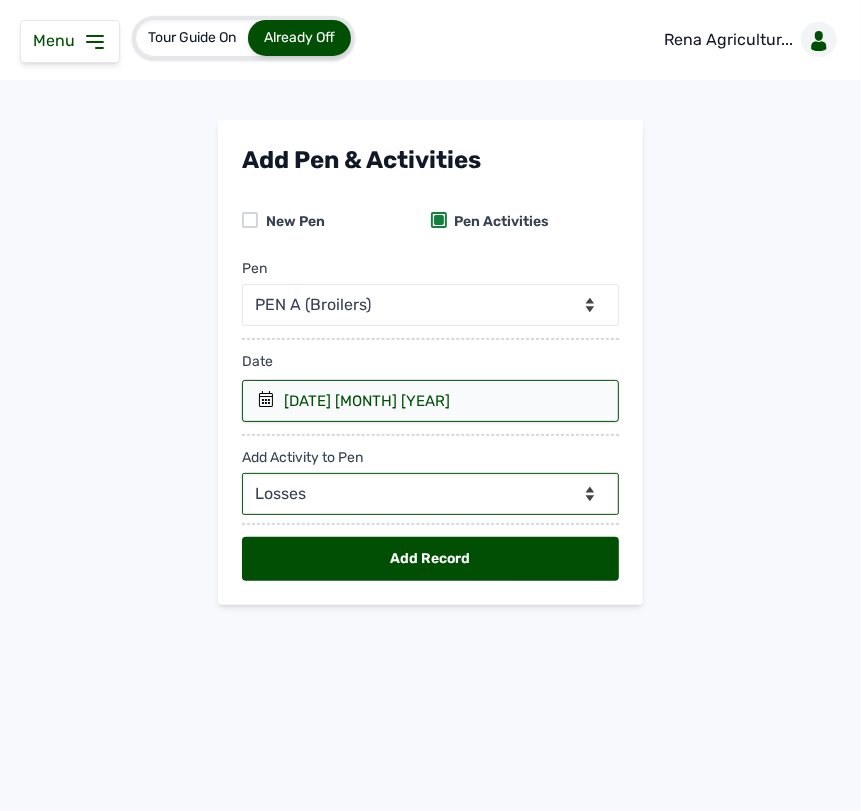click on "--Can select multiple activity to add-- Raw Material Losses Weight" at bounding box center (430, 494) 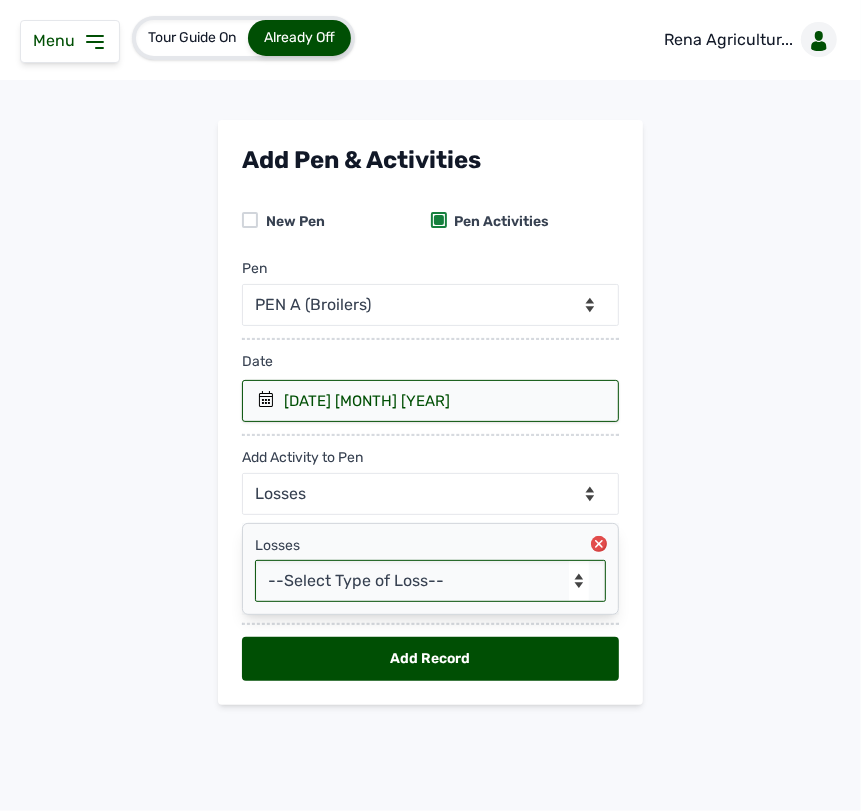click on "--Select Type of Loss-- Mortality Culled Theft" at bounding box center (430, 581) 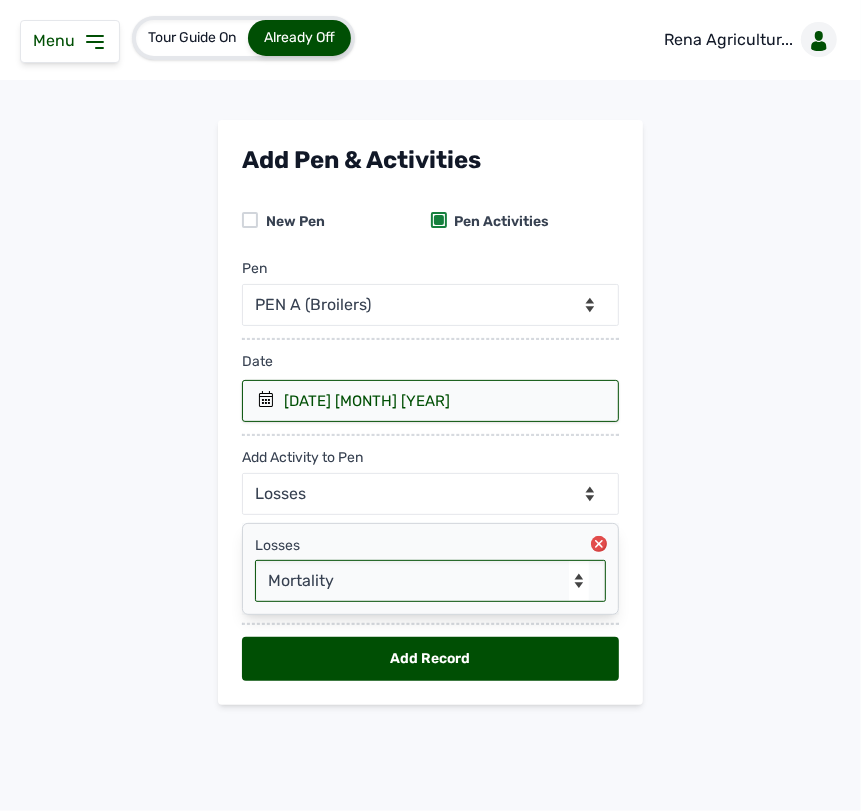 click on "--Select Type of Loss-- Mortality Culled Theft" at bounding box center (430, 581) 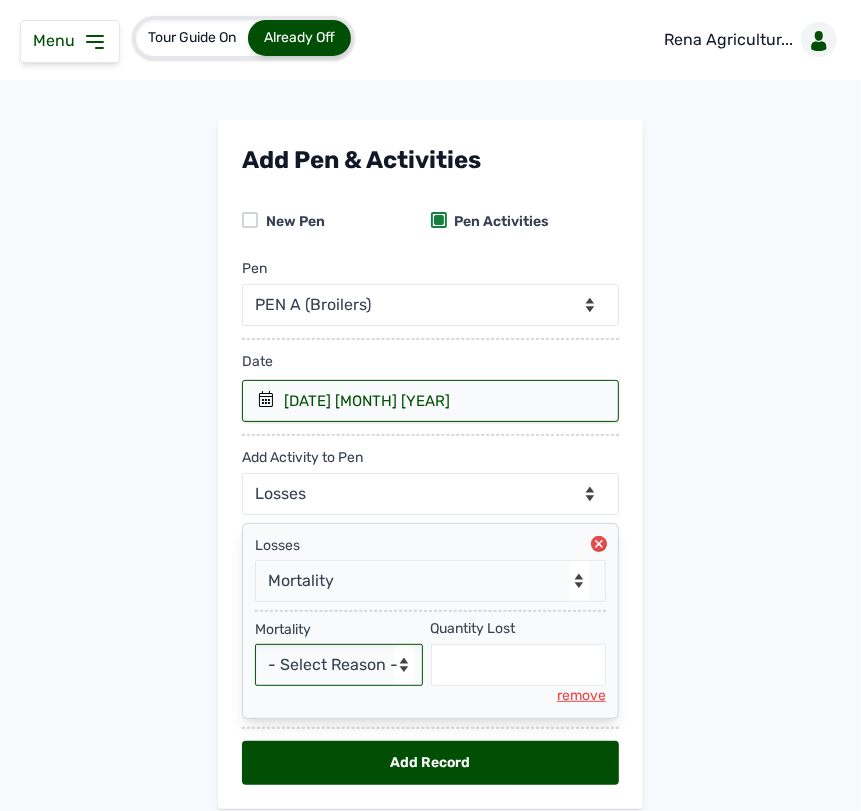 click on "- Select Reason - Disease Late Vaccination Wrong Vaccination Heat Lack of Water Others" at bounding box center [339, 665] 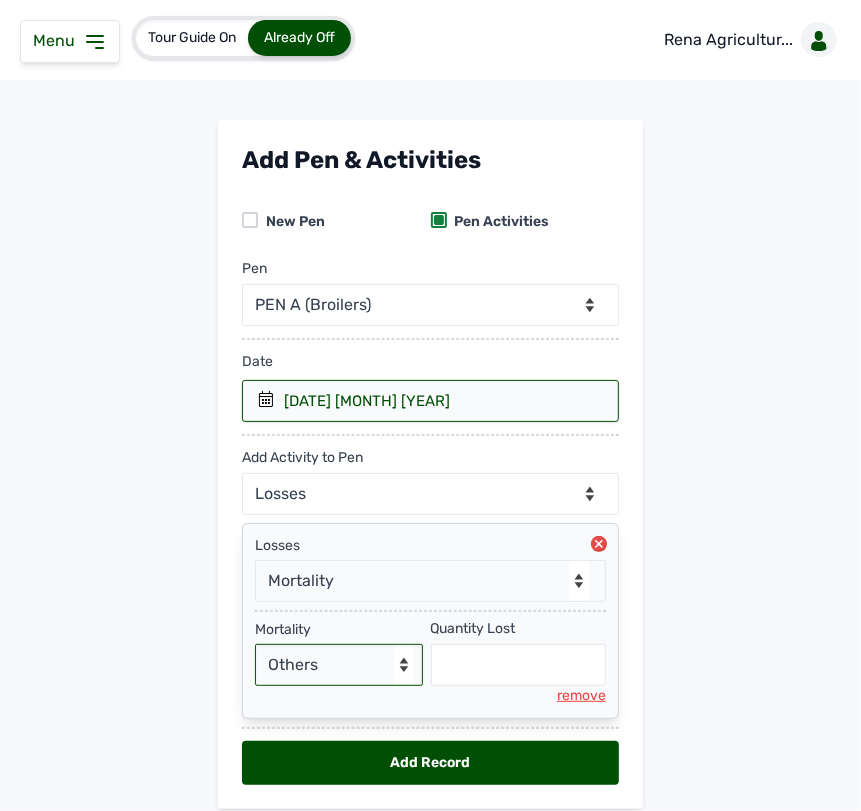 click on "- Select Reason - Disease Late Vaccination Wrong Vaccination Heat Lack of Water Others" at bounding box center [339, 665] 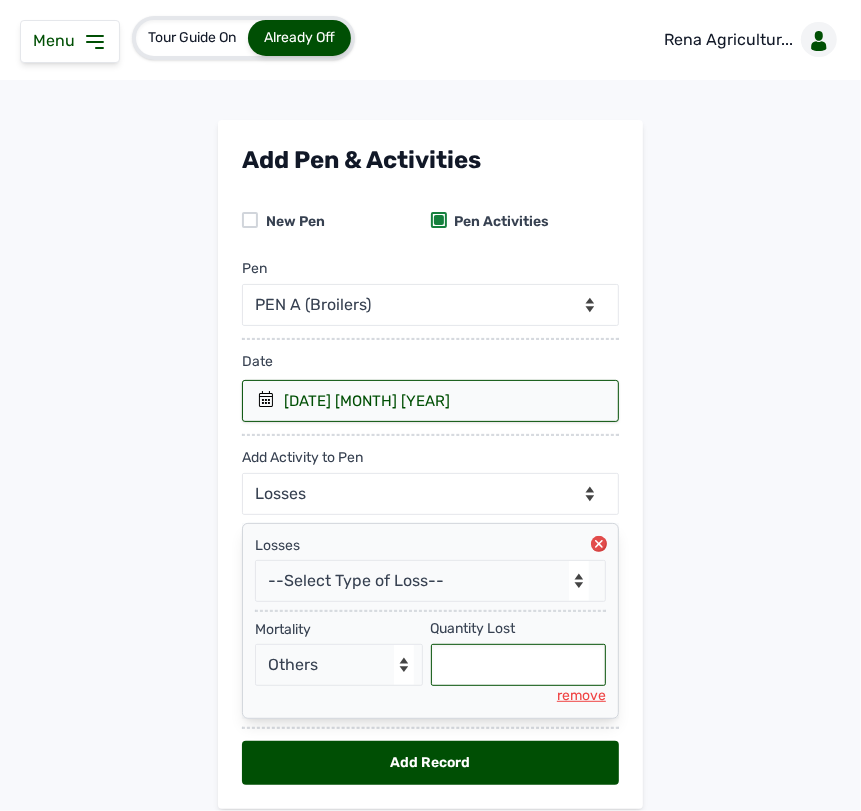 click at bounding box center (519, 665) 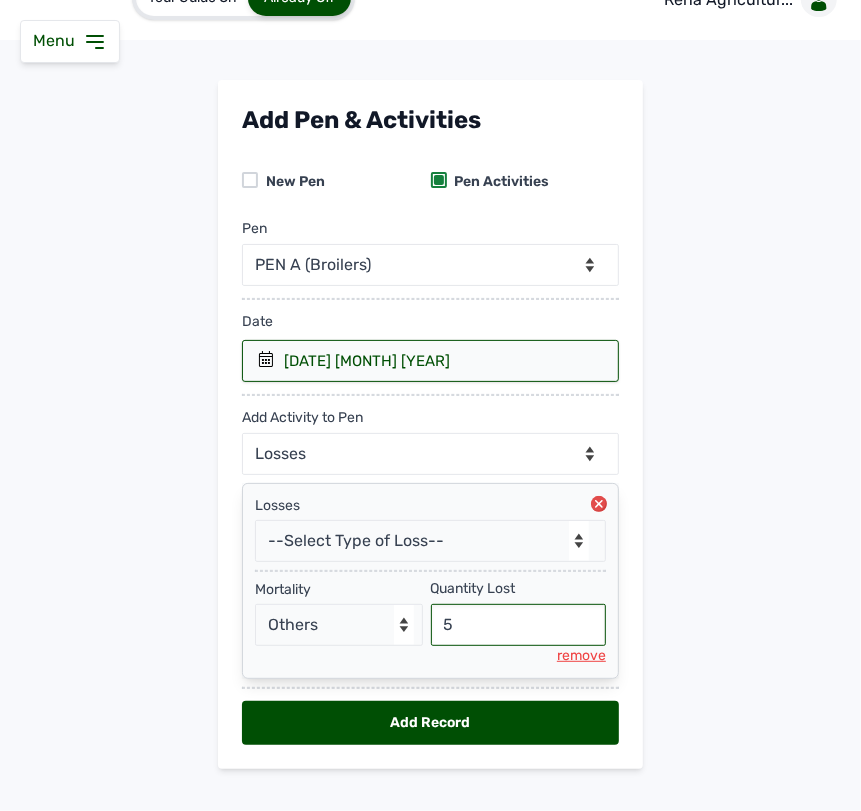 scroll, scrollTop: 73, scrollLeft: 0, axis: vertical 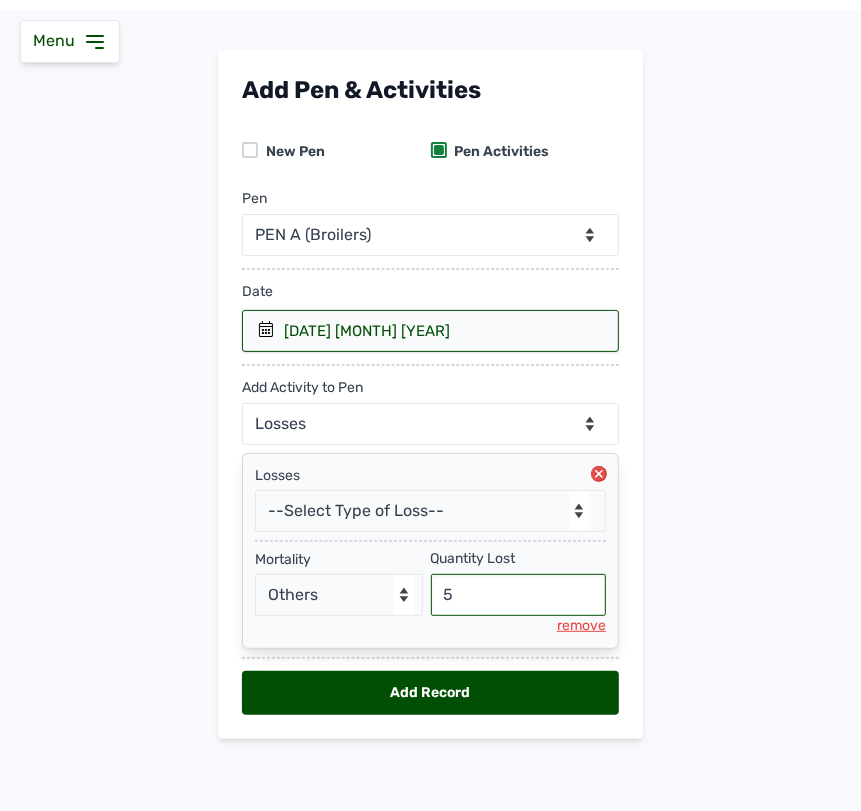 type on "5" 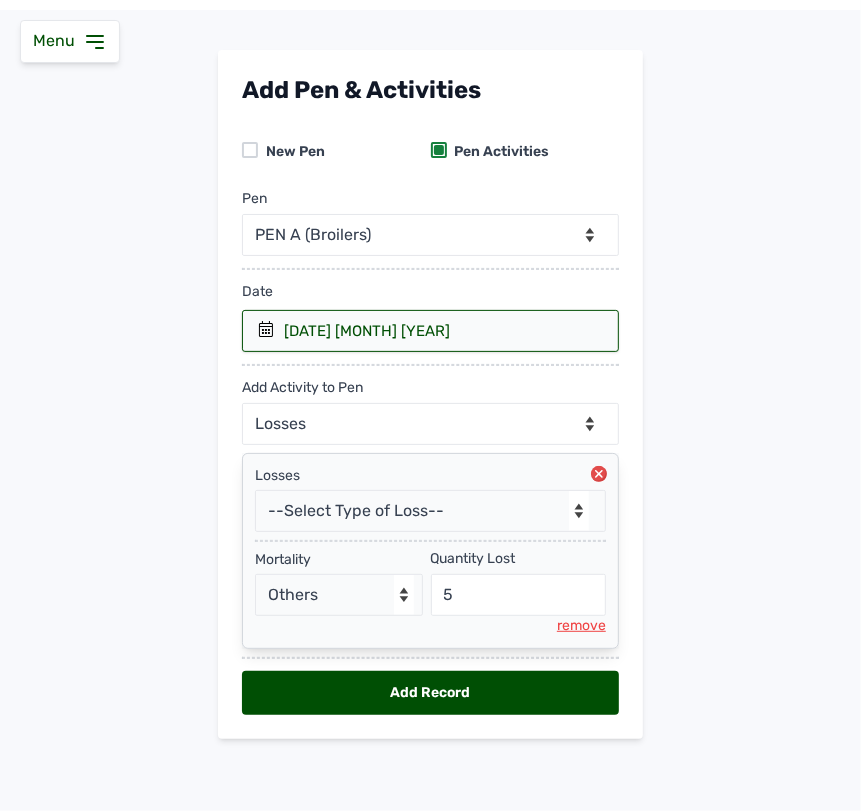 click on "Add Record" at bounding box center [430, 693] 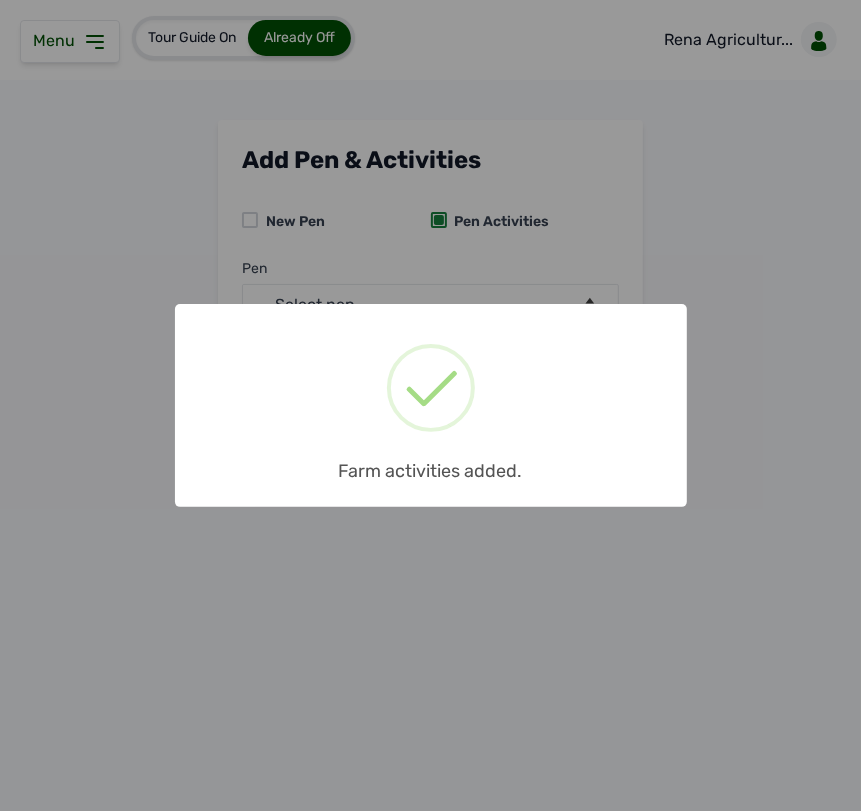 scroll, scrollTop: 0, scrollLeft: 0, axis: both 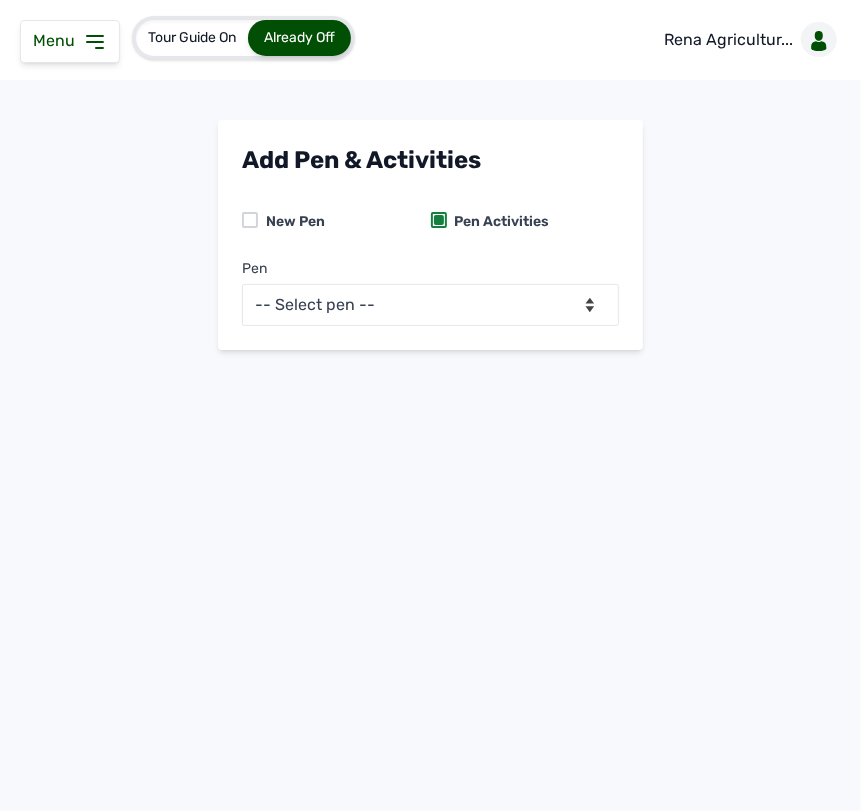 click on "Pen -- Select pen -- PEN A (Broilers)" at bounding box center [430, 285] 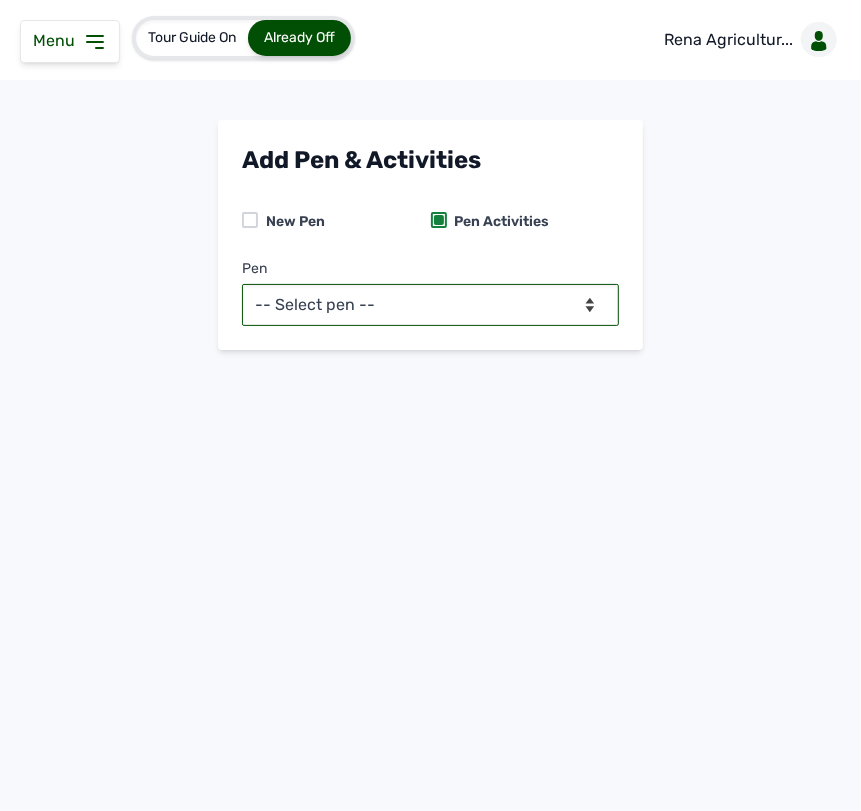click on "-- Select pen -- PEN A (Broilers)" at bounding box center [430, 305] 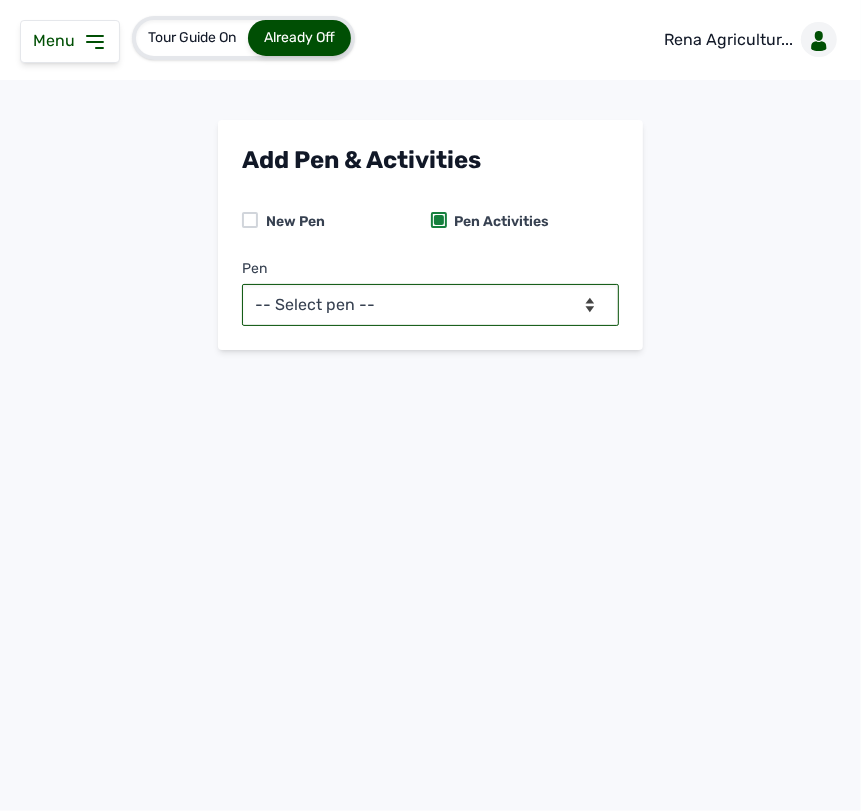 select on "mdymm1oe6644" 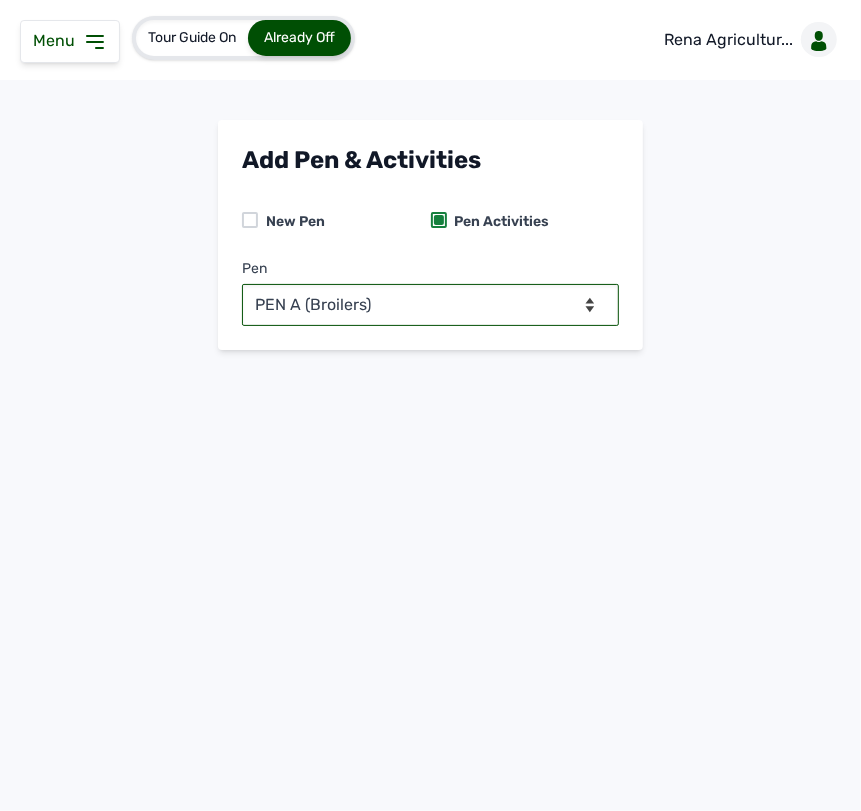 click on "-- Select pen -- PEN A (Broilers)" at bounding box center [430, 305] 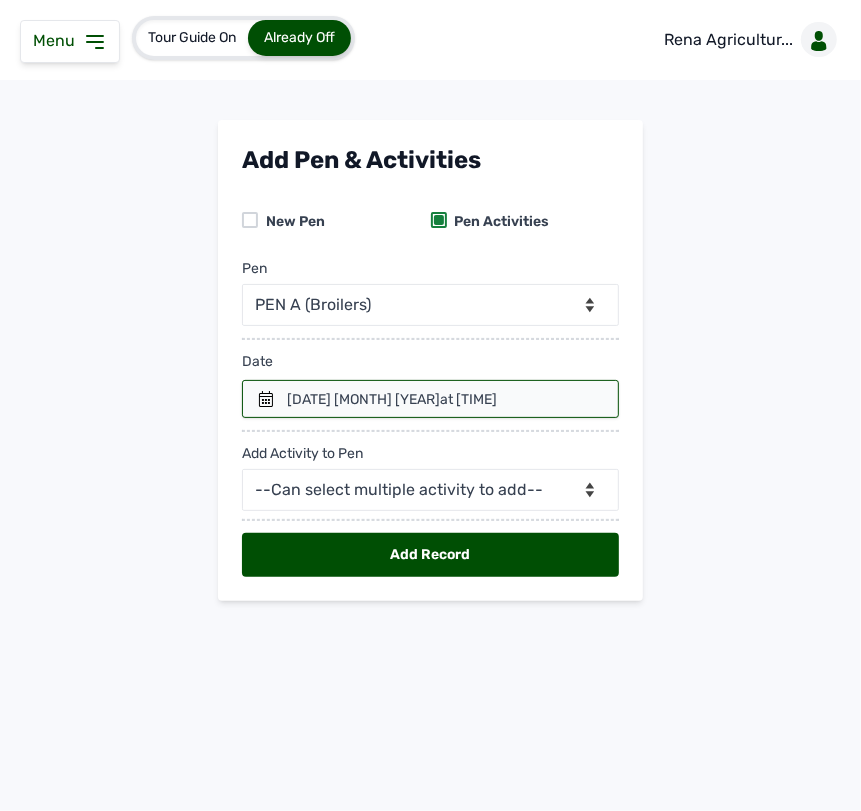 click on "at [TIME]" at bounding box center [468, 399] 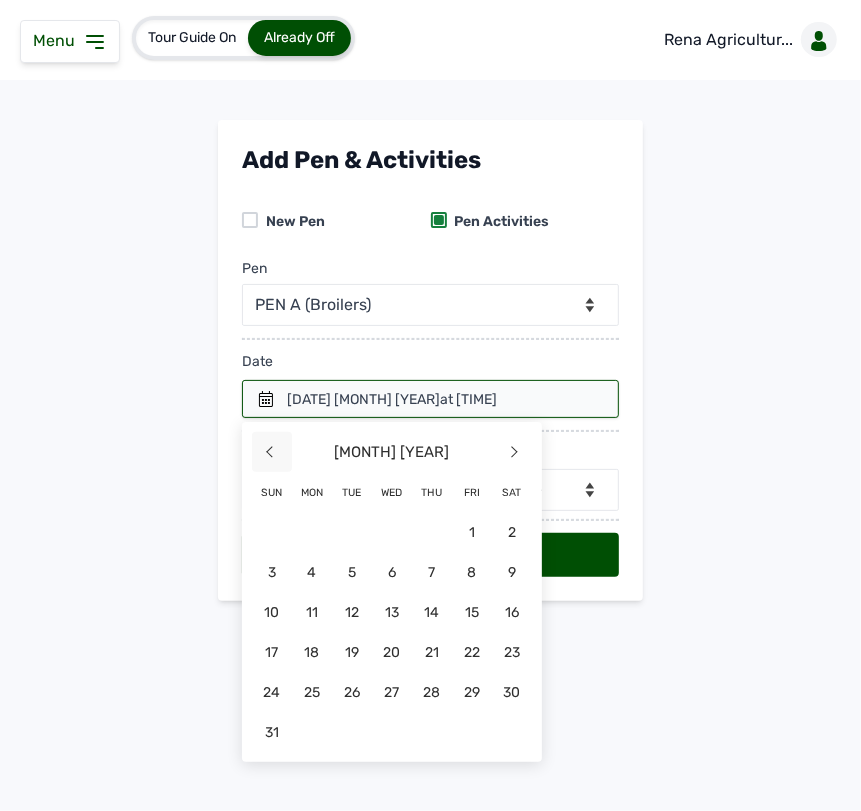 click on "<" at bounding box center [272, 452] 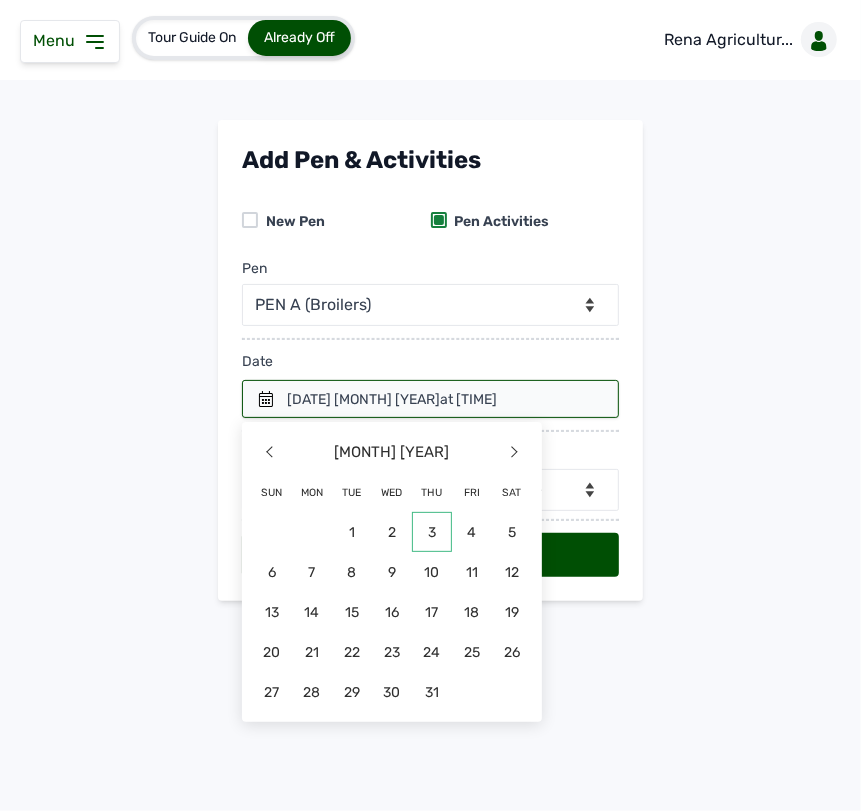 click on "3" 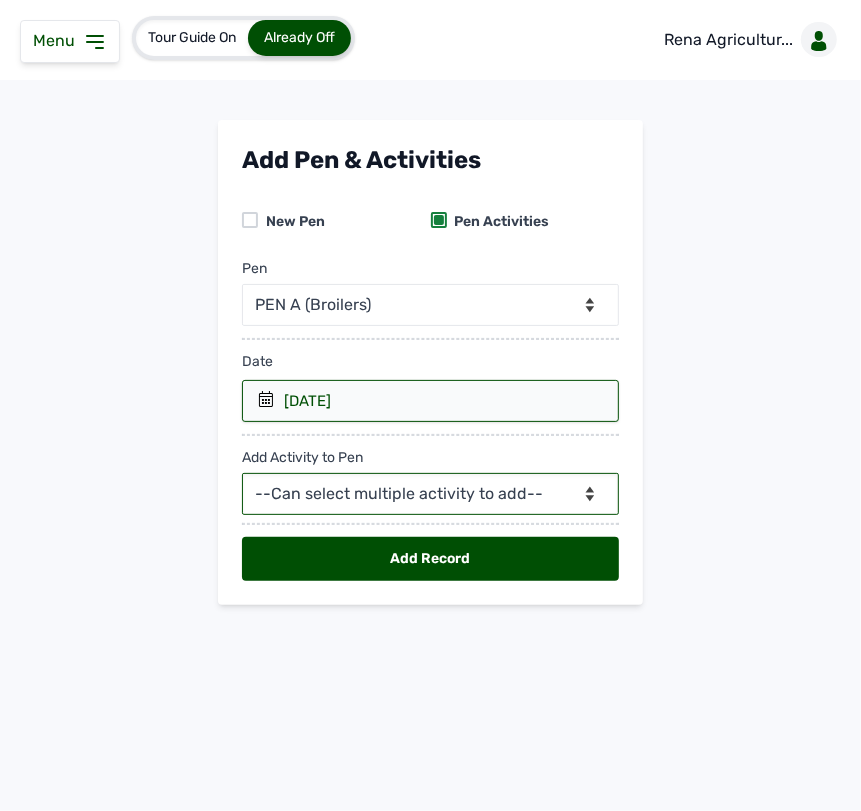click on "--Can select multiple activity to add-- Raw Material Losses Weight" at bounding box center (430, 494) 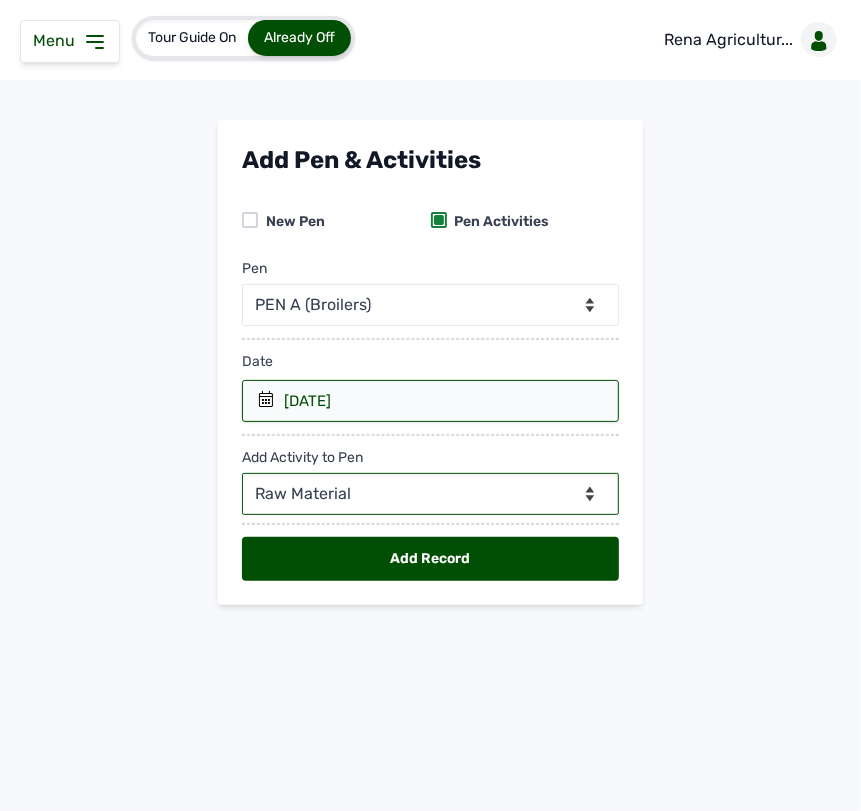 click on "--Can select multiple activity to add-- Raw Material Losses Weight" at bounding box center [430, 494] 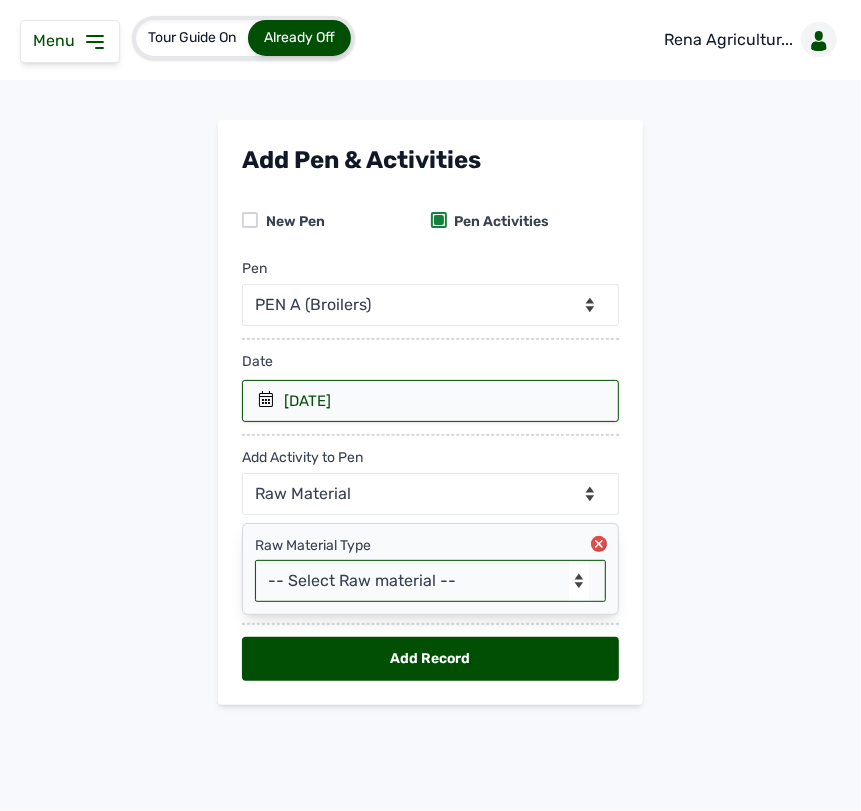 click on "-- Select Raw material -- Biomass Fuel feeds medications vaccines" at bounding box center (430, 581) 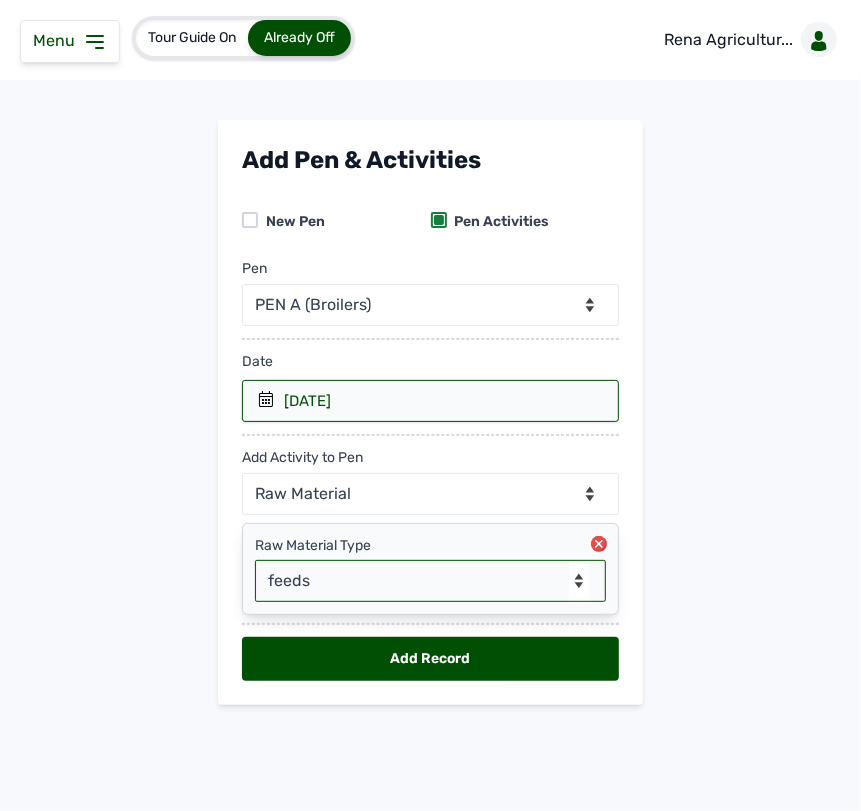 click on "-- Select Raw material -- Biomass Fuel feeds medications vaccines" at bounding box center [430, 581] 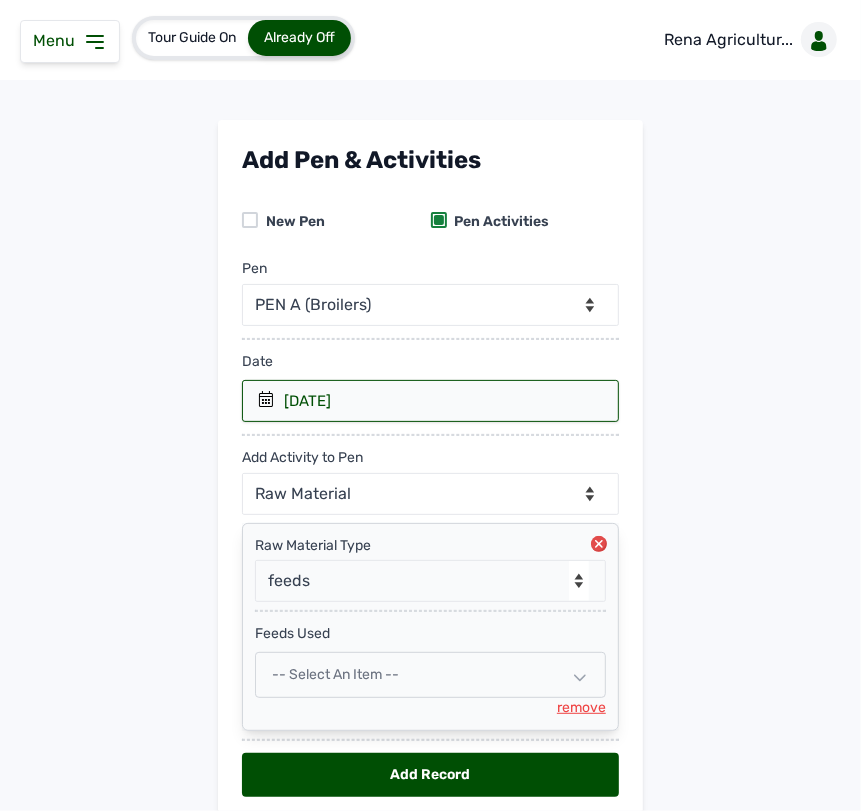 click on "-- Select an Item --" at bounding box center [430, 675] 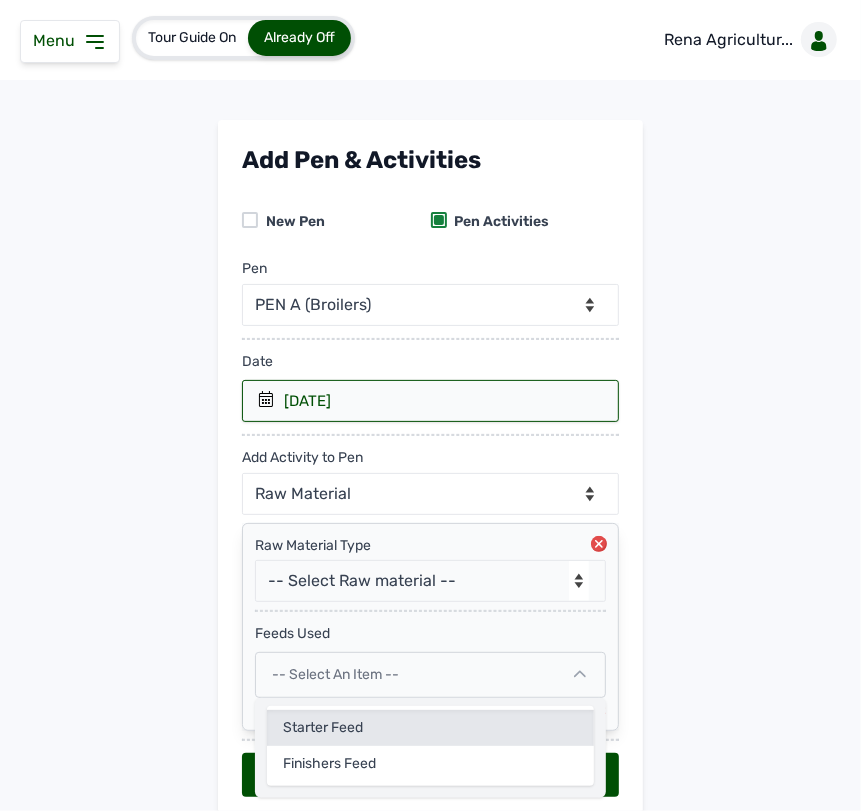 click on "Starter Feed" 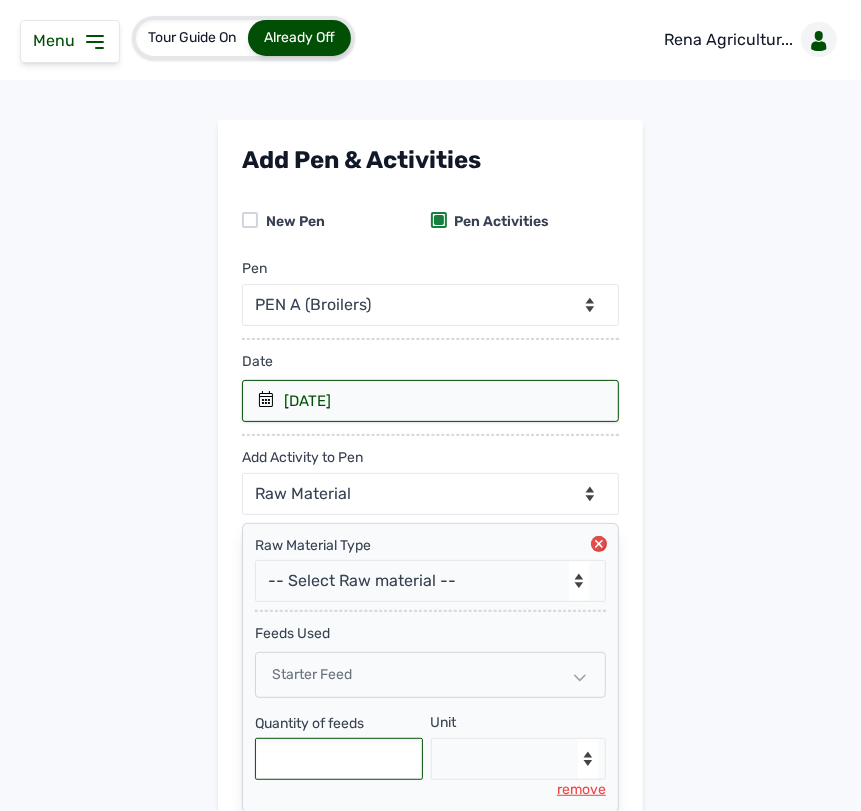 click at bounding box center [339, 759] 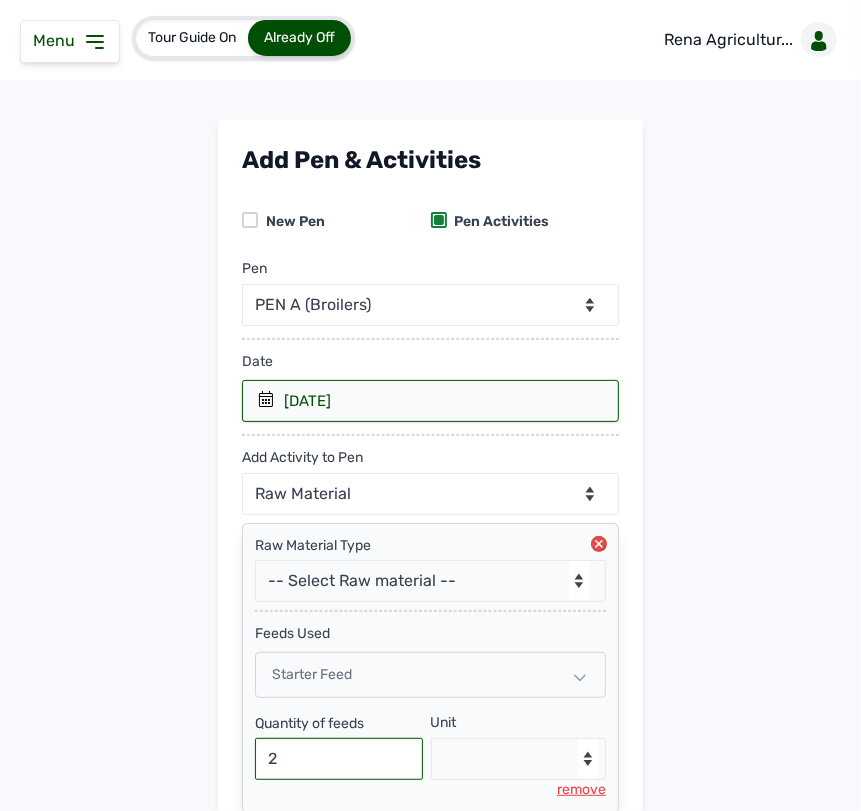 type on "2" 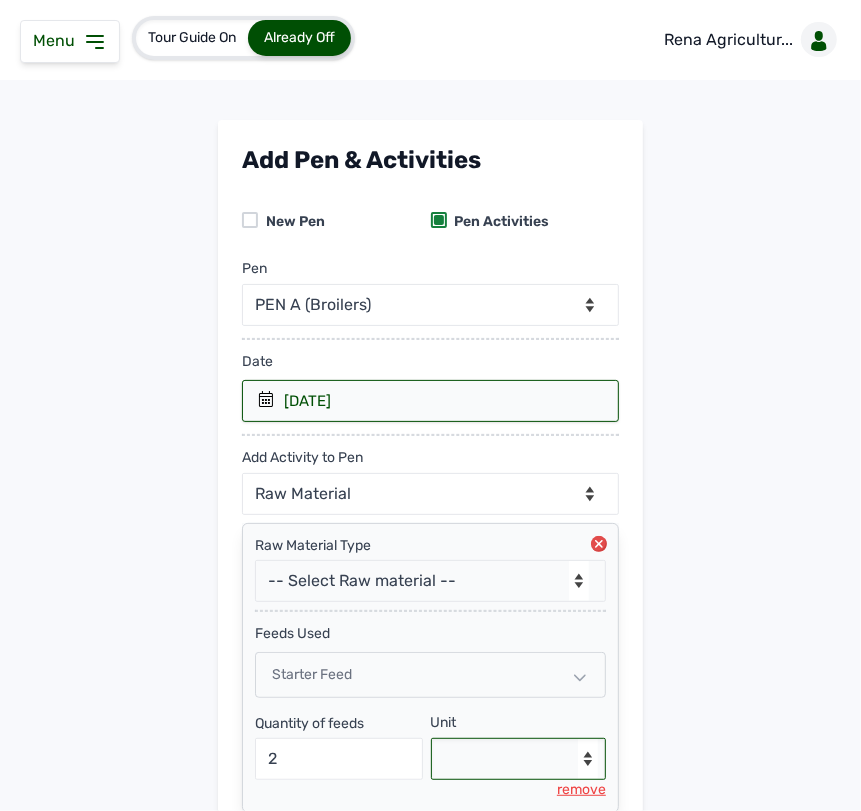 click on "--Select unit-- Bag(s) Kg" at bounding box center [519, 759] 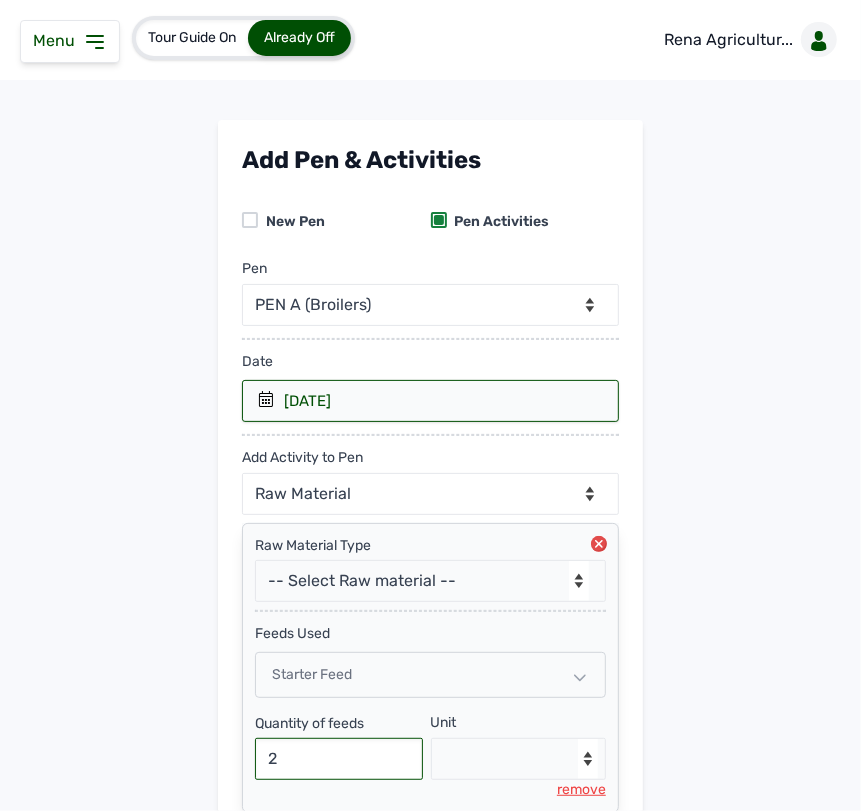 click on "2" at bounding box center (339, 759) 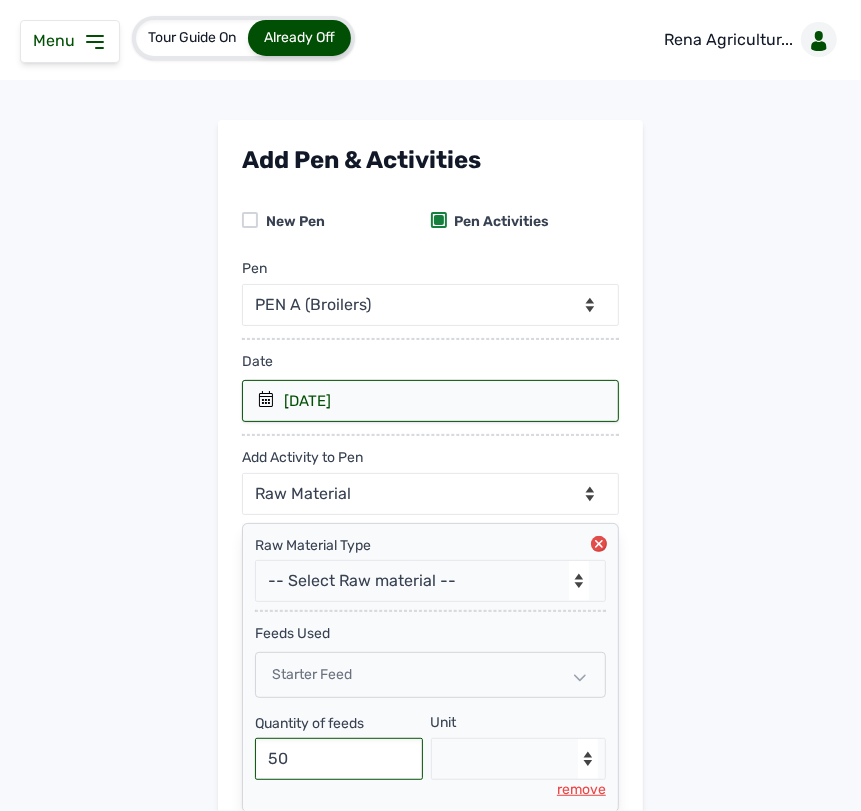 type on "50" 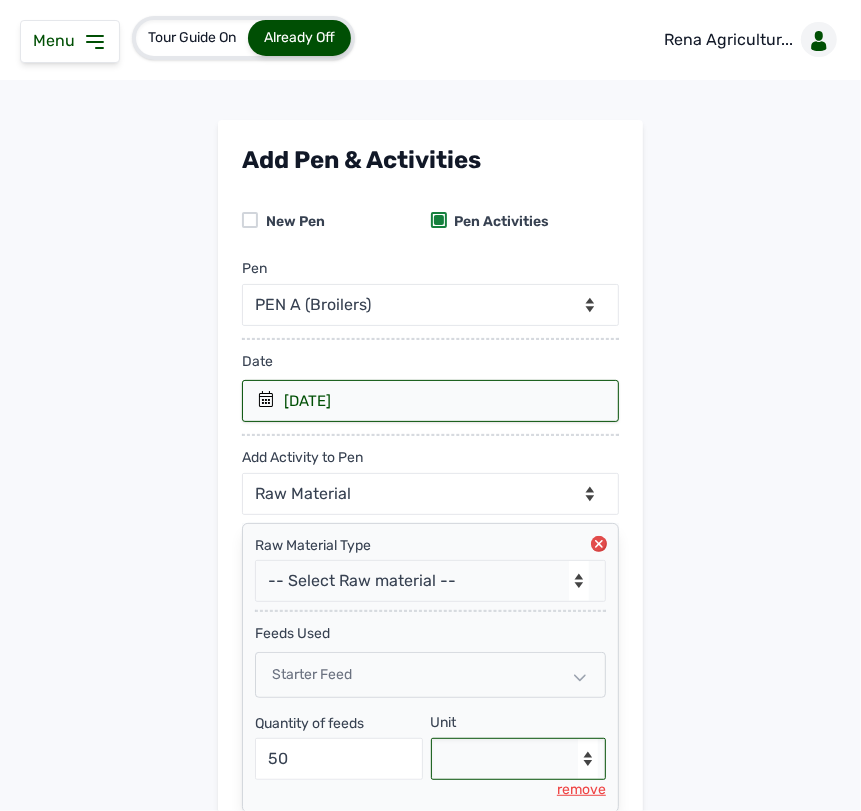 click on "--Select unit-- Bag(s) Kg" at bounding box center [519, 759] 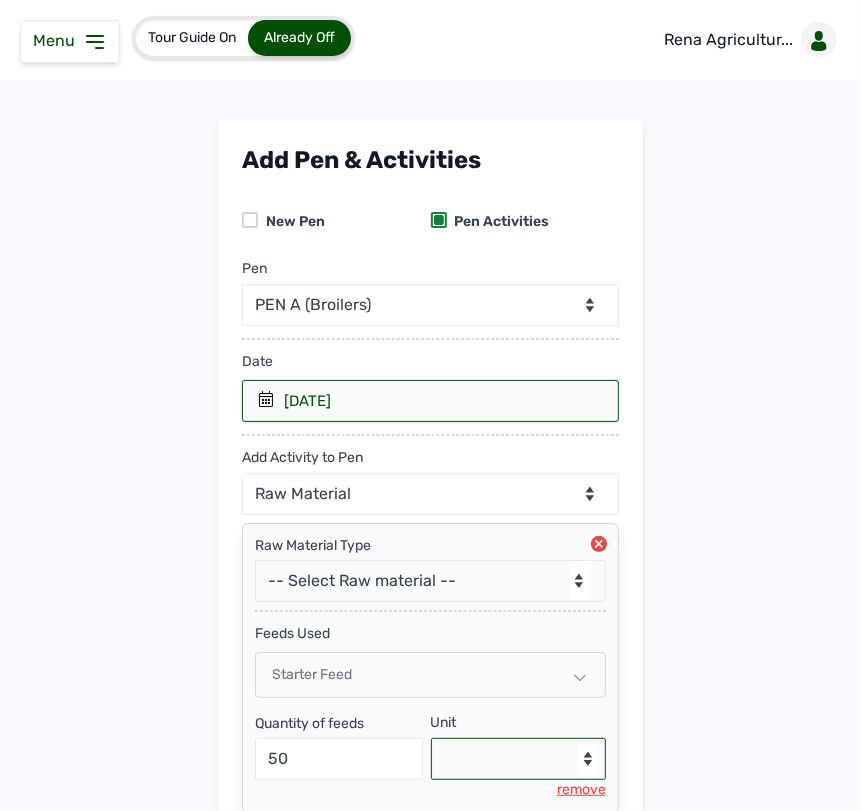 select on "Kg" 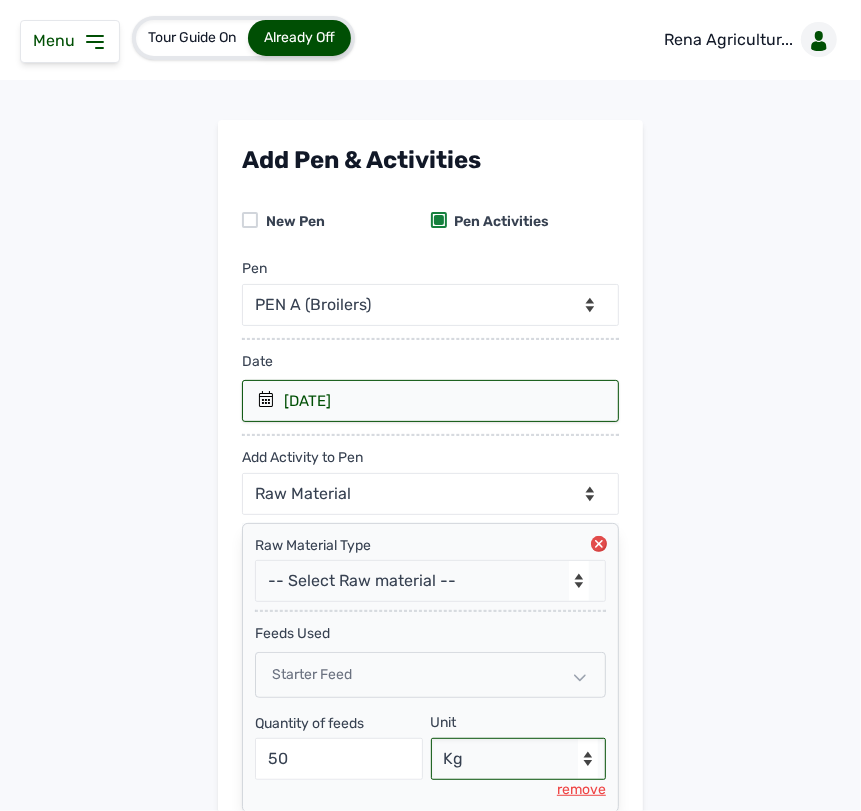 click on "--Select unit-- Bag(s) Kg" at bounding box center (519, 759) 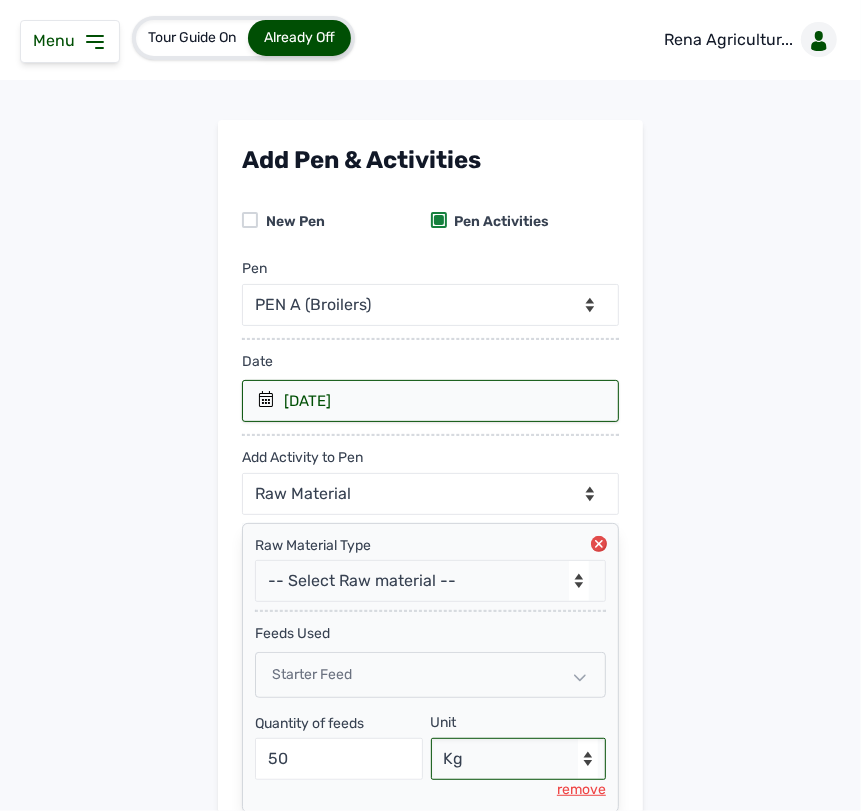 scroll, scrollTop: 167, scrollLeft: 0, axis: vertical 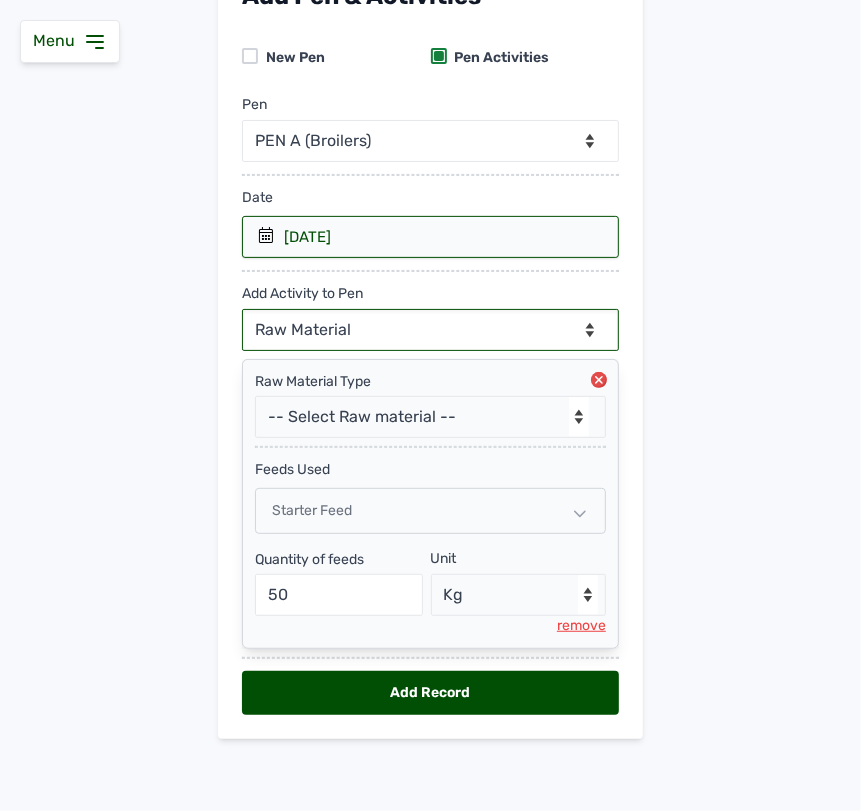 click on "--Can select multiple activity to add-- Raw Material Losses Weight" at bounding box center [430, 330] 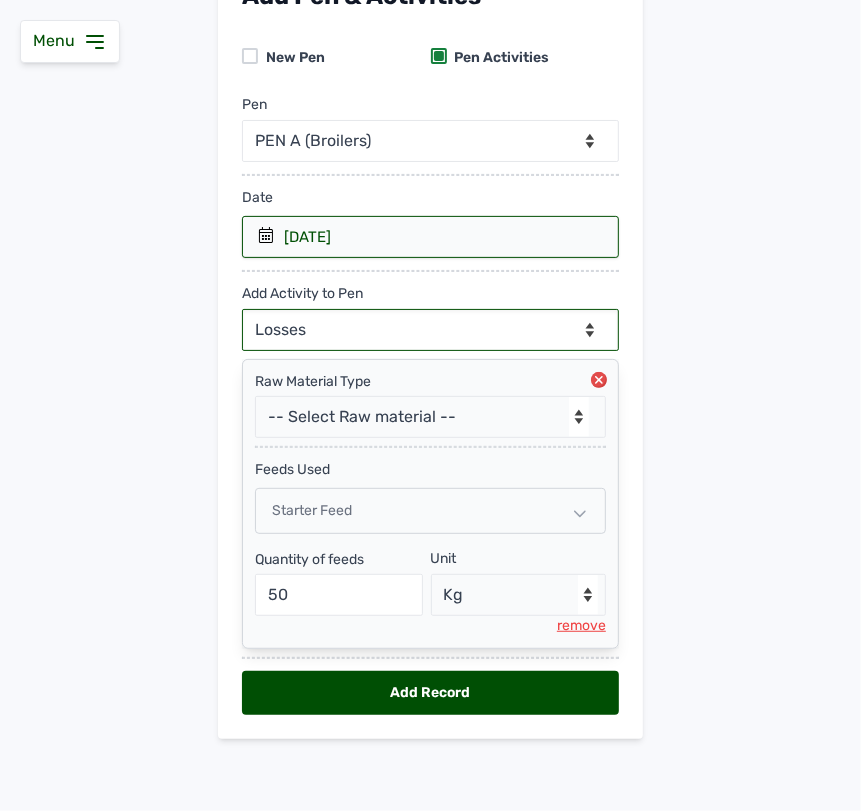click on "--Can select multiple activity to add-- Raw Material Losses Weight" at bounding box center (430, 330) 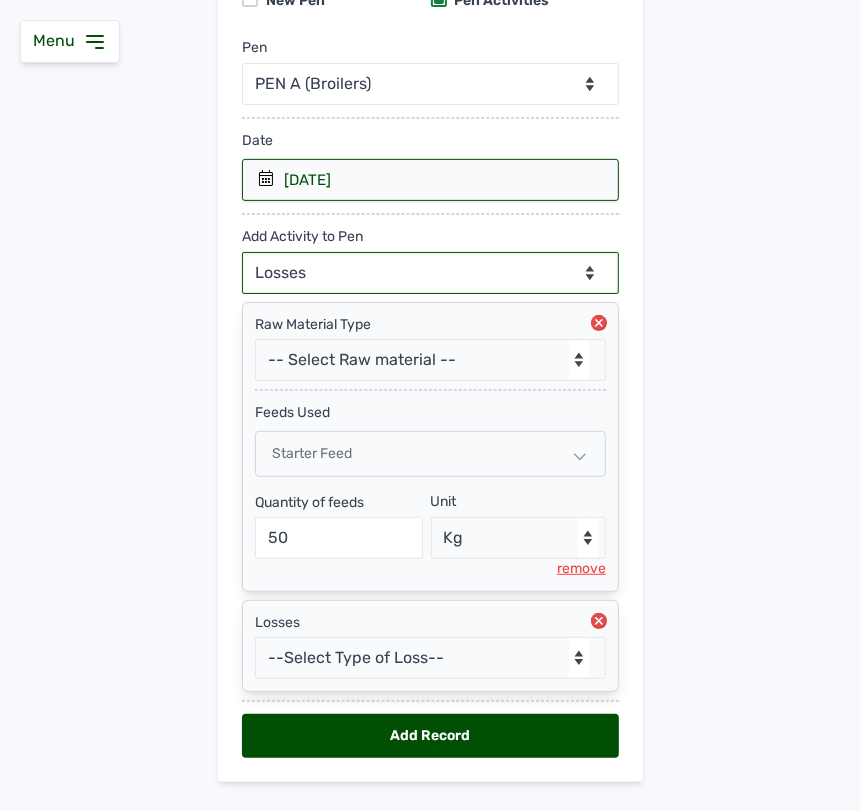scroll, scrollTop: 268, scrollLeft: 0, axis: vertical 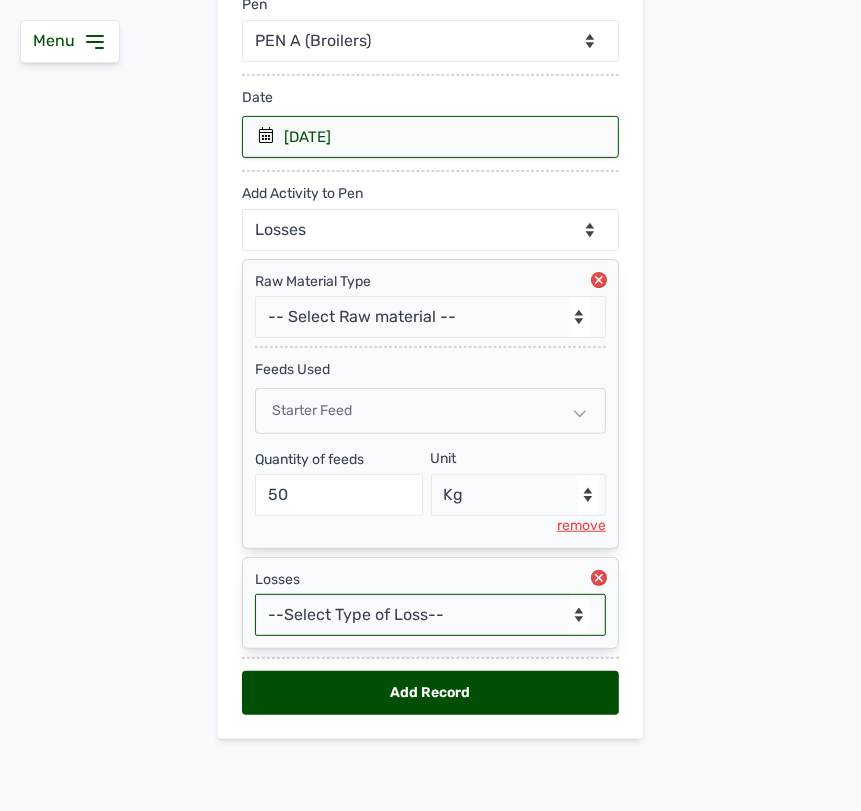 click on "--Select Type of Loss-- Mortality Culled Theft" at bounding box center [430, 615] 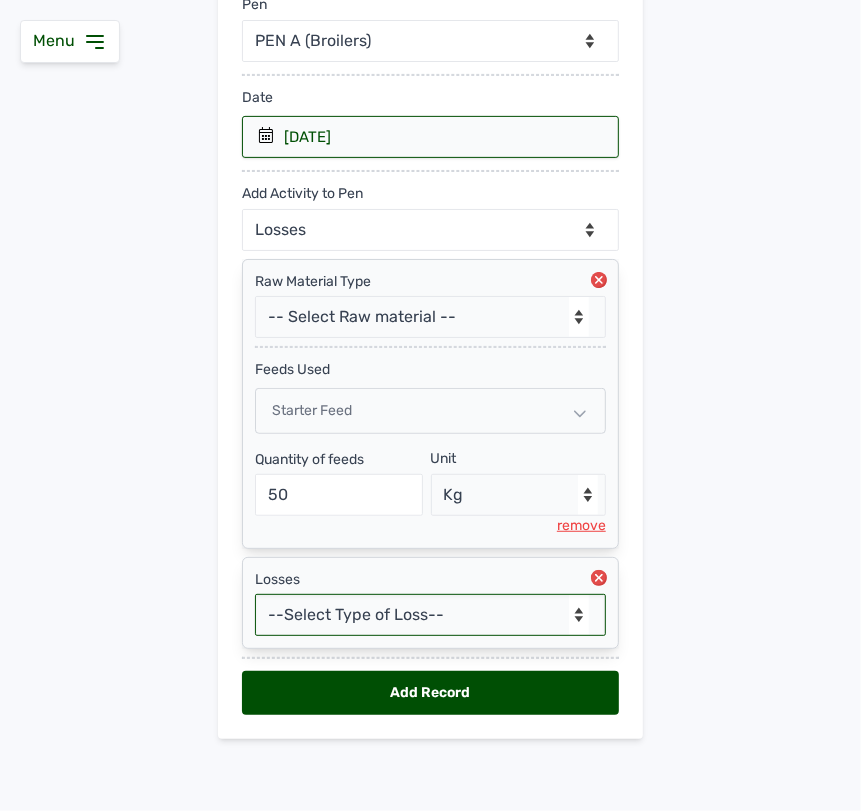 select on "Mortality" 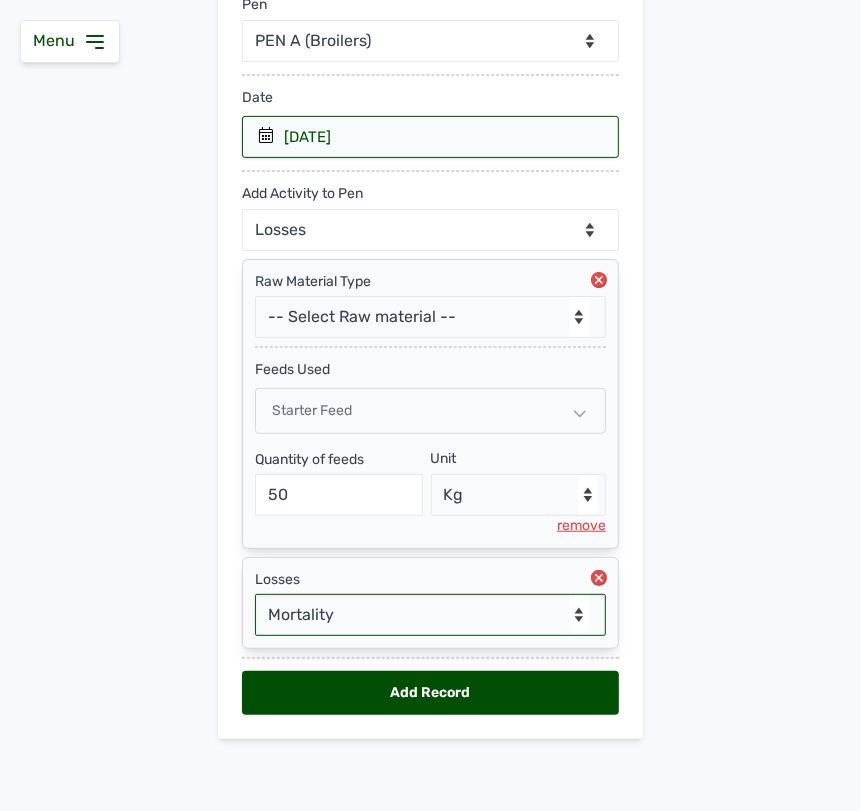 click on "--Select Type of Loss-- Mortality Culled Theft" at bounding box center [430, 615] 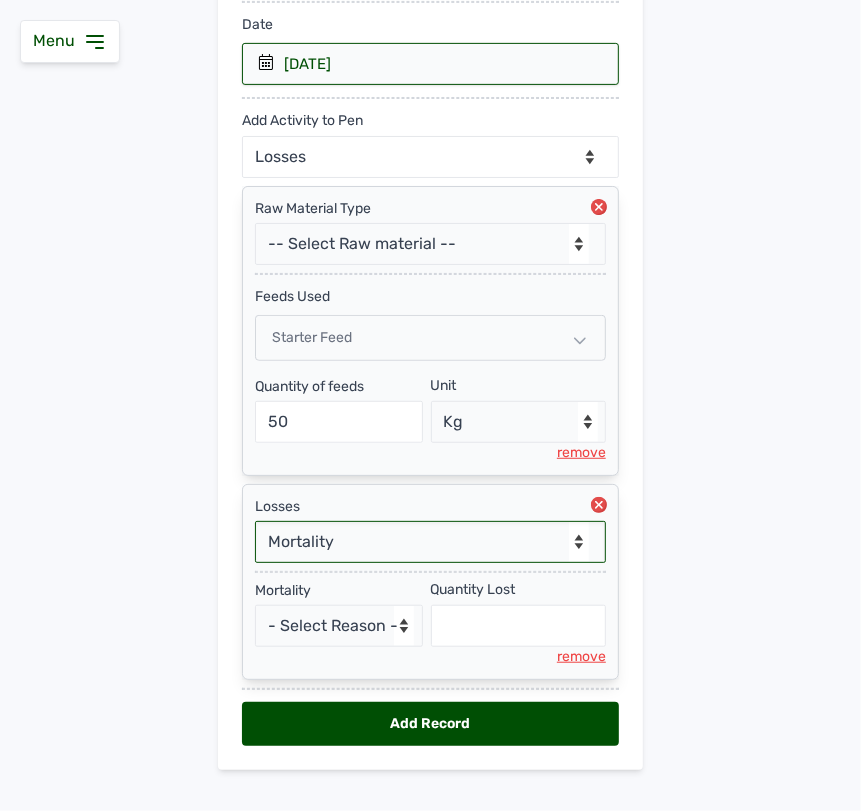 scroll, scrollTop: 373, scrollLeft: 0, axis: vertical 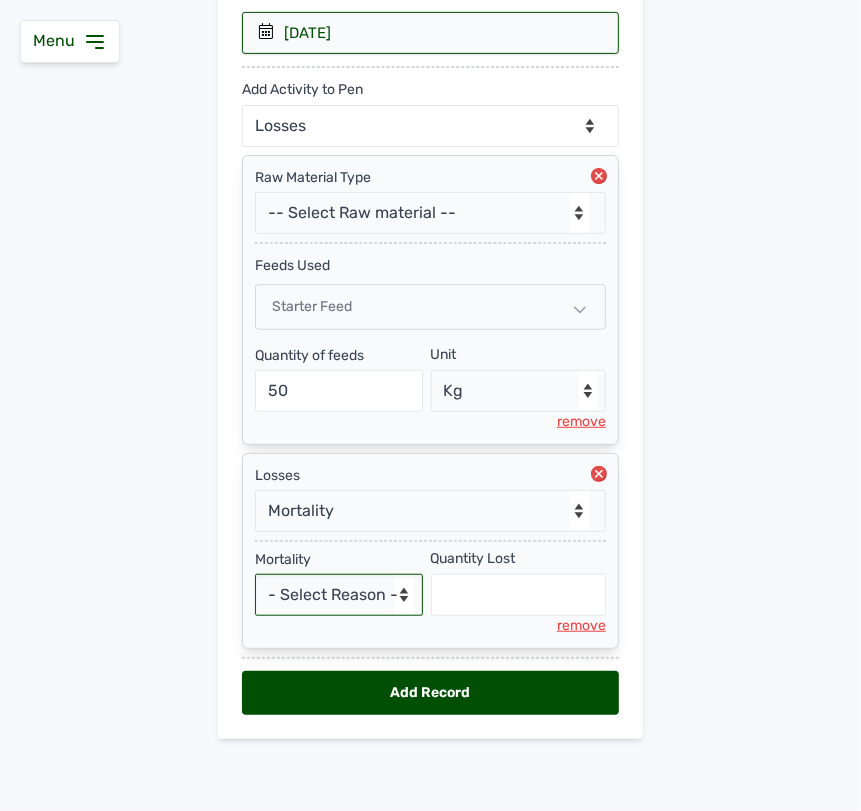 click on "- Select Reason - Disease Late Vaccination Wrong Vaccination Heat Lack of Water Others" at bounding box center (339, 595) 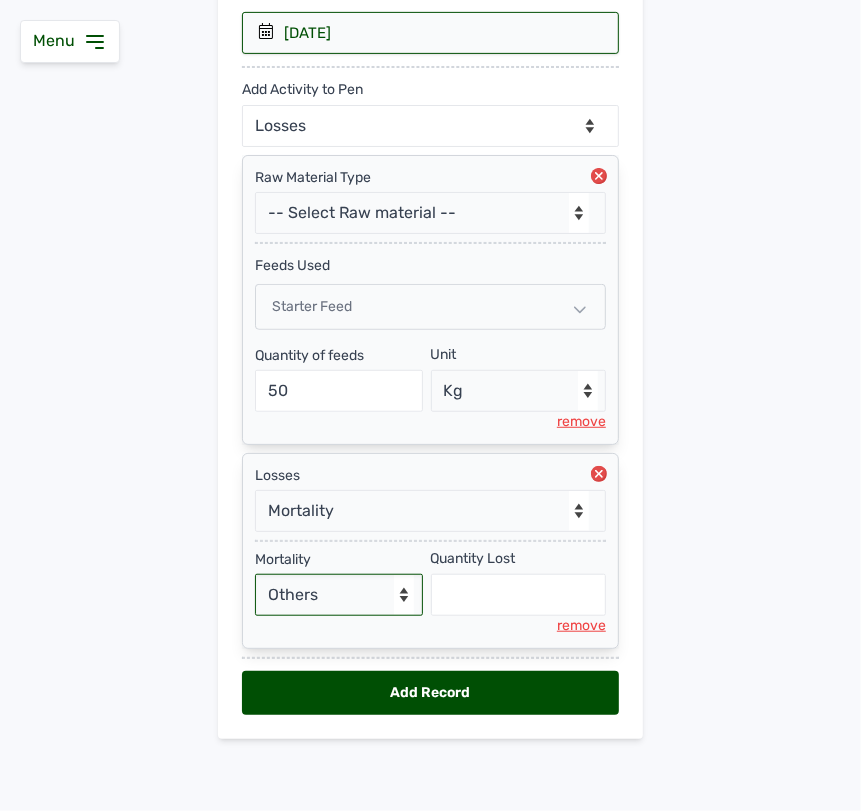 click on "- Select Reason - Disease Late Vaccination Wrong Vaccination Heat Lack of Water Others" at bounding box center [339, 595] 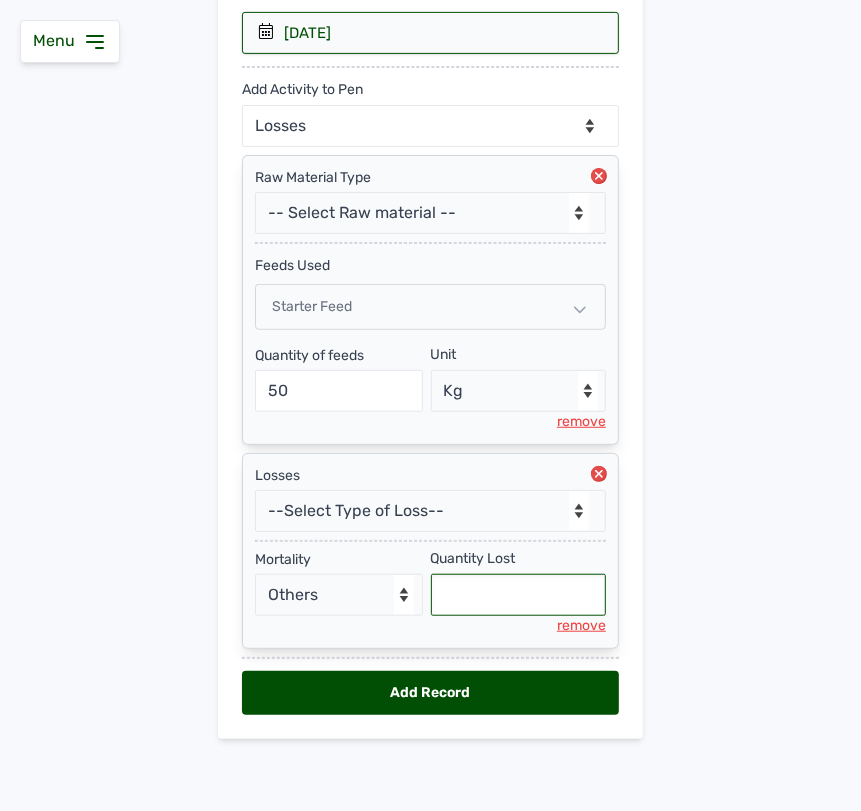 click at bounding box center [519, 595] 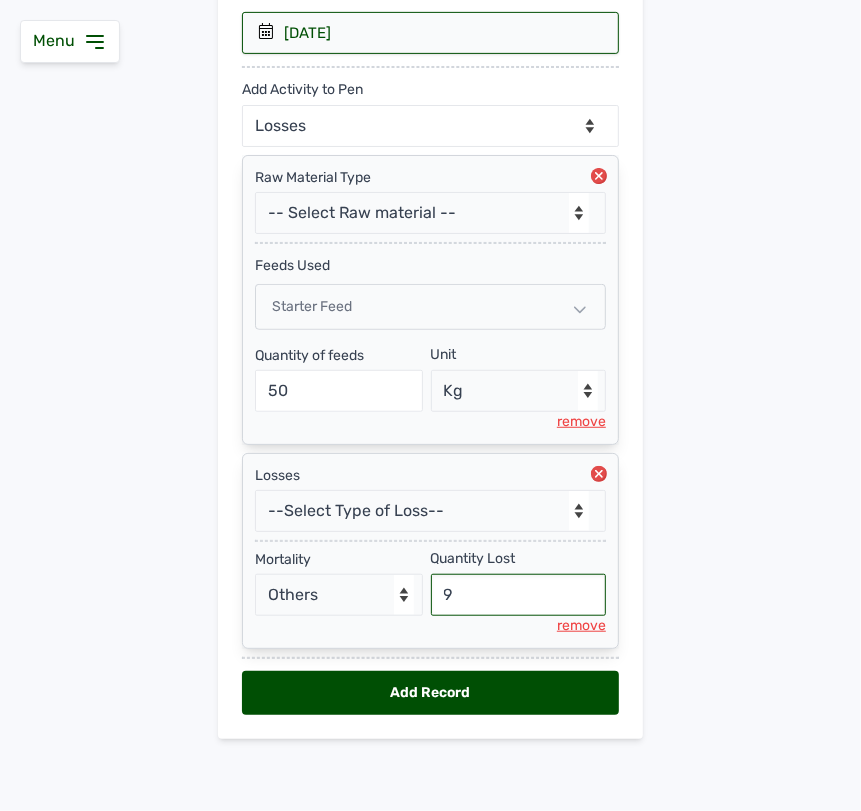type on "9" 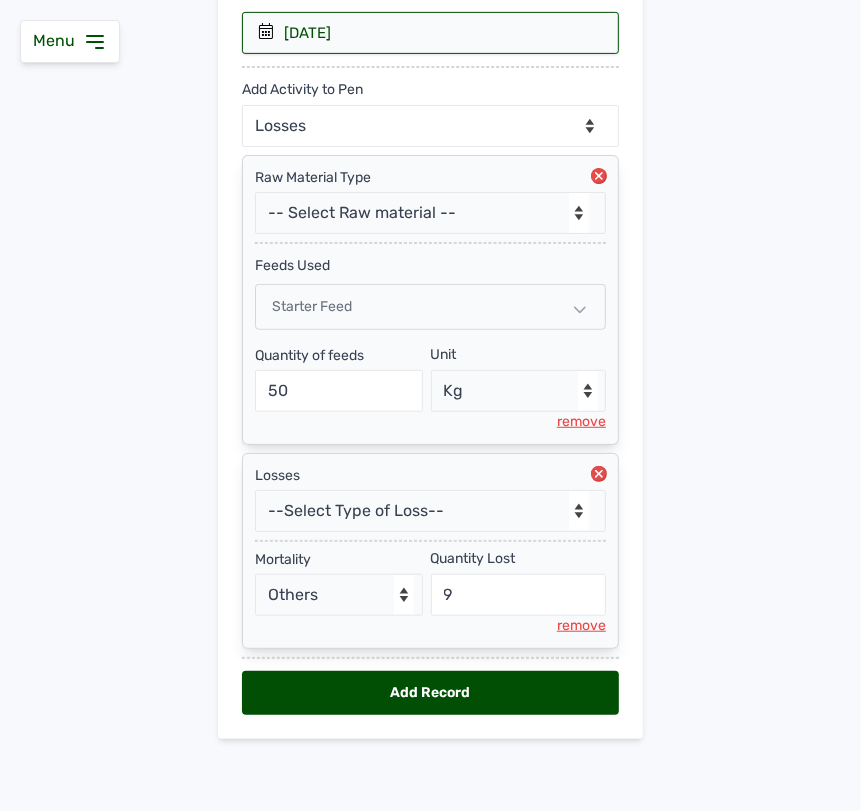 click on "Add Record" at bounding box center (430, 693) 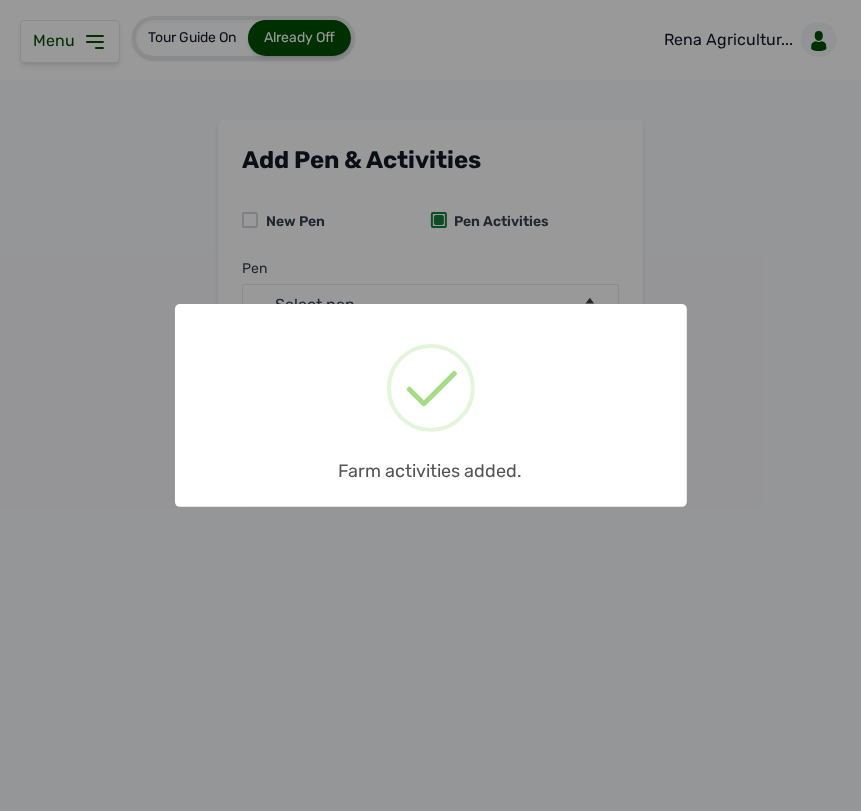 scroll, scrollTop: 0, scrollLeft: 0, axis: both 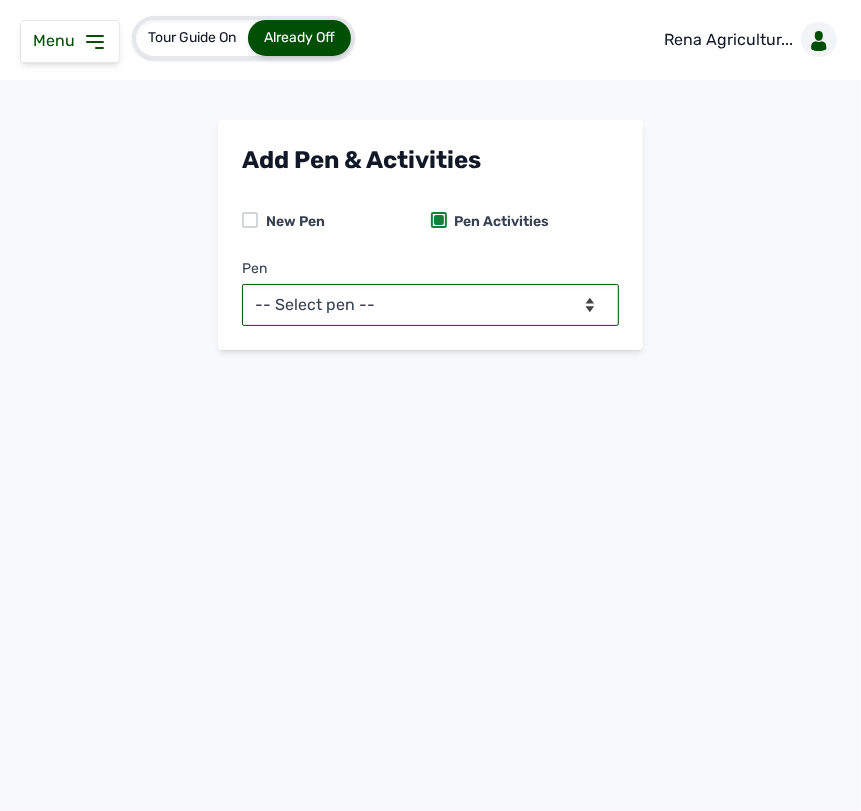 click on "-- Select pen -- PEN A (Broilers)" at bounding box center [430, 305] 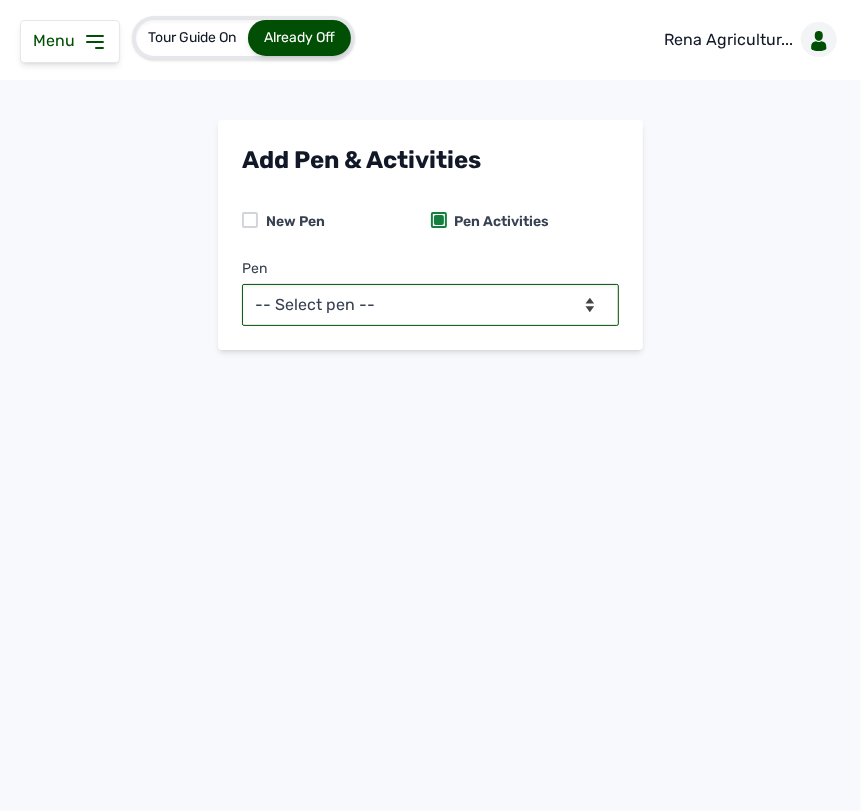 select on "mdymm1oe6644" 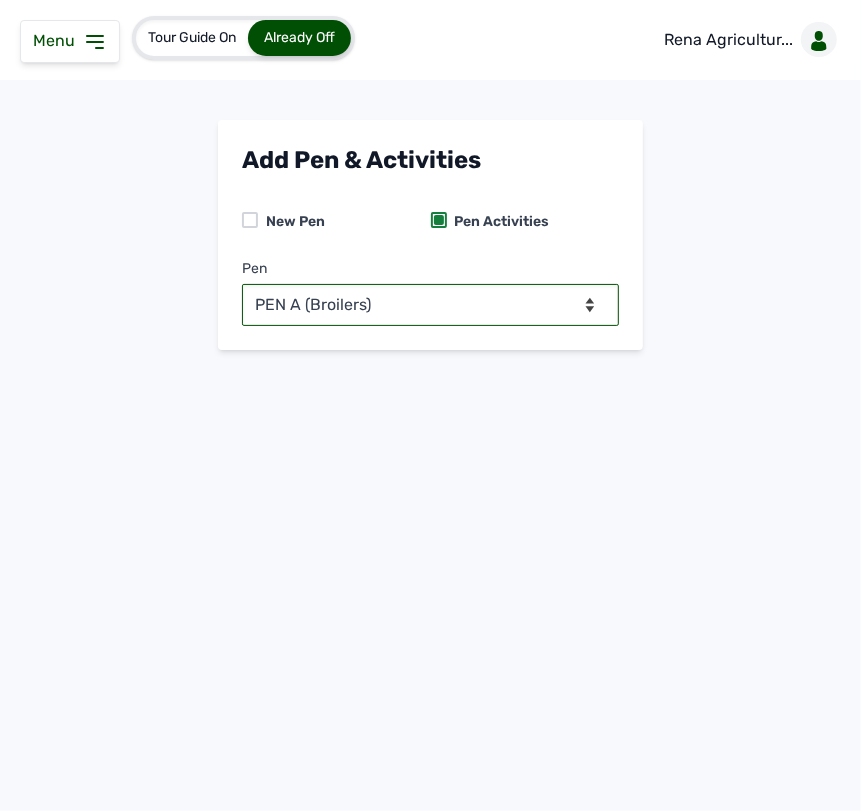 click on "-- Select pen -- PEN A (Broilers)" at bounding box center [430, 305] 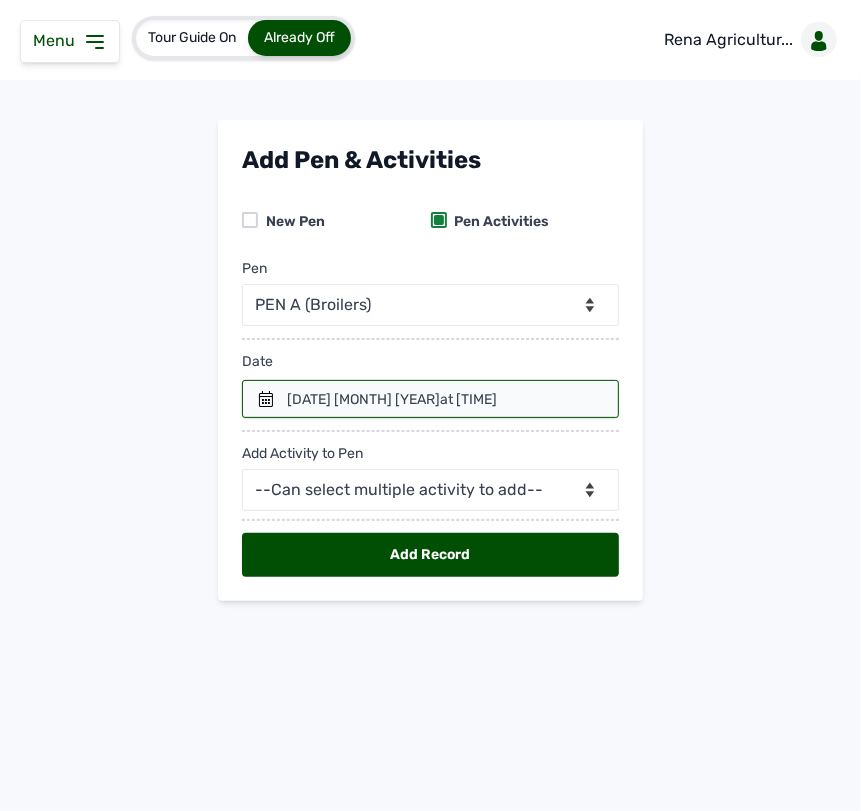 click at bounding box center [430, 399] 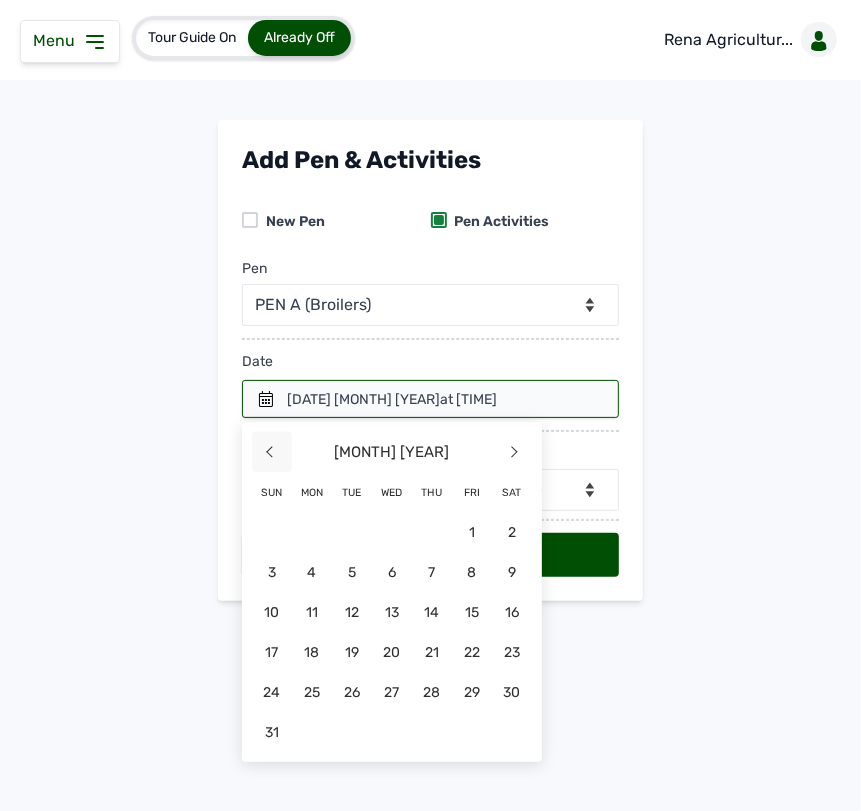 click on "<" at bounding box center [272, 452] 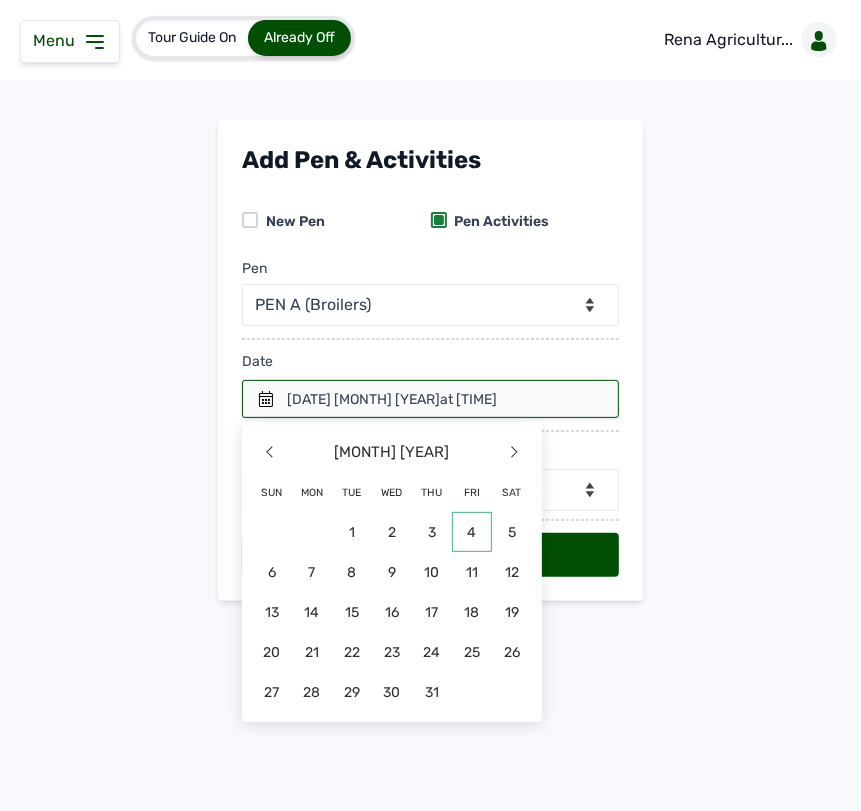 click on "4" 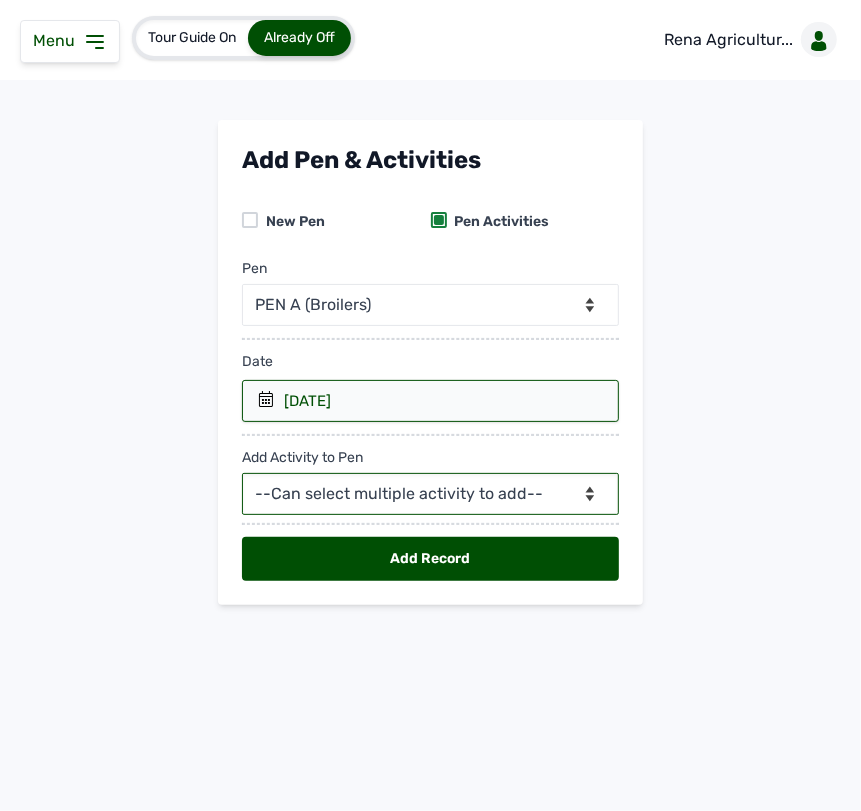 click on "--Can select multiple activity to add-- Raw Material Losses Weight" at bounding box center (430, 494) 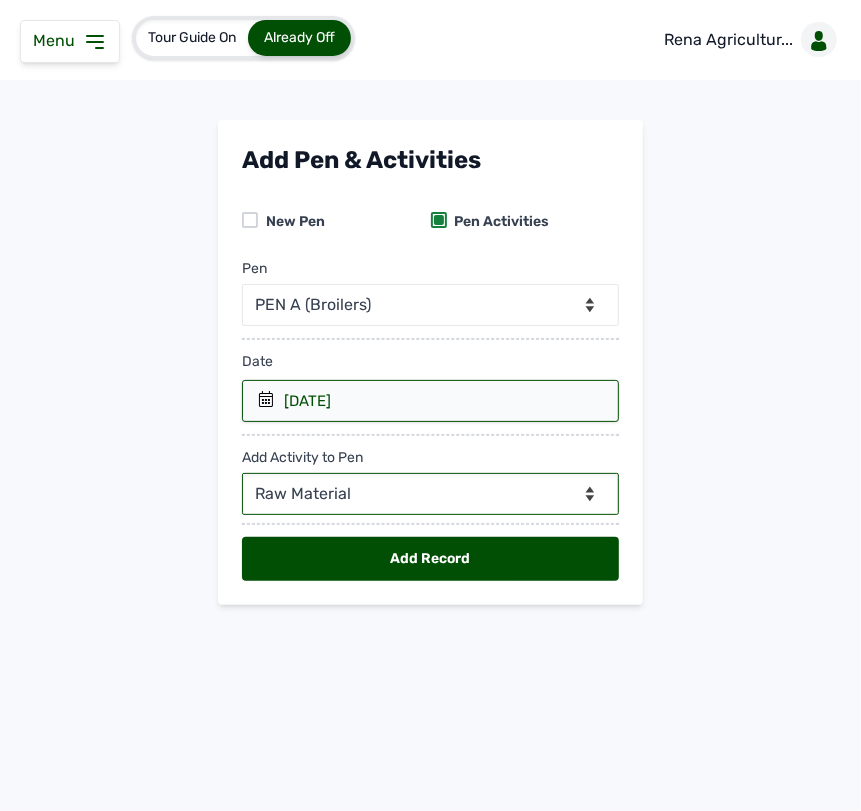 click on "--Can select multiple activity to add-- Raw Material Losses Weight" at bounding box center (430, 494) 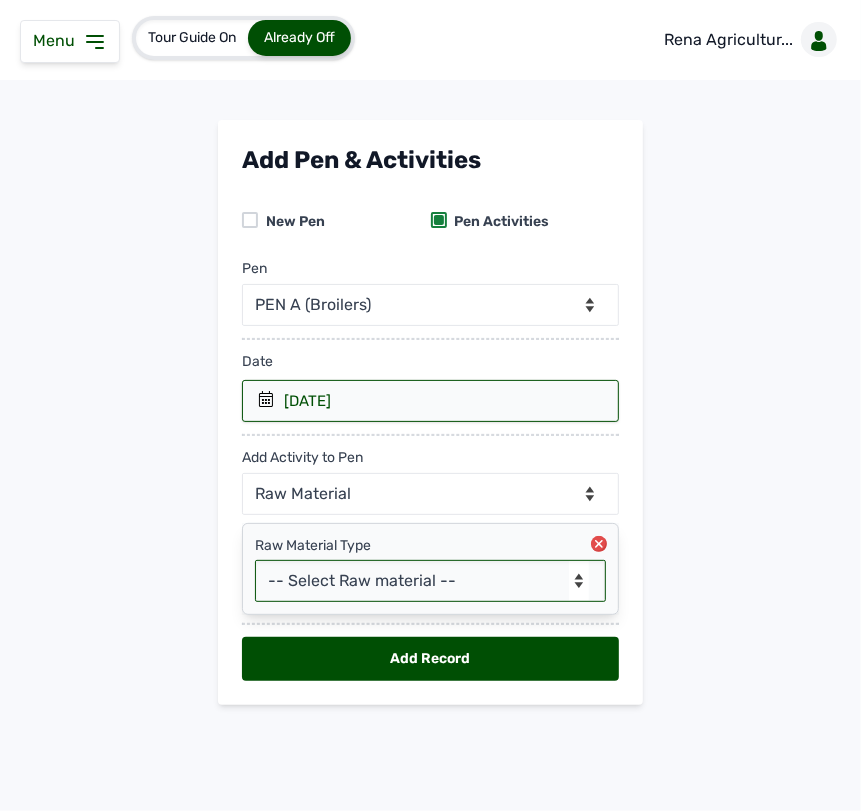click on "-- Select Raw material -- Biomass Fuel feeds medications vaccines" at bounding box center [430, 581] 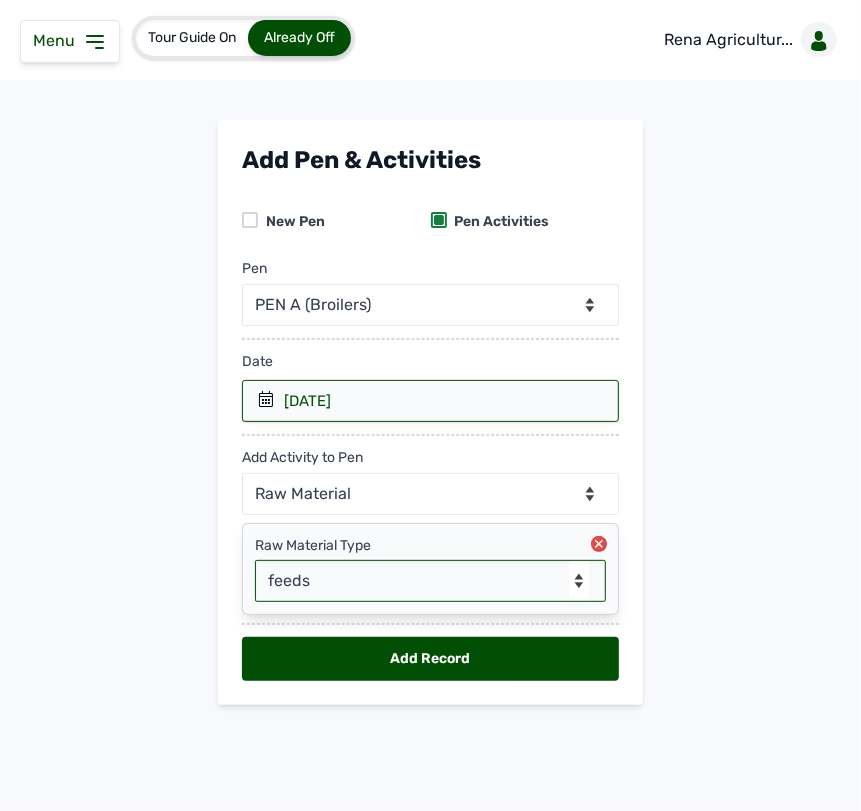 click on "-- Select Raw material -- Biomass Fuel feeds medications vaccines" at bounding box center [430, 581] 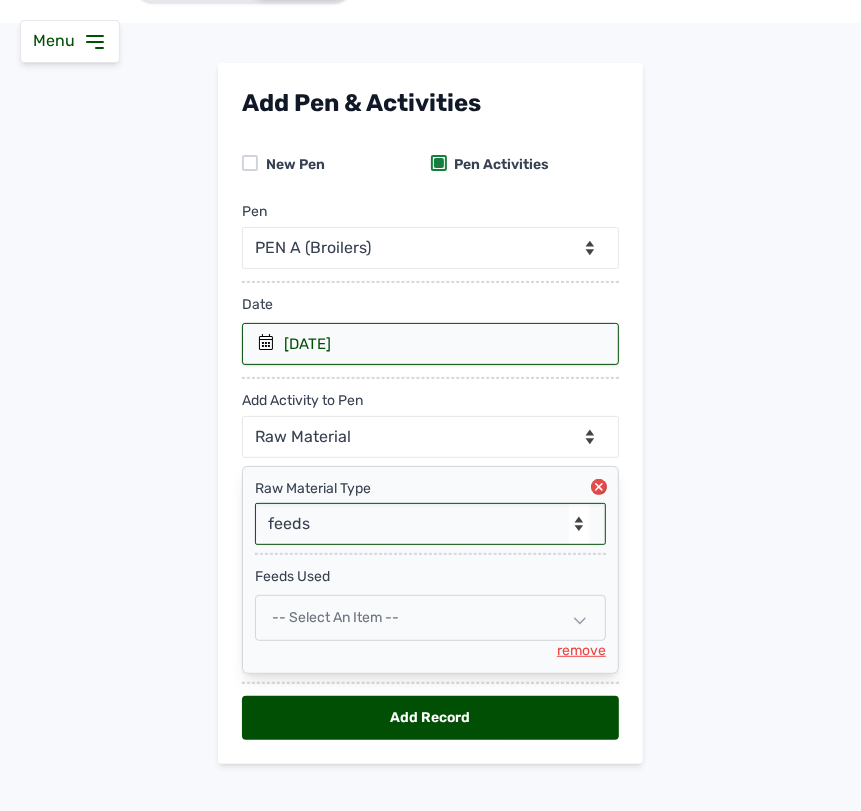 scroll, scrollTop: 85, scrollLeft: 0, axis: vertical 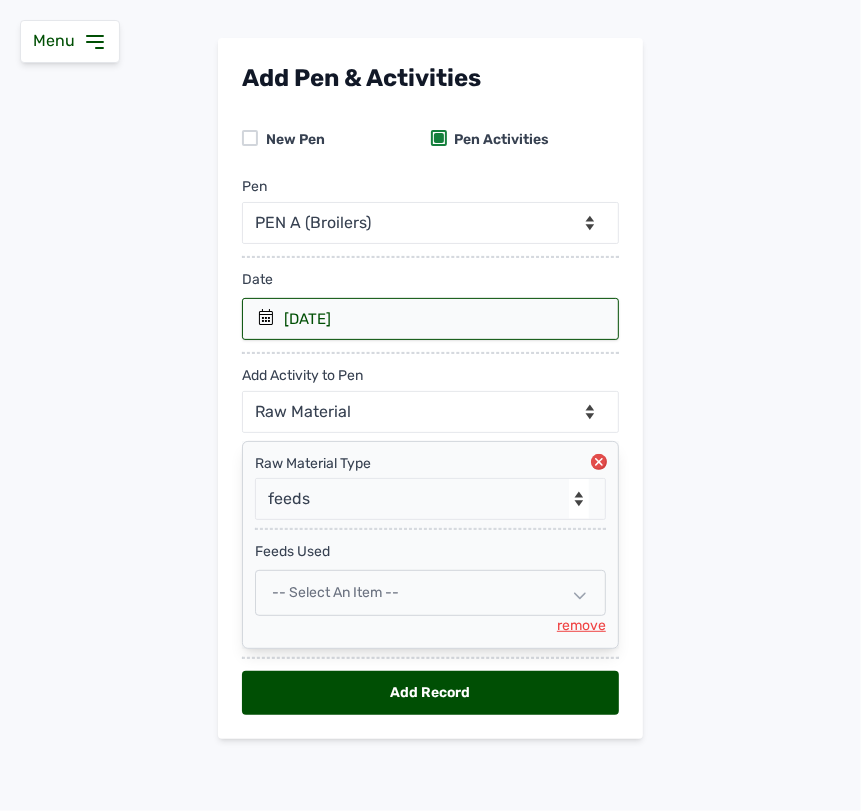 click on "-- Select an Item --" at bounding box center (335, 592) 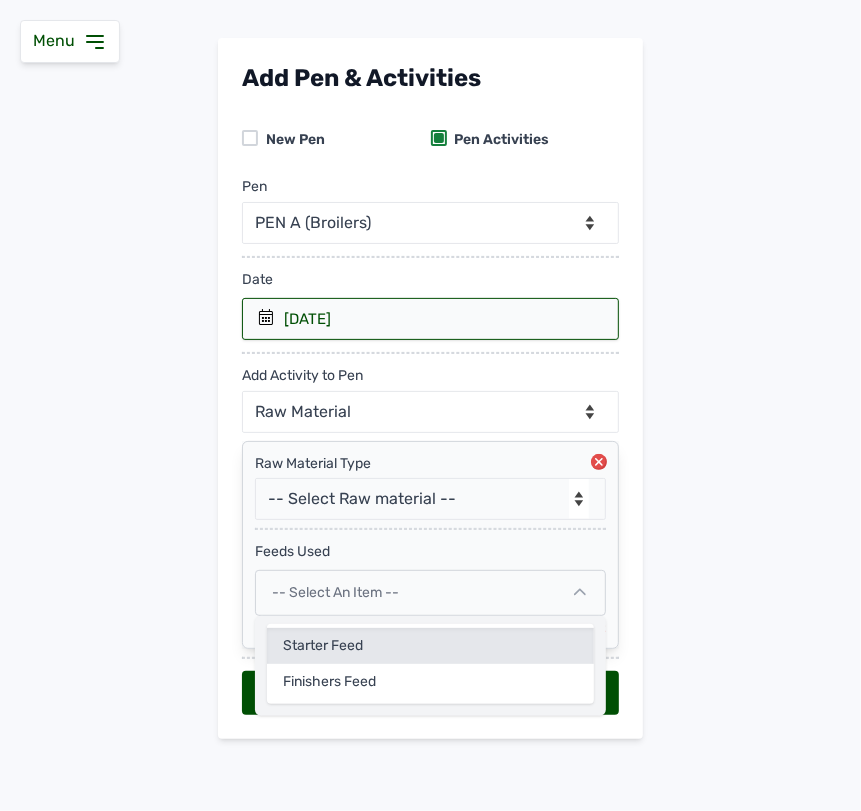 click on "Starter Feed" 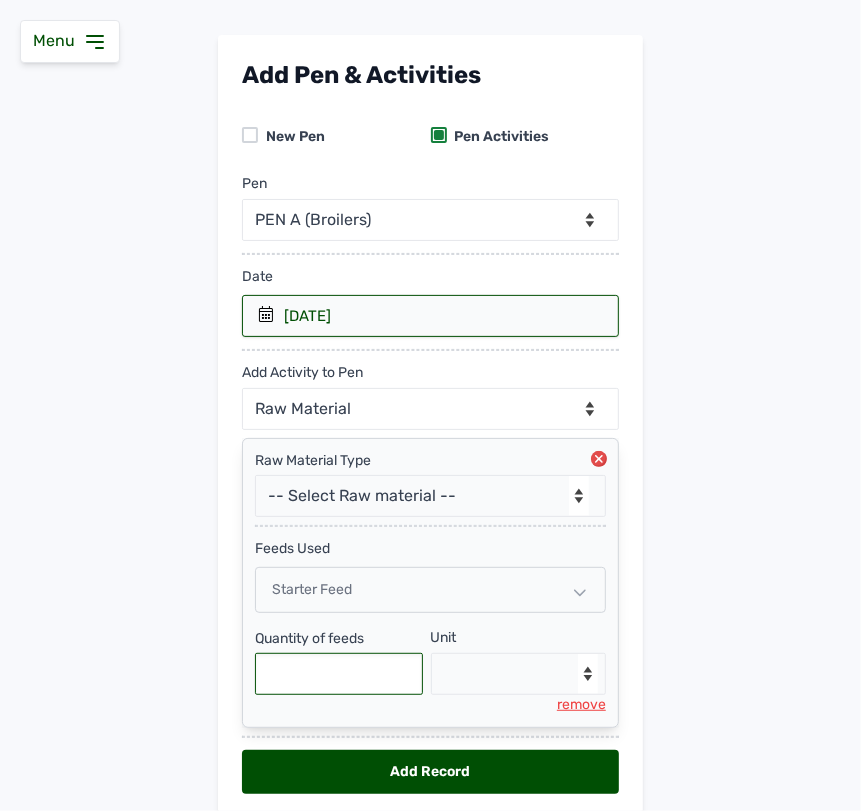 click at bounding box center [339, 674] 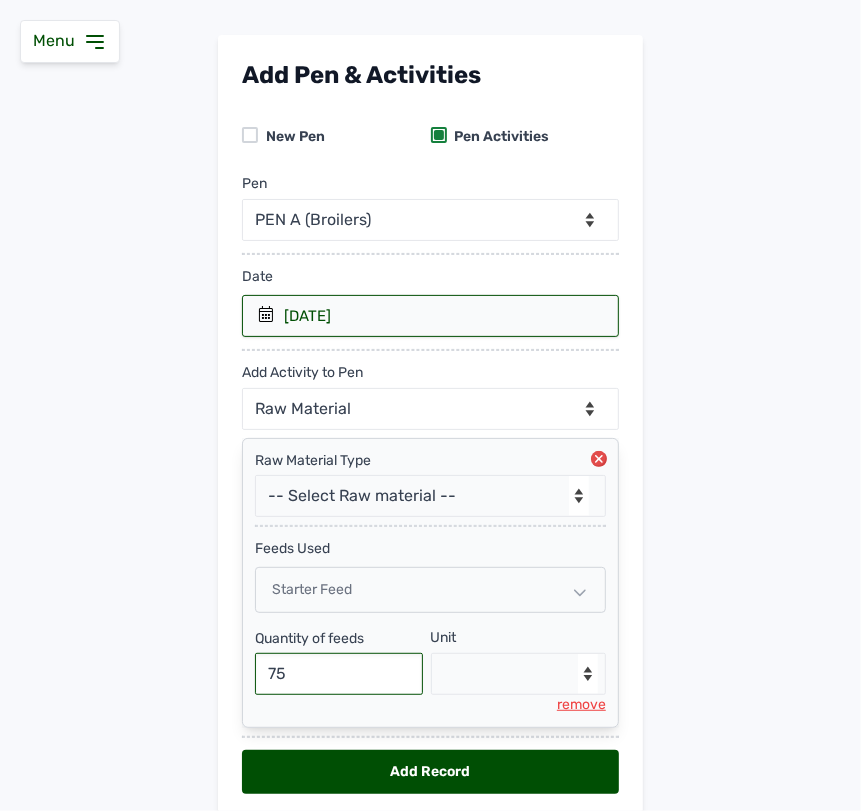 type on "75" 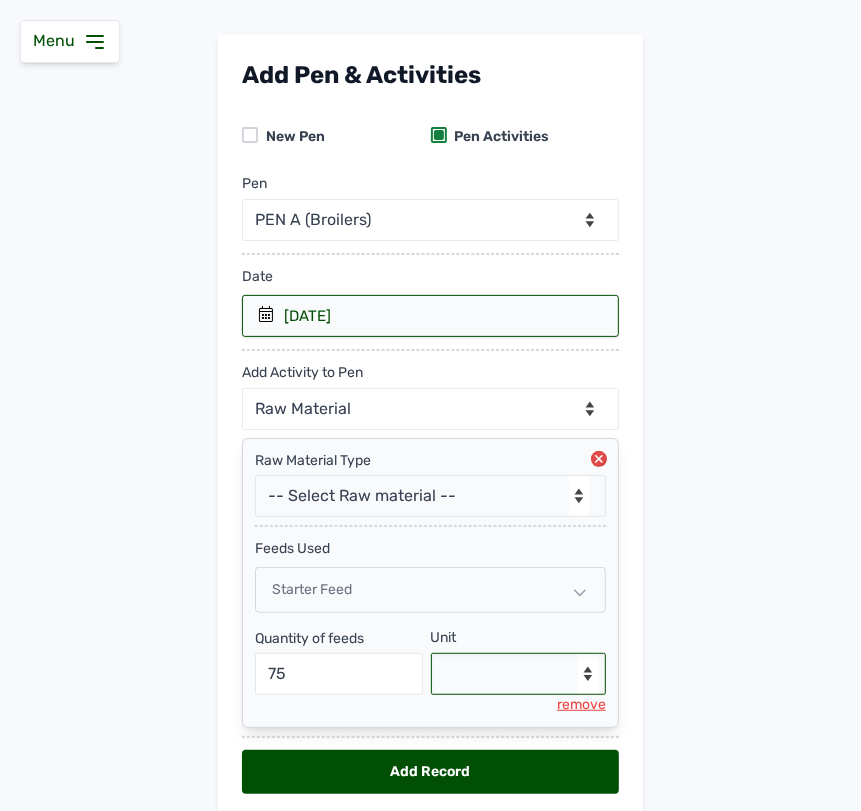 click on "--Select unit-- Bag(s) Kg" at bounding box center (519, 674) 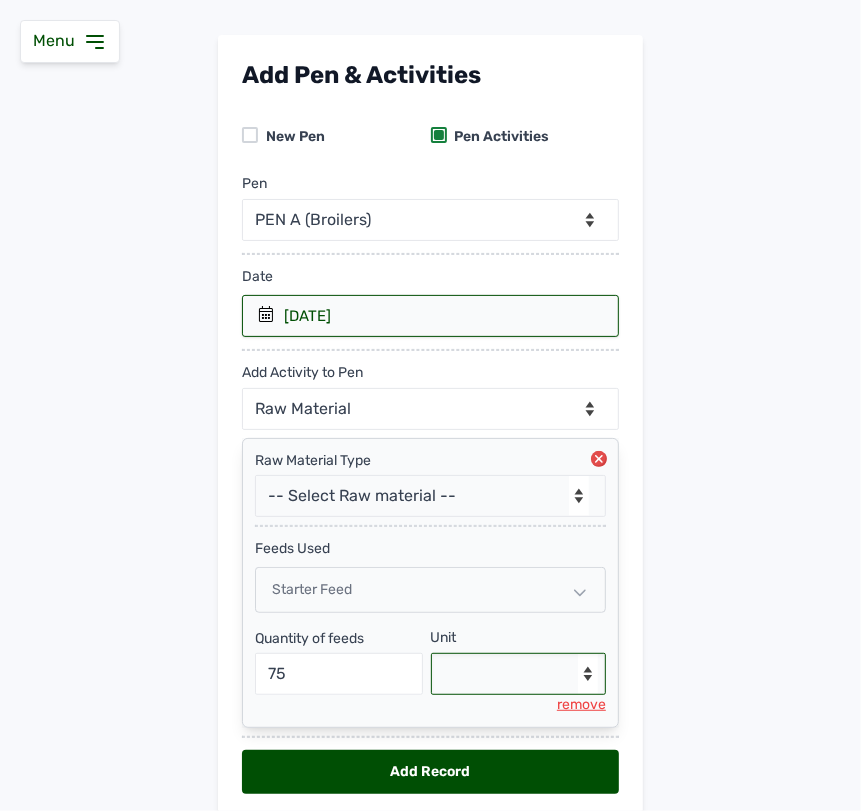 select on "Kg" 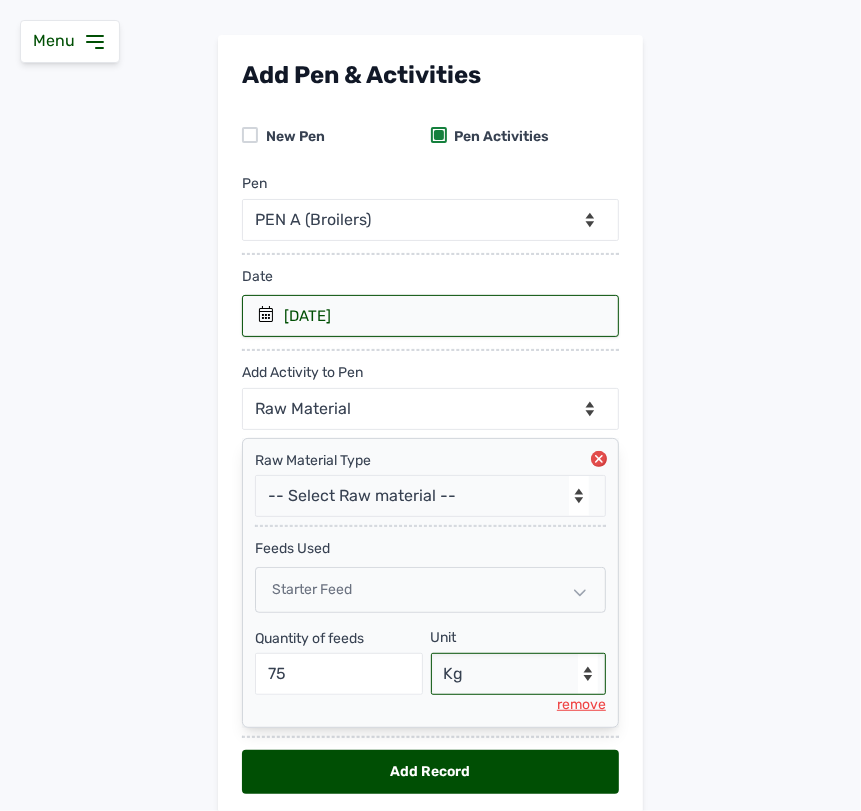 click on "--Select unit-- Bag(s) Kg" at bounding box center [519, 674] 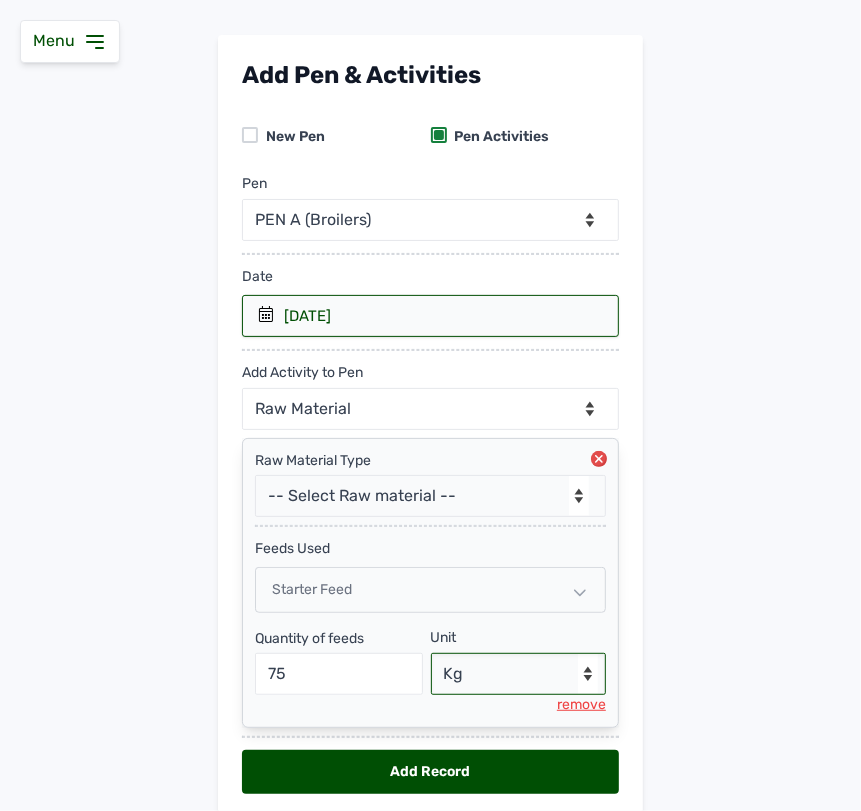 scroll, scrollTop: 167, scrollLeft: 0, axis: vertical 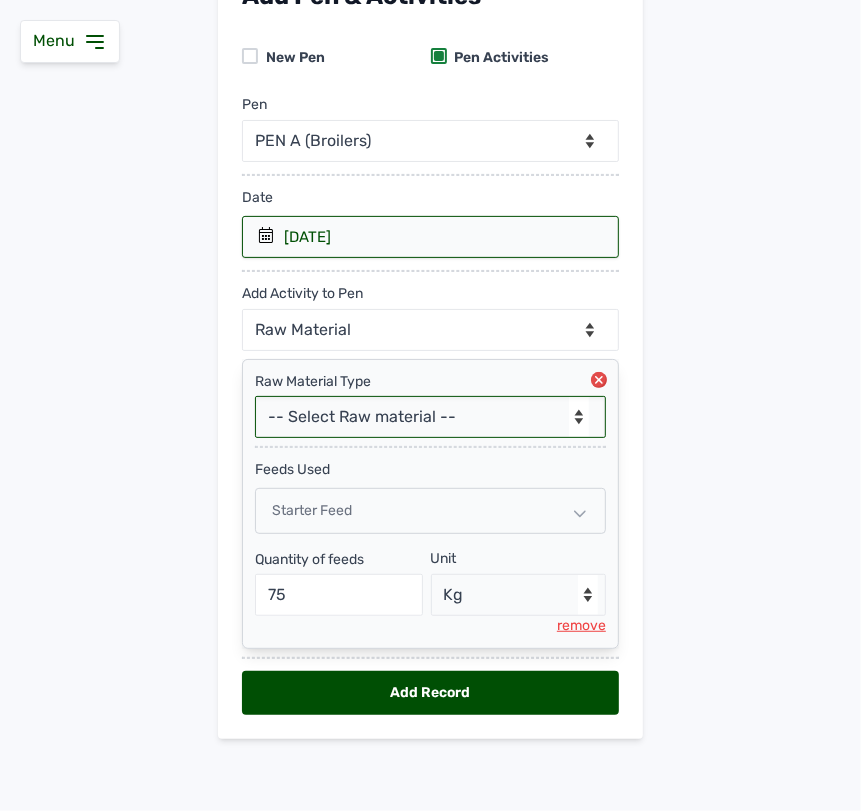 click on "-- Select Raw material -- Biomass Fuel feeds medications vaccines" at bounding box center [430, 417] 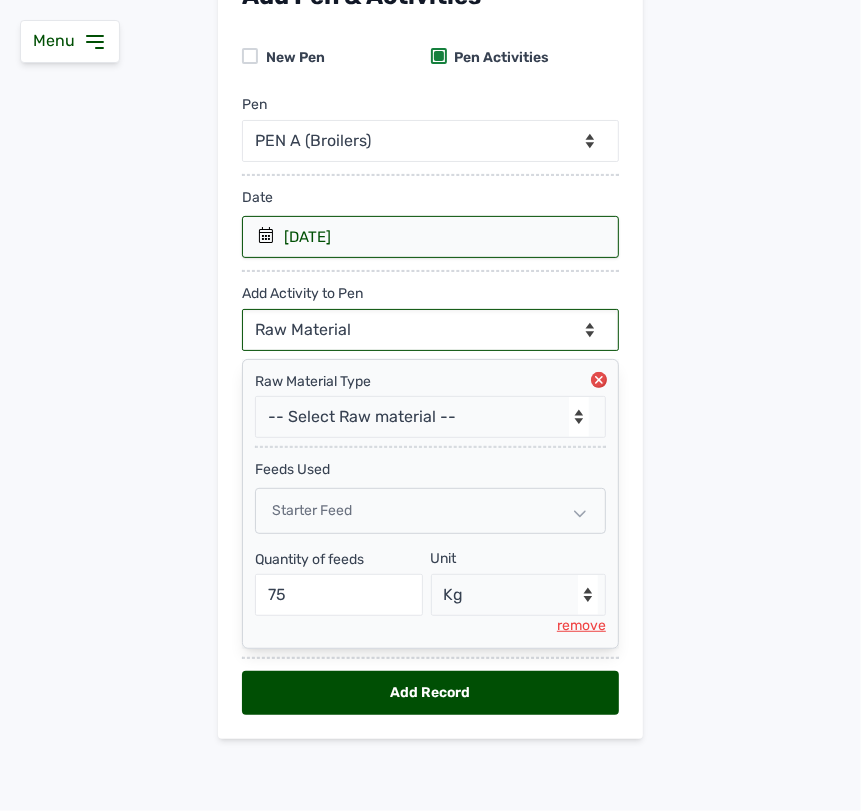 click on "--Can select multiple activity to add-- Raw Material Losses Weight" at bounding box center (430, 330) 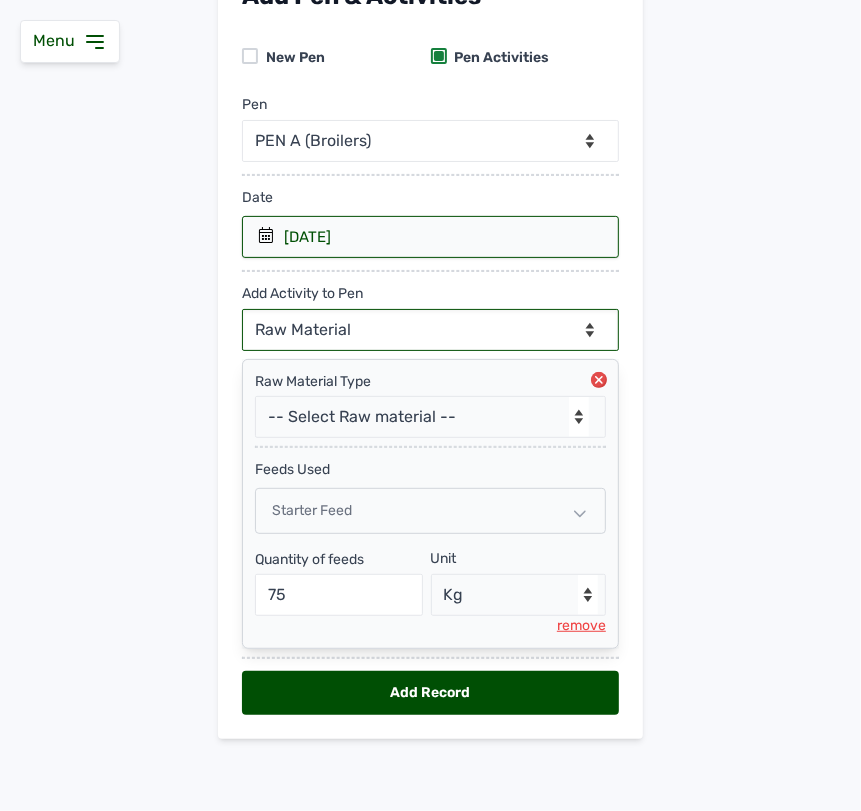 select on "Losses" 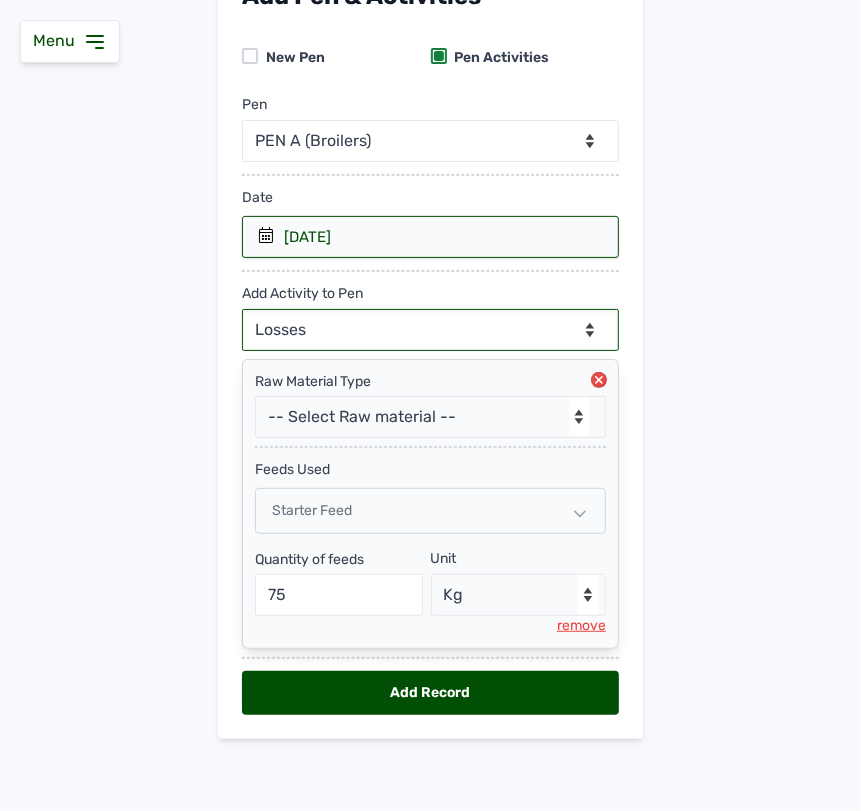 click on "--Can select multiple activity to add-- Raw Material Losses Weight" at bounding box center [430, 330] 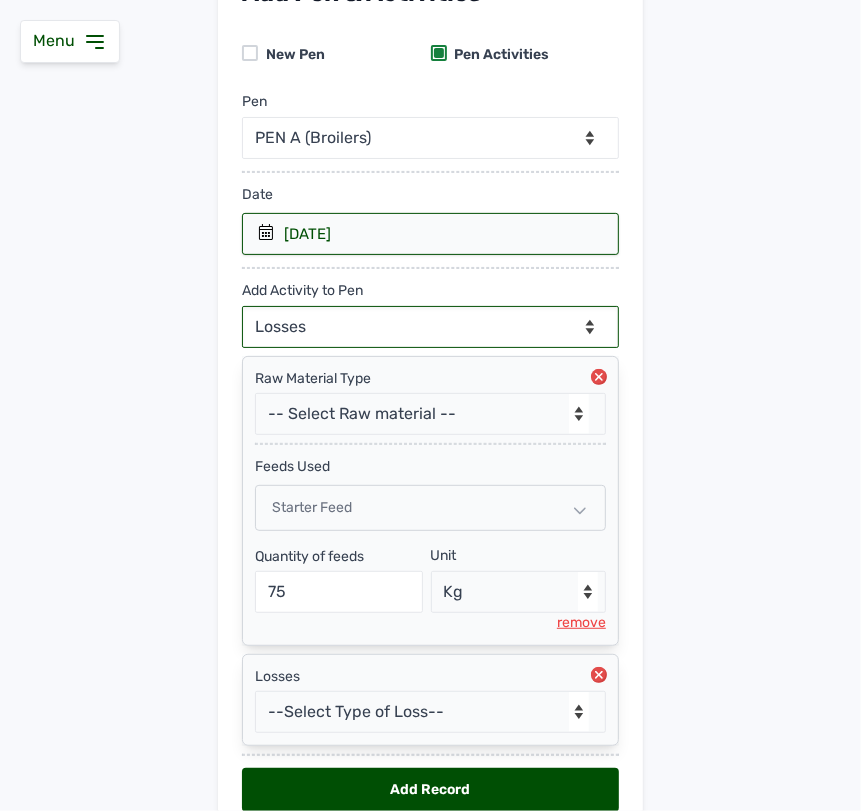 scroll, scrollTop: 268, scrollLeft: 0, axis: vertical 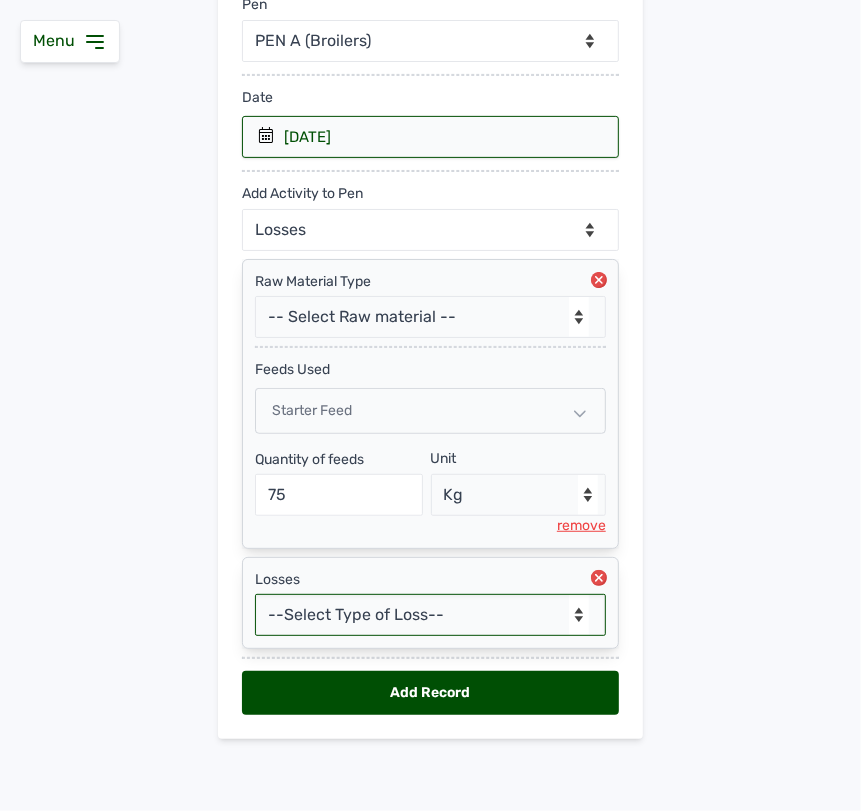 click on "--Select Type of Loss-- Mortality Culled Theft" at bounding box center (430, 615) 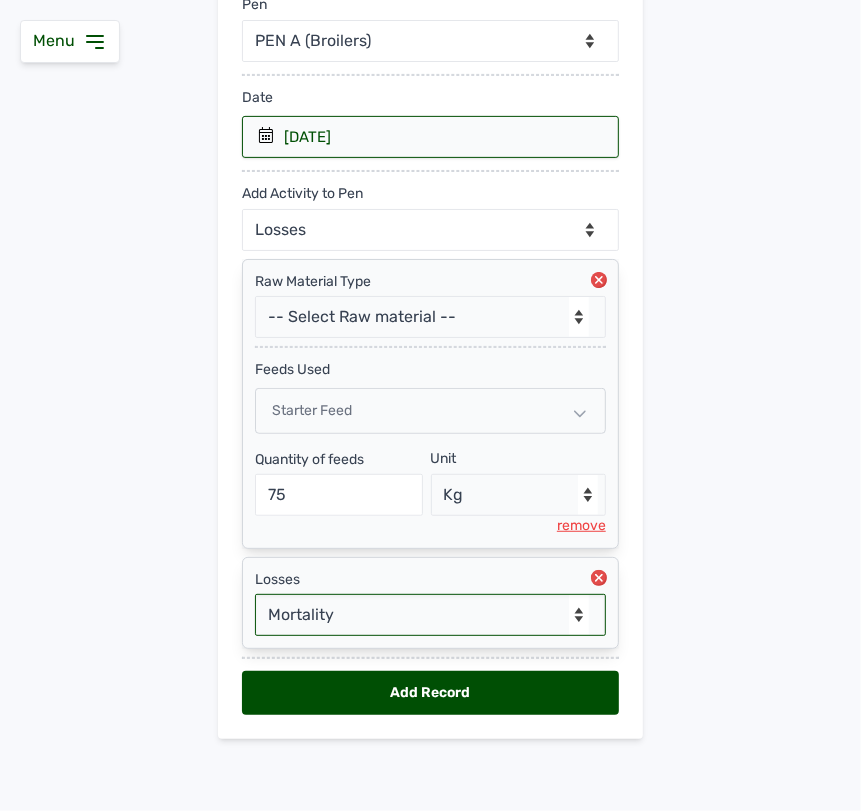 click on "--Select Type of Loss-- Mortality Culled Theft" at bounding box center (430, 615) 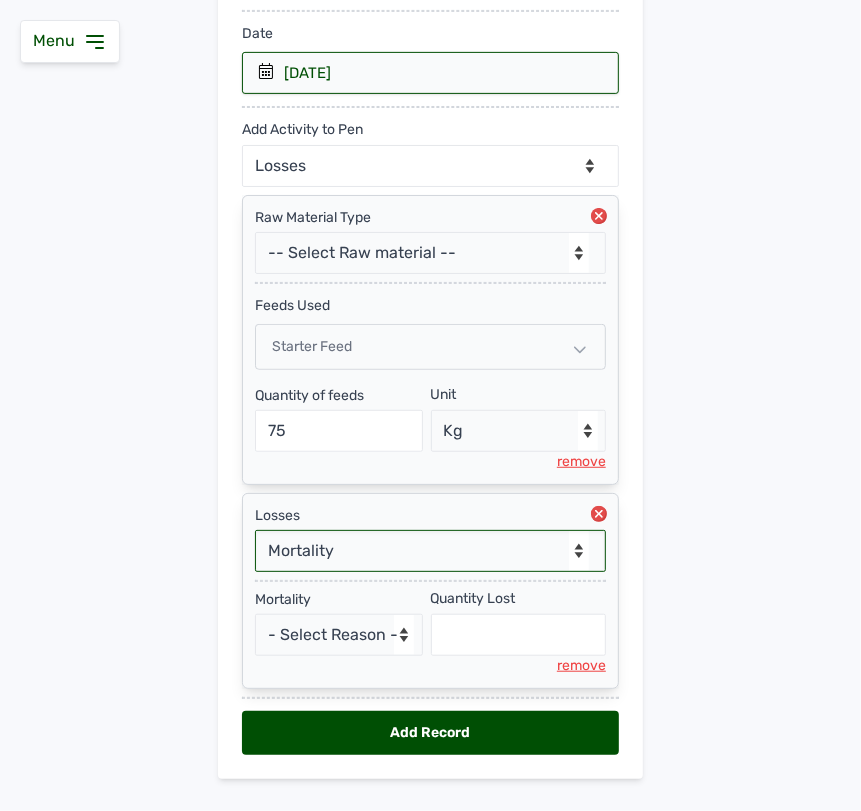 scroll, scrollTop: 373, scrollLeft: 0, axis: vertical 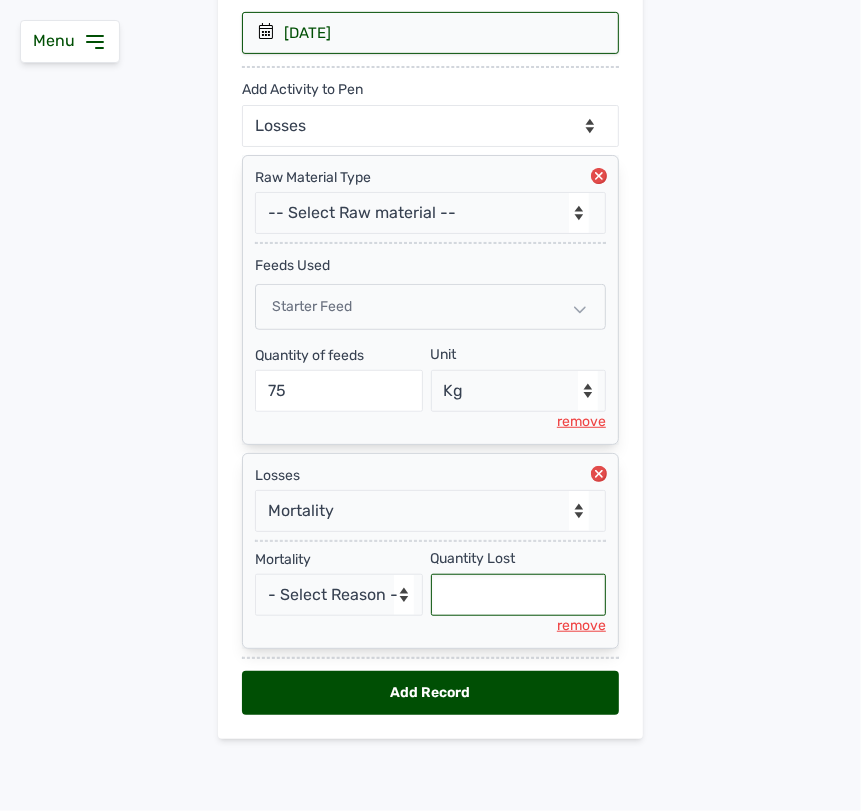 click at bounding box center (519, 595) 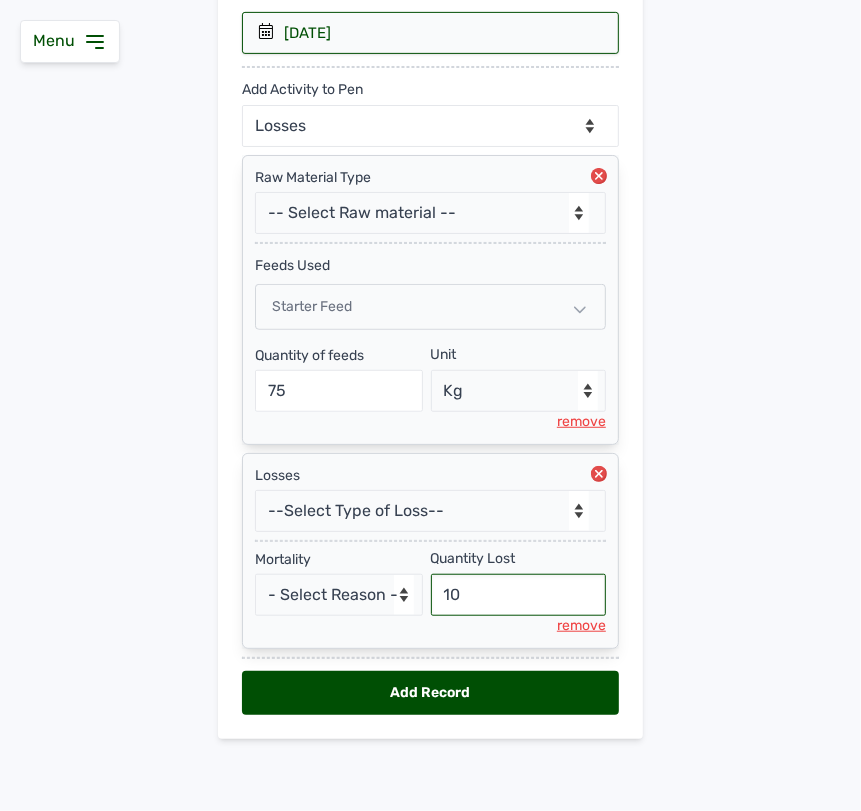 type on "10" 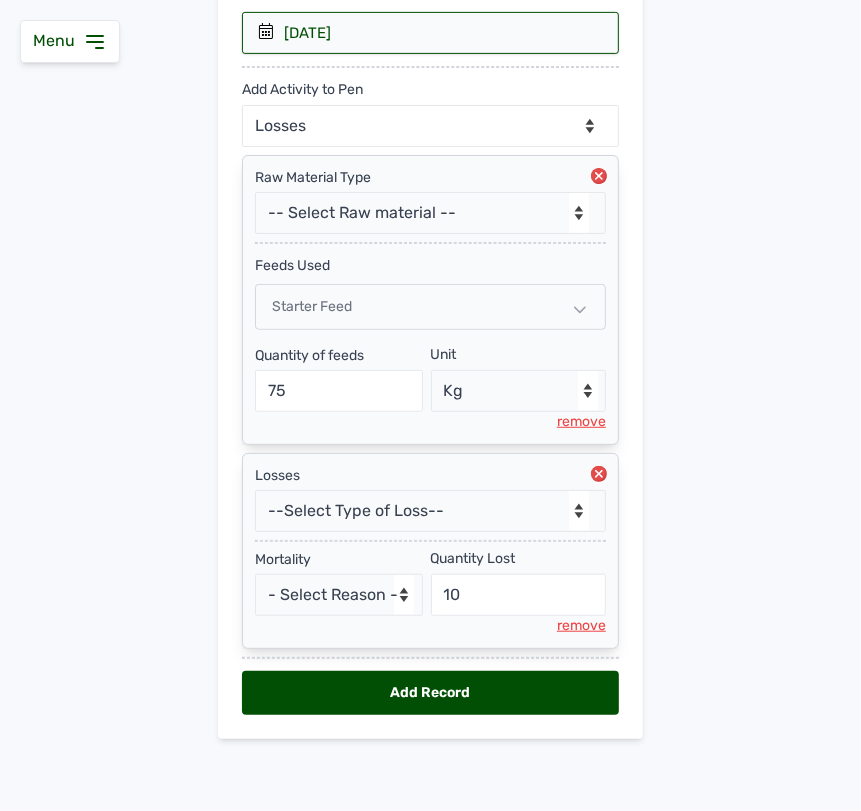 click on "Add Record" at bounding box center (430, 693) 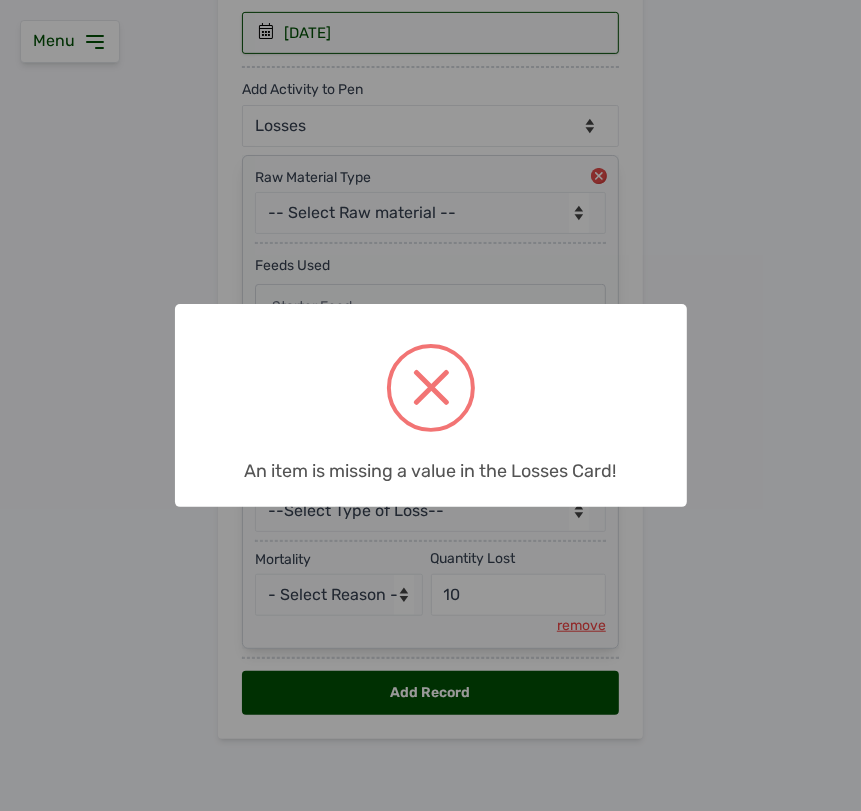click on "×
An item is missing a value in the Losses Card! OK No Cancel" at bounding box center (430, 405) 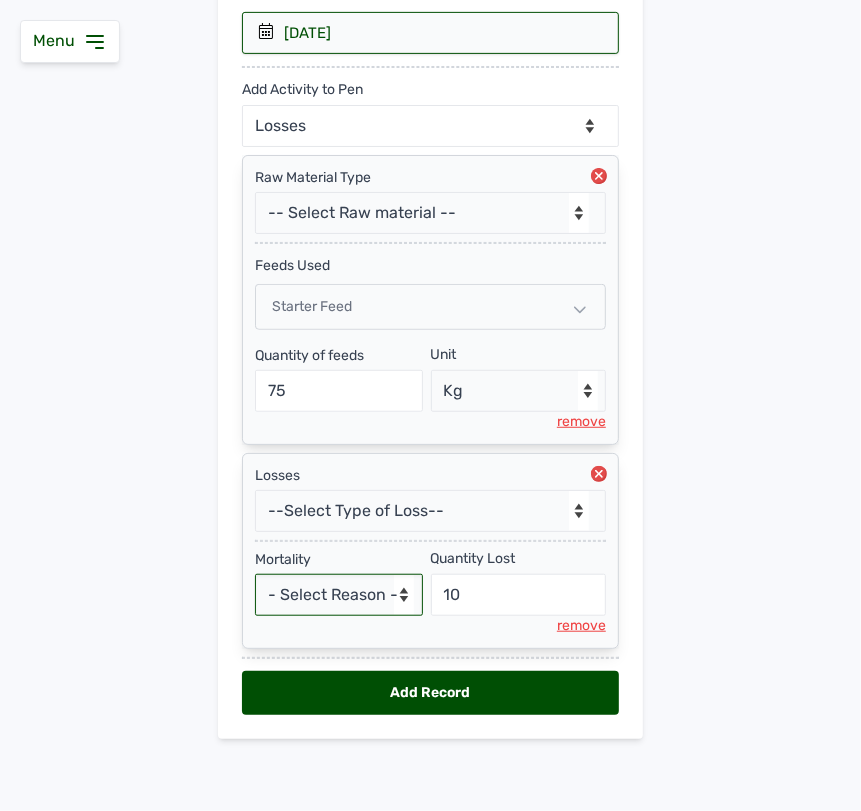 click on "- Select Reason - Disease Late Vaccination Wrong Vaccination Heat Lack of Water Others" at bounding box center [339, 595] 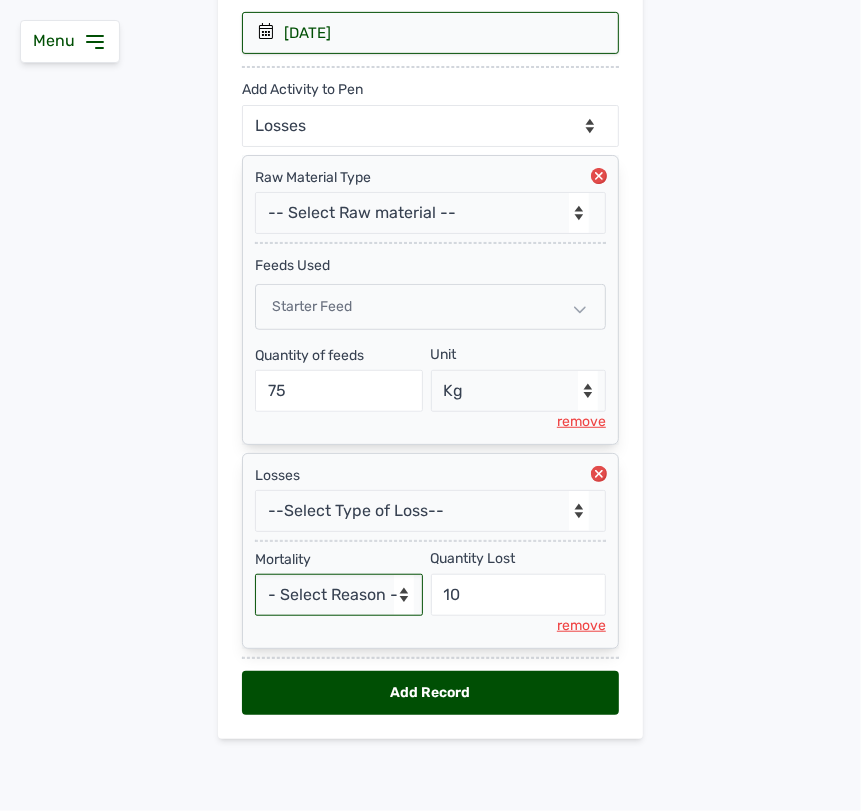 select on "Others" 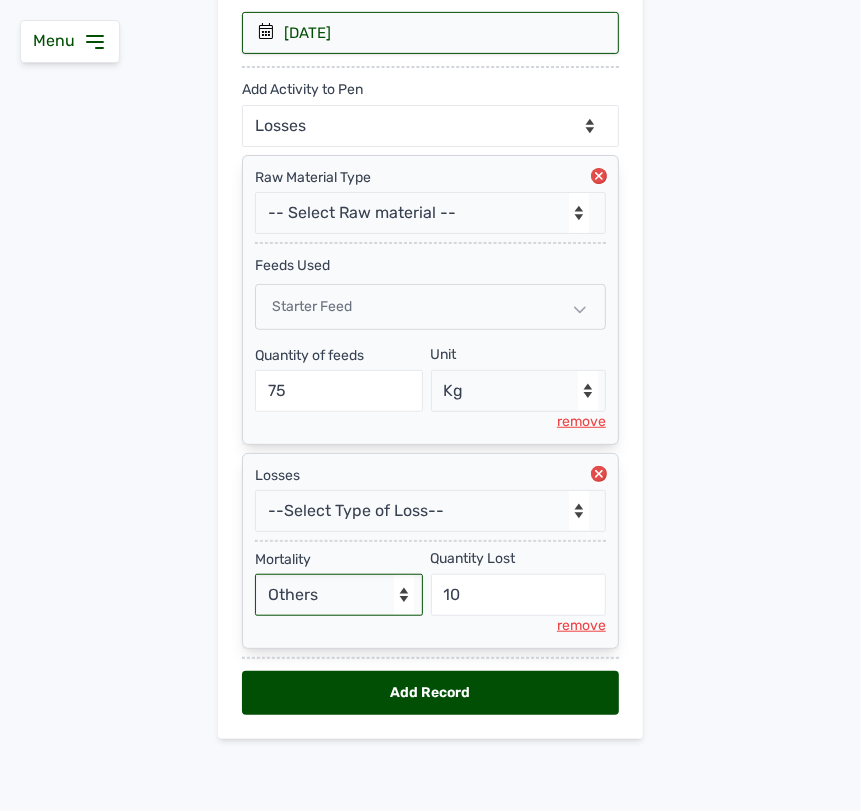 click on "- Select Reason - Disease Late Vaccination Wrong Vaccination Heat Lack of Water Others" at bounding box center (339, 595) 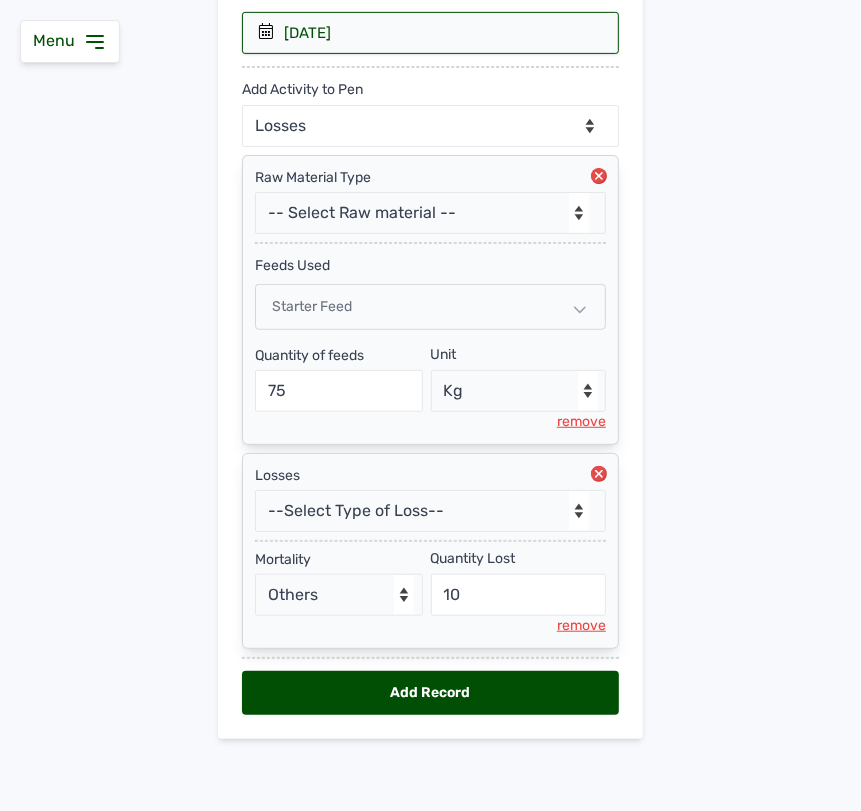 click on "Add Record" at bounding box center [430, 693] 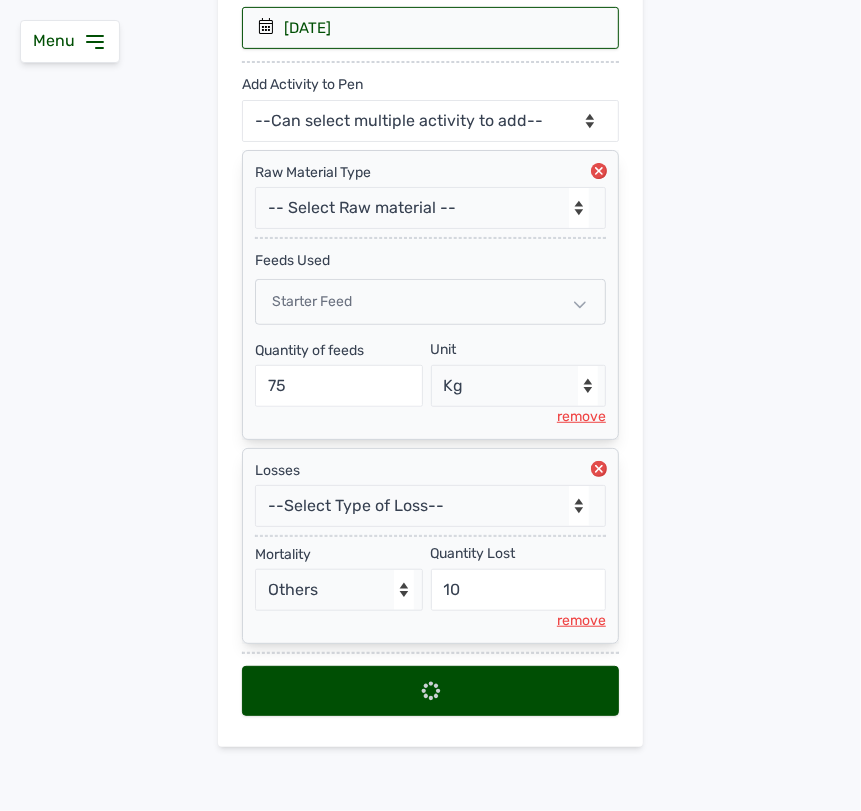 select 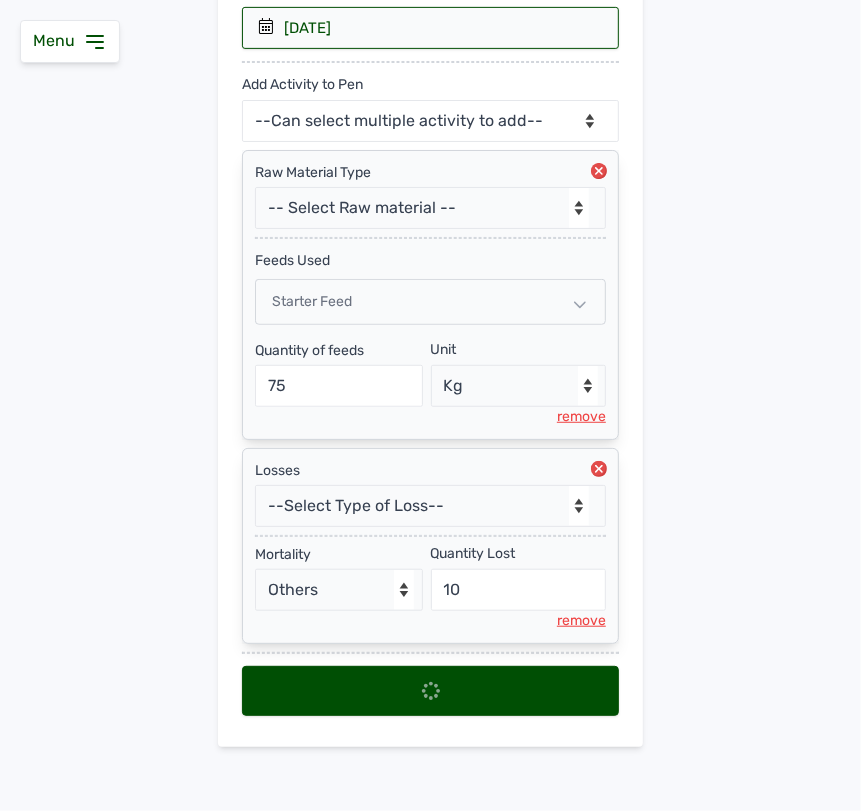 scroll, scrollTop: 0, scrollLeft: 0, axis: both 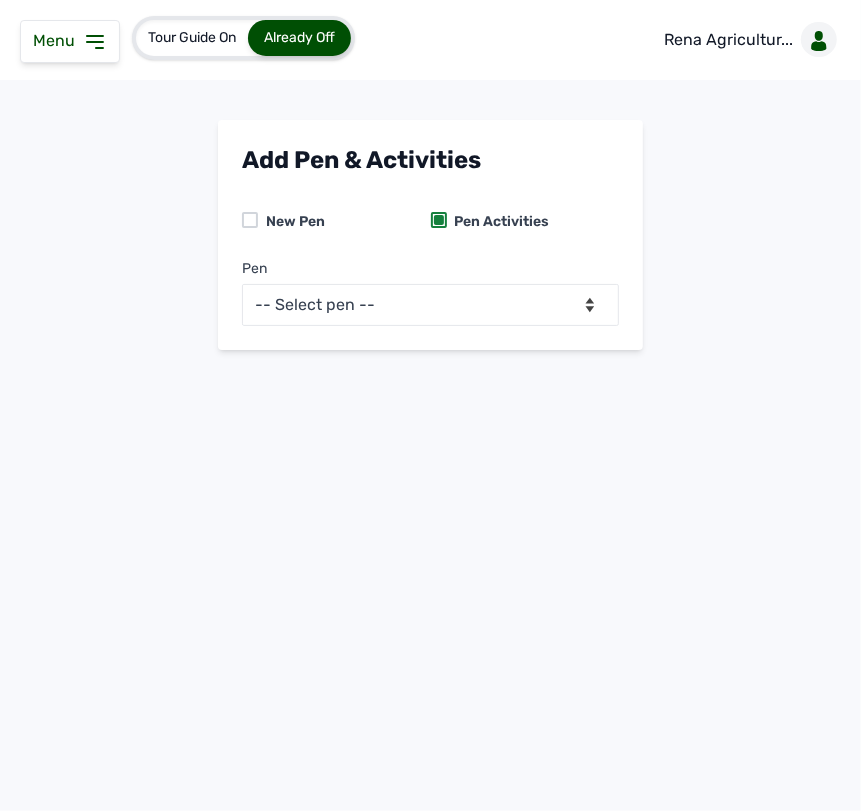 click 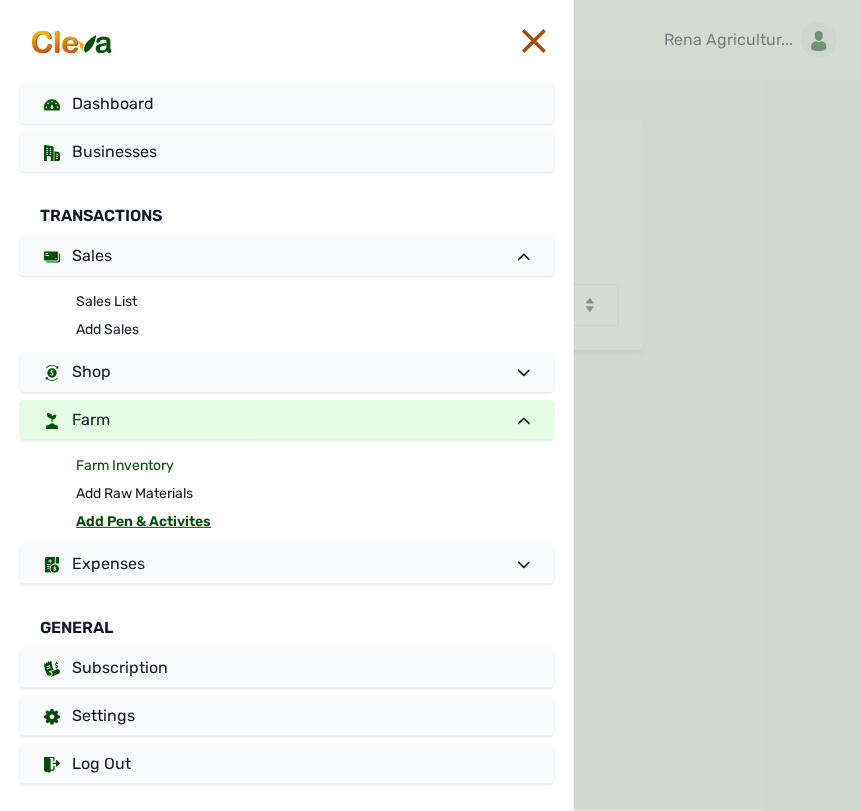 click on "Farm Inventory" at bounding box center [315, 466] 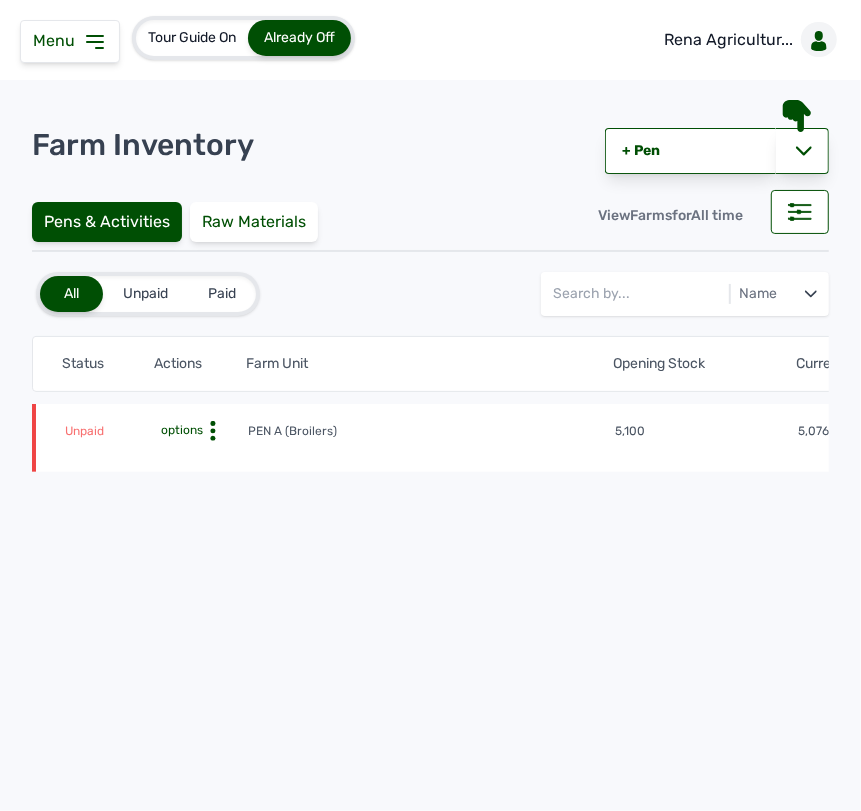click 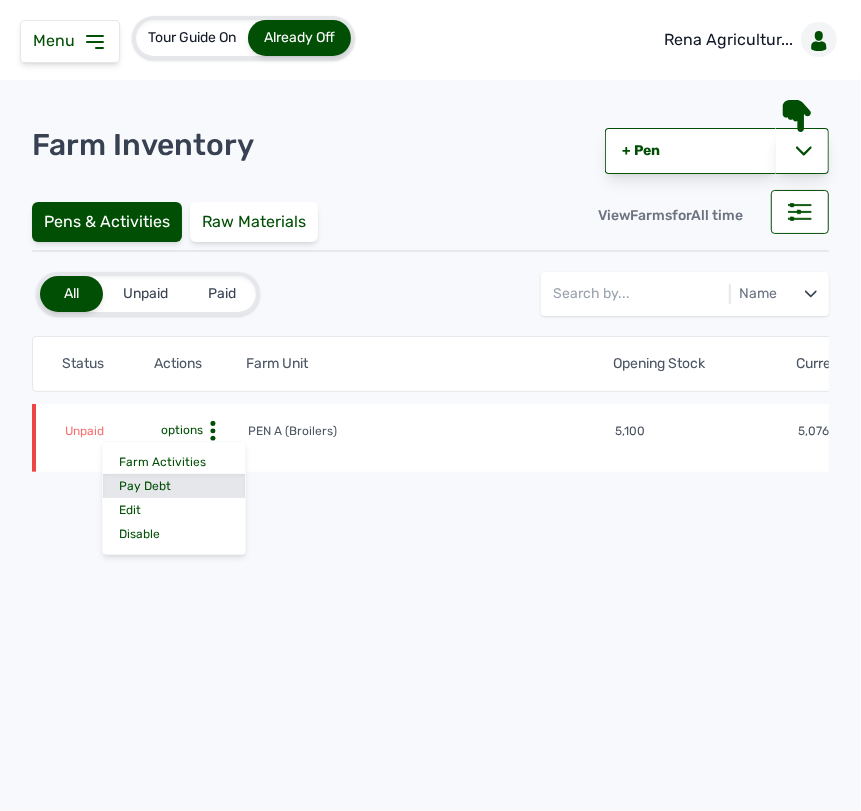 click on "Pay Debt" at bounding box center [174, 486] 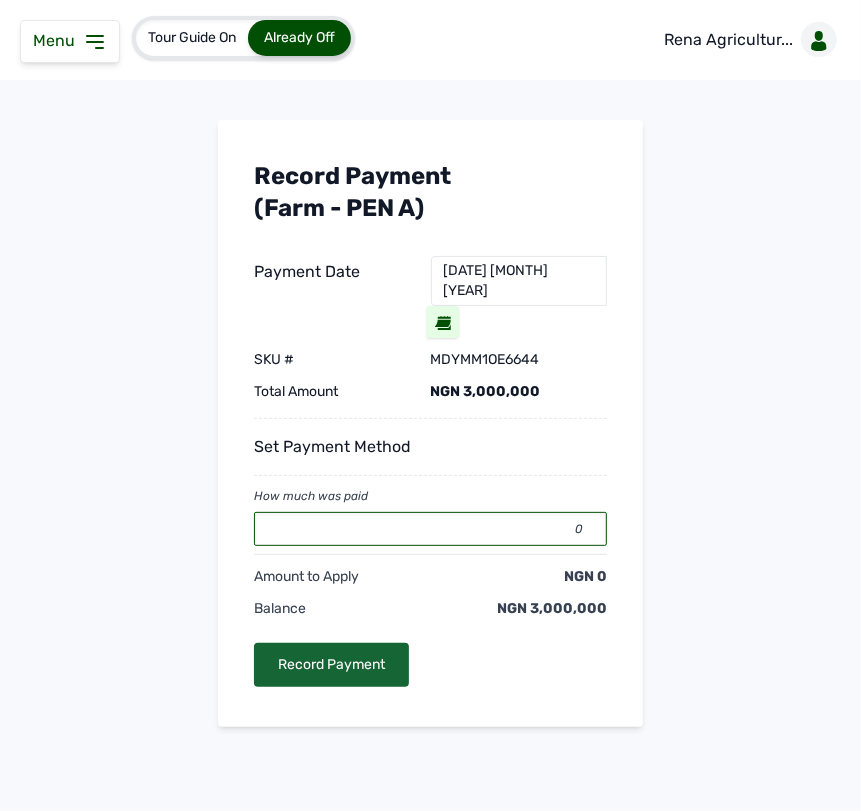 click on "0" at bounding box center [430, 529] 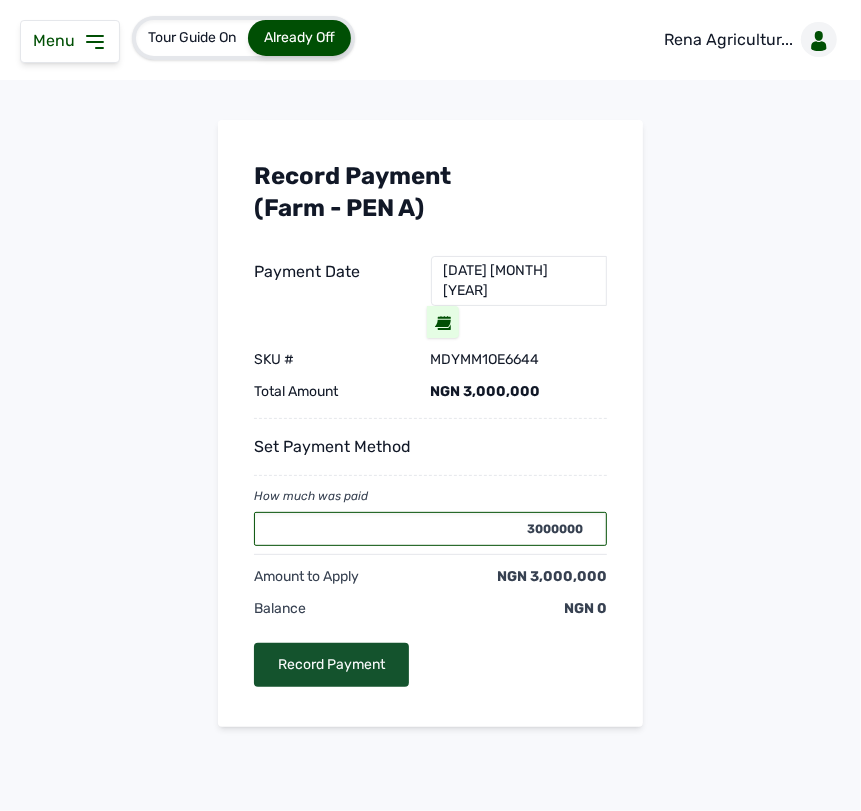 type on "3000000" 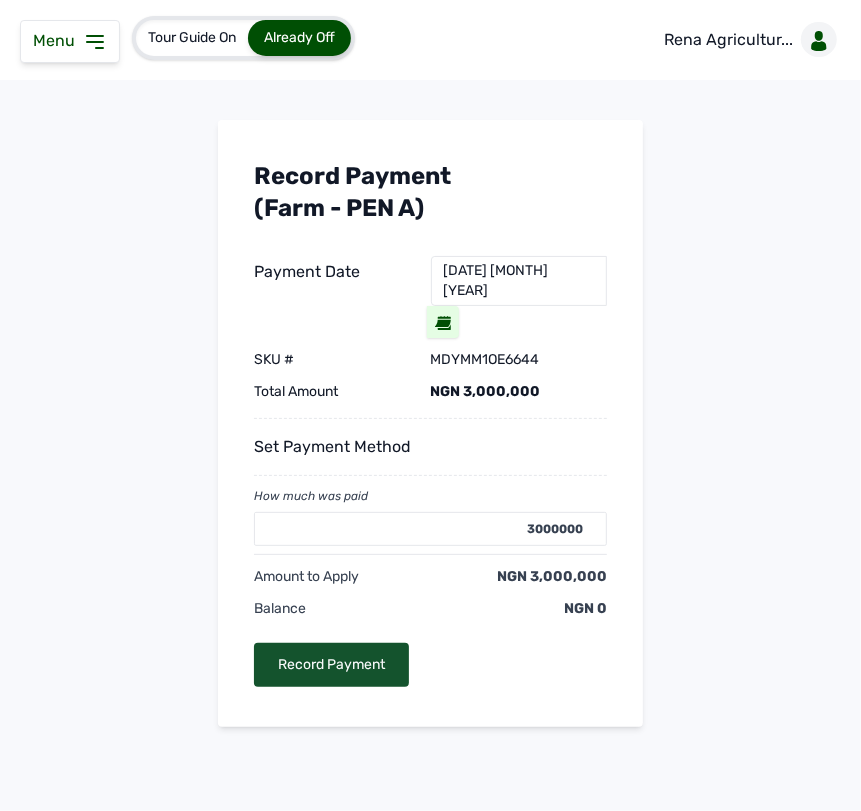 click on "Record Payment" at bounding box center (331, 665) 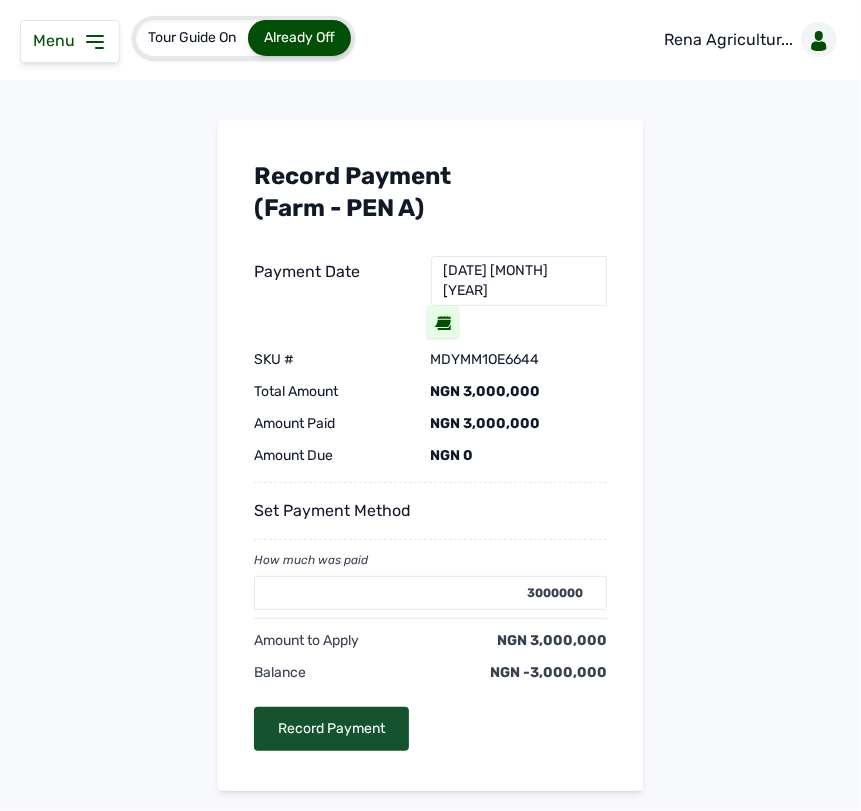 type 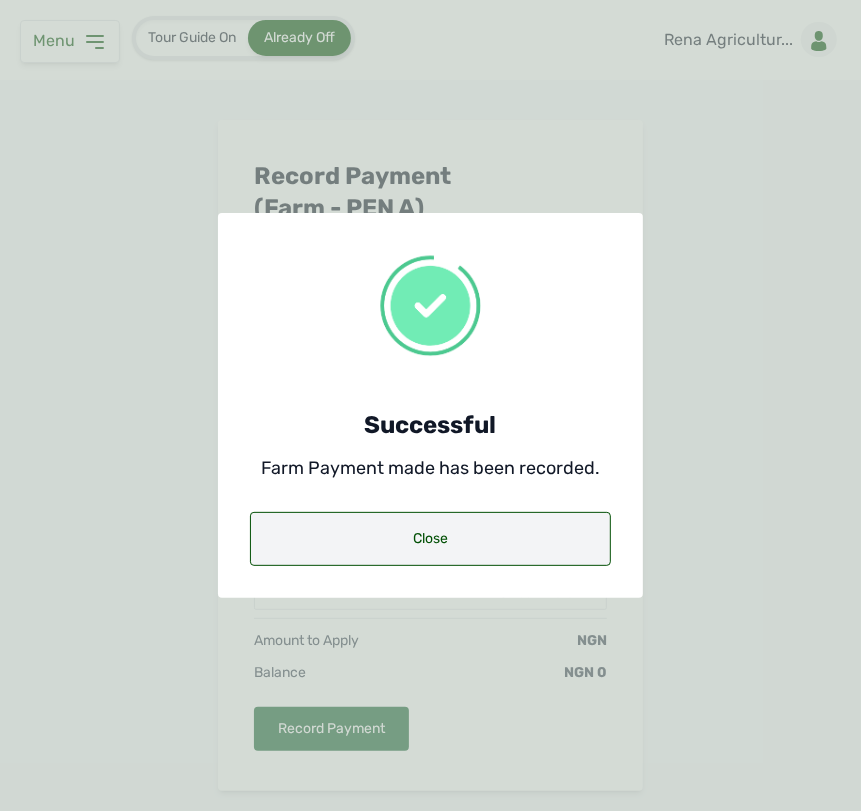 click on "Close" at bounding box center [430, 539] 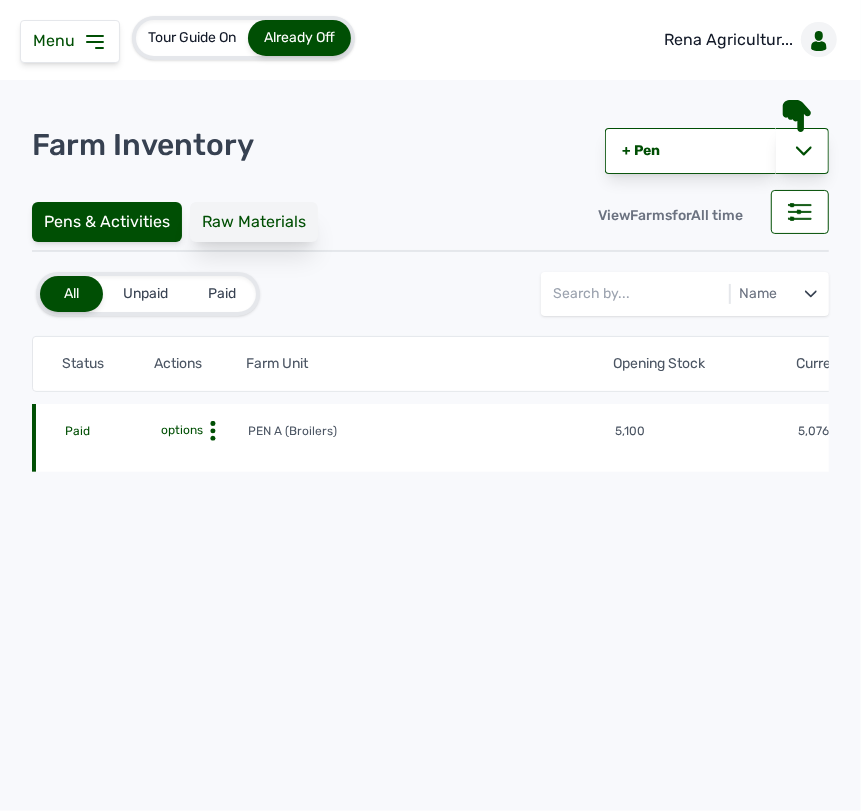 click on "Raw Materials" at bounding box center [254, 222] 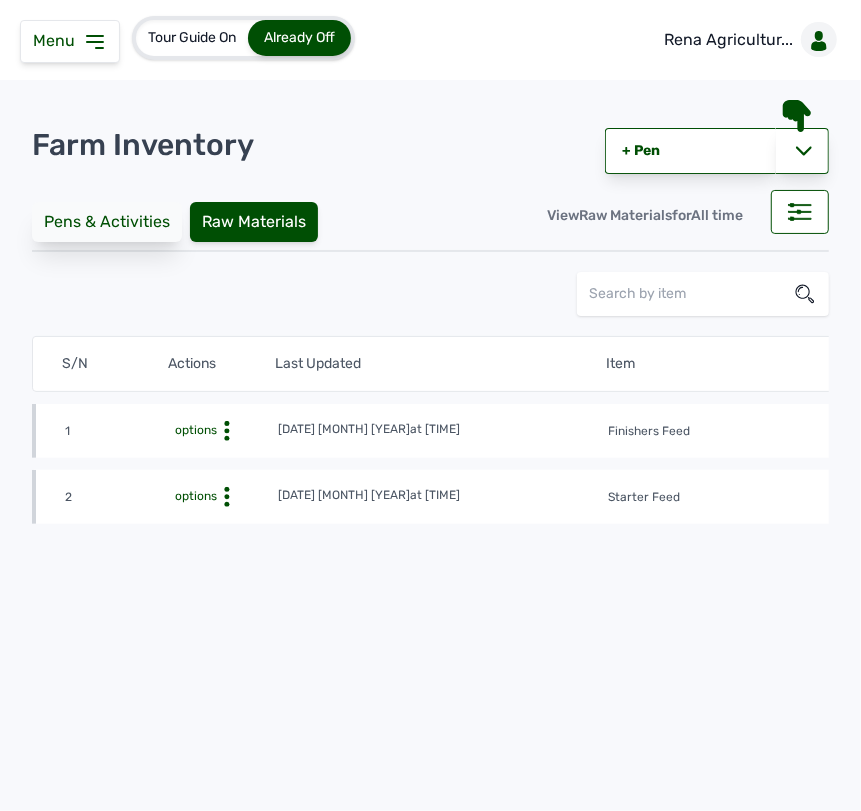 click on "Pens & Activities" at bounding box center (107, 222) 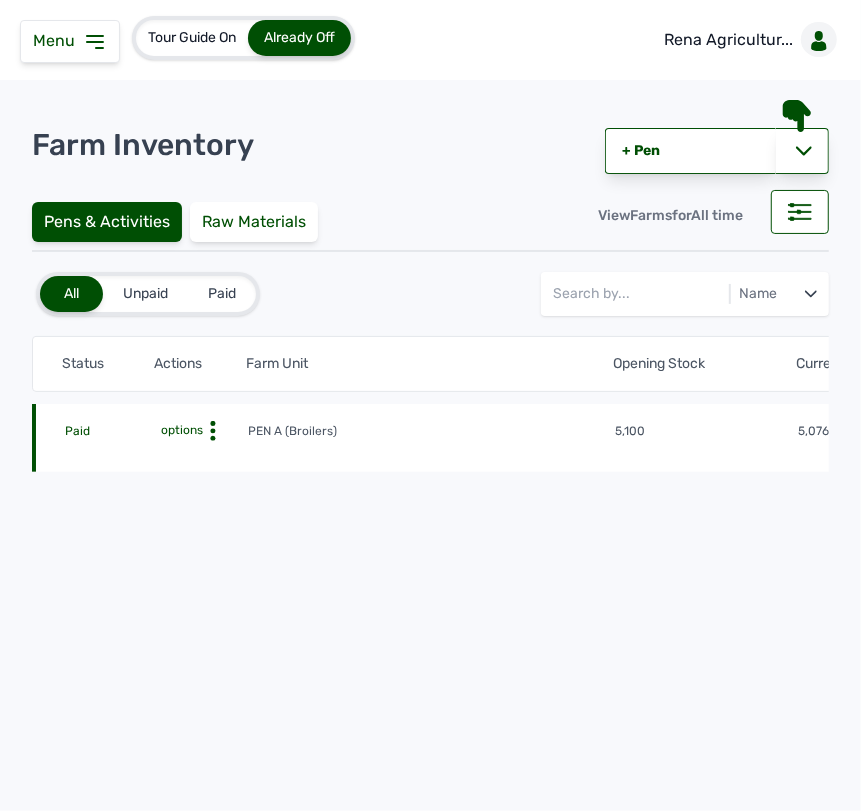 click 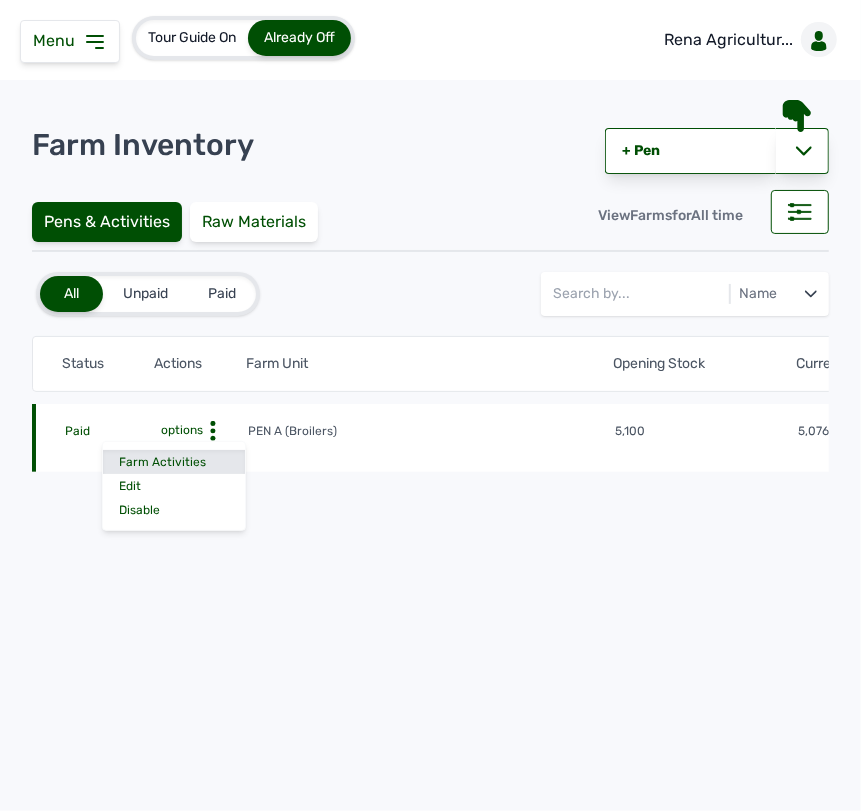 click on "Farm Activities" at bounding box center (174, 462) 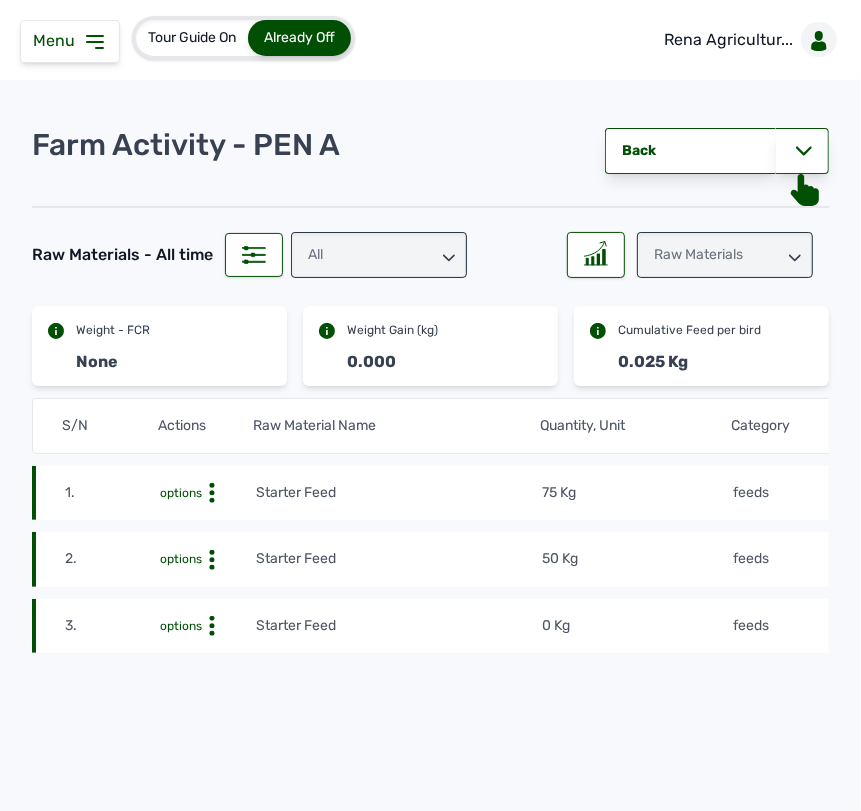 scroll, scrollTop: 115, scrollLeft: 0, axis: vertical 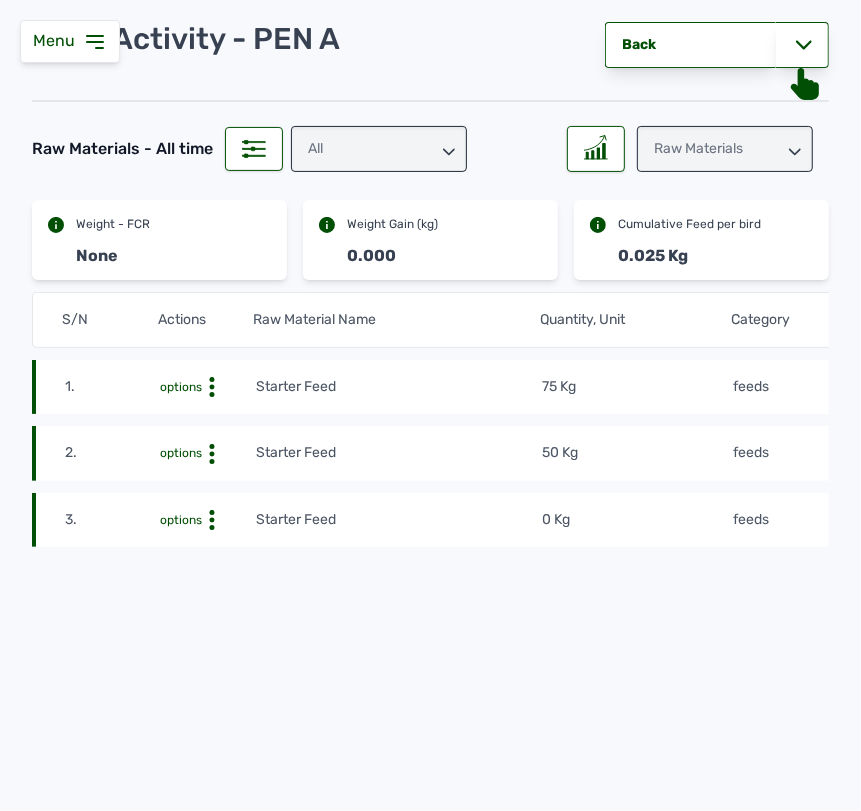 click on "2. options Starter Feed 50 Kg feeds [DATE] [MONTH] [YEAR]   at [TIME] mdylxy6nZH" 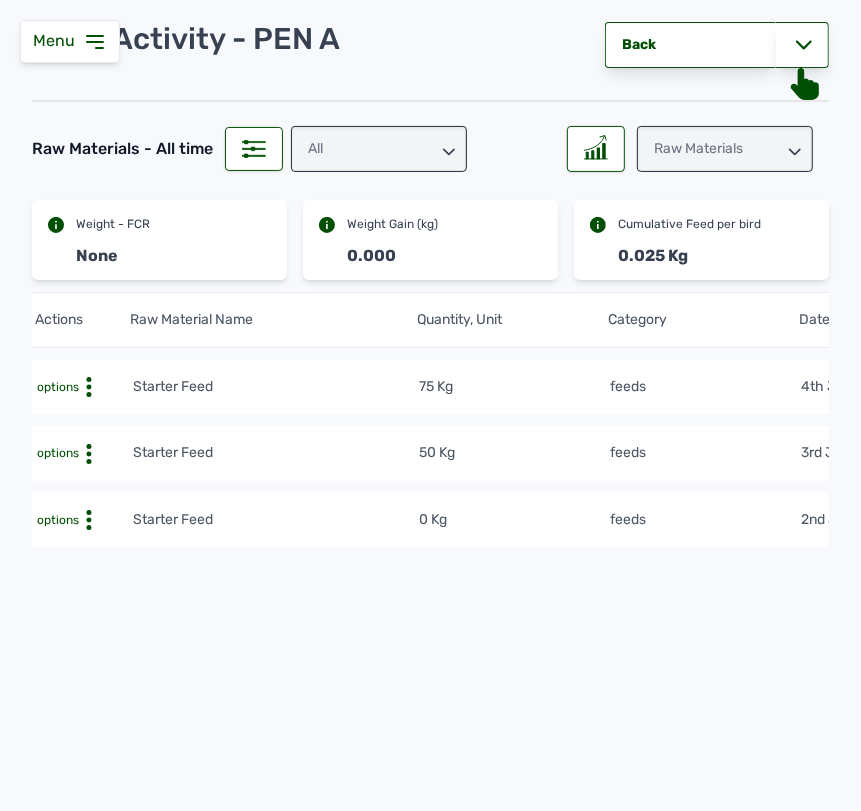 scroll, scrollTop: 0, scrollLeft: 0, axis: both 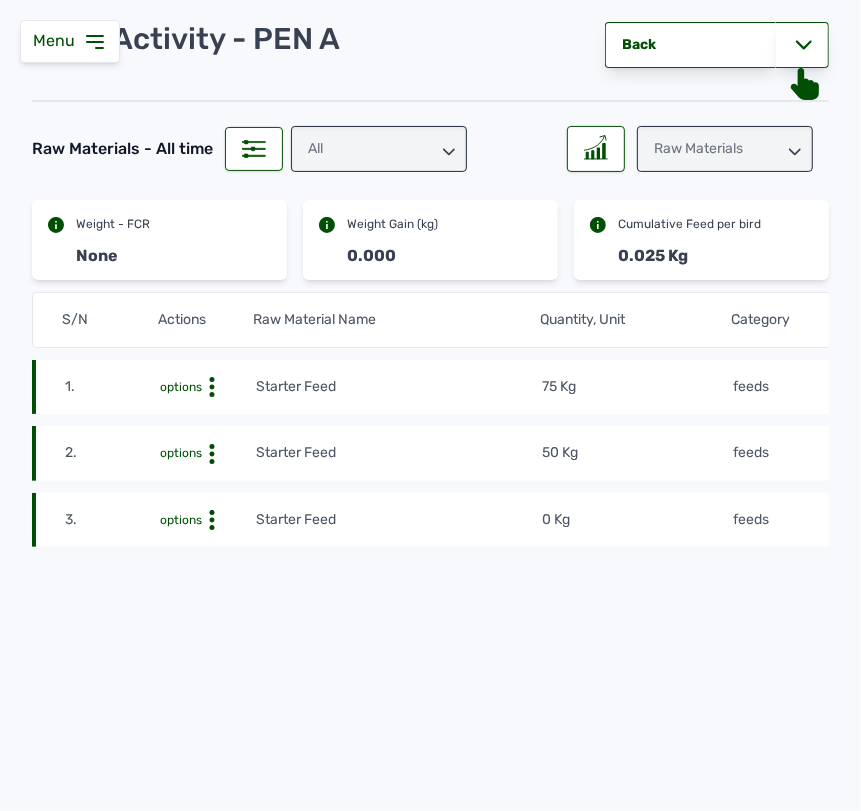click 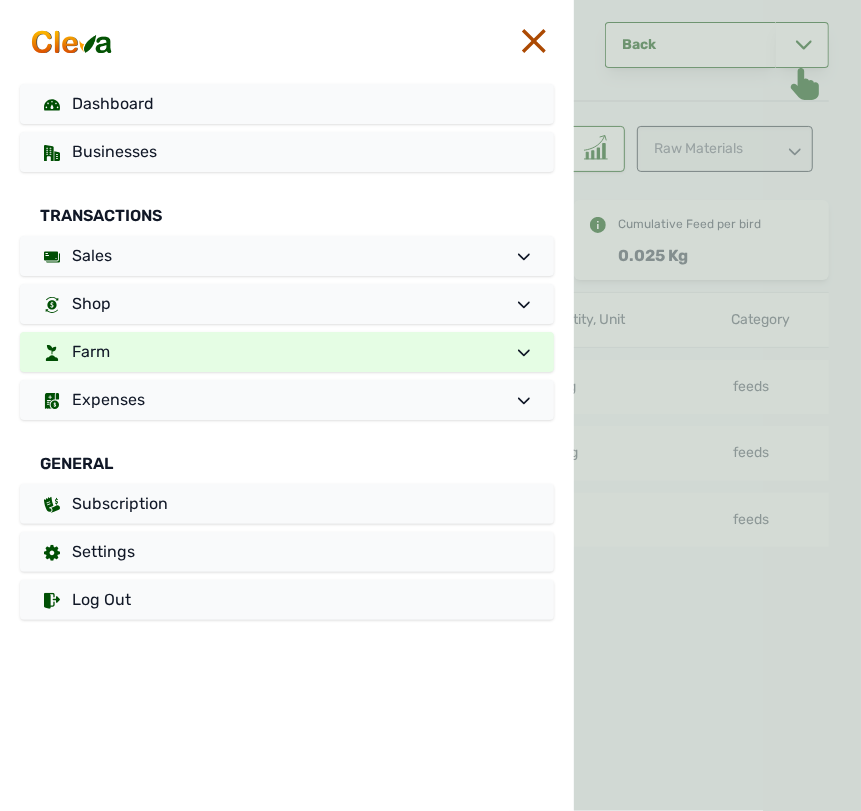 click at bounding box center [717, 405] 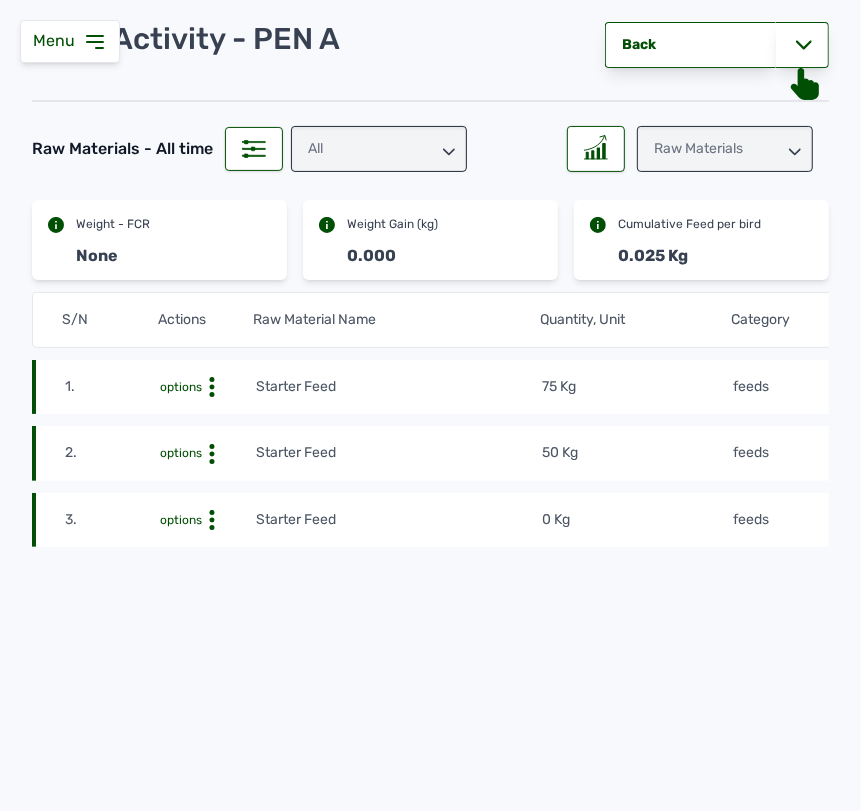 click on "50 Kg" at bounding box center [636, 453] 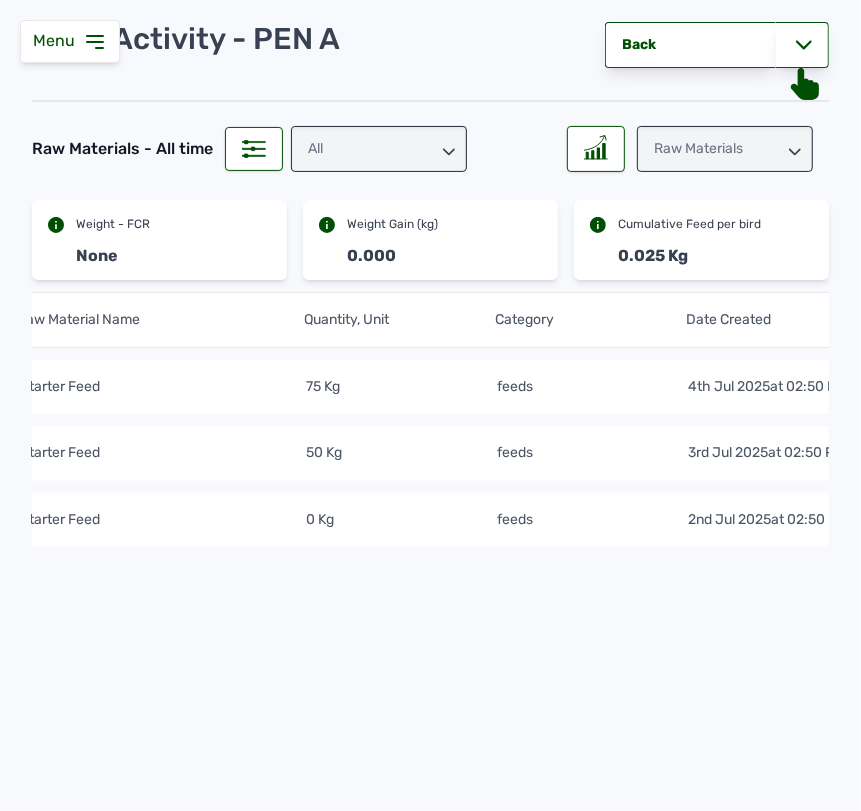 scroll, scrollTop: 0, scrollLeft: 0, axis: both 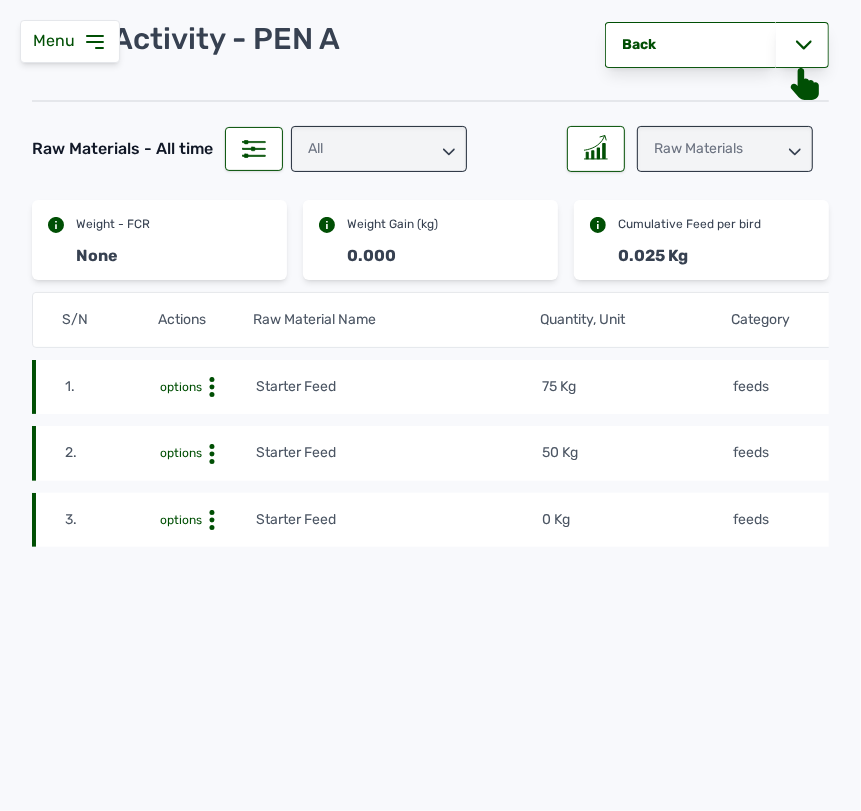 click 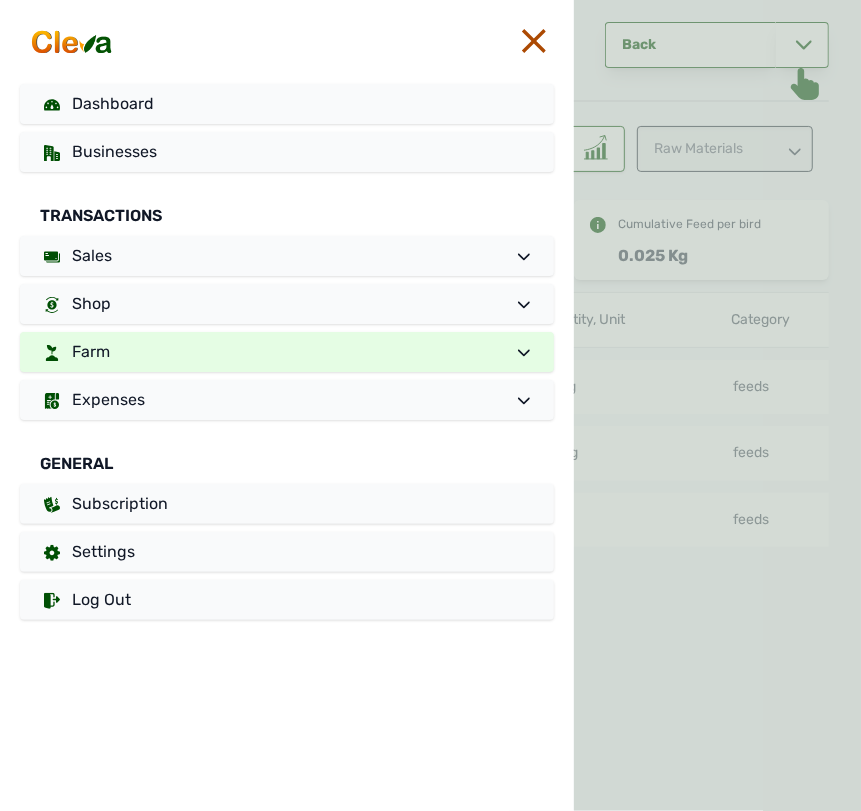click on "Farm" at bounding box center (287, 352) 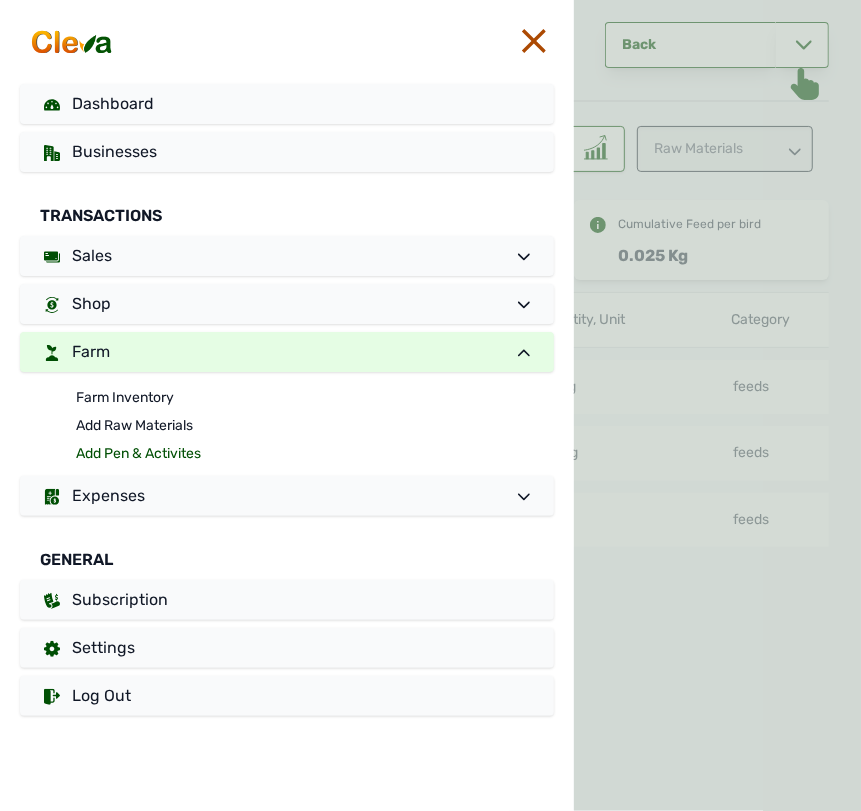click on "Add Pen & Activites" at bounding box center (315, 454) 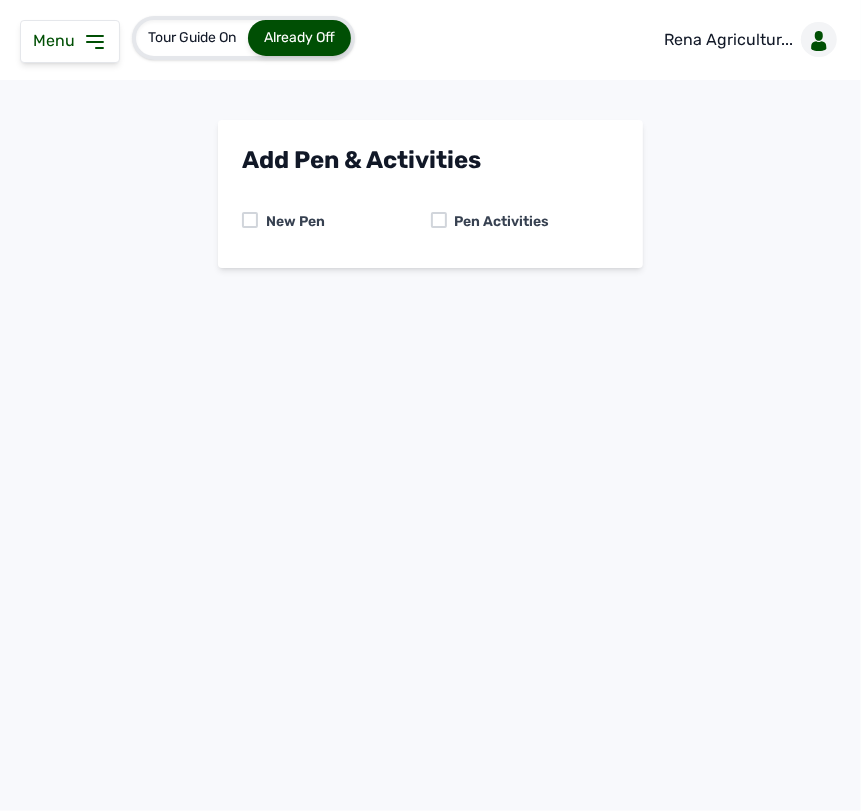 click at bounding box center [439, 220] 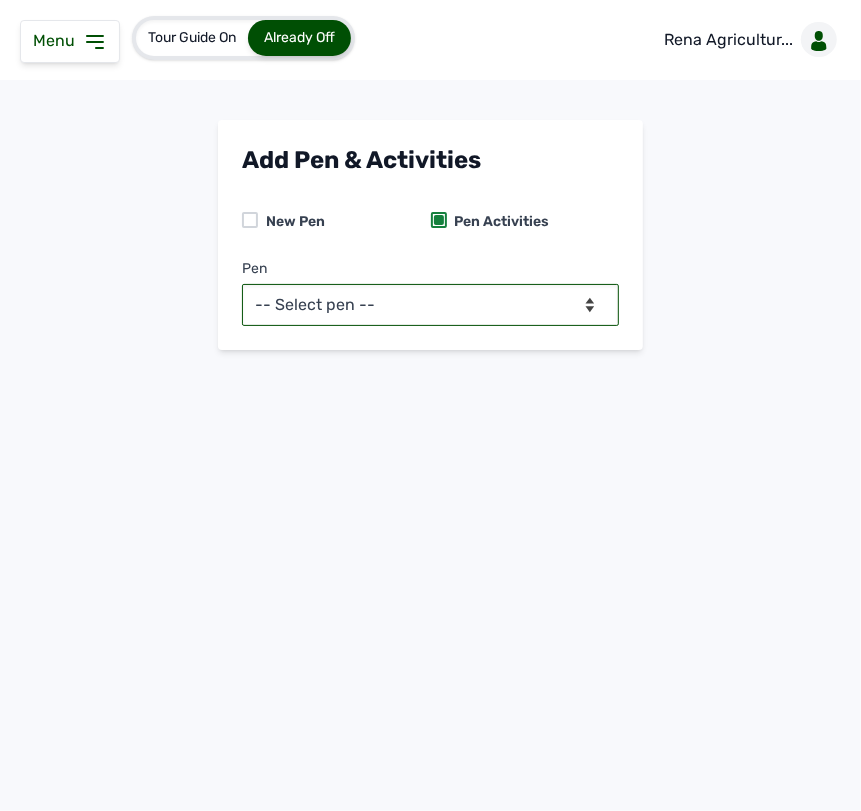 click on "-- Select pen -- PEN A (Broilers)" at bounding box center [430, 305] 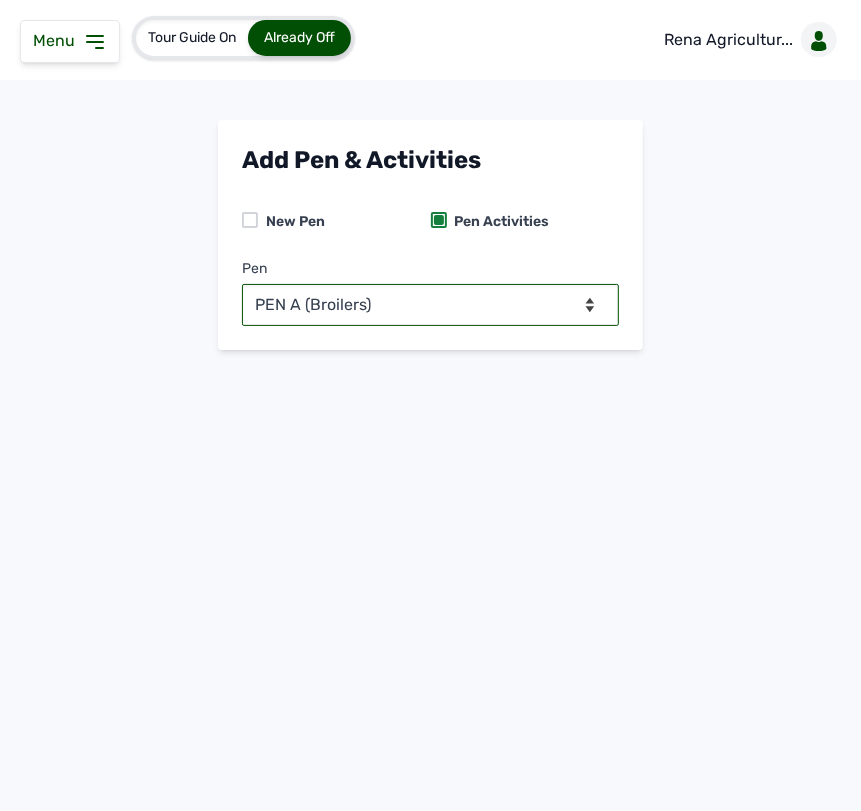click on "-- Select pen -- PEN A (Broilers)" at bounding box center (430, 305) 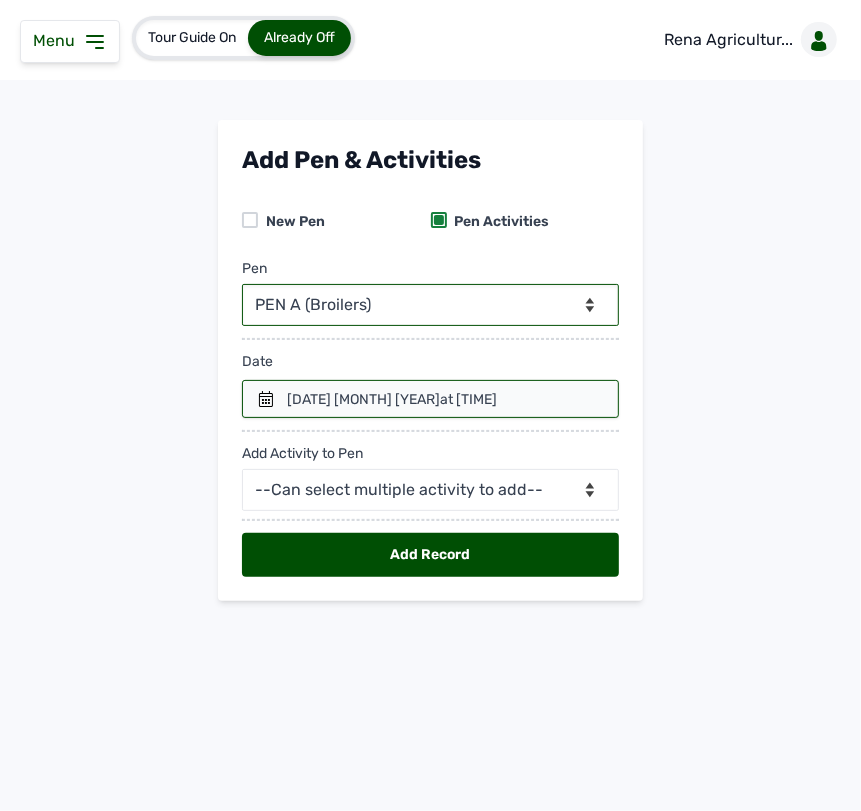 click on "at [TIME]" at bounding box center [468, 399] 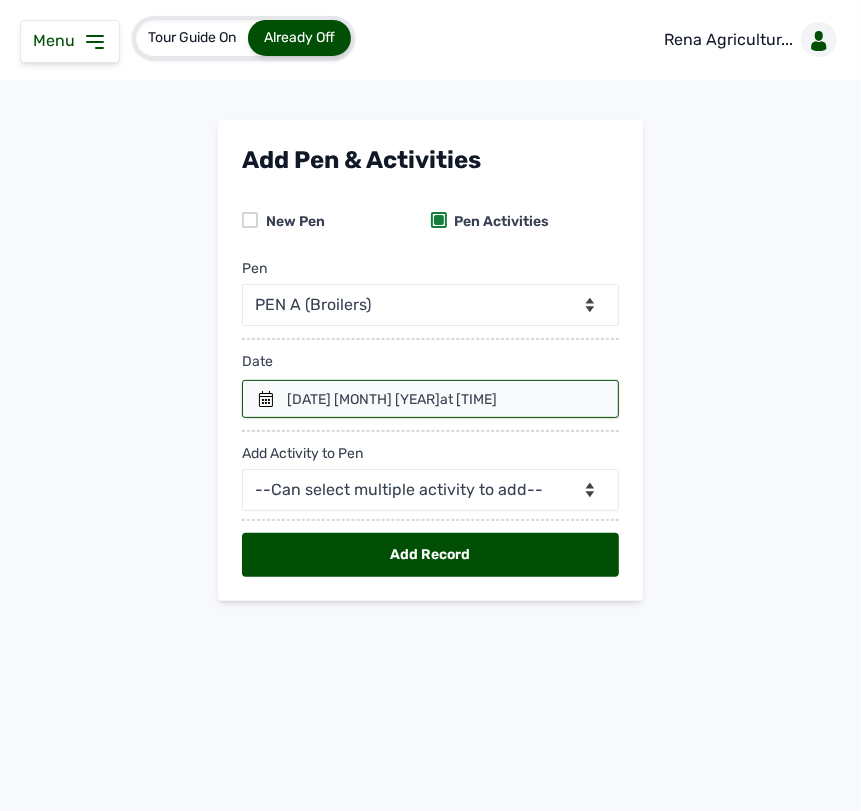 click 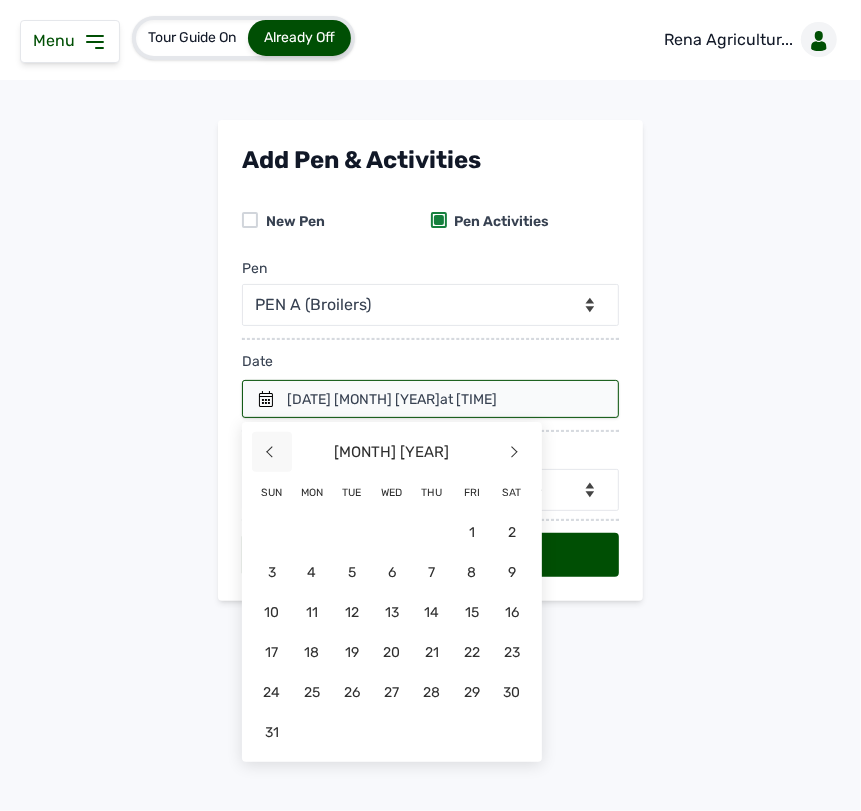 click on "<" at bounding box center (272, 452) 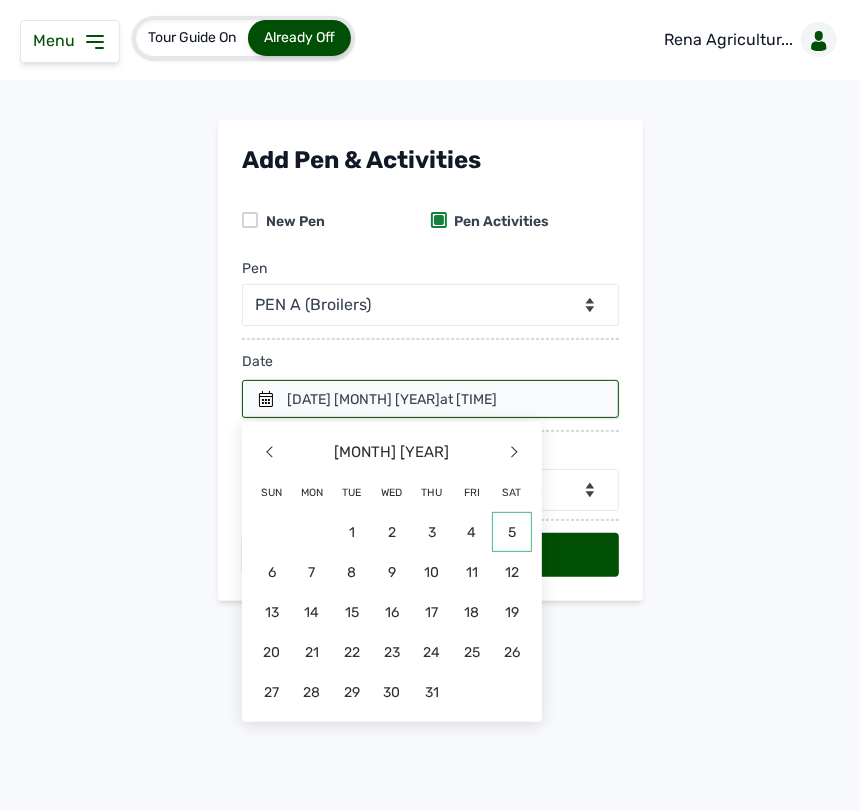 click on "5" 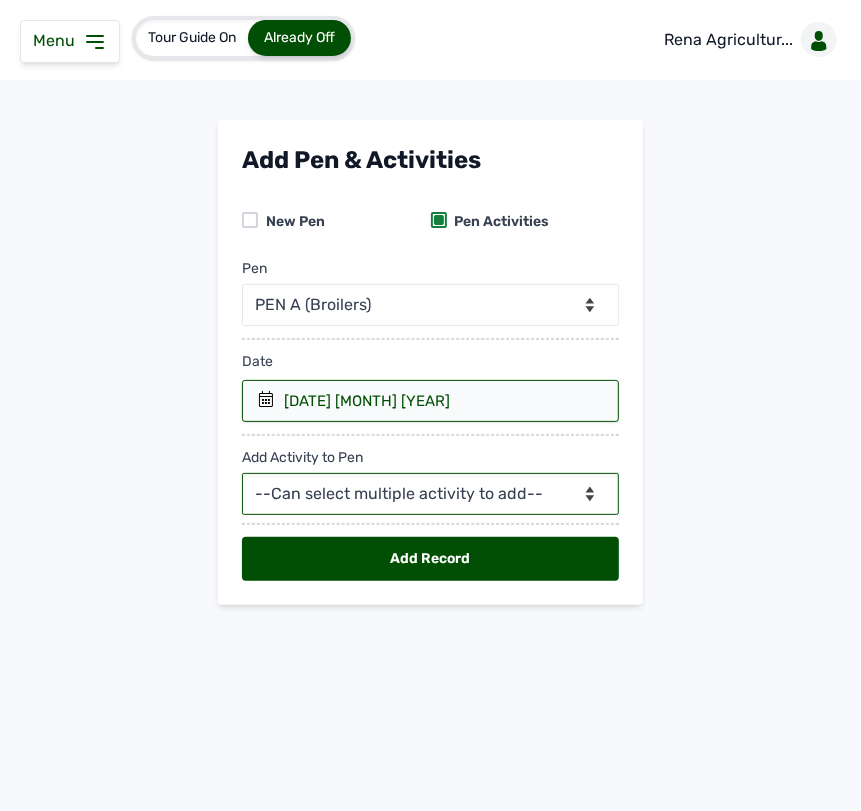 click on "--Can select multiple activity to add-- Raw Material Losses Weight" at bounding box center [430, 494] 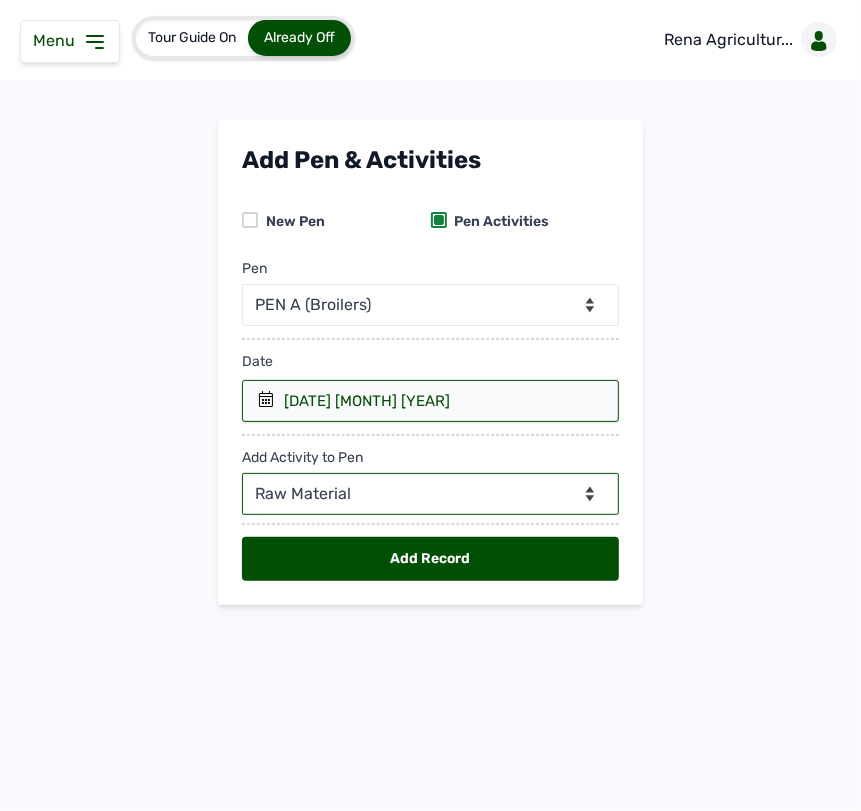 click on "--Can select multiple activity to add-- Raw Material Losses Weight" at bounding box center [430, 494] 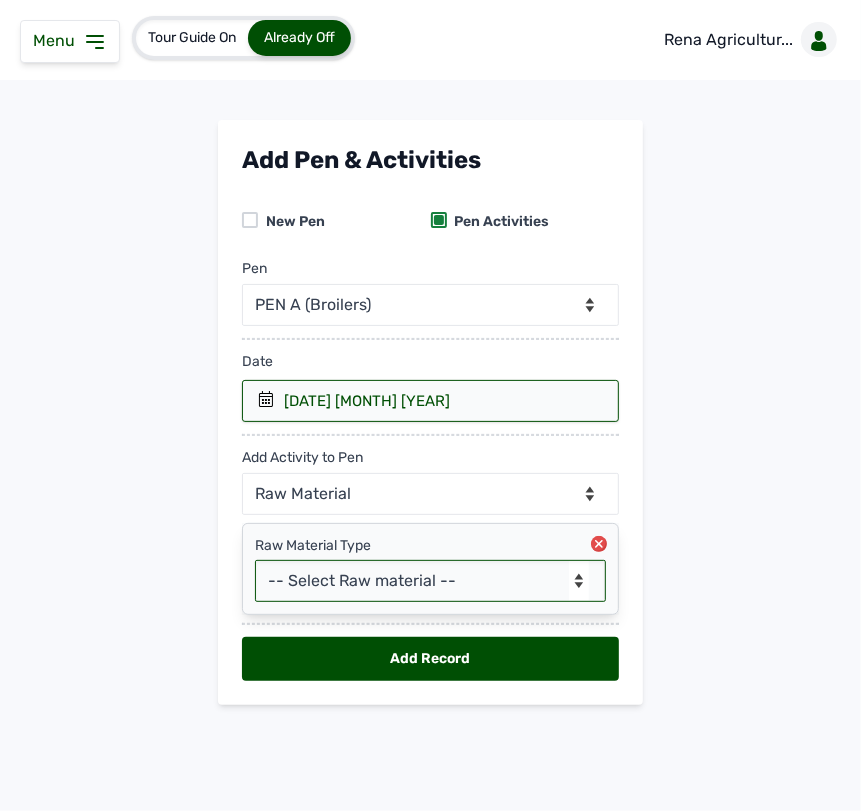 click on "-- Select Raw material -- Biomass Fuel feeds medications vaccines" at bounding box center [430, 581] 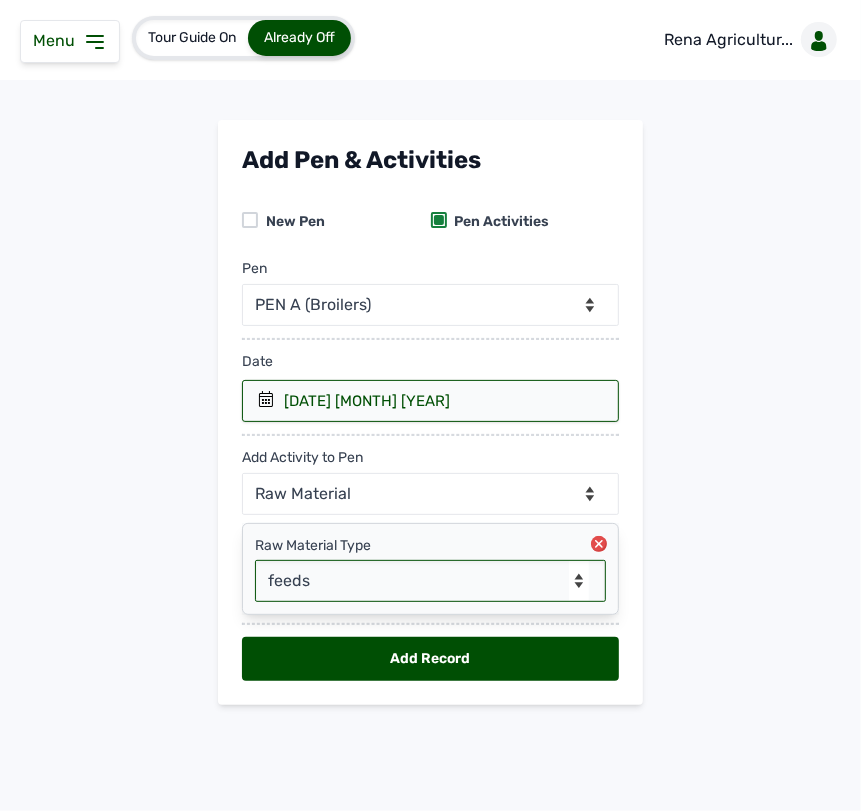 click on "-- Select Raw material -- Biomass Fuel feeds medications vaccines" at bounding box center [430, 581] 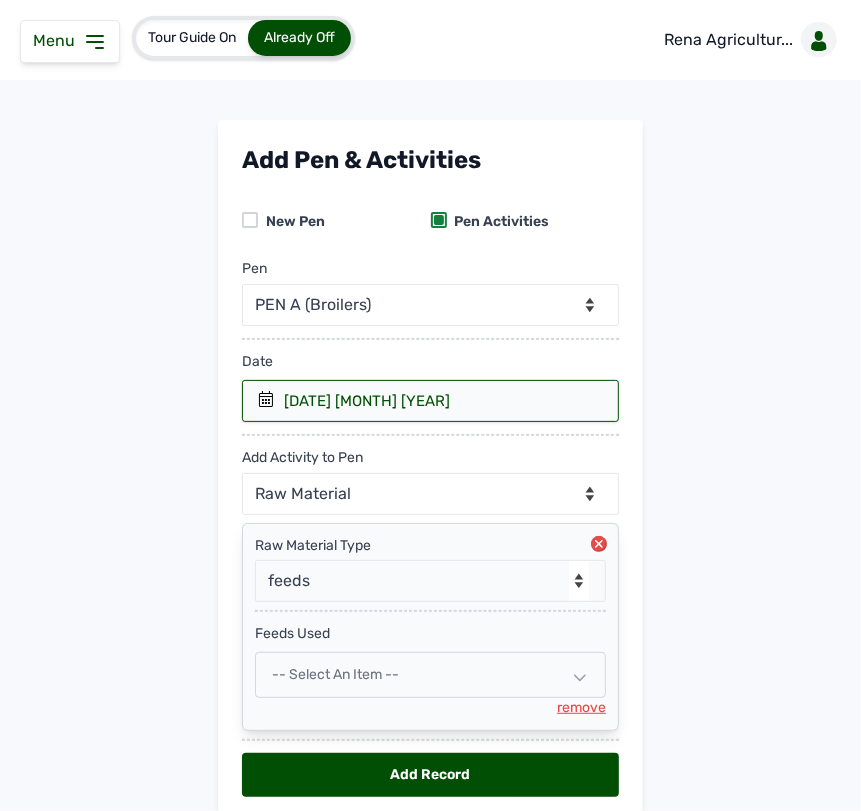 click on "-- Select an Item --" at bounding box center (335, 674) 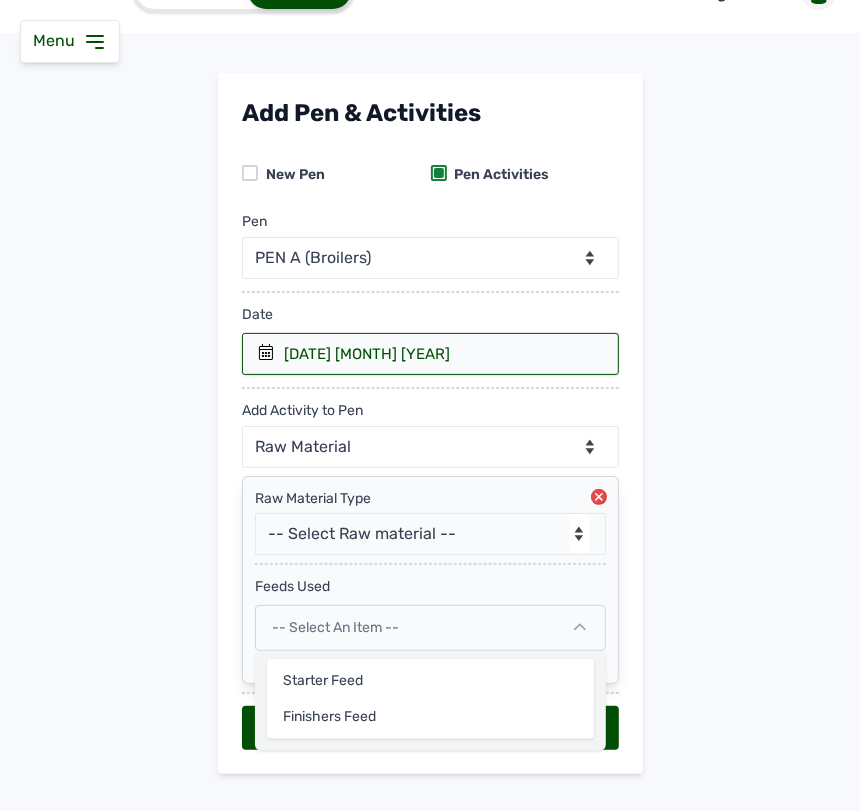 scroll, scrollTop: 85, scrollLeft: 0, axis: vertical 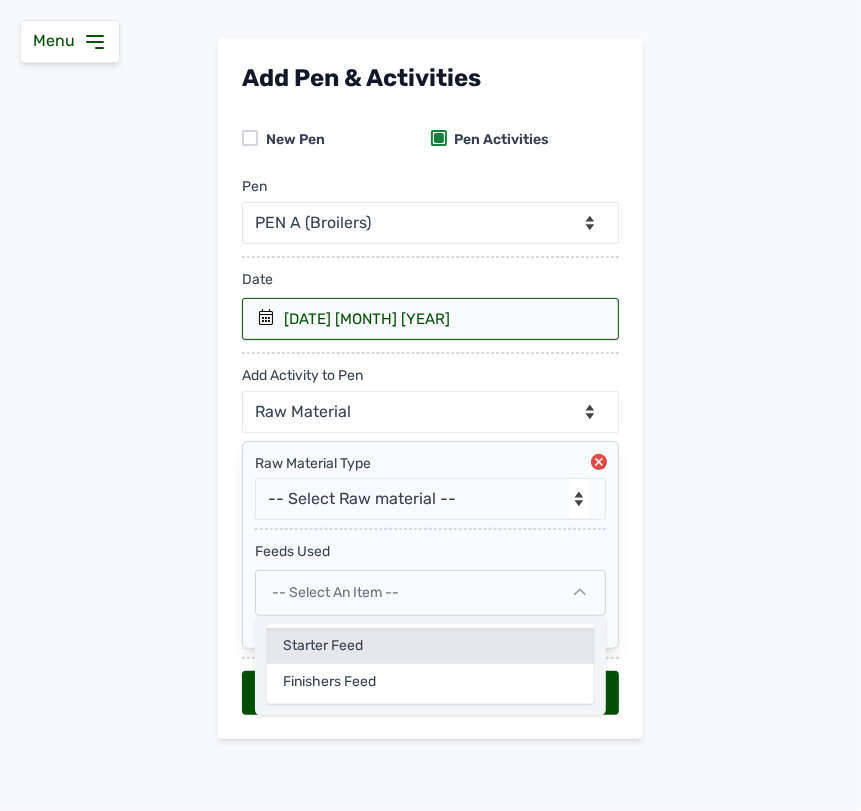 click on "Starter Feed" 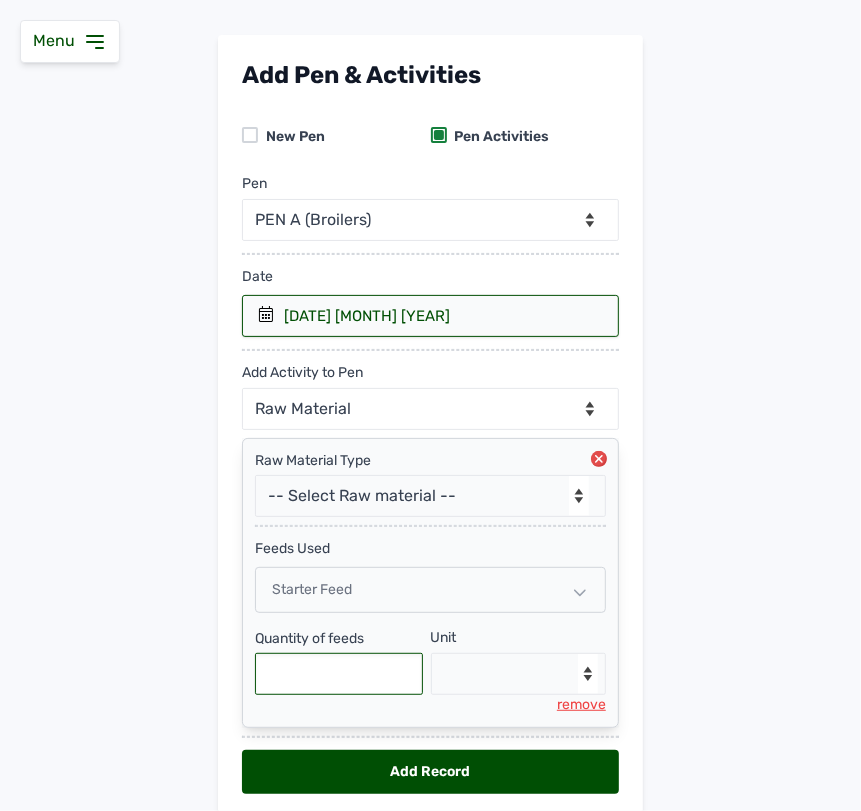 click at bounding box center (339, 674) 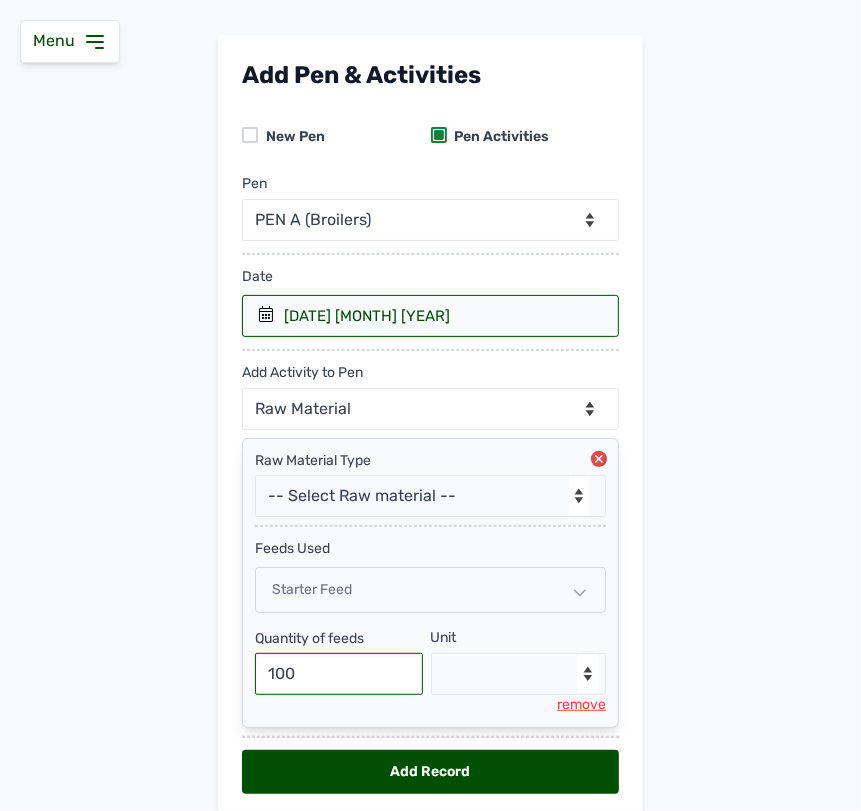 type on "100" 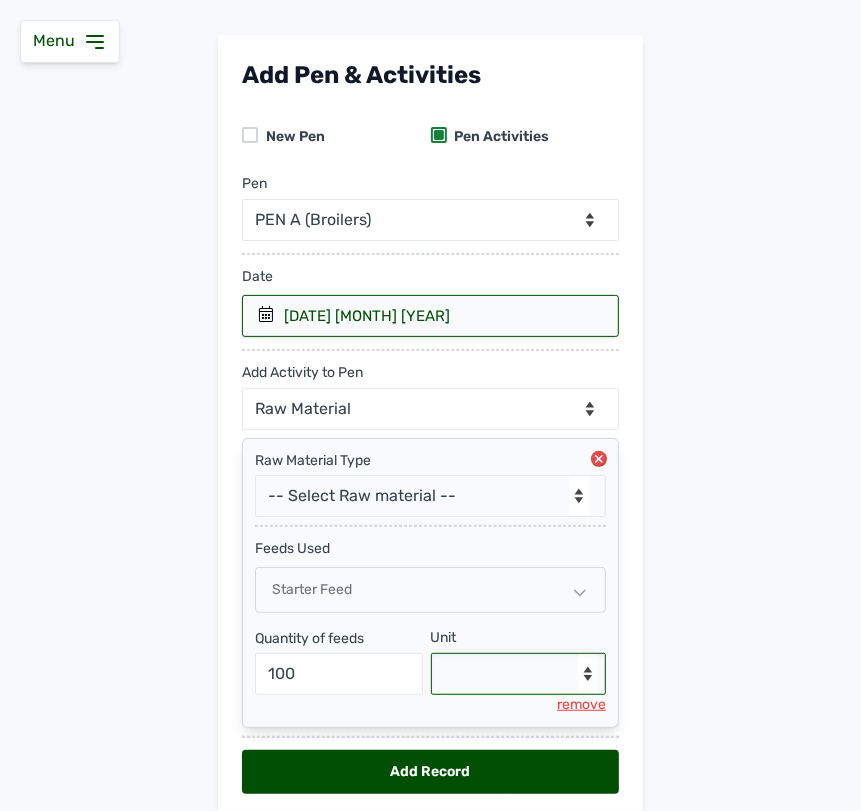 click on "--Select unit-- Bag(s) Kg" at bounding box center (519, 674) 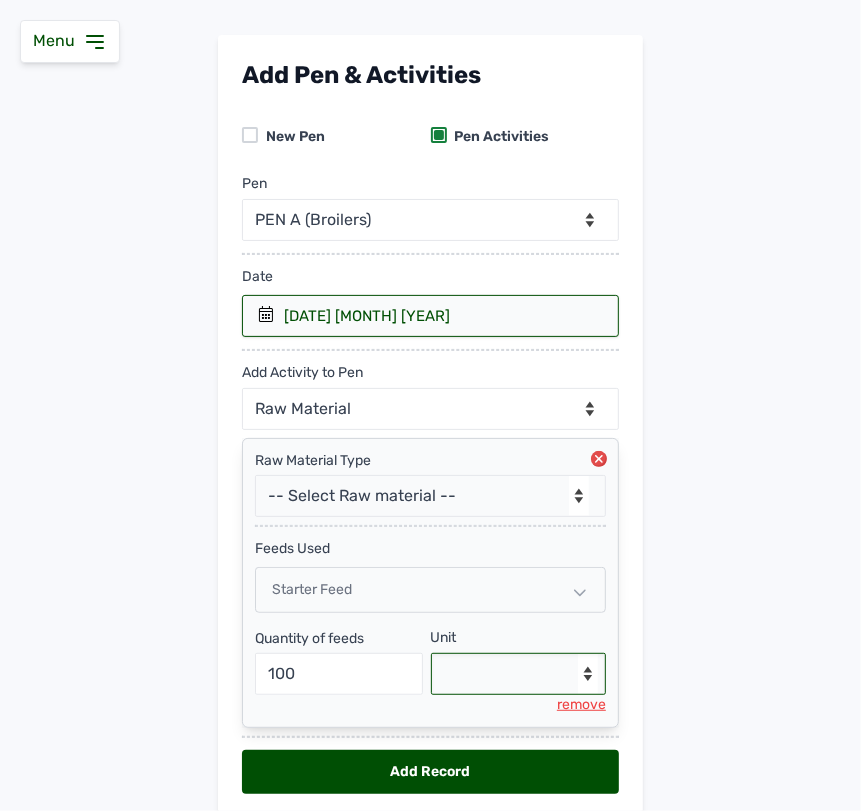 select on "Kg" 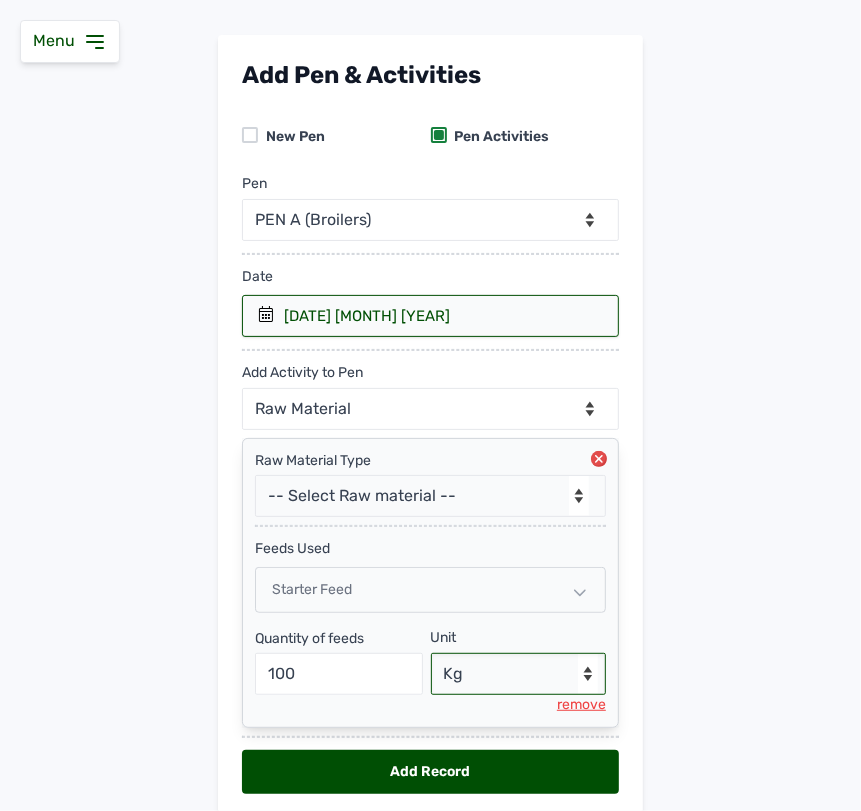 click on "--Select unit-- Bag(s) Kg" at bounding box center (519, 674) 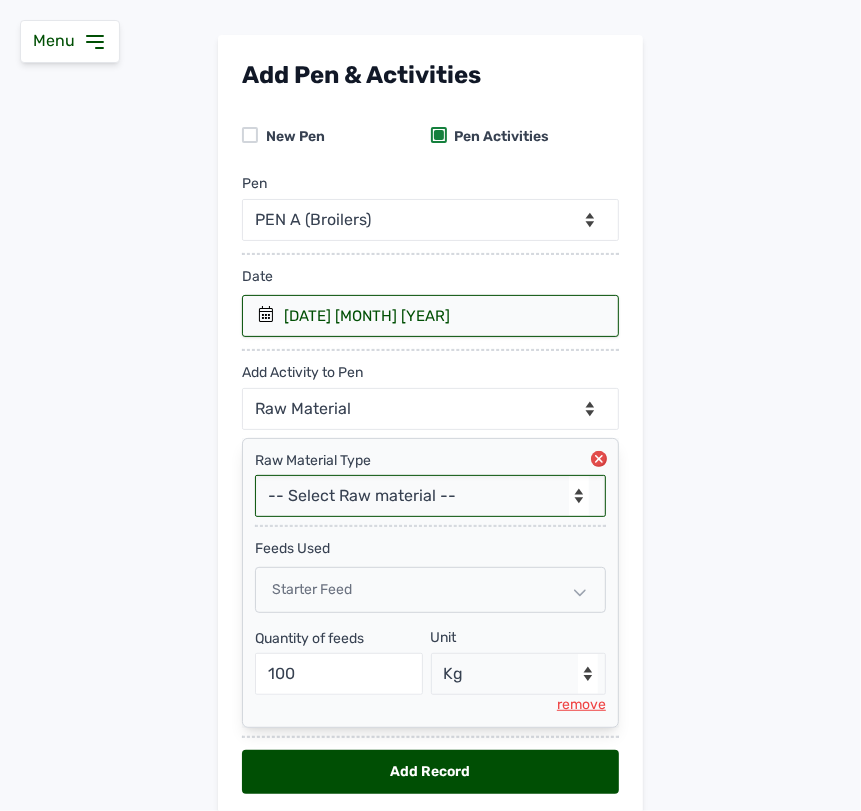 click on "-- Select Raw material -- Biomass Fuel feeds medications vaccines" at bounding box center [430, 496] 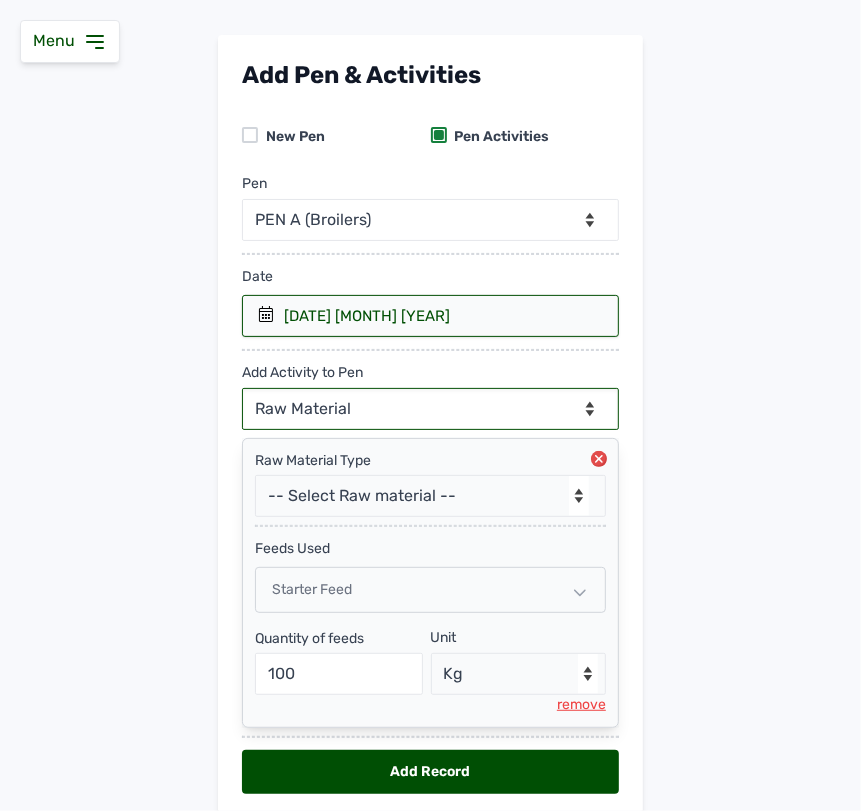 click on "--Can select multiple activity to add-- Raw Material Losses Weight" at bounding box center [430, 409] 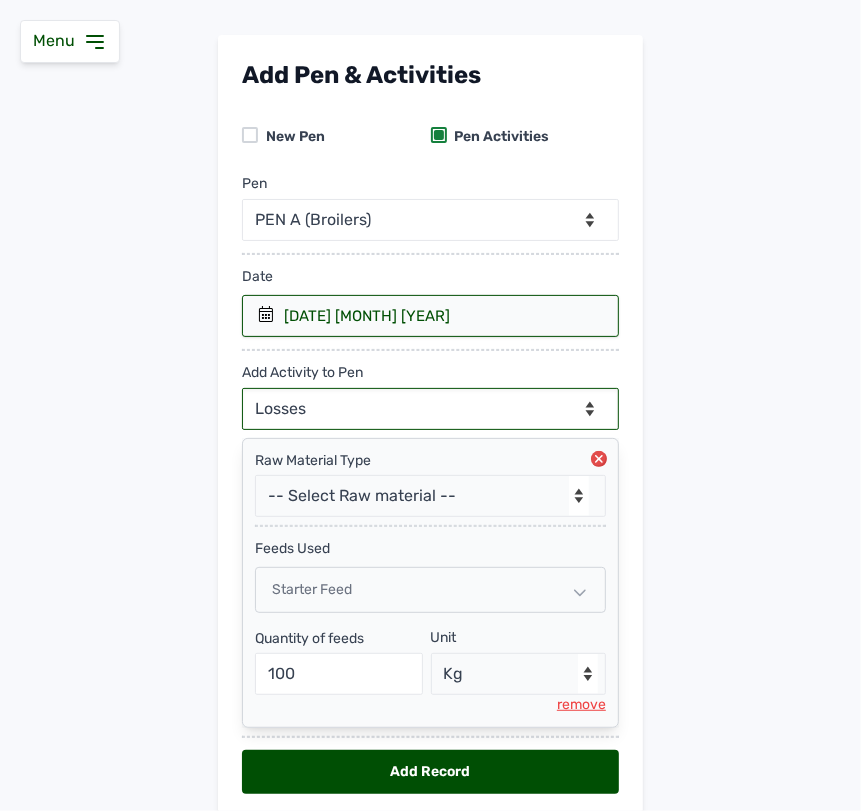 click on "--Can select multiple activity to add-- Raw Material Losses Weight" at bounding box center (430, 409) 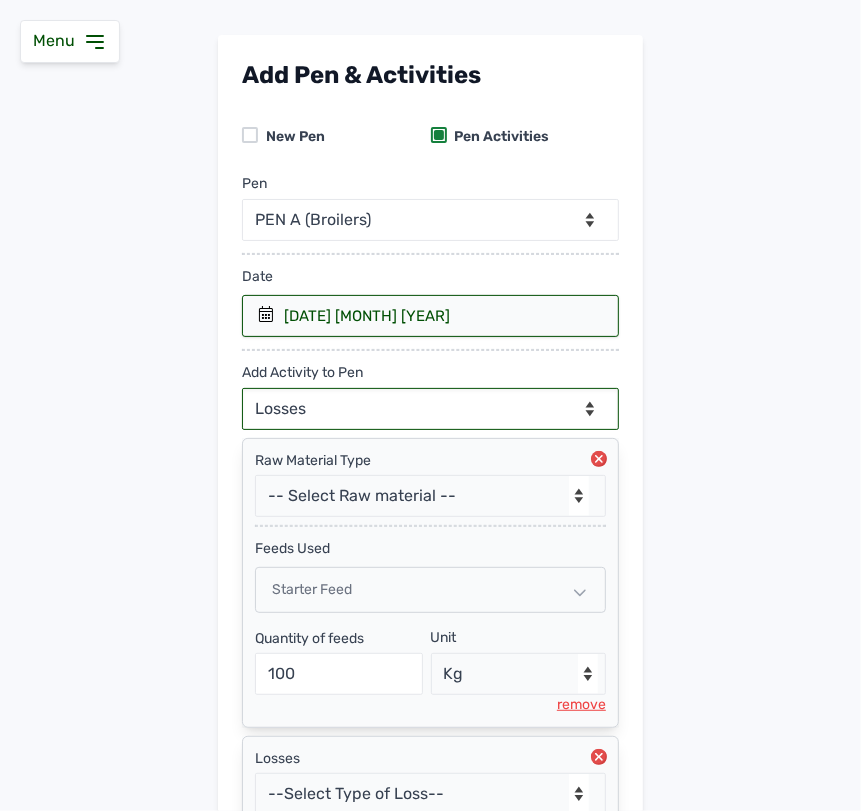 scroll, scrollTop: 268, scrollLeft: 0, axis: vertical 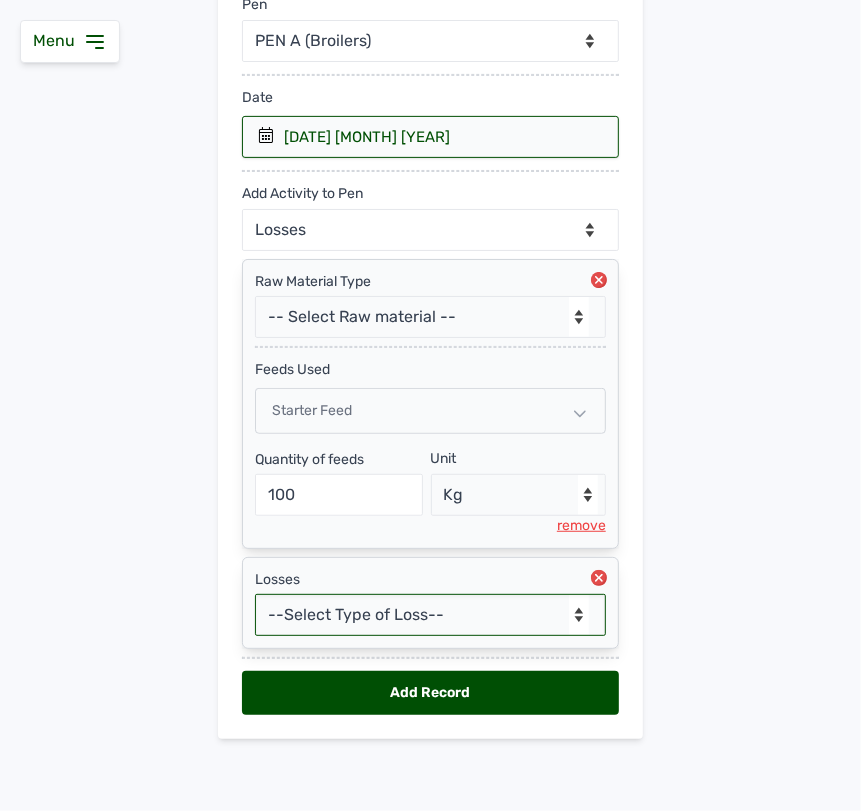 click on "--Select Type of Loss-- Mortality Culled Theft" at bounding box center [430, 615] 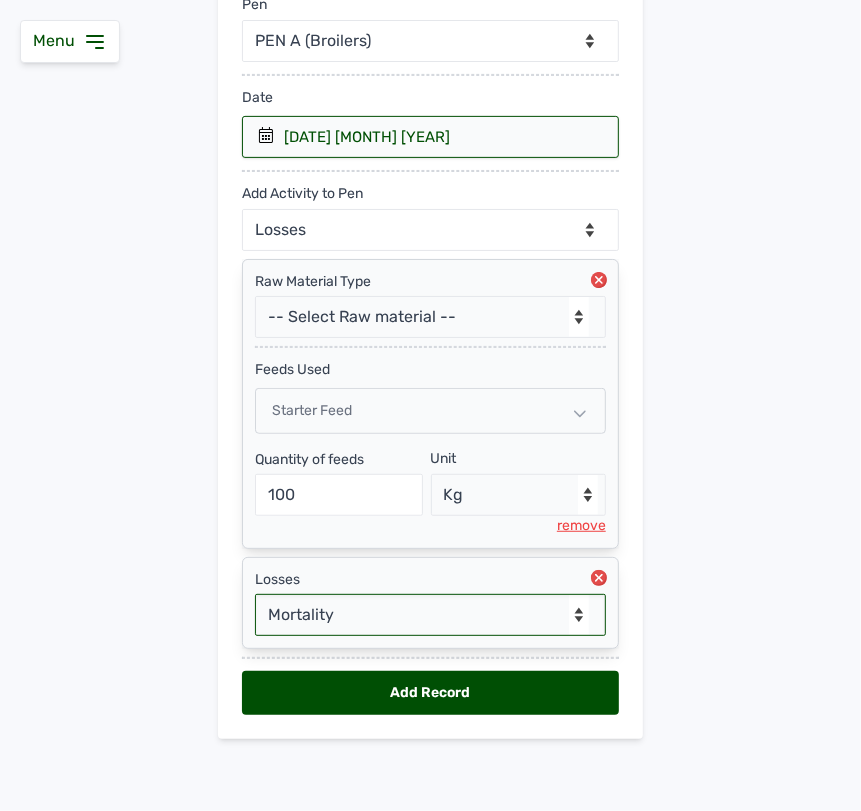 click on "--Select Type of Loss-- Mortality Culled Theft" at bounding box center [430, 615] 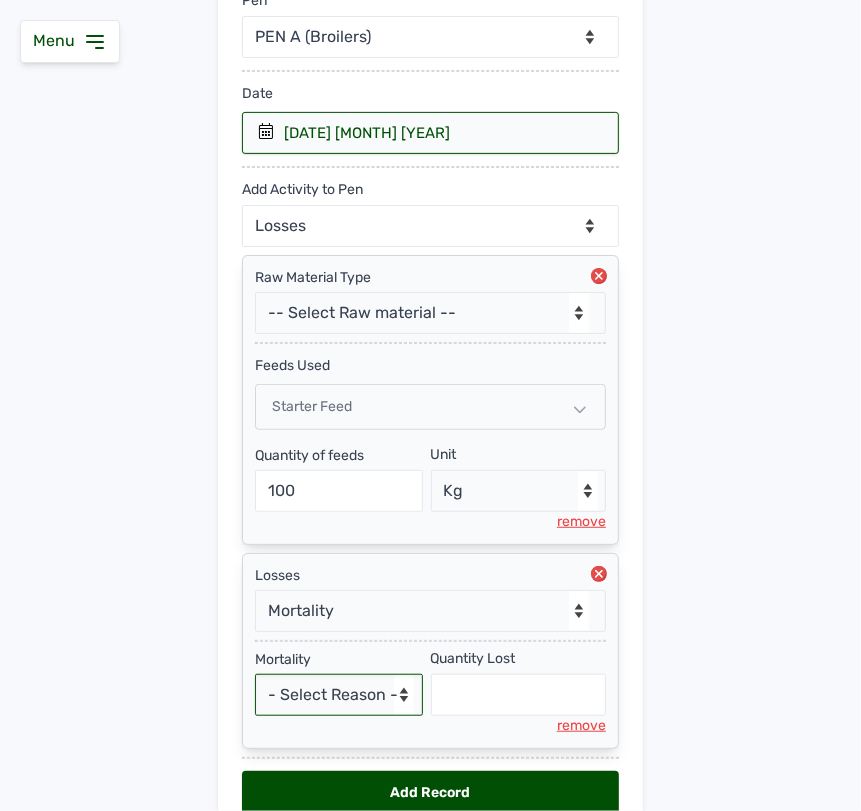 click on "- Select Reason - Disease Late Vaccination Wrong Vaccination Heat Lack of Water Others" at bounding box center (339, 695) 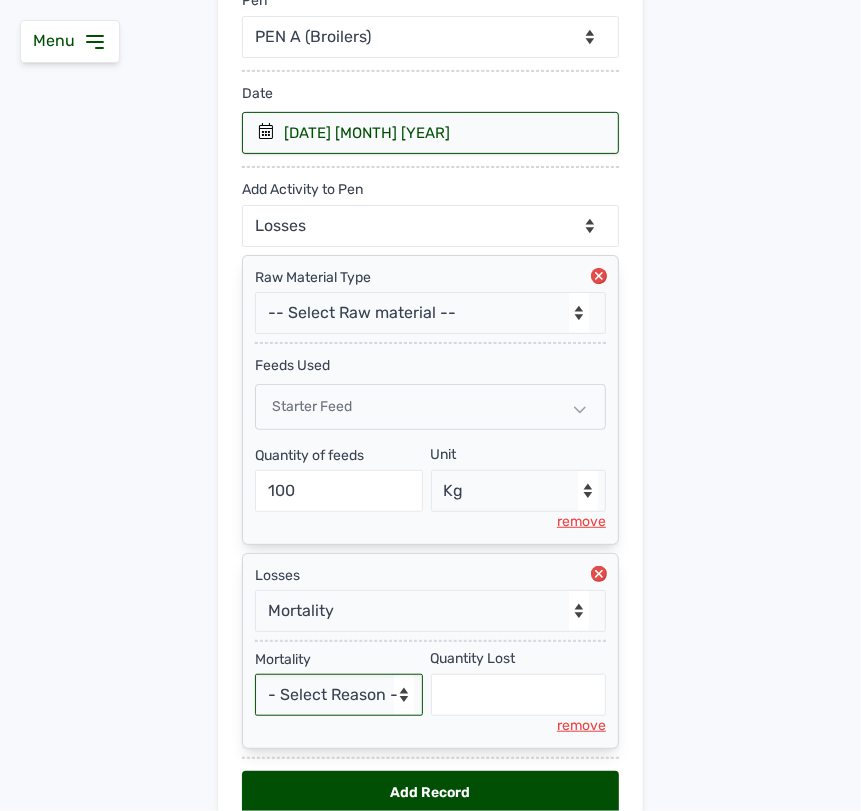 select on "Others" 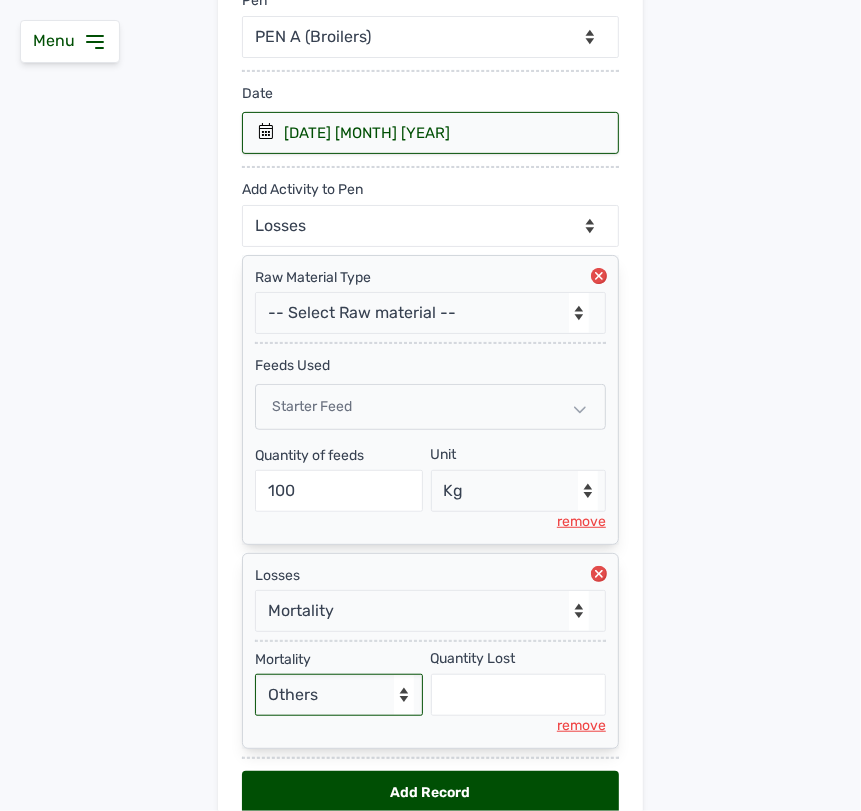 click on "- Select Reason - Disease Late Vaccination Wrong Vaccination Heat Lack of Water Others" at bounding box center [339, 695] 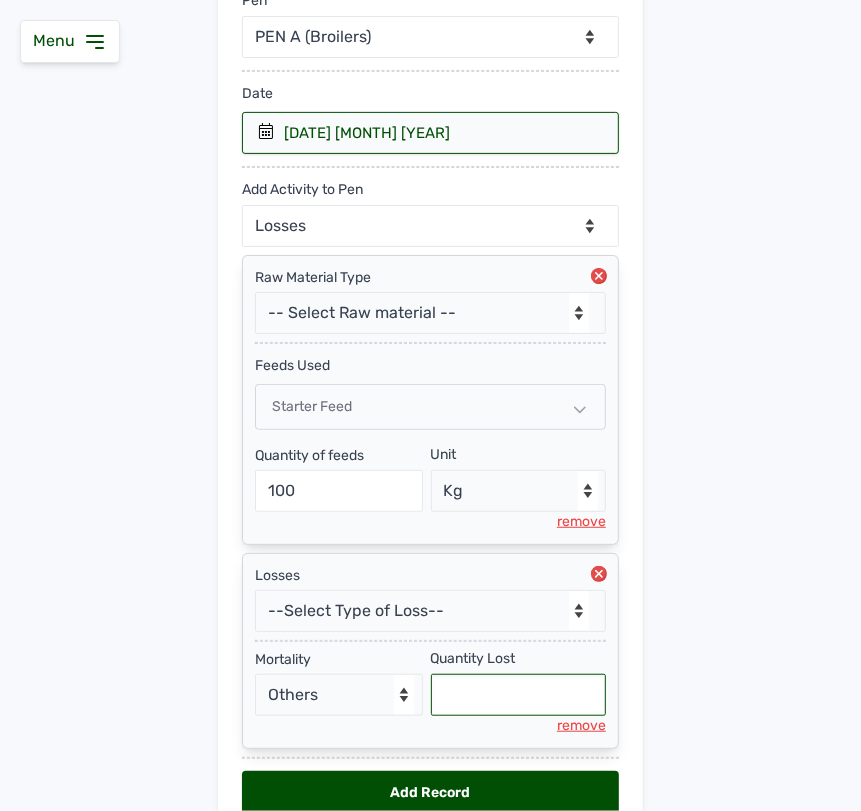 click at bounding box center (519, 695) 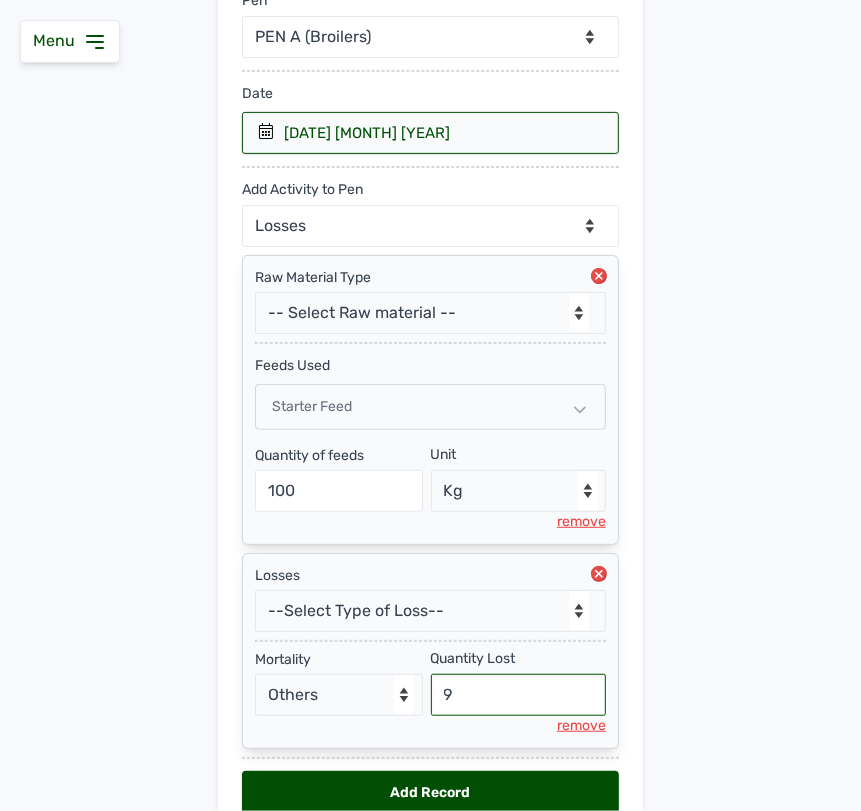 type on "9" 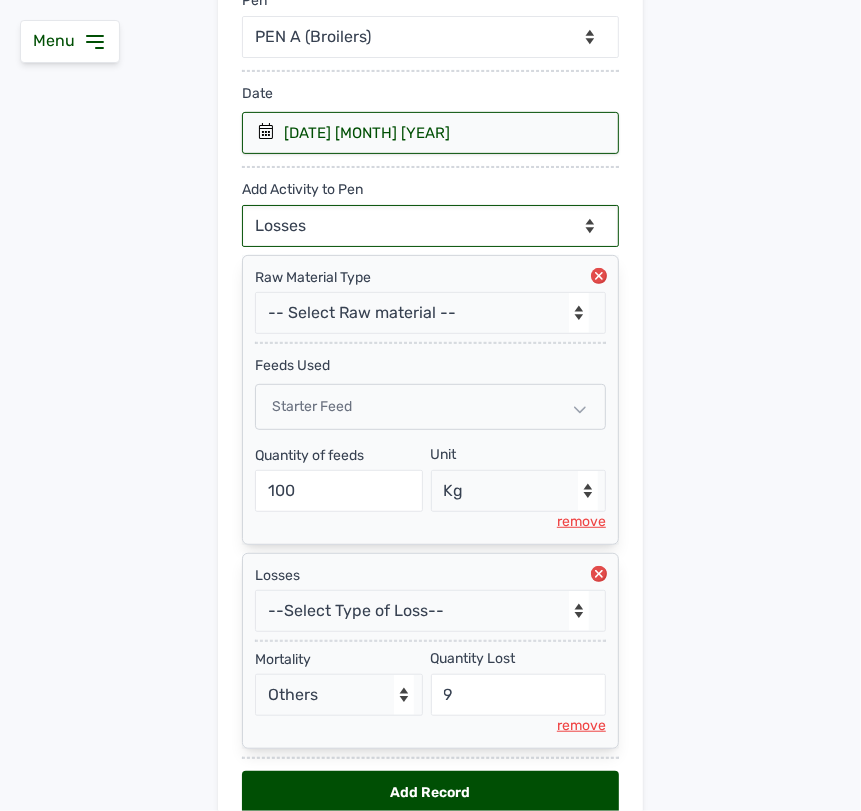 click on "--Can select multiple activity to add-- Raw Material Losses Weight" at bounding box center [430, 226] 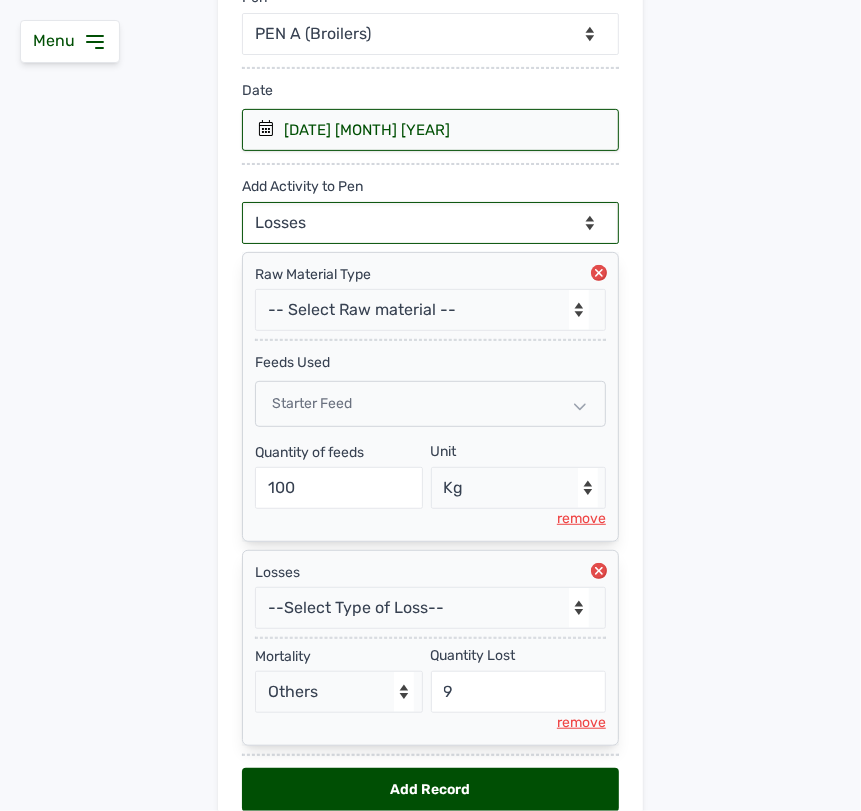 scroll, scrollTop: 263, scrollLeft: 0, axis: vertical 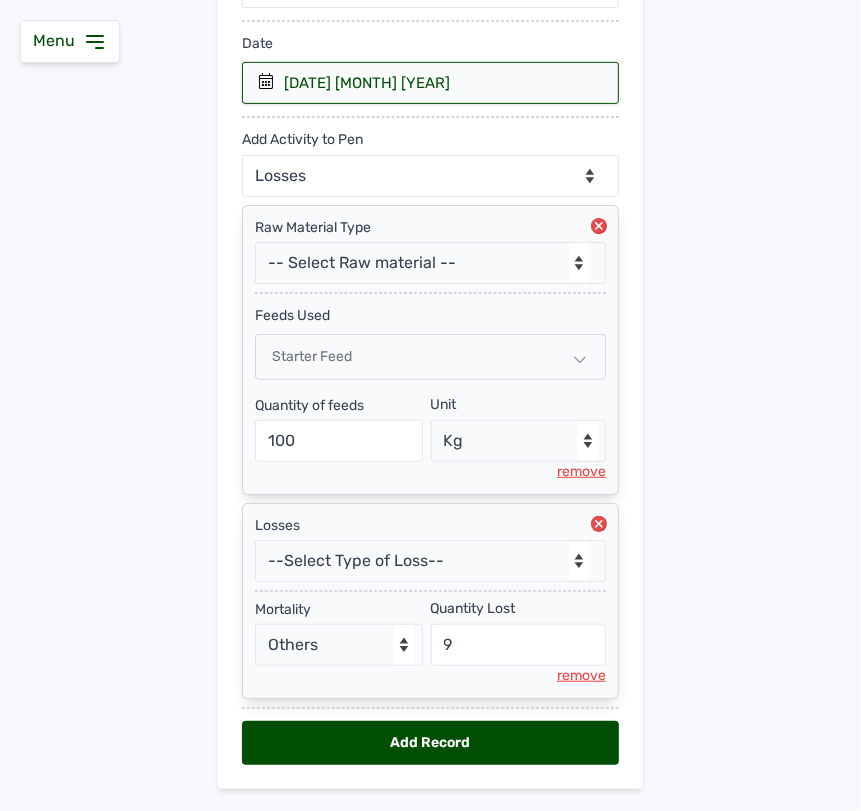 click on "Add Record" at bounding box center [430, 743] 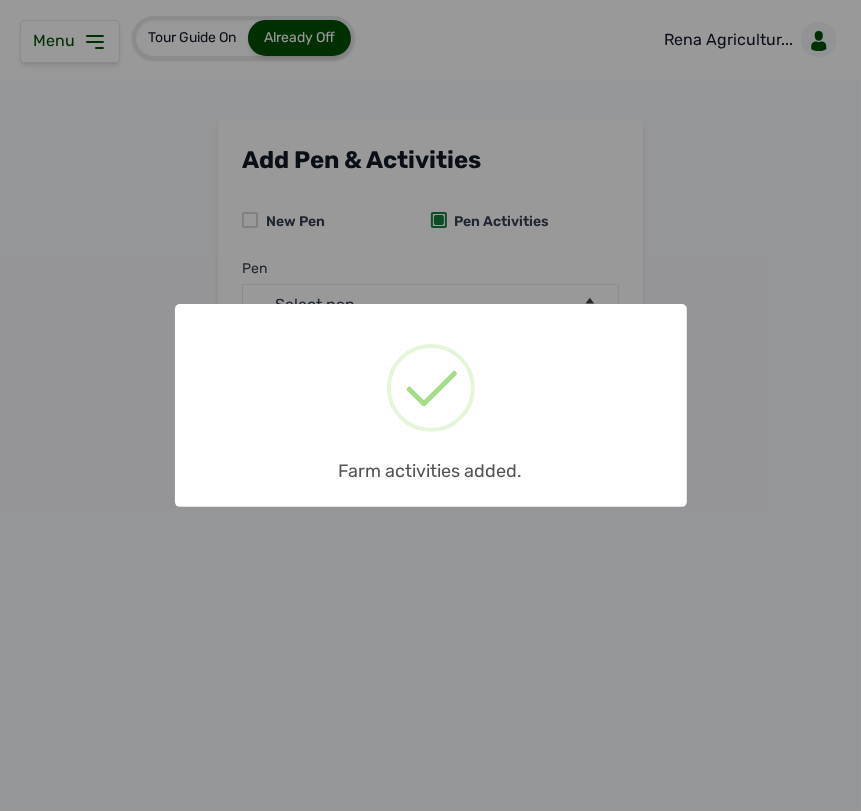 scroll, scrollTop: 0, scrollLeft: 0, axis: both 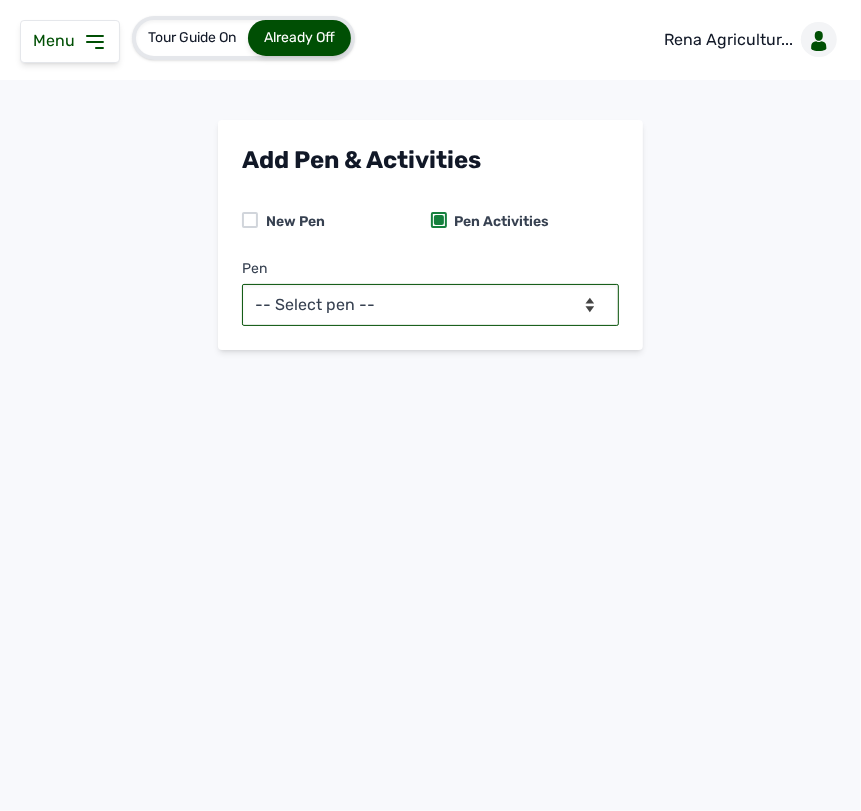 click on "-- Select pen -- PEN A (Broilers)" at bounding box center [430, 305] 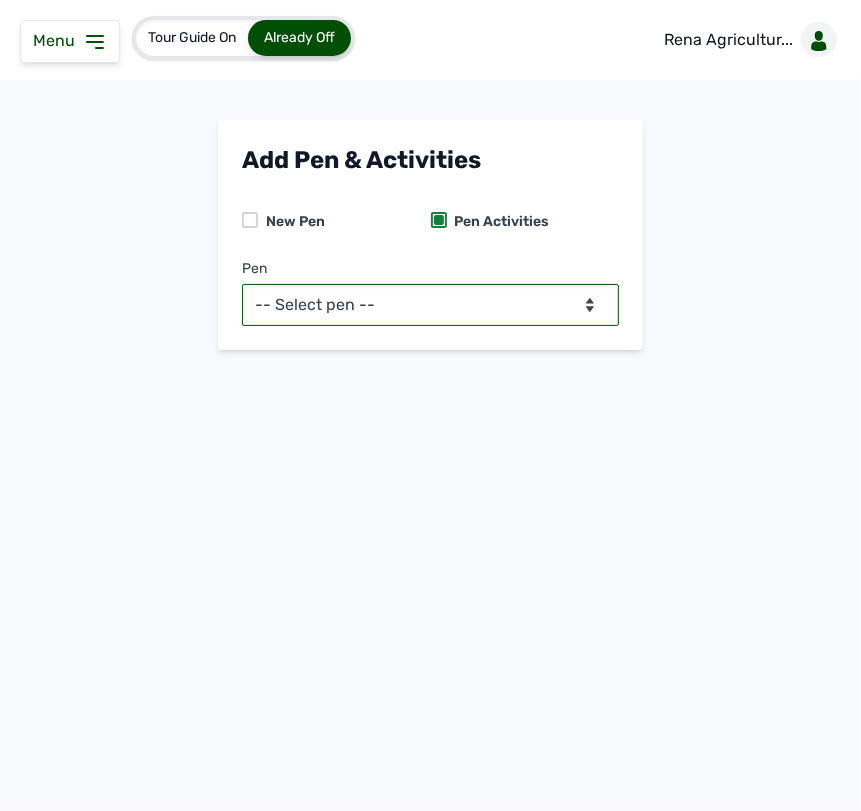 select on "mdymm1oe6644" 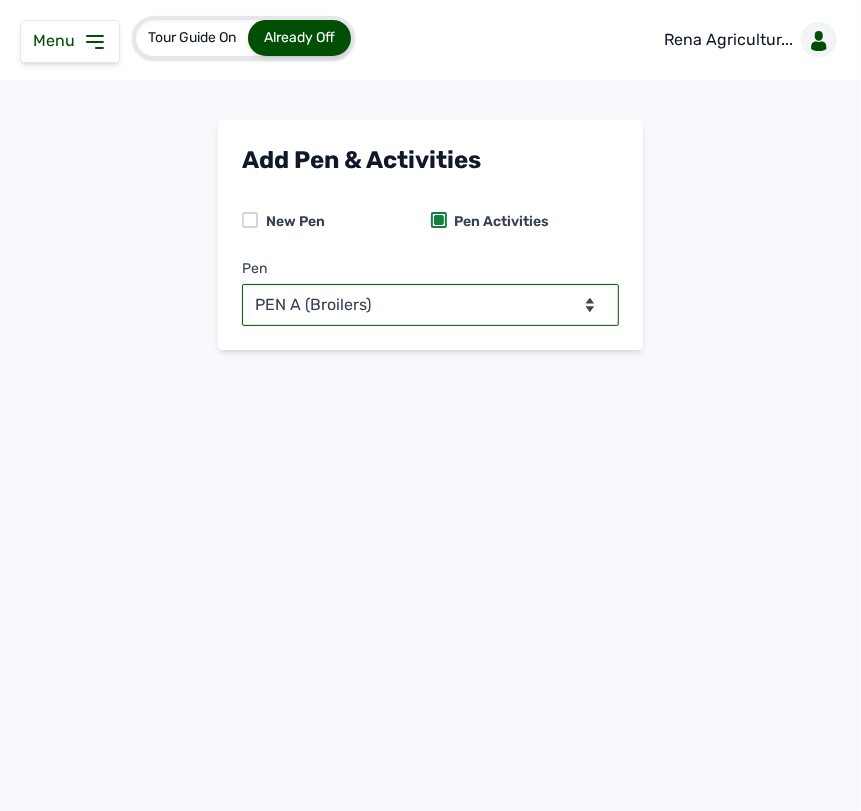 click on "-- Select pen -- PEN A (Broilers)" at bounding box center [430, 305] 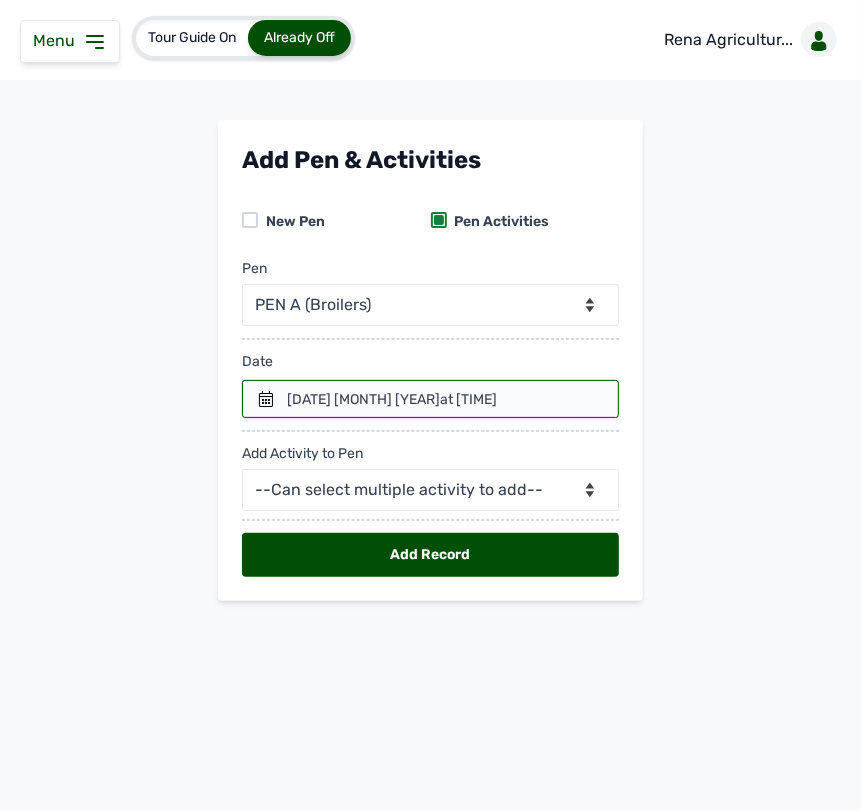 click on "at [TIME]" at bounding box center [468, 399] 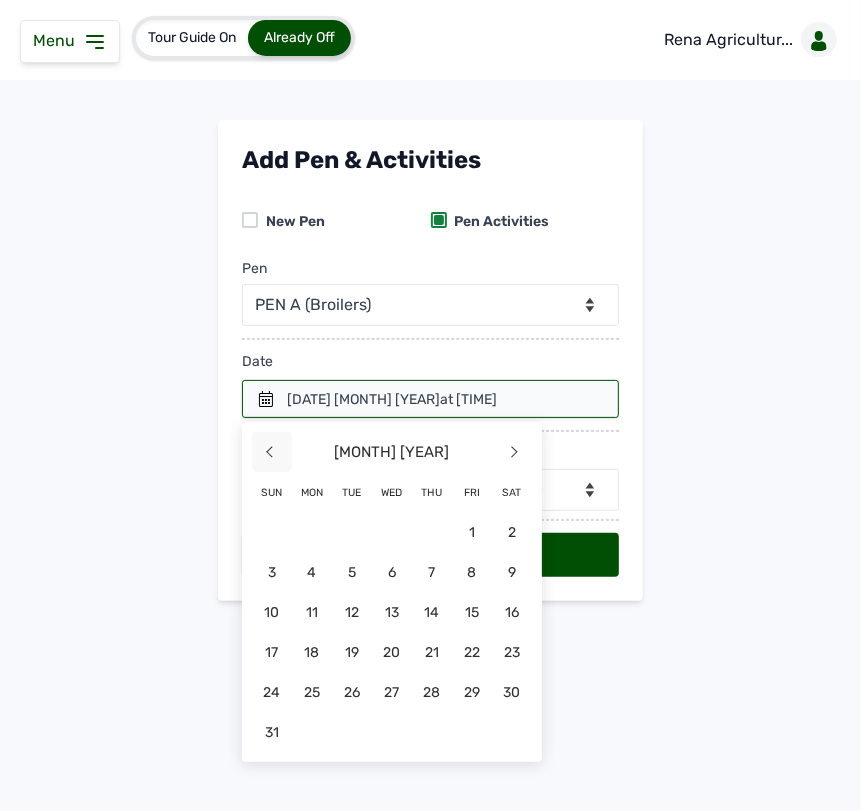 click on "<" at bounding box center (272, 452) 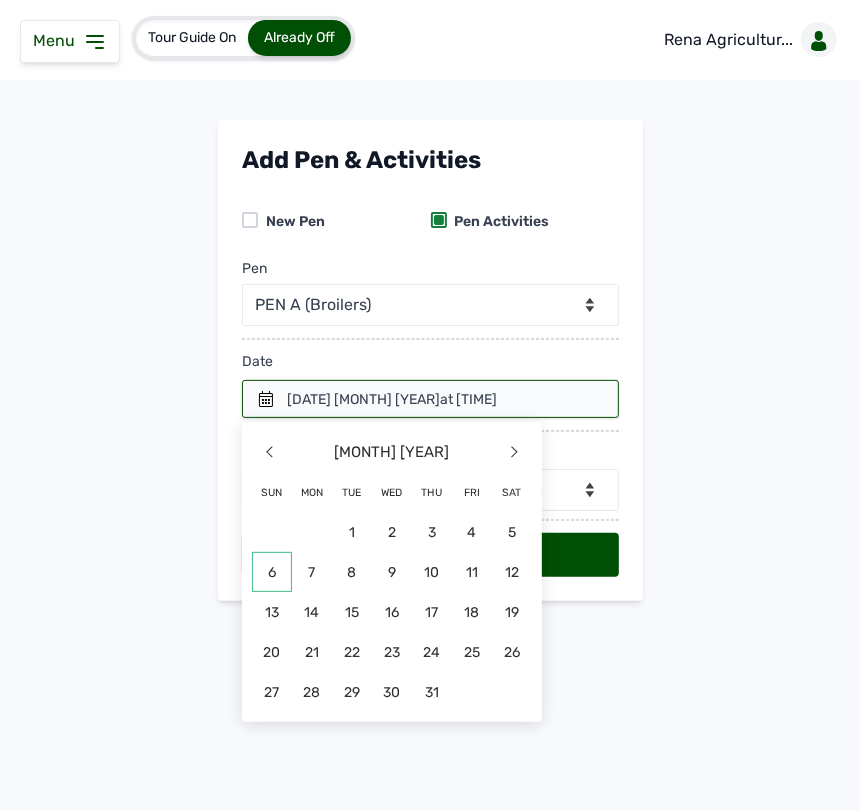 click on "6" 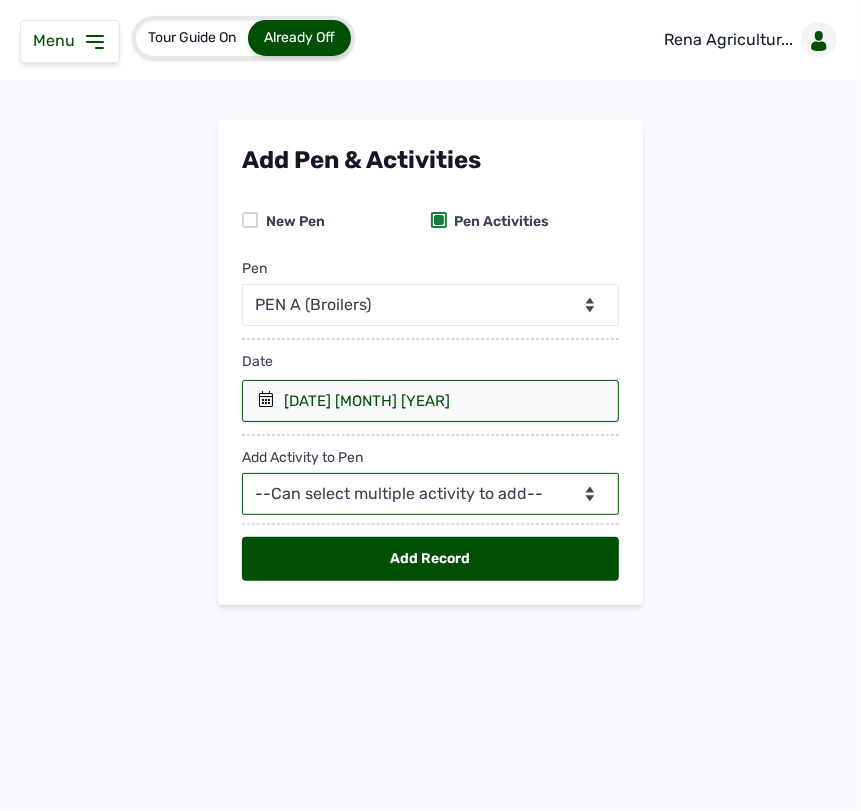 click on "--Can select multiple activity to add-- Raw Material Losses Weight" at bounding box center (430, 494) 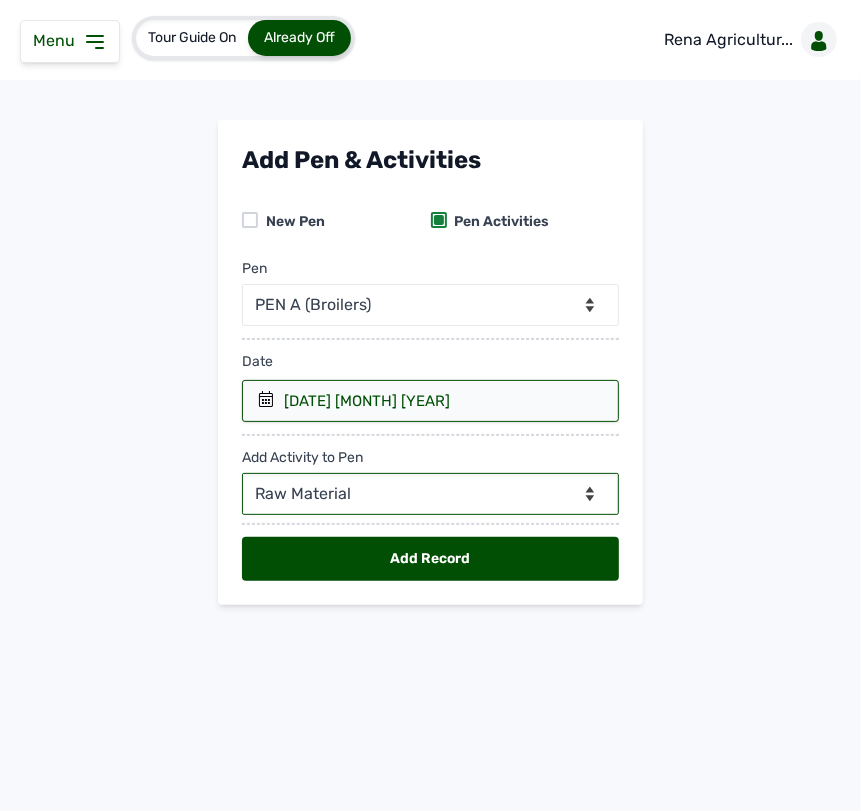 click on "--Can select multiple activity to add-- Raw Material Losses Weight" at bounding box center [430, 494] 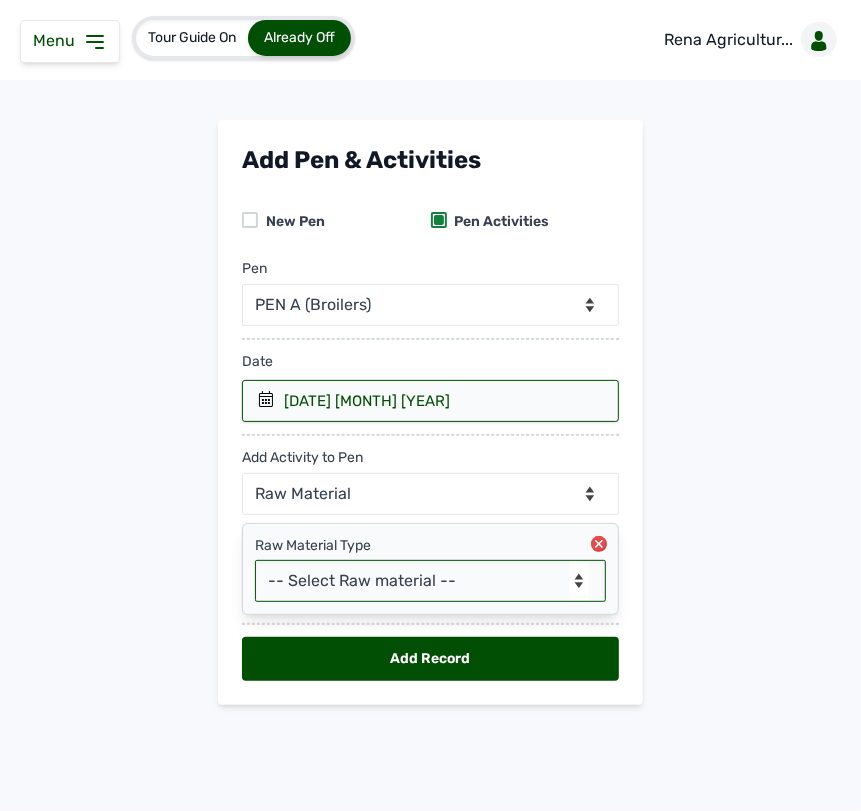 click on "-- Select Raw material -- Biomass Fuel feeds medications vaccines" at bounding box center (430, 581) 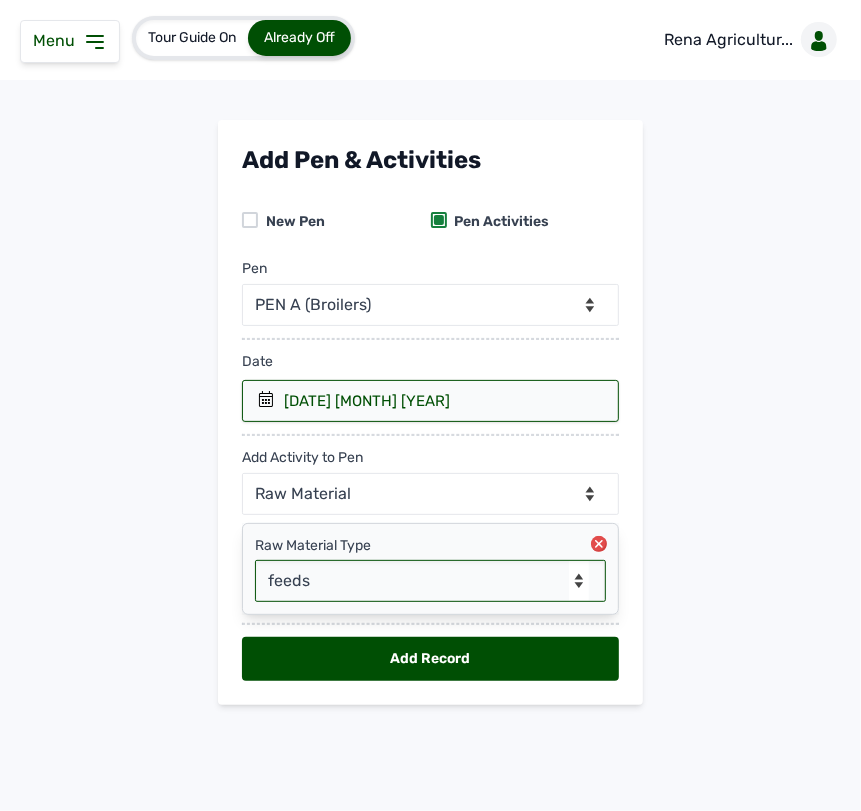 click on "-- Select Raw material -- Biomass Fuel feeds medications vaccines" at bounding box center [430, 581] 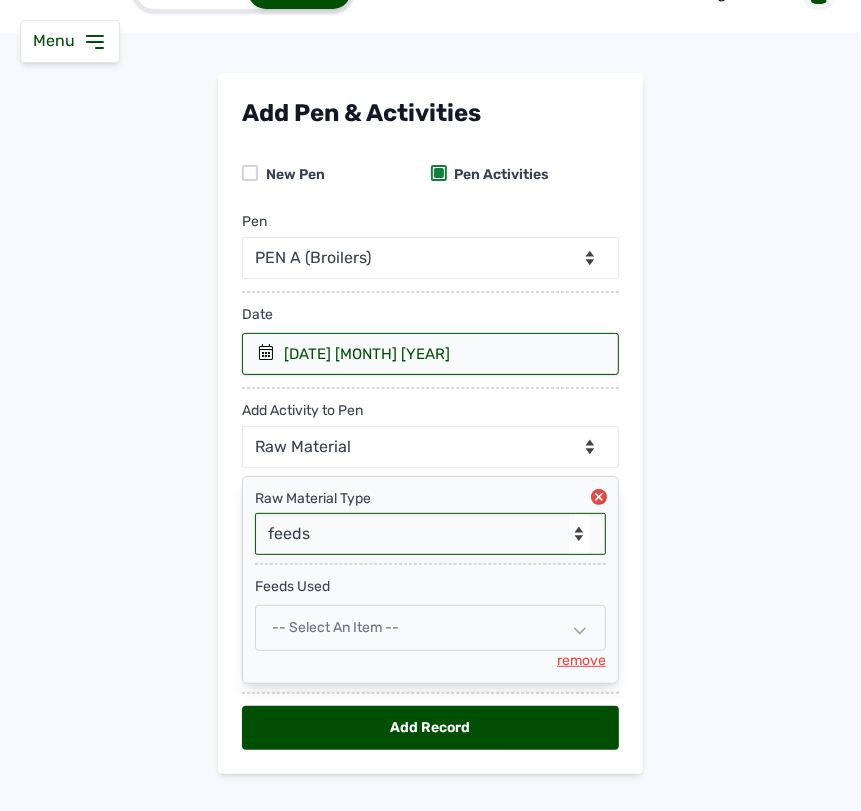 scroll, scrollTop: 85, scrollLeft: 0, axis: vertical 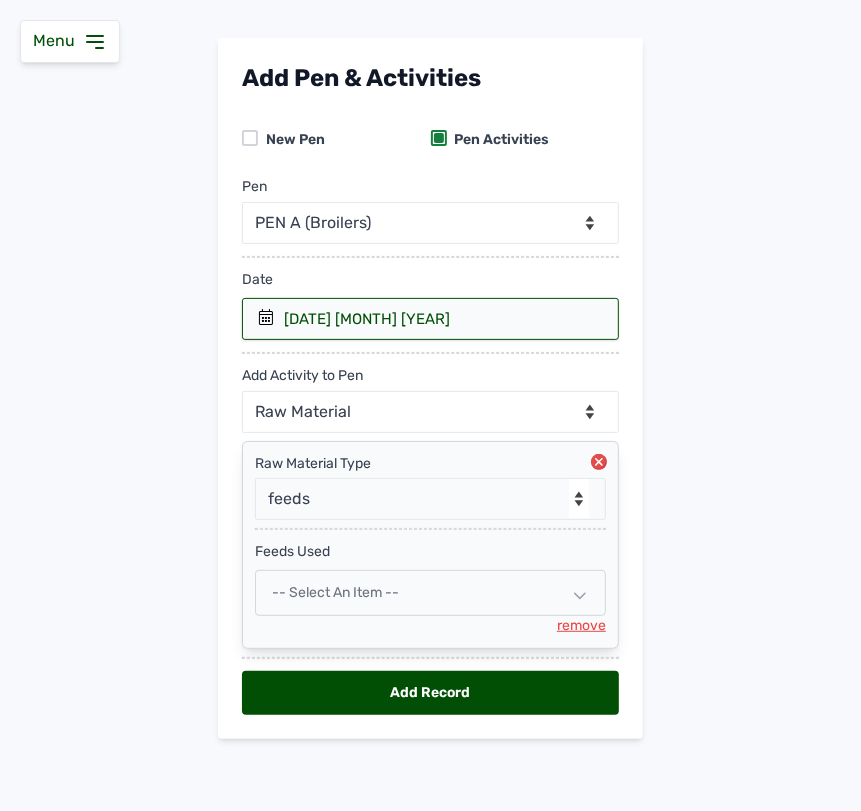 click on "-- Select an Item --" at bounding box center (430, 593) 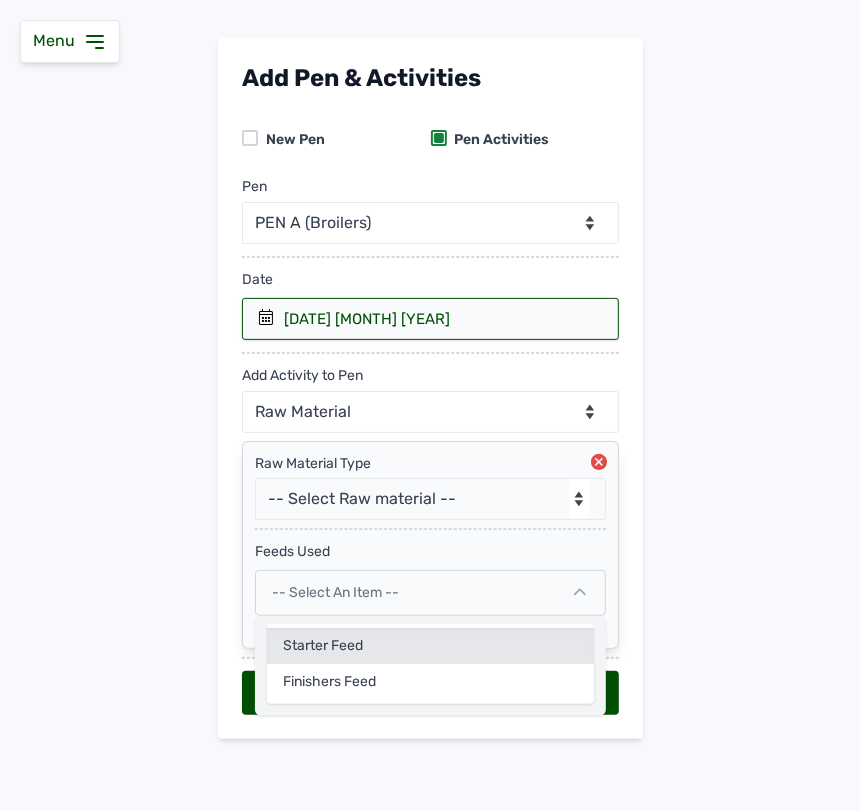 click on "Starter Feed" 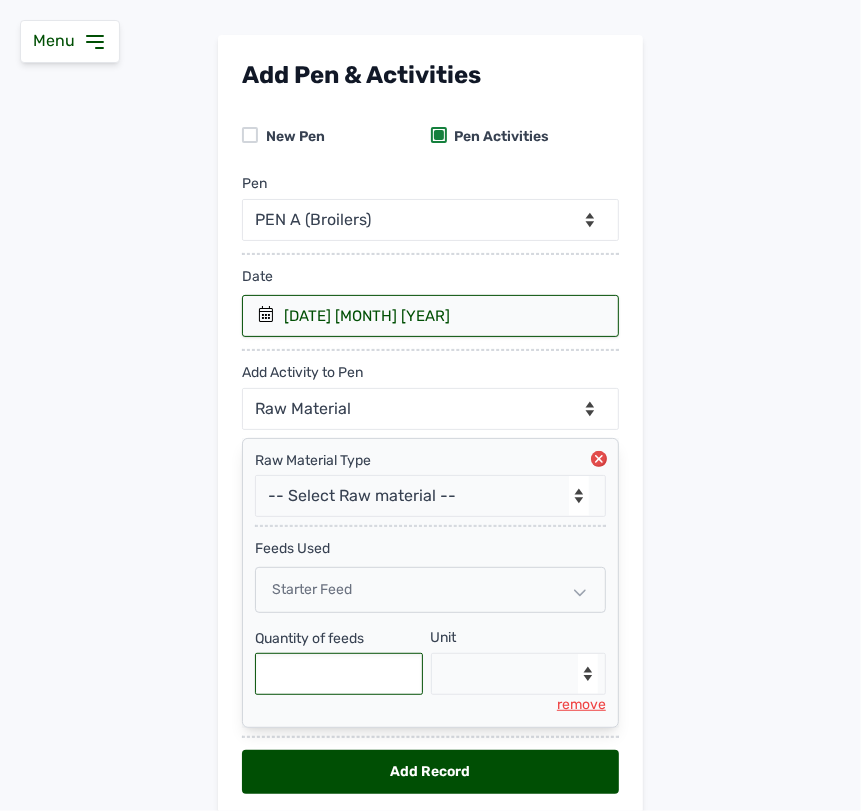 click at bounding box center (339, 674) 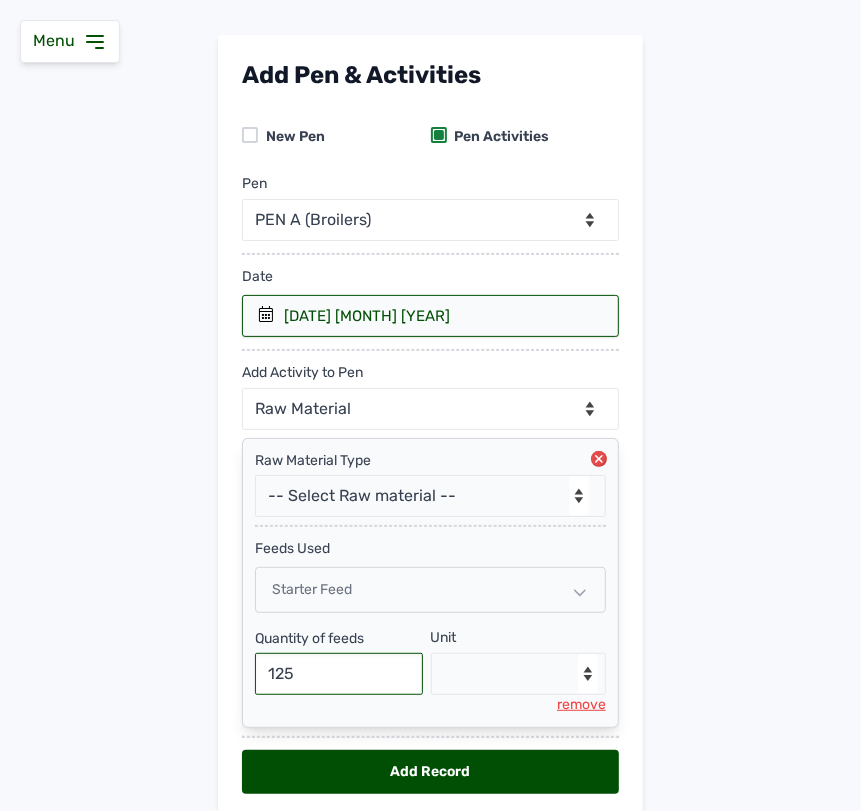 type on "125" 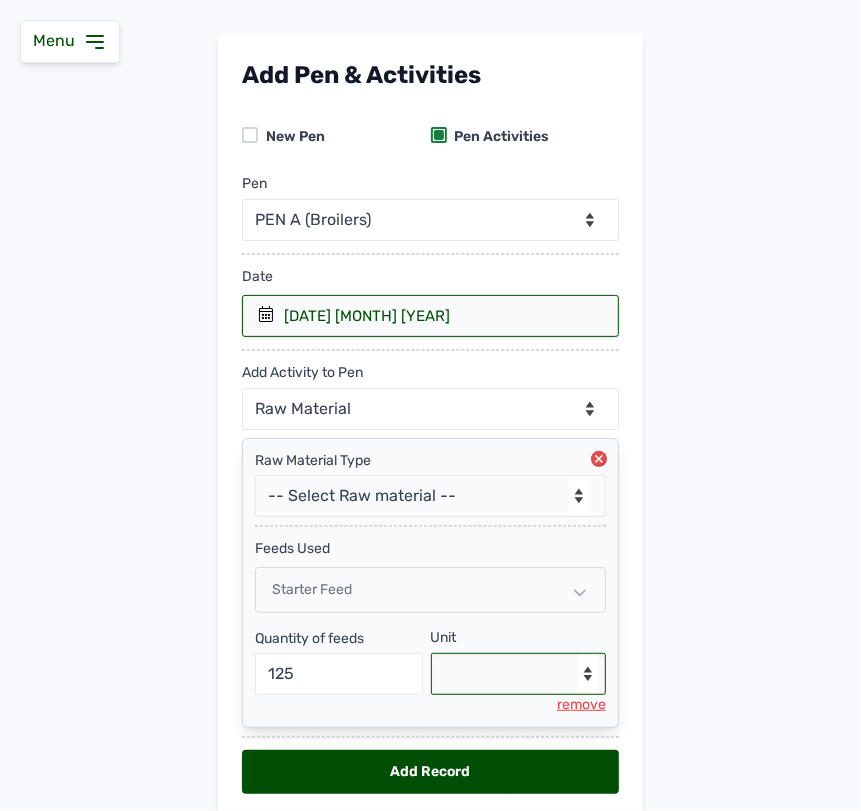 click on "--Select unit-- Bag(s) Kg" at bounding box center [519, 674] 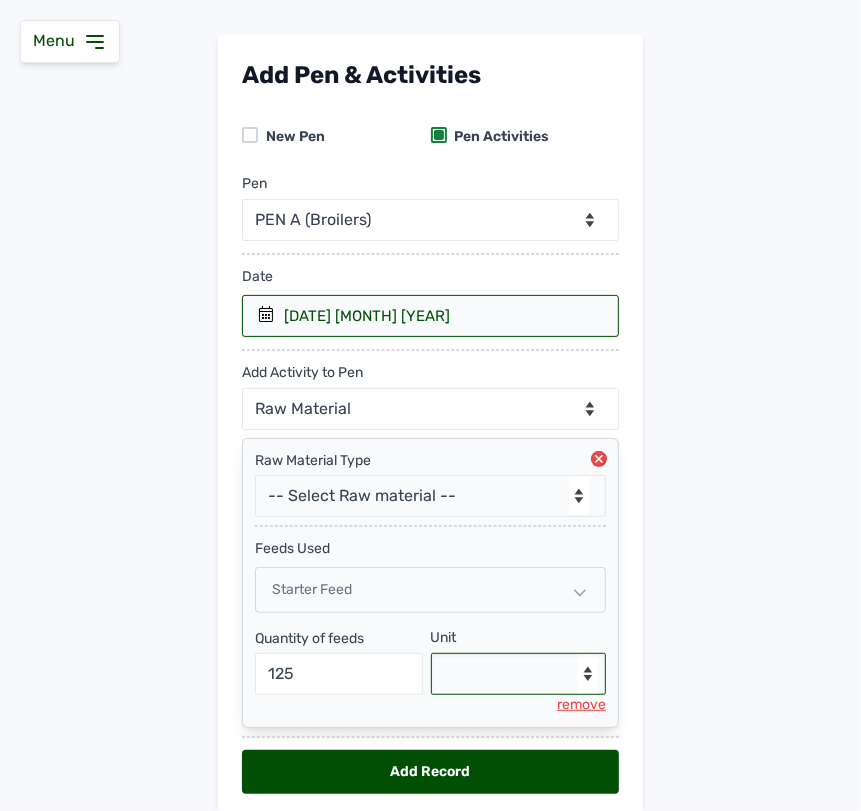 select on "Kg" 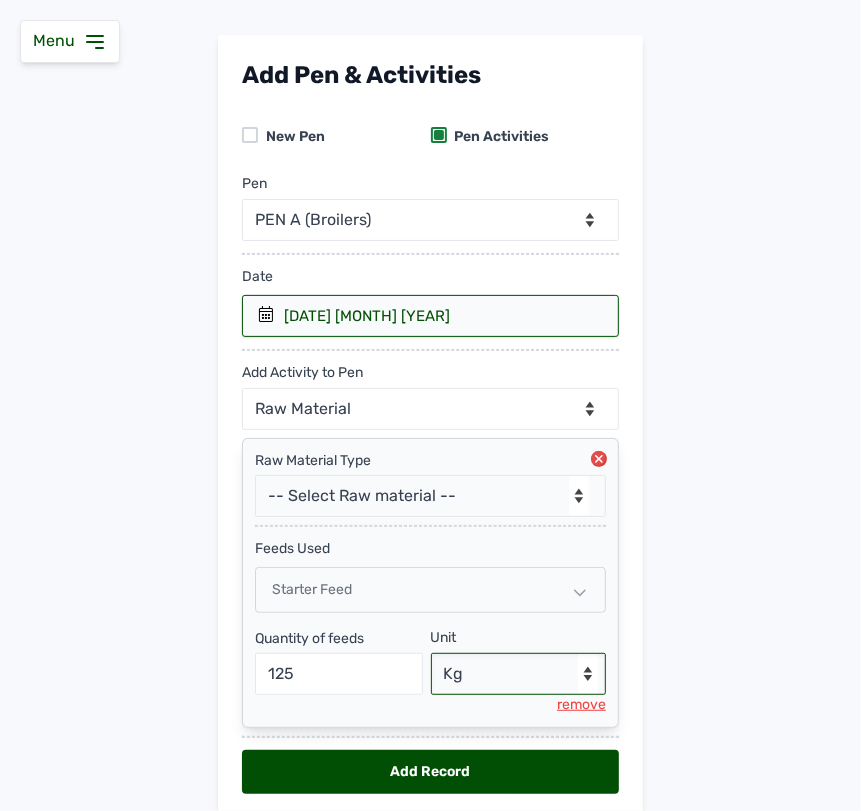 click on "--Select unit-- Bag(s) Kg" at bounding box center [519, 674] 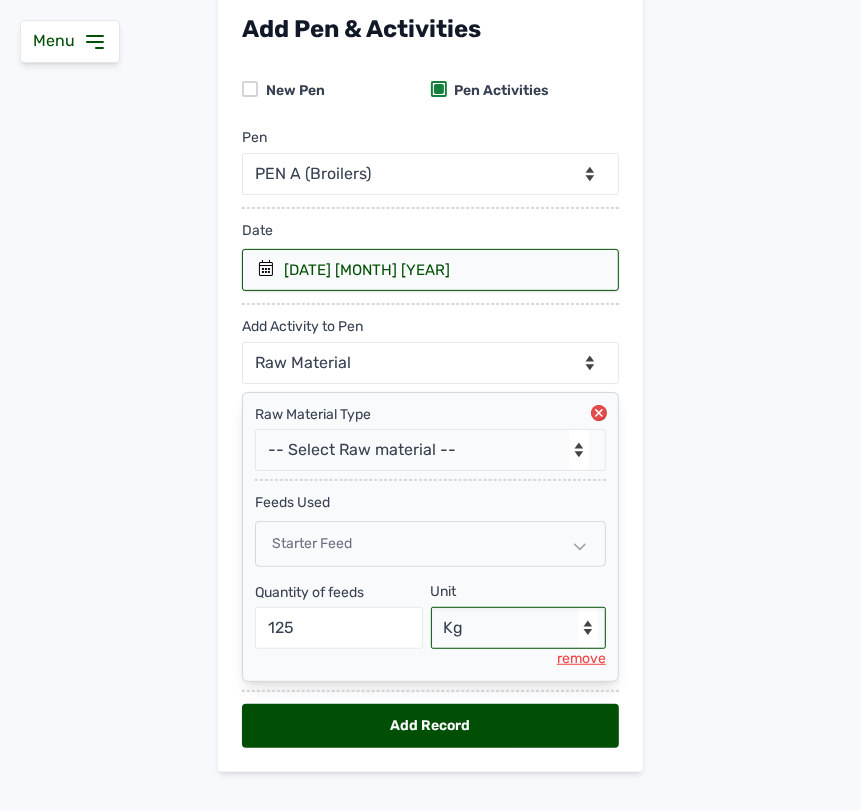 scroll, scrollTop: 167, scrollLeft: 0, axis: vertical 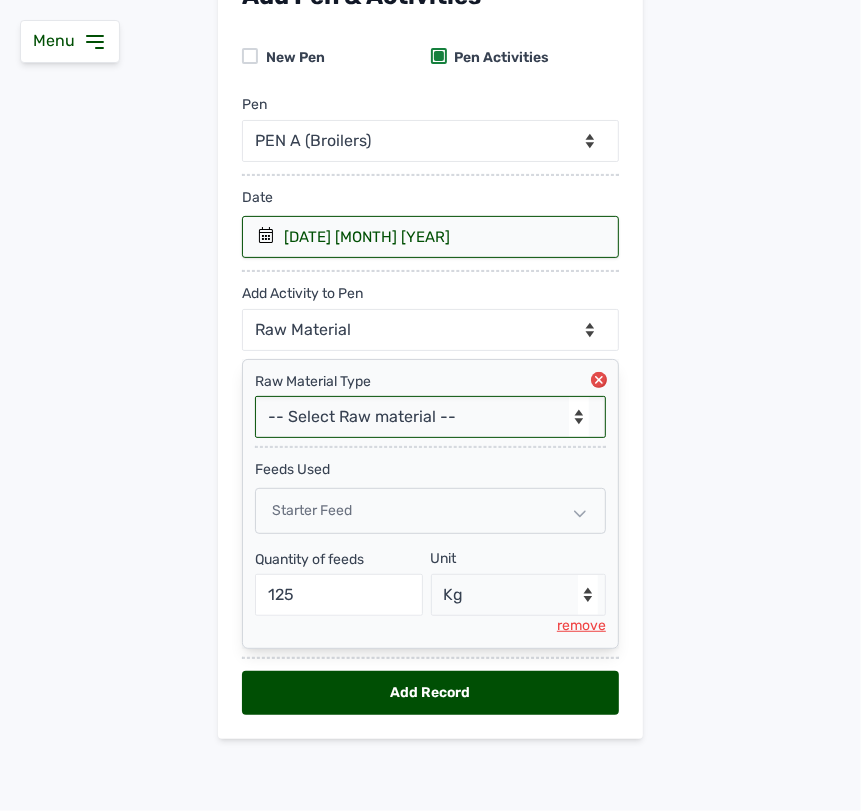 click on "-- Select Raw material -- Biomass Fuel feeds medications vaccines" at bounding box center [430, 417] 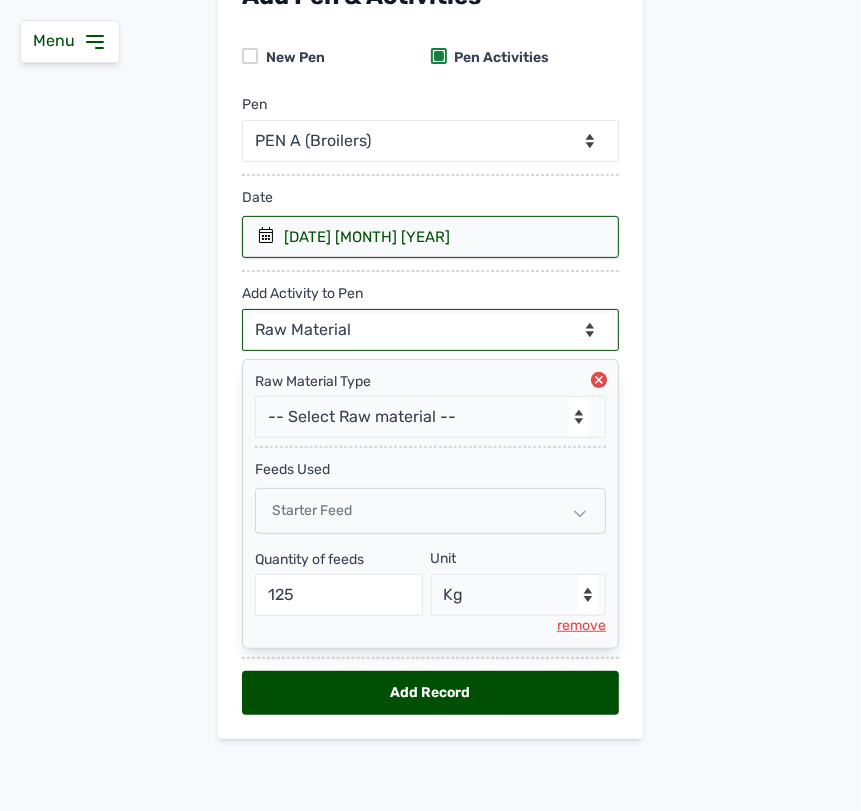 click on "--Can select multiple activity to add-- Raw Material Losses Weight" at bounding box center [430, 330] 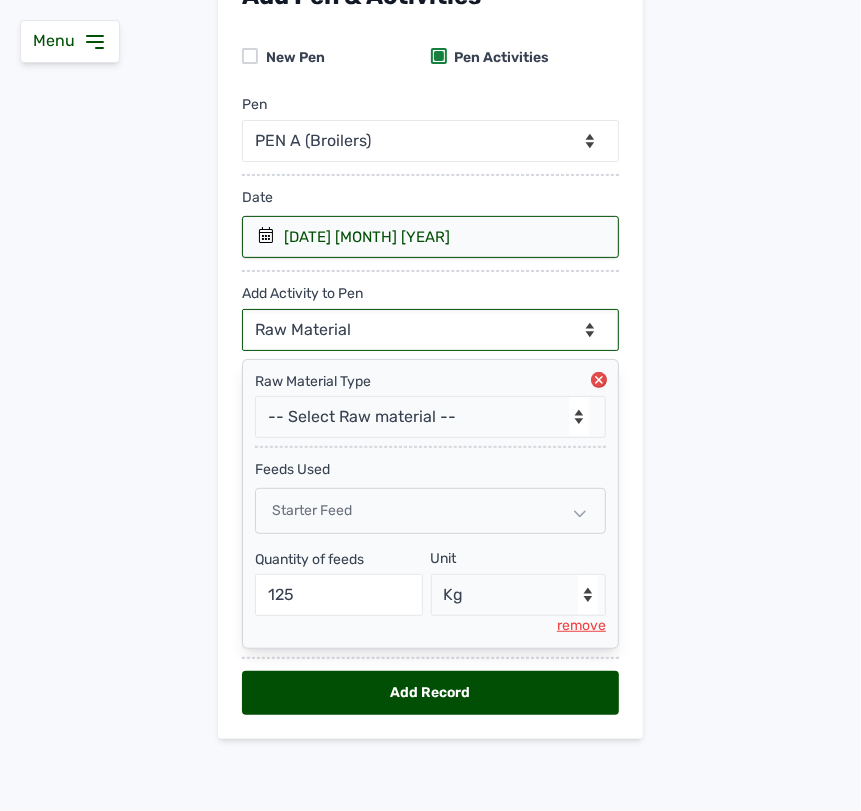 select on "Losses" 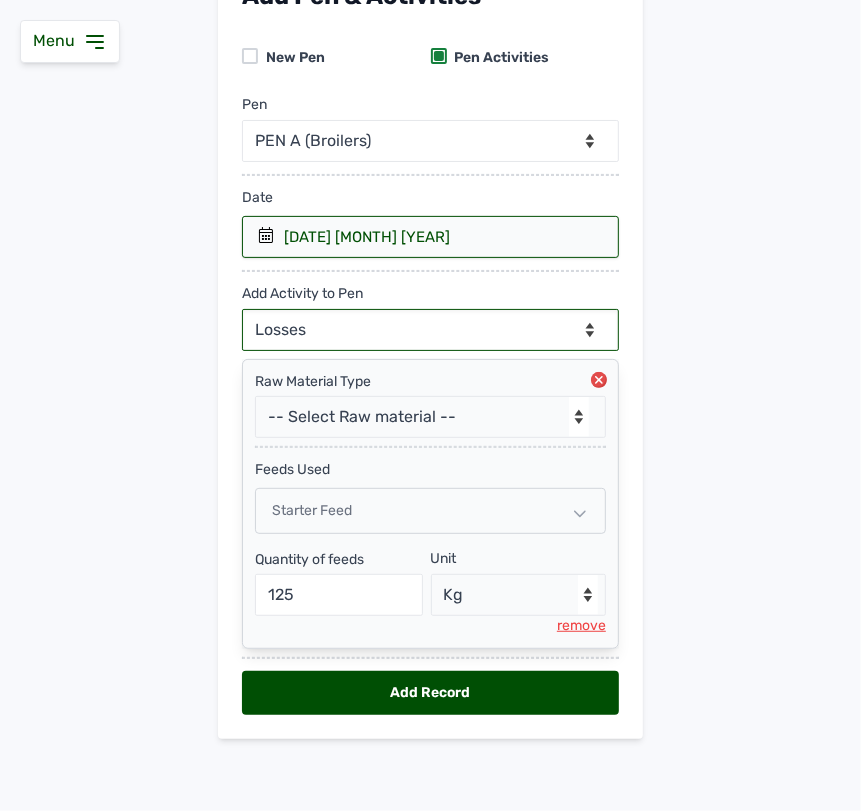 click on "--Can select multiple activity to add-- Raw Material Losses Weight" at bounding box center [430, 330] 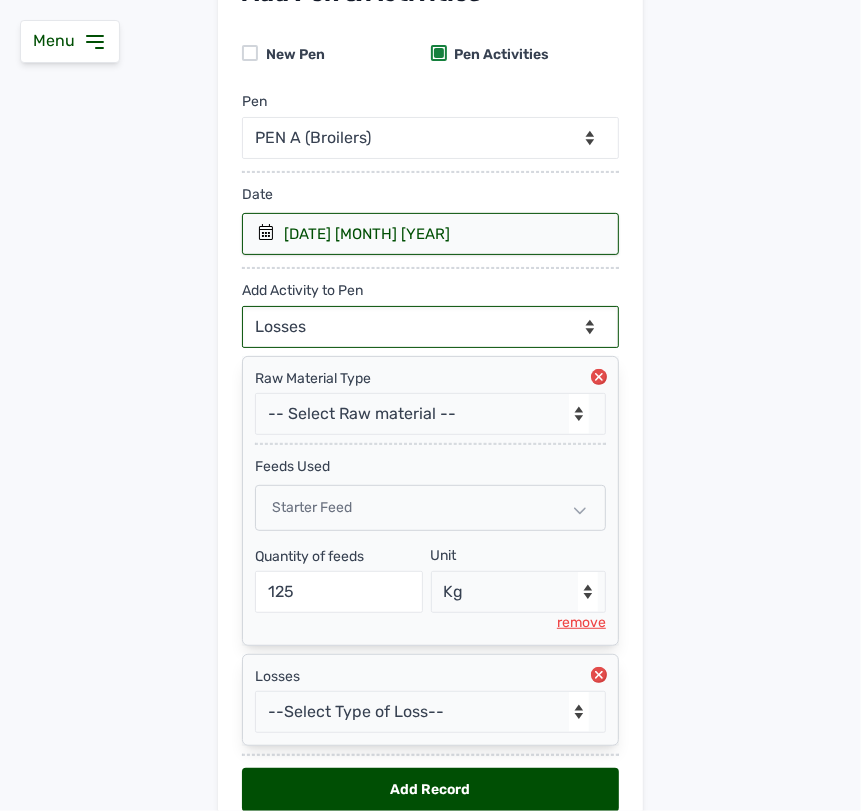 scroll, scrollTop: 268, scrollLeft: 0, axis: vertical 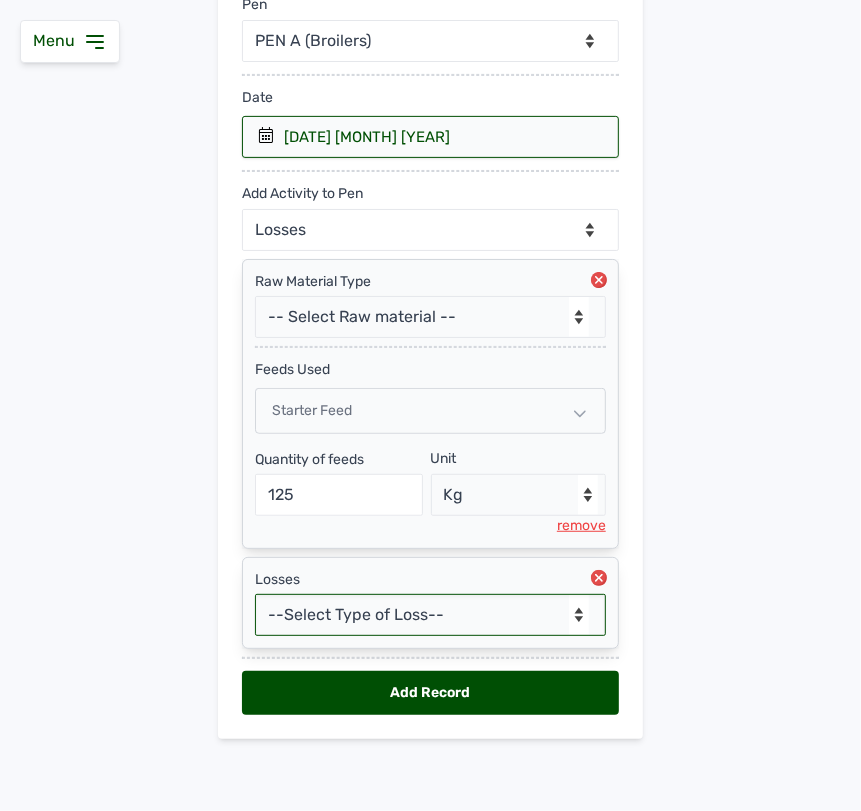 click on "--Select Type of Loss-- Mortality Culled Theft" at bounding box center [430, 615] 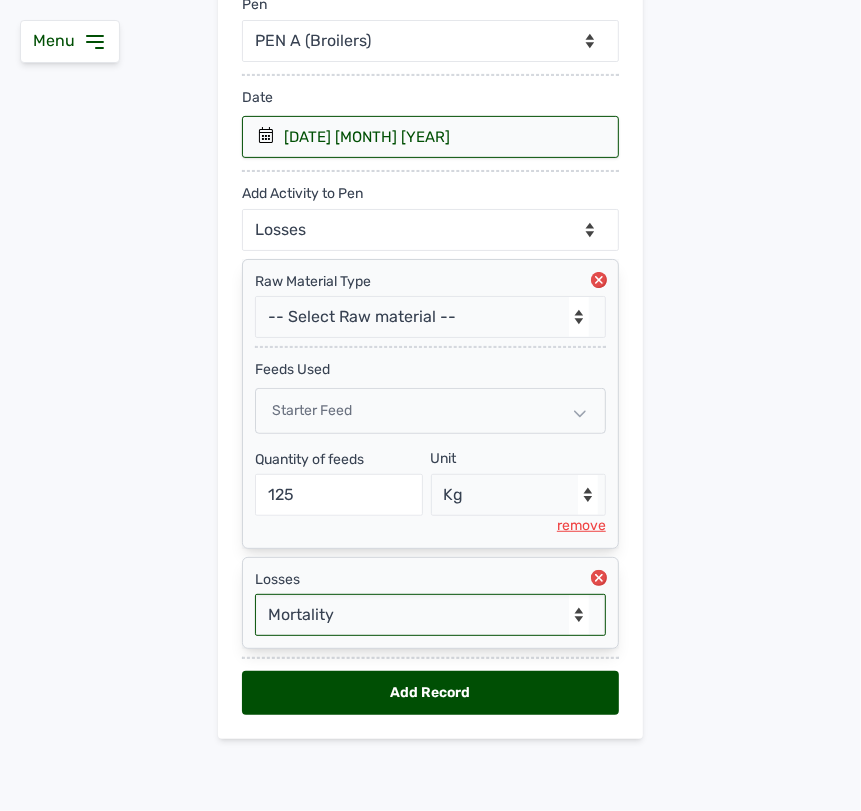 click on "--Select Type of Loss-- Mortality Culled Theft" at bounding box center (430, 615) 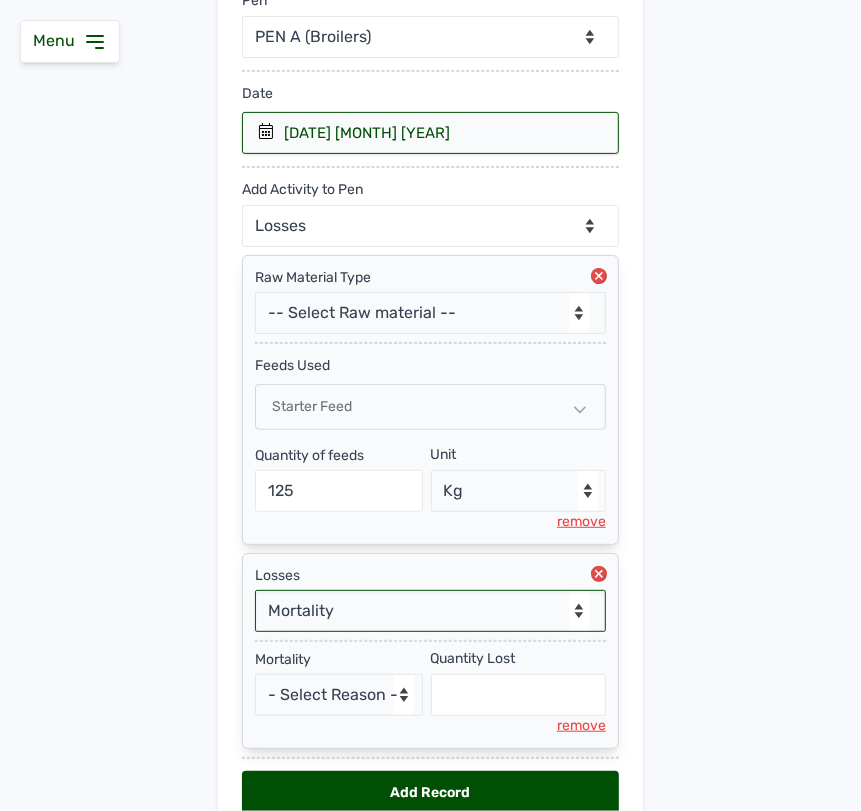 scroll, scrollTop: 373, scrollLeft: 0, axis: vertical 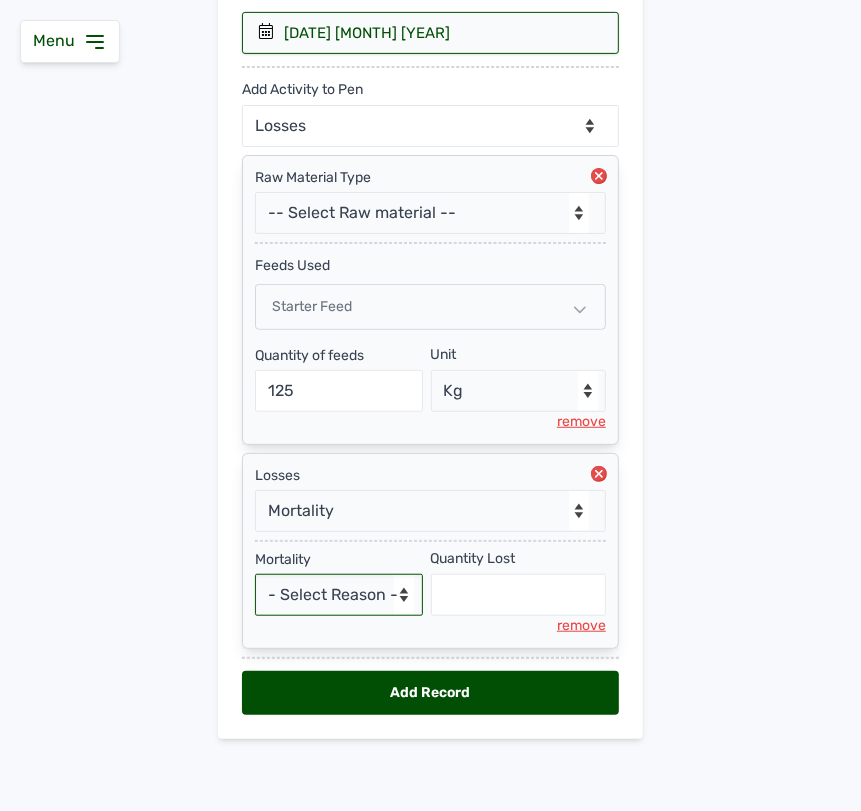 click on "- Select Reason - Disease Late Vaccination Wrong Vaccination Heat Lack of Water Others" at bounding box center (339, 595) 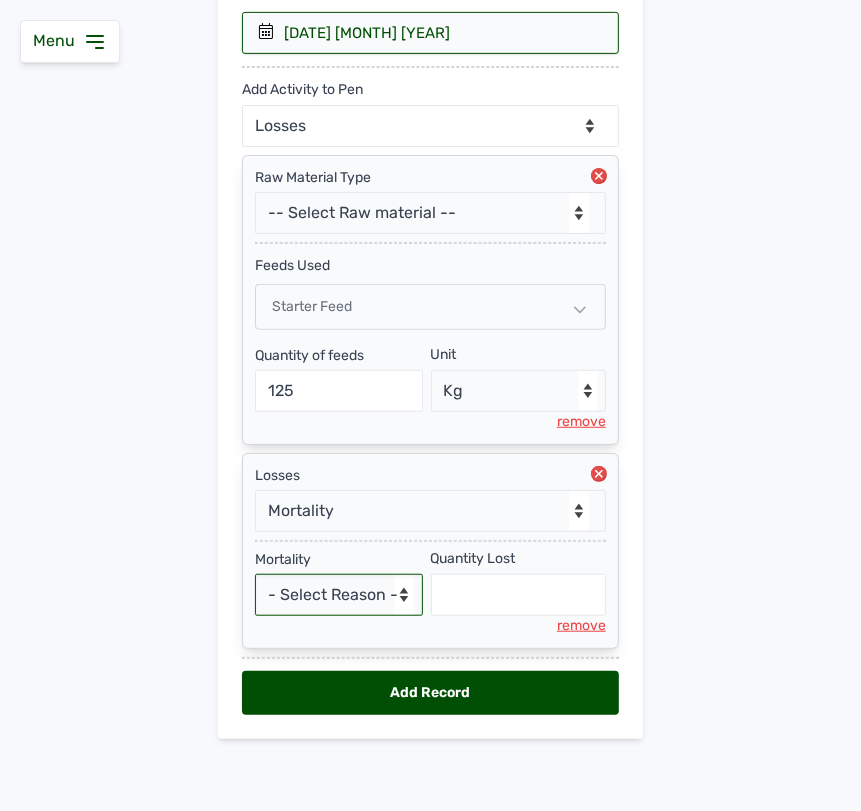 select on "Others" 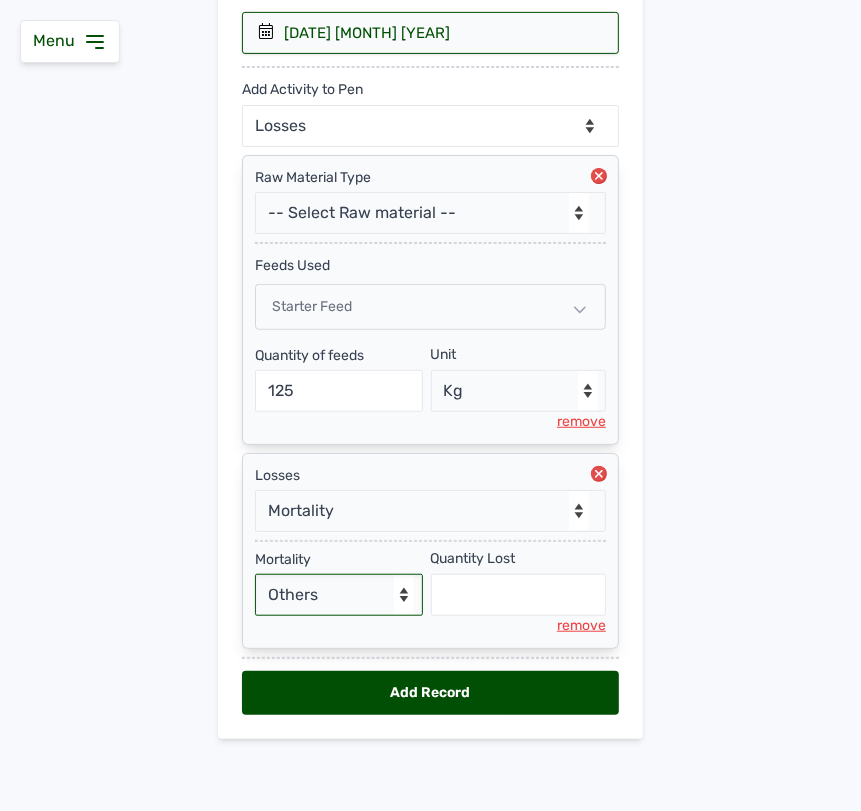 click on "- Select Reason - Disease Late Vaccination Wrong Vaccination Heat Lack of Water Others" at bounding box center [339, 595] 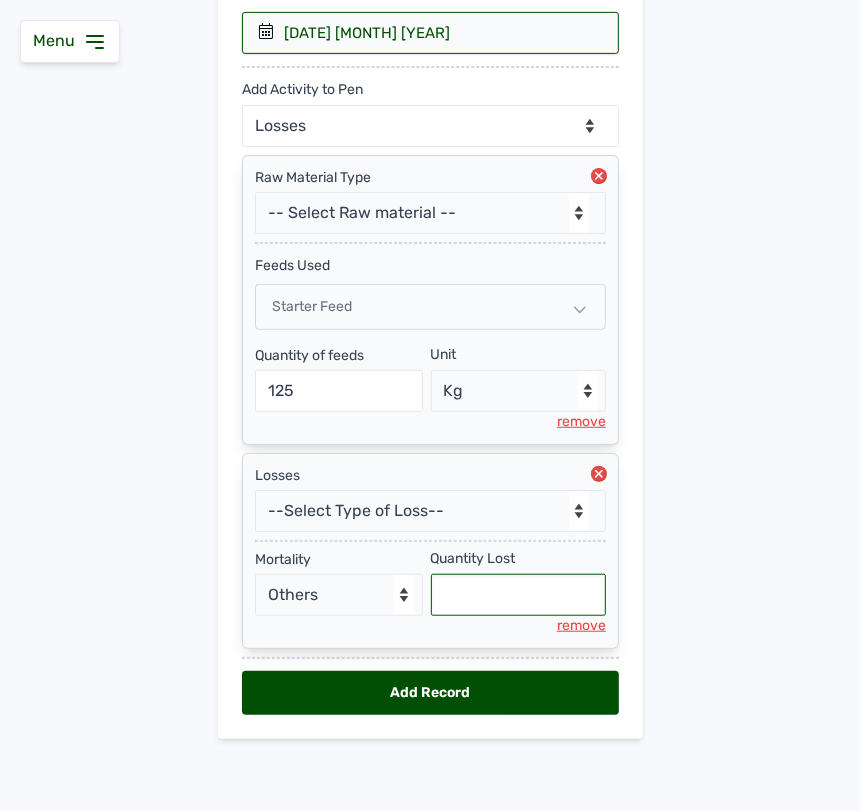 click at bounding box center [519, 595] 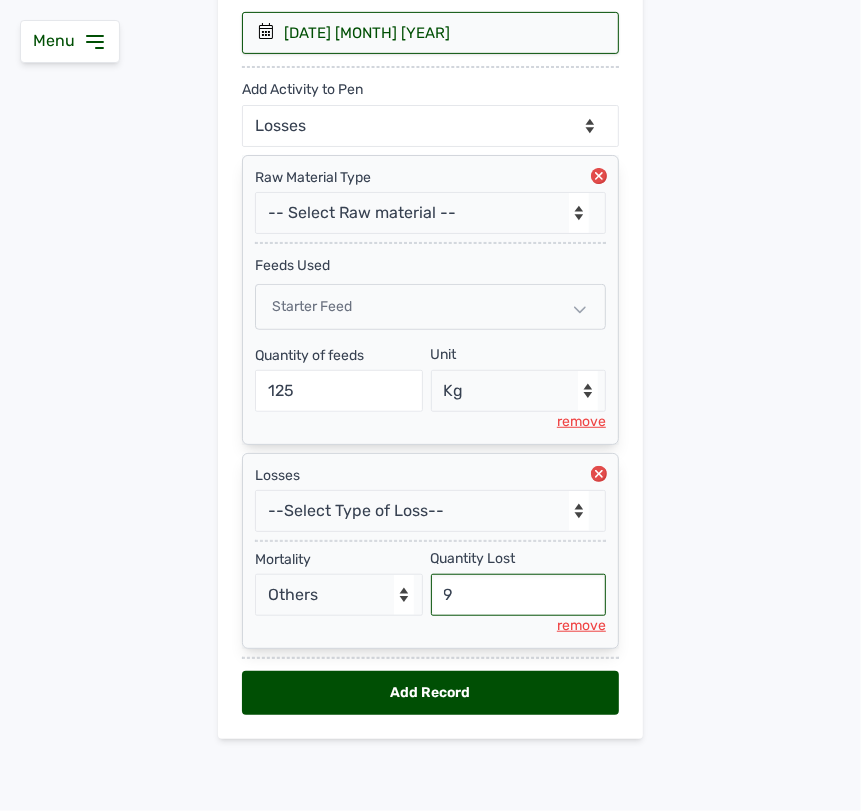 type on "9" 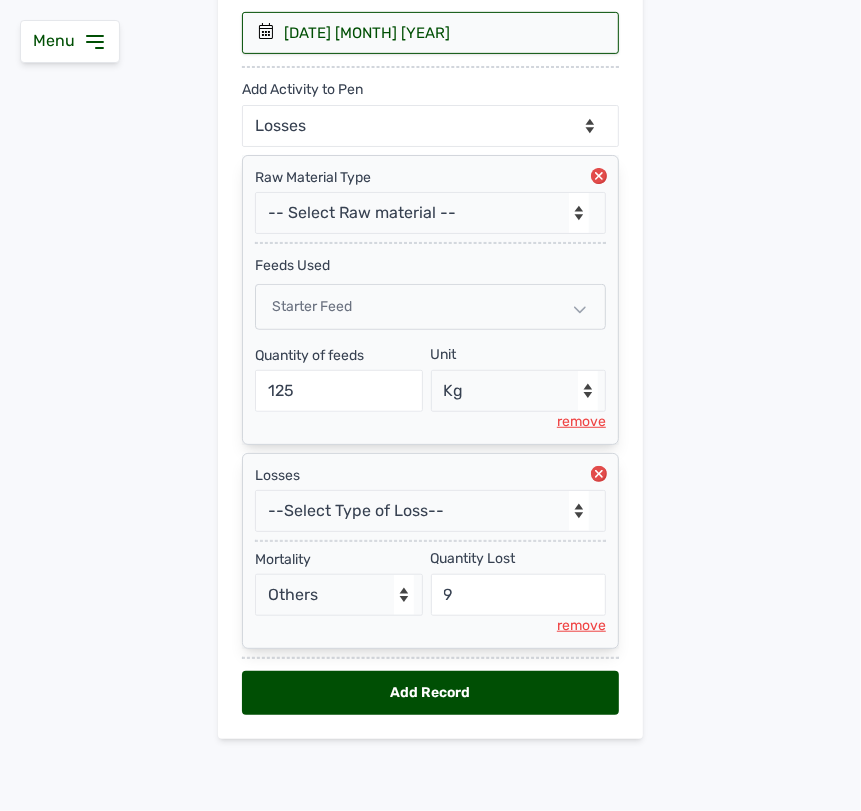 click on "Add Record" at bounding box center [430, 693] 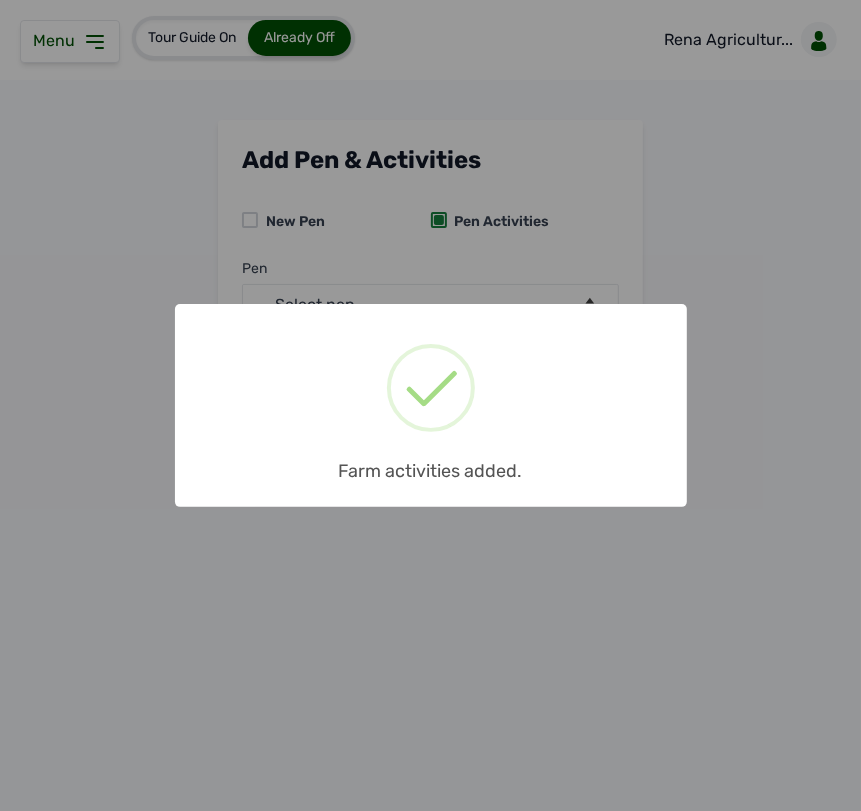 scroll, scrollTop: 0, scrollLeft: 0, axis: both 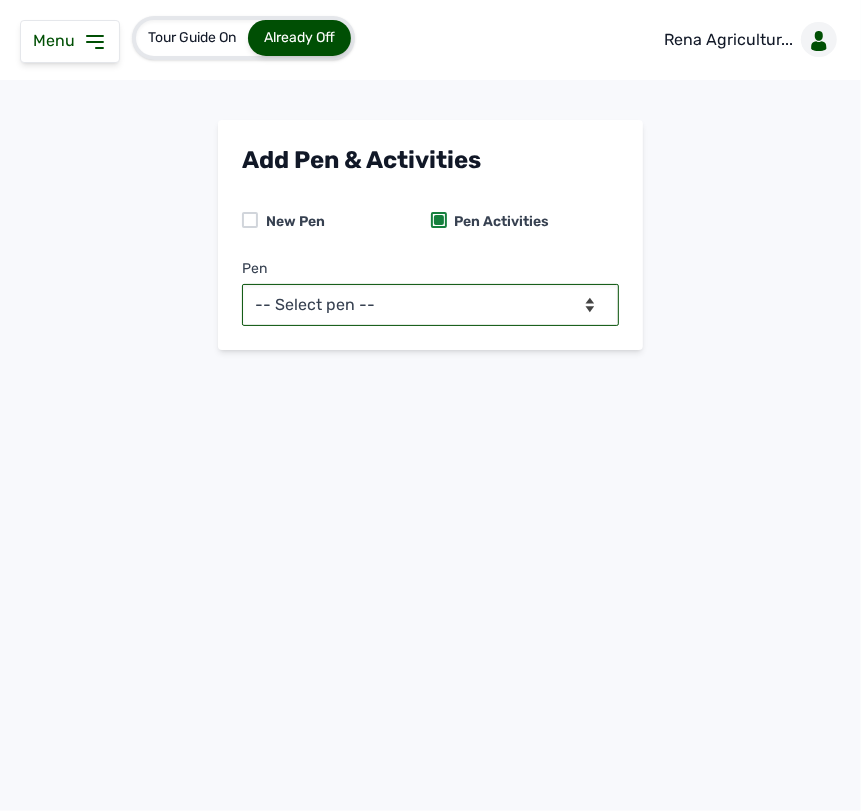click on "-- Select pen -- PEN A (Broilers)" at bounding box center [430, 305] 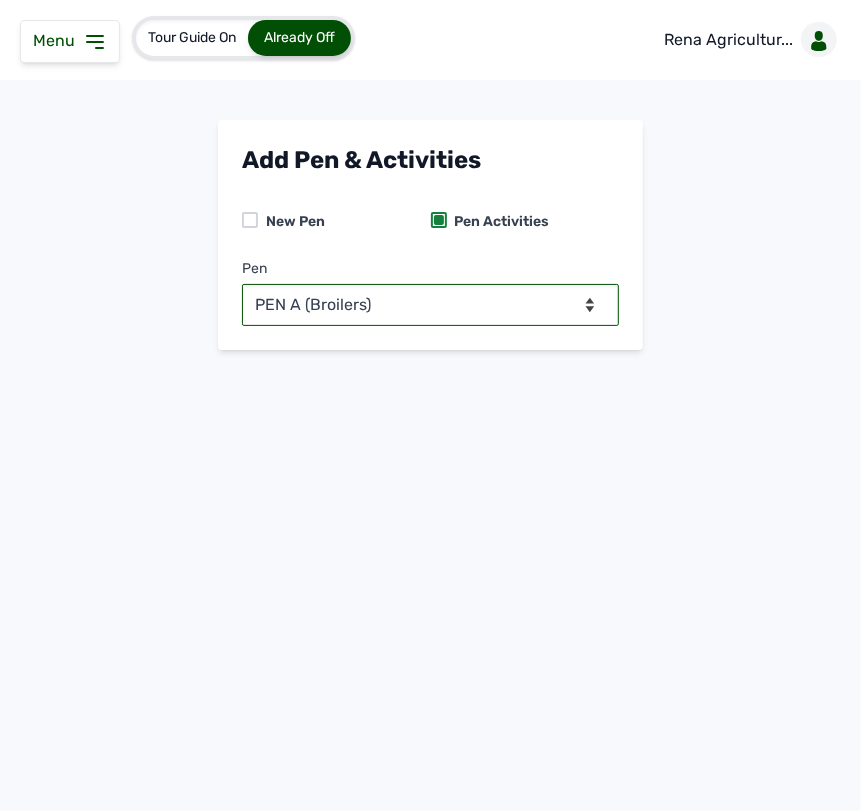 click on "-- Select pen -- PEN A (Broilers)" at bounding box center (430, 305) 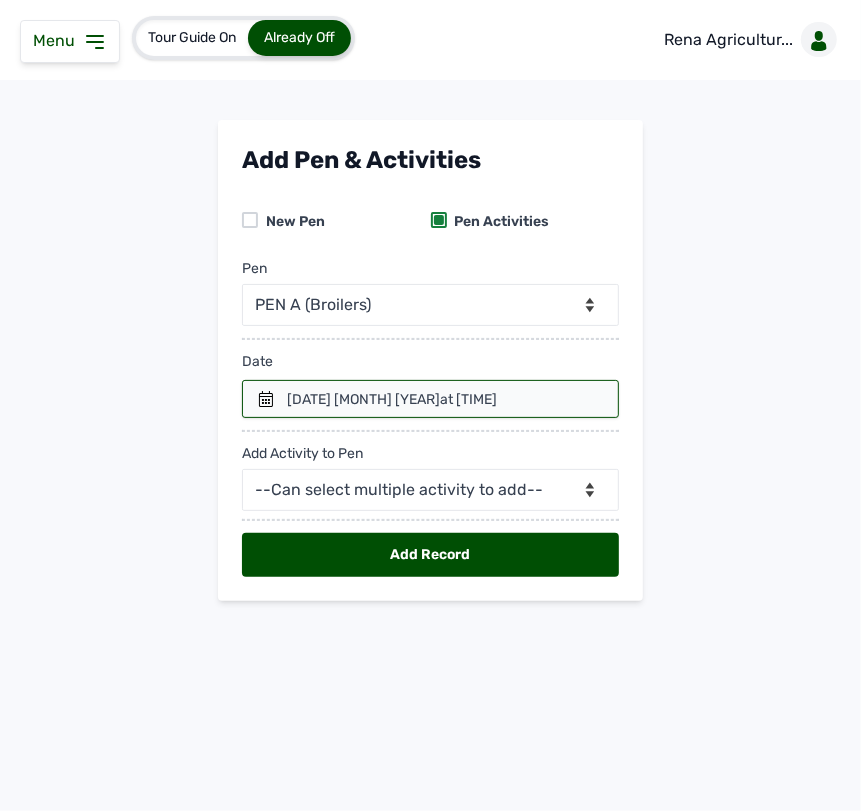 click on "at [TIME]" at bounding box center [468, 399] 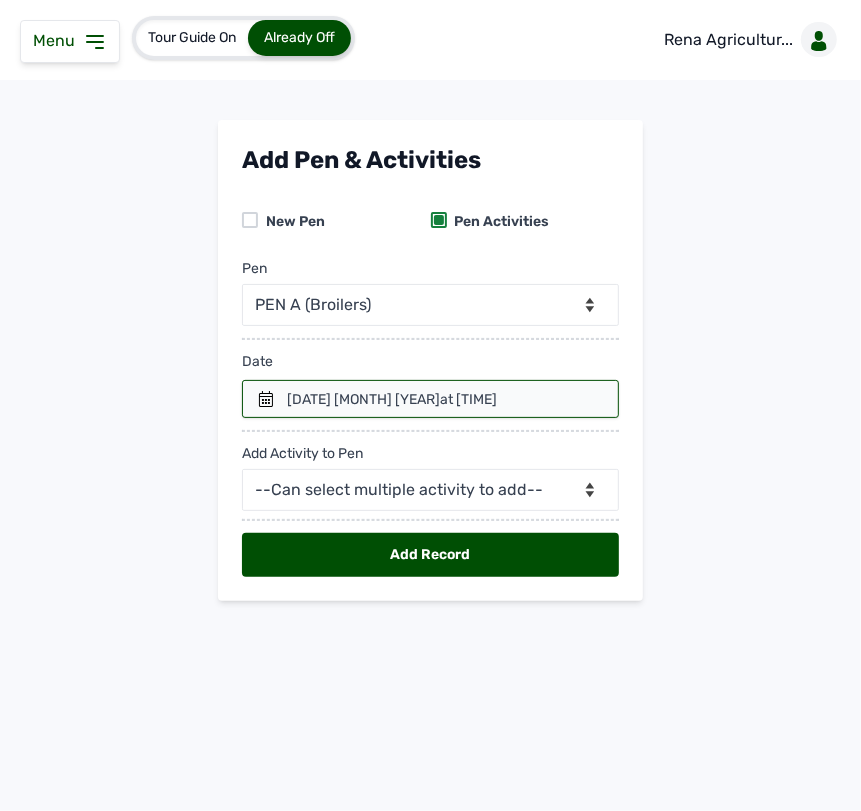 click at bounding box center (430, 399) 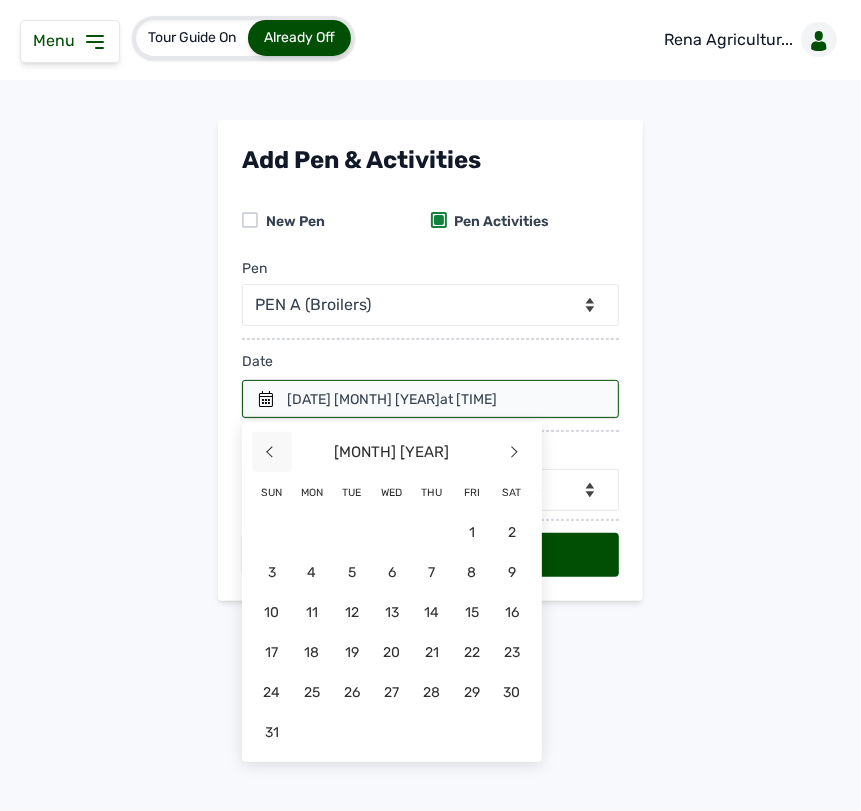 click on "<" at bounding box center [272, 452] 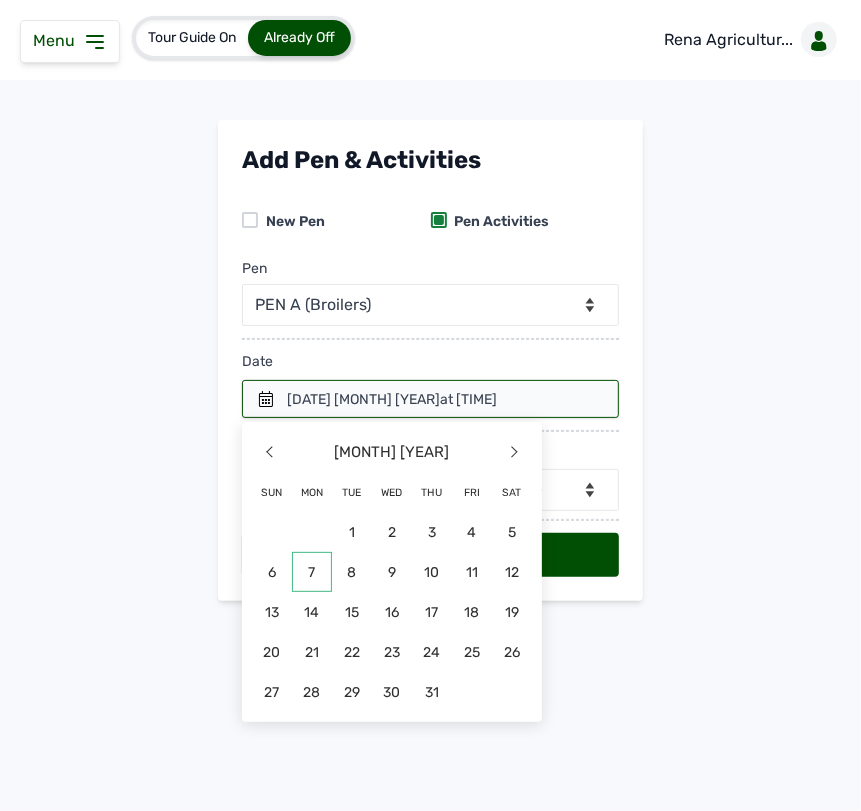 click on "7" 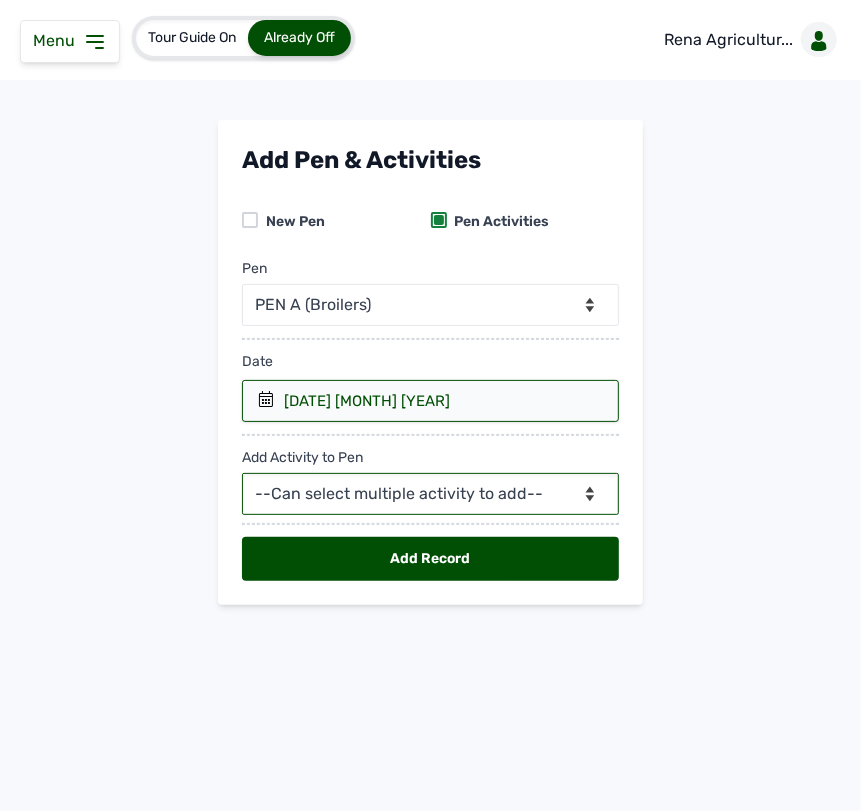 click on "--Can select multiple activity to add-- Raw Material Losses Weight" at bounding box center (430, 494) 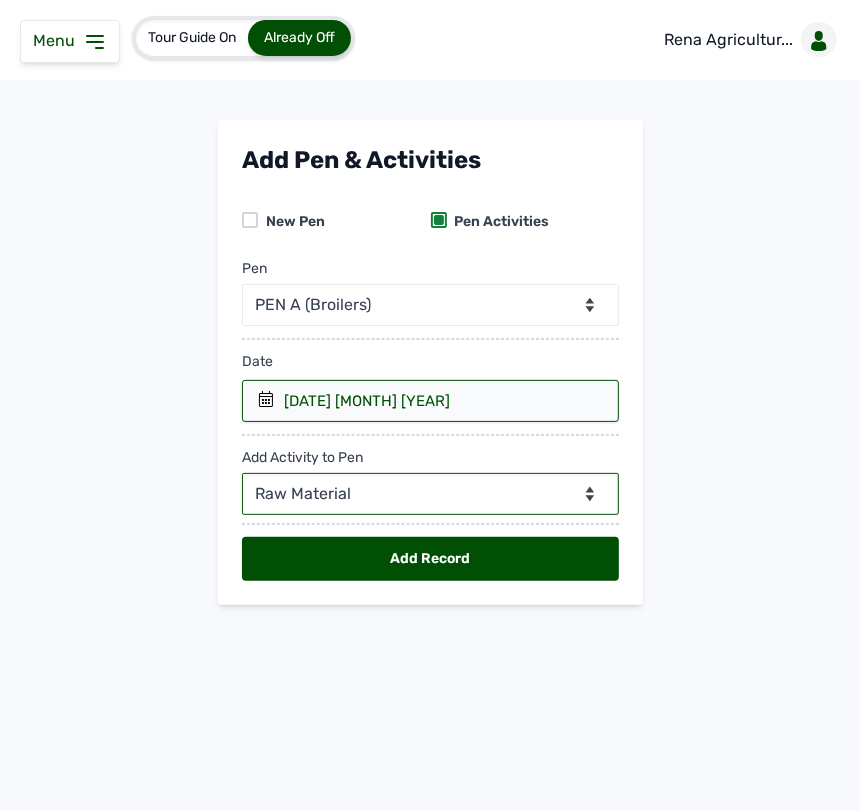 click on "--Can select multiple activity to add-- Raw Material Losses Weight" at bounding box center [430, 494] 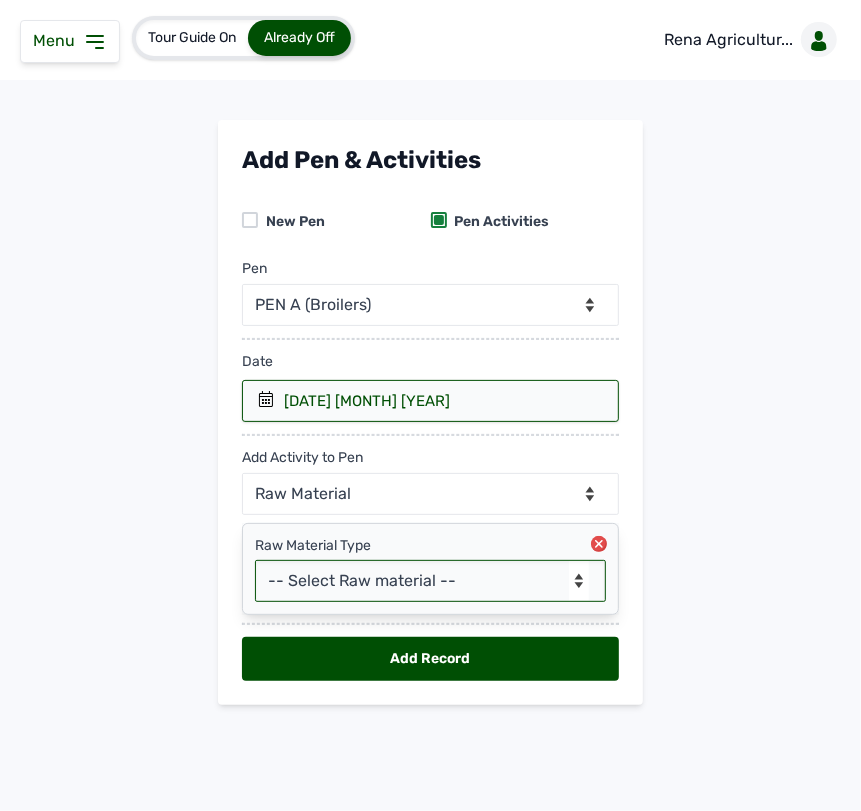 click on "-- Select Raw material -- Biomass Fuel feeds medications vaccines" at bounding box center (430, 581) 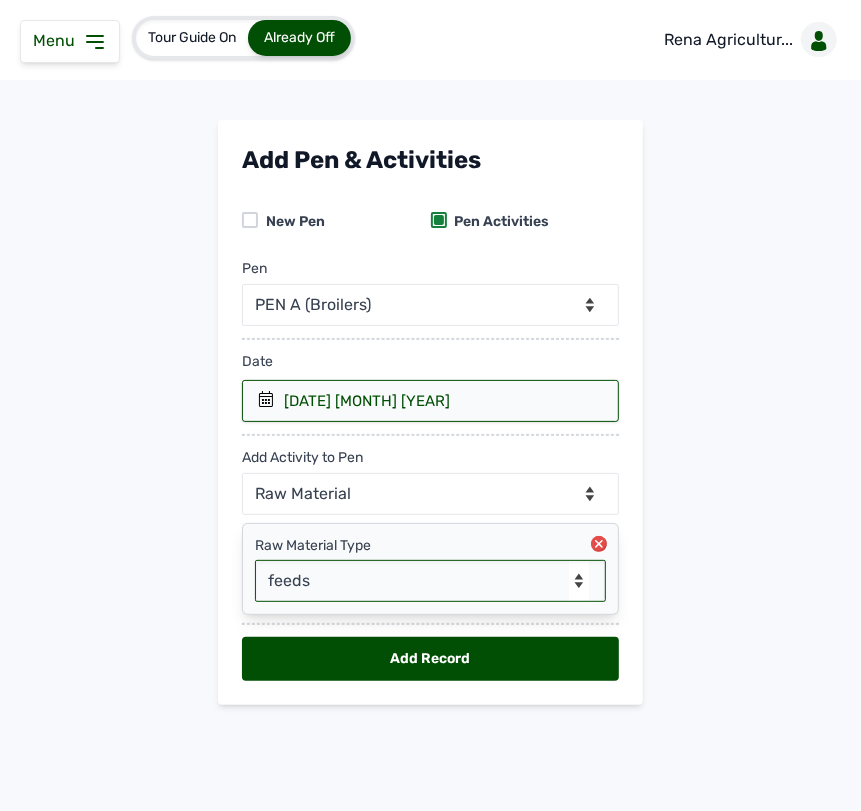 click on "-- Select Raw material -- Biomass Fuel feeds medications vaccines" at bounding box center [430, 581] 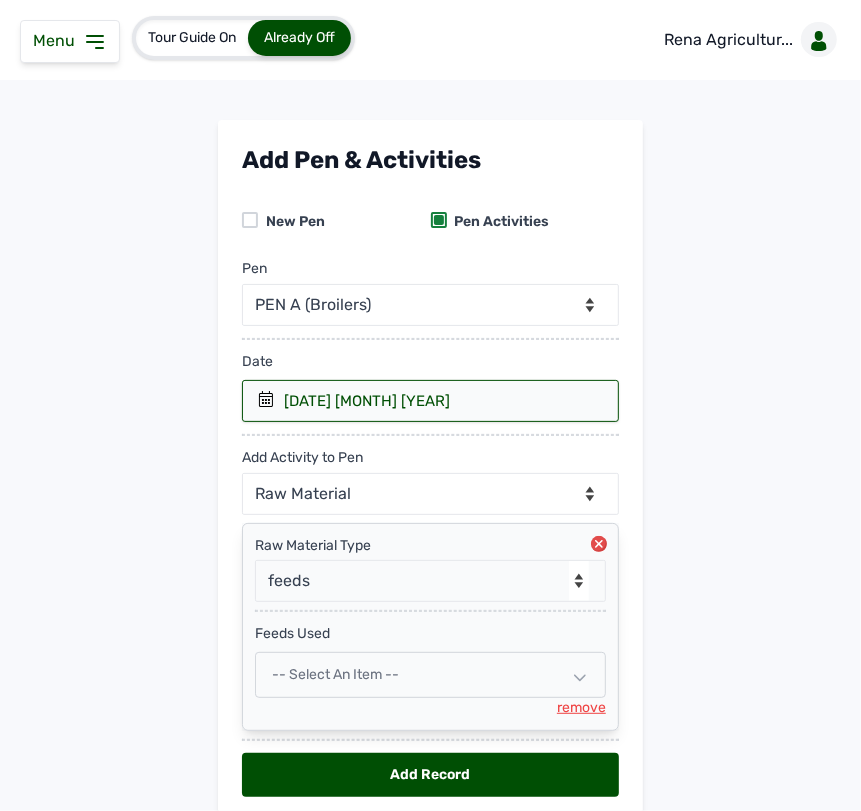 click on "-- Select an Item --" at bounding box center [335, 674] 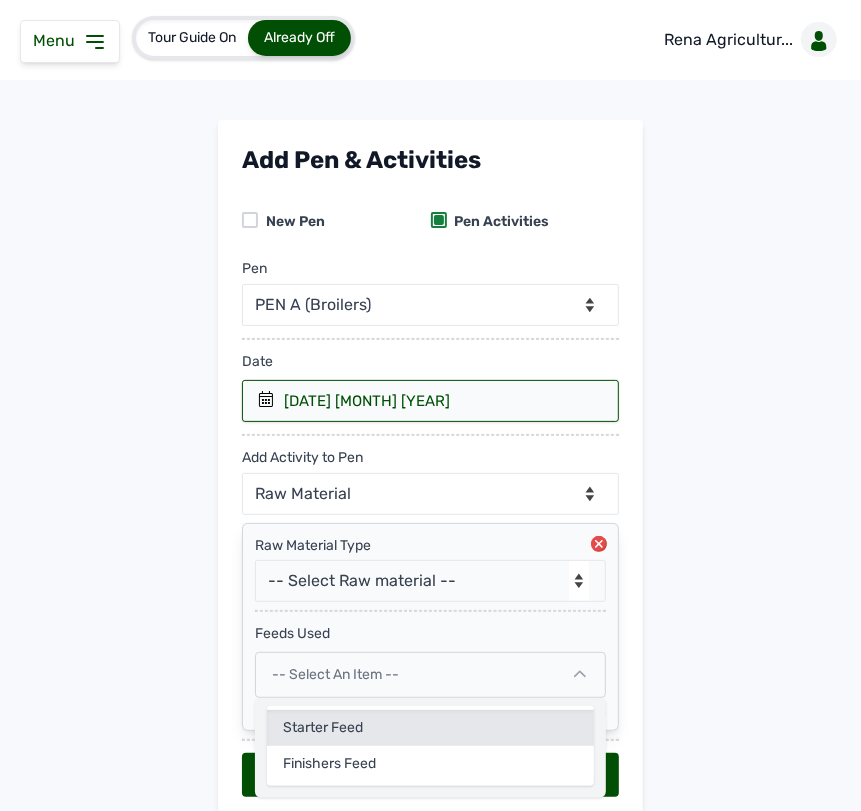click on "Starter Feed" 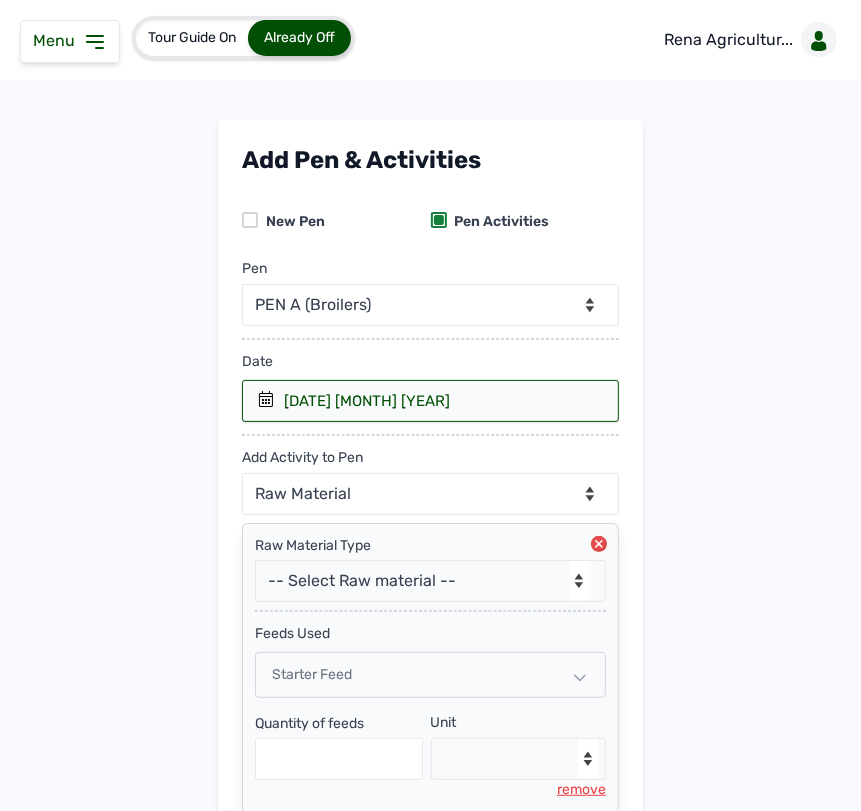 scroll, scrollTop: 167, scrollLeft: 0, axis: vertical 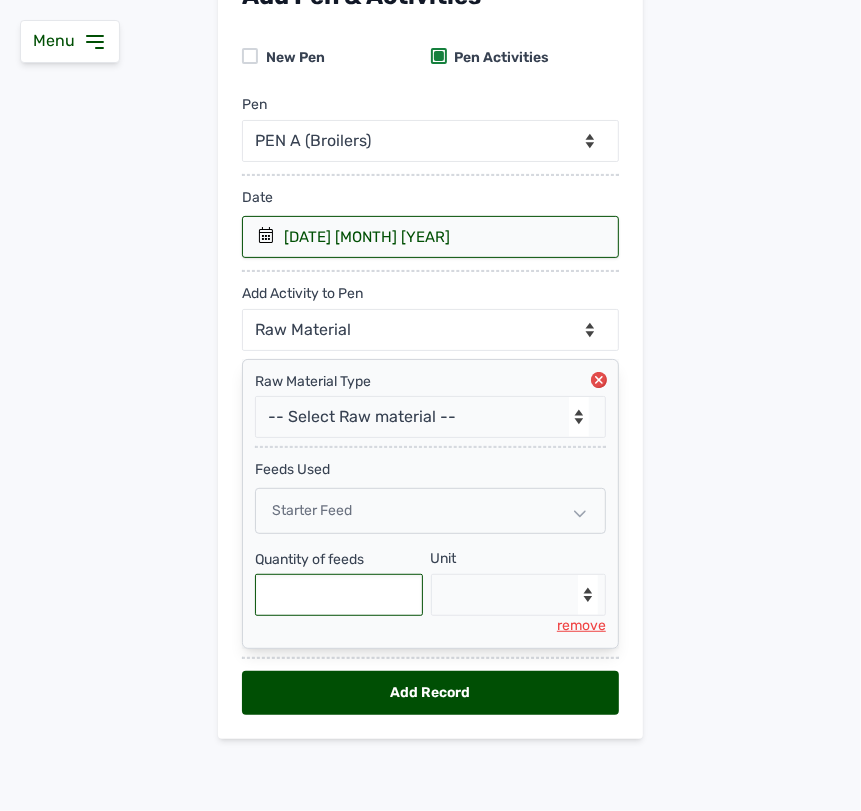 click at bounding box center [339, 595] 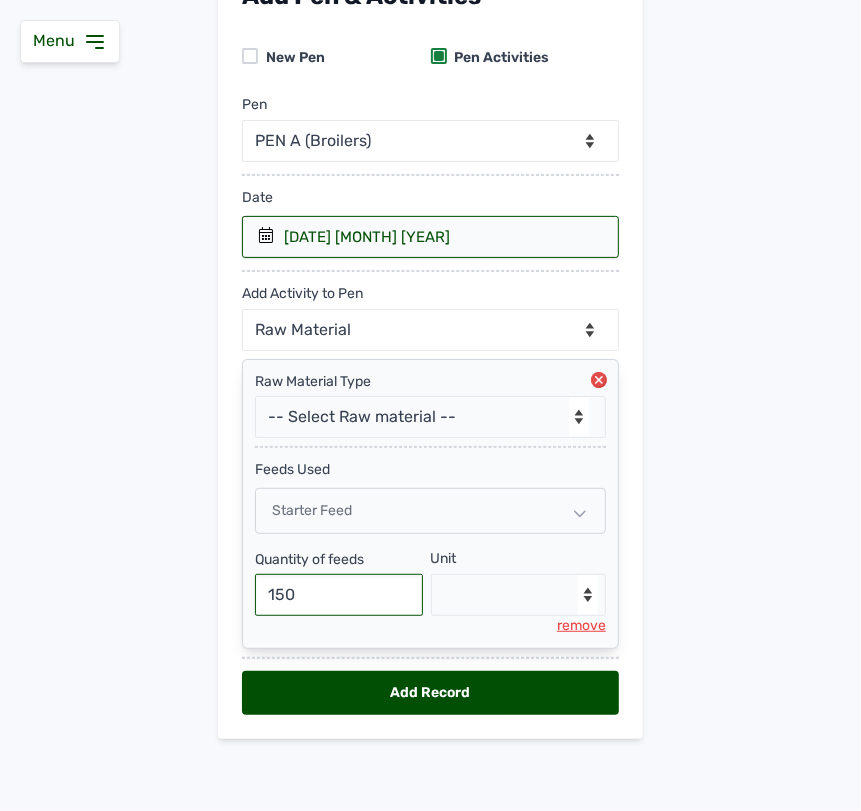 type on "150" 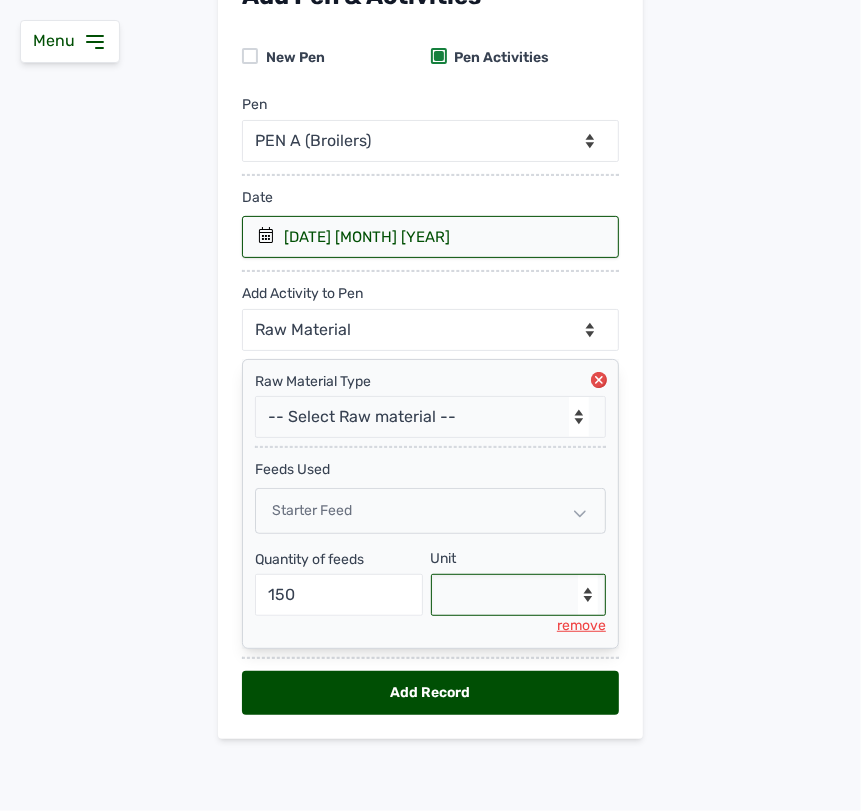 click on "--Select unit-- Bag(s) Kg" at bounding box center (519, 595) 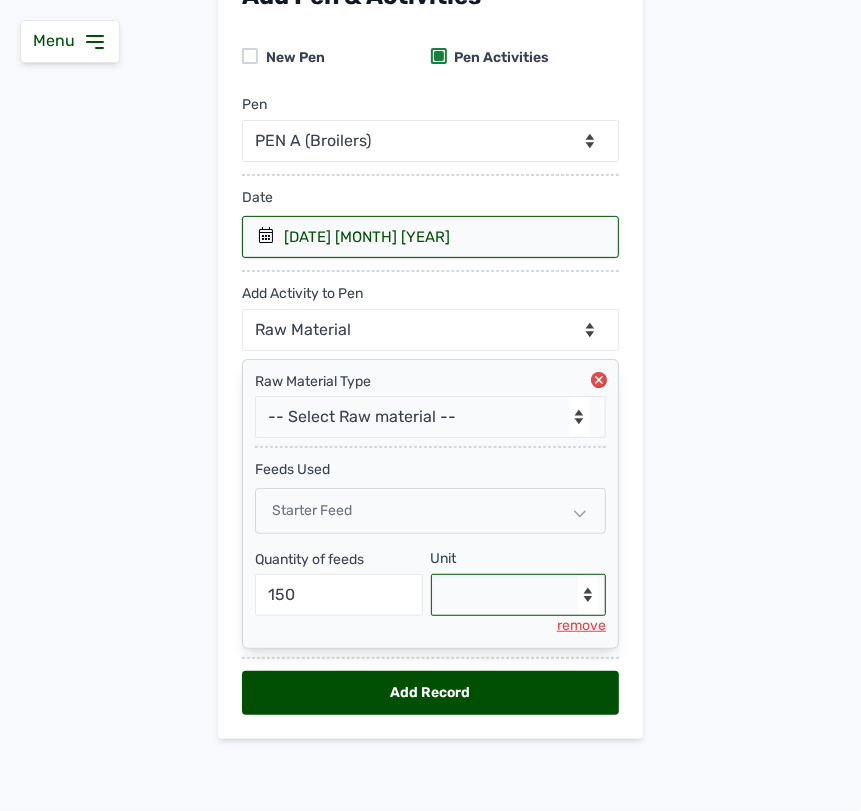 select on "Kg" 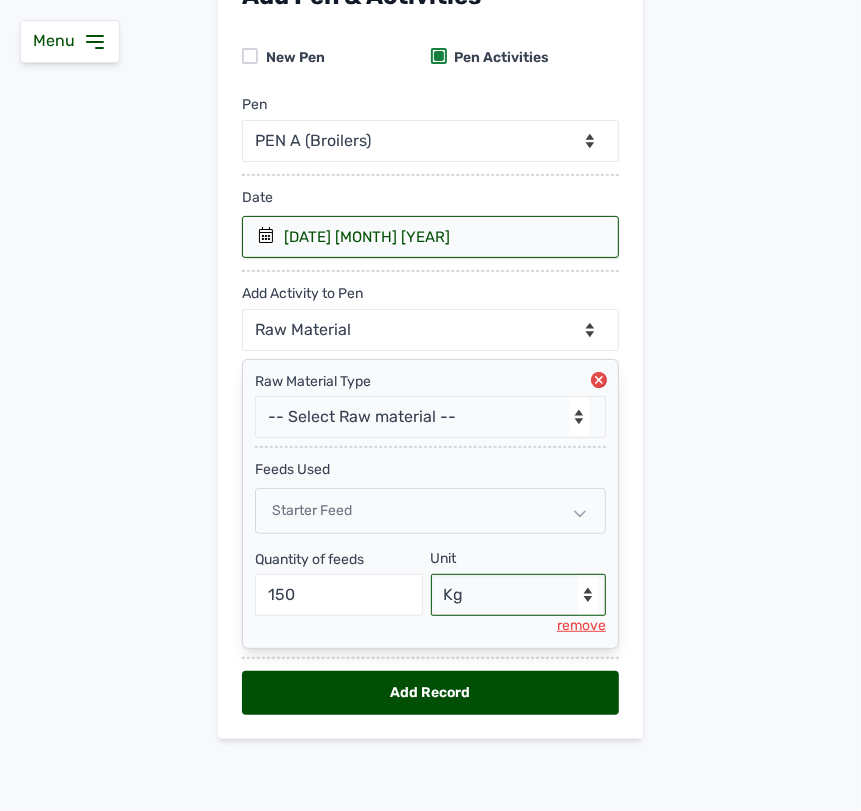 click on "--Select unit-- Bag(s) Kg" at bounding box center [519, 595] 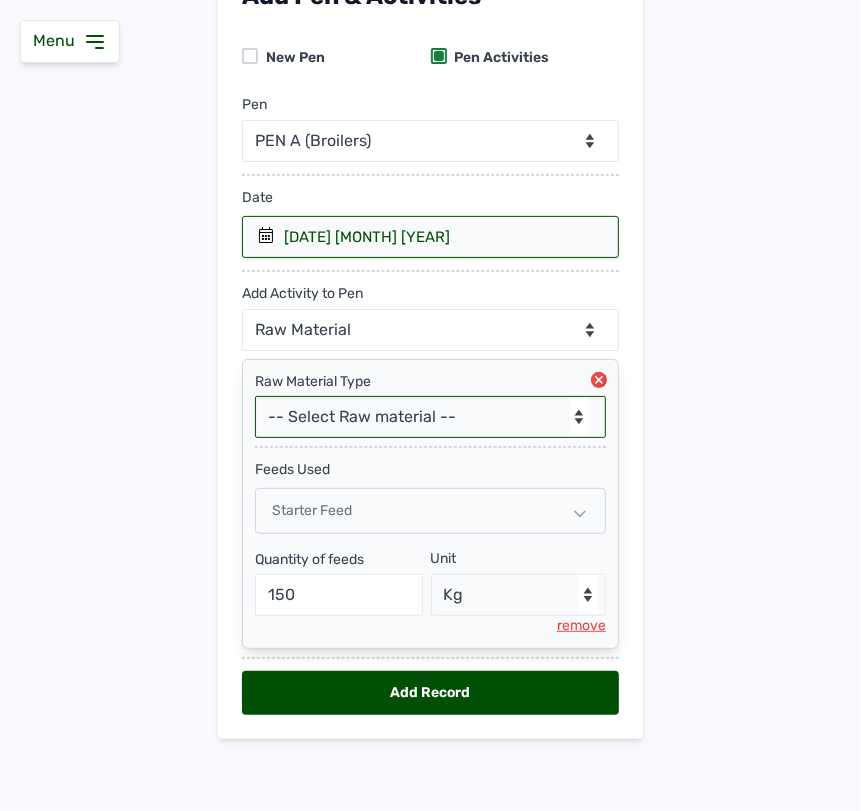 click on "-- Select Raw material -- Biomass Fuel feeds medications vaccines" at bounding box center (430, 417) 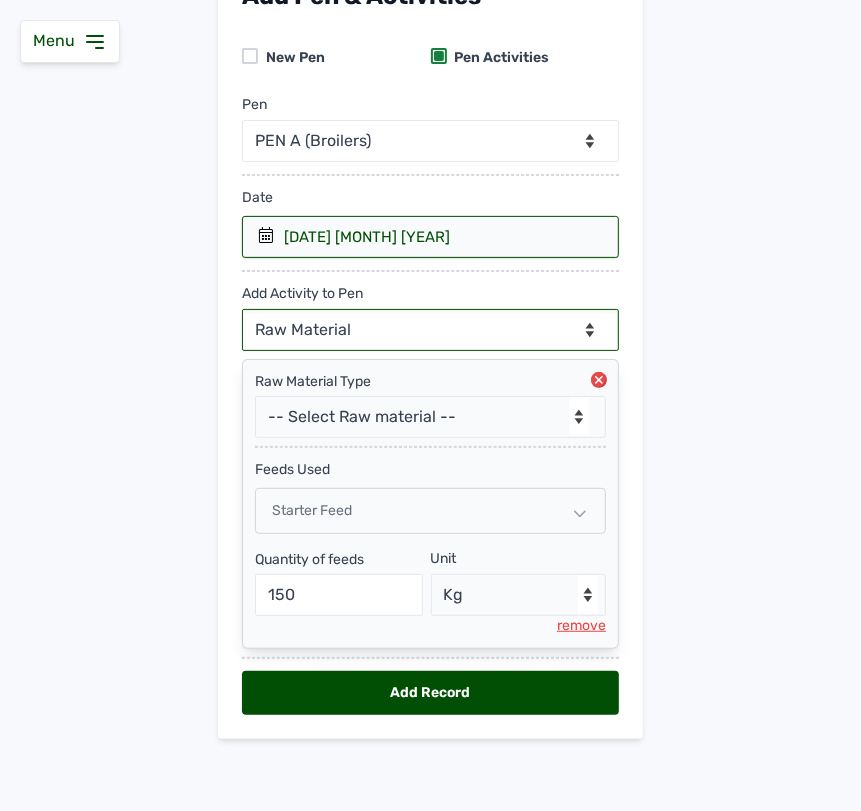 click on "--Can select multiple activity to add-- Raw Material Losses Weight" at bounding box center [430, 330] 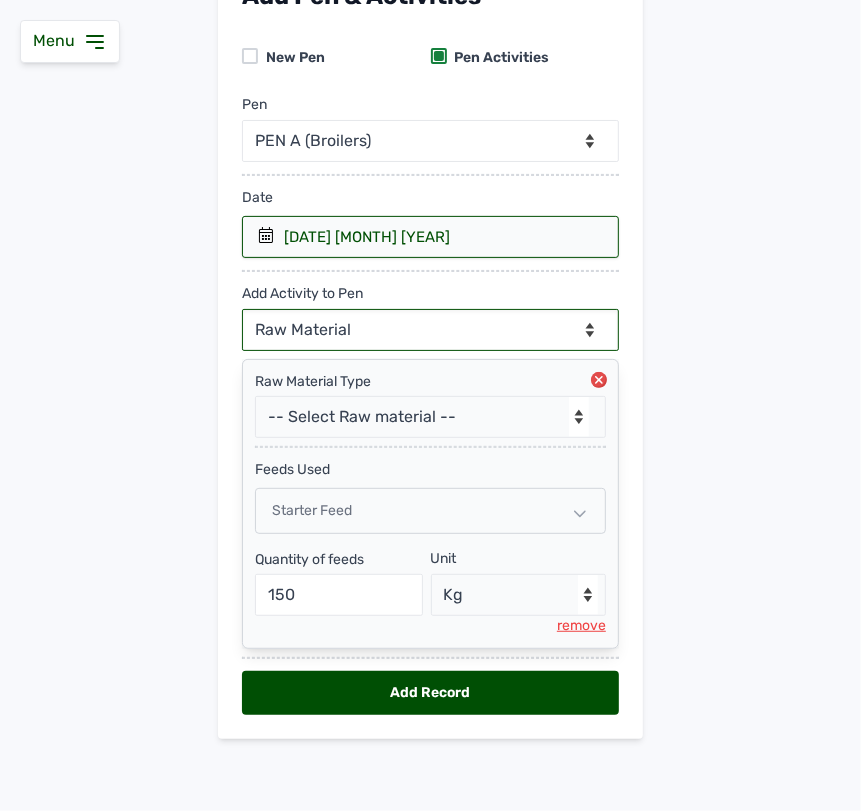 select on "Losses" 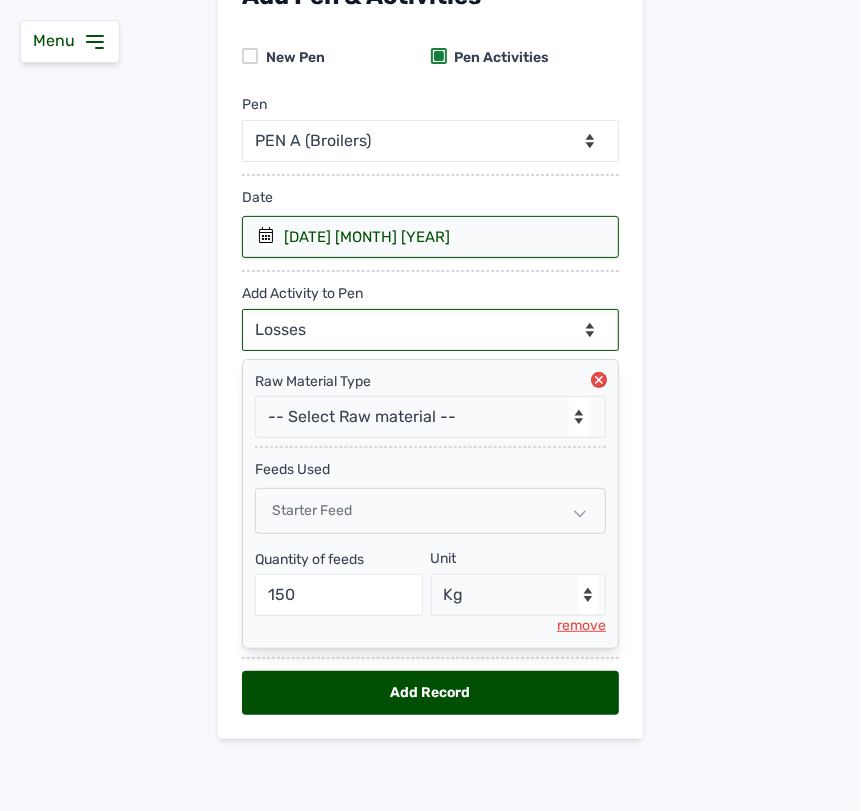 click on "--Can select multiple activity to add-- Raw Material Losses Weight" at bounding box center (430, 330) 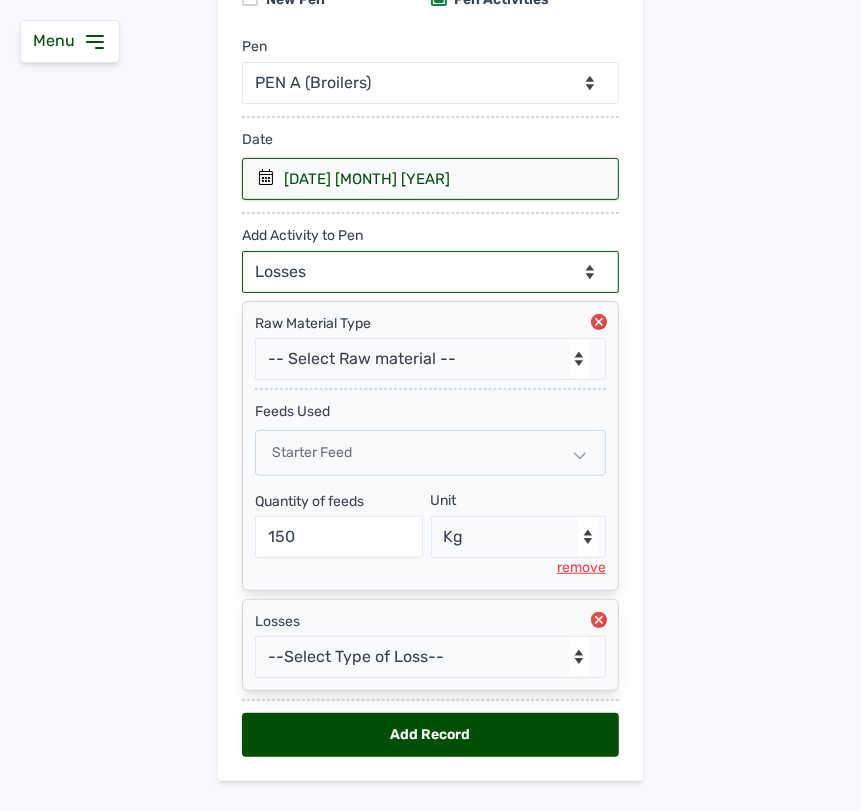 scroll, scrollTop: 268, scrollLeft: 0, axis: vertical 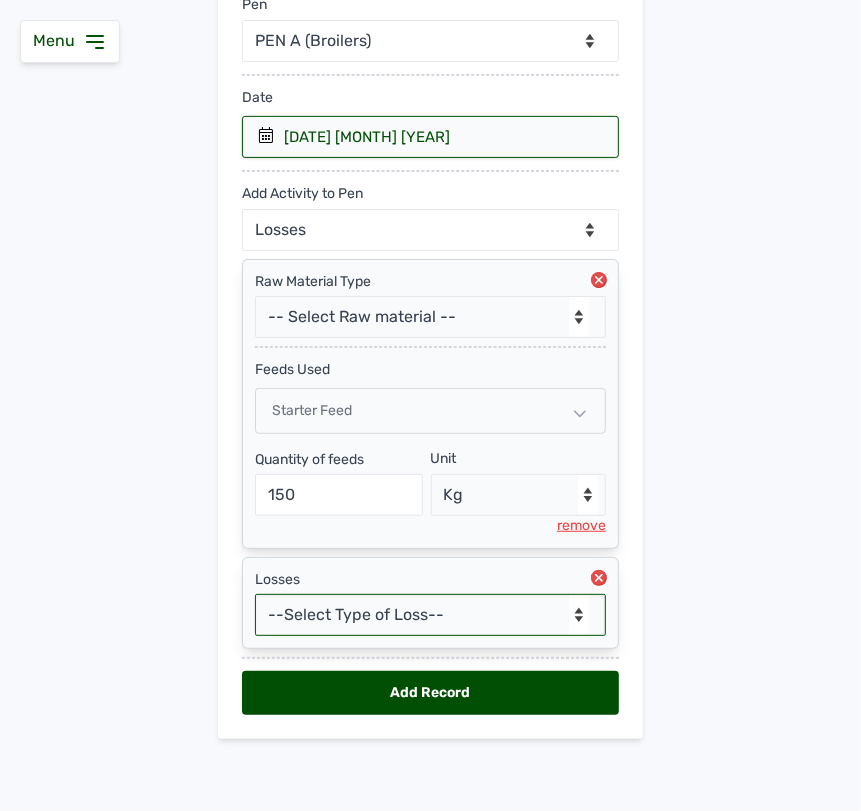 click on "--Select Type of Loss-- Mortality Culled Theft" at bounding box center [430, 615] 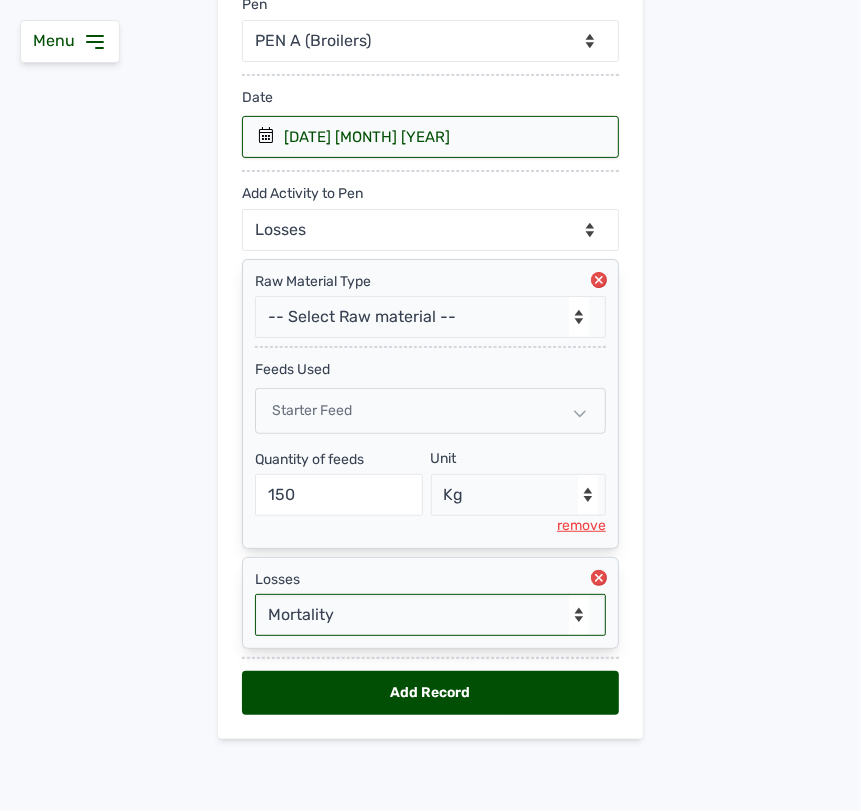 click on "--Select Type of Loss-- Mortality Culled Theft" at bounding box center [430, 615] 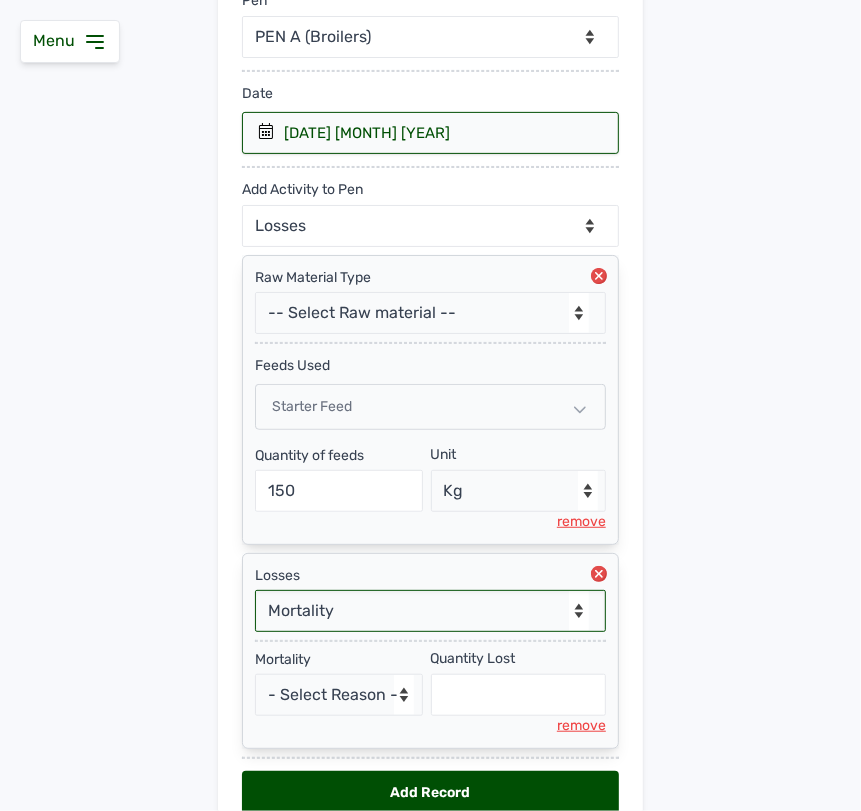 scroll, scrollTop: 373, scrollLeft: 0, axis: vertical 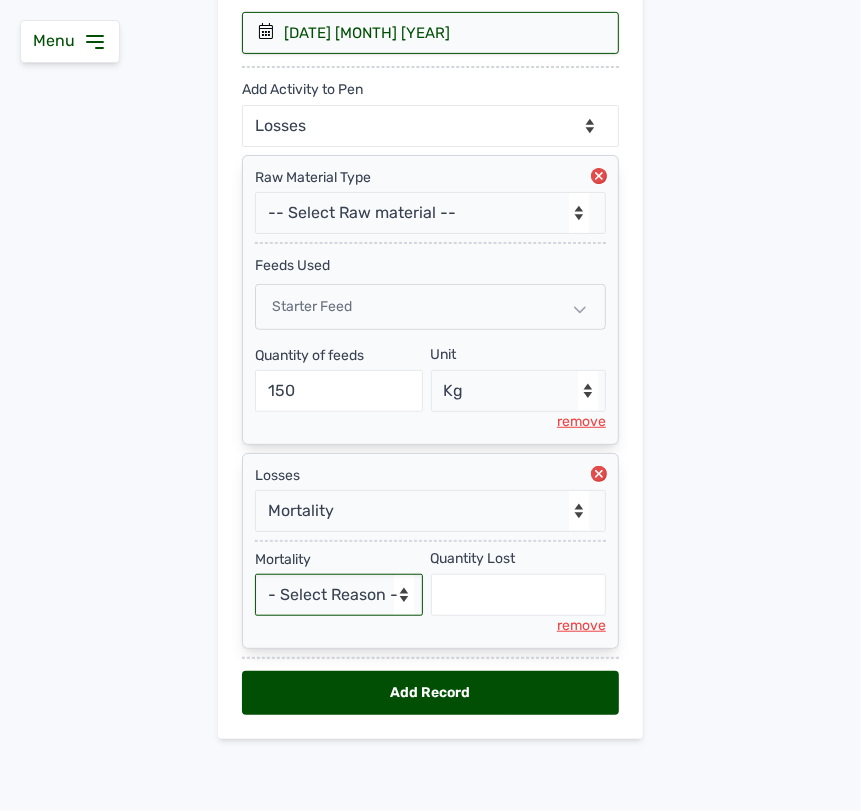 click on "- Select Reason - Disease Late Vaccination Wrong Vaccination Heat Lack of Water Others" at bounding box center [339, 595] 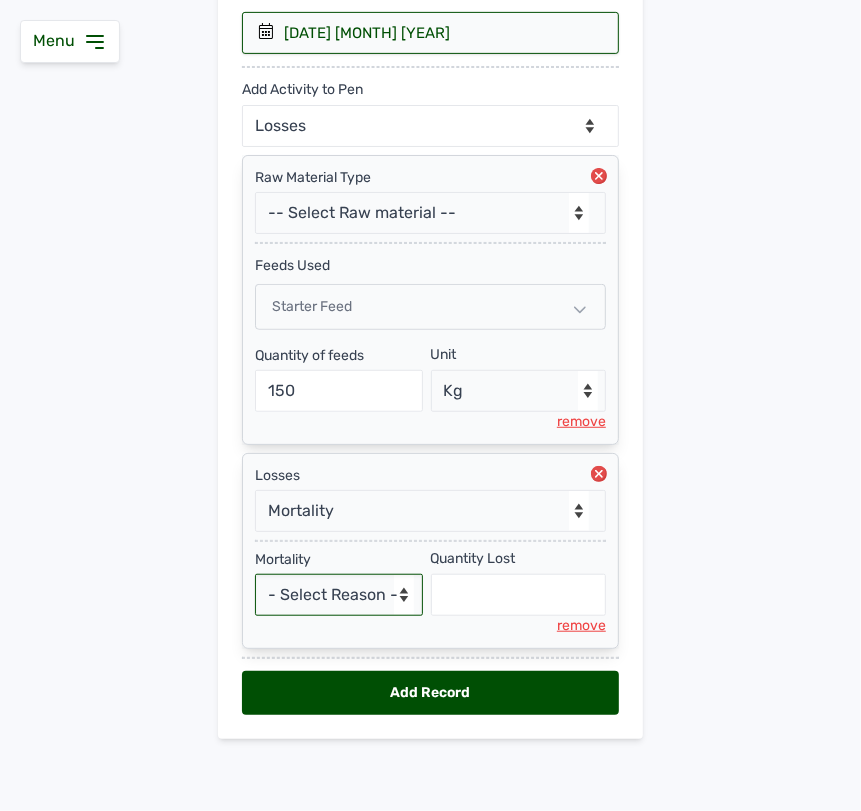 select on "Others" 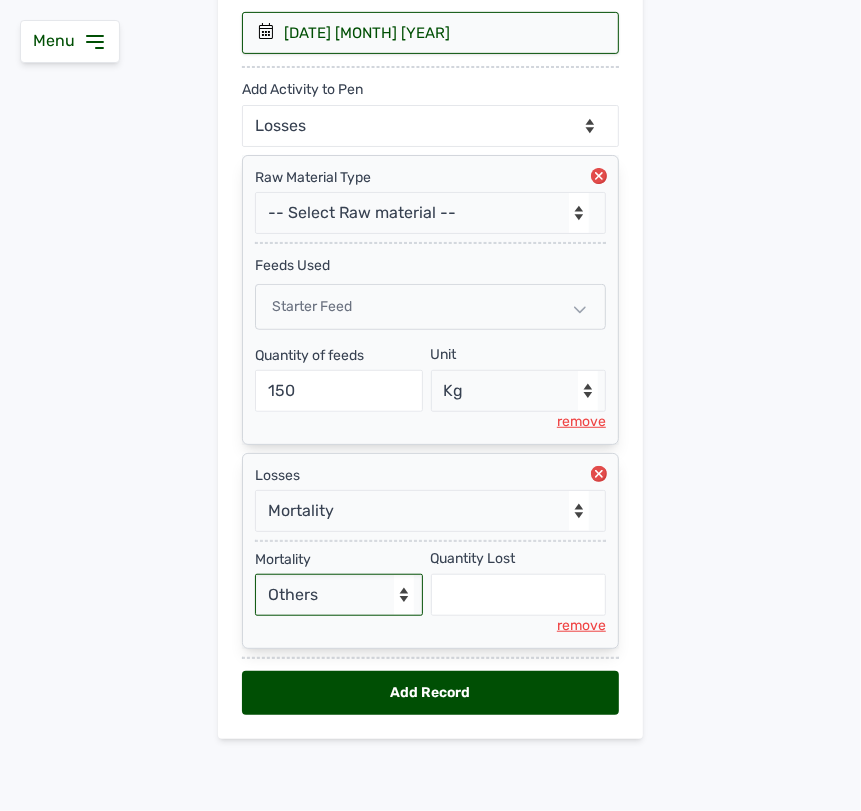 click on "- Select Reason - Disease Late Vaccination Wrong Vaccination Heat Lack of Water Others" at bounding box center (339, 595) 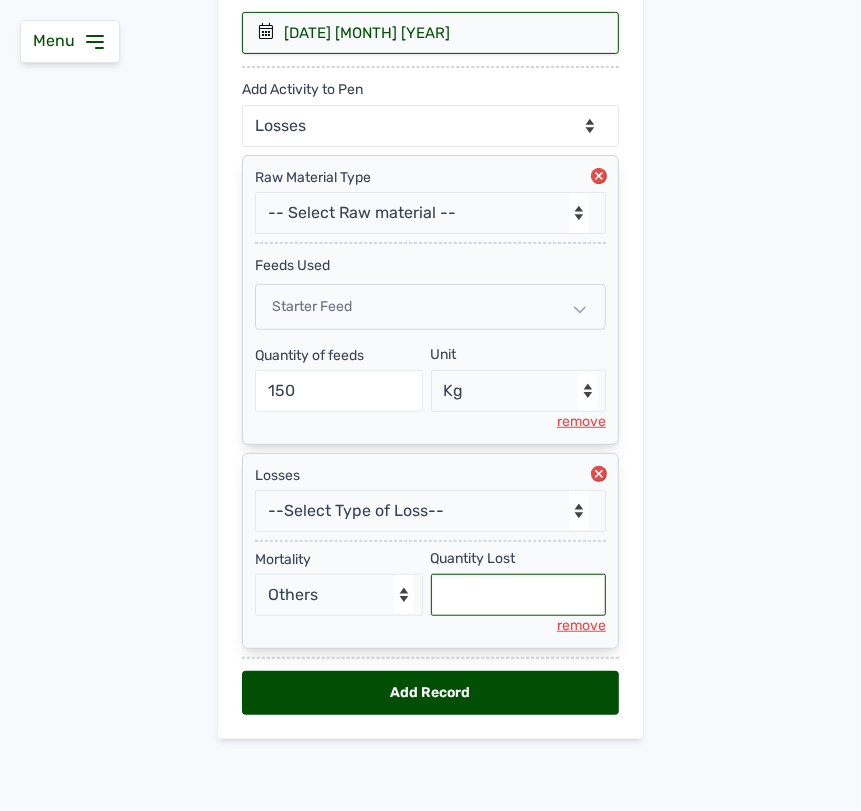 click at bounding box center [519, 595] 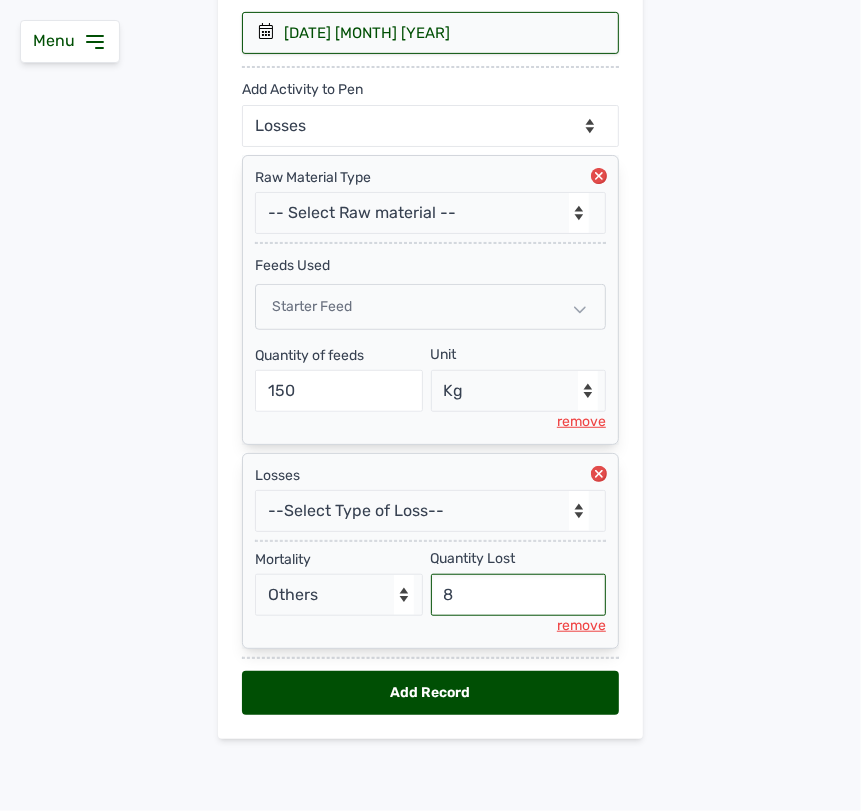 type on "8" 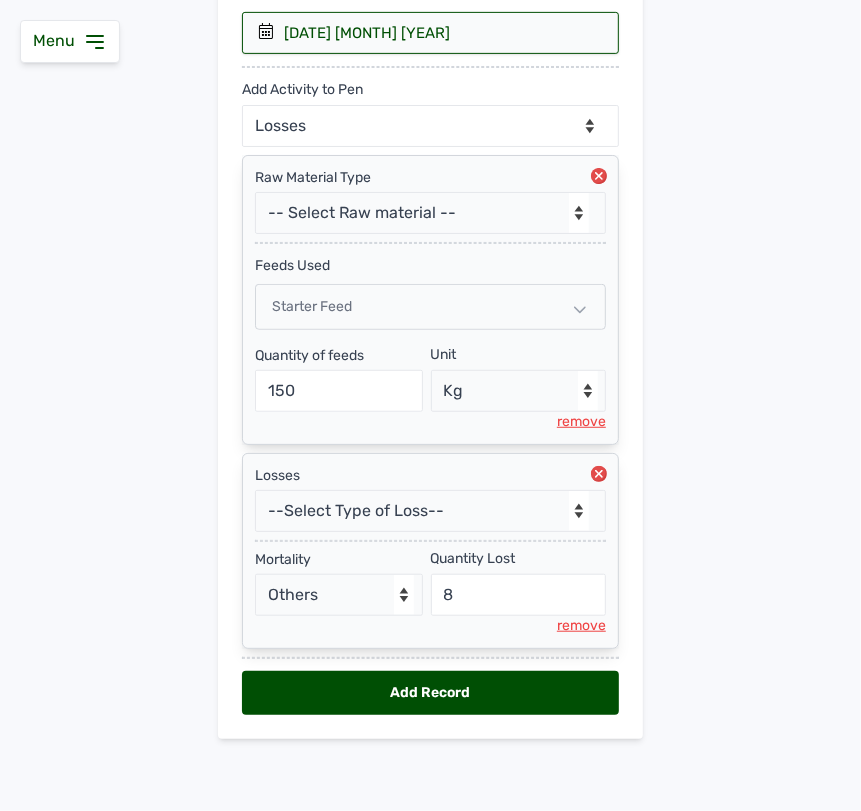 click on "Add Record" at bounding box center (430, 693) 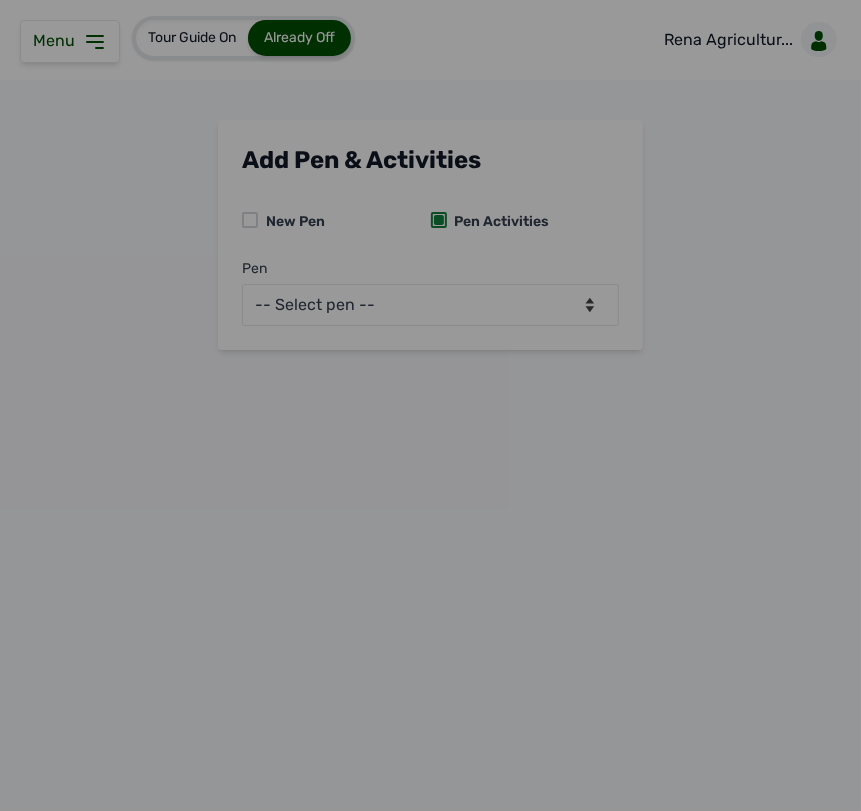 scroll, scrollTop: 0, scrollLeft: 0, axis: both 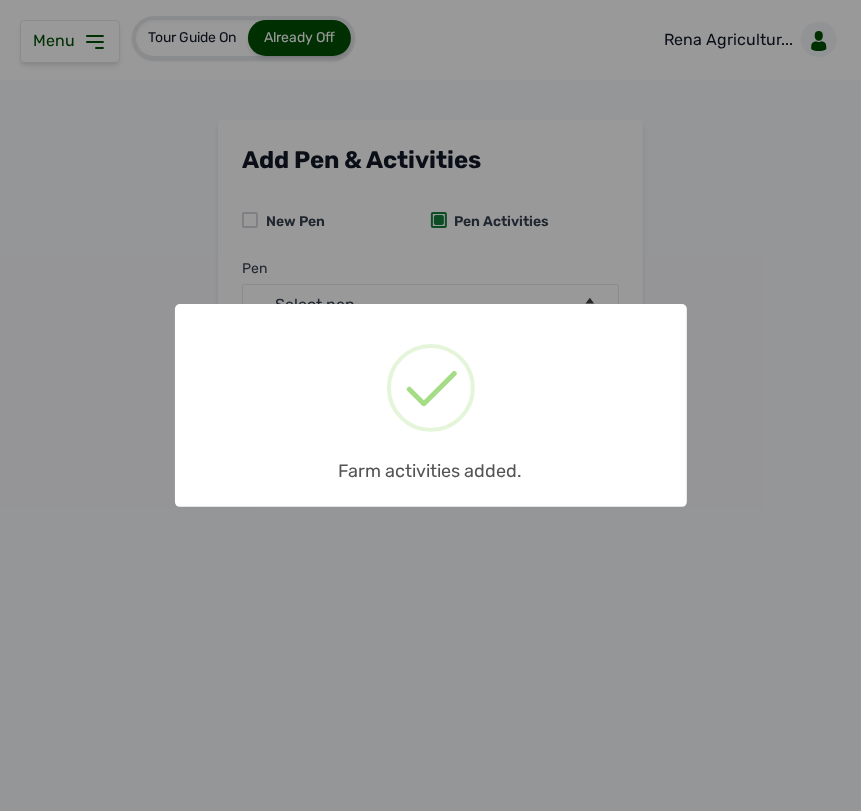 click on "×
Farm activities added. OK No Cancel" at bounding box center (430, 405) 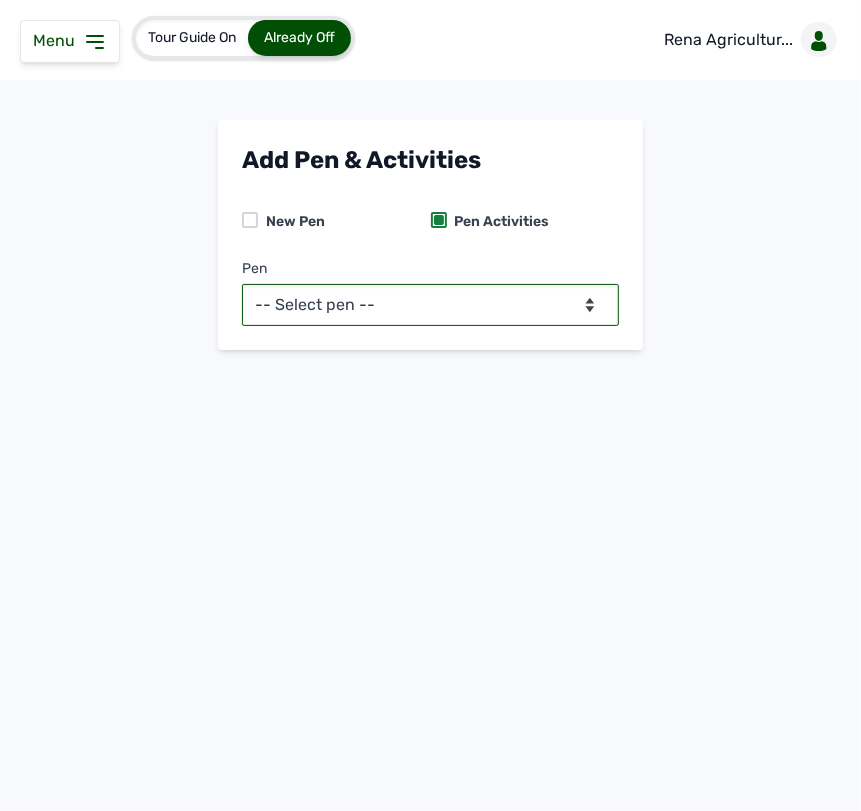 click on "-- Select pen -- PEN A (Broilers)" at bounding box center (430, 305) 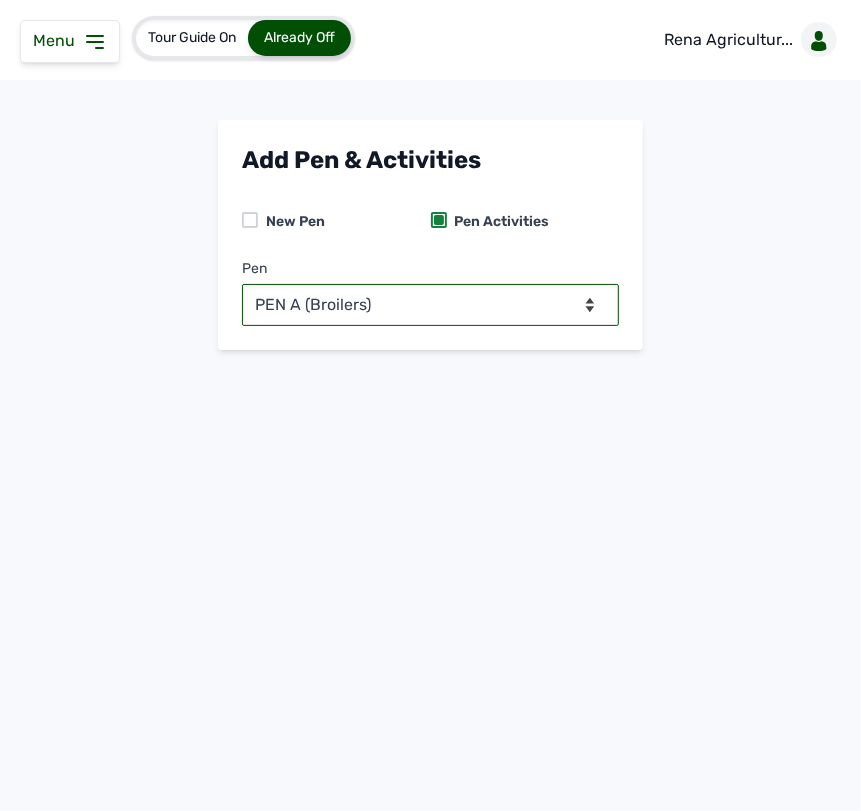 click on "-- Select pen -- PEN A (Broilers)" at bounding box center [430, 305] 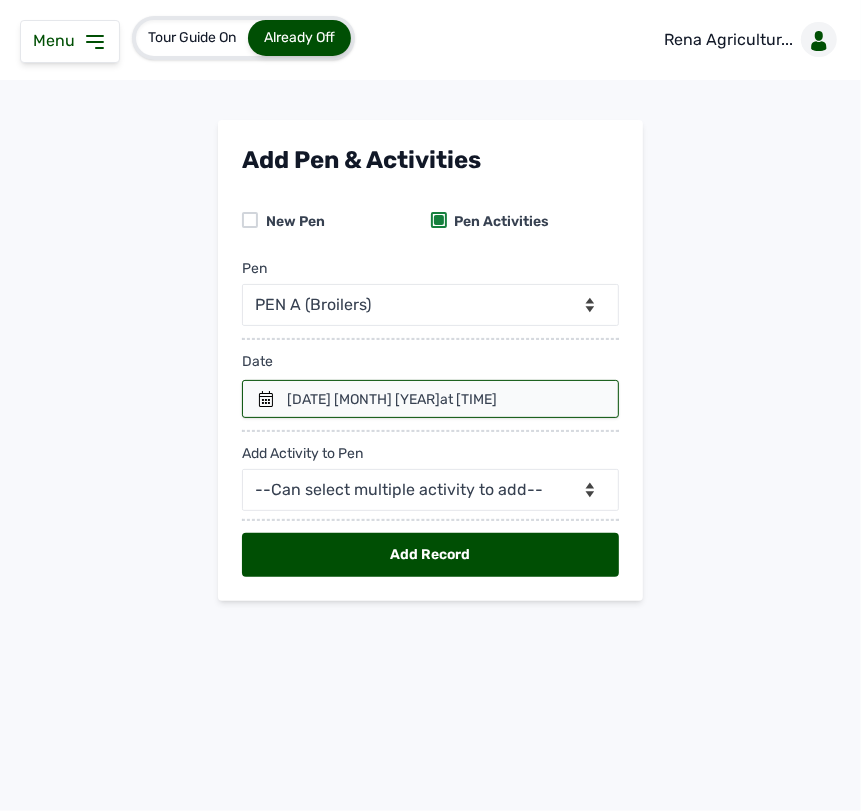 click on "at [TIME]" at bounding box center [468, 399] 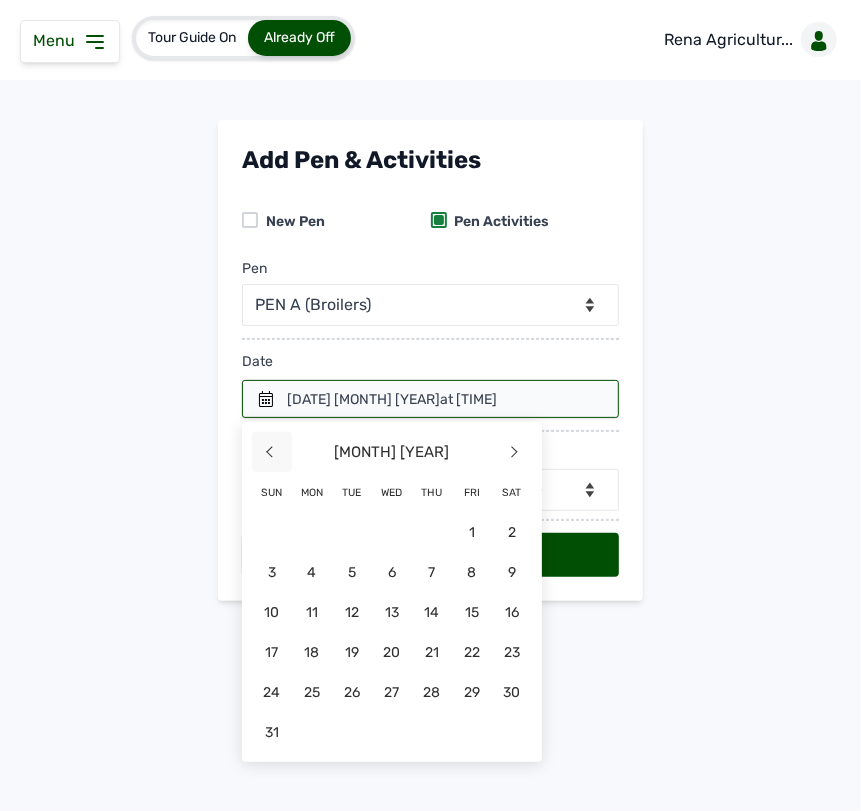 click on "<" at bounding box center [272, 452] 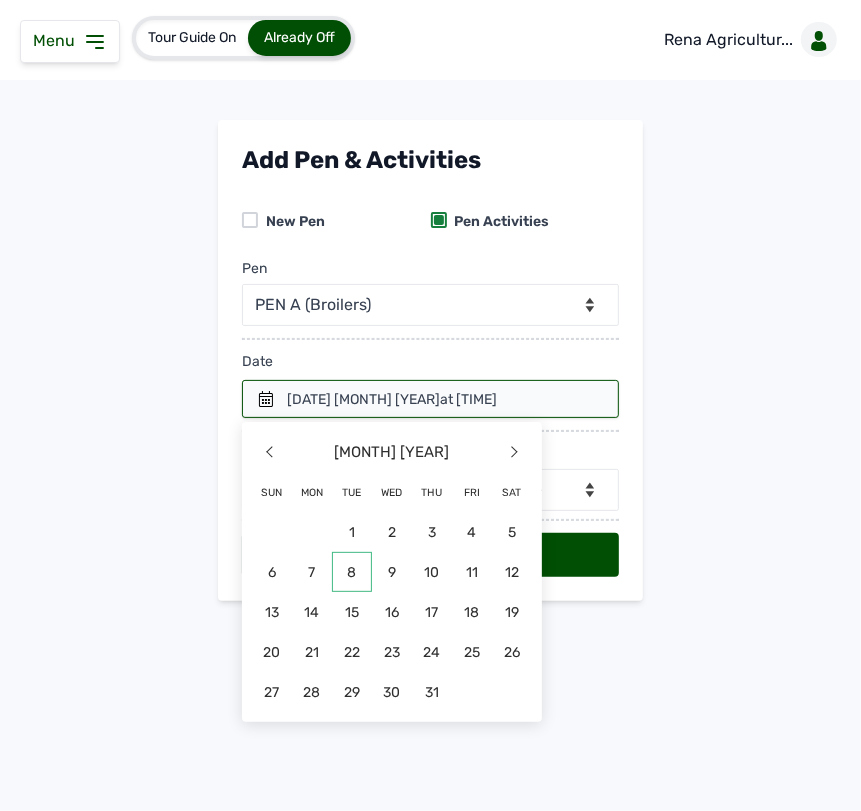 click on "8" 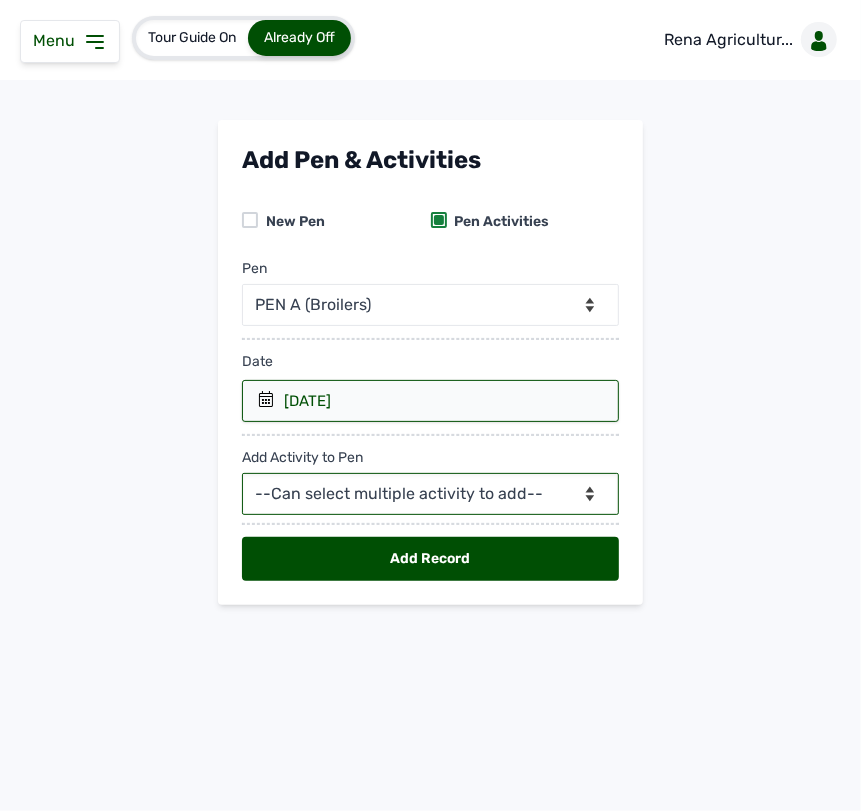 click on "--Can select multiple activity to add-- Raw Material Losses Weight" at bounding box center (430, 494) 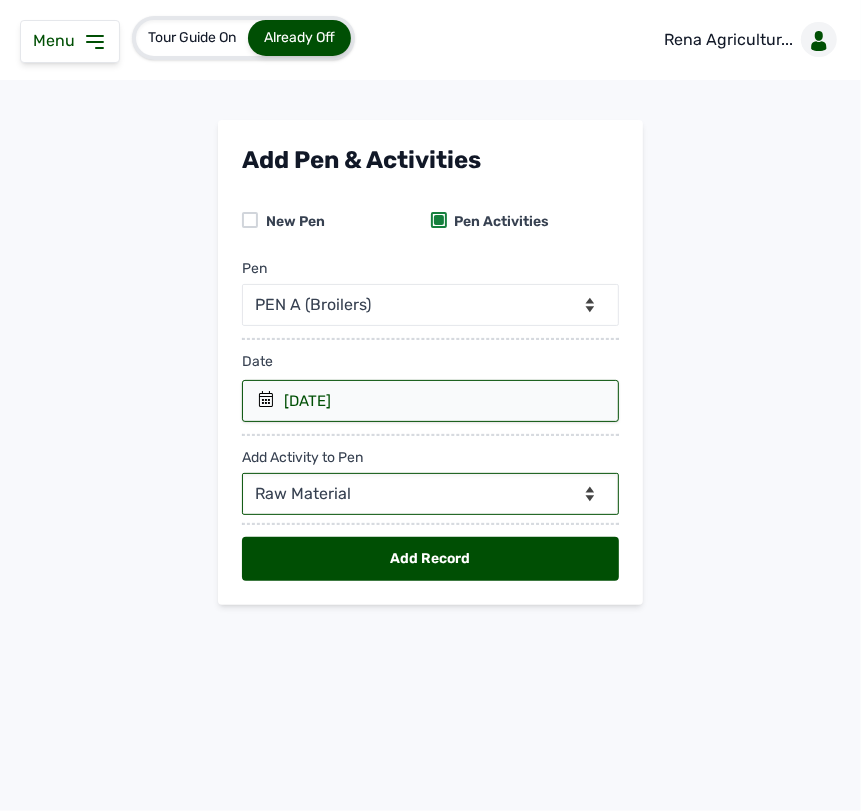 click on "--Can select multiple activity to add-- Raw Material Losses Weight" at bounding box center (430, 494) 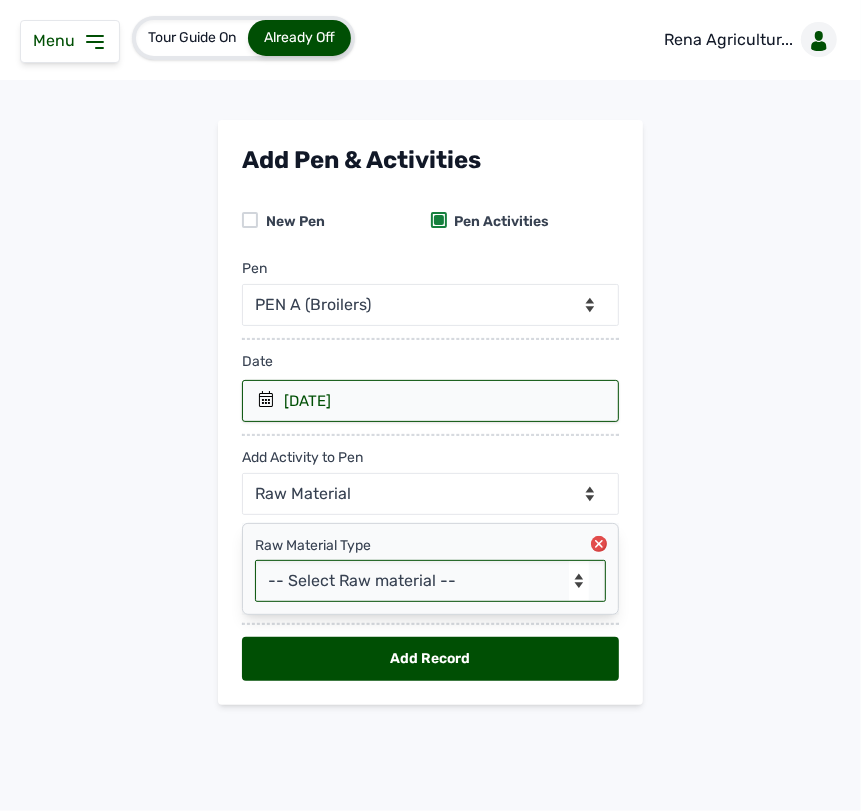 click on "-- Select Raw material -- Biomass Fuel feeds medications vaccines" at bounding box center (430, 581) 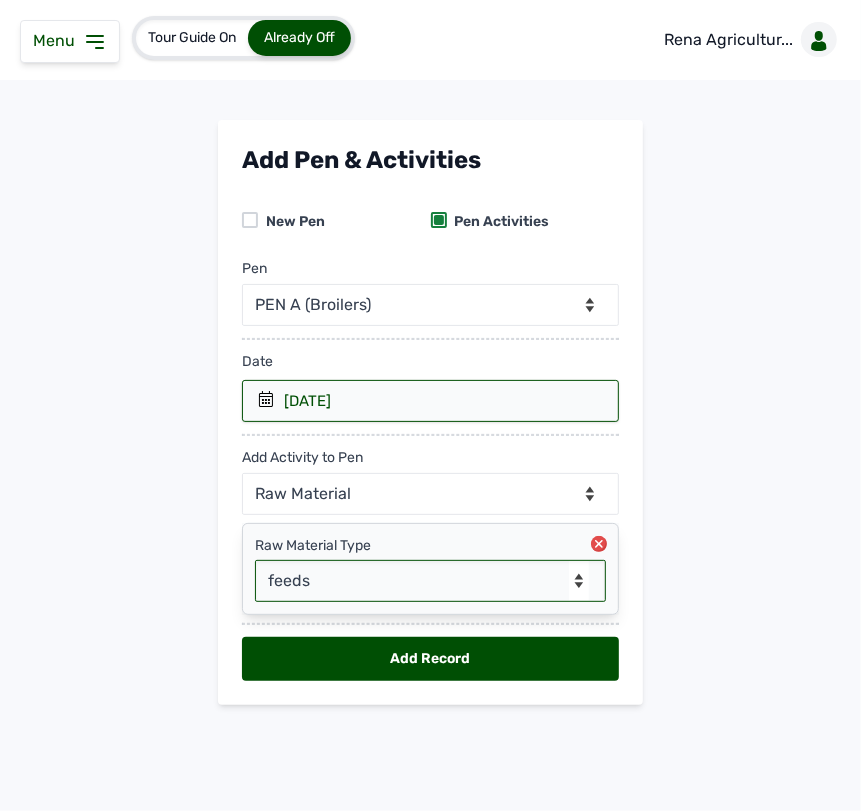 click on "-- Select Raw material -- Biomass Fuel feeds medications vaccines" at bounding box center (430, 581) 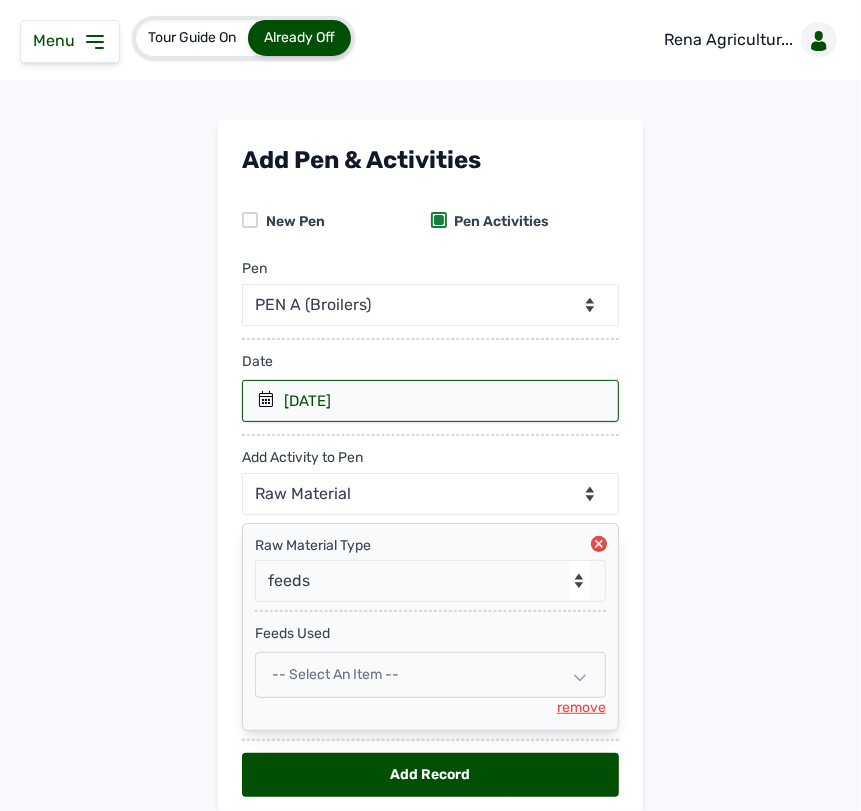 click on "-- Select an Item --" at bounding box center (430, 675) 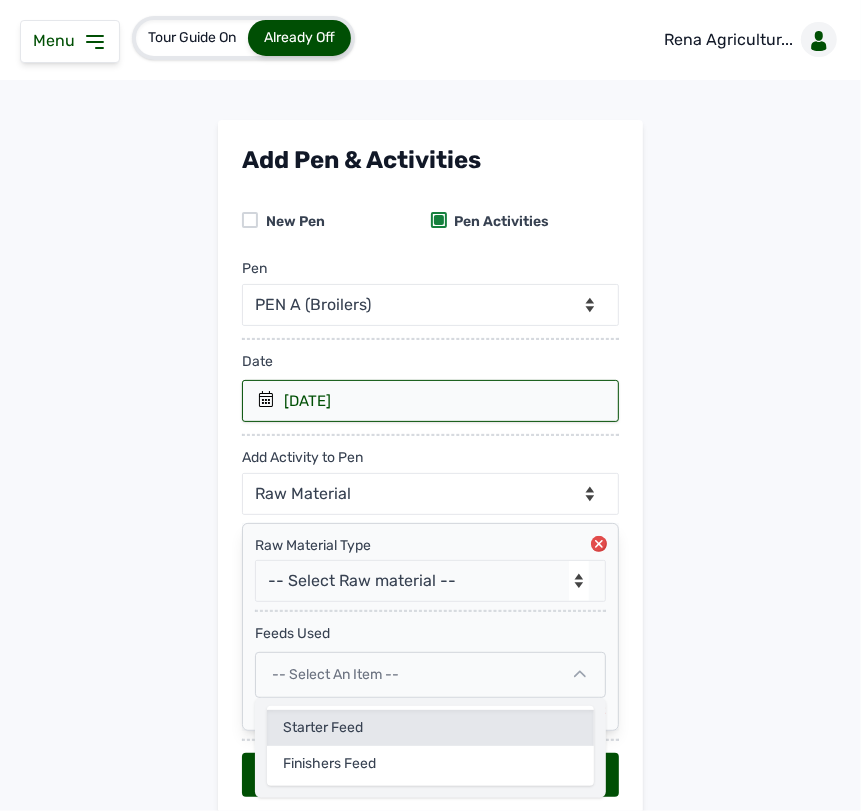 click on "Starter Feed" 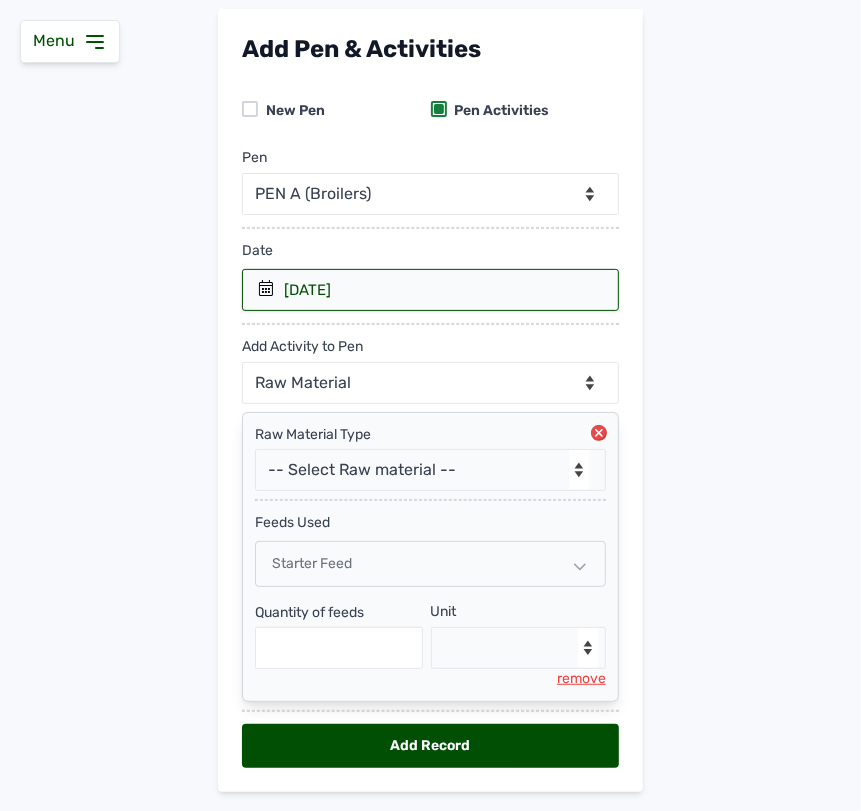 scroll, scrollTop: 167, scrollLeft: 0, axis: vertical 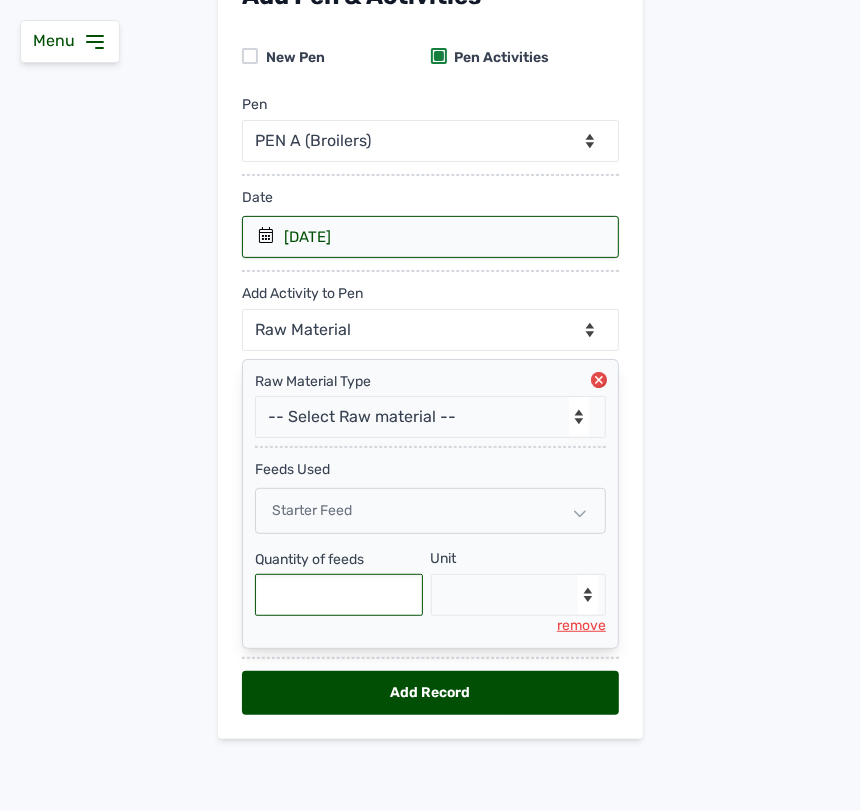 click at bounding box center (339, 595) 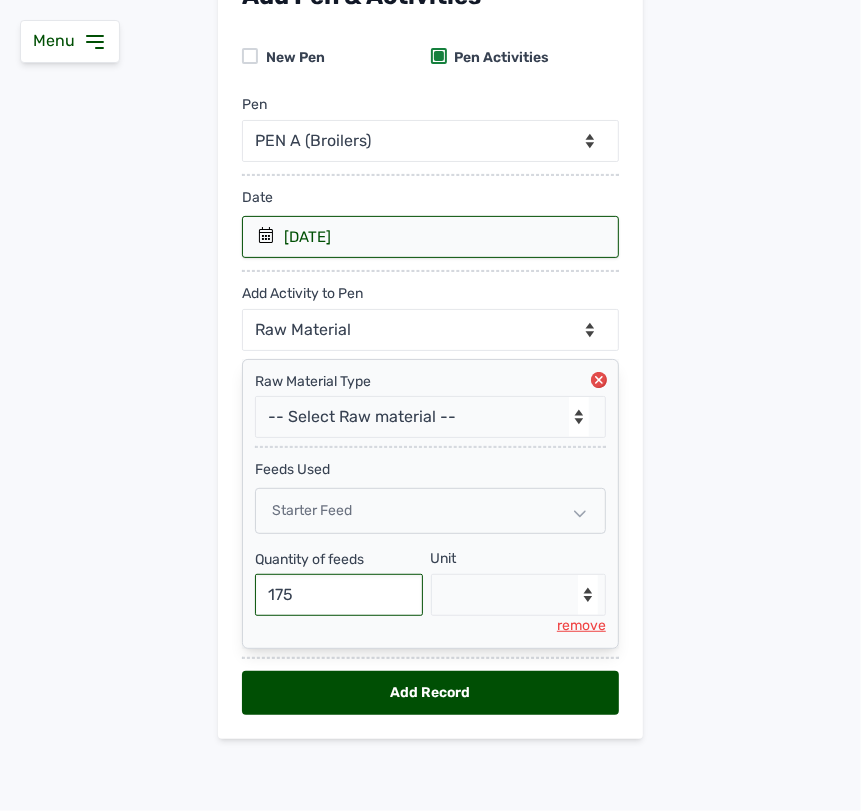 type on "175" 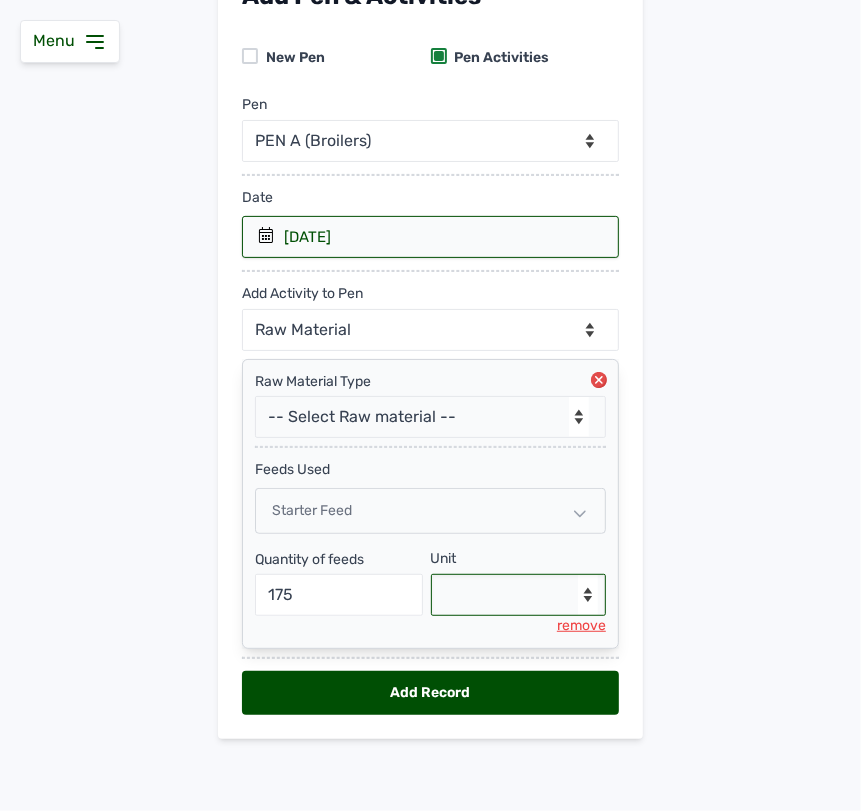 click on "--Select unit-- Bag(s) Kg" at bounding box center [519, 595] 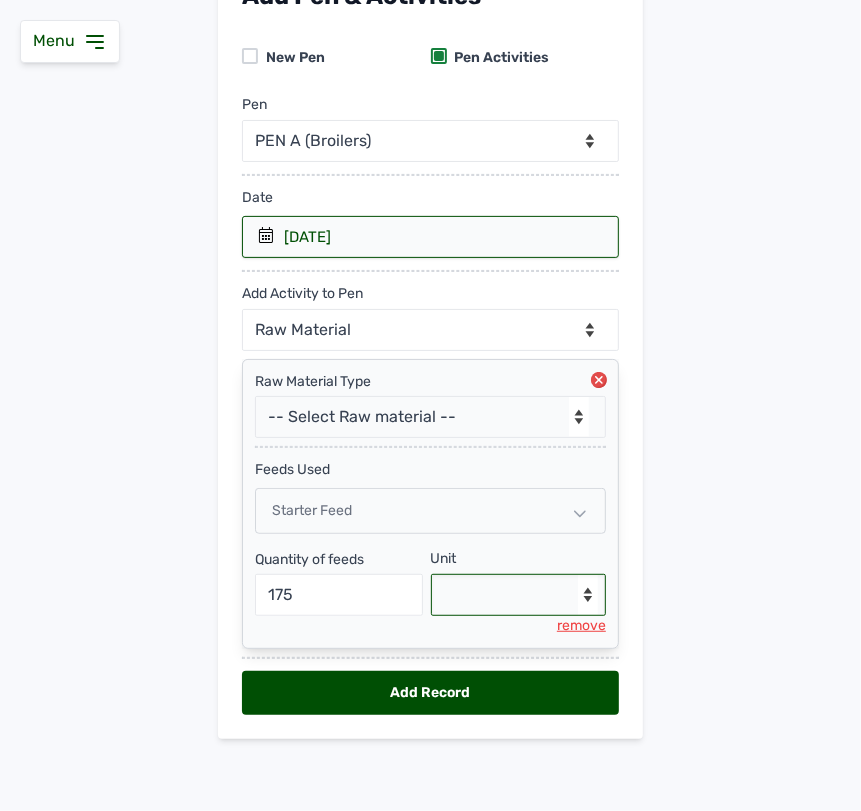 select on "Kg" 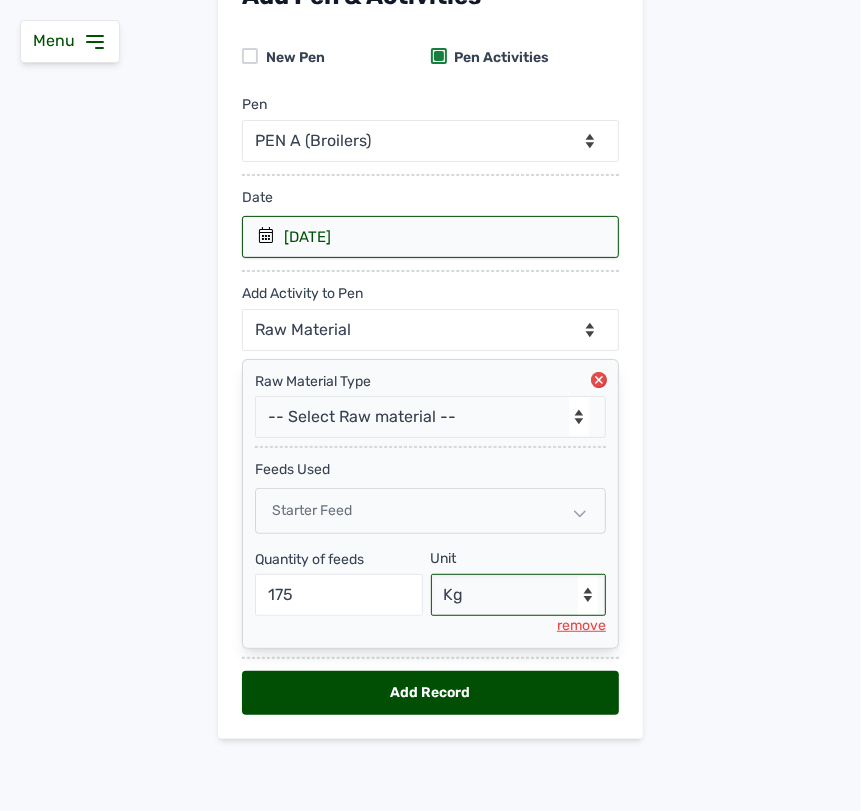 click on "--Select unit-- Bag(s) Kg" at bounding box center [519, 595] 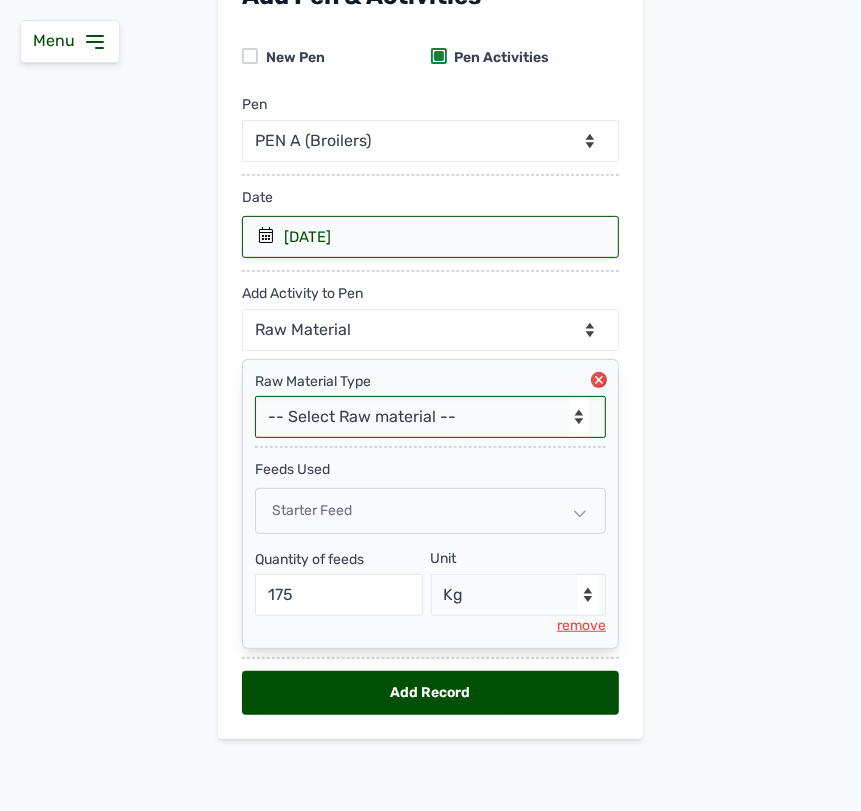 click on "-- Select Raw material -- Biomass Fuel feeds medications vaccines" at bounding box center (430, 417) 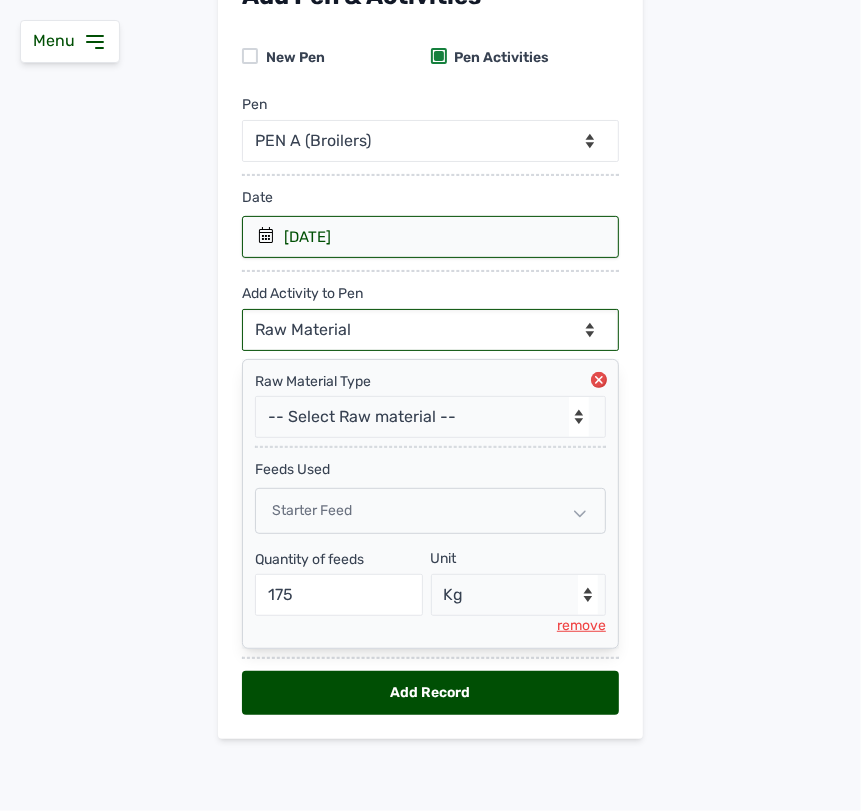 click on "--Can select multiple activity to add-- Raw Material Losses Weight" at bounding box center [430, 330] 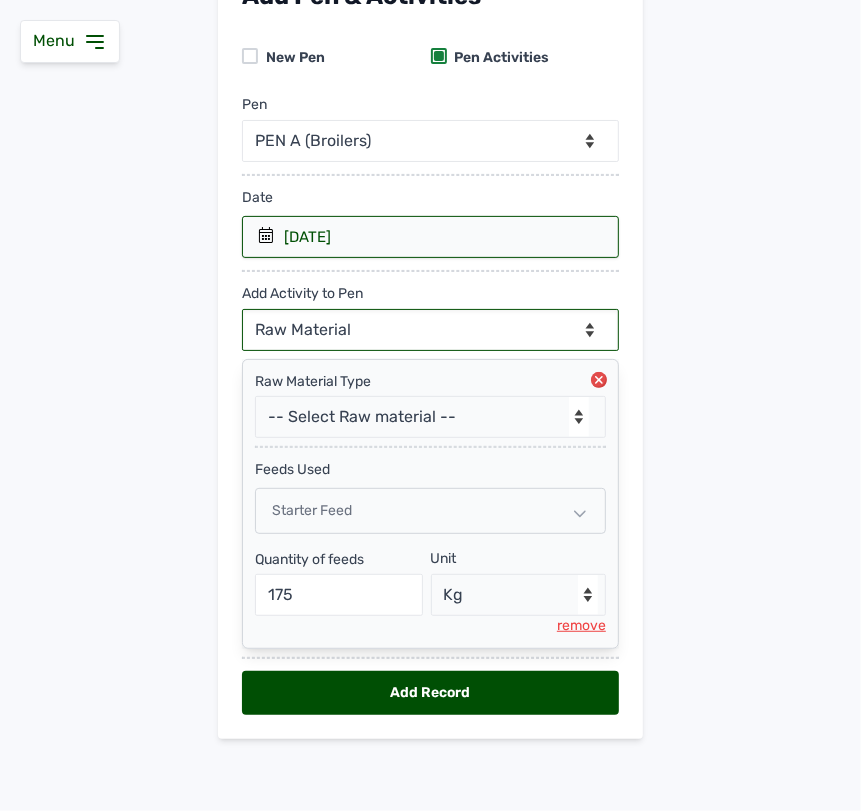 select on "Losses" 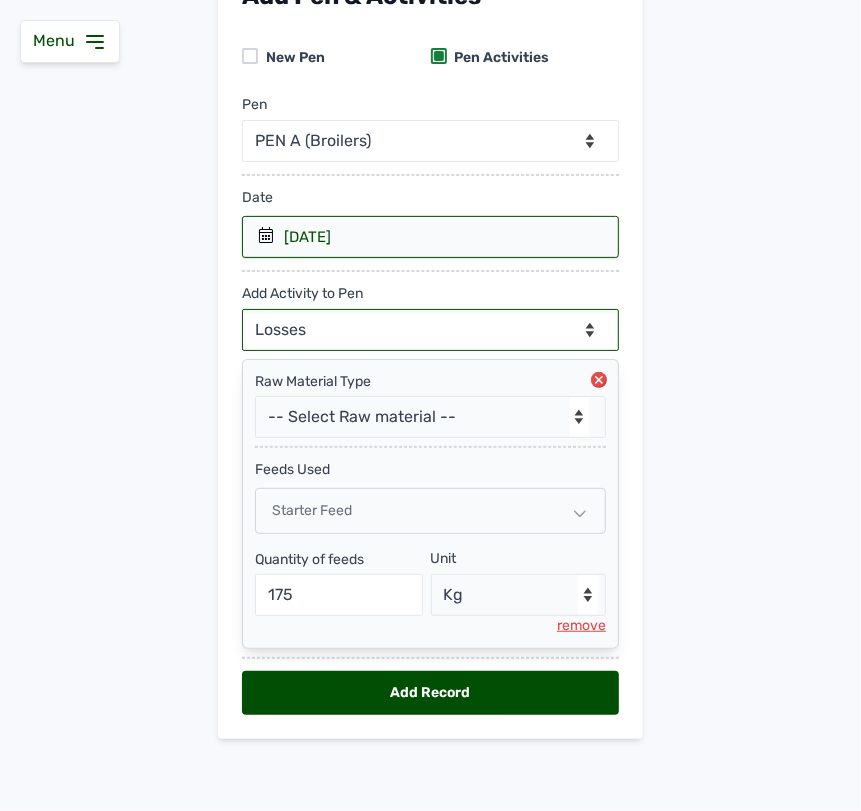click on "--Can select multiple activity to add-- Raw Material Losses Weight" at bounding box center [430, 330] 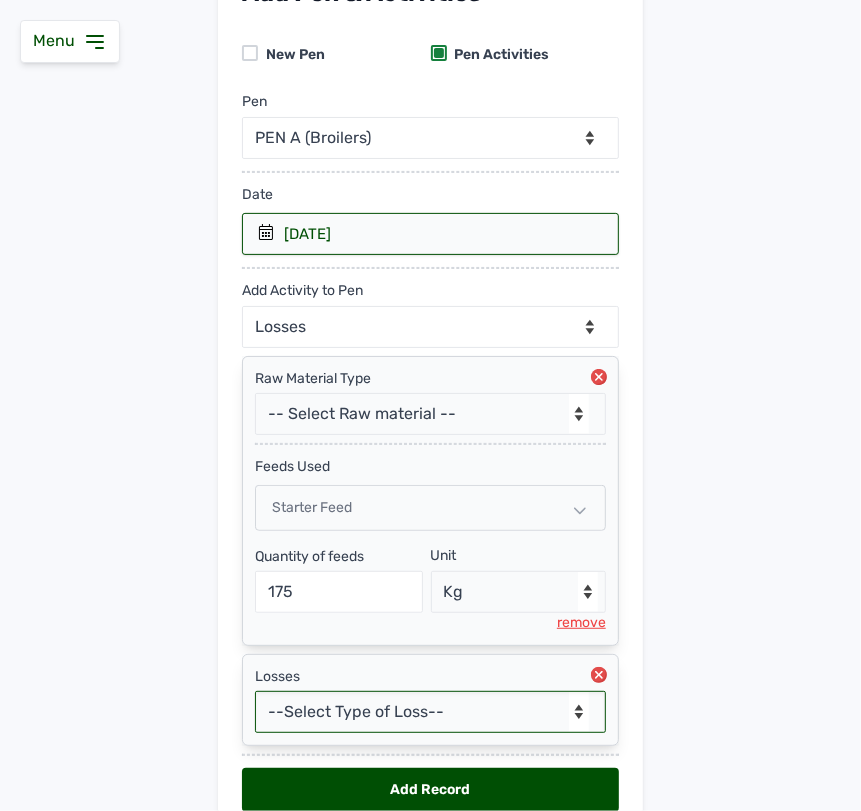 click on "--Select Type of Loss-- Mortality Culled Theft" at bounding box center [430, 712] 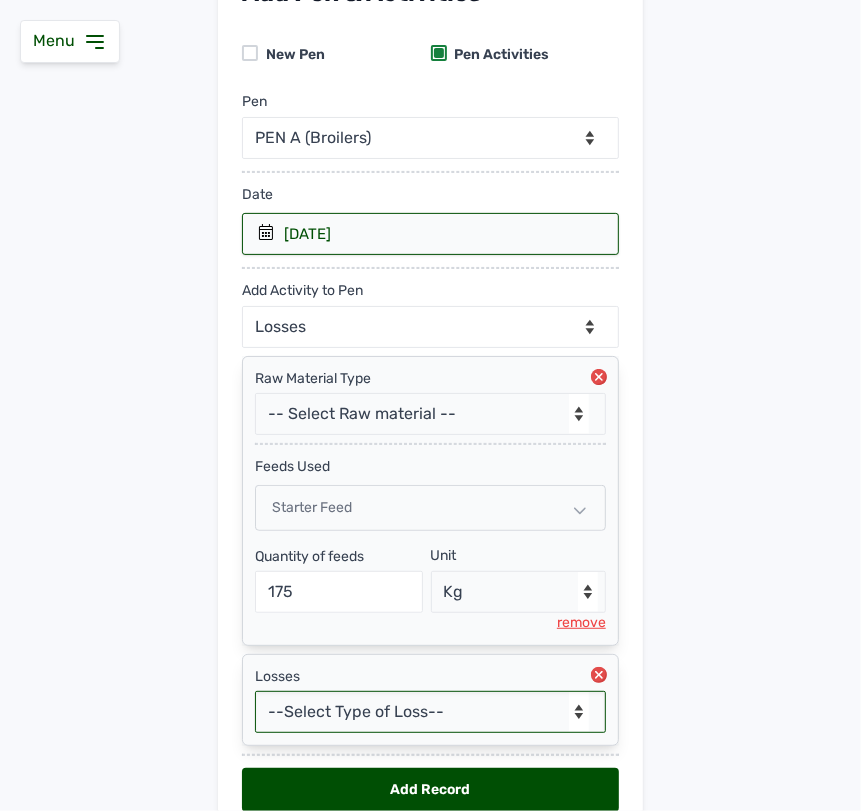 select on "Mortality" 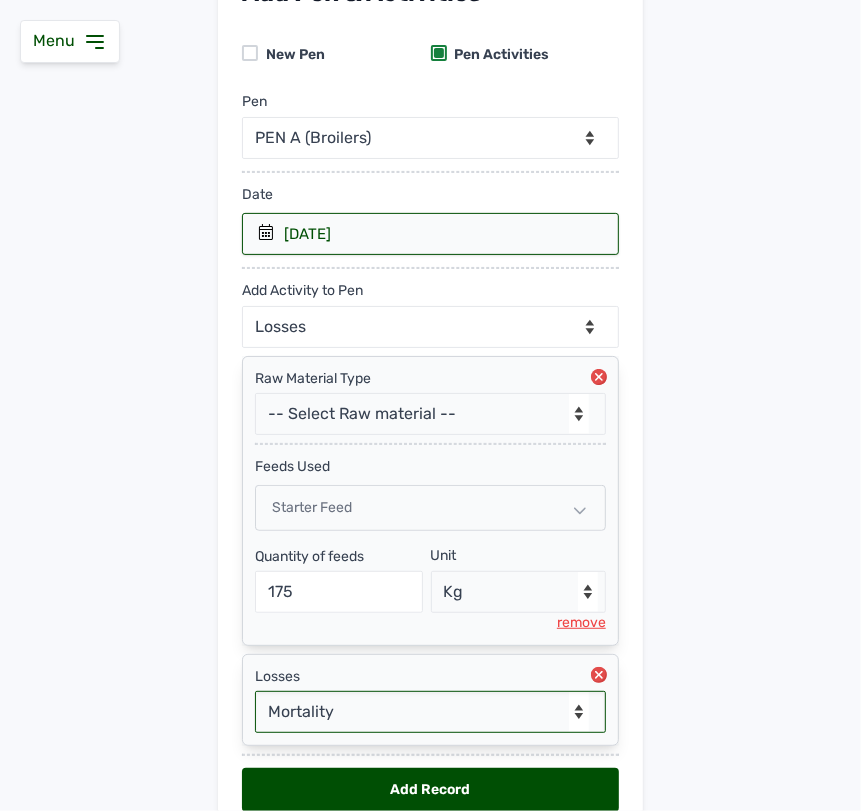 click on "--Select Type of Loss-- Mortality Culled Theft" at bounding box center (430, 712) 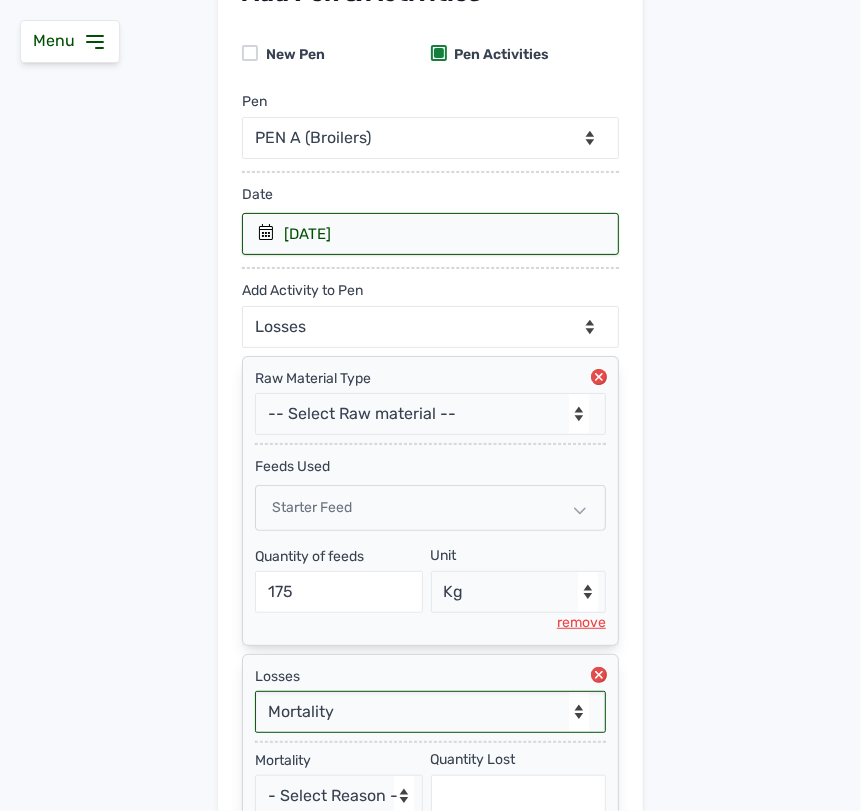 scroll, scrollTop: 373, scrollLeft: 0, axis: vertical 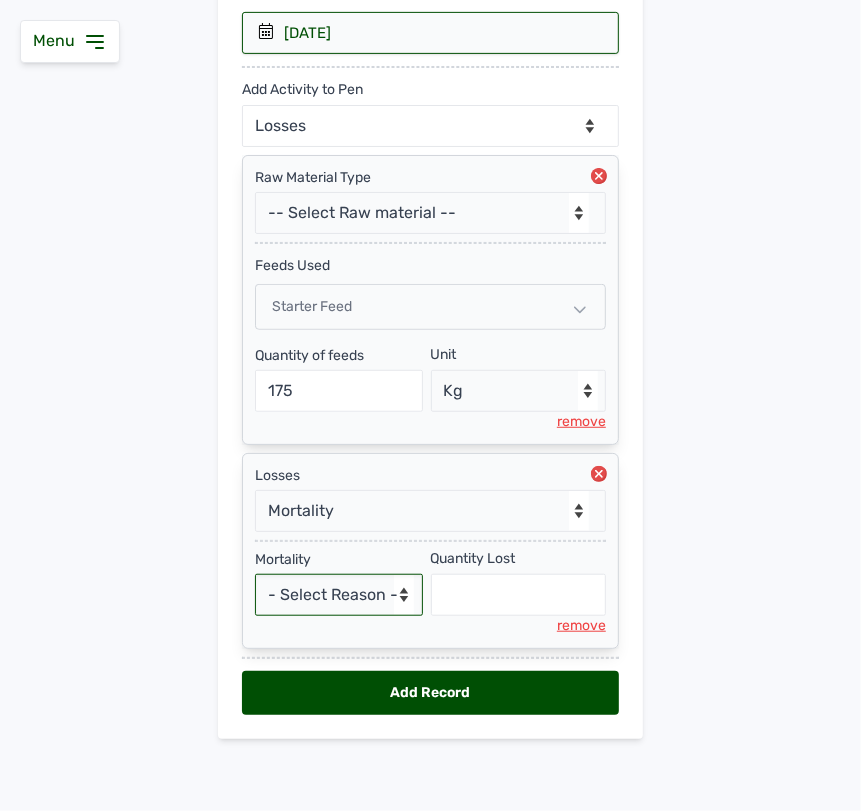 click on "- Select Reason - Disease Late Vaccination Wrong Vaccination Heat Lack of Water Others" at bounding box center [339, 595] 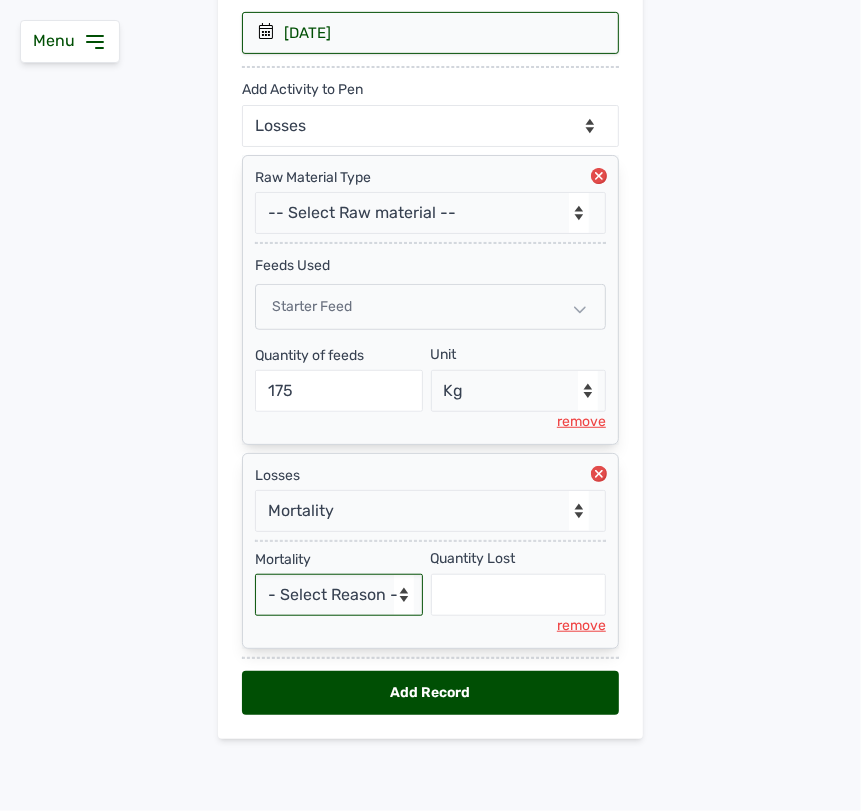 click on "- Select Reason - Disease Late Vaccination Wrong Vaccination Heat Lack of Water Others" at bounding box center (339, 595) 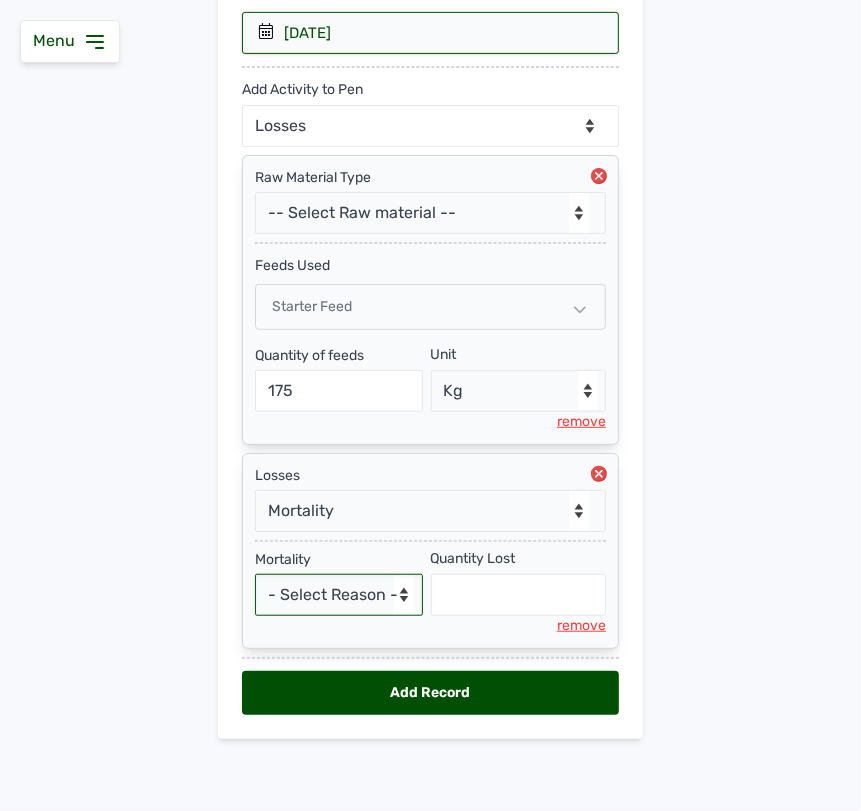 select on "Others" 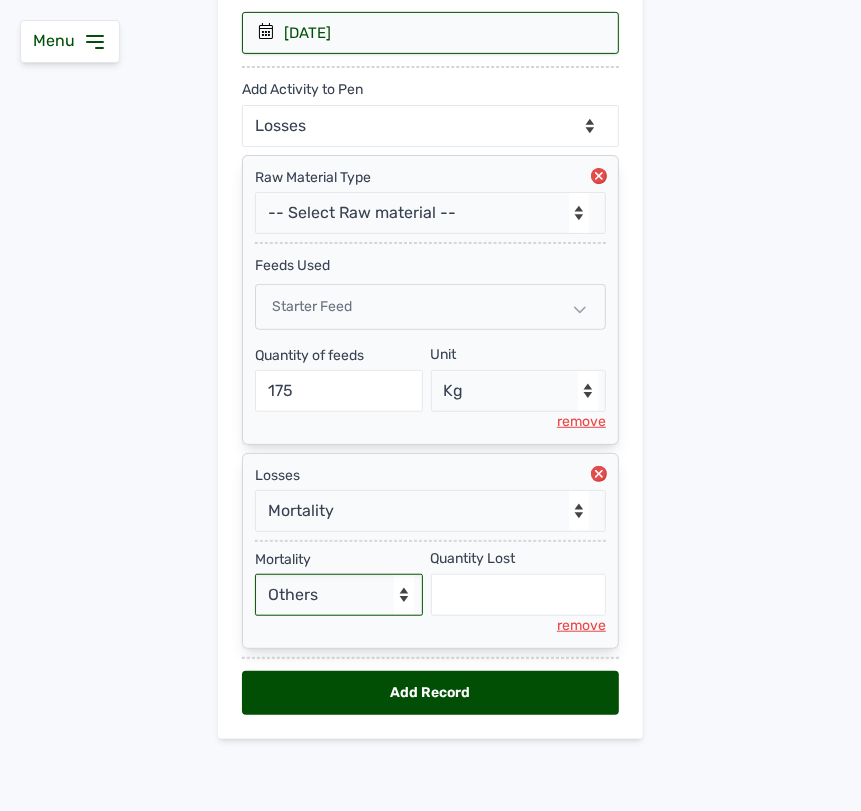 click on "- Select Reason - Disease Late Vaccination Wrong Vaccination Heat Lack of Water Others" at bounding box center (339, 595) 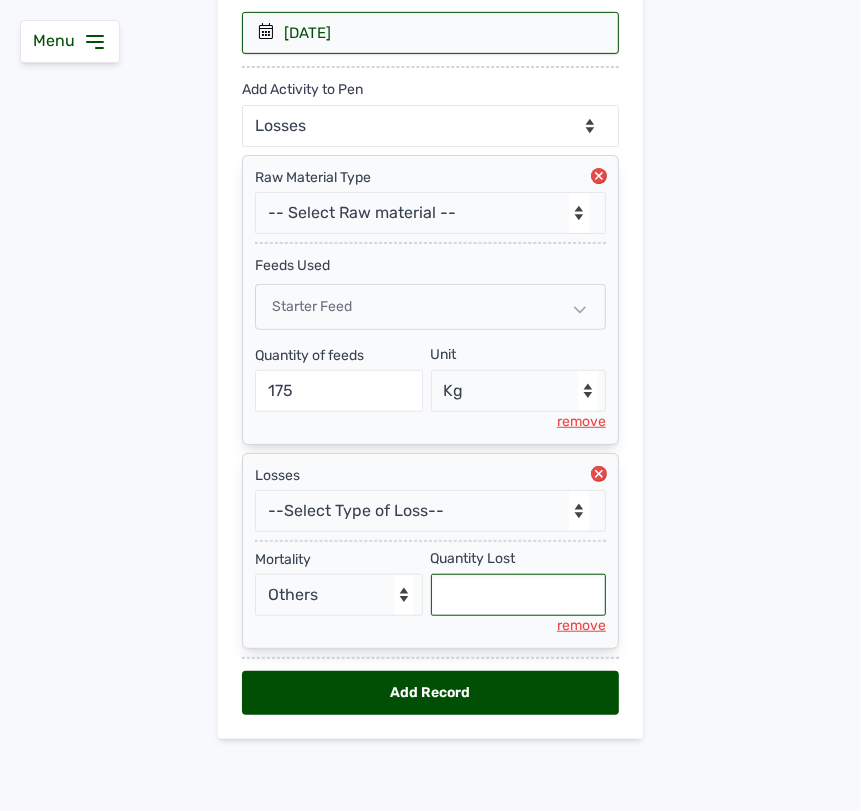 click at bounding box center (519, 595) 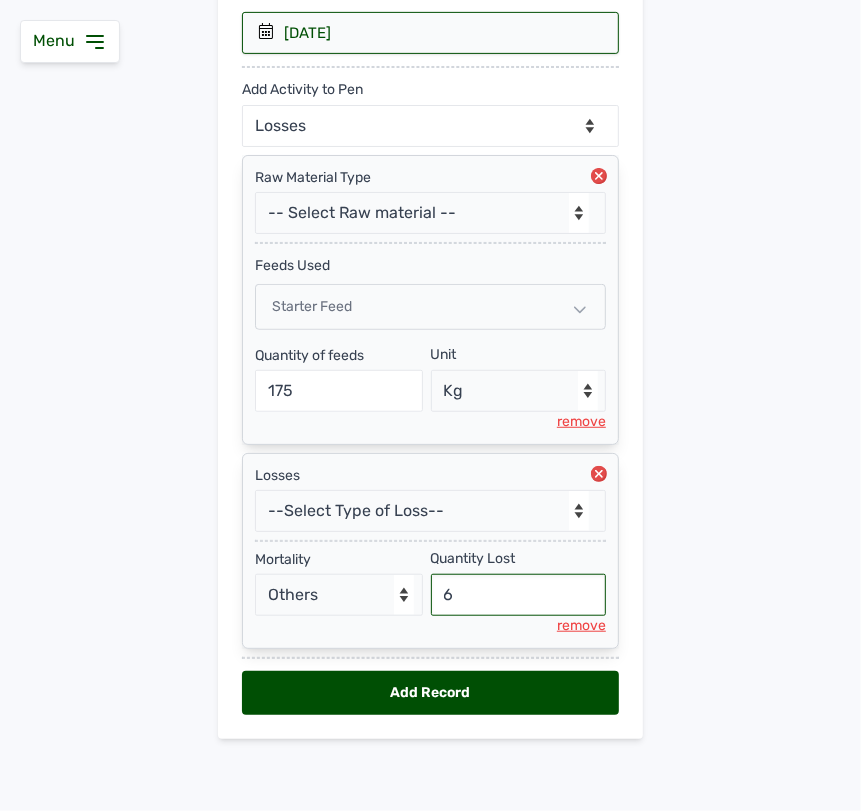 type on "6" 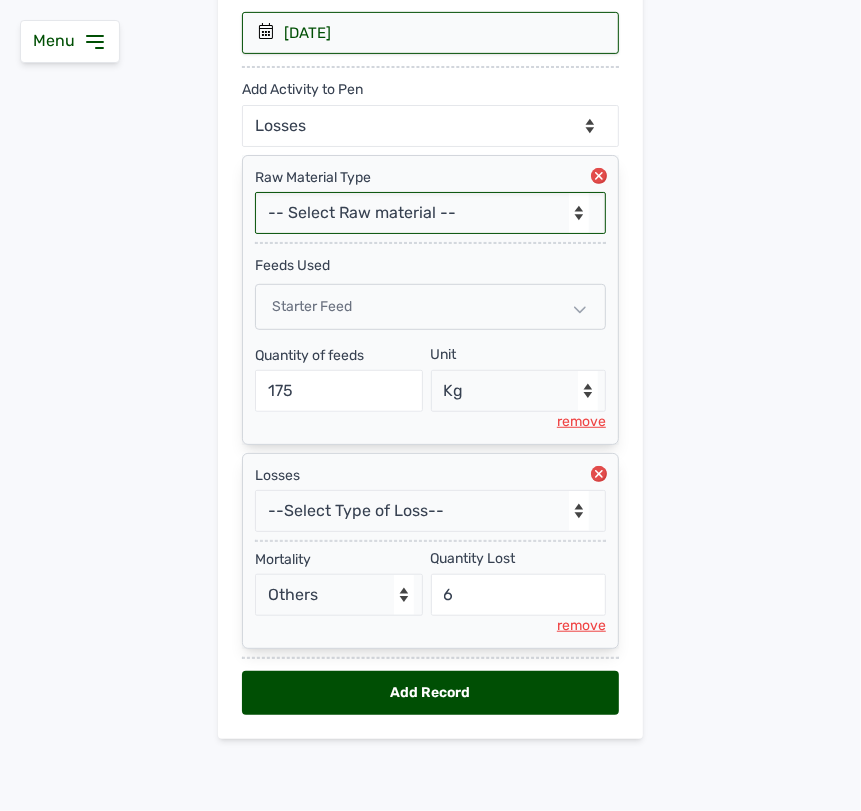 click on "-- Select Raw material -- Biomass Fuel feeds medications vaccines" at bounding box center (430, 213) 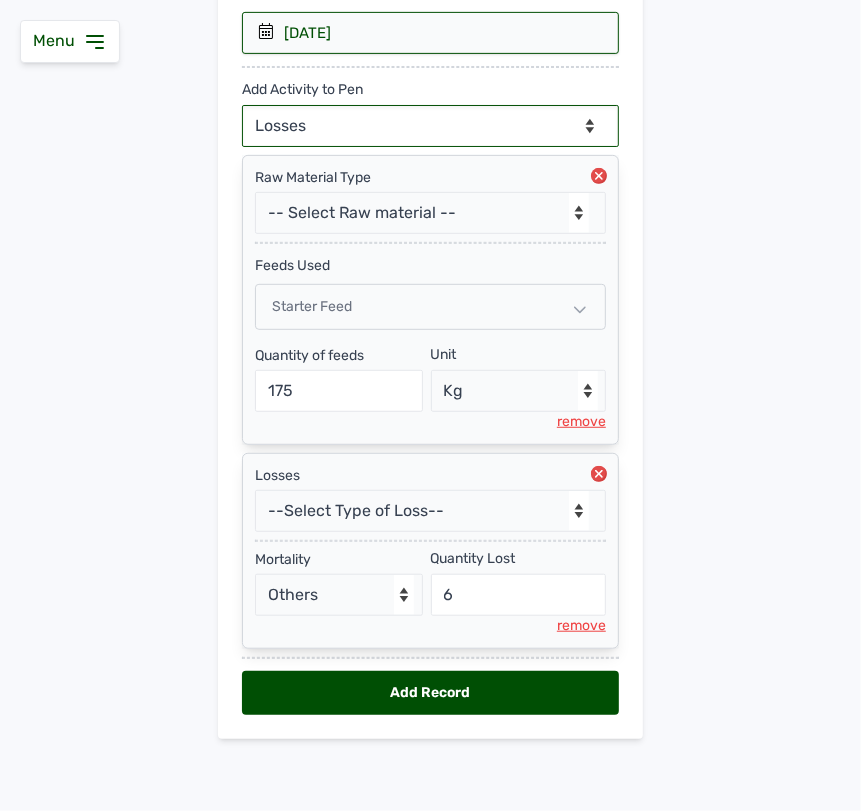 click on "--Can select multiple activity to add-- Raw Material Losses Weight" at bounding box center (430, 126) 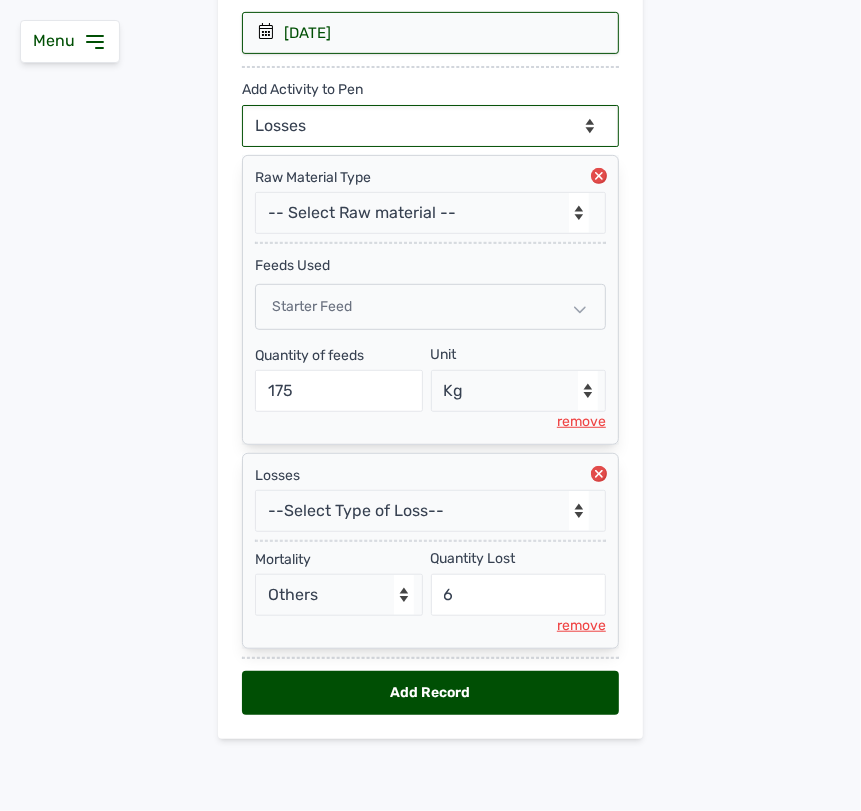 select on "Weight" 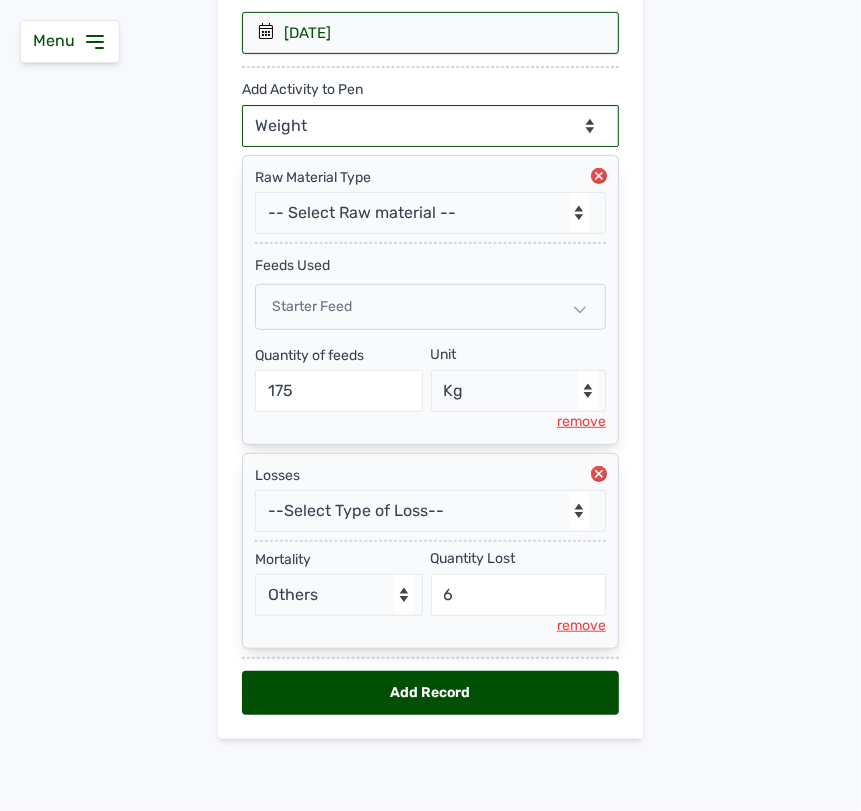 click on "--Can select multiple activity to add-- Raw Material Losses Weight" at bounding box center (430, 126) 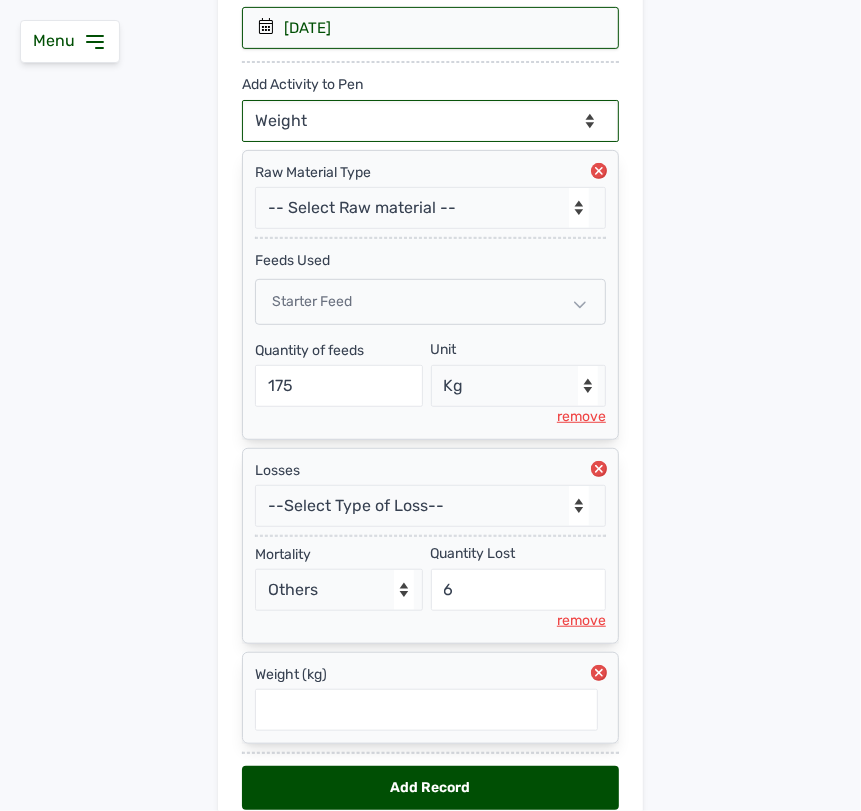 scroll, scrollTop: 475, scrollLeft: 0, axis: vertical 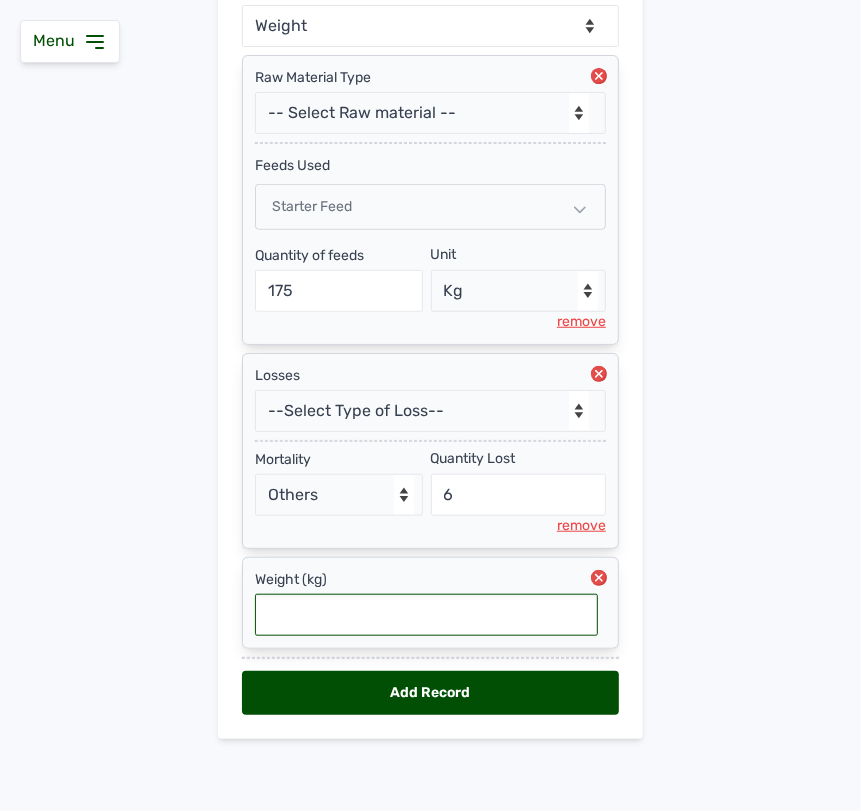 click at bounding box center (426, 615) 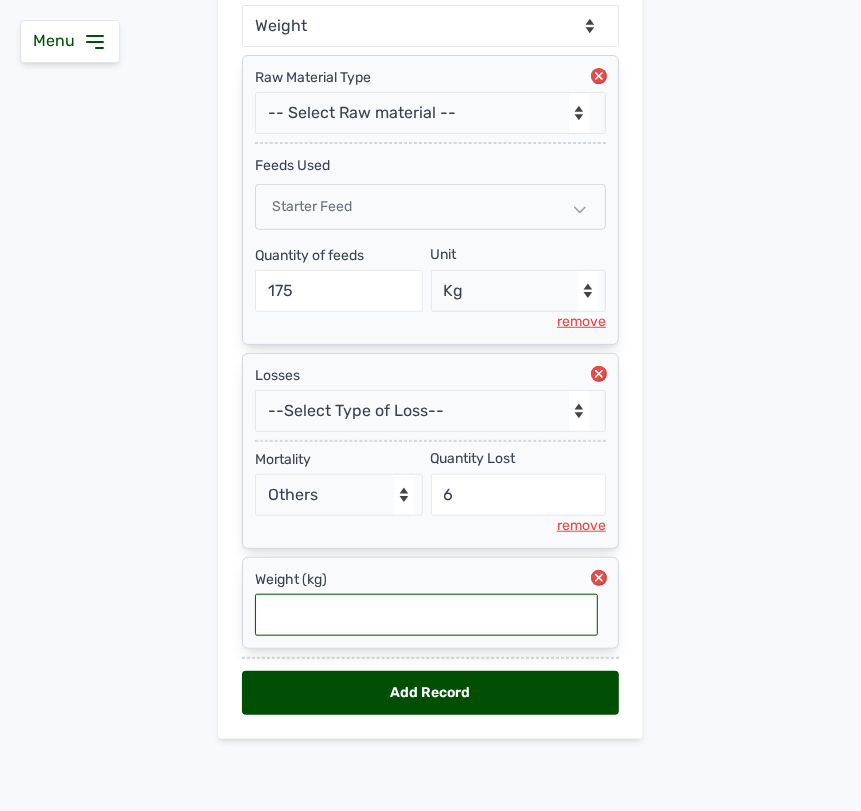 click at bounding box center (426, 615) 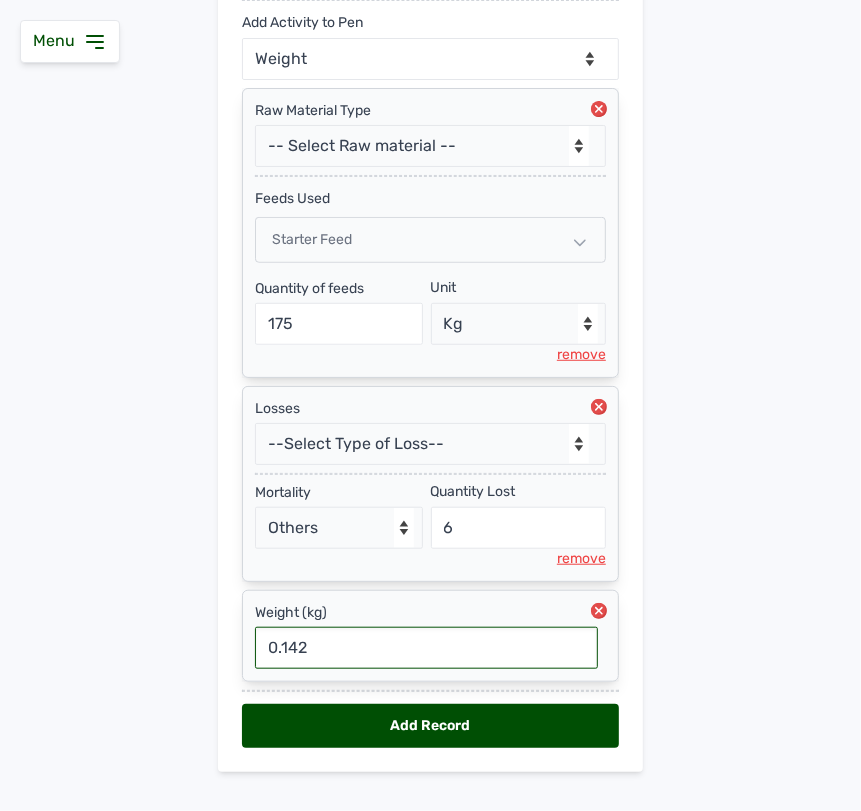 scroll, scrollTop: 475, scrollLeft: 0, axis: vertical 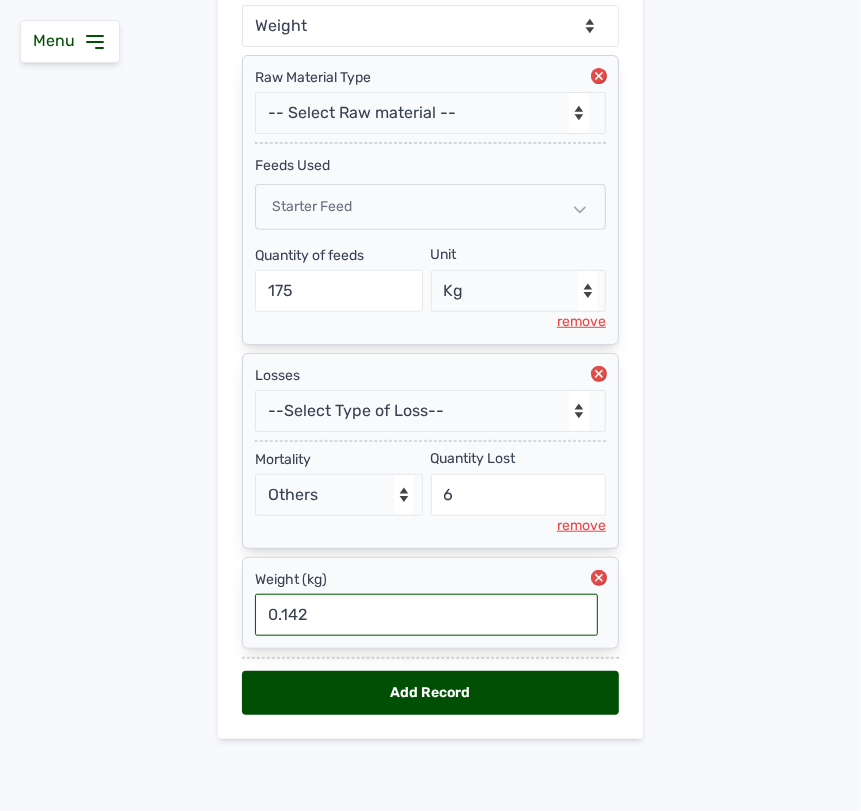 type on "0.142" 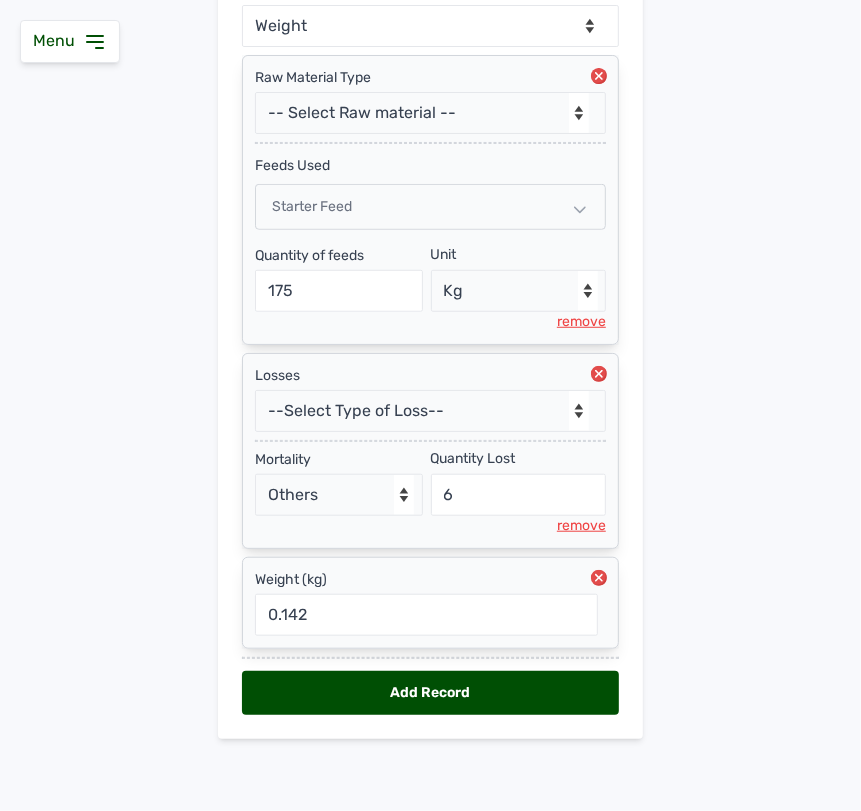 click on "Add Record" at bounding box center [430, 693] 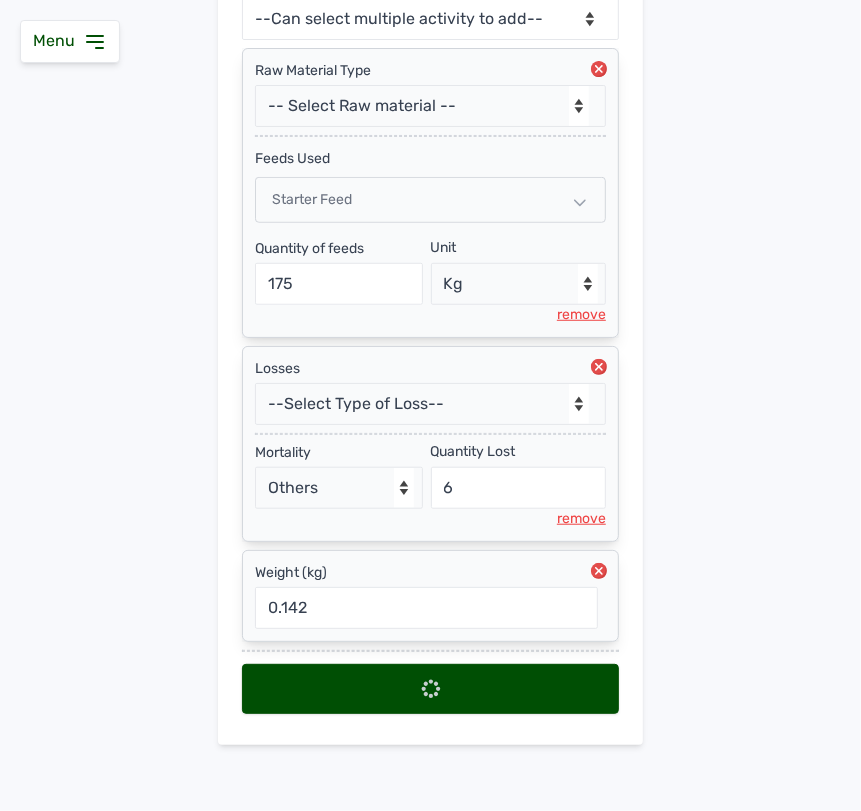 scroll, scrollTop: 0, scrollLeft: 0, axis: both 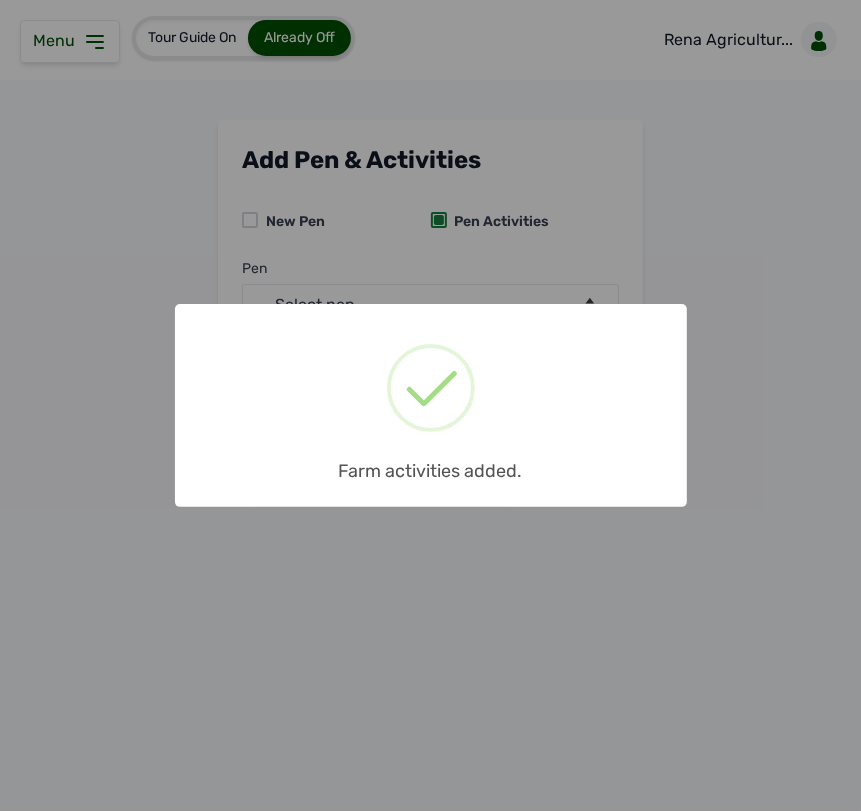click on "×
Farm activities added. OK No Cancel" at bounding box center [430, 405] 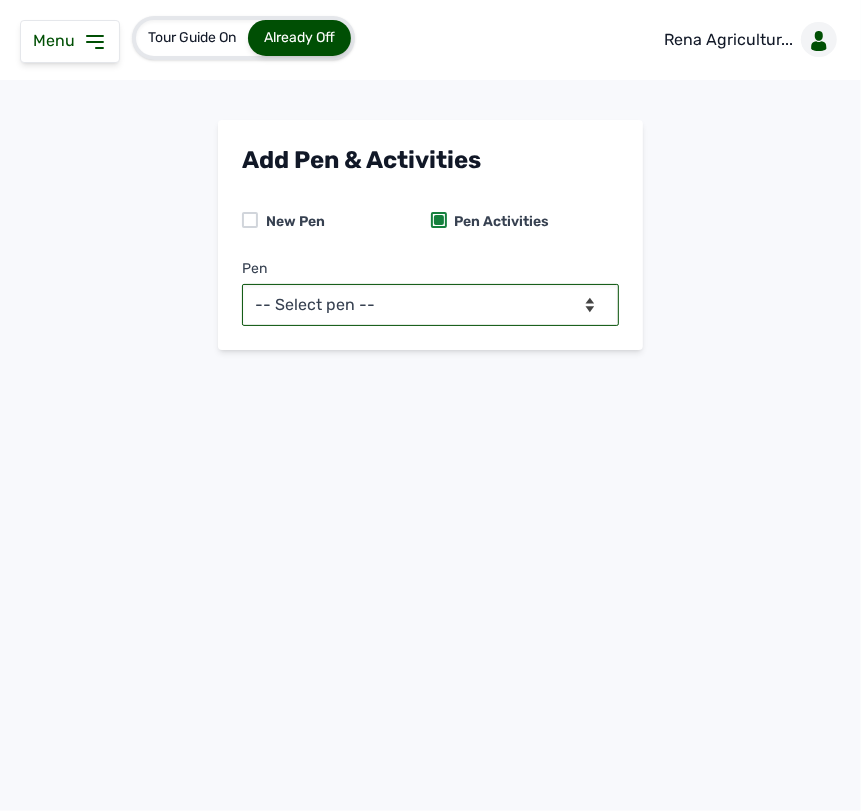 click on "-- Select pen -- PEN A (Broilers)" at bounding box center (430, 305) 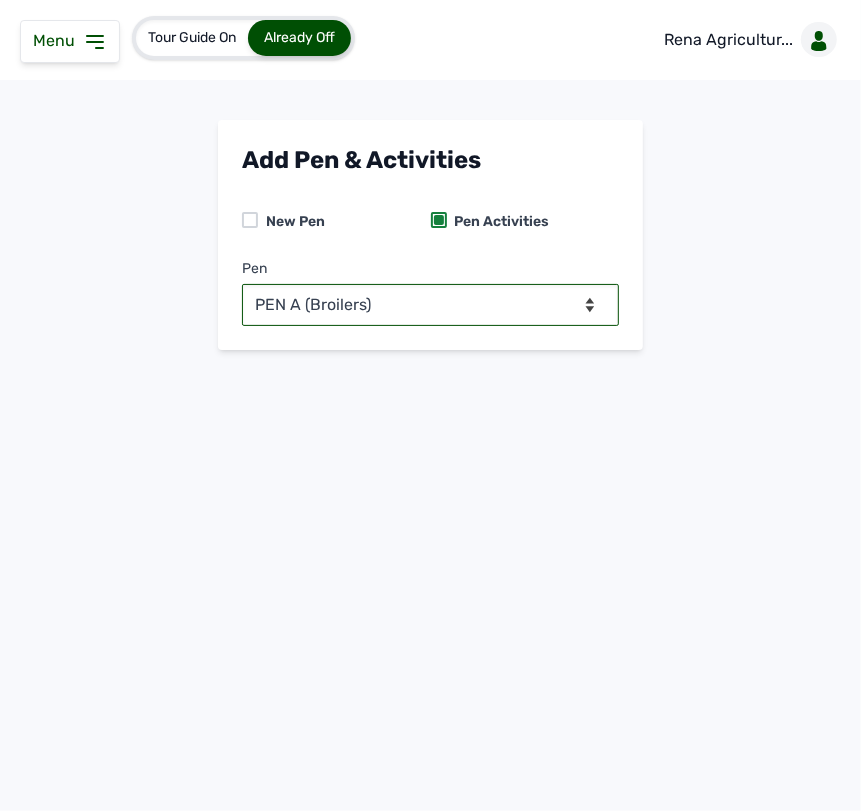click on "-- Select pen -- PEN A (Broilers)" at bounding box center [430, 305] 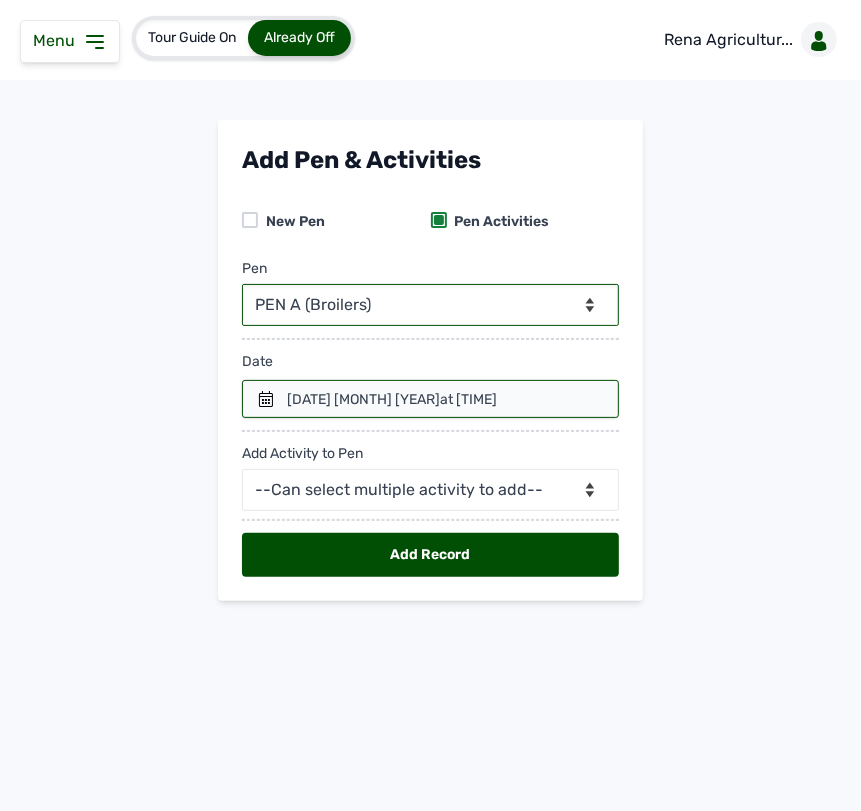 click at bounding box center [430, 399] 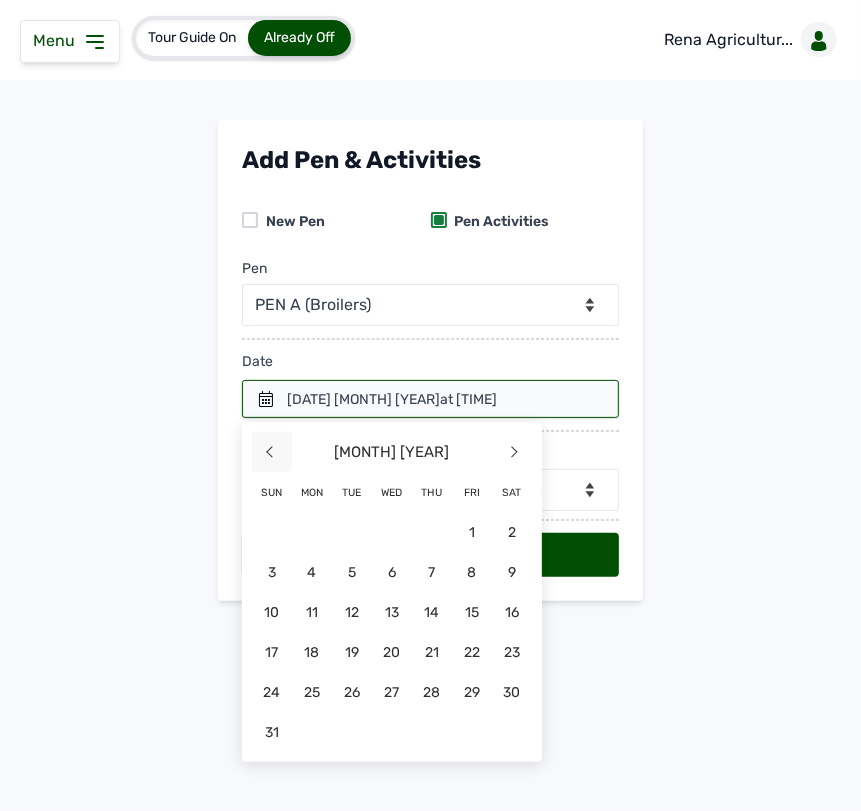 click on "<" at bounding box center [272, 452] 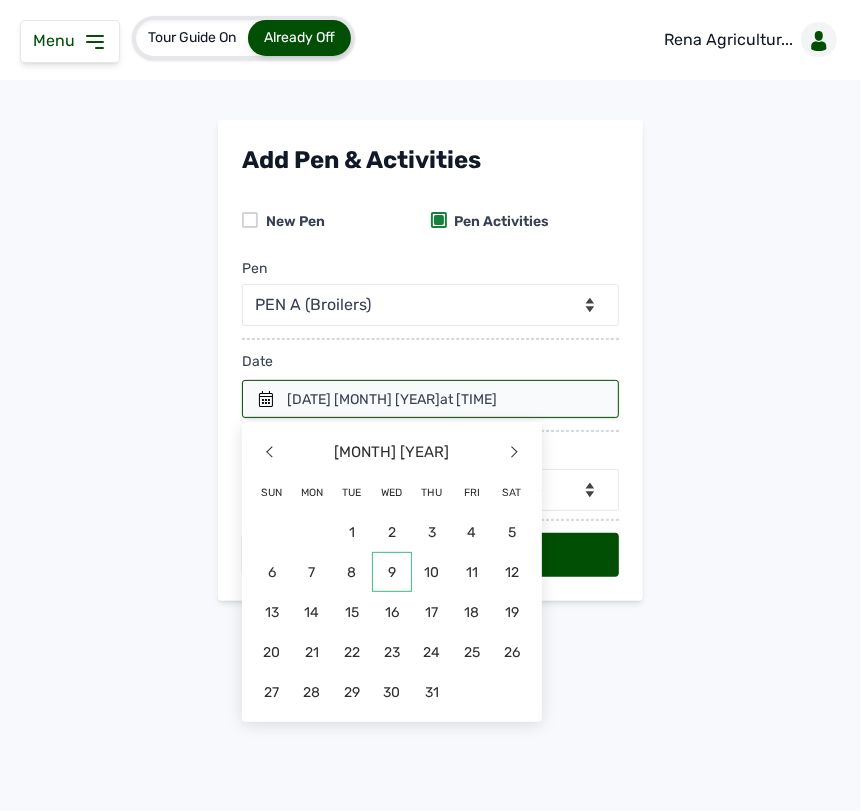 click on "9" 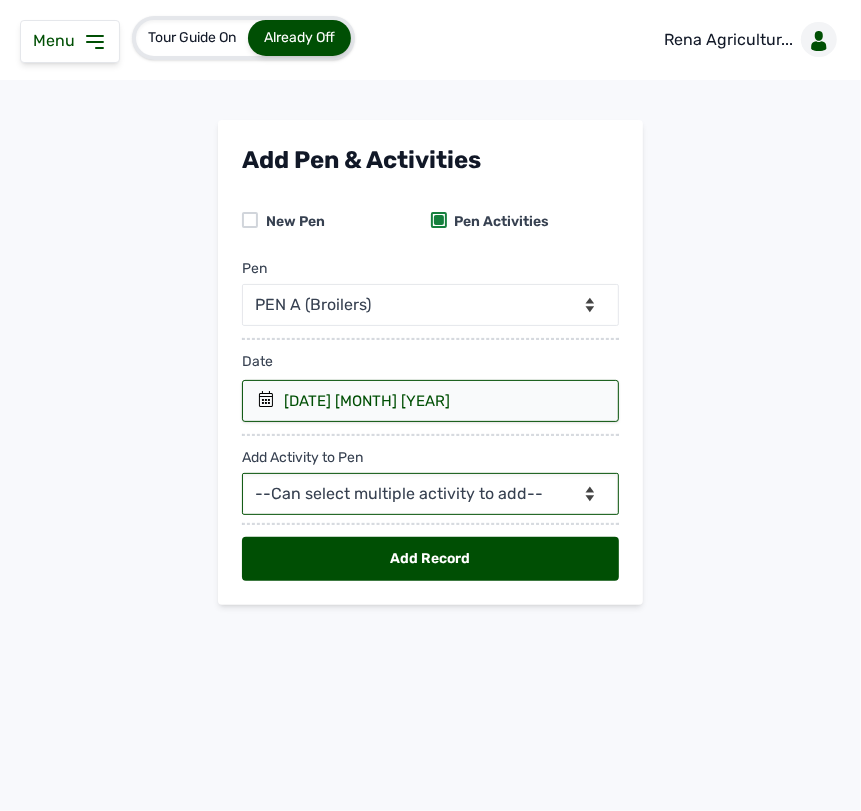 click on "--Can select multiple activity to add-- Raw Material Losses Weight" at bounding box center (430, 494) 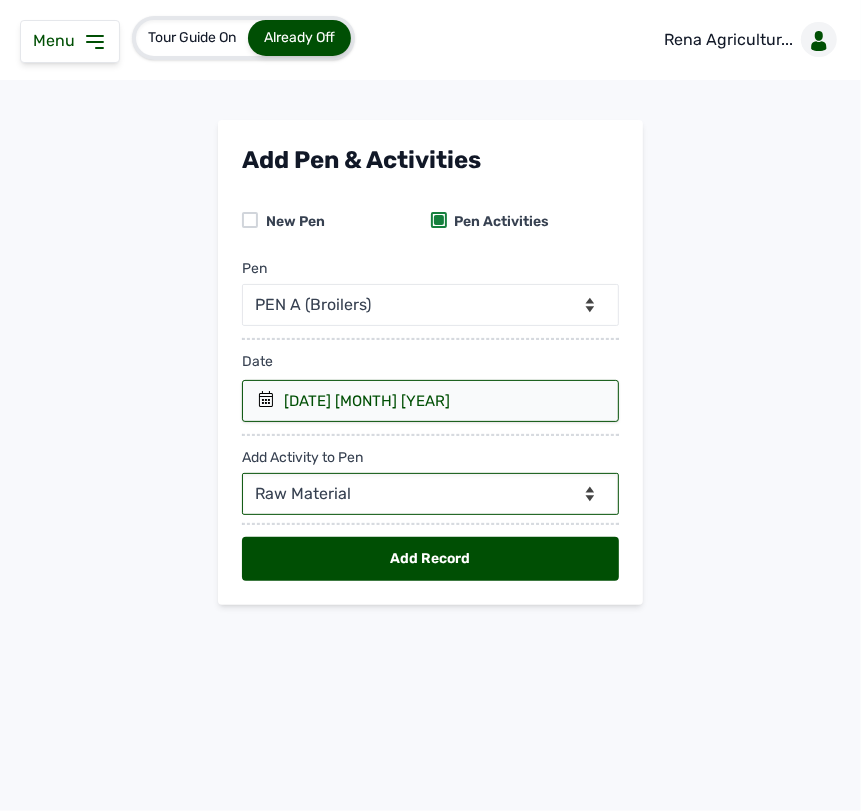 click on "--Can select multiple activity to add-- Raw Material Losses Weight" at bounding box center (430, 494) 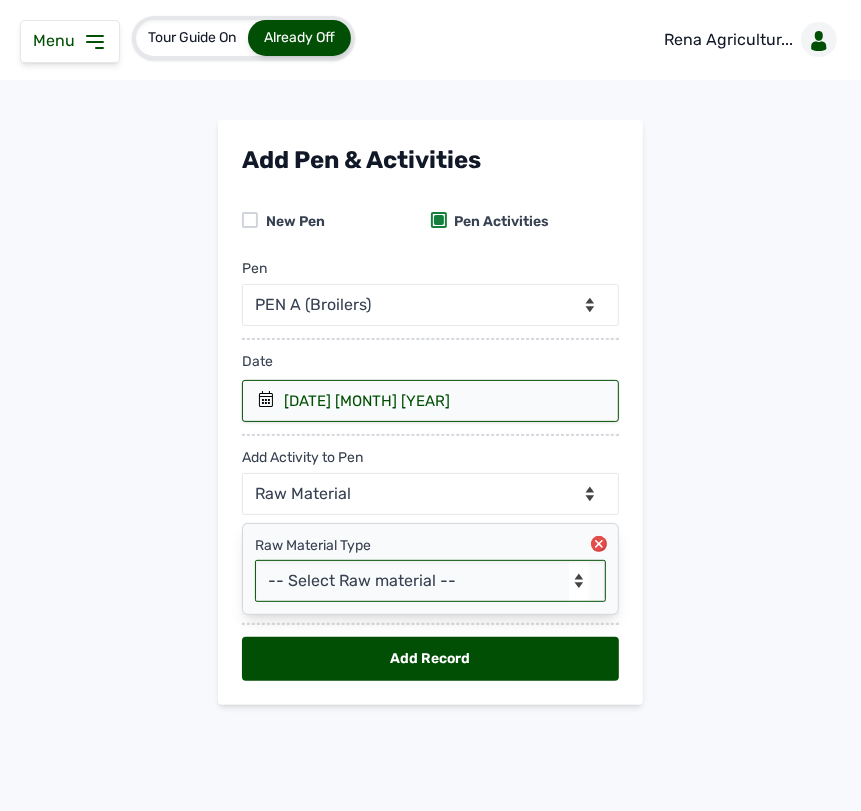click on "-- Select Raw material -- Biomass Fuel feeds medications vaccines" at bounding box center (430, 581) 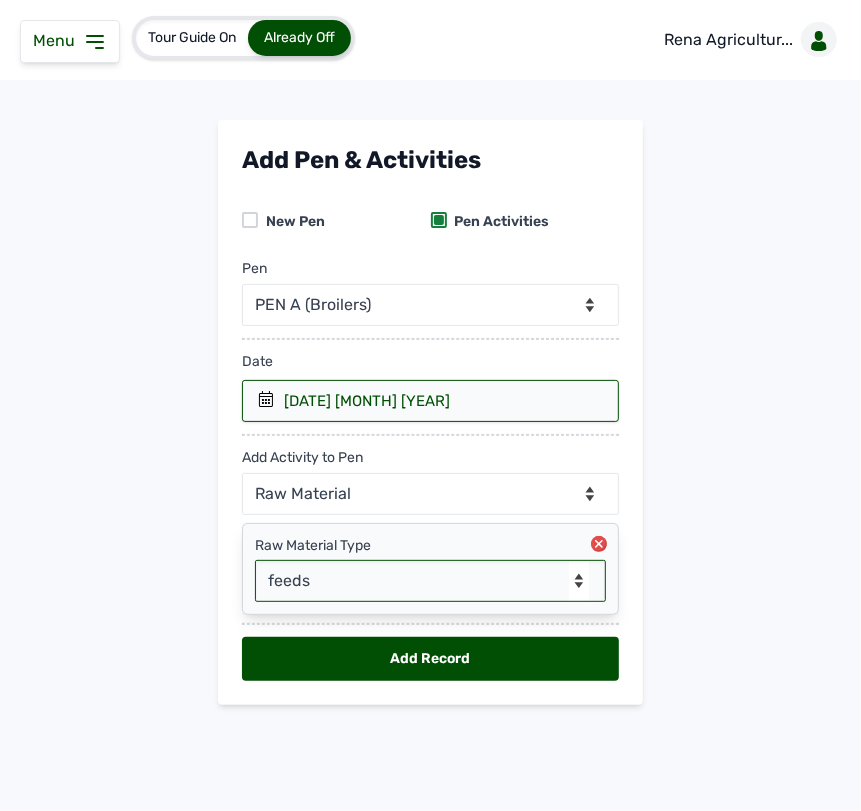 click on "-- Select Raw material -- Biomass Fuel feeds medications vaccines" at bounding box center [430, 581] 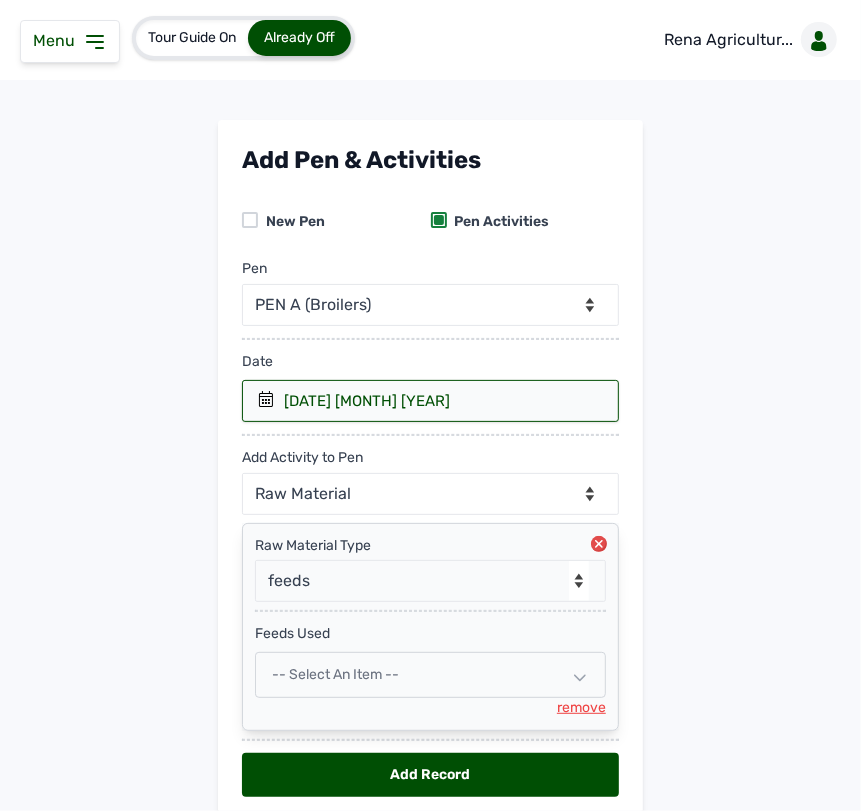 click on "-- Select an Item --" at bounding box center [430, 675] 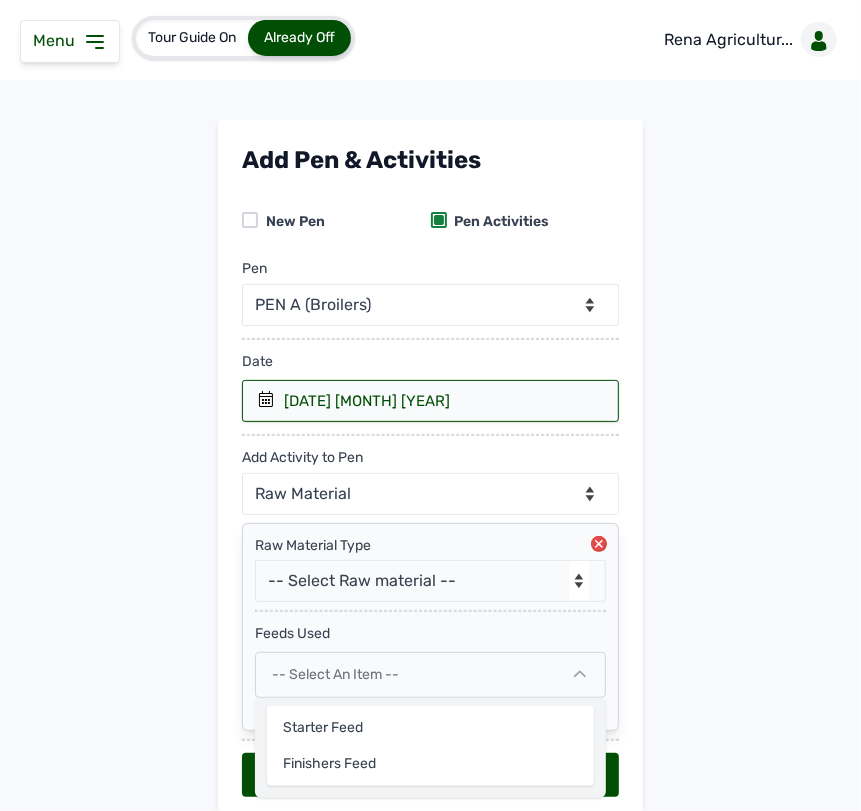 scroll, scrollTop: 85, scrollLeft: 0, axis: vertical 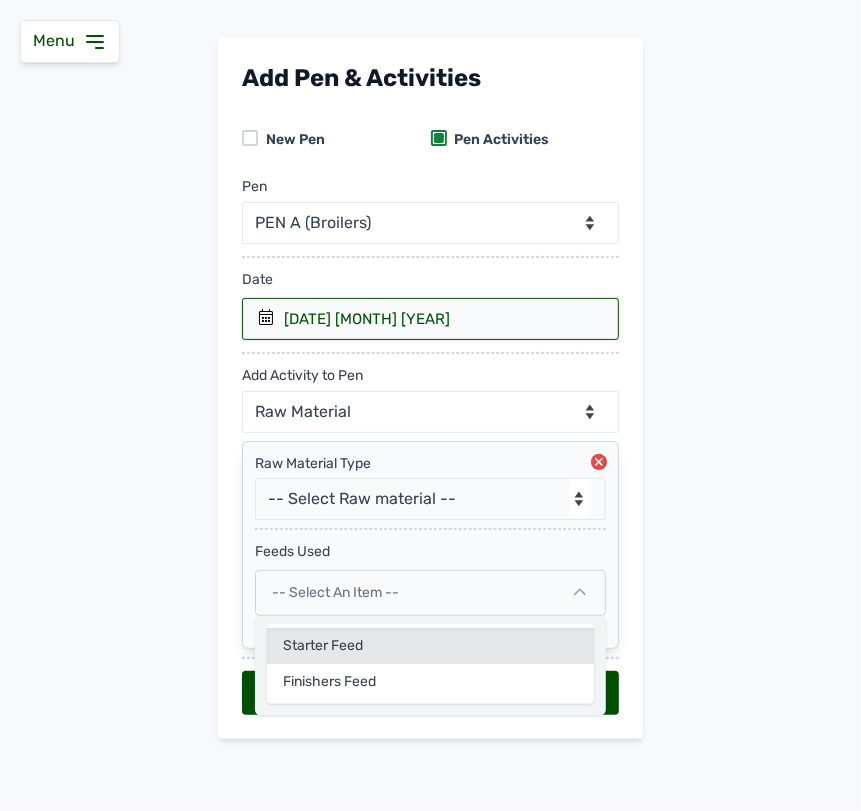 click on "Starter Feed" 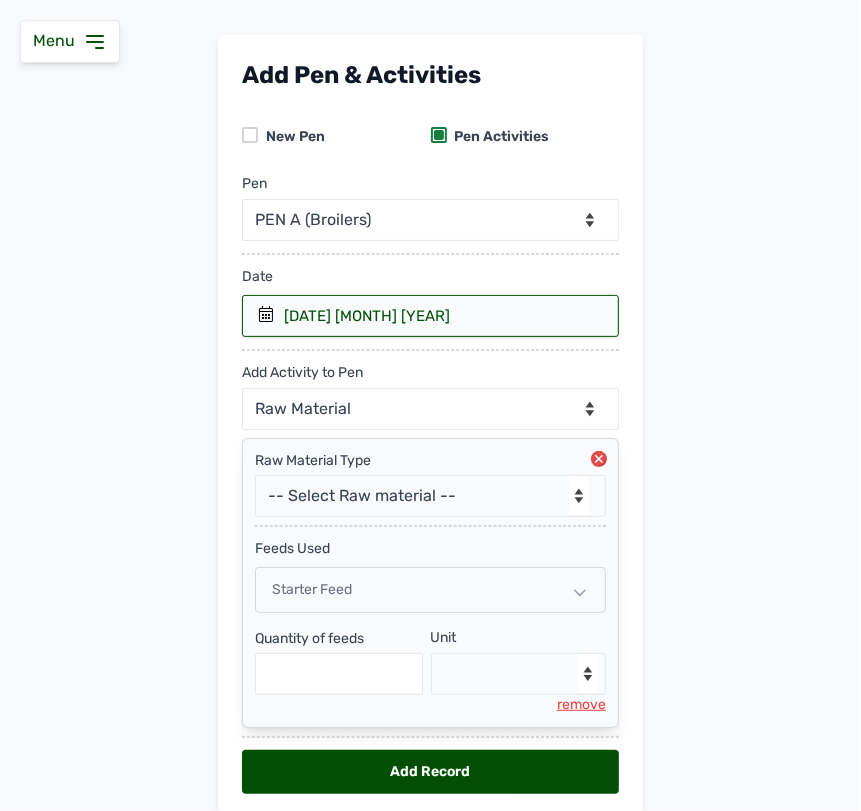 scroll, scrollTop: 167, scrollLeft: 0, axis: vertical 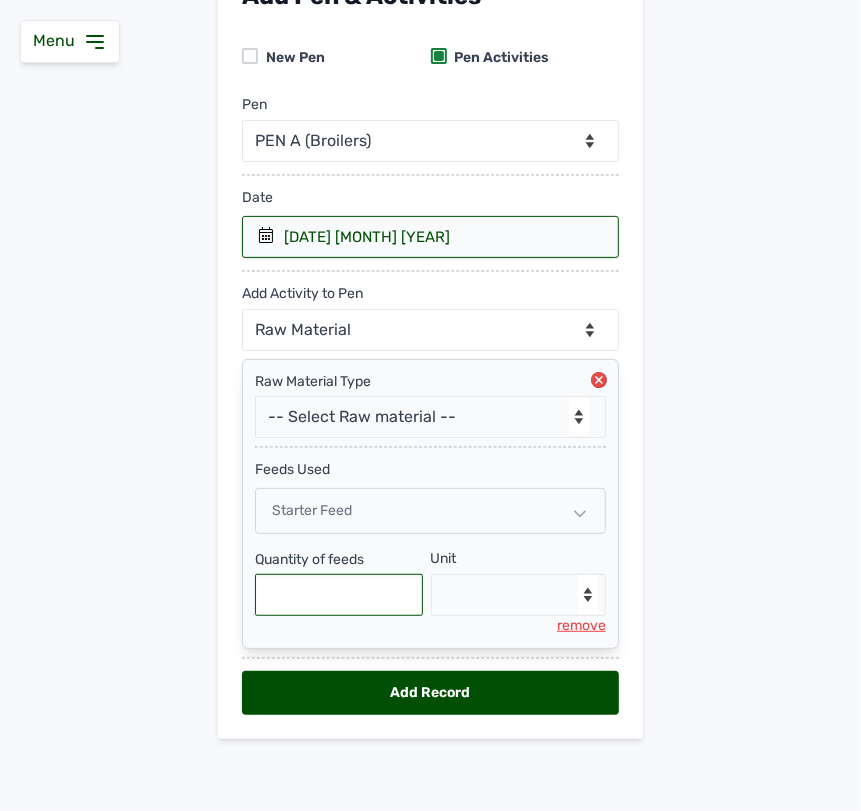 click at bounding box center (339, 595) 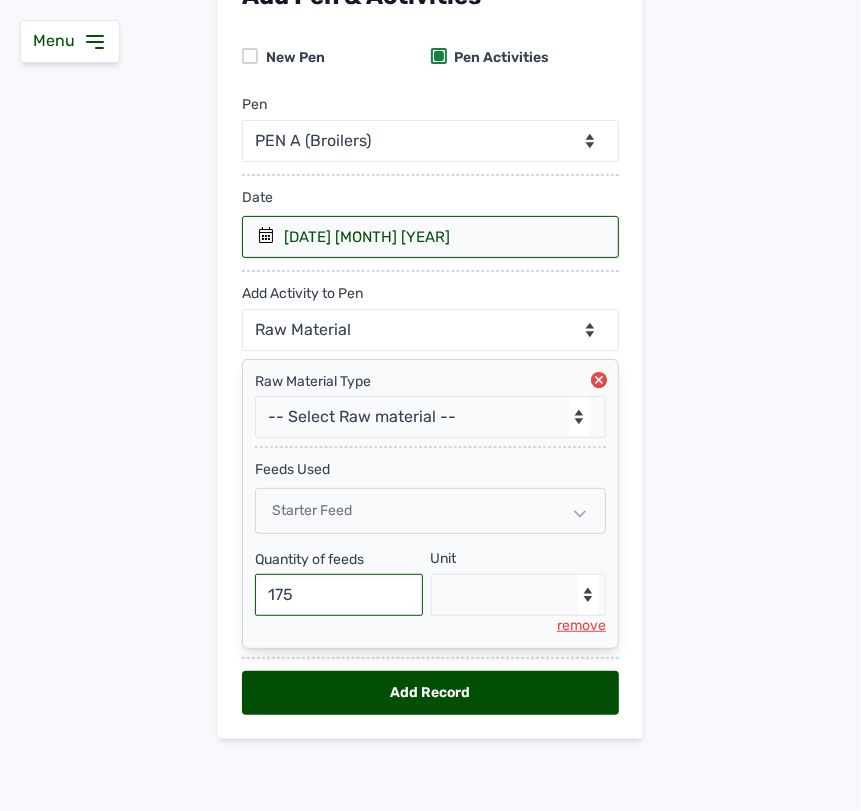 type on "175" 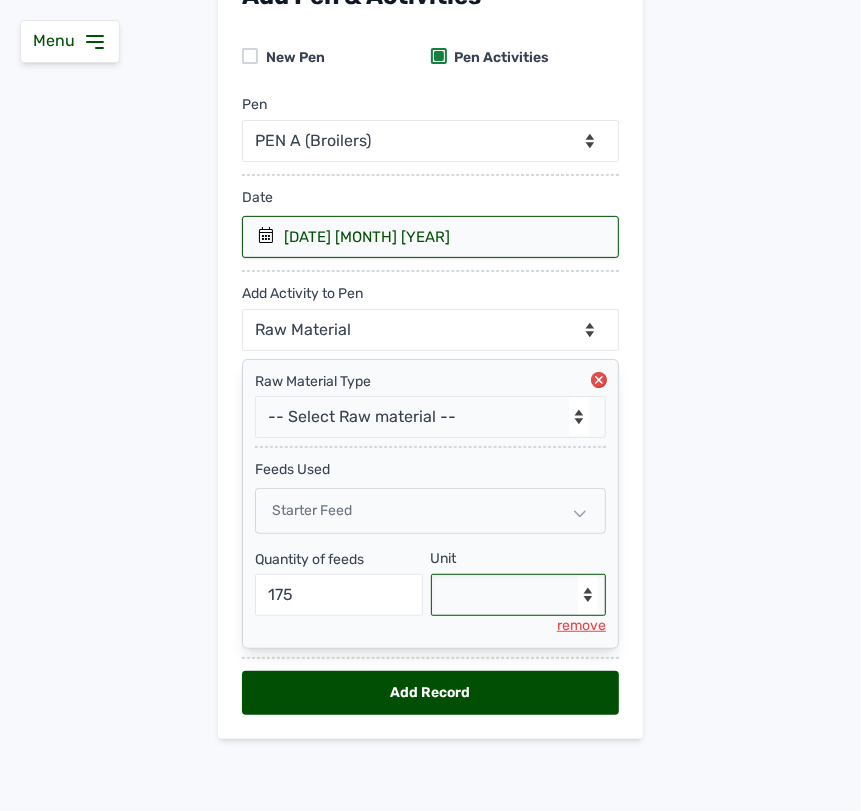 click on "--Select unit-- Bag(s) Kg" at bounding box center (519, 595) 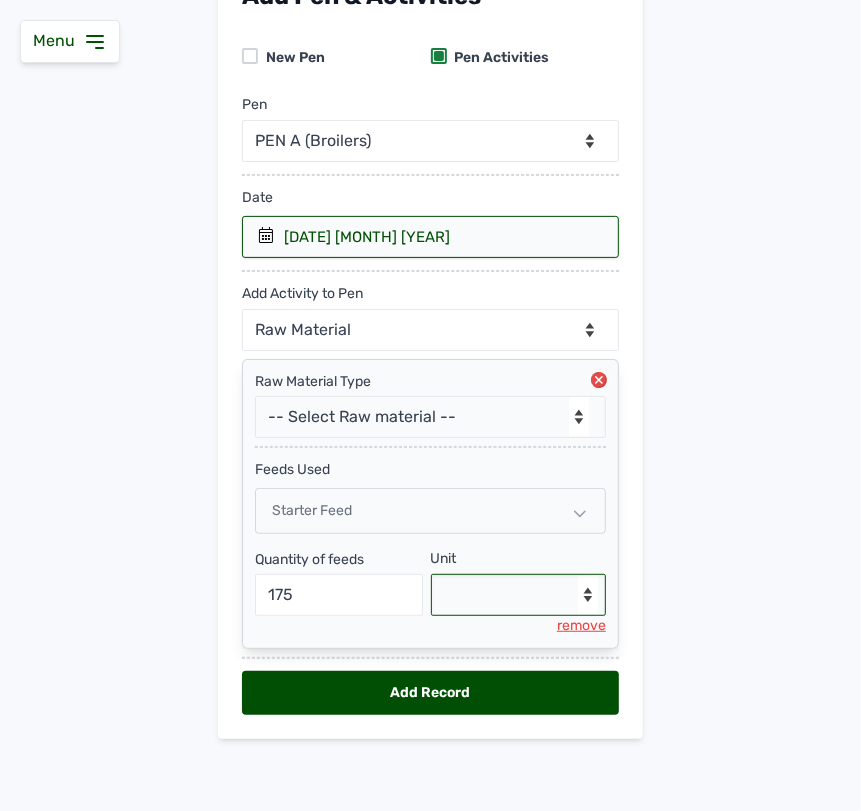 select on "Kg" 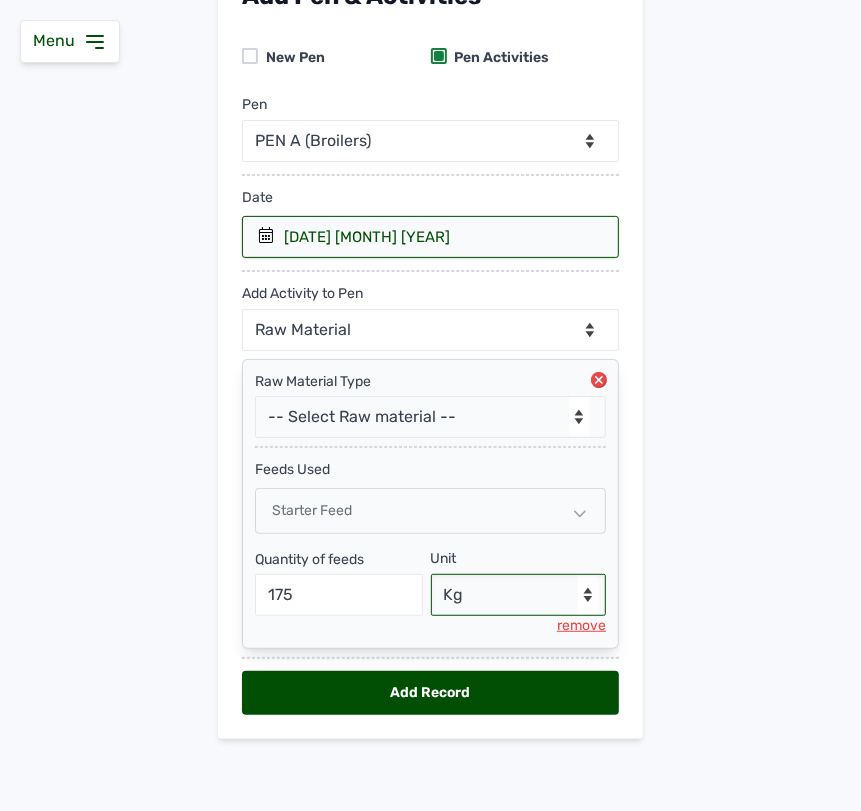 click on "--Select unit-- Bag(s) Kg" at bounding box center [519, 595] 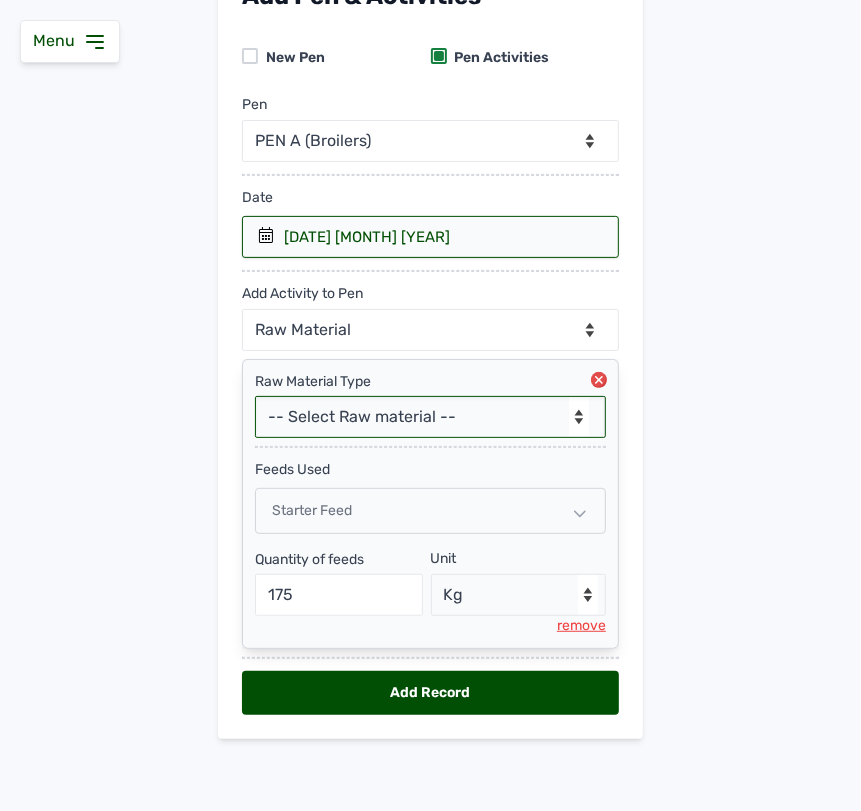 click on "-- Select Raw material -- Biomass Fuel feeds medications vaccines" at bounding box center [430, 417] 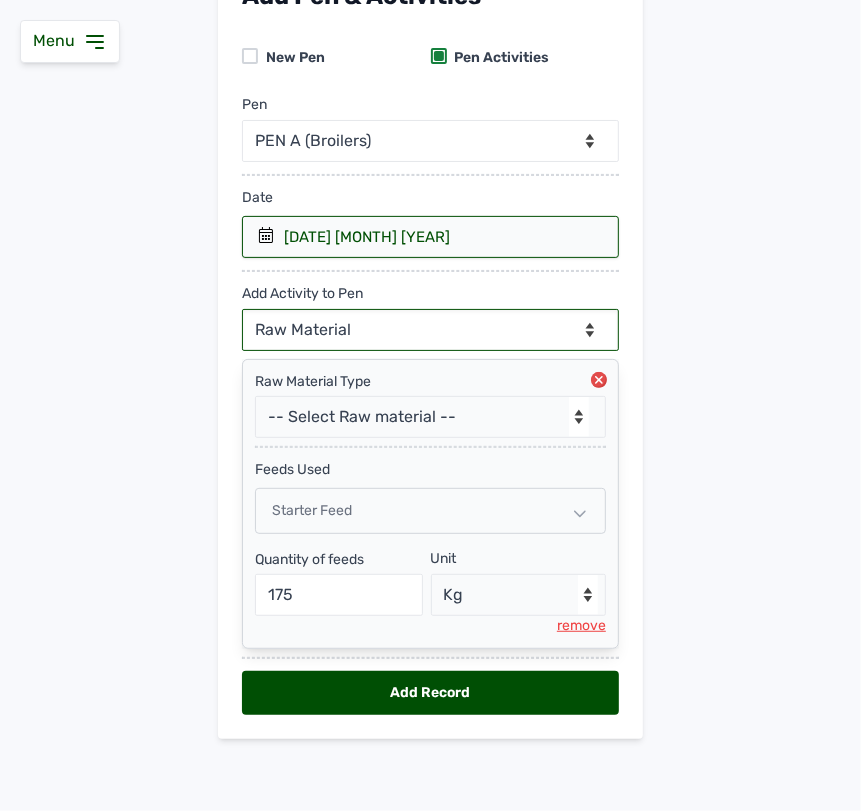 click on "--Can select multiple activity to add-- Raw Material Losses Weight" at bounding box center (430, 330) 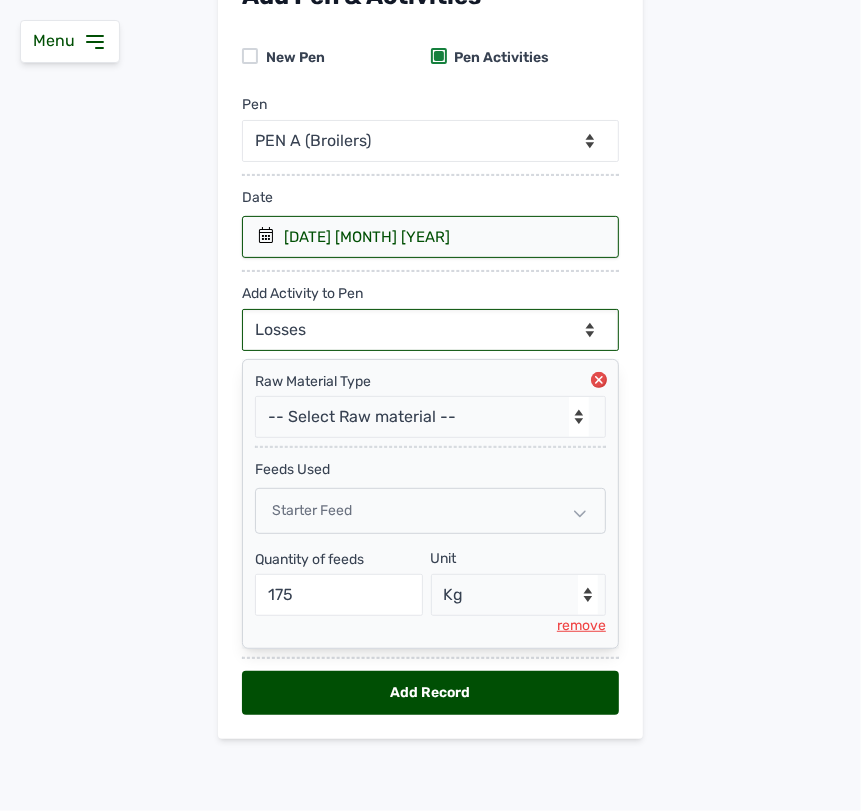 click on "--Can select multiple activity to add-- Raw Material Losses Weight" at bounding box center [430, 330] 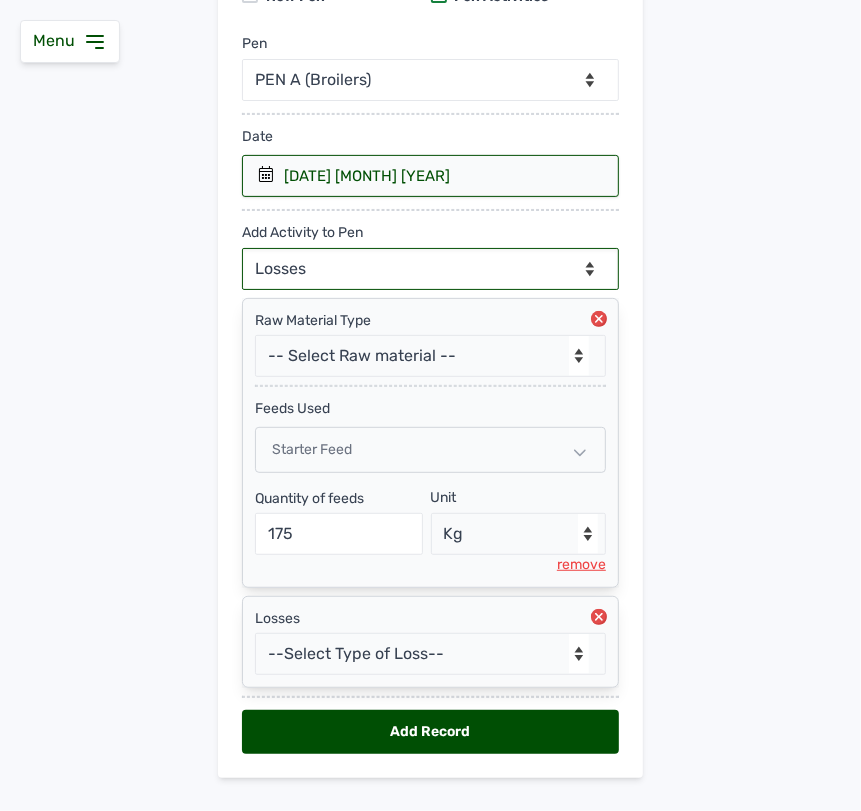 scroll, scrollTop: 268, scrollLeft: 0, axis: vertical 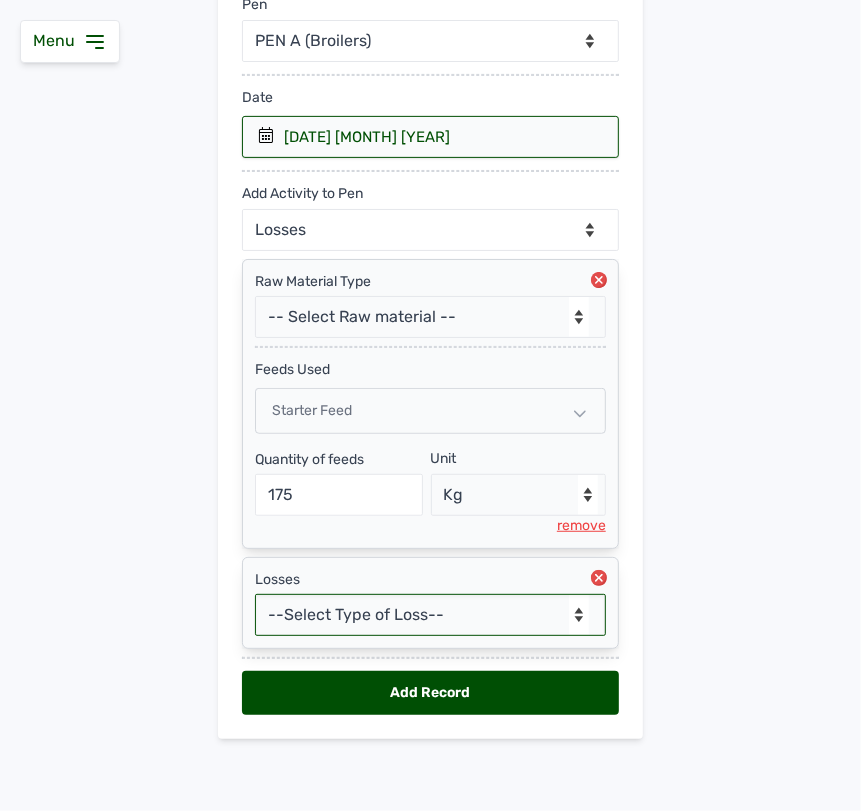 click on "--Select Type of Loss-- Mortality Culled Theft" at bounding box center [430, 615] 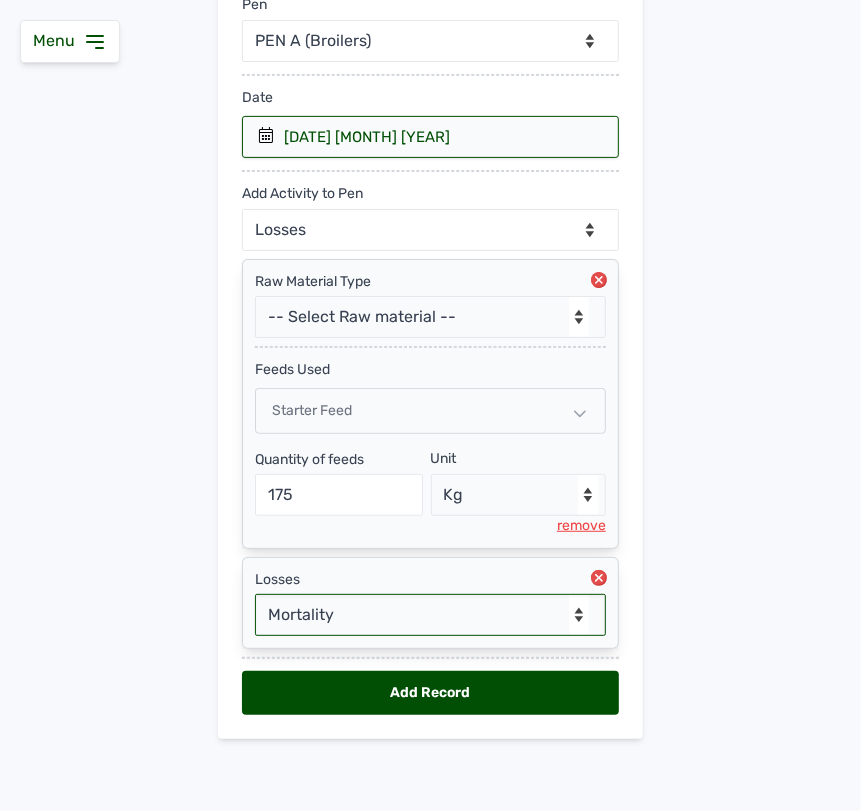 click on "--Select Type of Loss-- Mortality Culled Theft" at bounding box center (430, 615) 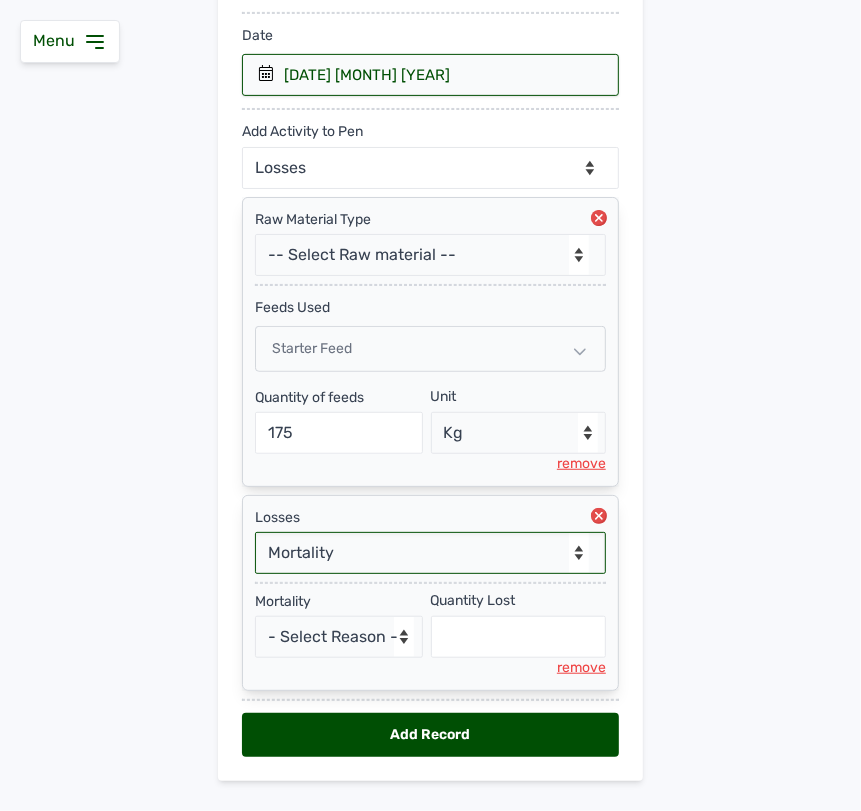 scroll, scrollTop: 373, scrollLeft: 0, axis: vertical 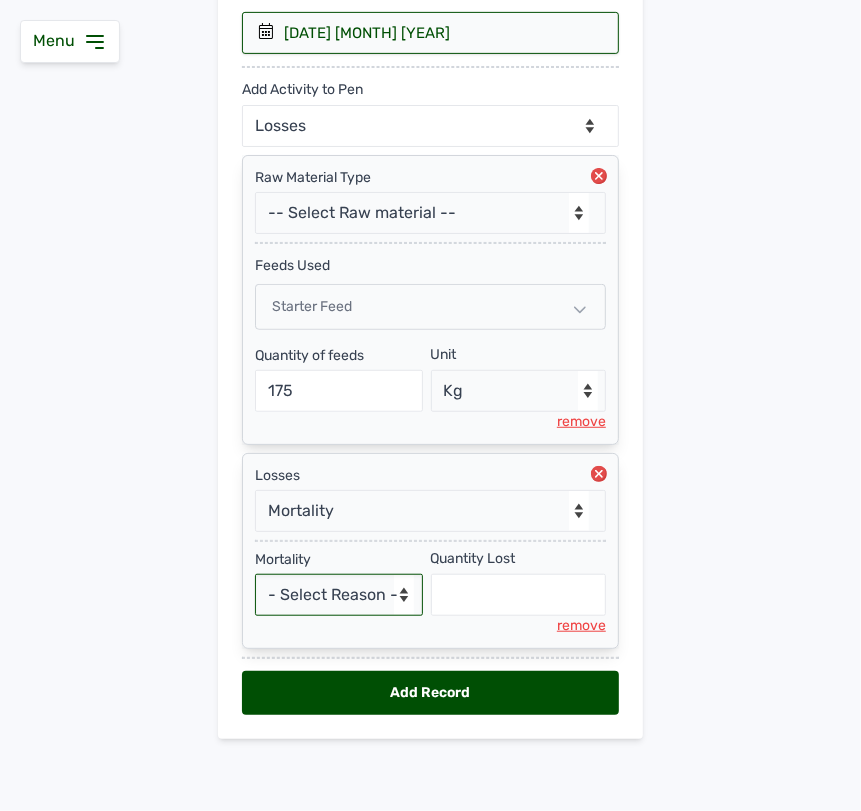 click on "- Select Reason - Disease Late Vaccination Wrong Vaccination Heat Lack of Water Others" at bounding box center [339, 595] 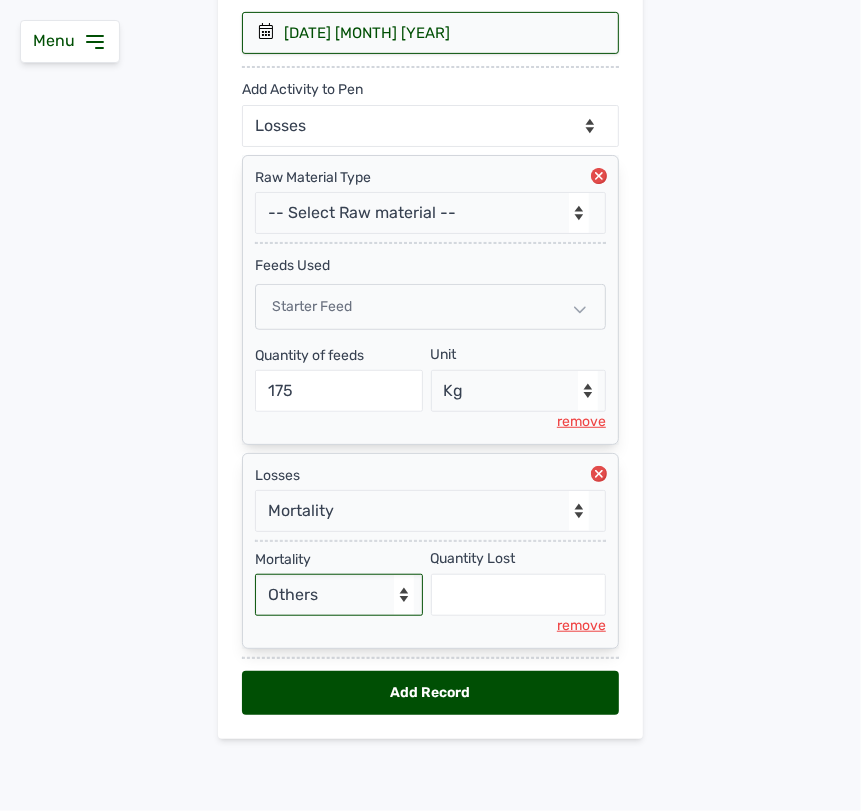 click on "- Select Reason - Disease Late Vaccination Wrong Vaccination Heat Lack of Water Others" at bounding box center [339, 595] 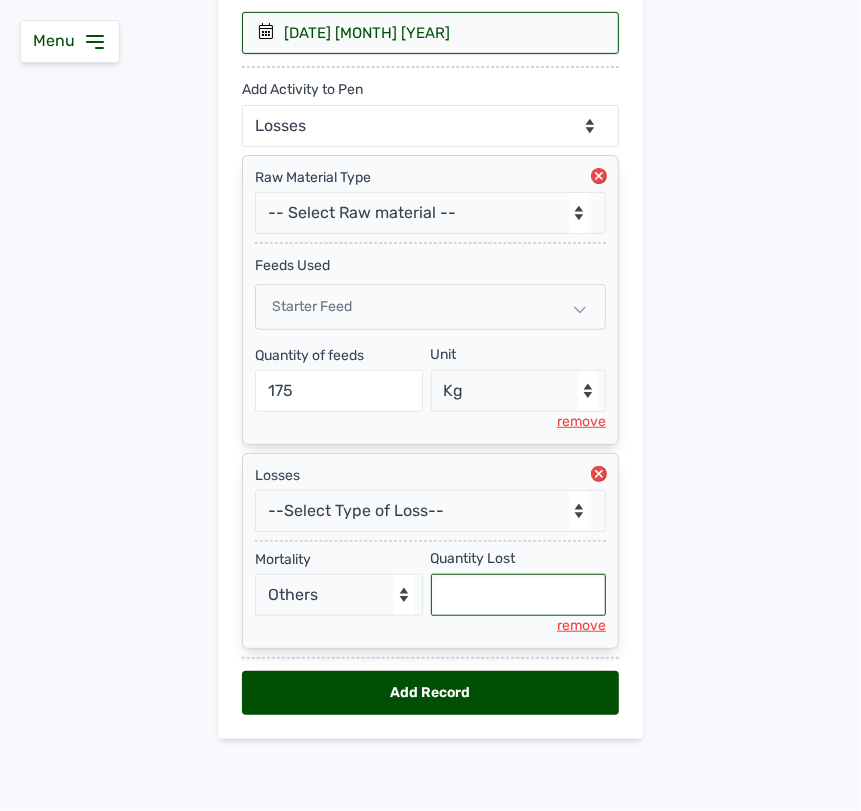 click at bounding box center [519, 595] 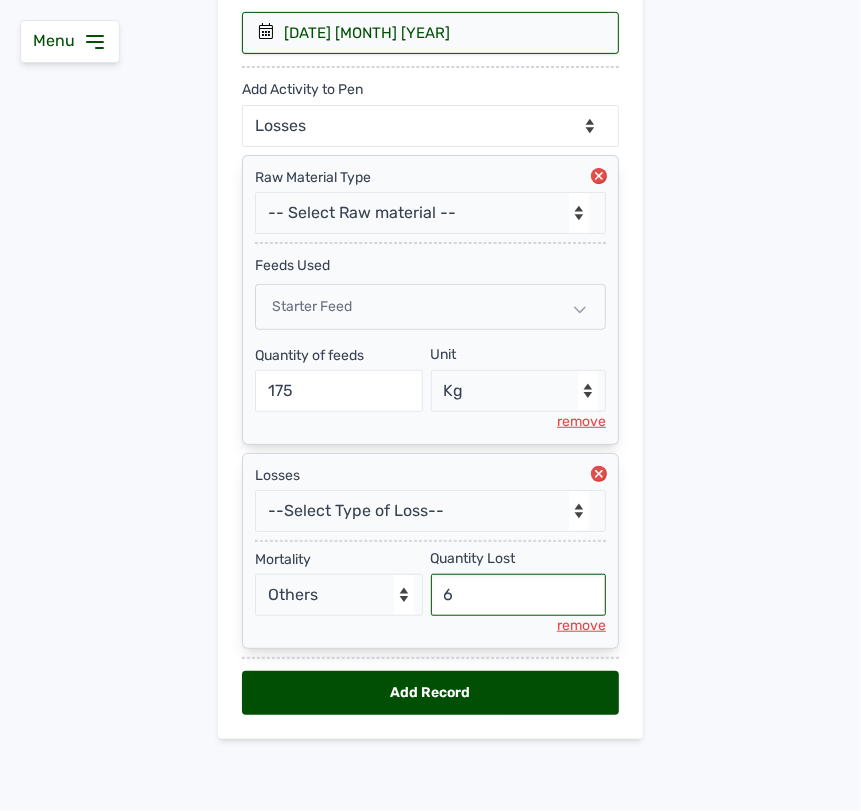 type on "6" 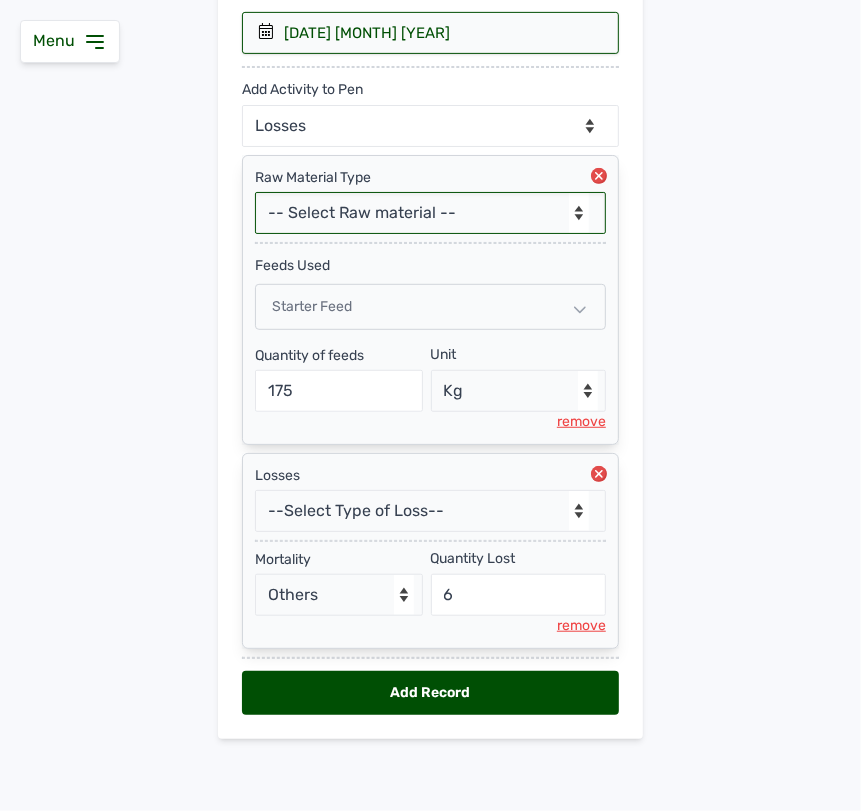 click on "-- Select Raw material -- Biomass Fuel feeds medications vaccines" at bounding box center (430, 213) 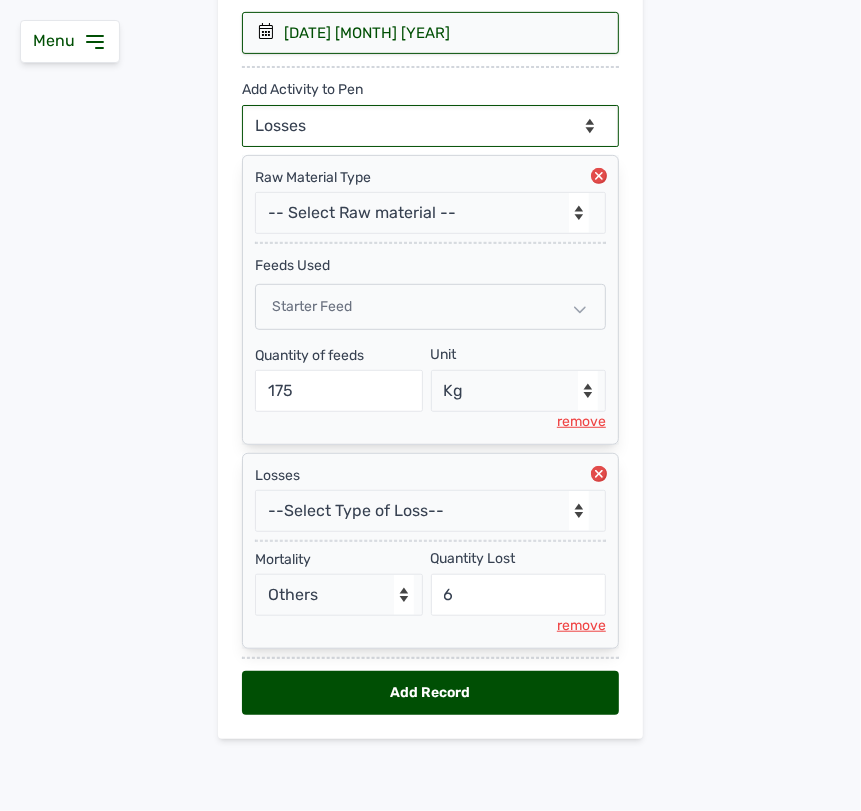 click on "--Can select multiple activity to add-- Raw Material Losses Weight" at bounding box center [430, 126] 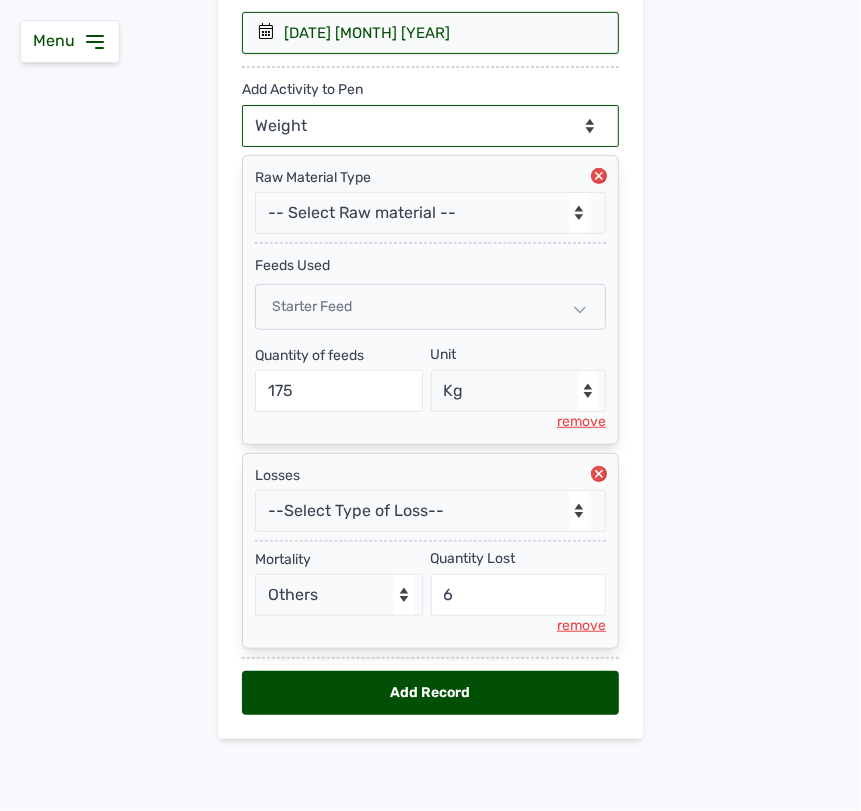 click on "--Can select multiple activity to add-- Raw Material Losses Weight" at bounding box center [430, 126] 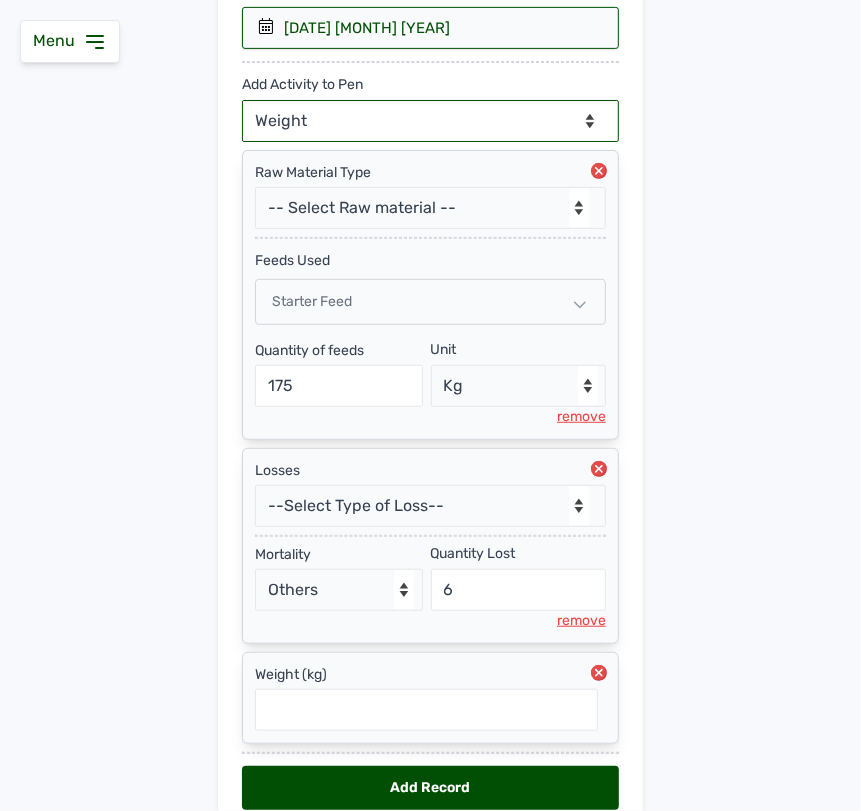 scroll, scrollTop: 475, scrollLeft: 0, axis: vertical 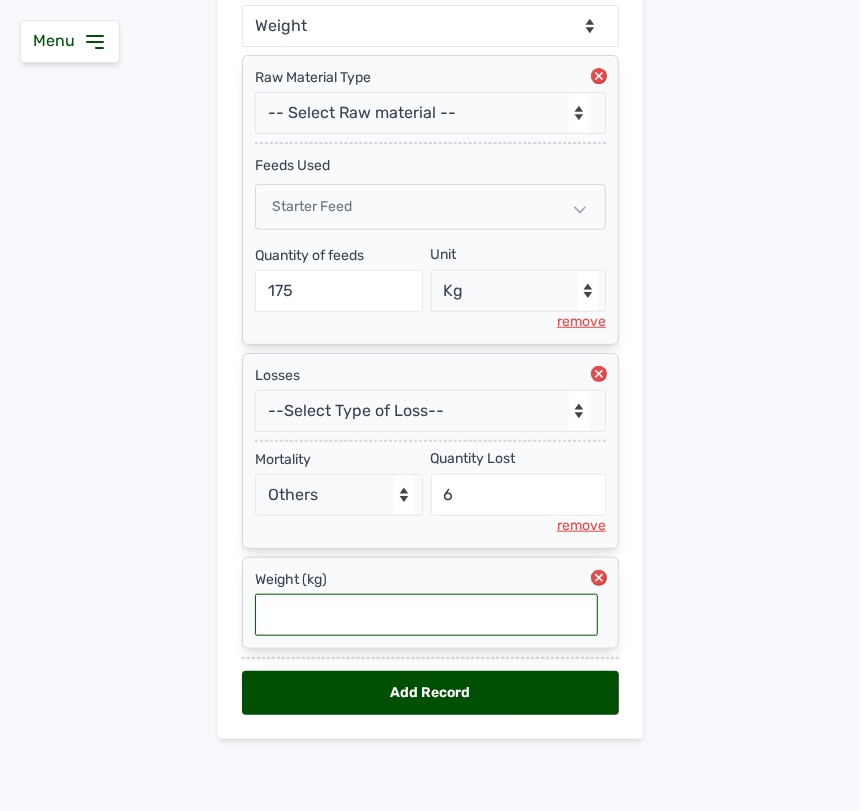click at bounding box center (426, 615) 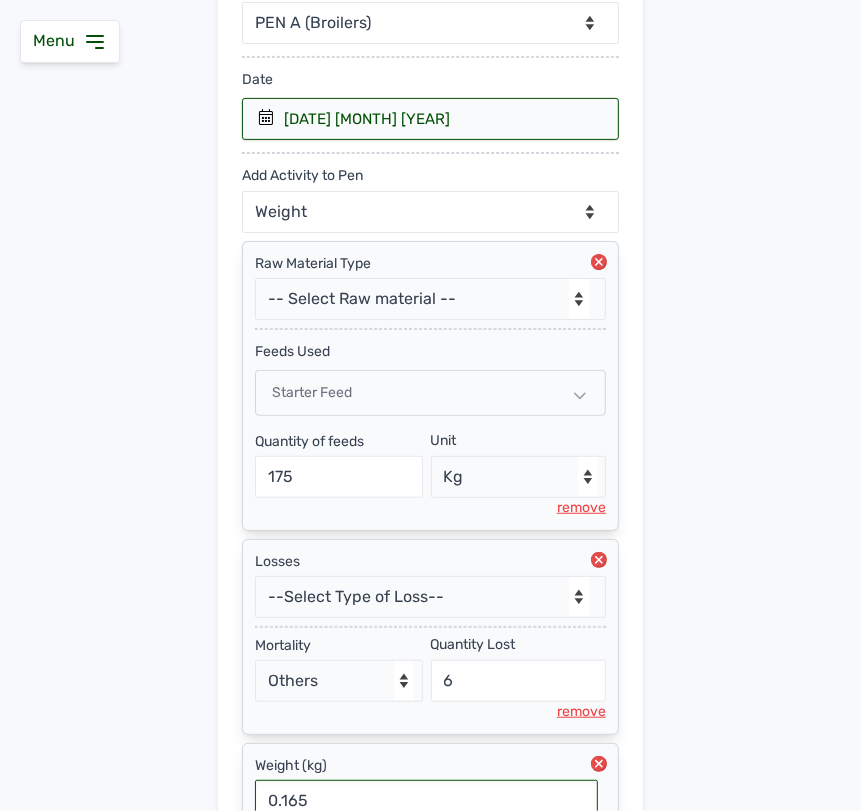 scroll, scrollTop: 475, scrollLeft: 0, axis: vertical 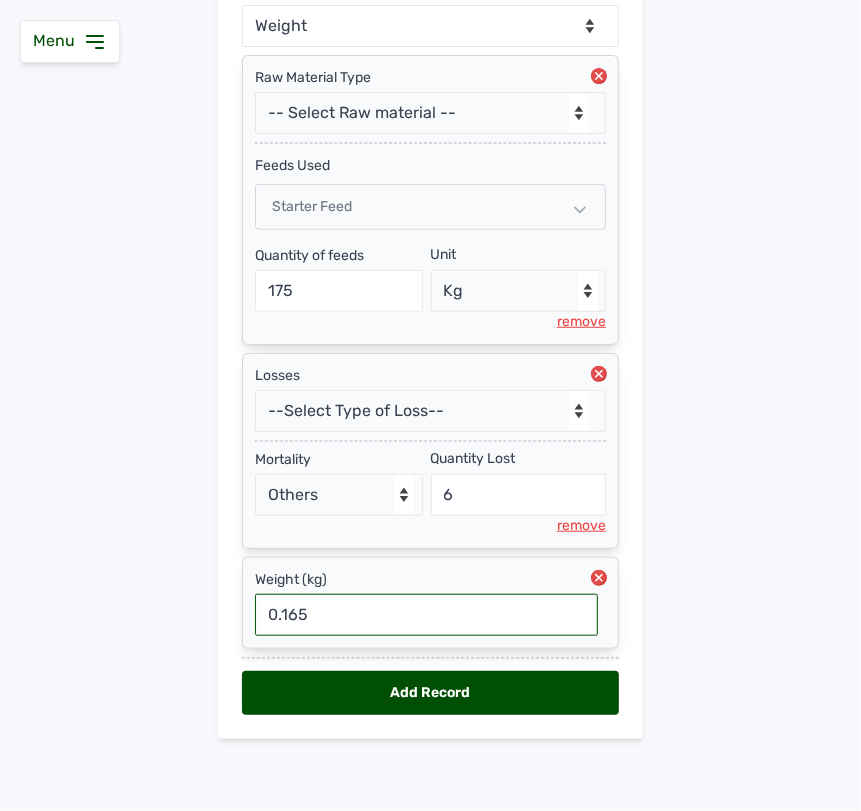 type on "0.165" 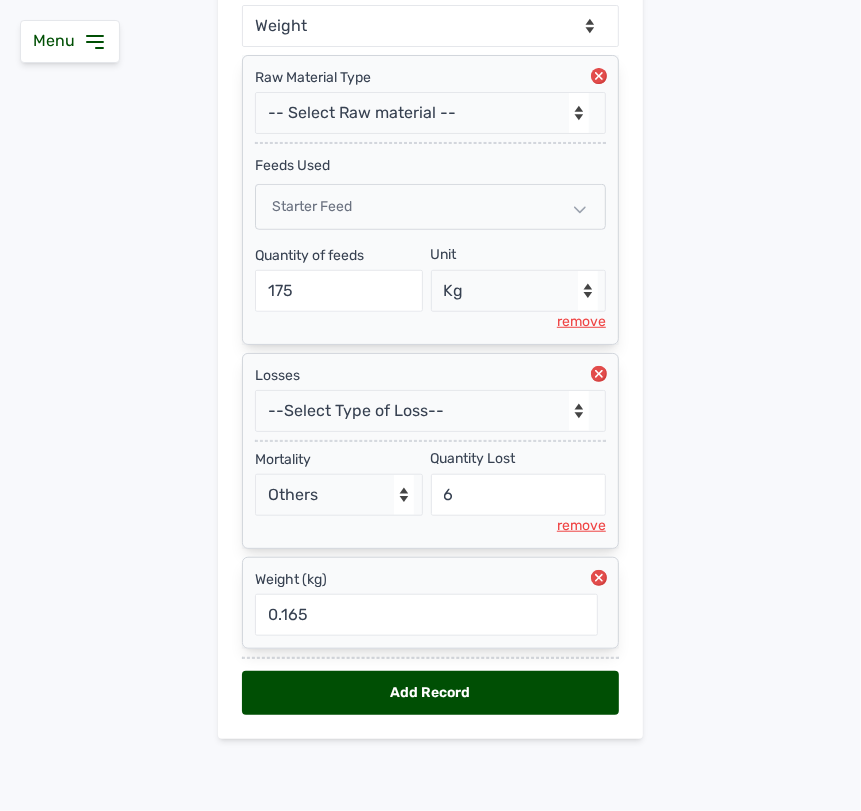 click on "Add Record" at bounding box center (430, 693) 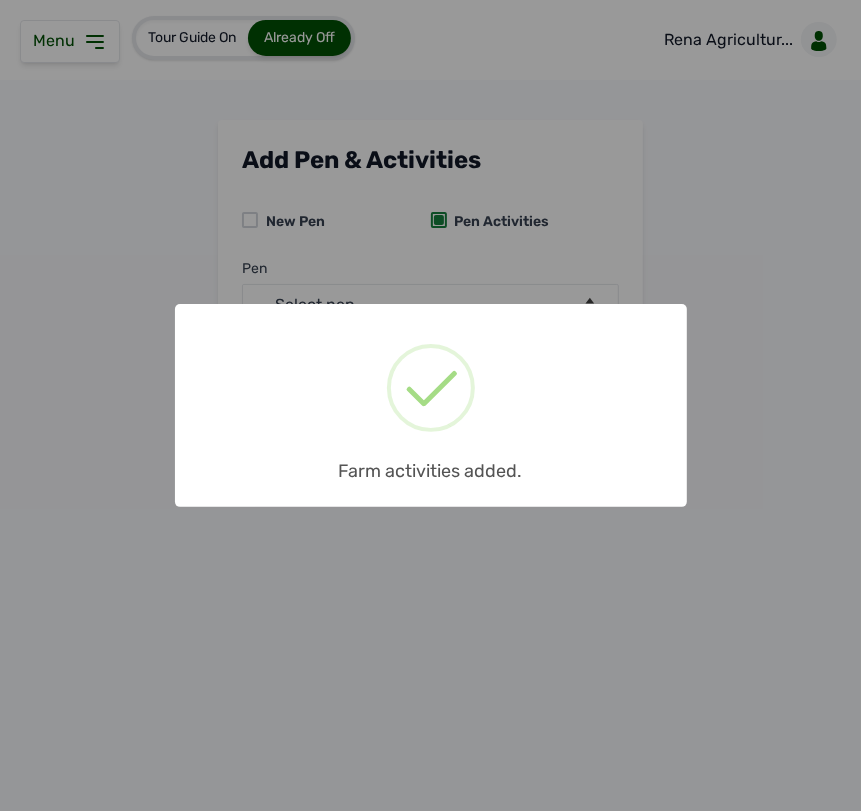 scroll, scrollTop: 0, scrollLeft: 0, axis: both 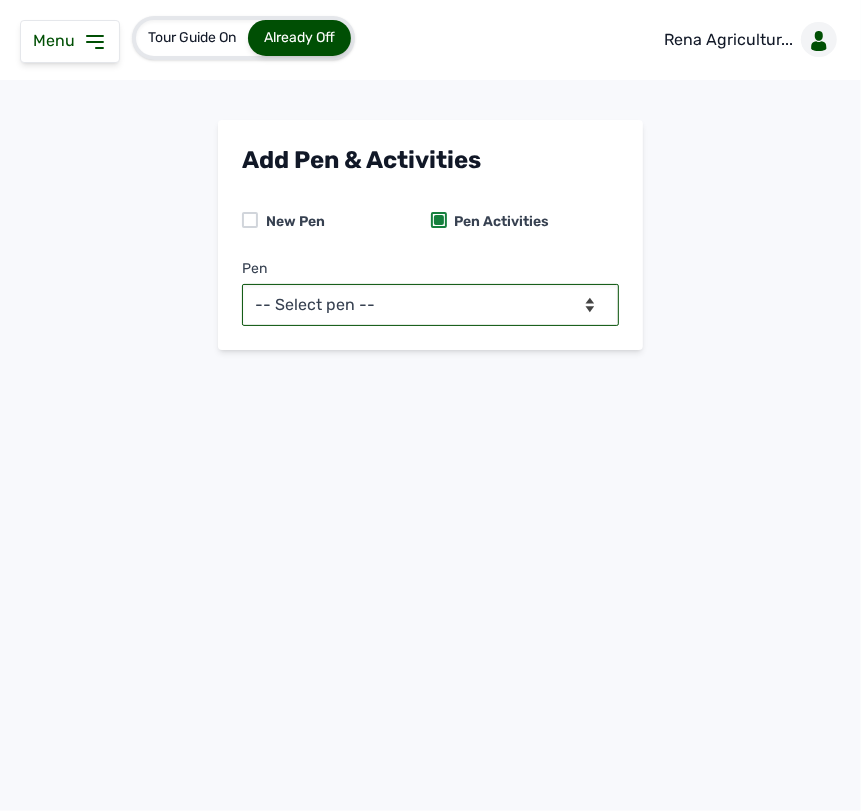 click on "-- Select pen -- PEN A (Broilers)" at bounding box center (430, 305) 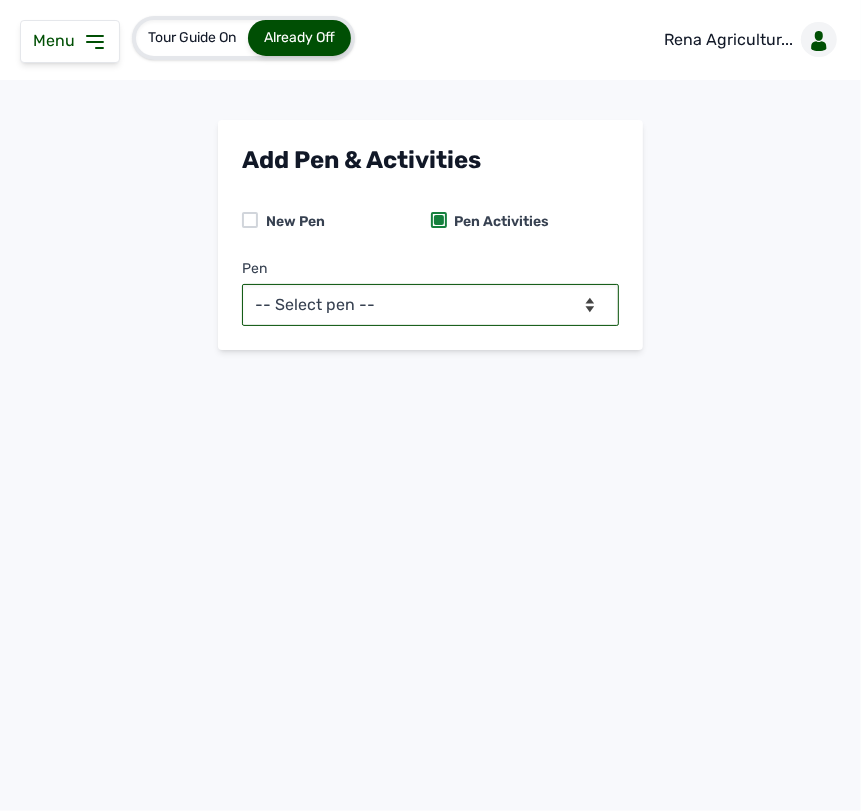 select on "mdymm1oe6644" 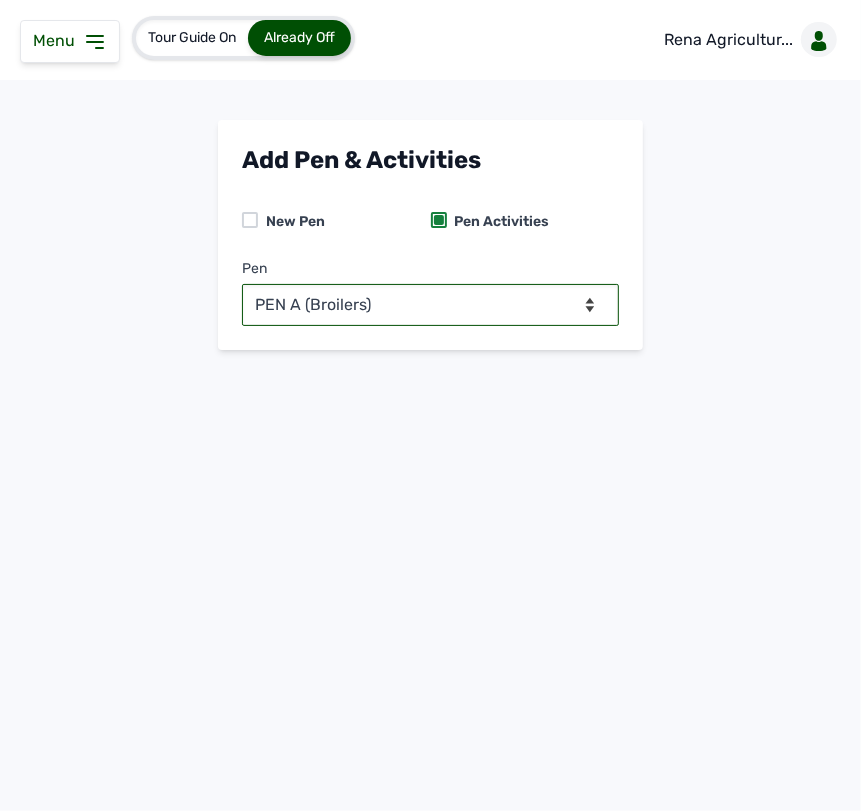 click on "-- Select pen -- PEN A (Broilers)" at bounding box center (430, 305) 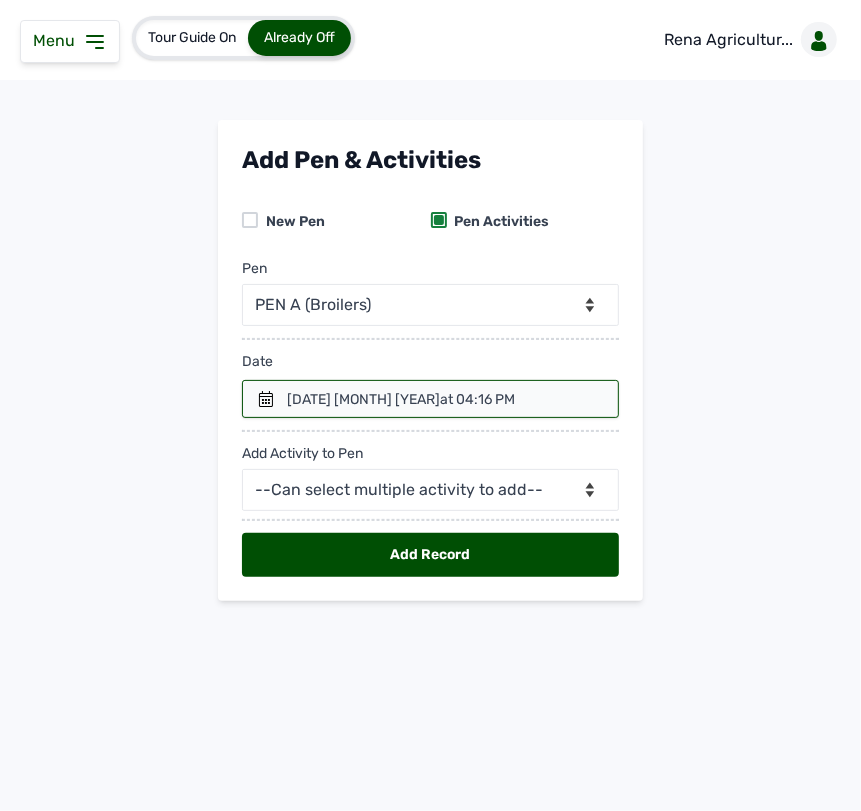 click on "at 04:16 PM" at bounding box center (477, 399) 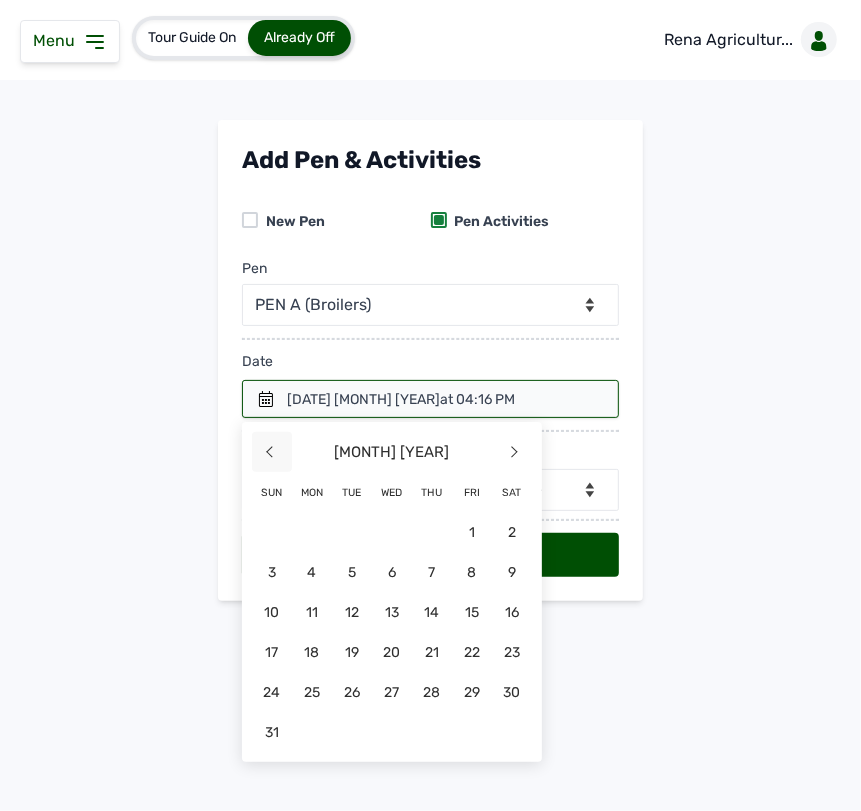click on "<" at bounding box center [272, 452] 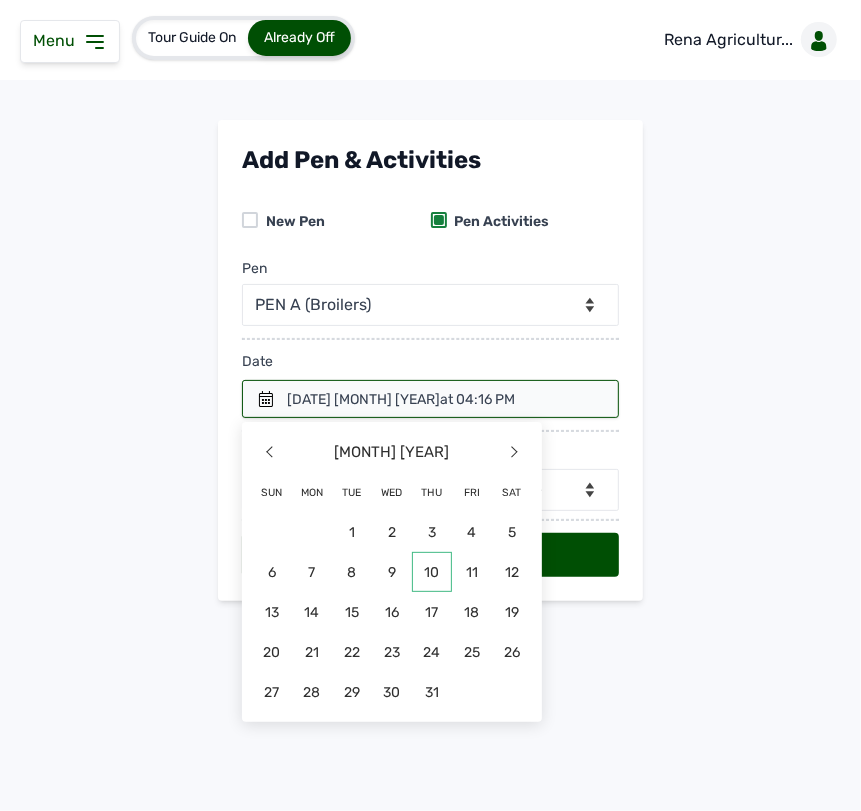 click on "10" 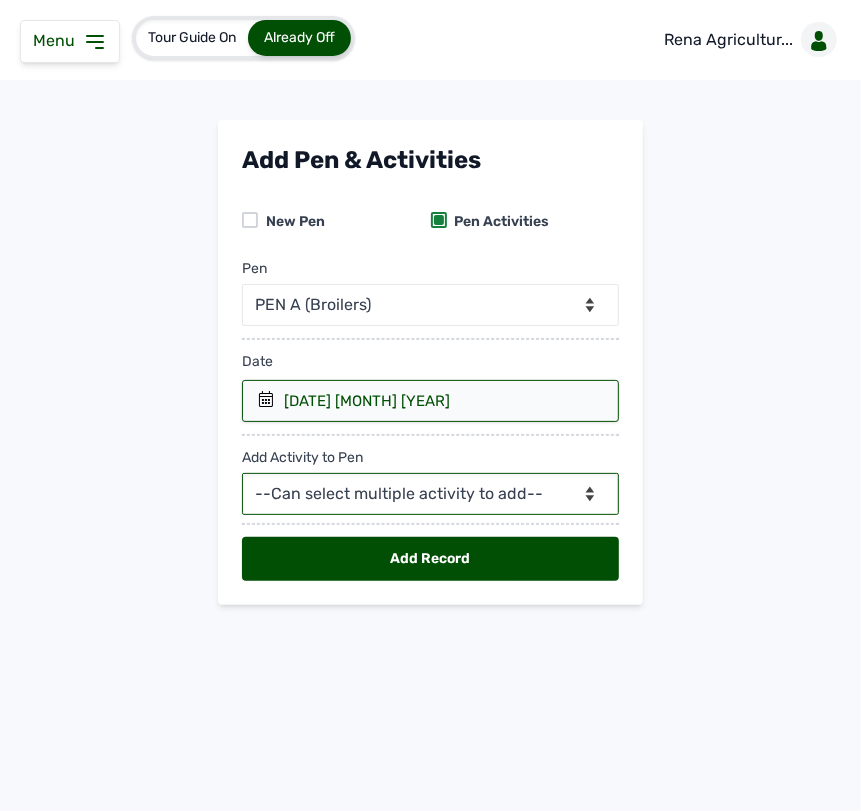 click on "--Can select multiple activity to add-- Raw Material Losses Weight" at bounding box center [430, 494] 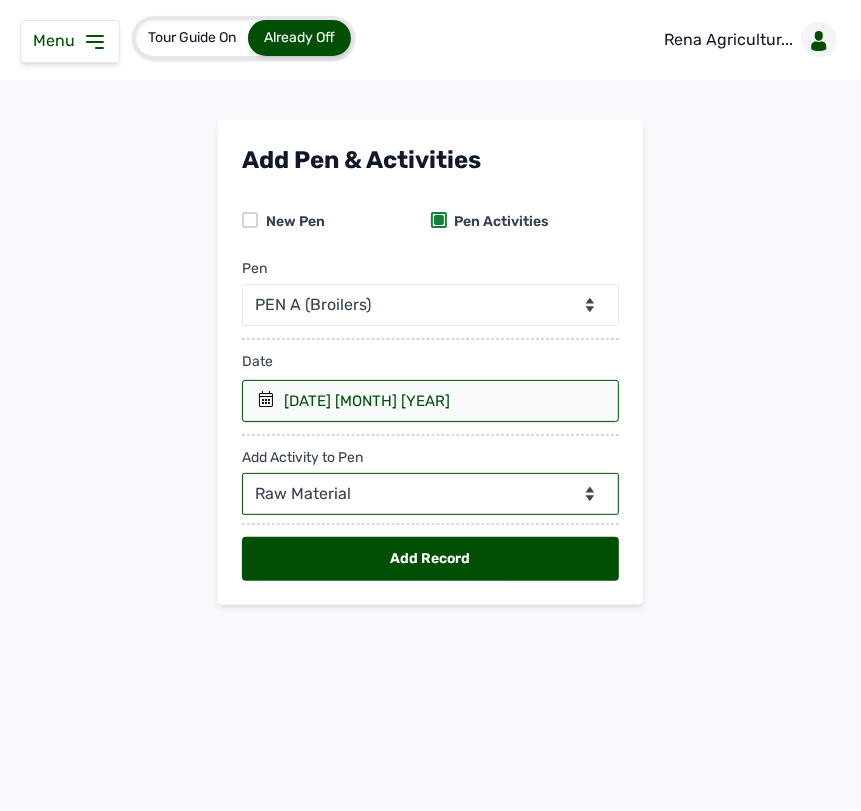 click on "--Can select multiple activity to add-- Raw Material Losses Weight" at bounding box center (430, 494) 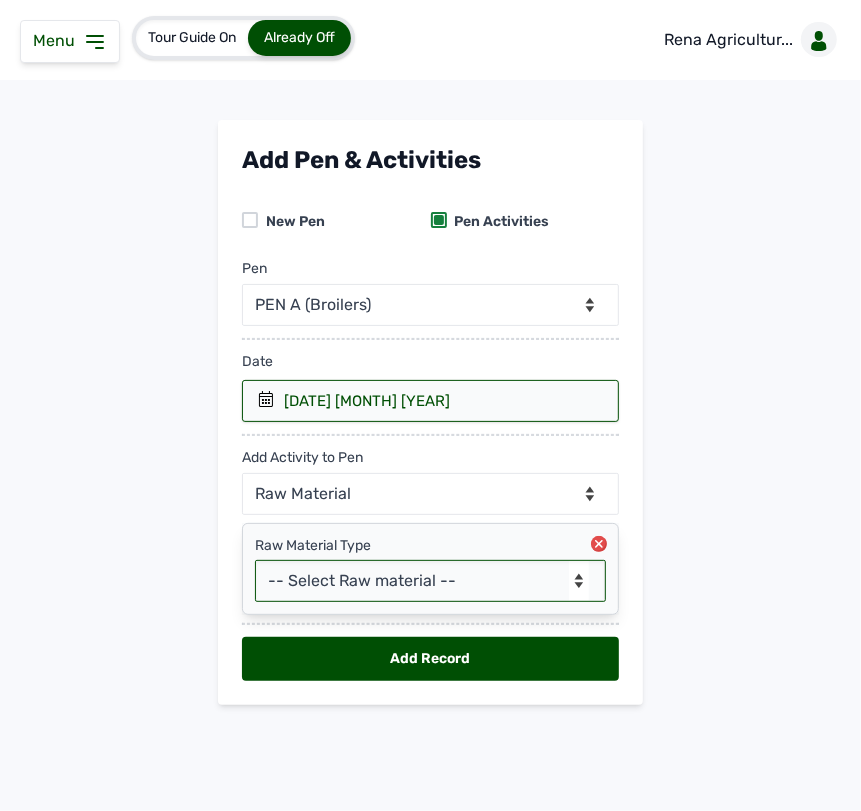 click on "-- Select Raw material -- Biomass Fuel feeds medications vaccines" at bounding box center [430, 581] 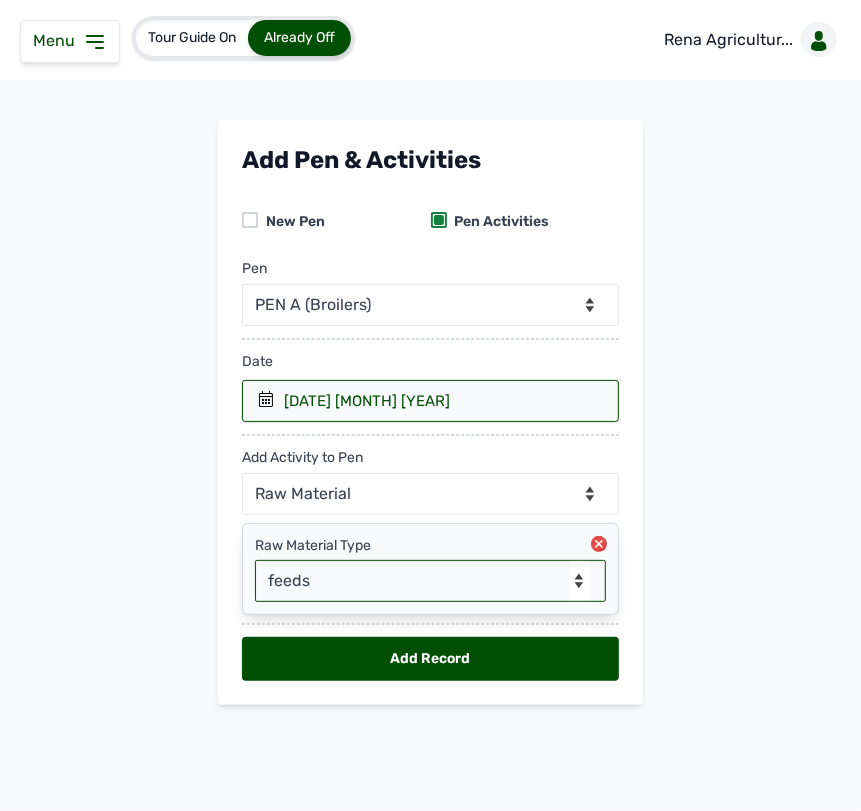click on "-- Select Raw material -- Biomass Fuel feeds medications vaccines" at bounding box center [430, 581] 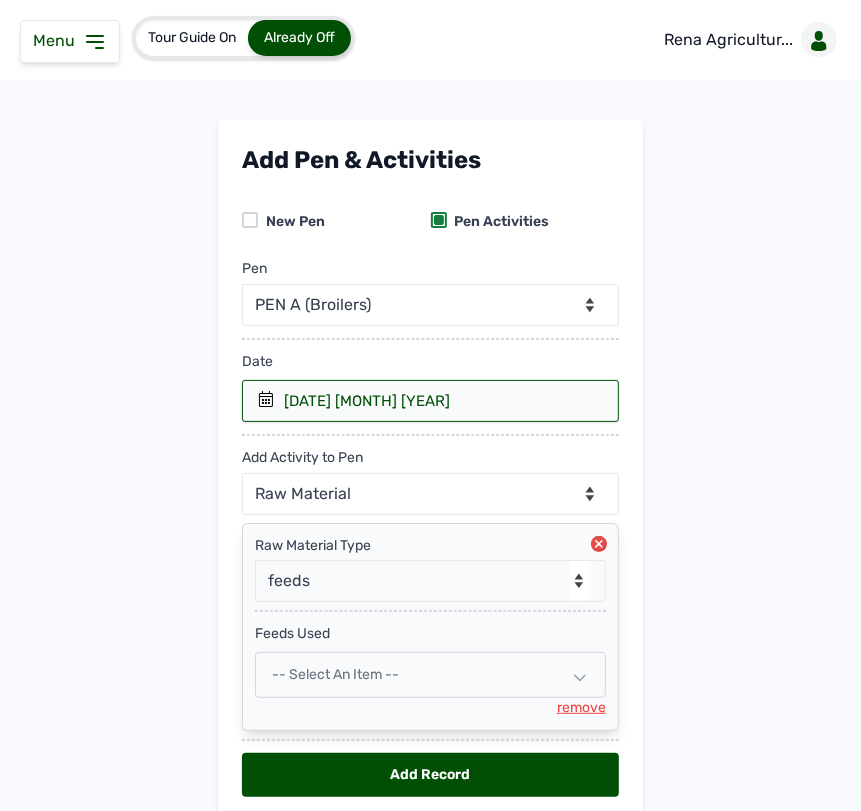 click on "-- Select an Item --" at bounding box center (430, 675) 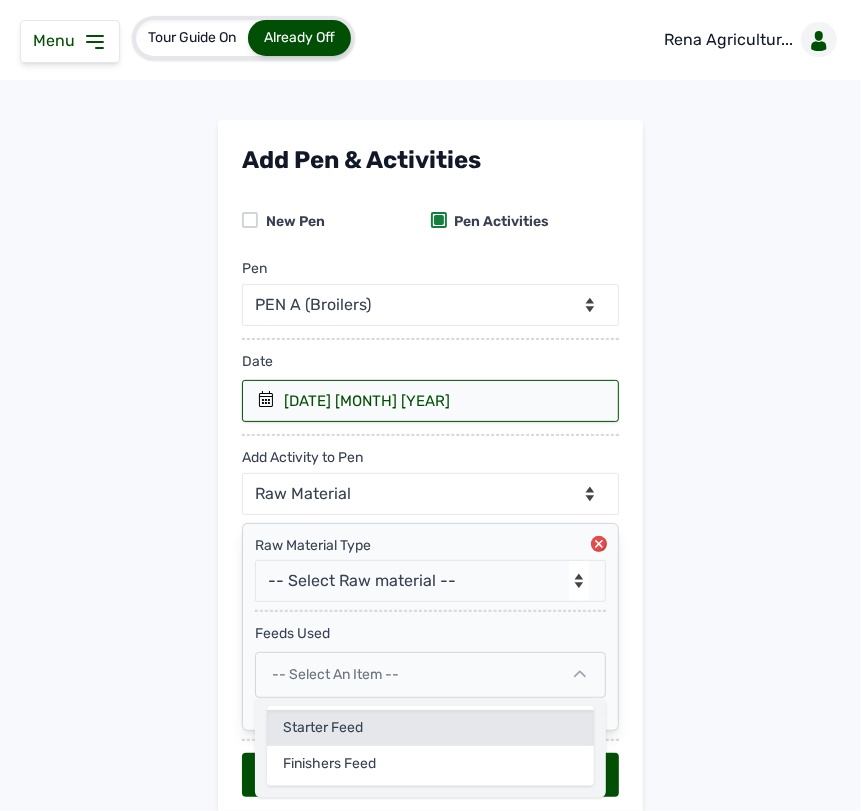click on "Starter Feed" 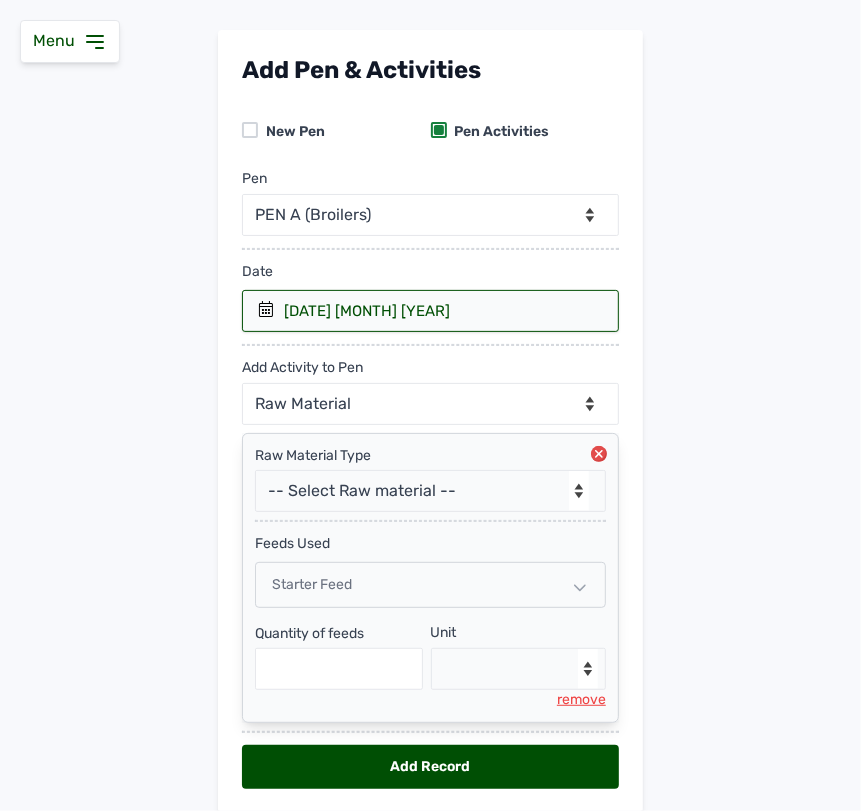 scroll, scrollTop: 167, scrollLeft: 0, axis: vertical 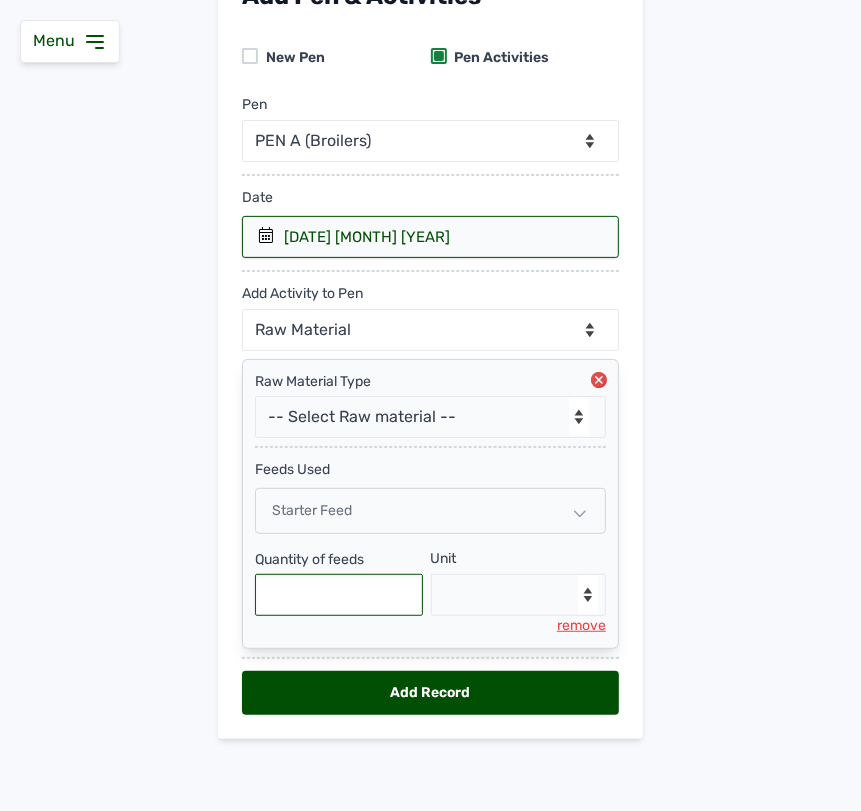 click at bounding box center [339, 595] 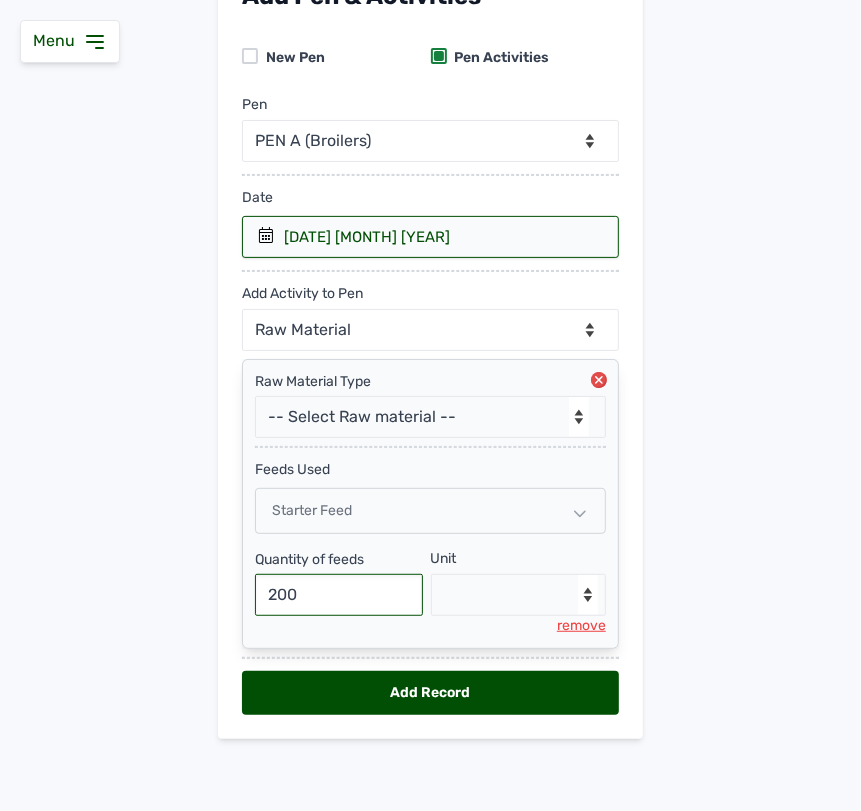 type on "200" 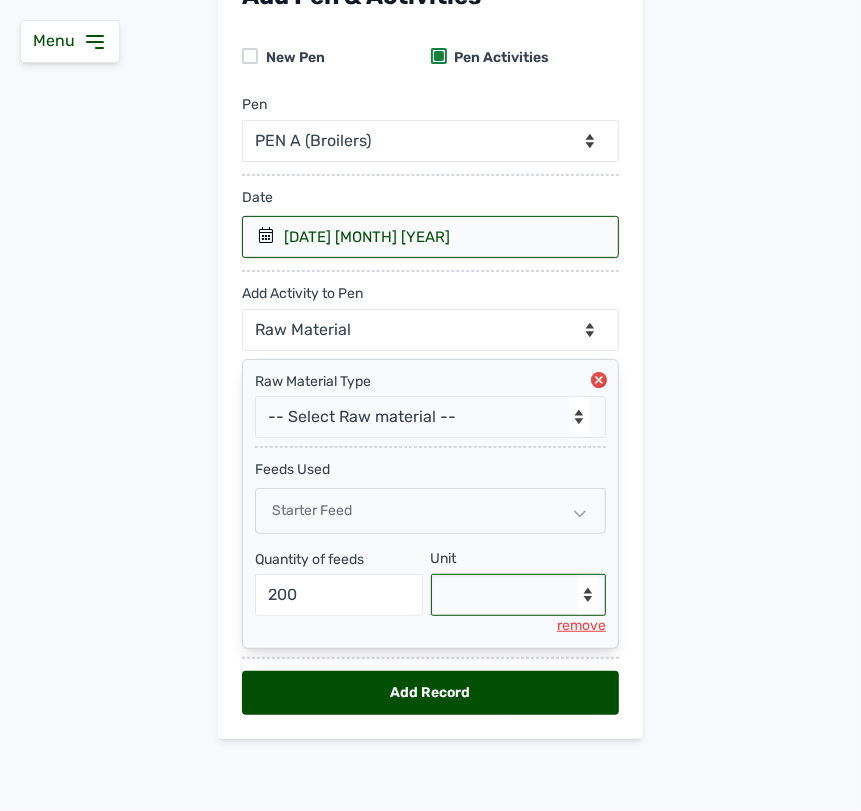 click on "--Select unit-- Bag(s) Kg" at bounding box center [519, 595] 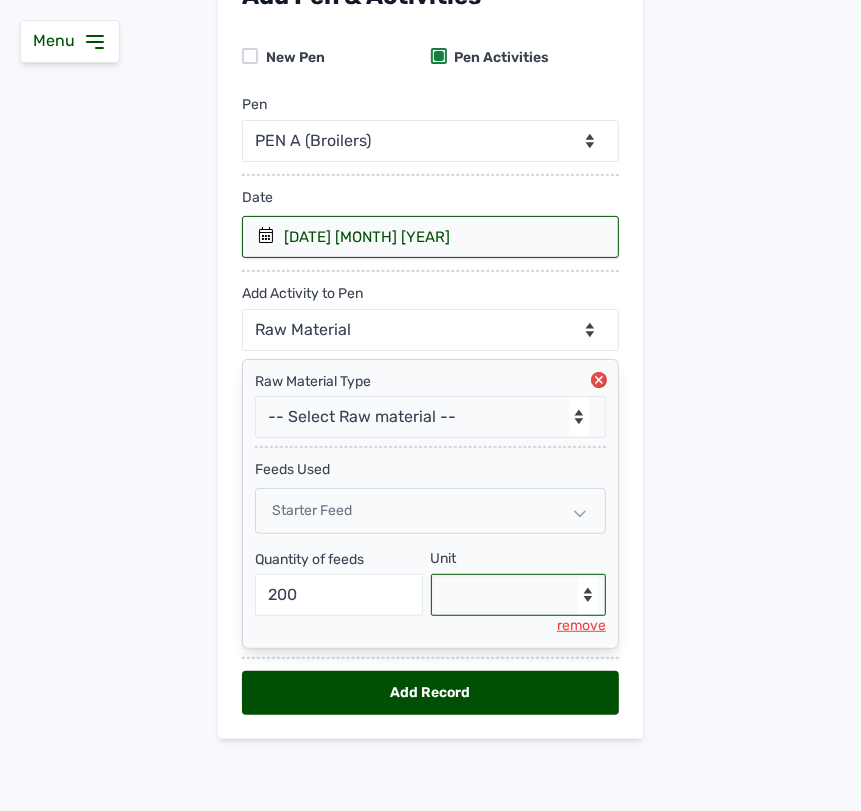 select on "Kg" 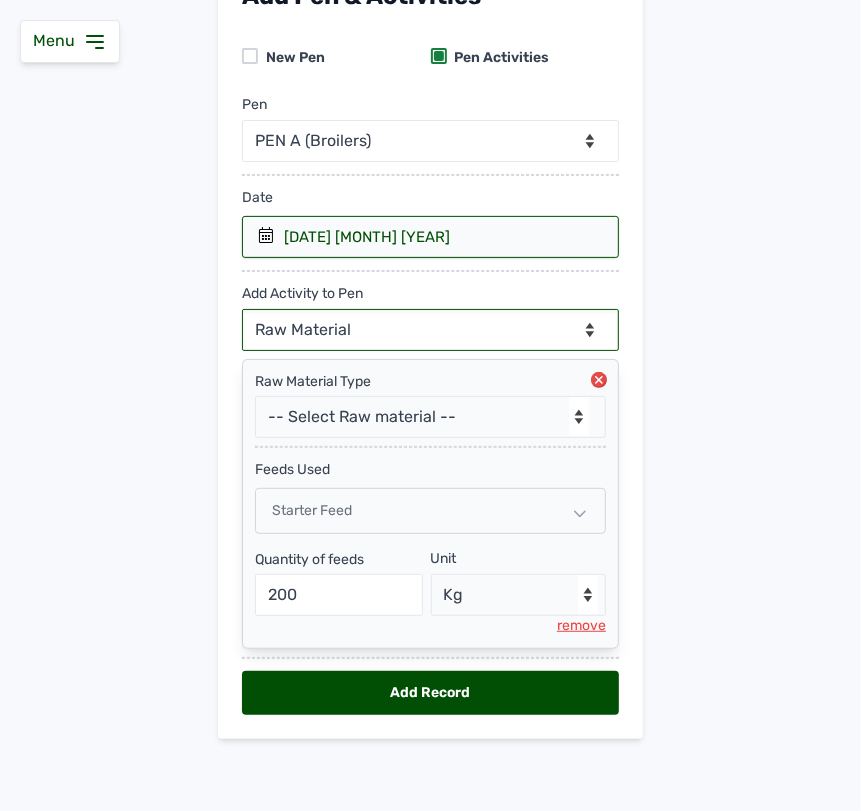 click on "--Can select multiple activity to add-- Raw Material Losses Weight" at bounding box center [430, 330] 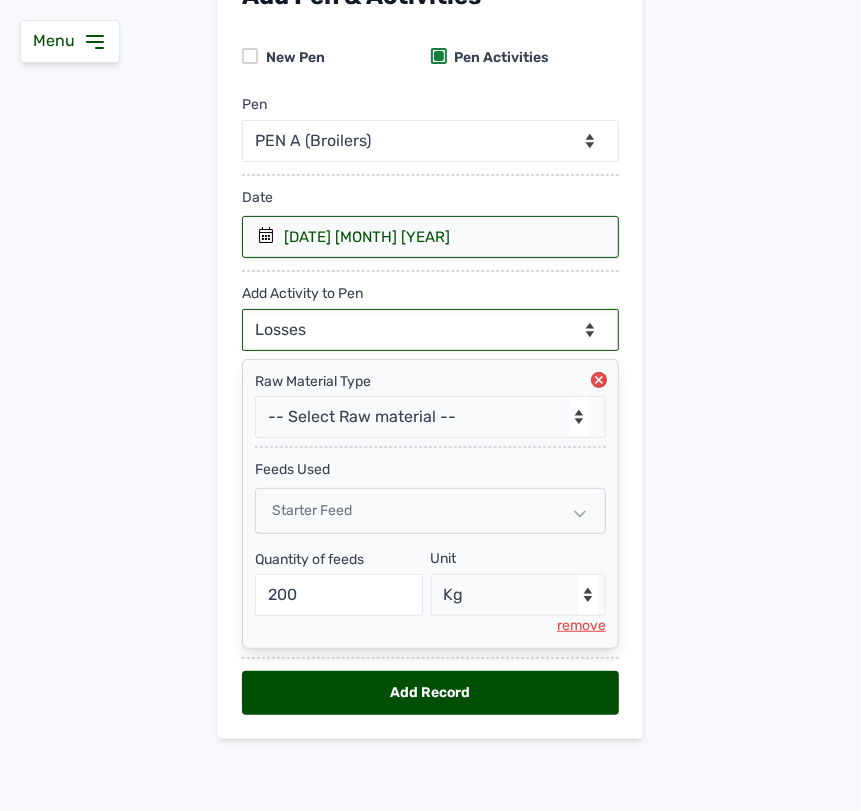 click on "--Can select multiple activity to add-- Raw Material Losses Weight" at bounding box center (430, 330) 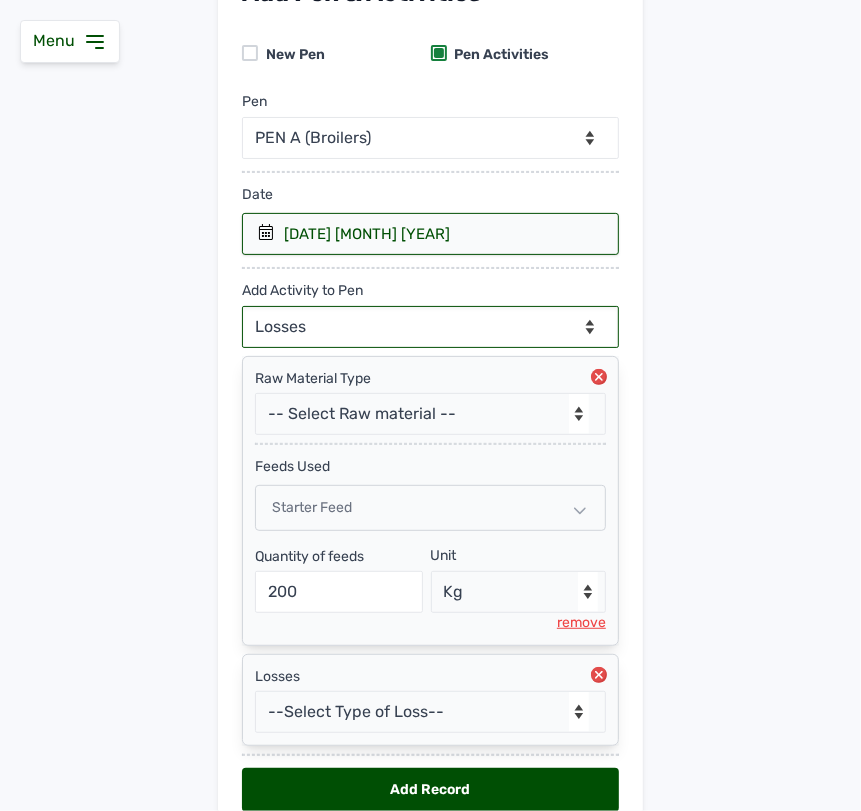 scroll, scrollTop: 268, scrollLeft: 0, axis: vertical 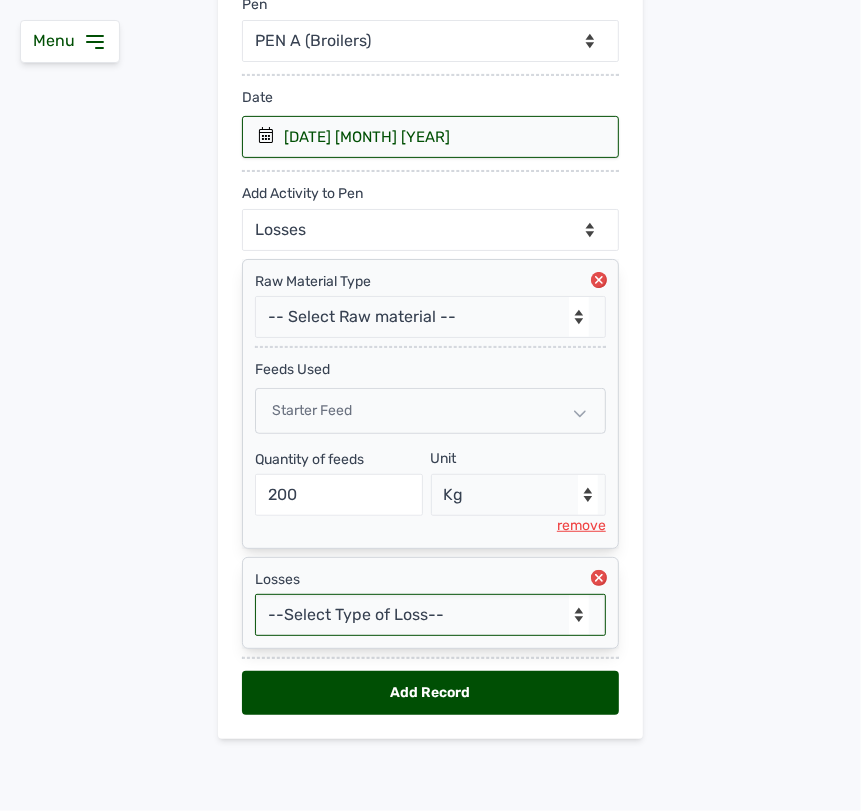 click on "--Select Type of Loss-- Mortality Culled Theft" at bounding box center (430, 615) 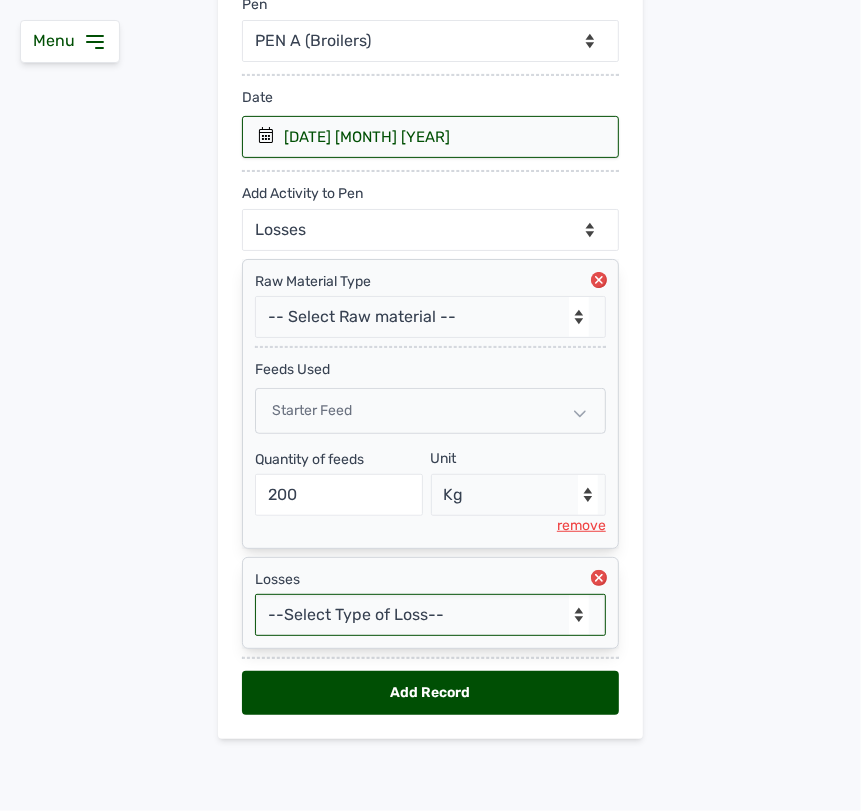 select on "Mortality" 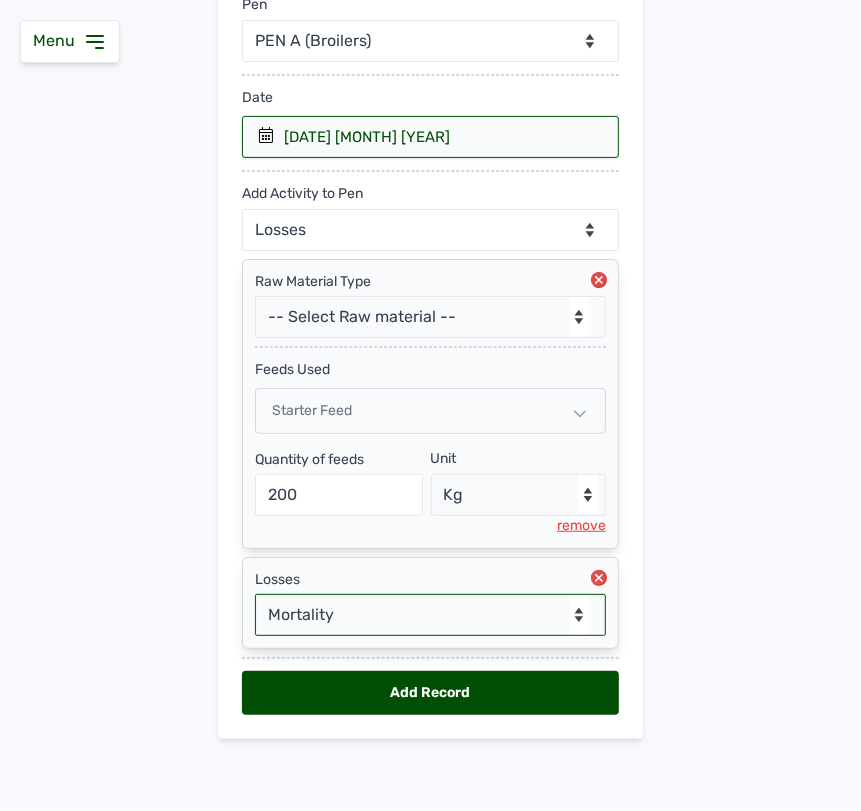 click on "--Select Type of Loss-- Mortality Culled Theft" at bounding box center [430, 615] 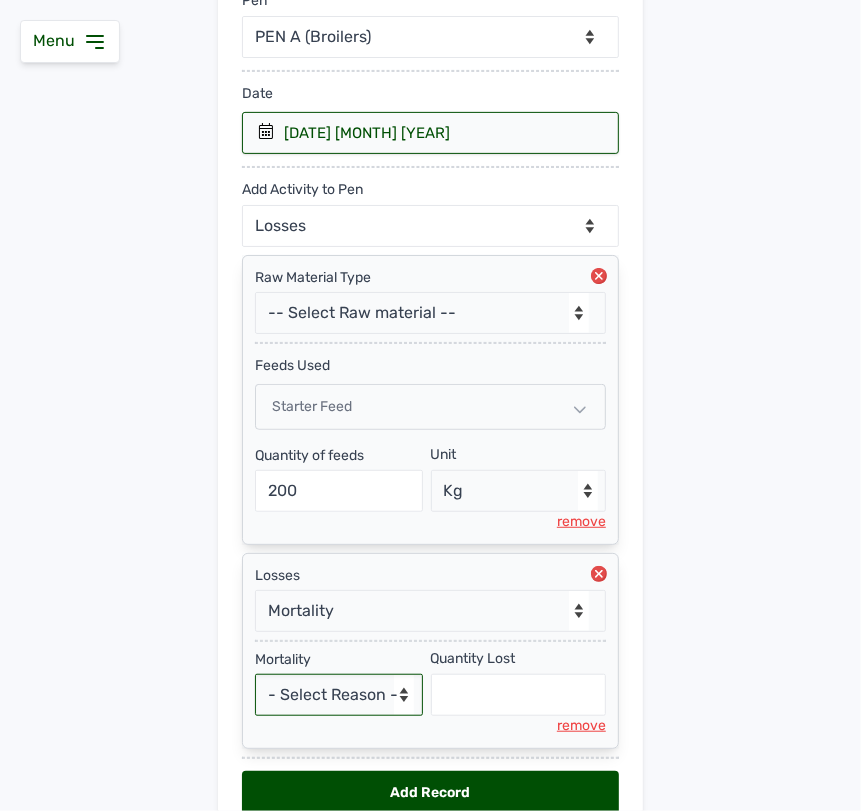 click on "- Select Reason - Disease Late Vaccination Wrong Vaccination Heat Lack of Water Others" at bounding box center (339, 695) 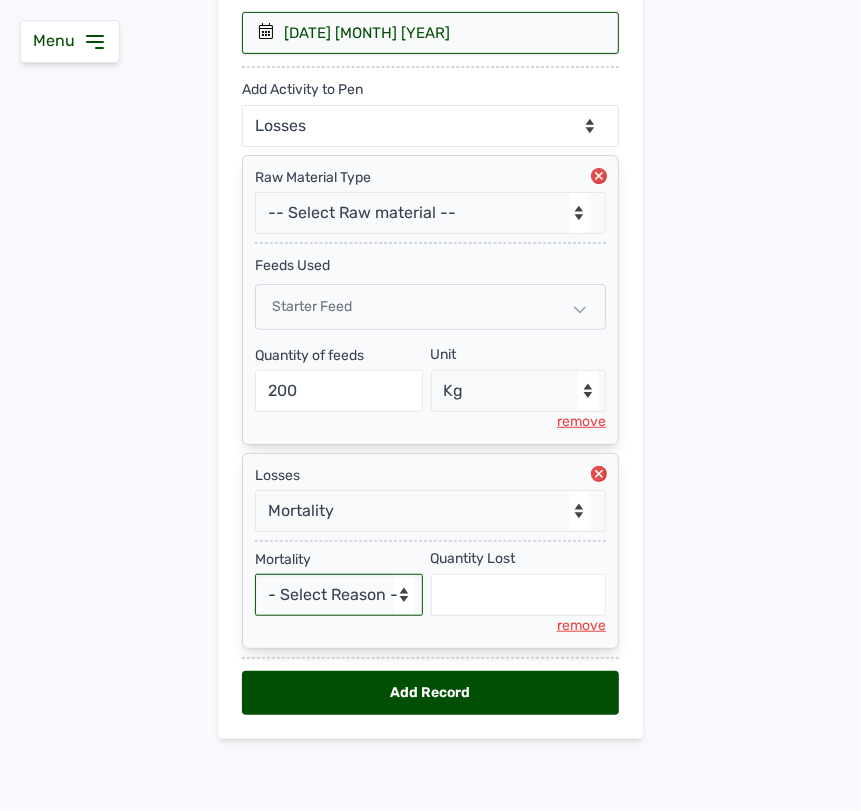 click on "- Select Reason - Disease Late Vaccination Wrong Vaccination Heat Lack of Water Others" at bounding box center (339, 595) 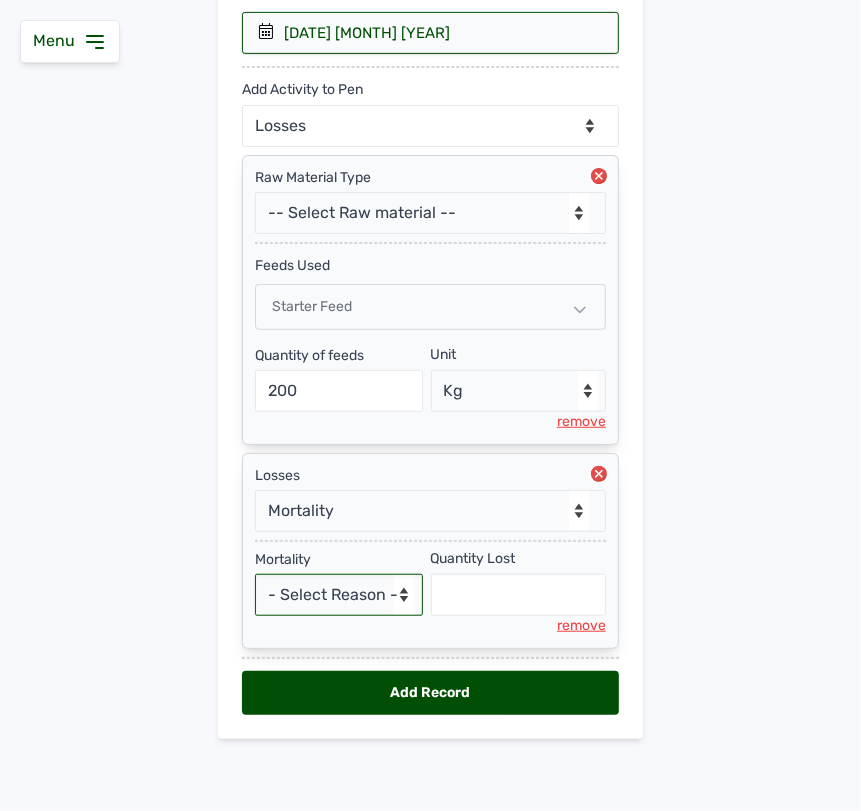 select on "Others" 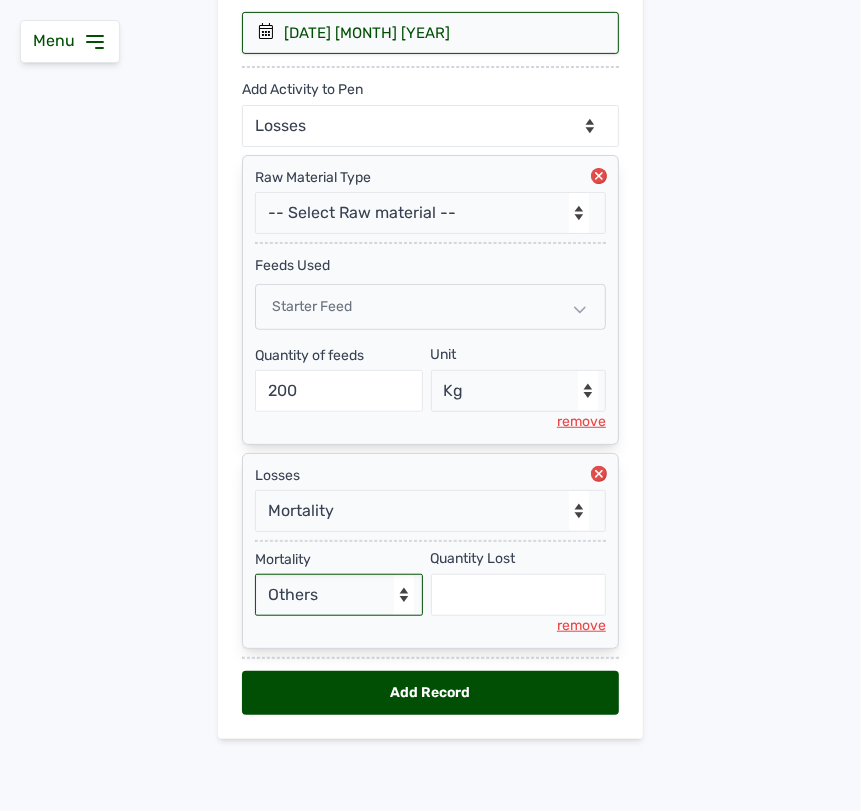 click on "- Select Reason - Disease Late Vaccination Wrong Vaccination Heat Lack of Water Others" at bounding box center (339, 595) 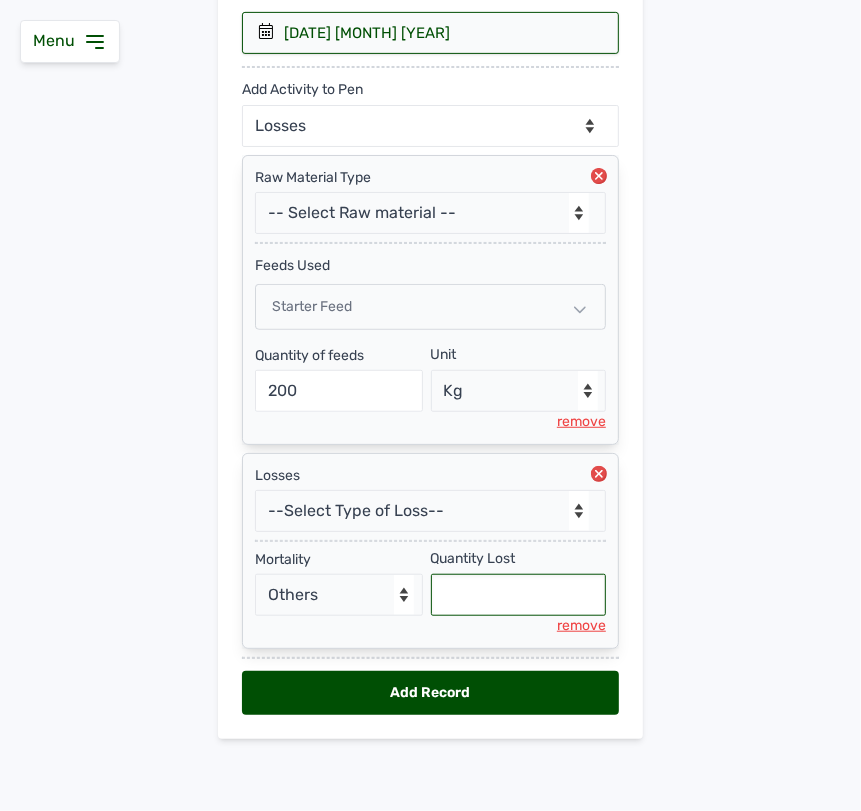 click at bounding box center [519, 595] 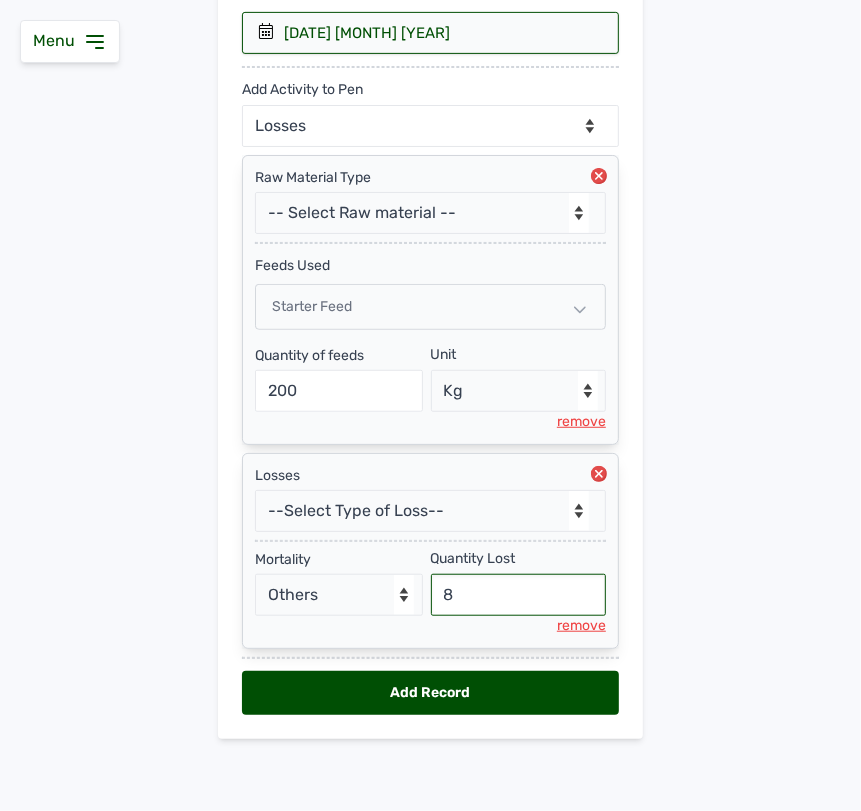 type on "8" 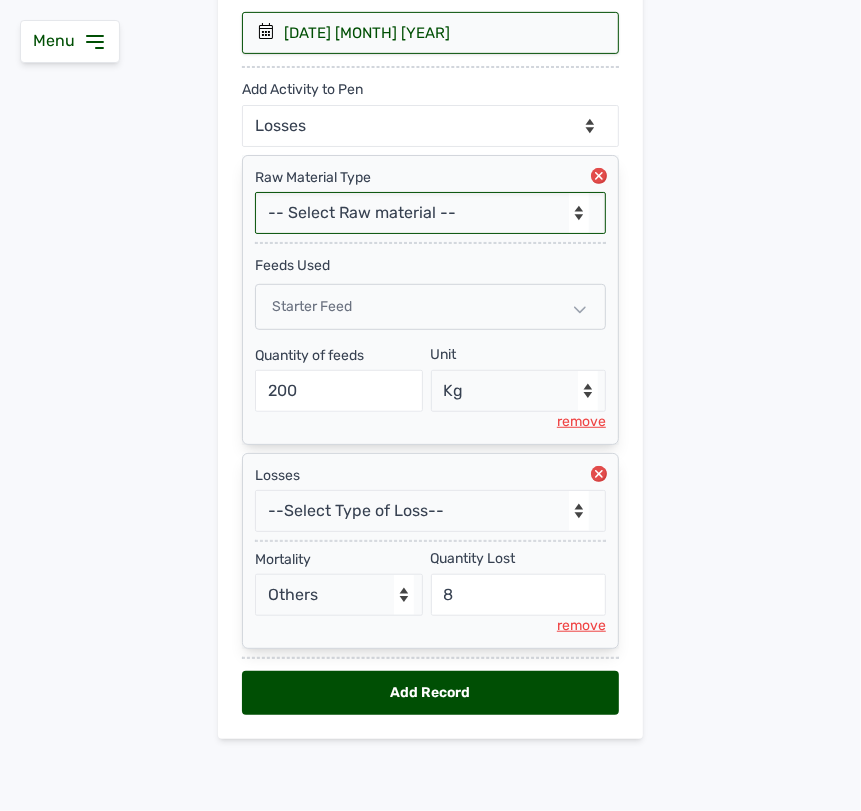click on "-- Select Raw material -- Biomass Fuel feeds medications vaccines" at bounding box center [430, 213] 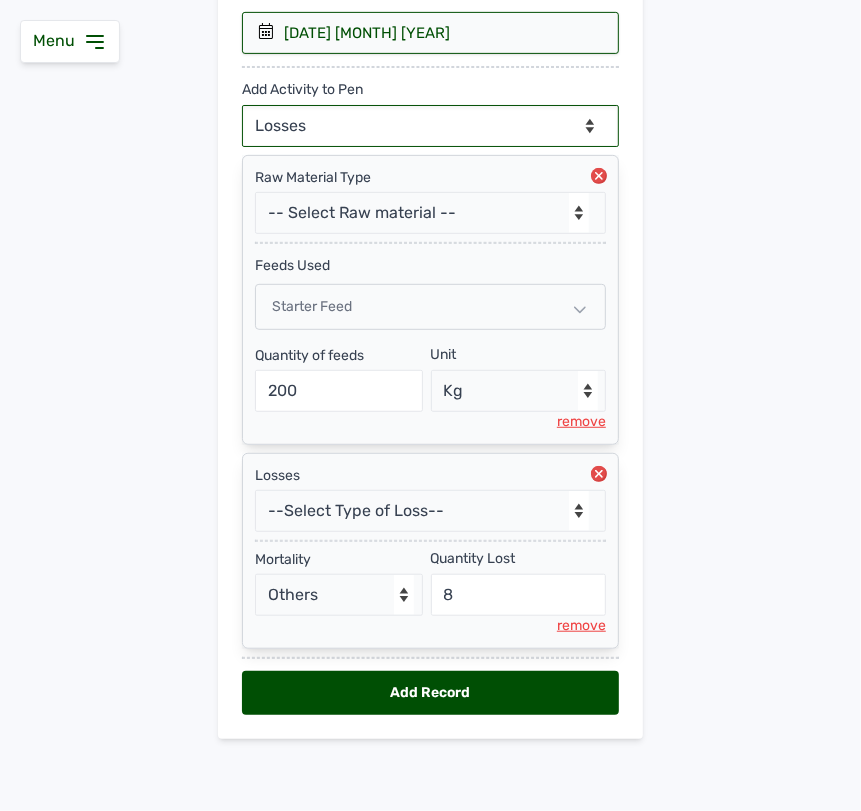 click on "--Can select multiple activity to add-- Raw Material Losses Weight" at bounding box center (430, 126) 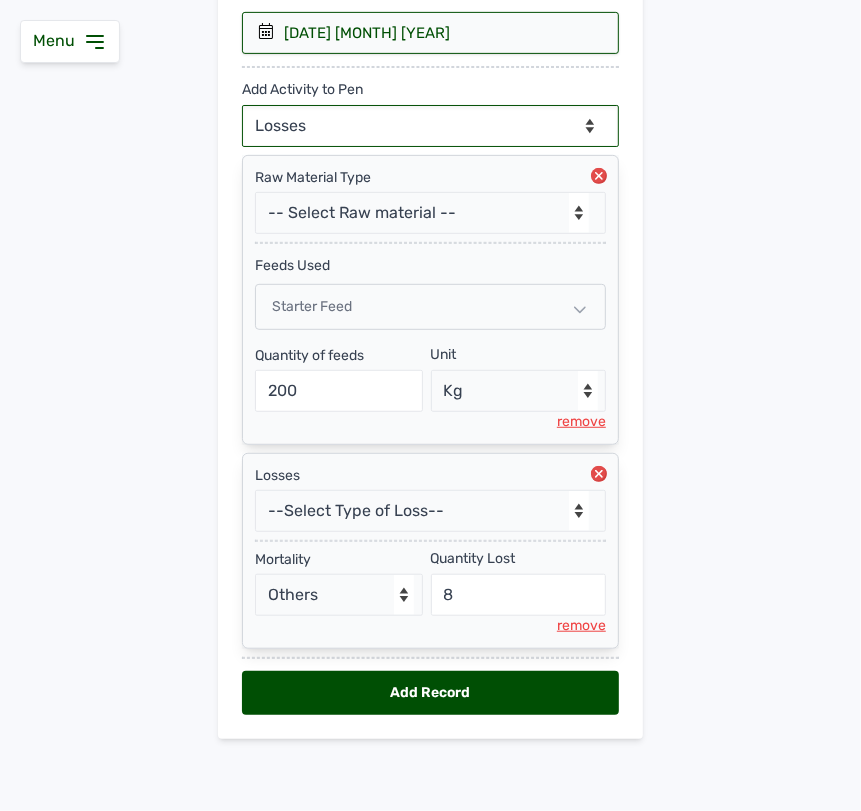 select on "Weight" 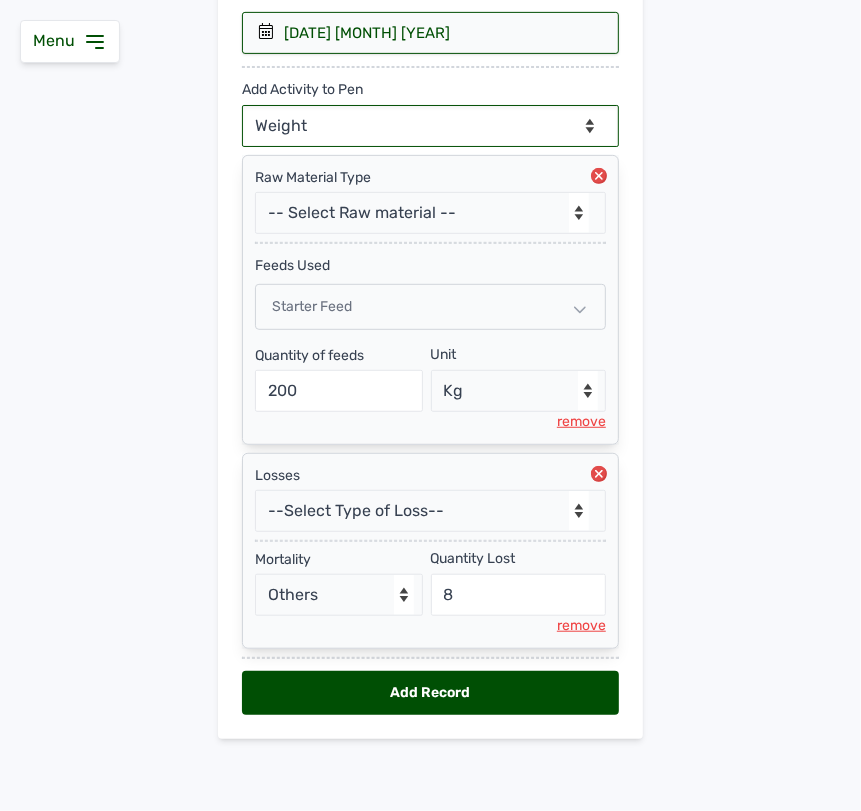 click on "--Can select multiple activity to add-- Raw Material Losses Weight" at bounding box center [430, 126] 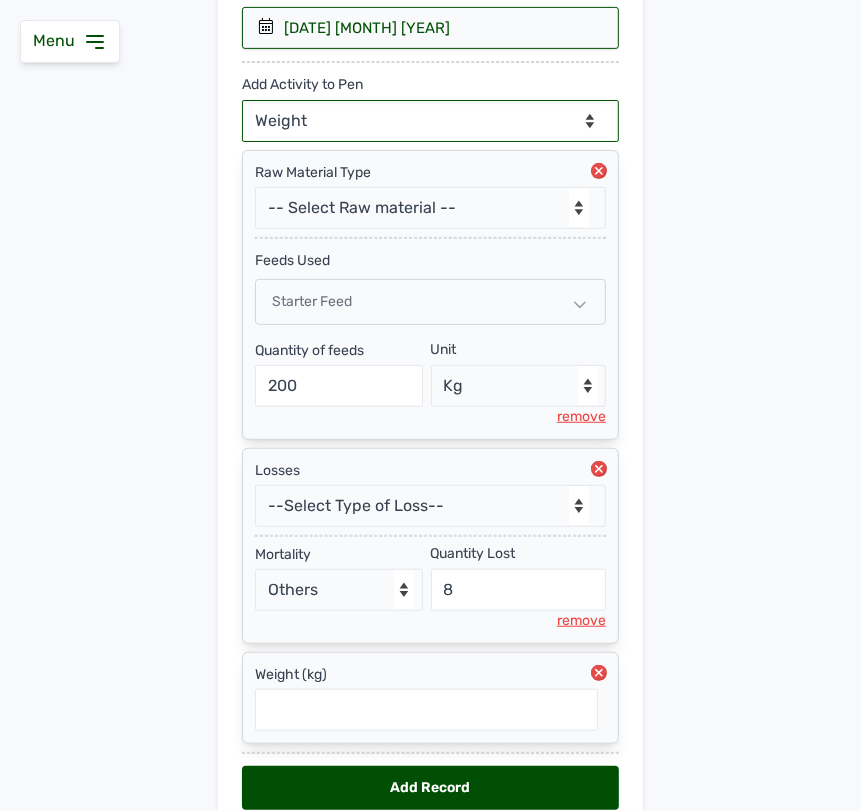 scroll, scrollTop: 475, scrollLeft: 0, axis: vertical 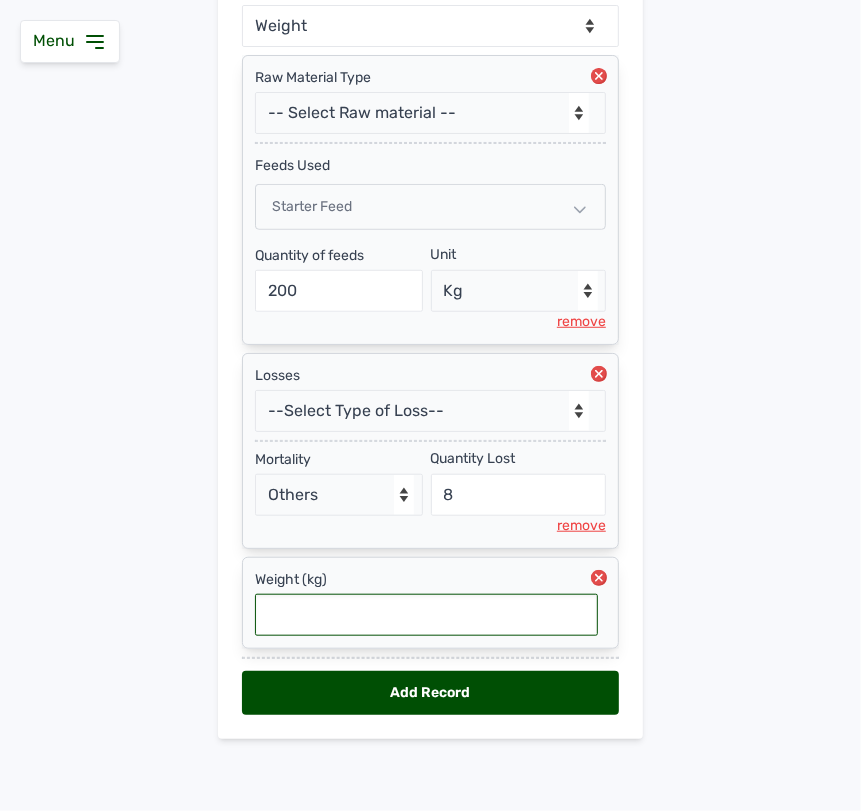 click at bounding box center (426, 615) 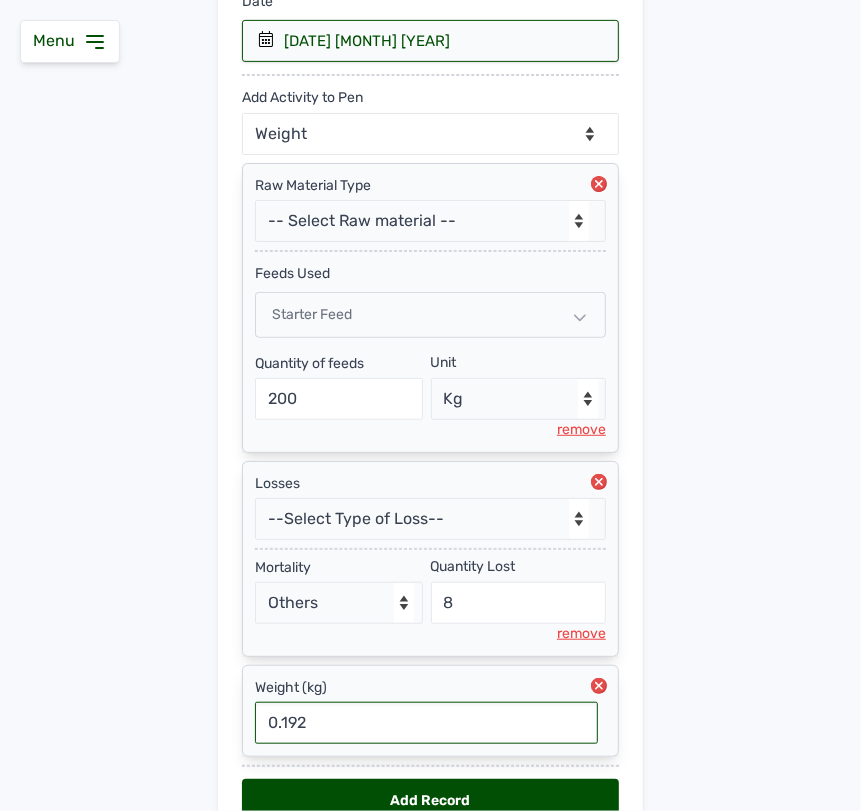 scroll, scrollTop: 475, scrollLeft: 0, axis: vertical 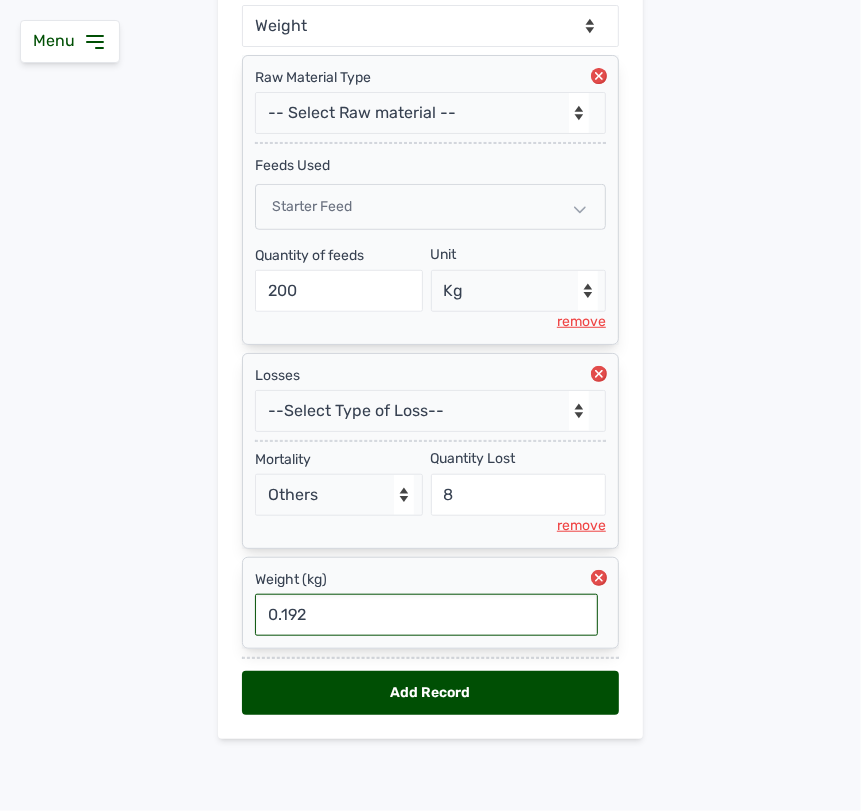 type on "0.192" 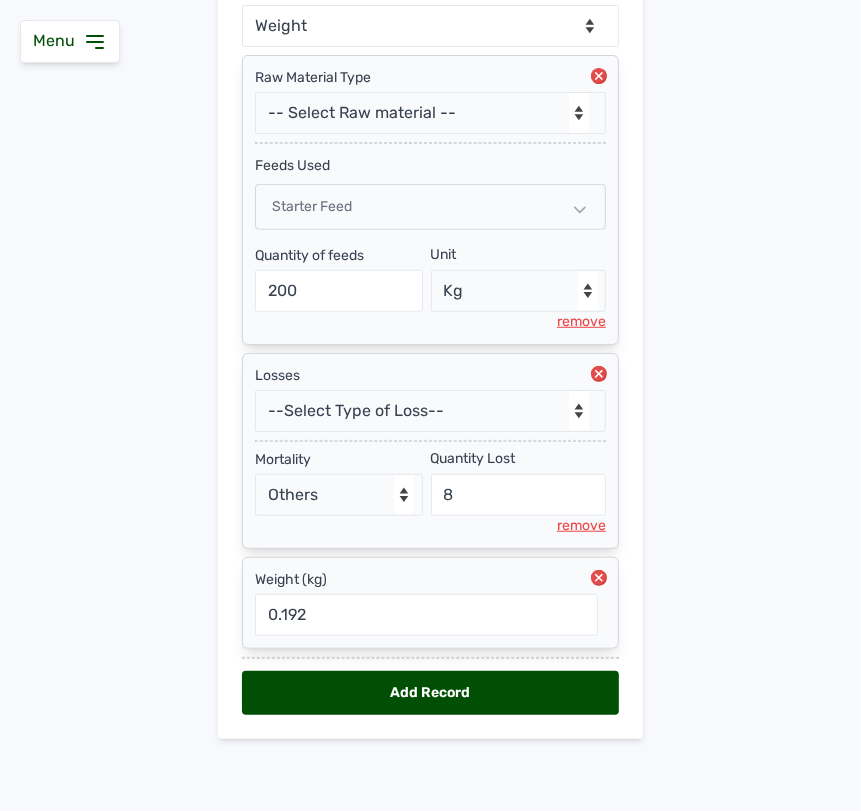 click on "Add Record" at bounding box center [430, 693] 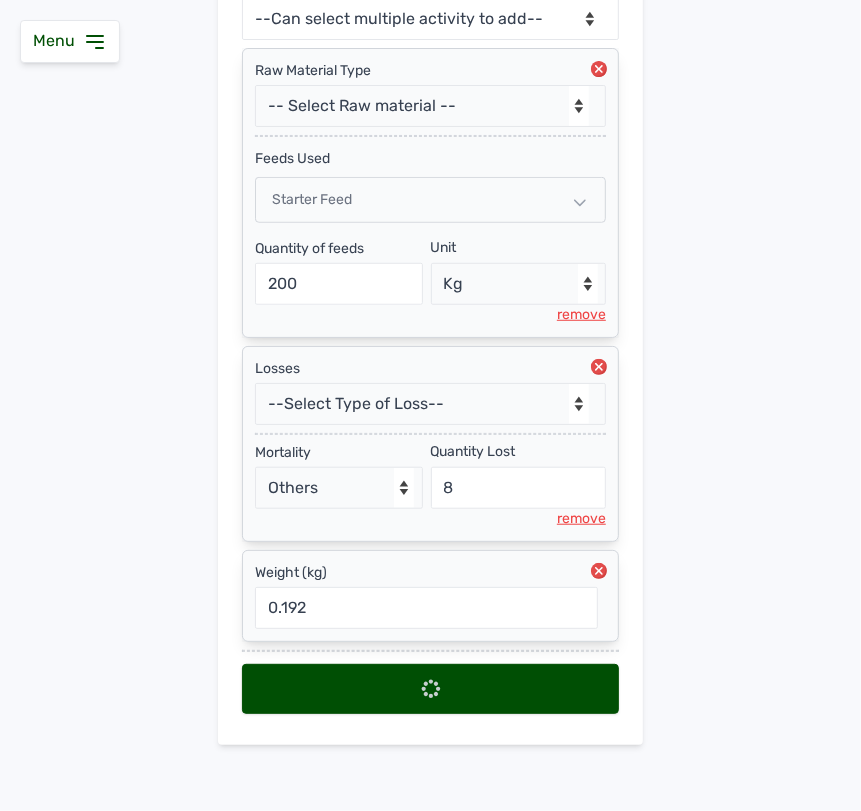 scroll, scrollTop: 0, scrollLeft: 0, axis: both 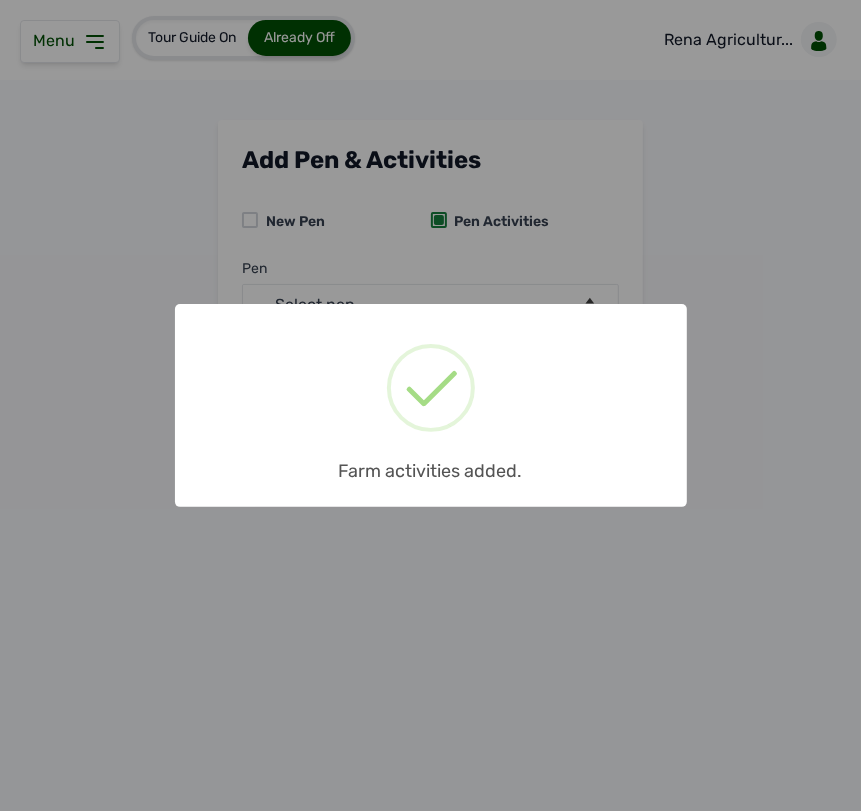 click on "×
Farm activities added. OK No Cancel" at bounding box center [430, 405] 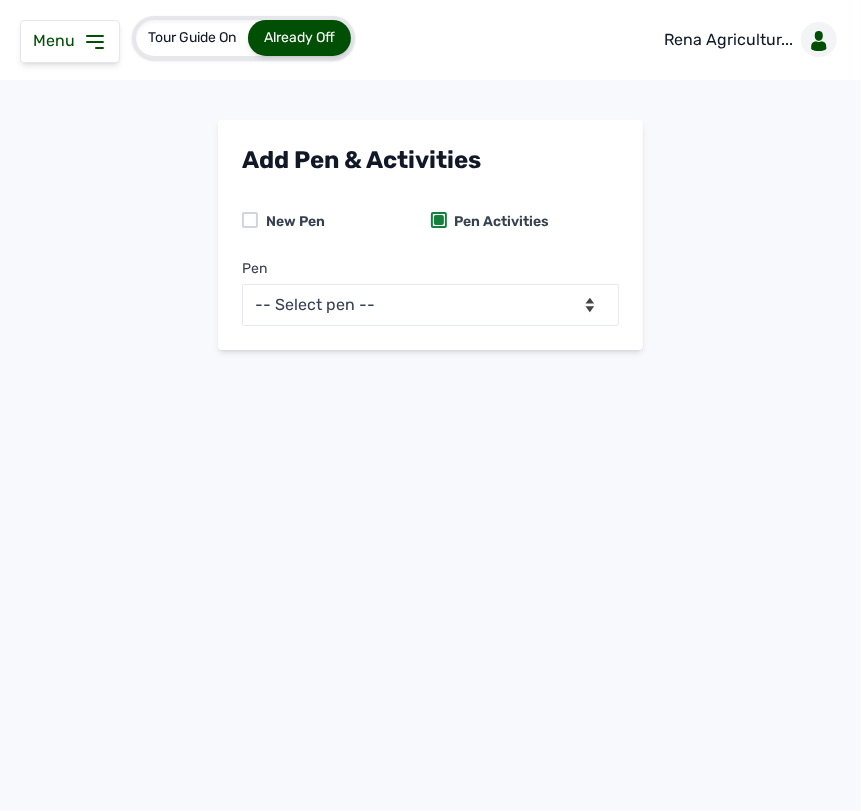 click on "Pen -- Select pen -- PEN A (Broilers)" at bounding box center (430, 285) 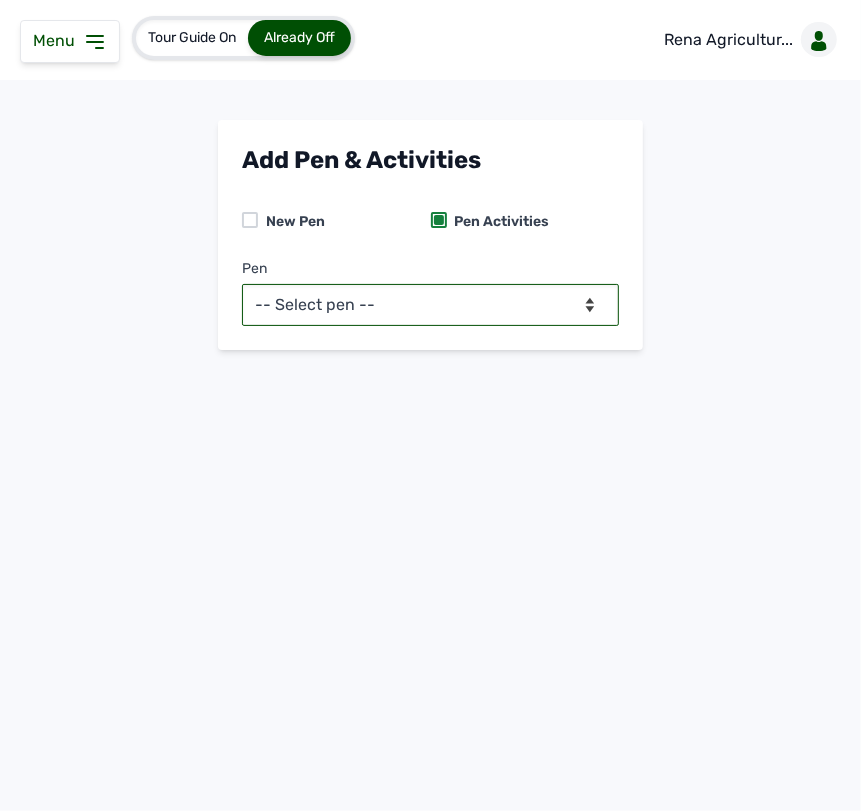 click on "-- Select pen -- PEN A (Broilers)" at bounding box center [430, 305] 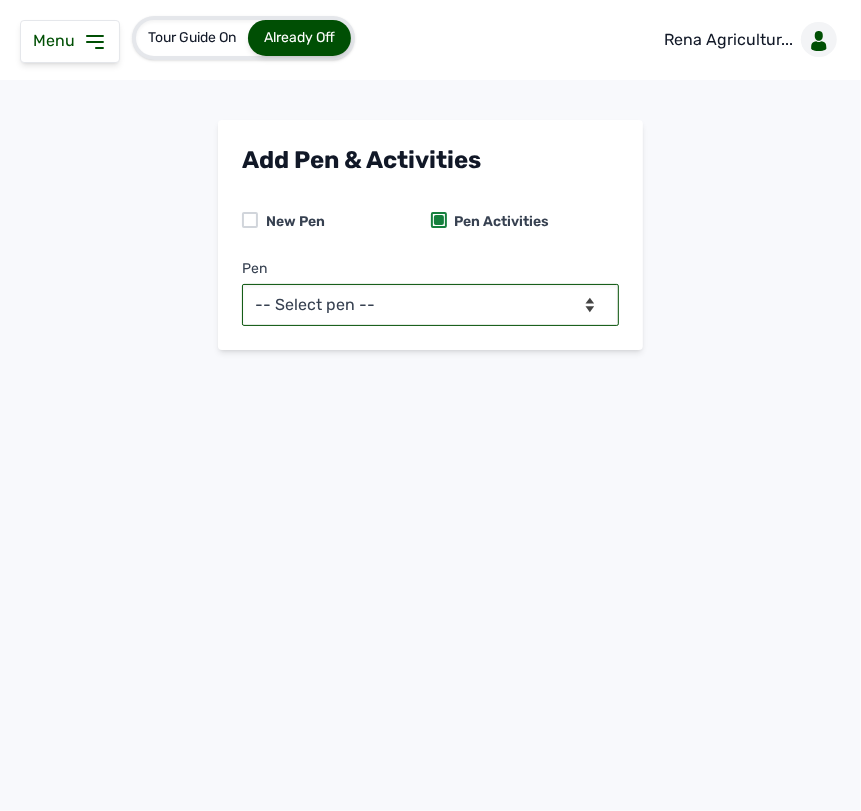 select on "mdymm1oe6644" 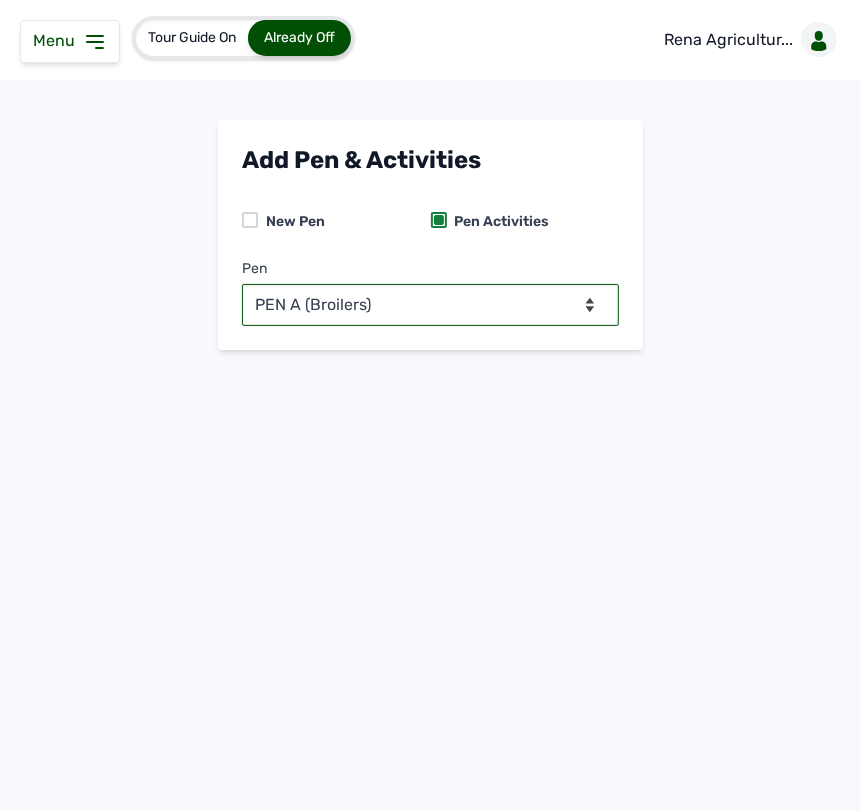 click on "-- Select pen -- PEN A (Broilers)" at bounding box center [430, 305] 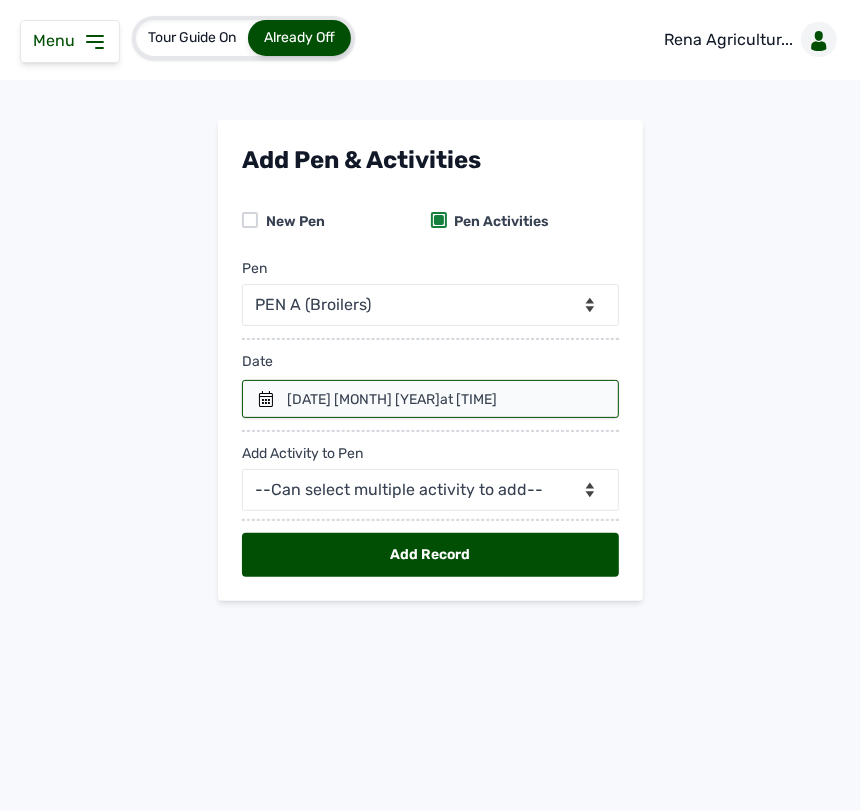 click on "at [TIME]" at bounding box center (468, 399) 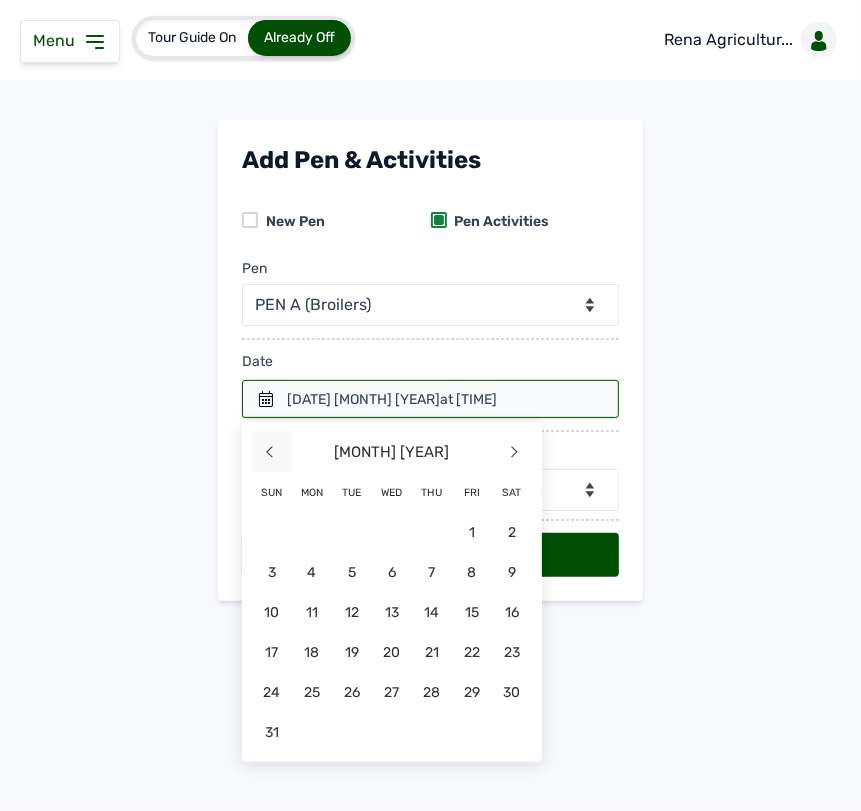 click on "<" at bounding box center (272, 452) 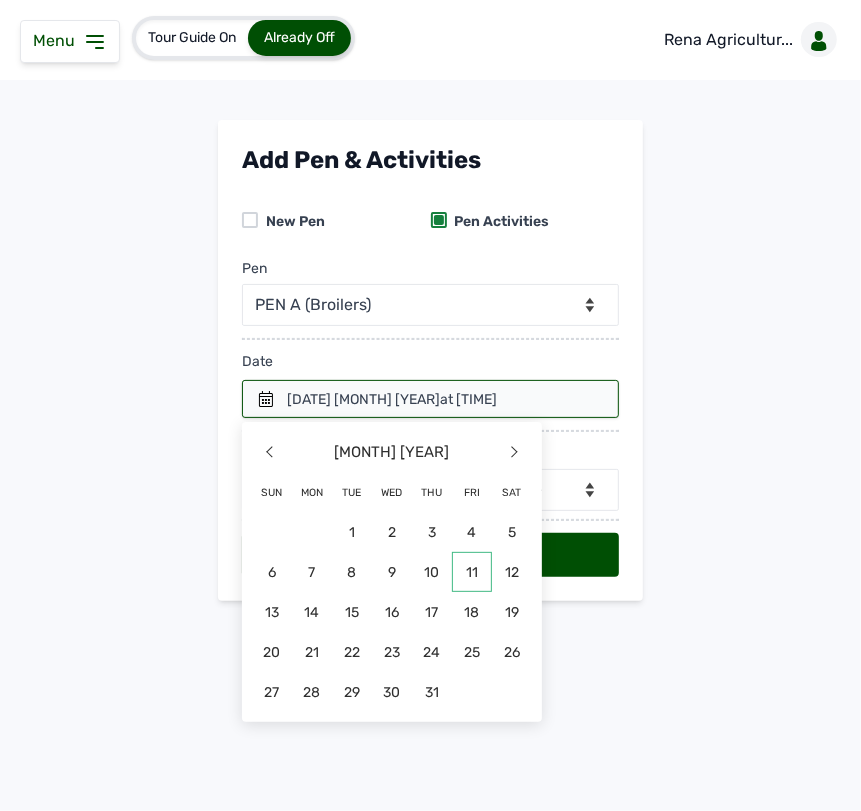 click on "11" 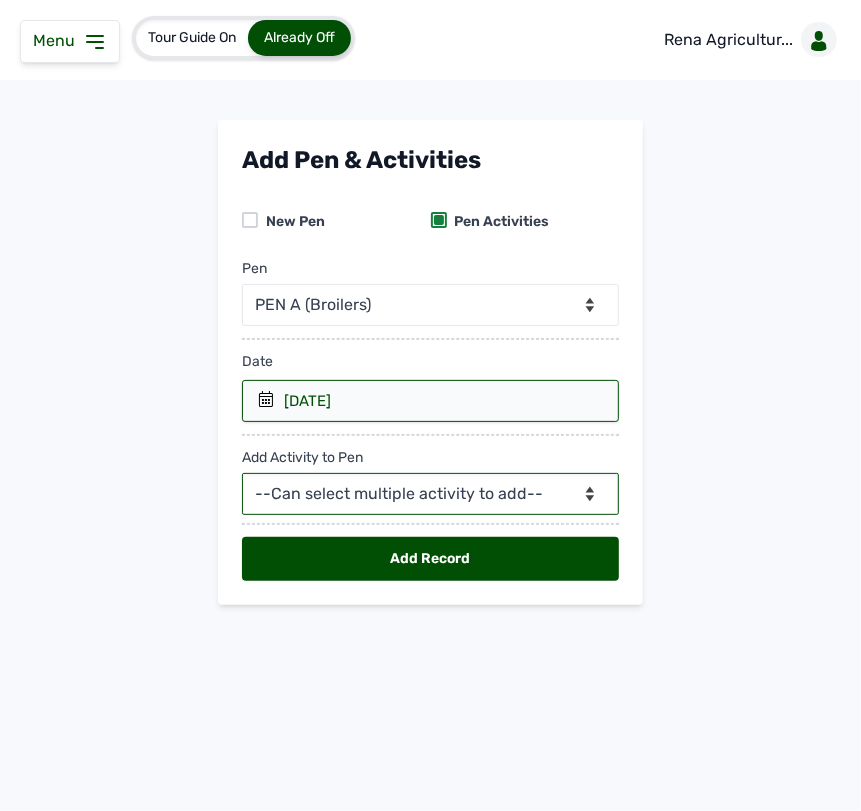 click on "--Can select multiple activity to add-- Raw Material Losses Weight" at bounding box center [430, 494] 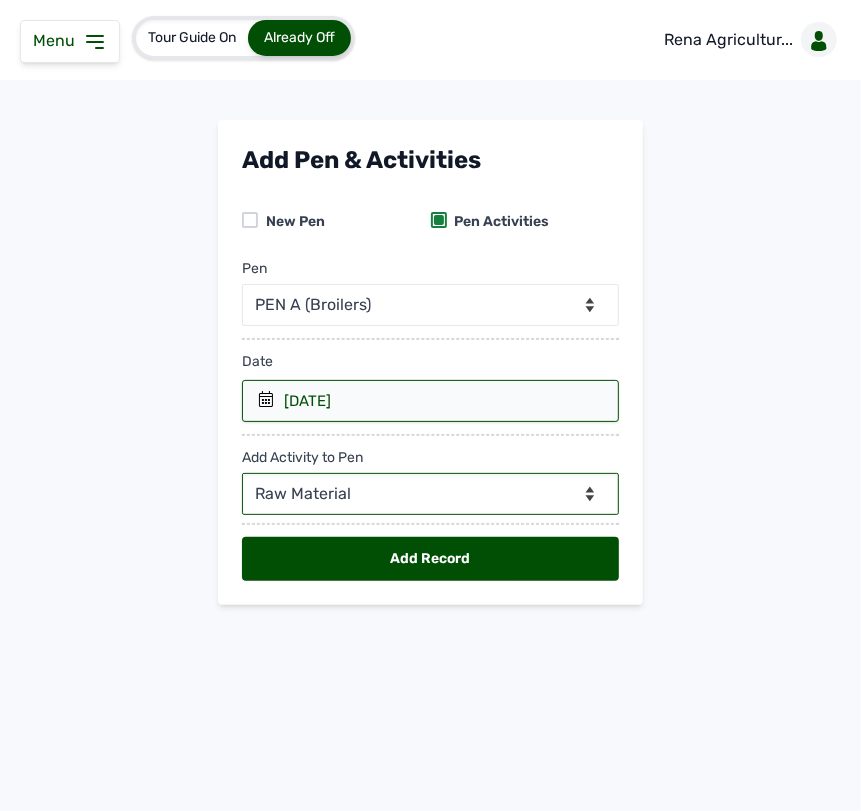 click on "--Can select multiple activity to add-- Raw Material Losses Weight" at bounding box center [430, 494] 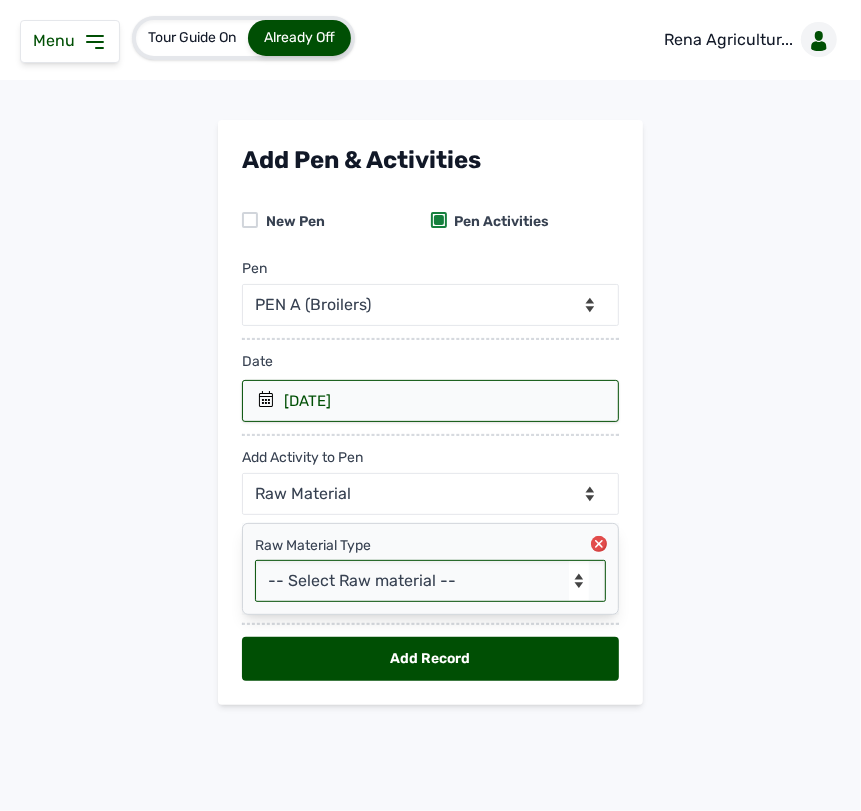 click on "-- Select Raw material -- Biomass Fuel feeds medications vaccines" at bounding box center [430, 581] 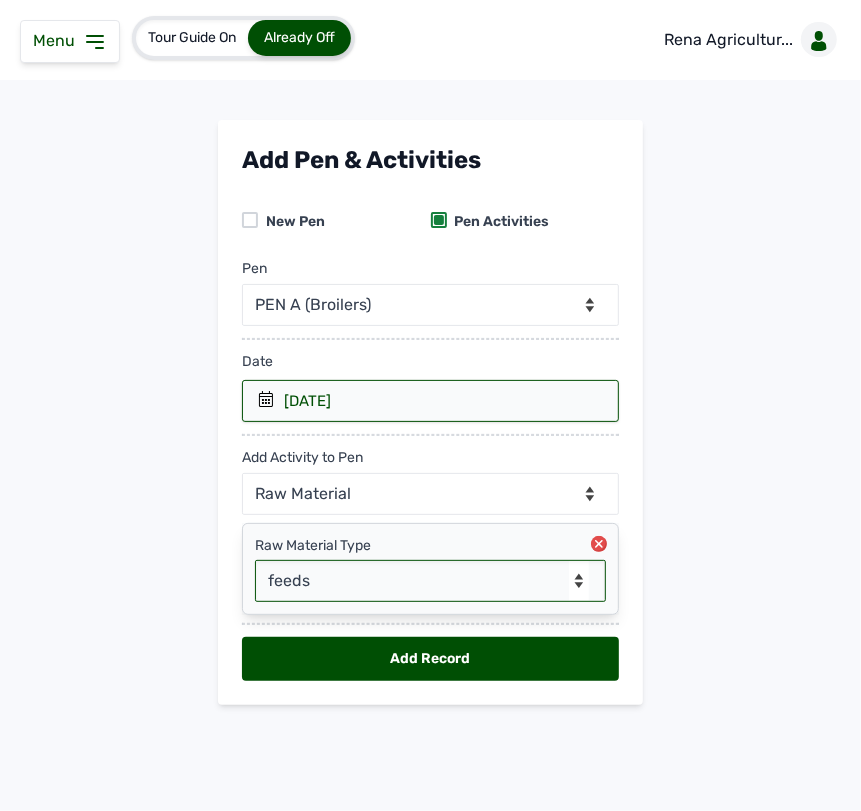 click on "-- Select Raw material -- Biomass Fuel feeds medications vaccines" at bounding box center (430, 581) 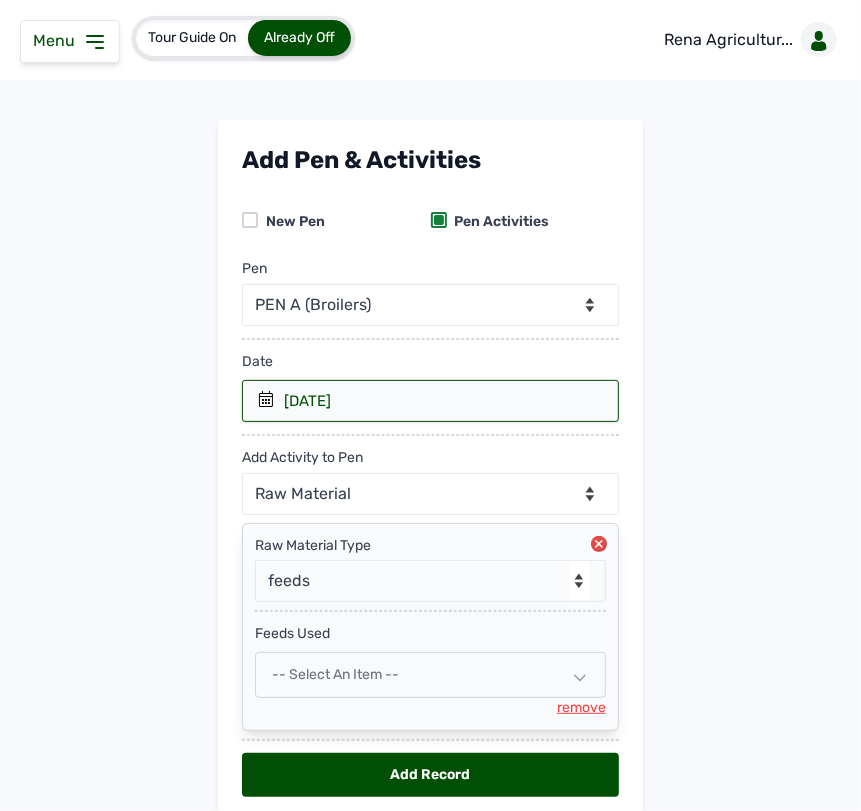 click on "-- Select an Item --" at bounding box center (430, 675) 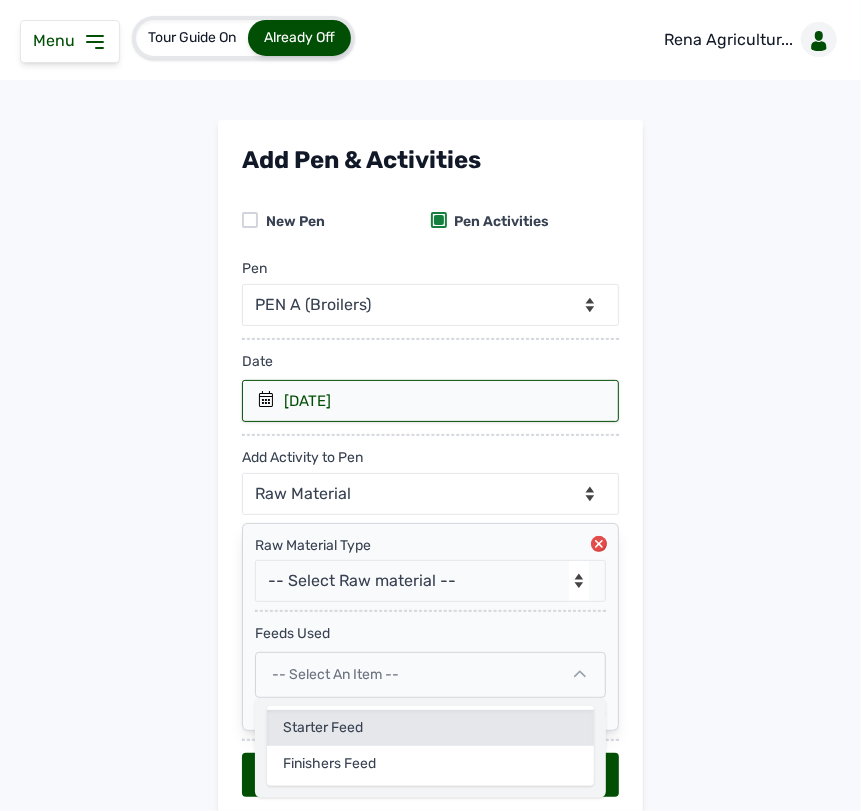 click on "Starter Feed" 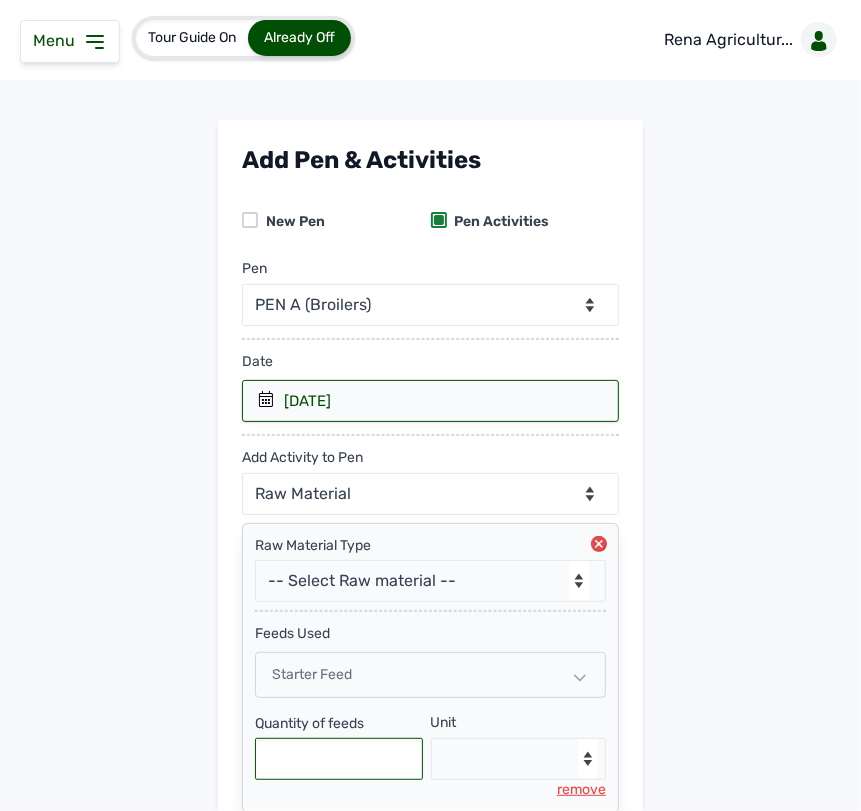 click at bounding box center (339, 759) 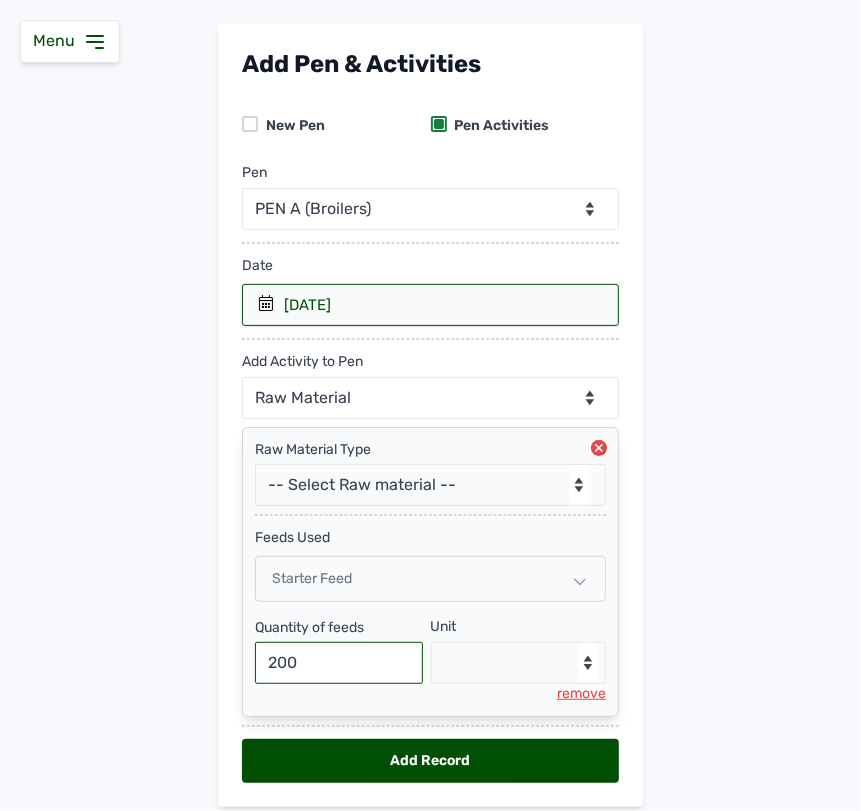 scroll, scrollTop: 167, scrollLeft: 0, axis: vertical 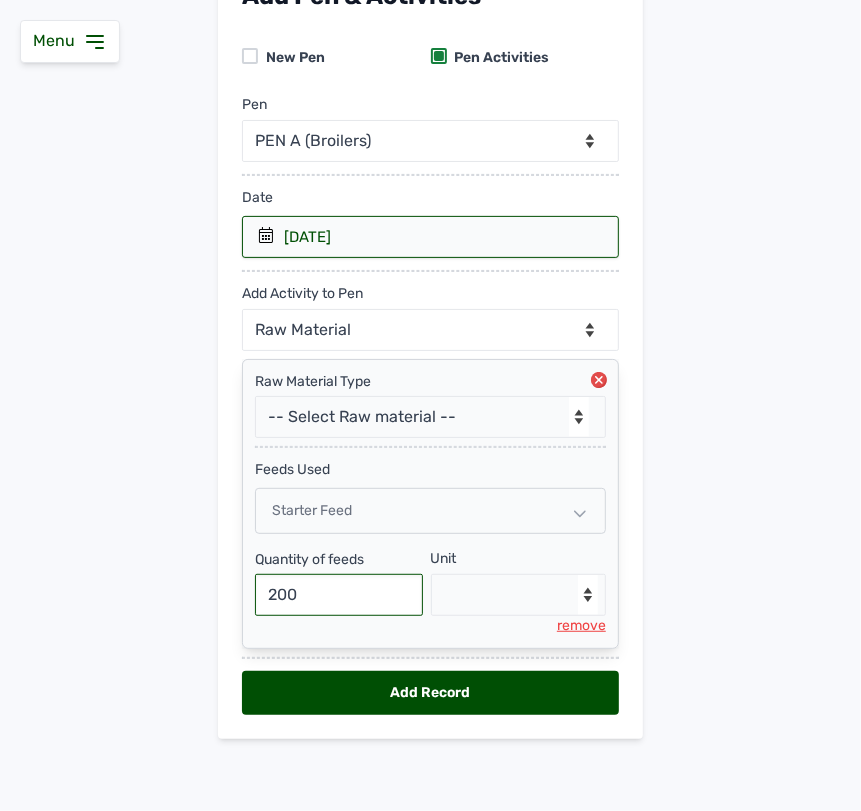 type on "200" 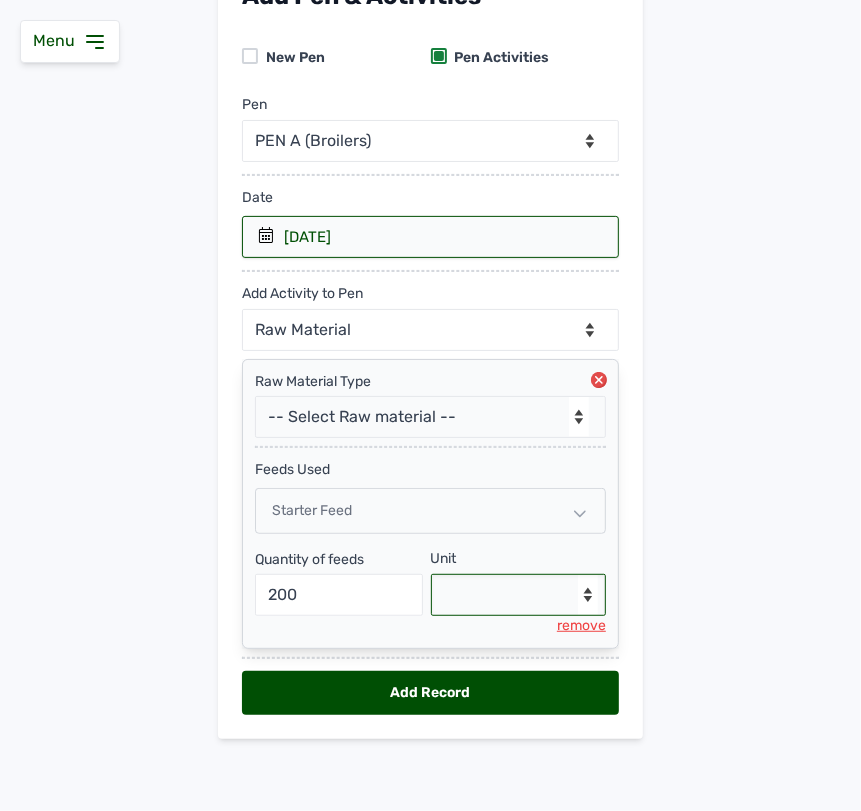 click on "--Select unit-- Bag(s) Kg" at bounding box center [519, 595] 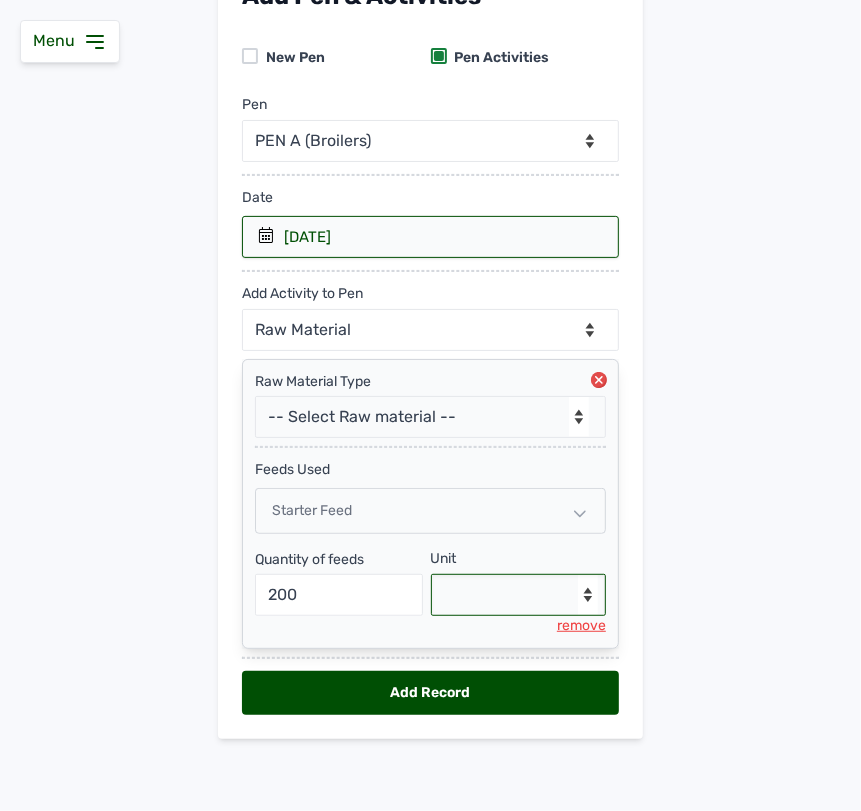 select on "Kg" 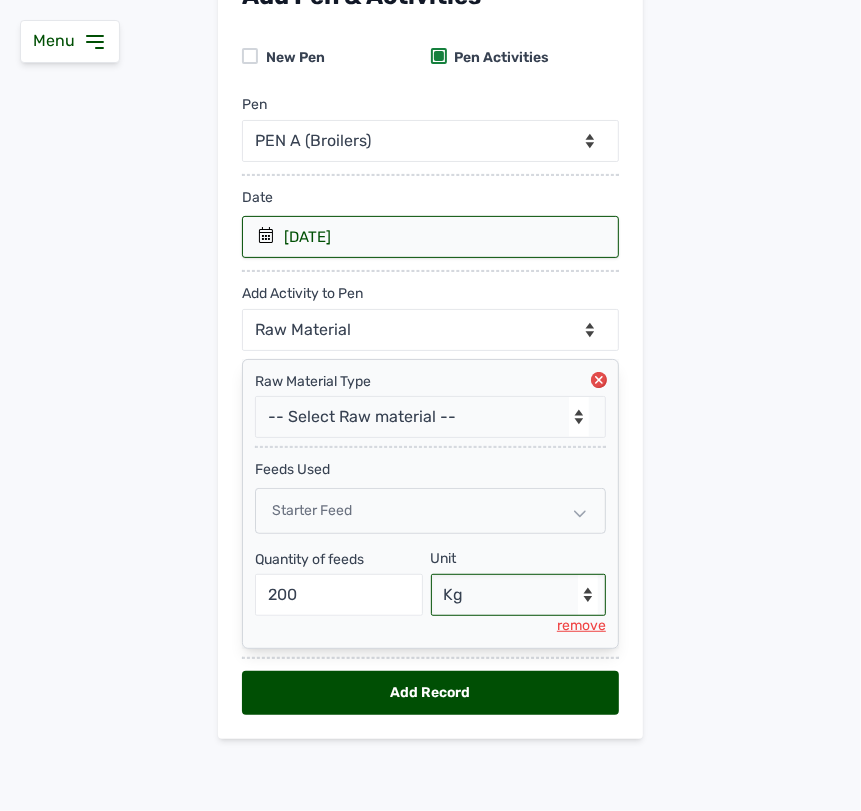 click on "--Select unit-- Bag(s) Kg" at bounding box center [519, 595] 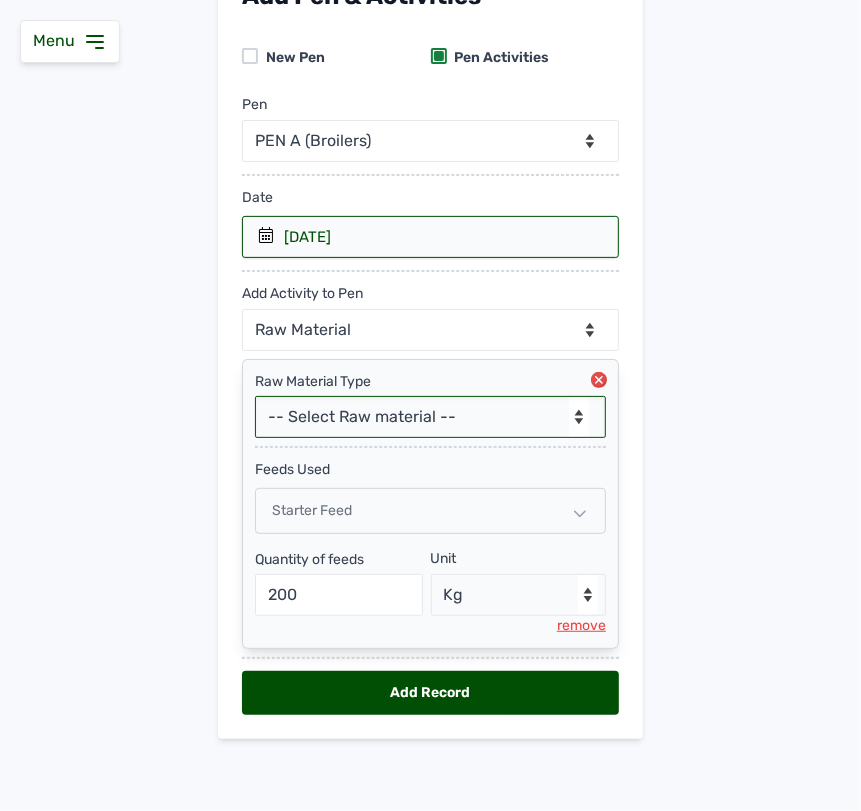 click on "-- Select Raw material -- Biomass Fuel feeds medications vaccines" at bounding box center (430, 417) 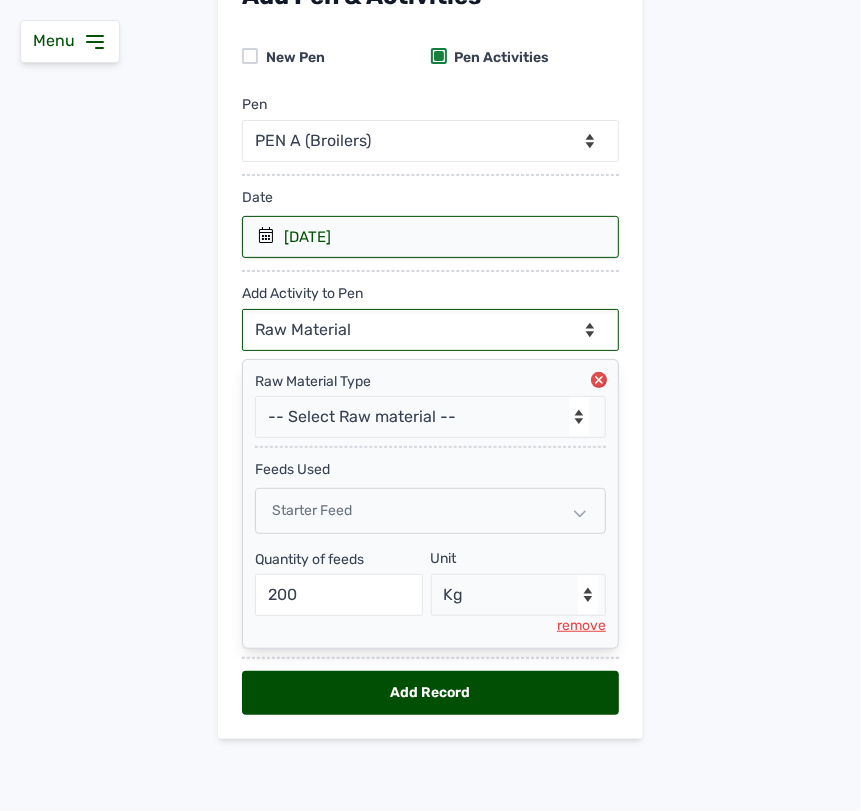 click on "--Can select multiple activity to add-- Raw Material Losses Weight" at bounding box center [430, 330] 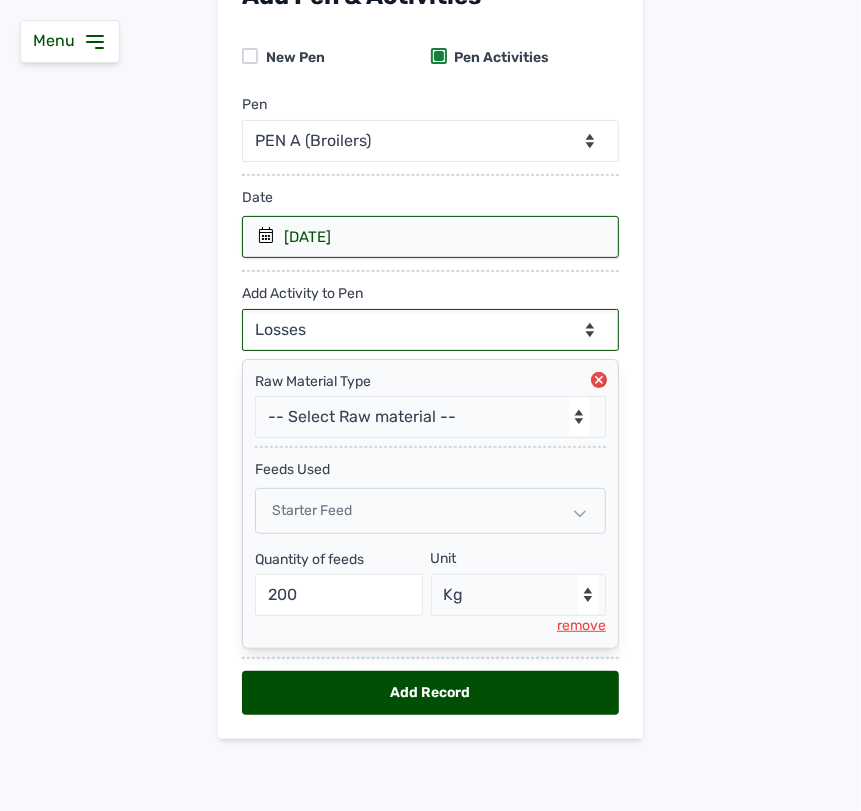click on "--Can select multiple activity to add-- Raw Material Losses Weight" at bounding box center [430, 330] 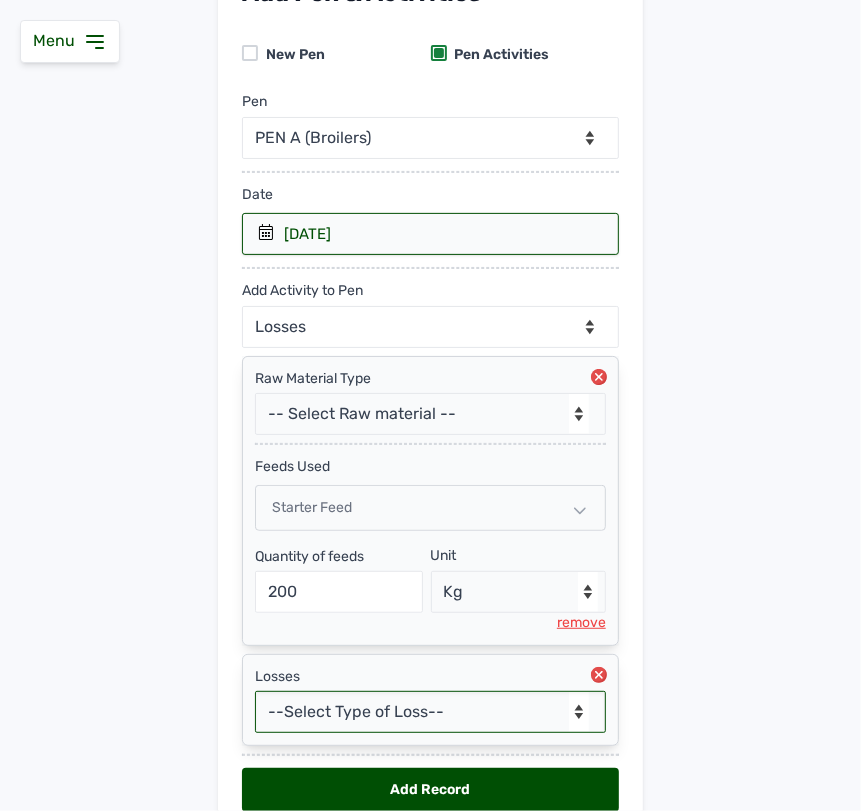 click on "--Select Type of Loss-- Mortality Culled Theft" at bounding box center [430, 712] 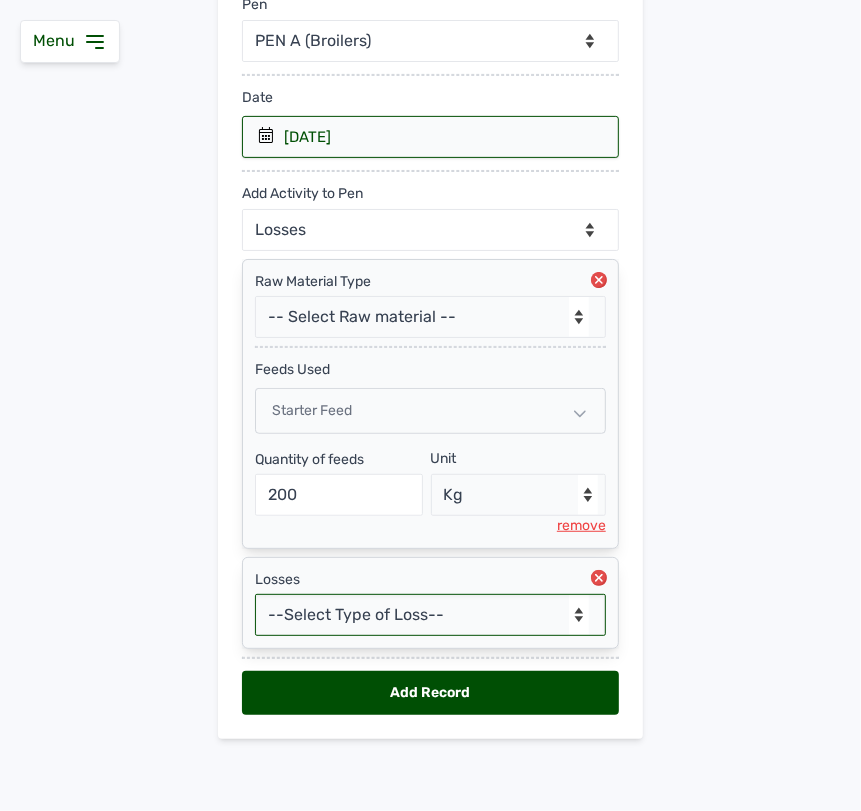 click on "--Select Type of Loss-- Mortality Culled Theft" at bounding box center [430, 615] 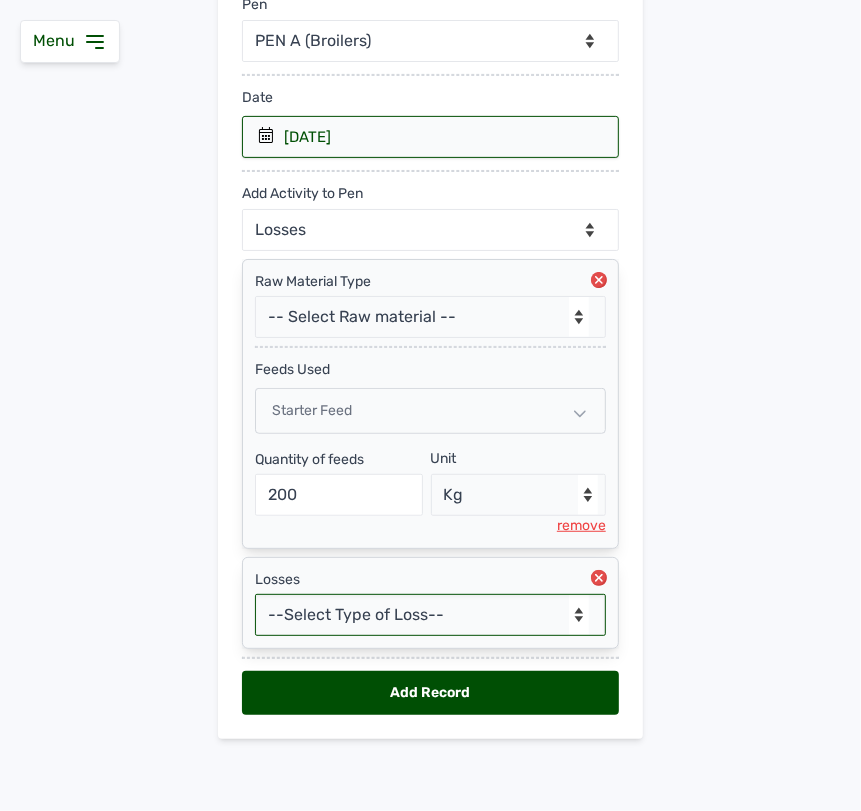select on "Mortality" 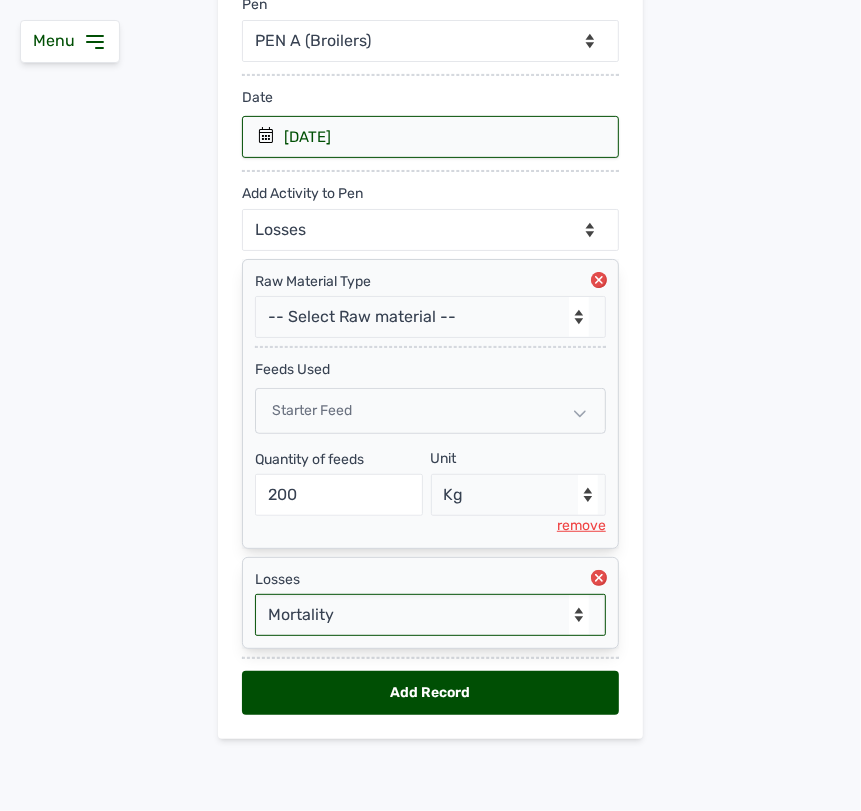 click on "--Select Type of Loss-- Mortality Culled Theft" at bounding box center (430, 615) 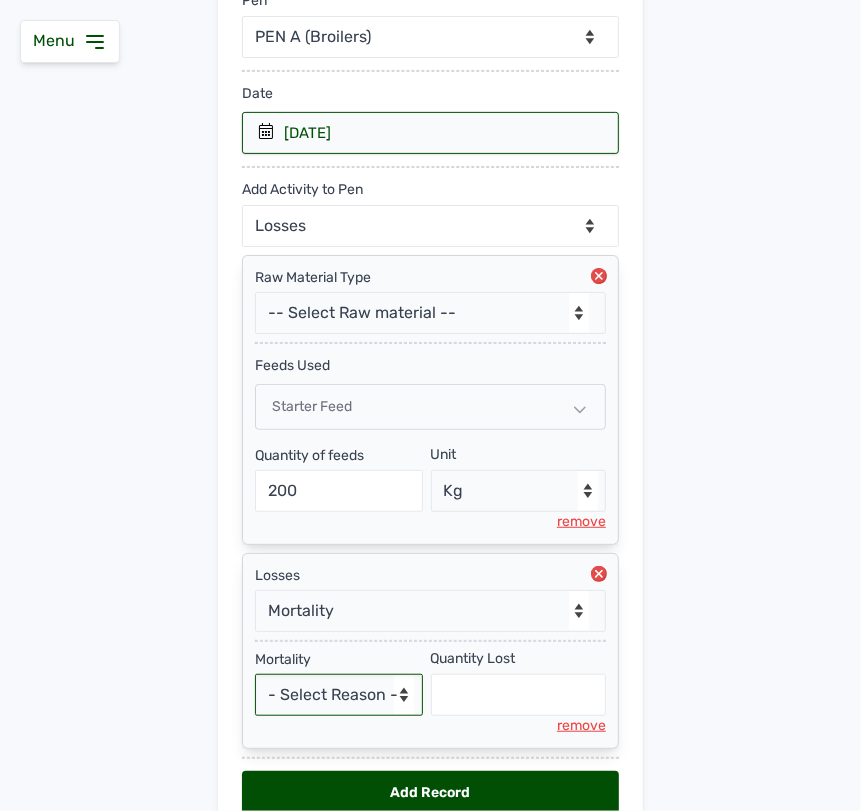 click on "- Select Reason - Disease Late Vaccination Wrong Vaccination Heat Lack of Water Others" at bounding box center [339, 695] 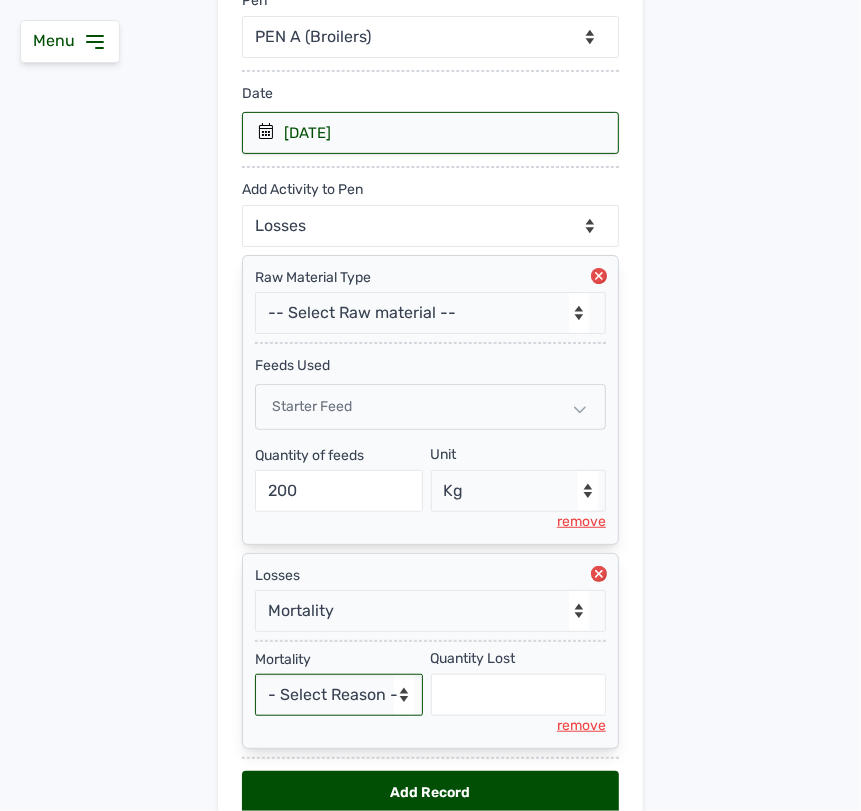 select on "Others" 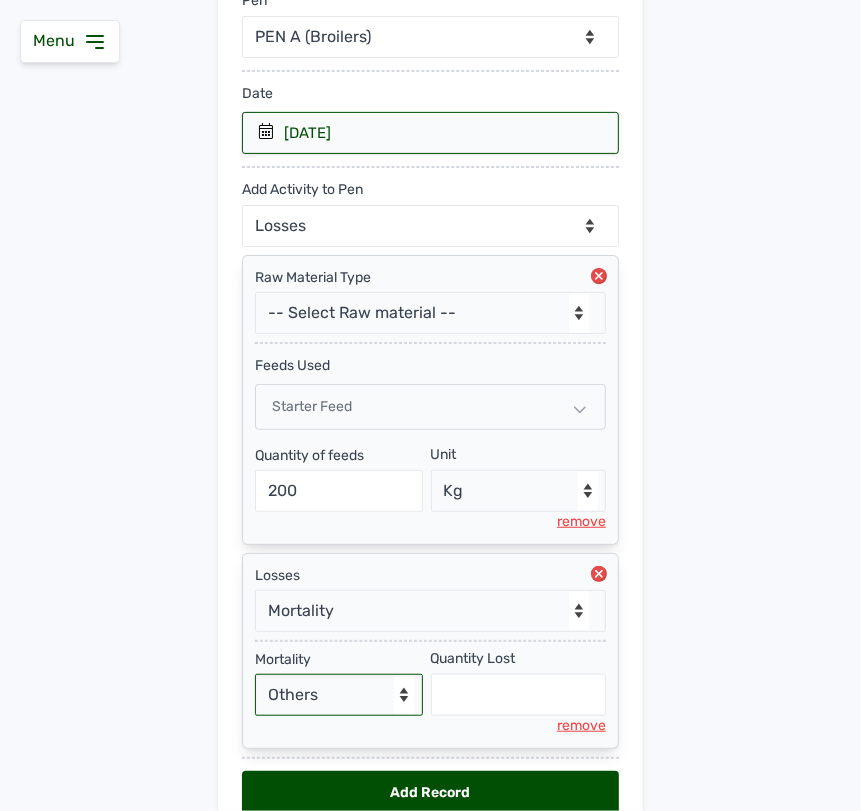 click on "- Select Reason - Disease Late Vaccination Wrong Vaccination Heat Lack of Water Others" at bounding box center [339, 695] 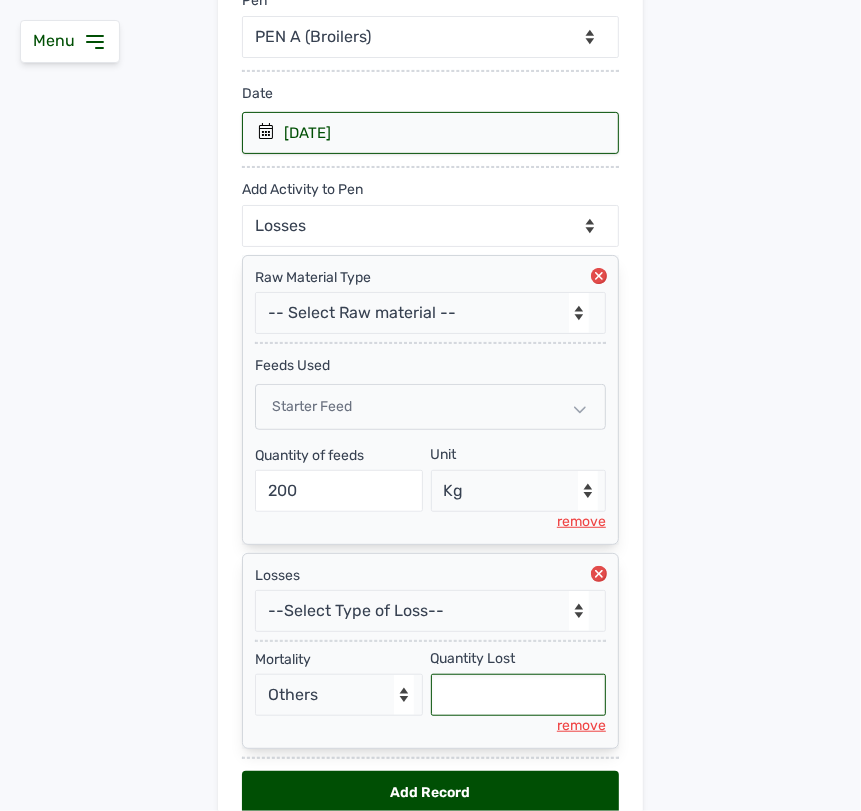 click at bounding box center [519, 695] 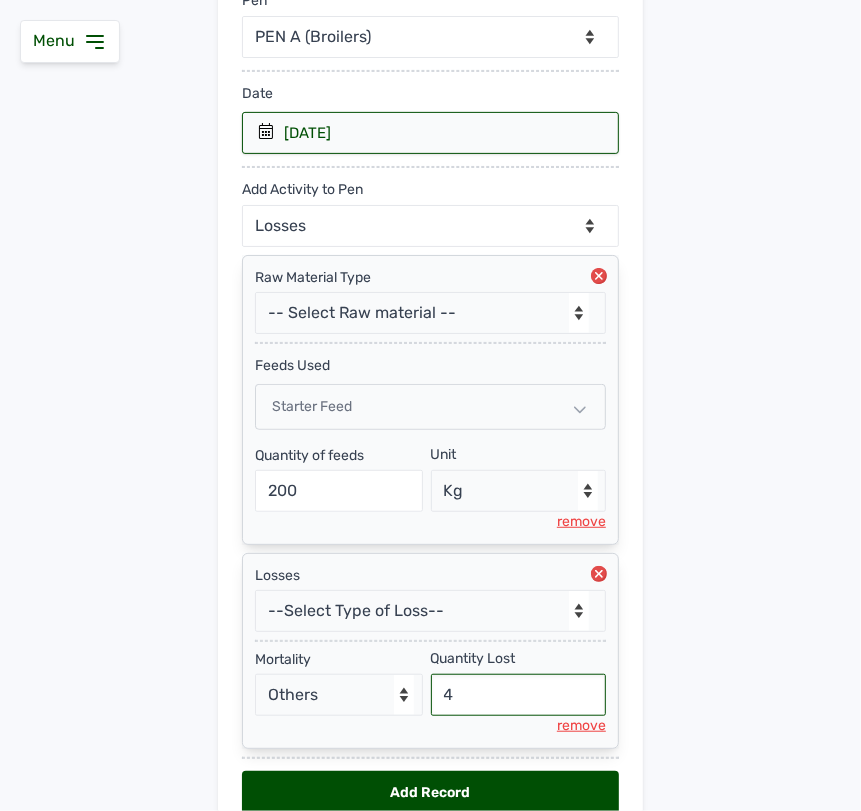 type on "4" 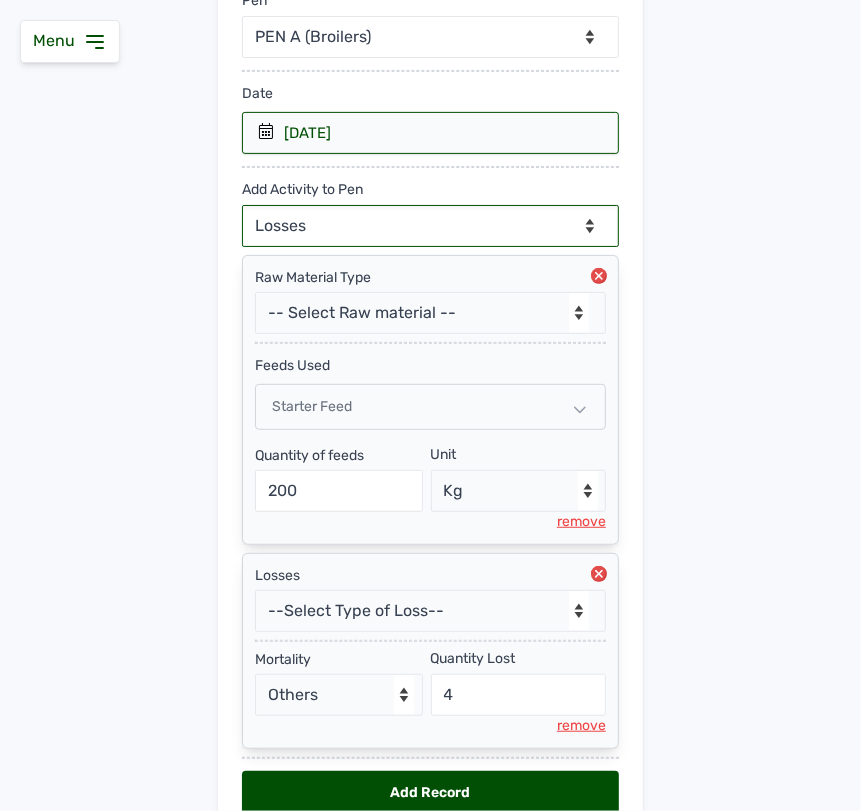 click on "--Can select multiple activity to add-- Raw Material Losses Weight" at bounding box center (430, 226) 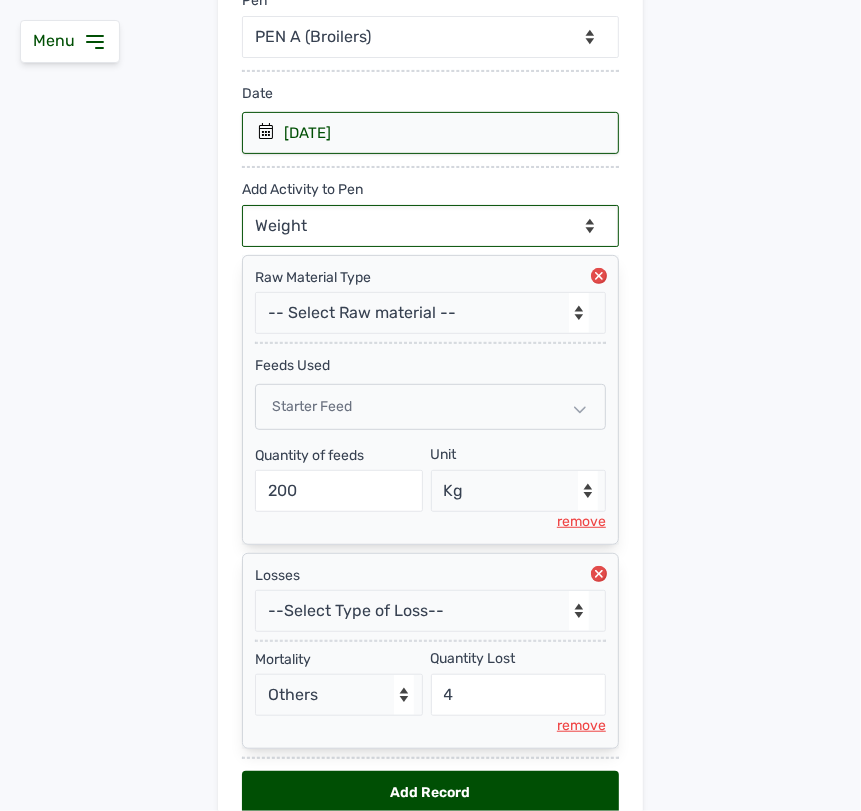 click on "--Can select multiple activity to add-- Raw Material Losses Weight" at bounding box center (430, 226) 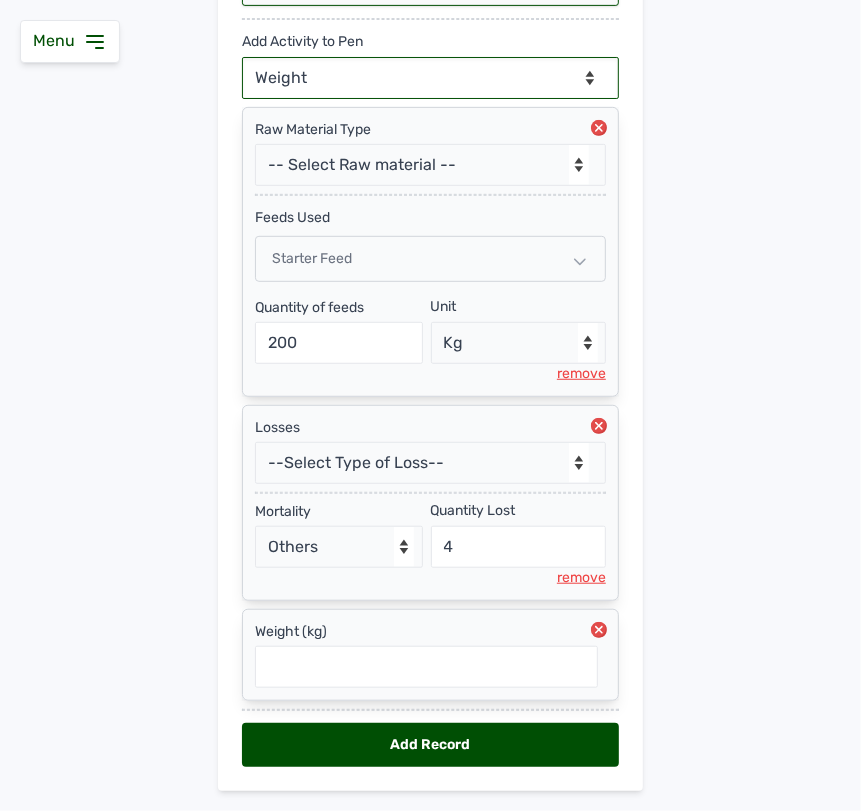 scroll, scrollTop: 475, scrollLeft: 0, axis: vertical 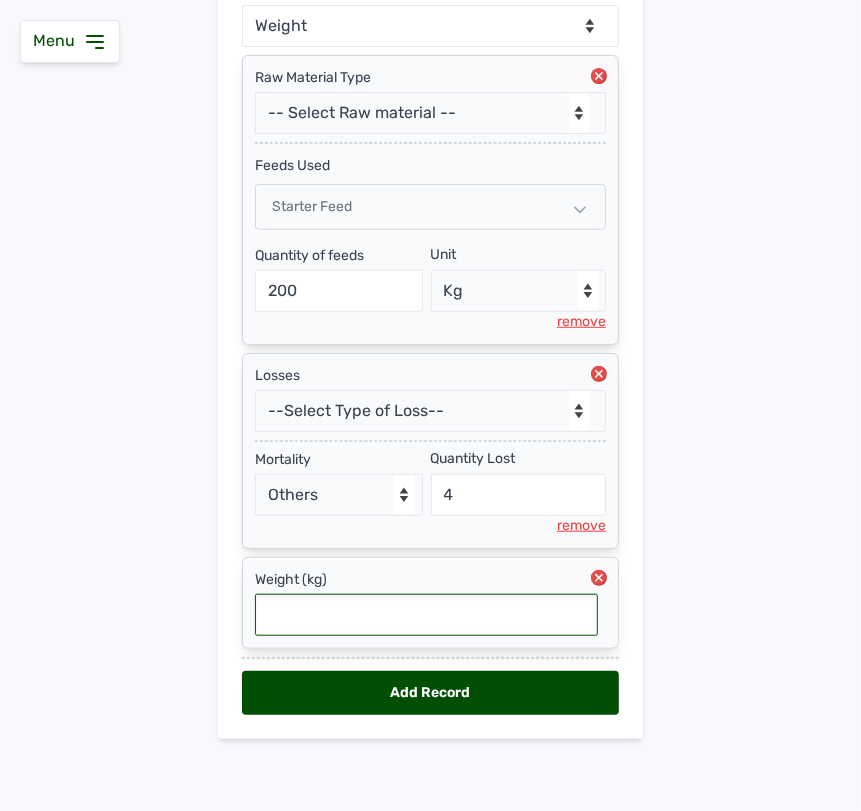 click at bounding box center [426, 615] 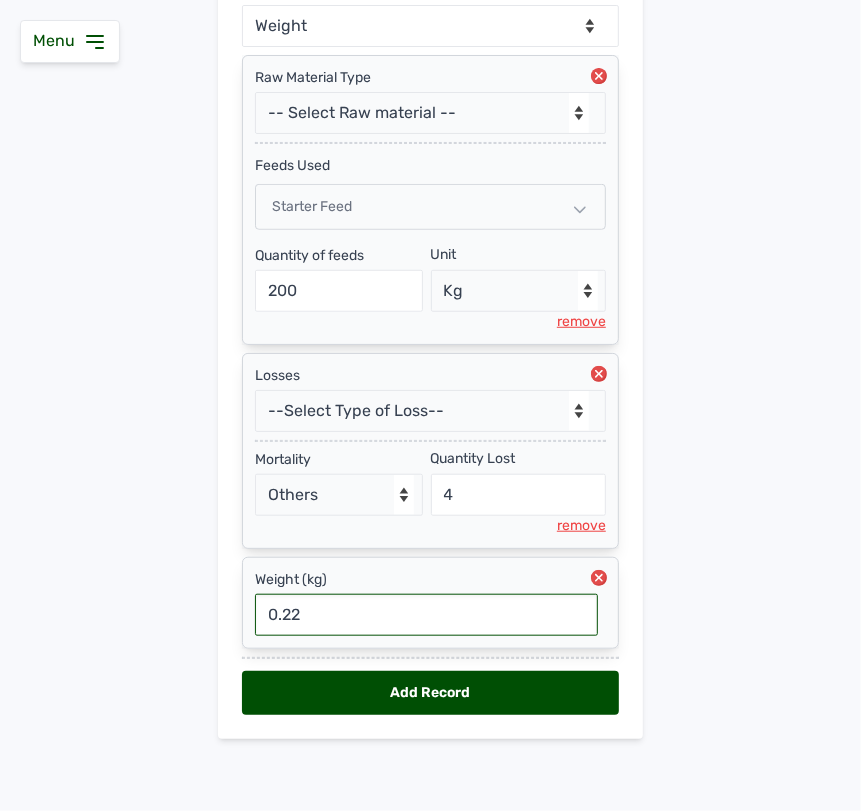 scroll, scrollTop: 475, scrollLeft: 0, axis: vertical 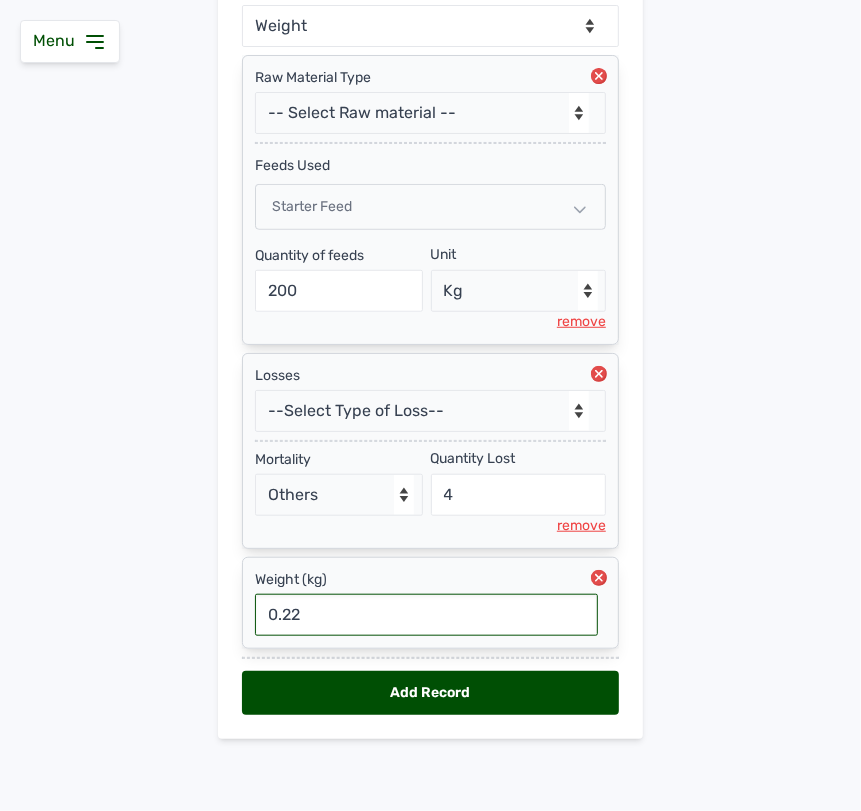 type on "0.22" 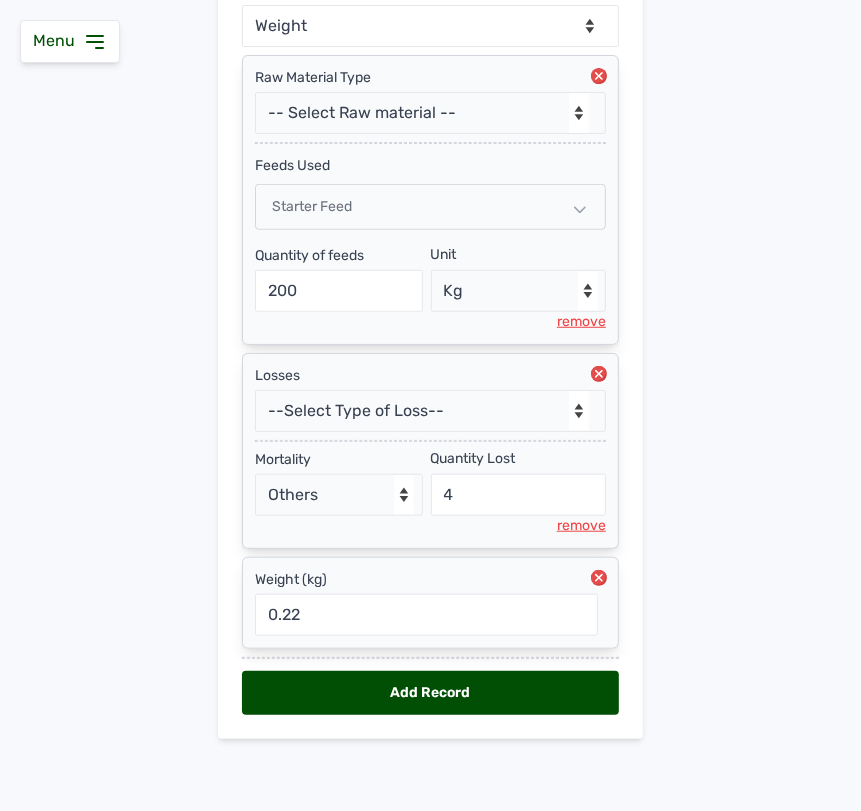 click on "Add Record" at bounding box center [430, 693] 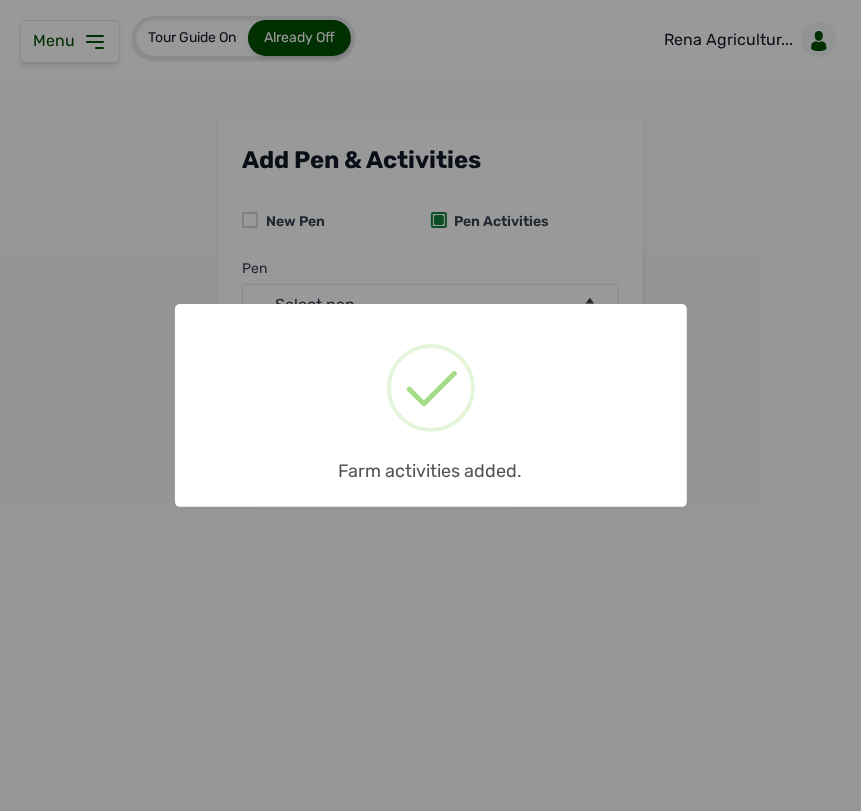 scroll, scrollTop: 0, scrollLeft: 0, axis: both 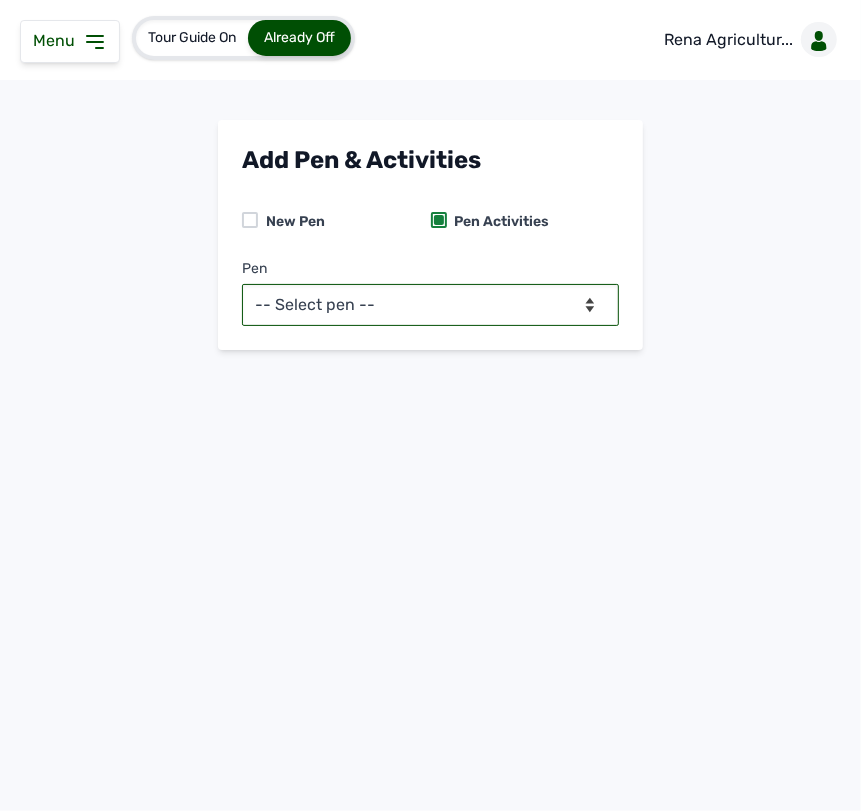 click on "-- Select pen -- PEN A (Broilers)" at bounding box center (430, 305) 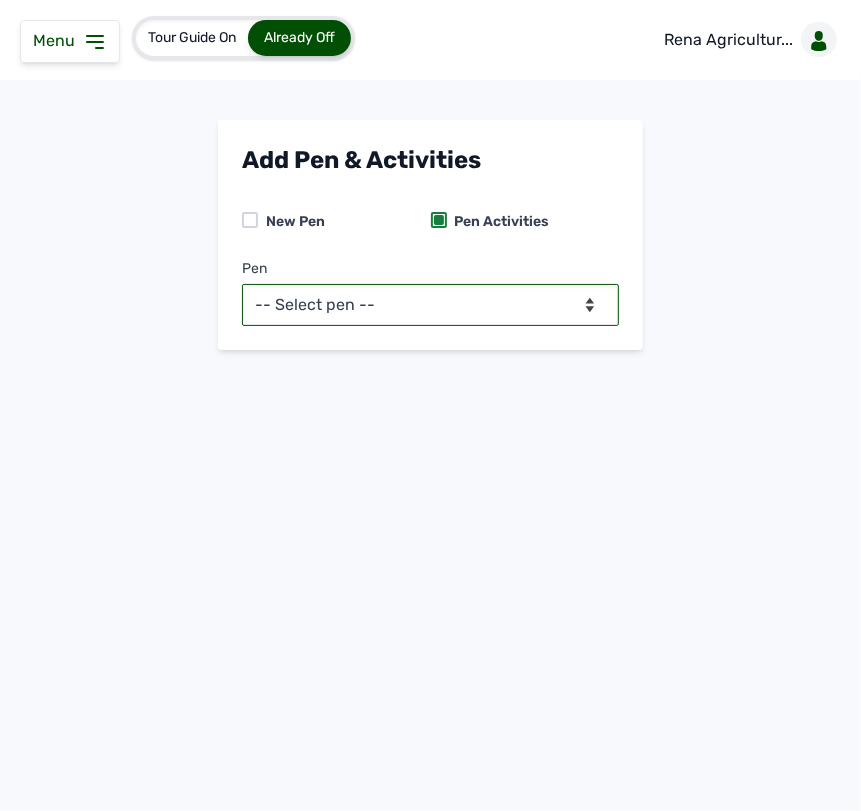 select on "mdymm1oe6644" 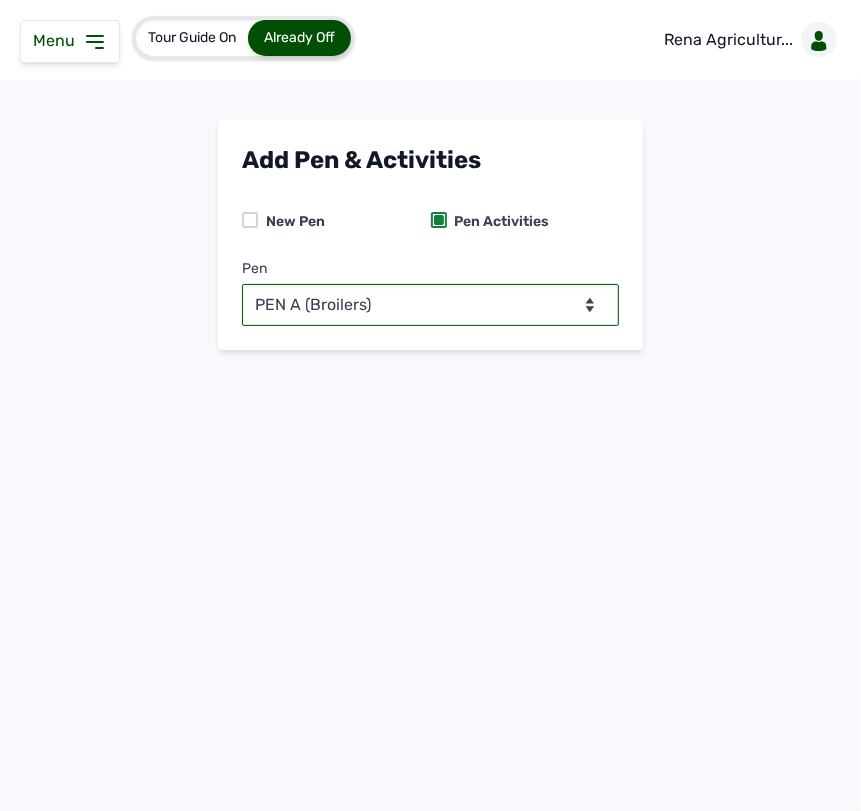 click on "-- Select pen -- PEN A (Broilers)" at bounding box center (430, 305) 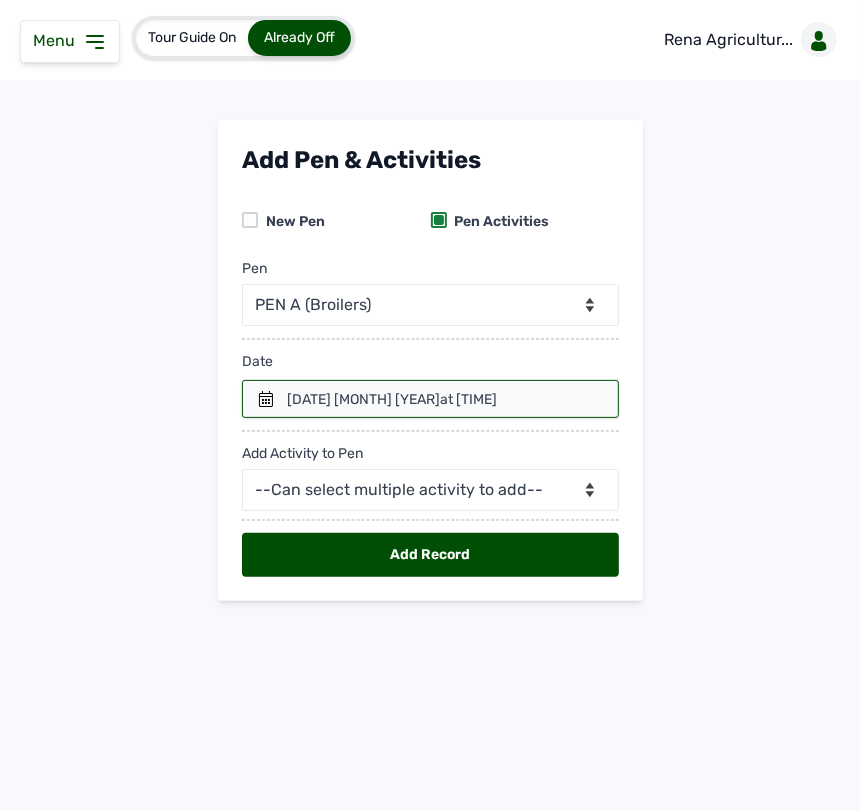 click on "at [TIME]" at bounding box center [468, 399] 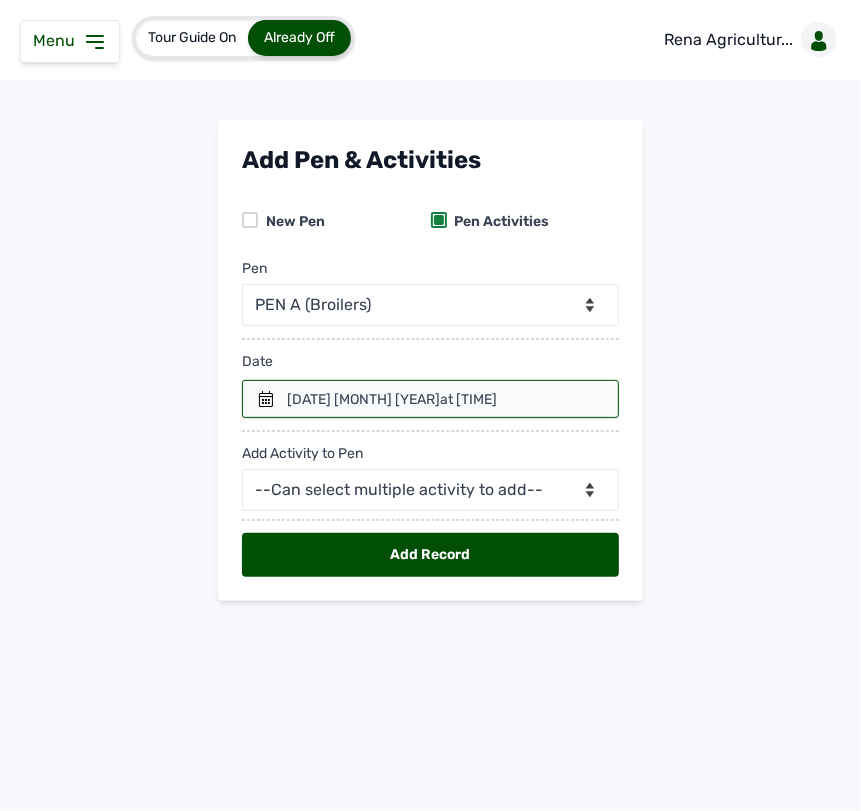 click 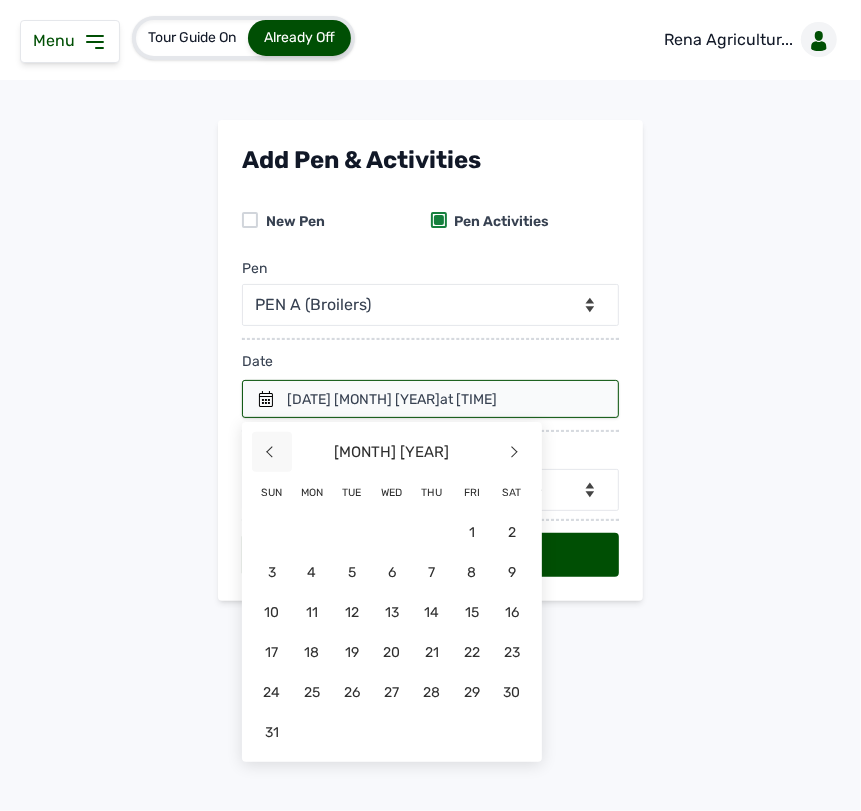 click on "<" at bounding box center (272, 452) 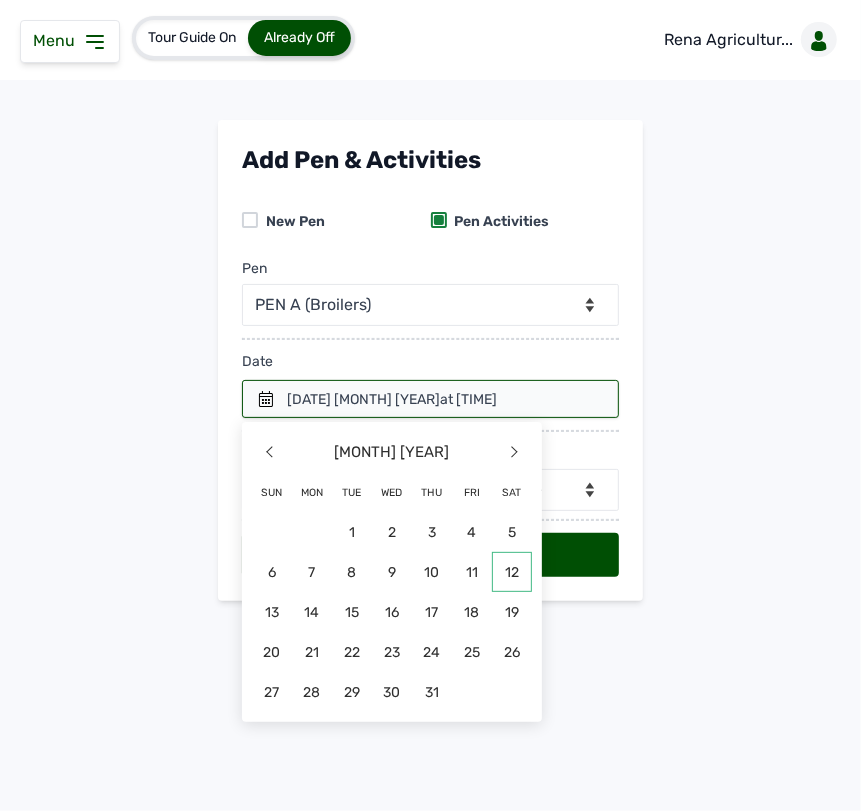 click on "12" 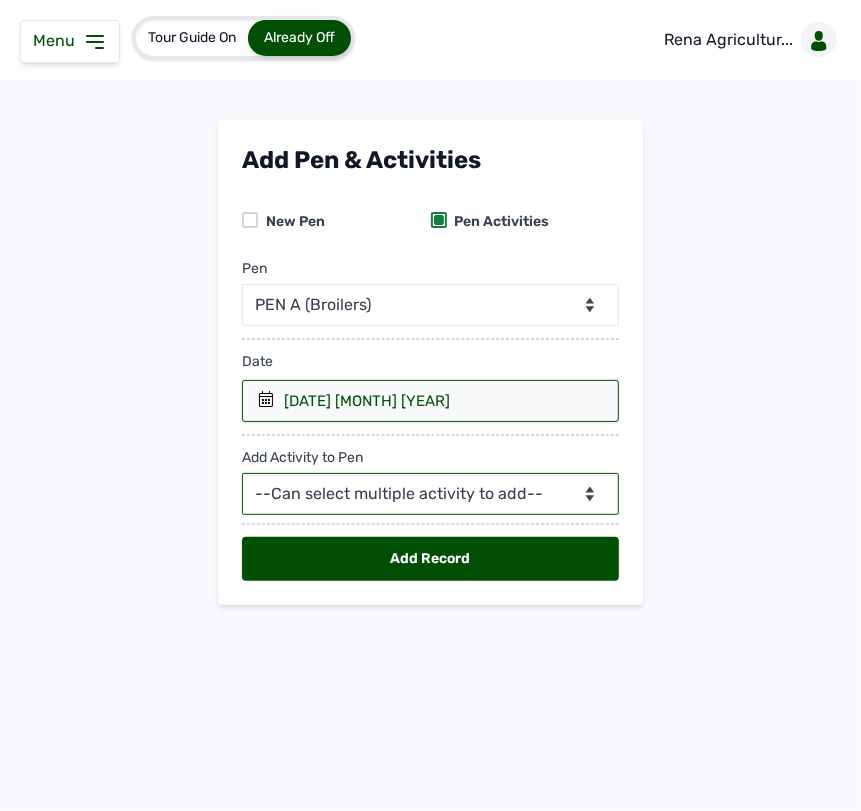 click on "--Can select multiple activity to add-- Raw Material Losses Weight" at bounding box center (430, 494) 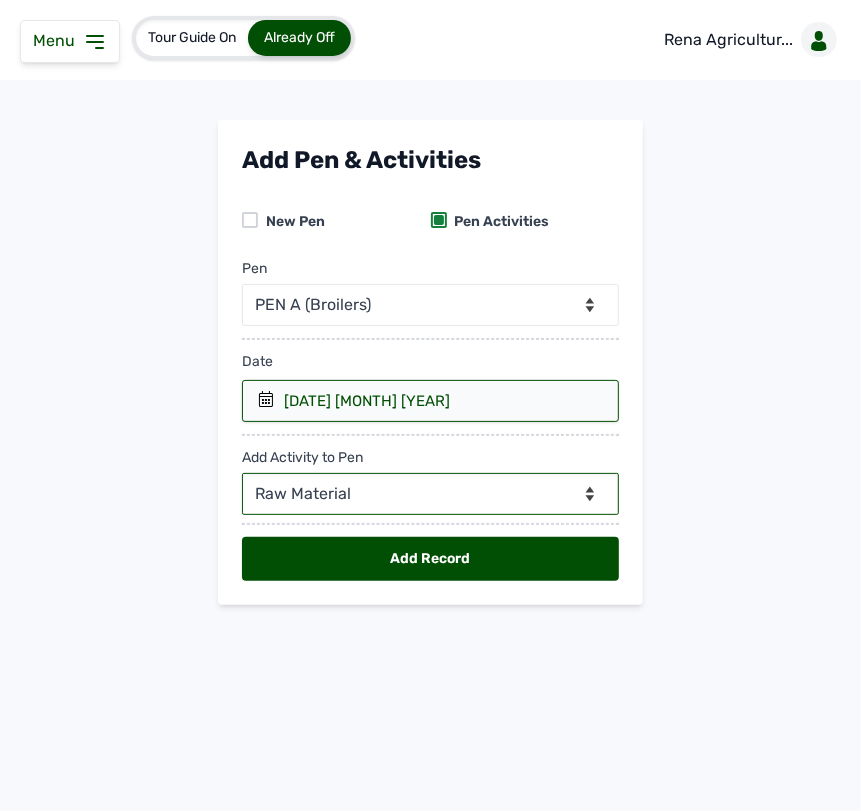 click on "--Can select multiple activity to add-- Raw Material Losses Weight" at bounding box center (430, 494) 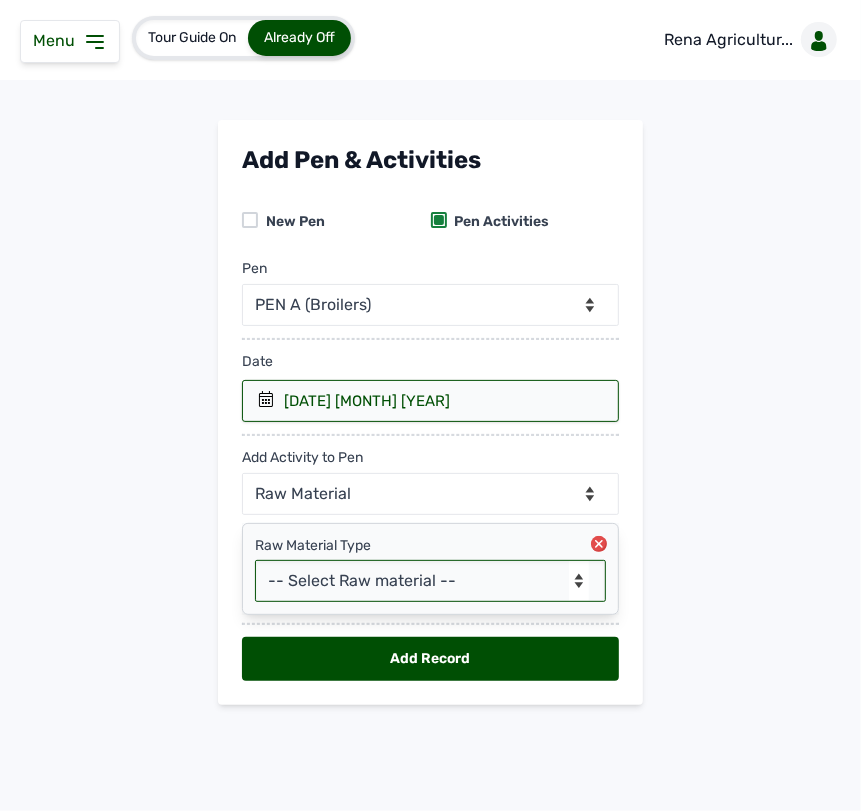 click on "-- Select Raw material -- Biomass Fuel feeds medications vaccines" at bounding box center [430, 581] 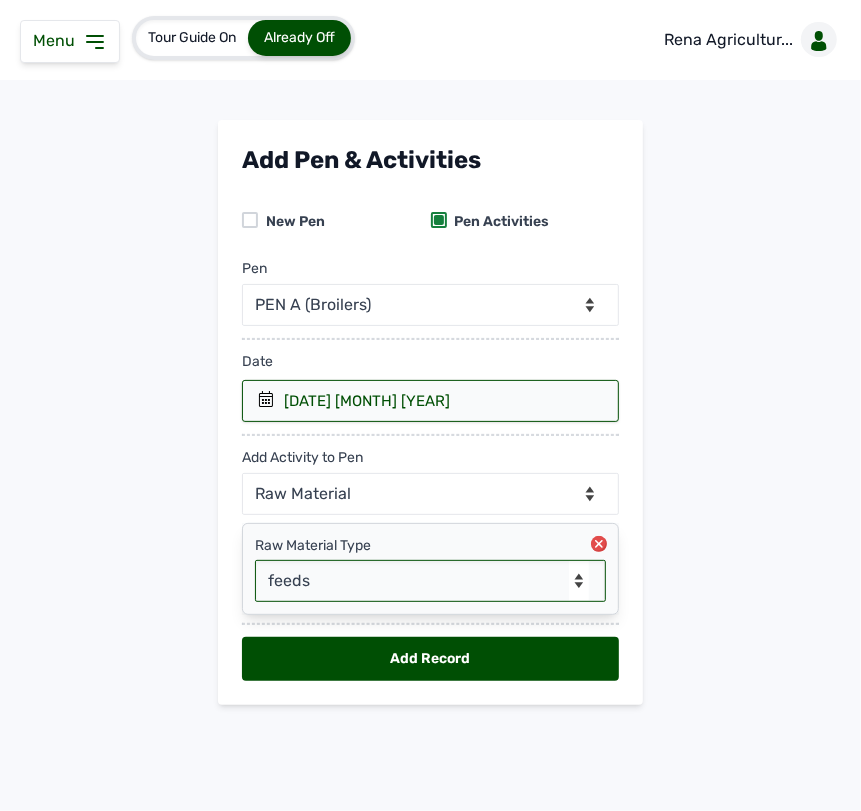 click on "-- Select Raw material -- Biomass Fuel feeds medications vaccines" at bounding box center (430, 581) 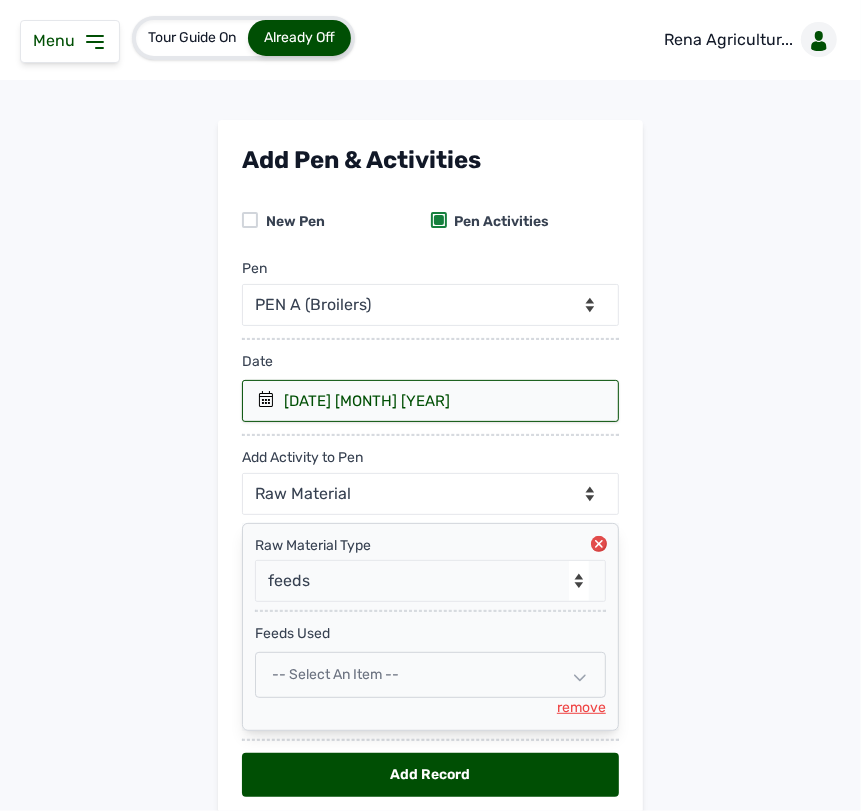 click on "-- Select an Item --" at bounding box center (335, 674) 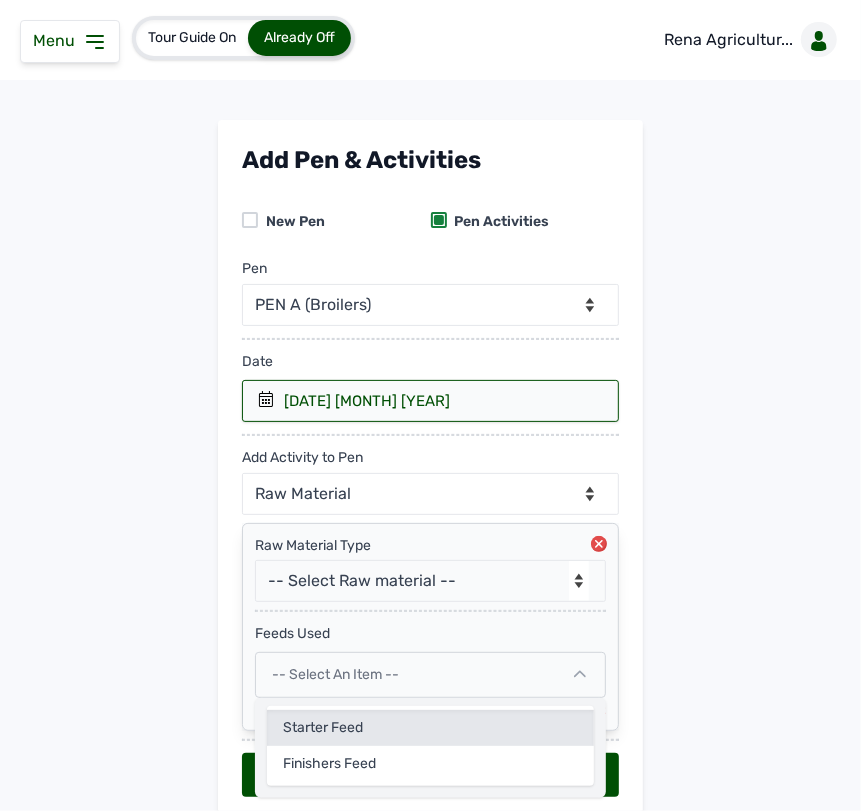 click on "Starter Feed" 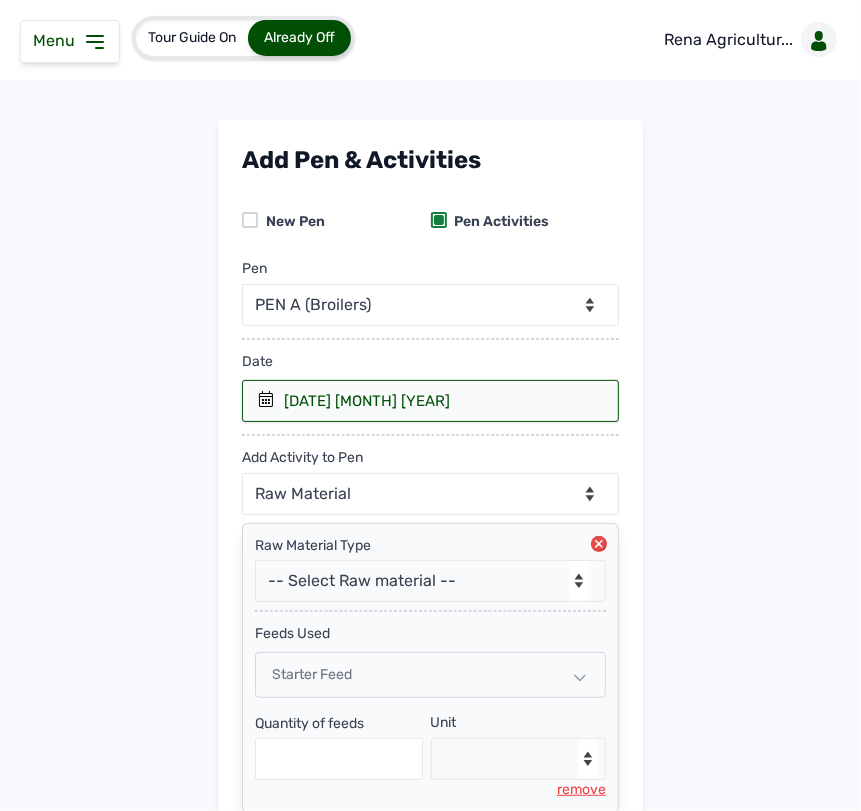 scroll, scrollTop: 167, scrollLeft: 0, axis: vertical 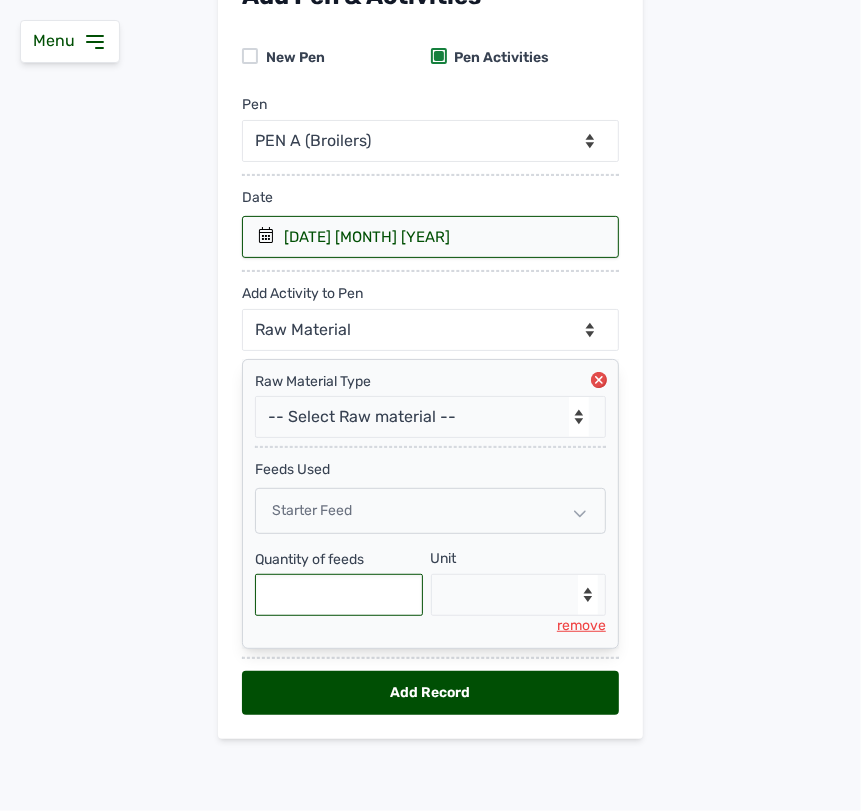 click at bounding box center [339, 595] 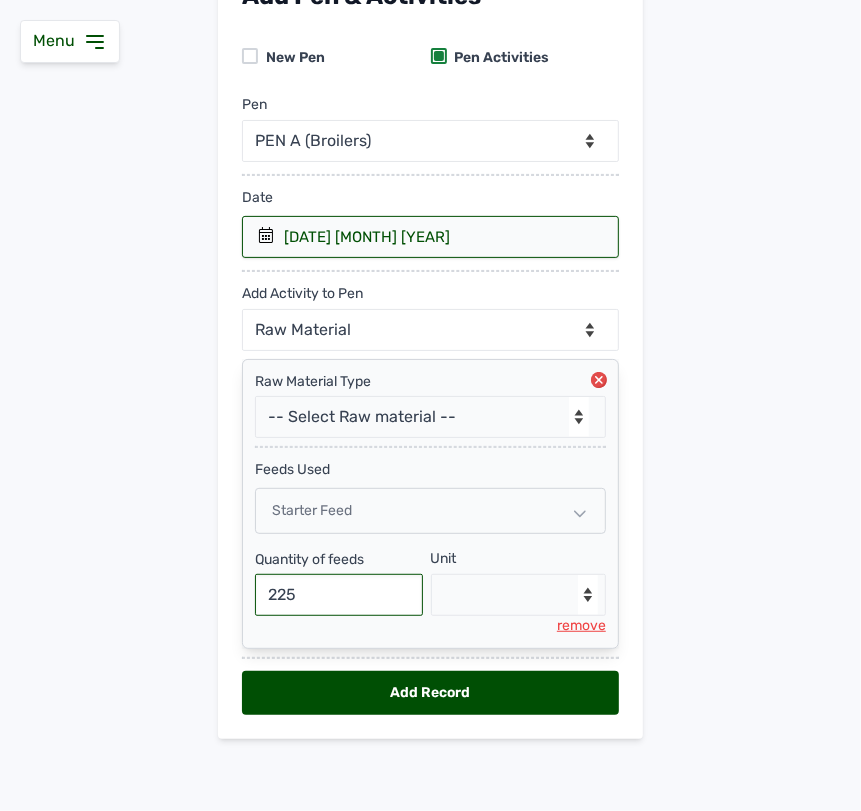 type on "225" 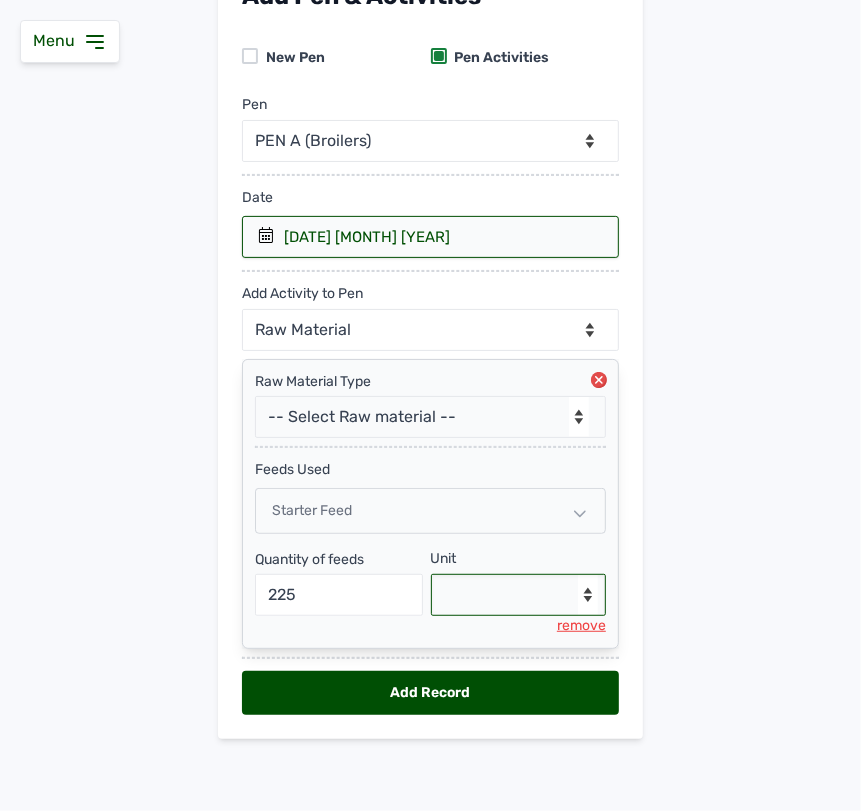 click on "--Select unit-- Bag(s) Kg" at bounding box center [519, 595] 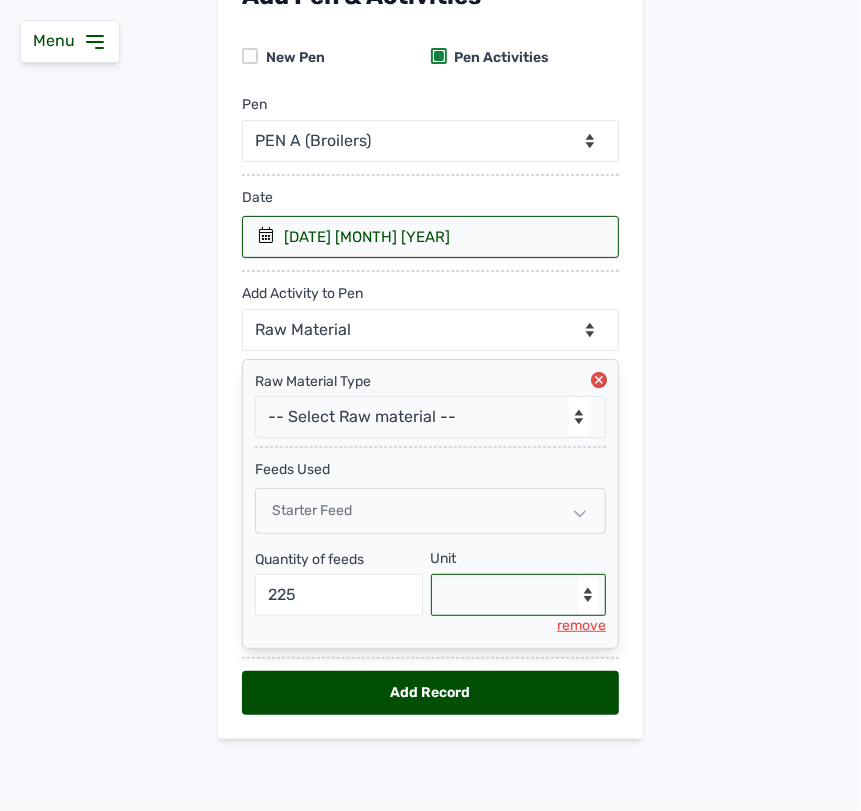 select on "Kg" 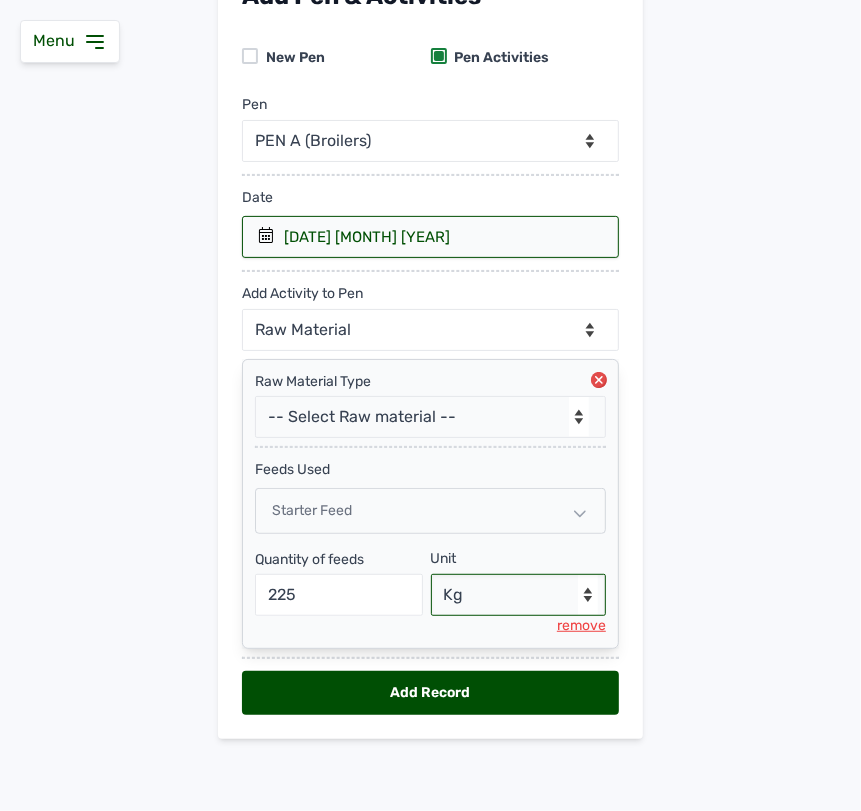 click on "--Select unit-- Bag(s) Kg" at bounding box center [519, 595] 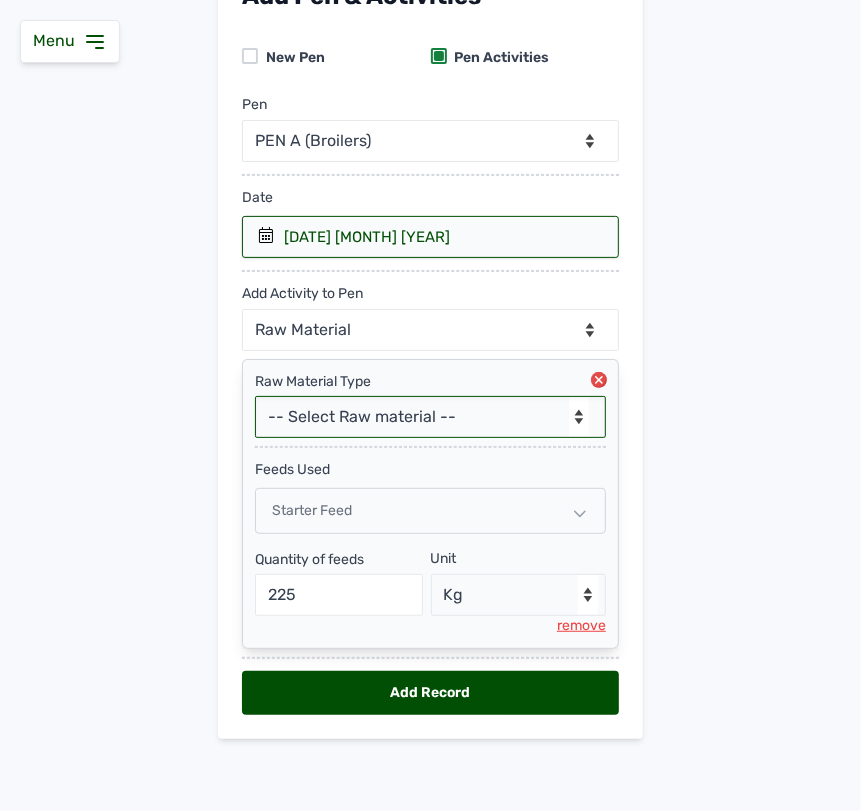 click on "-- Select Raw material -- Biomass Fuel feeds medications vaccines" at bounding box center (430, 417) 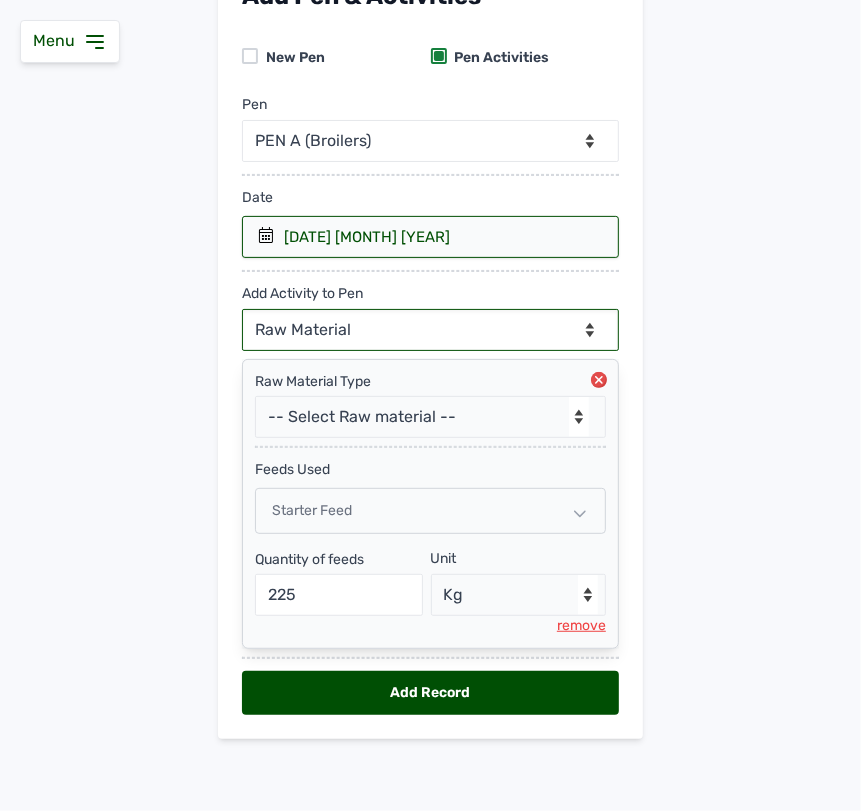 click on "--Can select multiple activity to add-- Raw Material Losses Weight" at bounding box center (430, 330) 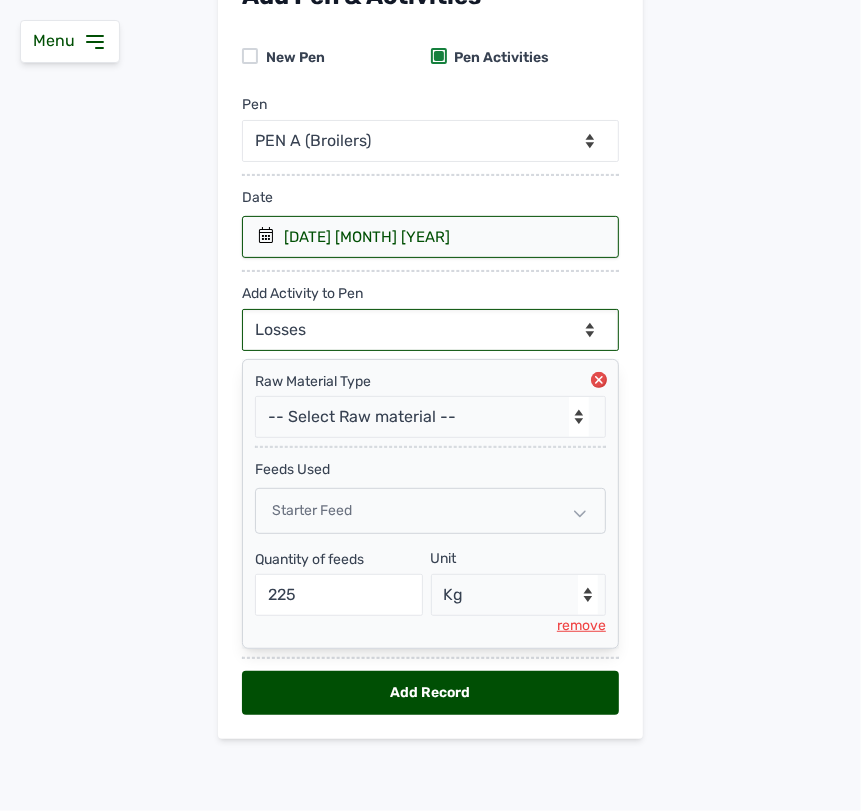 click on "--Can select multiple activity to add-- Raw Material Losses Weight" at bounding box center [430, 330] 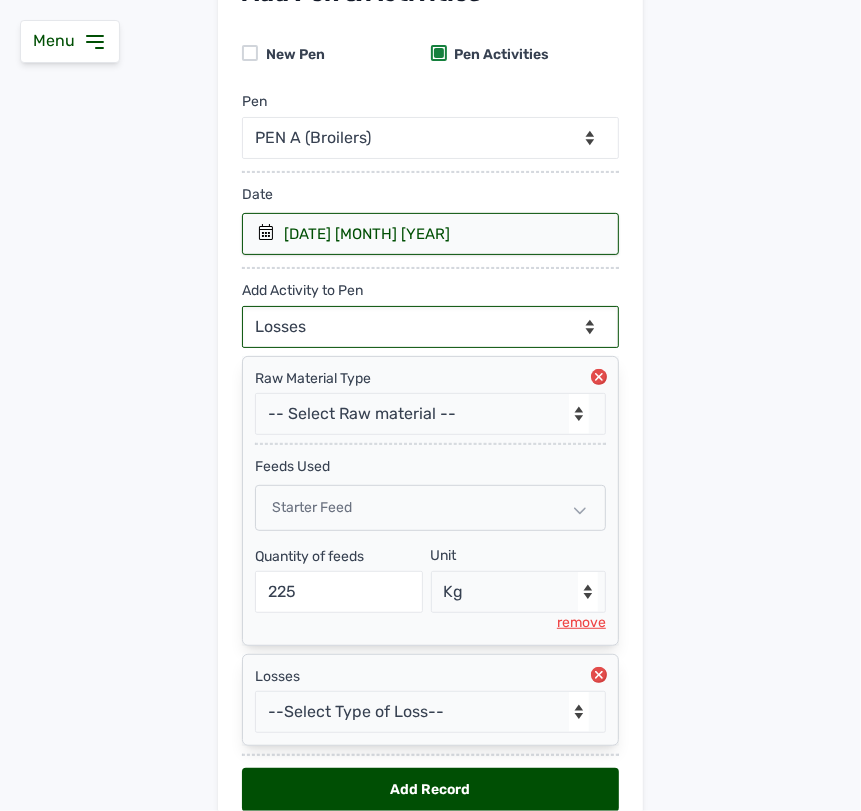 scroll, scrollTop: 268, scrollLeft: 0, axis: vertical 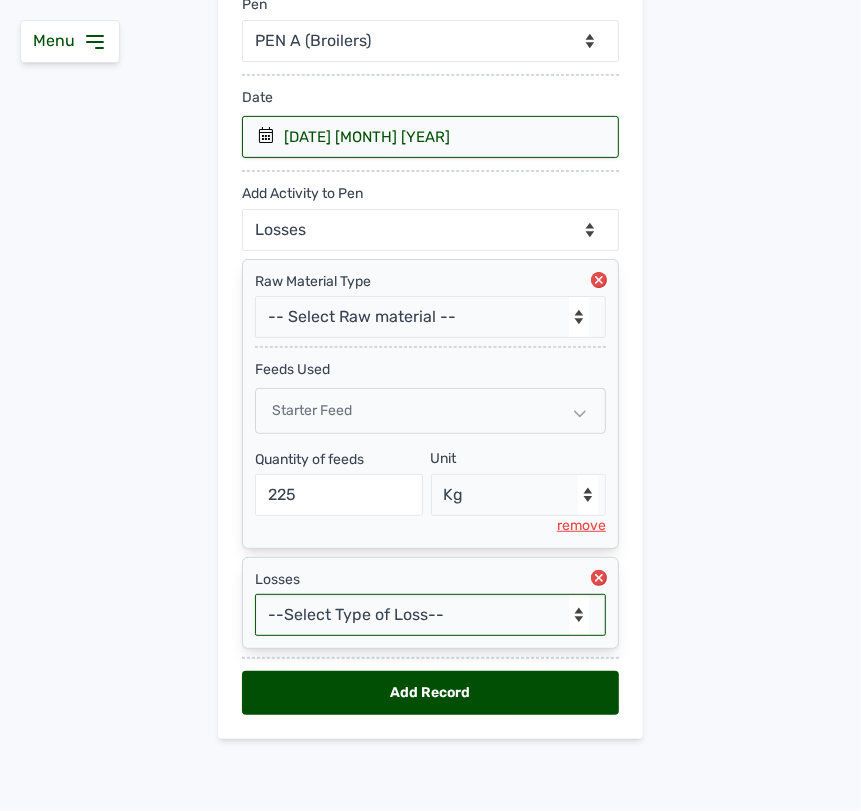 click on "--Select Type of Loss-- Mortality Culled Theft" at bounding box center (430, 615) 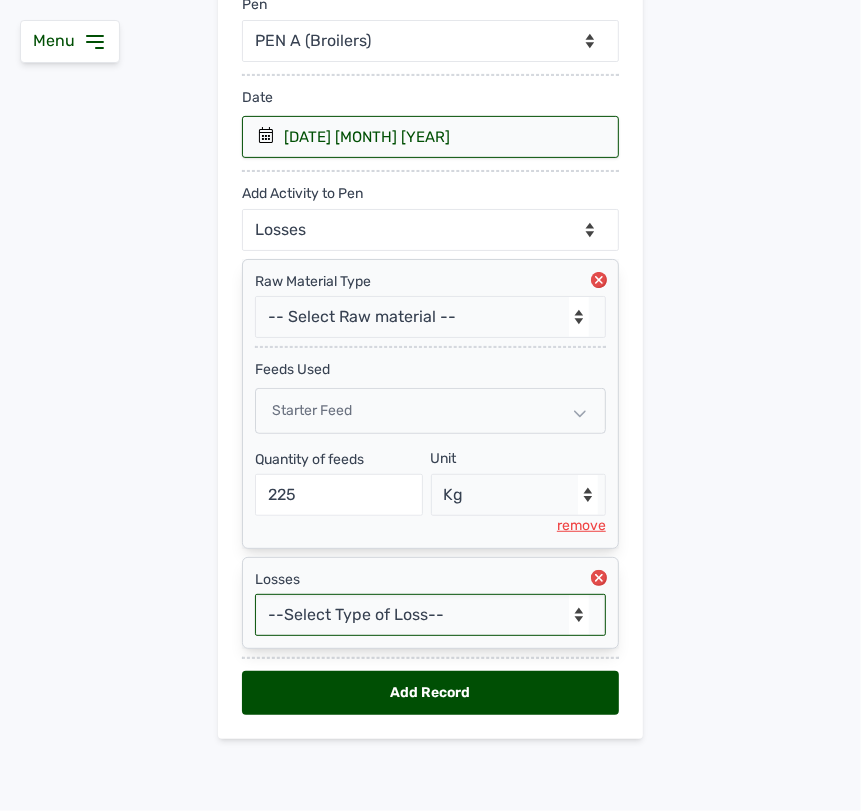 select on "Mortality" 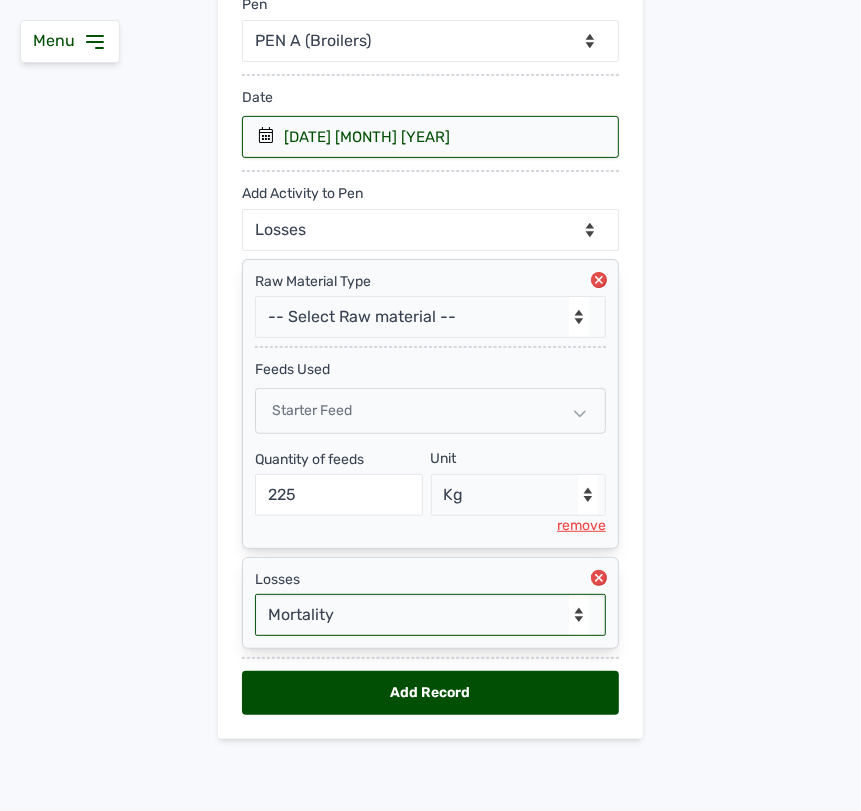 click on "--Select Type of Loss-- Mortality Culled Theft" at bounding box center [430, 615] 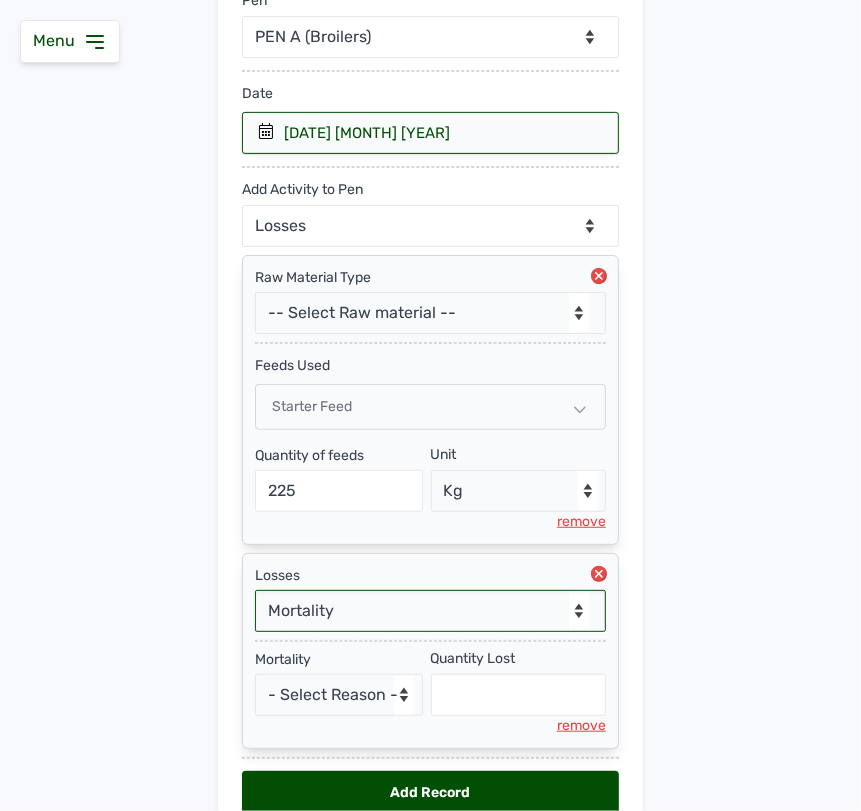 scroll, scrollTop: 373, scrollLeft: 0, axis: vertical 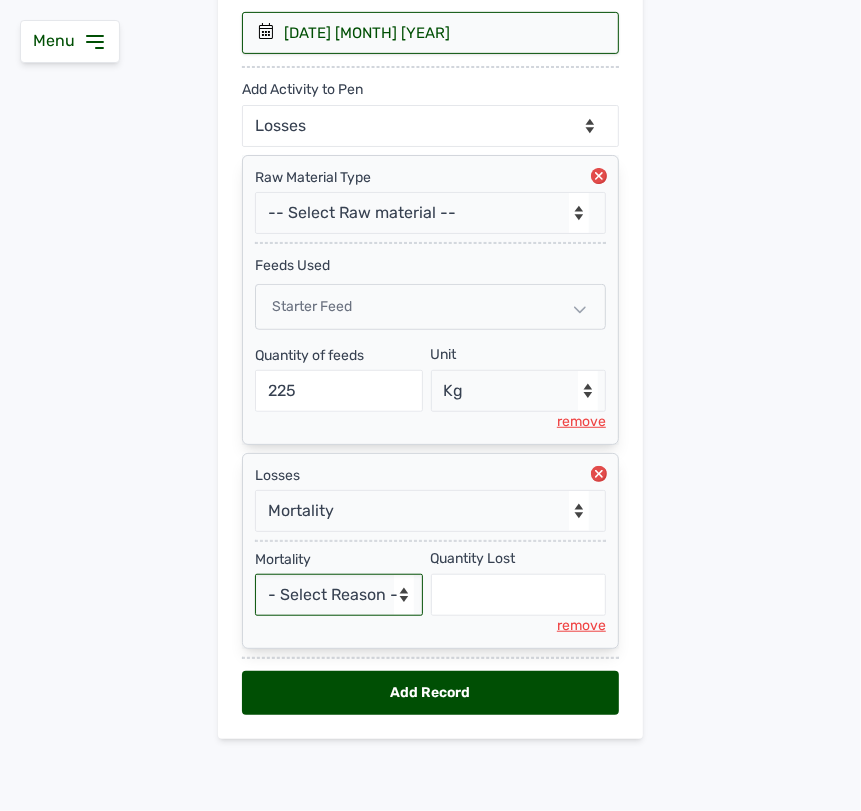 click on "- Select Reason - Disease Late Vaccination Wrong Vaccination Heat Lack of Water Others" at bounding box center [339, 595] 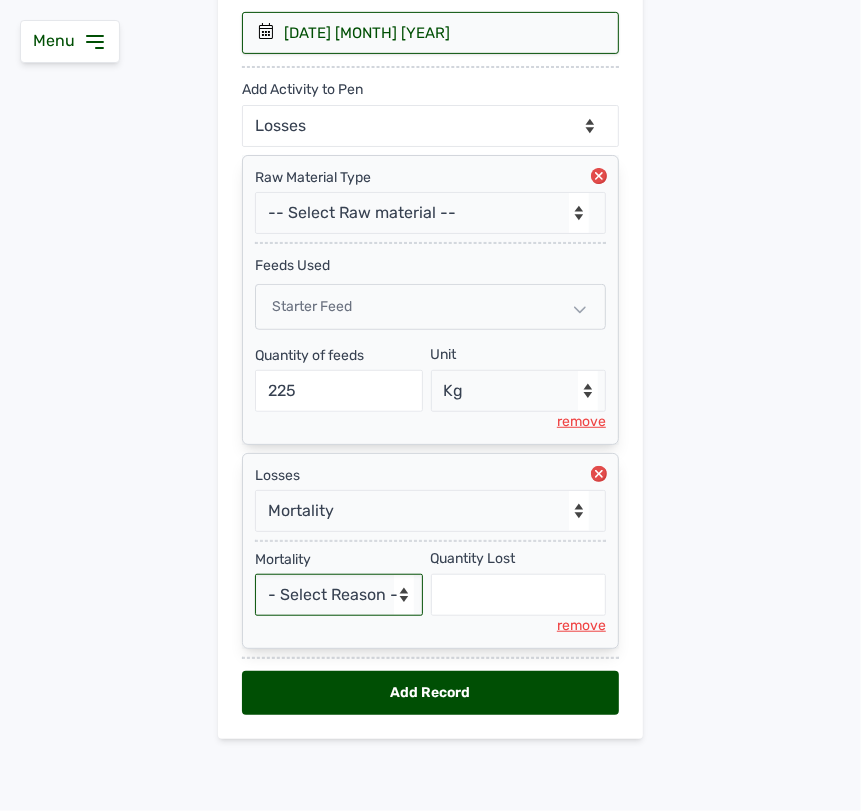 select on "Others" 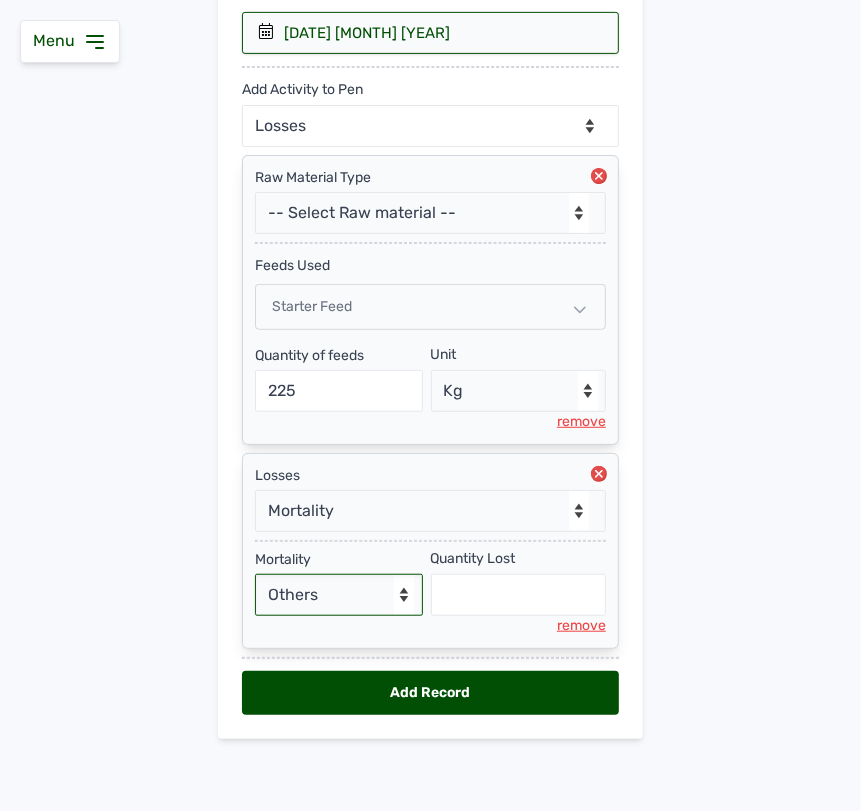 click on "- Select Reason - Disease Late Vaccination Wrong Vaccination Heat Lack of Water Others" at bounding box center [339, 595] 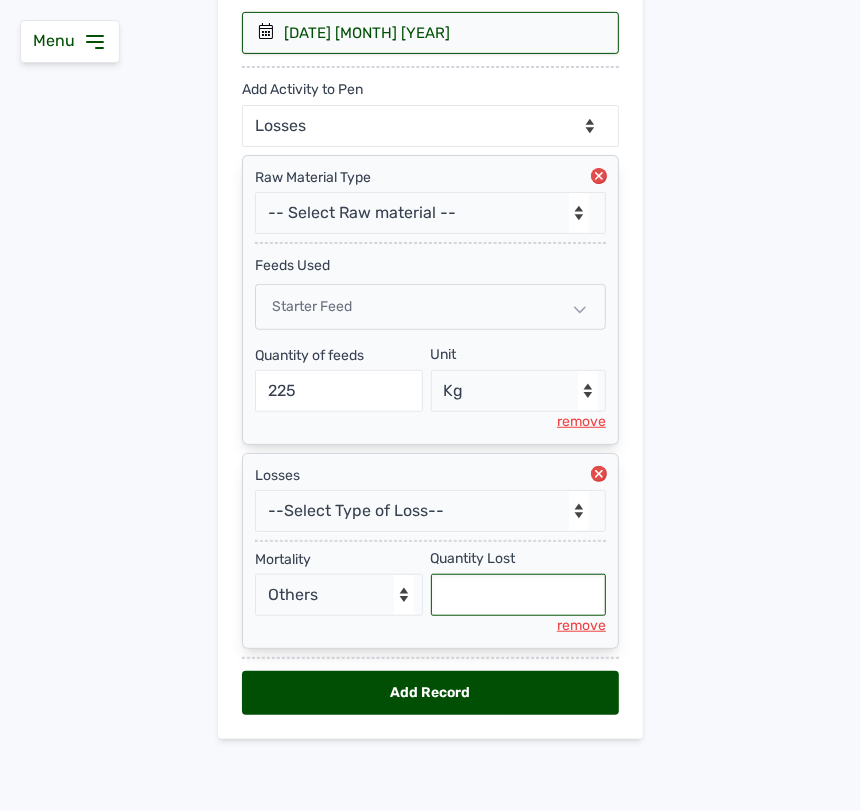 click at bounding box center [519, 595] 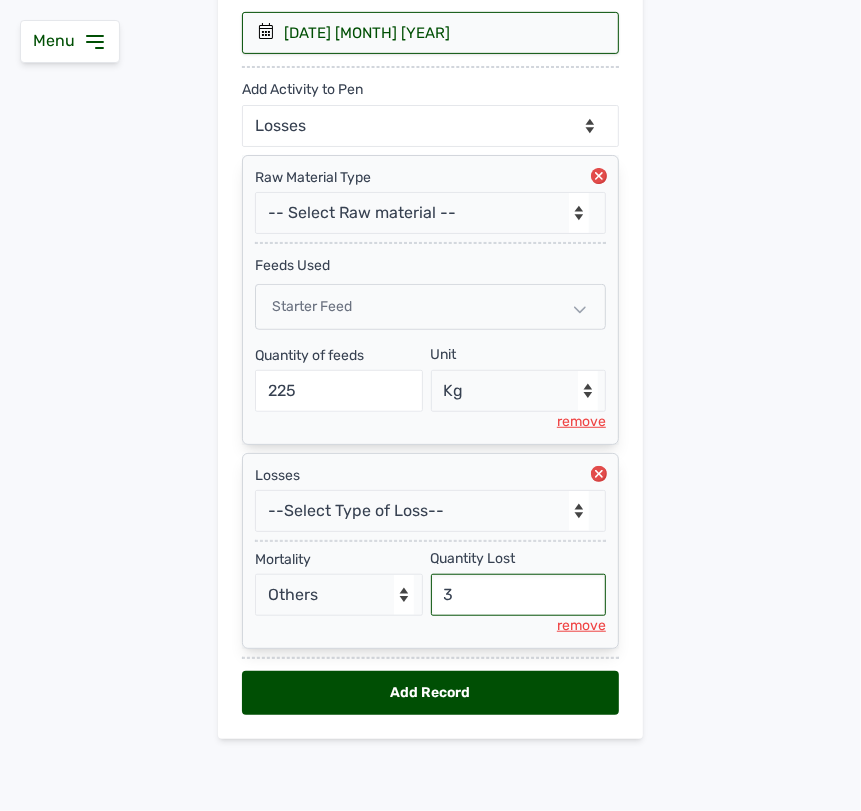 type on "3" 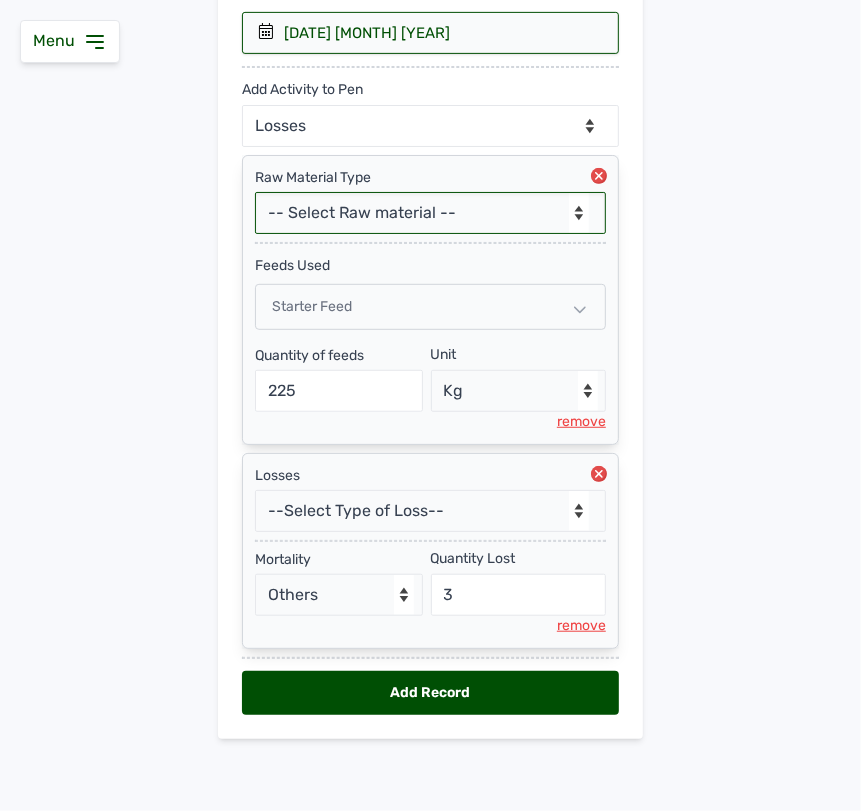 click on "-- Select Raw material -- Biomass Fuel feeds medications vaccines" at bounding box center [430, 213] 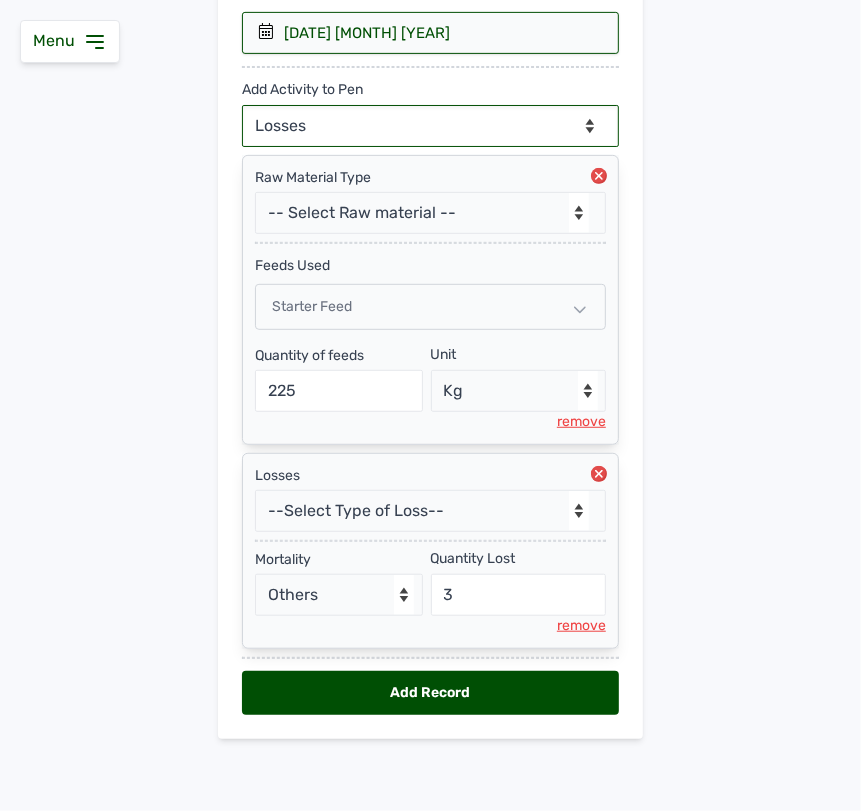 click on "--Can select multiple activity to add-- Raw Material Losses Weight" at bounding box center (430, 126) 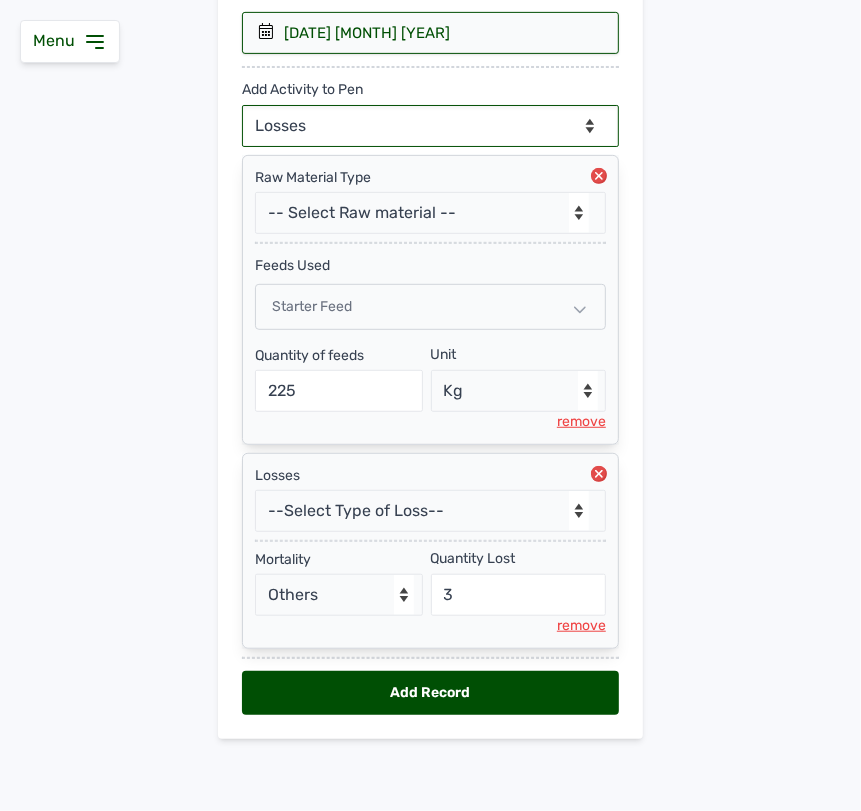 select on "Weight" 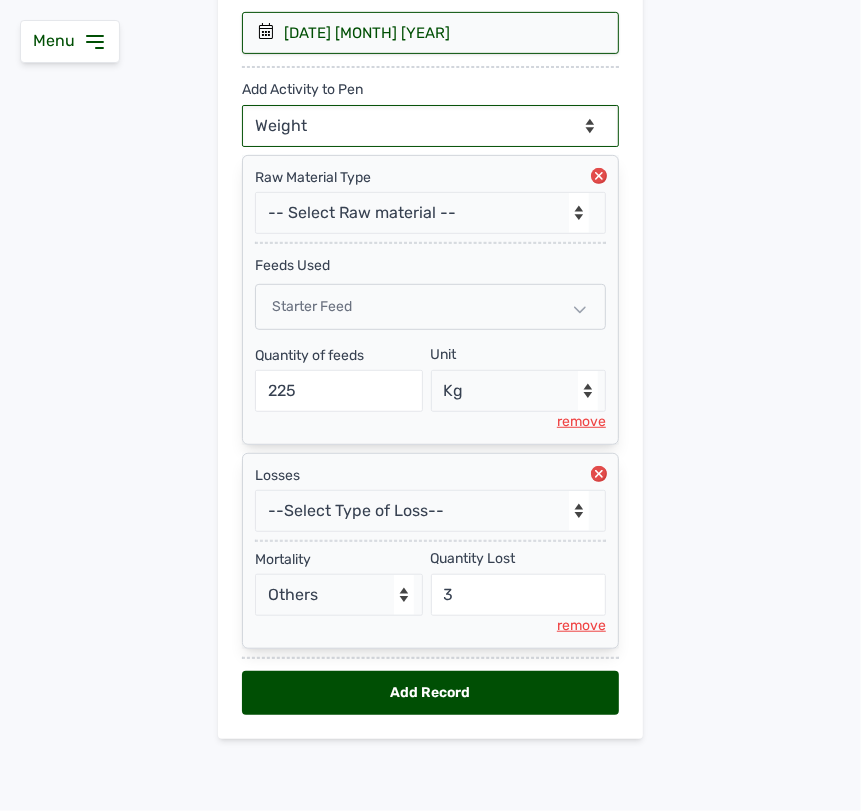 click on "--Can select multiple activity to add-- Raw Material Losses Weight" at bounding box center [430, 126] 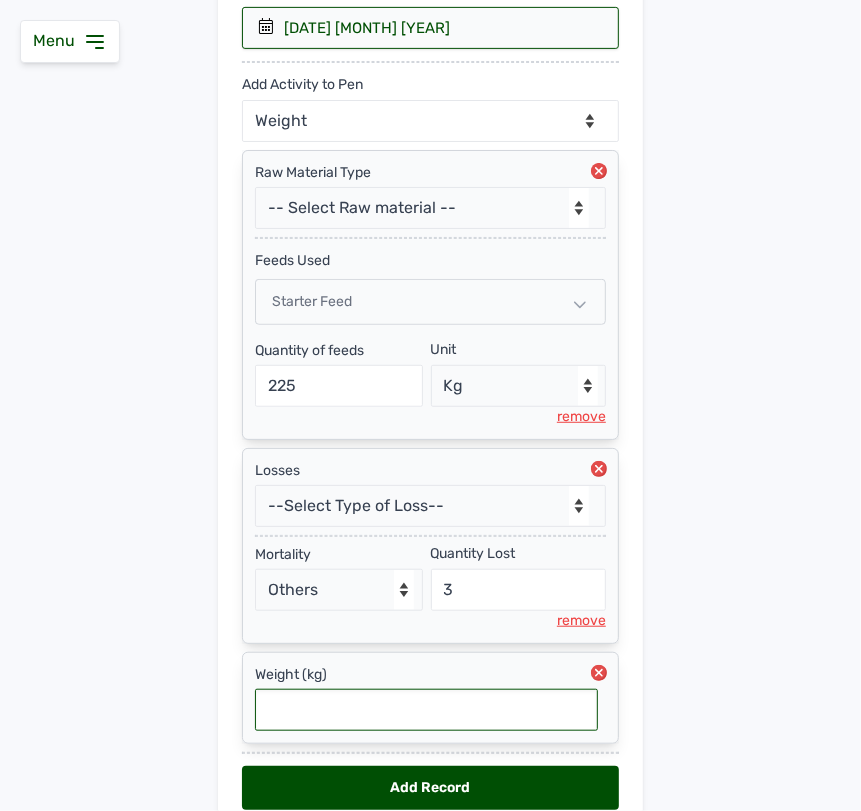 click at bounding box center (426, 710) 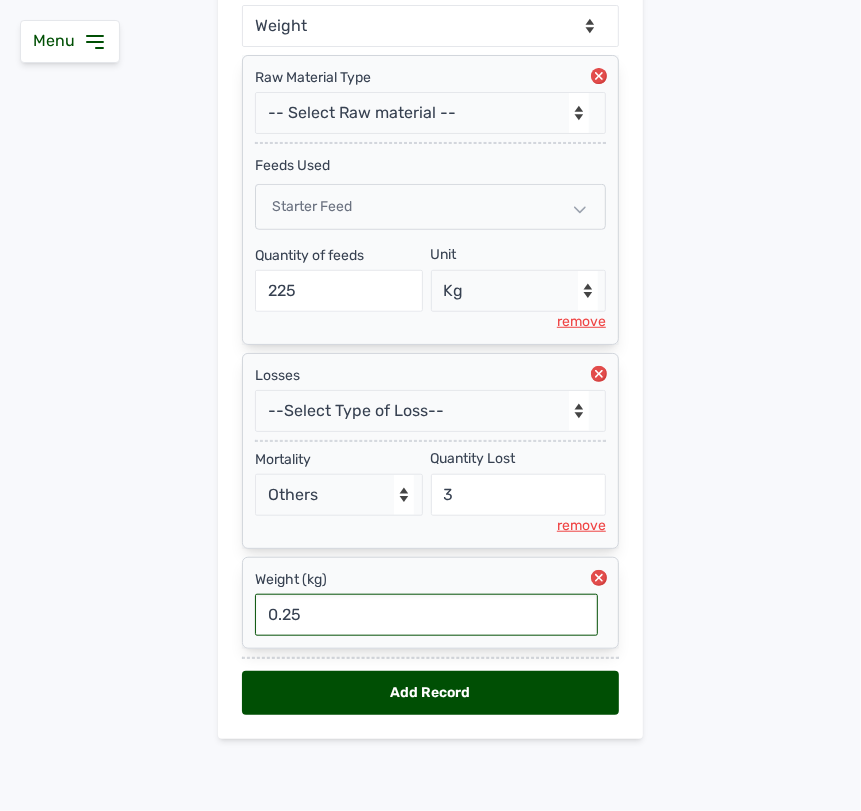 scroll, scrollTop: 453, scrollLeft: 0, axis: vertical 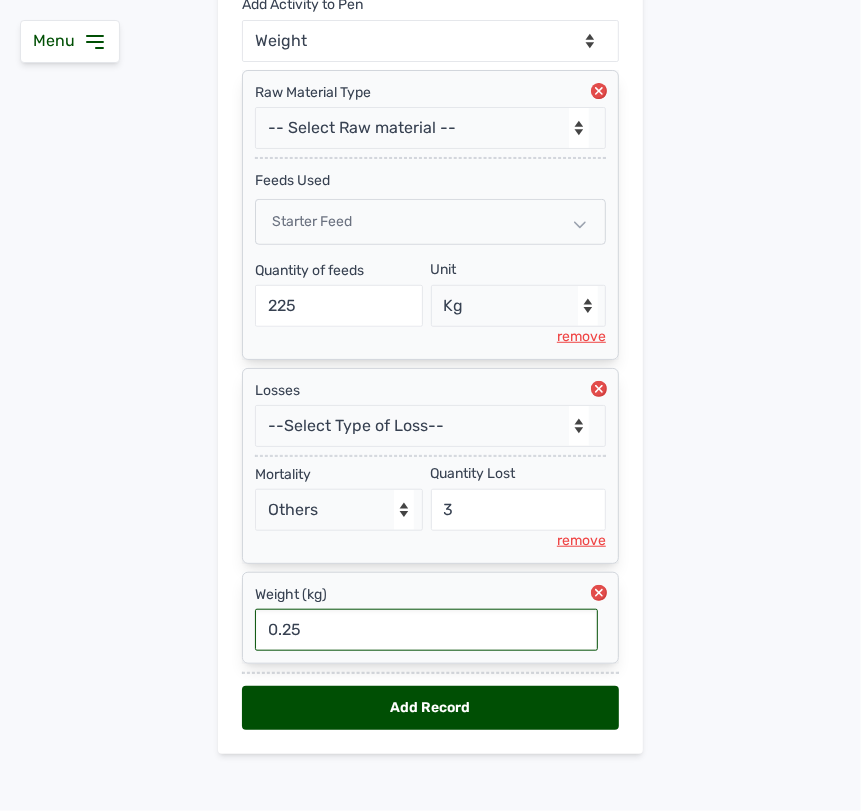 type on "0.25" 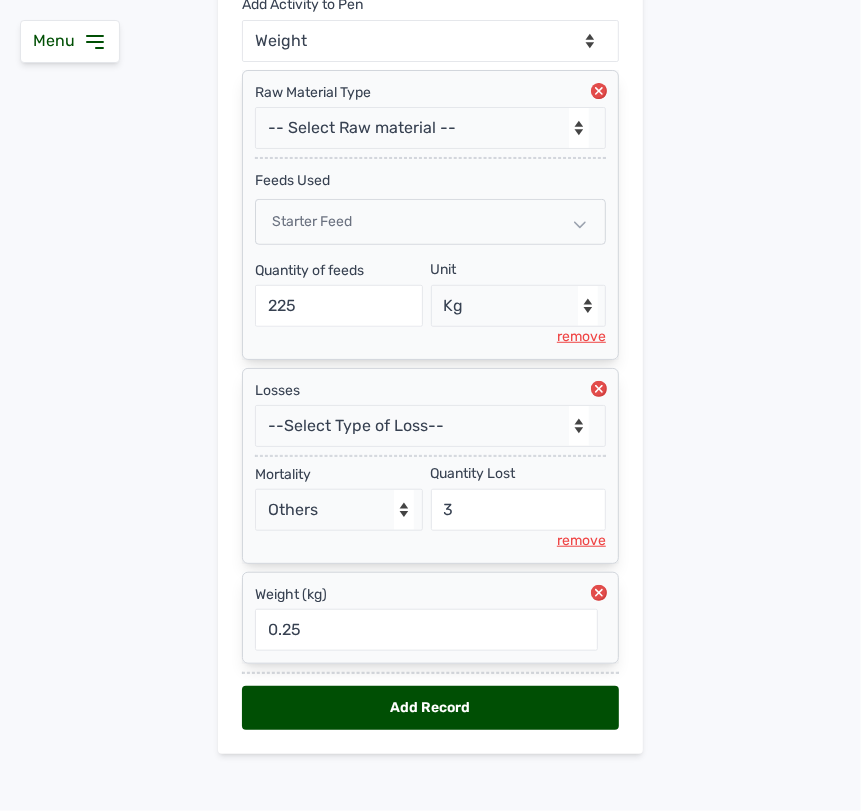 click on "Add Record" at bounding box center (430, 708) 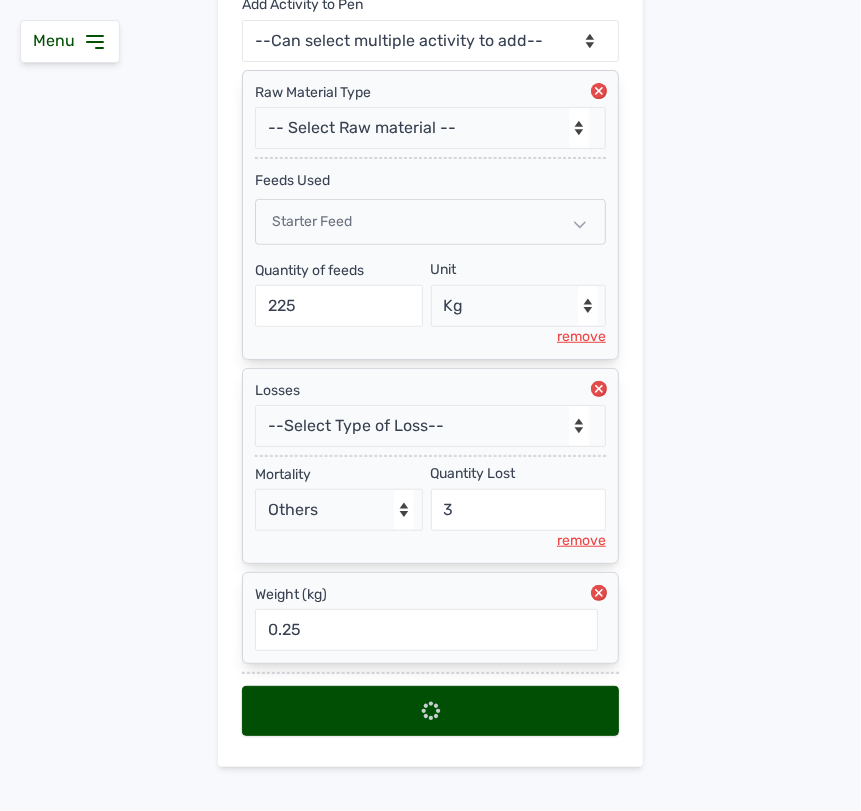 scroll, scrollTop: 0, scrollLeft: 0, axis: both 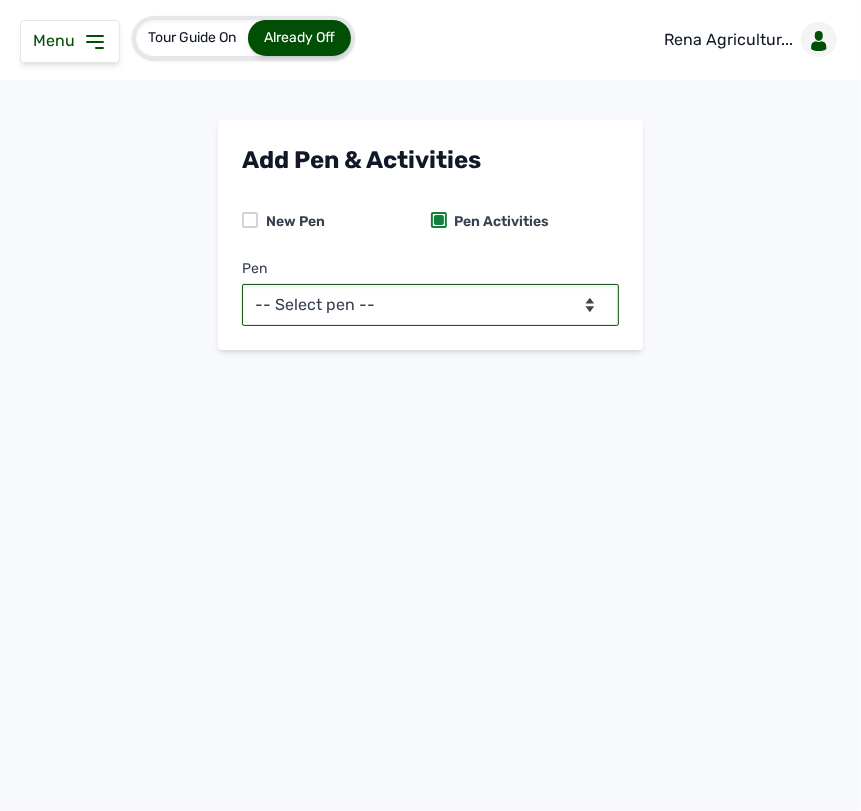 click on "-- Select pen -- PEN A (Broilers)" at bounding box center [430, 305] 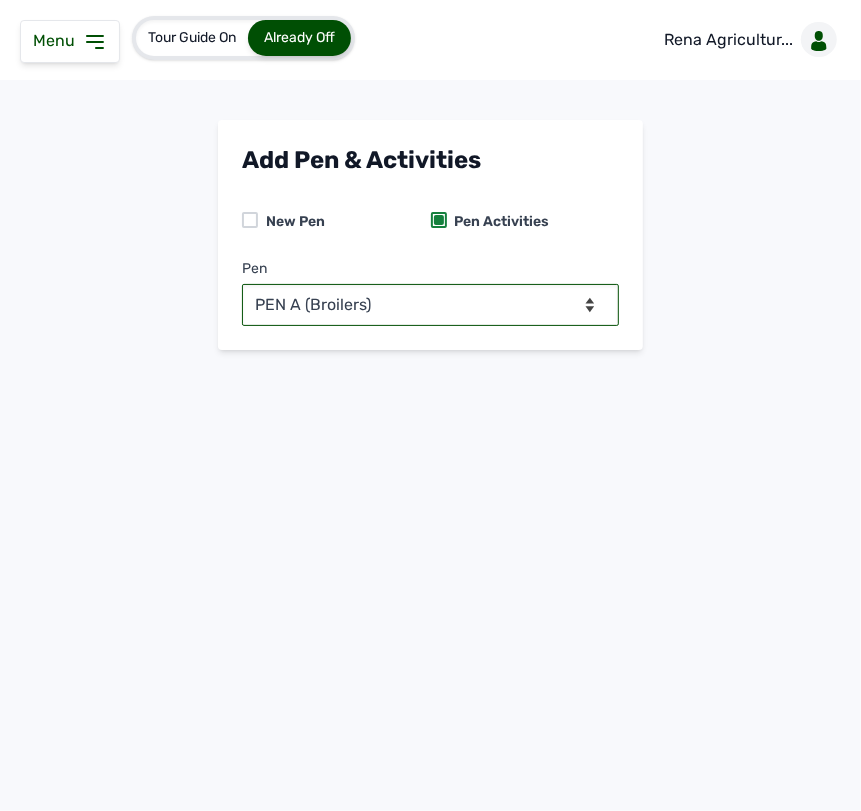 click on "-- Select pen -- PEN A (Broilers)" at bounding box center [430, 305] 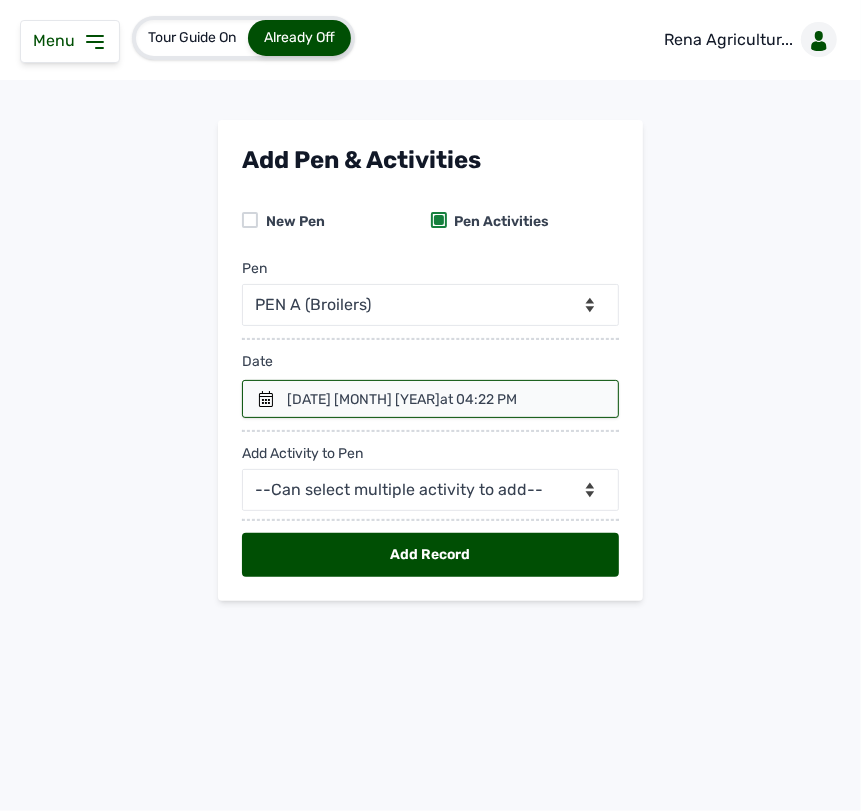click on "at 04:22 PM" at bounding box center (478, 399) 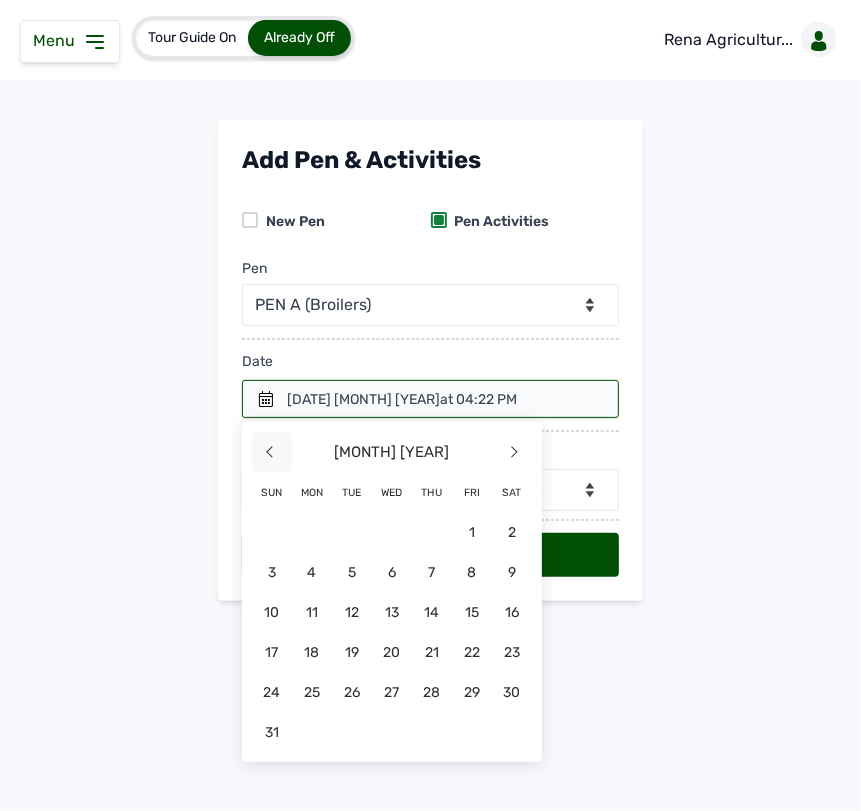 click on "<" at bounding box center (272, 452) 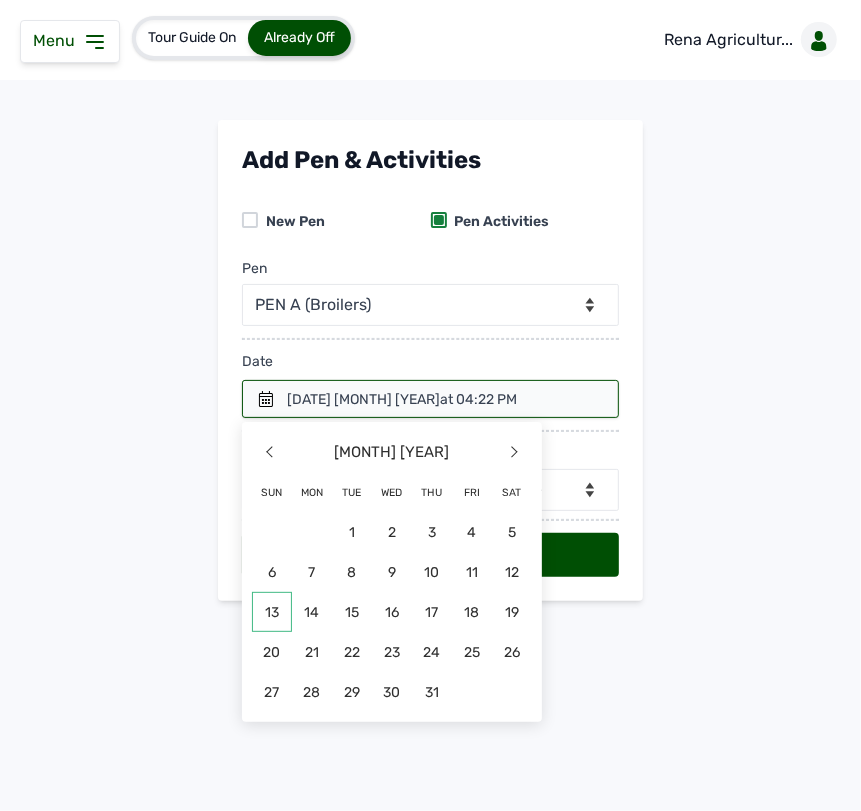 click on "13" 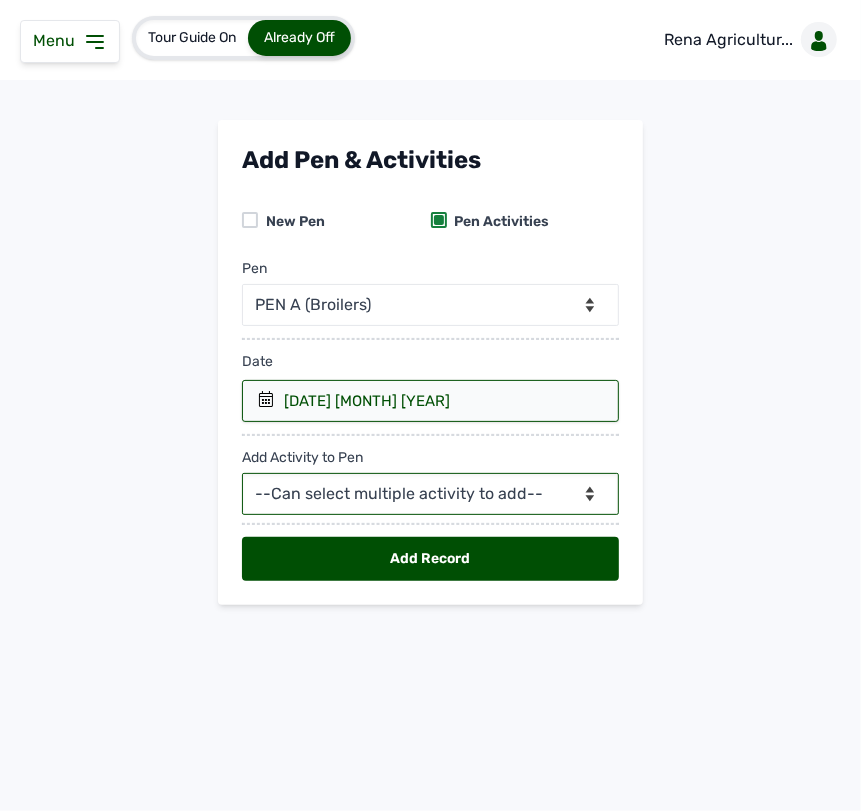 click on "--Can select multiple activity to add-- Raw Material Losses Weight" at bounding box center (430, 494) 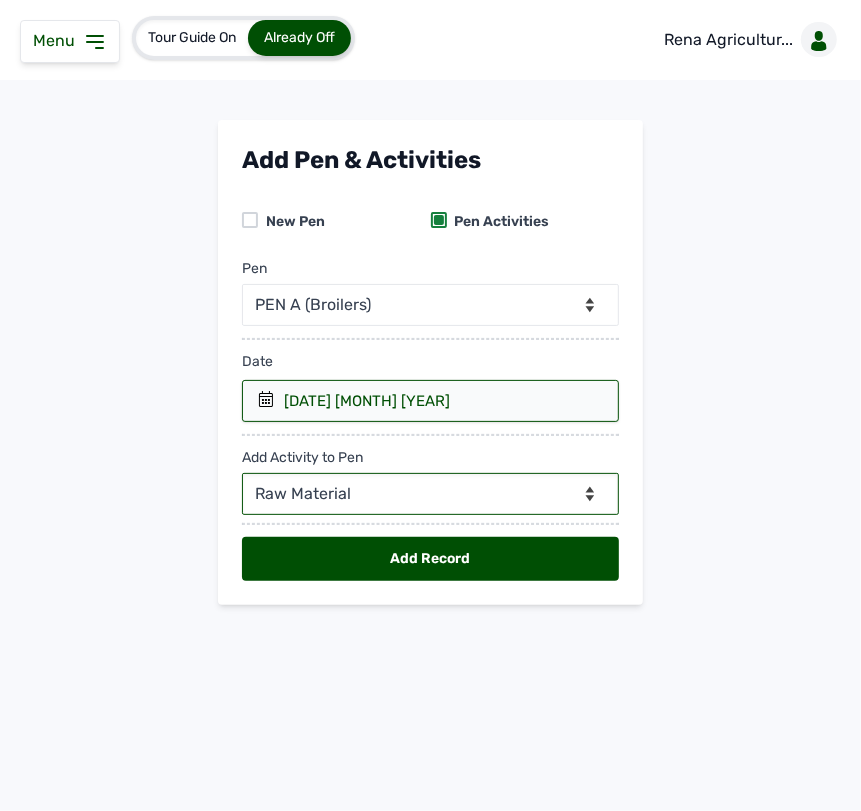 click on "--Can select multiple activity to add-- Raw Material Losses Weight" at bounding box center [430, 494] 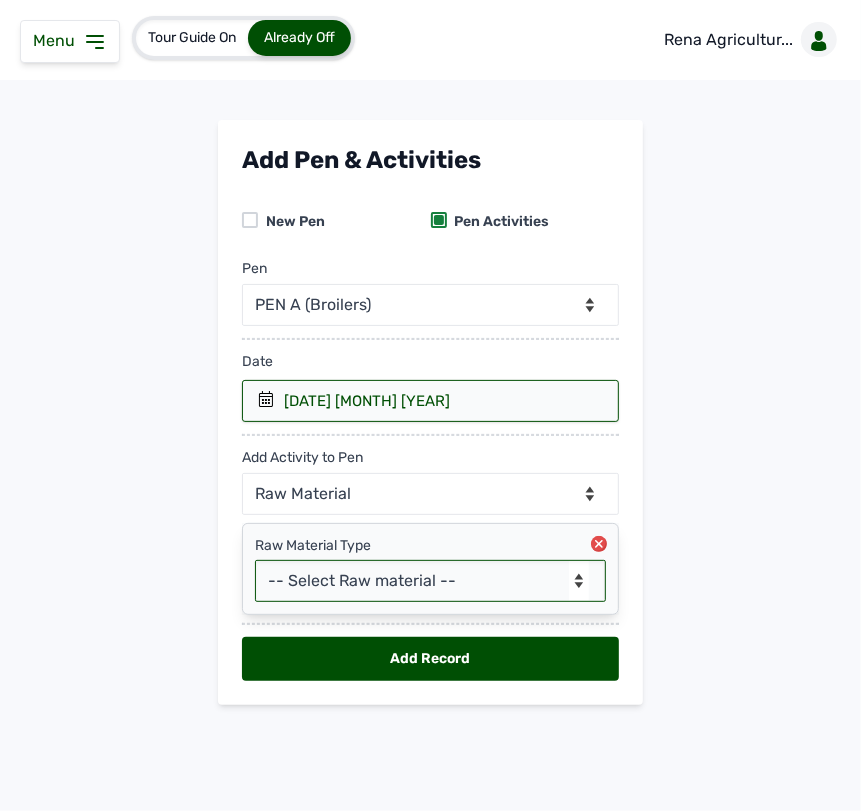 click on "-- Select Raw material -- Biomass Fuel feeds medications vaccines" at bounding box center (430, 581) 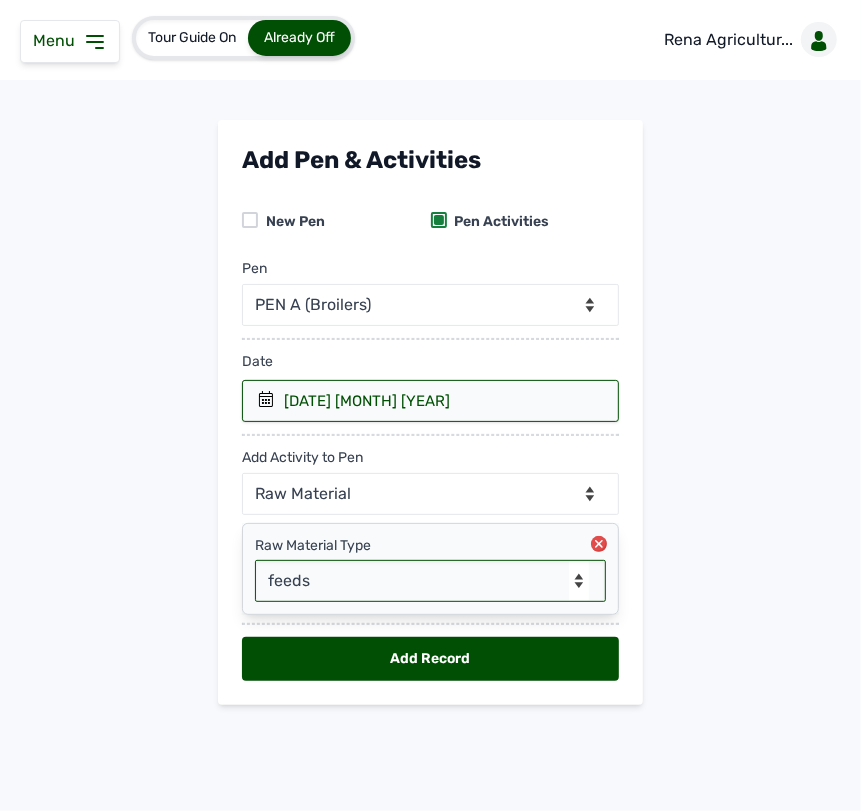 click on "-- Select Raw material -- Biomass Fuel feeds medications vaccines" at bounding box center [430, 581] 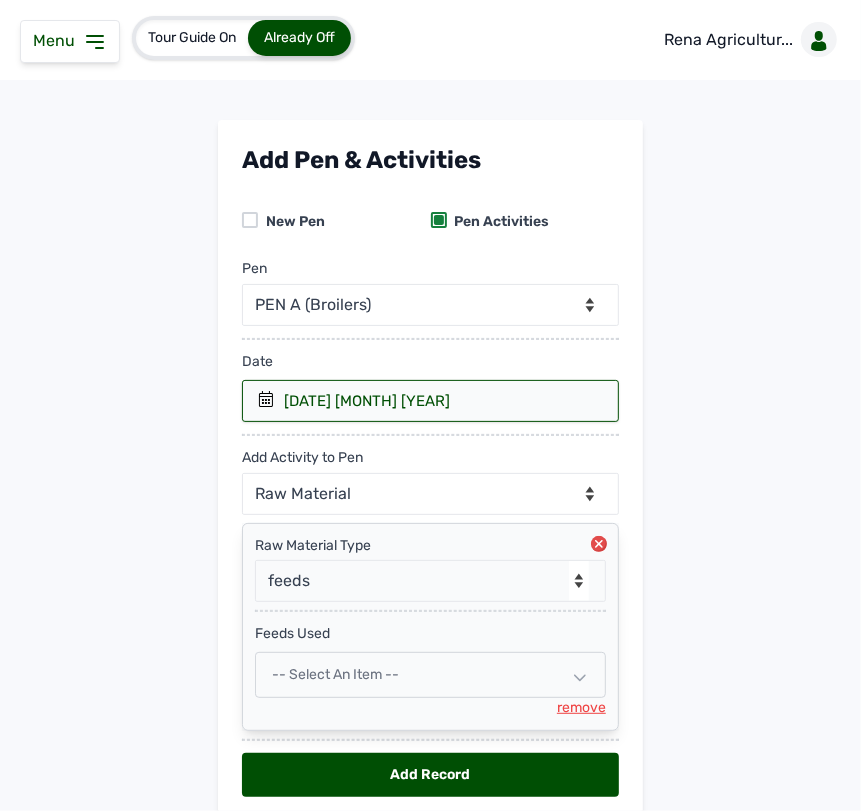 click on "-- Select an Item --" at bounding box center (335, 674) 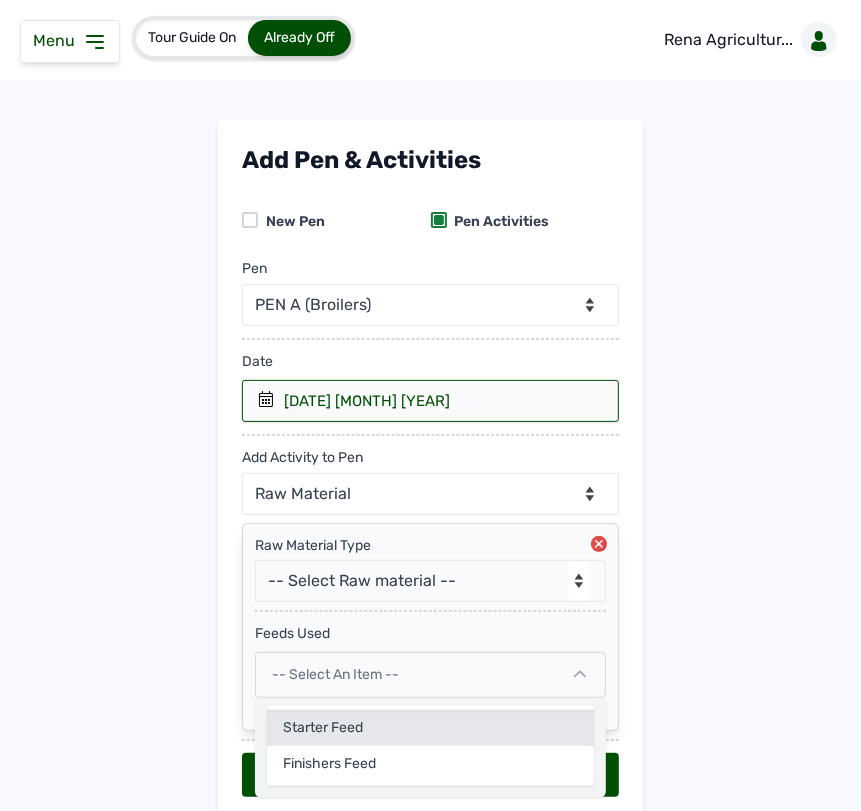 click on "Starter Feed" 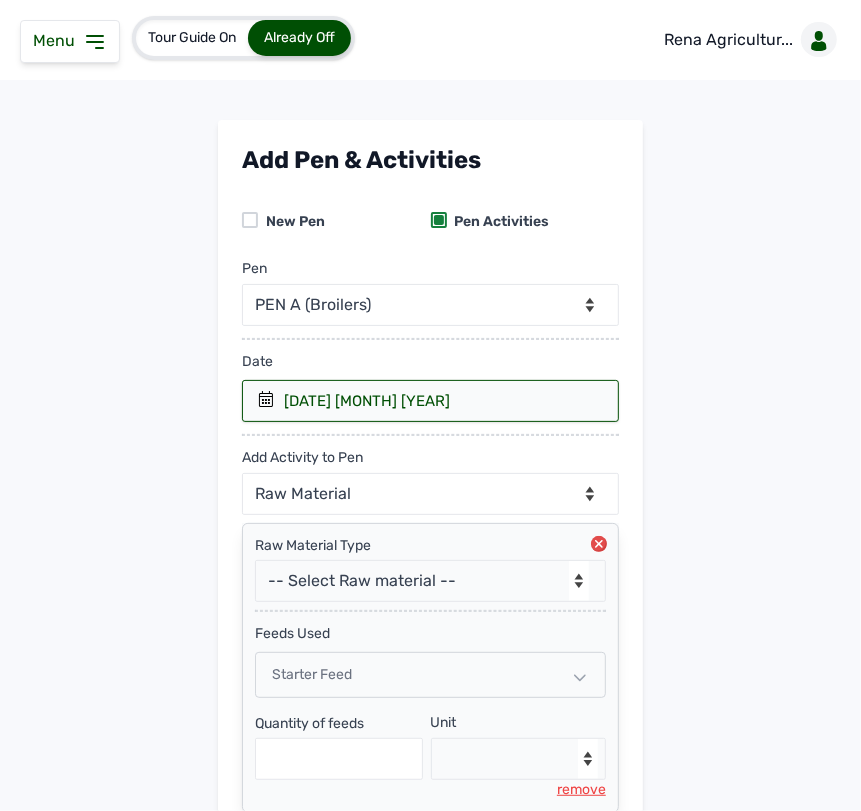 scroll, scrollTop: 167, scrollLeft: 0, axis: vertical 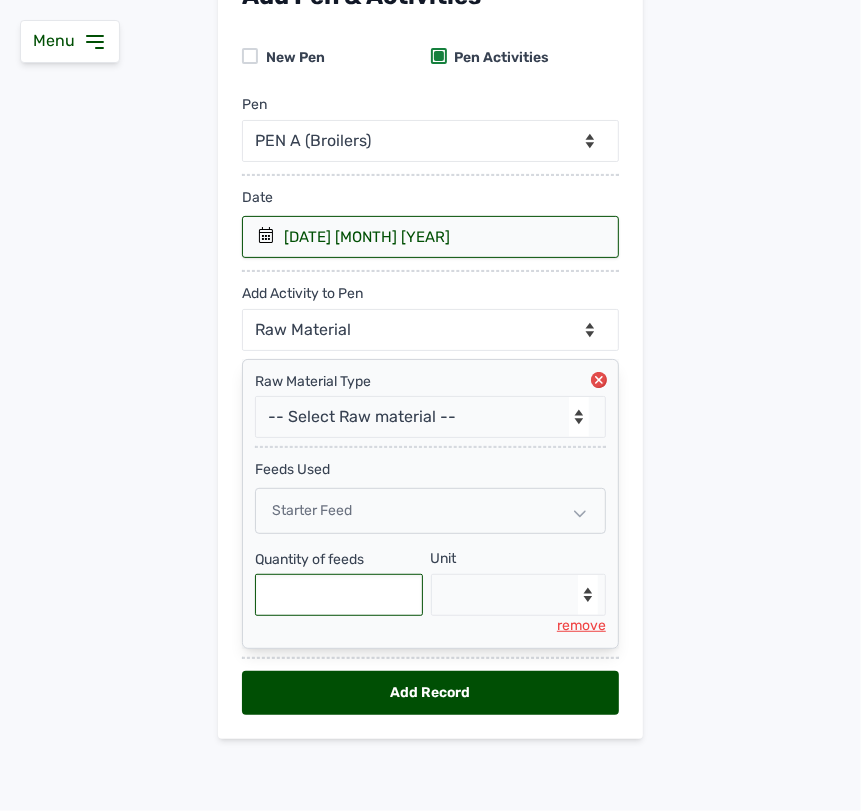 click at bounding box center (339, 595) 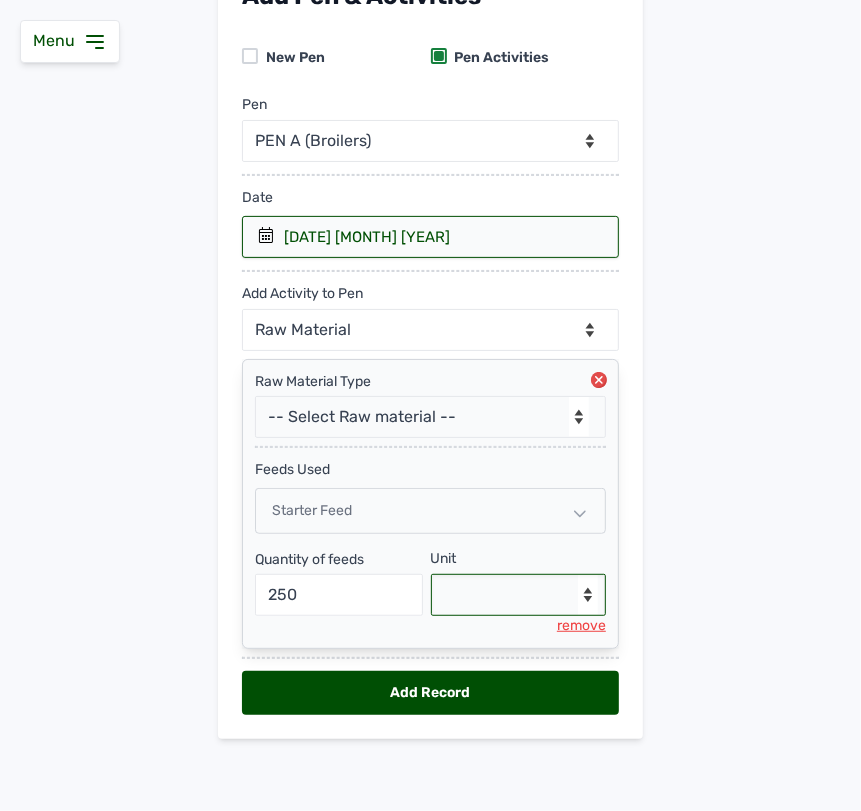 click on "--Select unit-- Bag(s) Kg" at bounding box center (519, 595) 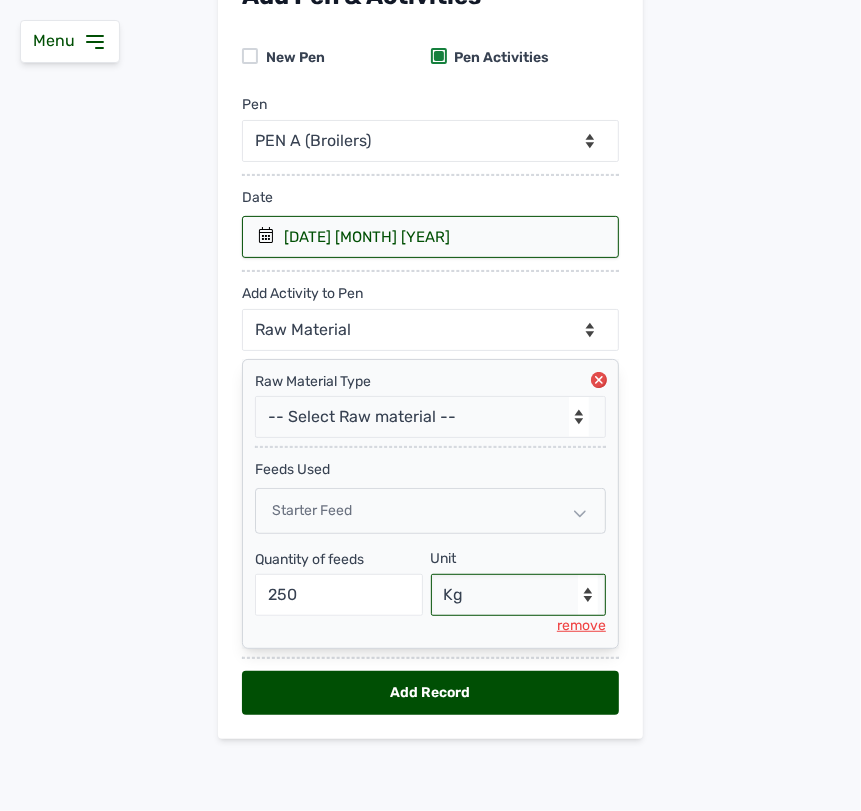 click on "--Select unit-- Bag(s) Kg" at bounding box center (519, 595) 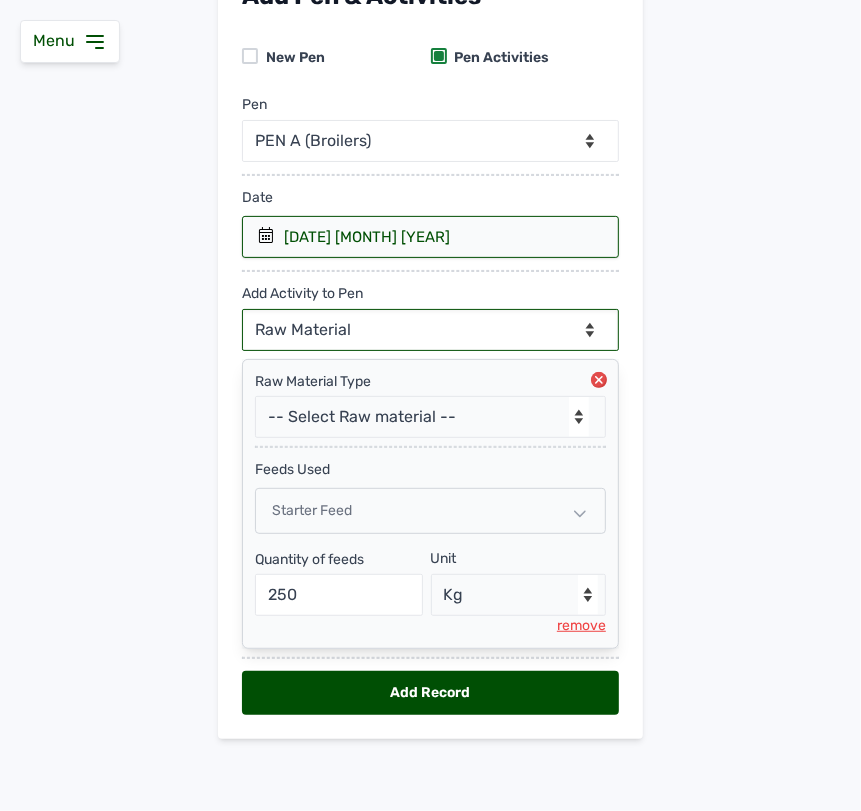 click on "--Can select multiple activity to add-- Raw Material Losses Weight" at bounding box center (430, 330) 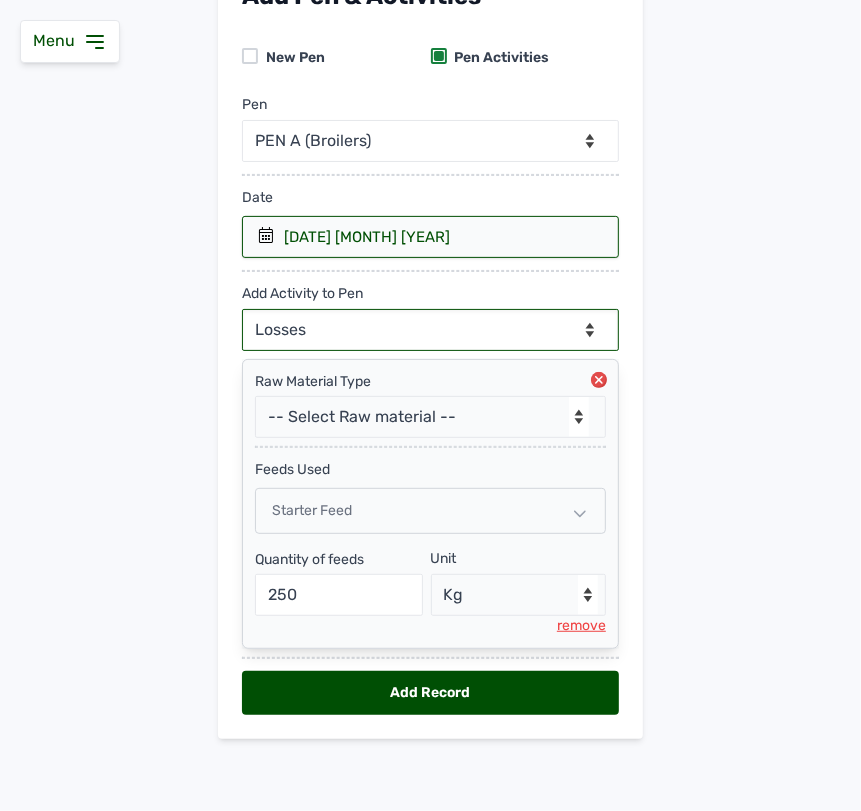 click on "--Can select multiple activity to add-- Raw Material Losses Weight" at bounding box center [430, 330] 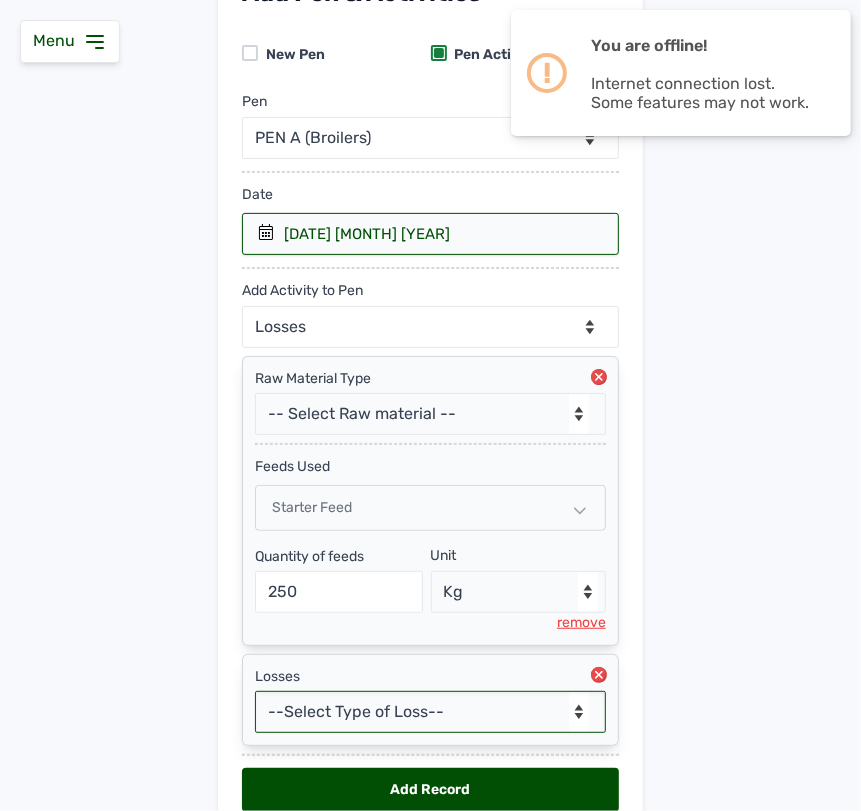 click on "--Select Type of Loss-- Mortality Culled Theft" at bounding box center (430, 712) 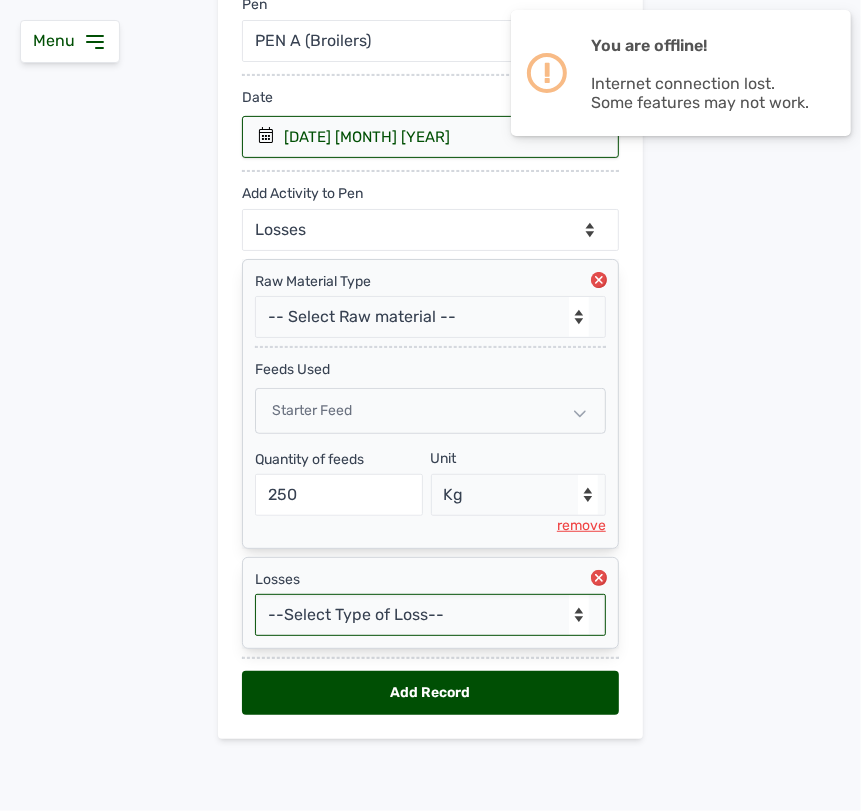 click on "--Select Type of Loss-- Mortality Culled Theft" at bounding box center [430, 615] 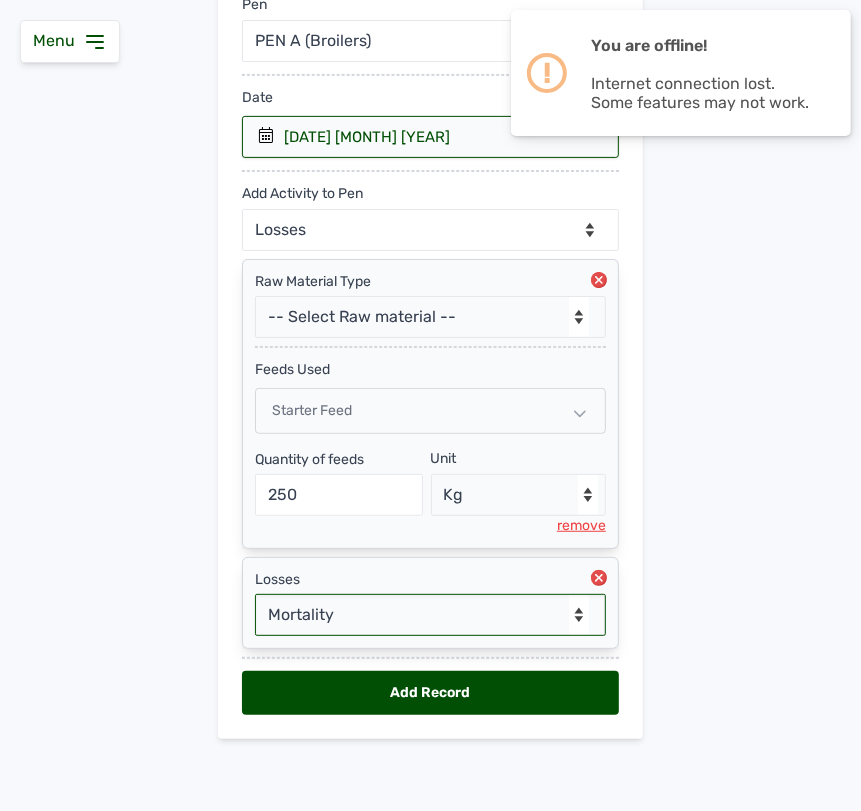 click on "--Select Type of Loss-- Mortality Culled Theft" at bounding box center (430, 615) 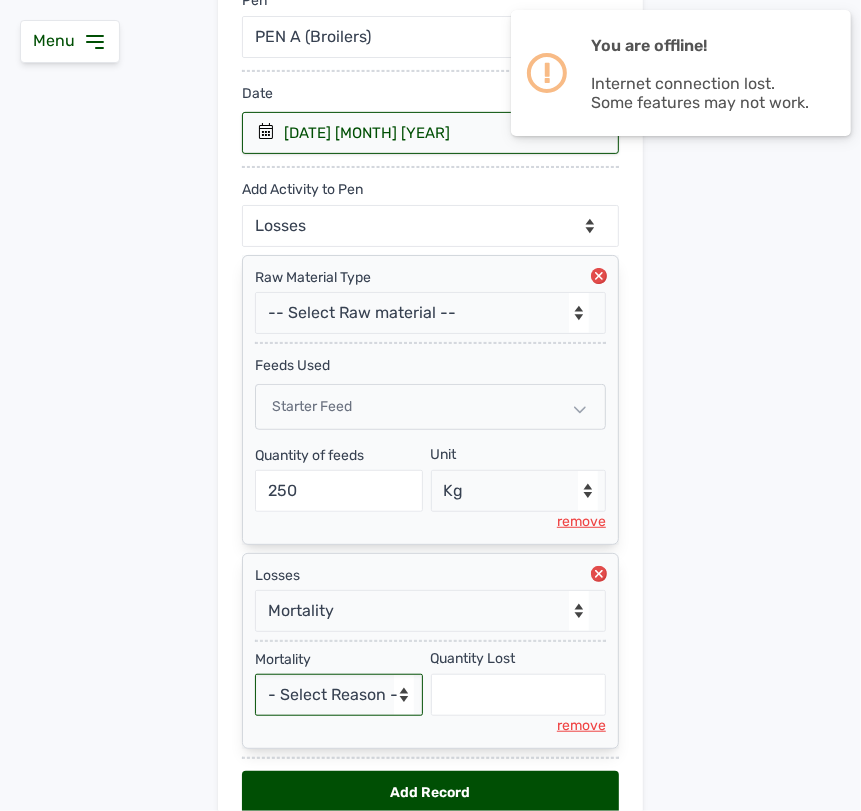 click on "- Select Reason - Disease Late Vaccination Wrong Vaccination Heat Lack of Water Others" at bounding box center [339, 695] 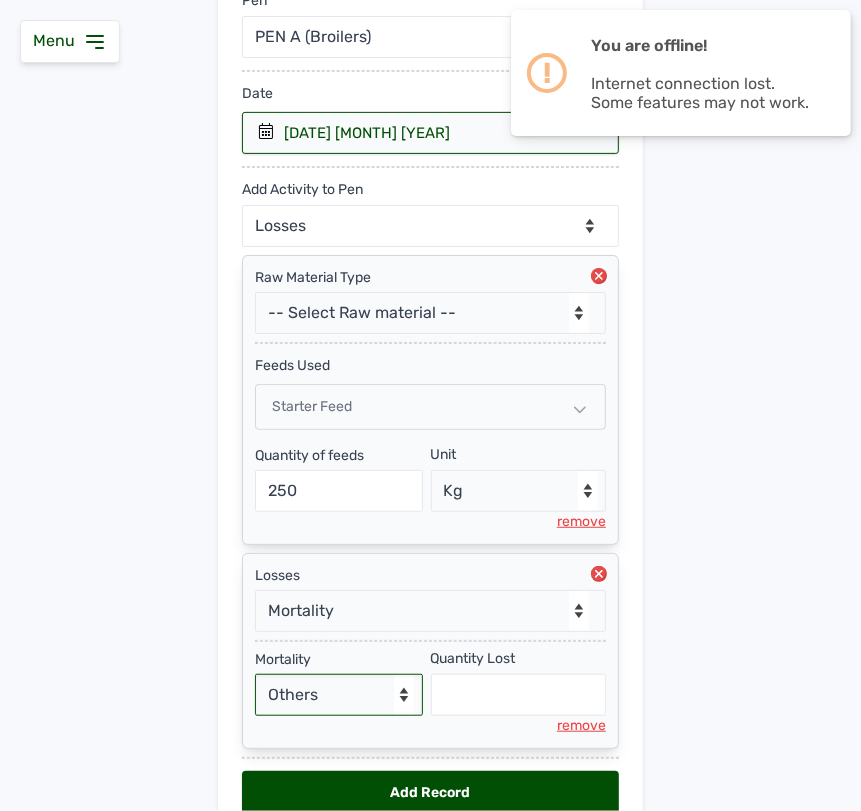 click on "- Select Reason - Disease Late Vaccination Wrong Vaccination Heat Lack of Water Others" at bounding box center [339, 695] 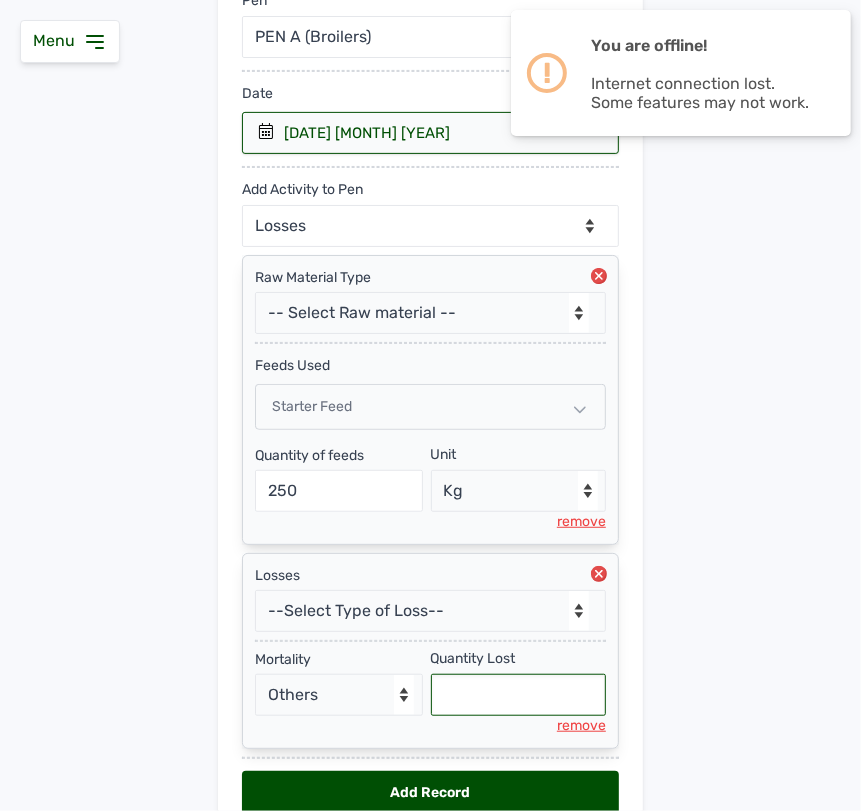 click at bounding box center (519, 695) 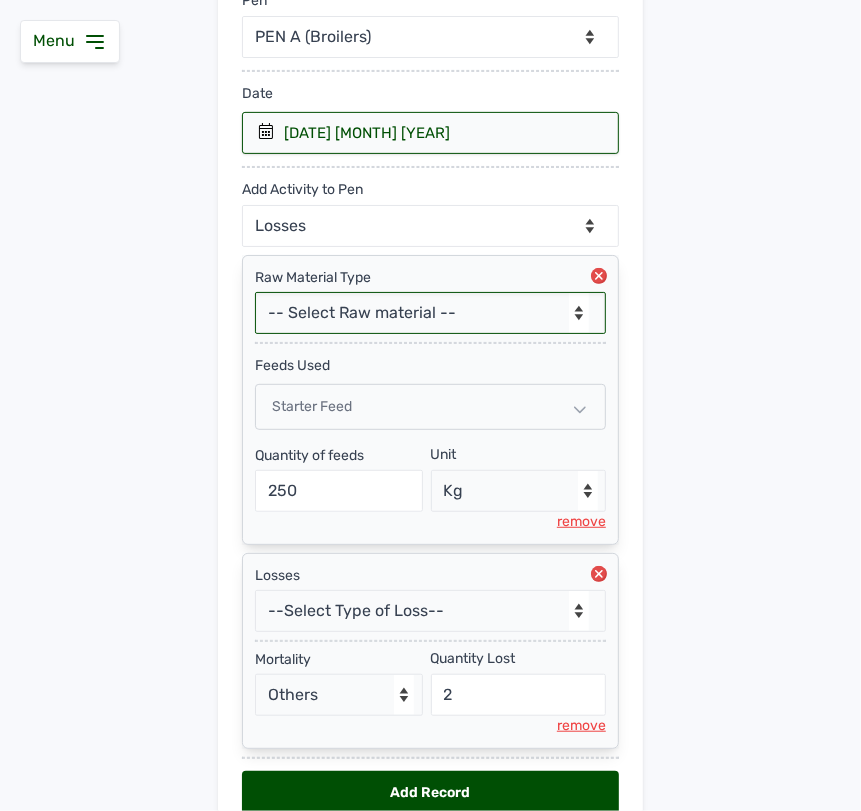 click on "-- Select Raw material -- Biomass Fuel feeds medications vaccines" at bounding box center [430, 313] 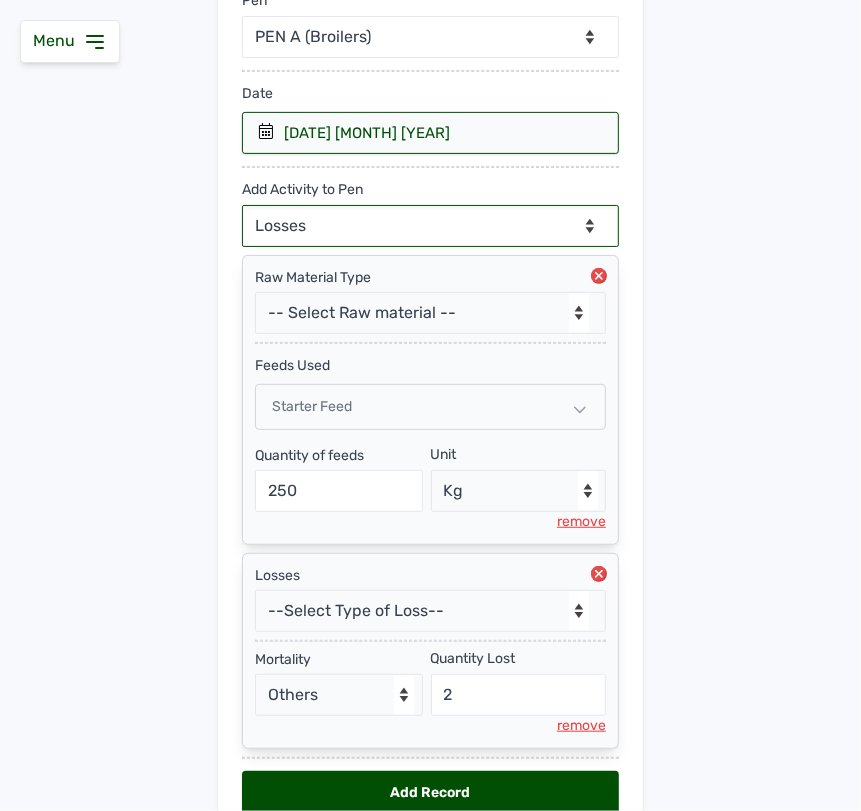 click on "--Can select multiple activity to add-- Raw Material Losses Weight" at bounding box center (430, 226) 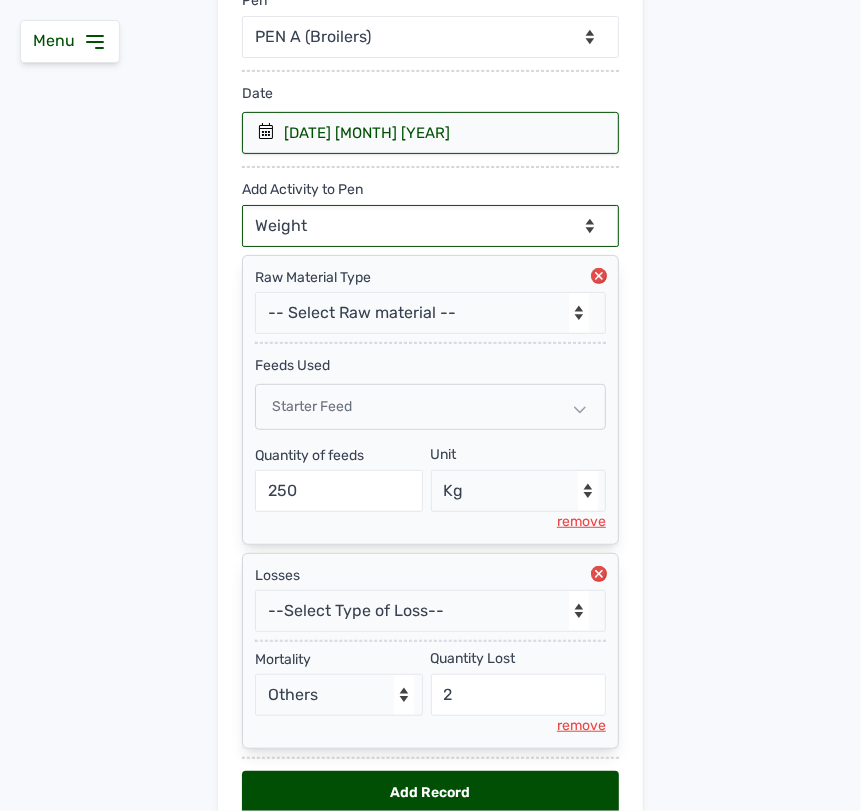 click on "--Can select multiple activity to add-- Raw Material Losses Weight" at bounding box center [430, 226] 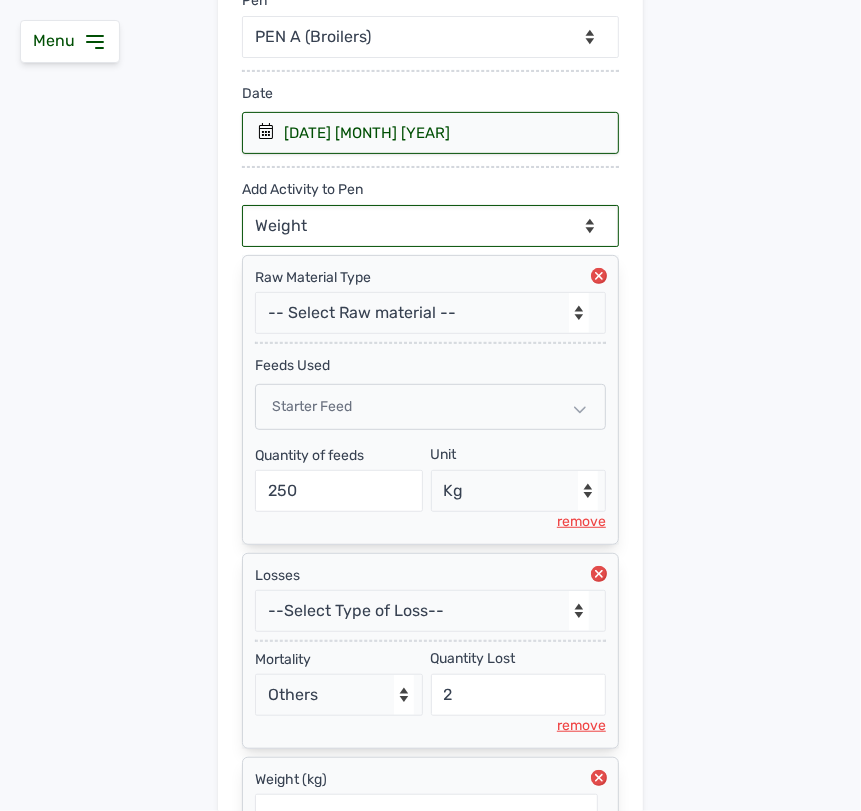 scroll, scrollTop: 475, scrollLeft: 0, axis: vertical 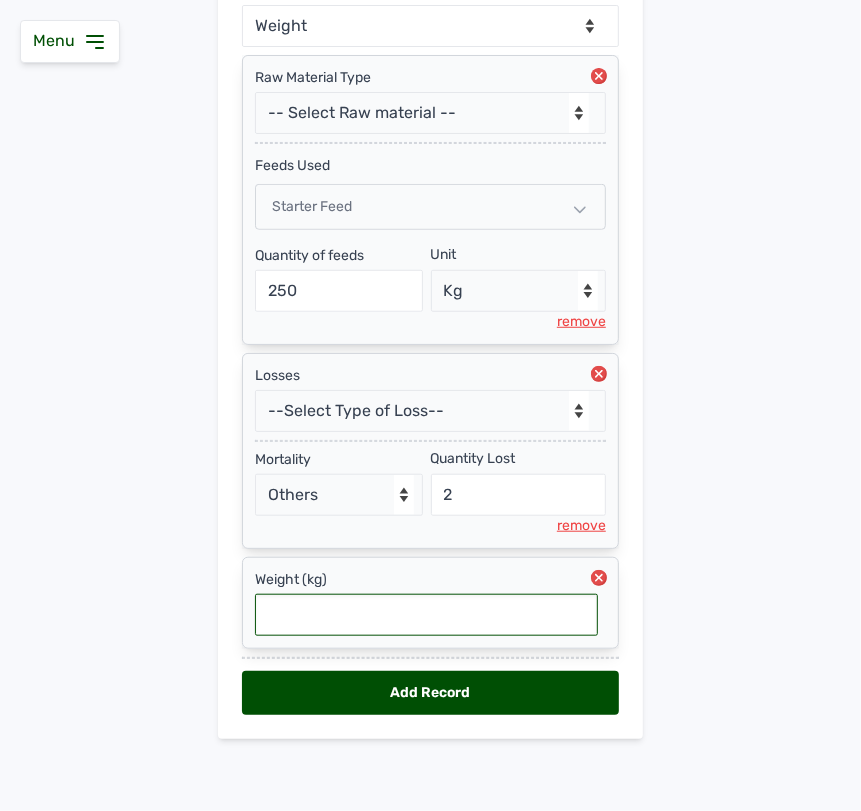 click at bounding box center [426, 615] 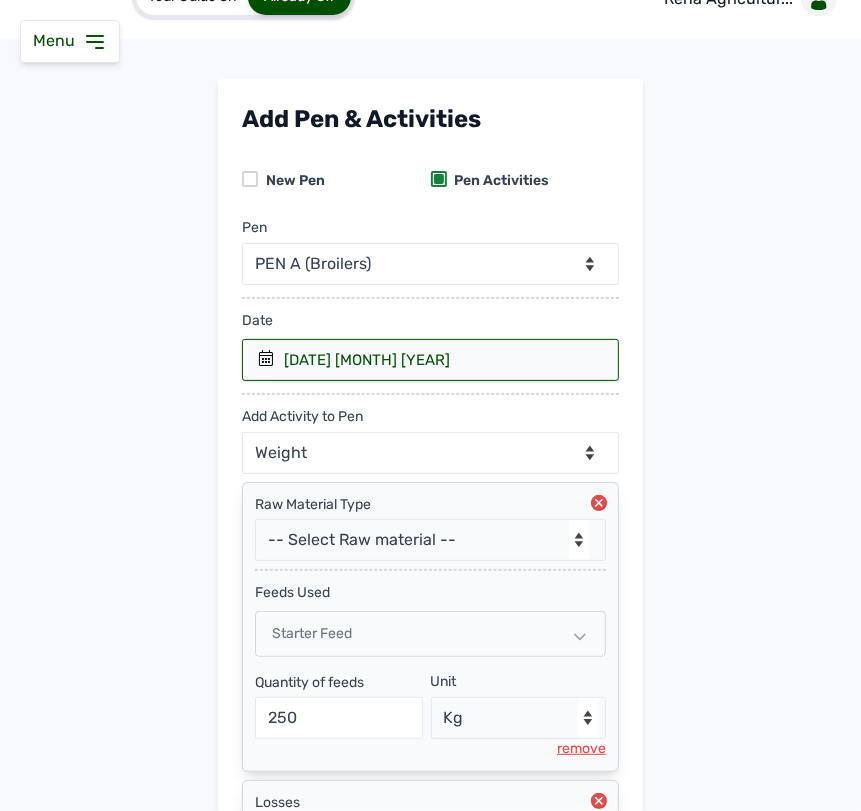 scroll, scrollTop: 475, scrollLeft: 0, axis: vertical 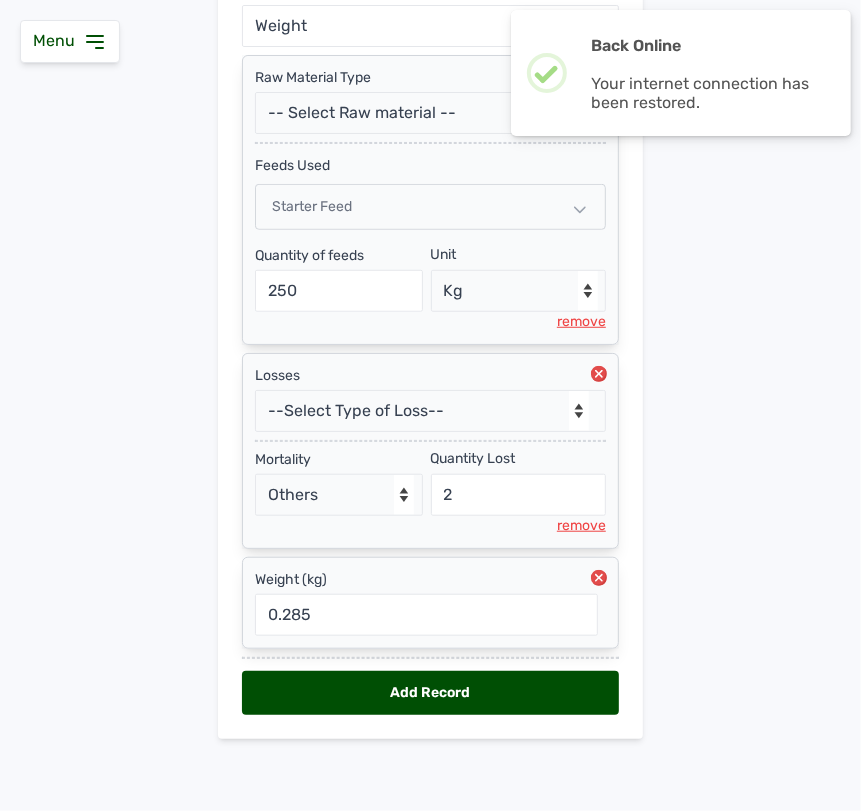 click on "Add Record" at bounding box center [430, 693] 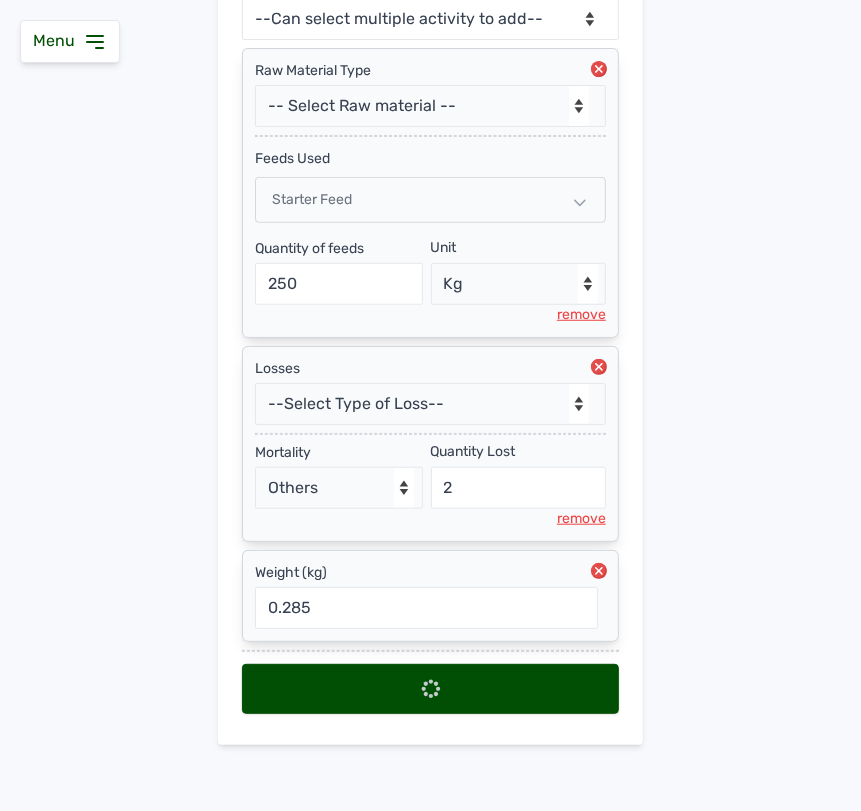 scroll, scrollTop: 0, scrollLeft: 0, axis: both 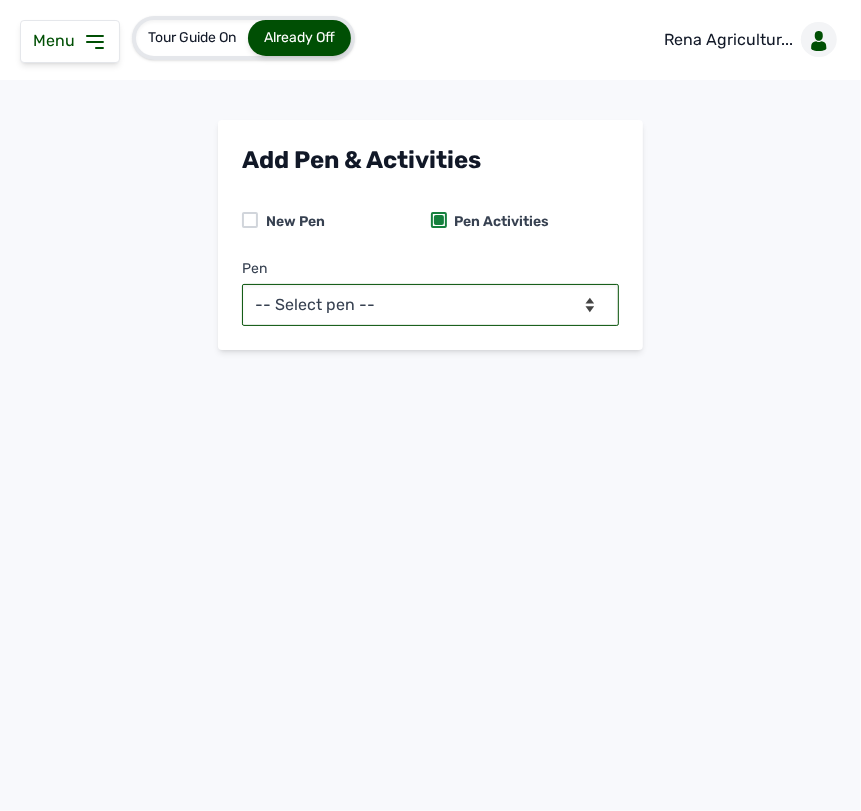 click on "-- Select pen -- PEN A (Broilers)" at bounding box center (430, 305) 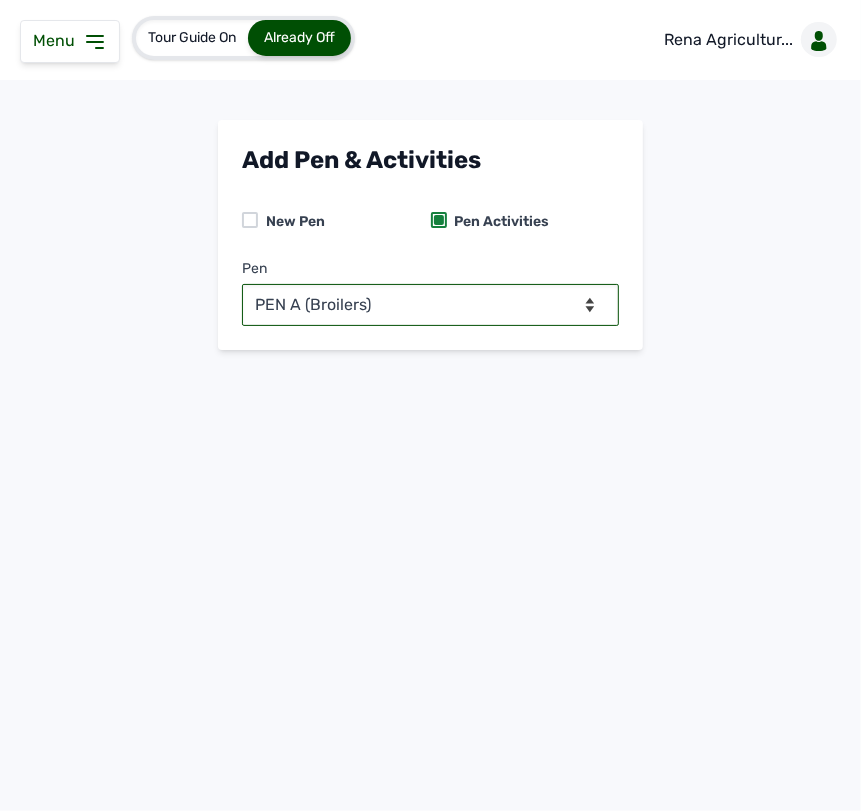 click on "-- Select pen -- PEN A (Broilers)" at bounding box center (430, 305) 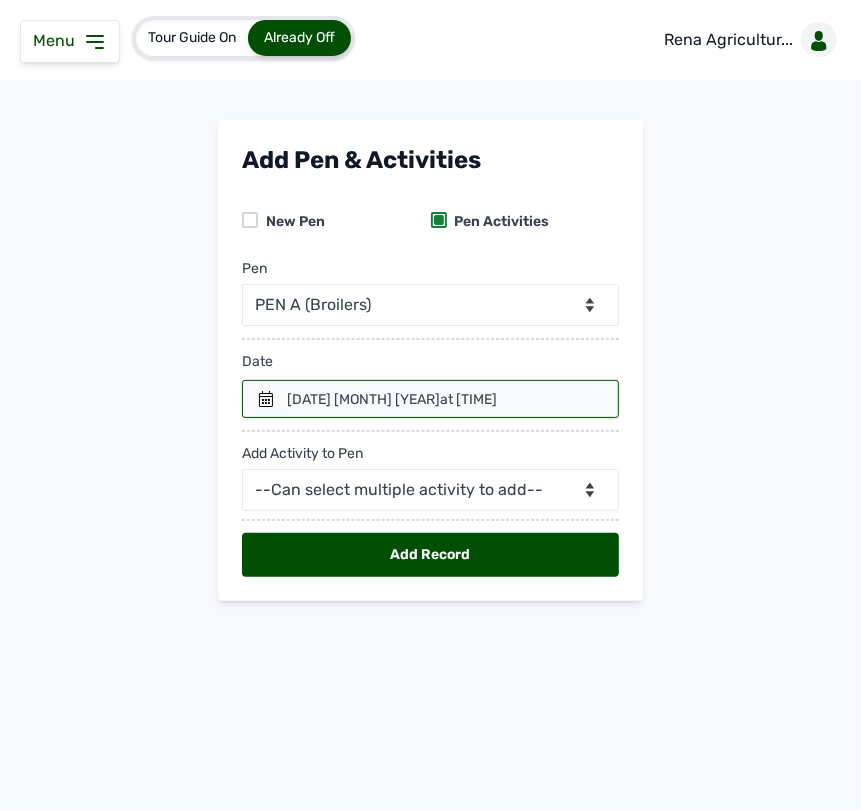 click at bounding box center (430, 399) 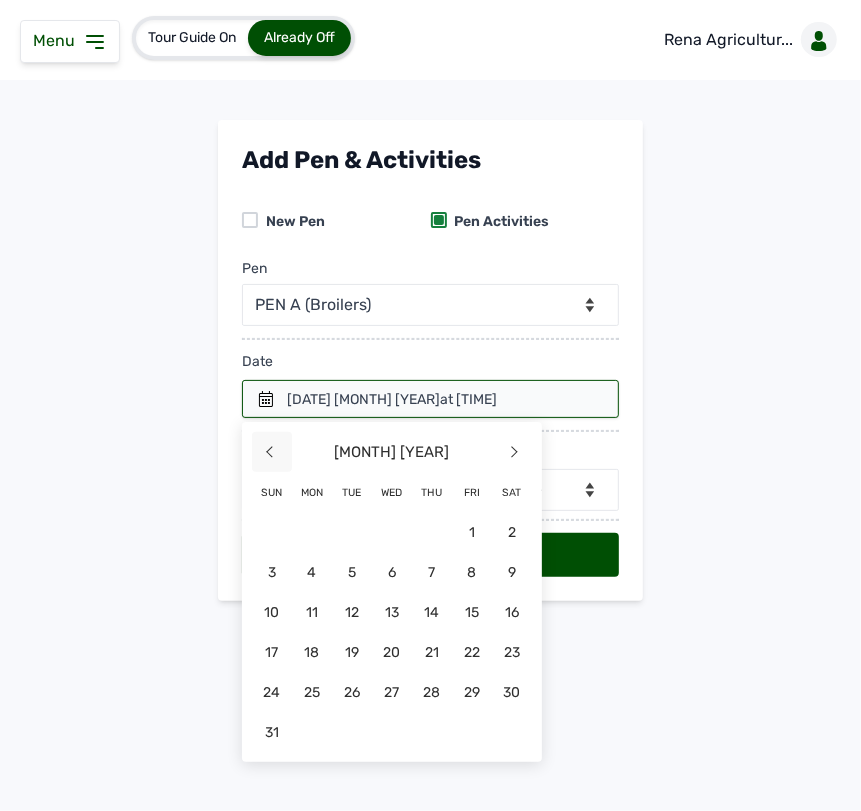 click on "<" at bounding box center [272, 452] 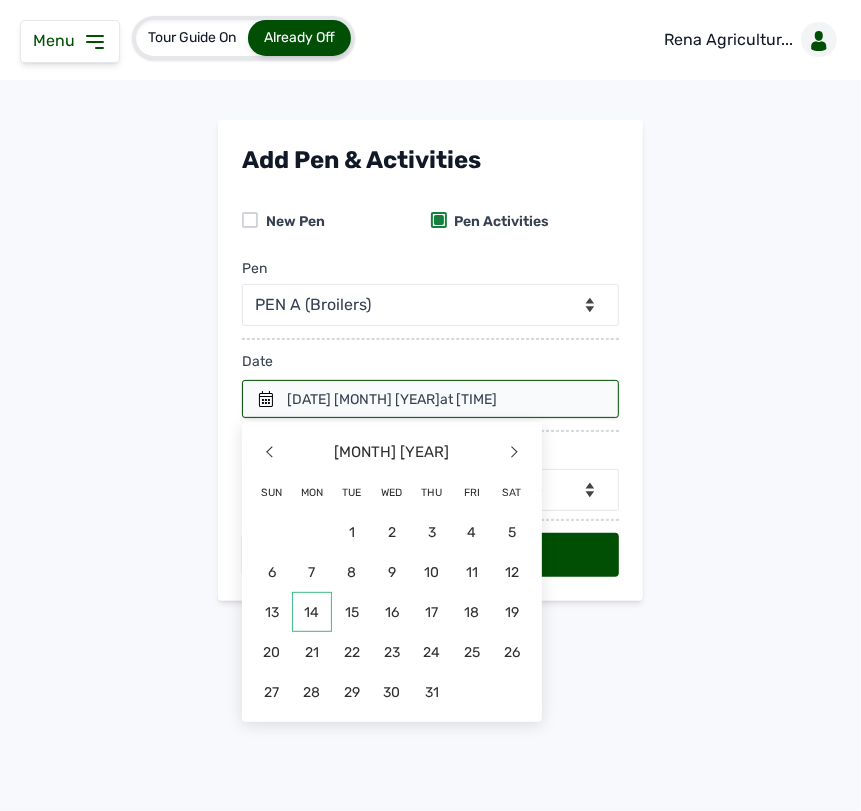 click on "14" 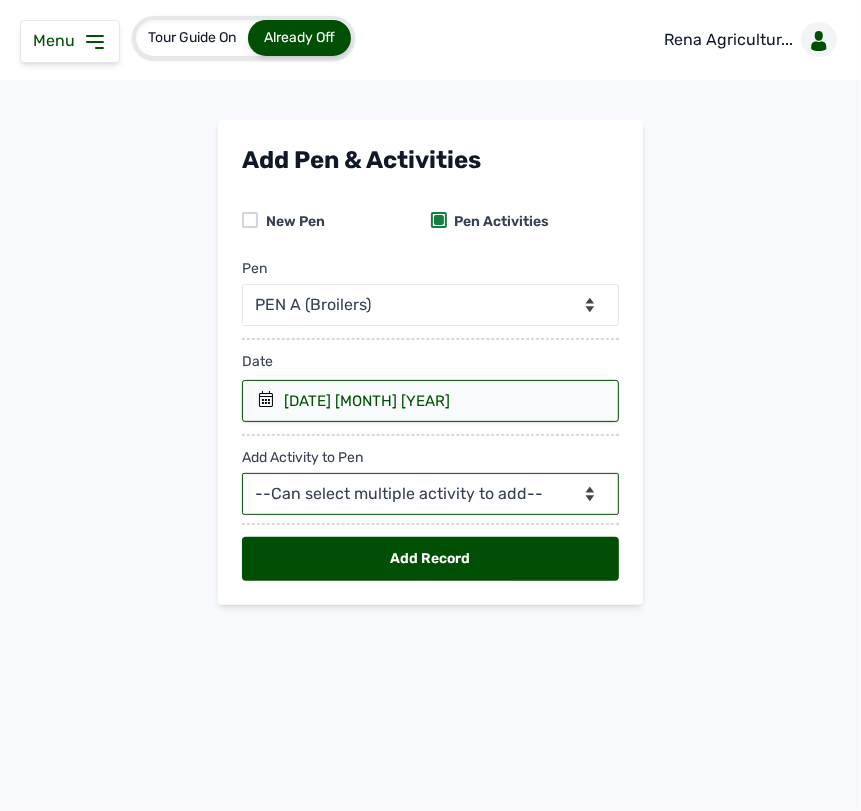 click on "--Can select multiple activity to add-- Raw Material Losses Weight" at bounding box center [430, 494] 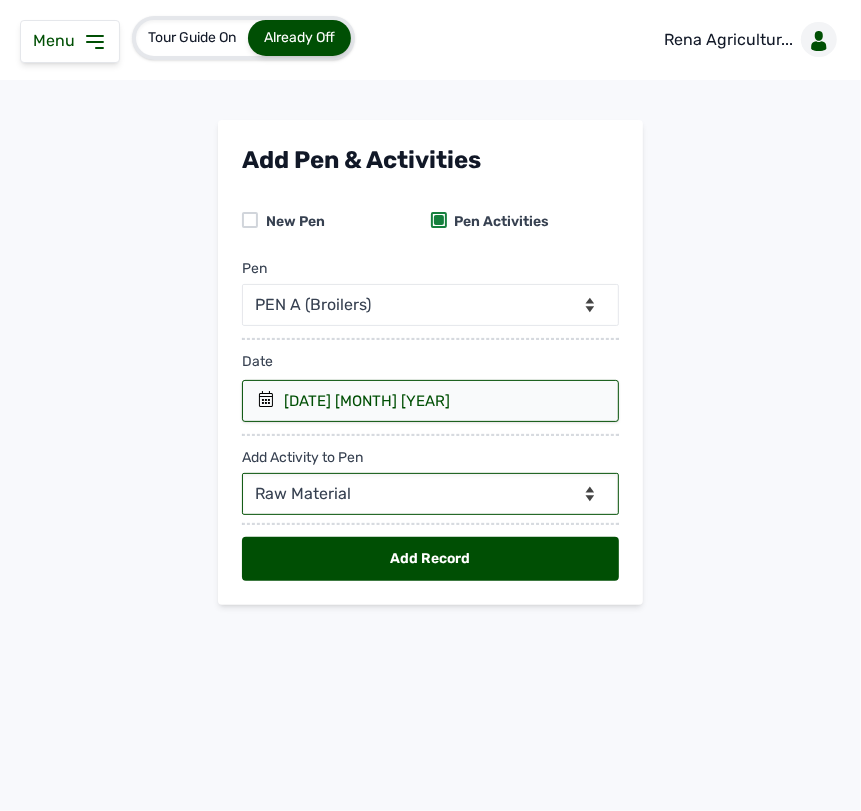 click on "--Can select multiple activity to add-- Raw Material Losses Weight" at bounding box center [430, 494] 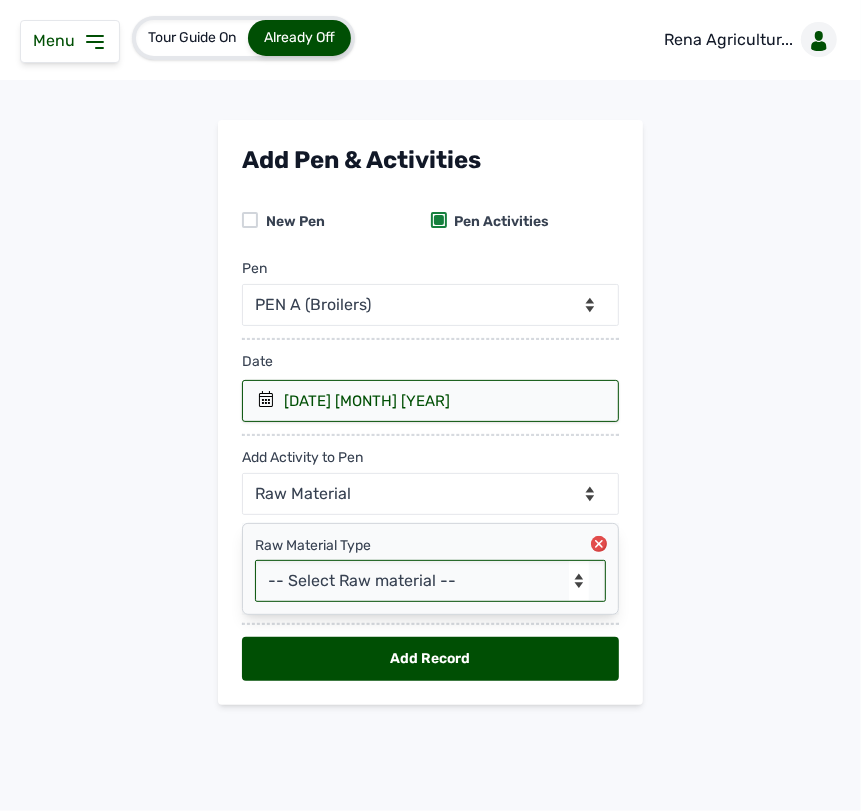 click on "-- Select Raw material -- Biomass Fuel feeds medications vaccines" at bounding box center (430, 581) 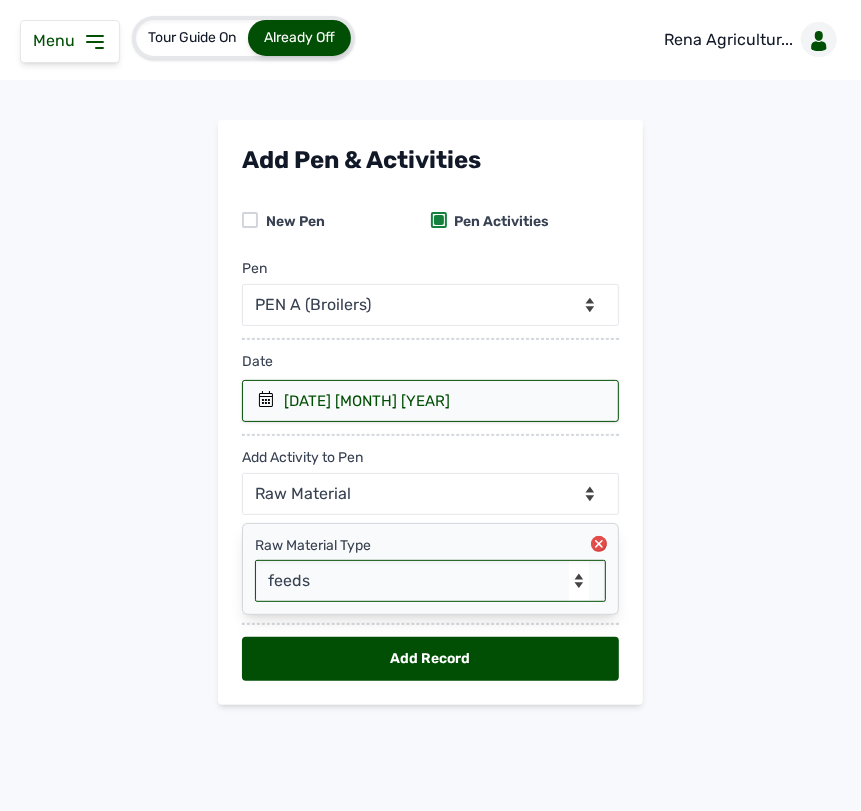 click on "-- Select Raw material -- Biomass Fuel feeds medications vaccines" at bounding box center [430, 581] 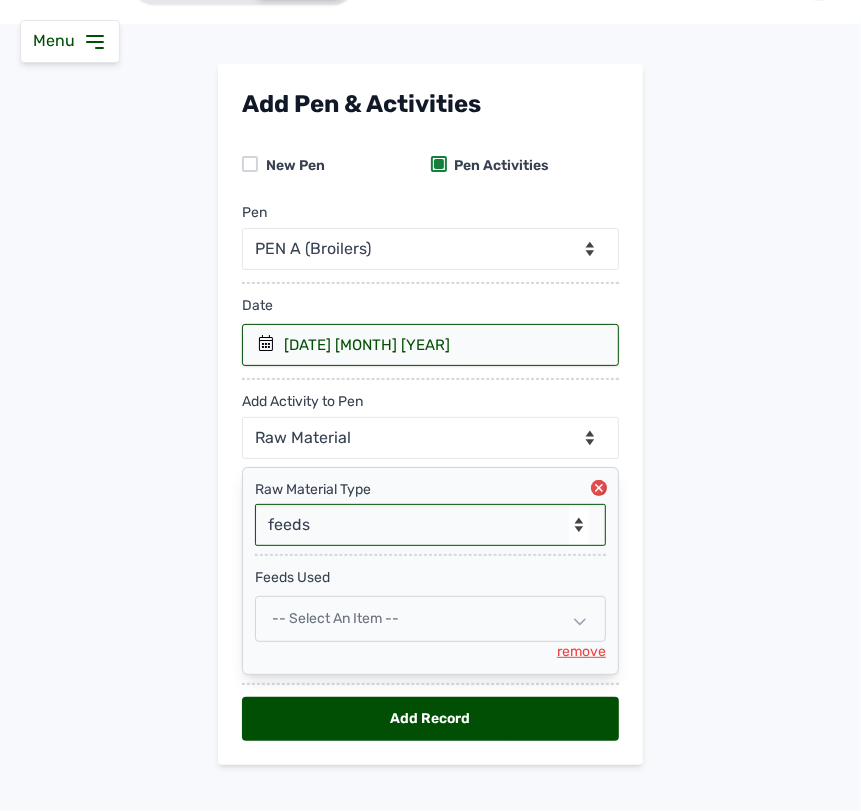 scroll, scrollTop: 85, scrollLeft: 0, axis: vertical 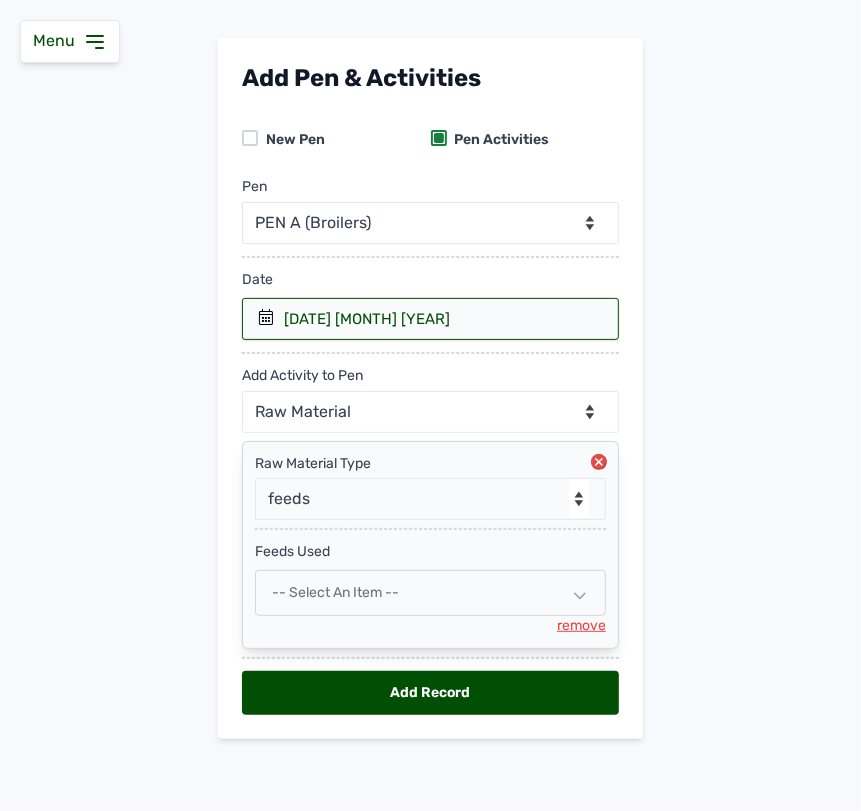 click on "-- Select an Item --" at bounding box center [335, 592] 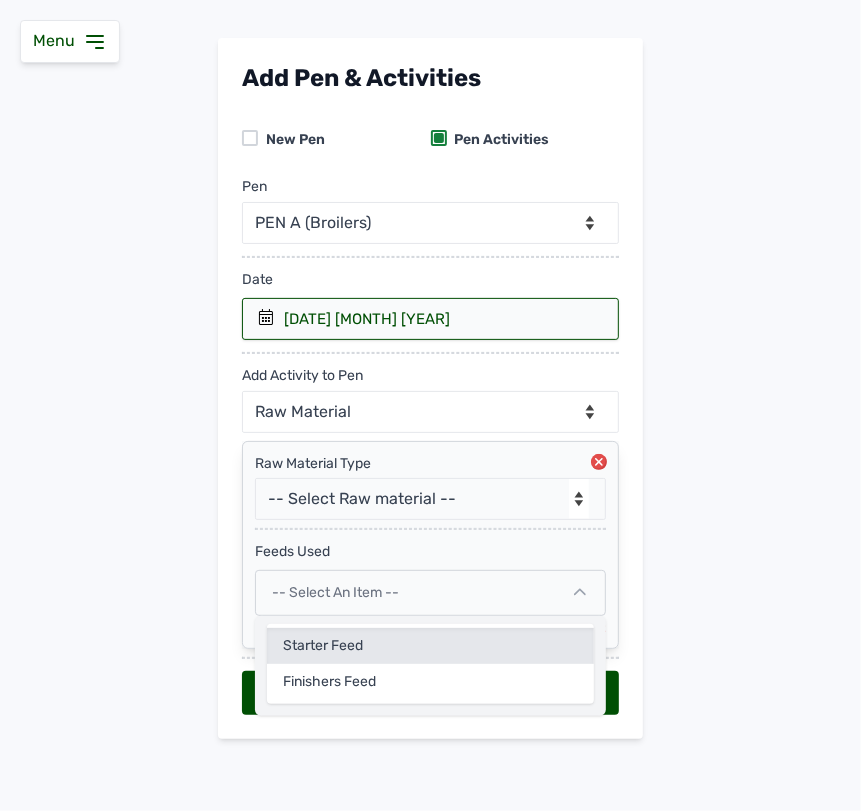 click on "Starter Feed" 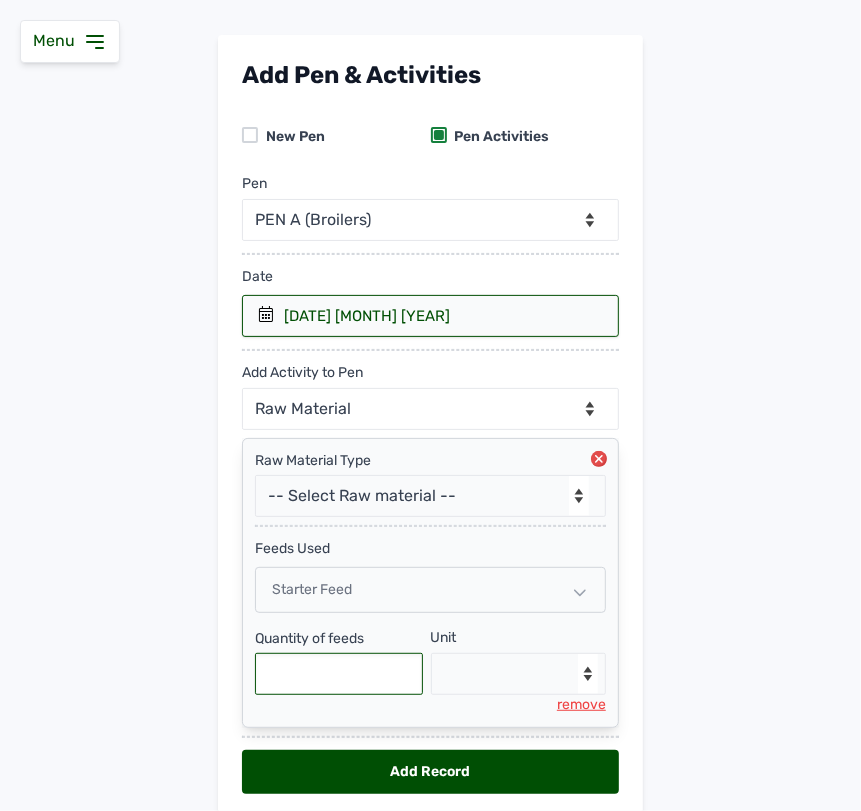 click at bounding box center (339, 674) 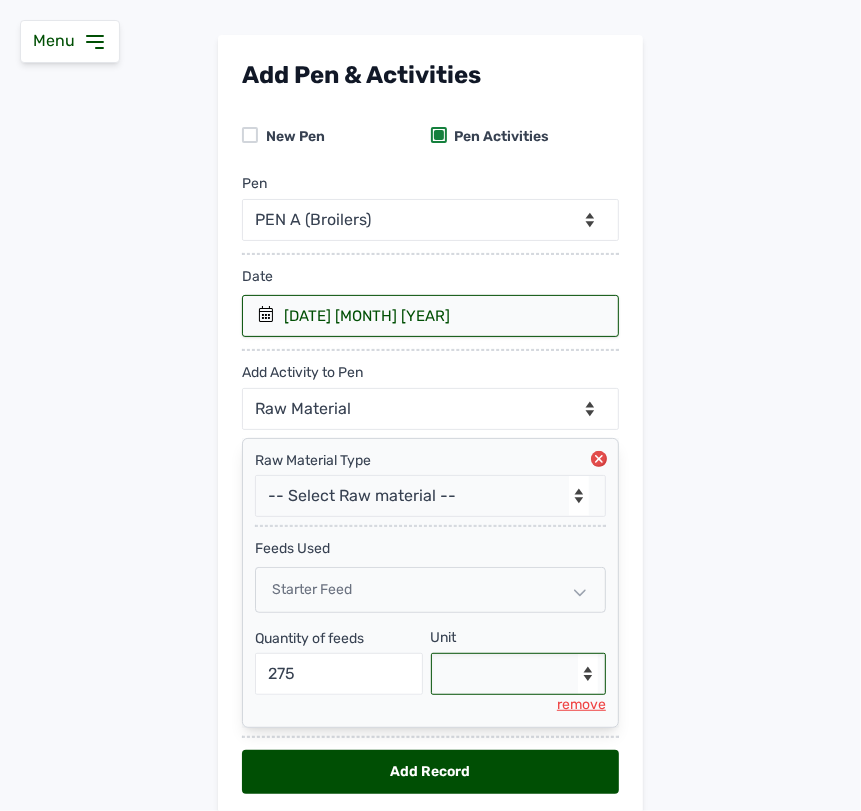 click on "--Select unit-- Bag(s) Kg" at bounding box center [519, 674] 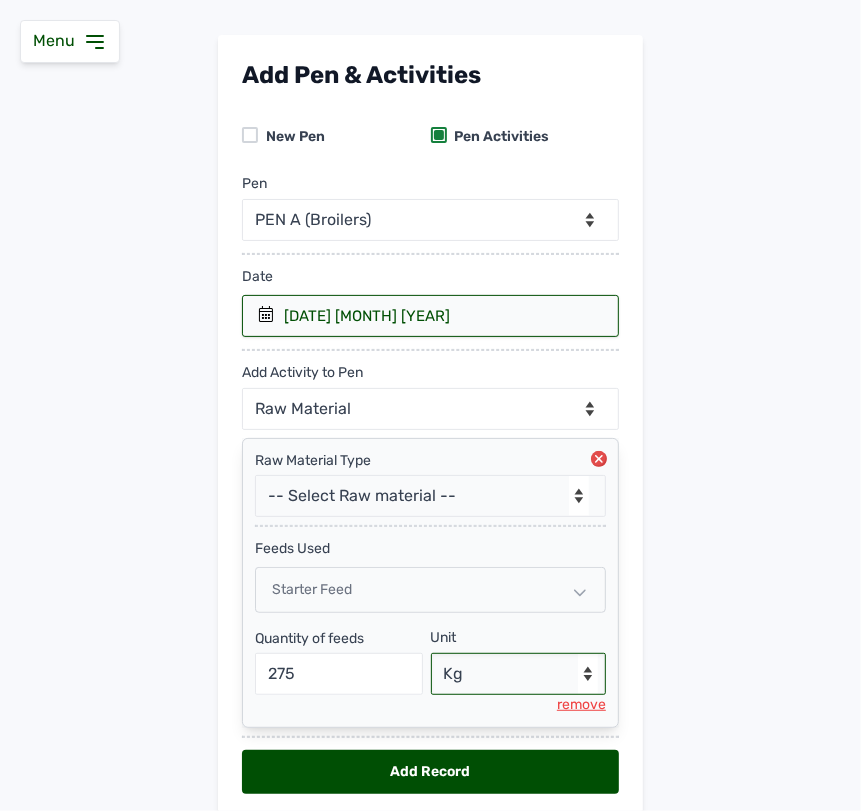 click on "--Select unit-- Bag(s) Kg" at bounding box center [519, 674] 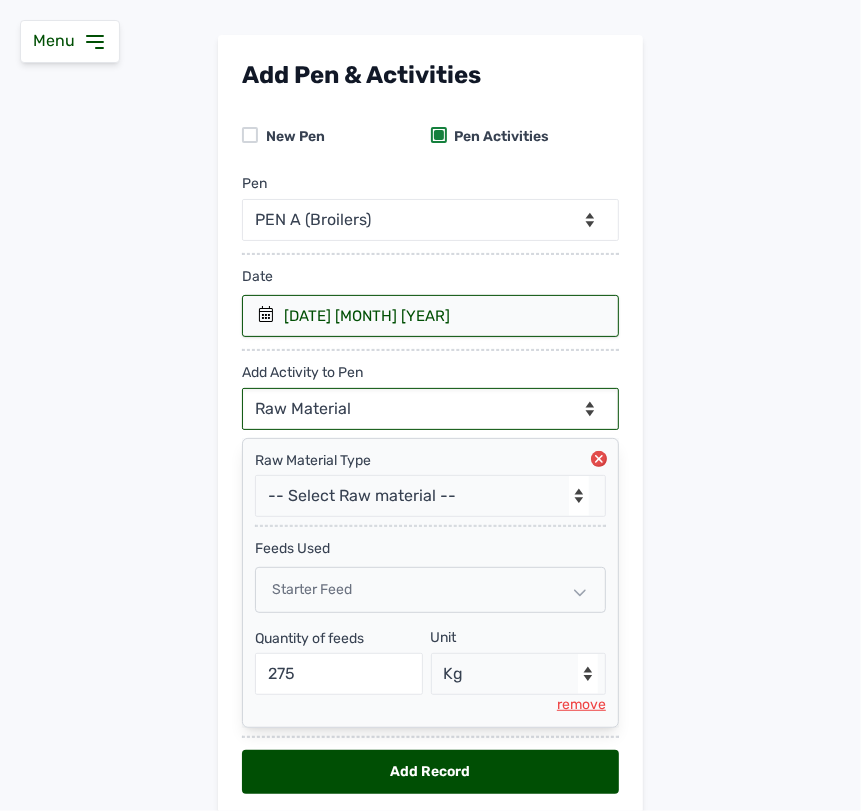 click on "--Can select multiple activity to add-- Raw Material Losses Weight" at bounding box center [430, 409] 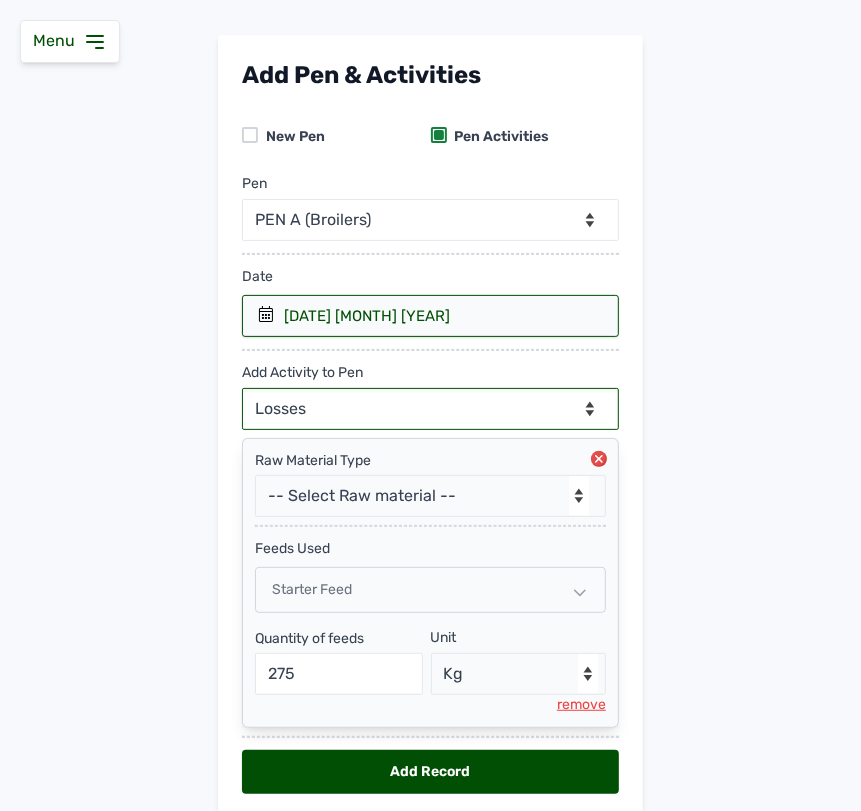 click on "--Can select multiple activity to add-- Raw Material Losses Weight" at bounding box center [430, 409] 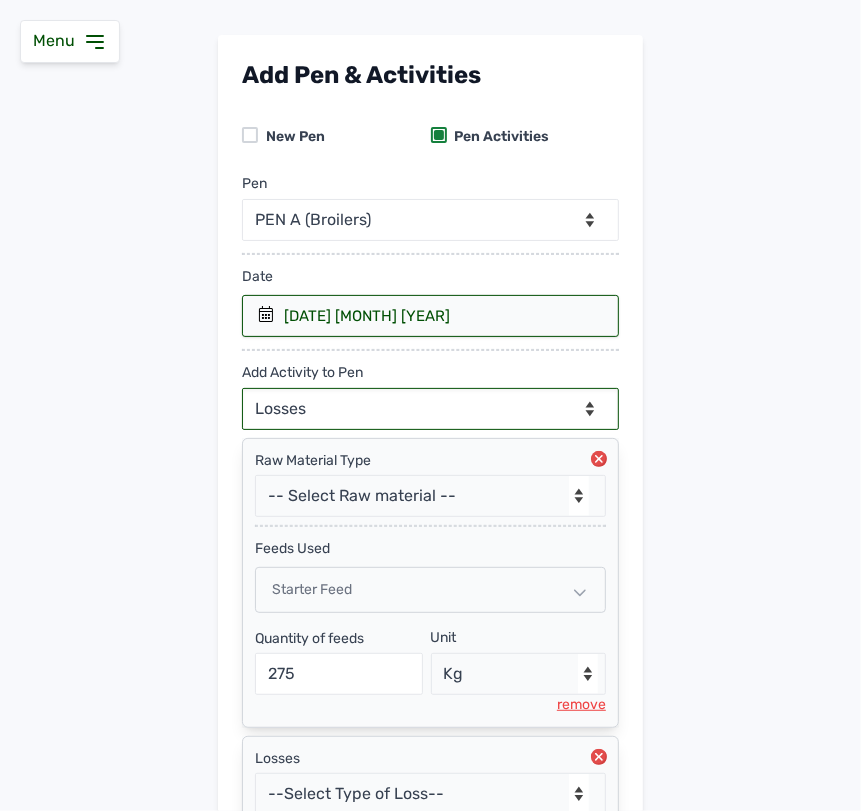scroll, scrollTop: 268, scrollLeft: 0, axis: vertical 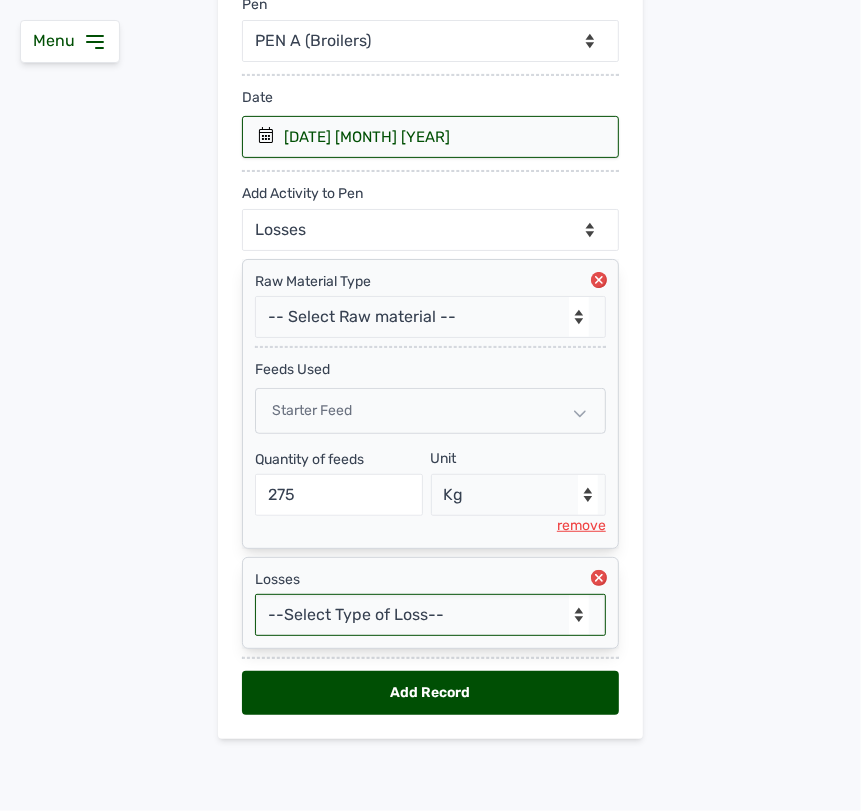 click on "--Select Type of Loss-- Mortality Culled Theft" at bounding box center (430, 615) 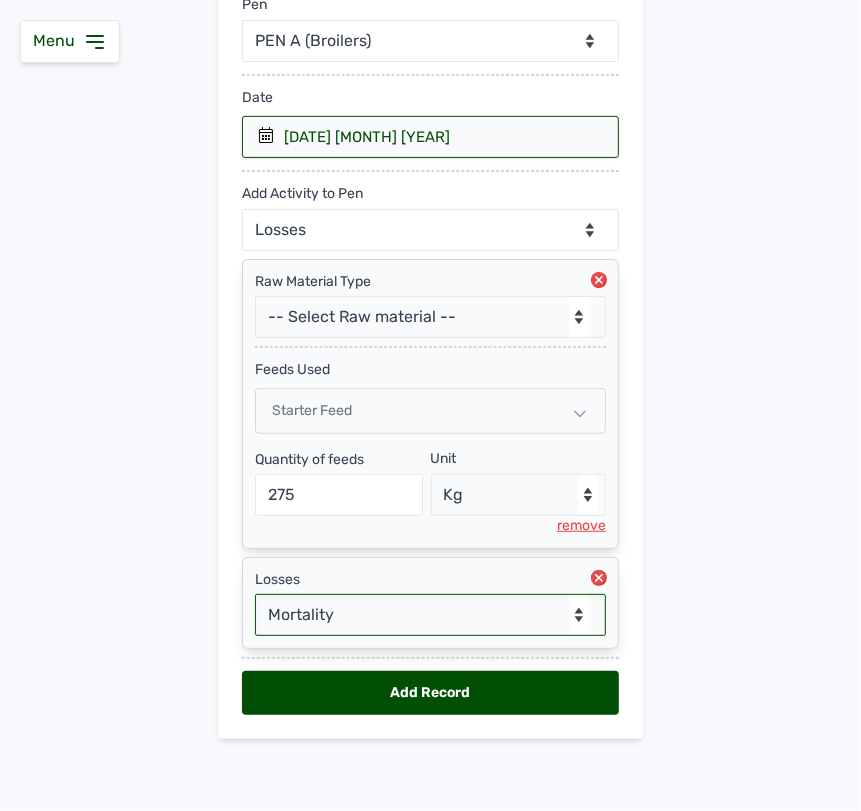 click on "--Select Type of Loss-- Mortality Culled Theft" at bounding box center [430, 615] 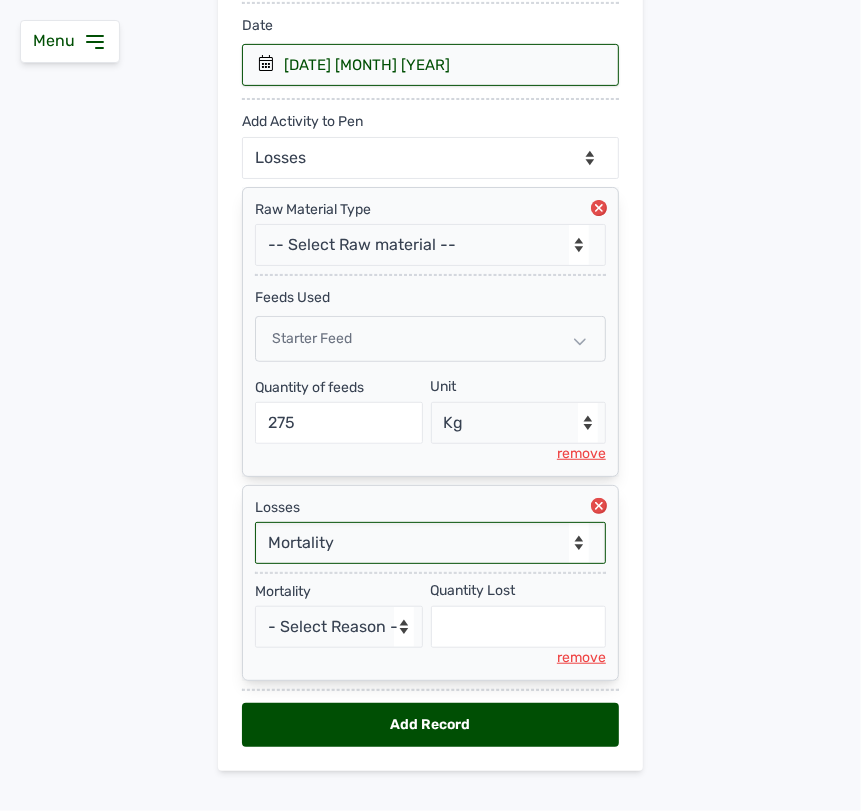 scroll, scrollTop: 373, scrollLeft: 0, axis: vertical 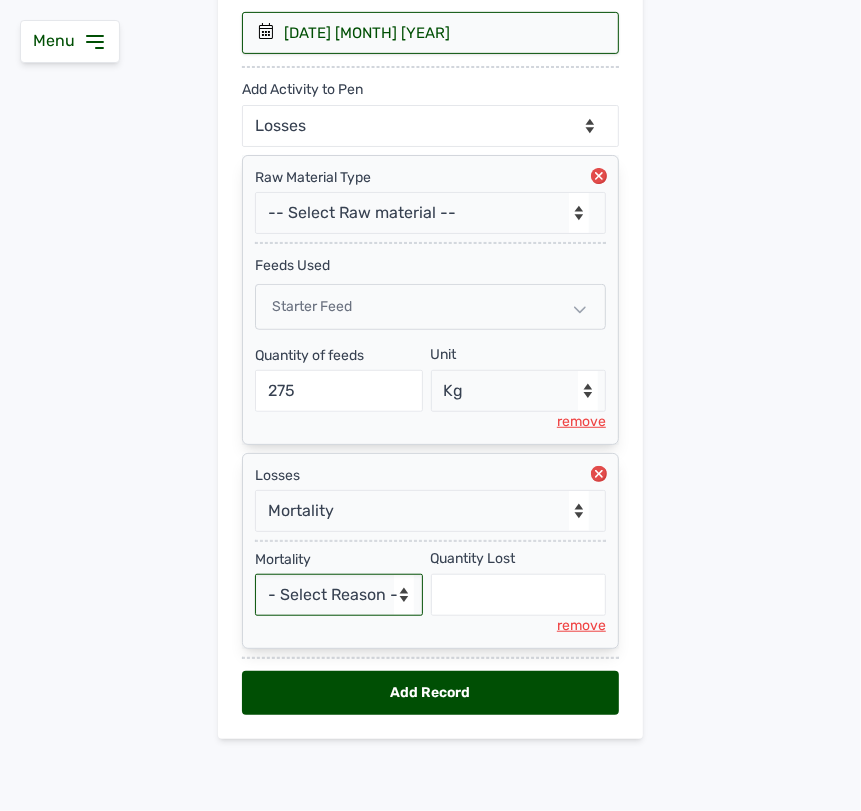 click on "- Select Reason - Disease Late Vaccination Wrong Vaccination Heat Lack of Water Others" at bounding box center [339, 595] 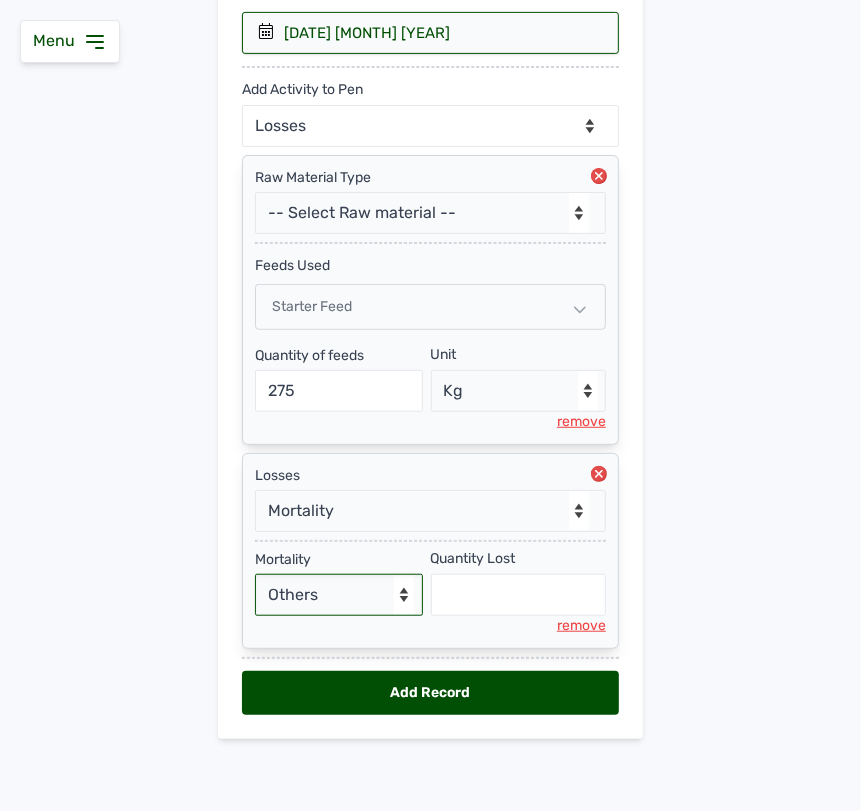 click on "- Select Reason - Disease Late Vaccination Wrong Vaccination Heat Lack of Water Others" at bounding box center [339, 595] 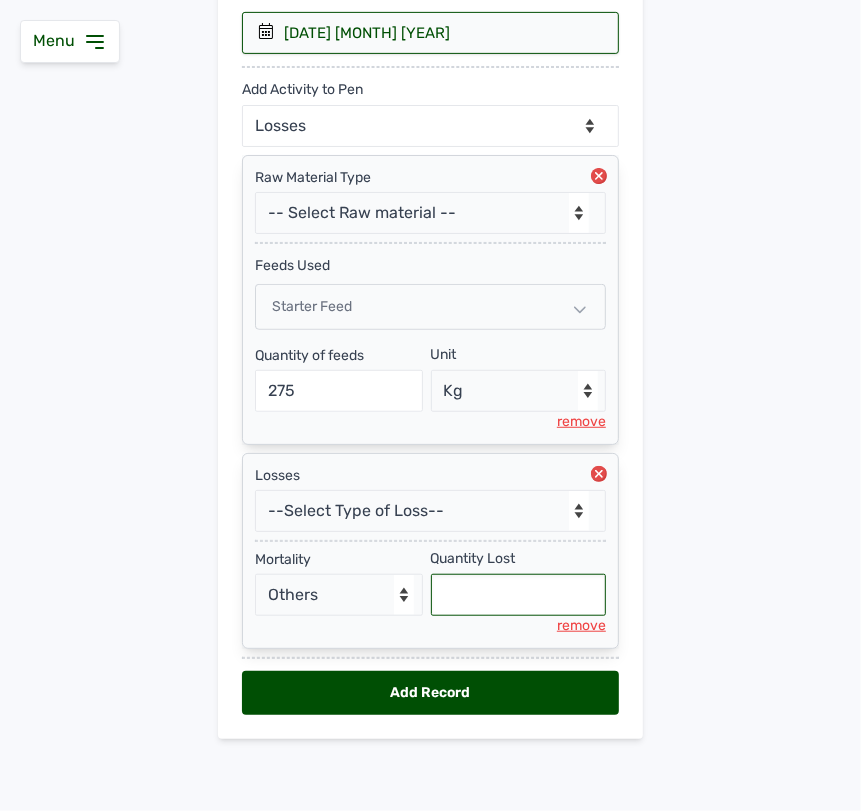 click at bounding box center [519, 595] 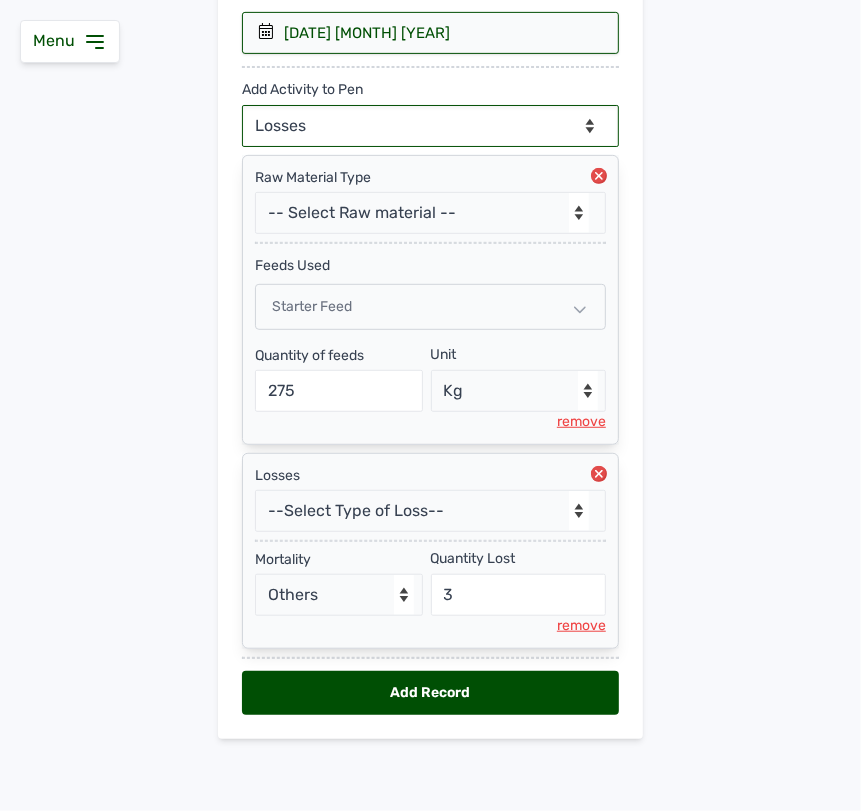 click on "--Can select multiple activity to add-- Raw Material Losses Weight" at bounding box center [430, 126] 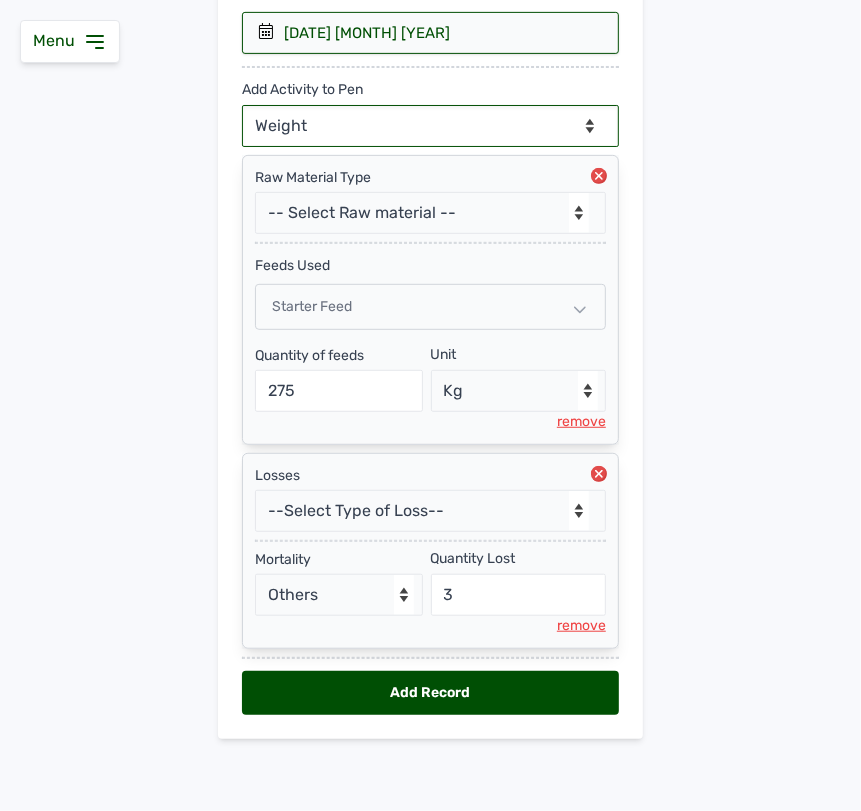 click on "--Can select multiple activity to add-- Raw Material Losses Weight" at bounding box center [430, 126] 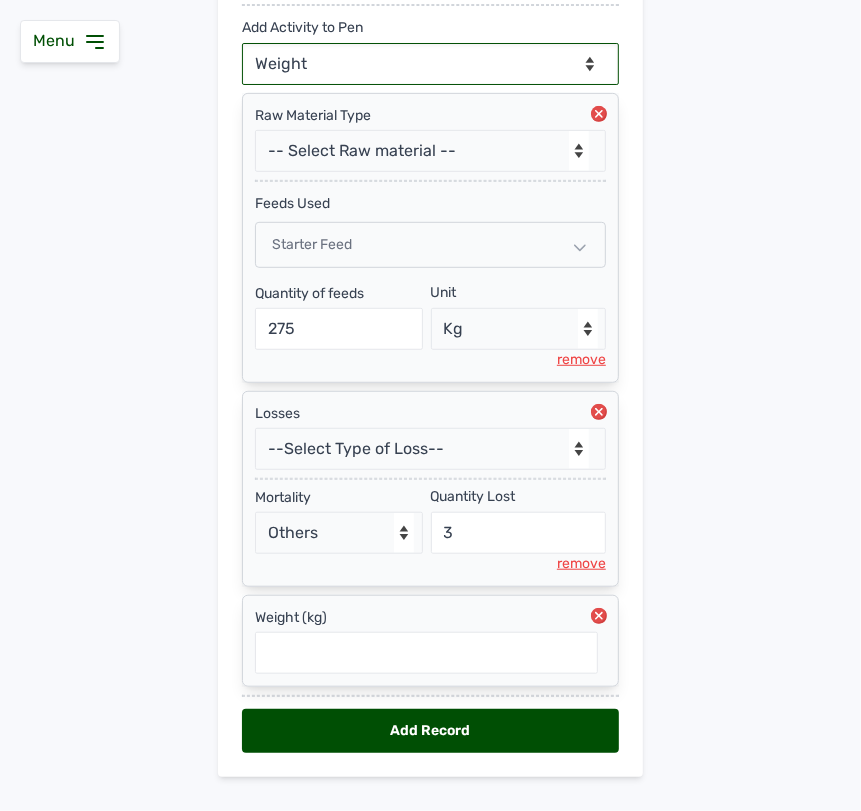 scroll, scrollTop: 475, scrollLeft: 0, axis: vertical 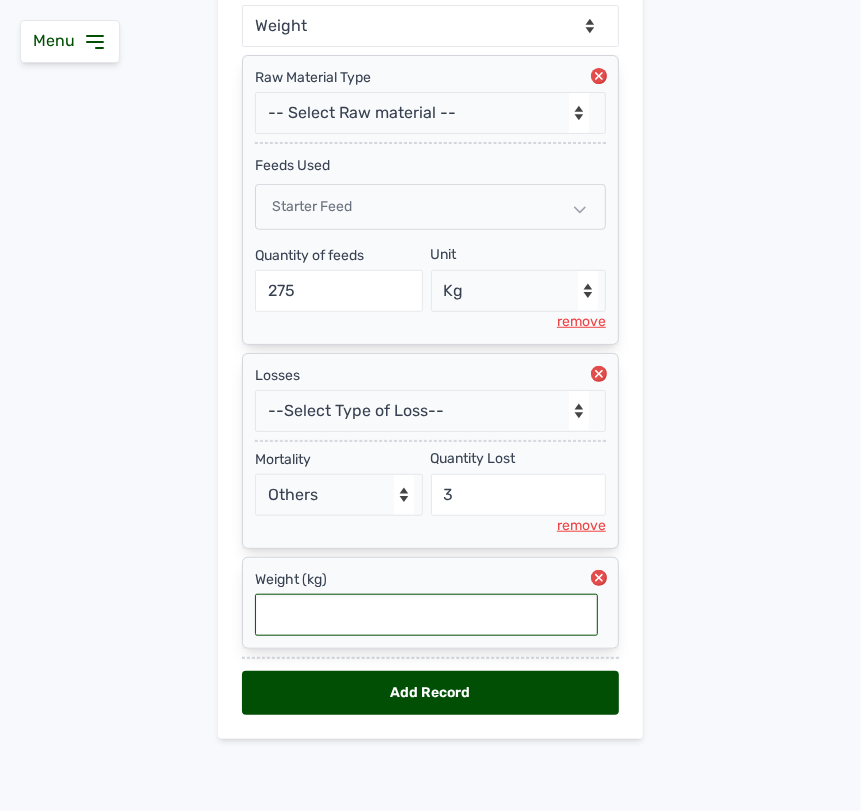 click at bounding box center (426, 615) 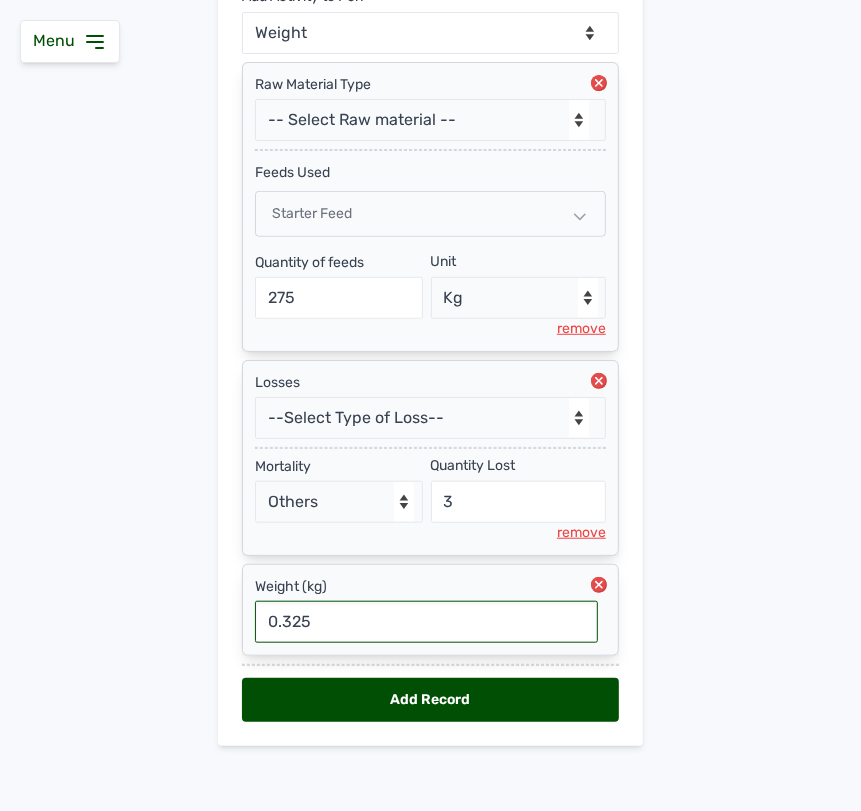 scroll, scrollTop: 475, scrollLeft: 0, axis: vertical 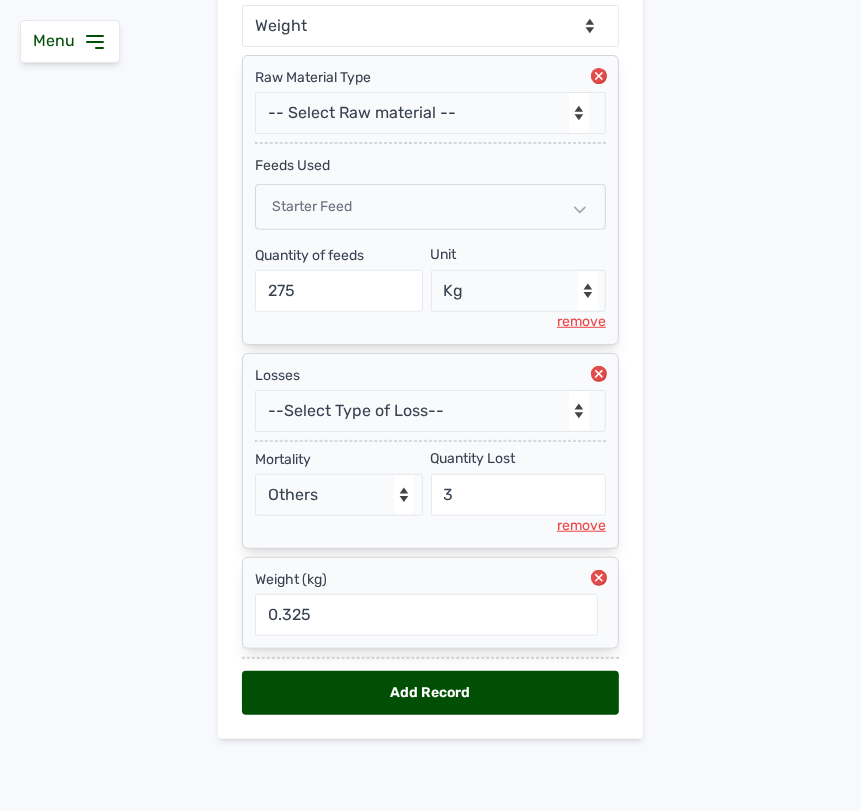 click on "Add Record" at bounding box center [430, 693] 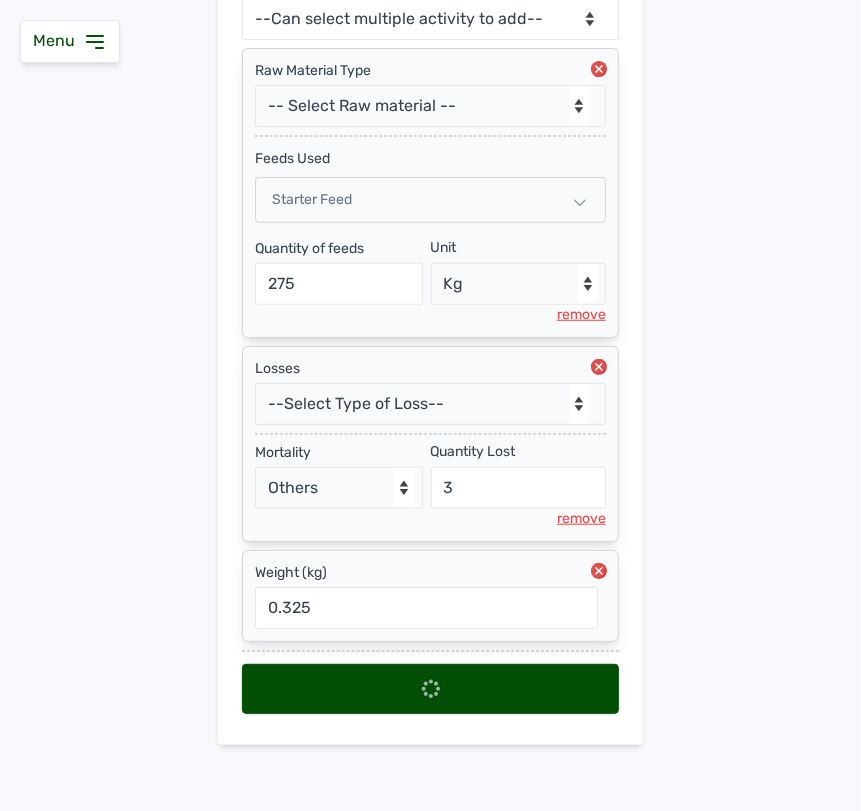 scroll, scrollTop: 0, scrollLeft: 0, axis: both 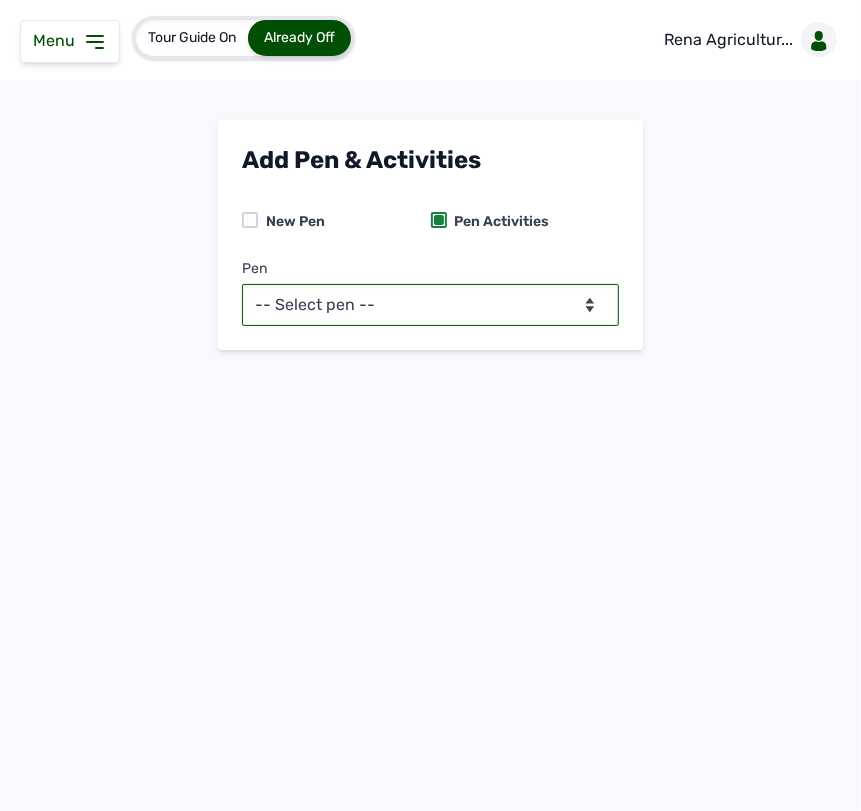 click on "-- Select pen -- PEN A (Broilers)" at bounding box center [430, 305] 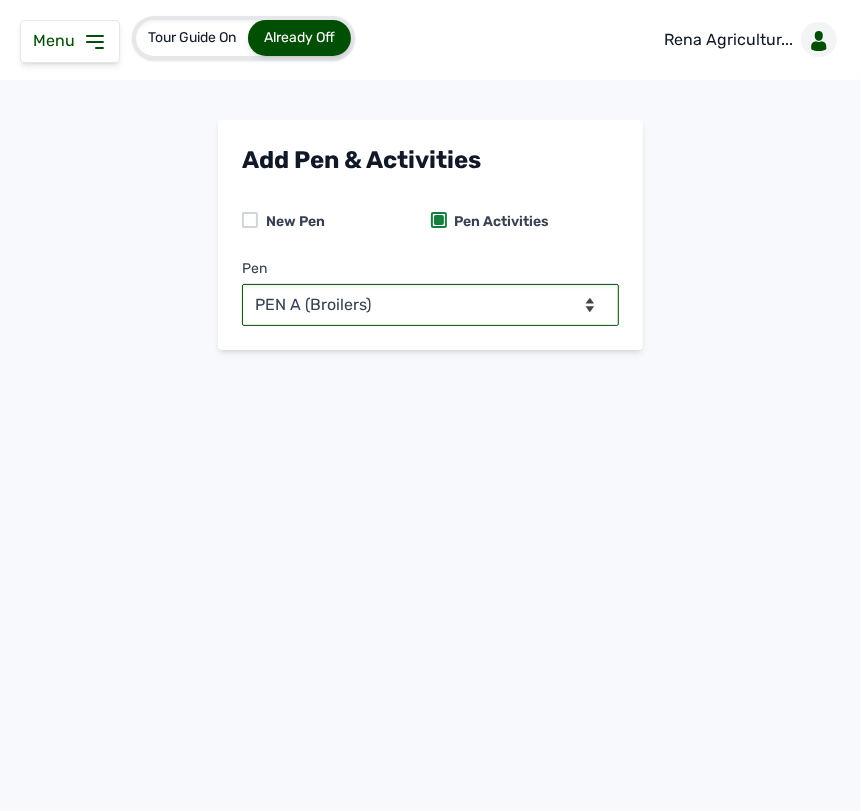 click on "-- Select pen -- PEN A (Broilers)" at bounding box center [430, 305] 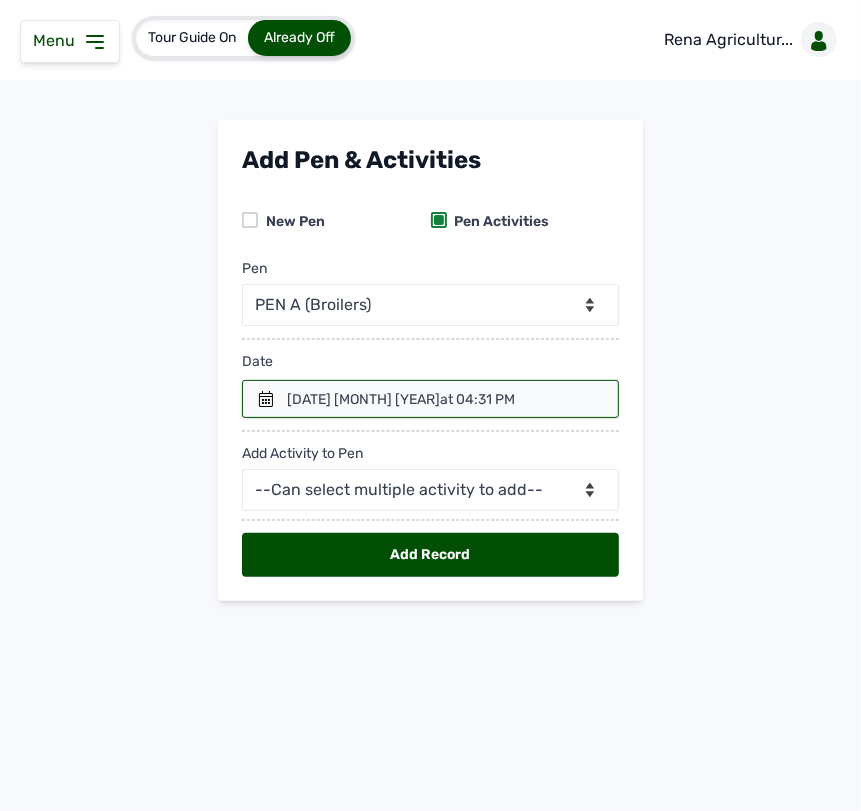 click on "[DATE] [MONTH] [YEAR]   at [TIME]" at bounding box center [401, 400] 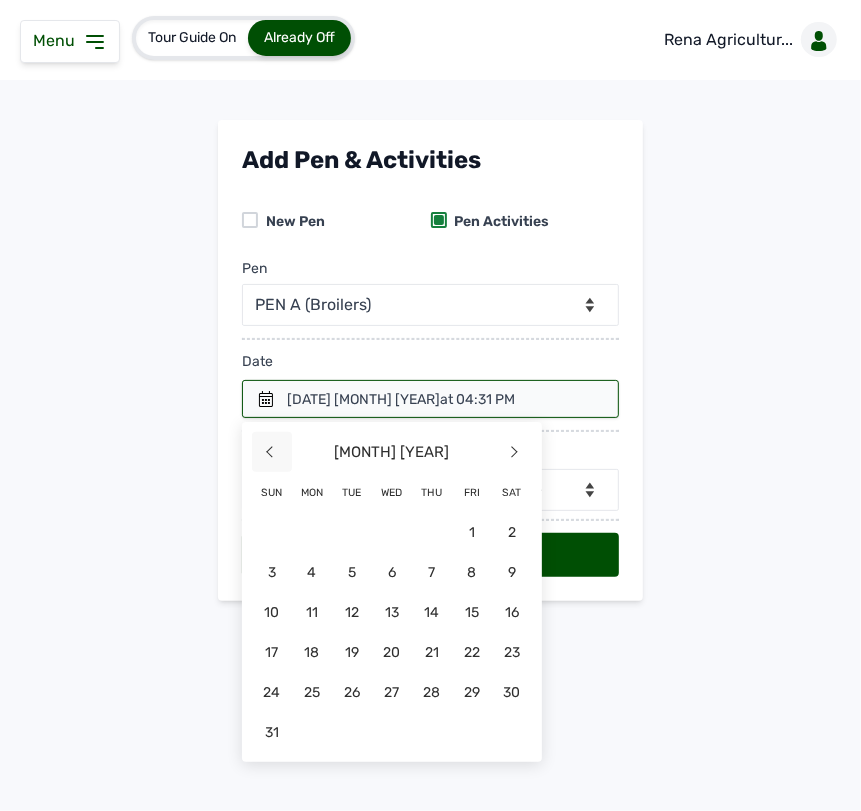 click on "<" at bounding box center [272, 452] 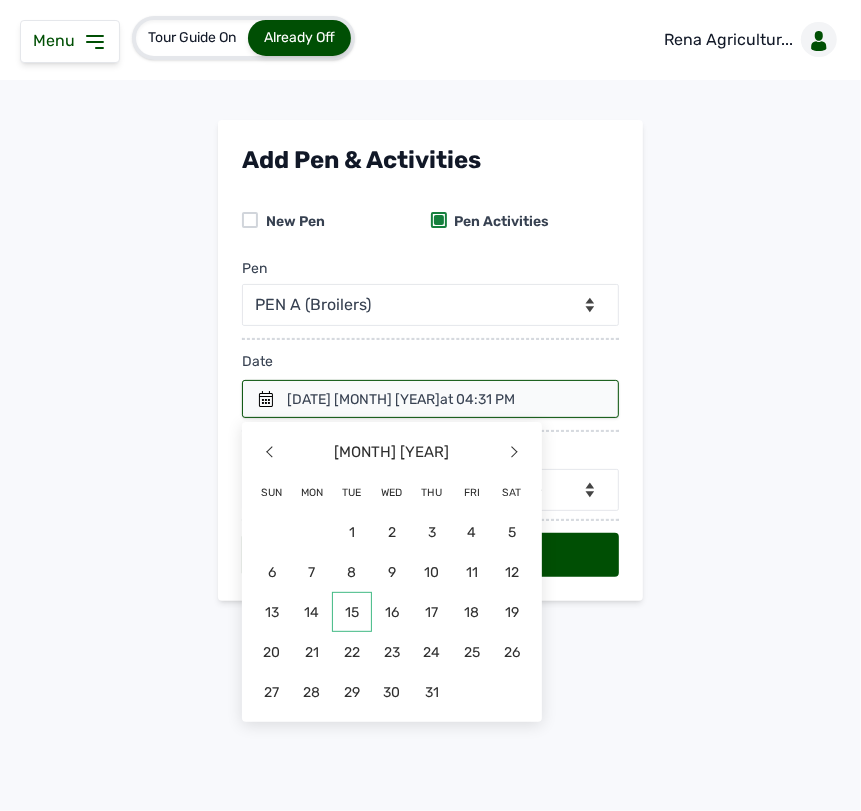 click on "15" 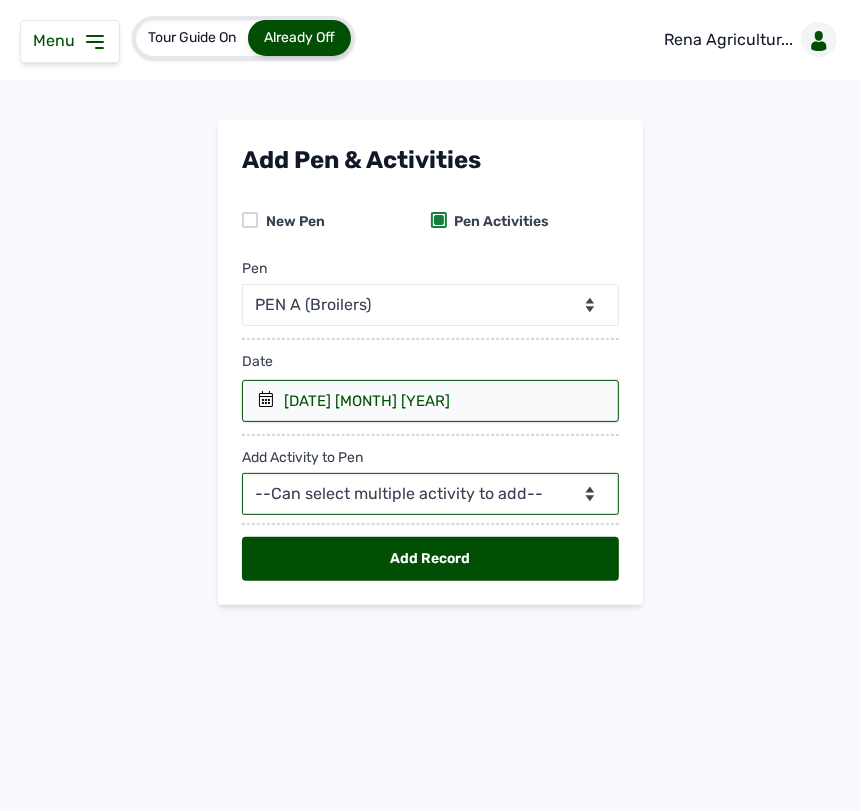 click on "--Can select multiple activity to add-- Raw Material Losses Weight" at bounding box center [430, 494] 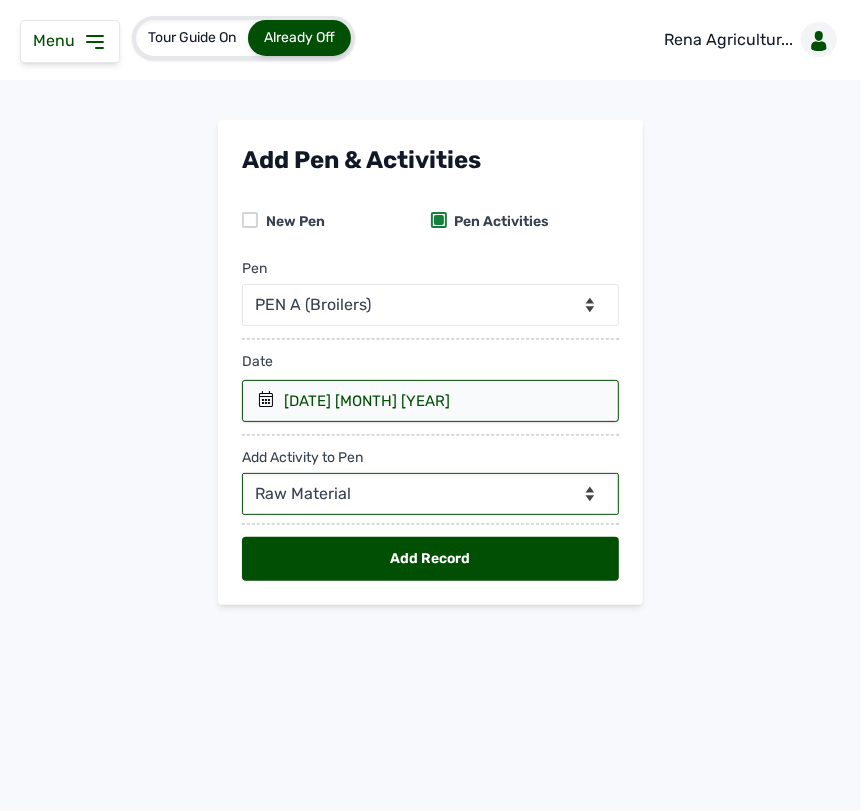 click on "--Can select multiple activity to add-- Raw Material Losses Weight" at bounding box center [430, 494] 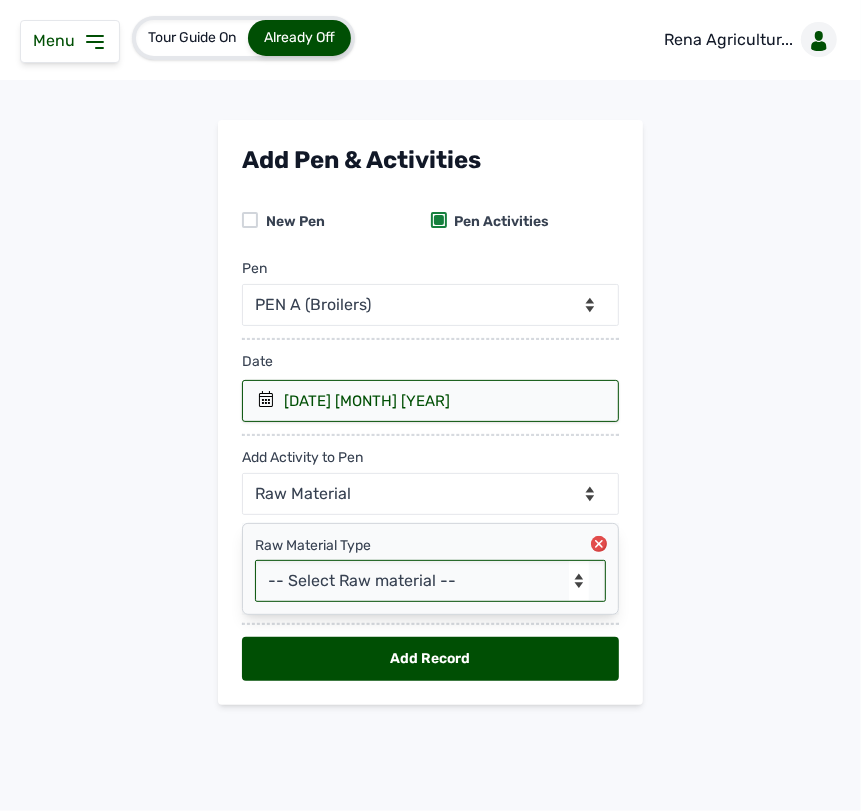 click on "-- Select Raw material -- Biomass Fuel feeds medications vaccines" at bounding box center [430, 581] 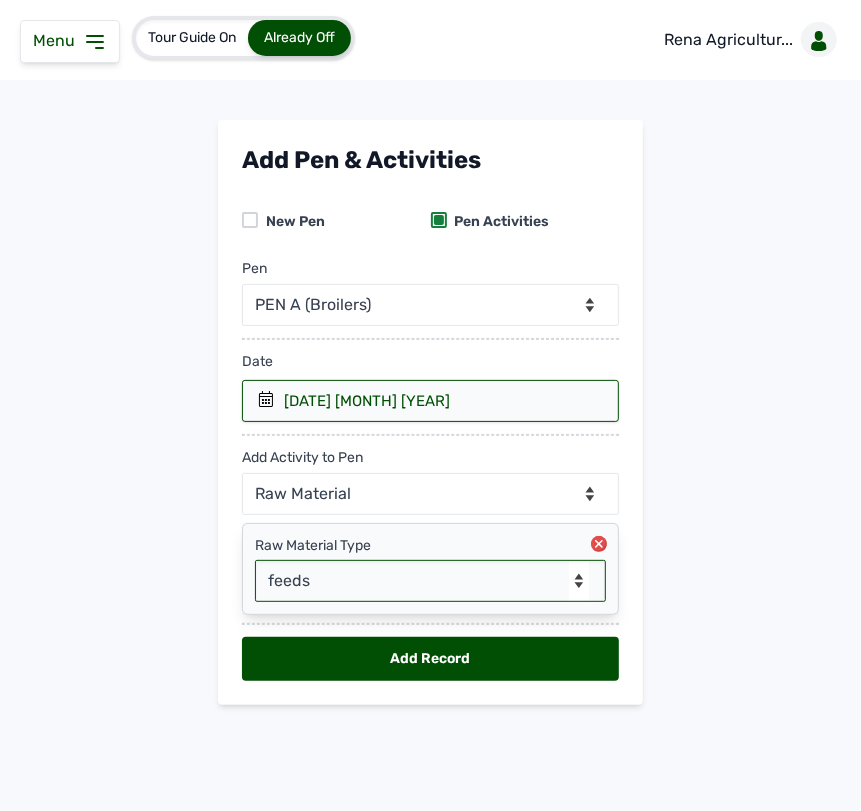 click on "-- Select Raw material -- Biomass Fuel feeds medications vaccines" at bounding box center (430, 581) 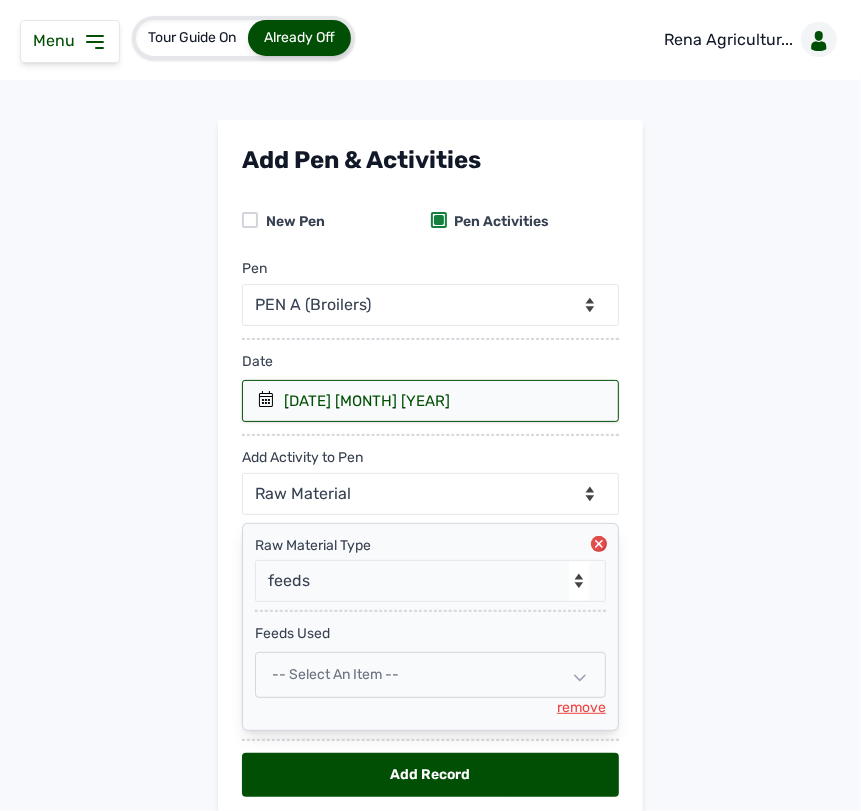 click on "-- Select an Item --" at bounding box center [335, 674] 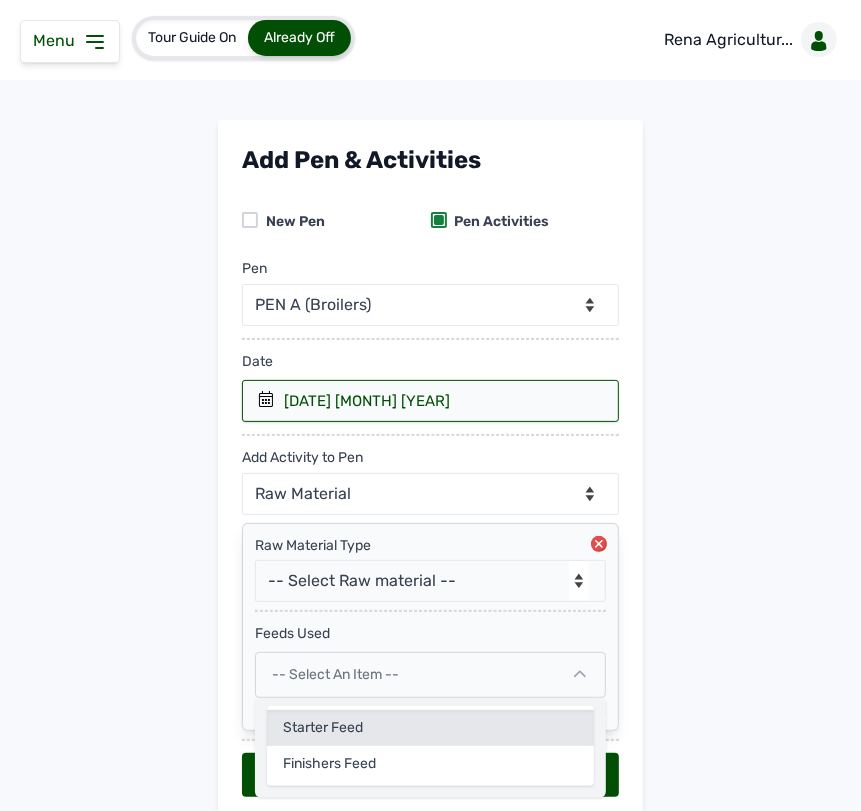 click on "Starter Feed" 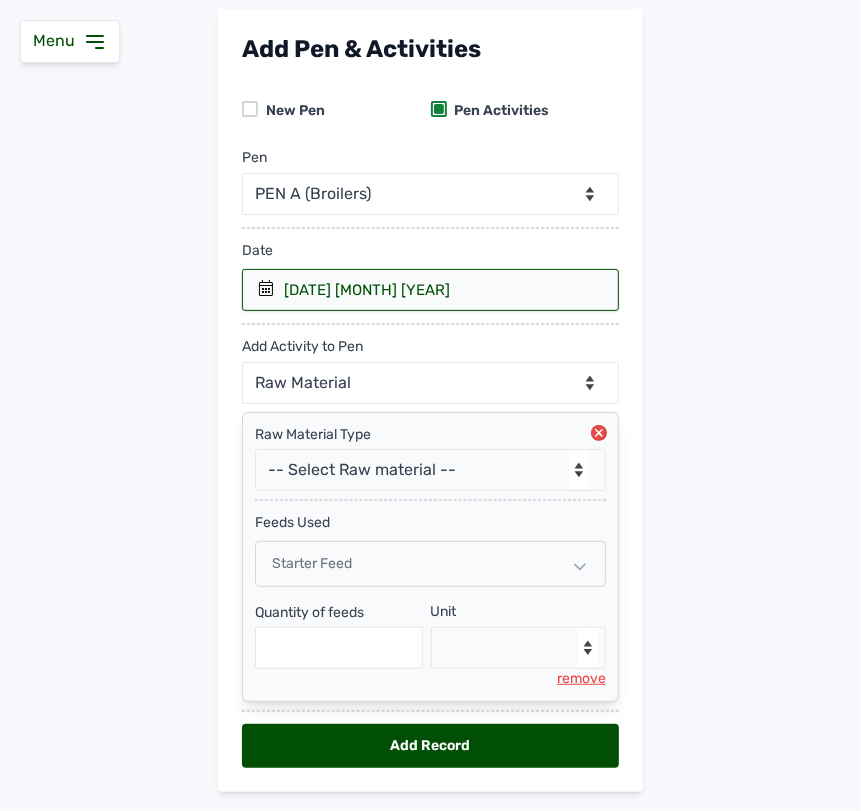 scroll, scrollTop: 167, scrollLeft: 0, axis: vertical 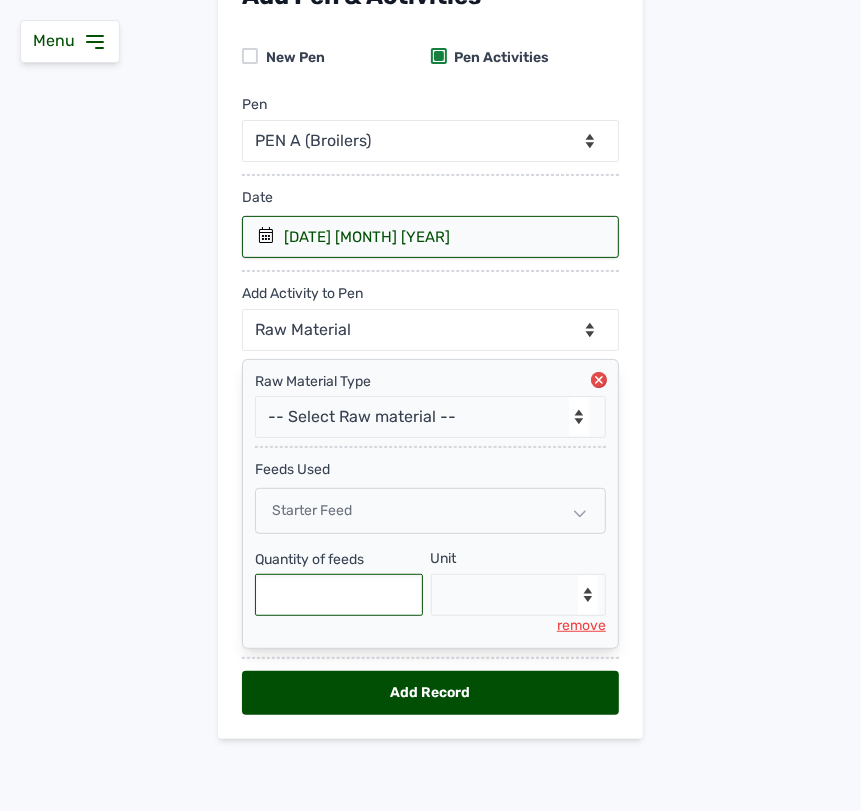 click at bounding box center [339, 595] 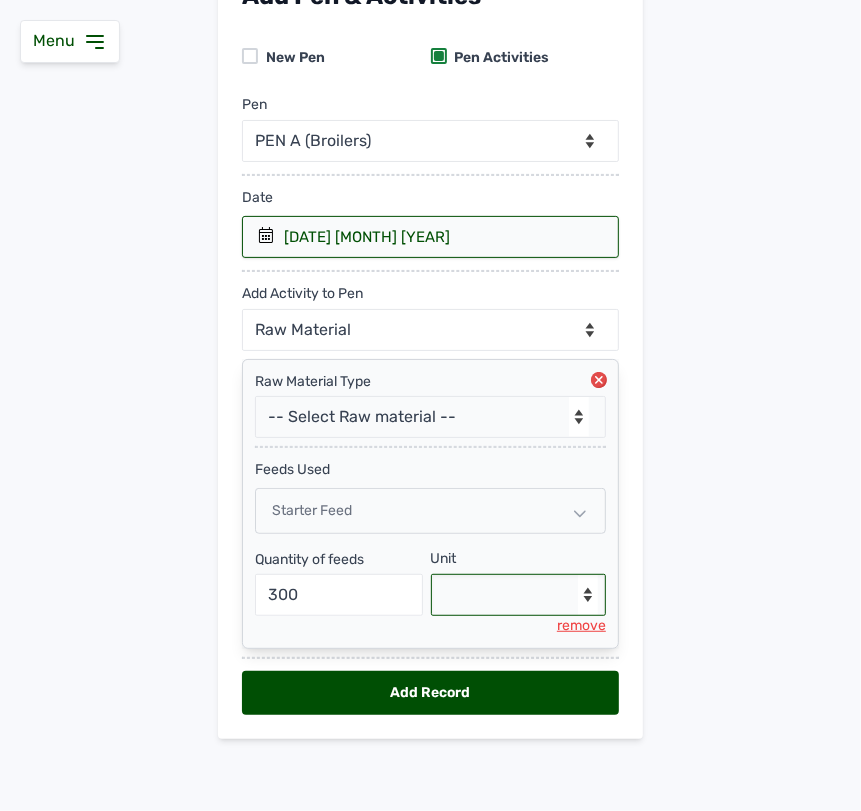 click on "--Select unit-- Bag(s) Kg" at bounding box center (519, 595) 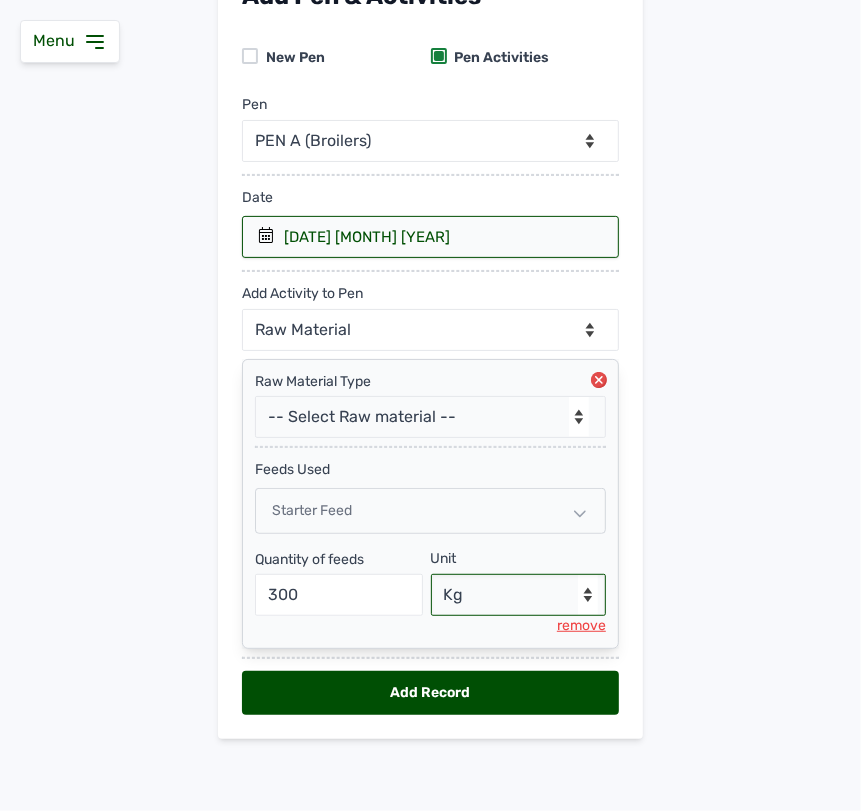 click on "--Select unit-- Bag(s) Kg" at bounding box center (519, 595) 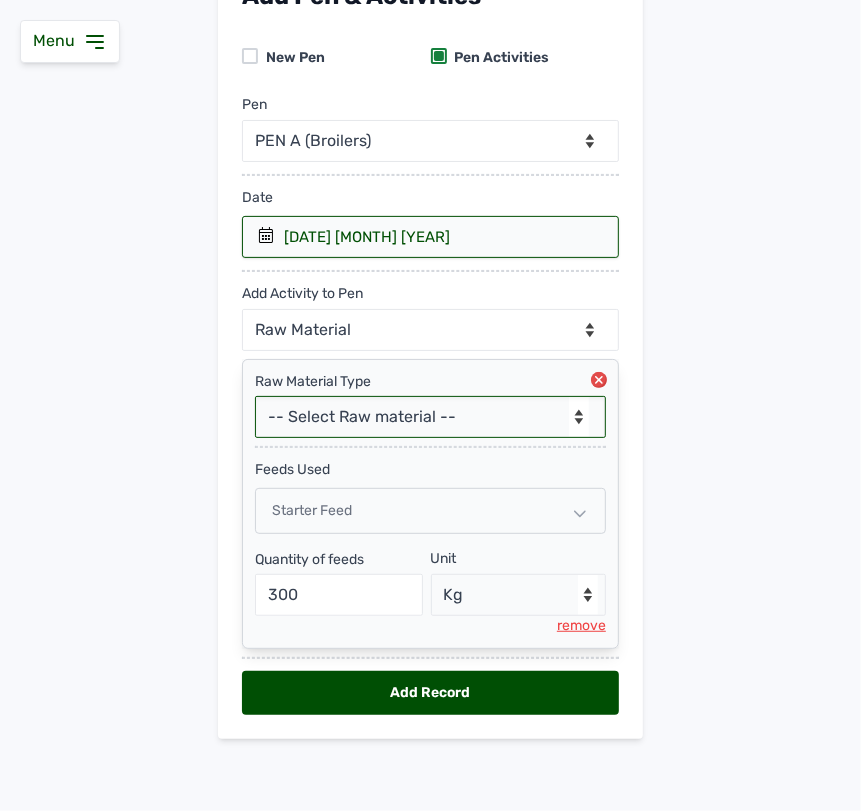 click on "-- Select Raw material -- Biomass Fuel feeds medications vaccines" at bounding box center [430, 417] 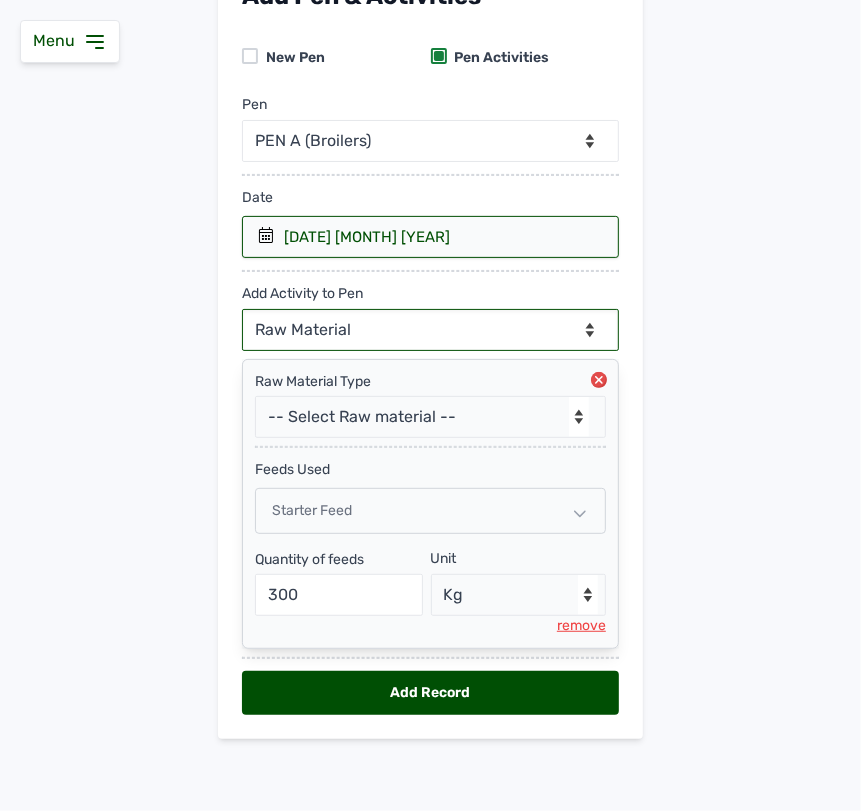 click on "--Can select multiple activity to add-- Raw Material Losses Weight" at bounding box center [430, 330] 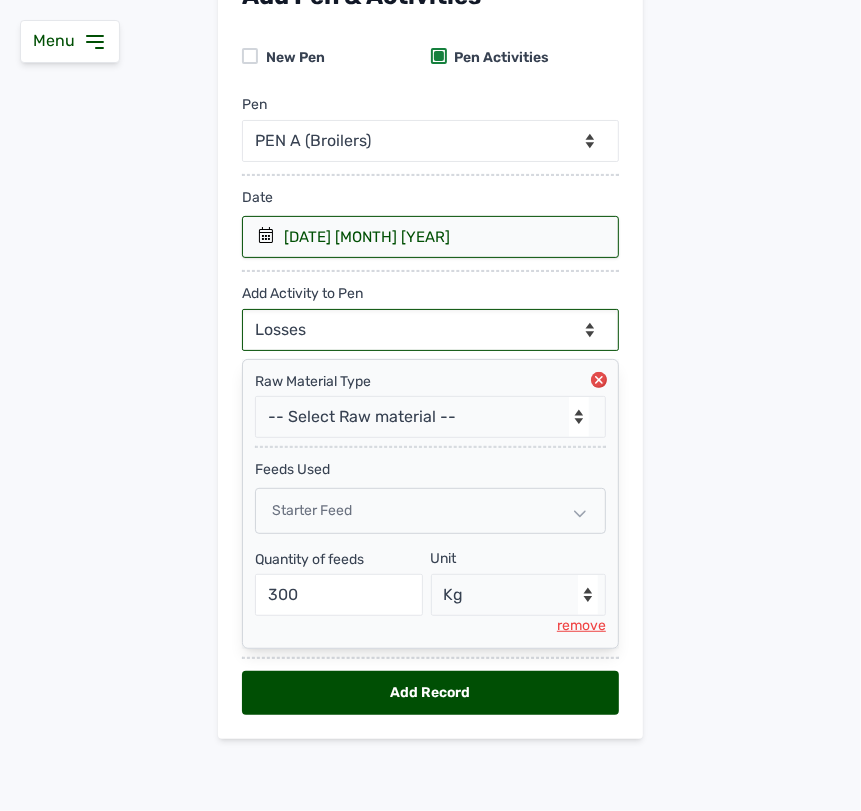 click on "--Can select multiple activity to add-- Raw Material Losses Weight" at bounding box center [430, 330] 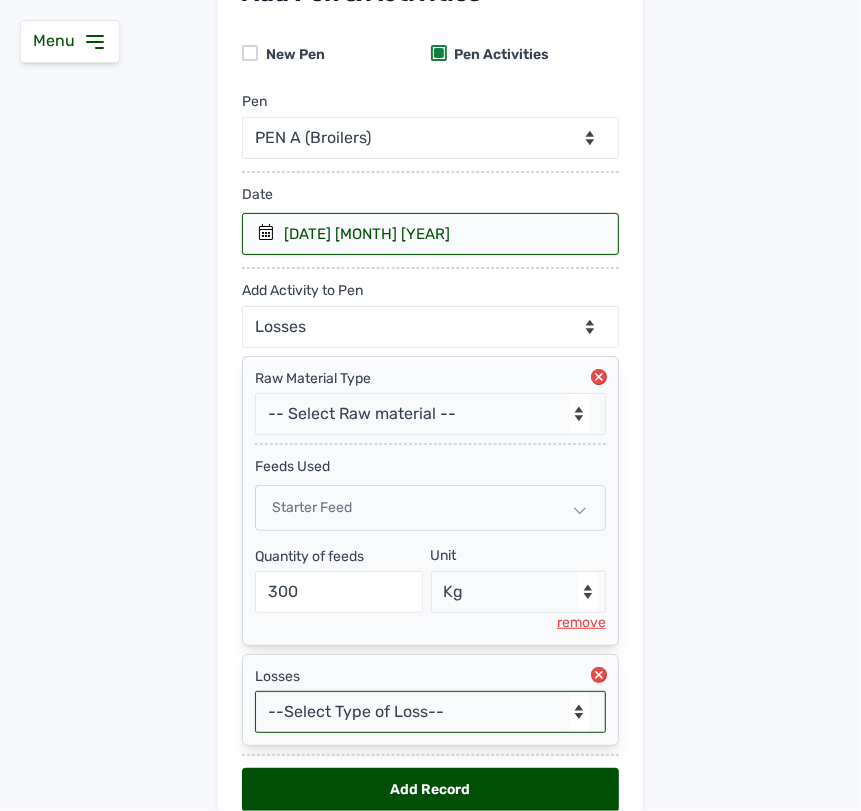 click on "--Select Type of Loss-- Mortality Culled Theft" at bounding box center (430, 712) 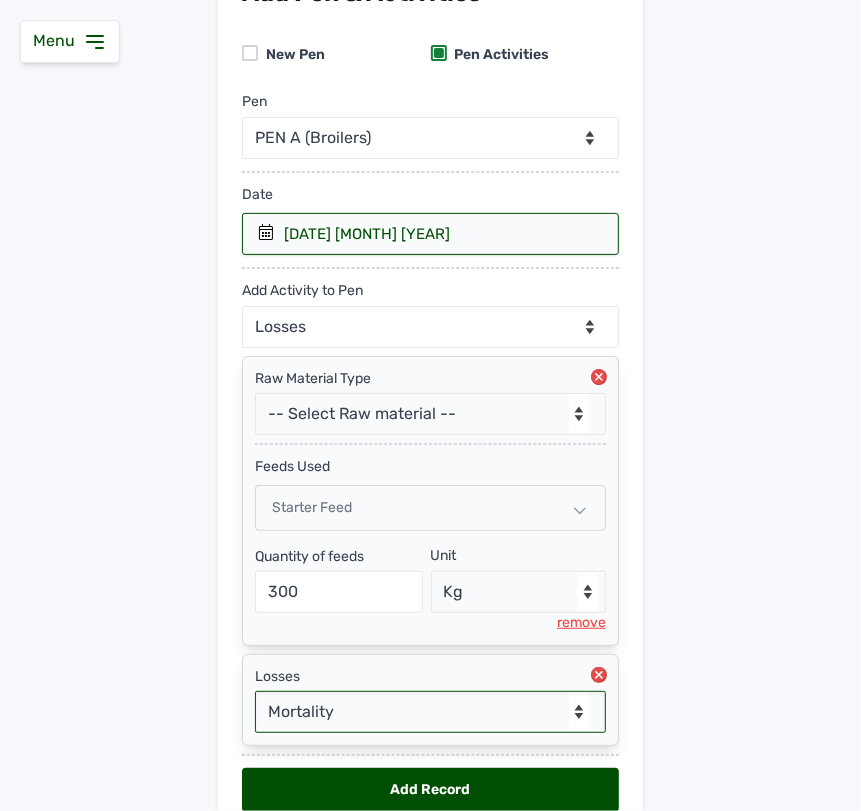 click on "--Select Type of Loss-- Mortality Culled Theft" at bounding box center (430, 712) 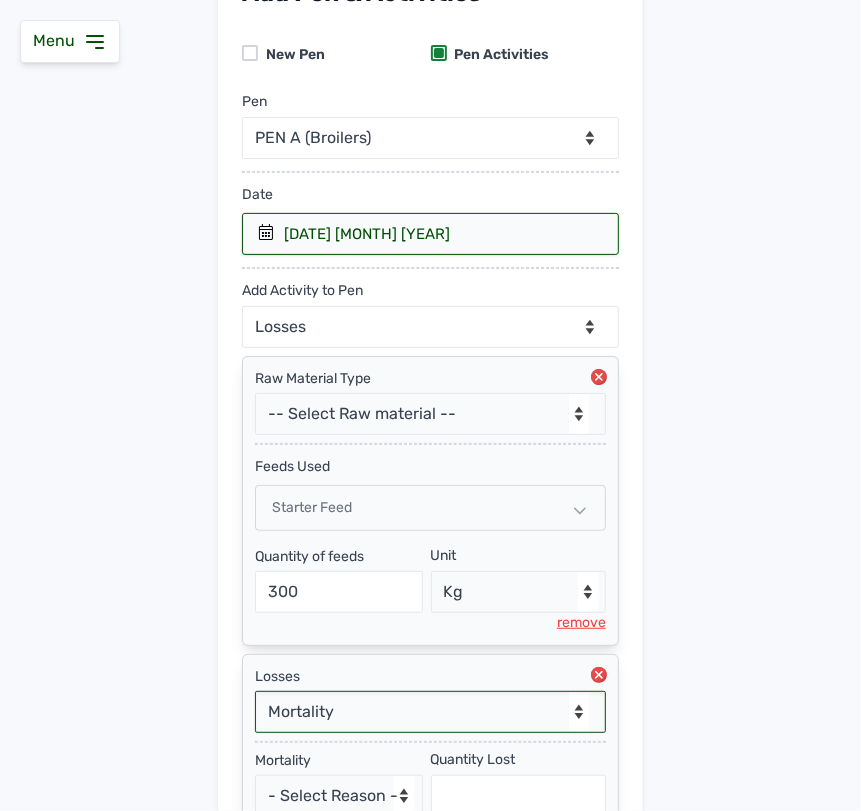 scroll, scrollTop: 373, scrollLeft: 0, axis: vertical 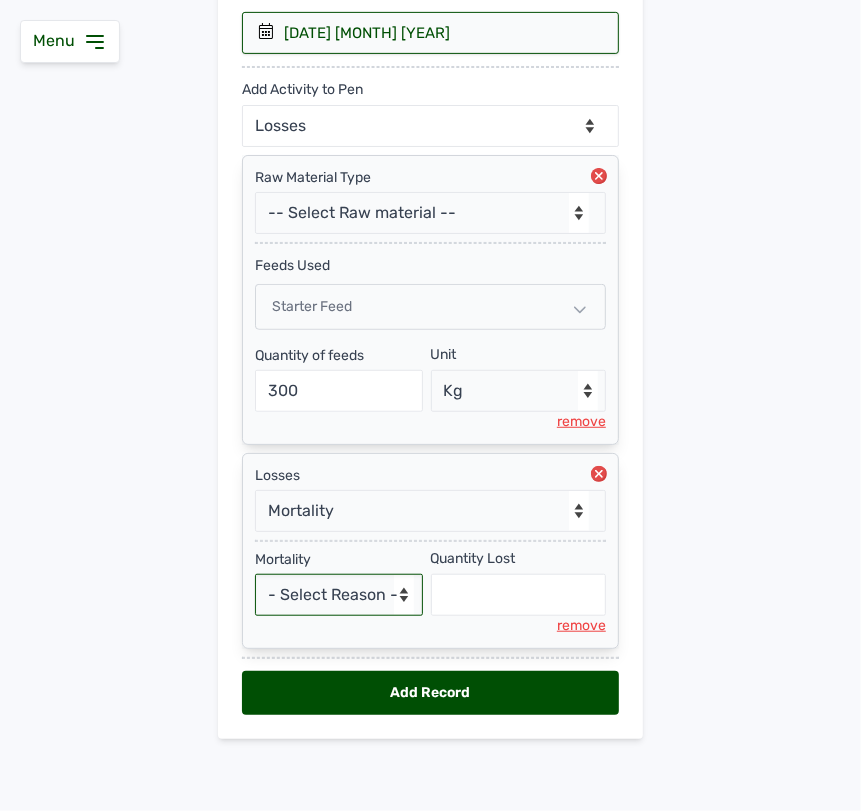 click on "- Select Reason - Disease Late Vaccination Wrong Vaccination Heat Lack of Water Others" at bounding box center [339, 595] 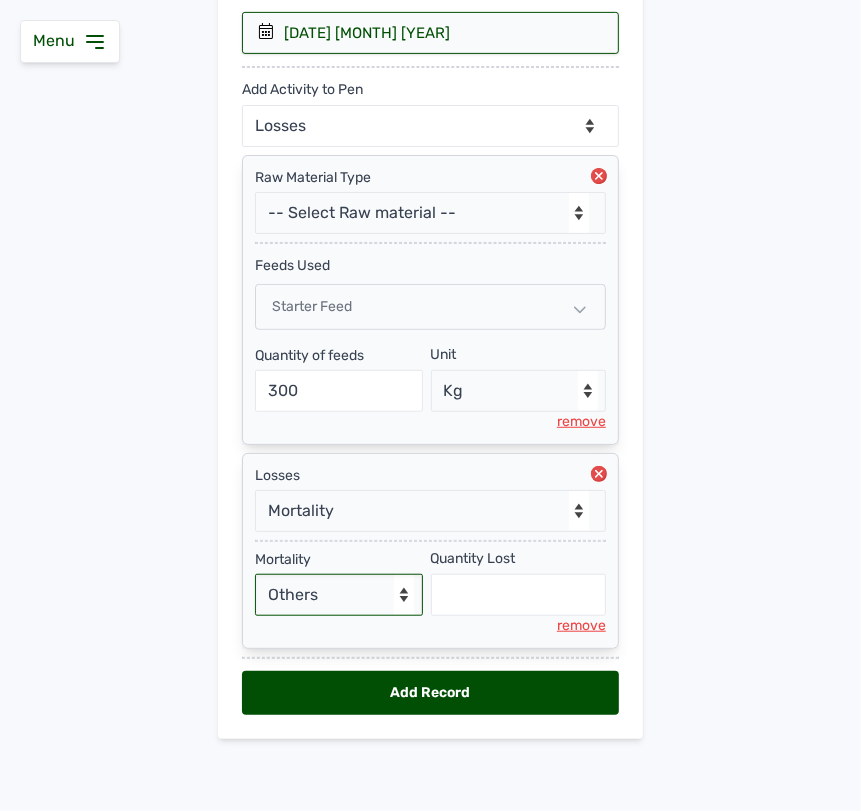 click on "- Select Reason - Disease Late Vaccination Wrong Vaccination Heat Lack of Water Others" at bounding box center (339, 595) 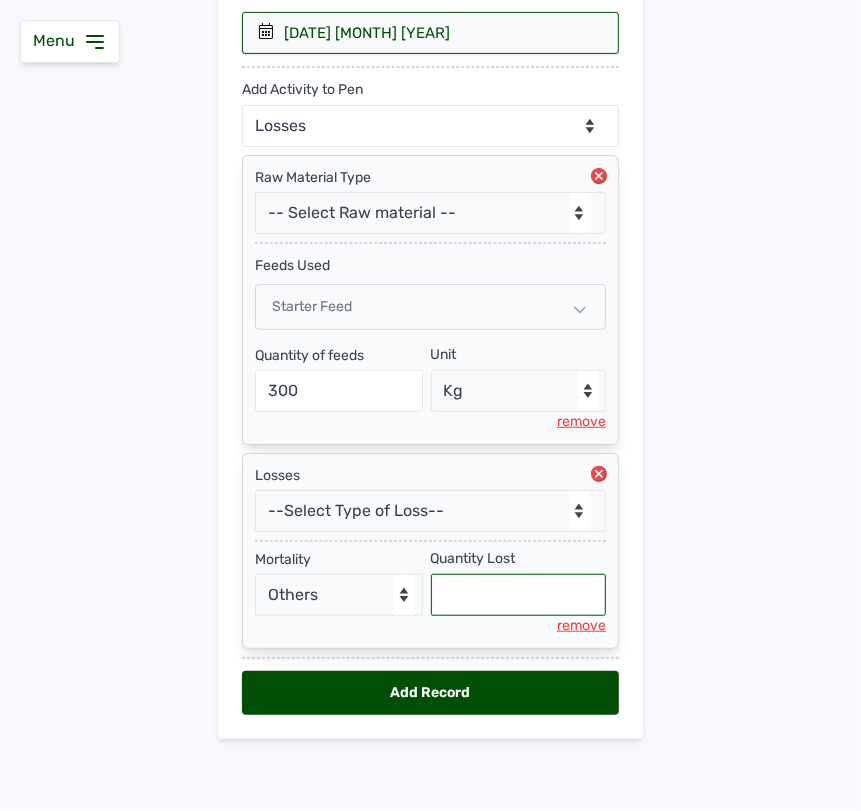 click at bounding box center [519, 595] 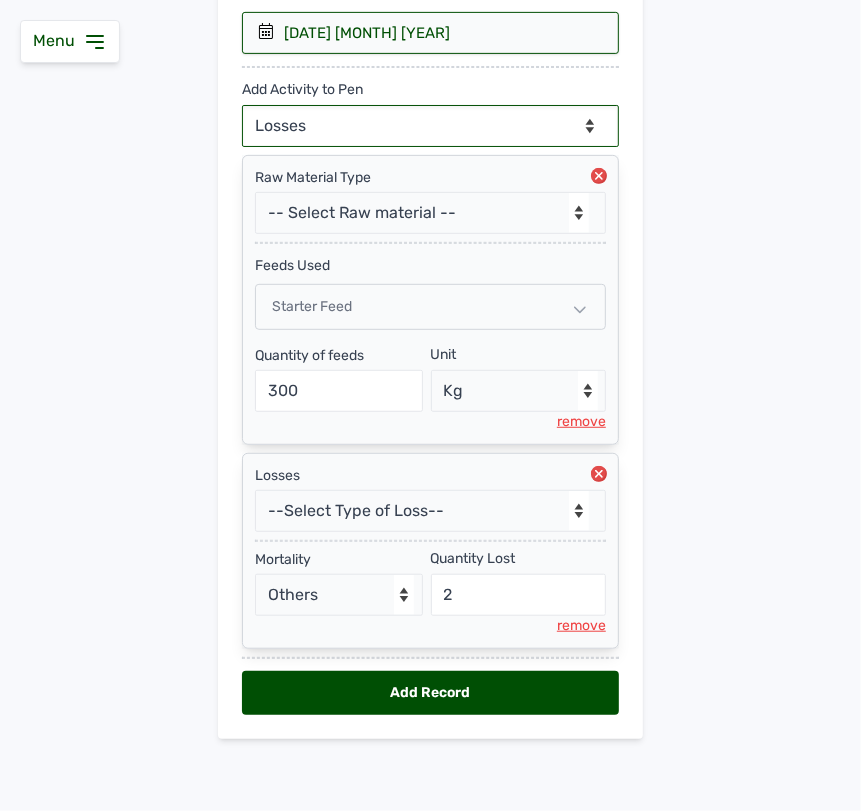 click on "--Can select multiple activity to add-- Raw Material Losses Weight" at bounding box center [430, 126] 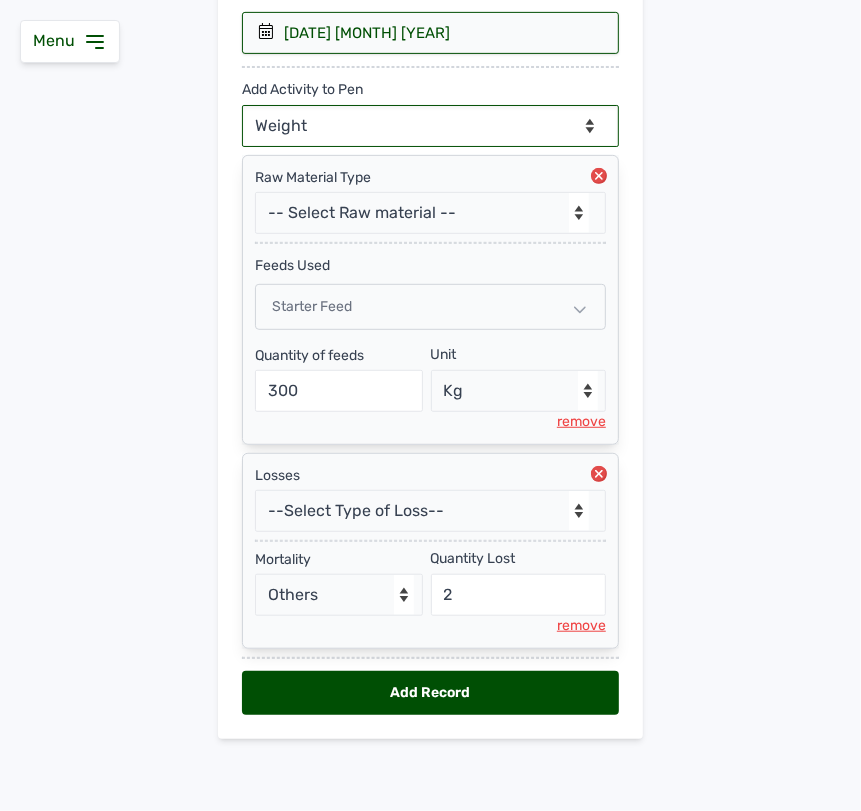 click on "--Can select multiple activity to add-- Raw Material Losses Weight" at bounding box center (430, 126) 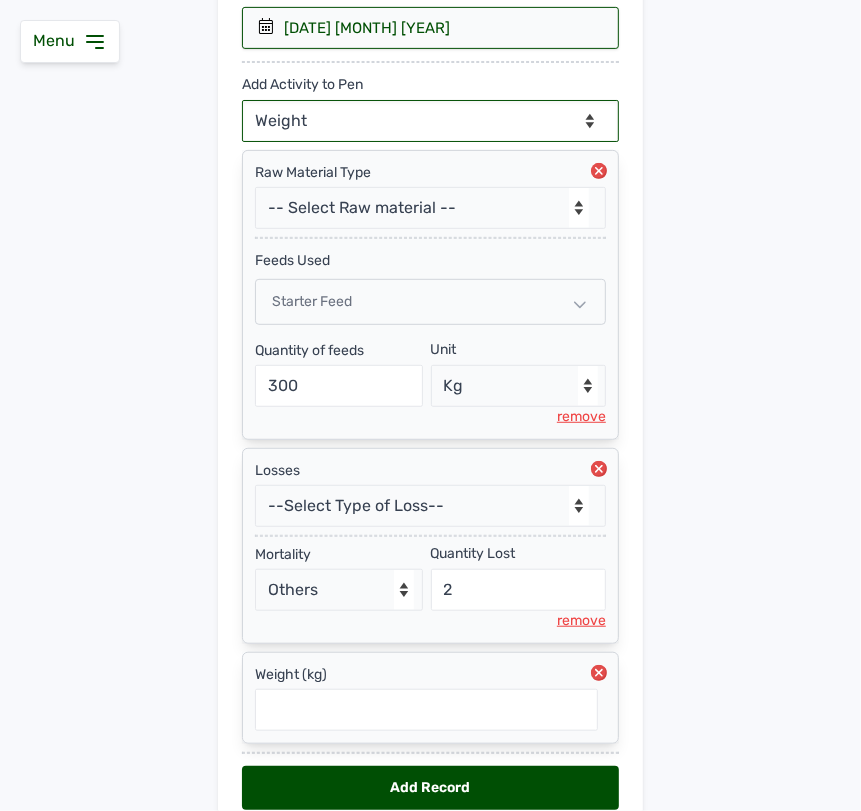 scroll, scrollTop: 475, scrollLeft: 0, axis: vertical 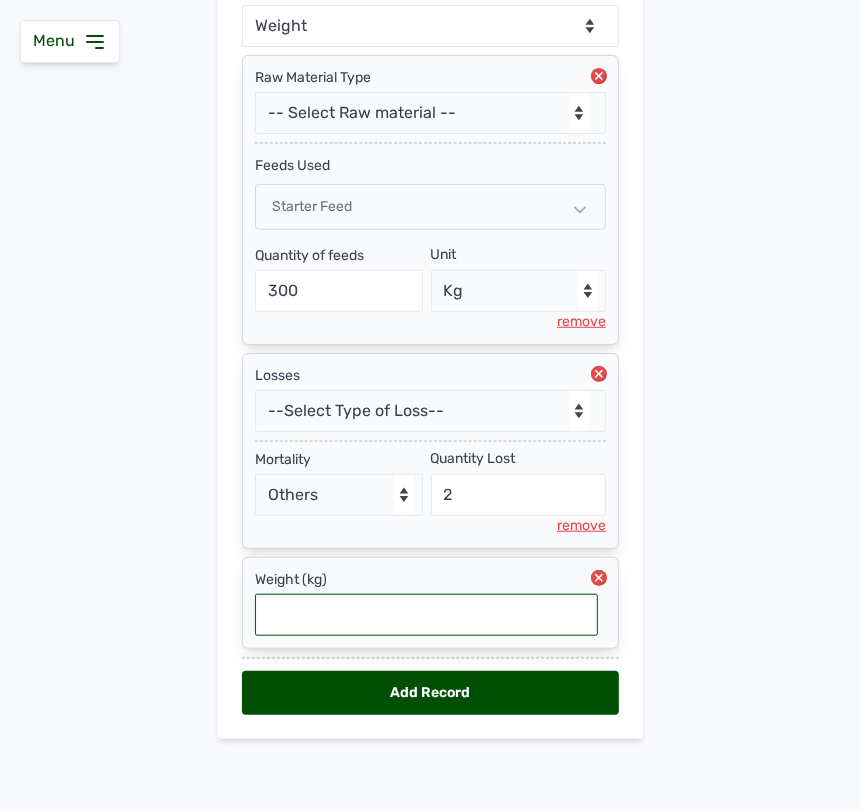 click at bounding box center [426, 615] 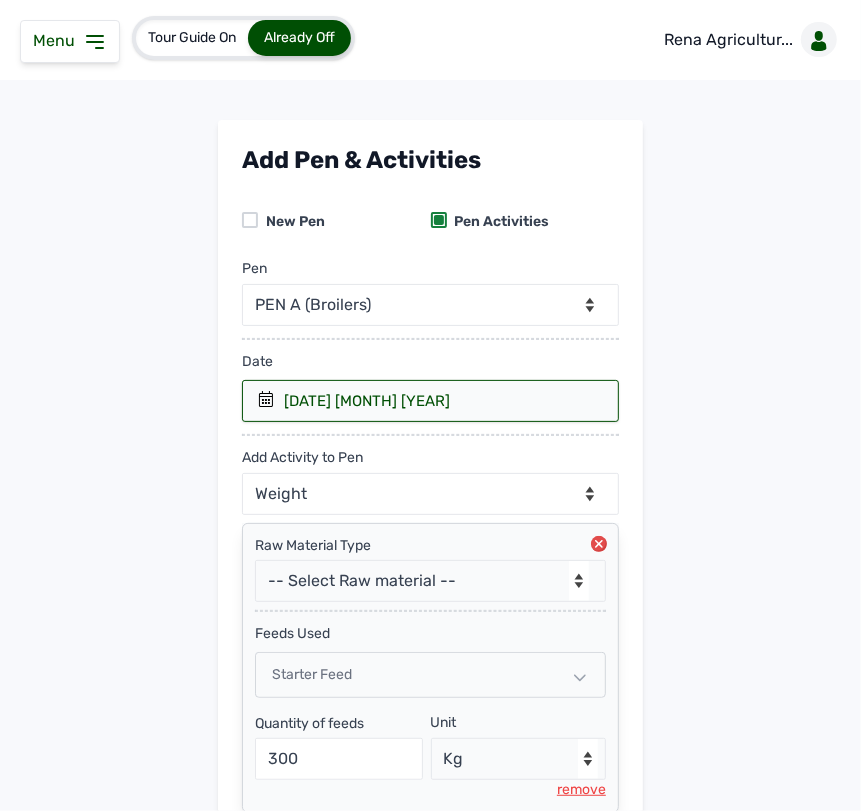 scroll, scrollTop: 475, scrollLeft: 0, axis: vertical 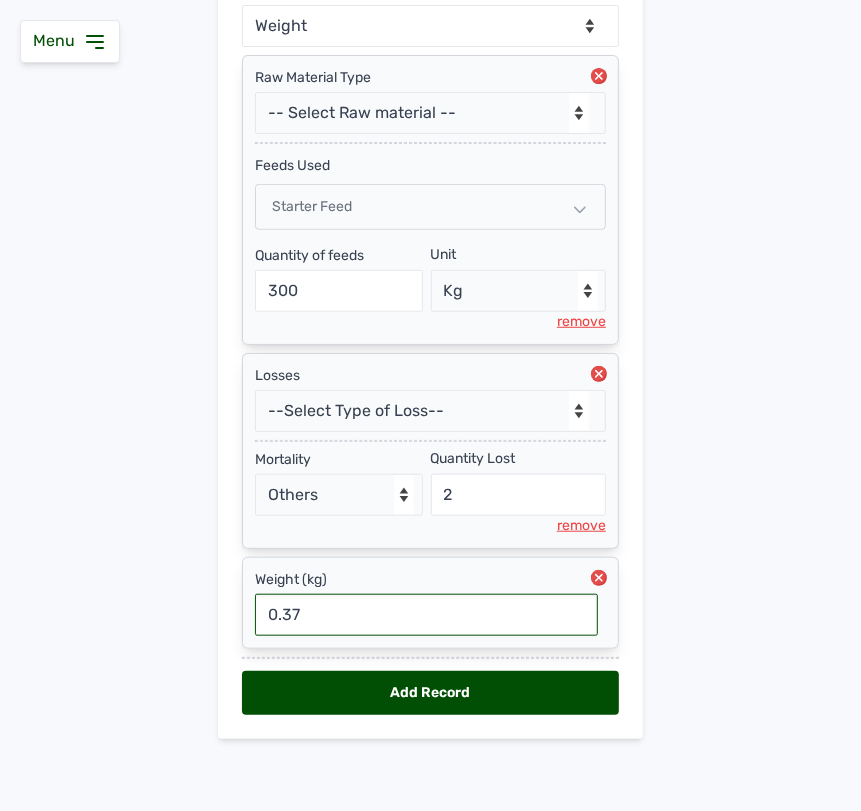 click on "Add Record" at bounding box center [430, 693] 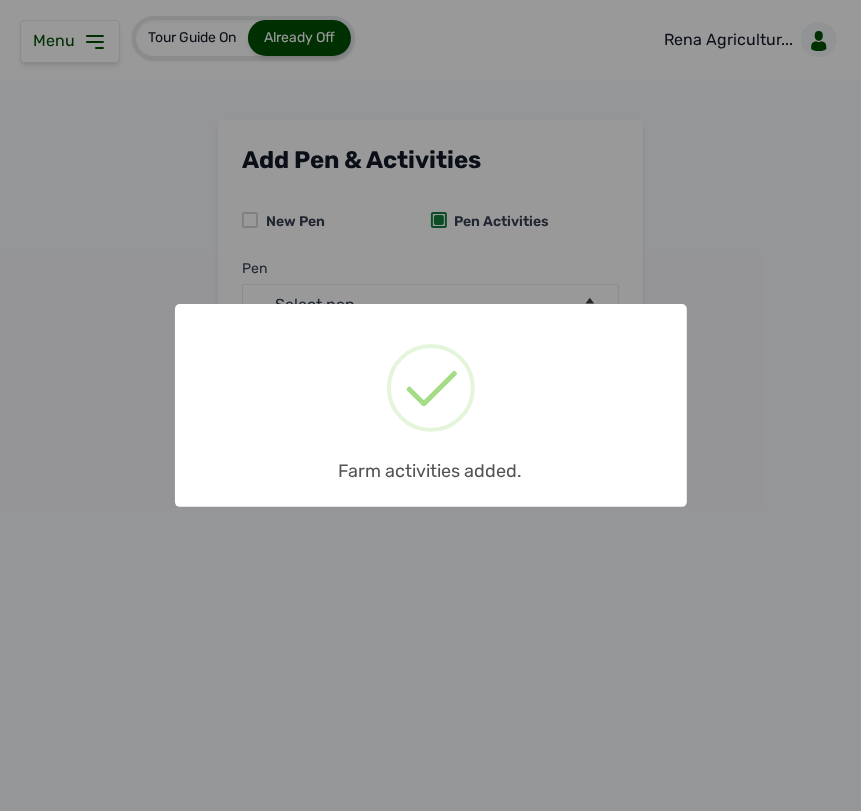 scroll, scrollTop: 0, scrollLeft: 0, axis: both 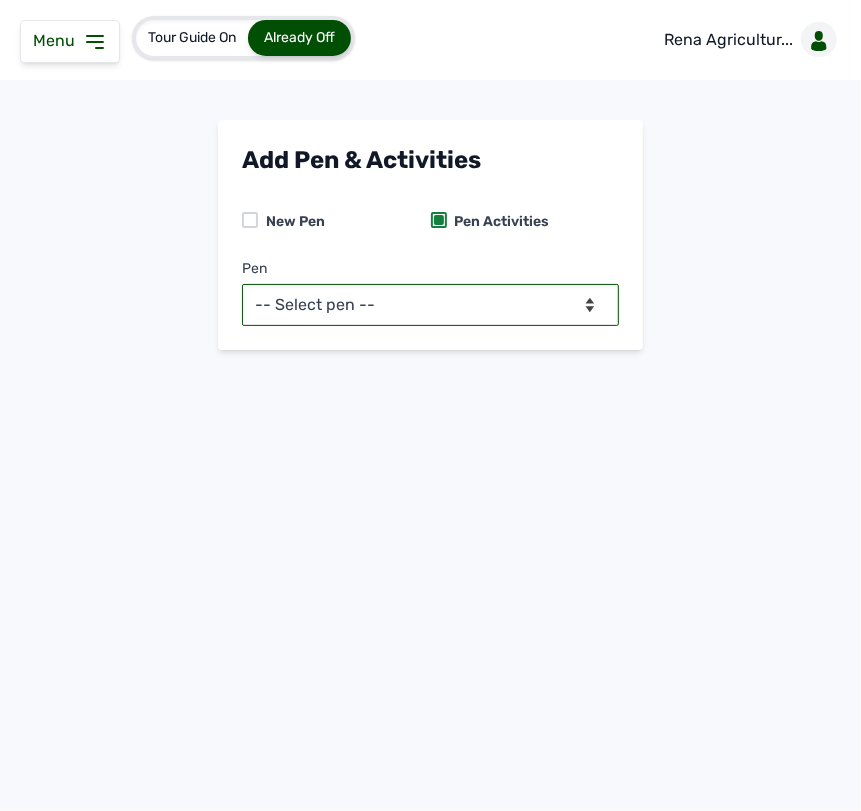 click on "-- Select pen -- PEN A (Broilers)" at bounding box center (430, 305) 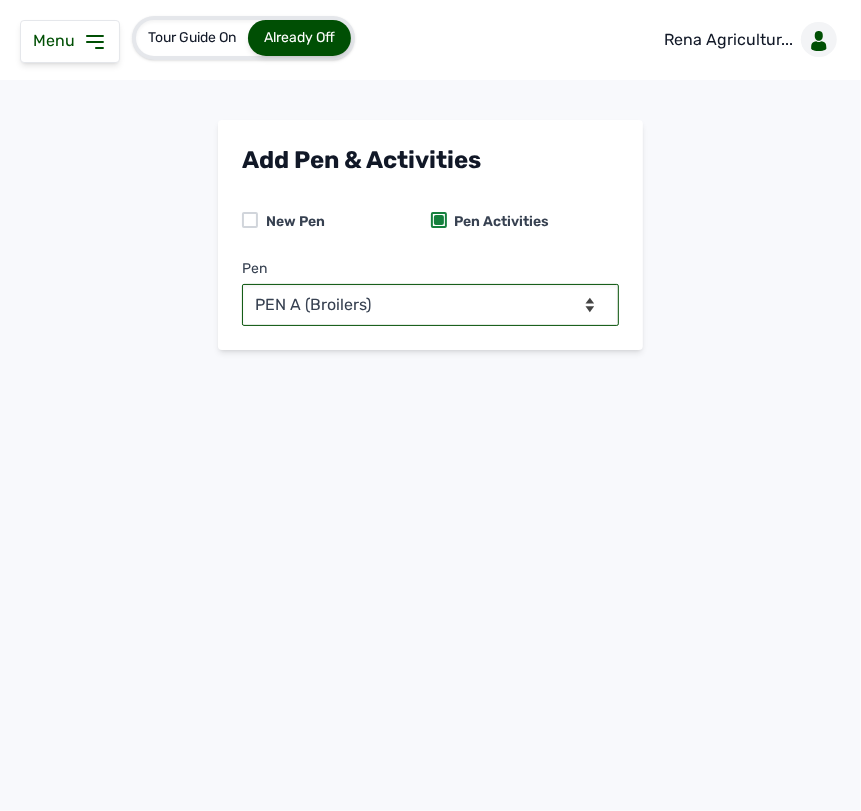 click on "-- Select pen -- PEN A (Broilers)" at bounding box center [430, 305] 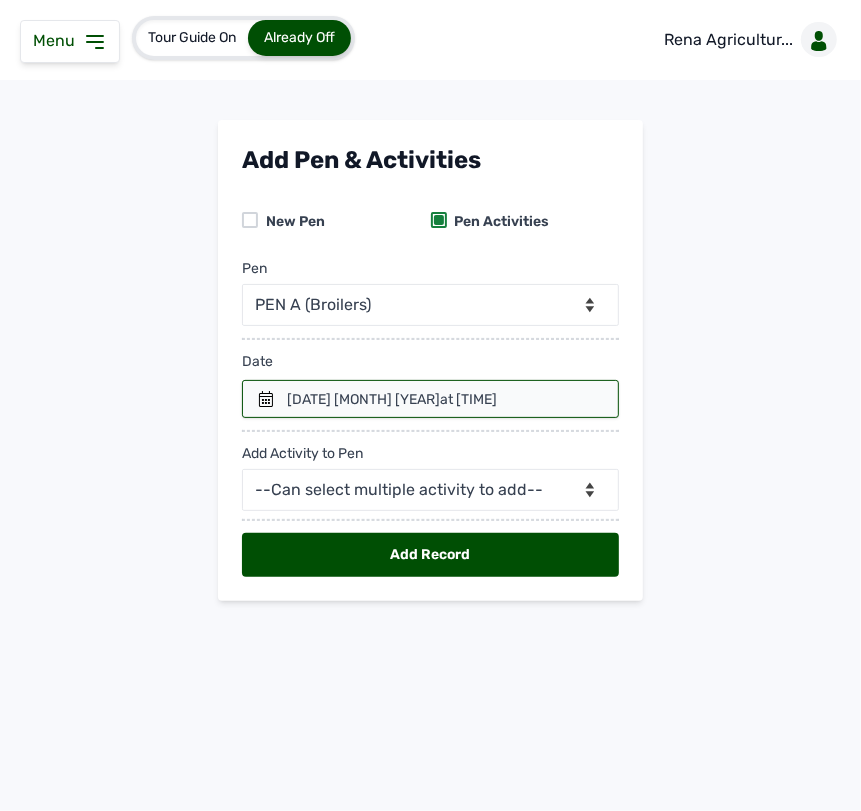 click on "at [TIME]" at bounding box center [468, 399] 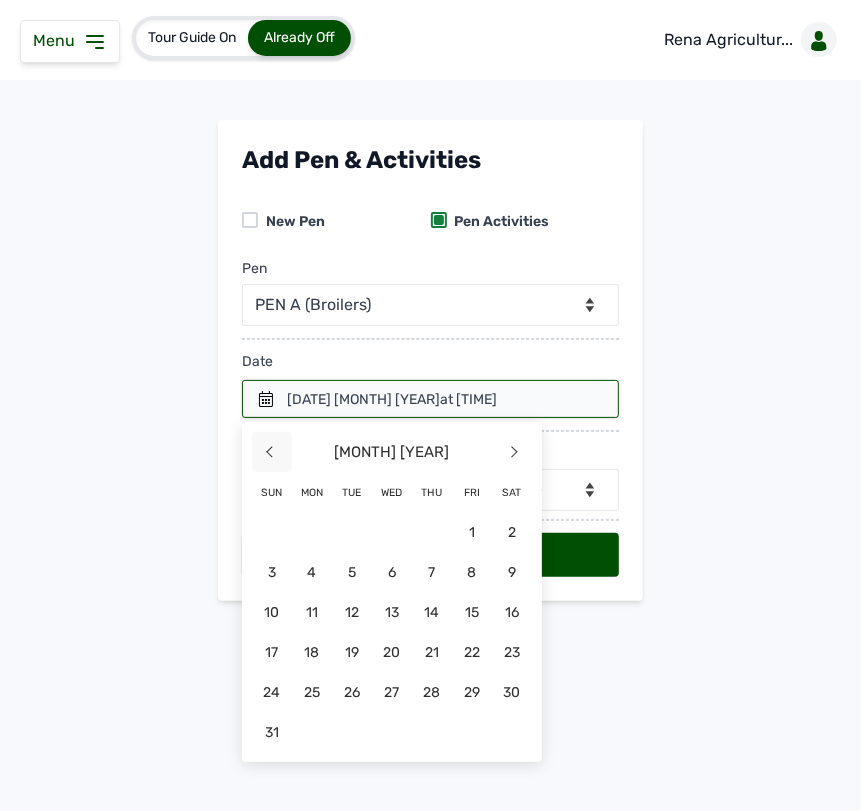 click on "<" at bounding box center [272, 452] 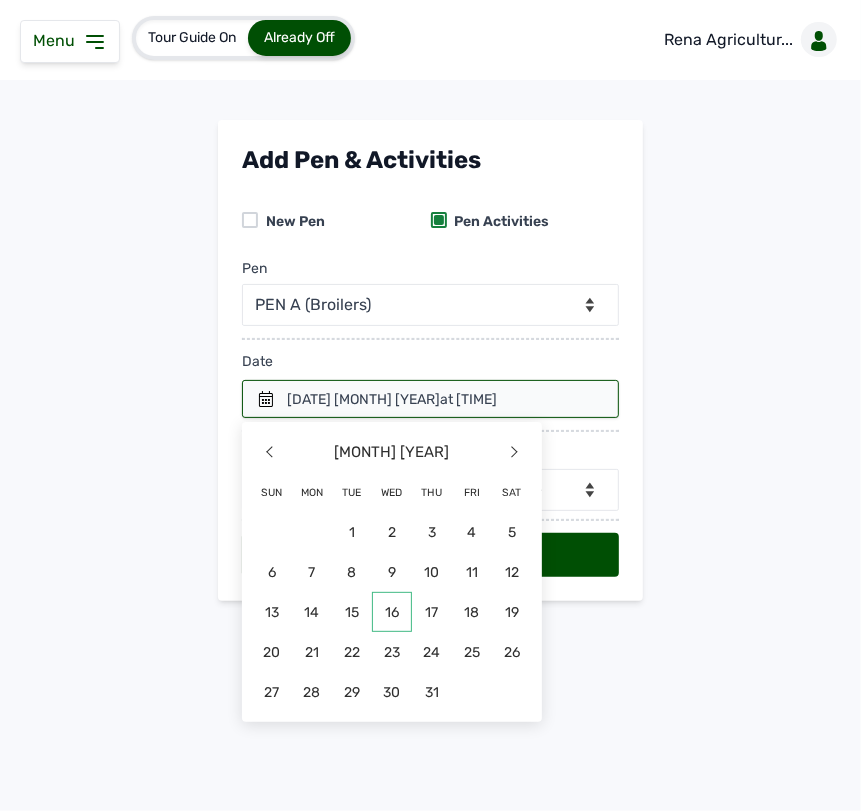 click on "16" 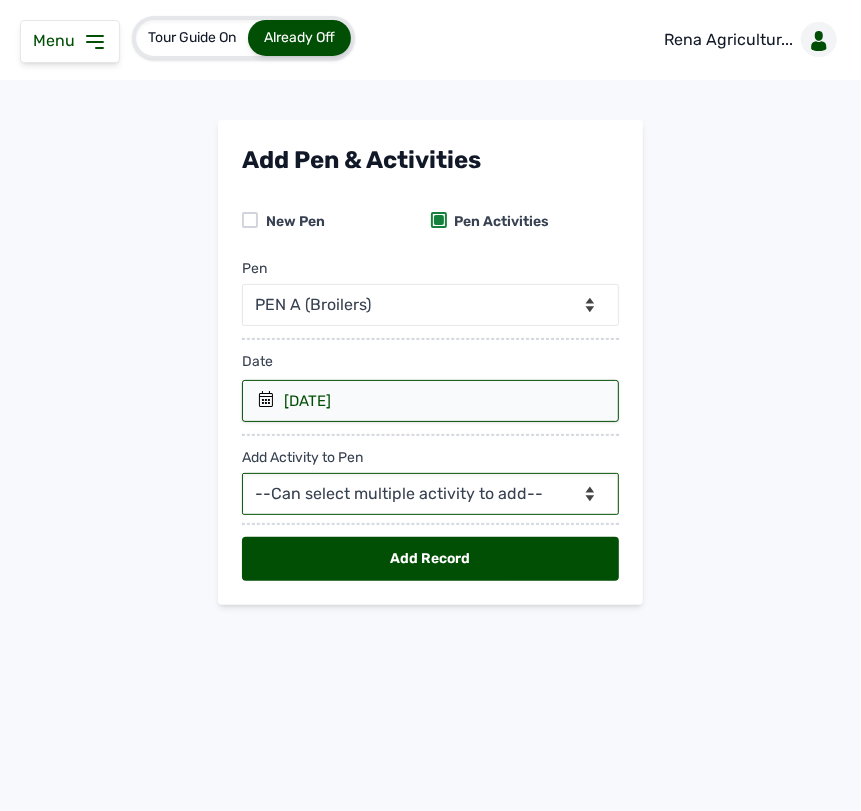 click on "--Can select multiple activity to add-- Raw Material Losses Weight" at bounding box center [430, 494] 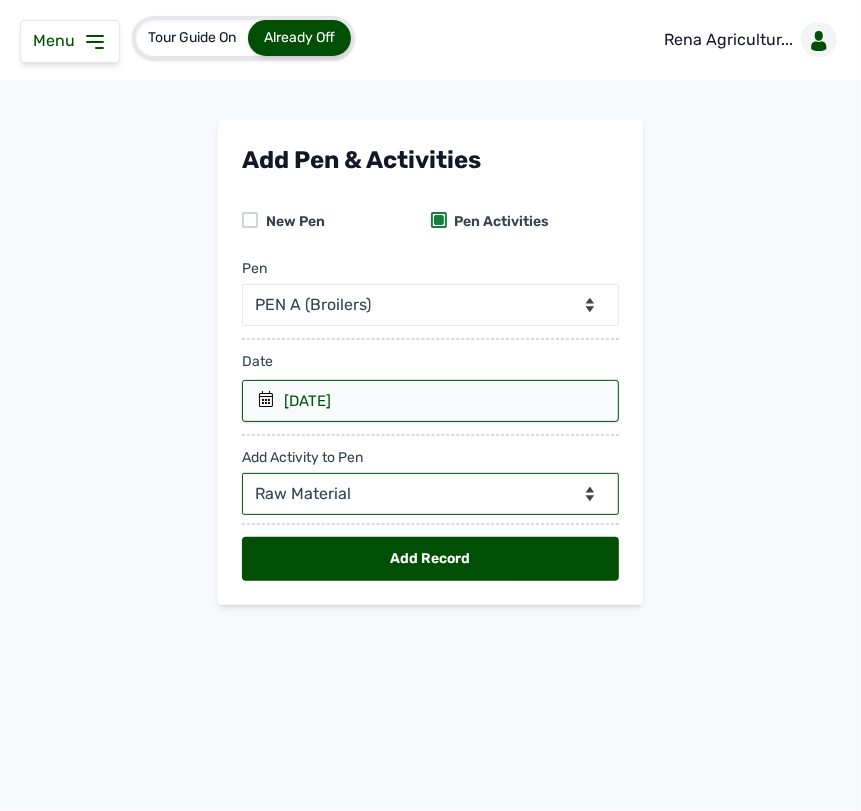 click on "--Can select multiple activity to add-- Raw Material Losses Weight" at bounding box center (430, 494) 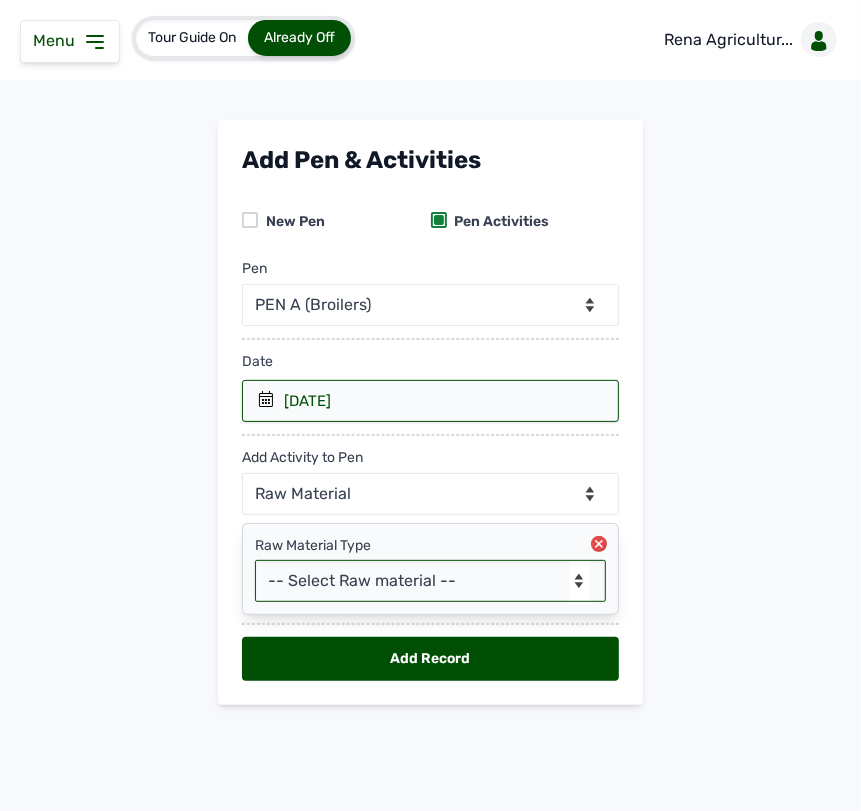 click on "-- Select Raw material -- Biomass Fuel feeds medications vaccines" at bounding box center (430, 581) 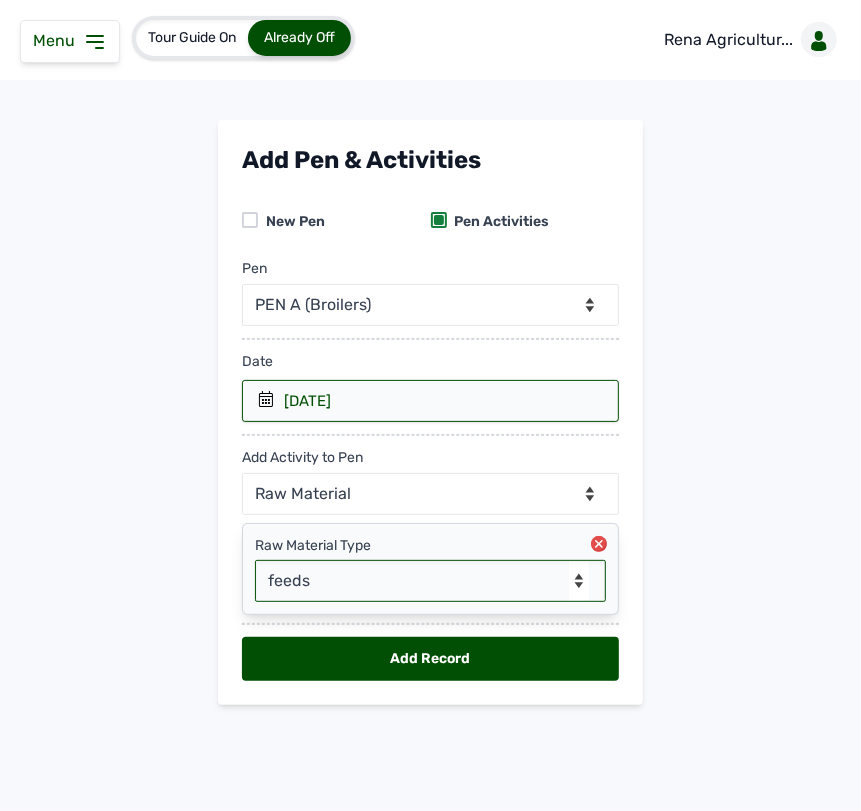 click on "-- Select Raw material -- Biomass Fuel feeds medications vaccines" at bounding box center [430, 581] 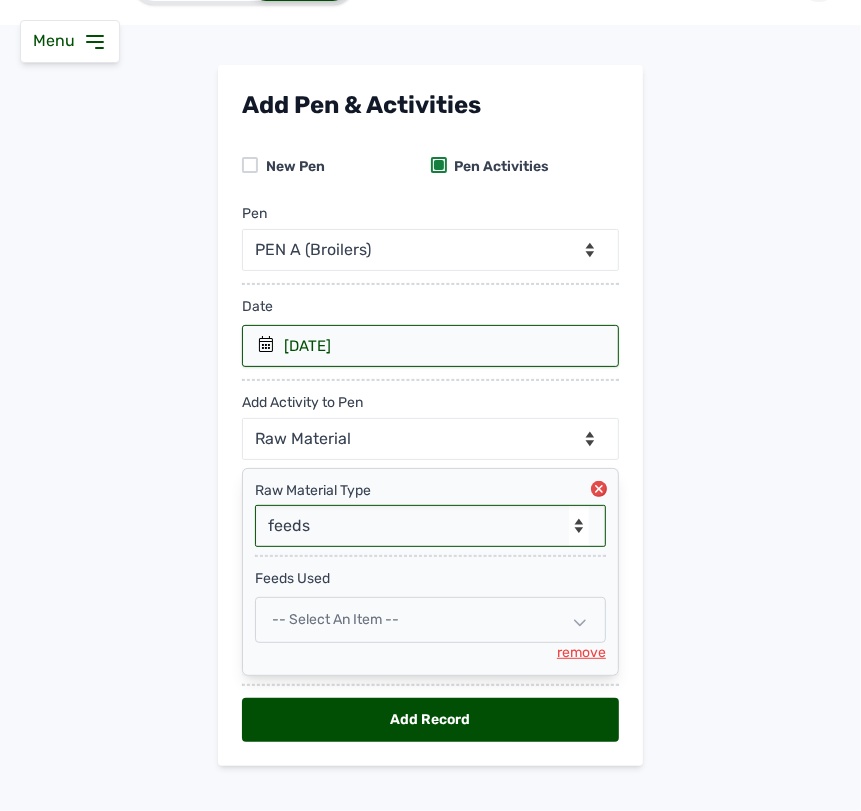 scroll, scrollTop: 85, scrollLeft: 0, axis: vertical 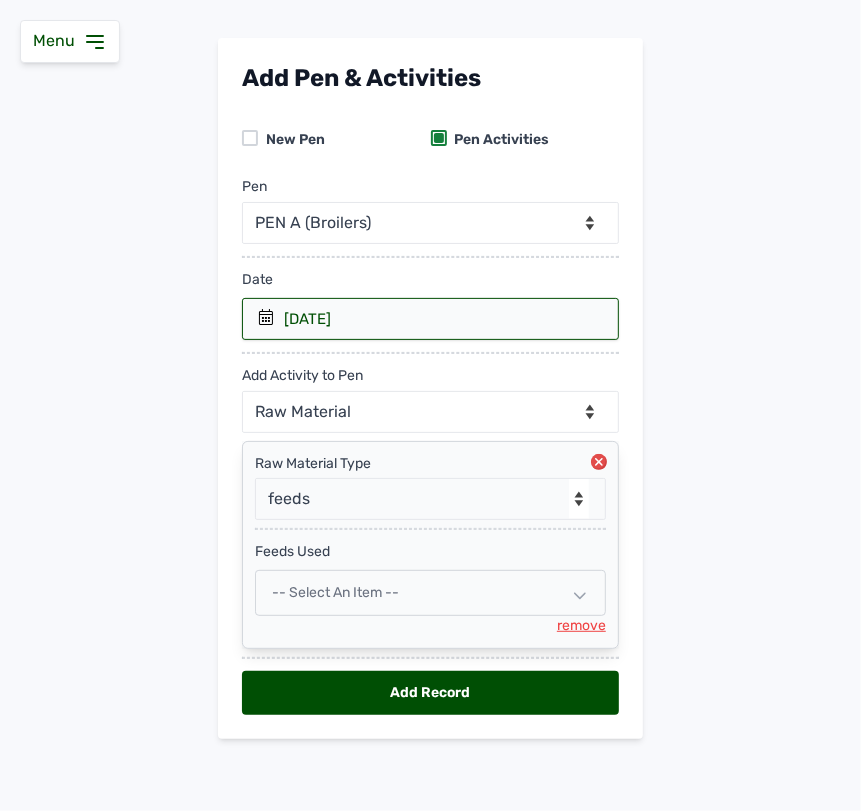 click on "-- Select an Item --" at bounding box center (335, 592) 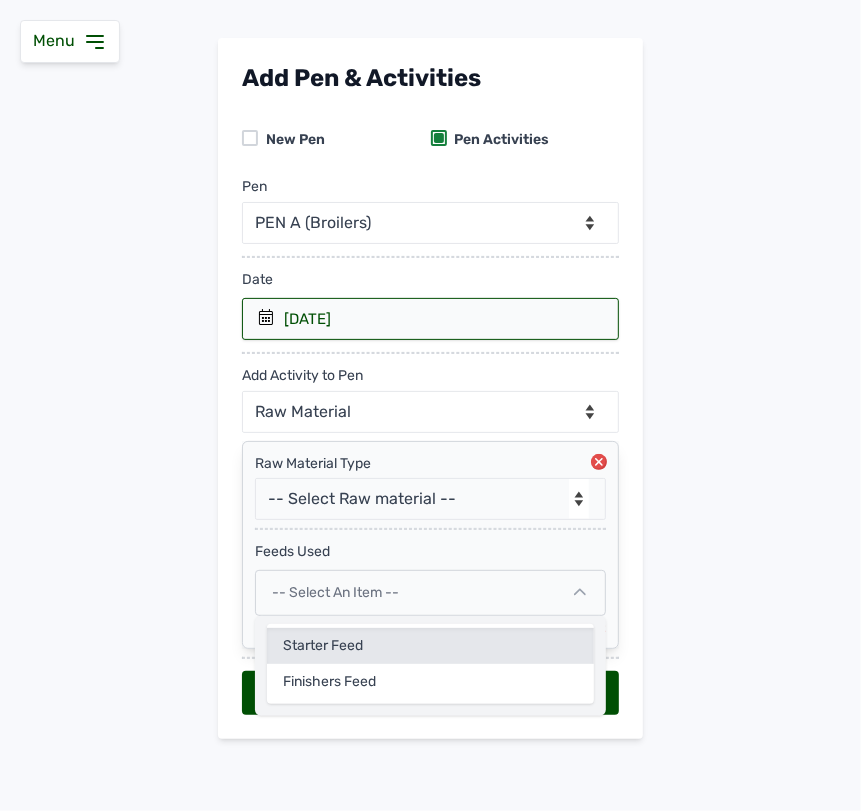click on "Starter Feed" 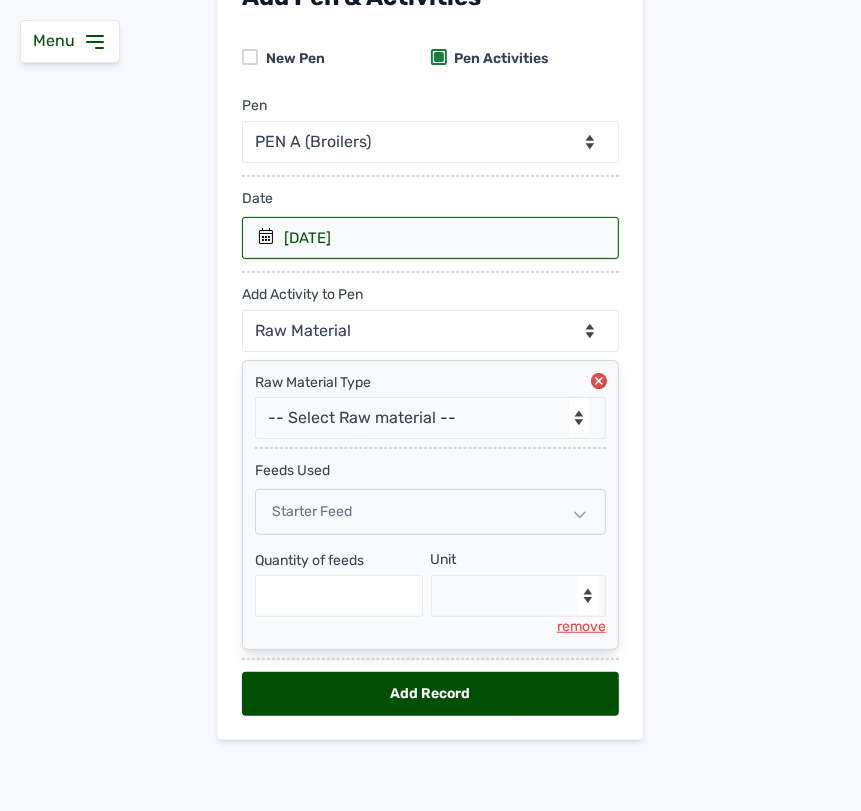 scroll, scrollTop: 167, scrollLeft: 0, axis: vertical 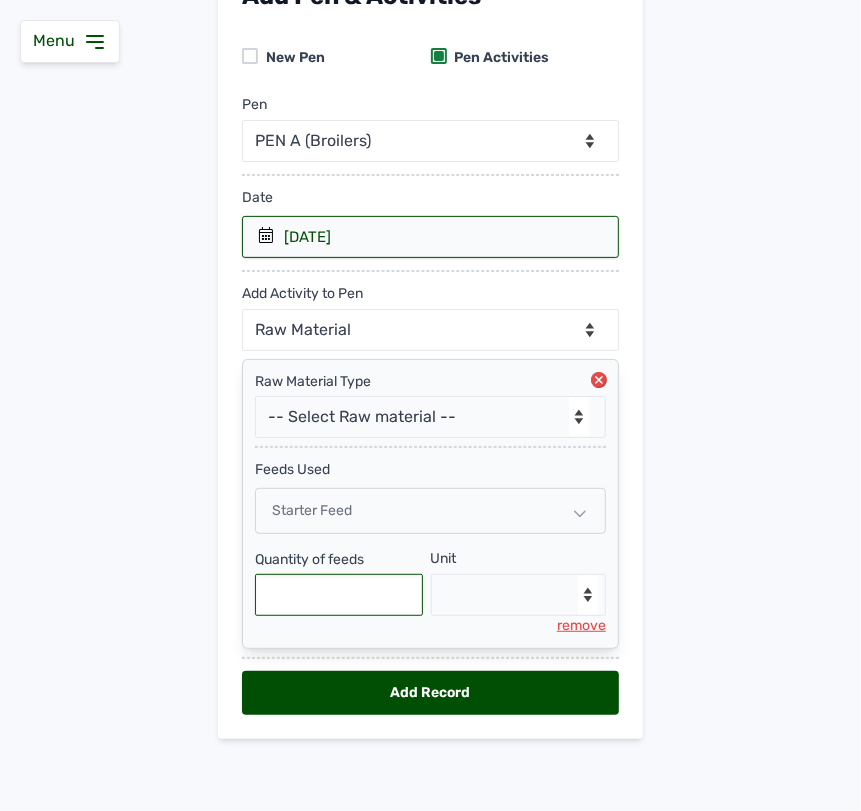 click at bounding box center [339, 595] 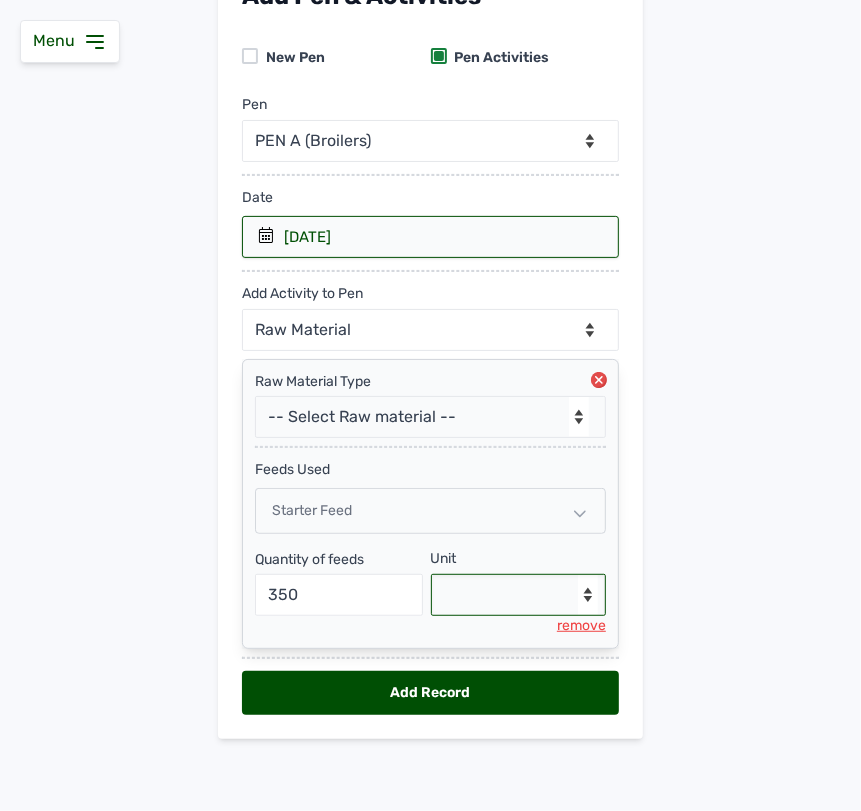 click on "--Select unit-- Bag(s) Kg" at bounding box center (519, 595) 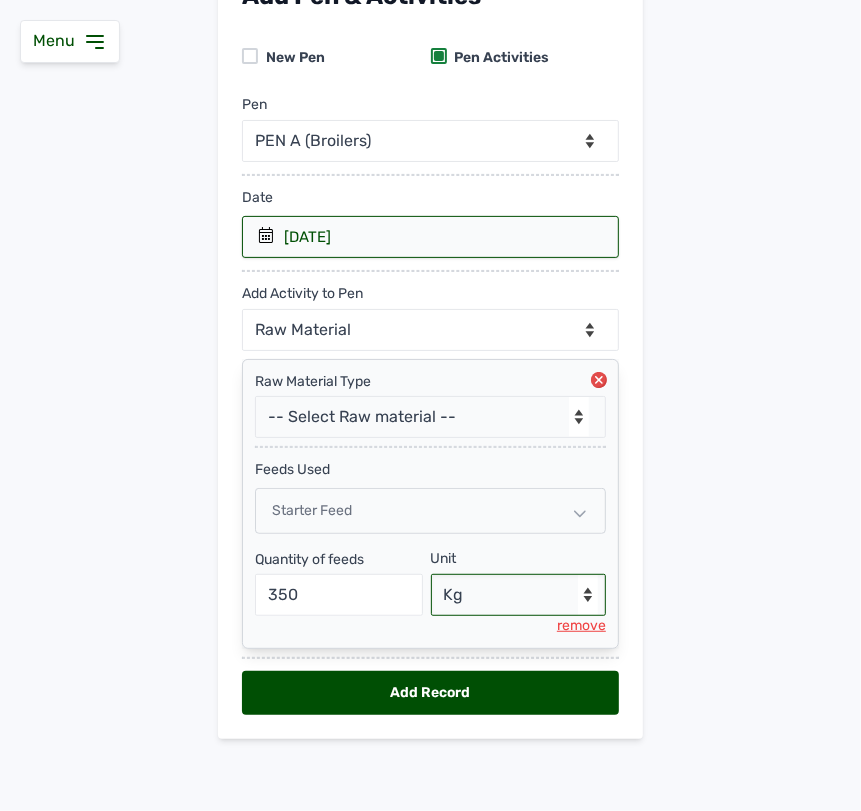 click on "--Select unit-- Bag(s) Kg" at bounding box center (519, 595) 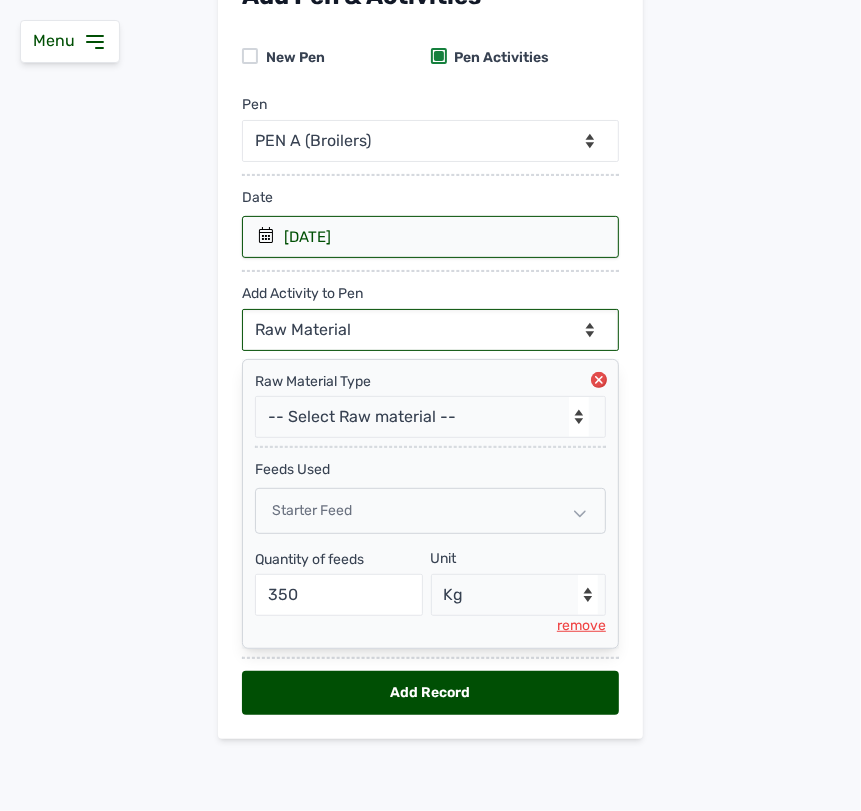 click on "--Can select multiple activity to add-- Raw Material Losses Weight" at bounding box center [430, 330] 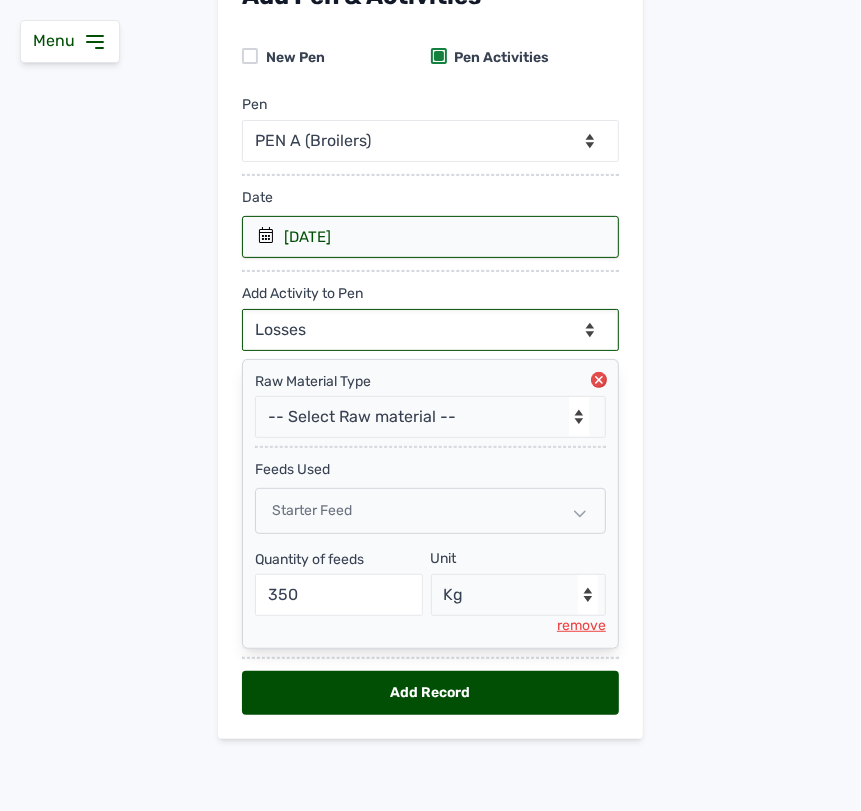 click on "--Can select multiple activity to add-- Raw Material Losses Weight" at bounding box center [430, 330] 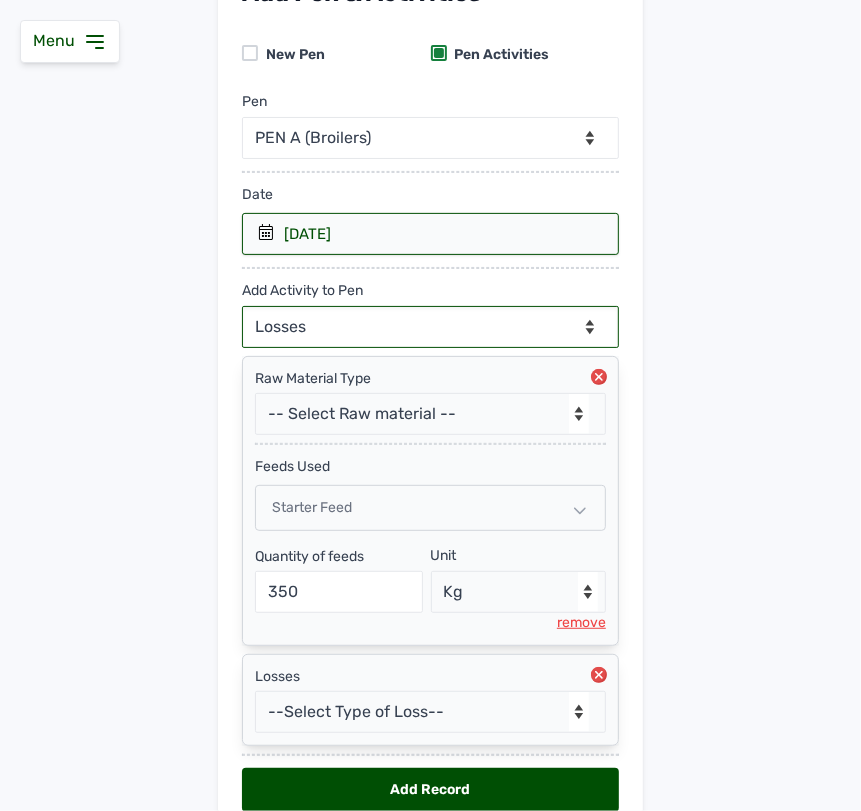 scroll, scrollTop: 268, scrollLeft: 0, axis: vertical 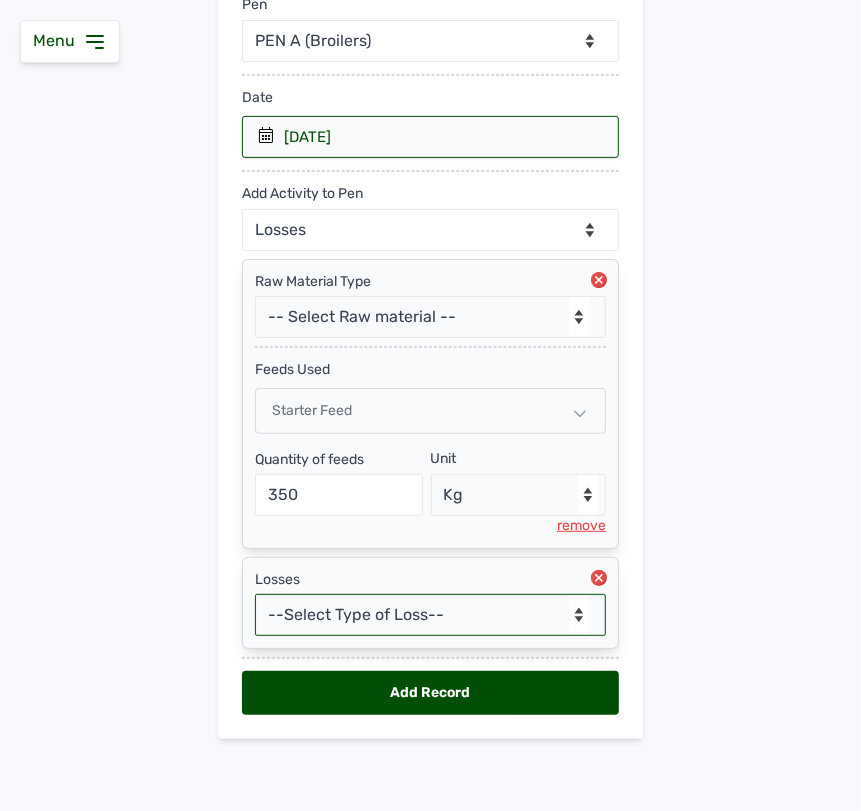 click on "--Select Type of Loss-- Mortality Culled Theft" at bounding box center [430, 615] 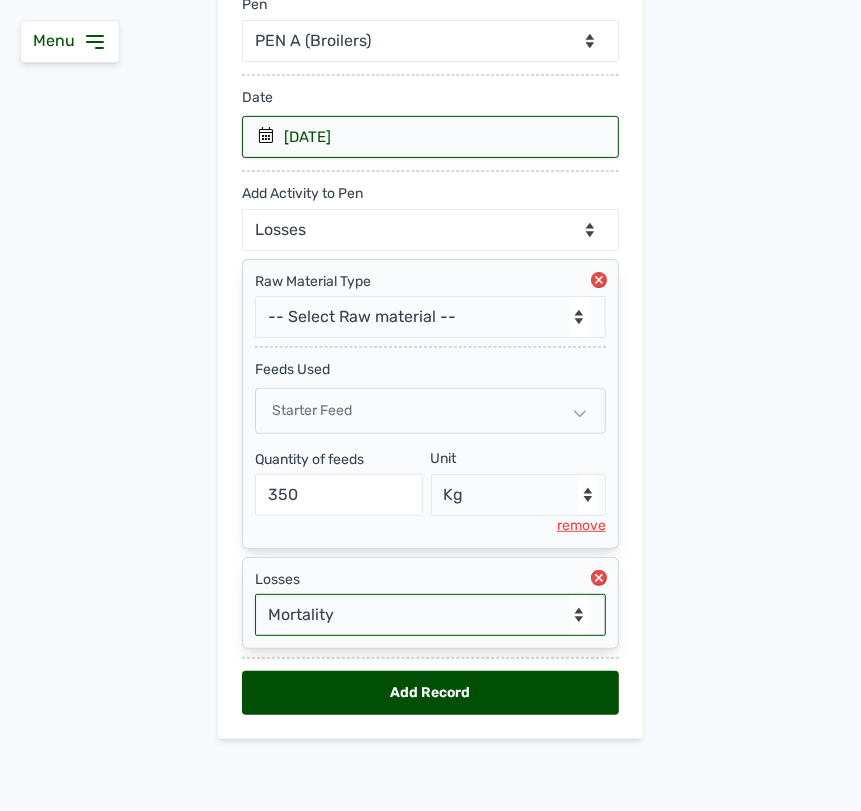 click on "--Select Type of Loss-- Mortality Culled Theft" at bounding box center [430, 615] 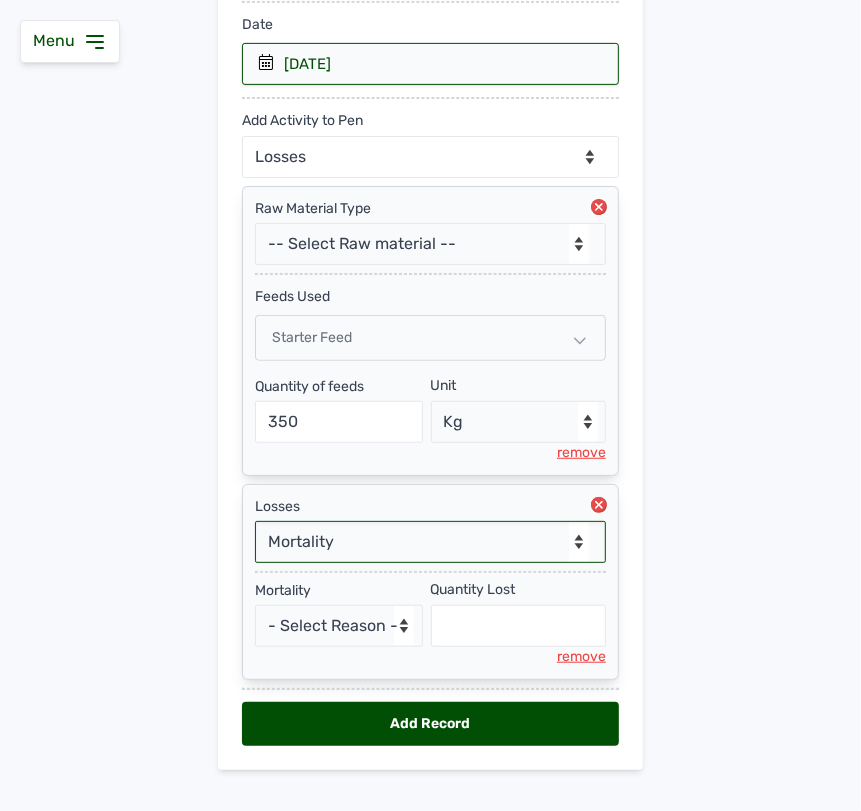 scroll, scrollTop: 373, scrollLeft: 0, axis: vertical 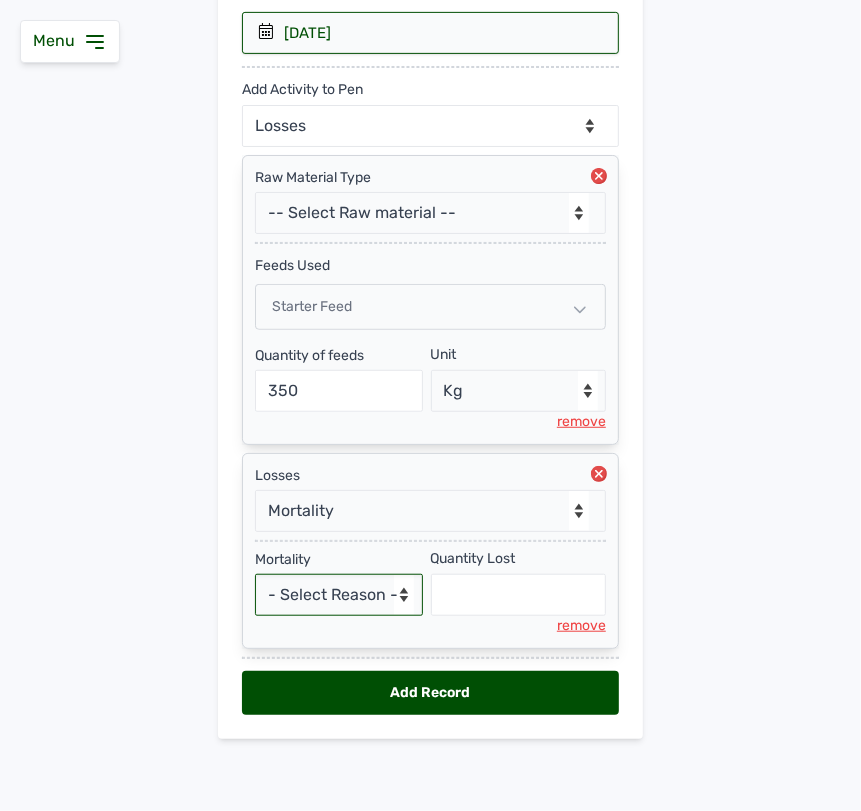 click on "- Select Reason - Disease Late Vaccination Wrong Vaccination Heat Lack of Water Others" at bounding box center [339, 595] 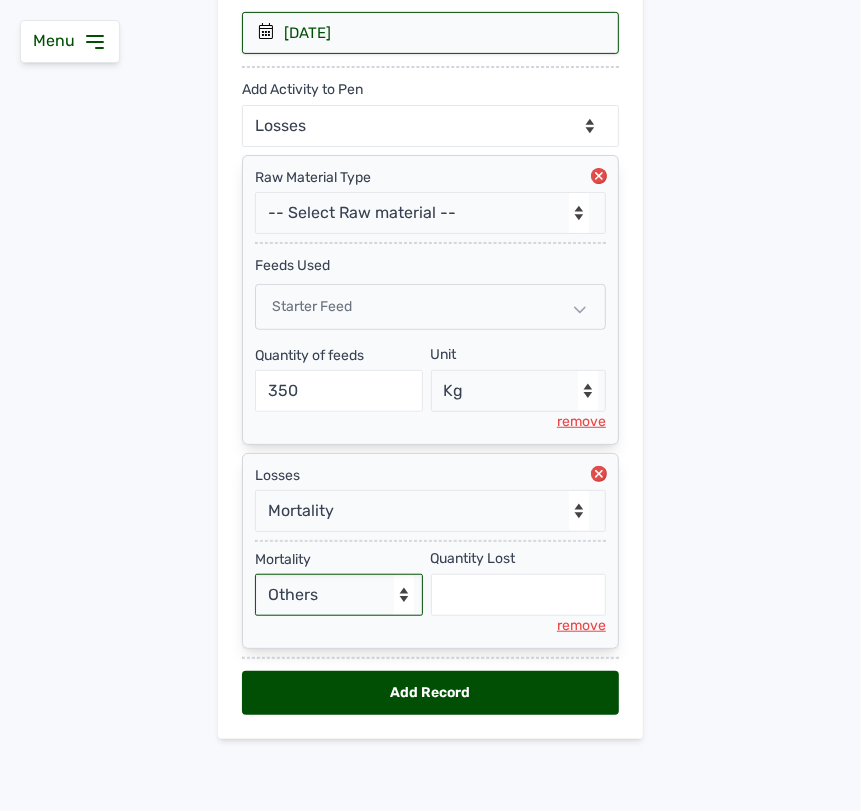 click on "- Select Reason - Disease Late Vaccination Wrong Vaccination Heat Lack of Water Others" at bounding box center [339, 595] 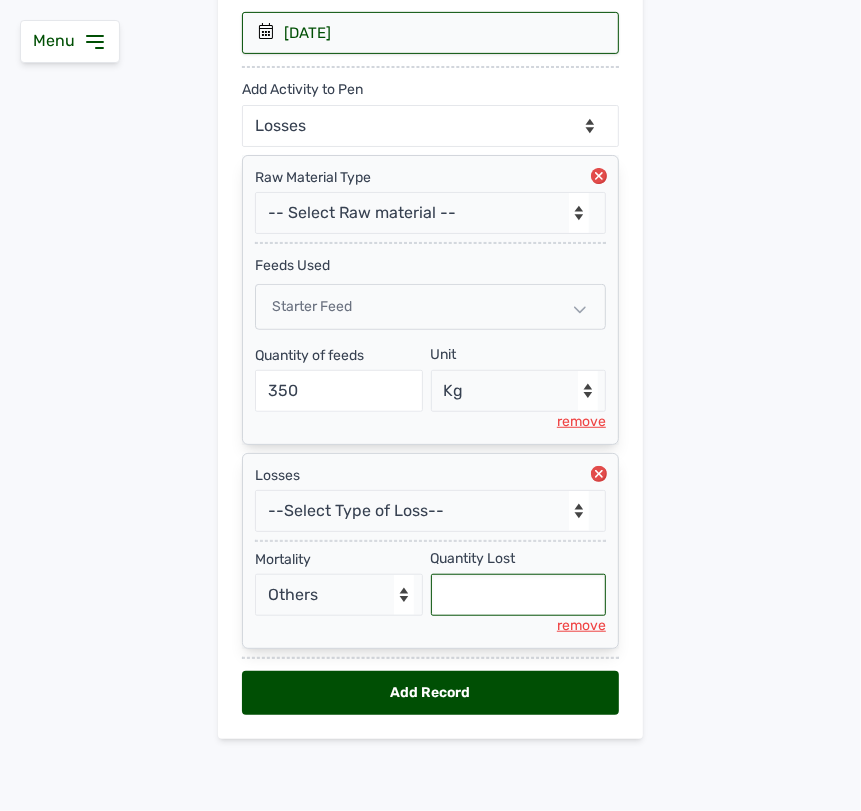 click at bounding box center (519, 595) 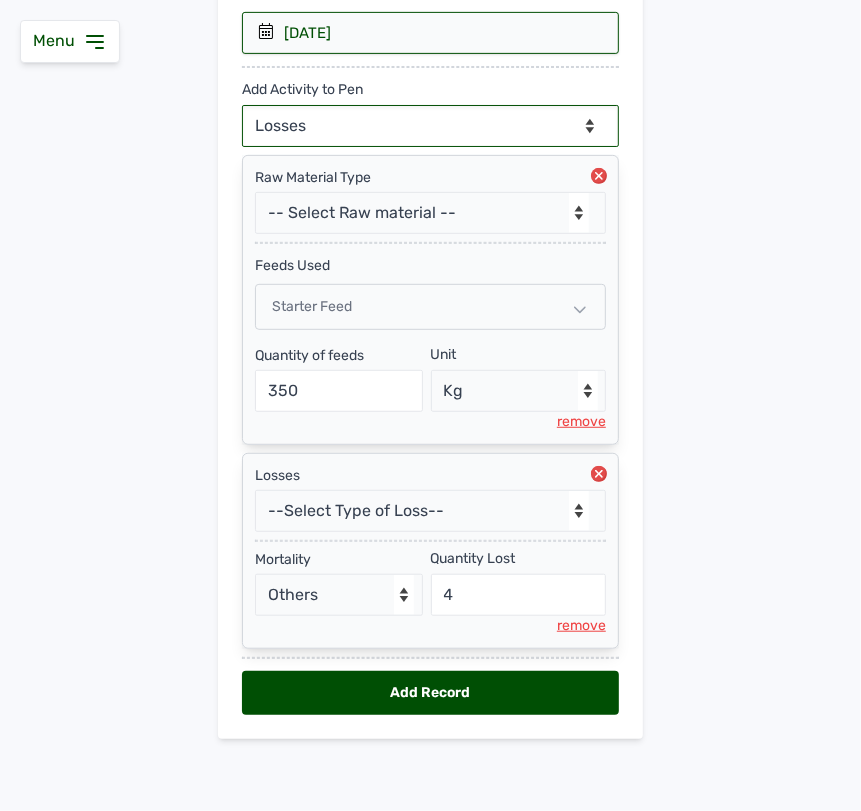 click on "--Can select multiple activity to add-- Raw Material Losses Weight" at bounding box center (430, 126) 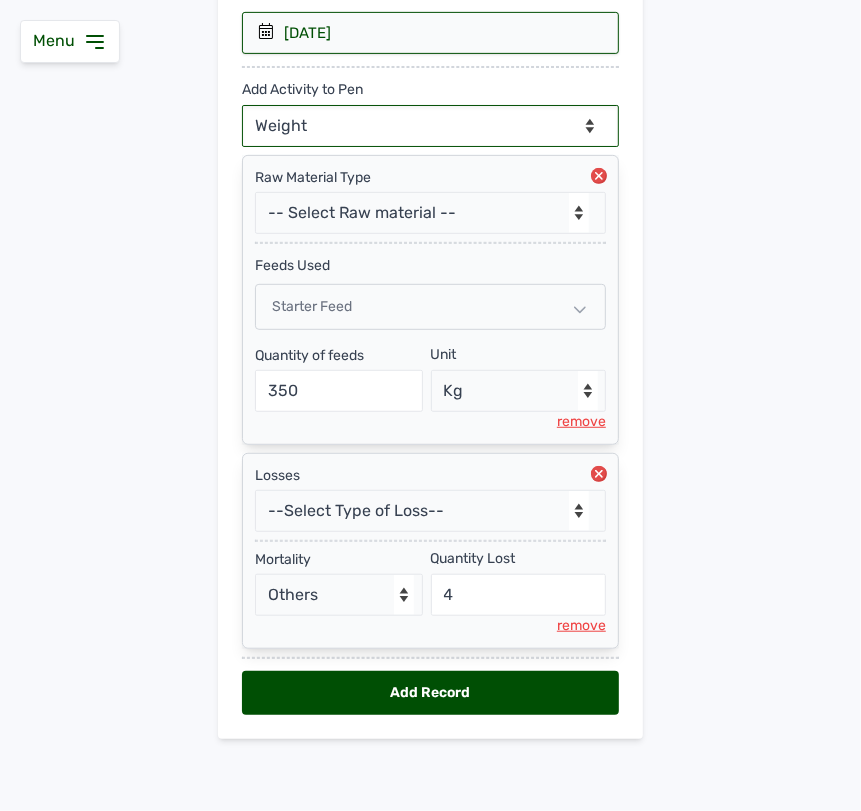 click on "--Can select multiple activity to add-- Raw Material Losses Weight" at bounding box center [430, 126] 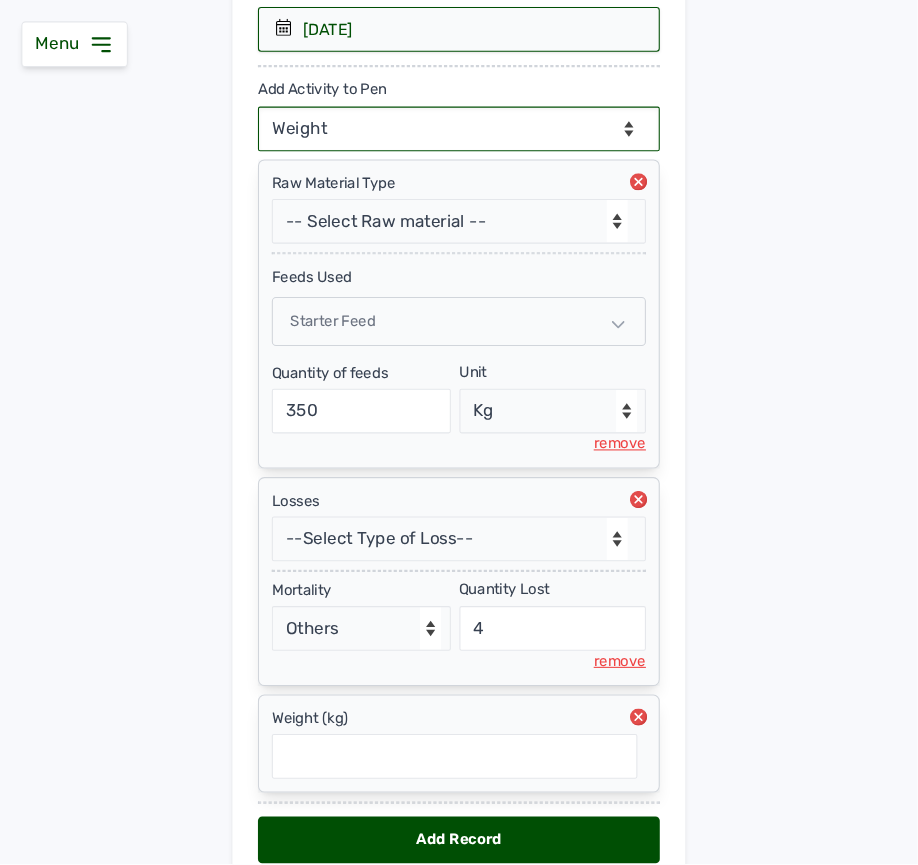 scroll, scrollTop: 475, scrollLeft: 0, axis: vertical 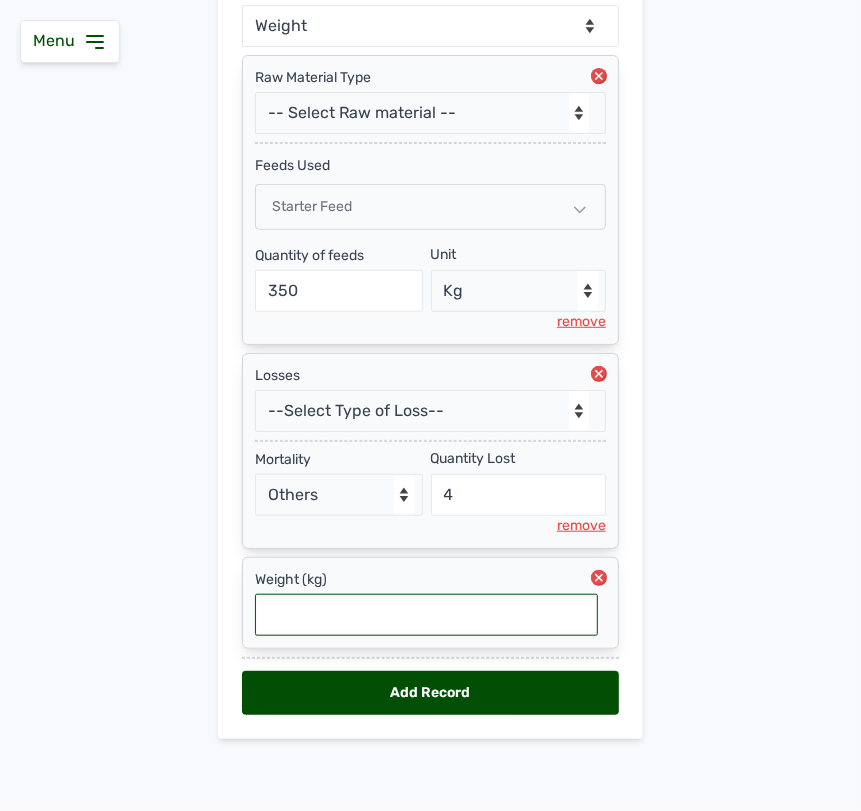 click at bounding box center [426, 615] 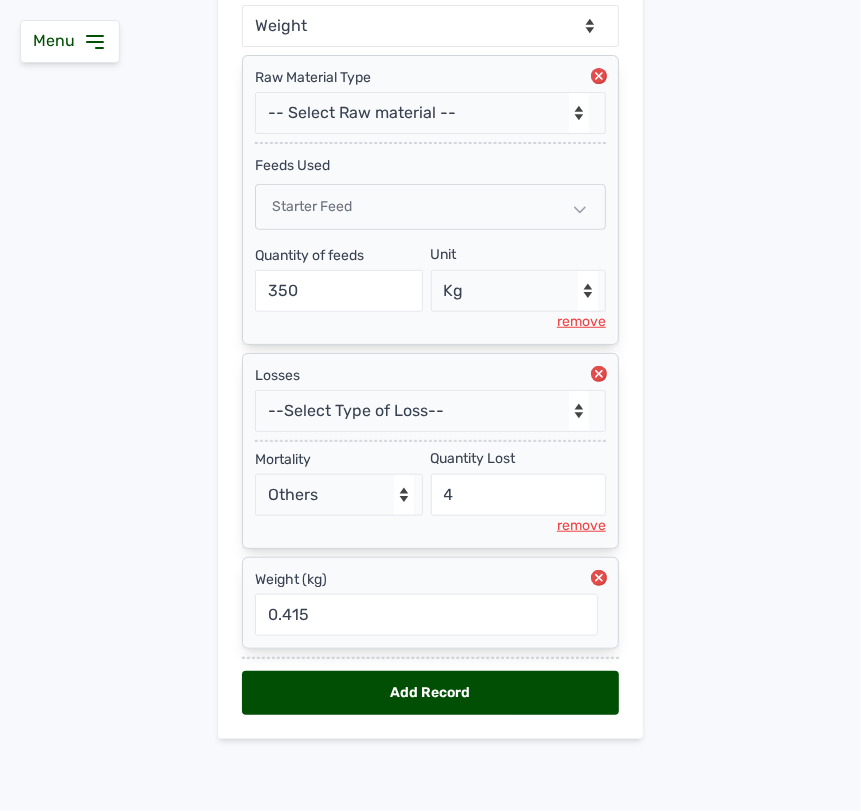click on "Add Record" at bounding box center (430, 693) 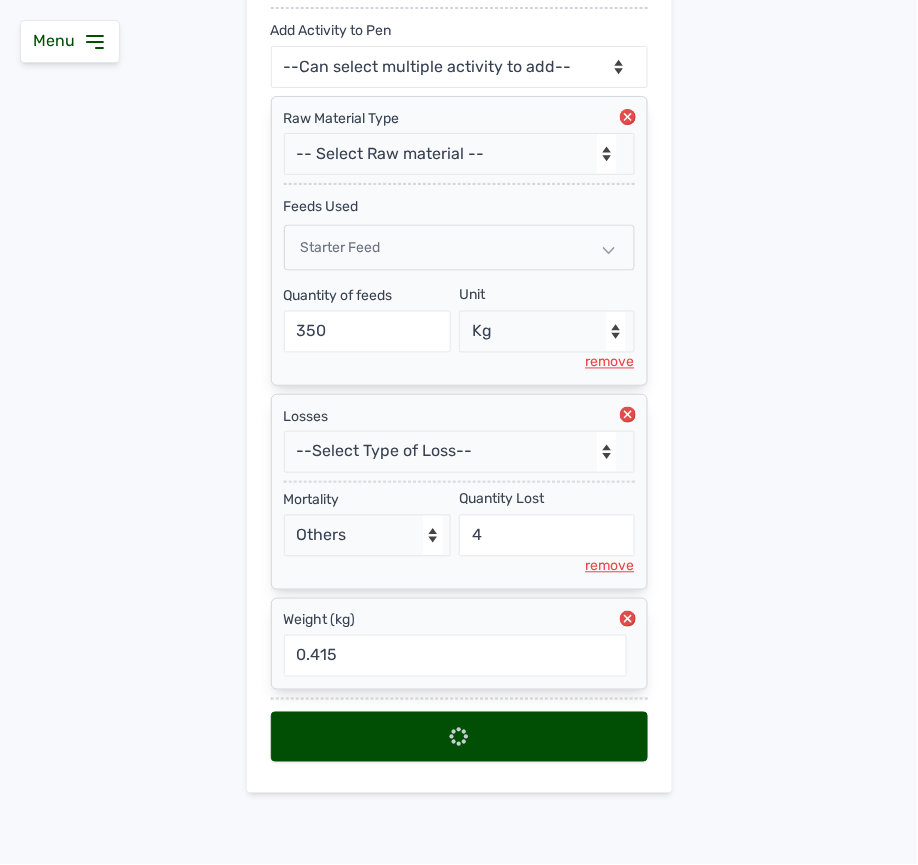 scroll, scrollTop: 0, scrollLeft: 0, axis: both 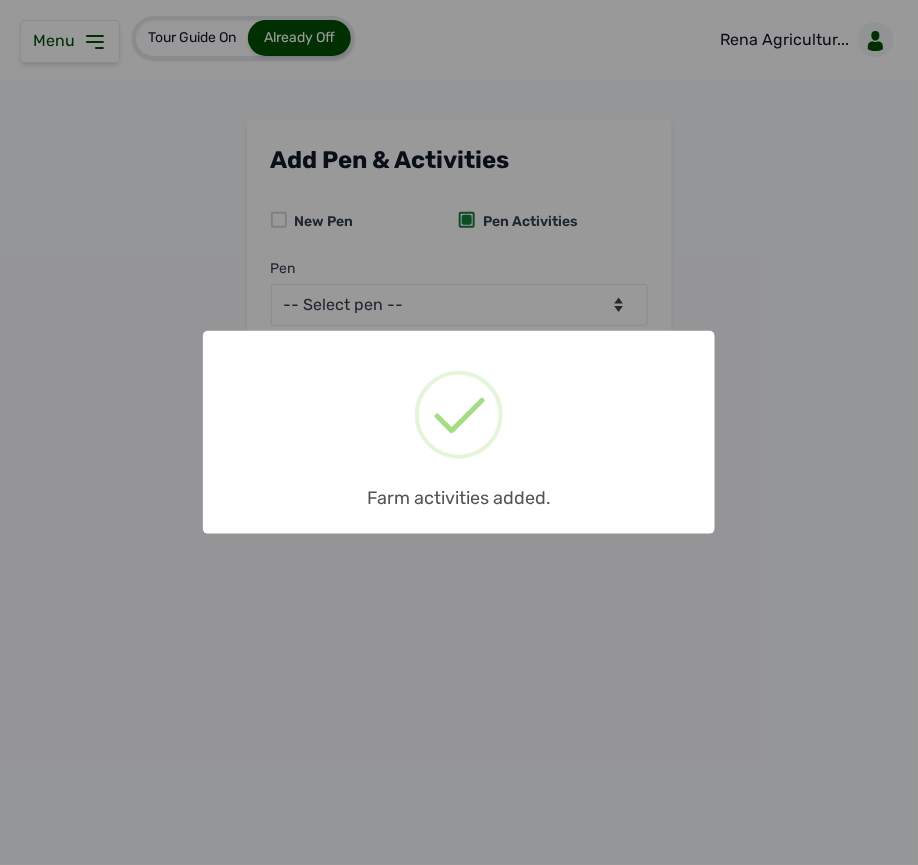 click on "×
Farm activities added. OK No Cancel" at bounding box center [459, 432] 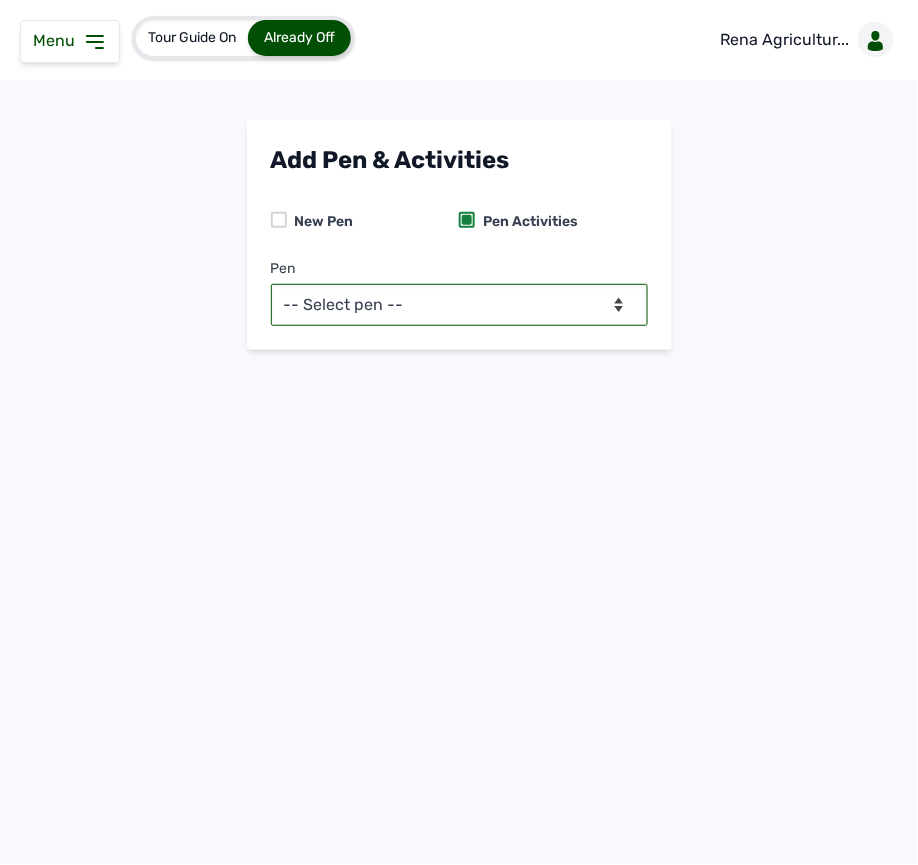 click on "-- Select pen -- PEN A (Broilers)" at bounding box center [459, 305] 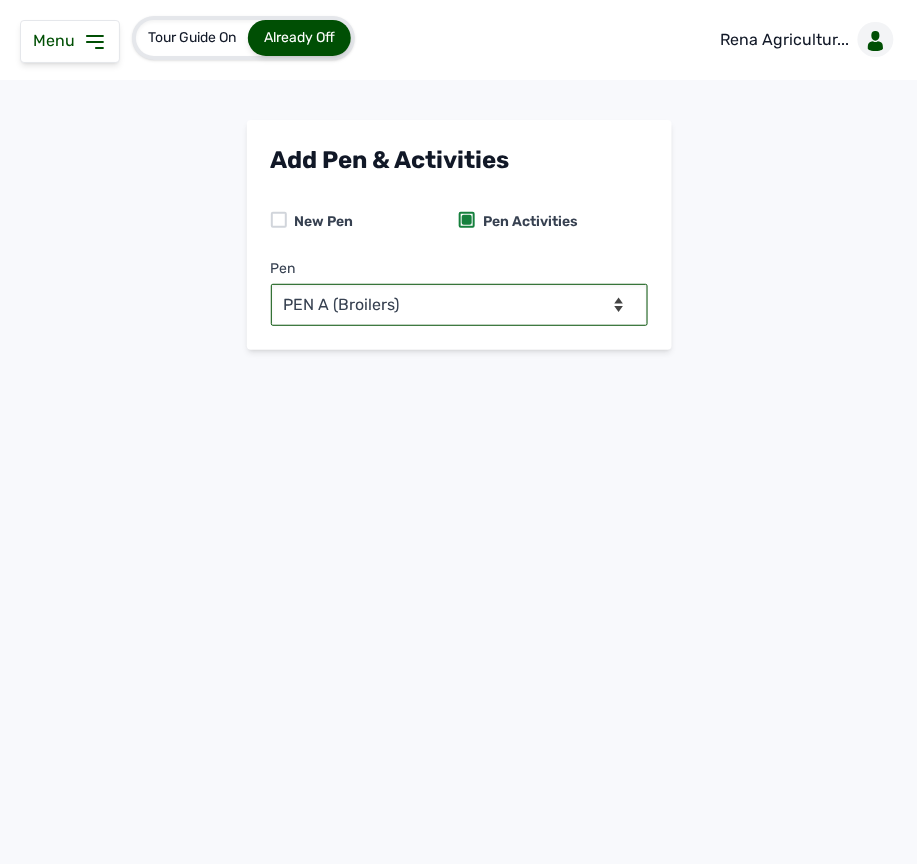 click on "-- Select pen -- PEN A (Broilers)" at bounding box center (459, 305) 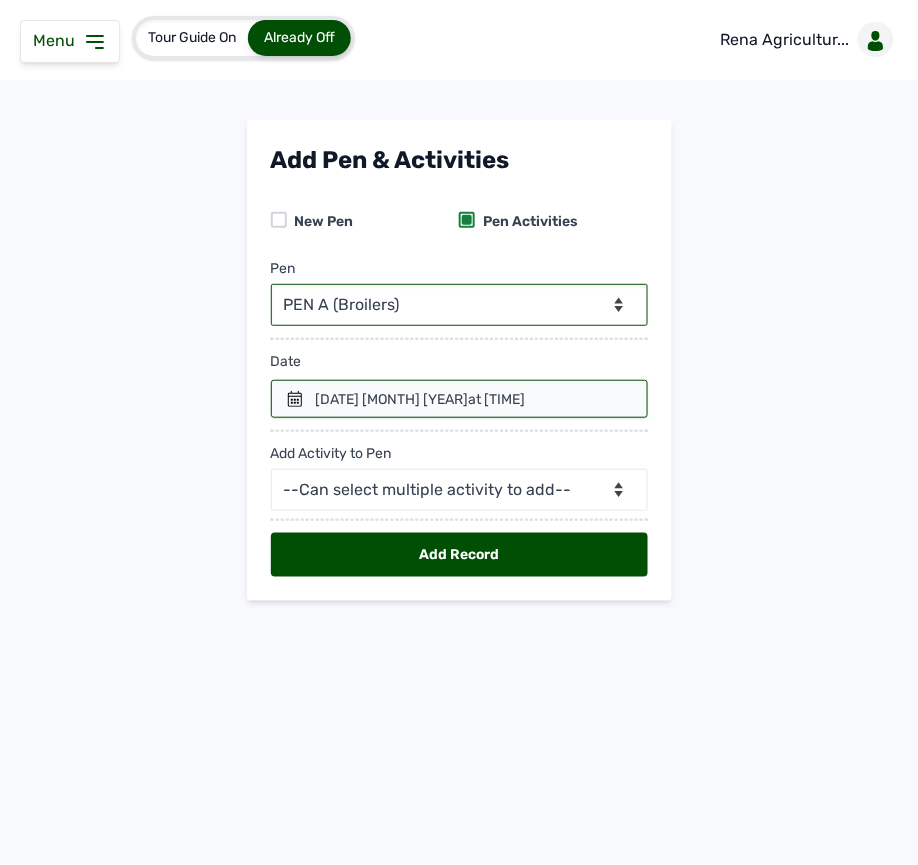 click on "[DATE] [MONTH] [YEAR]   at [TIME]" at bounding box center [421, 400] 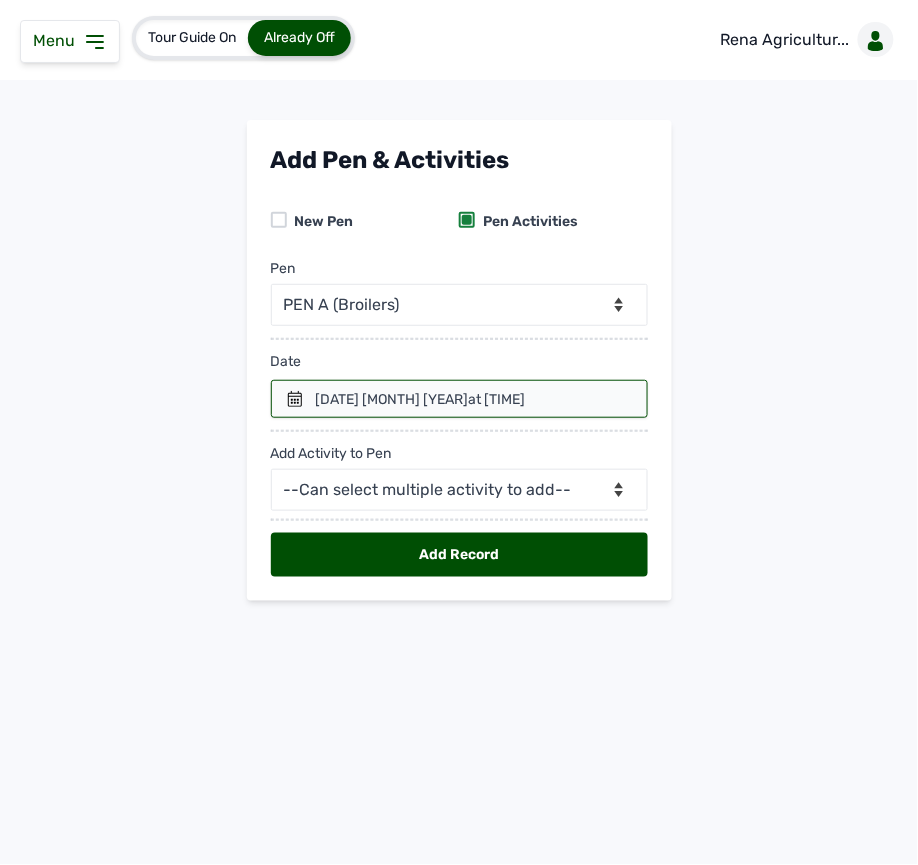 click at bounding box center (459, 399) 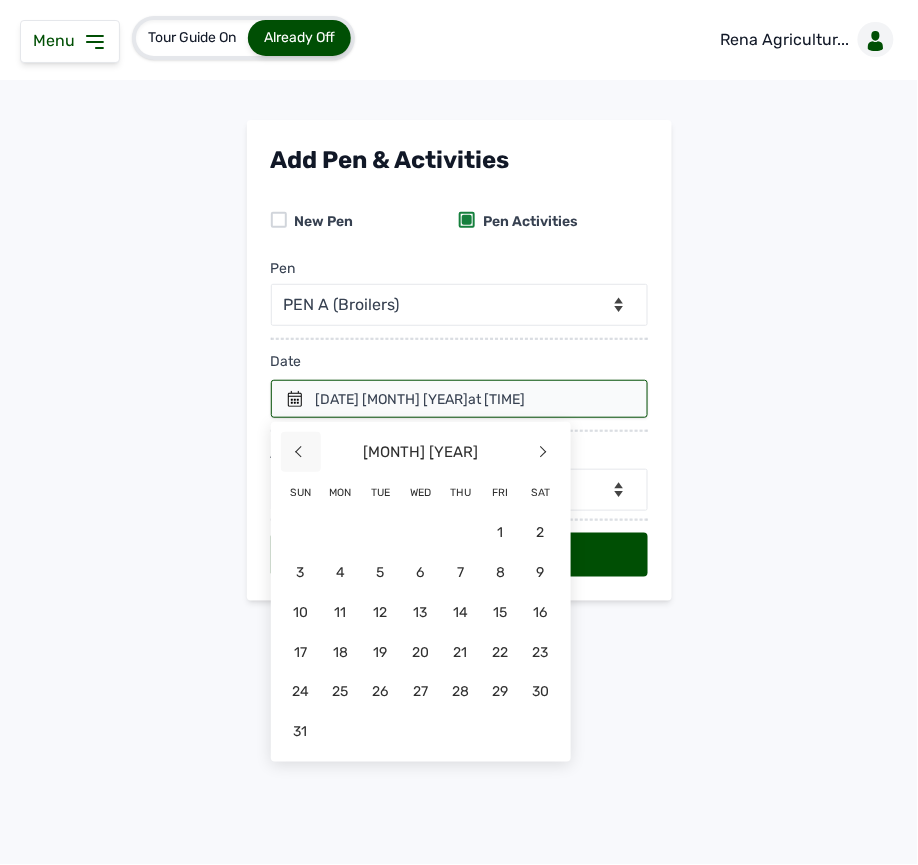 click on "<" at bounding box center [301, 452] 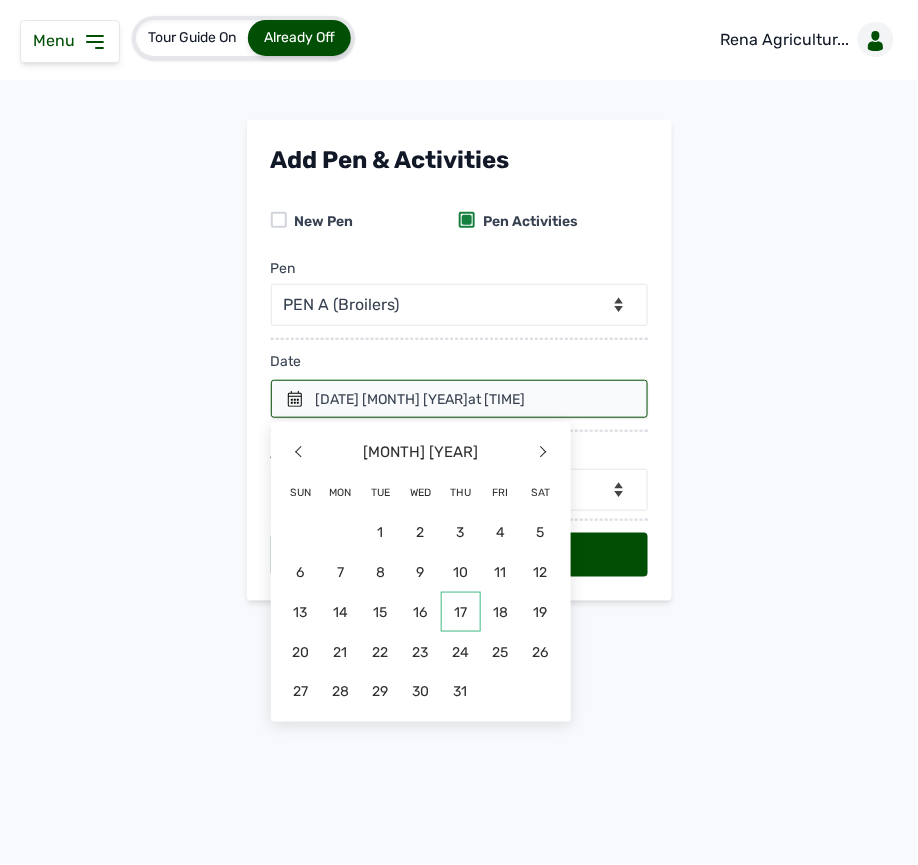 click on "17" 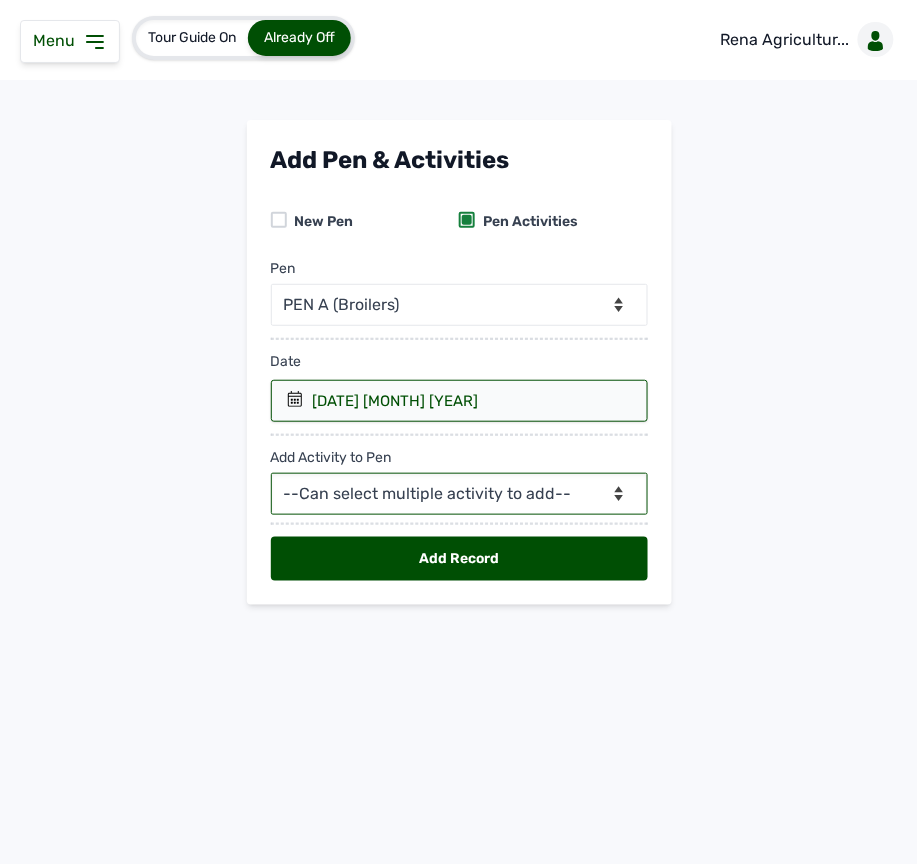 click on "--Can select multiple activity to add-- Raw Material Losses Weight" at bounding box center [459, 494] 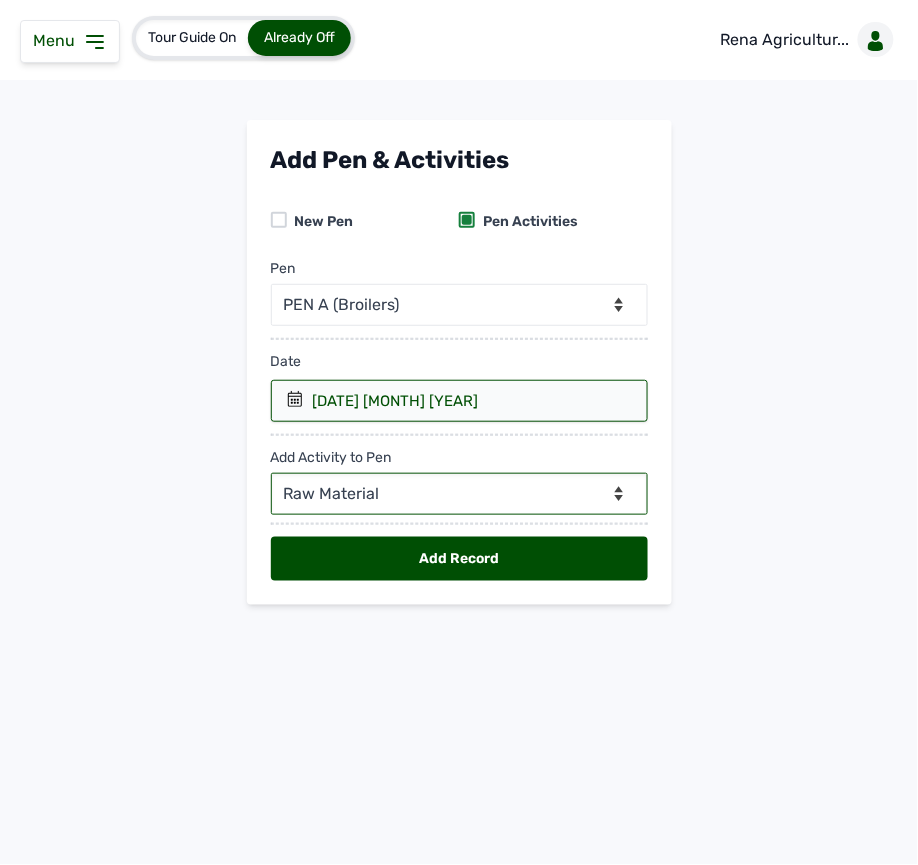 click on "--Can select multiple activity to add-- Raw Material Losses Weight" at bounding box center [459, 494] 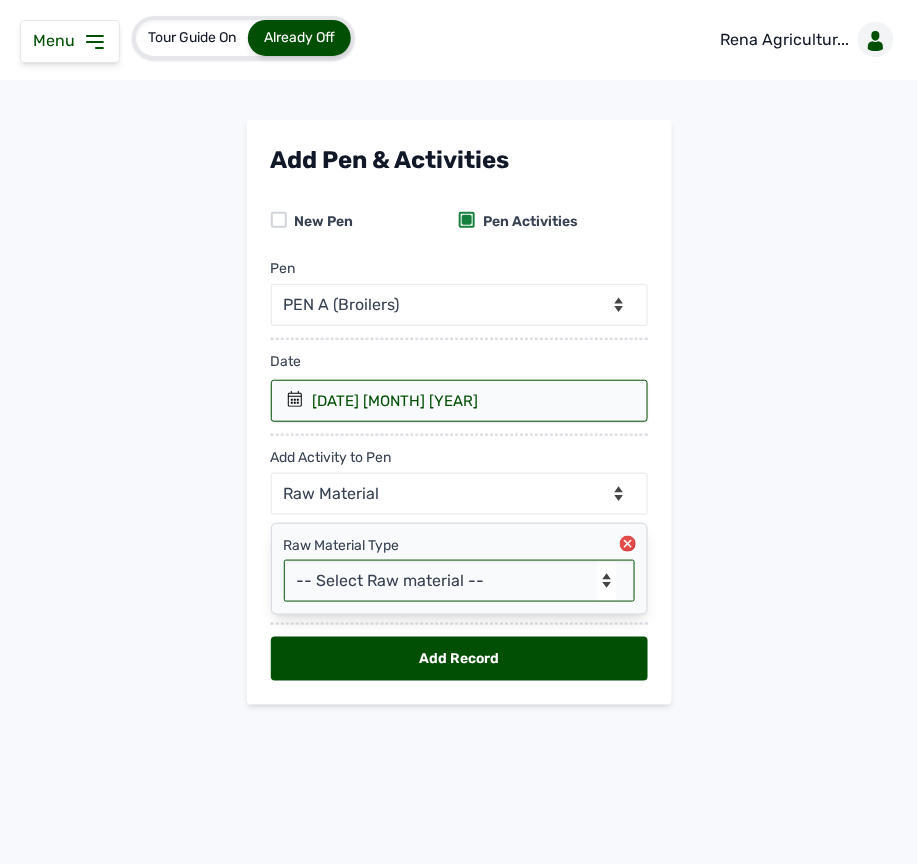 click on "-- Select Raw material -- Biomass Fuel feeds medications vaccines" at bounding box center [459, 581] 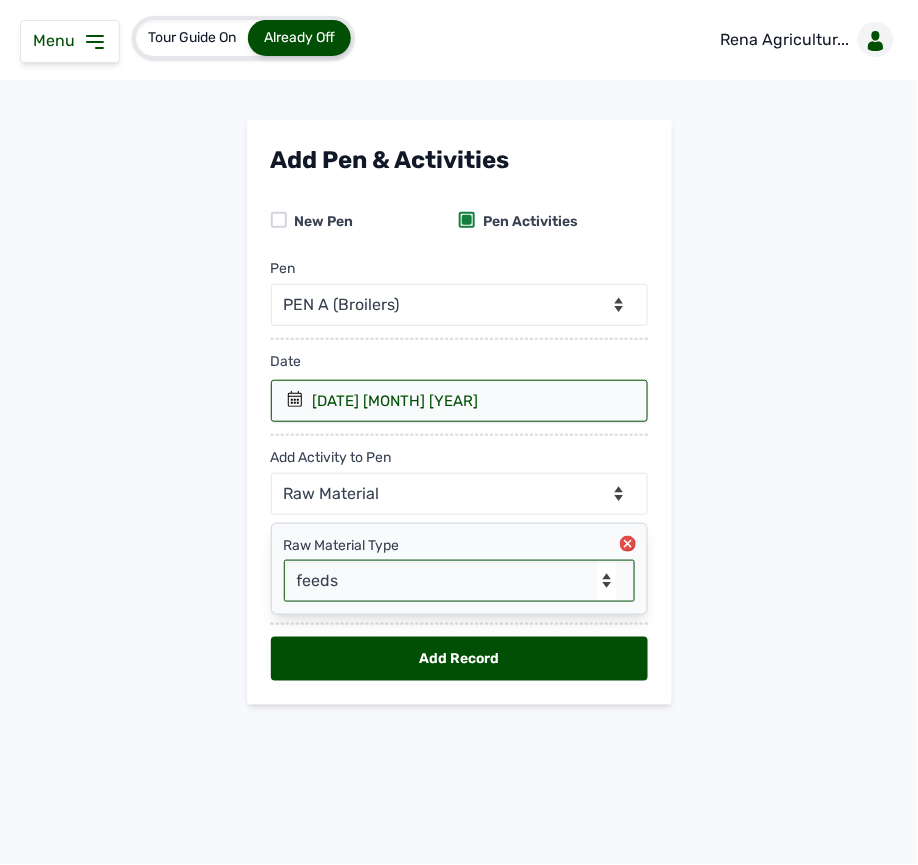 click on "-- Select Raw material -- Biomass Fuel feeds medications vaccines" at bounding box center [459, 581] 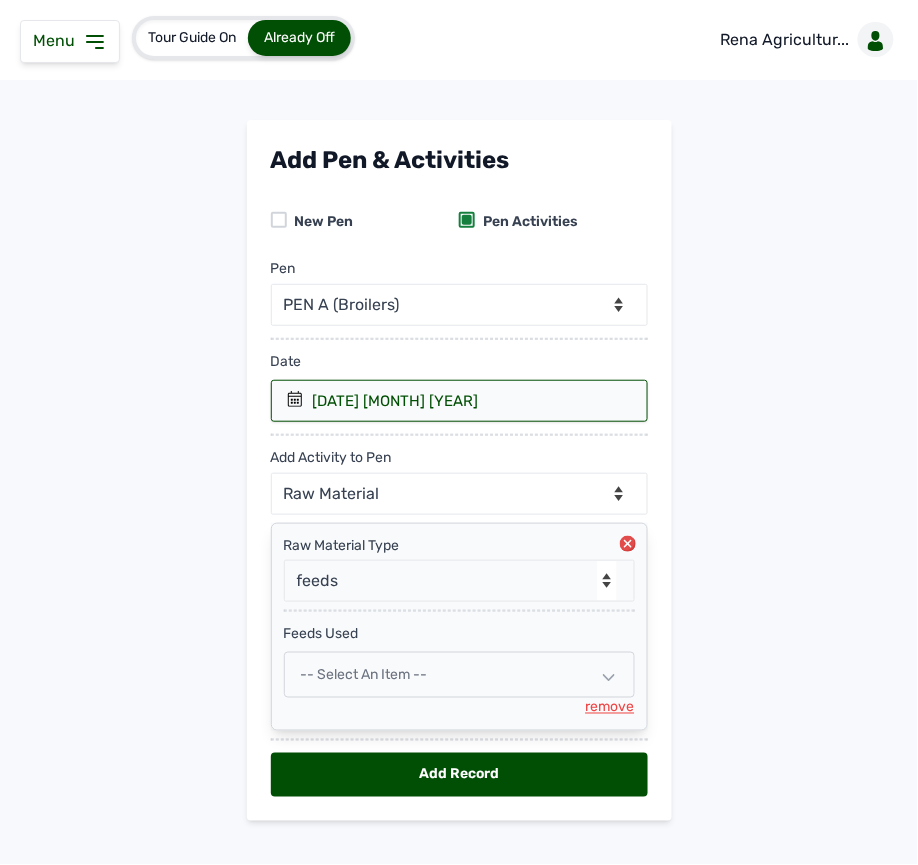 click on "-- Select an Item --" at bounding box center [459, 675] 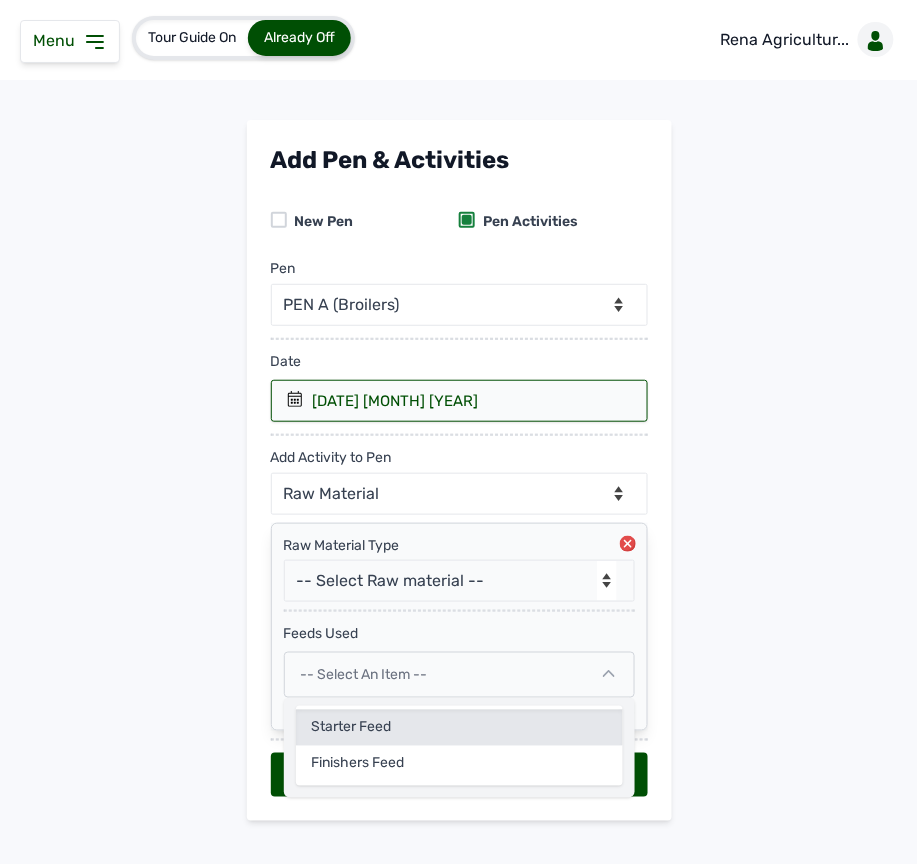click on "Starter Feed" 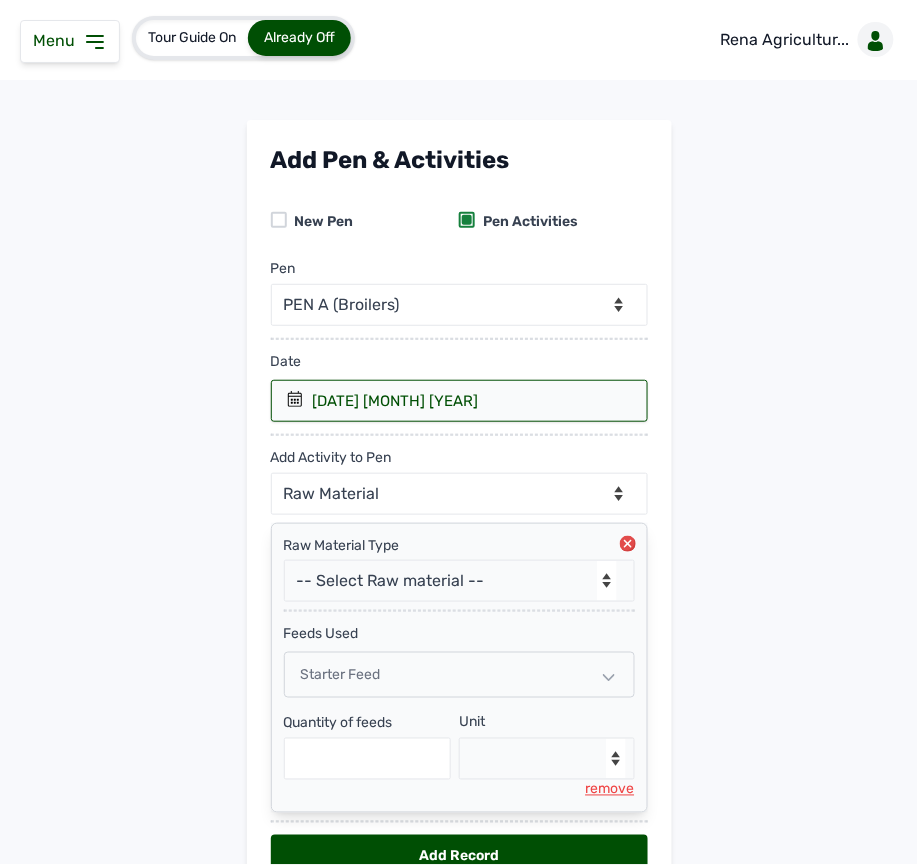 scroll, scrollTop: 117, scrollLeft: 0, axis: vertical 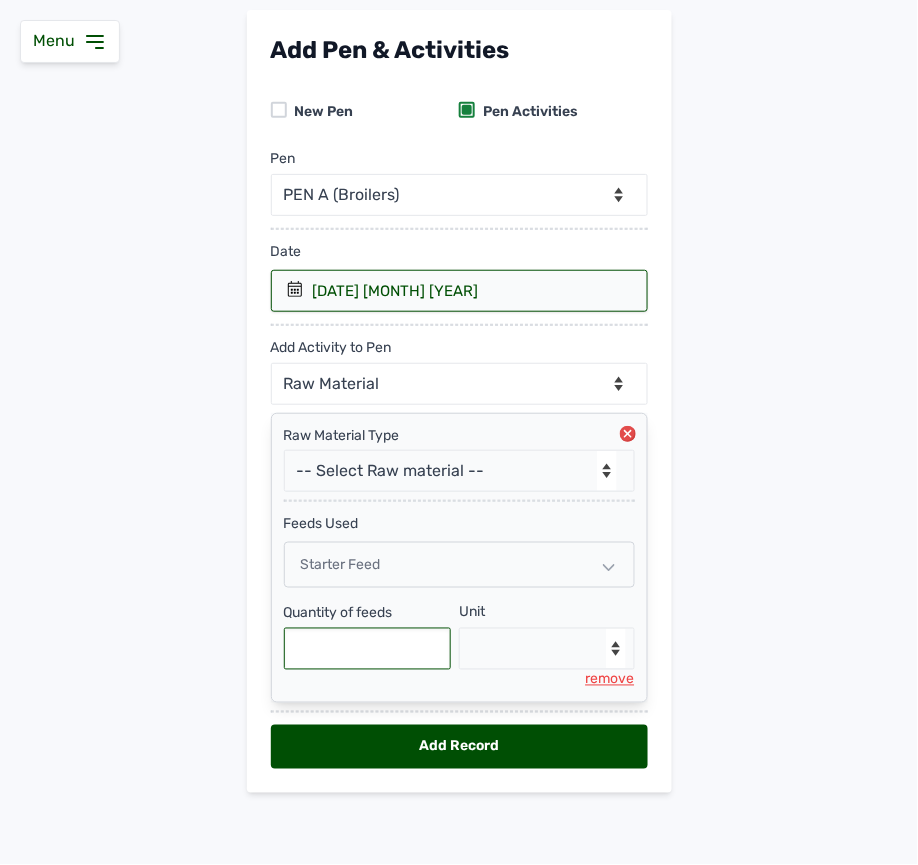 click at bounding box center [368, 649] 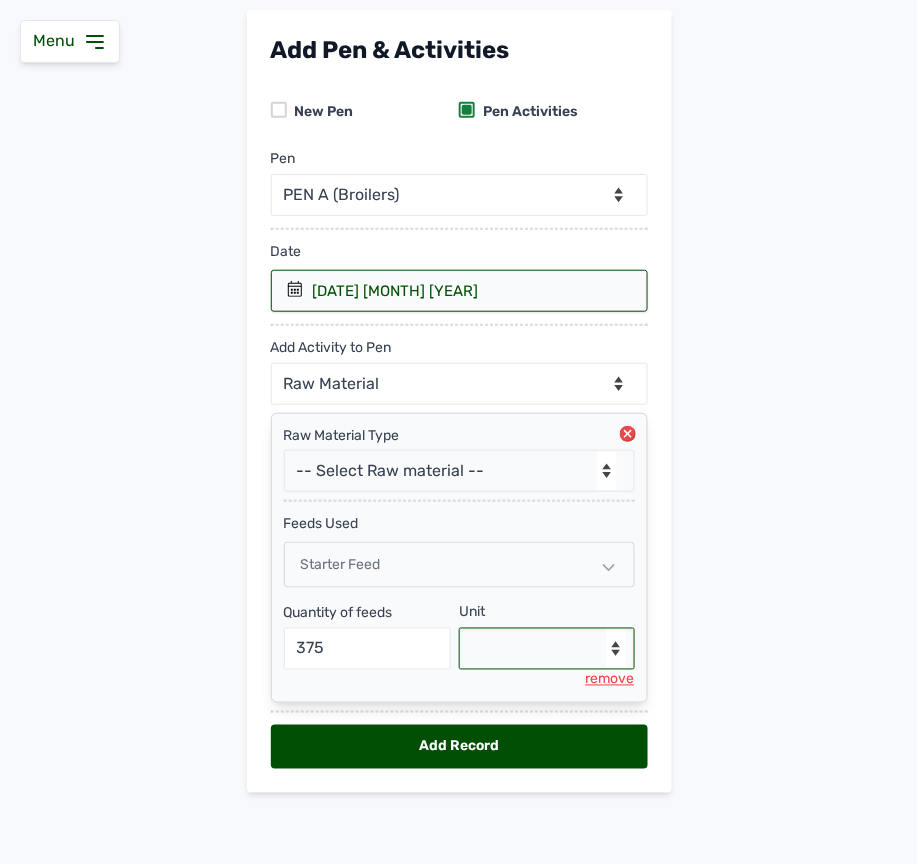 click on "--Select unit-- Bag(s) Kg" at bounding box center [547, 649] 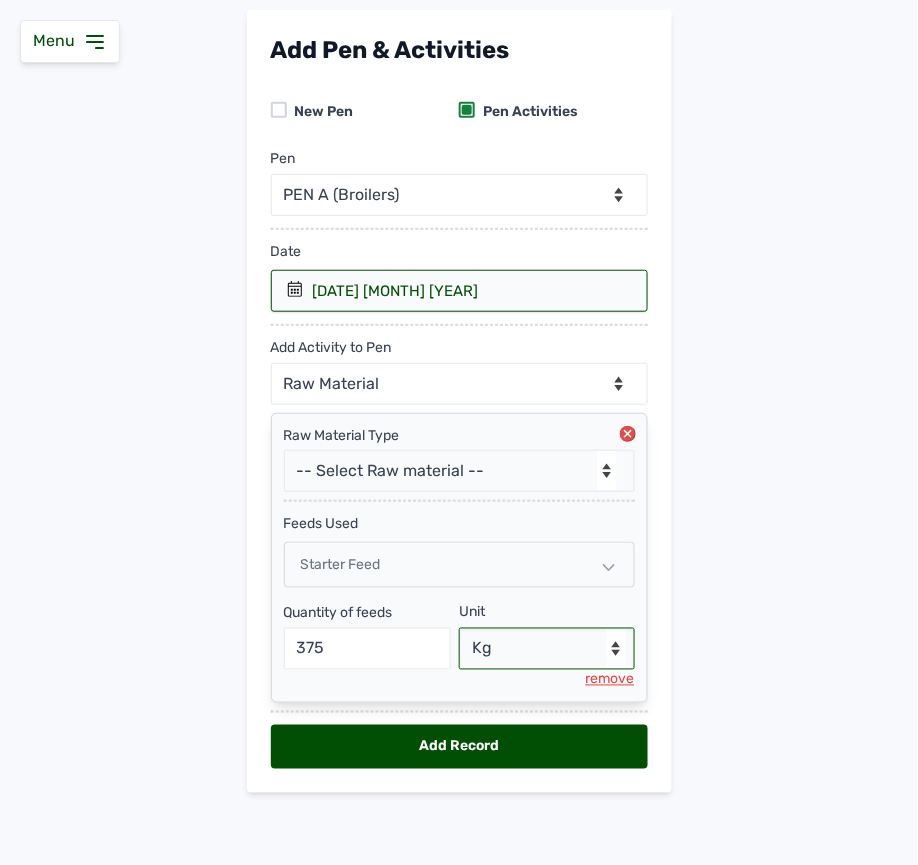 click on "--Select unit-- Bag(s) Kg" at bounding box center (547, 649) 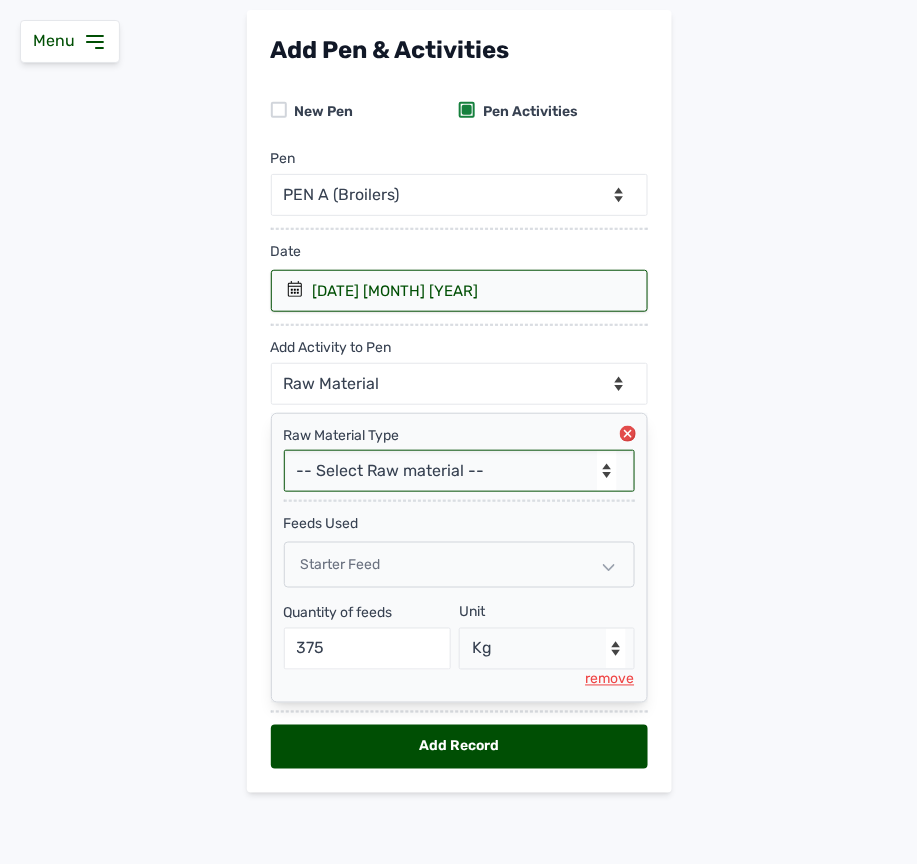 click on "-- Select Raw material -- Biomass Fuel feeds medications vaccines" at bounding box center [459, 471] 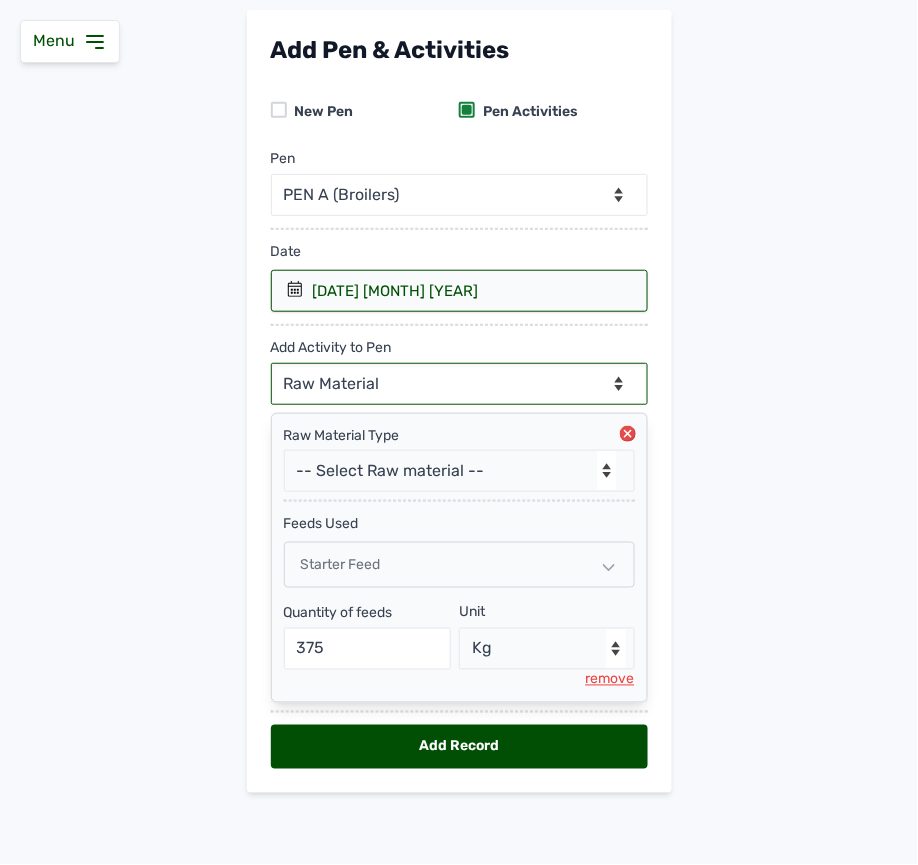 click on "--Can select multiple activity to add-- Raw Material Losses Weight" at bounding box center [459, 384] 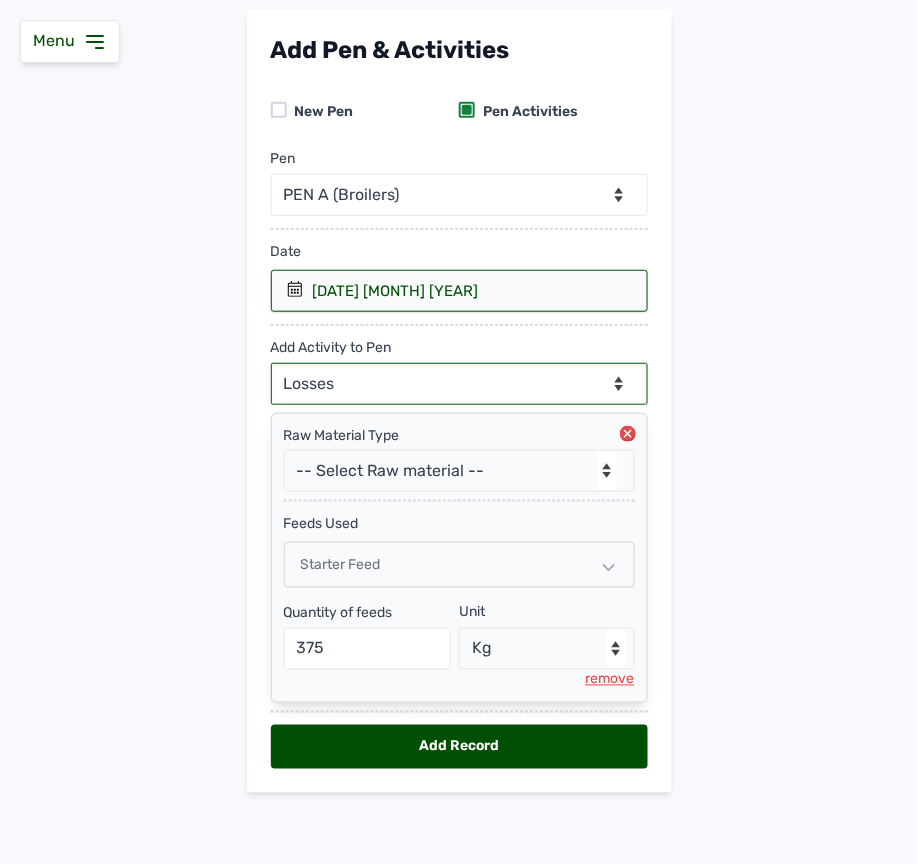 click on "--Can select multiple activity to add-- Raw Material Losses Weight" at bounding box center [459, 384] 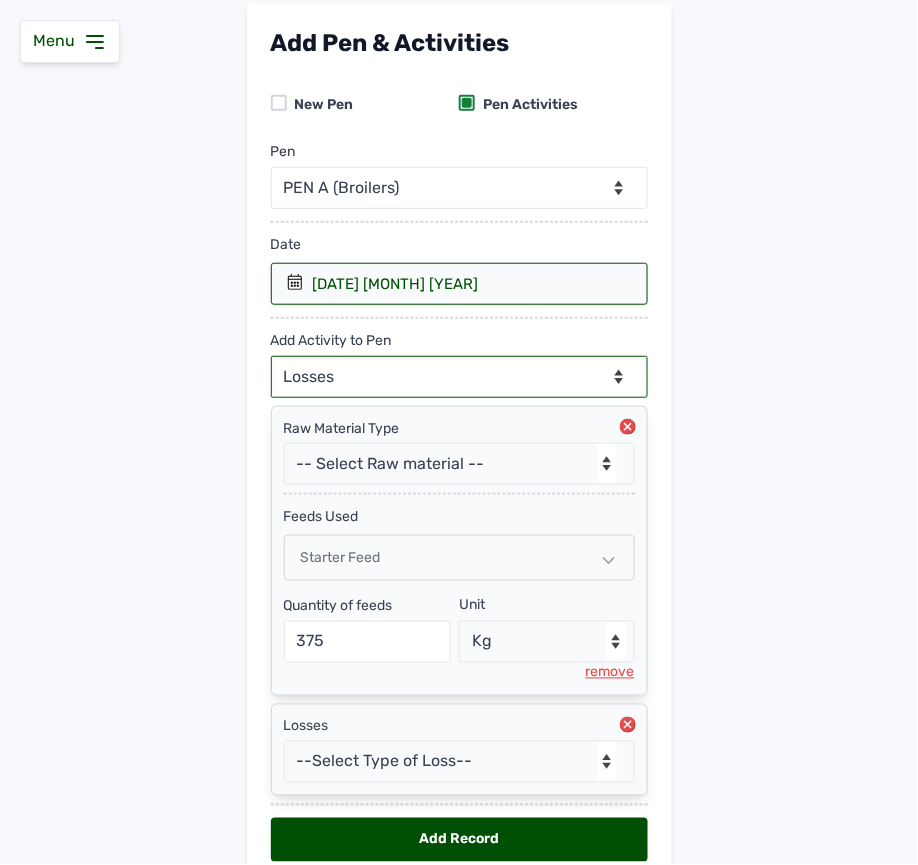 scroll, scrollTop: 218, scrollLeft: 0, axis: vertical 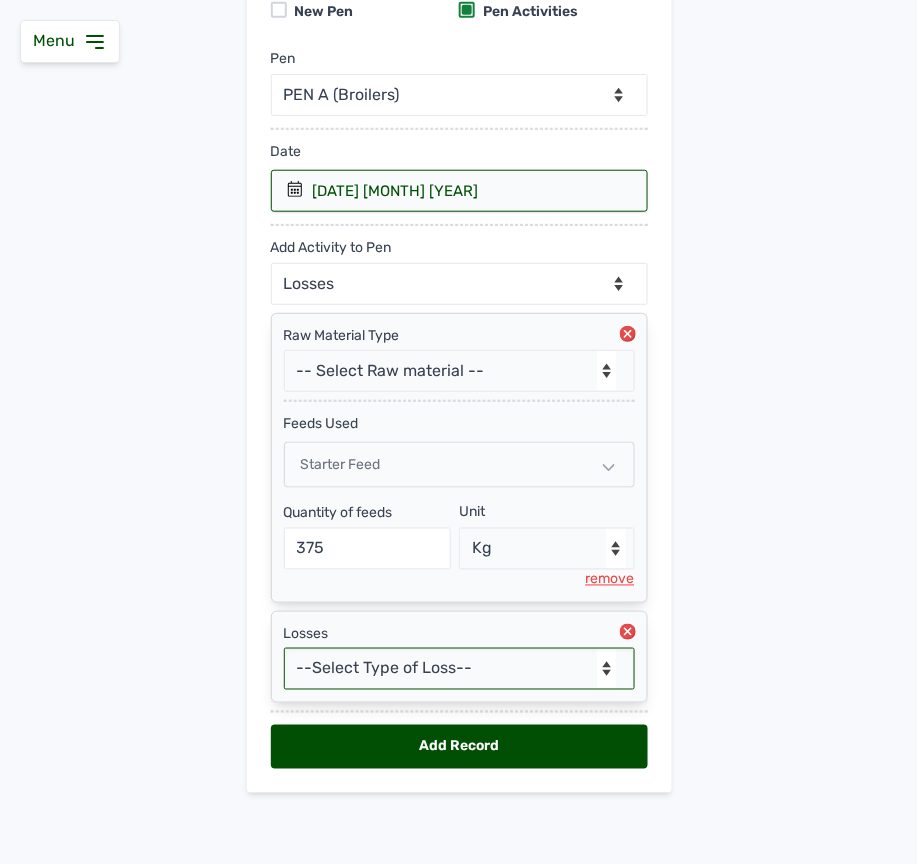 click on "--Select Type of Loss-- Mortality Culled Theft" at bounding box center (459, 669) 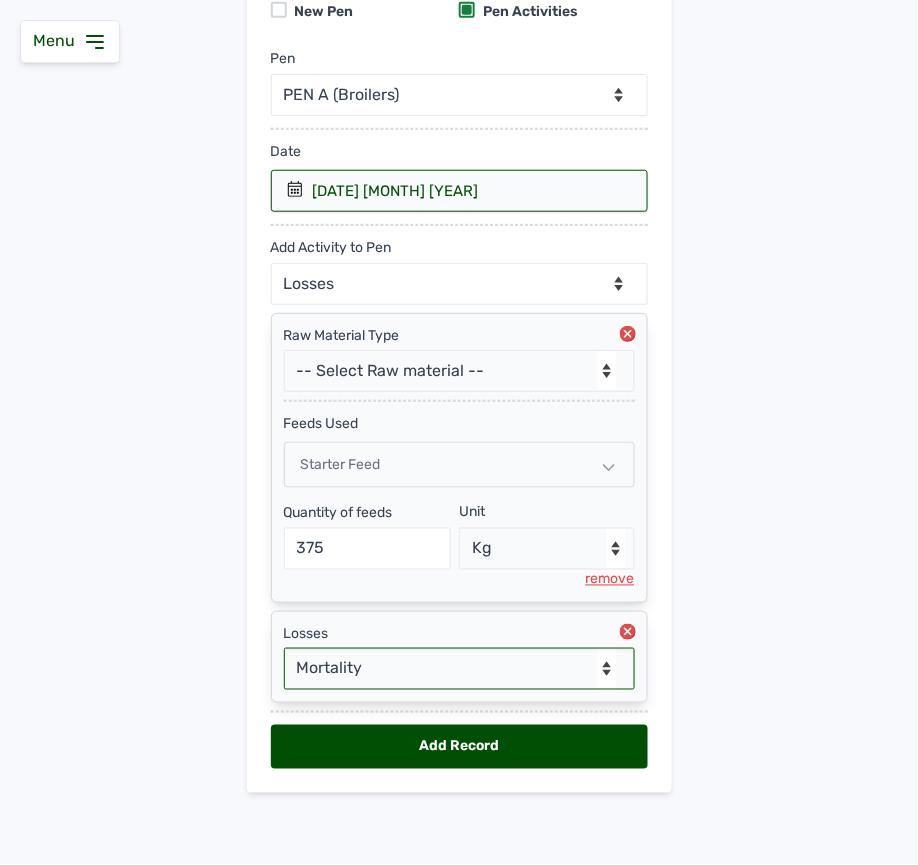 click on "--Select Type of Loss-- Mortality Culled Theft" at bounding box center [459, 669] 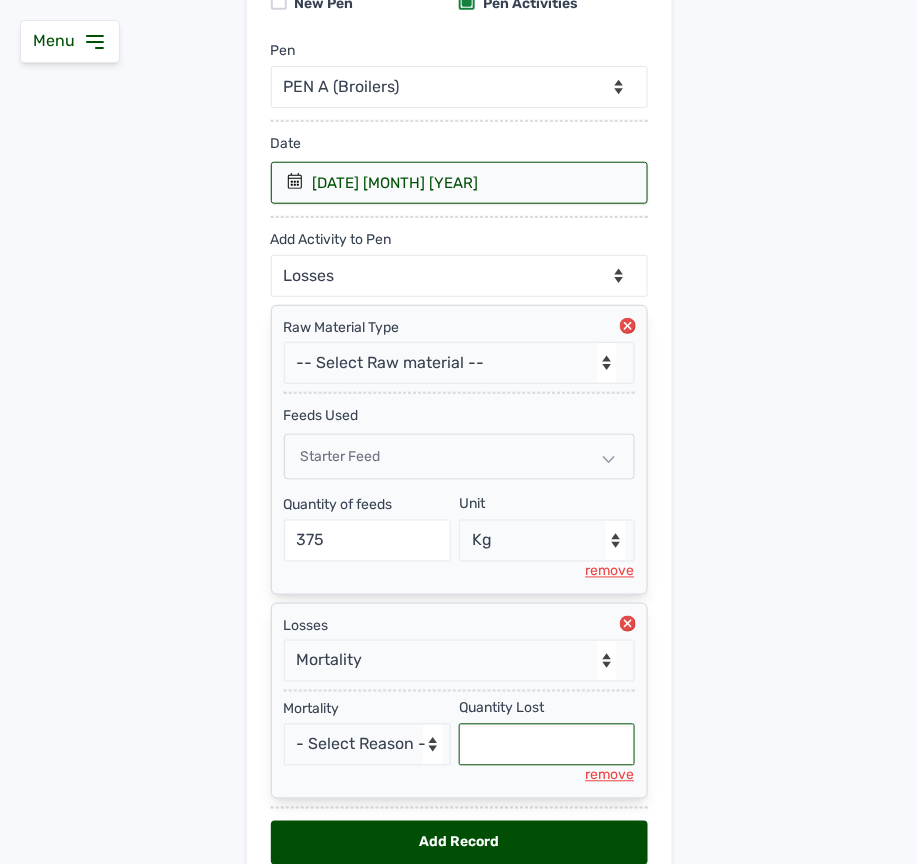 click at bounding box center (547, 745) 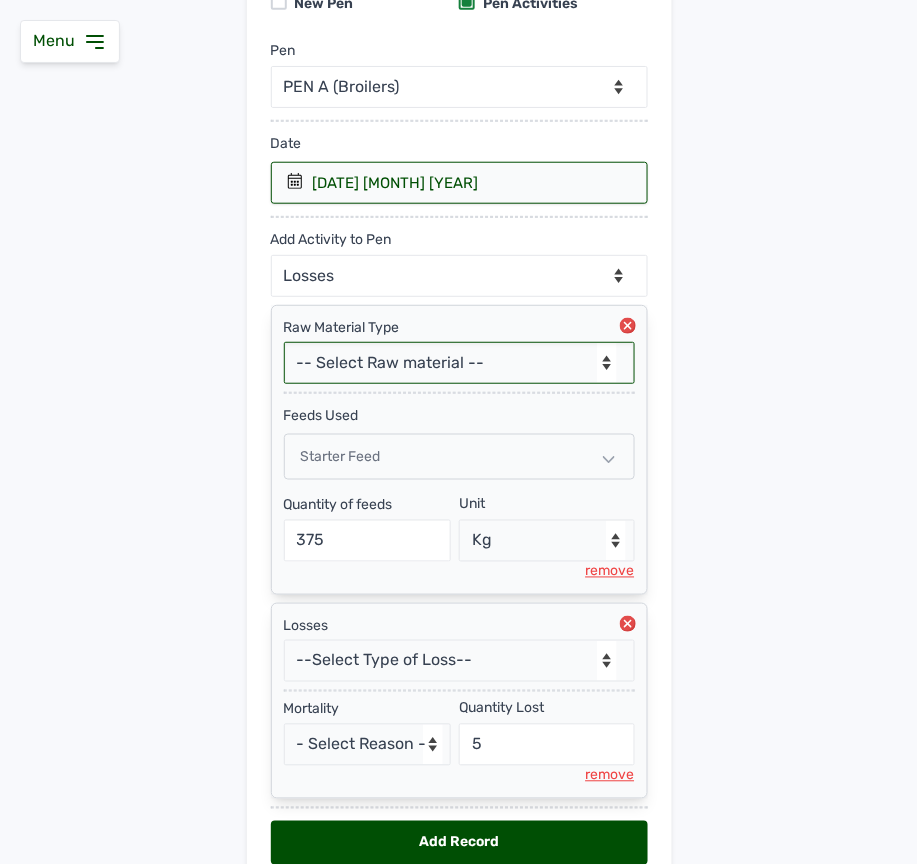 click on "-- Select Raw material -- Biomass Fuel feeds medications vaccines" at bounding box center [459, 363] 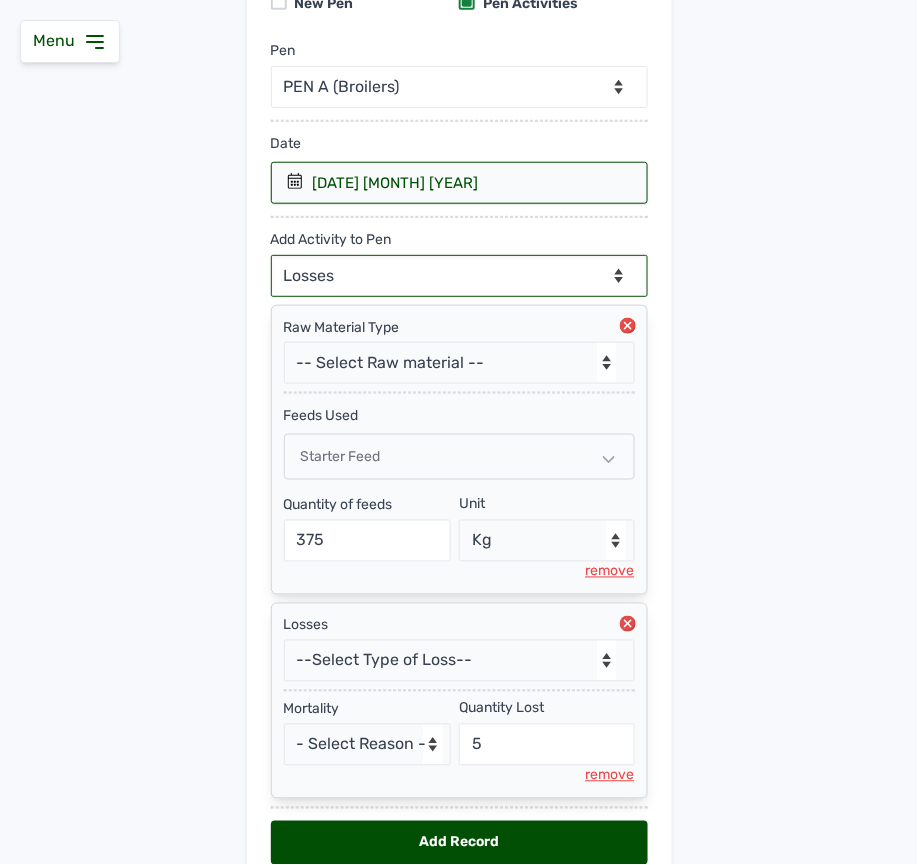 click on "--Can select multiple activity to add-- Raw Material Losses Weight" at bounding box center [459, 276] 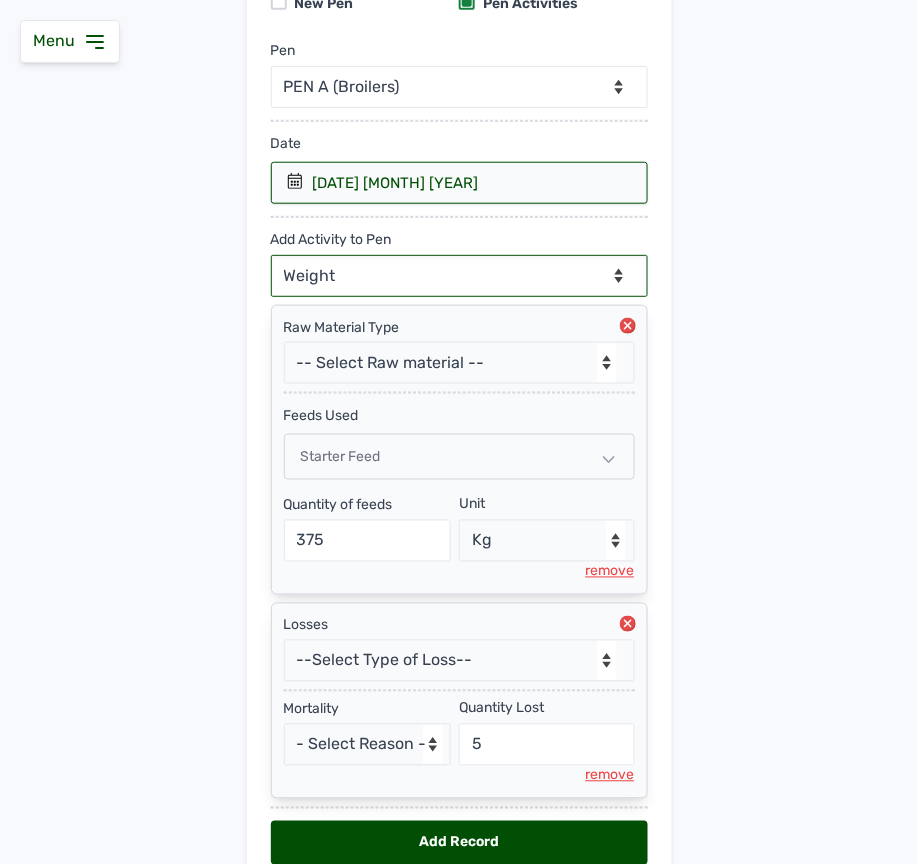 click on "--Can select multiple activity to add-- Raw Material Losses Weight" at bounding box center (459, 276) 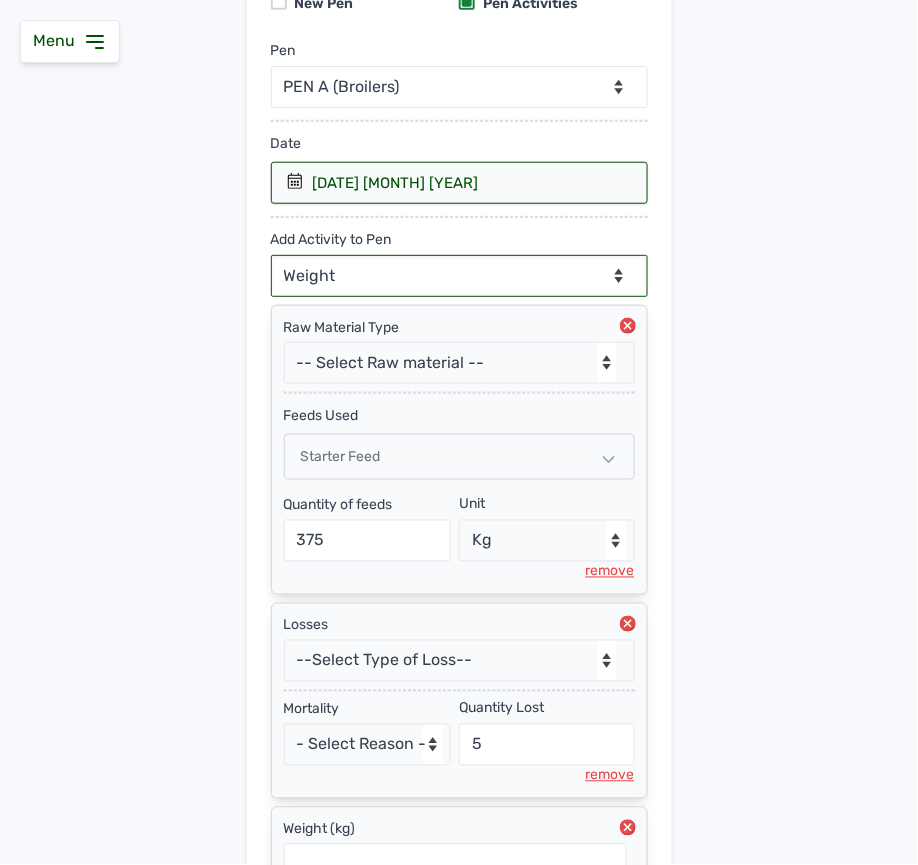 scroll, scrollTop: 425, scrollLeft: 0, axis: vertical 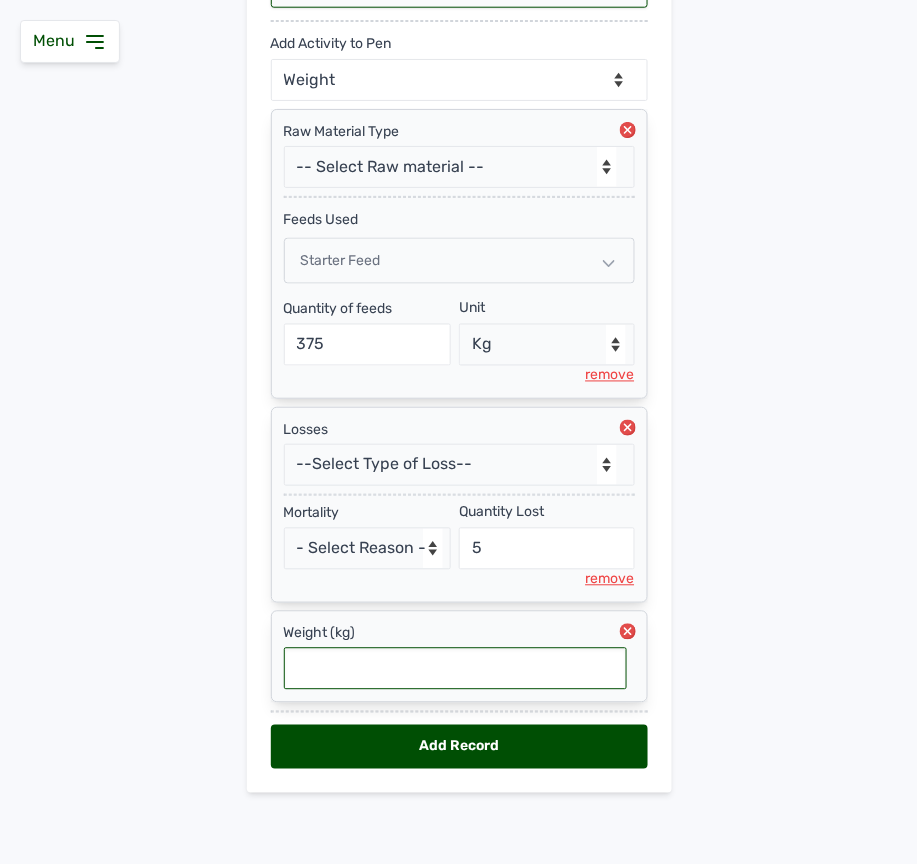 click at bounding box center (455, 669) 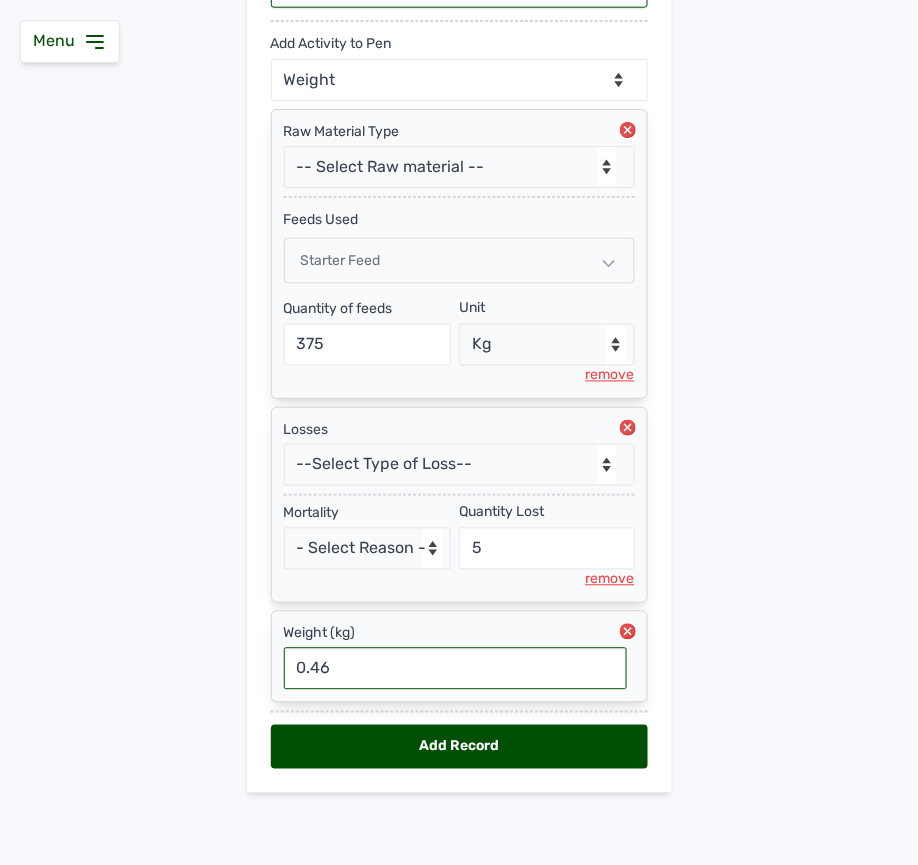 scroll, scrollTop: 425, scrollLeft: 0, axis: vertical 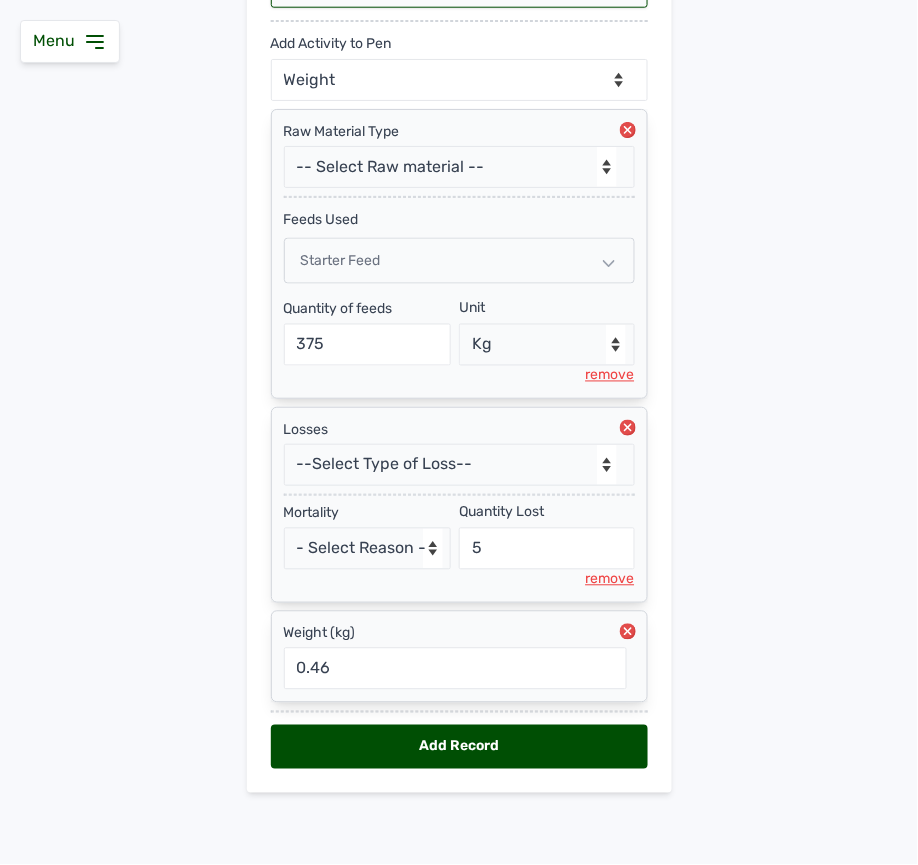 click on "Add Record" at bounding box center (459, 747) 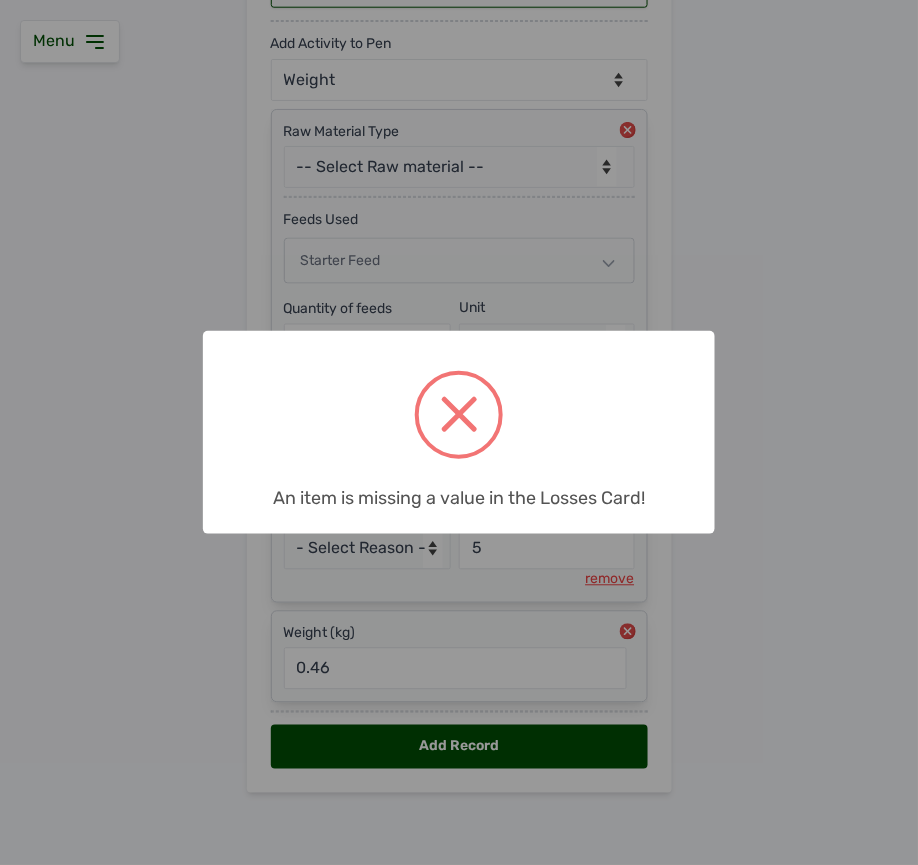 click on "×
An item is missing a value in the Losses Card! OK No Cancel" at bounding box center (459, 432) 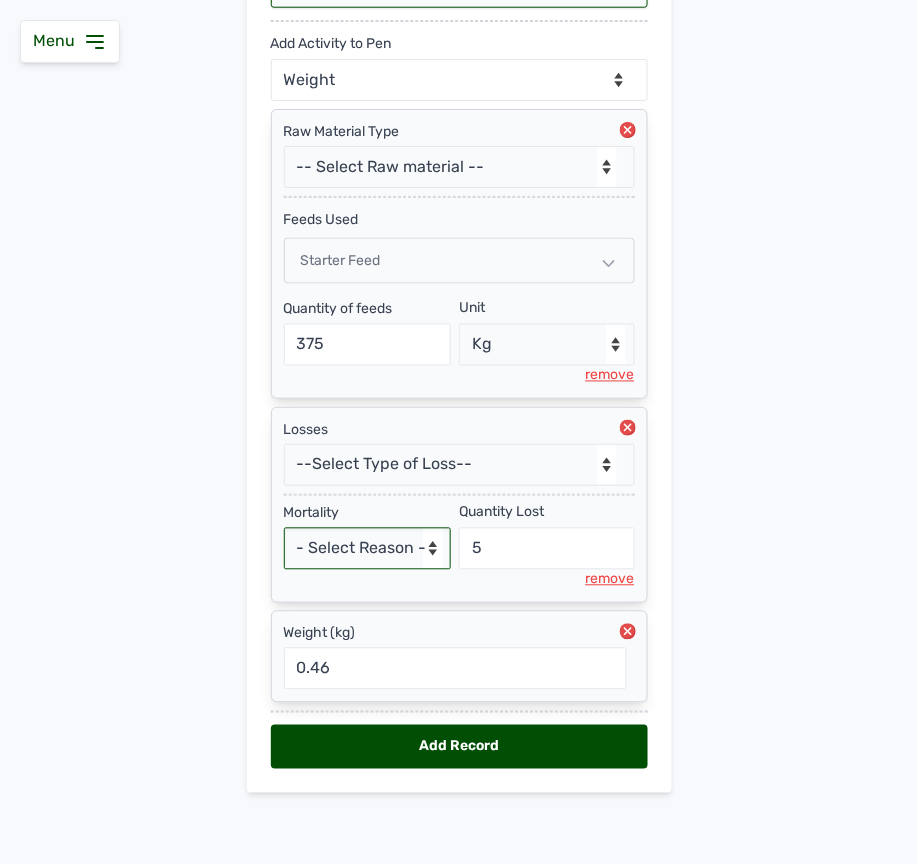 click on "- Select Reason - Disease Late Vaccination Wrong Vaccination Heat Lack of Water Others" at bounding box center [368, 549] 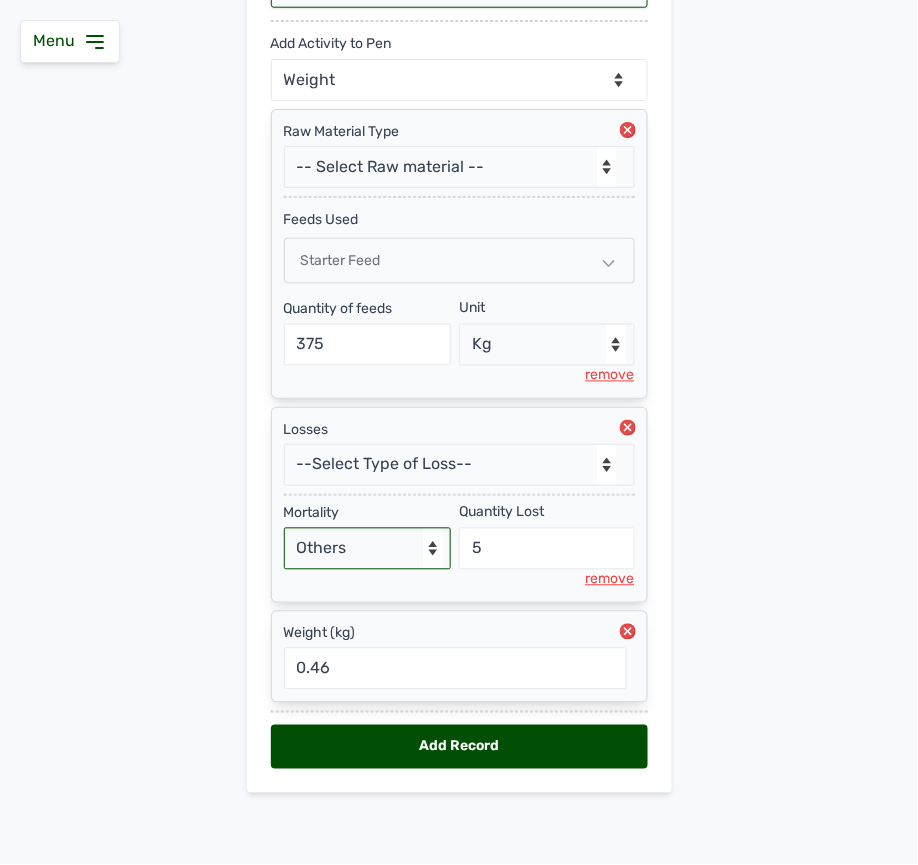 click on "- Select Reason - Disease Late Vaccination Wrong Vaccination Heat Lack of Water Others" at bounding box center (368, 549) 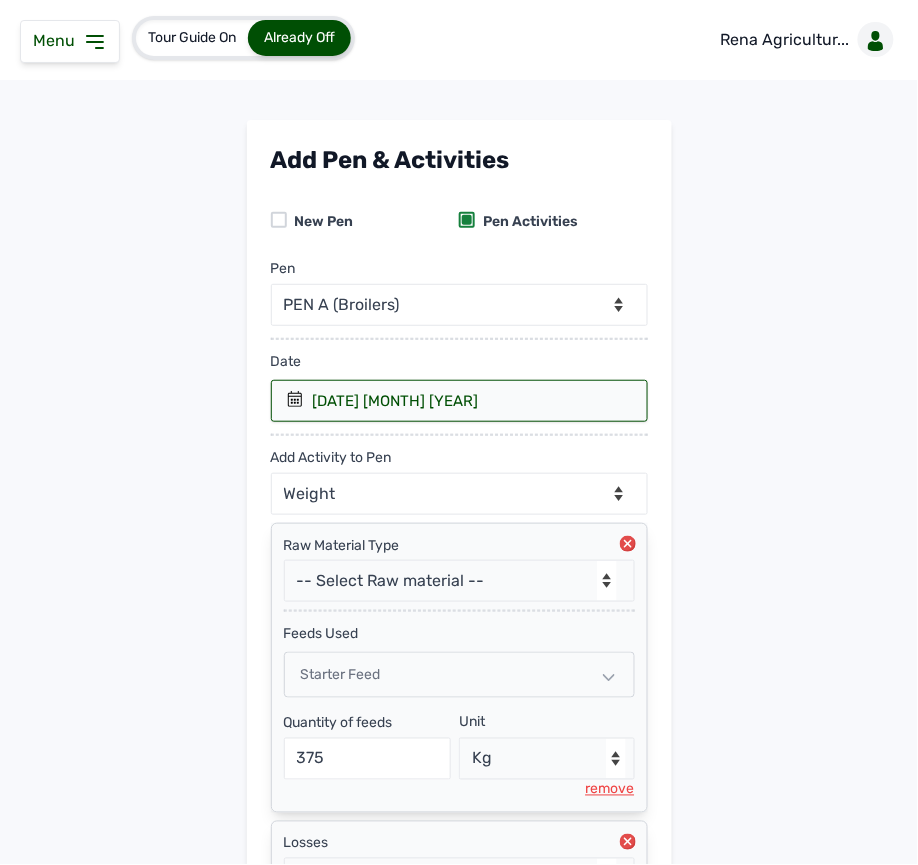 scroll, scrollTop: 425, scrollLeft: 0, axis: vertical 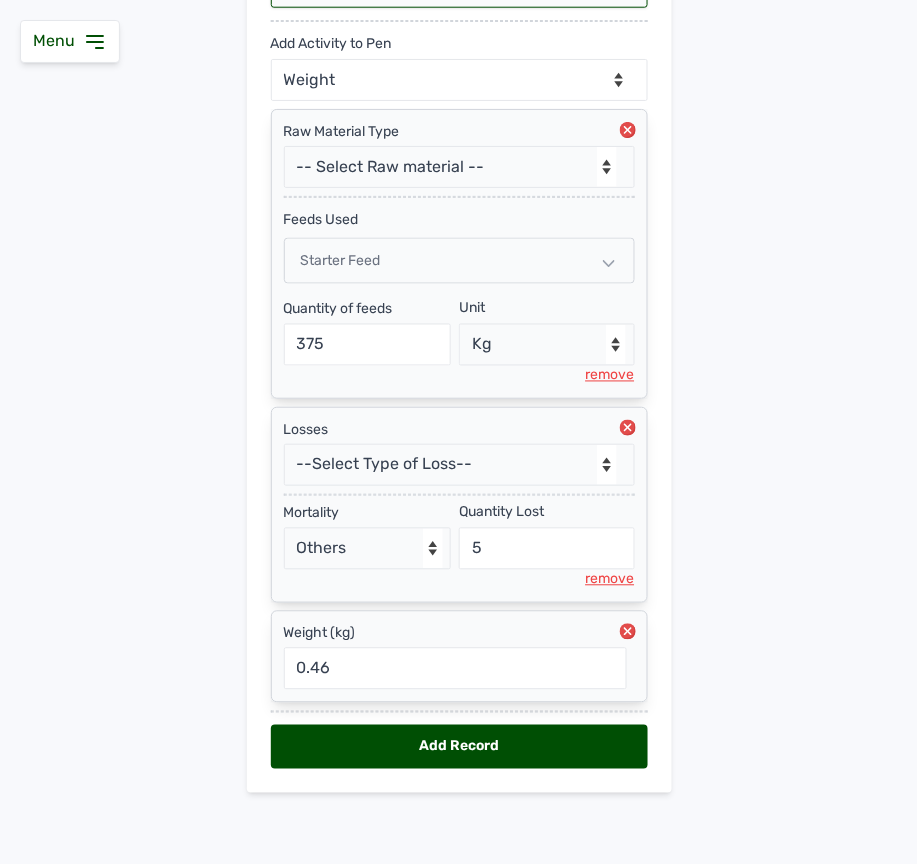 click on "Add Record" at bounding box center [459, 747] 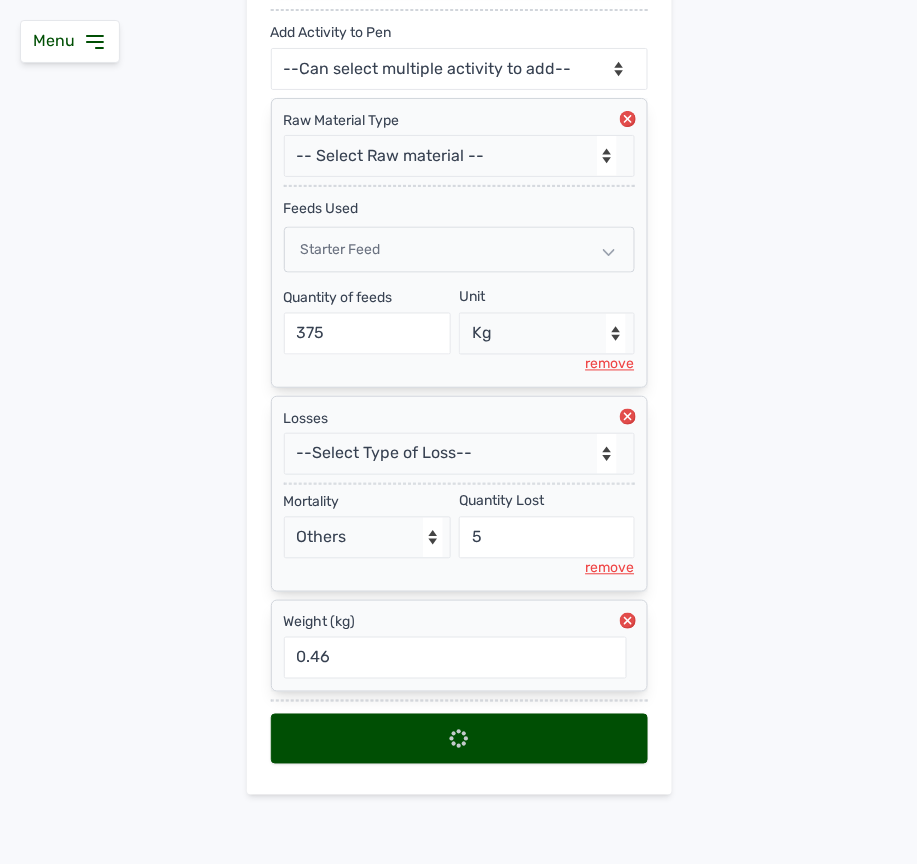 scroll, scrollTop: 0, scrollLeft: 0, axis: both 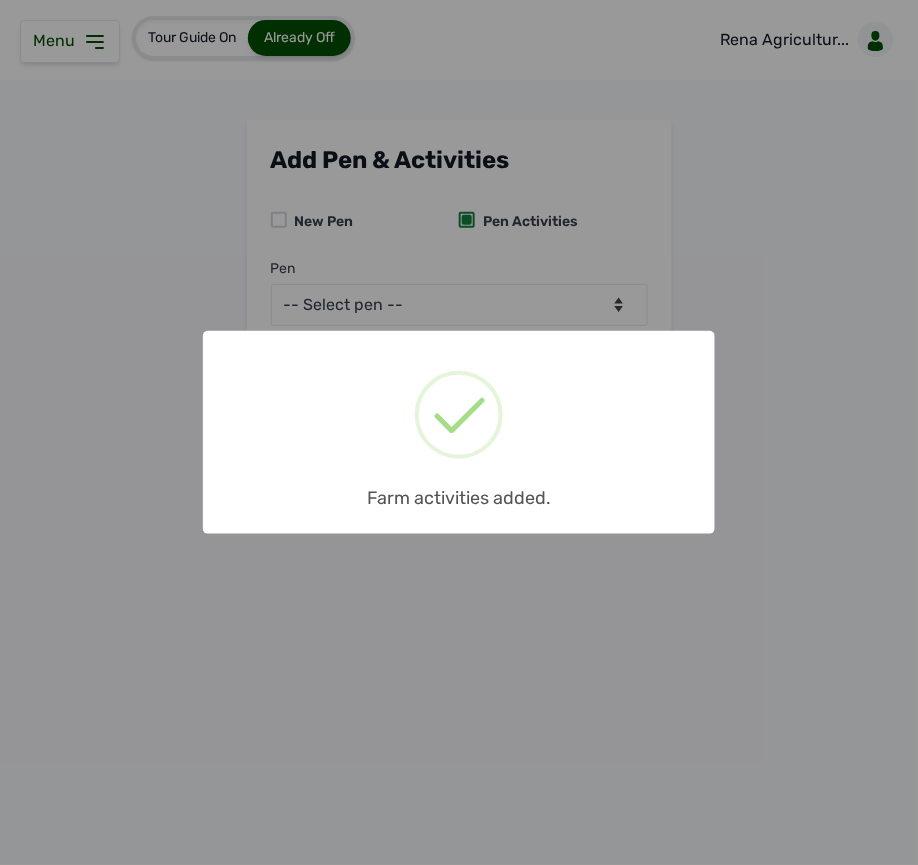 click on "×
Farm activities added. OK No Cancel" at bounding box center [459, 432] 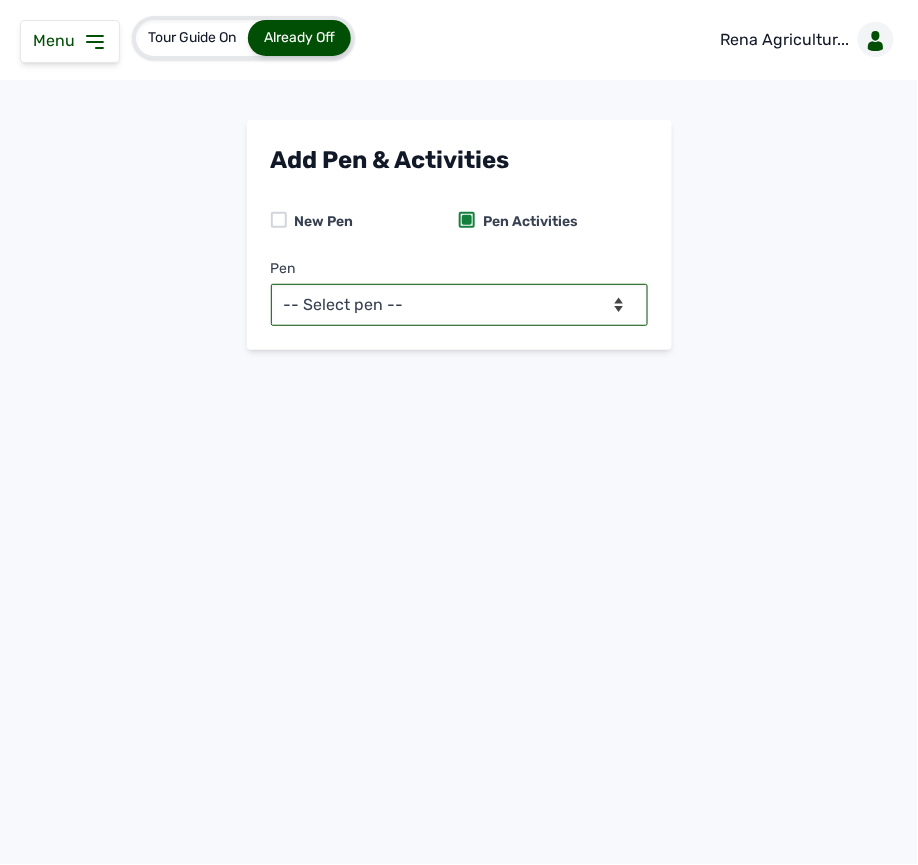 click on "-- Select pen -- PEN A (Broilers)" at bounding box center (459, 305) 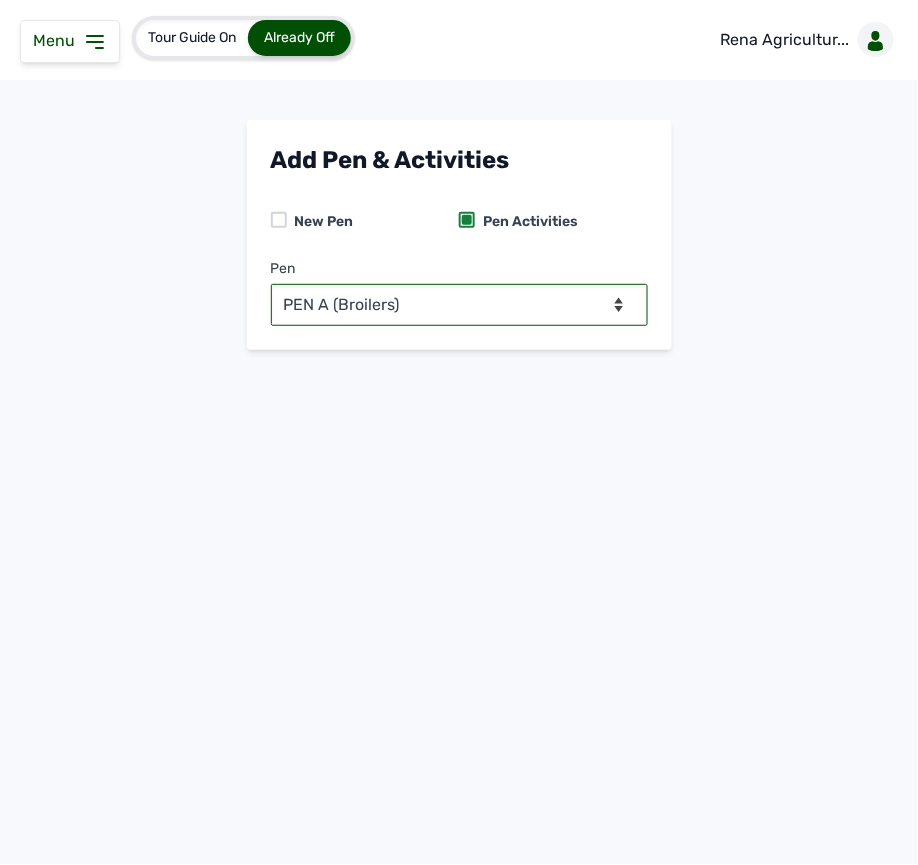 click on "-- Select pen -- PEN A (Broilers)" at bounding box center (459, 305) 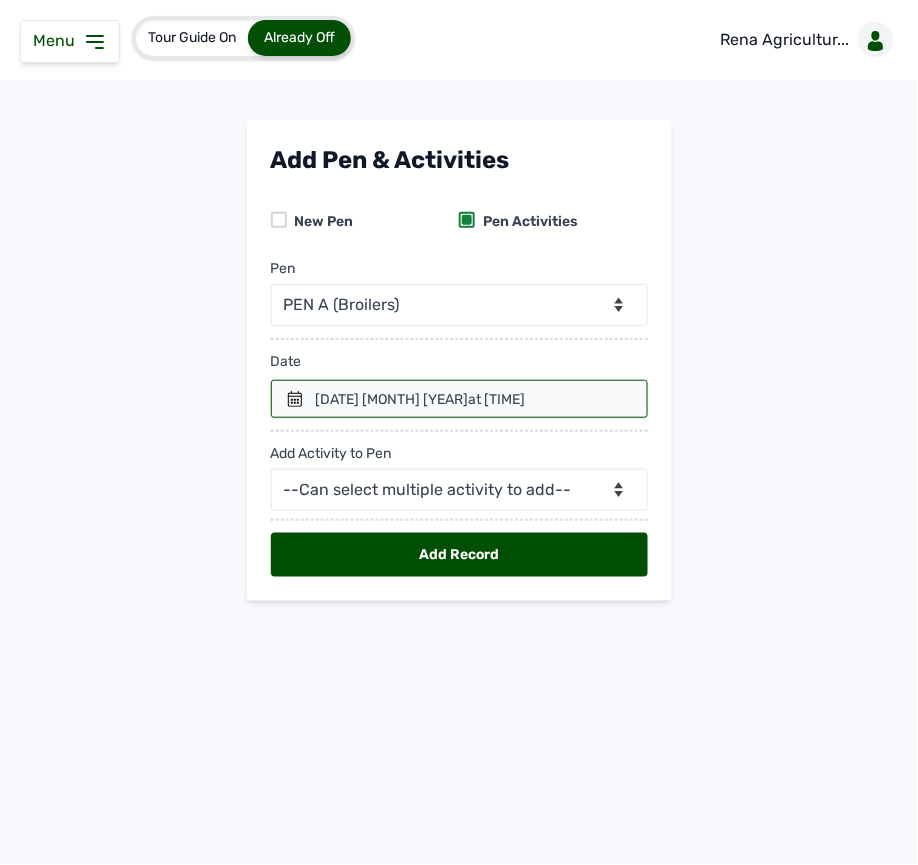 click at bounding box center [459, 399] 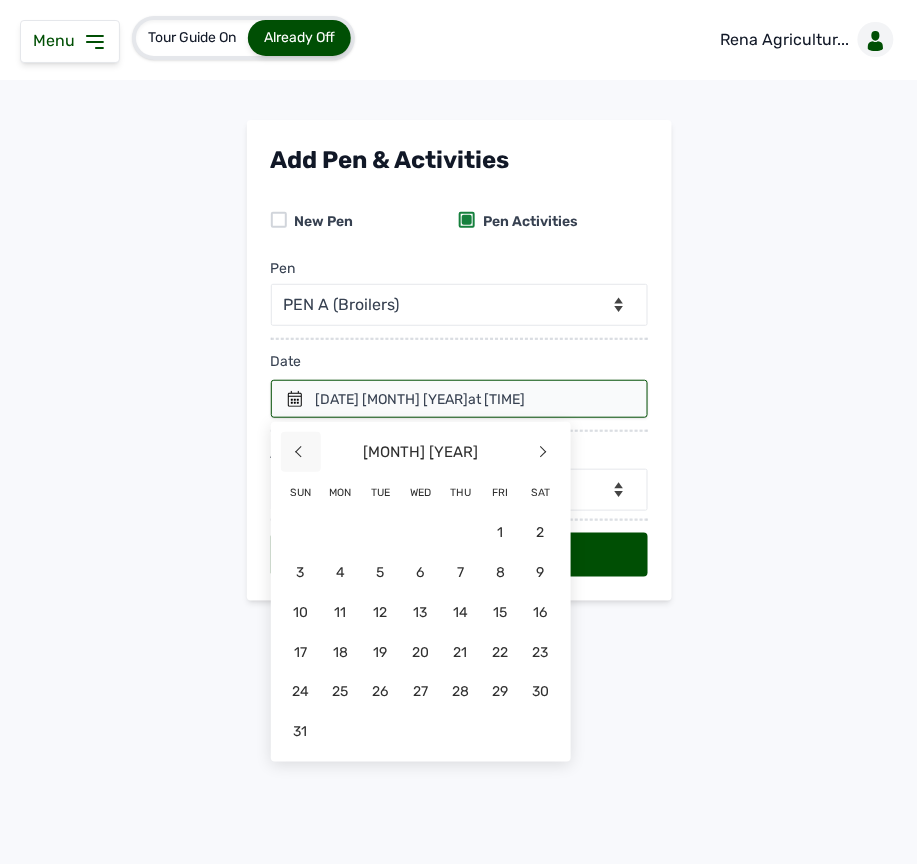click on "<" at bounding box center (301, 452) 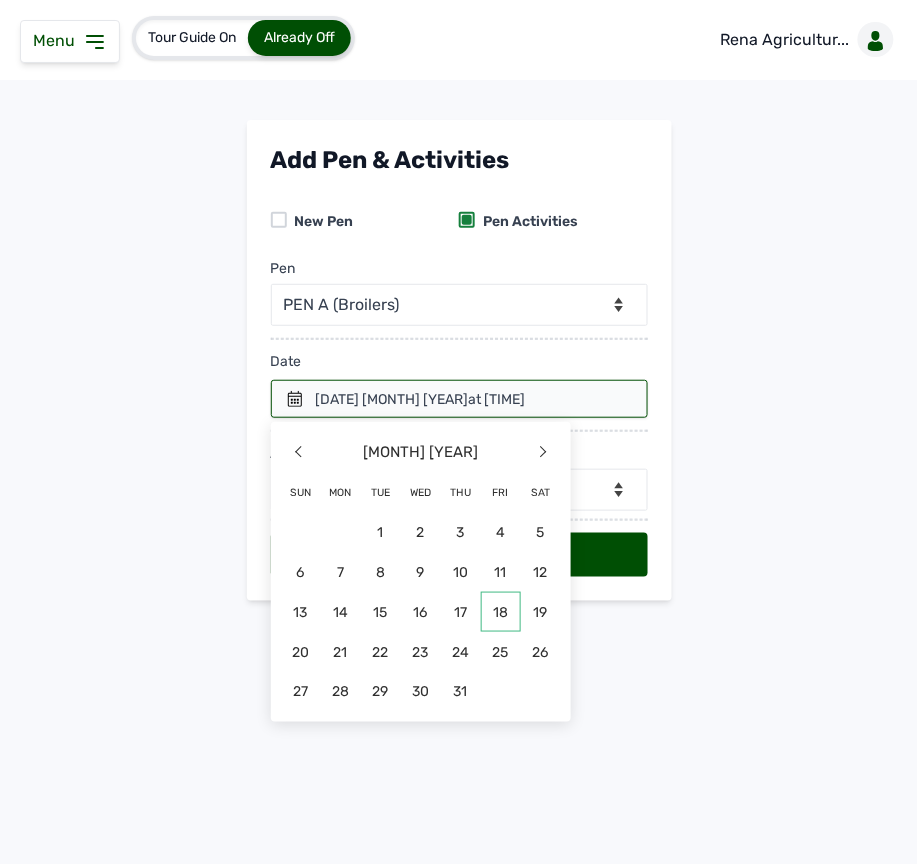 click on "18" 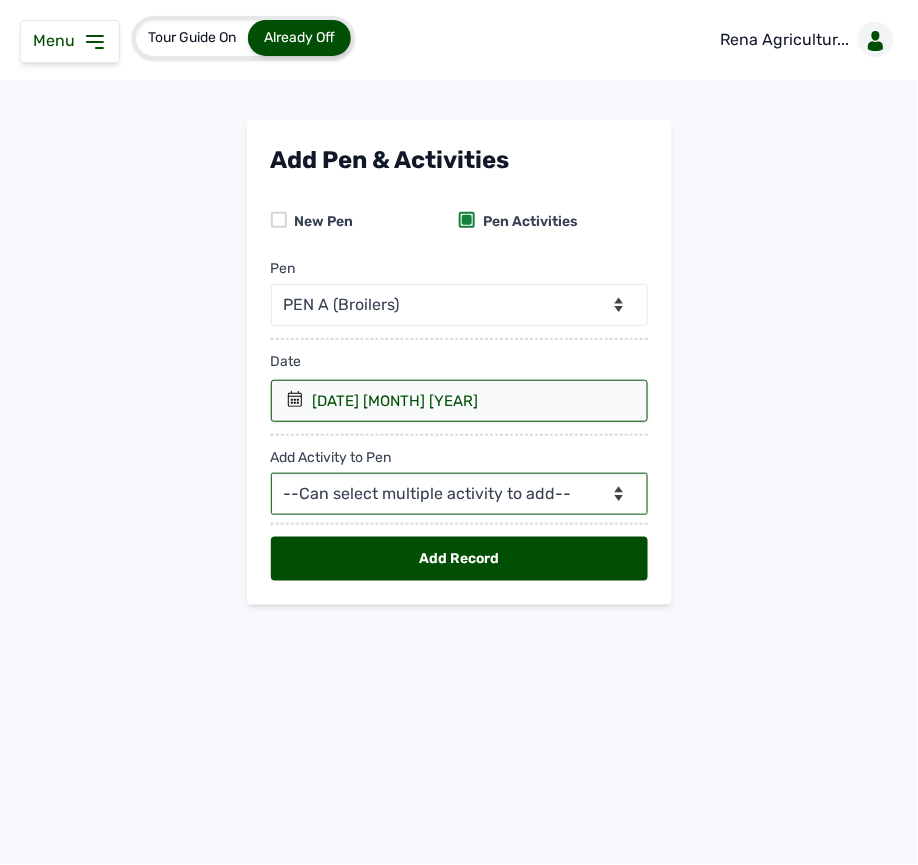 click on "--Can select multiple activity to add-- Raw Material Losses Weight" at bounding box center (459, 494) 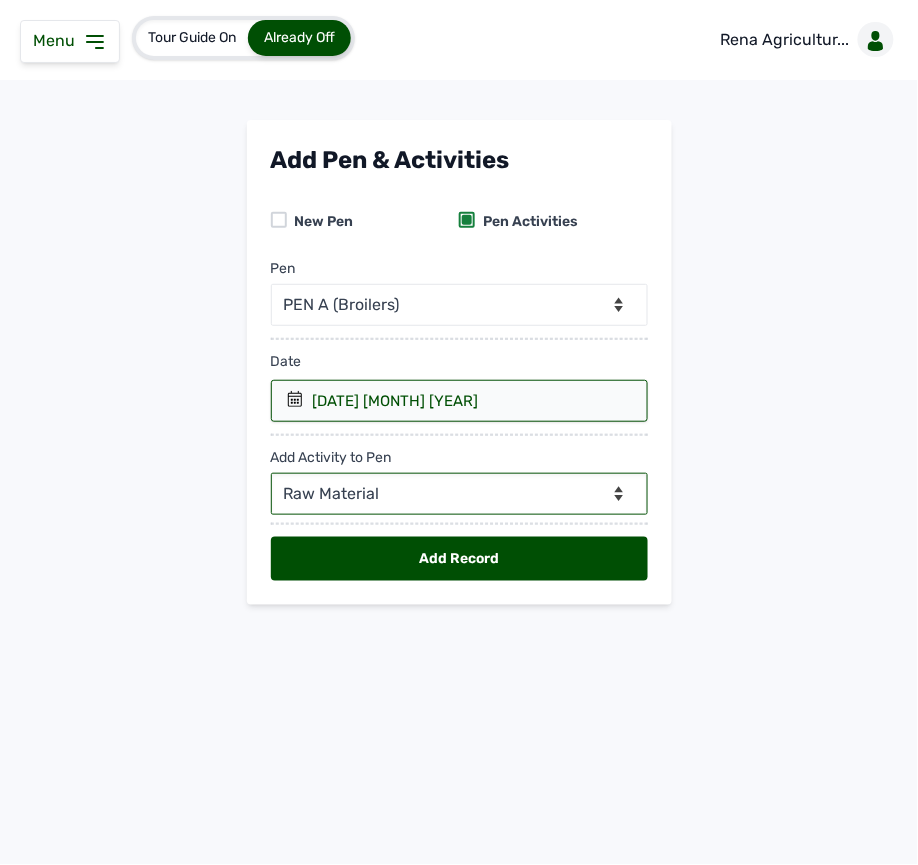 click on "--Can select multiple activity to add-- Raw Material Losses Weight" at bounding box center (459, 494) 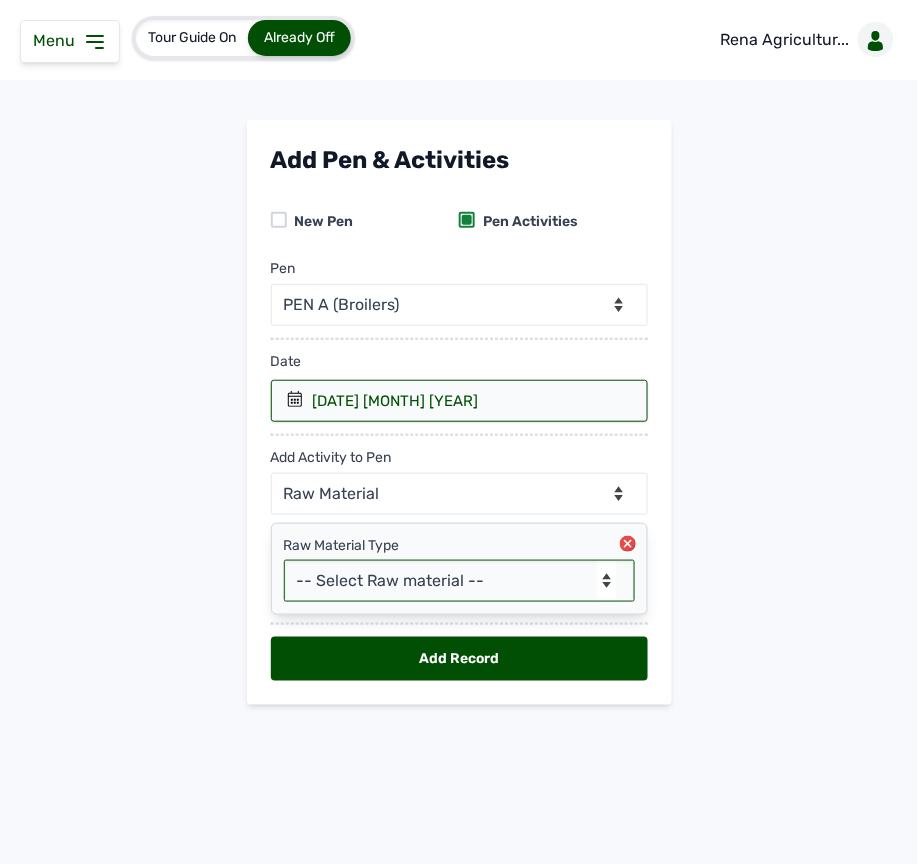 click on "-- Select Raw material -- Biomass Fuel feeds medications vaccines" at bounding box center [459, 581] 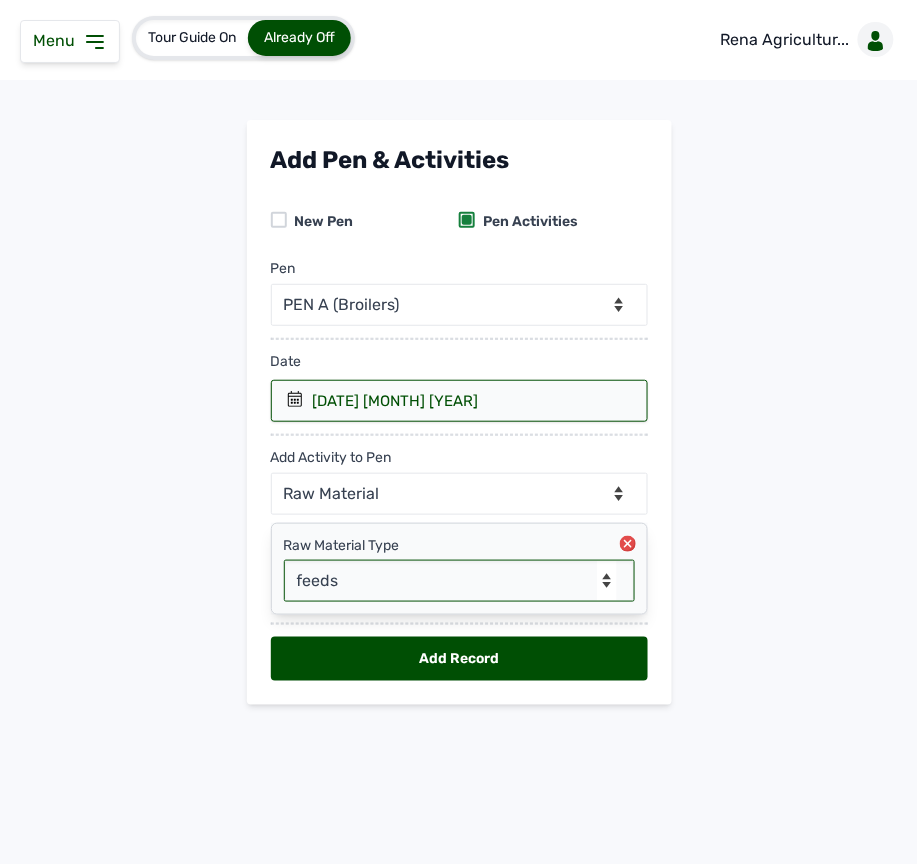 click on "-- Select Raw material -- Biomass Fuel feeds medications vaccines" at bounding box center (459, 581) 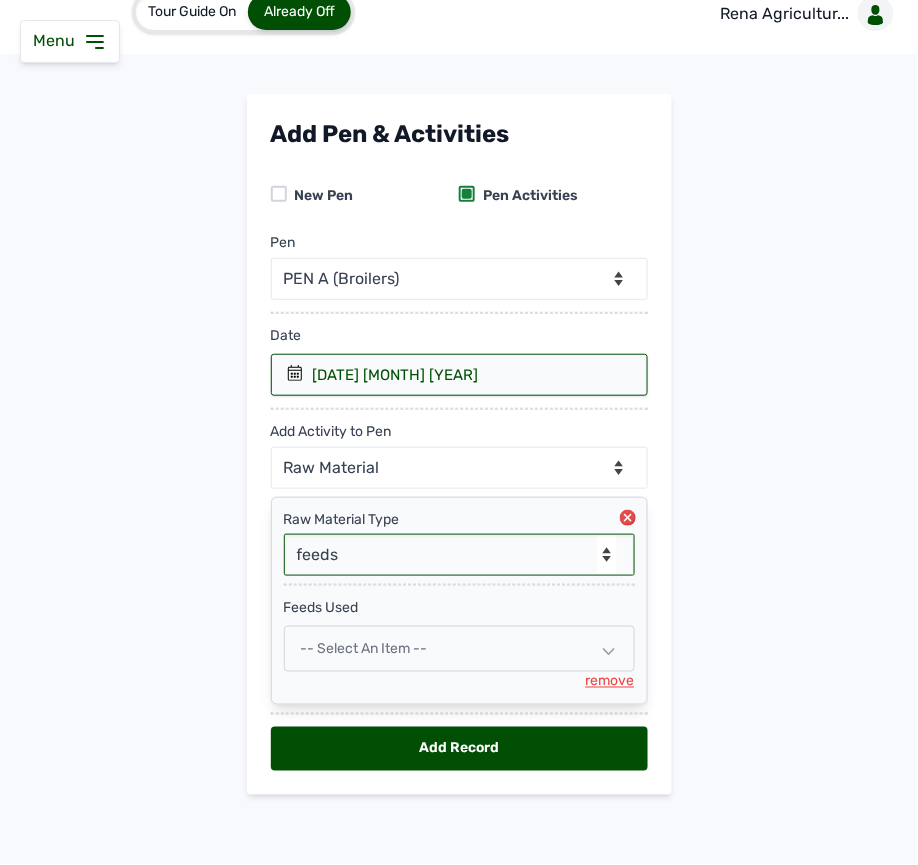 scroll, scrollTop: 34, scrollLeft: 0, axis: vertical 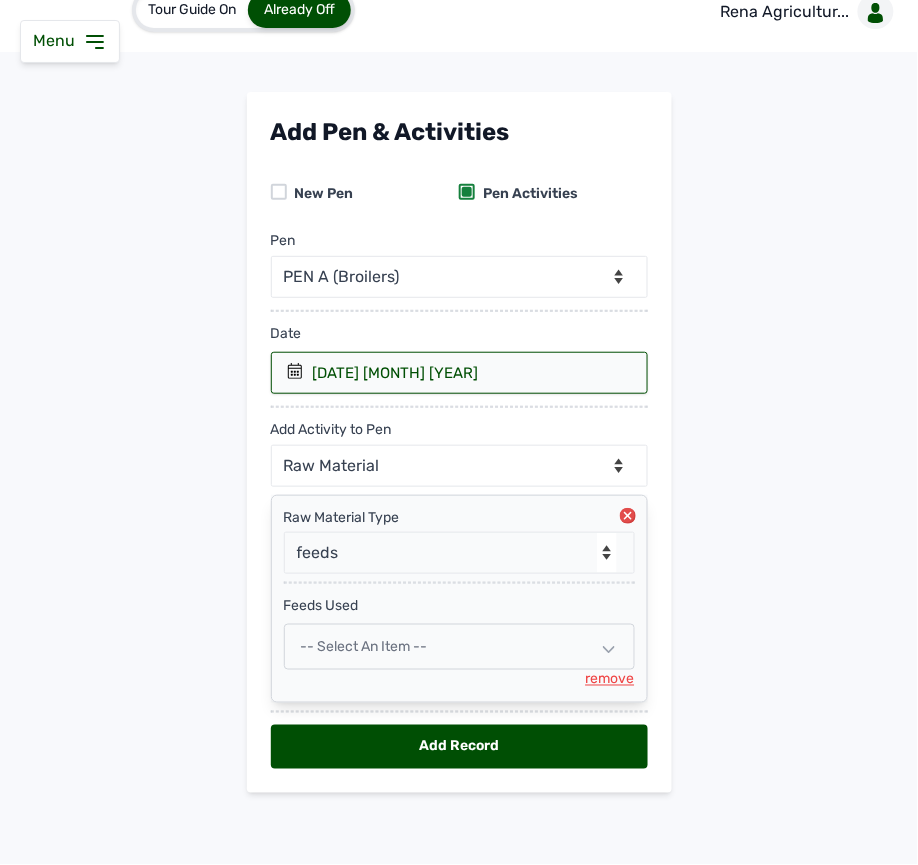 click on "-- Select an Item --" at bounding box center [364, 646] 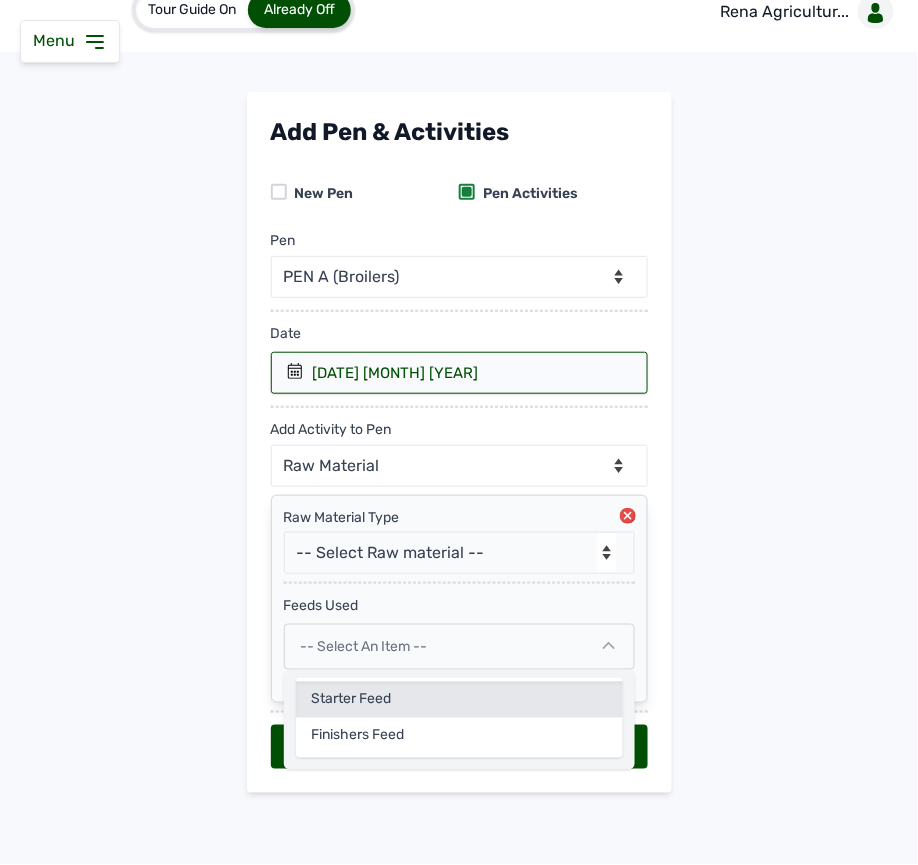 click on "Starter Feed" 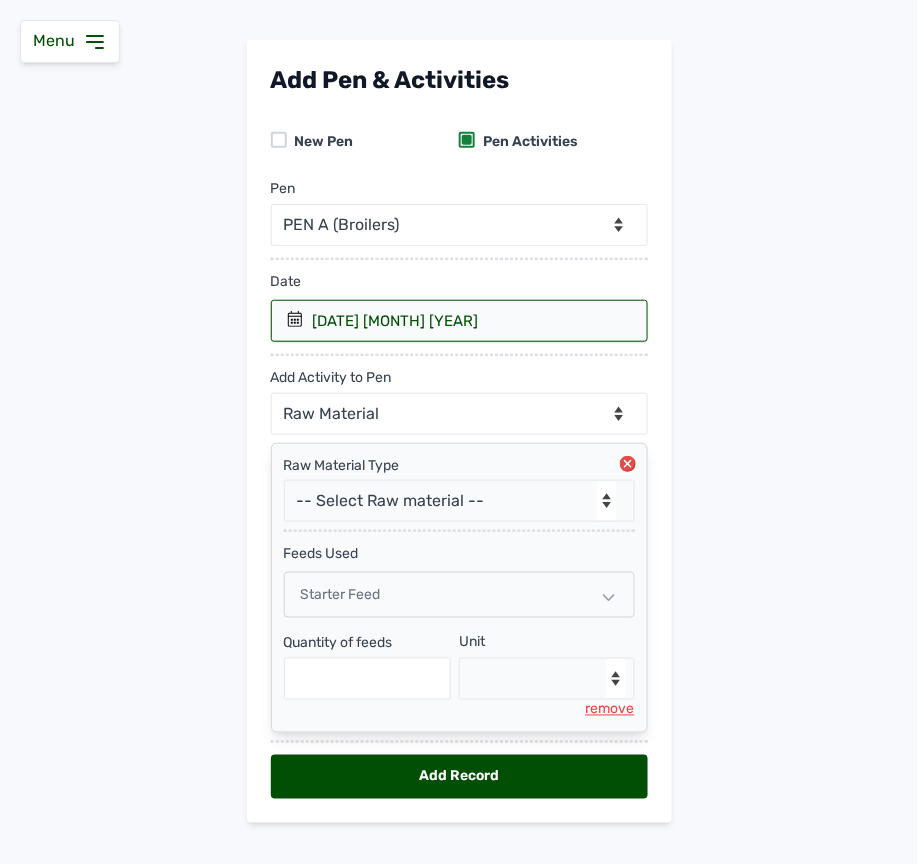 scroll, scrollTop: 117, scrollLeft: 0, axis: vertical 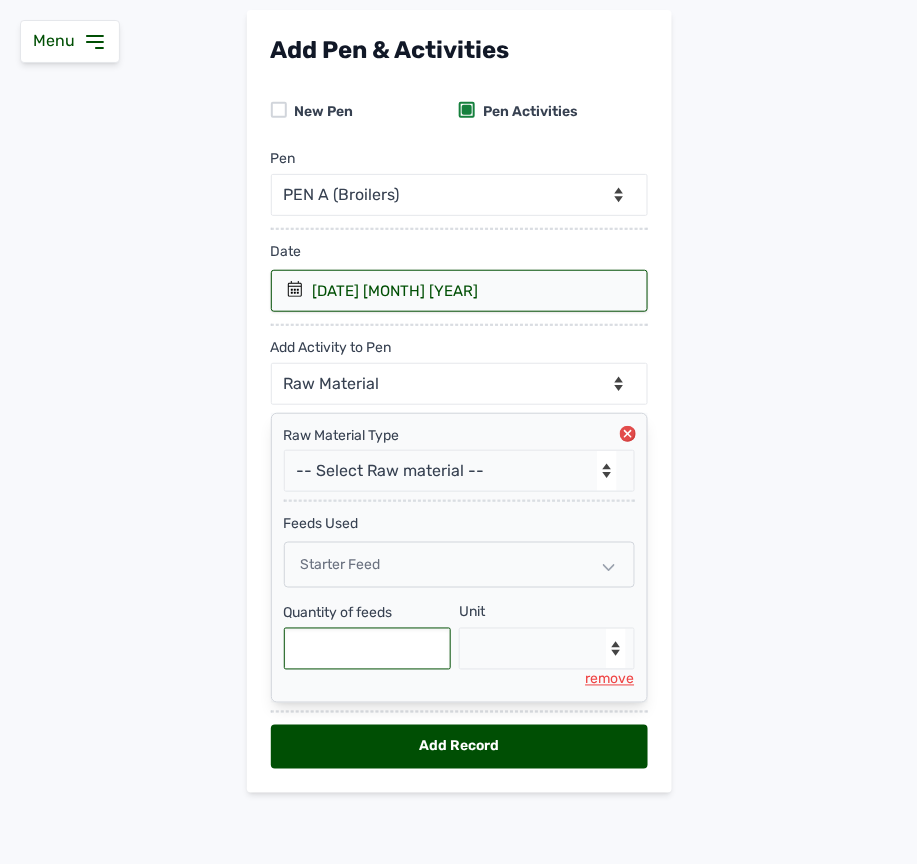 click at bounding box center [368, 649] 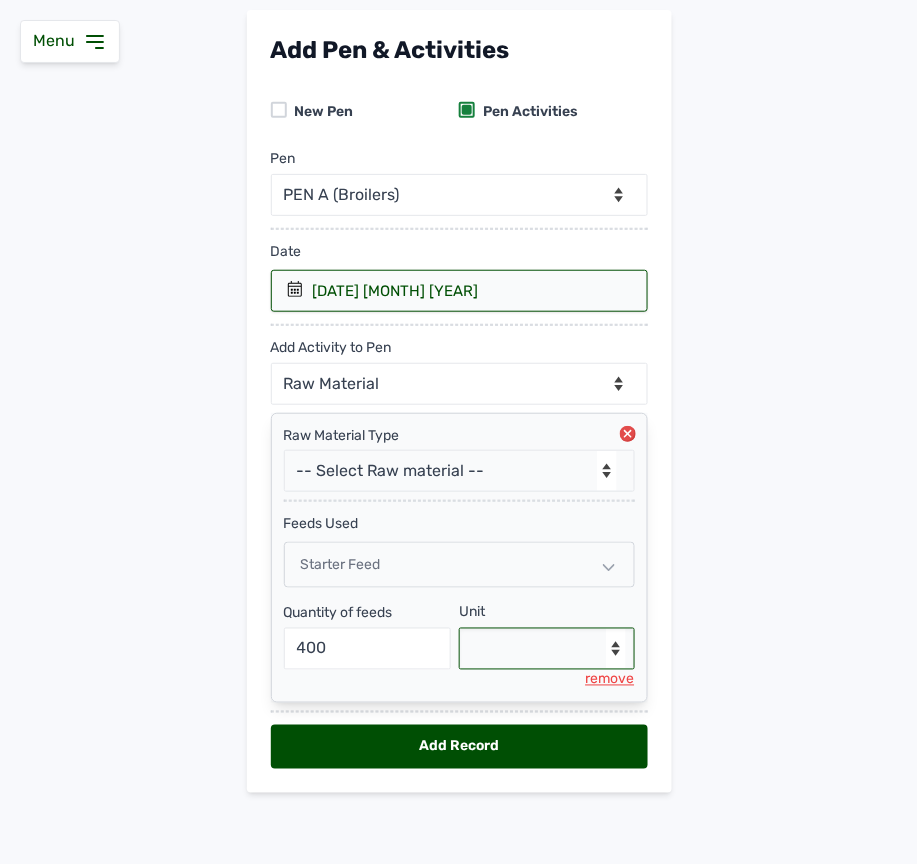 click on "--Select unit-- Bag(s) Kg" at bounding box center [547, 649] 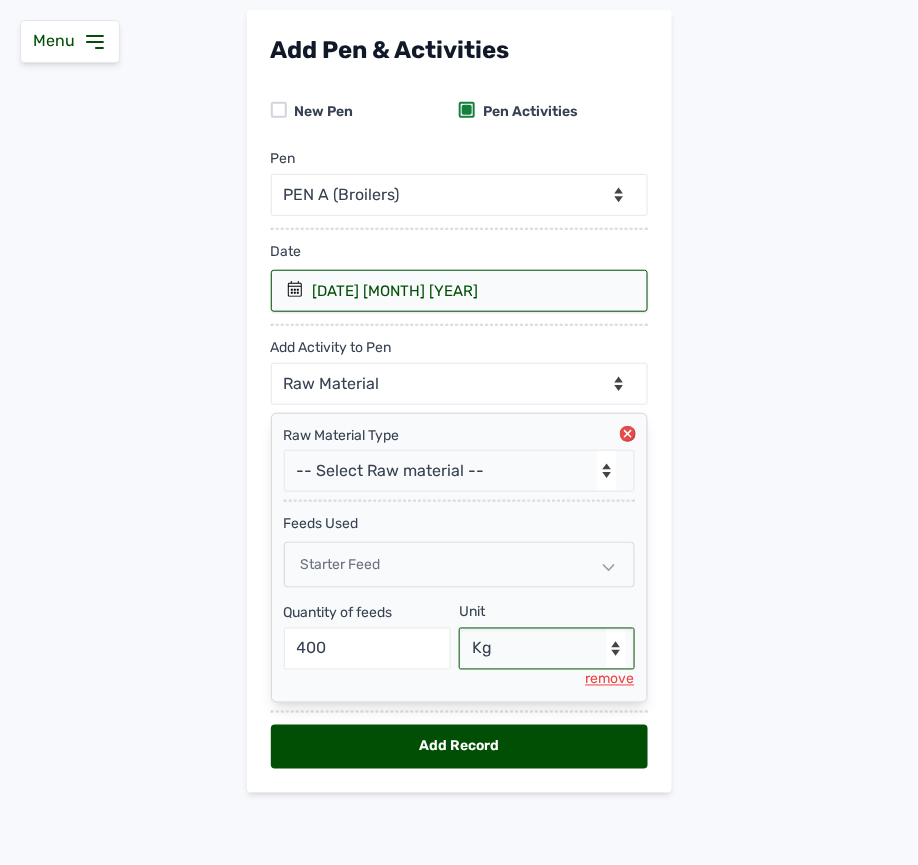 click on "--Select unit-- Bag(s) Kg" at bounding box center [547, 649] 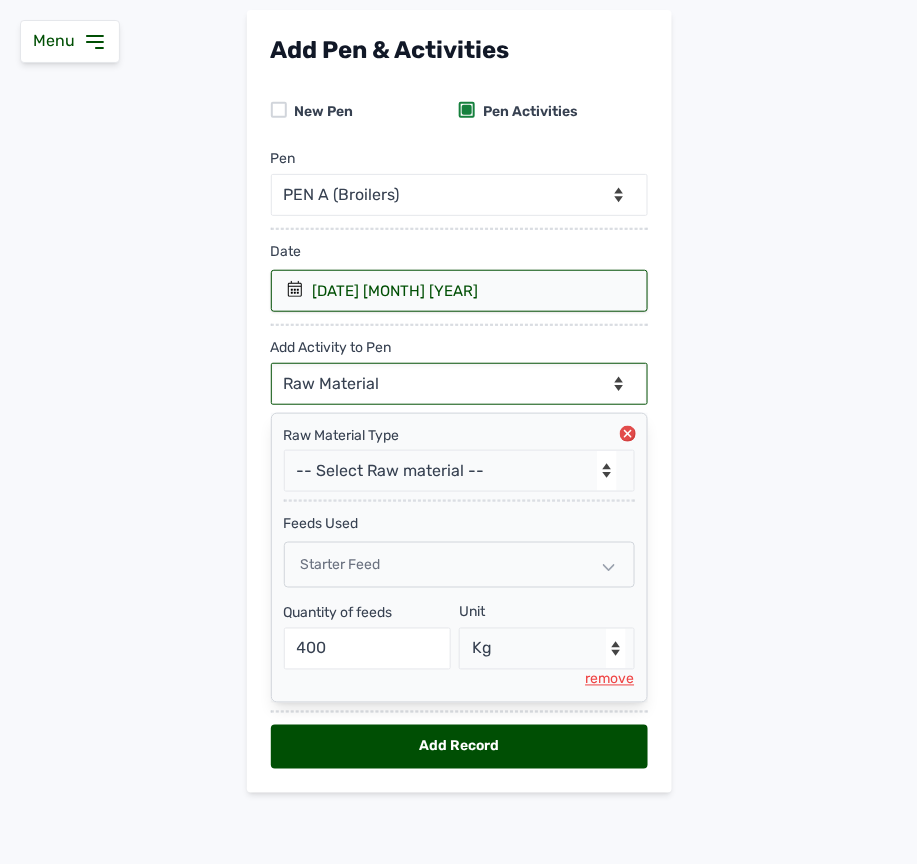 click on "--Can select multiple activity to add-- Raw Material Losses Weight" at bounding box center (459, 384) 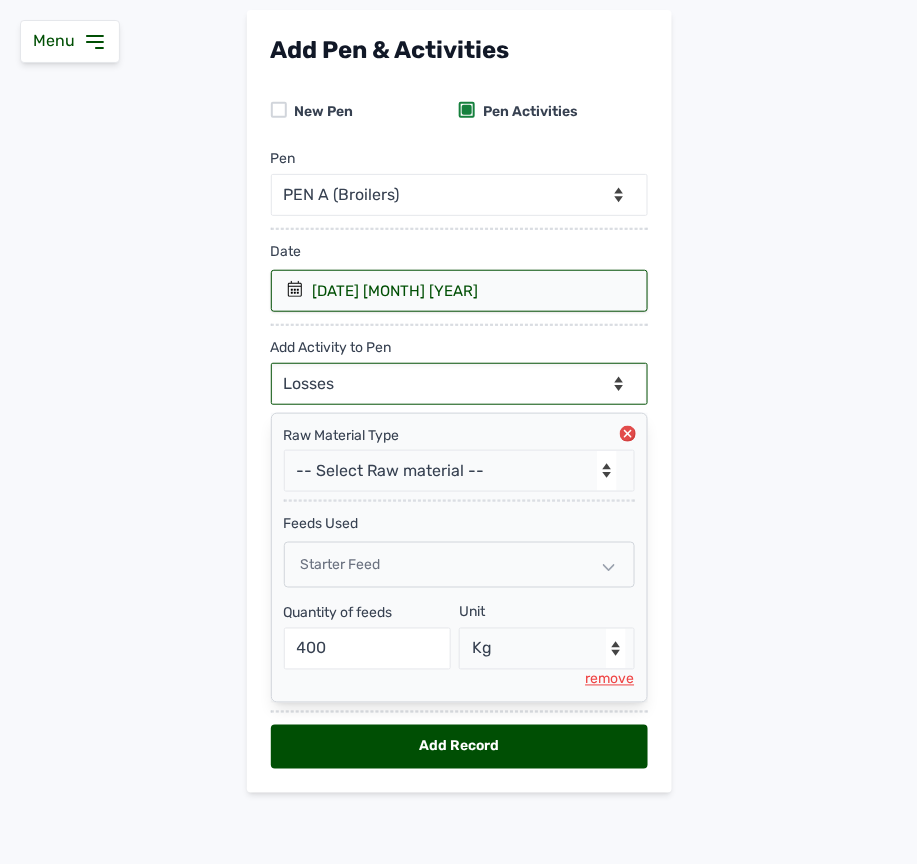 click on "--Can select multiple activity to add-- Raw Material Losses Weight" at bounding box center [459, 384] 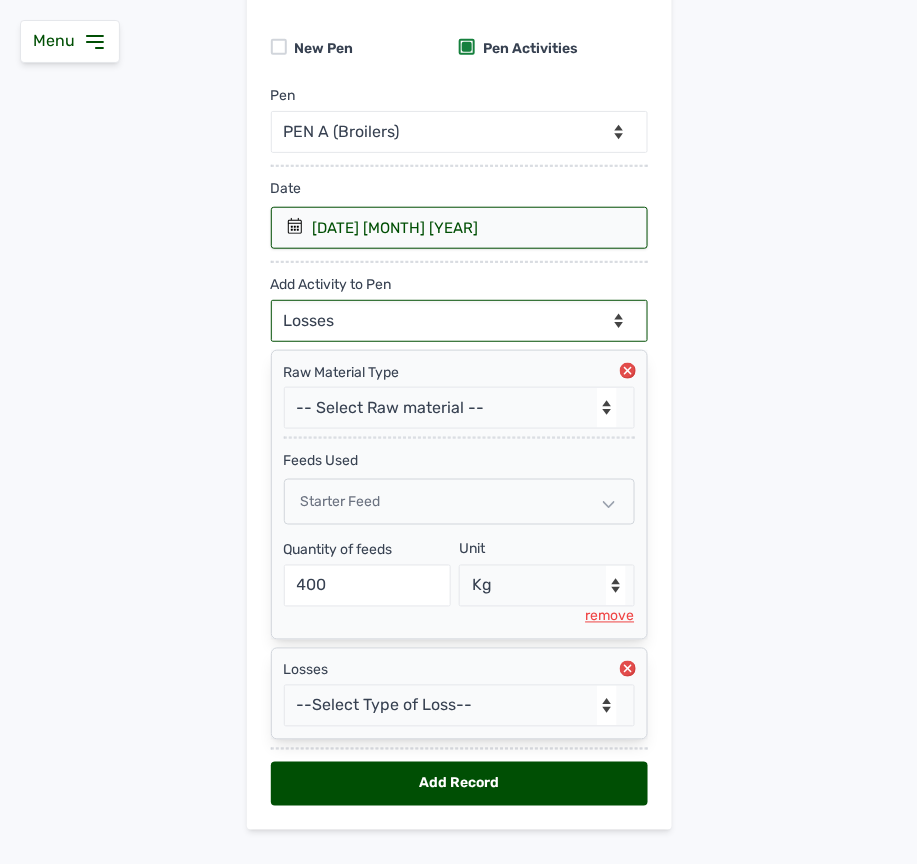 scroll, scrollTop: 218, scrollLeft: 0, axis: vertical 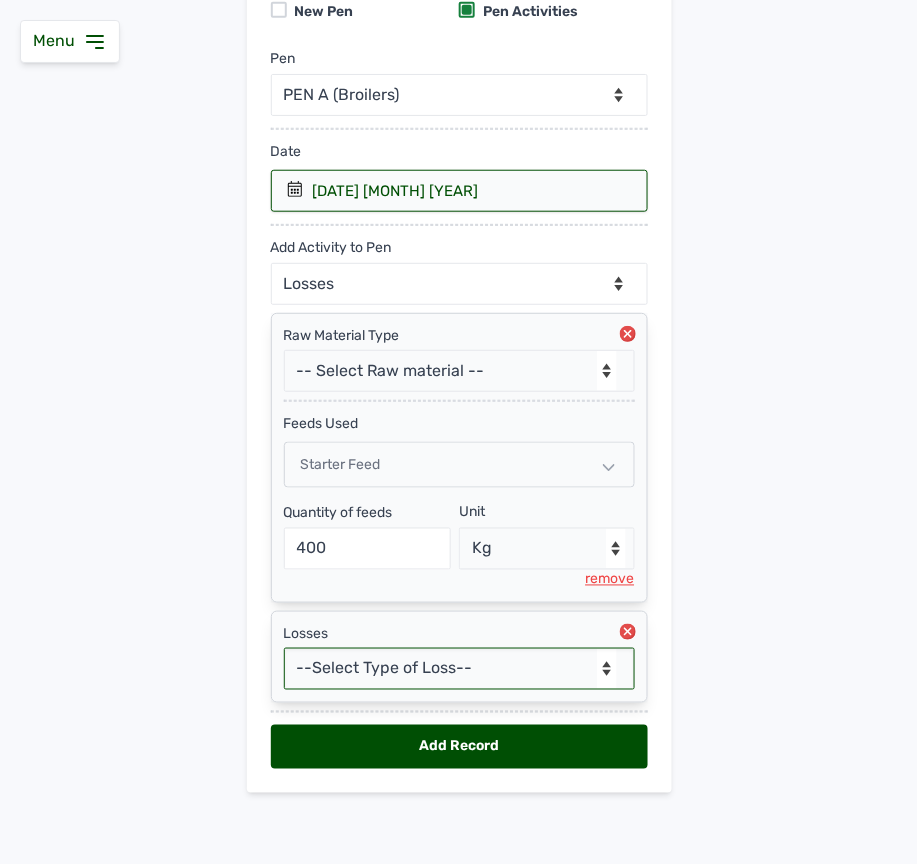 click on "--Select Type of Loss-- Mortality Culled Theft" at bounding box center [459, 669] 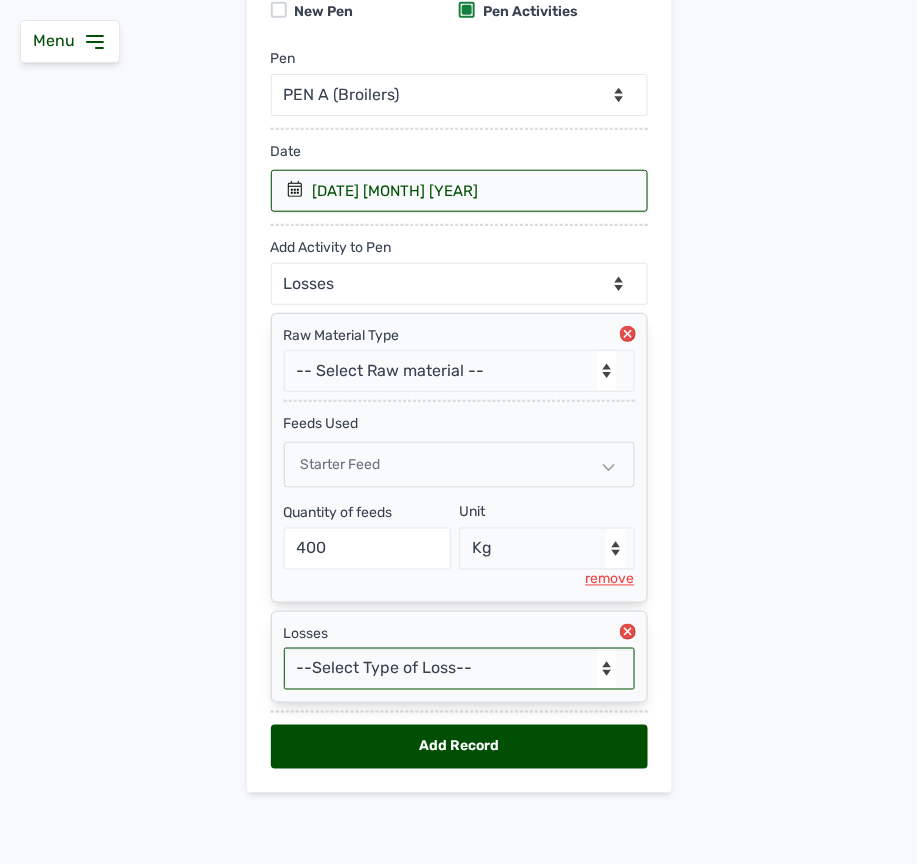 click on "--Select Type of Loss-- Mortality Culled Theft" at bounding box center [459, 669] 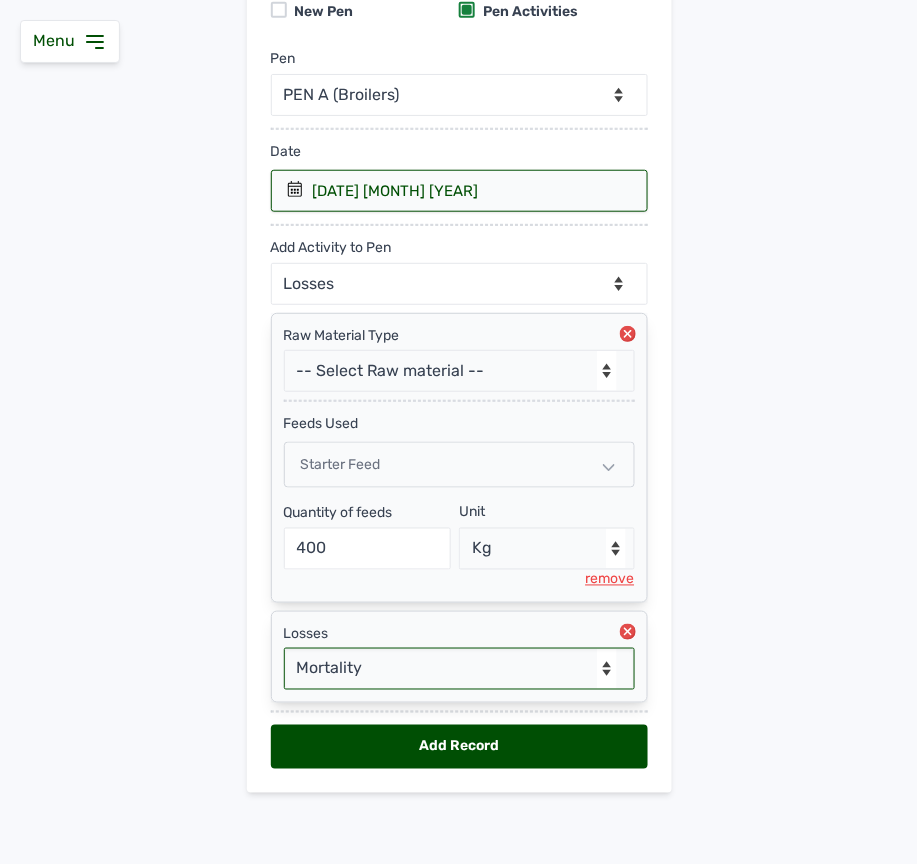 click on "--Select Type of Loss-- Mortality Culled Theft" at bounding box center [459, 669] 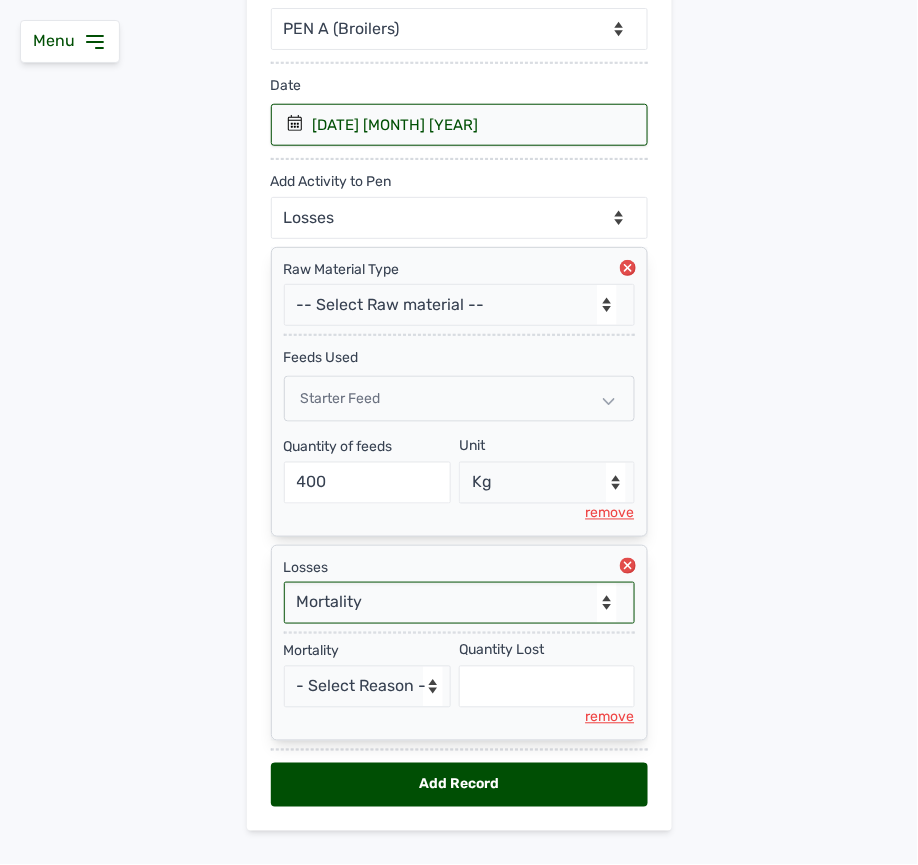 scroll, scrollTop: 324, scrollLeft: 0, axis: vertical 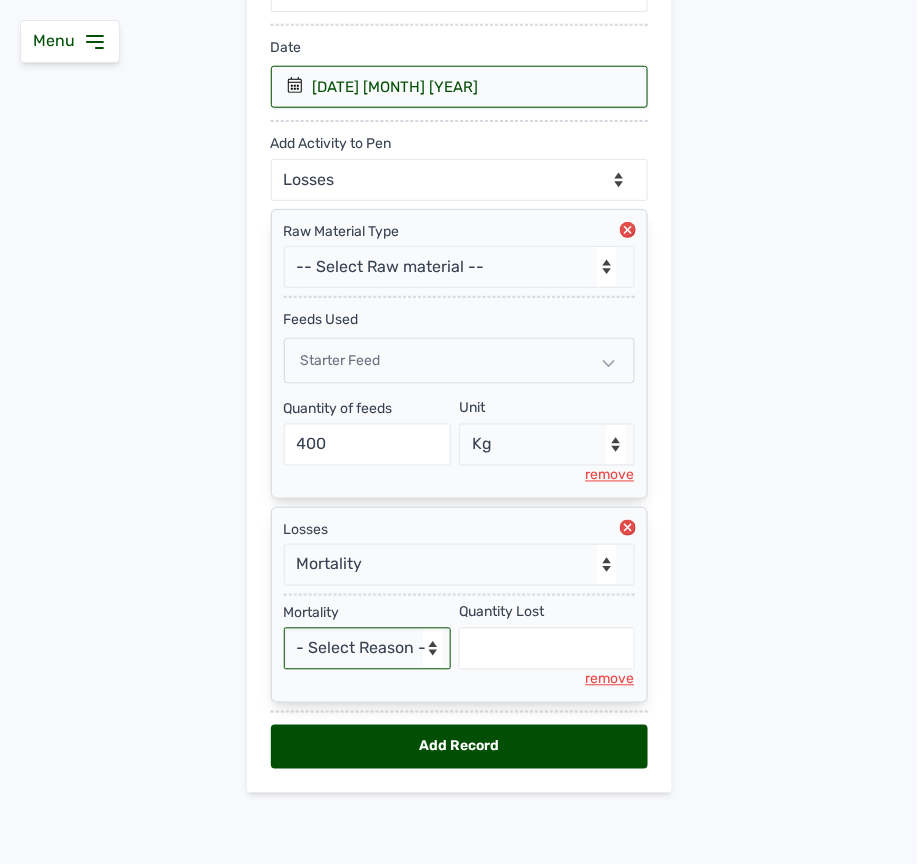 click on "- Select Reason - Disease Late Vaccination Wrong Vaccination Heat Lack of Water Others" at bounding box center [368, 649] 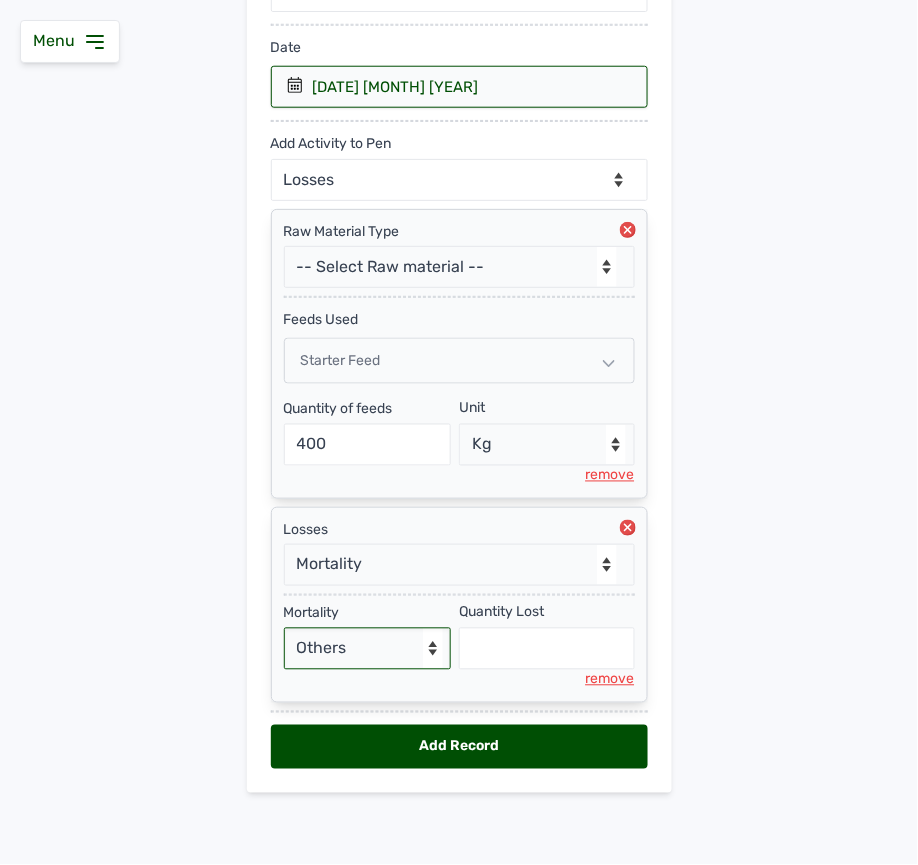 click on "- Select Reason - Disease Late Vaccination Wrong Vaccination Heat Lack of Water Others" at bounding box center [368, 649] 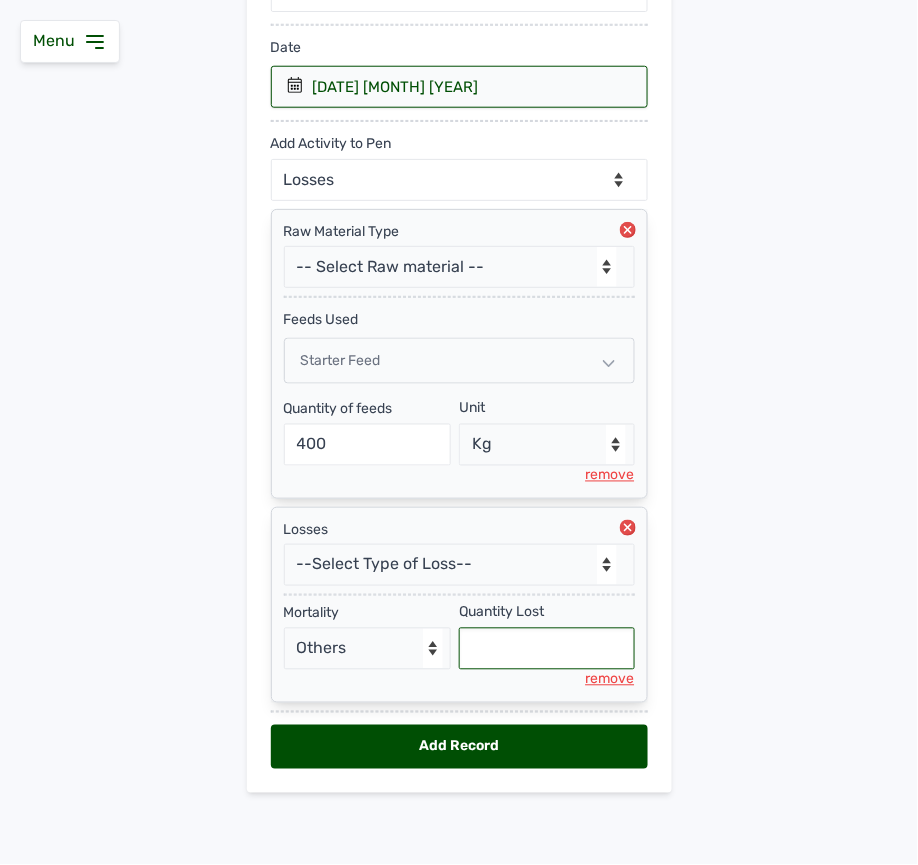click at bounding box center (547, 649) 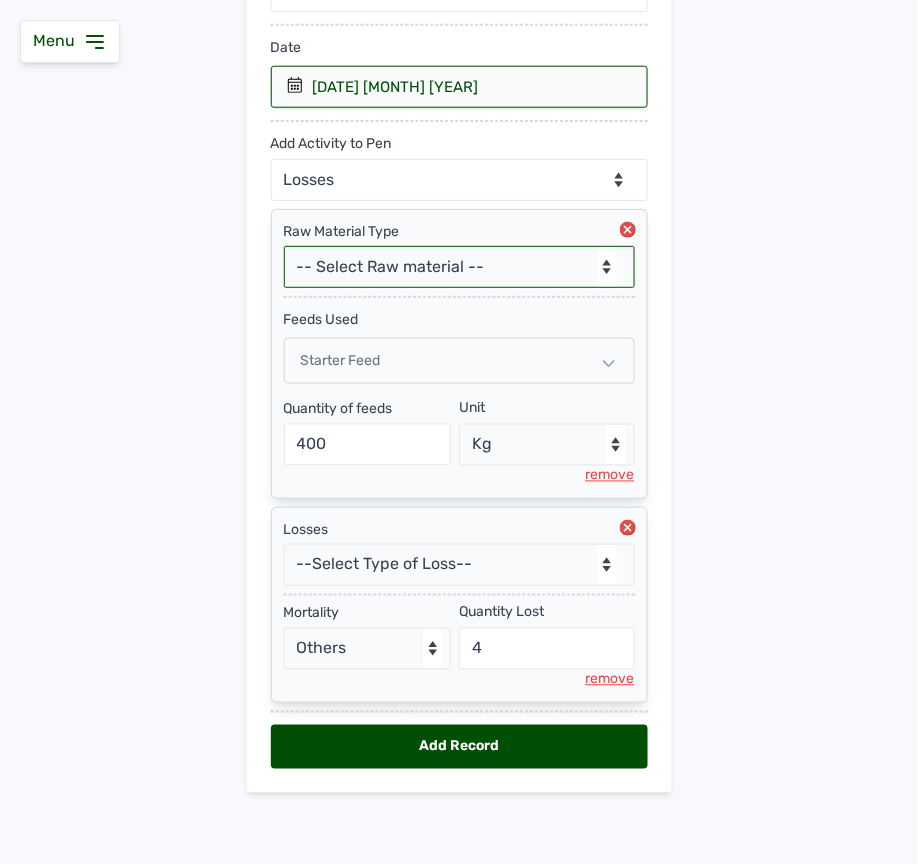 click on "-- Select Raw material -- Biomass Fuel feeds medications vaccines" at bounding box center [459, 267] 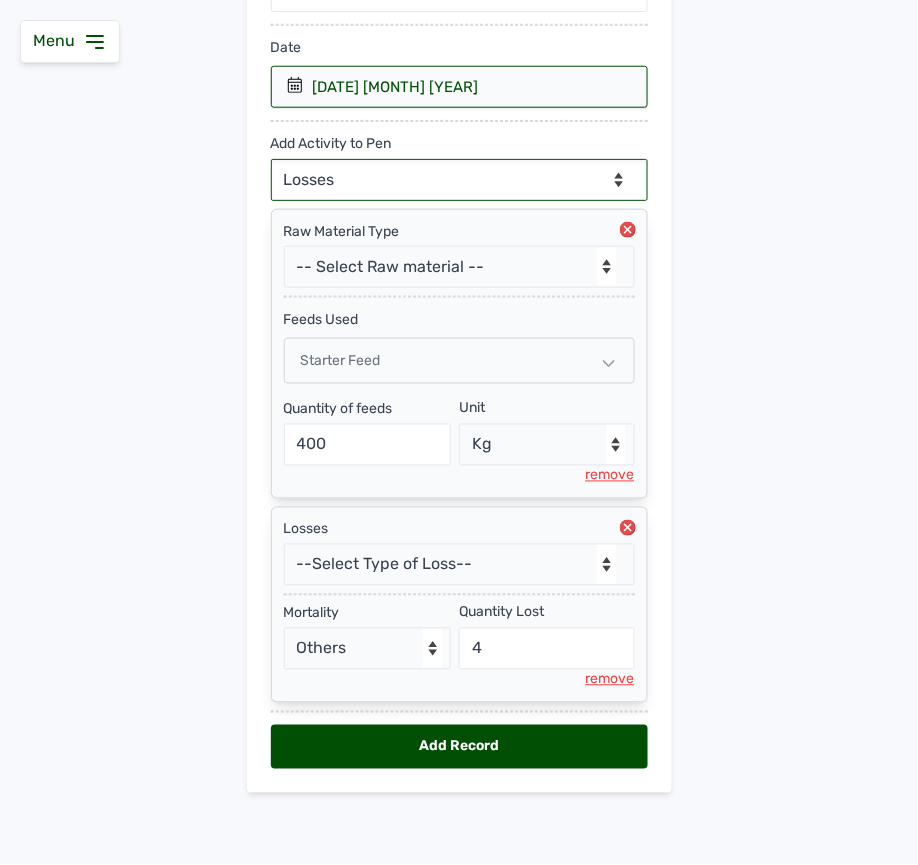 click on "--Can select multiple activity to add-- Raw Material Losses Weight" at bounding box center [459, 180] 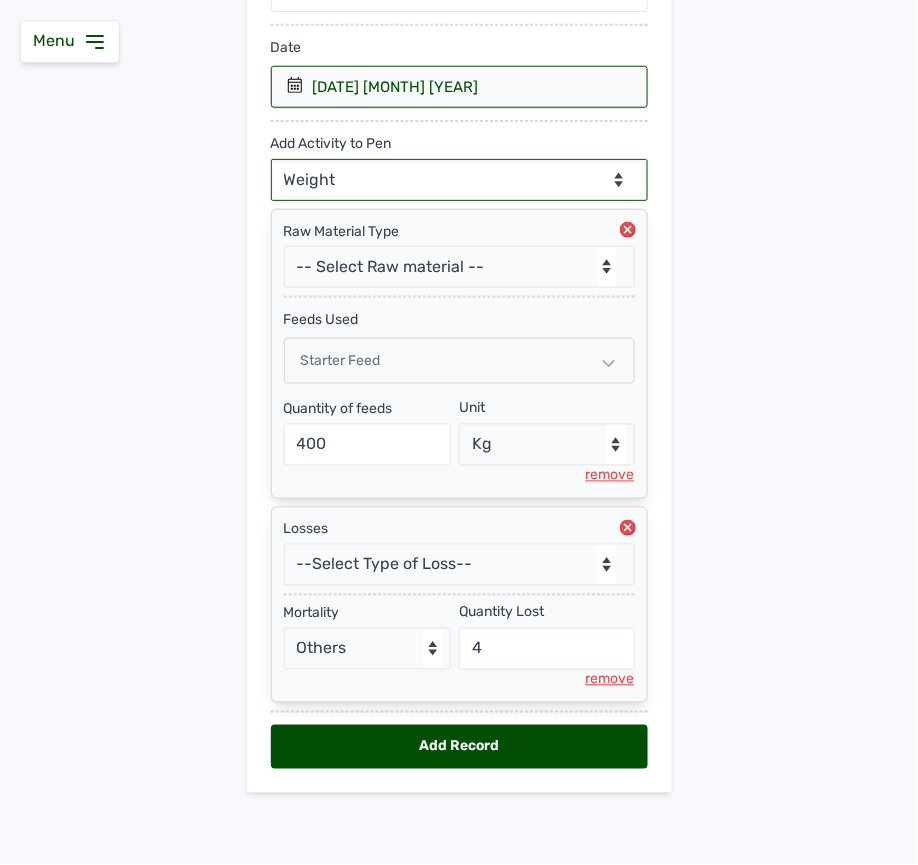 click on "--Can select multiple activity to add-- Raw Material Losses Weight" at bounding box center (459, 180) 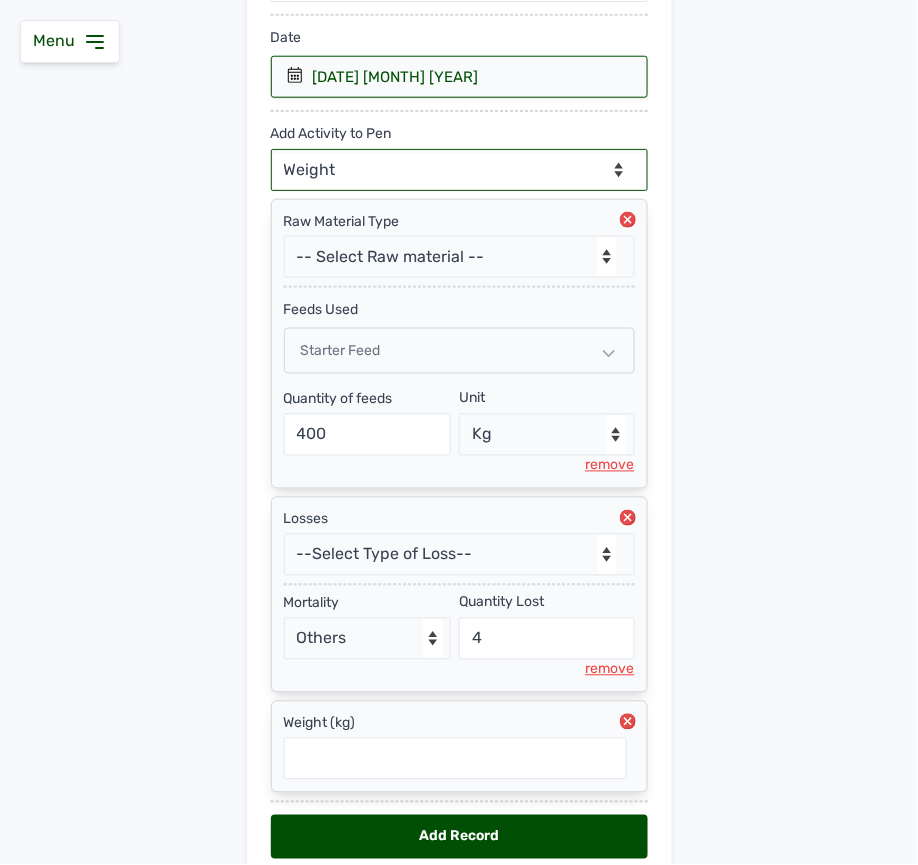scroll, scrollTop: 425, scrollLeft: 0, axis: vertical 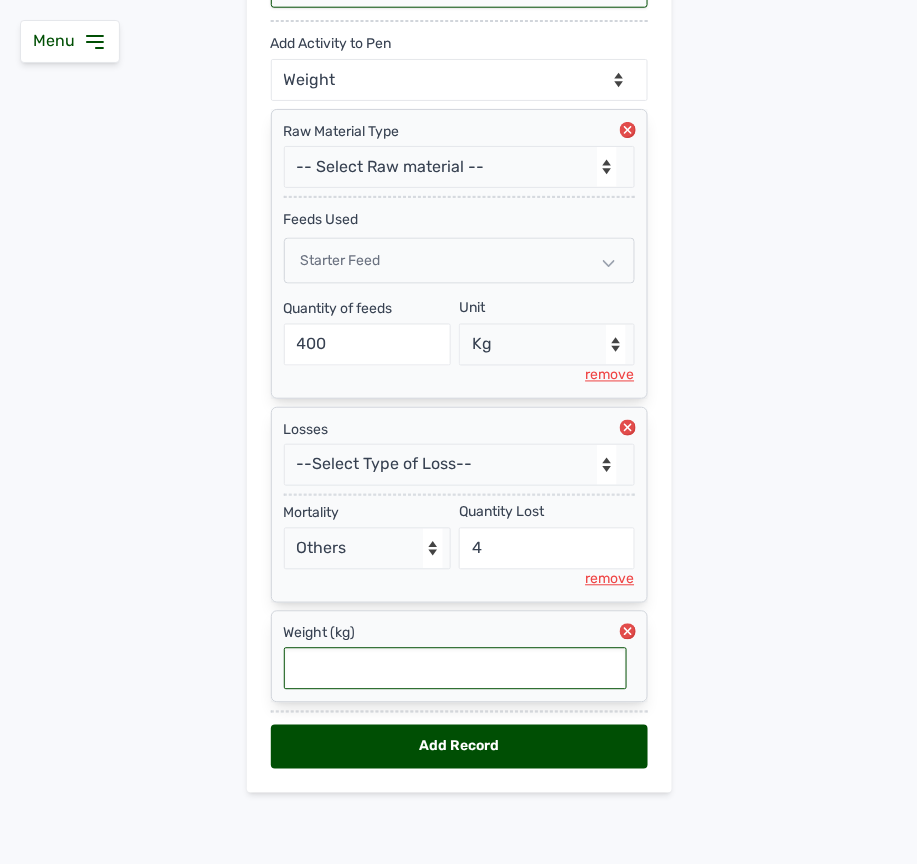 click at bounding box center (455, 669) 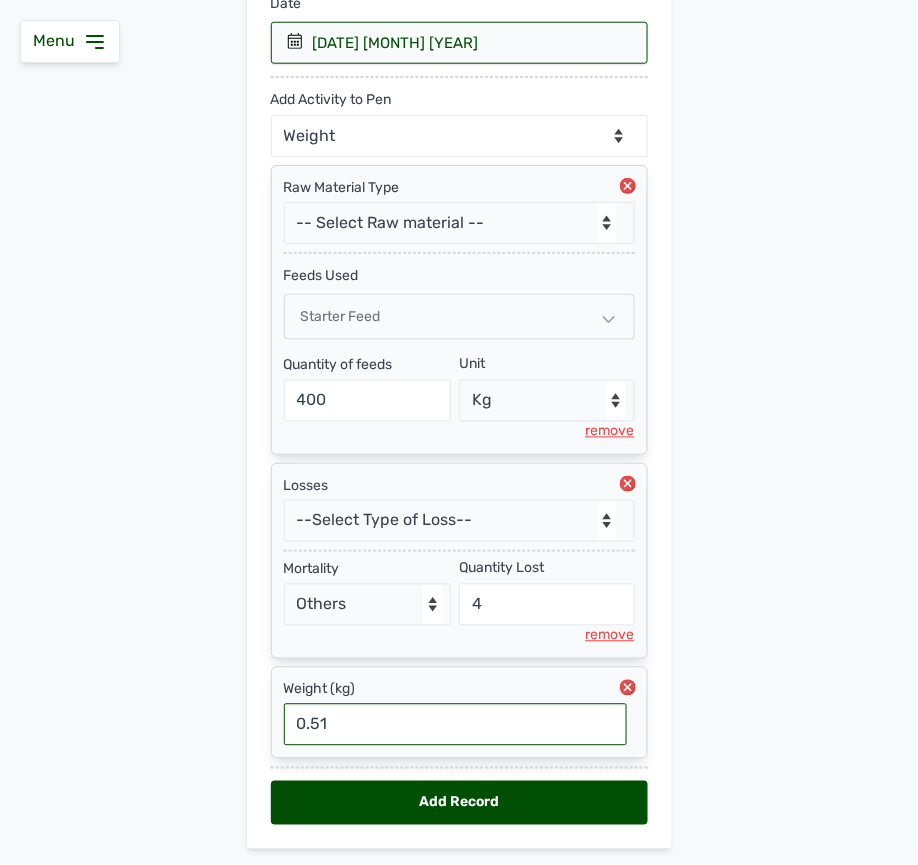 scroll, scrollTop: 425, scrollLeft: 0, axis: vertical 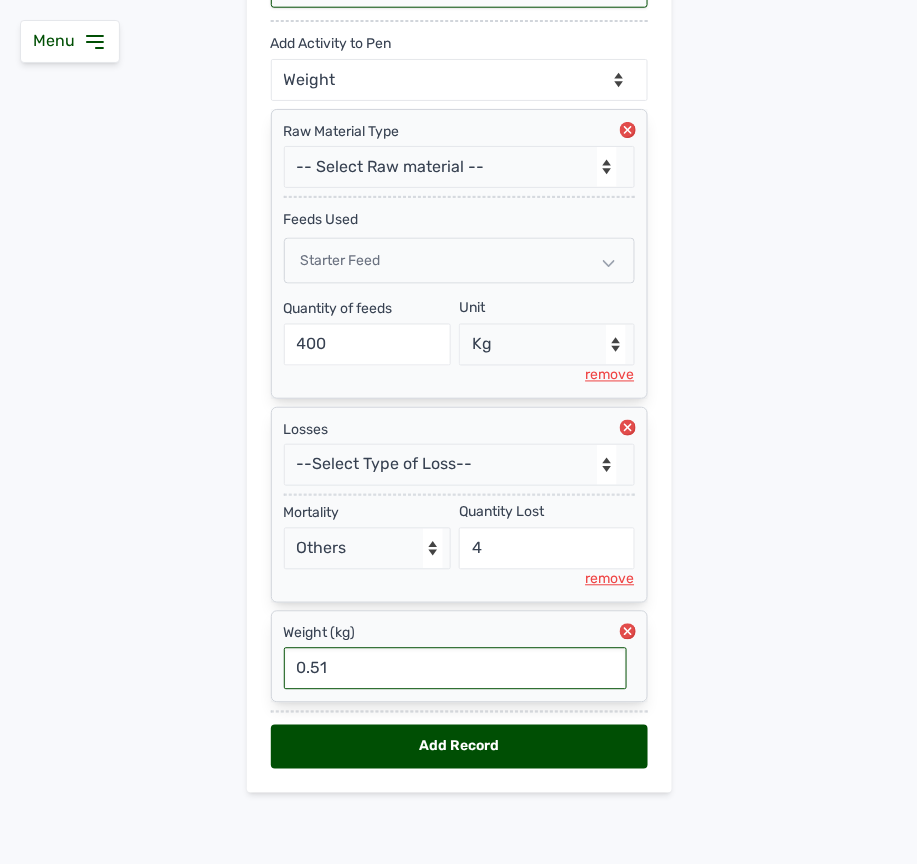 click on "Add Record" at bounding box center [459, 747] 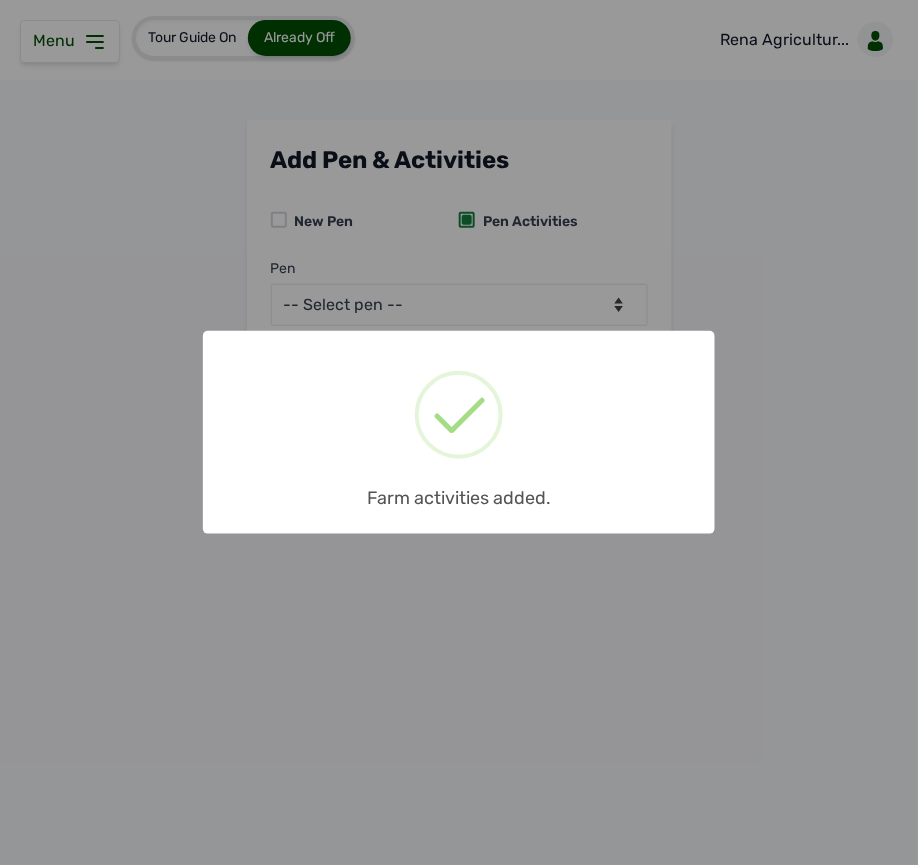 scroll, scrollTop: 0, scrollLeft: 0, axis: both 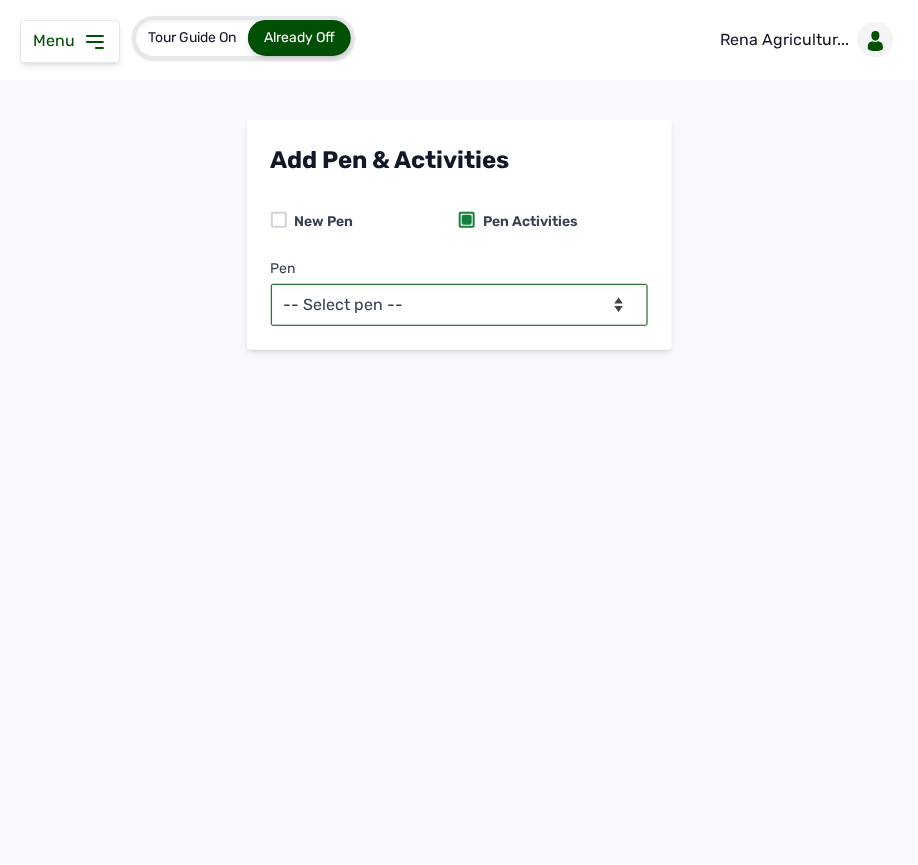click on "-- Select pen -- PEN A (Broilers)" at bounding box center (459, 305) 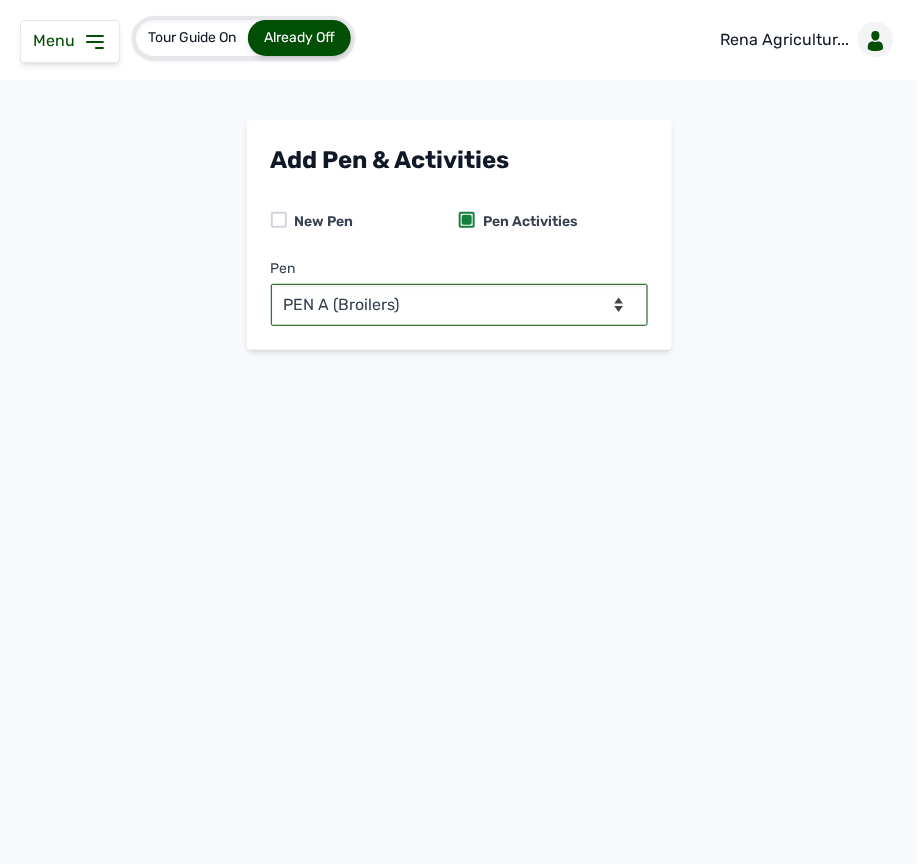 click on "-- Select pen -- PEN A (Broilers)" at bounding box center [459, 305] 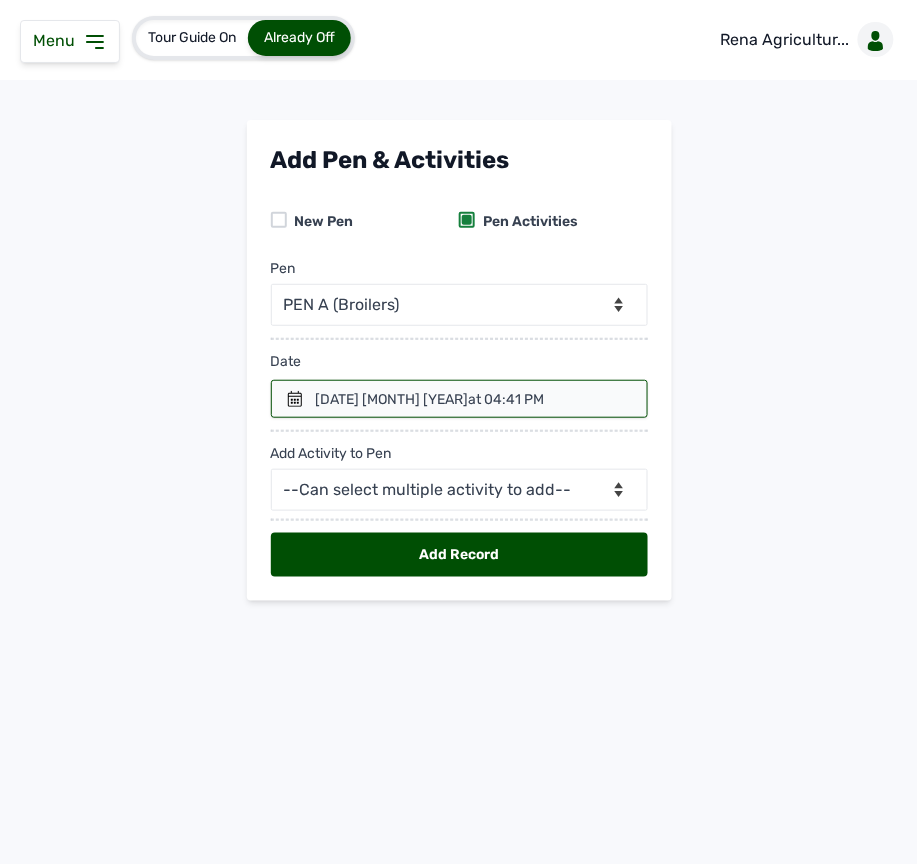 click on "[DATE] [MONTH] [YEAR]   at [TIME]" at bounding box center (430, 400) 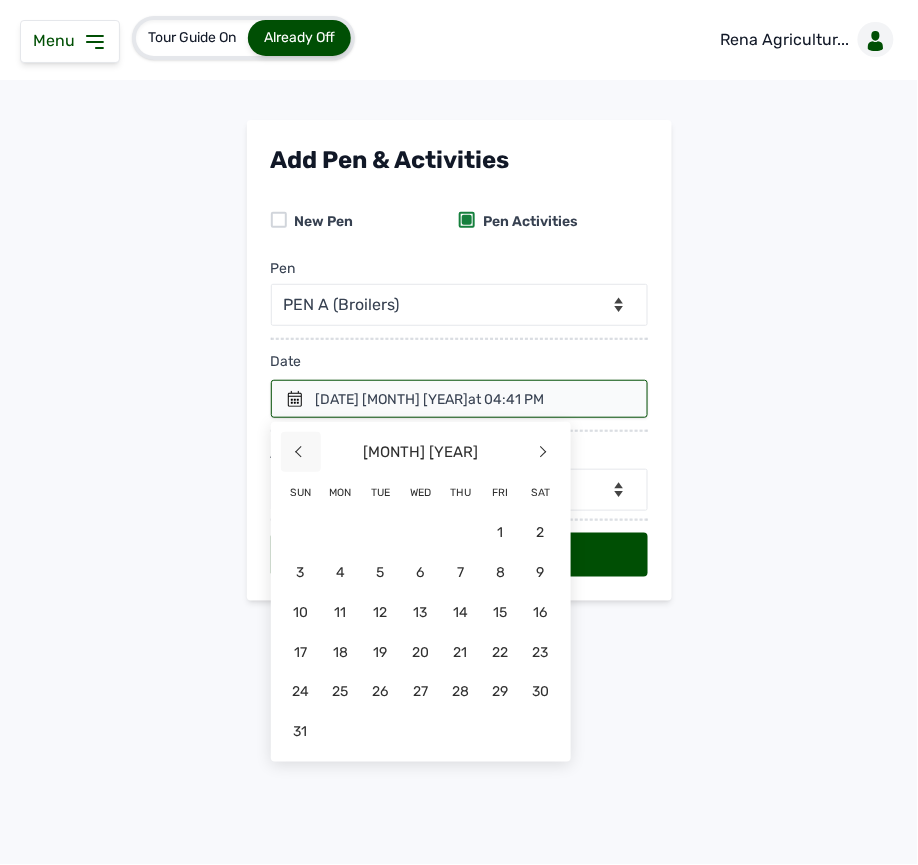 click on "<" at bounding box center (301, 452) 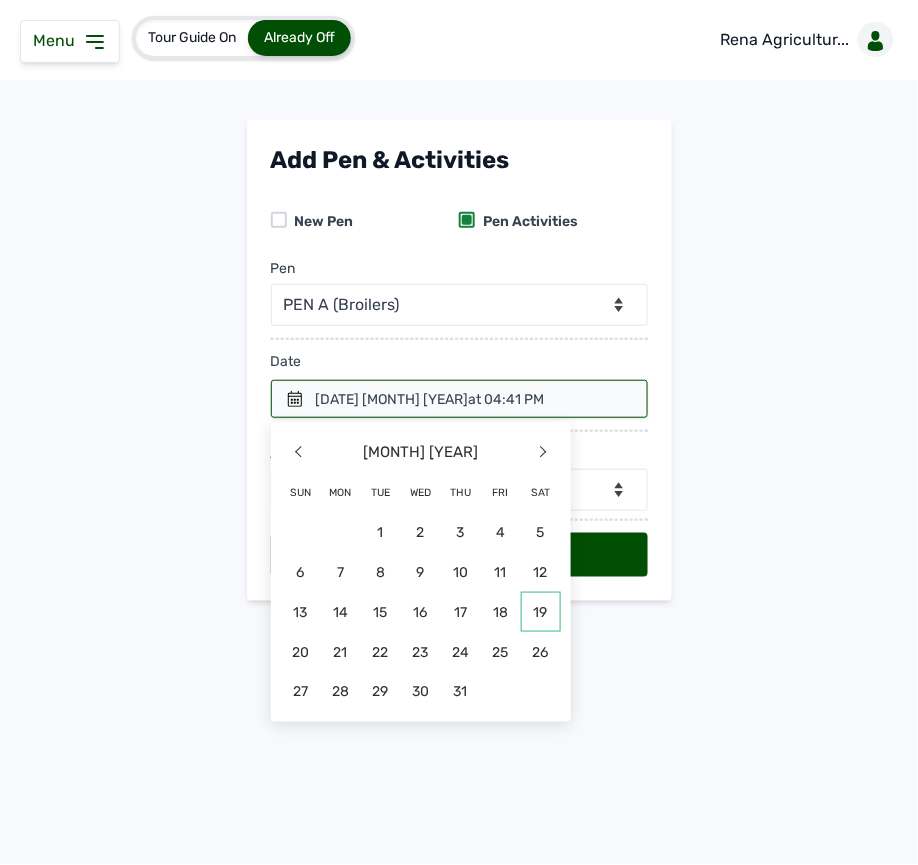 click on "19" 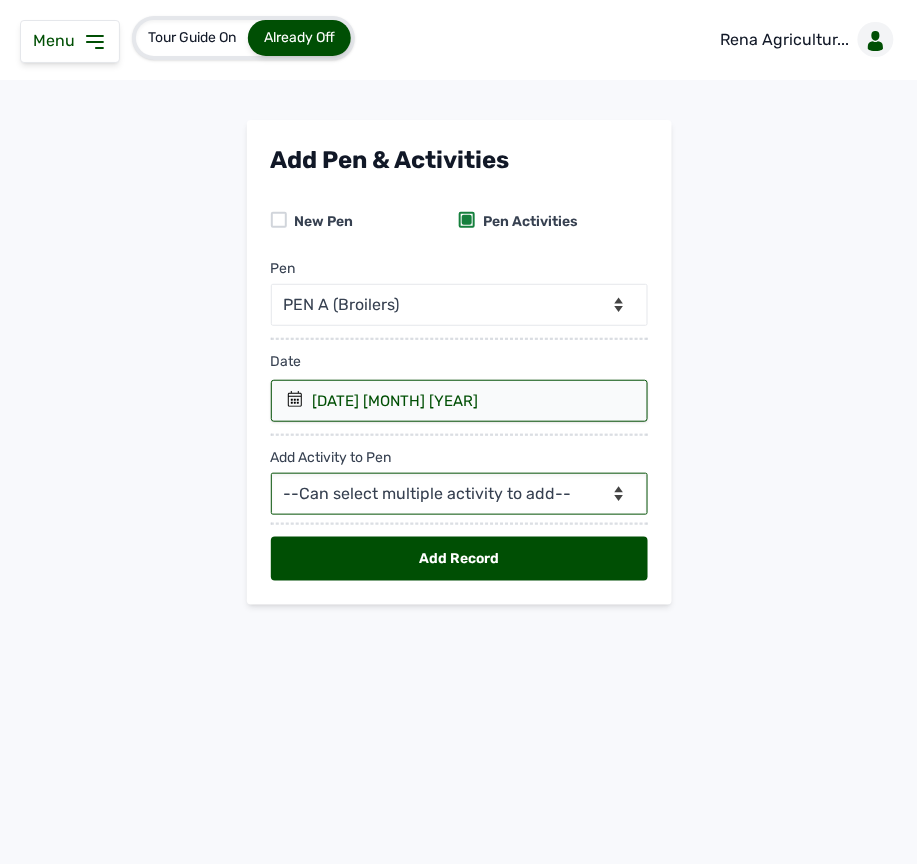click on "--Can select multiple activity to add-- Raw Material Losses Weight" at bounding box center (459, 494) 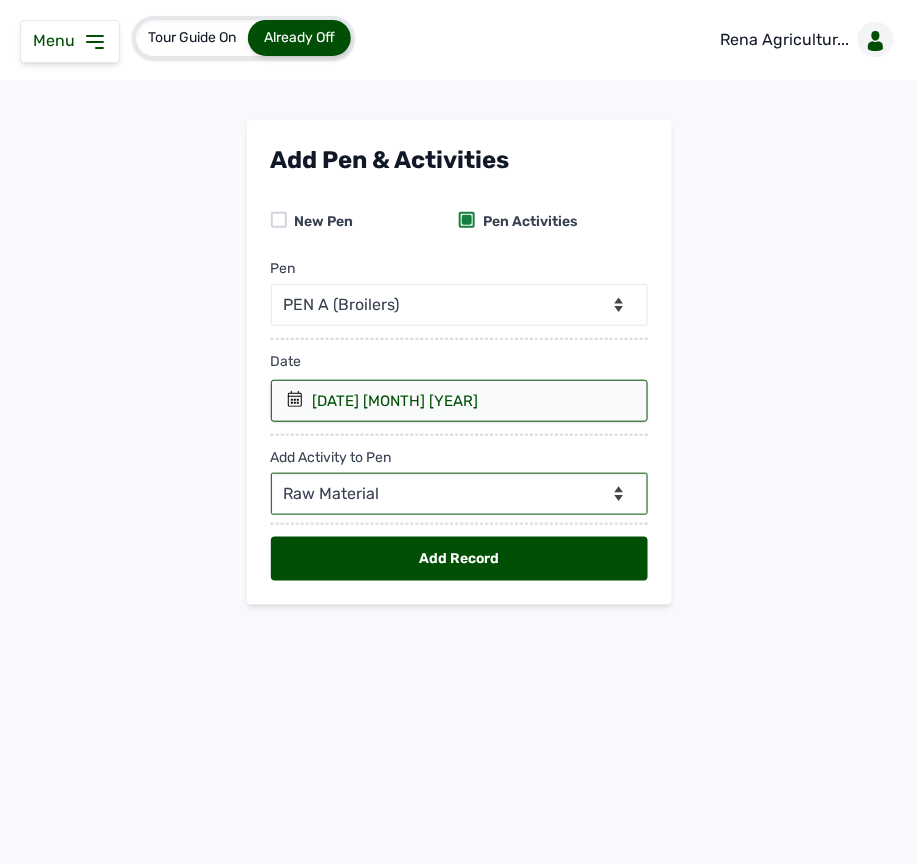 click on "--Can select multiple activity to add-- Raw Material Losses Weight" at bounding box center (459, 494) 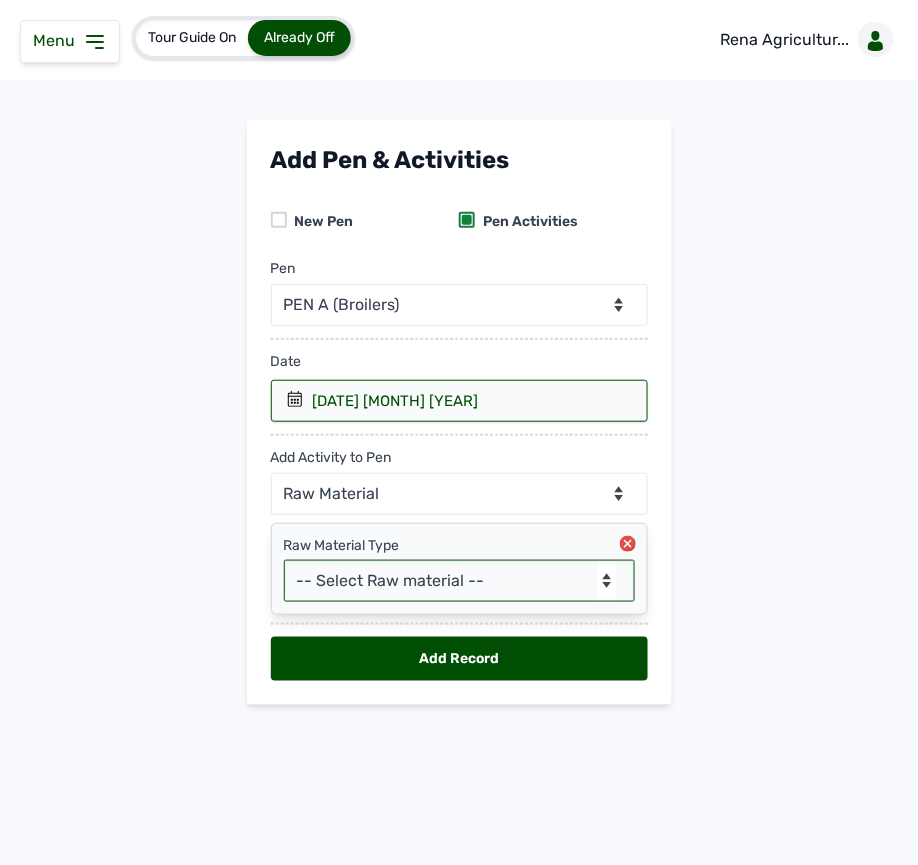 click on "-- Select Raw material -- Biomass Fuel feeds medications vaccines" at bounding box center [459, 581] 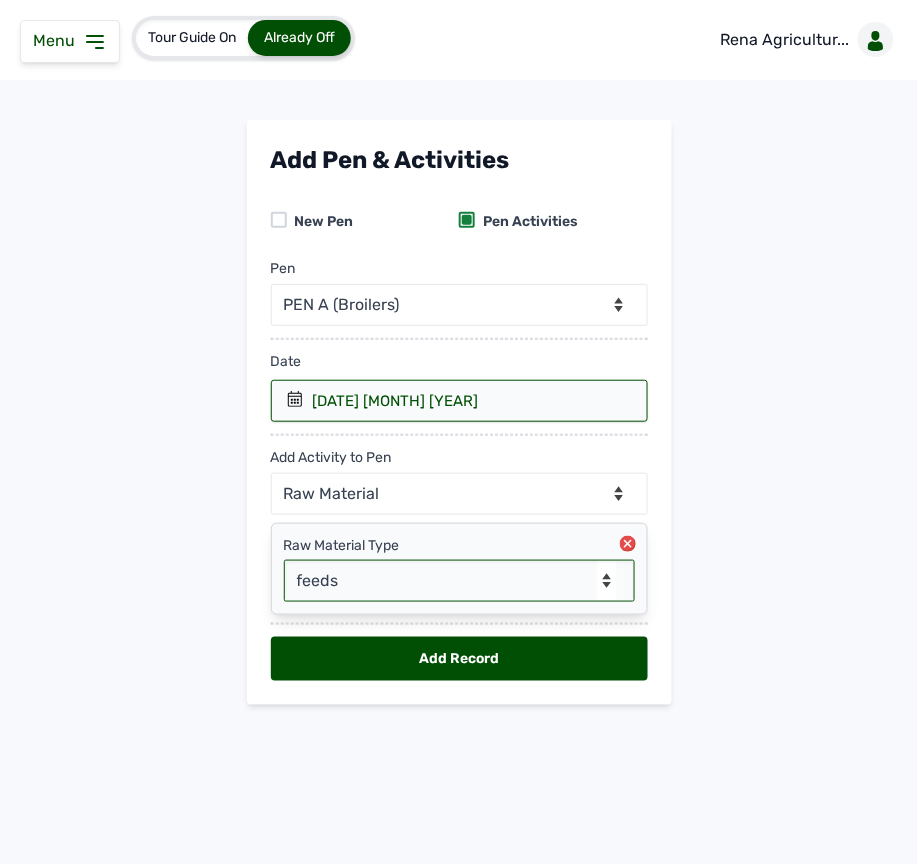 click on "-- Select Raw material -- Biomass Fuel feeds medications vaccines" at bounding box center [459, 581] 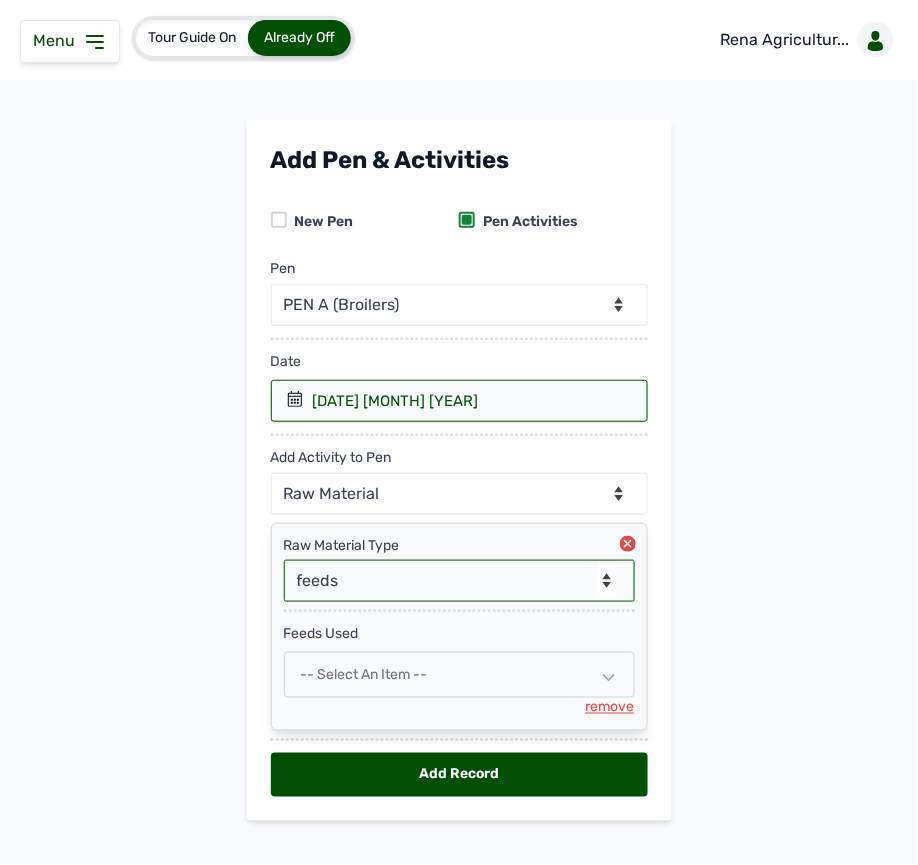 scroll, scrollTop: 34, scrollLeft: 0, axis: vertical 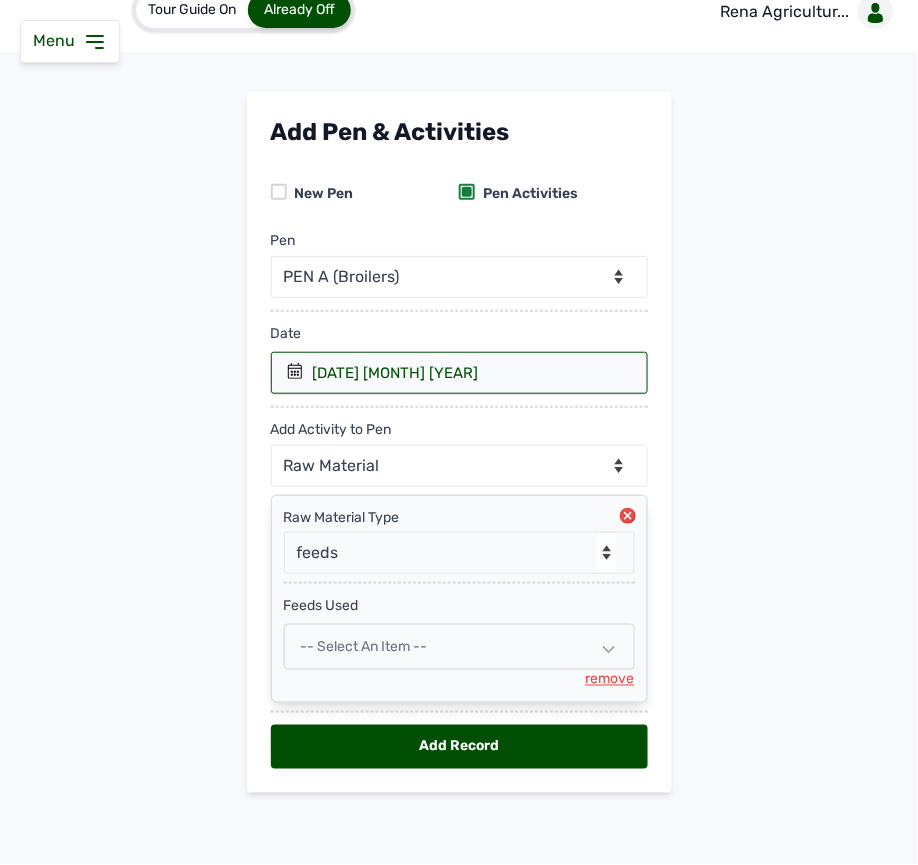 click on "-- Select an Item --" at bounding box center (364, 646) 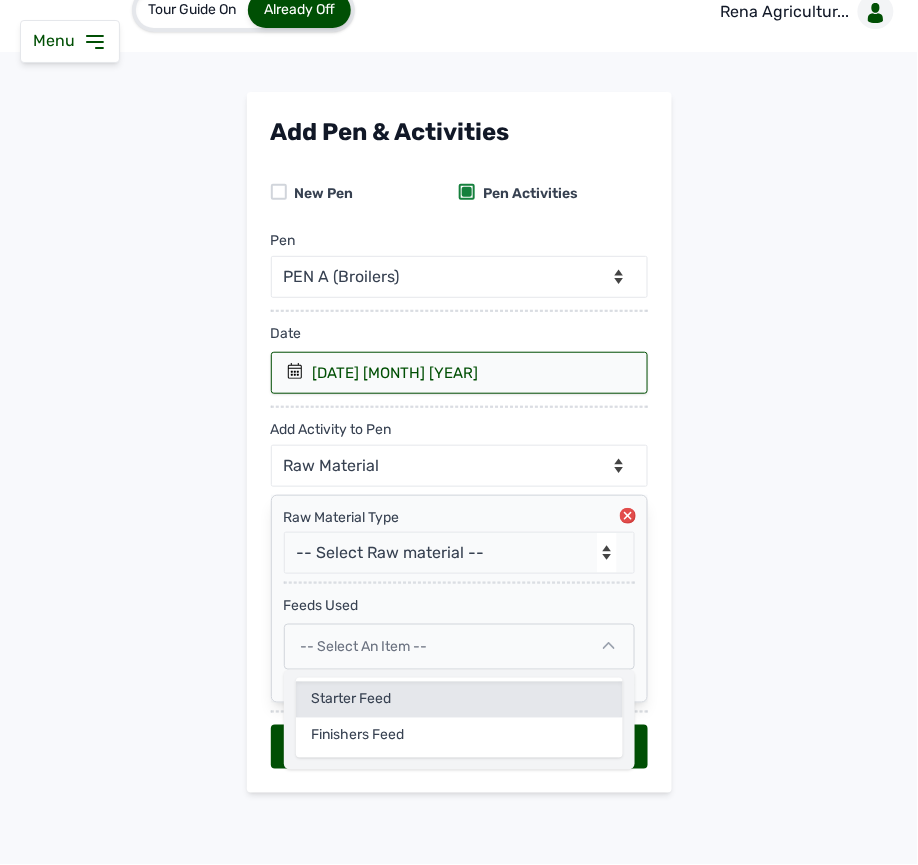 click on "Starter Feed" 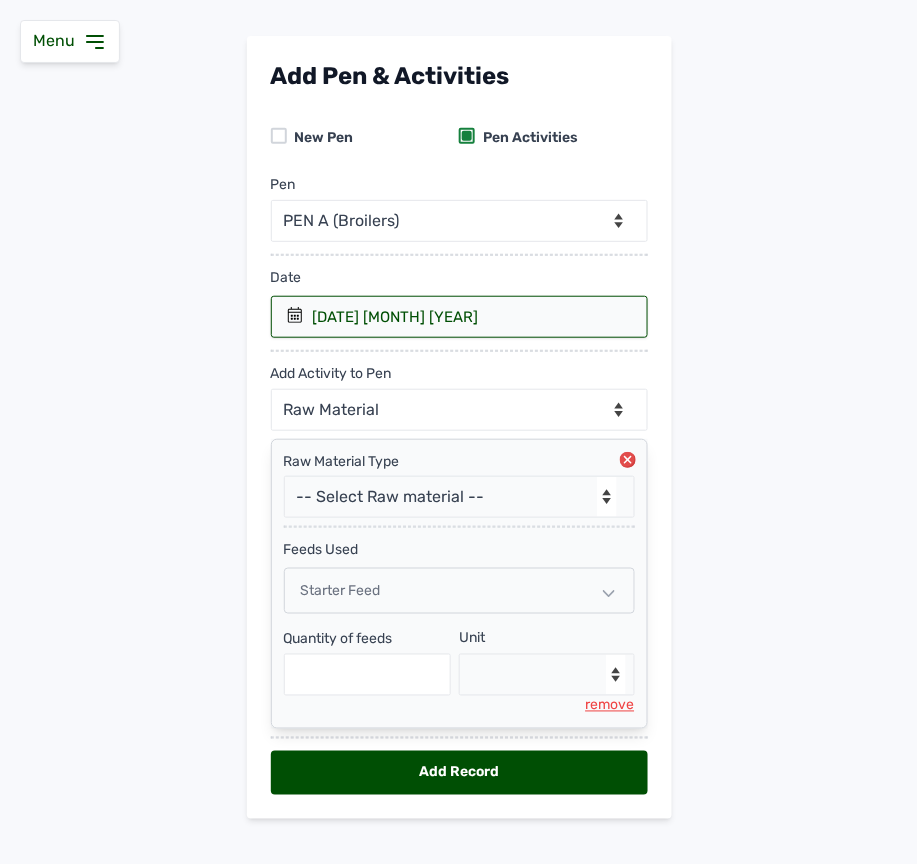 scroll, scrollTop: 117, scrollLeft: 0, axis: vertical 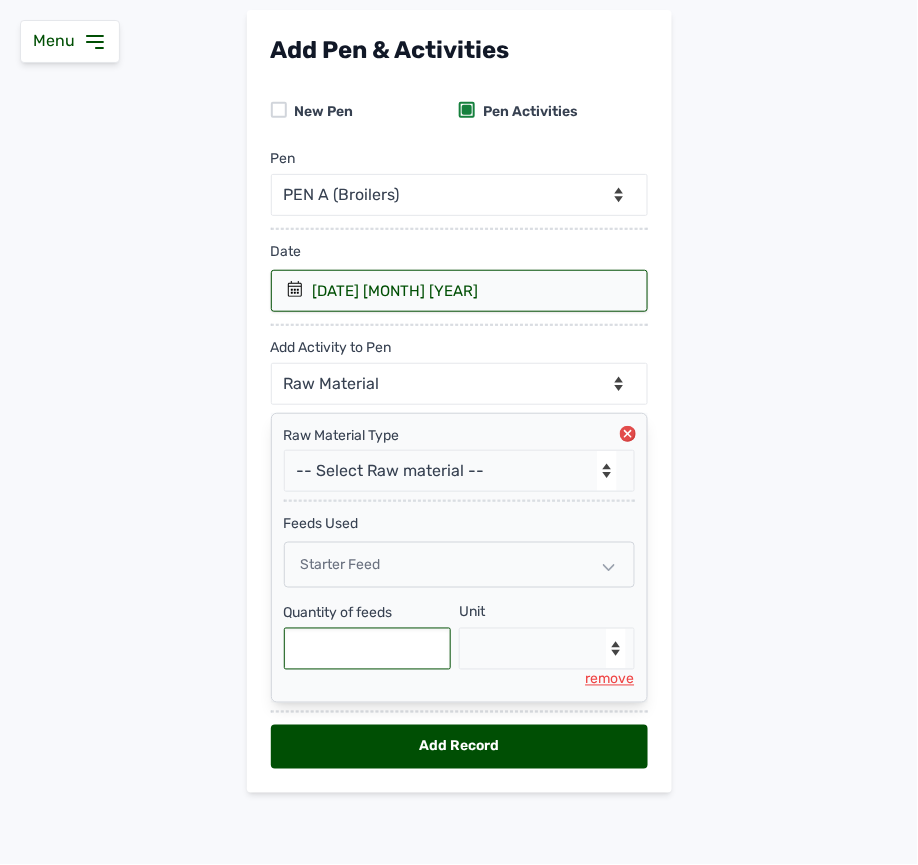 click at bounding box center [368, 649] 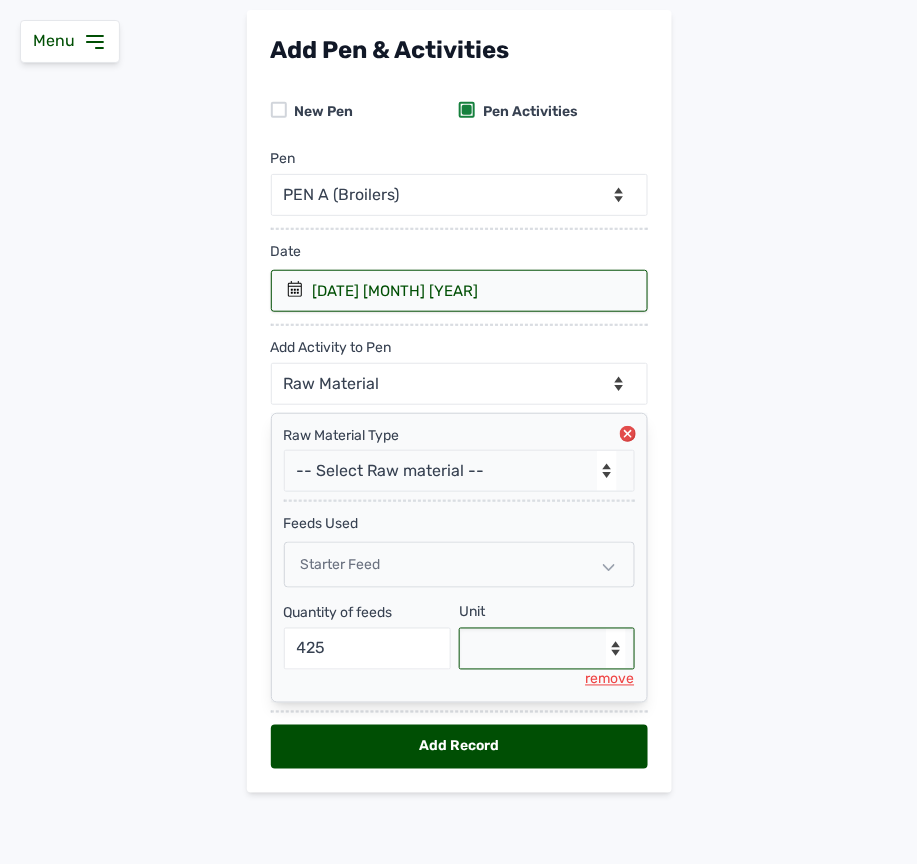 click on "--Select unit-- Bag(s) Kg" at bounding box center (547, 649) 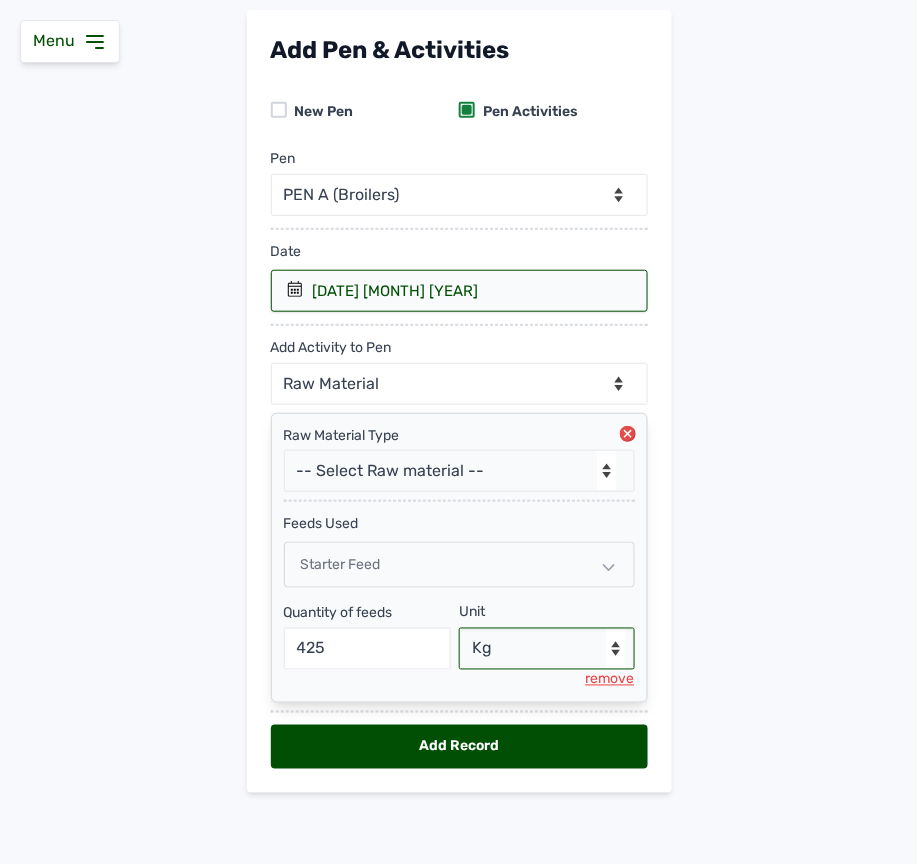 click on "--Select unit-- Bag(s) Kg" at bounding box center [547, 649] 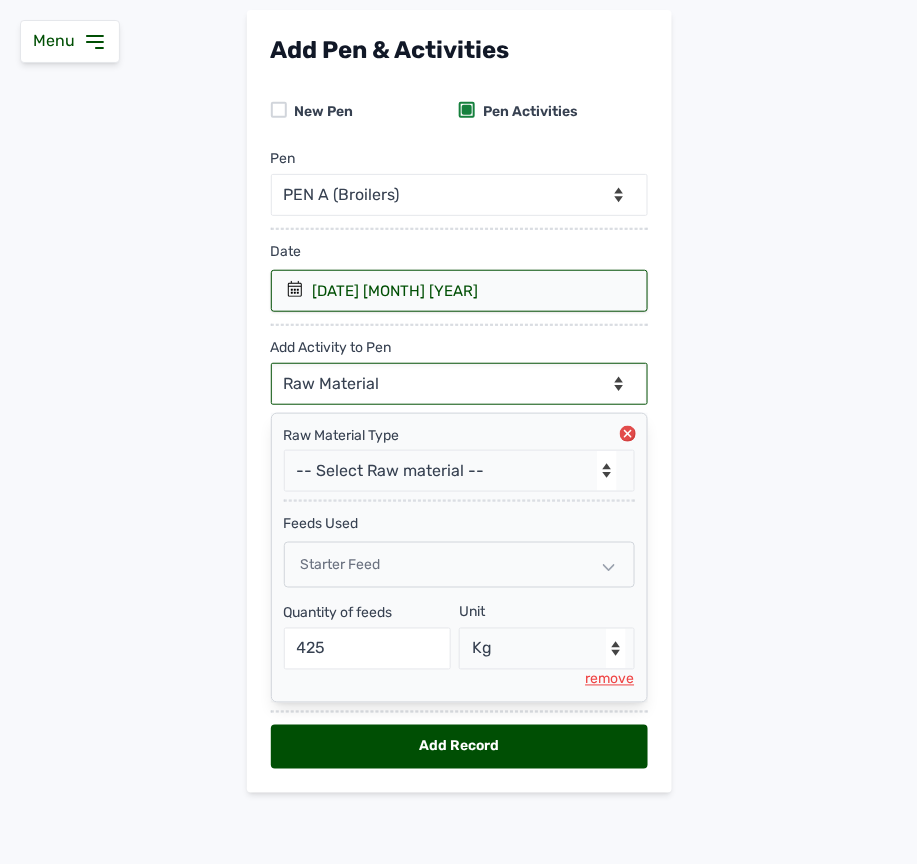 click on "--Can select multiple activity to add-- Raw Material Losses Weight" at bounding box center [459, 384] 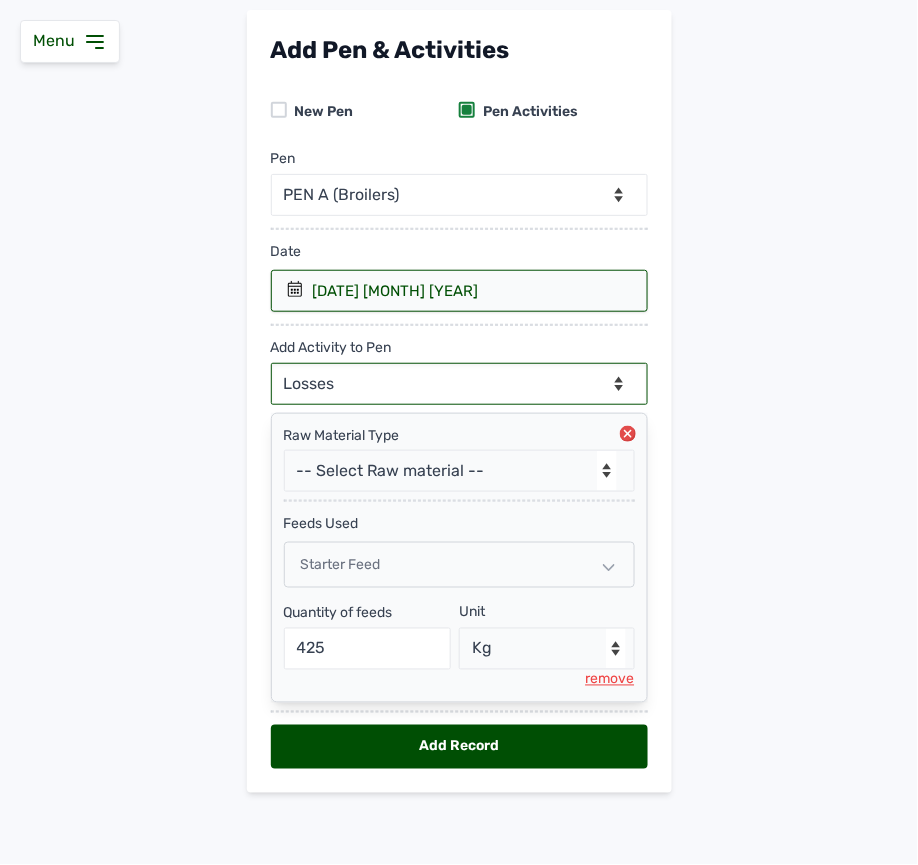 click on "--Can select multiple activity to add-- Raw Material Losses Weight" at bounding box center [459, 384] 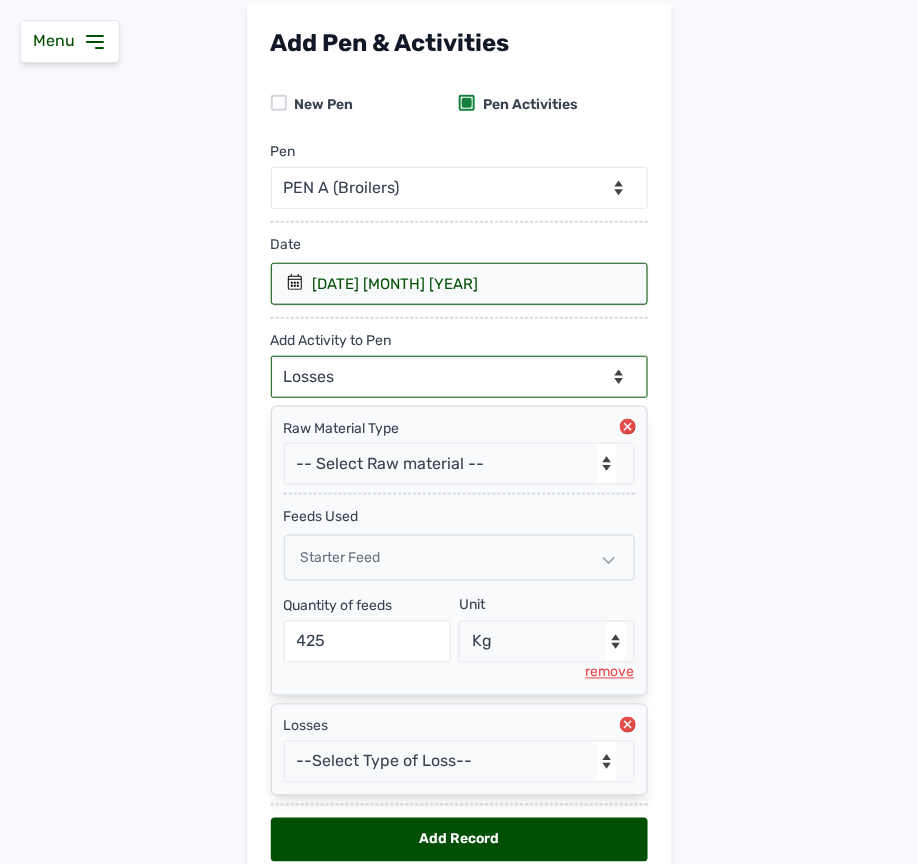 scroll, scrollTop: 218, scrollLeft: 0, axis: vertical 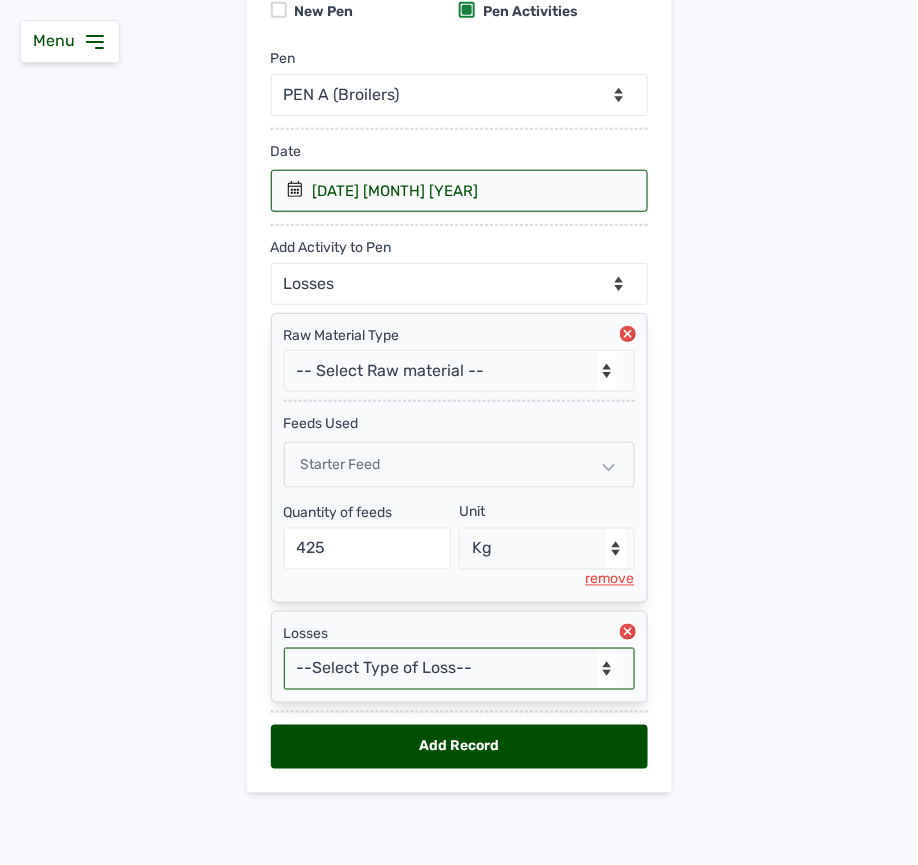 click on "--Select Type of Loss-- Mortality Culled Theft" at bounding box center (459, 669) 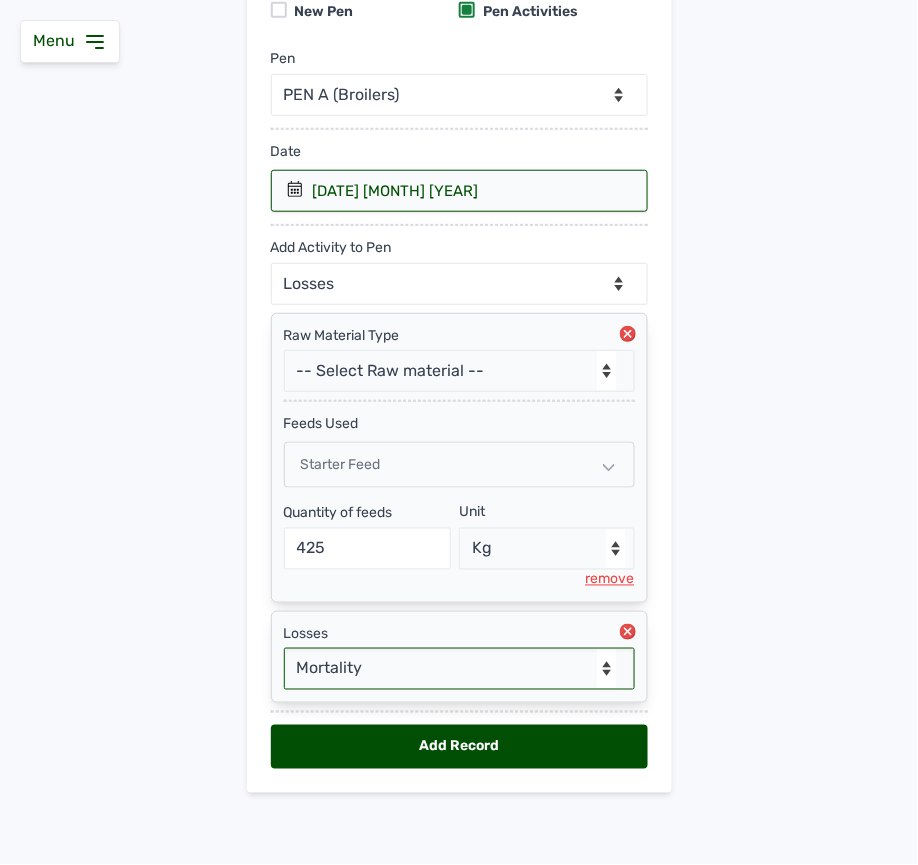 click on "--Select Type of Loss-- Mortality Culled Theft" at bounding box center [459, 669] 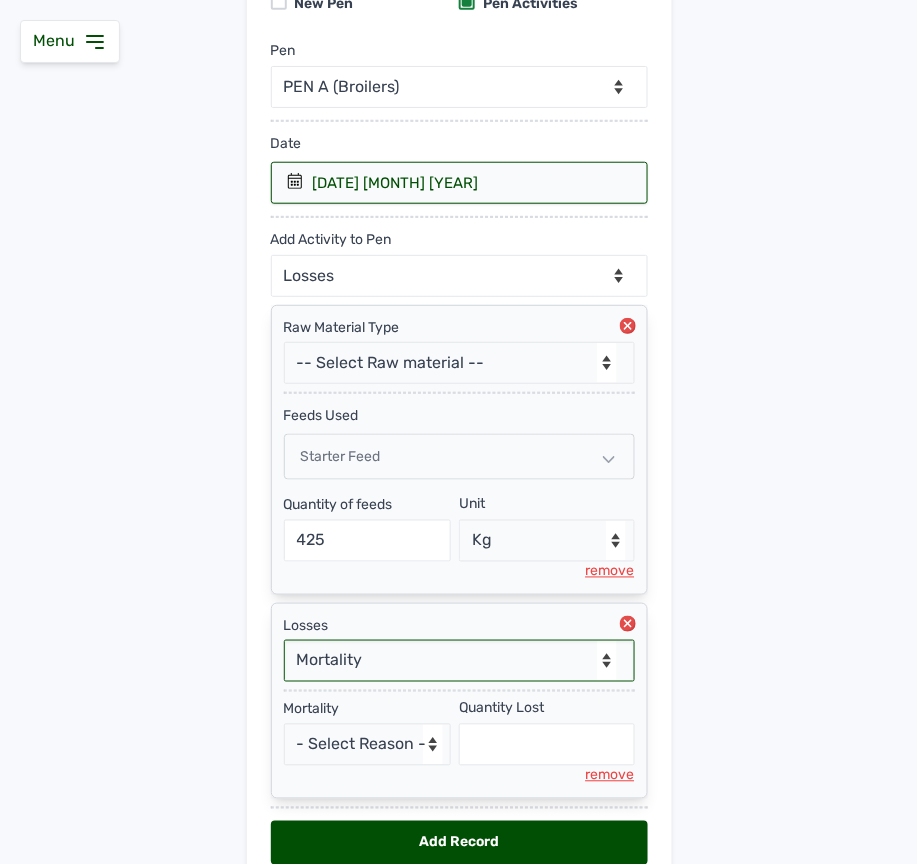scroll, scrollTop: 324, scrollLeft: 0, axis: vertical 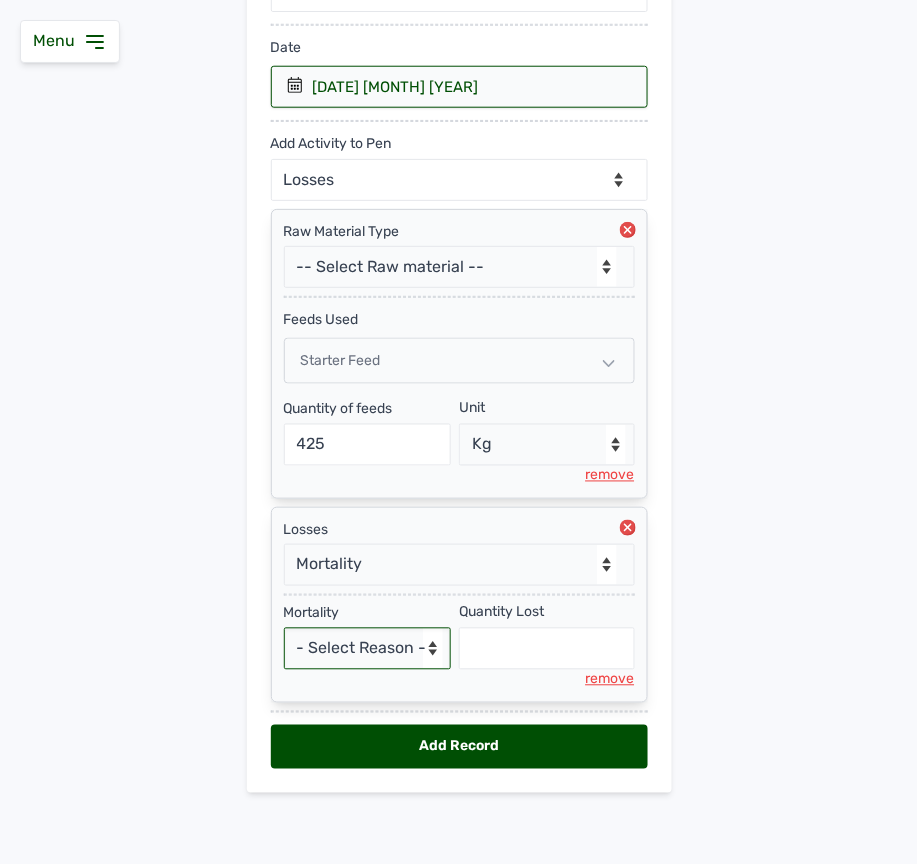 click on "- Select Reason - Disease Late Vaccination Wrong Vaccination Heat Lack of Water Others" at bounding box center [368, 649] 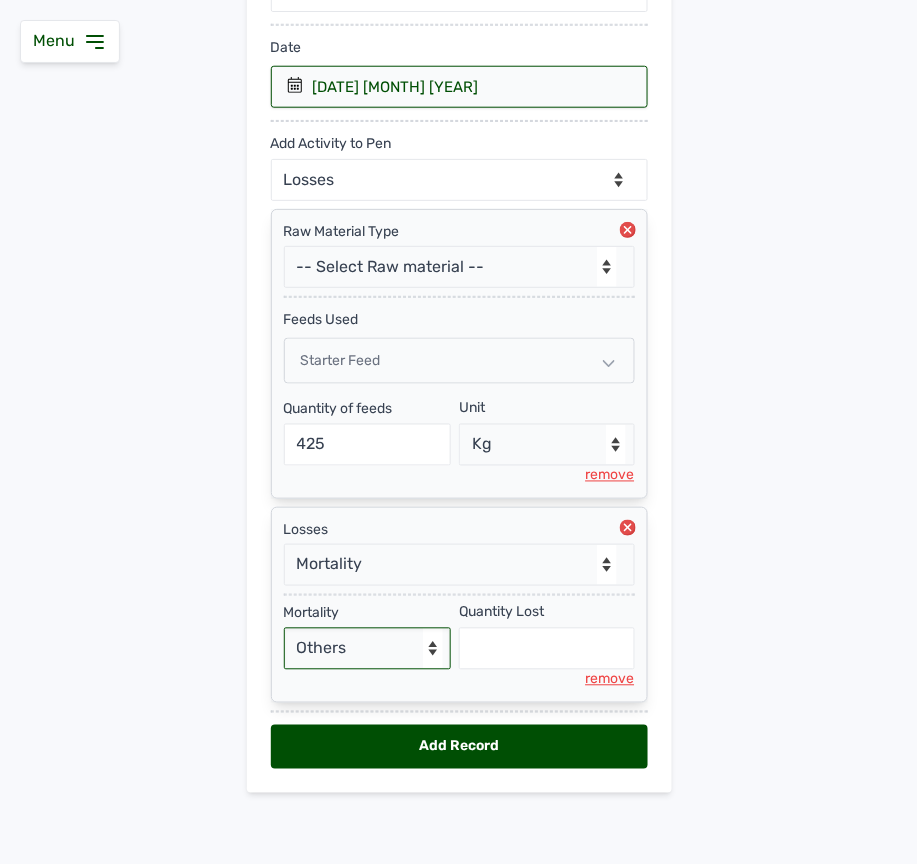 click on "- Select Reason - Disease Late Vaccination Wrong Vaccination Heat Lack of Water Others" at bounding box center (368, 649) 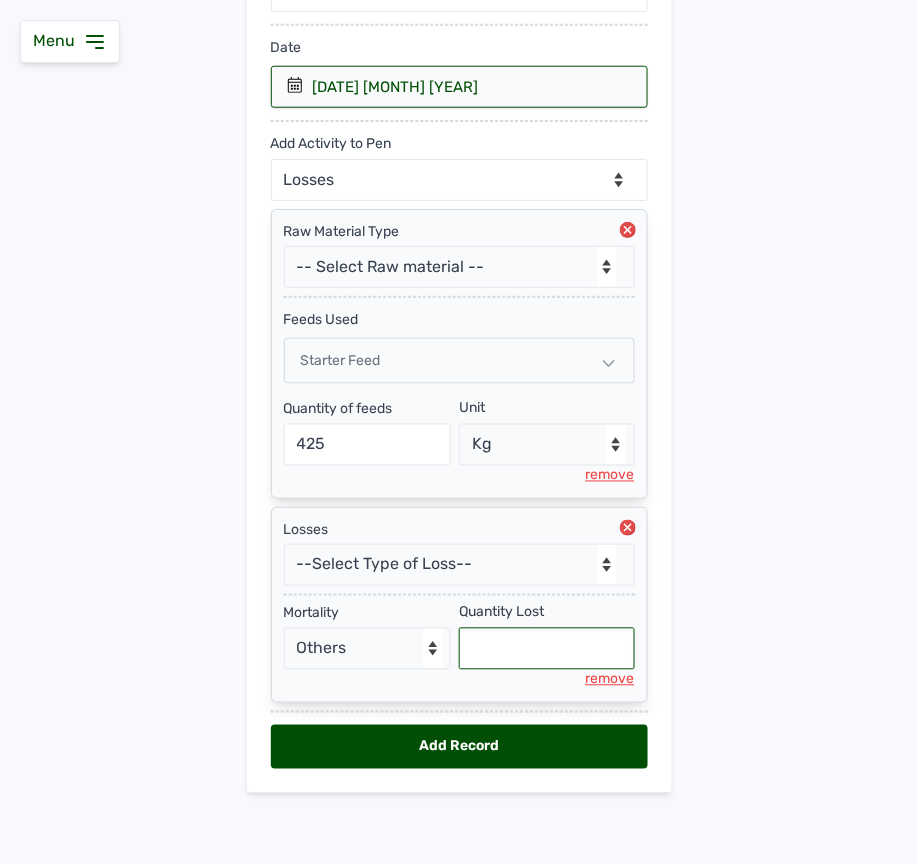 click at bounding box center [547, 649] 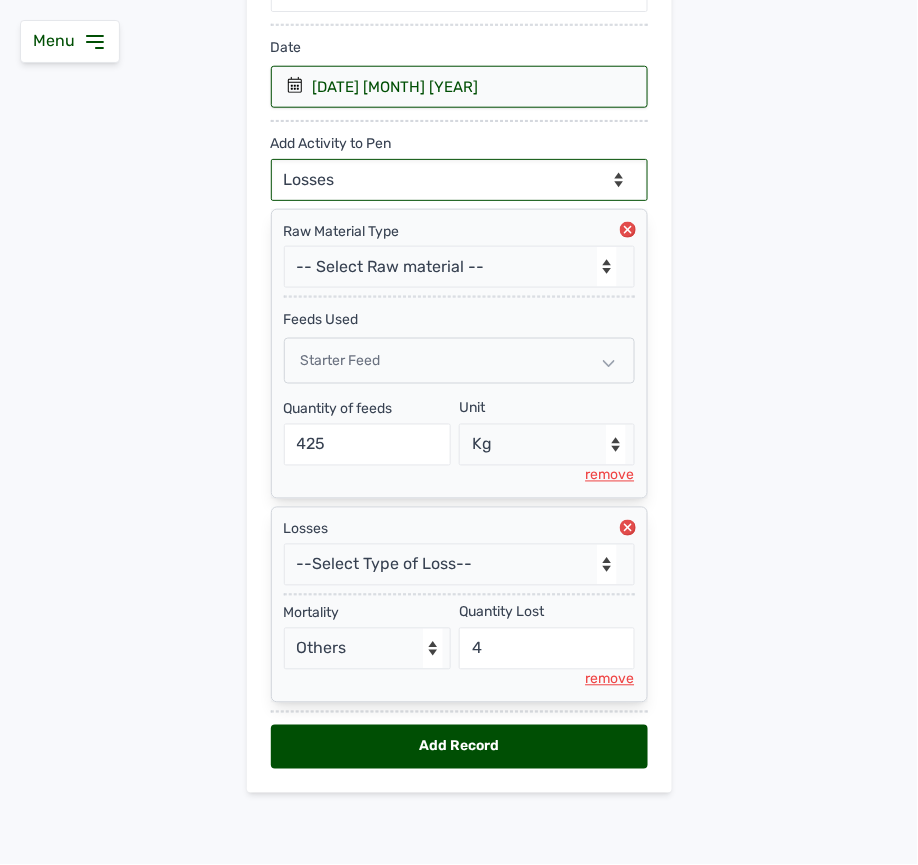click on "--Can select multiple activity to add-- Raw Material Losses Weight" at bounding box center (459, 180) 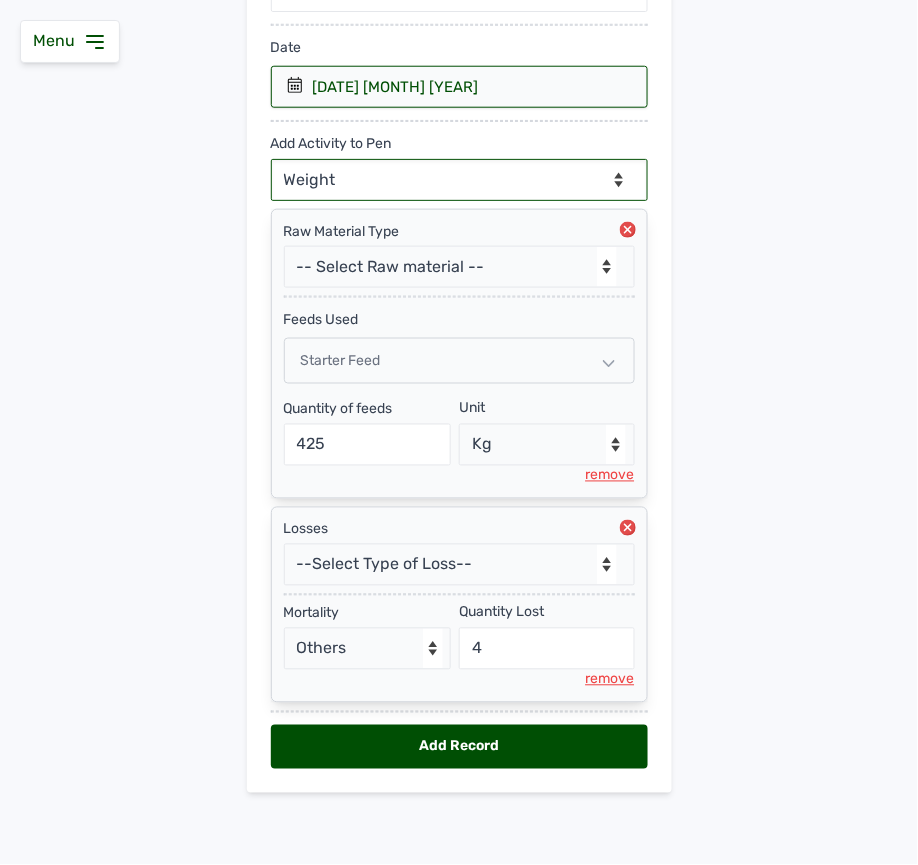 click on "--Can select multiple activity to add-- Raw Material Losses Weight" at bounding box center (459, 180) 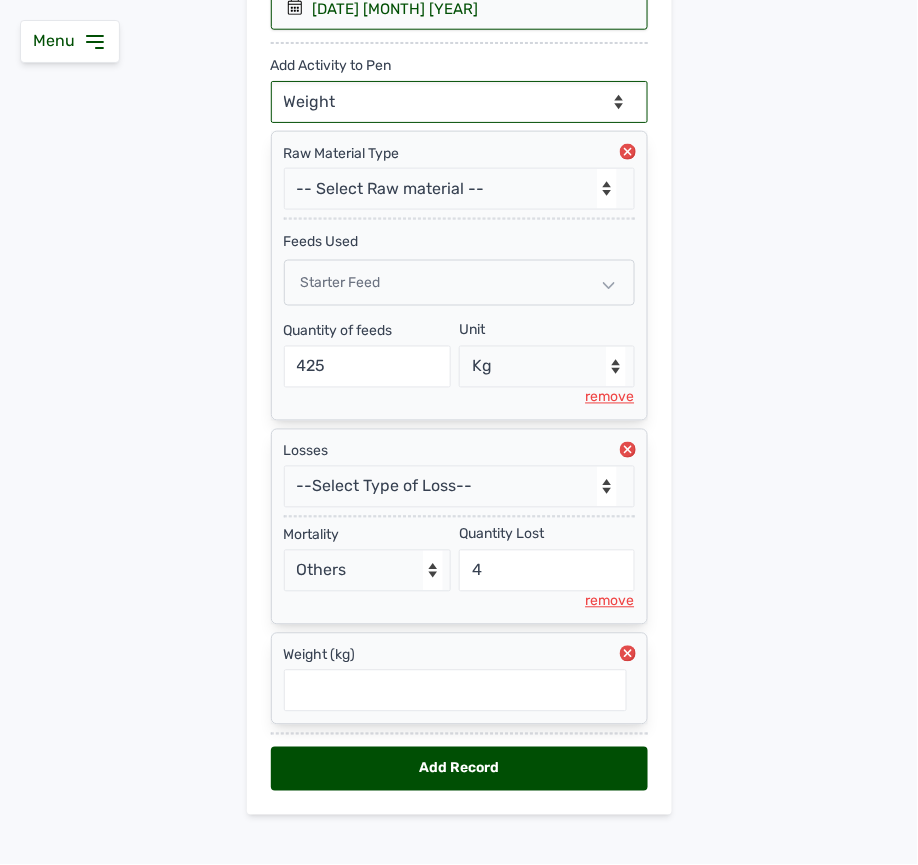 scroll, scrollTop: 425, scrollLeft: 0, axis: vertical 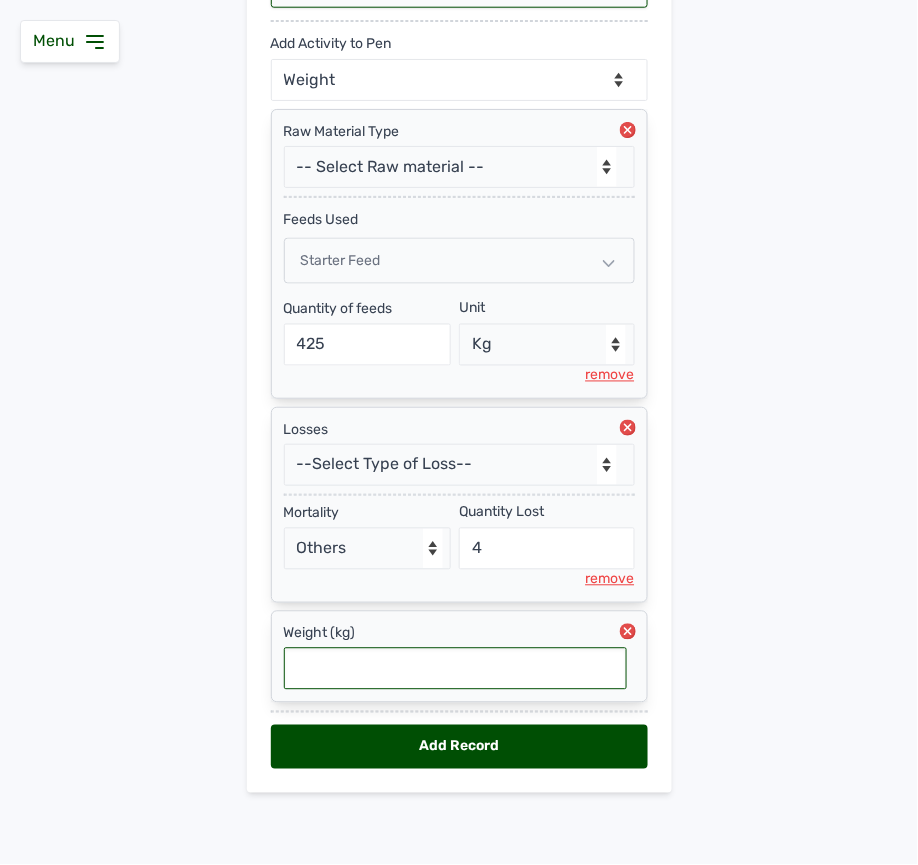 click at bounding box center (455, 669) 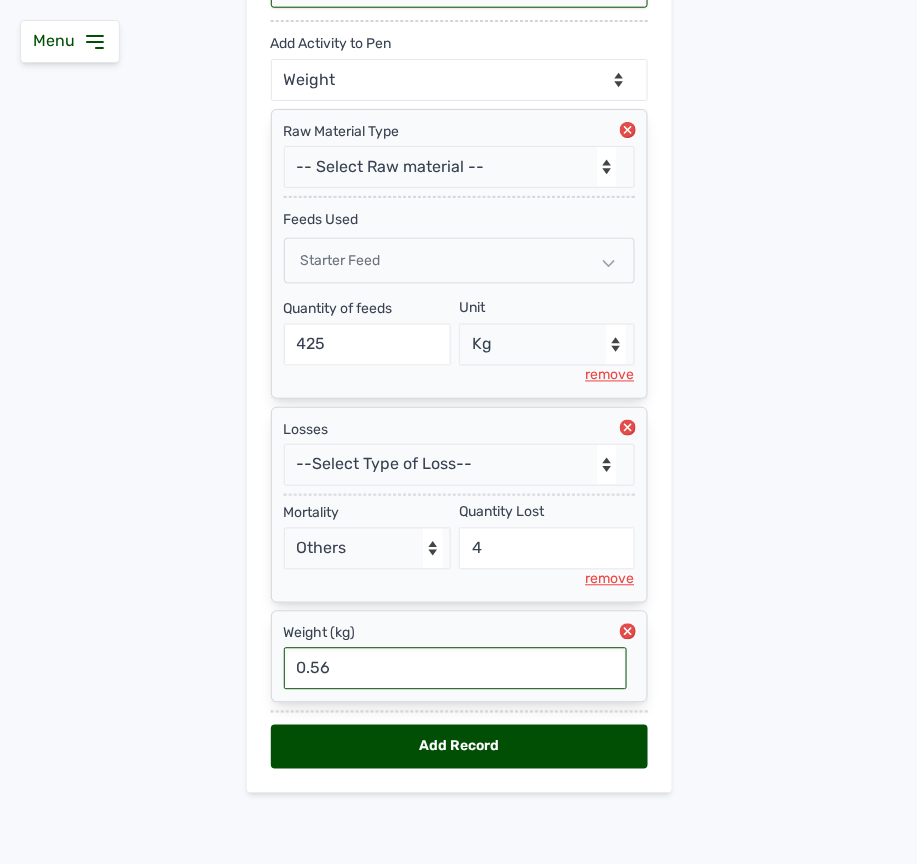scroll, scrollTop: 425, scrollLeft: 0, axis: vertical 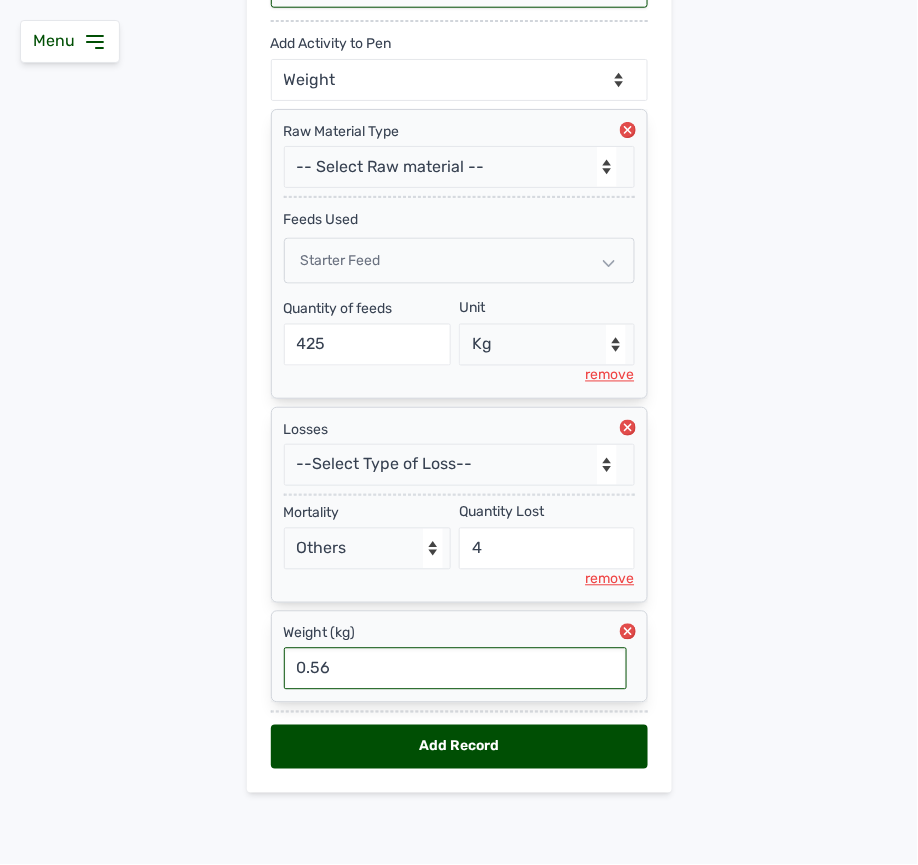 click on "Add Record" at bounding box center [459, 747] 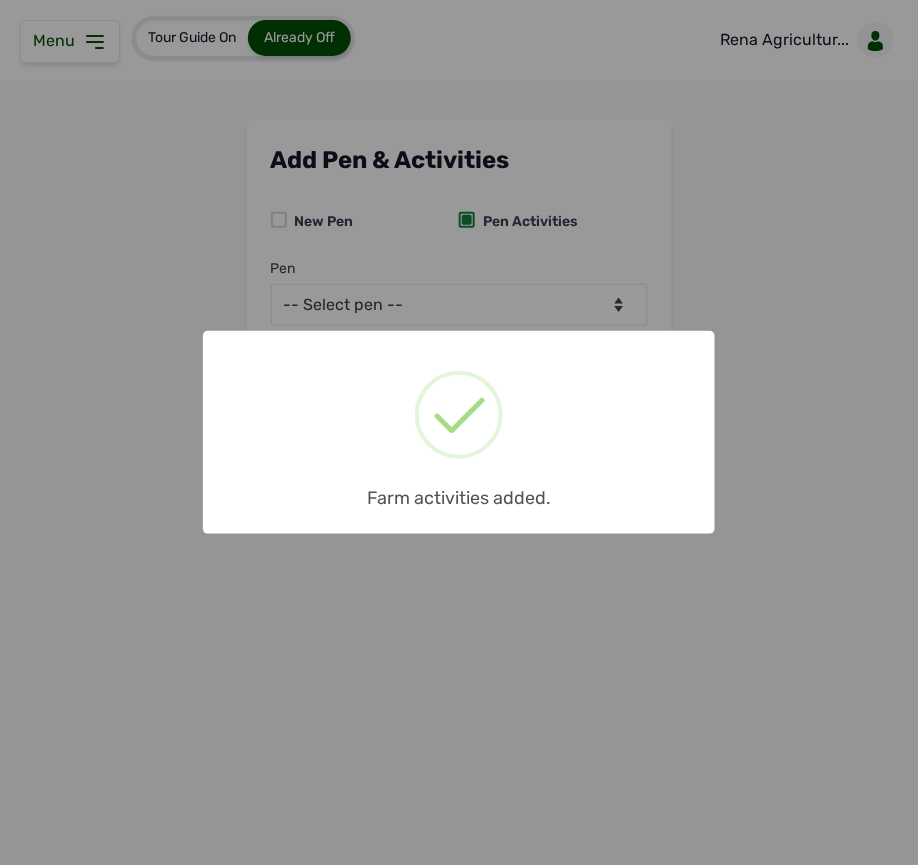 scroll, scrollTop: 0, scrollLeft: 0, axis: both 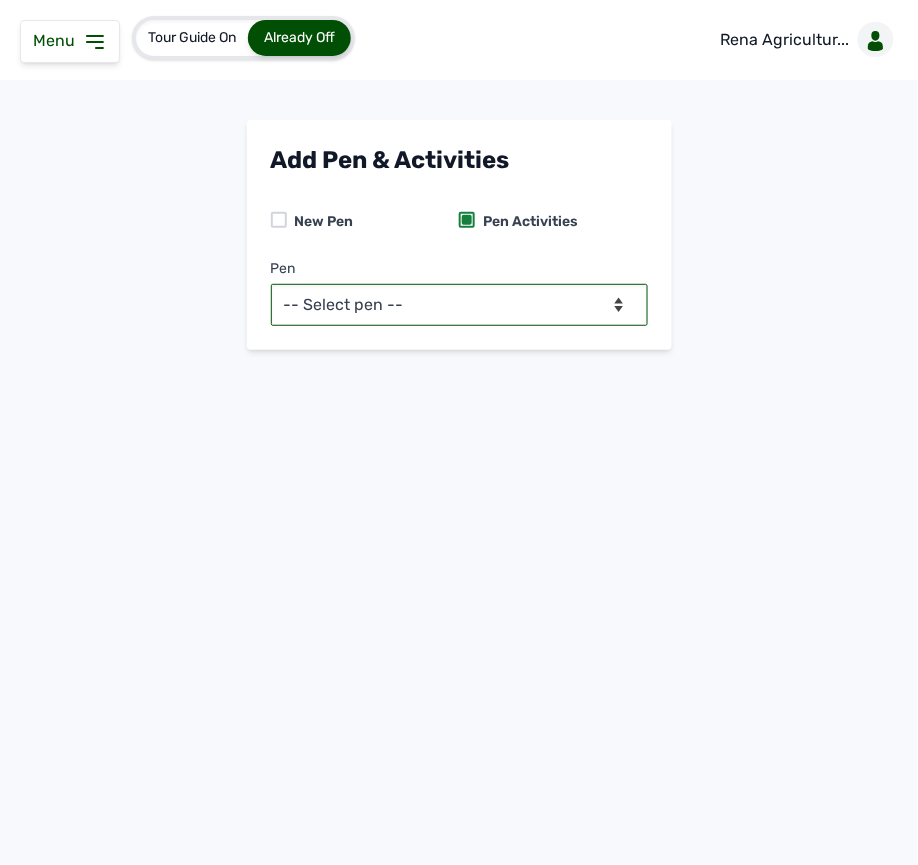 click on "-- Select pen -- PEN A (Broilers)" at bounding box center [459, 305] 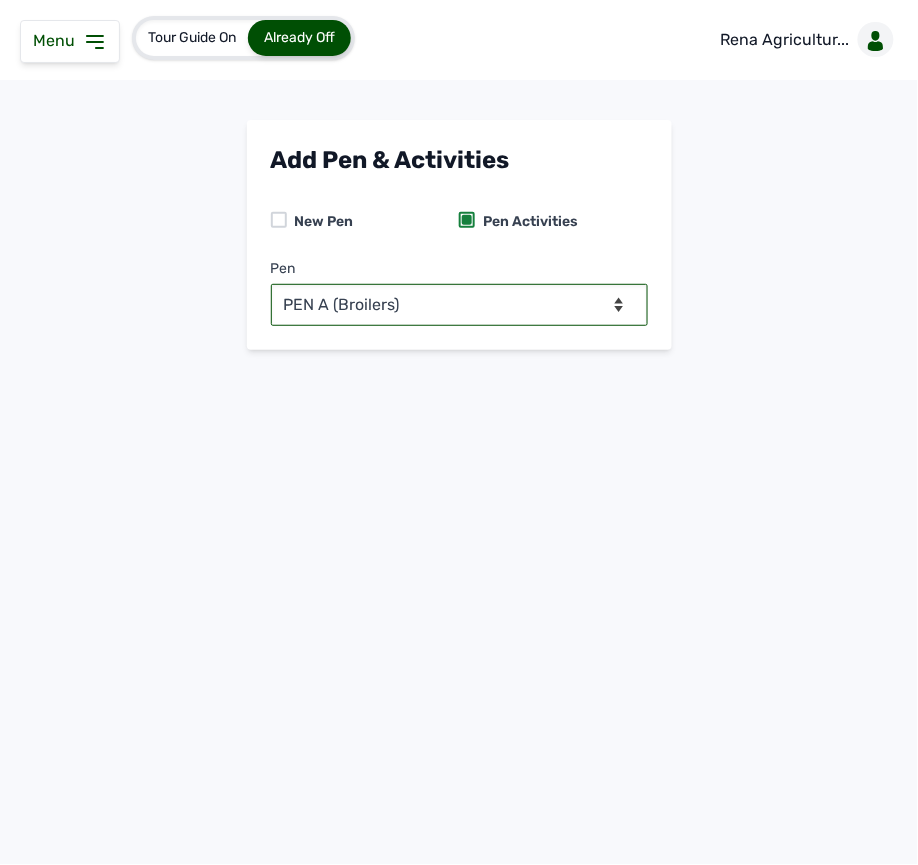 click on "-- Select pen -- PEN A (Broilers)" at bounding box center [459, 305] 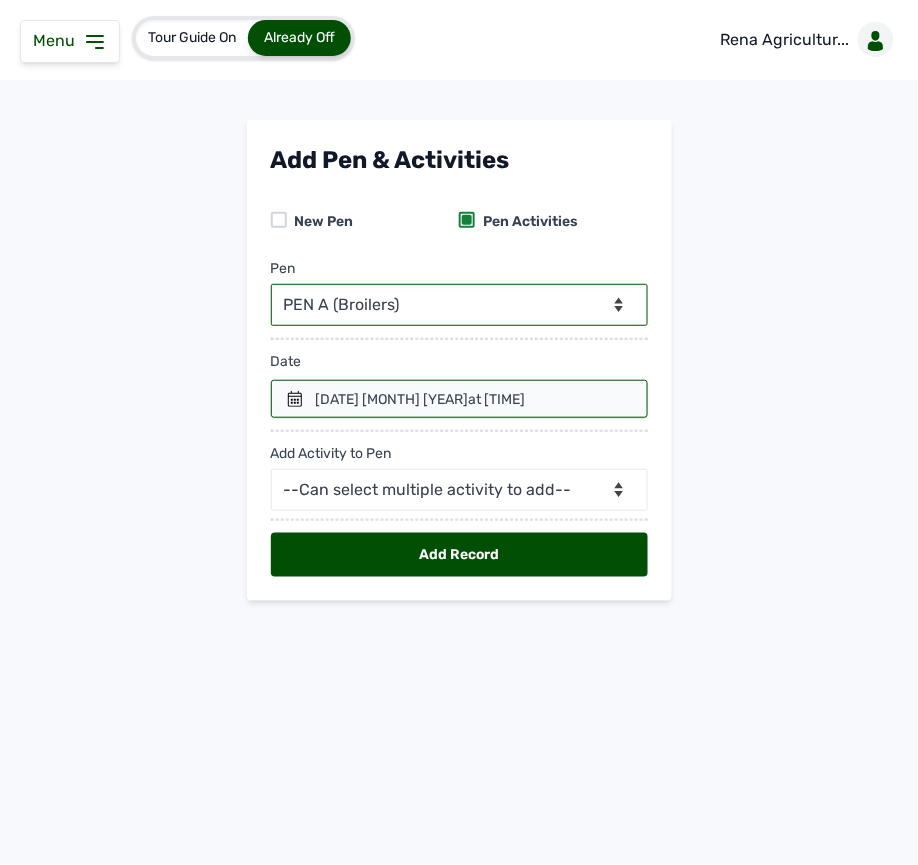 click on "at [TIME]" at bounding box center [497, 399] 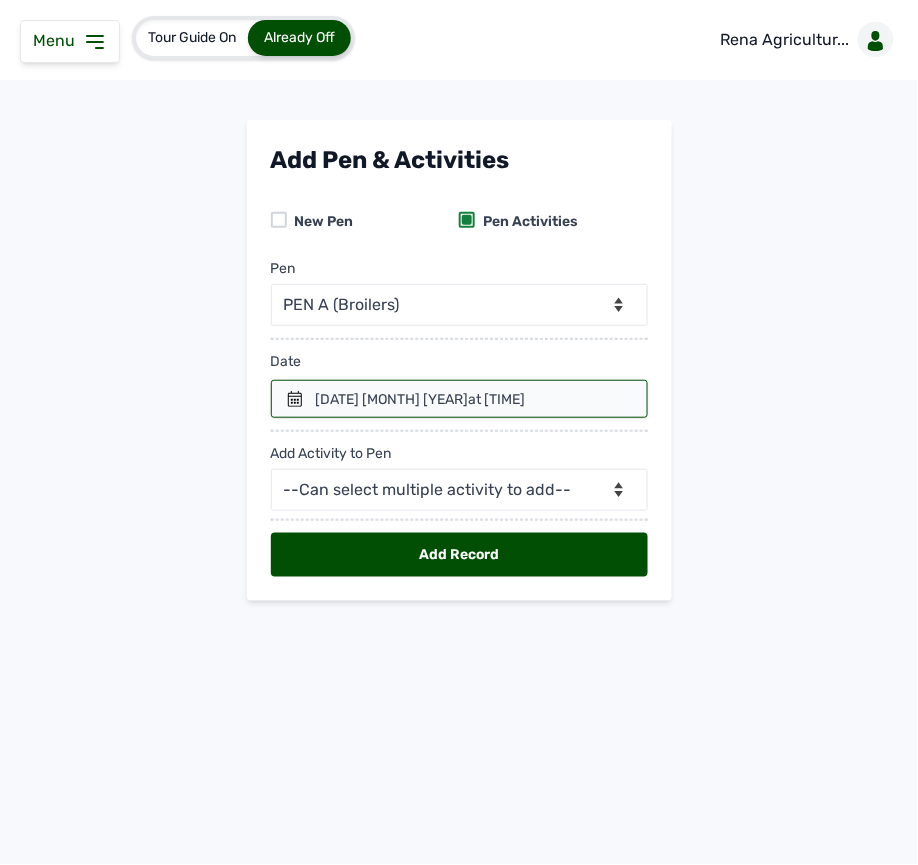 click 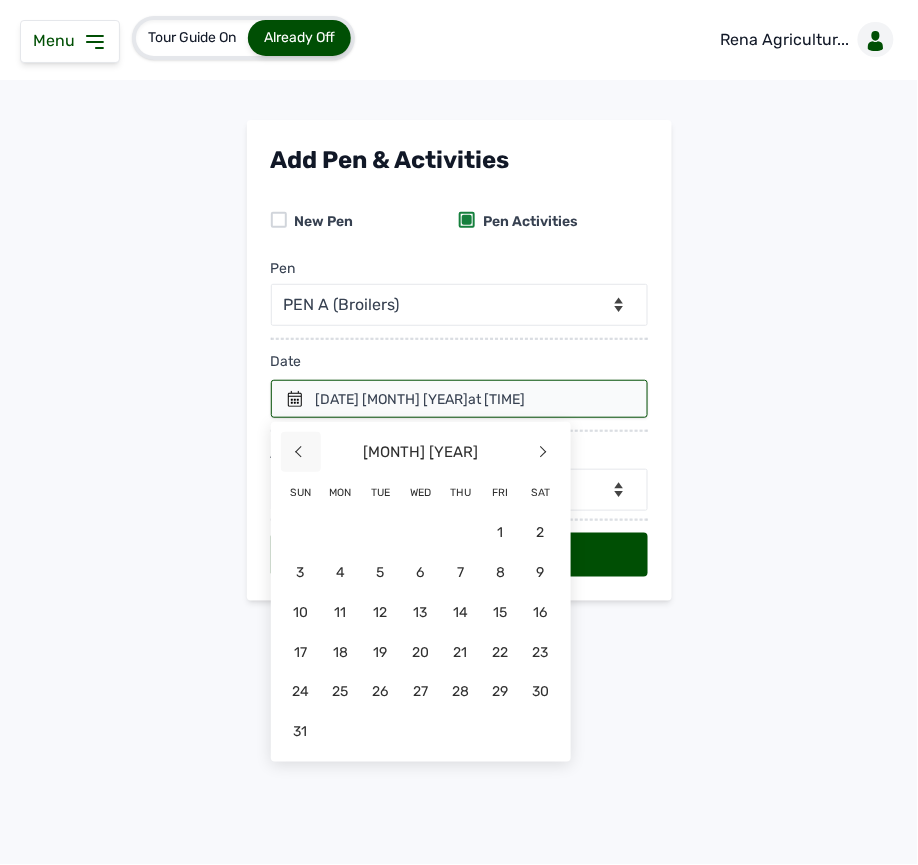 click on "<" at bounding box center (301, 452) 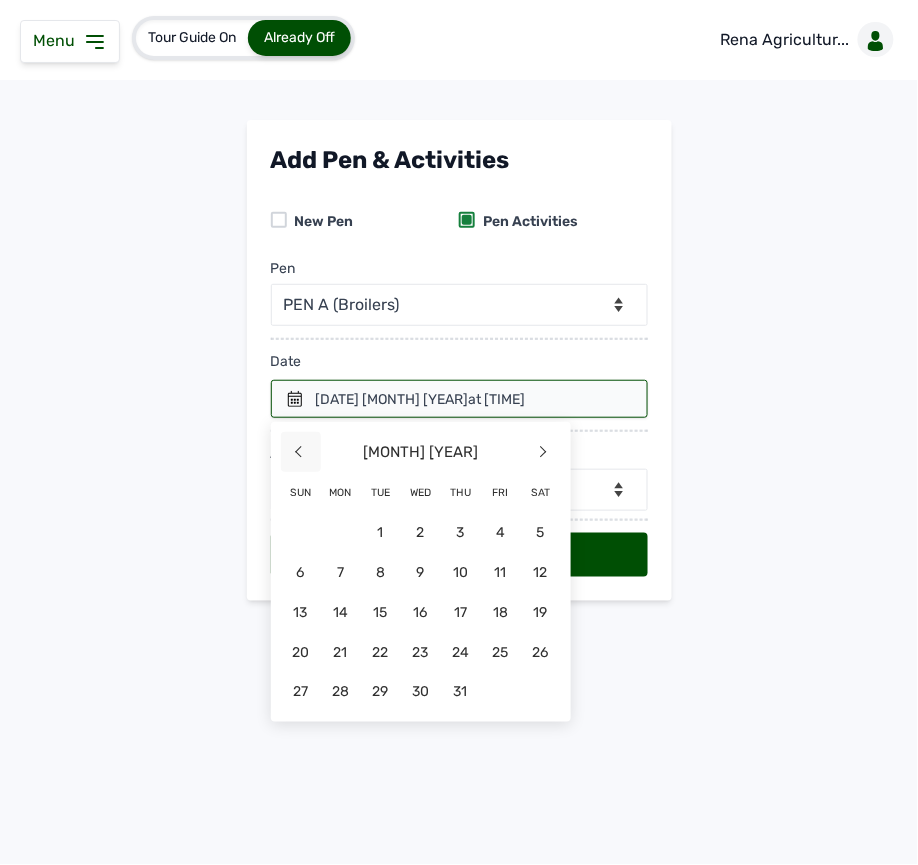 click on "<" at bounding box center (301, 452) 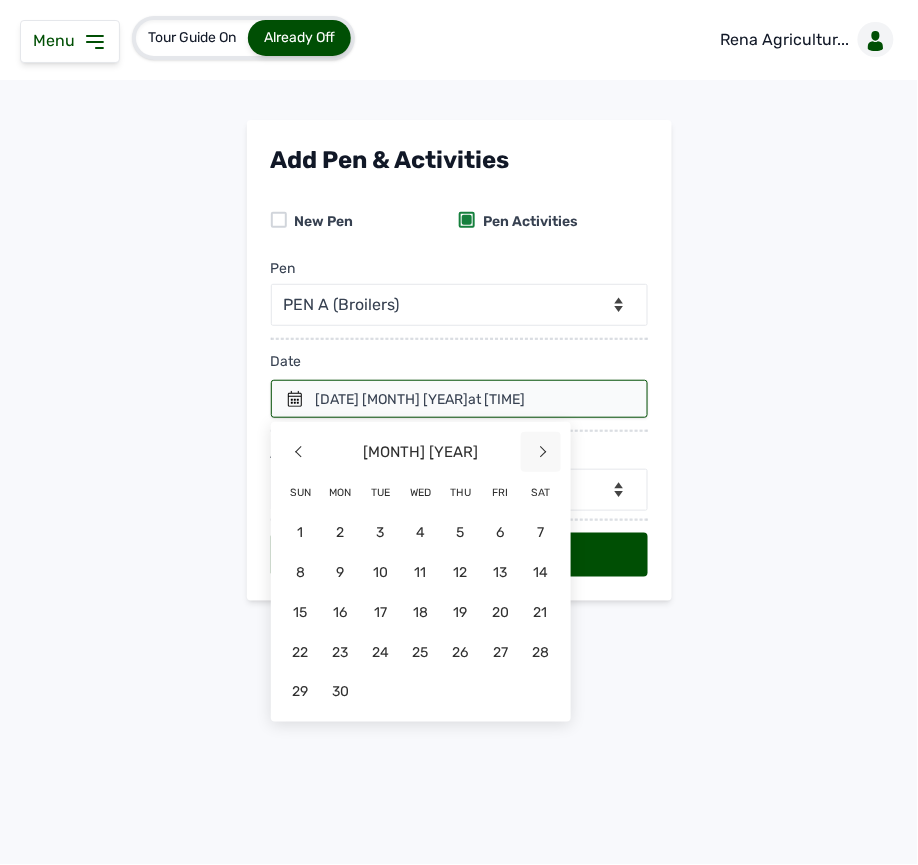 click on ">" at bounding box center [541, 452] 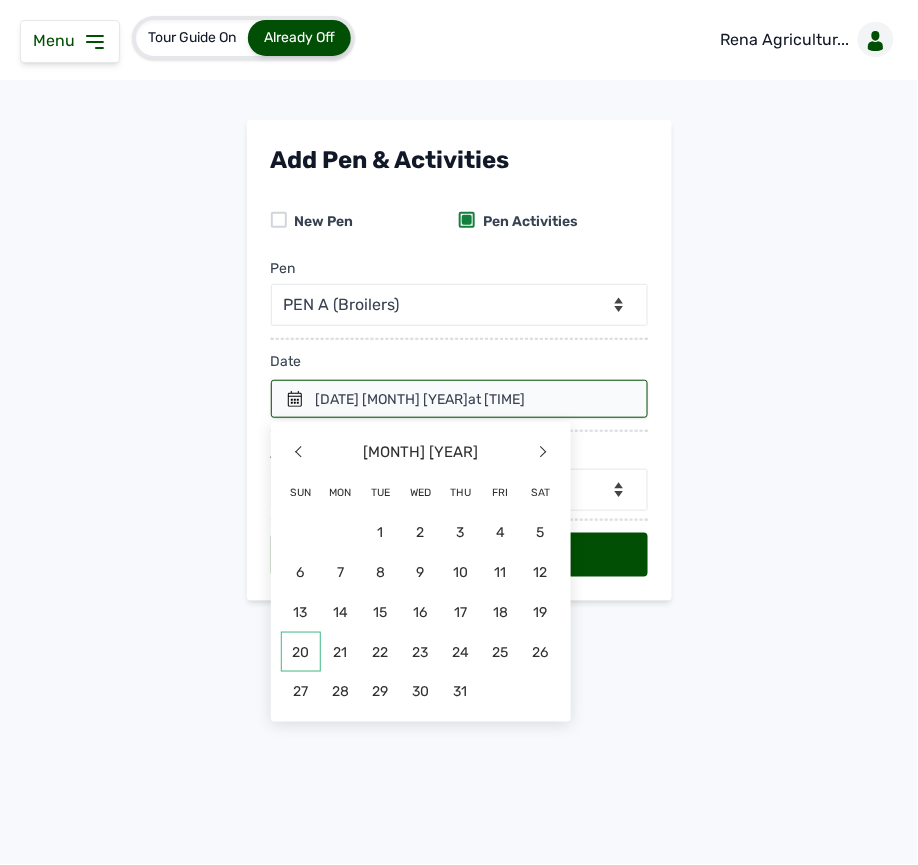 click on "20" 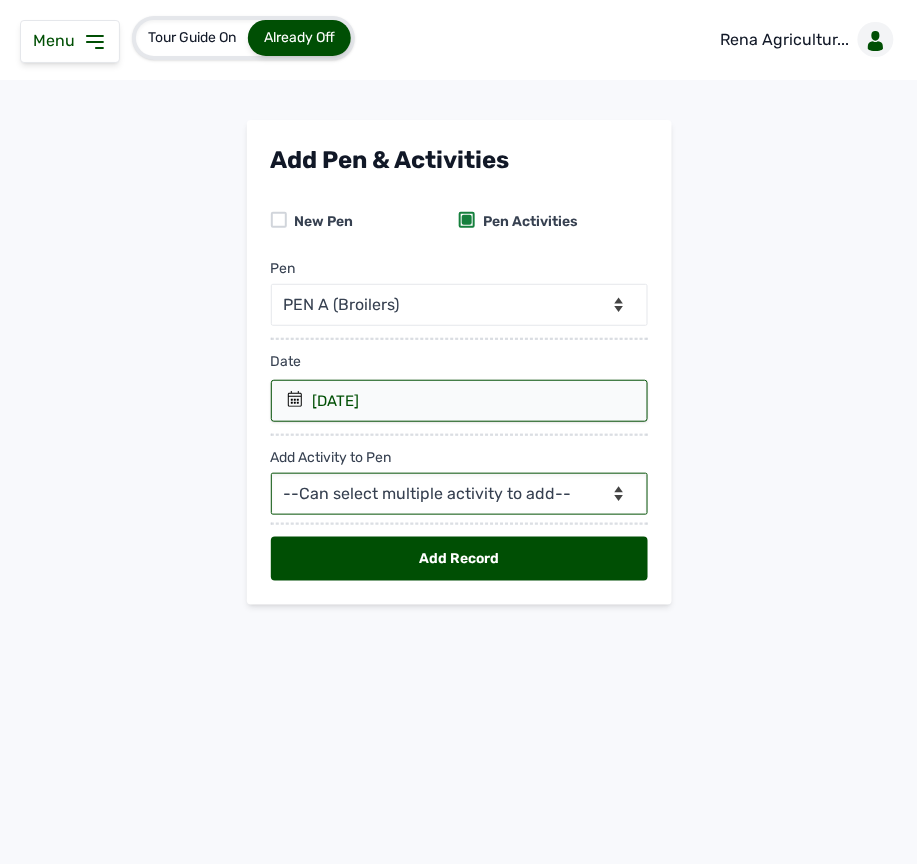 click on "--Can select multiple activity to add-- Raw Material Losses Weight" at bounding box center [459, 494] 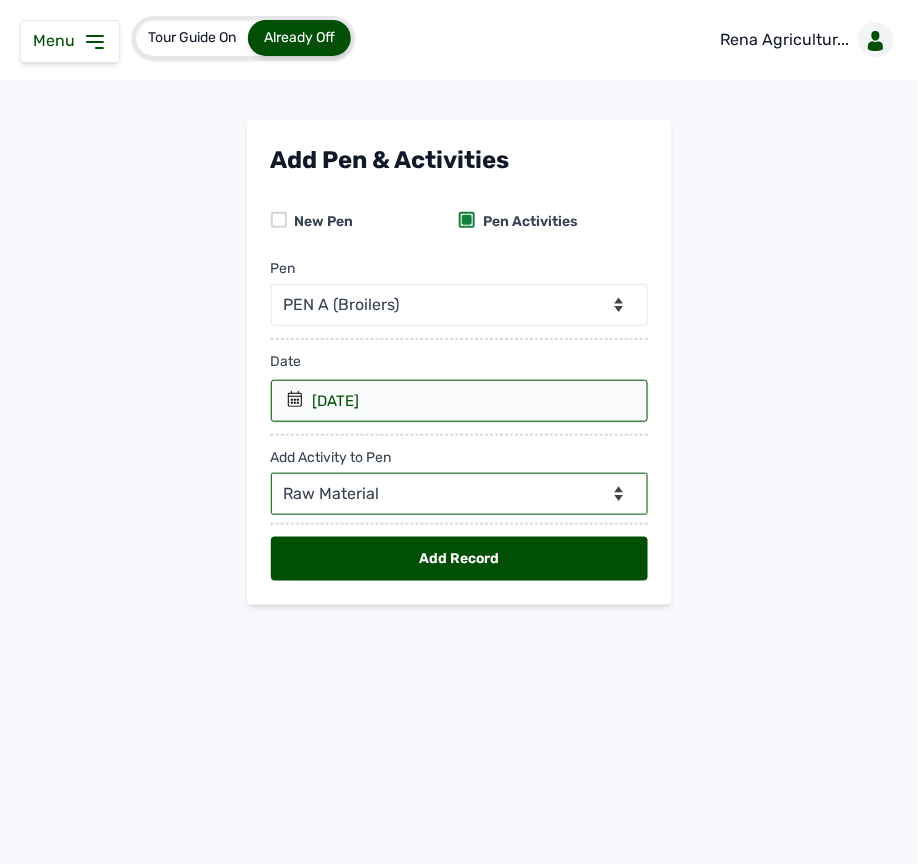 click on "--Can select multiple activity to add-- Raw Material Losses Weight" at bounding box center (459, 494) 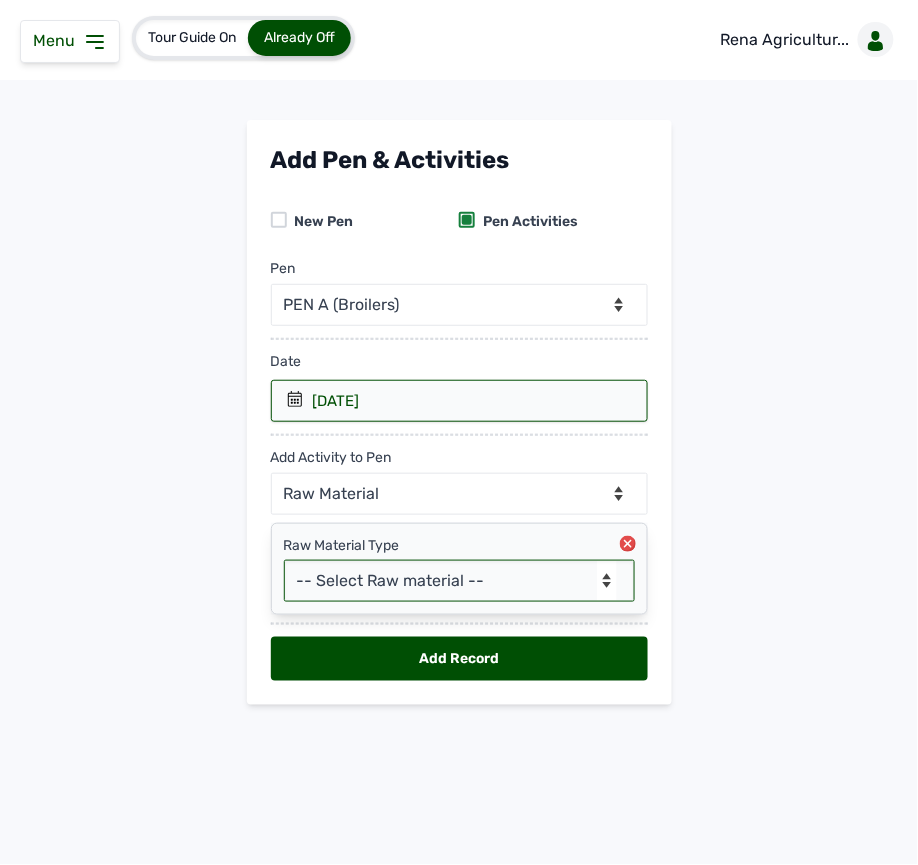 click on "-- Select Raw material -- Biomass Fuel feeds medications vaccines" at bounding box center [459, 581] 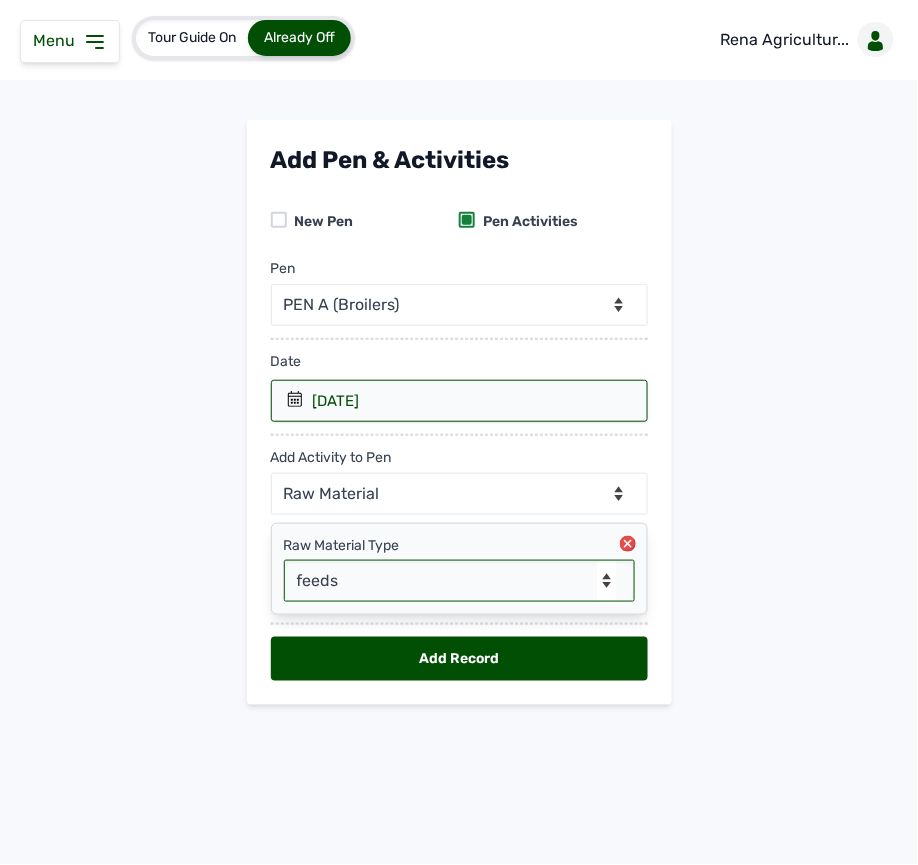 click on "-- Select Raw material -- Biomass Fuel feeds medications vaccines" at bounding box center [459, 581] 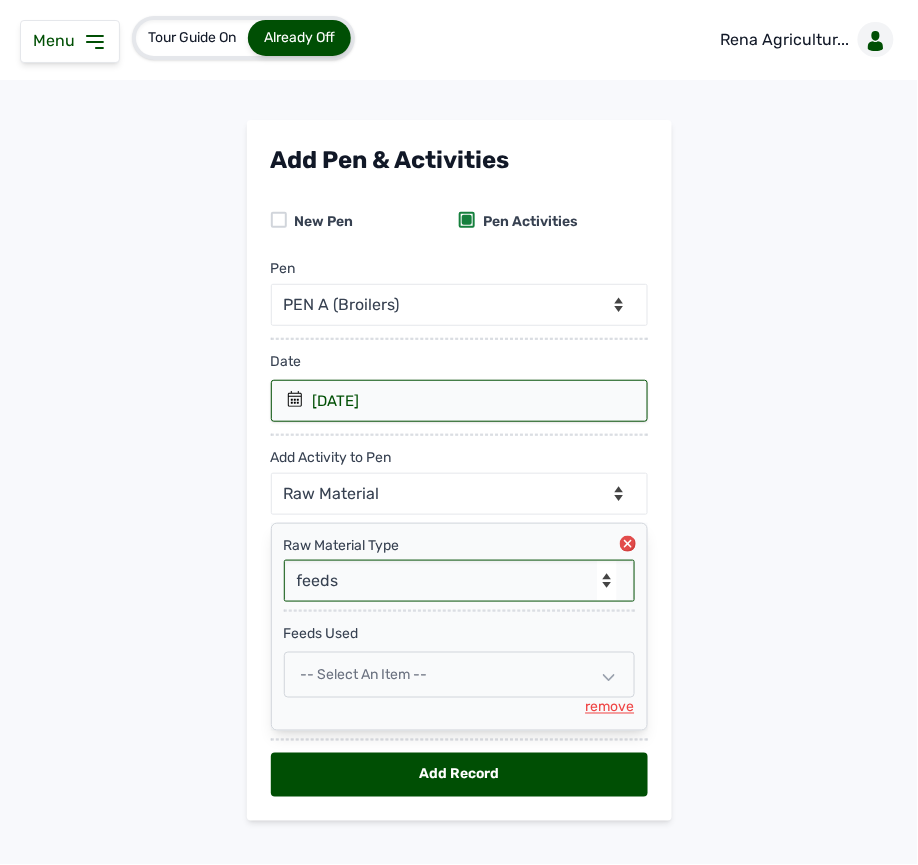 scroll, scrollTop: 34, scrollLeft: 0, axis: vertical 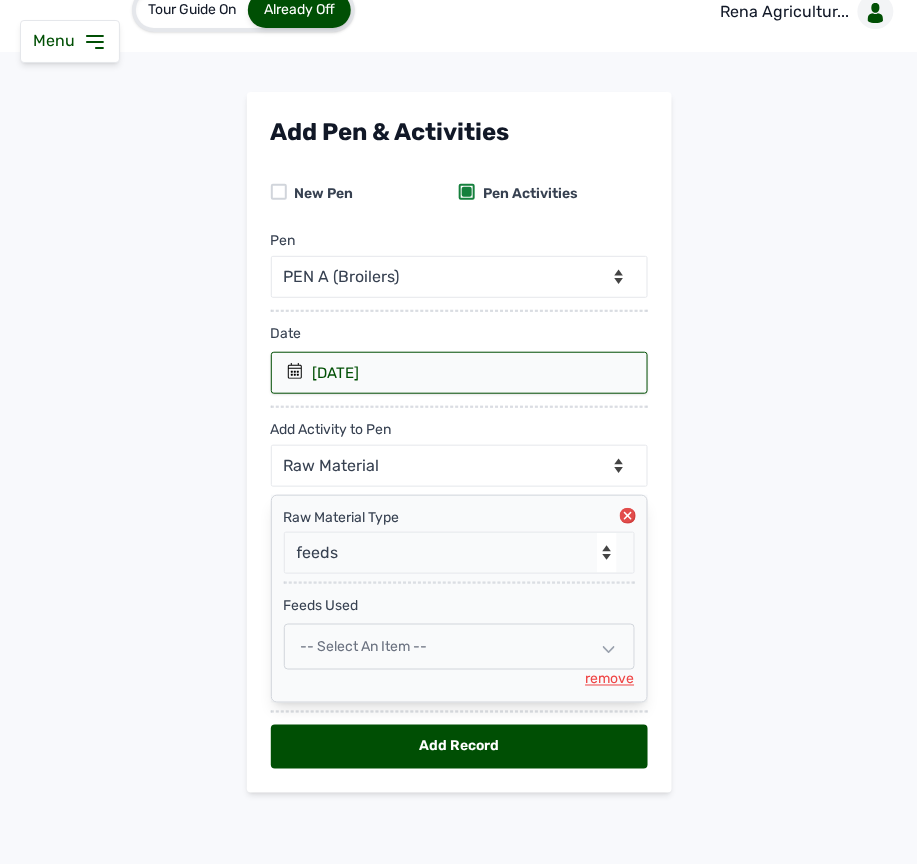 click on "-- Select an Item --" at bounding box center (364, 646) 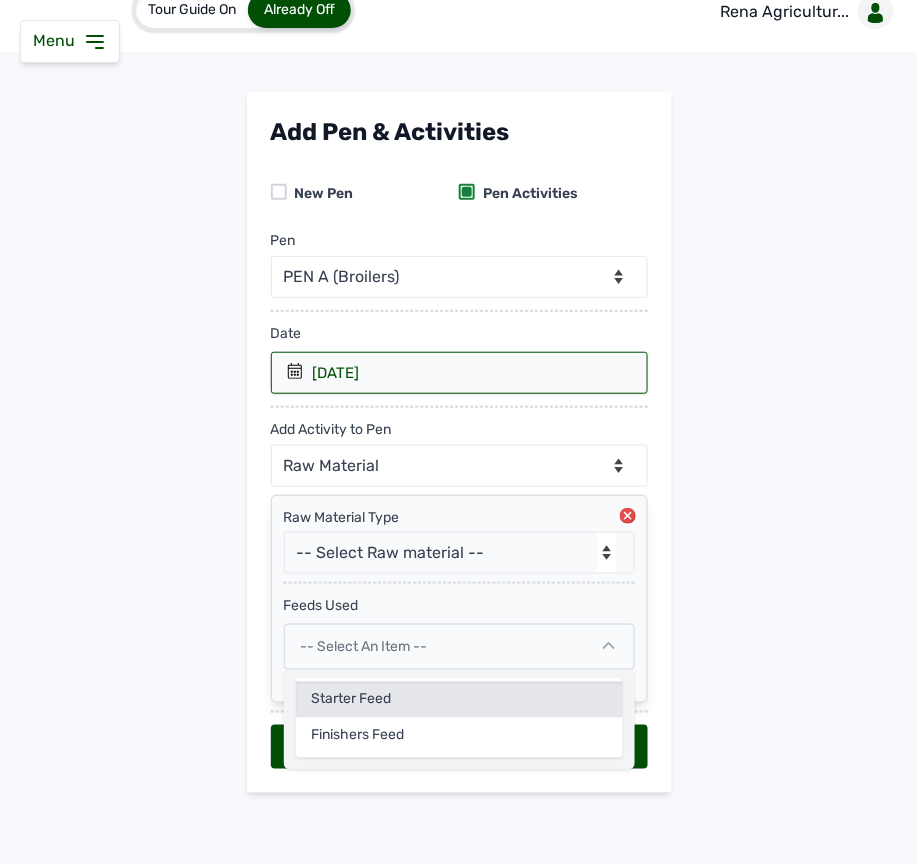 click on "Starter Feed" 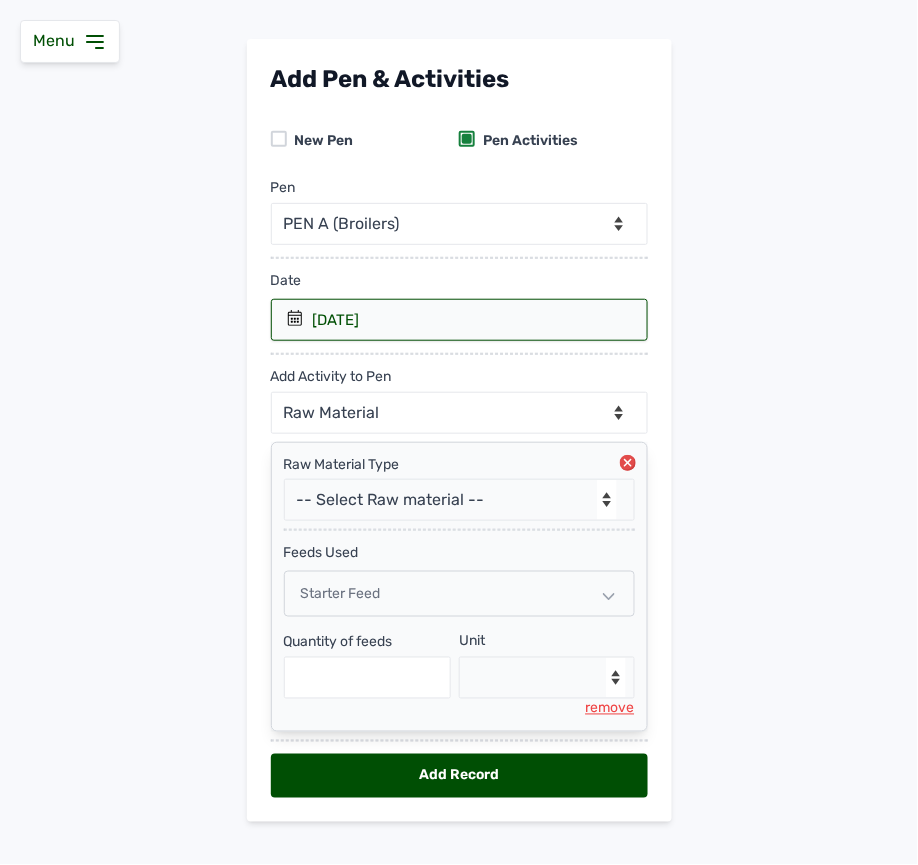 scroll, scrollTop: 117, scrollLeft: 0, axis: vertical 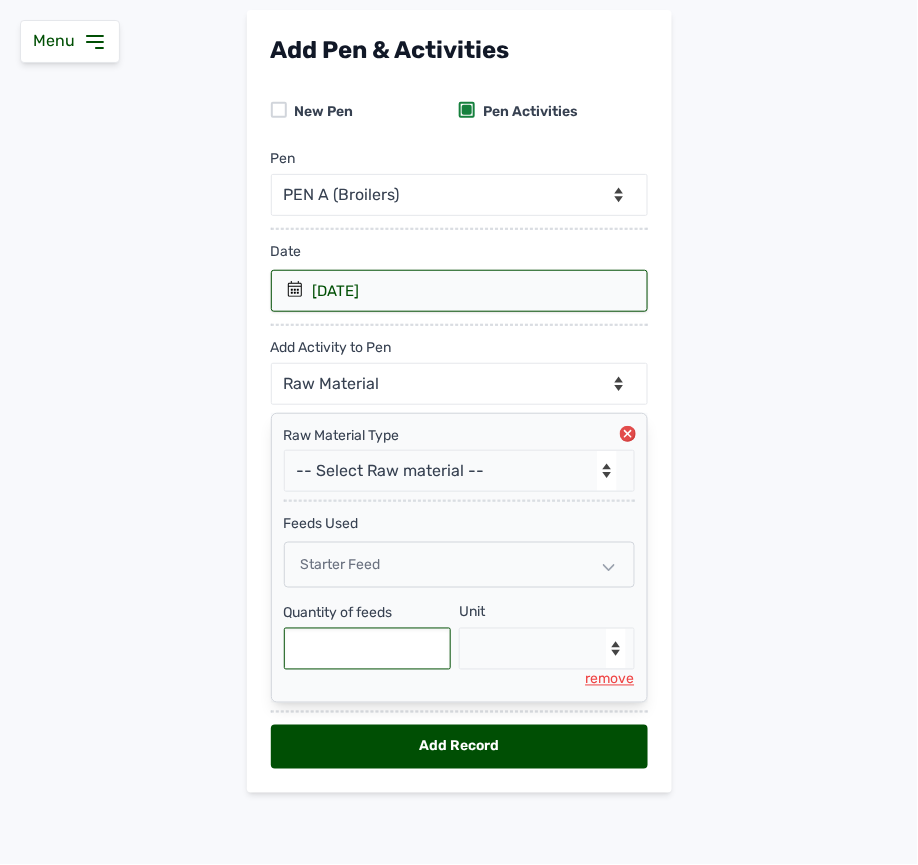 click at bounding box center [368, 649] 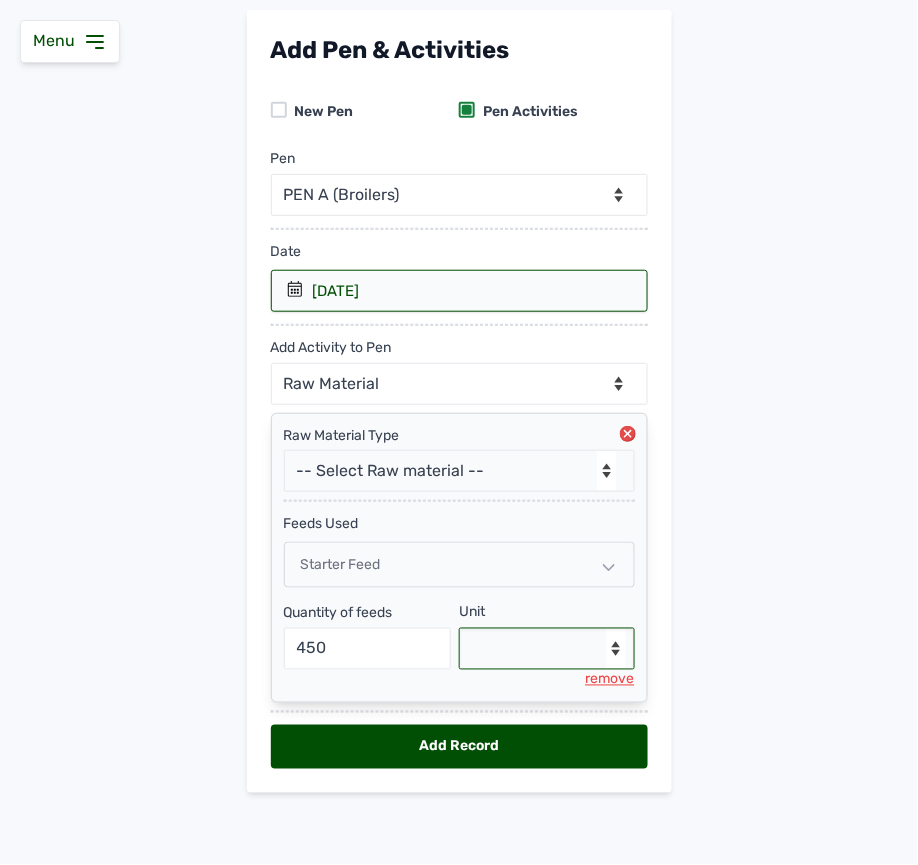 click on "--Select unit-- Bag(s) Kg" at bounding box center [547, 649] 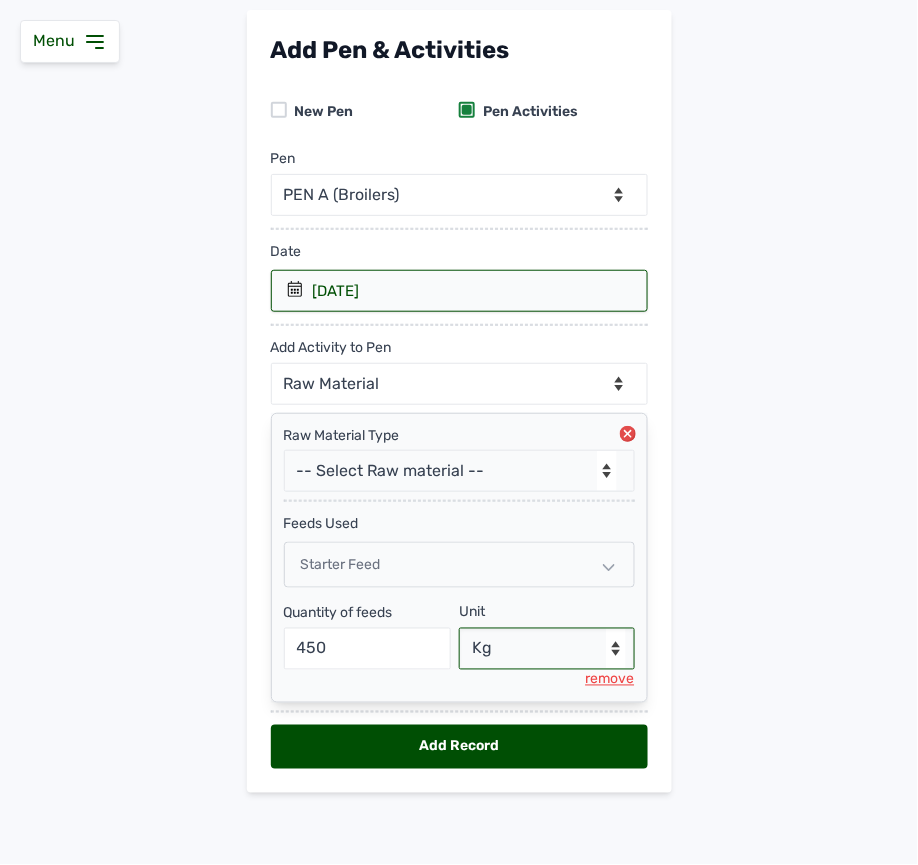 click on "--Select unit-- Bag(s) Kg" at bounding box center [547, 649] 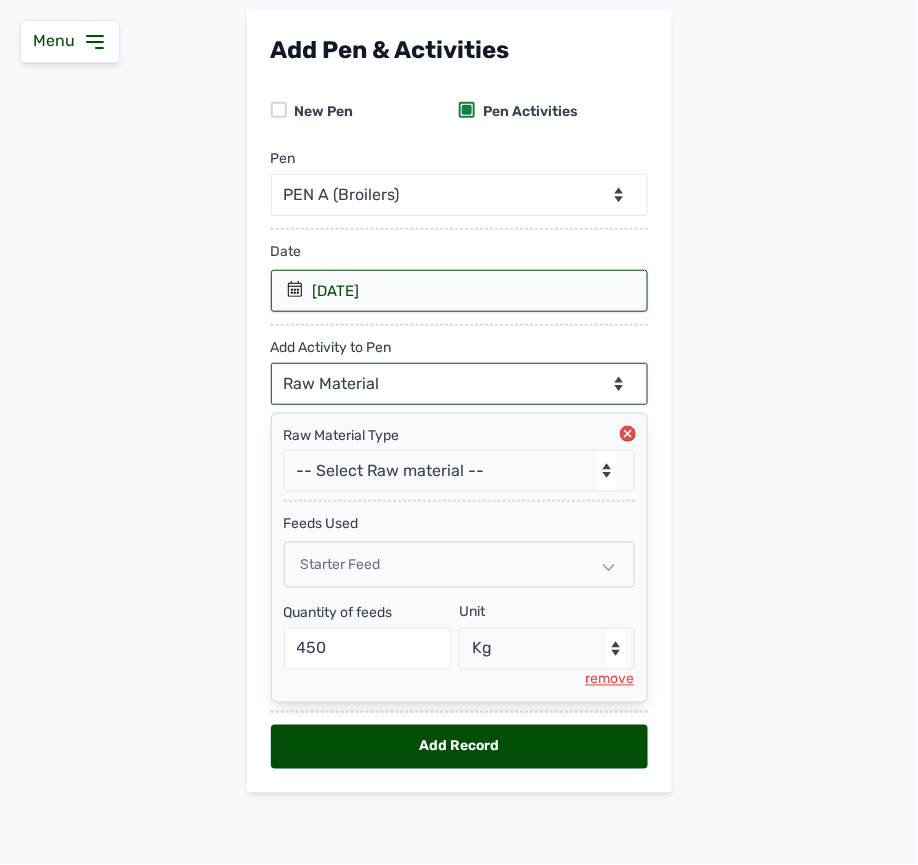 click on "--Can select multiple activity to add-- Raw Material Losses Weight" at bounding box center [459, 384] 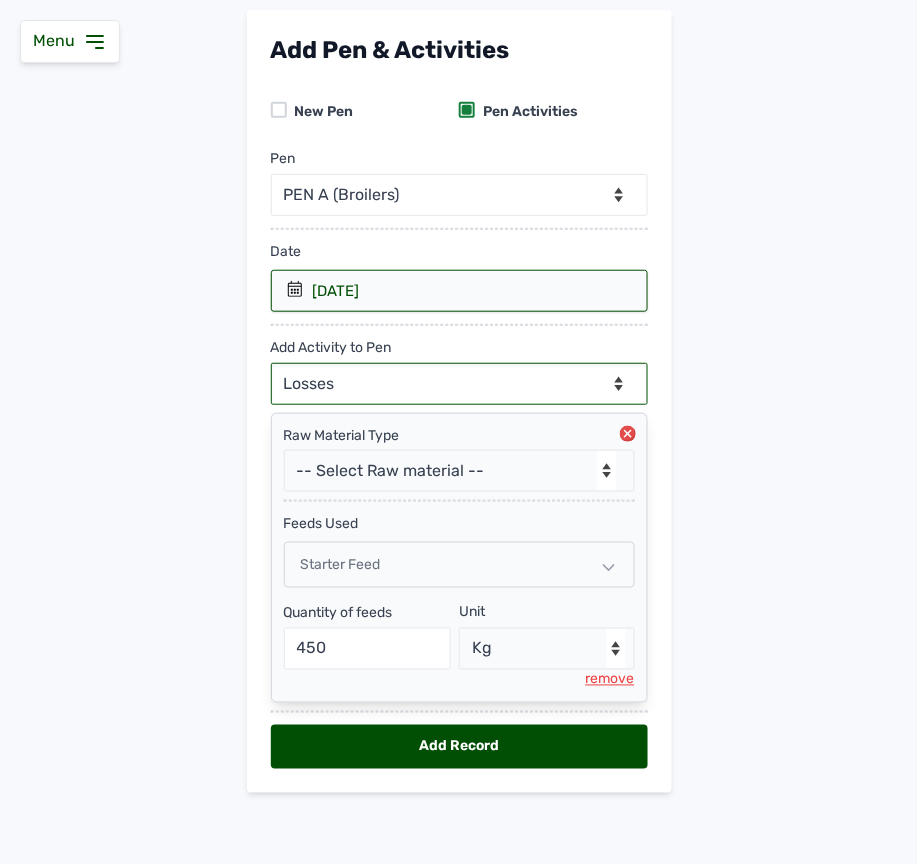 click on "--Can select multiple activity to add-- Raw Material Losses Weight" at bounding box center [459, 384] 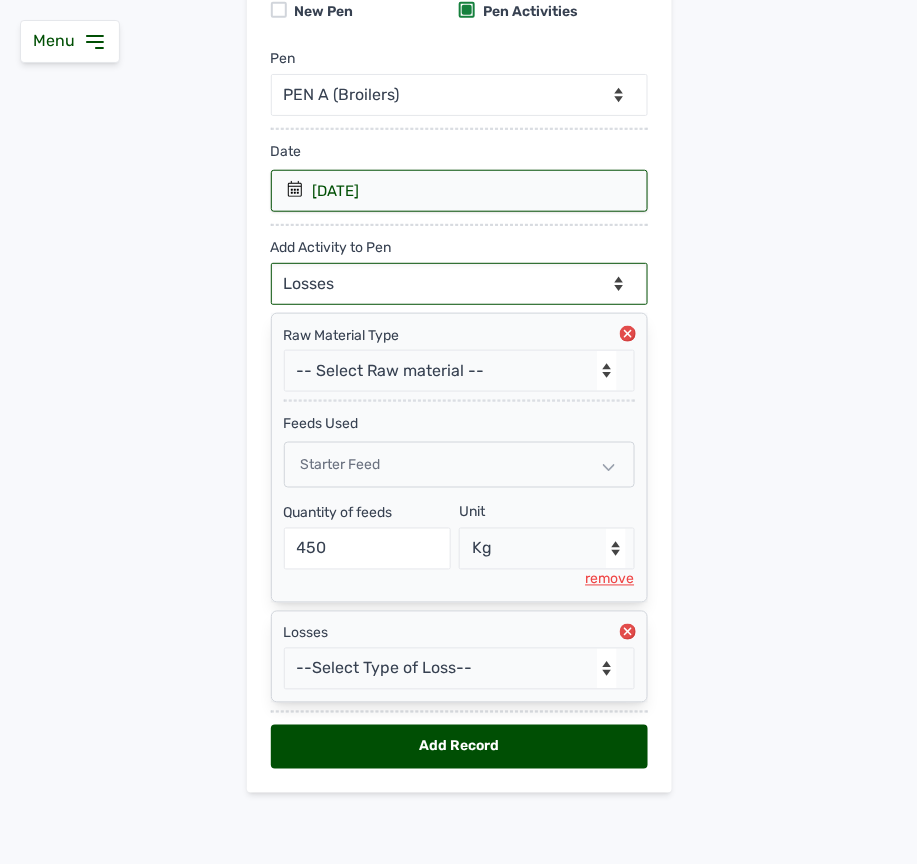 scroll, scrollTop: 218, scrollLeft: 0, axis: vertical 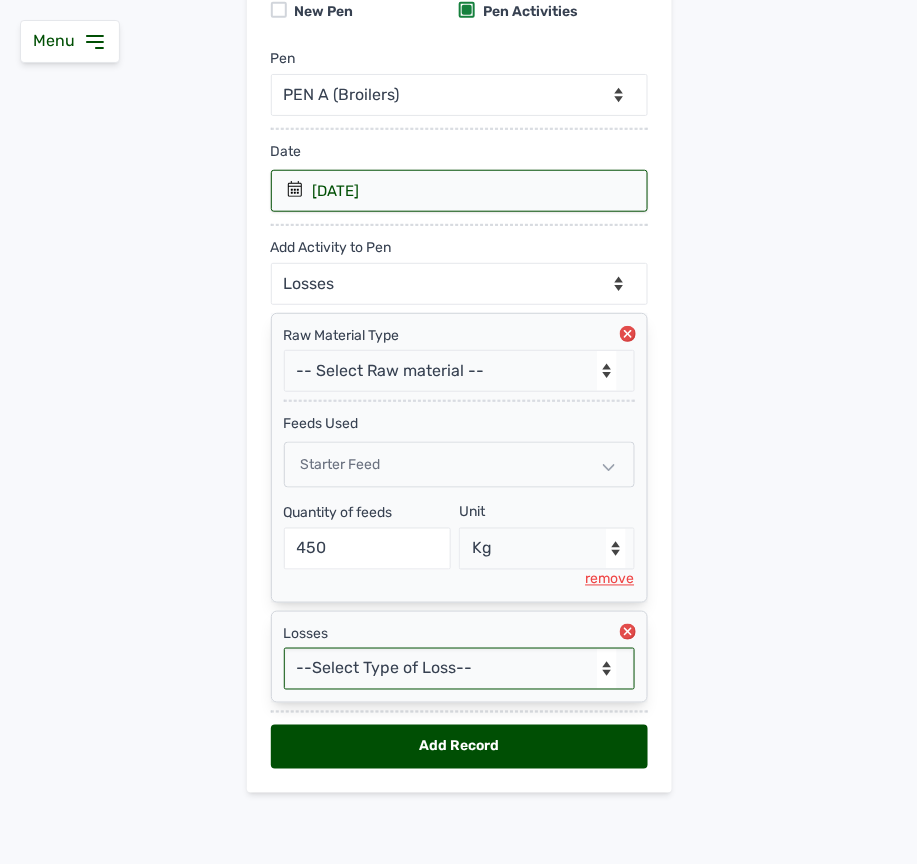 click on "--Select Type of Loss-- Mortality Culled Theft" at bounding box center (459, 669) 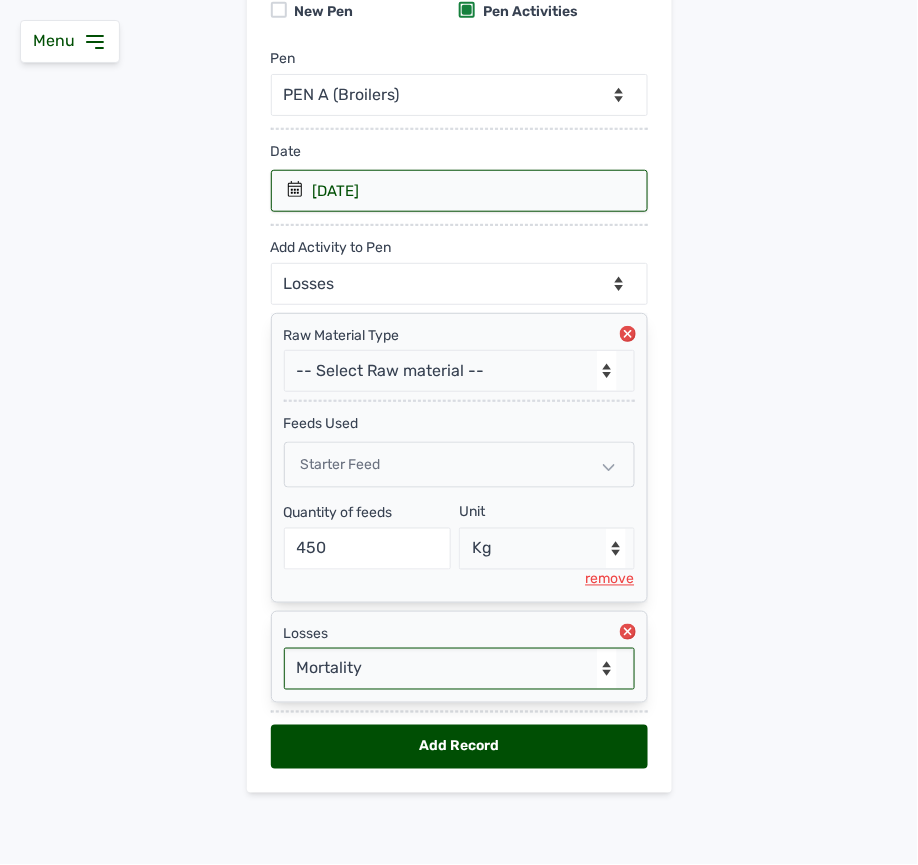 click on "--Select Type of Loss-- Mortality Culled Theft" at bounding box center [459, 669] 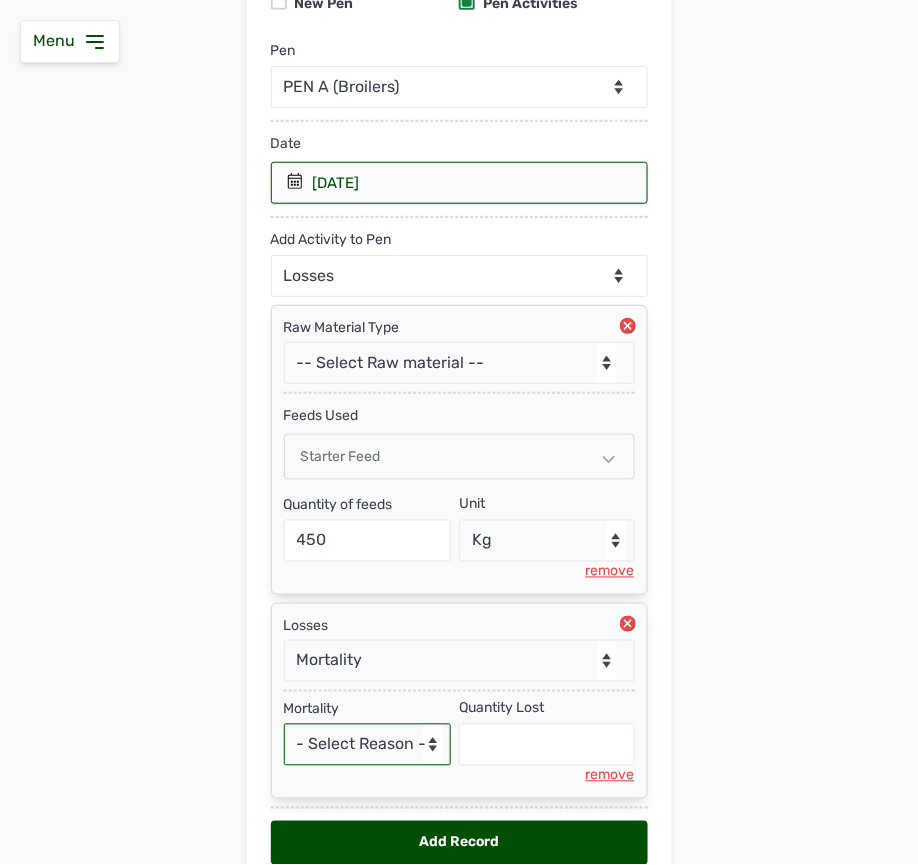 click on "- Select Reason - Disease Late Vaccination Wrong Vaccination Heat Lack of Water Others" at bounding box center (368, 745) 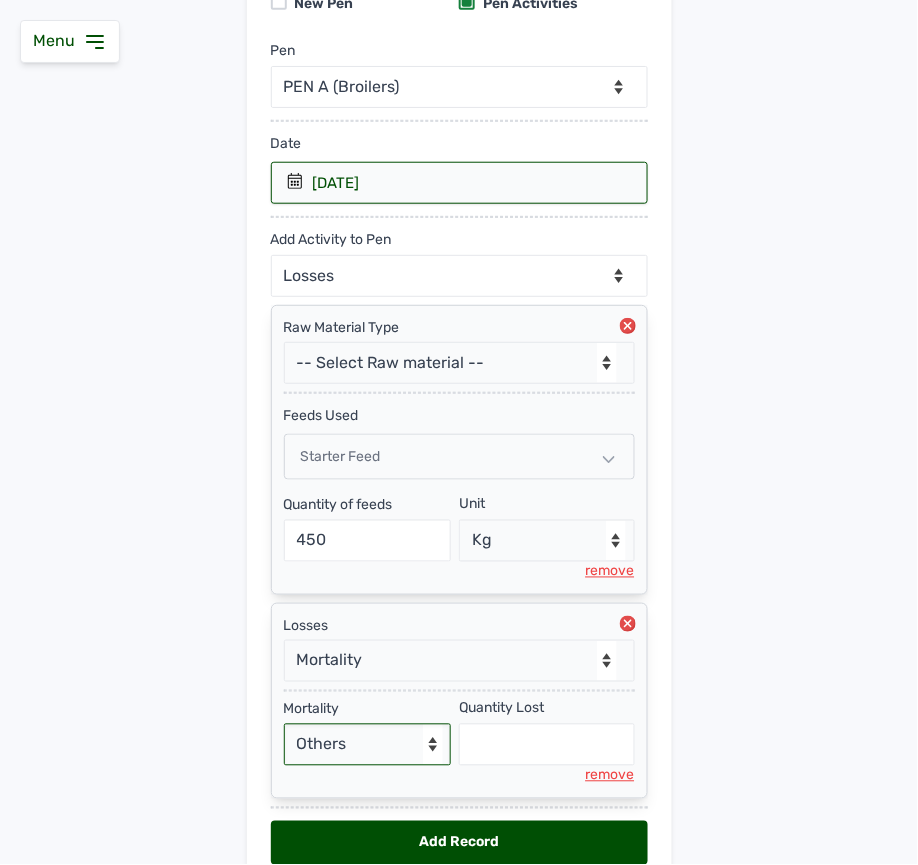 click on "- Select Reason - Disease Late Vaccination Wrong Vaccination Heat Lack of Water Others" at bounding box center [368, 745] 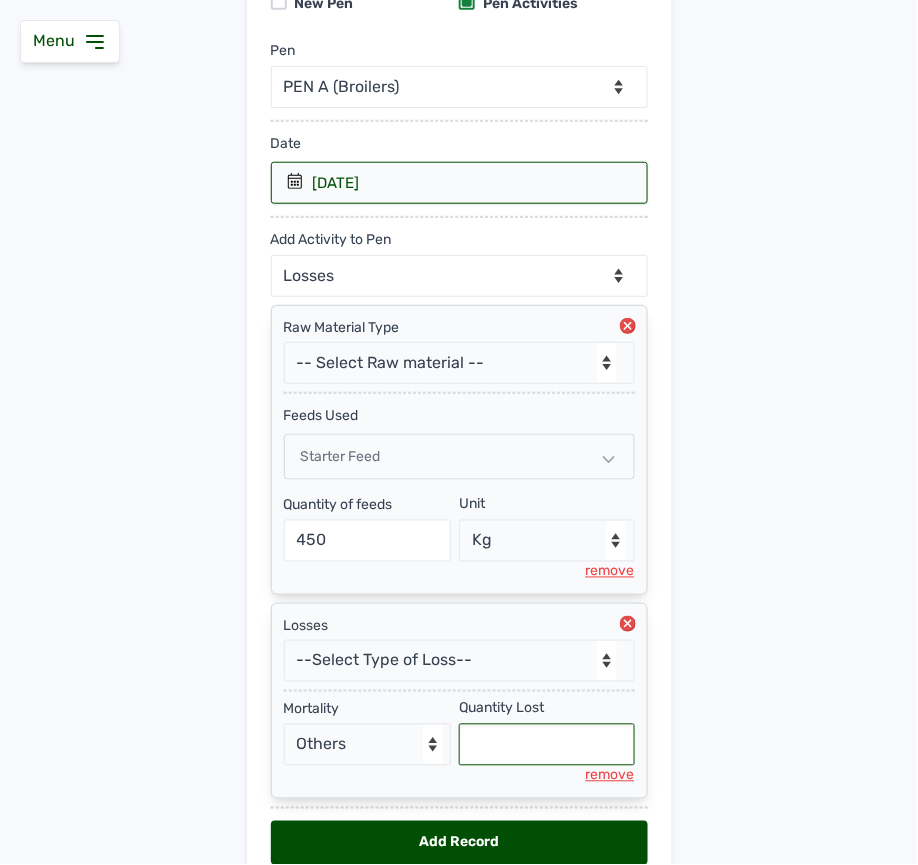 click at bounding box center (547, 745) 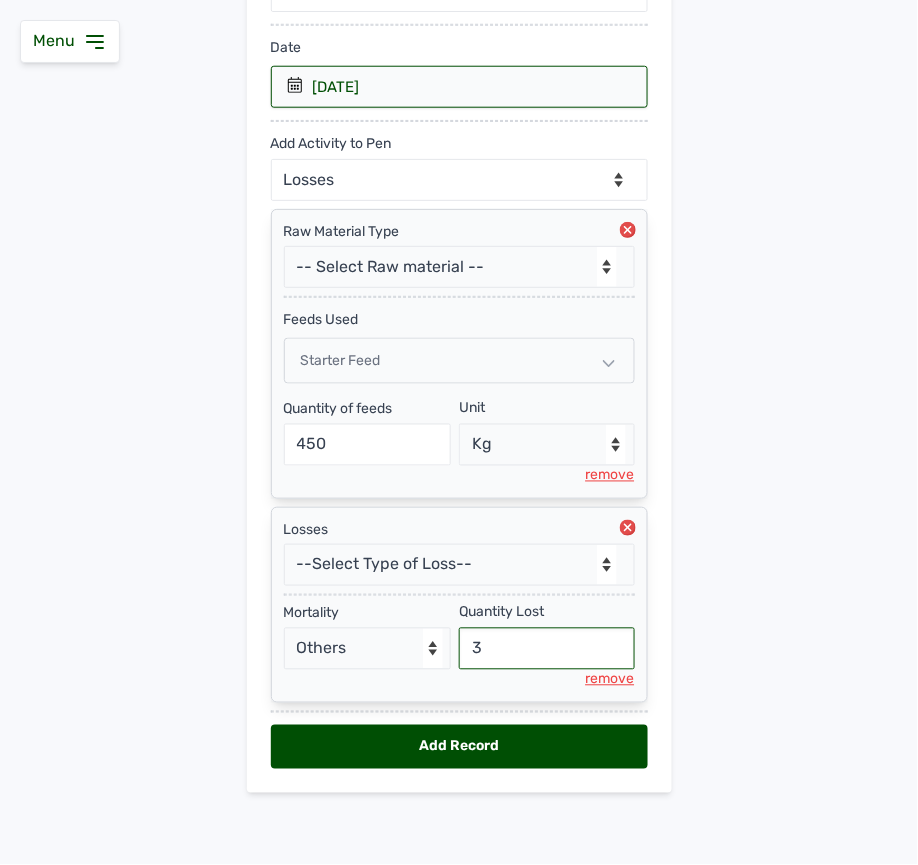 scroll, scrollTop: 324, scrollLeft: 0, axis: vertical 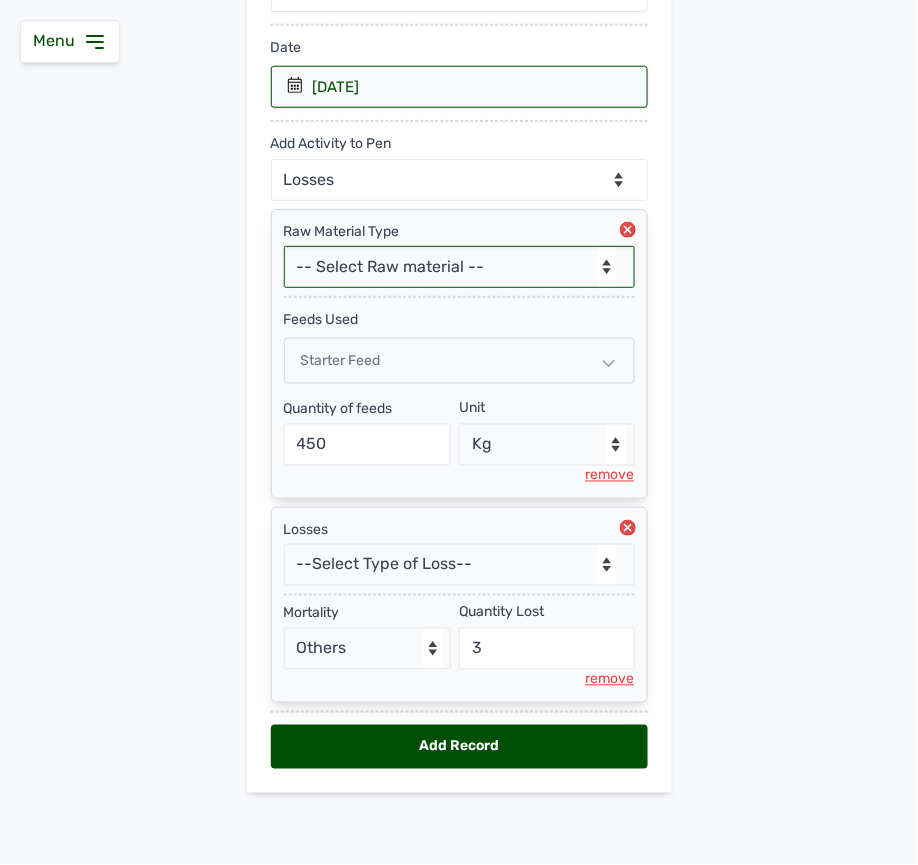 click on "-- Select Raw material -- Biomass Fuel feeds medications vaccines" at bounding box center [459, 267] 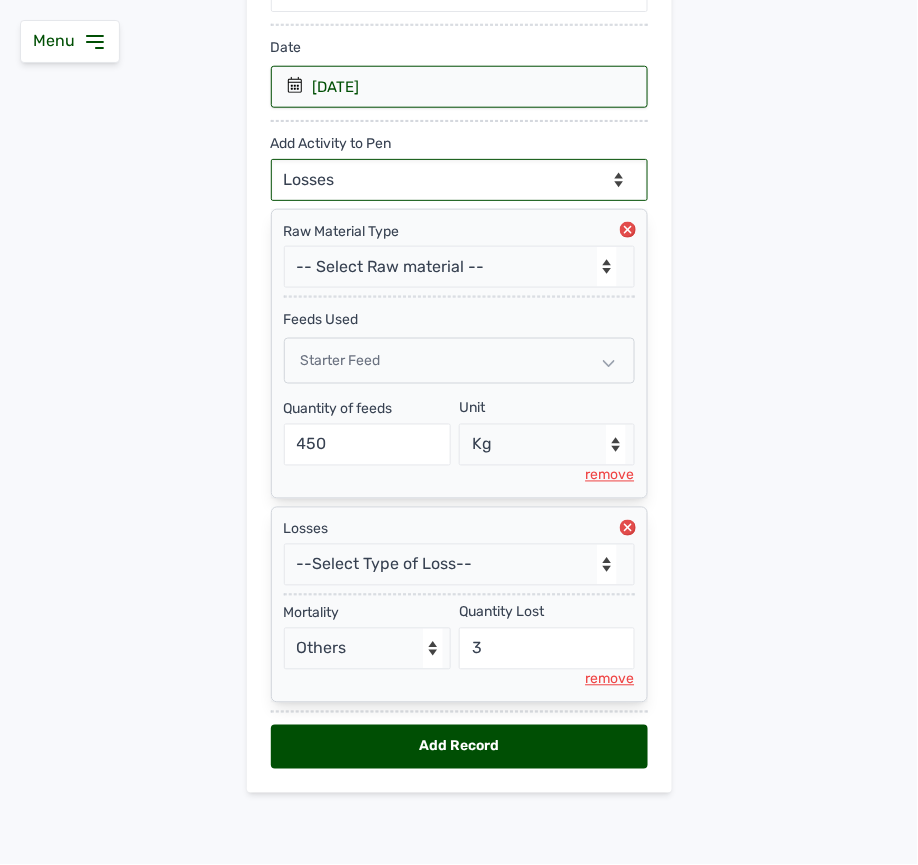 click on "--Can select multiple activity to add-- Raw Material Losses Weight" at bounding box center [459, 180] 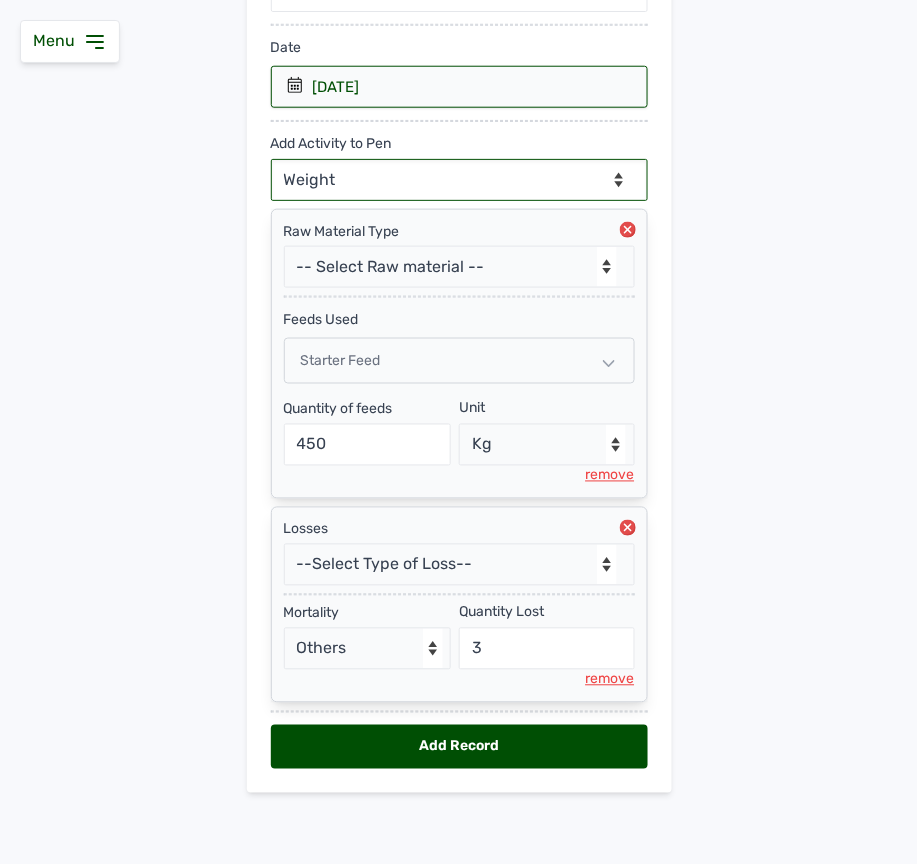 click on "--Can select multiple activity to add-- Raw Material Losses Weight" at bounding box center (459, 180) 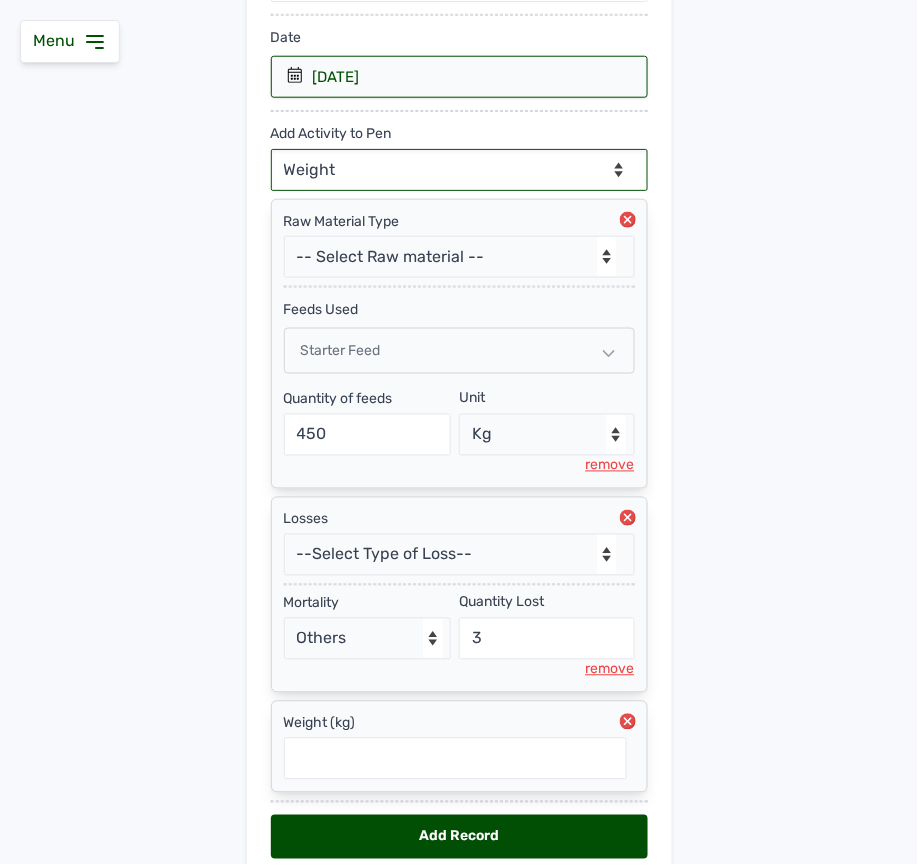 scroll, scrollTop: 425, scrollLeft: 0, axis: vertical 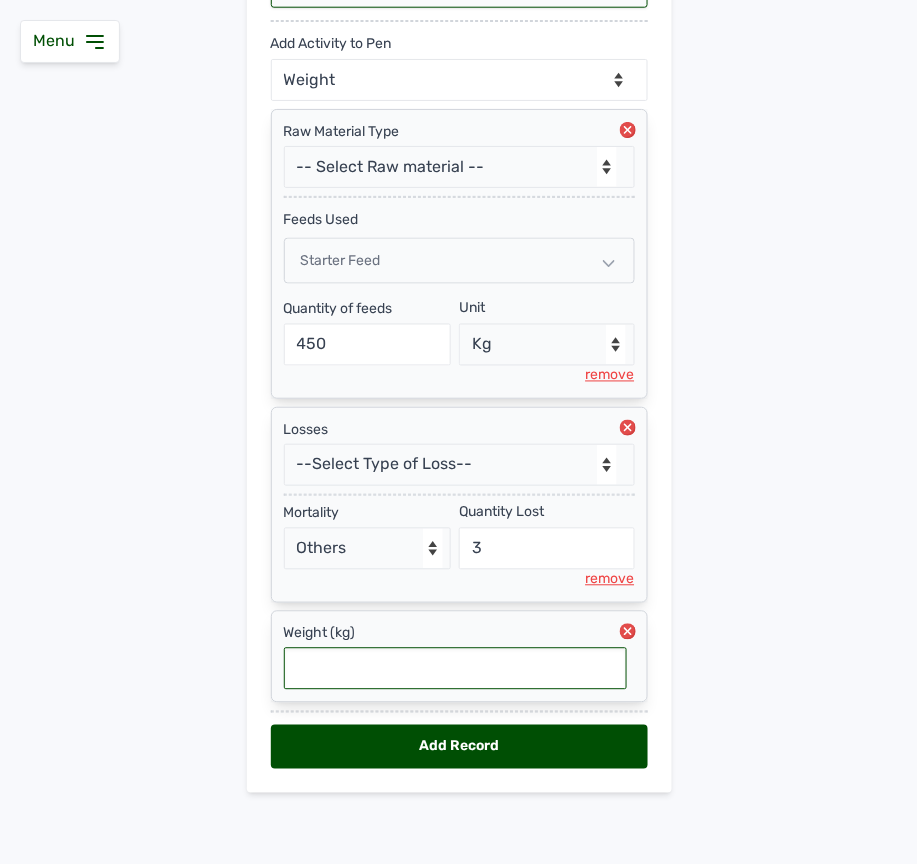 click at bounding box center [455, 669] 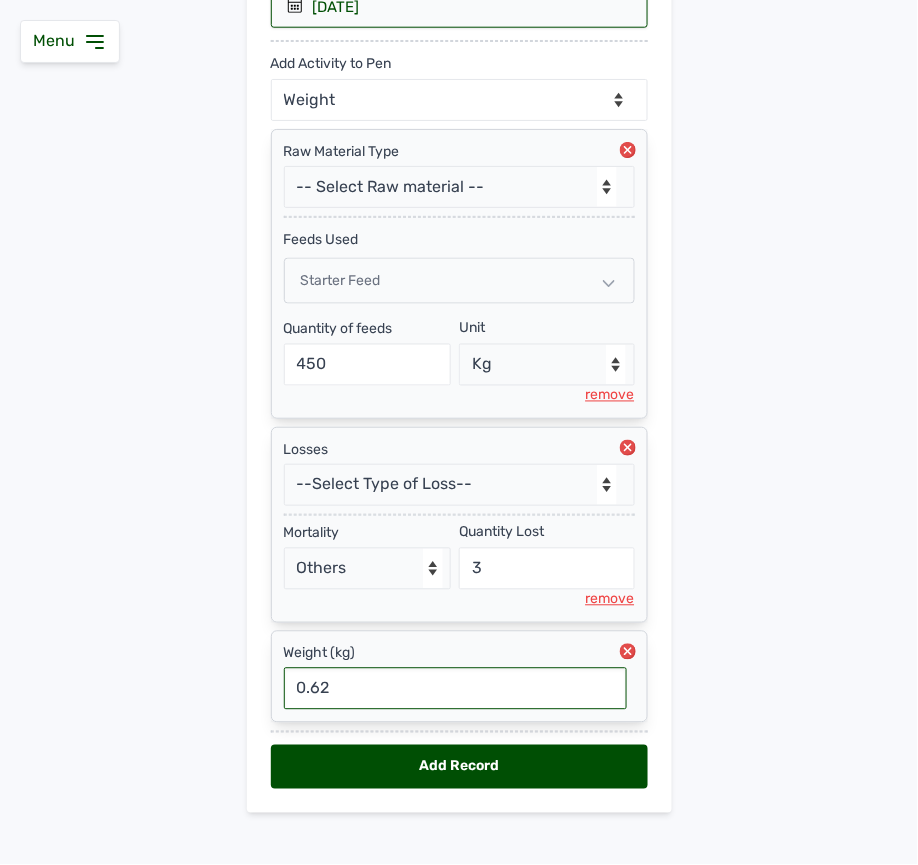scroll, scrollTop: 425, scrollLeft: 0, axis: vertical 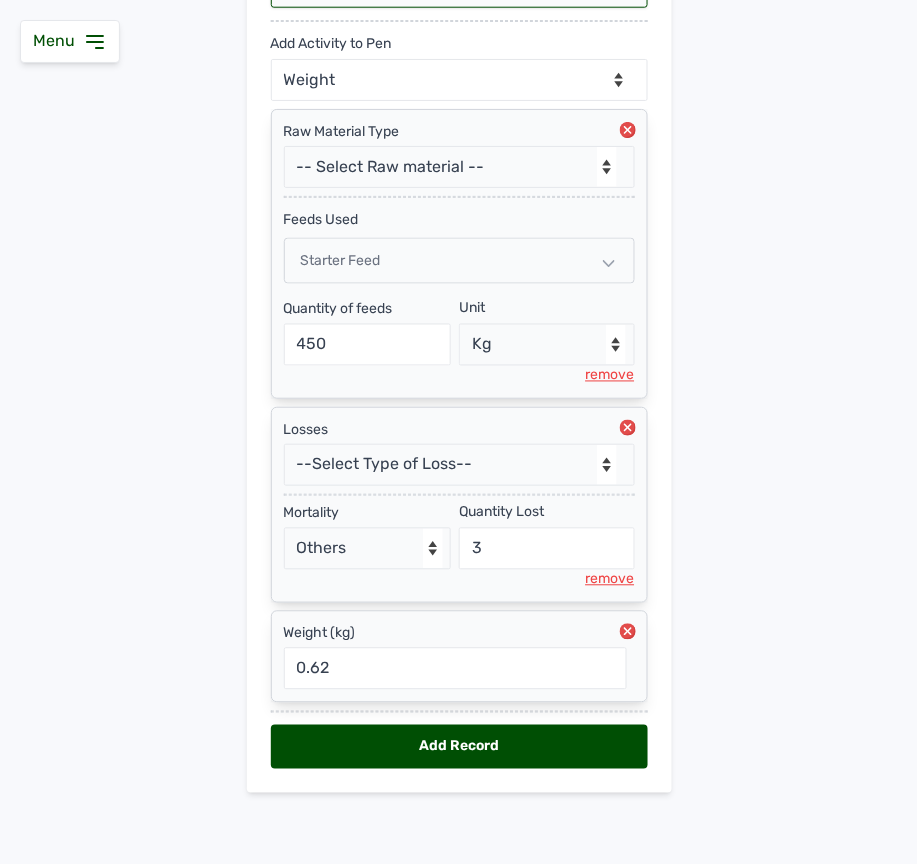 click on "Add Record" at bounding box center (459, 747) 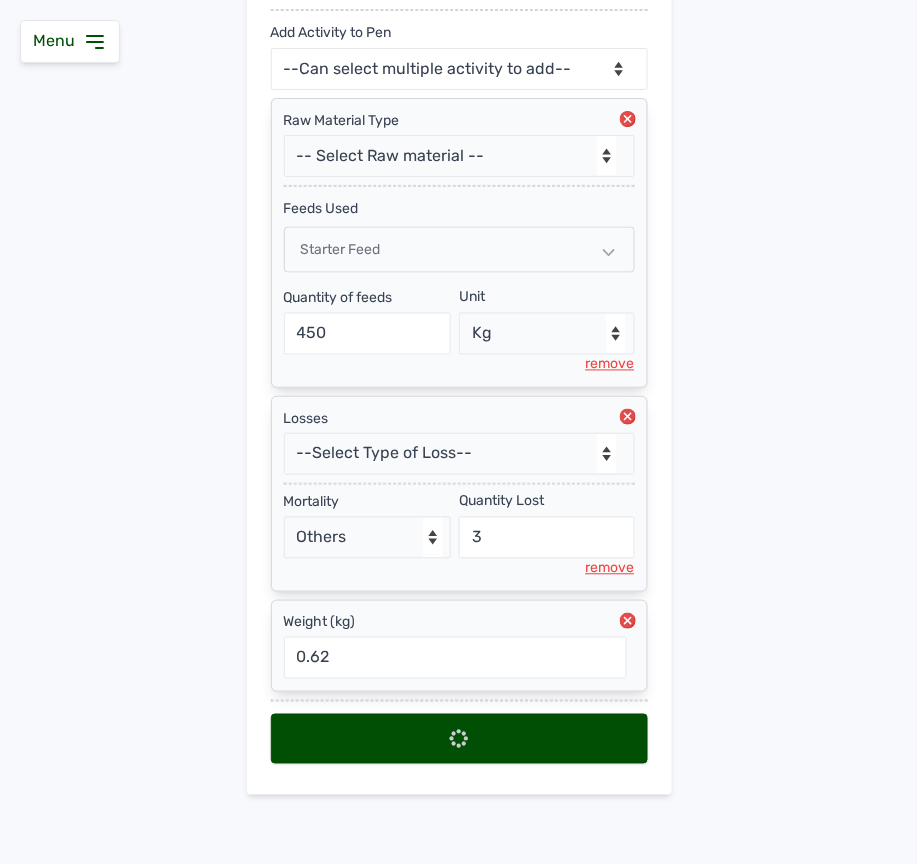 scroll, scrollTop: 0, scrollLeft: 0, axis: both 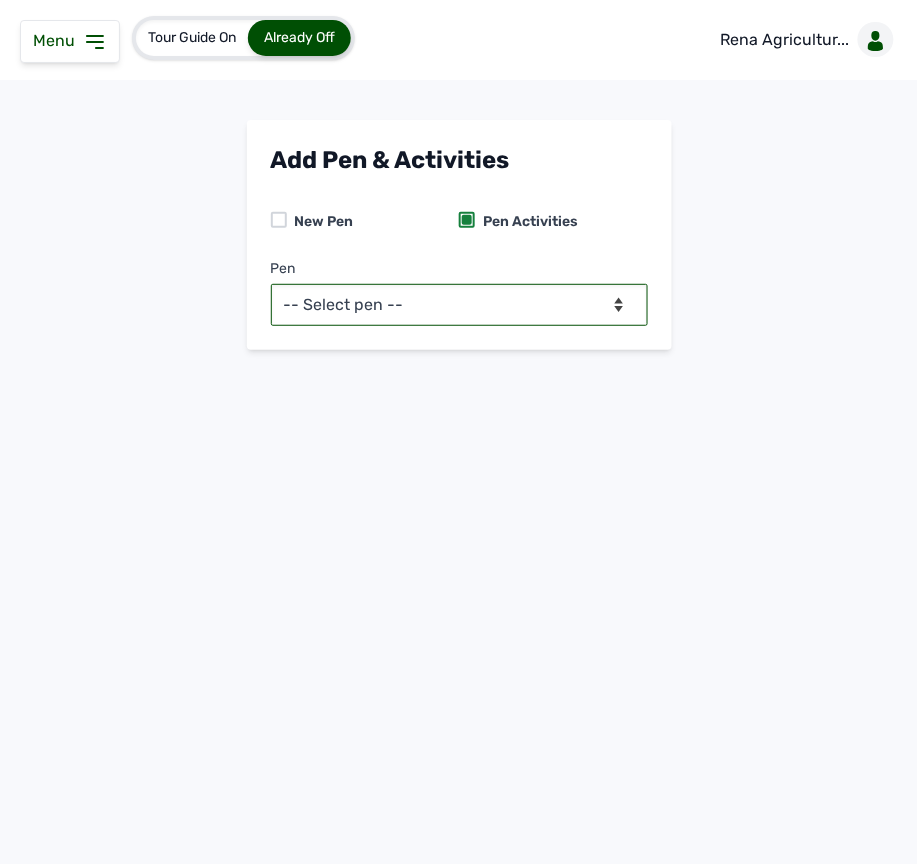 click on "-- Select pen -- PEN A (Broilers)" at bounding box center [459, 305] 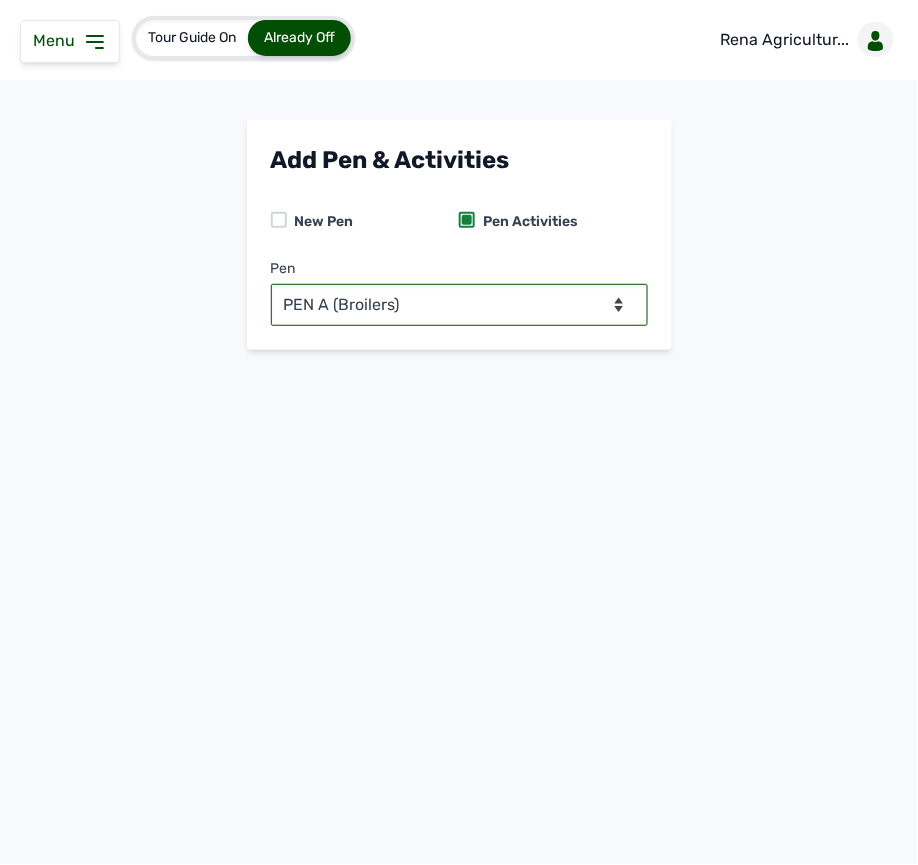 click on "-- Select pen -- PEN A (Broilers)" at bounding box center [459, 305] 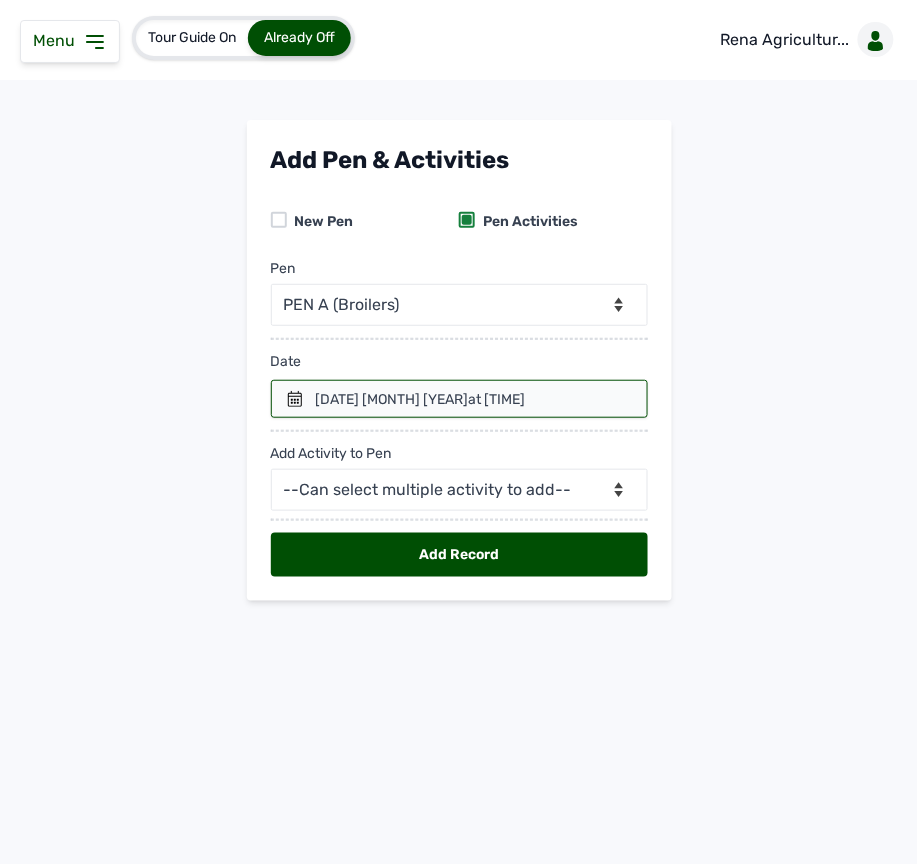 click on "at [TIME]" at bounding box center (497, 399) 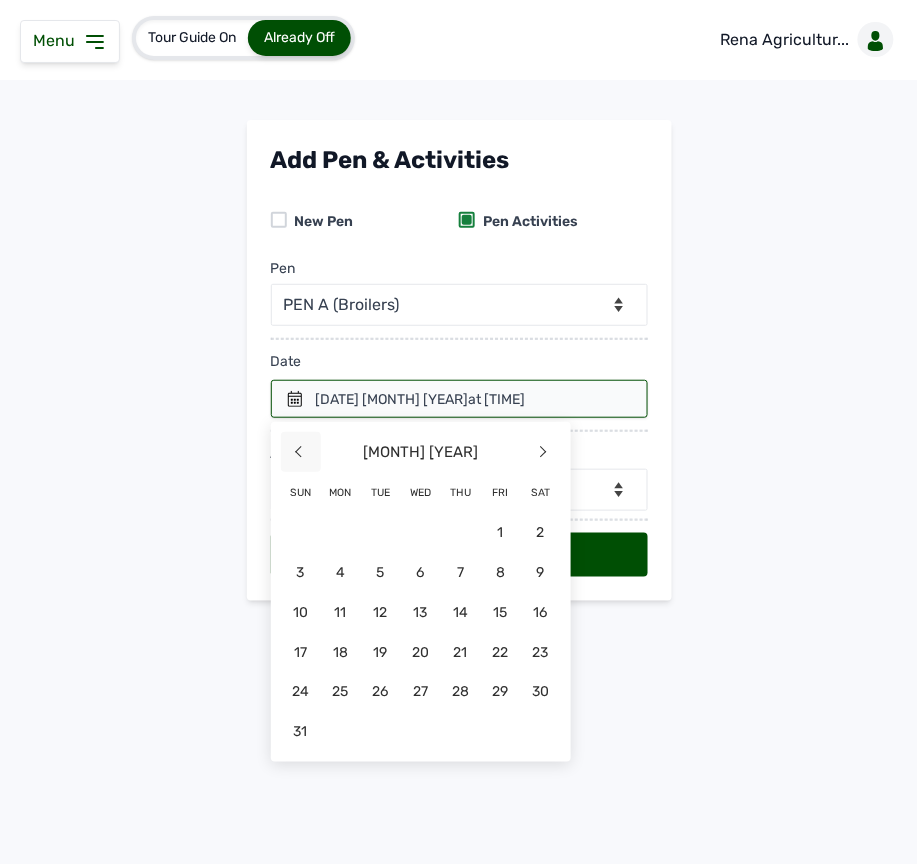 click on "<" at bounding box center [301, 452] 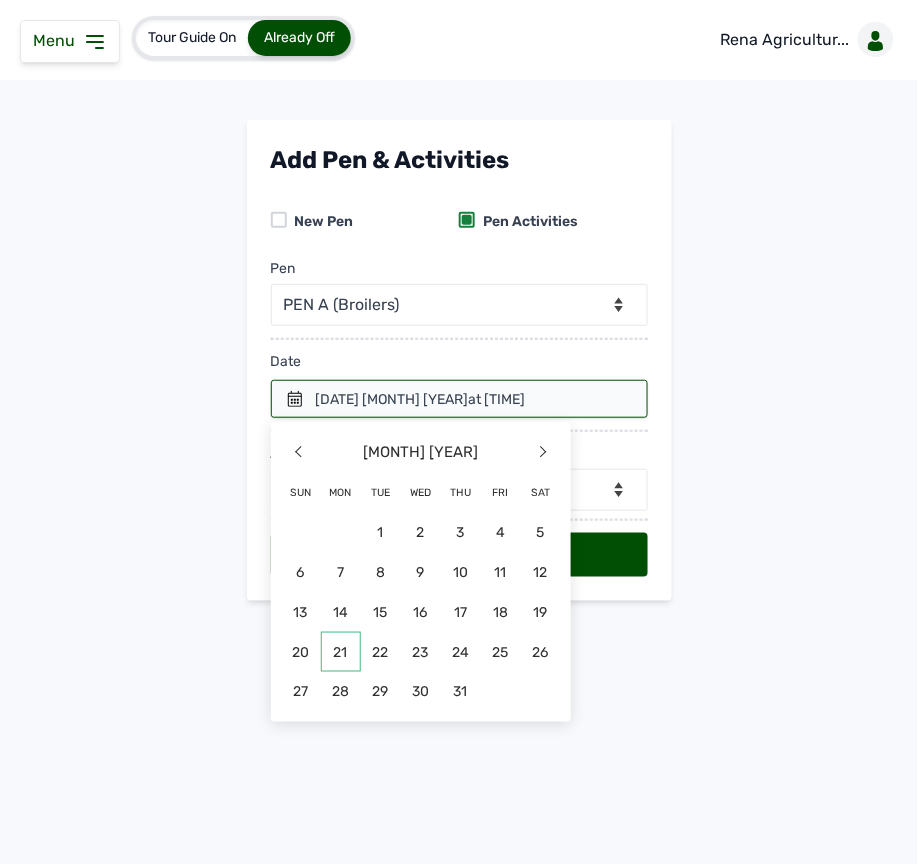 click on "21" 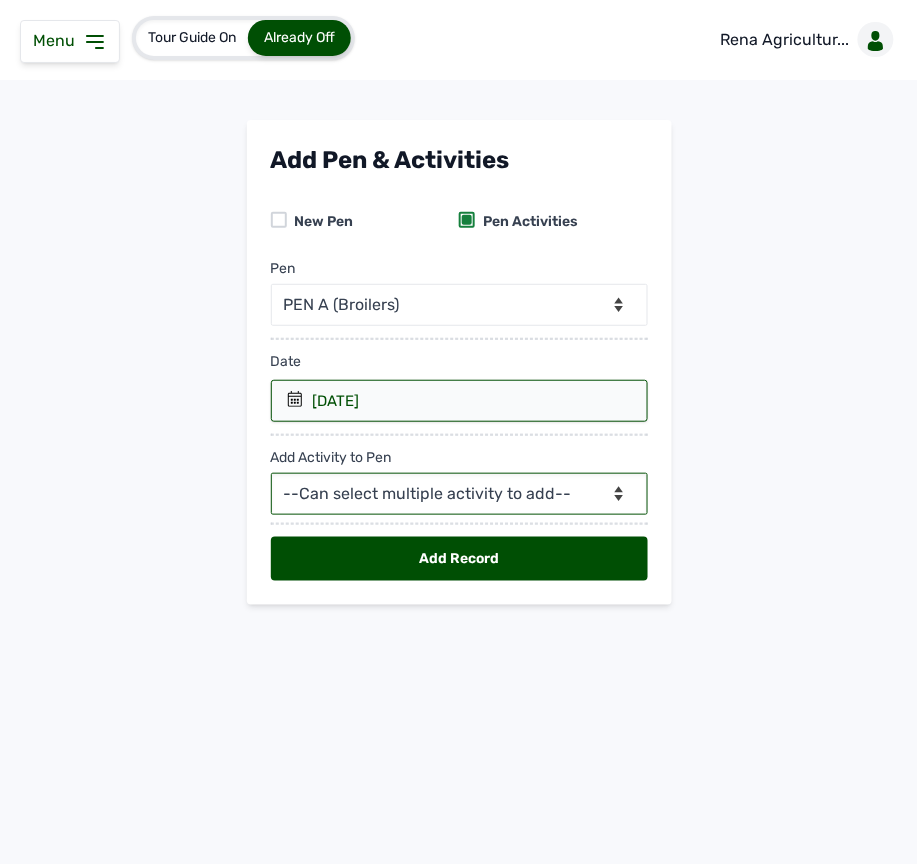 click on "--Can select multiple activity to add-- Raw Material Losses Weight" at bounding box center [459, 494] 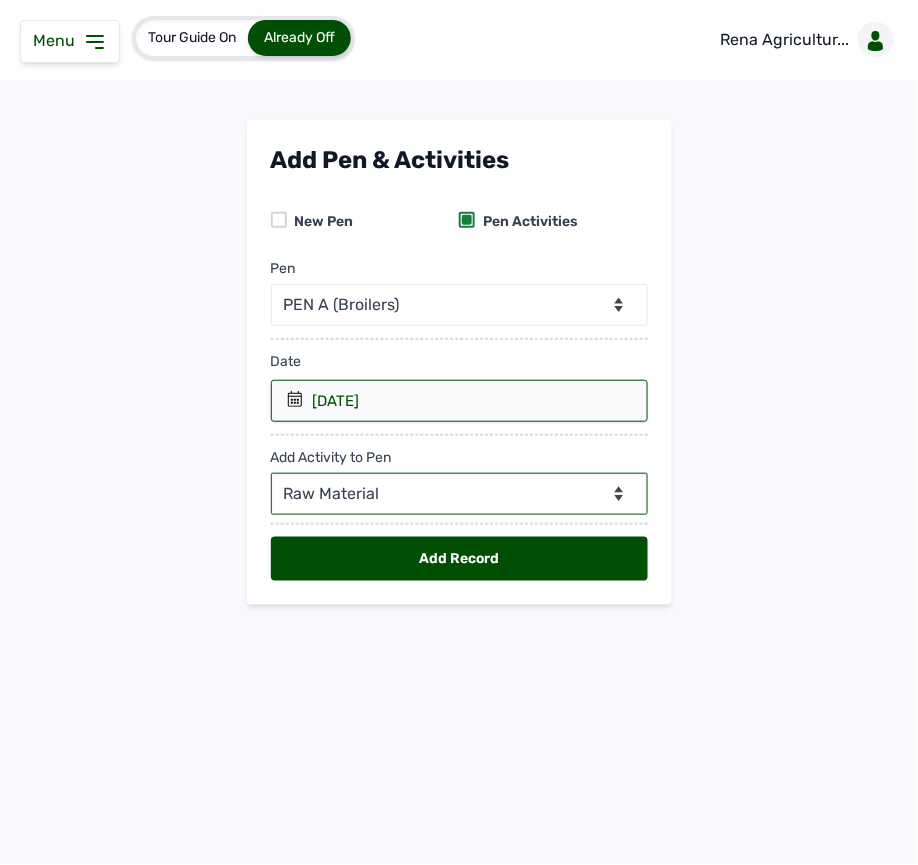 click on "--Can select multiple activity to add-- Raw Material Losses Weight" at bounding box center (459, 494) 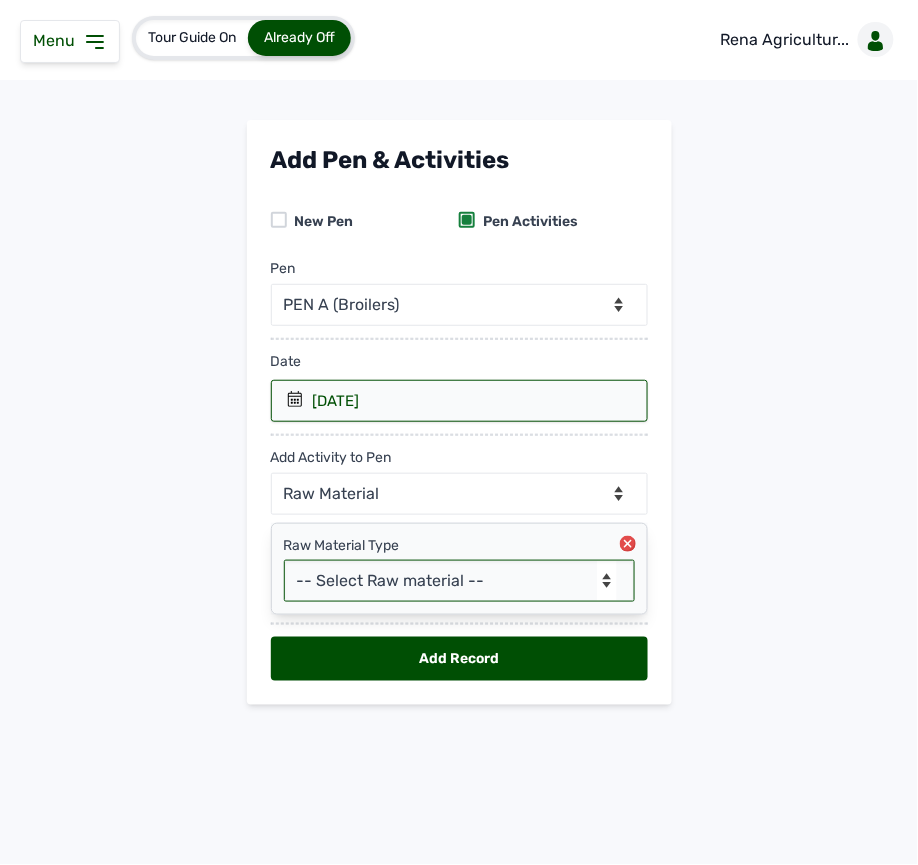 click on "-- Select Raw material -- Biomass Fuel feeds medications vaccines" at bounding box center (459, 581) 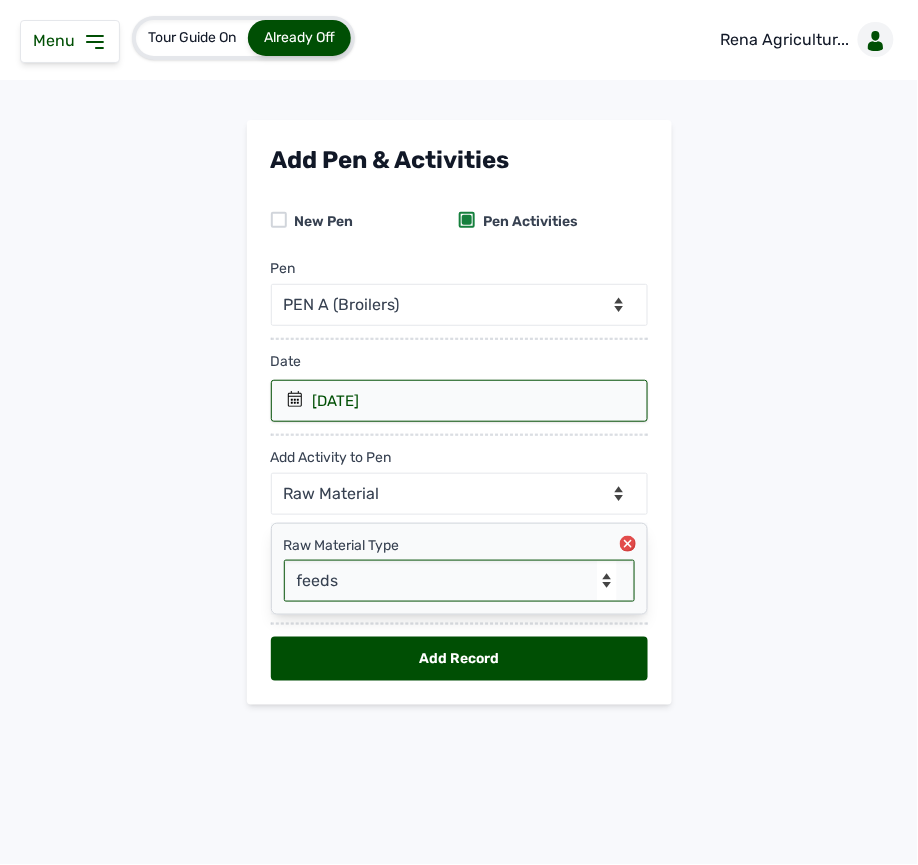 click on "-- Select Raw material -- Biomass Fuel feeds medications vaccines" at bounding box center [459, 581] 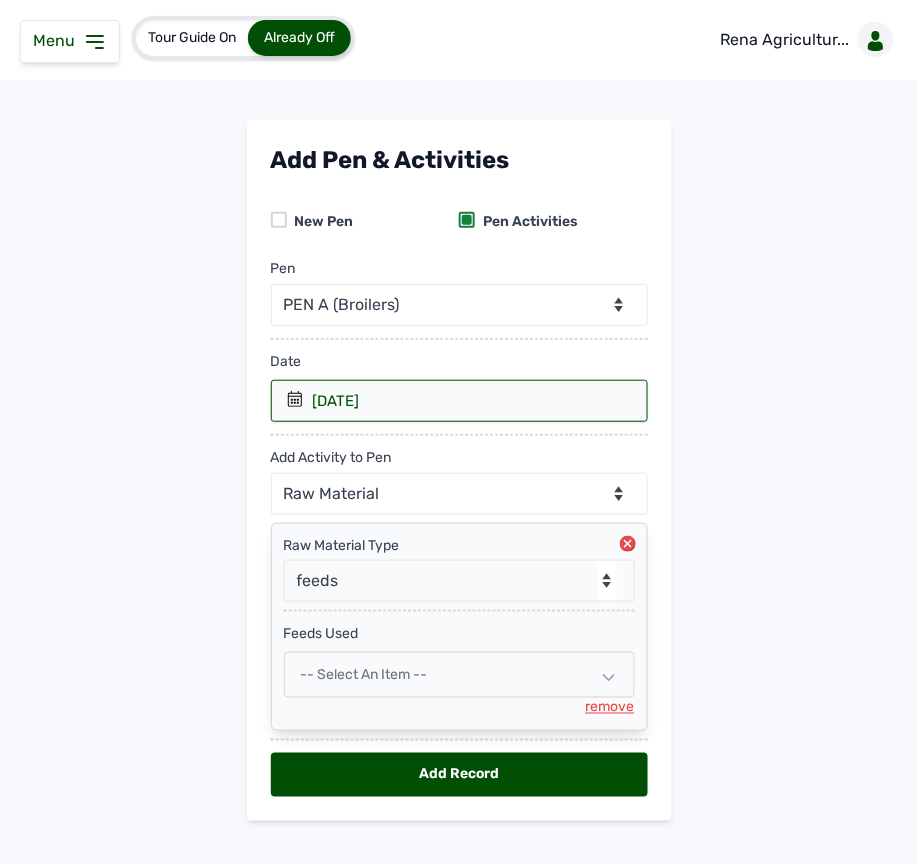 click on "-- Select an Item --" at bounding box center (364, 674) 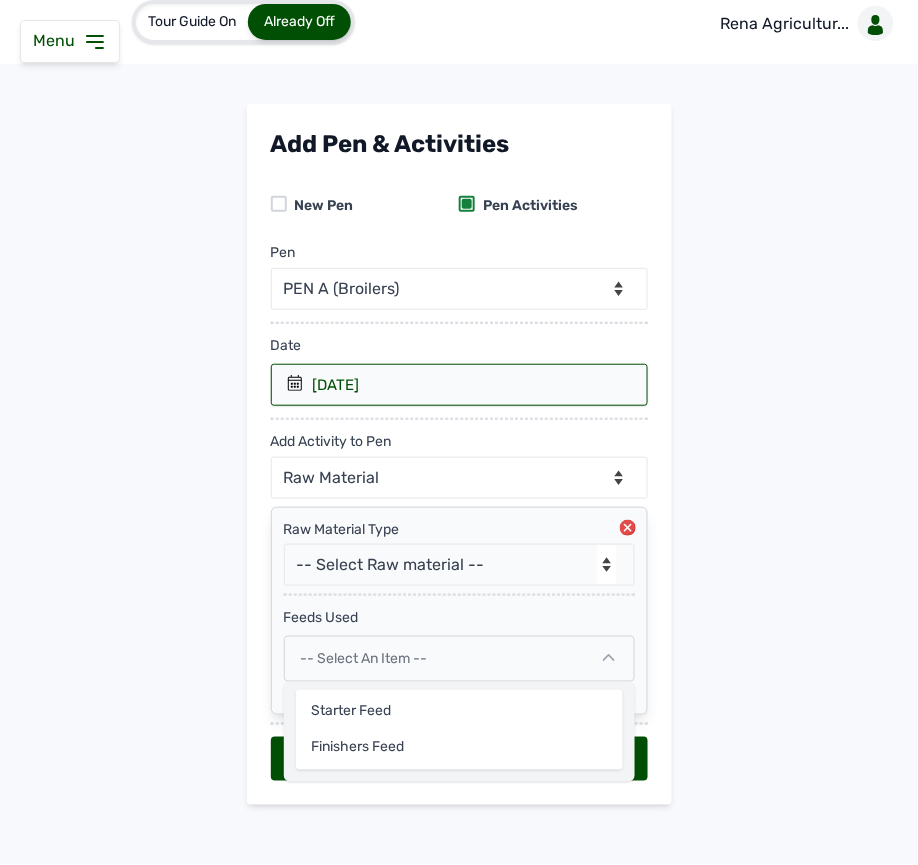 scroll, scrollTop: 34, scrollLeft: 0, axis: vertical 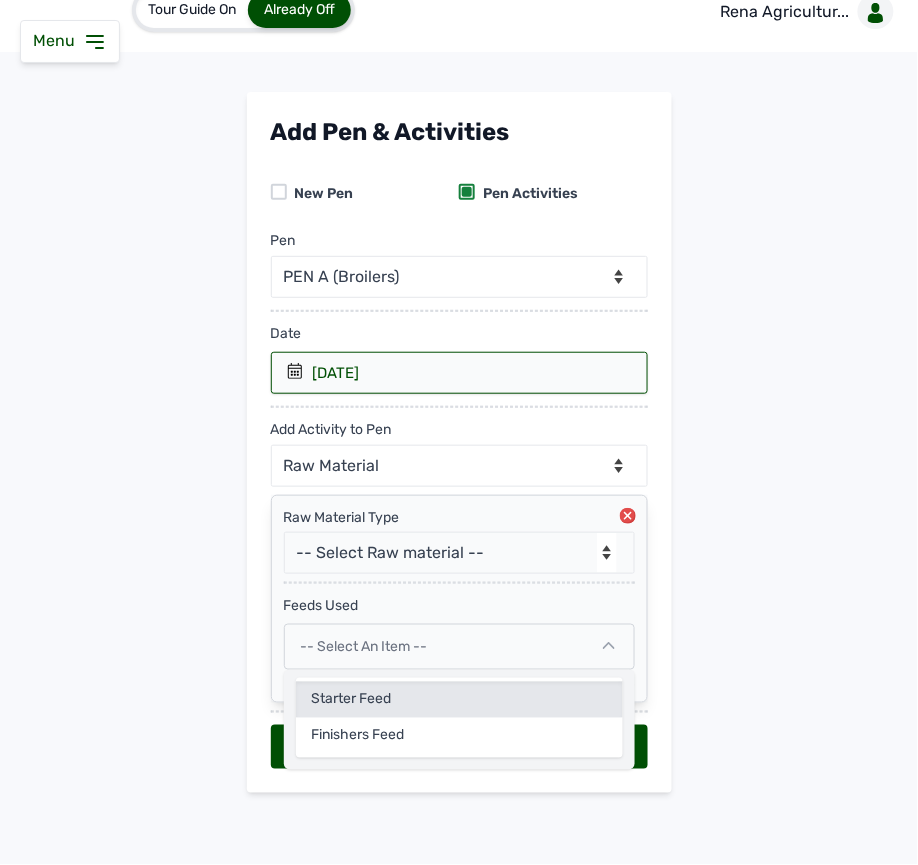 click on "Starter Feed" 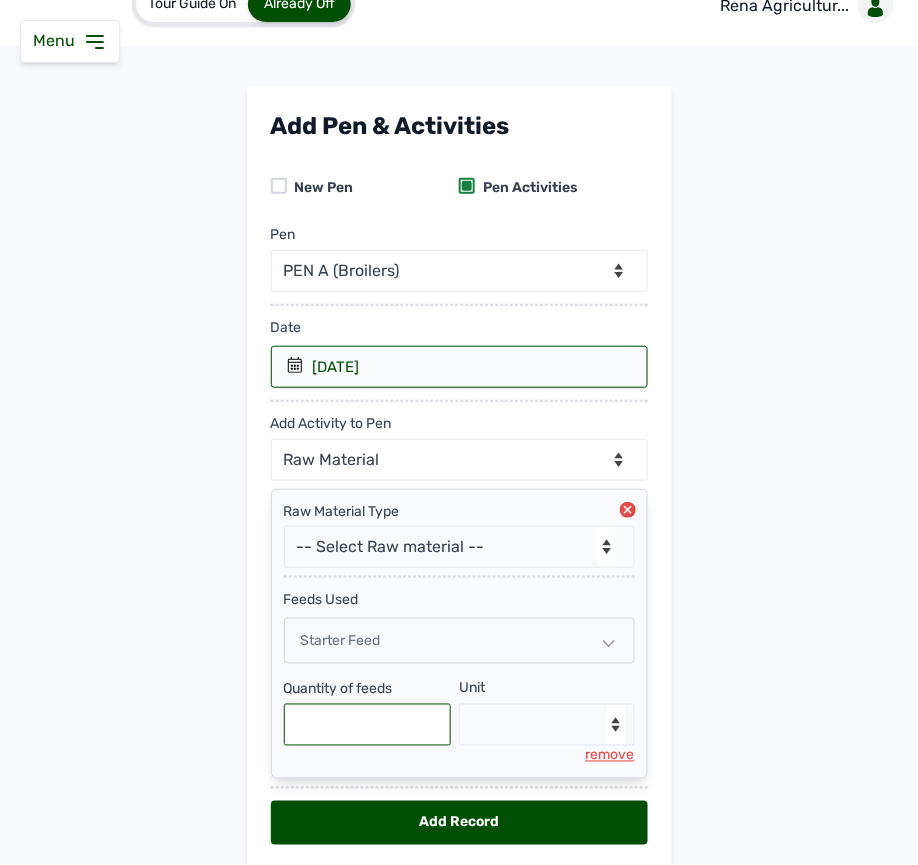 click at bounding box center [368, 725] 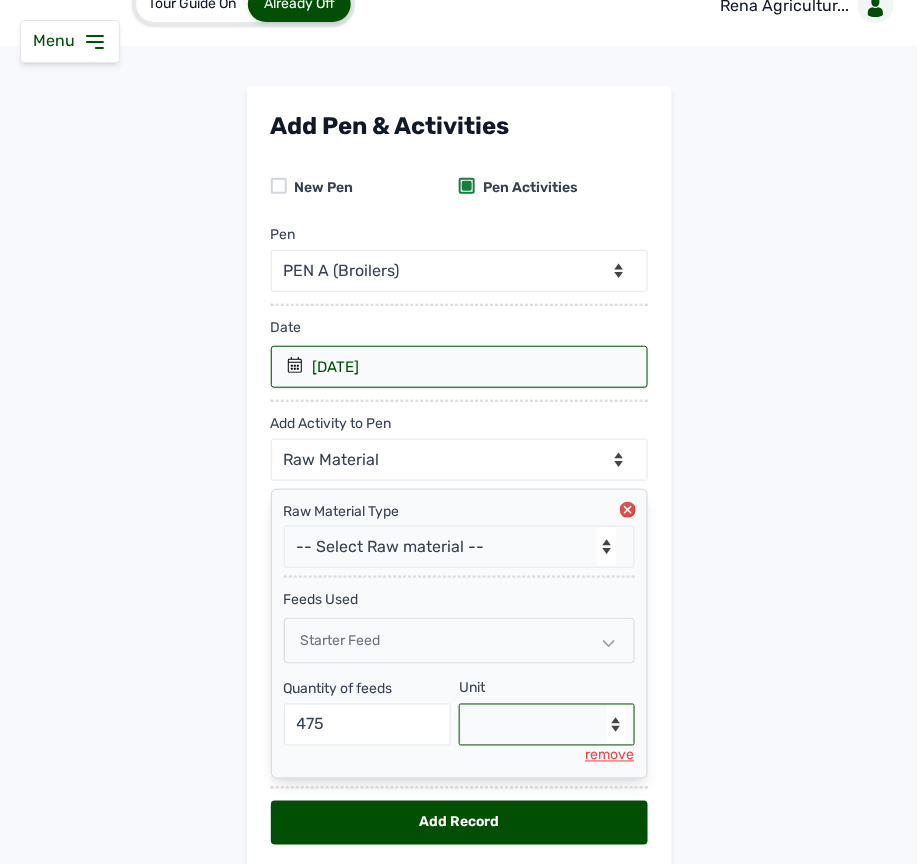 click on "--Select unit-- Bag(s) Kg" at bounding box center (547, 725) 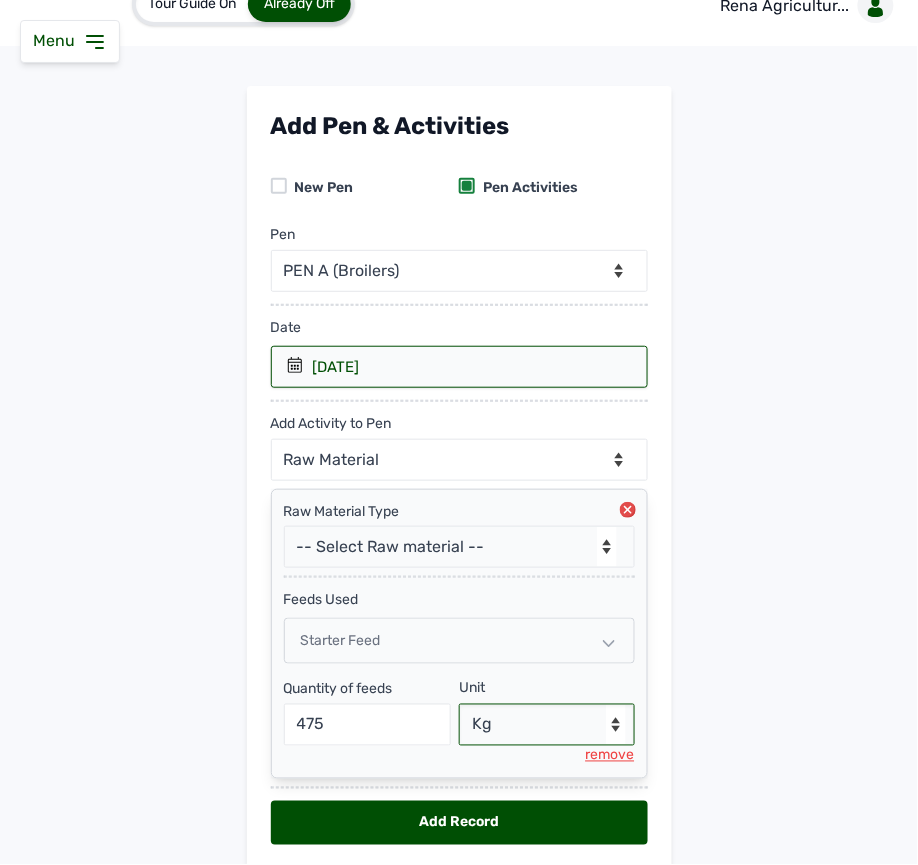 click on "--Select unit-- Bag(s) Kg" at bounding box center (547, 725) 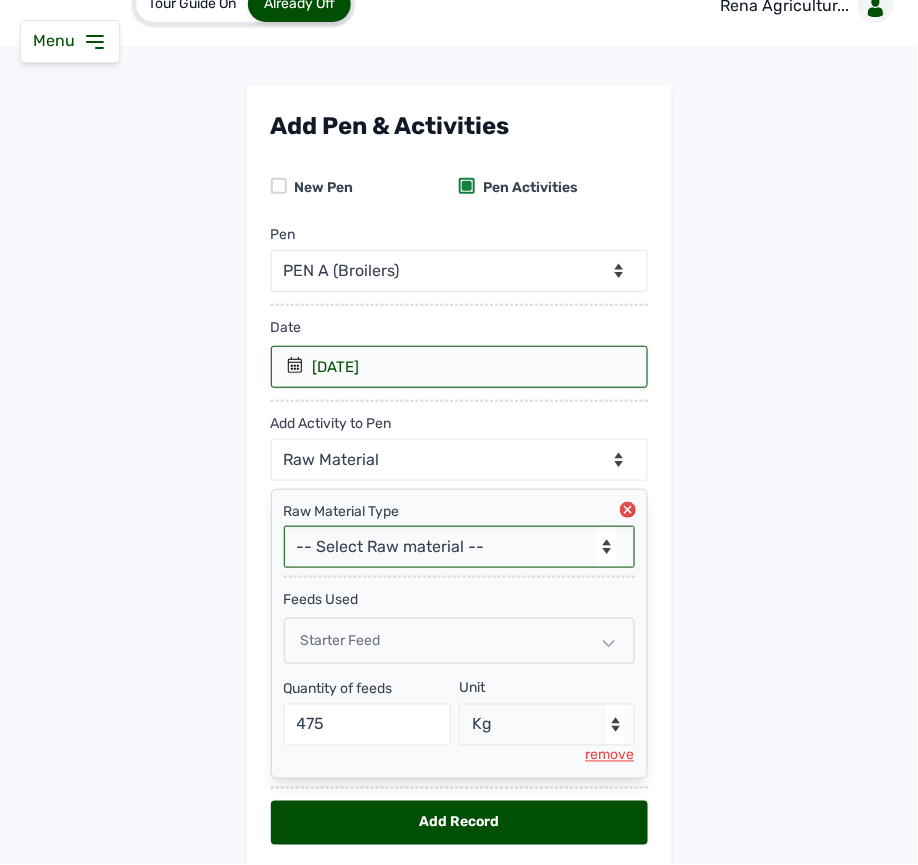 click on "-- Select Raw material -- Biomass Fuel feeds medications vaccines" at bounding box center [459, 547] 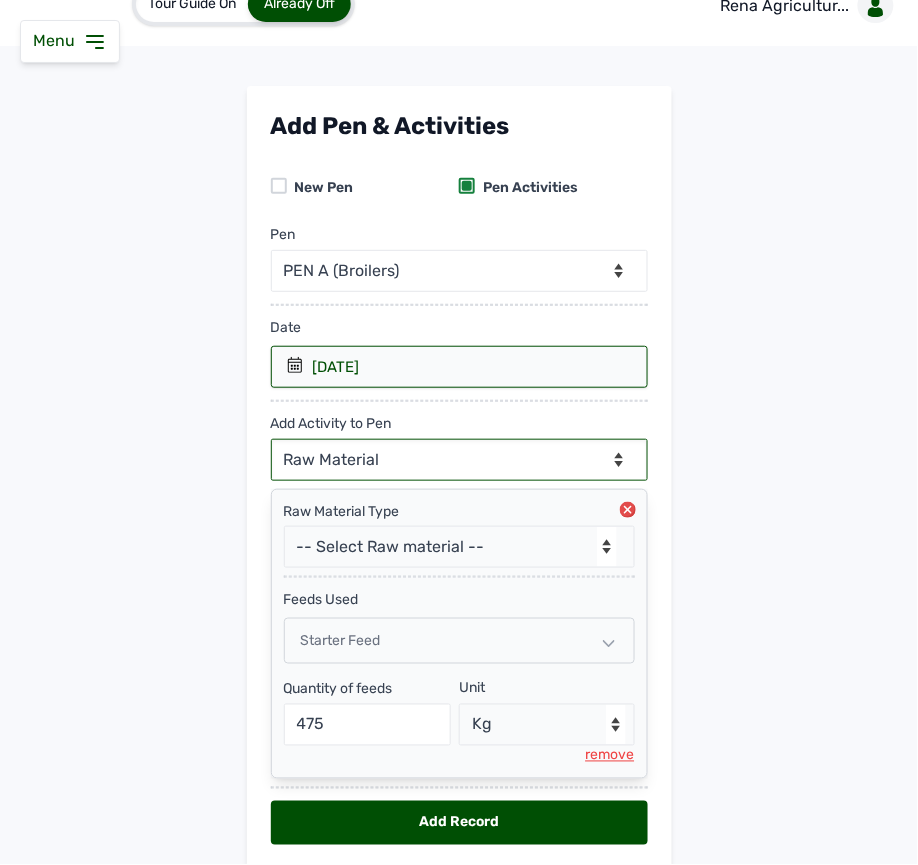 click on "--Can select multiple activity to add-- Raw Material Losses Weight" at bounding box center [459, 460] 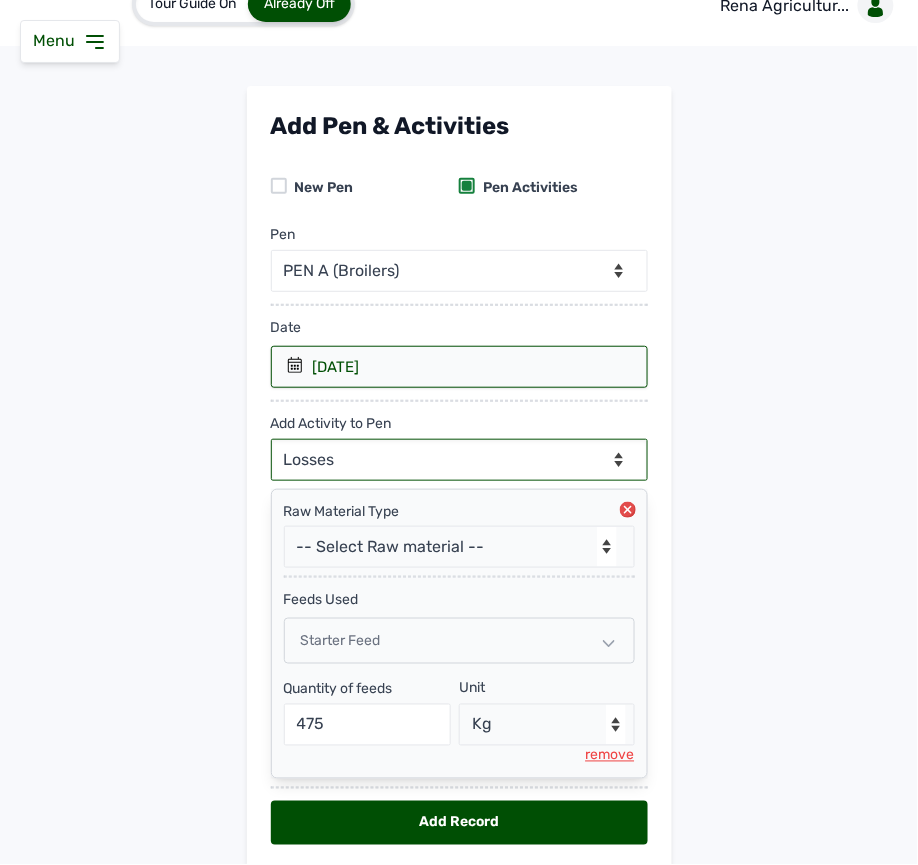 click on "--Can select multiple activity to add-- Raw Material Losses Weight" at bounding box center (459, 460) 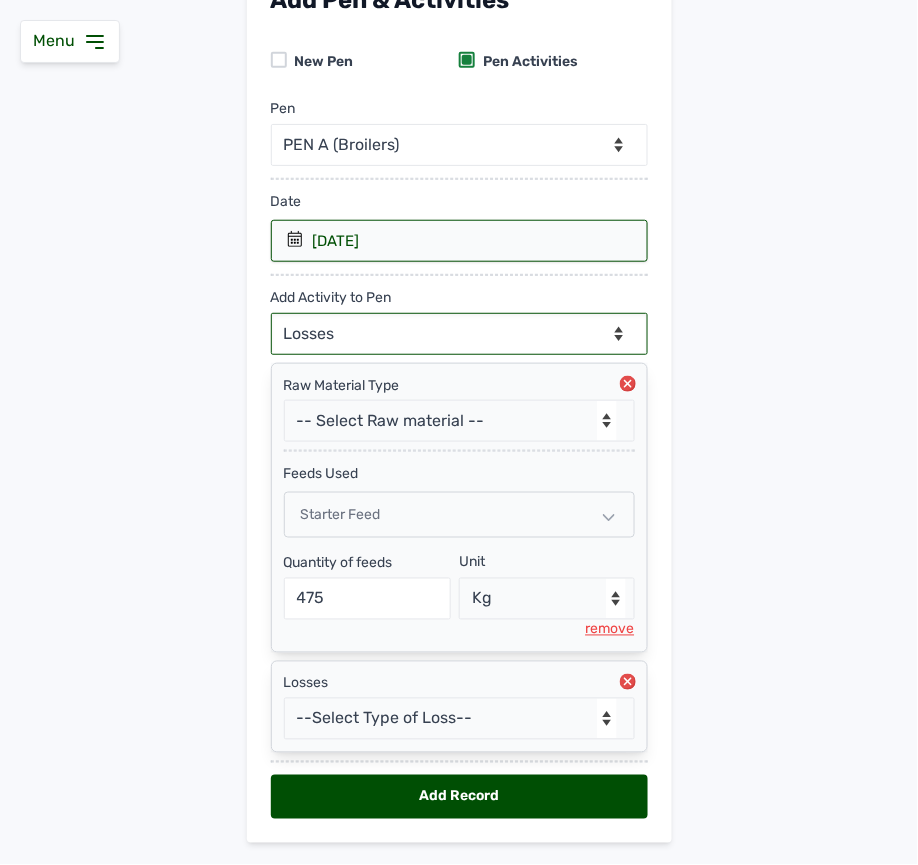 scroll, scrollTop: 218, scrollLeft: 0, axis: vertical 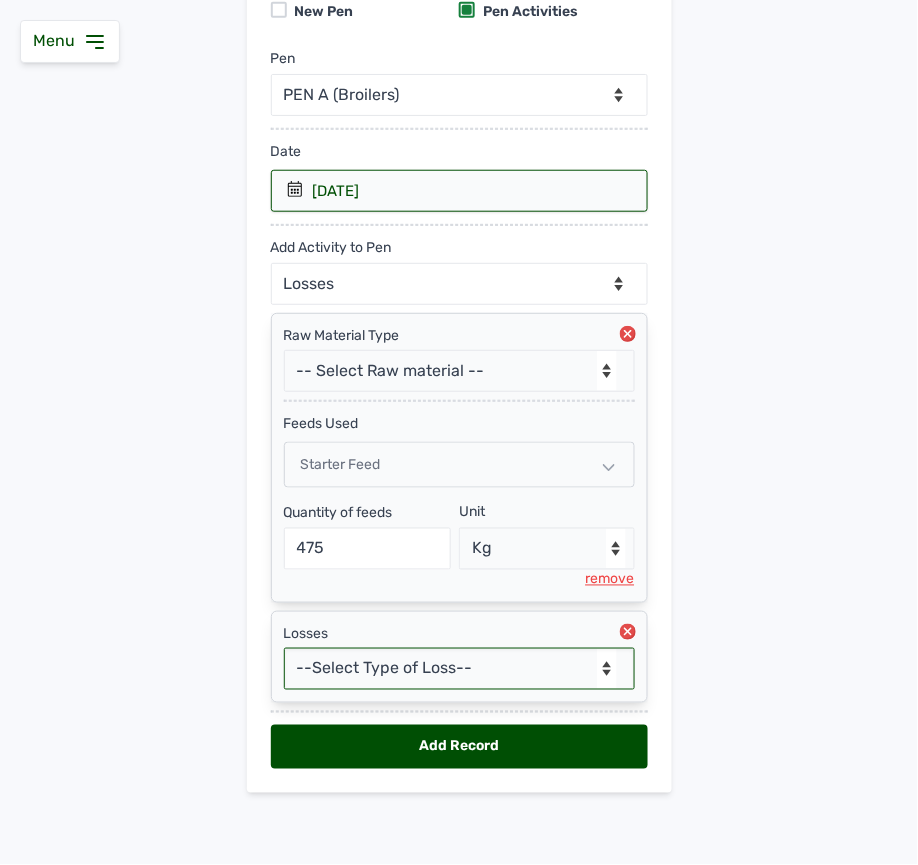 click on "--Select Type of Loss-- Mortality Culled Theft" at bounding box center (459, 669) 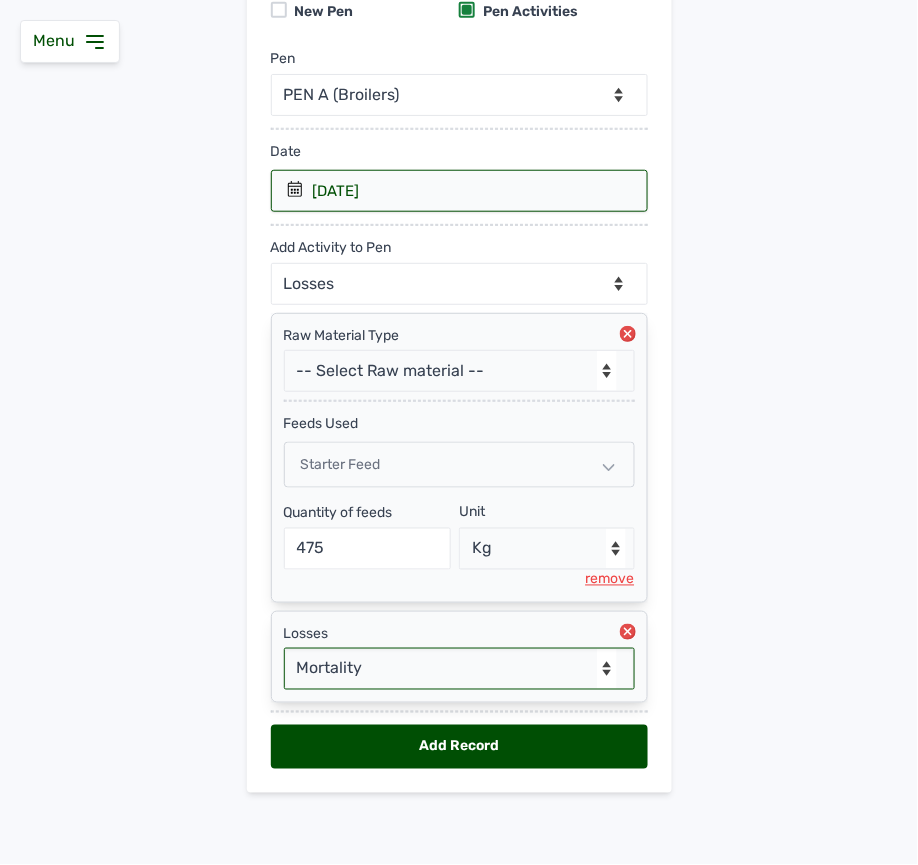 click on "--Select Type of Loss-- Mortality Culled Theft" at bounding box center [459, 669] 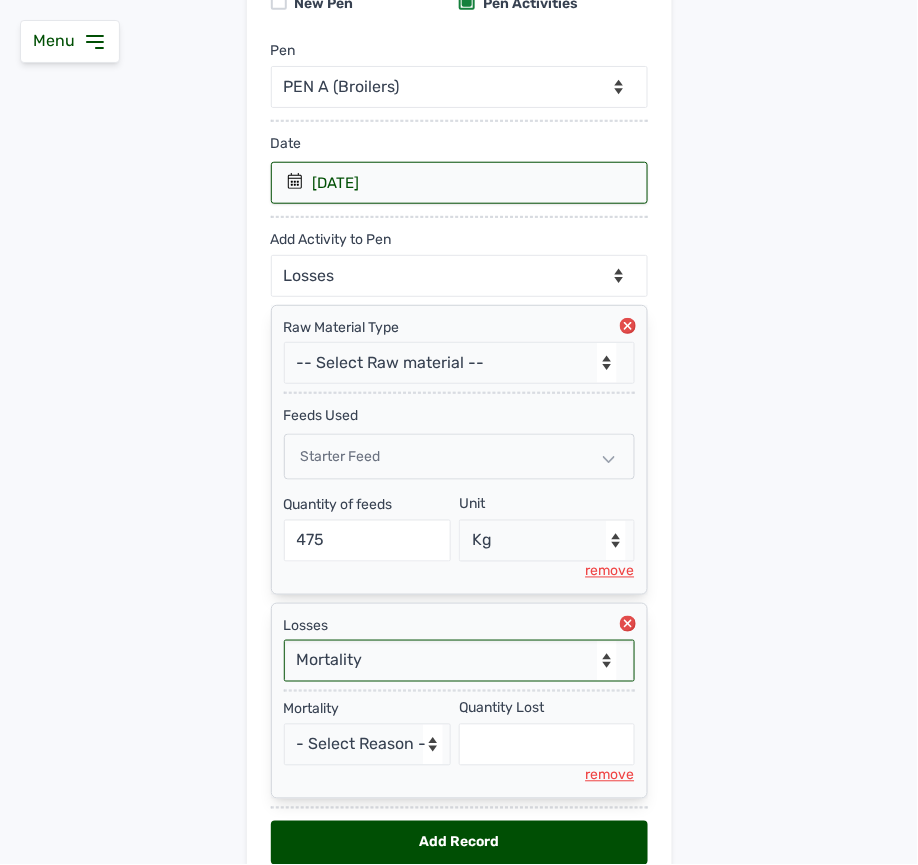 scroll, scrollTop: 324, scrollLeft: 0, axis: vertical 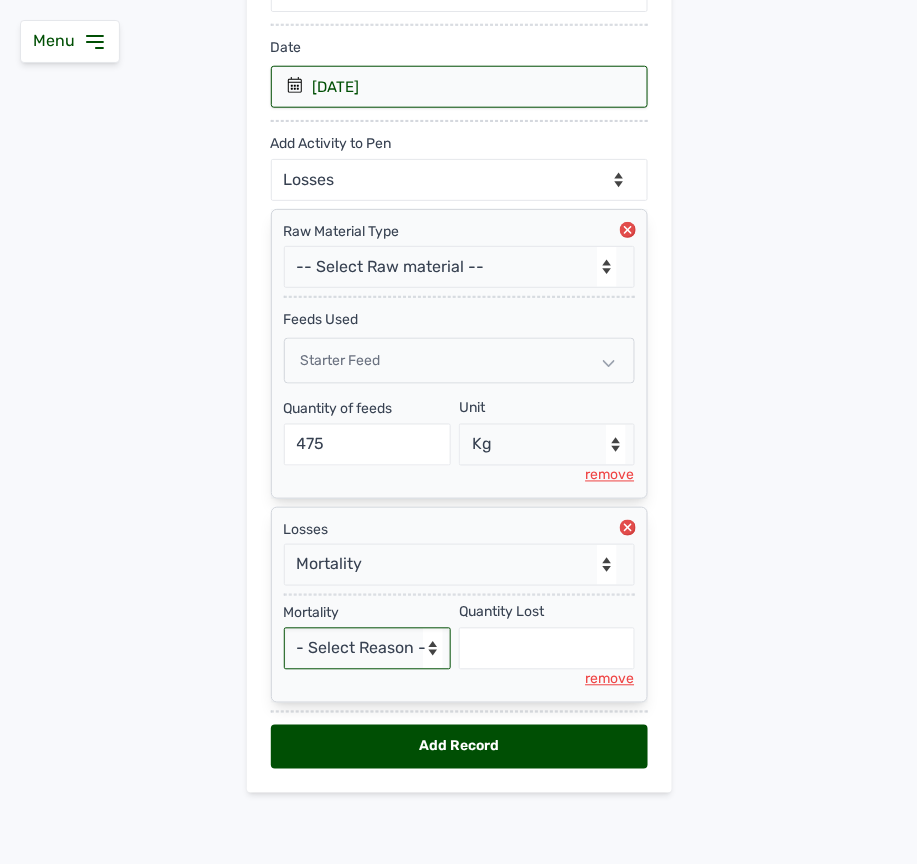 click on "- Select Reason - Disease Late Vaccination Wrong Vaccination Heat Lack of Water Others" at bounding box center [368, 649] 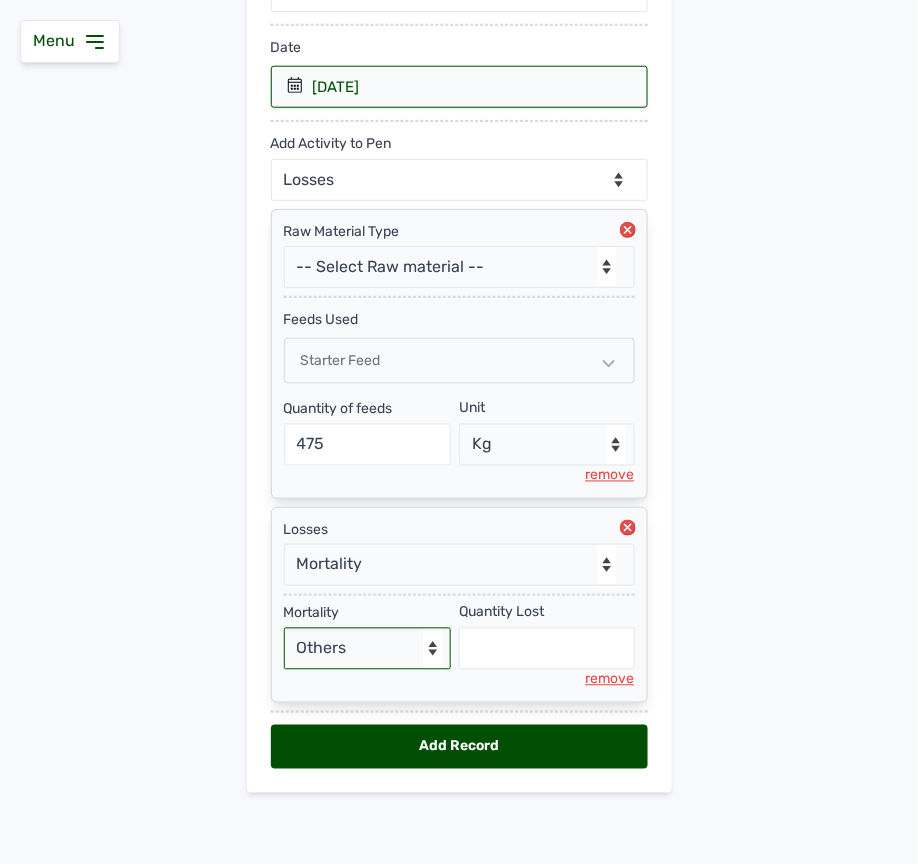 click on "- Select Reason - Disease Late Vaccination Wrong Vaccination Heat Lack of Water Others" at bounding box center (368, 649) 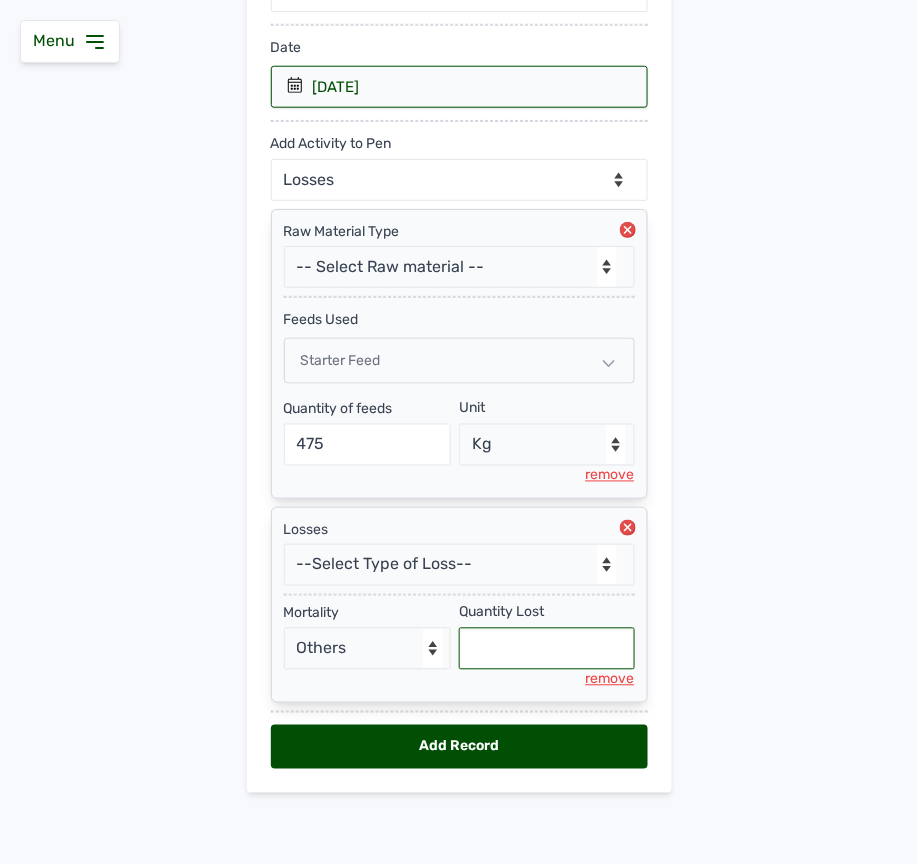 click at bounding box center (547, 649) 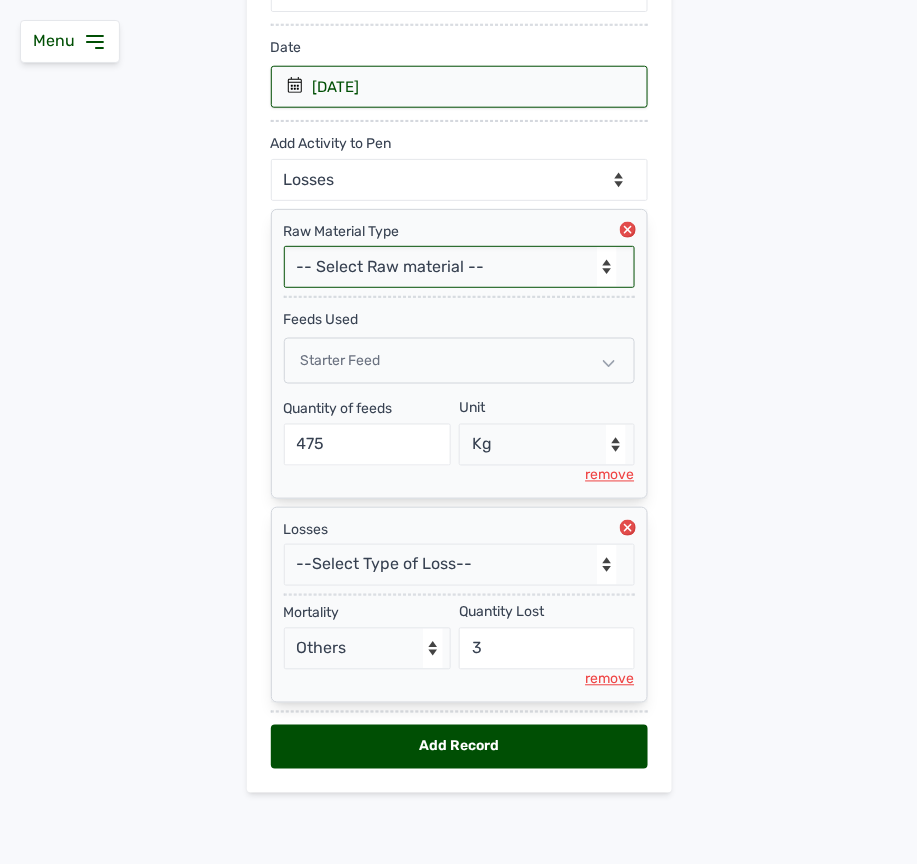 click on "-- Select Raw material -- Biomass Fuel feeds medications vaccines" at bounding box center [459, 267] 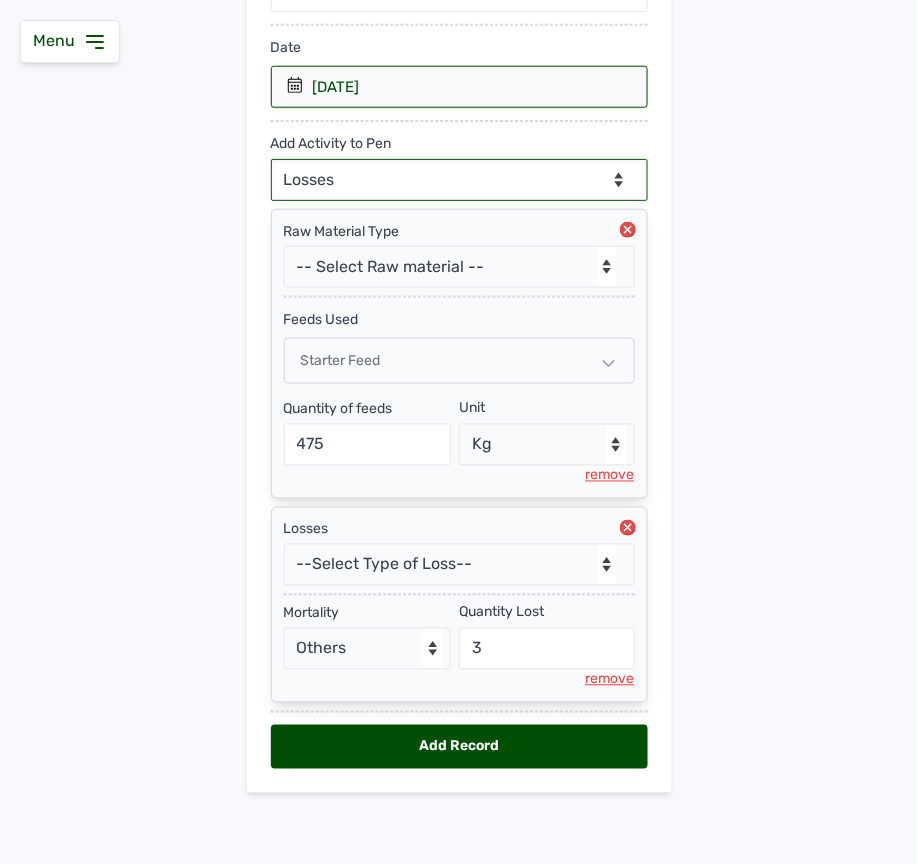 click on "--Can select multiple activity to add-- Raw Material Losses Weight" at bounding box center (459, 180) 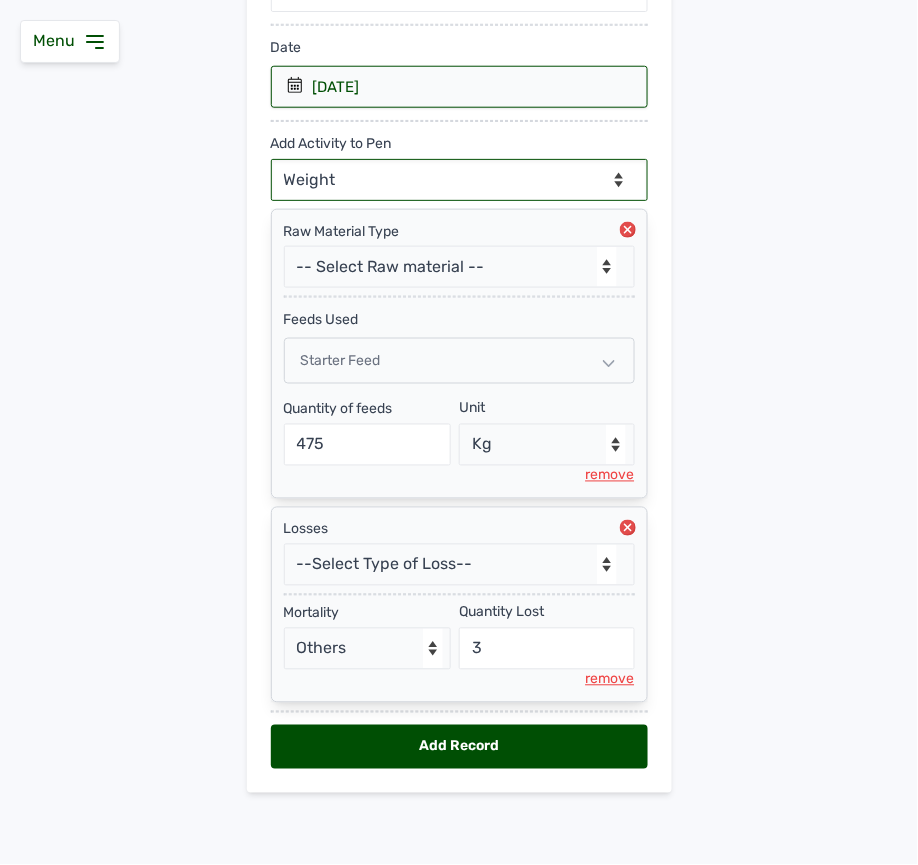 click on "--Can select multiple activity to add-- Raw Material Losses Weight" at bounding box center [459, 180] 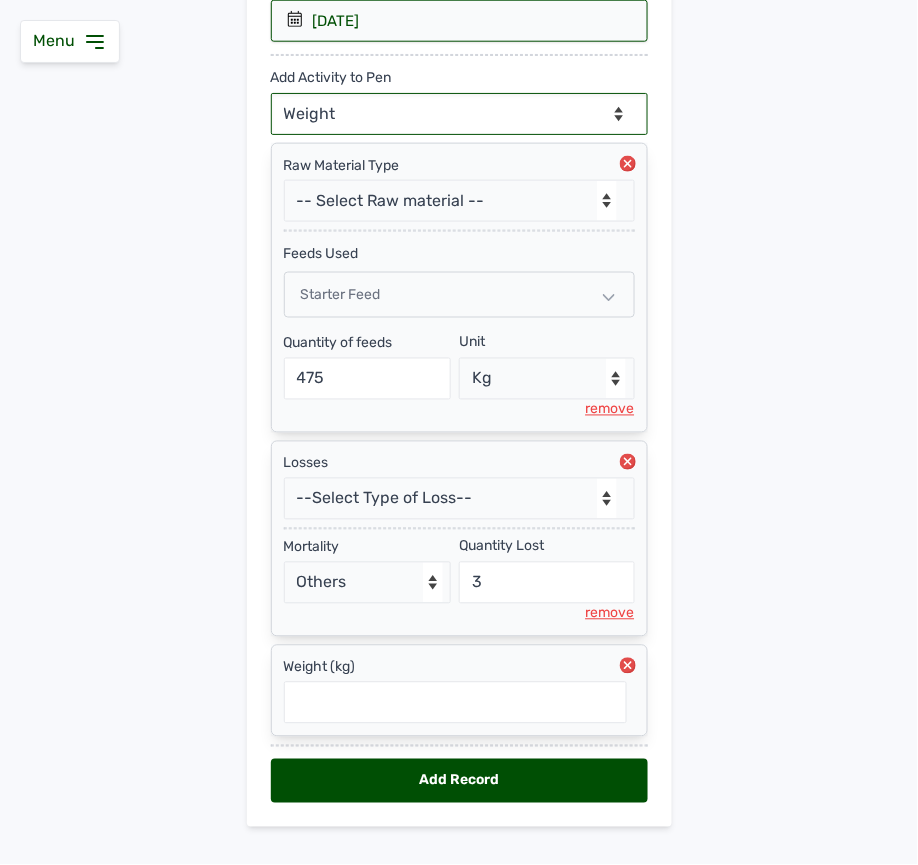 scroll, scrollTop: 425, scrollLeft: 0, axis: vertical 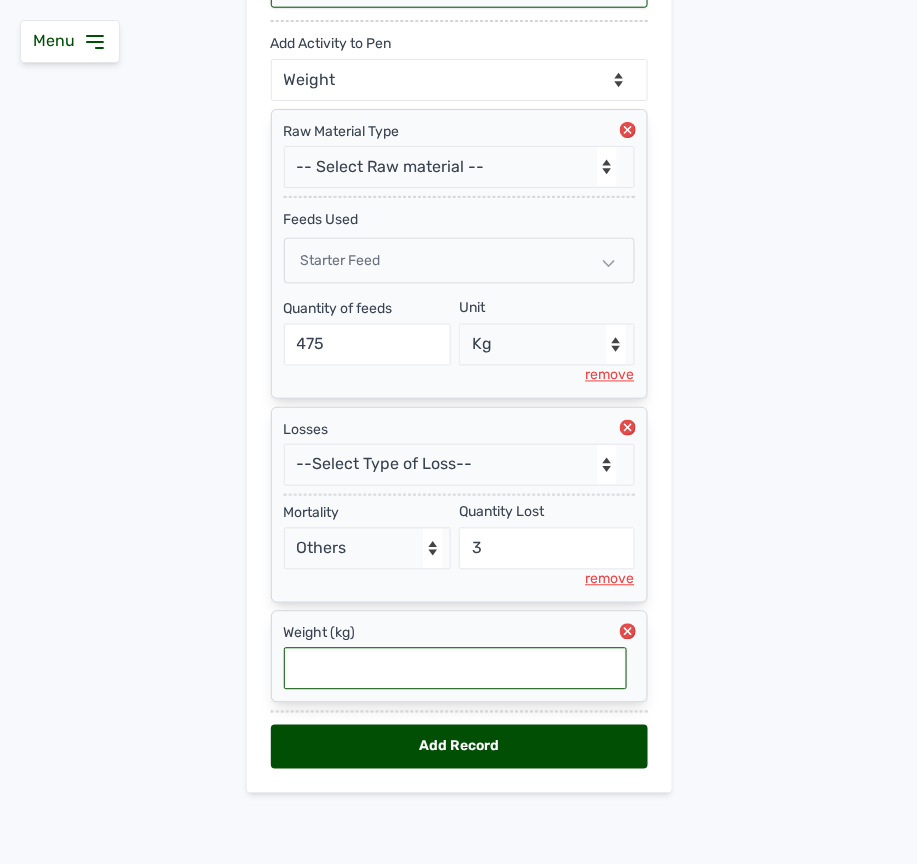click at bounding box center (455, 669) 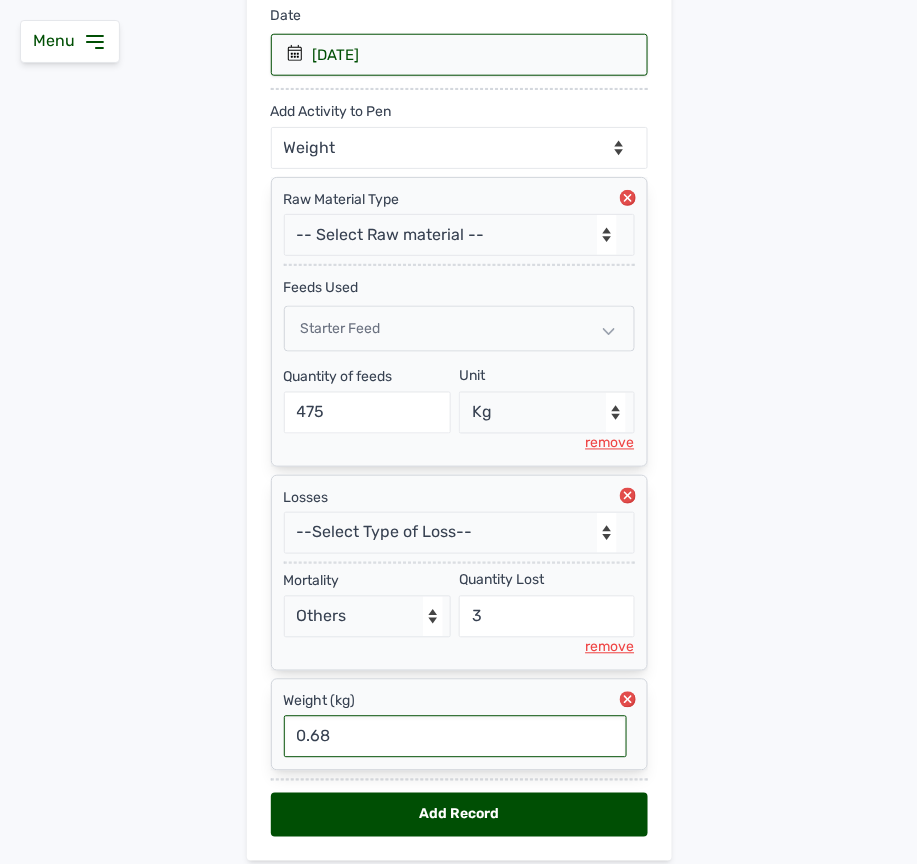 scroll, scrollTop: 425, scrollLeft: 0, axis: vertical 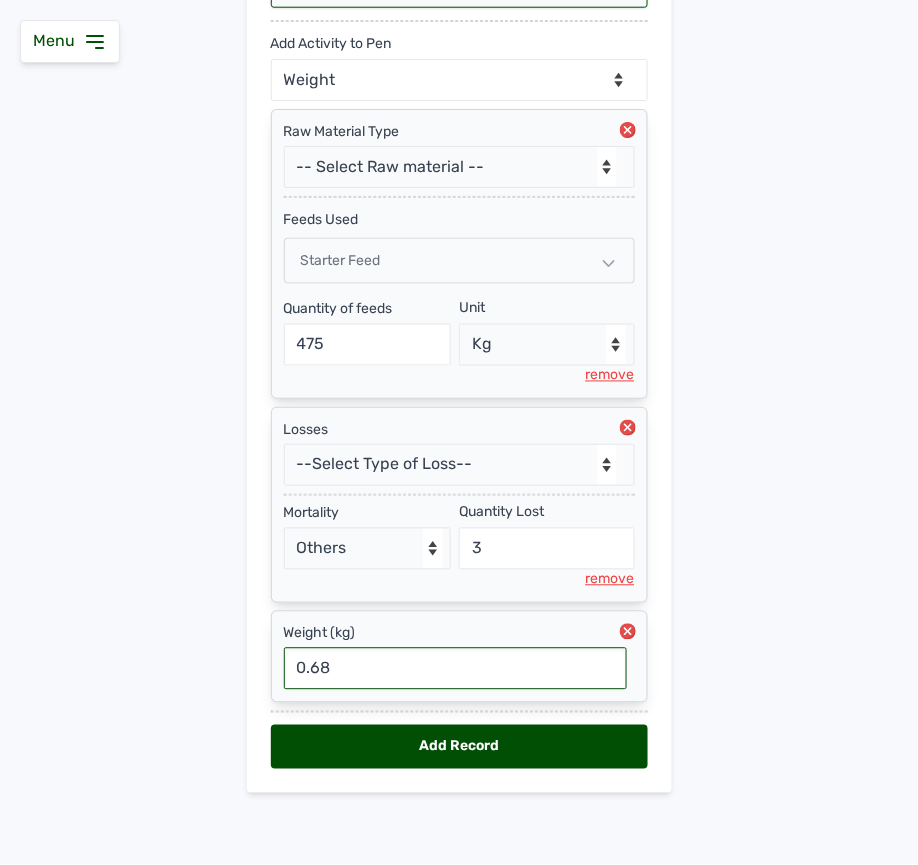 click on "Add Record" at bounding box center (459, 747) 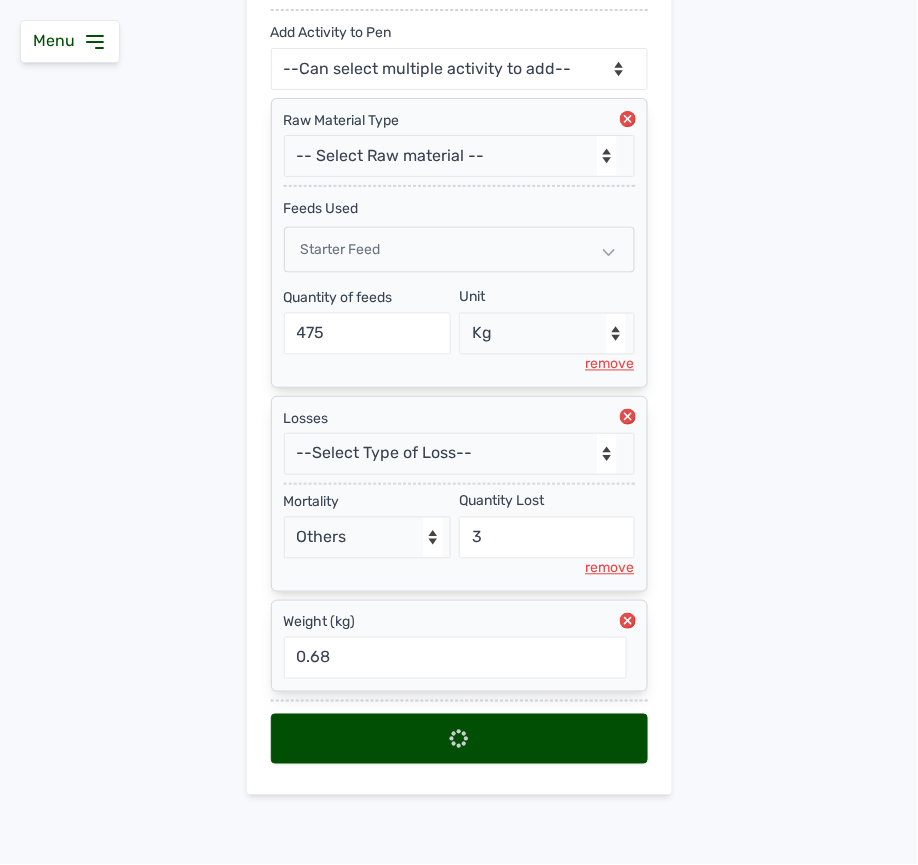 scroll, scrollTop: 0, scrollLeft: 0, axis: both 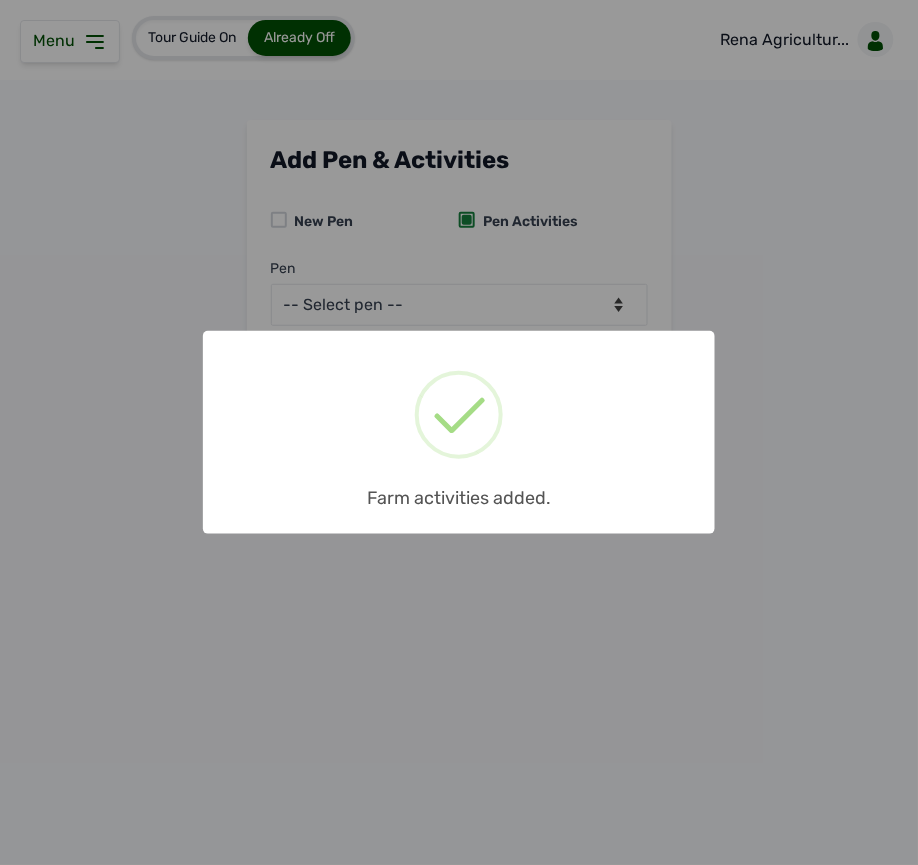 click on "×
Farm activities added. OK No Cancel" at bounding box center (459, 432) 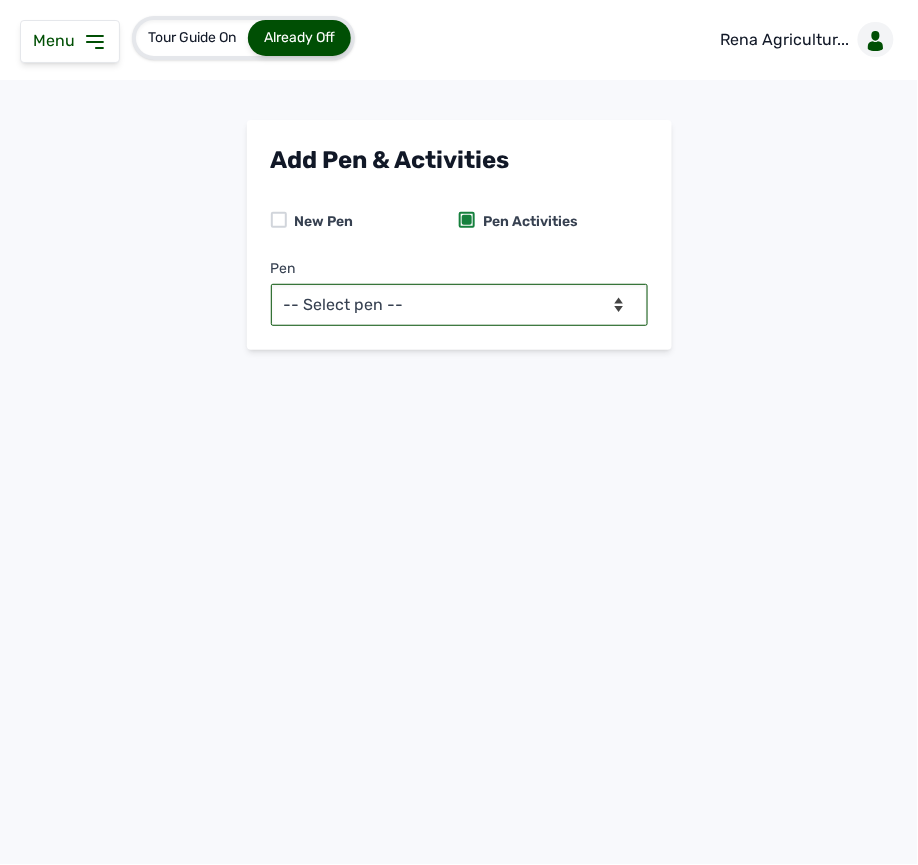 click on "-- Select pen -- PEN A (Broilers)" at bounding box center (459, 305) 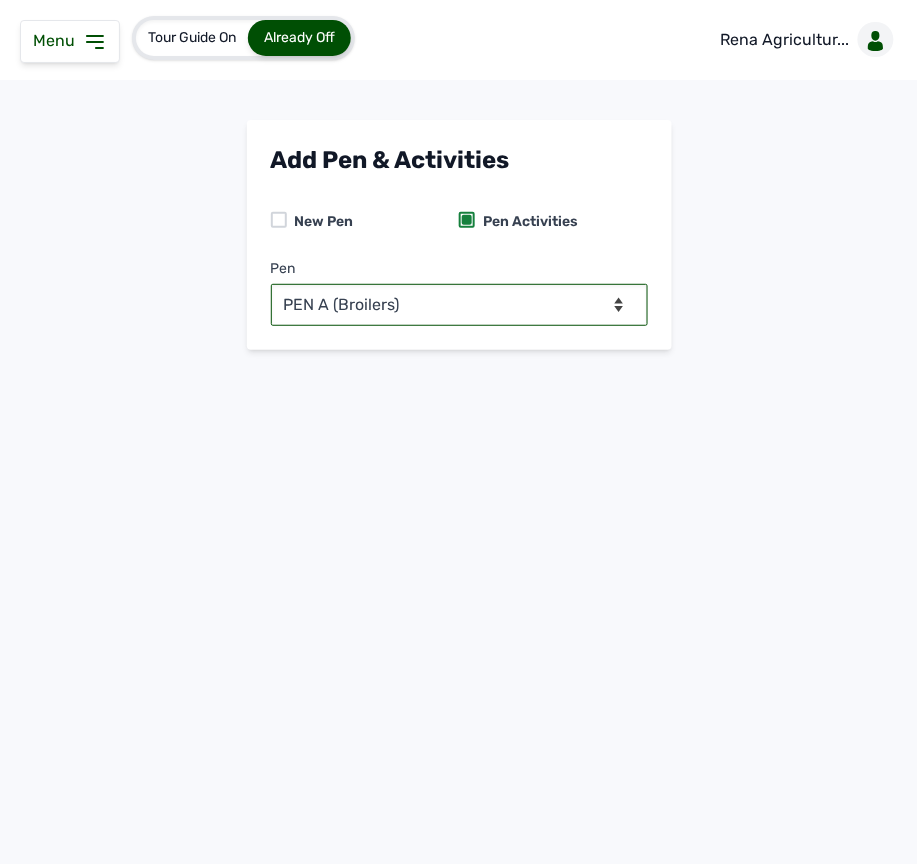 click on "-- Select pen -- PEN A (Broilers)" at bounding box center [459, 305] 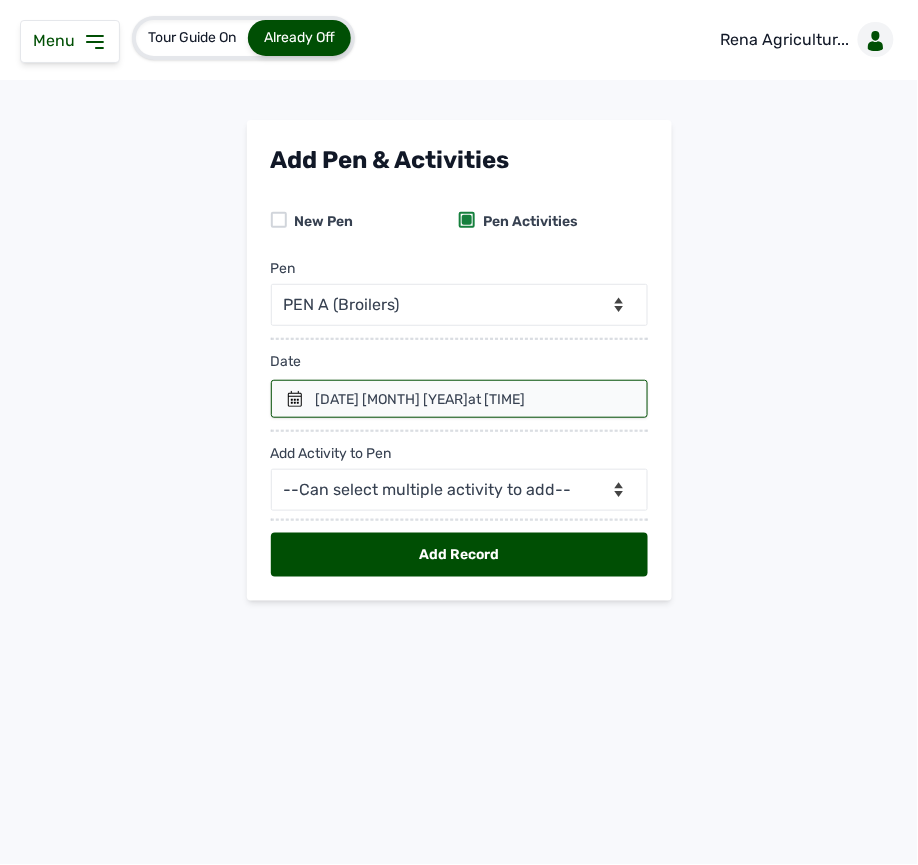 click at bounding box center [459, 399] 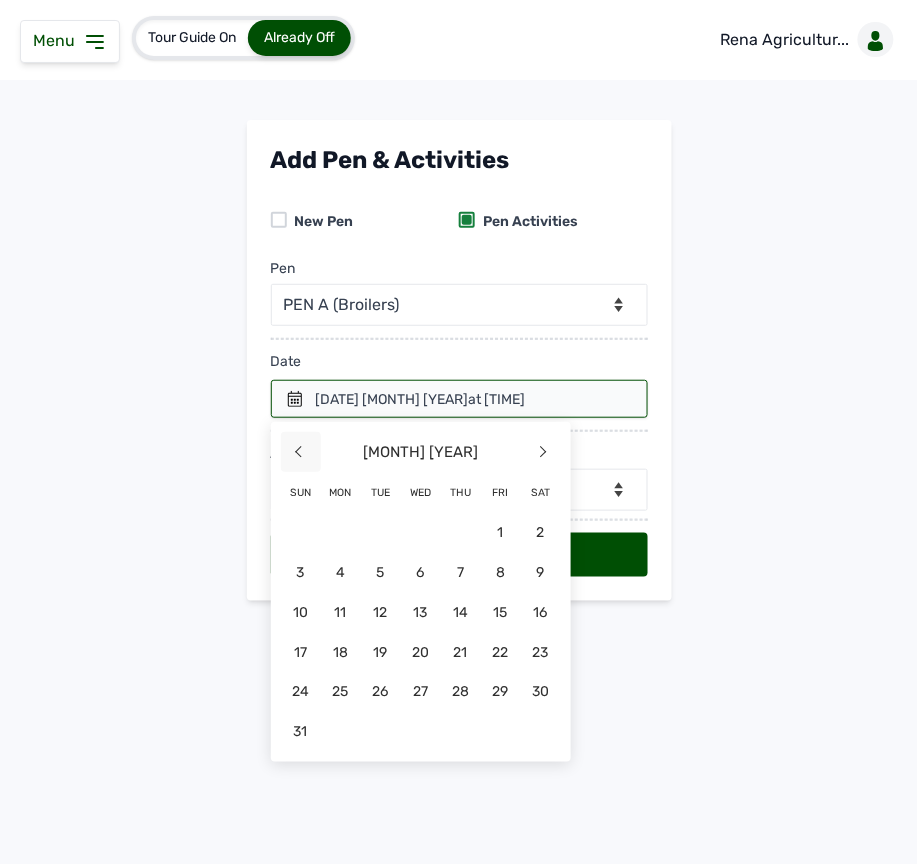 click on "<" at bounding box center (301, 452) 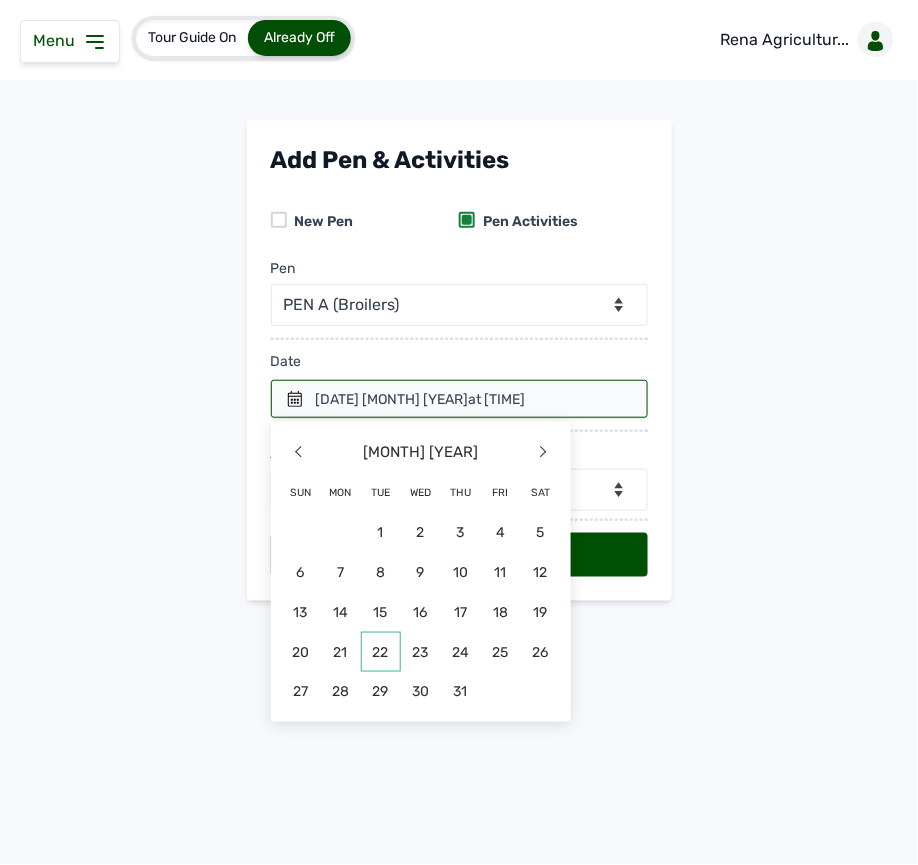 click on "22" 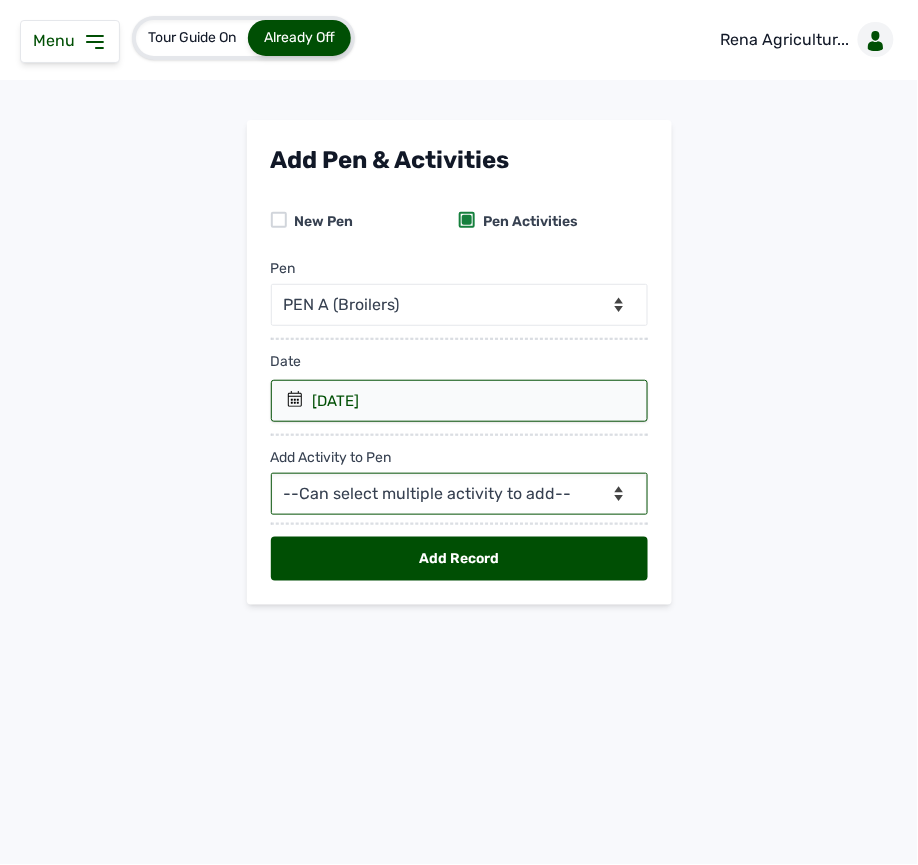 click on "--Can select multiple activity to add-- Raw Material Losses Weight" at bounding box center (459, 494) 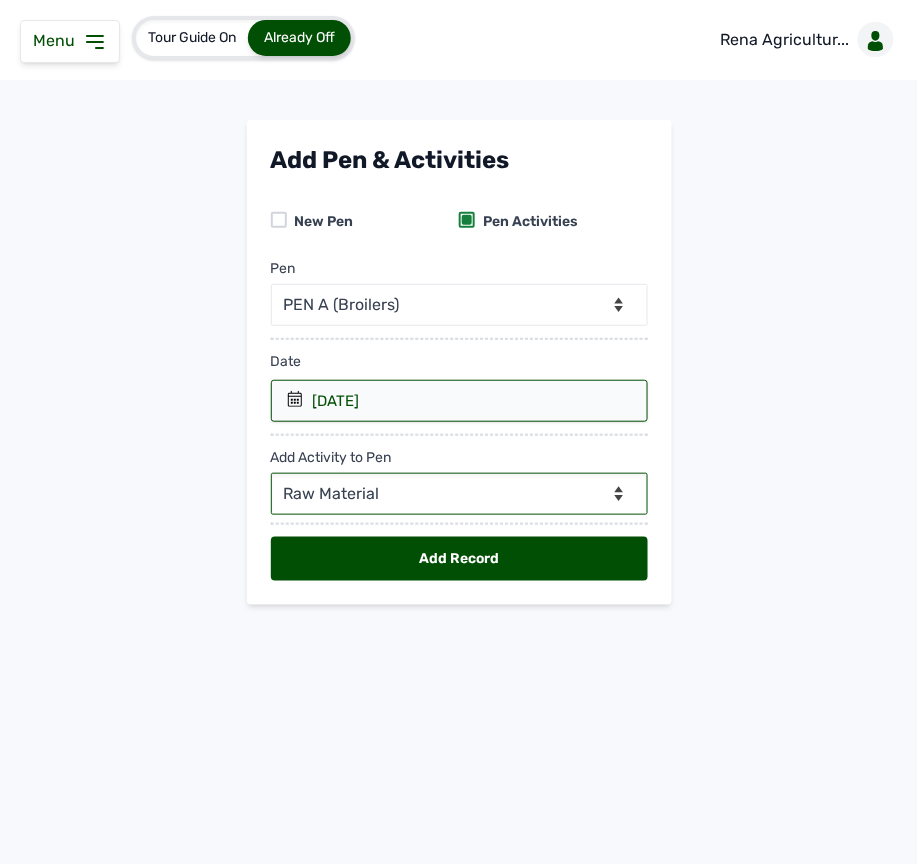 click on "--Can select multiple activity to add-- Raw Material Losses Weight" at bounding box center [459, 494] 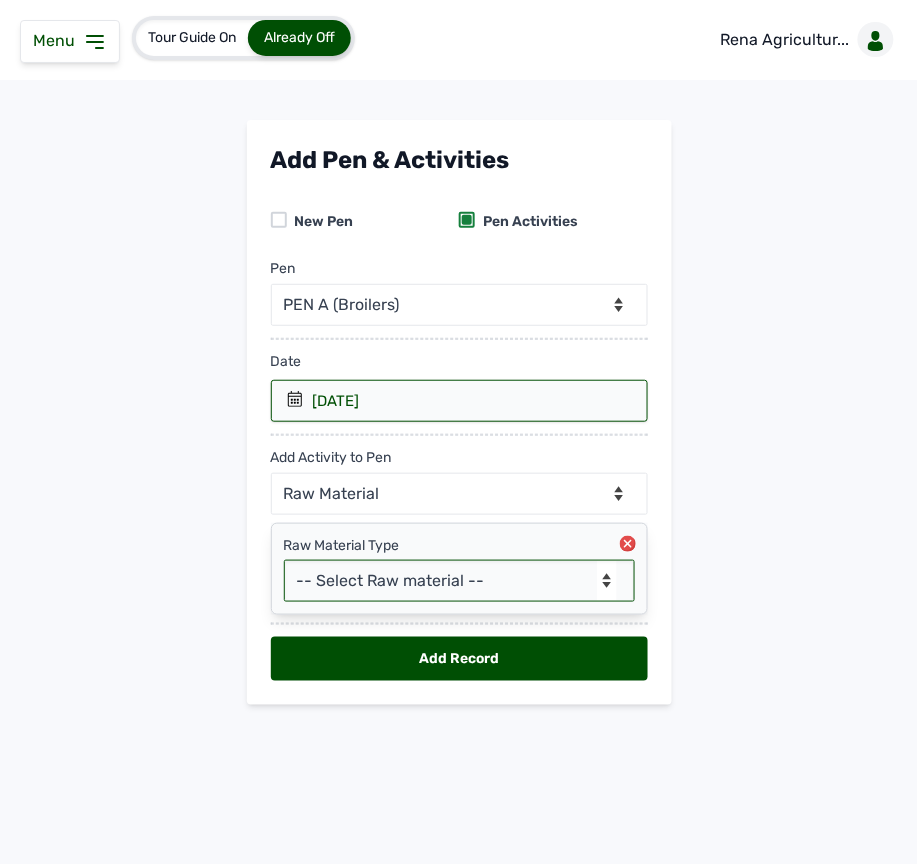 click on "-- Select Raw material -- Biomass Fuel feeds medications vaccines" at bounding box center (459, 581) 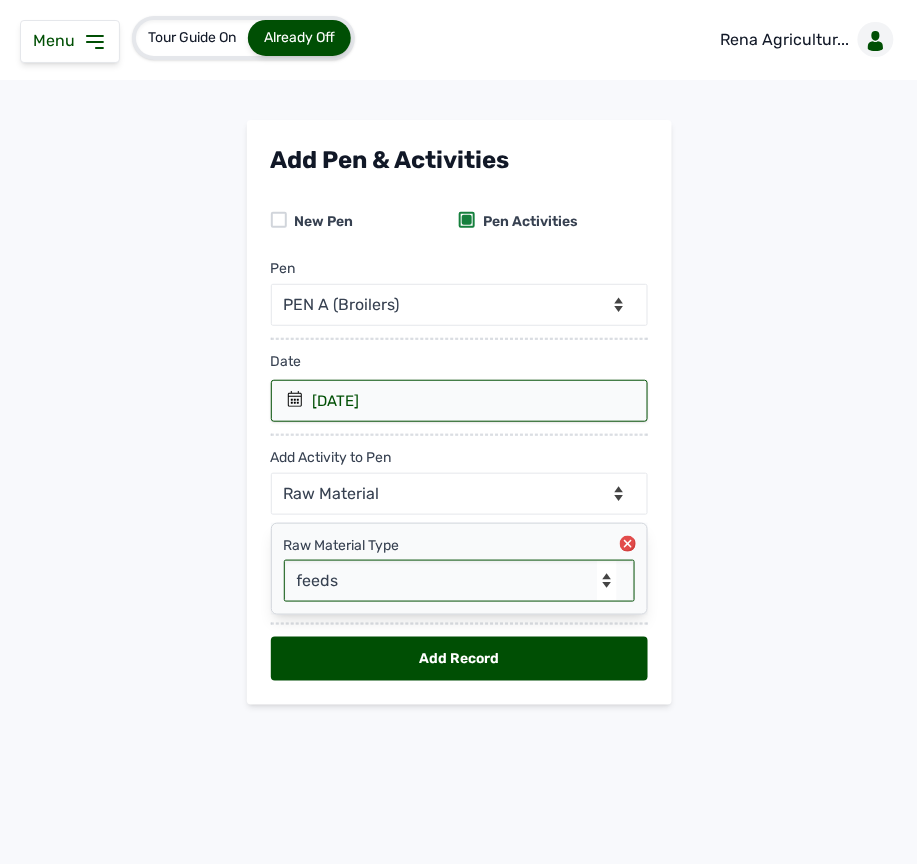 click on "-- Select Raw material -- Biomass Fuel feeds medications vaccines" at bounding box center [459, 581] 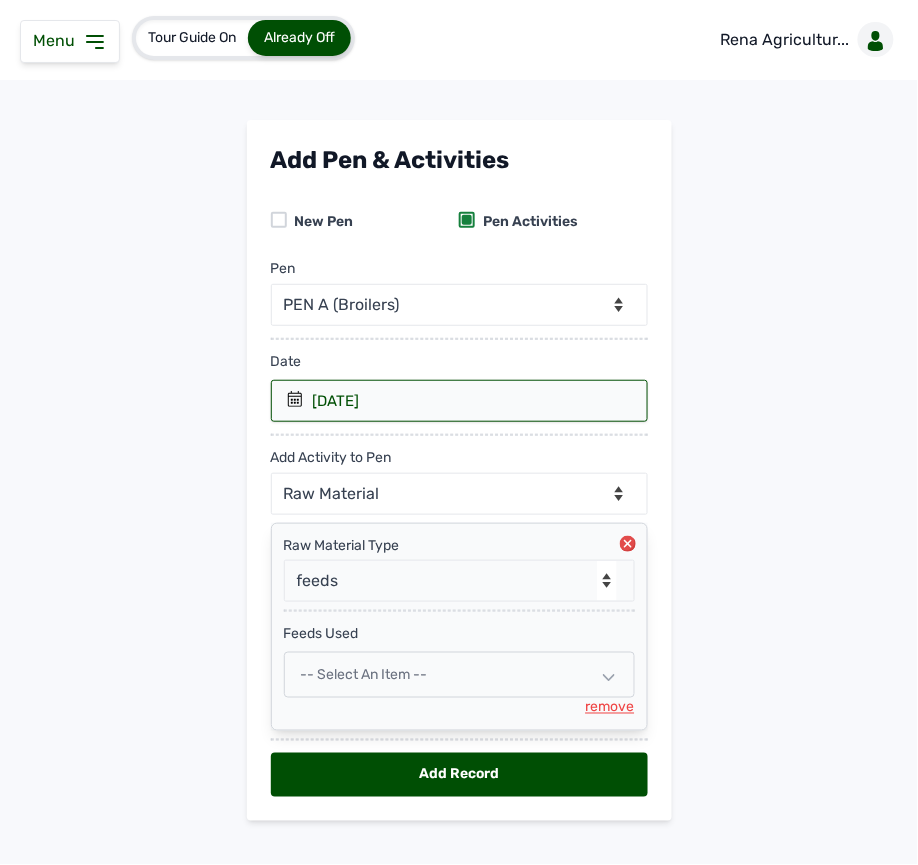 click on "-- Select an Item --" at bounding box center (459, 675) 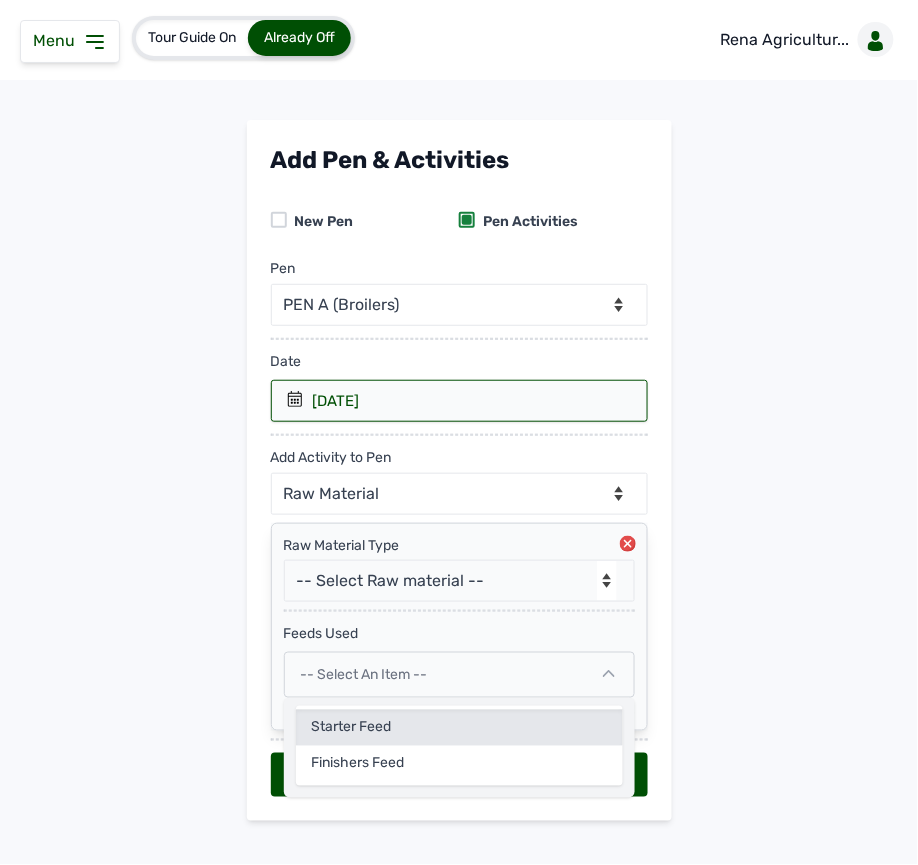 click on "Starter Feed" 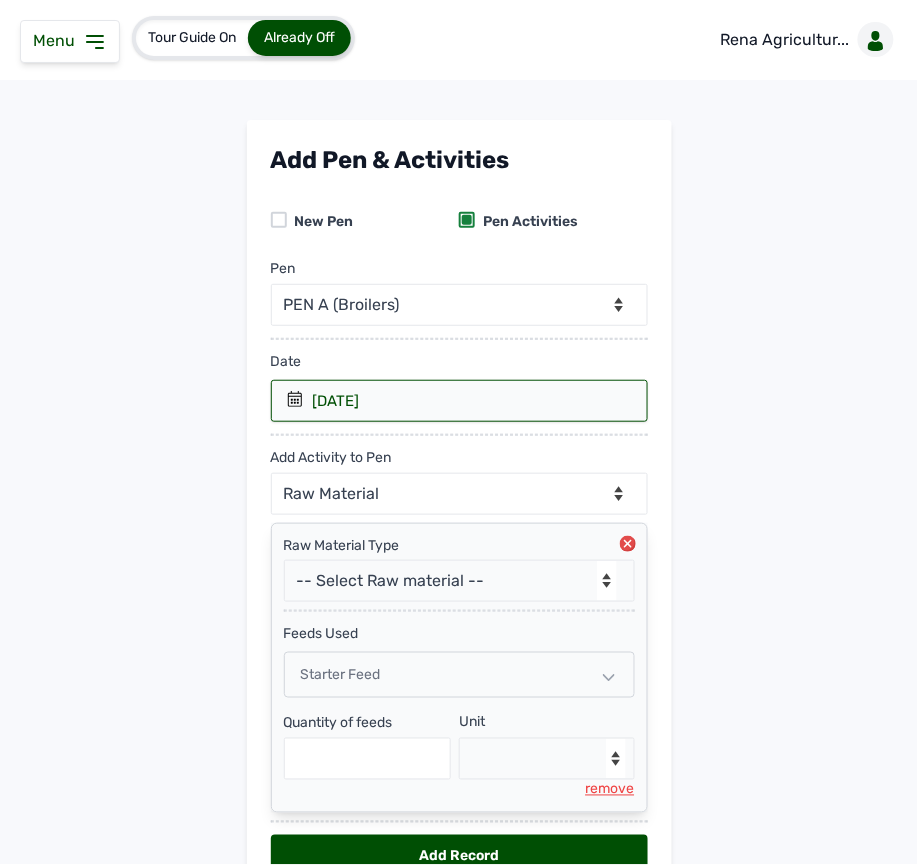 scroll, scrollTop: 117, scrollLeft: 0, axis: vertical 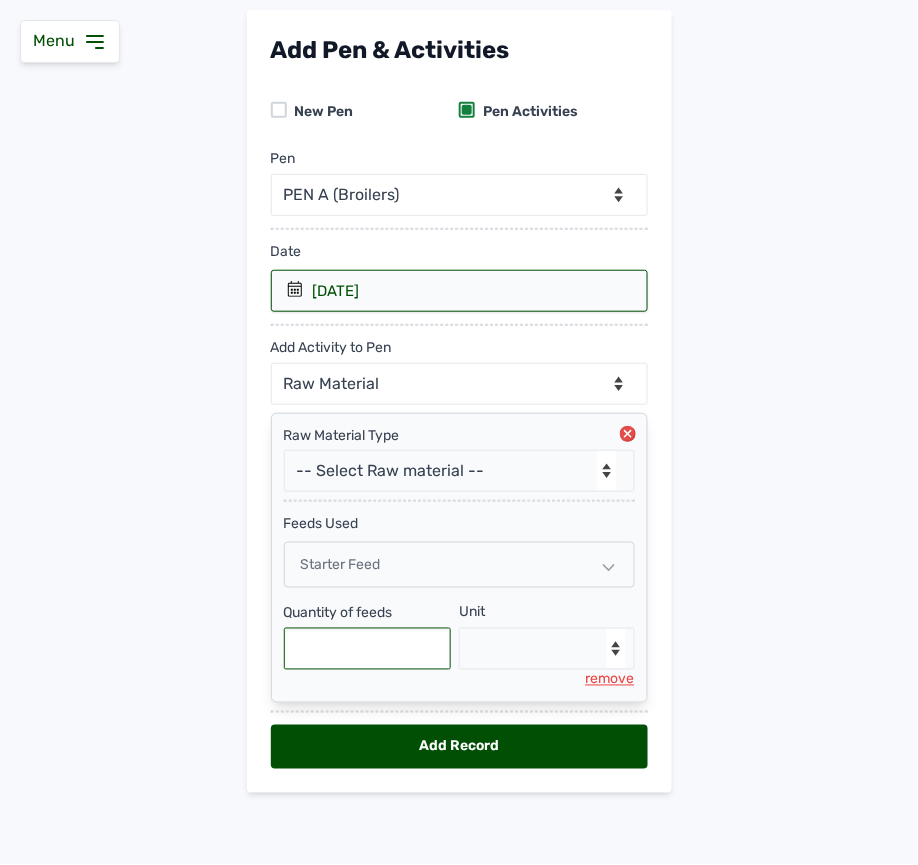 click at bounding box center (368, 649) 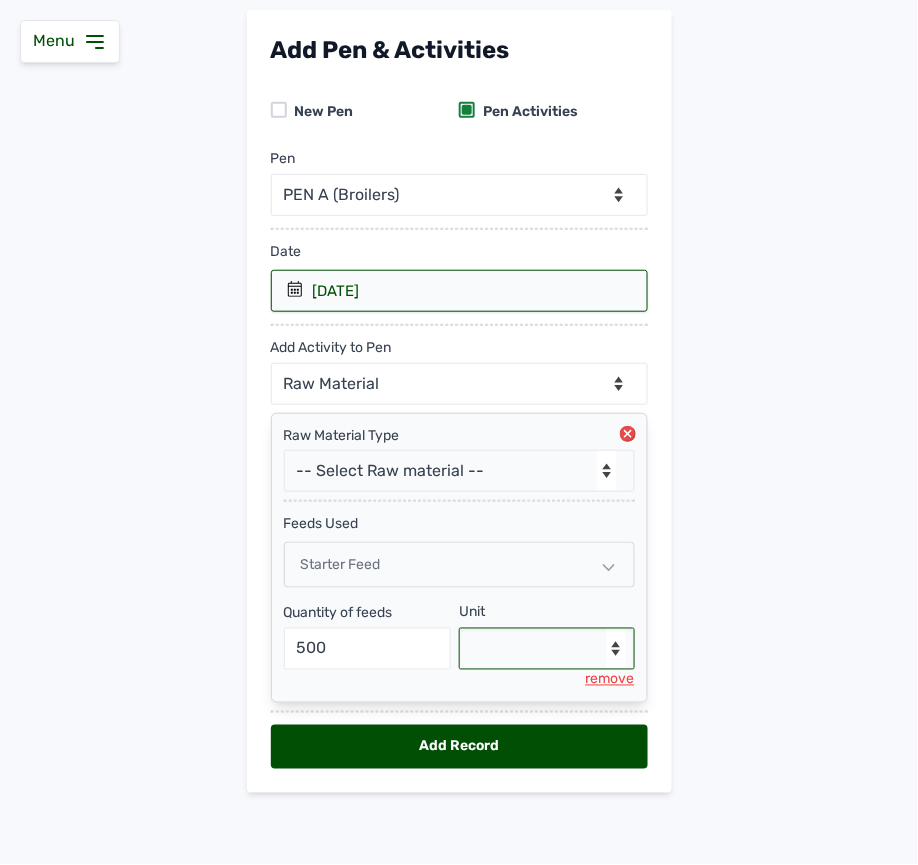 click on "--Select unit-- Bag(s) Kg" at bounding box center (547, 649) 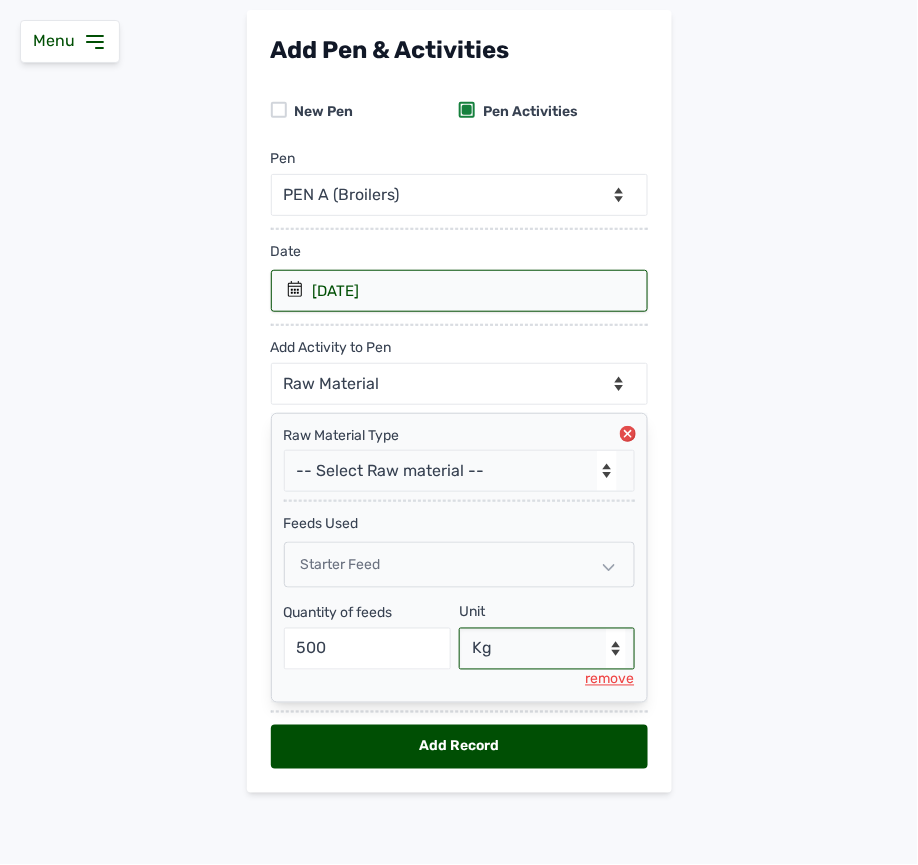 click on "--Select unit-- Bag(s) Kg" at bounding box center (547, 649) 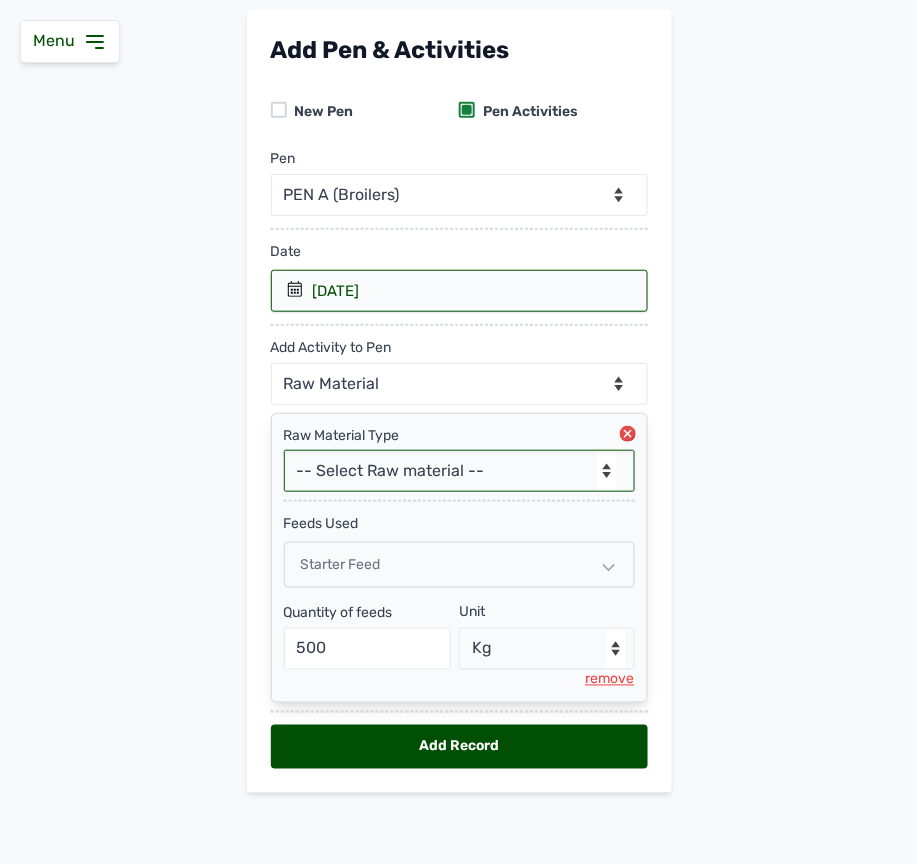 click on "-- Select Raw material -- Biomass Fuel feeds medications vaccines" at bounding box center (459, 471) 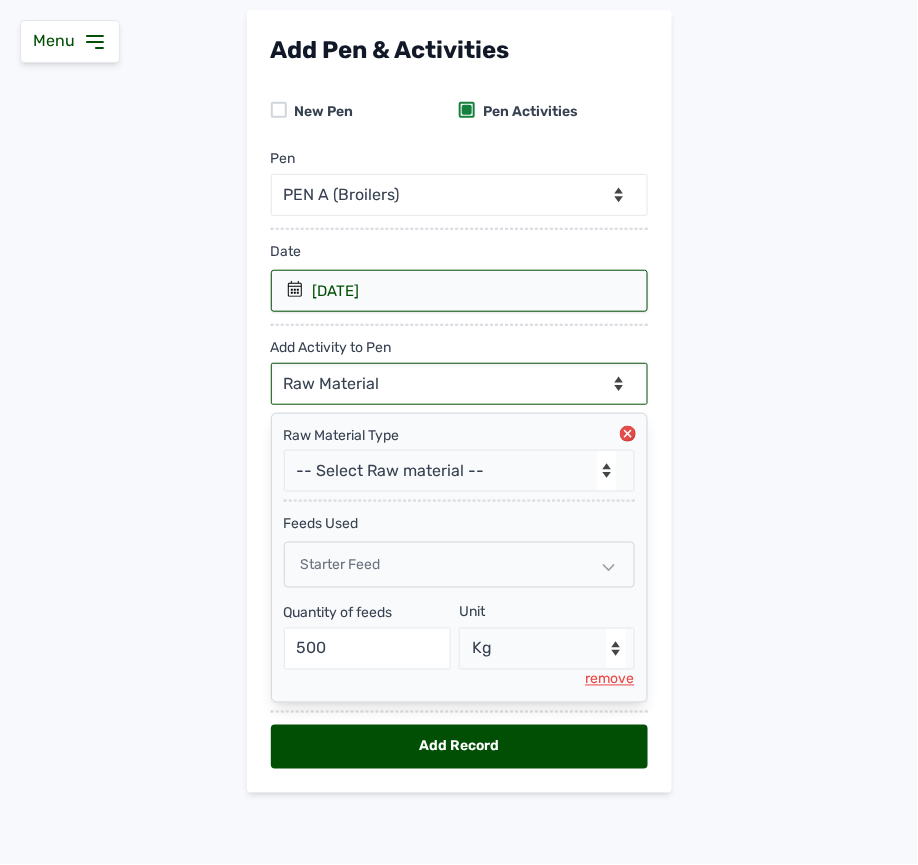 click on "--Can select multiple activity to add-- Raw Material Losses Weight" at bounding box center [459, 384] 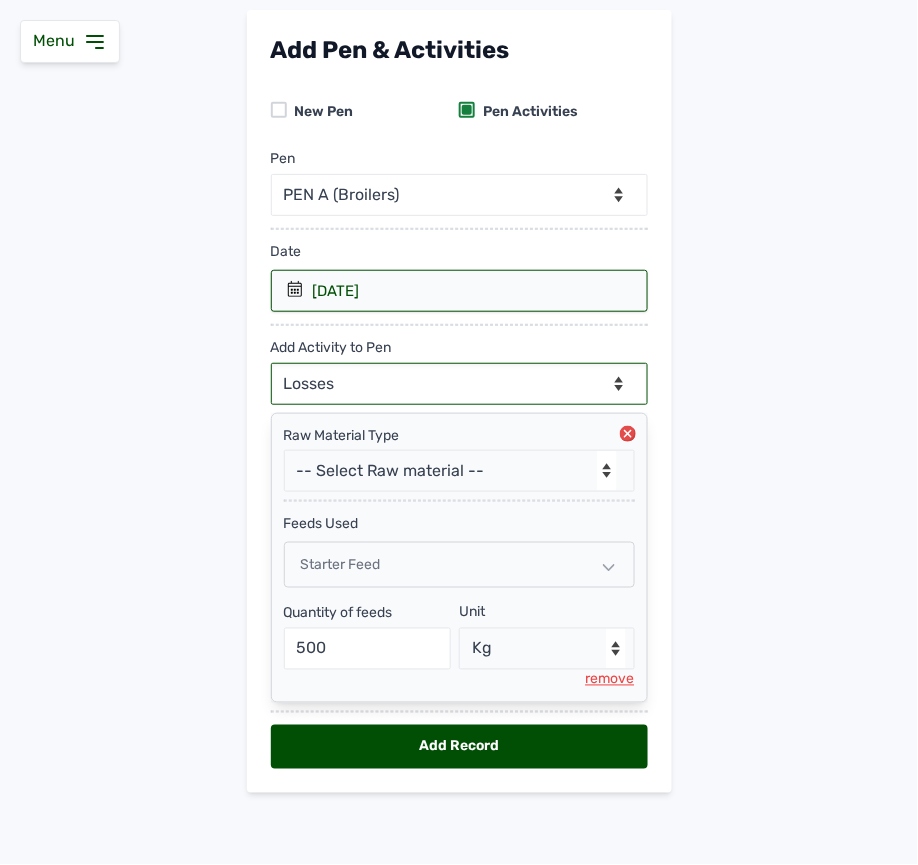 click on "--Can select multiple activity to add-- Raw Material Losses Weight" at bounding box center (459, 384) 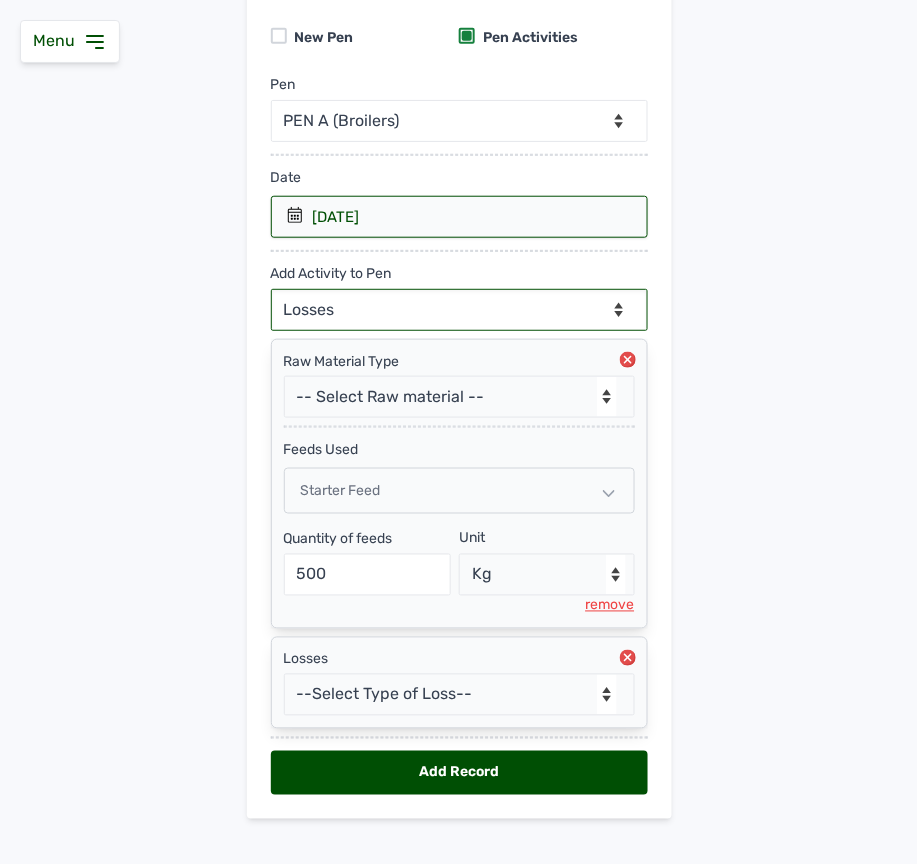 scroll, scrollTop: 218, scrollLeft: 0, axis: vertical 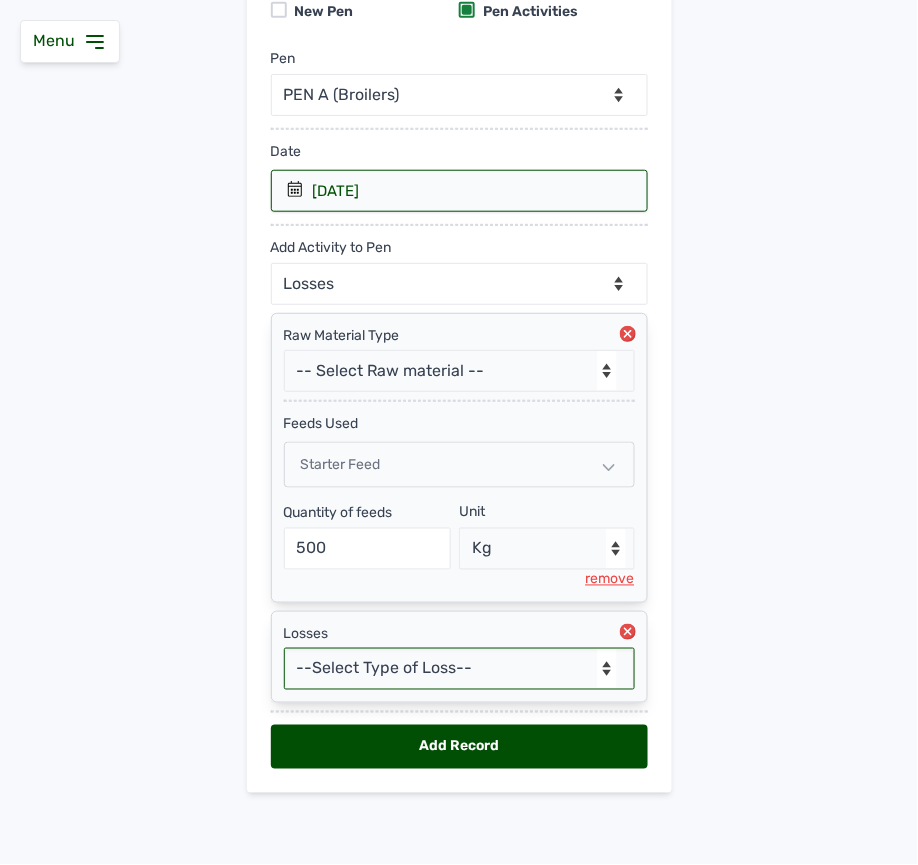 click on "--Select Type of Loss-- Mortality Culled Theft" at bounding box center (459, 669) 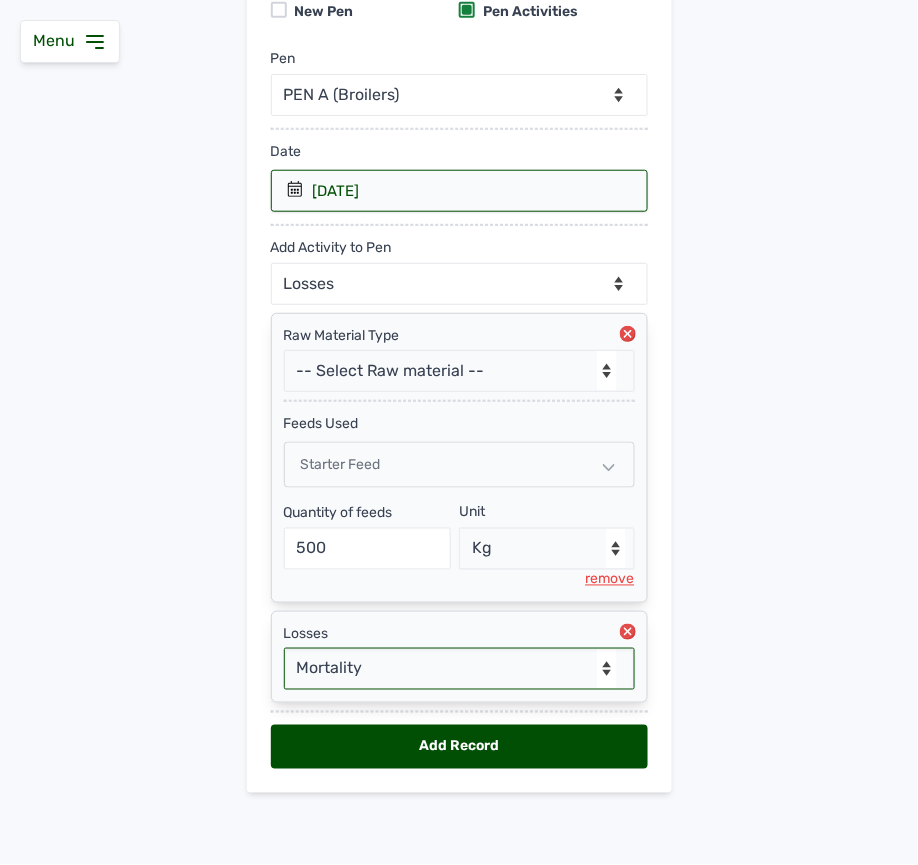 click on "--Select Type of Loss-- Mortality Culled Theft" at bounding box center [459, 669] 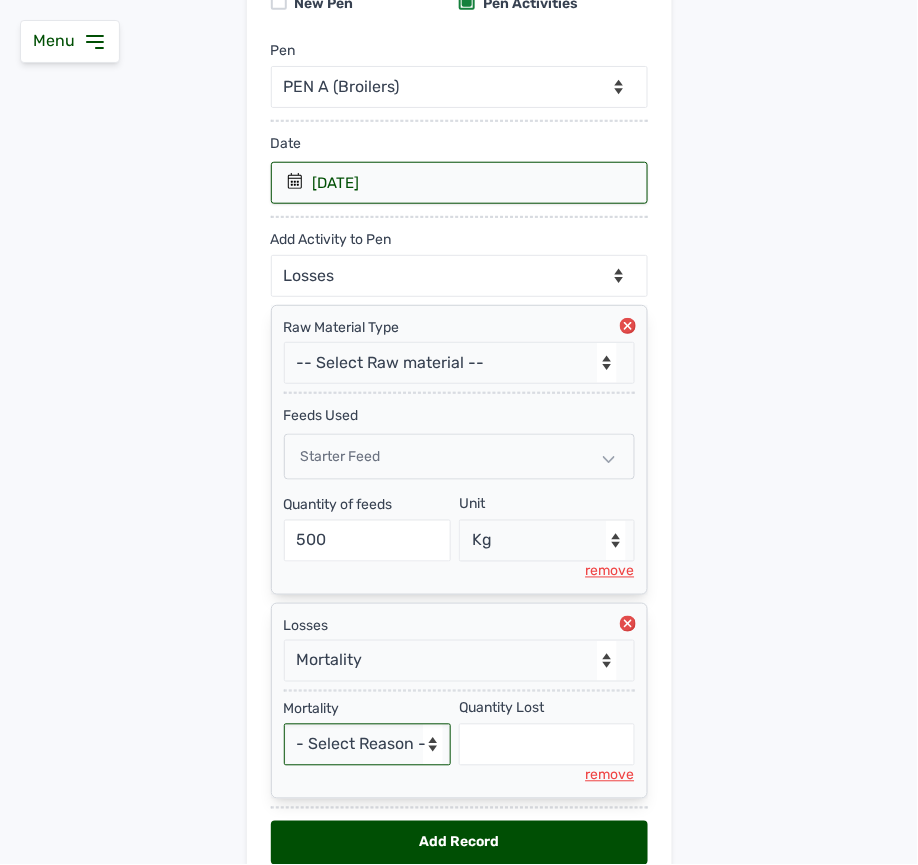 click on "- Select Reason - Disease Late Vaccination Wrong Vaccination Heat Lack of Water Others" at bounding box center [368, 745] 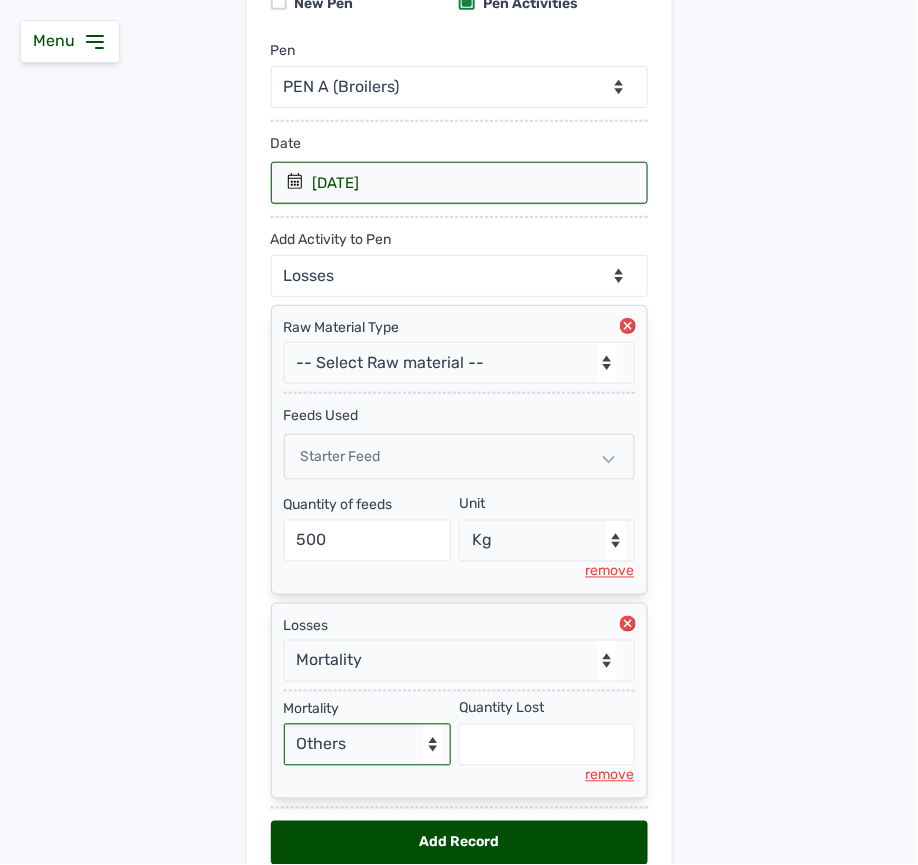 click on "- Select Reason - Disease Late Vaccination Wrong Vaccination Heat Lack of Water Others" at bounding box center (368, 745) 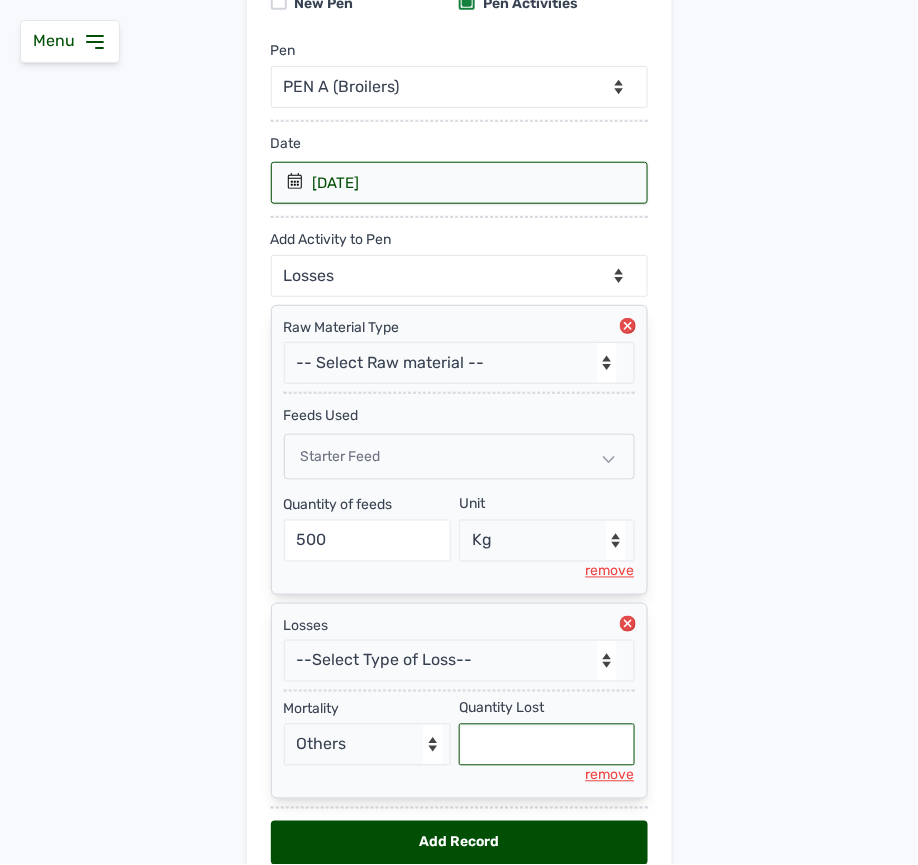 click at bounding box center (547, 745) 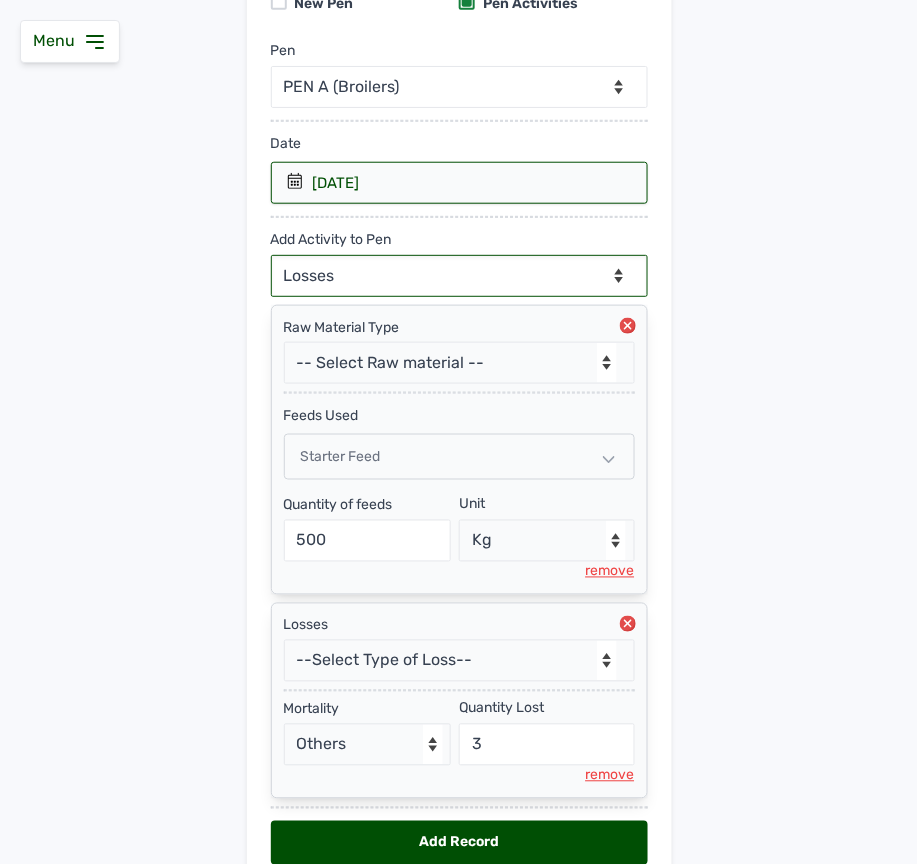 click on "--Can select multiple activity to add-- Raw Material Losses Weight" at bounding box center (459, 276) 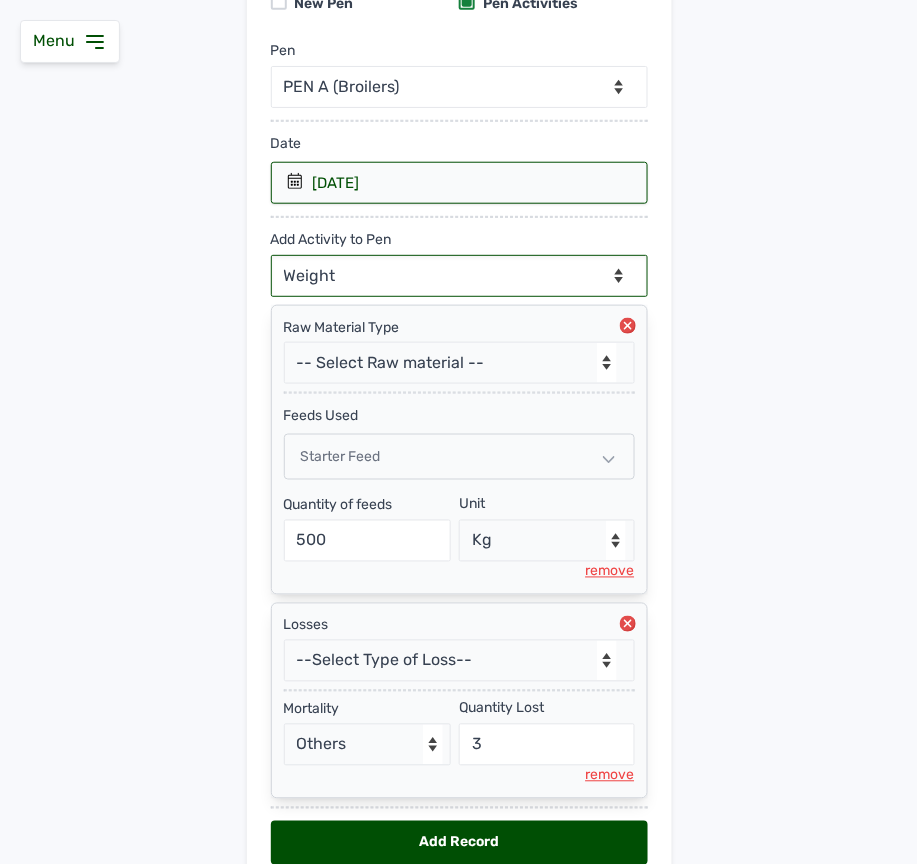 click on "--Can select multiple activity to add-- Raw Material Losses Weight" at bounding box center [459, 276] 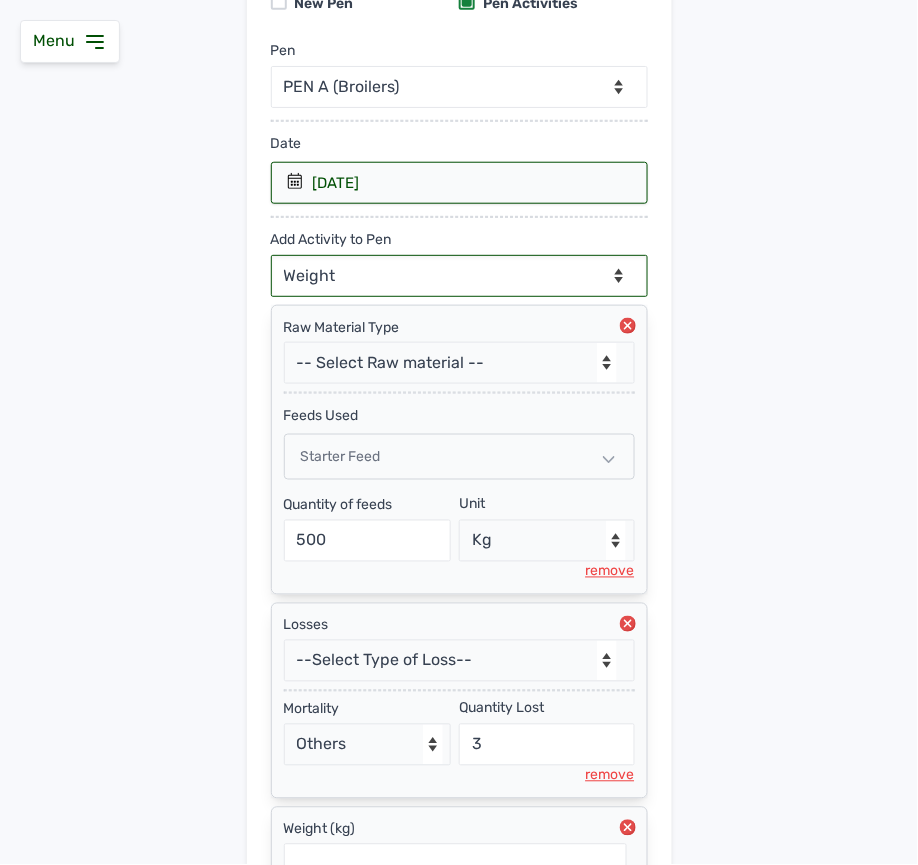 scroll, scrollTop: 425, scrollLeft: 0, axis: vertical 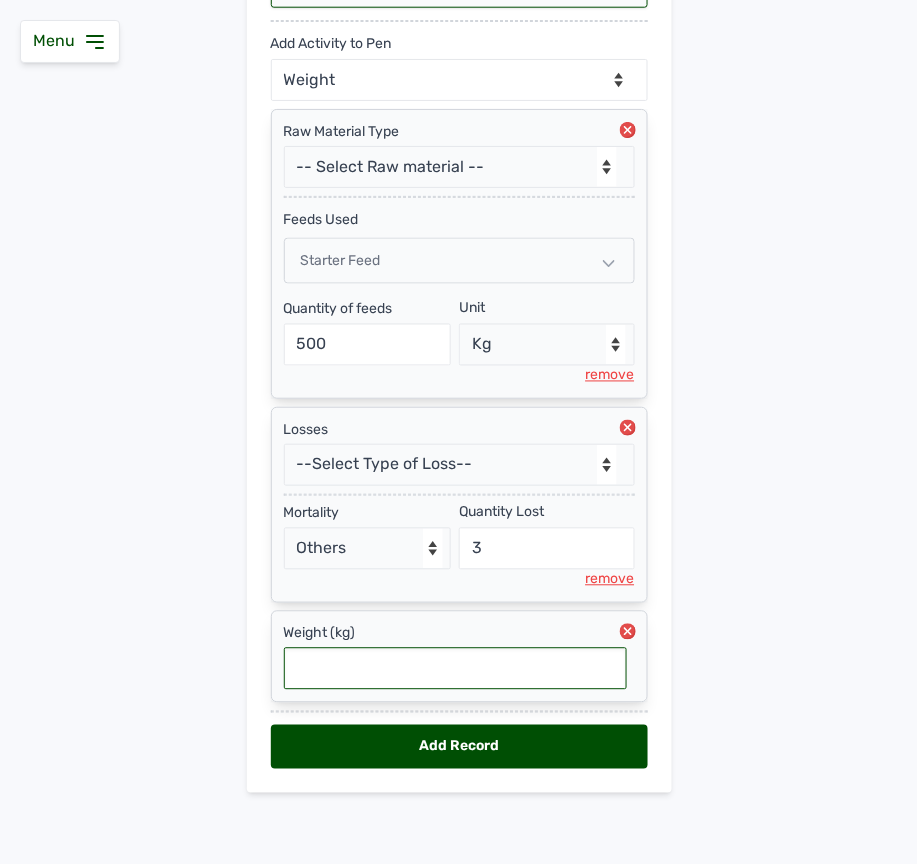 click at bounding box center [455, 669] 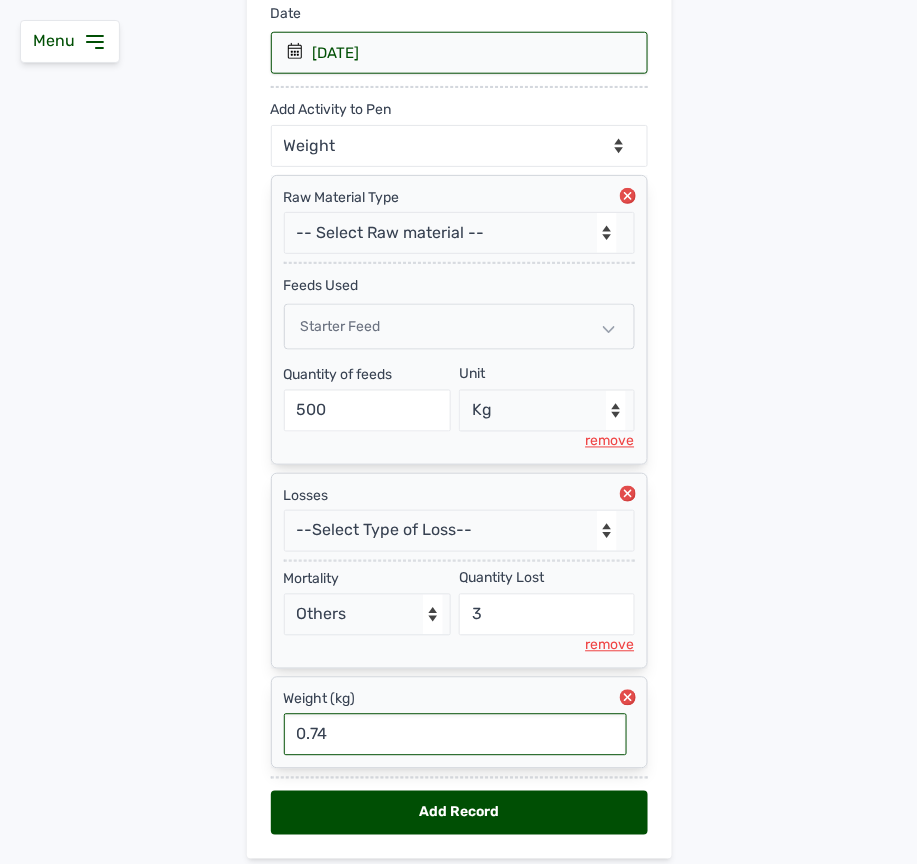 scroll, scrollTop: 425, scrollLeft: 0, axis: vertical 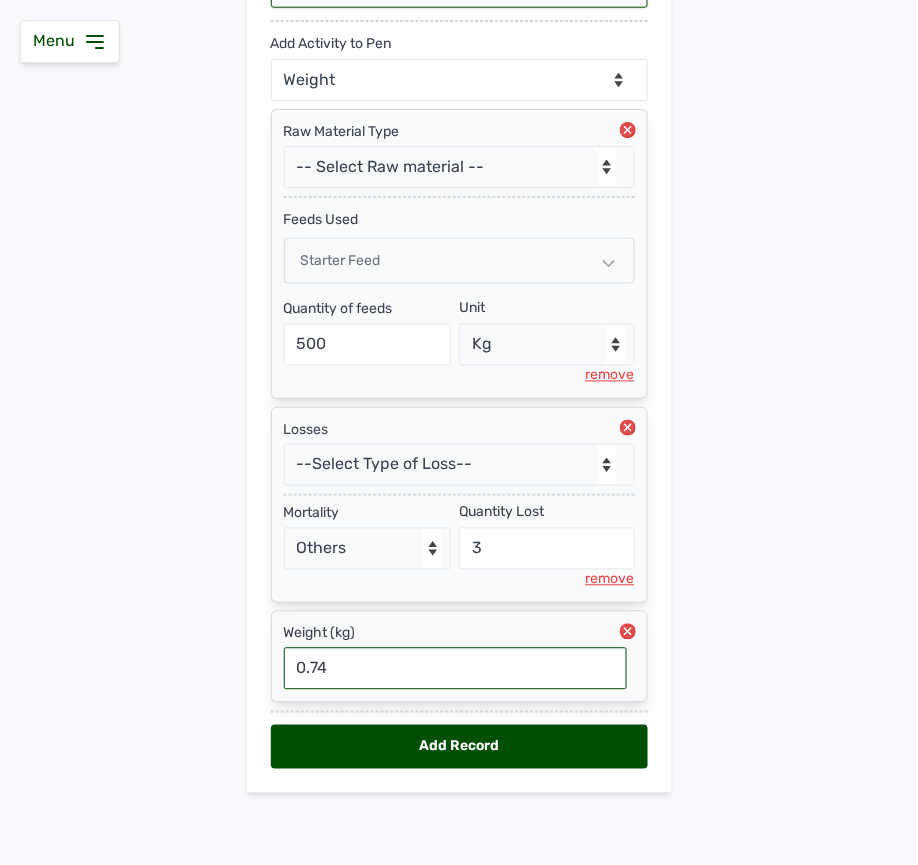 click on "Add Record" at bounding box center (459, 747) 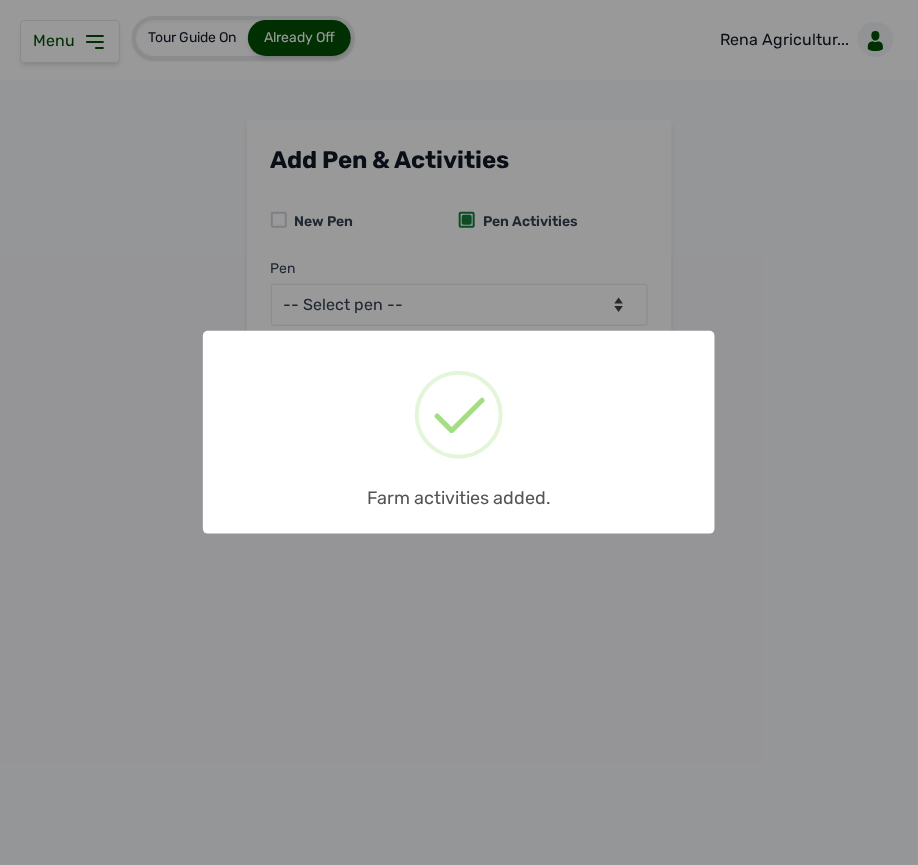 scroll, scrollTop: 0, scrollLeft: 0, axis: both 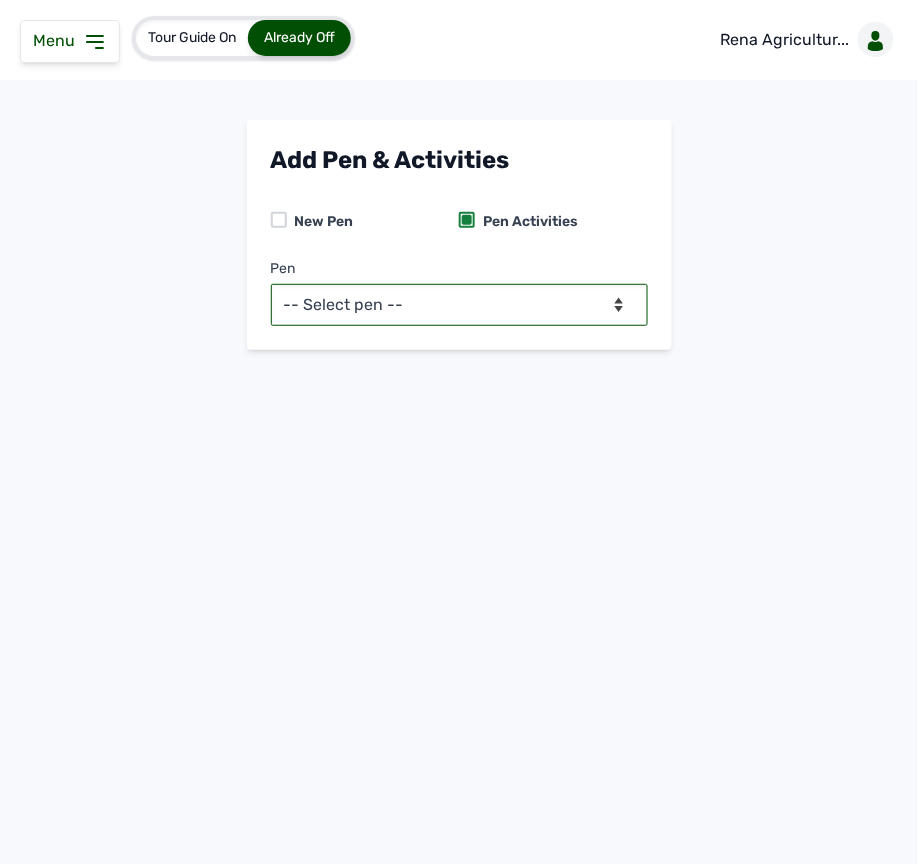 click on "-- Select pen -- PEN A (Broilers)" at bounding box center [459, 305] 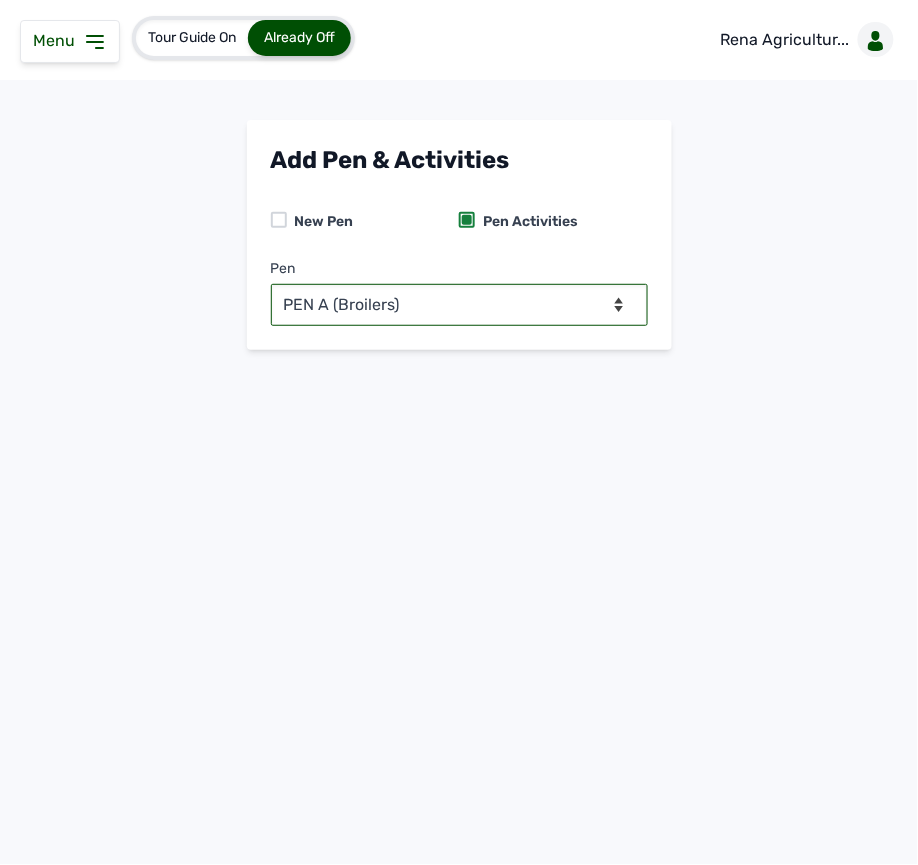 click on "-- Select pen -- PEN A (Broilers)" at bounding box center [459, 305] 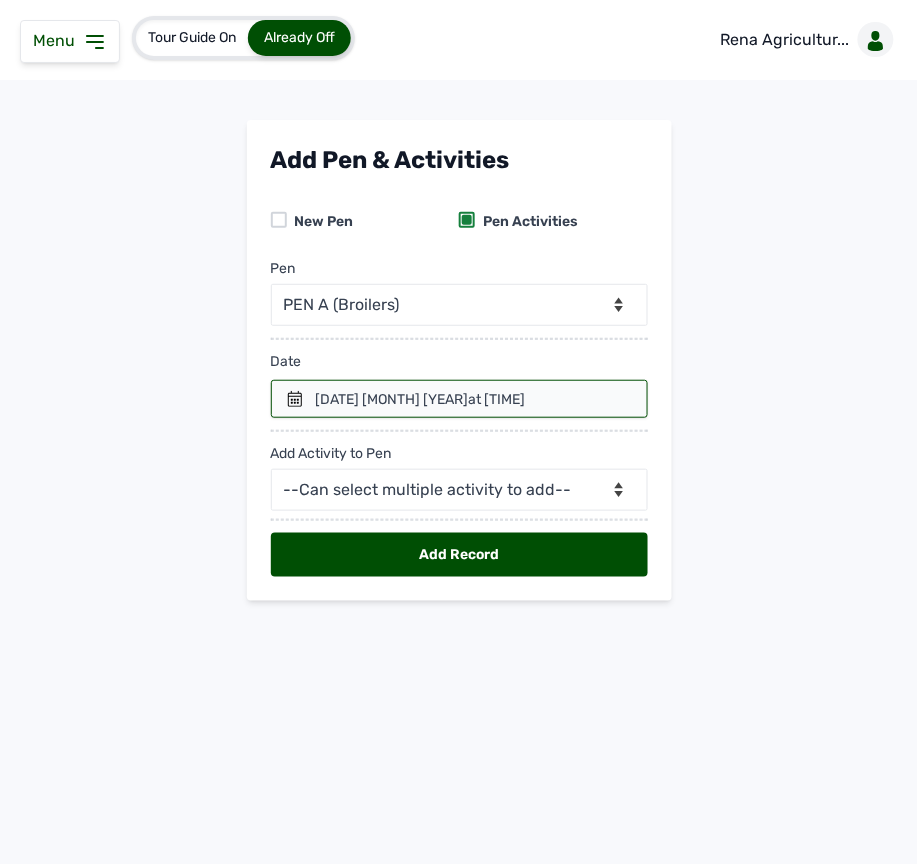 click 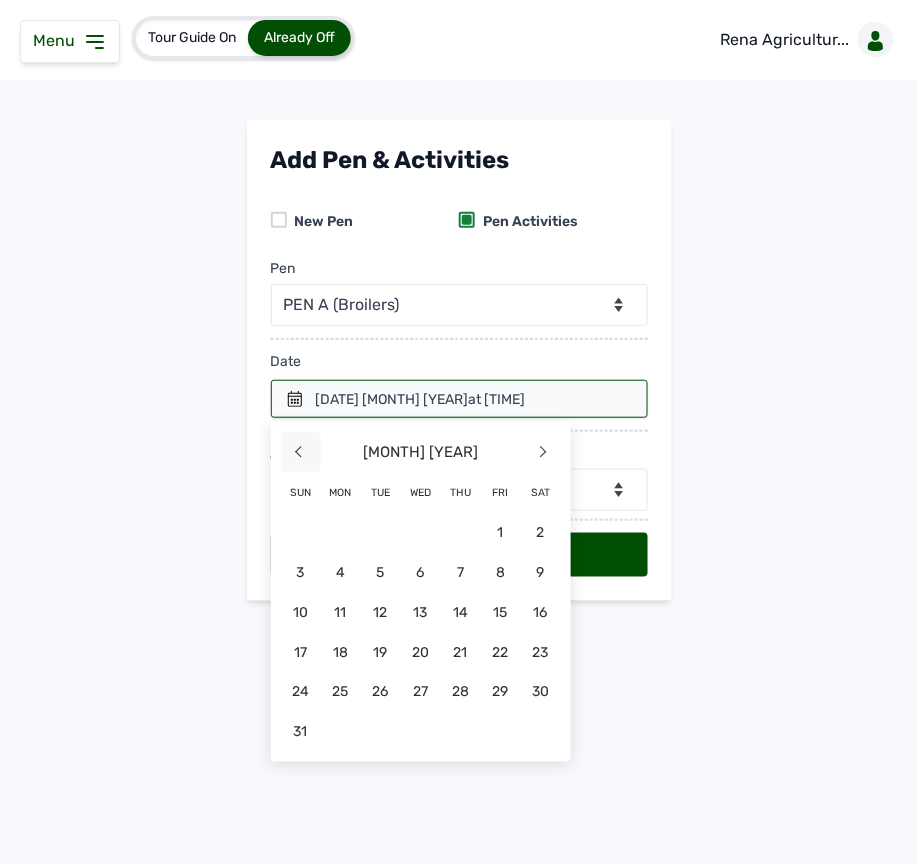 click on "<" at bounding box center (301, 452) 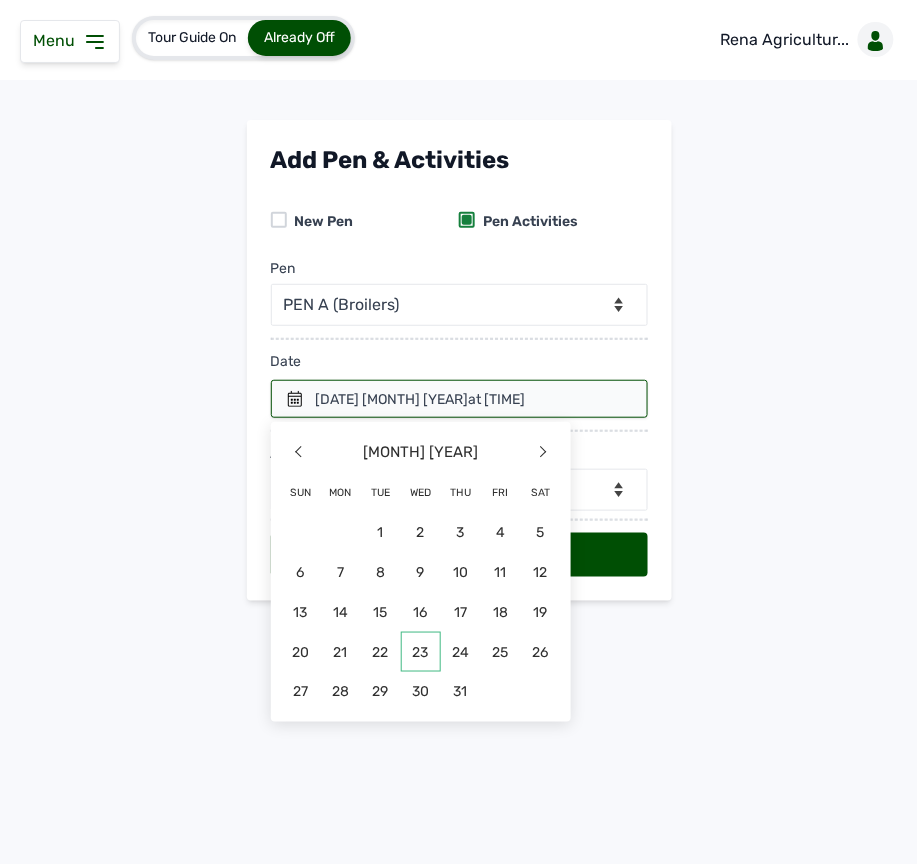 click on "23" 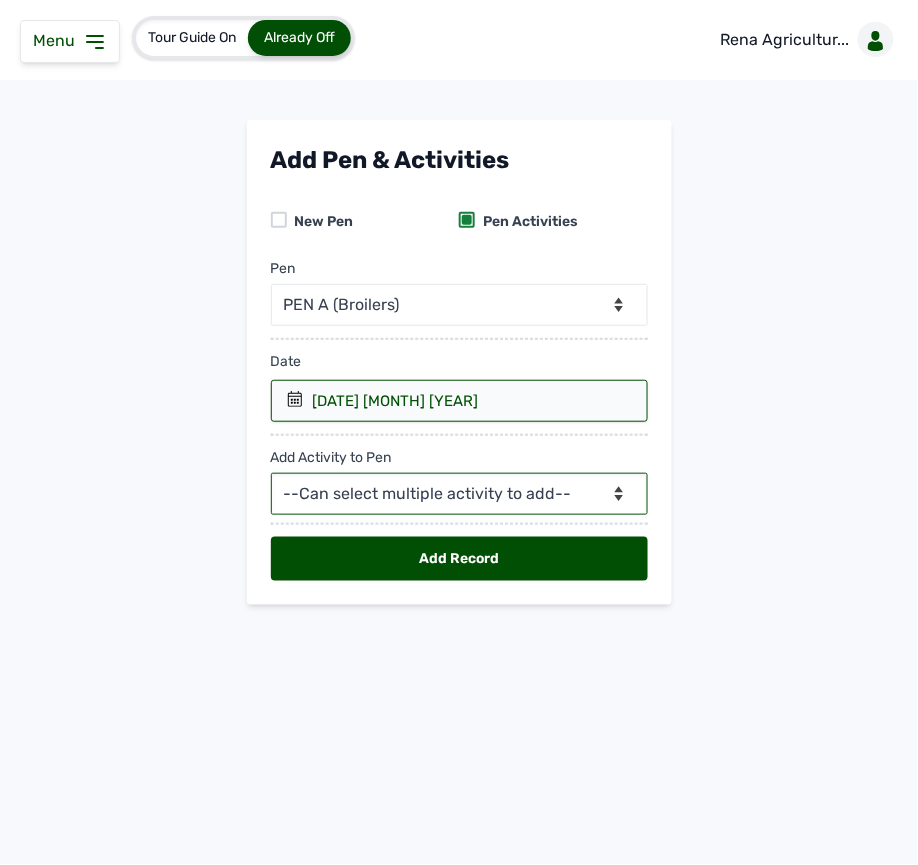 click on "--Can select multiple activity to add-- Raw Material Losses Weight" at bounding box center [459, 494] 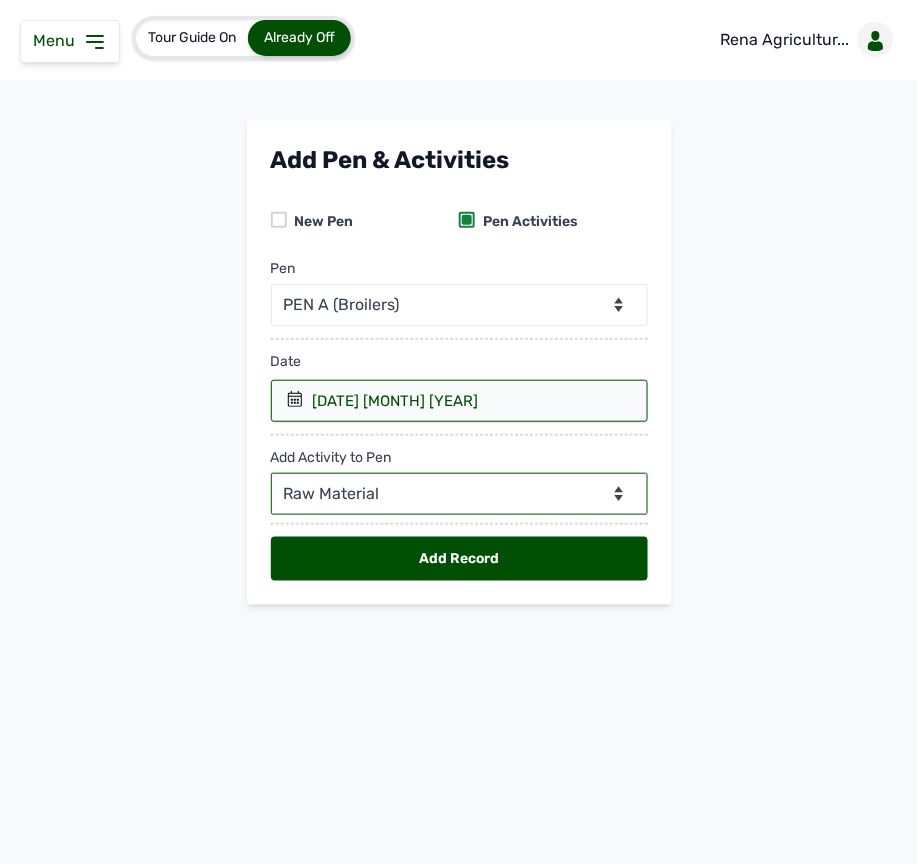 click on "--Can select multiple activity to add-- Raw Material Losses Weight" at bounding box center (459, 494) 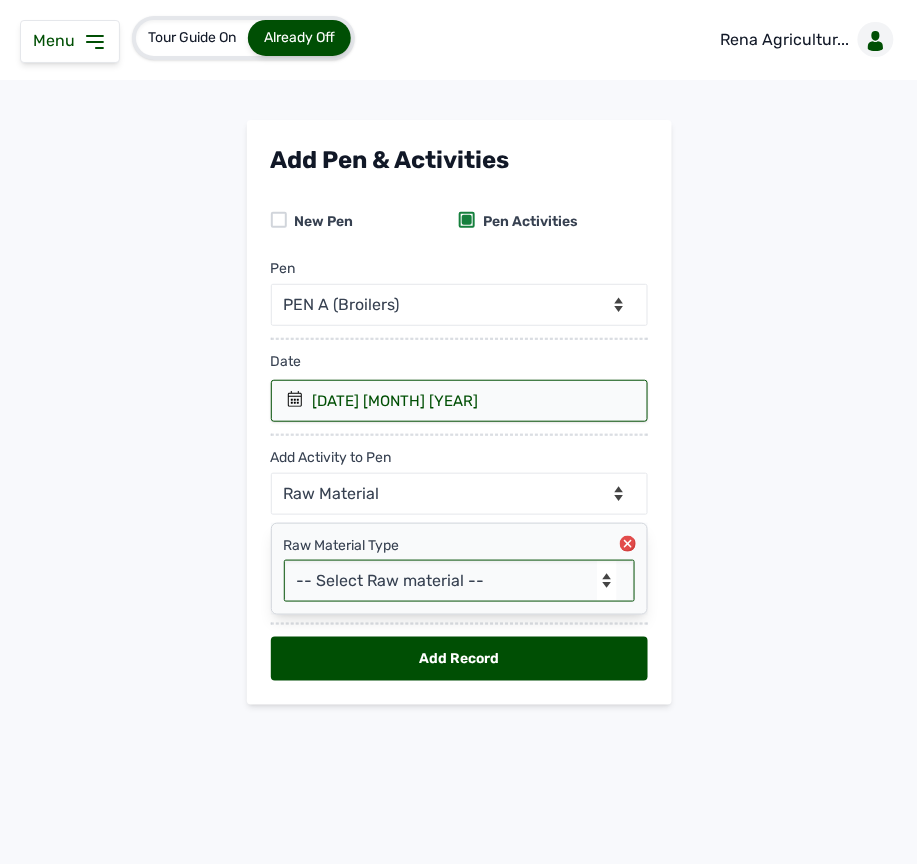 click on "-- Select Raw material -- Biomass Fuel feeds medications vaccines" at bounding box center (459, 581) 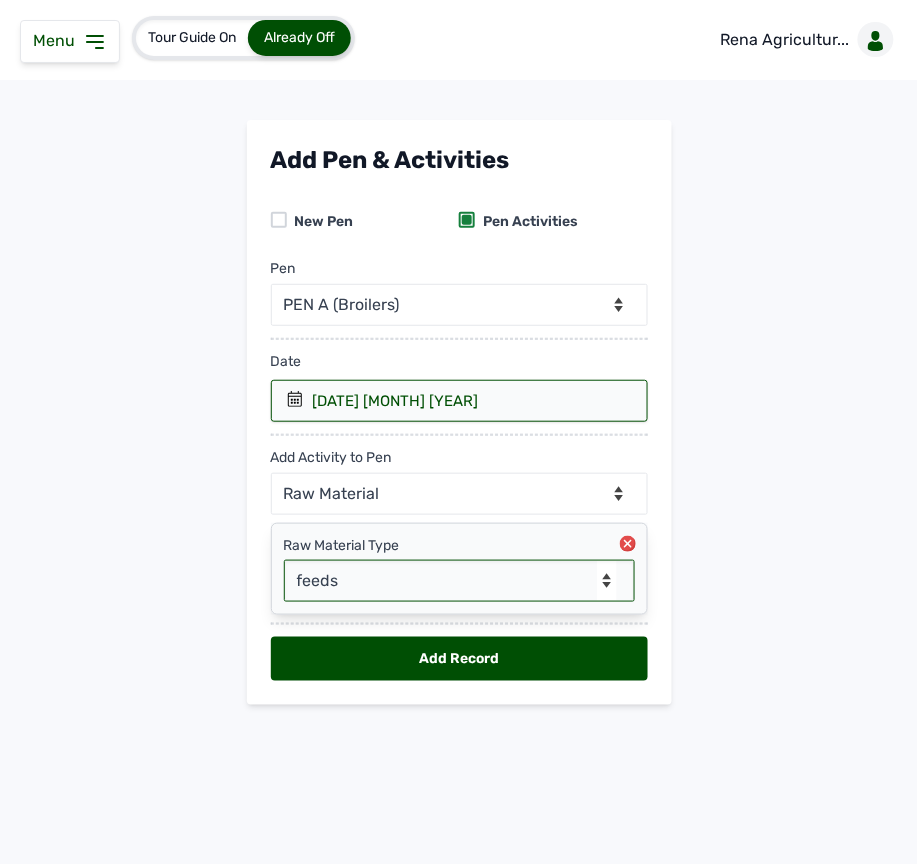 click on "-- Select Raw material -- Biomass Fuel feeds medications vaccines" at bounding box center [459, 581] 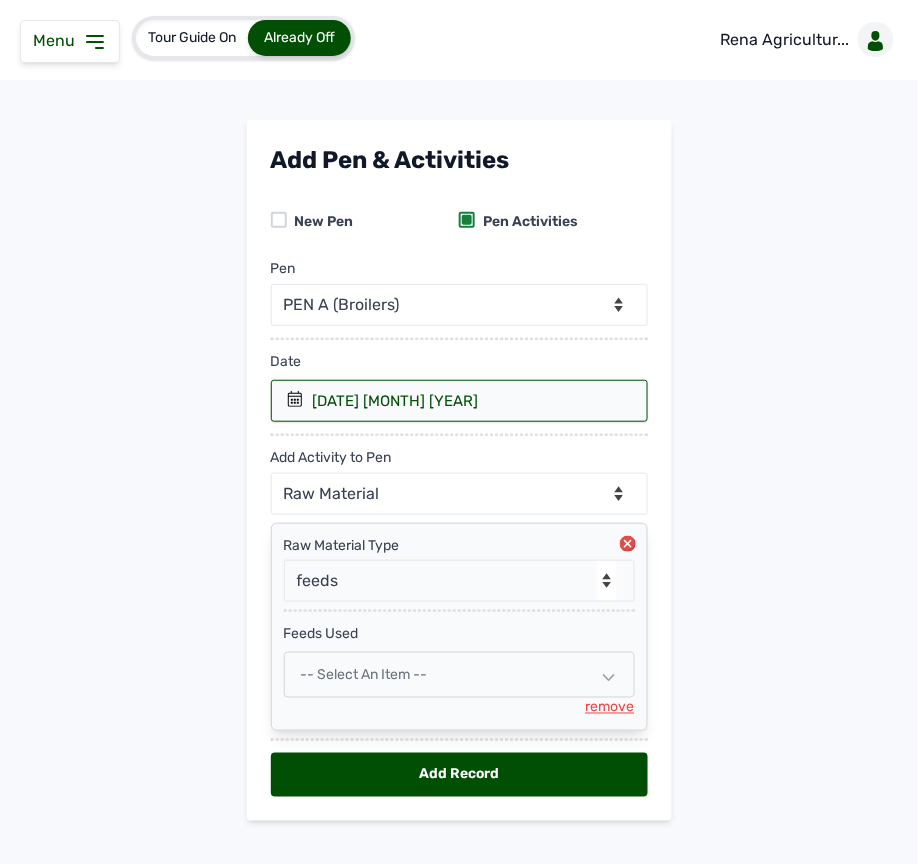 click on "-- Select an Item --" at bounding box center (364, 674) 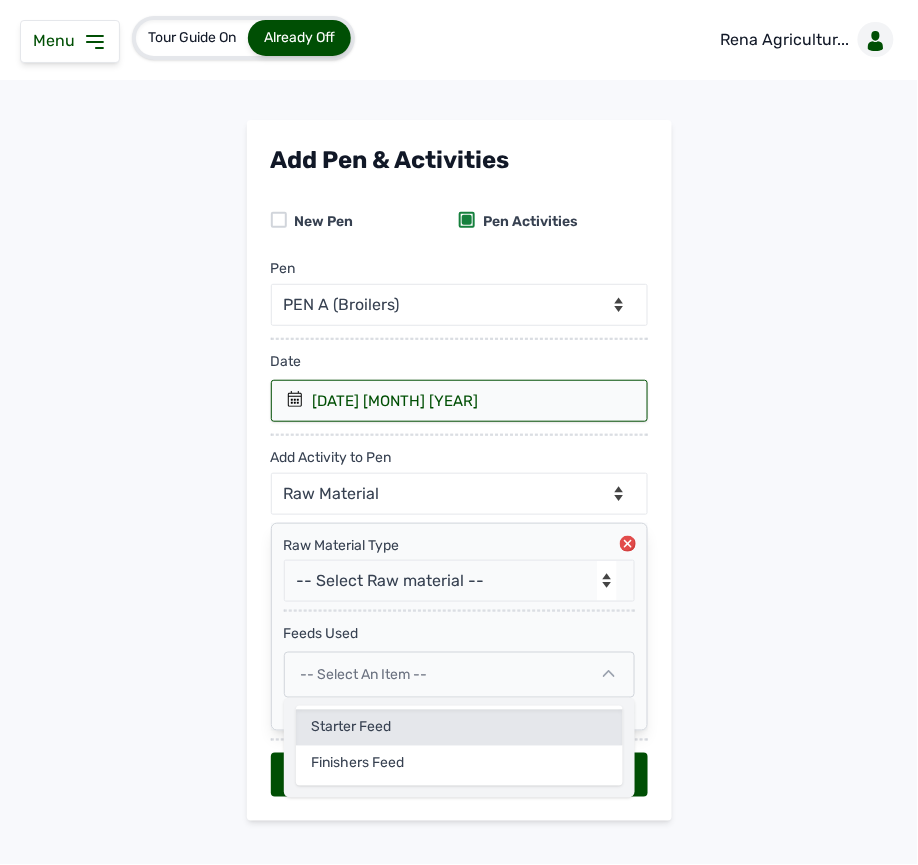 click on "Starter Feed" 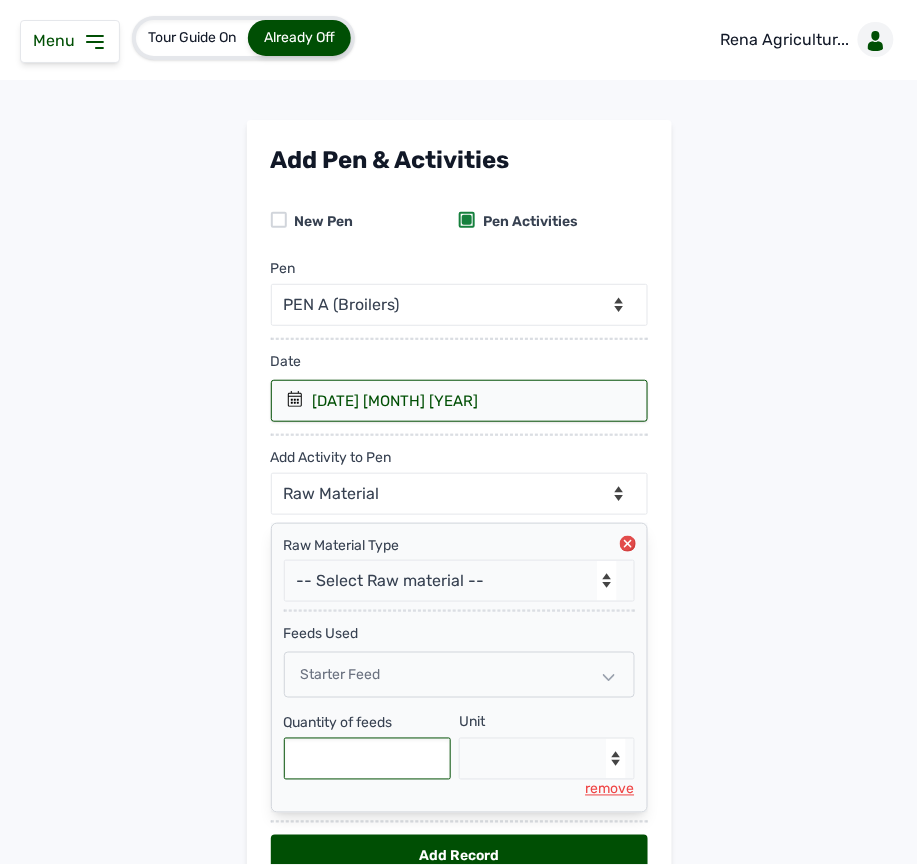 click at bounding box center (368, 759) 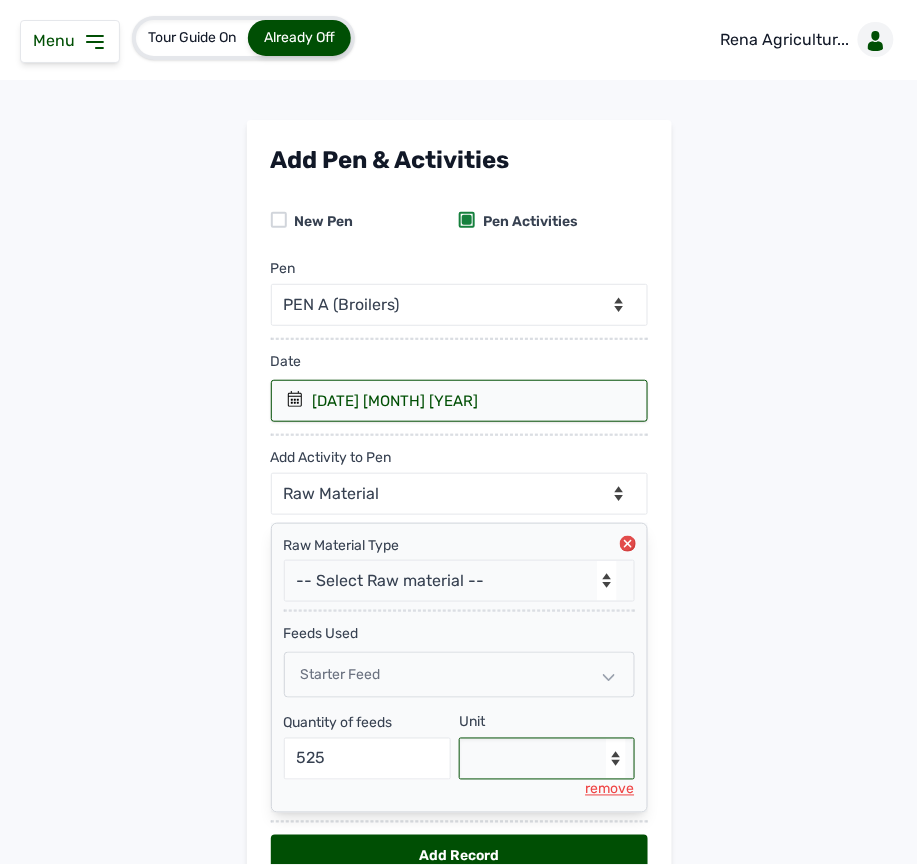 click on "--Select unit-- Bag(s) Kg" at bounding box center [547, 759] 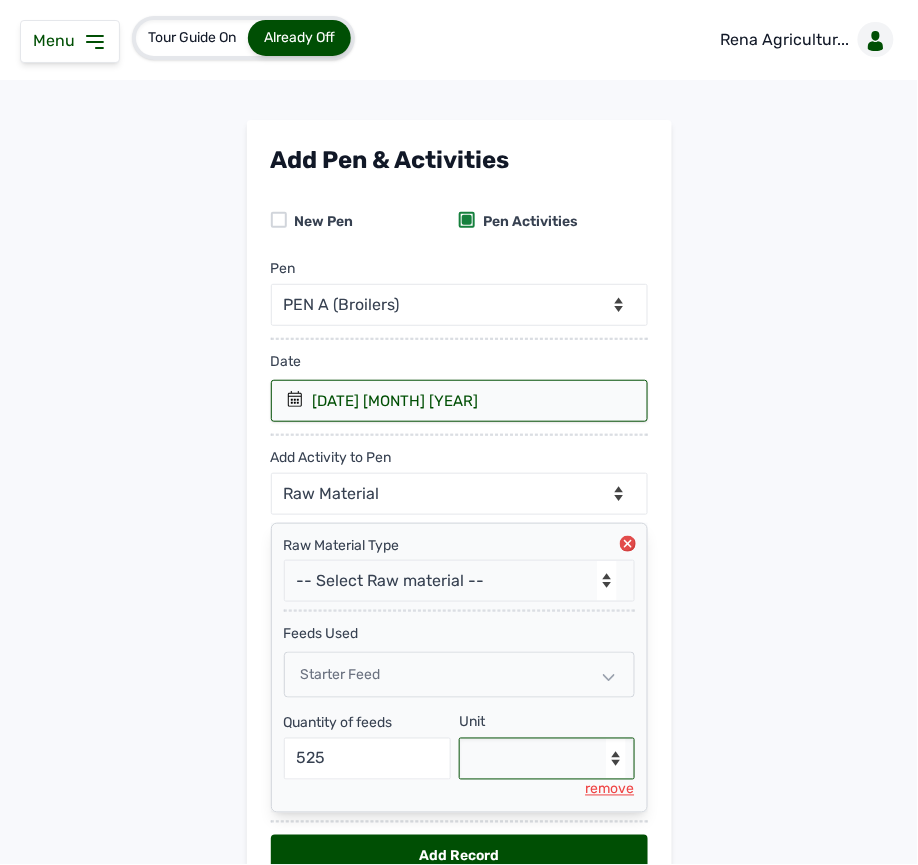 click on "--Select unit-- Bag(s) Kg" at bounding box center (547, 759) 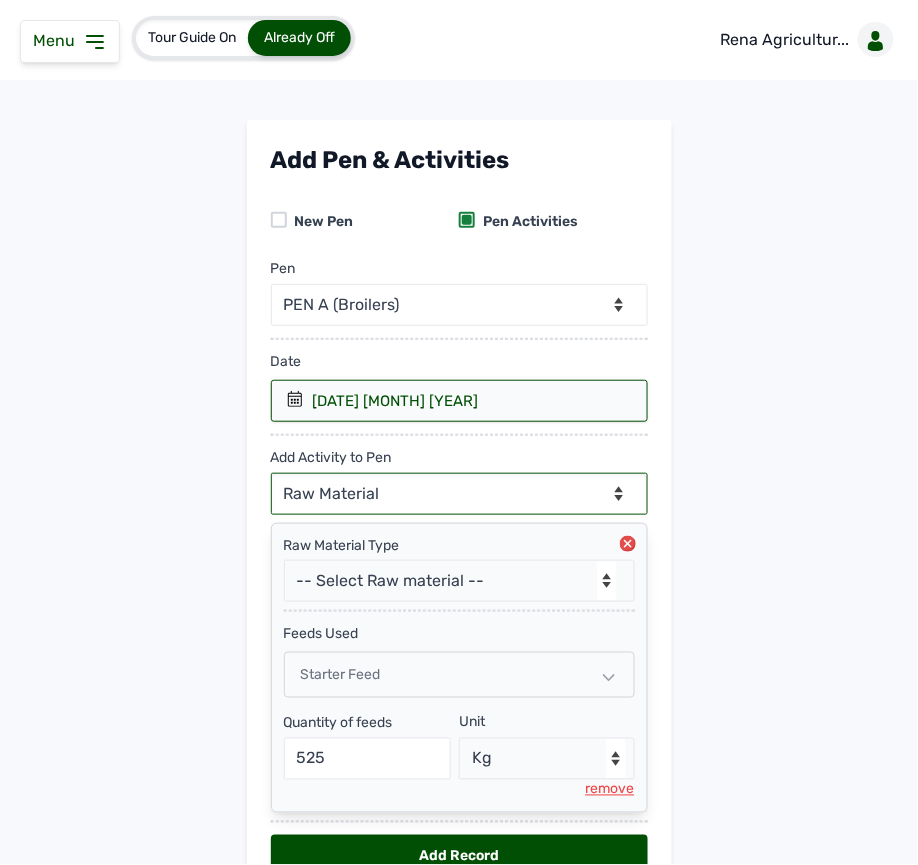 click on "--Can select multiple activity to add-- Raw Material Losses Weight" at bounding box center (459, 494) 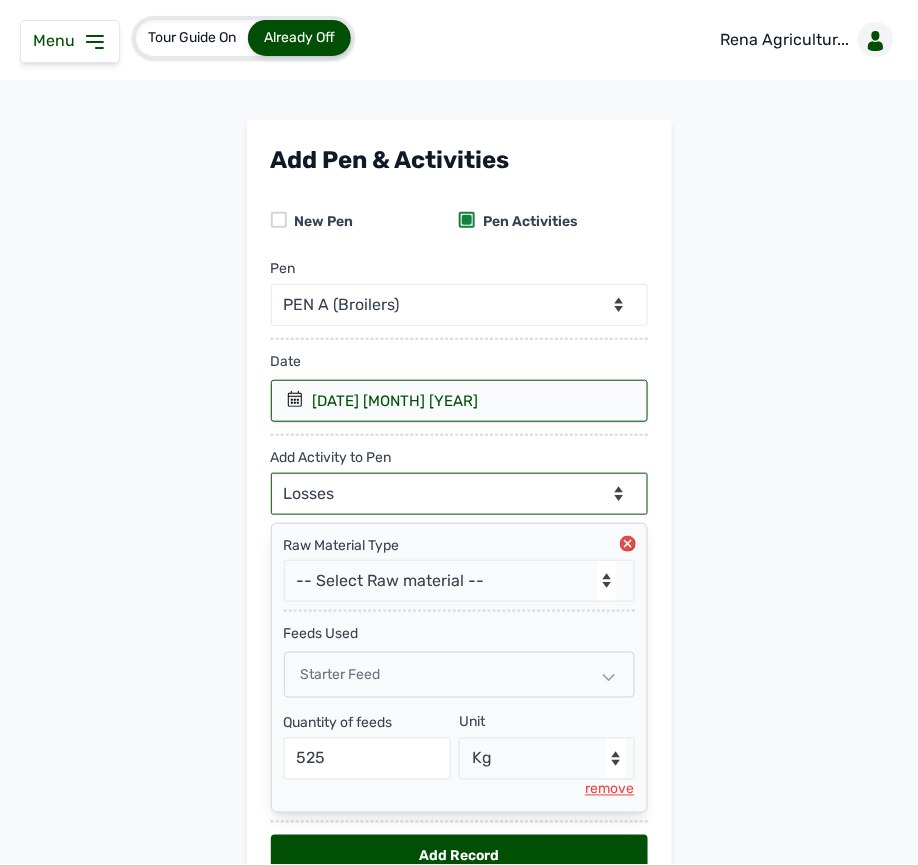 click on "--Can select multiple activity to add-- Raw Material Losses Weight" at bounding box center [459, 494] 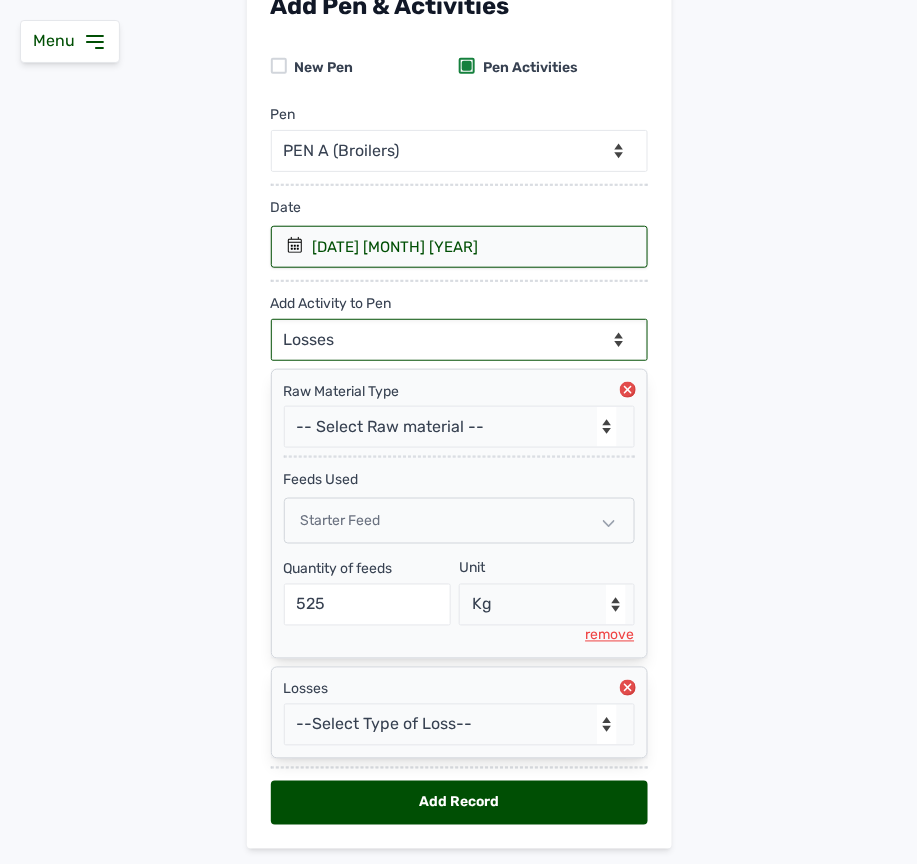 scroll, scrollTop: 218, scrollLeft: 0, axis: vertical 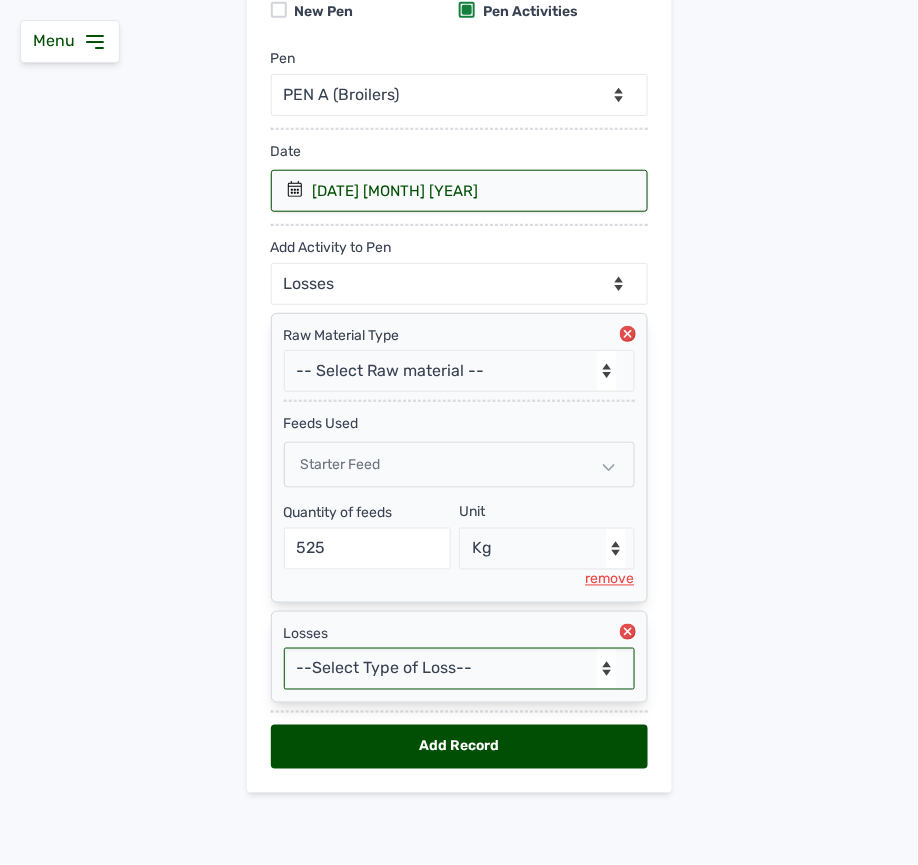 click on "--Select Type of Loss-- Mortality Culled Theft" at bounding box center [459, 669] 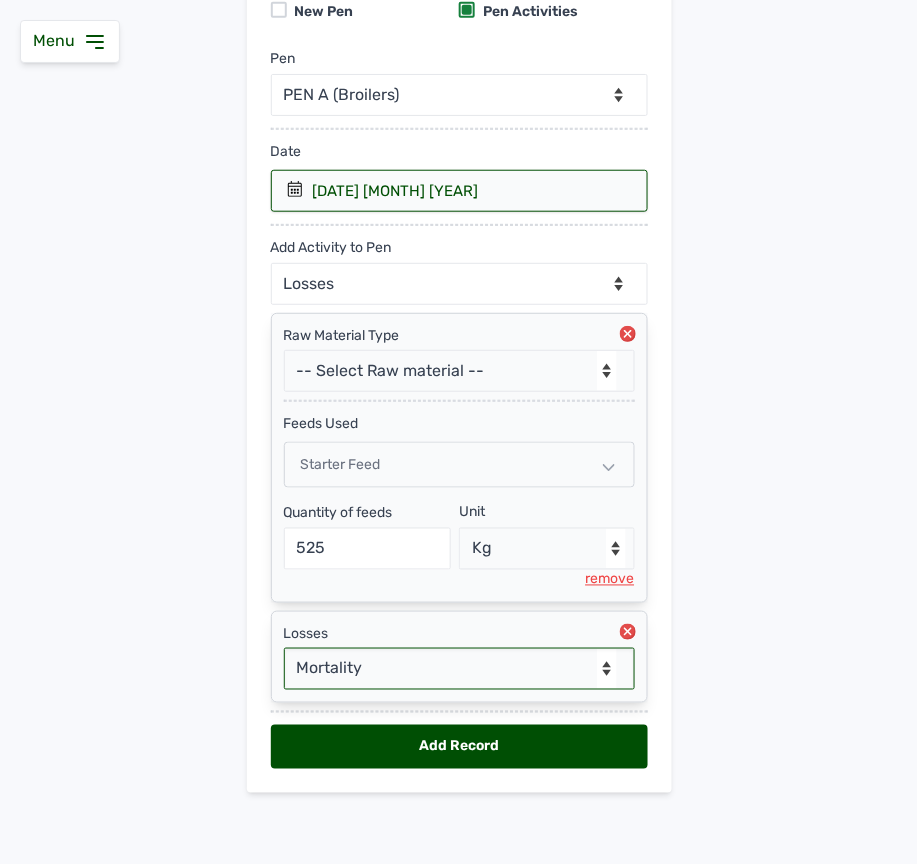 click on "--Select Type of Loss-- Mortality Culled Theft" at bounding box center [459, 669] 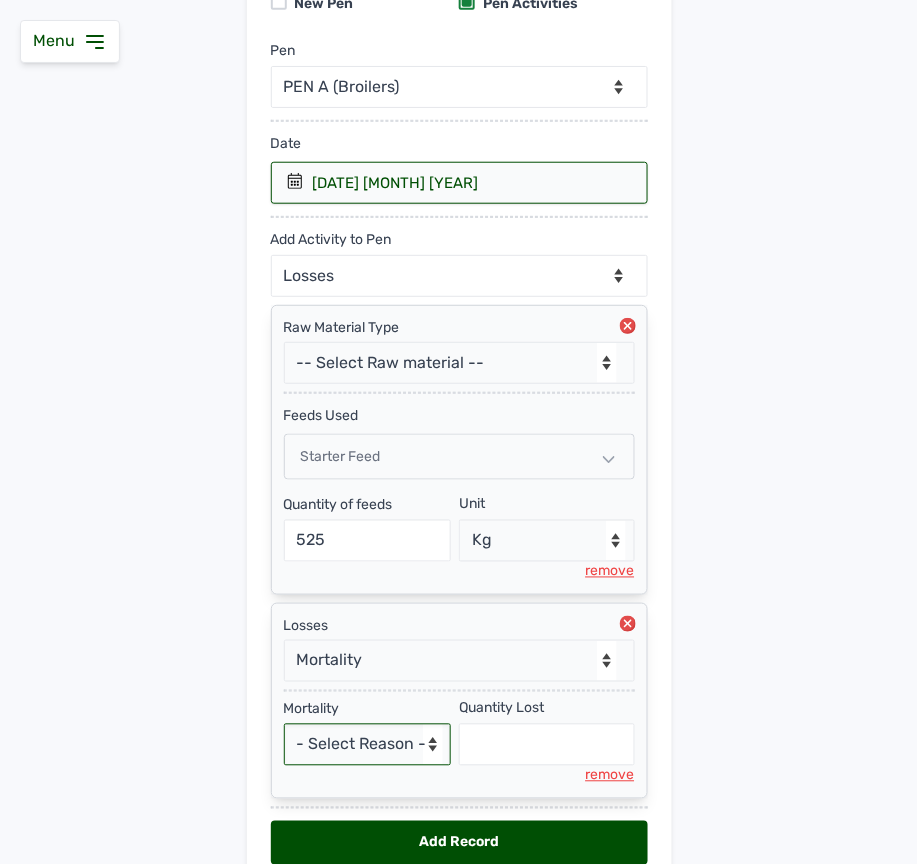 click on "- Select Reason - Disease Late Vaccination Wrong Vaccination Heat Lack of Water Others" at bounding box center (368, 745) 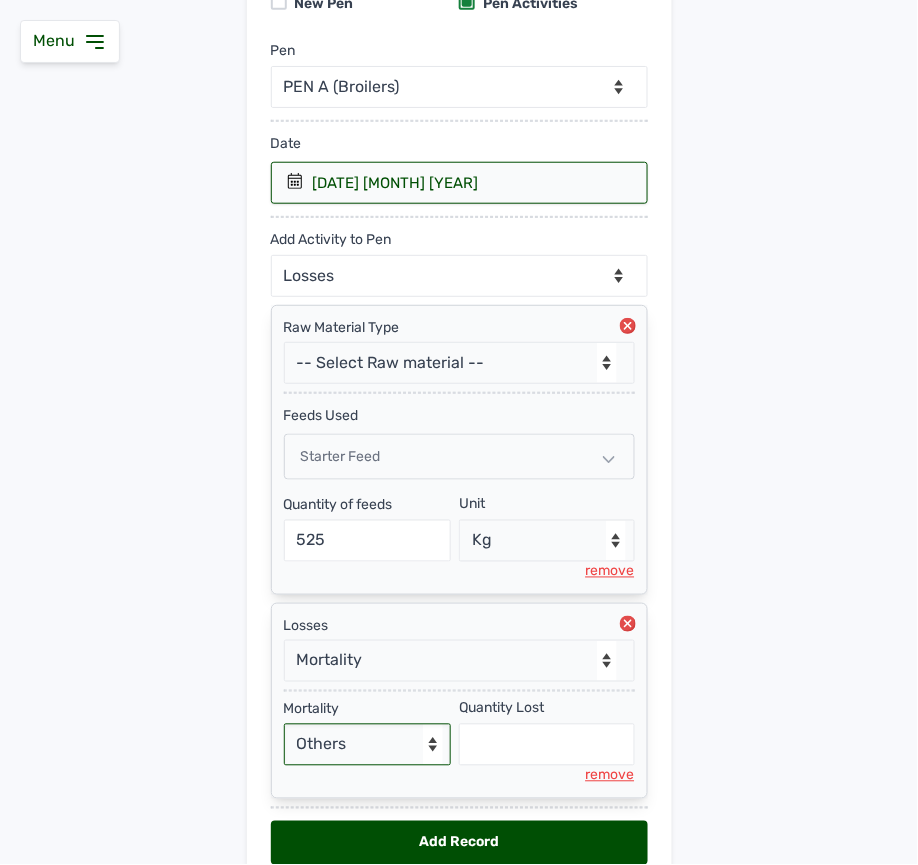 click on "- Select Reason - Disease Late Vaccination Wrong Vaccination Heat Lack of Water Others" at bounding box center [368, 745] 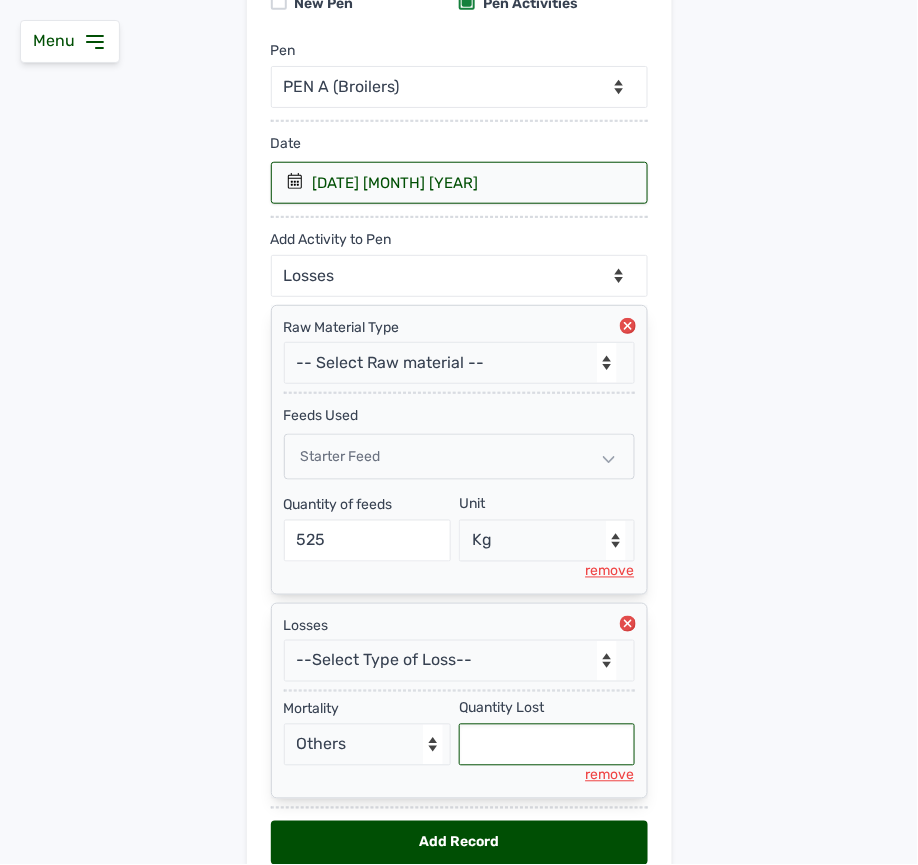 click at bounding box center (547, 745) 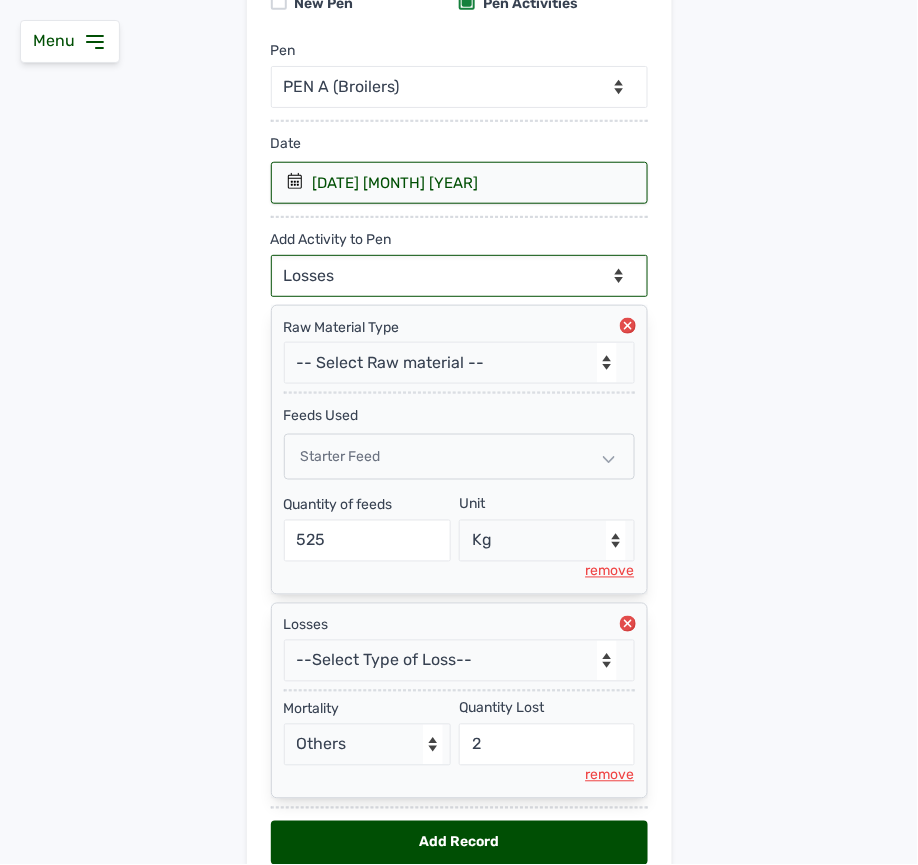 click on "--Can select multiple activity to add-- Raw Material Losses Weight" at bounding box center [459, 276] 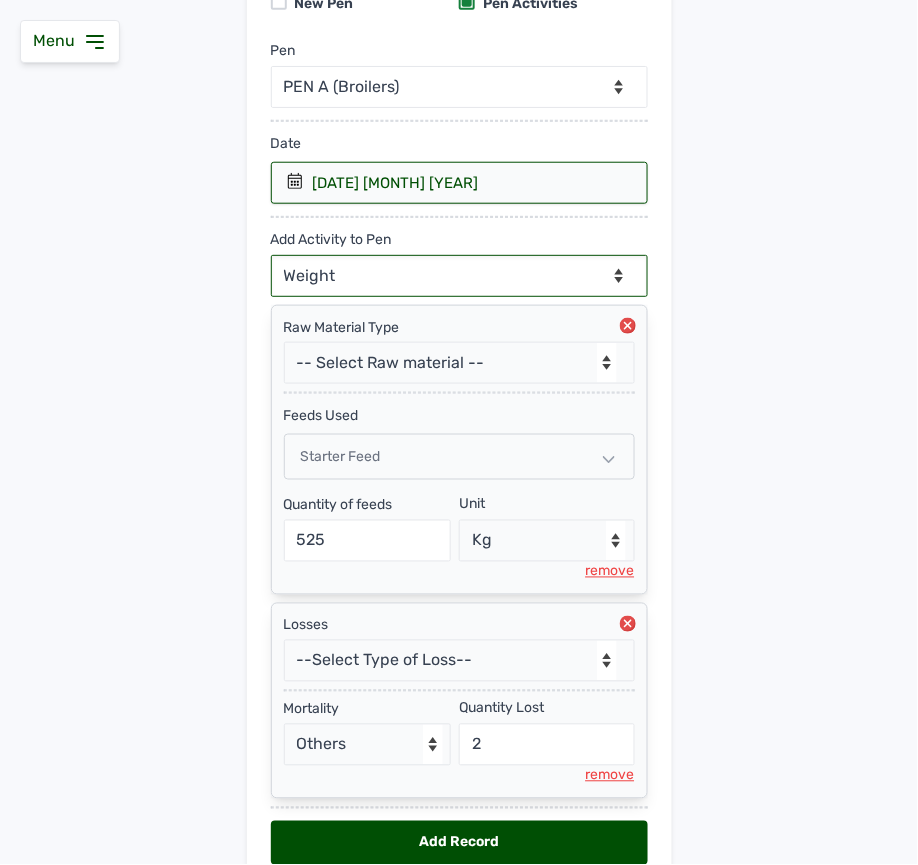 click on "--Can select multiple activity to add-- Raw Material Losses Weight" at bounding box center (459, 276) 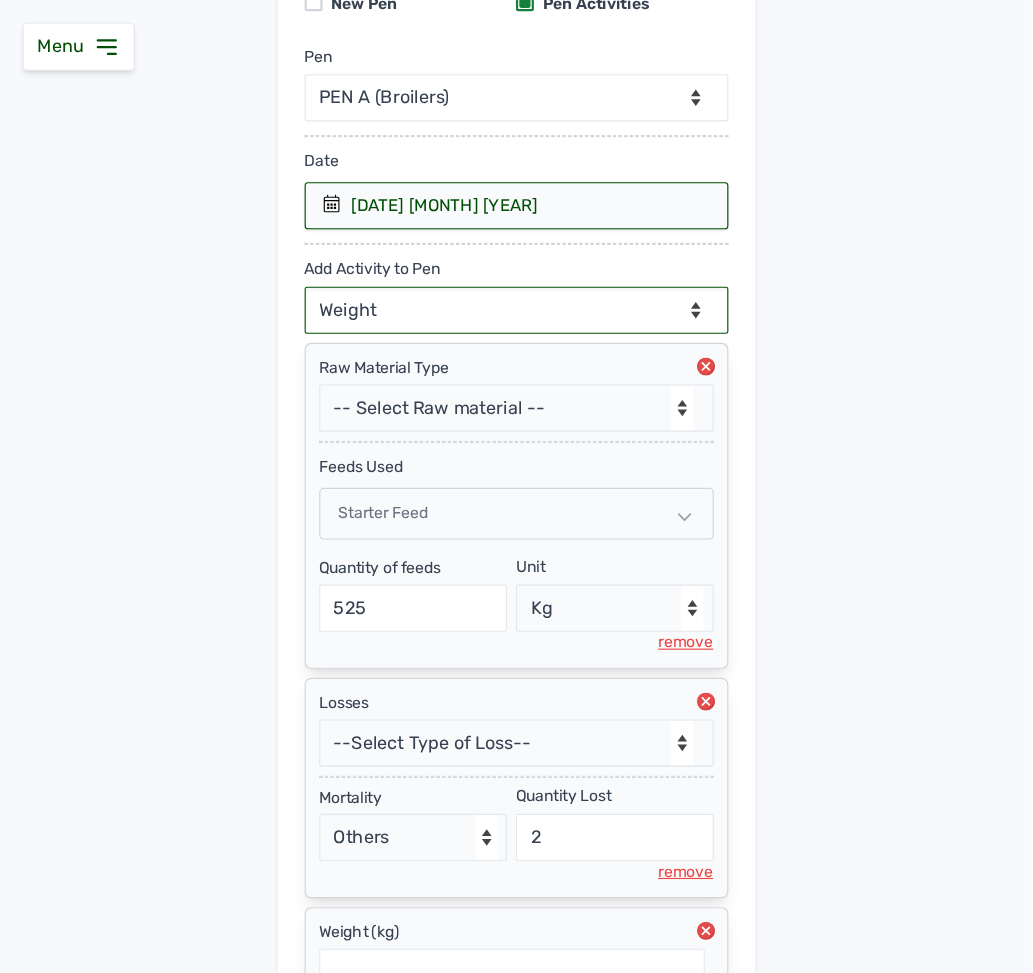 scroll, scrollTop: 425, scrollLeft: 0, axis: vertical 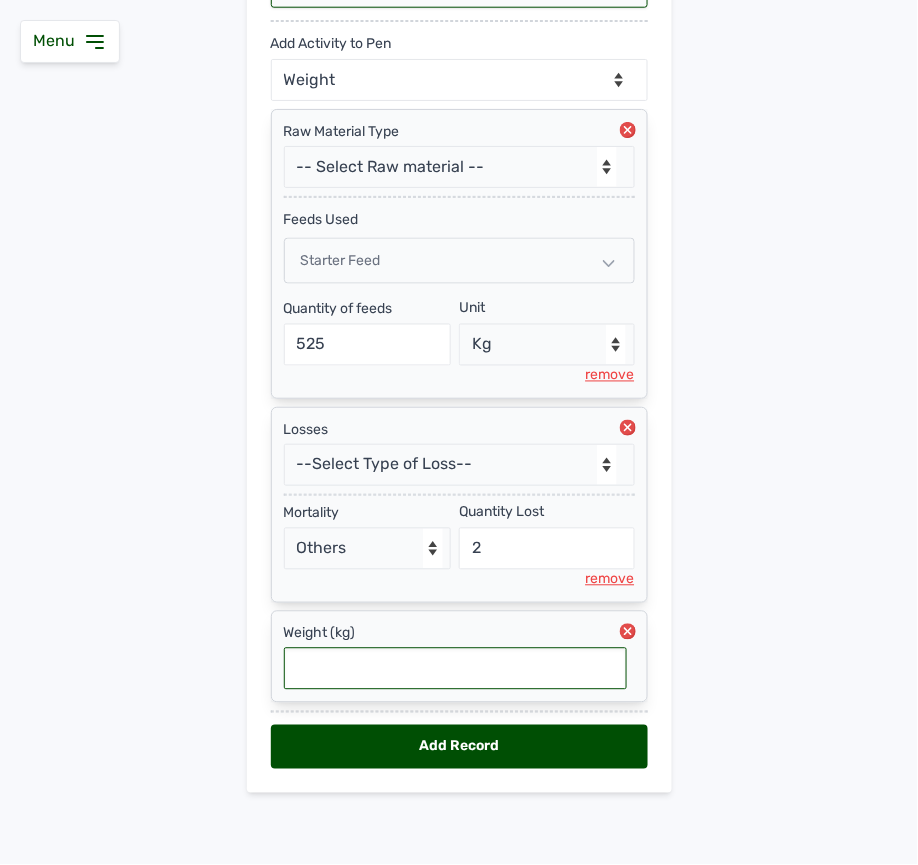 click at bounding box center [455, 669] 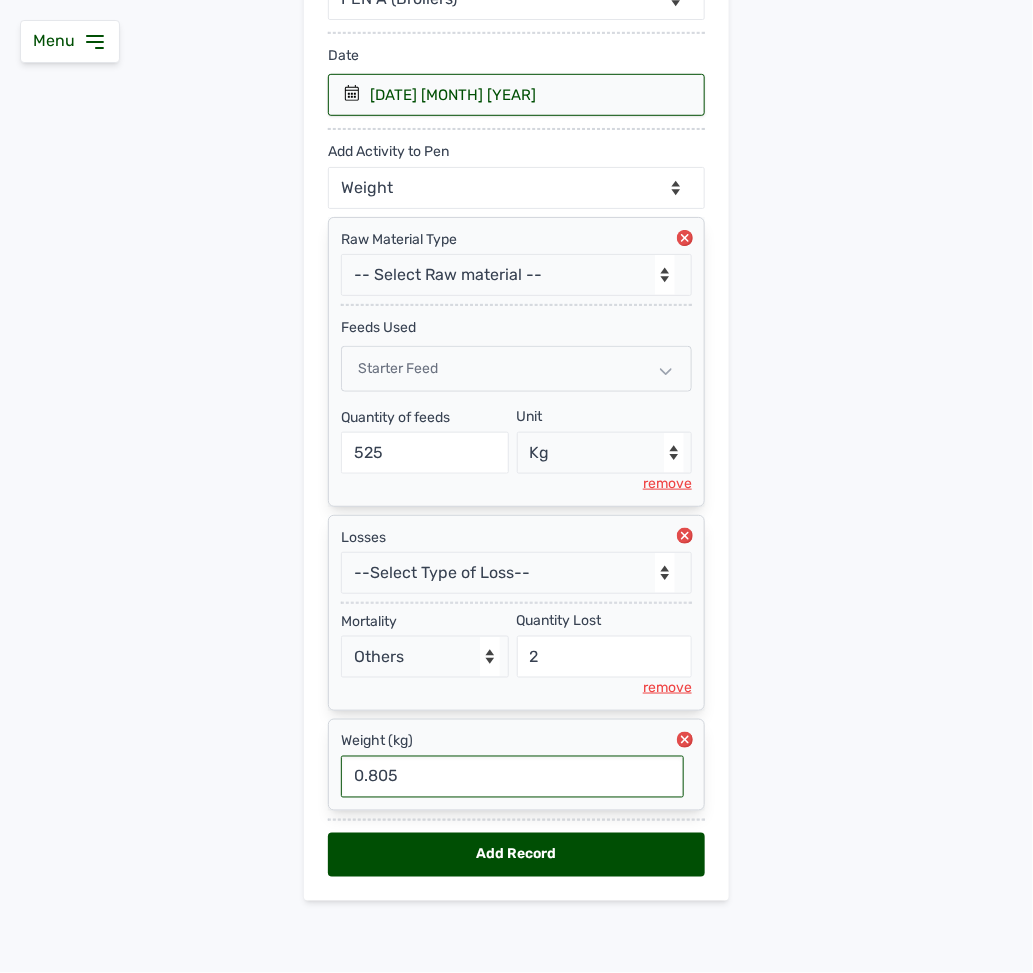 scroll, scrollTop: 324, scrollLeft: 0, axis: vertical 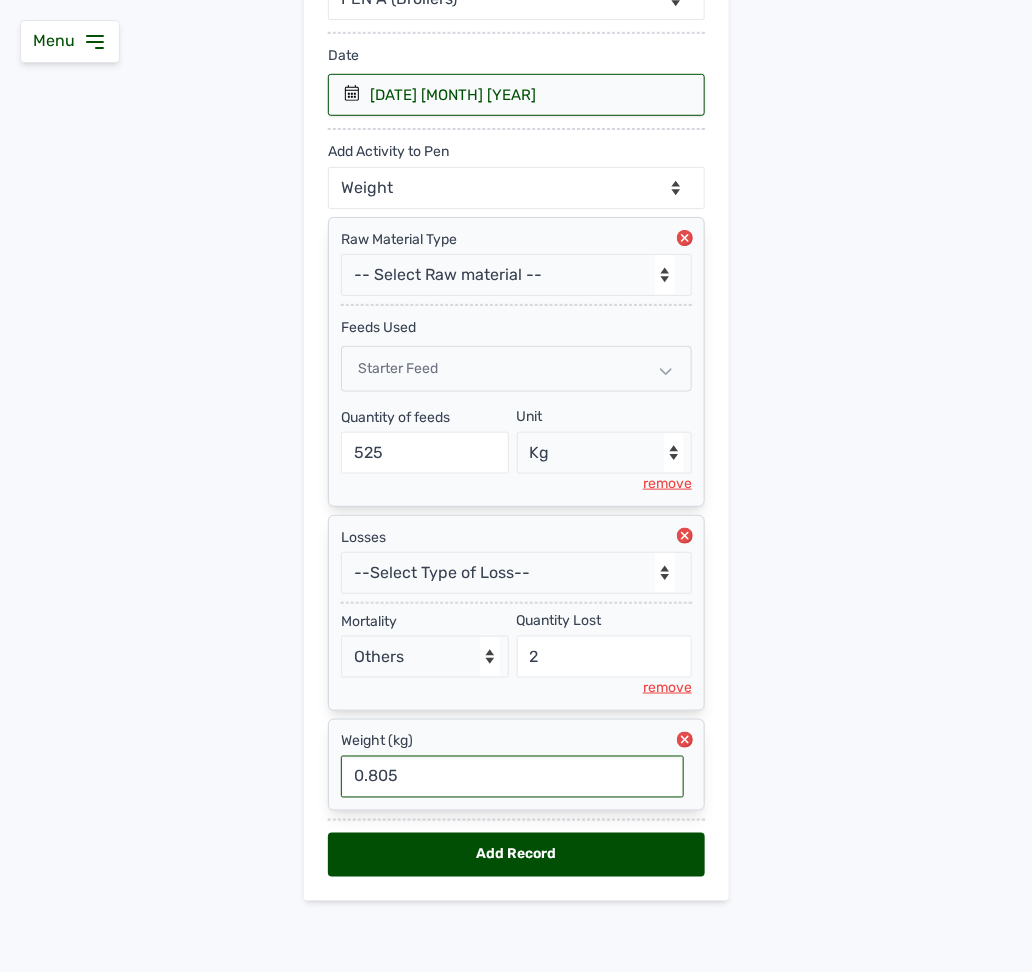 click on "Add Record" at bounding box center [516, 855] 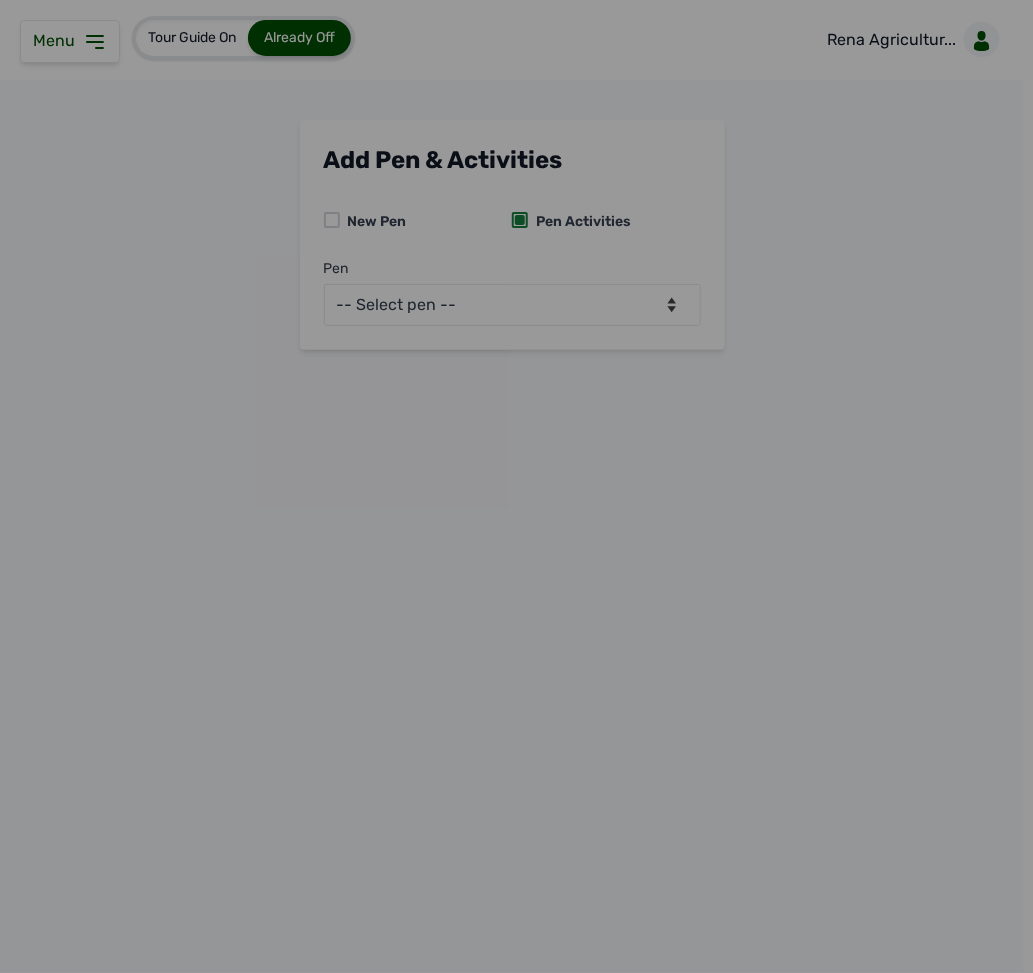 scroll, scrollTop: 0, scrollLeft: 0, axis: both 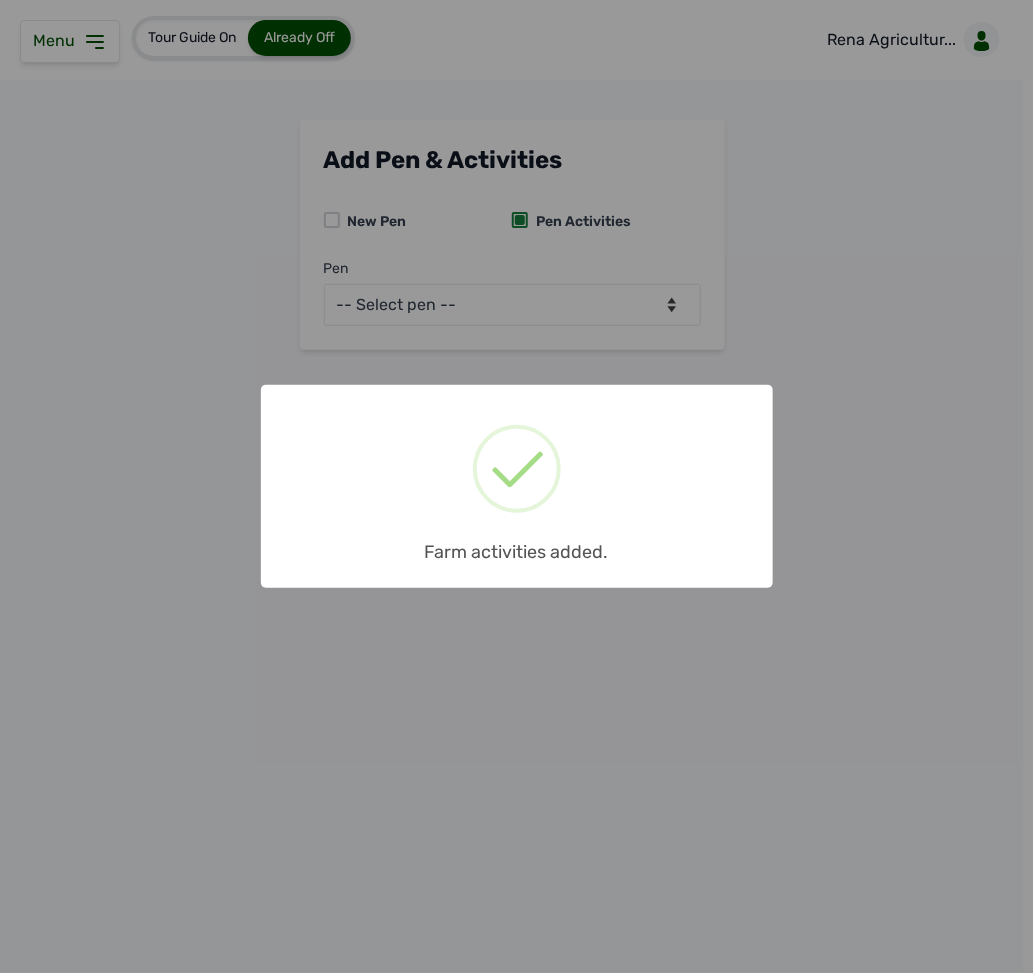 click on "×
Farm activities added. OK No Cancel" at bounding box center (516, 486) 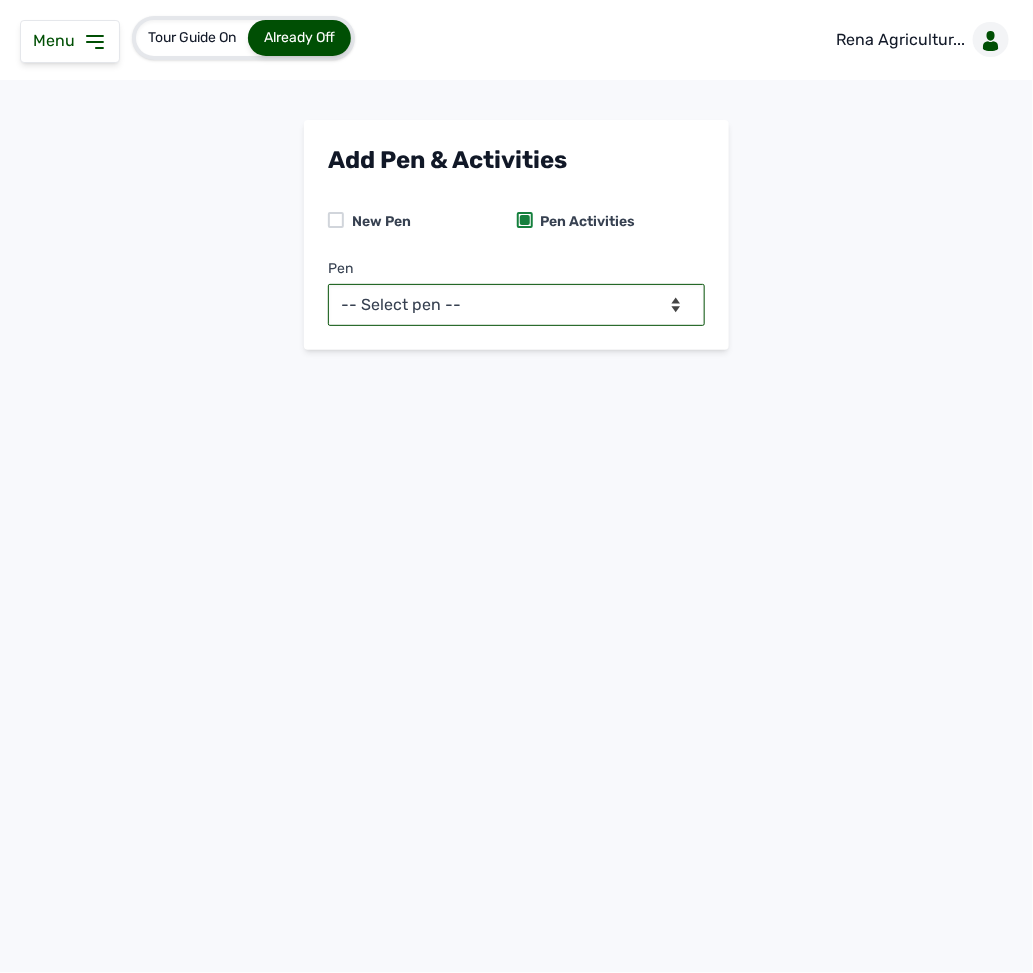 click on "-- Select pen -- PEN A (Broilers)" at bounding box center (516, 305) 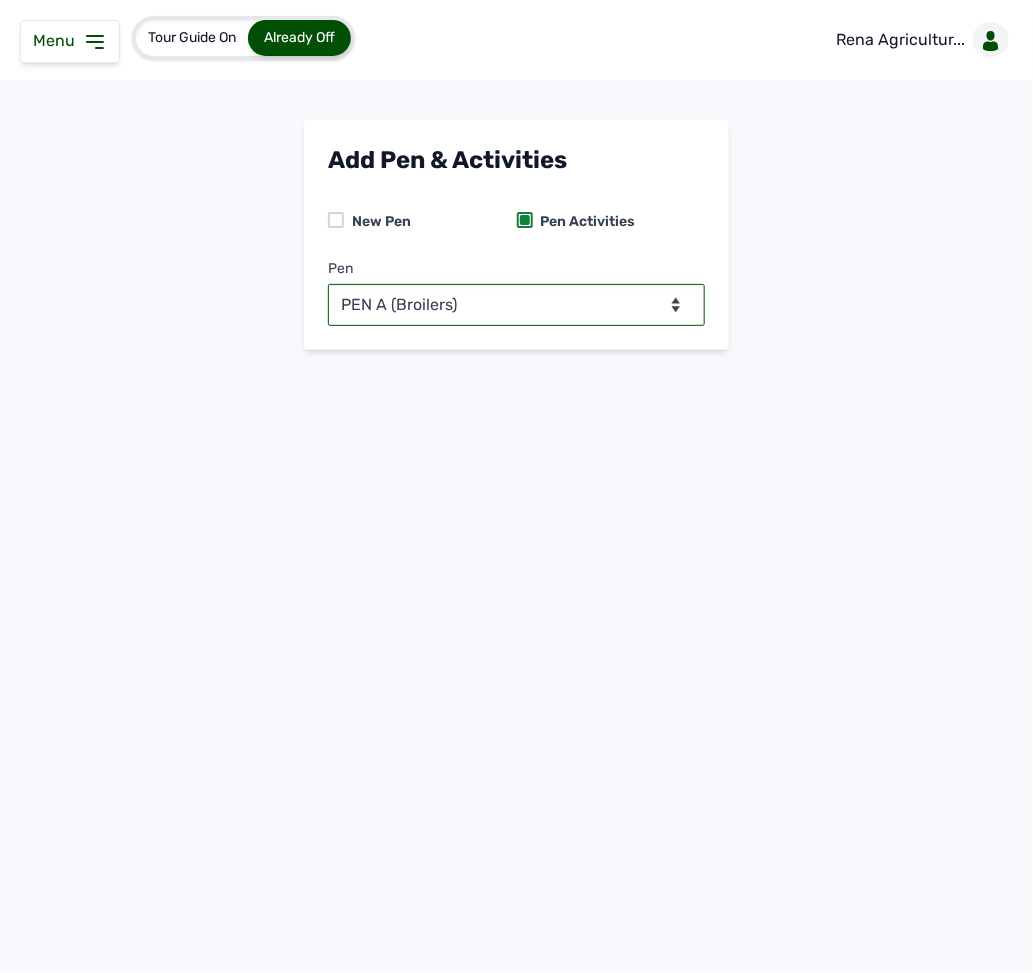click on "-- Select pen -- PEN A (Broilers)" at bounding box center [516, 305] 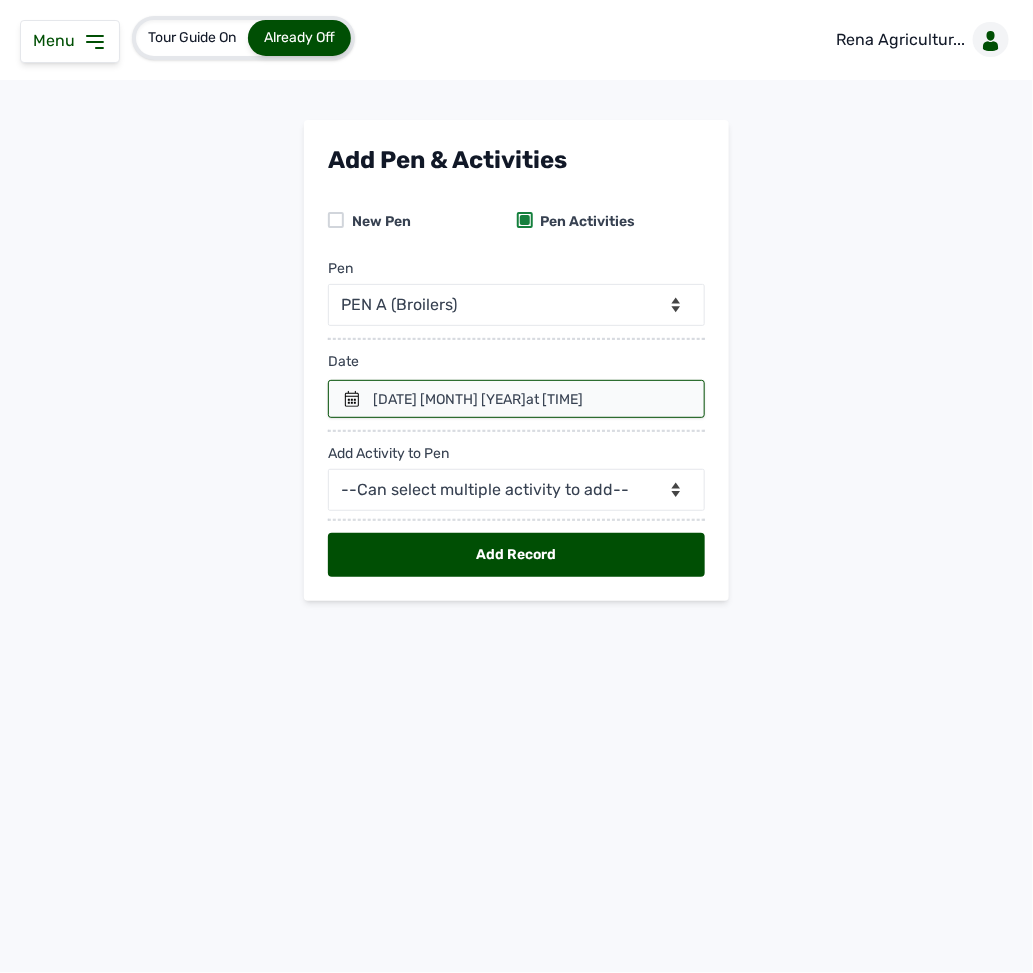 click 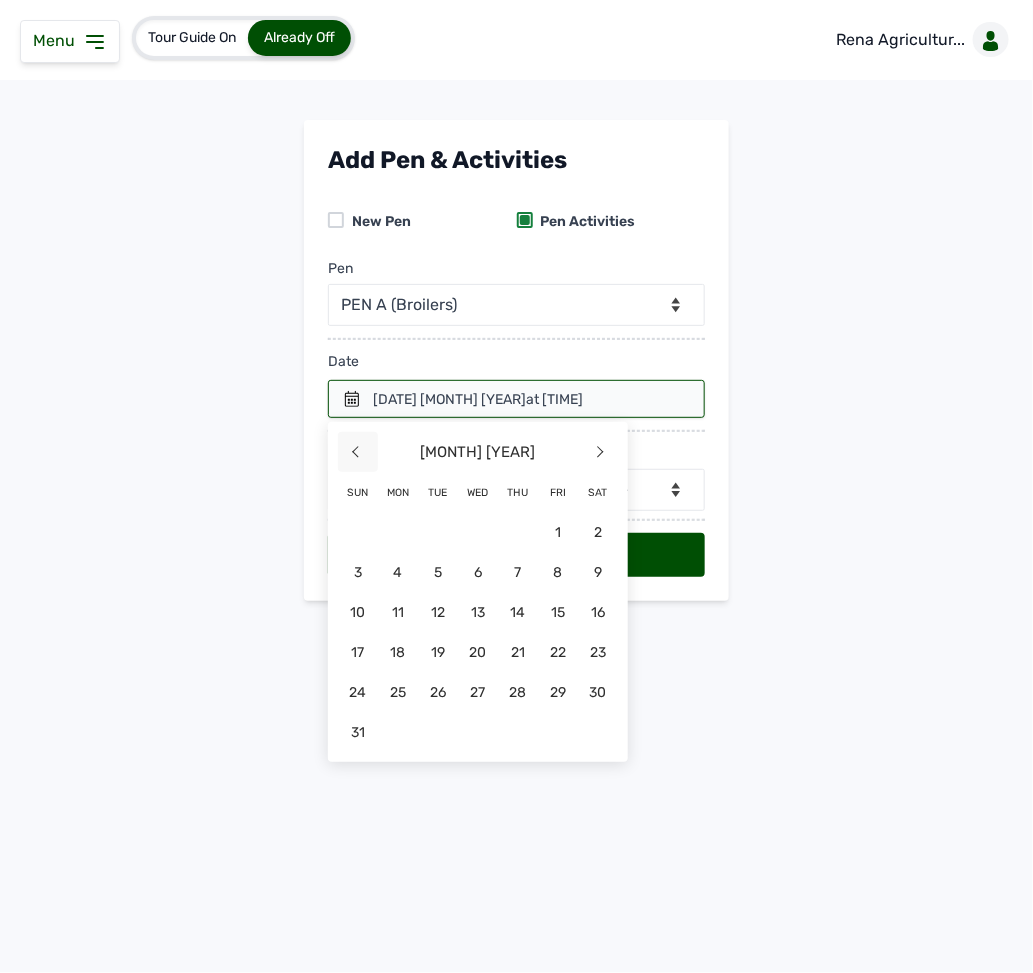 click on "<" at bounding box center (358, 452) 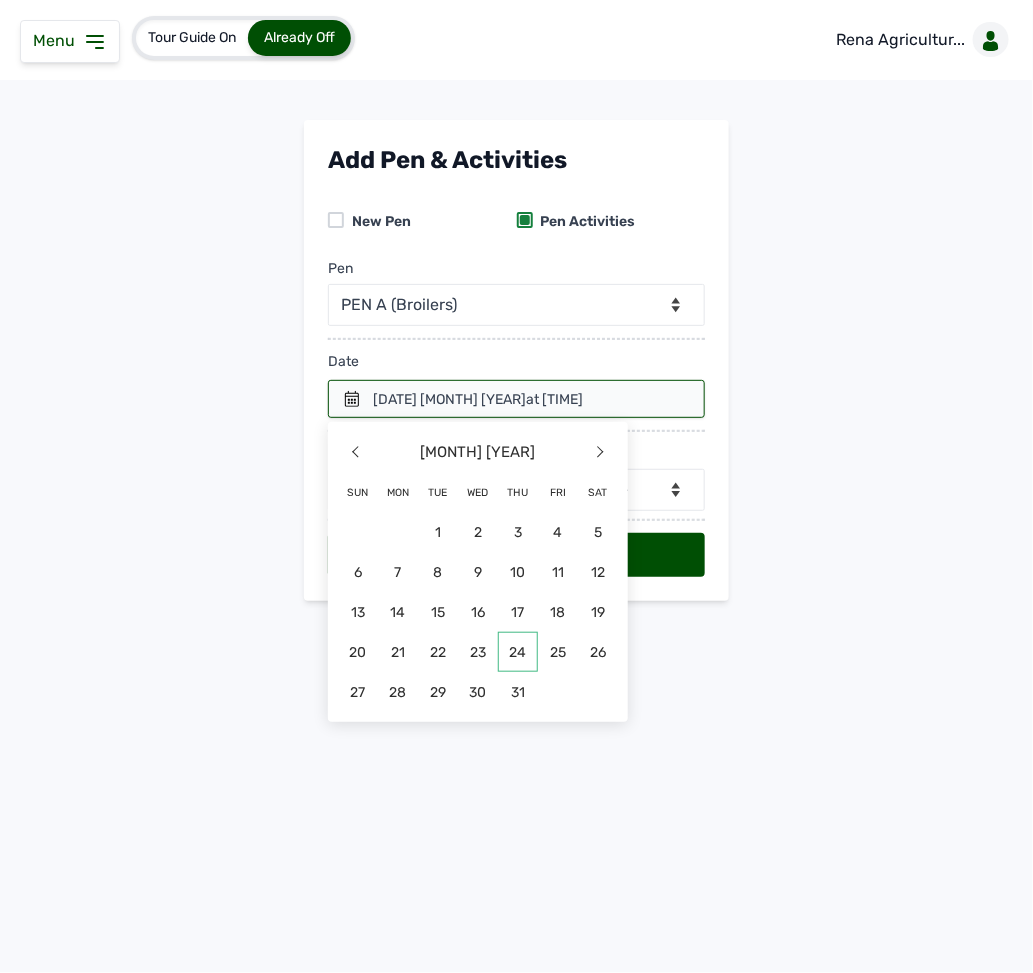 click on "24" 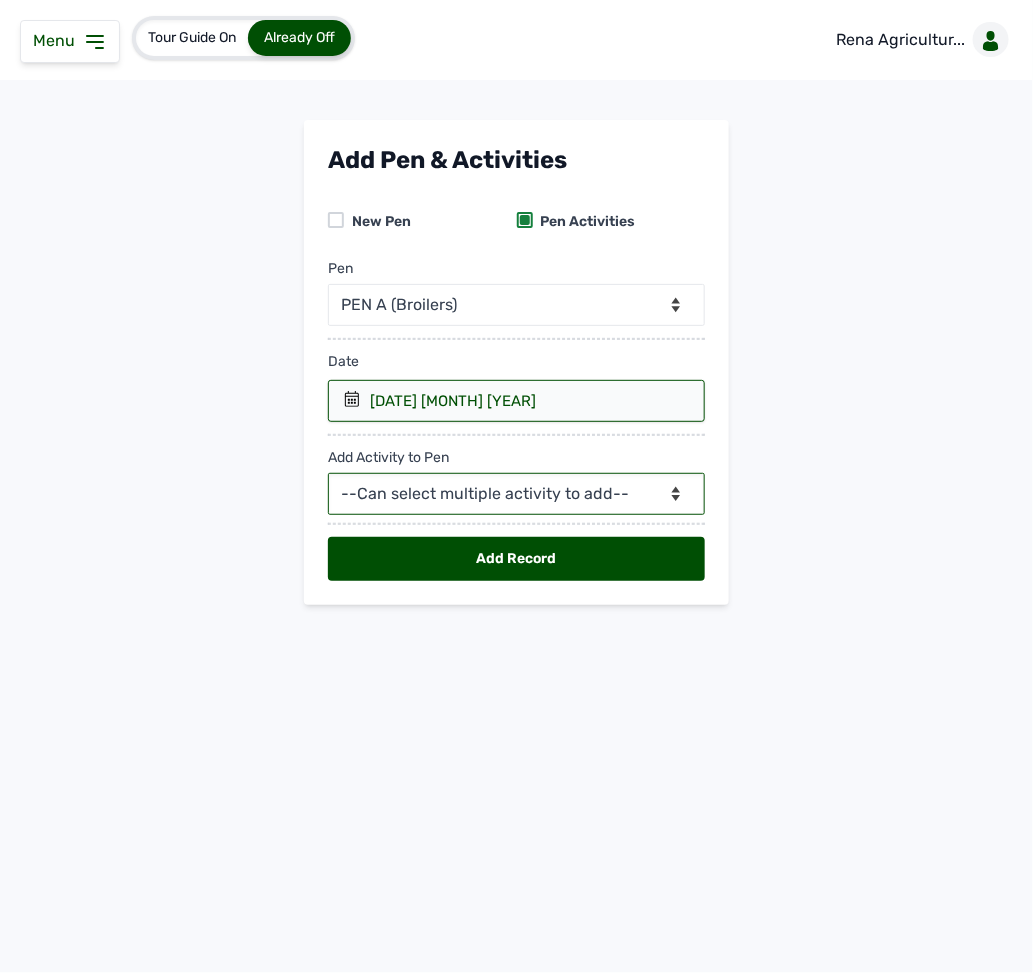 click on "--Can select multiple activity to add-- Raw Material Losses Weight" at bounding box center [516, 494] 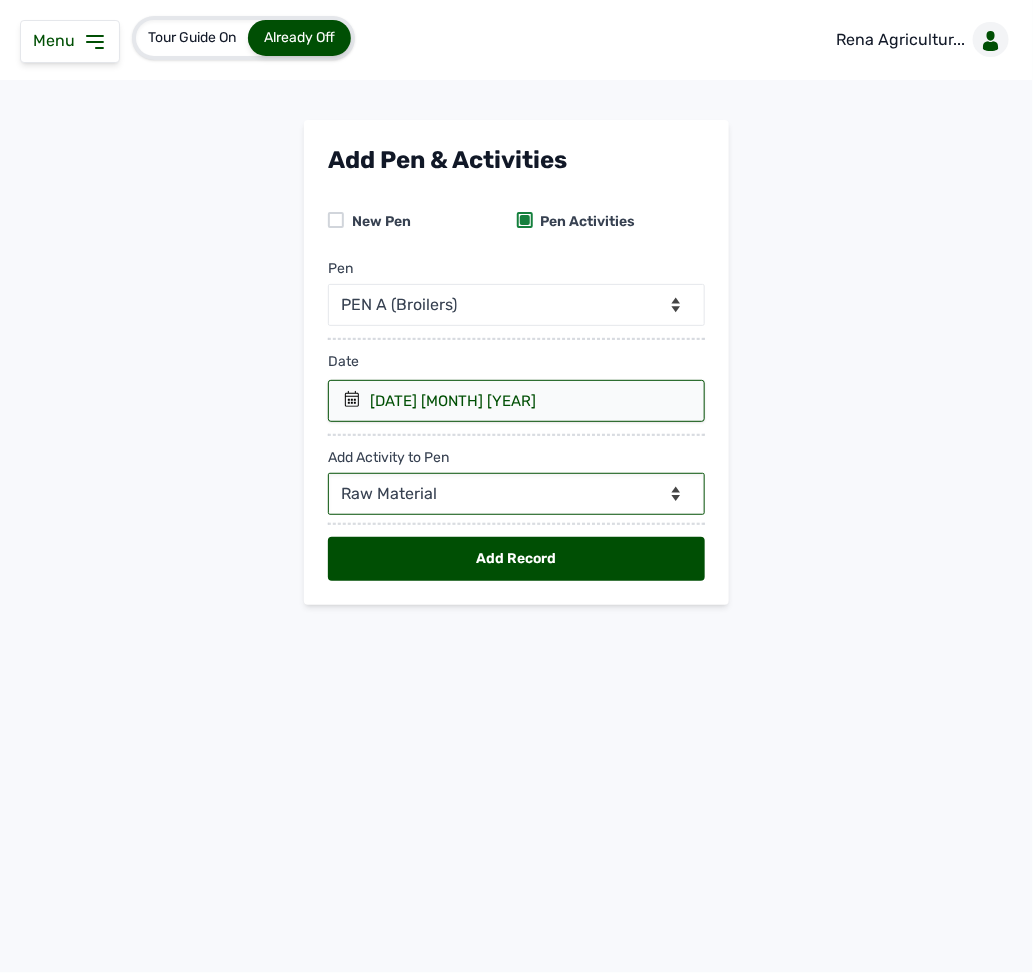 click on "--Can select multiple activity to add-- Raw Material Losses Weight" at bounding box center [516, 494] 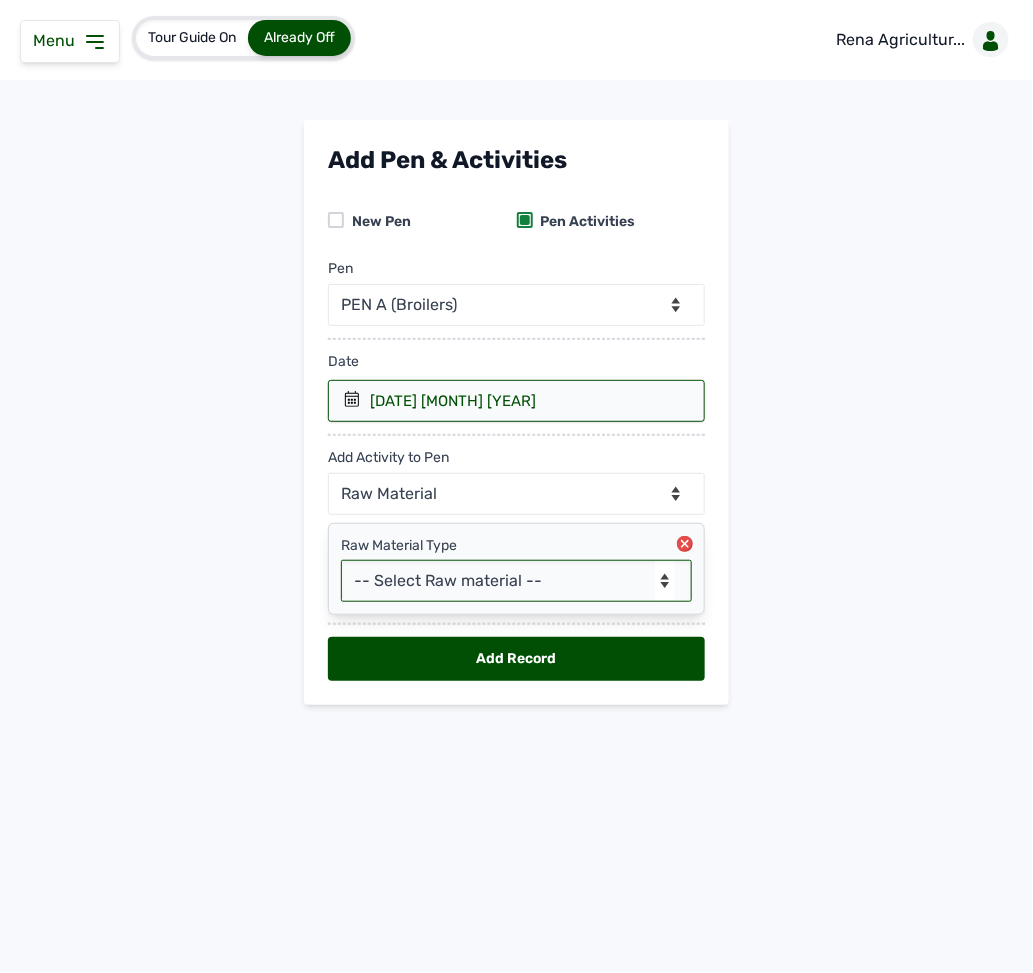 click on "-- Select Raw material -- Biomass Fuel feeds medications vaccines" at bounding box center (516, 581) 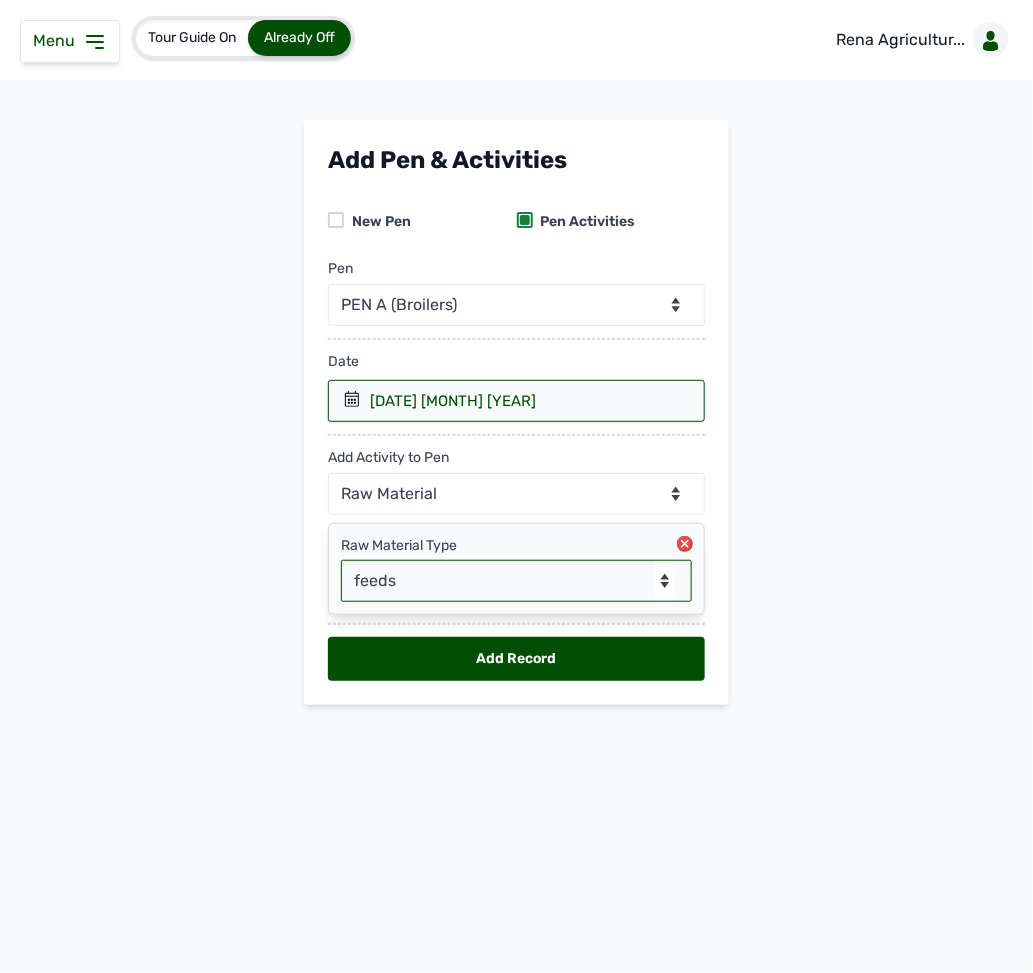 click on "-- Select Raw material -- Biomass Fuel feeds medications vaccines" at bounding box center [516, 581] 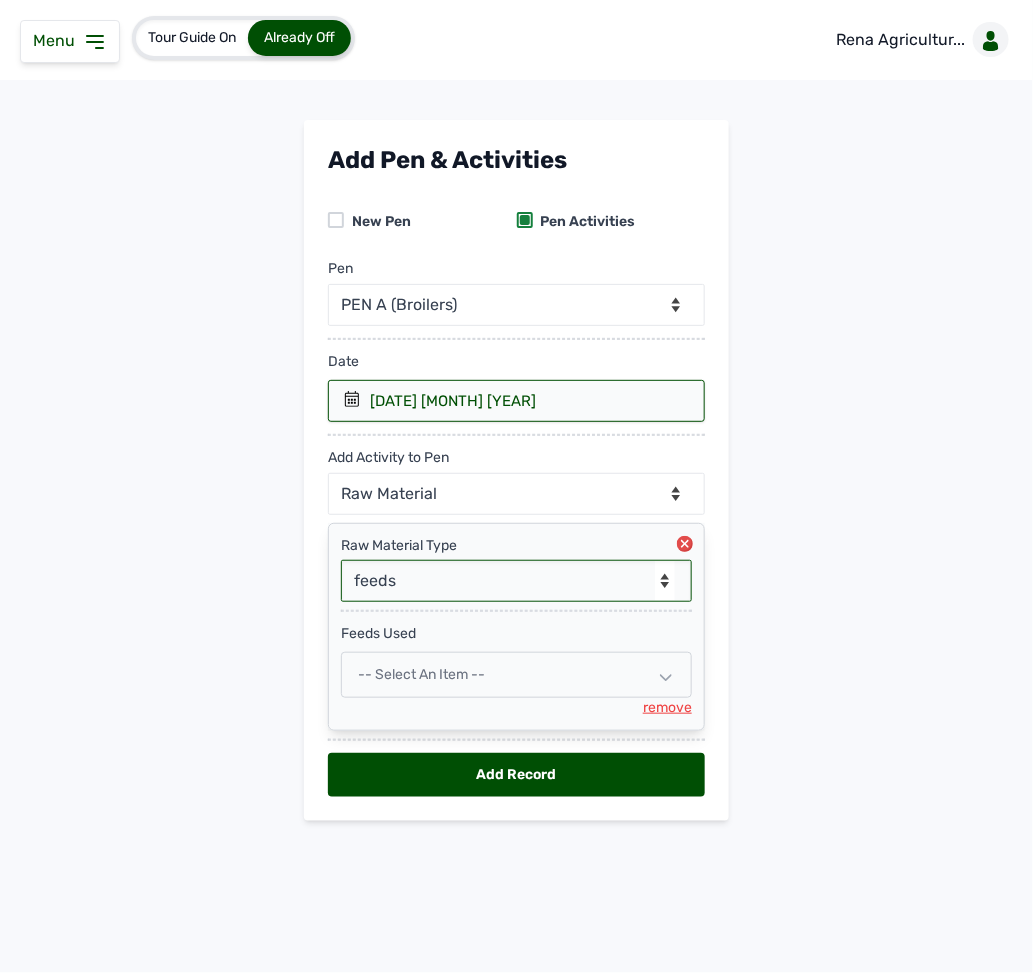 click on "-- Select an Item --" at bounding box center [421, 674] 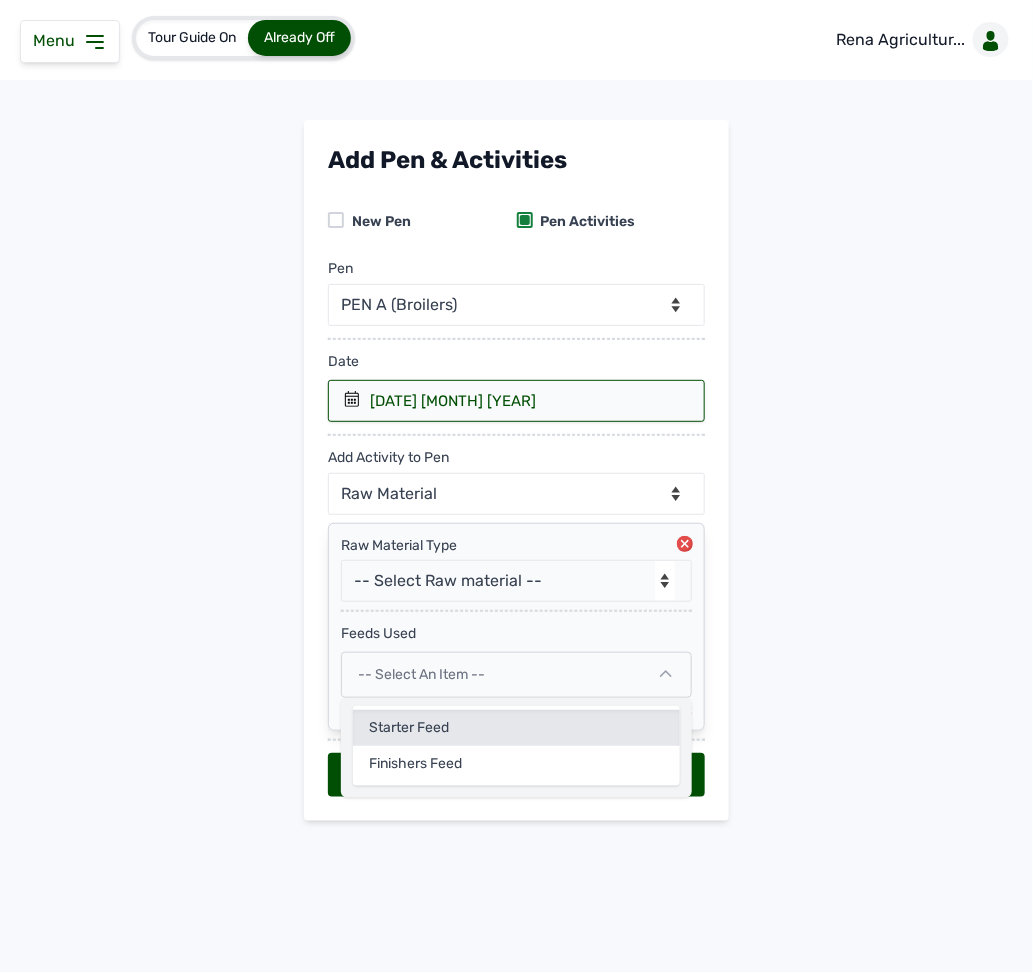 click on "Starter Feed" 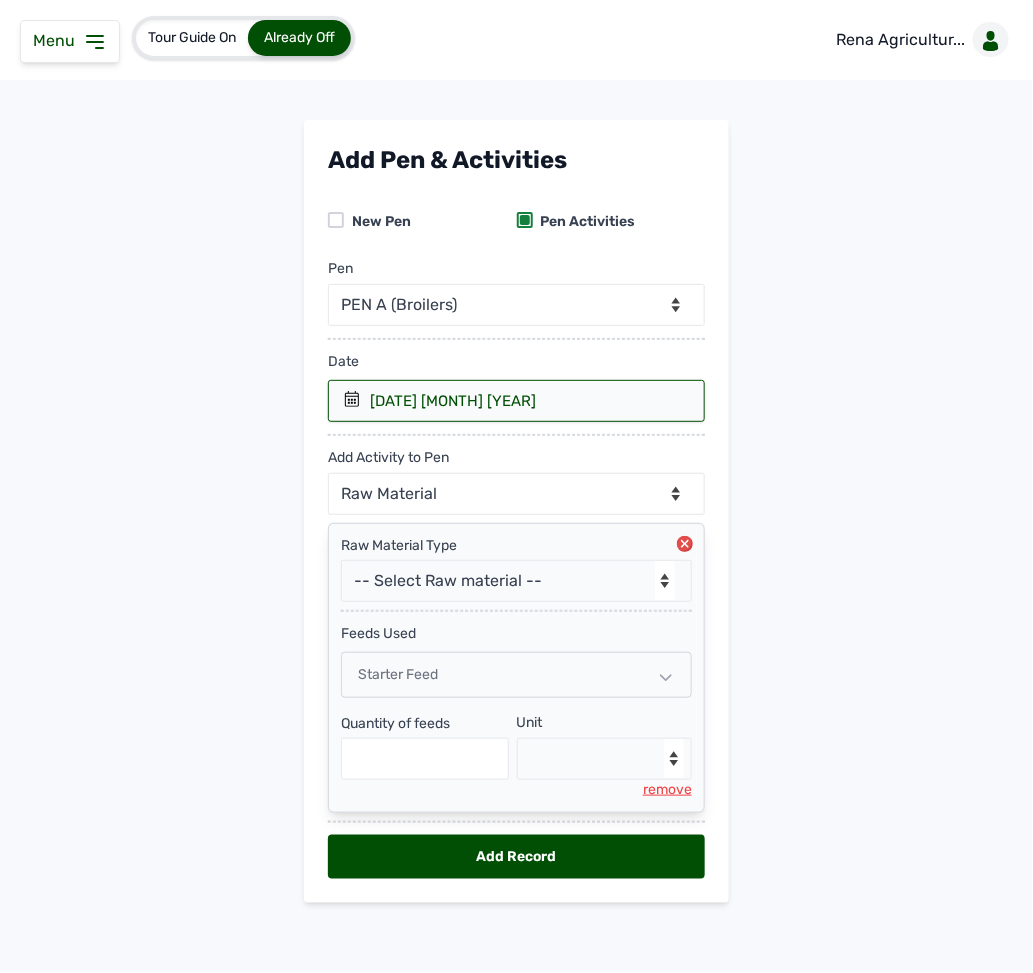 scroll, scrollTop: 13, scrollLeft: 0, axis: vertical 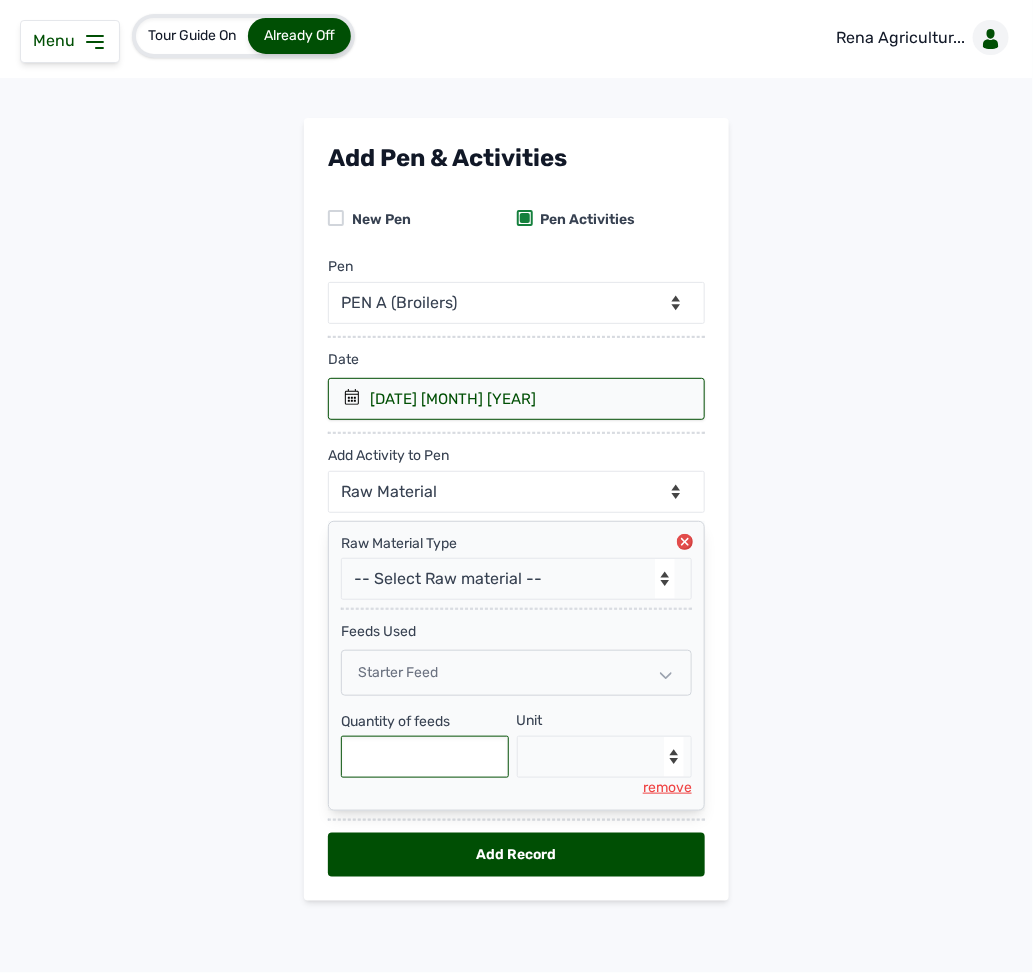 click at bounding box center [425, 757] 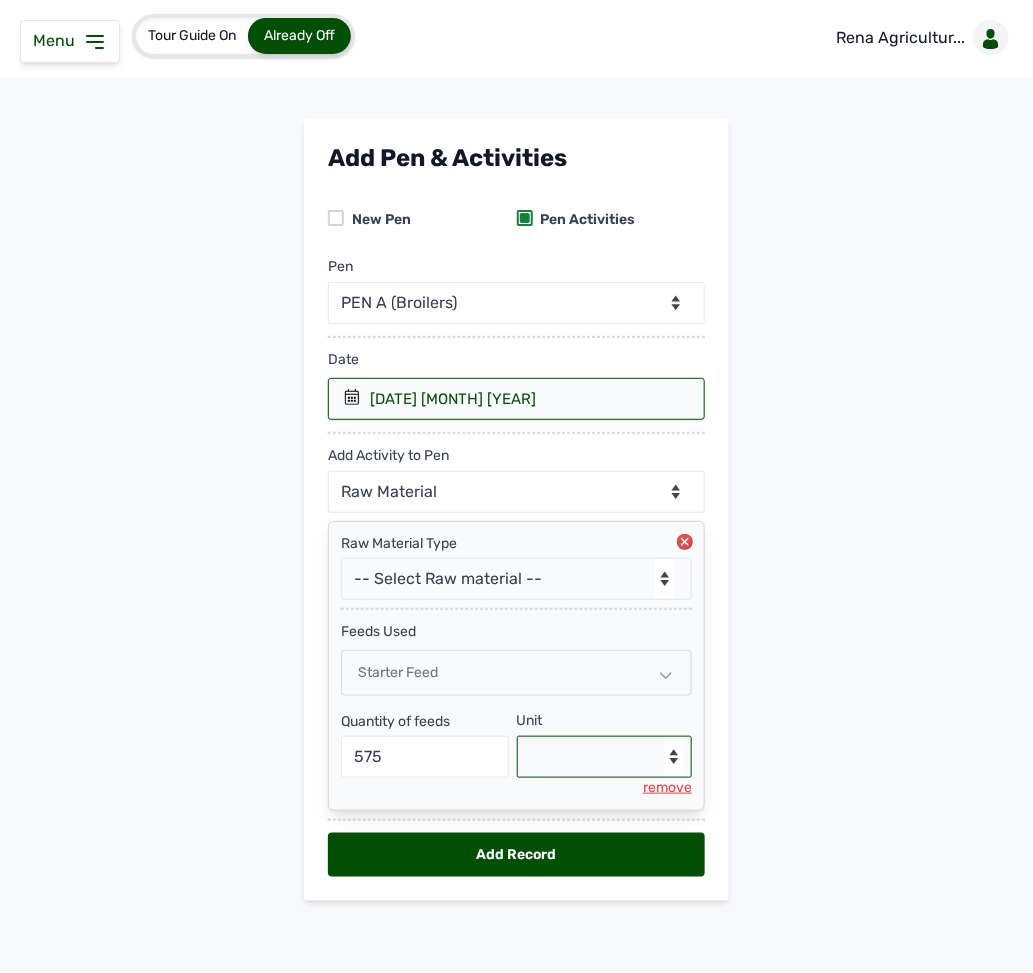 click on "--Select unit-- Bag(s) Kg" at bounding box center (605, 757) 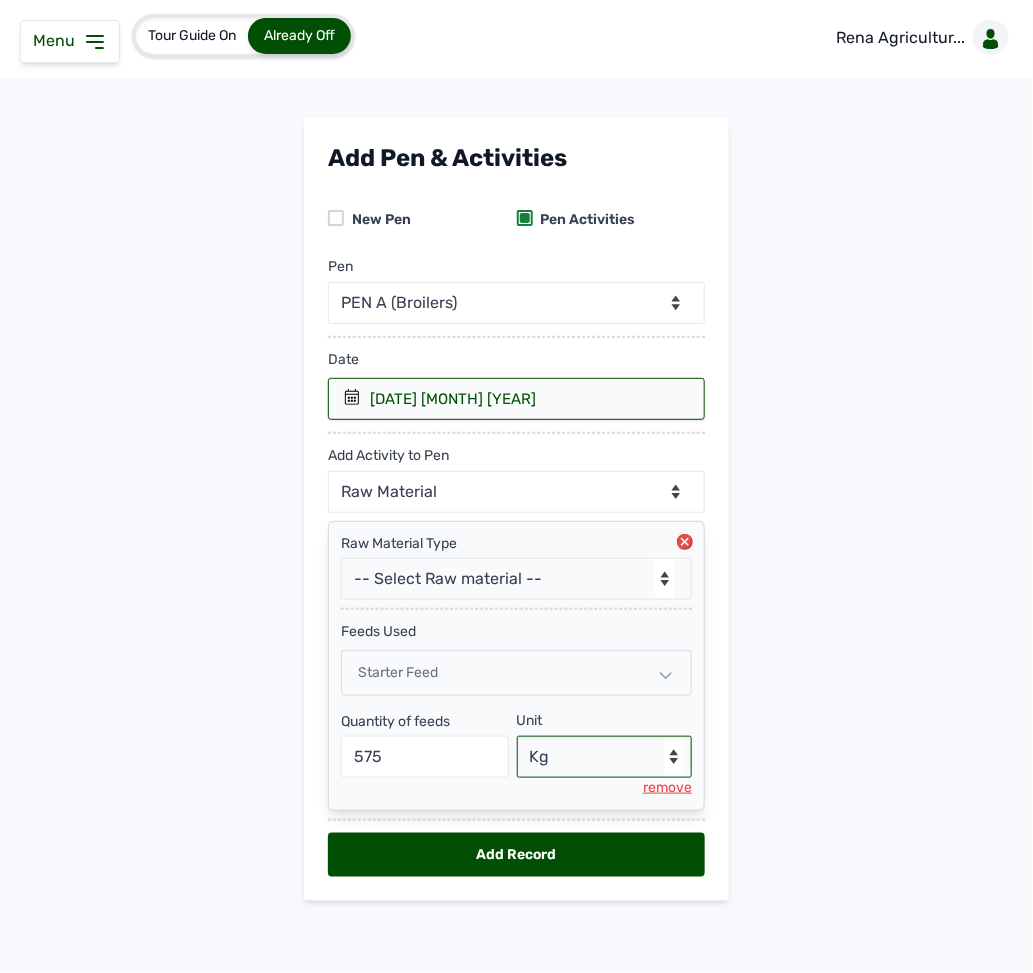 click on "--Select unit-- Bag(s) Kg" at bounding box center (605, 757) 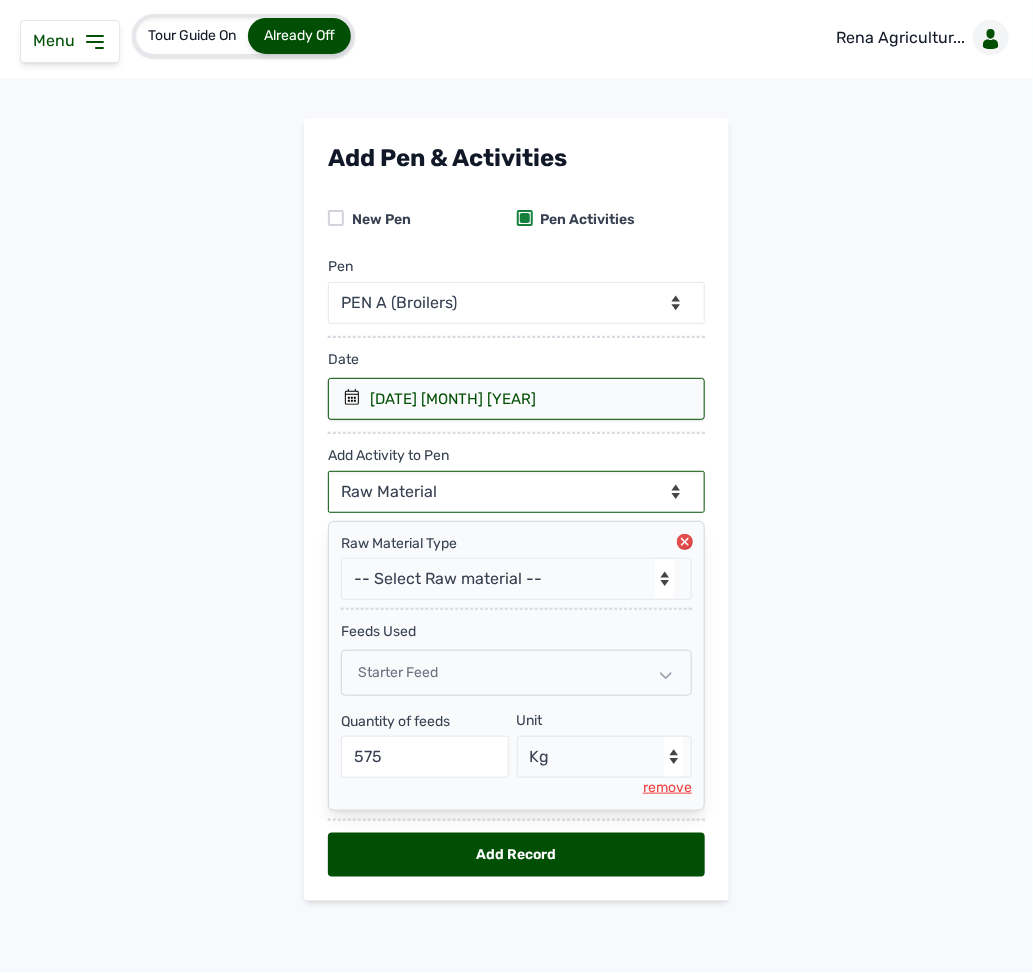 click on "--Can select multiple activity to add-- Raw Material Losses Weight" at bounding box center [516, 492] 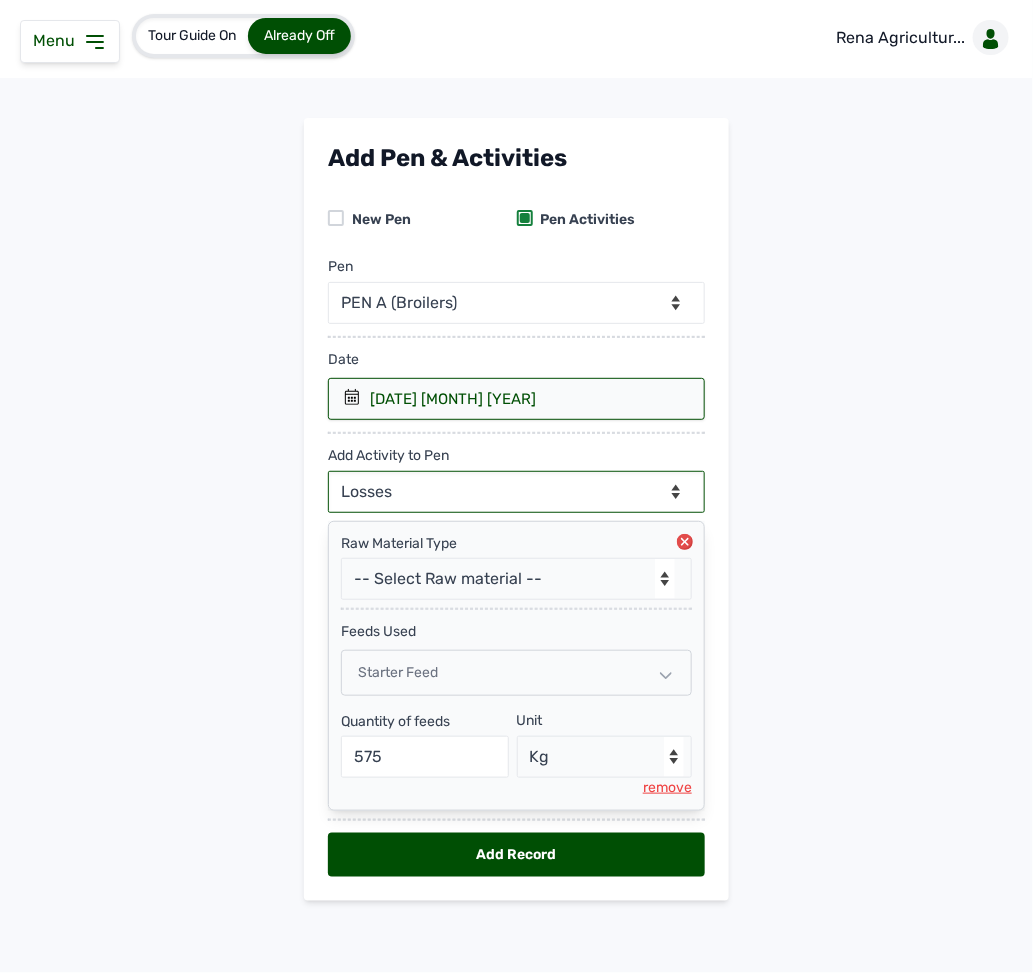 click on "--Can select multiple activity to add-- Raw Material Losses Weight" at bounding box center [516, 492] 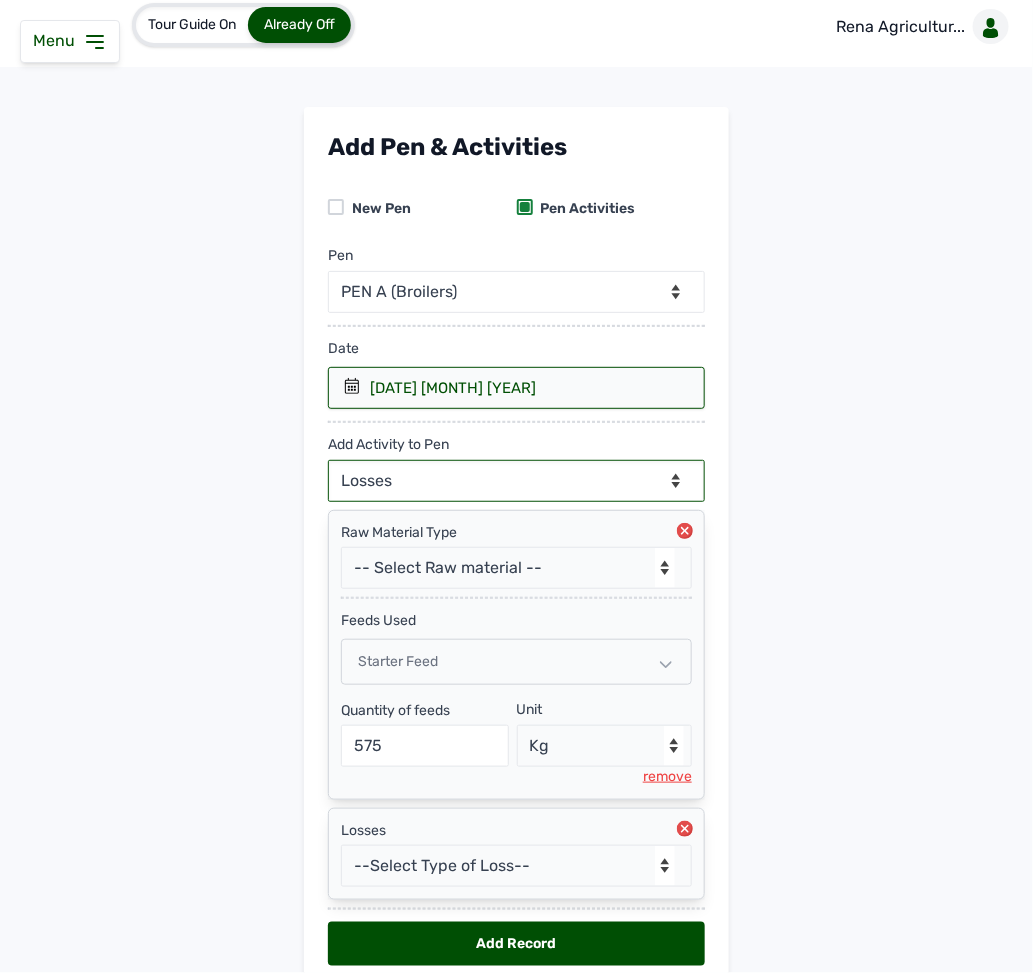 scroll, scrollTop: 115, scrollLeft: 0, axis: vertical 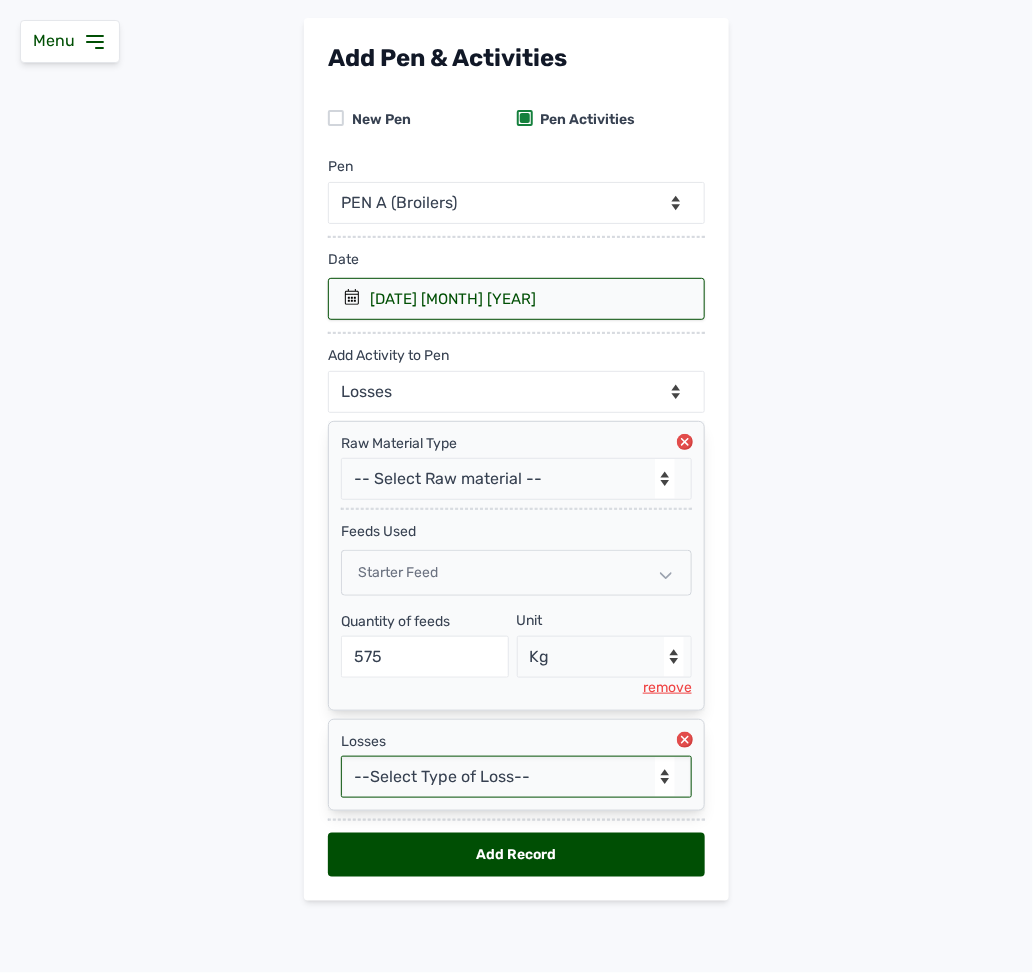 click on "--Select Type of Loss-- Mortality Culled Theft" at bounding box center (516, 777) 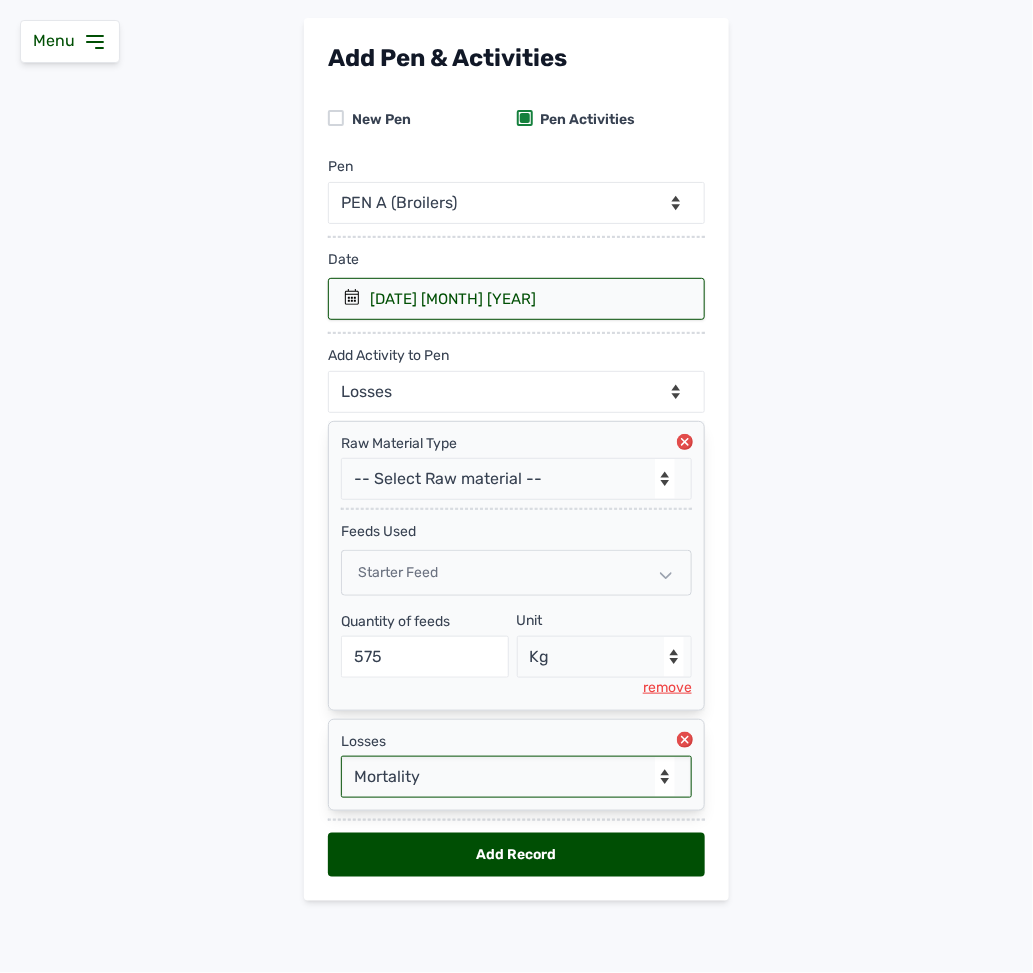 click on "--Select Type of Loss-- Mortality Culled Theft" at bounding box center [516, 777] 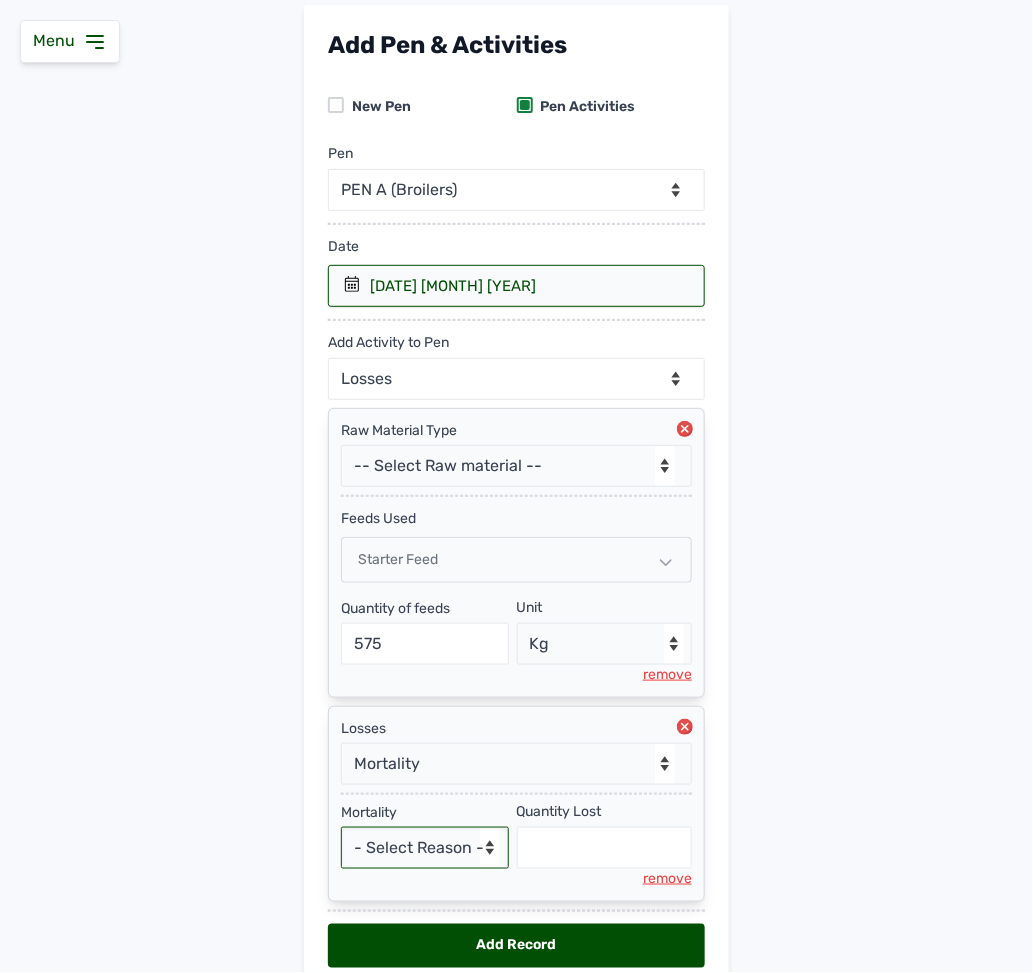click on "- Select Reason - Disease Late Vaccination Wrong Vaccination Heat Lack of Water Others" at bounding box center (425, 848) 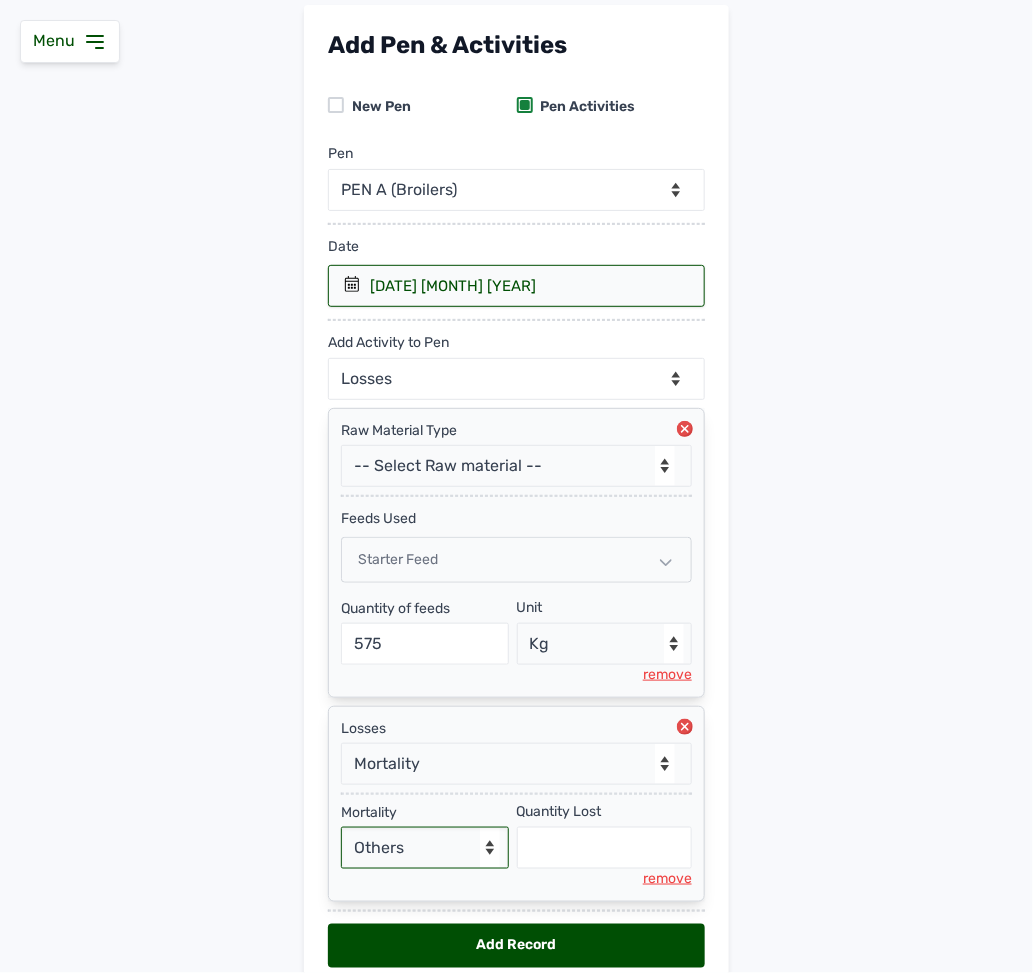 click on "- Select Reason - Disease Late Vaccination Wrong Vaccination Heat Lack of Water Others" at bounding box center (425, 848) 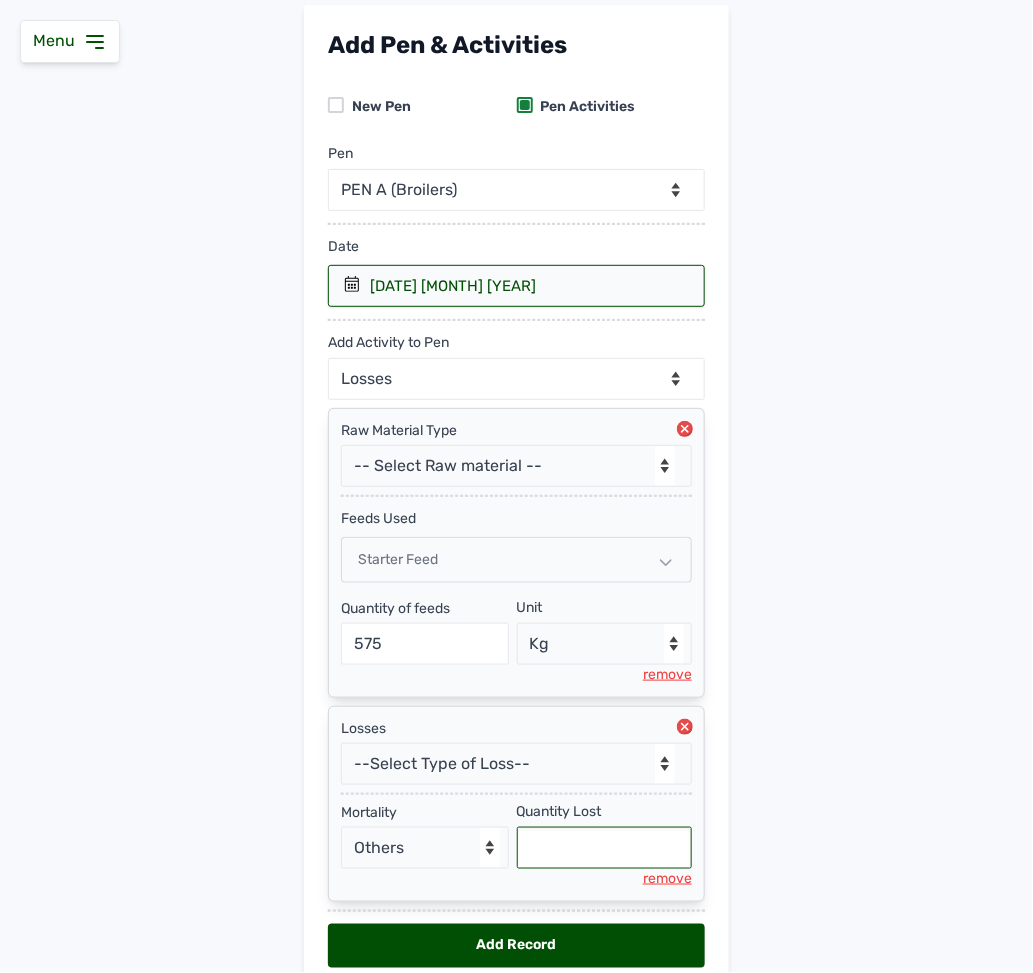 click at bounding box center [605, 848] 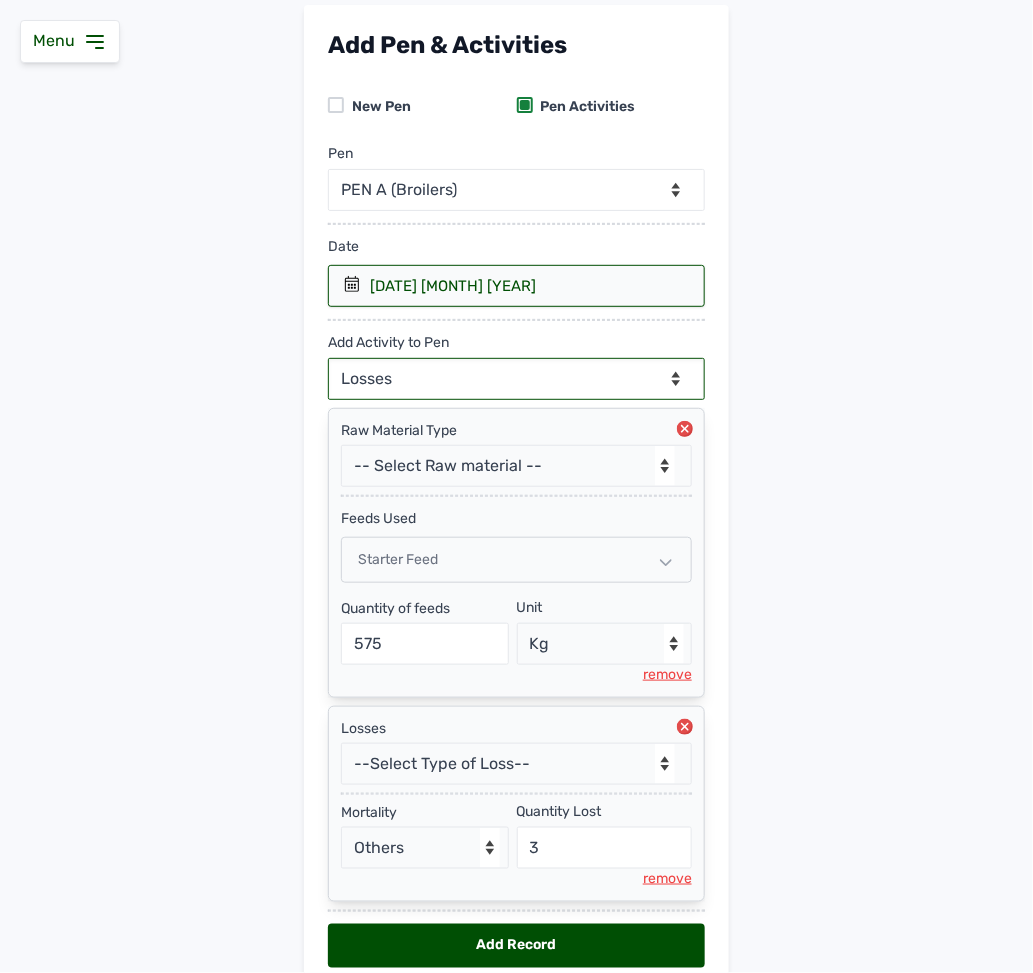 click on "--Can select multiple activity to add-- Raw Material Losses Weight" at bounding box center [516, 379] 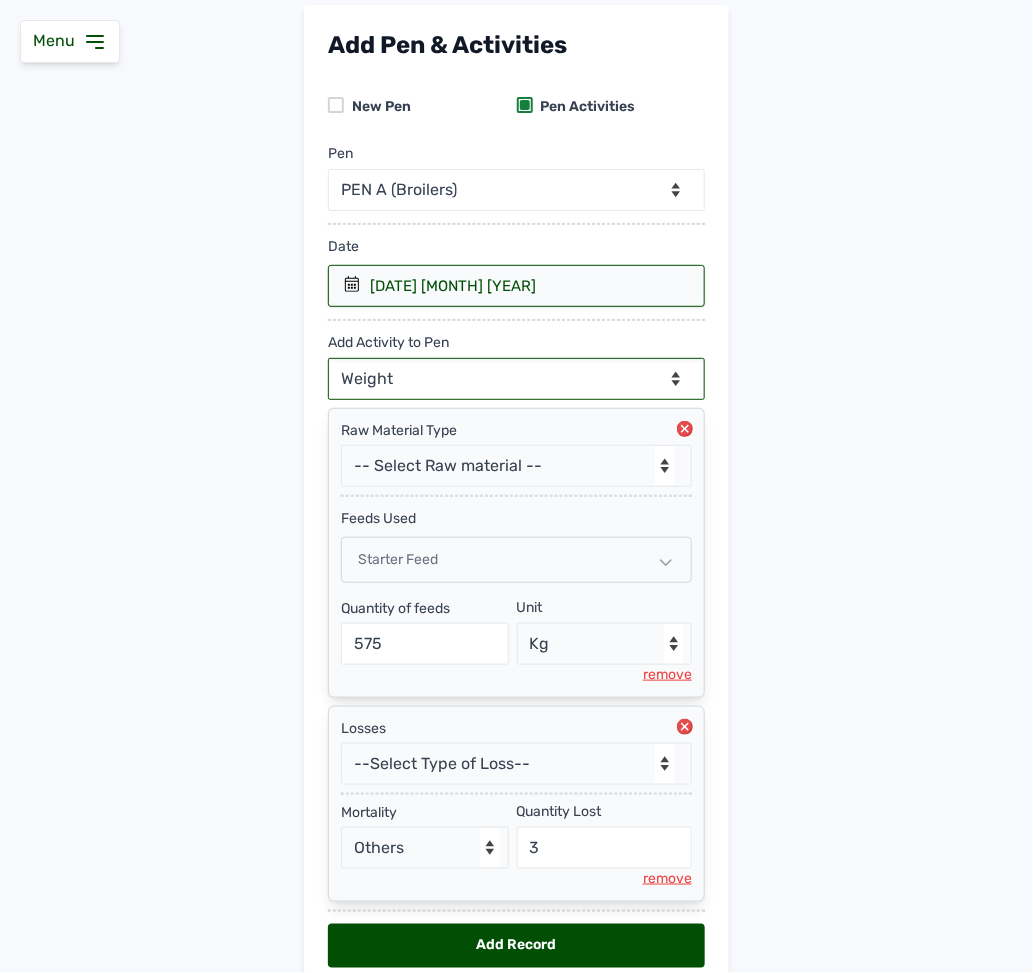 click on "--Can select multiple activity to add-- Raw Material Losses Weight" at bounding box center (516, 379) 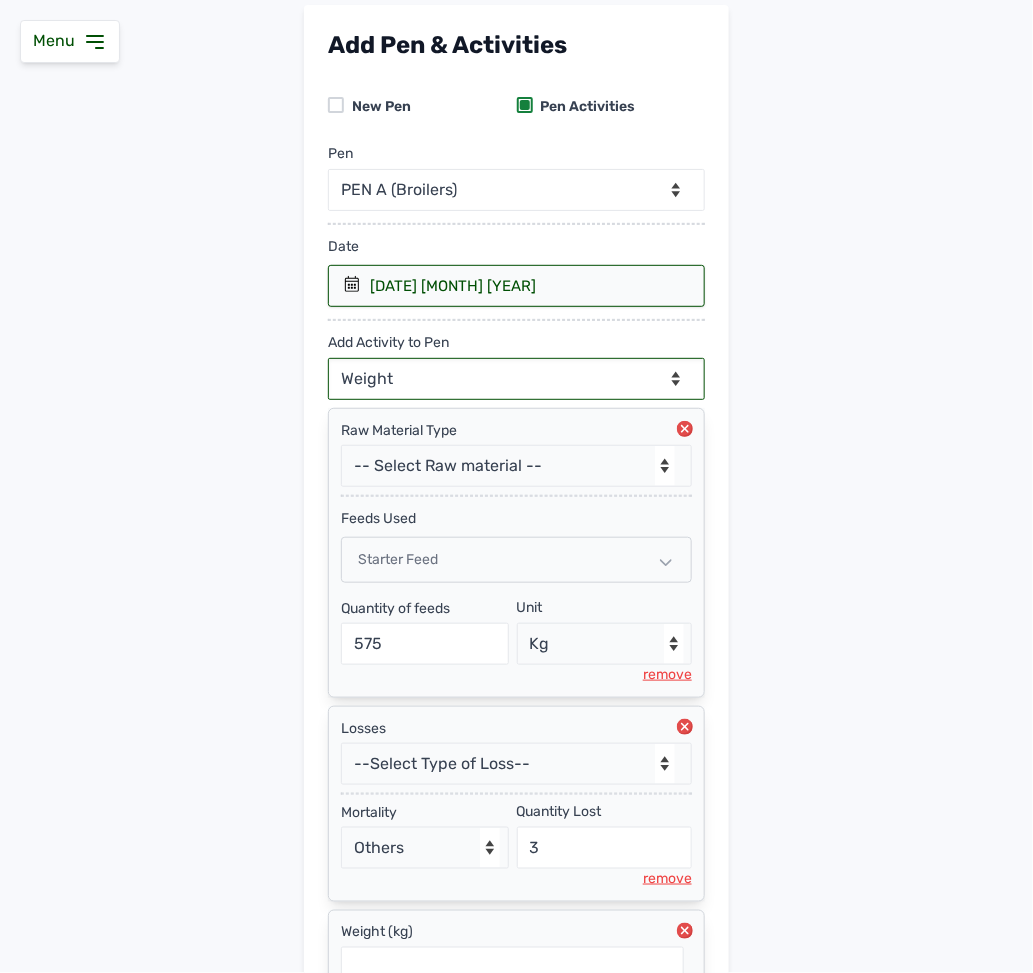 scroll, scrollTop: 324, scrollLeft: 0, axis: vertical 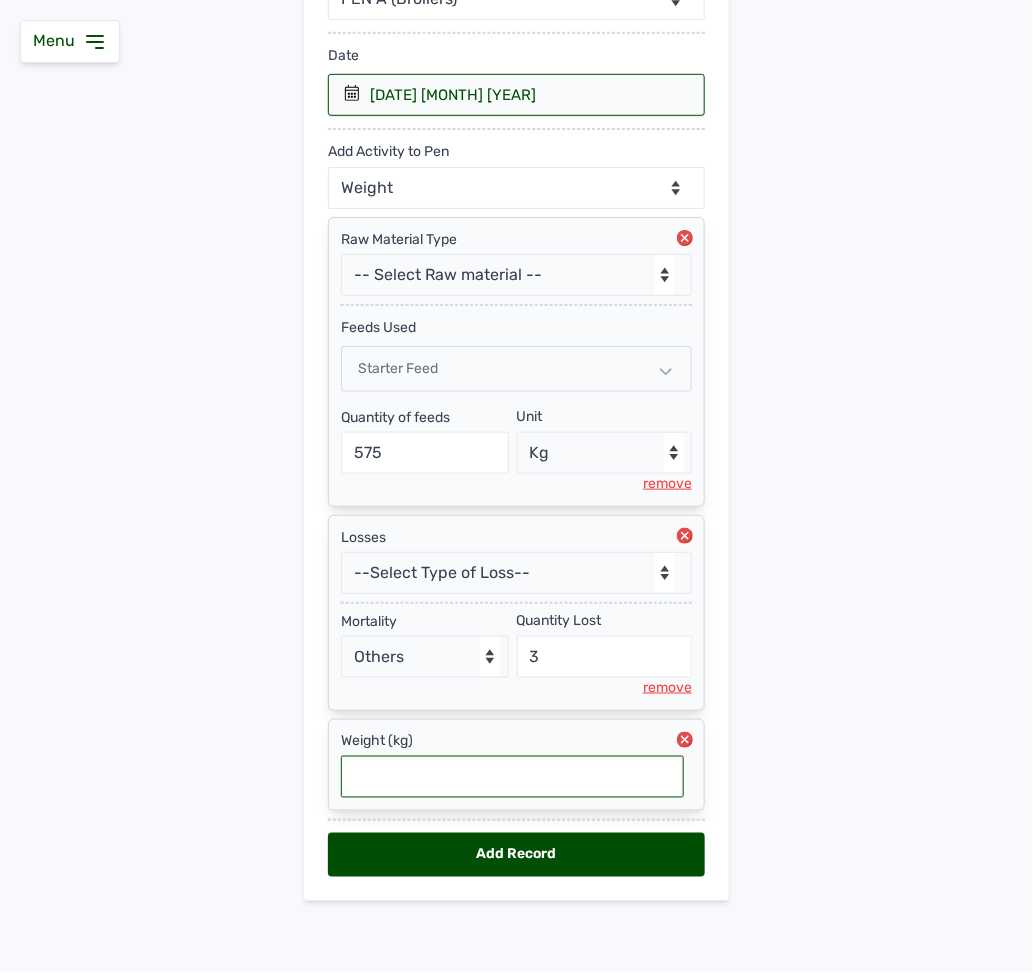 click at bounding box center [512, 777] 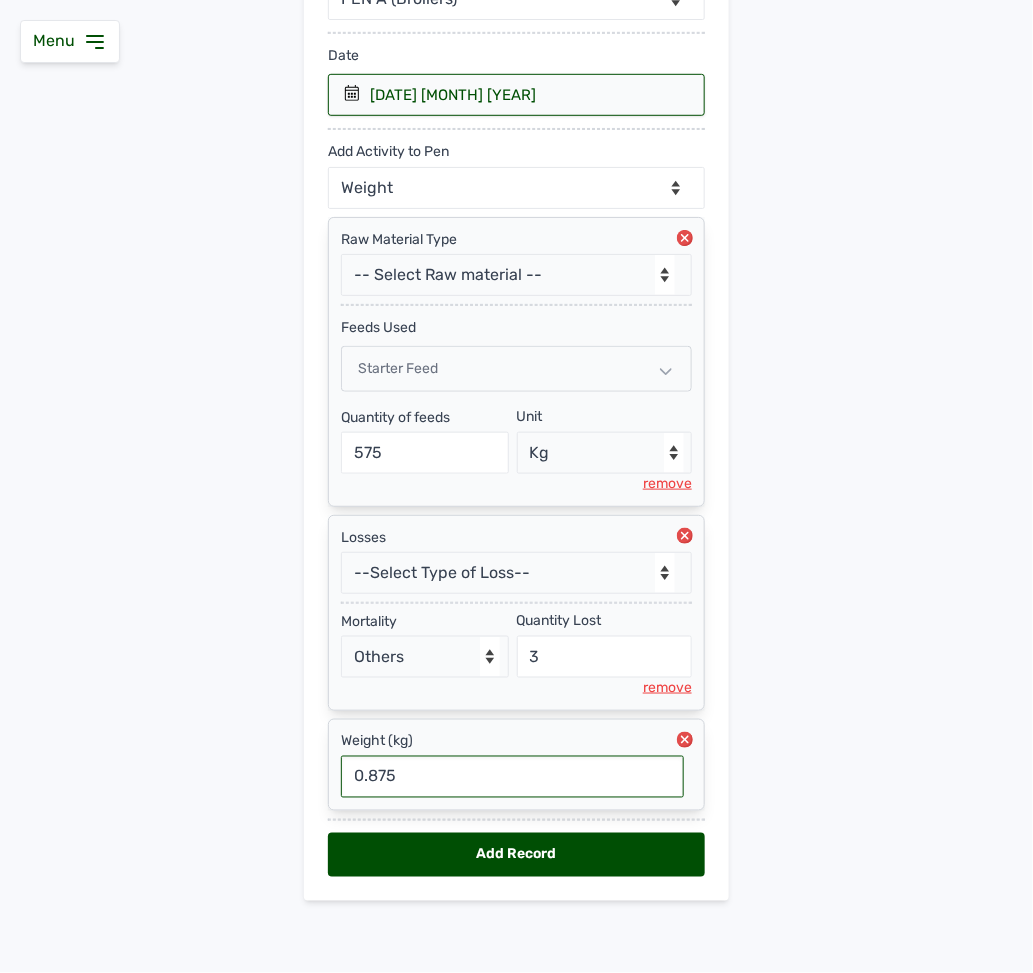 click on "Add Record" at bounding box center (516, 855) 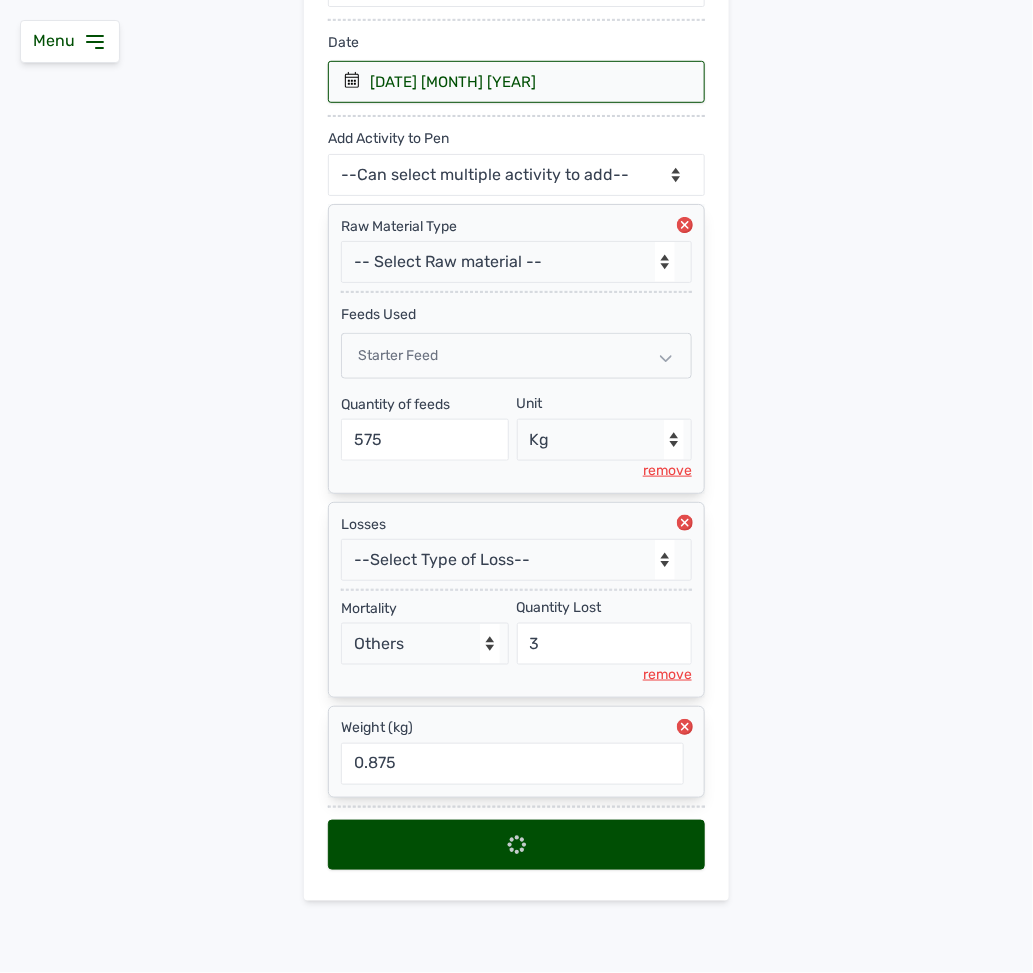 scroll, scrollTop: 0, scrollLeft: 0, axis: both 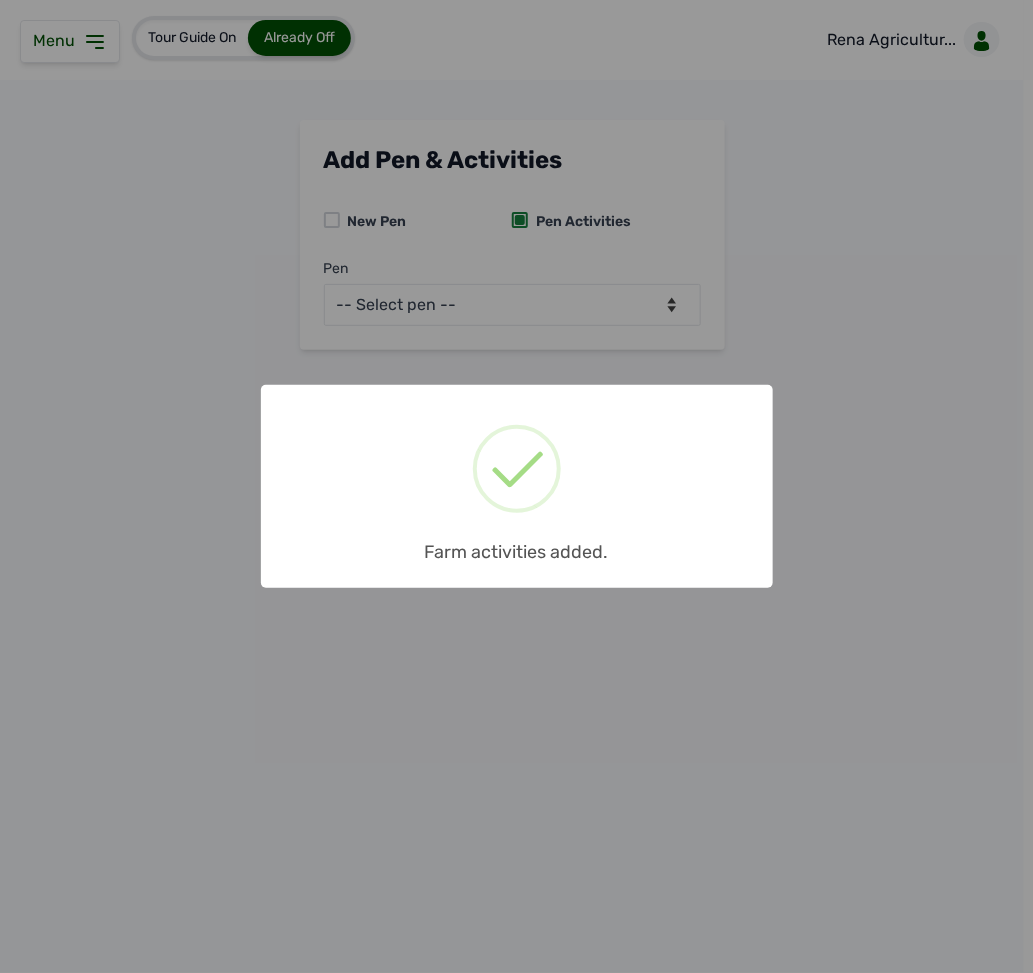 click on "×
Farm activities added. OK No Cancel" at bounding box center (516, 486) 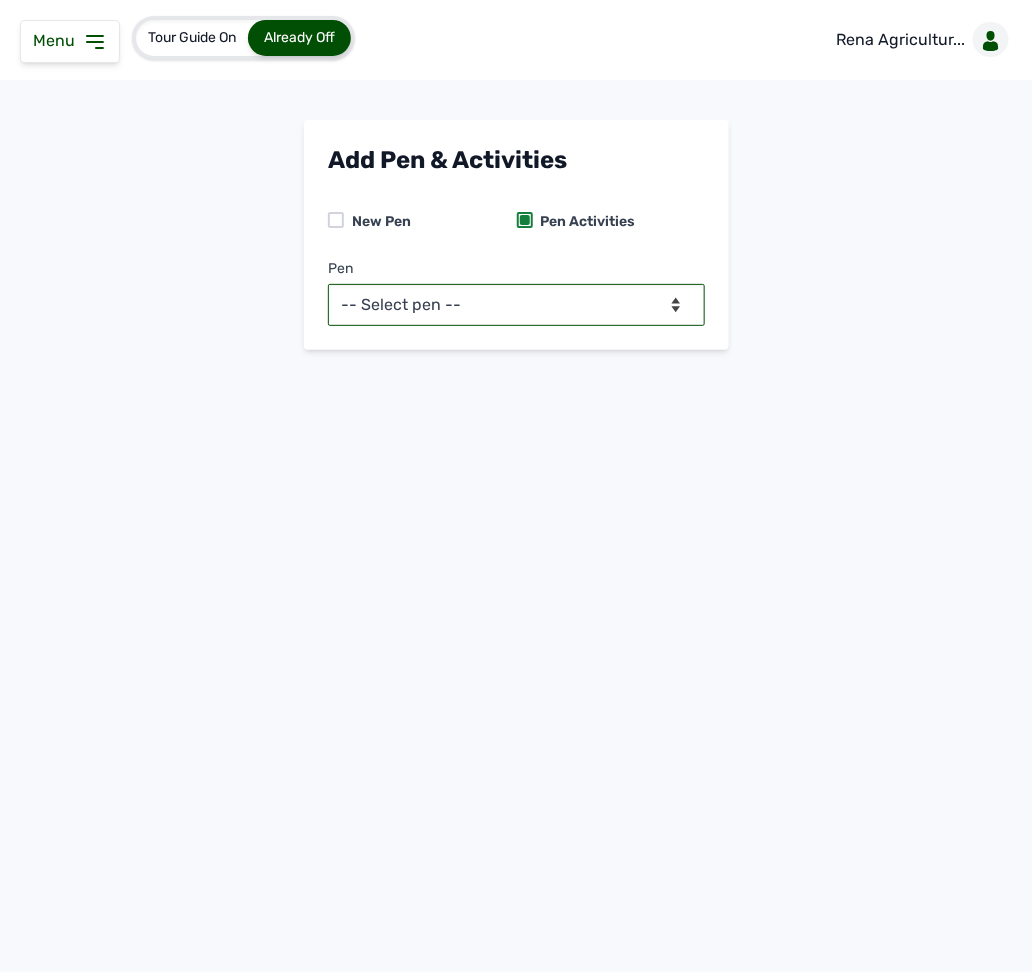 click on "-- Select pen -- PEN A (Broilers)" at bounding box center (516, 305) 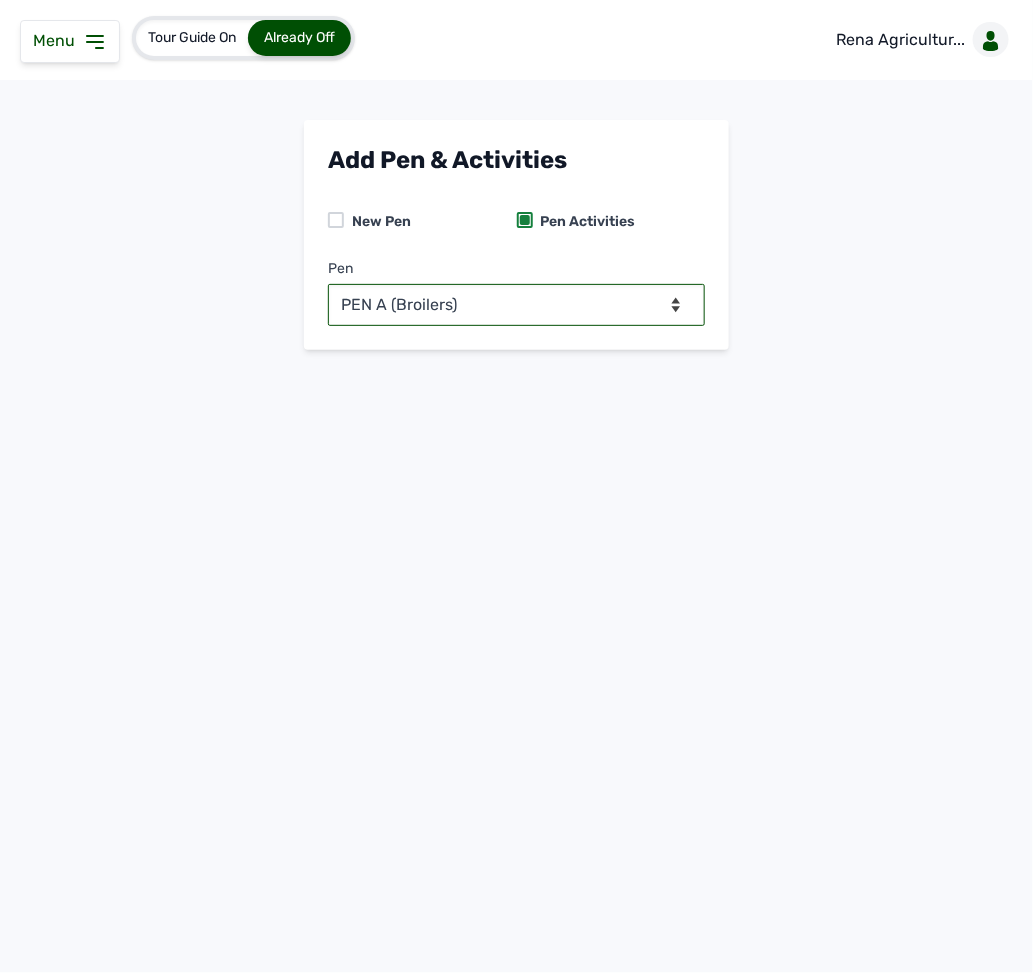 click on "-- Select pen -- PEN A (Broilers)" at bounding box center (516, 305) 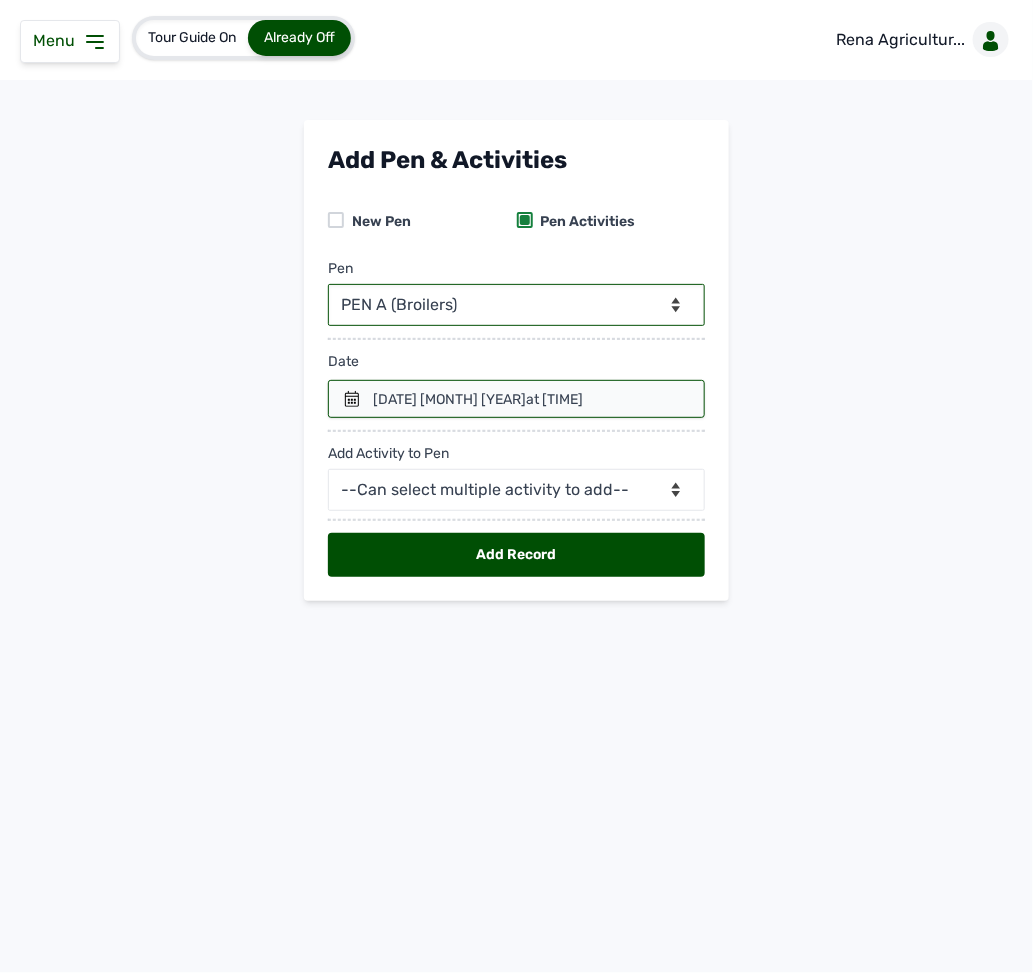 click at bounding box center [516, 399] 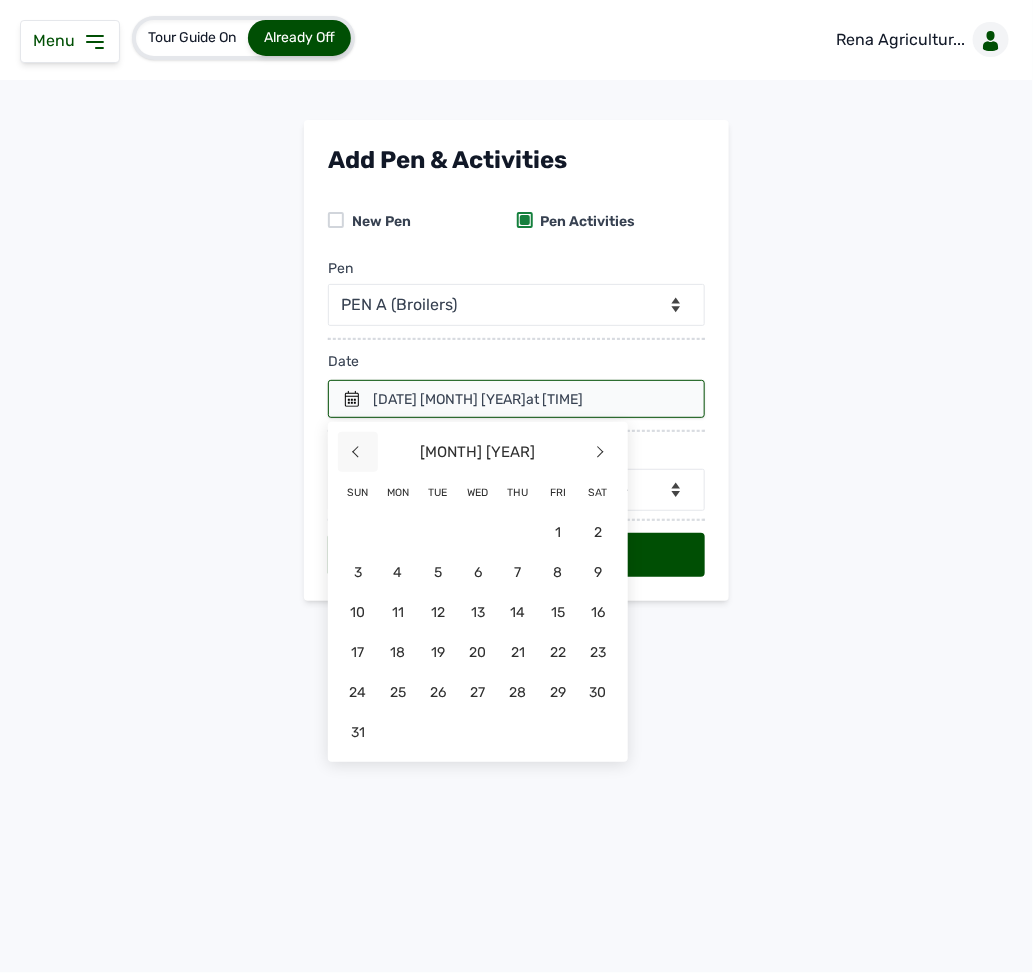 click on "<" at bounding box center (358, 452) 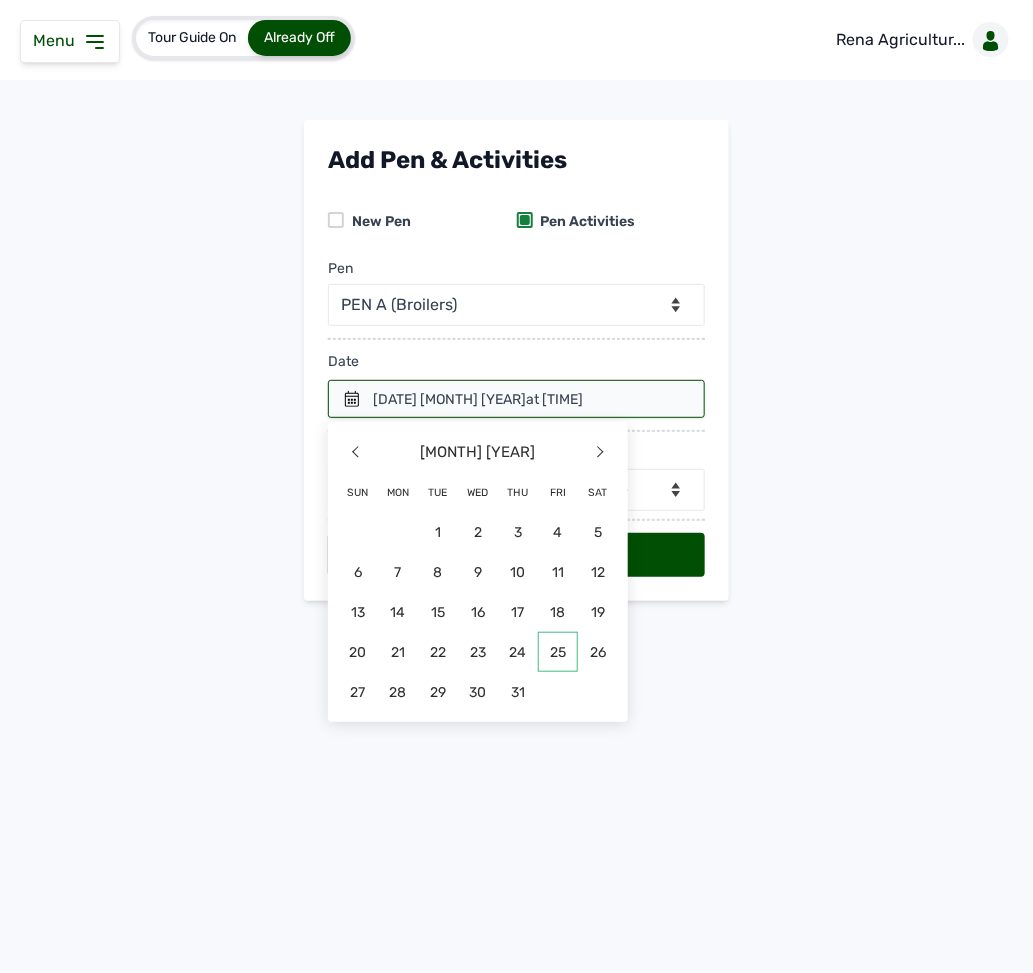 click on "25" 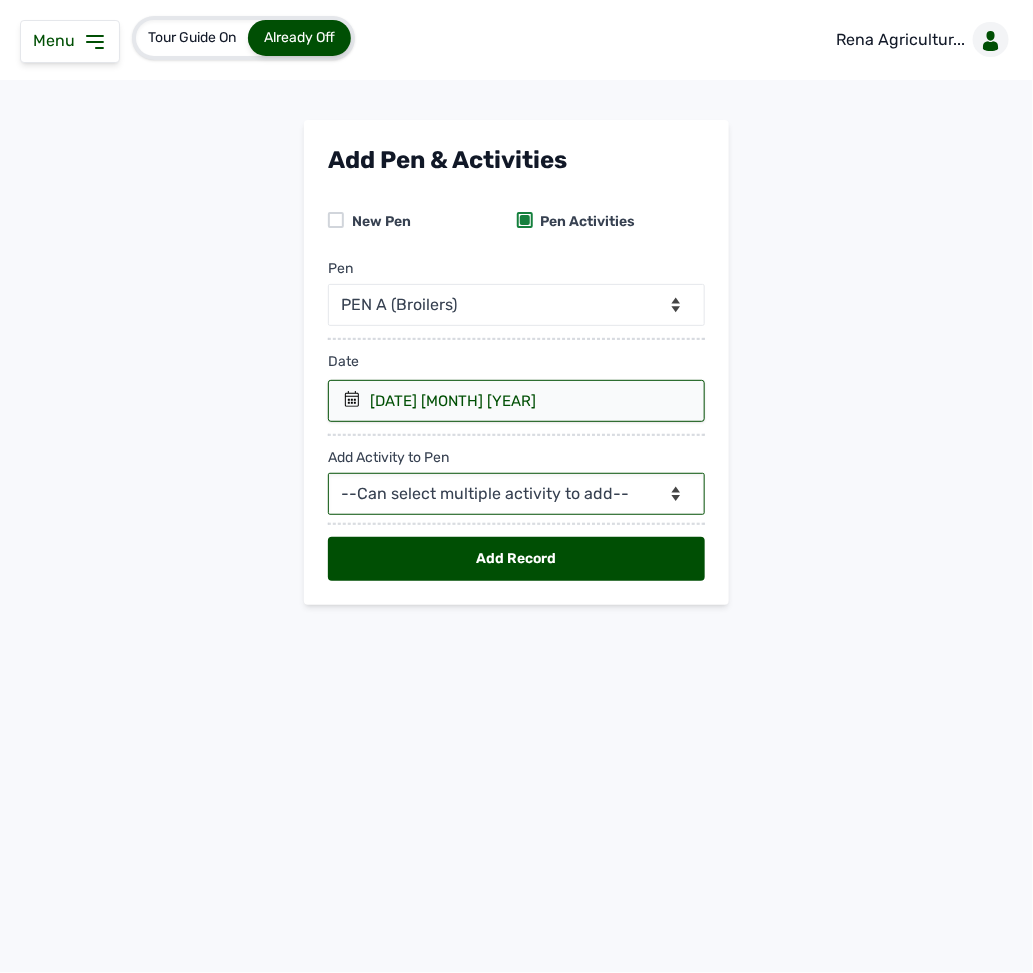 click on "--Can select multiple activity to add-- Raw Material Losses Weight" at bounding box center [516, 494] 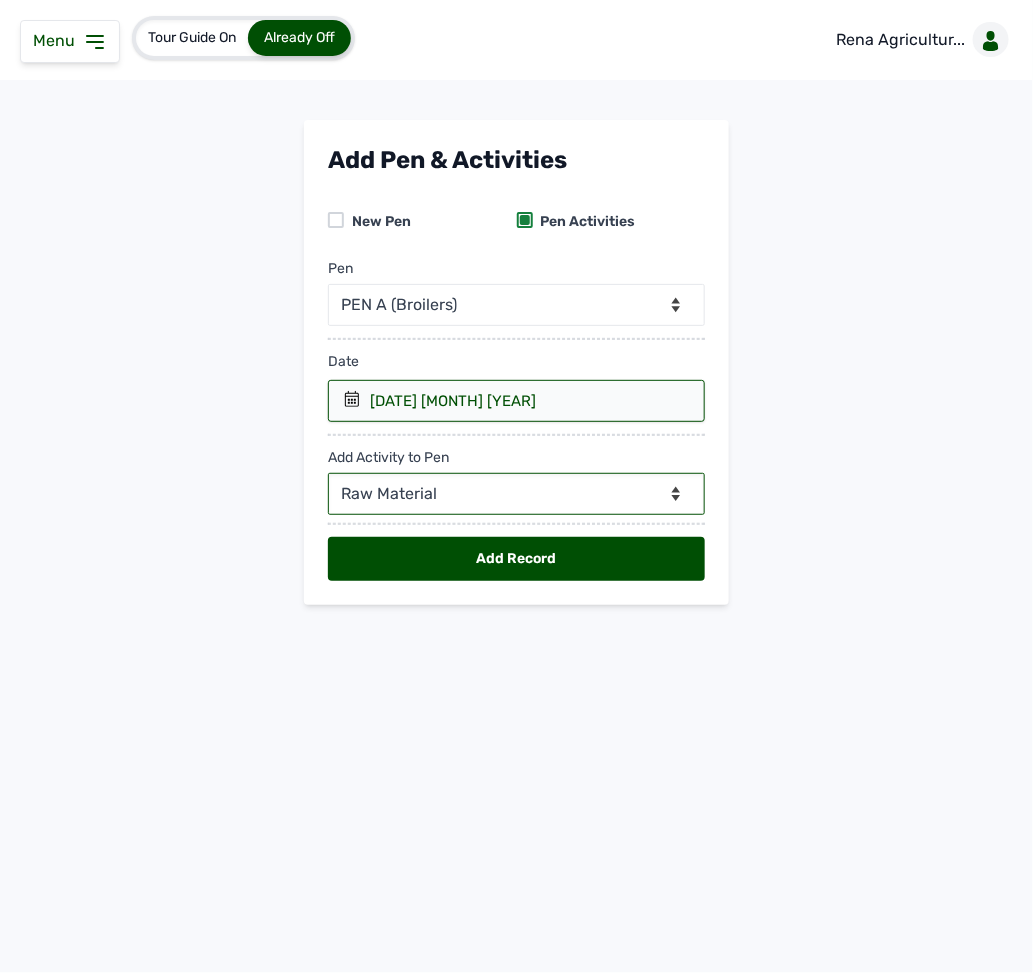 click on "--Can select multiple activity to add-- Raw Material Losses Weight" at bounding box center [516, 494] 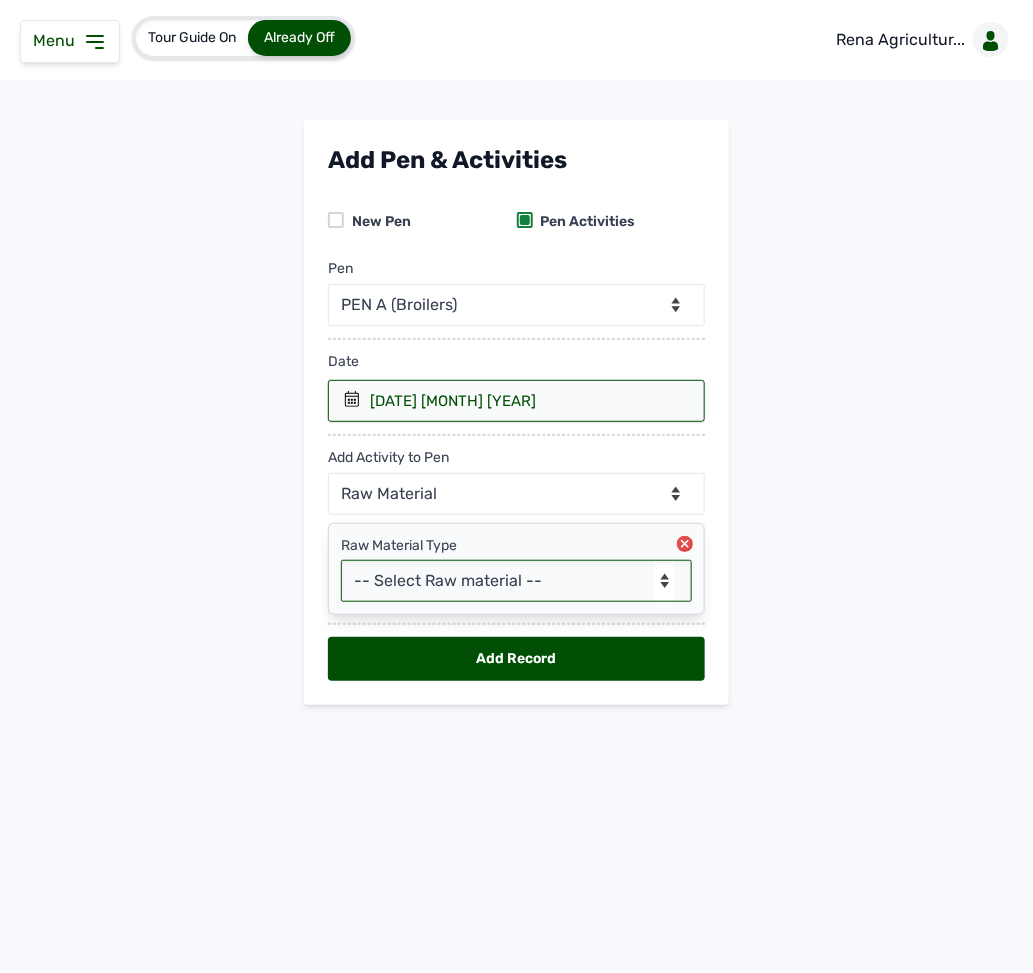 click on "-- Select Raw material -- Biomass Fuel feeds medications vaccines" at bounding box center (516, 581) 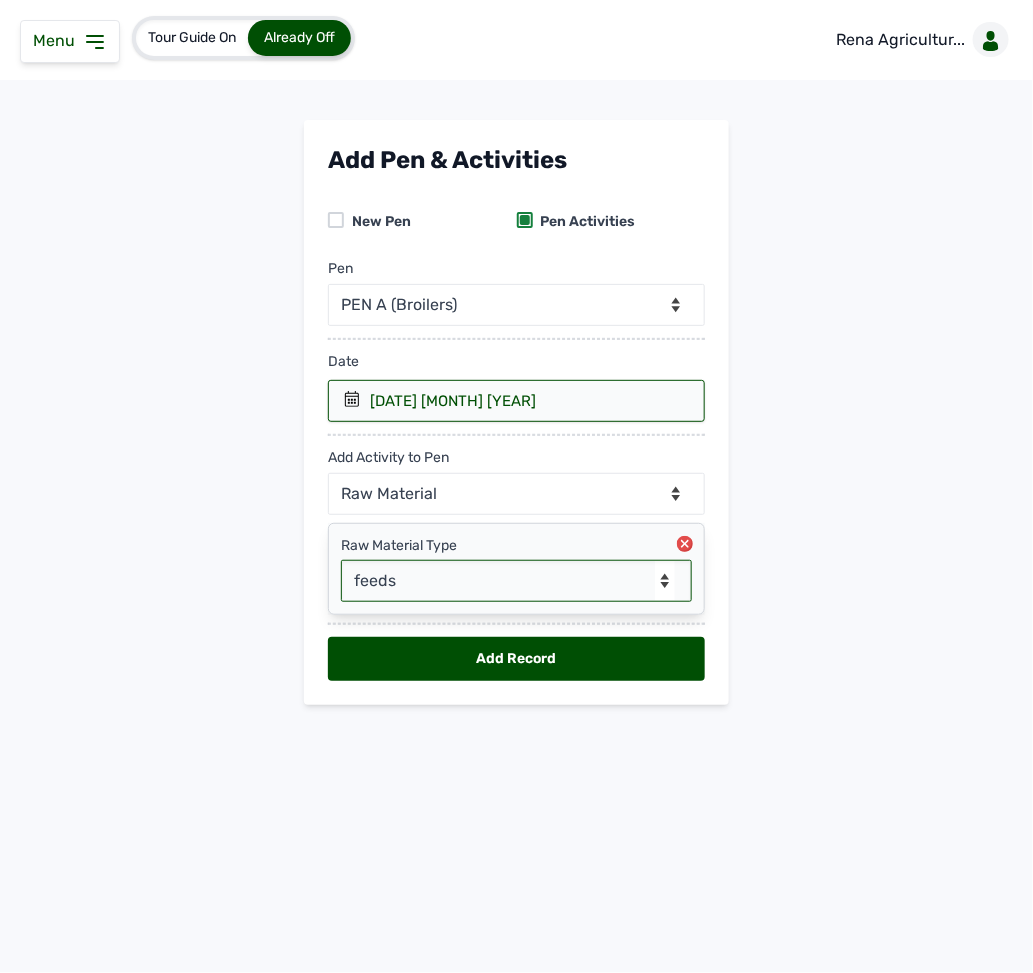 click on "-- Select Raw material -- Biomass Fuel feeds medications vaccines" at bounding box center [516, 581] 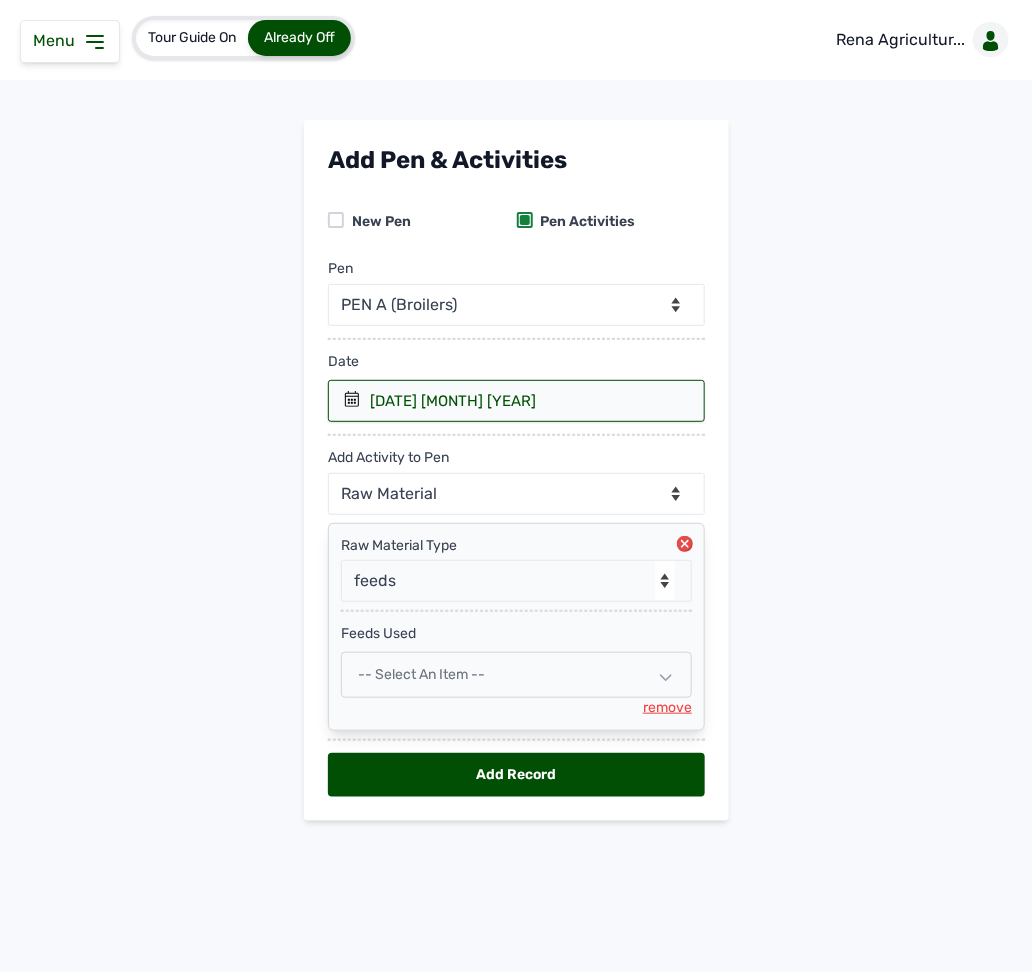 click on "-- Select an Item --" at bounding box center (516, 675) 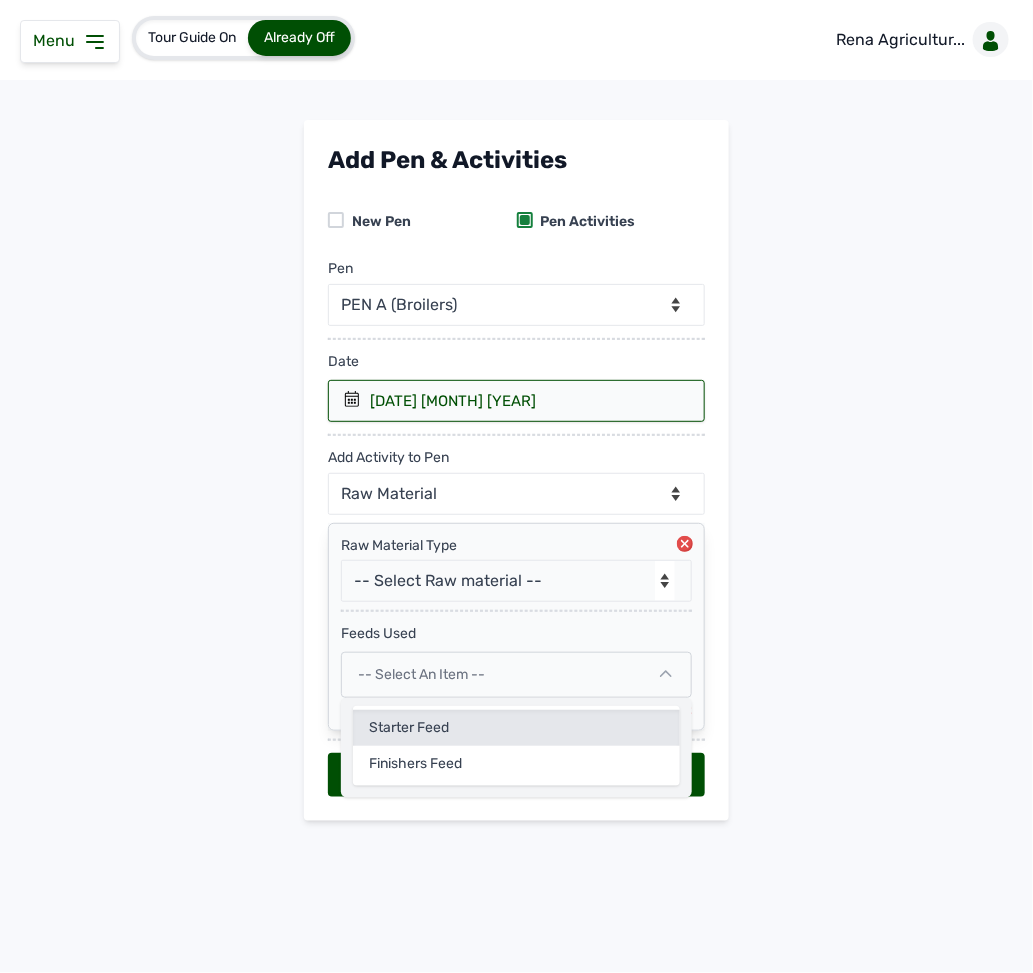 click on "Starter Feed" 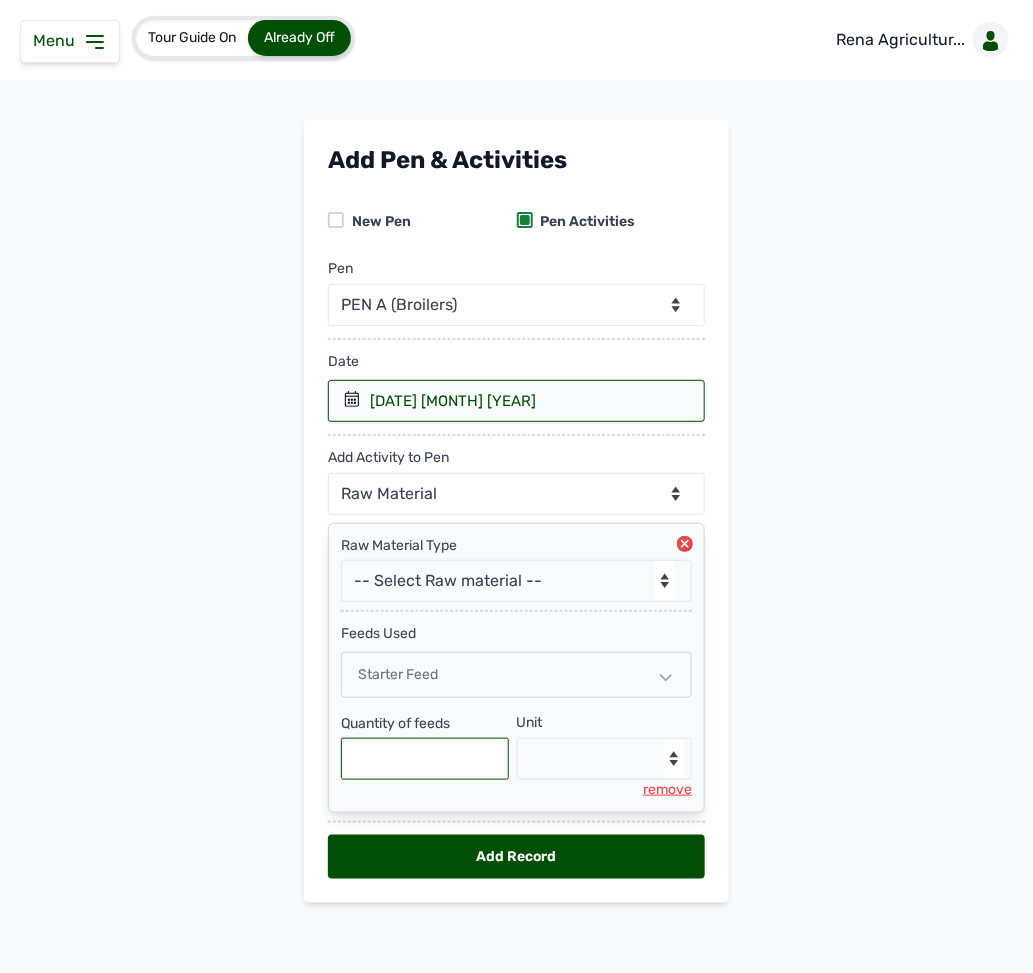 click at bounding box center [425, 759] 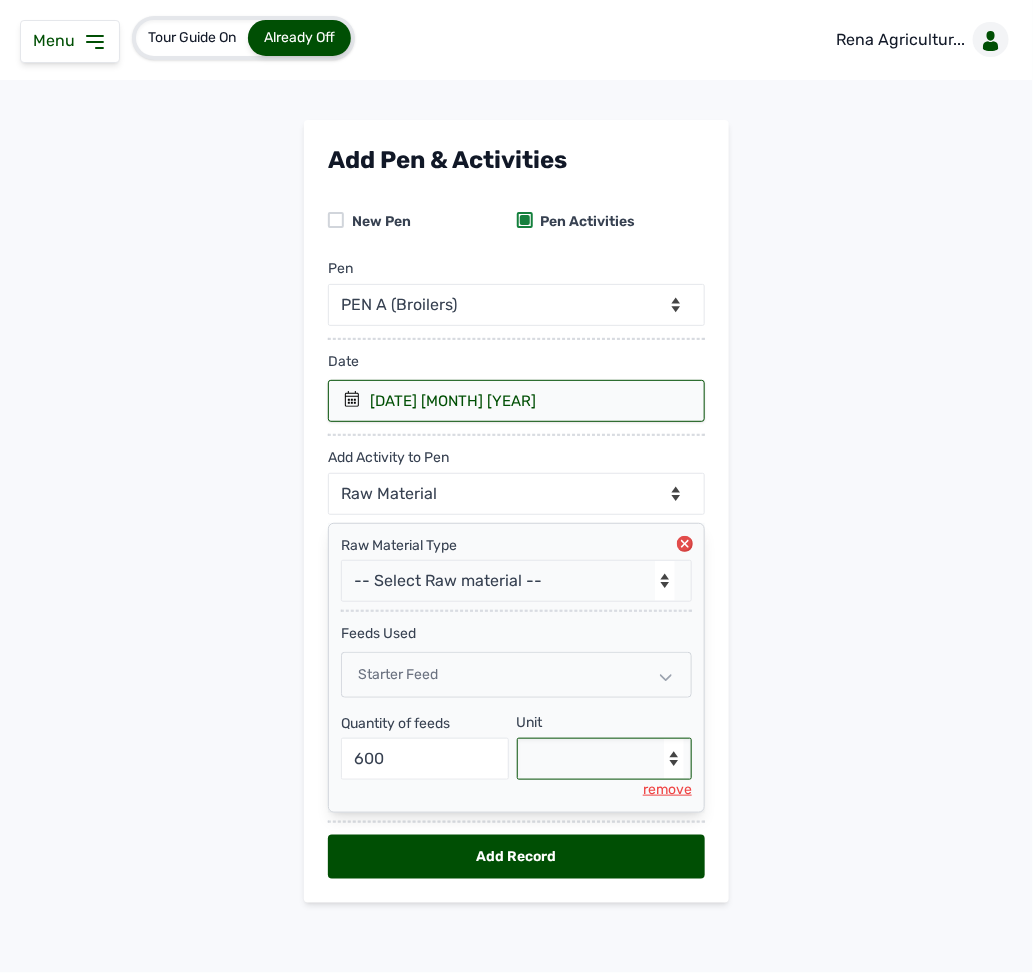 click on "--Select unit-- Bag(s) Kg" at bounding box center (605, 759) 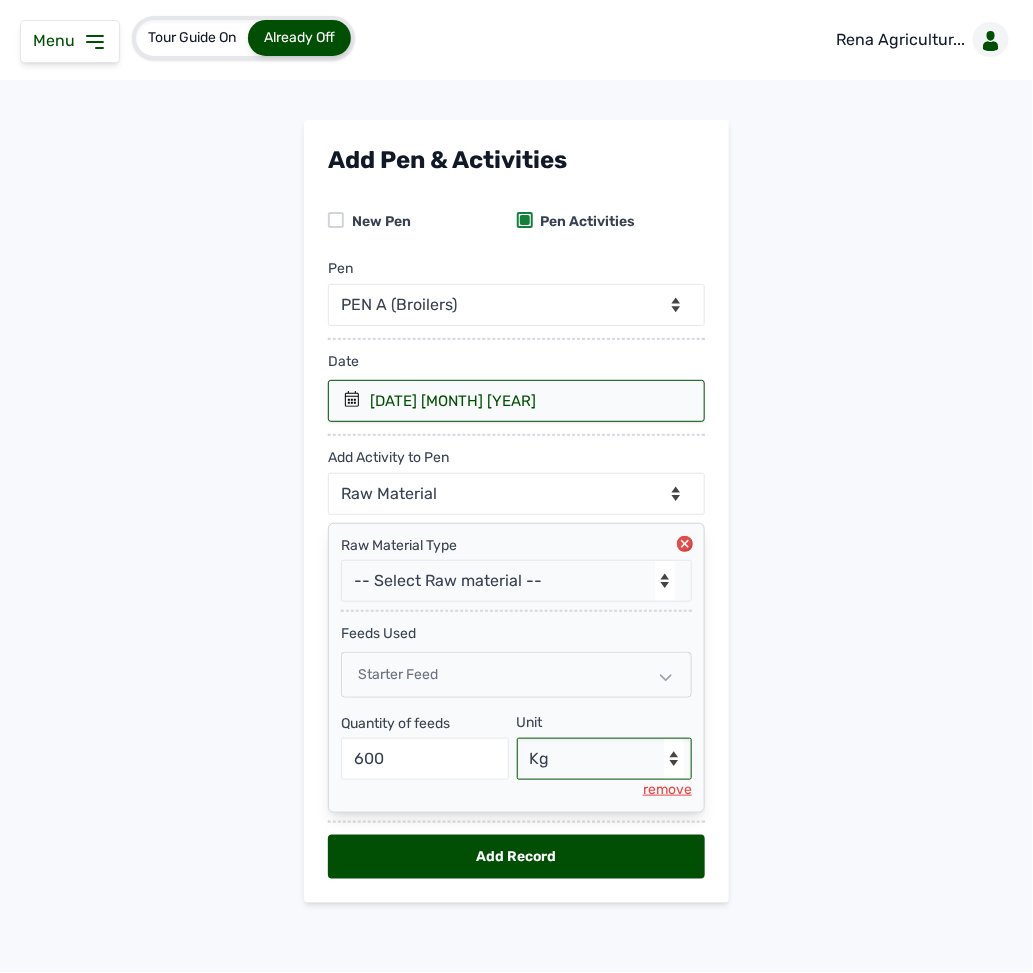 click on "--Select unit-- Bag(s) Kg" at bounding box center (605, 759) 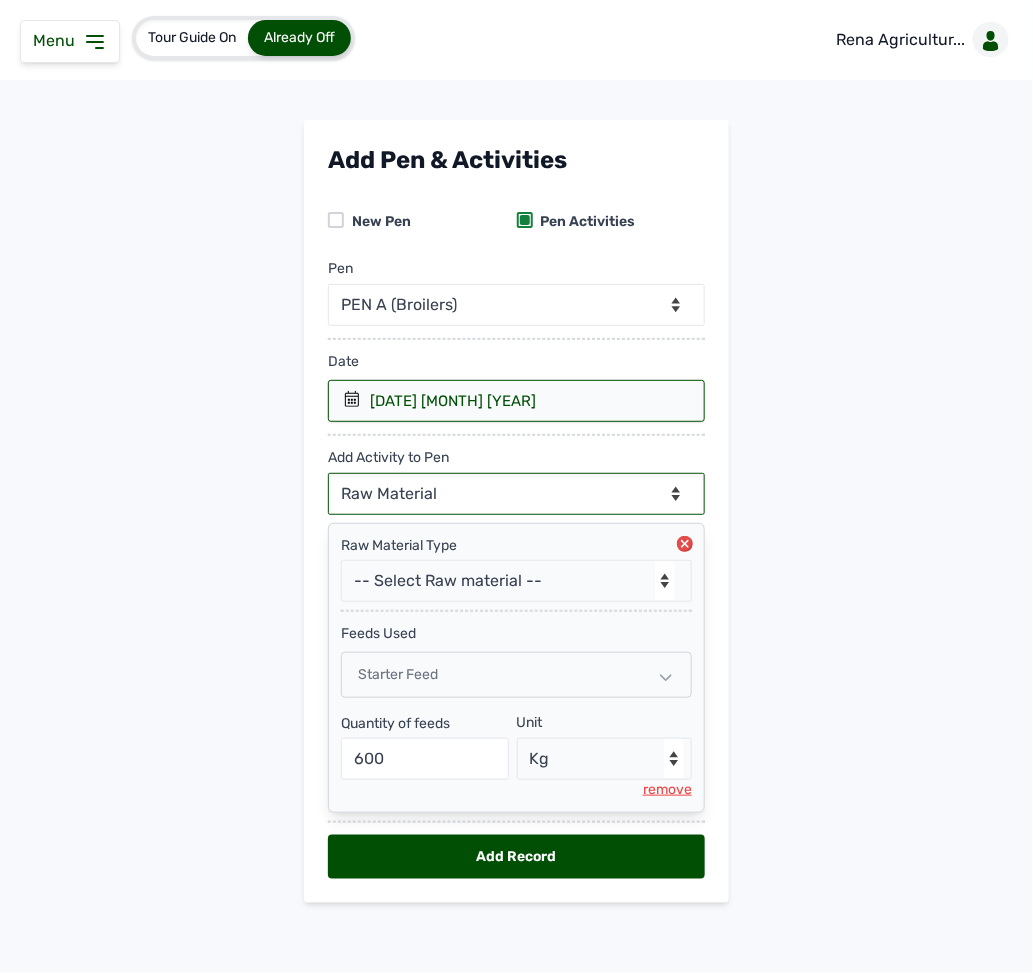 click on "--Can select multiple activity to add-- Raw Material Losses Weight" at bounding box center [516, 494] 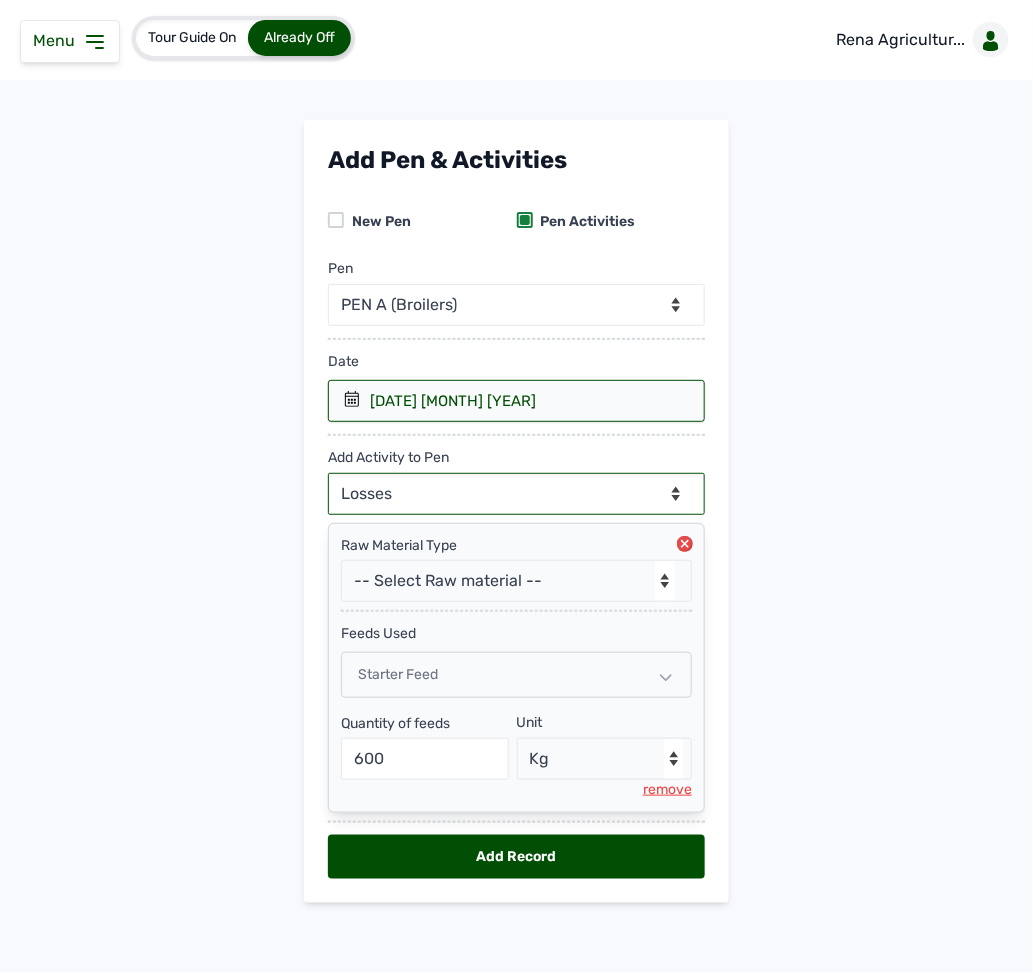 click on "--Can select multiple activity to add-- Raw Material Losses Weight" at bounding box center [516, 494] 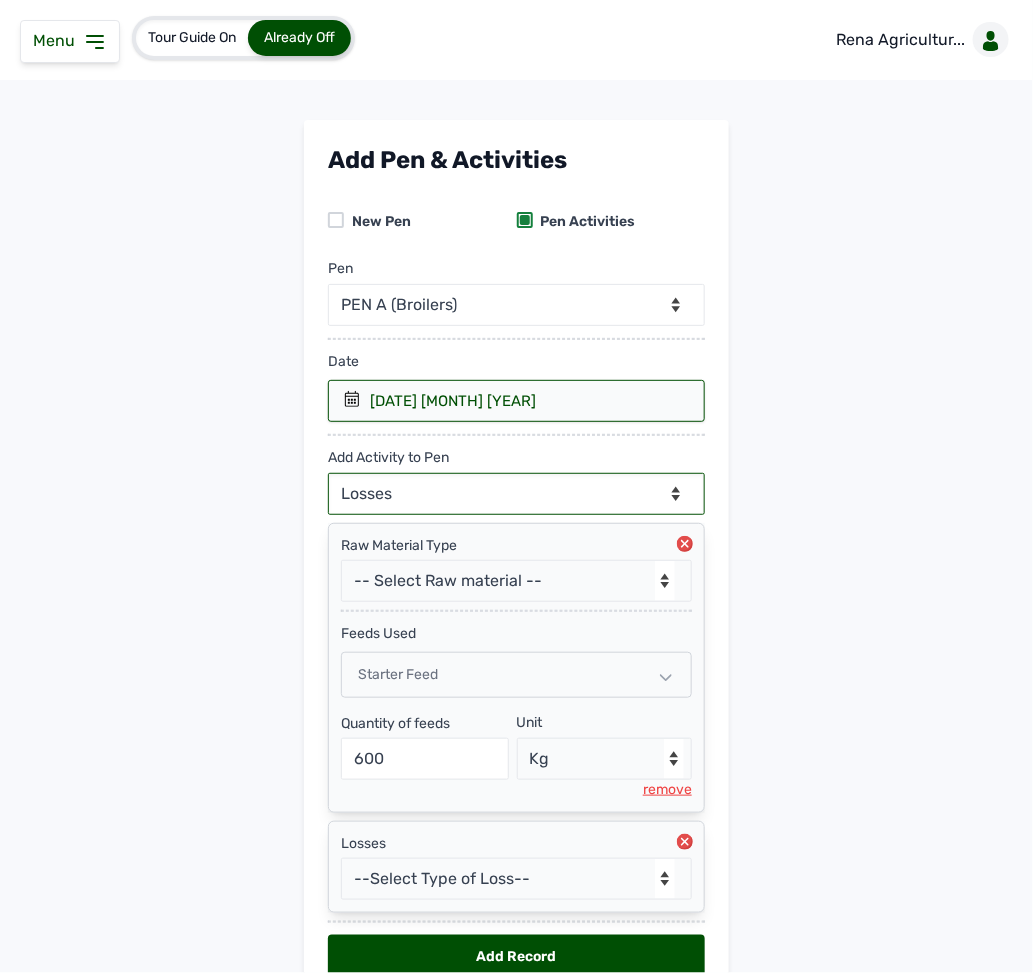 scroll, scrollTop: 115, scrollLeft: 0, axis: vertical 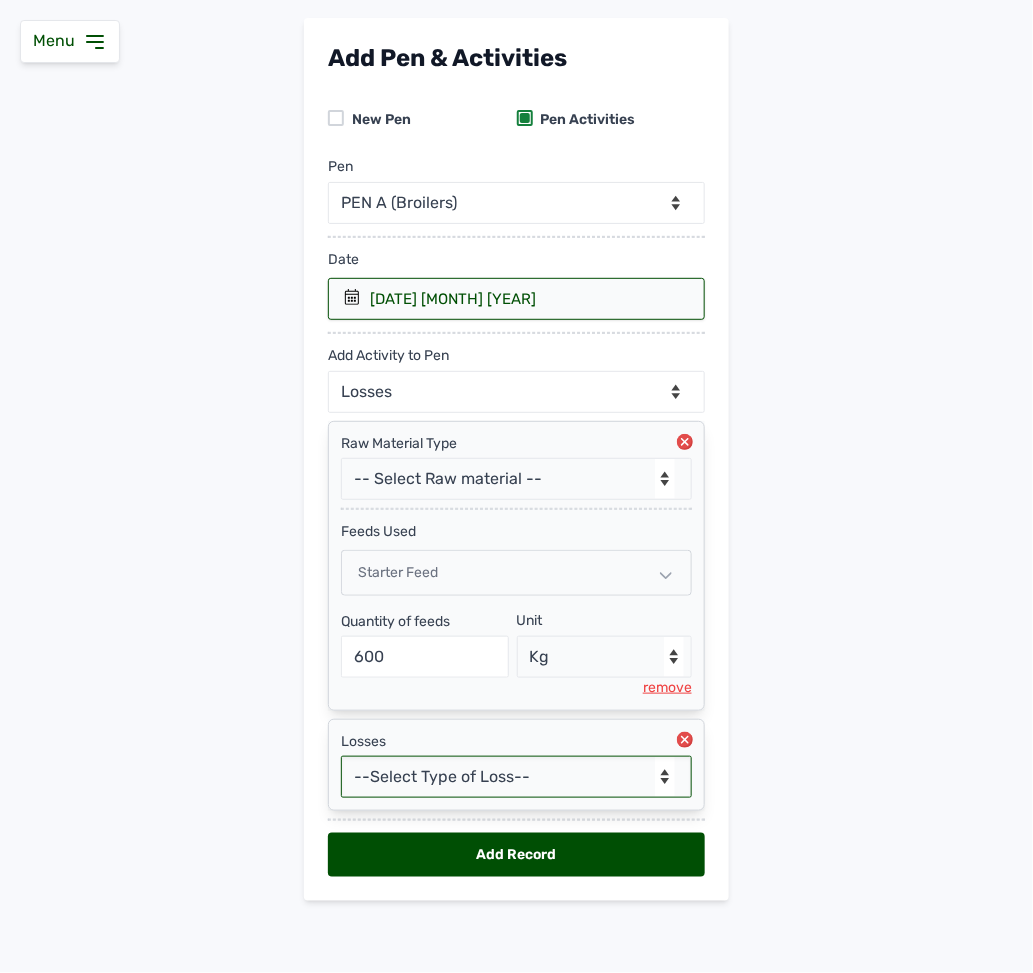 click on "--Select Type of Loss-- Mortality Culled Theft" at bounding box center [516, 777] 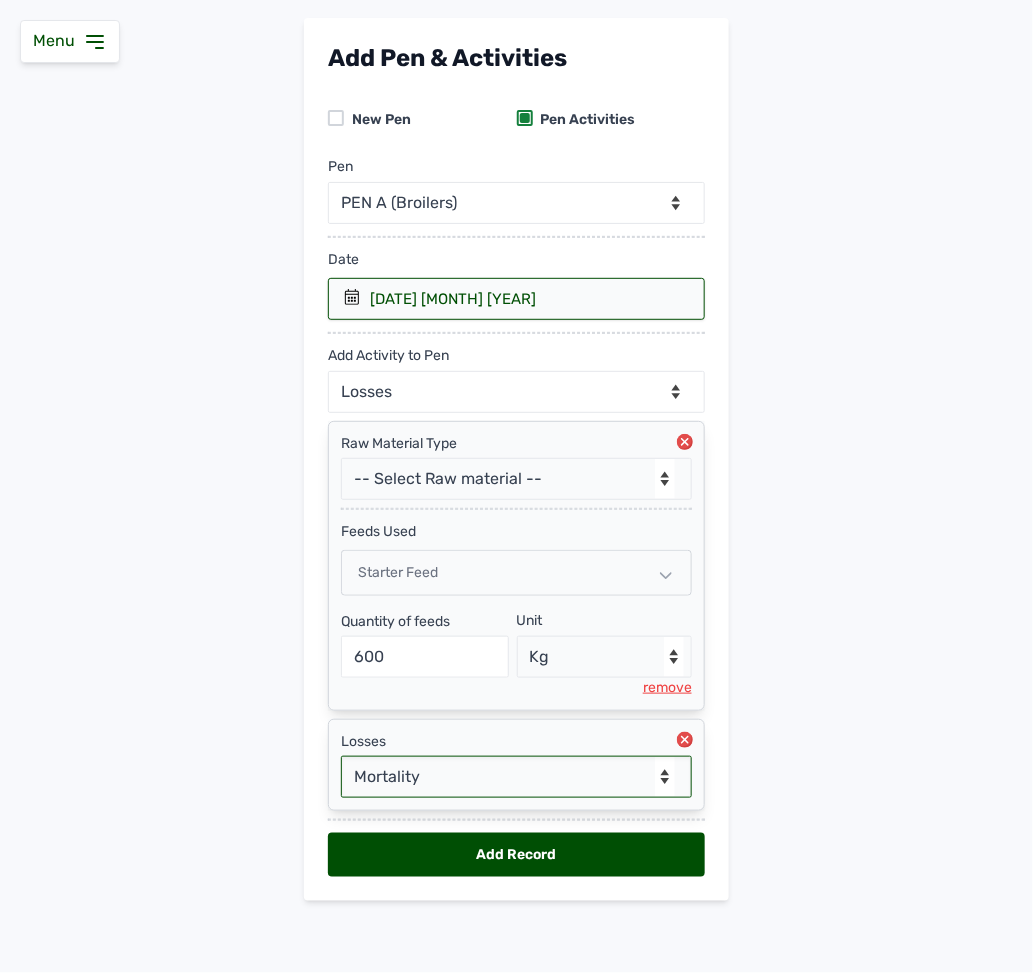 click on "--Select Type of Loss-- Mortality Culled Theft" at bounding box center (516, 777) 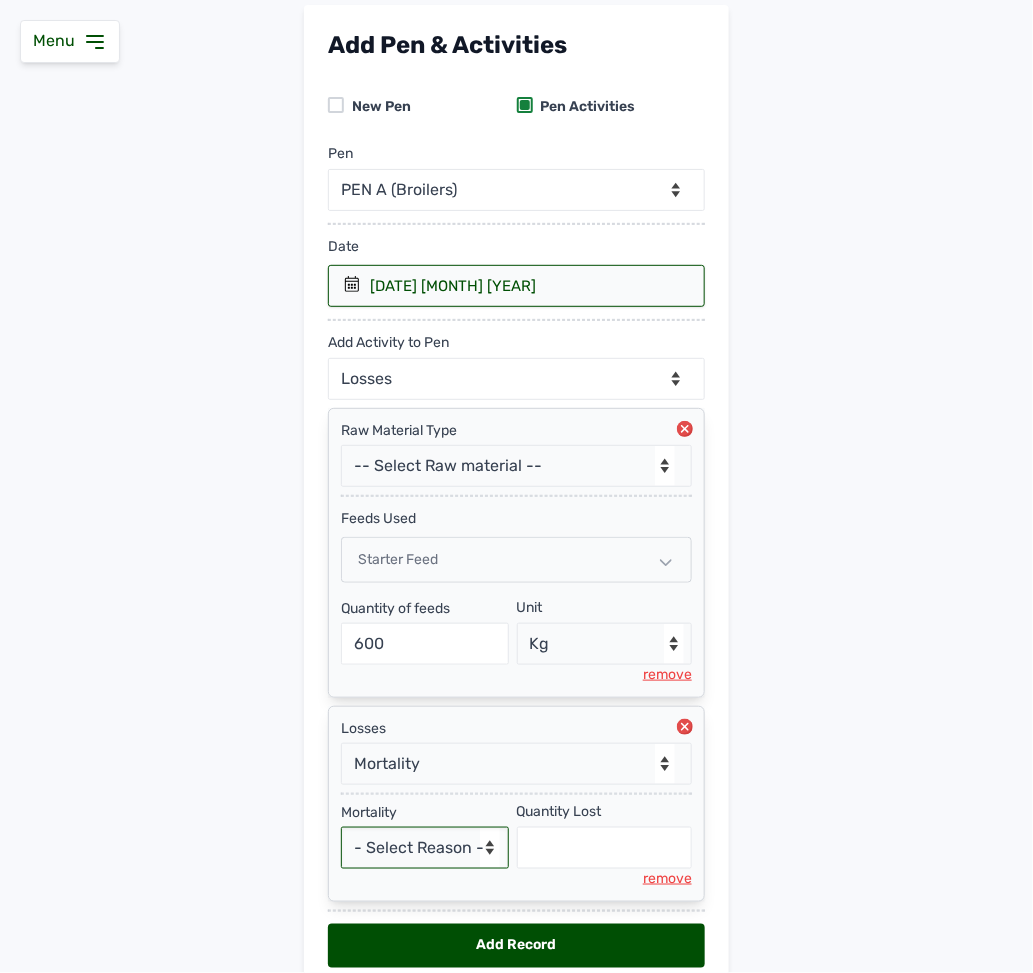 click on "- Select Reason - Disease Late Vaccination Wrong Vaccination Heat Lack of Water Others" at bounding box center (425, 848) 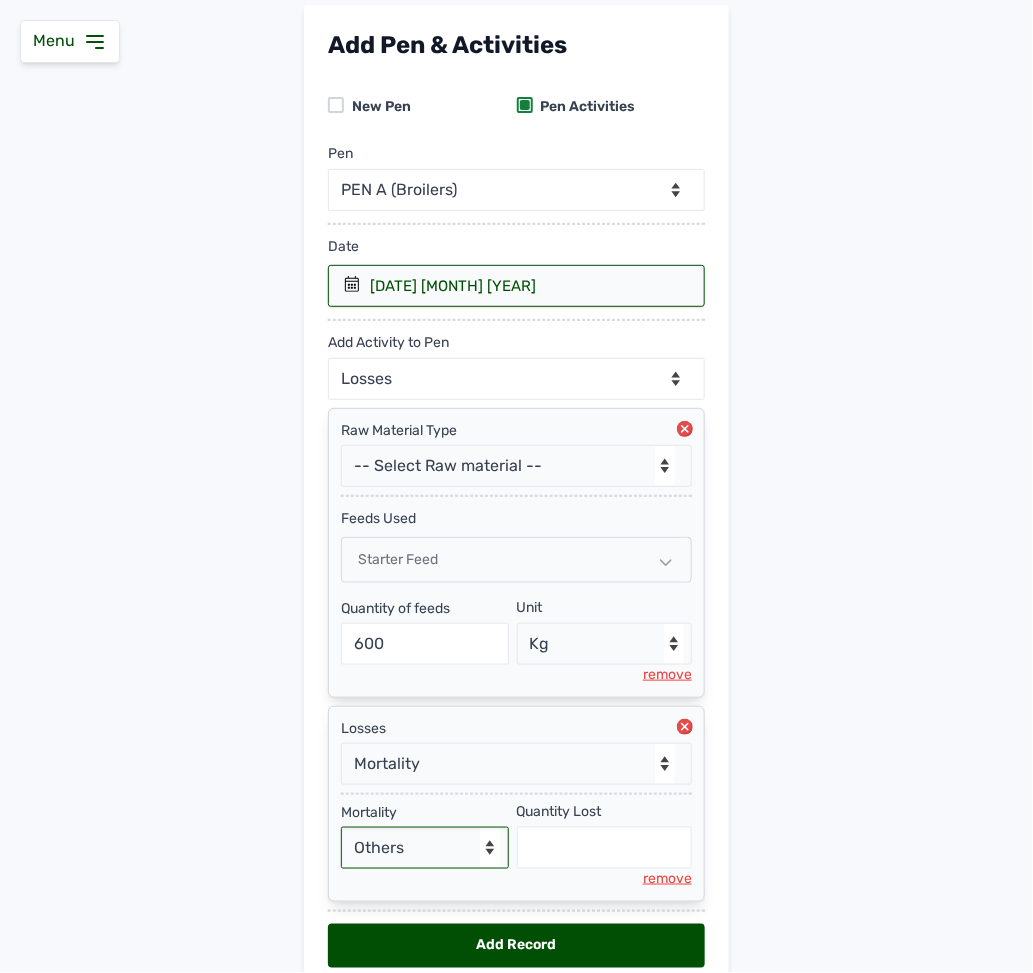 click on "- Select Reason - Disease Late Vaccination Wrong Vaccination Heat Lack of Water Others" at bounding box center [425, 848] 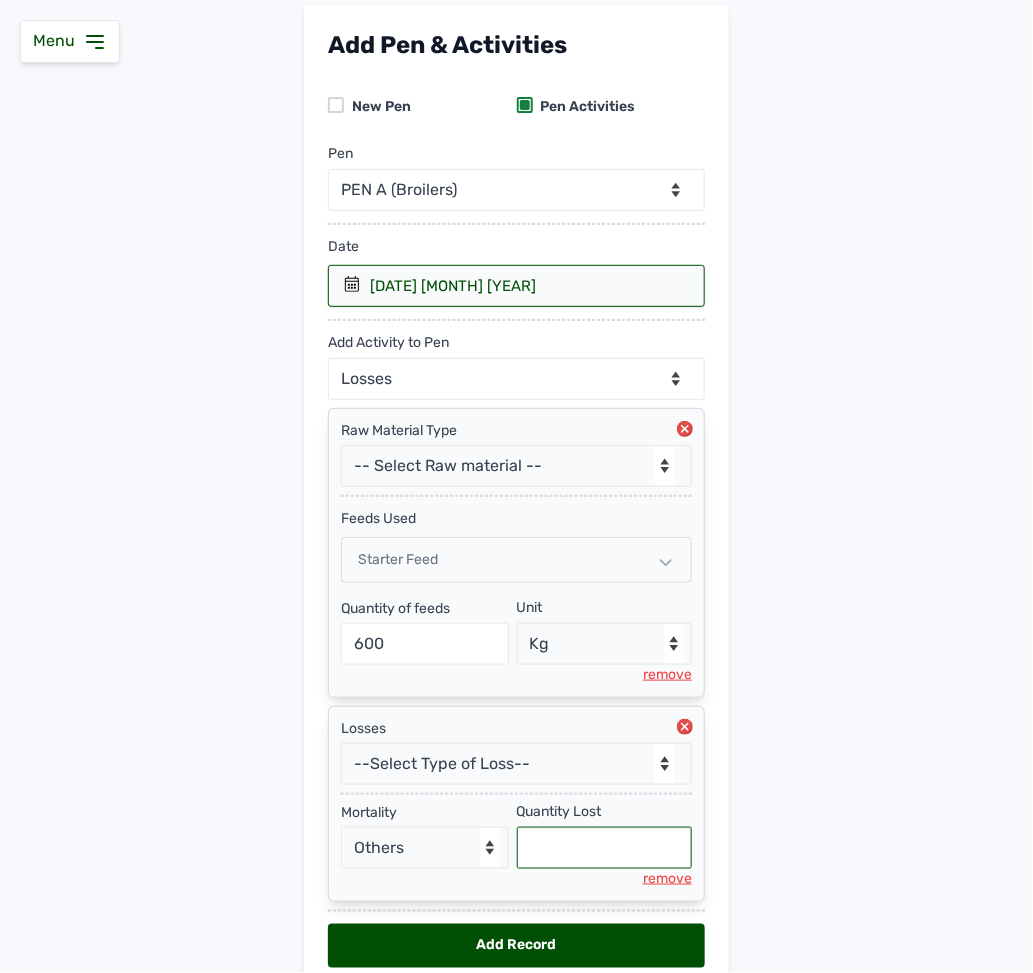 click at bounding box center [605, 848] 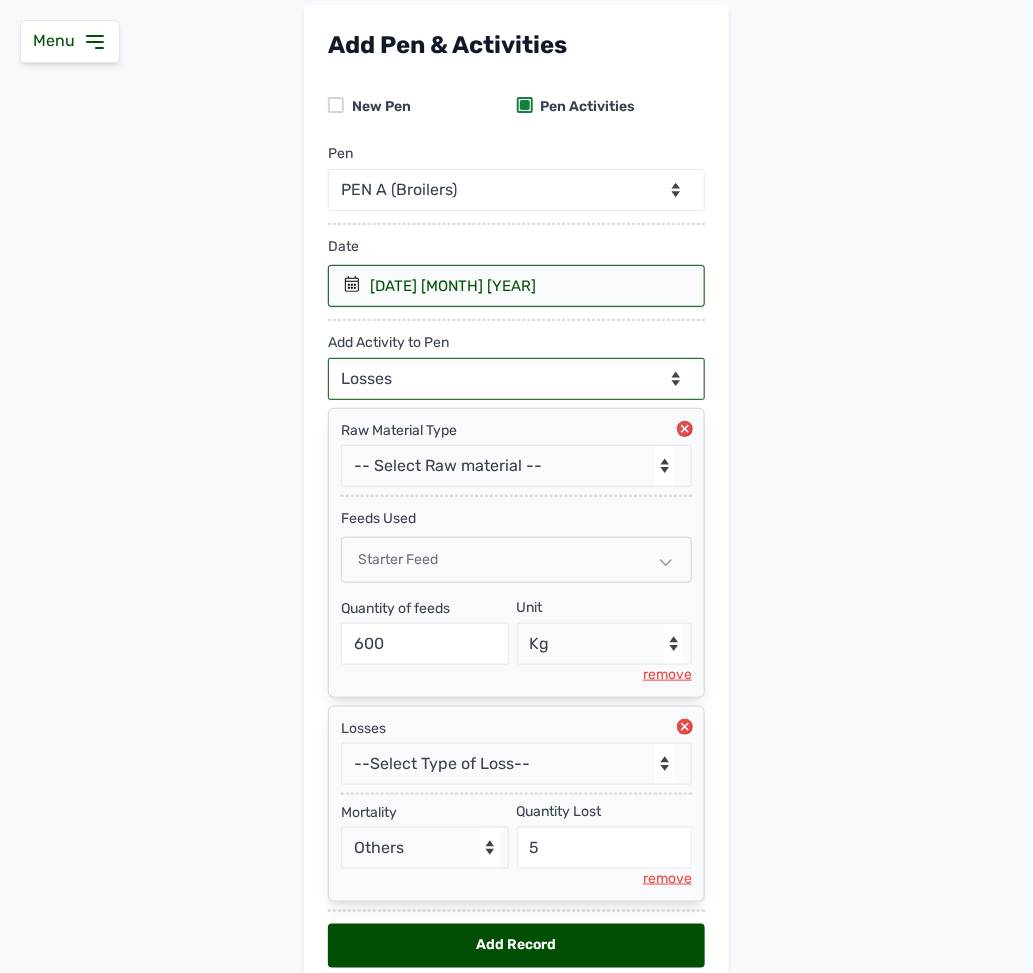 click on "--Can select multiple activity to add-- Raw Material Losses Weight" at bounding box center [516, 379] 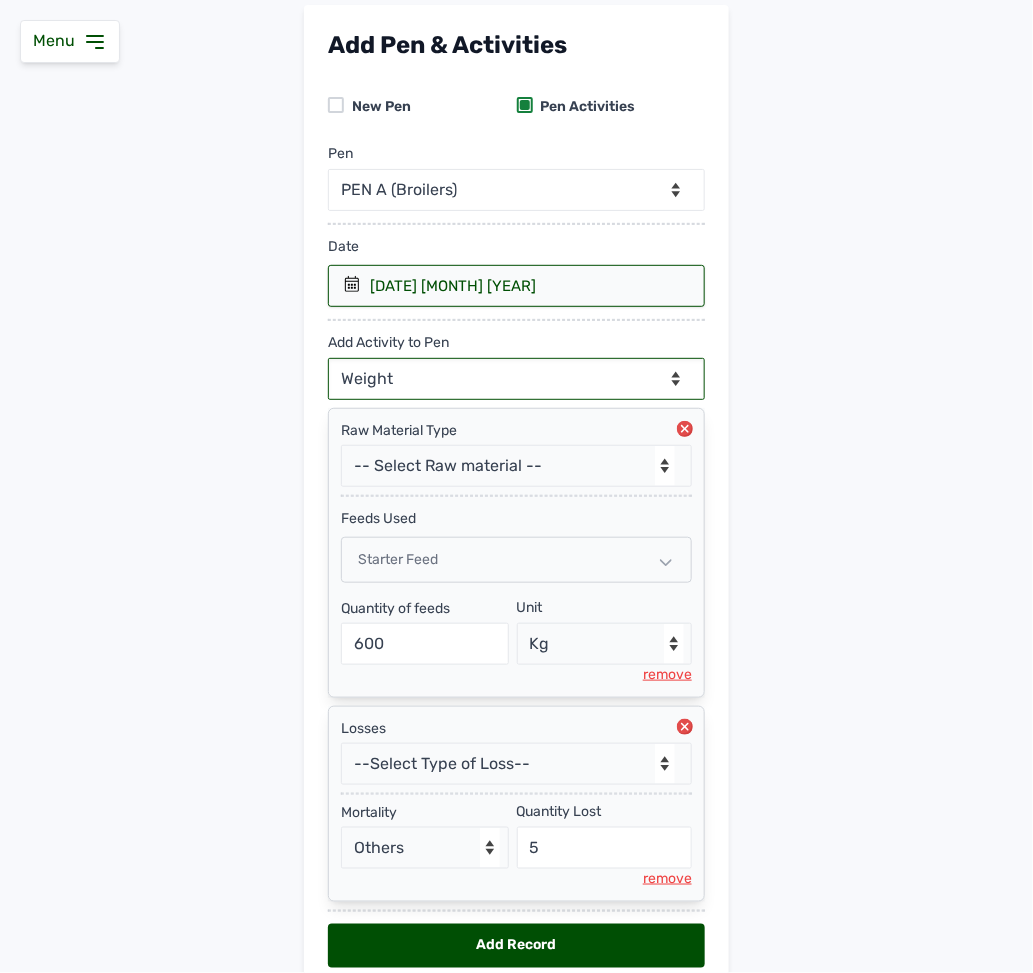 click on "--Can select multiple activity to add-- Raw Material Losses Weight" at bounding box center (516, 379) 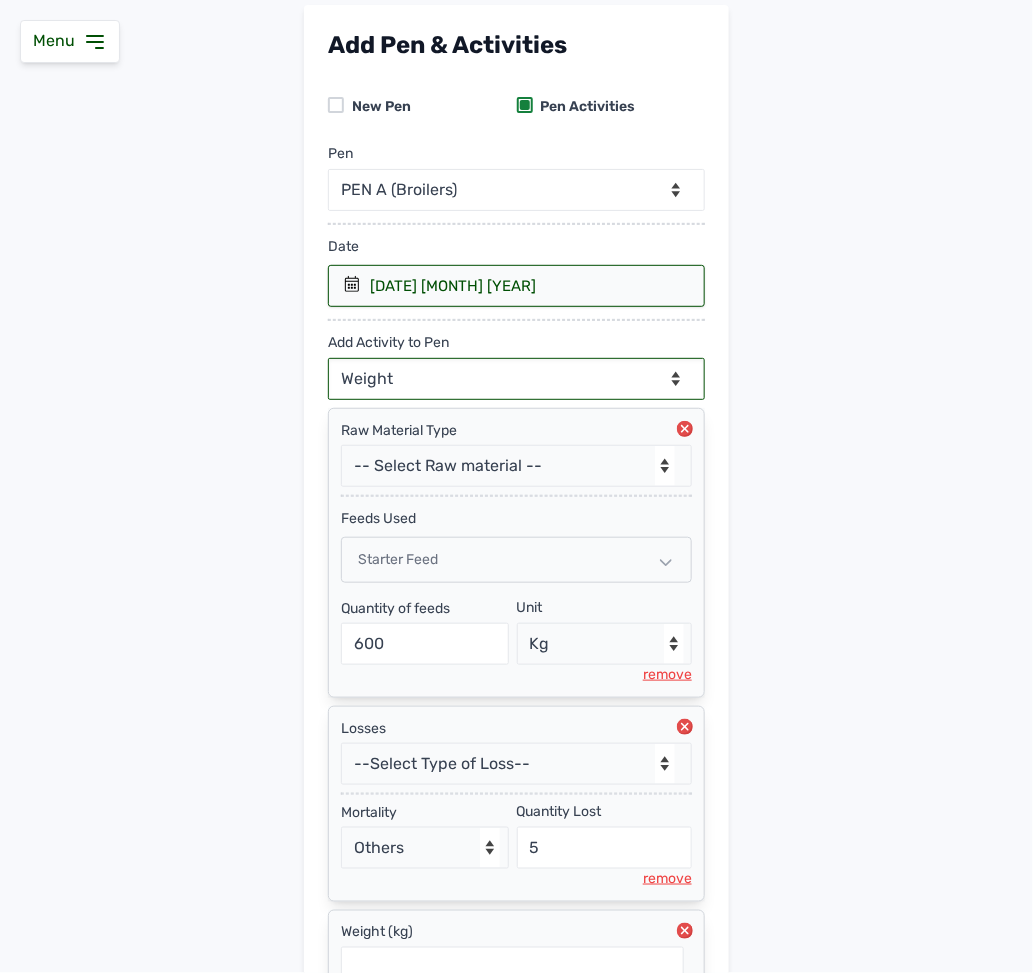 scroll, scrollTop: 324, scrollLeft: 0, axis: vertical 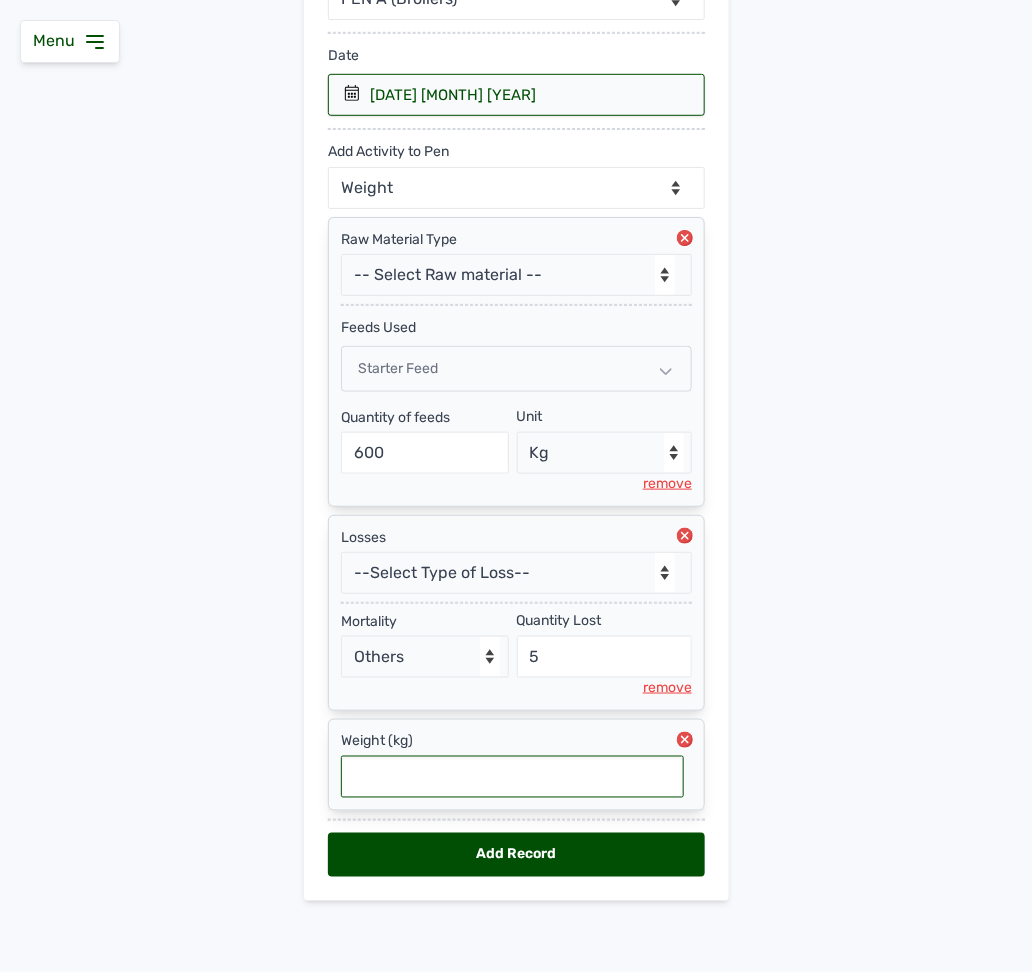 click at bounding box center [512, 777] 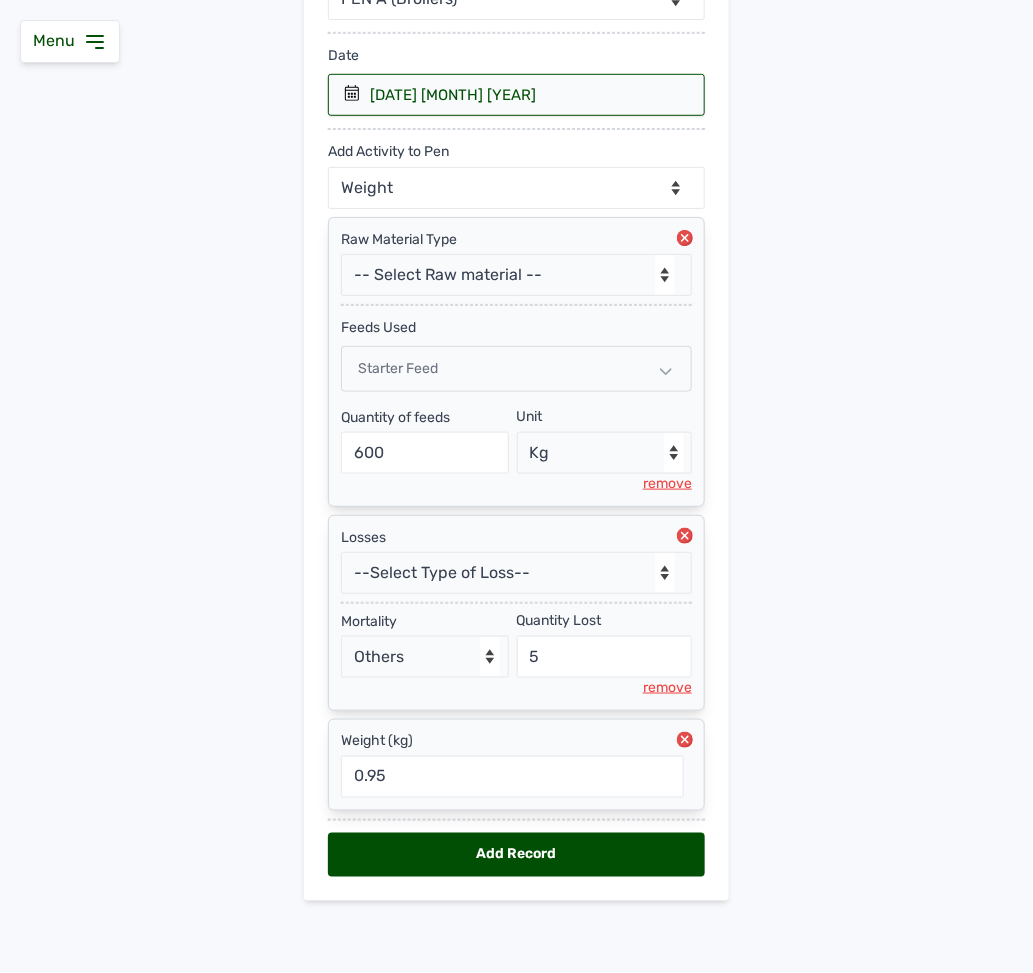 click on "Add Record" at bounding box center (516, 855) 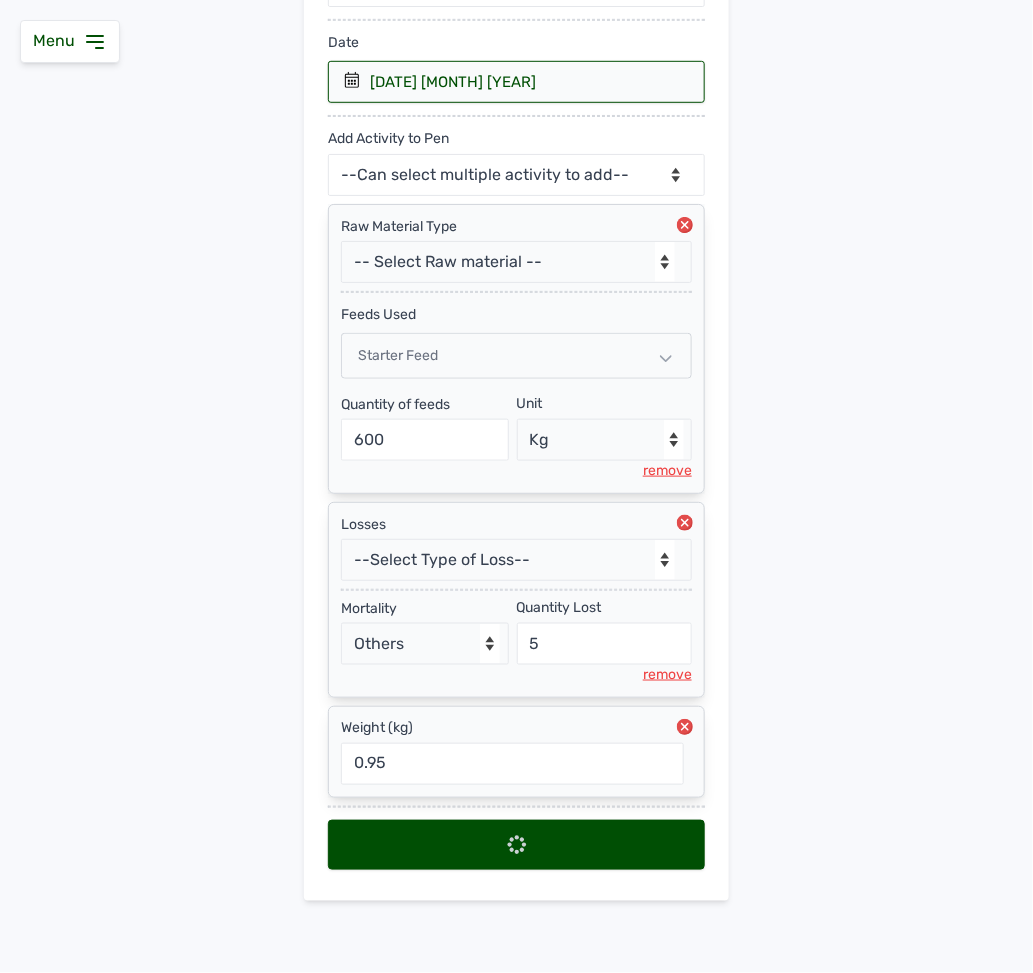 scroll, scrollTop: 0, scrollLeft: 0, axis: both 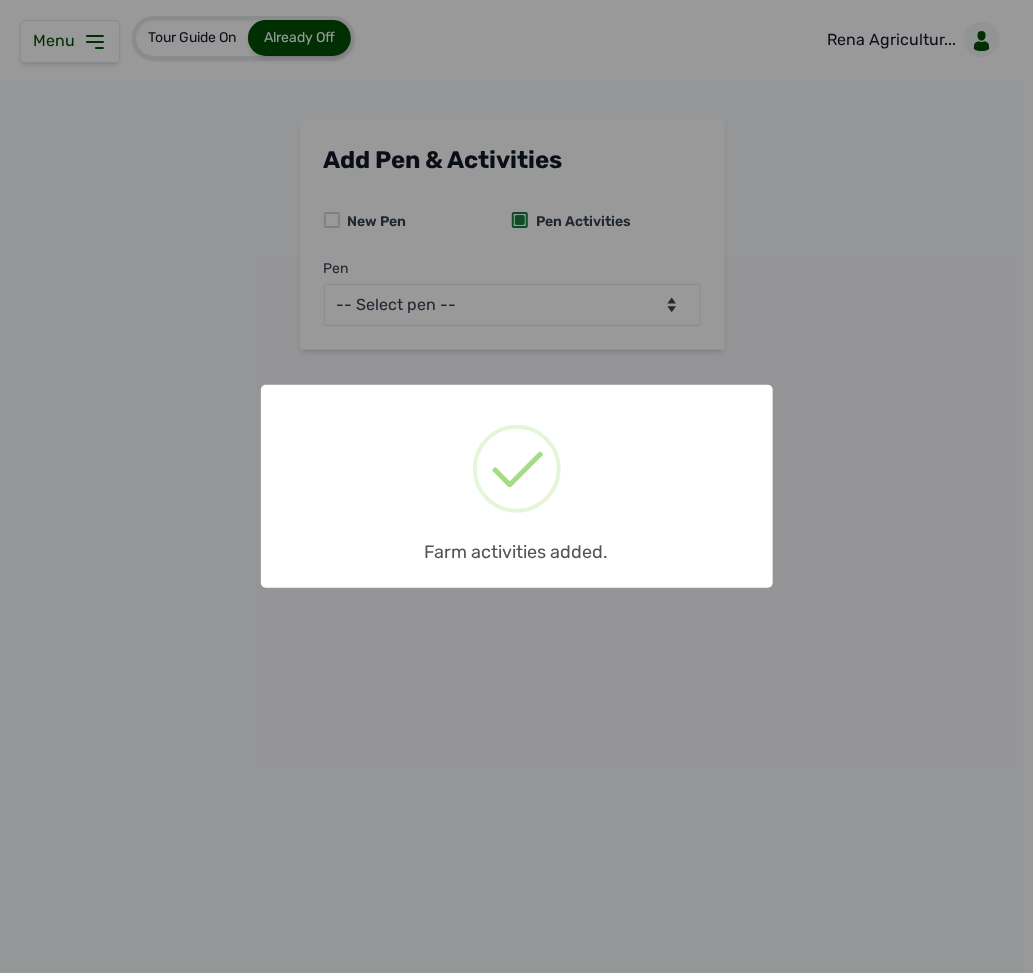 click on "×
Farm activities added. OK No Cancel" at bounding box center (516, 486) 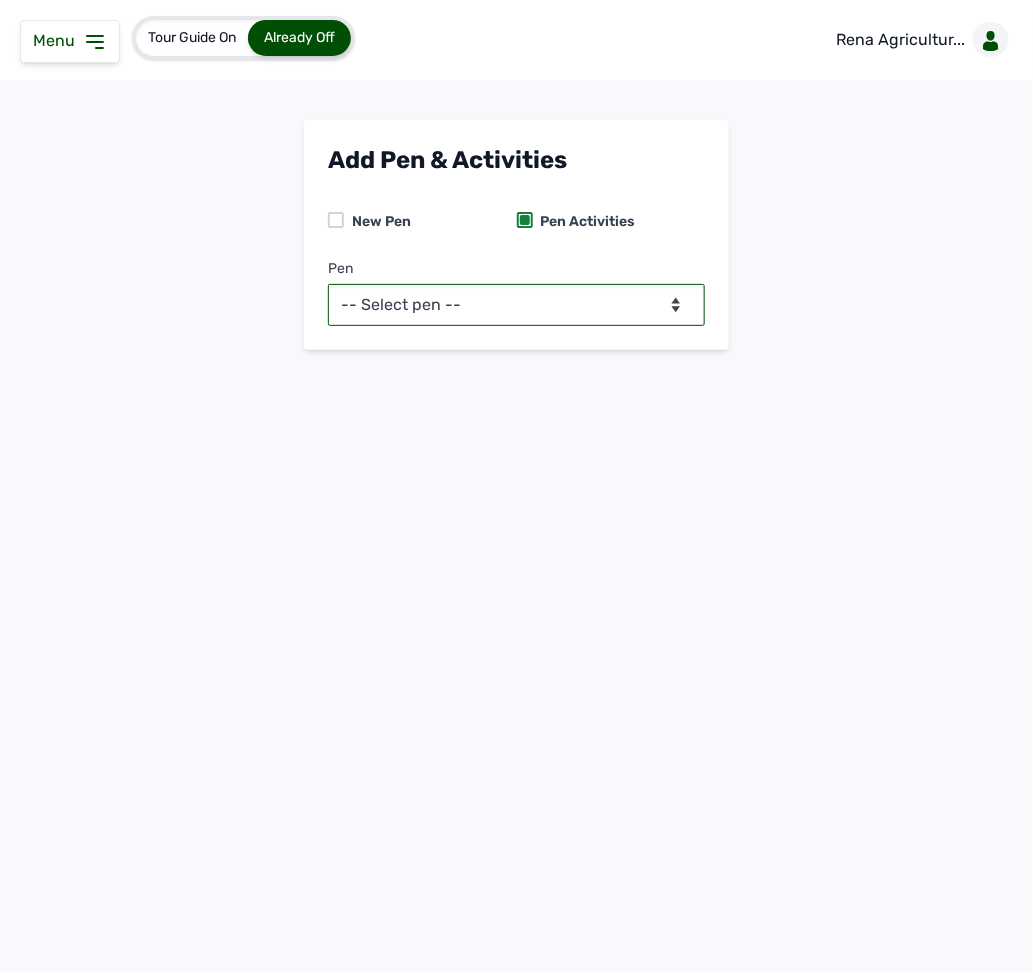 click on "-- Select pen -- PEN A (Broilers)" at bounding box center (516, 305) 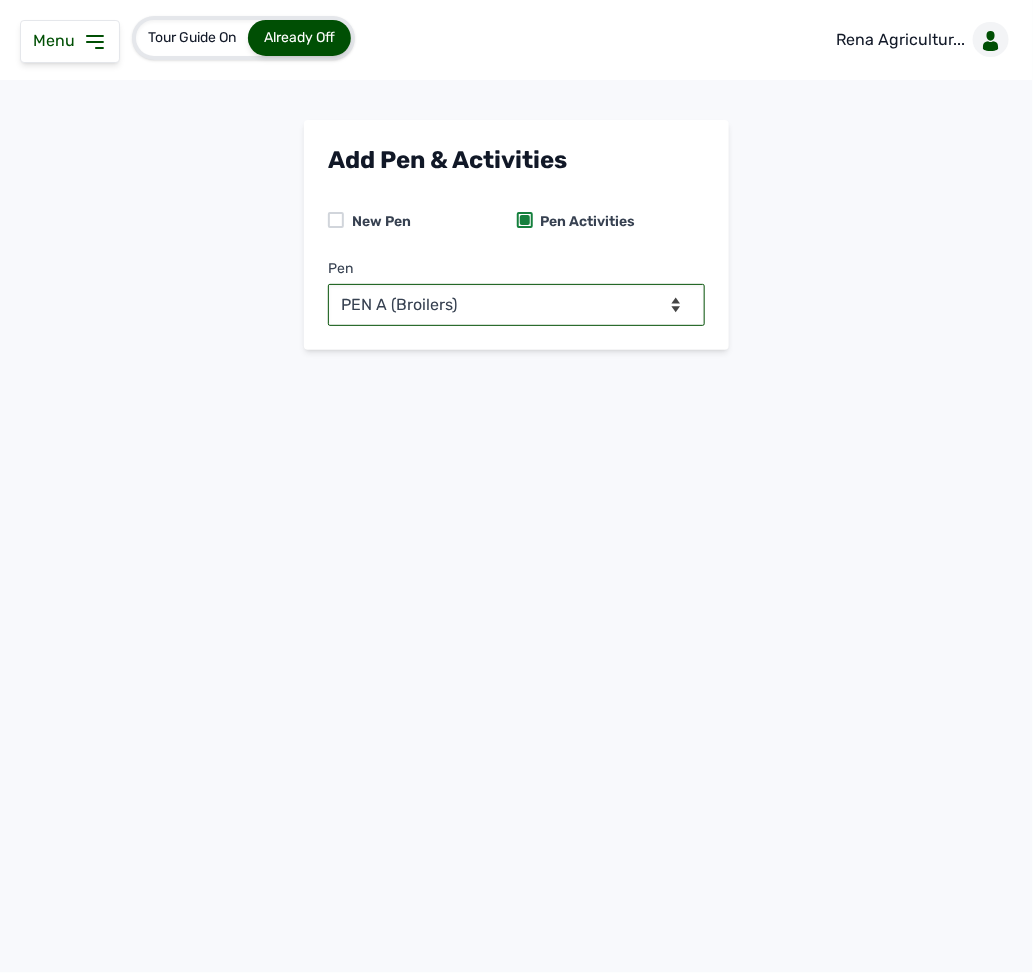 click on "-- Select pen -- PEN A (Broilers)" at bounding box center [516, 305] 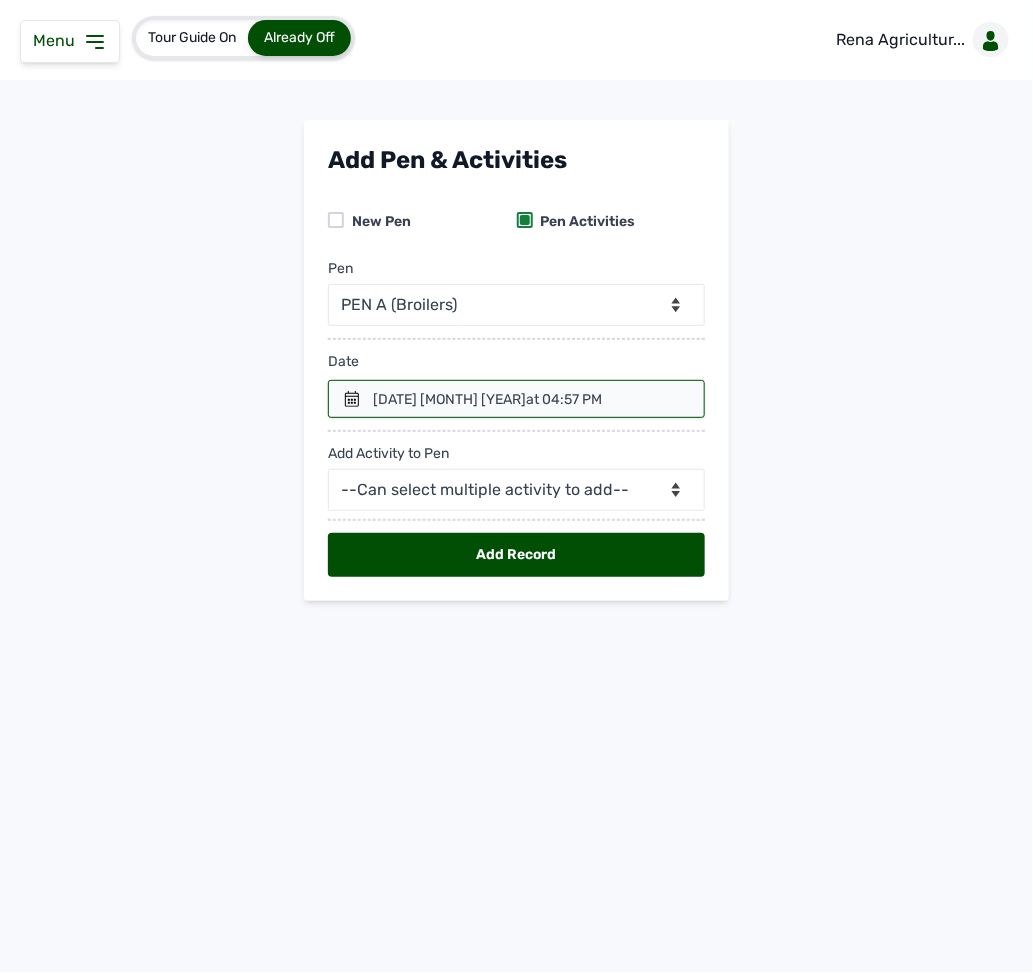 click 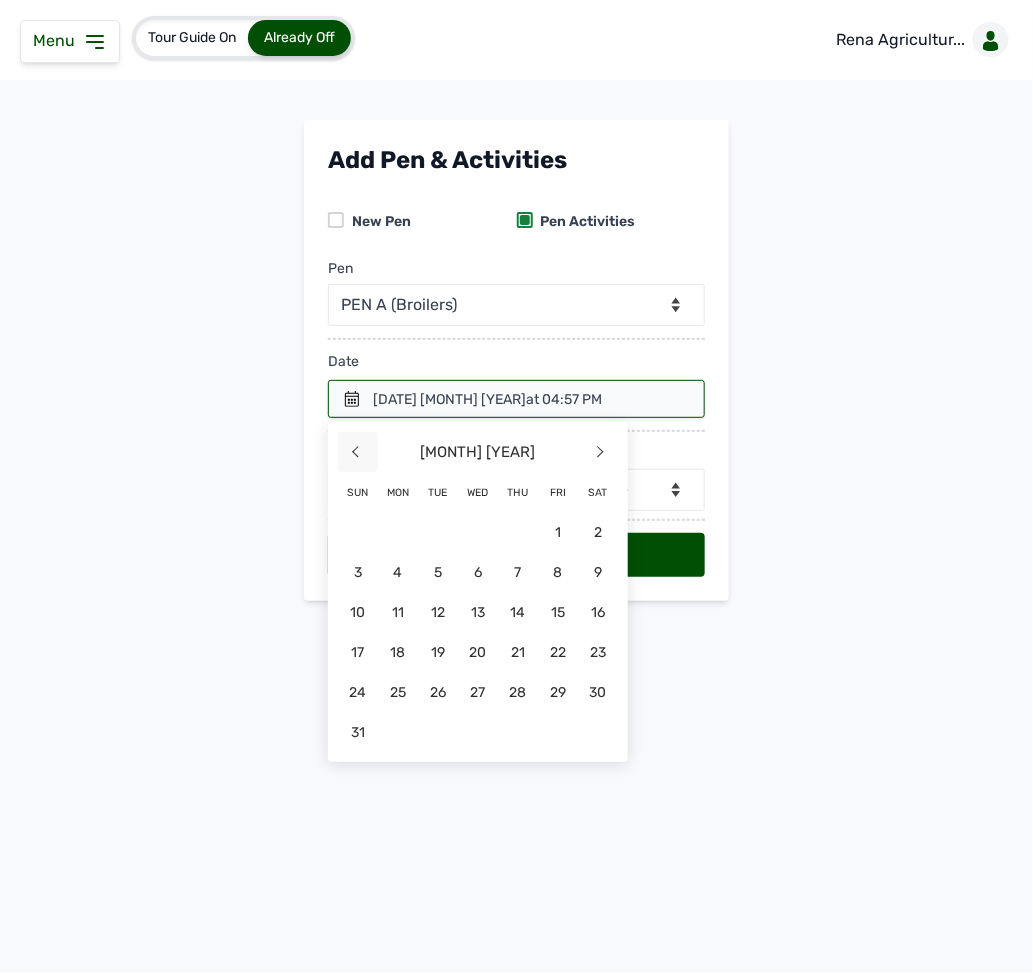 click on "<" at bounding box center (358, 452) 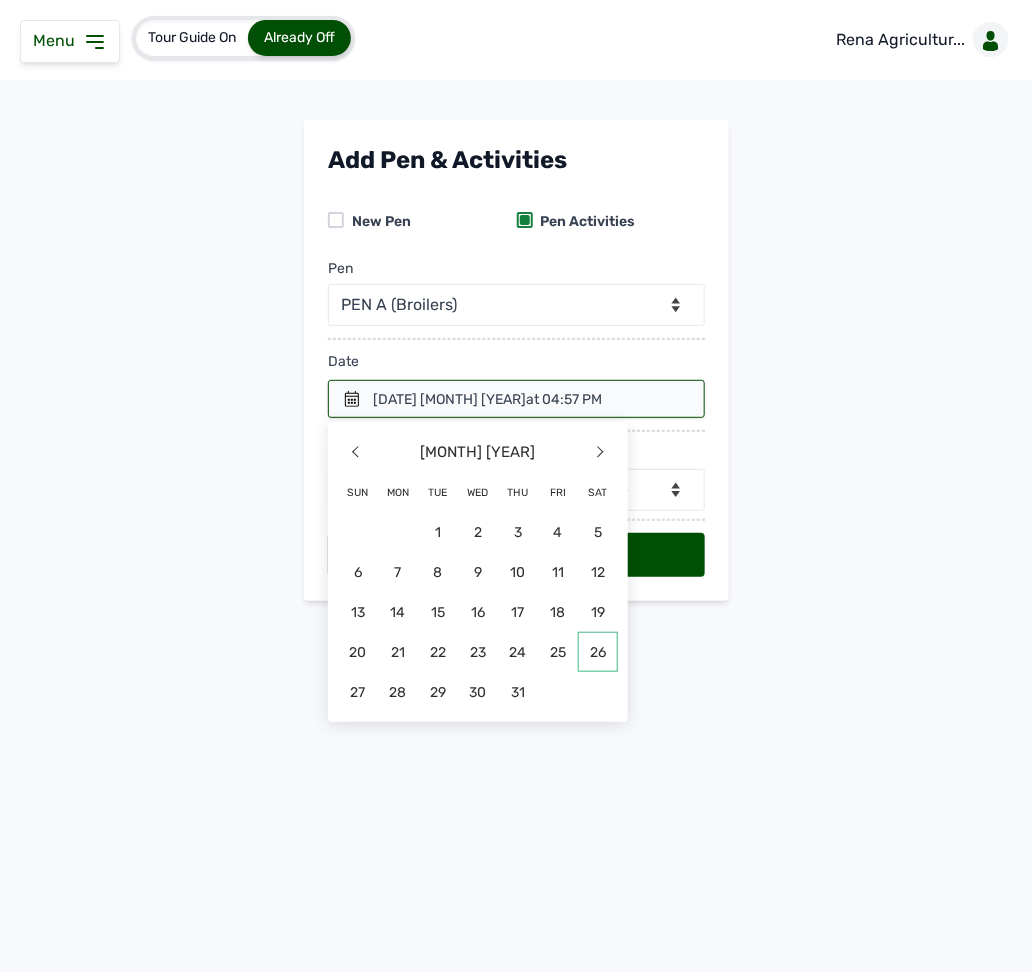 click on "26" 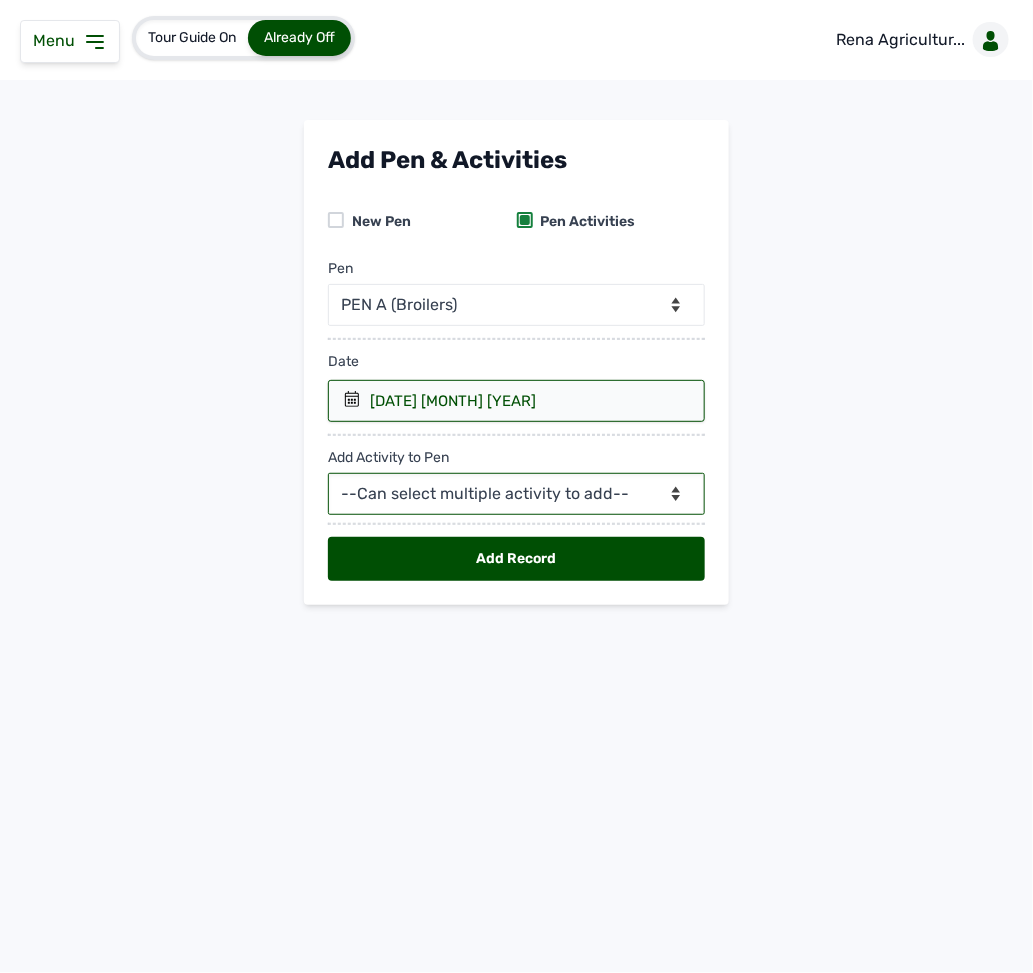 click on "--Can select multiple activity to add-- Raw Material Losses Weight" at bounding box center [516, 494] 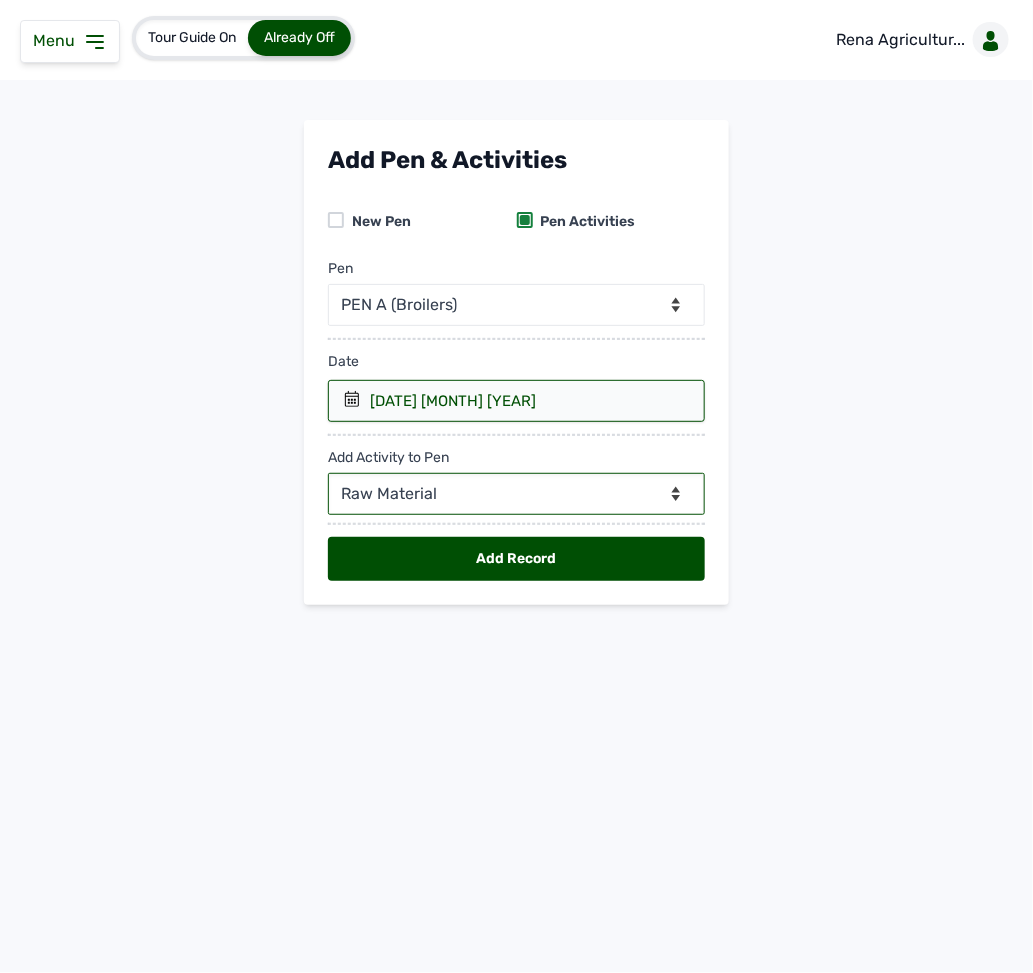 click on "--Can select multiple activity to add-- Raw Material Losses Weight" at bounding box center [516, 494] 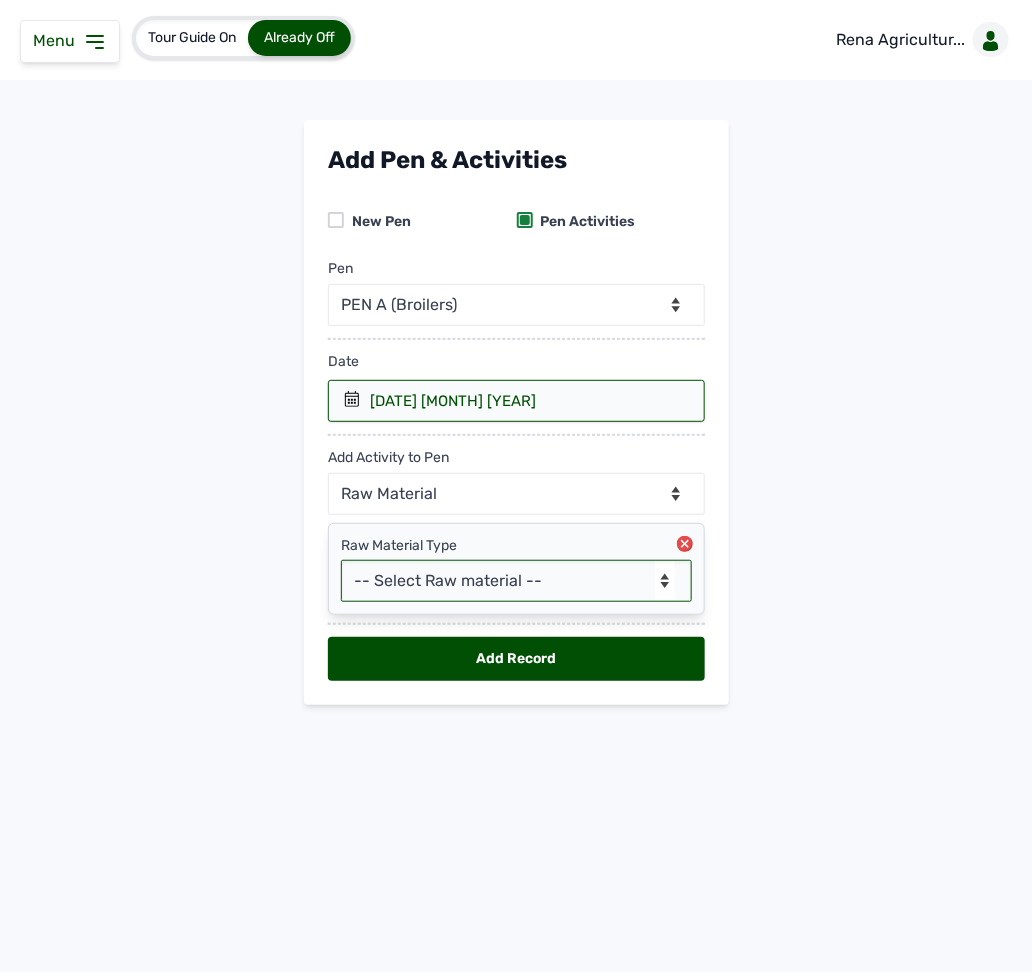 click on "-- Select Raw material -- Biomass Fuel feeds medications vaccines" at bounding box center (516, 581) 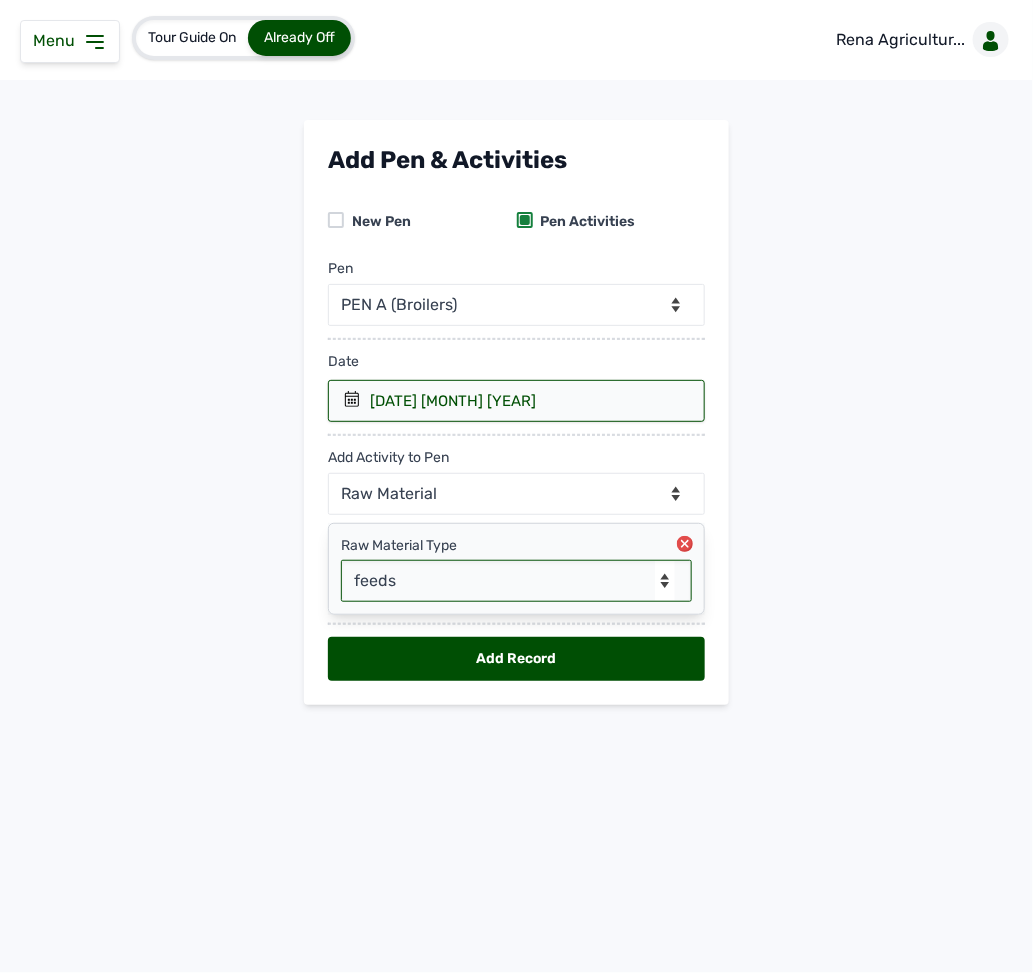 click on "-- Select Raw material -- Biomass Fuel feeds medications vaccines" at bounding box center (516, 581) 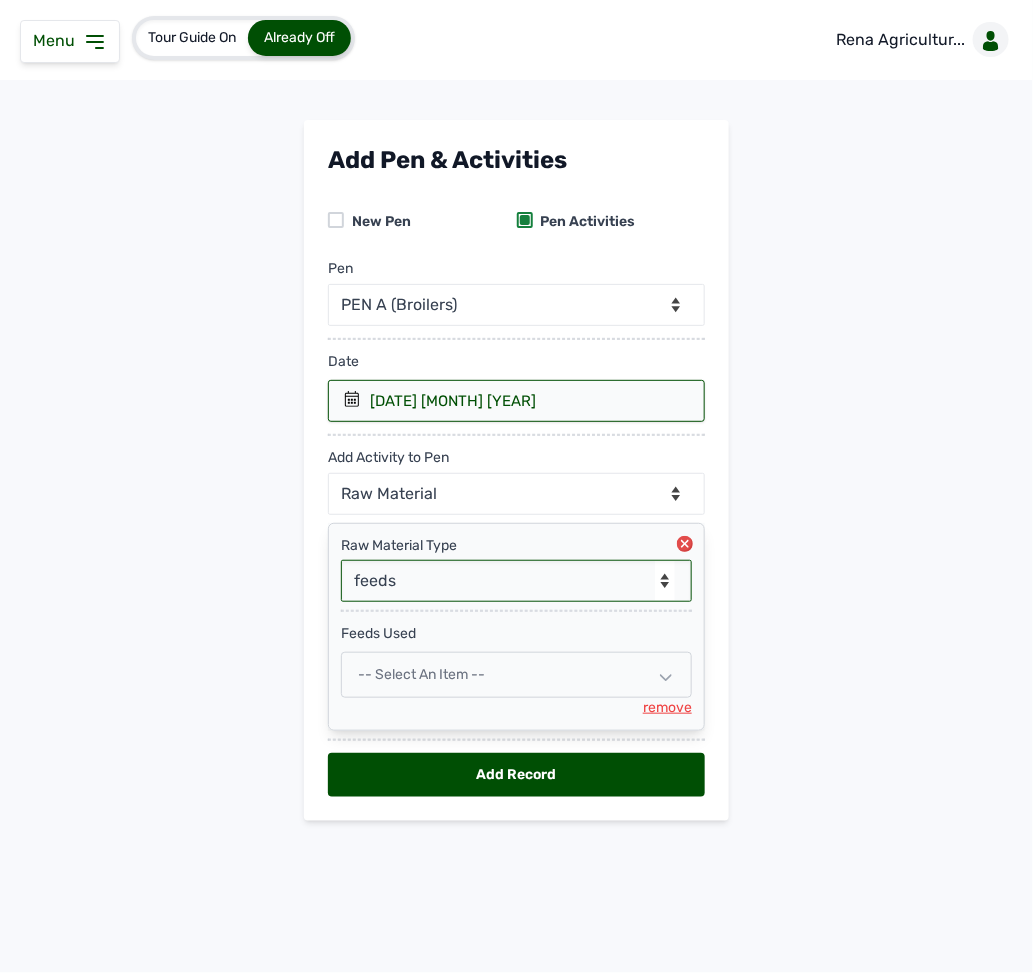 click on "-- Select an Item --" at bounding box center (421, 674) 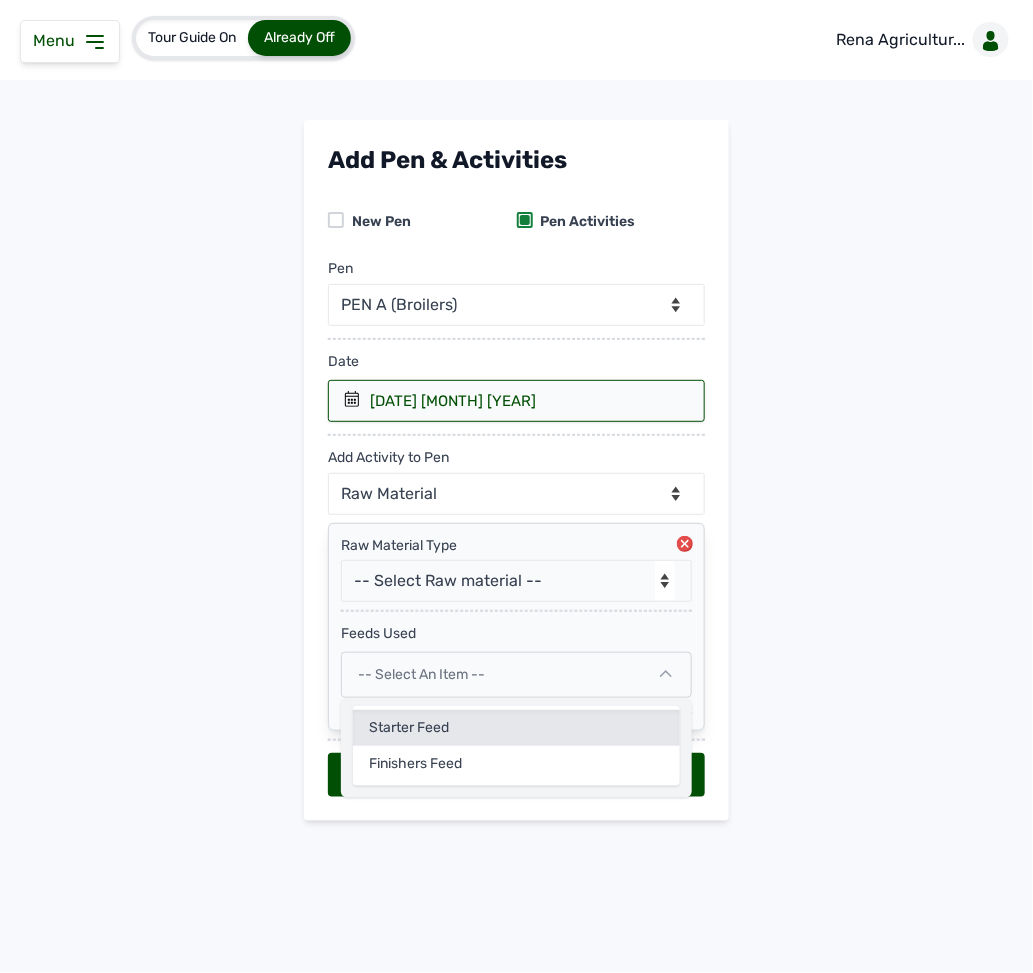 click on "Starter Feed" 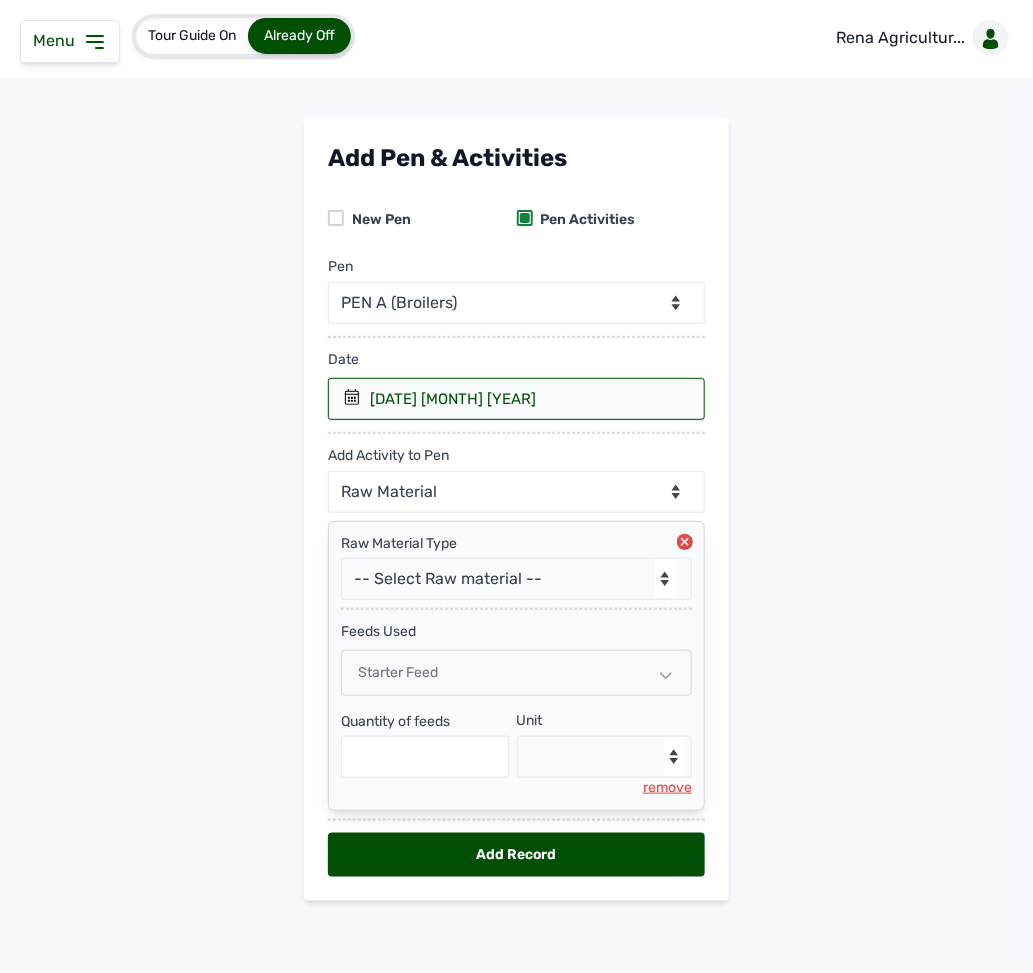 scroll, scrollTop: 13, scrollLeft: 0, axis: vertical 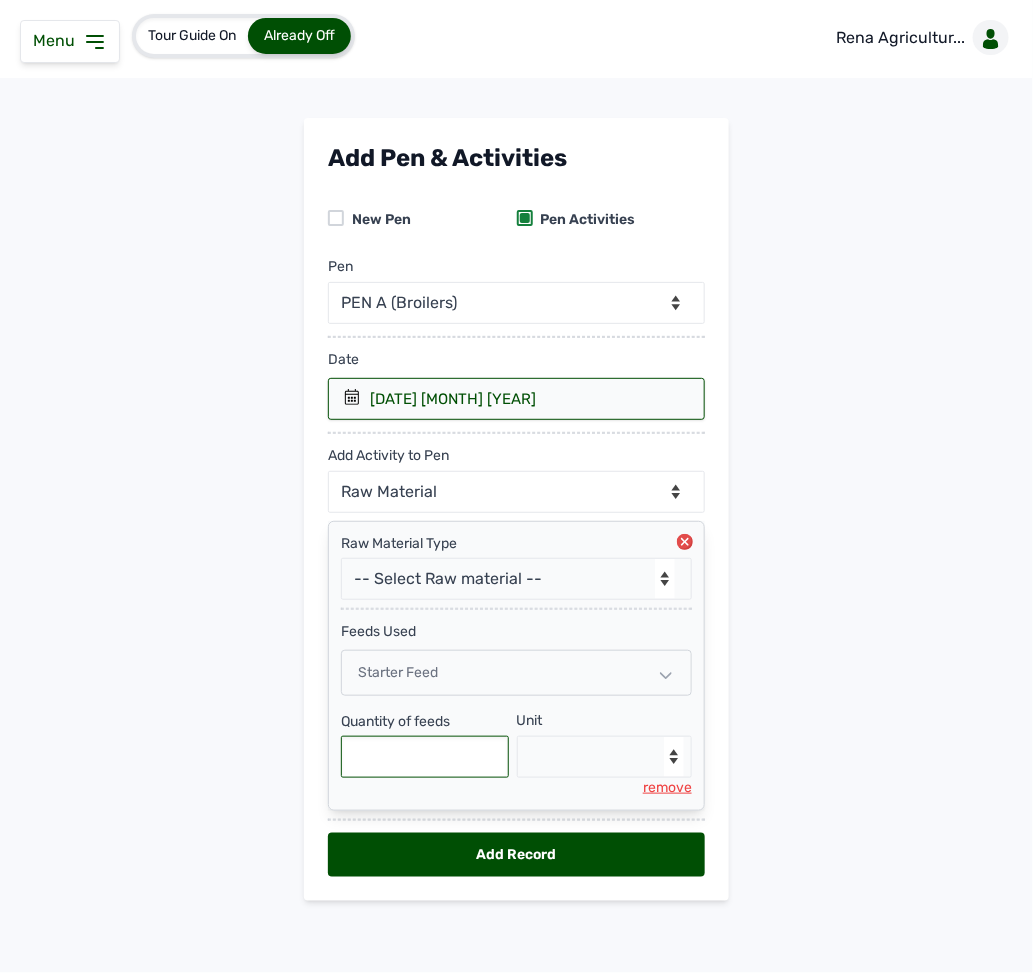 click at bounding box center [425, 757] 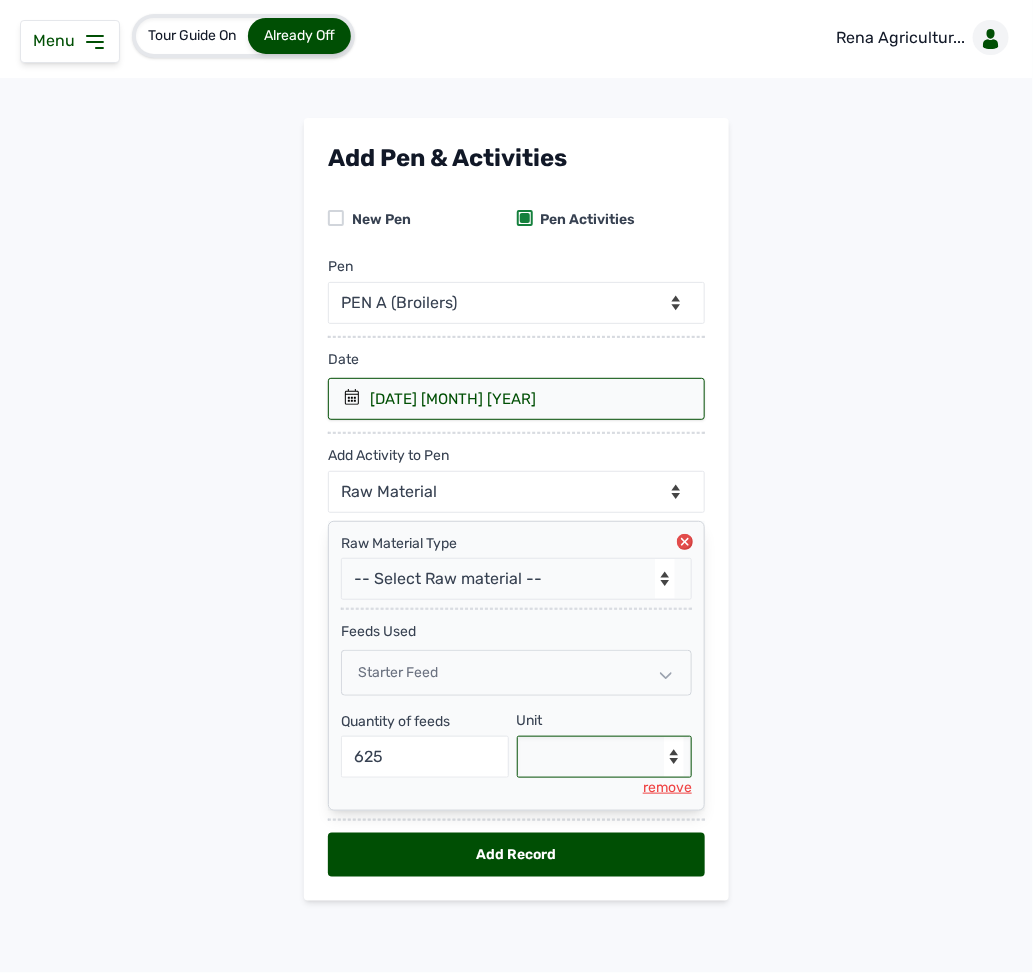 click on "--Select unit-- Bag(s) Kg" at bounding box center (605, 757) 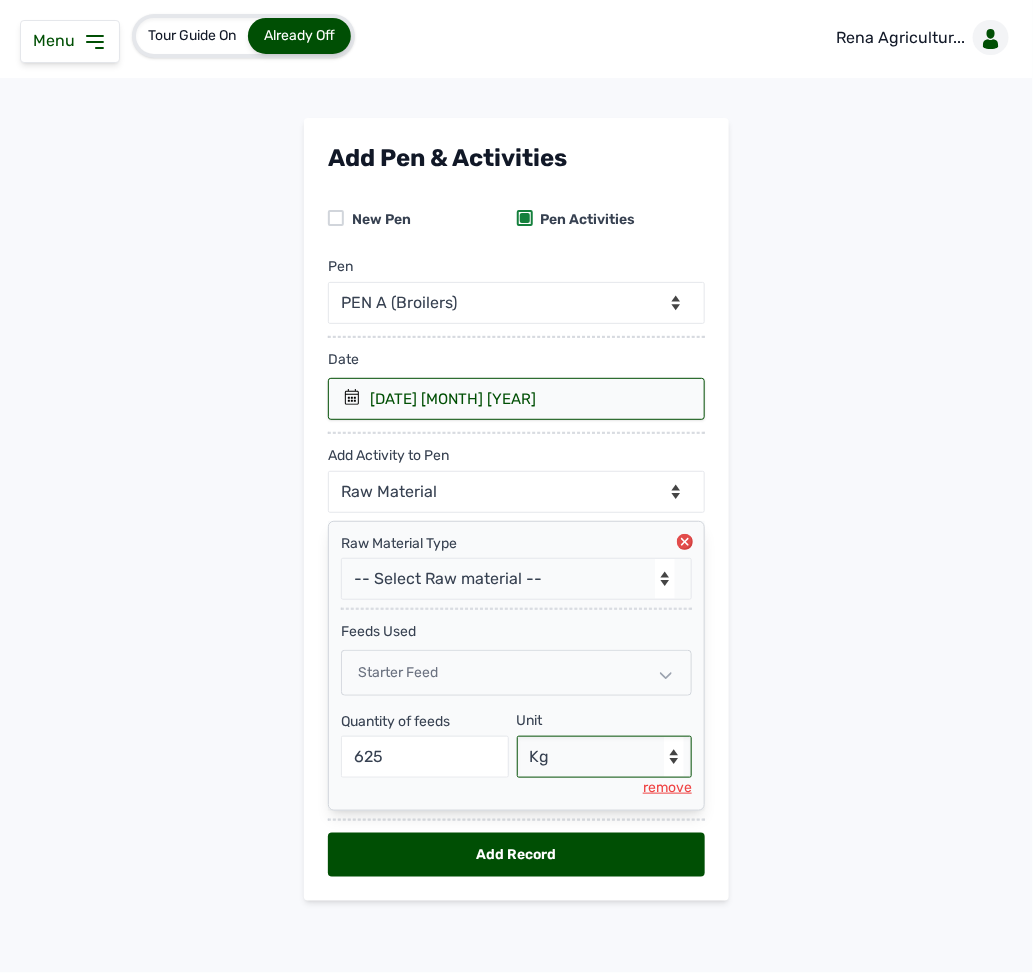 click on "--Select unit-- Bag(s) Kg" at bounding box center [605, 757] 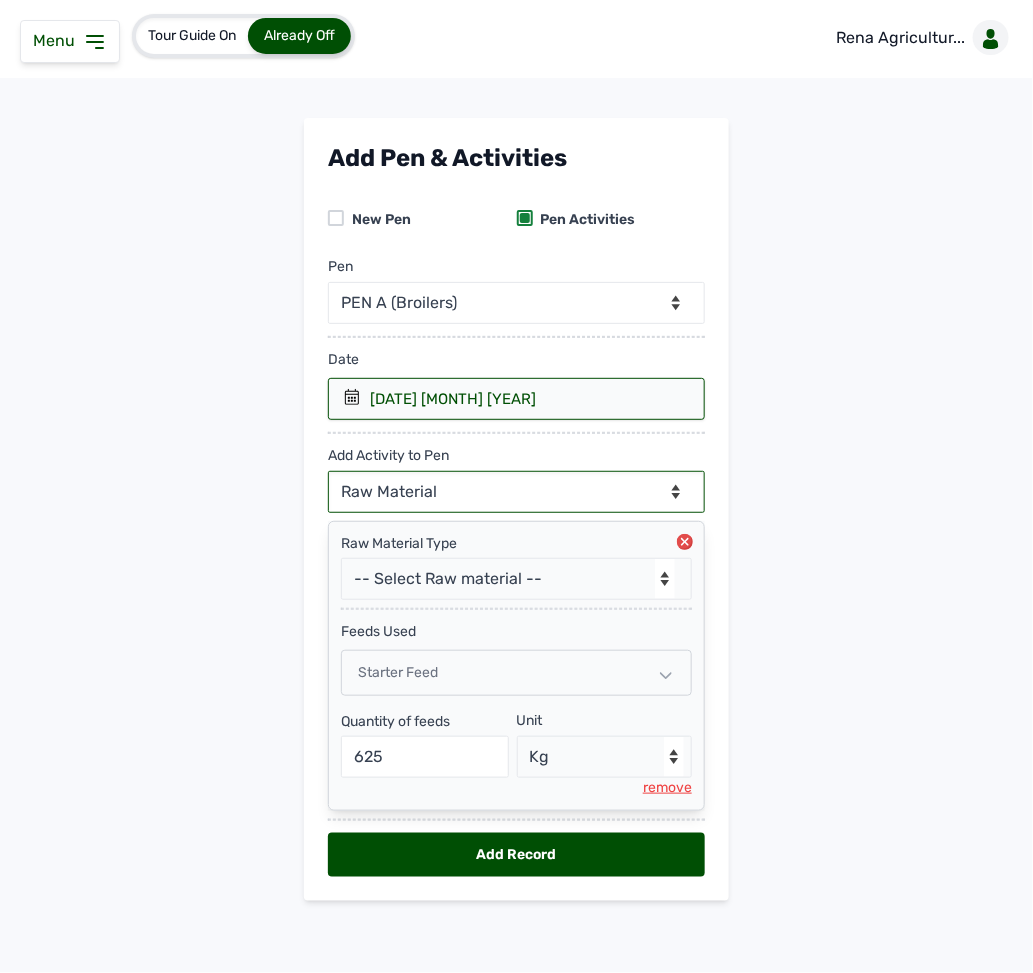 click on "--Can select multiple activity to add-- Raw Material Losses Weight" at bounding box center (516, 492) 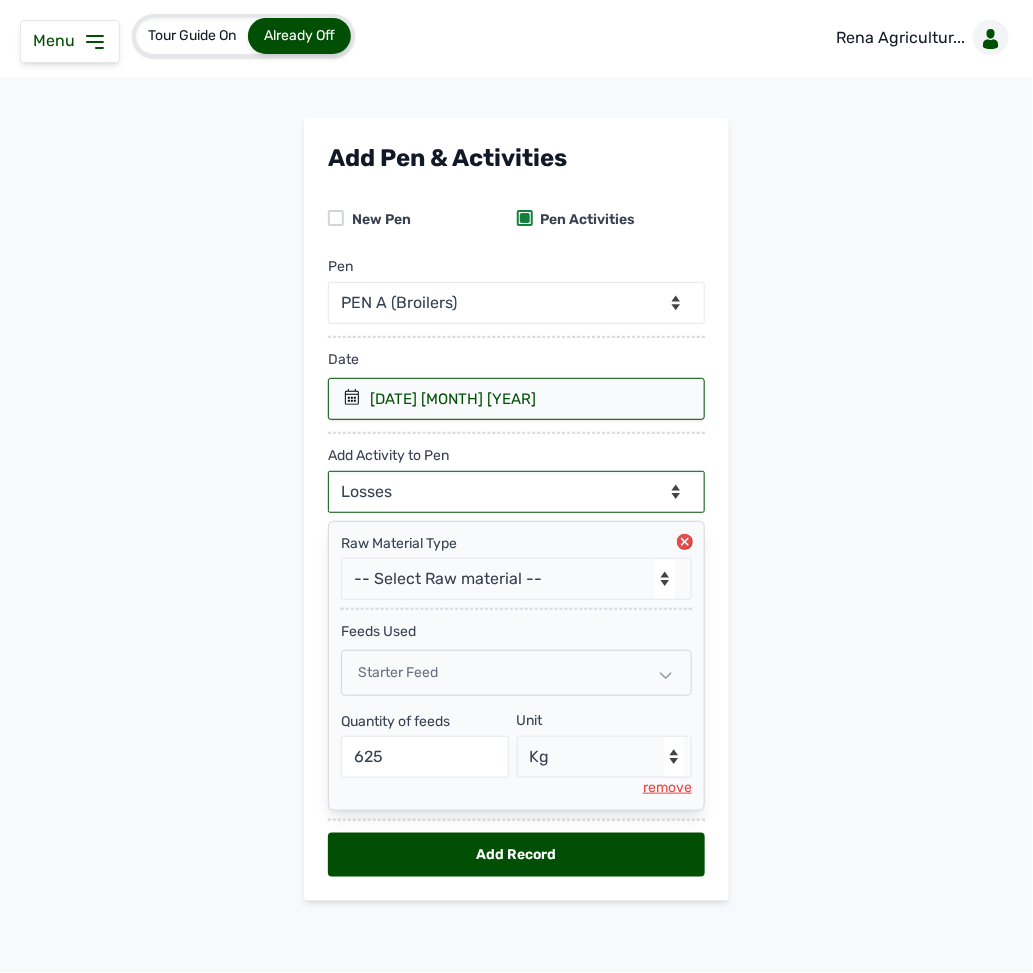 click on "--Can select multiple activity to add-- Raw Material Losses Weight" at bounding box center (516, 492) 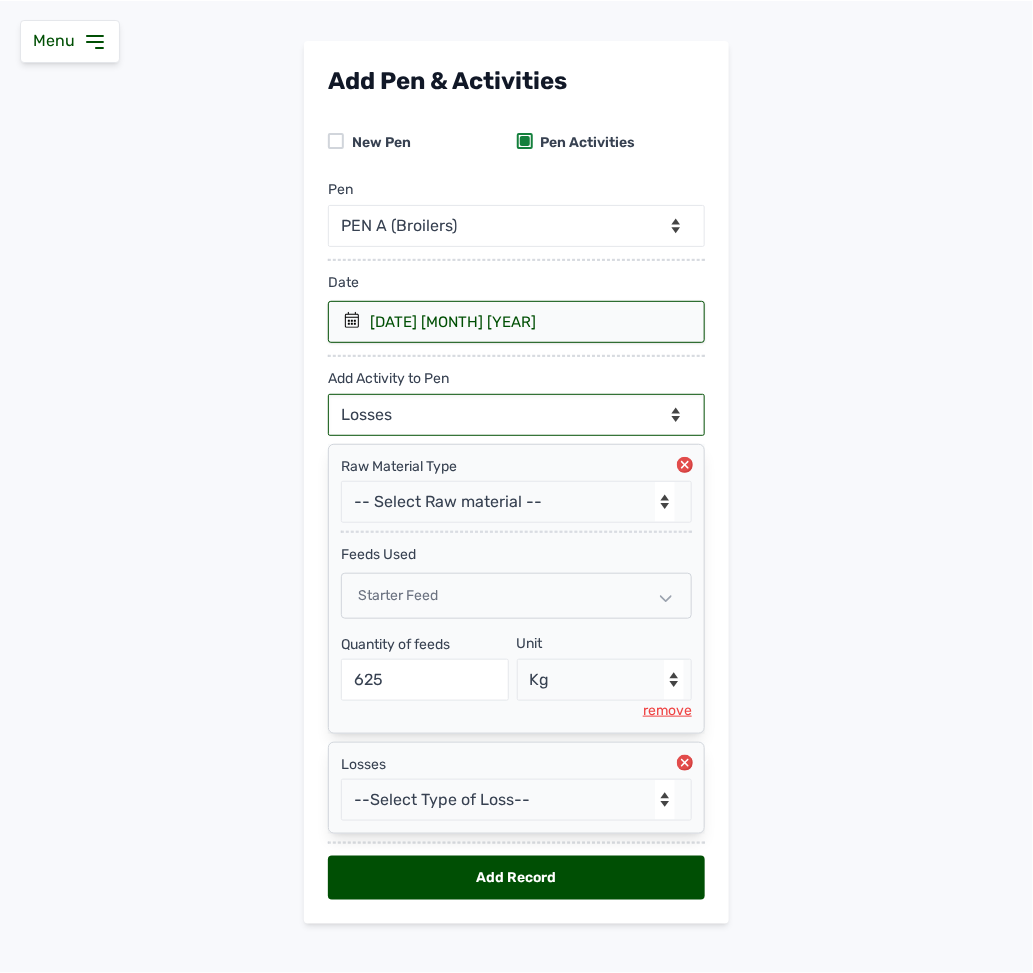 scroll, scrollTop: 115, scrollLeft: 0, axis: vertical 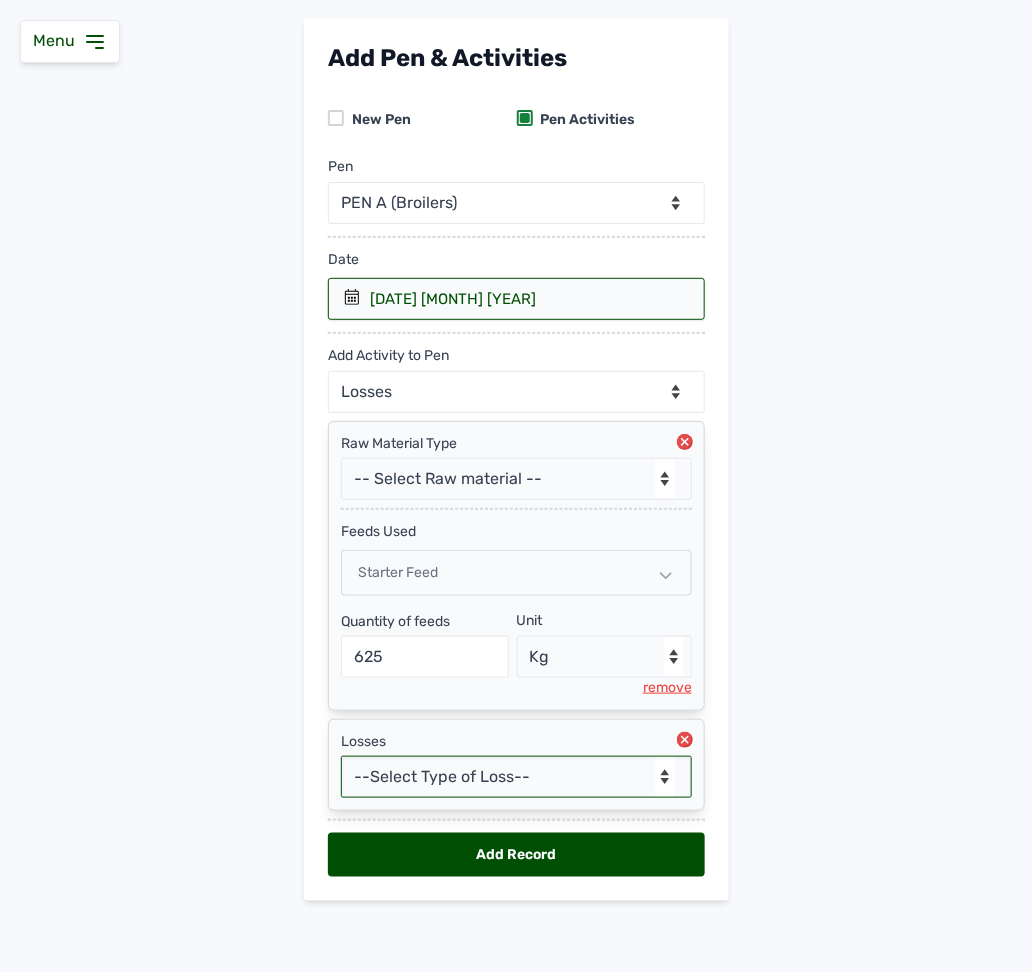 click on "--Select Type of Loss-- Mortality Culled Theft" at bounding box center [516, 777] 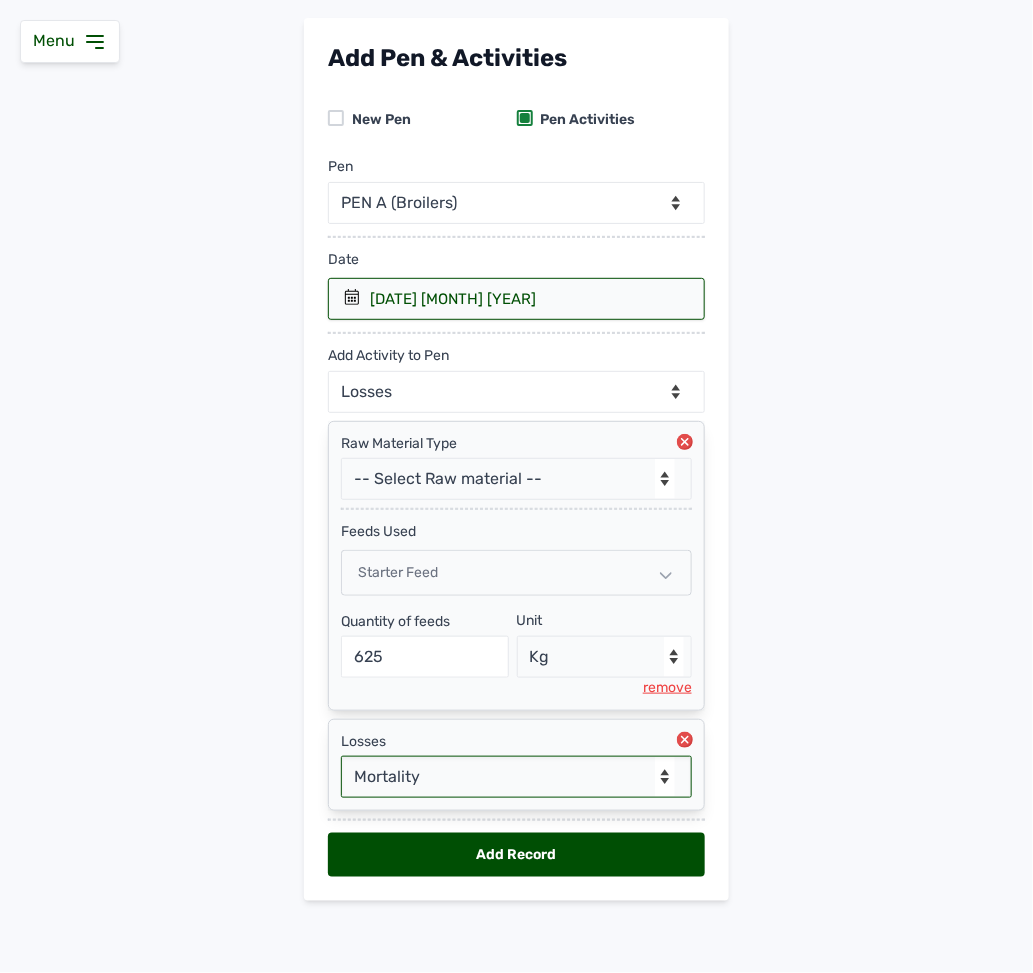 click on "--Select Type of Loss-- Mortality Culled Theft" at bounding box center [516, 777] 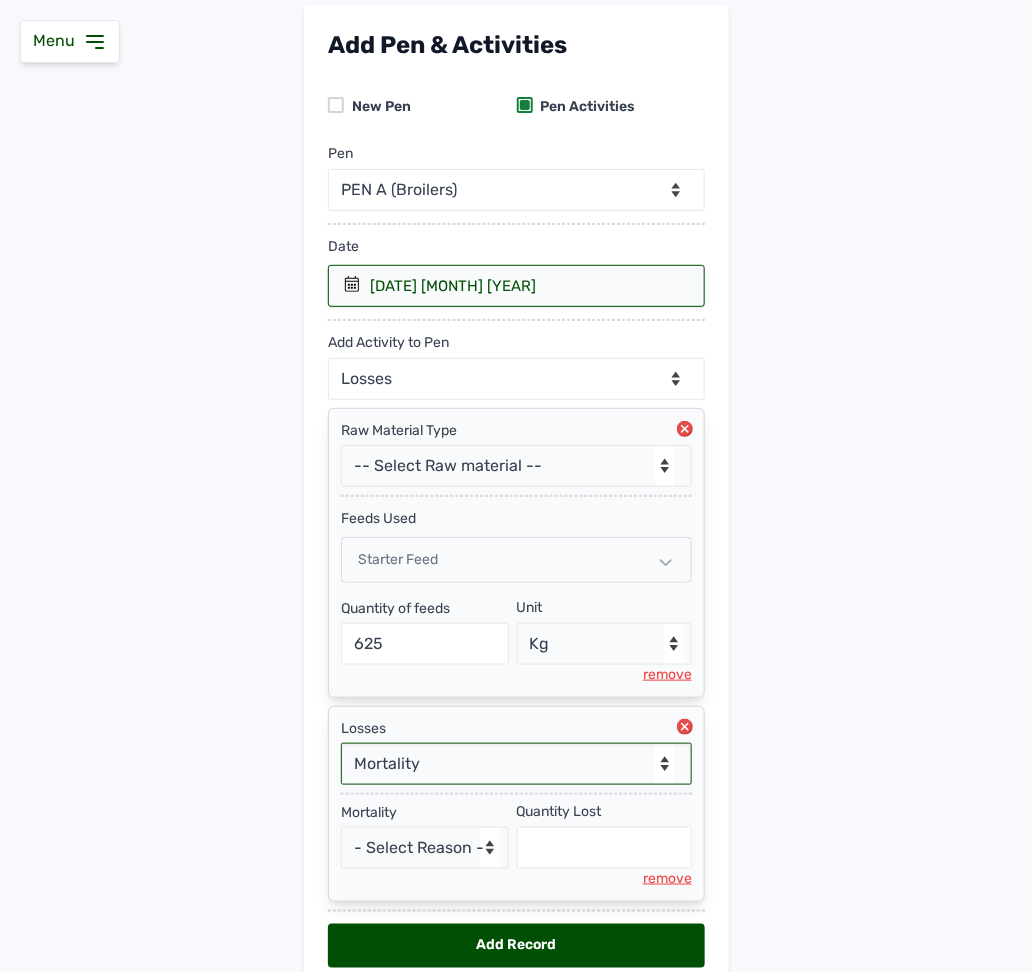 scroll, scrollTop: 222, scrollLeft: 0, axis: vertical 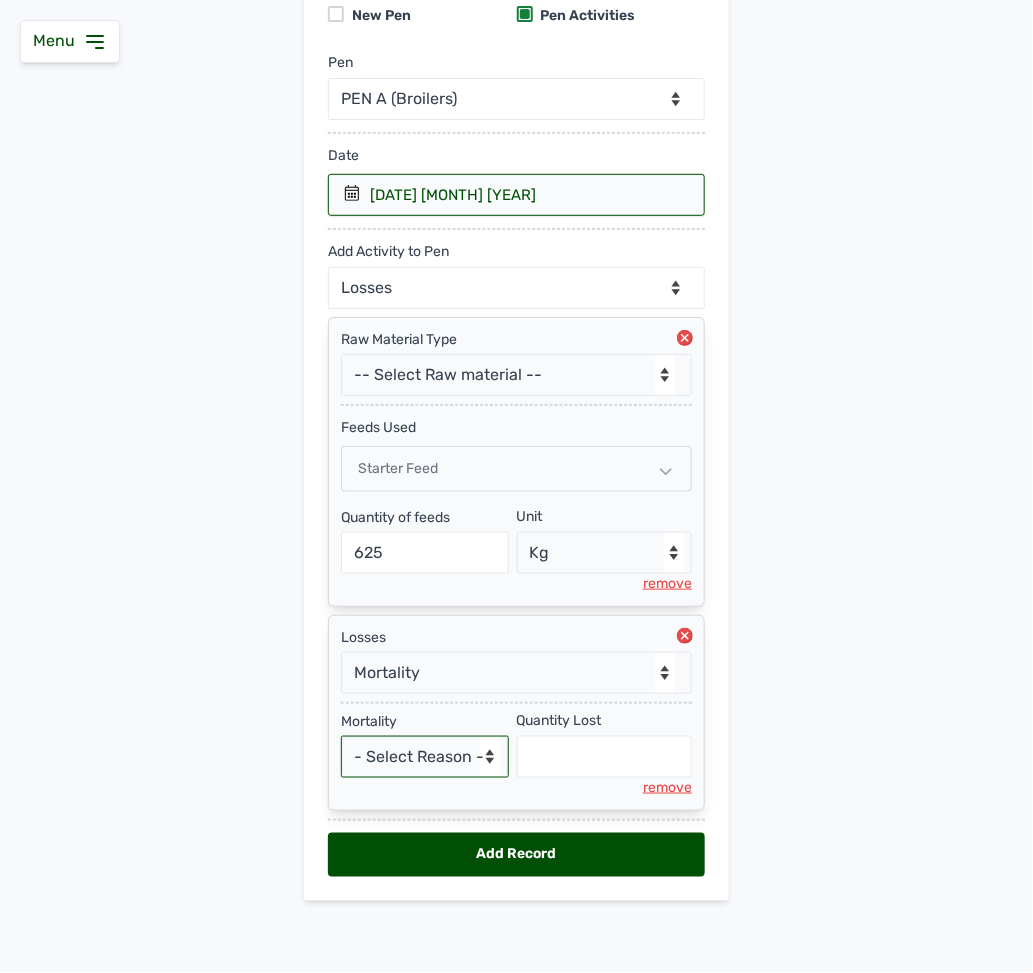click on "- Select Reason - Disease Late Vaccination Wrong Vaccination Heat Lack of Water Others" at bounding box center [425, 757] 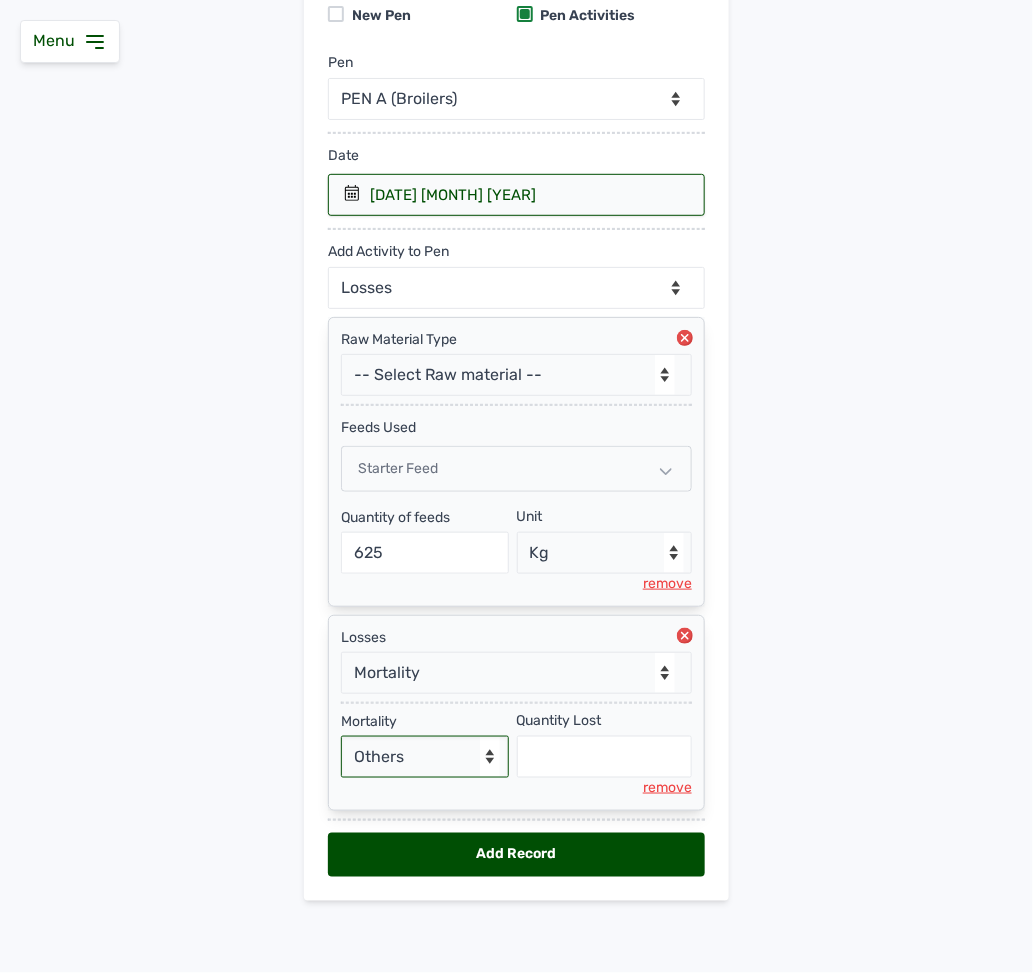 click on "- Select Reason - Disease Late Vaccination Wrong Vaccination Heat Lack of Water Others" at bounding box center [425, 757] 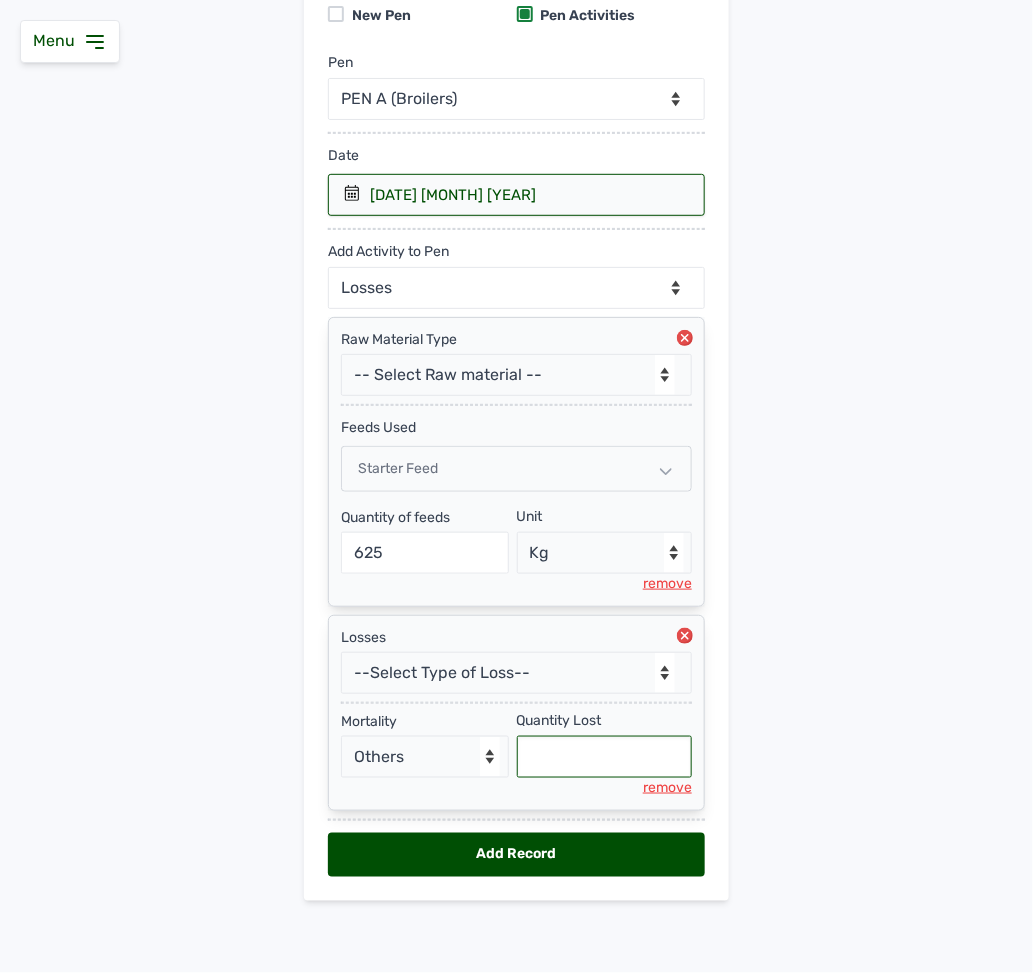 click at bounding box center (605, 757) 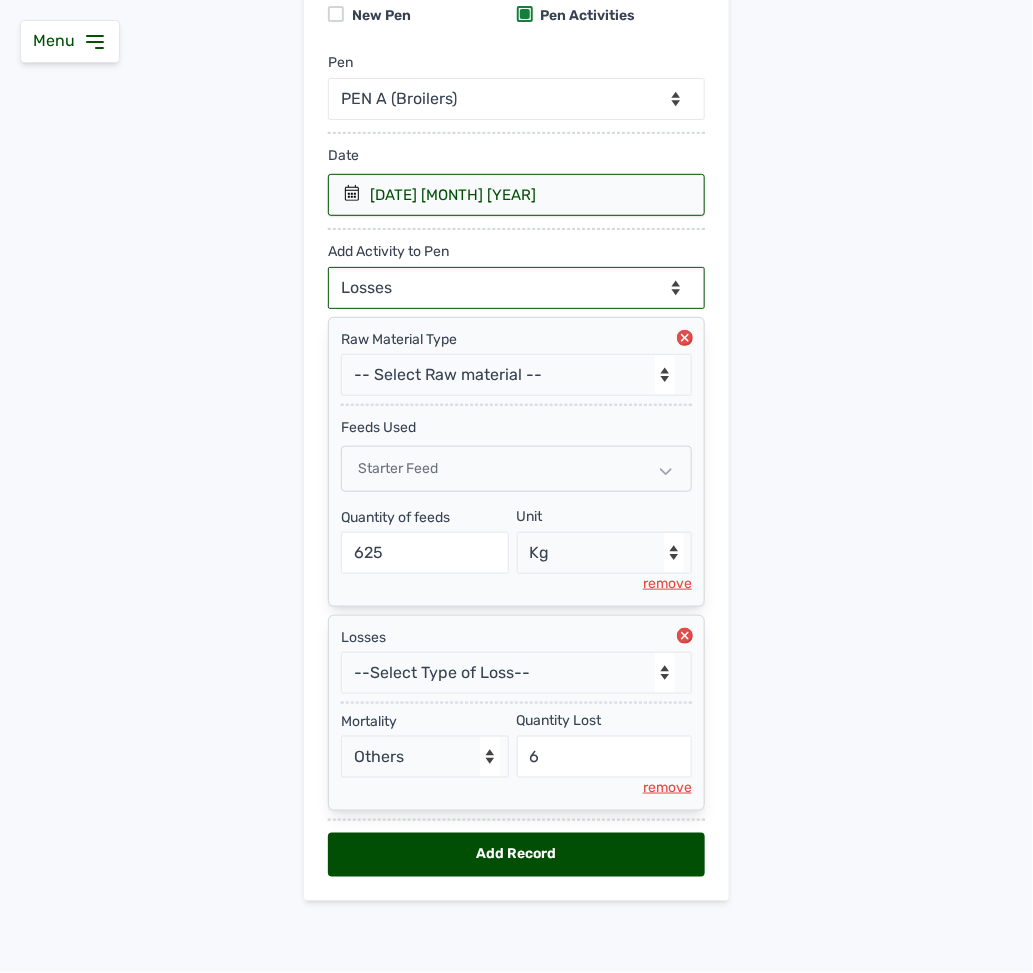 click on "--Can select multiple activity to add-- Raw Material Losses Weight" at bounding box center (516, 288) 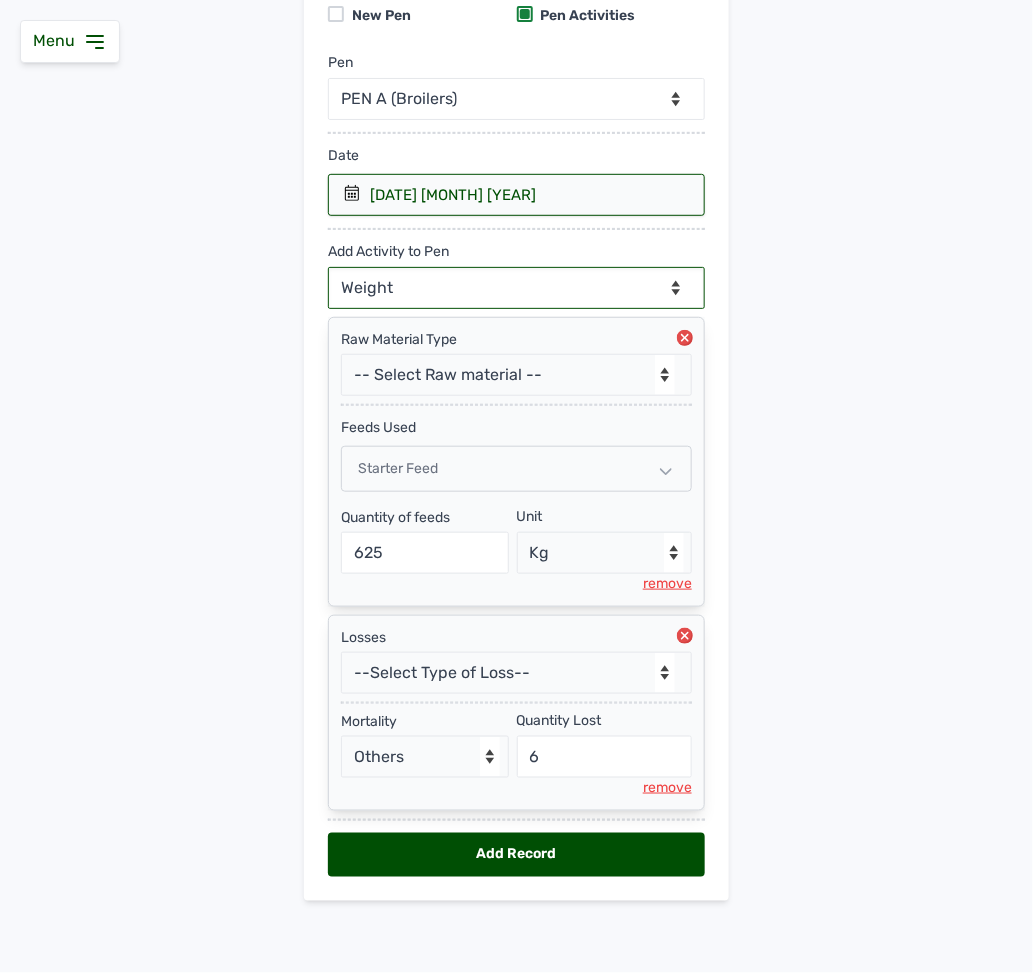 click on "--Can select multiple activity to add-- Raw Material Losses Weight" at bounding box center (516, 288) 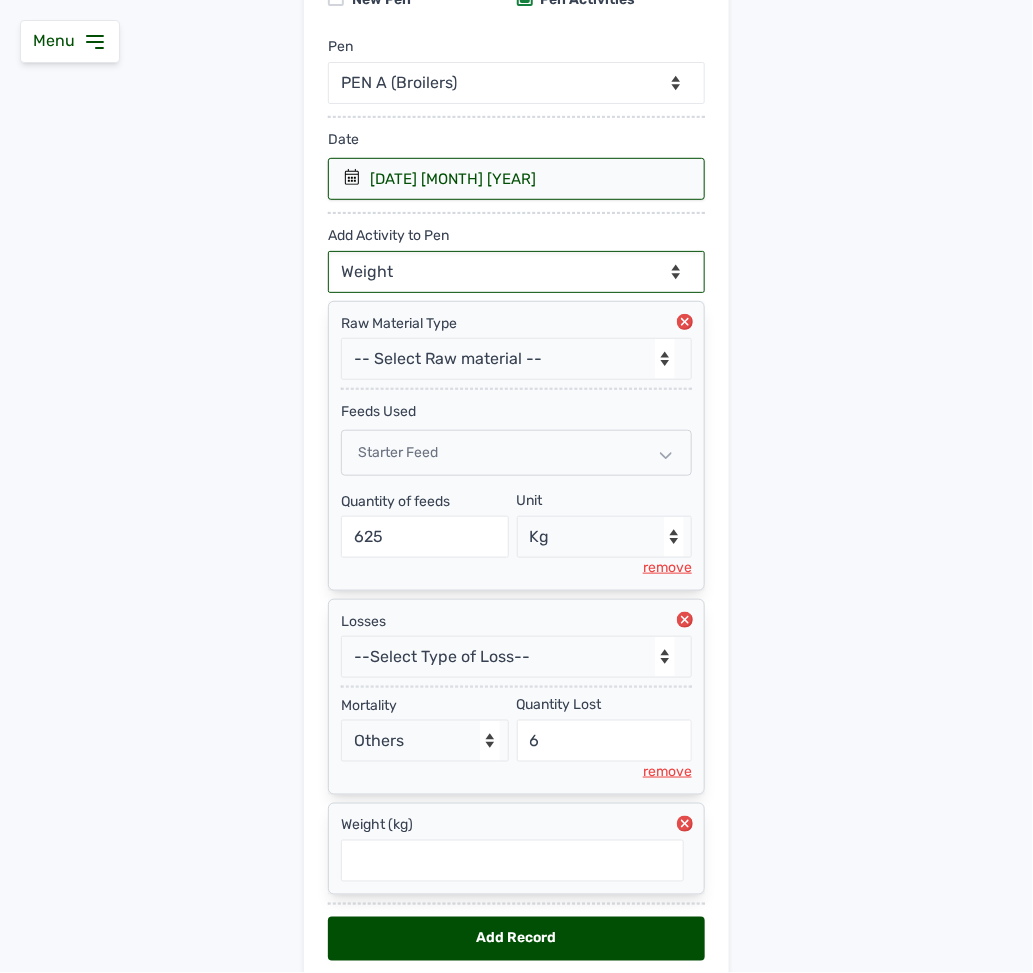 scroll, scrollTop: 324, scrollLeft: 0, axis: vertical 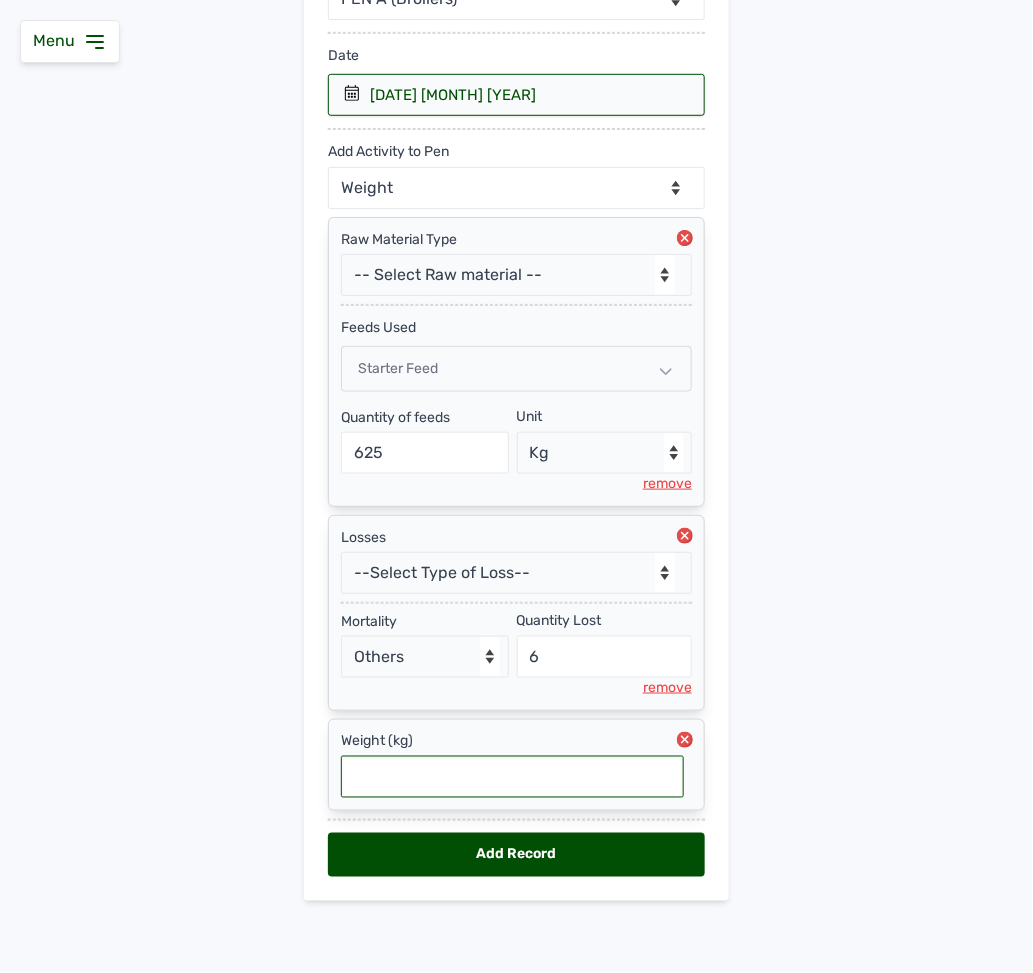 click at bounding box center [512, 777] 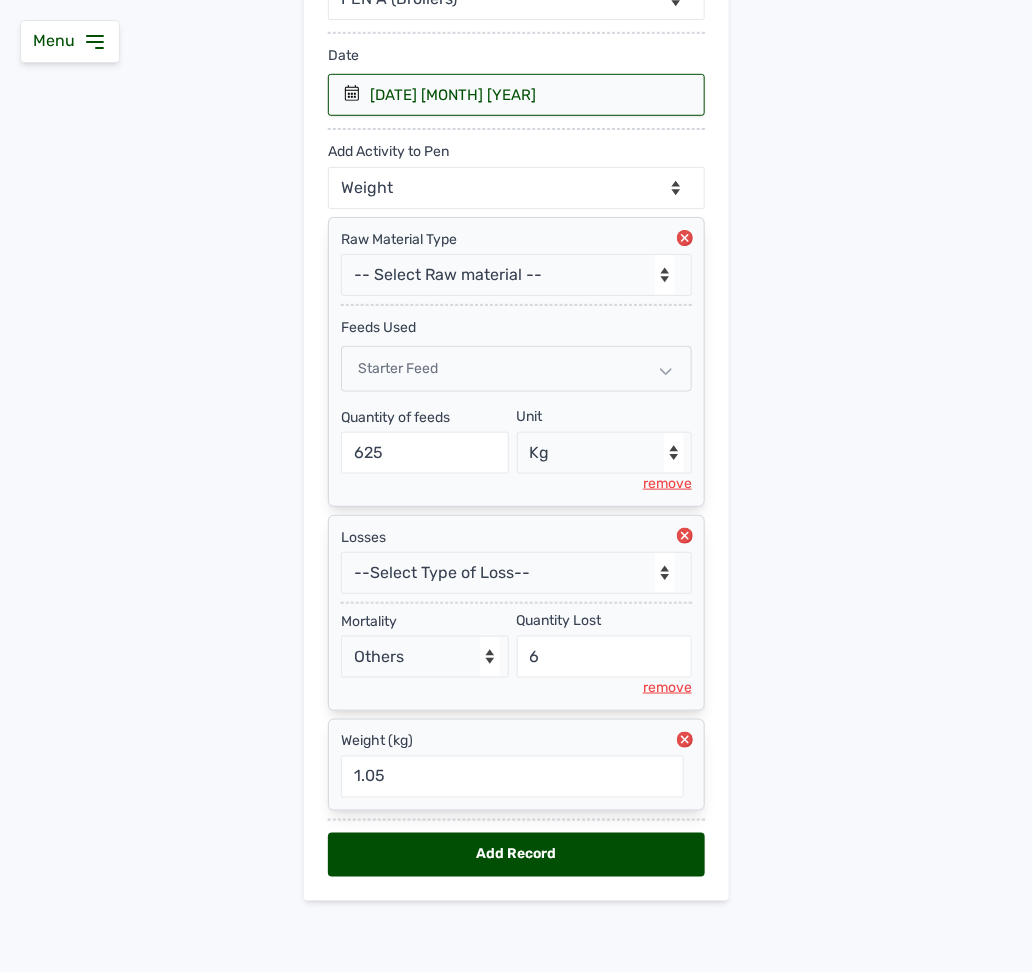 click on "Add Record" at bounding box center [516, 855] 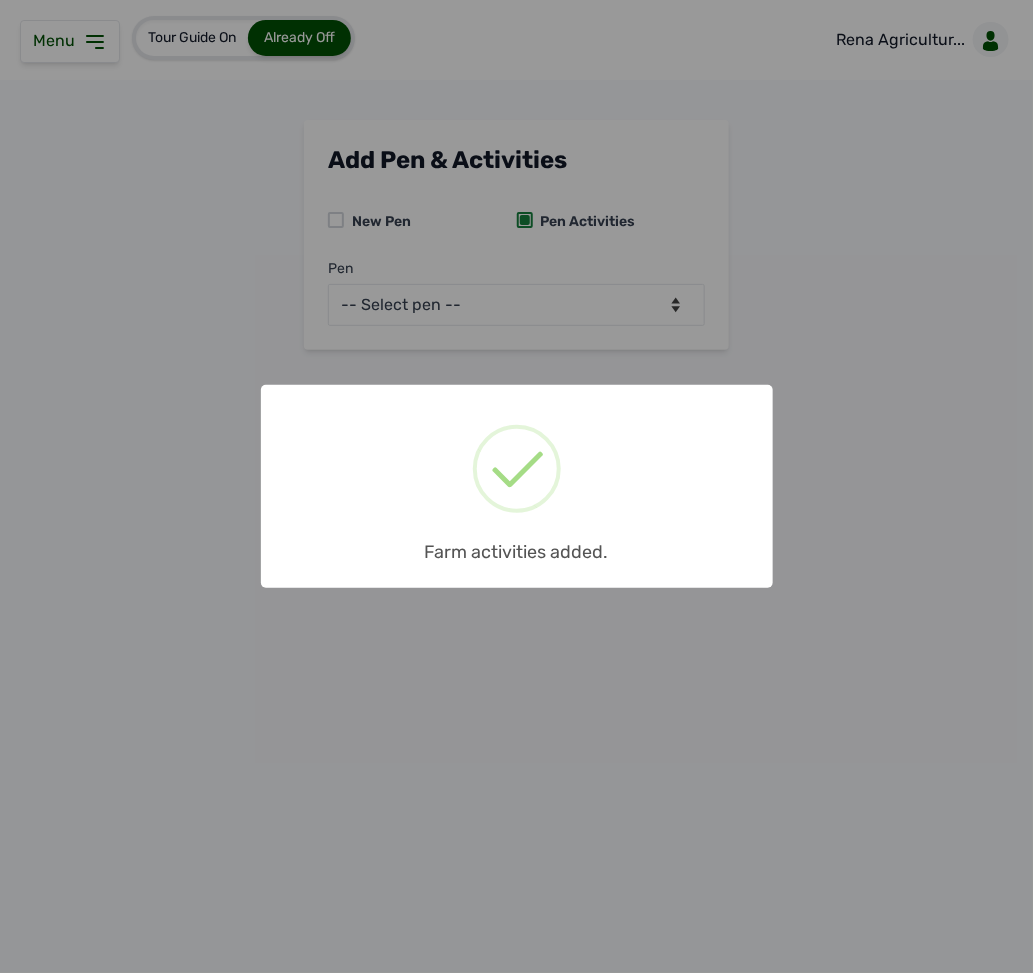 scroll, scrollTop: 0, scrollLeft: 0, axis: both 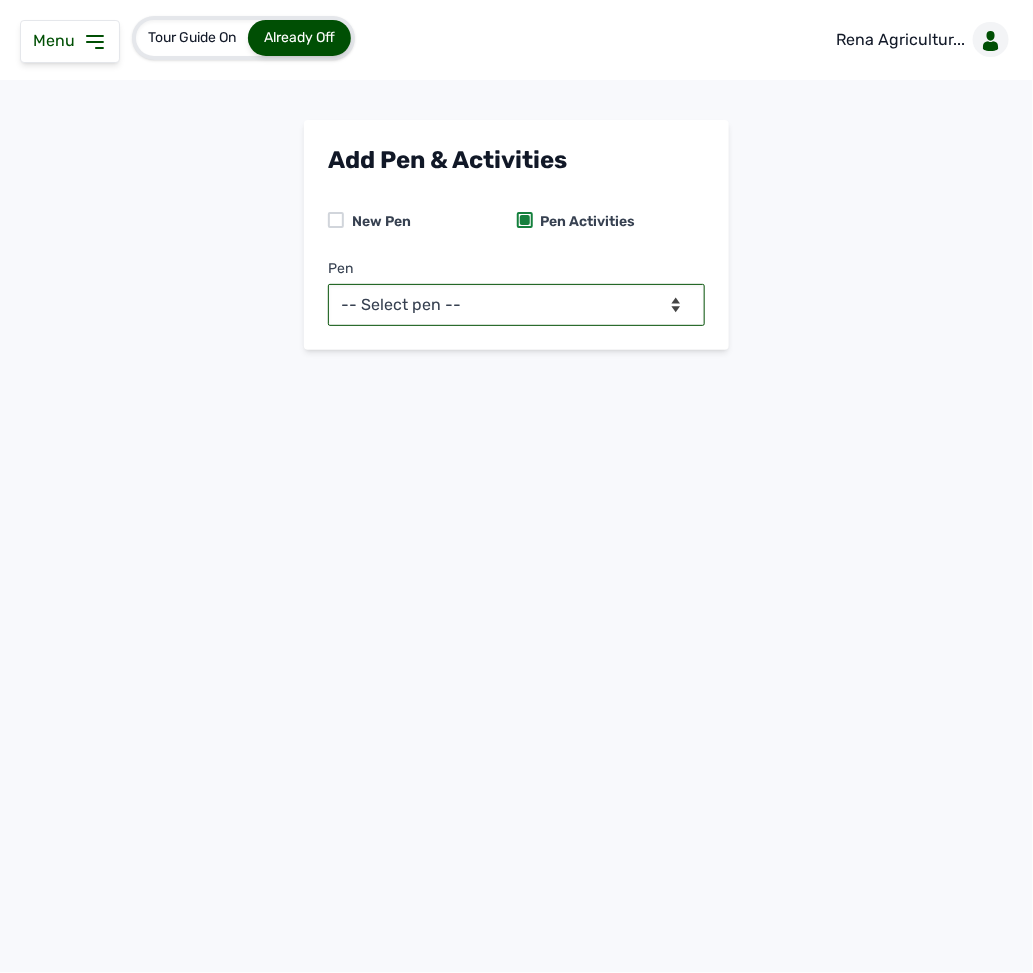 click on "-- Select pen -- PEN A (Broilers)" at bounding box center [516, 305] 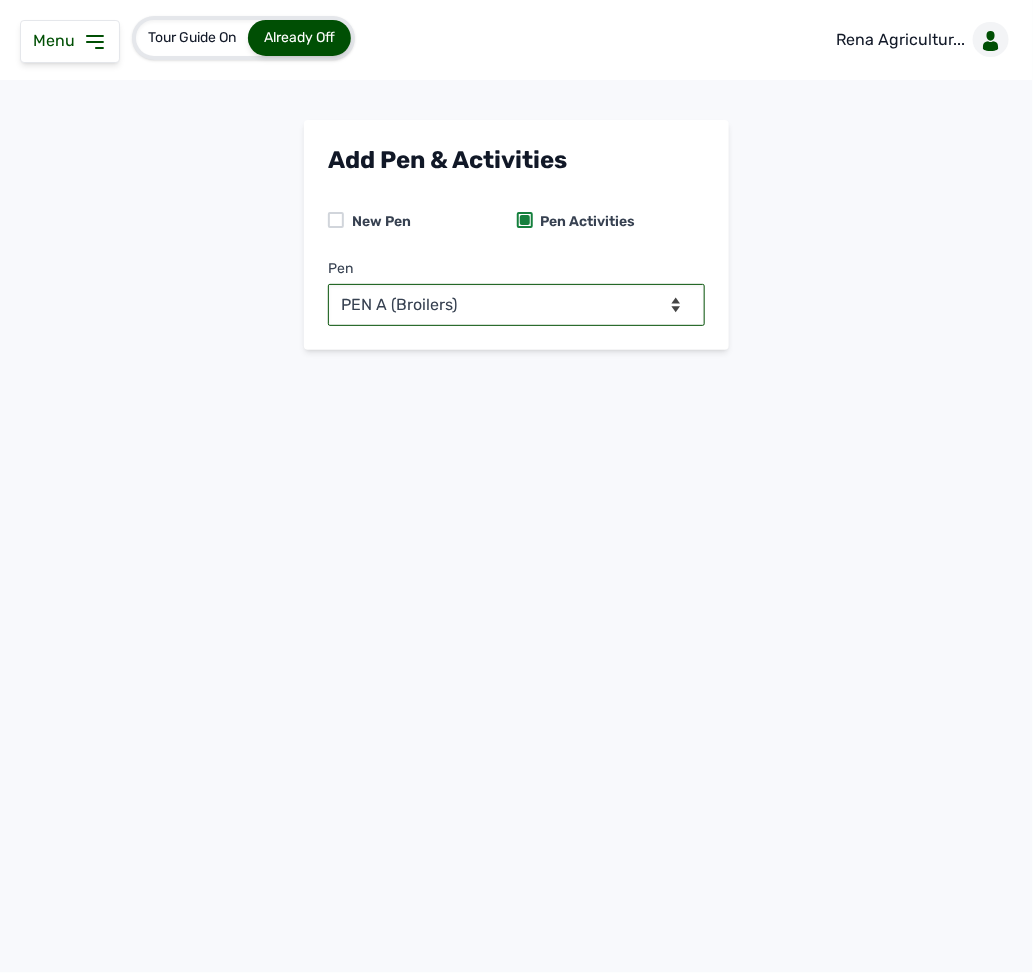 click on "-- Select pen -- PEN A (Broilers)" at bounding box center [516, 305] 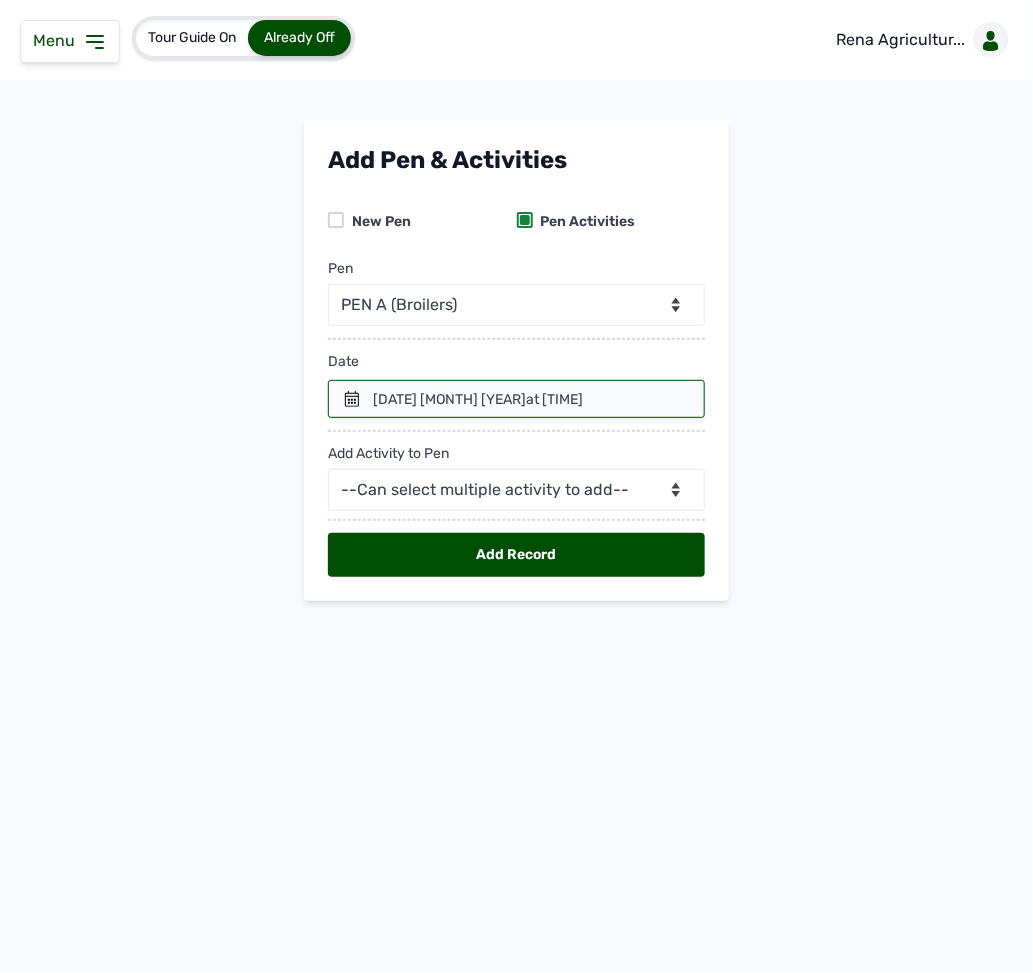 click 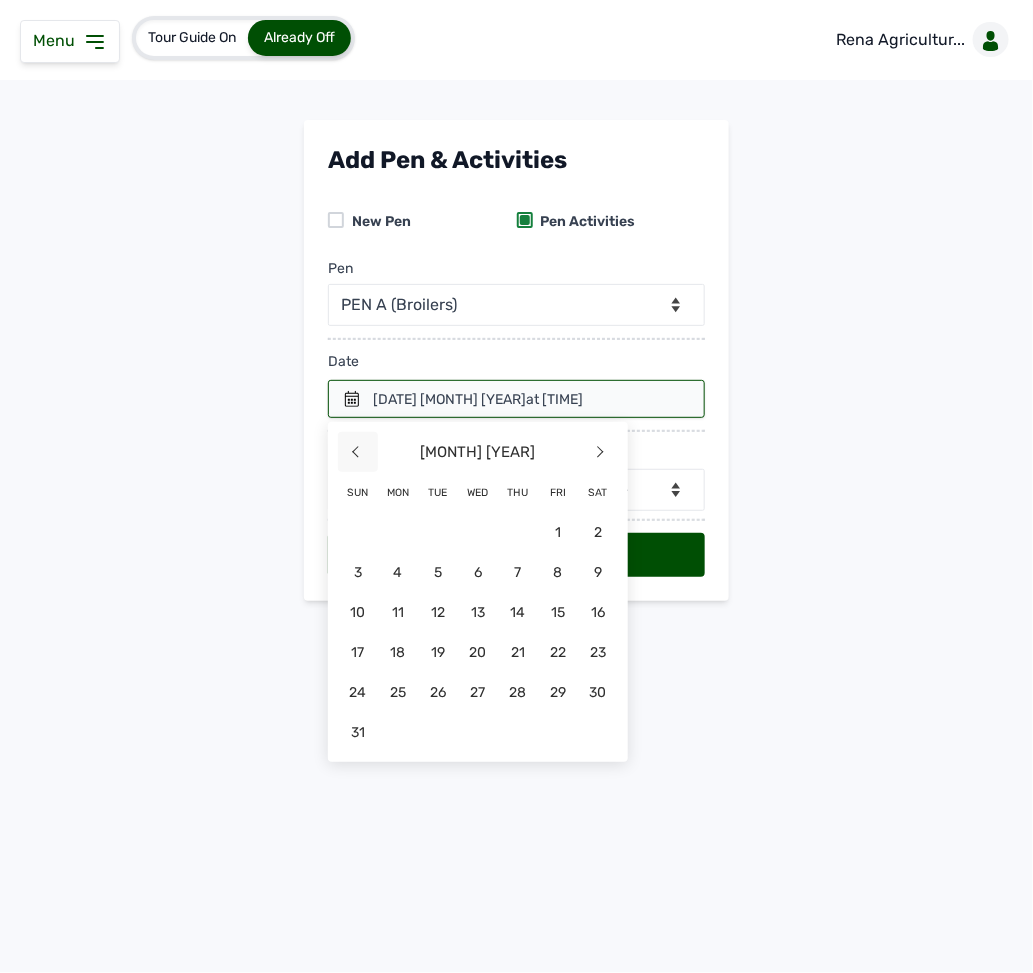 click on "<" at bounding box center [358, 452] 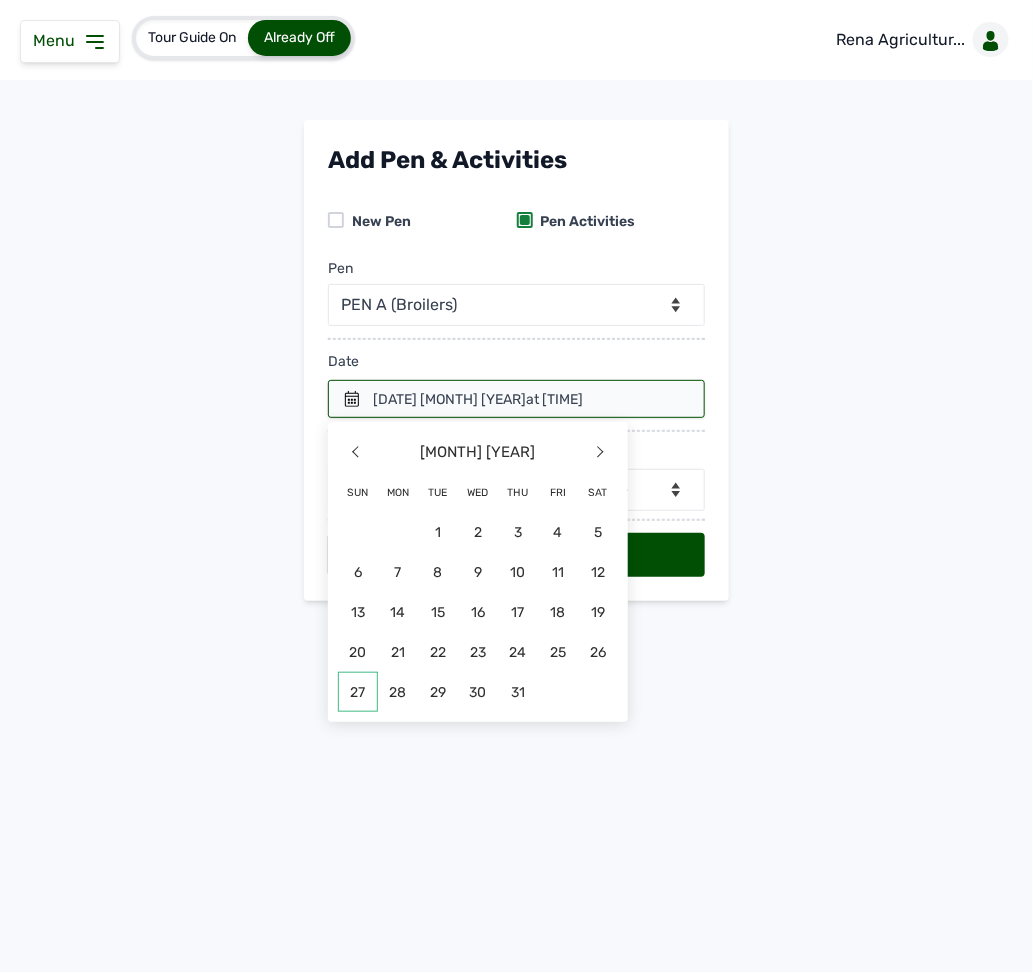 click on "27" 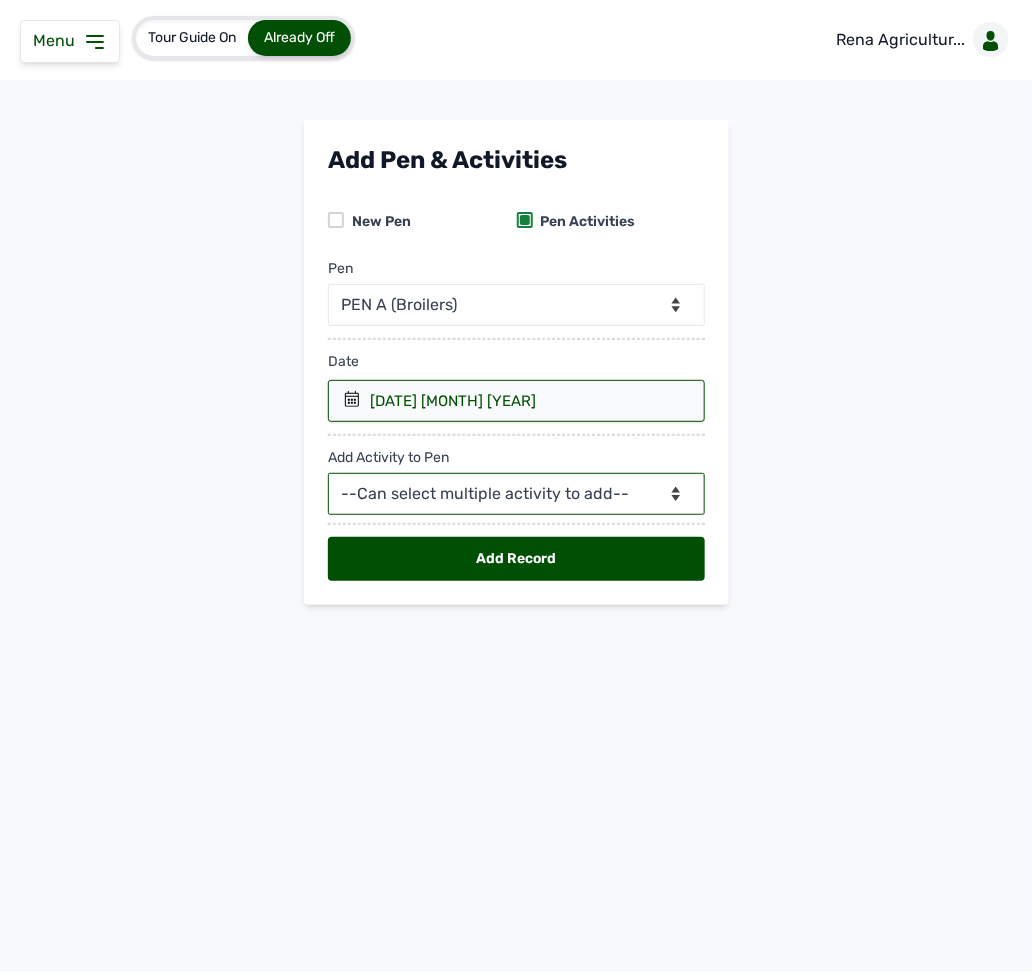 click on "--Can select multiple activity to add-- Raw Material Losses Weight" at bounding box center [516, 494] 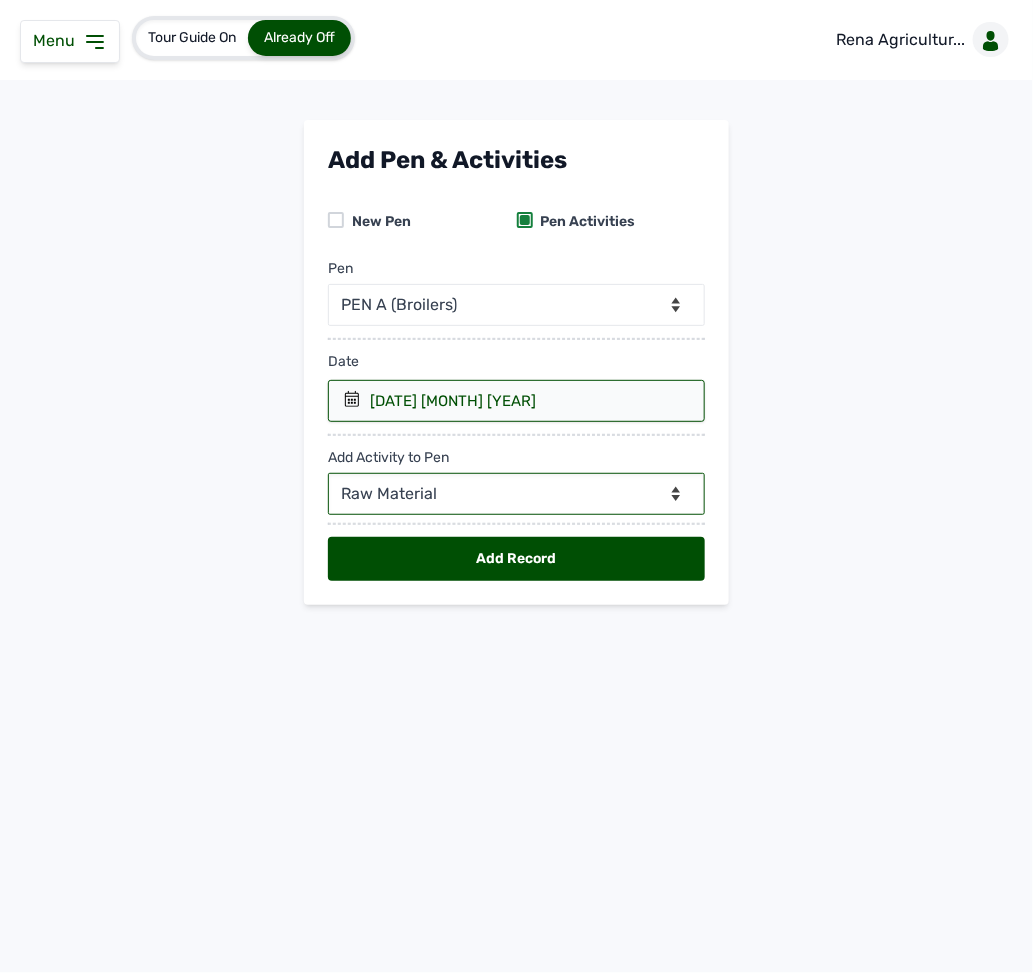 click on "--Can select multiple activity to add-- Raw Material Losses Weight" at bounding box center [516, 494] 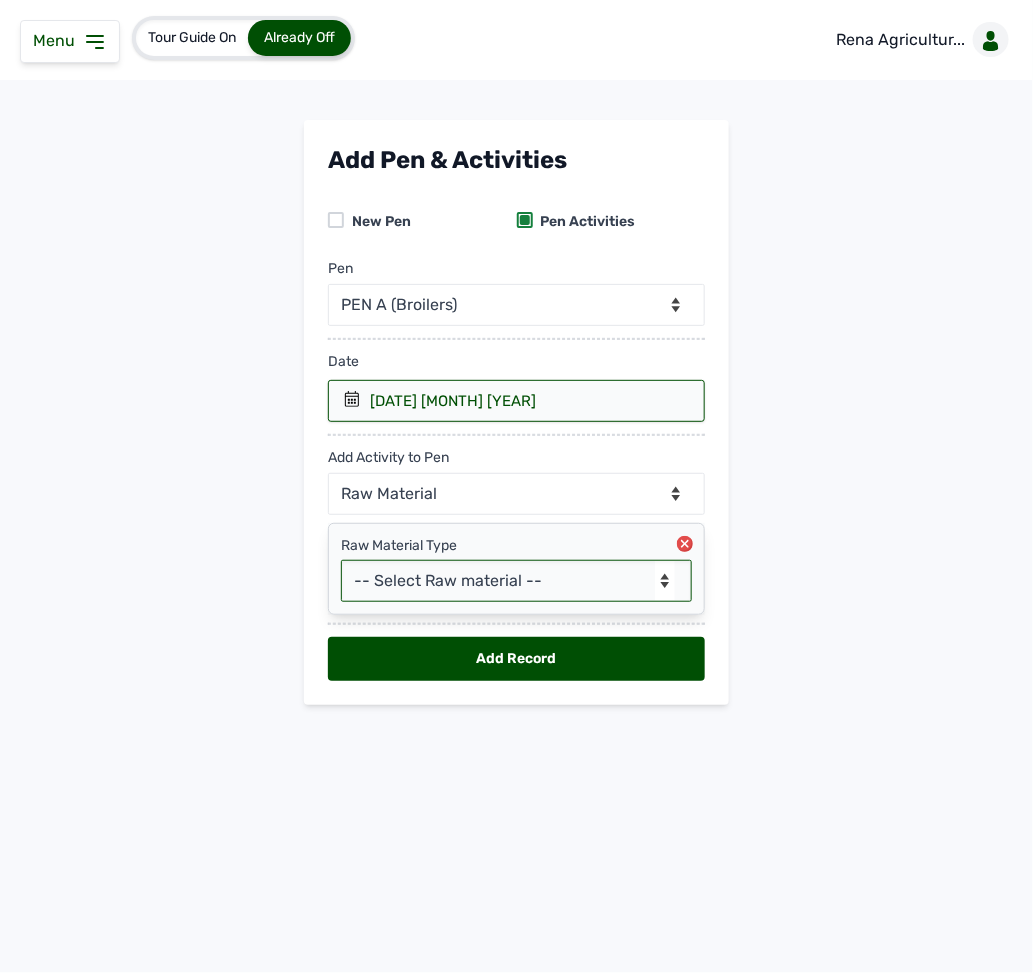 click on "-- Select Raw material -- Biomass Fuel feeds medications vaccines" at bounding box center (516, 581) 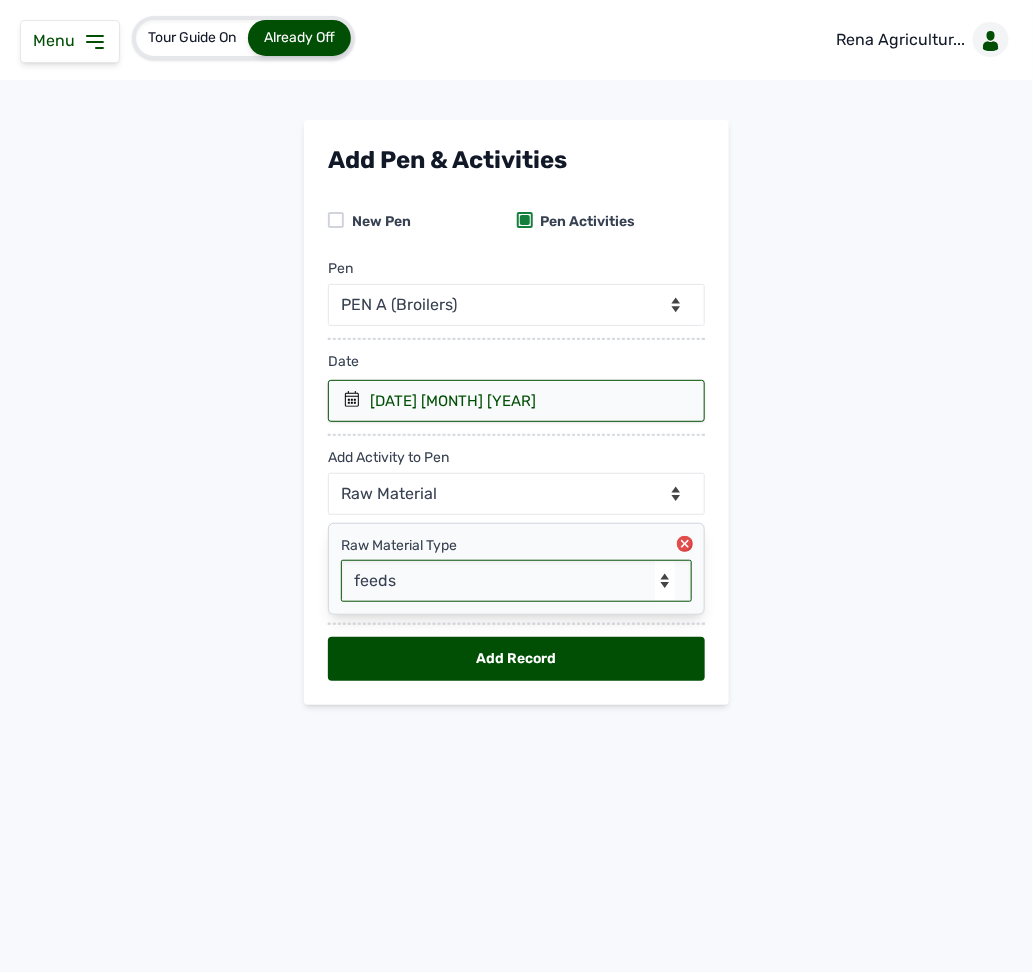 click on "-- Select Raw material -- Biomass Fuel feeds medications vaccines" at bounding box center (516, 581) 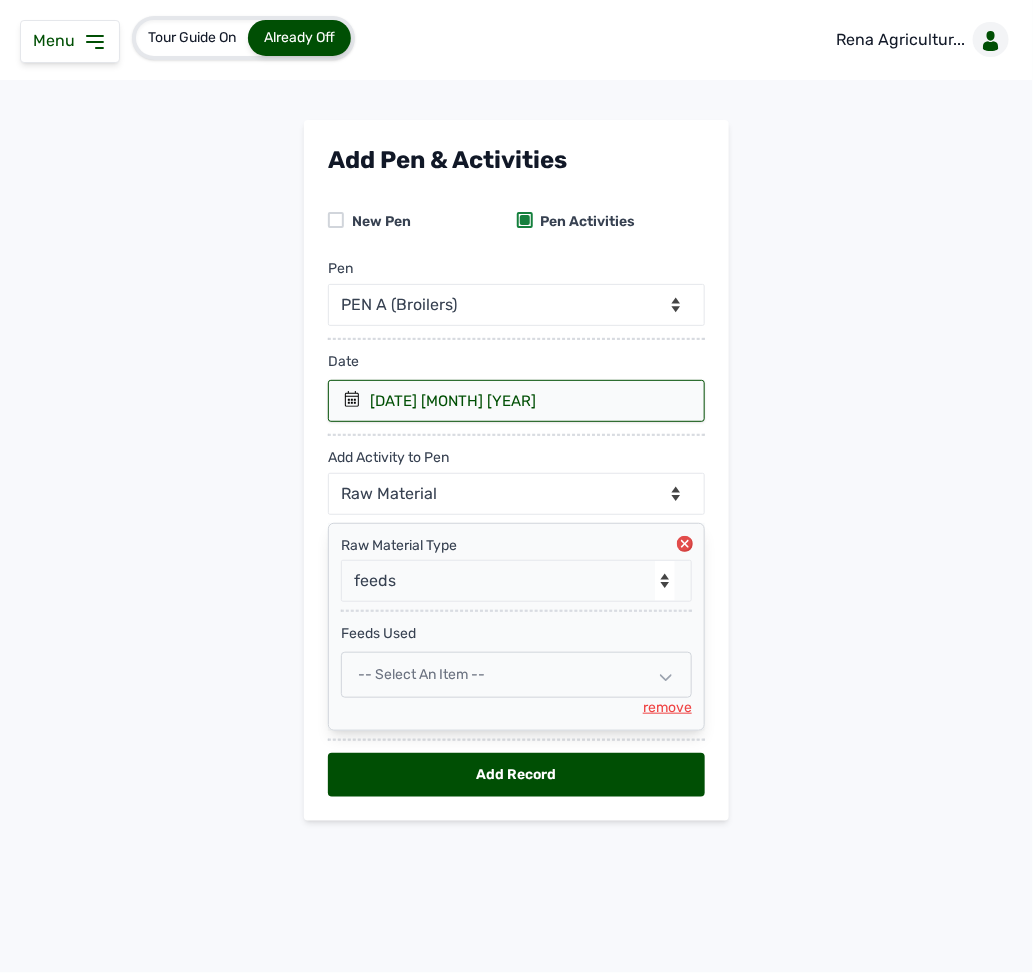 click on "-- Select an Item --" at bounding box center [421, 674] 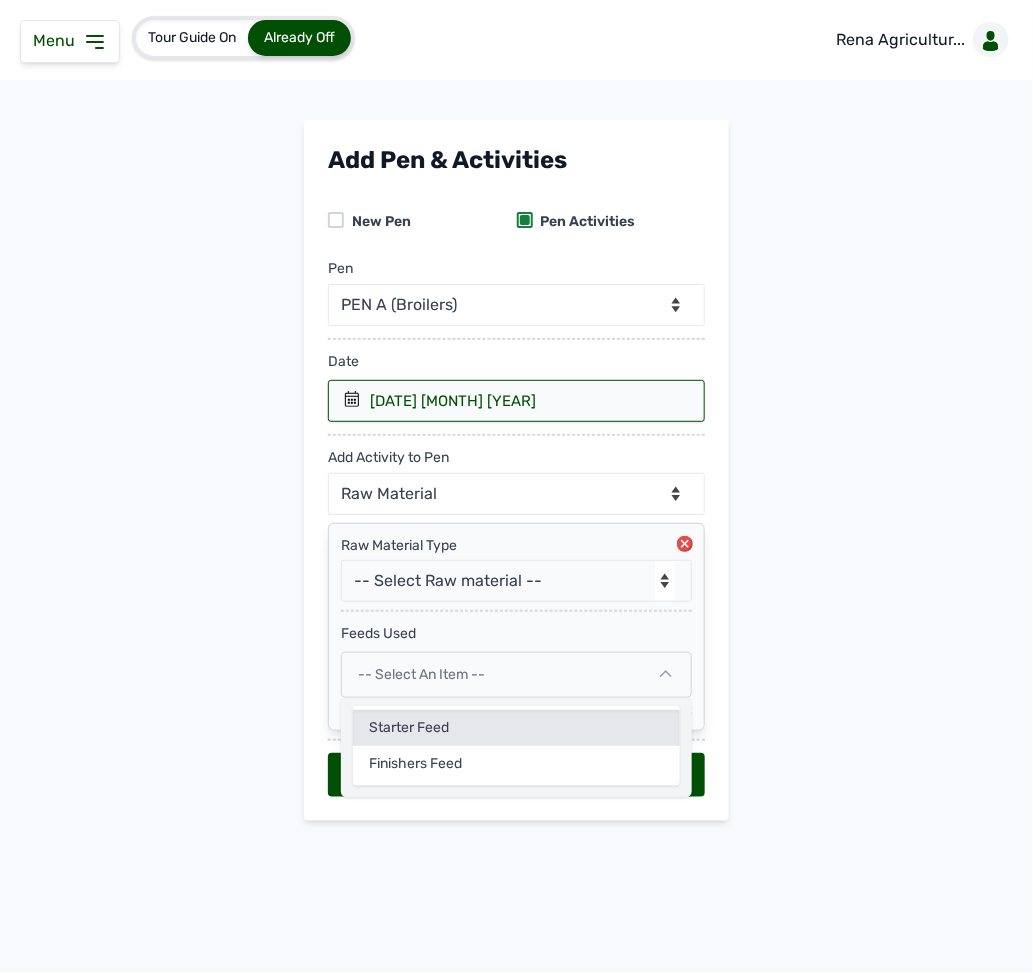 click on "Starter Feed" 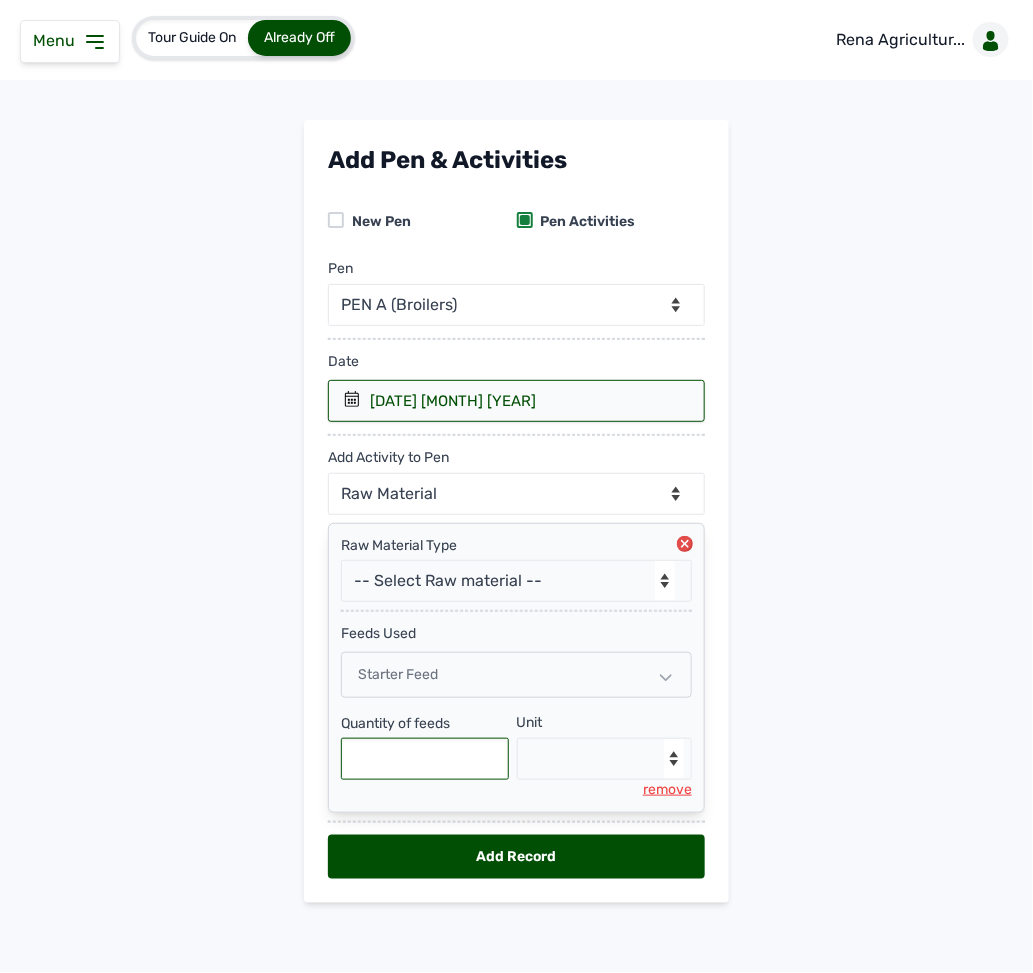 click at bounding box center (425, 759) 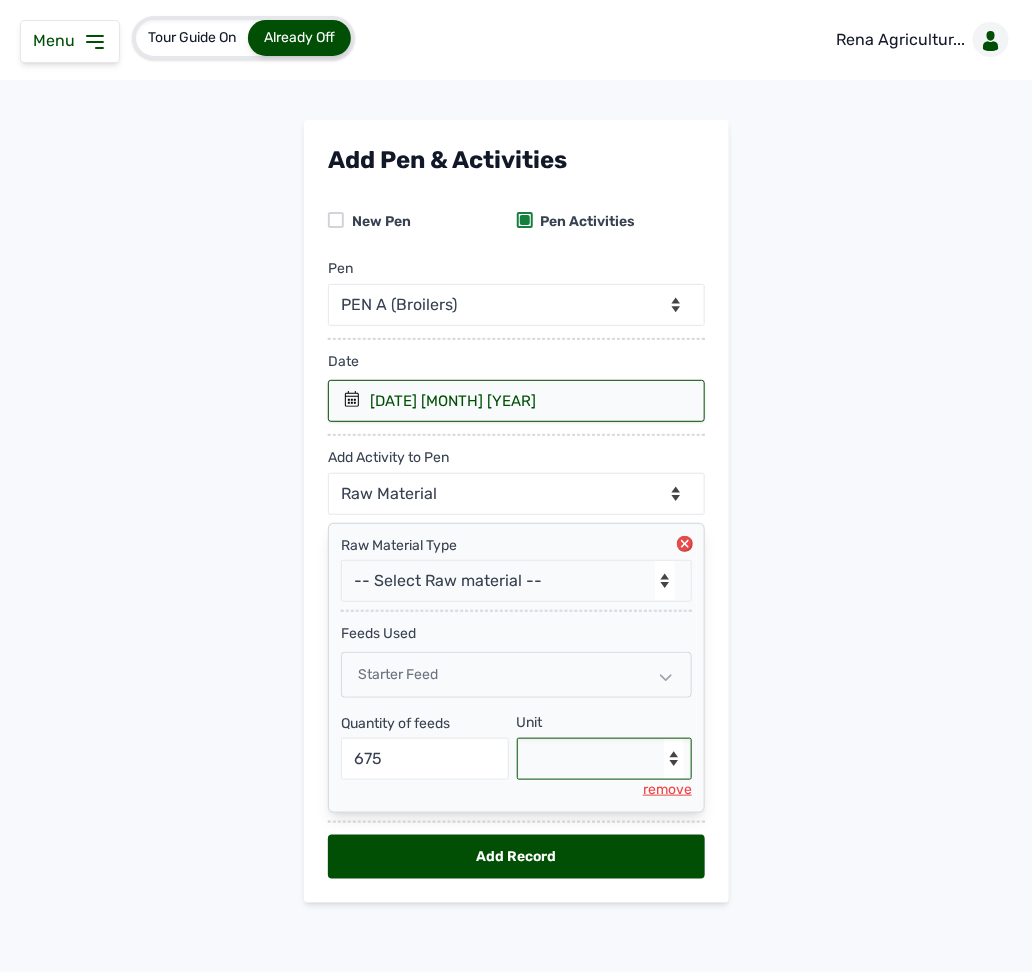 click on "--Select unit-- Bag(s) Kg" at bounding box center [605, 759] 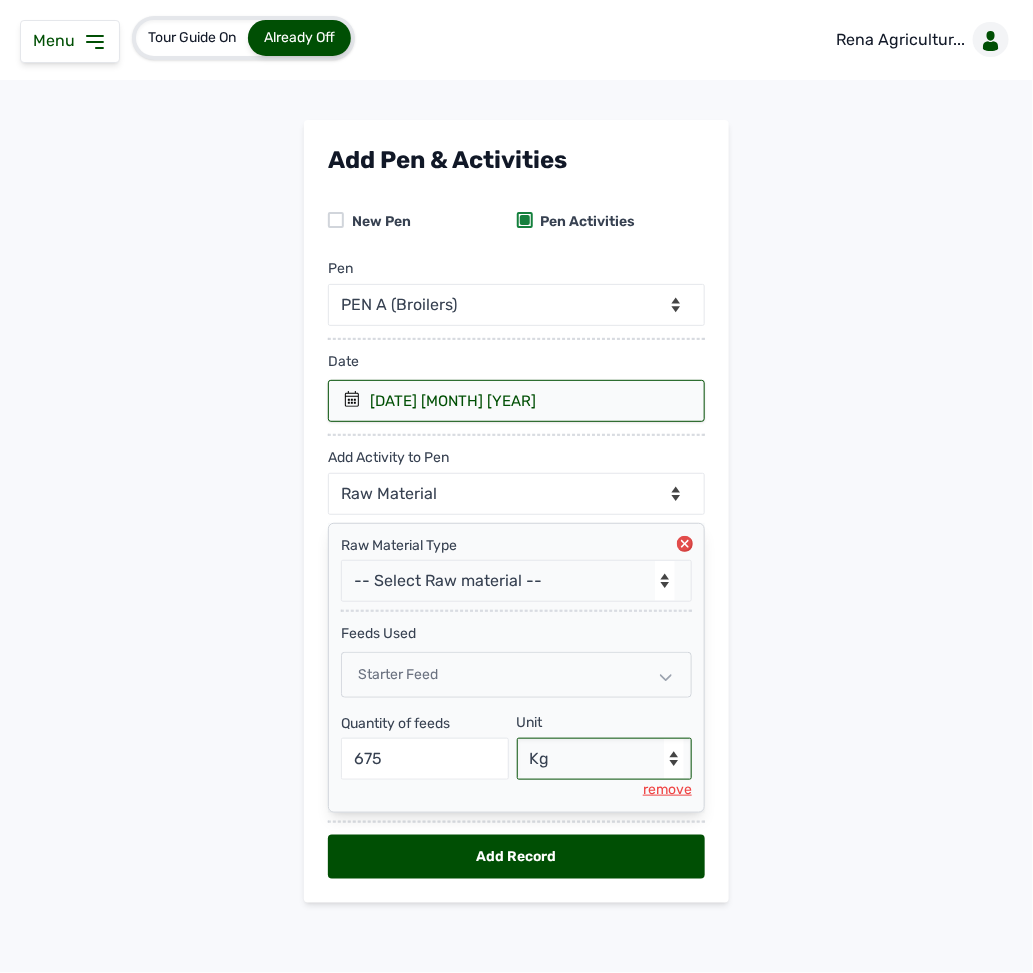 click on "--Select unit-- Bag(s) Kg" at bounding box center (605, 759) 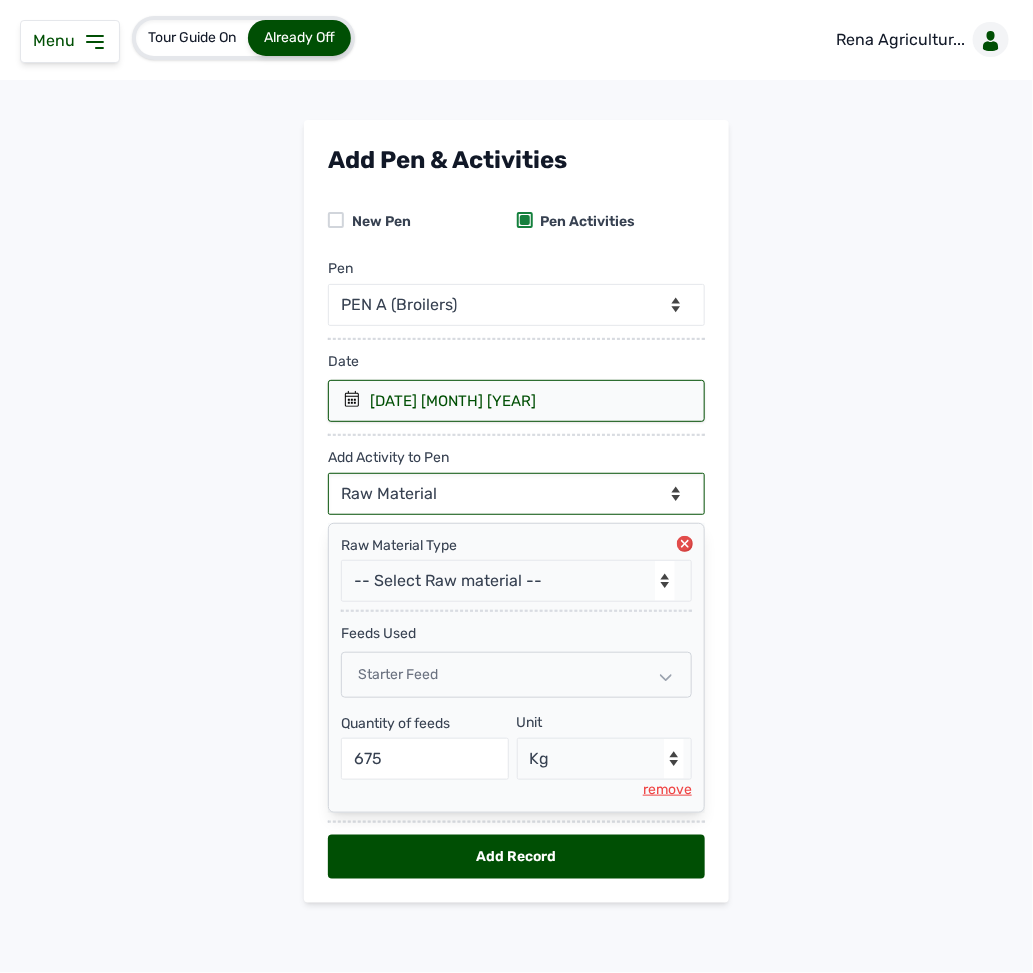 click on "--Can select multiple activity to add-- Raw Material Losses Weight" at bounding box center (516, 494) 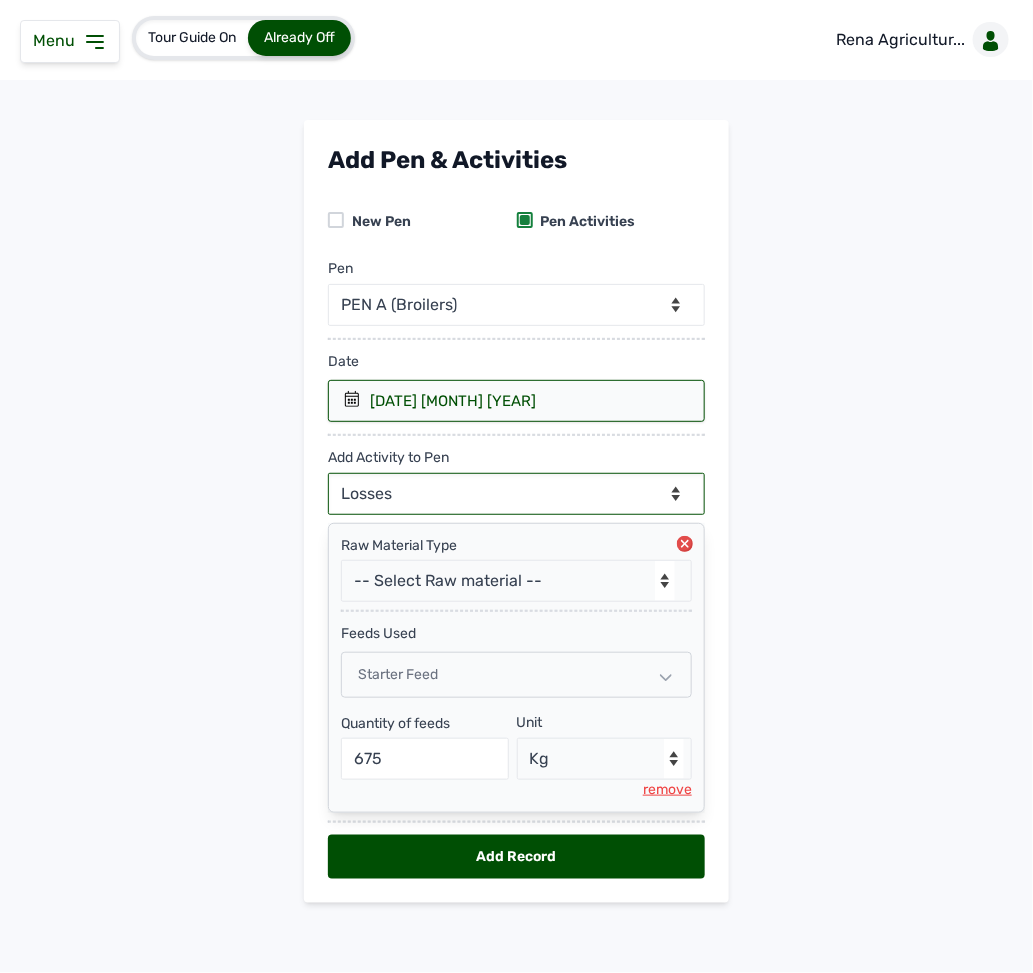 click on "--Can select multiple activity to add-- Raw Material Losses Weight" at bounding box center [516, 494] 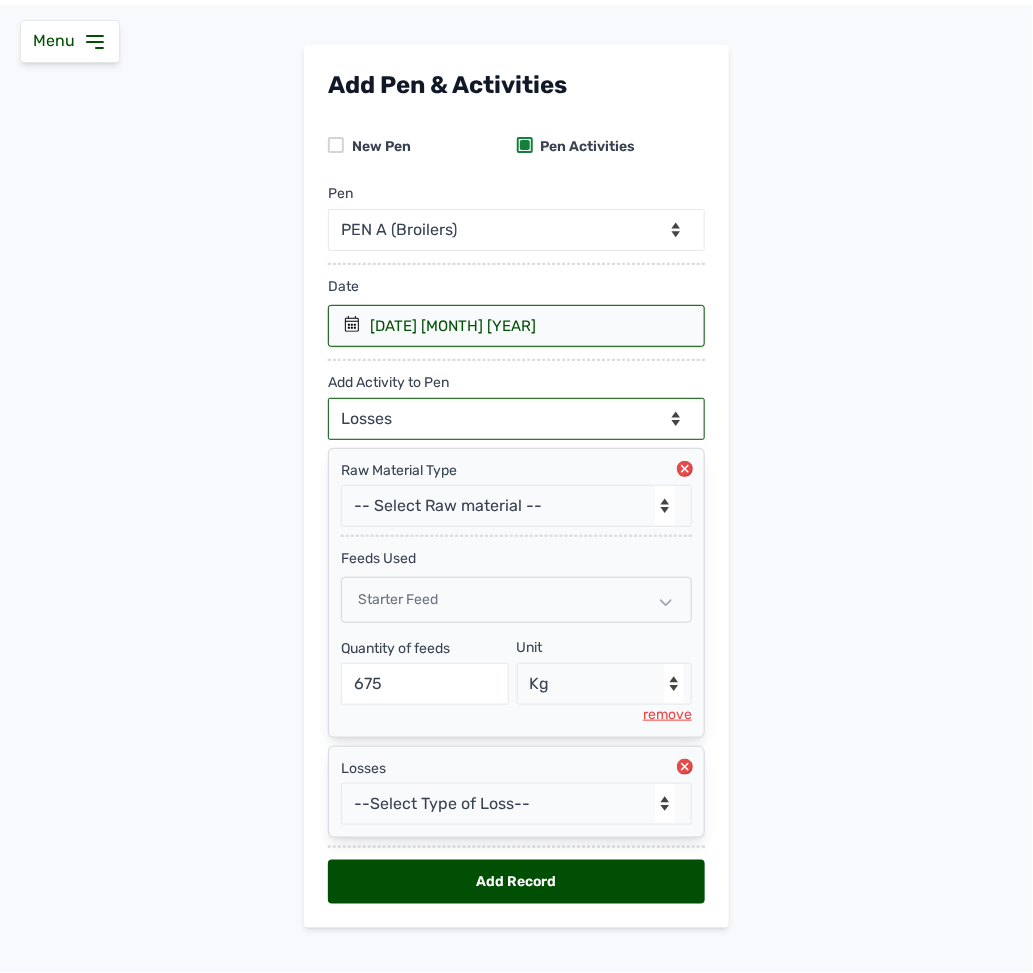scroll, scrollTop: 115, scrollLeft: 0, axis: vertical 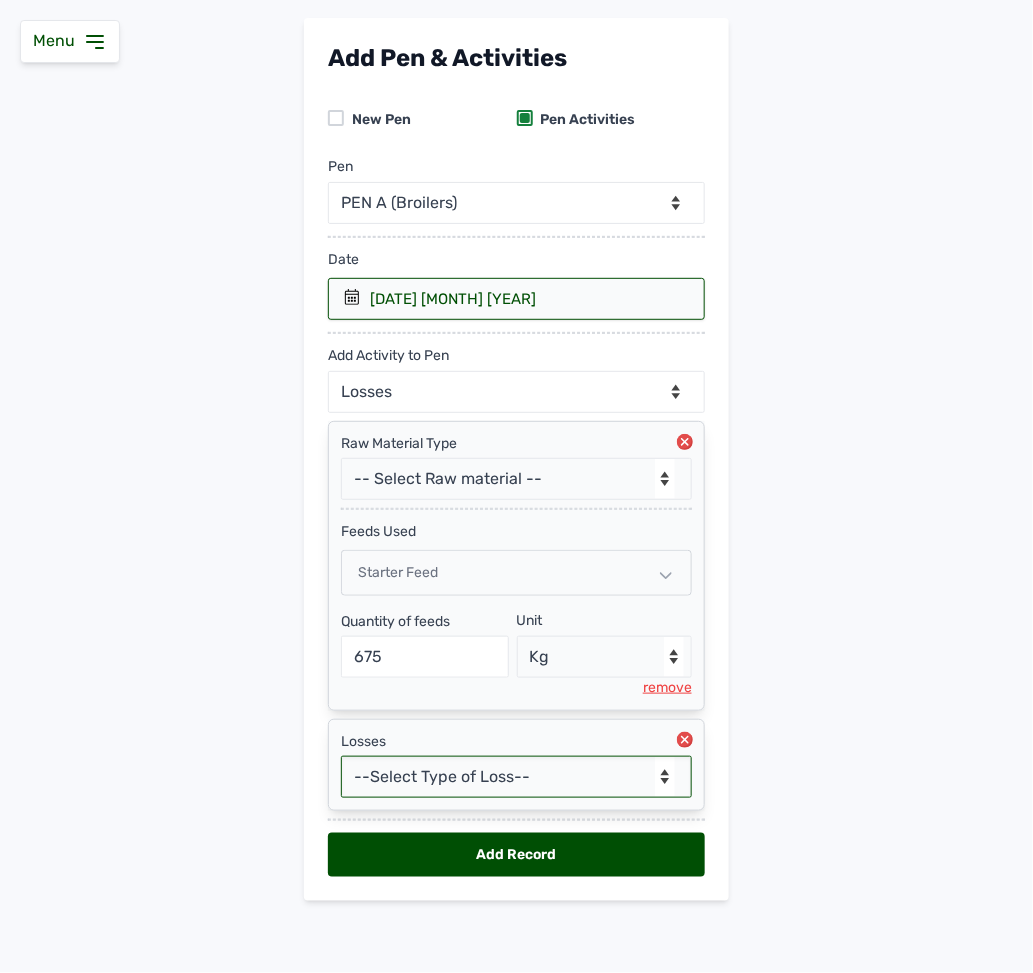click on "--Select Type of Loss-- Mortality Culled Theft" at bounding box center (516, 777) 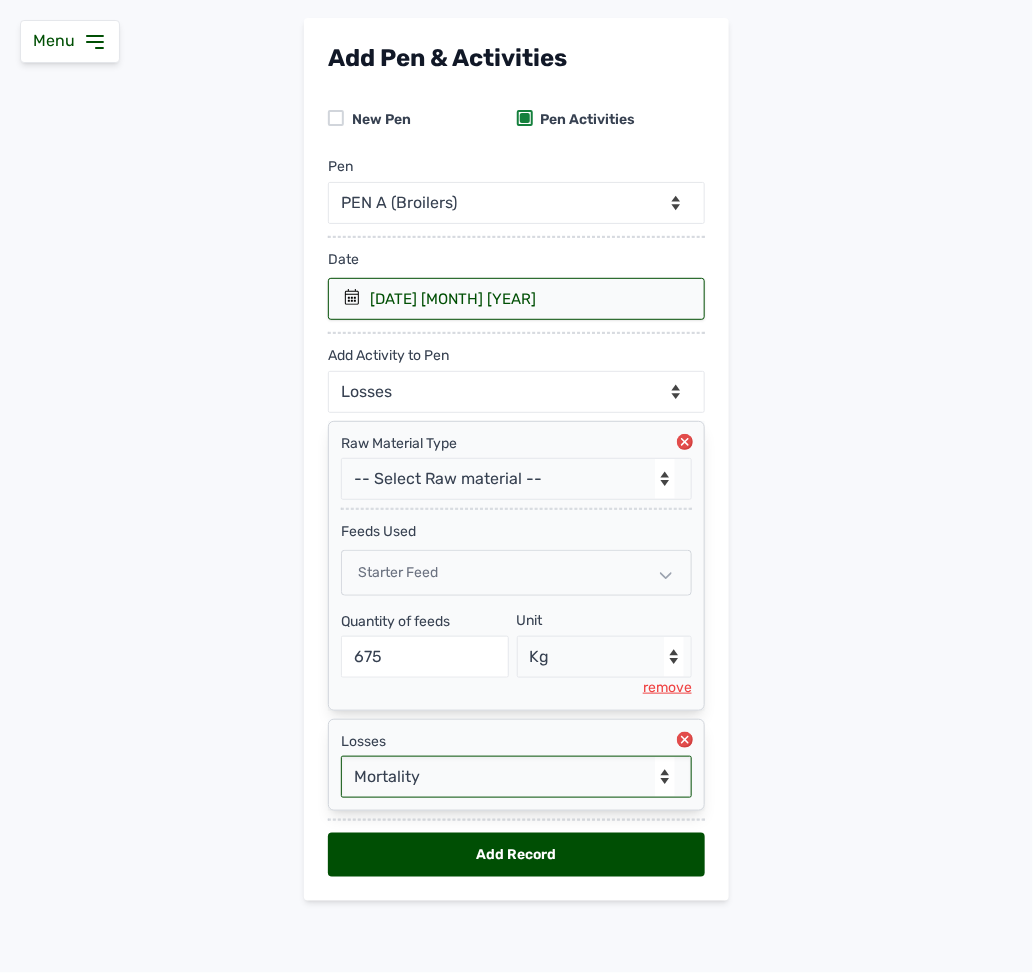 click on "--Select Type of Loss-- Mortality Culled Theft" at bounding box center [516, 777] 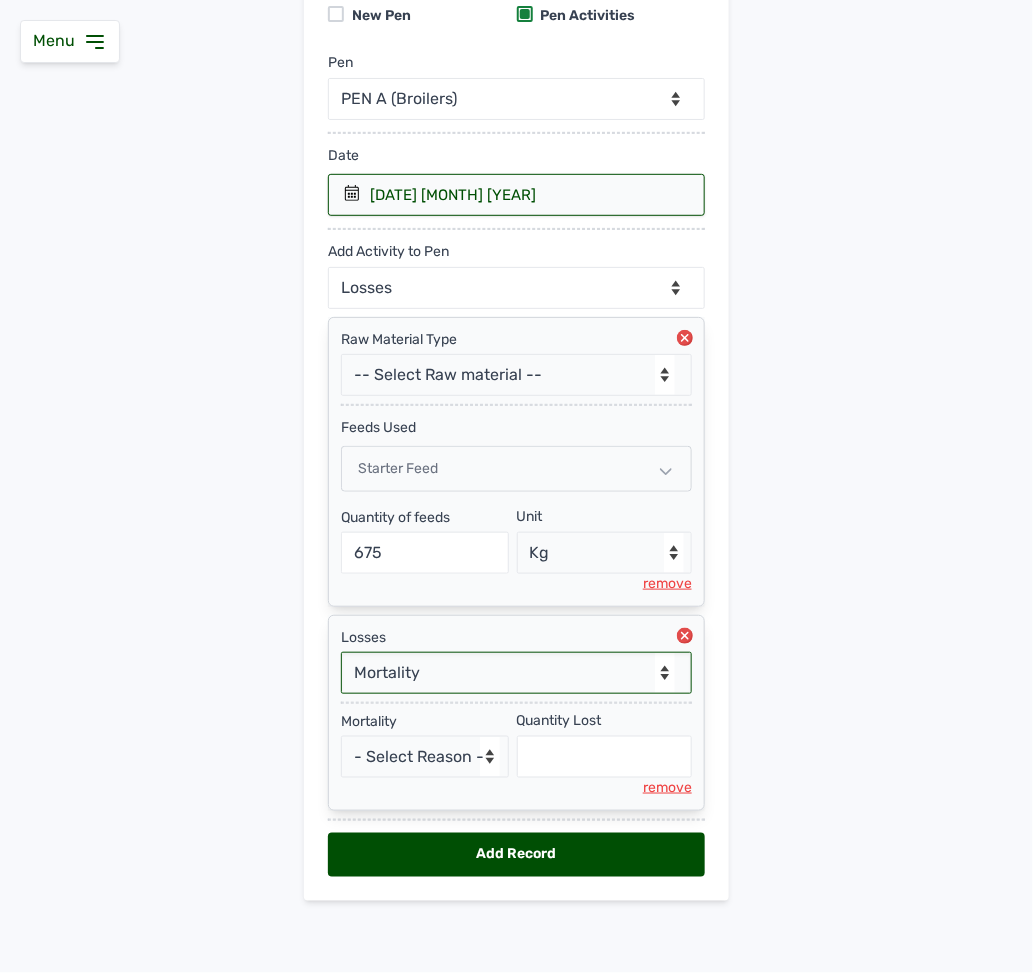scroll, scrollTop: 222, scrollLeft: 0, axis: vertical 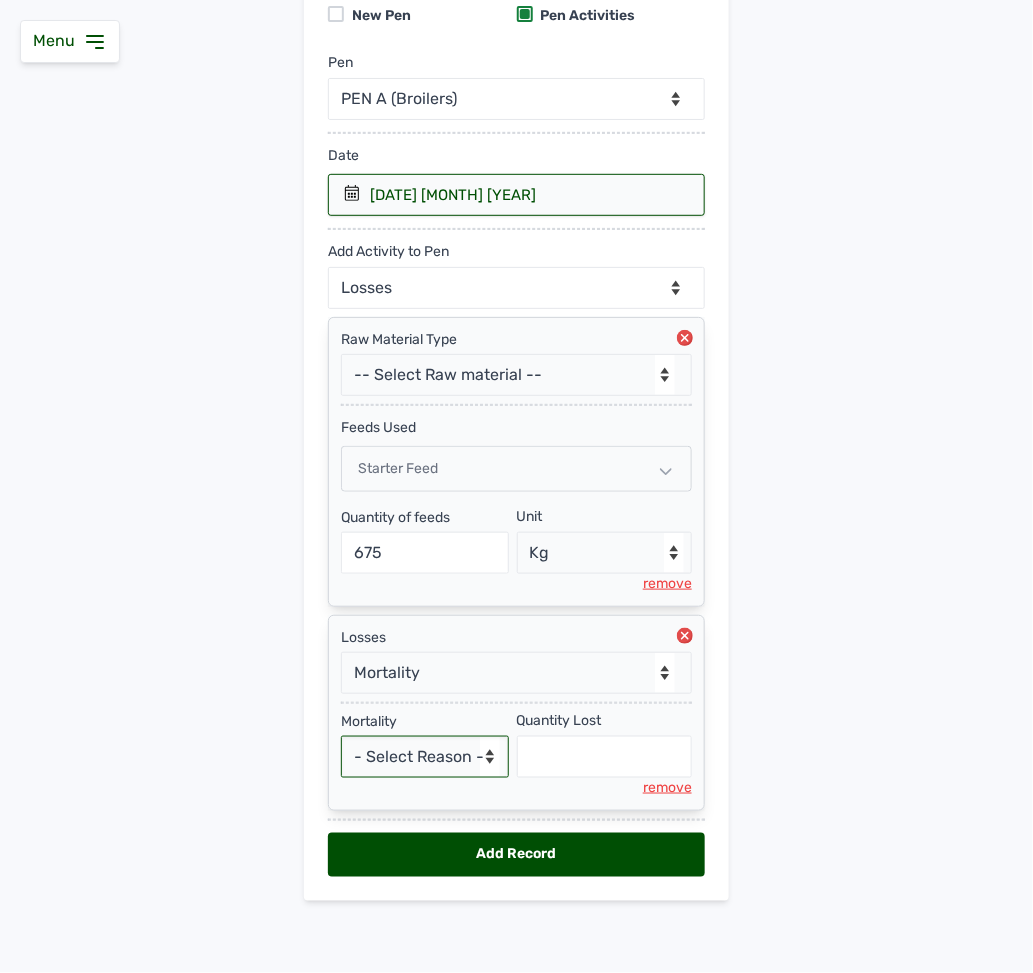 click on "- Select Reason - Disease Late Vaccination Wrong Vaccination Heat Lack of Water Others" at bounding box center [425, 757] 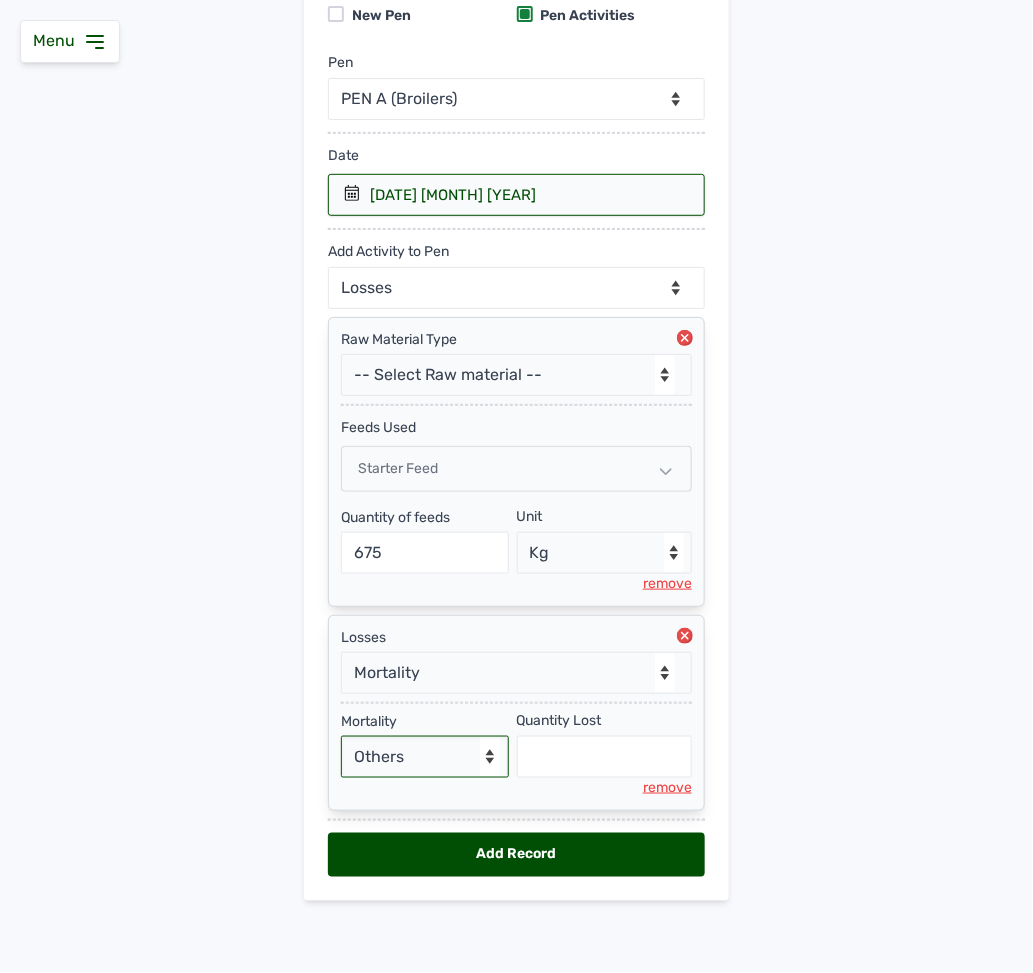 click on "- Select Reason - Disease Late Vaccination Wrong Vaccination Heat Lack of Water Others" at bounding box center (425, 757) 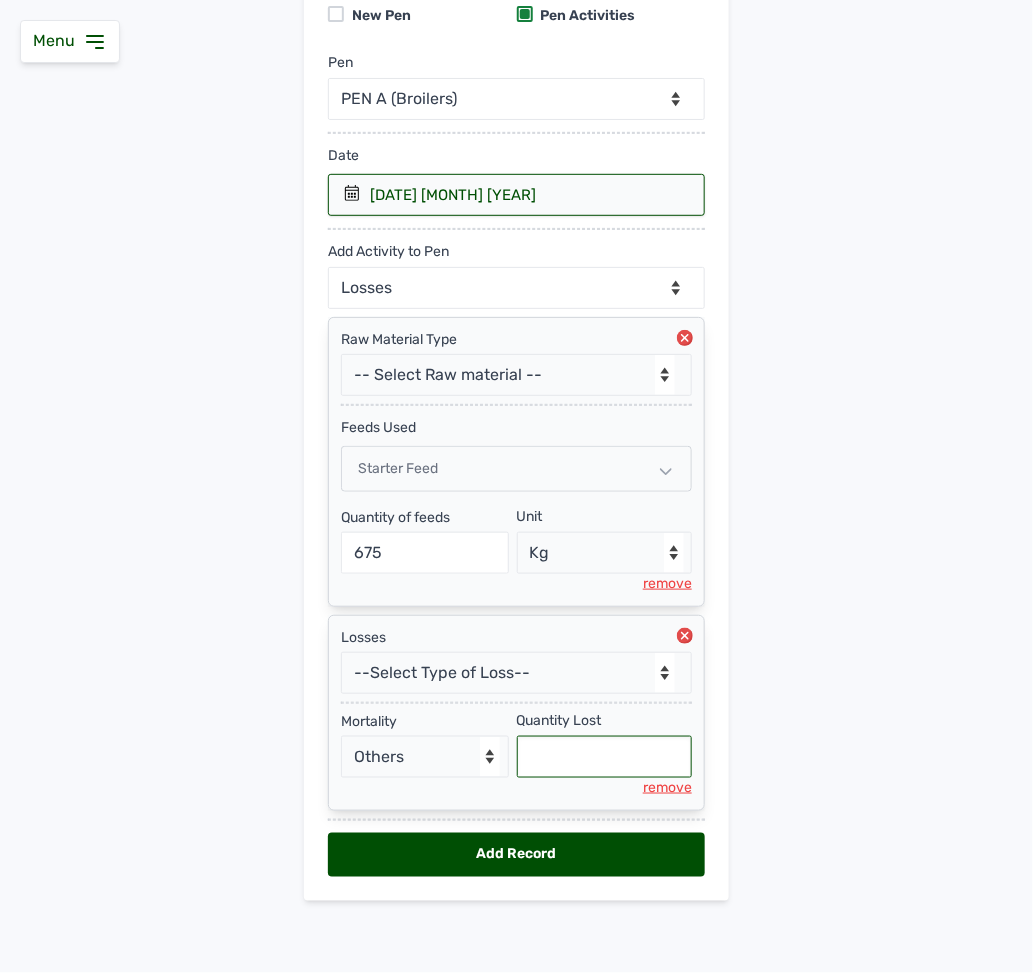 click at bounding box center [605, 757] 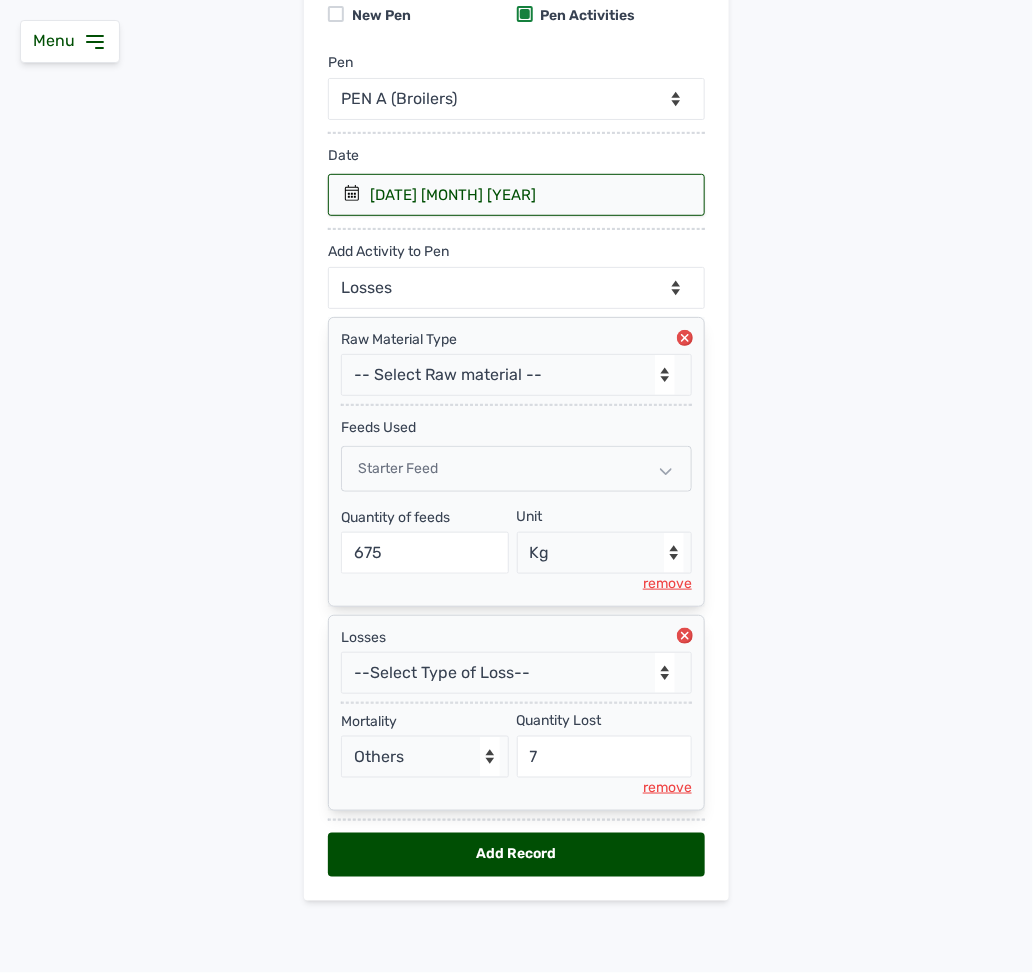 click on "Add Record" at bounding box center [516, 855] 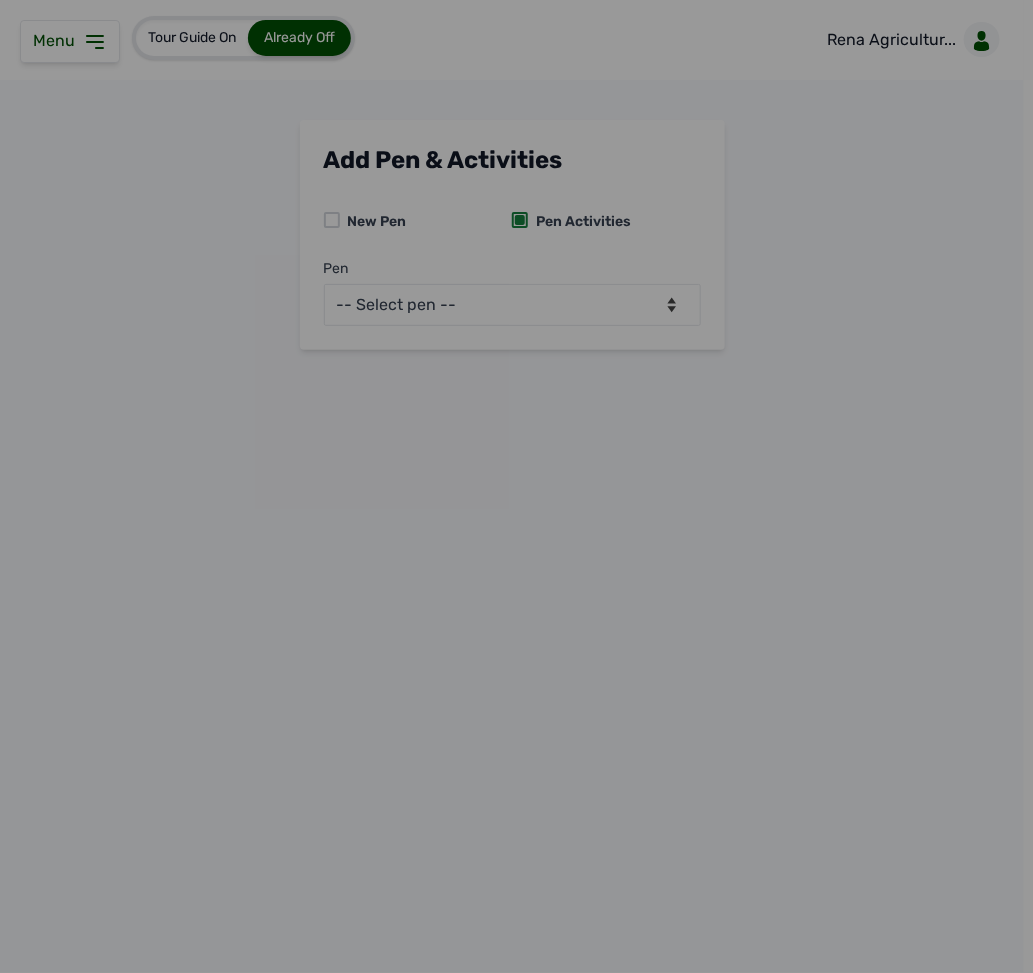 scroll, scrollTop: 0, scrollLeft: 0, axis: both 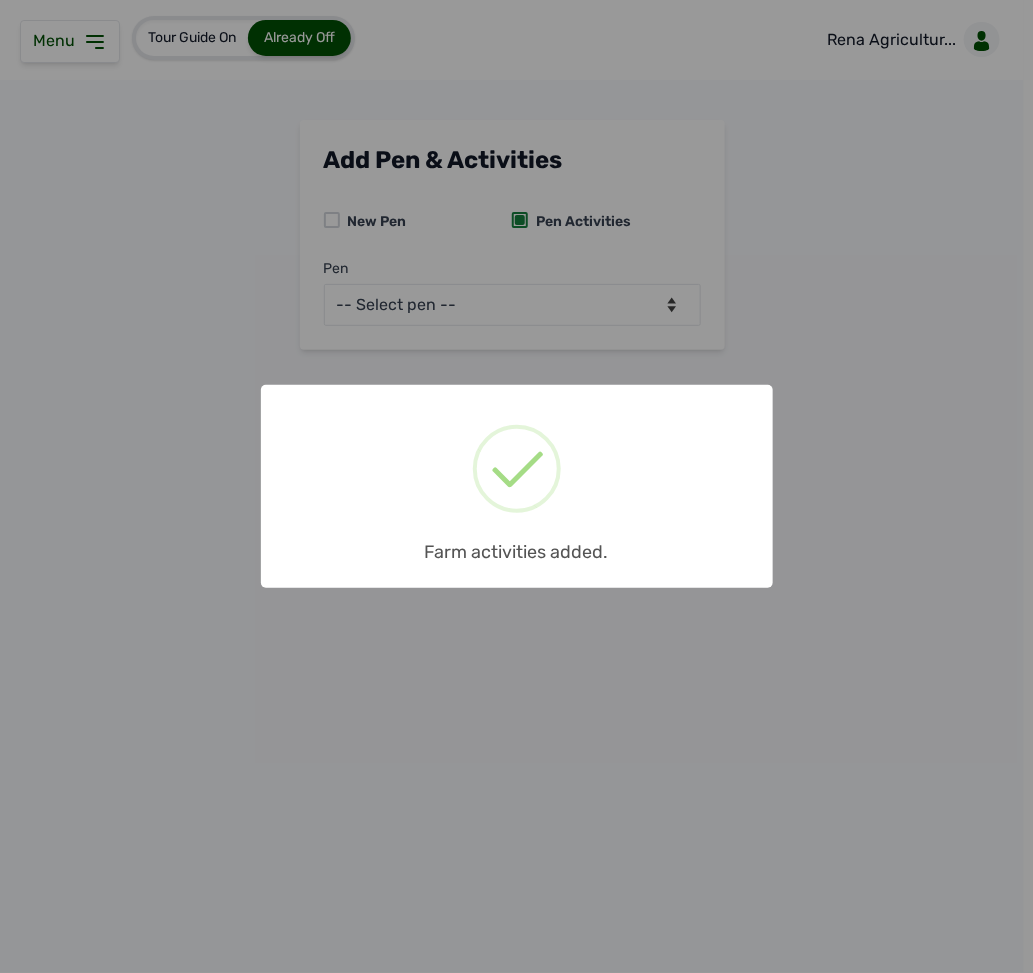 click on "×
Farm activities added. OK No Cancel" at bounding box center (516, 486) 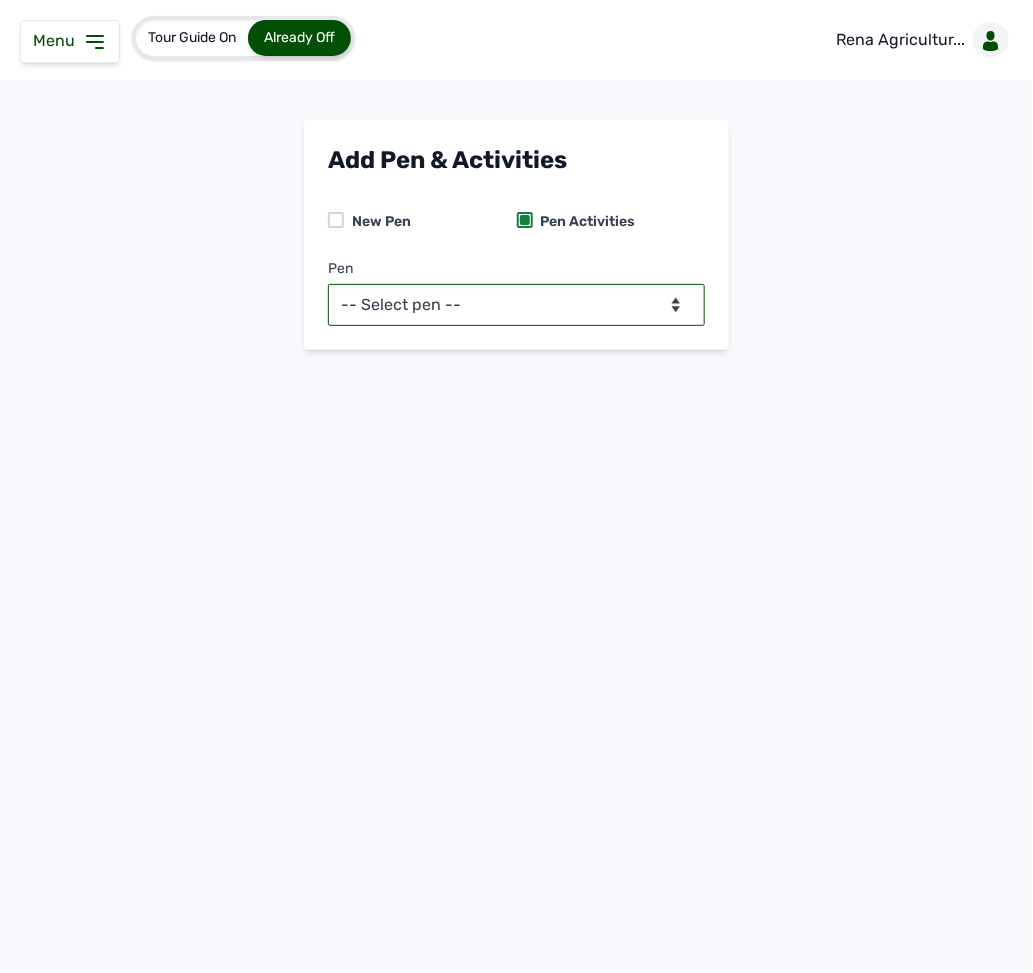 click on "-- Select pen -- PEN A (Broilers)" at bounding box center [516, 305] 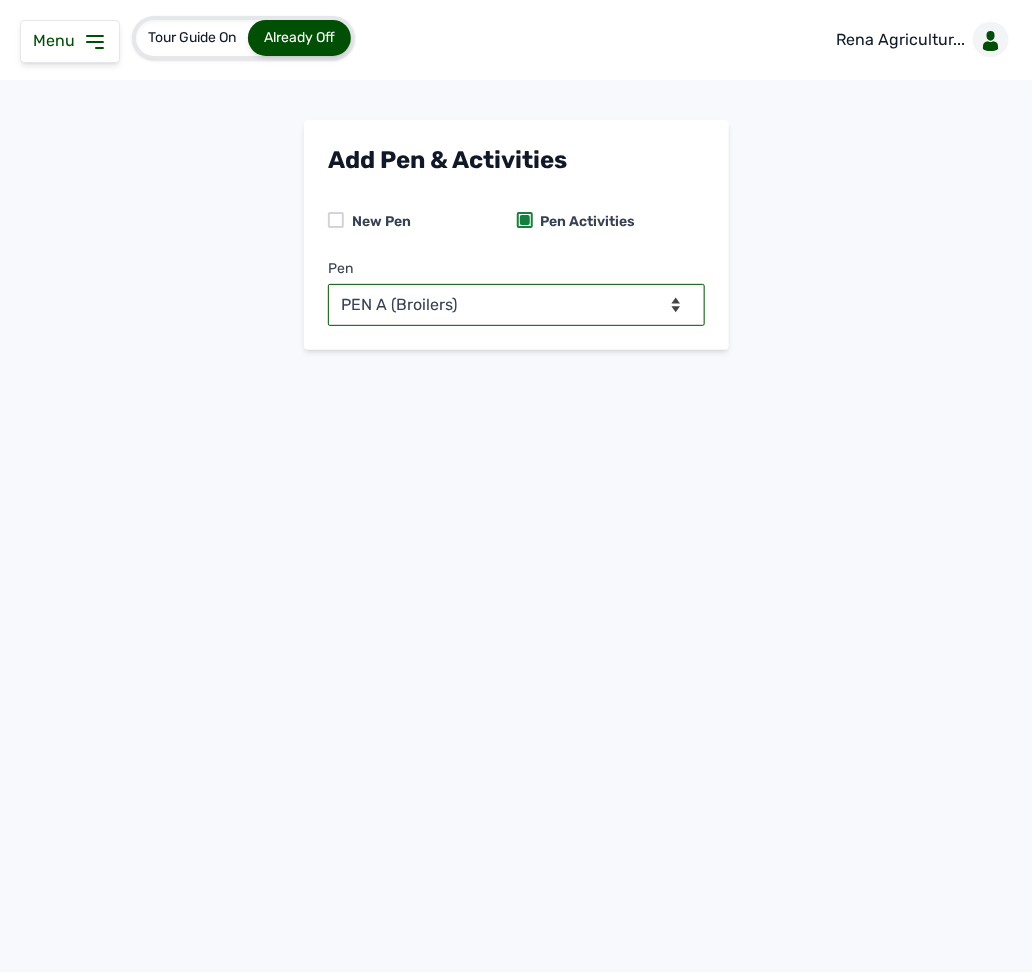 click on "-- Select pen -- PEN A (Broilers)" at bounding box center [516, 305] 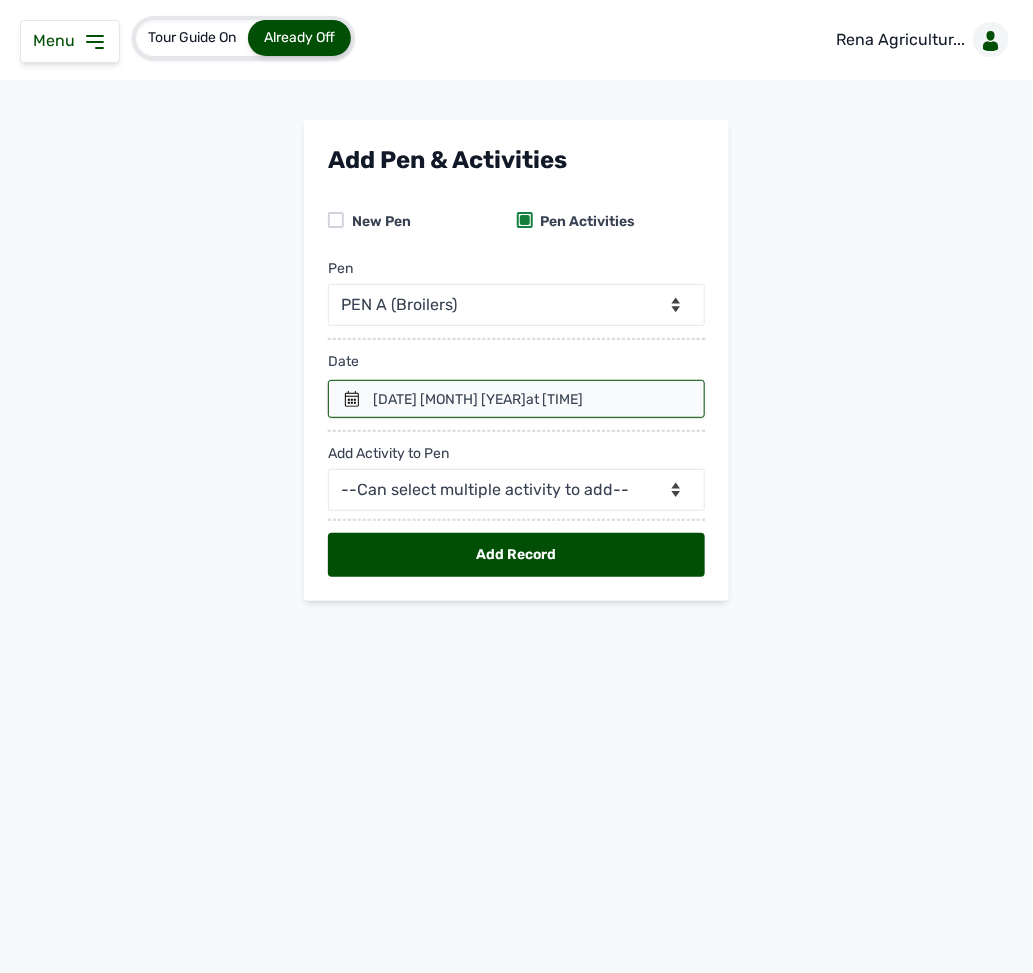 click 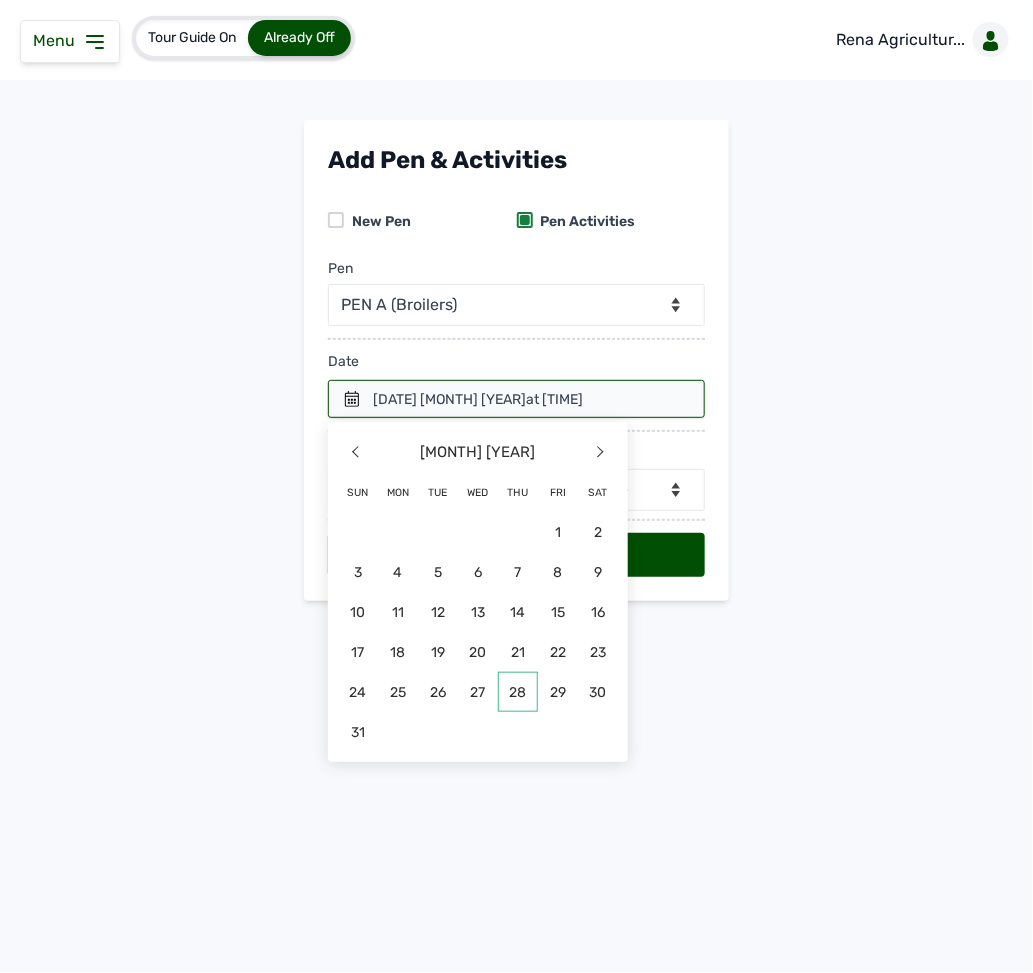 click on "28" 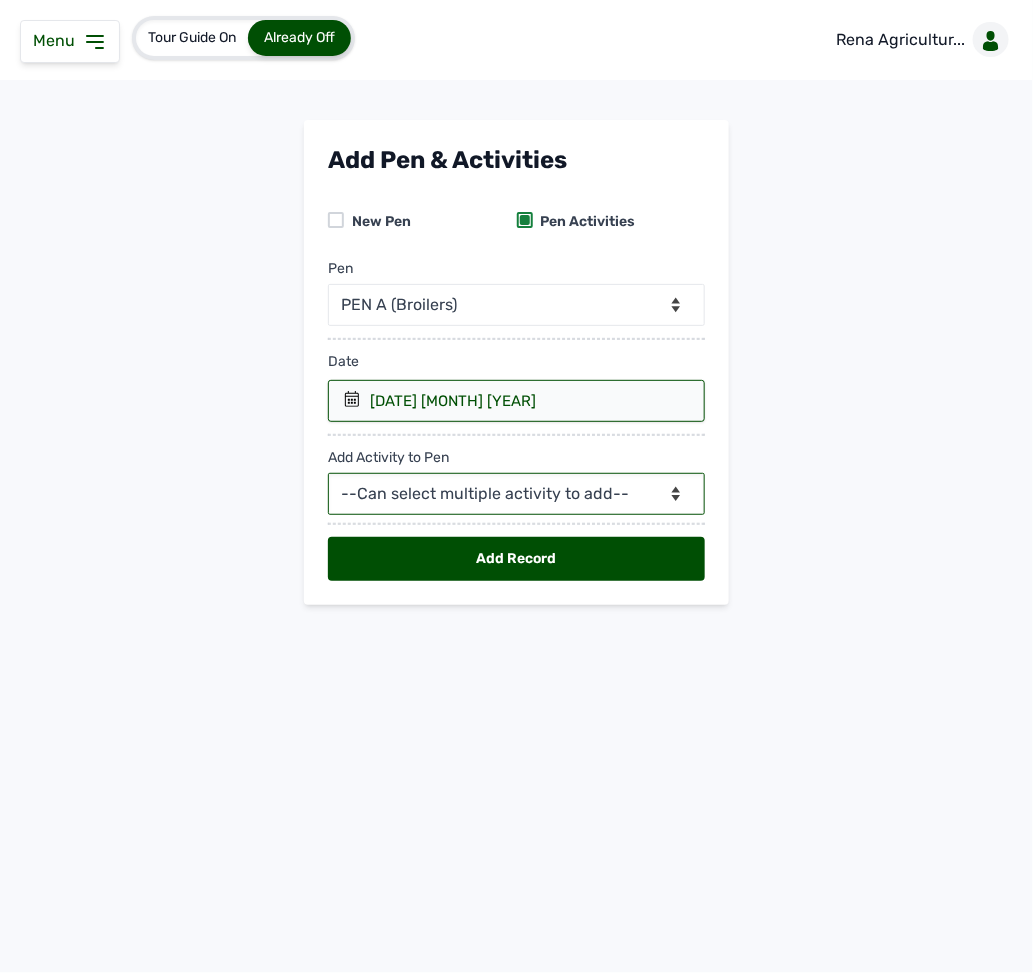 click on "--Can select multiple activity to add-- Raw Material Losses Weight" at bounding box center (516, 494) 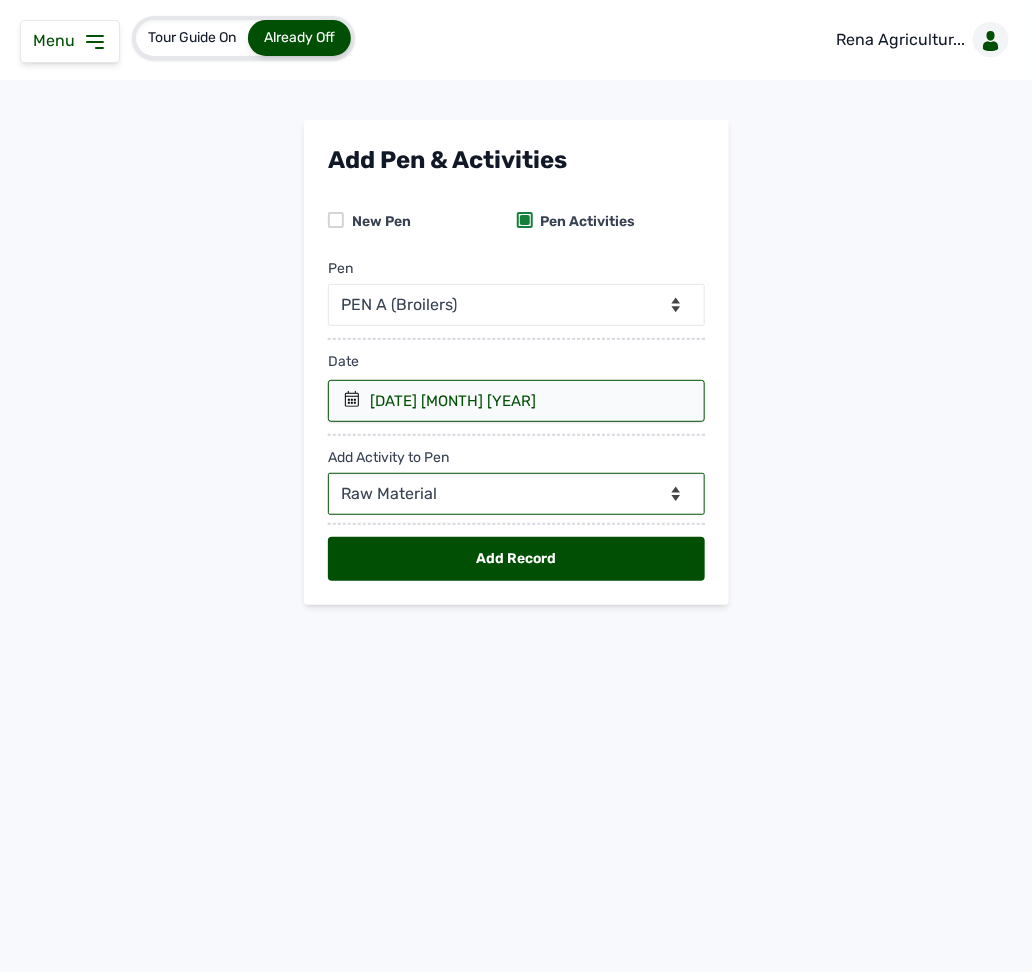 click on "--Can select multiple activity to add-- Raw Material Losses Weight" at bounding box center [516, 494] 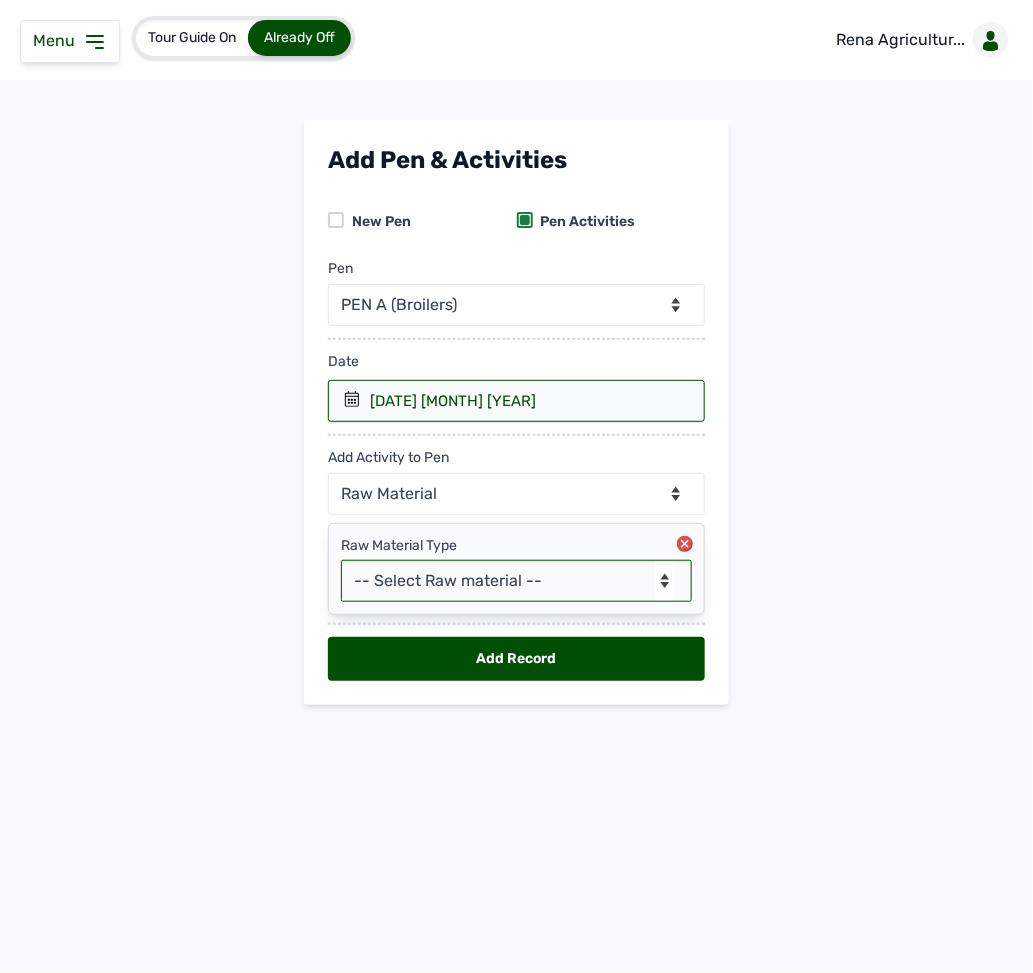 click on "-- Select Raw material -- Biomass Fuel feeds medications vaccines" at bounding box center (516, 581) 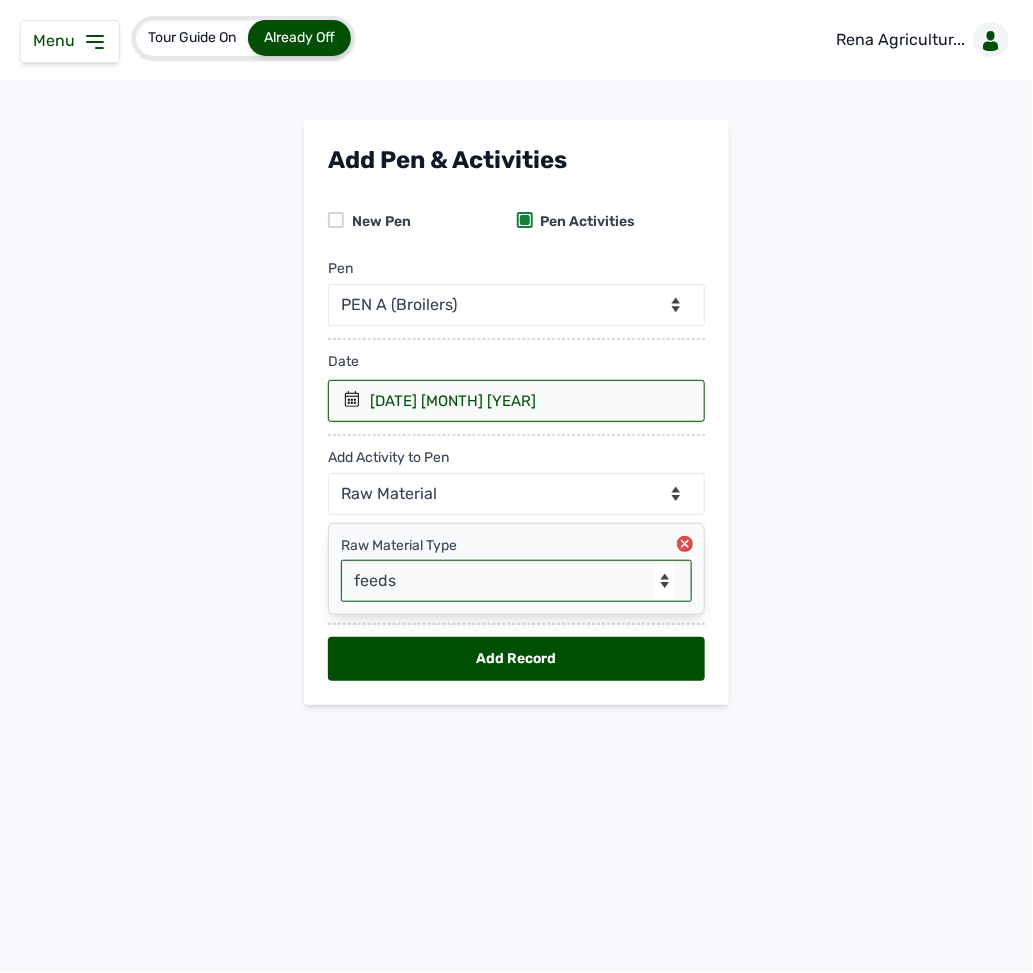 click on "-- Select Raw material -- Biomass Fuel feeds medications vaccines" at bounding box center (516, 581) 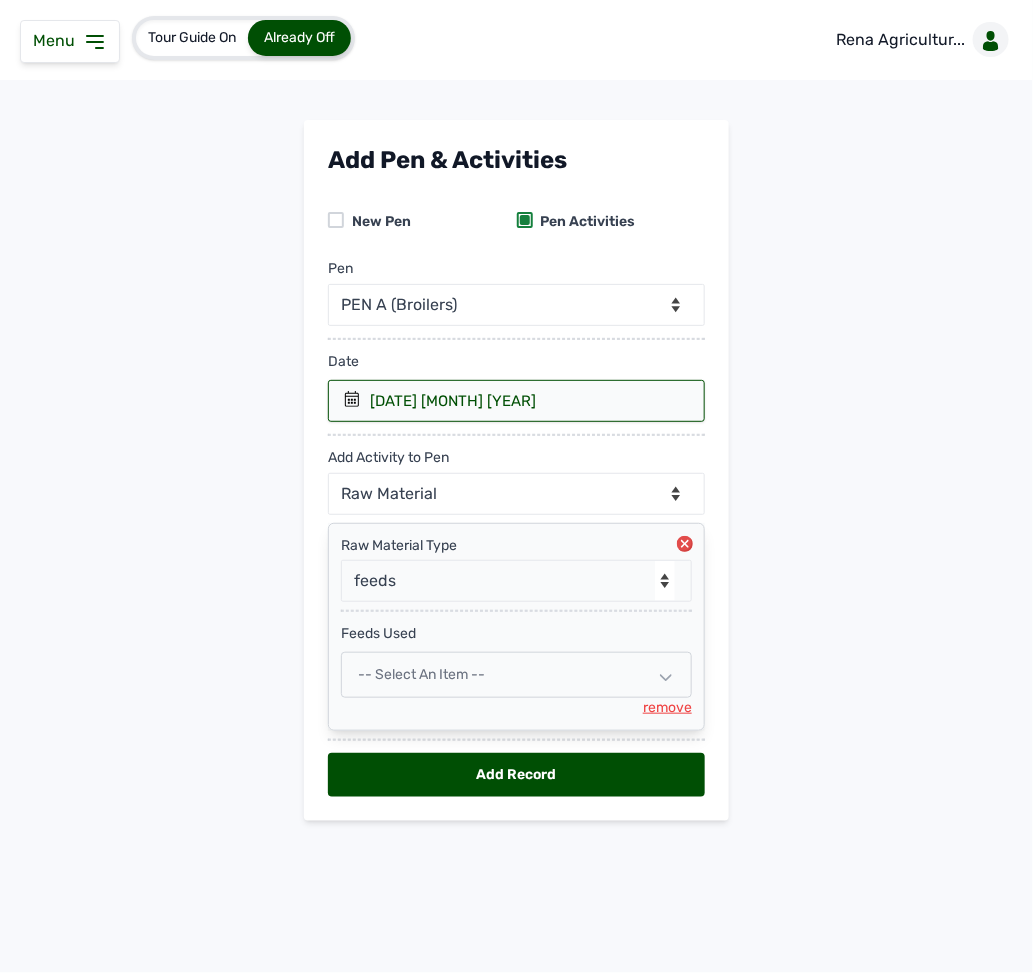 click on "-- Select an Item --" at bounding box center [421, 674] 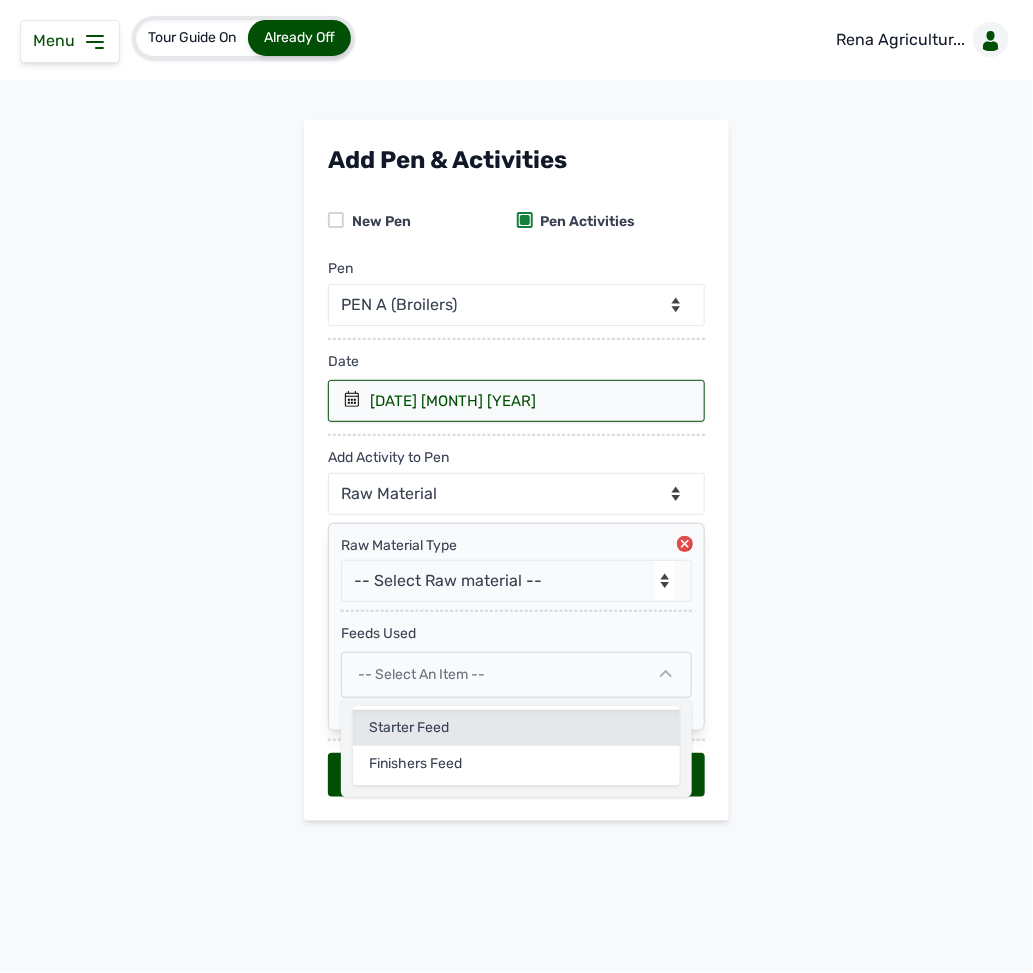 click on "Starter Feed" 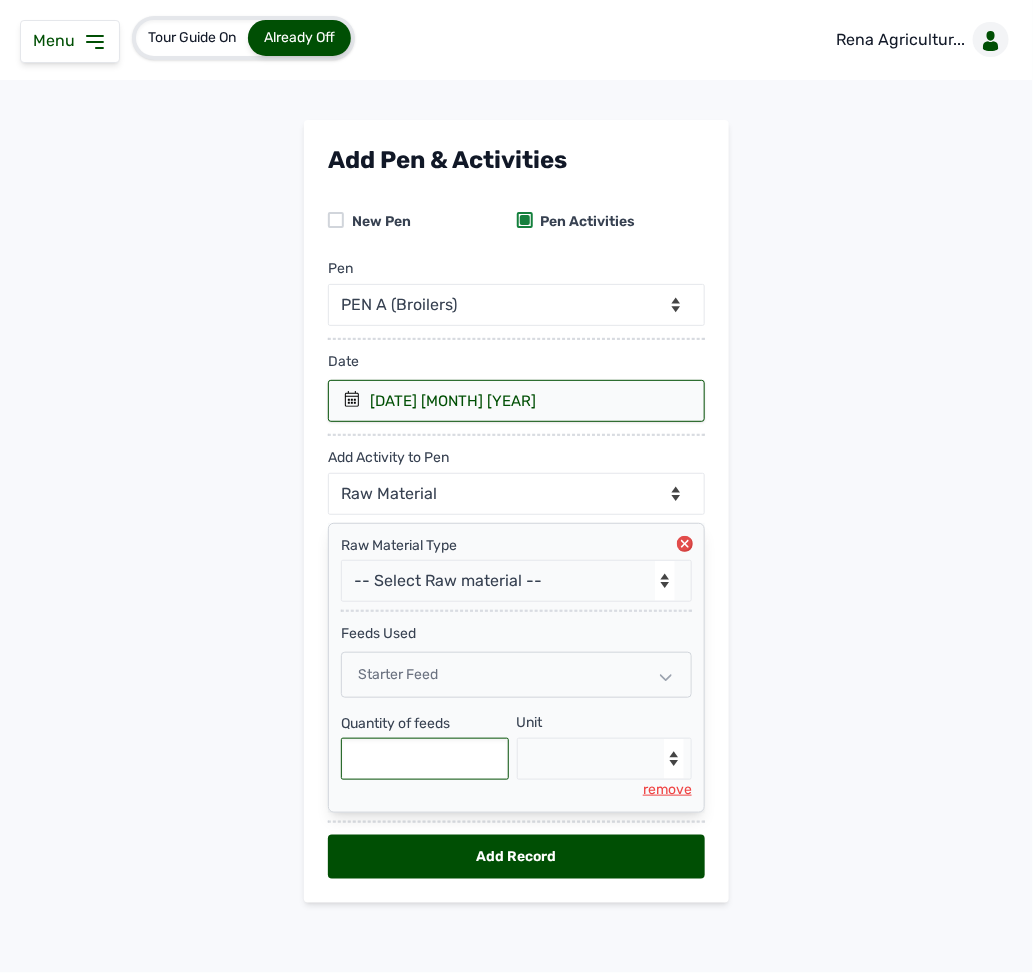 click at bounding box center (425, 759) 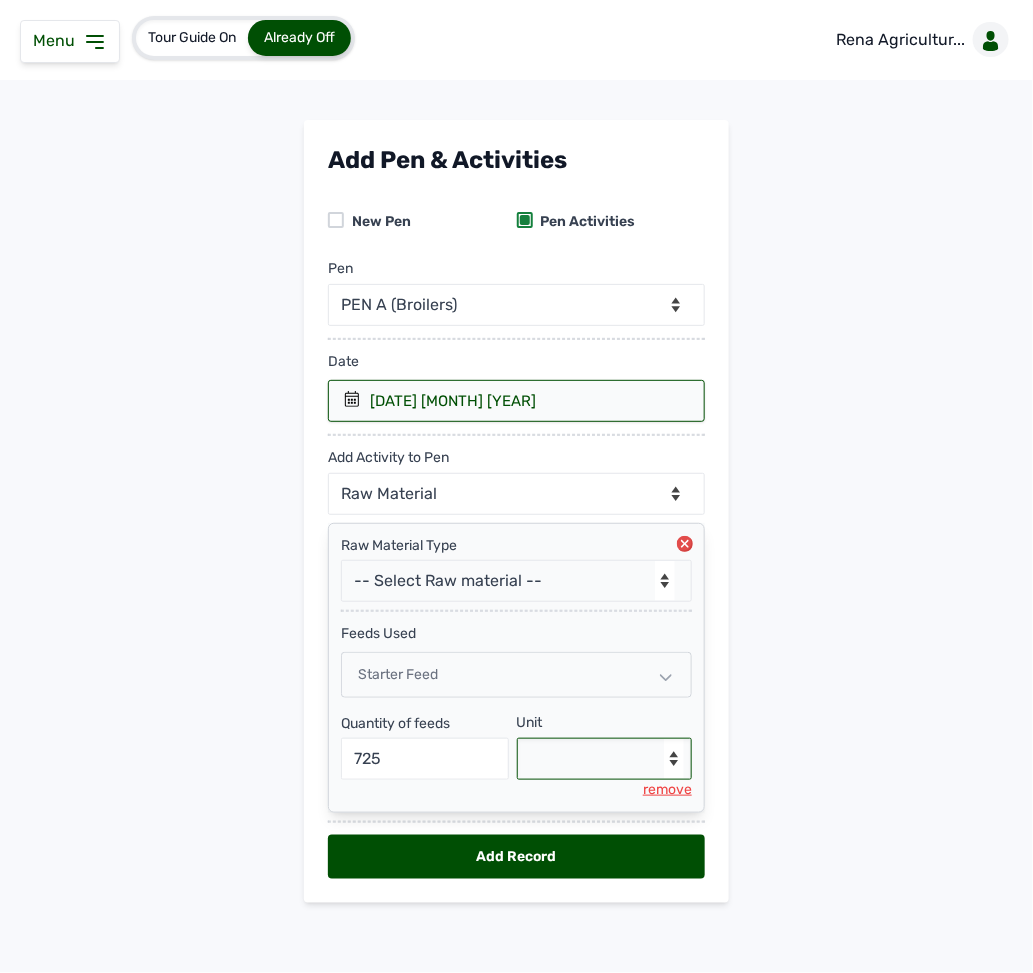 click on "--Select unit-- Bag(s) Kg" at bounding box center (605, 759) 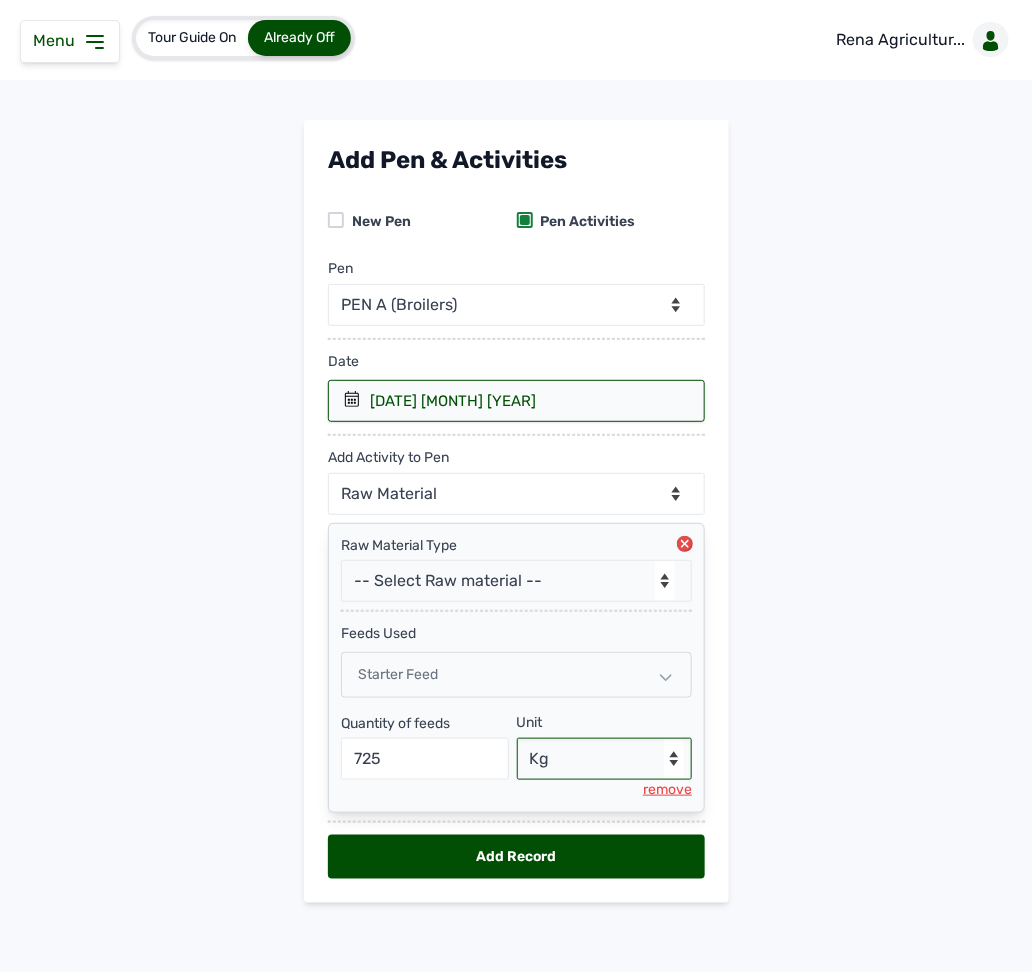 click on "--Select unit-- Bag(s) Kg" at bounding box center [605, 759] 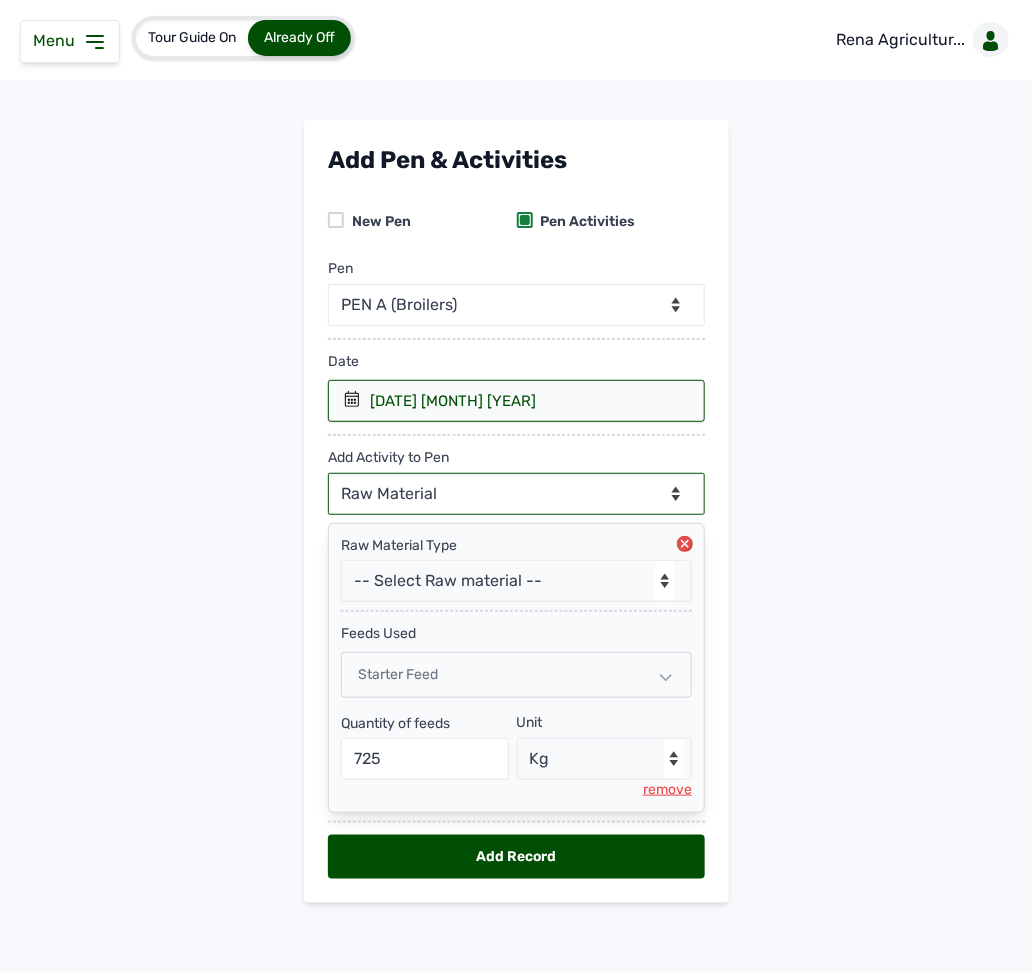 click on "--Can select multiple activity to add-- Raw Material Losses Weight" at bounding box center (516, 494) 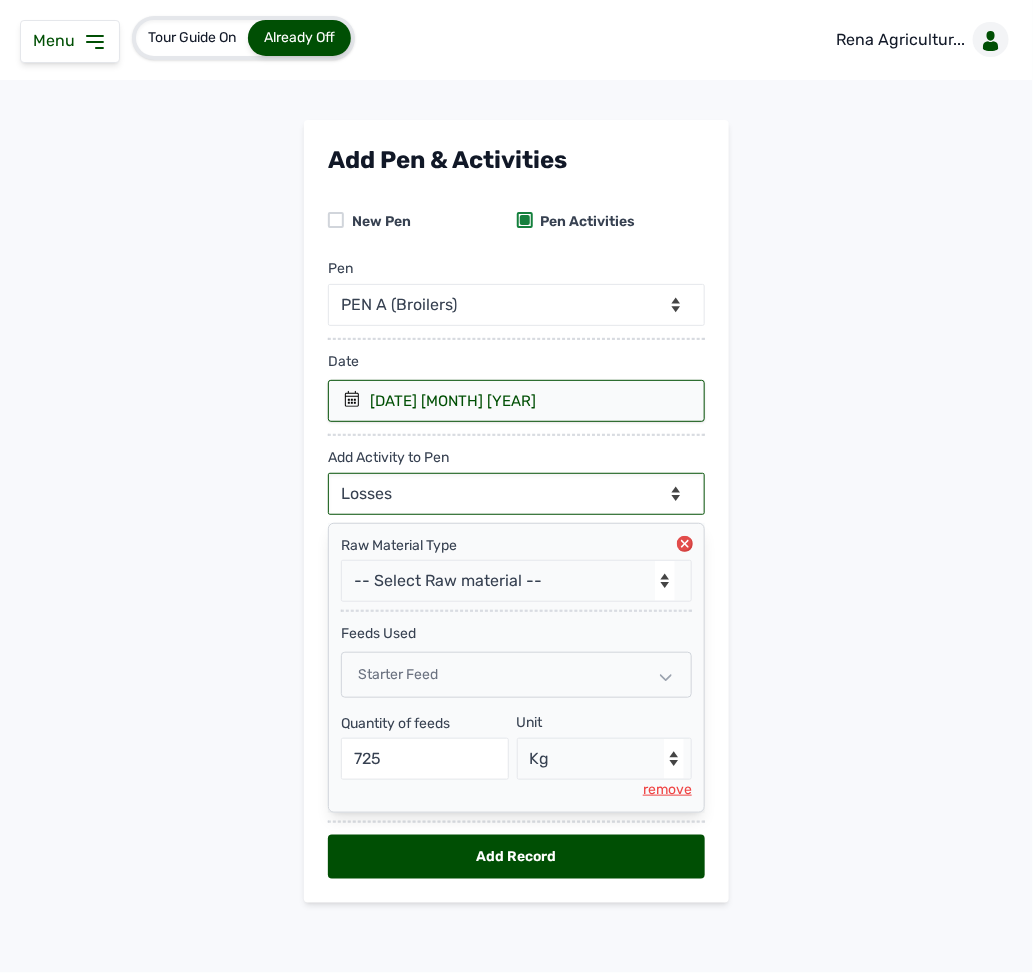 click on "--Can select multiple activity to add-- Raw Material Losses Weight" at bounding box center (516, 494) 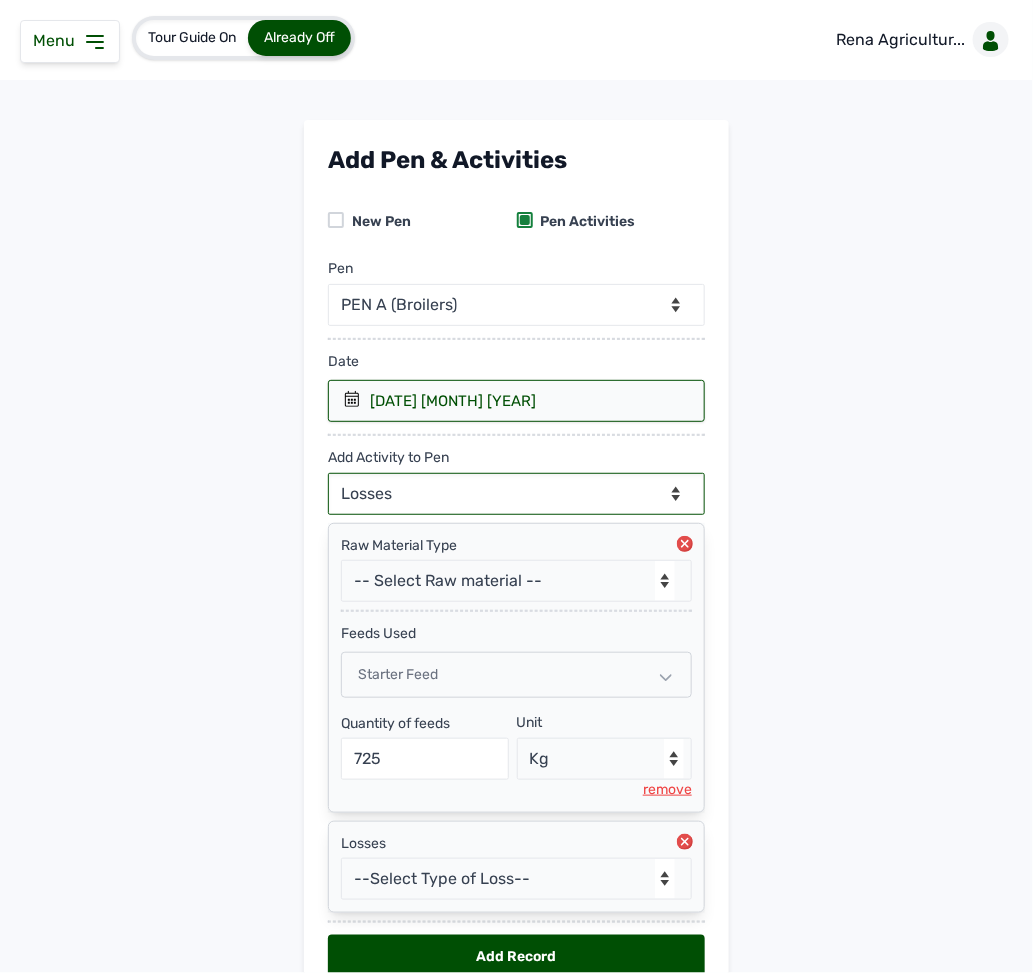 scroll, scrollTop: 115, scrollLeft: 0, axis: vertical 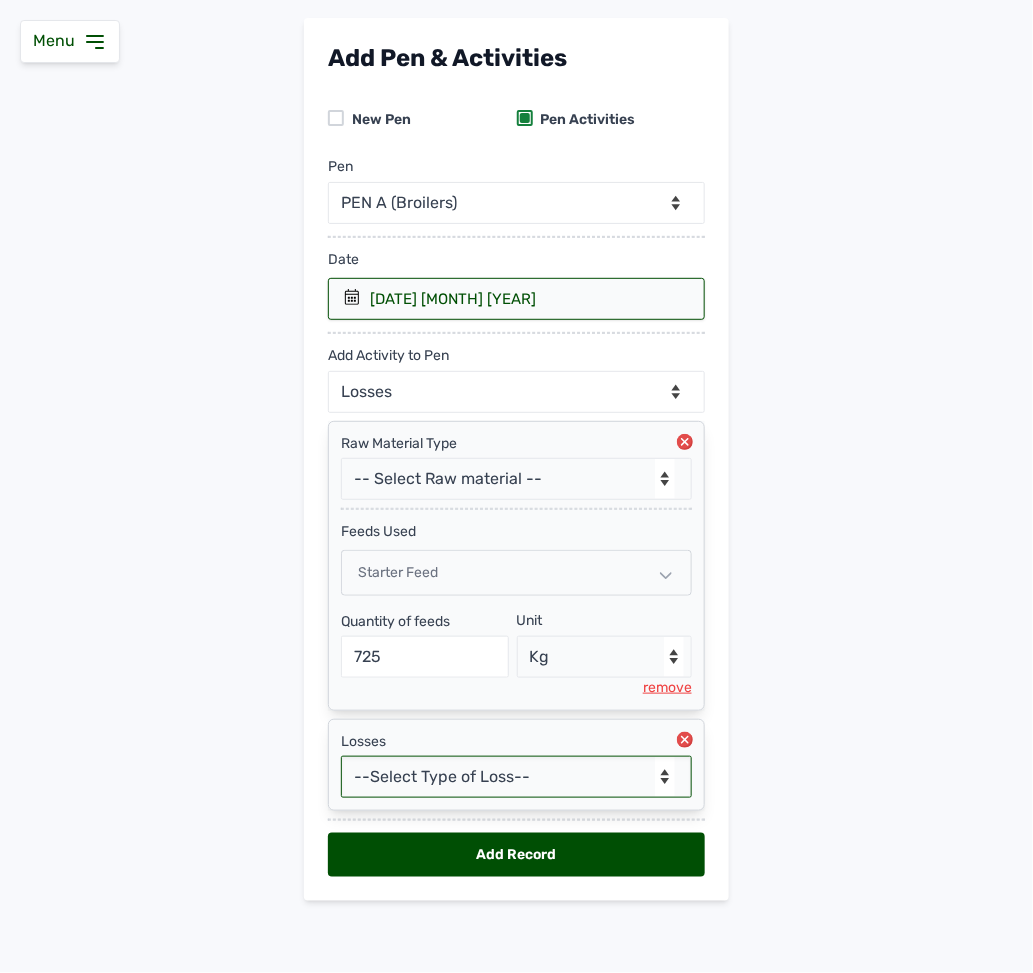 click on "--Select Type of Loss-- Mortality Culled Theft" at bounding box center (516, 777) 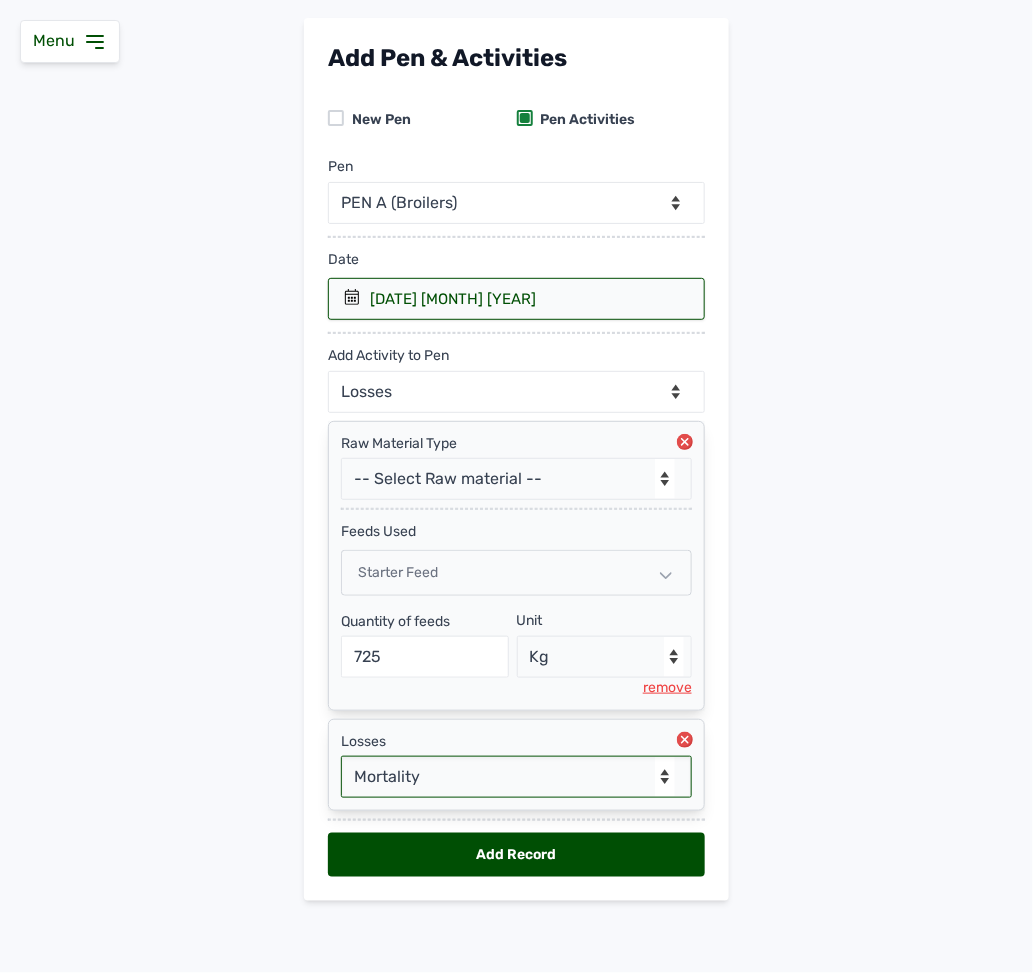 click on "--Select Type of Loss-- Mortality Culled Theft" at bounding box center (516, 777) 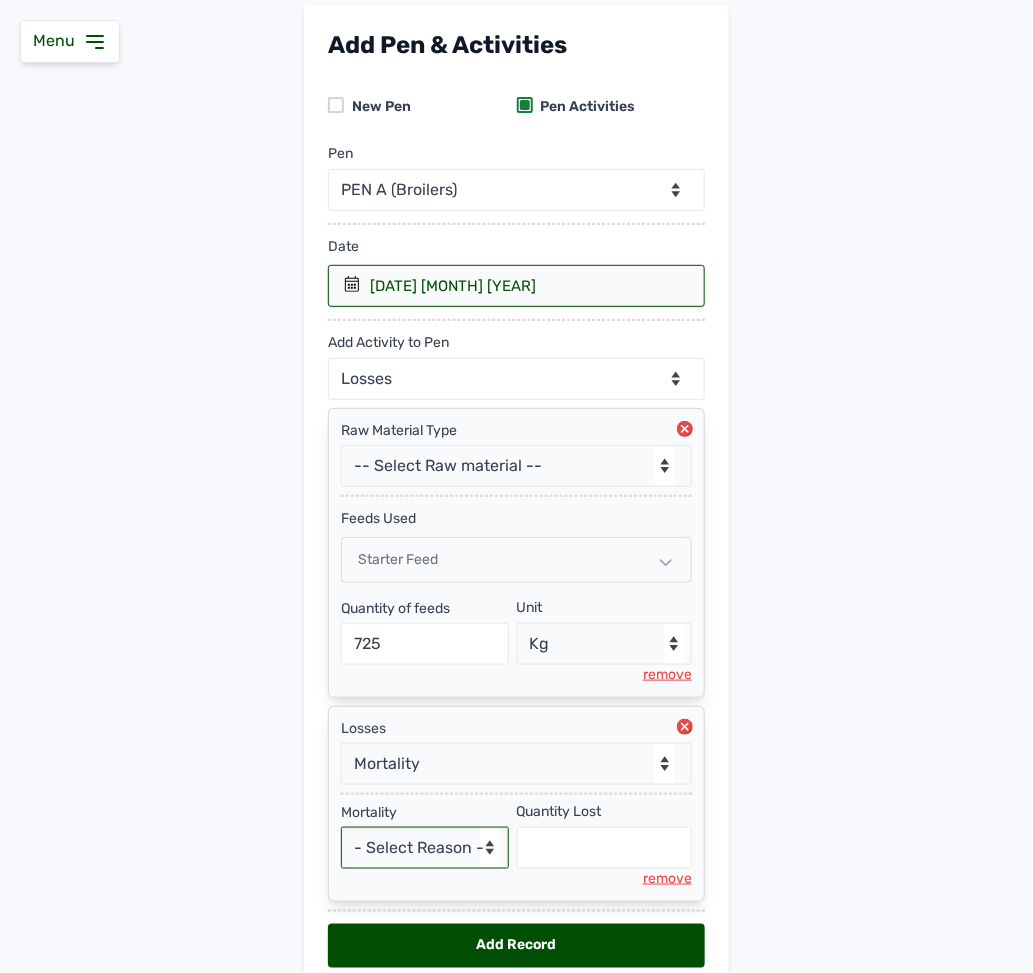 click on "- Select Reason - Disease Late Vaccination Wrong Vaccination Heat Lack of Water Others" at bounding box center [425, 848] 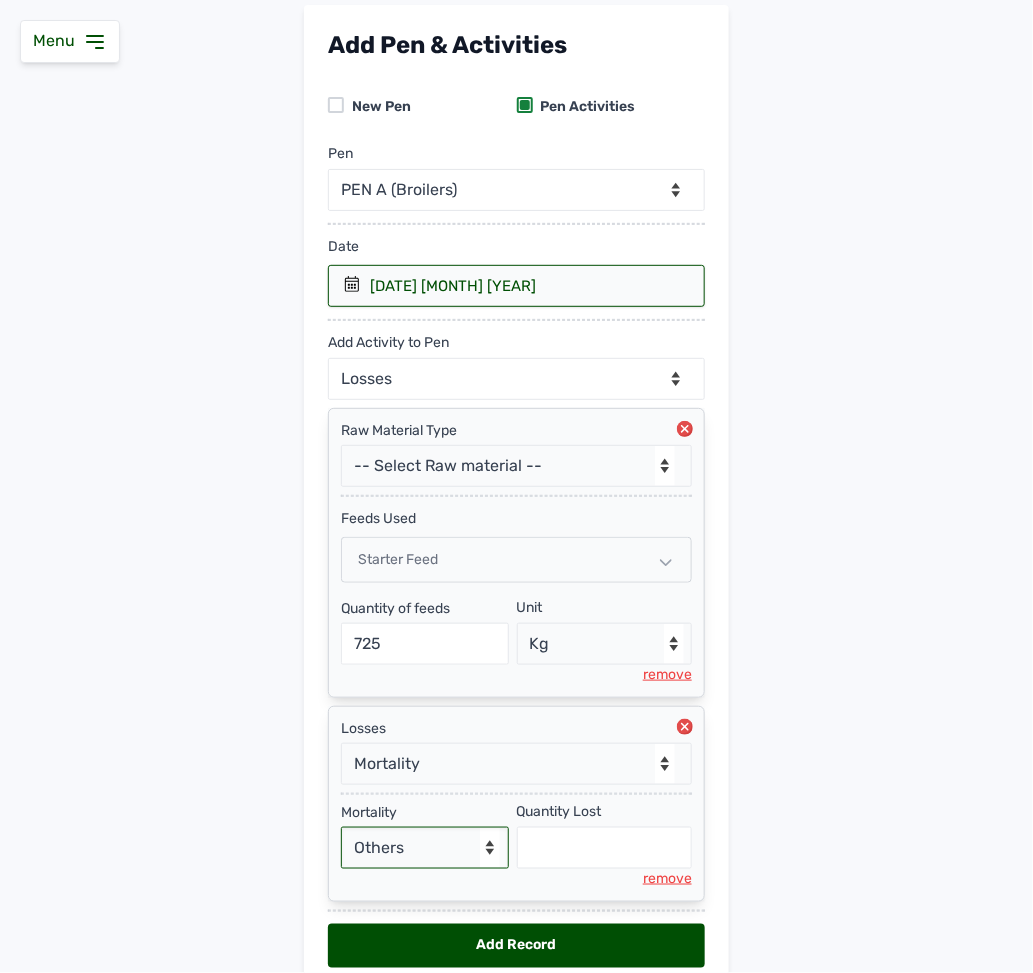 click on "- Select Reason - Disease Late Vaccination Wrong Vaccination Heat Lack of Water Others" at bounding box center (425, 848) 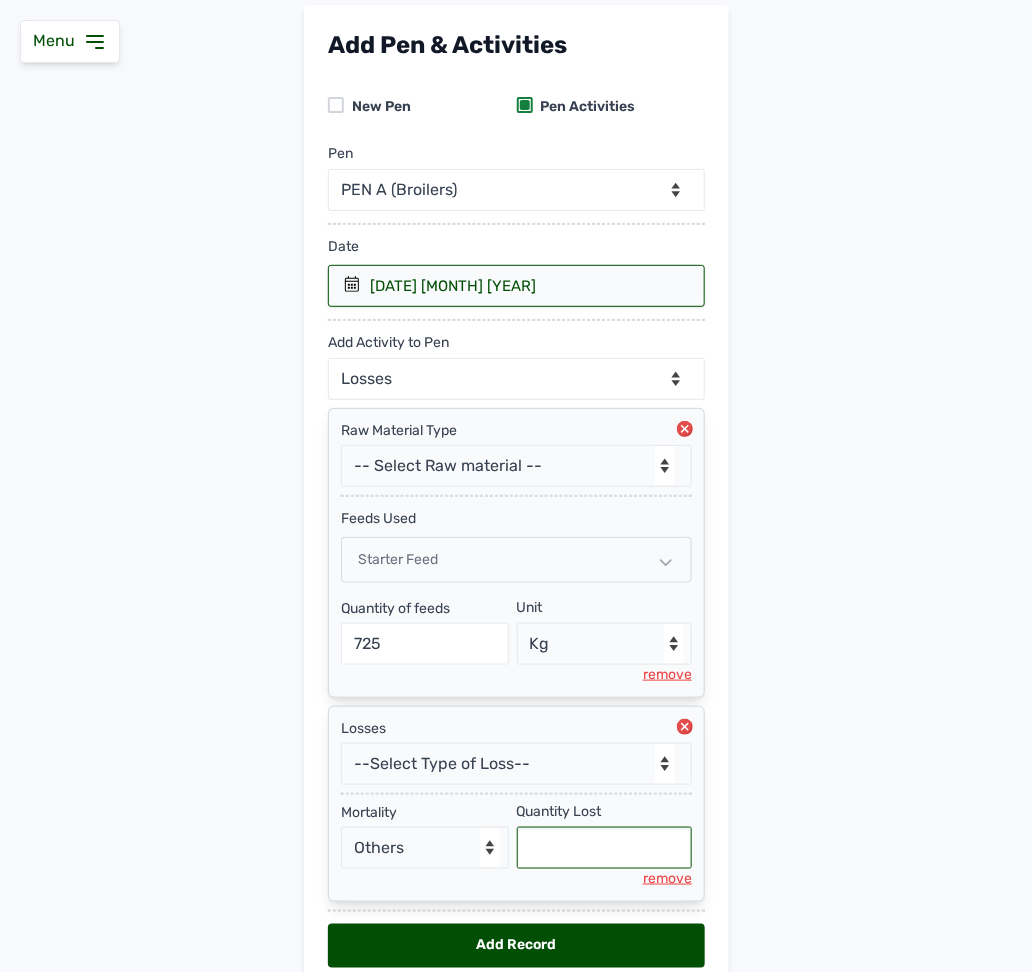 click at bounding box center [605, 848] 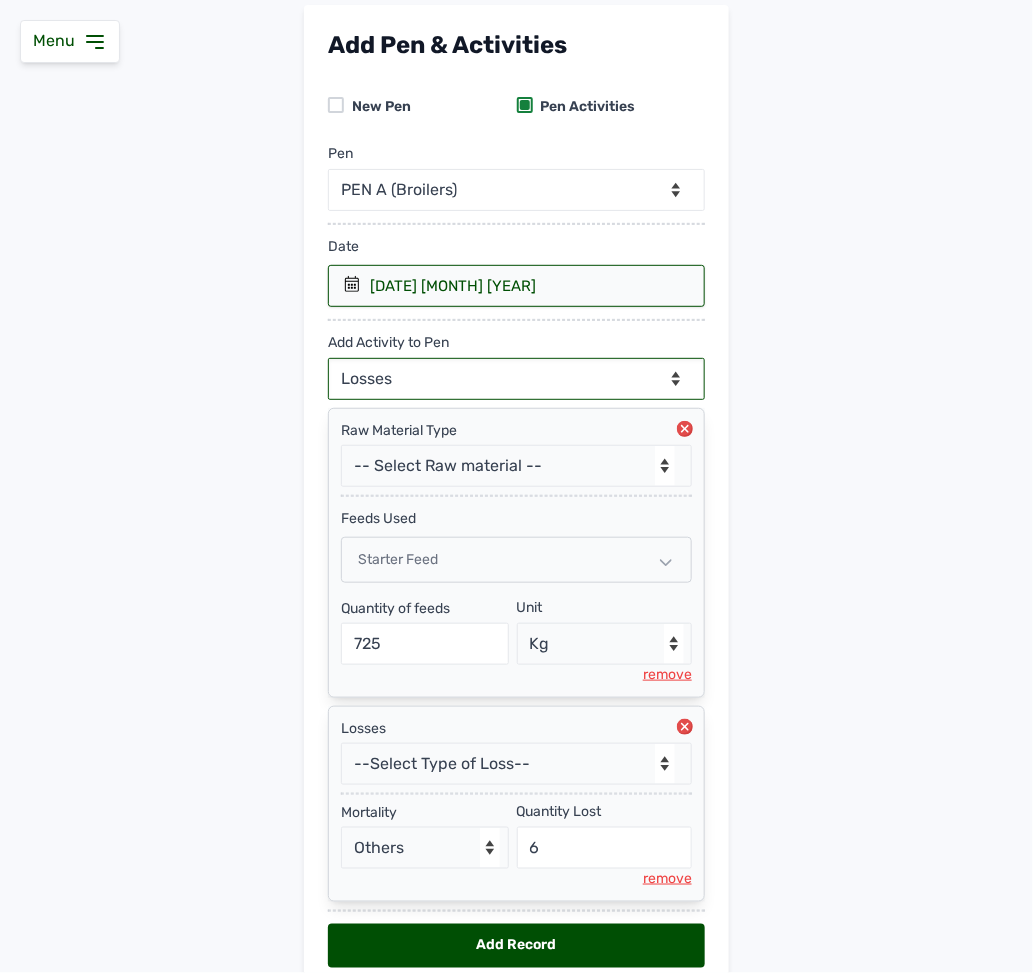 click on "--Can select multiple activity to add-- Raw Material Losses Weight" at bounding box center [516, 379] 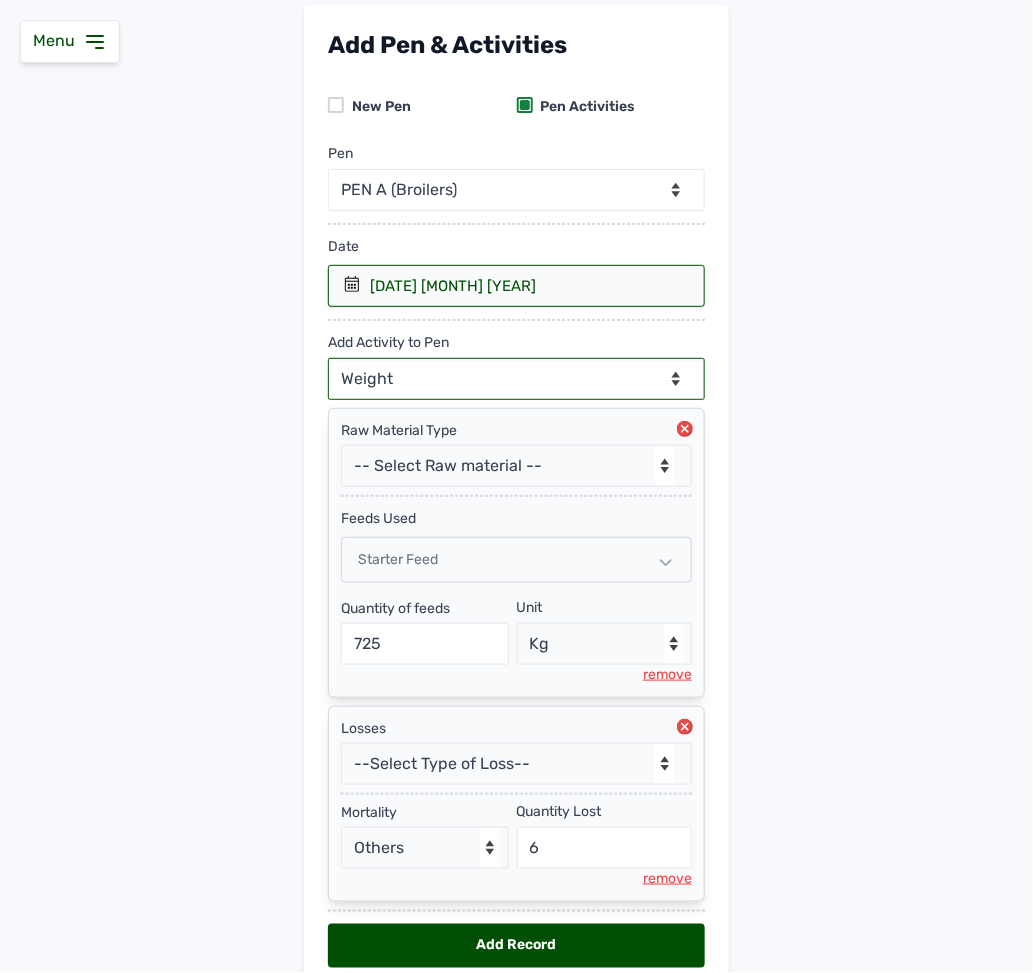 click on "--Can select multiple activity to add-- Raw Material Losses Weight" at bounding box center [516, 379] 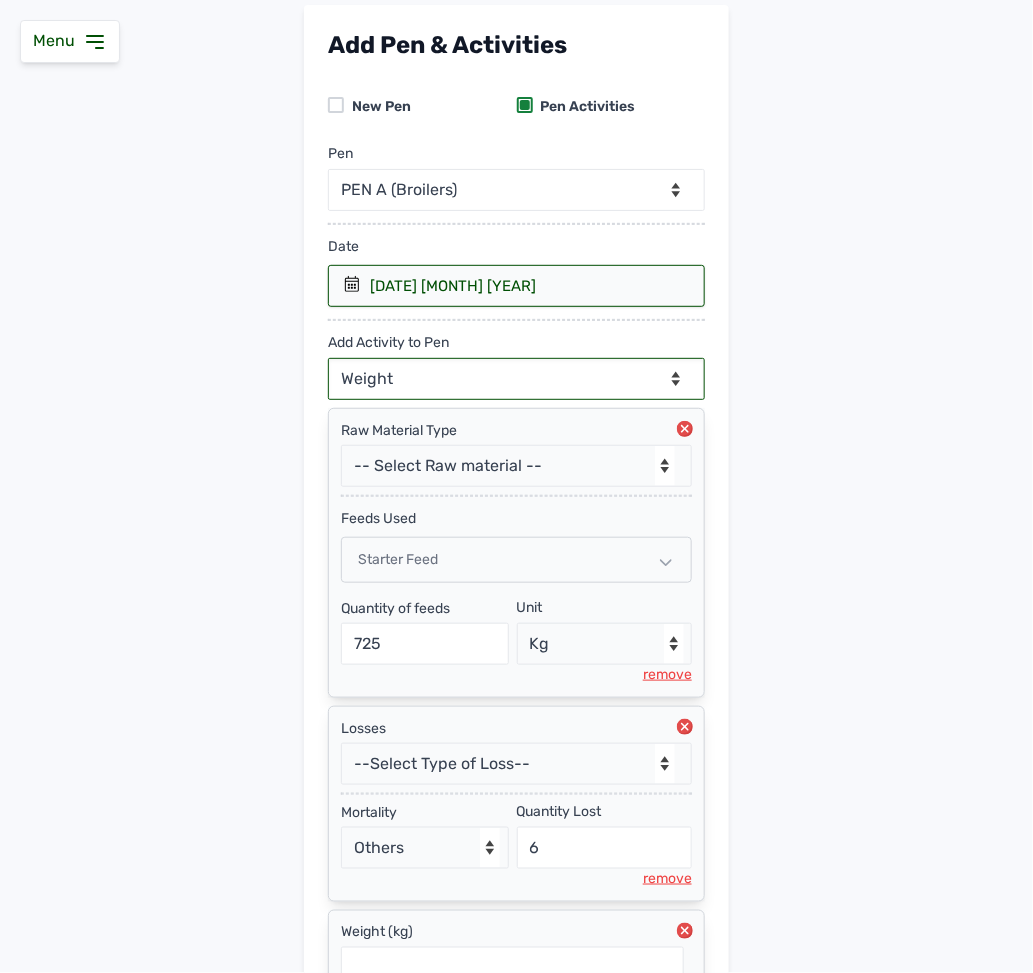 scroll, scrollTop: 324, scrollLeft: 0, axis: vertical 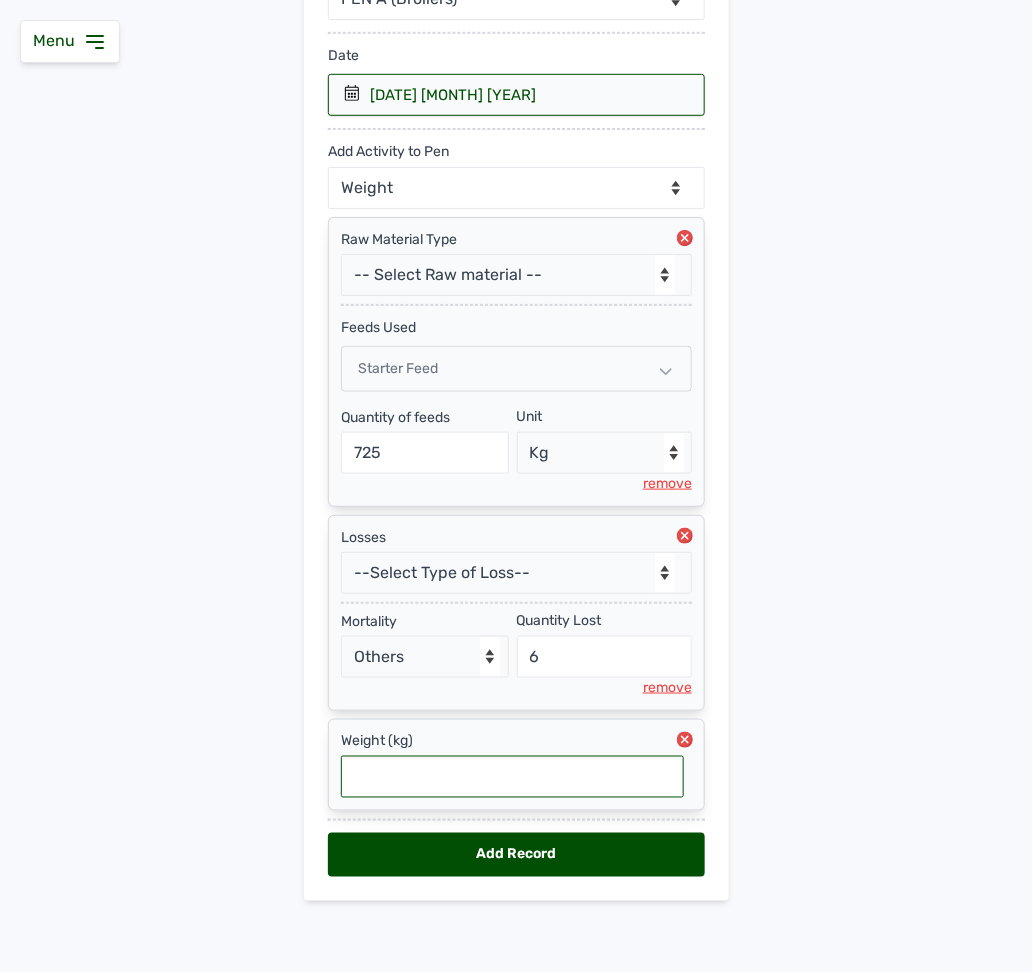 click at bounding box center [512, 777] 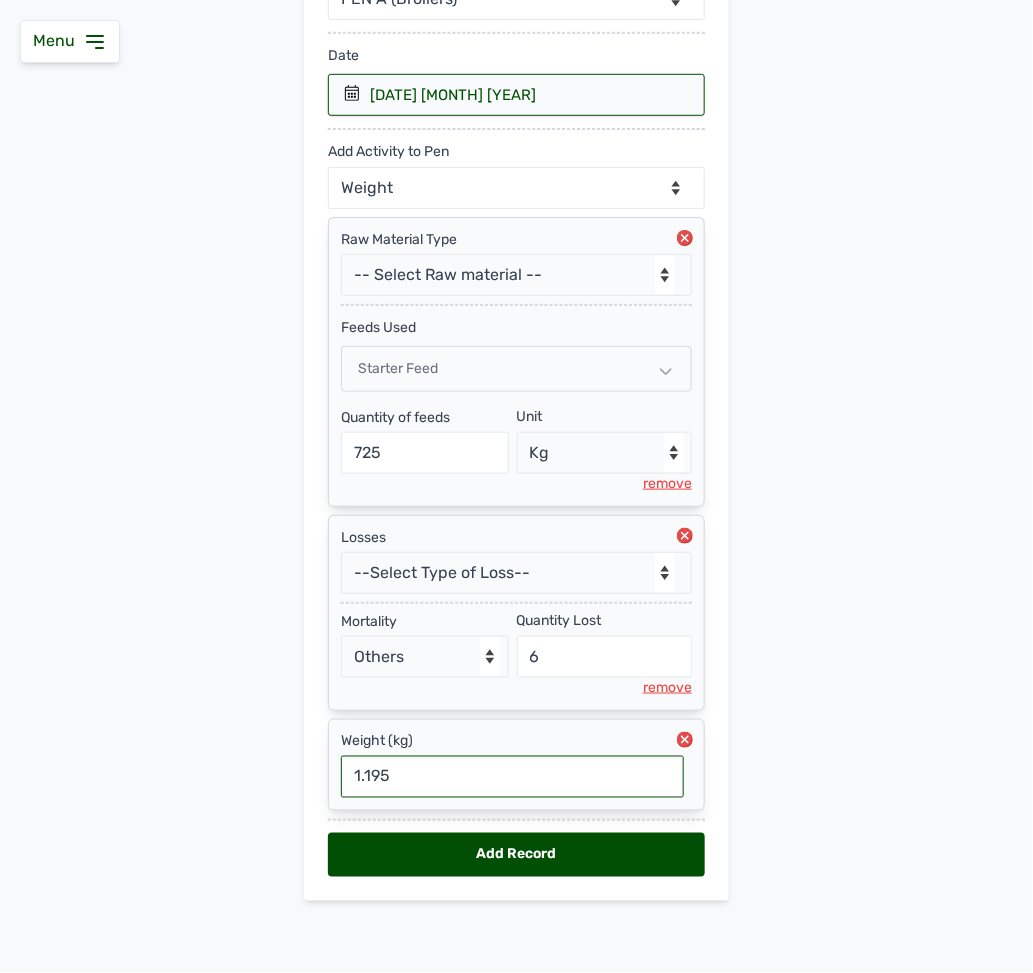 click on "Add Record" at bounding box center [516, 855] 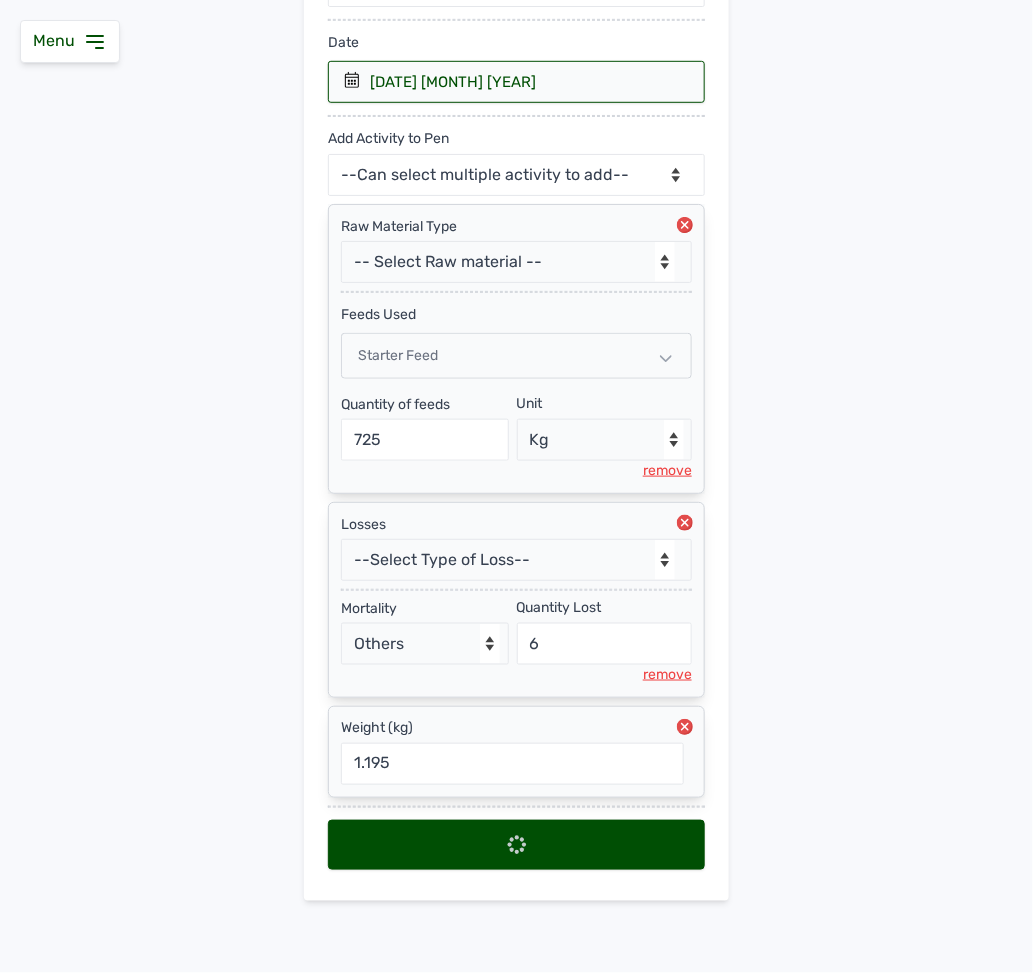 scroll, scrollTop: 0, scrollLeft: 0, axis: both 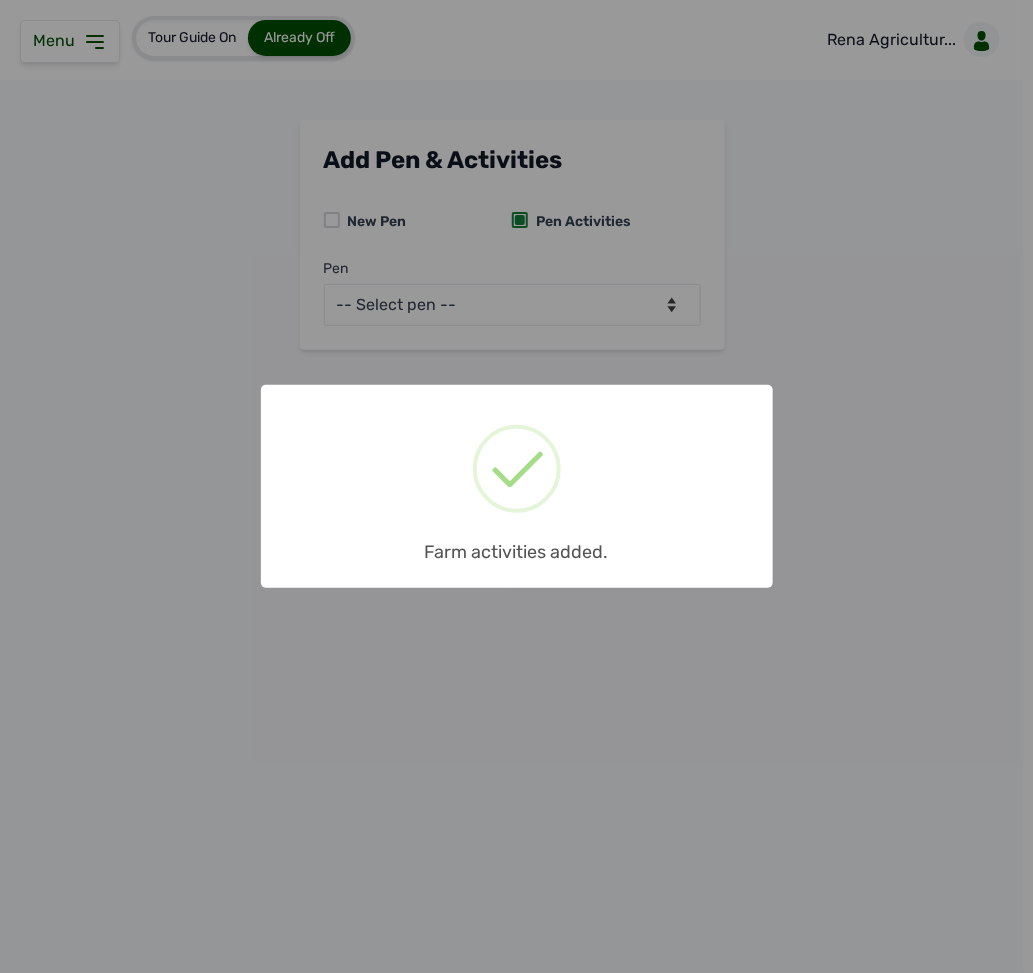 click on "×
Farm activities added. OK No Cancel" at bounding box center (516, 486) 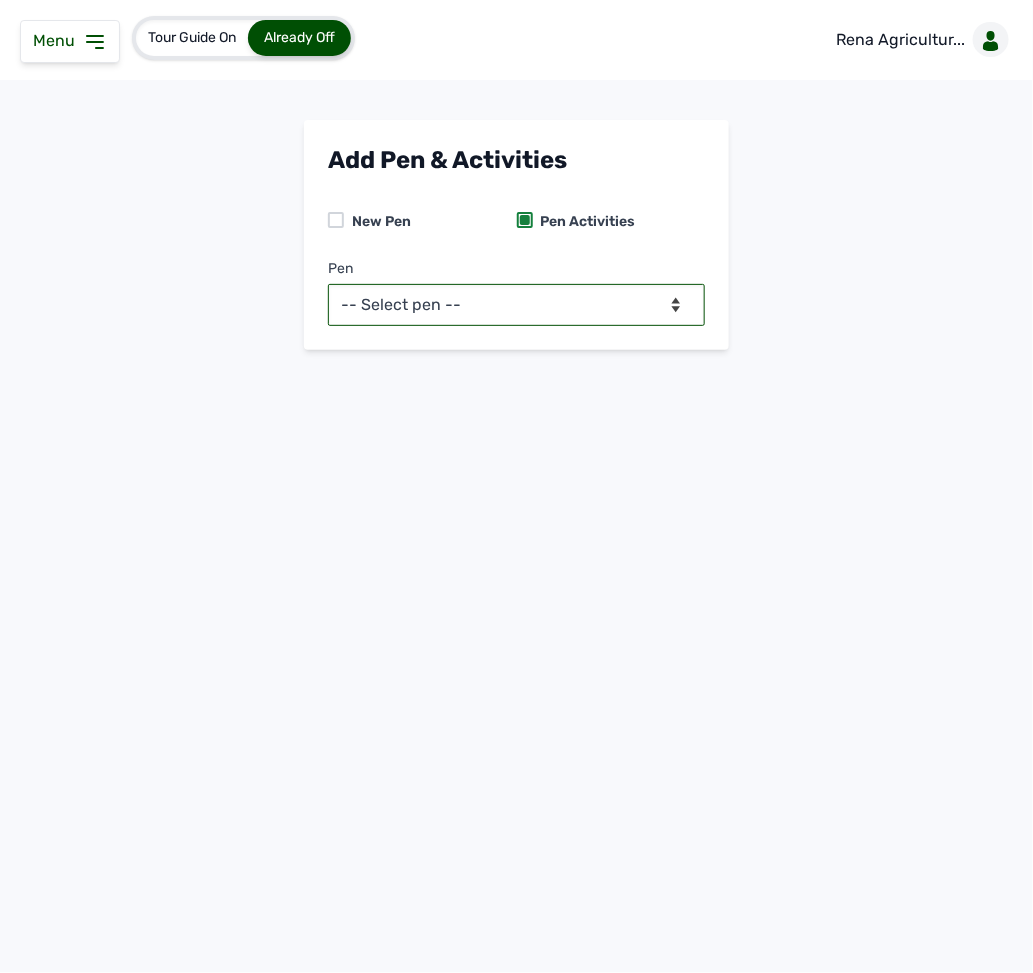 click on "-- Select pen -- PEN A (Broilers)" at bounding box center (516, 305) 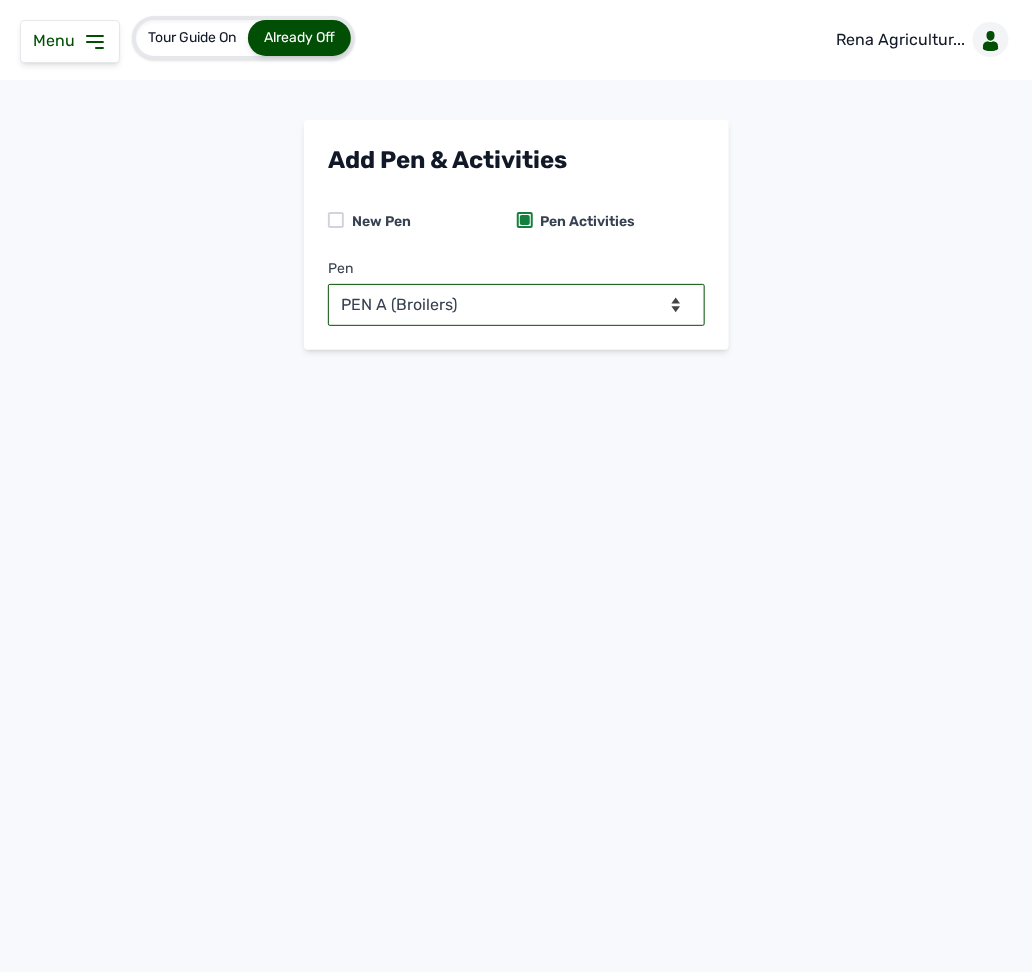 click on "-- Select pen -- PEN A (Broilers)" at bounding box center (516, 305) 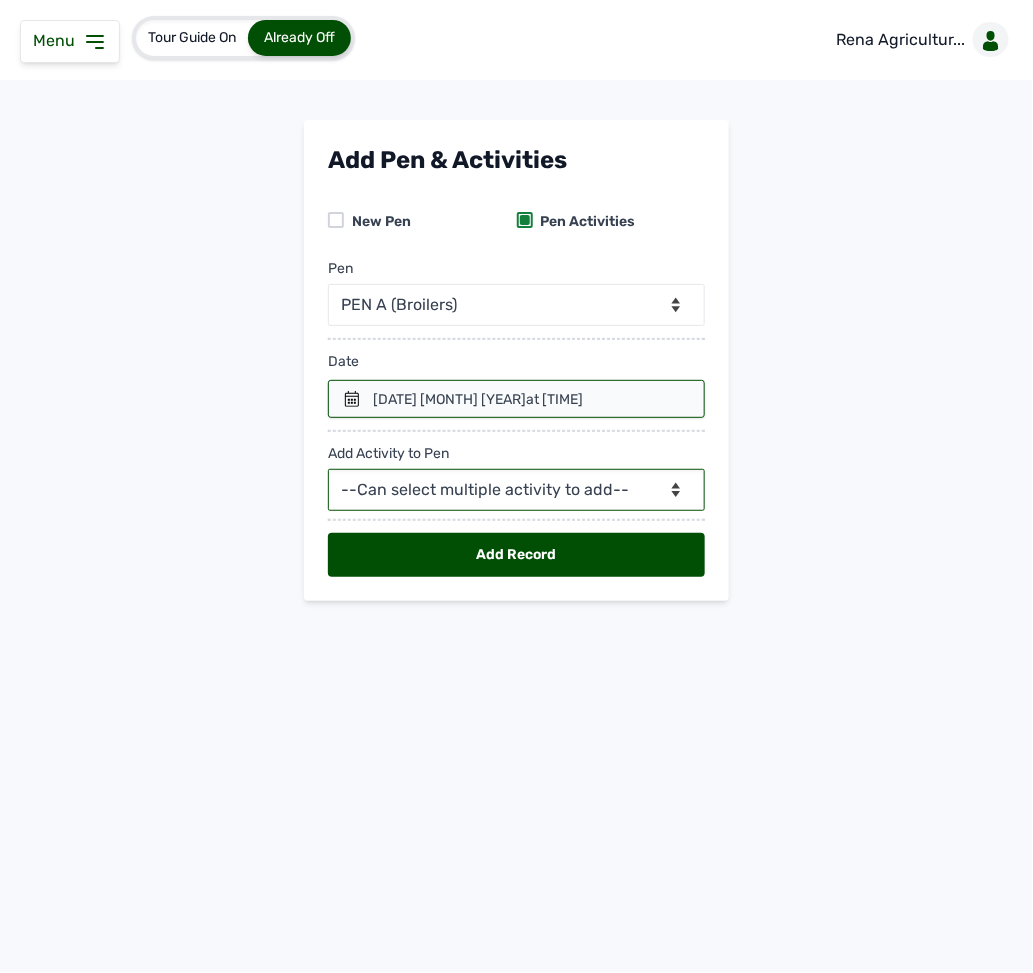 click on "--Can select multiple activity to add-- Raw Material Losses Weight" at bounding box center [516, 490] 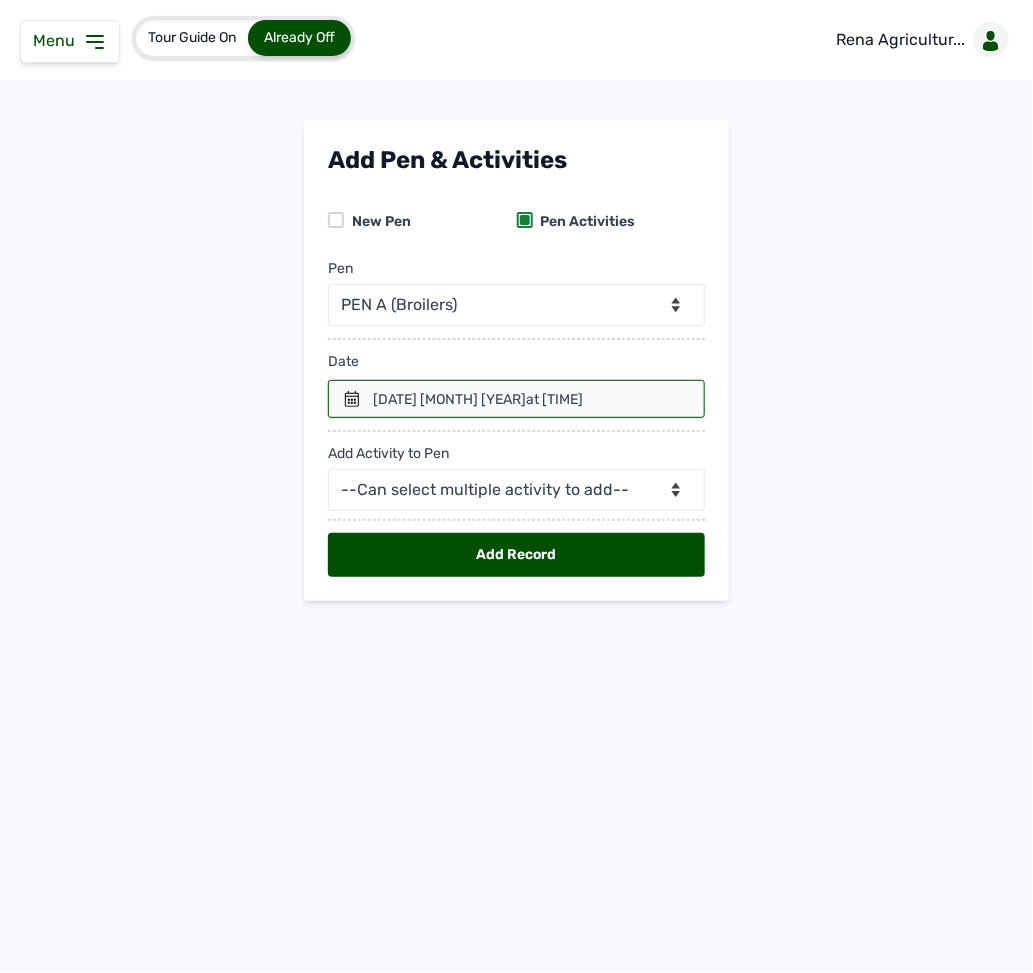 click at bounding box center (516, 399) 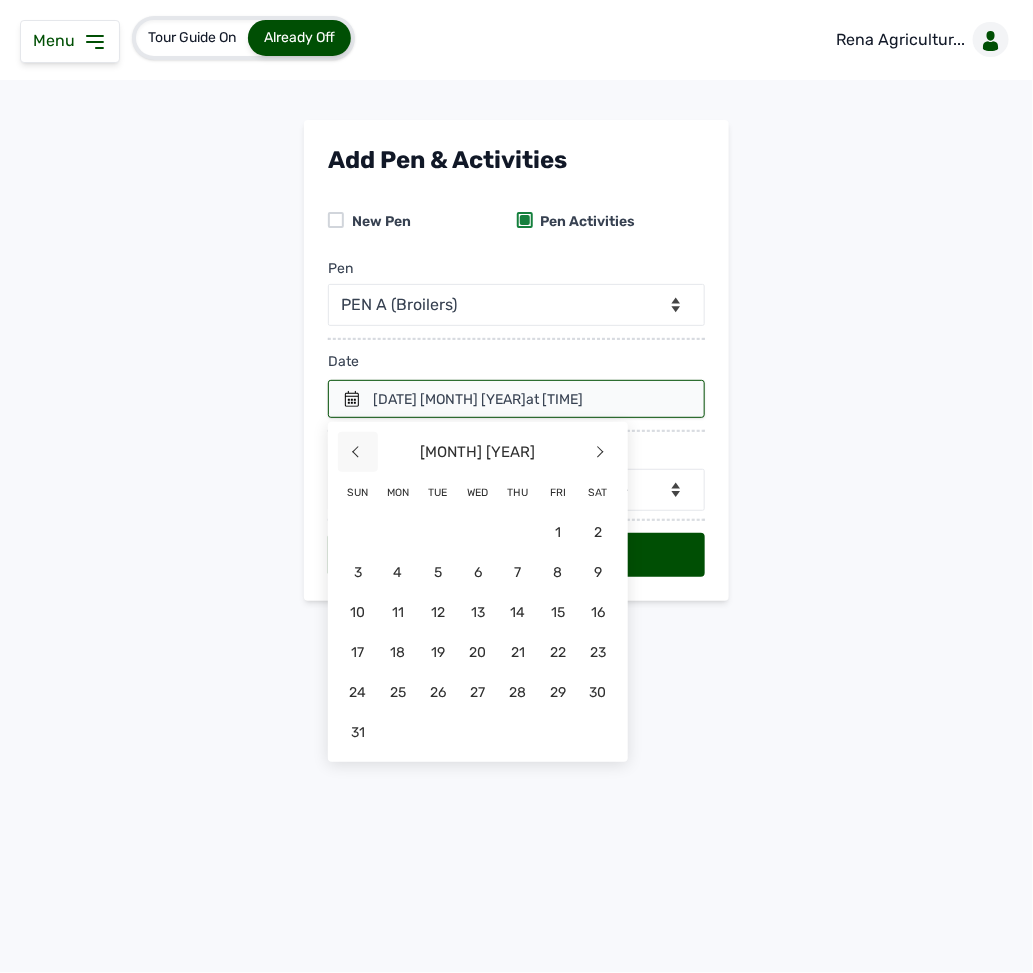 click on "<" at bounding box center (358, 452) 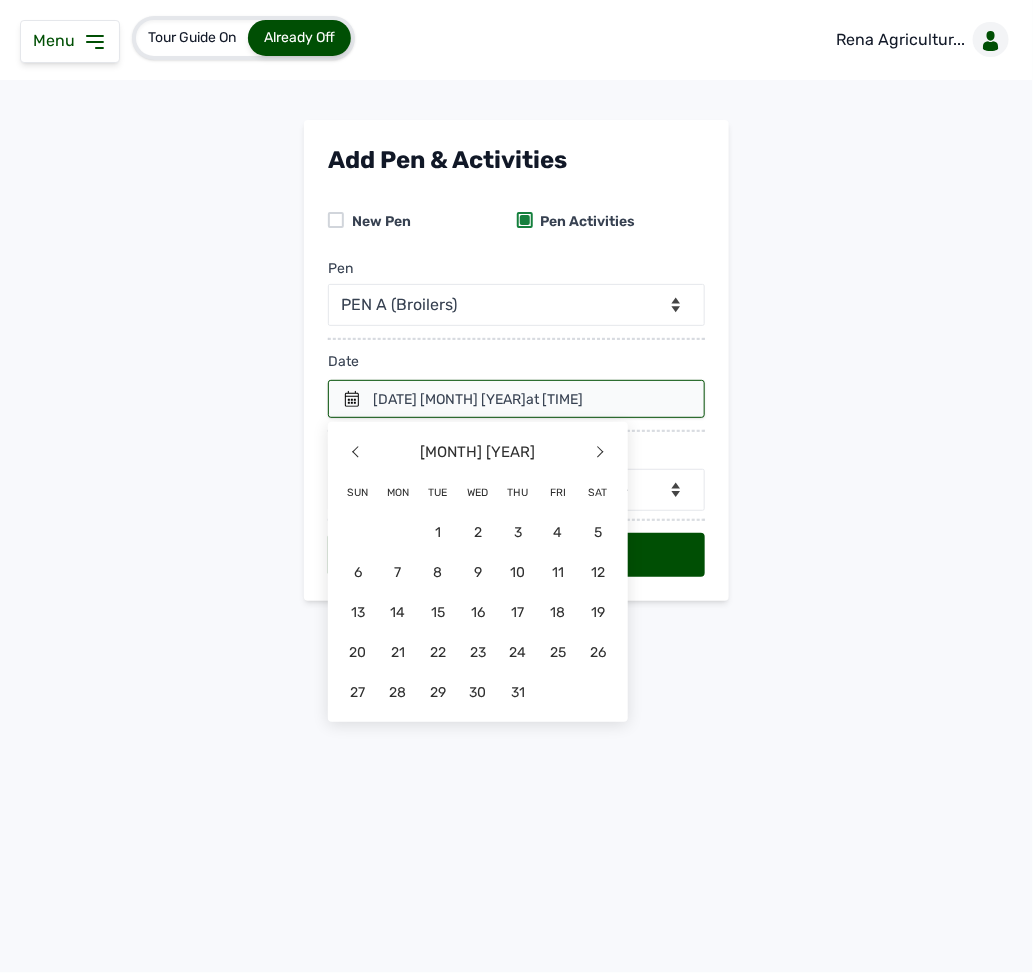 click on "Menu" at bounding box center [70, 41] 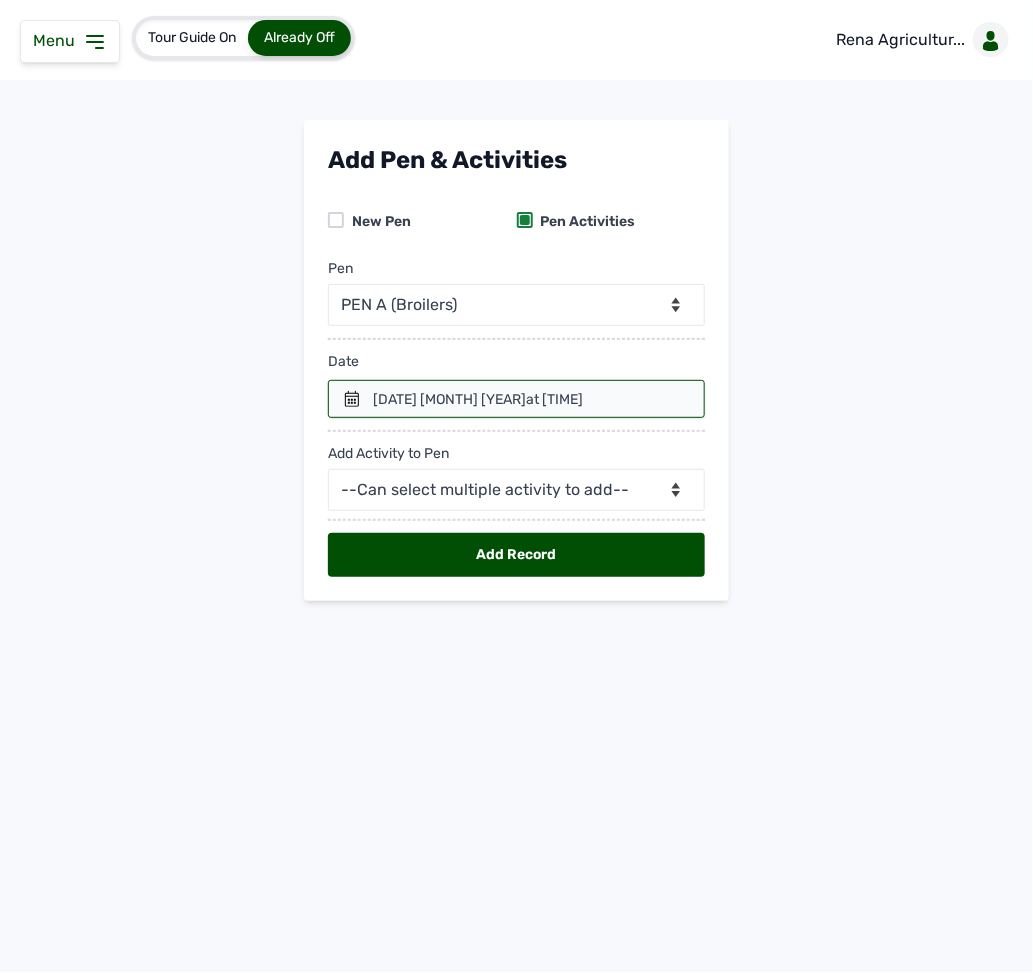 click on "Menu" at bounding box center [70, 41] 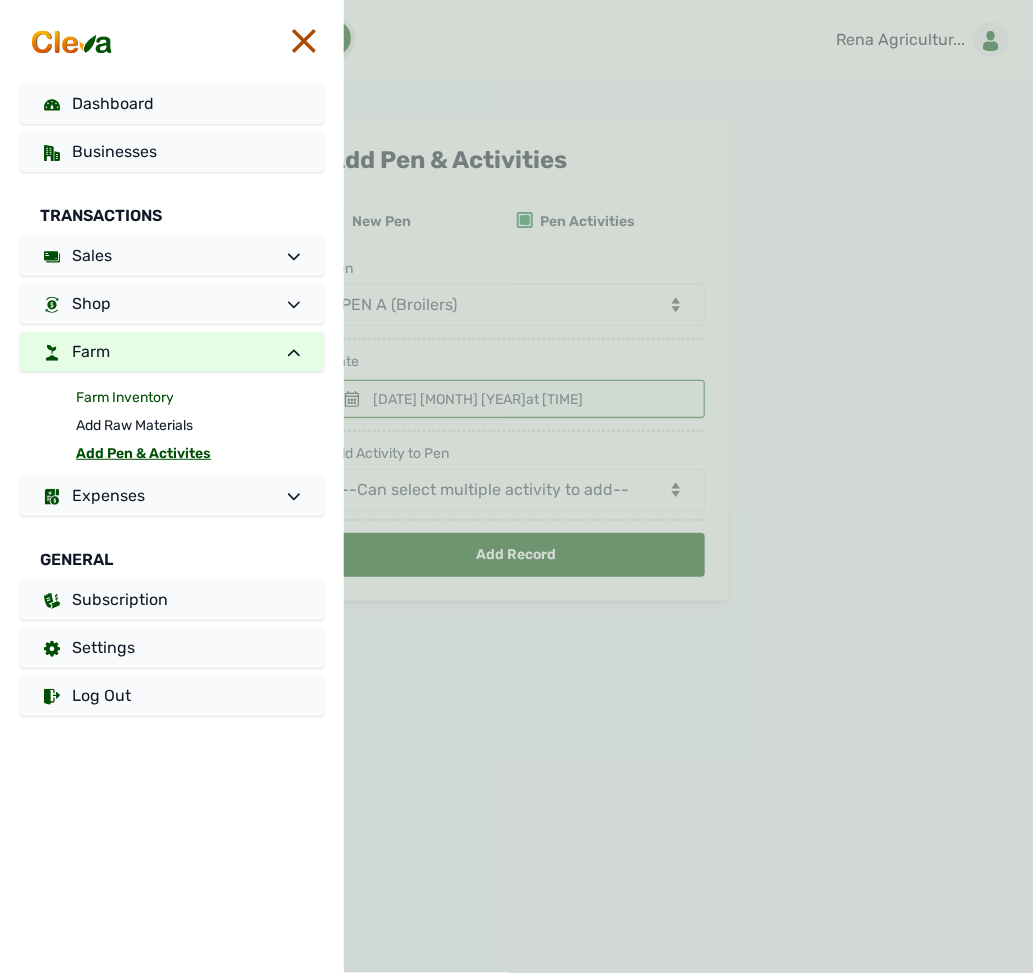click on "Farm Inventory" at bounding box center (200, 398) 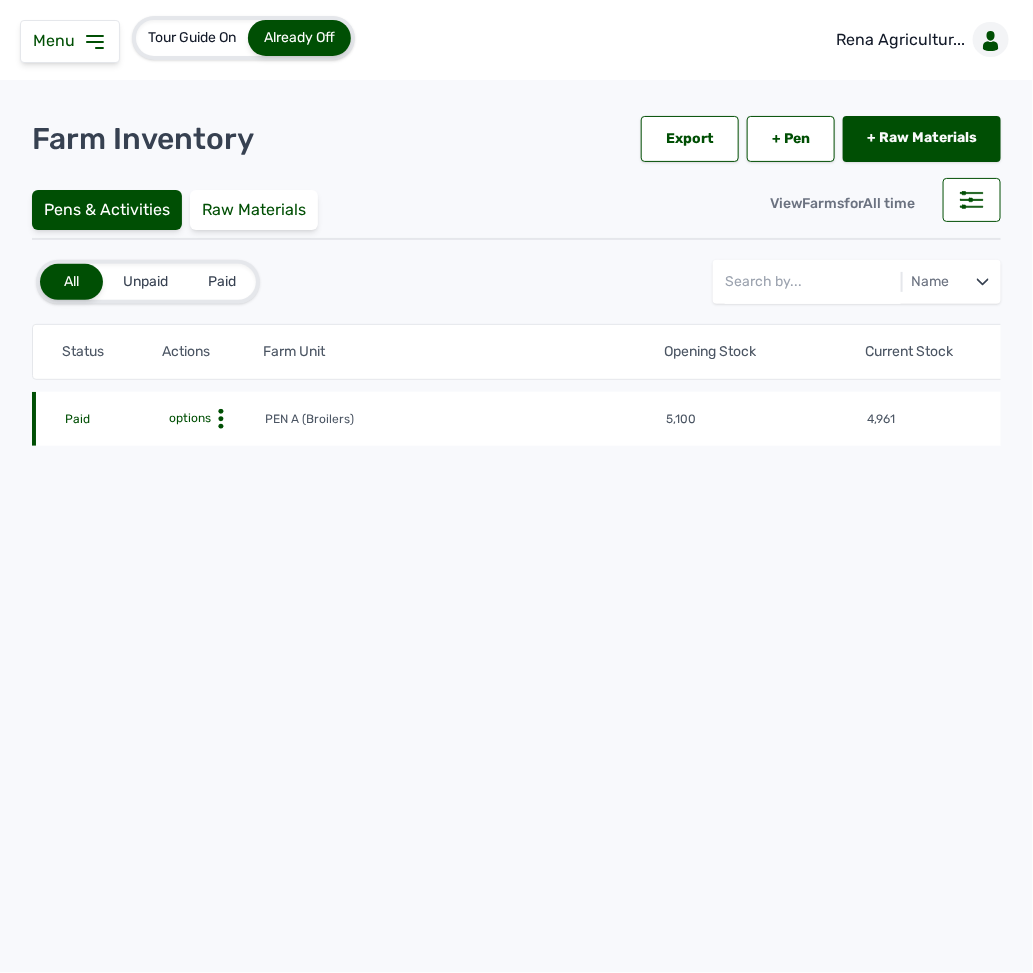 click 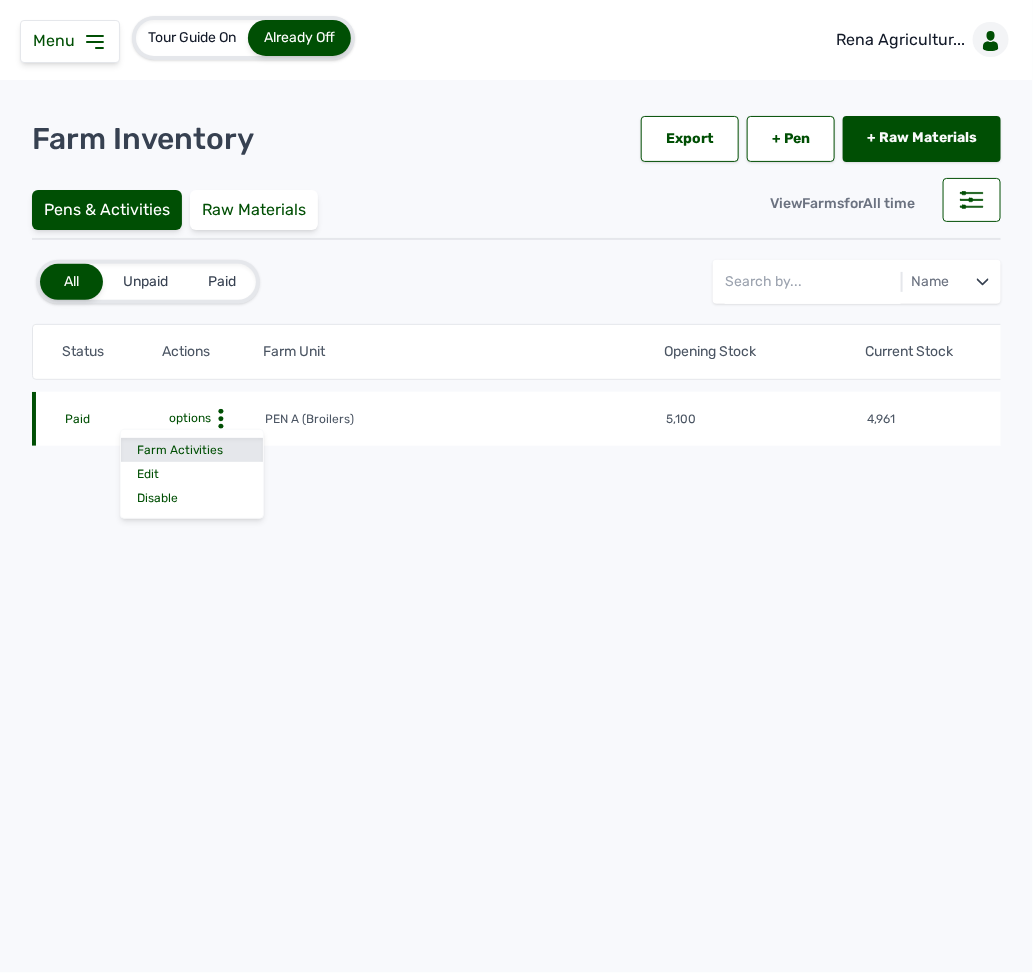 click on "Farm Activities" at bounding box center [192, 450] 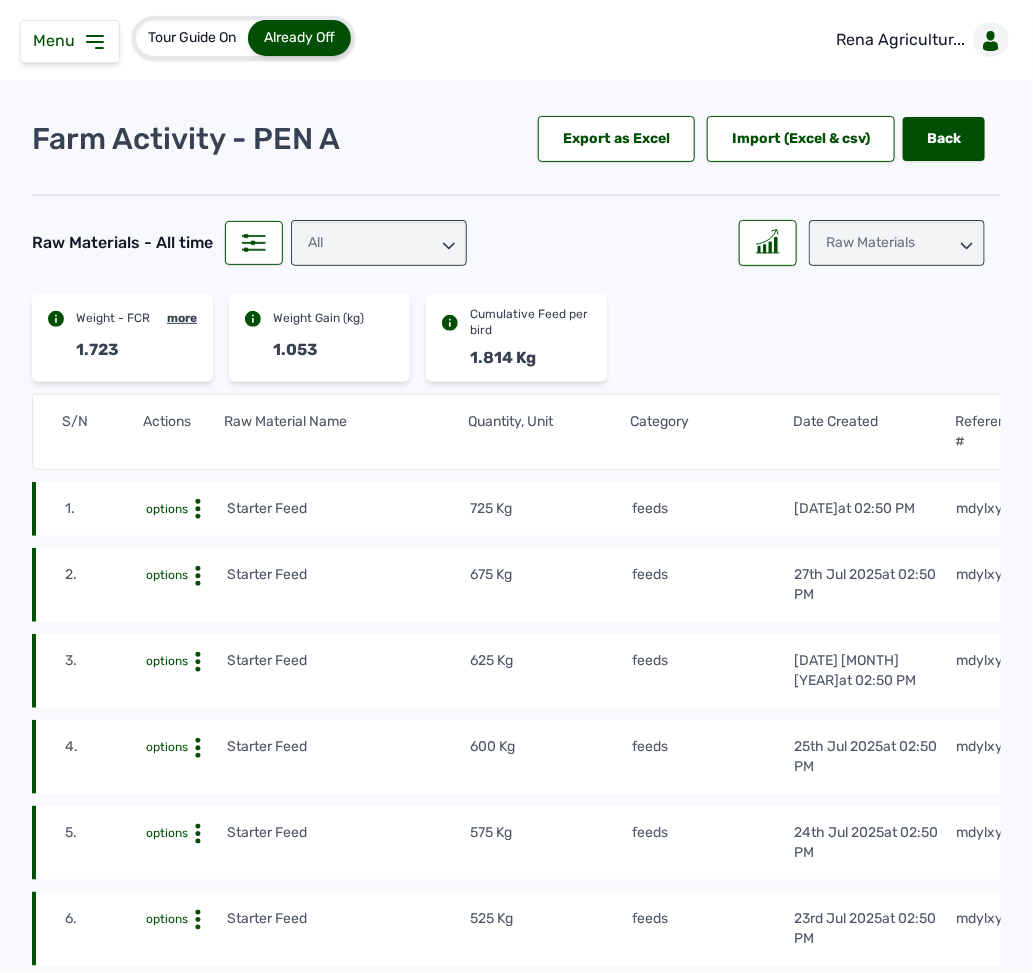 click on "Raw Materials" at bounding box center [897, 243] 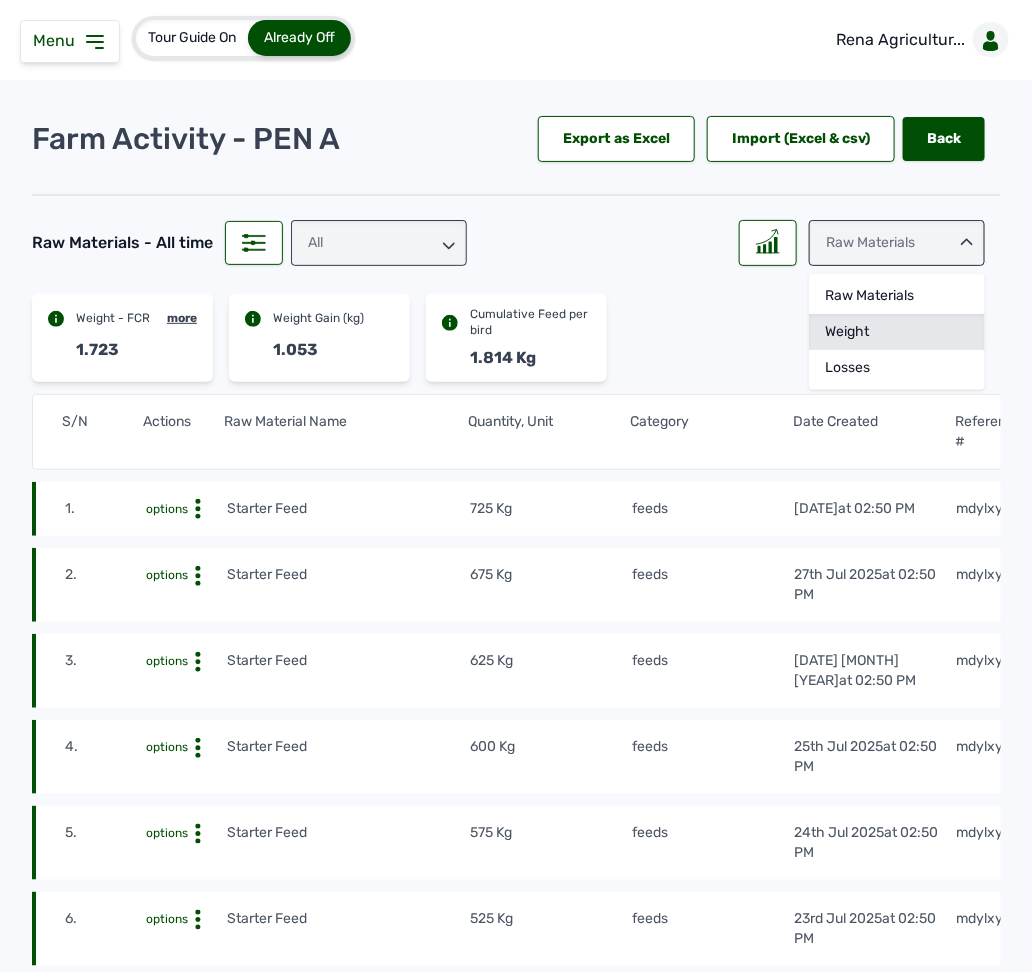 click on "Weight" 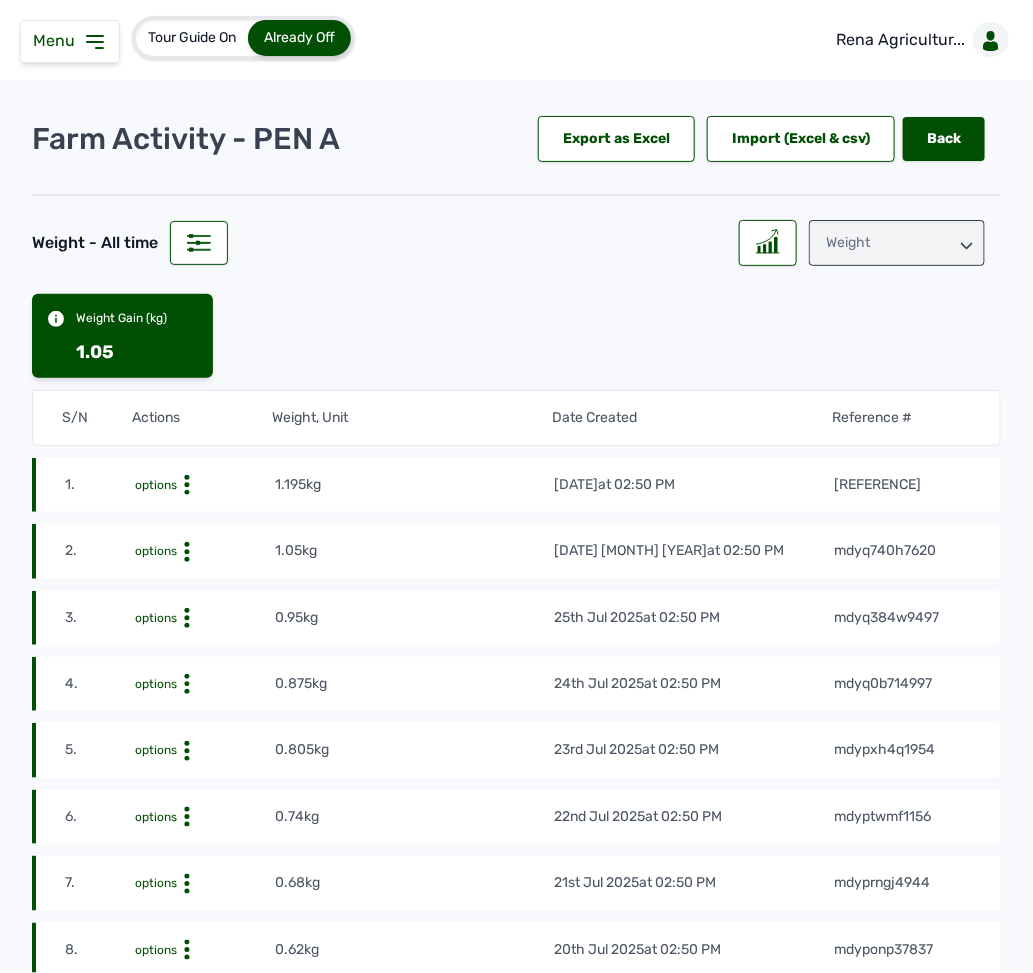 click 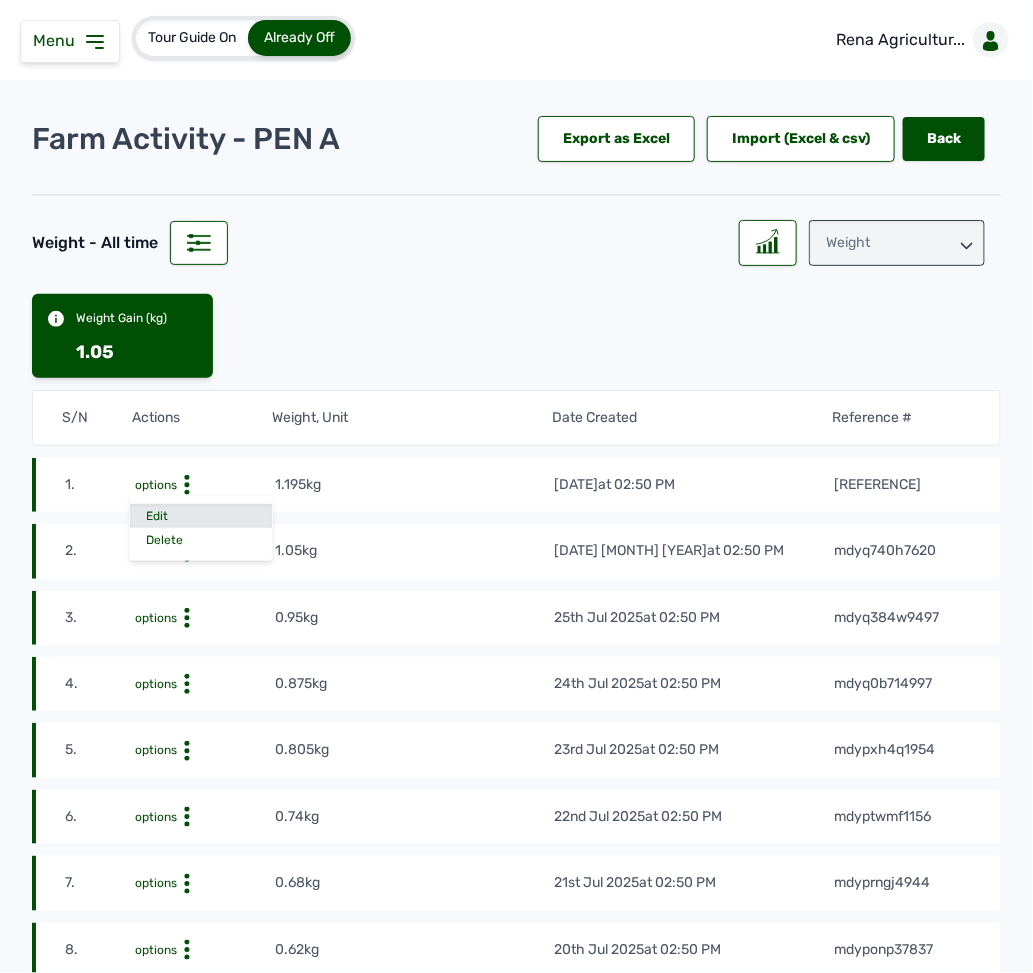 click on "Edit" at bounding box center (201, 516) 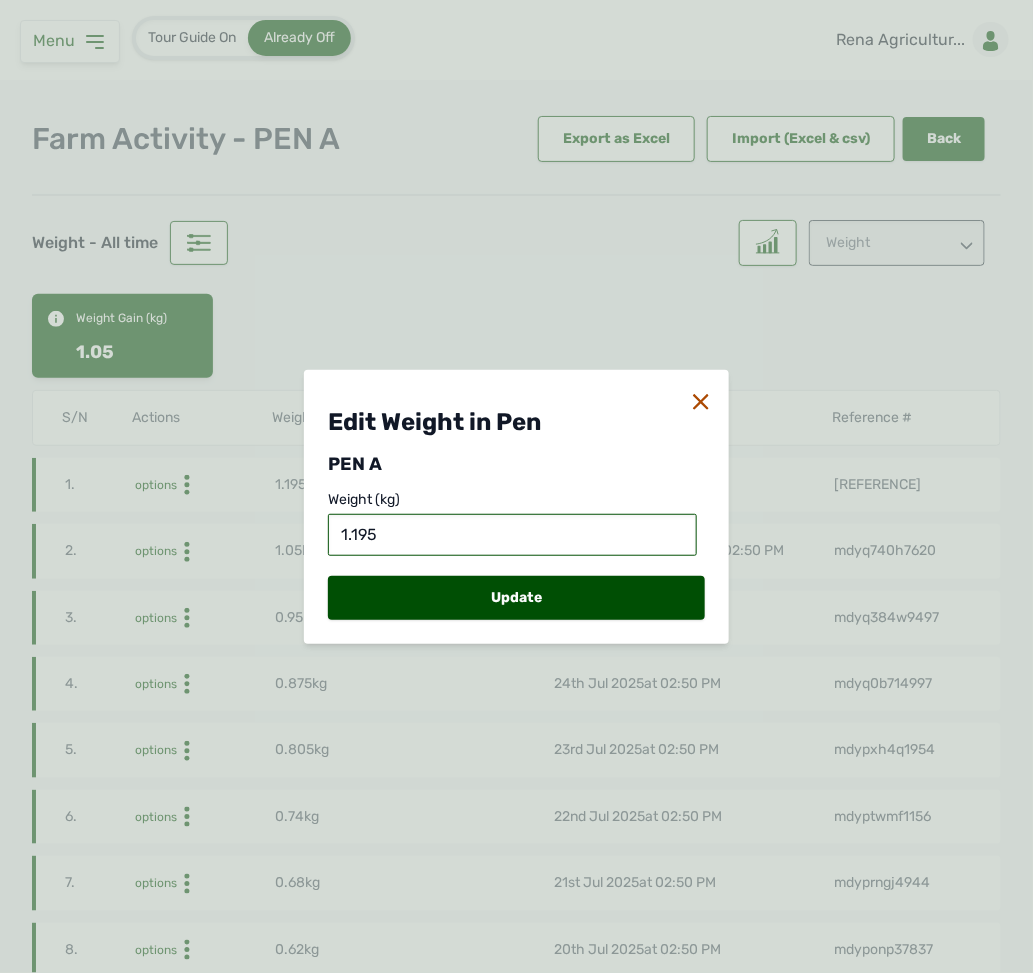 click on "1.195" at bounding box center (512, 535) 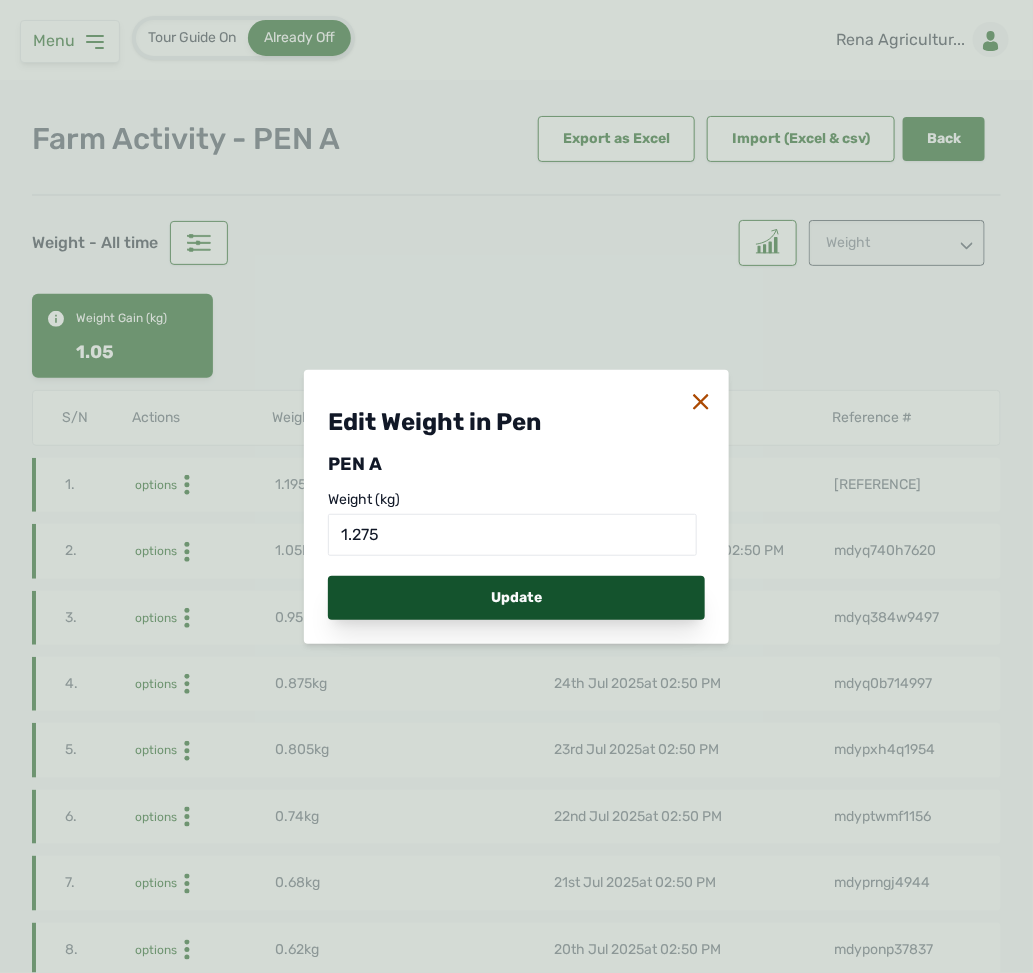 click on "Update" at bounding box center [516, 598] 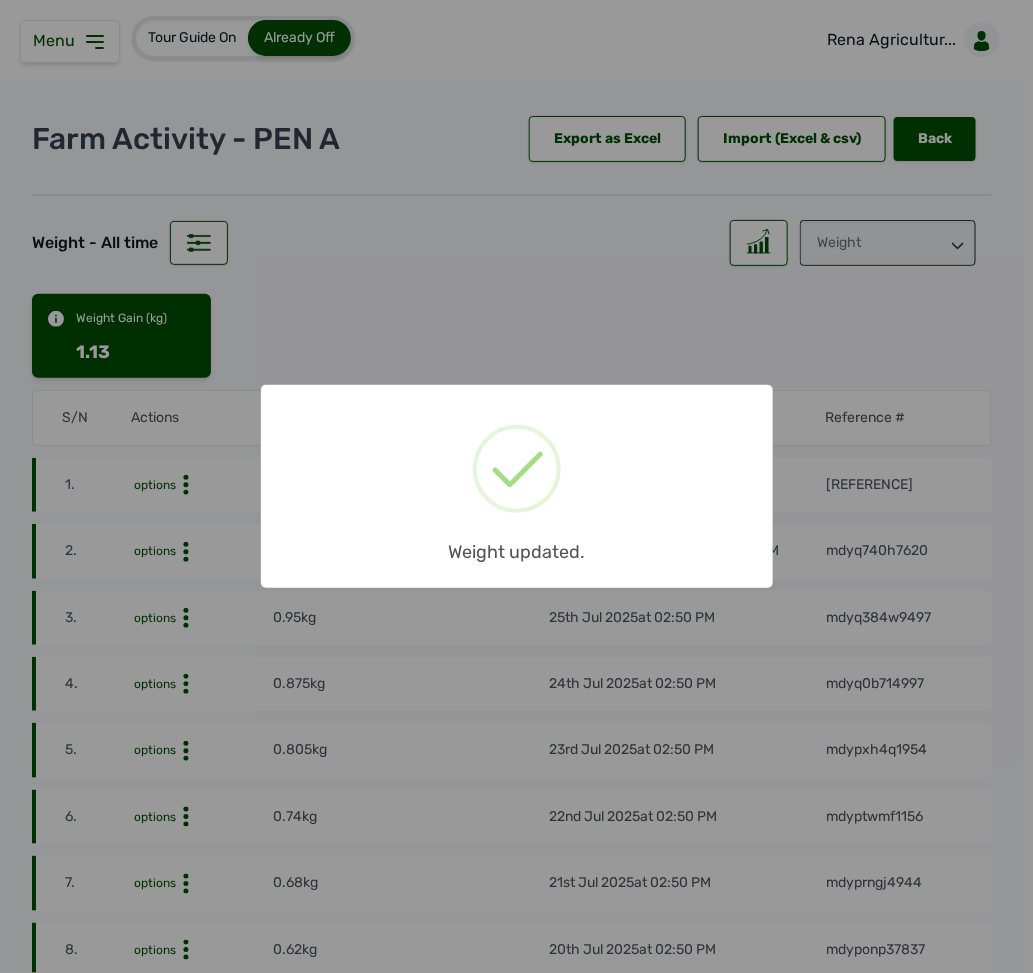 click on "Weight updated. OK No Cancel" at bounding box center [516, 486] 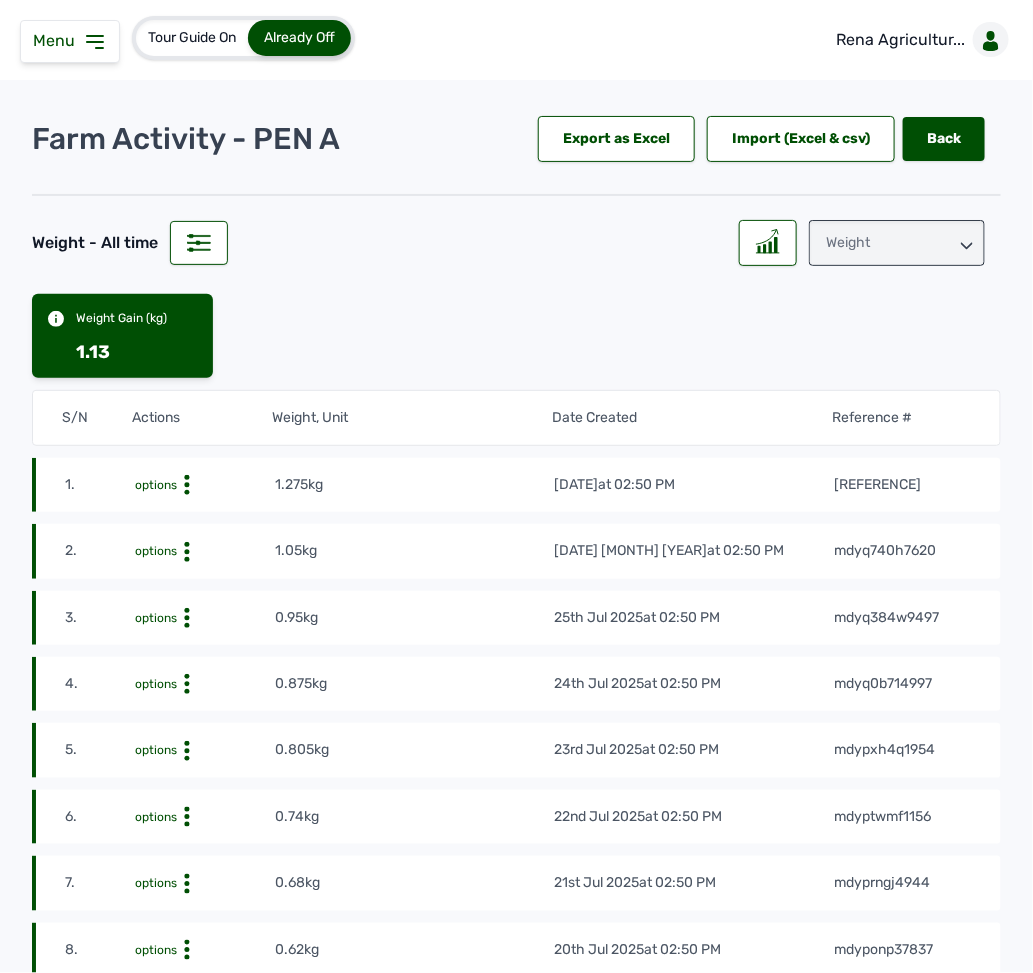 click 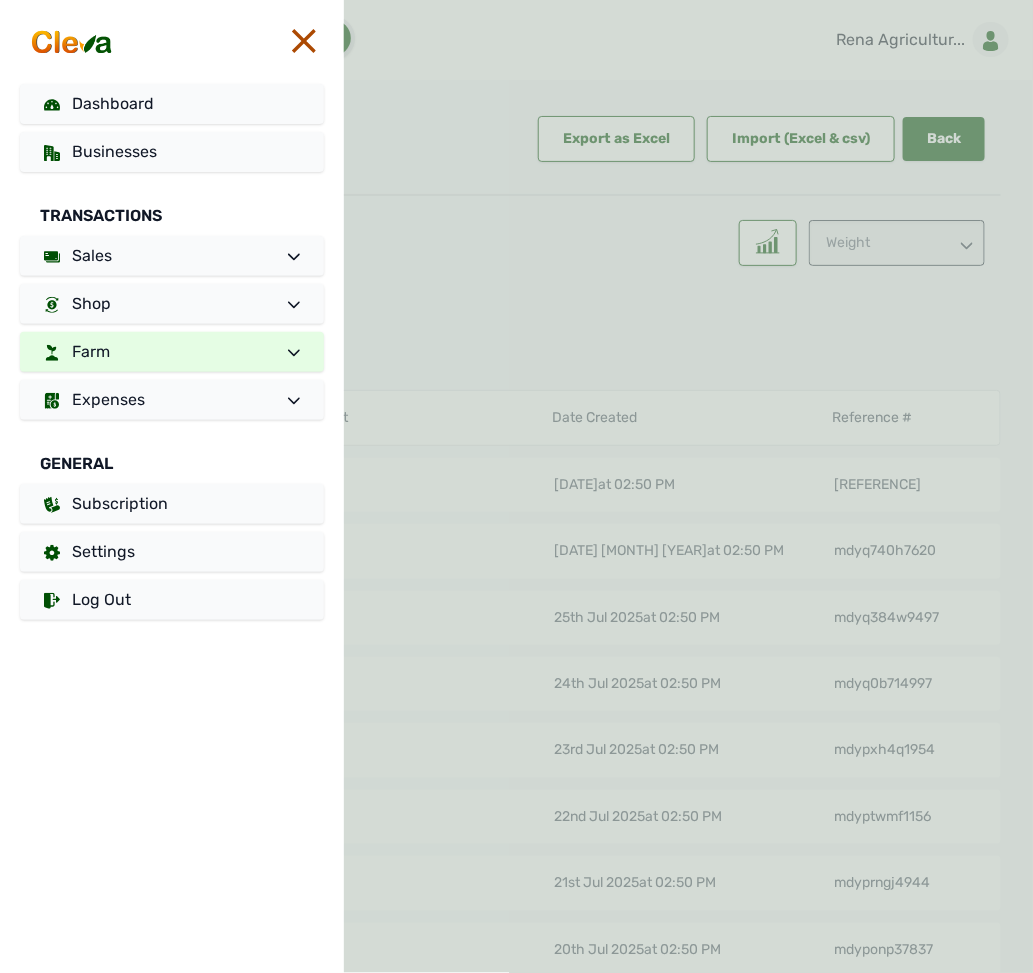 click on "Farm" at bounding box center [172, 352] 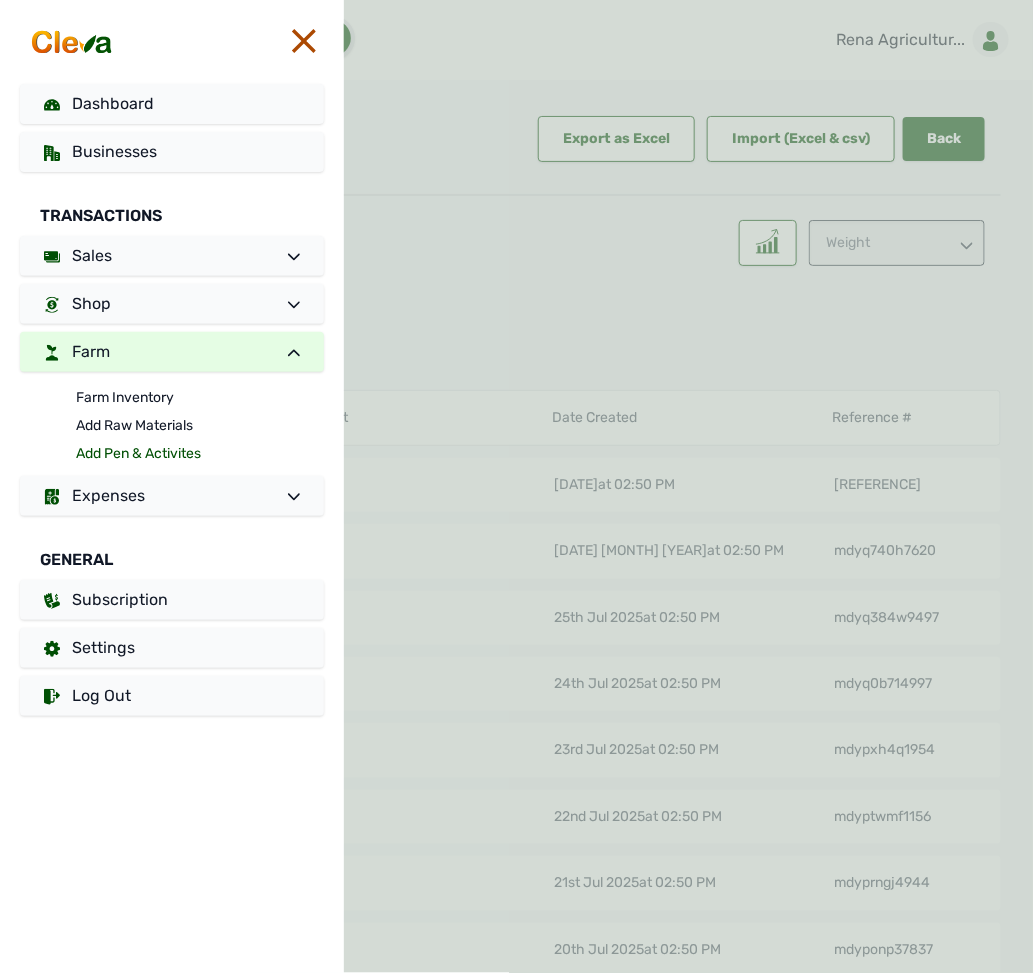 click on "Add Pen & Activites" at bounding box center (200, 454) 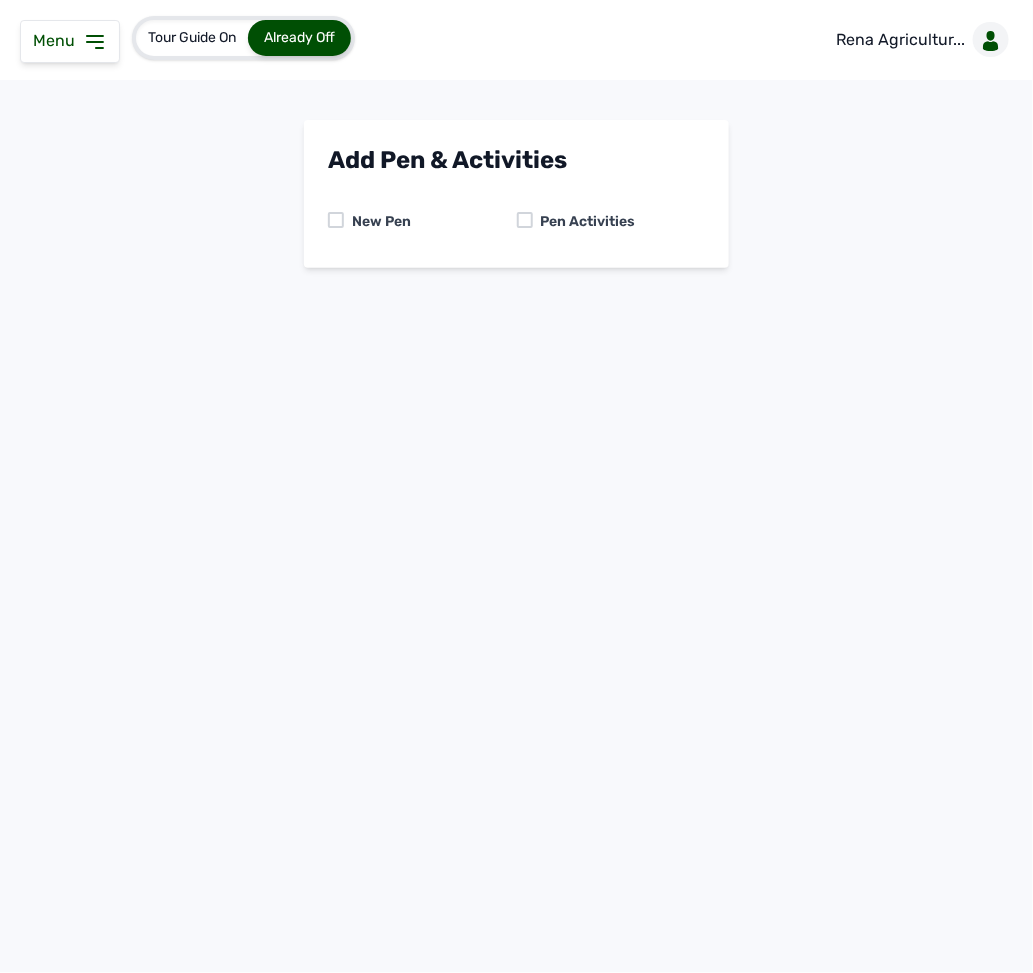 click at bounding box center [525, 220] 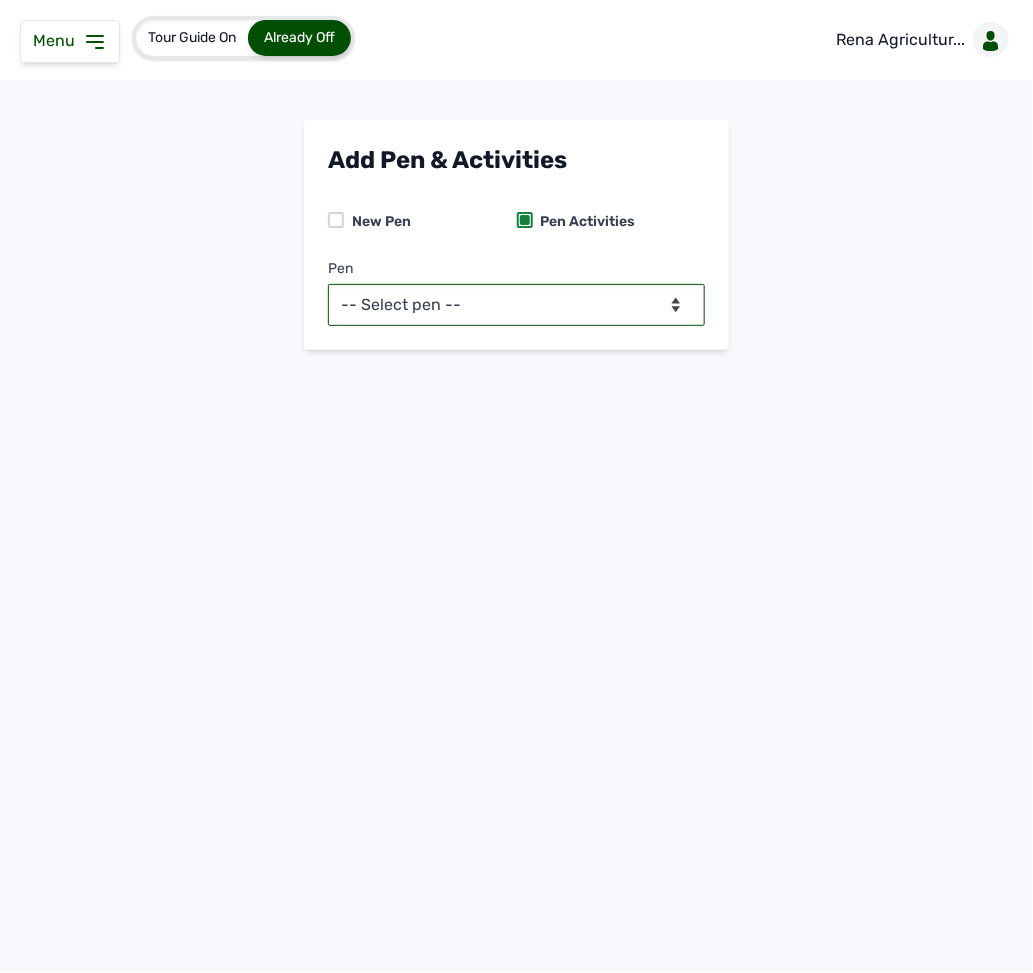 click on "-- Select pen -- PEN A (Broilers)" at bounding box center (516, 305) 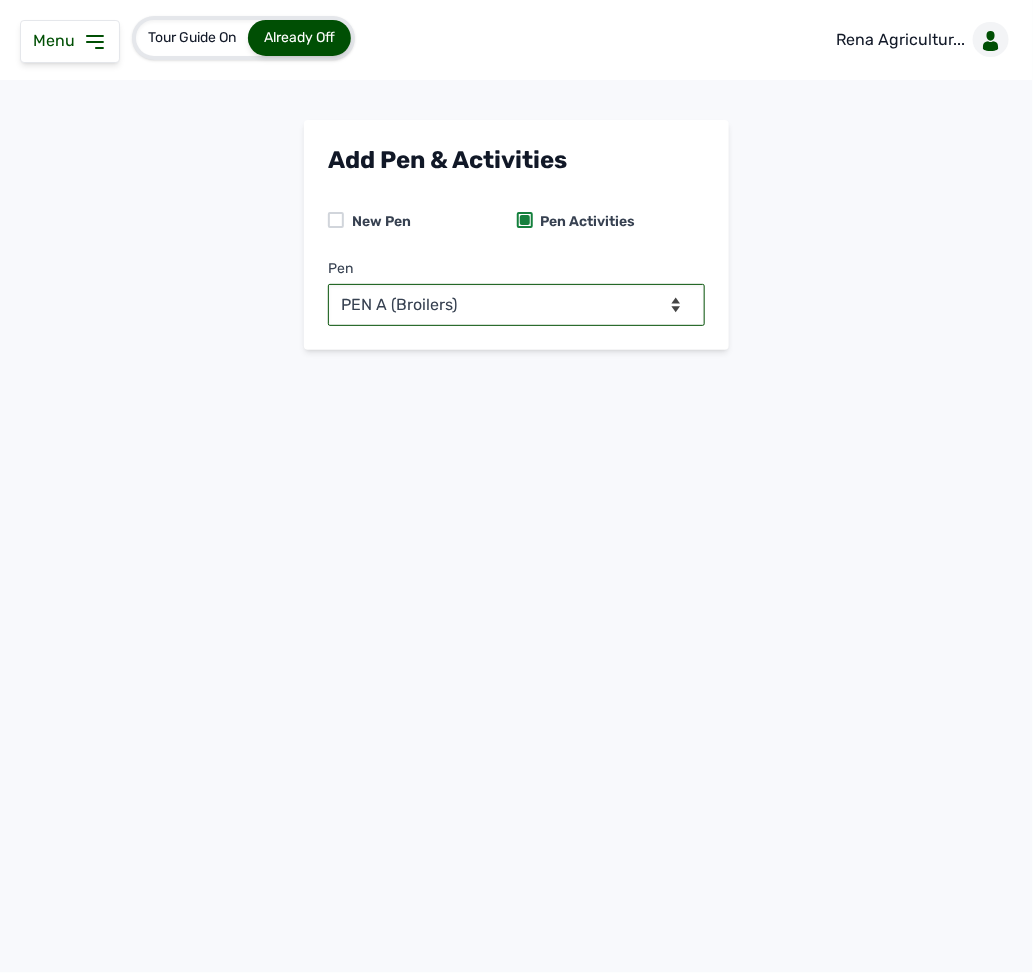 click on "-- Select pen -- PEN A (Broilers)" at bounding box center (516, 305) 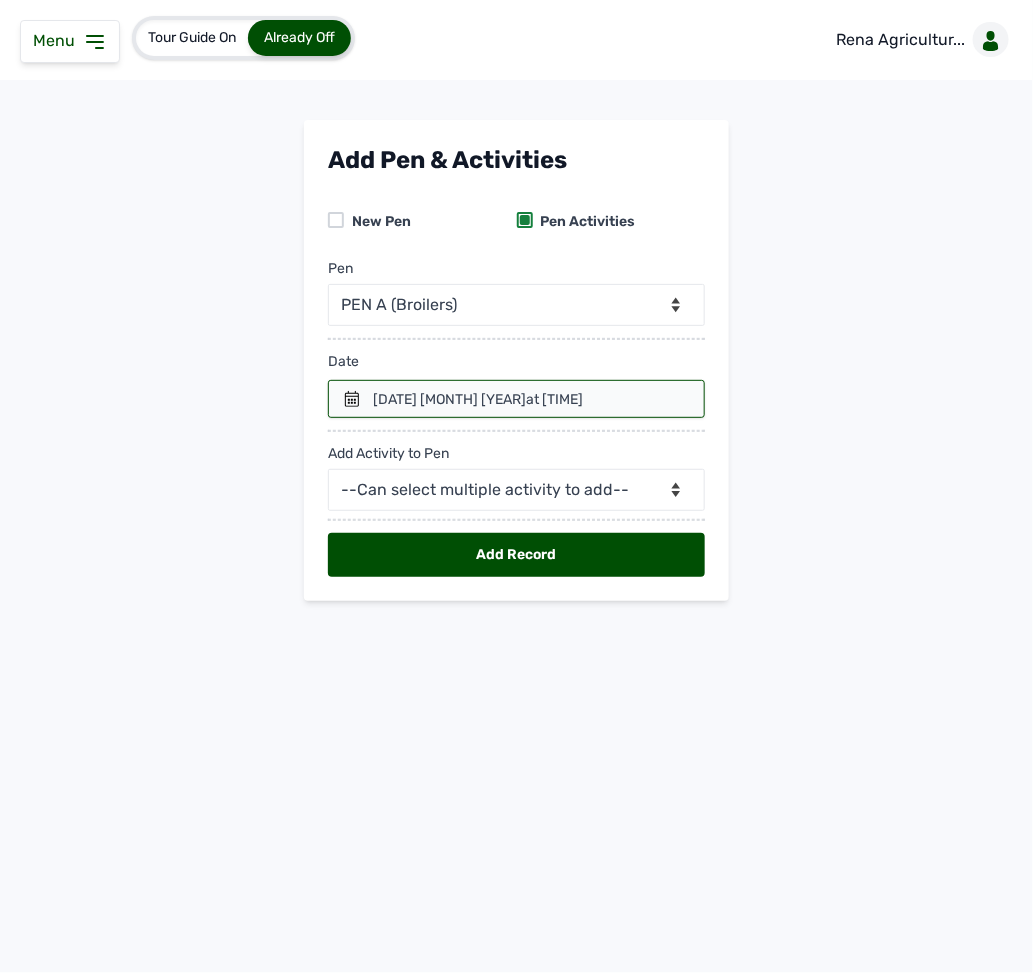 click at bounding box center (516, 399) 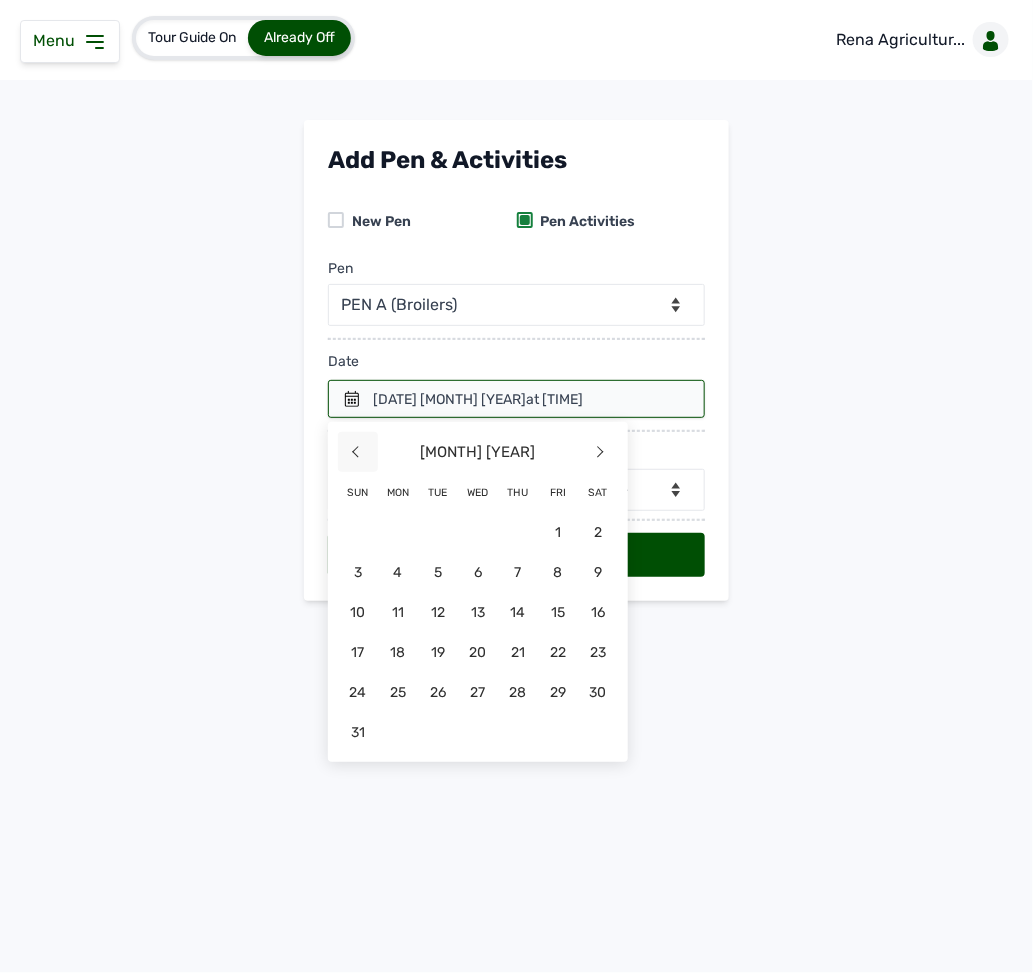 click on "<" at bounding box center (358, 452) 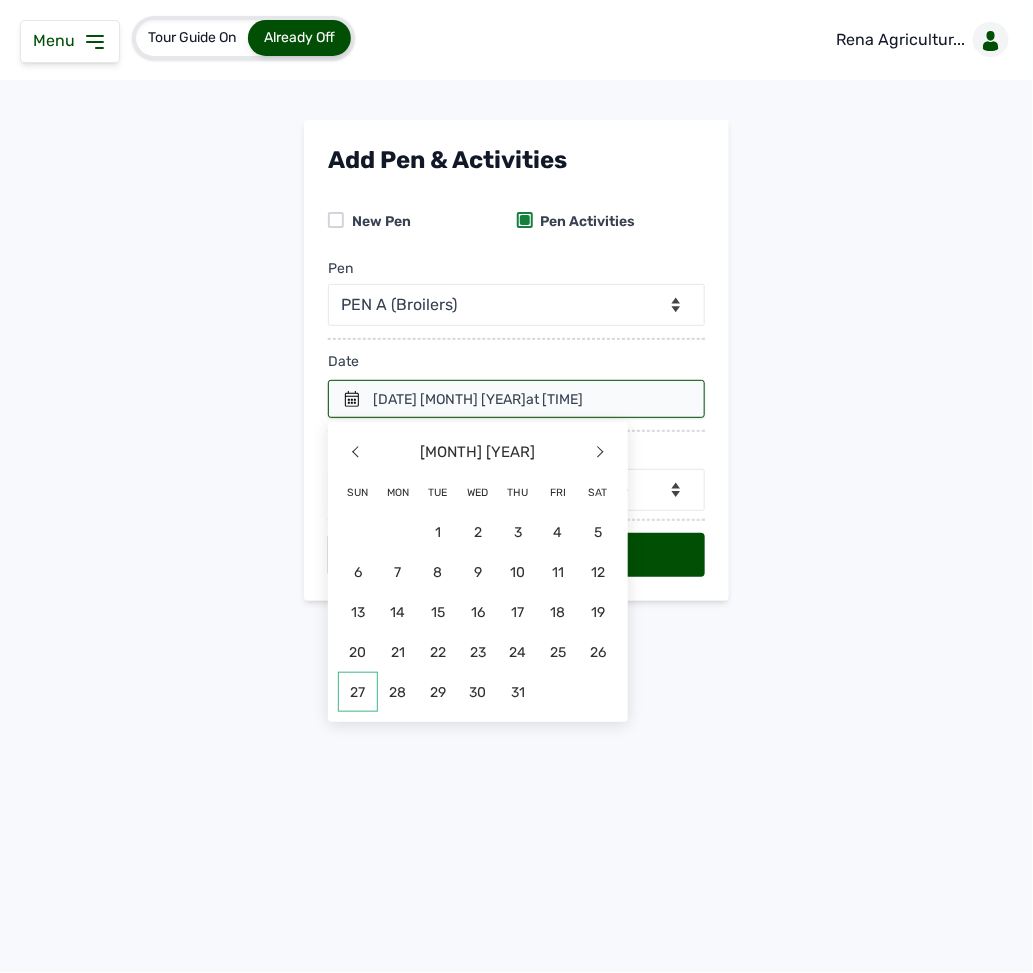 click on "27" 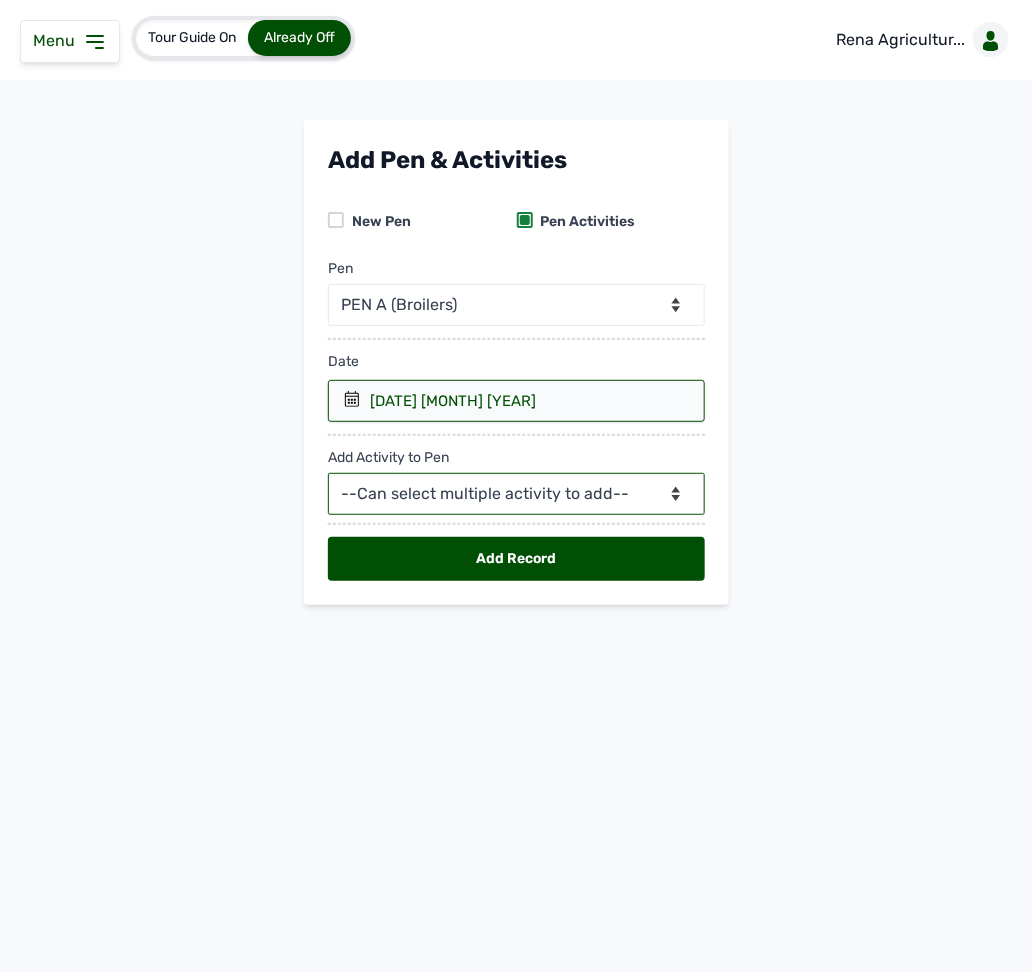 click on "--Can select multiple activity to add-- Raw Material Losses Weight" at bounding box center (516, 494) 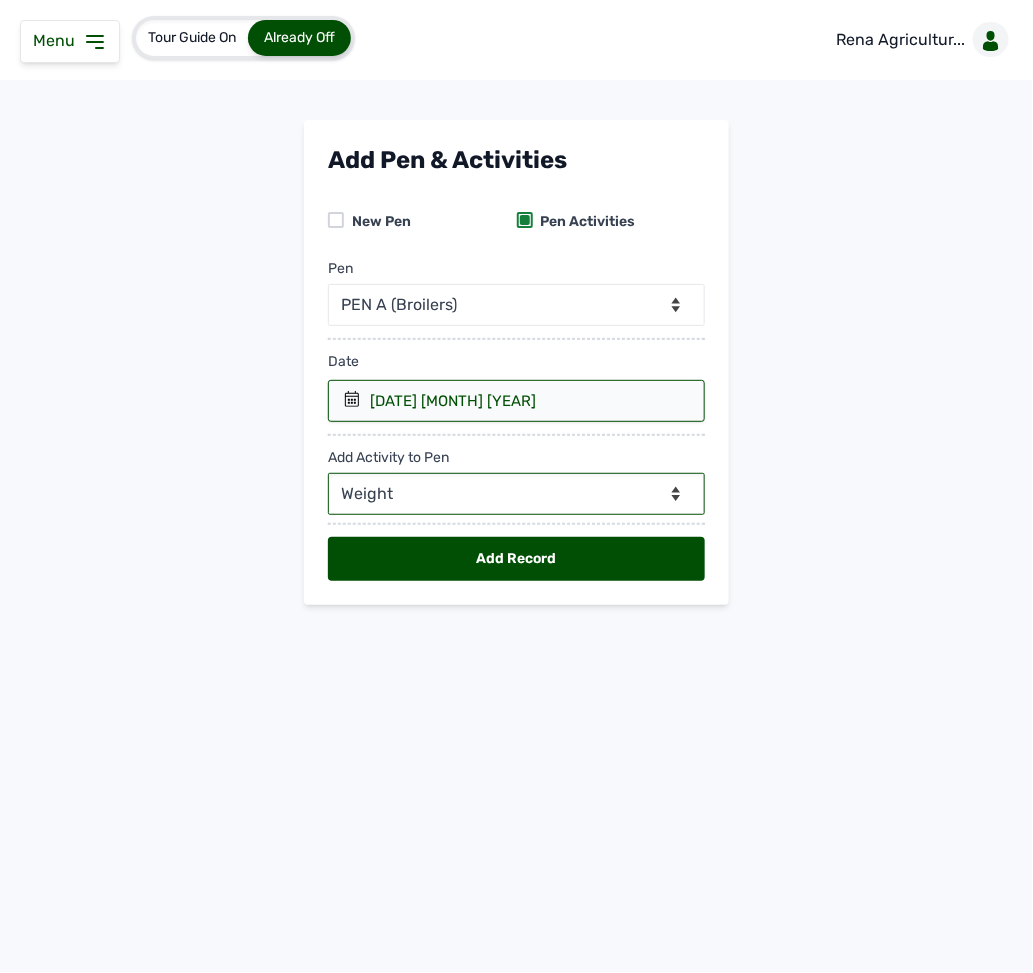 click on "--Can select multiple activity to add-- Raw Material Losses Weight" at bounding box center [516, 494] 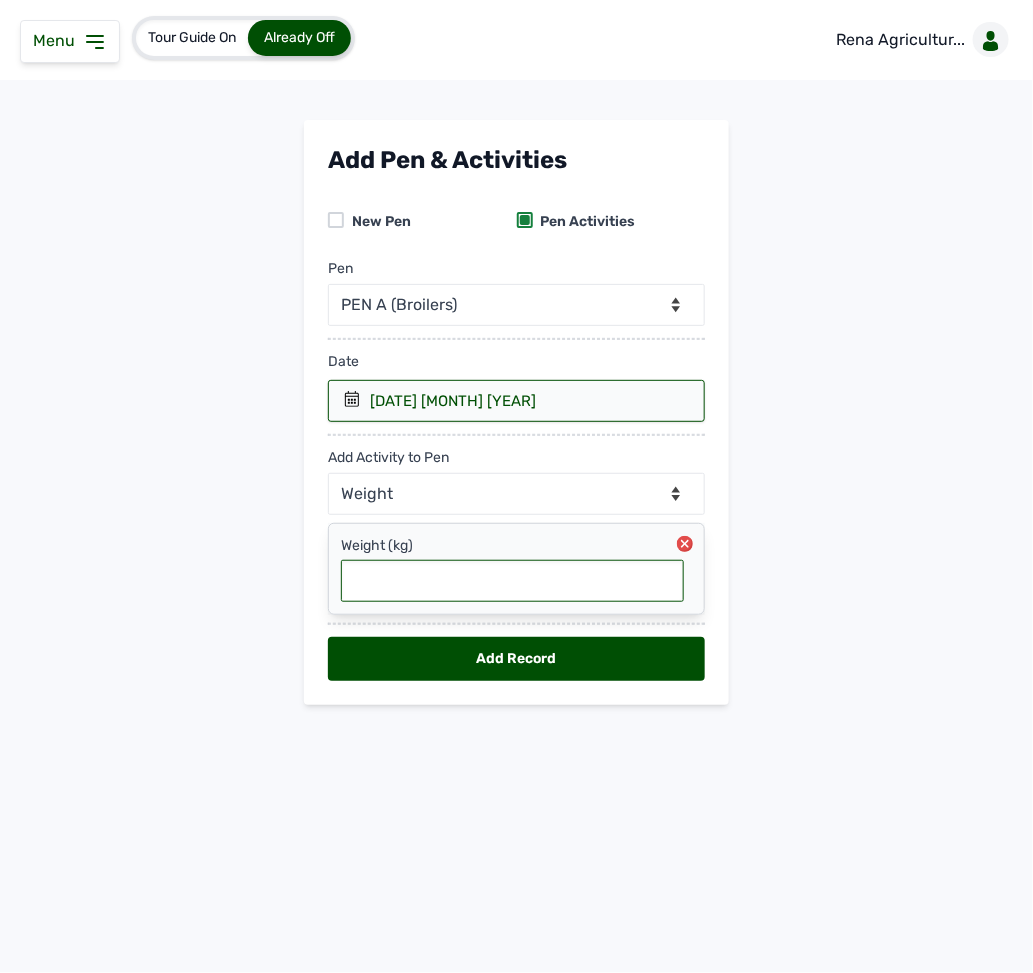 click at bounding box center [512, 581] 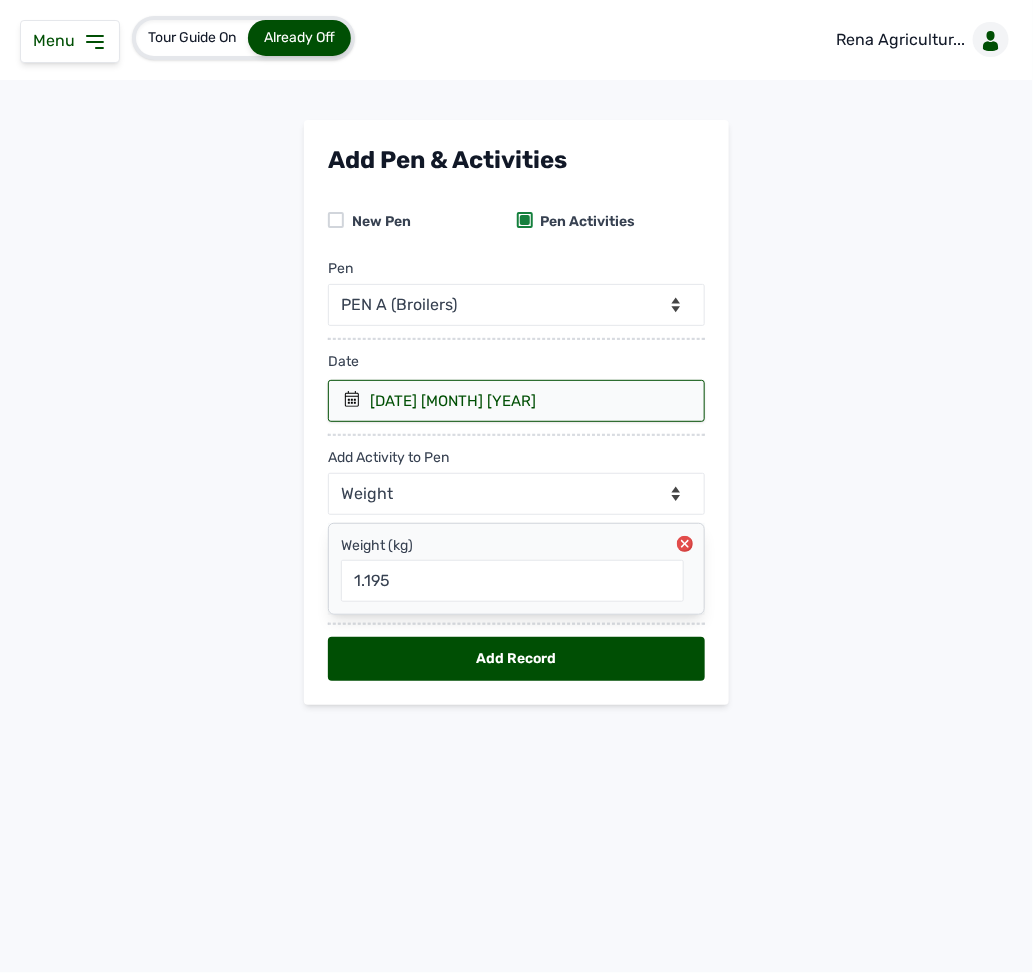 click on "Add Record" at bounding box center (516, 659) 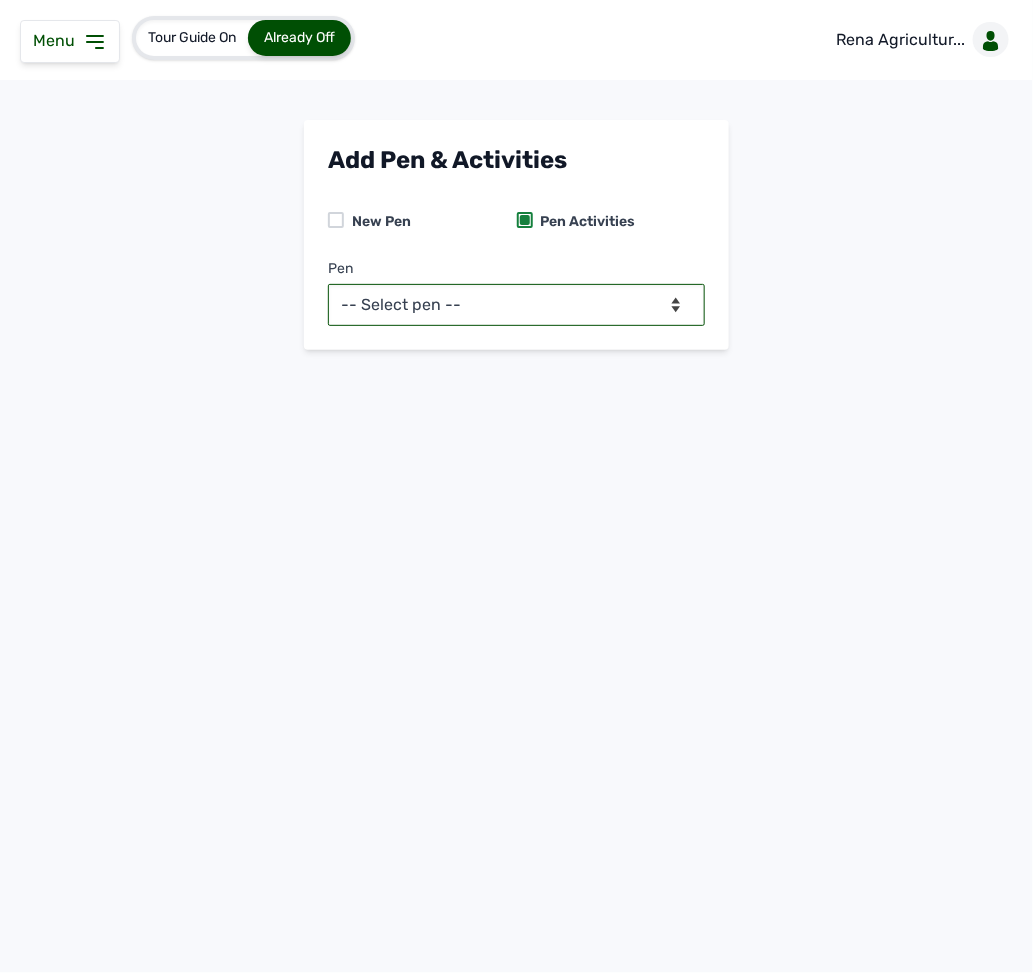 click on "-- Select pen -- PEN A (Broilers)" at bounding box center (516, 305) 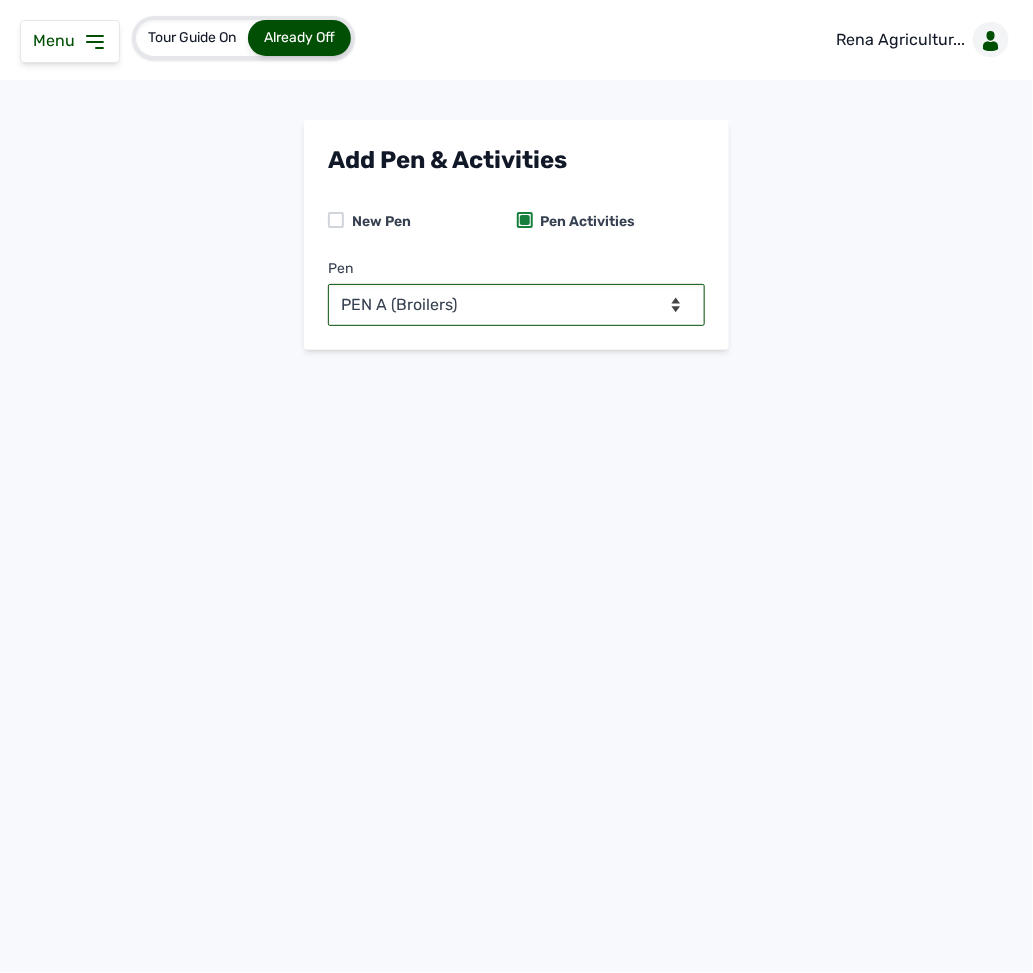 click on "-- Select pen -- PEN A (Broilers)" at bounding box center (516, 305) 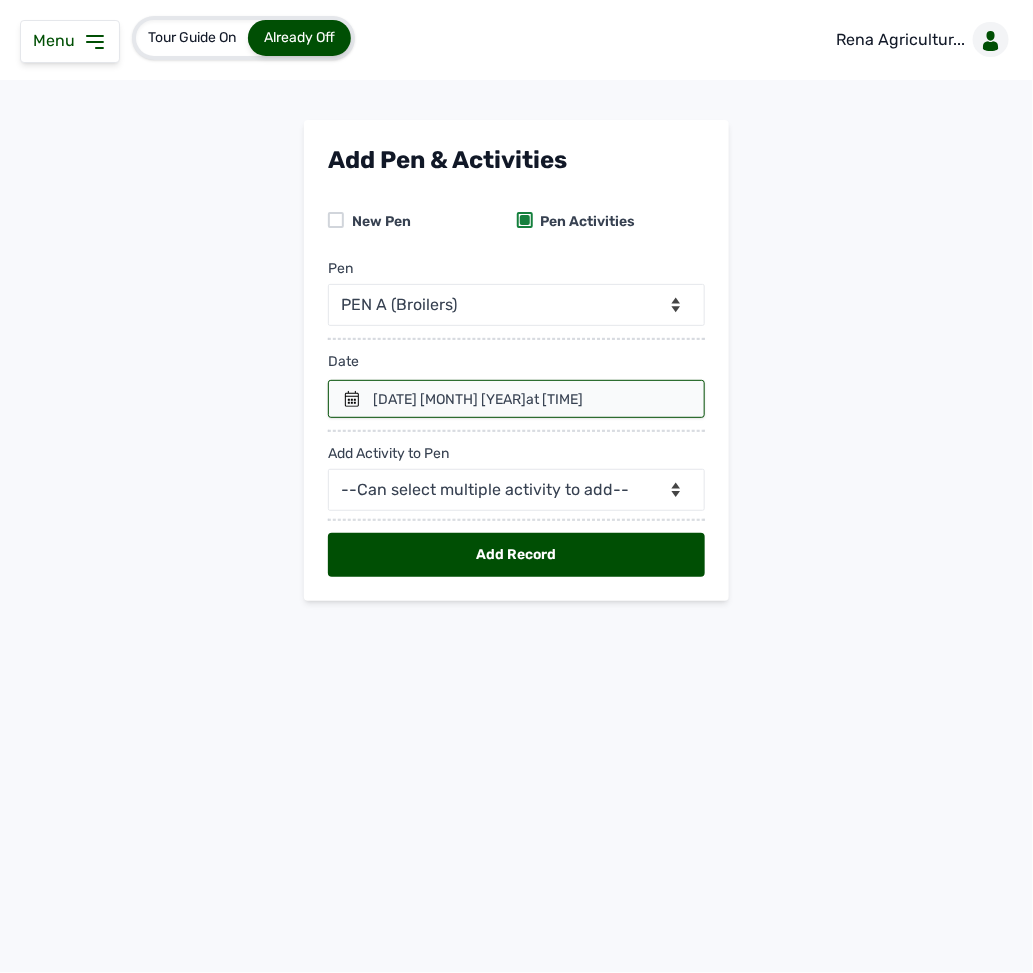 click on "[DATE] [MONTH] [YEAR]   at [TIME]" at bounding box center [478, 400] 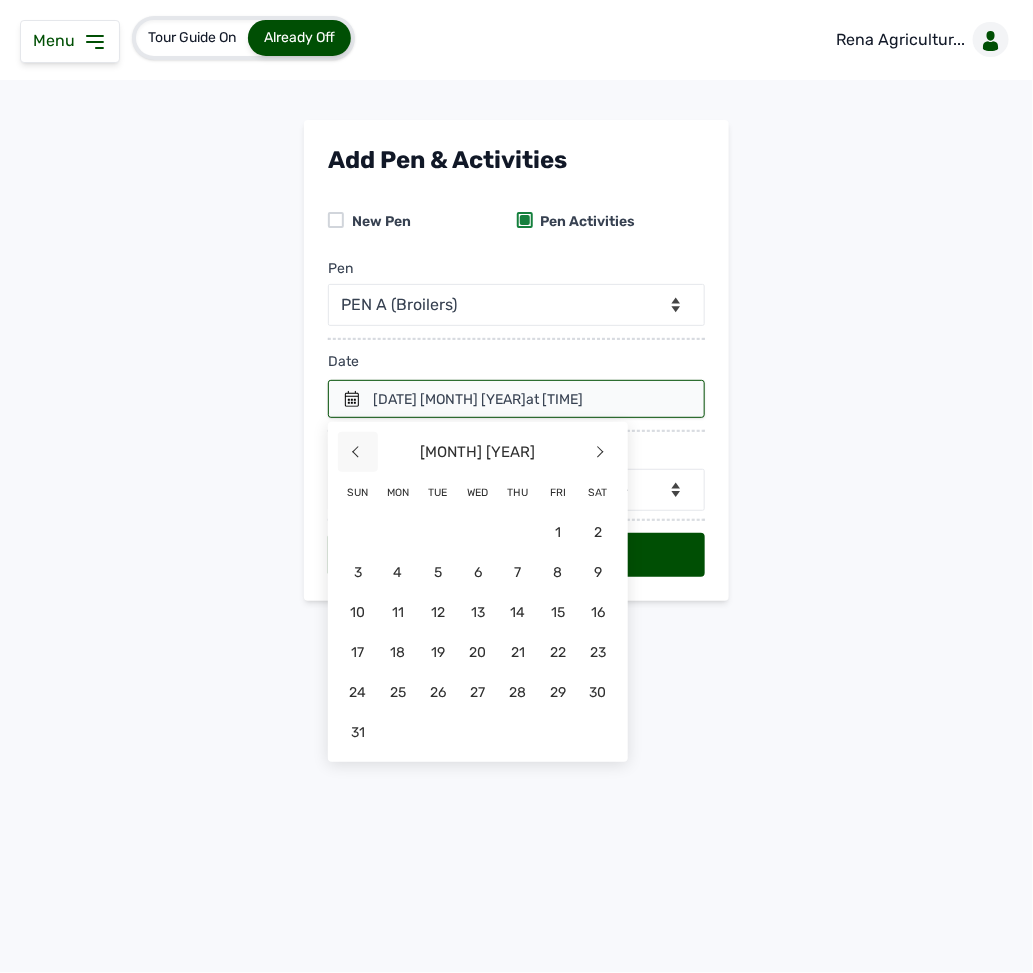 click on "<" at bounding box center [358, 452] 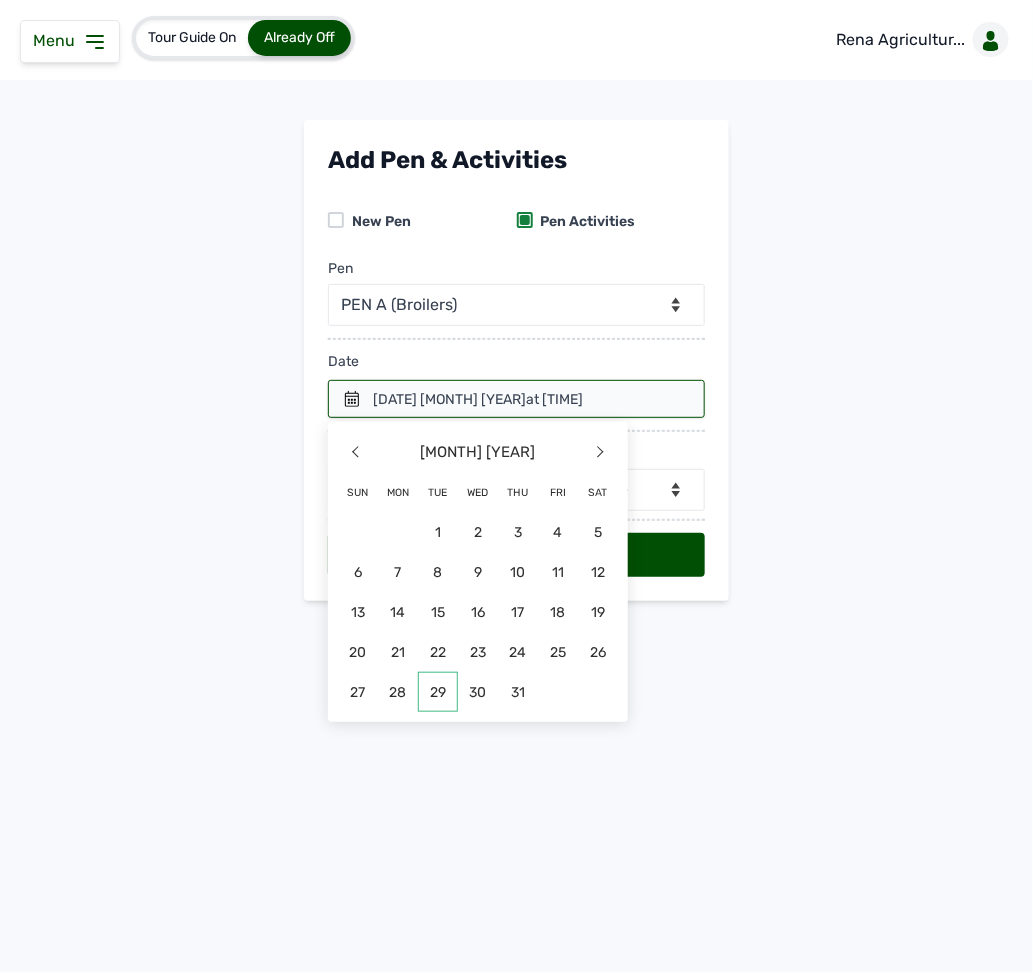 click on "29" 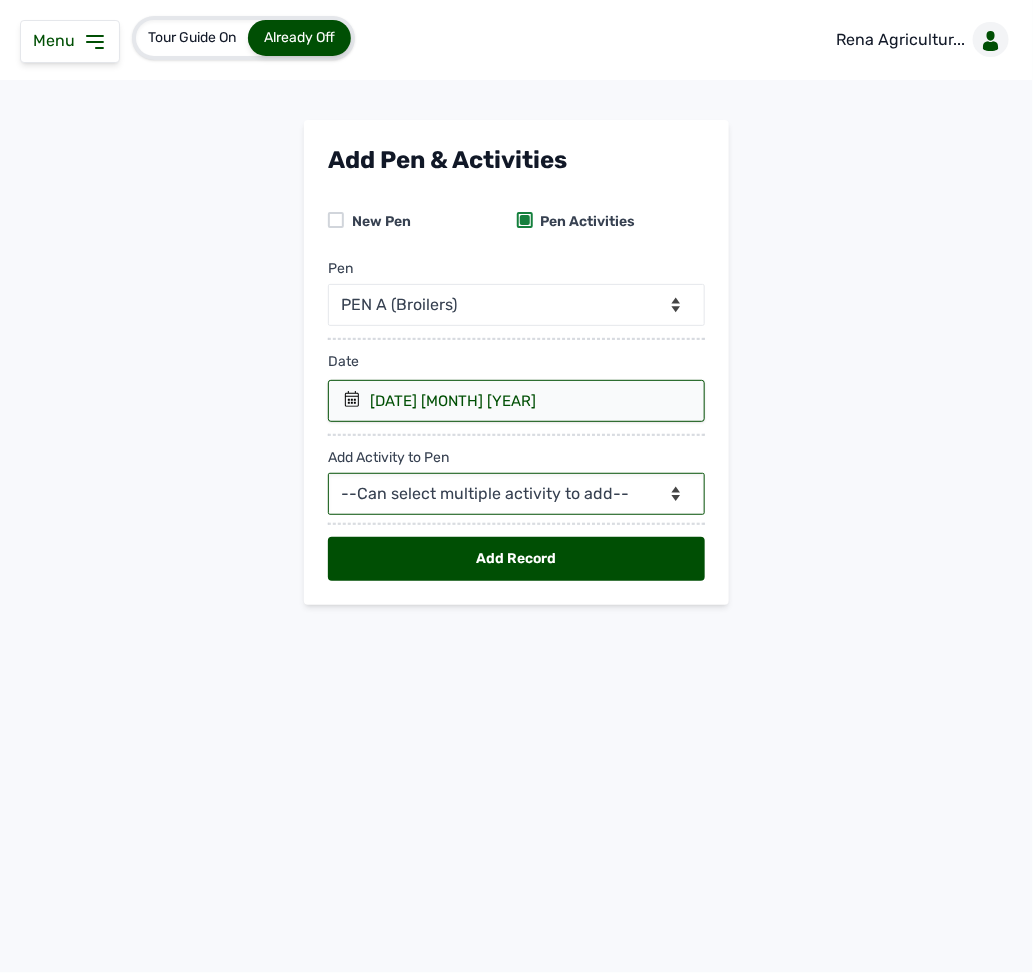 click on "--Can select multiple activity to add-- Raw Material Losses Weight" at bounding box center [516, 494] 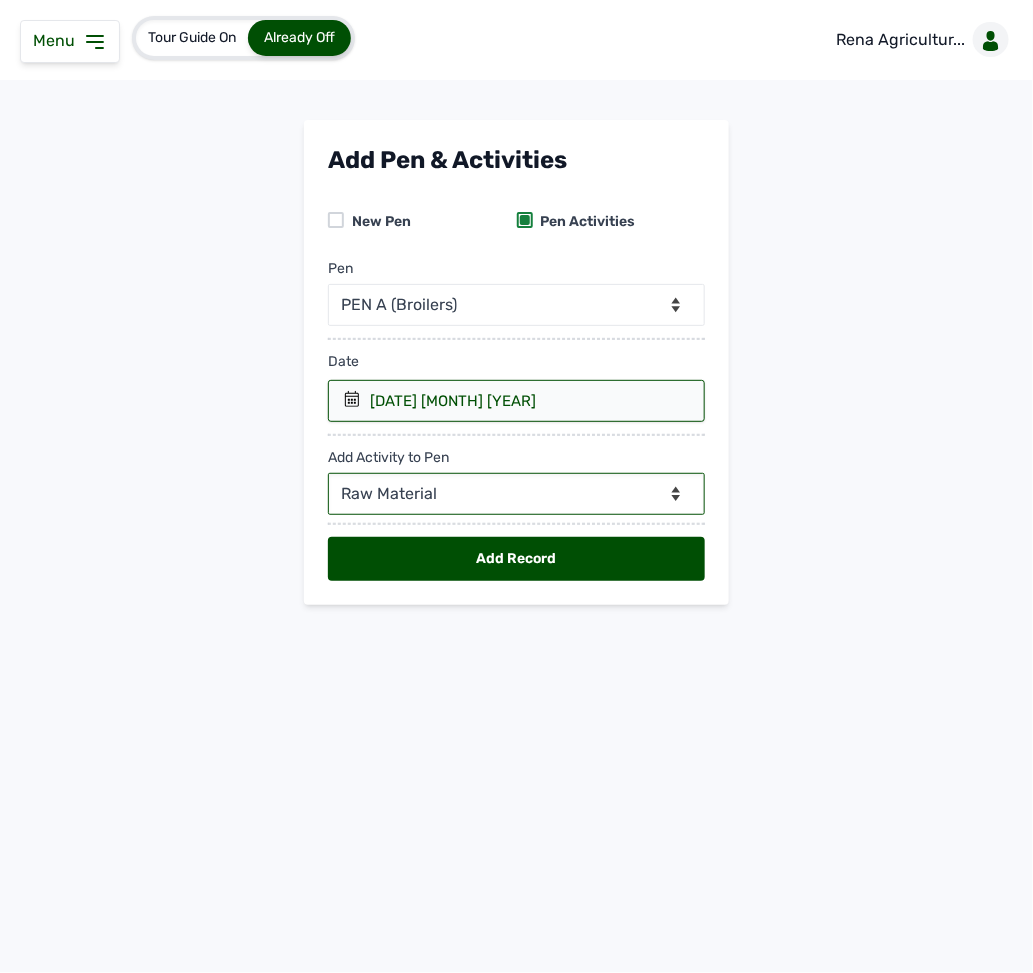 click on "--Can select multiple activity to add-- Raw Material Losses Weight" at bounding box center [516, 494] 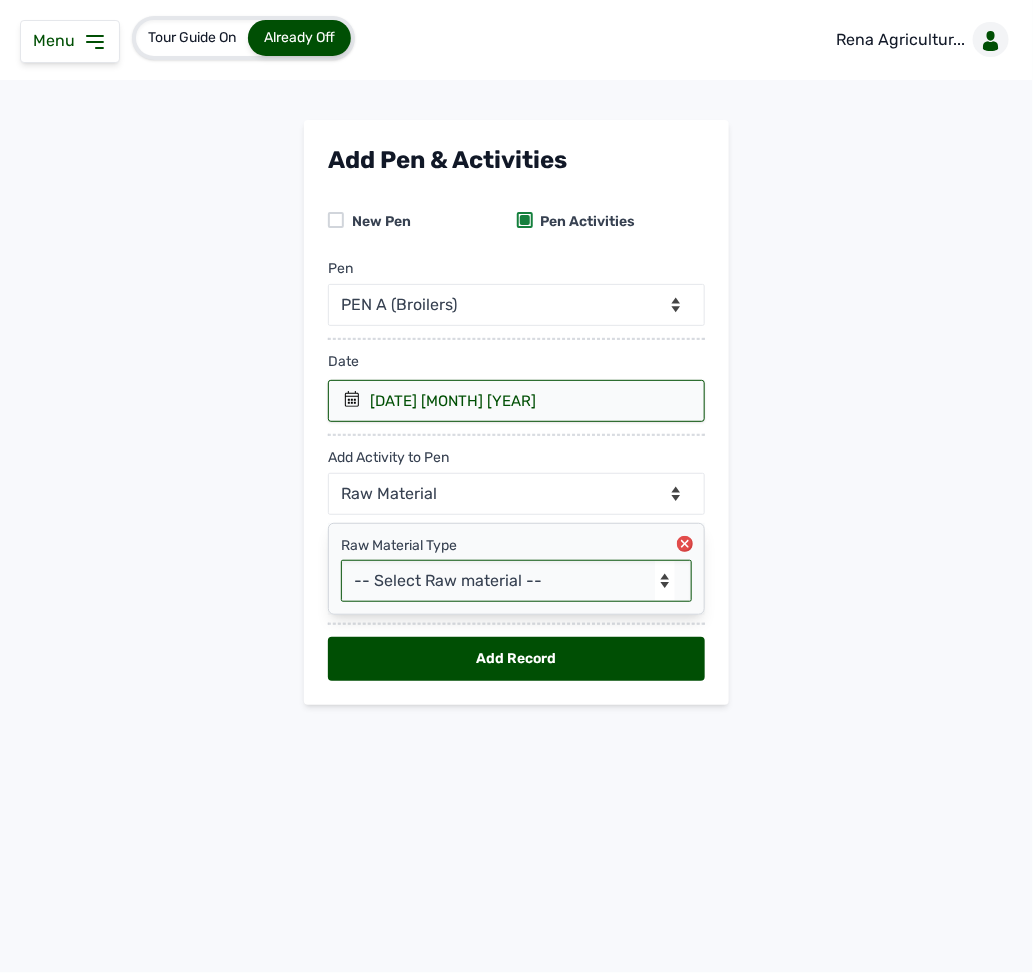 click on "-- Select Raw material -- Biomass Fuel feeds medications vaccines" at bounding box center (516, 581) 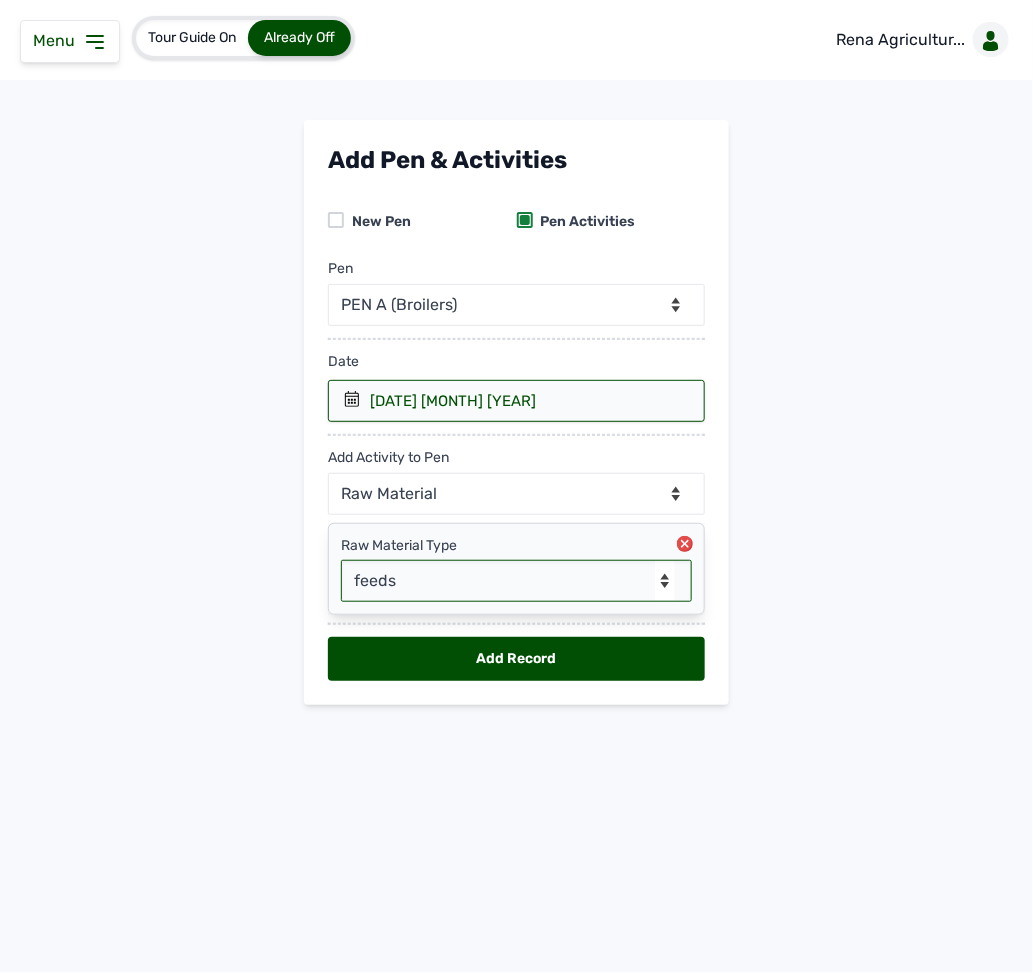 click on "-- Select Raw material -- Biomass Fuel feeds medications vaccines" at bounding box center [516, 581] 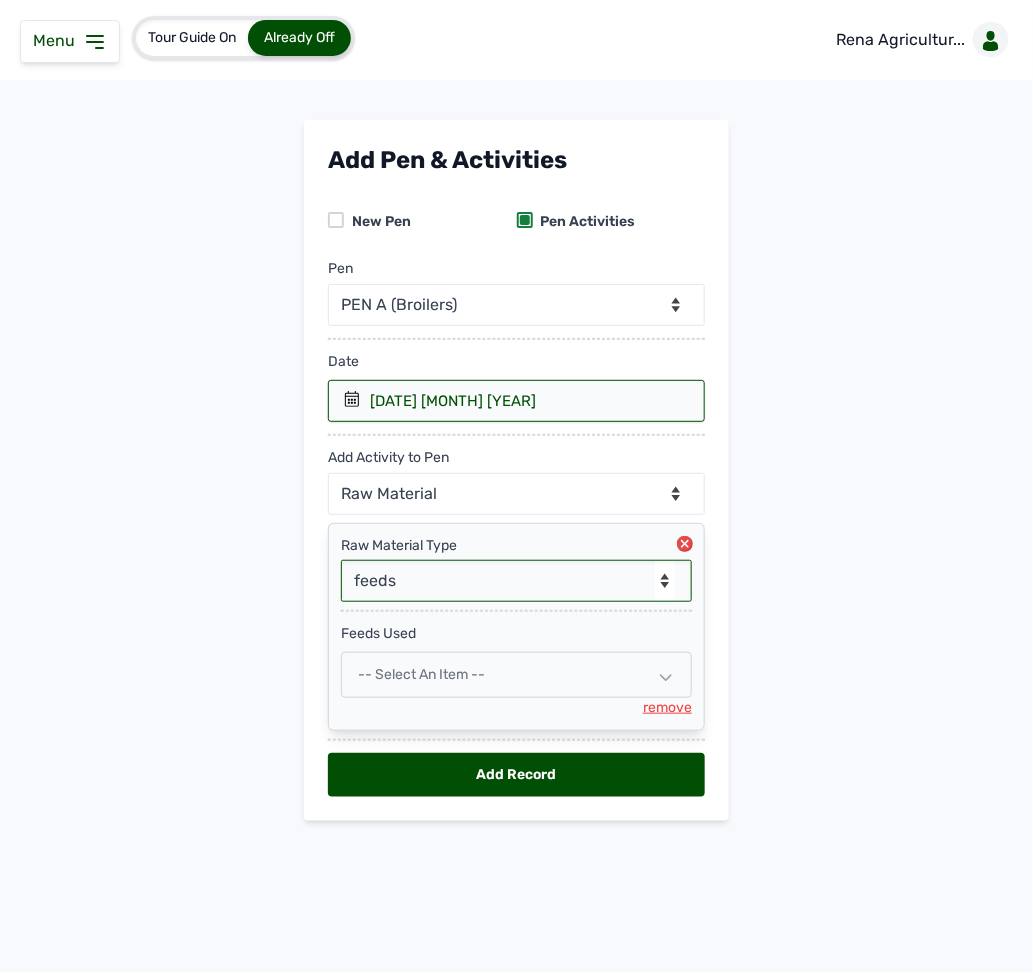 click on "-- Select an Item --" at bounding box center [421, 674] 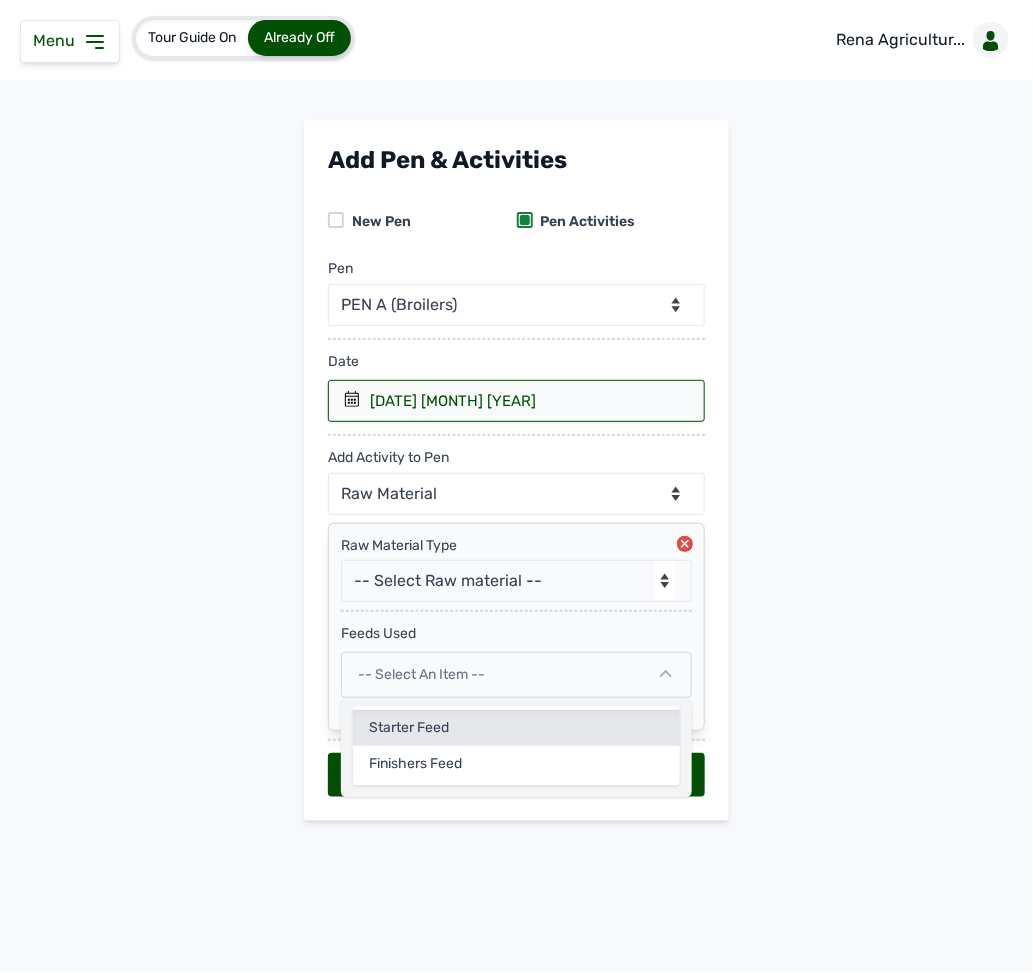 click on "Starter Feed" 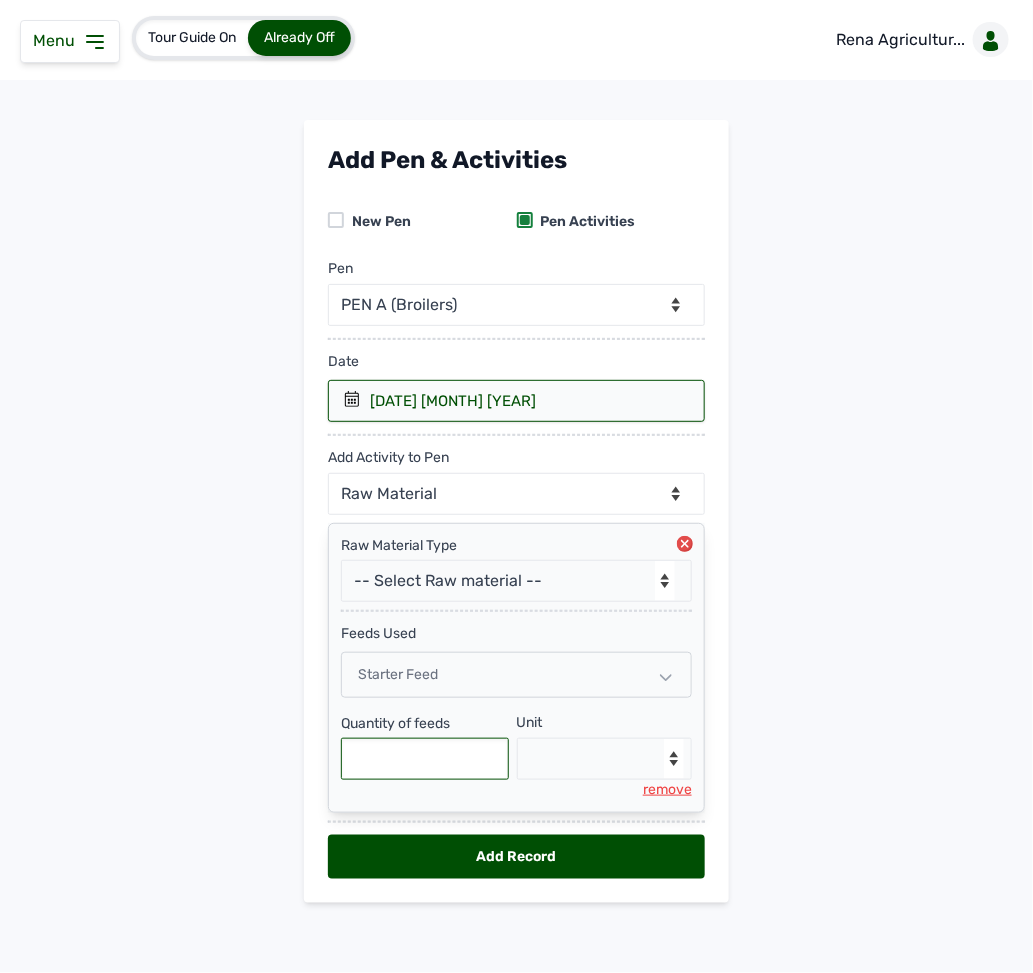 click at bounding box center (425, 759) 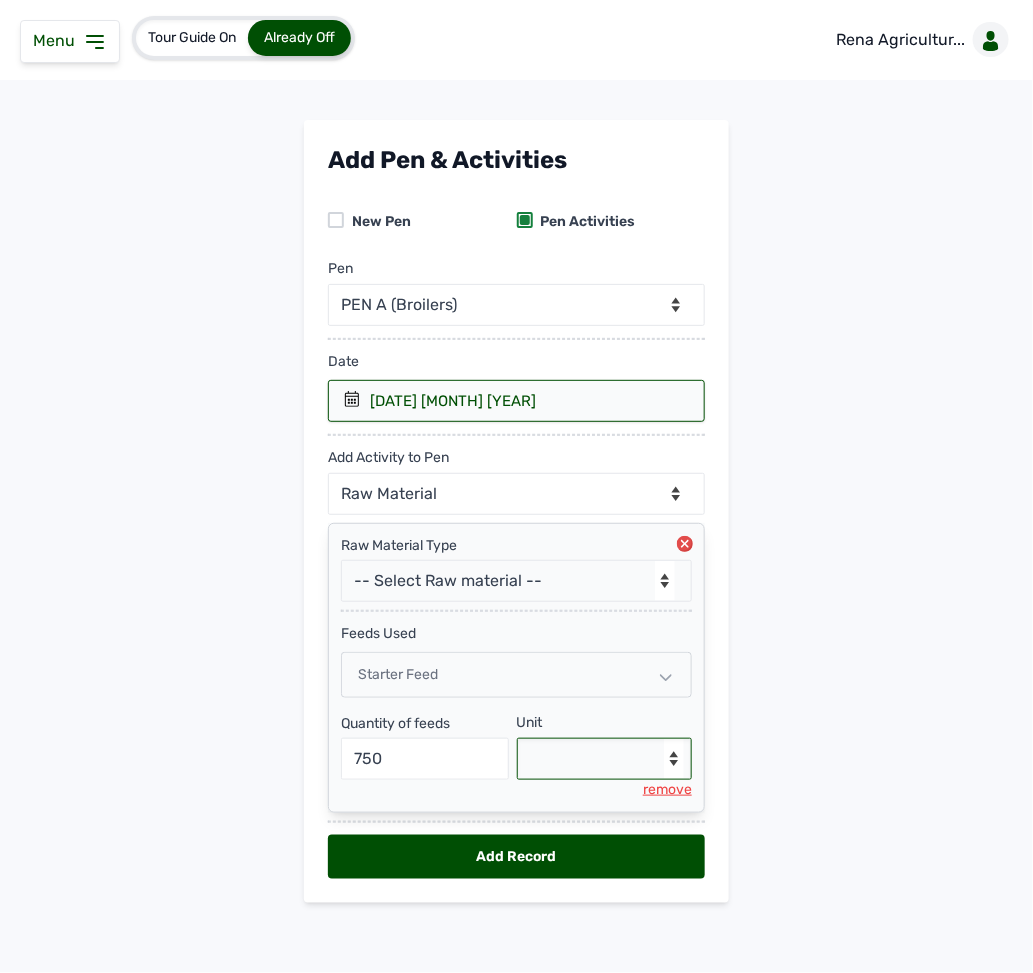 click on "--Select unit-- Bag(s) Kg" at bounding box center [605, 759] 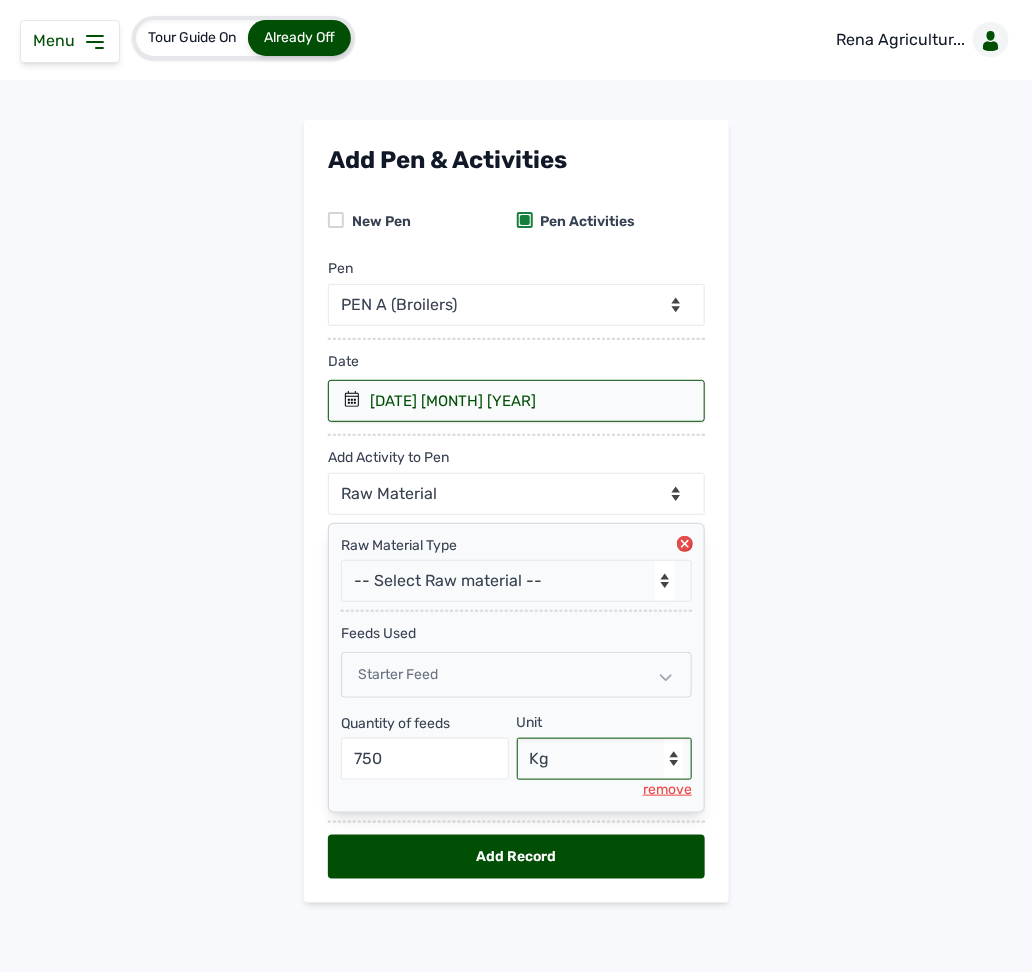click on "--Select unit-- Bag(s) Kg" at bounding box center [605, 759] 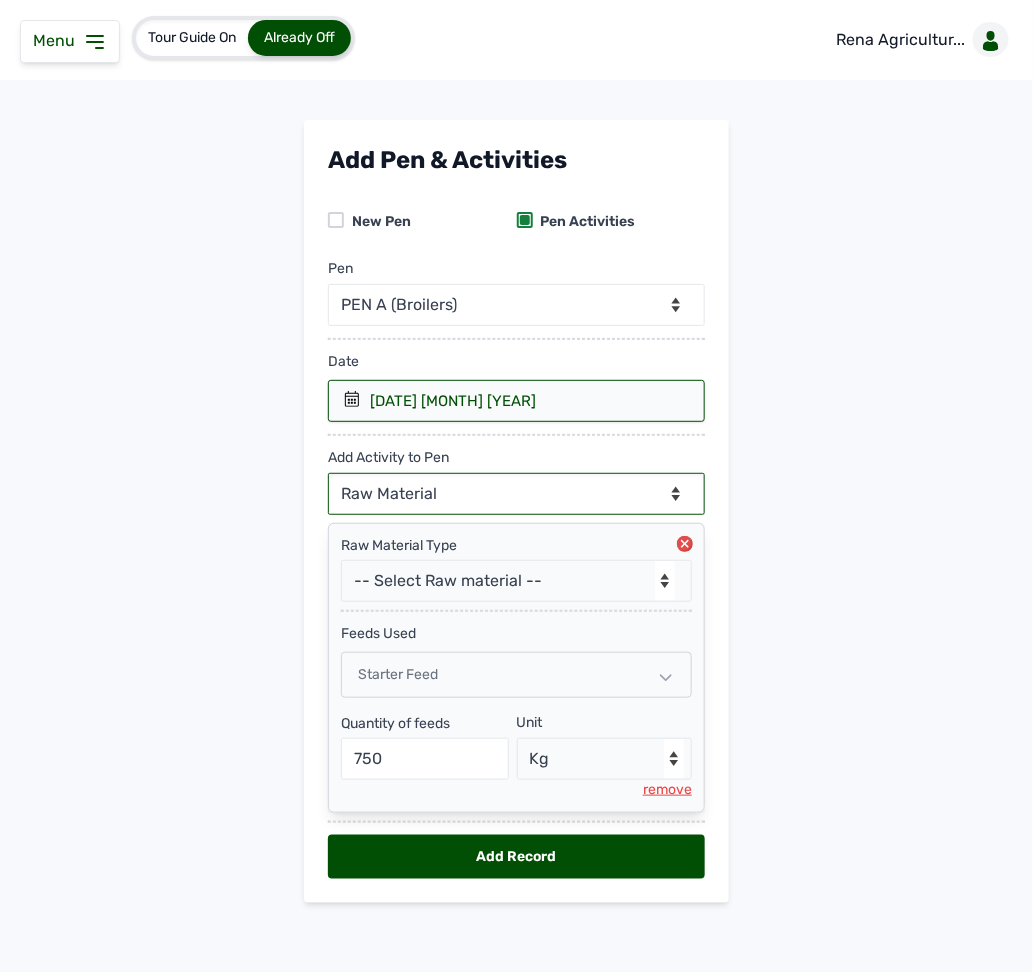 click on "--Can select multiple activity to add-- Raw Material Losses Weight" at bounding box center (516, 494) 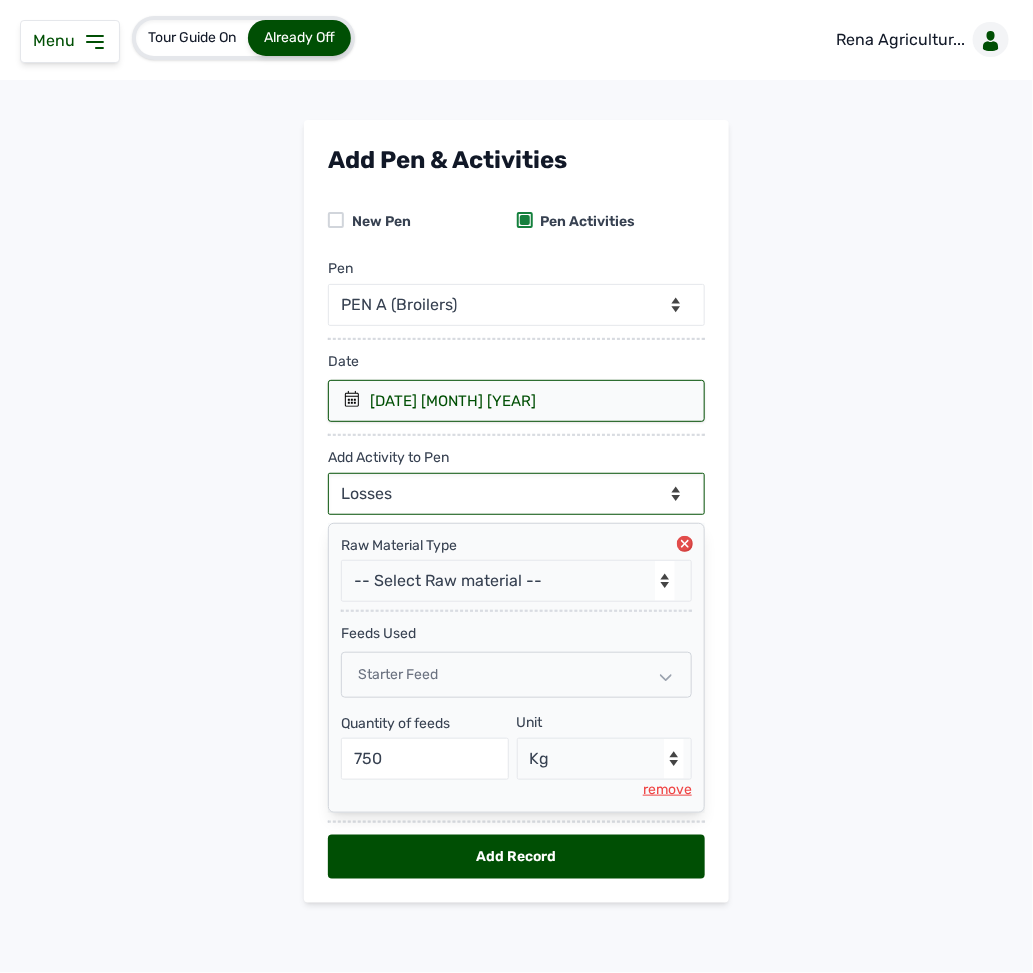 click on "--Can select multiple activity to add-- Raw Material Losses Weight" at bounding box center [516, 494] 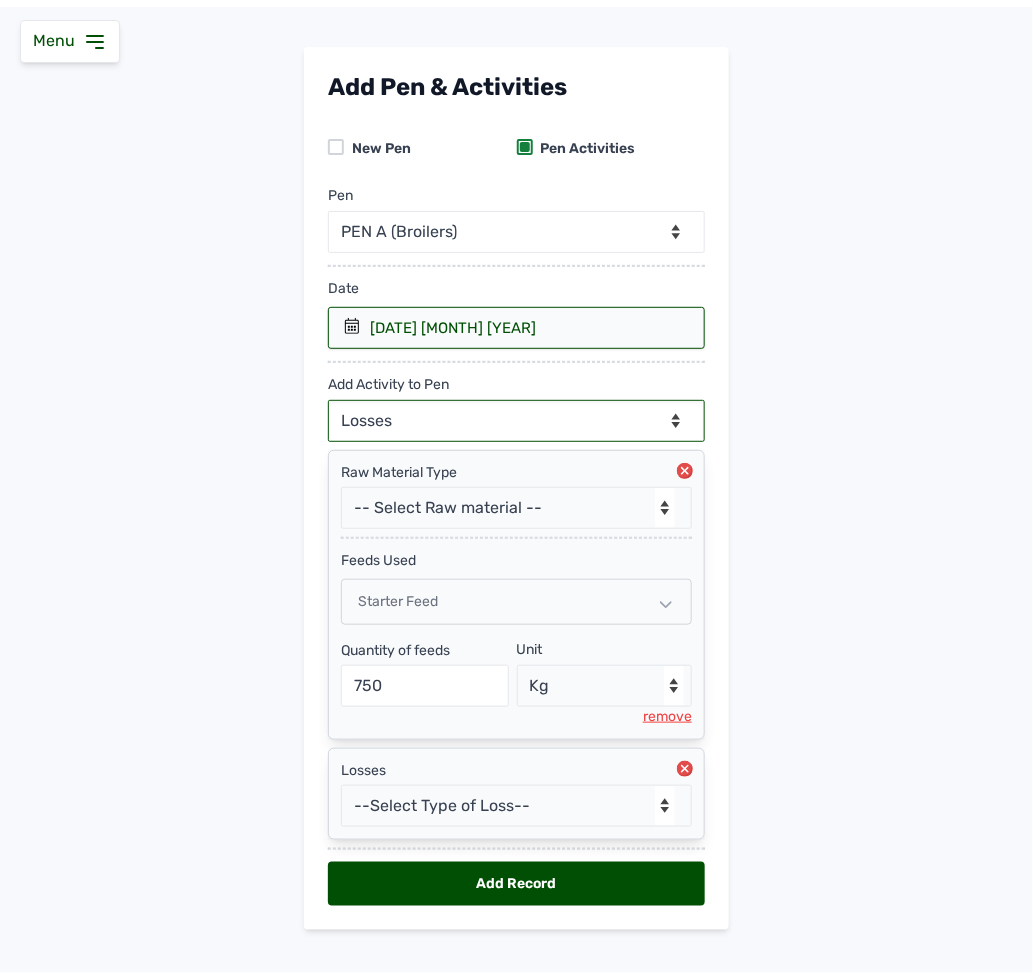 scroll, scrollTop: 115, scrollLeft: 0, axis: vertical 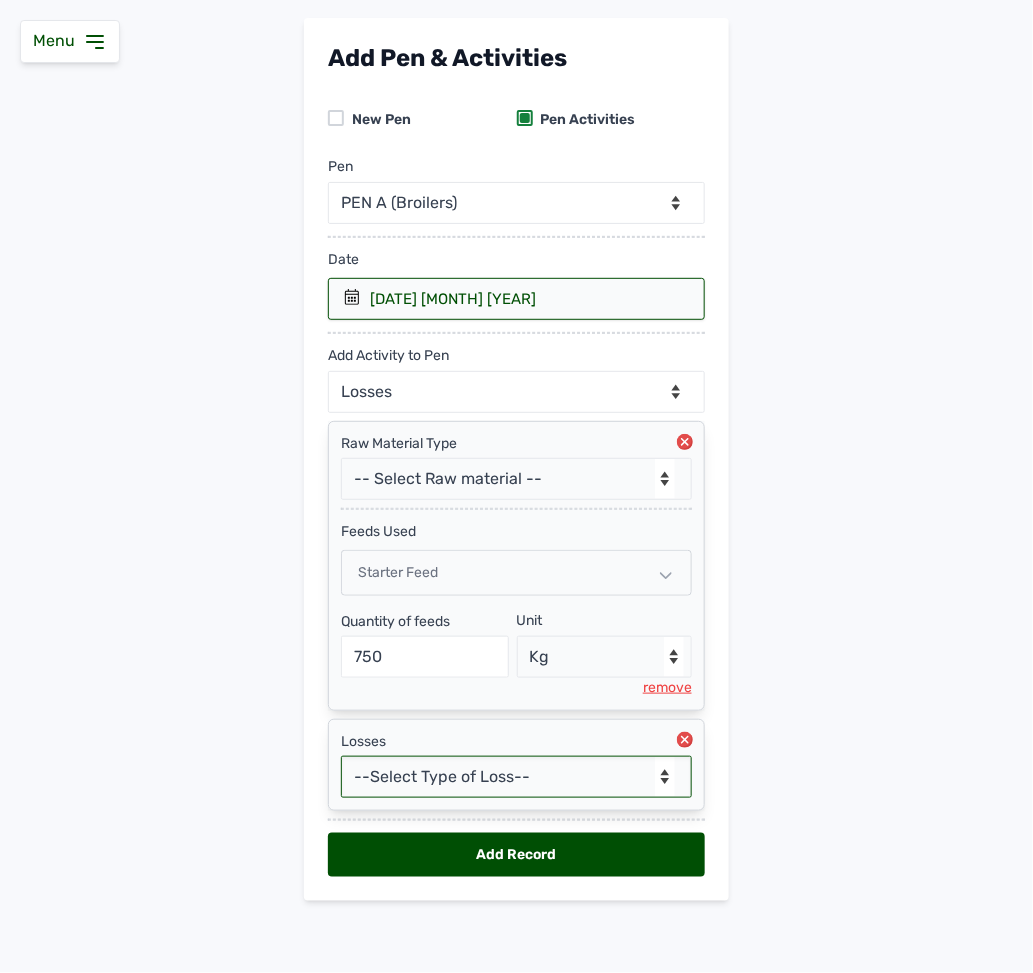 click on "--Select Type of Loss-- Mortality Culled Theft" at bounding box center [516, 777] 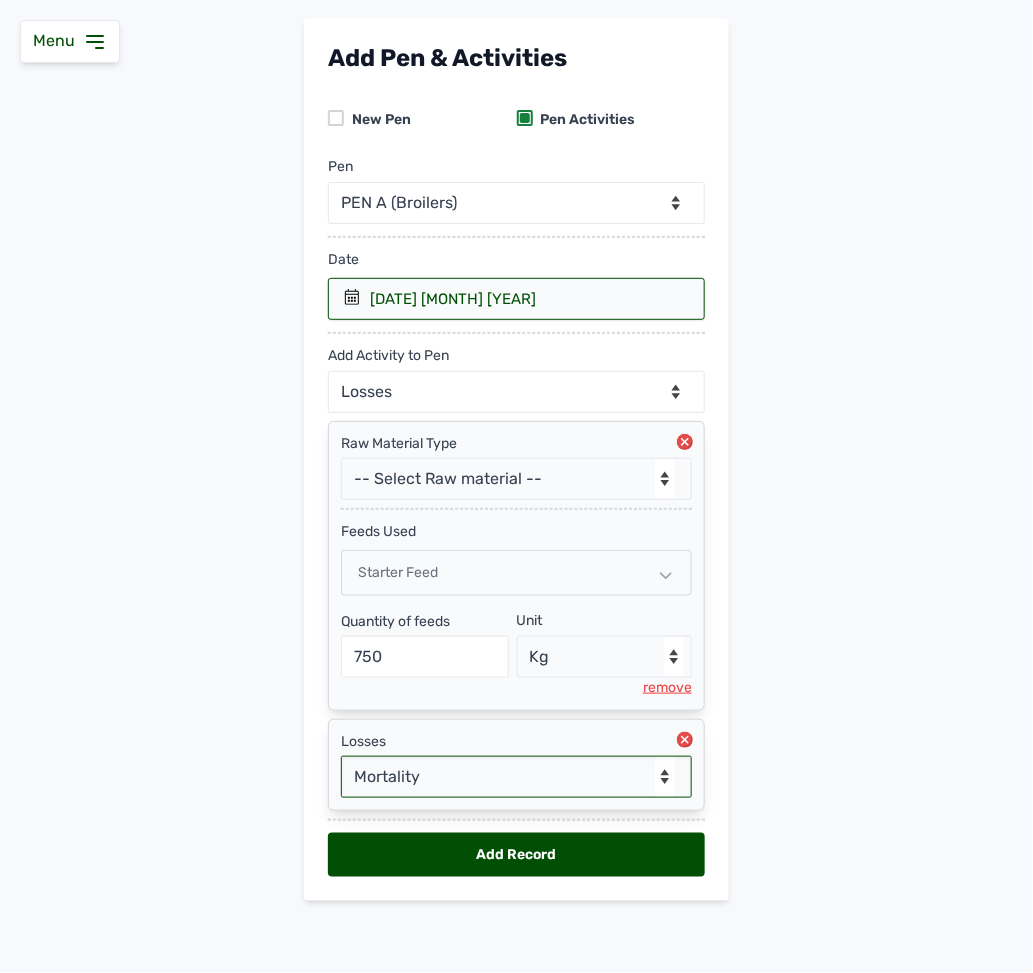 click on "--Select Type of Loss-- Mortality Culled Theft" at bounding box center (516, 777) 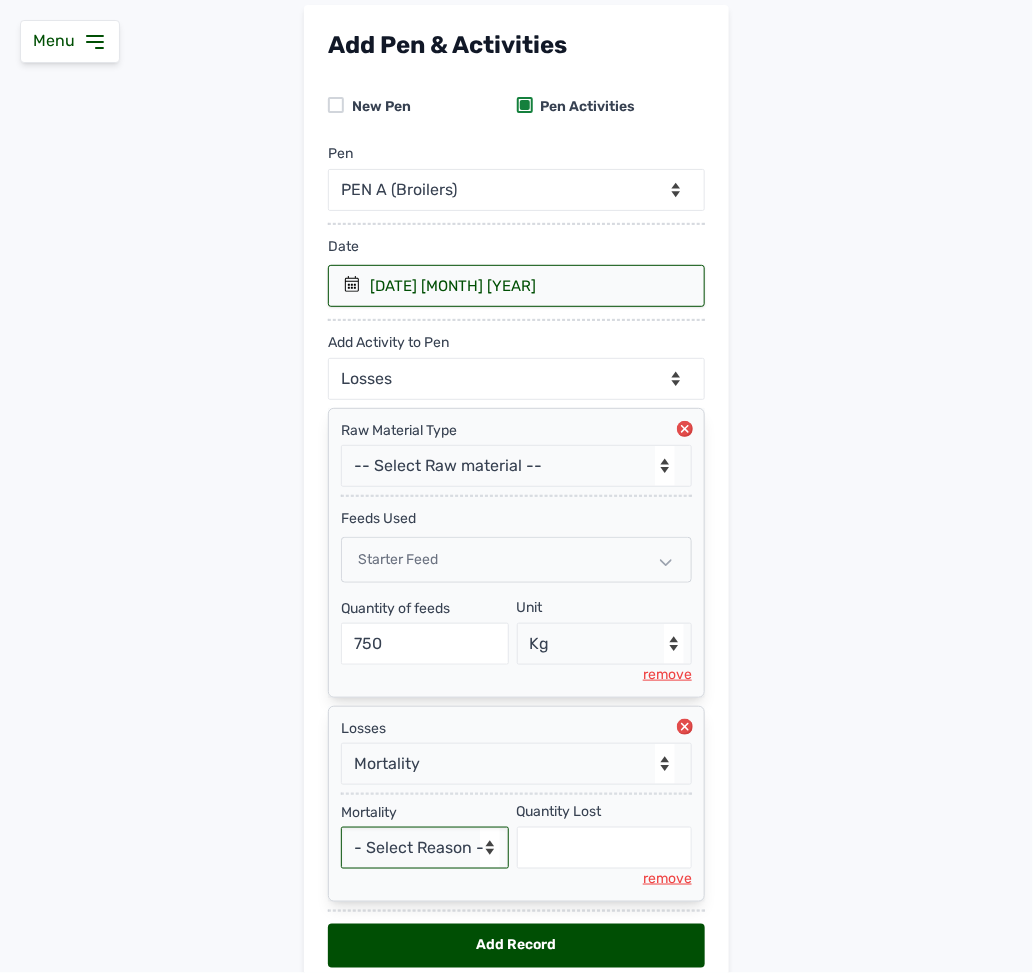 click on "- Select Reason - Disease Late Vaccination Wrong Vaccination Heat Lack of Water Others" at bounding box center [425, 848] 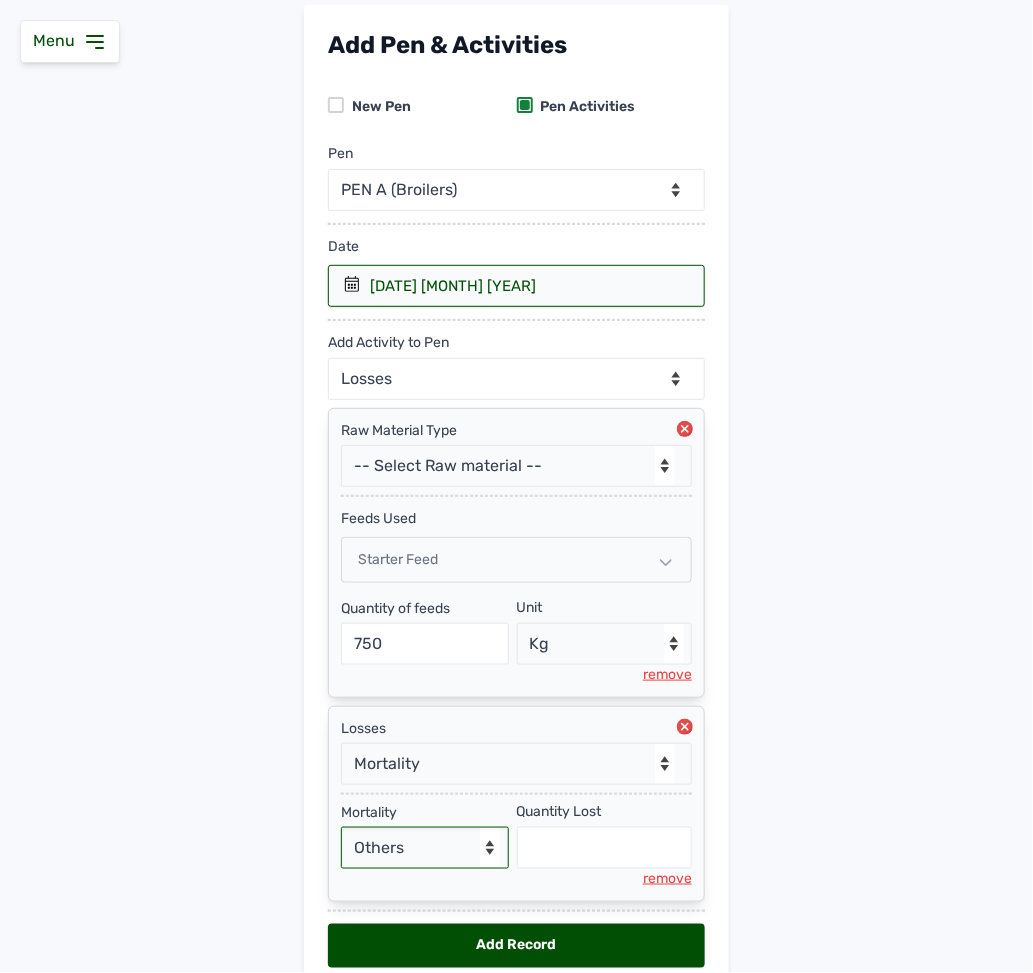 click on "- Select Reason - Disease Late Vaccination Wrong Vaccination Heat Lack of Water Others" at bounding box center (425, 848) 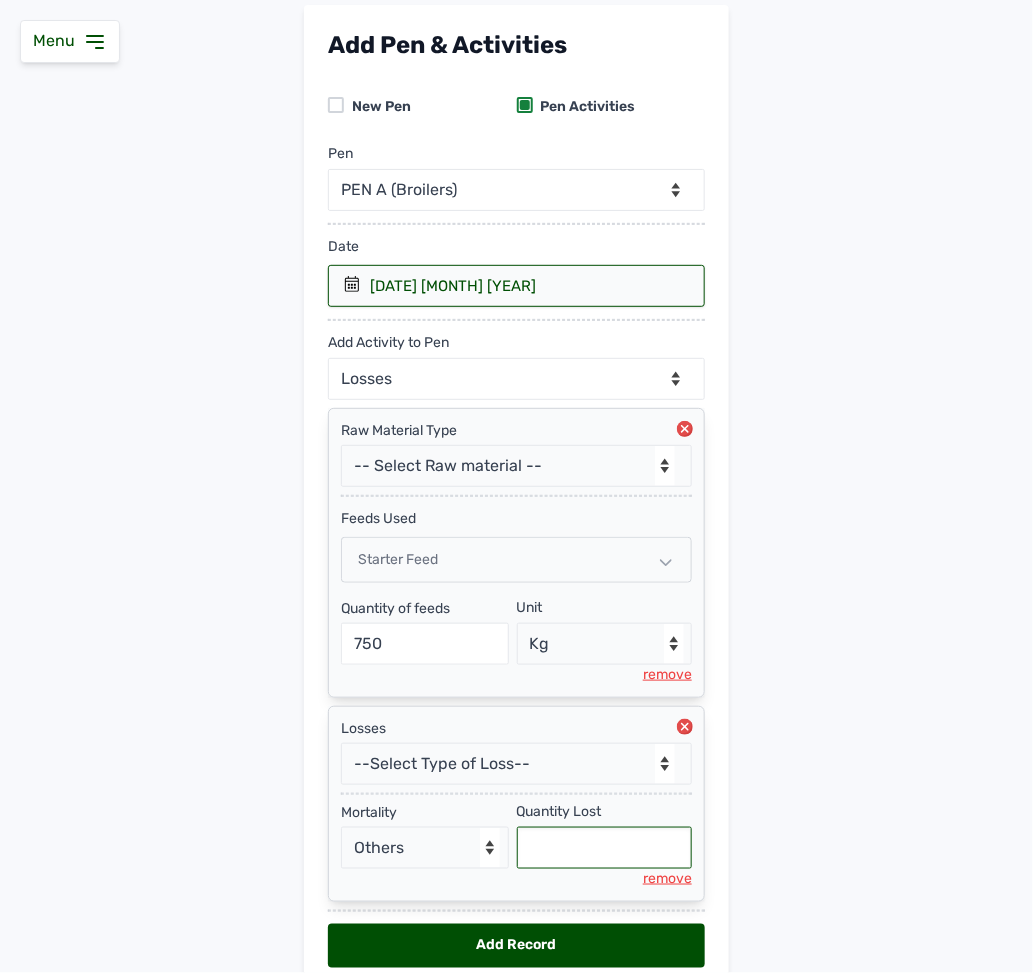 click at bounding box center (605, 848) 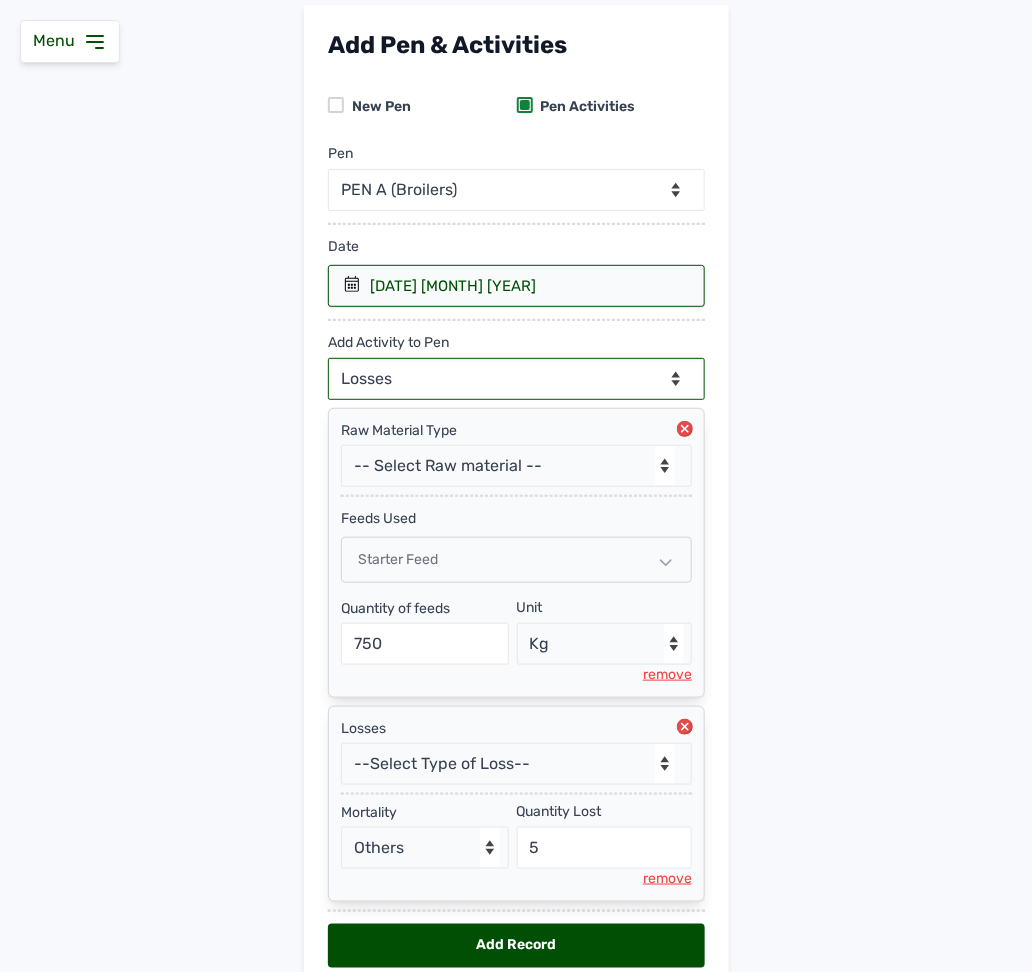 click on "--Can select multiple activity to add-- Raw Material Losses Weight" at bounding box center [516, 379] 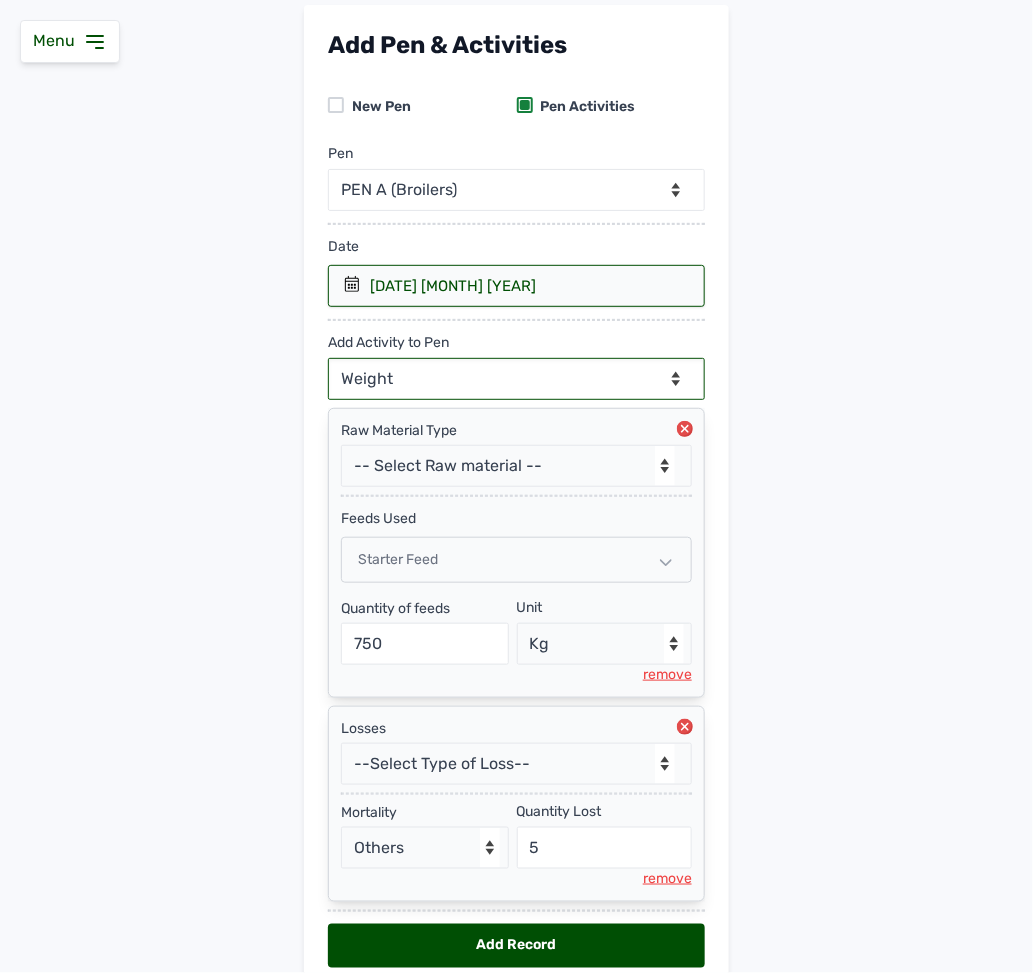 click on "--Can select multiple activity to add-- Raw Material Losses Weight" at bounding box center [516, 379] 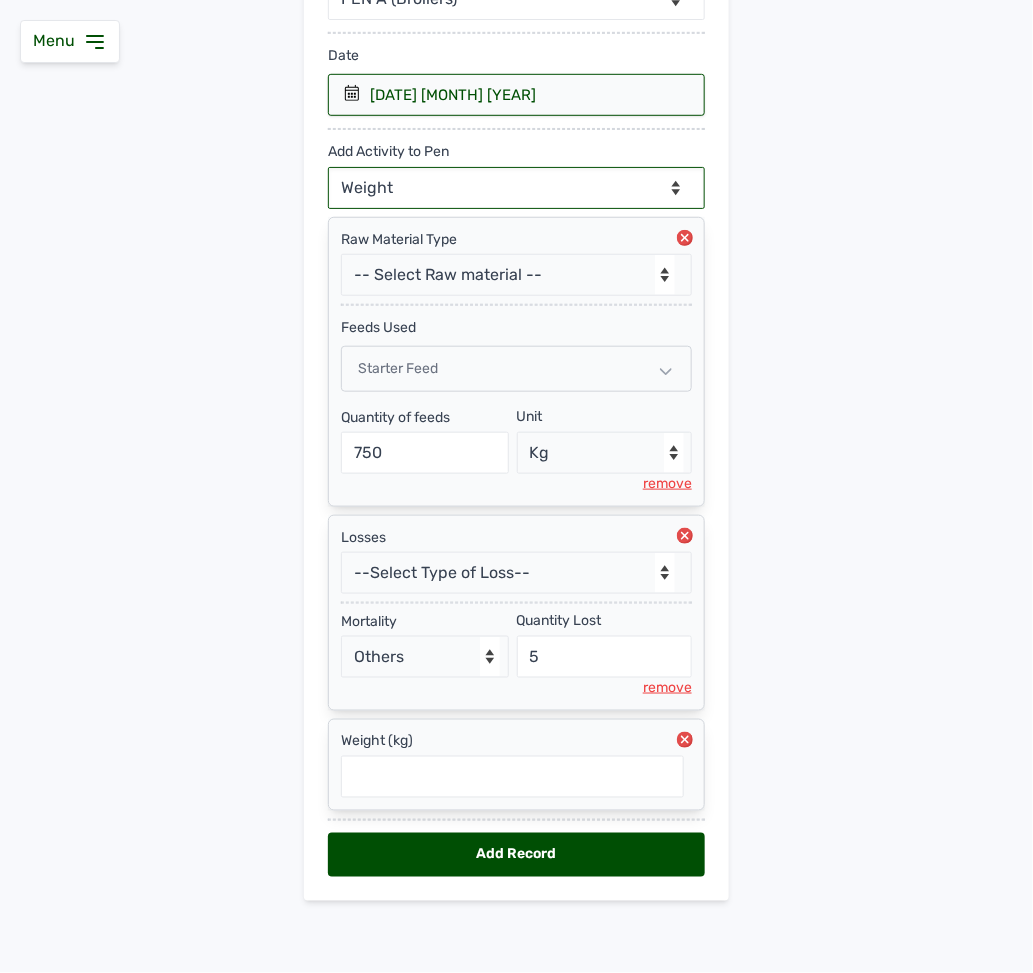scroll, scrollTop: 324, scrollLeft: 0, axis: vertical 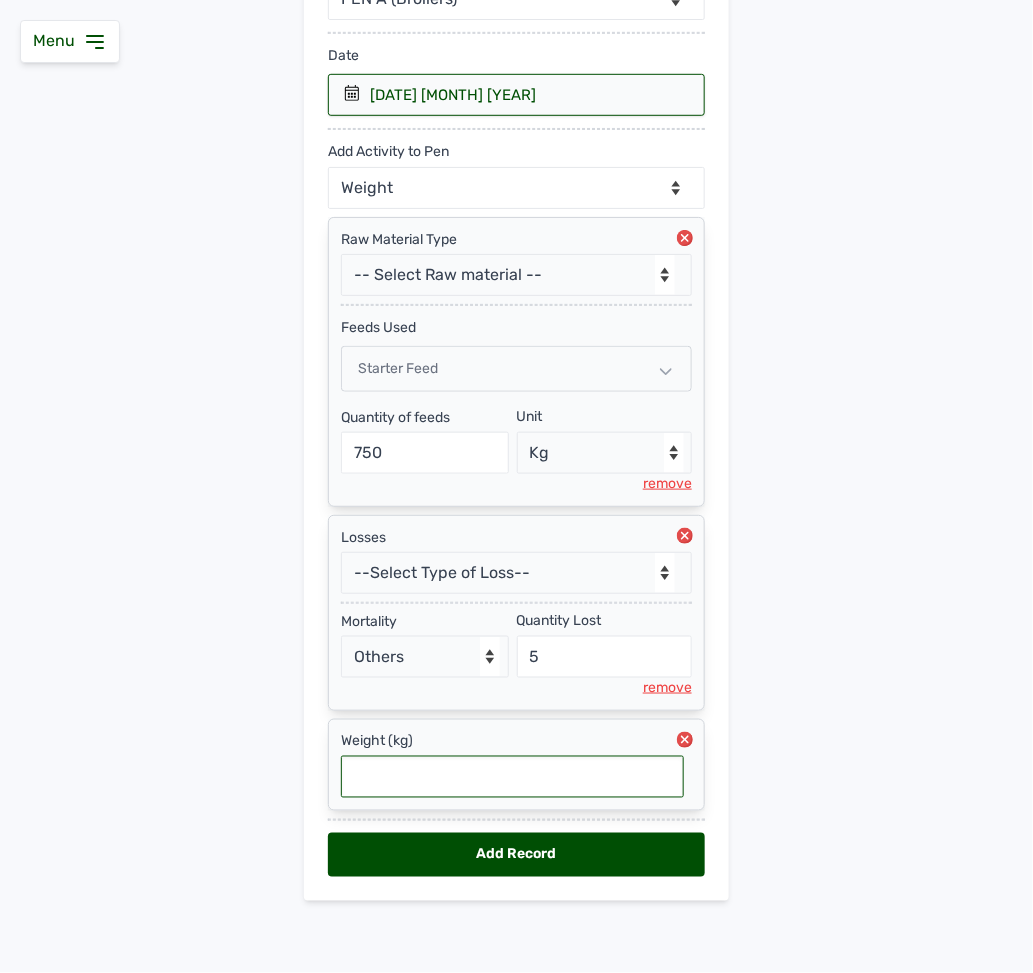 click at bounding box center [512, 777] 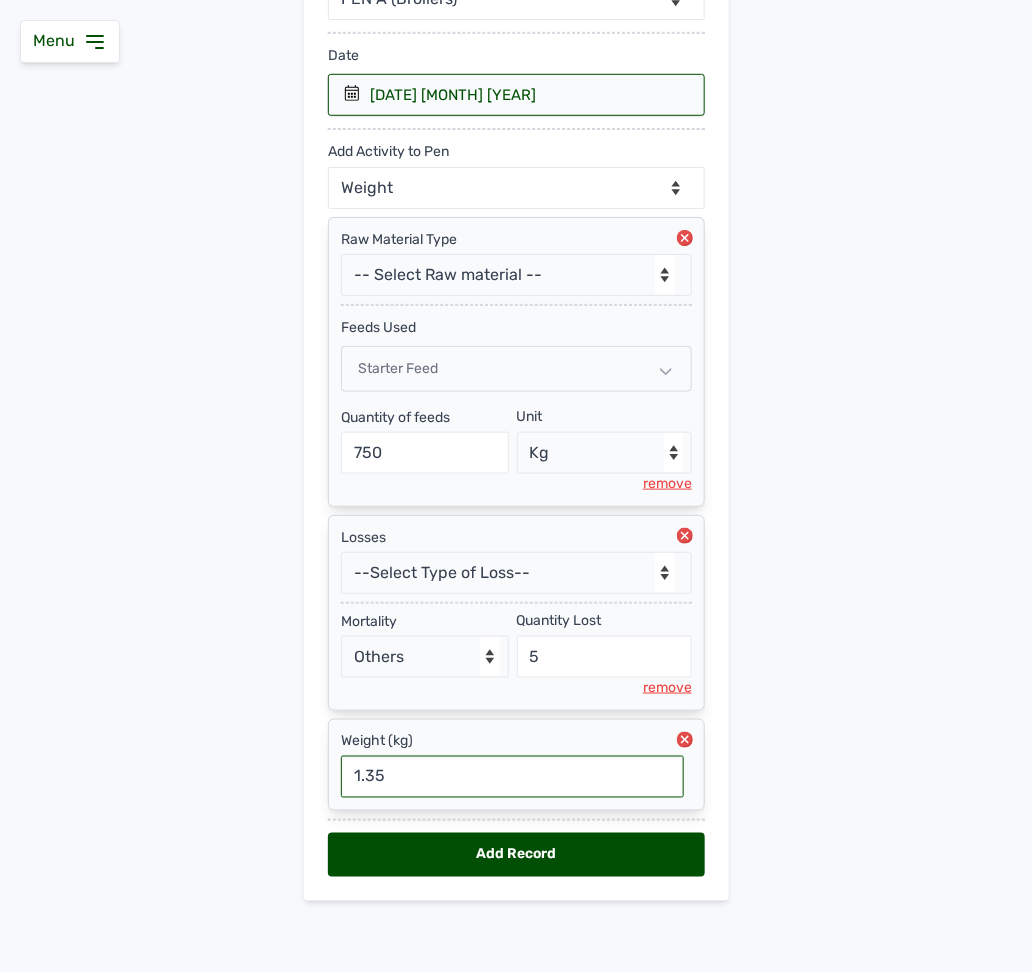 click on "Add Record" at bounding box center [516, 855] 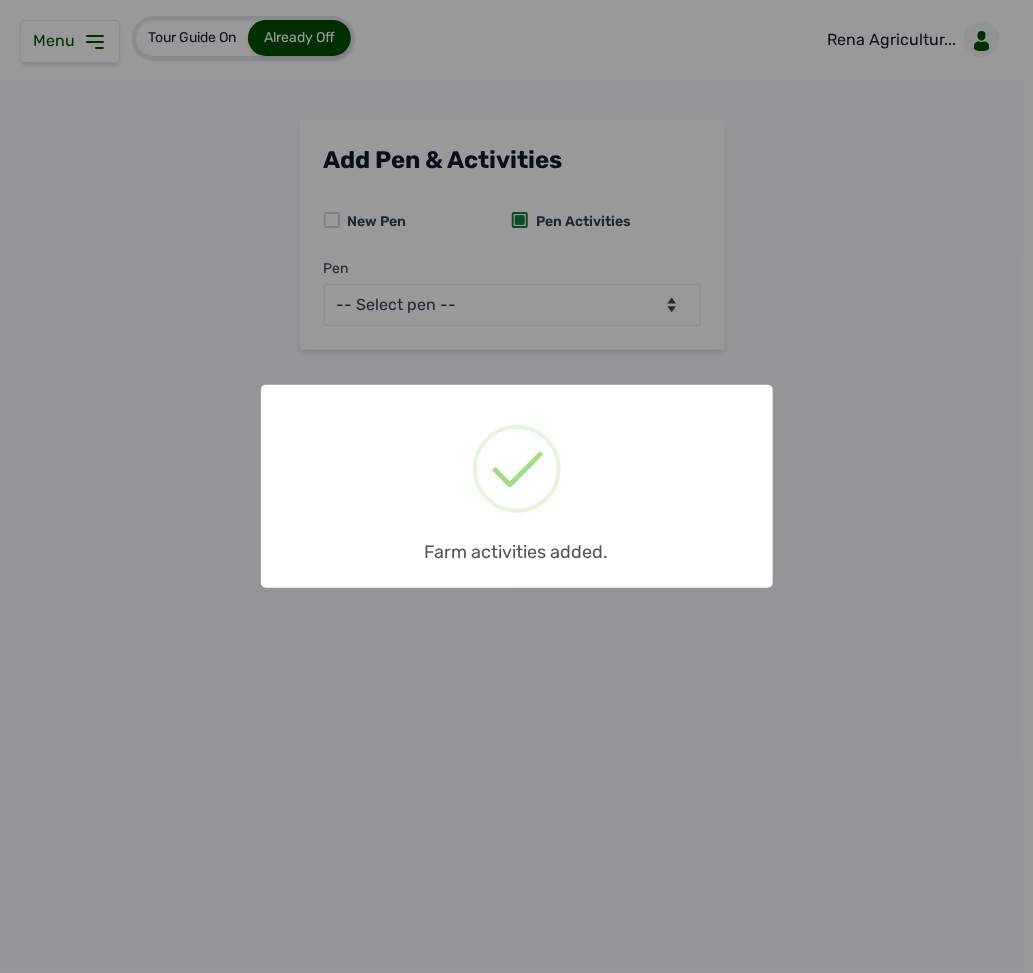 scroll, scrollTop: 0, scrollLeft: 0, axis: both 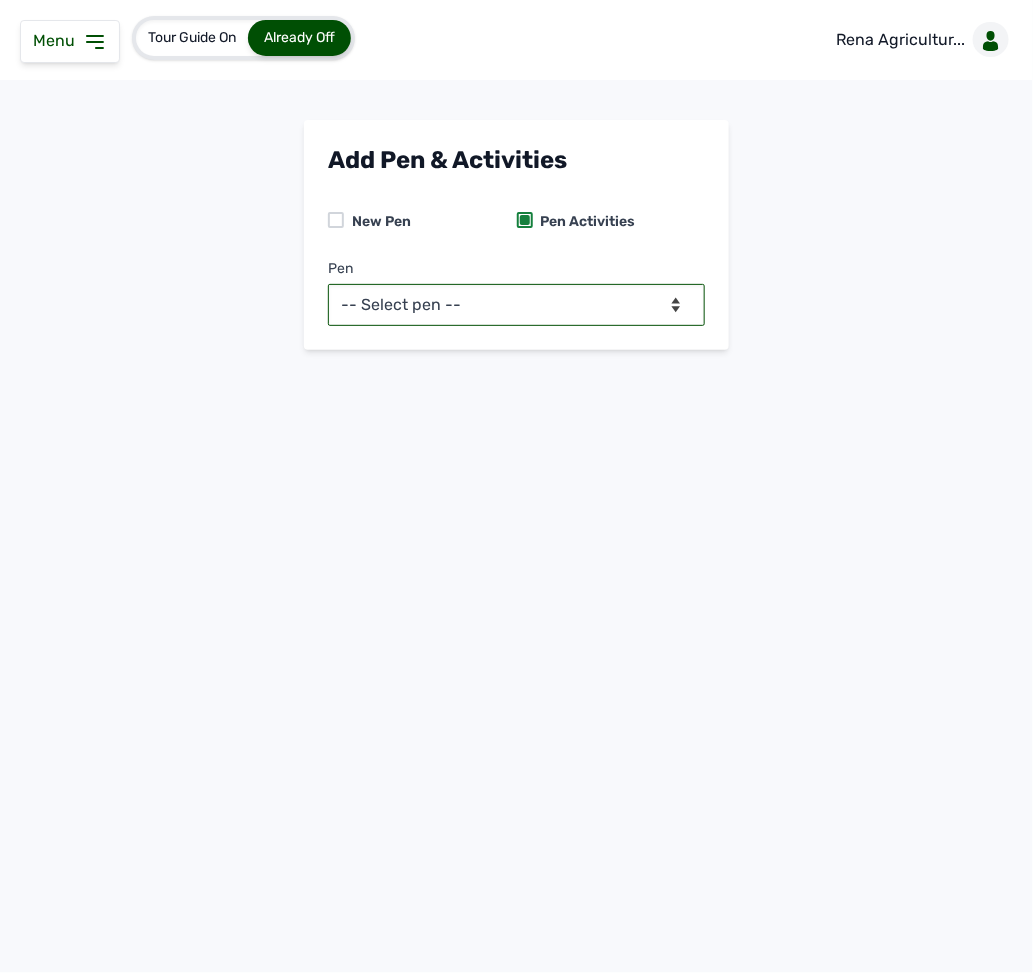 click on "-- Select pen -- PEN A (Broilers)" at bounding box center [516, 305] 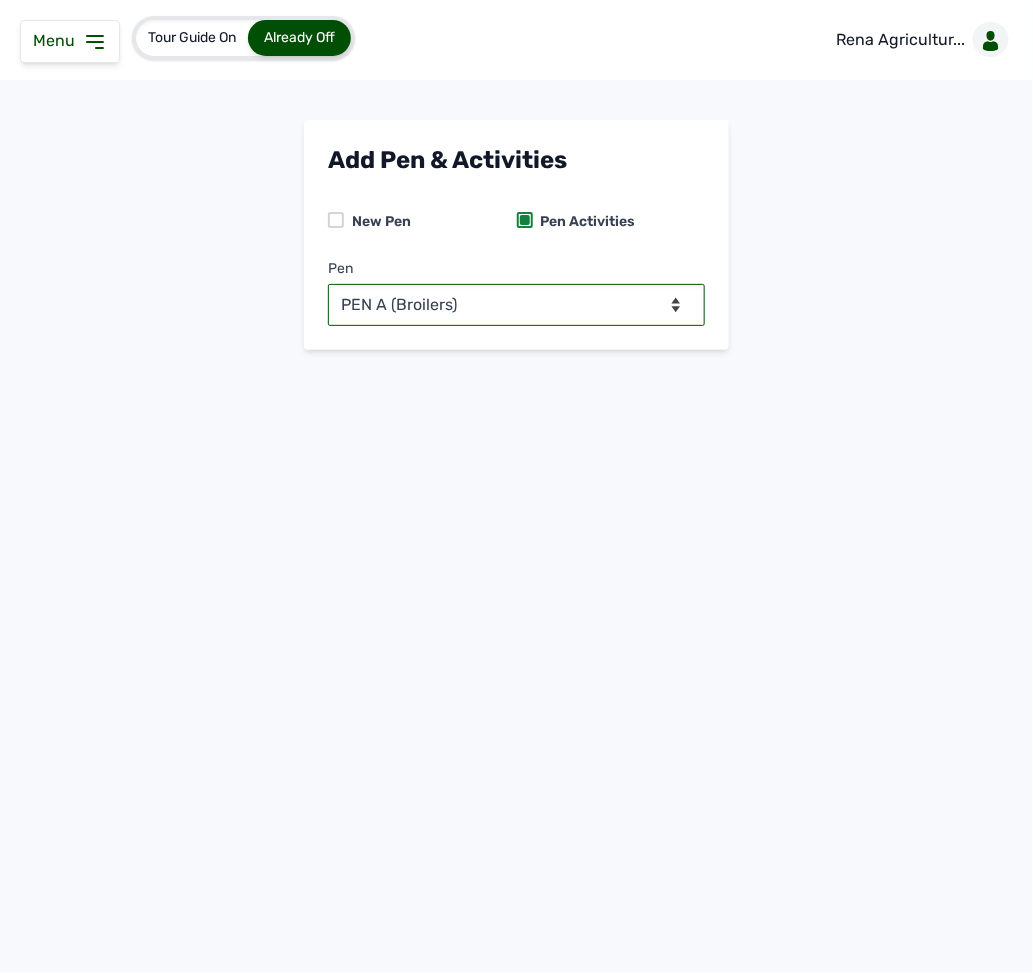 click on "-- Select pen -- PEN A (Broilers)" at bounding box center [516, 305] 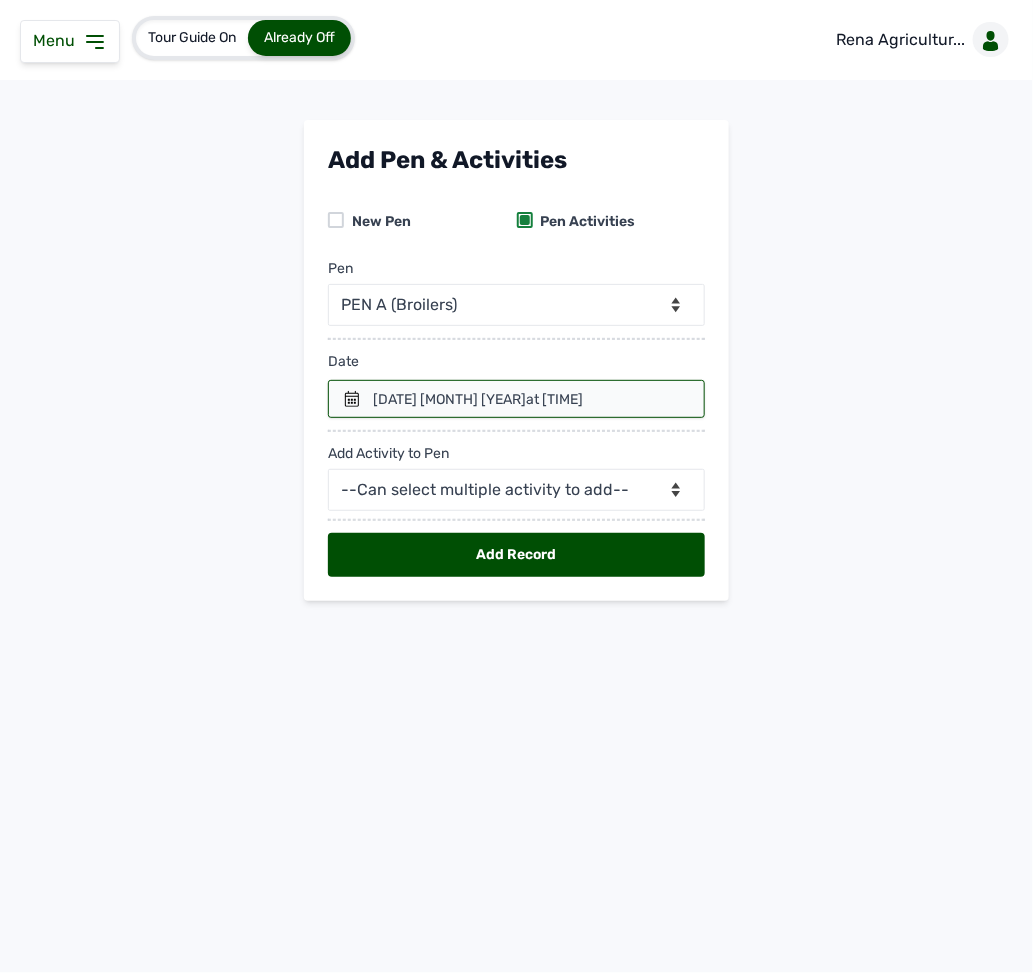 click 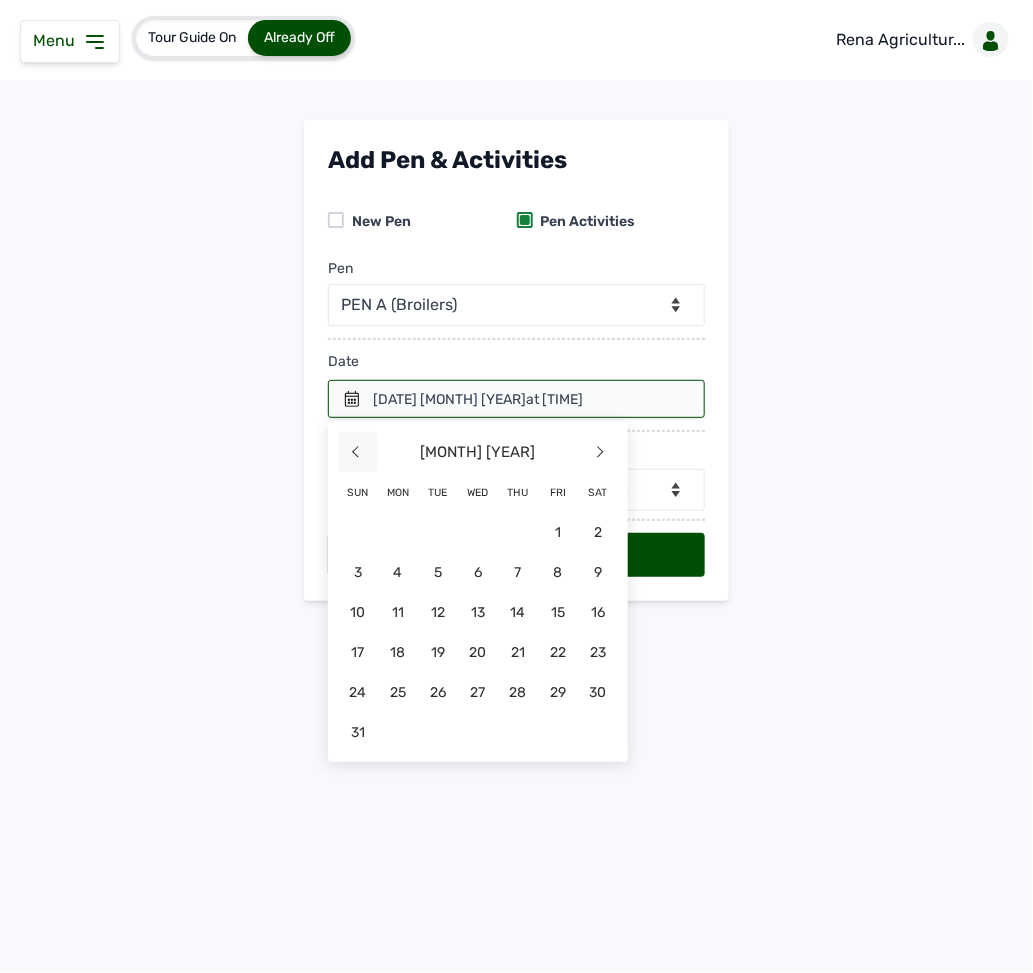 click on "<" at bounding box center (358, 452) 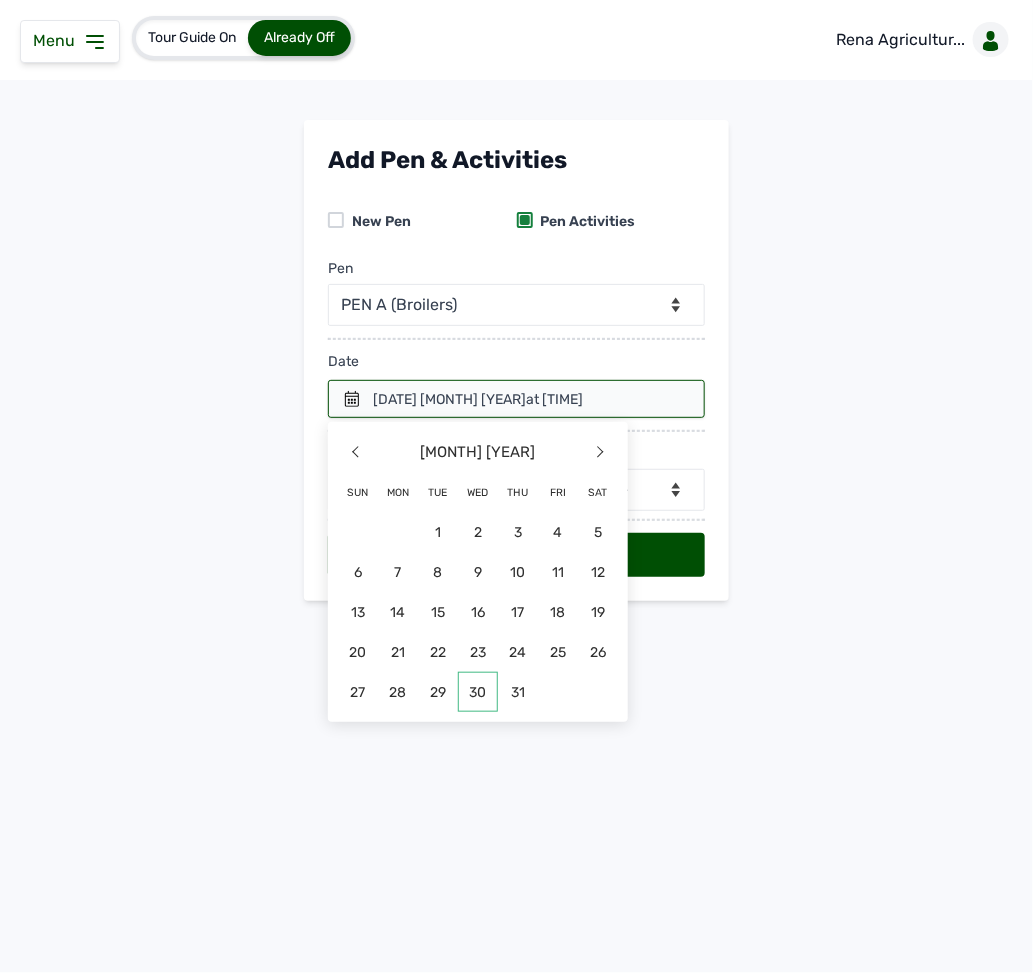 click on "30" 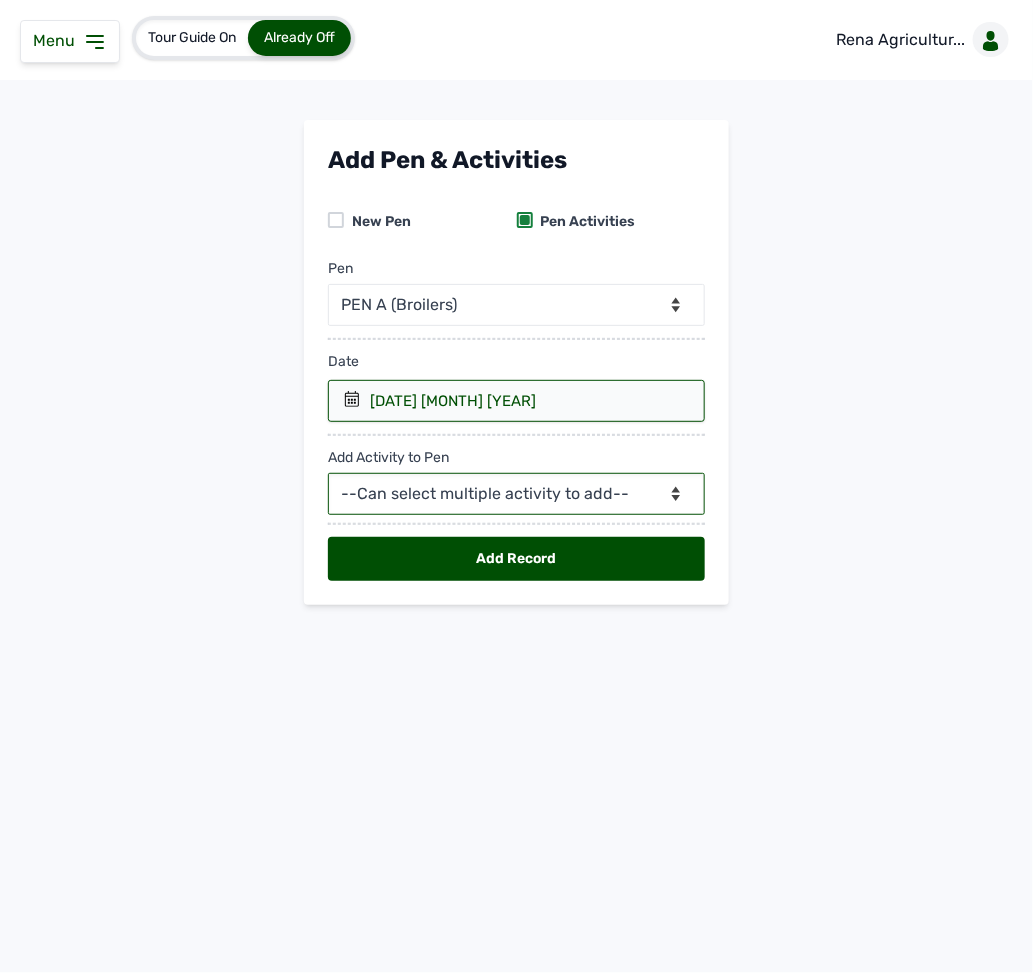 click on "--Can select multiple activity to add-- Raw Material Losses Weight" at bounding box center [516, 494] 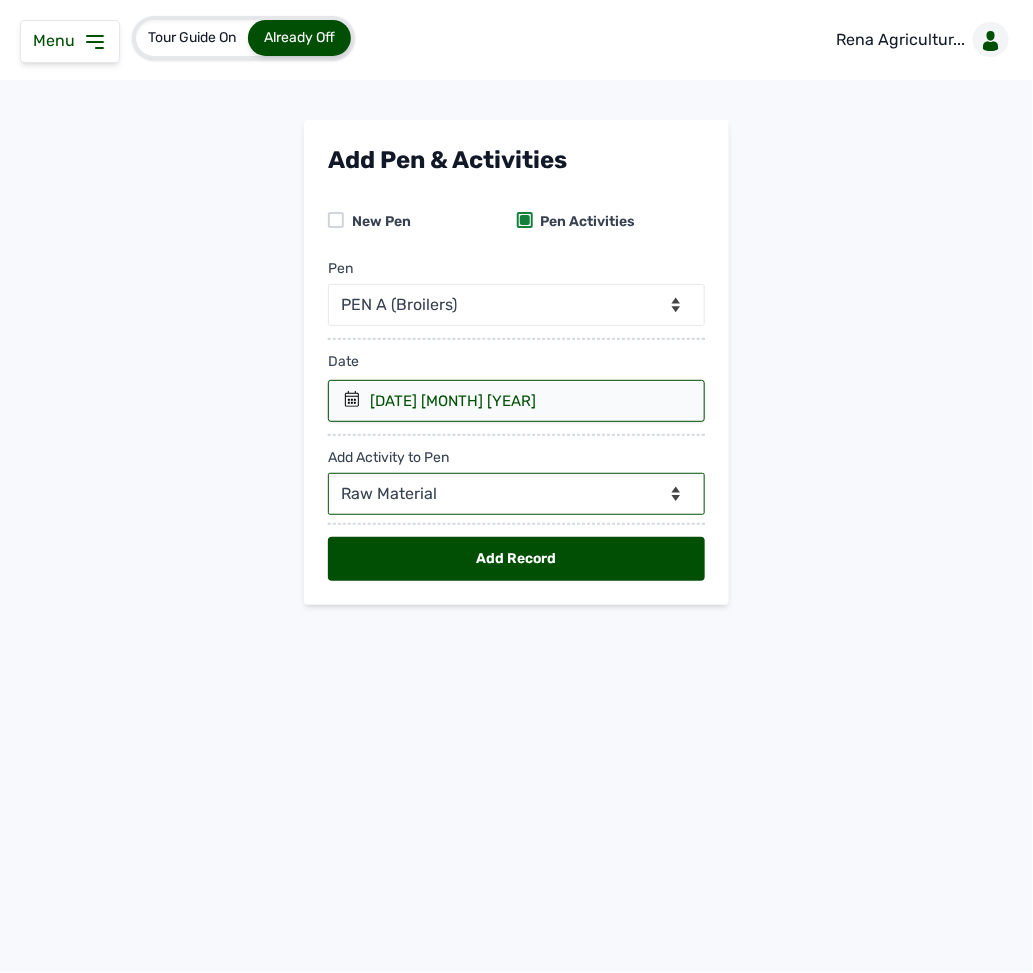 click on "--Can select multiple activity to add-- Raw Material Losses Weight" at bounding box center (516, 494) 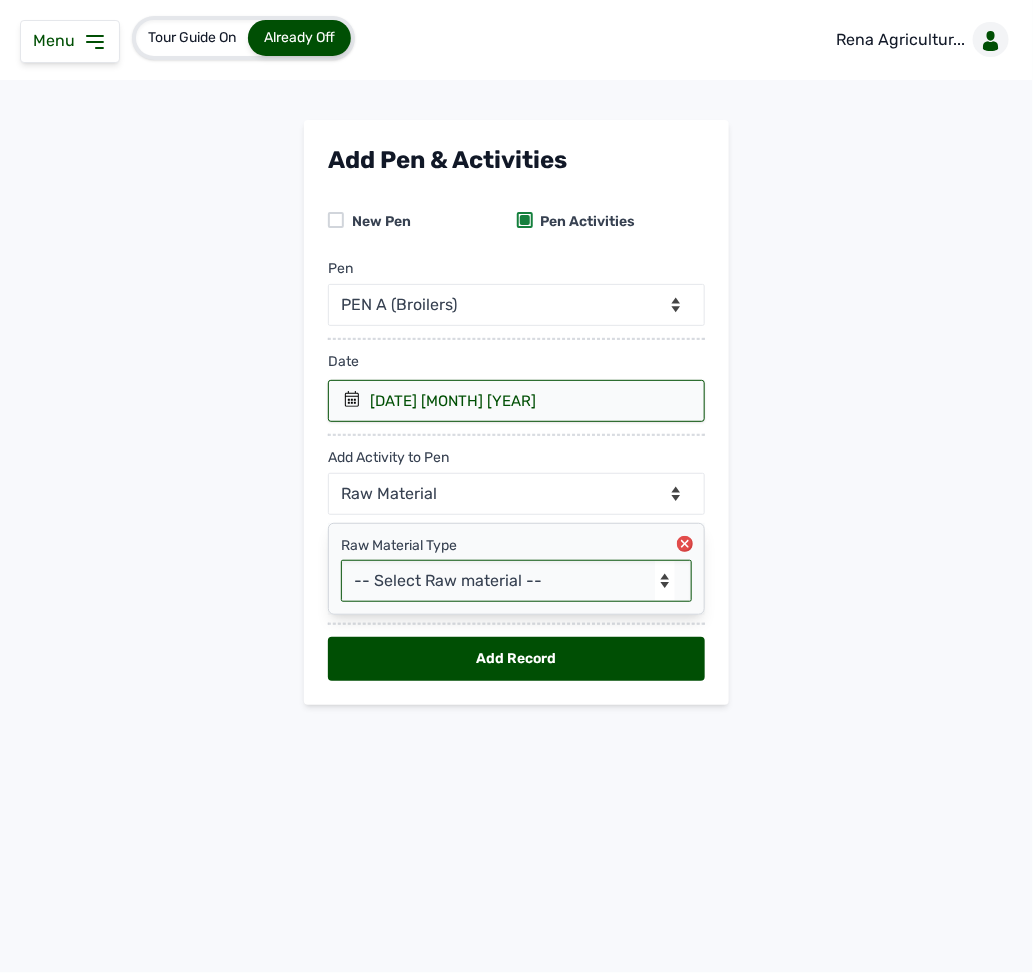 click on "-- Select Raw material -- Biomass Fuel feeds medications vaccines" at bounding box center [516, 581] 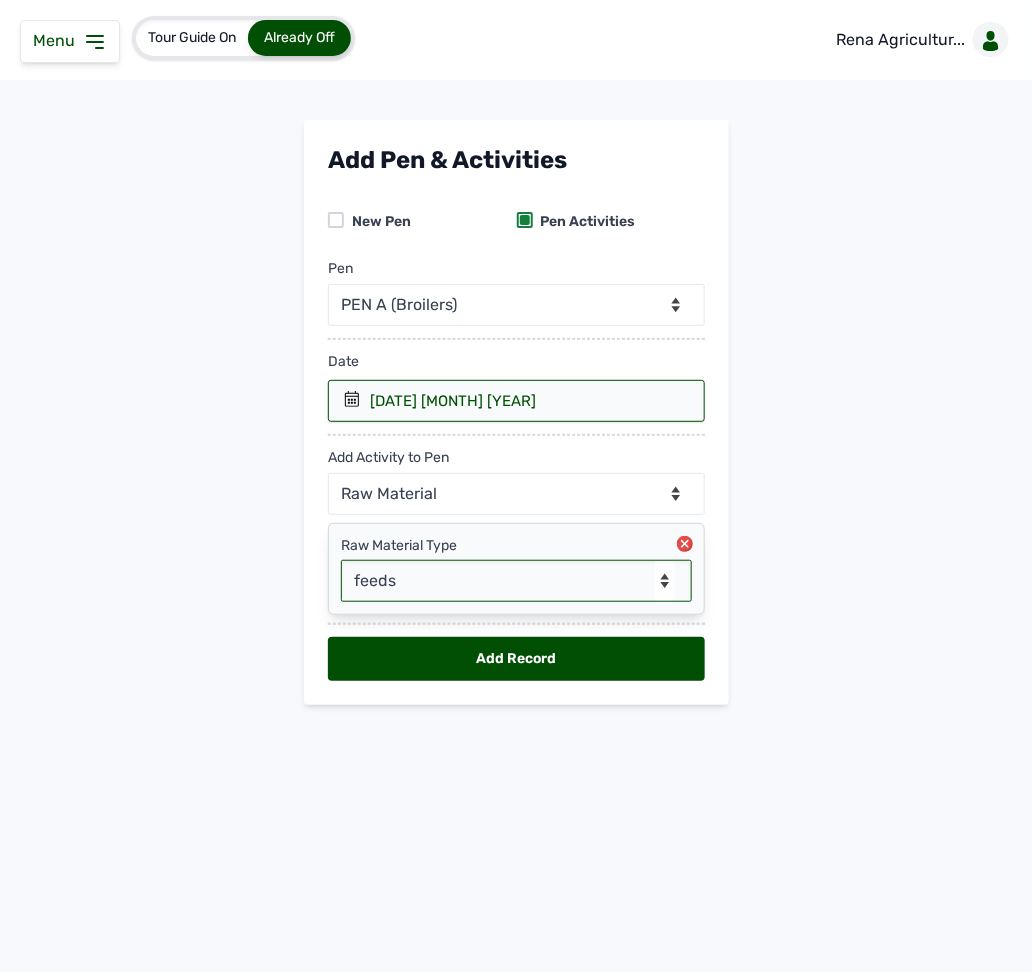 click on "-- Select Raw material -- Biomass Fuel feeds medications vaccines" at bounding box center (516, 581) 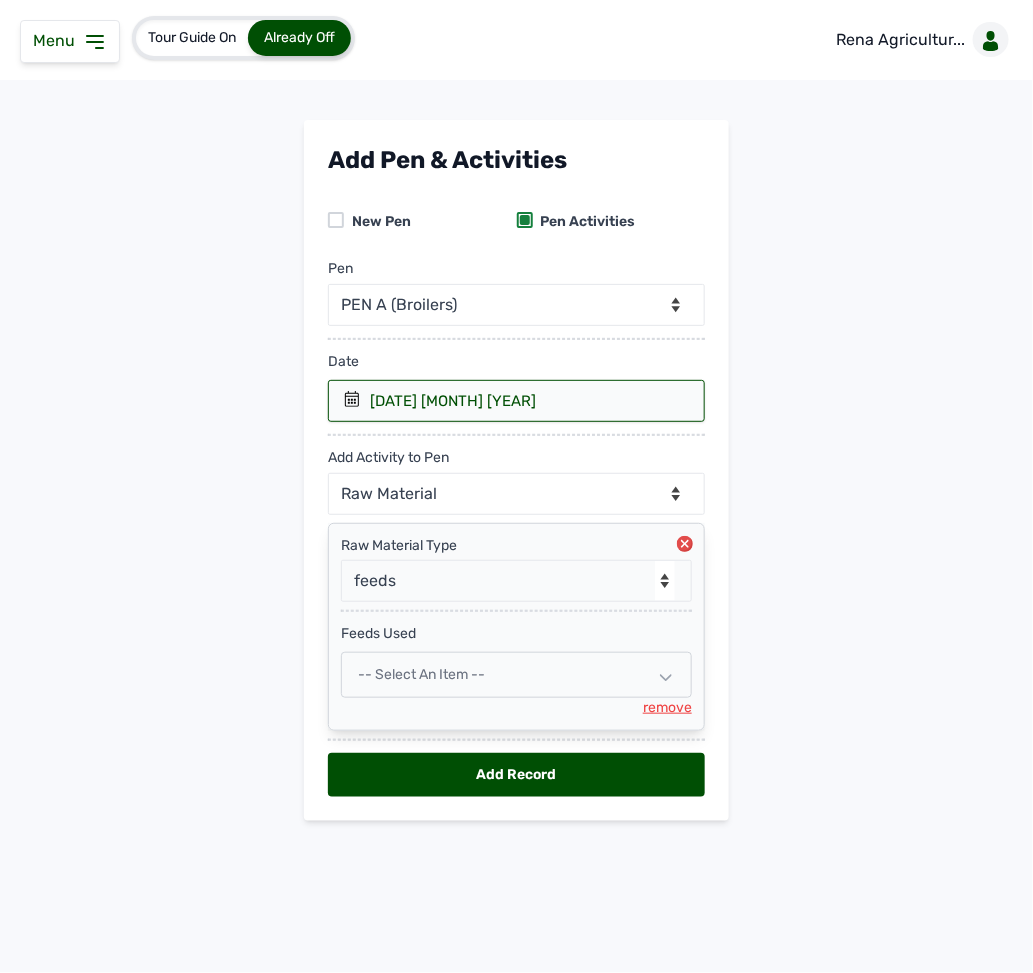 click on "-- Select an Item --" at bounding box center (421, 674) 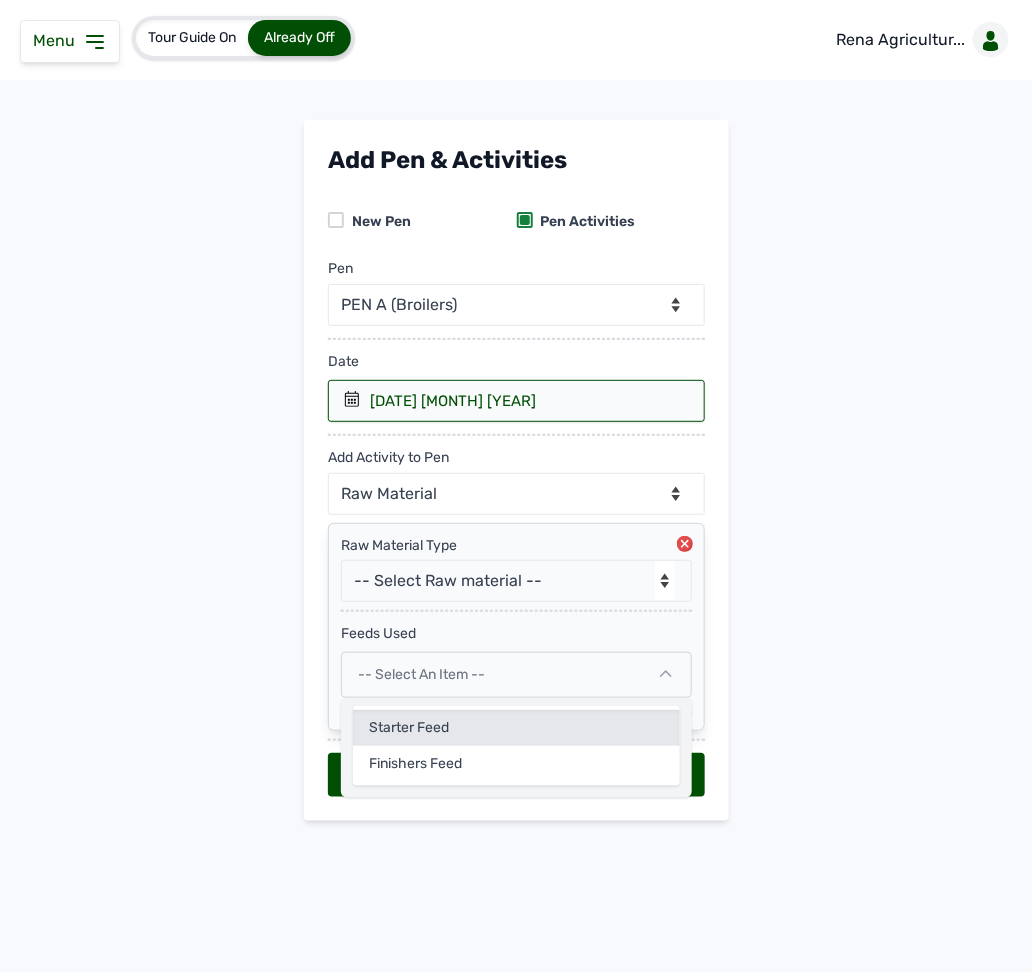 click on "Starter Feed" 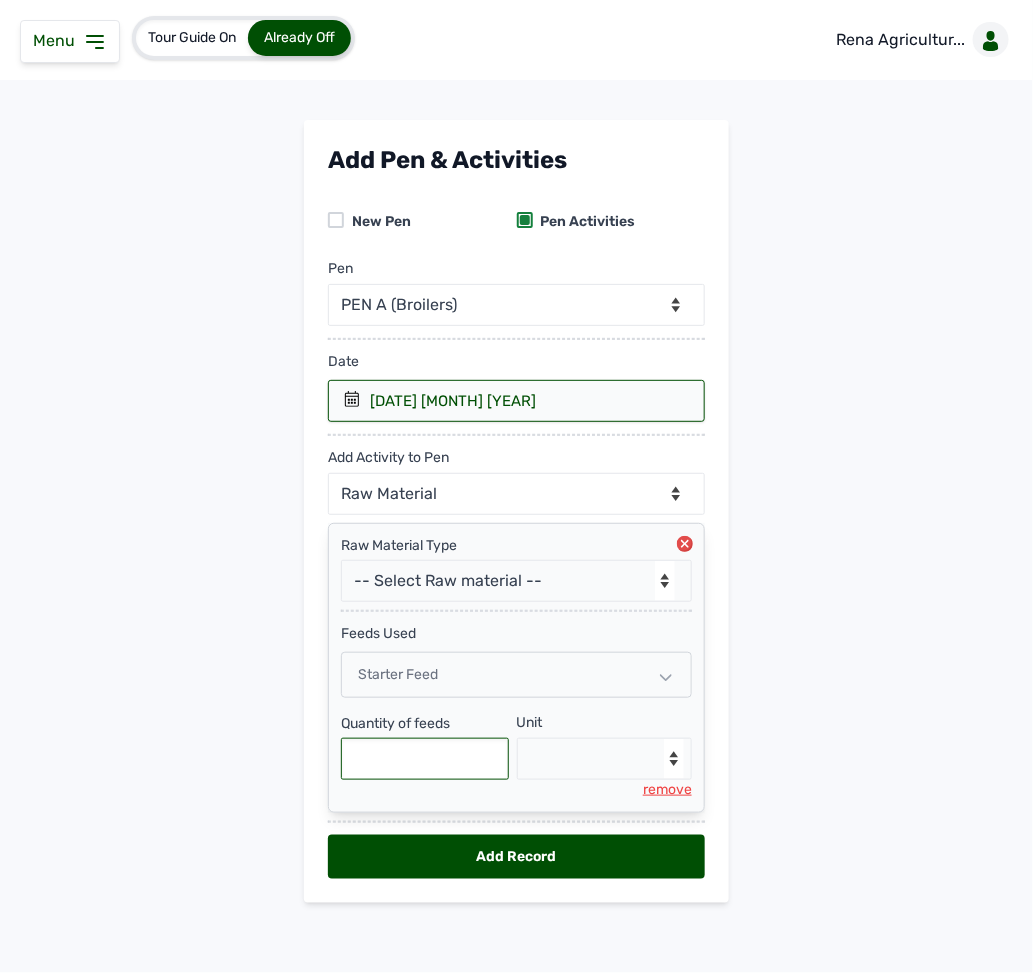 click at bounding box center [425, 759] 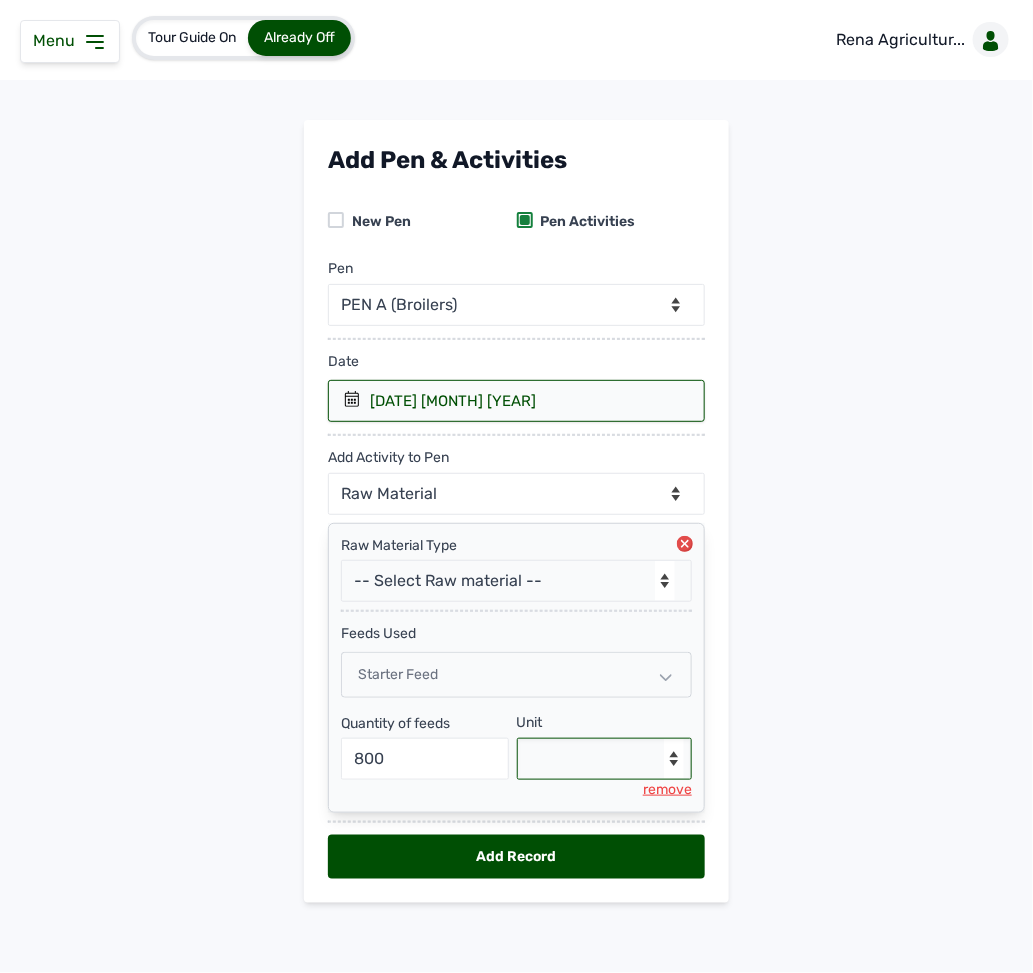 click on "--Select unit-- Bag(s) Kg" at bounding box center (605, 759) 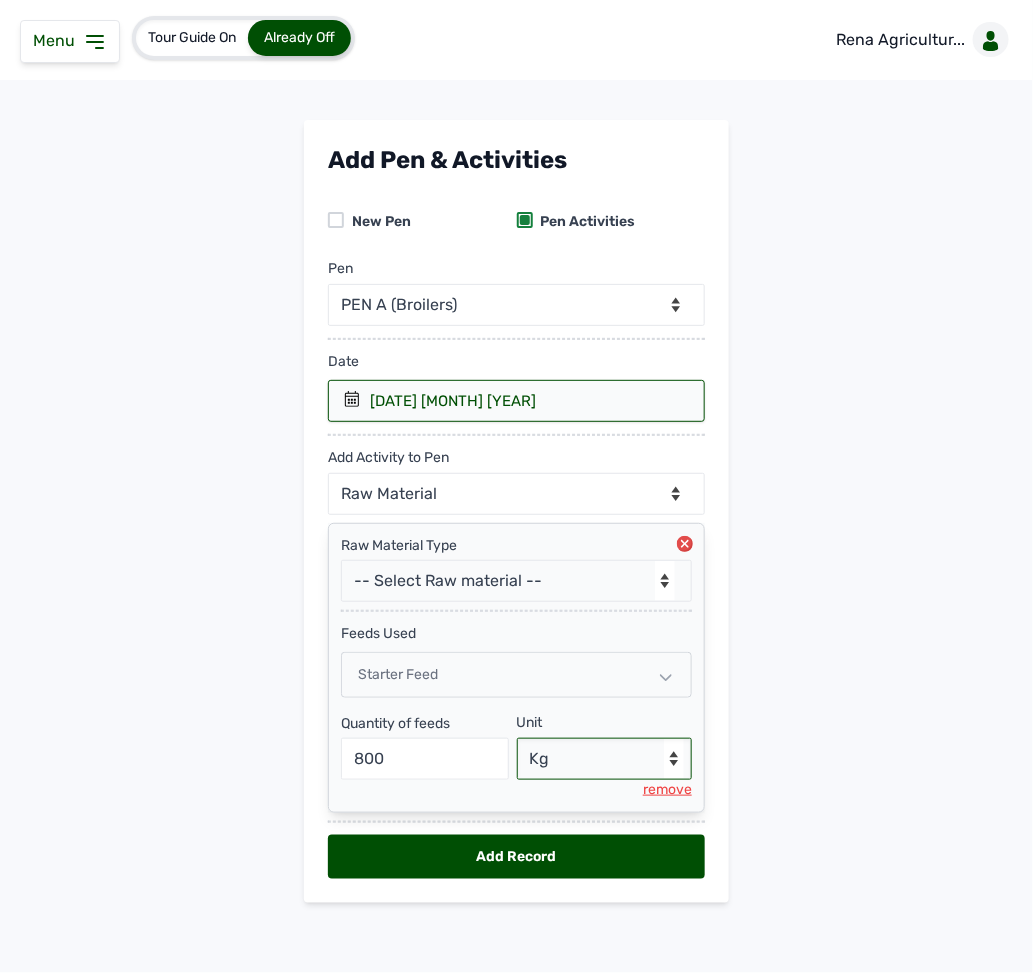 click on "--Select unit-- Bag(s) Kg" at bounding box center (605, 759) 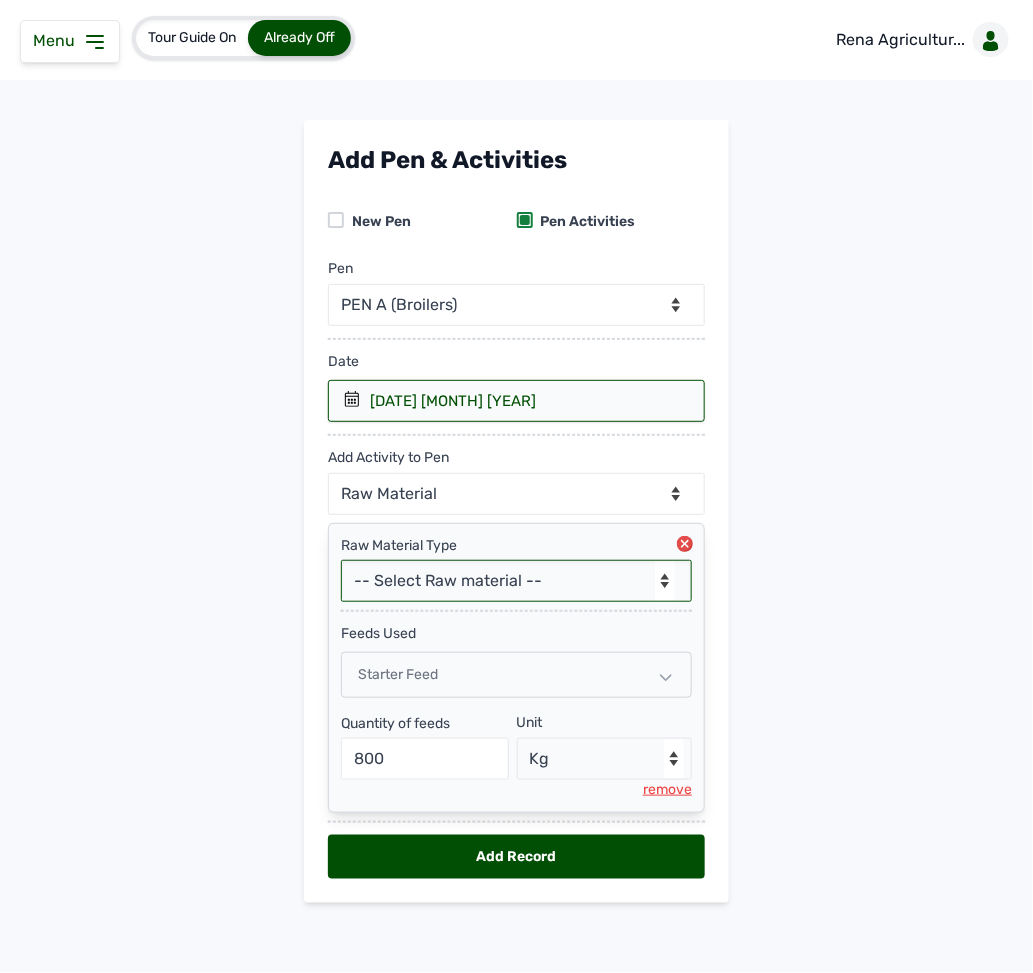 click on "-- Select Raw material -- Biomass Fuel feeds medications vaccines" at bounding box center (516, 581) 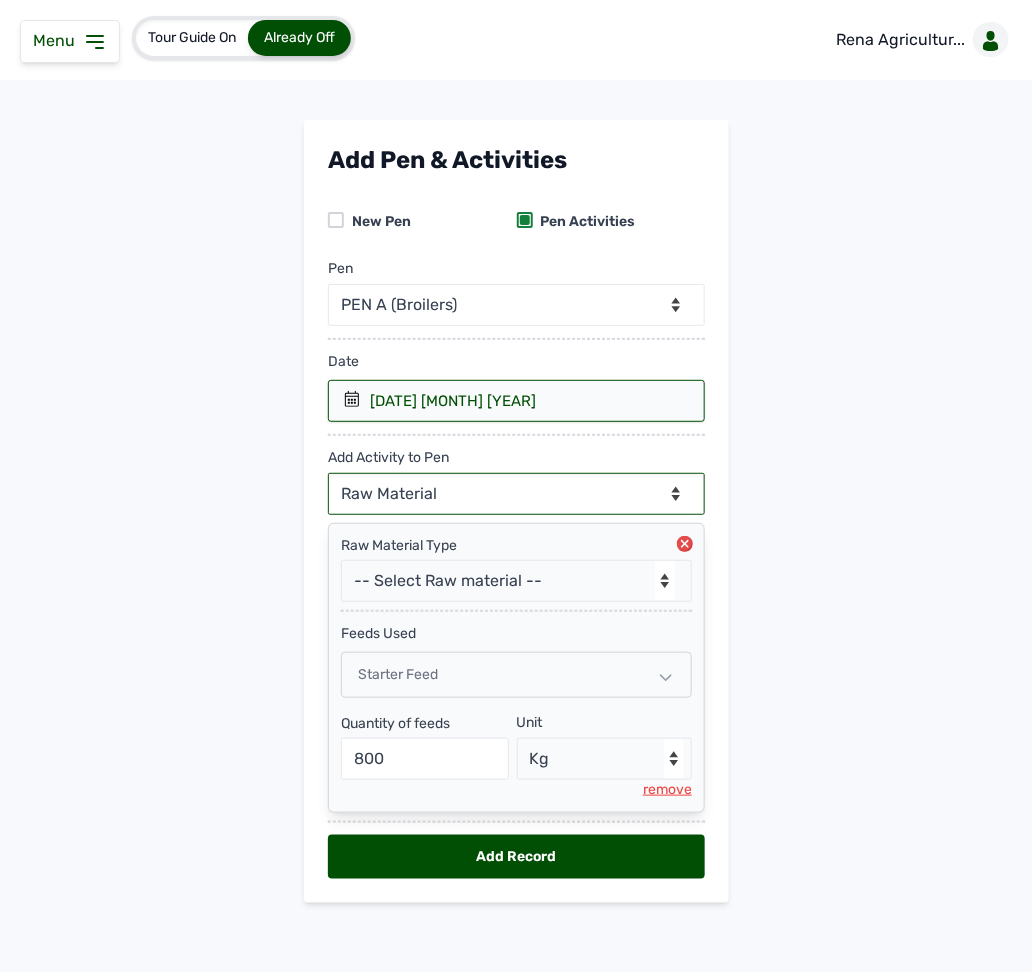 click on "--Can select multiple activity to add-- Raw Material Losses Weight" at bounding box center (516, 494) 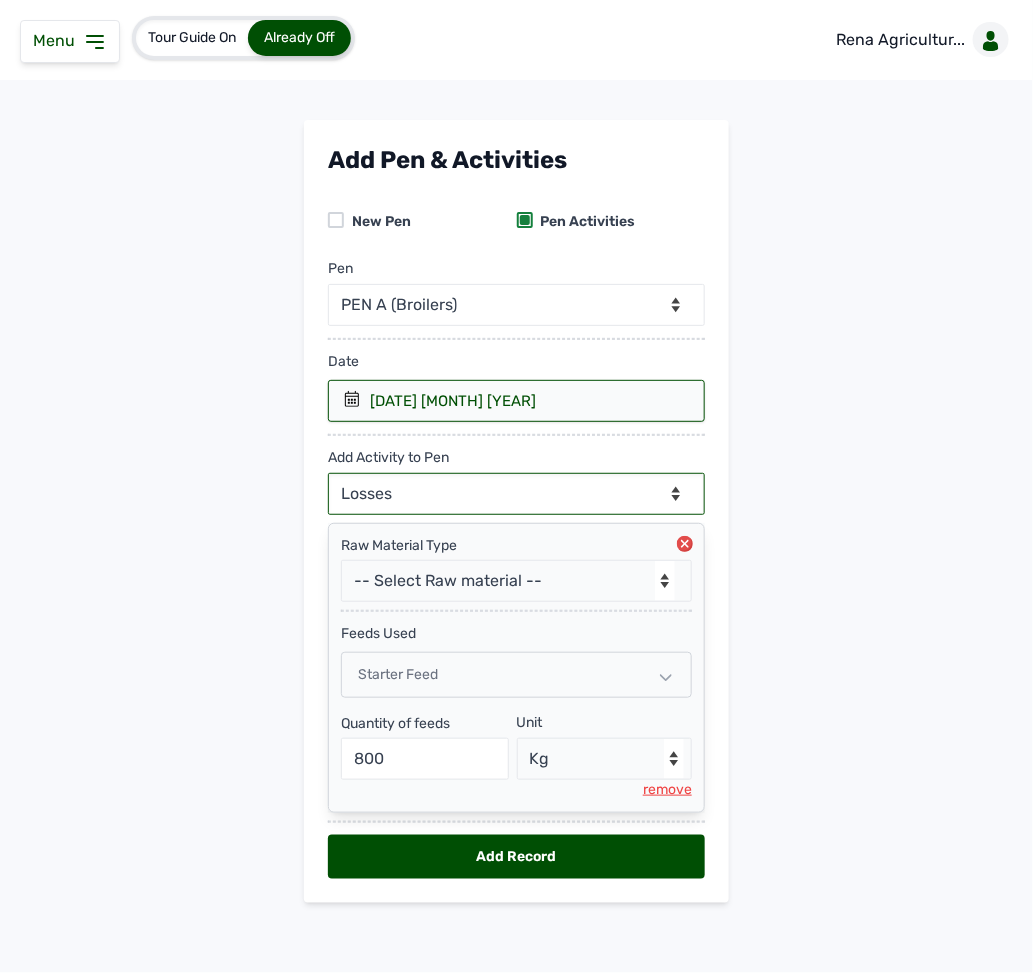 click on "--Can select multiple activity to add-- Raw Material Losses Weight" at bounding box center [516, 494] 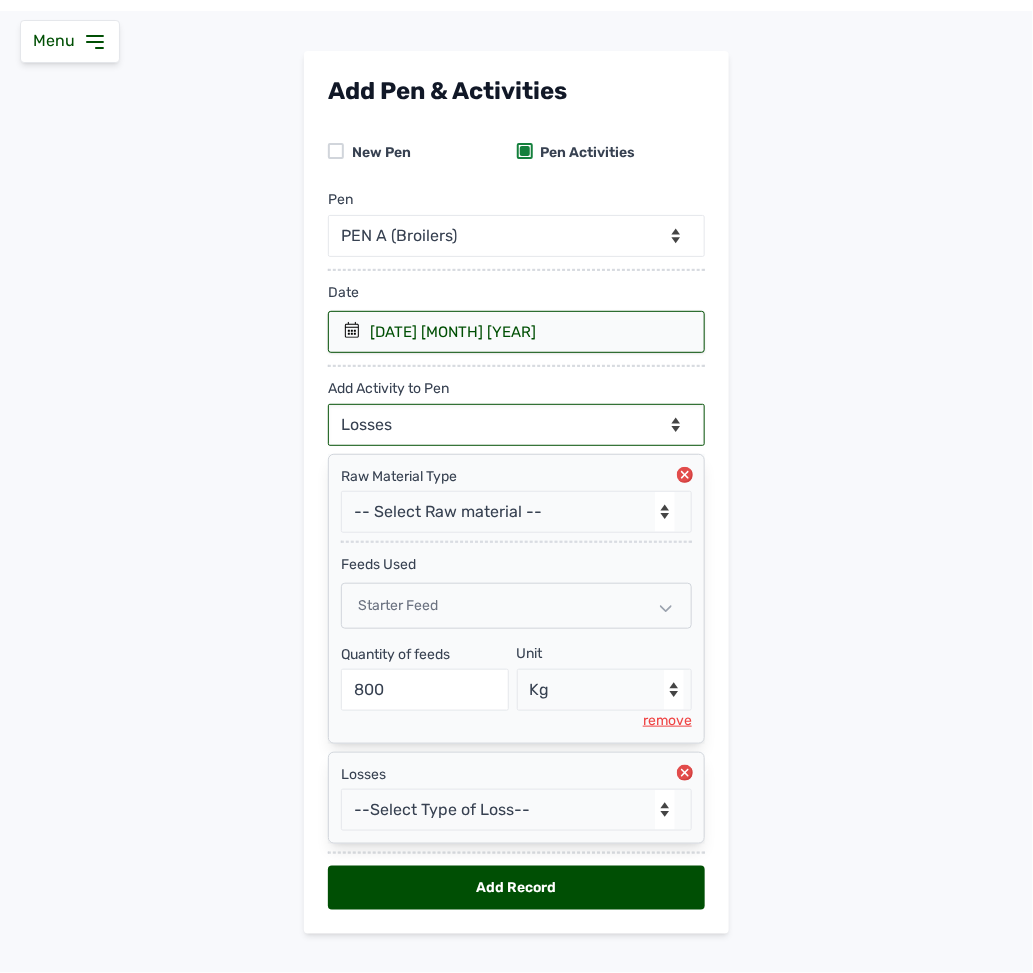 scroll, scrollTop: 115, scrollLeft: 0, axis: vertical 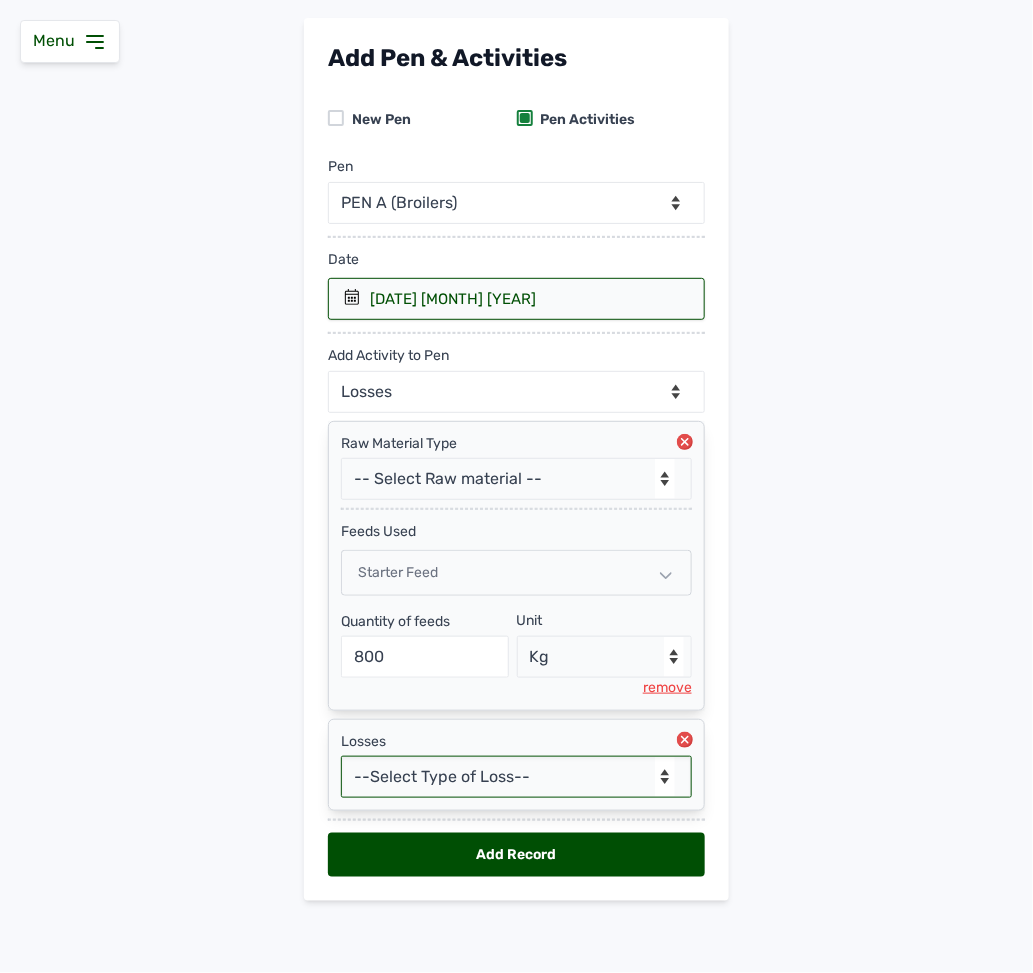 click on "--Select Type of Loss-- Mortality Culled Theft" at bounding box center (516, 777) 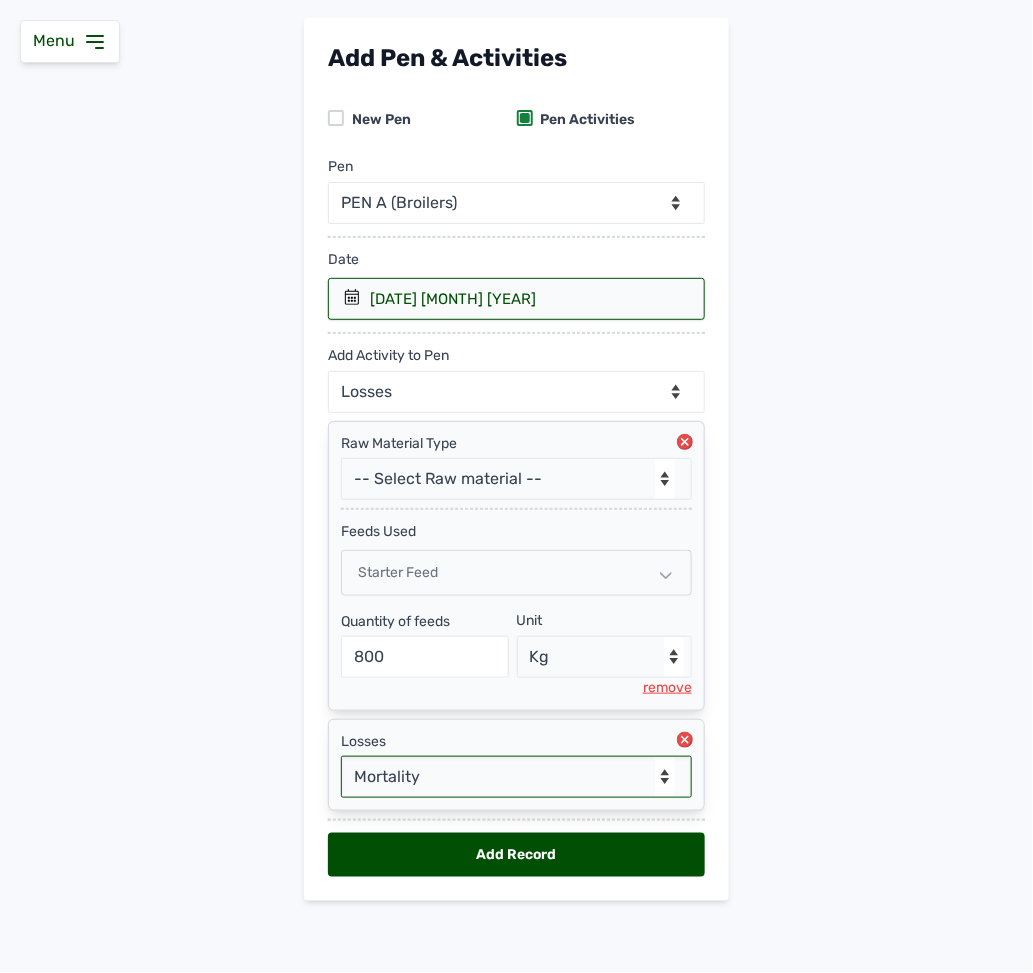 click on "--Select Type of Loss-- Mortality Culled Theft" at bounding box center (516, 777) 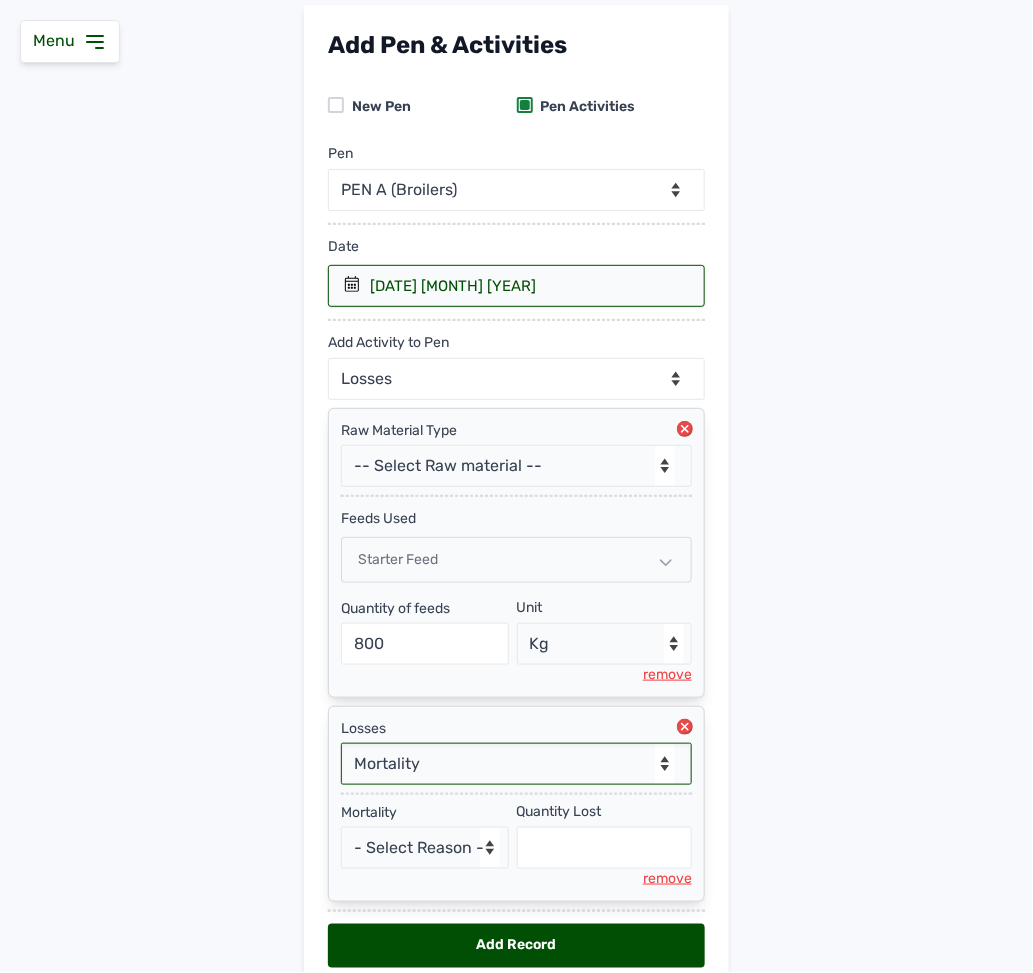 scroll, scrollTop: 222, scrollLeft: 0, axis: vertical 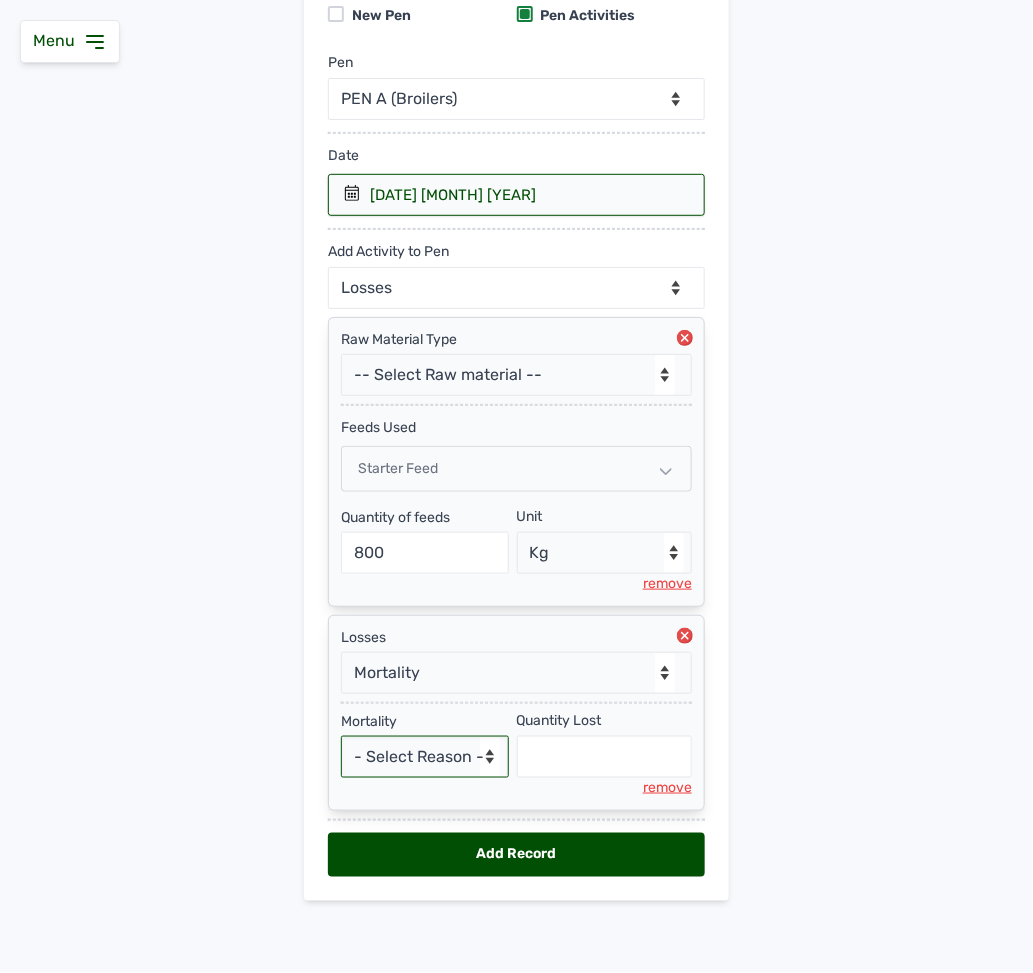 click on "- Select Reason - Disease Late Vaccination Wrong Vaccination Heat Lack of Water Others" at bounding box center (425, 757) 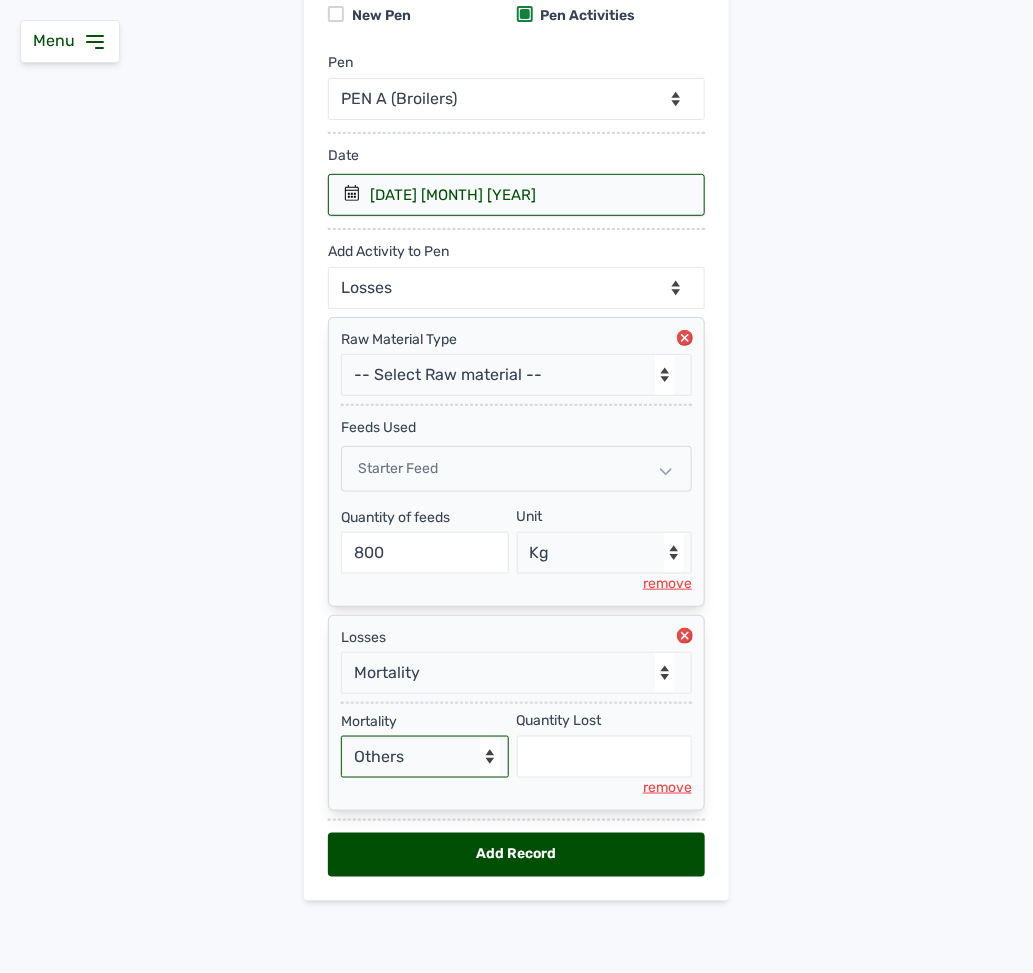 click on "- Select Reason - Disease Late Vaccination Wrong Vaccination Heat Lack of Water Others" at bounding box center (425, 757) 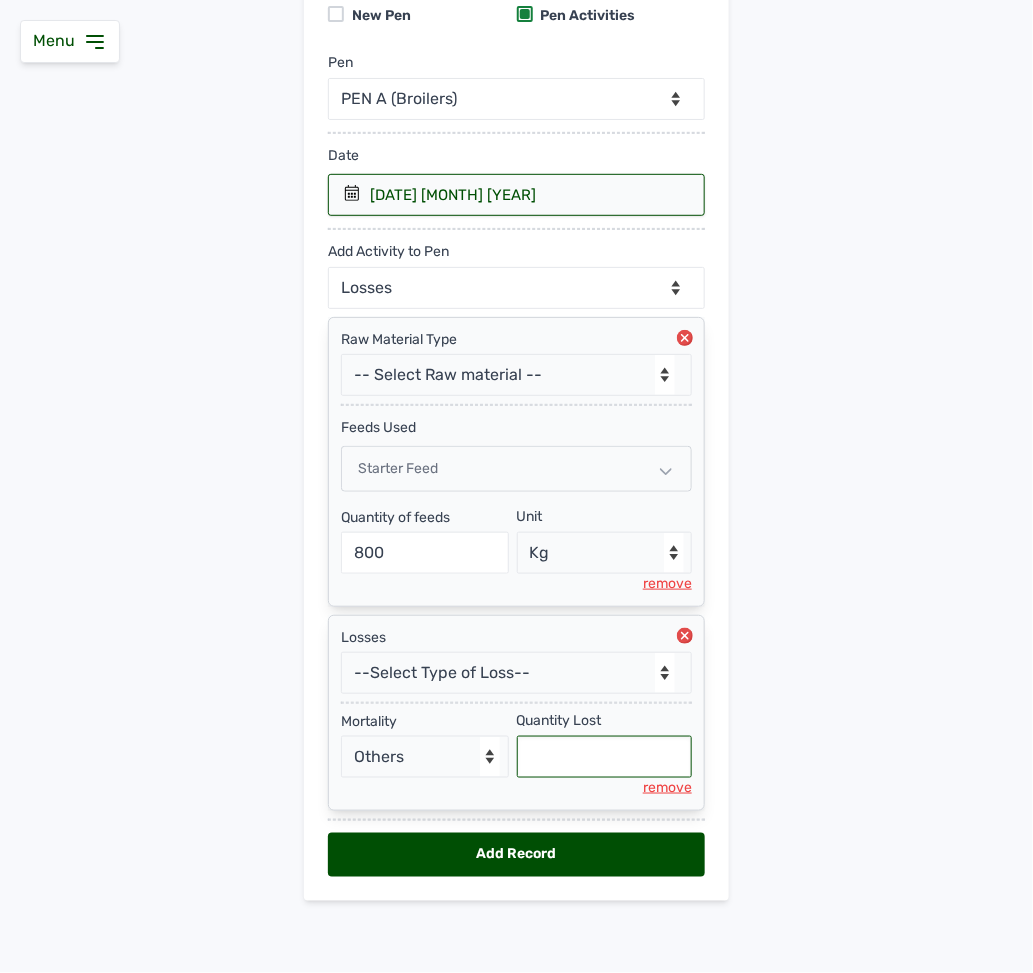 click at bounding box center [605, 757] 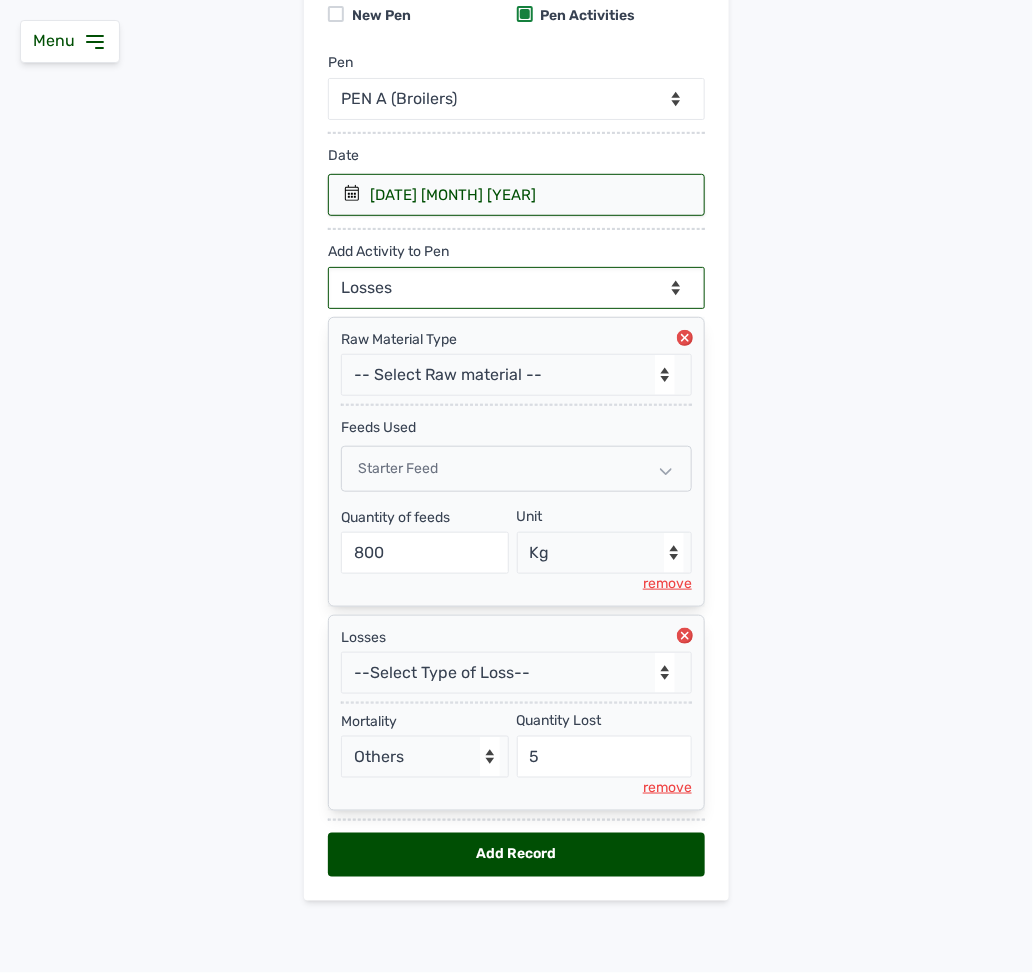 click on "--Can select multiple activity to add-- Raw Material Losses Weight" at bounding box center [516, 288] 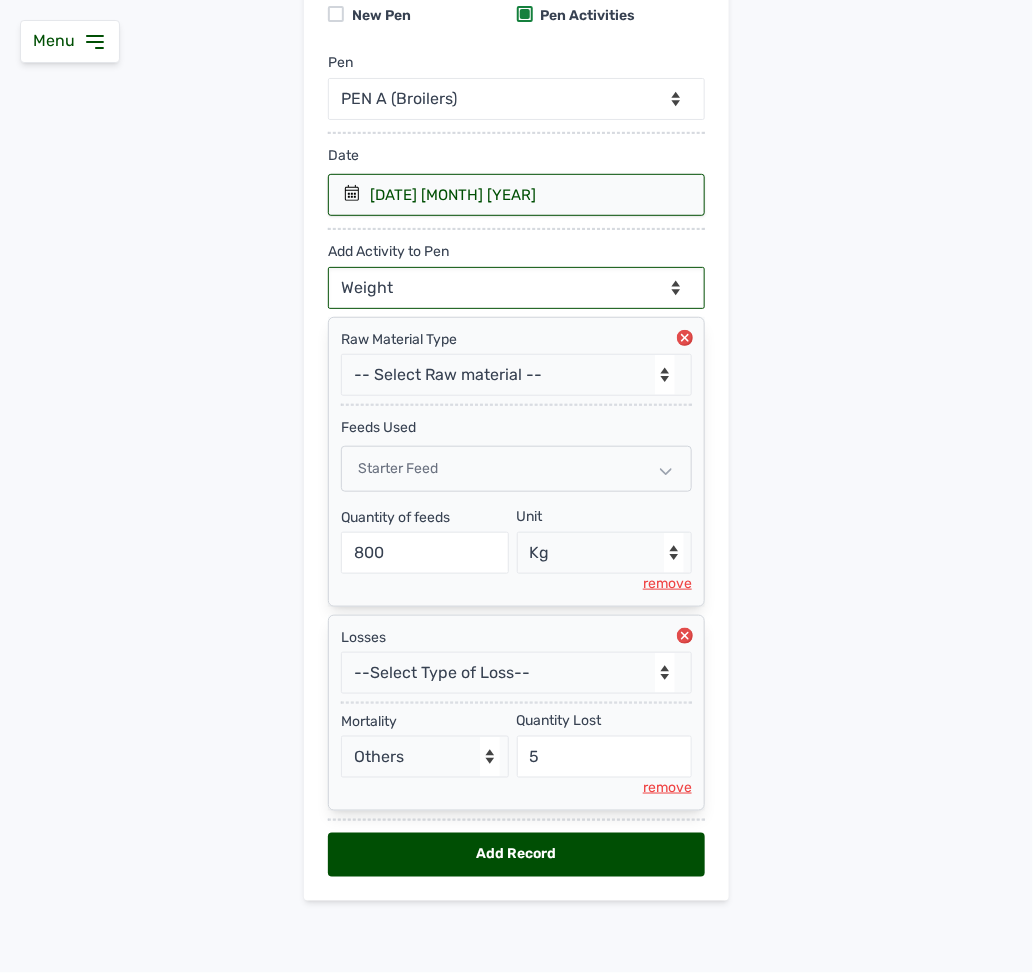 click on "--Can select multiple activity to add-- Raw Material Losses Weight" at bounding box center [516, 288] 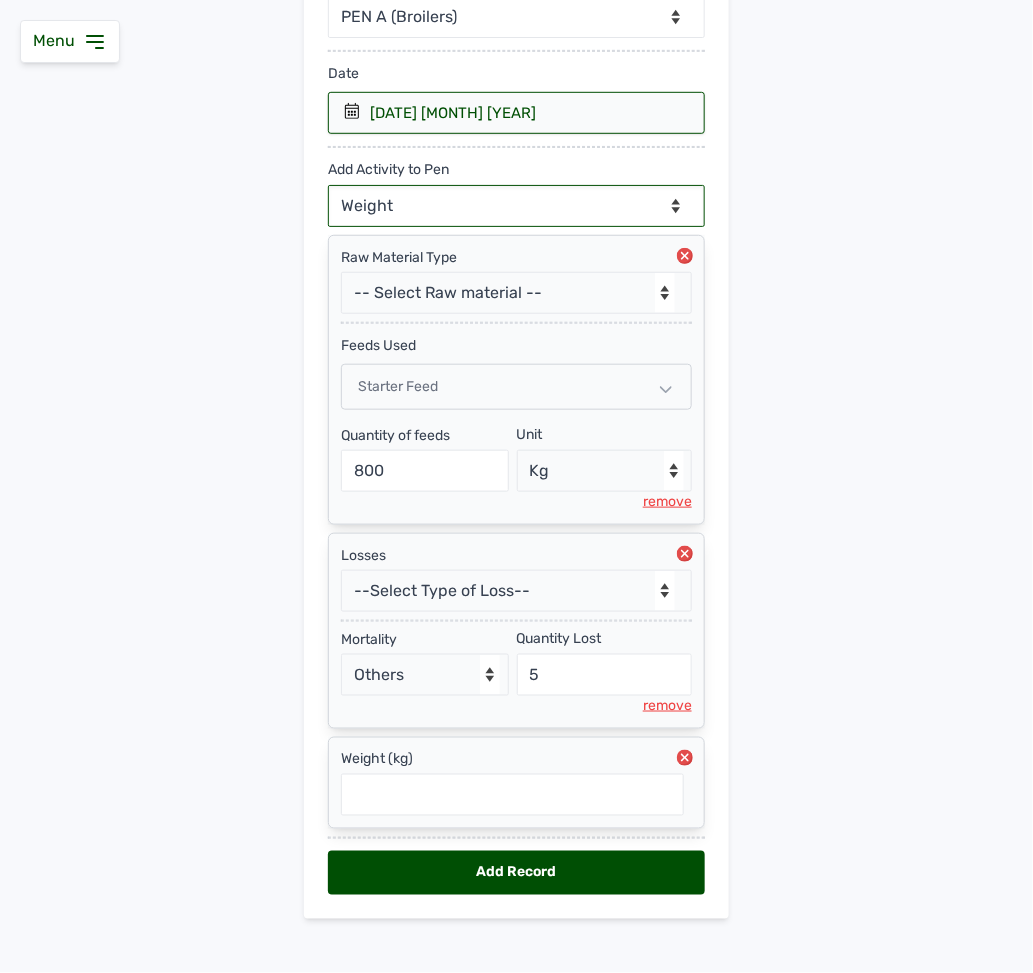 scroll, scrollTop: 324, scrollLeft: 0, axis: vertical 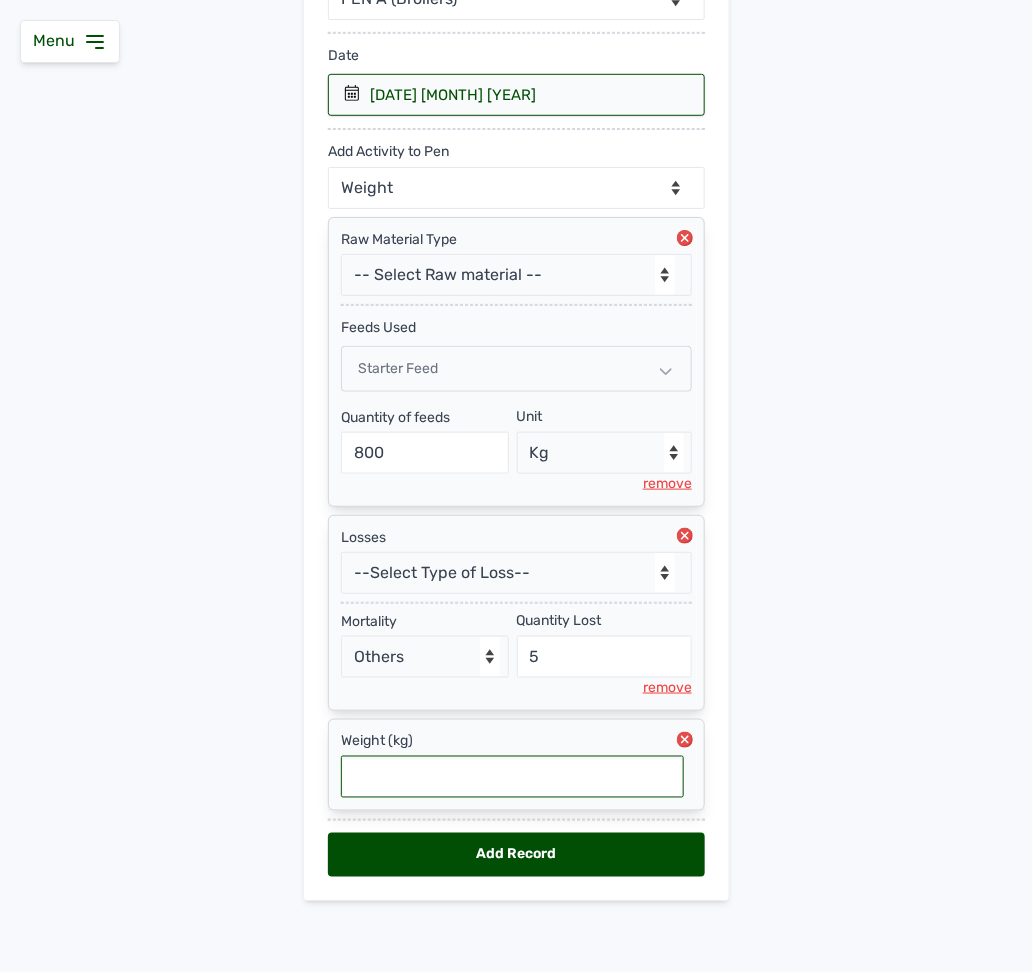 click at bounding box center (512, 777) 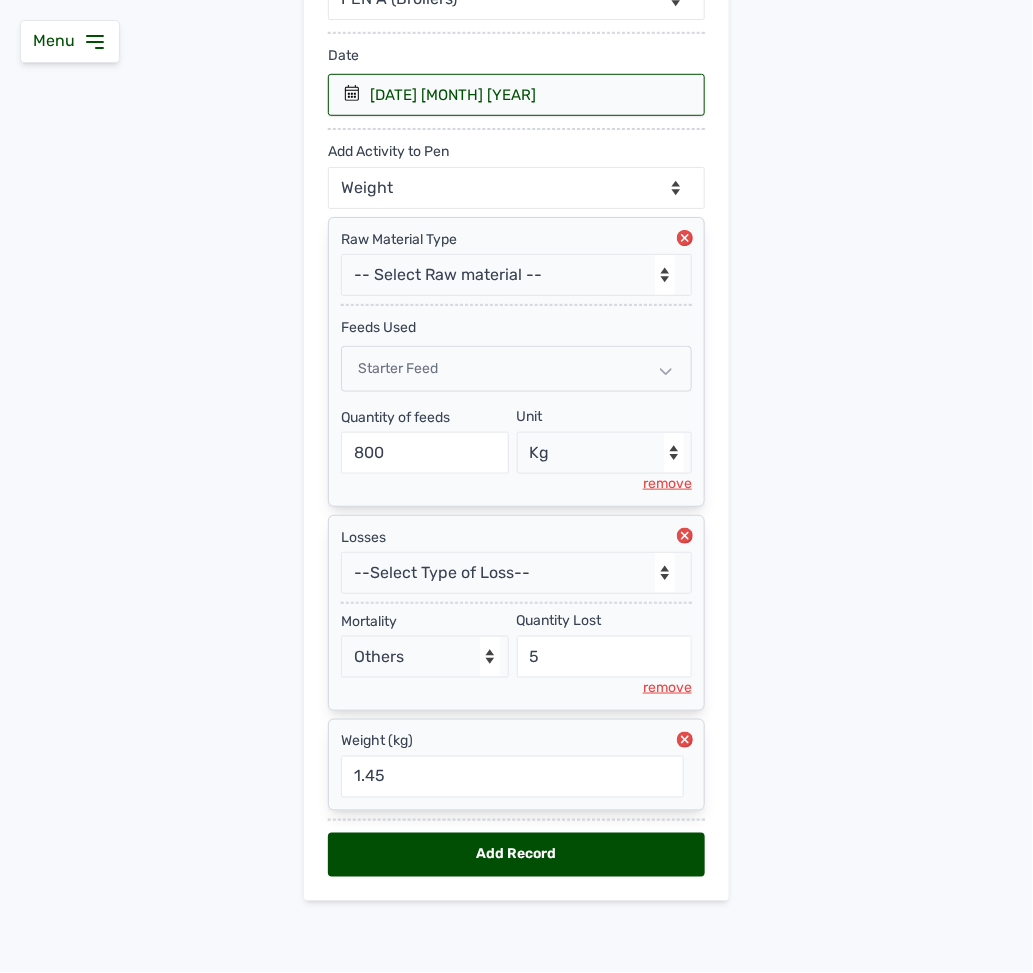 click on "Add Record" at bounding box center (516, 855) 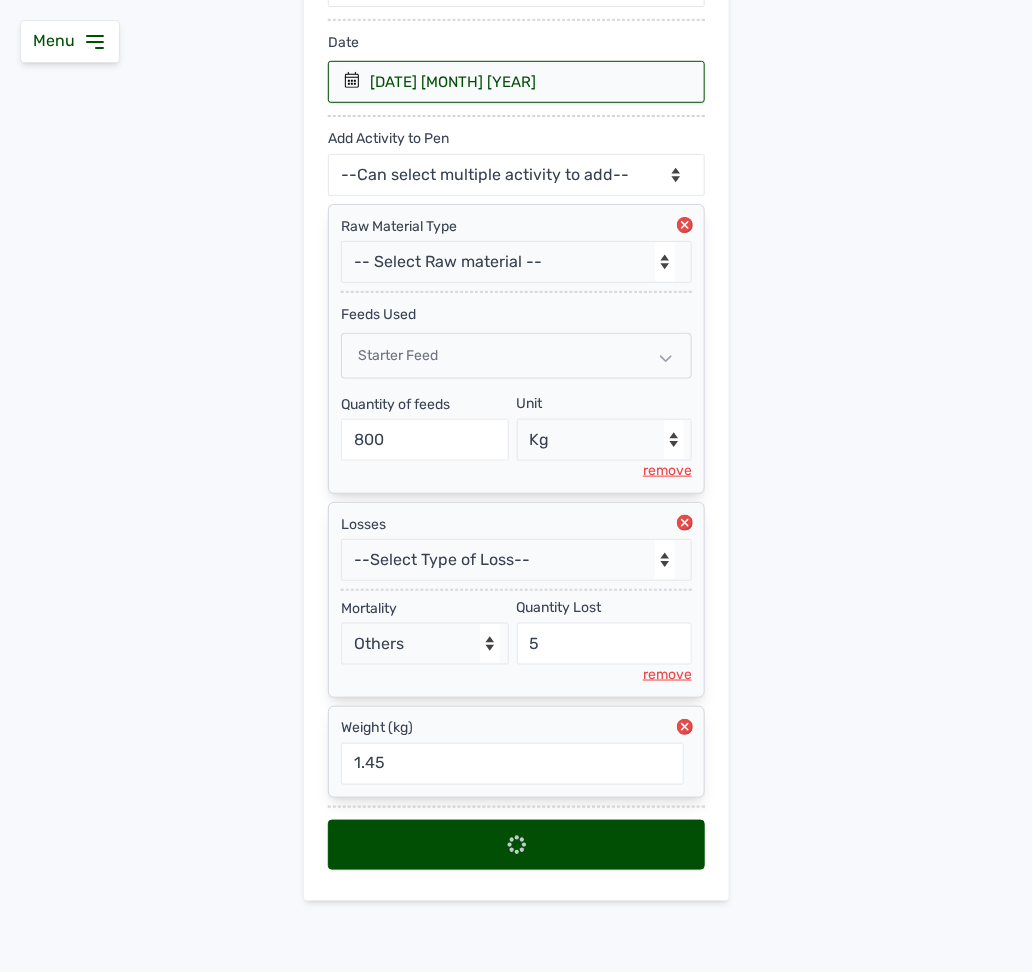 scroll, scrollTop: 0, scrollLeft: 0, axis: both 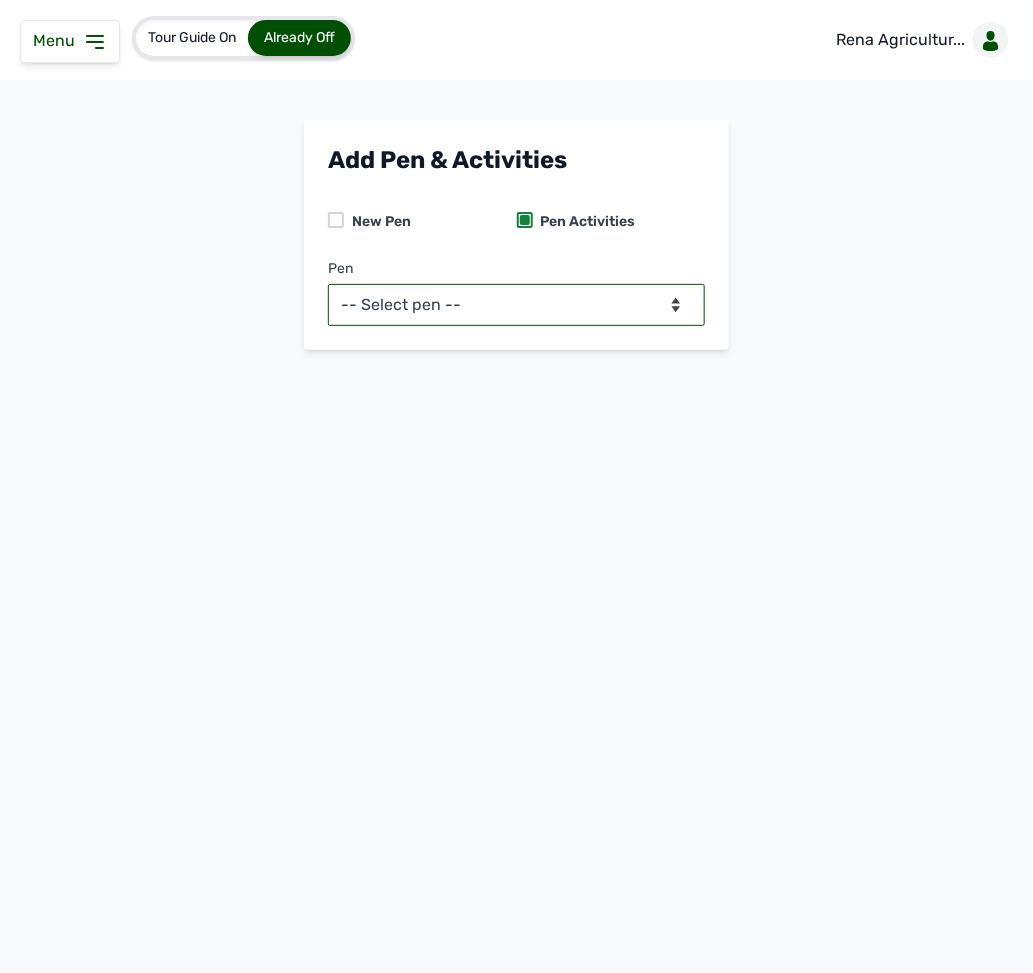 click on "-- Select pen -- PEN A (Broilers)" at bounding box center [516, 305] 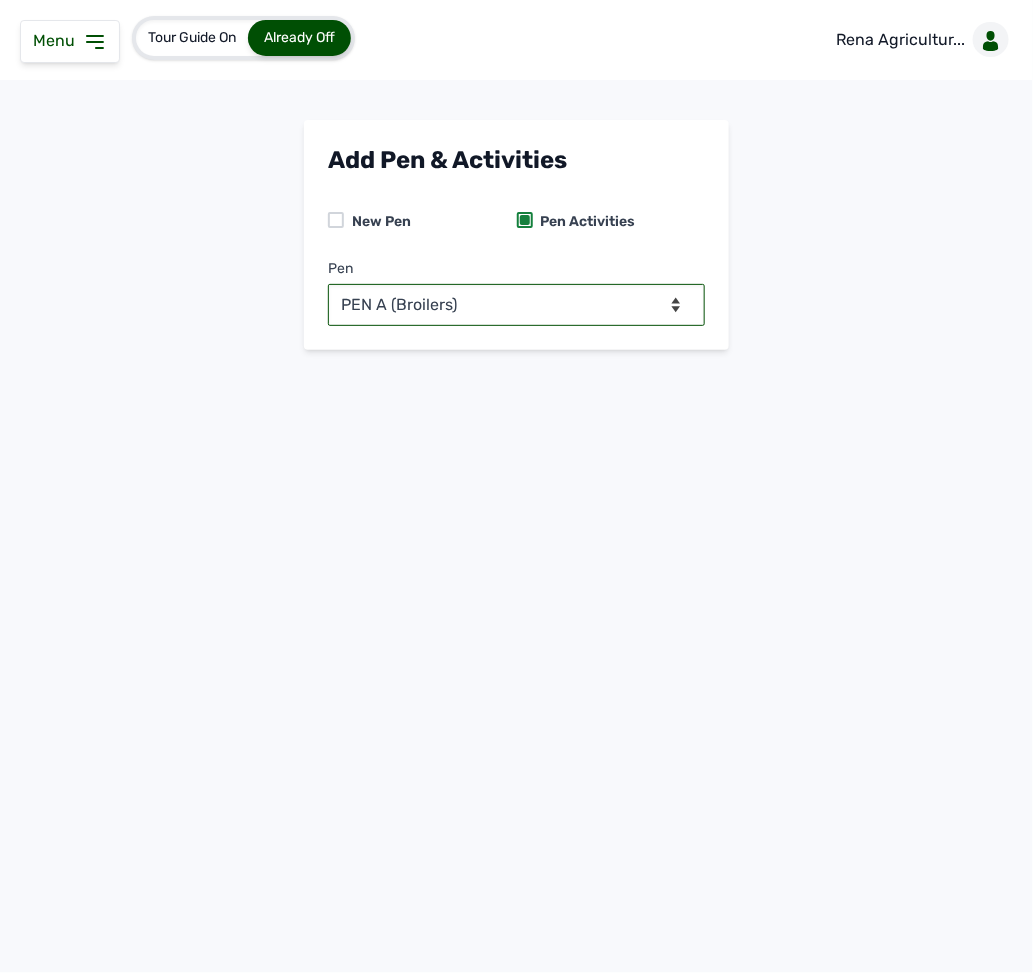 click on "-- Select pen -- PEN A (Broilers)" at bounding box center [516, 305] 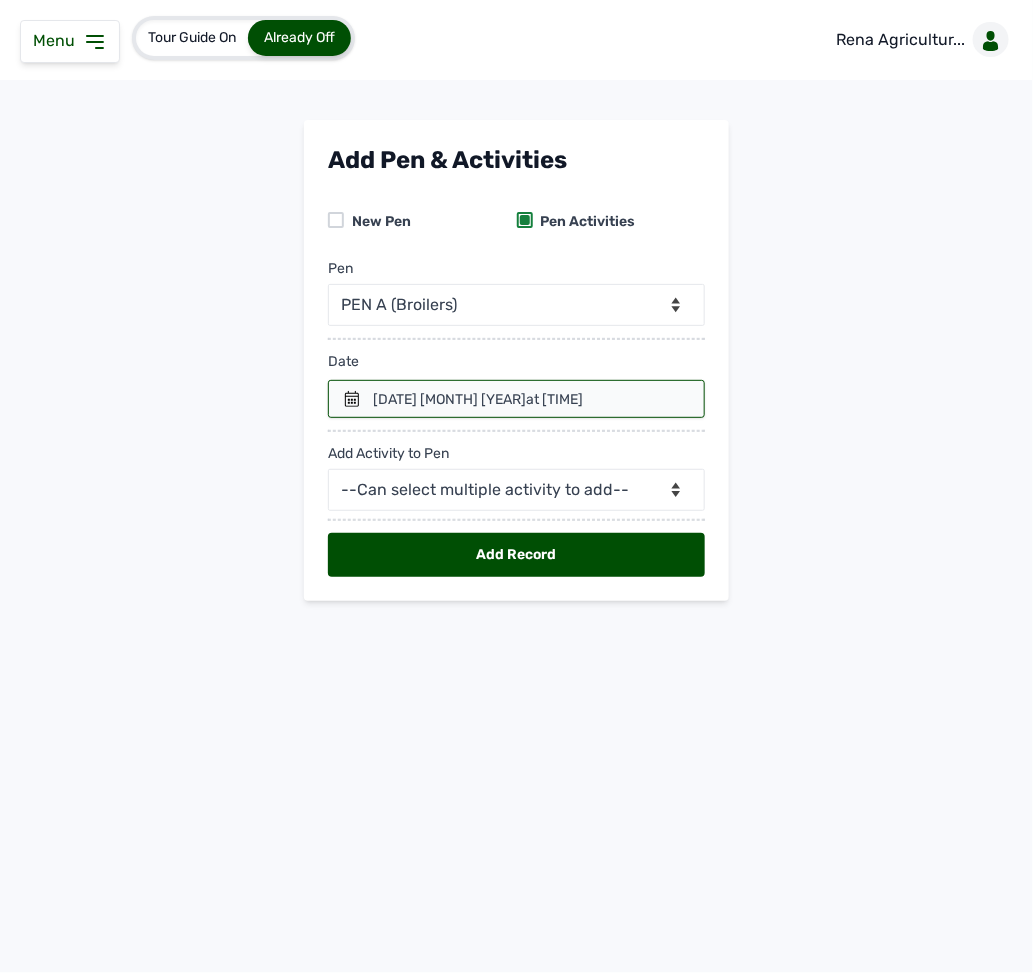 click 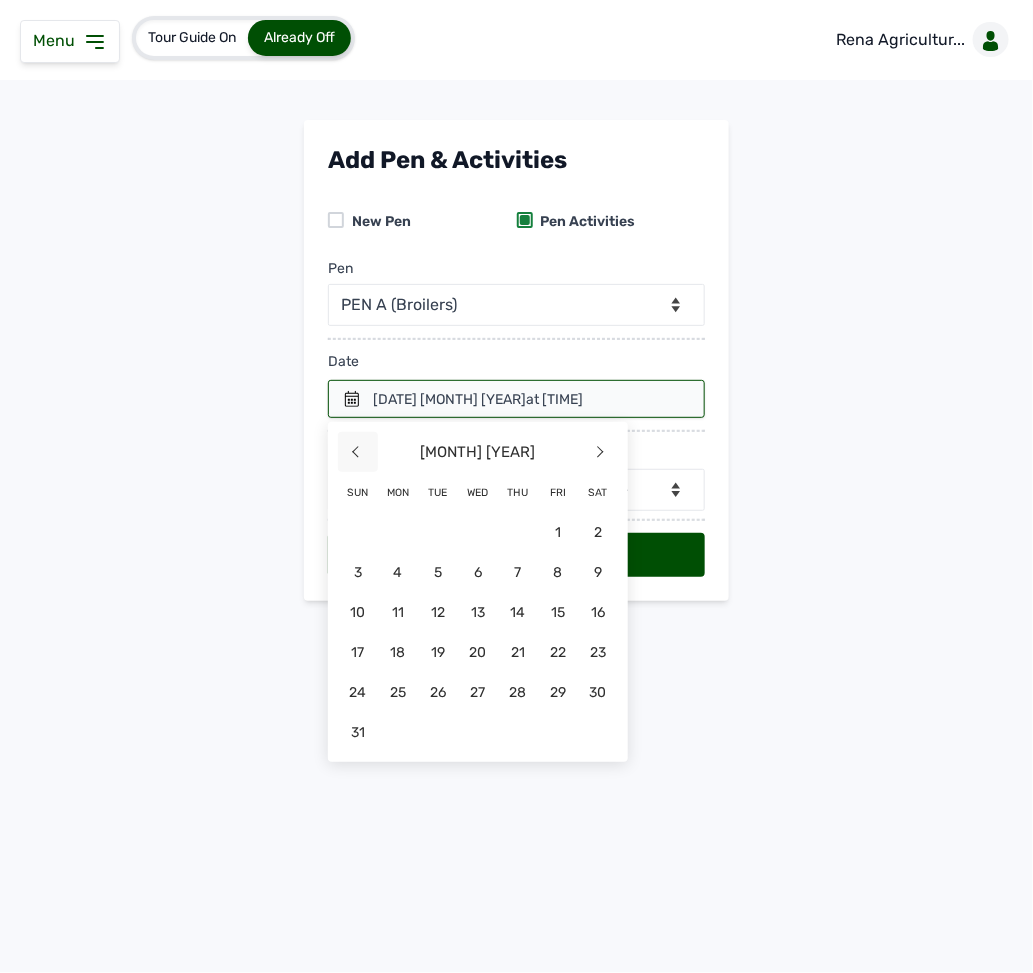 click on "<" at bounding box center (358, 452) 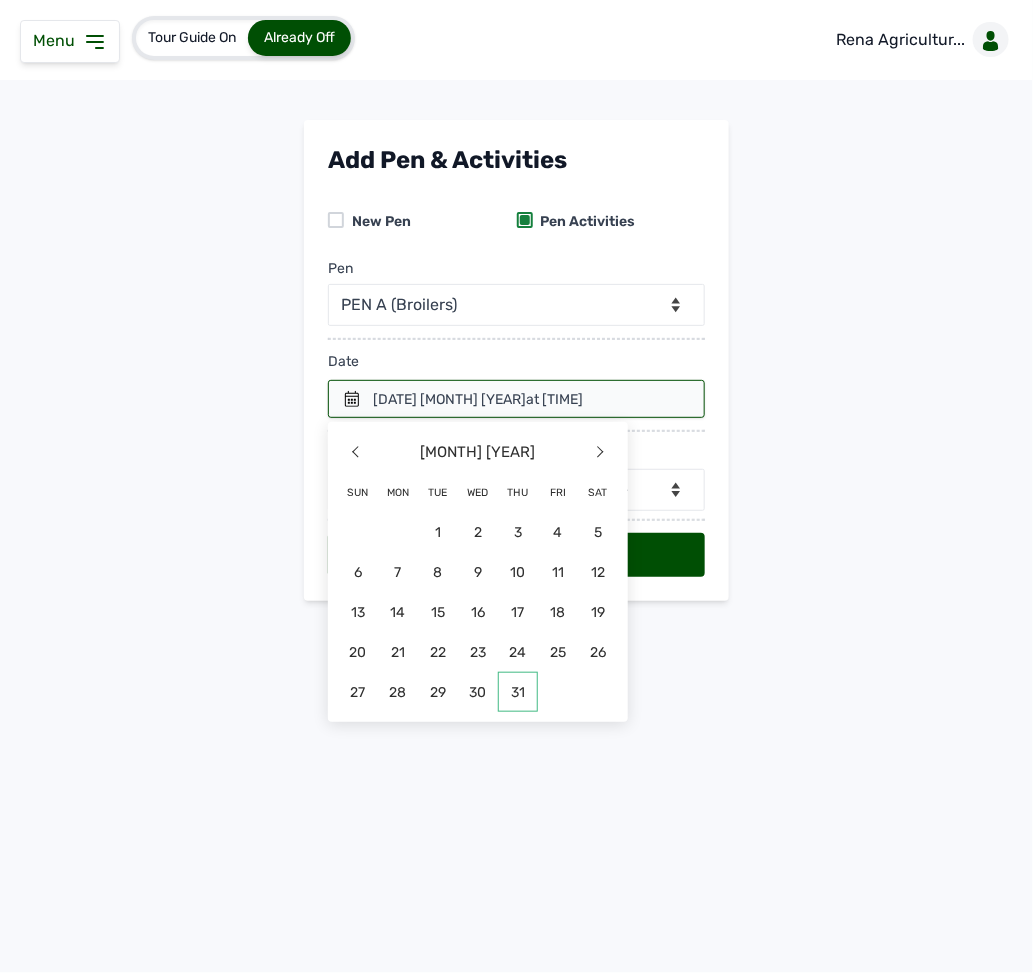 click on "31" 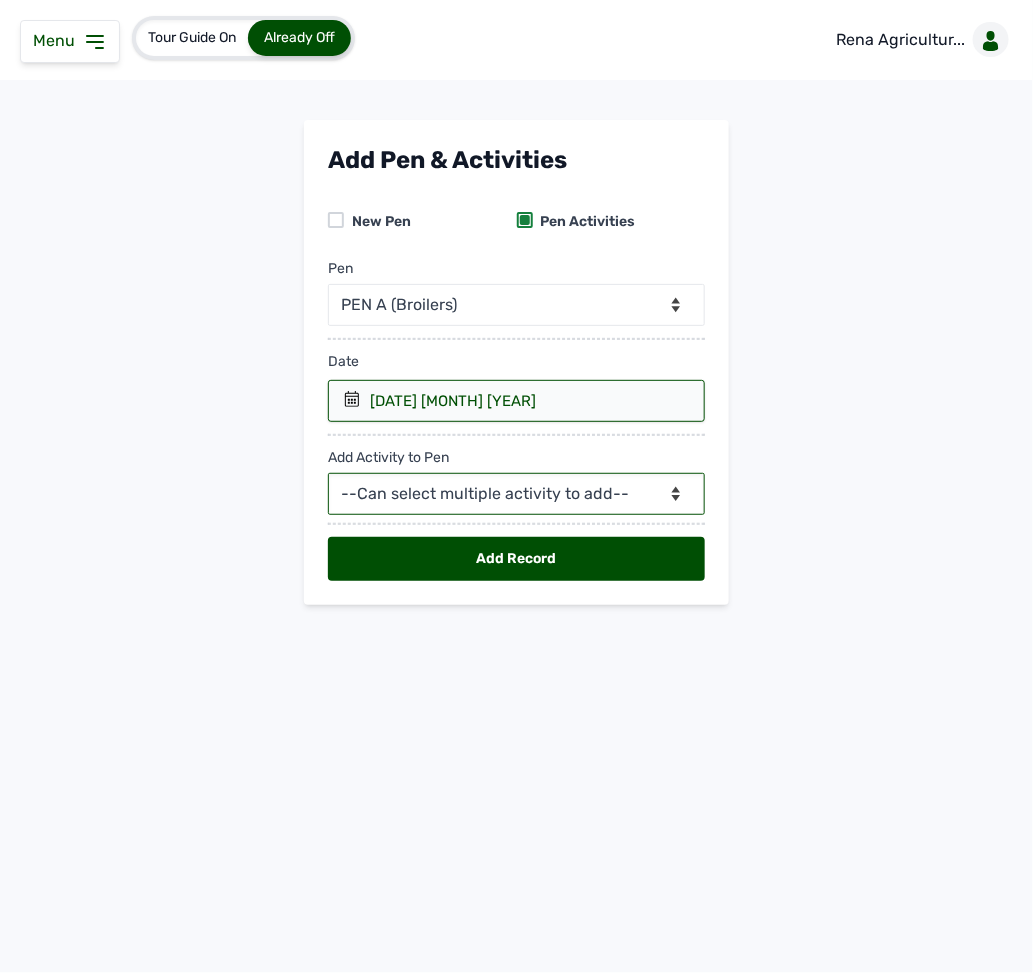 click on "--Can select multiple activity to add-- Raw Material Losses Weight" at bounding box center (516, 494) 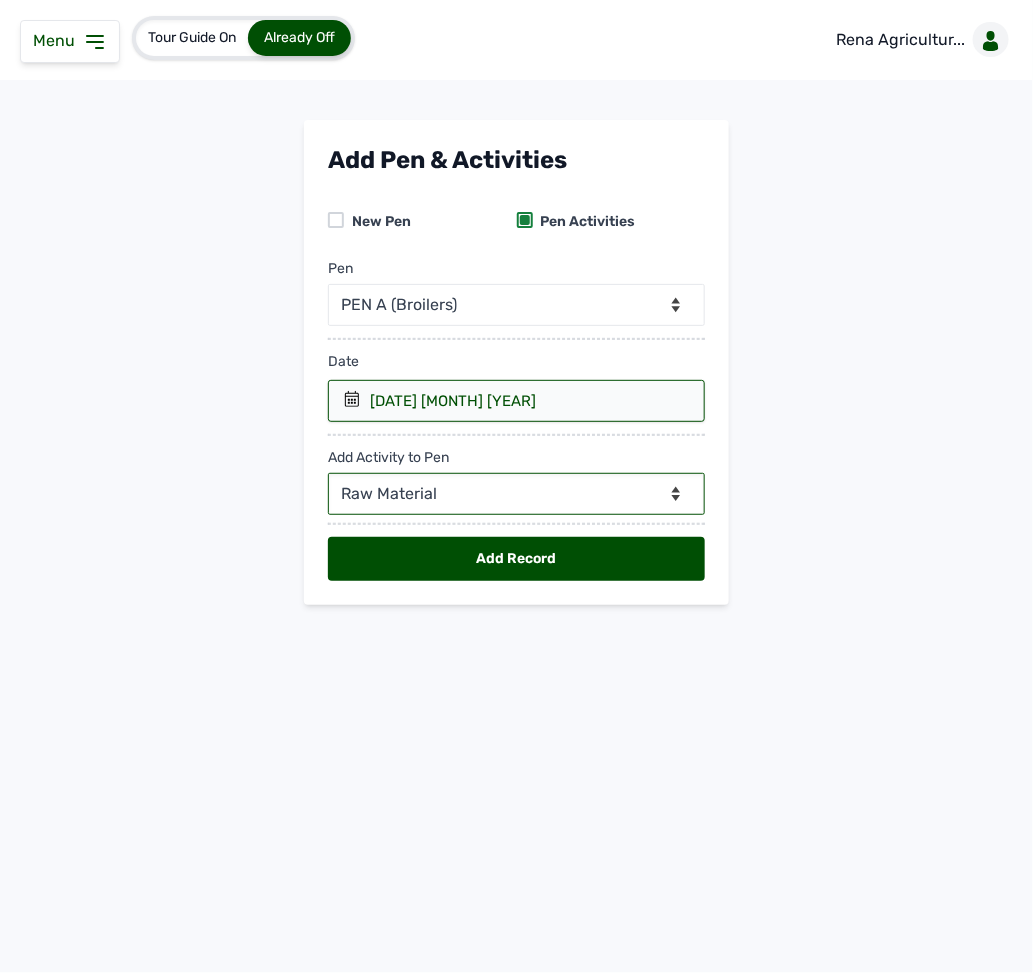 click on "--Can select multiple activity to add-- Raw Material Losses Weight" at bounding box center [516, 494] 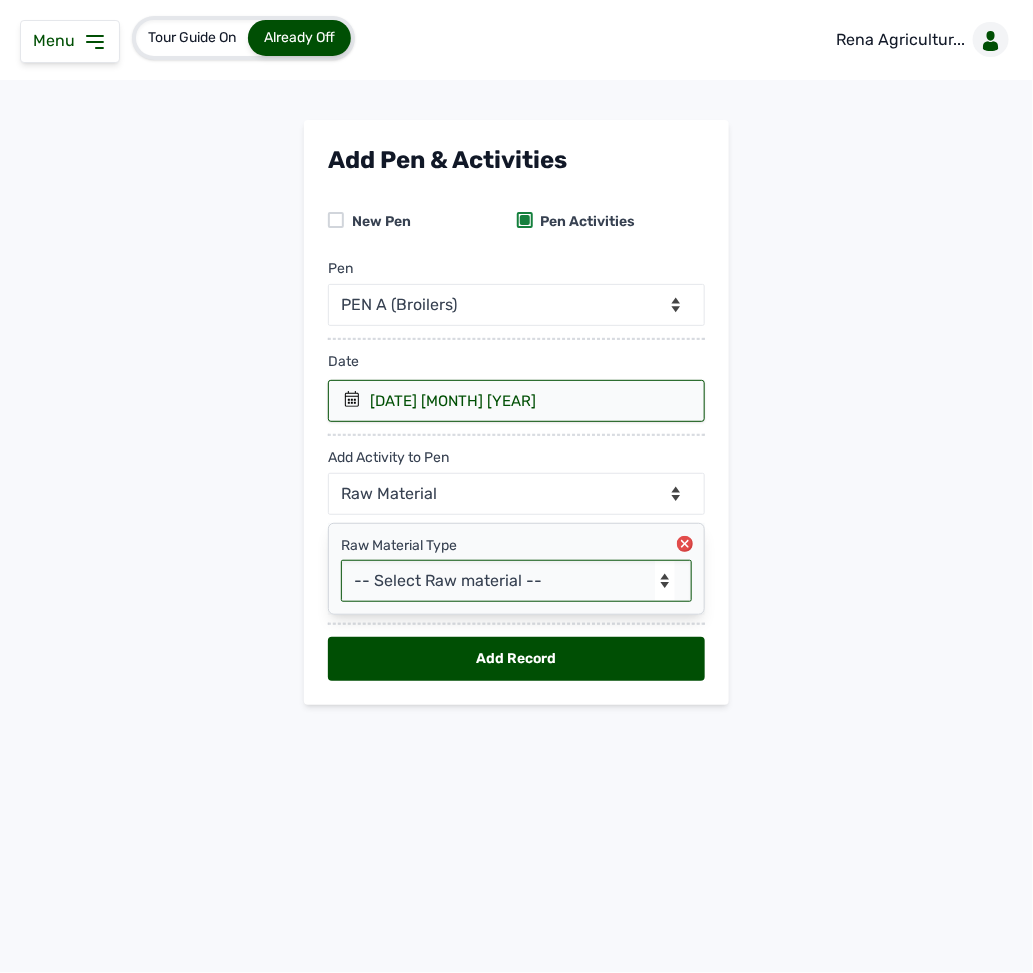 click on "-- Select Raw material -- Biomass Fuel feeds medications vaccines" at bounding box center (516, 581) 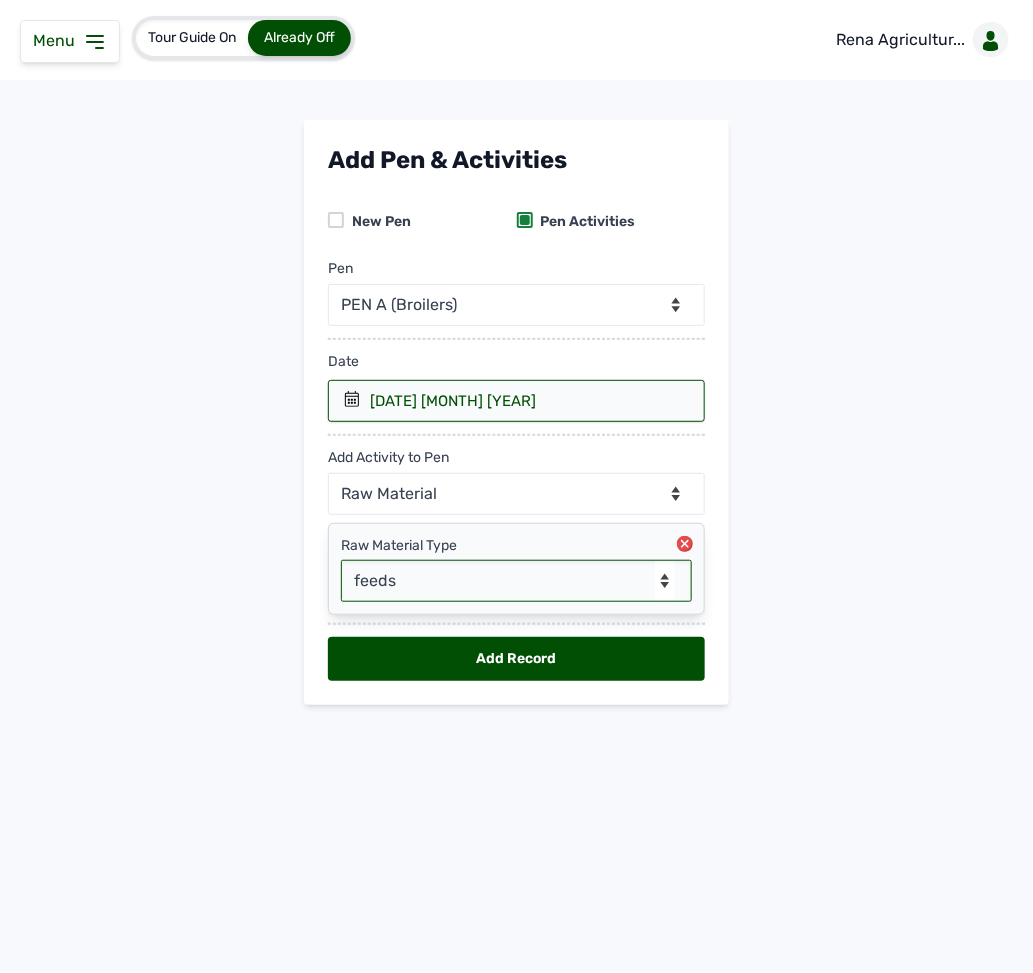 click on "-- Select Raw material -- Biomass Fuel feeds medications vaccines" at bounding box center (516, 581) 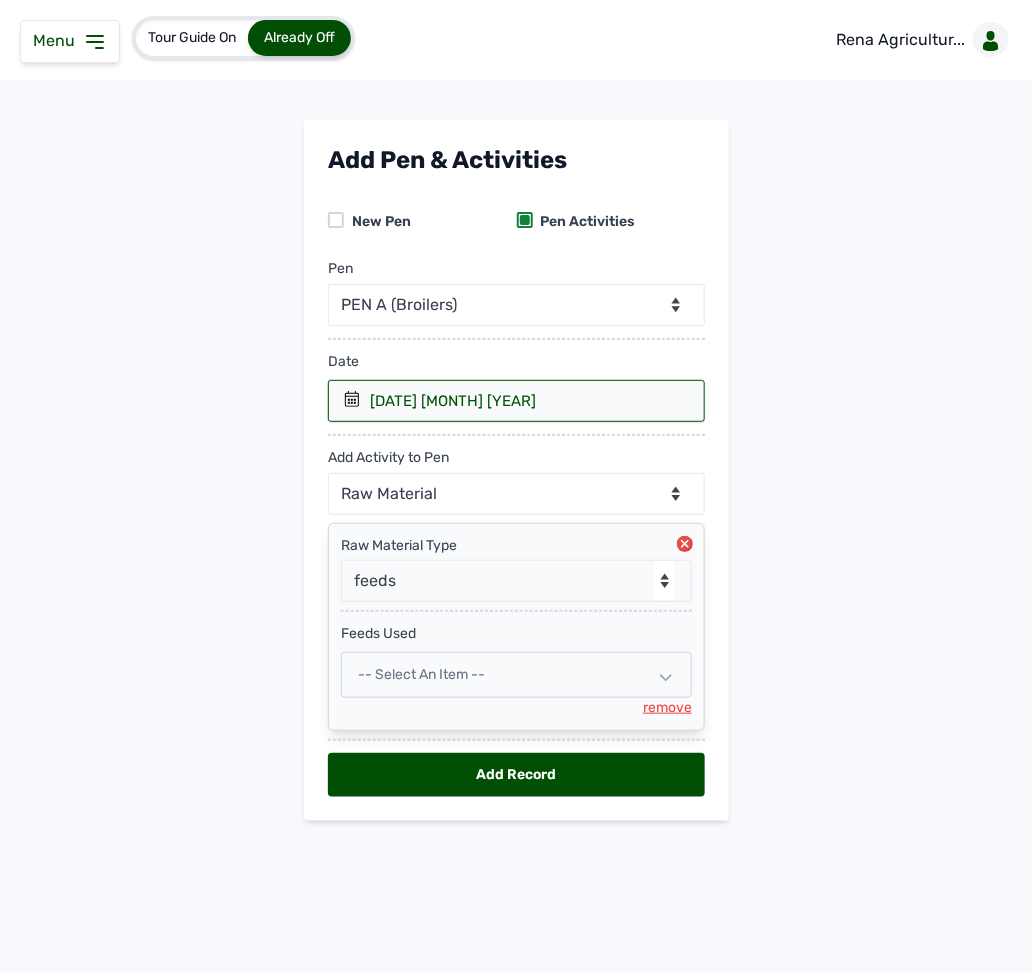 click on "-- Select an Item --" at bounding box center [421, 674] 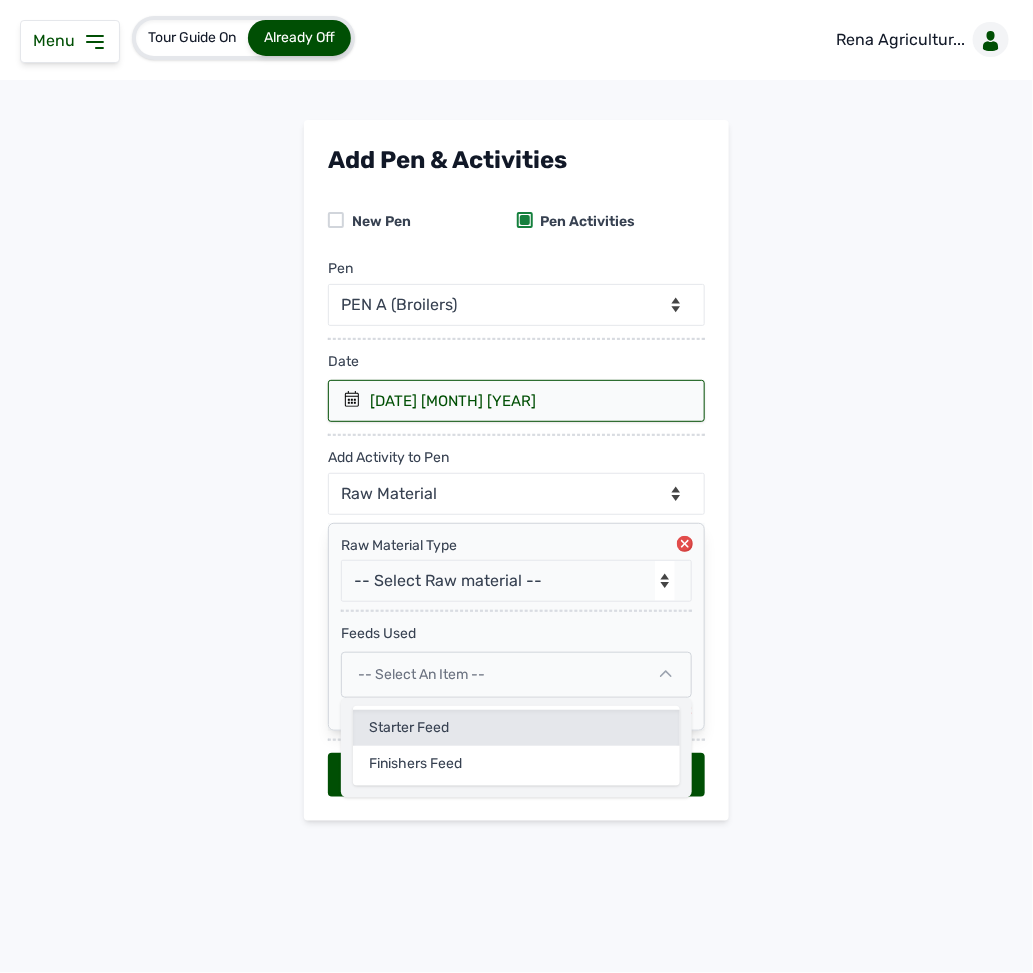 click on "Starter Feed" 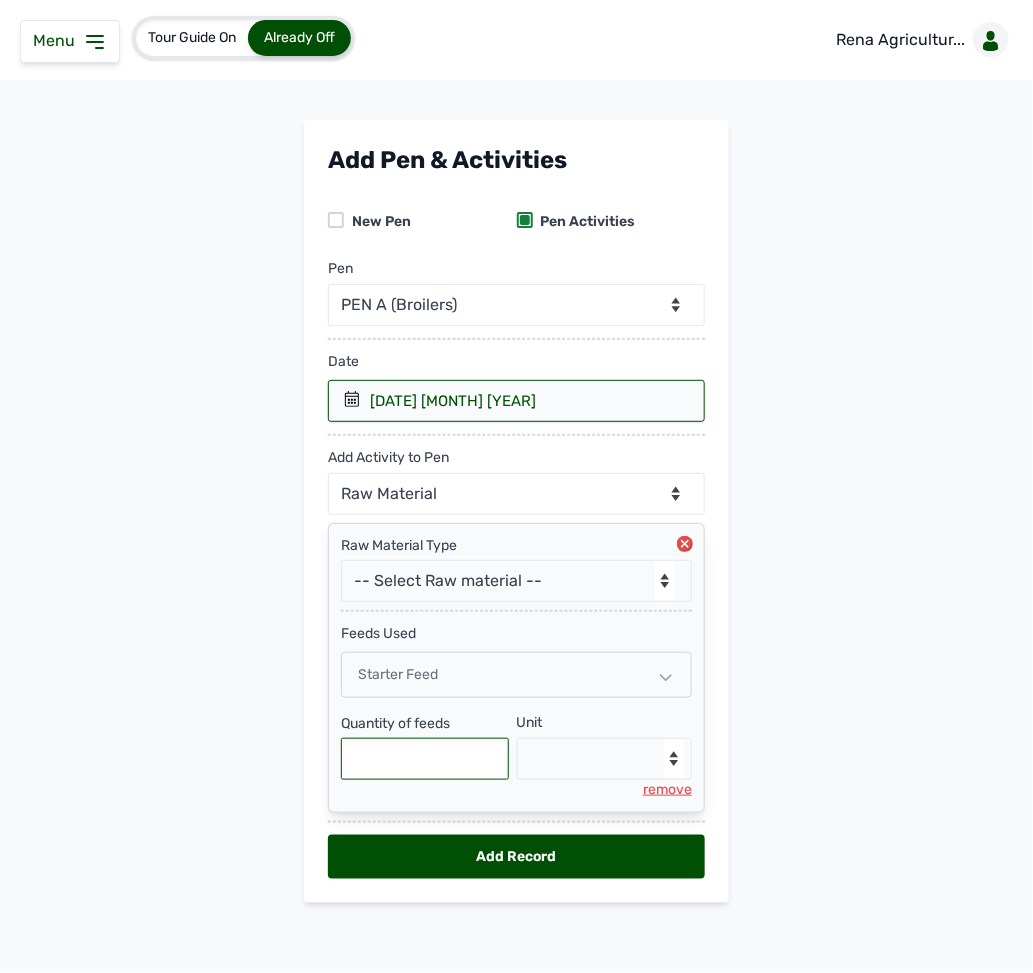 click at bounding box center (425, 759) 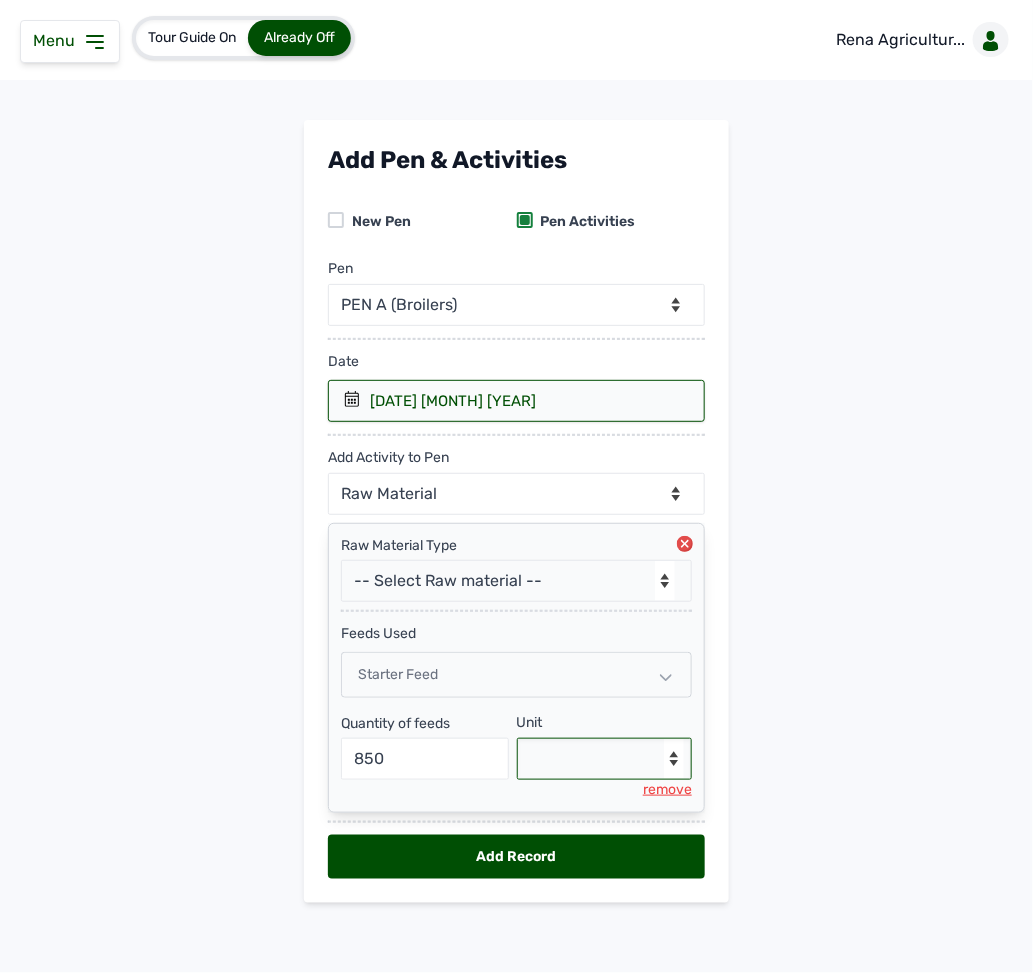 click on "--Select unit-- Bag(s) Kg" at bounding box center (605, 759) 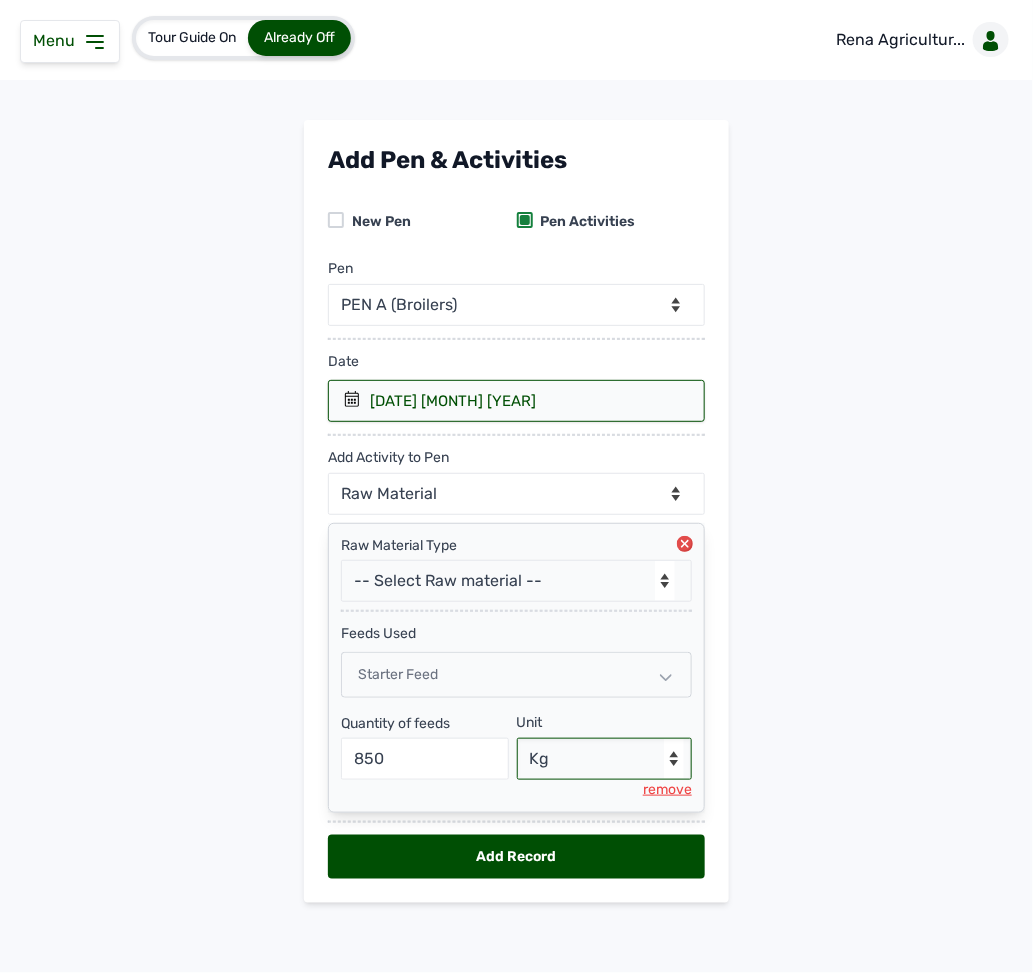click on "--Select unit-- Bag(s) Kg" at bounding box center [605, 759] 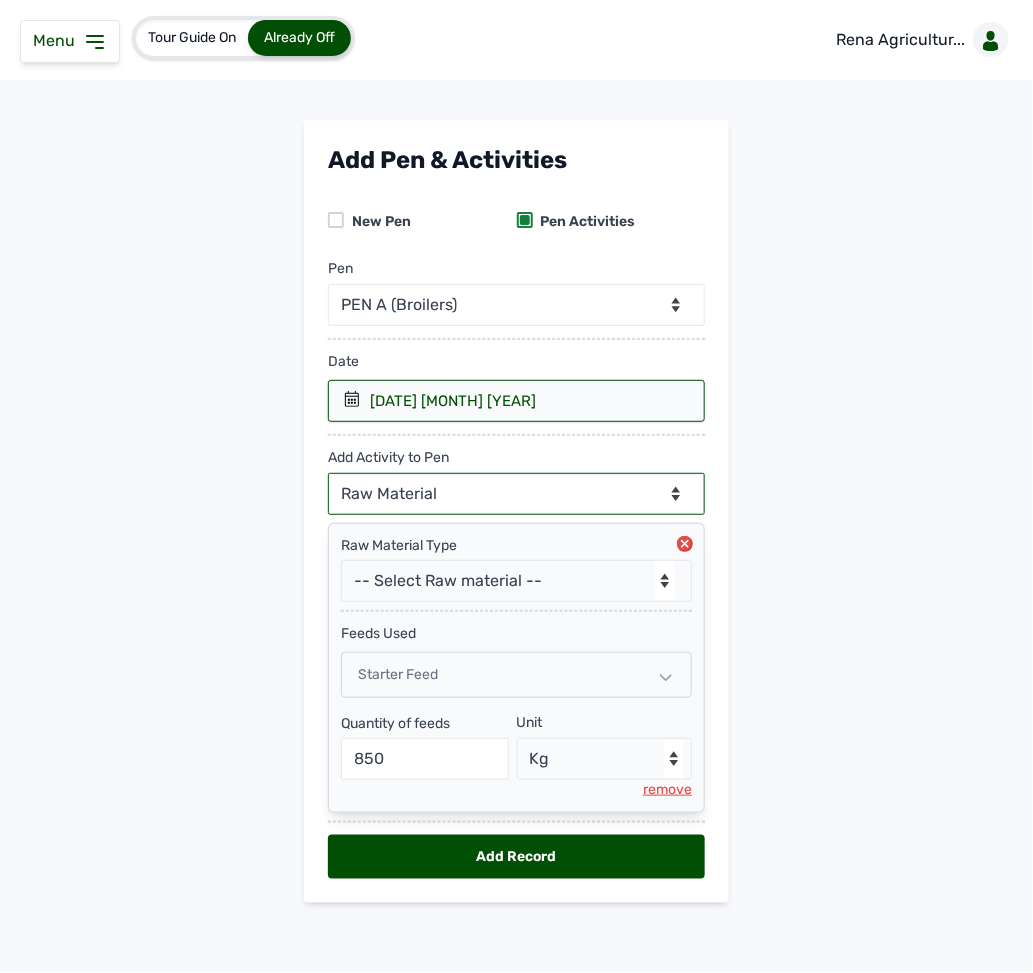 click on "--Can select multiple activity to add-- Raw Material Losses Weight" at bounding box center [516, 494] 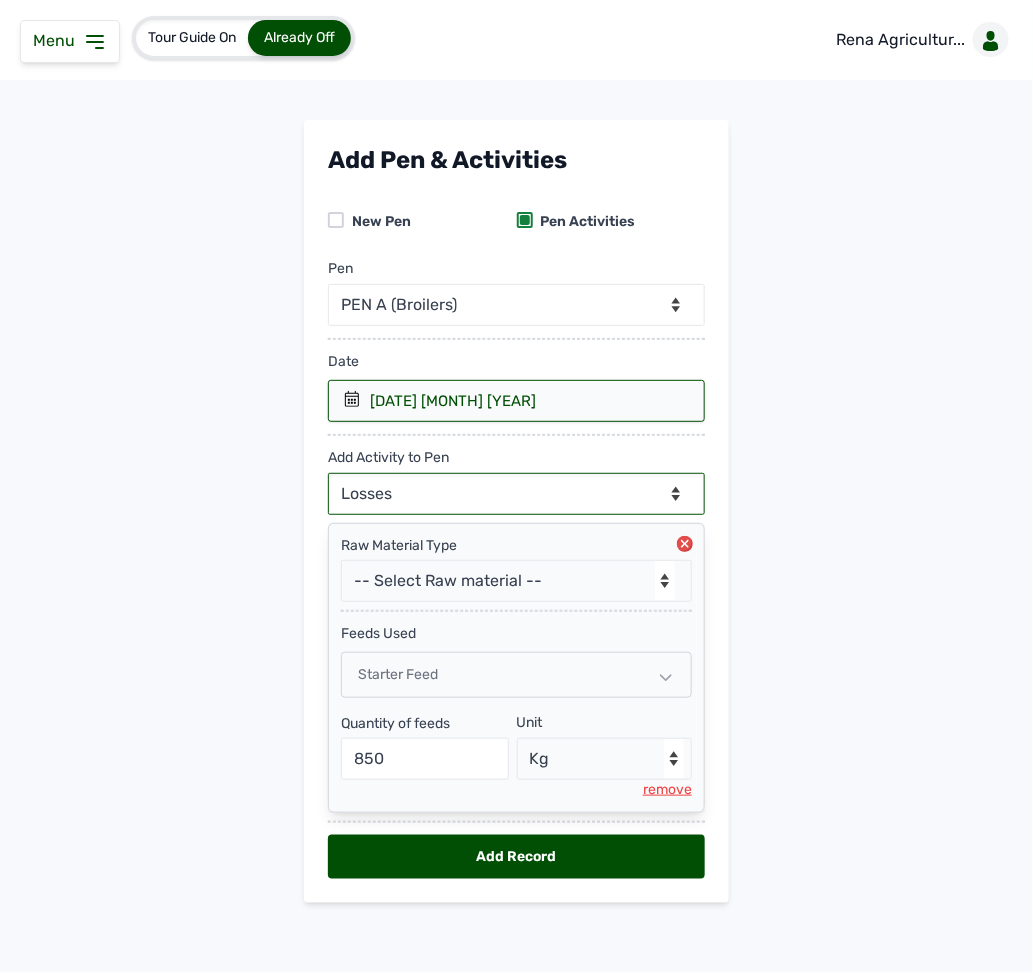 click on "--Can select multiple activity to add-- Raw Material Losses Weight" at bounding box center (516, 494) 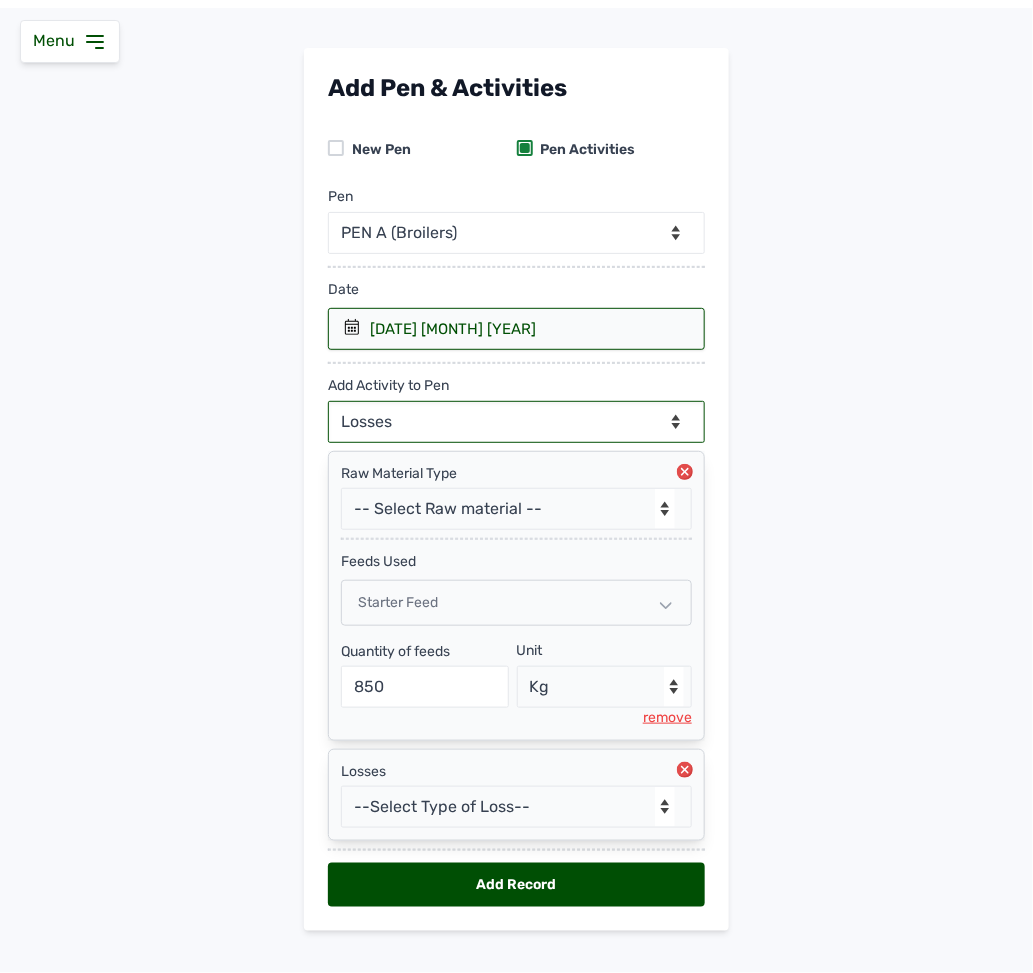 scroll, scrollTop: 115, scrollLeft: 0, axis: vertical 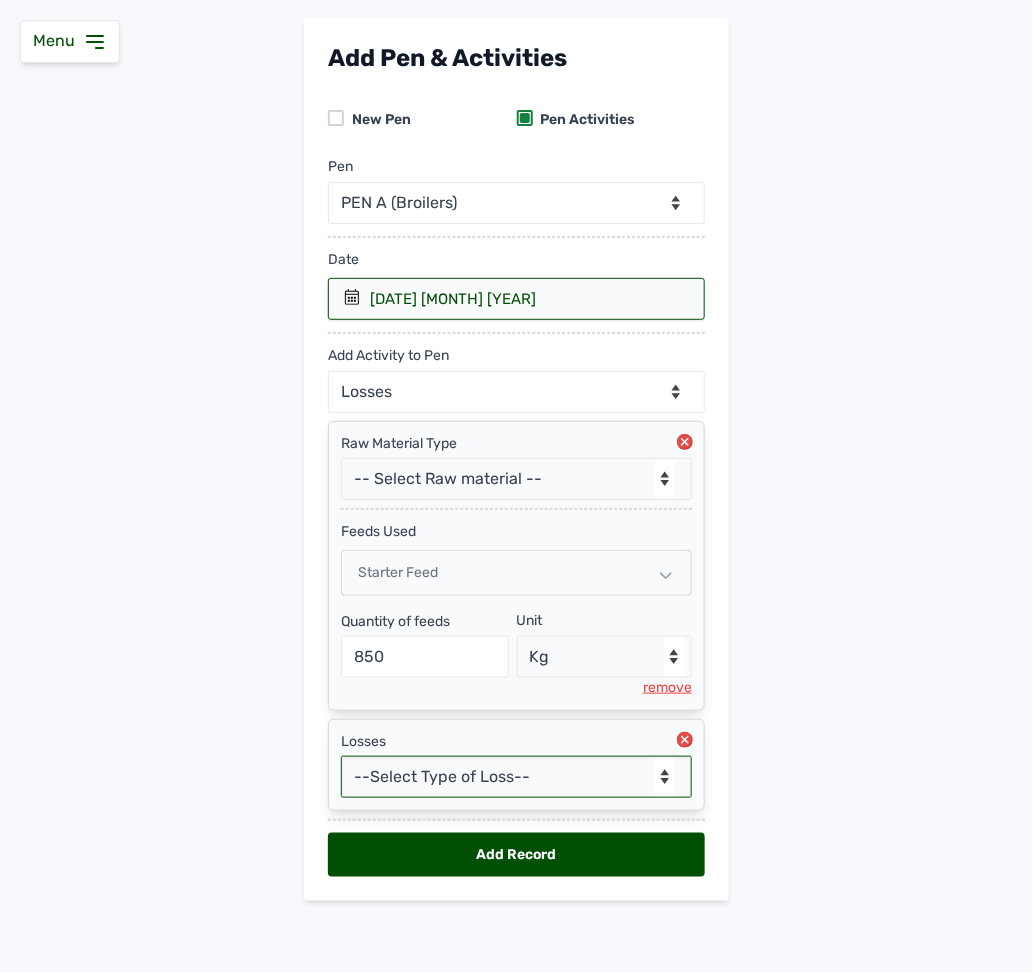 click on "--Select Type of Loss-- Mortality Culled Theft" at bounding box center [516, 777] 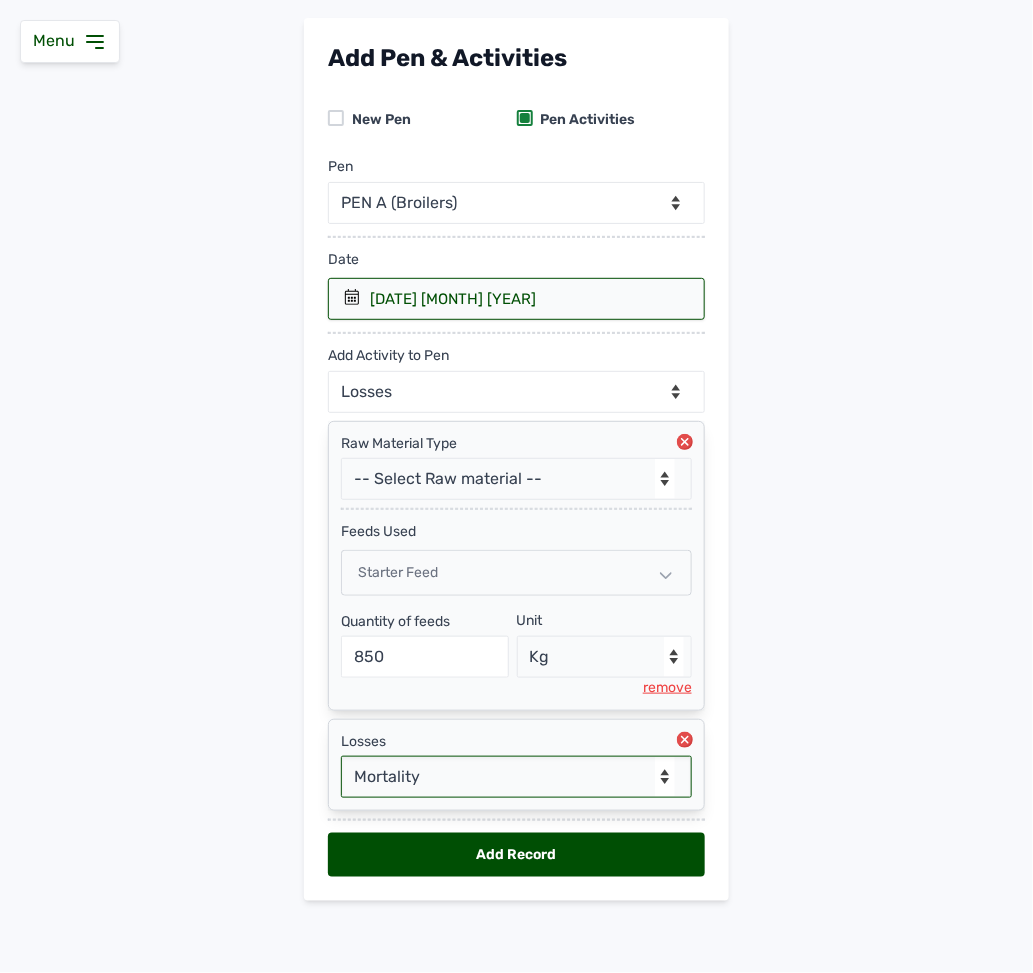 click on "--Select Type of Loss-- Mortality Culled Theft" at bounding box center [516, 777] 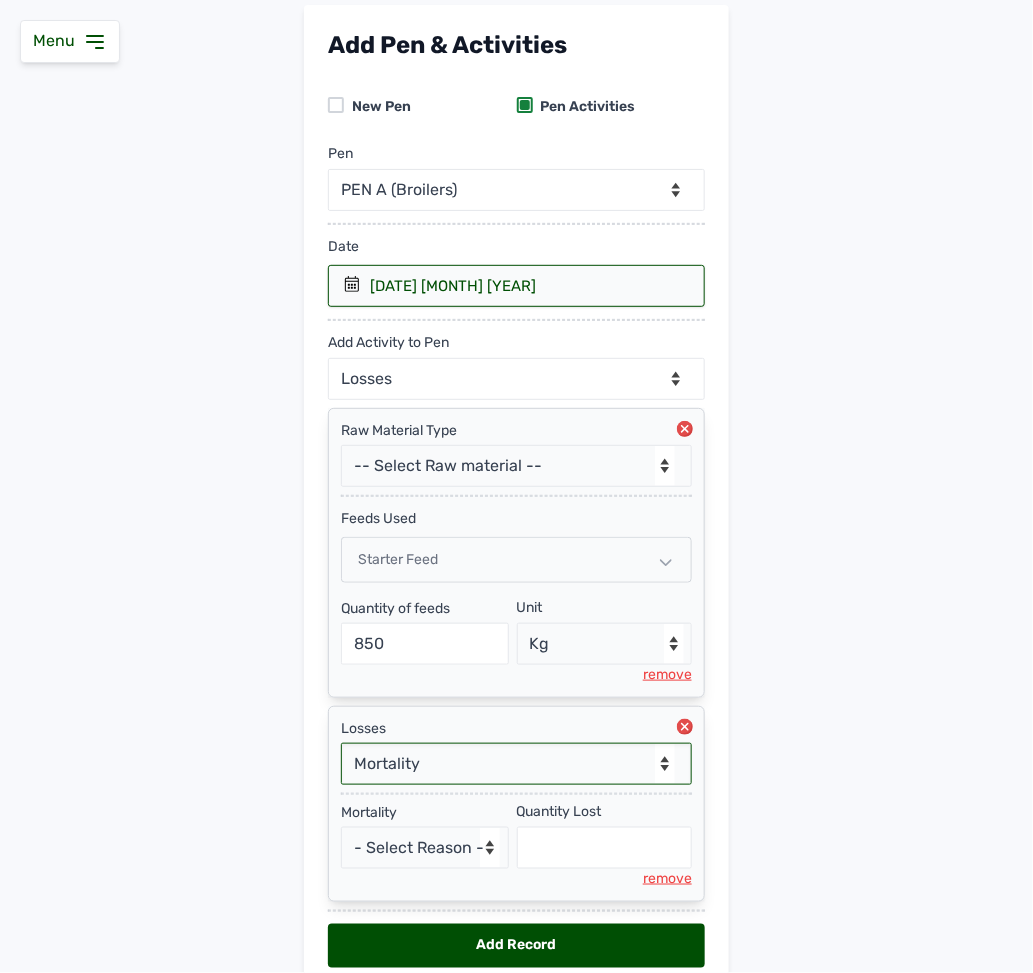 scroll, scrollTop: 222, scrollLeft: 0, axis: vertical 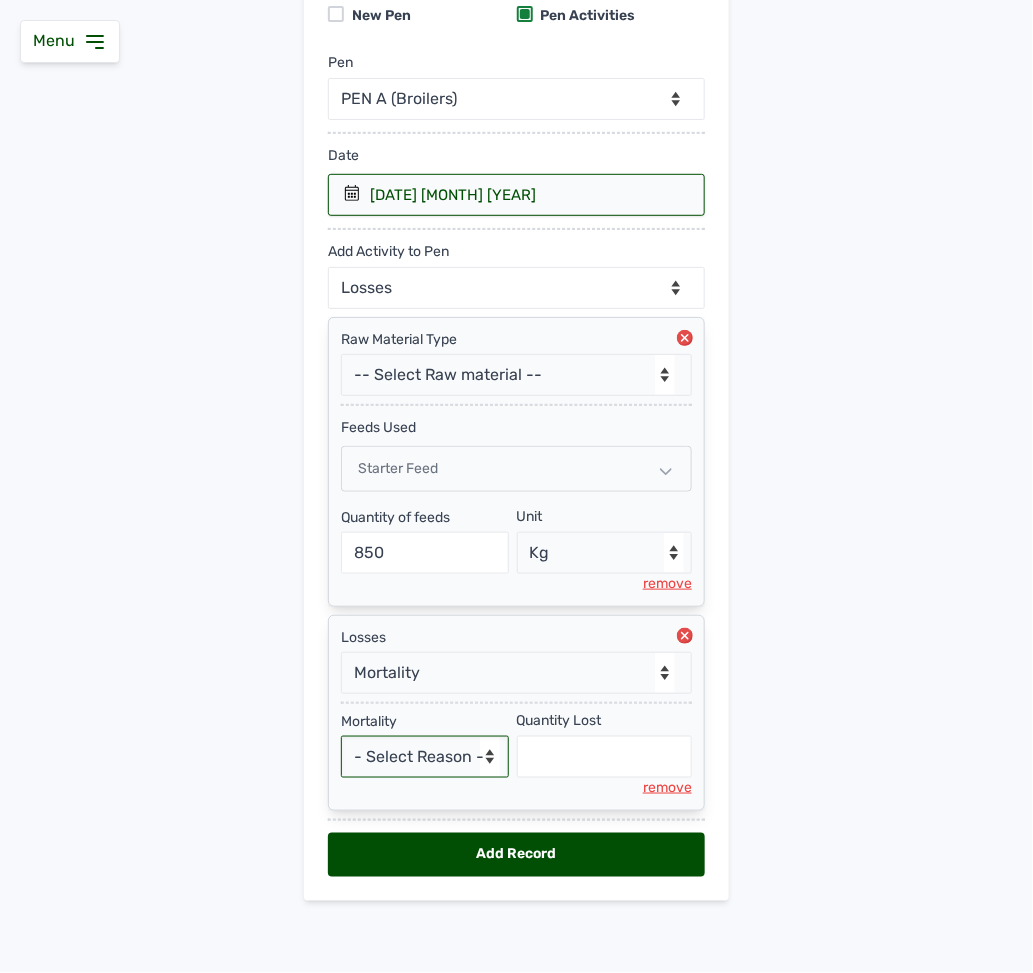 click on "- Select Reason - Disease Late Vaccination Wrong Vaccination Heat Lack of Water Others" at bounding box center [425, 757] 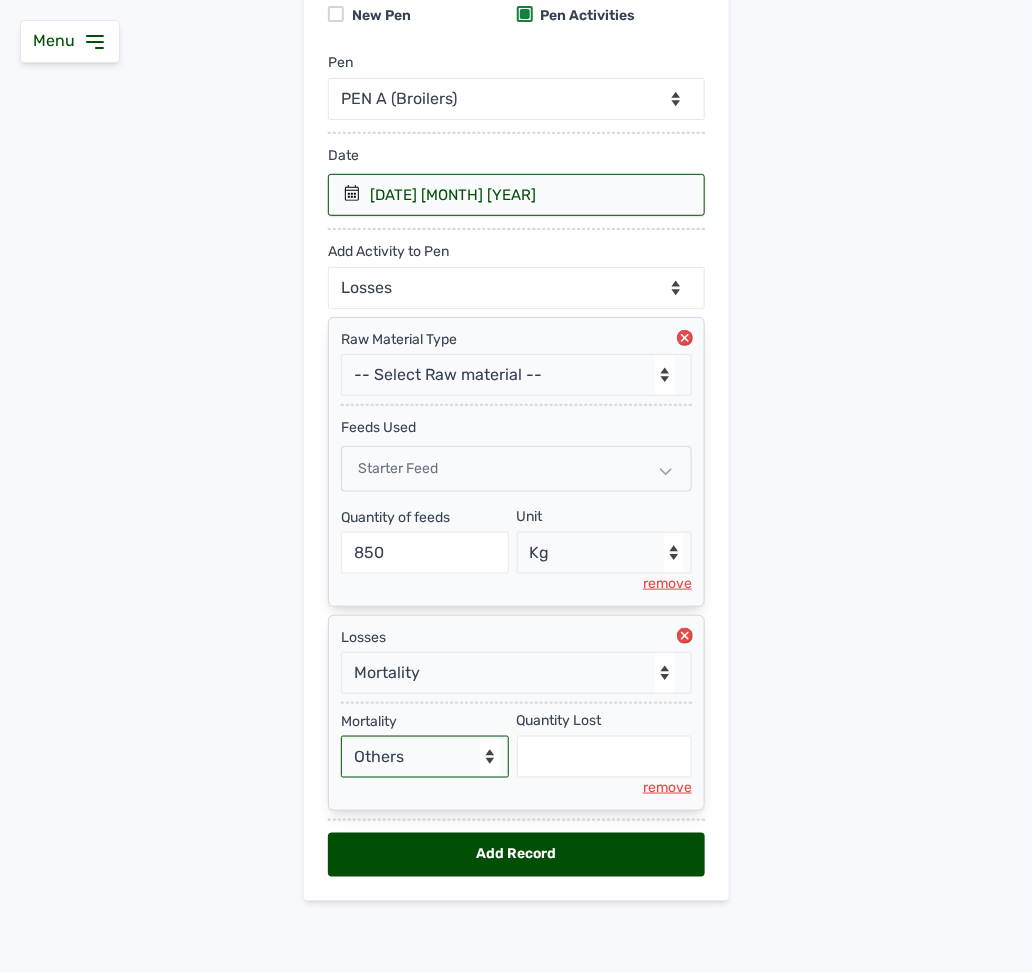 click on "- Select Reason - Disease Late Vaccination Wrong Vaccination Heat Lack of Water Others" at bounding box center (425, 757) 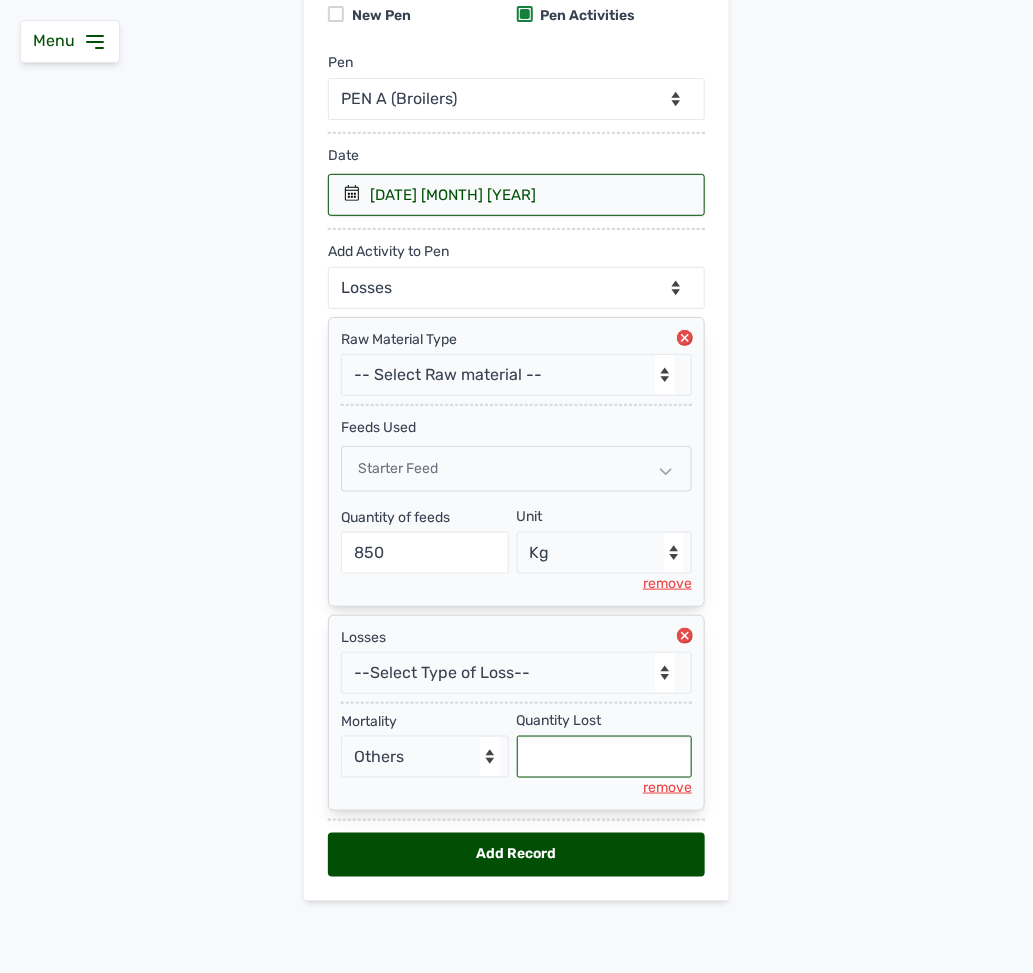 click at bounding box center (605, 757) 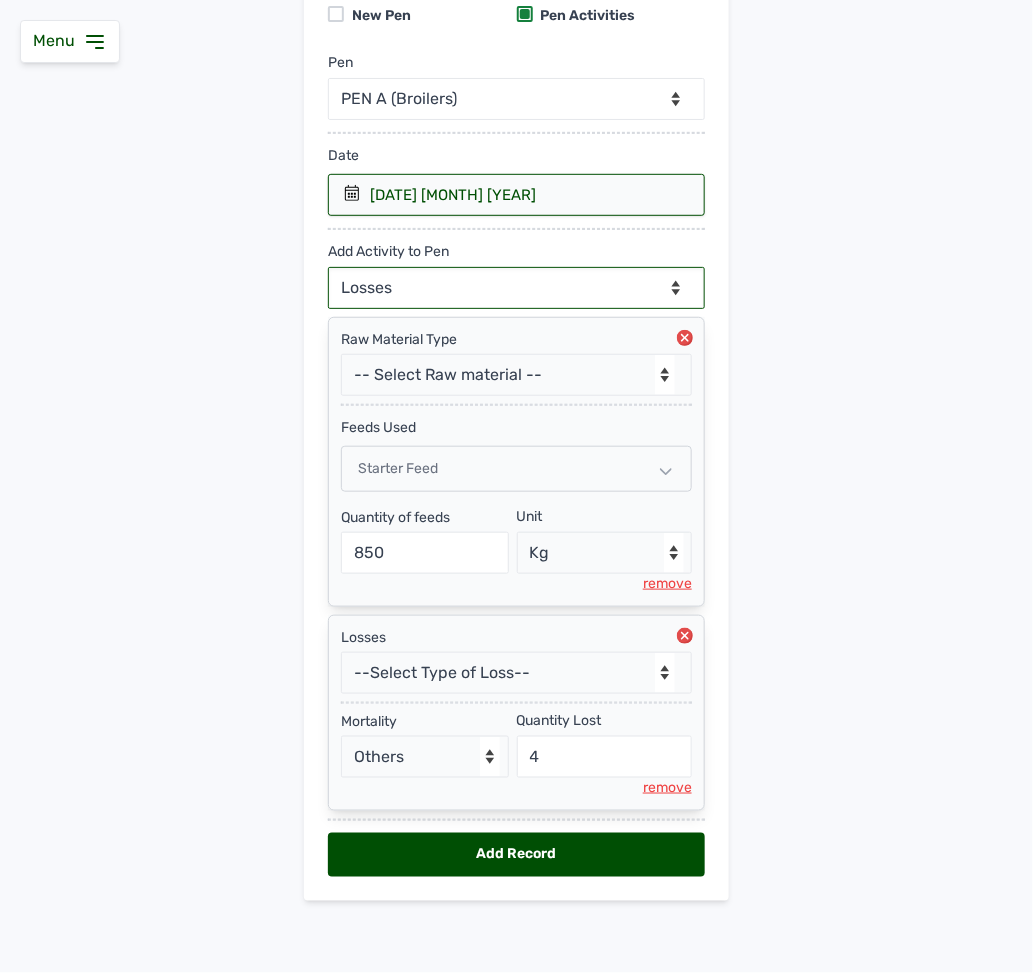 click on "--Can select multiple activity to add-- Raw Material Losses Weight" at bounding box center (516, 288) 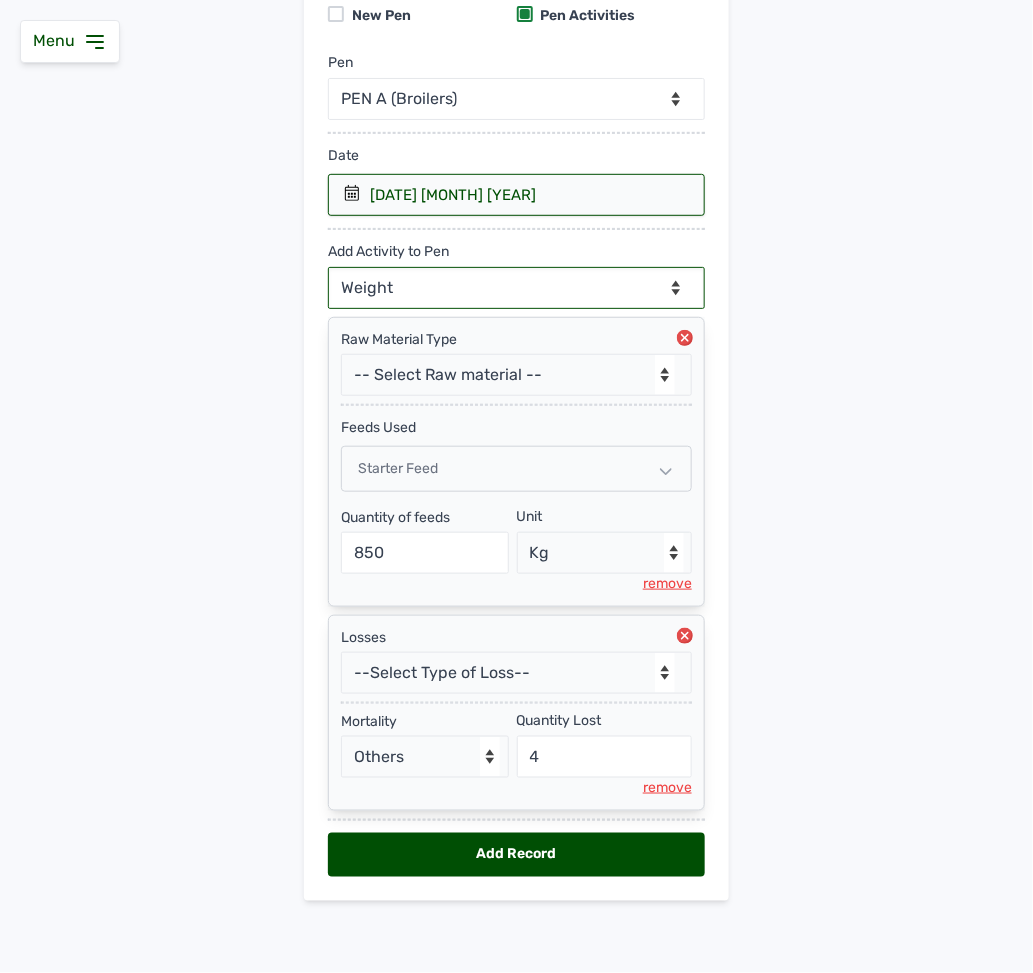 click on "--Can select multiple activity to add-- Raw Material Losses Weight" at bounding box center [516, 288] 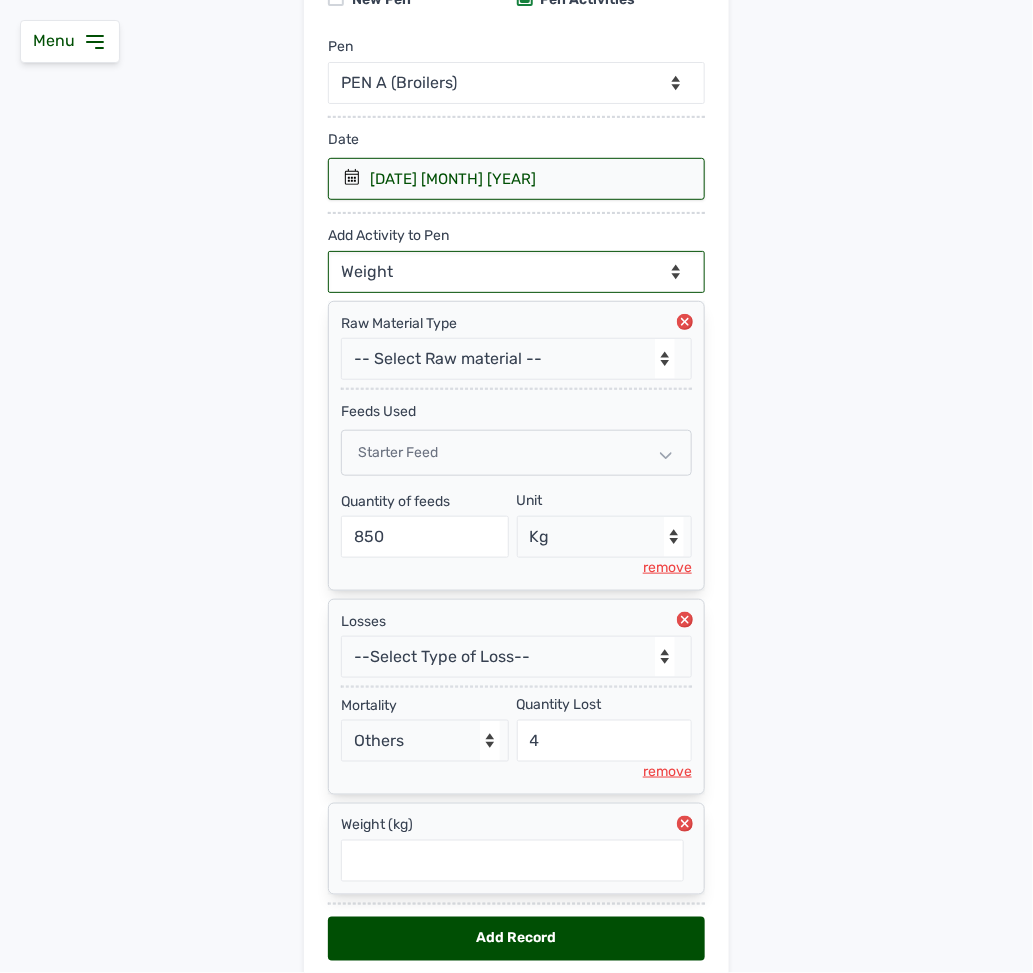 scroll, scrollTop: 324, scrollLeft: 0, axis: vertical 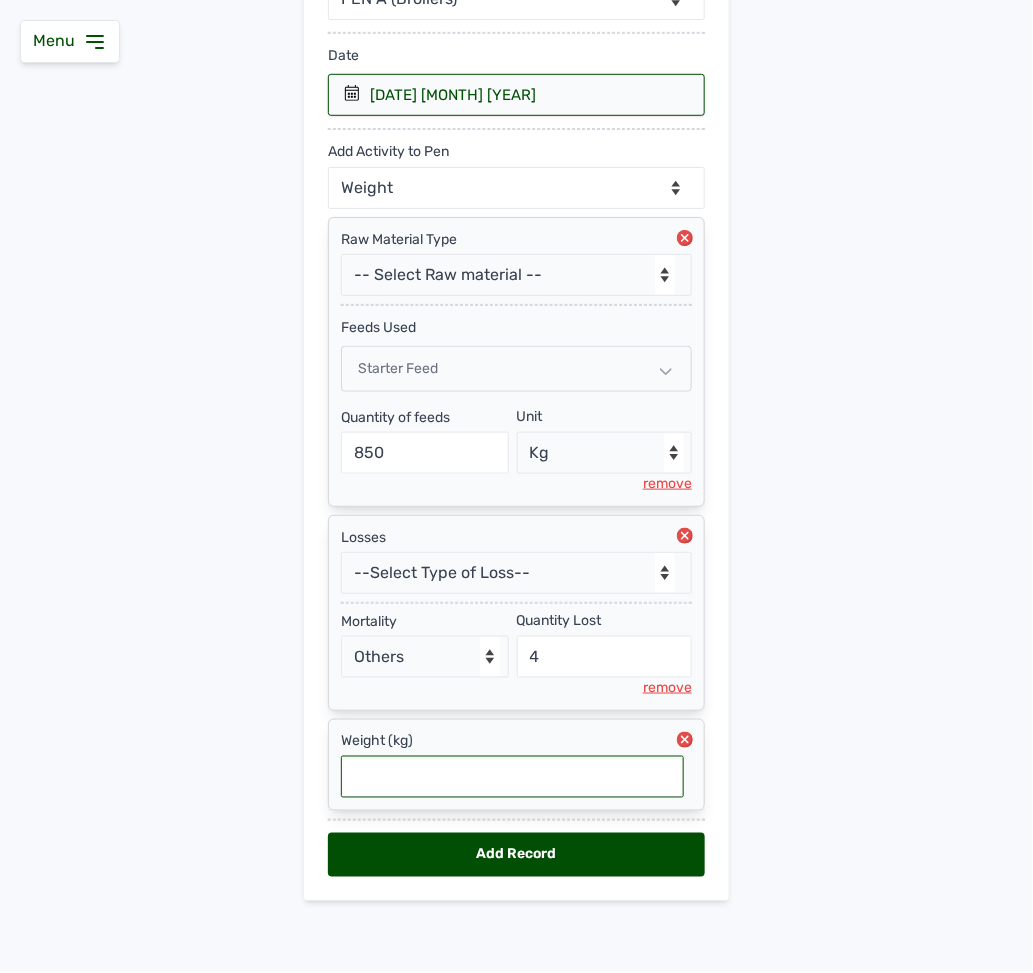 click at bounding box center (512, 777) 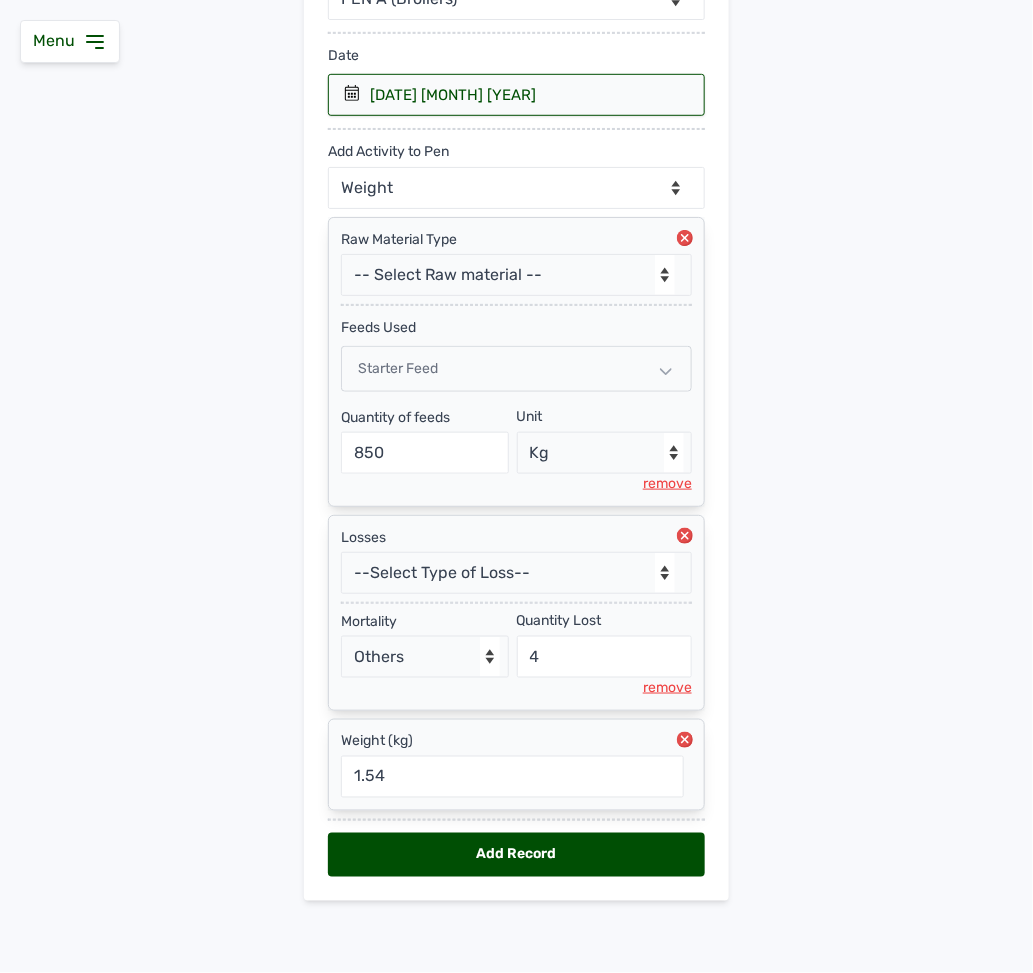 click on "Add Record" at bounding box center [516, 855] 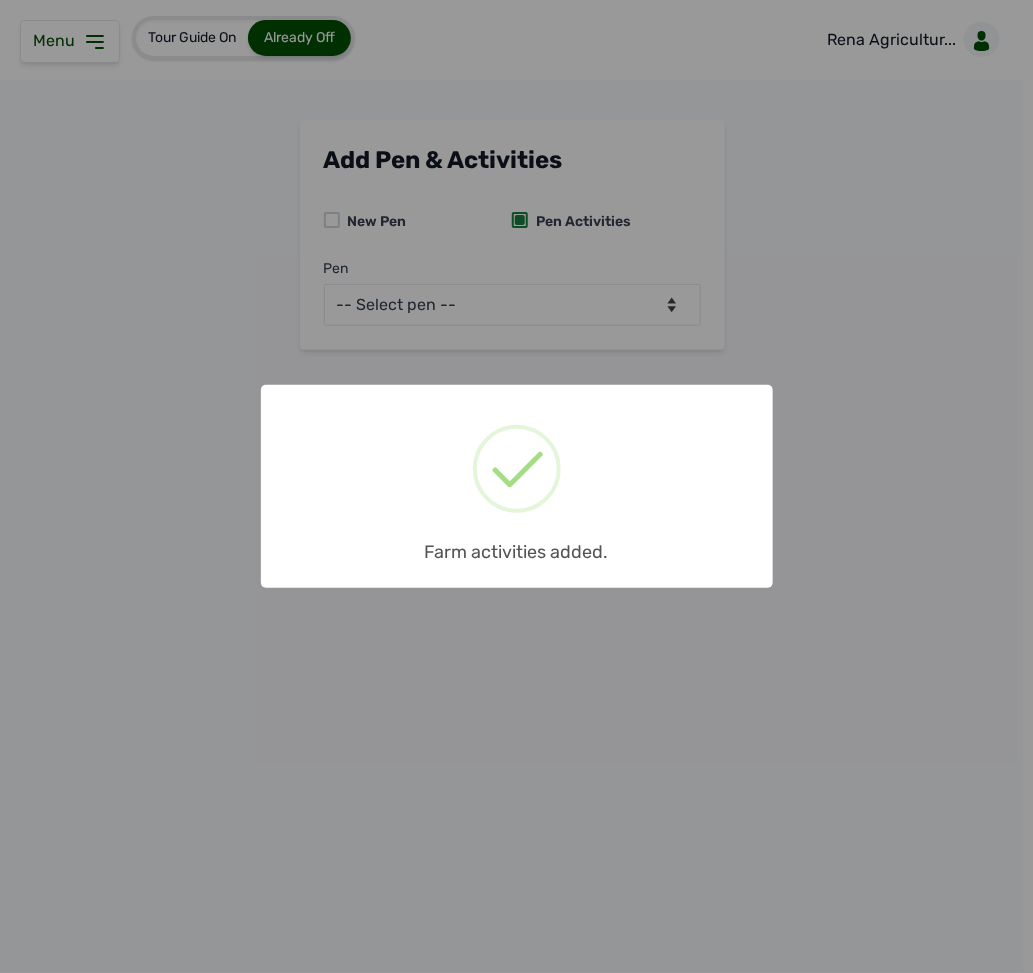 scroll, scrollTop: 0, scrollLeft: 0, axis: both 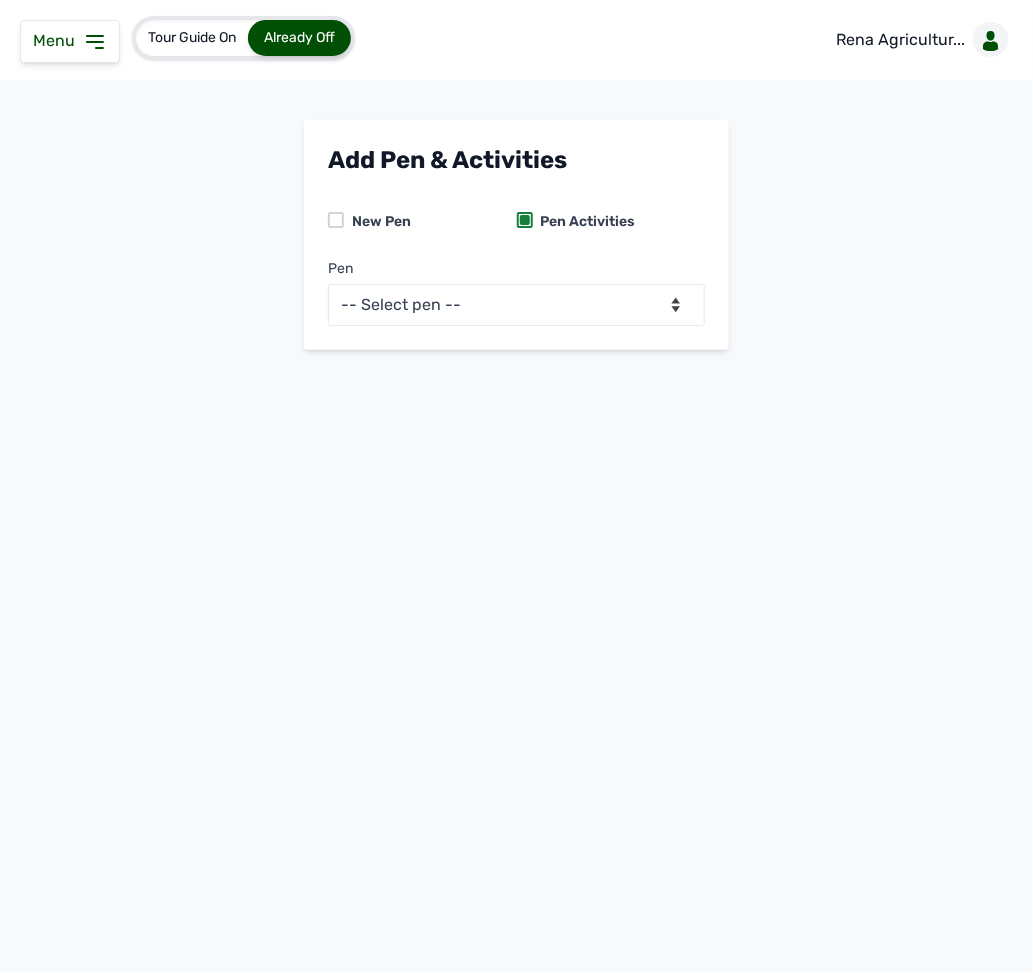 click 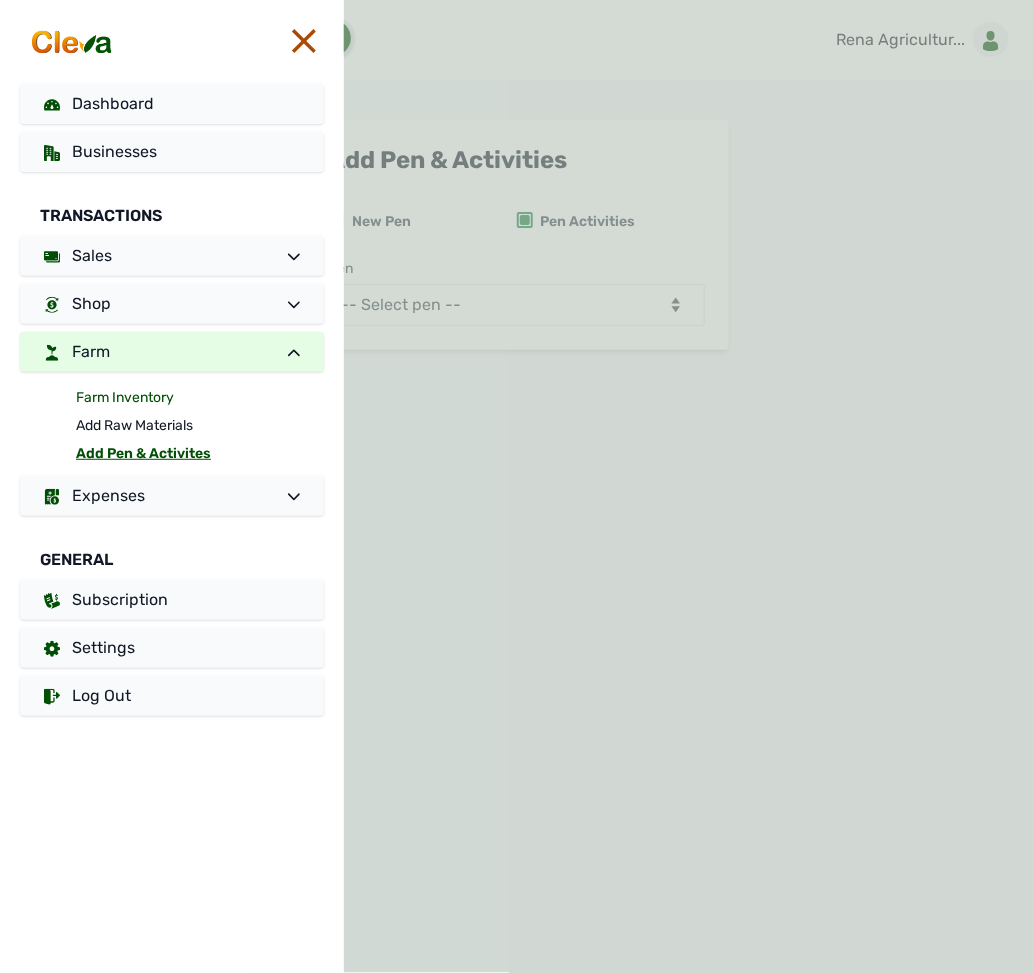 click on "Farm Inventory" at bounding box center [200, 398] 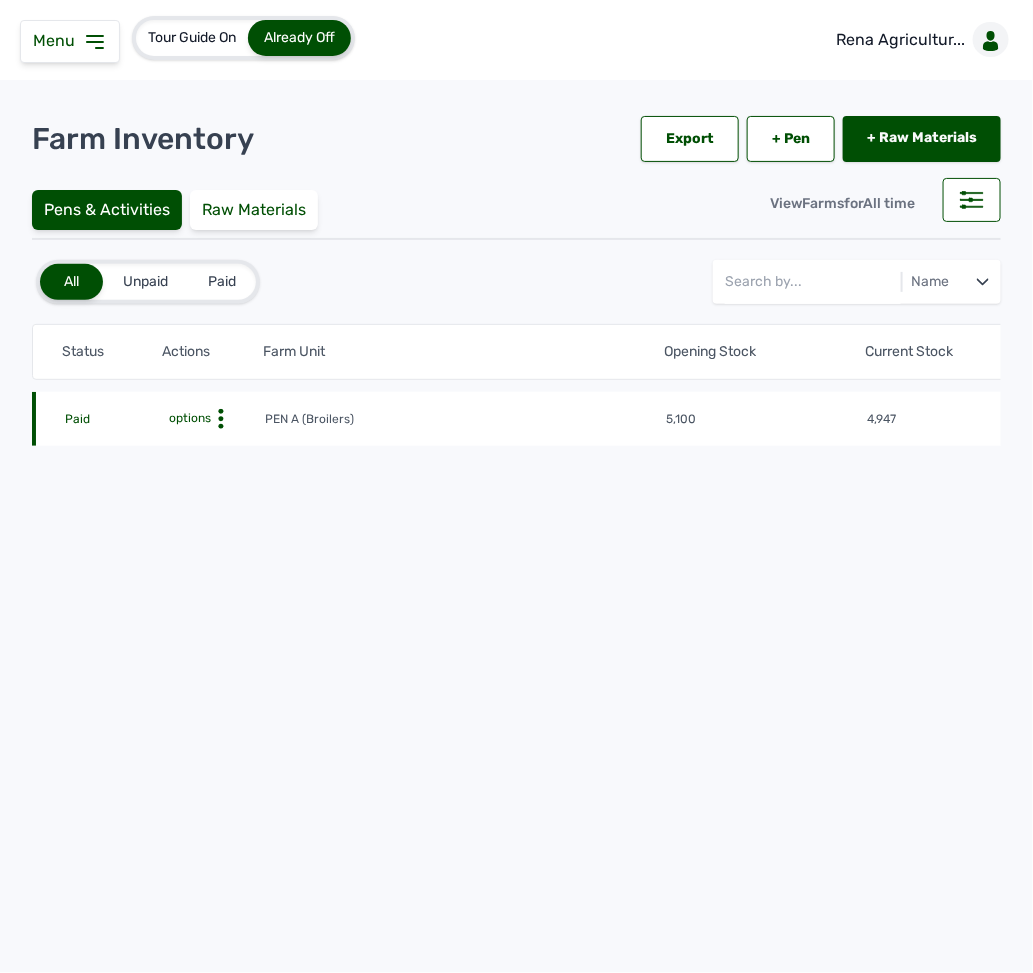 click 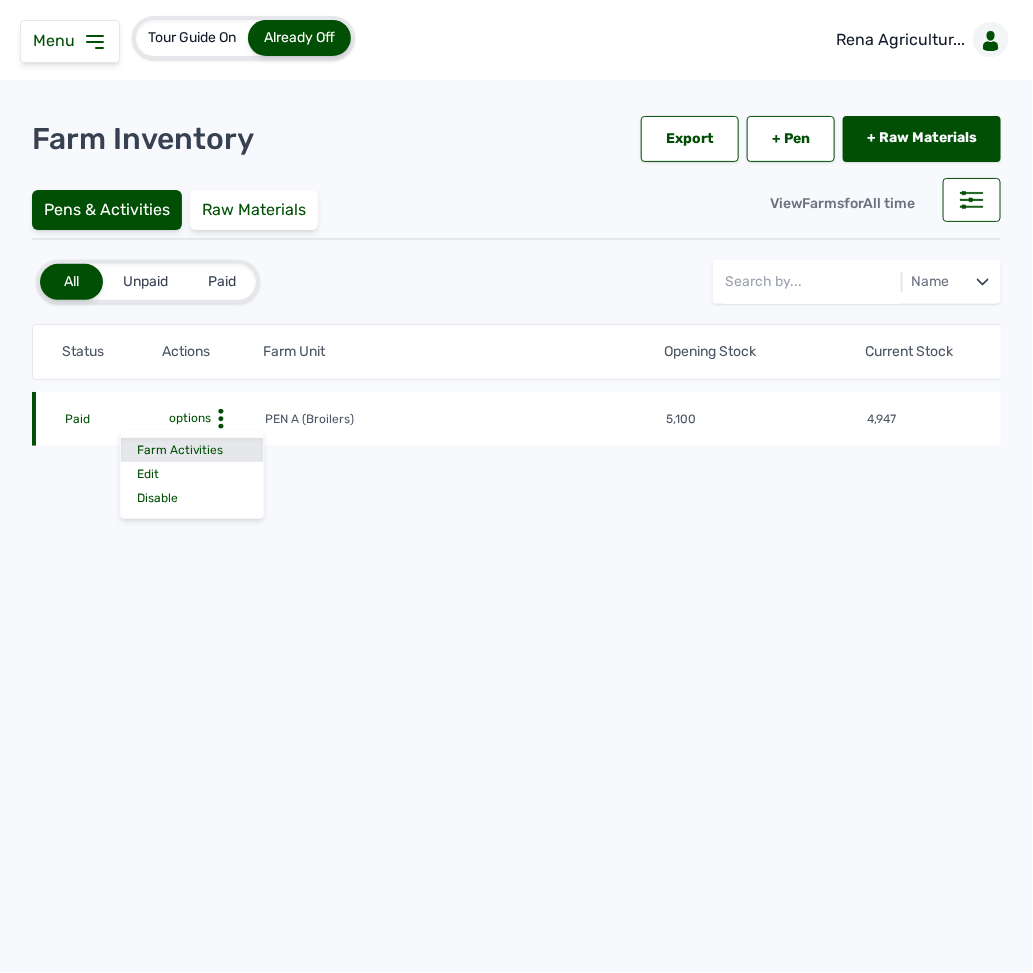click on "Farm Activities" at bounding box center (192, 450) 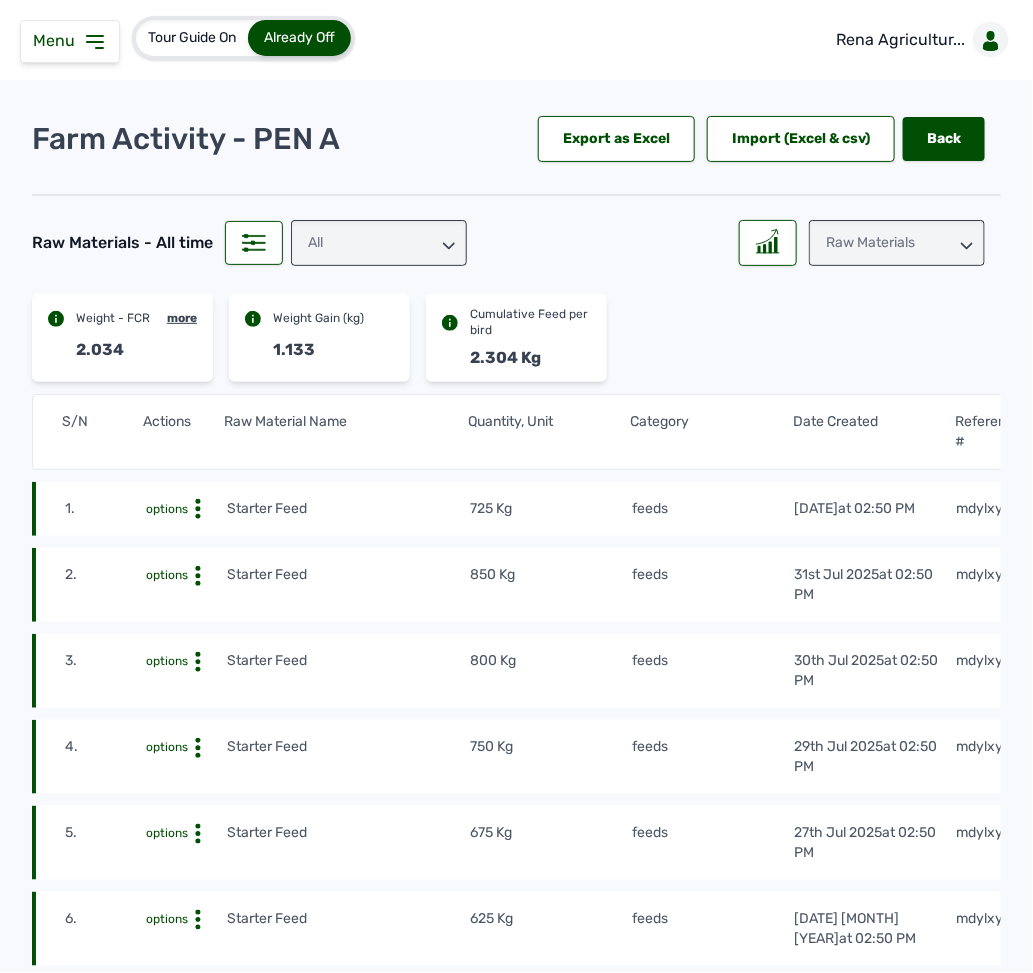 click 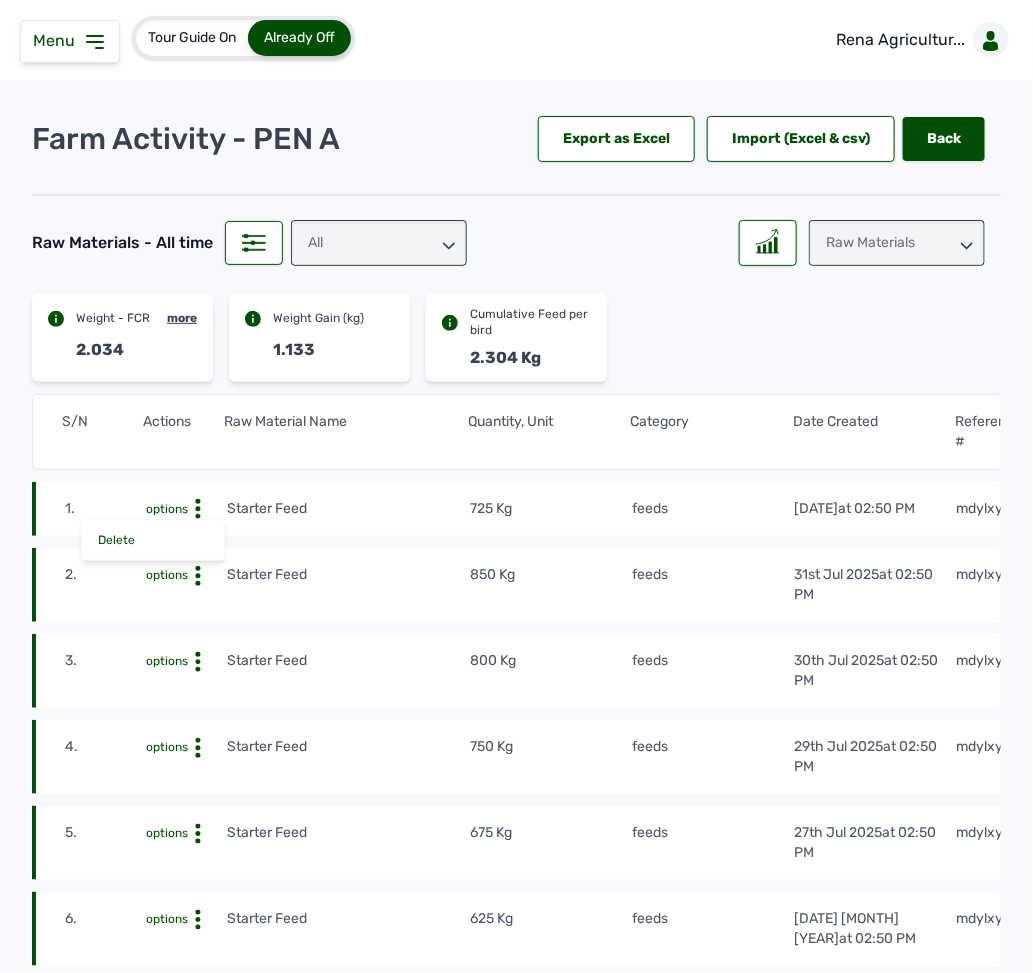 click 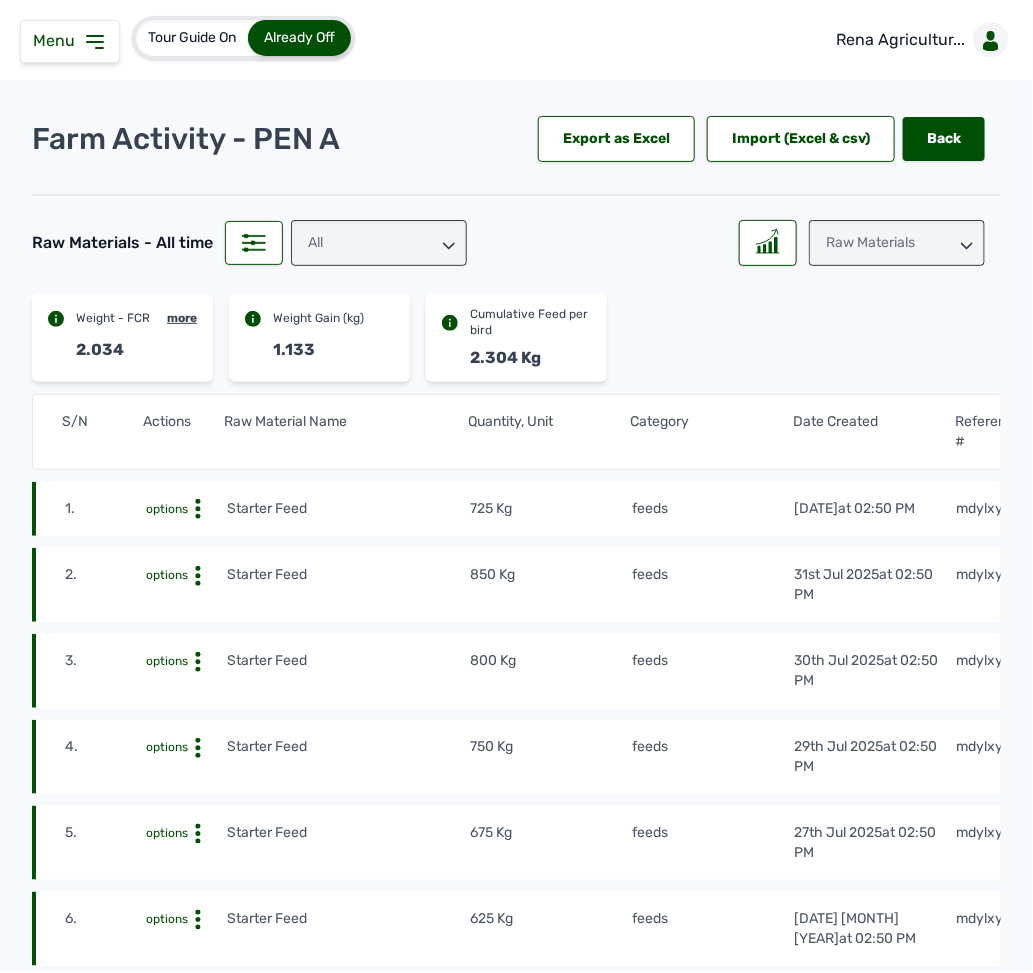 click 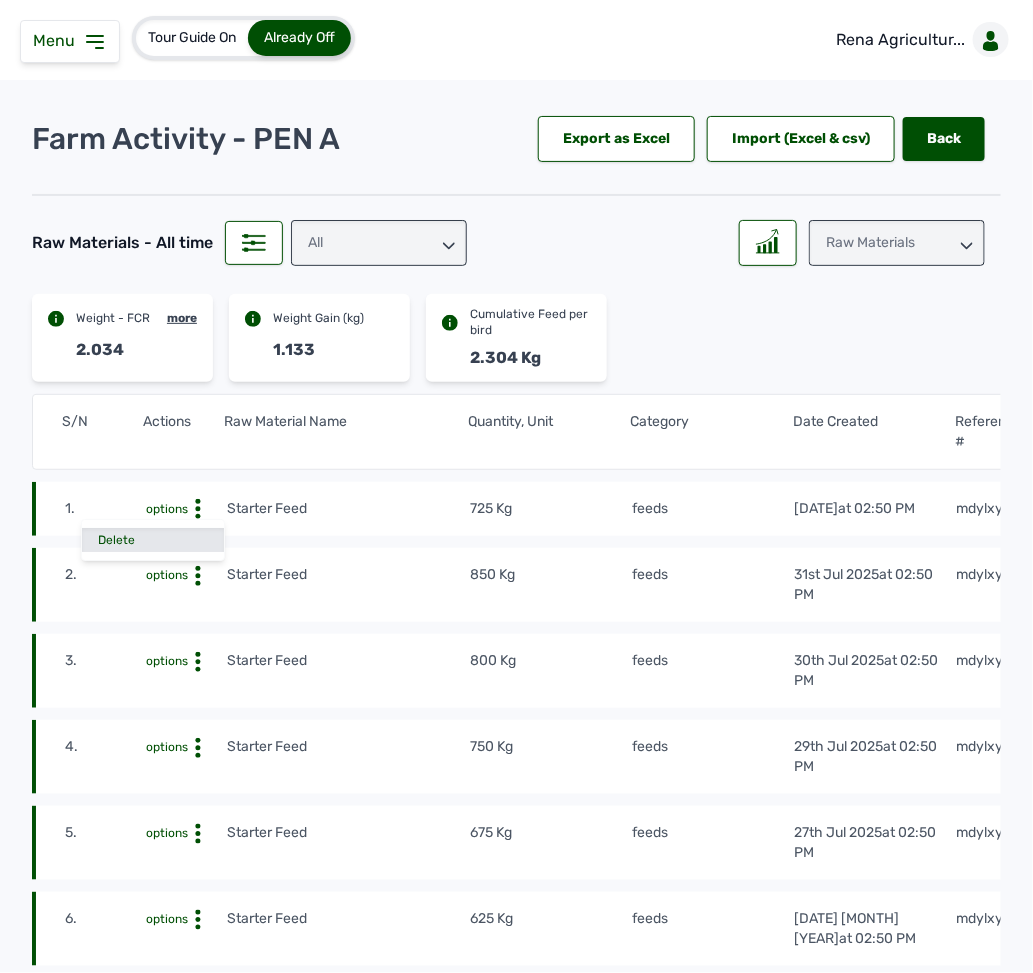 click on "Delete" at bounding box center (153, 540) 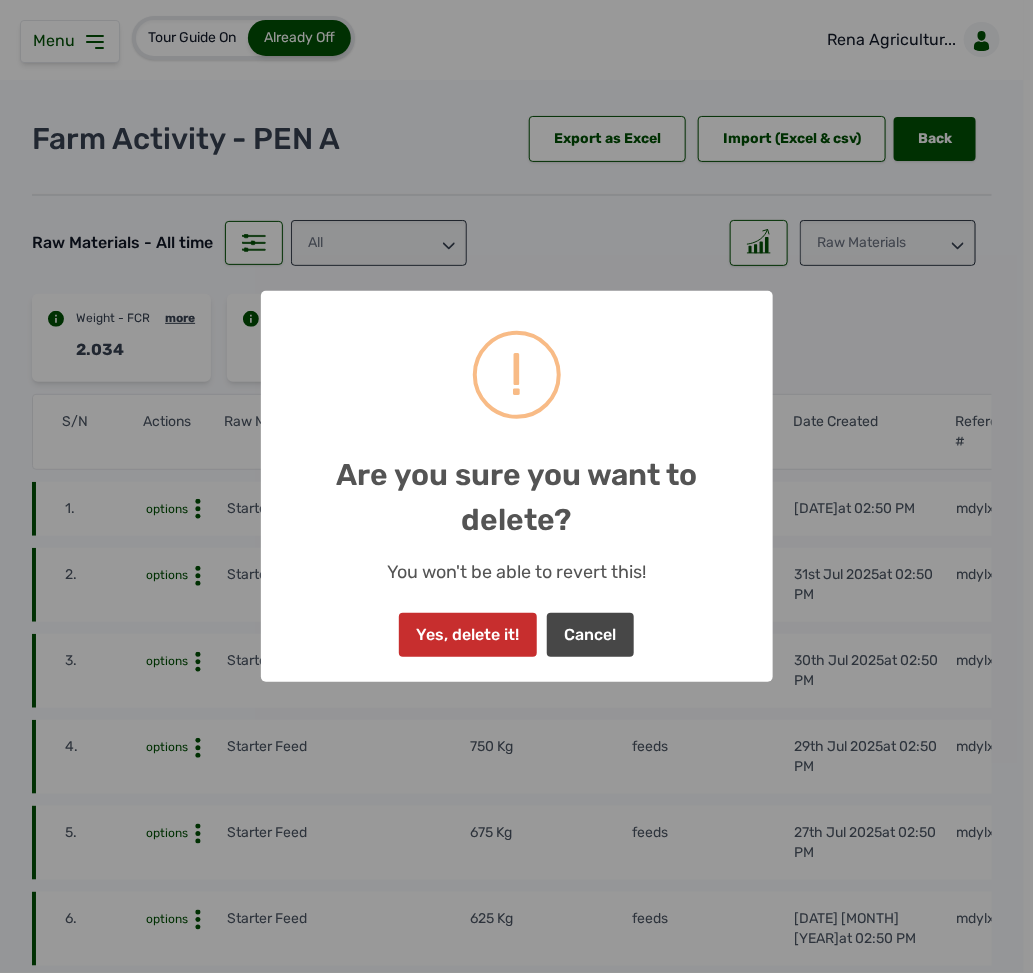 click on "Yes, delete it!" at bounding box center (468, 635) 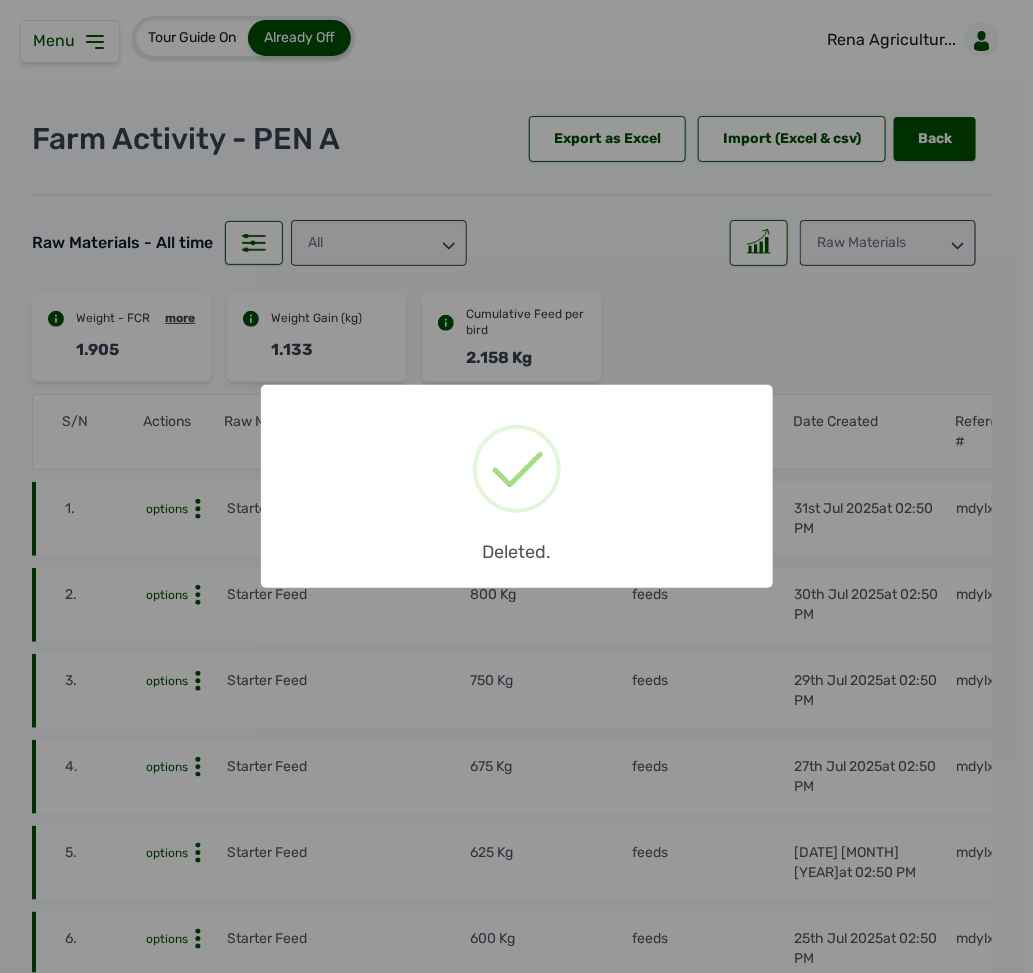 click on "×
Deleted. OK No Cancel" at bounding box center [516, 486] 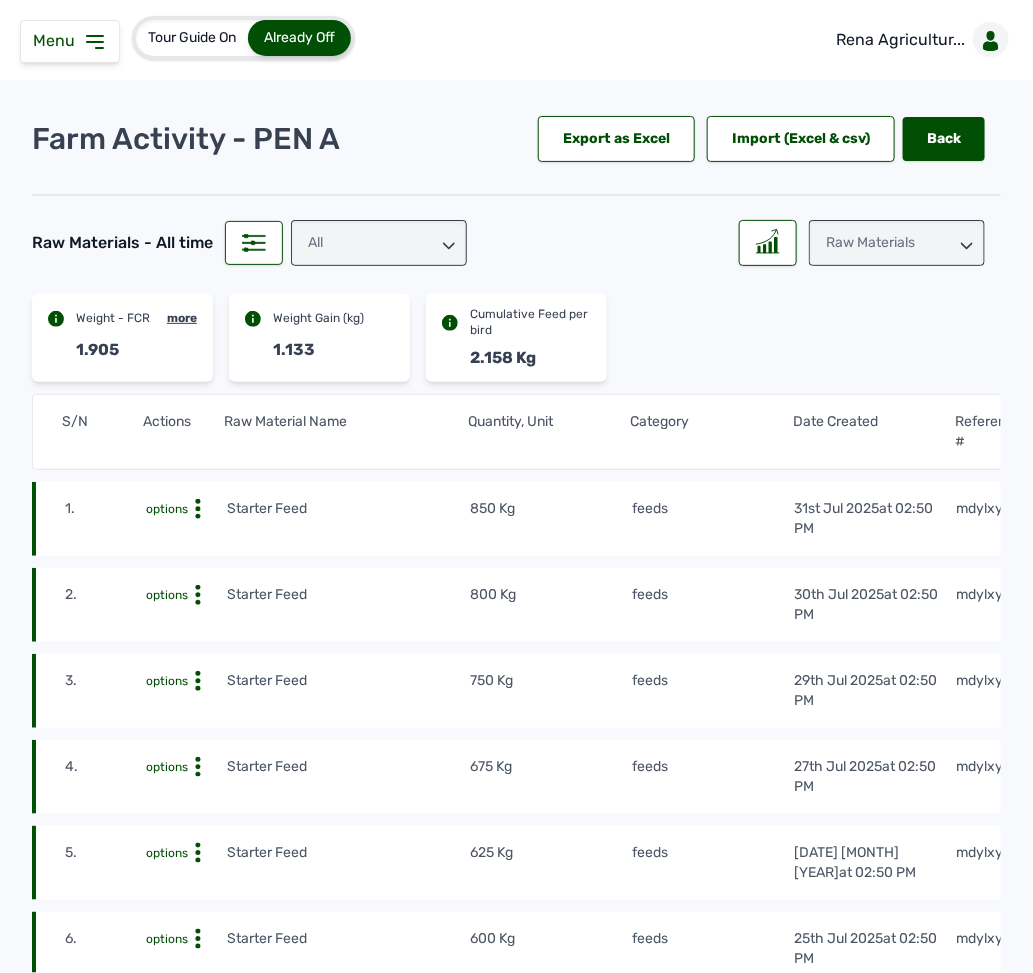 click on "Raw Materials" at bounding box center [897, 243] 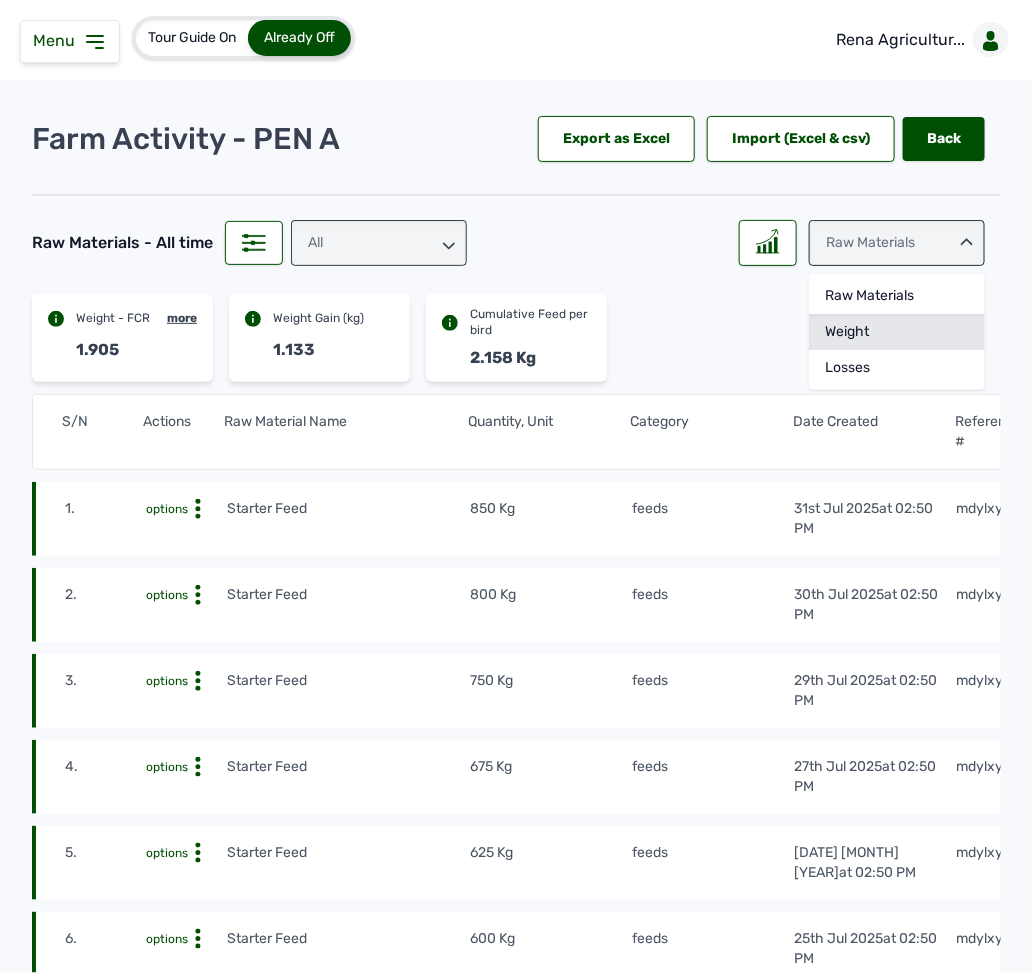 click on "Weight" 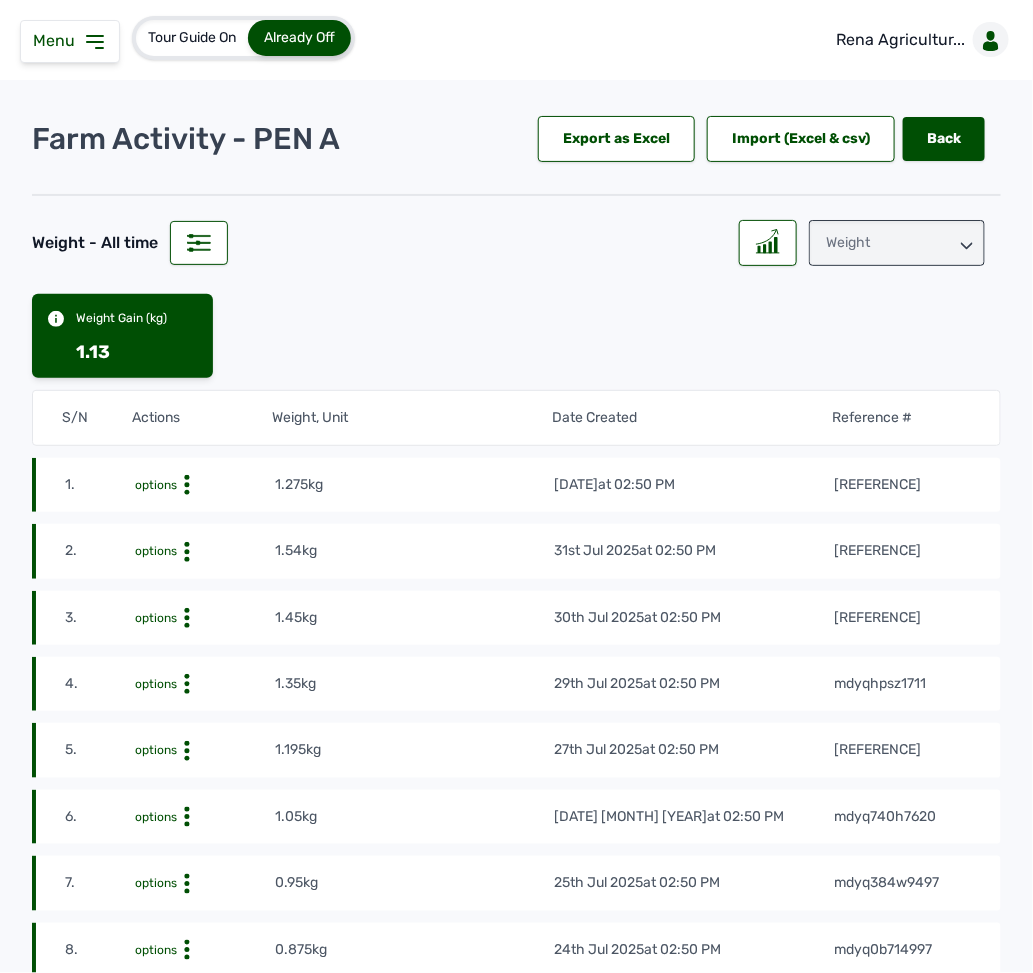 click 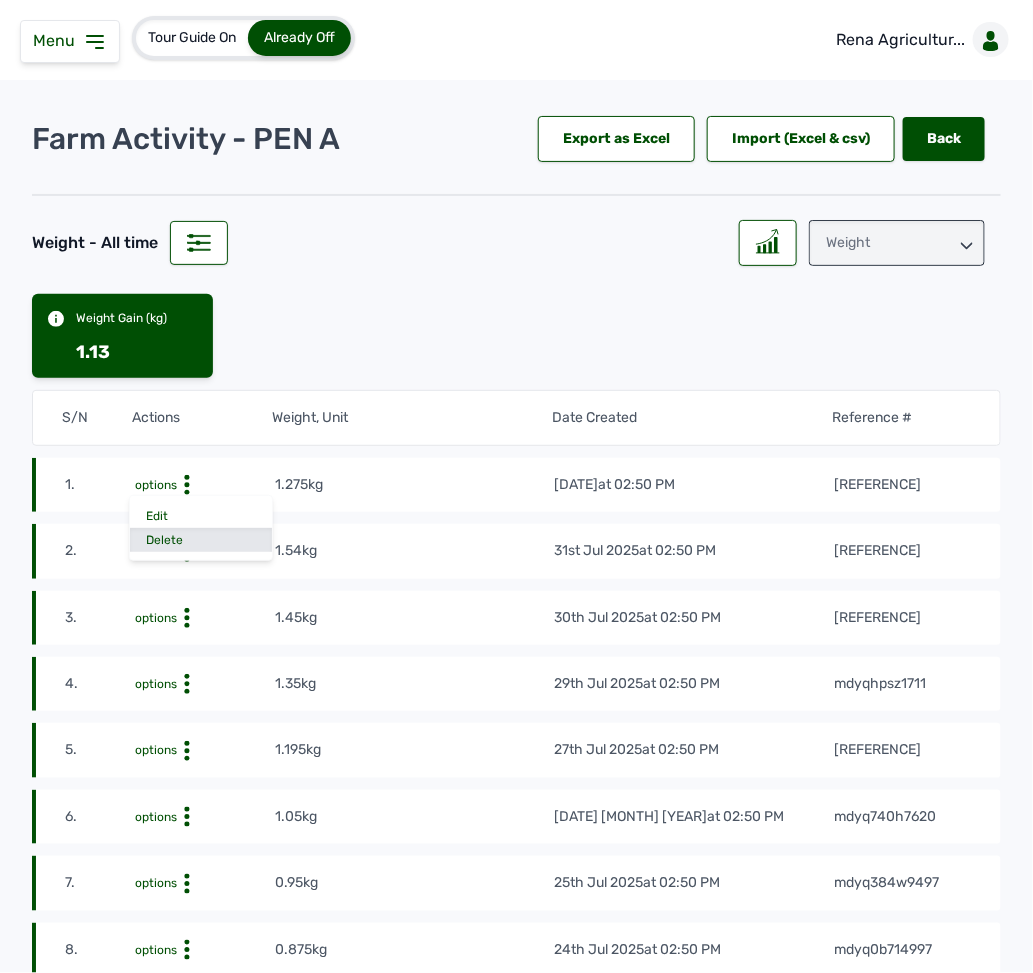 click on "Delete" at bounding box center (201, 540) 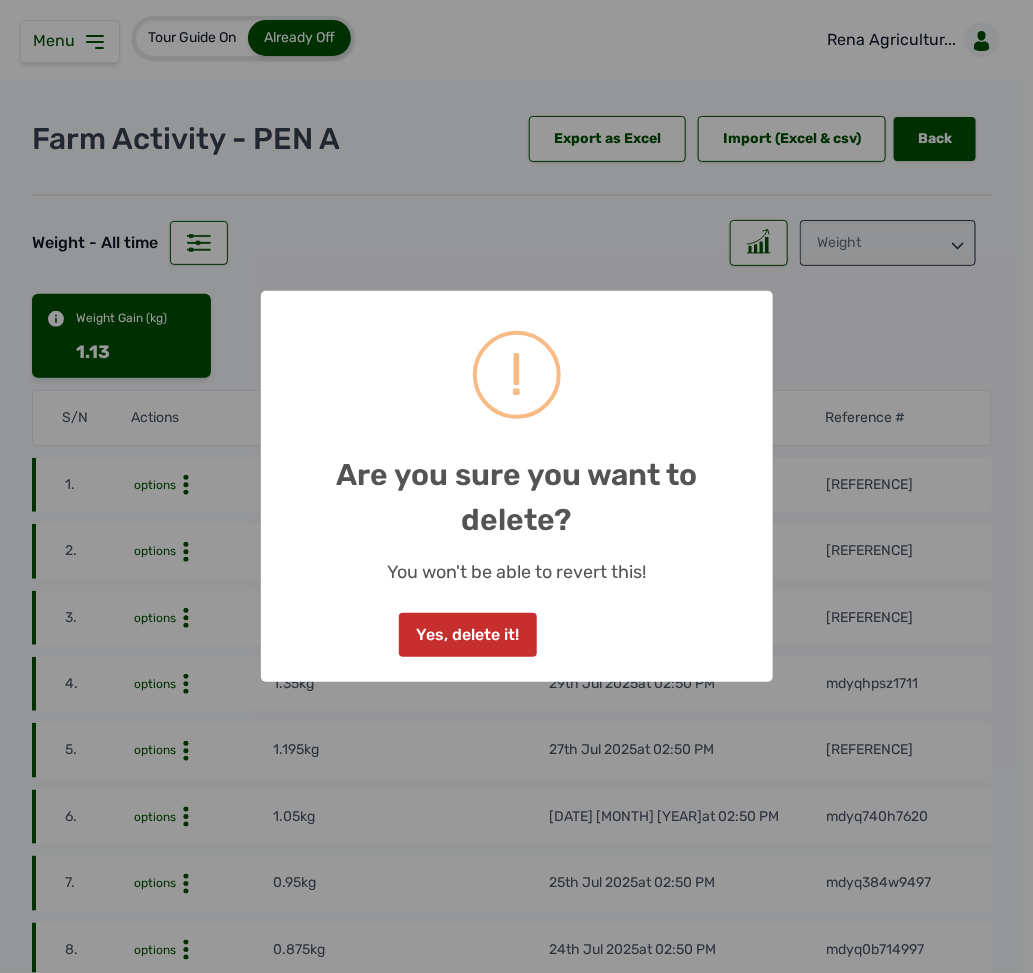 click on "Yes, delete it!" at bounding box center (468, 635) 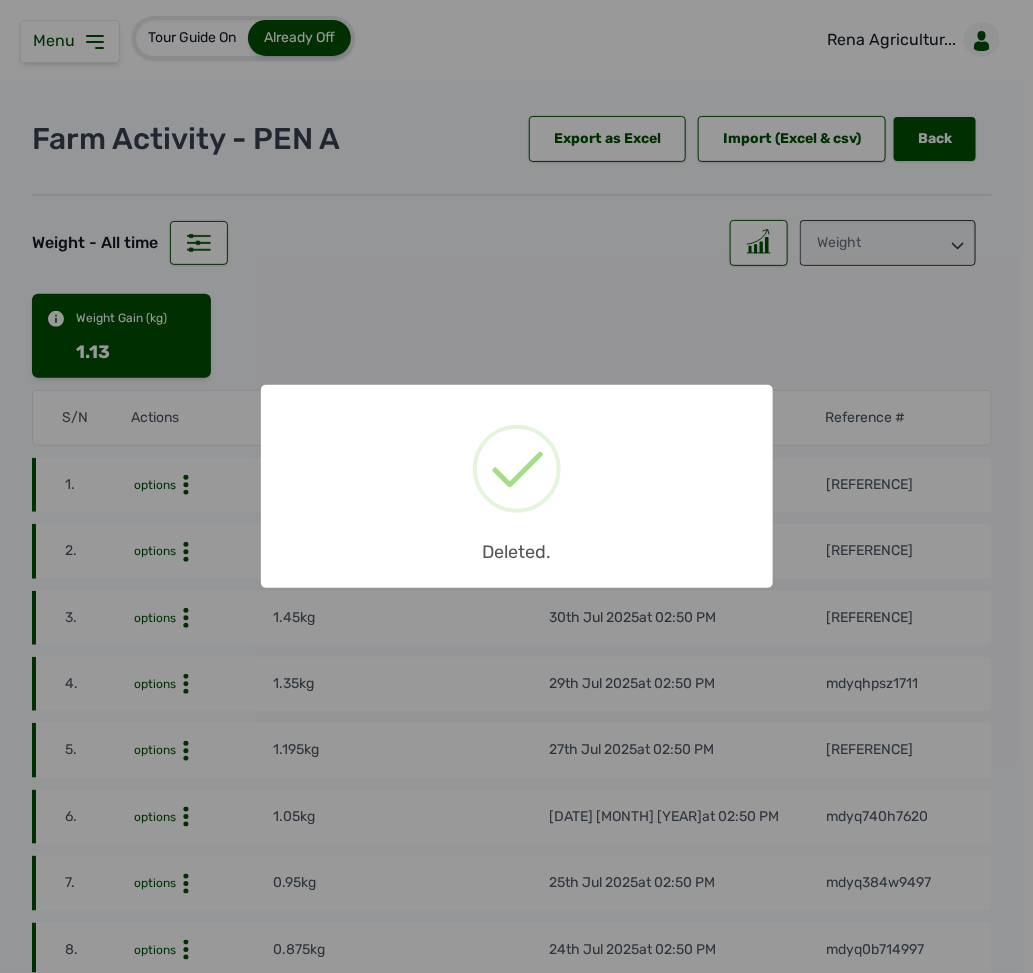 click on "×
Deleted. OK No Cancel" at bounding box center (516, 486) 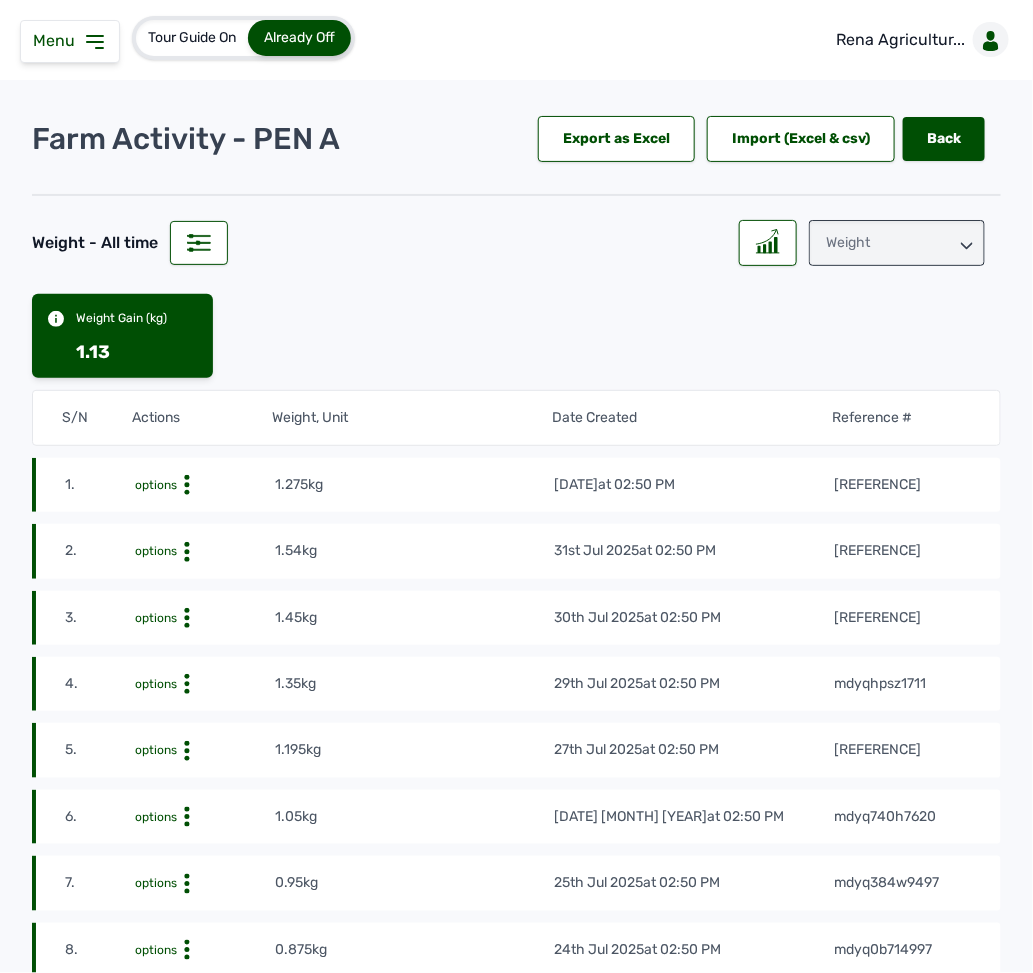 click on "Weight" at bounding box center [897, 243] 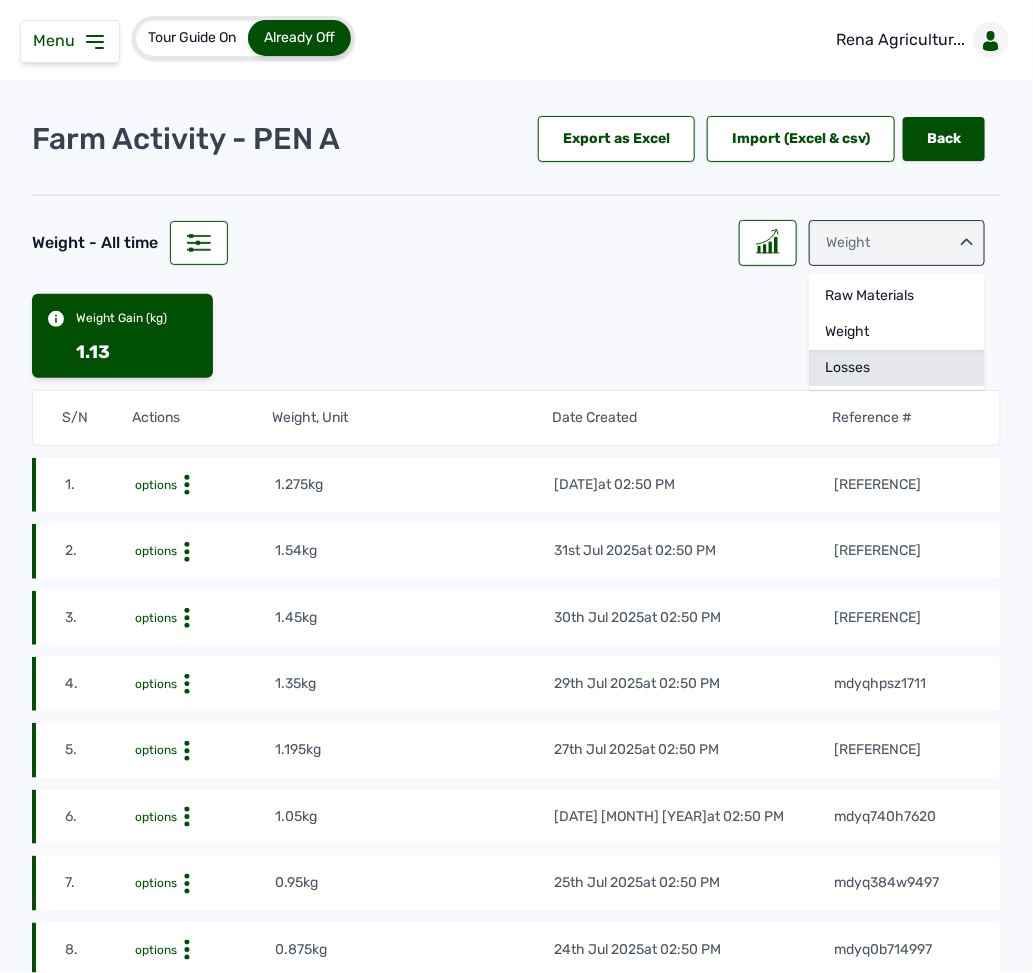 click on "Losses" 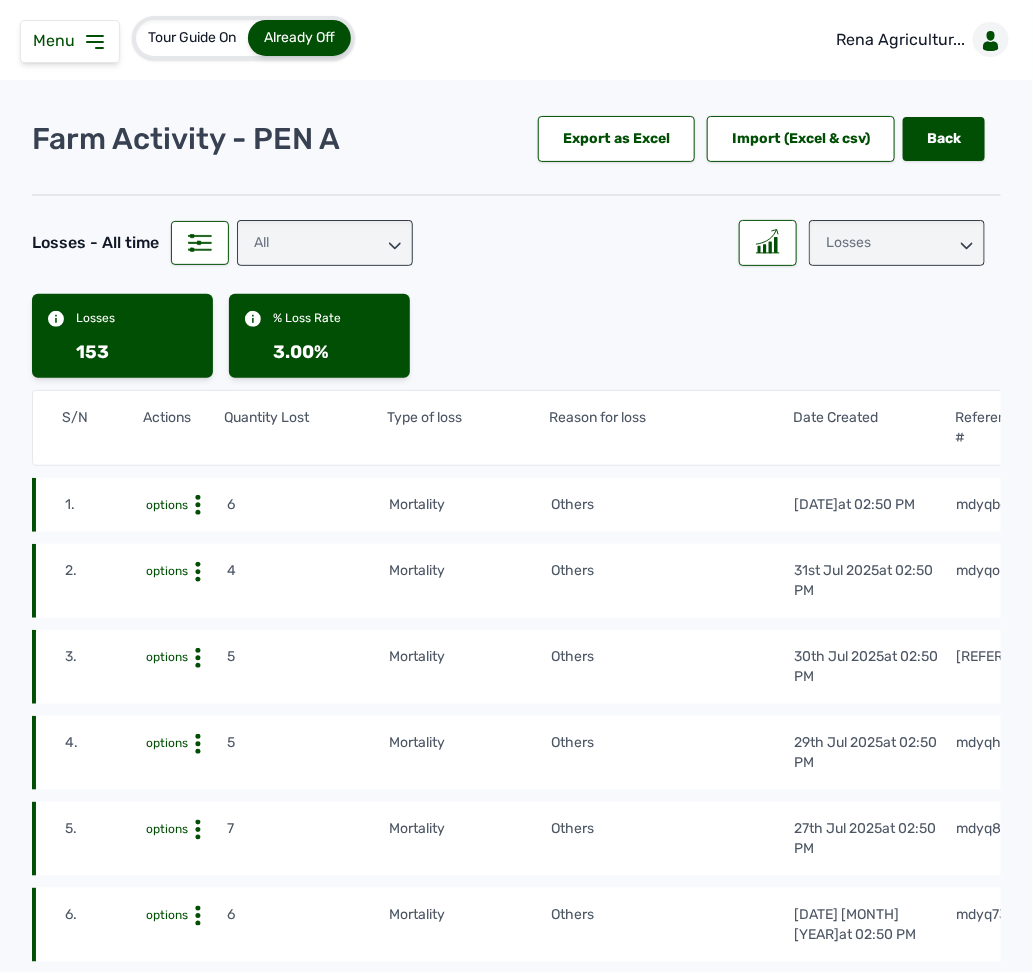 click 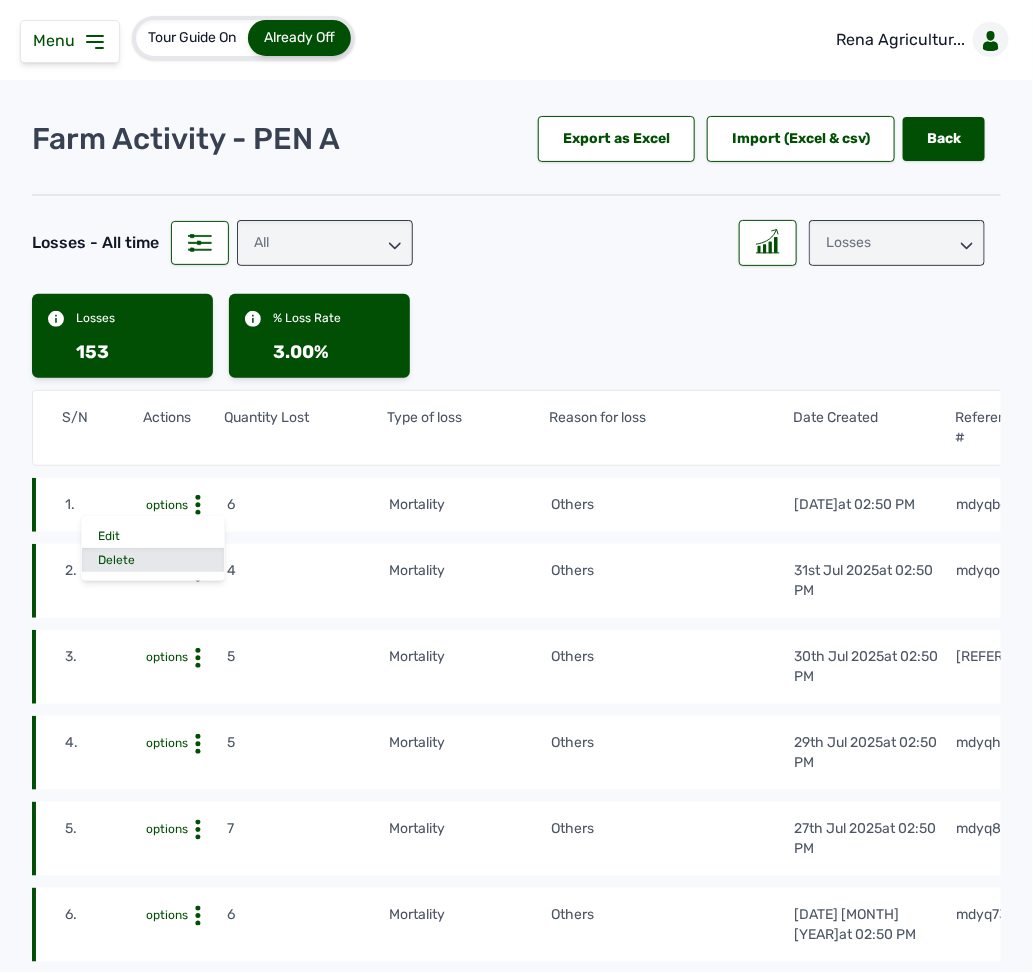 click on "Delete" at bounding box center [153, 560] 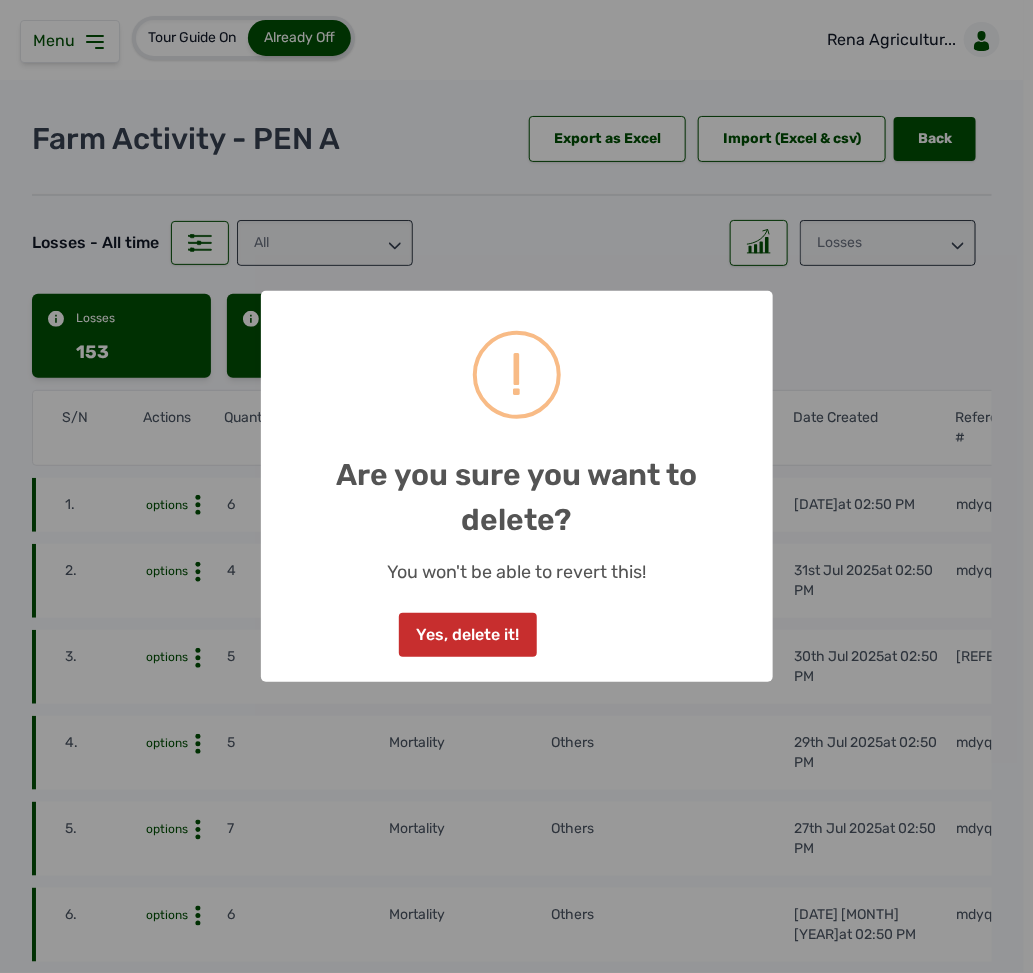 click on "Yes, delete it!" at bounding box center (468, 635) 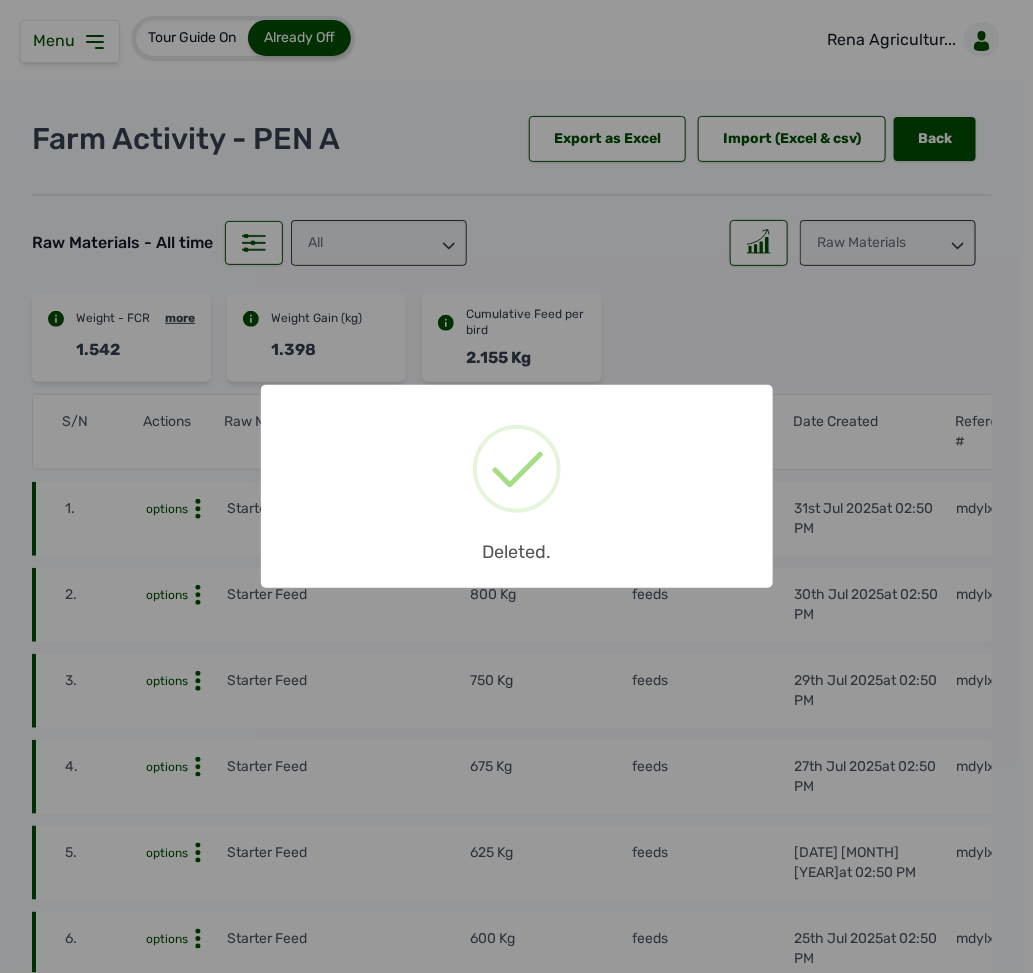 click on "×
Deleted. OK No Cancel" at bounding box center (516, 486) 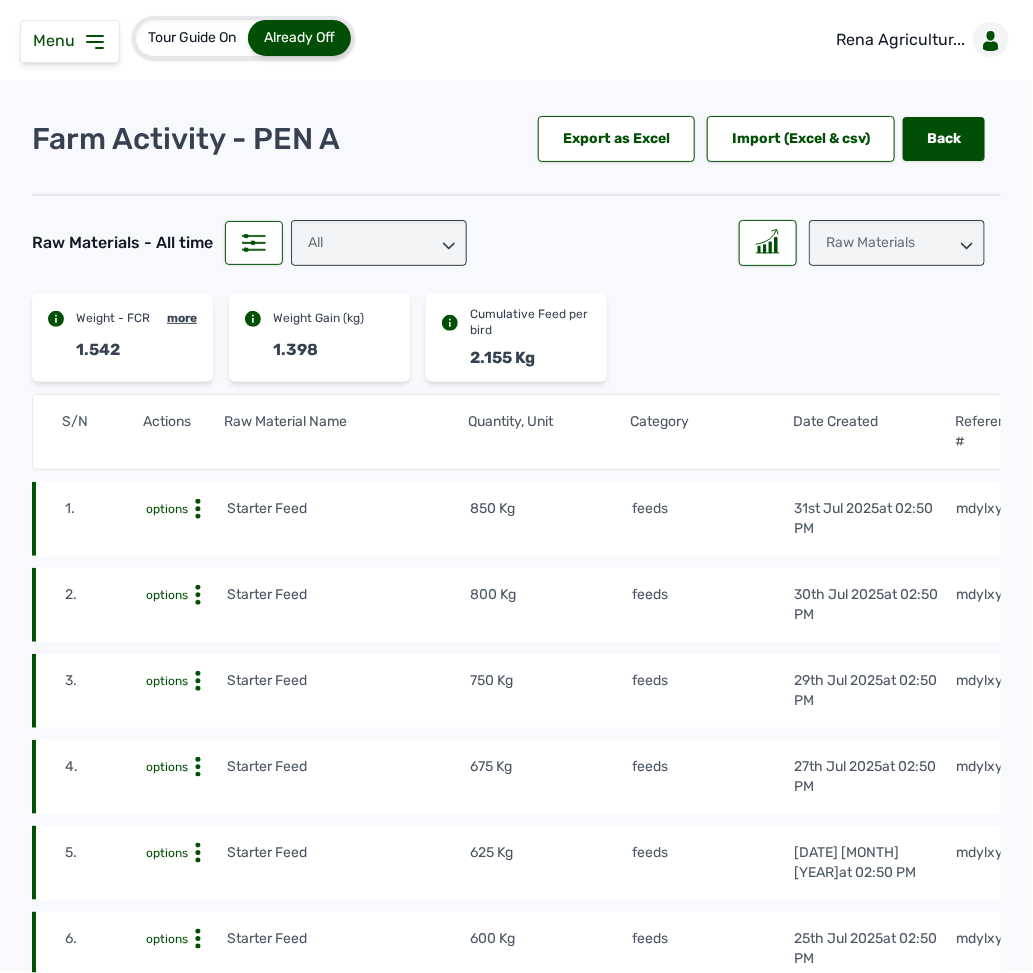 click 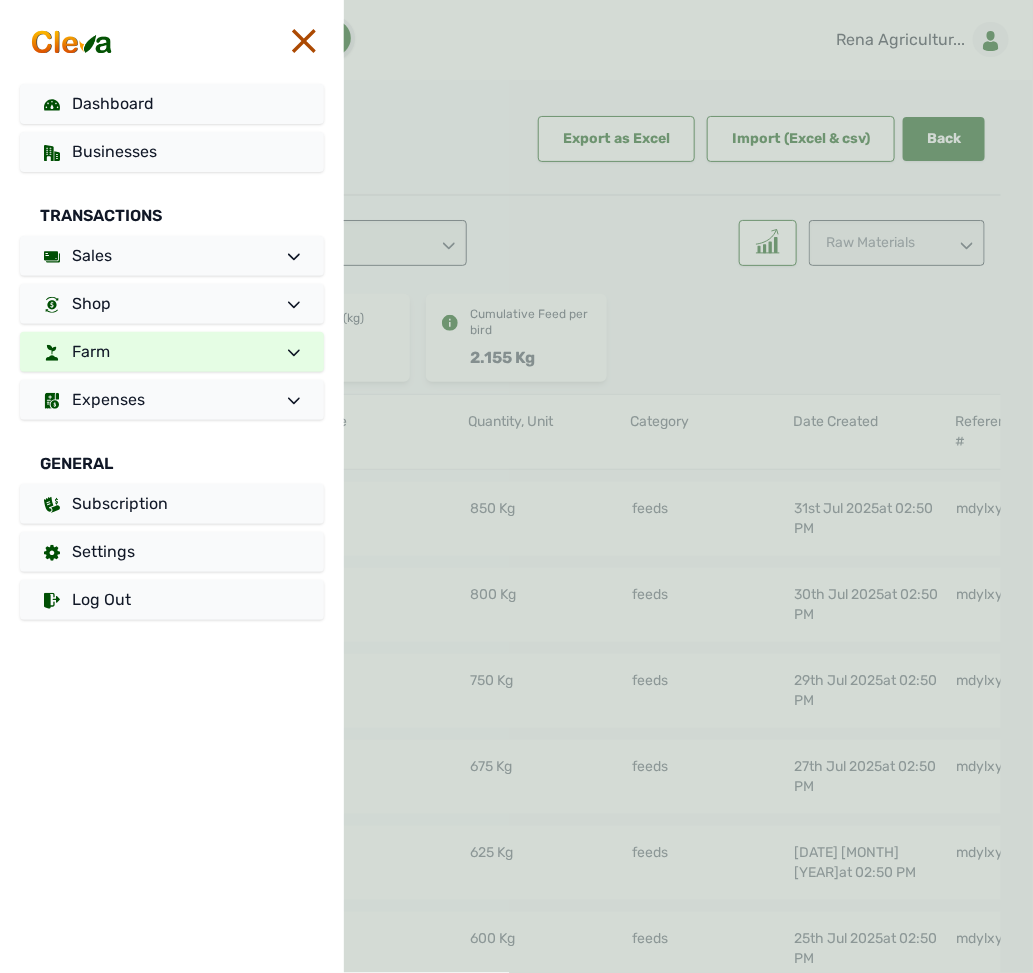 click on "Farm" at bounding box center (172, 352) 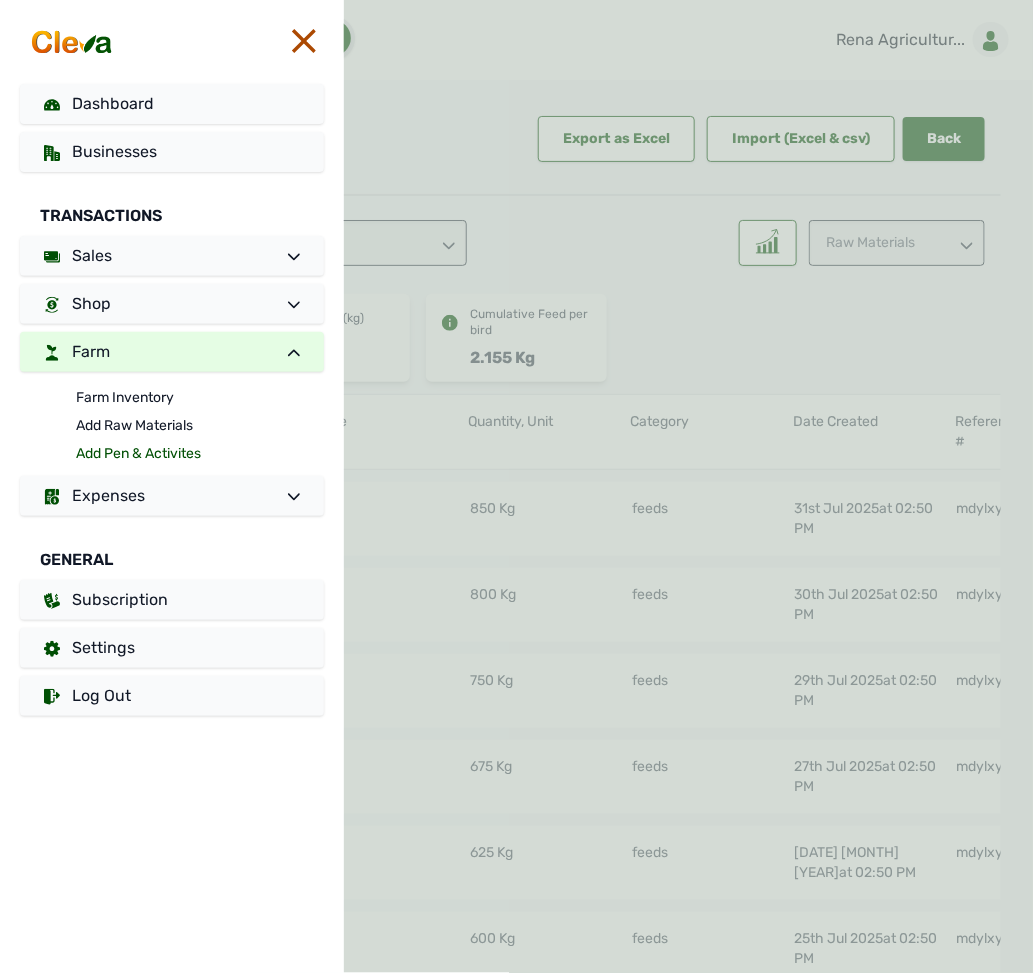 click on "Add Pen & Activites" at bounding box center [200, 454] 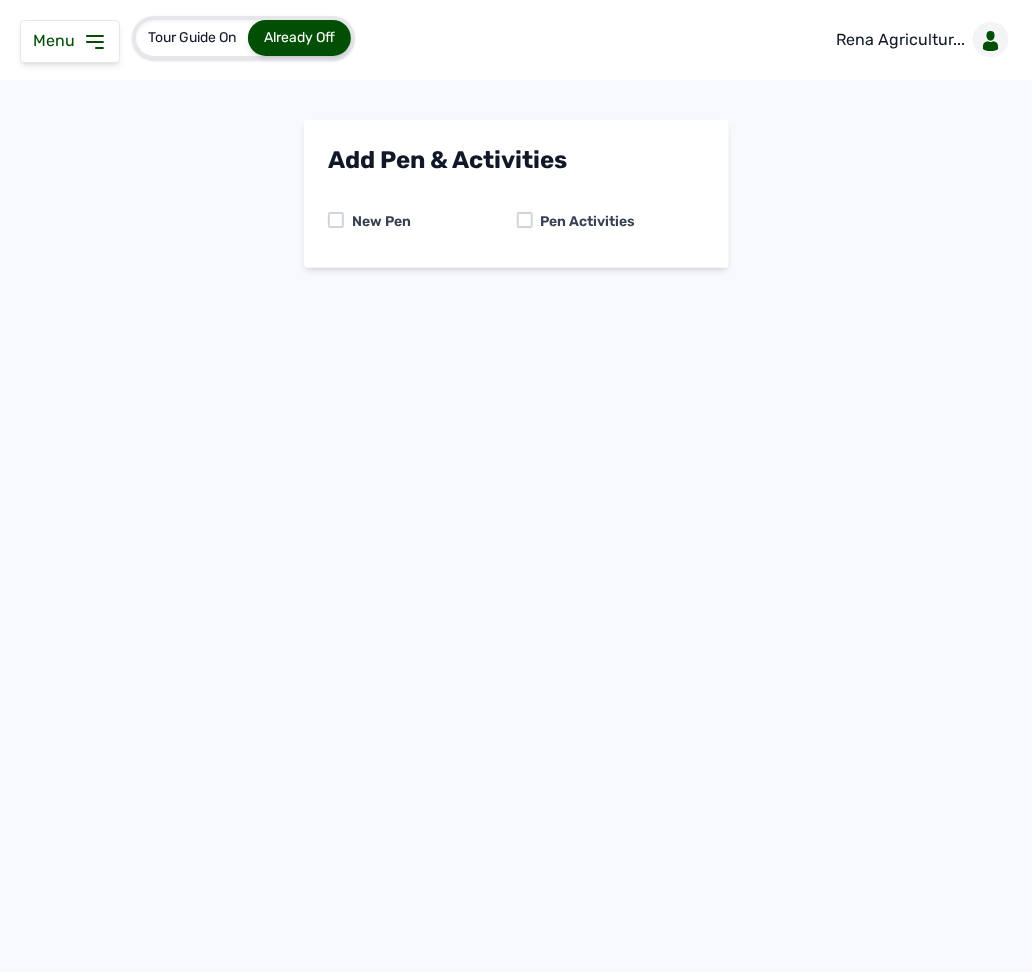 click at bounding box center [525, 220] 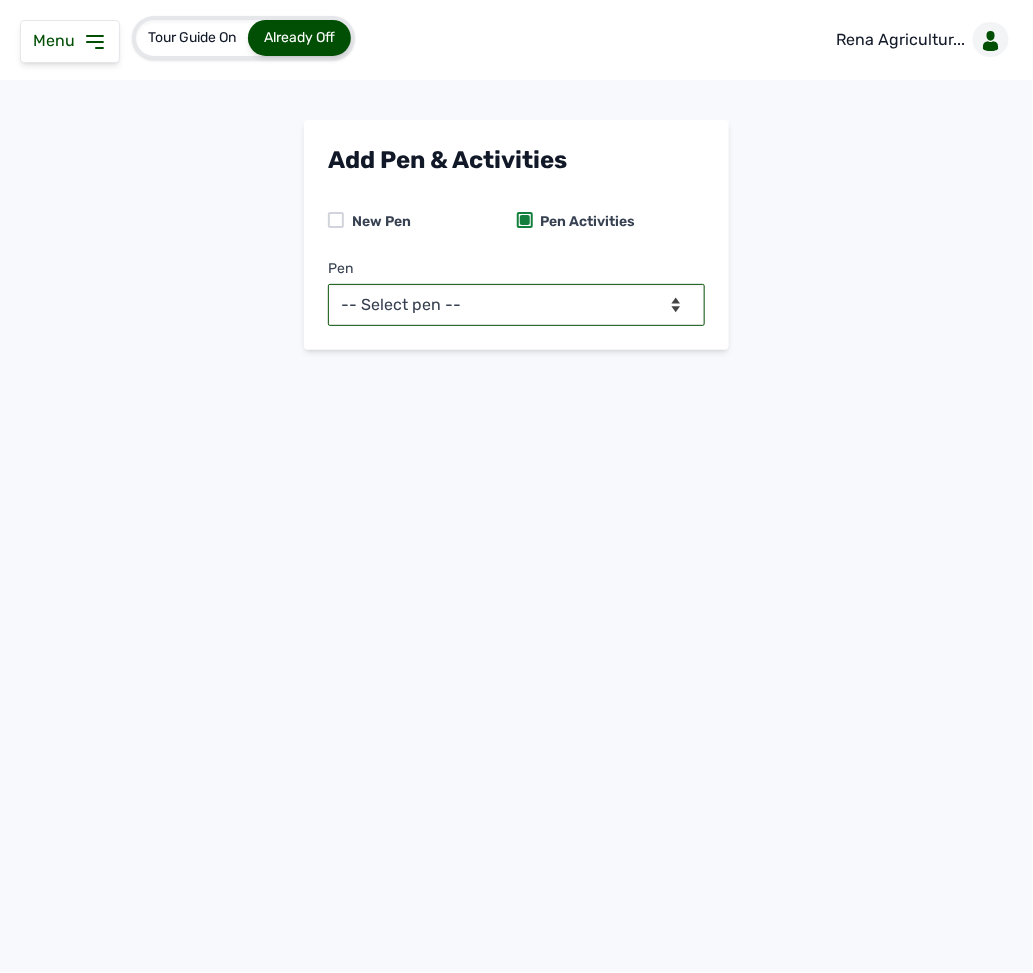 click on "-- Select pen -- PEN A (Broilers)" at bounding box center (516, 305) 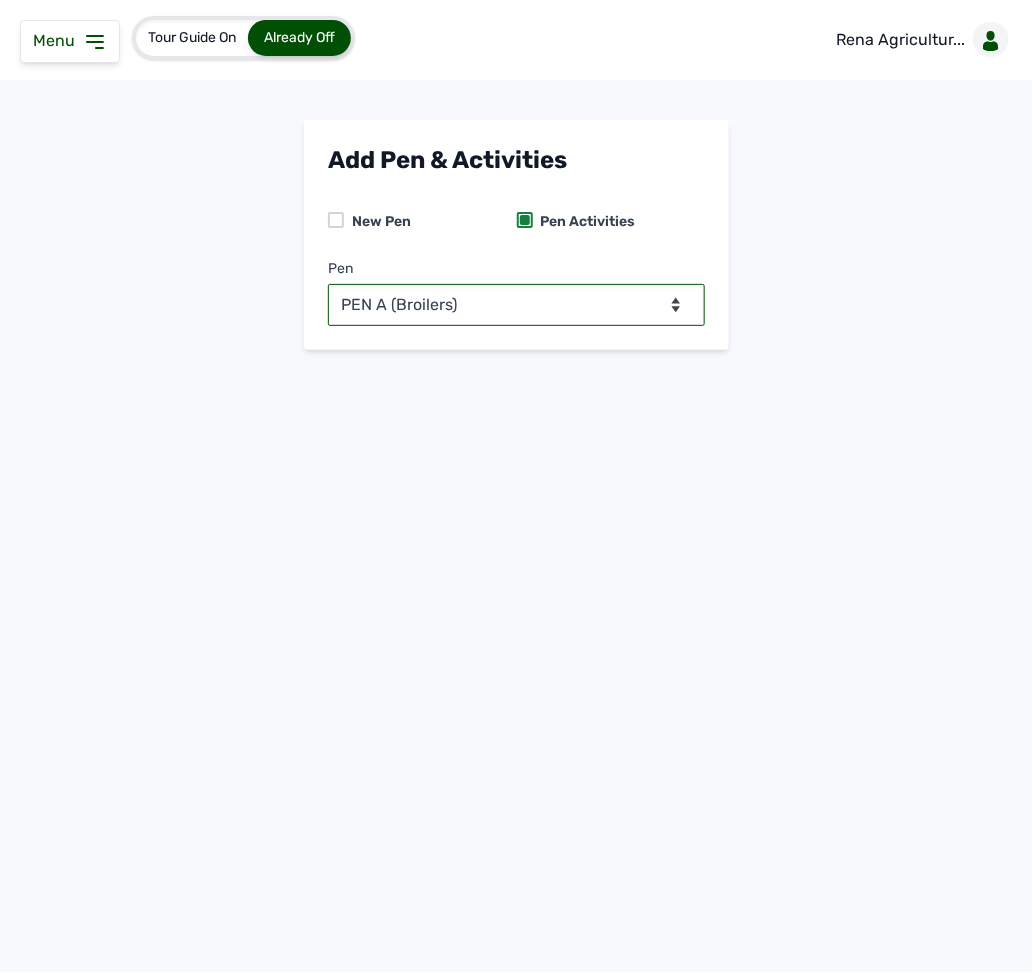 click on "-- Select pen -- PEN A (Broilers)" at bounding box center [516, 305] 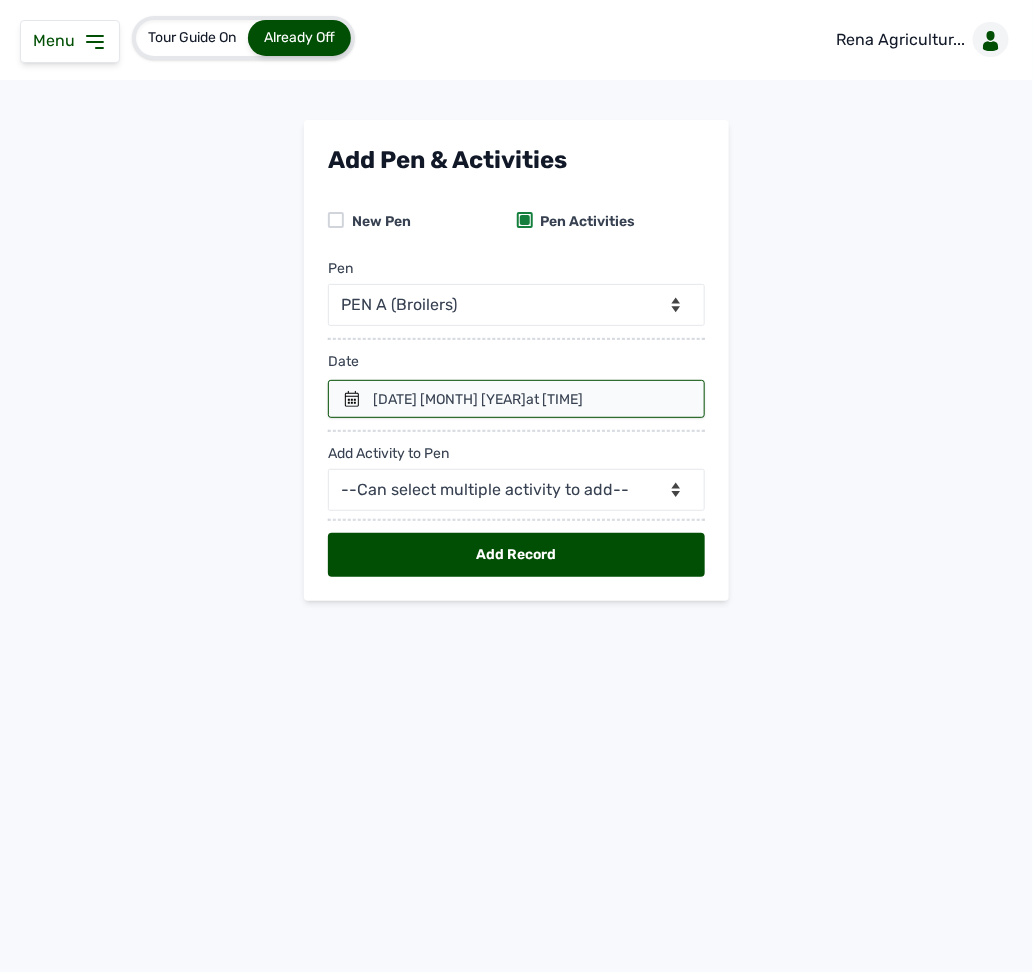 click at bounding box center [516, 399] 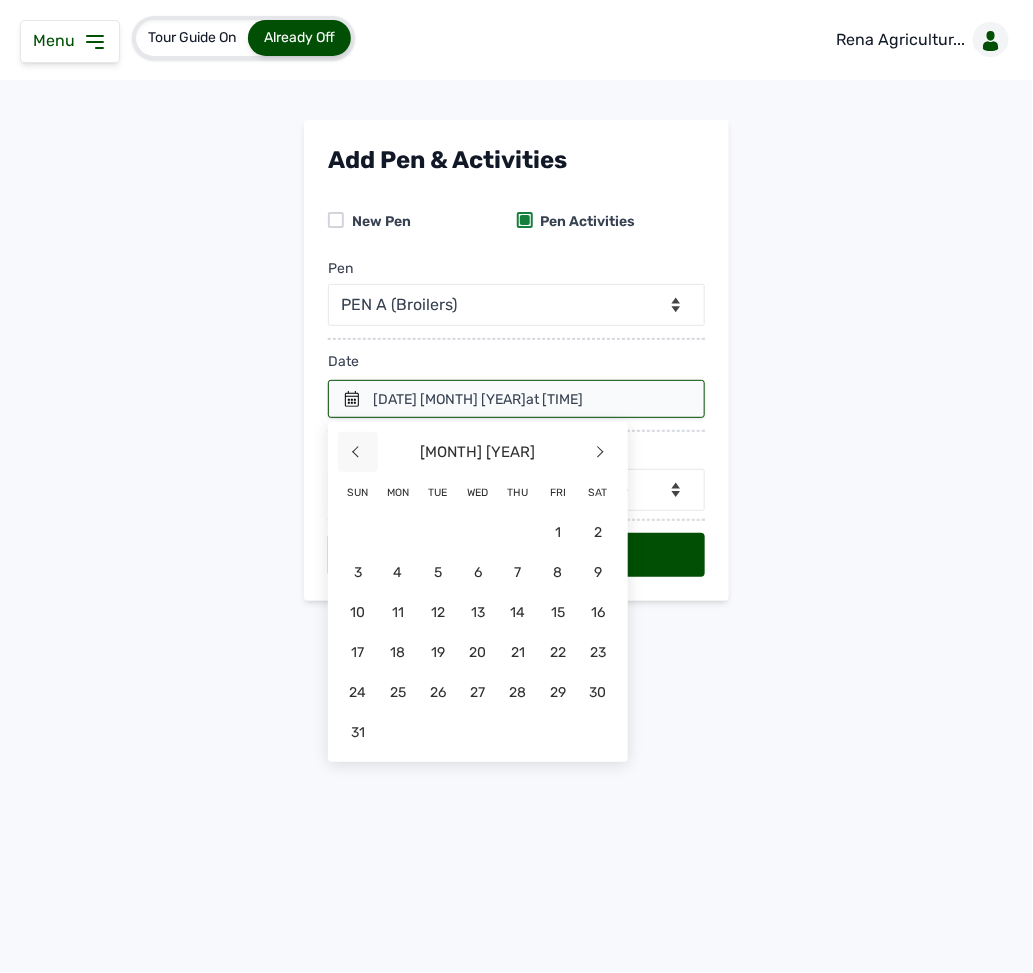 click on "<" at bounding box center (358, 452) 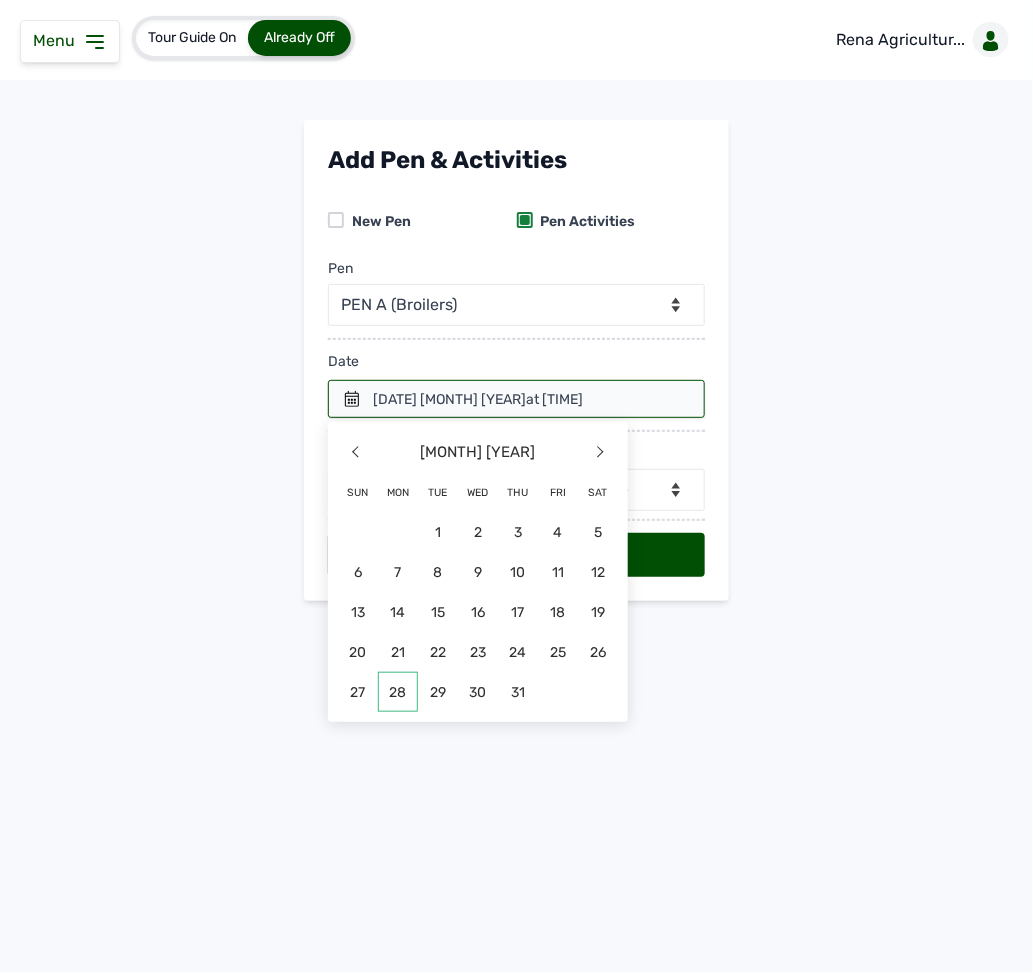 click on "28" 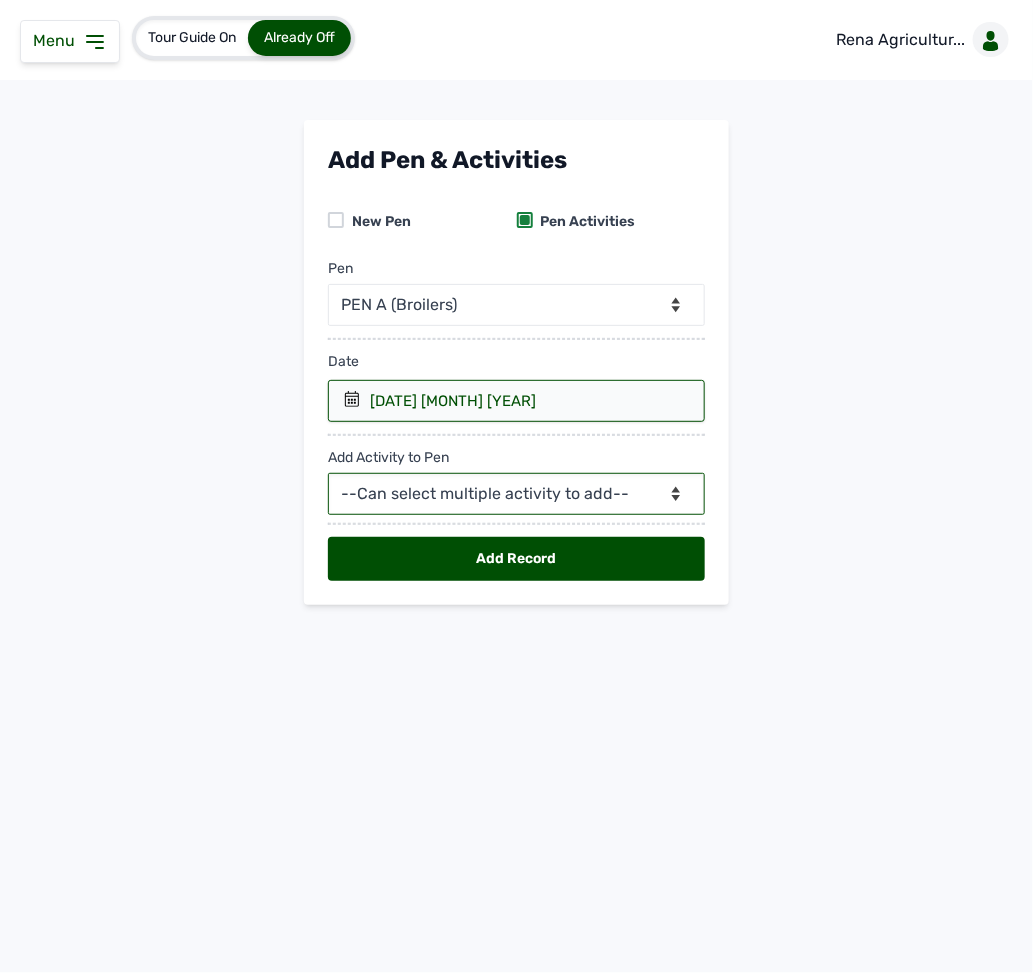 click on "--Can select multiple activity to add-- Raw Material Losses Weight" at bounding box center [516, 494] 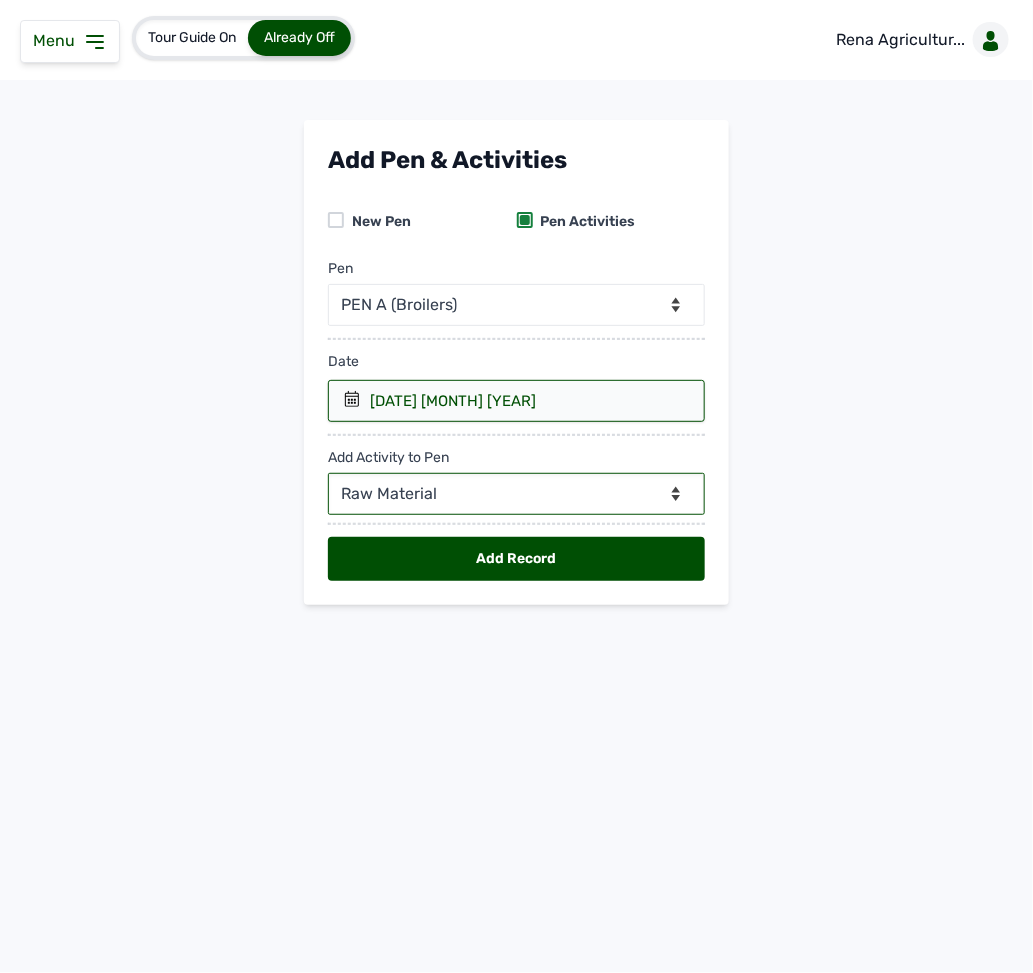click on "--Can select multiple activity to add-- Raw Material Losses Weight" at bounding box center [516, 494] 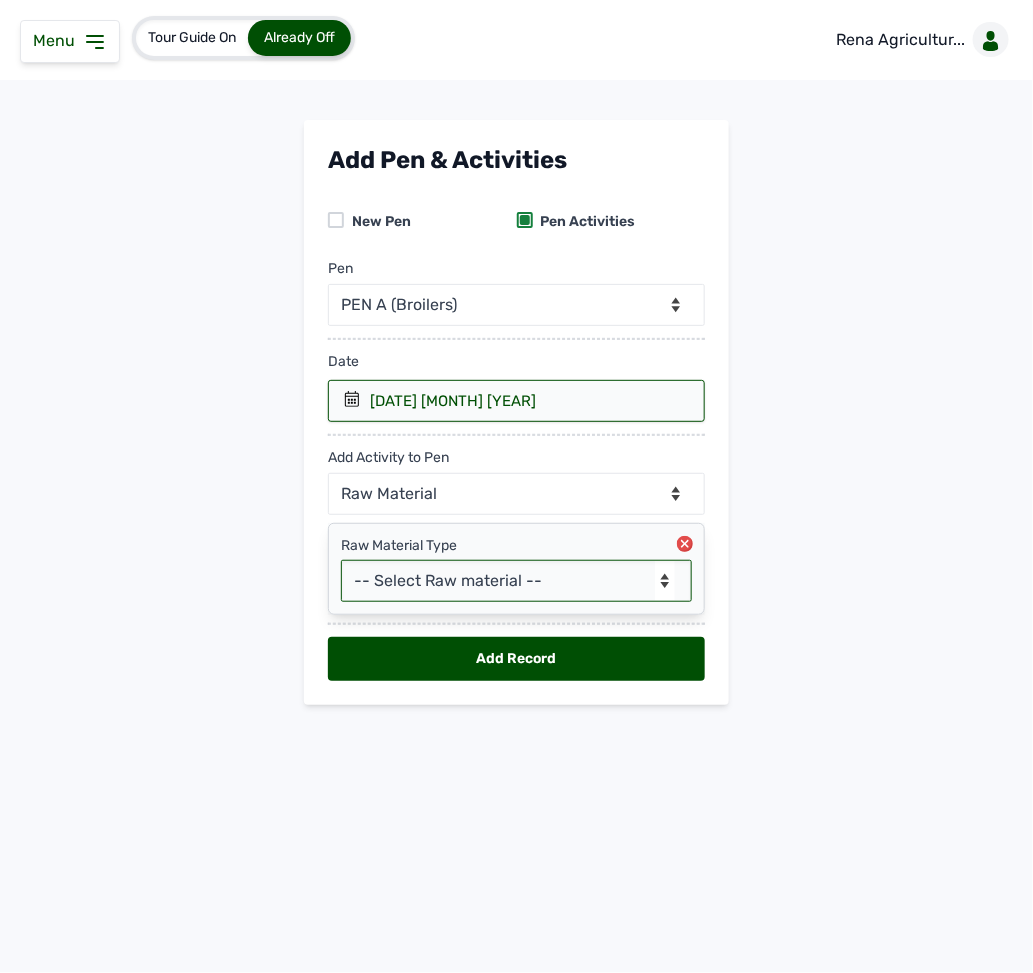 click on "-- Select Raw material -- Biomass Fuel feeds medications vaccines" at bounding box center [516, 581] 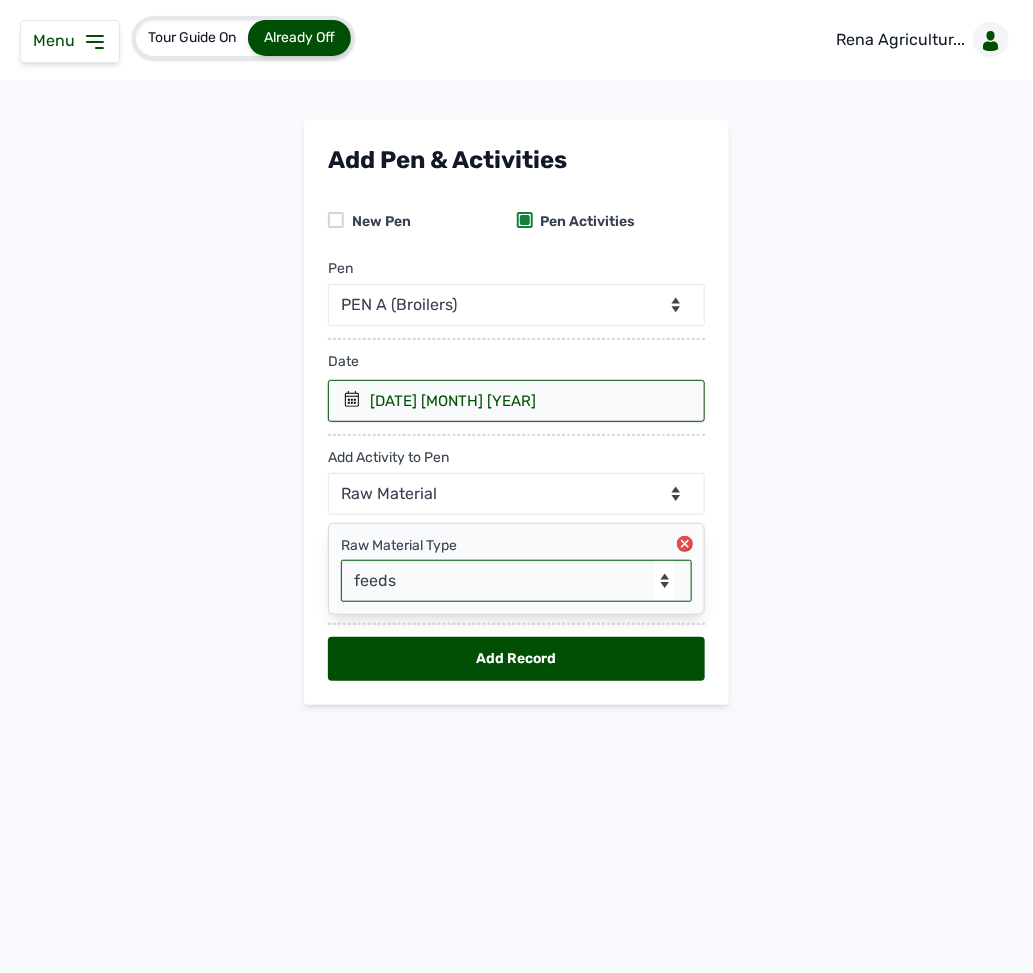 click on "-- Select Raw material -- Biomass Fuel feeds medications vaccines" at bounding box center [516, 581] 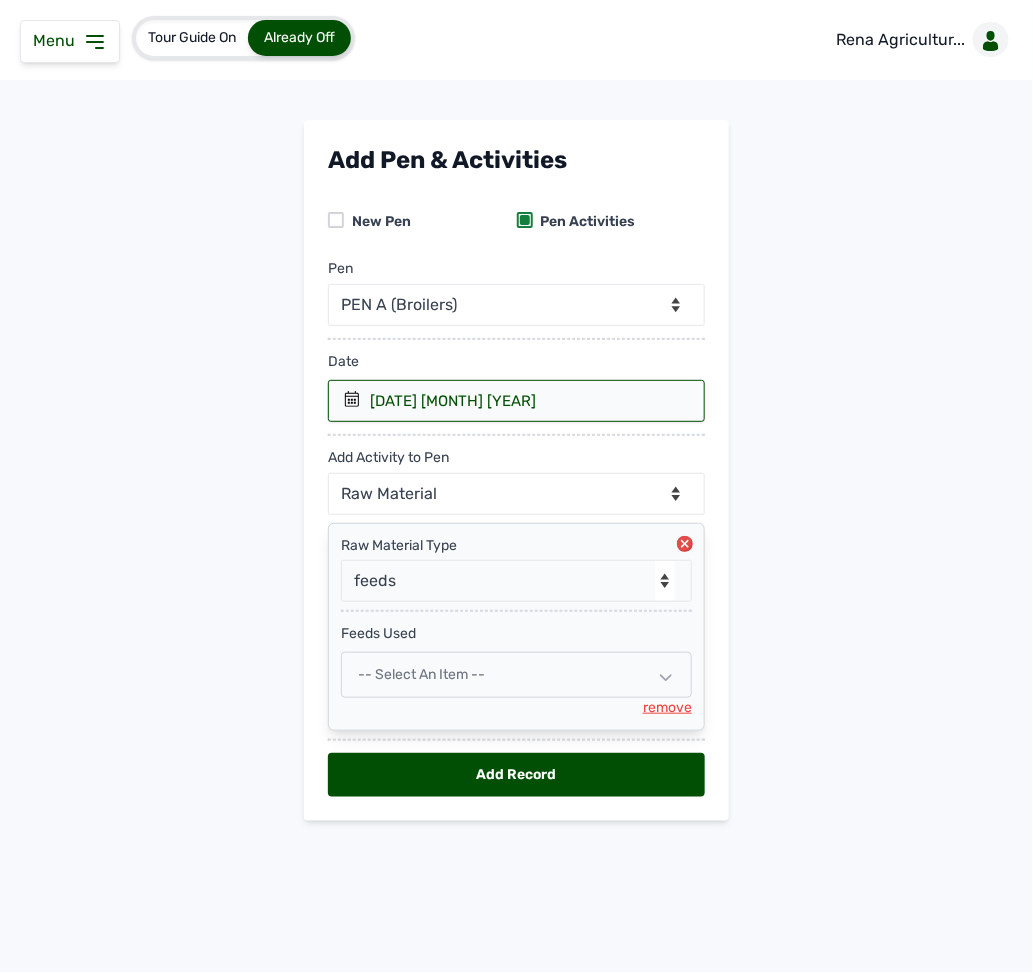 click on "-- Select an Item --" at bounding box center (421, 674) 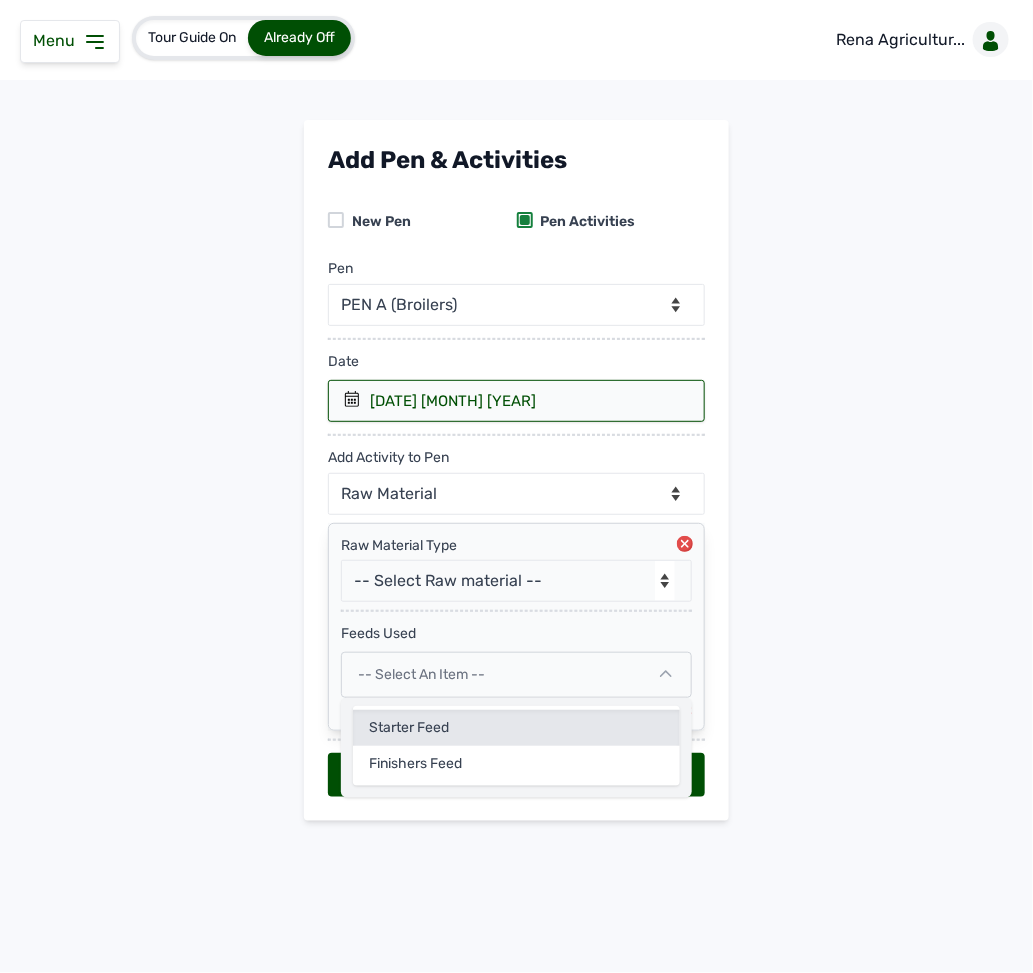 click on "Starter Feed" 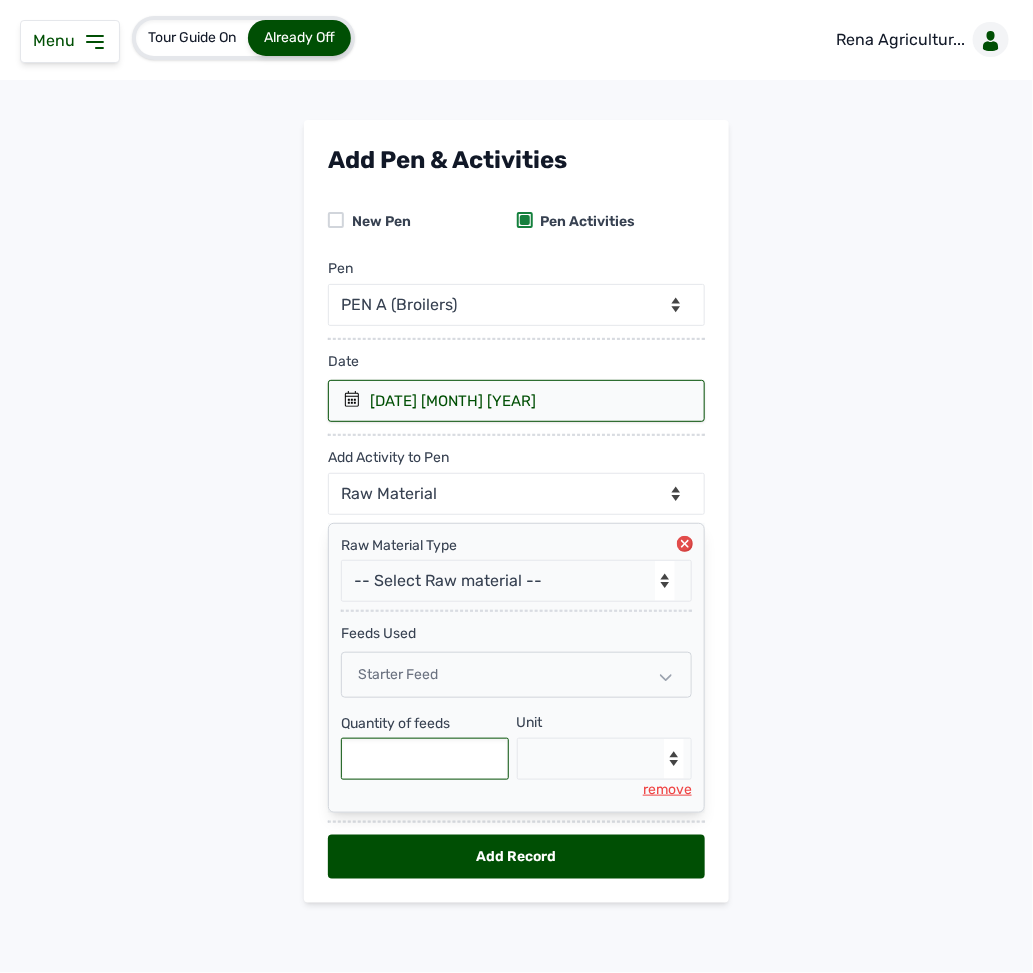 click at bounding box center [425, 759] 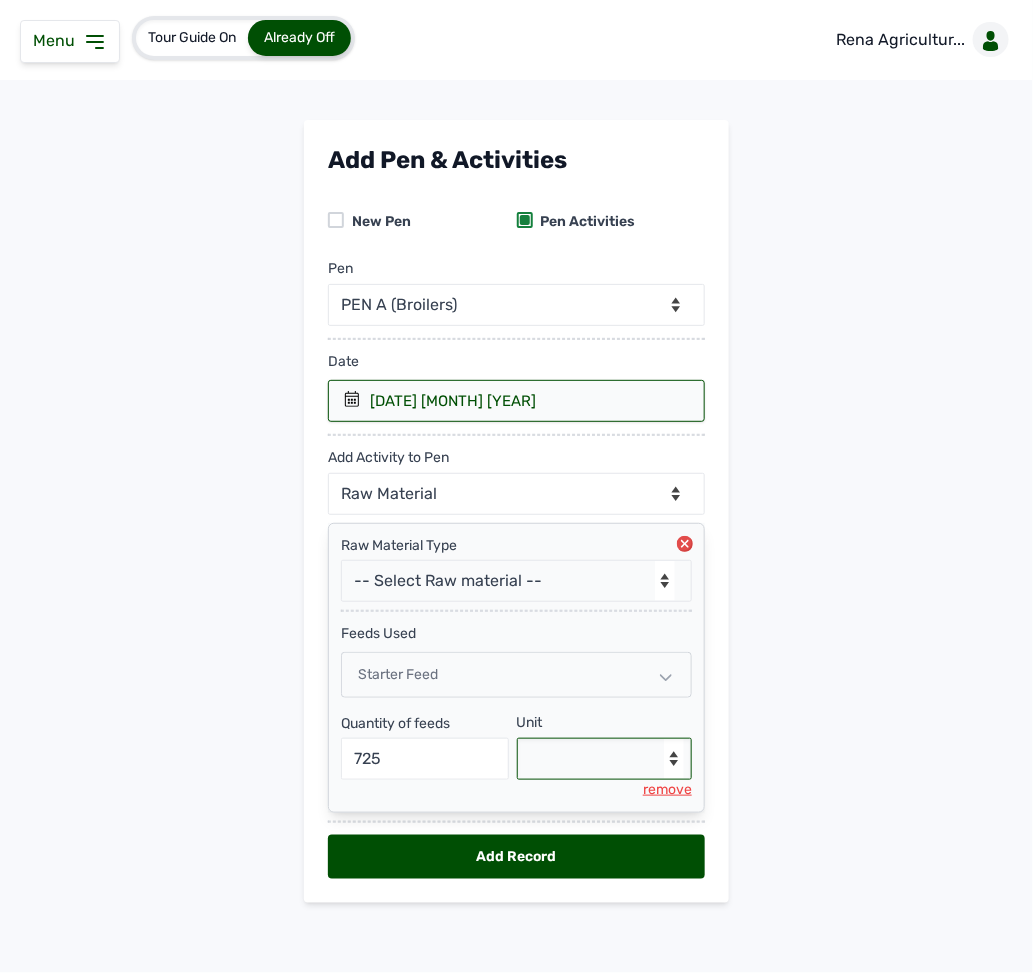 click on "--Select unit-- Bag(s) Kg" at bounding box center (605, 759) 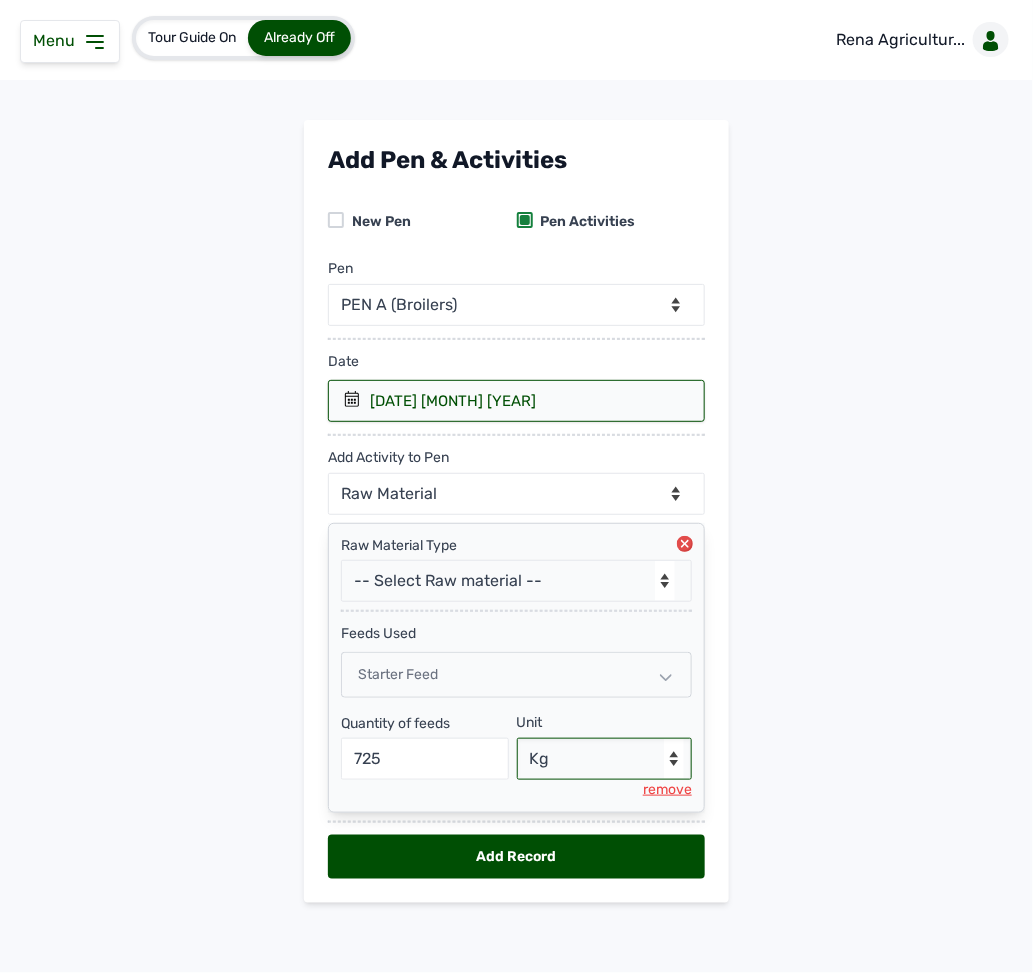 click on "--Select unit-- Bag(s) Kg" at bounding box center [605, 759] 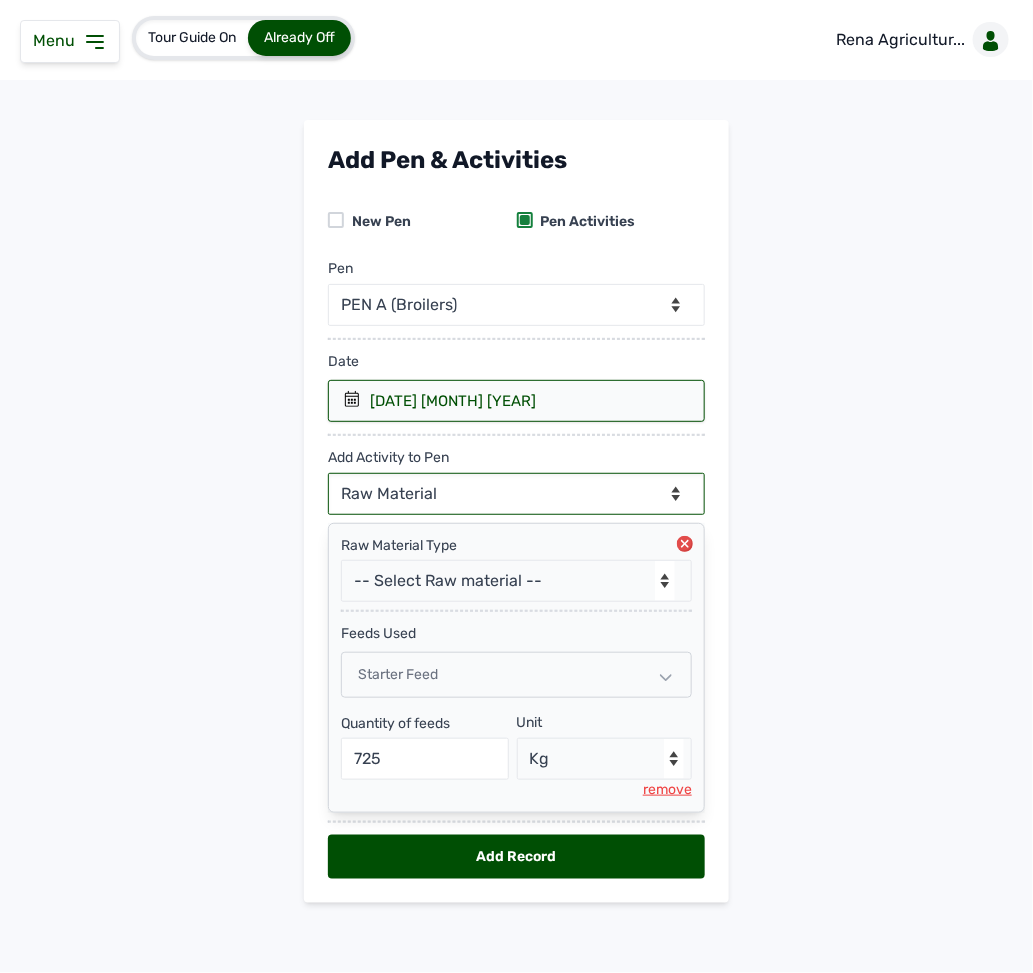 click on "--Can select multiple activity to add-- Raw Material Losses Weight" at bounding box center (516, 494) 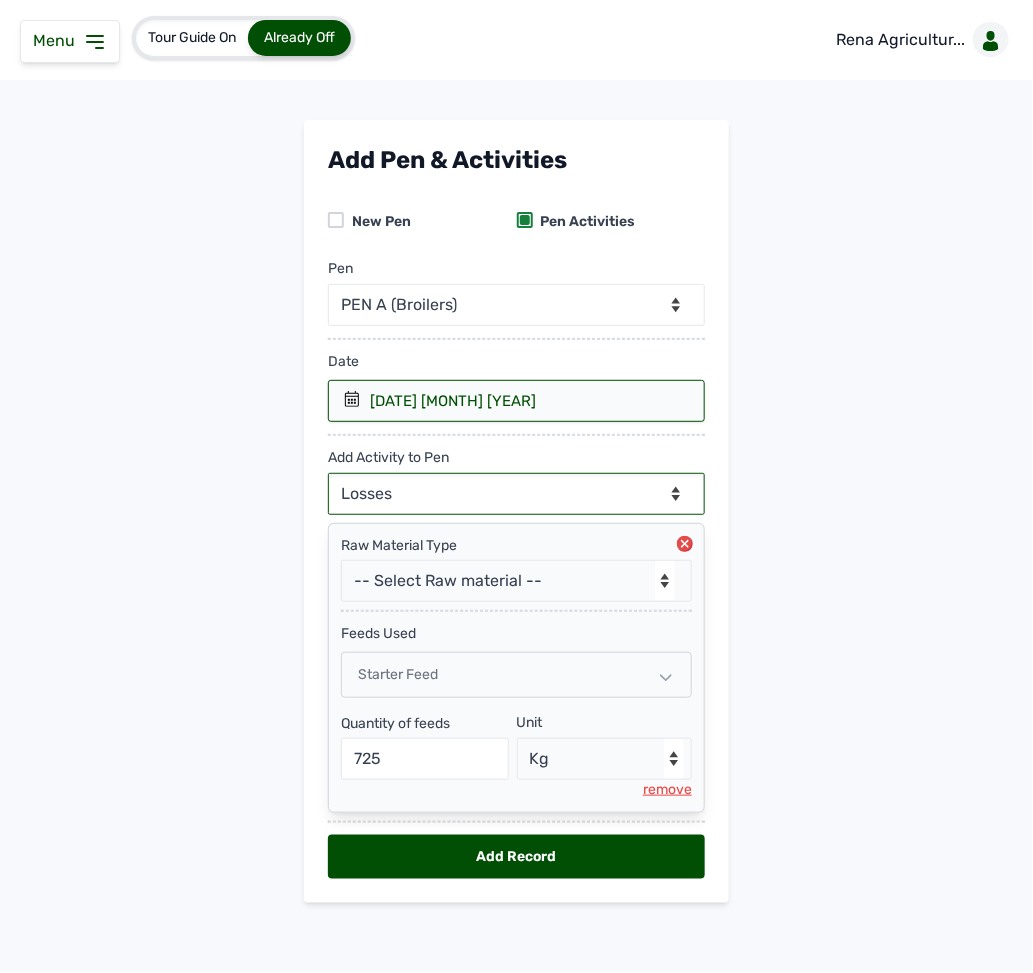 click on "--Can select multiple activity to add-- Raw Material Losses Weight" at bounding box center (516, 494) 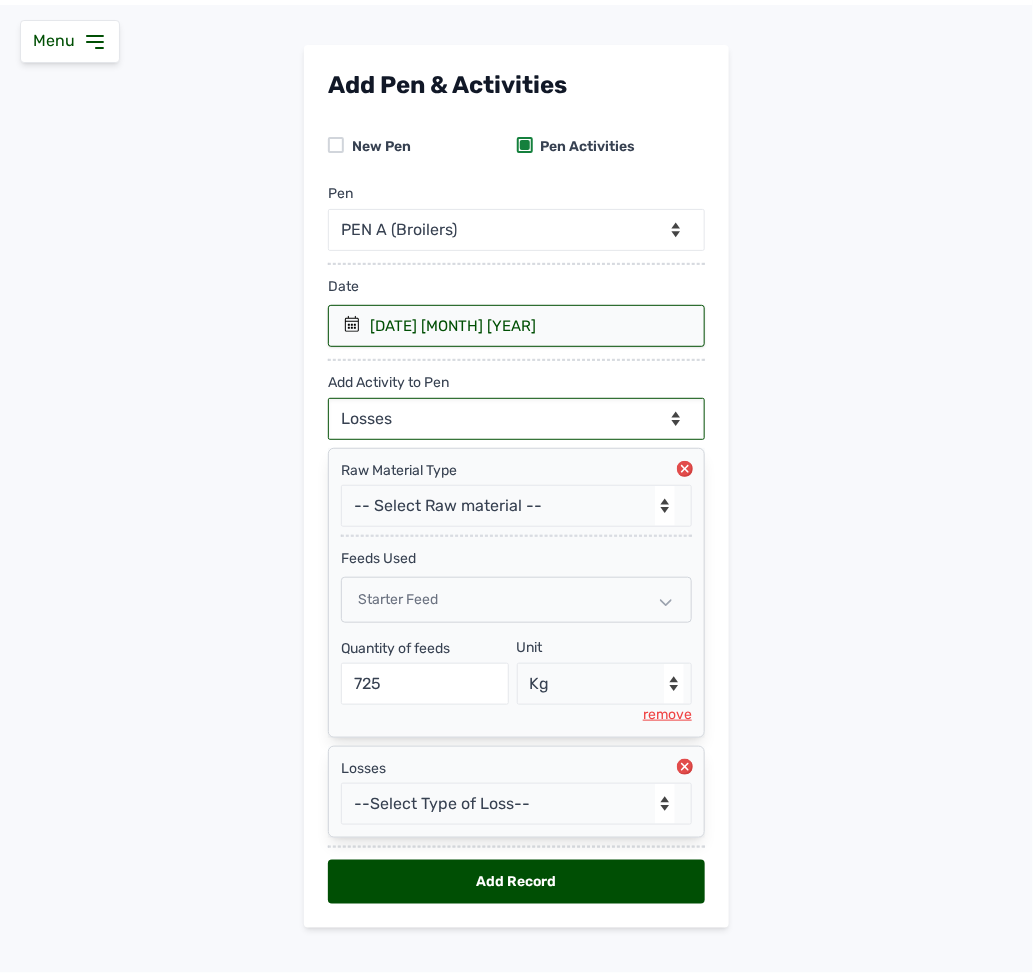 scroll, scrollTop: 115, scrollLeft: 0, axis: vertical 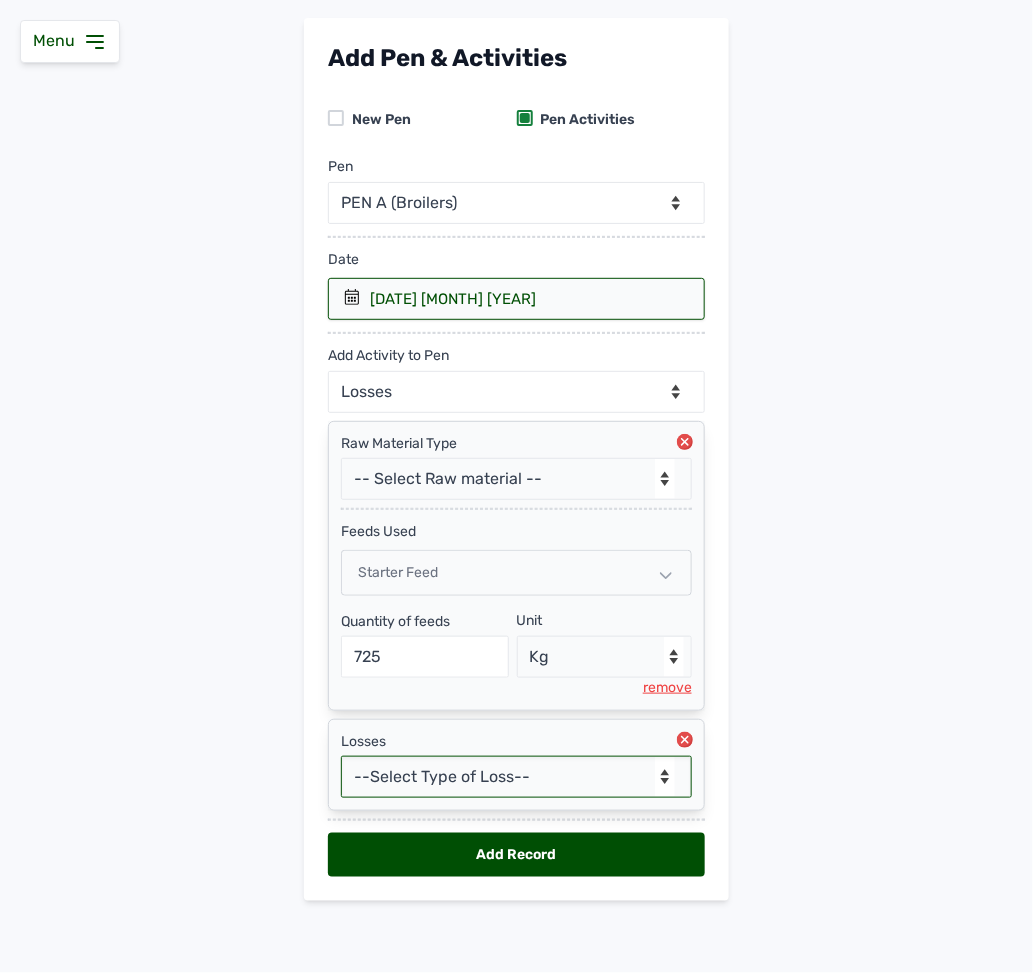click on "--Select Type of Loss-- Mortality Culled Theft" at bounding box center [516, 777] 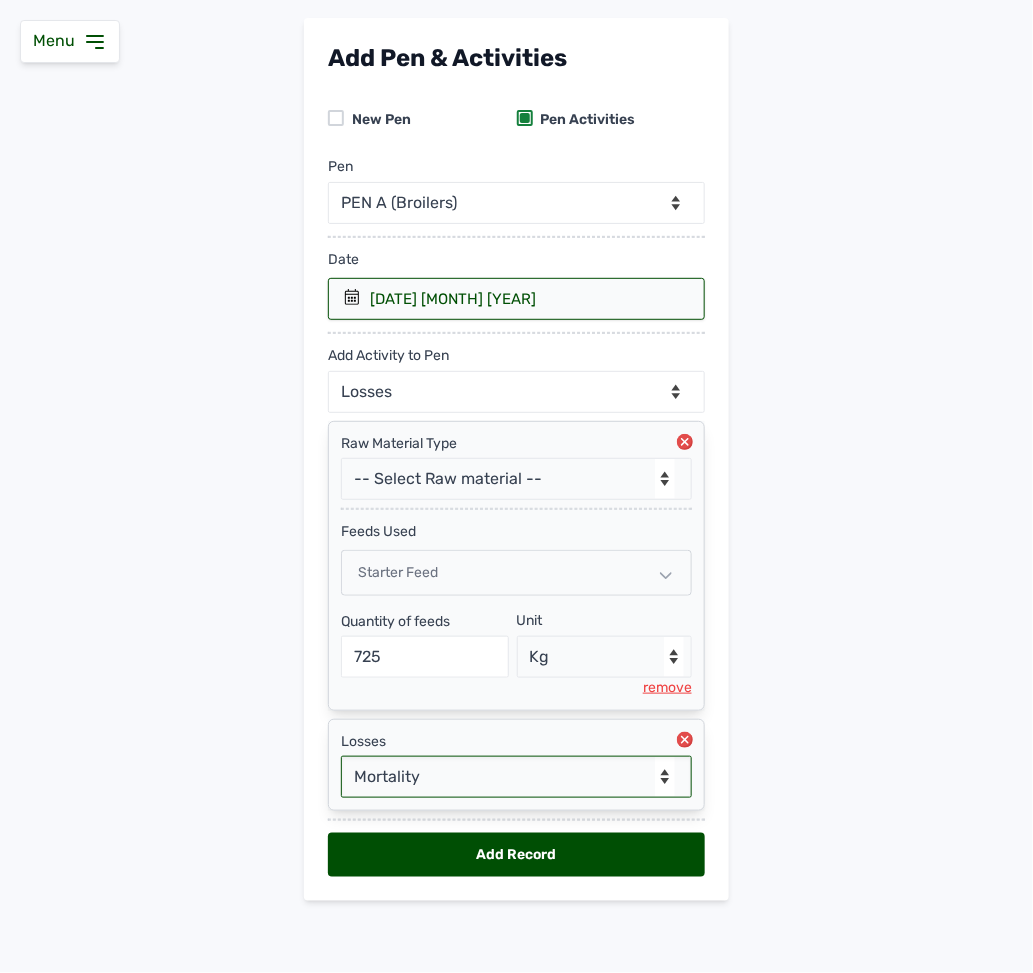 click on "--Select Type of Loss-- Mortality Culled Theft" at bounding box center [516, 777] 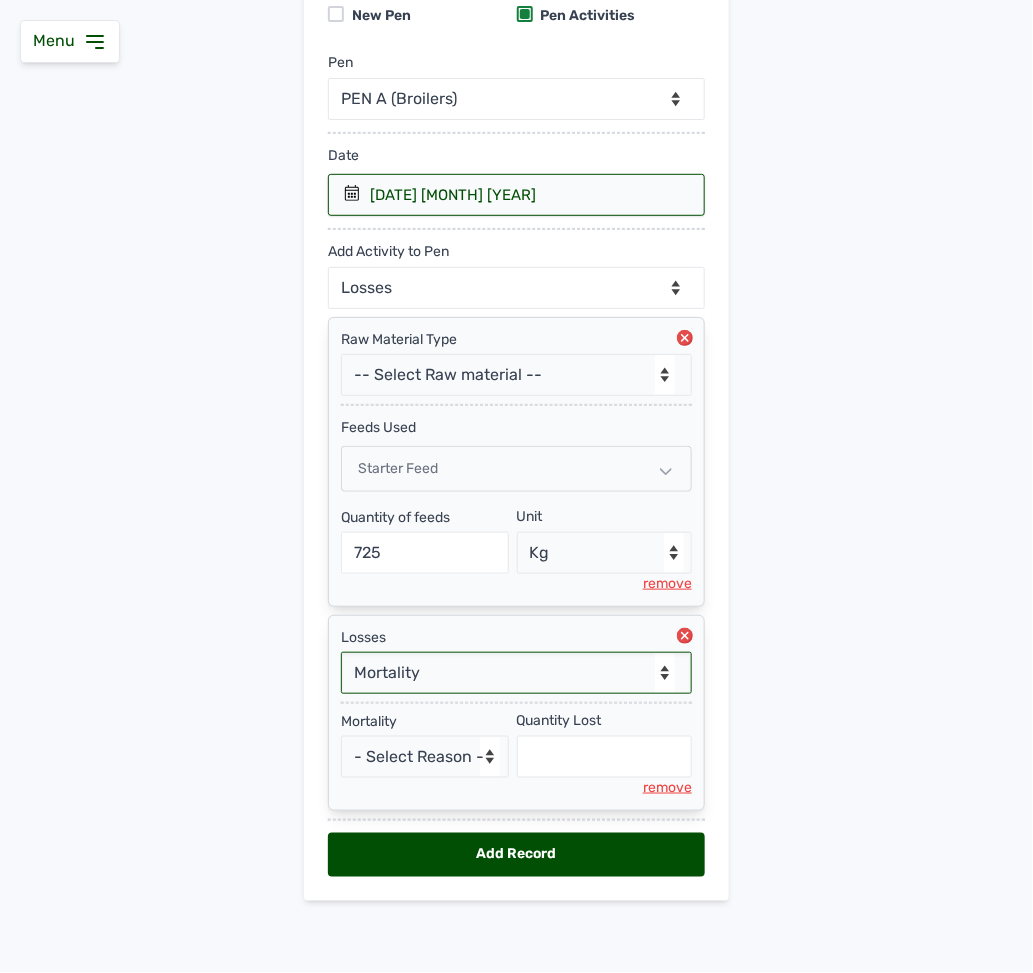 scroll, scrollTop: 222, scrollLeft: 0, axis: vertical 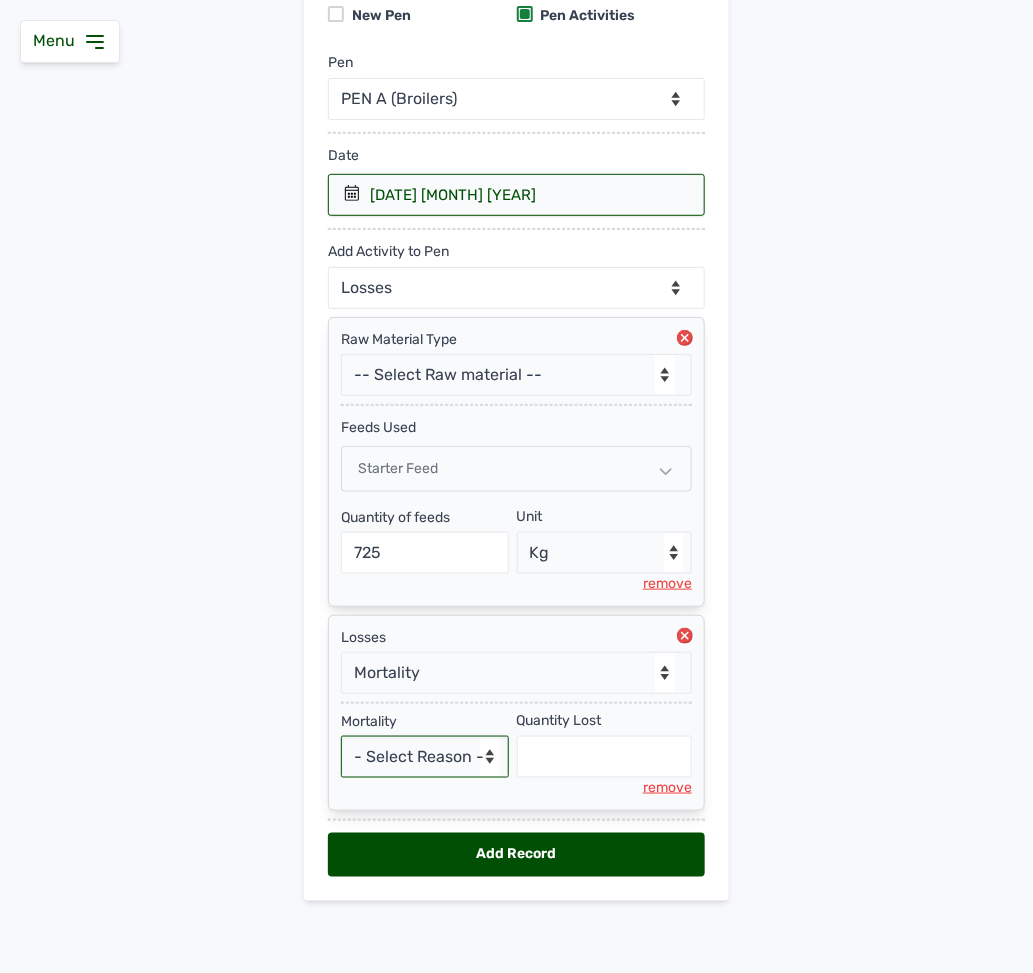 click on "- Select Reason - Disease Late Vaccination Wrong Vaccination Heat Lack of Water Others" at bounding box center [425, 757] 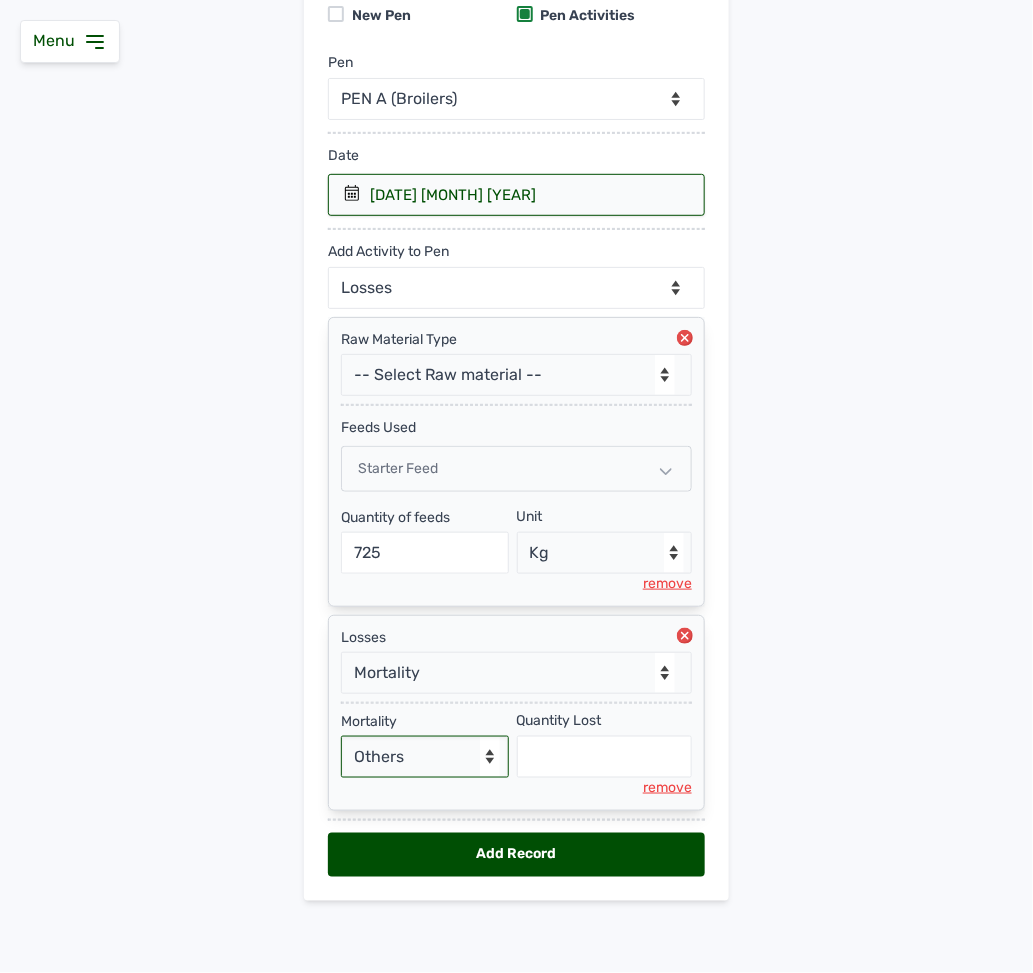 click on "- Select Reason - Disease Late Vaccination Wrong Vaccination Heat Lack of Water Others" at bounding box center [425, 757] 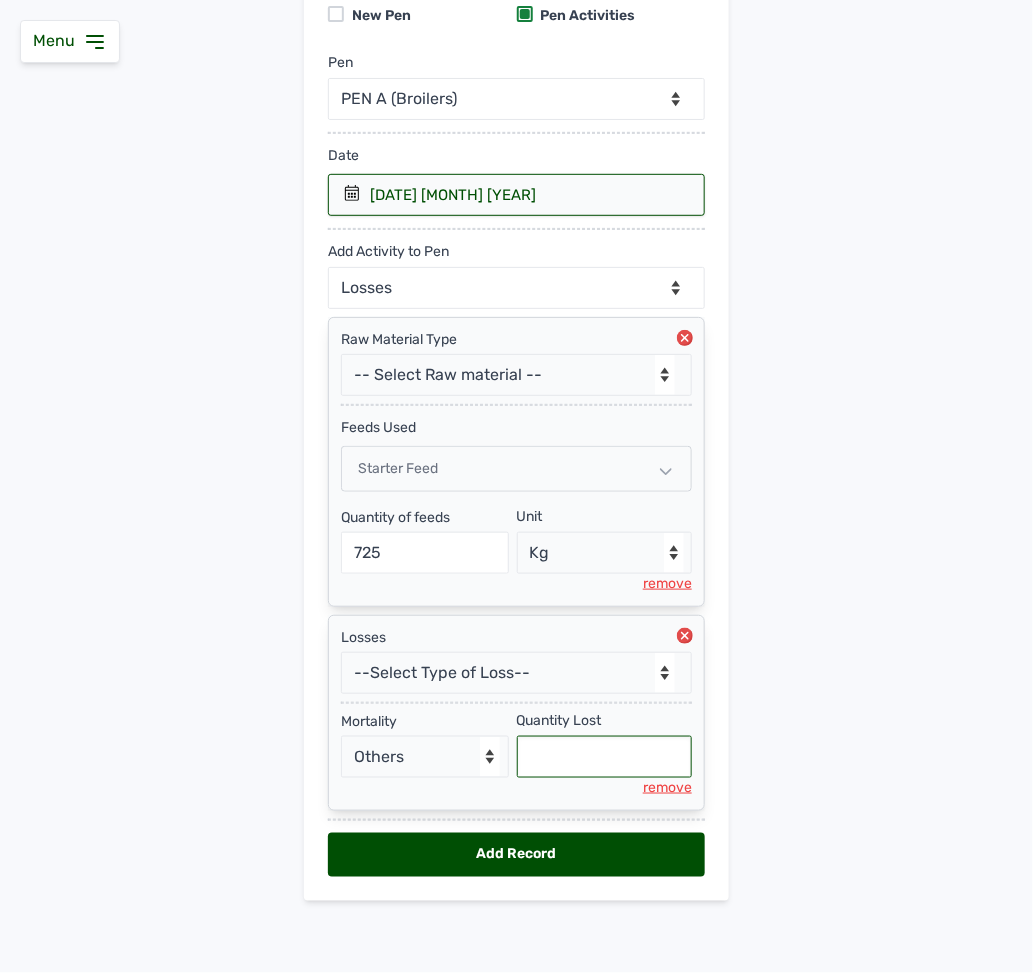click at bounding box center (605, 757) 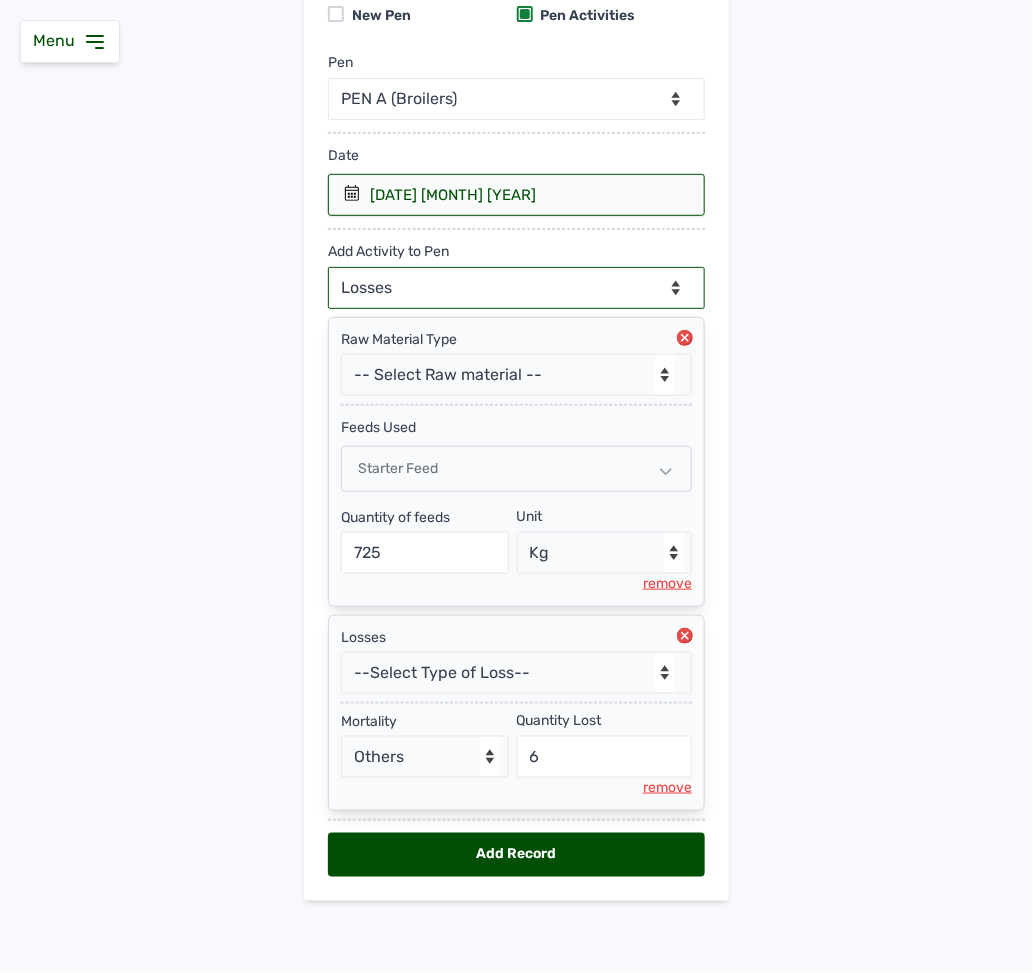 click on "--Can select multiple activity to add-- Raw Material Losses Weight" at bounding box center (516, 288) 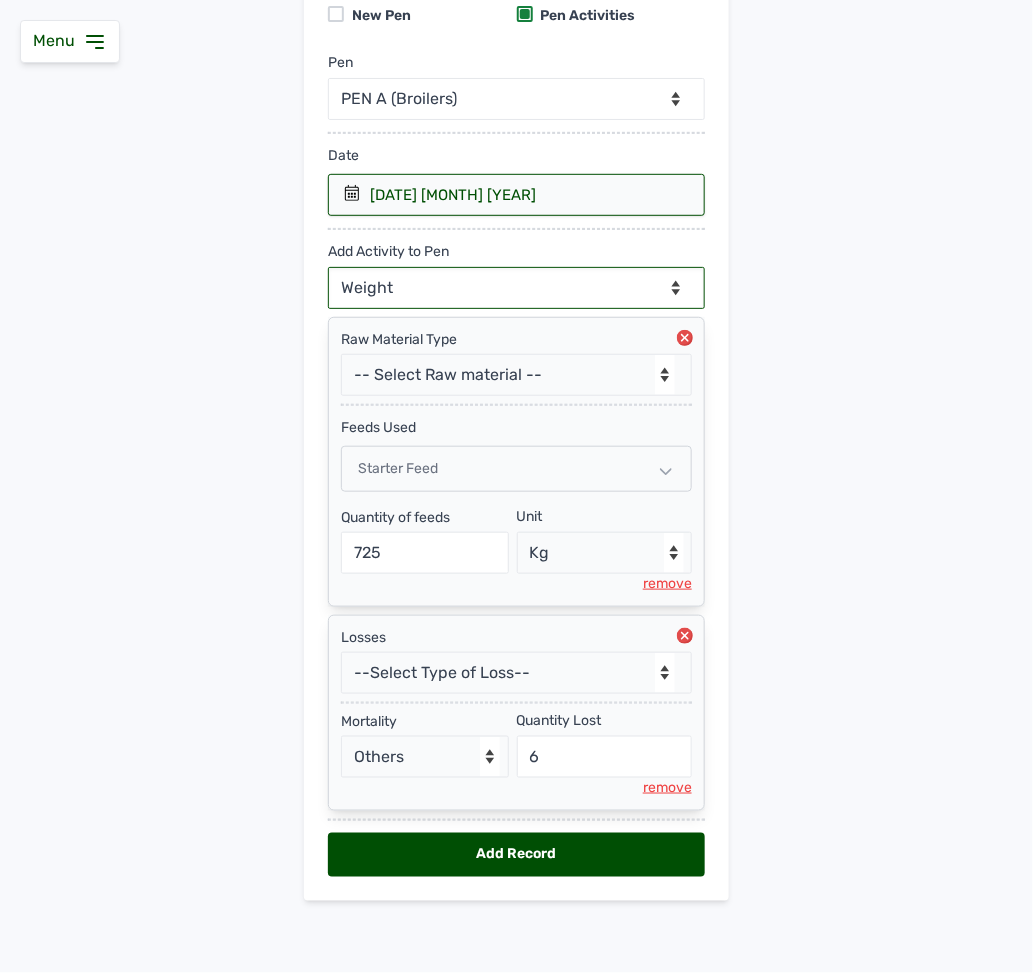 click on "--Can select multiple activity to add-- Raw Material Losses Weight" at bounding box center [516, 288] 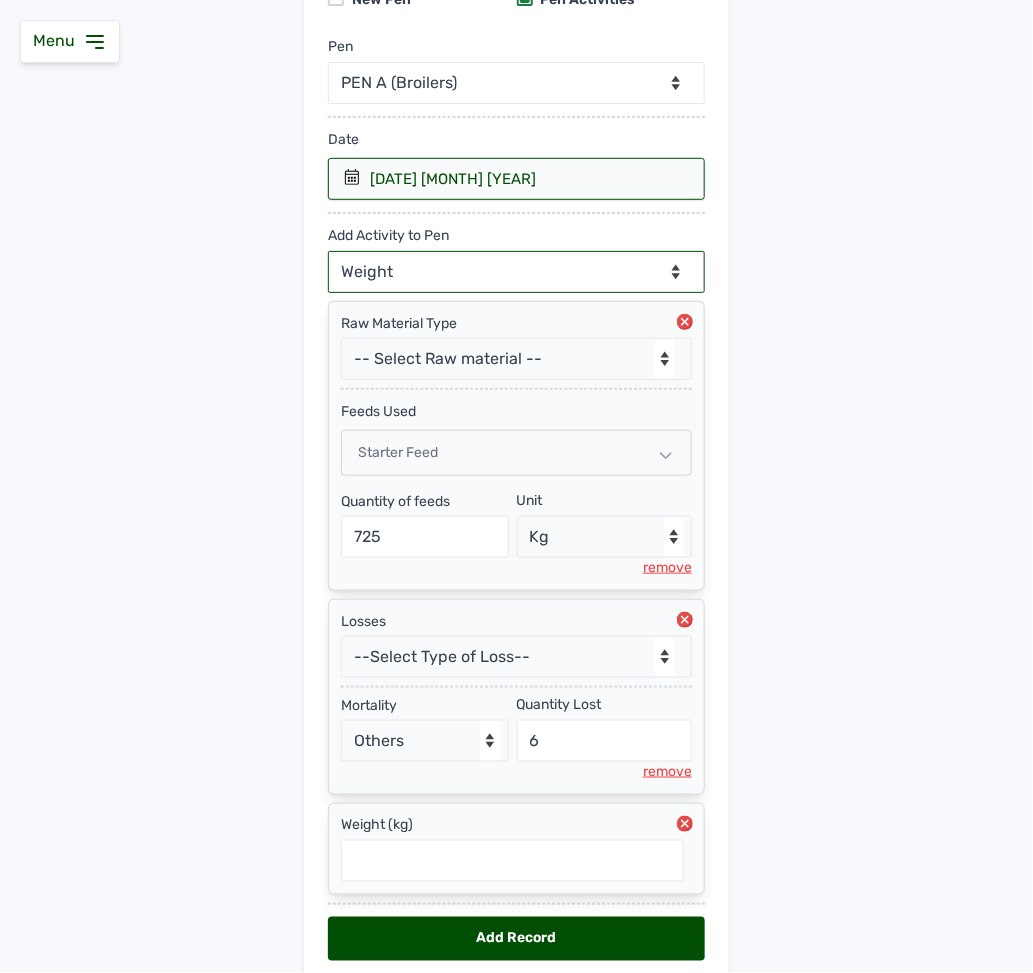 scroll, scrollTop: 324, scrollLeft: 0, axis: vertical 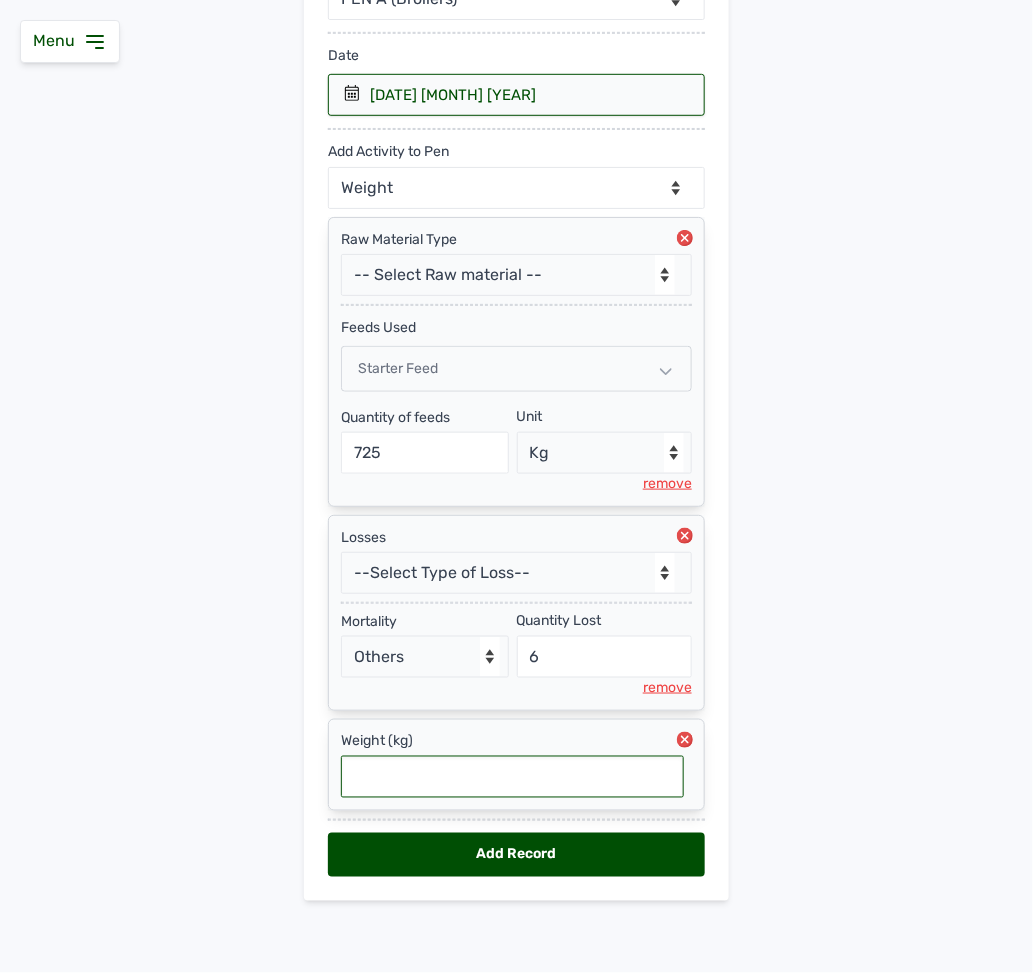 click at bounding box center [512, 777] 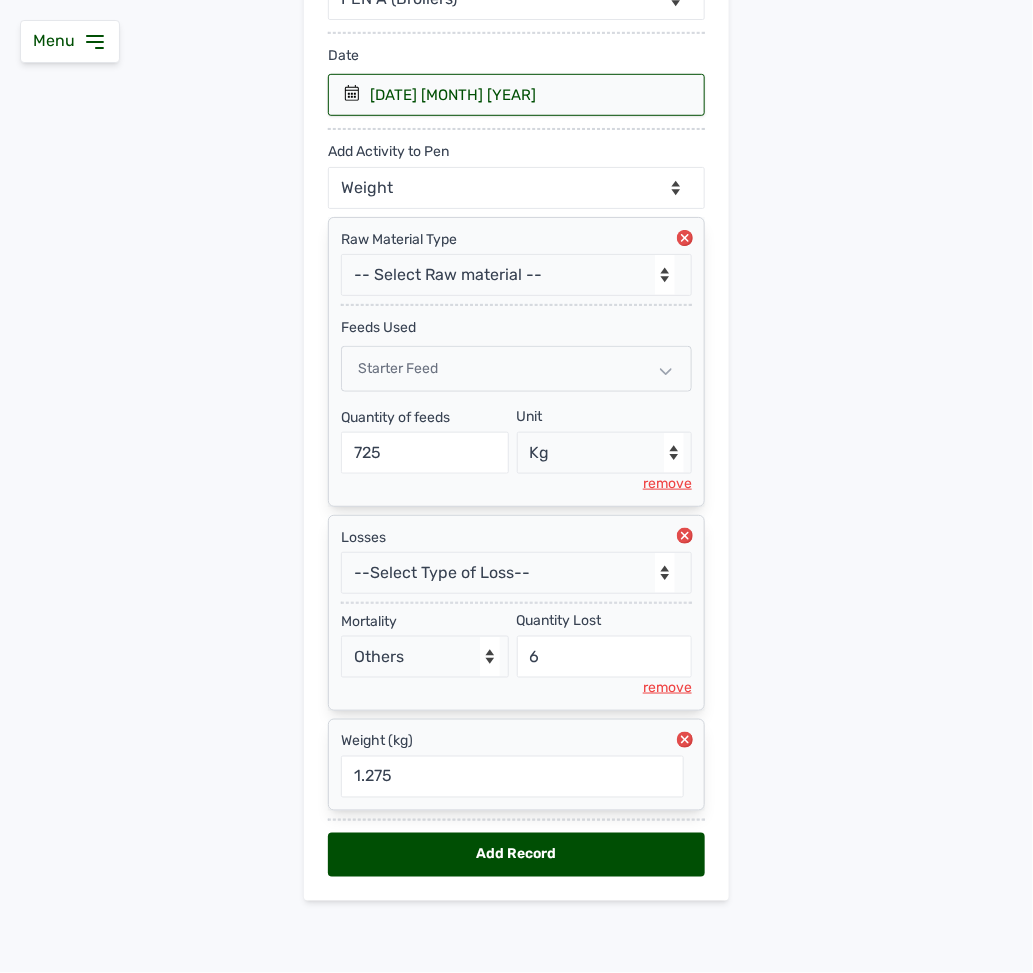 click on "Add Record" at bounding box center (516, 855) 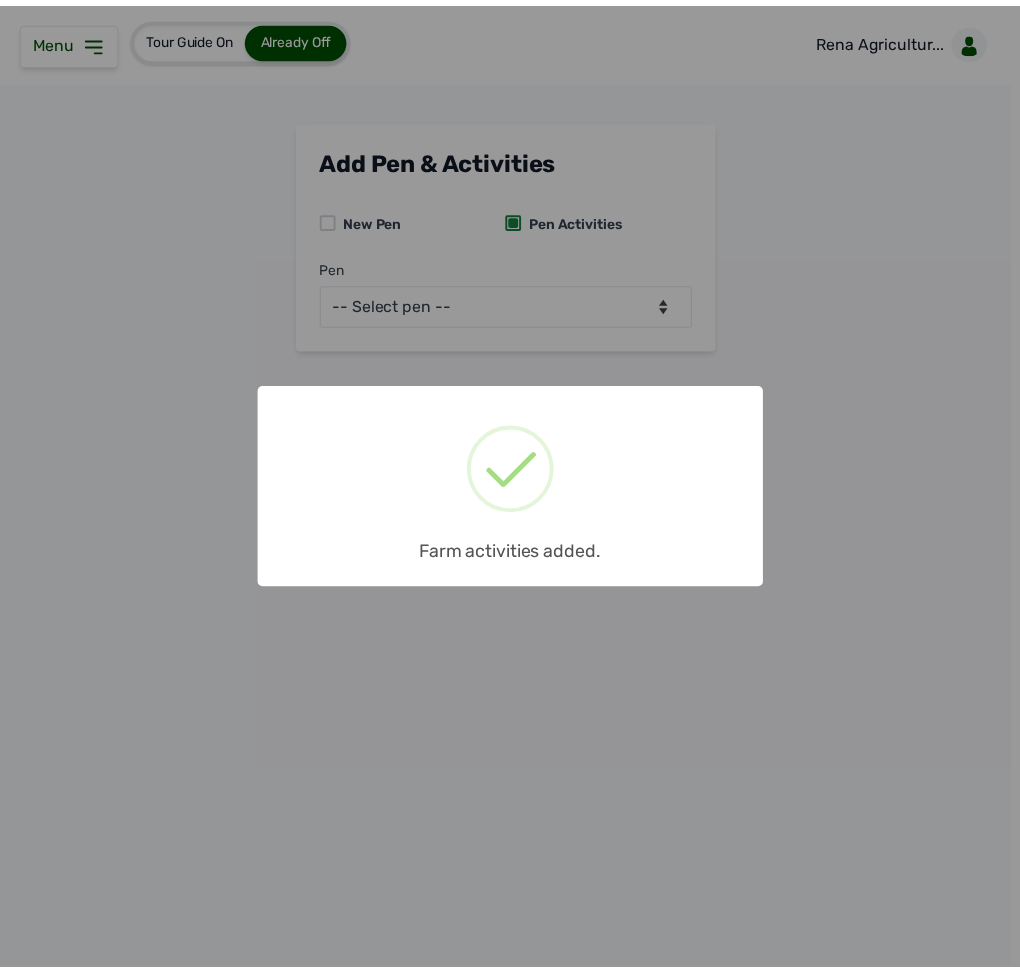 scroll, scrollTop: 0, scrollLeft: 0, axis: both 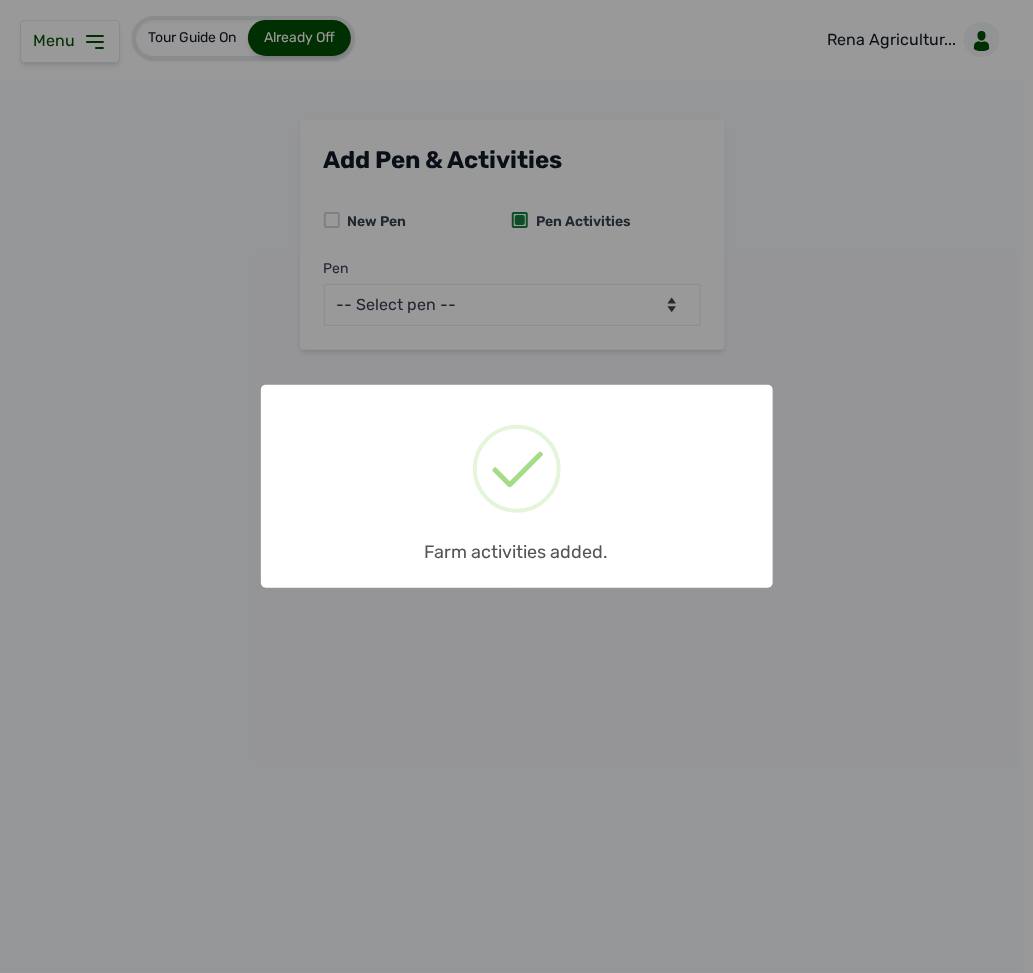 click on "×
Farm activities added. OK No Cancel" at bounding box center [516, 486] 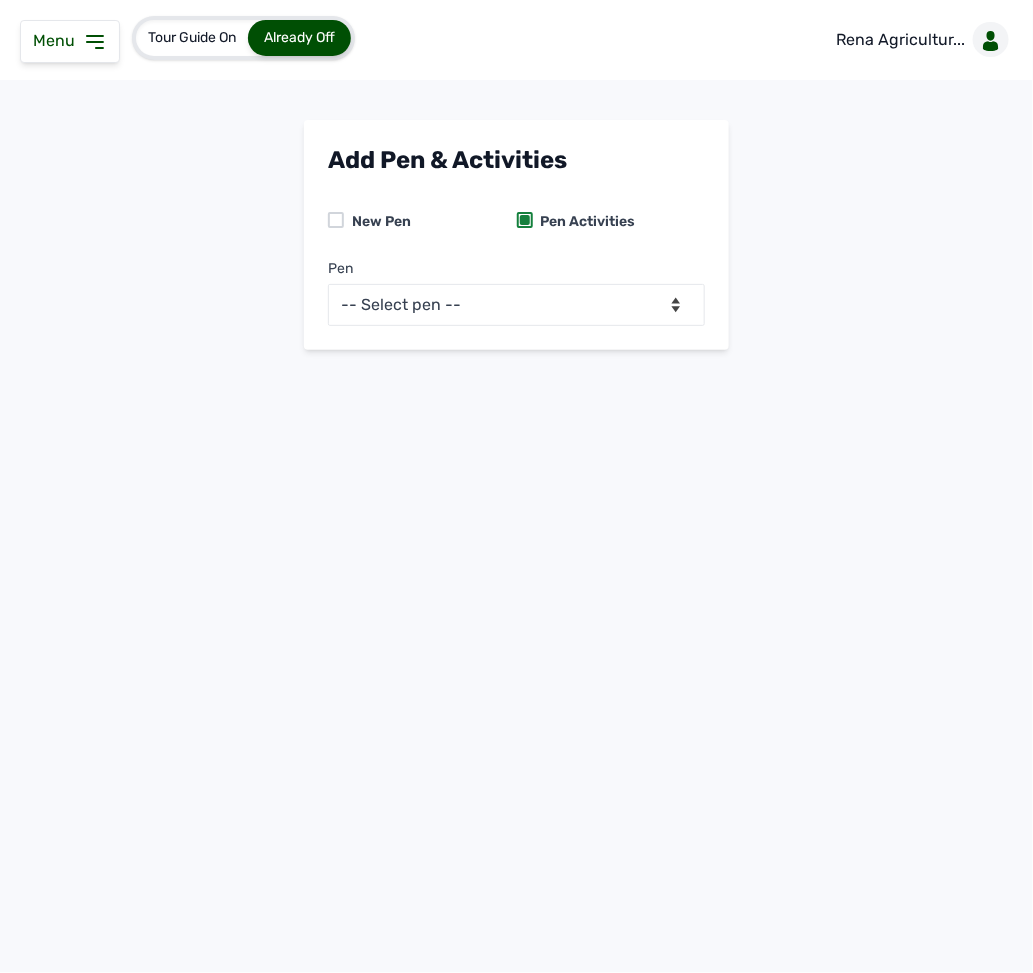 click 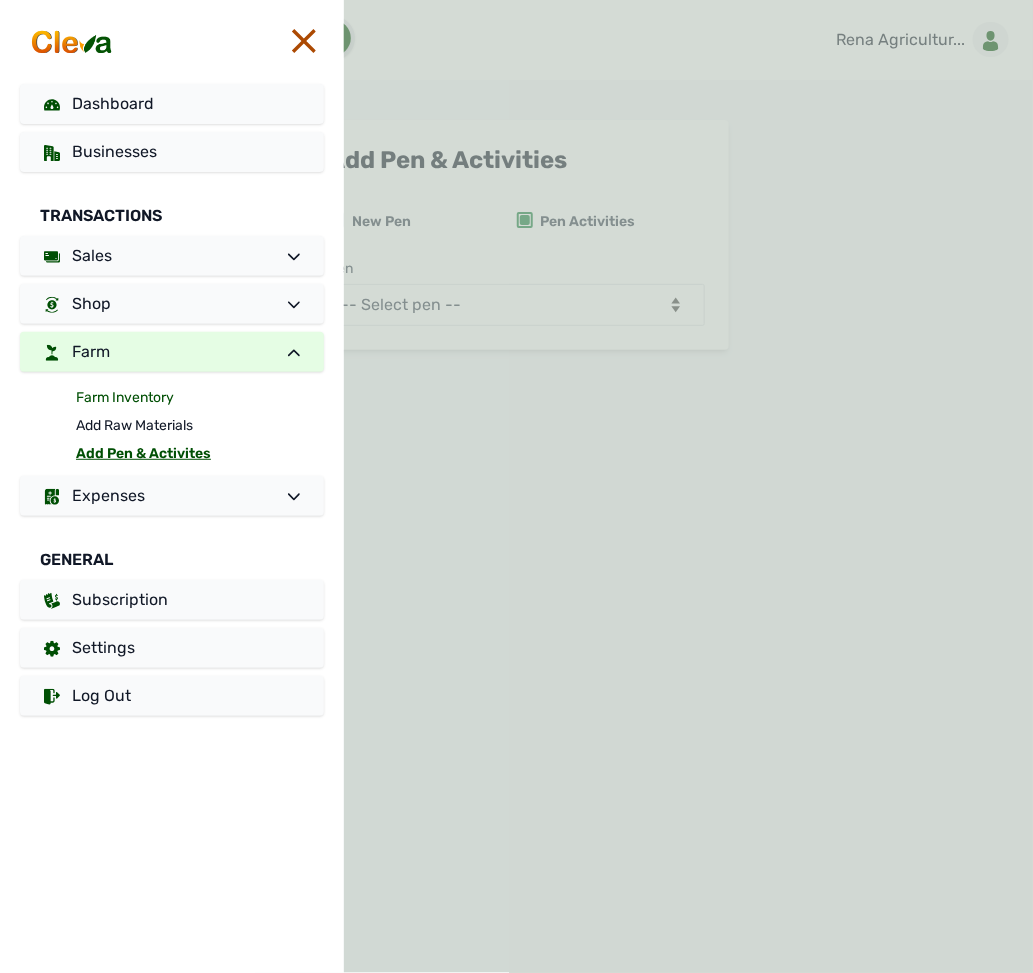 click on "Farm Inventory" at bounding box center [200, 398] 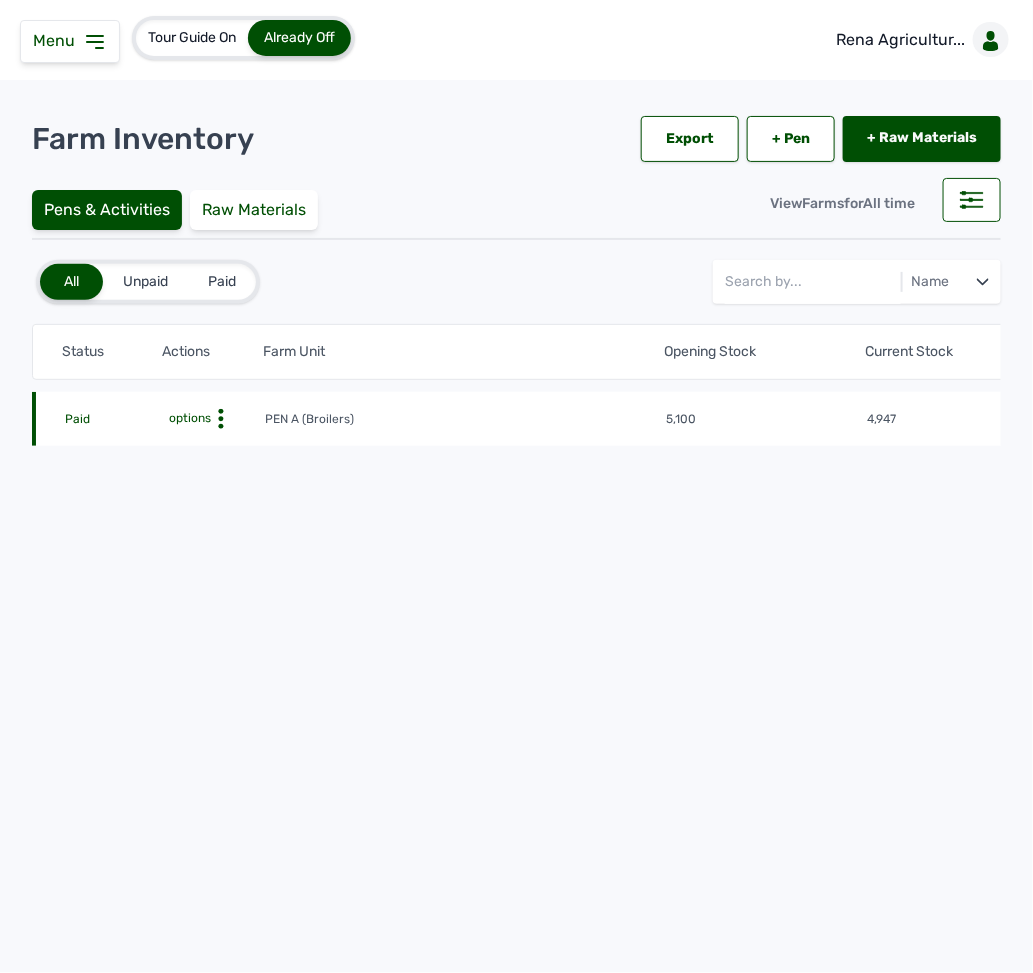 click 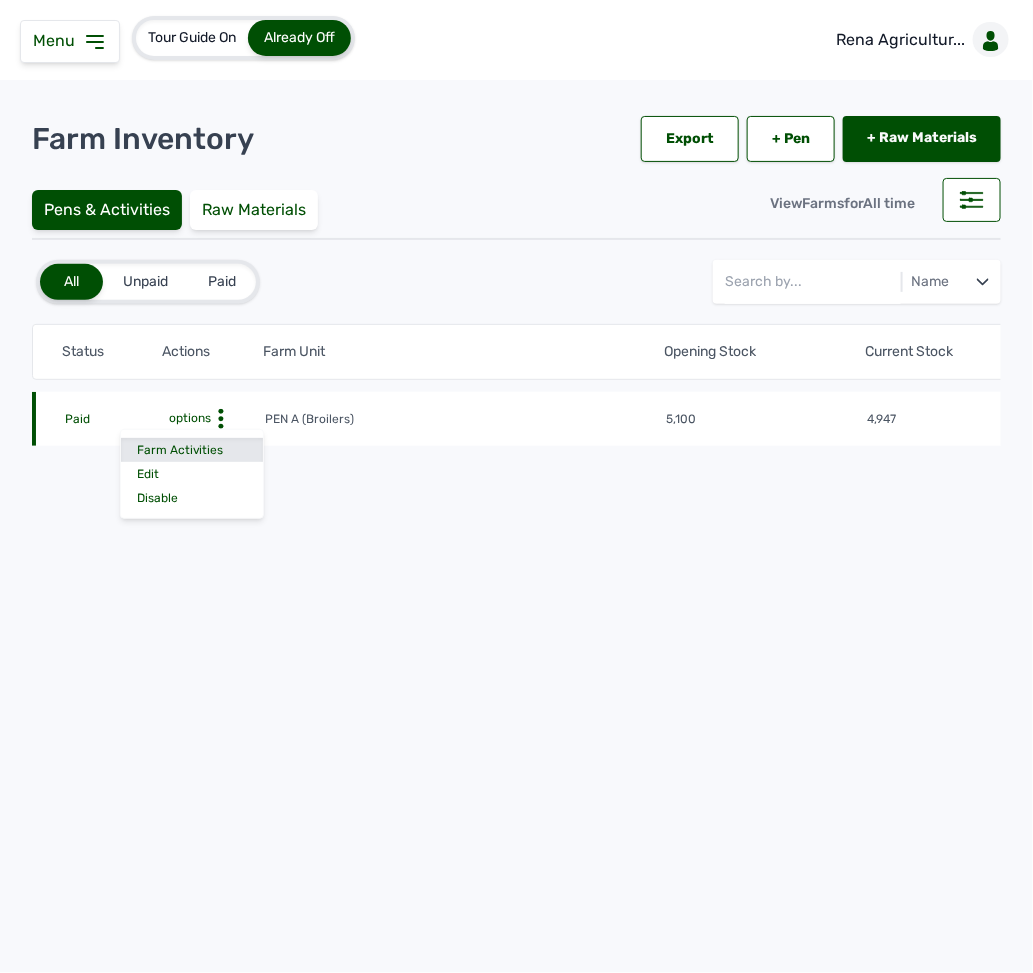 click on "Farm Activities" at bounding box center [192, 450] 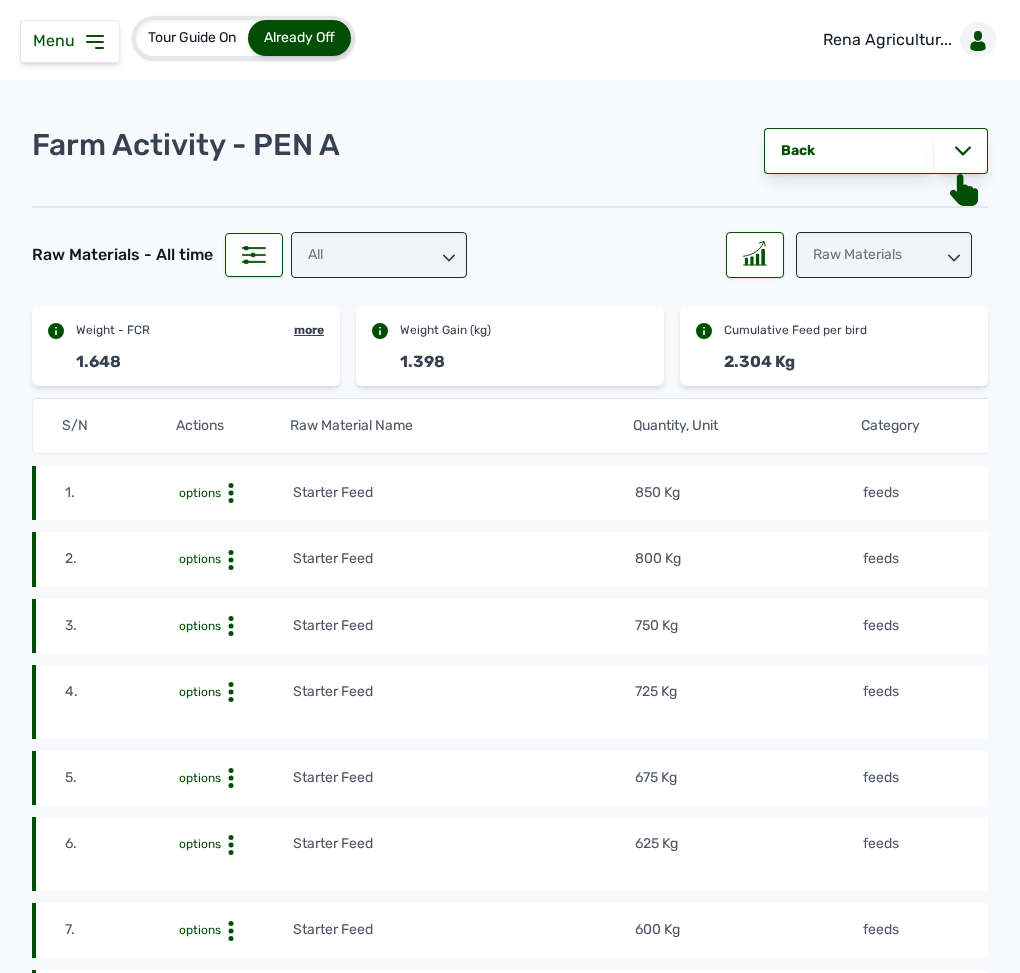 click 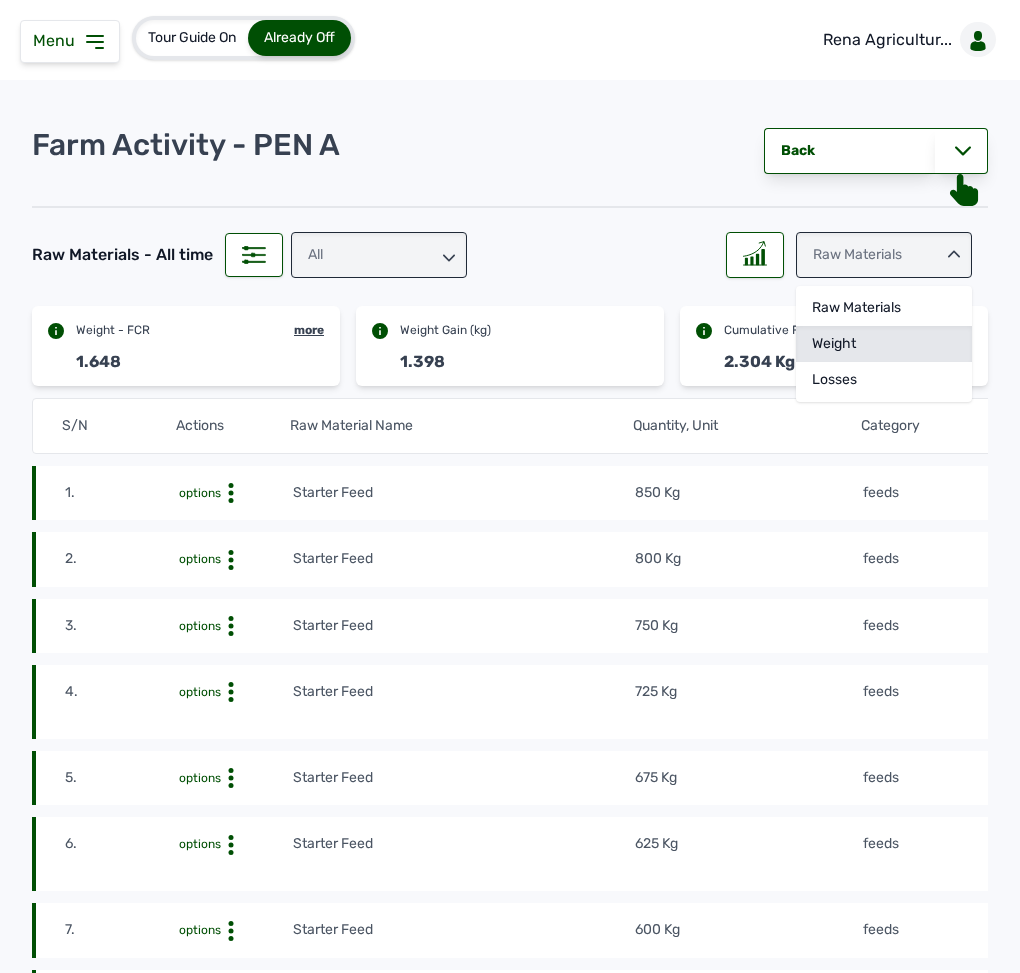 click on "Weight" 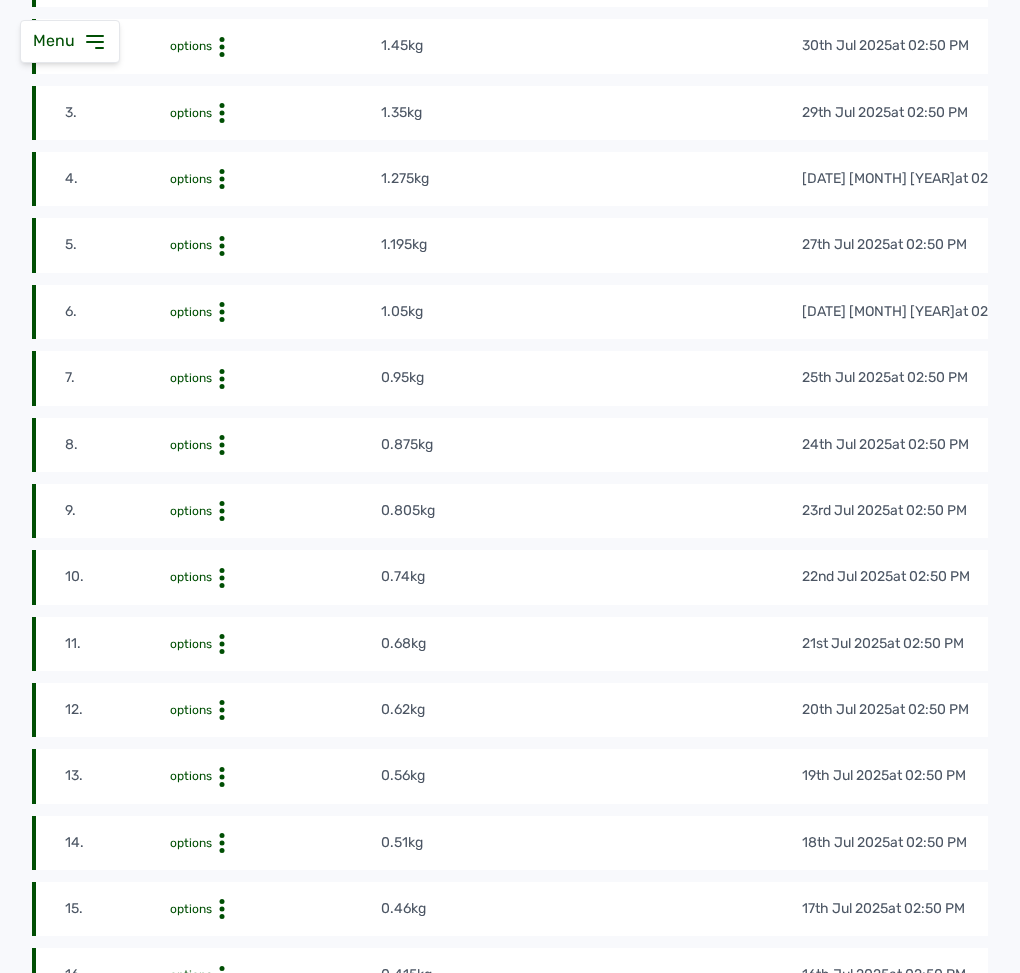 scroll, scrollTop: 0, scrollLeft: 0, axis: both 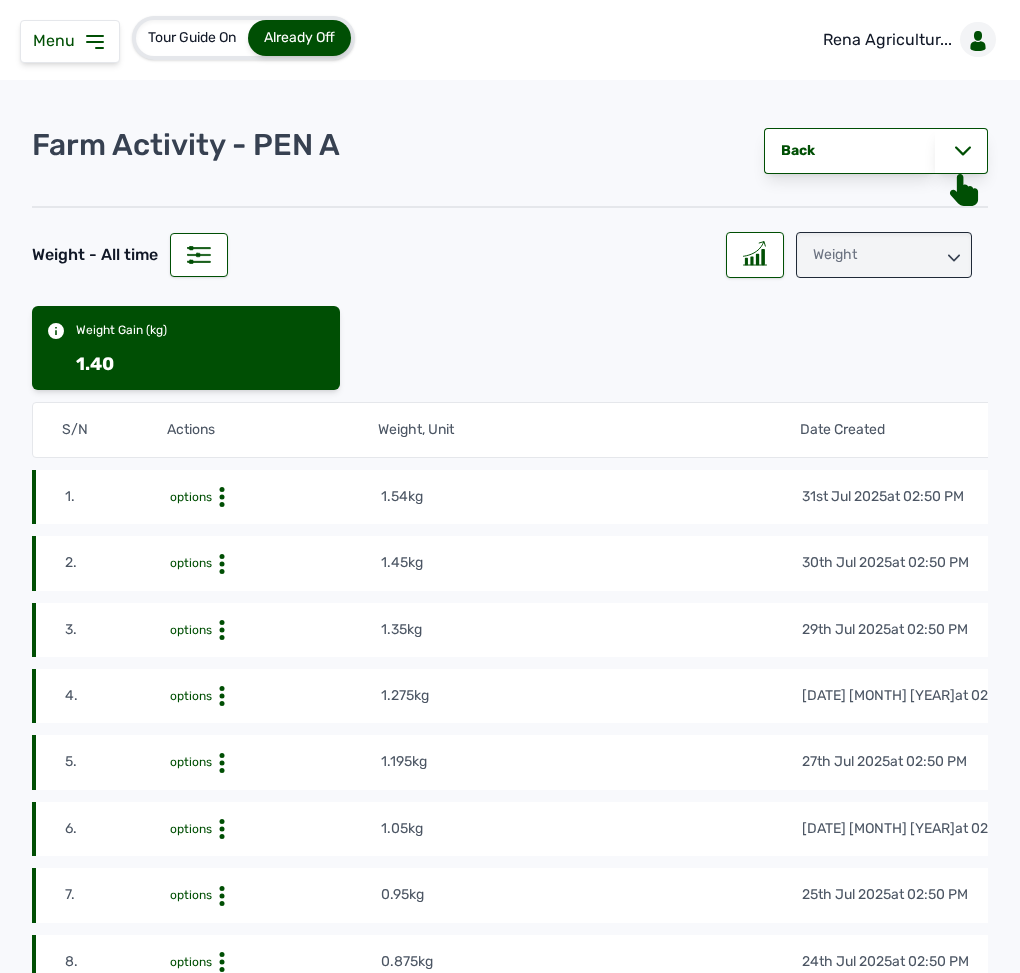 click 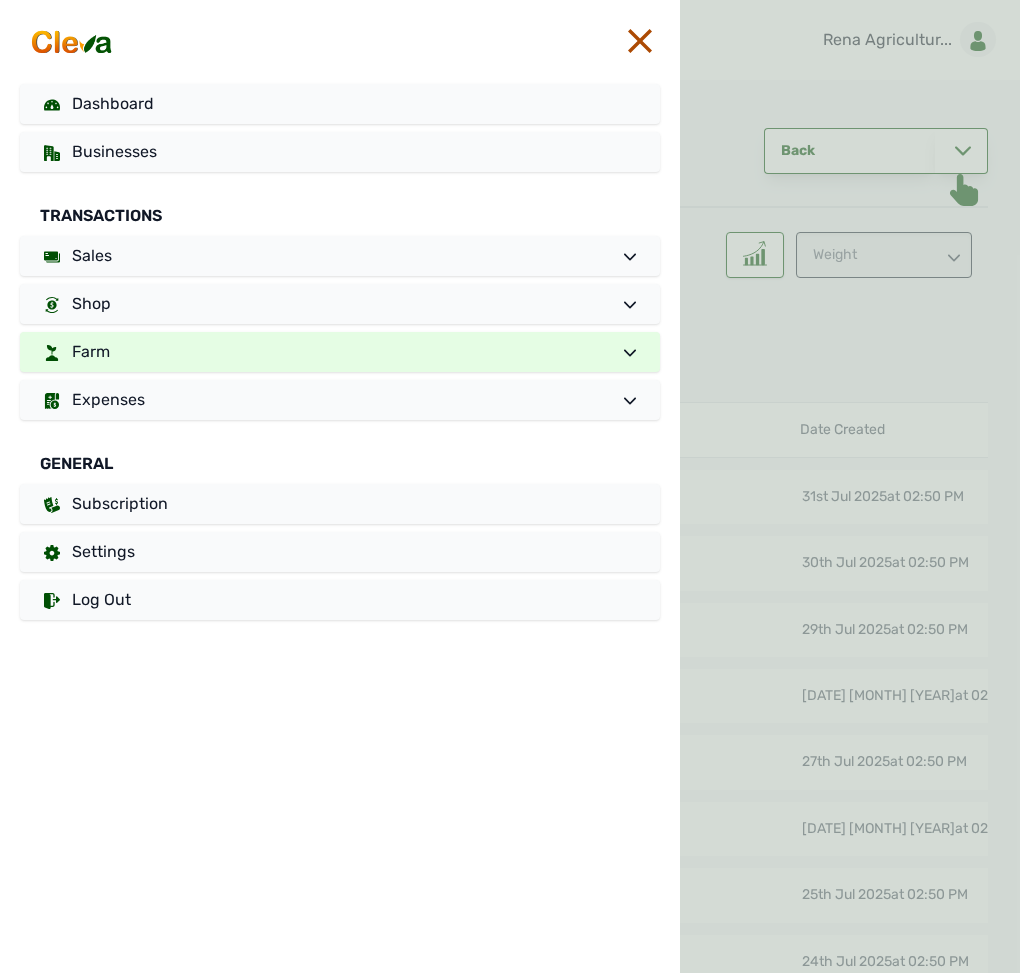 click on "Farm" at bounding box center (340, 352) 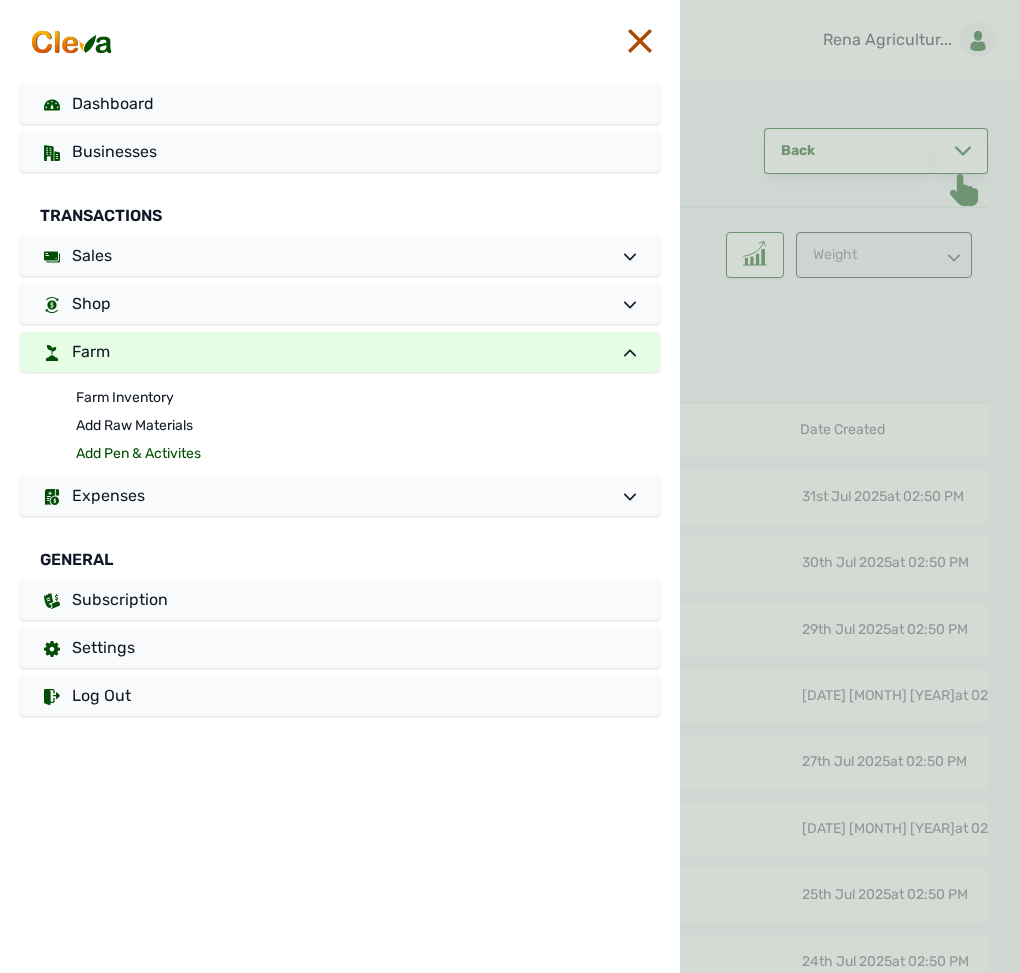 click on "Add Pen & Activites" at bounding box center (368, 454) 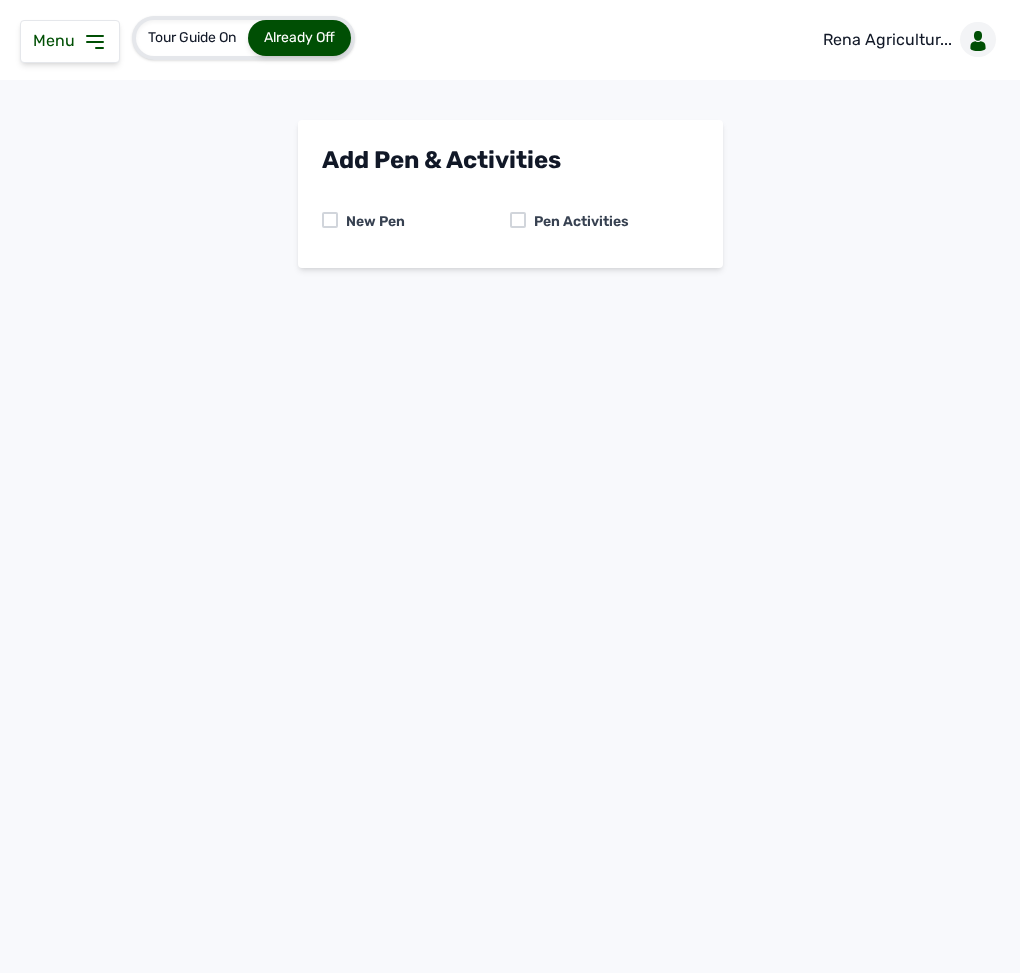 click on "Menu" at bounding box center [70, 41] 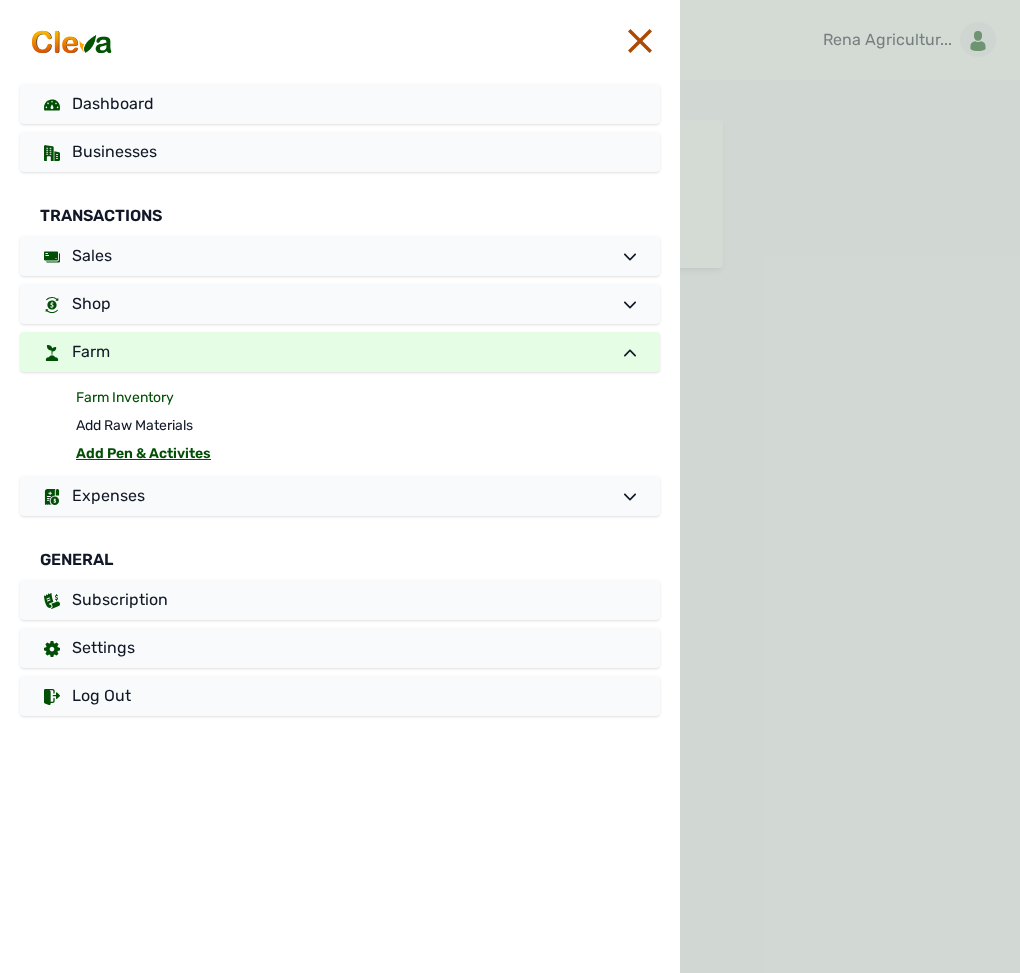 click on "Farm Inventory" at bounding box center [368, 398] 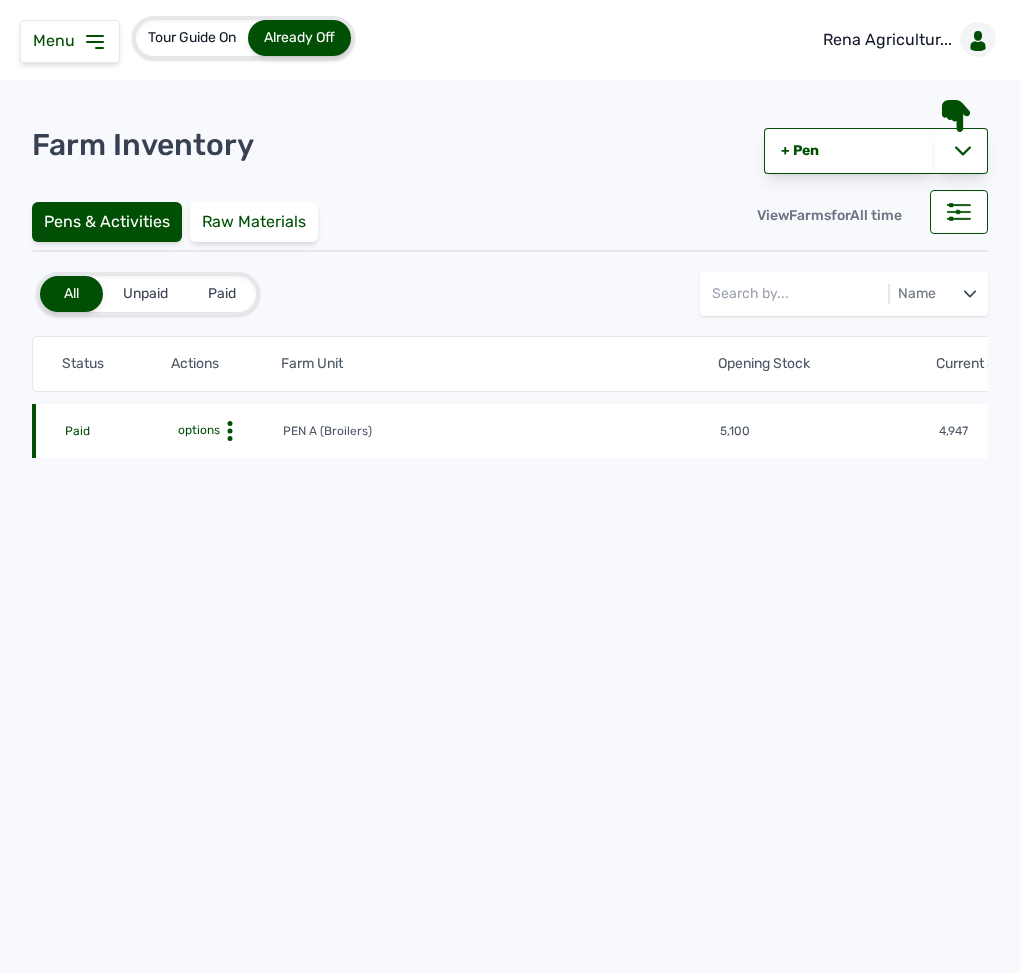 click 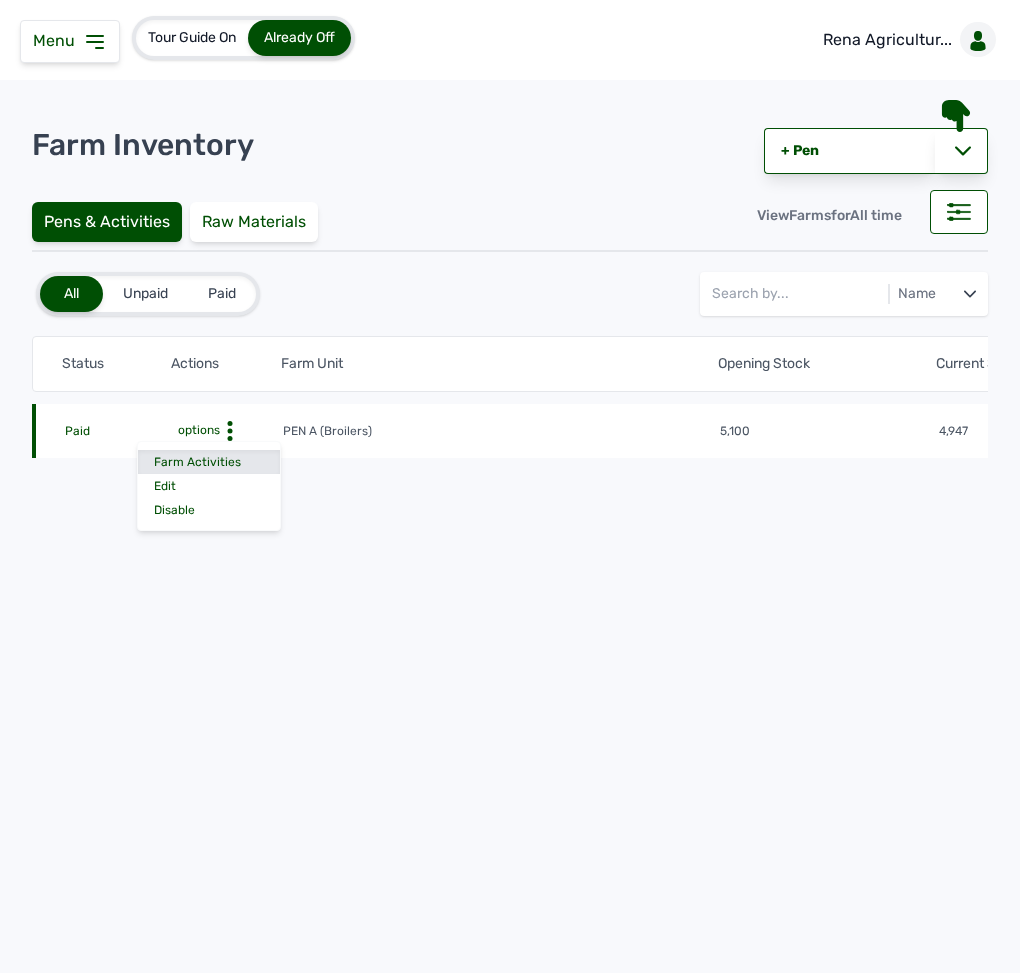 click on "Farm Activities" at bounding box center [209, 462] 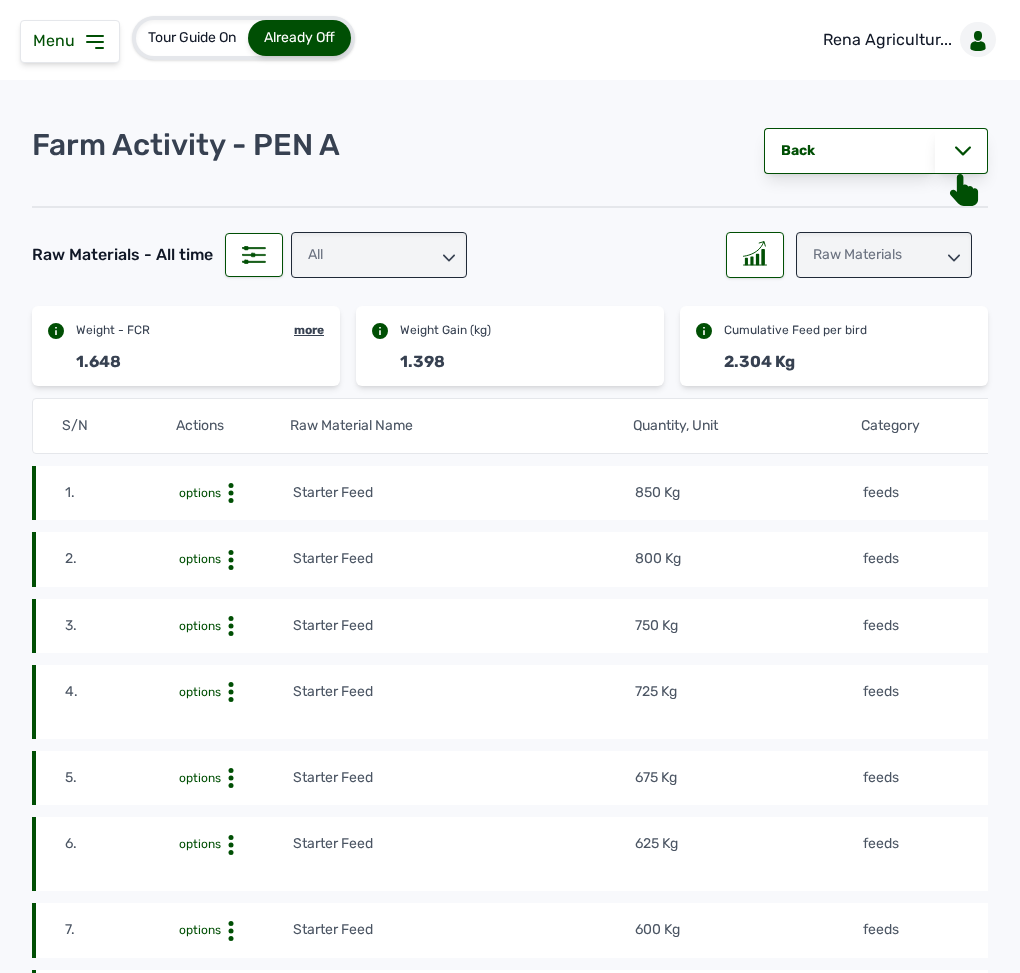click on "850 Kg" at bounding box center (748, 493) 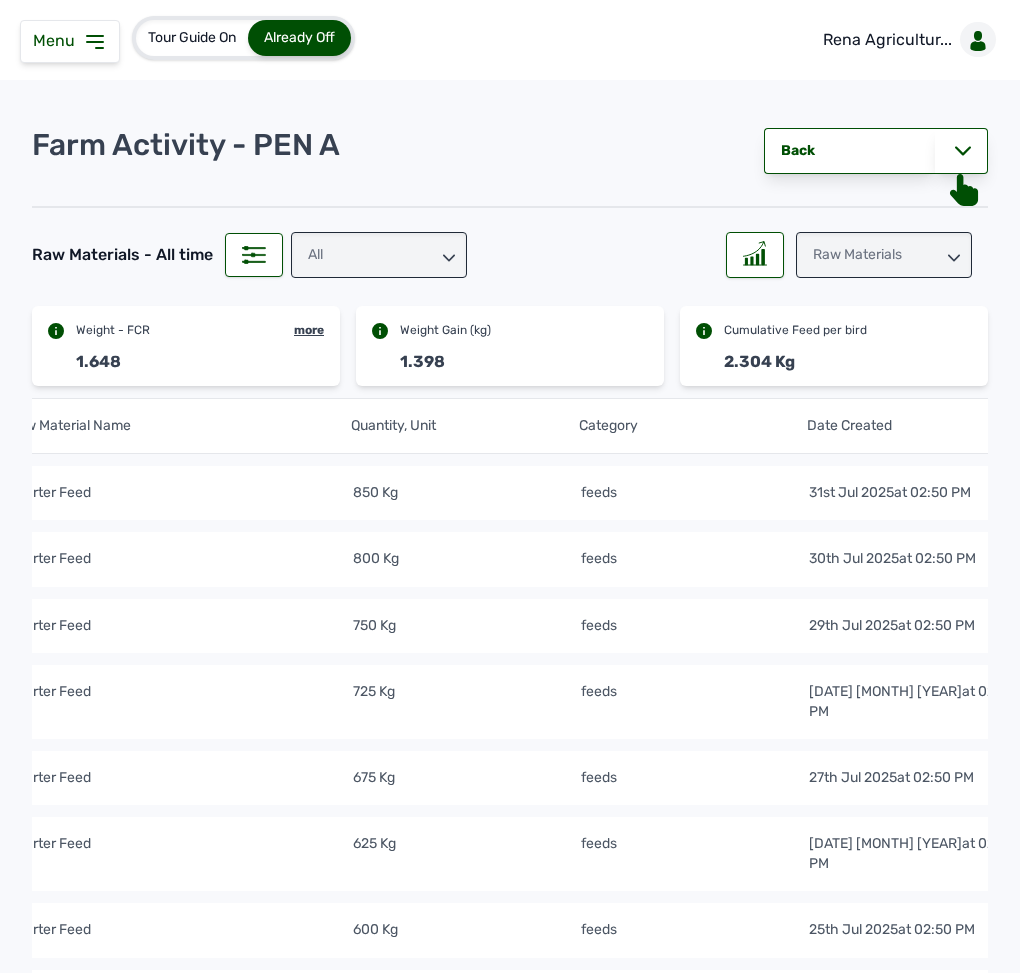 scroll, scrollTop: 0, scrollLeft: 480, axis: horizontal 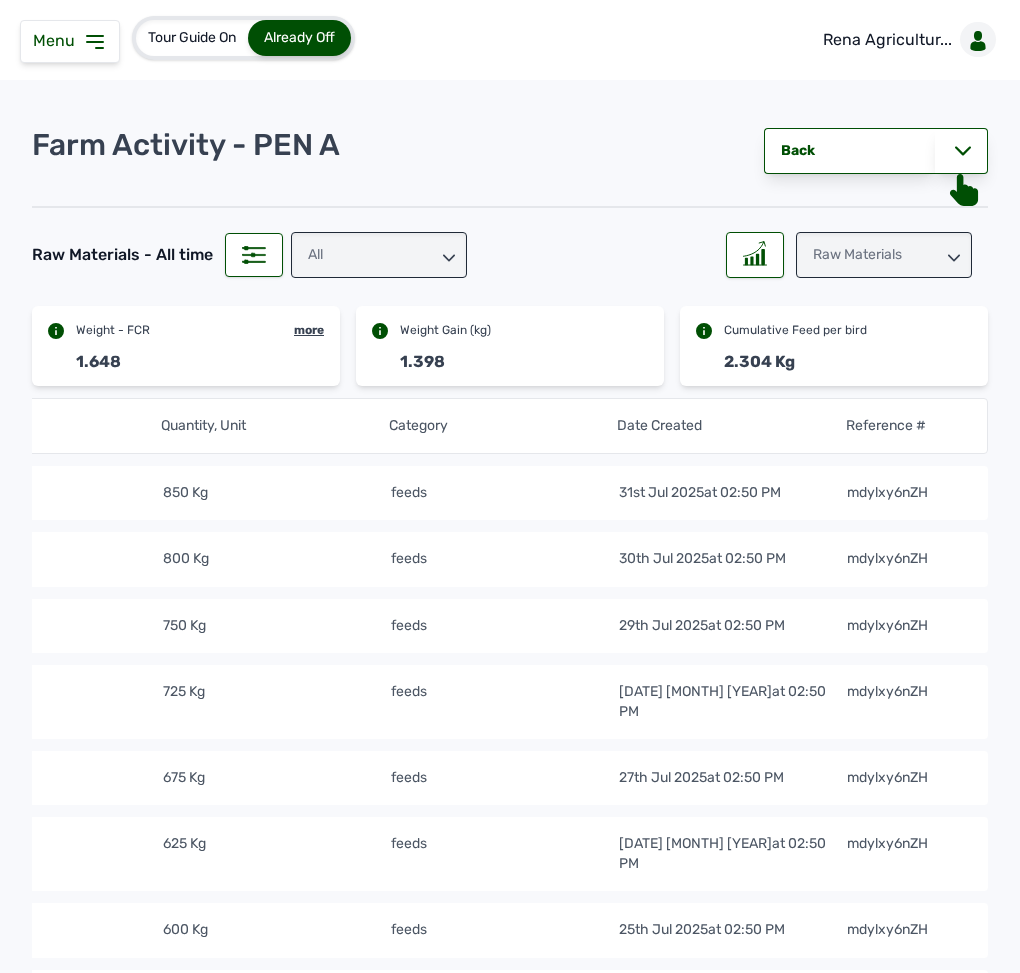 click 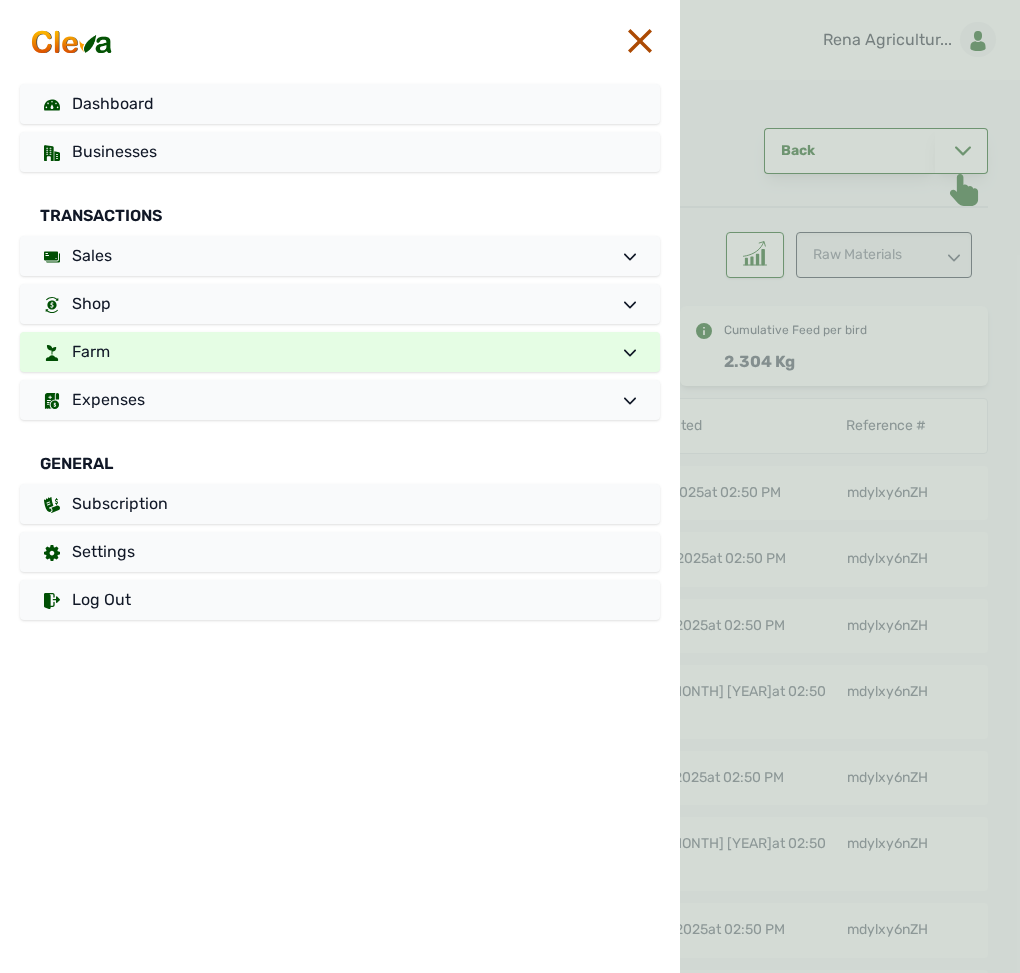 click on "Farm" at bounding box center [340, 352] 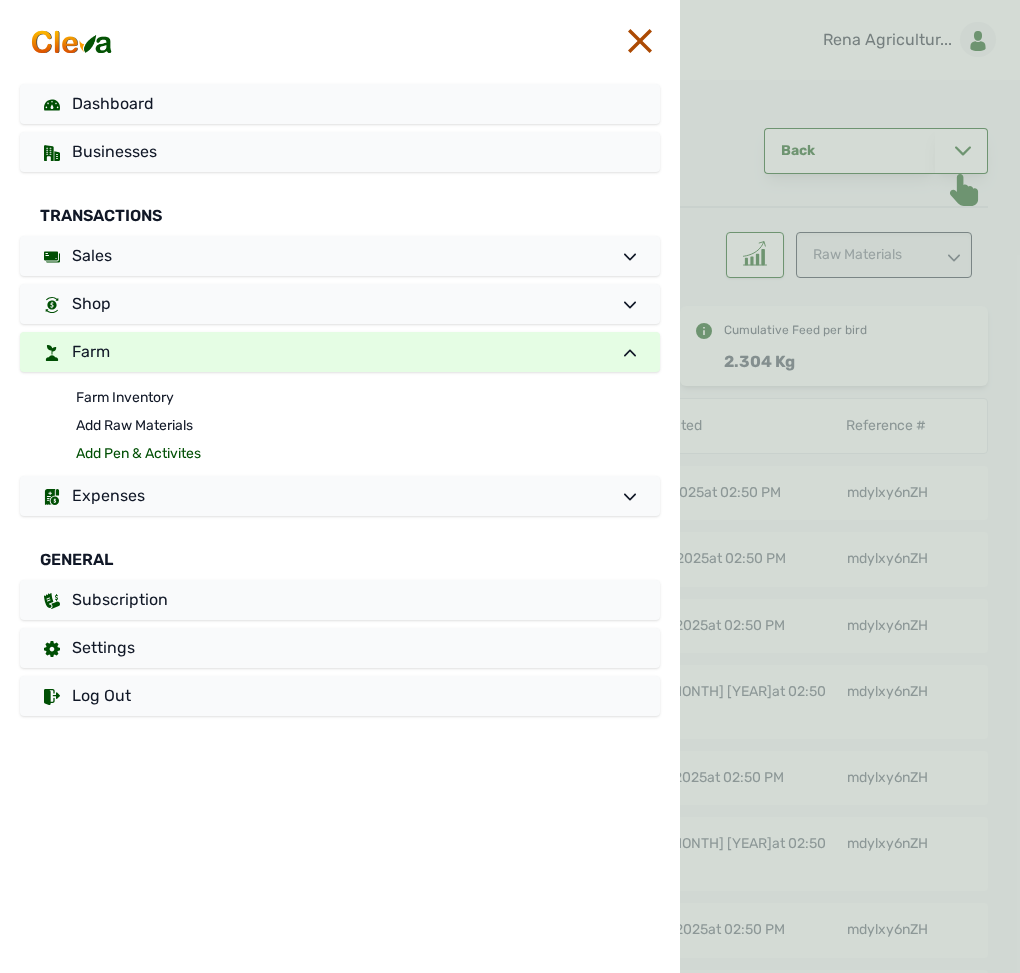 click on "Add Pen & Activites" at bounding box center (368, 454) 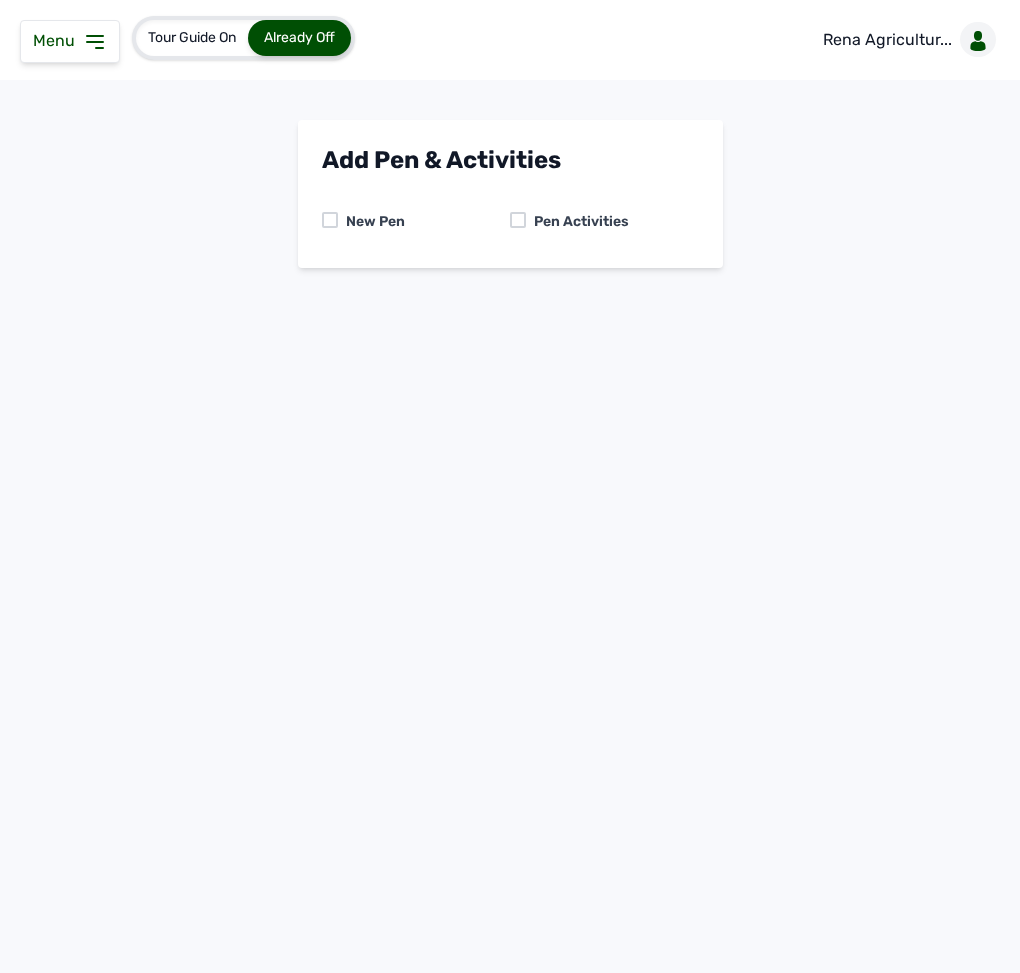 click at bounding box center [518, 220] 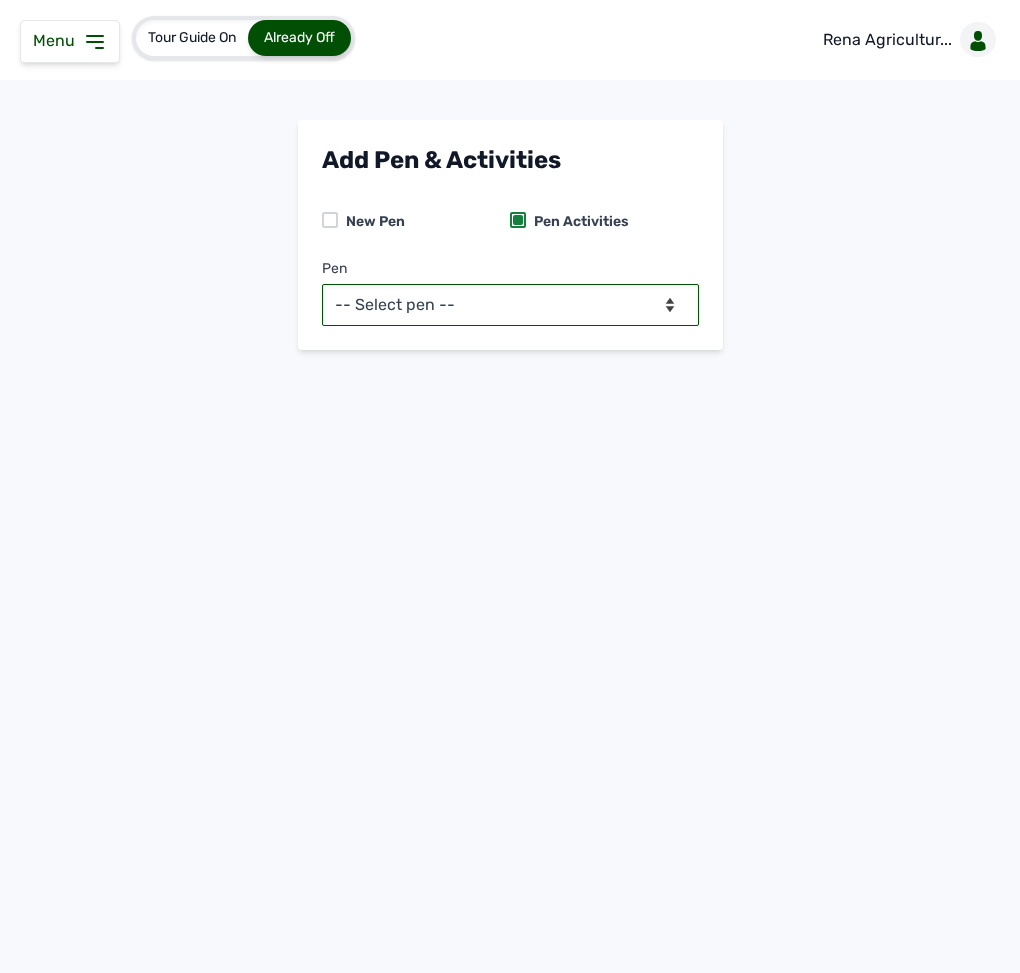 click on "-- Select pen -- PEN A (Broilers)" at bounding box center (510, 305) 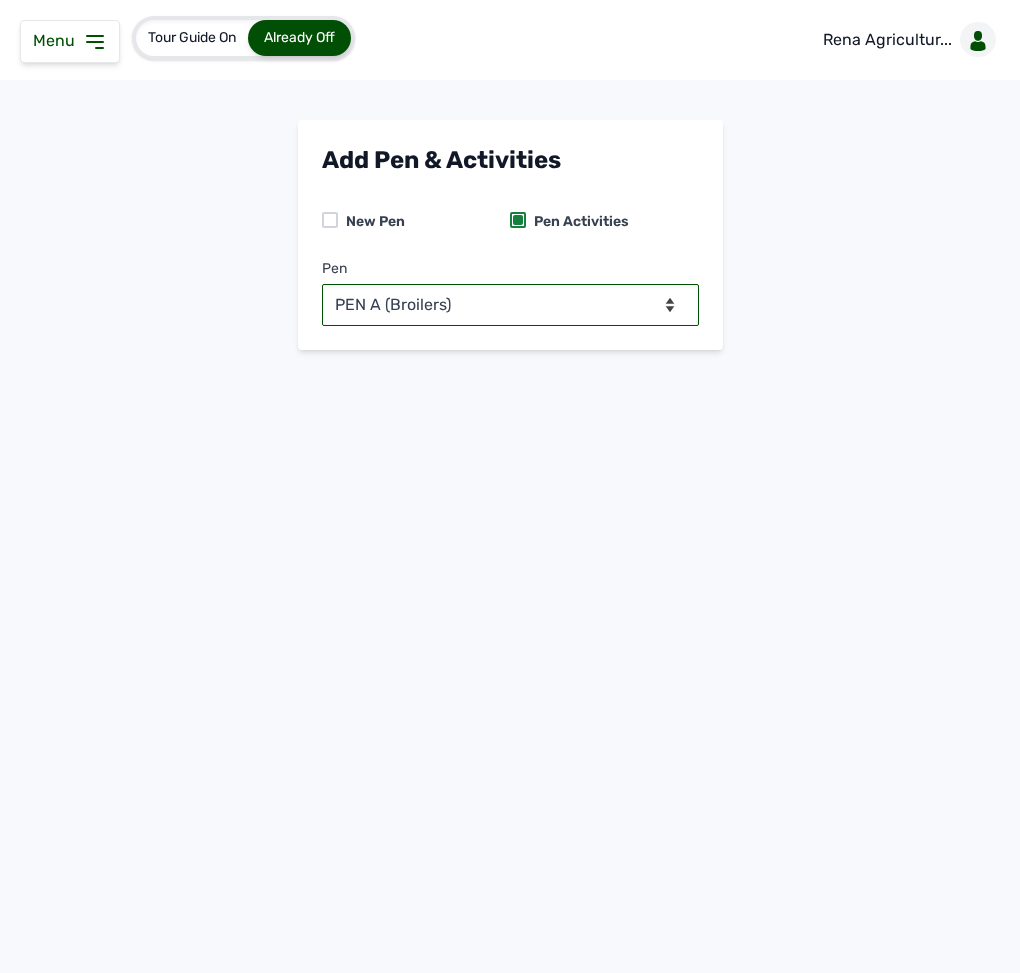 click on "-- Select pen -- PEN A (Broilers)" at bounding box center (510, 305) 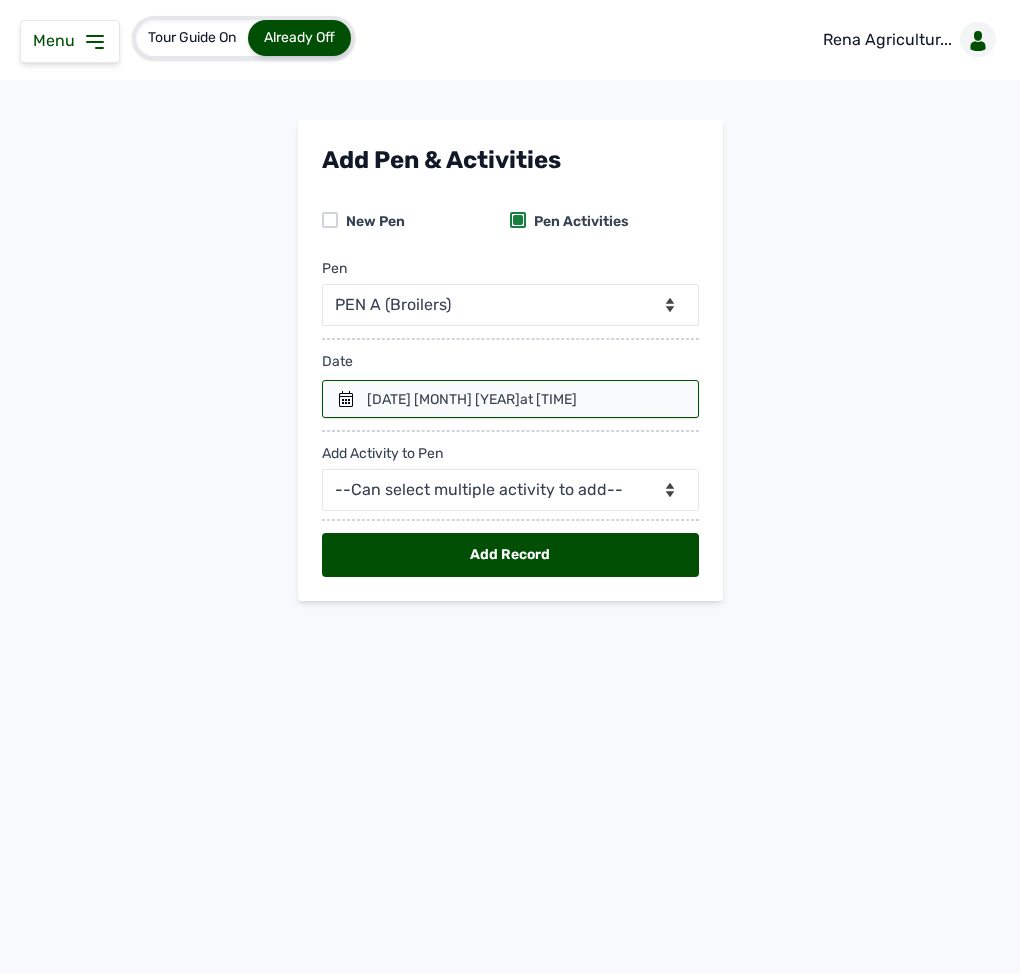 click 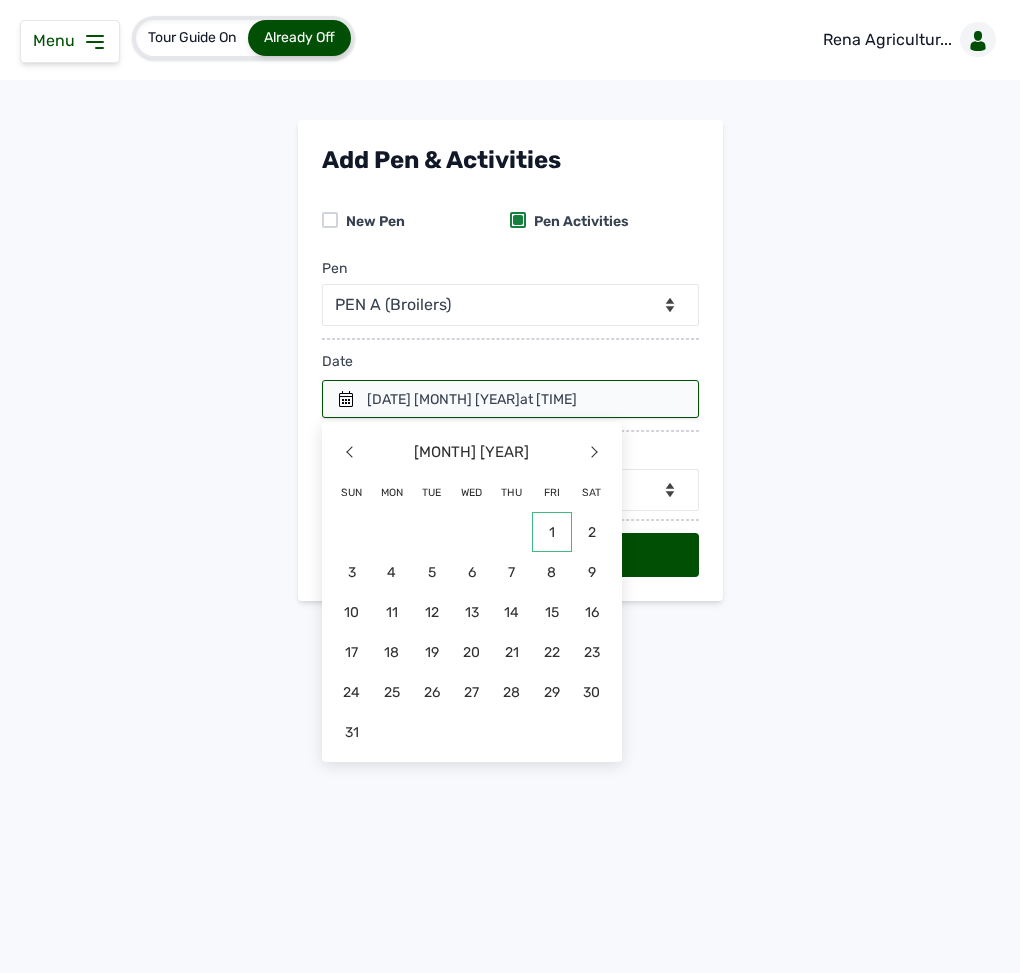 click on "1" 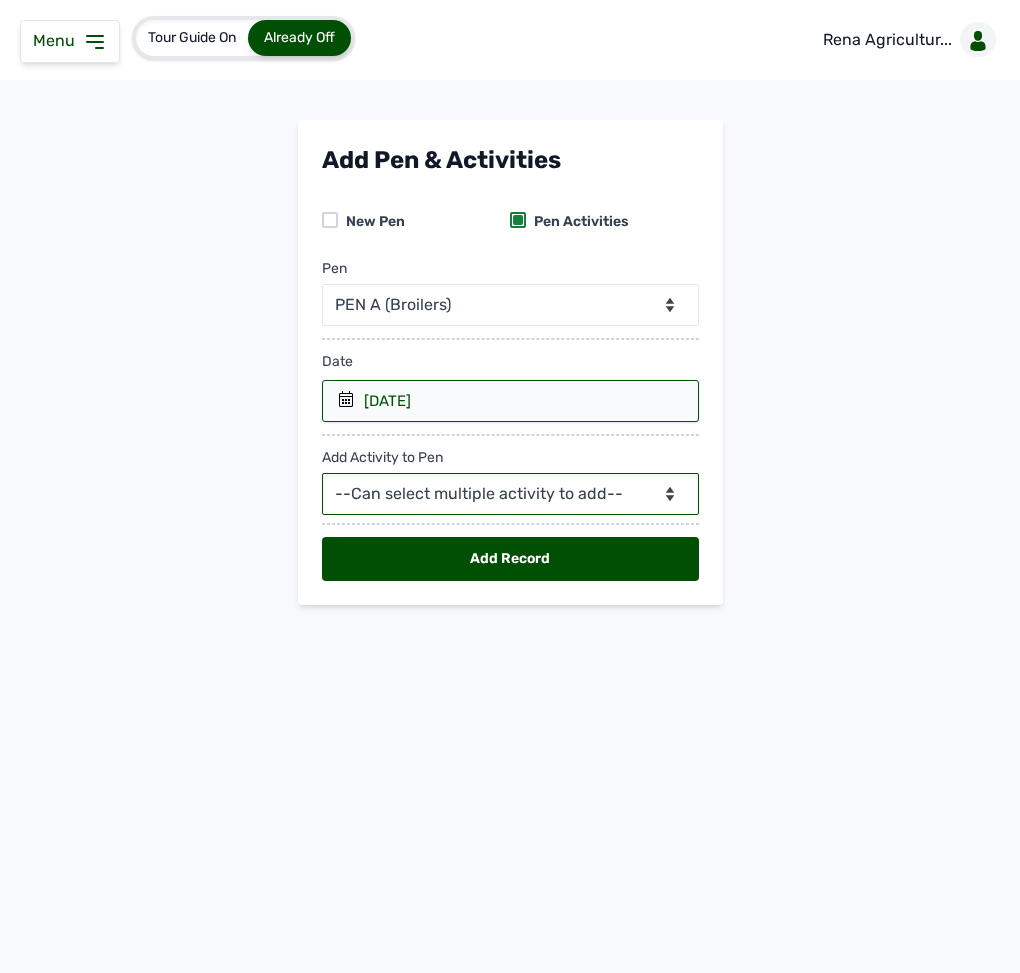 click on "--Can select multiple activity to add-- Raw Material Losses Weight" at bounding box center [510, 494] 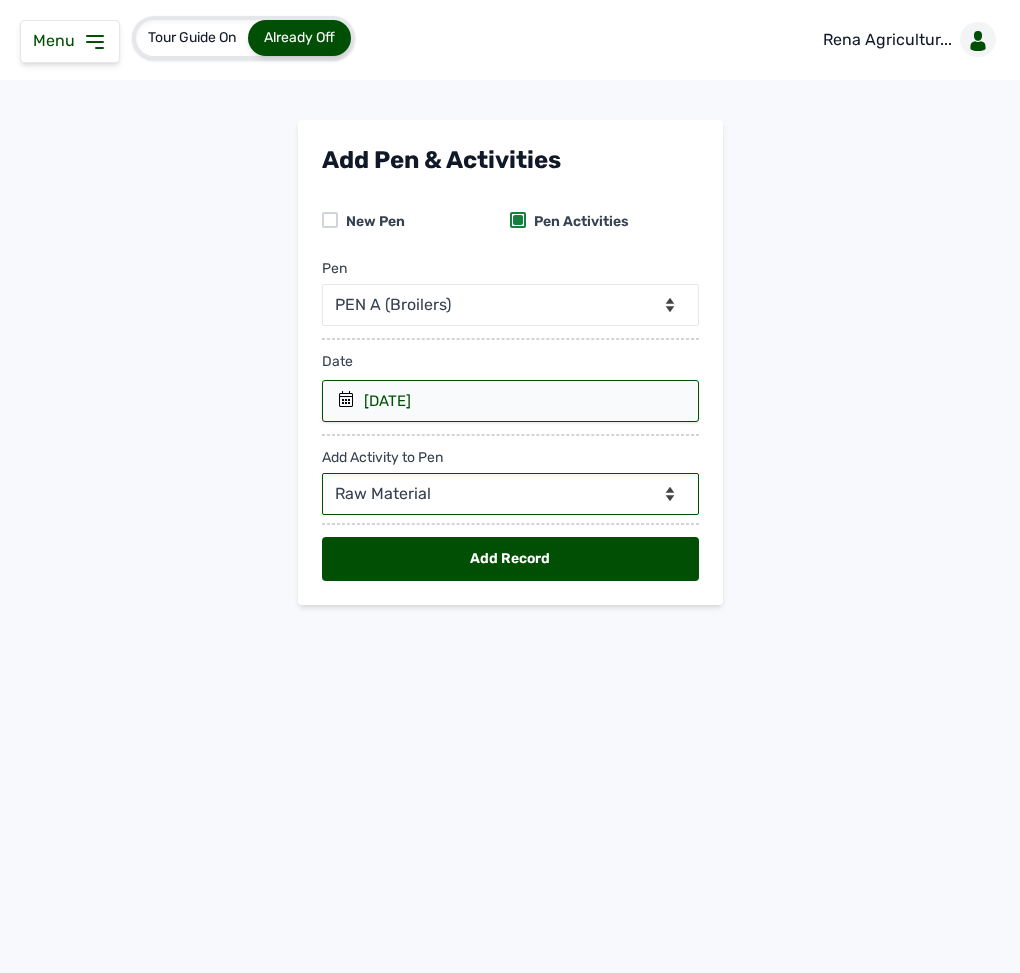 click on "--Can select multiple activity to add-- Raw Material Losses Weight" at bounding box center [510, 494] 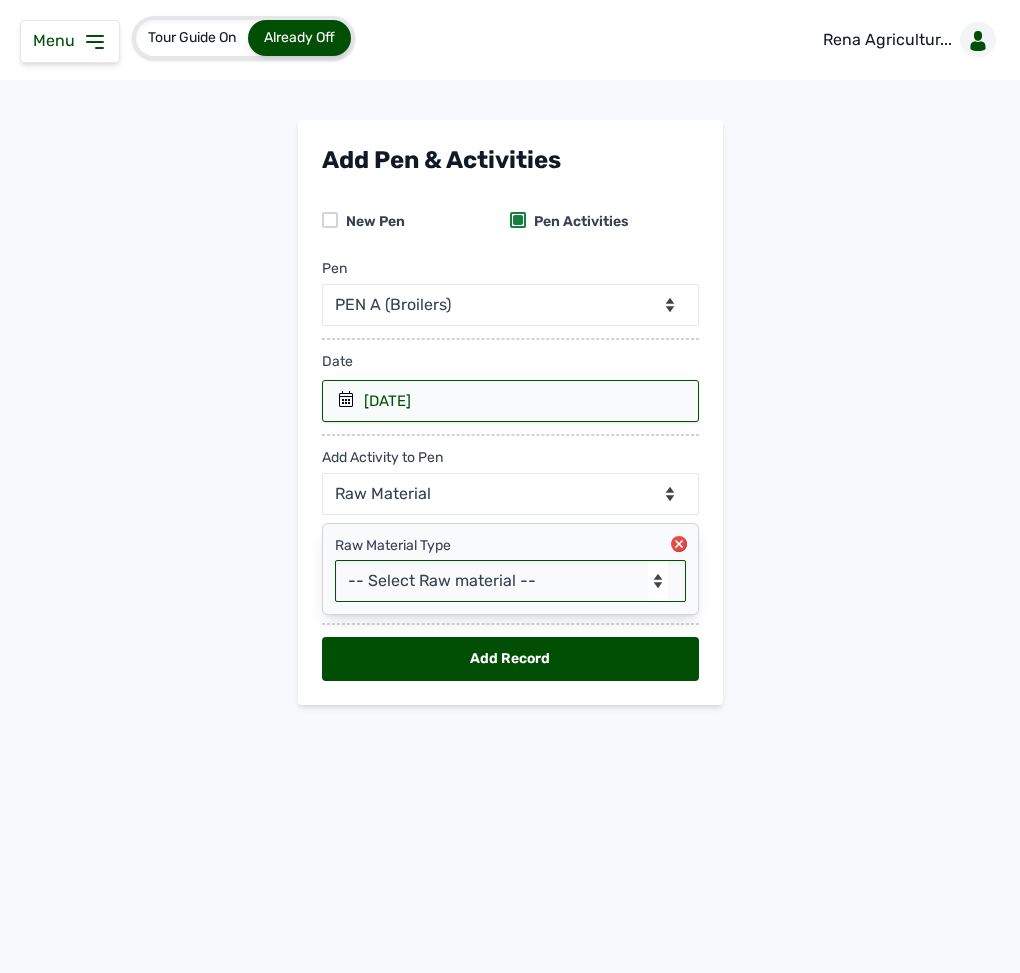 click on "-- Select Raw material -- Biomass Fuel feeds medications vaccines" at bounding box center [510, 581] 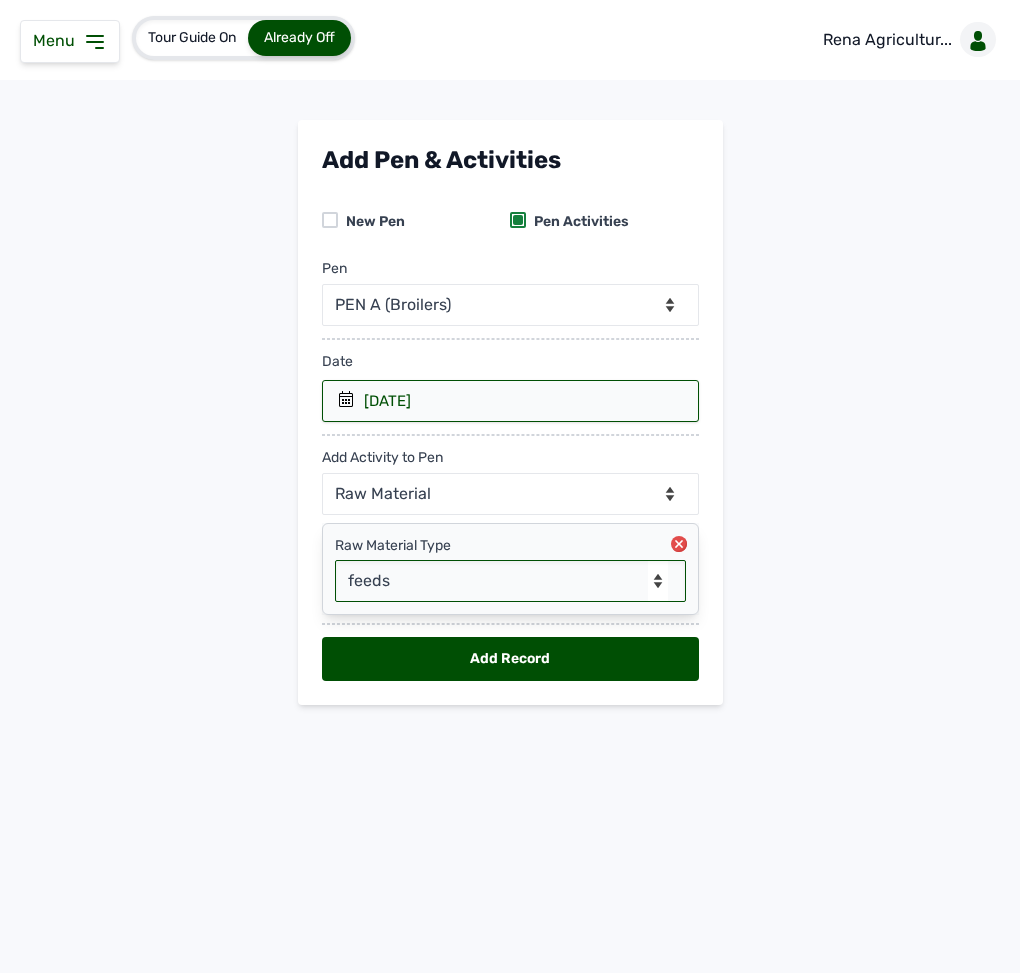 click on "-- Select Raw material -- Biomass Fuel feeds medications vaccines" at bounding box center (510, 581) 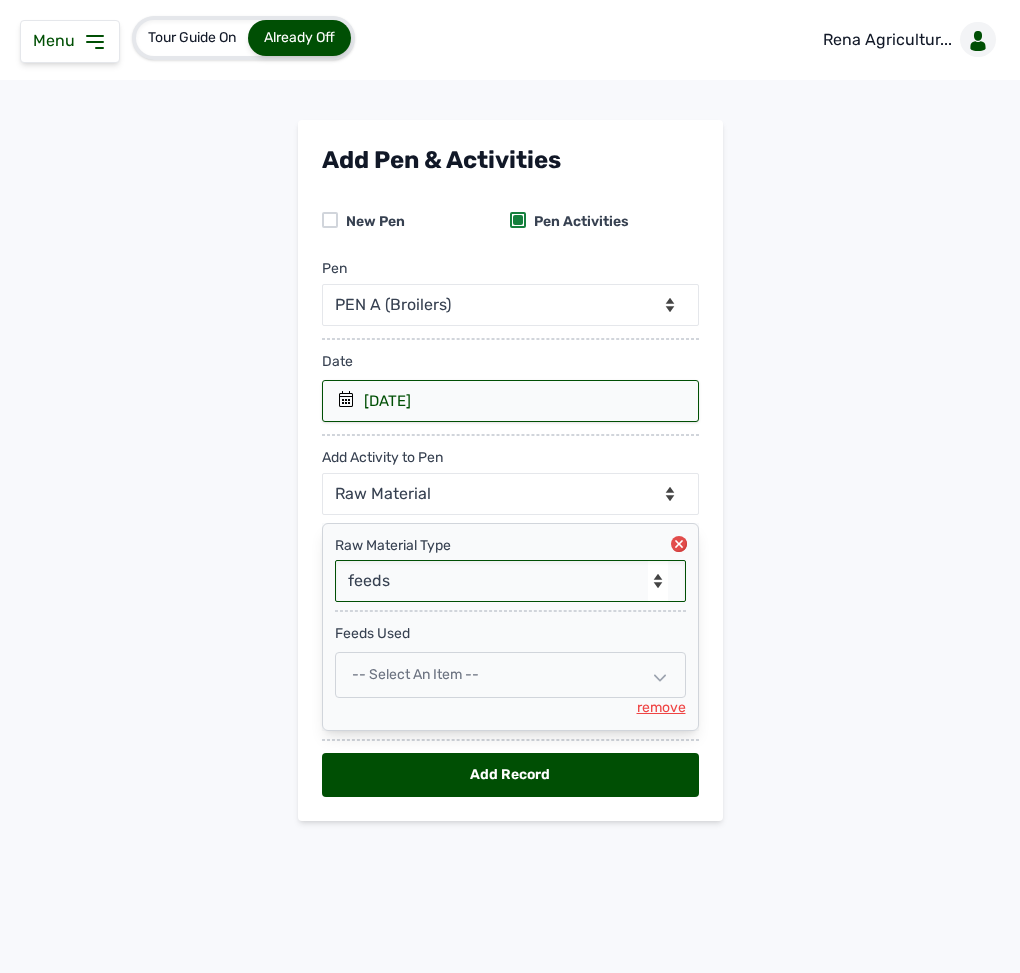 click on "-- Select an Item --" at bounding box center [415, 674] 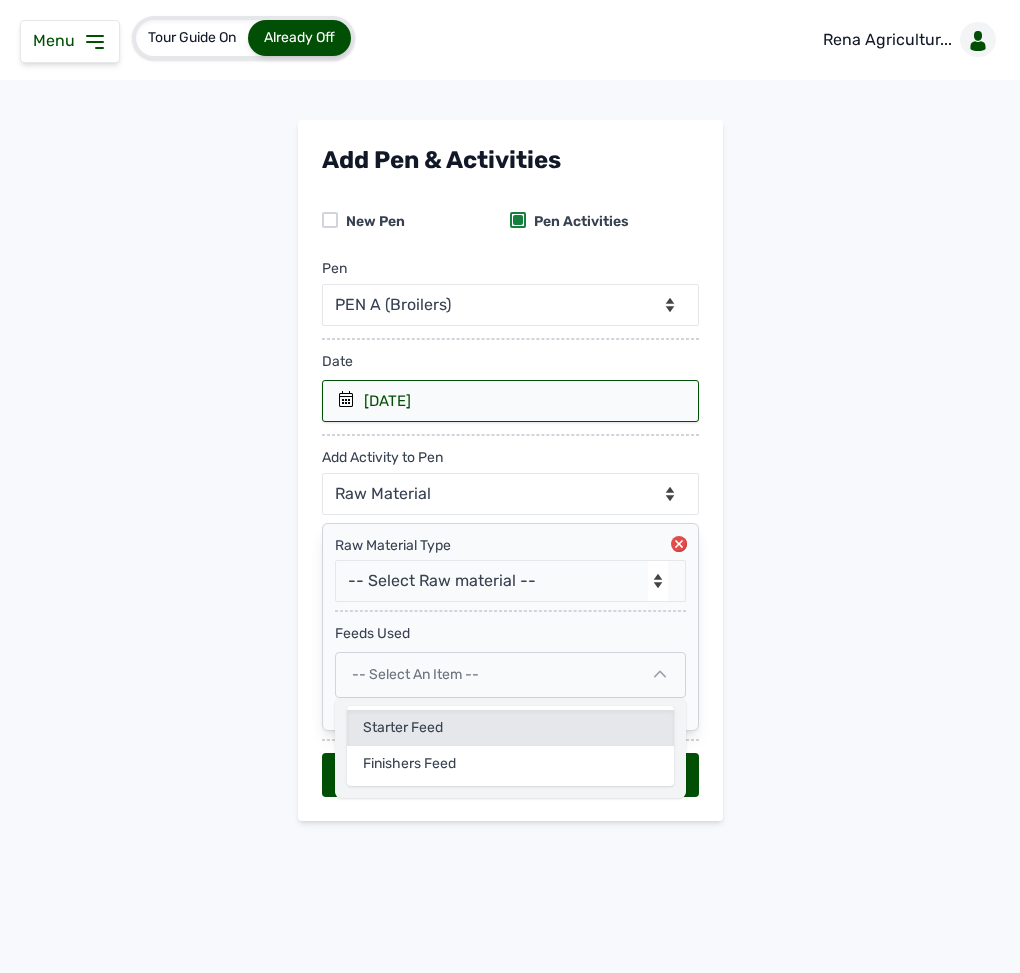 click on "Starter Feed" 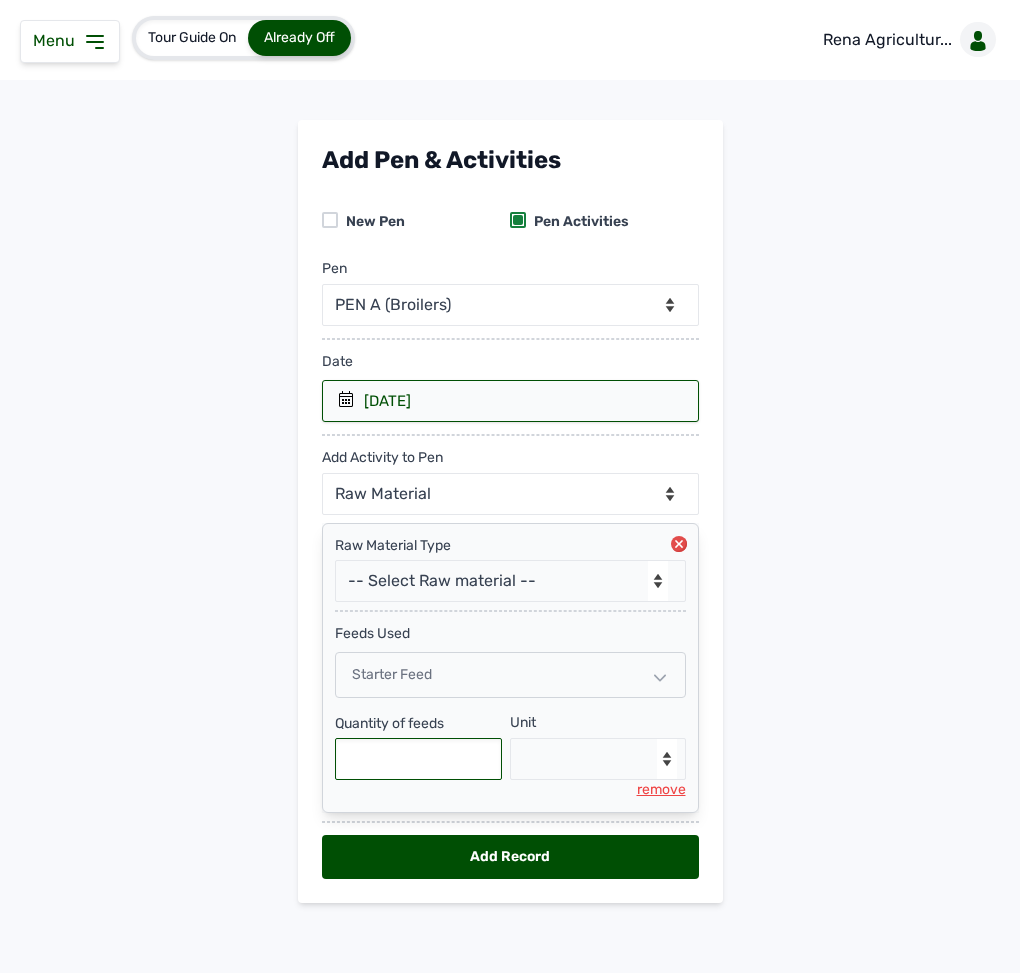 click at bounding box center [419, 759] 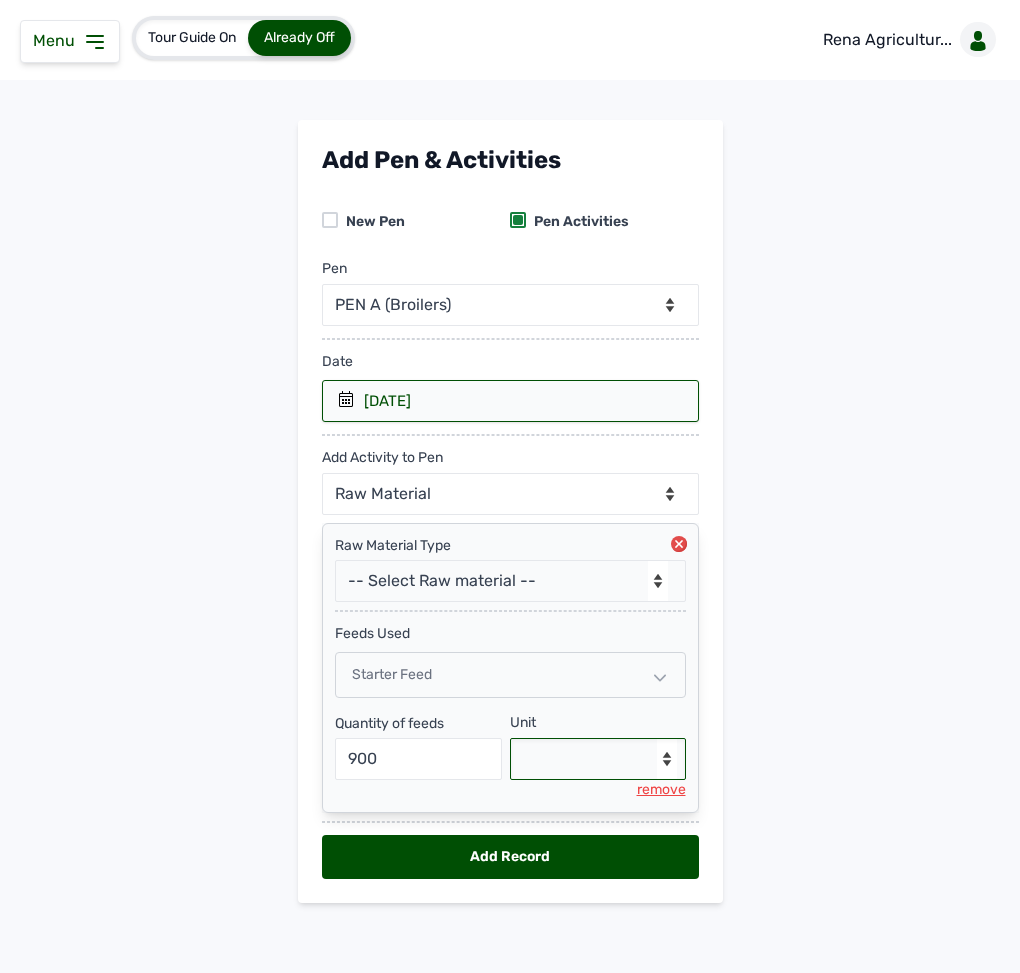 click on "--Select unit-- Bag(s) Kg" at bounding box center [598, 759] 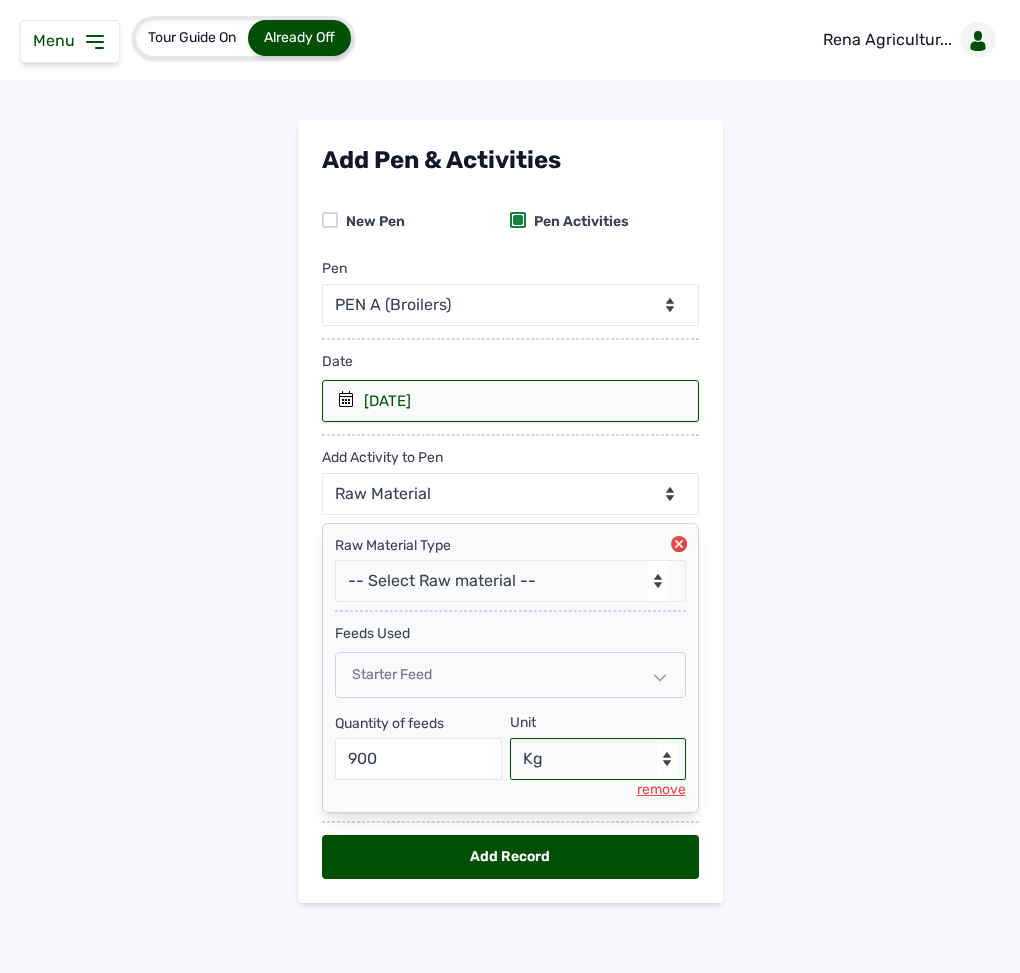 click on "--Select unit-- Bag(s) Kg" at bounding box center [598, 759] 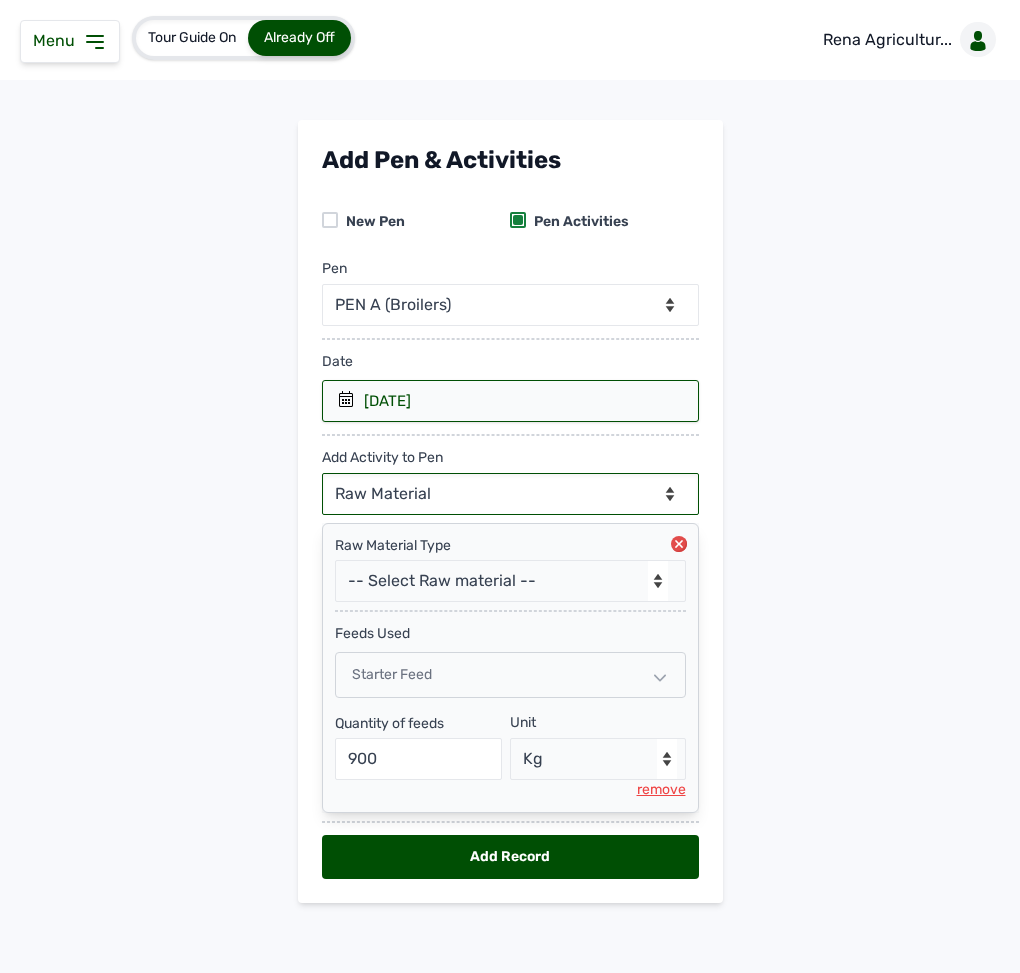 click on "--Can select multiple activity to add-- Raw Material Losses Weight" at bounding box center [510, 494] 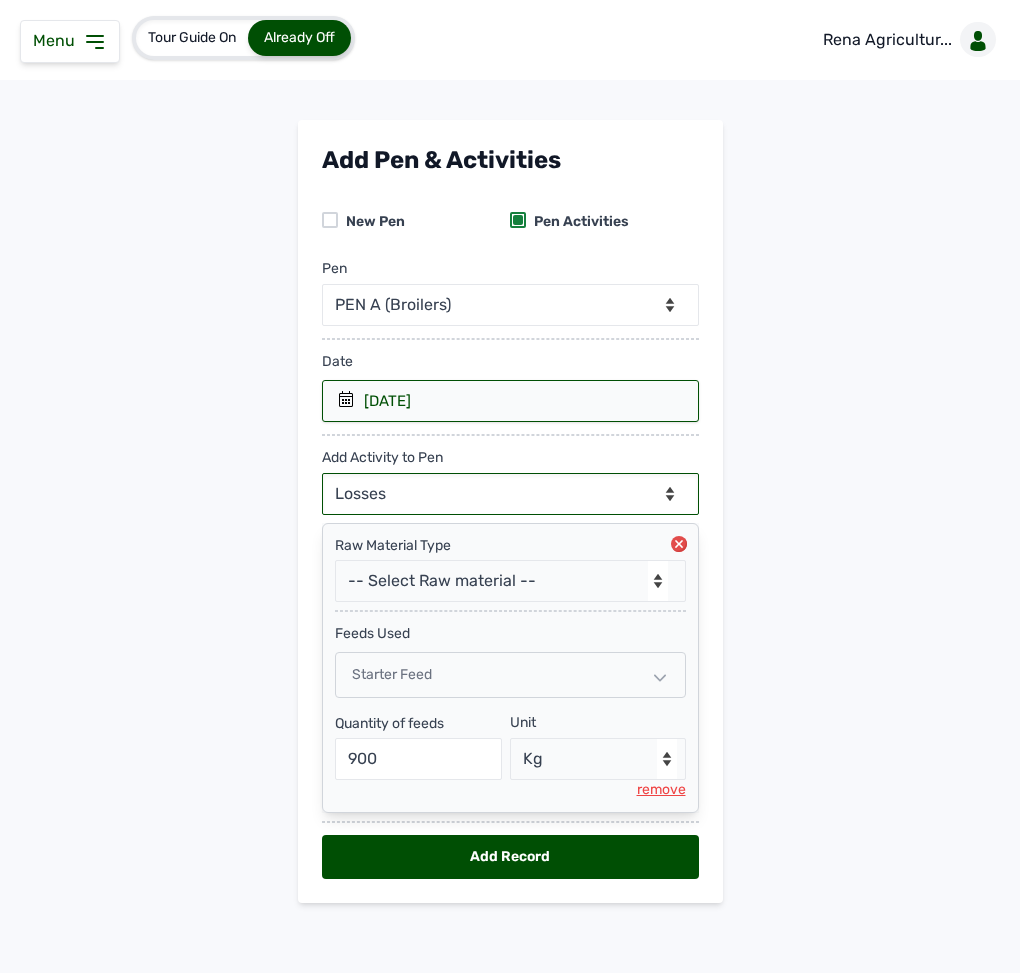 click on "--Can select multiple activity to add-- Raw Material Losses Weight" at bounding box center [510, 494] 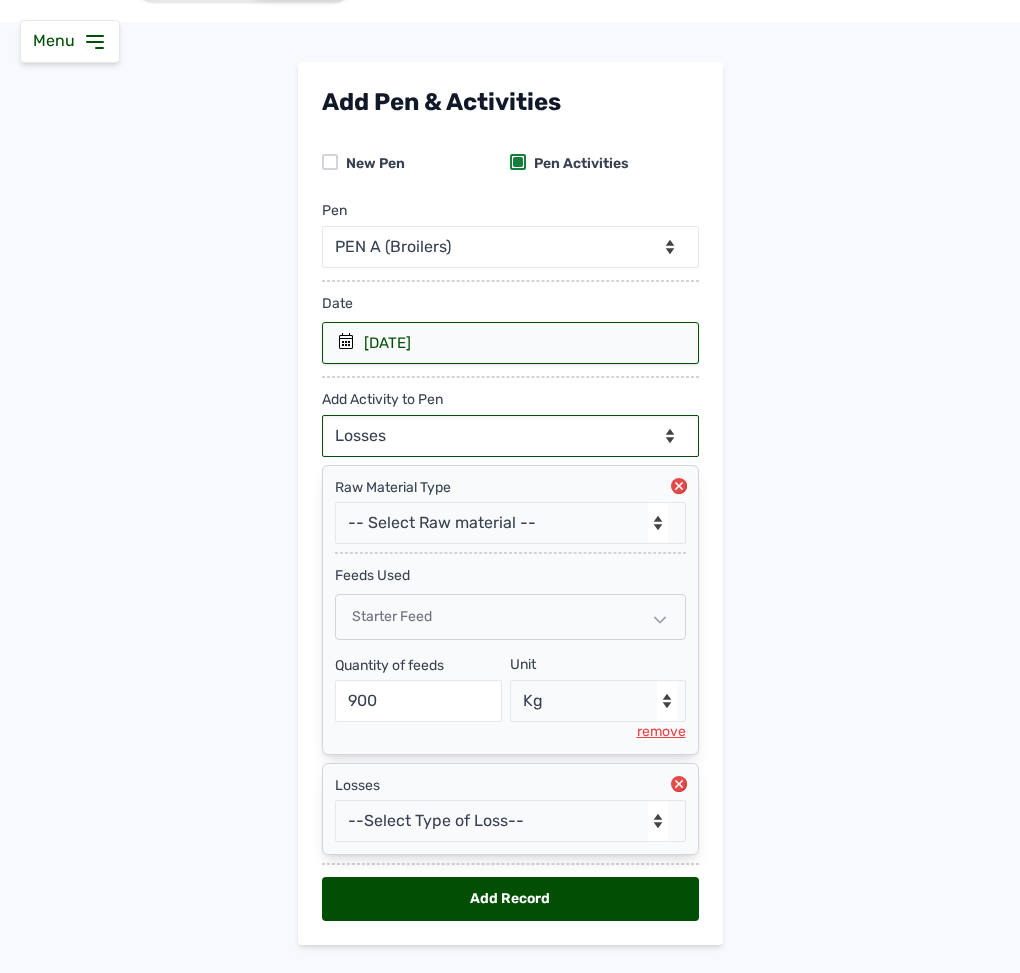 scroll, scrollTop: 115, scrollLeft: 0, axis: vertical 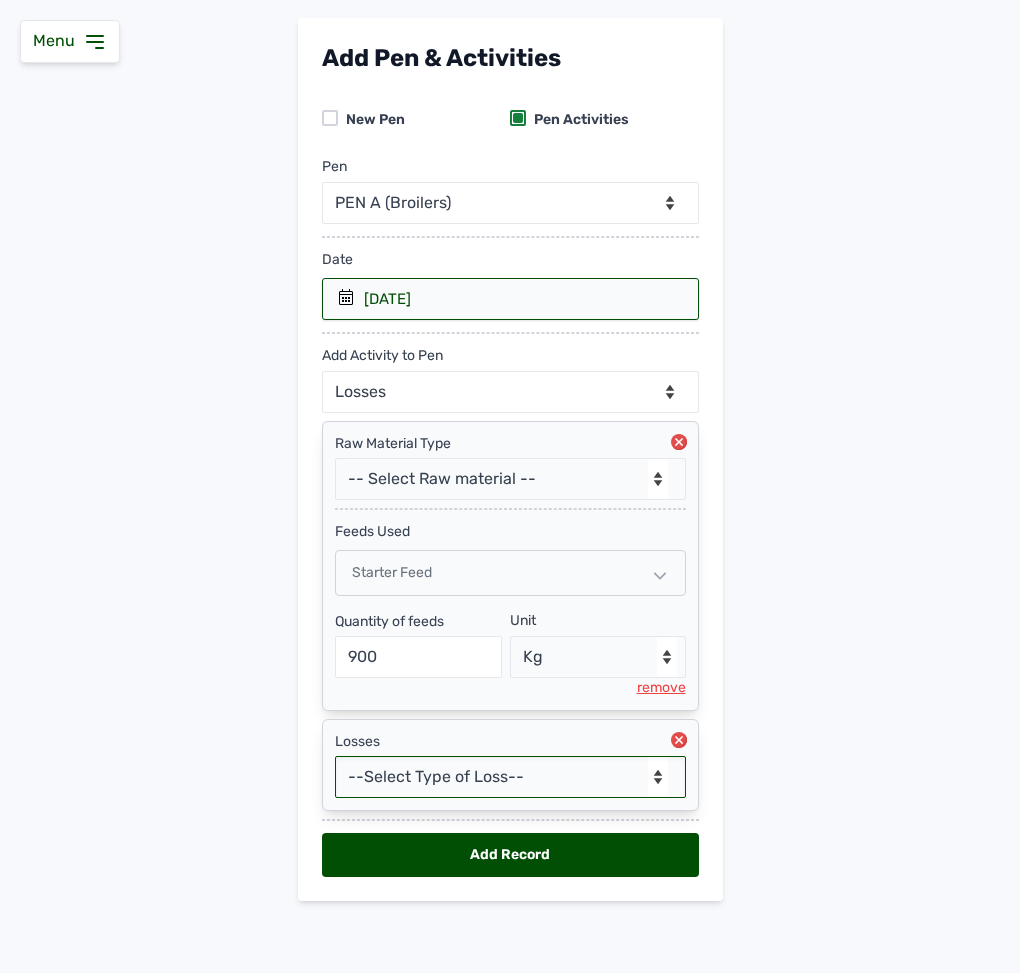 click on "--Select Type of Loss-- Mortality Culled Theft" at bounding box center (510, 777) 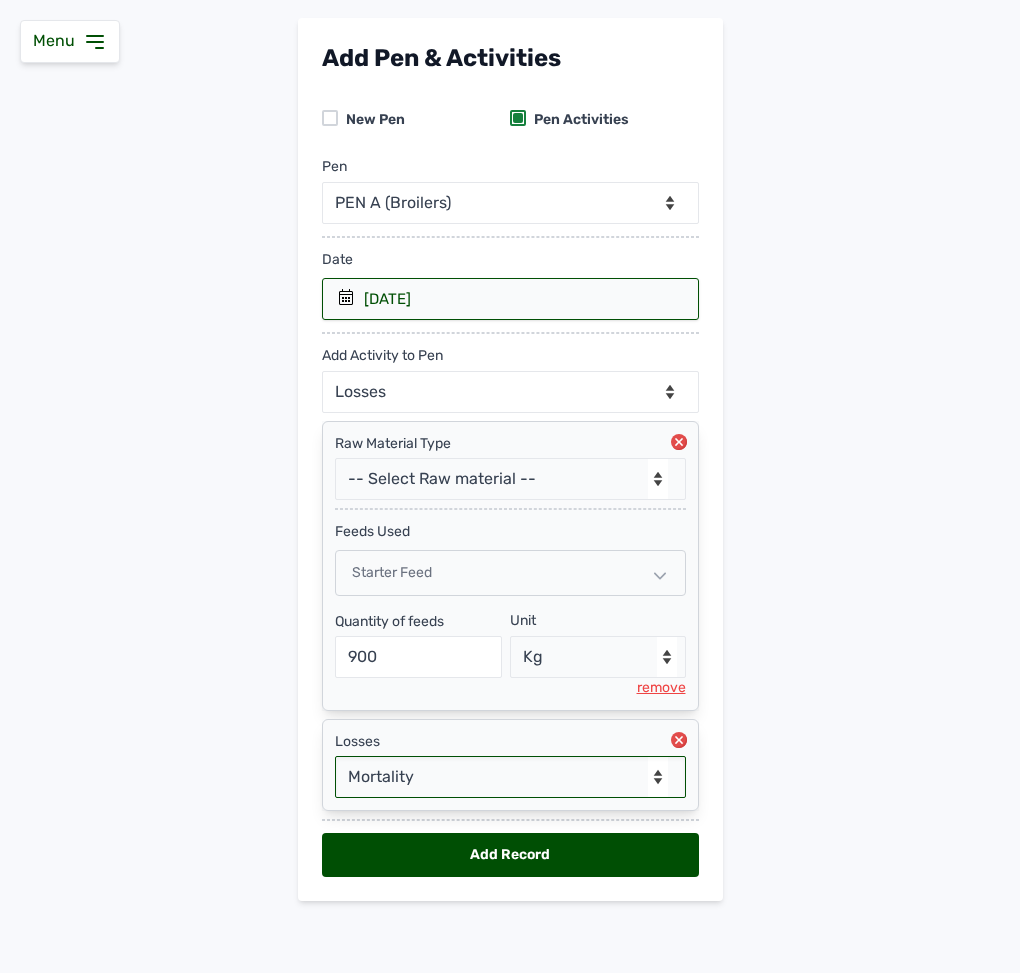 click on "--Select Type of Loss-- Mortality Culled Theft" at bounding box center (510, 777) 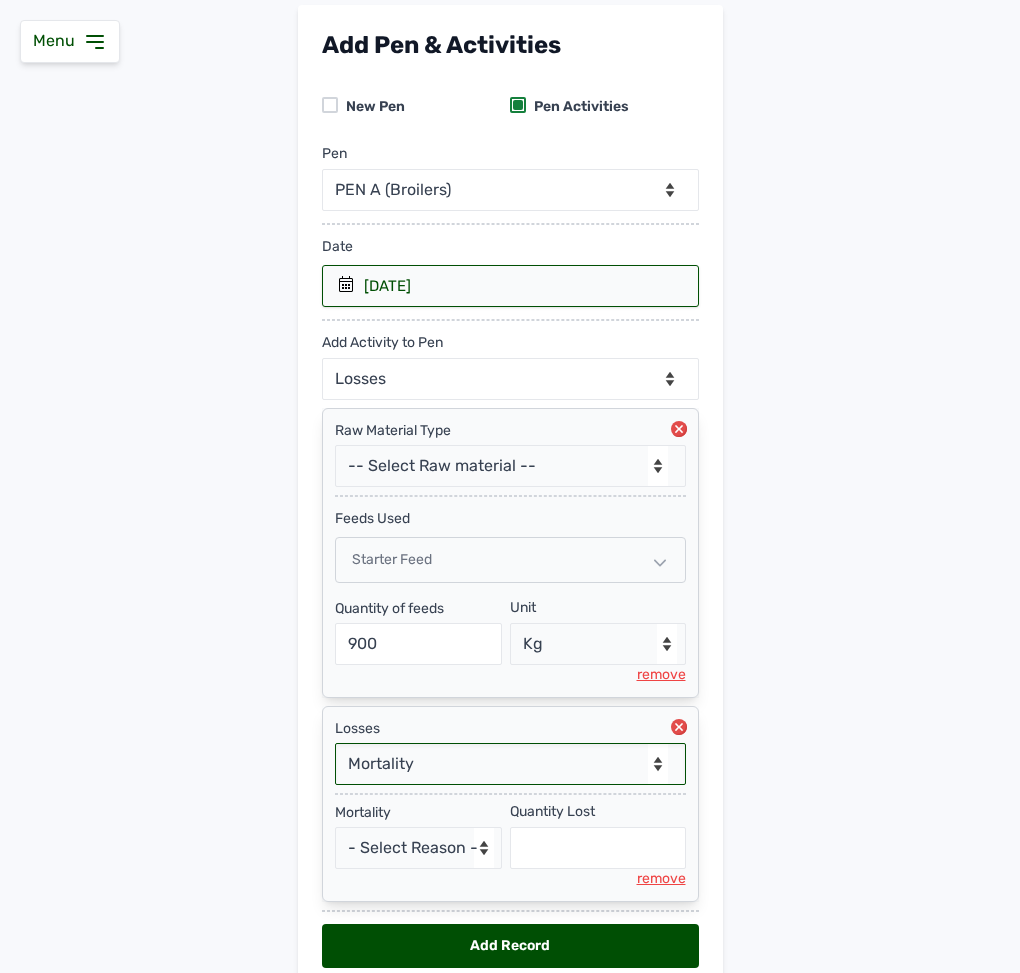 scroll, scrollTop: 222, scrollLeft: 0, axis: vertical 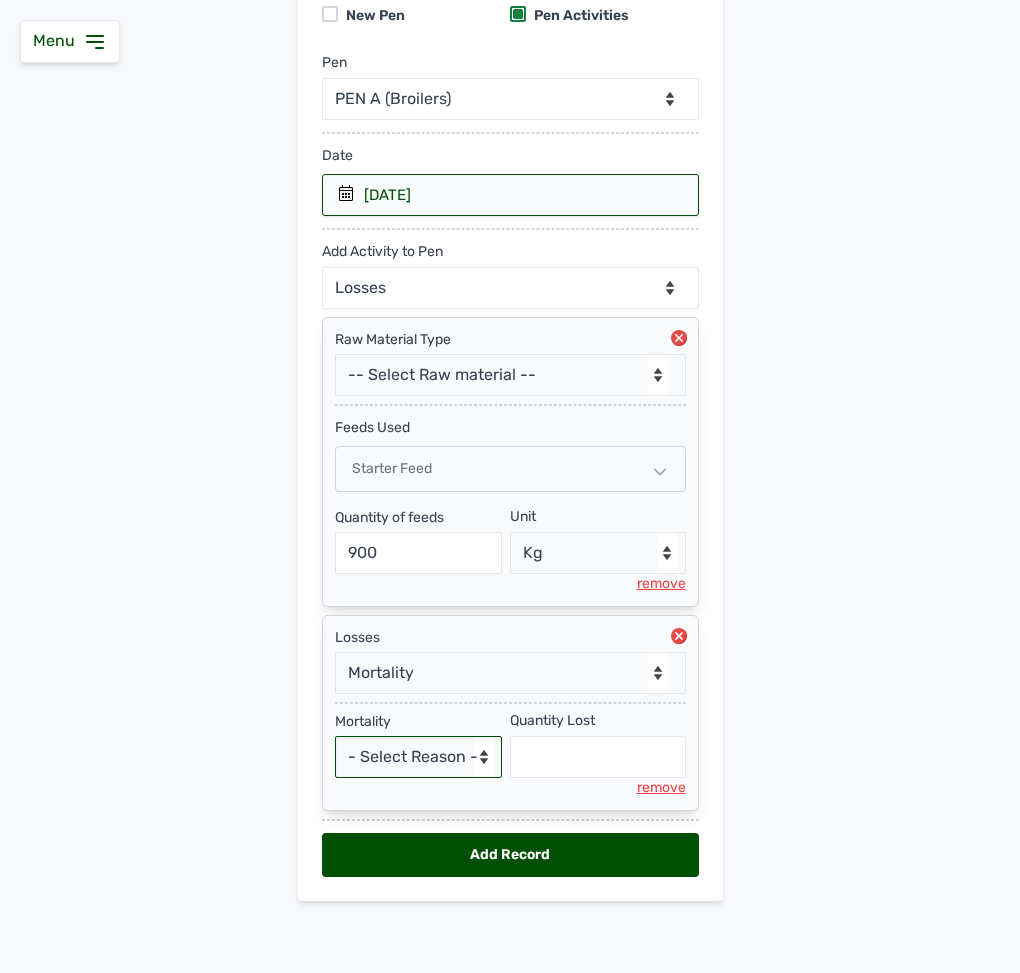 click on "- Select Reason - Disease Late Vaccination Wrong Vaccination Heat Lack of Water Others" at bounding box center [419, 757] 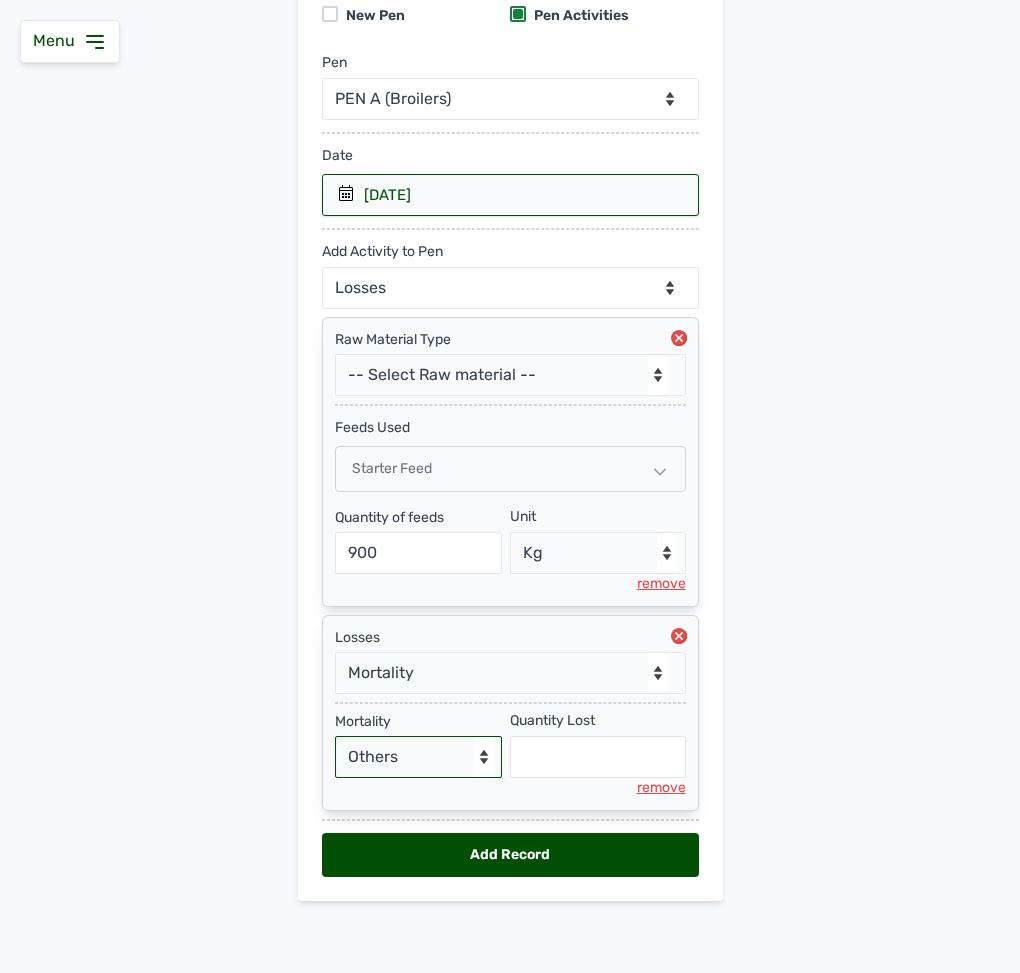 click on "- Select Reason - Disease Late Vaccination Wrong Vaccination Heat Lack of Water Others" at bounding box center (419, 757) 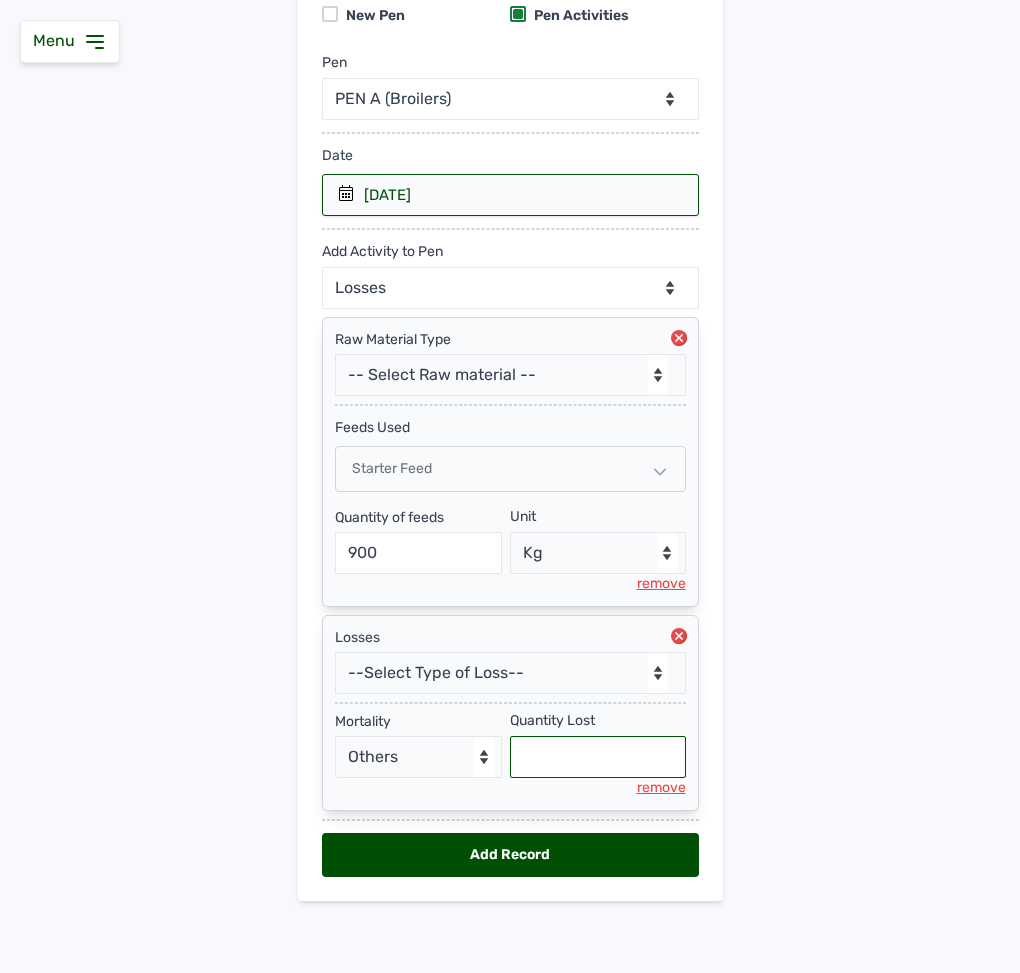 click at bounding box center [598, 757] 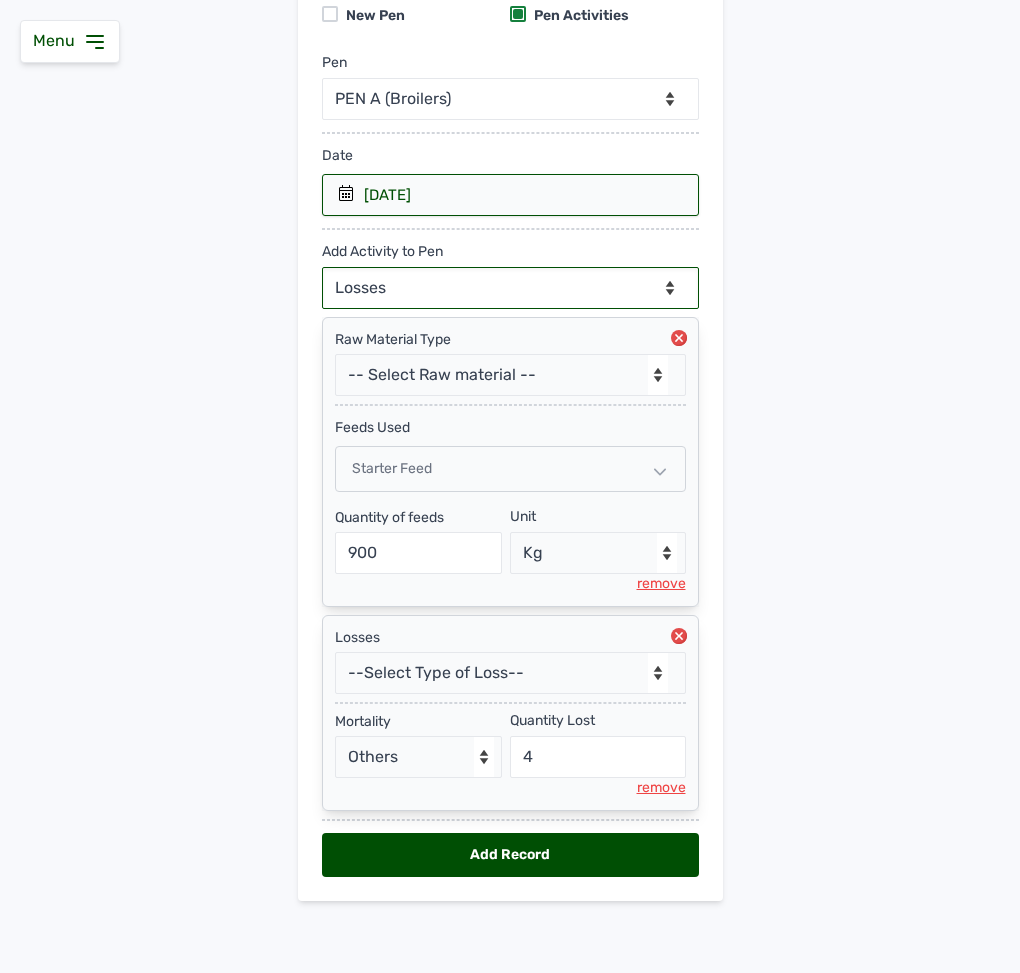 click on "--Can select multiple activity to add-- Raw Material Losses Weight" at bounding box center [510, 288] 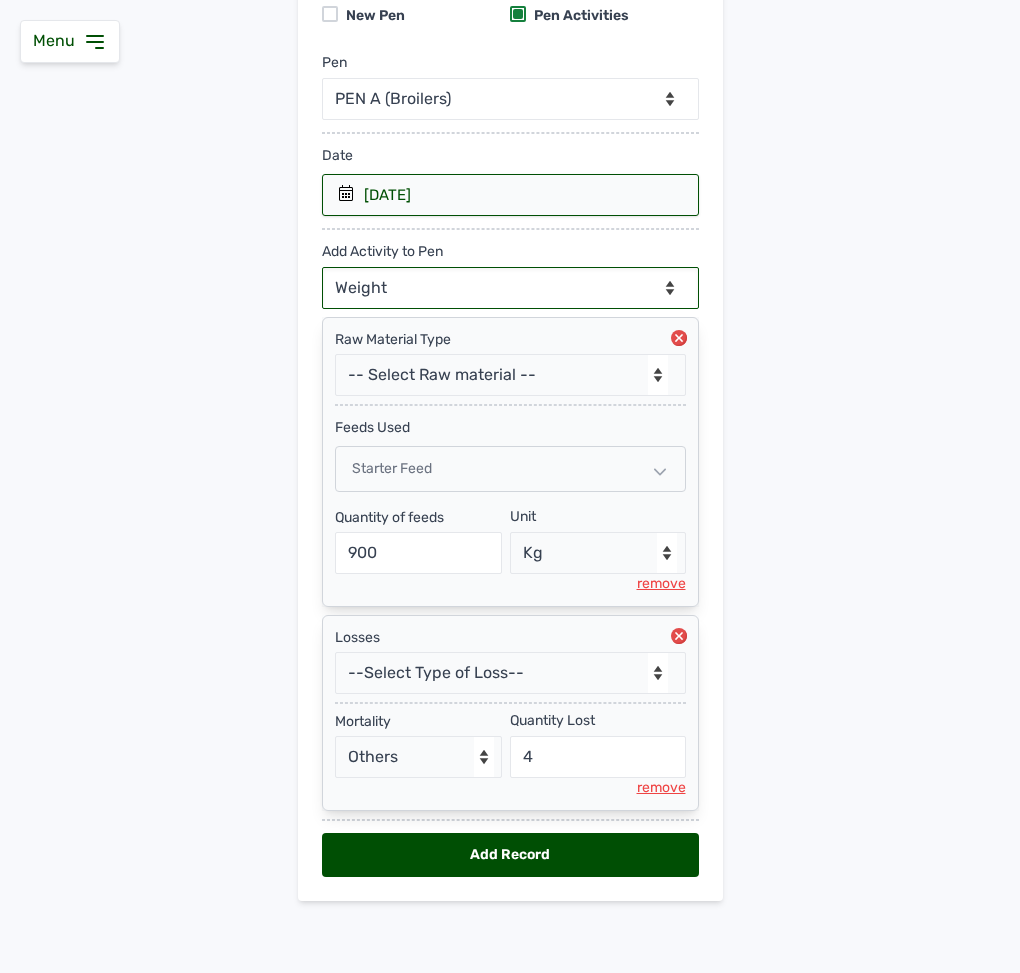 click on "--Can select multiple activity to add-- Raw Material Losses Weight" at bounding box center [510, 288] 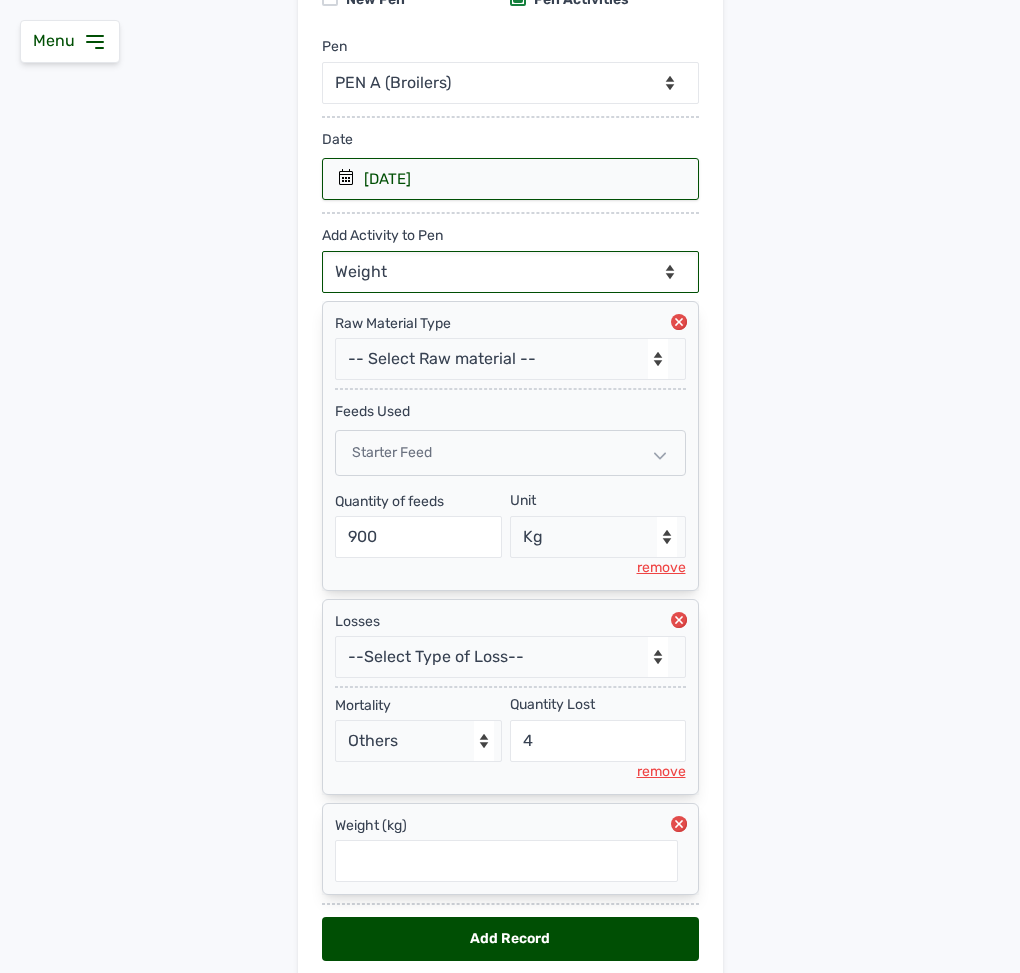 scroll, scrollTop: 324, scrollLeft: 0, axis: vertical 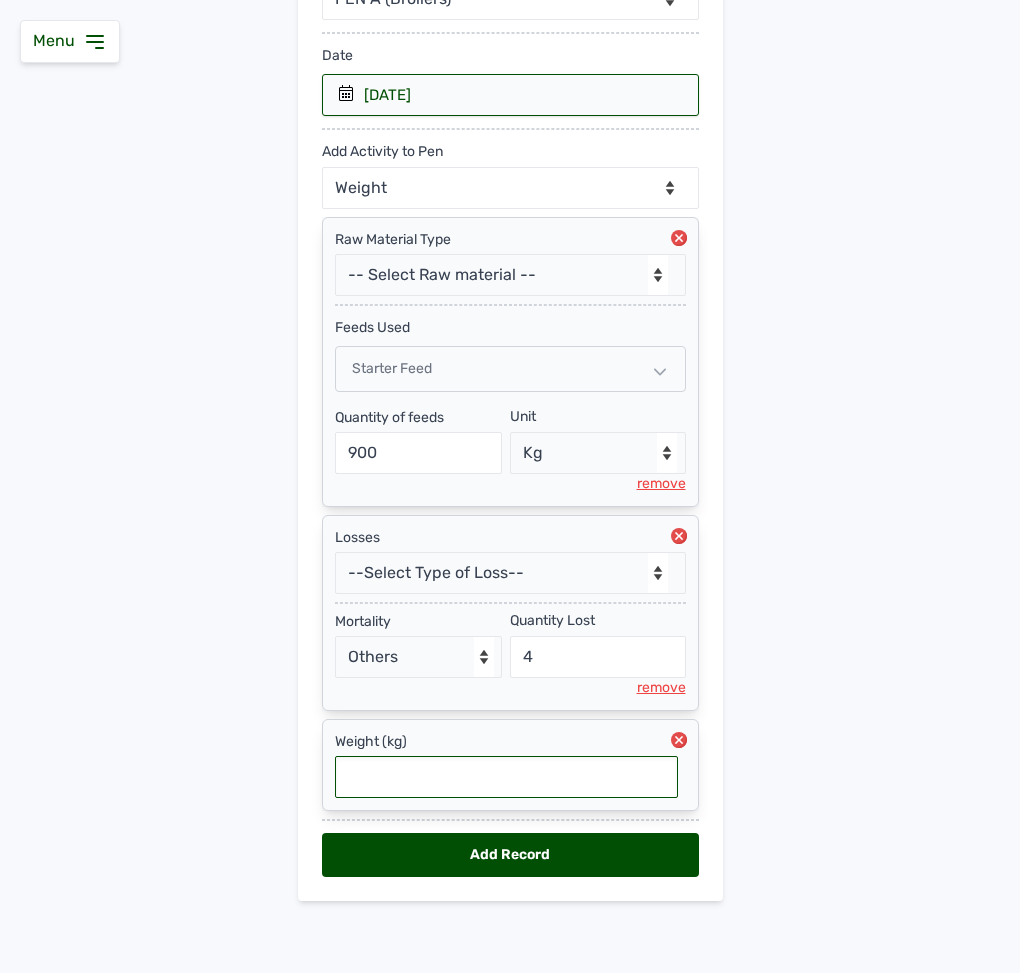 click at bounding box center [506, 777] 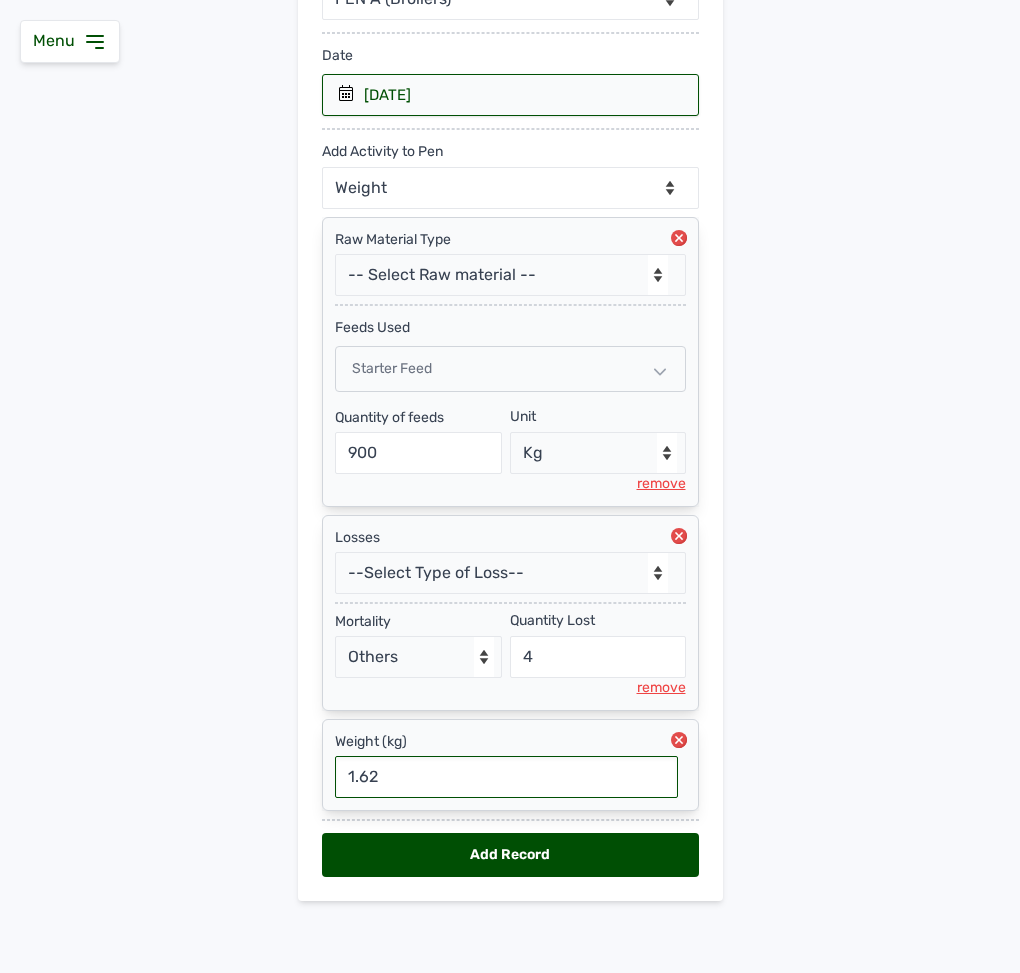 click on "Add Record" at bounding box center (510, 855) 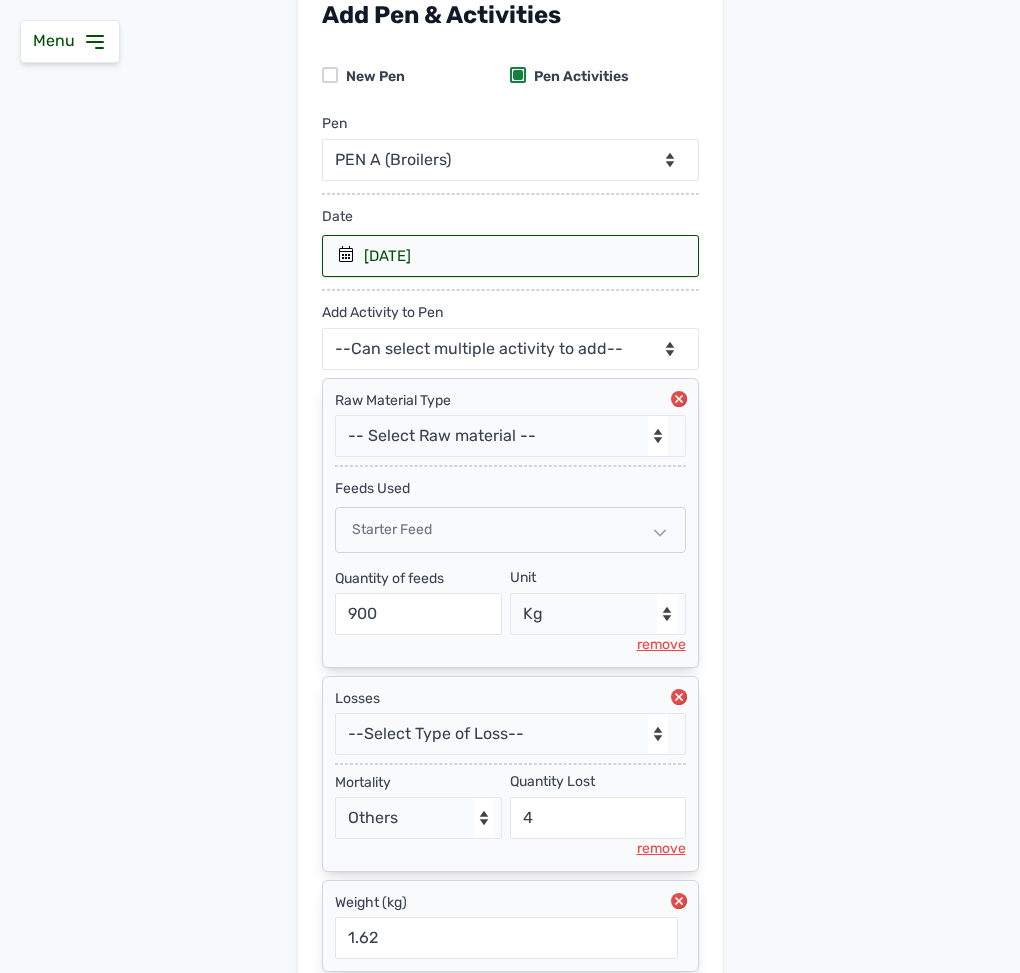 scroll, scrollTop: 0, scrollLeft: 0, axis: both 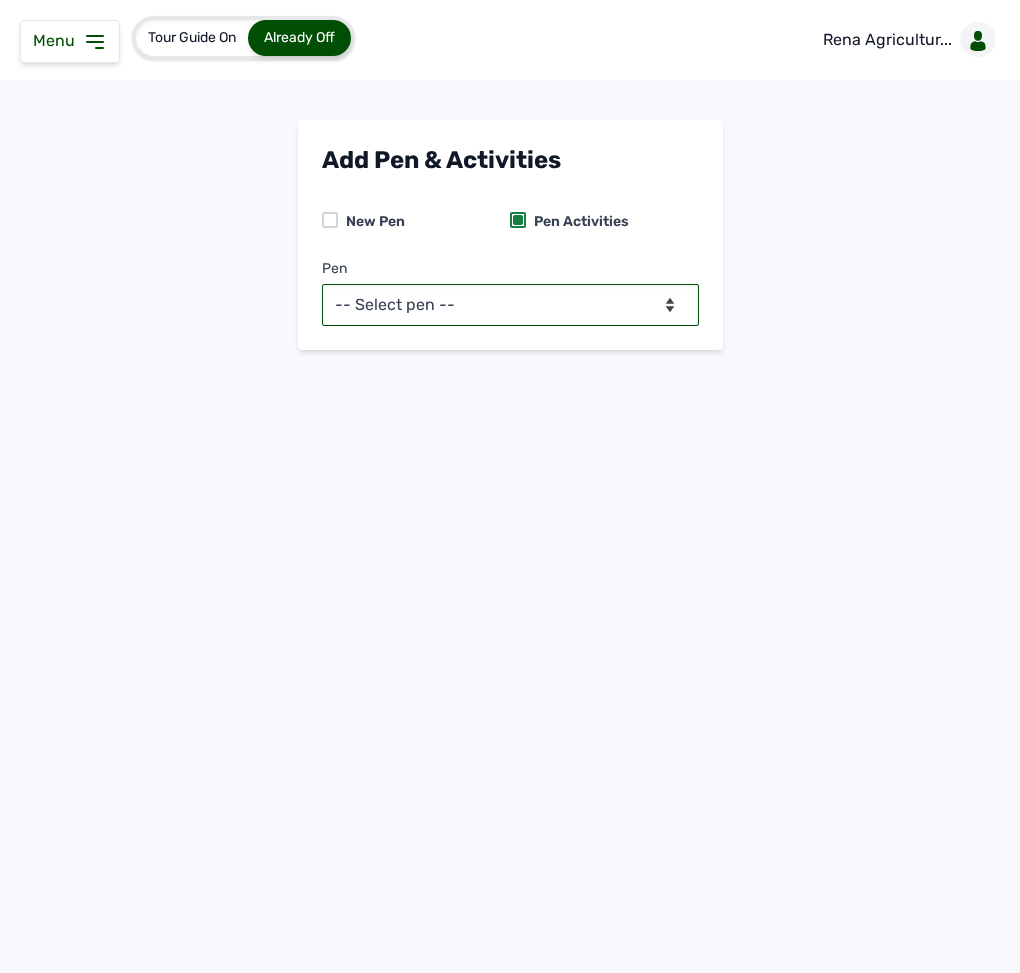 click on "-- Select pen -- PEN A (Broilers)" at bounding box center [510, 305] 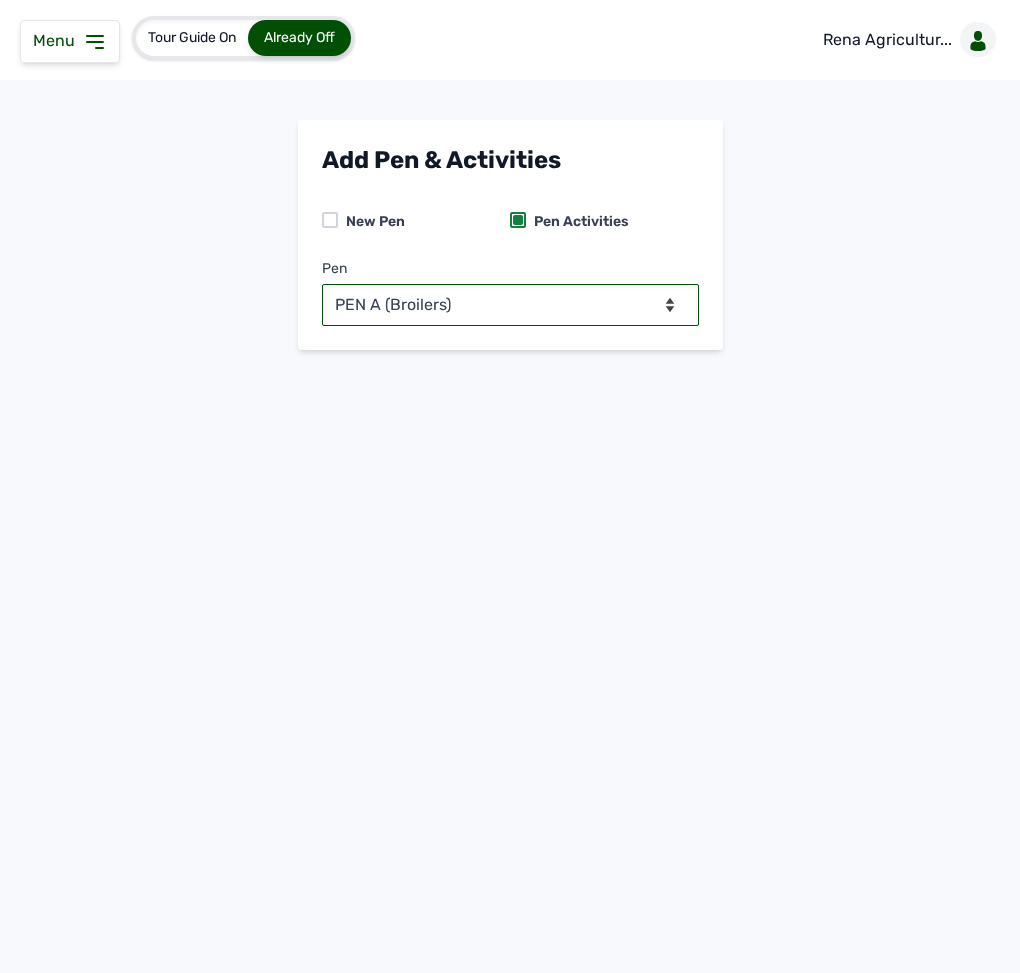 click on "-- Select pen -- PEN A (Broilers)" at bounding box center [510, 305] 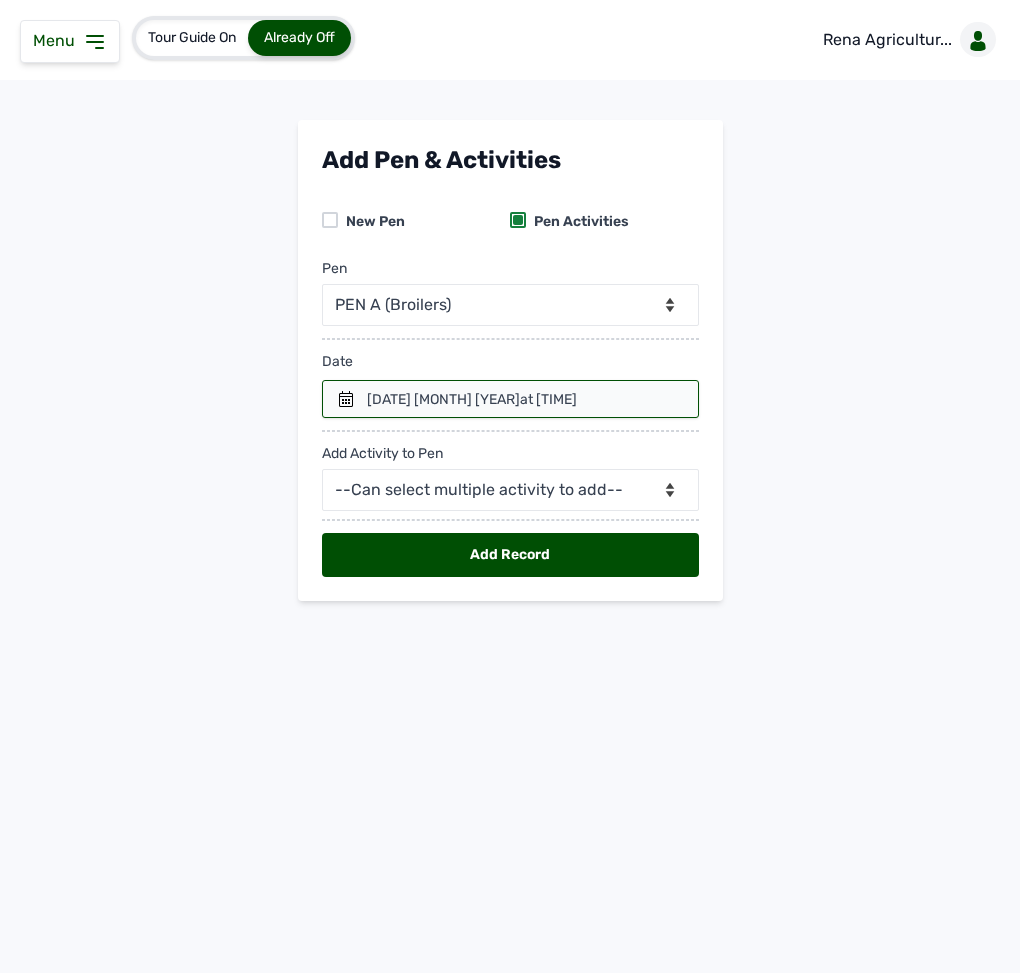 click 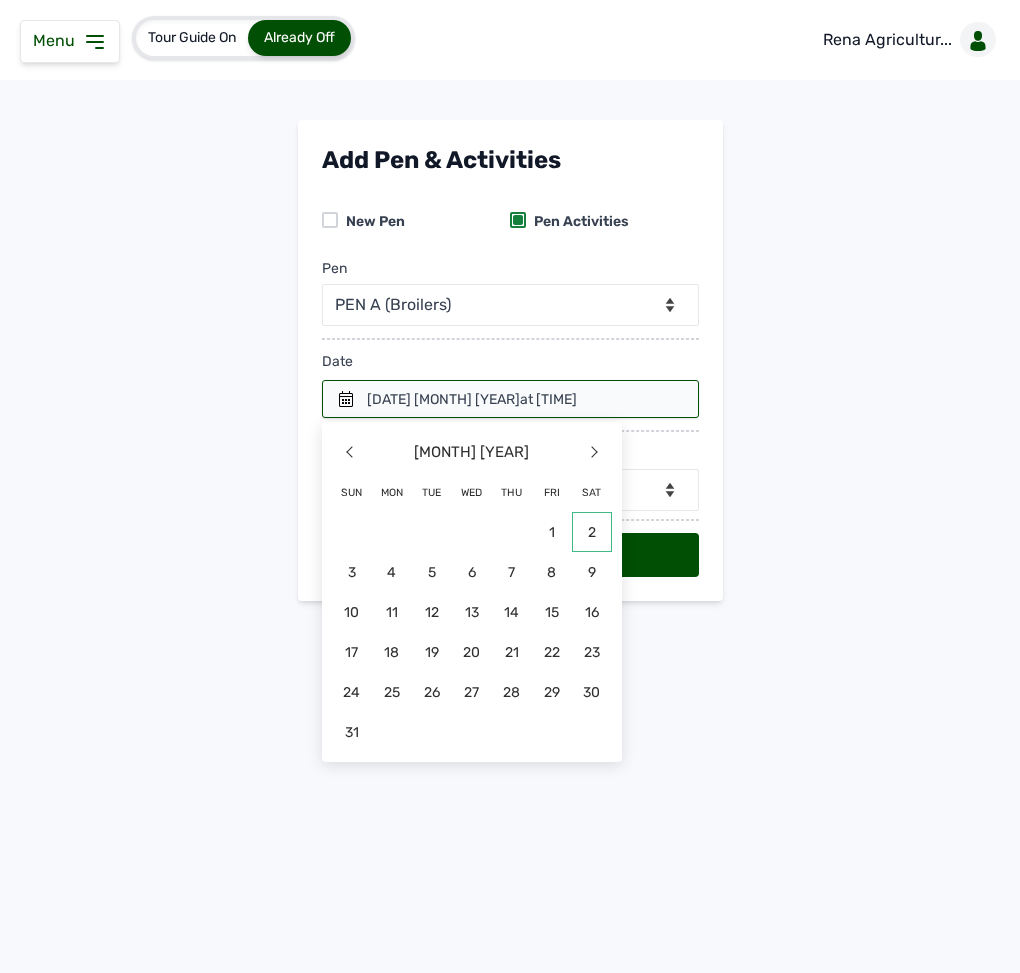 click on "2" 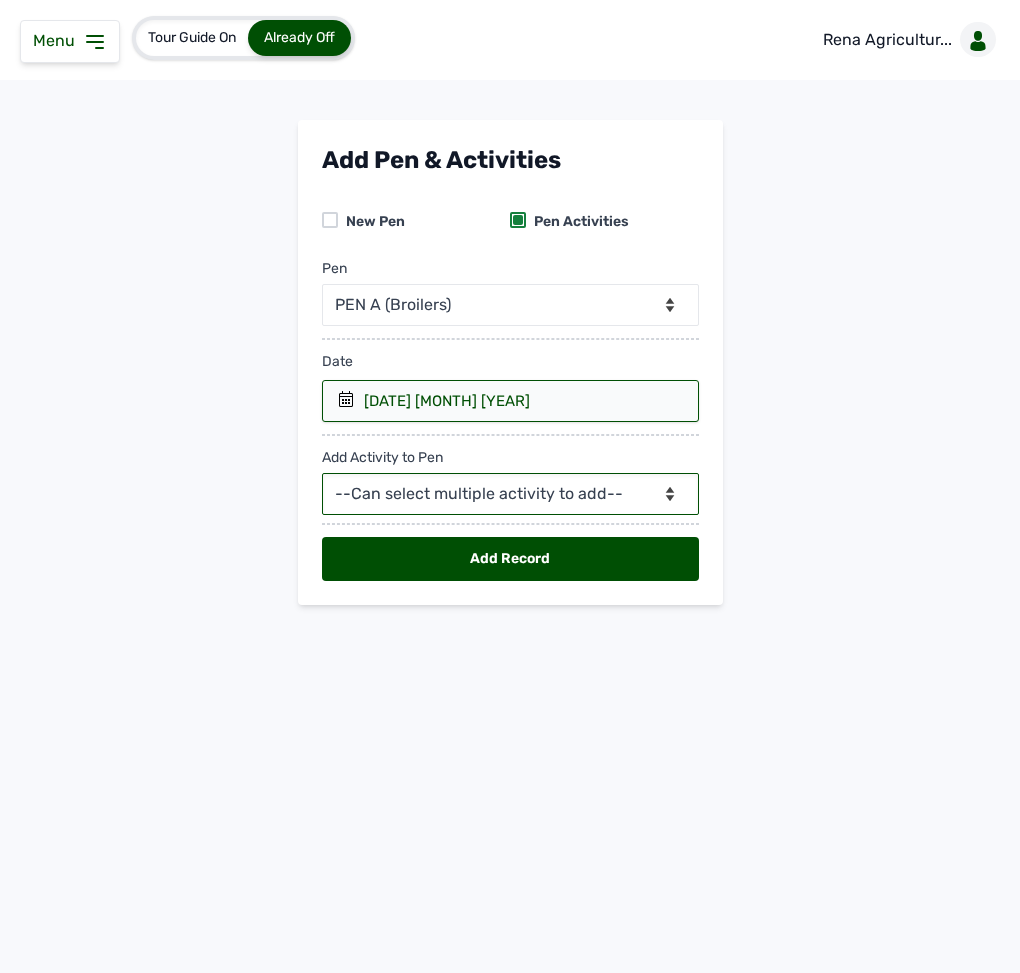 click on "--Can select multiple activity to add-- Raw Material Losses Weight" at bounding box center (510, 494) 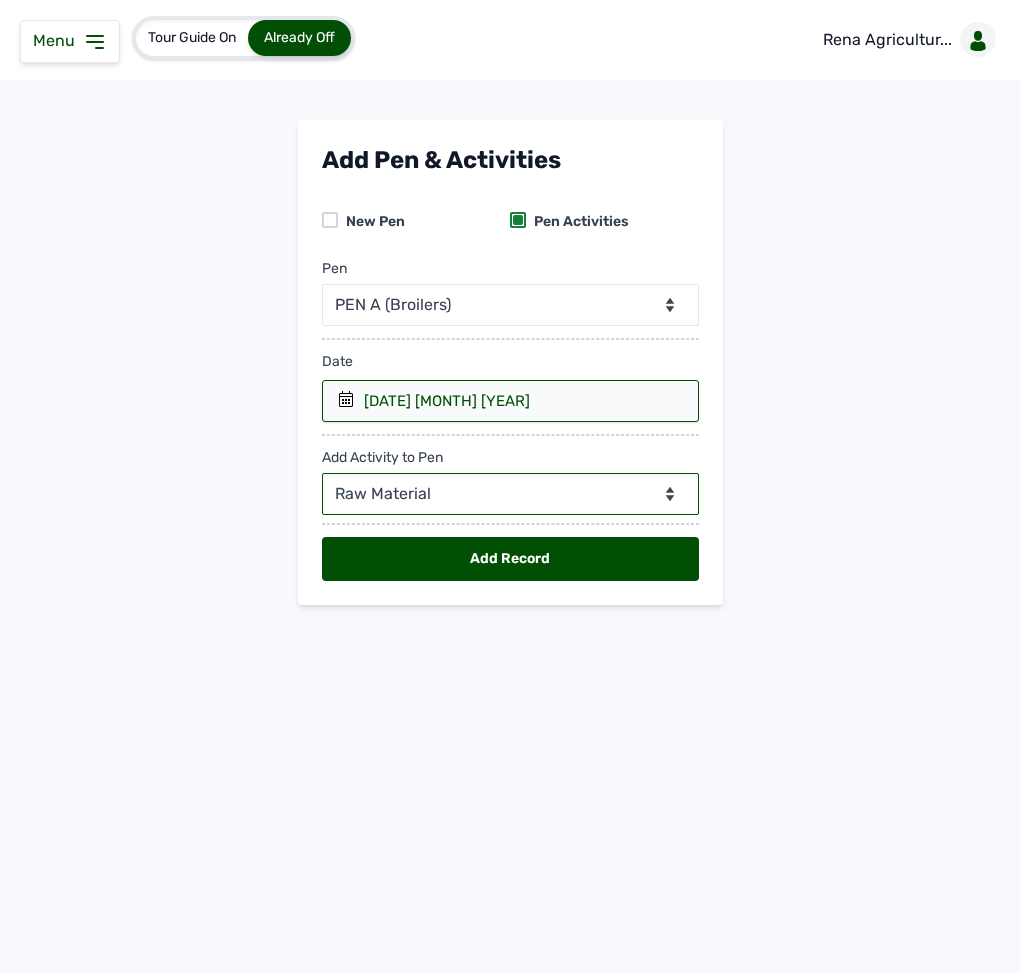 click on "--Can select multiple activity to add-- Raw Material Losses Weight" at bounding box center (510, 494) 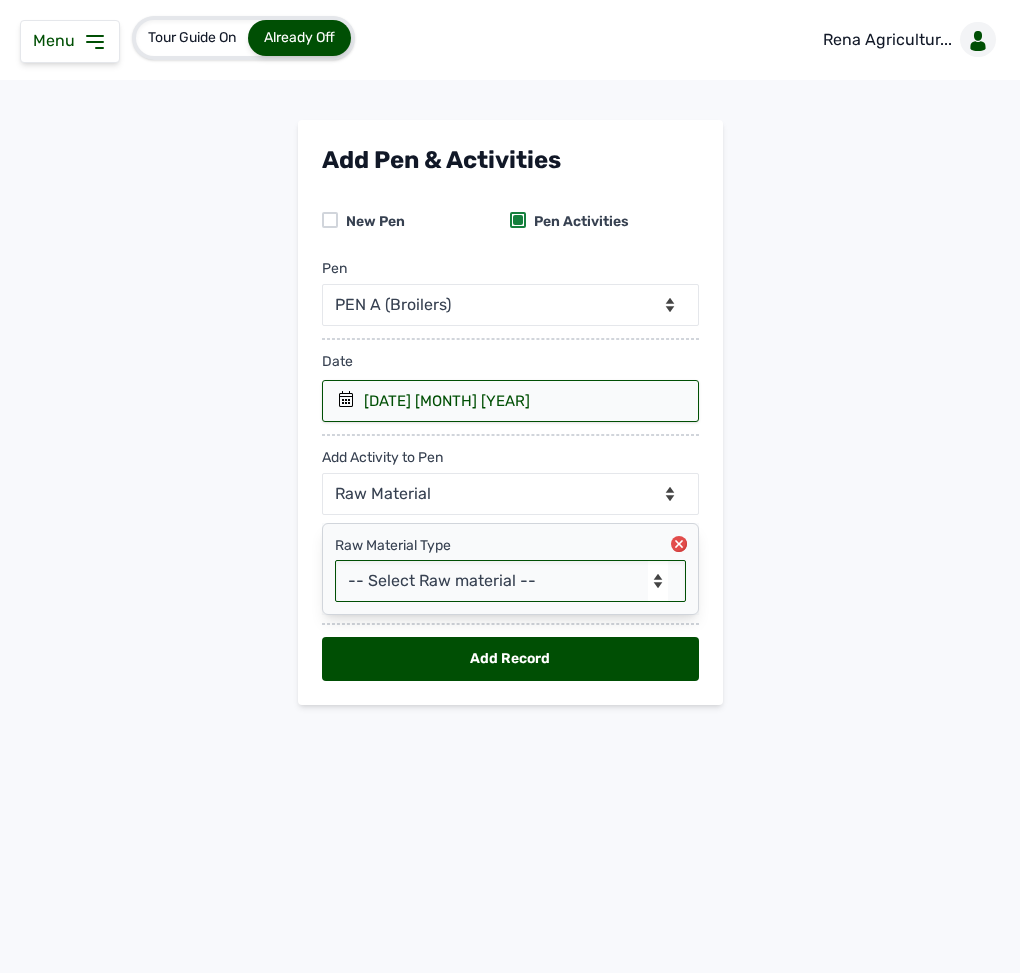 click on "-- Select Raw material -- Biomass Fuel feeds medications vaccines" at bounding box center (510, 581) 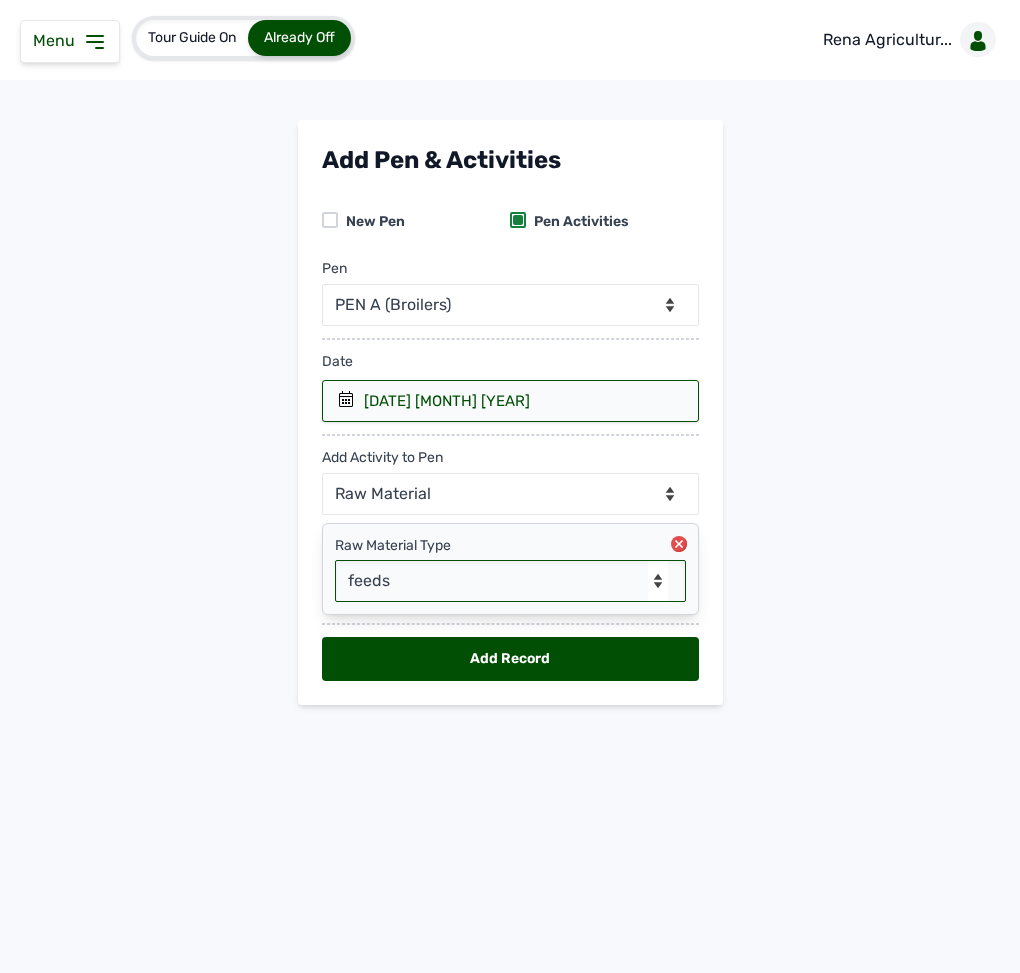 click on "-- Select Raw material -- Biomass Fuel feeds medications vaccines" at bounding box center (510, 581) 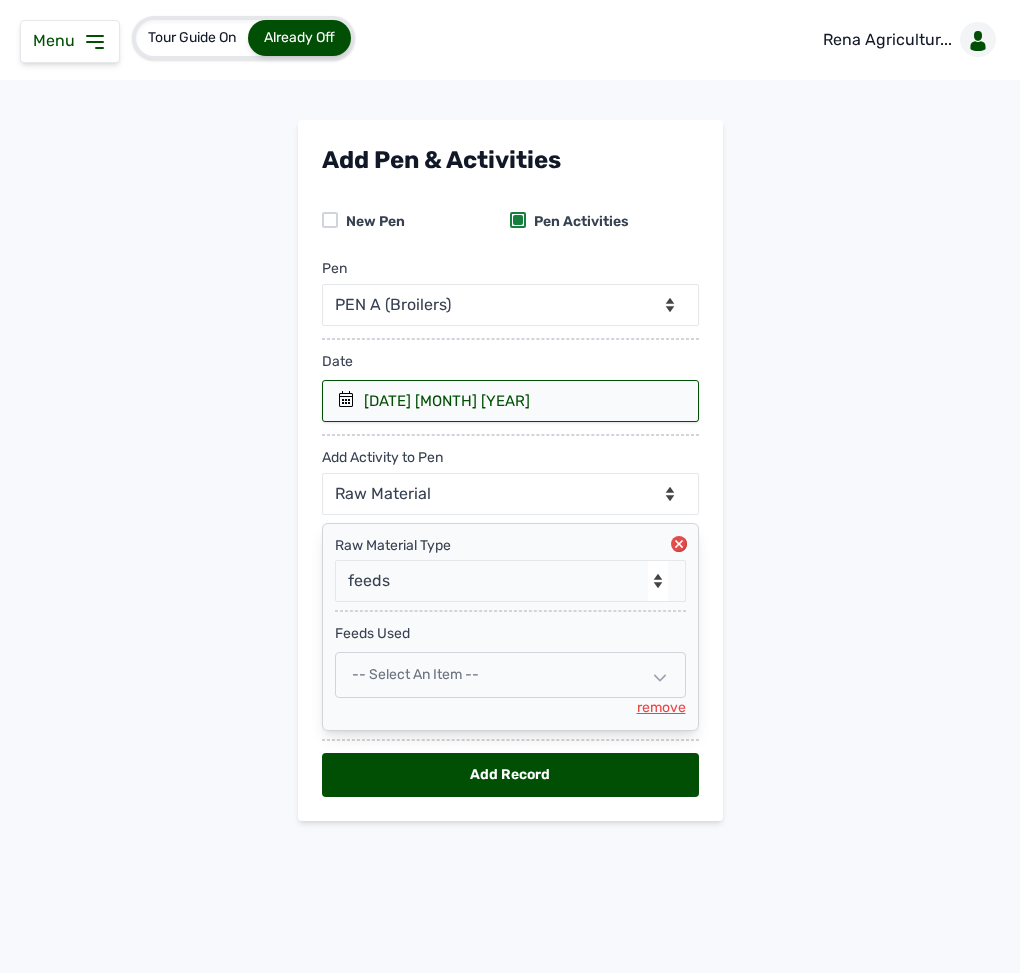 click on "-- Select an Item --" at bounding box center [415, 674] 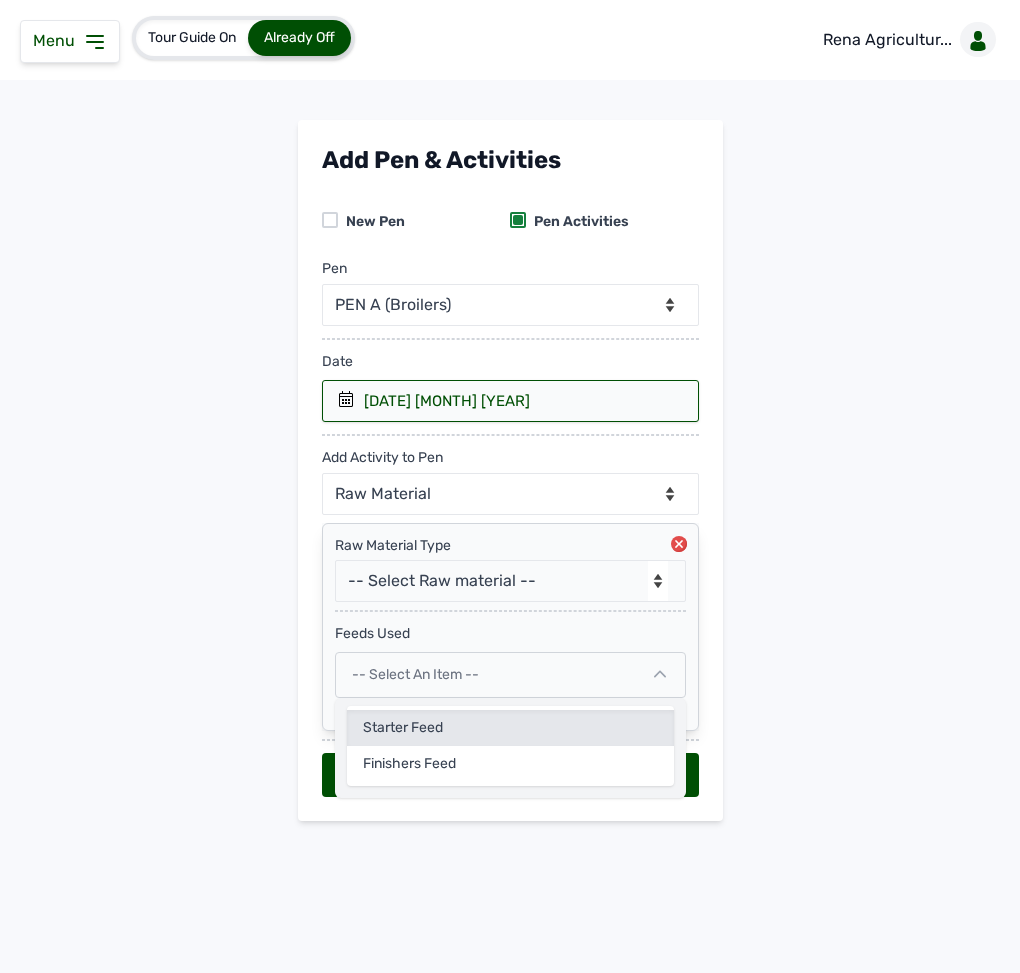 click on "Starter Feed" 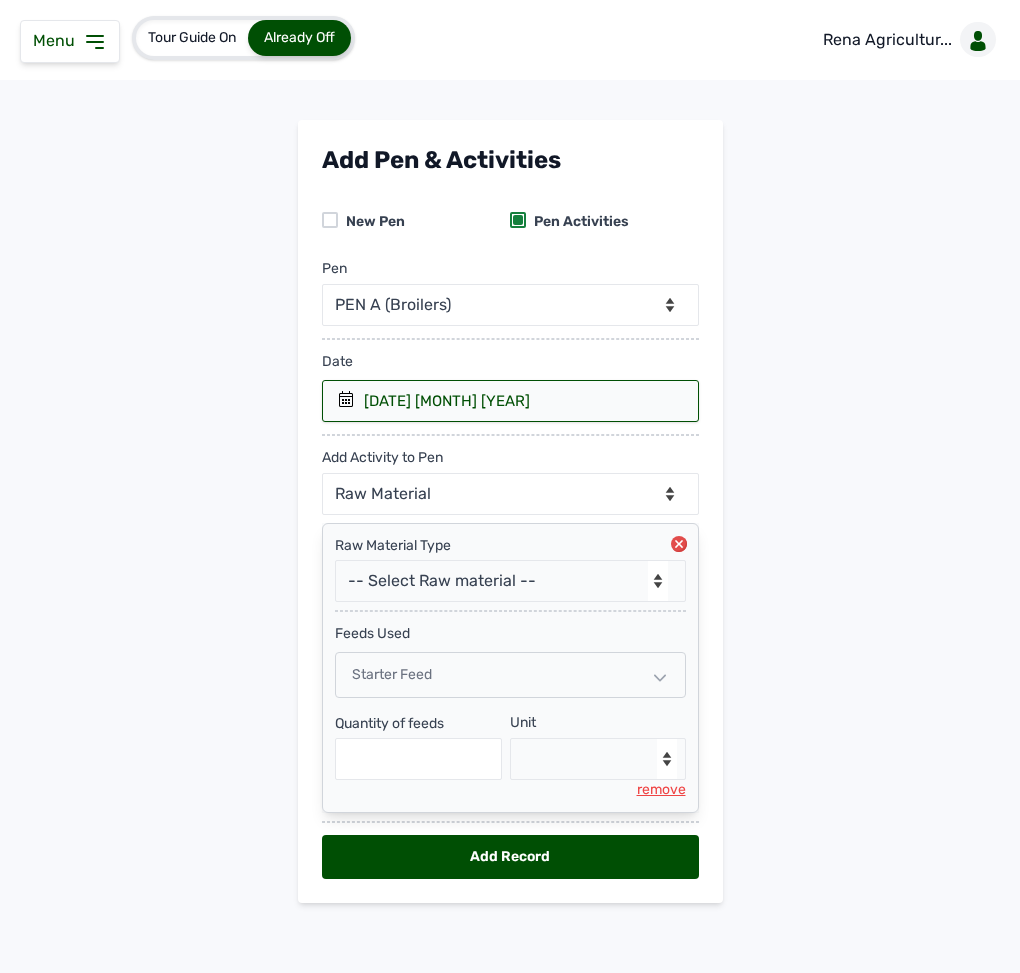 scroll, scrollTop: 13, scrollLeft: 0, axis: vertical 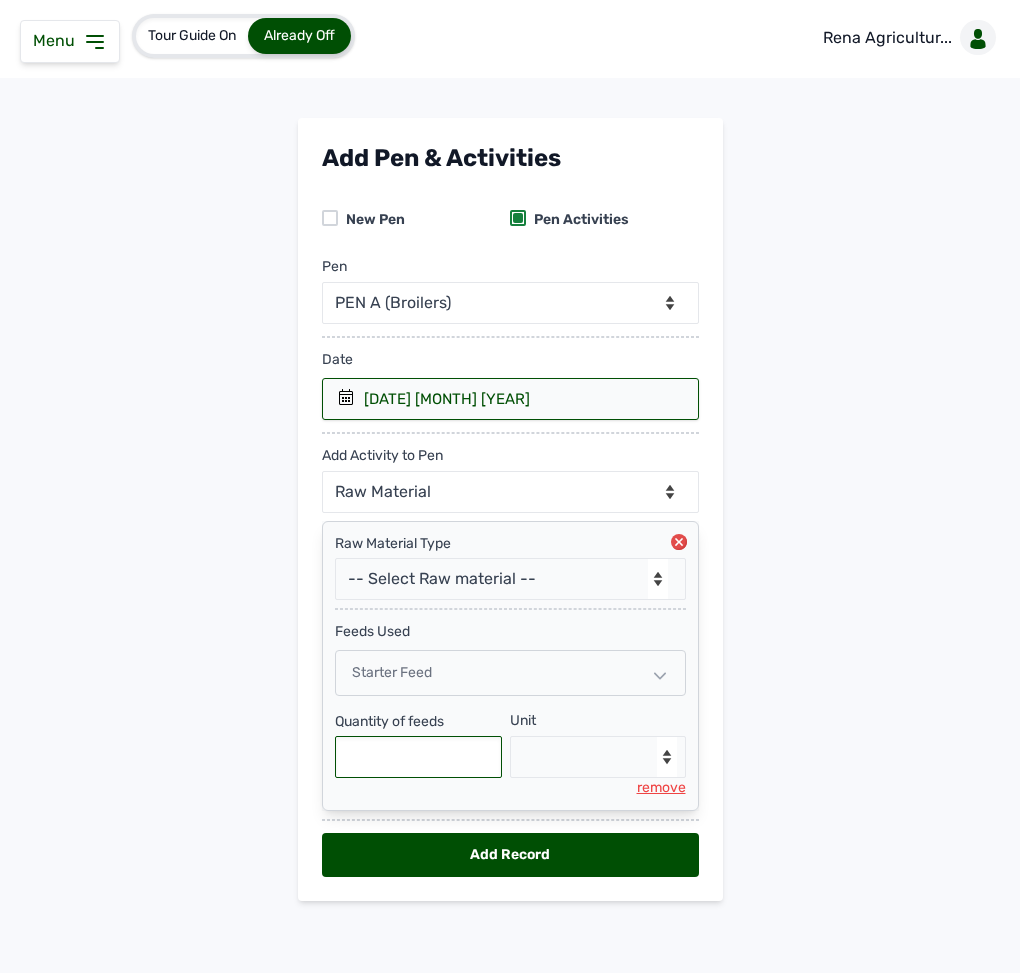 click at bounding box center [419, 757] 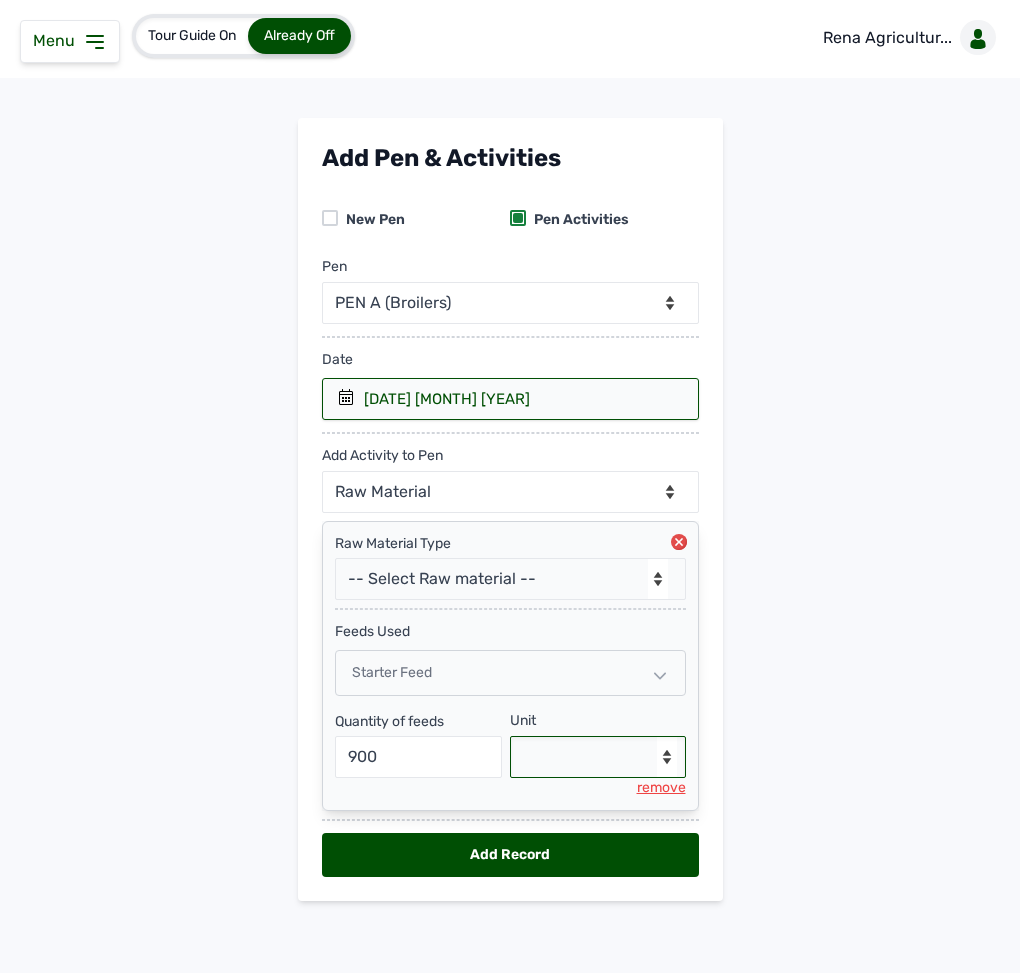 click on "--Select unit-- Bag(s) Kg" at bounding box center [598, 757] 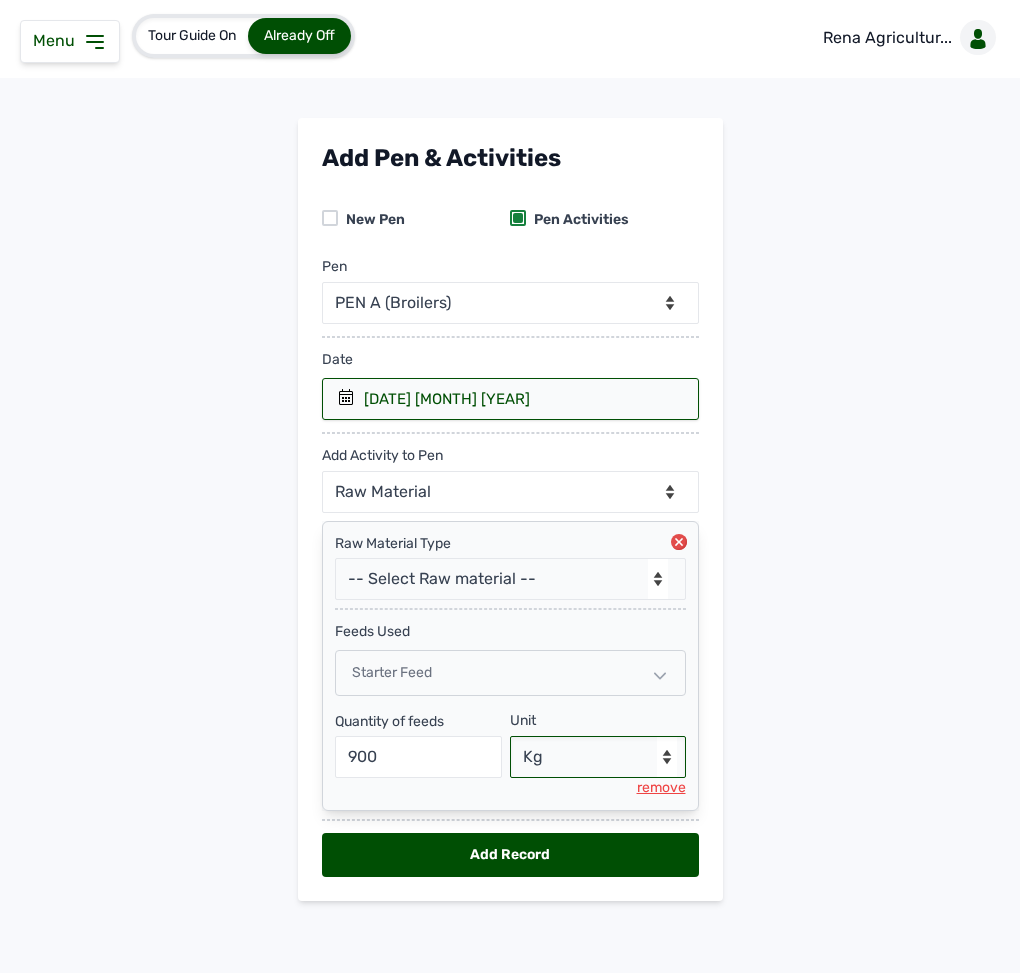 click on "--Select unit-- Bag(s) Kg" at bounding box center (598, 757) 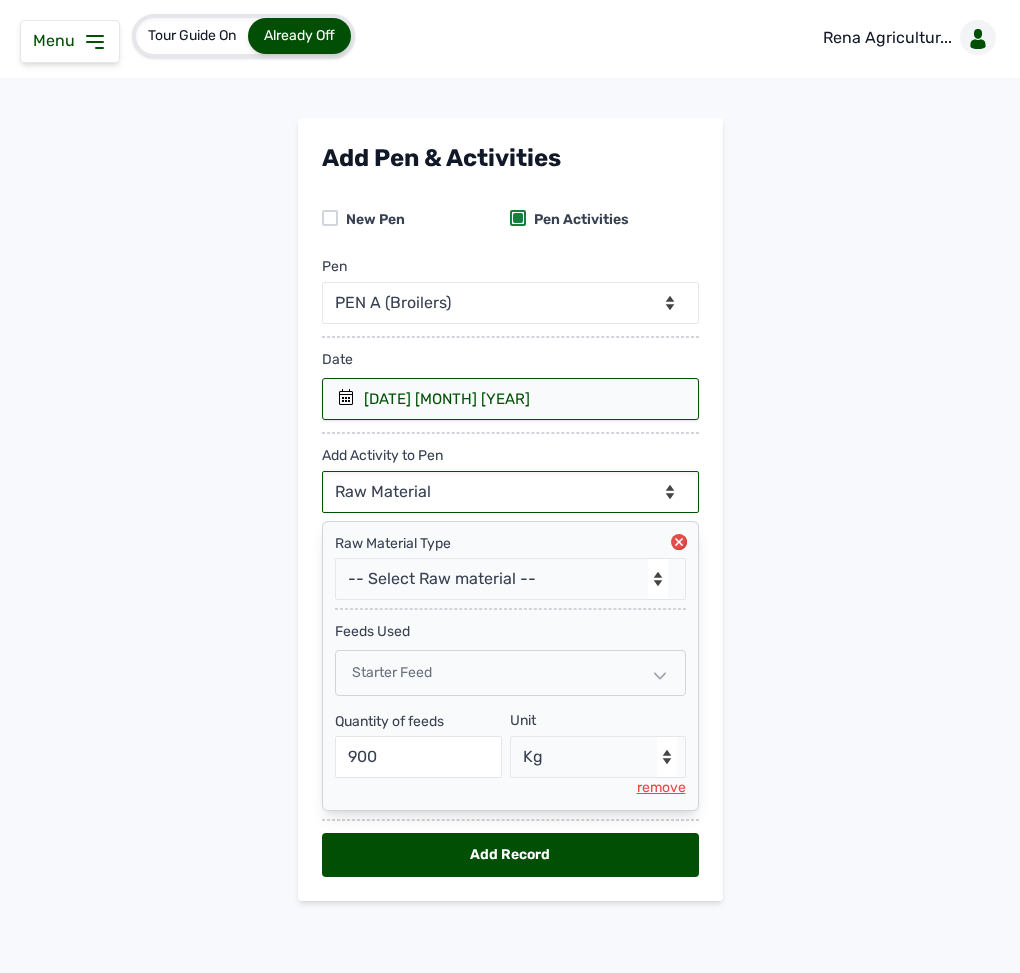 click on "--Can select multiple activity to add-- Raw Material Losses Weight" at bounding box center [510, 492] 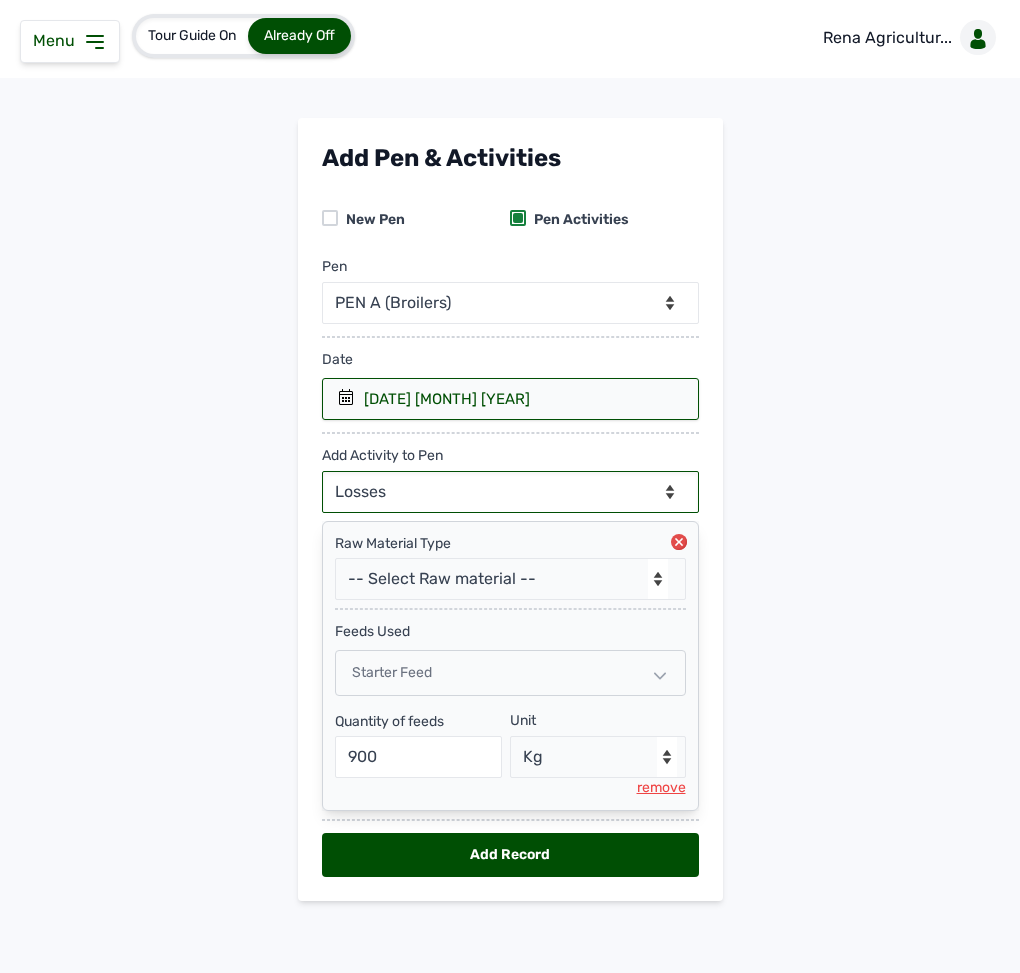click on "--Can select multiple activity to add-- Raw Material Losses Weight" at bounding box center (510, 492) 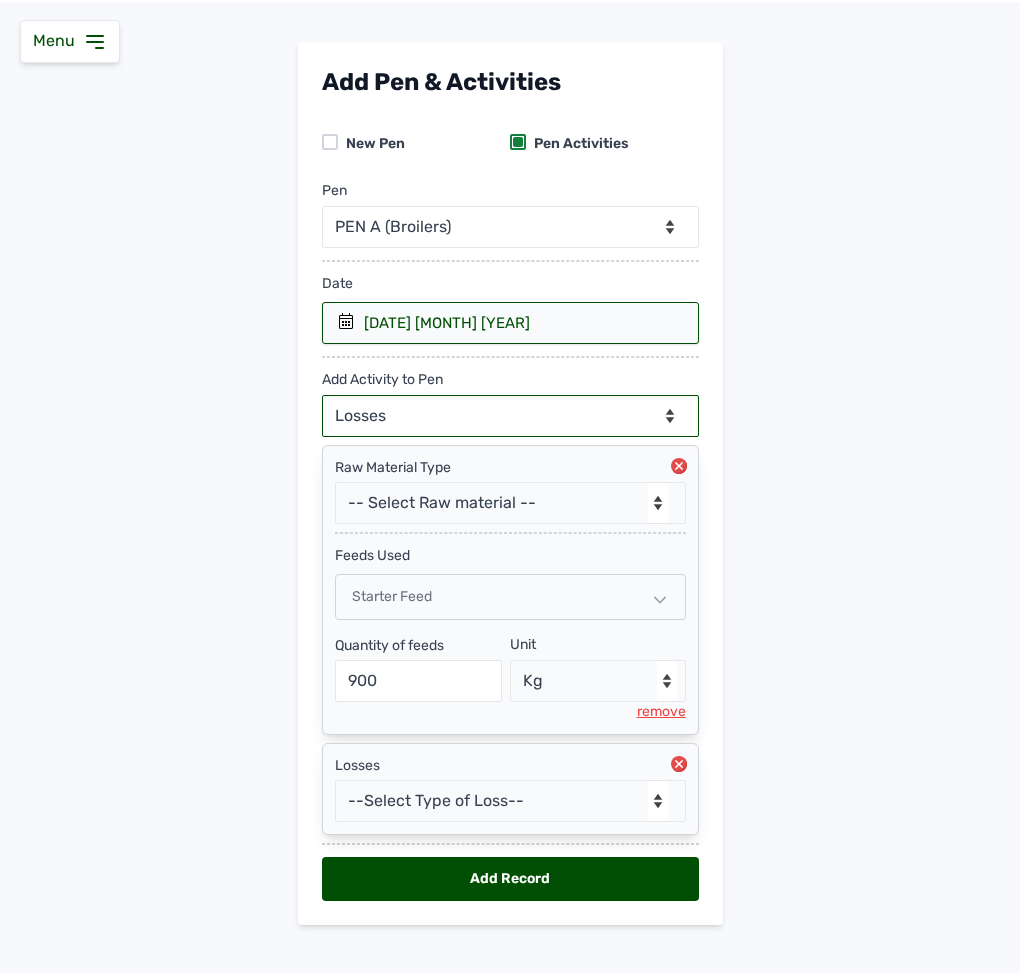 scroll, scrollTop: 115, scrollLeft: 0, axis: vertical 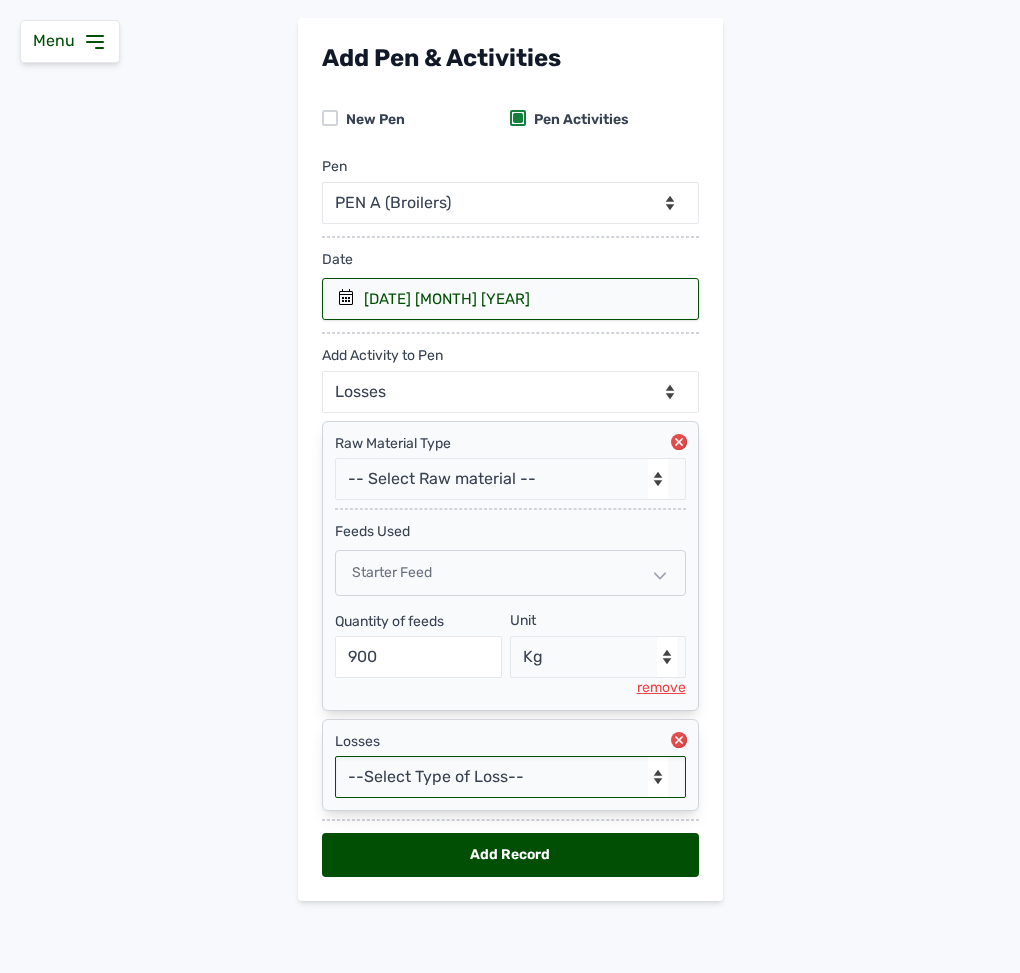 click on "--Select Type of Loss-- Mortality Culled Theft" at bounding box center (510, 777) 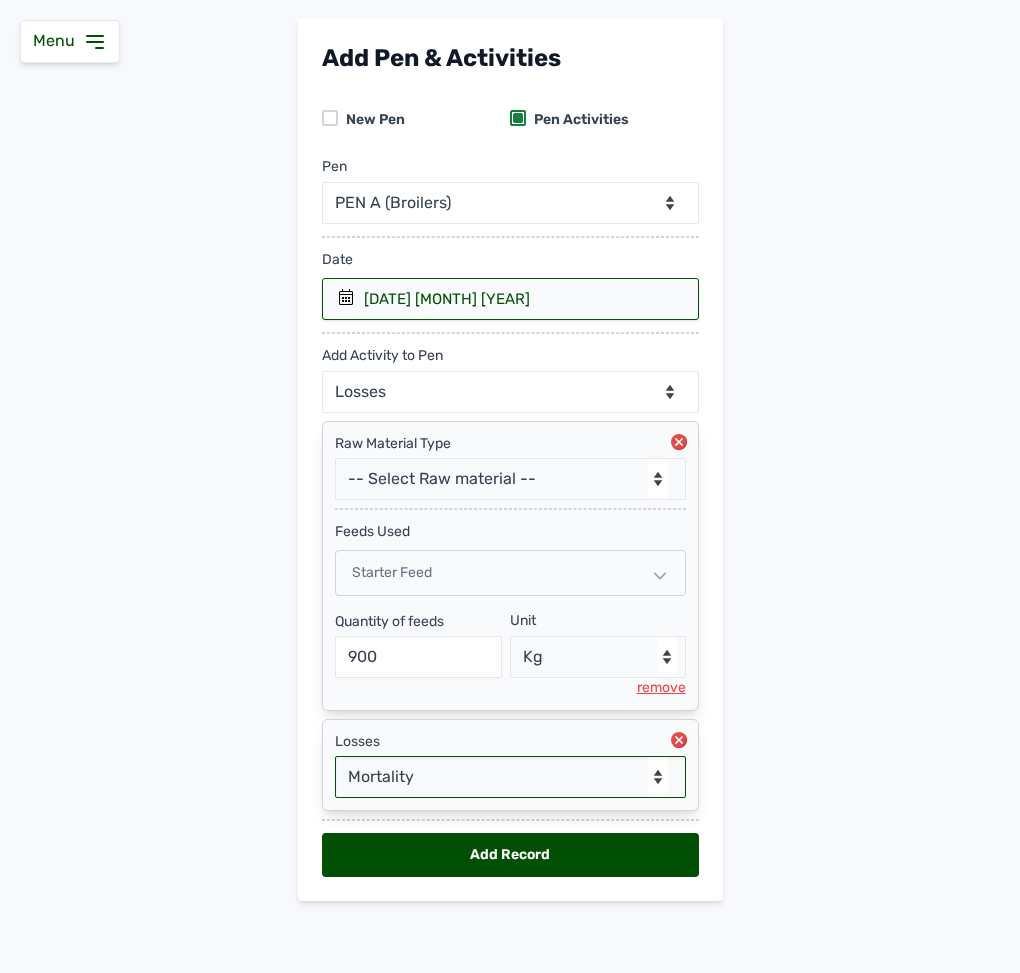 click on "--Select Type of Loss-- Mortality Culled Theft" at bounding box center (510, 777) 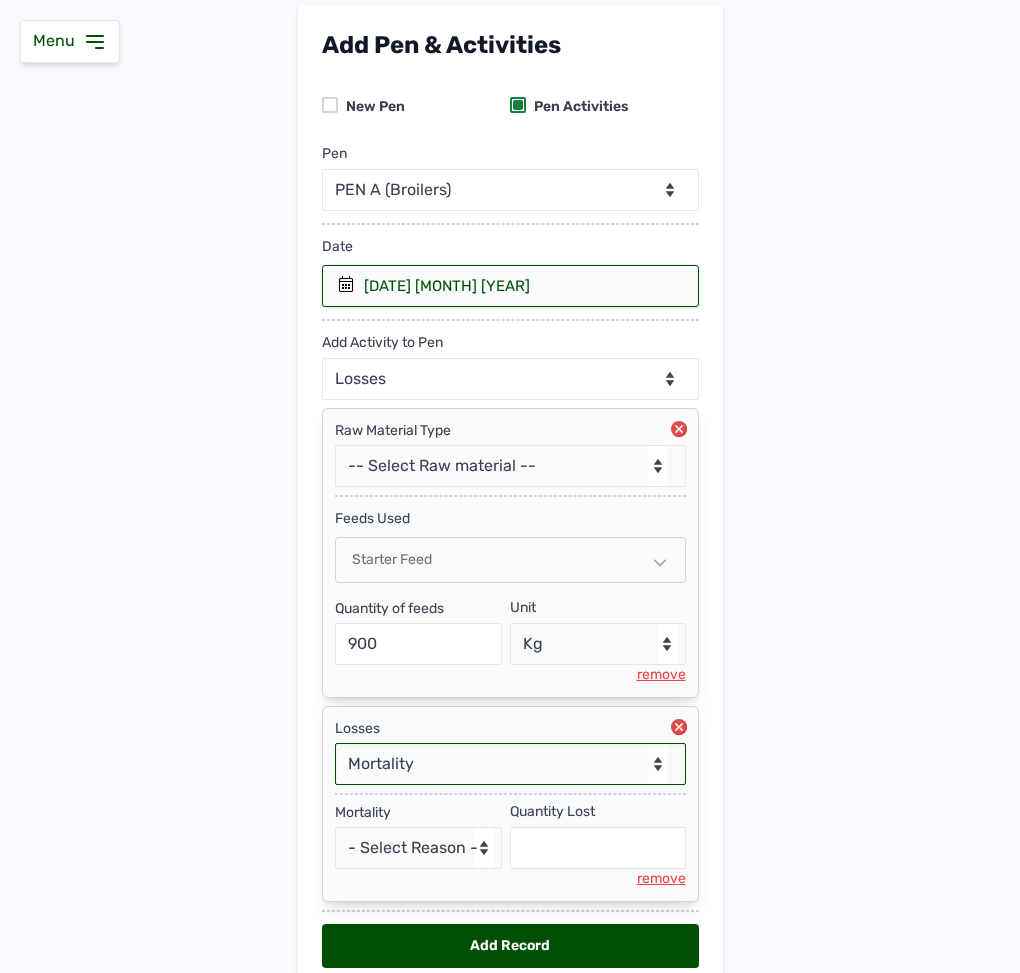 scroll, scrollTop: 222, scrollLeft: 0, axis: vertical 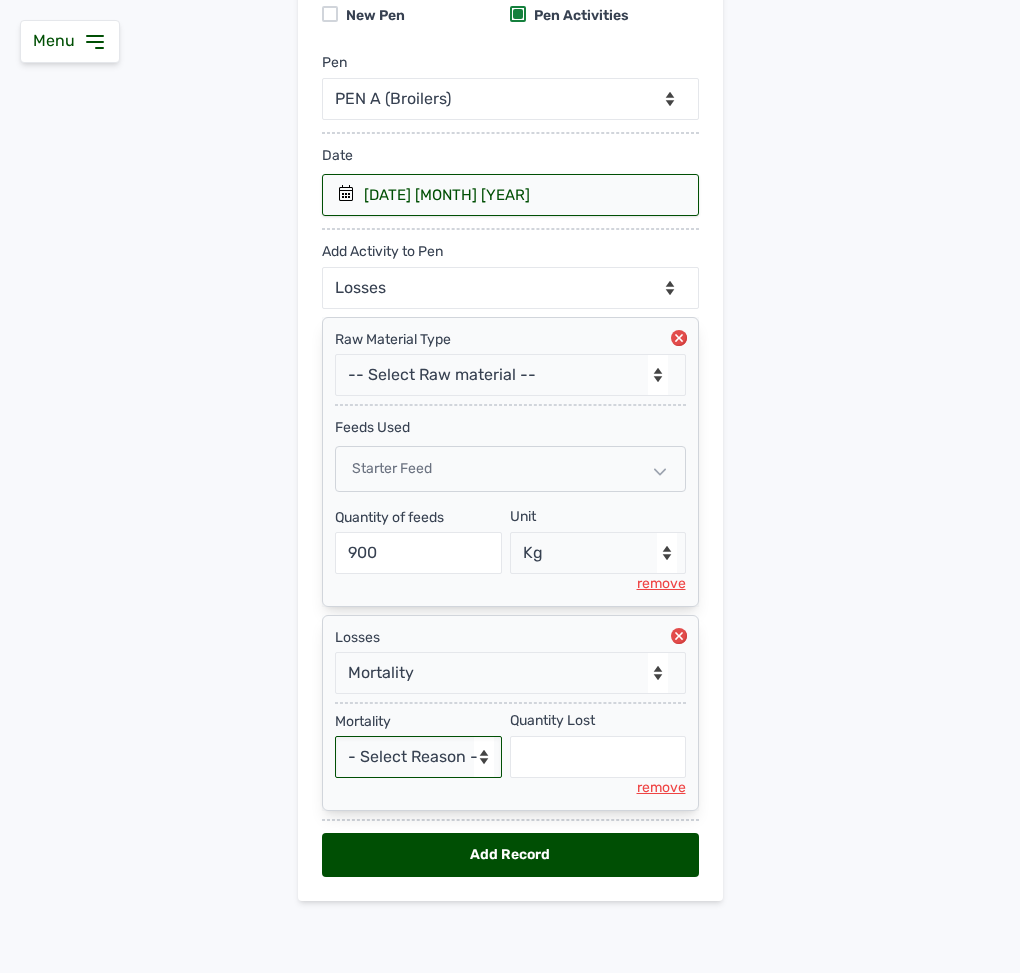 click on "- Select Reason - Disease Late Vaccination Wrong Vaccination Heat Lack of Water Others" at bounding box center (419, 757) 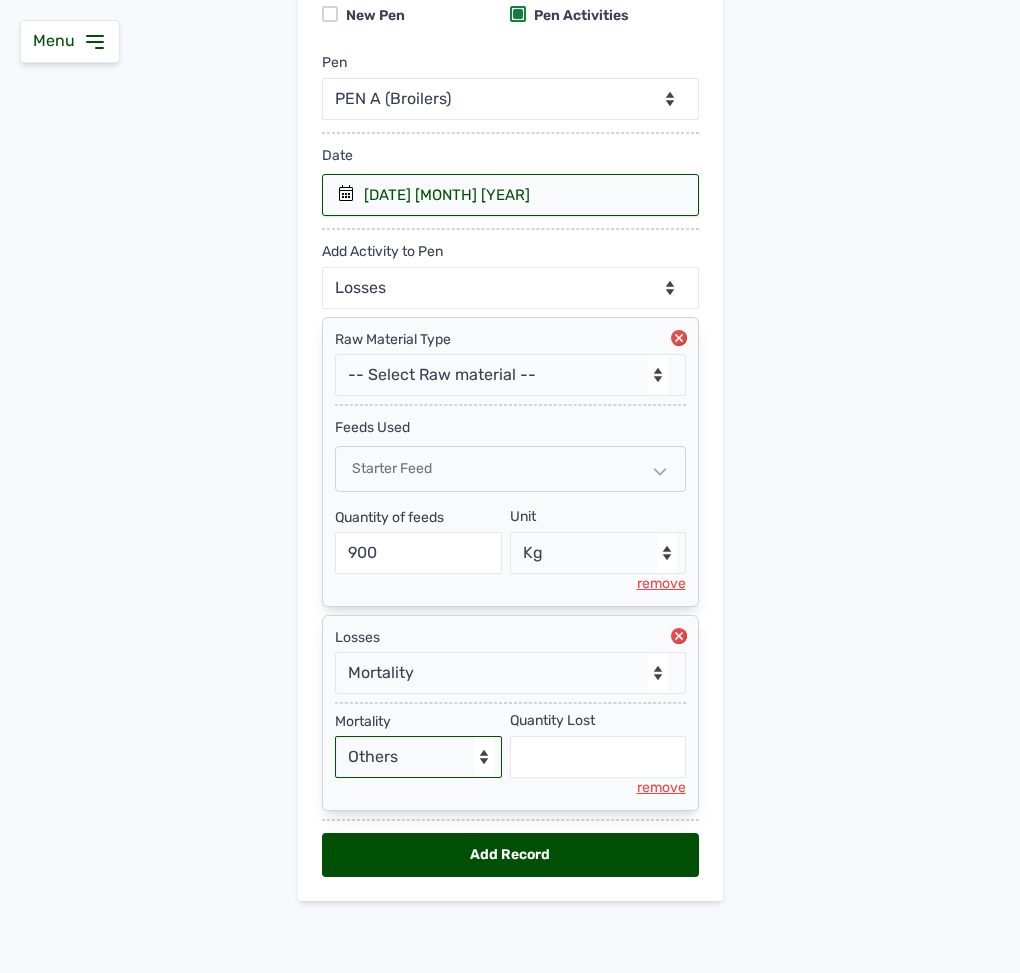 click on "- Select Reason - Disease Late Vaccination Wrong Vaccination Heat Lack of Water Others" at bounding box center [419, 757] 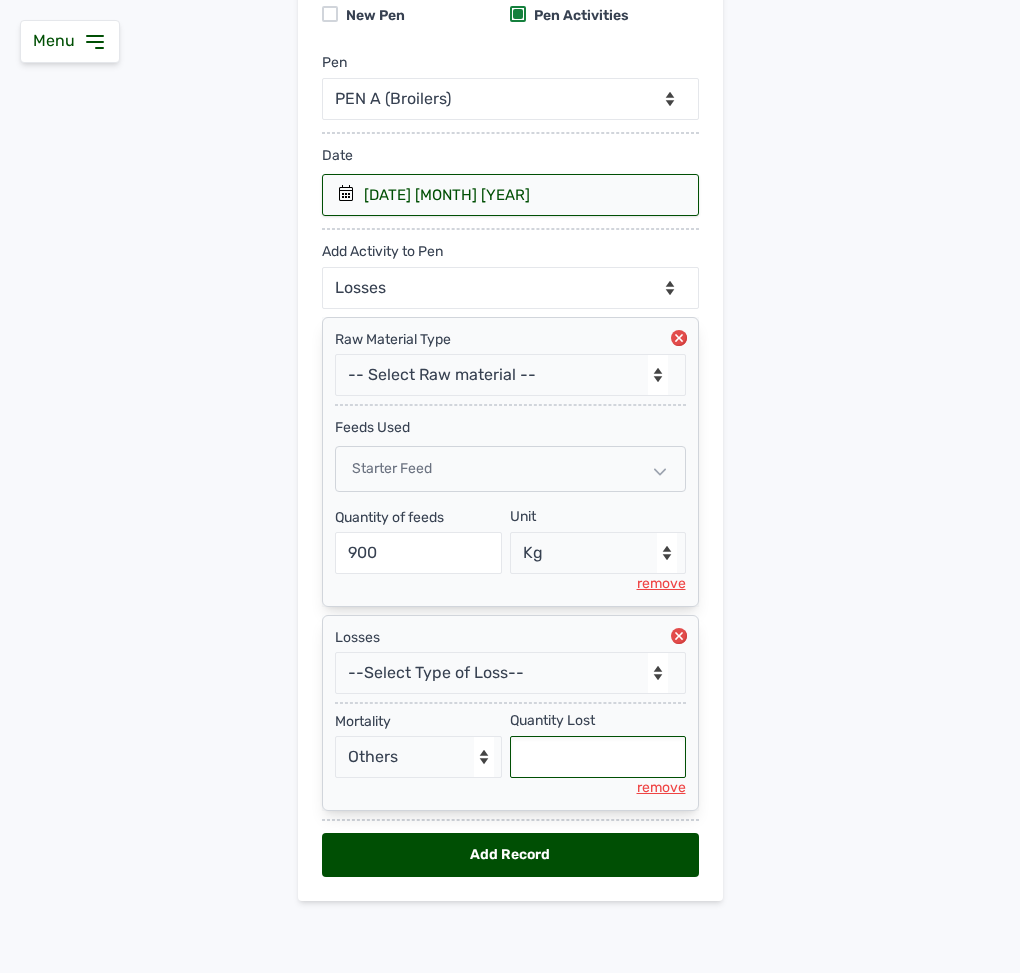 click at bounding box center [598, 757] 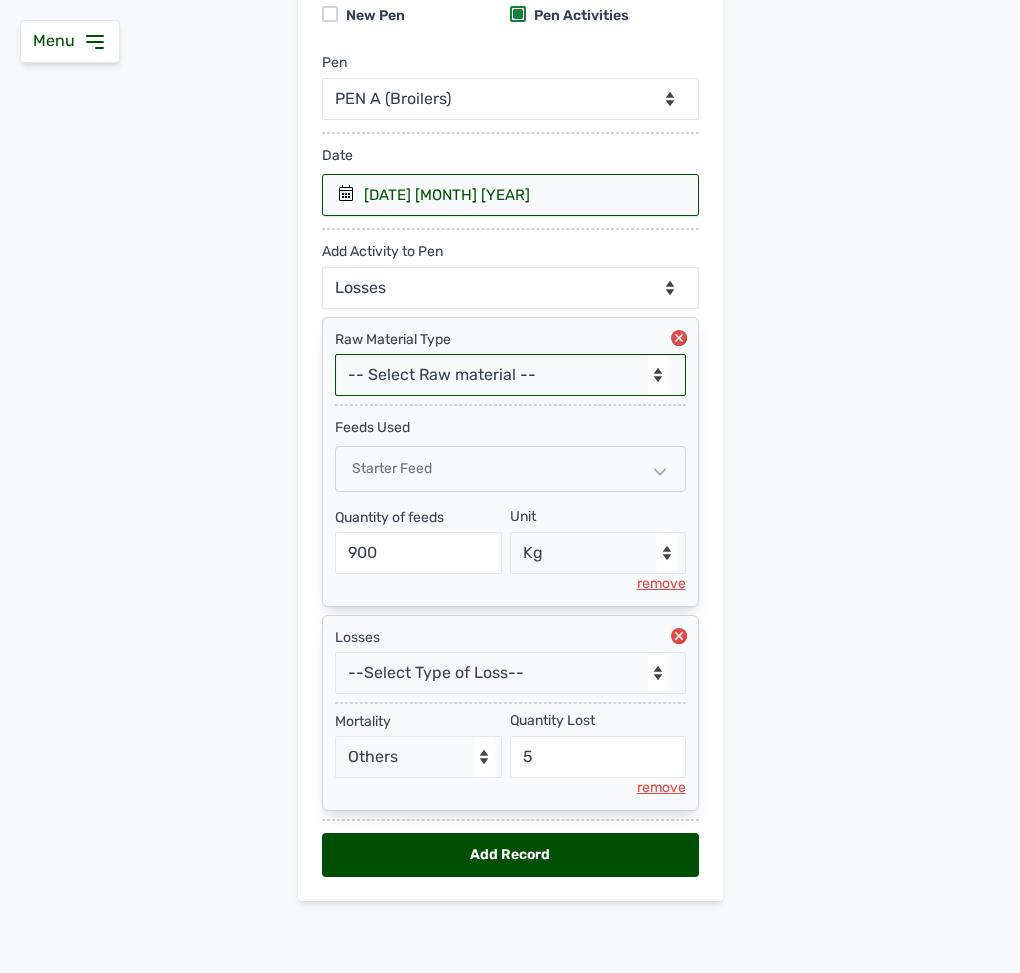 click on "-- Select Raw material -- Biomass Fuel feeds medications vaccines" at bounding box center (510, 375) 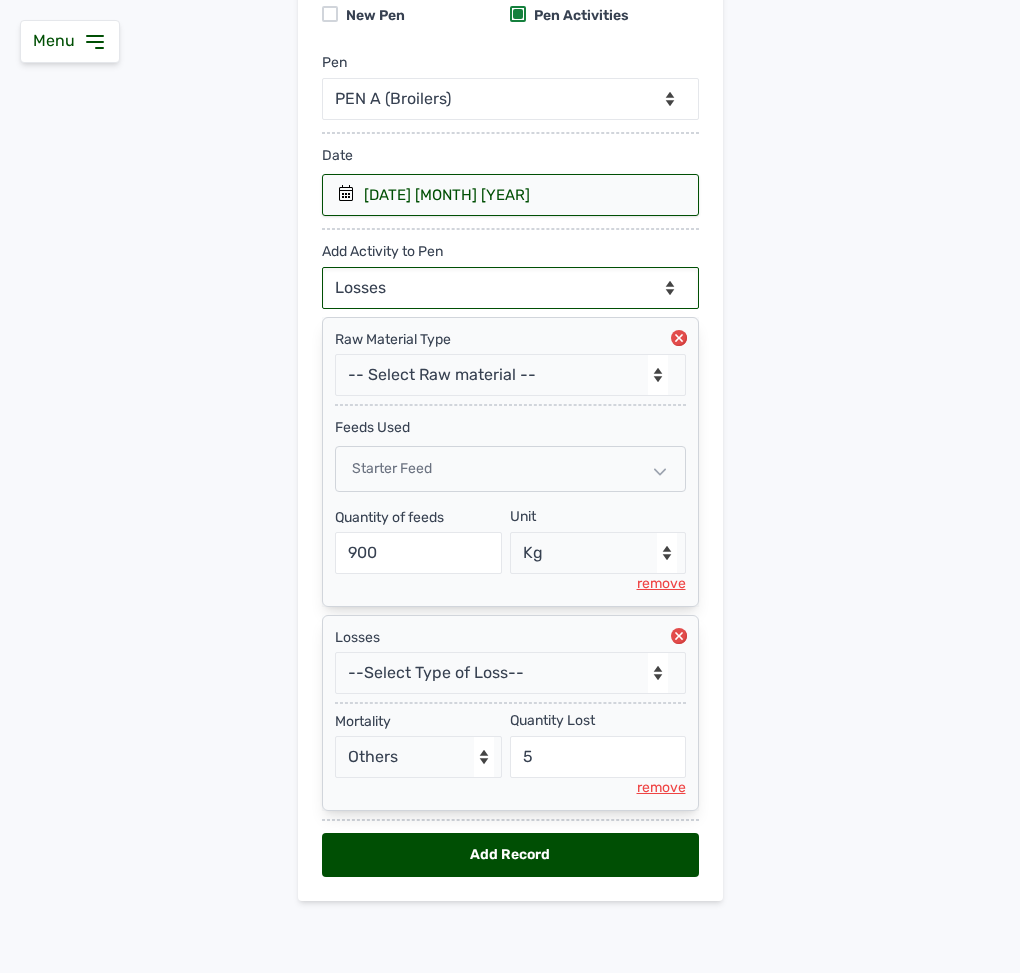 click on "--Can select multiple activity to add-- Raw Material Losses Weight" at bounding box center [510, 288] 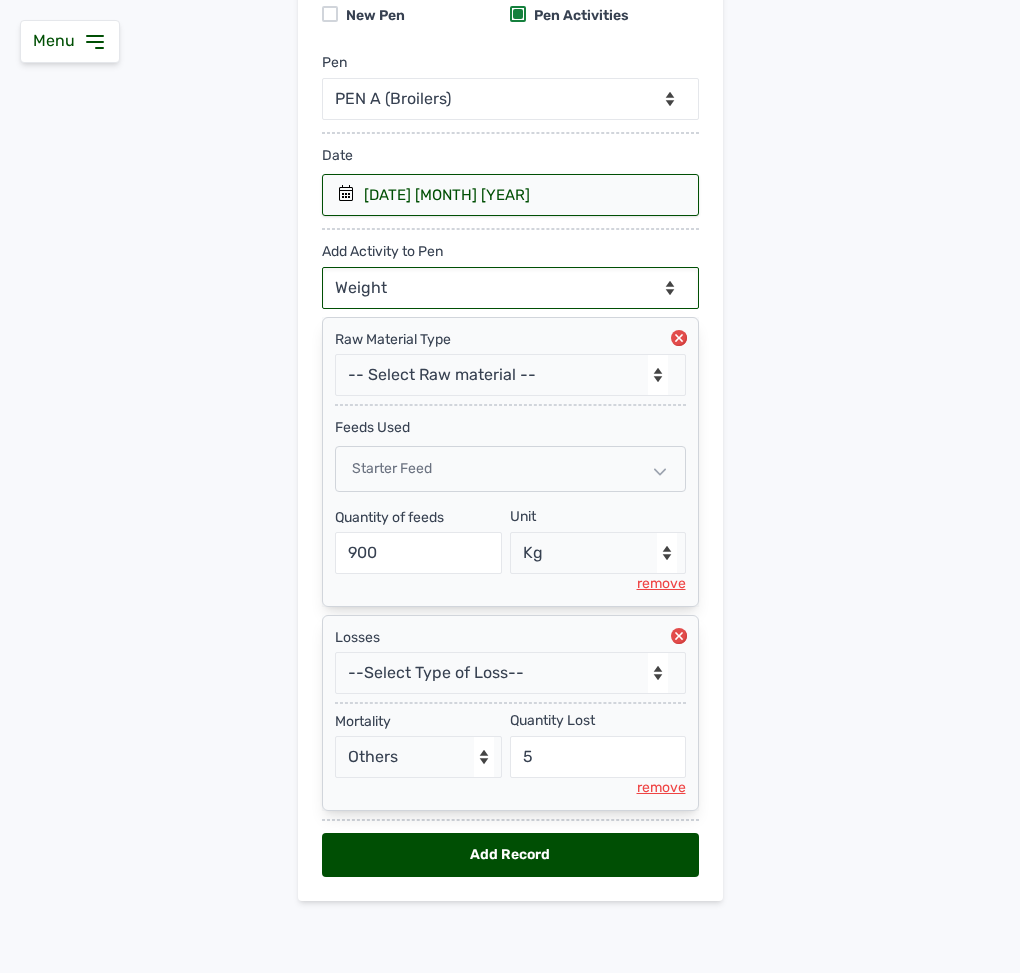 click on "--Can select multiple activity to add-- Raw Material Losses Weight" at bounding box center (510, 288) 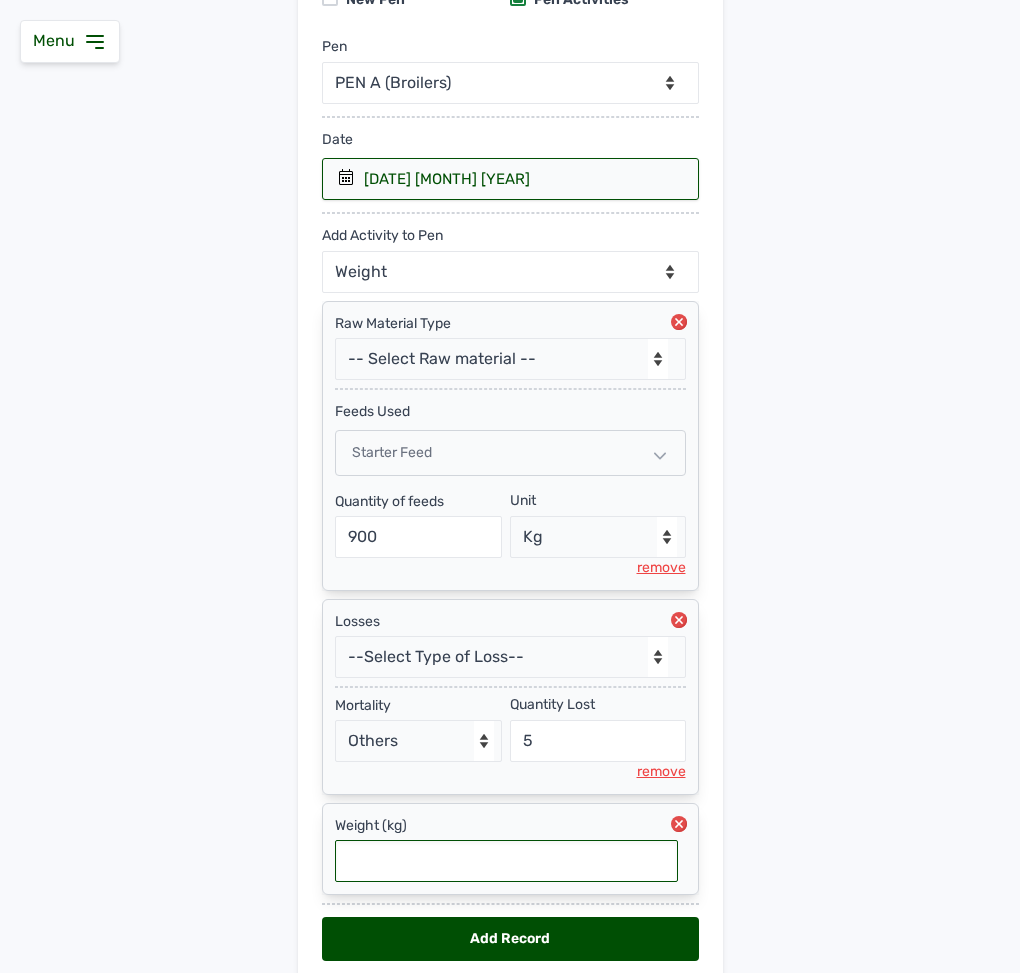 click at bounding box center (506, 861) 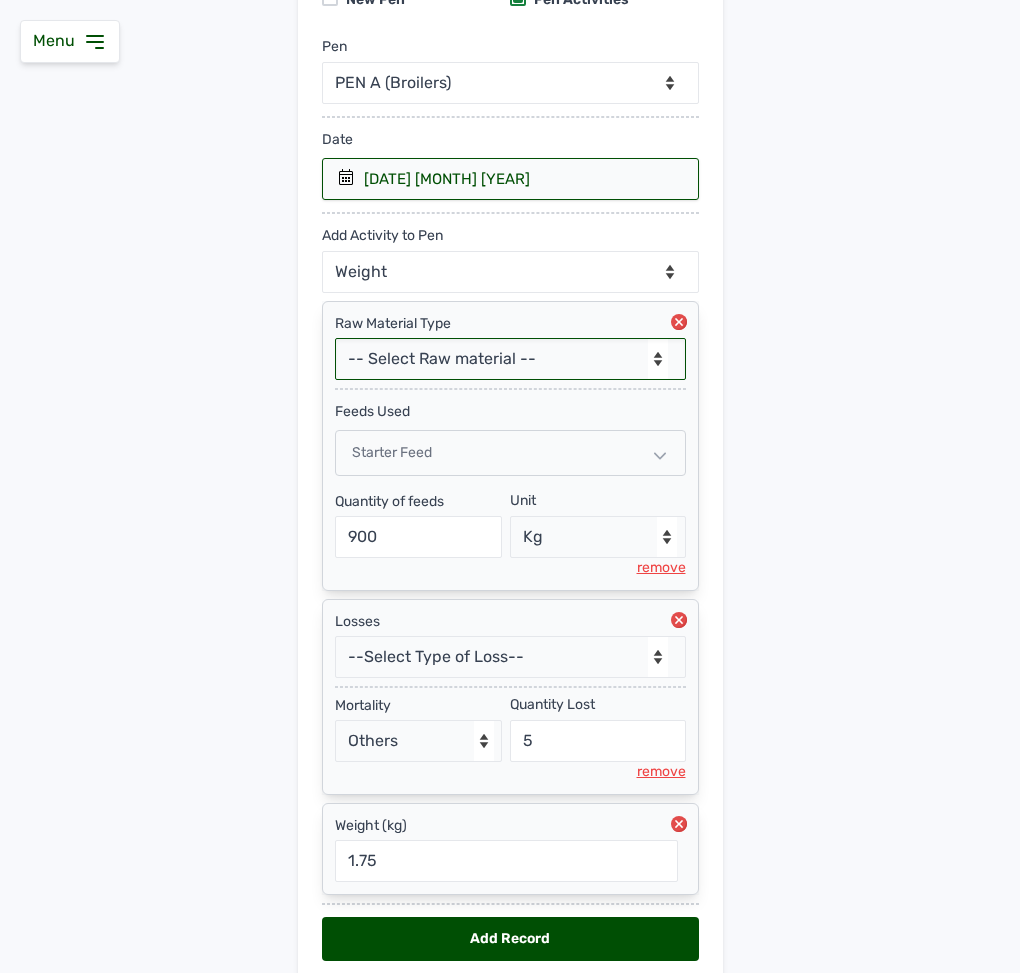 click on "-- Select Raw material -- Biomass Fuel feeds medications vaccines" at bounding box center [510, 359] 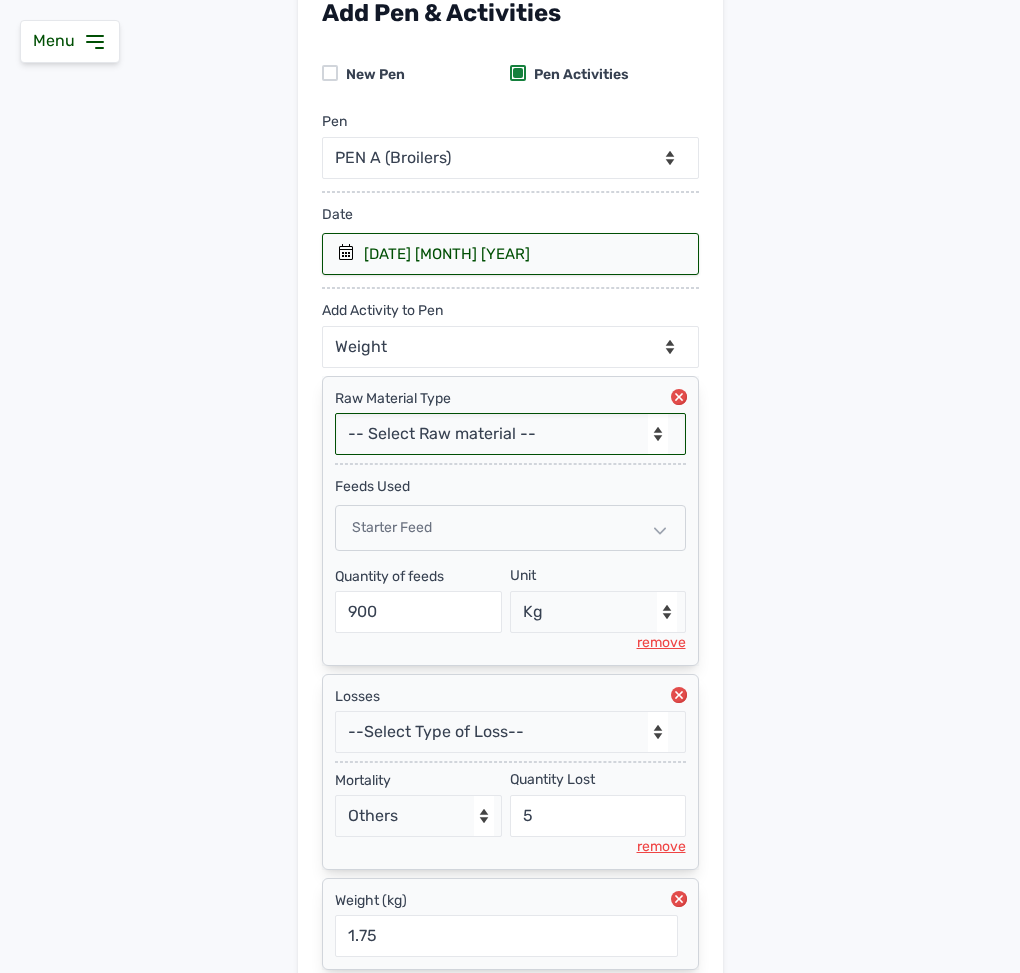 scroll, scrollTop: 324, scrollLeft: 0, axis: vertical 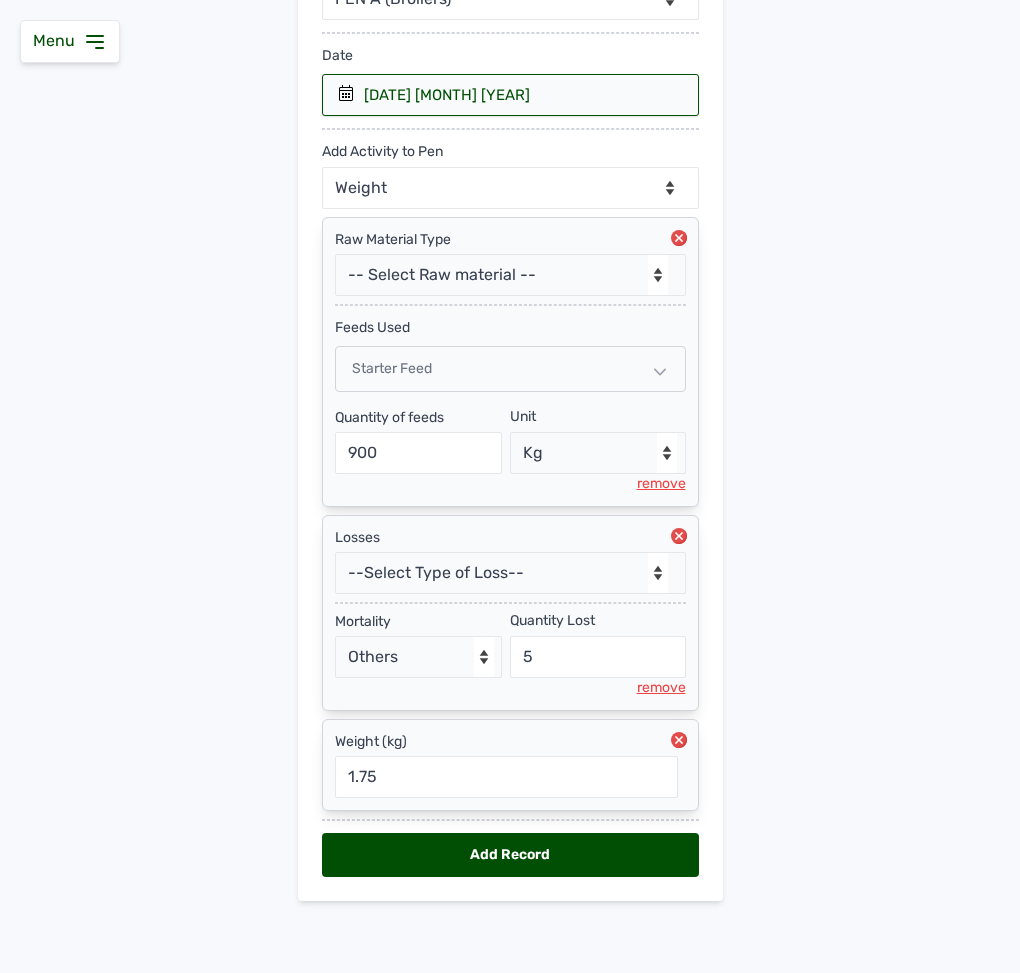 click on "Add Record" at bounding box center [510, 855] 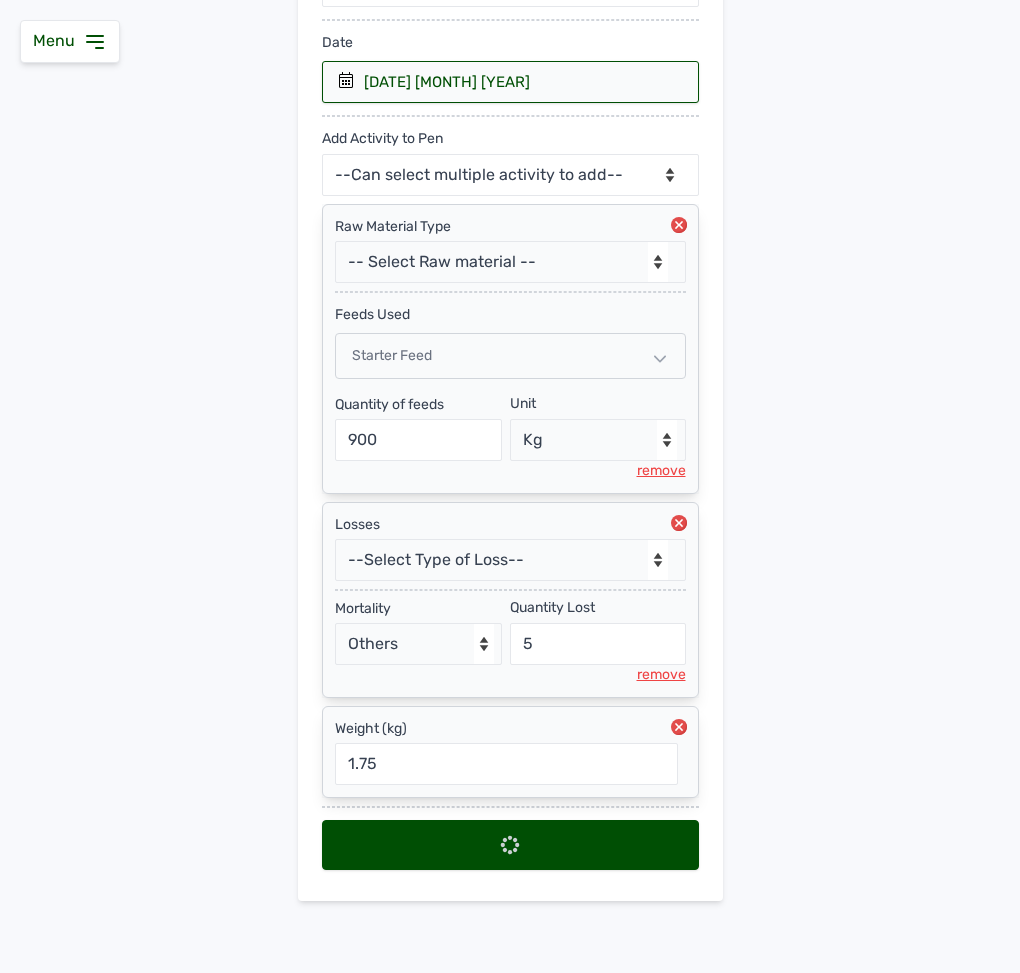 scroll, scrollTop: 0, scrollLeft: 0, axis: both 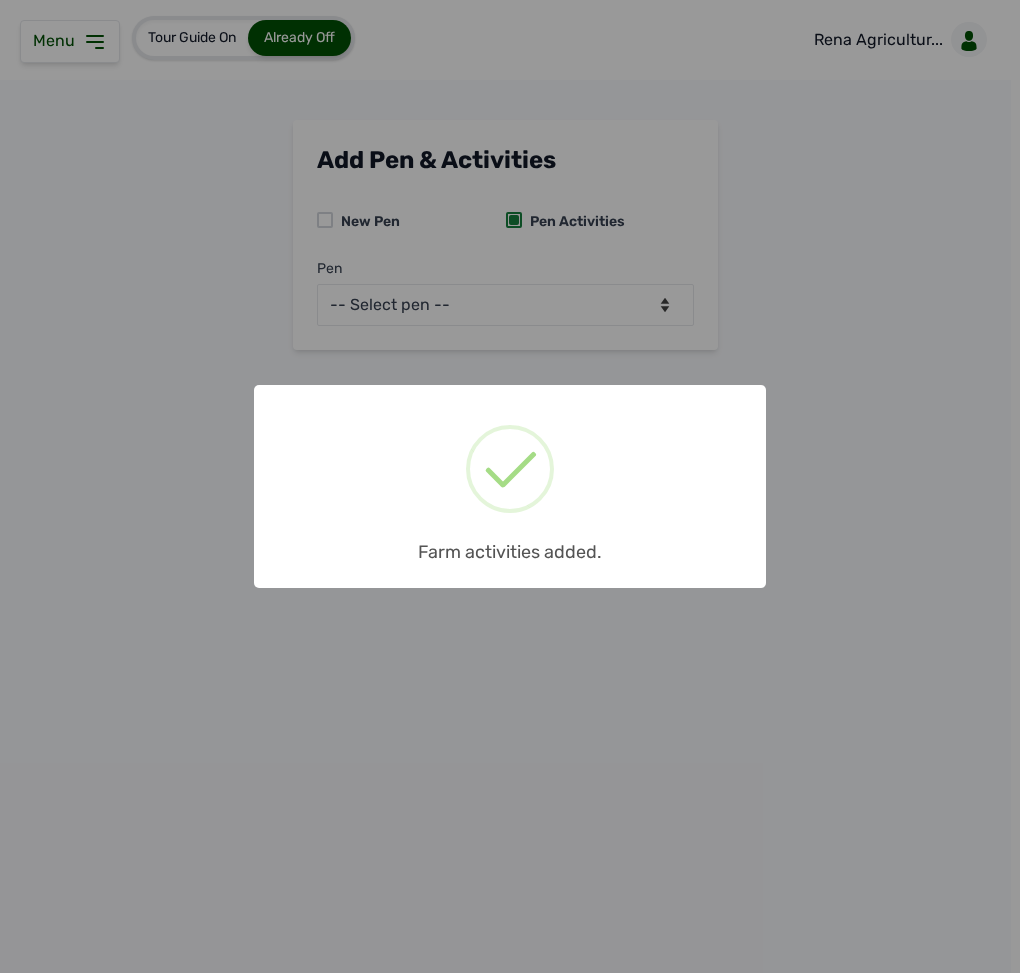 click on "×
Farm activities added. OK No Cancel" at bounding box center (510, 486) 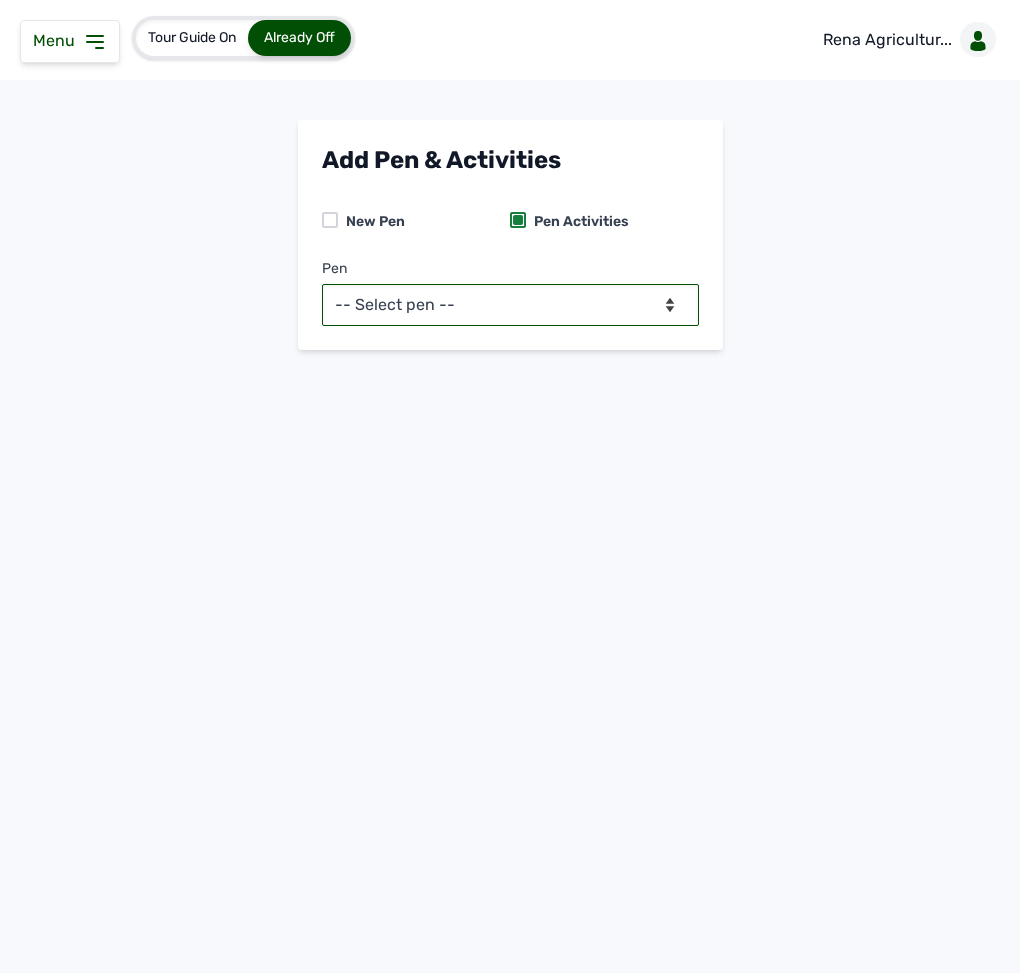 click on "-- Select pen -- PEN A (Broilers)" at bounding box center [510, 305] 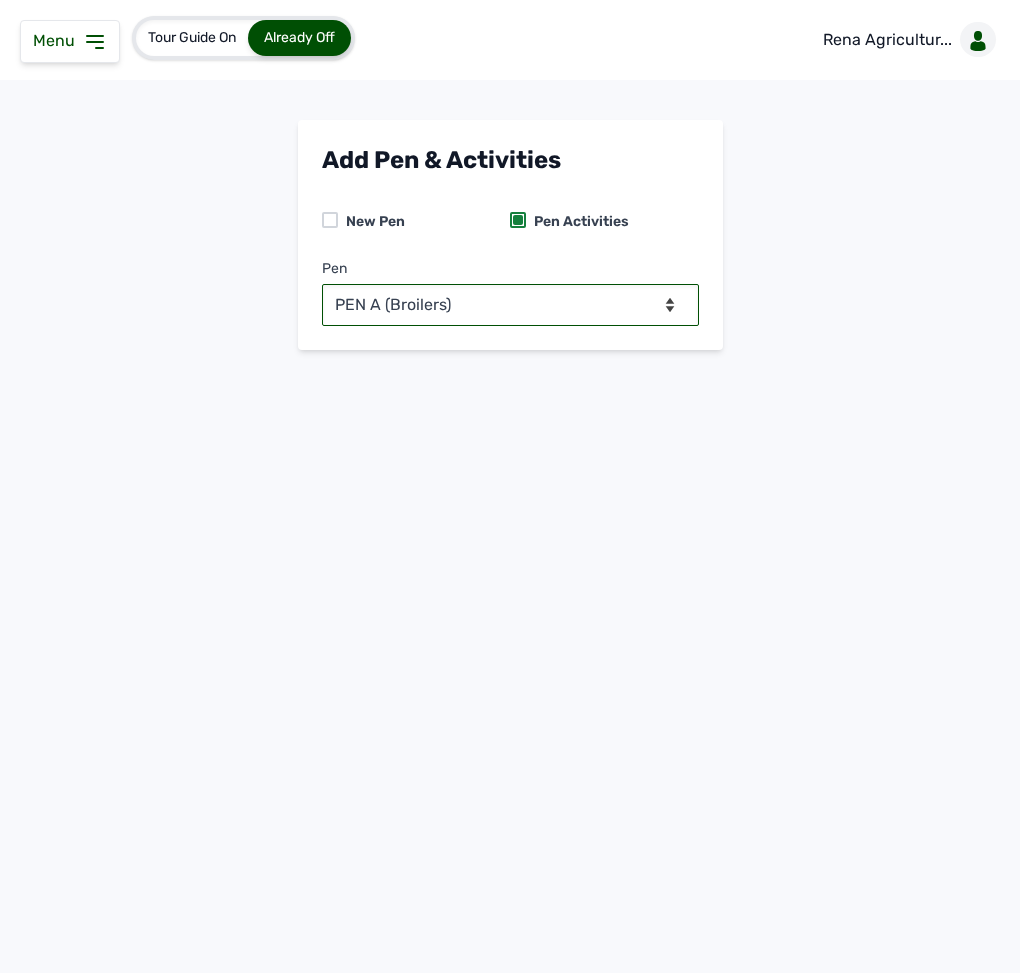 click on "-- Select pen -- PEN A (Broilers)" at bounding box center [510, 305] 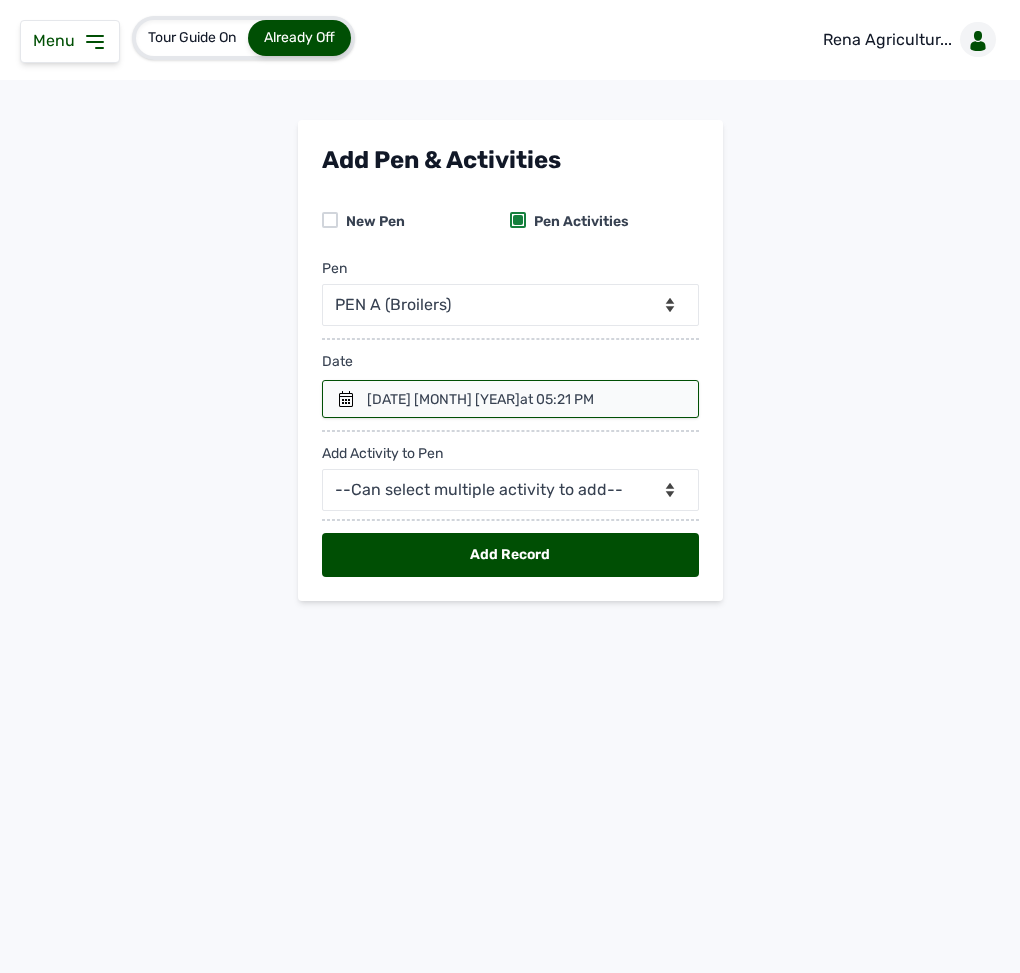 click 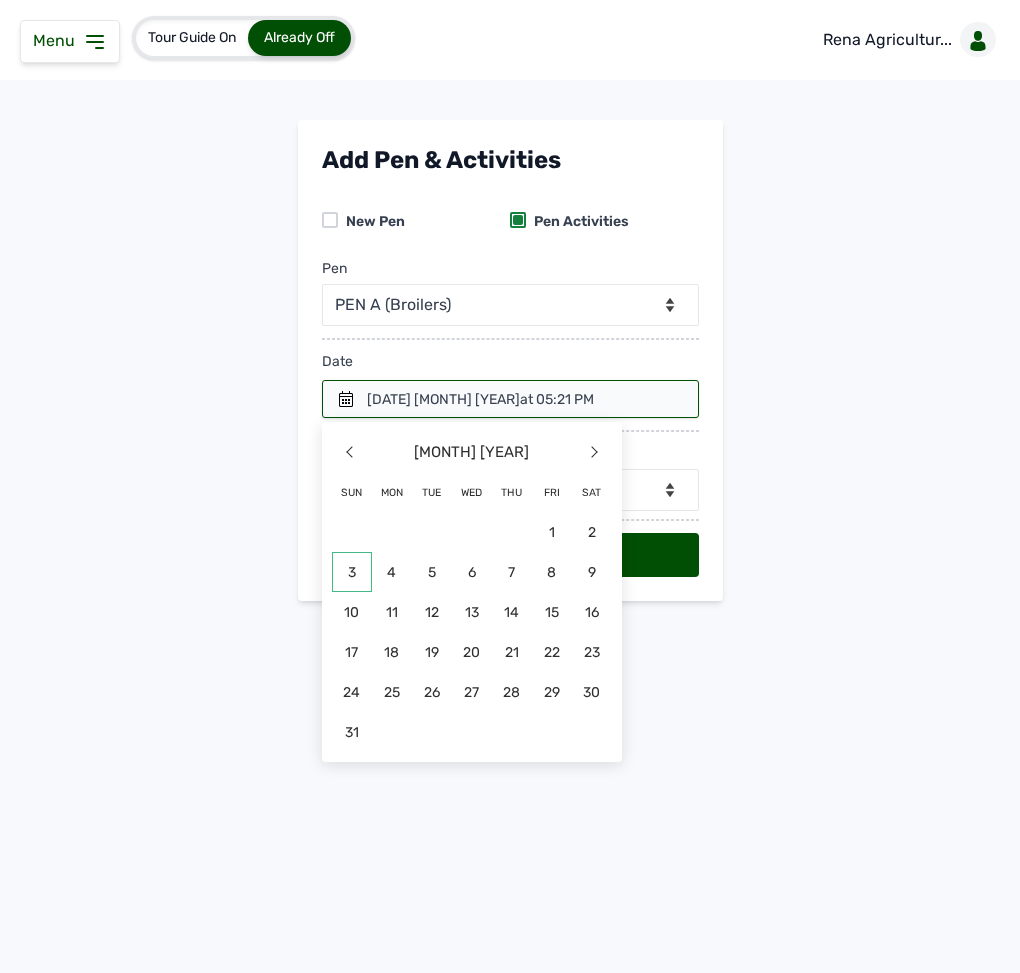 click on "3" 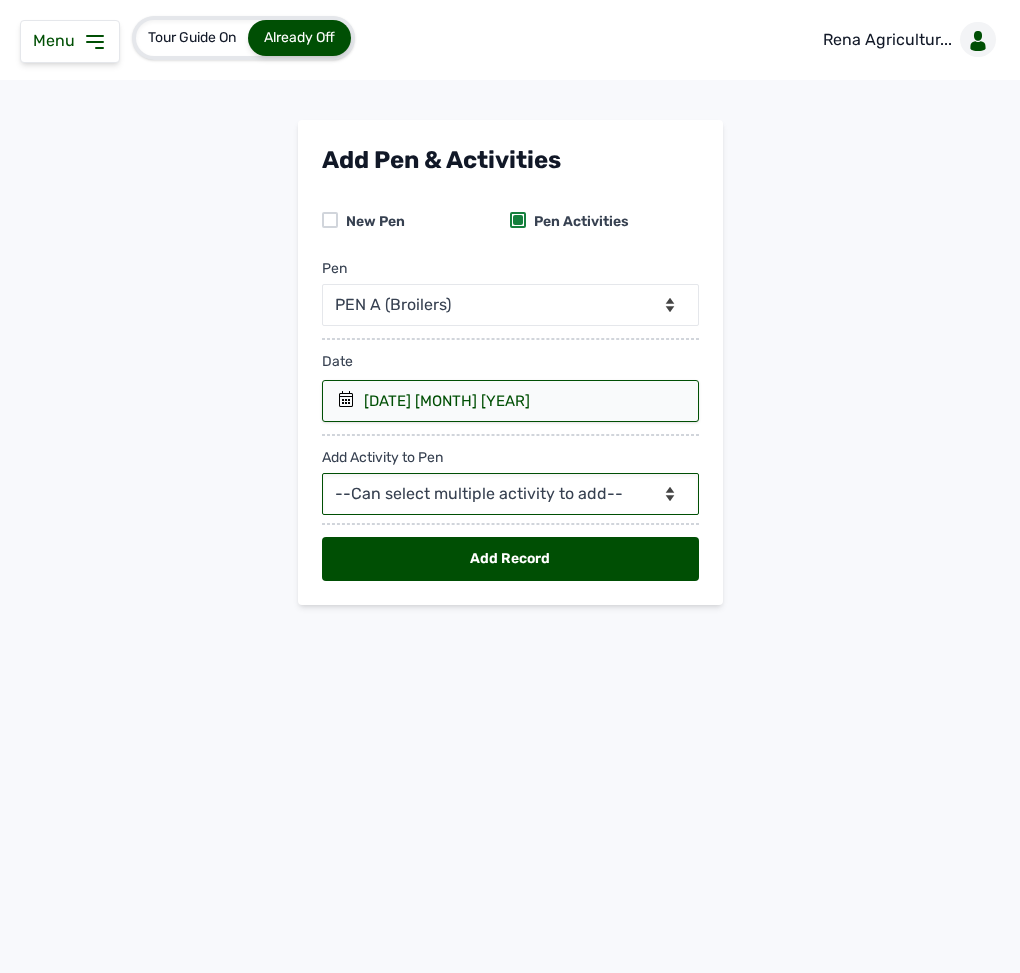 click on "--Can select multiple activity to add-- Raw Material Losses Weight" at bounding box center (510, 494) 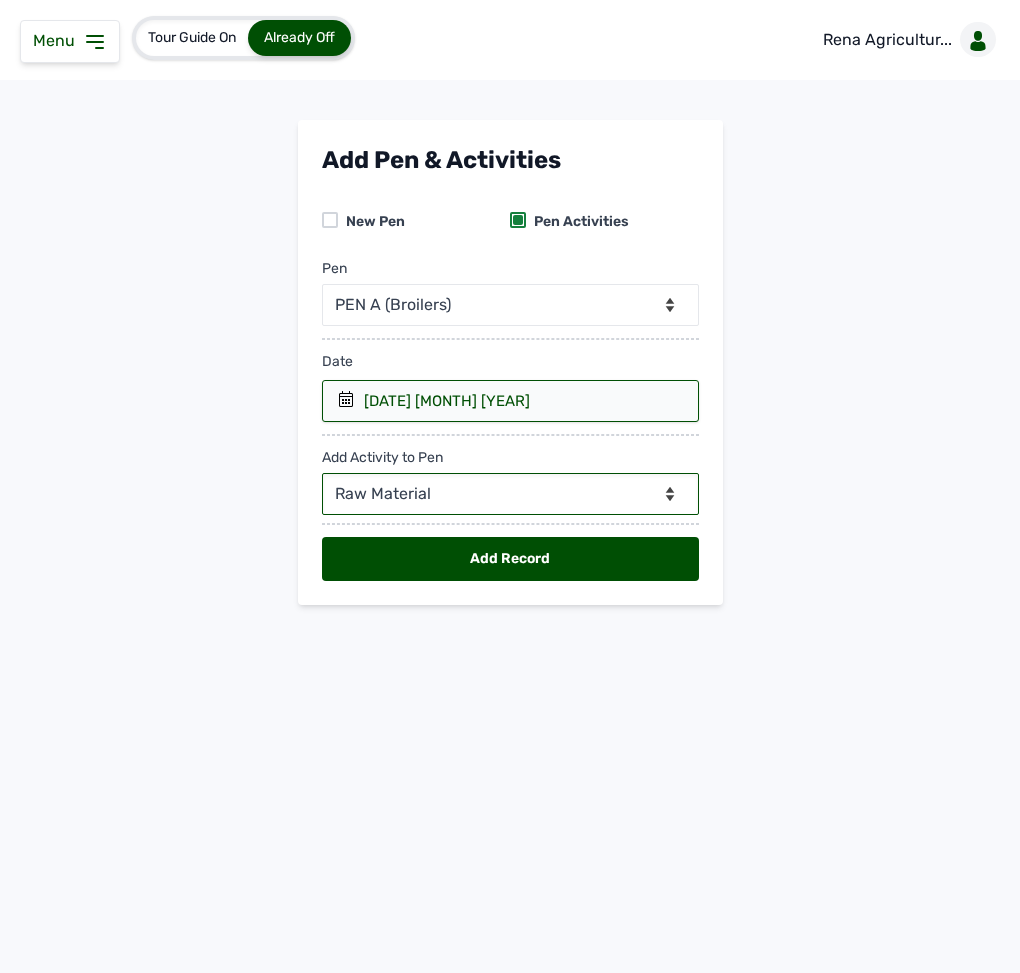 click on "--Can select multiple activity to add-- Raw Material Losses Weight" at bounding box center [510, 494] 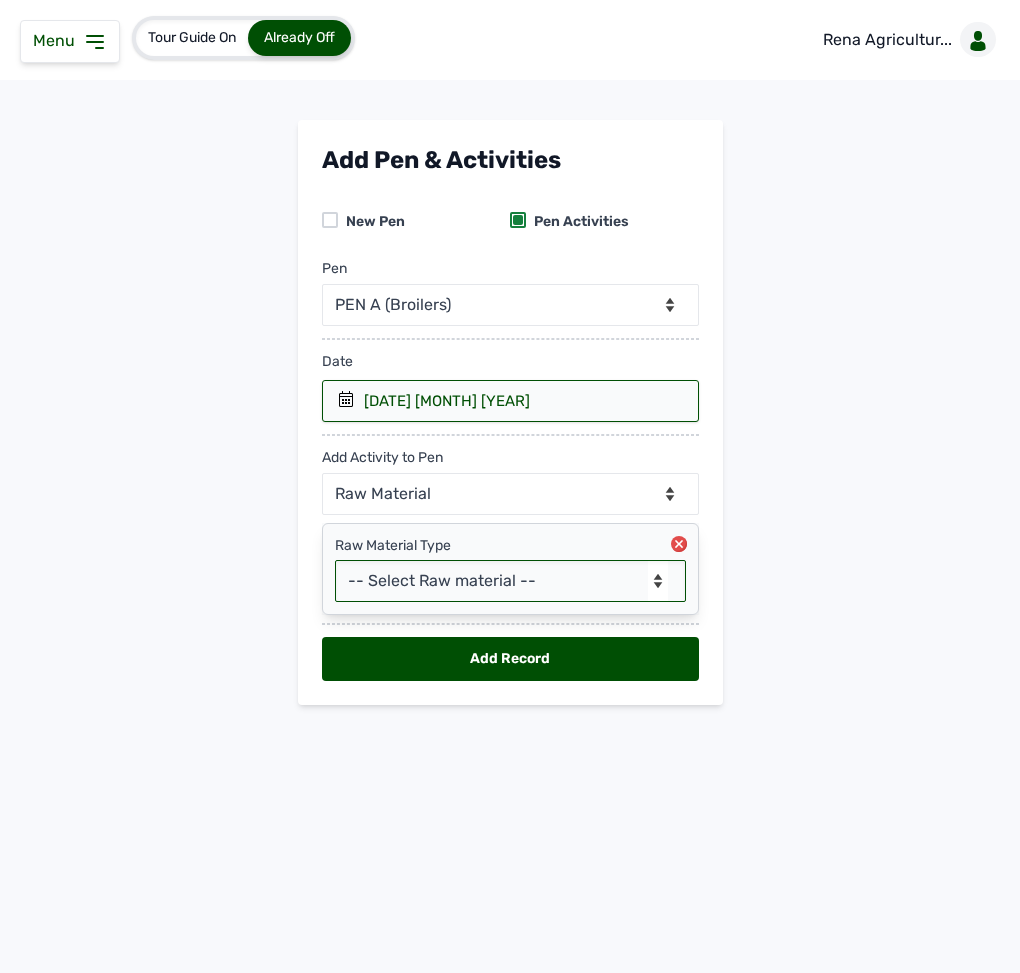 click on "-- Select Raw material -- Biomass Fuel feeds medications vaccines" at bounding box center [510, 581] 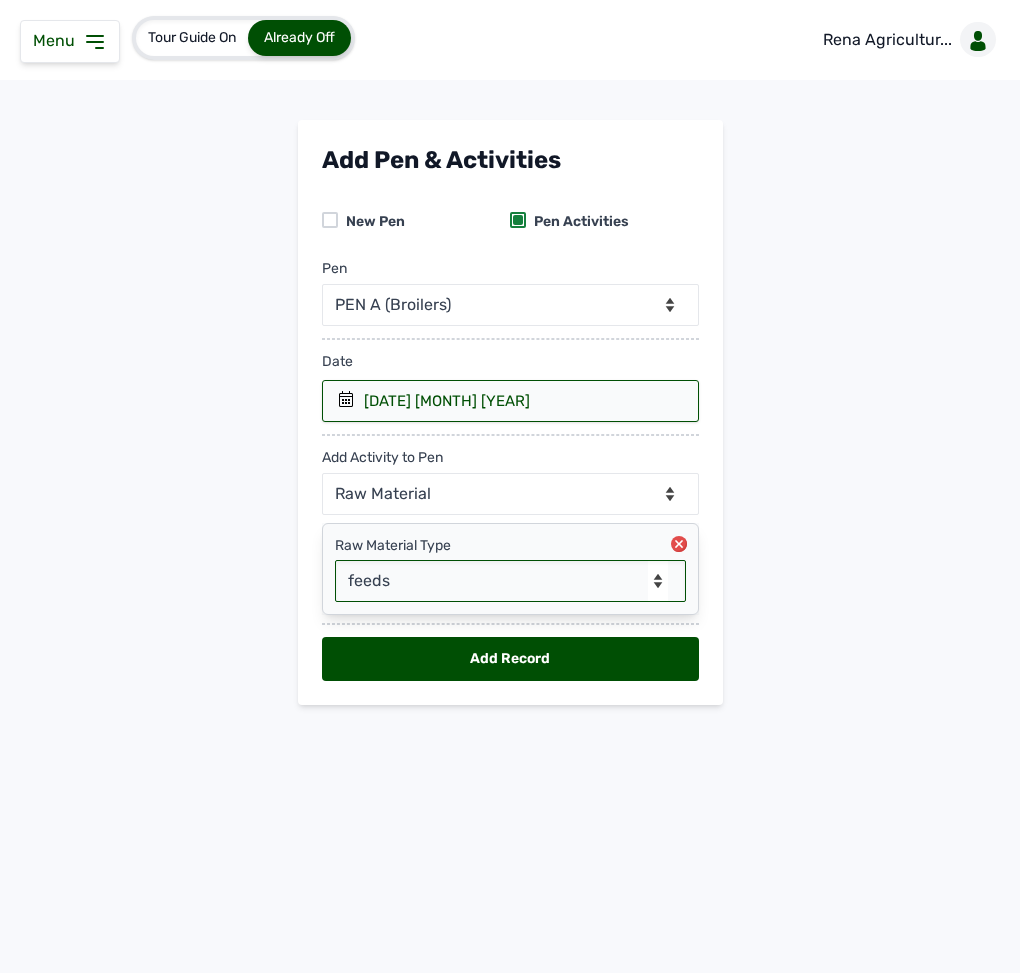 click on "-- Select Raw material -- Biomass Fuel feeds medications vaccines" at bounding box center [510, 581] 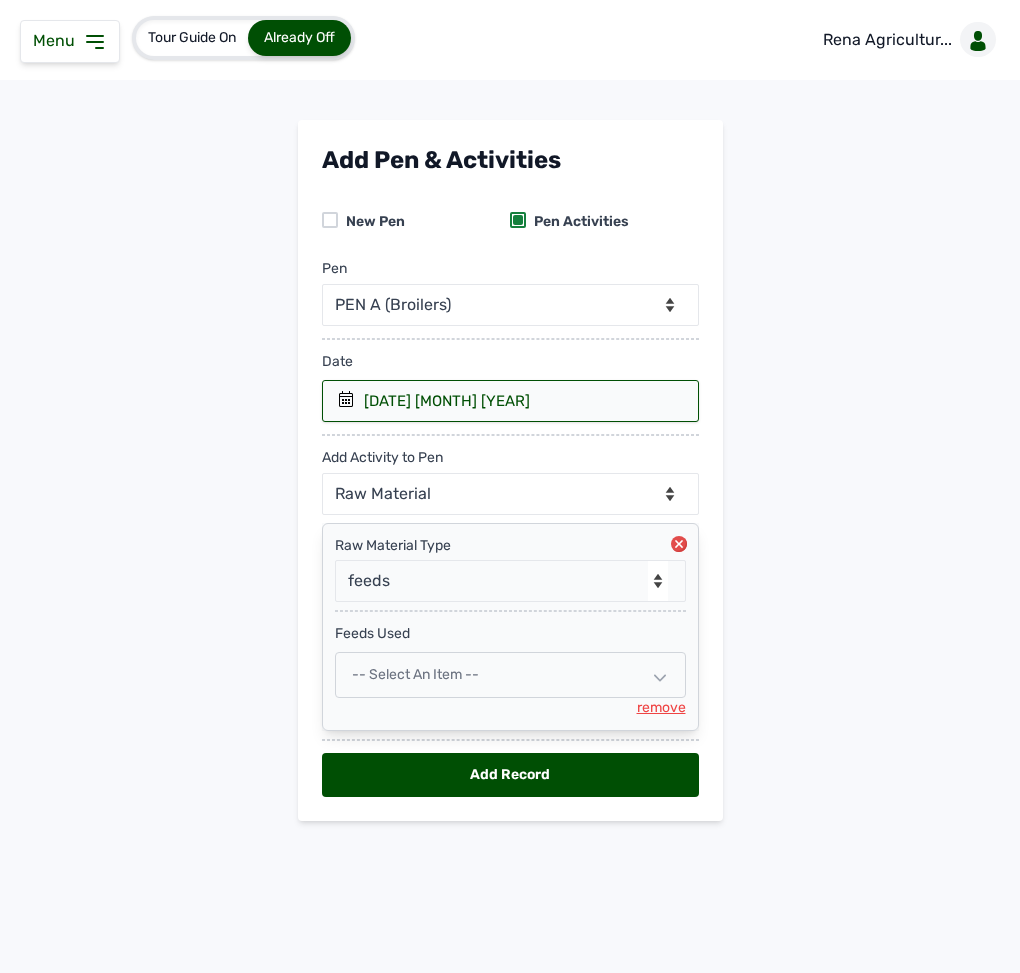 click on "-- Select an Item --" at bounding box center [510, 675] 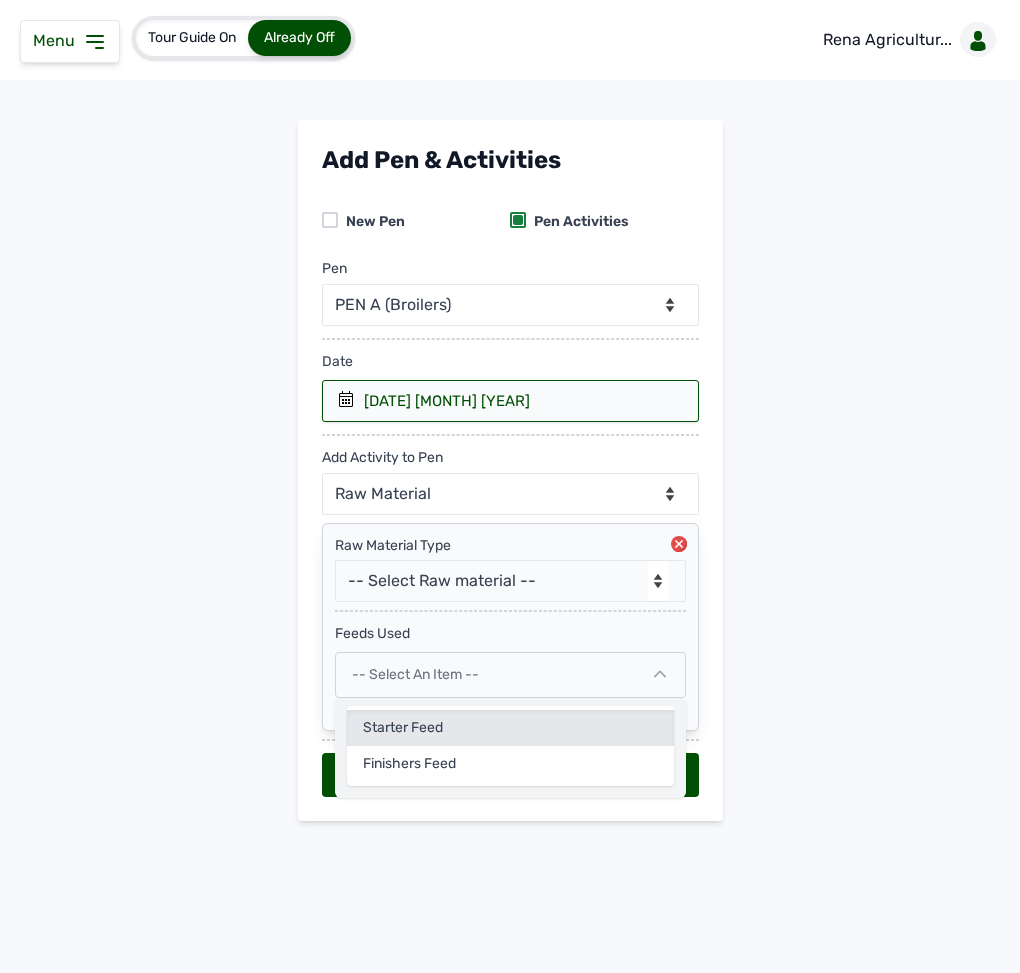 click on "Starter Feed" 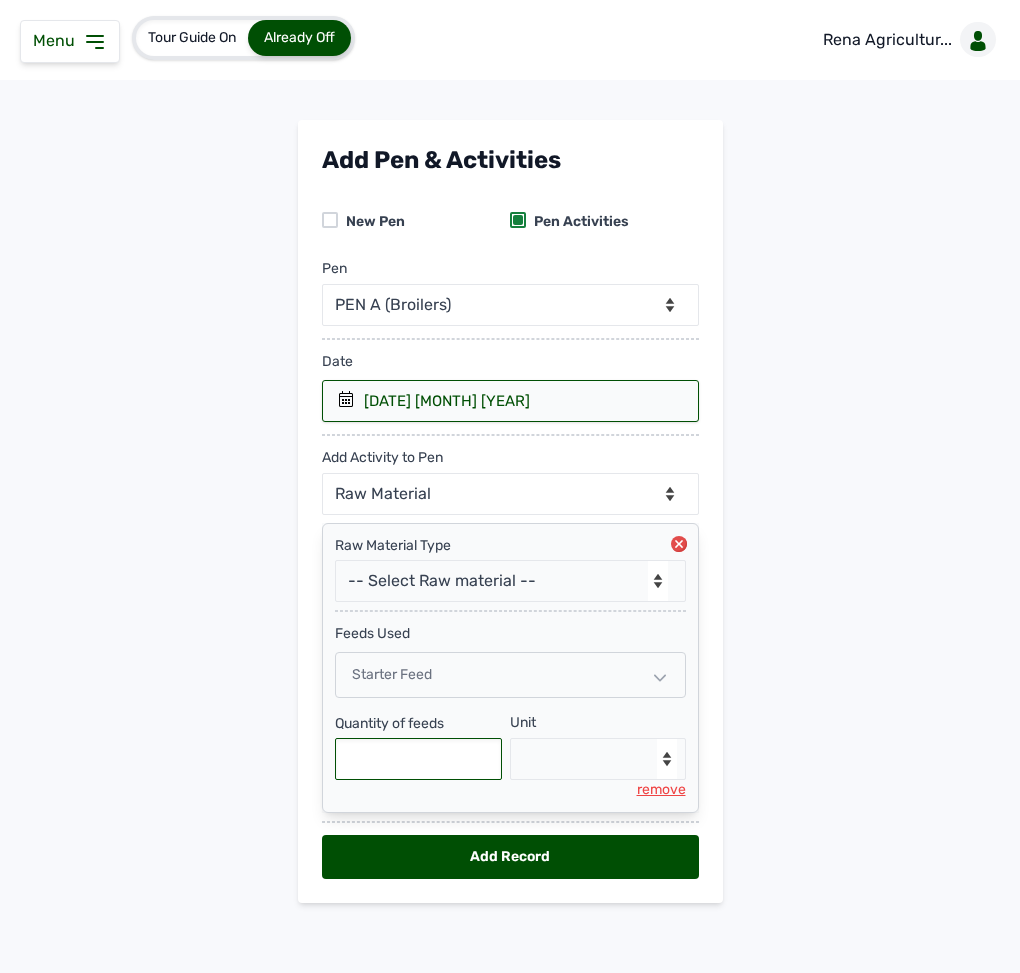 click at bounding box center (419, 759) 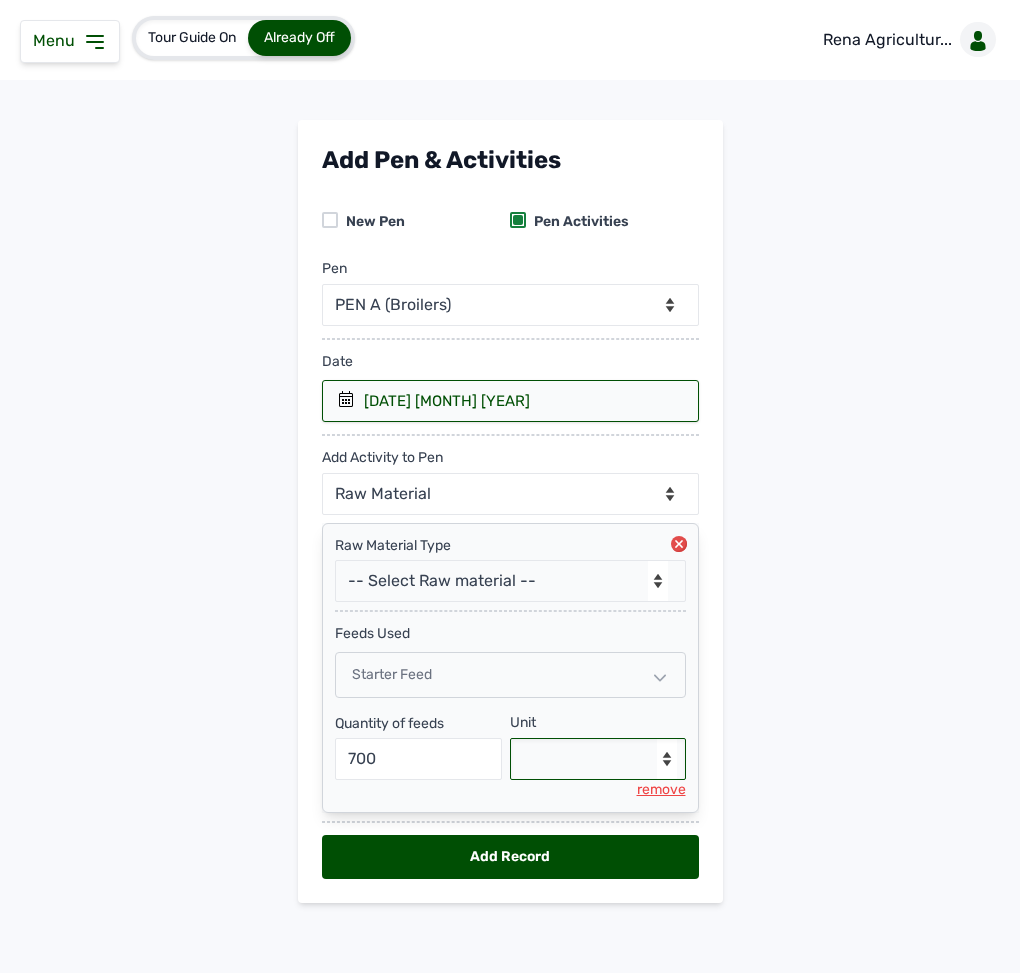 click on "--Select unit-- Bag(s) Kg" at bounding box center (598, 759) 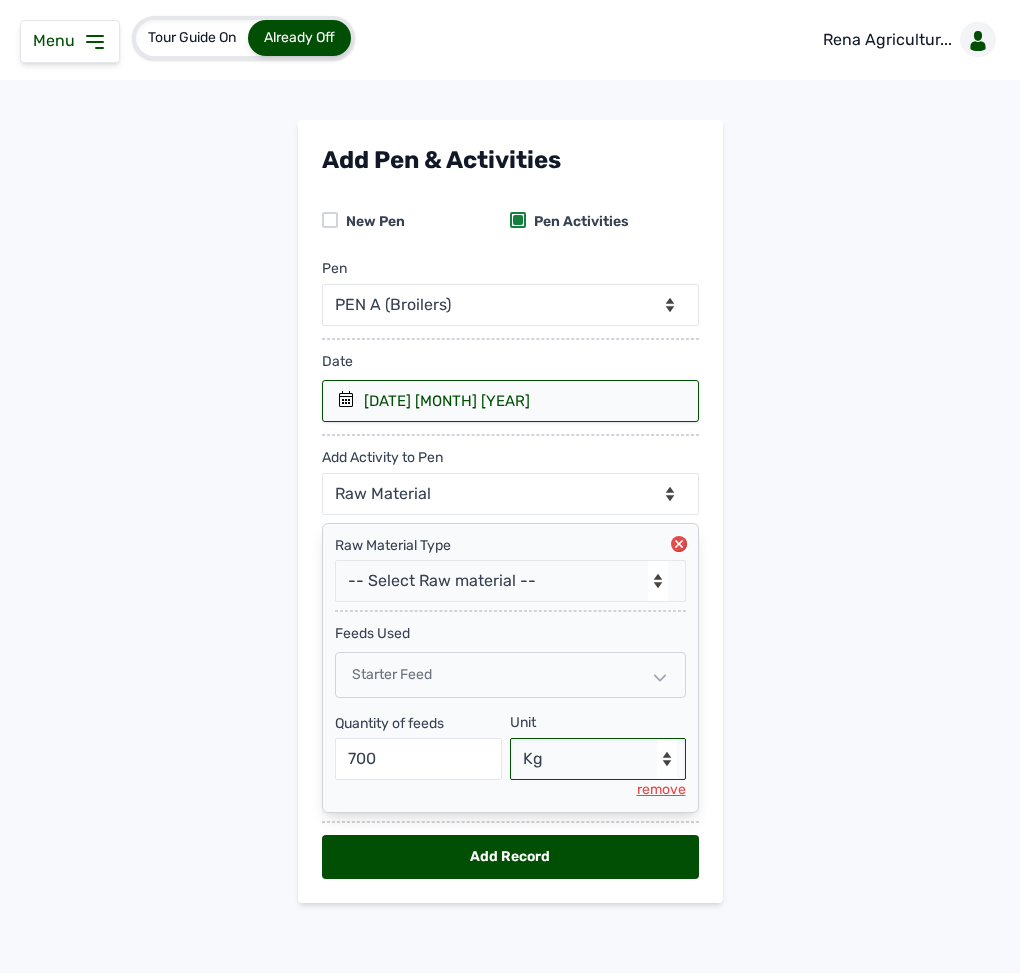 click on "--Select unit-- Bag(s) Kg" at bounding box center [598, 759] 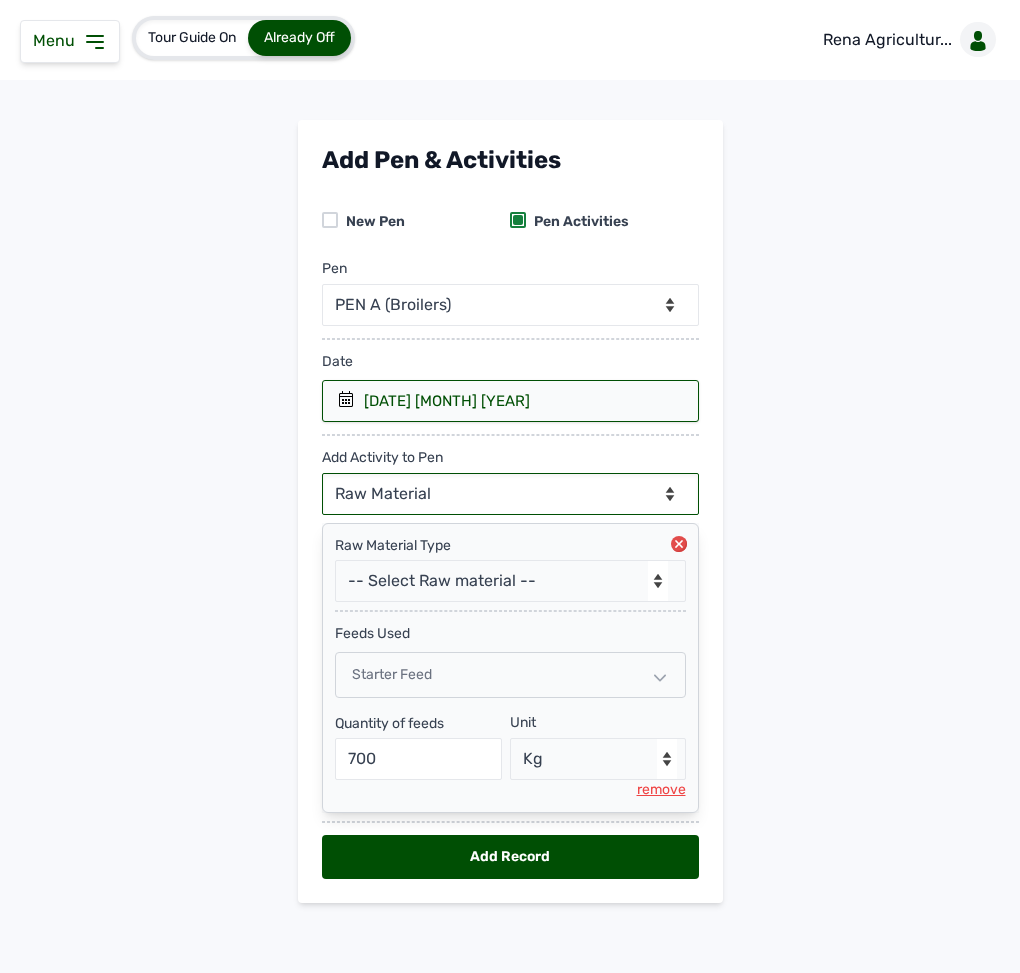 click on "--Can select multiple activity to add-- Raw Material Losses Weight" at bounding box center (510, 494) 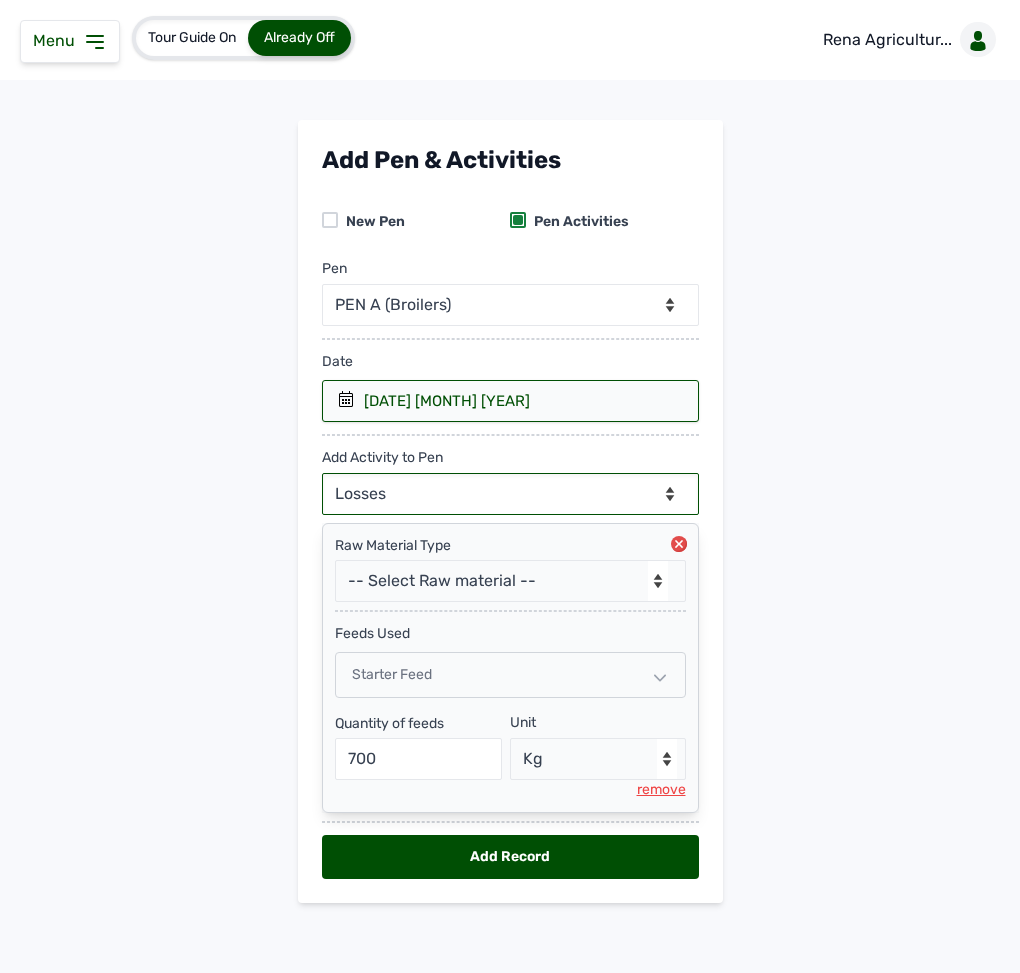 click on "--Can select multiple activity to add-- Raw Material Losses Weight" at bounding box center (510, 494) 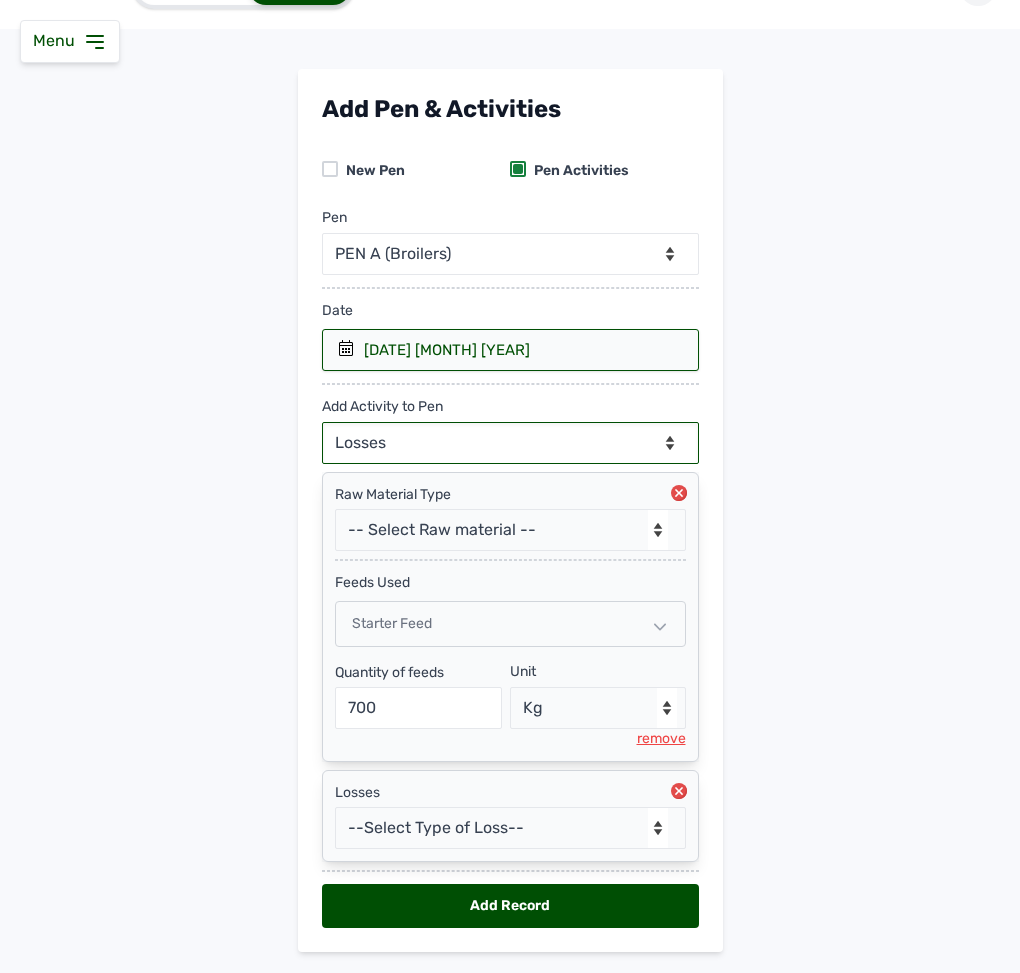 scroll, scrollTop: 115, scrollLeft: 0, axis: vertical 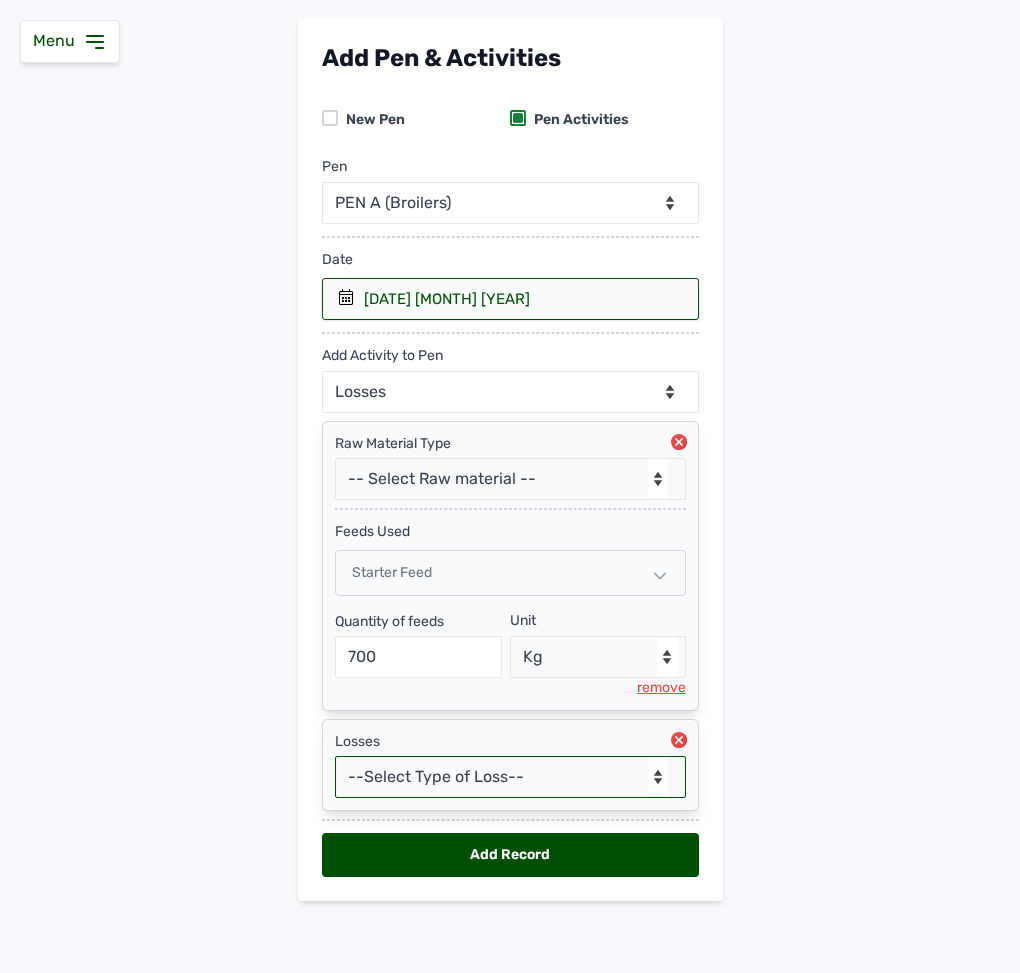click on "--Select Type of Loss-- Mortality Culled Theft" at bounding box center [510, 777] 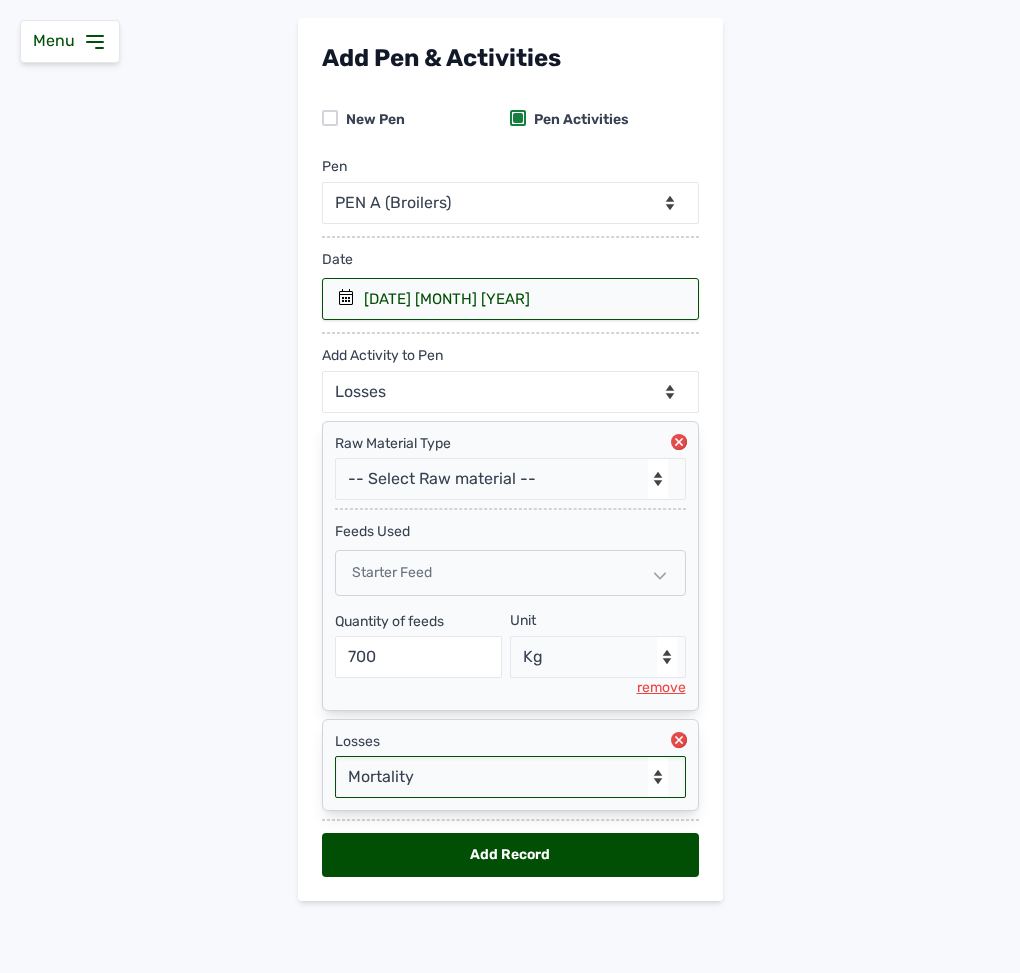 click on "--Select Type of Loss-- Mortality Culled Theft" at bounding box center (510, 777) 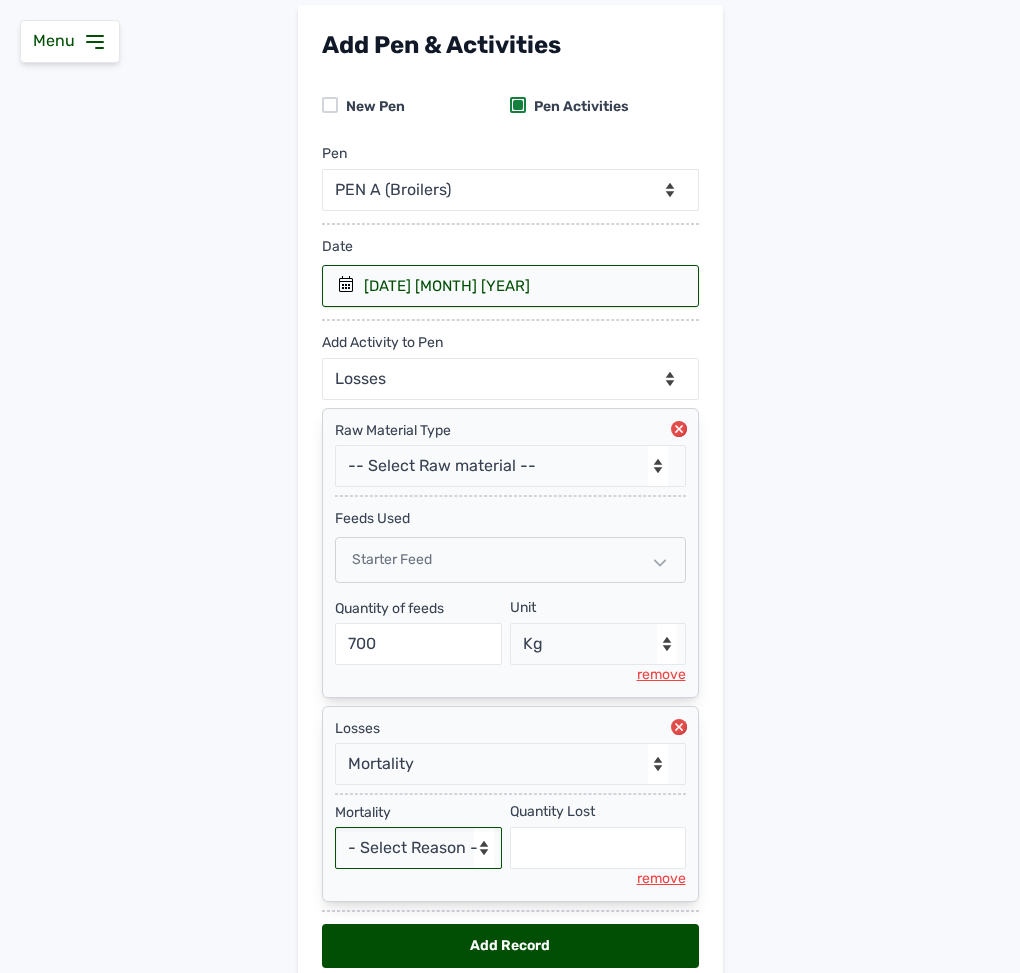 click on "- Select Reason - Disease Late Vaccination Wrong Vaccination Heat Lack of Water Others" at bounding box center [419, 848] 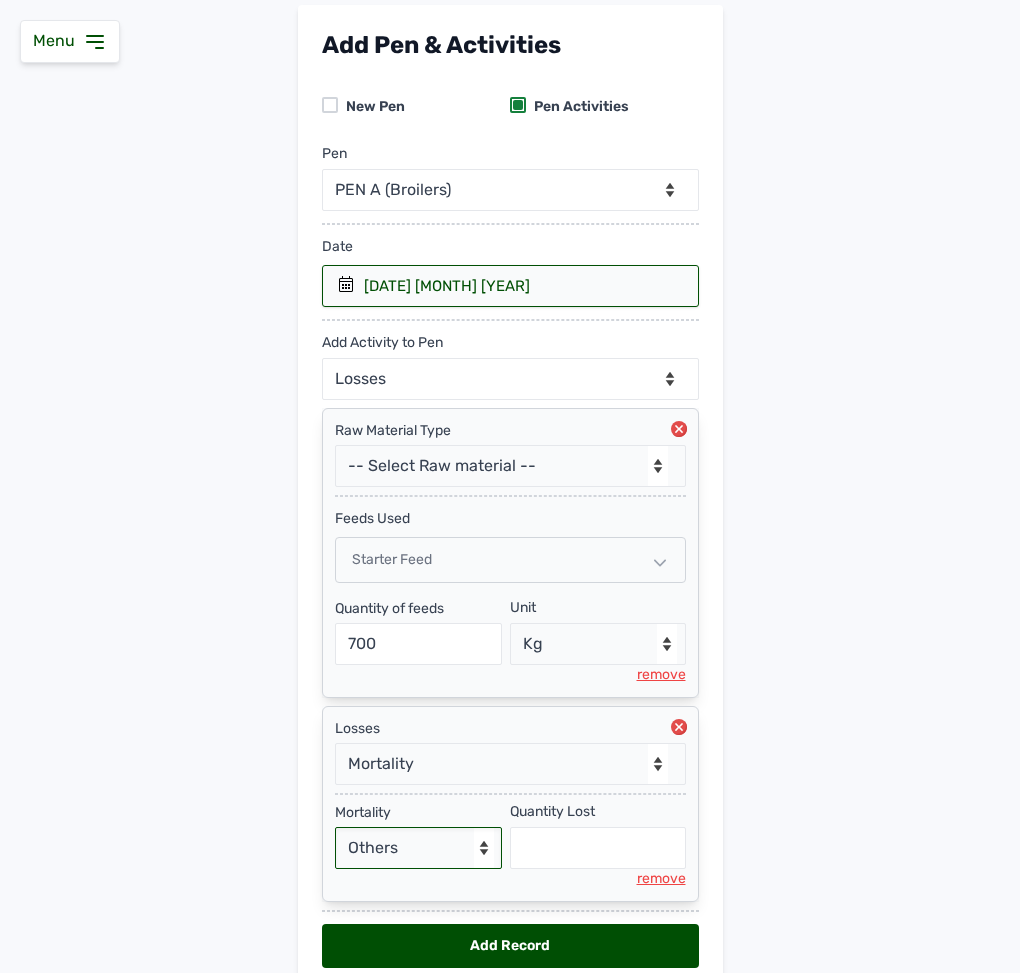 click on "- Select Reason - Disease Late Vaccination Wrong Vaccination Heat Lack of Water Others" at bounding box center [419, 848] 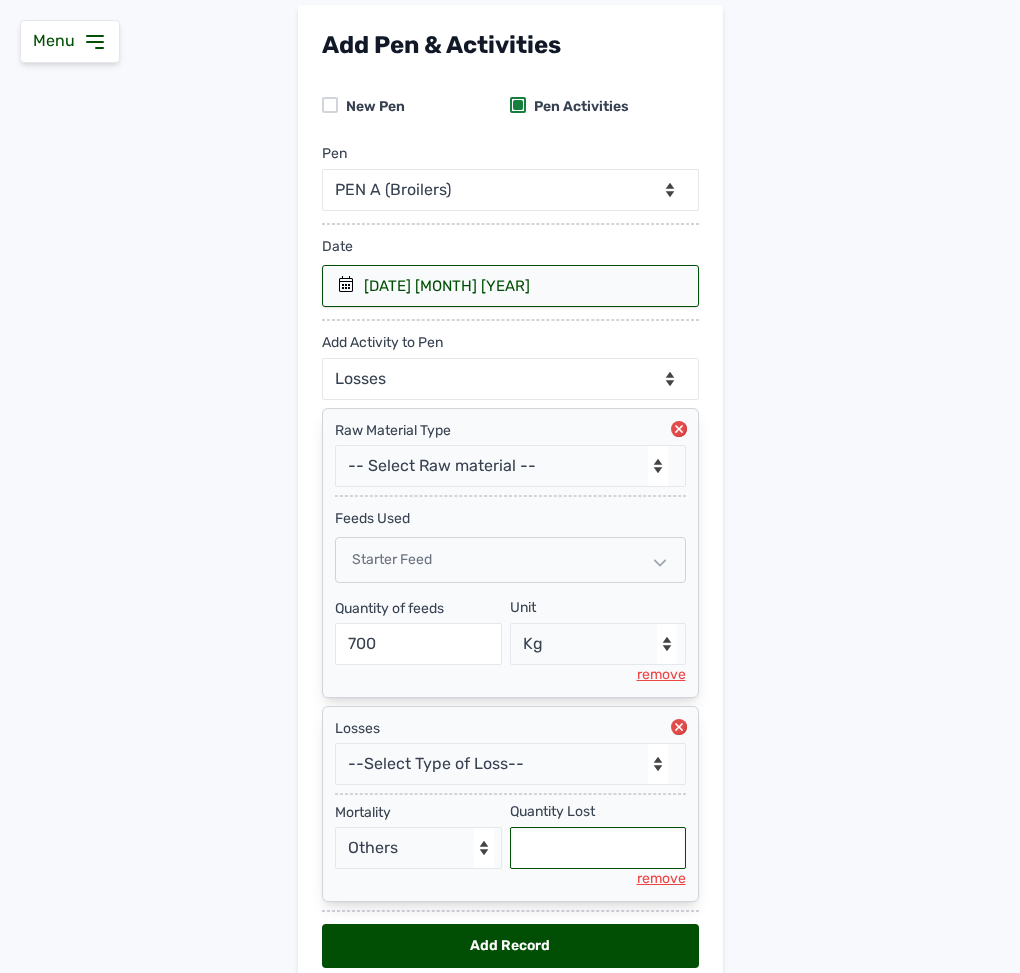 click at bounding box center [598, 848] 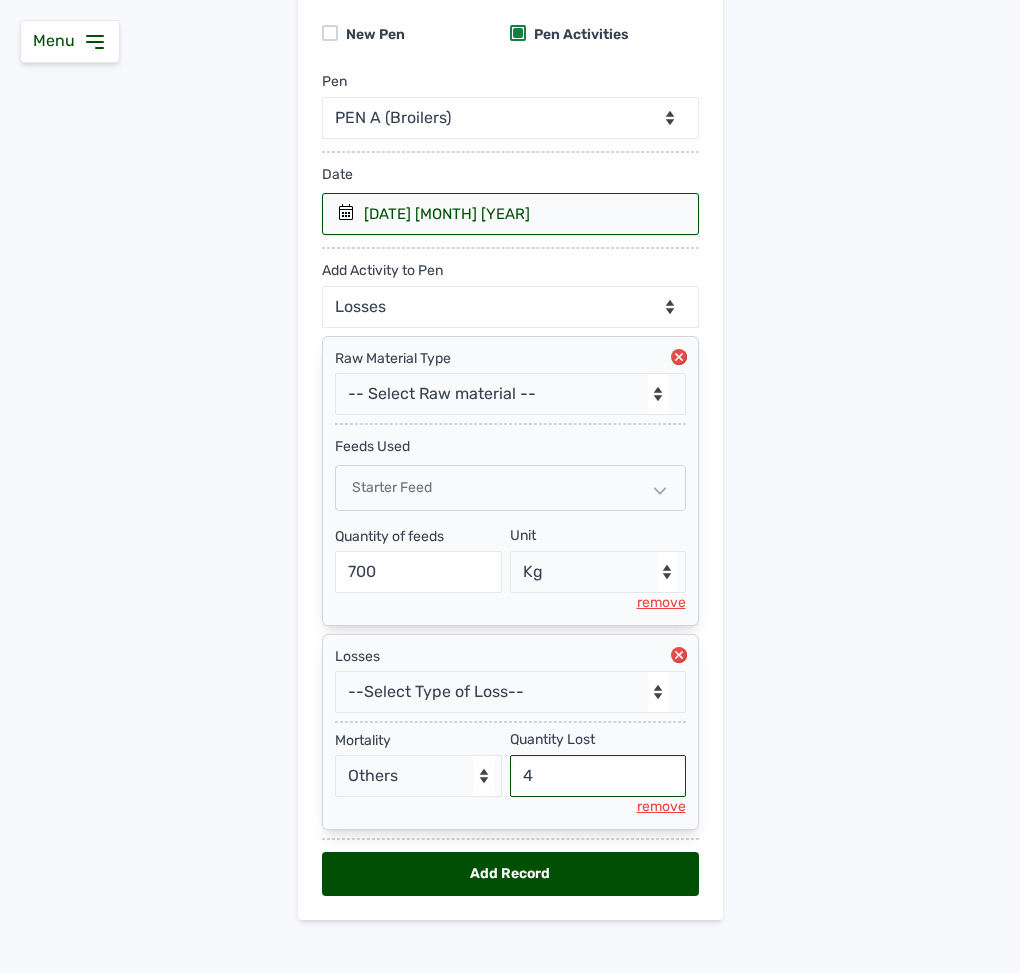 scroll, scrollTop: 222, scrollLeft: 0, axis: vertical 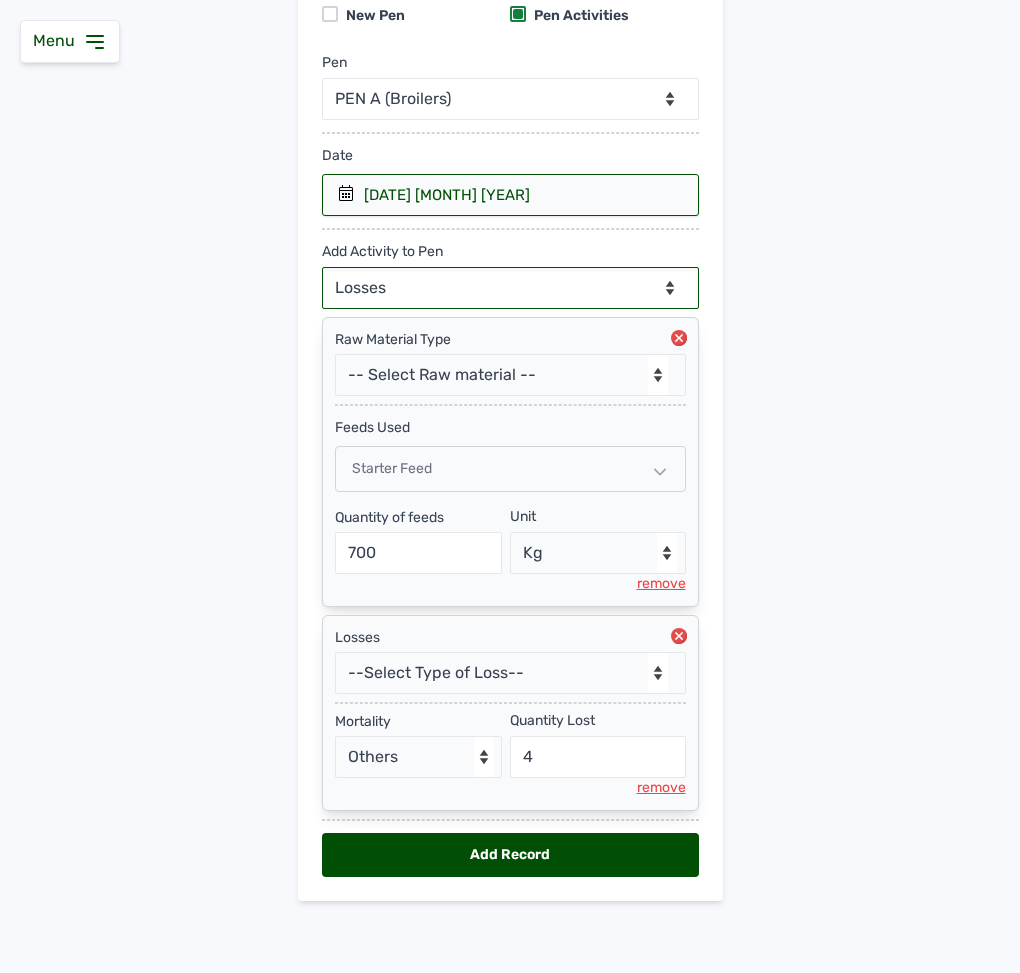 click on "--Can select multiple activity to add-- Raw Material Losses Weight" at bounding box center (510, 288) 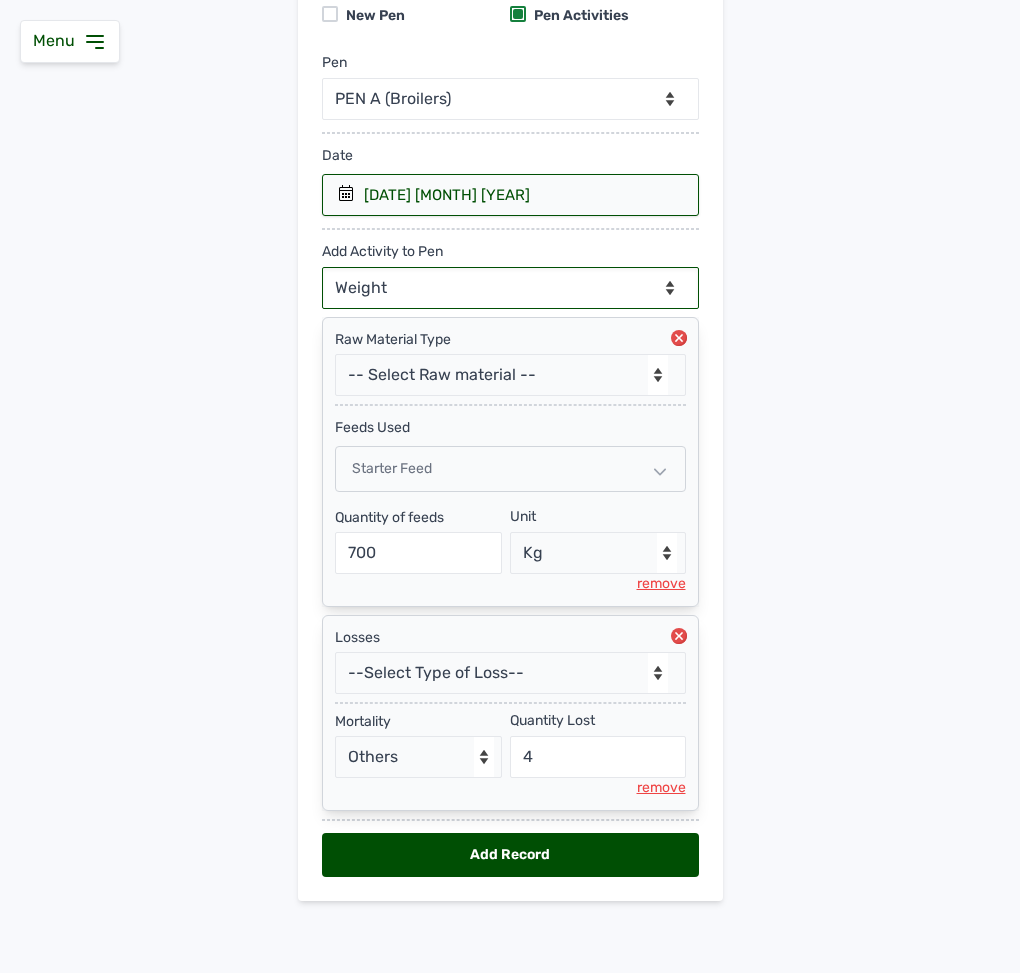 click on "--Can select multiple activity to add-- Raw Material Losses Weight" at bounding box center [510, 288] 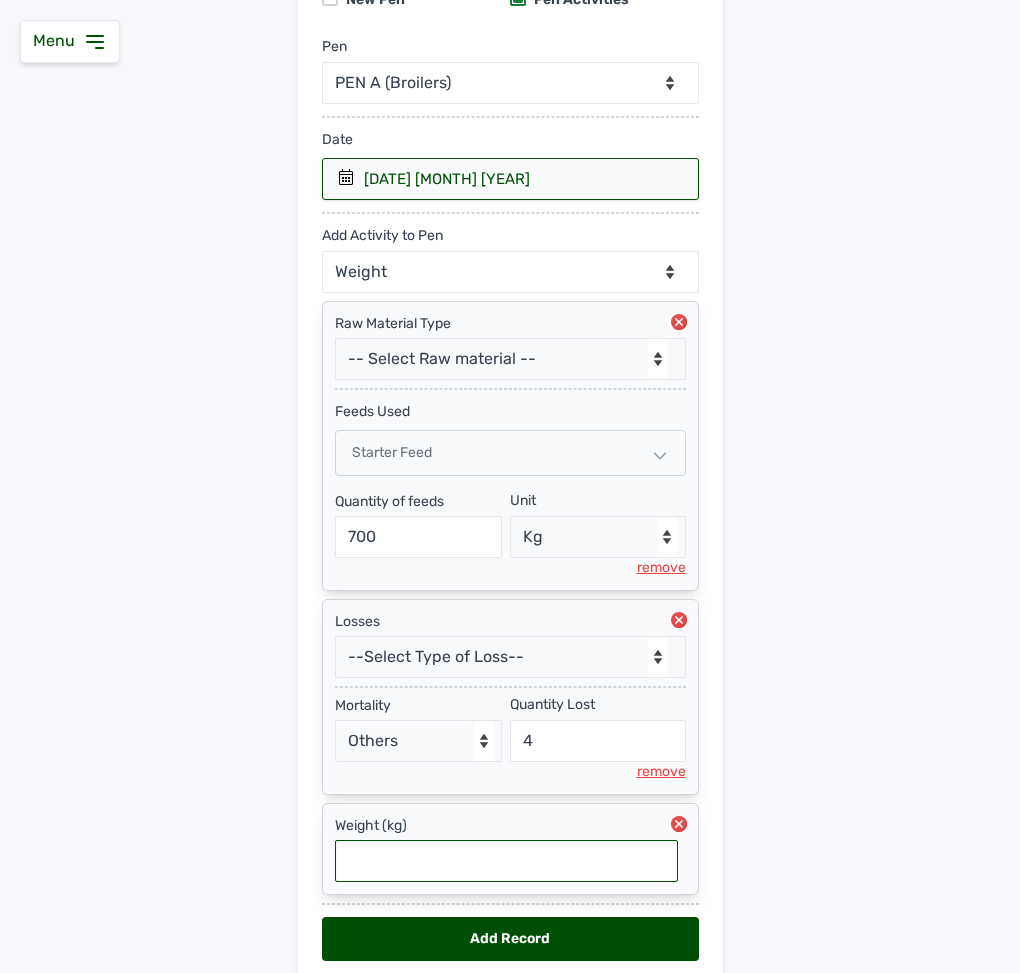 click at bounding box center (506, 861) 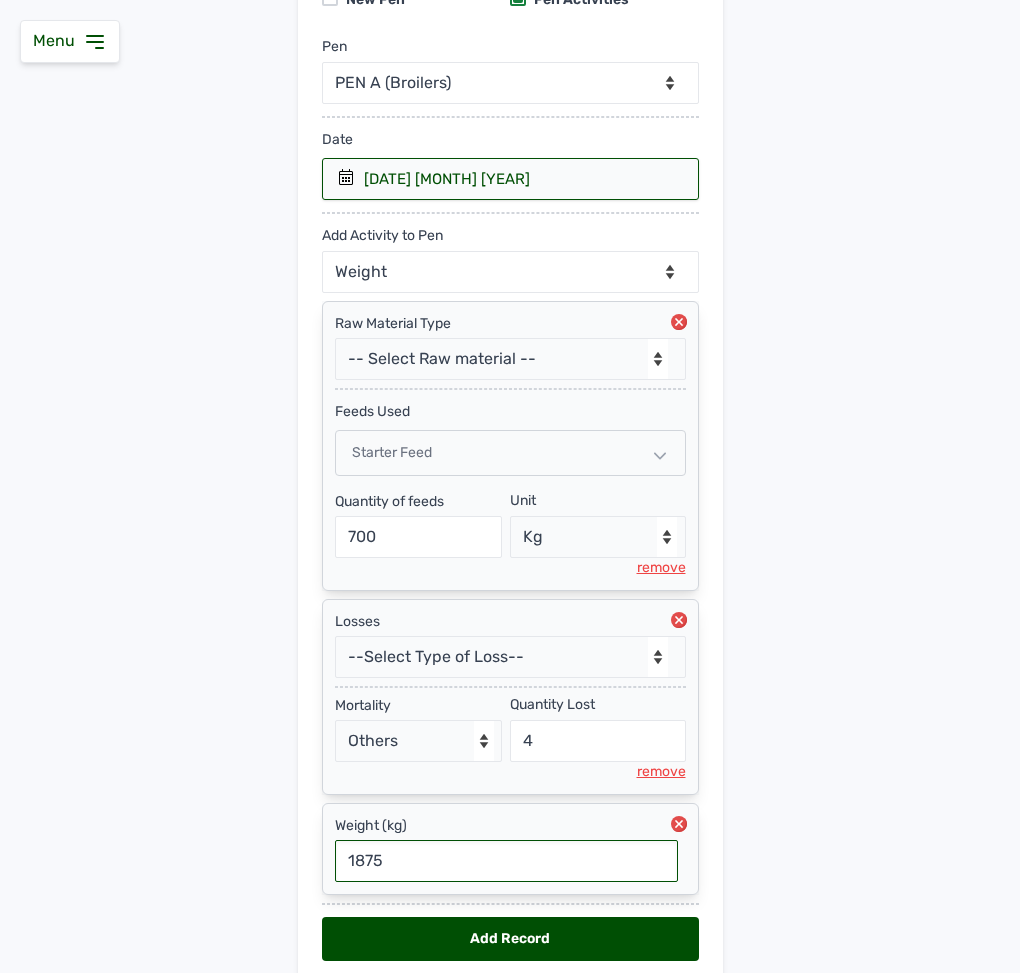 click on "1875" at bounding box center (506, 861) 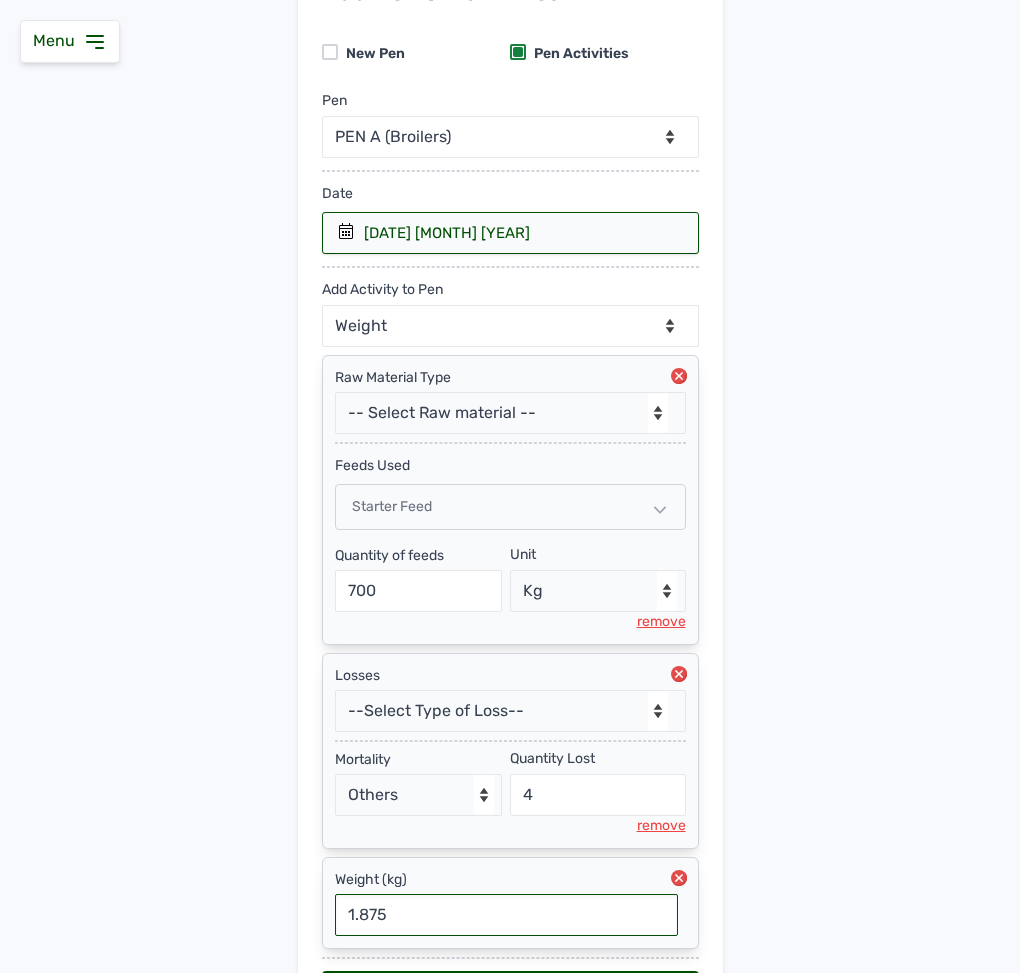 scroll, scrollTop: 324, scrollLeft: 0, axis: vertical 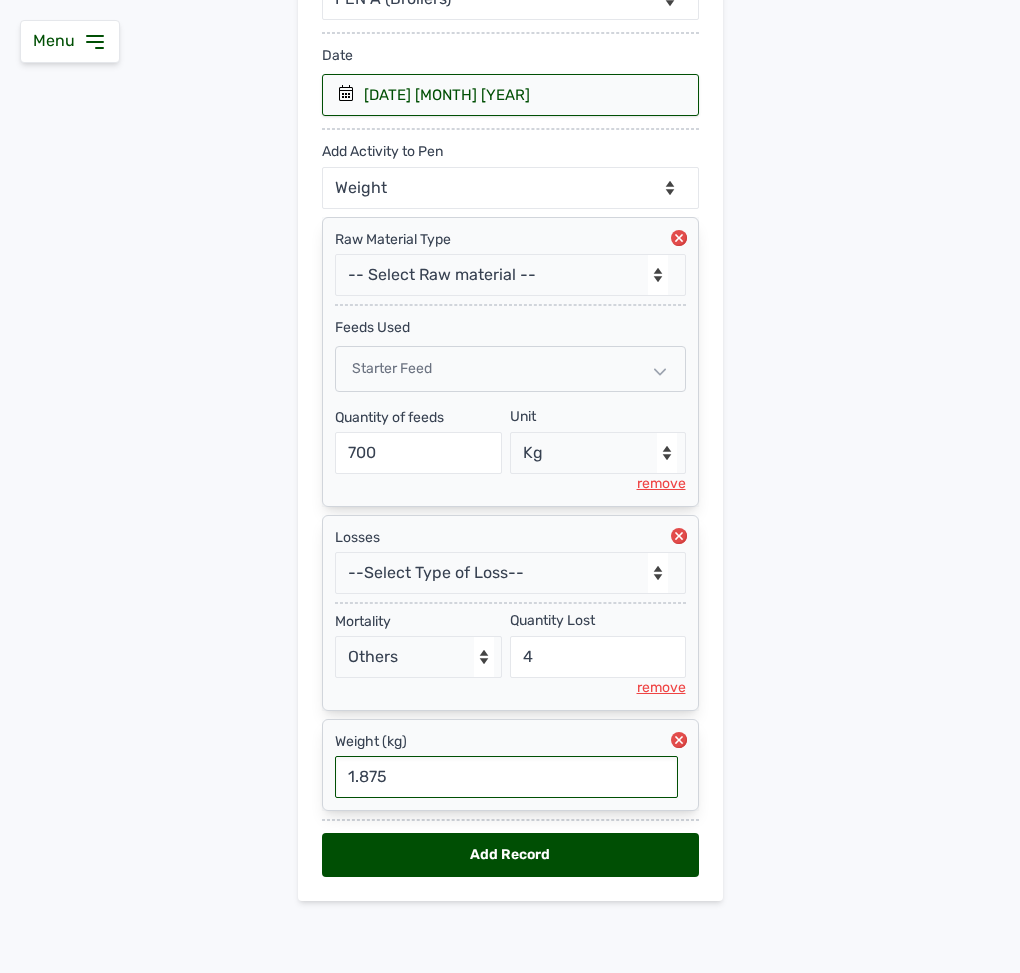 click on "Add Record" at bounding box center [510, 855] 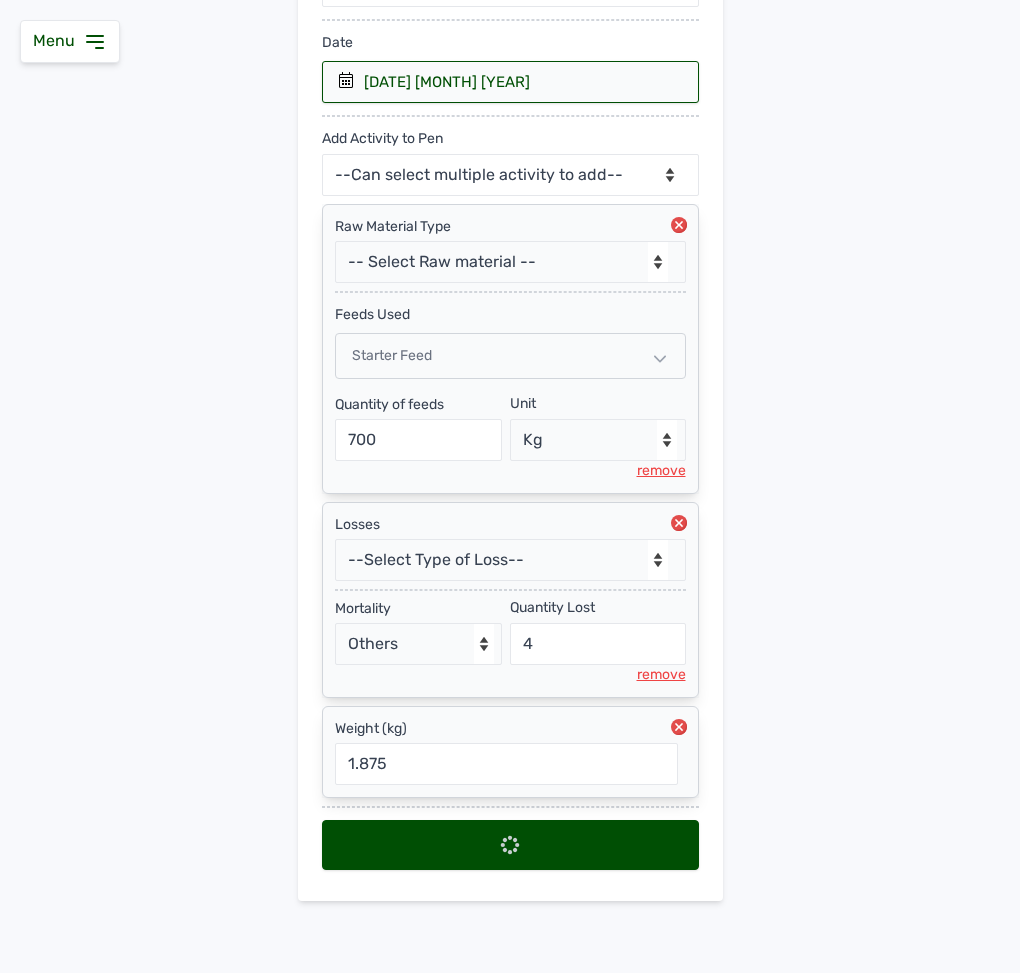 scroll, scrollTop: 0, scrollLeft: 0, axis: both 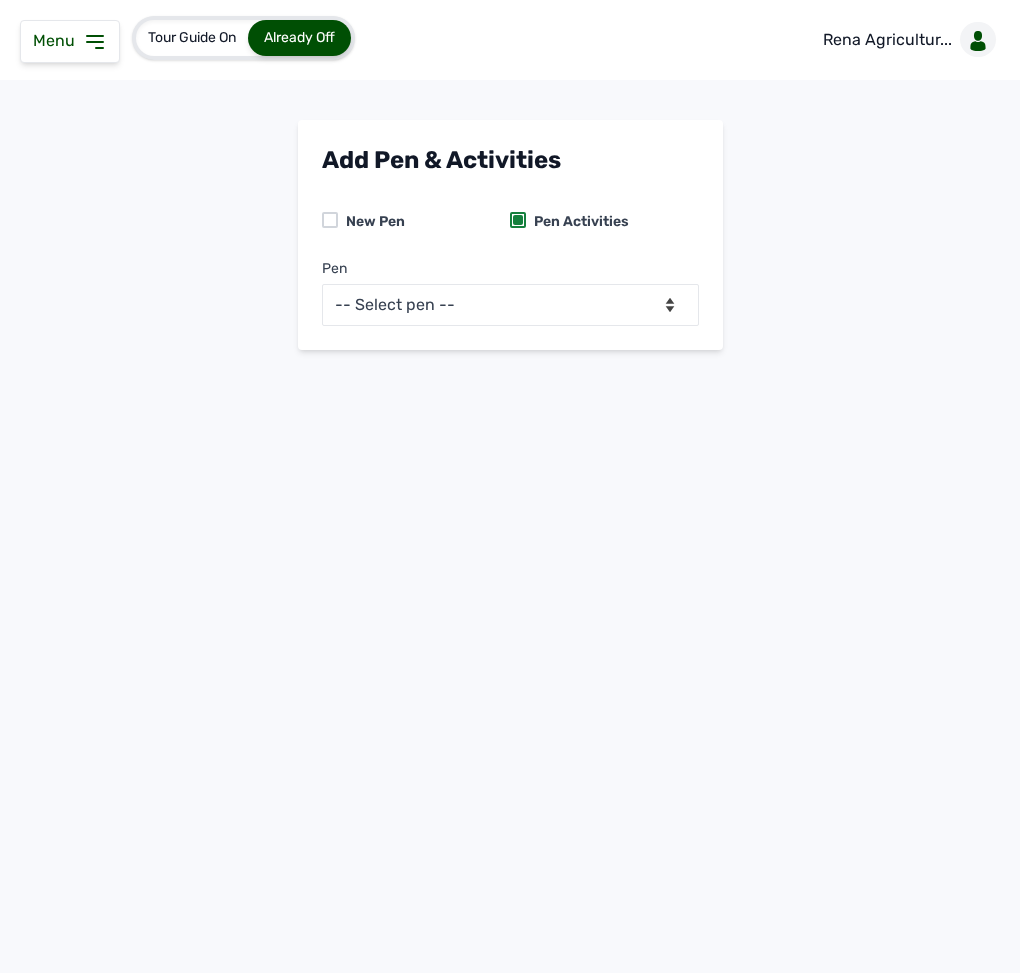 click on "Menu" at bounding box center [58, 40] 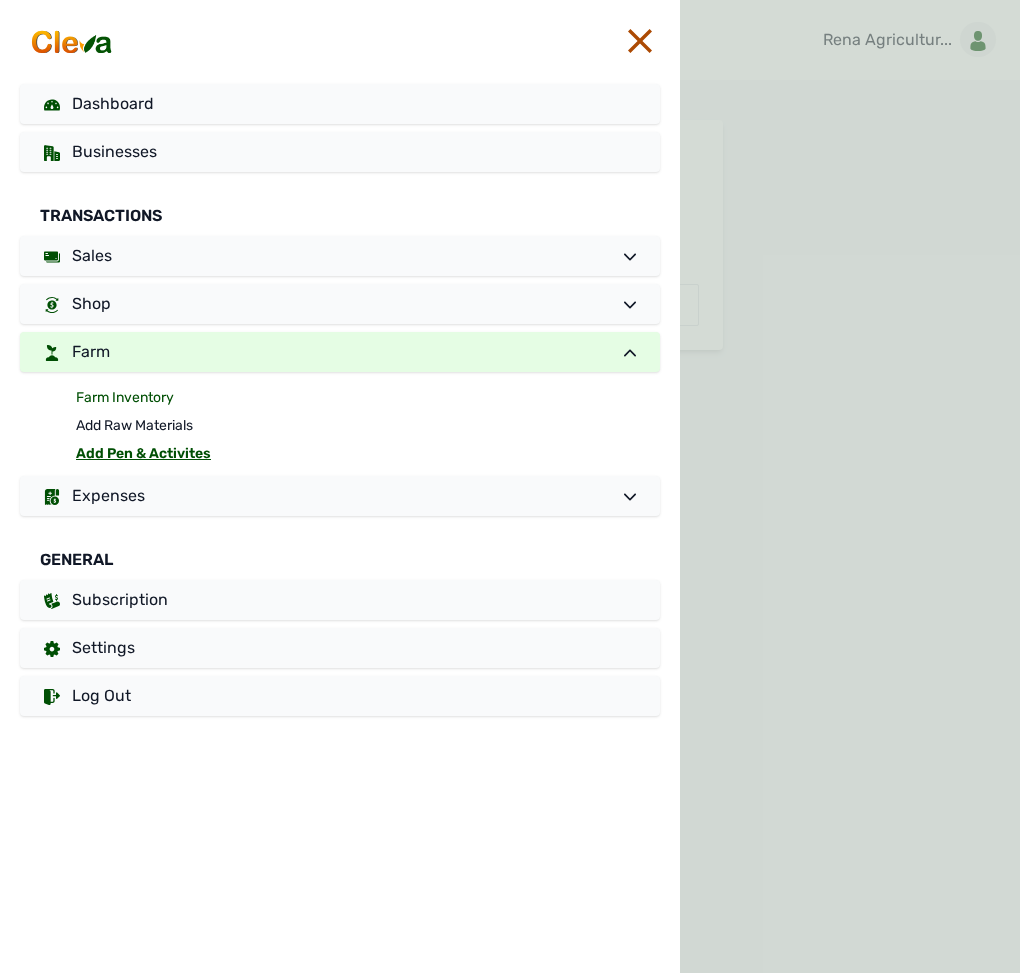 click on "Farm Inventory" at bounding box center (368, 398) 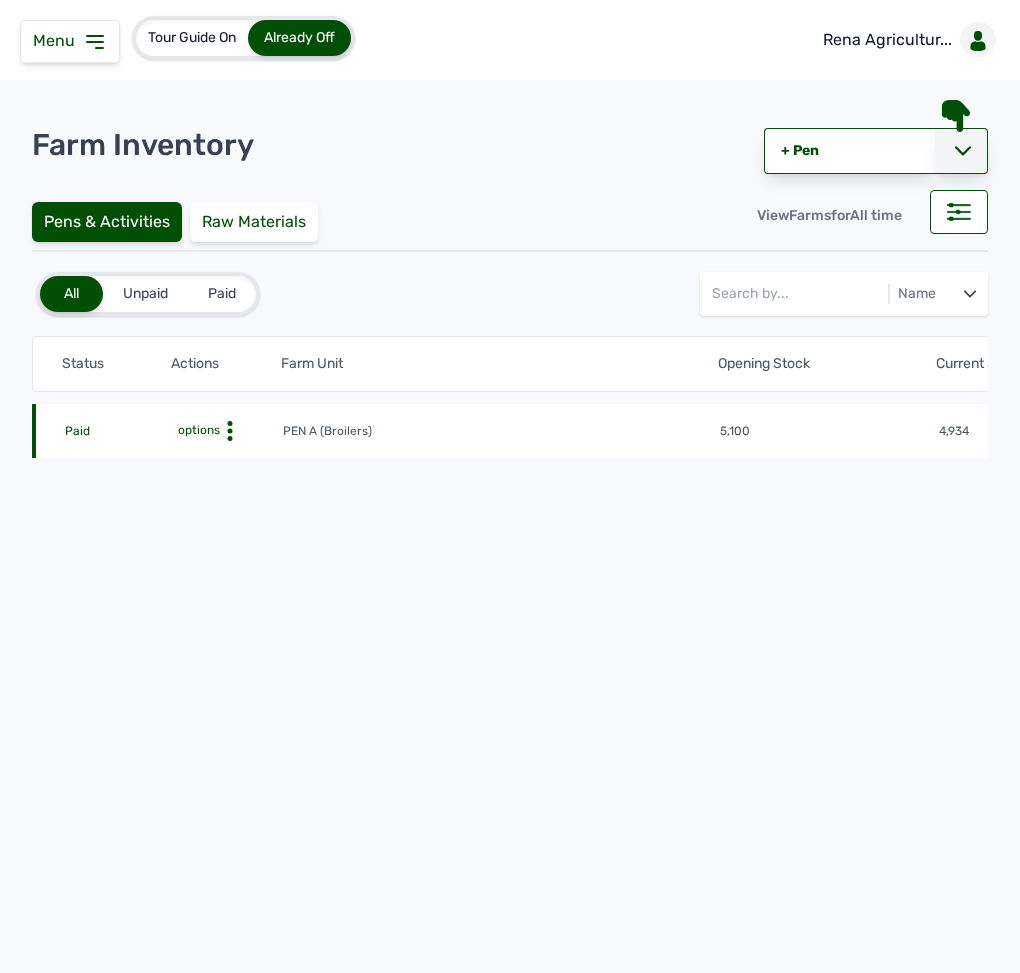 click at bounding box center (961, 151) 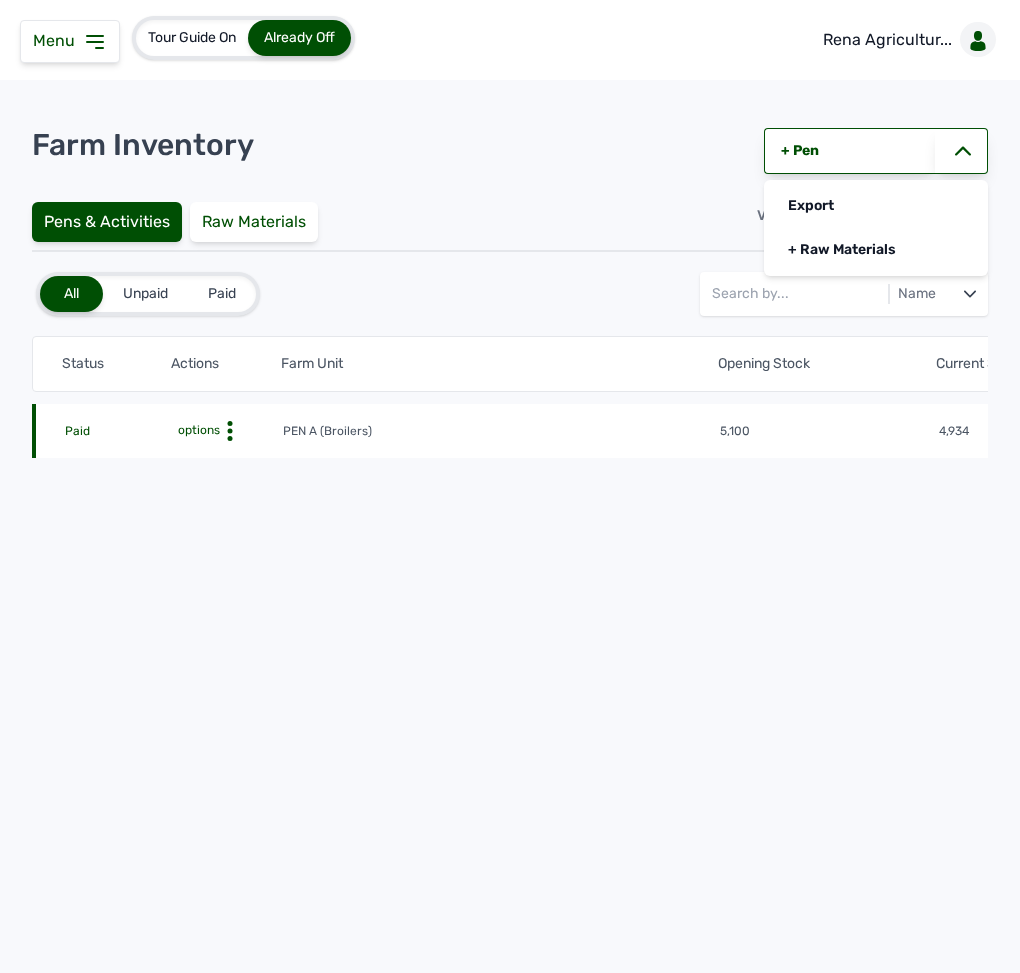 click on "Status Actions Farm Unit Opening Stock Current Stock Good Eggs Stock Current Age Last Updated Date Created No of Cages No per Cage Paid options PEN A (Broilers)  5,100 4,934  Week 5, Day 0 of 8 weeks  [DATE] [MONTH] [YEAR]   at [TIME] [DATE] [MONTH] [YEAR]   at [TIME]" at bounding box center [510, 455] 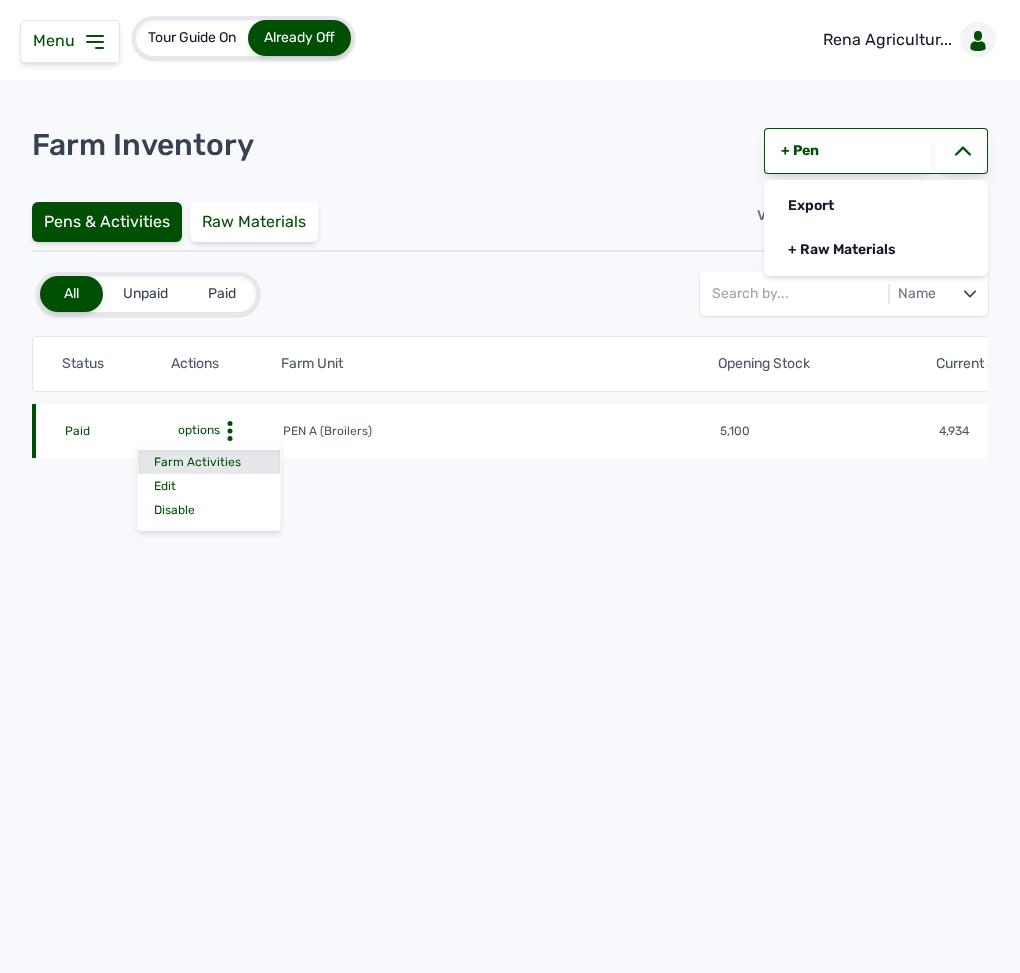 click on "Farm Activities" at bounding box center [209, 462] 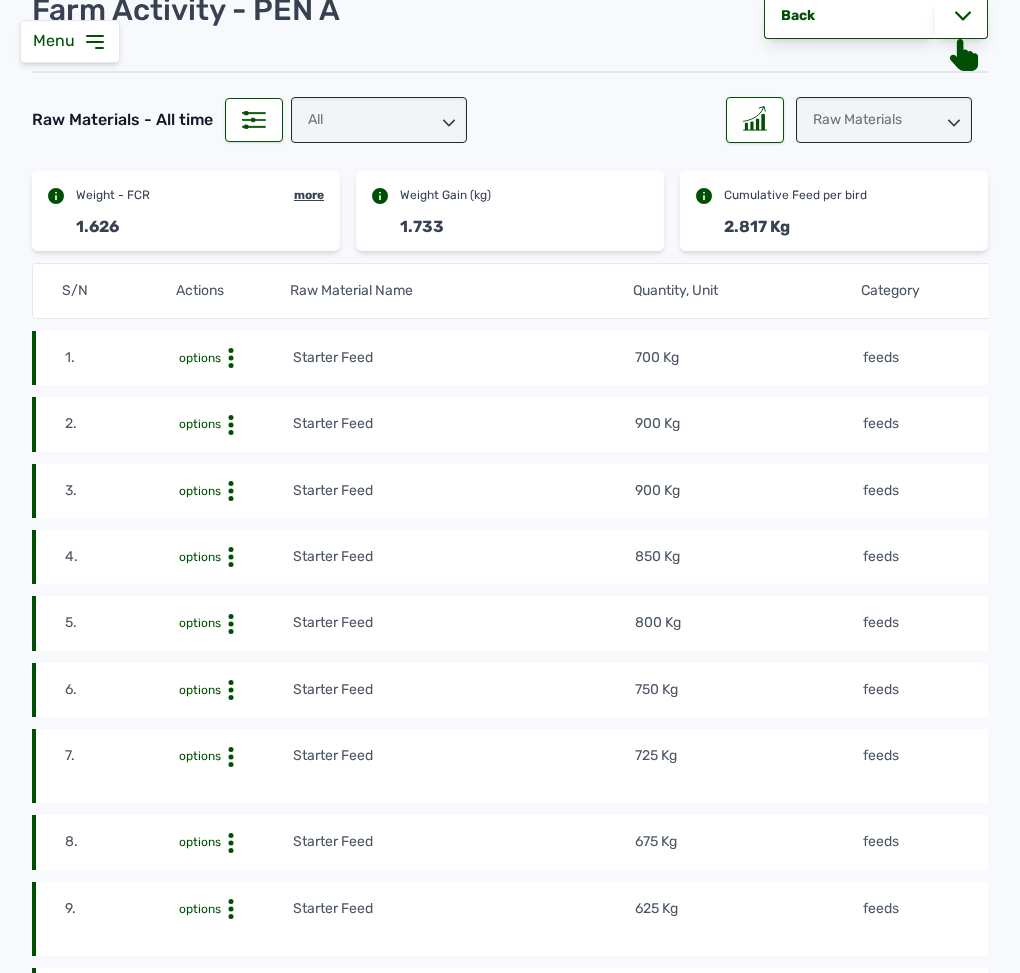 scroll, scrollTop: 0, scrollLeft: 0, axis: both 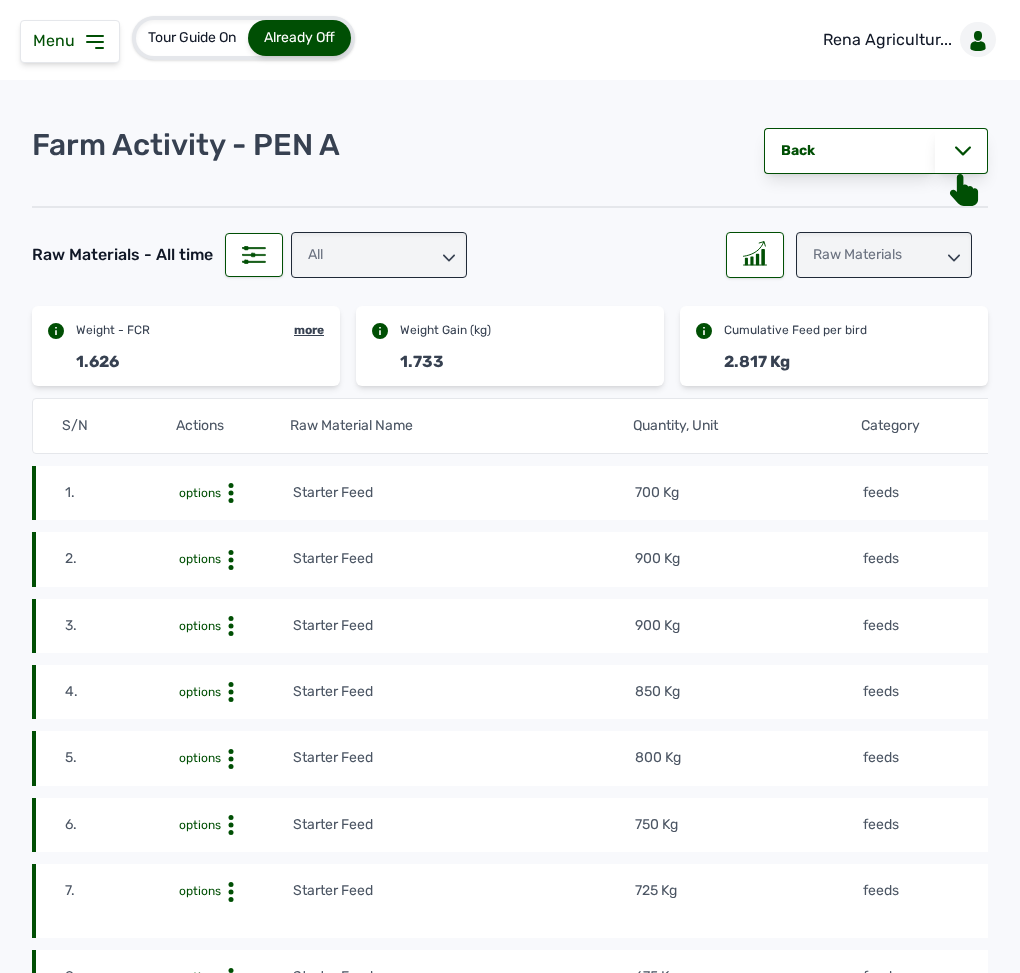 click on "Raw Materials" at bounding box center (884, 255) 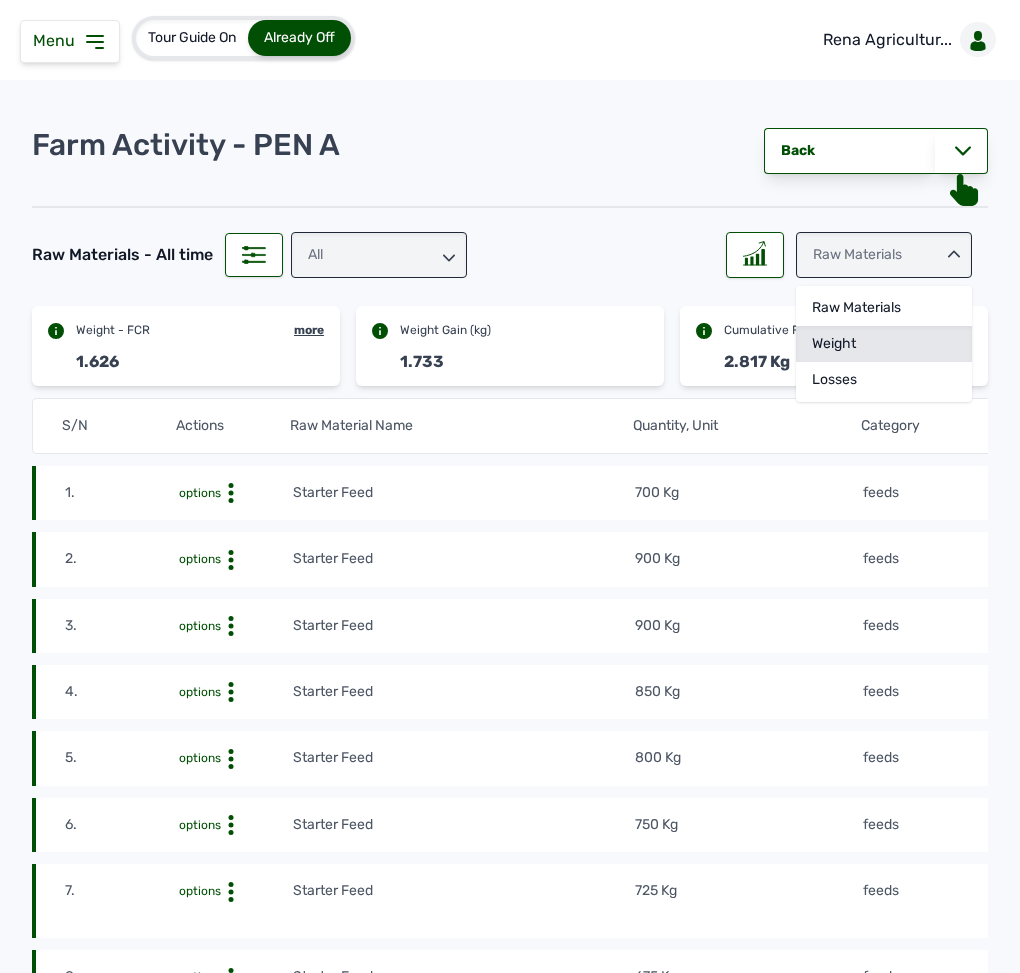 click on "Weight" 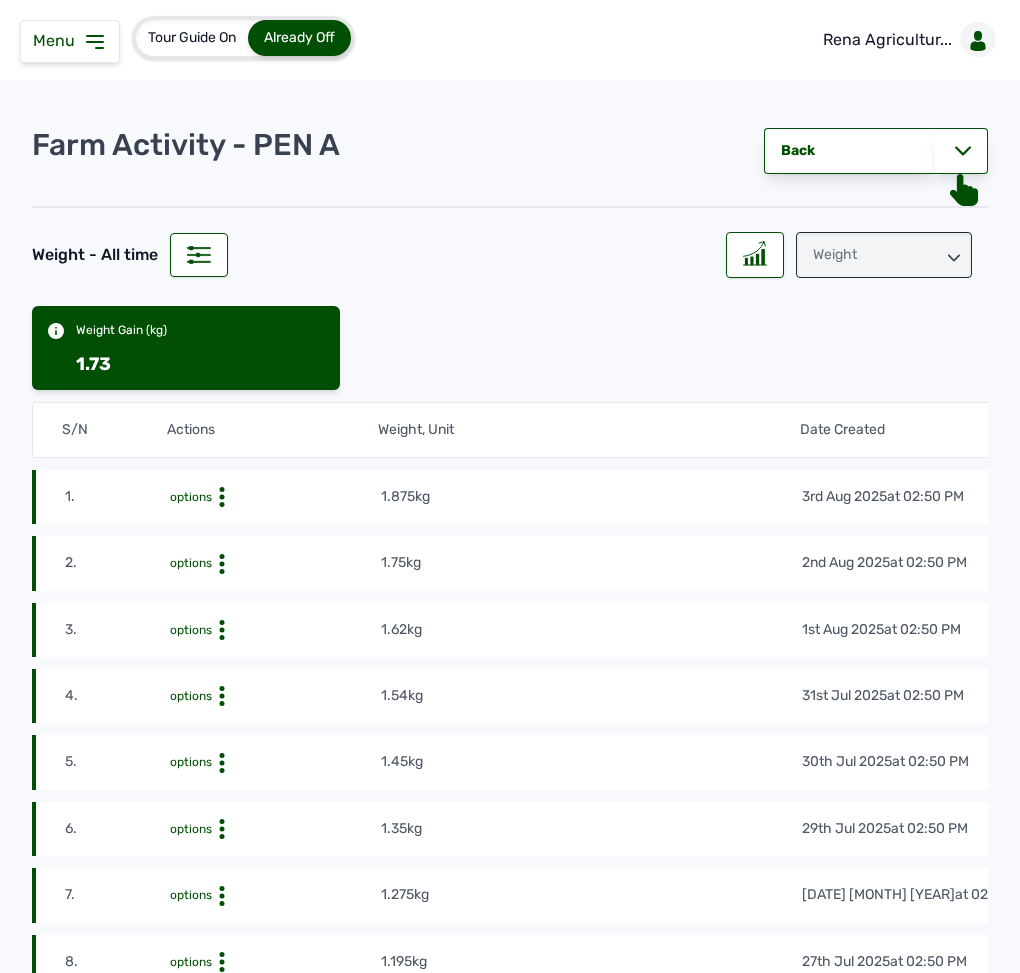 click on "Weight" at bounding box center (884, 255) 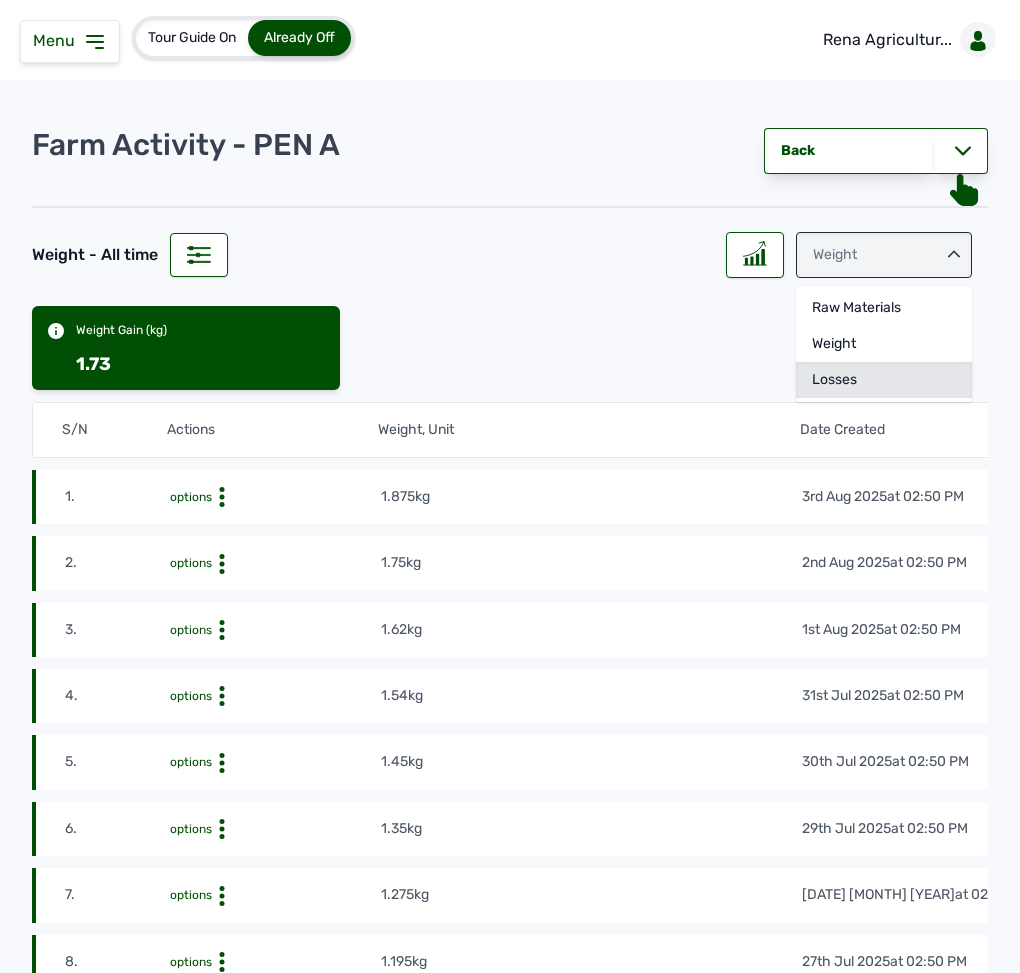 click on "Losses" 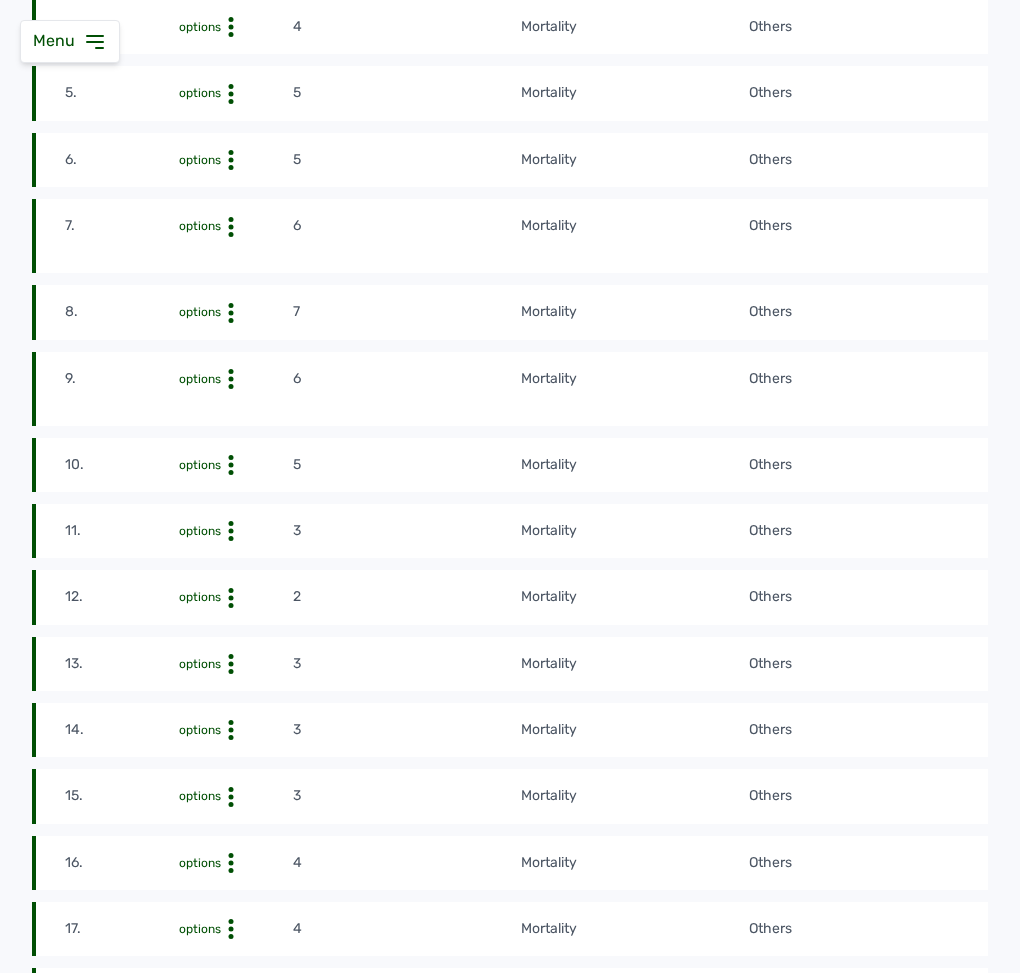 scroll, scrollTop: 0, scrollLeft: 0, axis: both 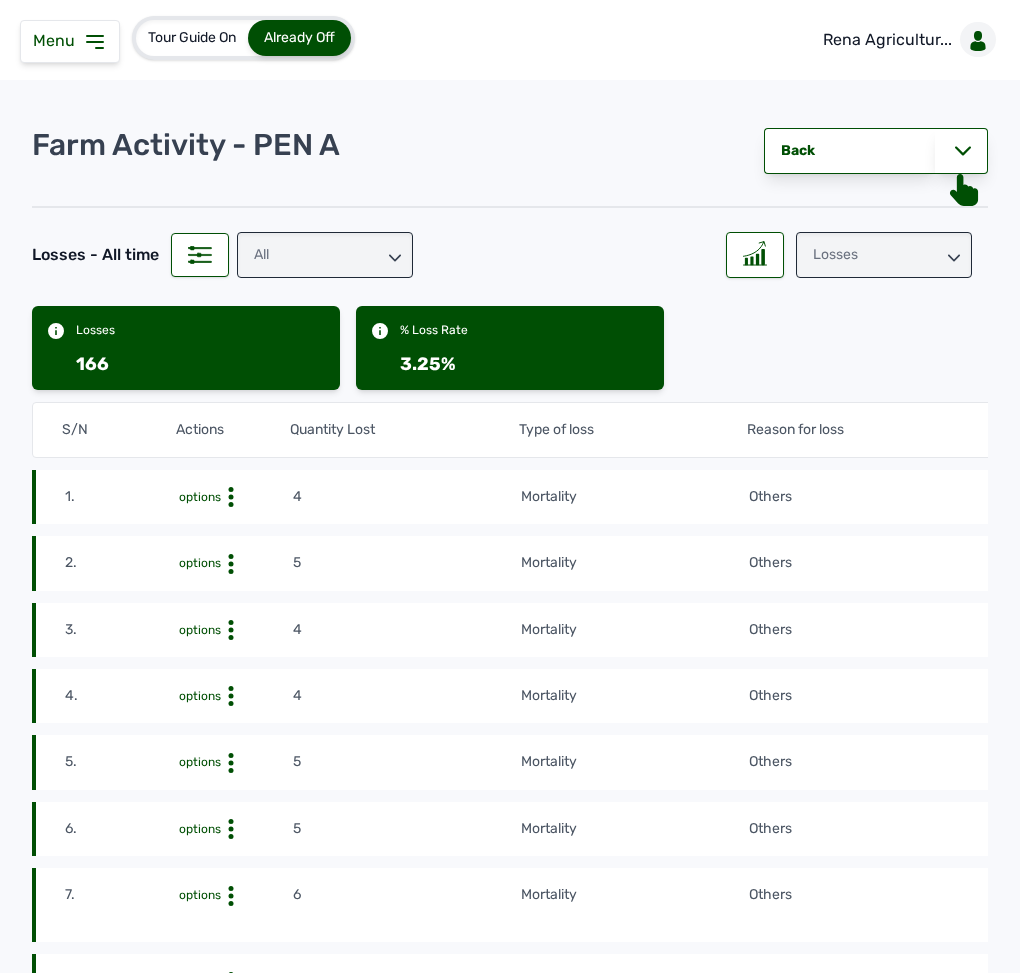 click on "Losses 166 % Loss Rate 3.25%" at bounding box center (510, 348) 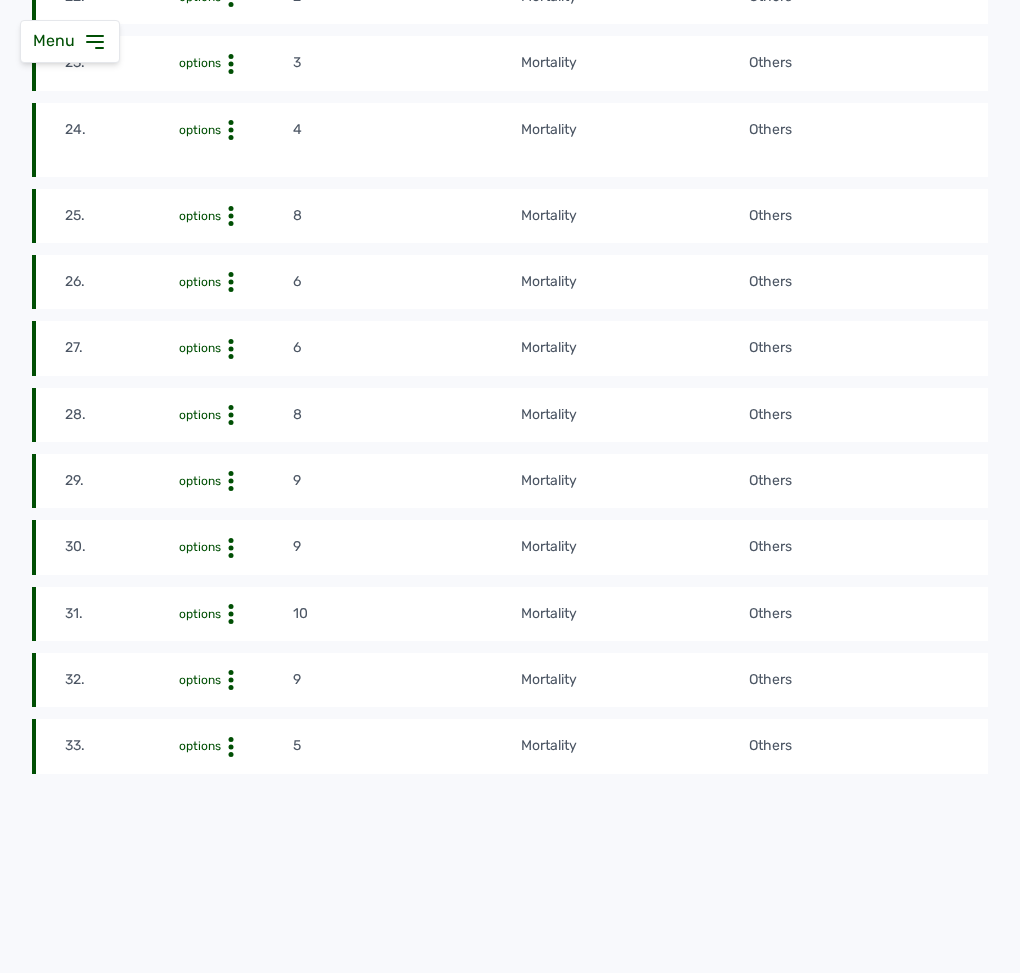 scroll, scrollTop: 1980, scrollLeft: 0, axis: vertical 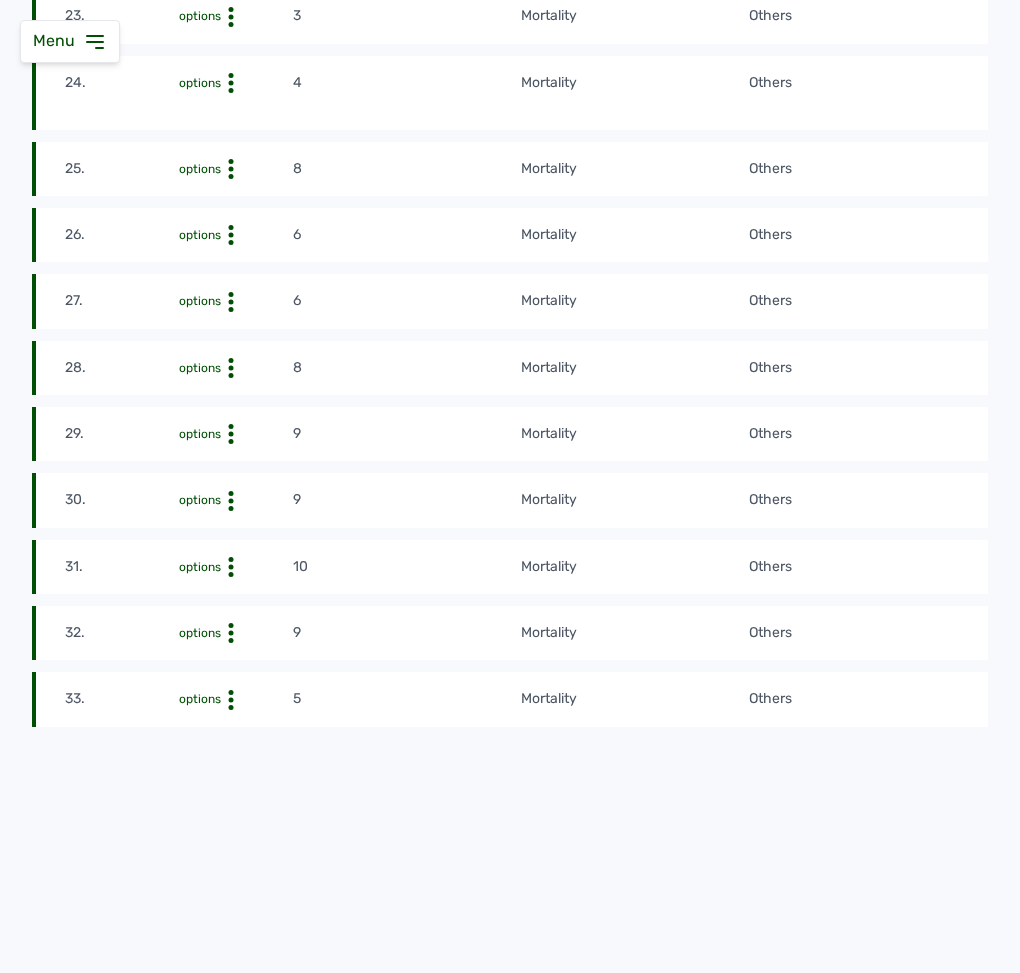 click on "mortality" at bounding box center (634, 699) 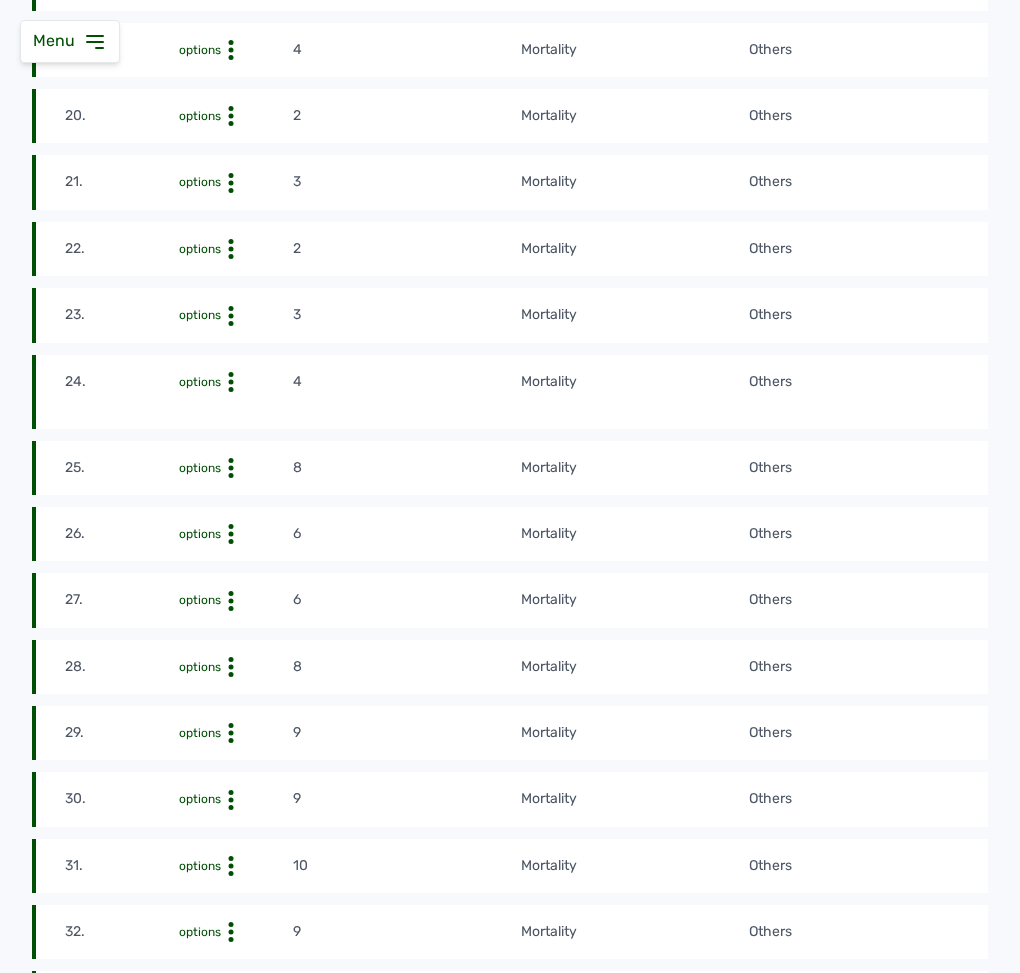 scroll, scrollTop: 1680, scrollLeft: 0, axis: vertical 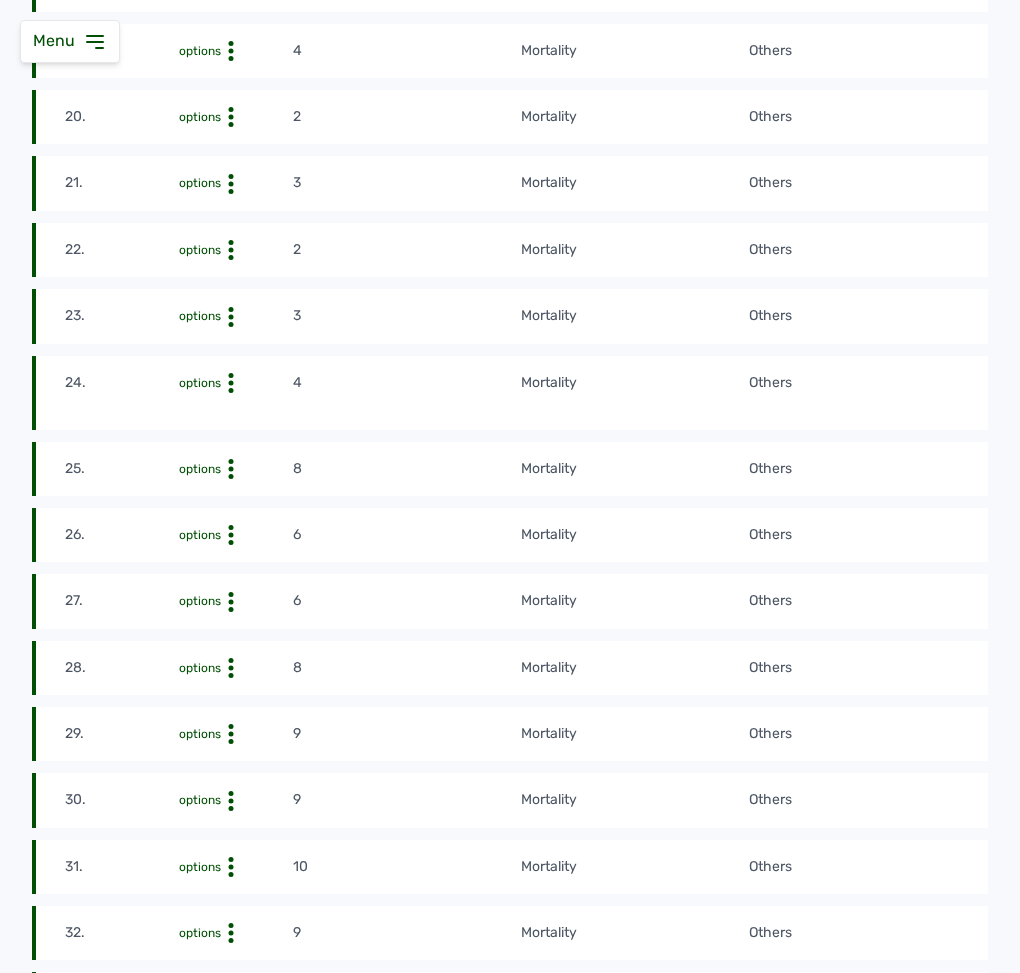 click on "8" at bounding box center [406, 469] 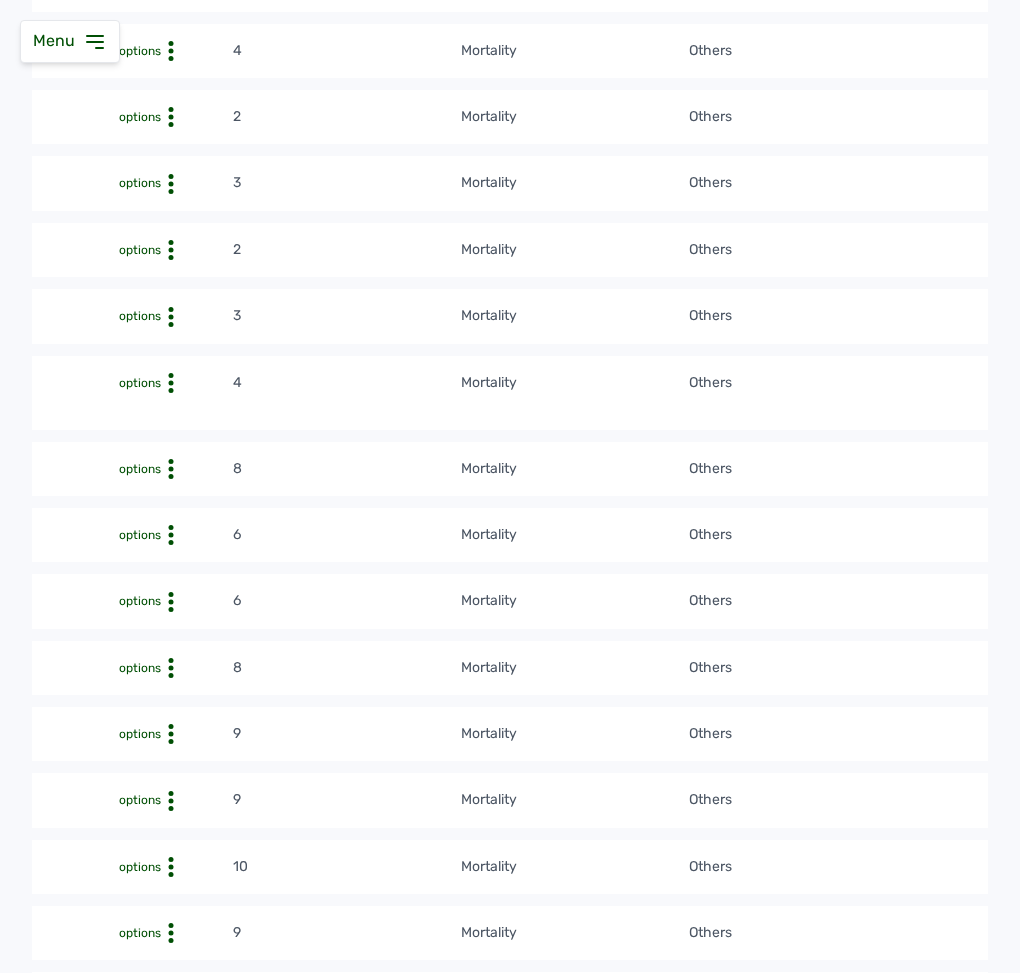 scroll, scrollTop: 0, scrollLeft: 0, axis: both 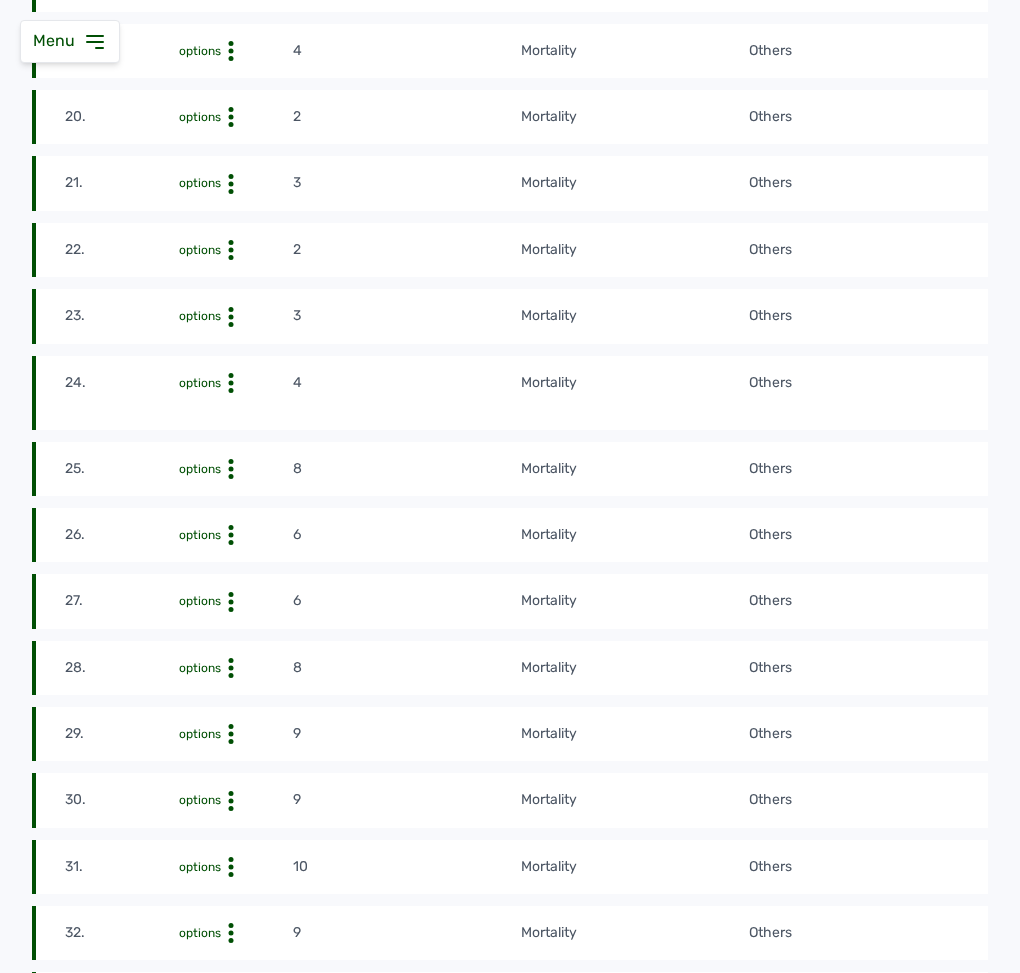 click 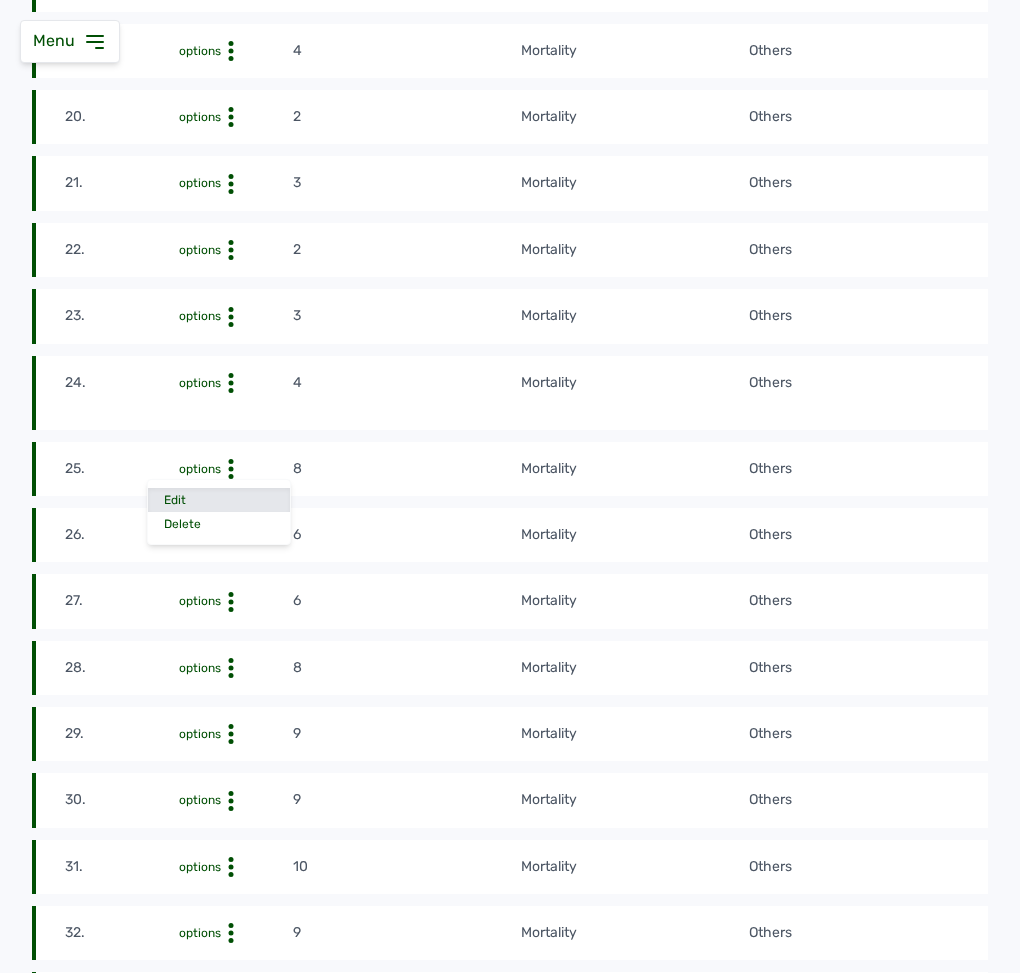 click on "Edit" at bounding box center (219, 500) 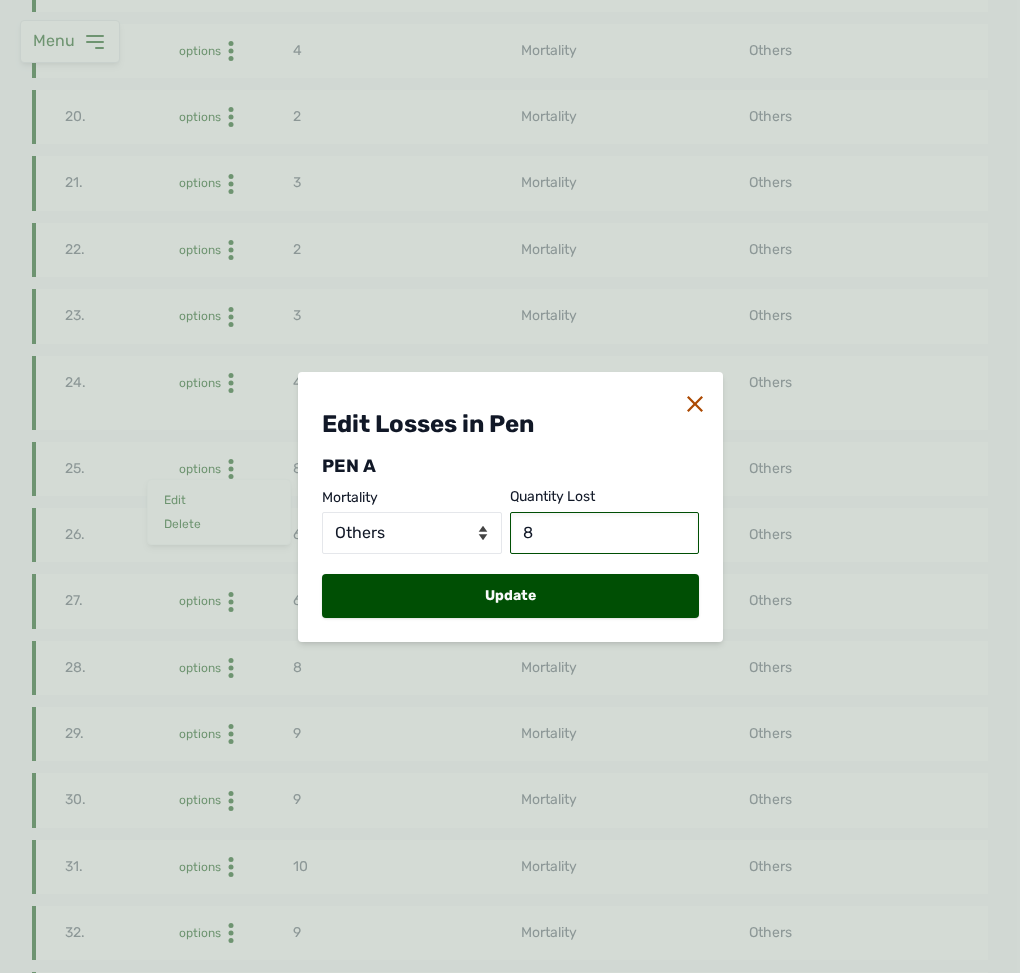 click on "8" at bounding box center (604, 533) 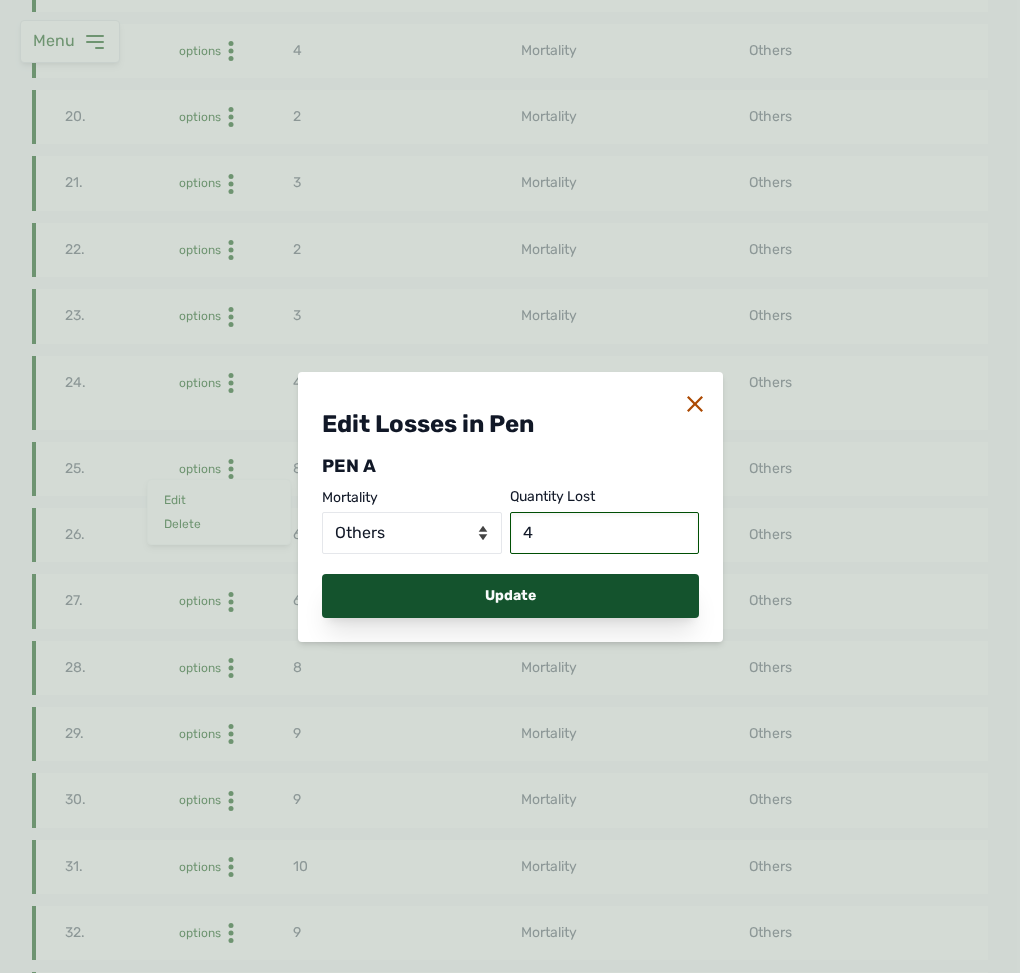 click on "Update" at bounding box center (510, 596) 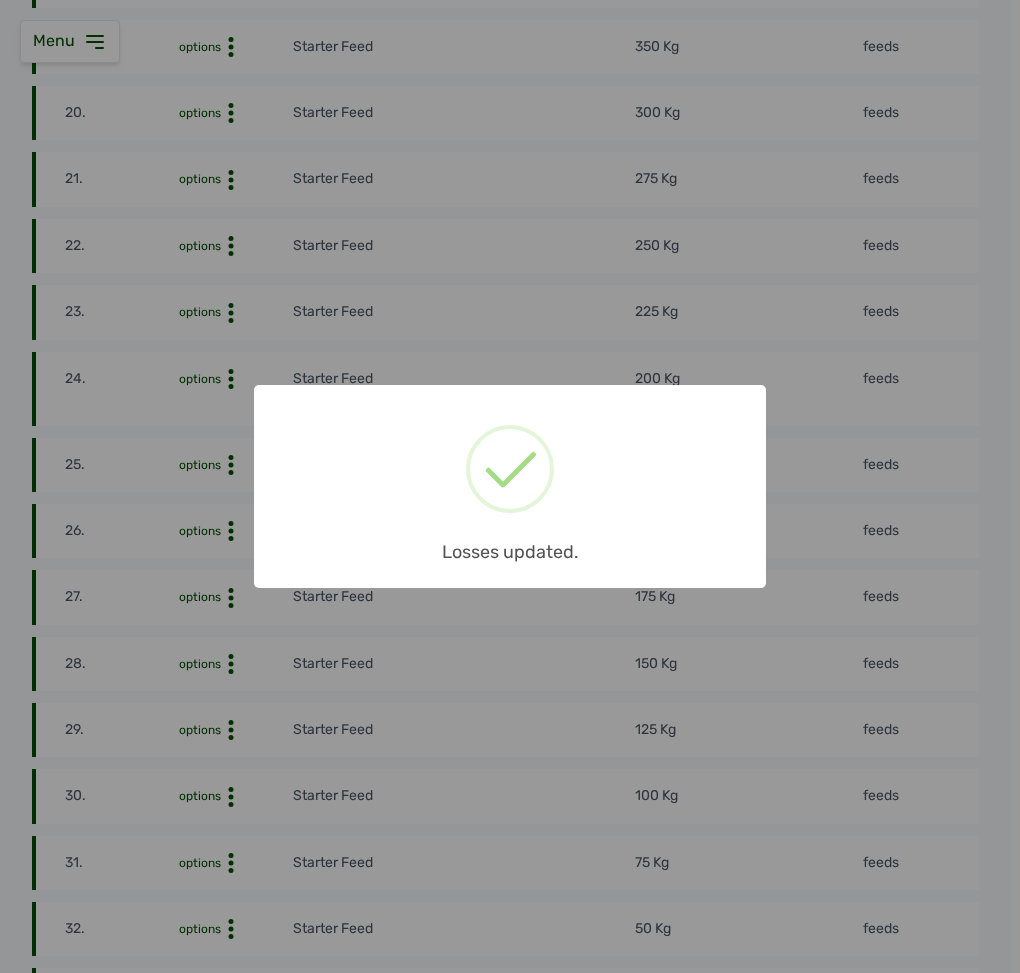 click on "×
Losses updated. OK No Cancel" at bounding box center (510, 486) 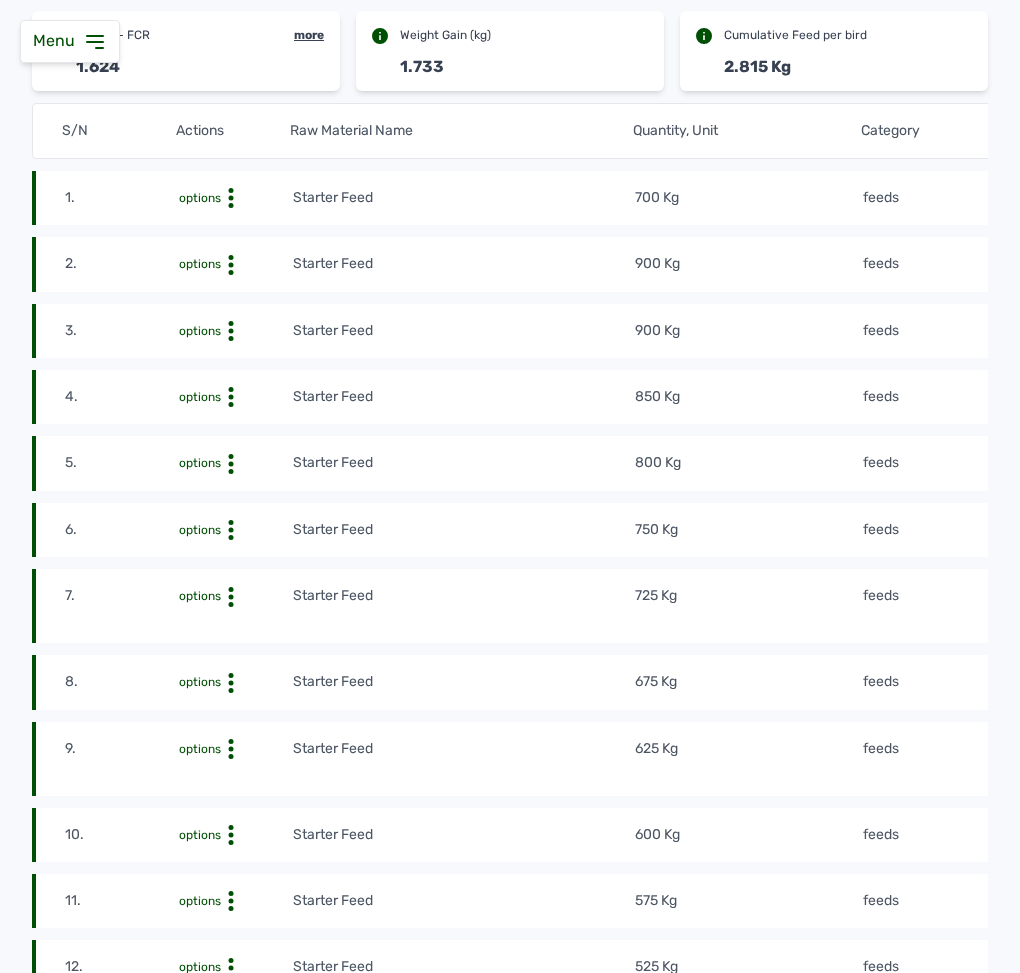 scroll, scrollTop: 267, scrollLeft: 0, axis: vertical 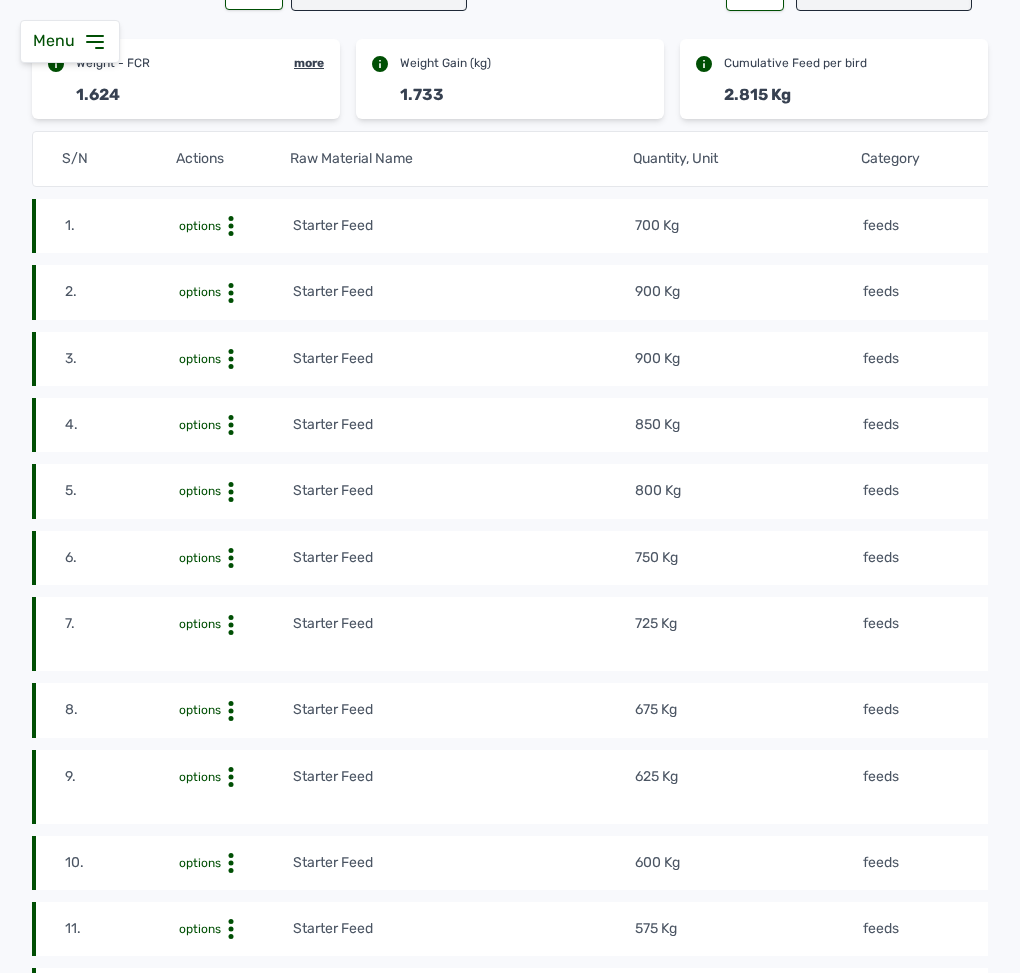drag, startPoint x: 1009, startPoint y: 292, endPoint x: 993, endPoint y: 163, distance: 129.98846 